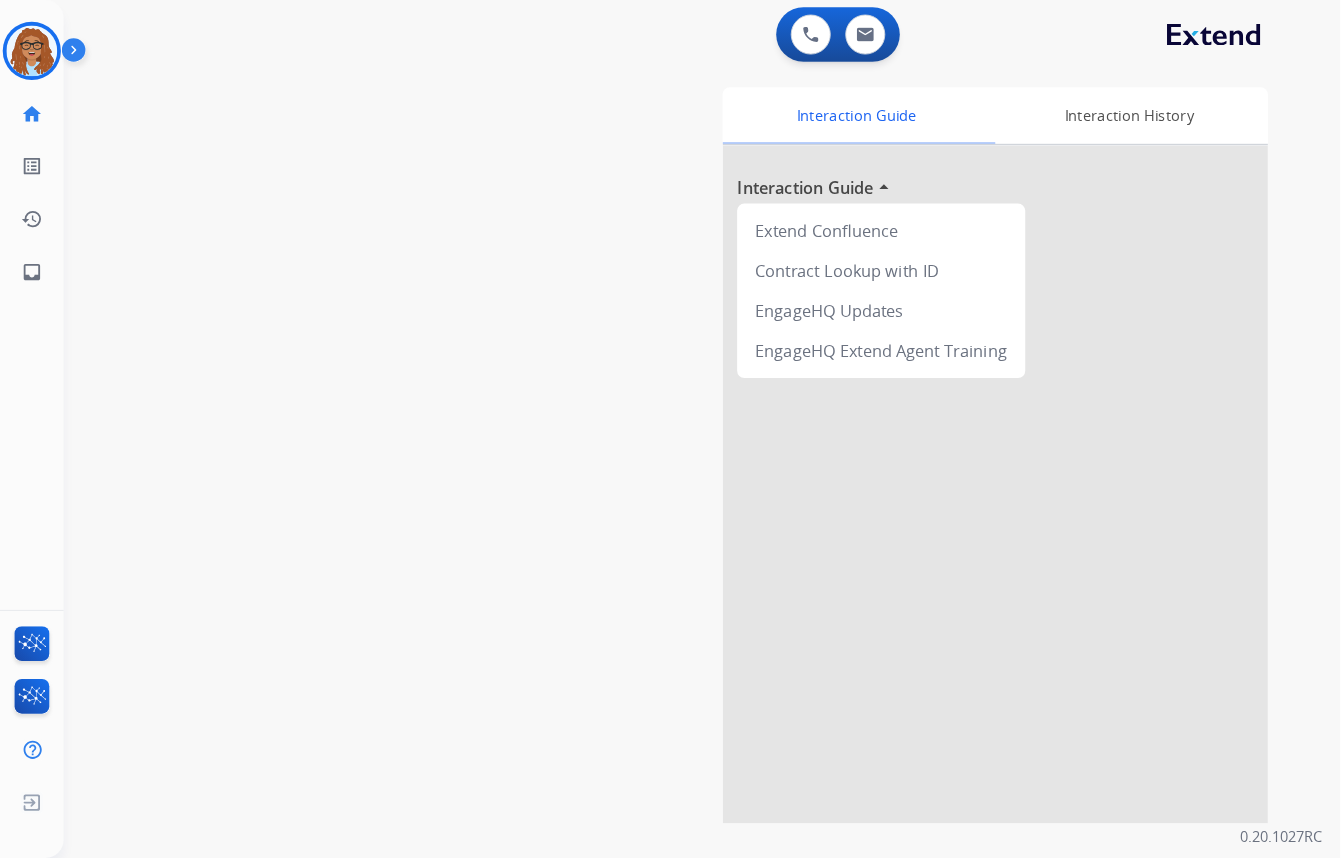 scroll, scrollTop: 0, scrollLeft: 0, axis: both 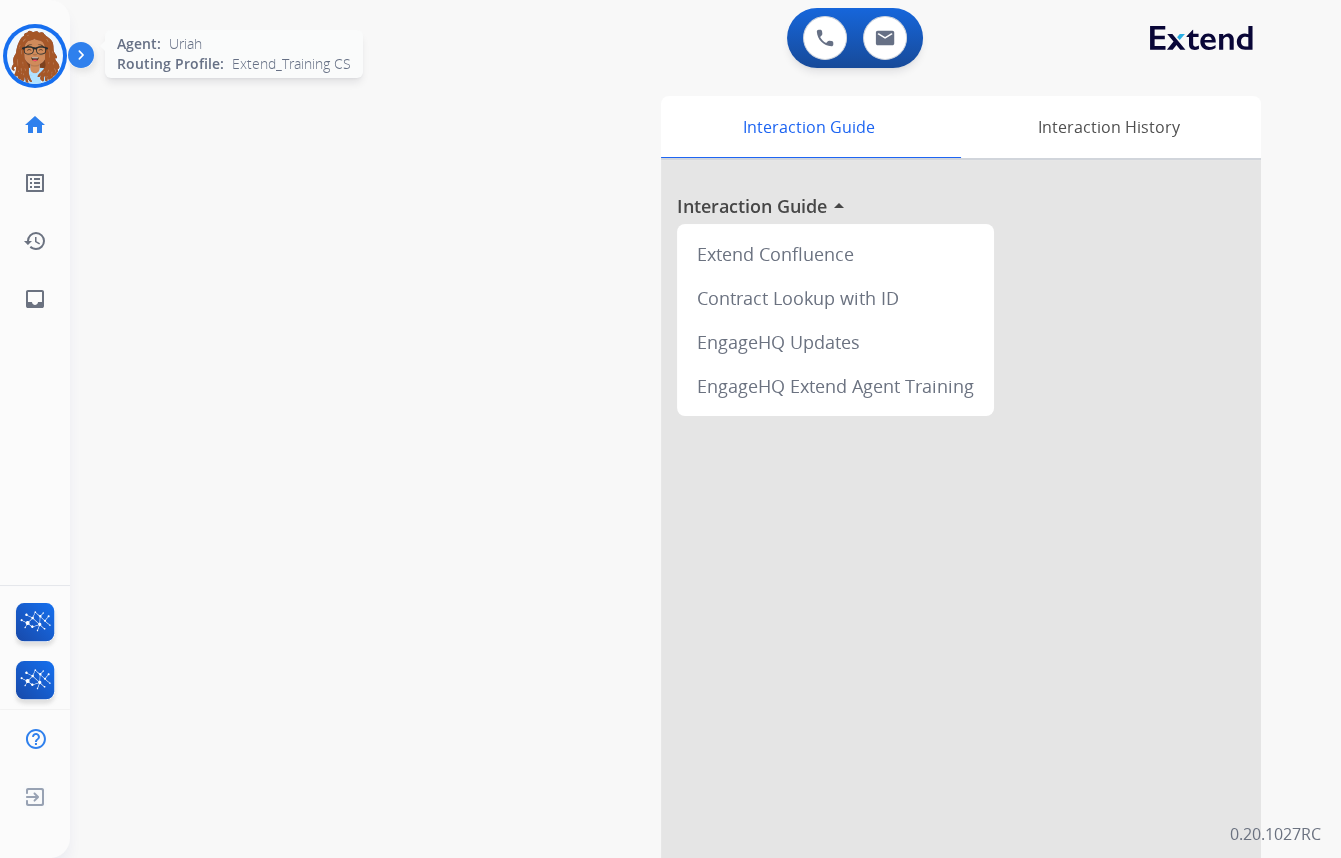 click at bounding box center (35, 56) 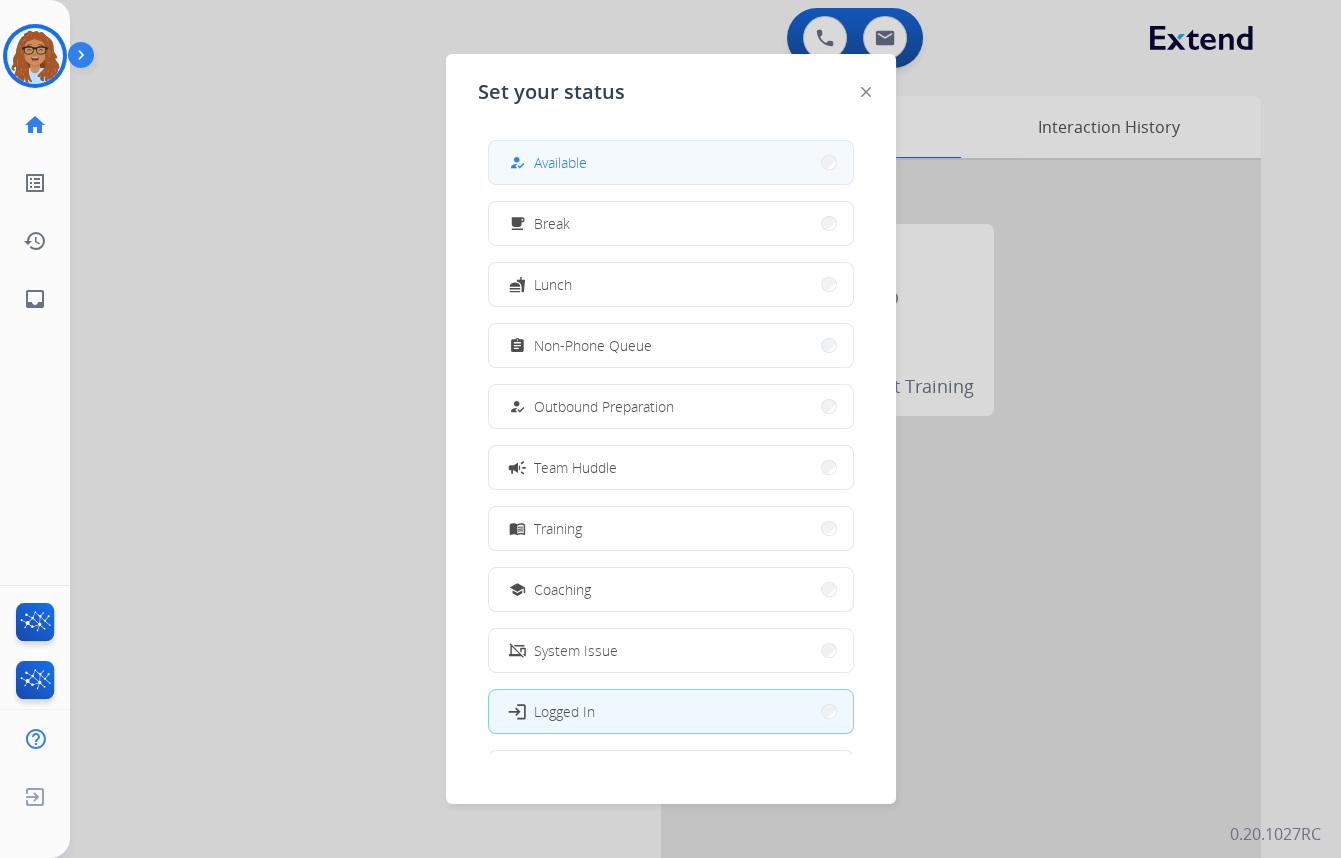 click on "how_to_reg Available" at bounding box center [671, 162] 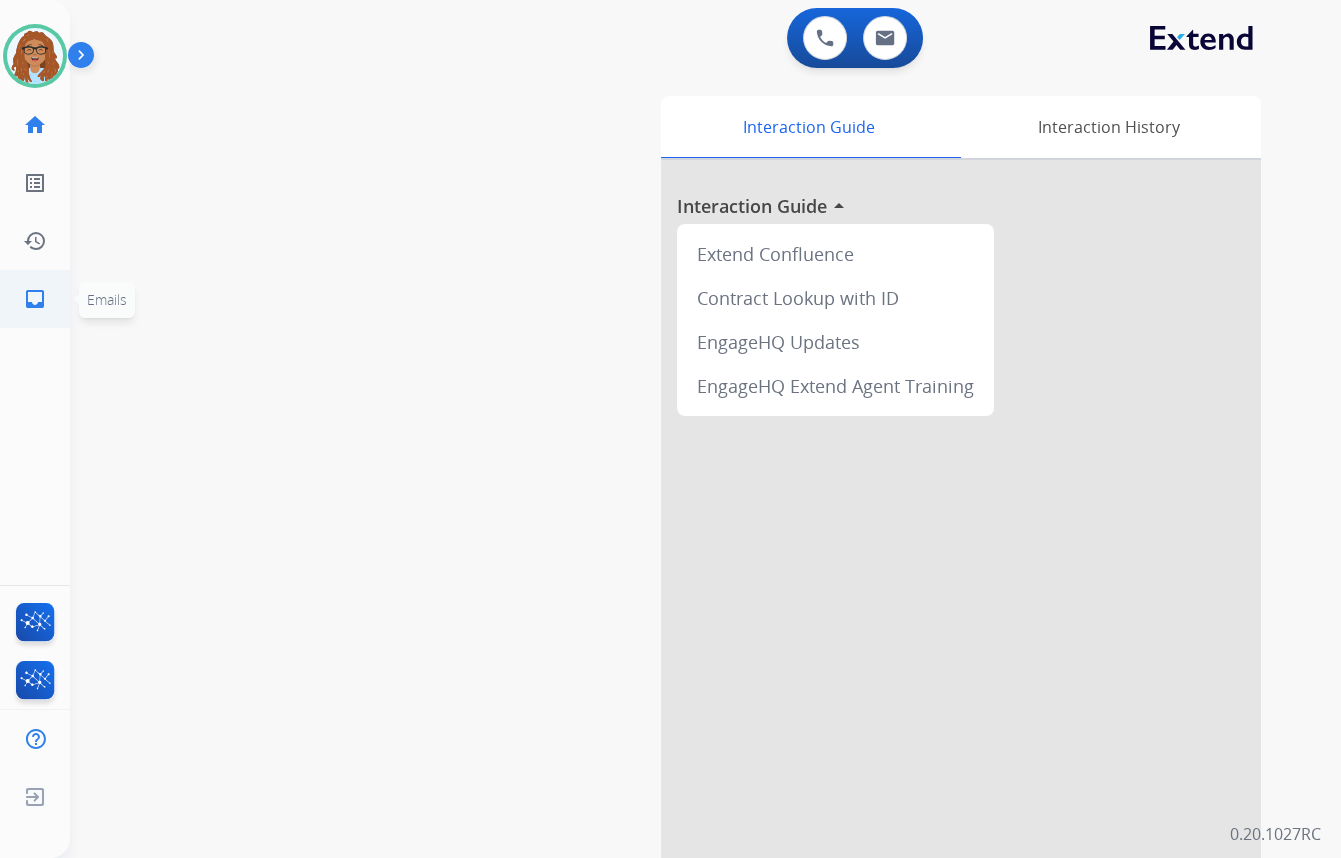 click on "inbox  Emails" 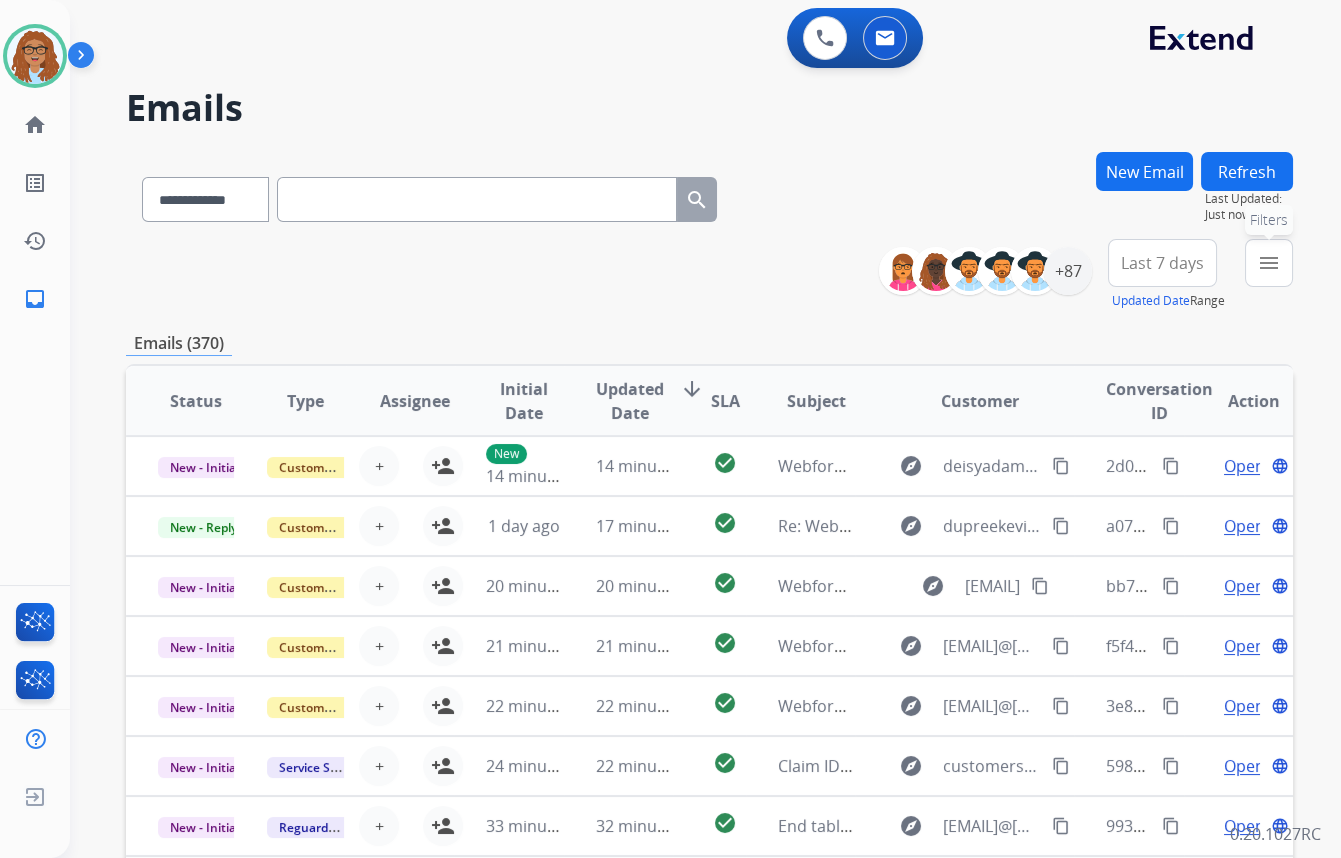 click on "menu  Filters" at bounding box center [1269, 263] 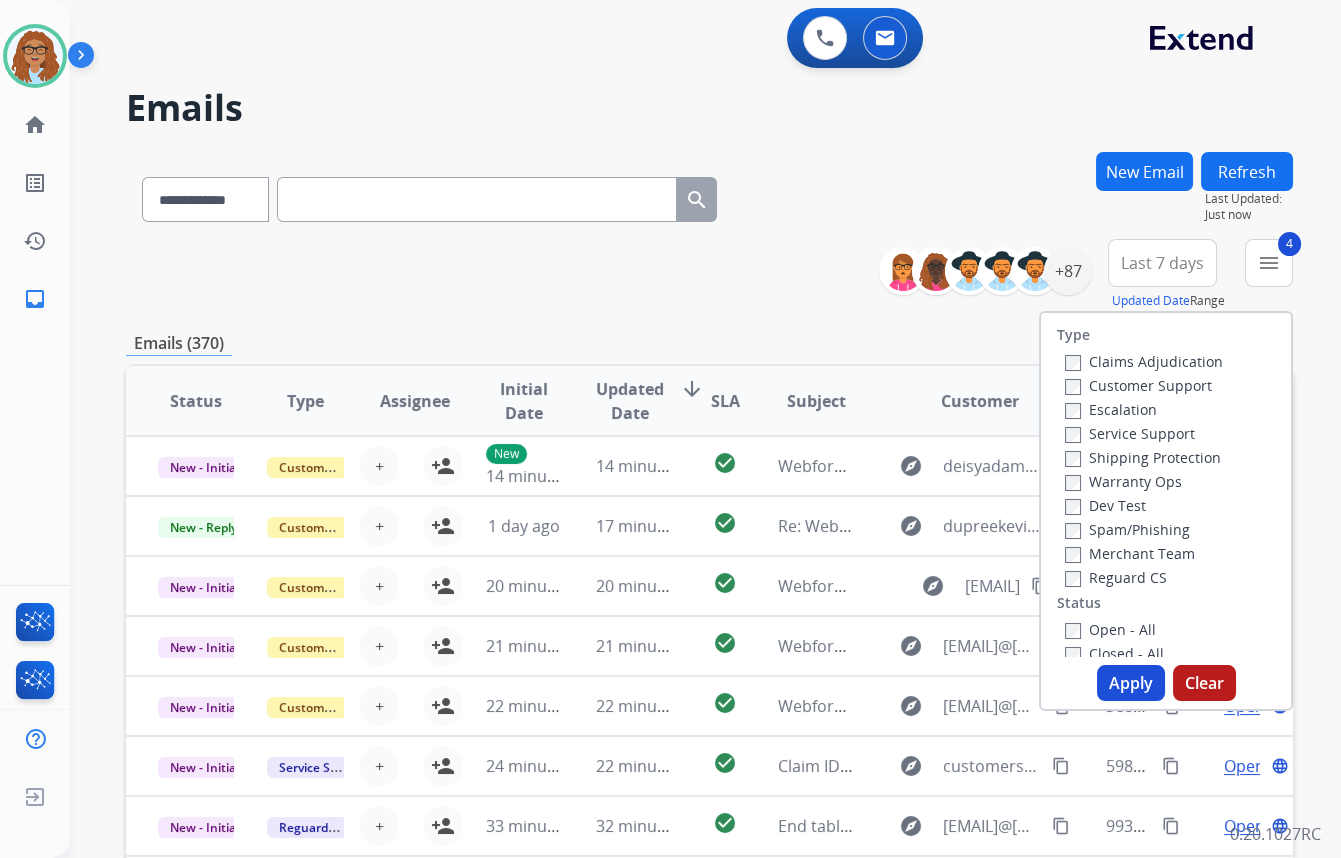 click on "Apply" at bounding box center [1131, 683] 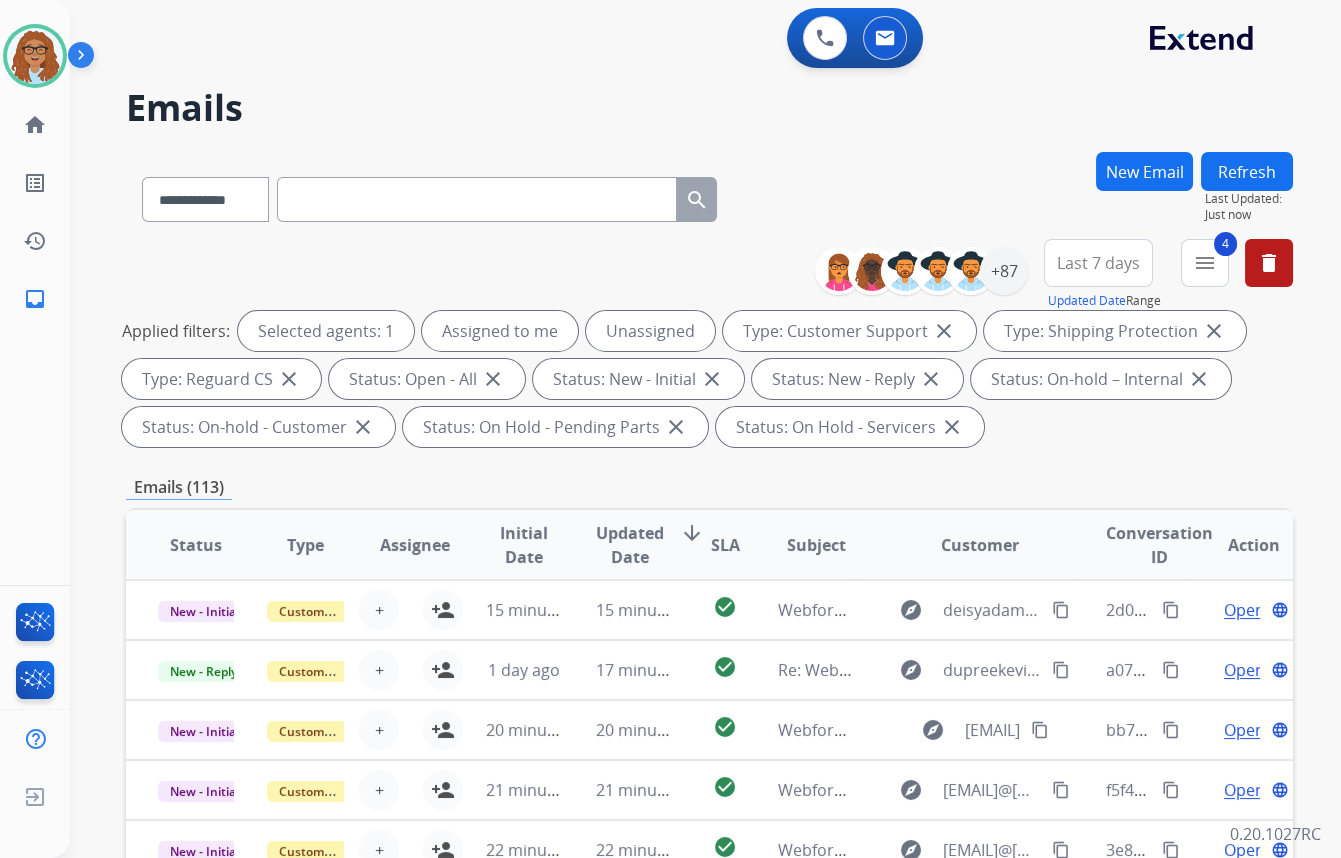 click on "Last 7 days" at bounding box center (1098, 263) 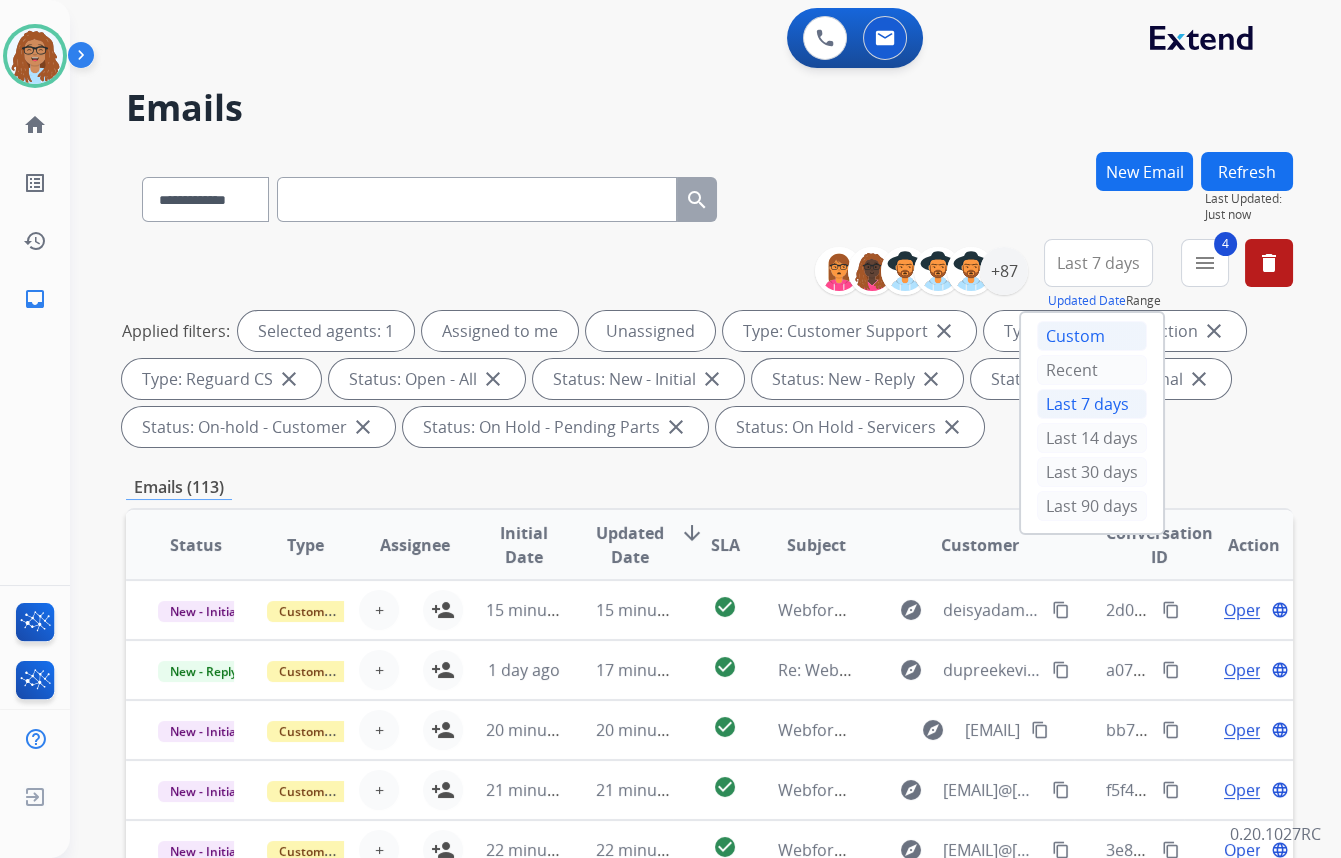 click on "Custom" at bounding box center (1092, 336) 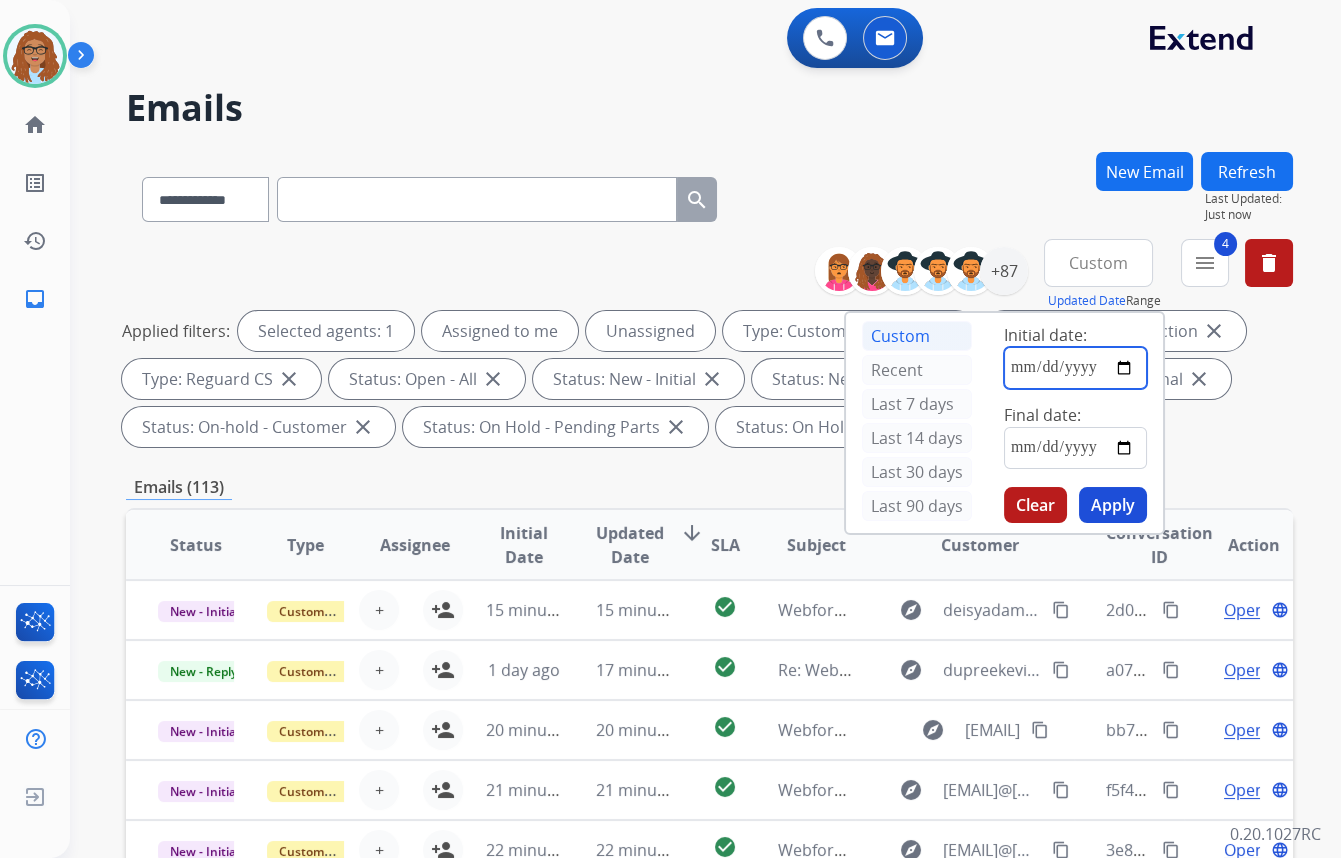 click at bounding box center [1075, 368] 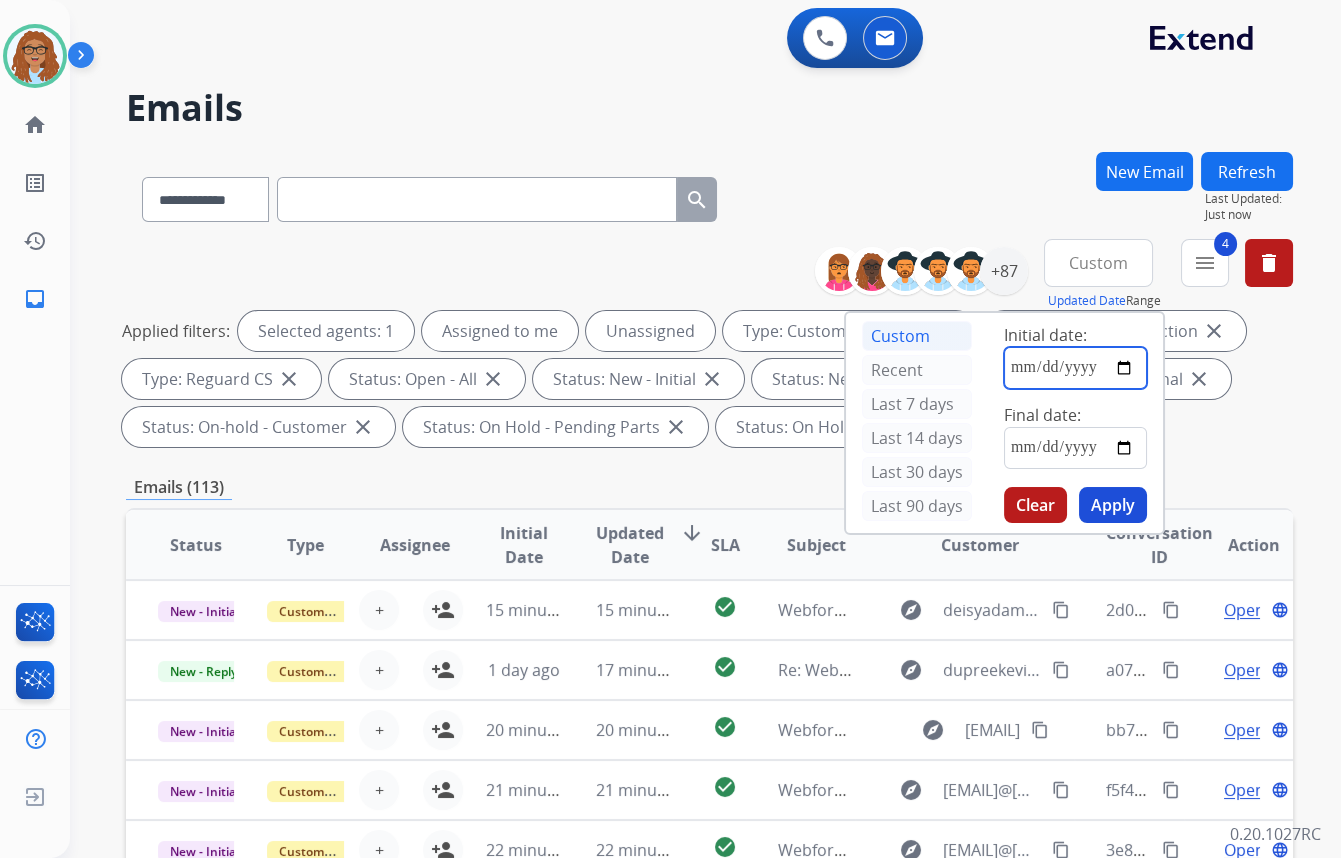 type on "**********" 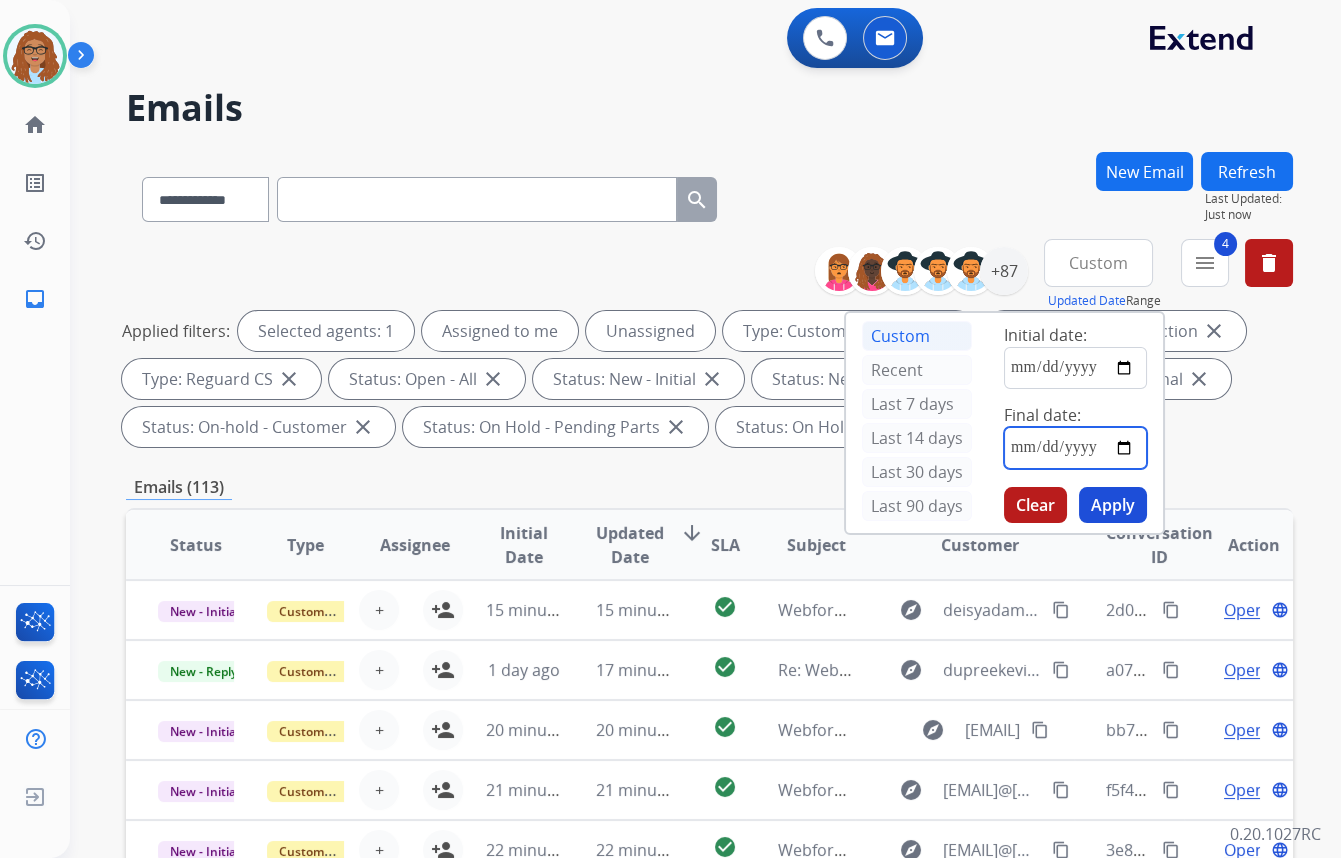 click at bounding box center [1075, 448] 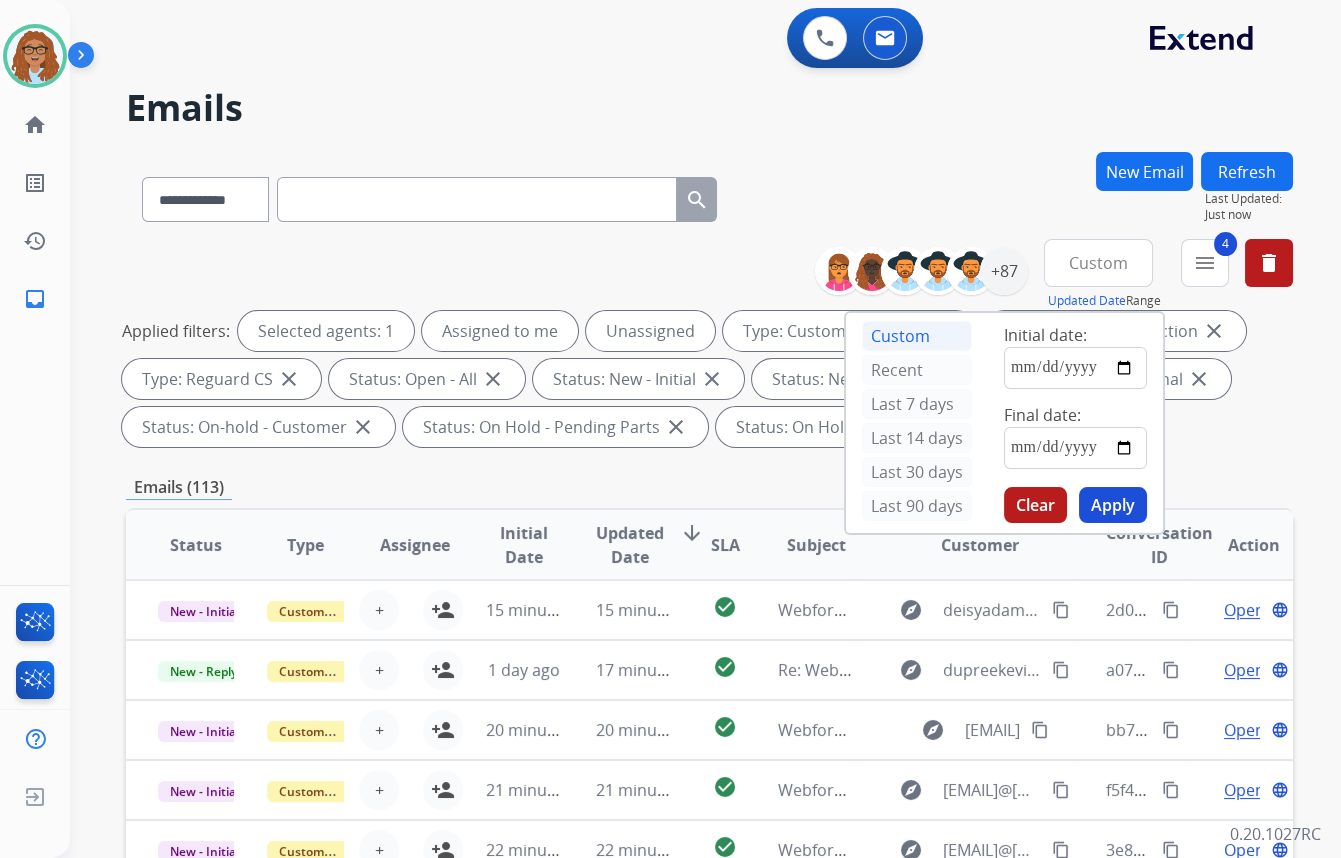 click on "Apply" at bounding box center (1113, 505) 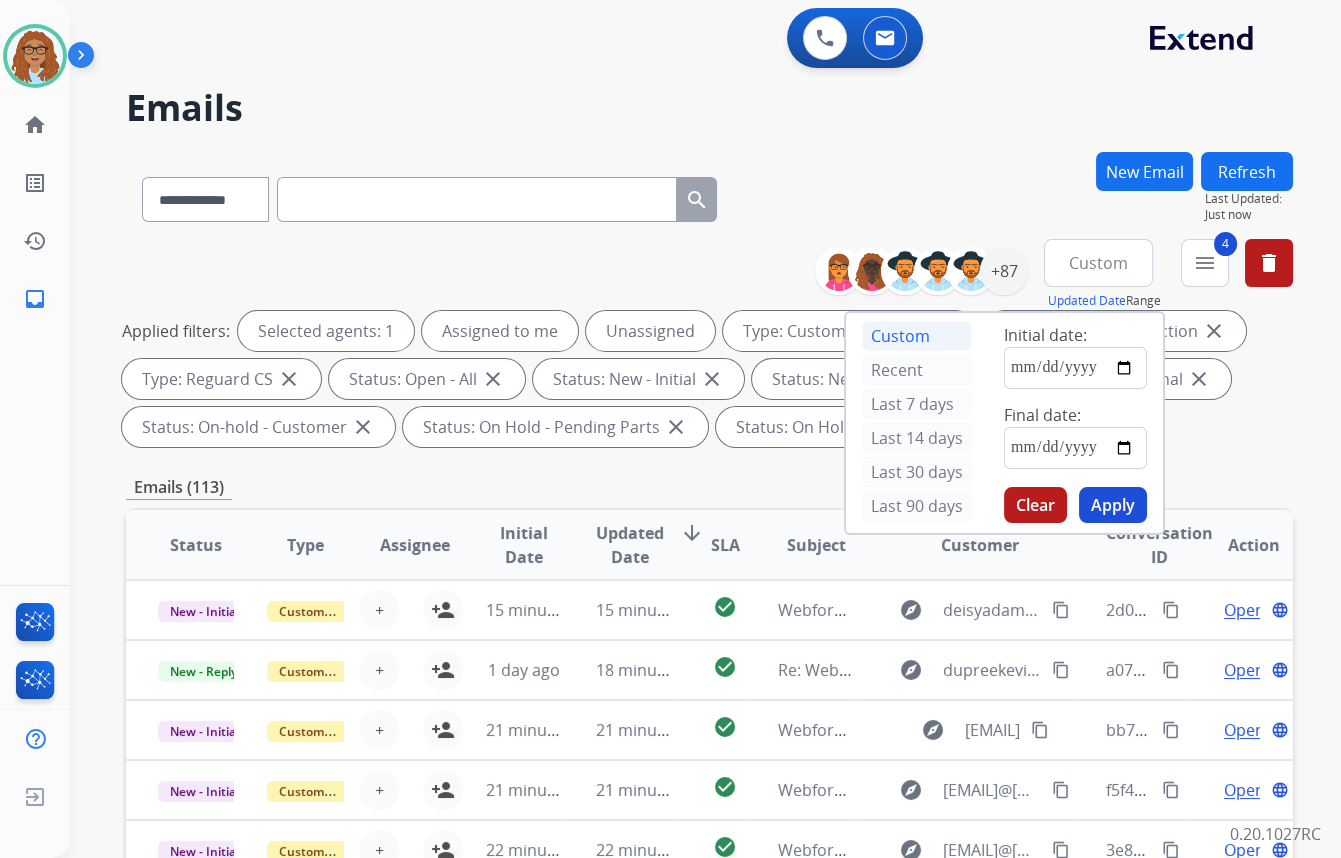 click on "**********" at bounding box center [929, 271] 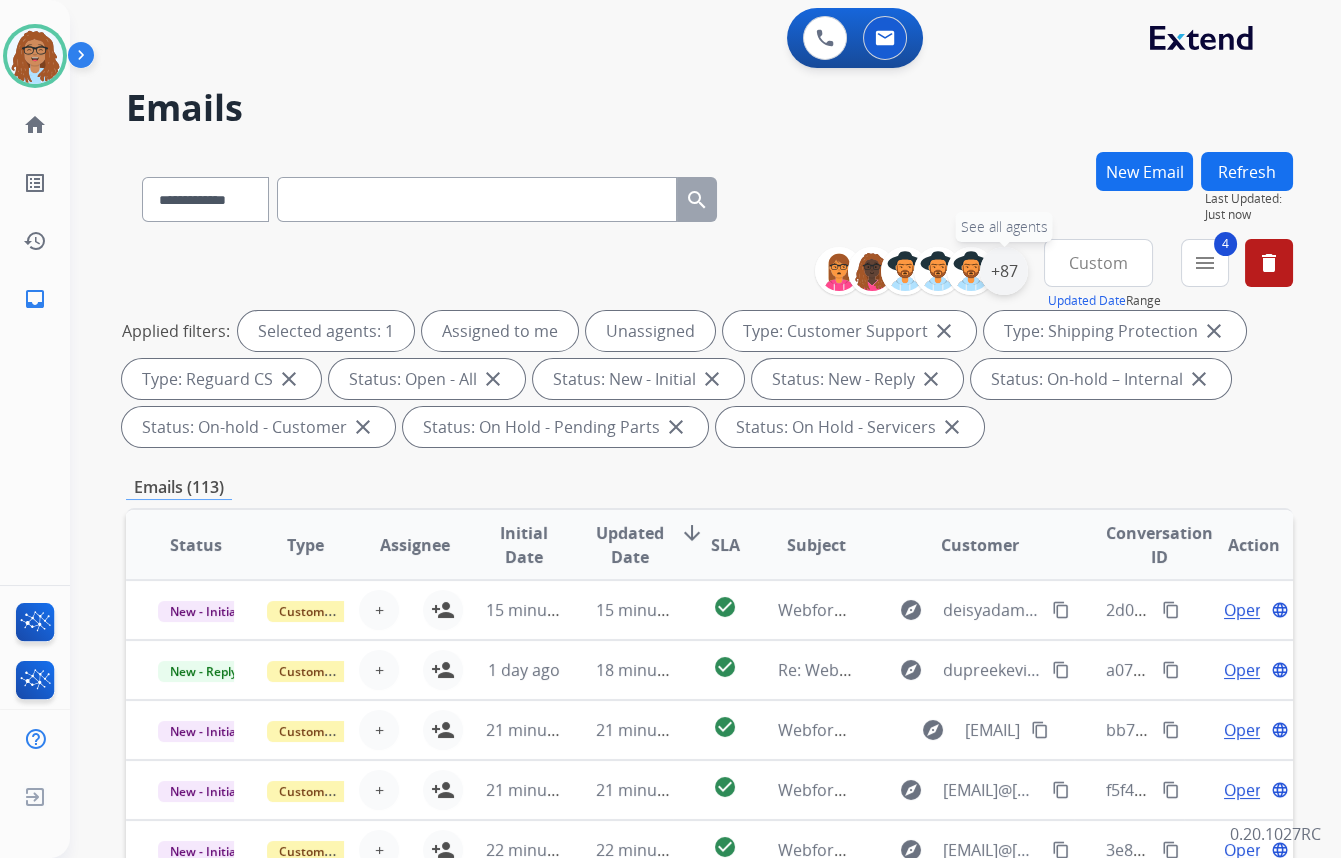 click on "+87" at bounding box center (1004, 271) 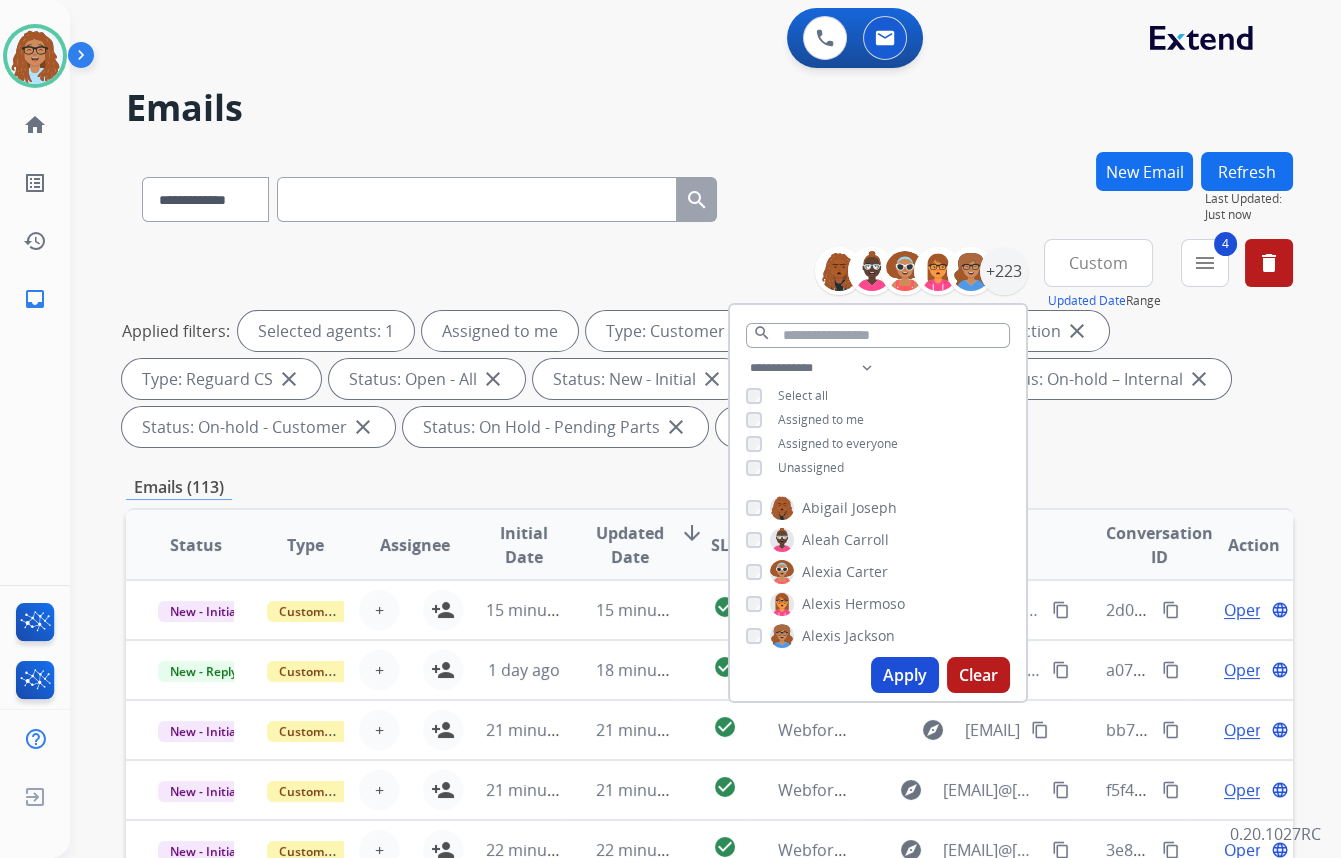 click on "Apply" at bounding box center (905, 675) 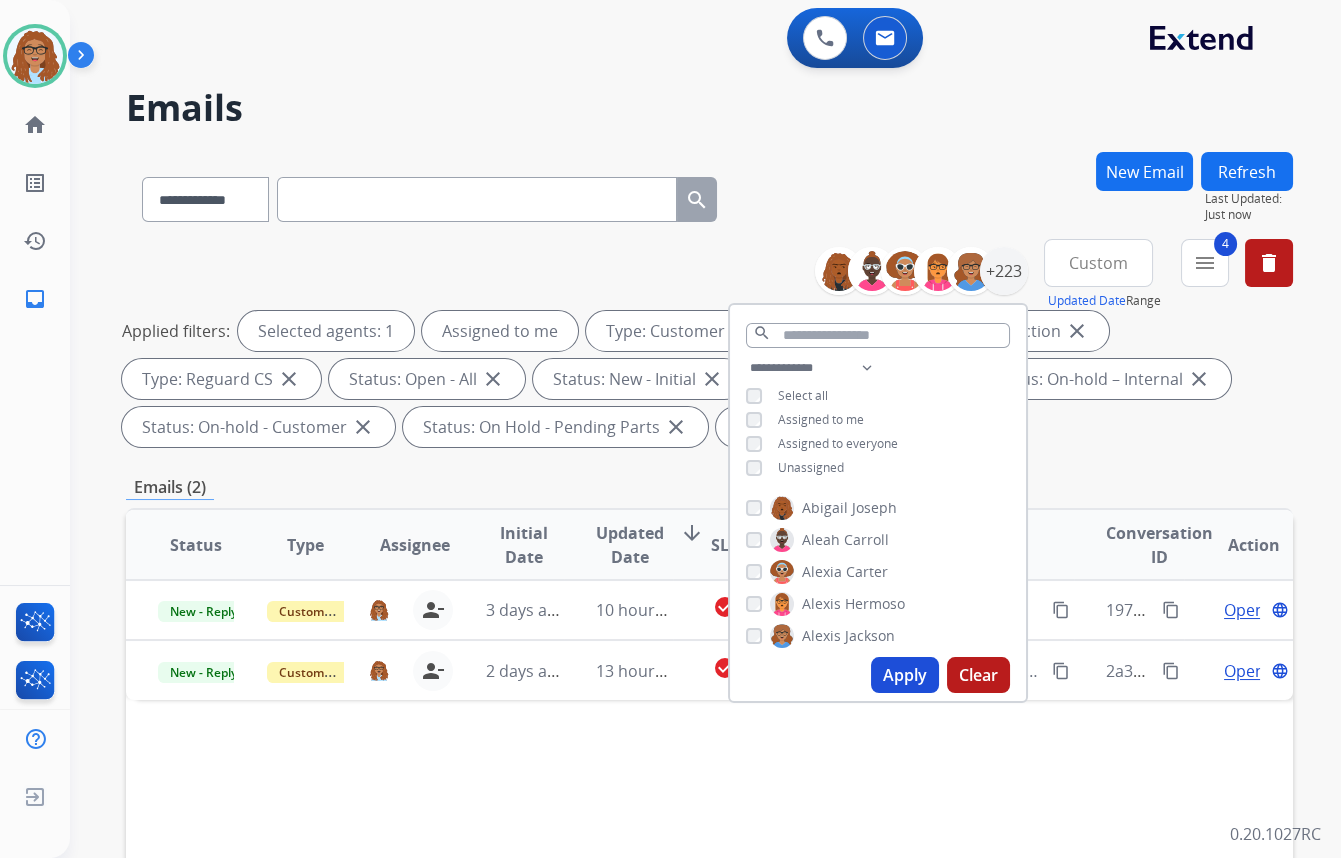 click on "**********" at bounding box center [709, 195] 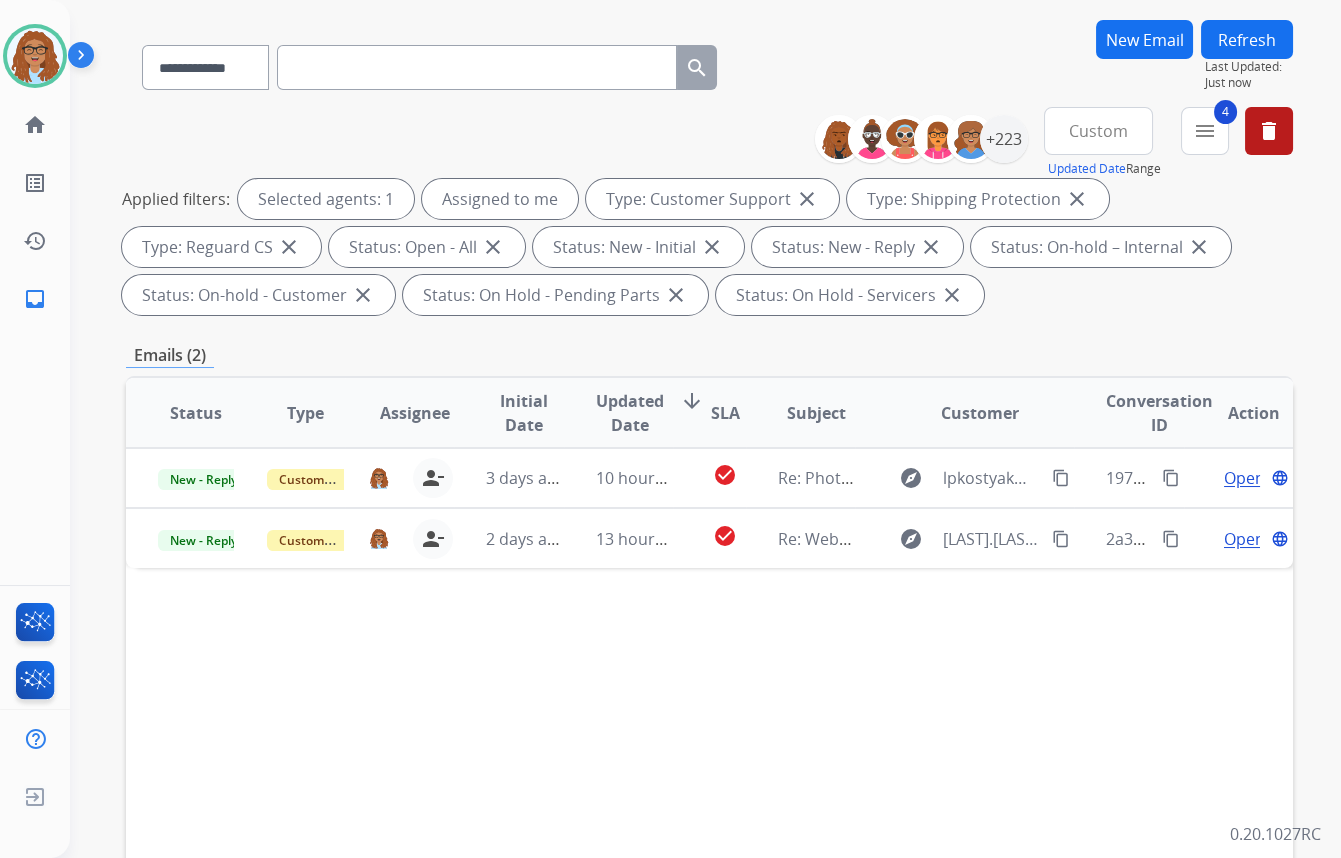 scroll, scrollTop: 0, scrollLeft: 0, axis: both 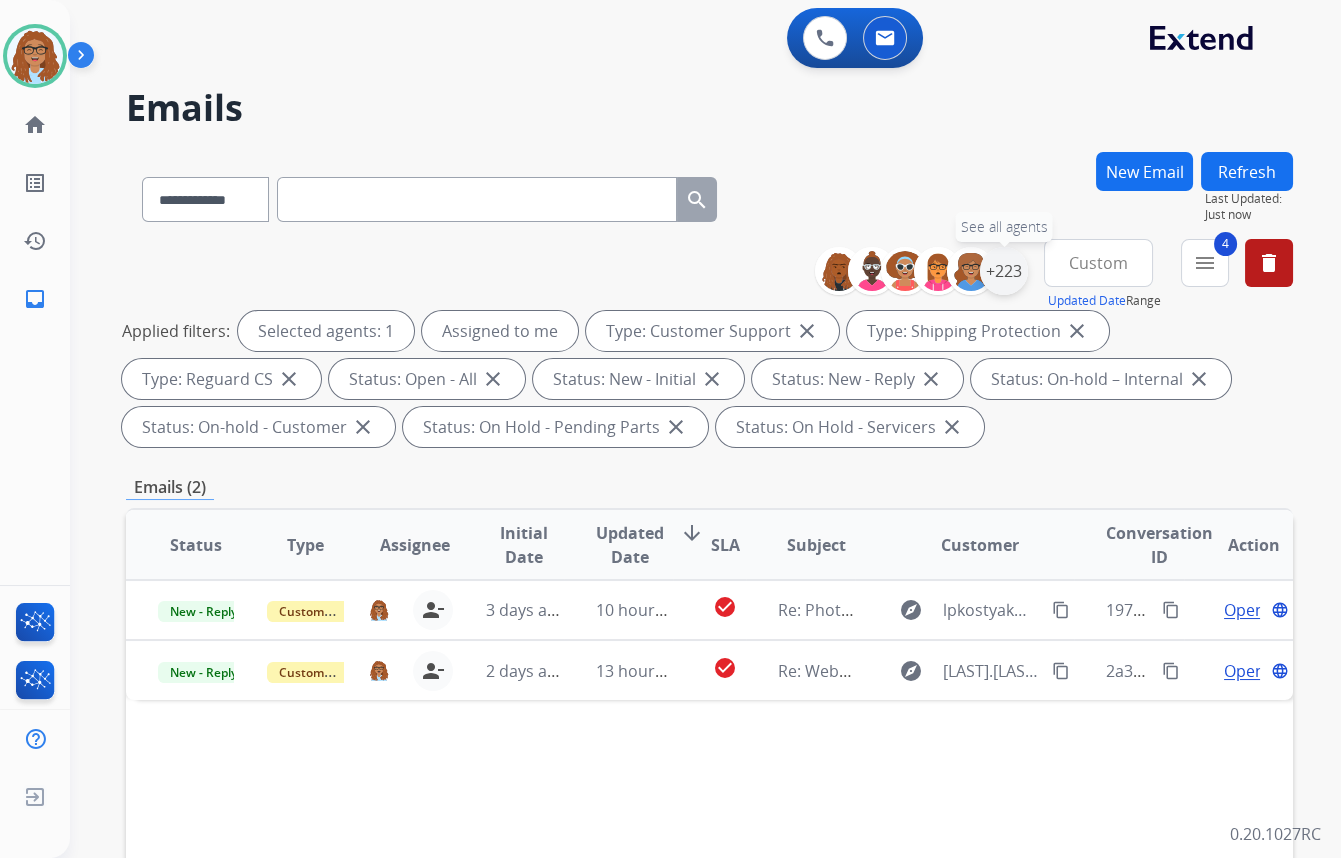 click on "+223" at bounding box center (1004, 271) 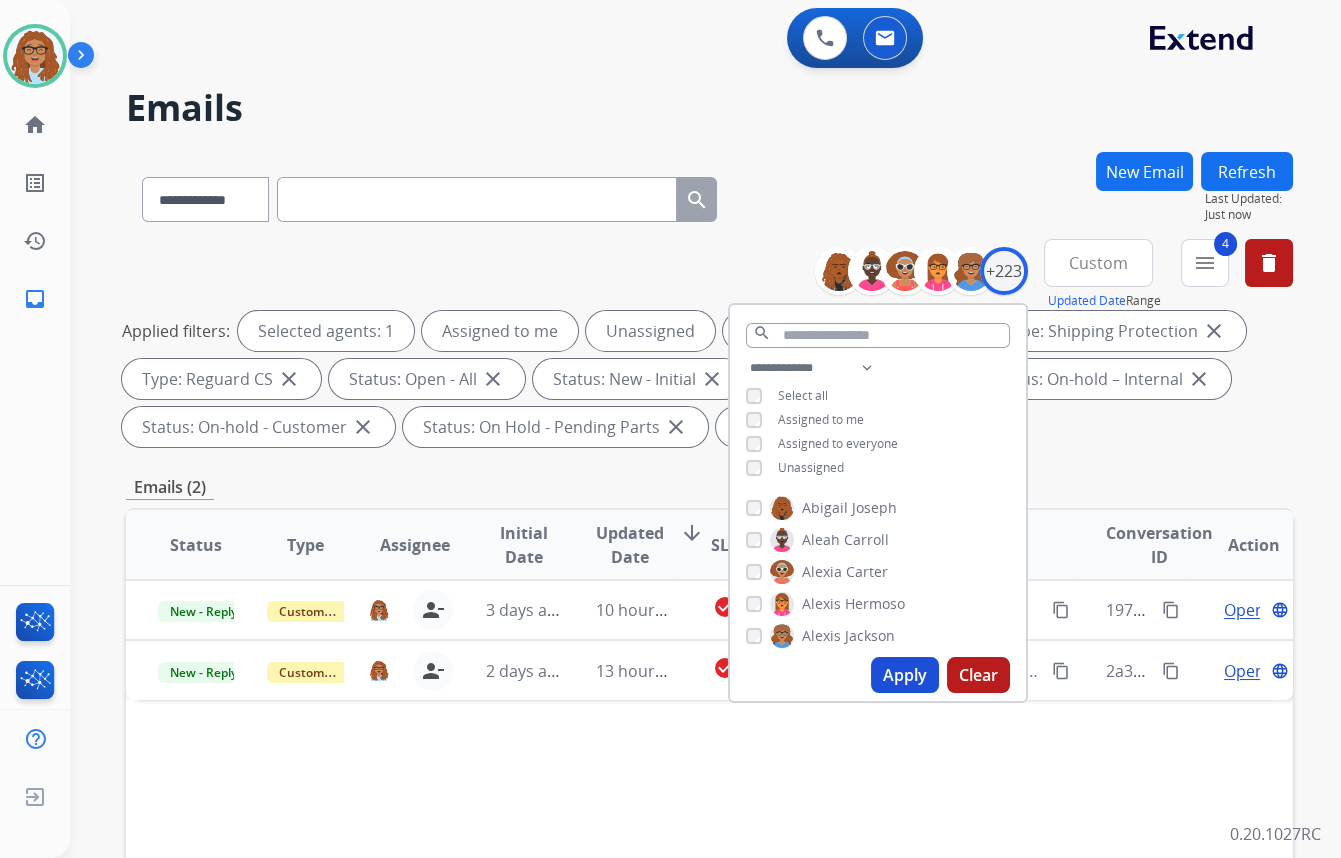 click on "Apply" at bounding box center [905, 675] 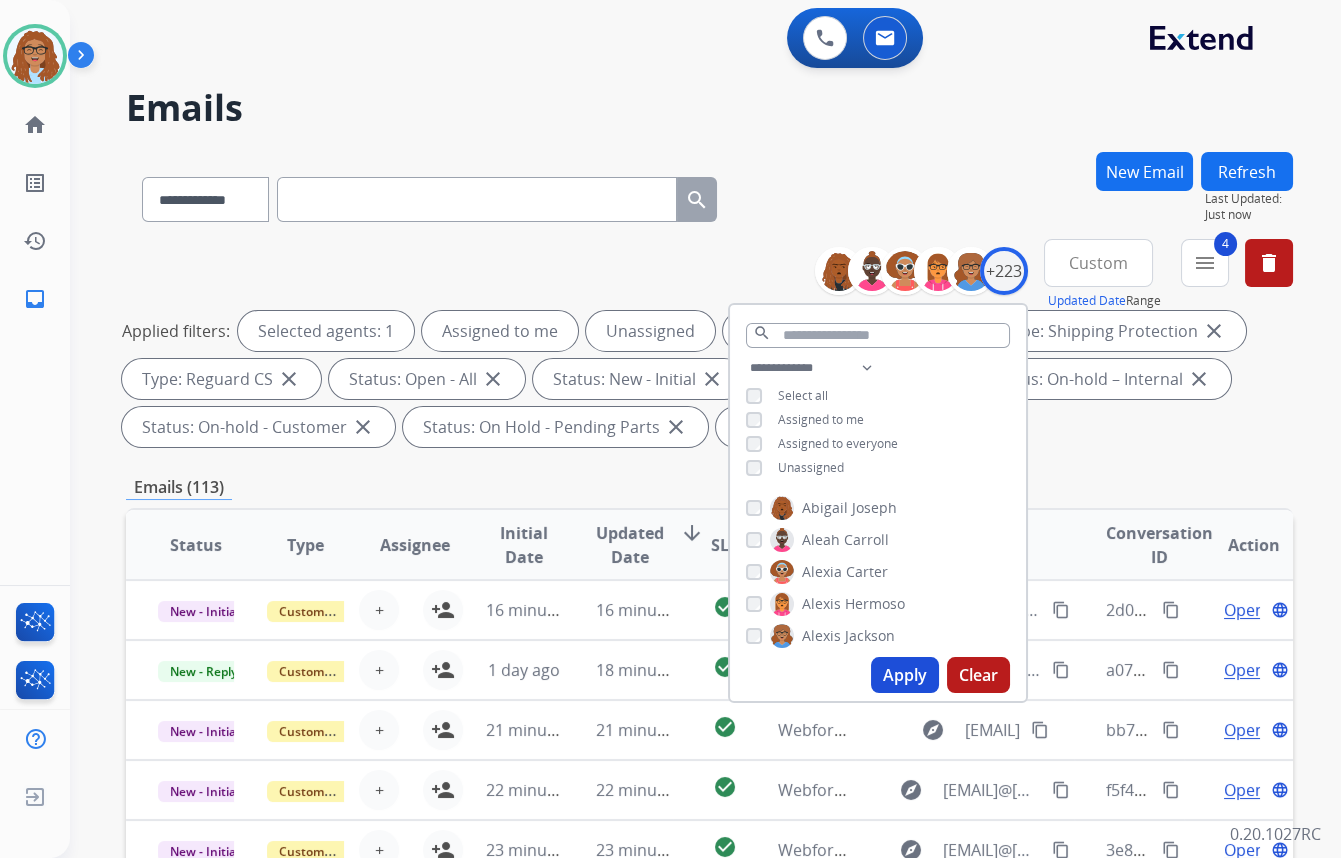 click on "**********" at bounding box center [709, 195] 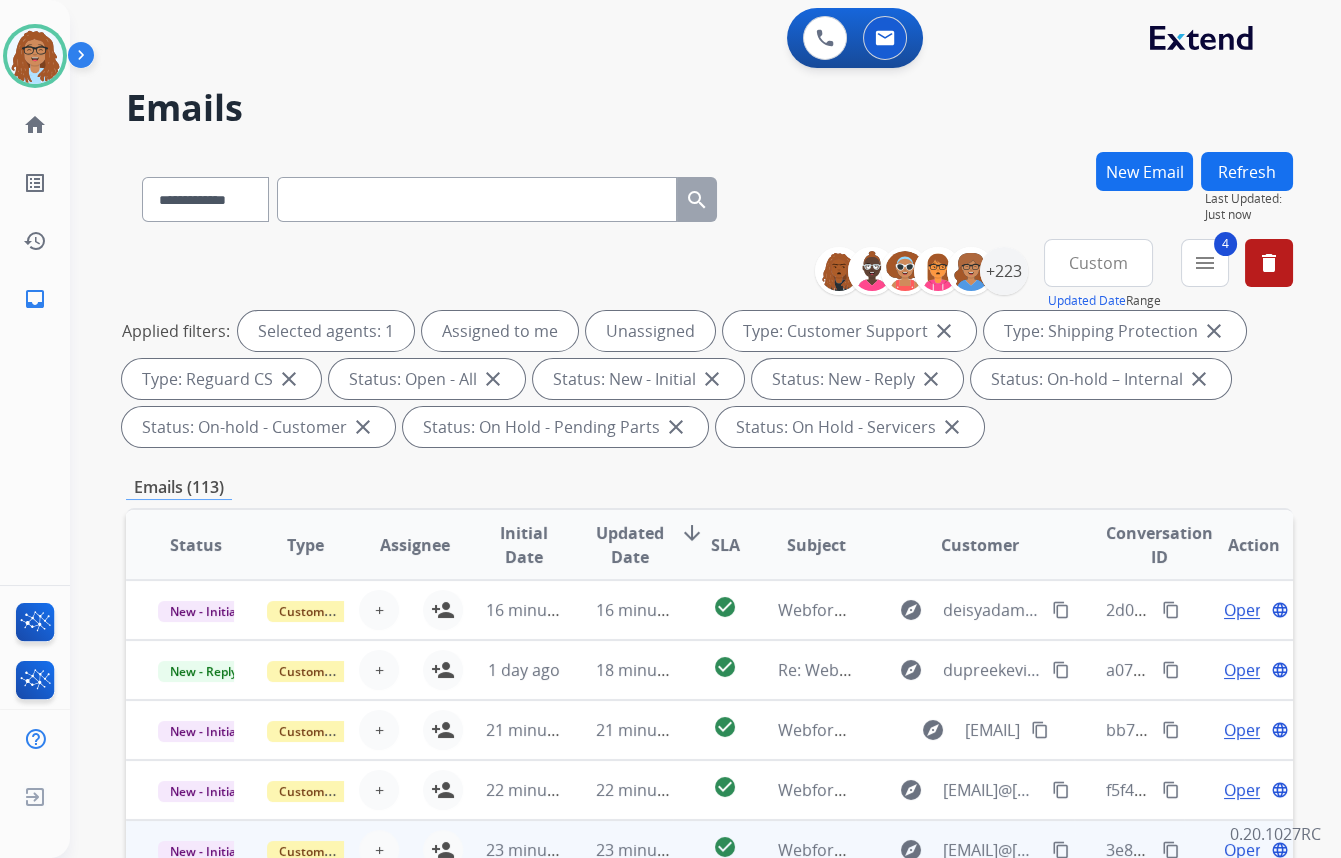 scroll, scrollTop: 423, scrollLeft: 0, axis: vertical 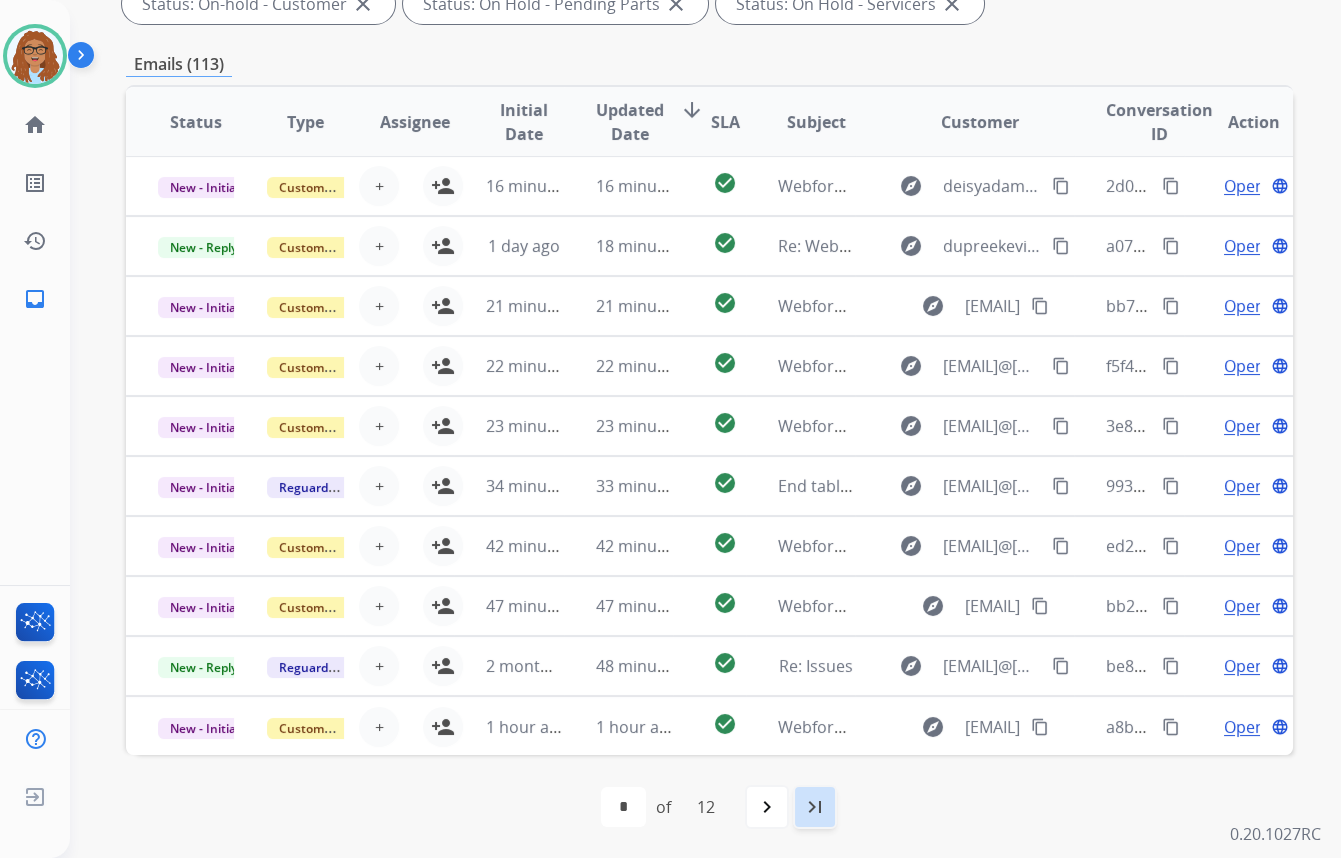 click on "last_page" at bounding box center (815, 807) 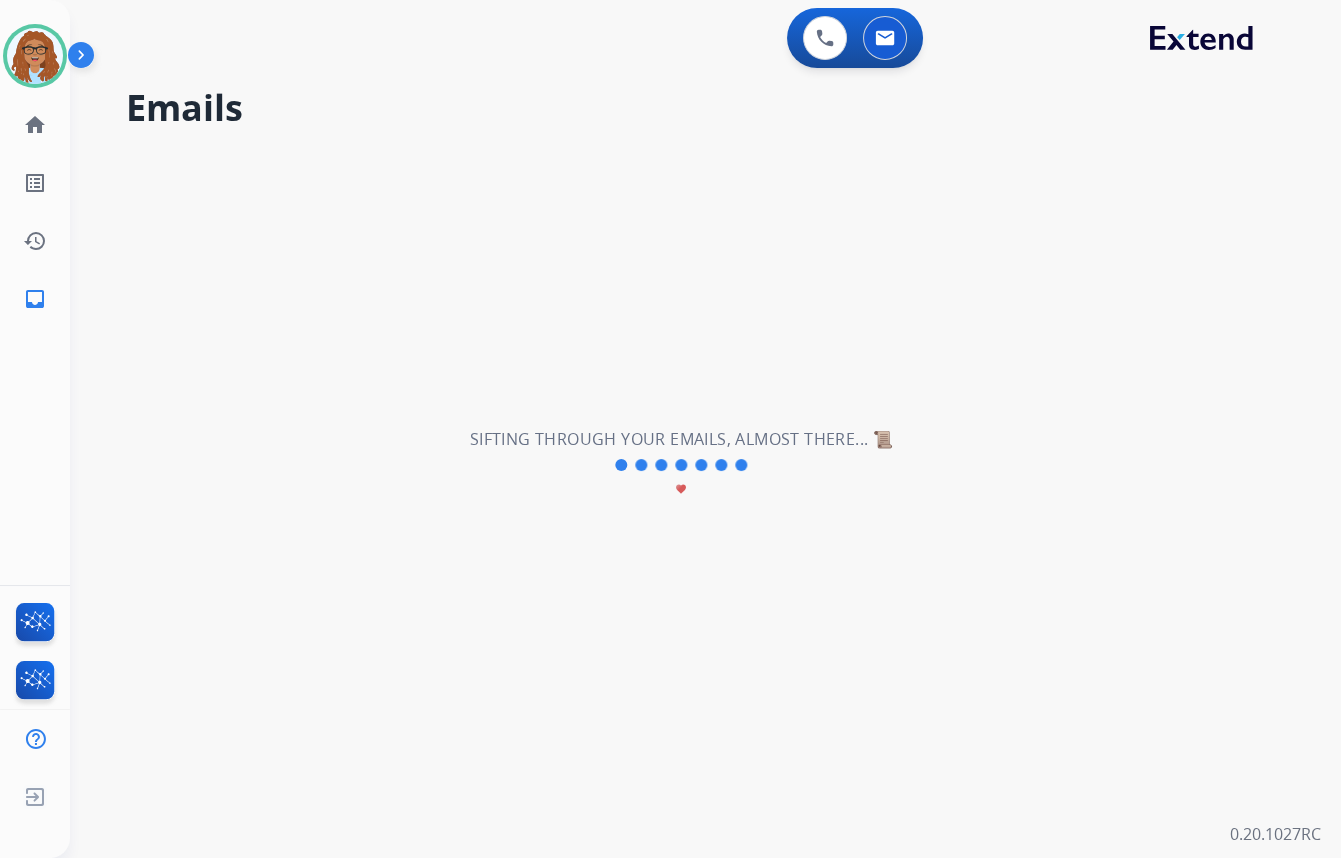 scroll, scrollTop: 0, scrollLeft: 0, axis: both 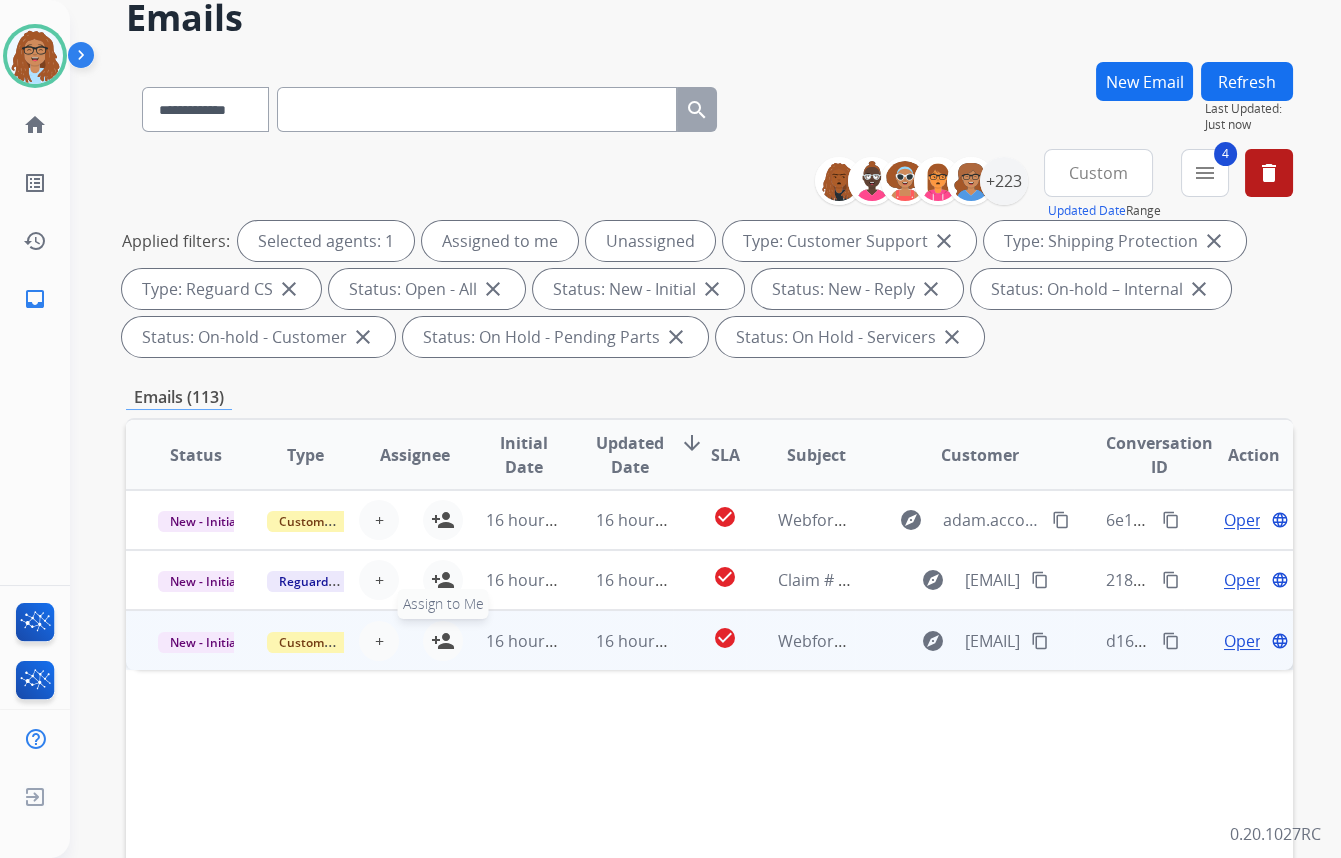 click on "person_add" at bounding box center [443, 641] 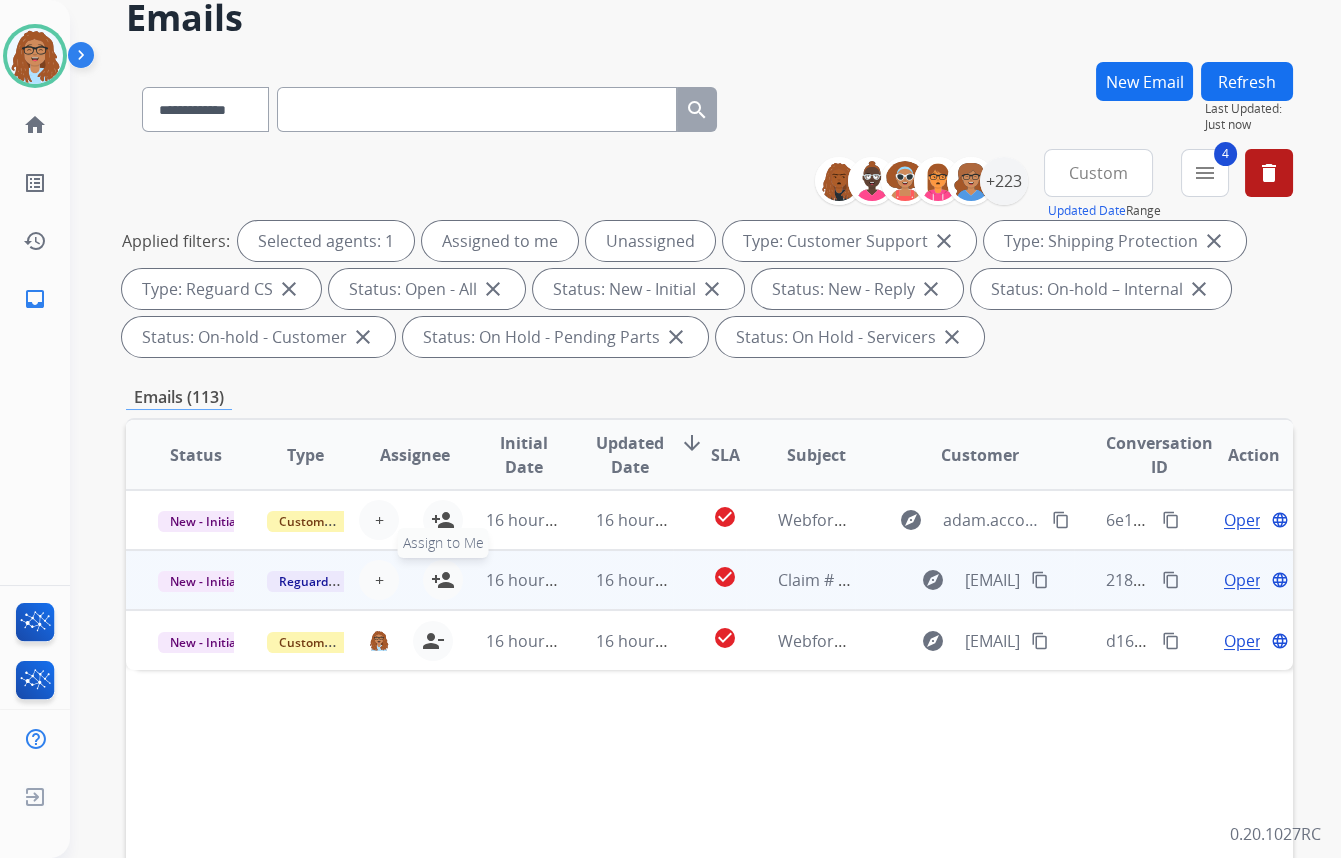 click on "person_add" at bounding box center (443, 580) 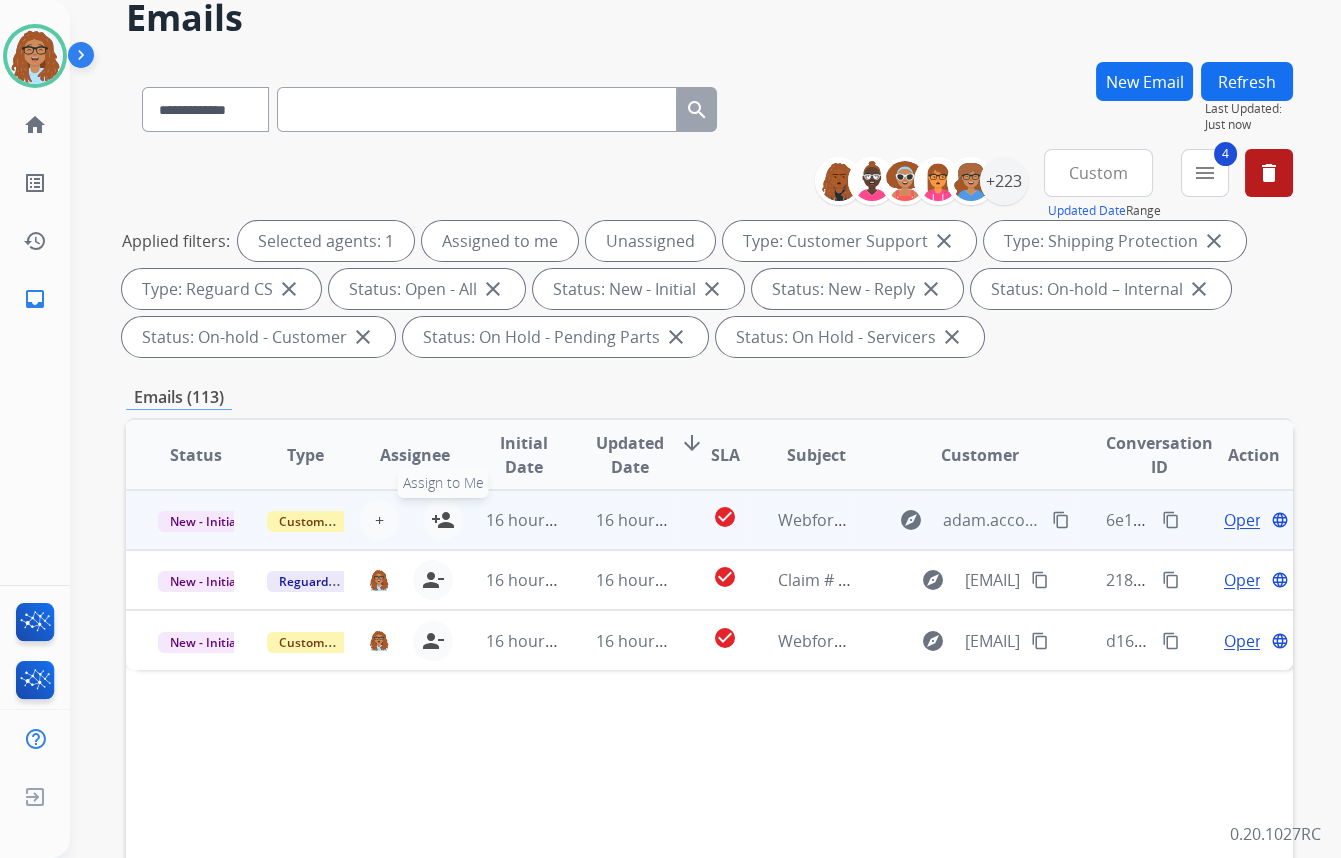 click on "person_add" at bounding box center [443, 520] 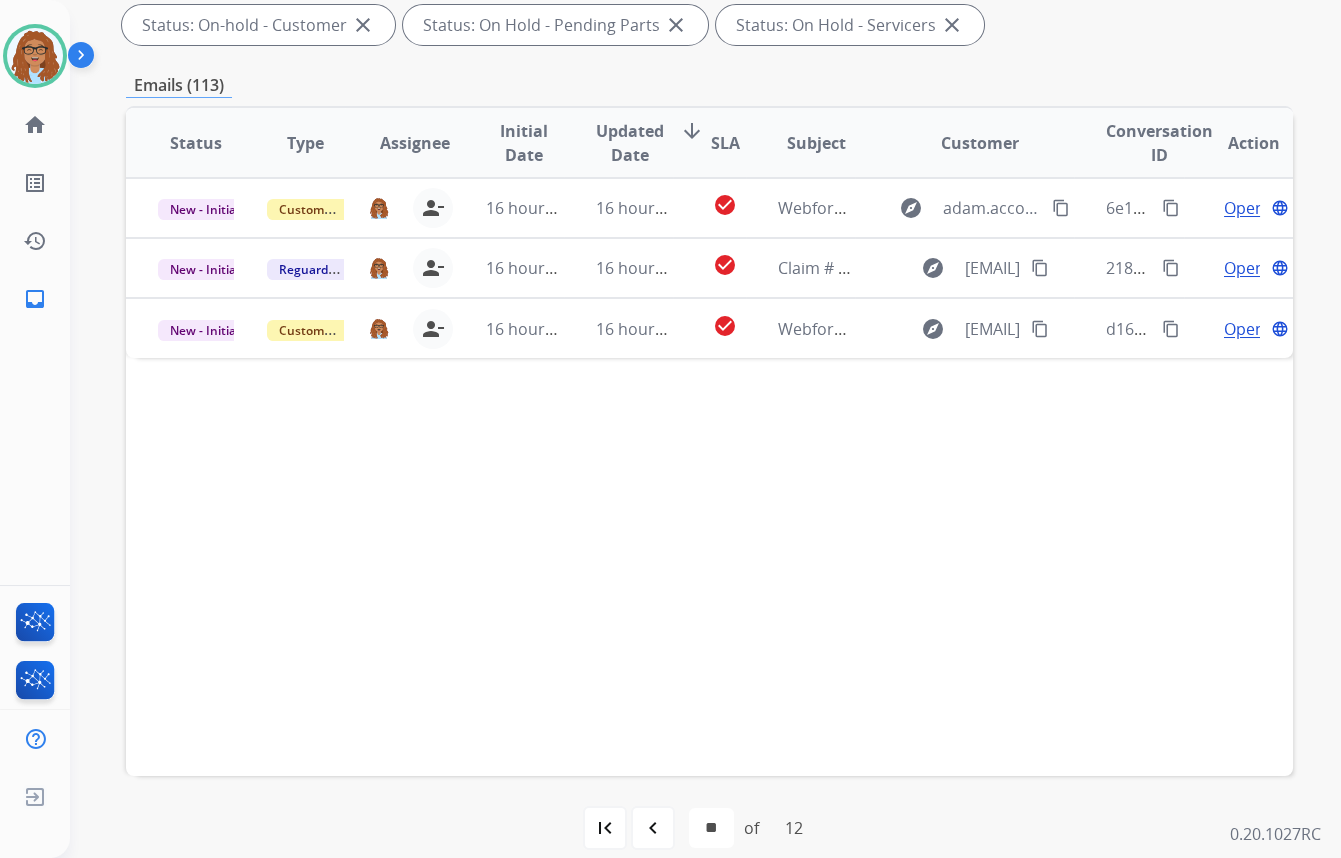 scroll, scrollTop: 423, scrollLeft: 0, axis: vertical 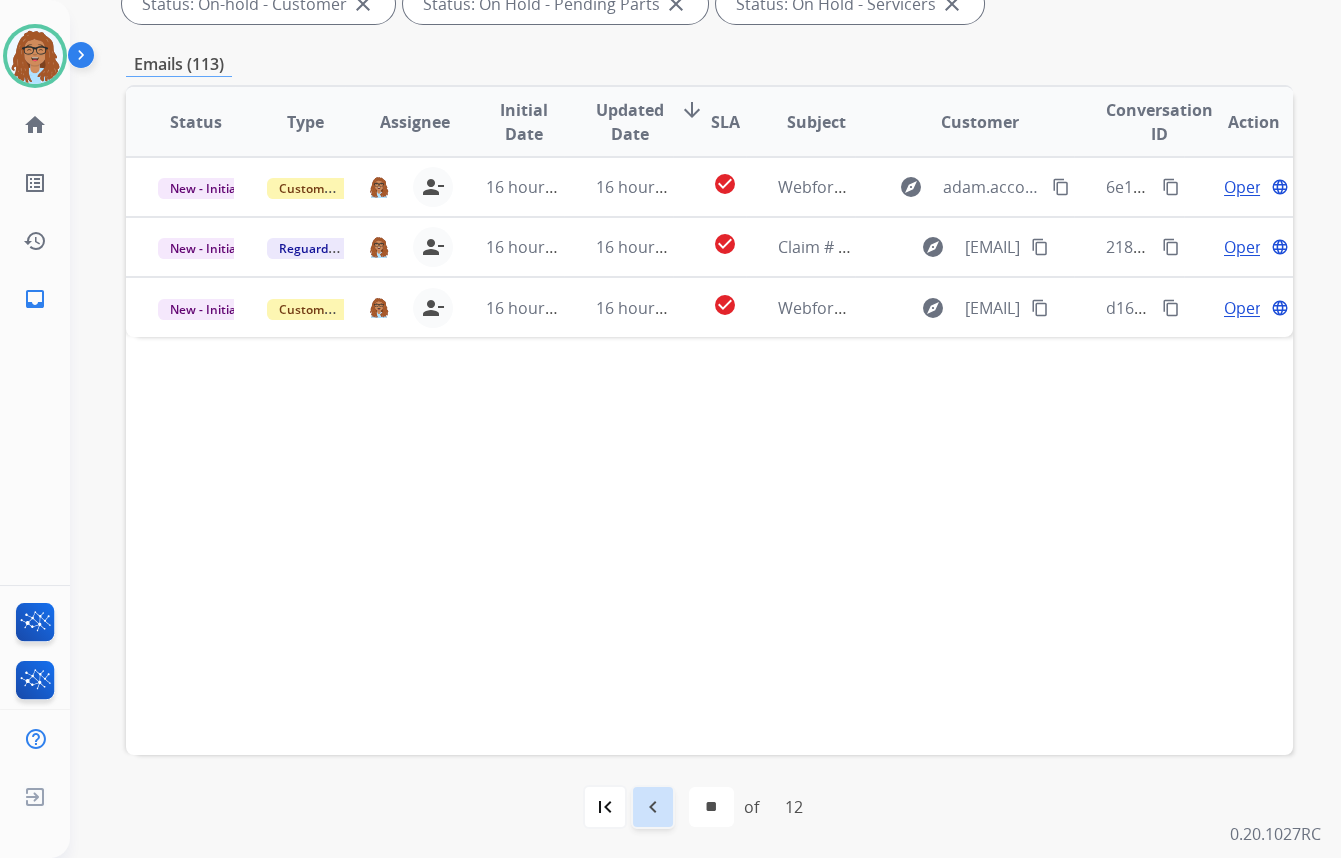 click on "navigate_before" at bounding box center [653, 807] 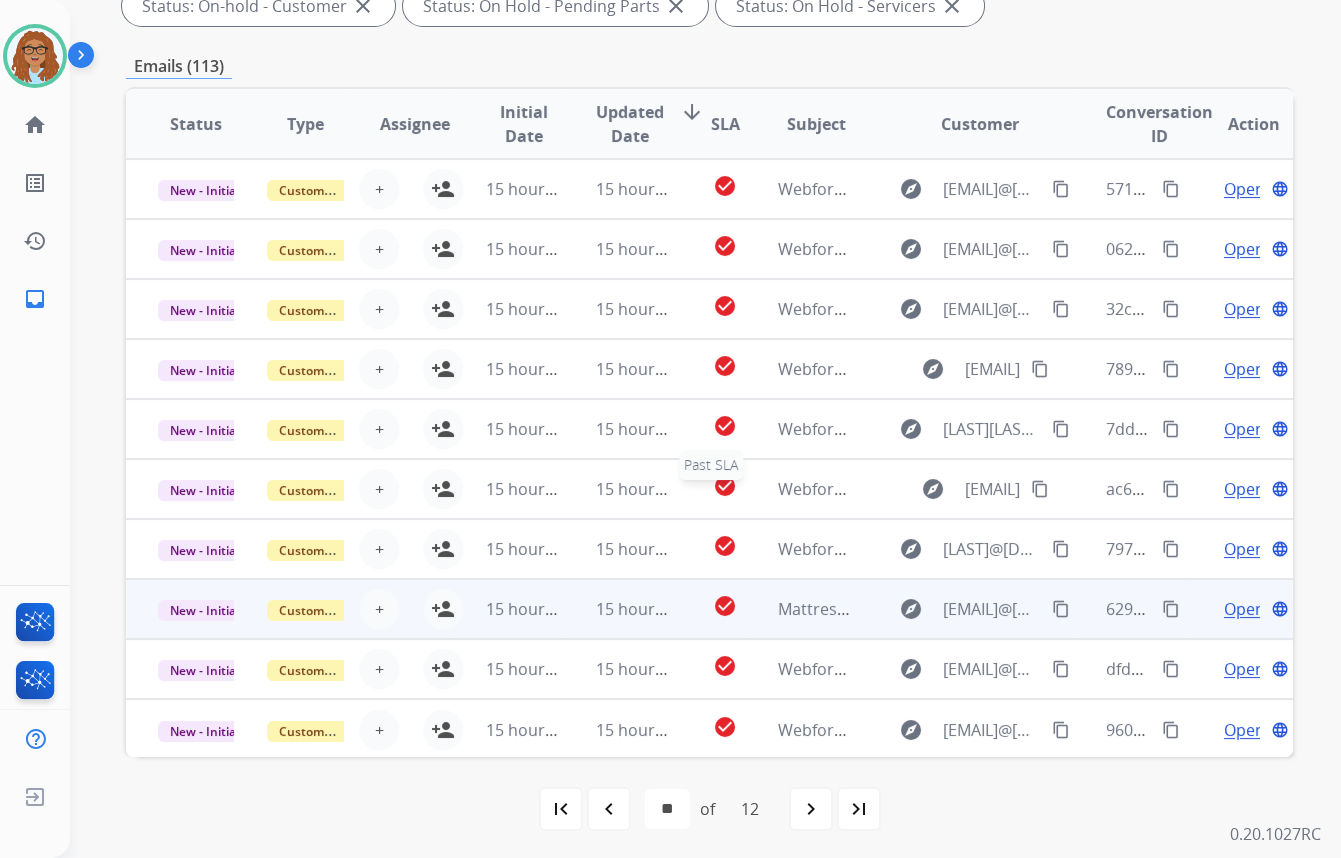 scroll, scrollTop: 423, scrollLeft: 0, axis: vertical 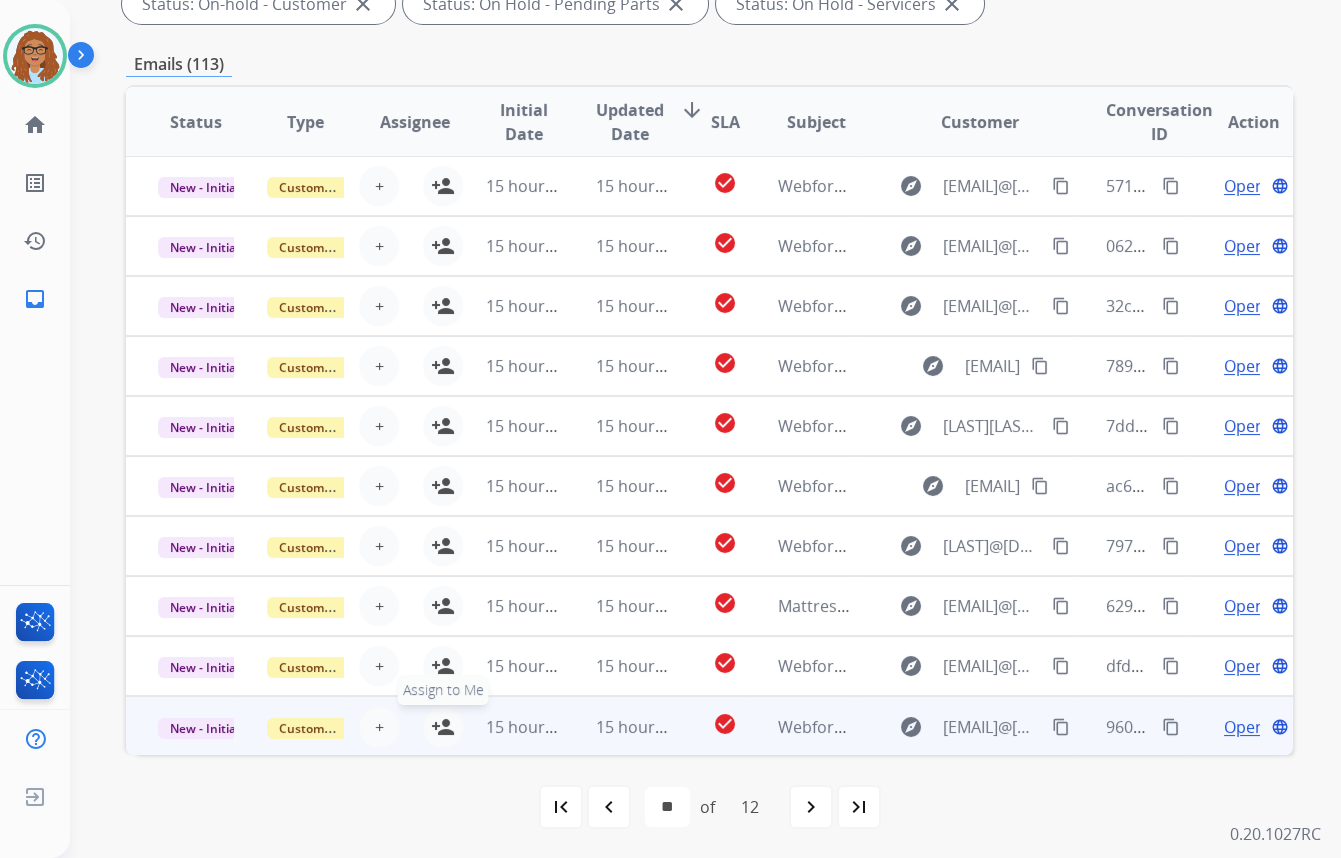 click on "person_add" at bounding box center [443, 727] 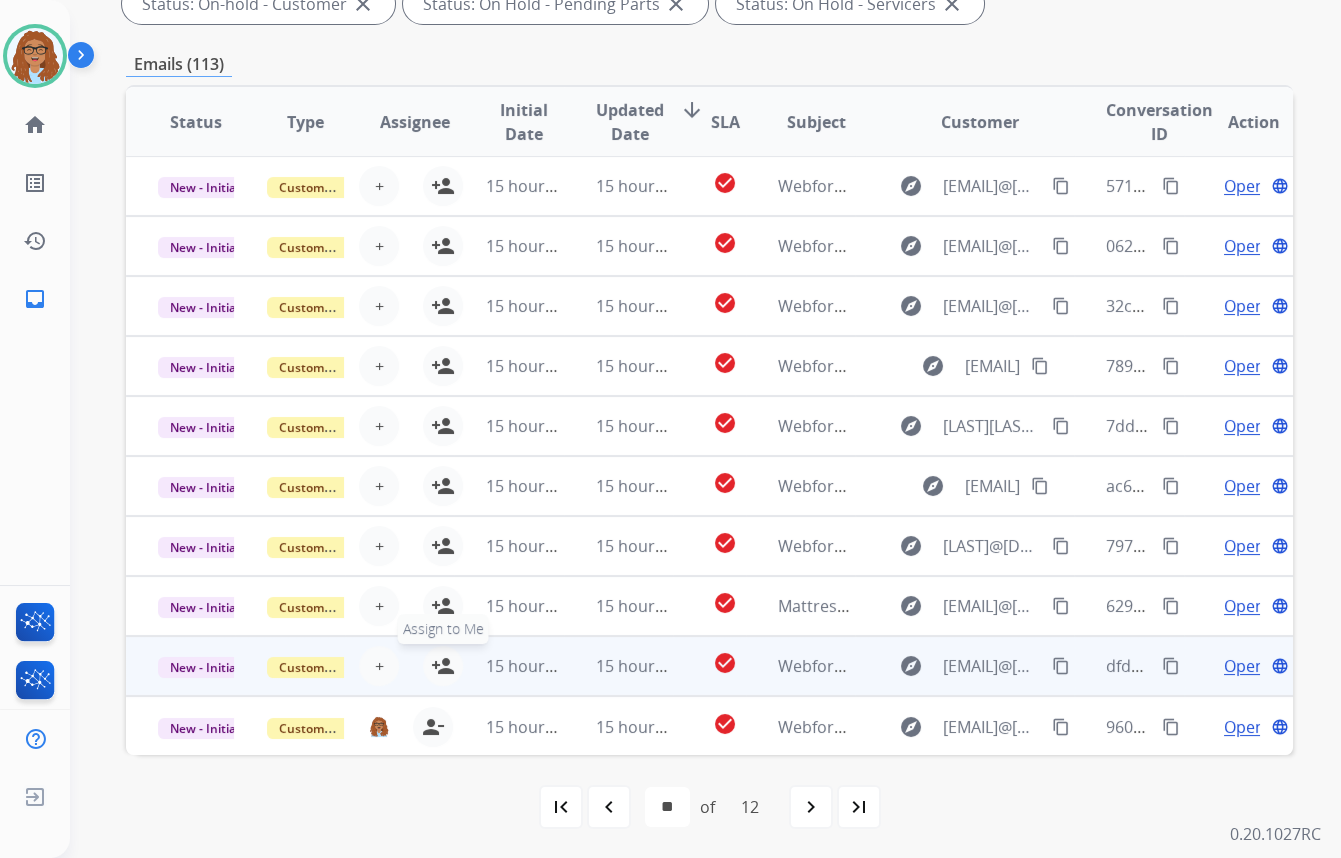 click on "person_add" at bounding box center (443, 666) 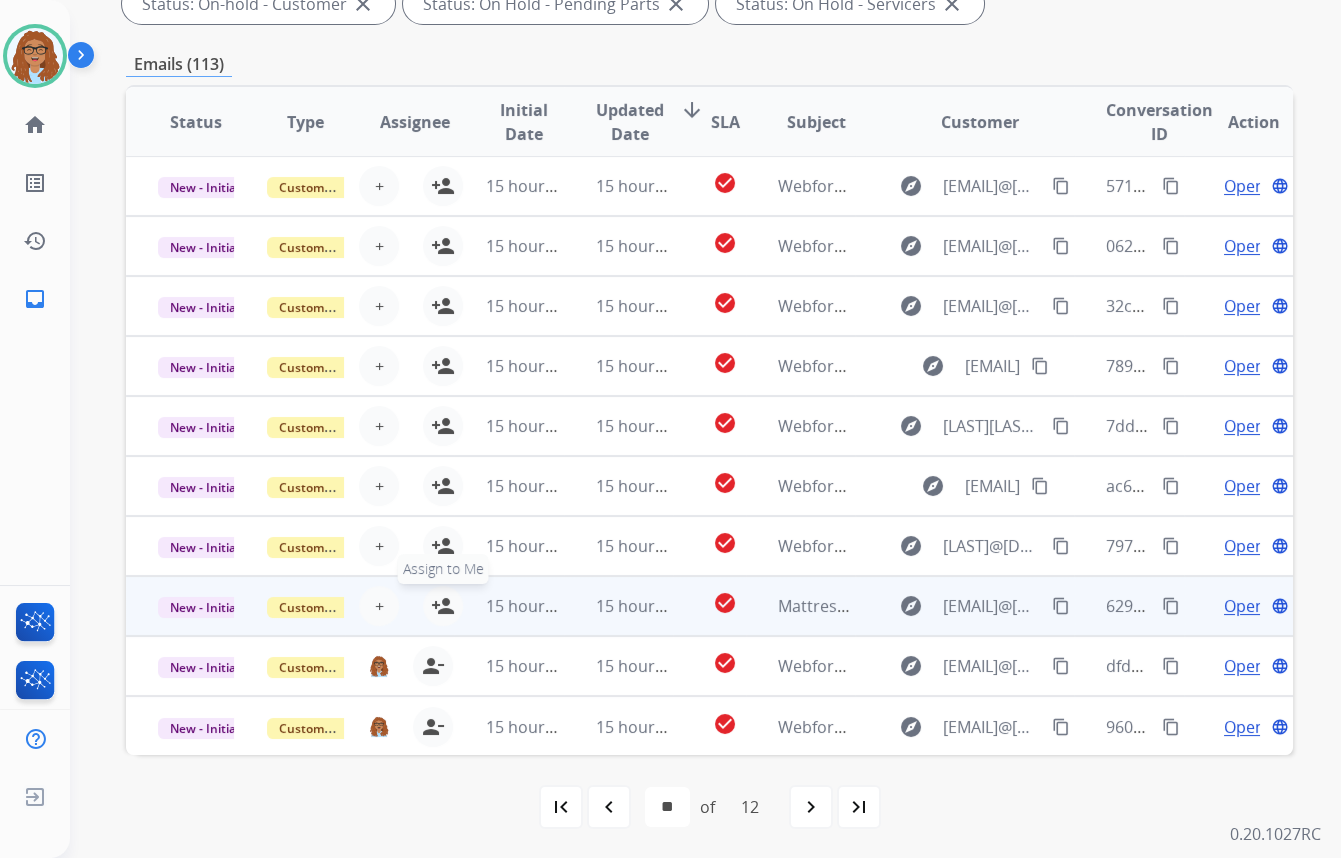 click on "person_add" at bounding box center [443, 606] 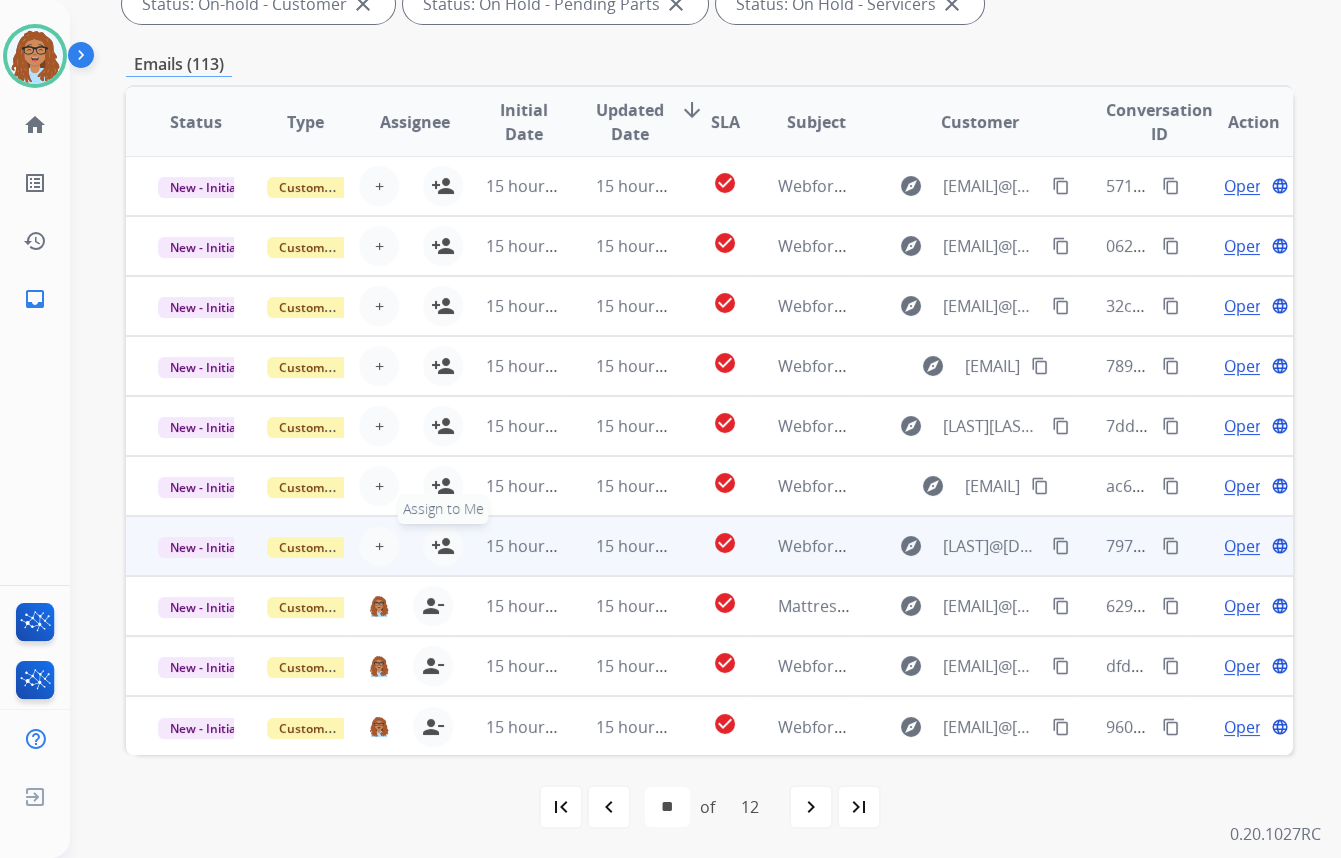 click on "person_add" at bounding box center [443, 546] 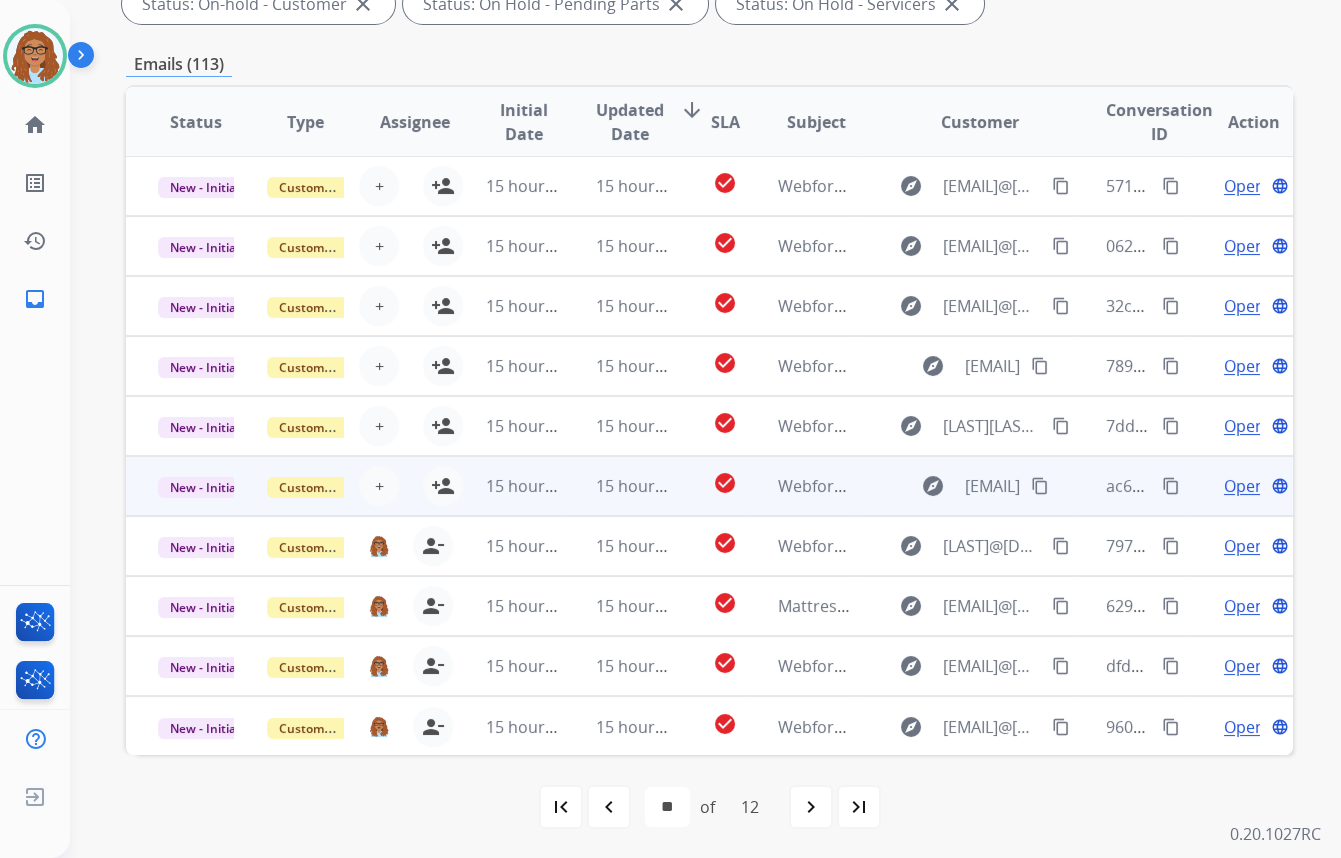 click on "15 hours ago" at bounding box center (508, 486) 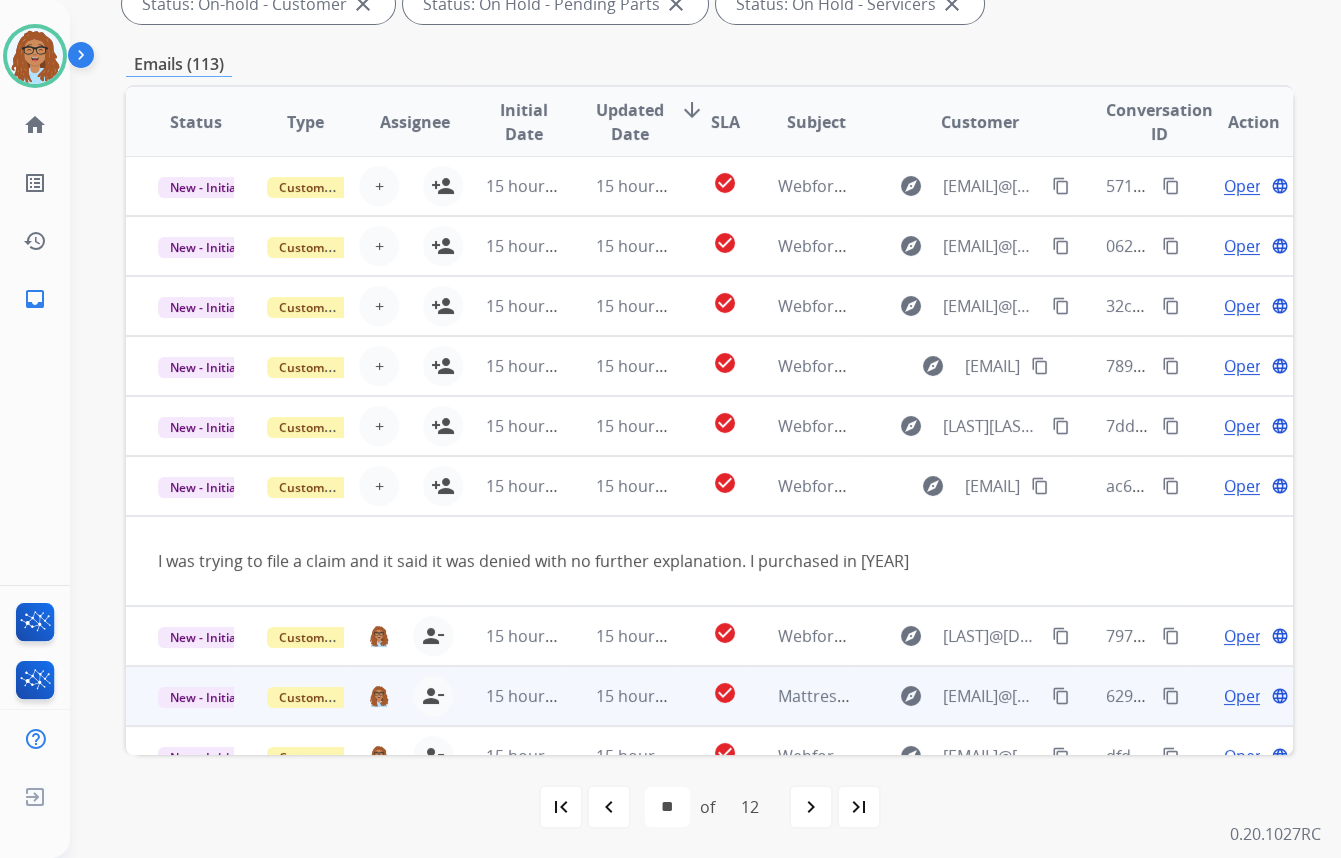 scroll, scrollTop: 90, scrollLeft: 0, axis: vertical 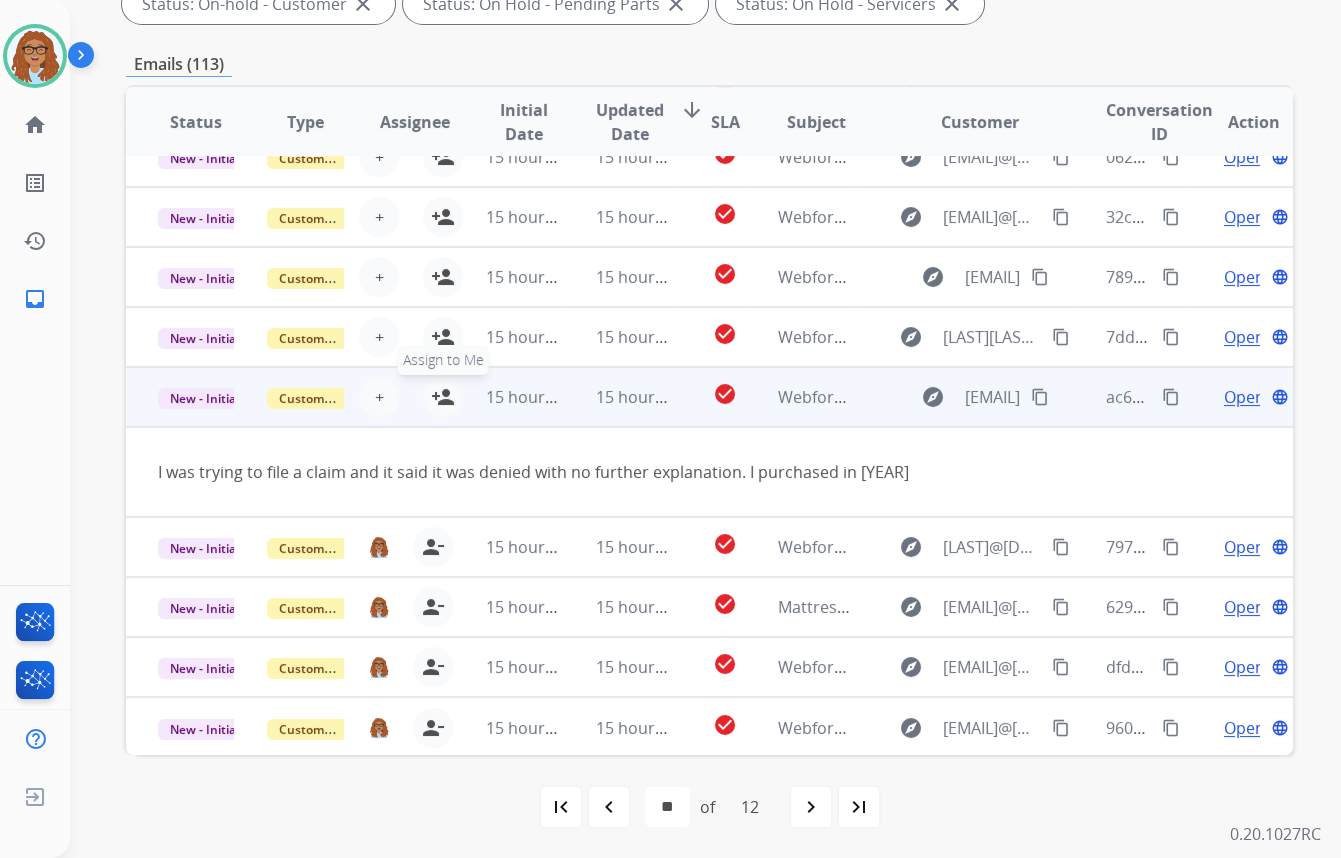 click on "person_add" at bounding box center [443, 397] 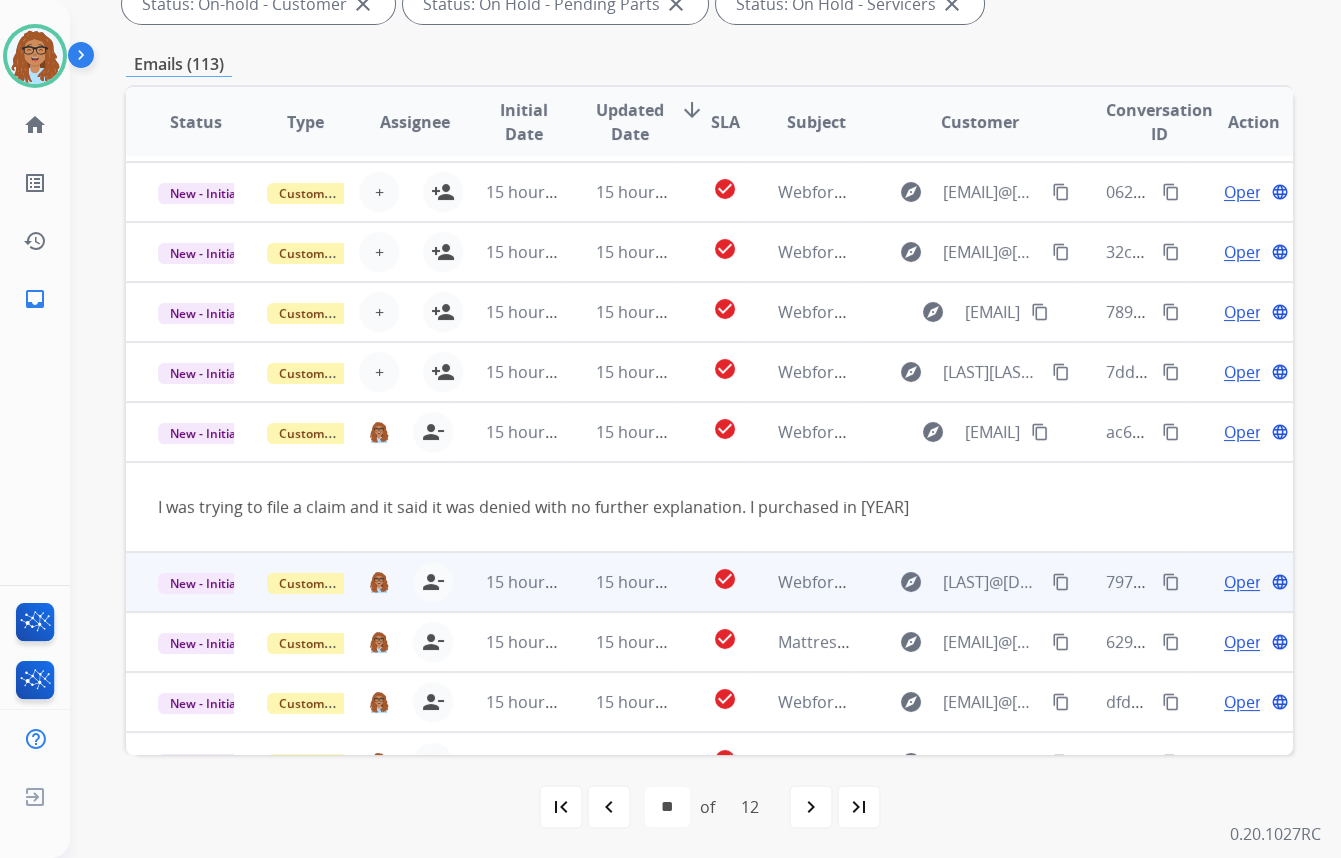 scroll, scrollTop: 0, scrollLeft: 0, axis: both 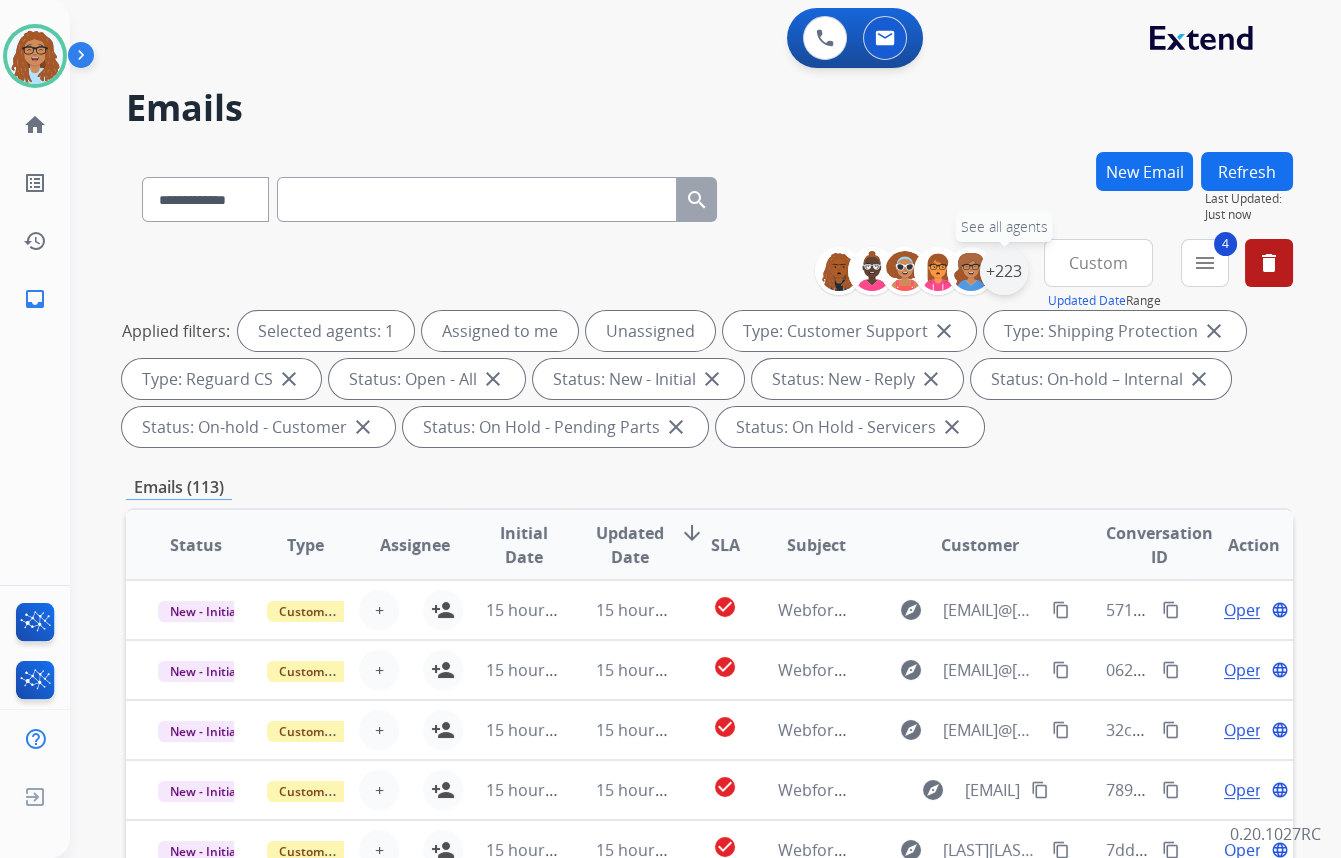 drag, startPoint x: 1014, startPoint y: 270, endPoint x: 1000, endPoint y: 290, distance: 24.41311 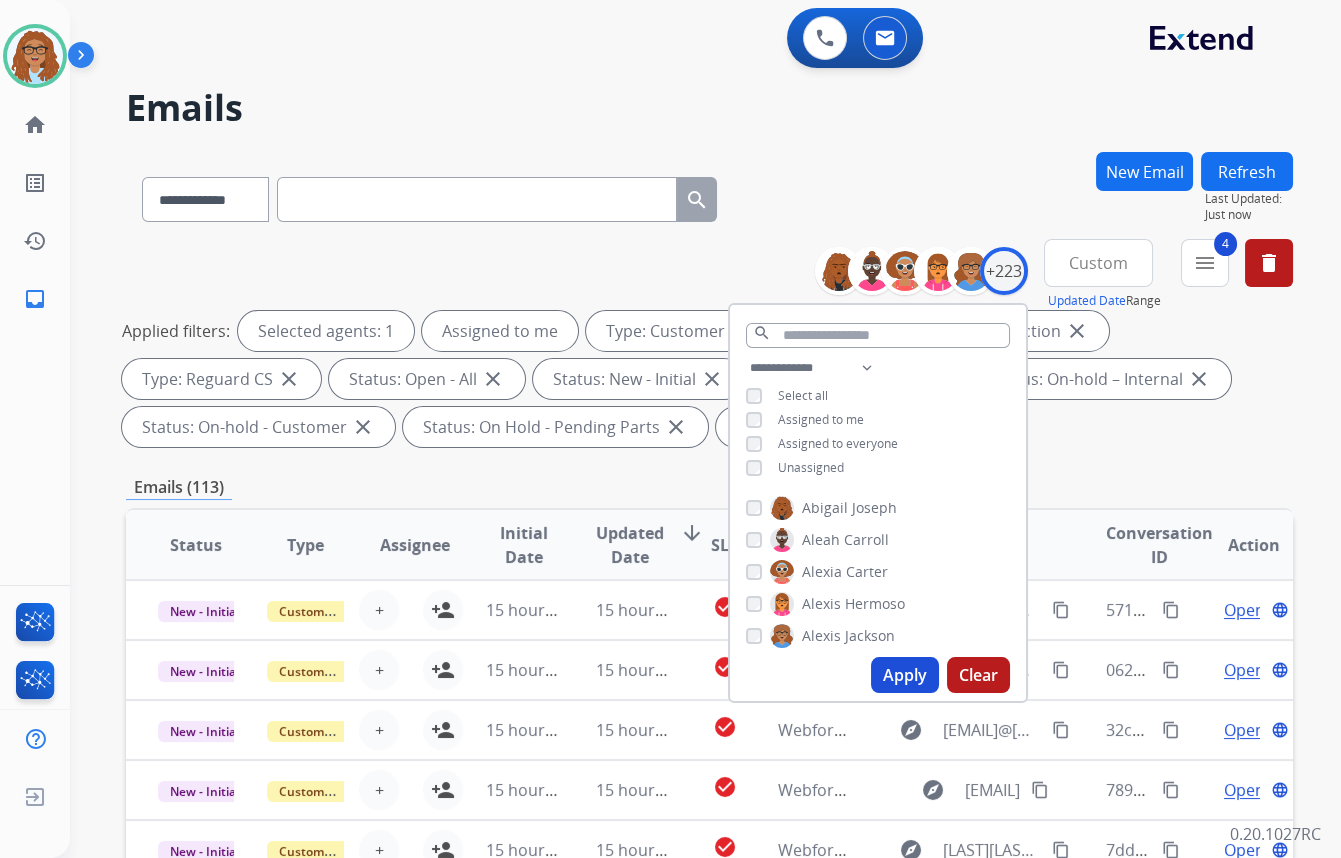 click on "Apply" at bounding box center [905, 675] 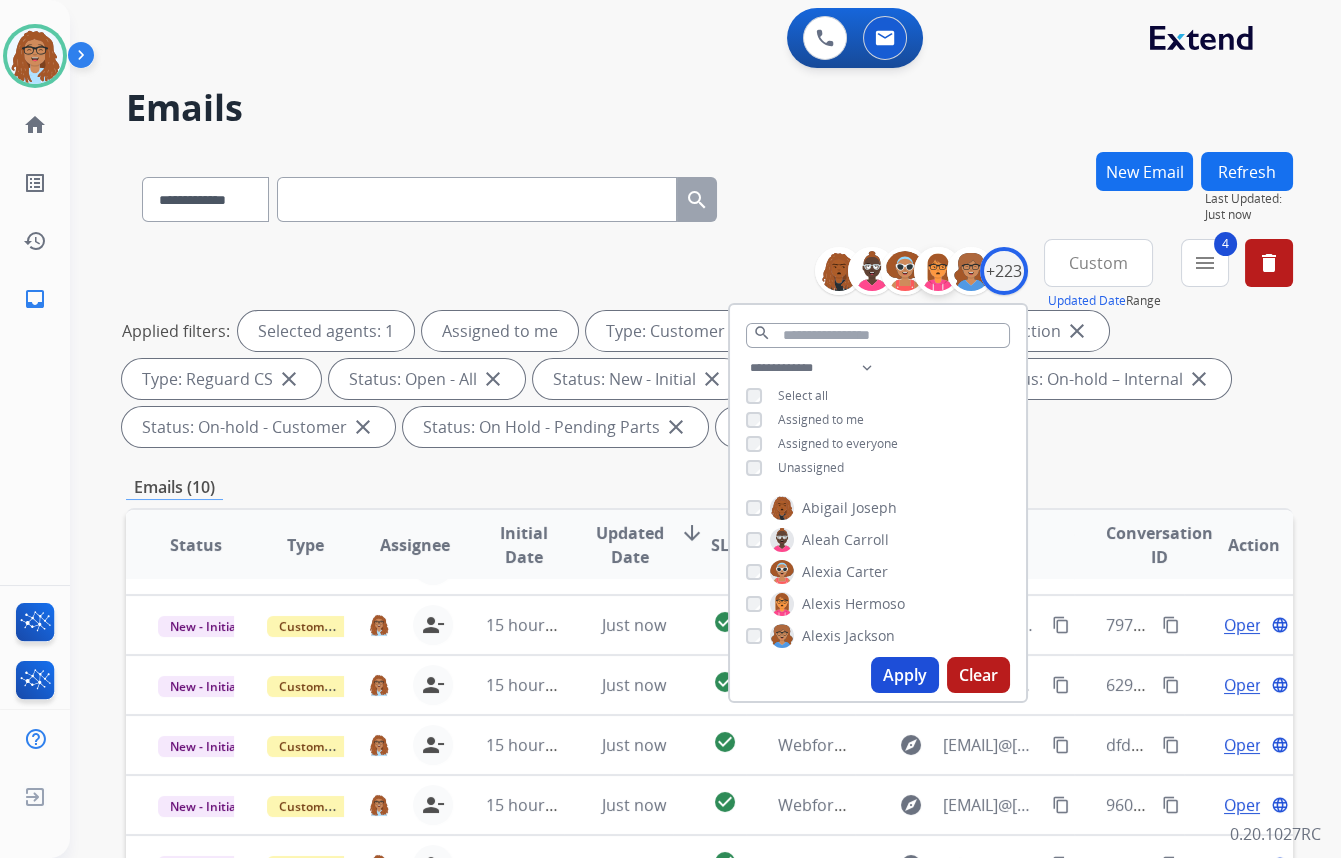 scroll, scrollTop: 67, scrollLeft: 0, axis: vertical 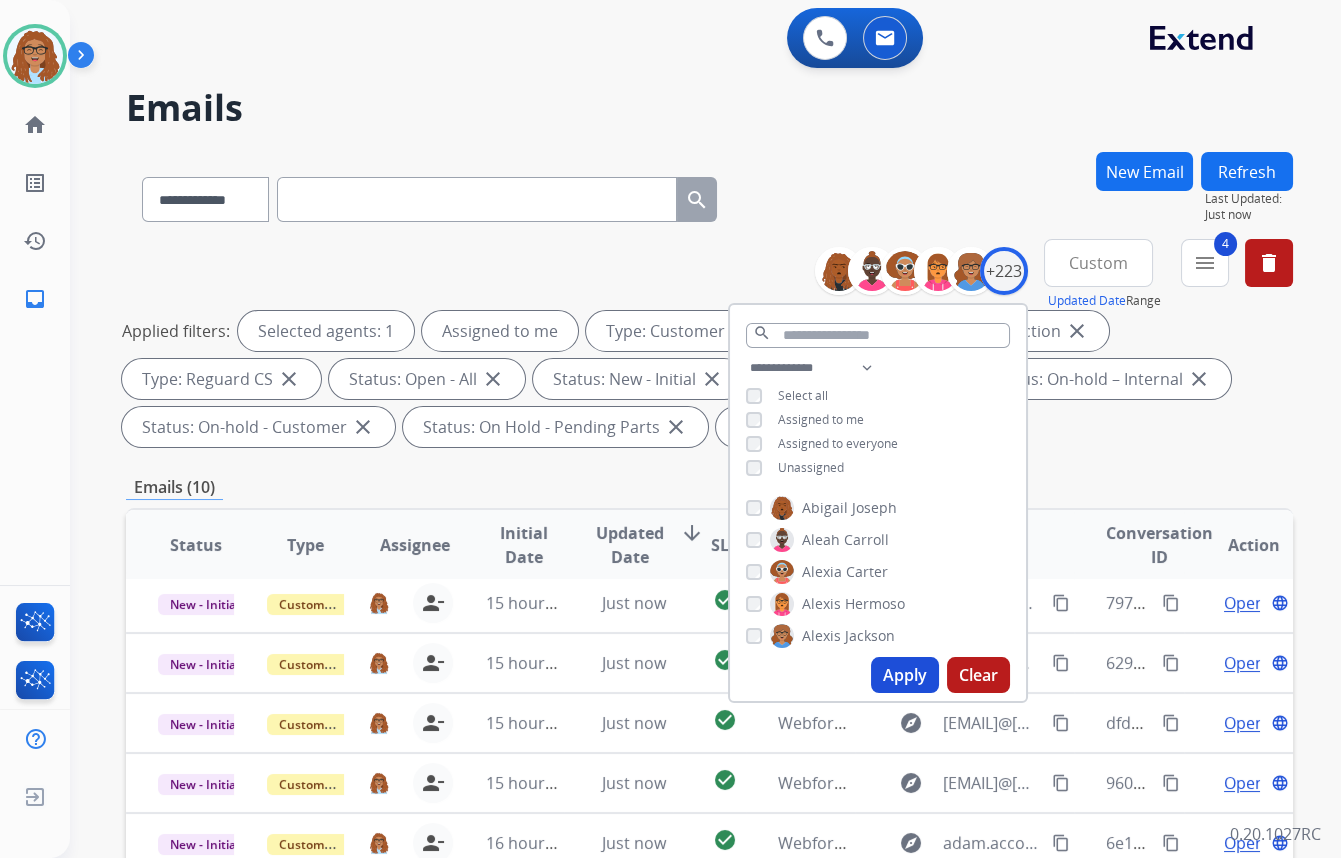 click on "**********" at bounding box center (709, 195) 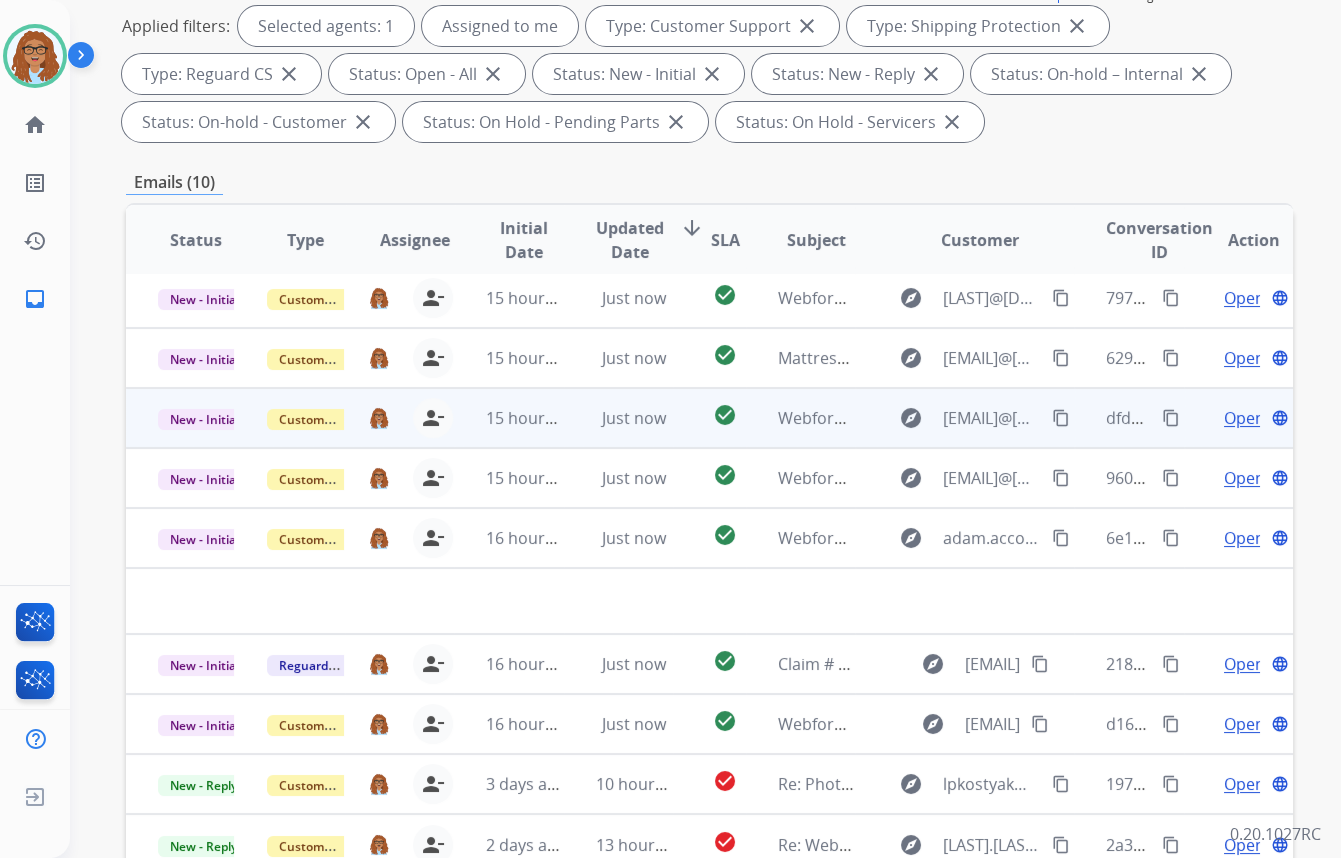 scroll, scrollTop: 363, scrollLeft: 0, axis: vertical 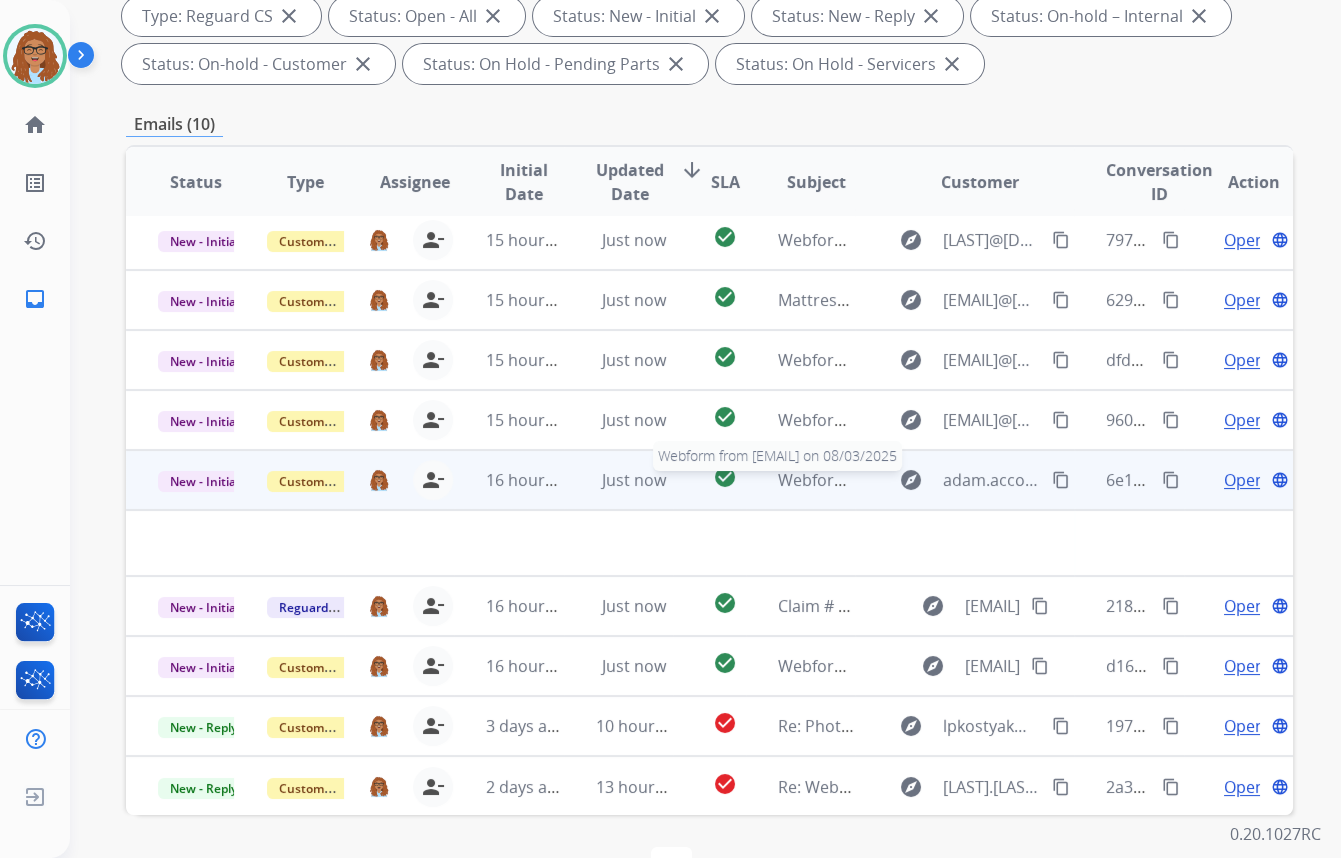 click on "Webform from [EMAIL] on 08/03/2025" at bounding box center [919, 480] 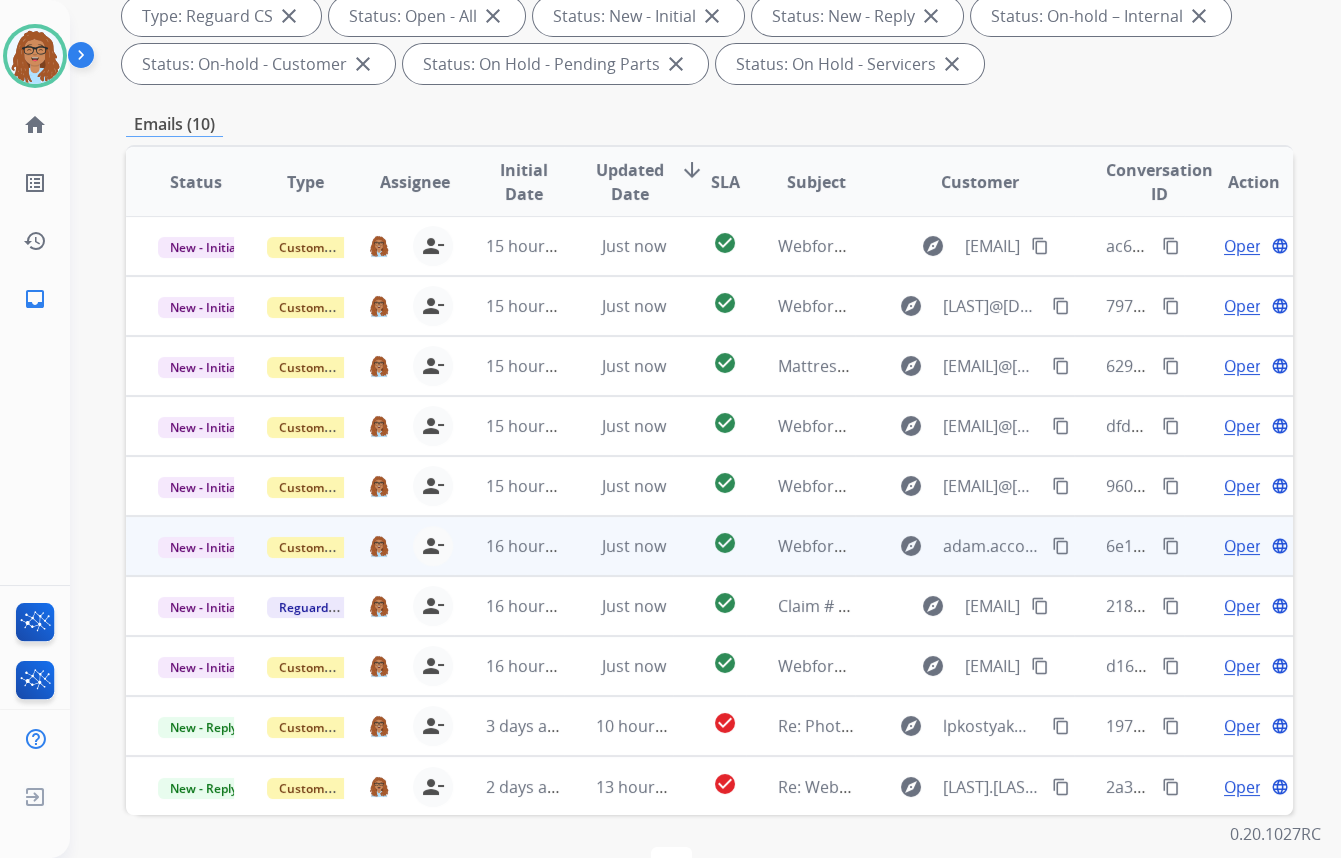 scroll, scrollTop: 0, scrollLeft: 0, axis: both 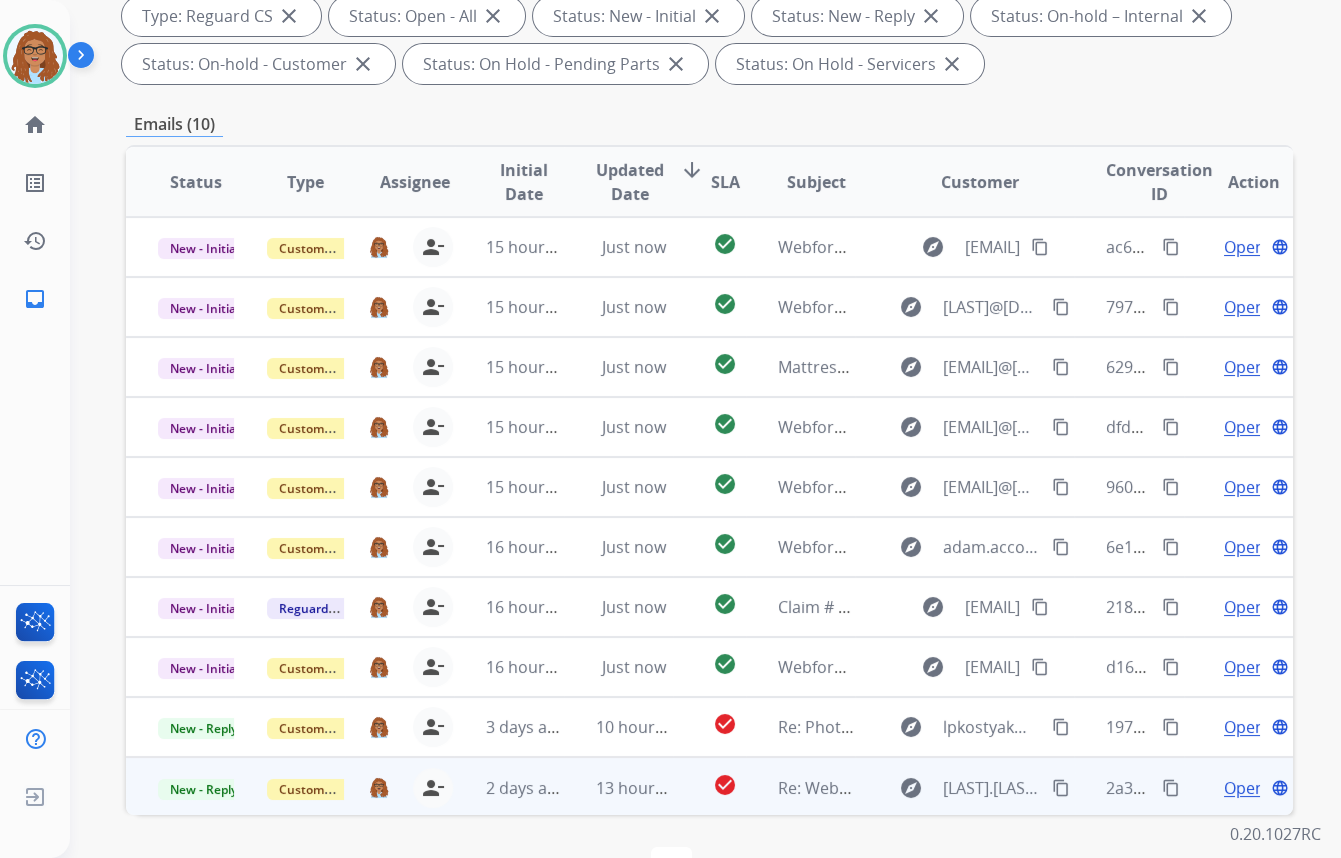 click on "content_copy" at bounding box center [1171, 788] 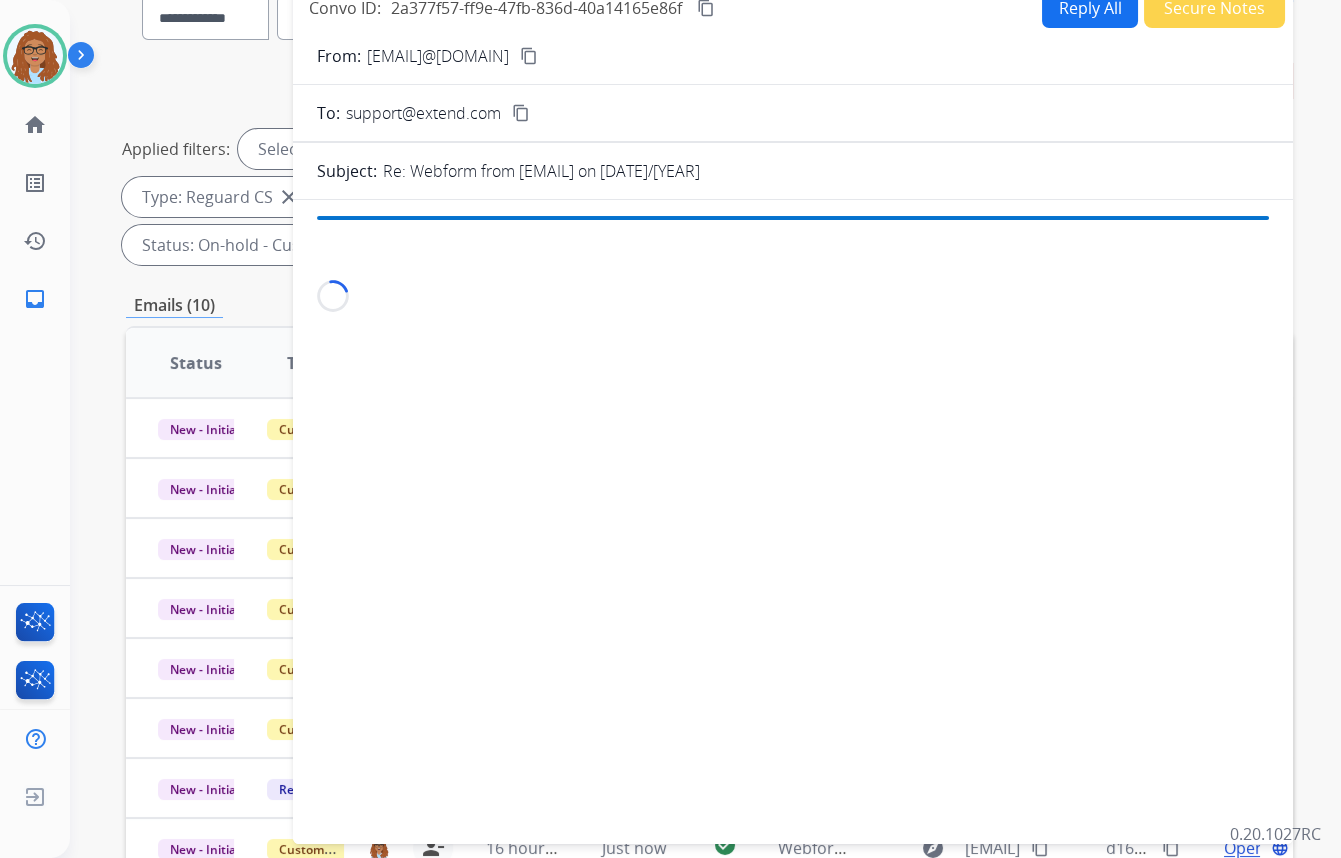 scroll, scrollTop: 181, scrollLeft: 0, axis: vertical 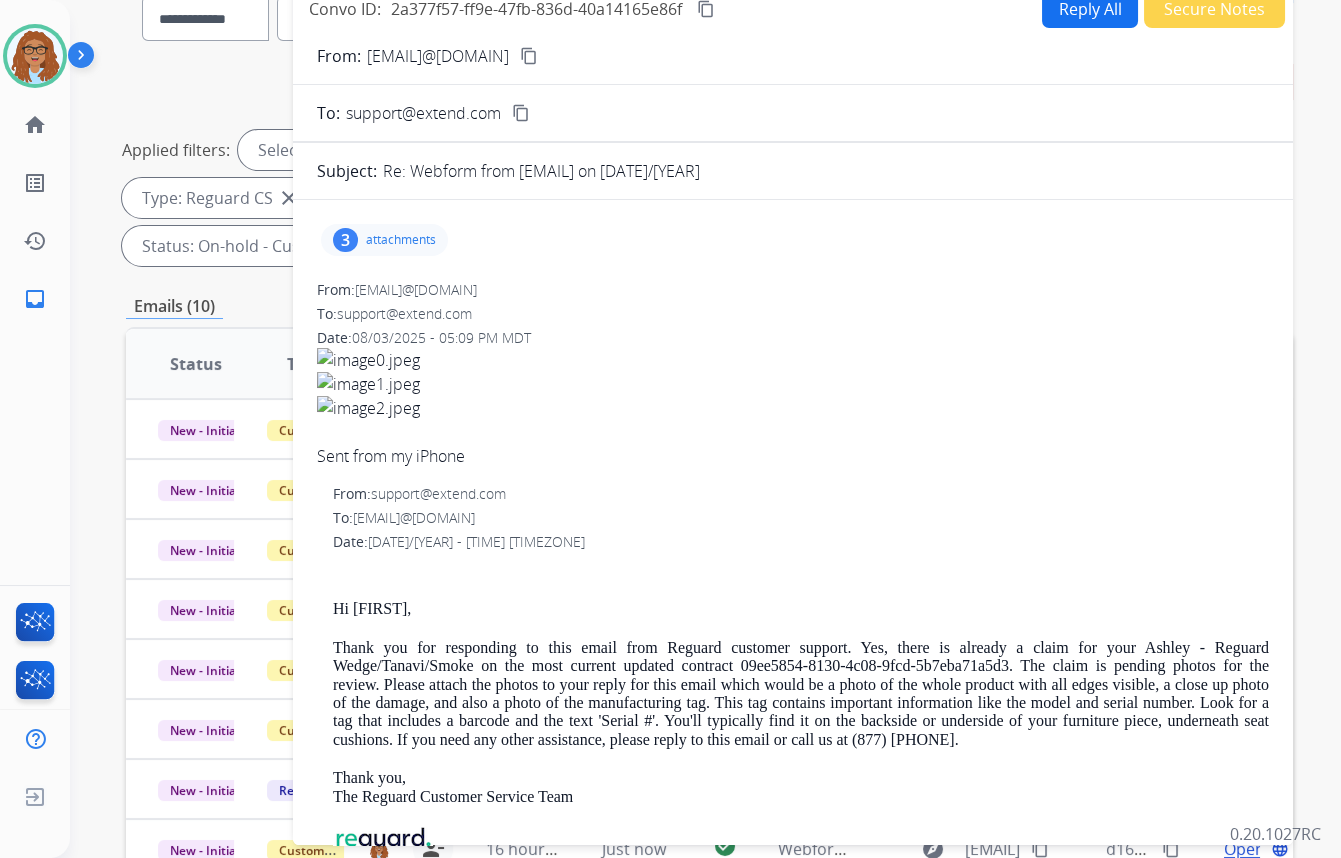 click on "3" at bounding box center (345, 240) 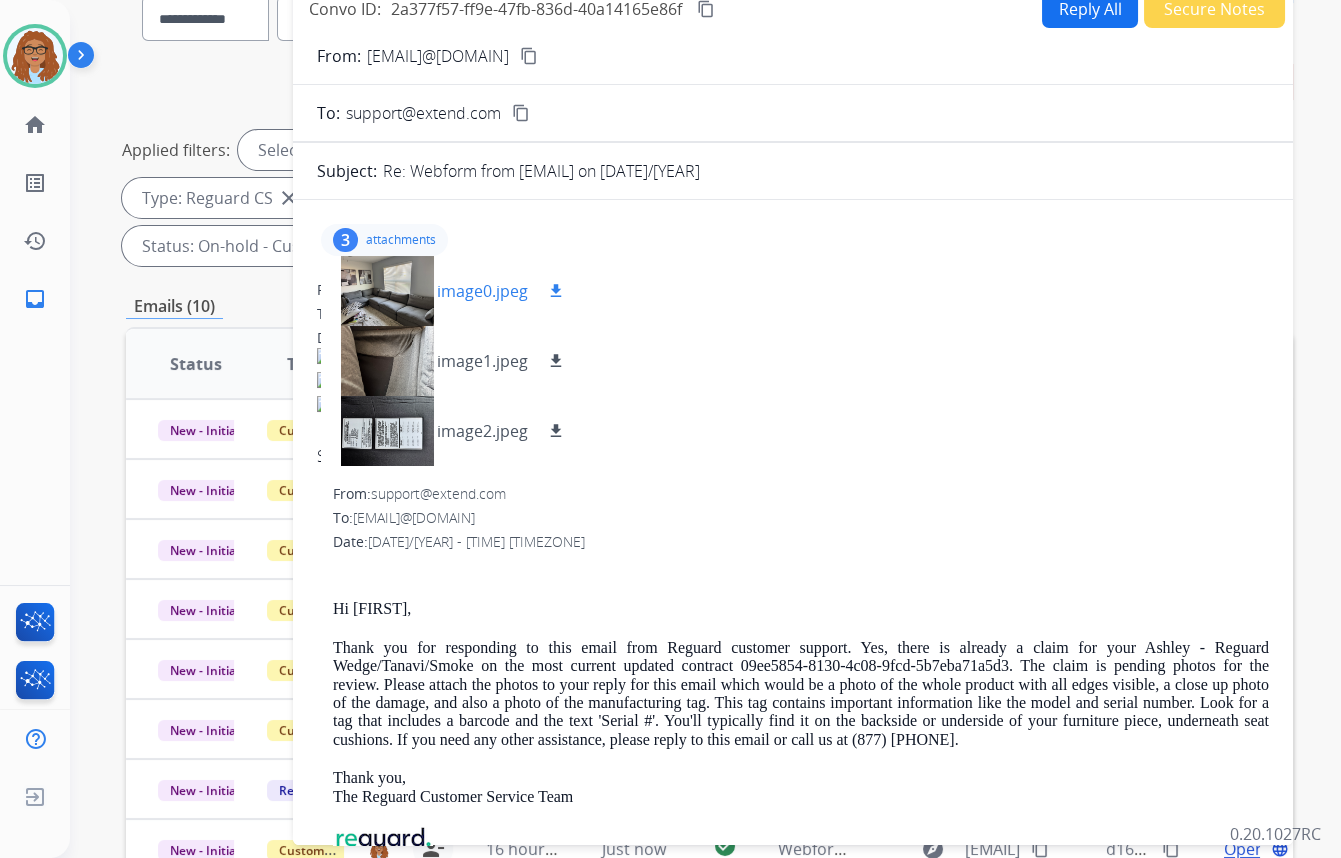 click on "download" at bounding box center (556, 291) 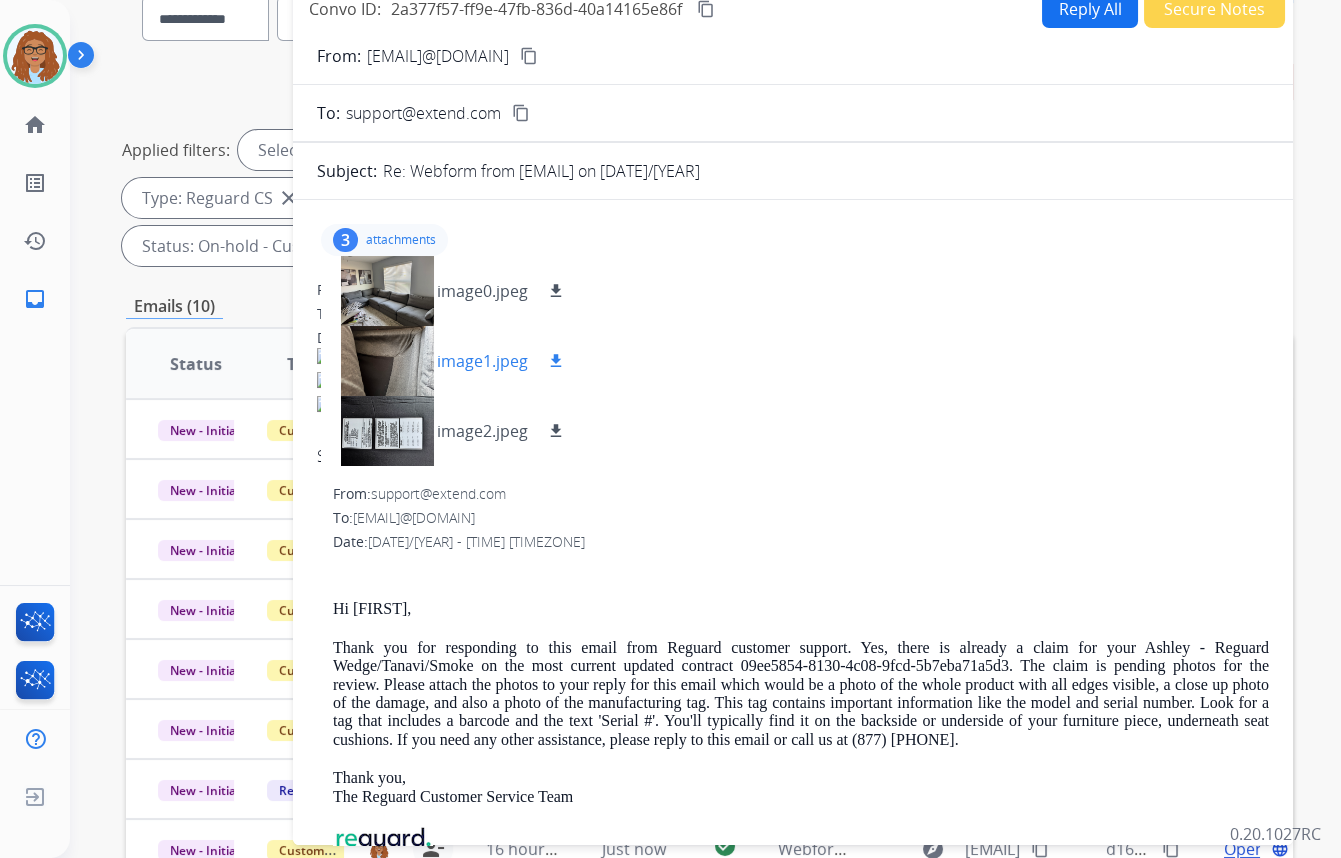 click on "download" at bounding box center [556, 361] 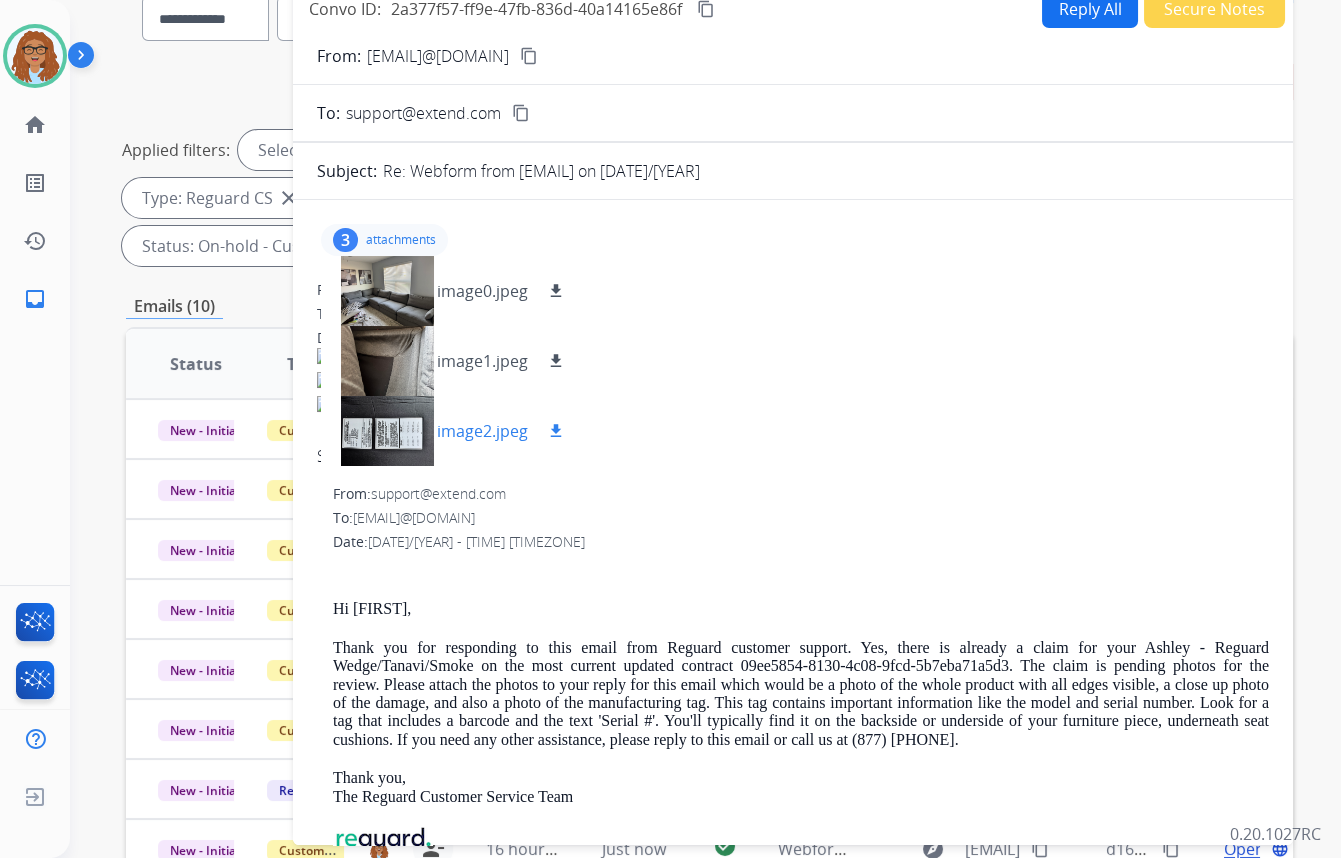 click on "download" at bounding box center [556, 431] 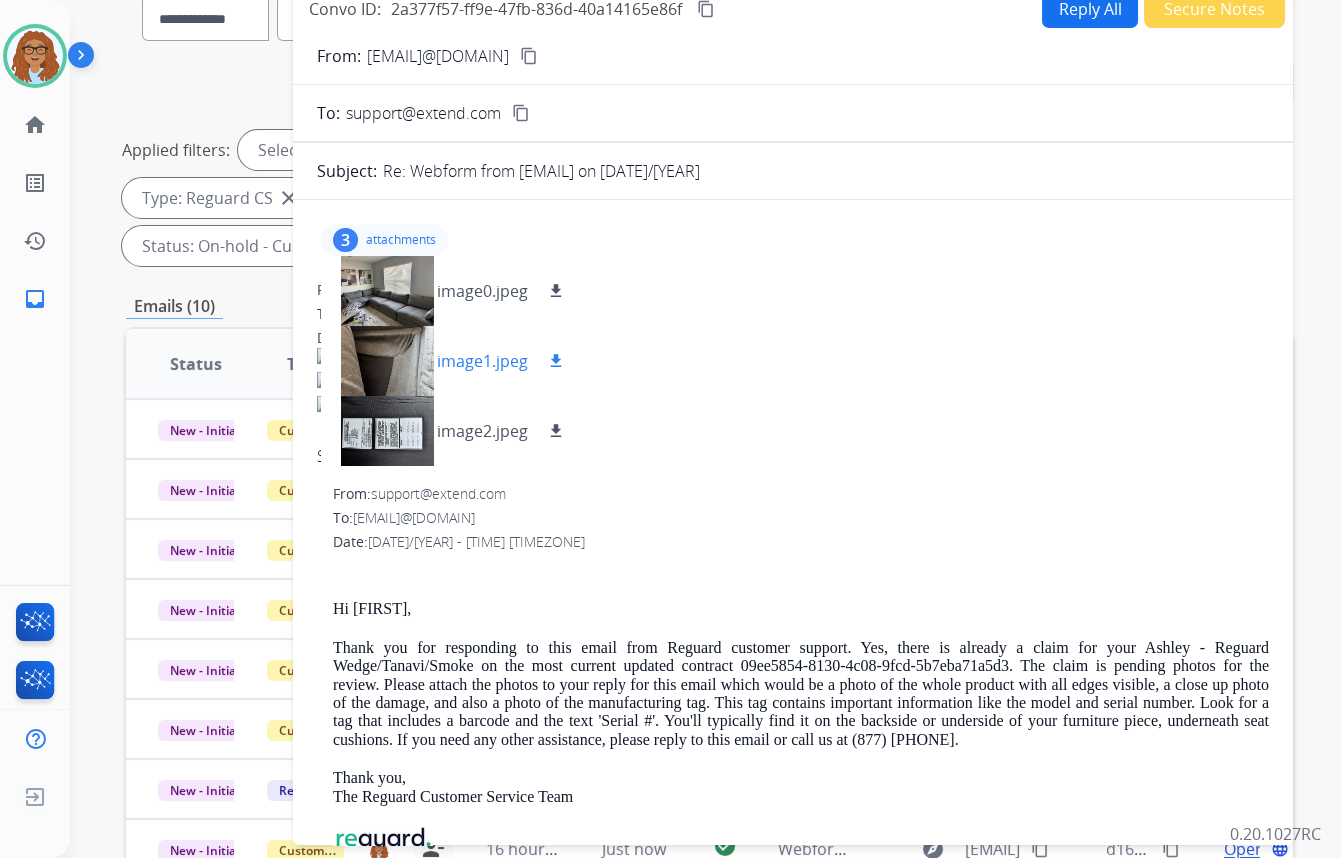 click on "download" at bounding box center (556, 361) 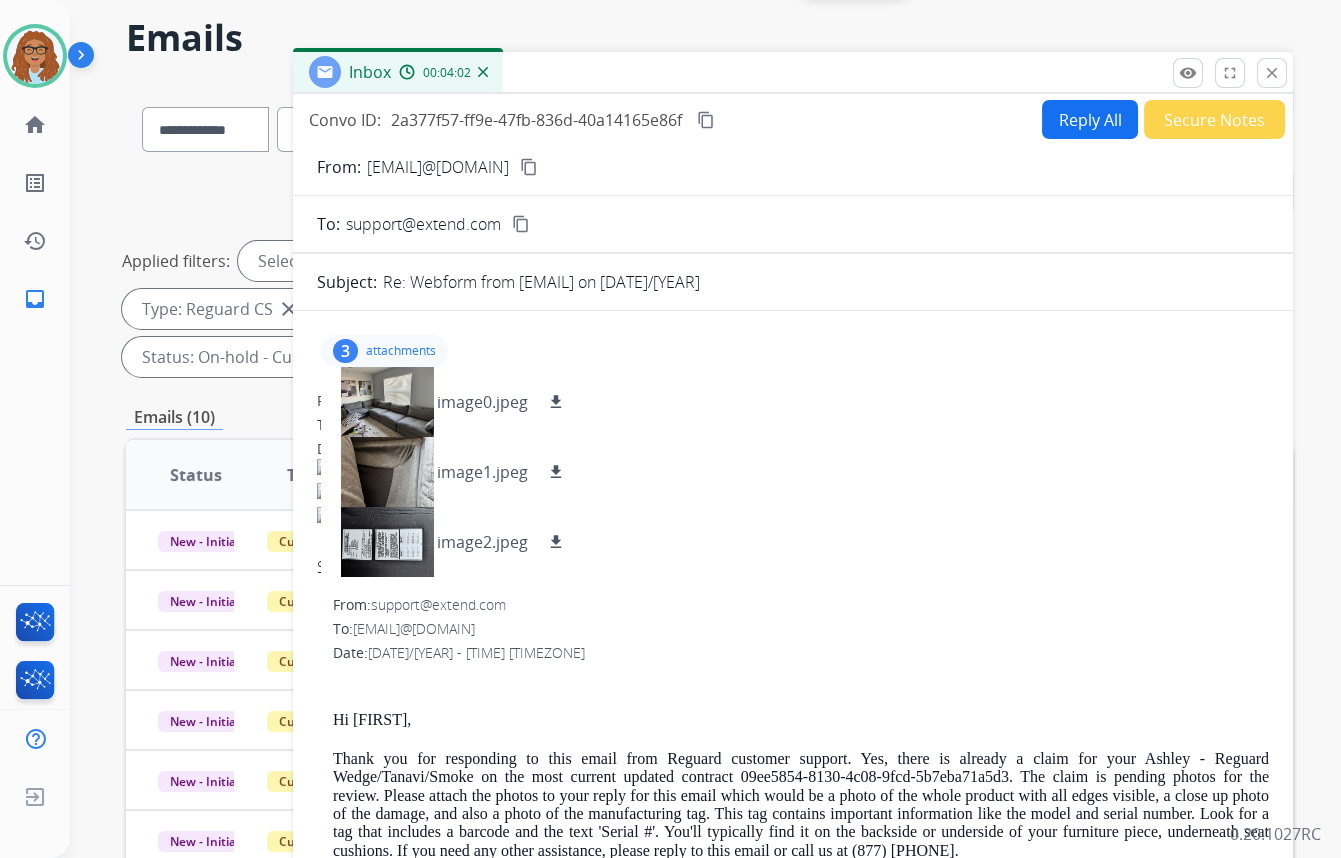 scroll, scrollTop: 0, scrollLeft: 0, axis: both 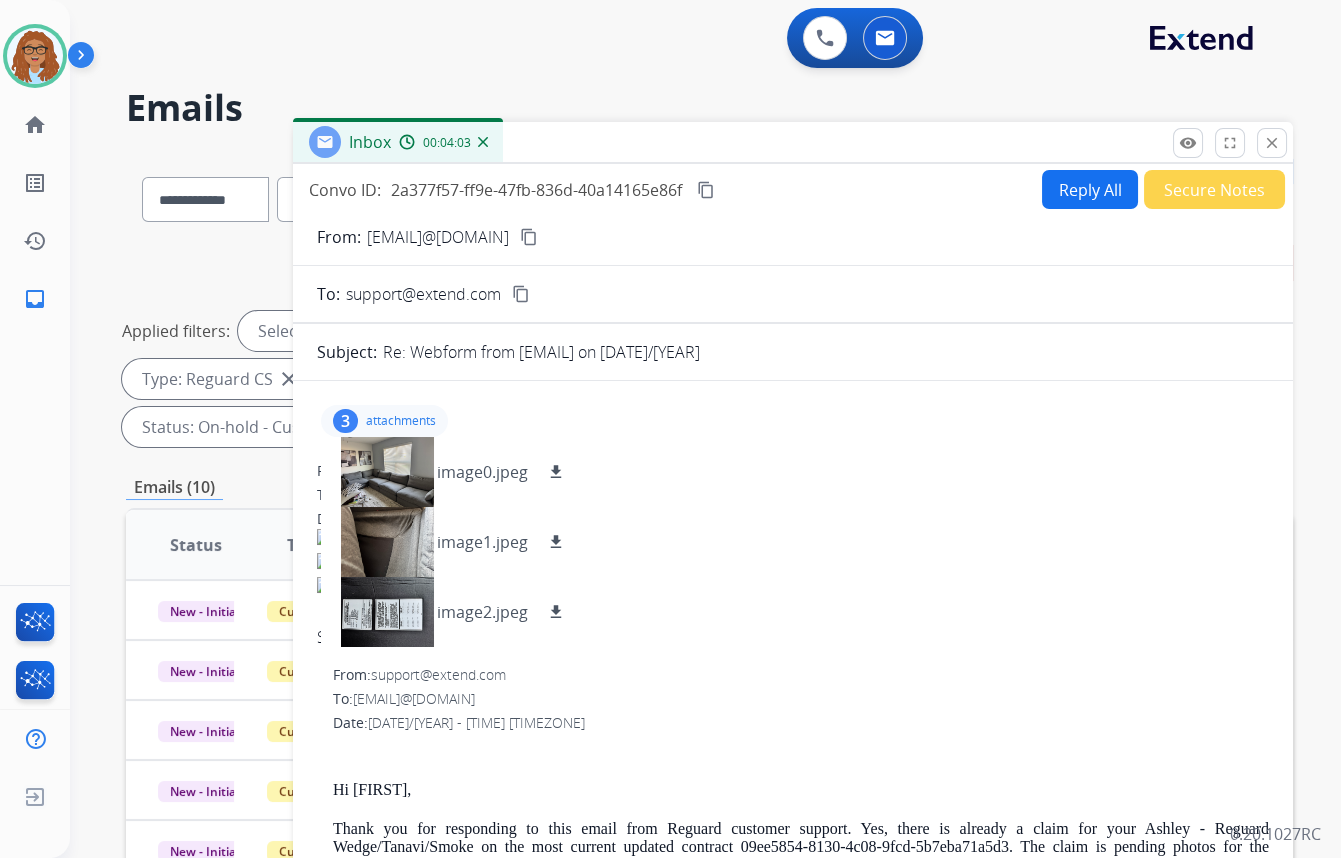 click on "Reply All" at bounding box center (1090, 189) 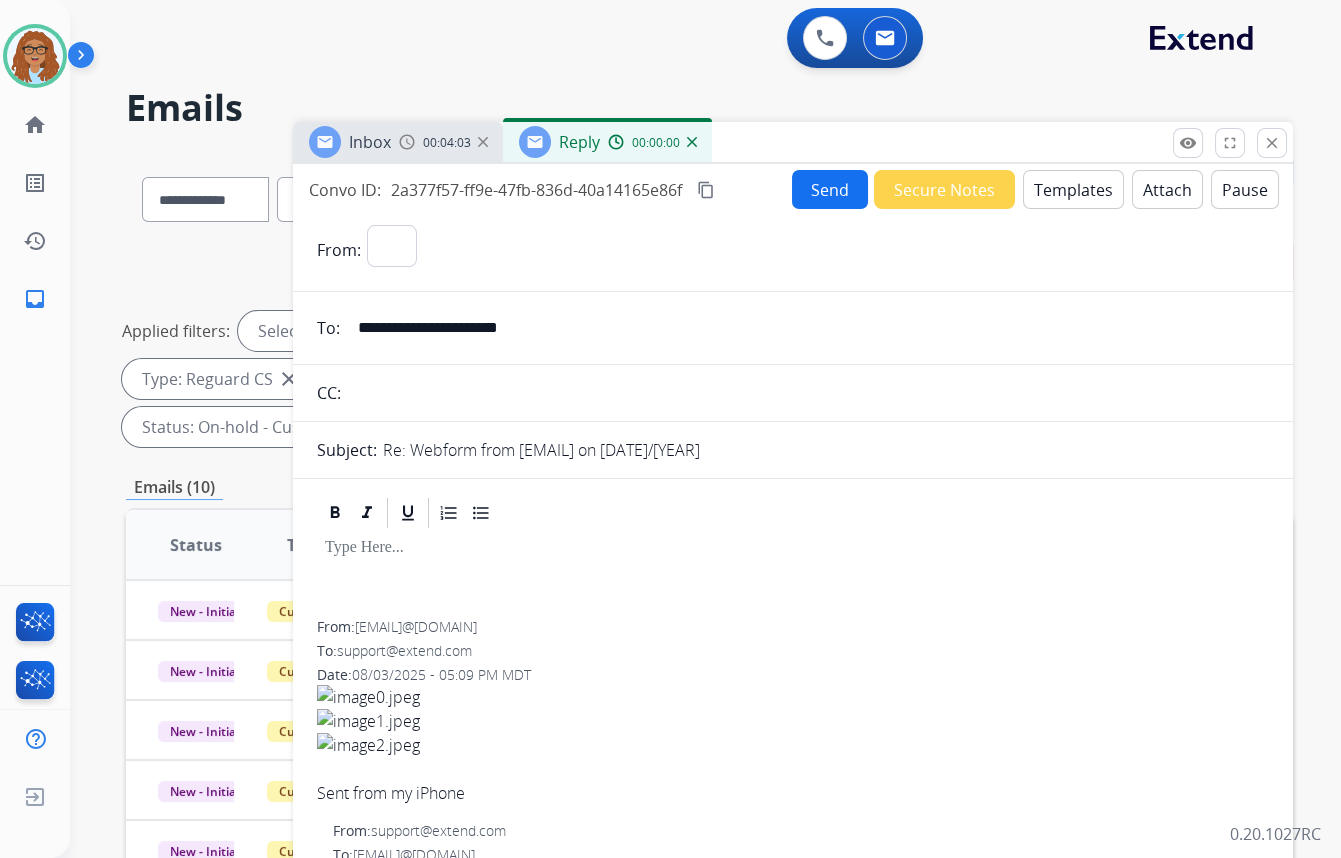 select on "**********" 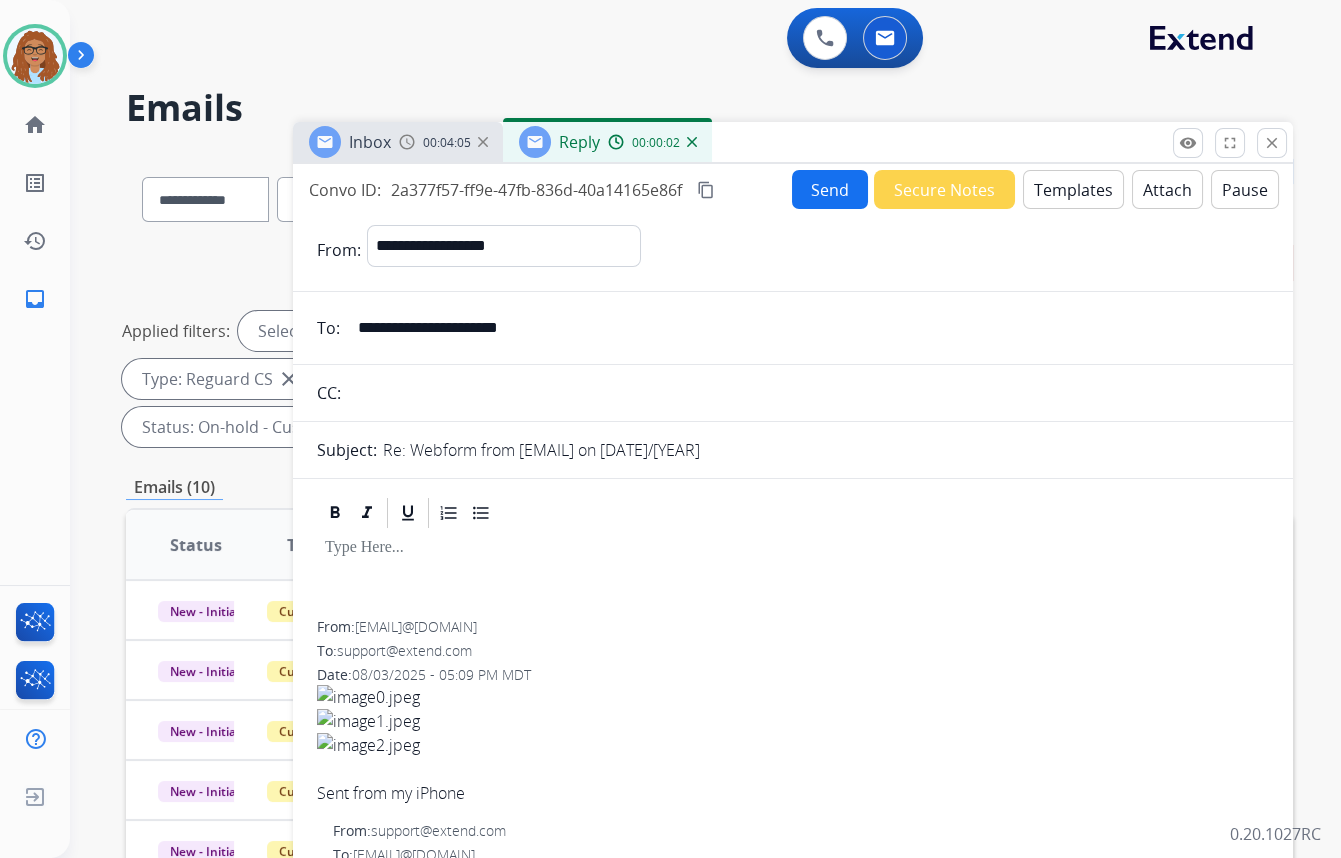 click at bounding box center (483, 142) 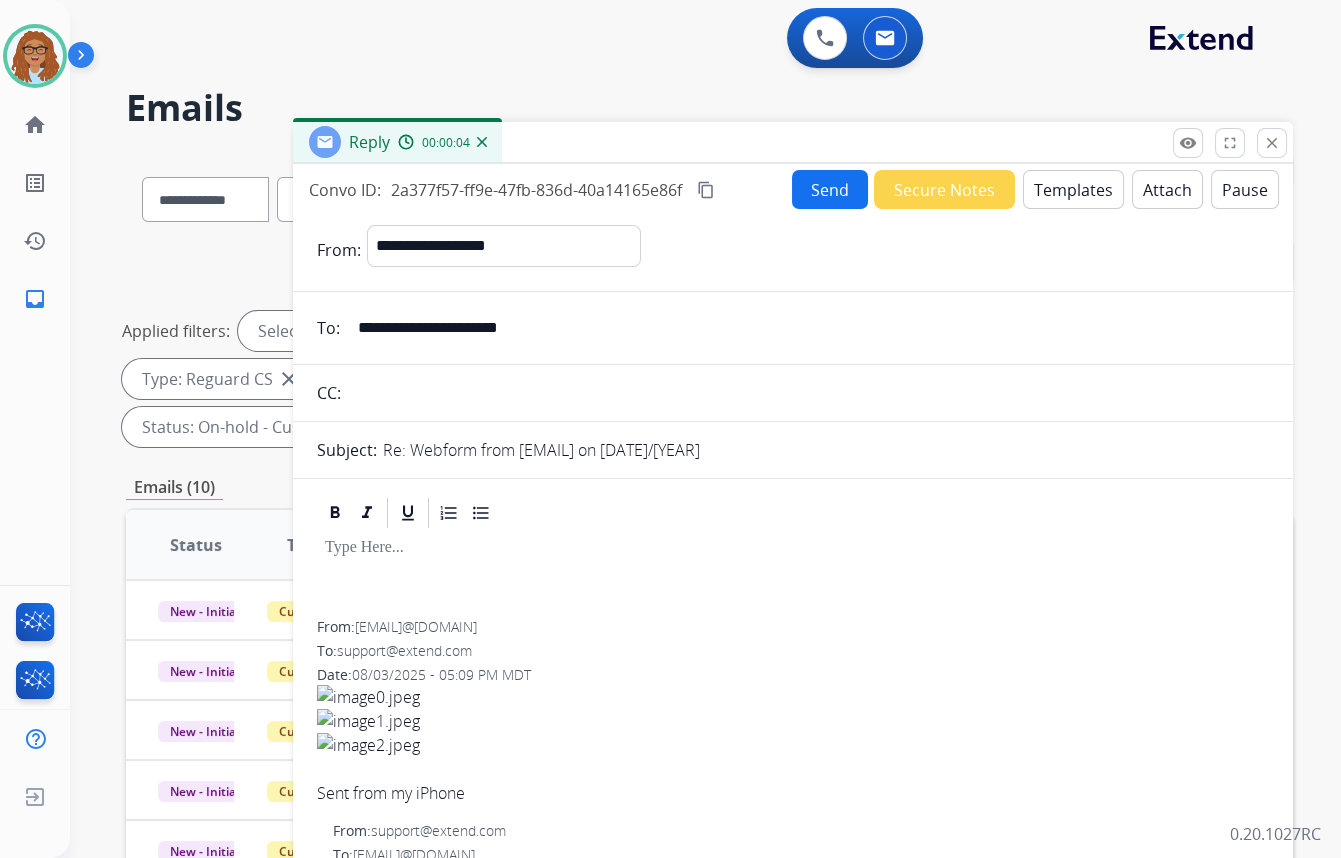 drag, startPoint x: 571, startPoint y: 325, endPoint x: 251, endPoint y: 323, distance: 320.00626 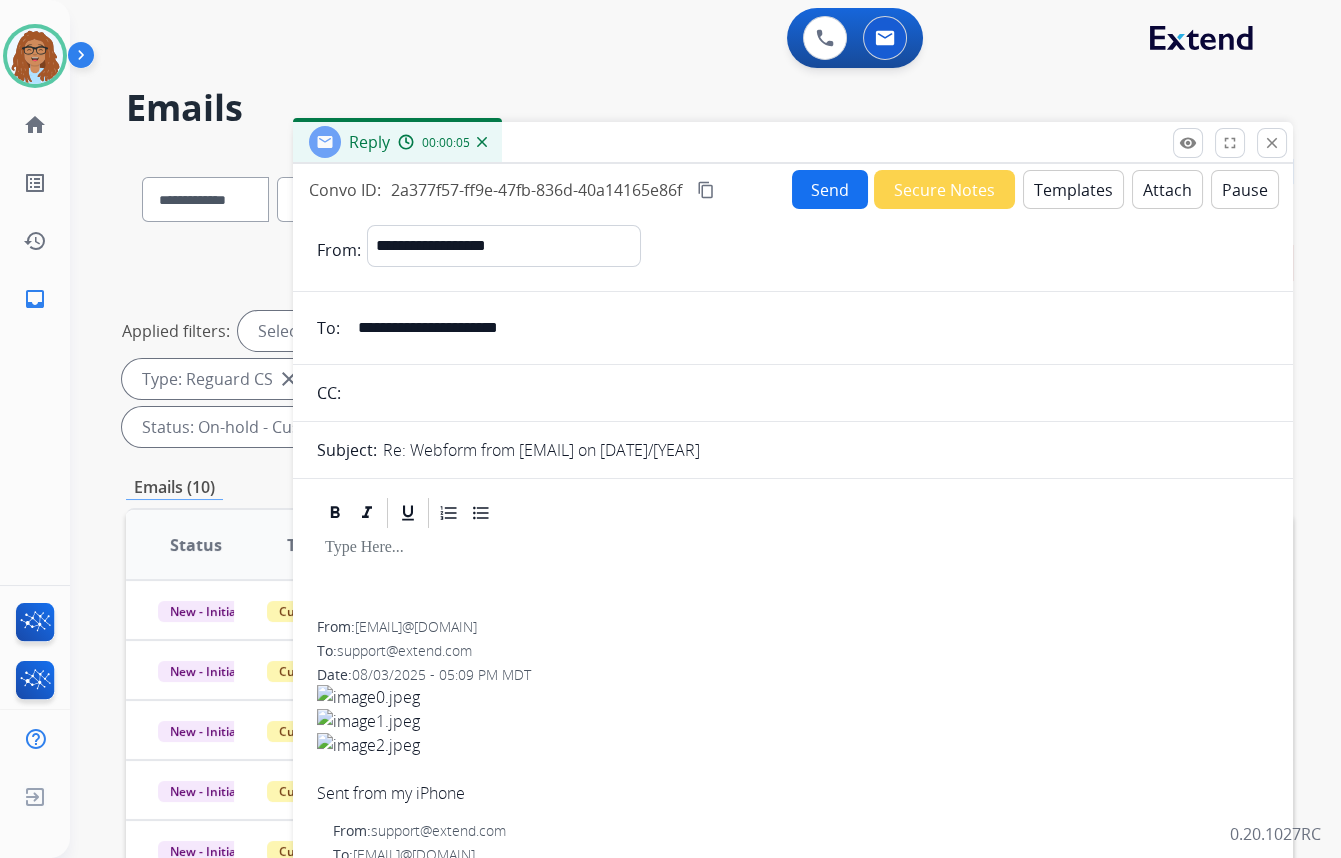 click at bounding box center [808, 393] 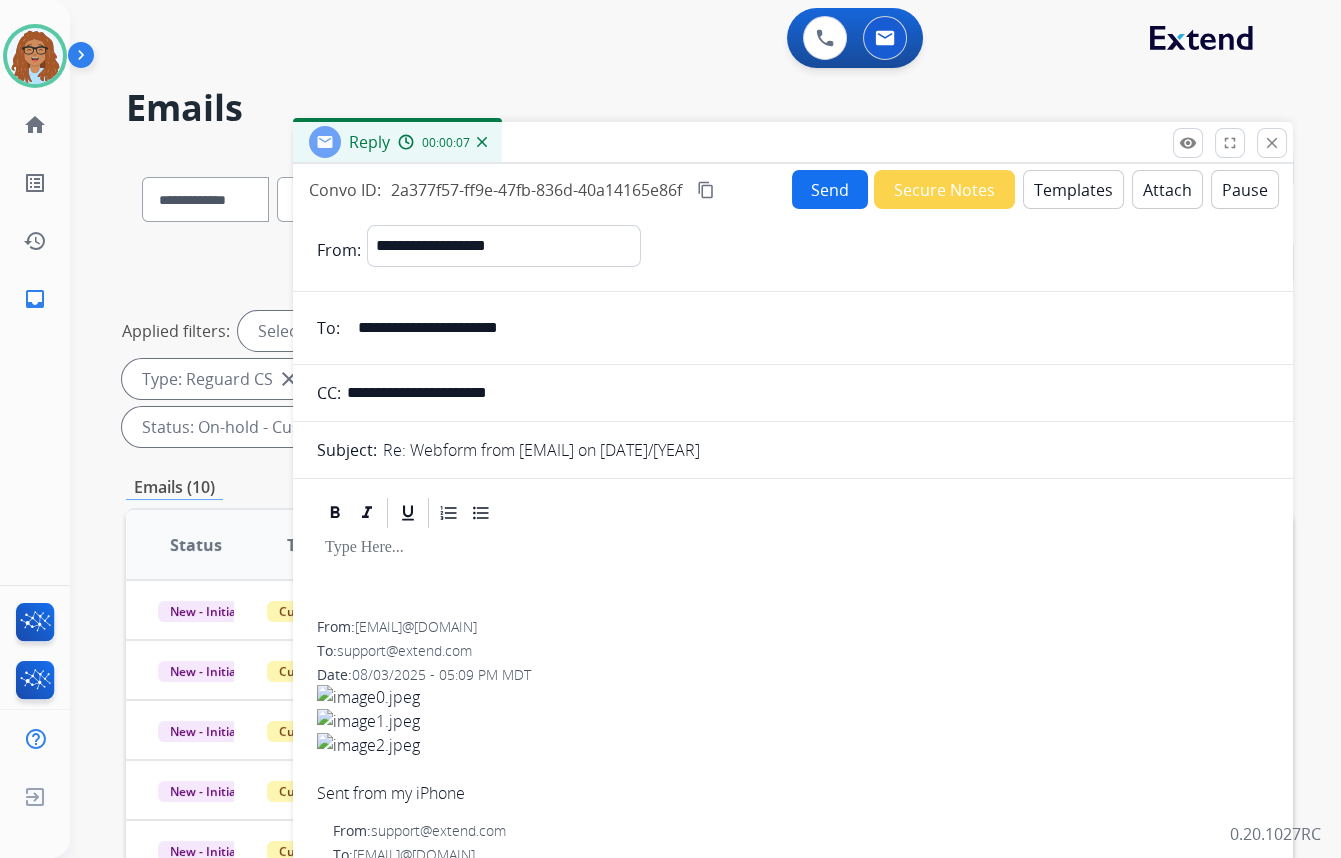 type on "**********" 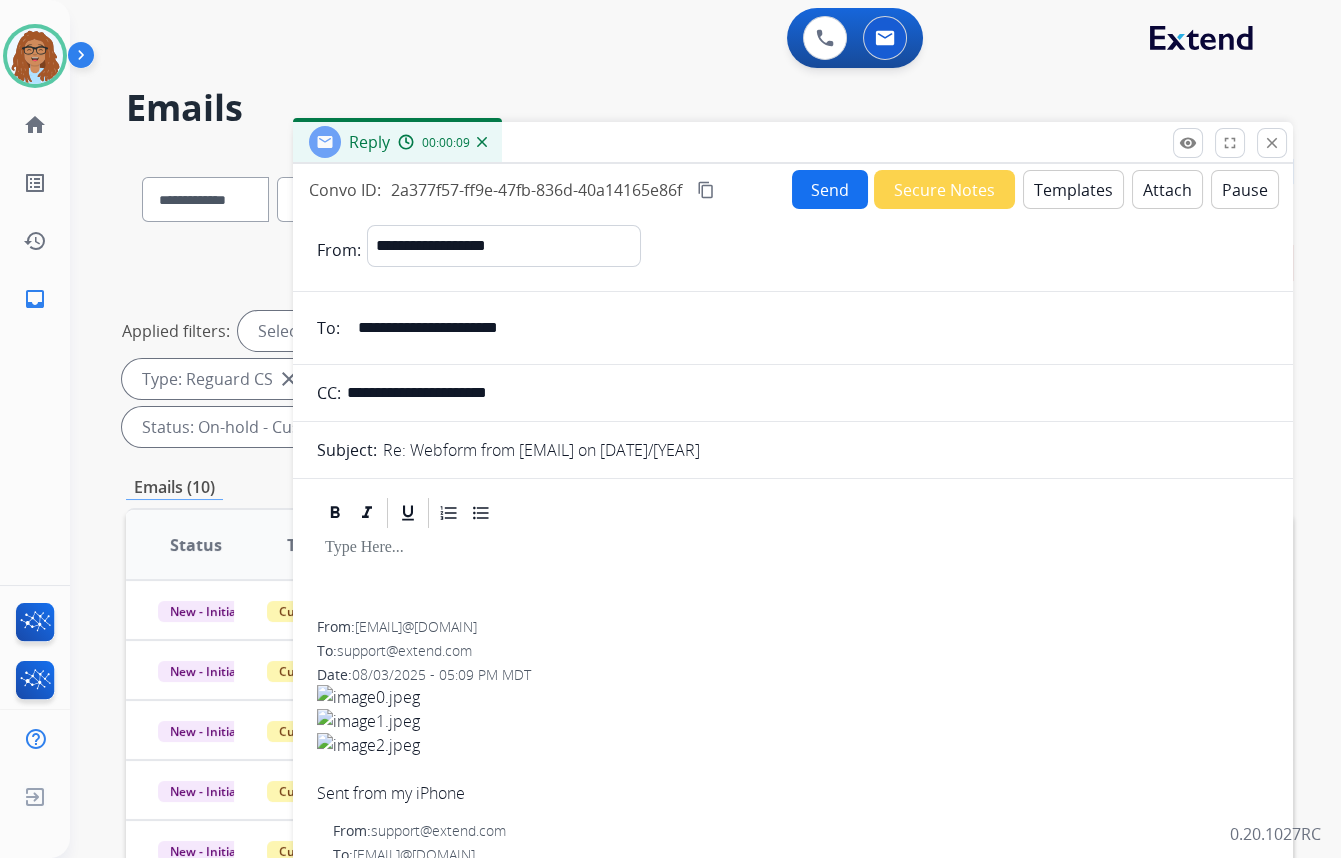 click on "Templates" at bounding box center (1073, 189) 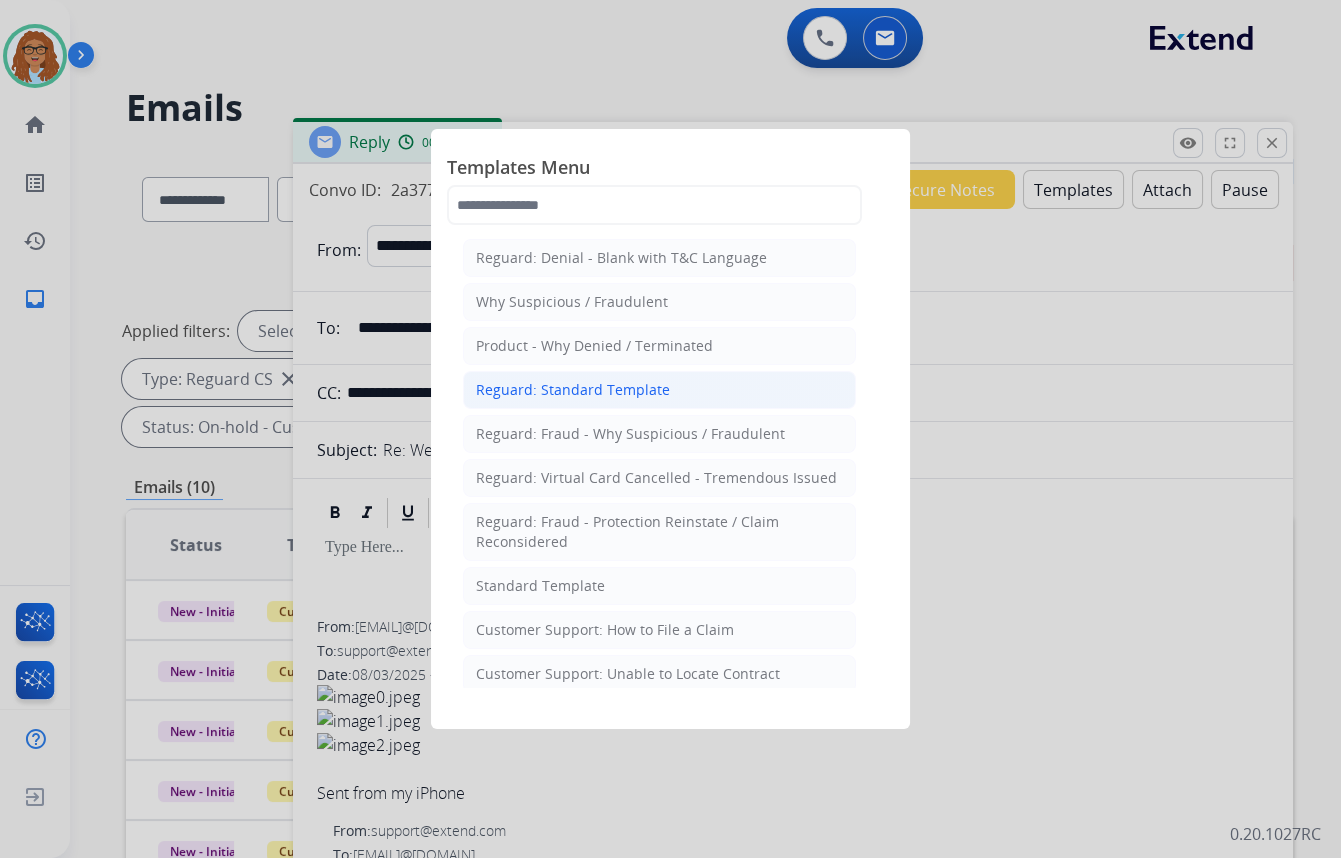 click on "Reguard: Standard Template" 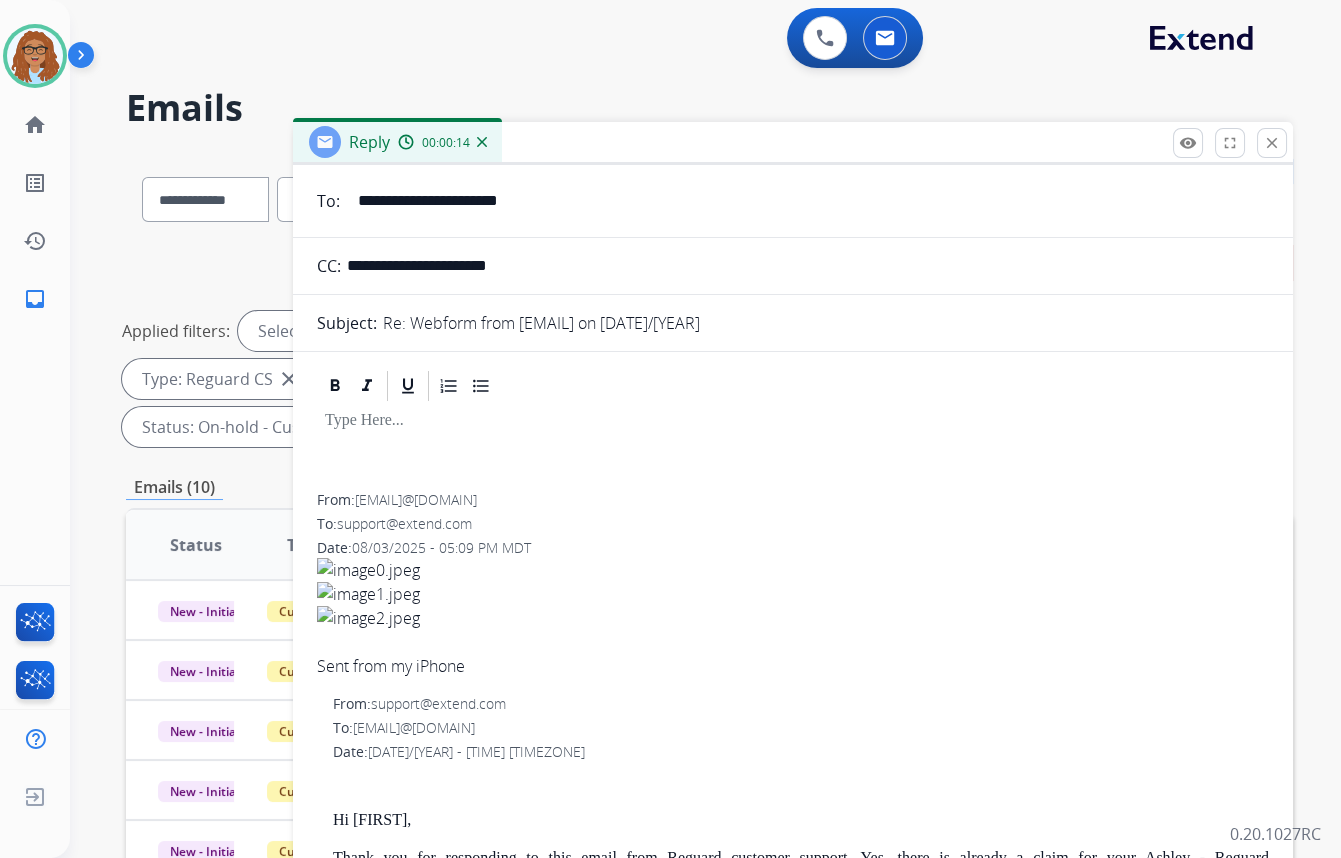 scroll, scrollTop: 0, scrollLeft: 0, axis: both 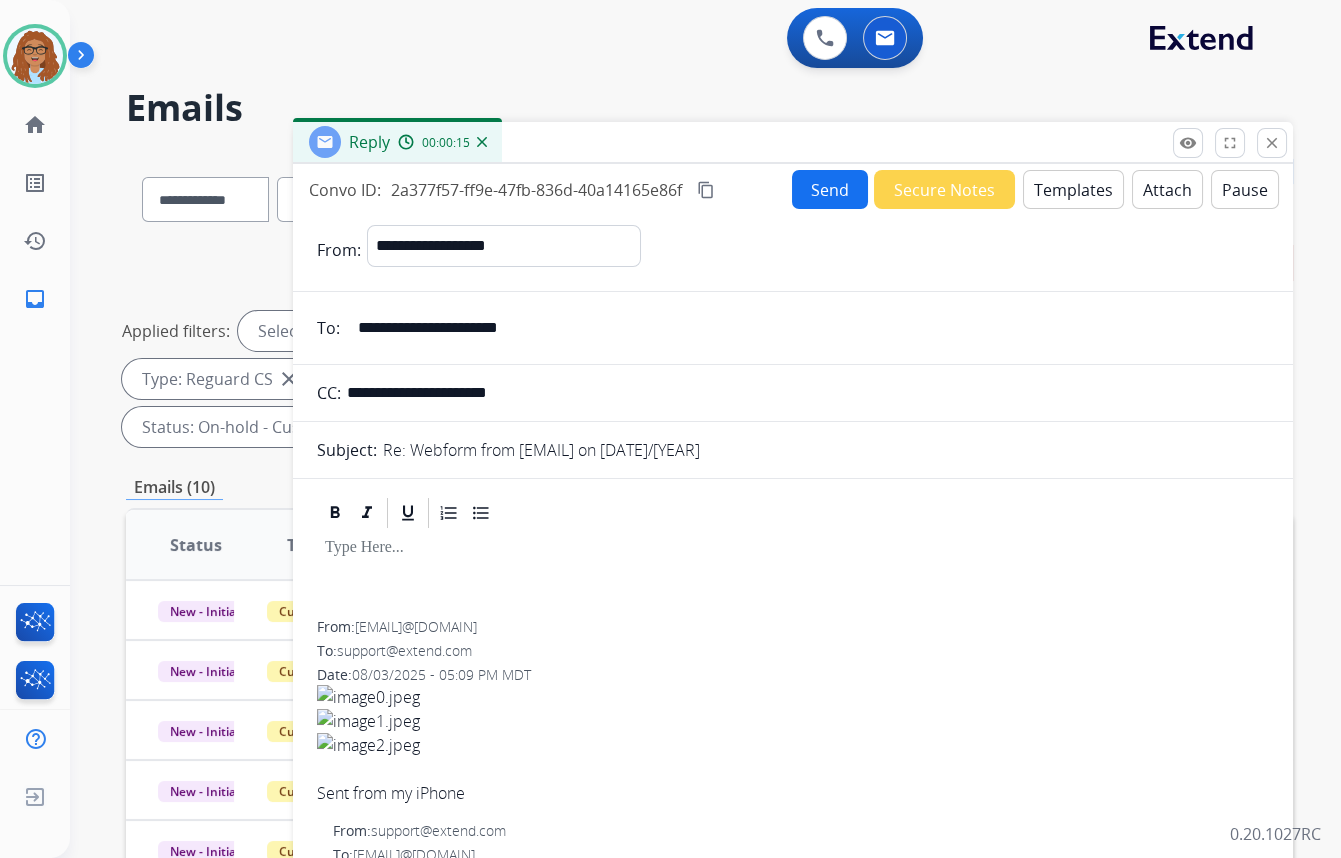 click on "Templates" at bounding box center [1073, 189] 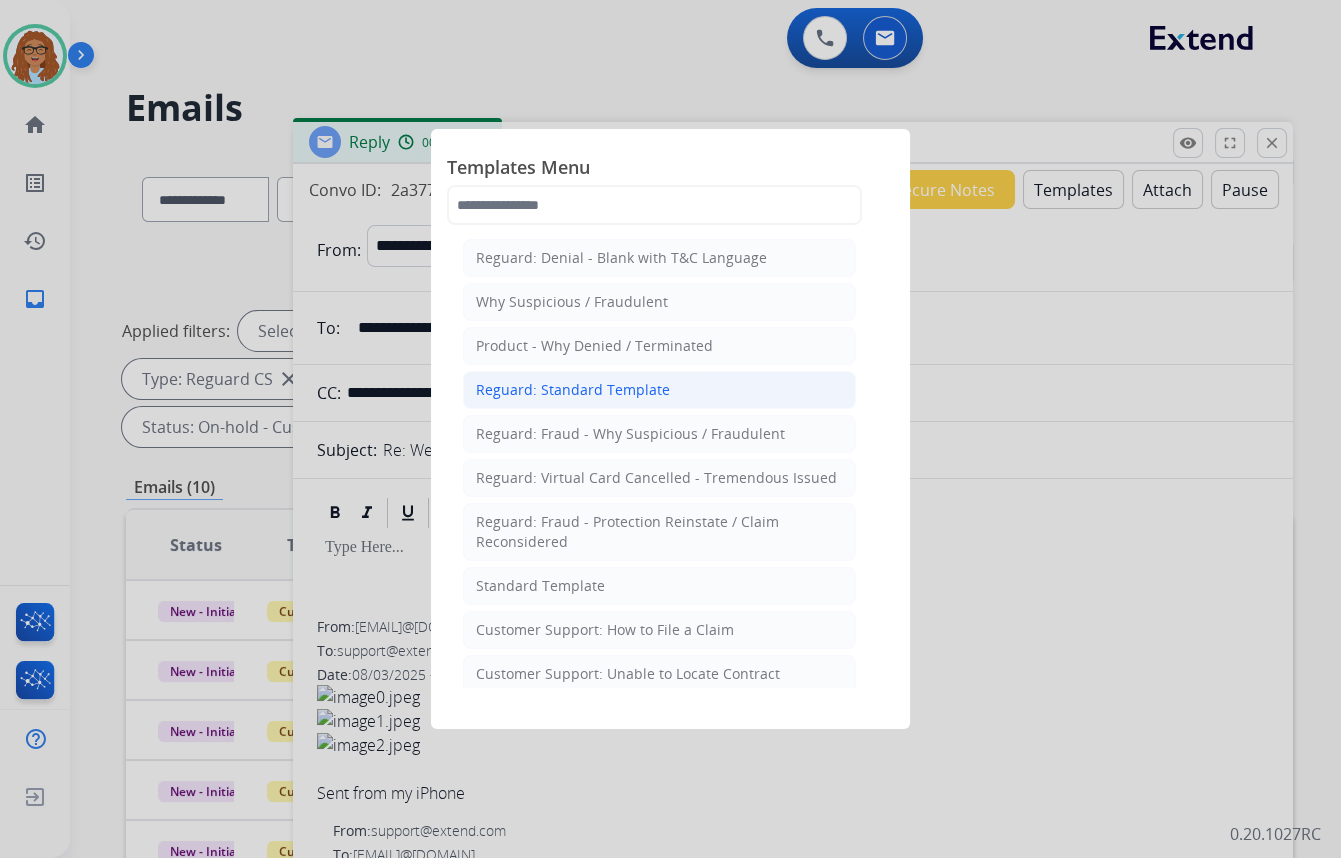 click on "Reguard: Standard Template" 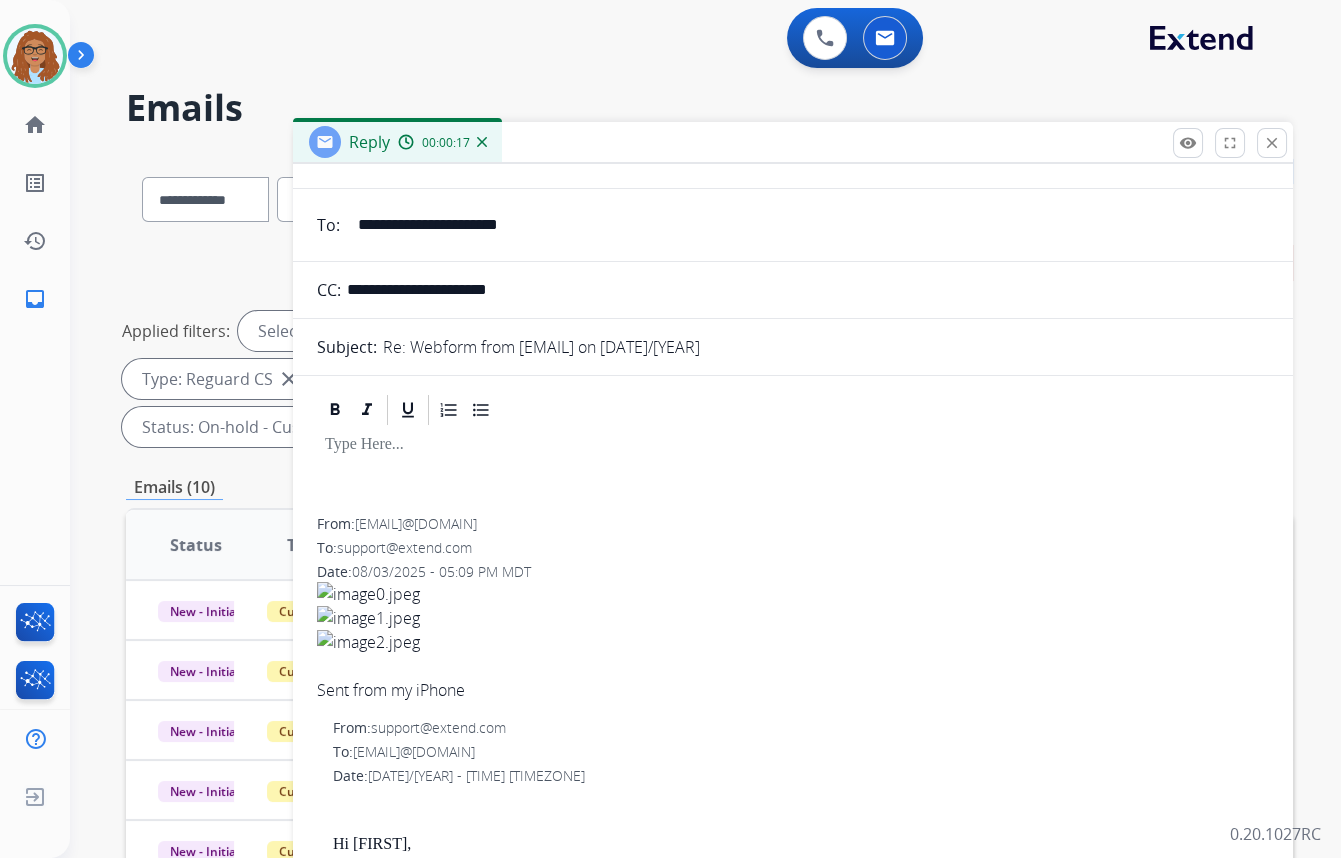 scroll, scrollTop: 0, scrollLeft: 0, axis: both 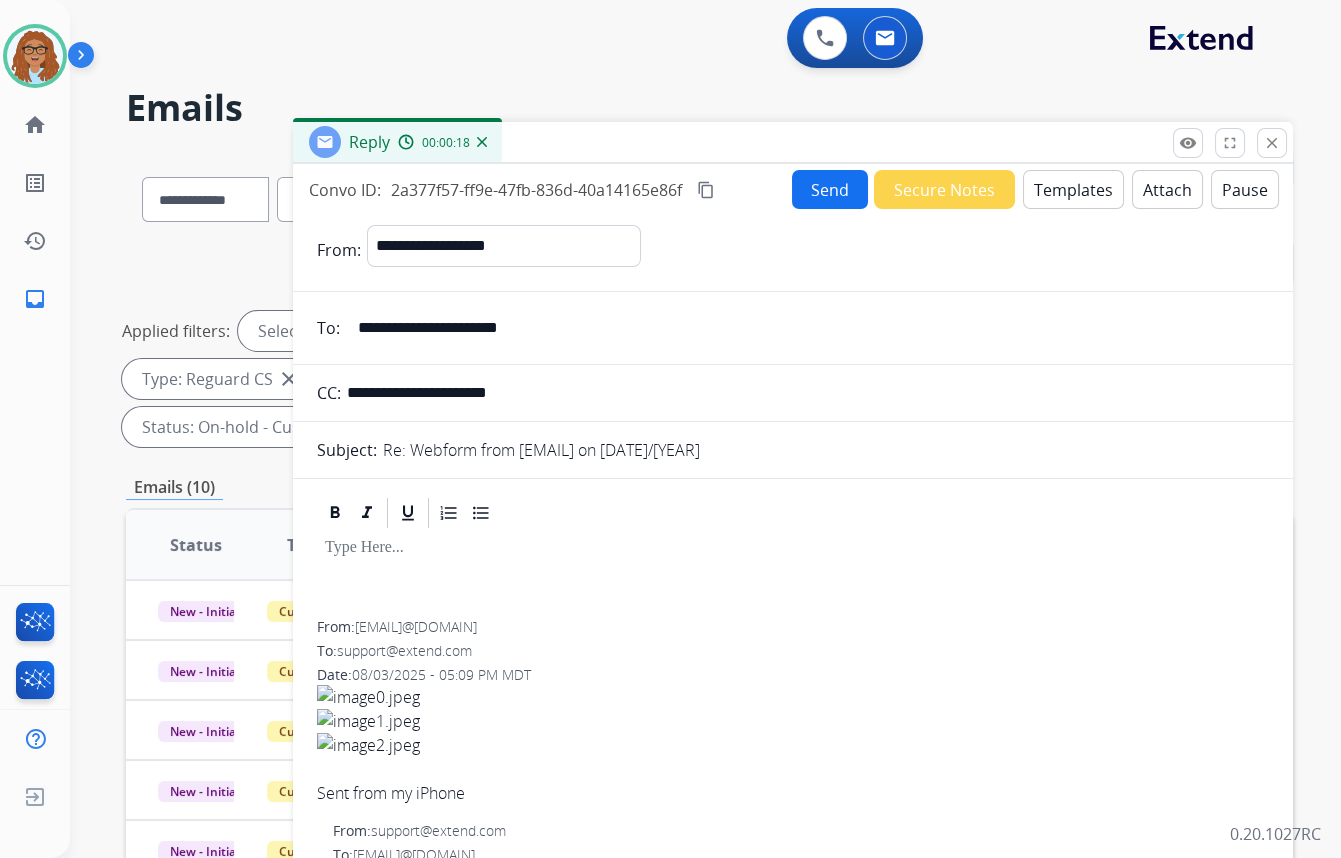 click on "Templates" at bounding box center (1073, 189) 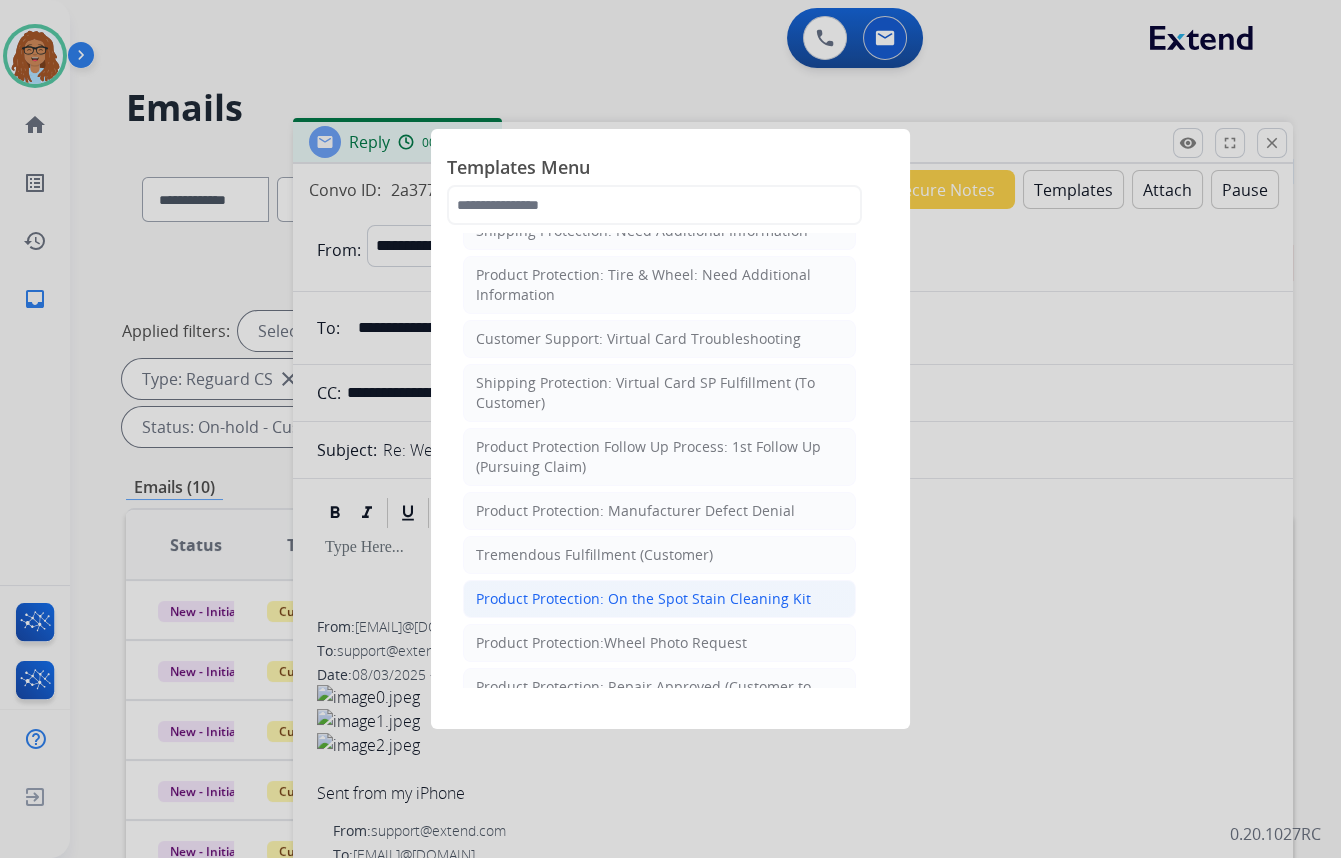 scroll, scrollTop: 500, scrollLeft: 0, axis: vertical 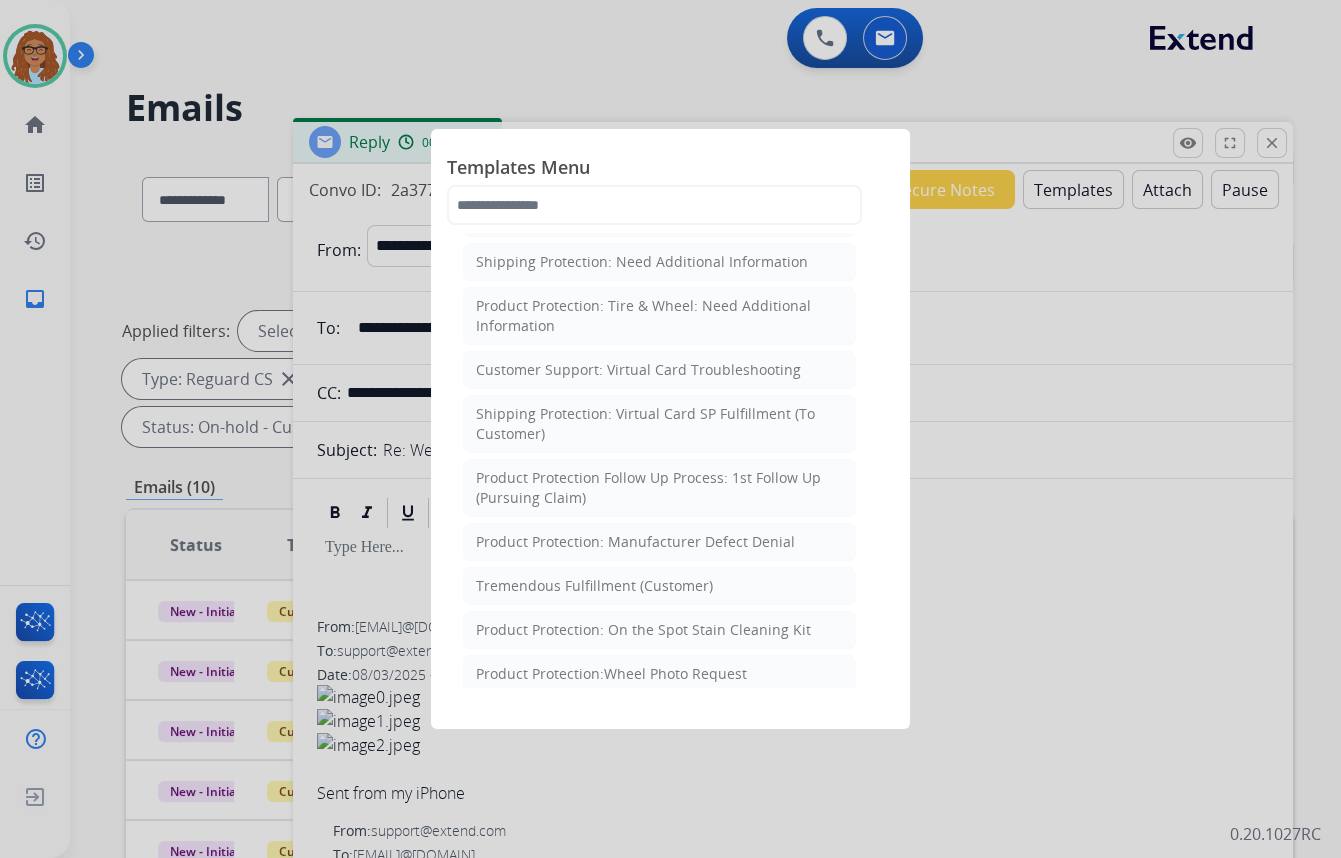 drag, startPoint x: 1019, startPoint y: 388, endPoint x: 1153, endPoint y: 288, distance: 167.20049 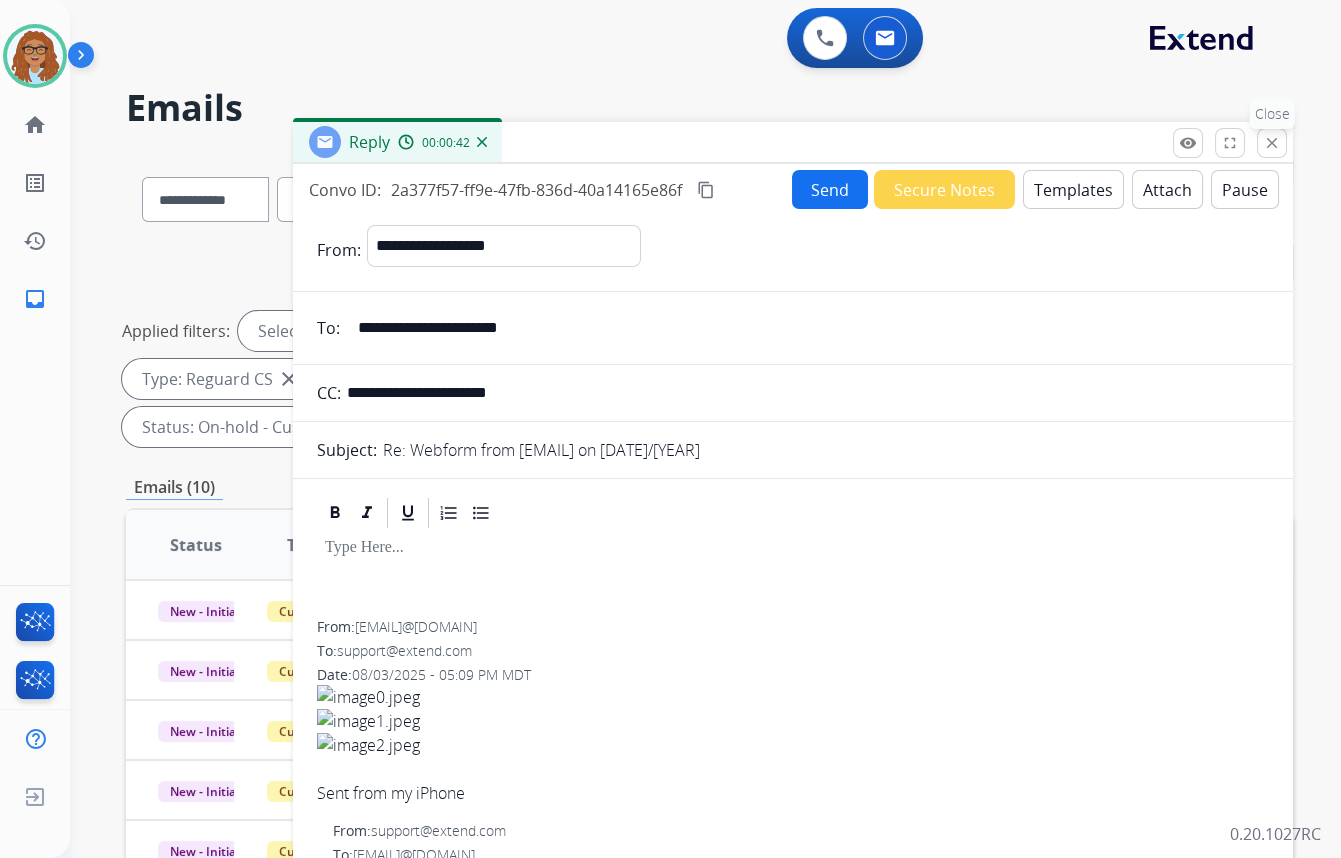 click on "close" at bounding box center (1272, 143) 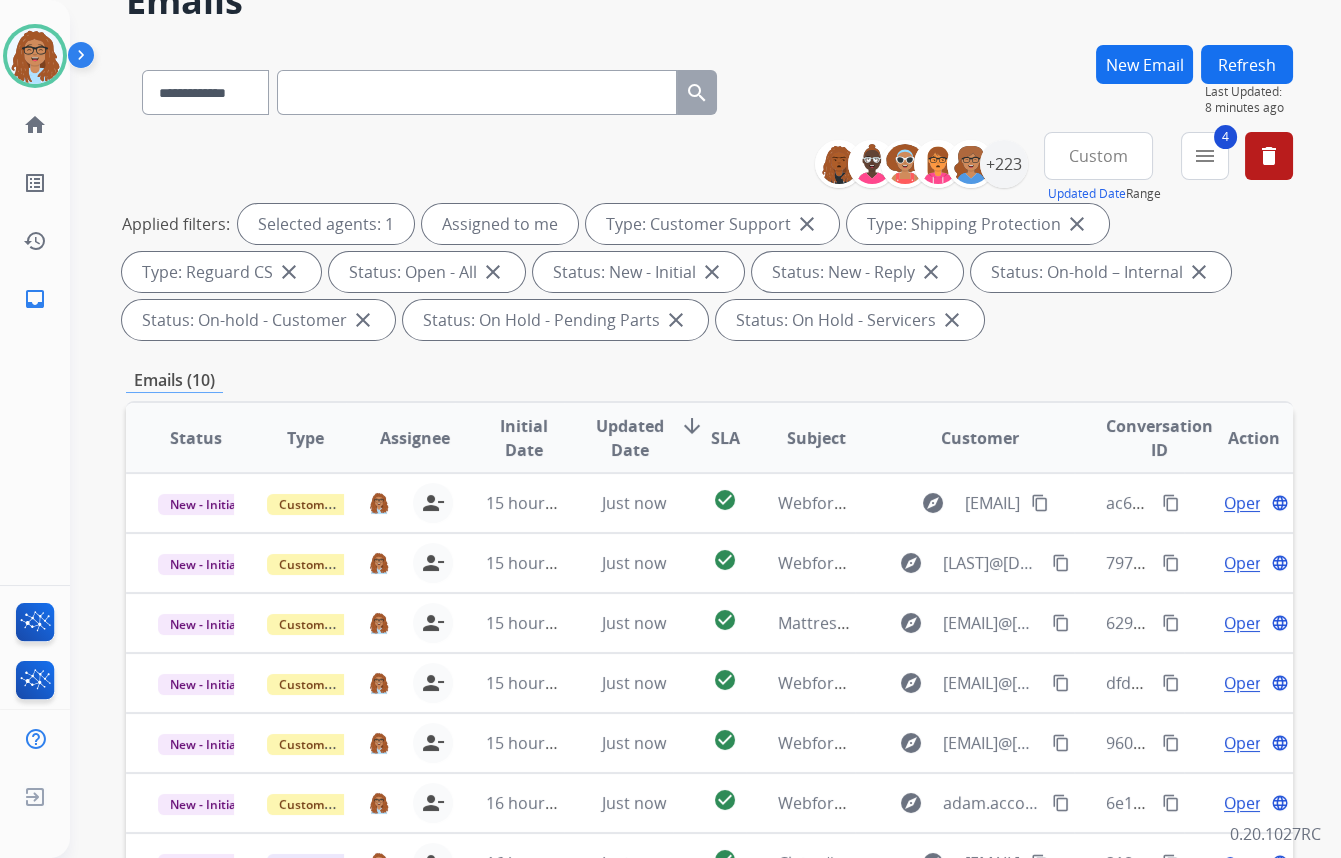scroll, scrollTop: 423, scrollLeft: 0, axis: vertical 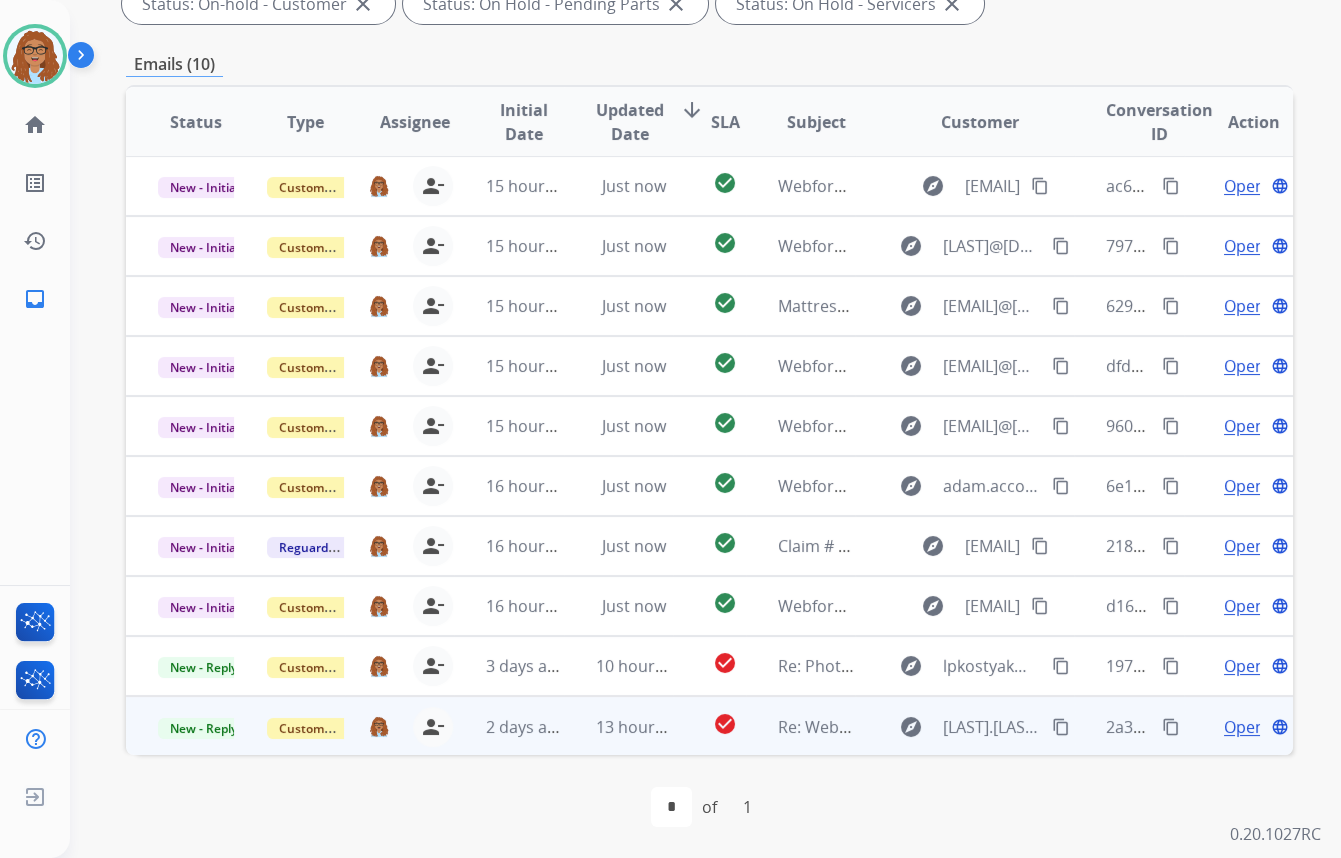 click on "Open" at bounding box center (1244, 727) 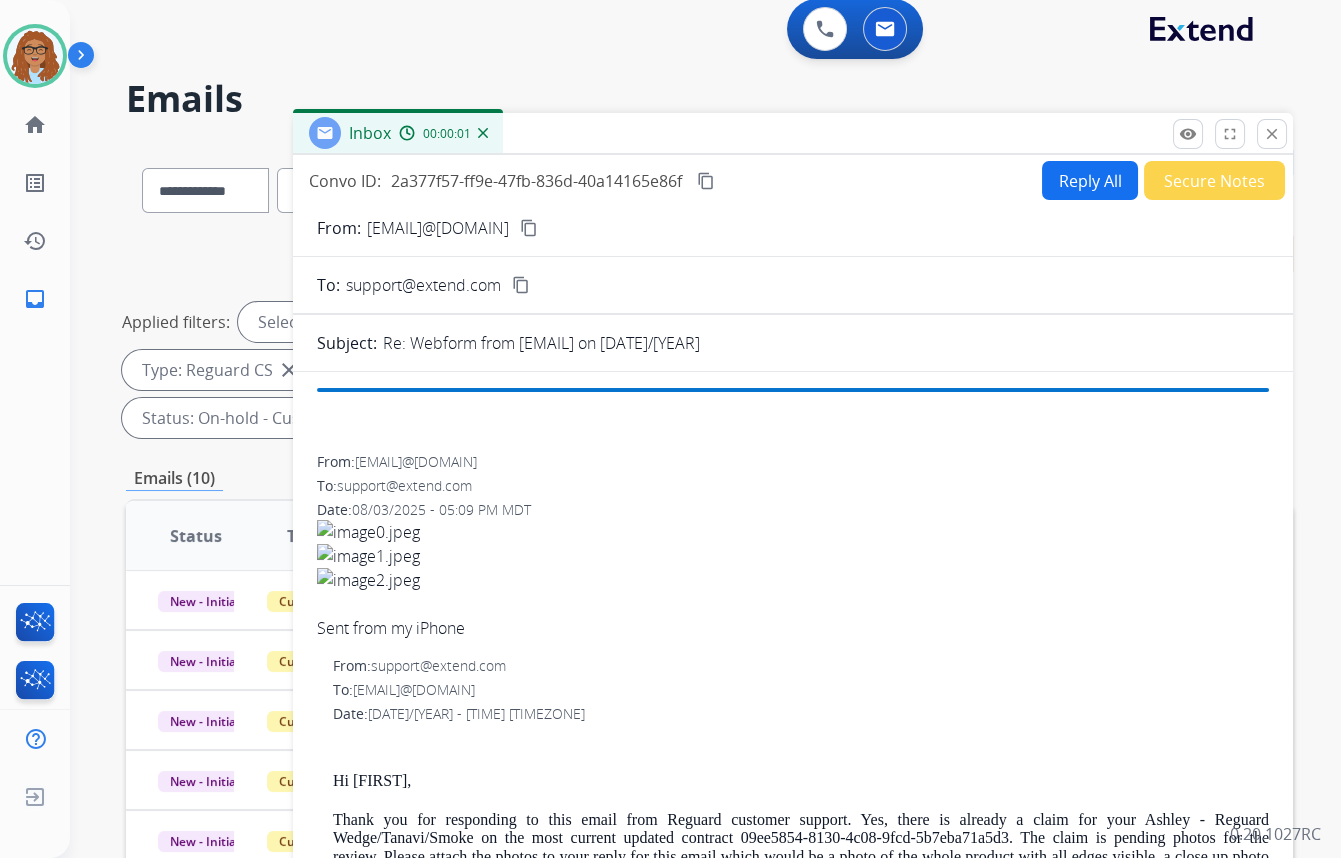 scroll, scrollTop: 0, scrollLeft: 0, axis: both 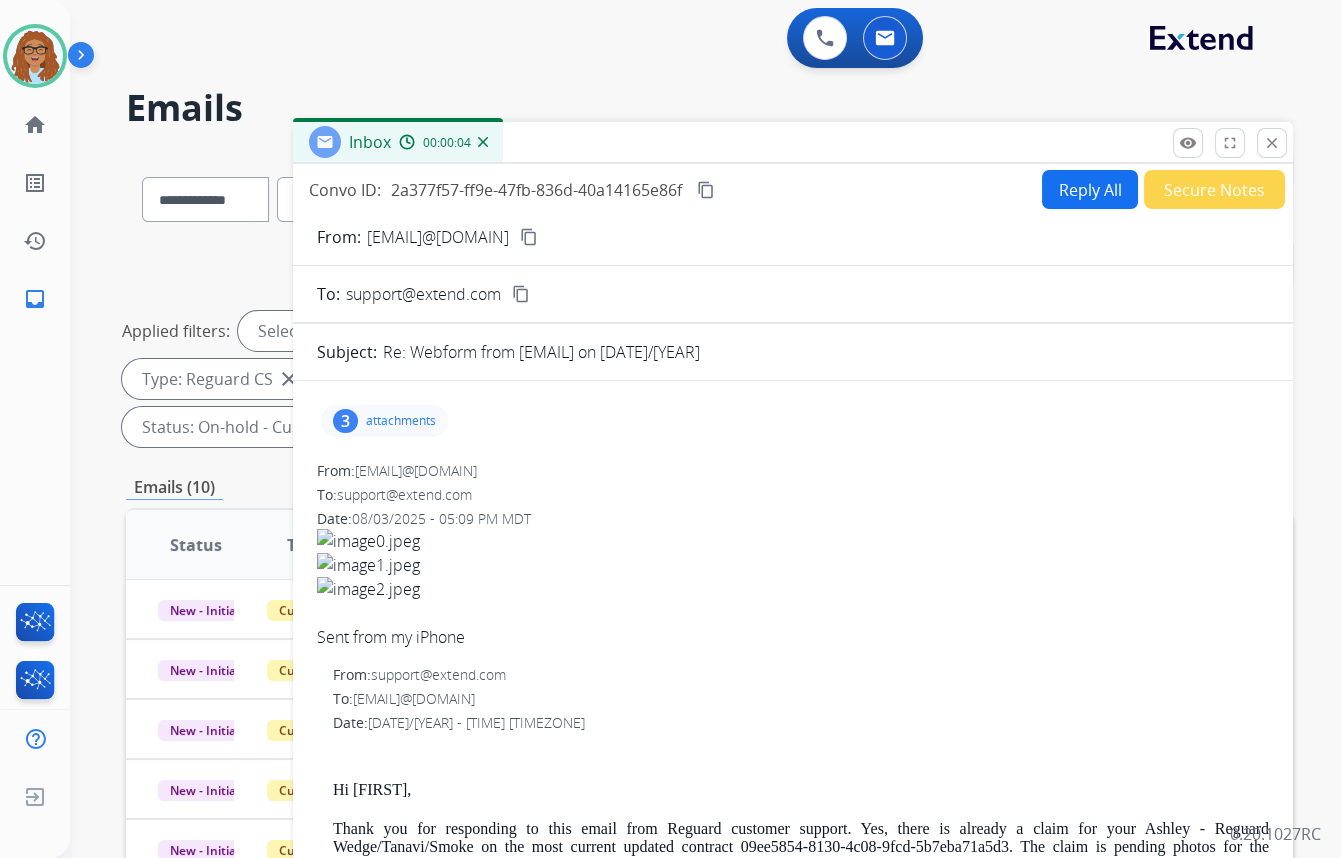 click on "Reply All" at bounding box center [1090, 189] 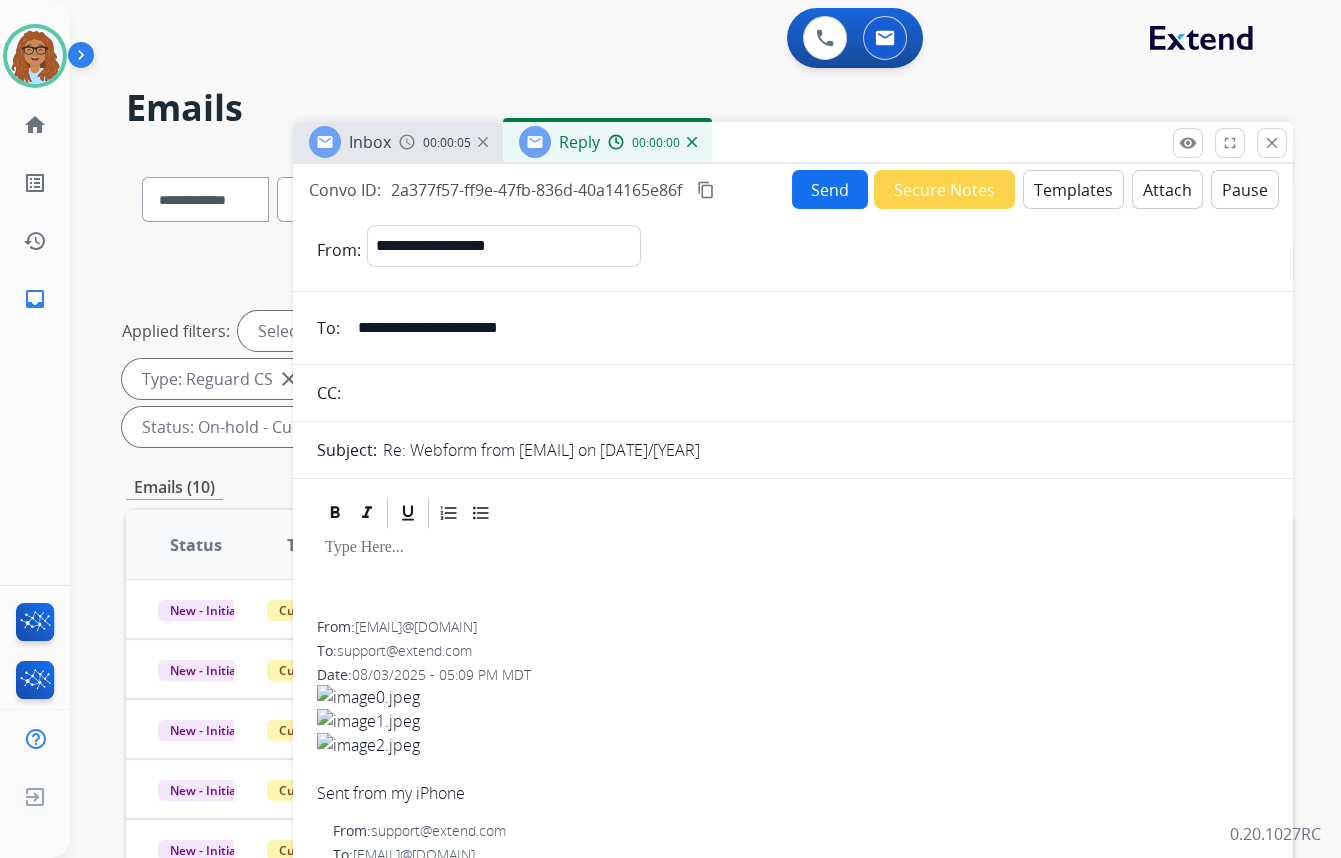 click on "Templates" at bounding box center [1073, 189] 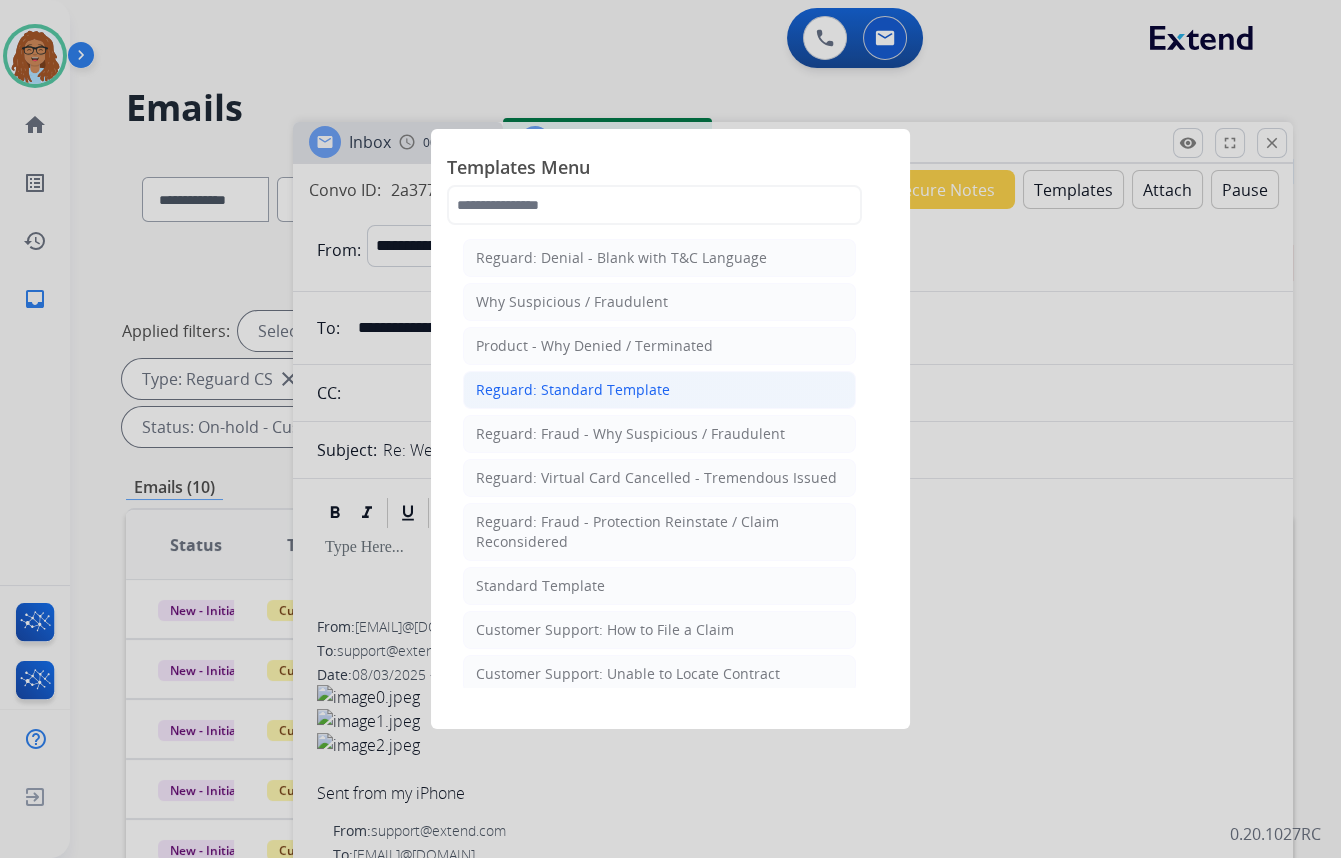 click on "Reguard: Standard Template" 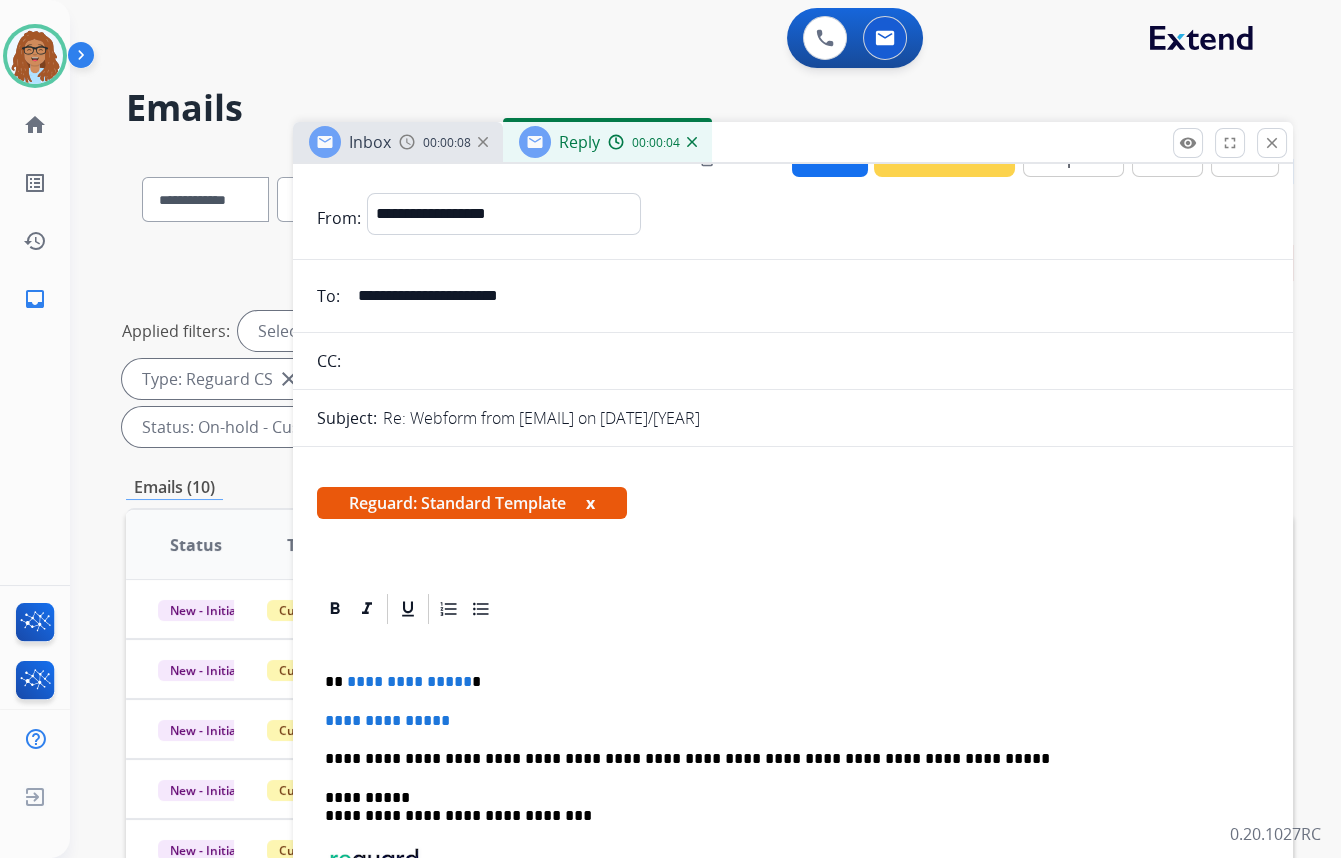 scroll, scrollTop: 0, scrollLeft: 0, axis: both 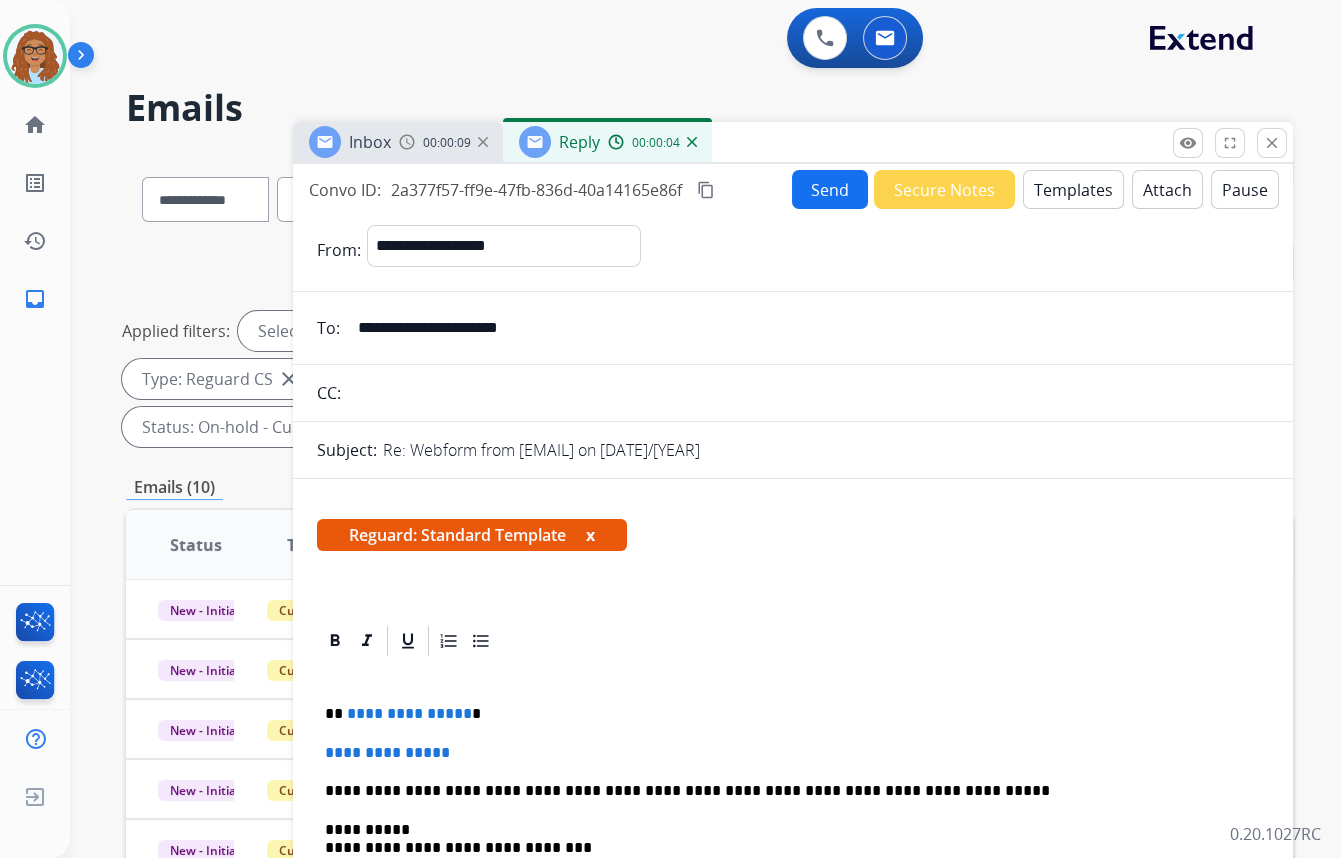 drag, startPoint x: 529, startPoint y: 323, endPoint x: 233, endPoint y: 325, distance: 296.00674 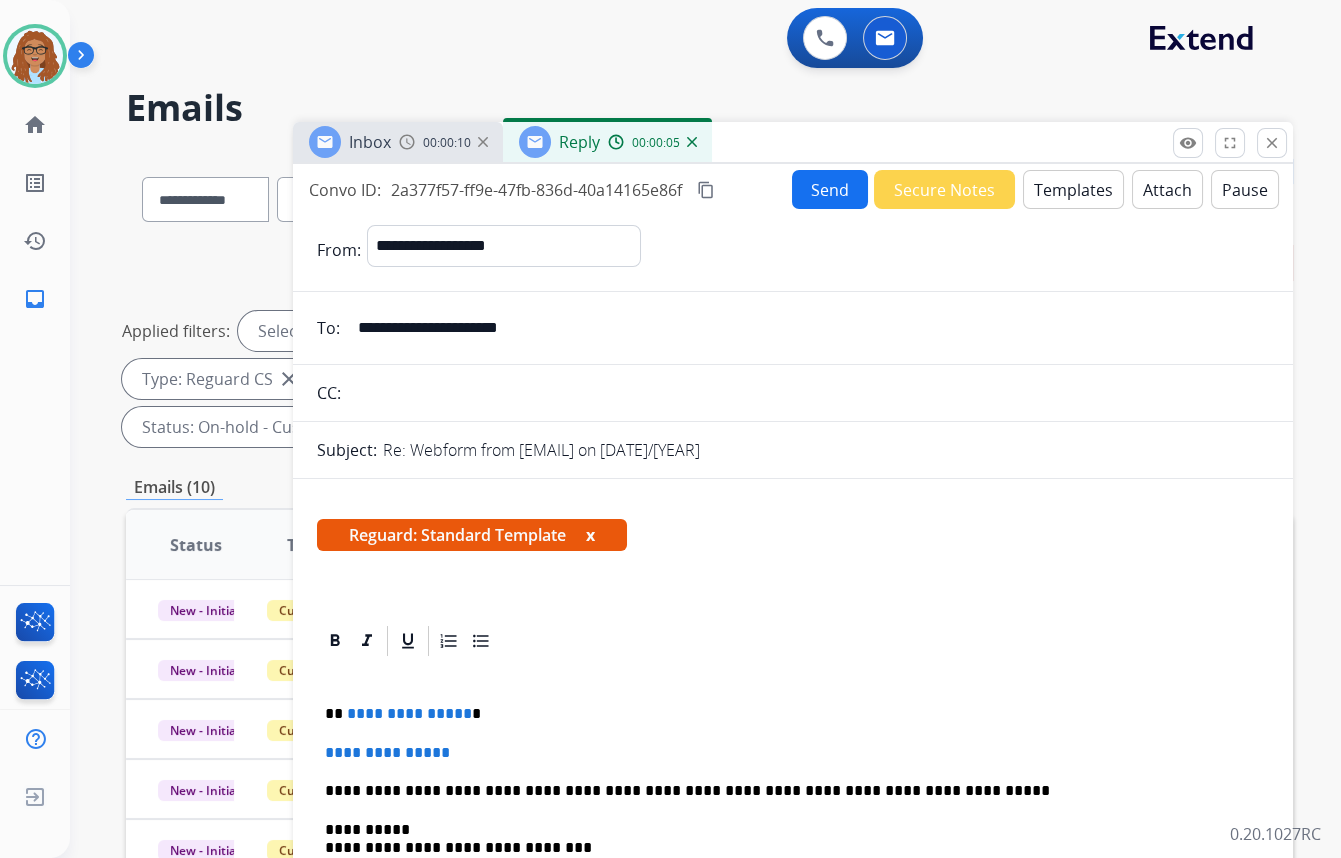 click at bounding box center (808, 393) 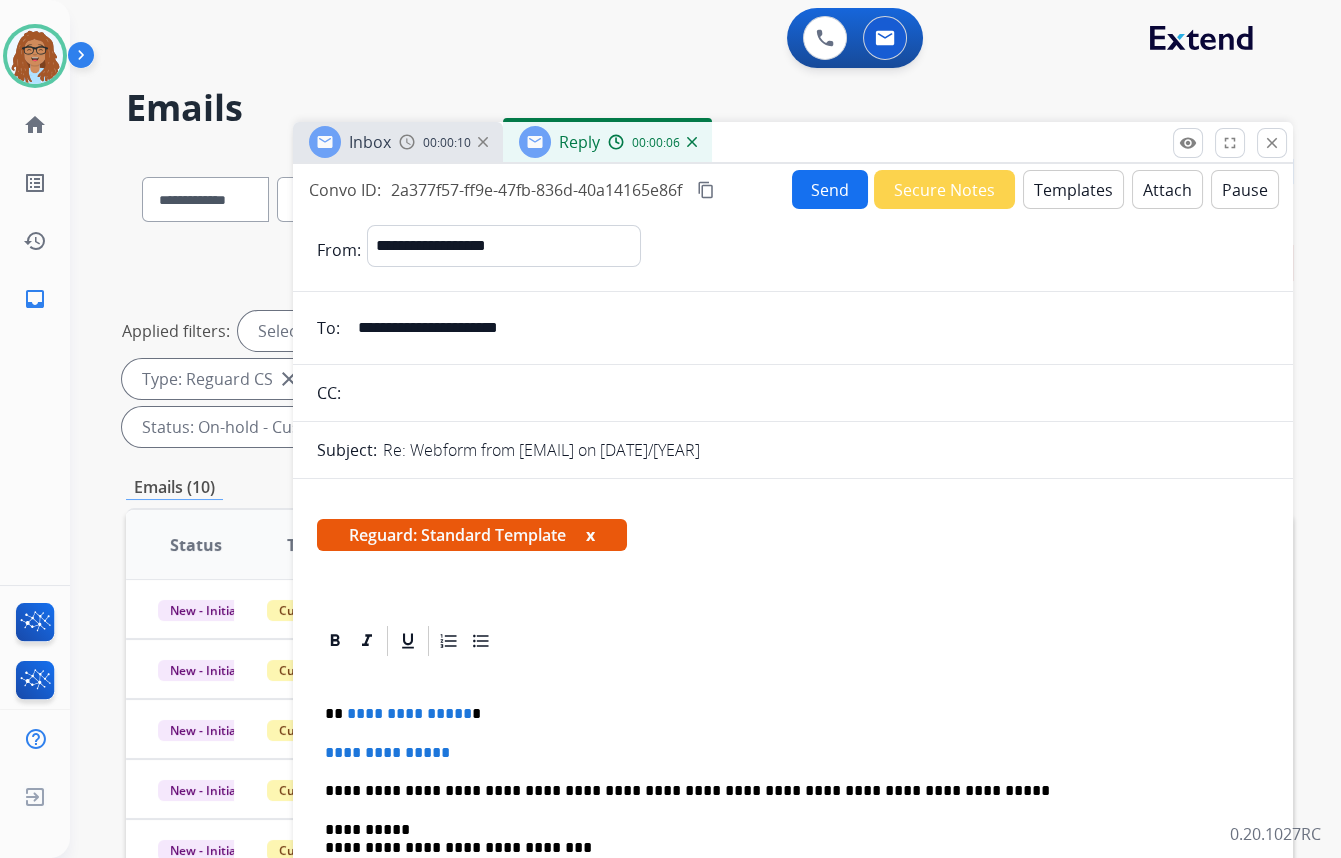 paste on "**********" 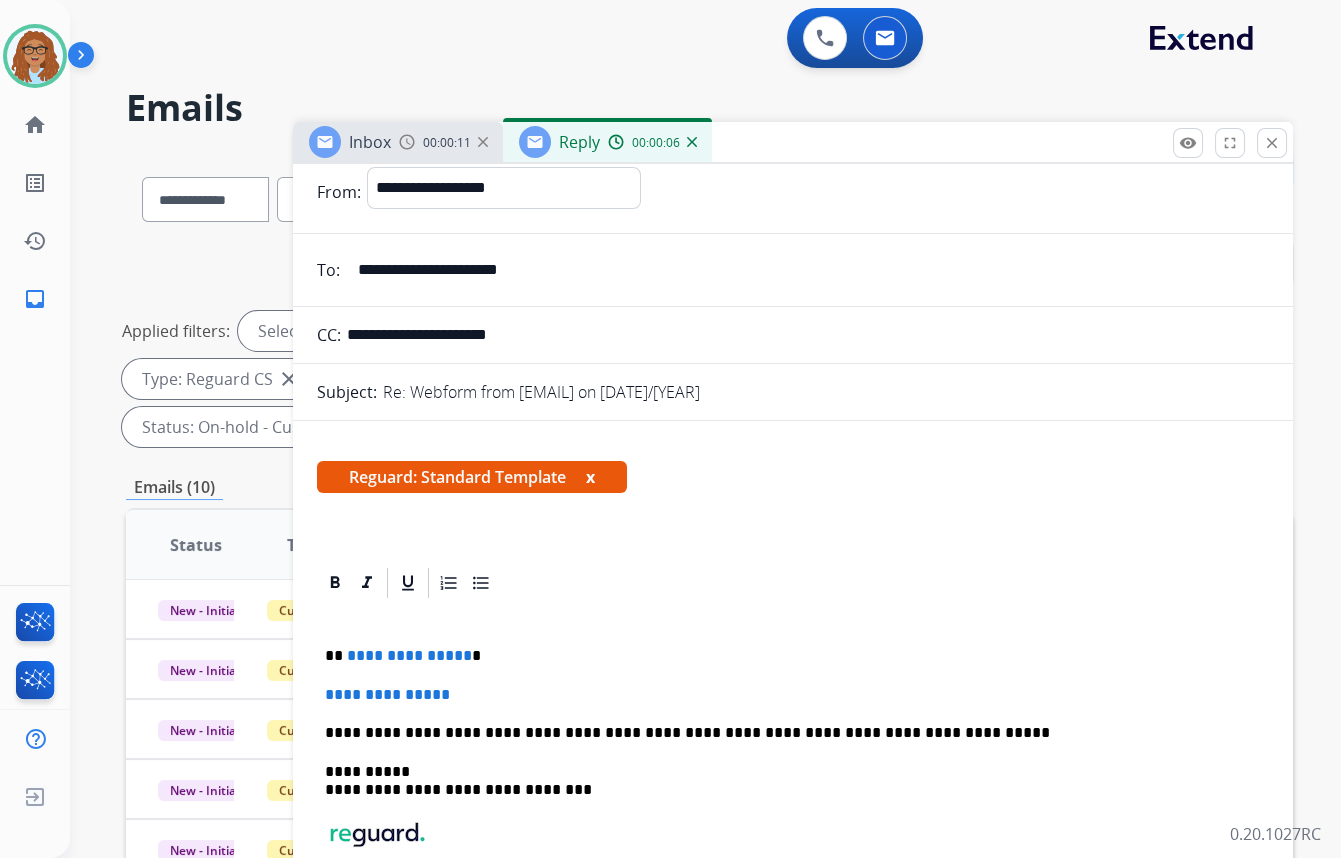 scroll, scrollTop: 90, scrollLeft: 0, axis: vertical 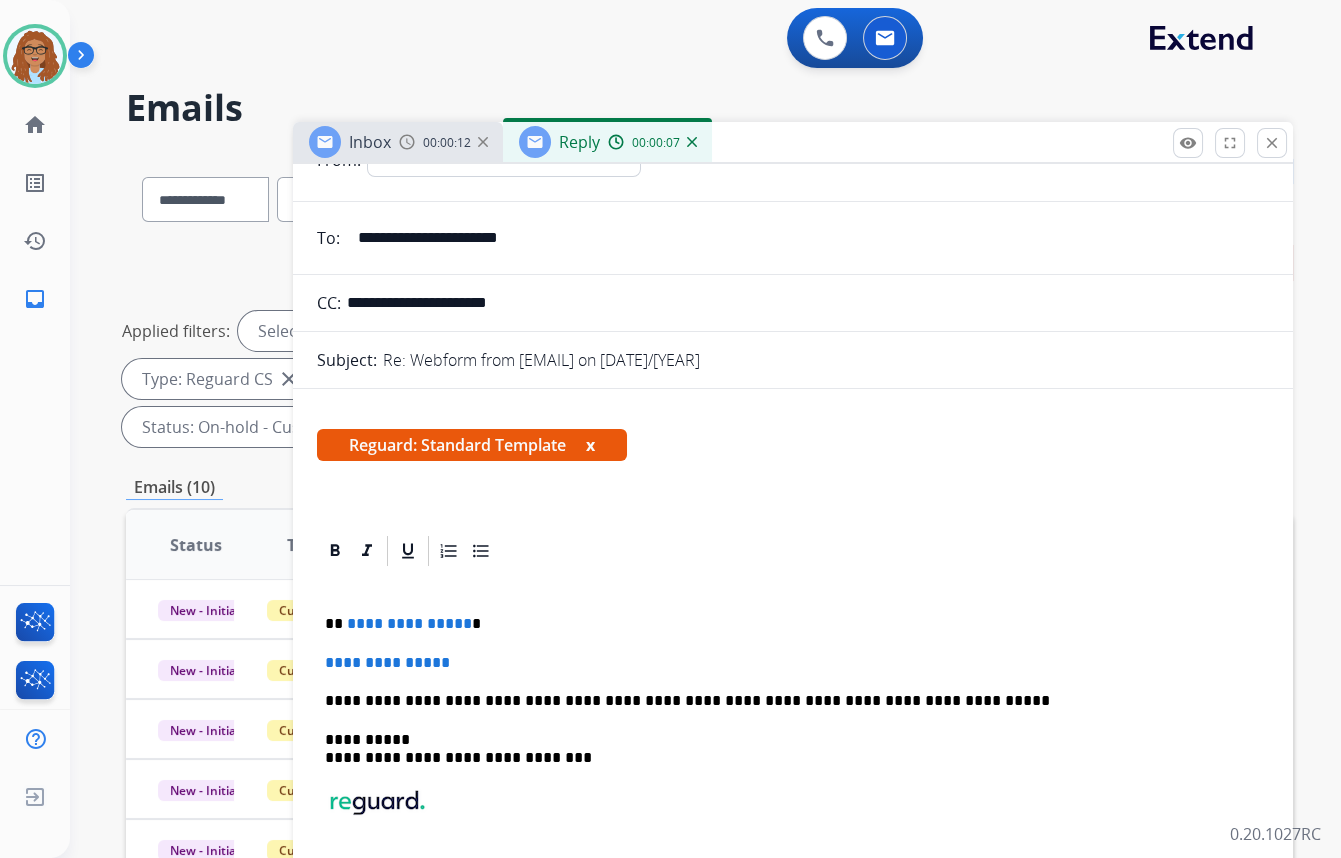 type on "**********" 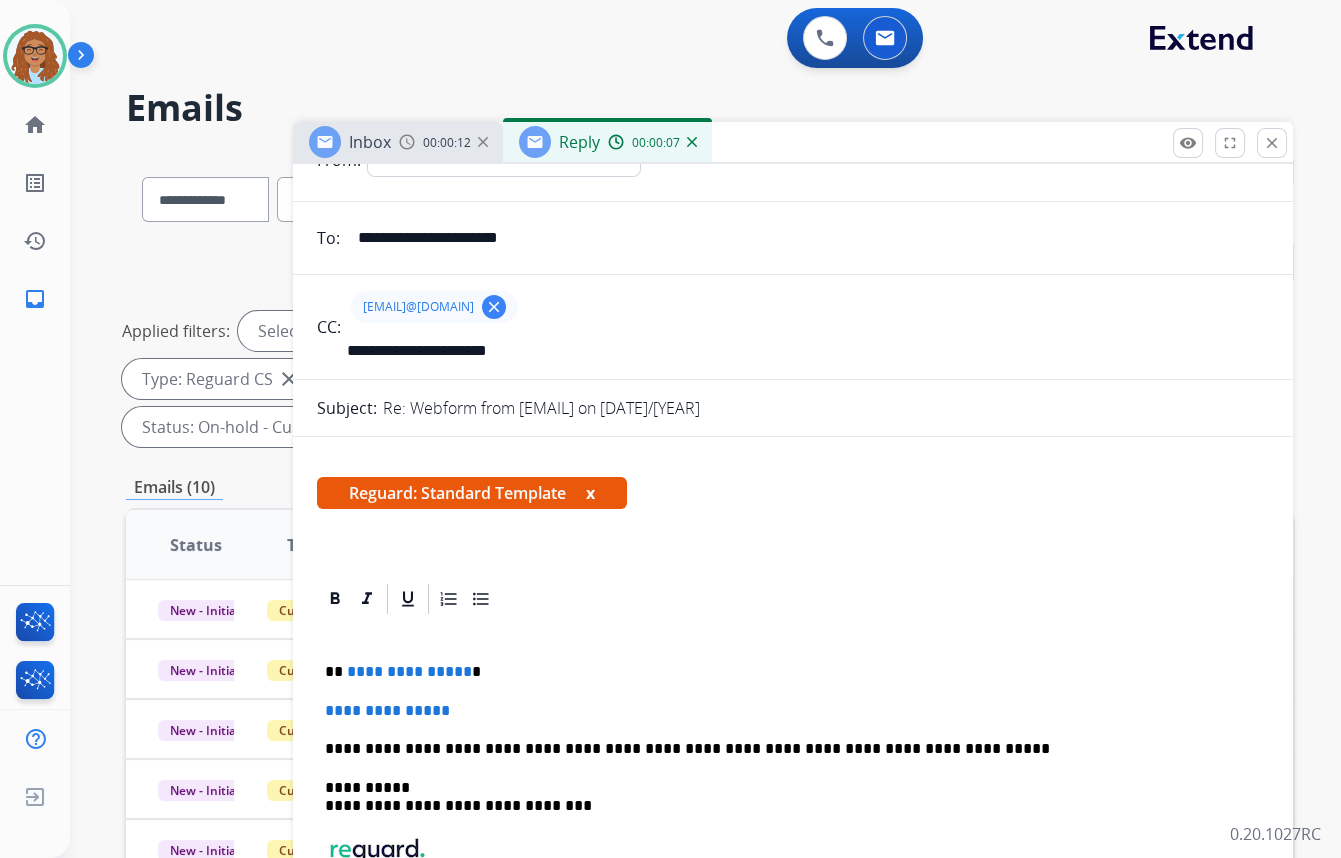 type 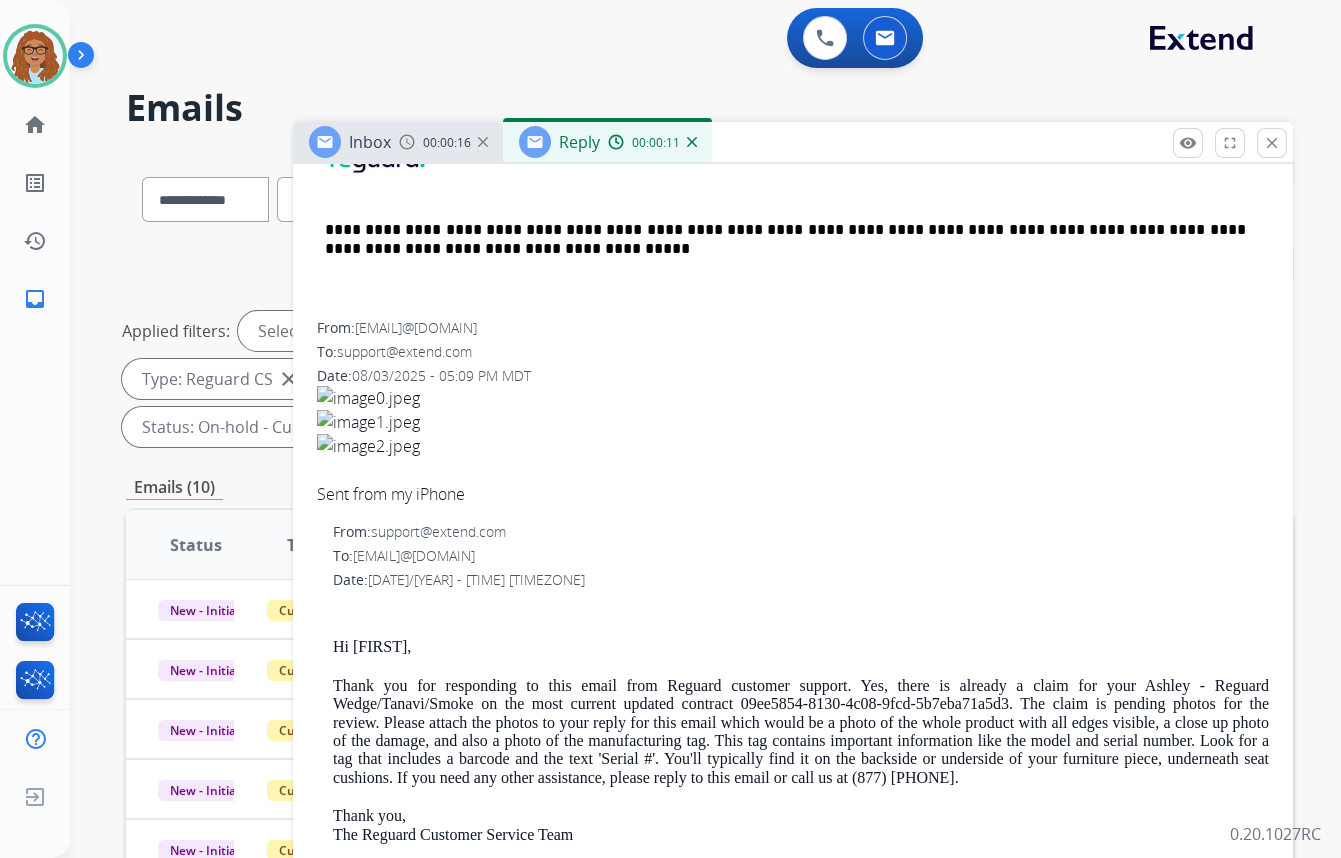 scroll, scrollTop: 909, scrollLeft: 0, axis: vertical 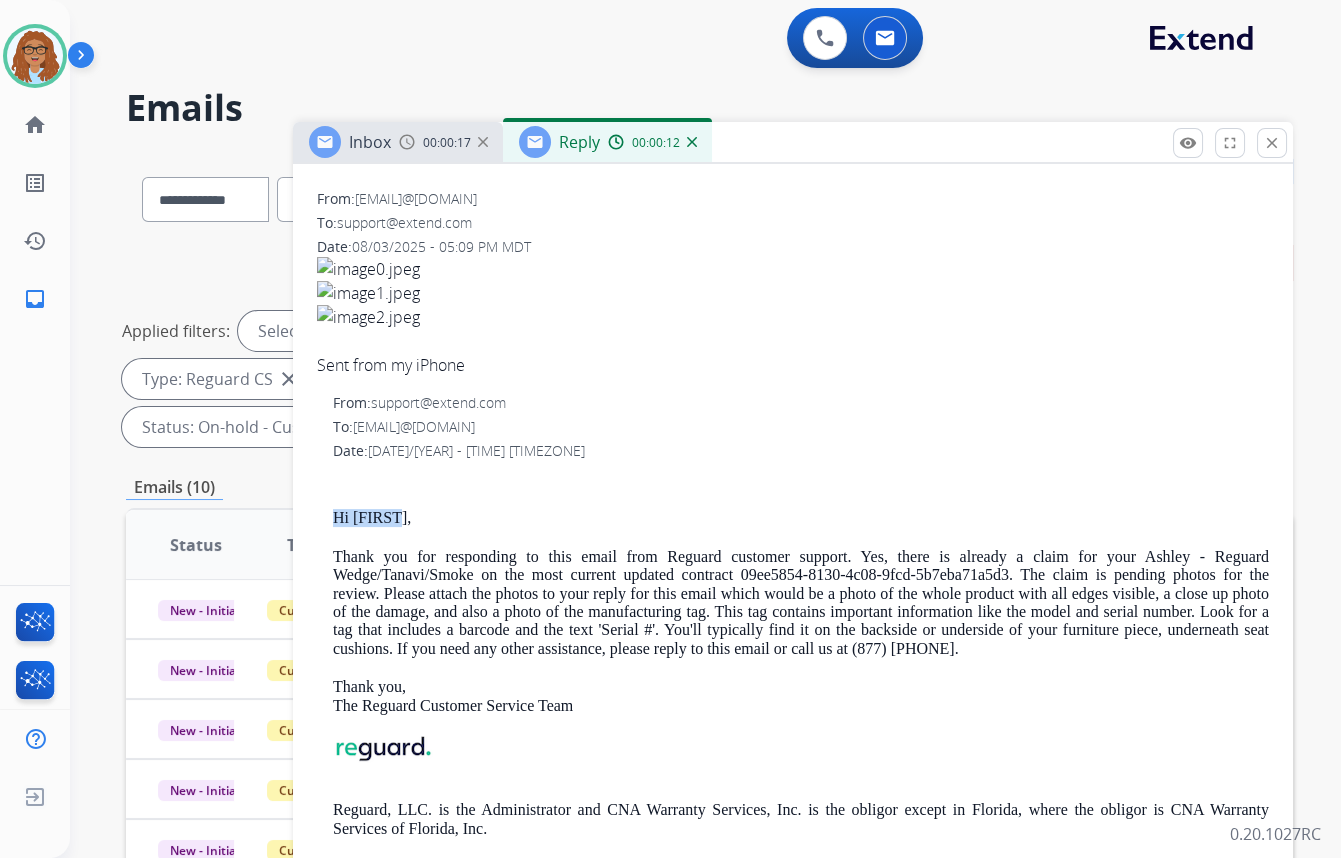 drag, startPoint x: 406, startPoint y: 516, endPoint x: 305, endPoint y: 500, distance: 102.259476 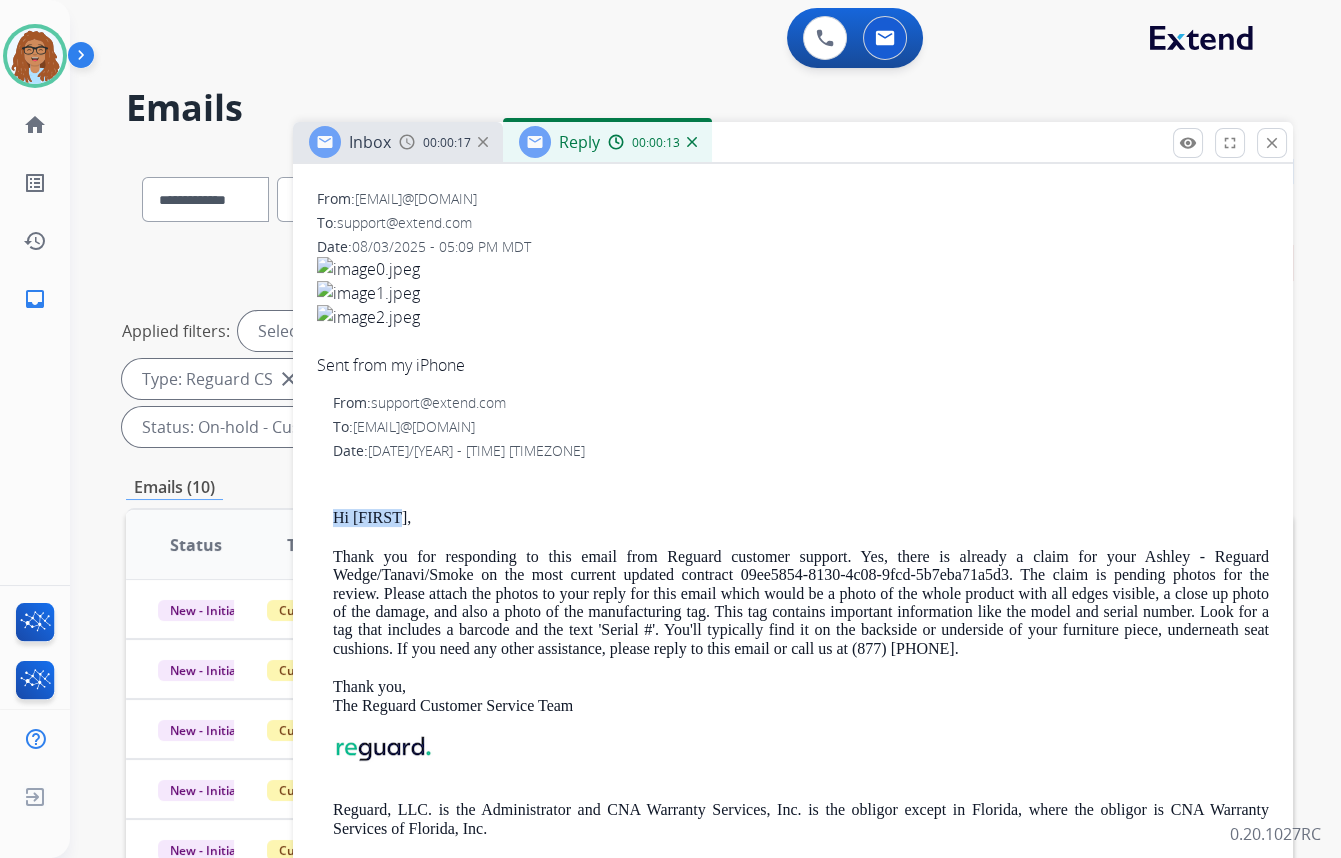 copy on "Hi Kiana," 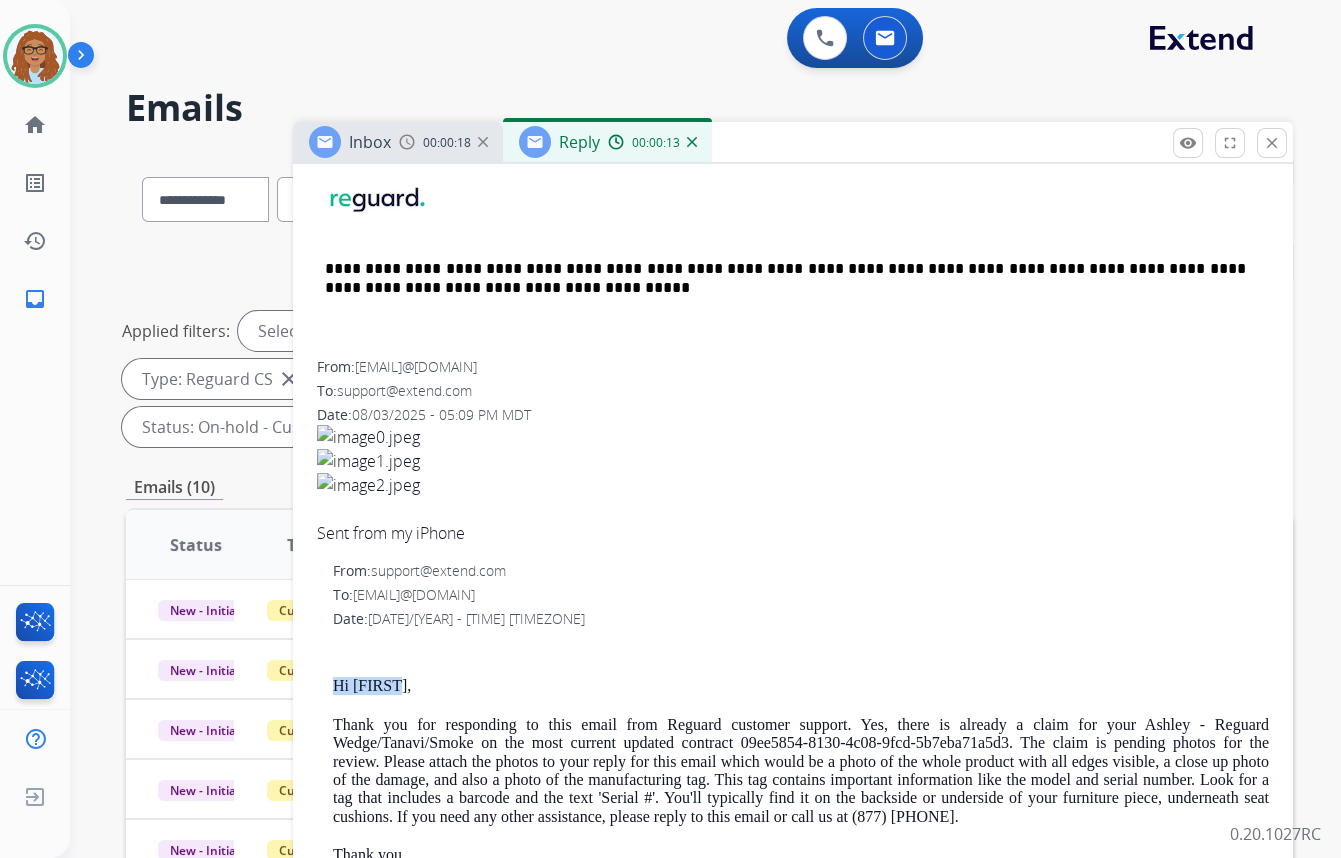 scroll, scrollTop: 363, scrollLeft: 0, axis: vertical 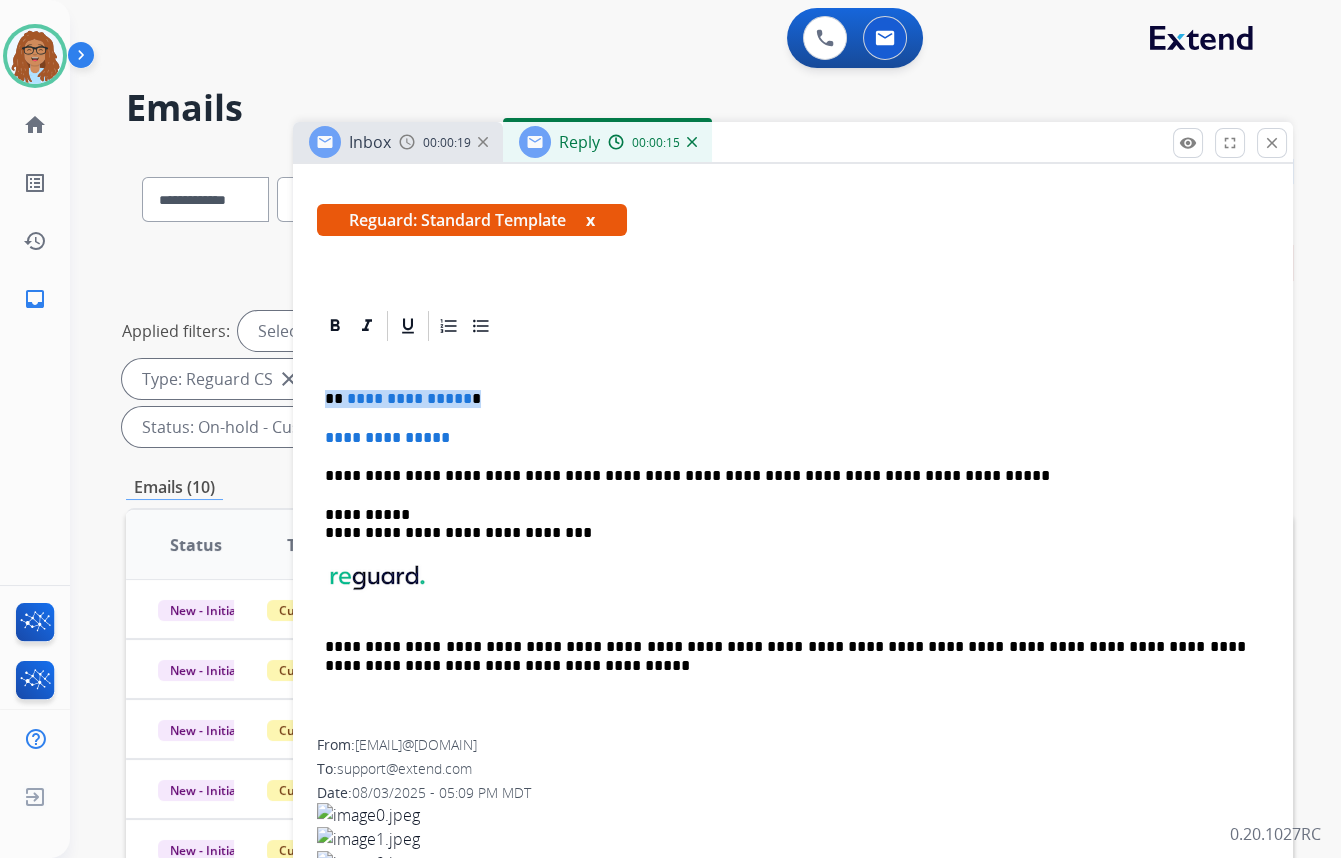 drag, startPoint x: 473, startPoint y: 401, endPoint x: 320, endPoint y: 401, distance: 153 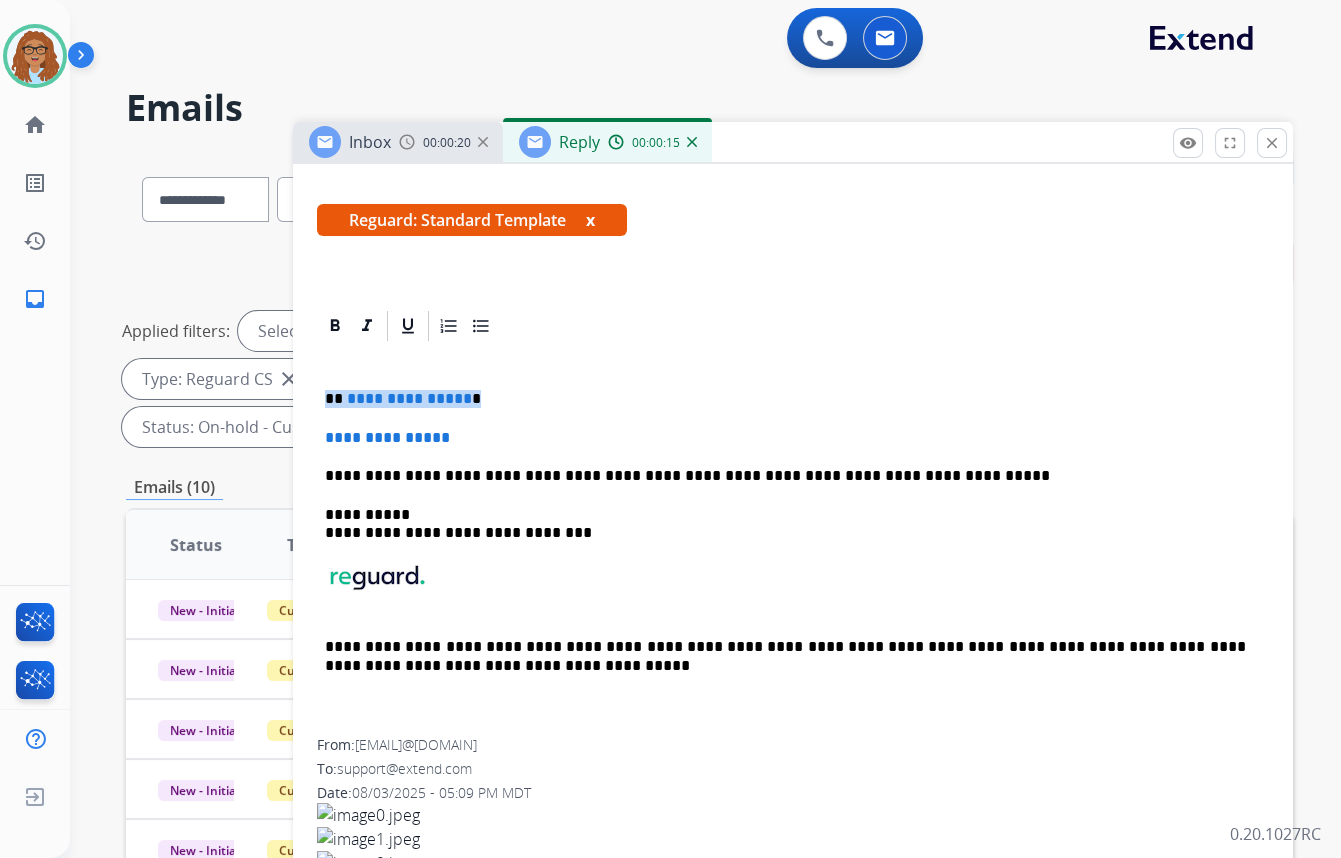 paste 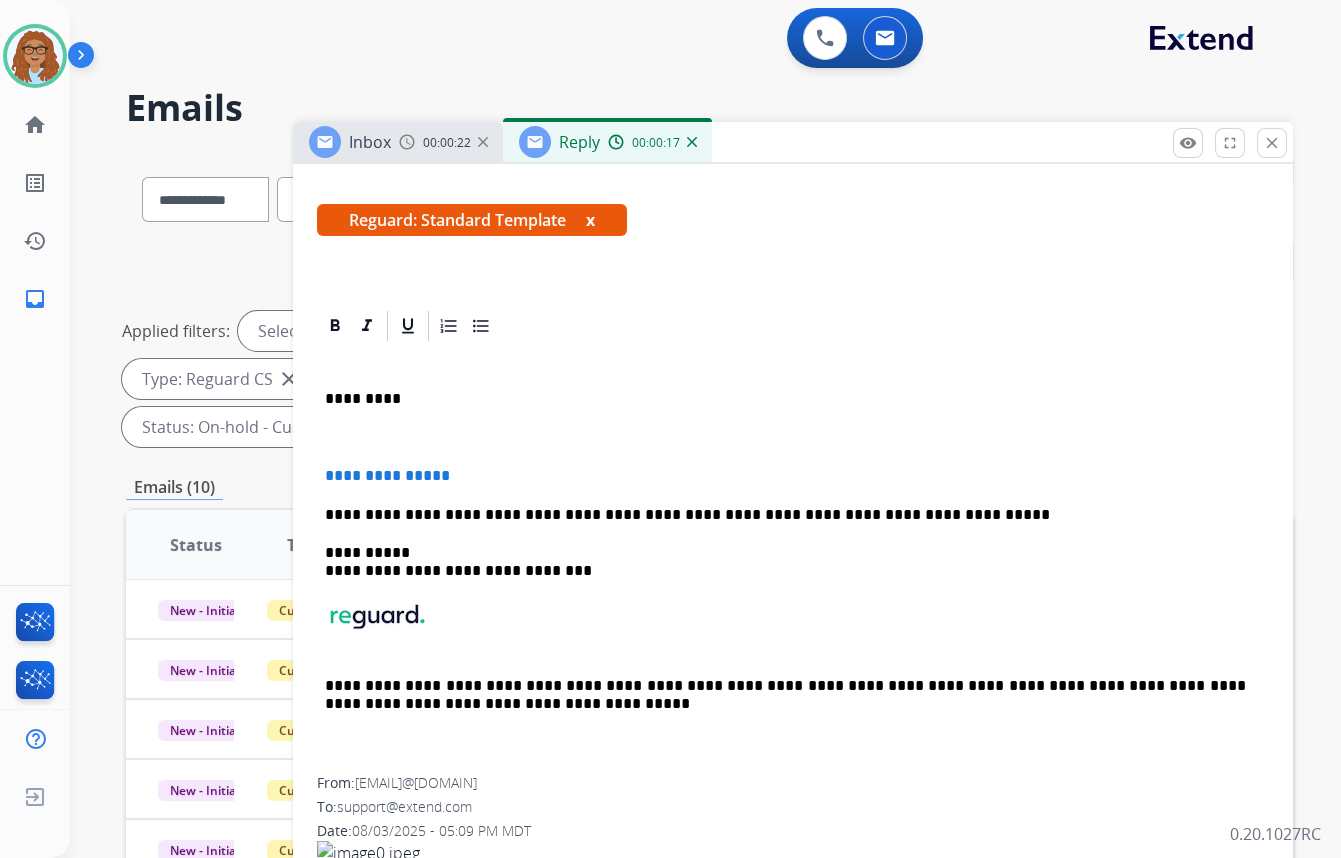 type 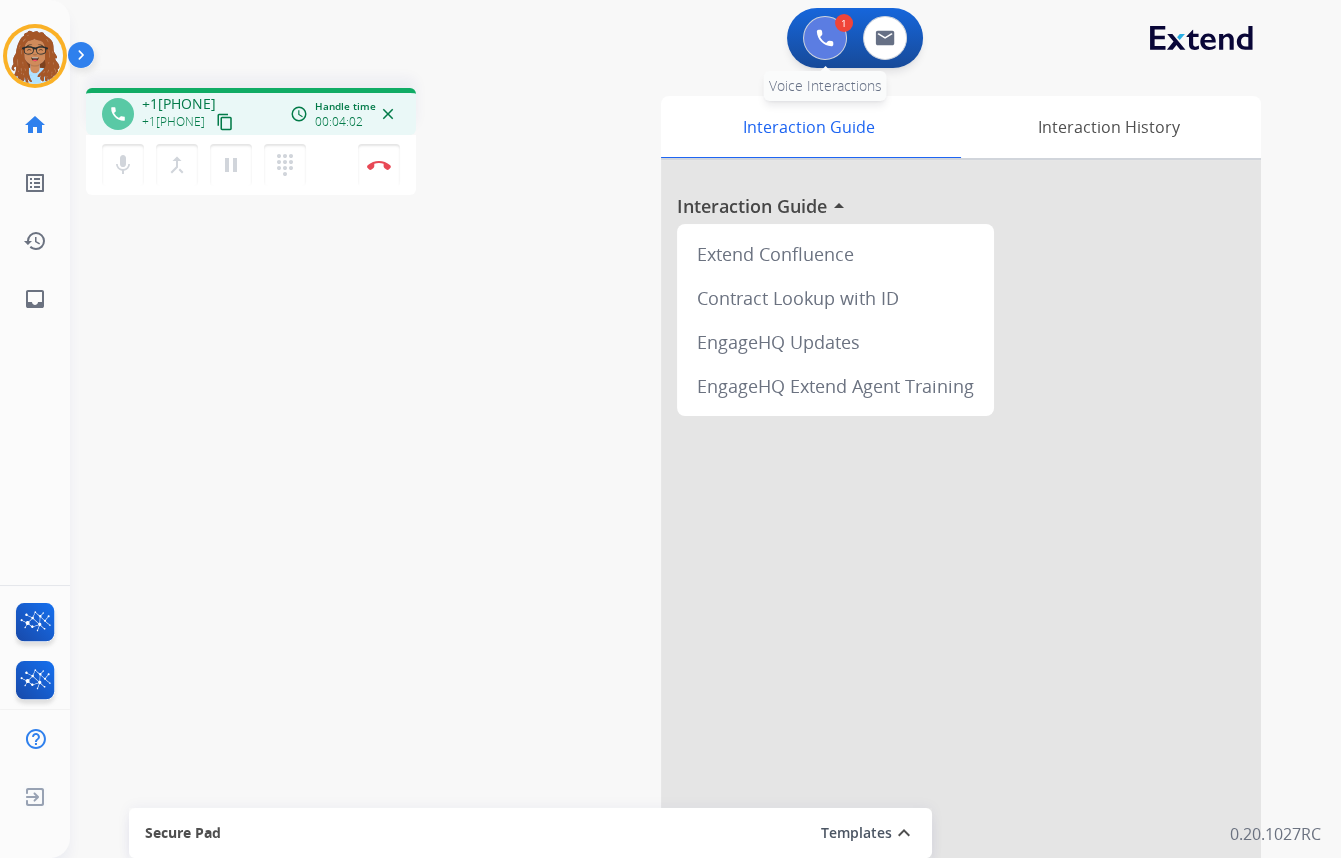 drag, startPoint x: 820, startPoint y: 51, endPoint x: 736, endPoint y: 126, distance: 112.60995 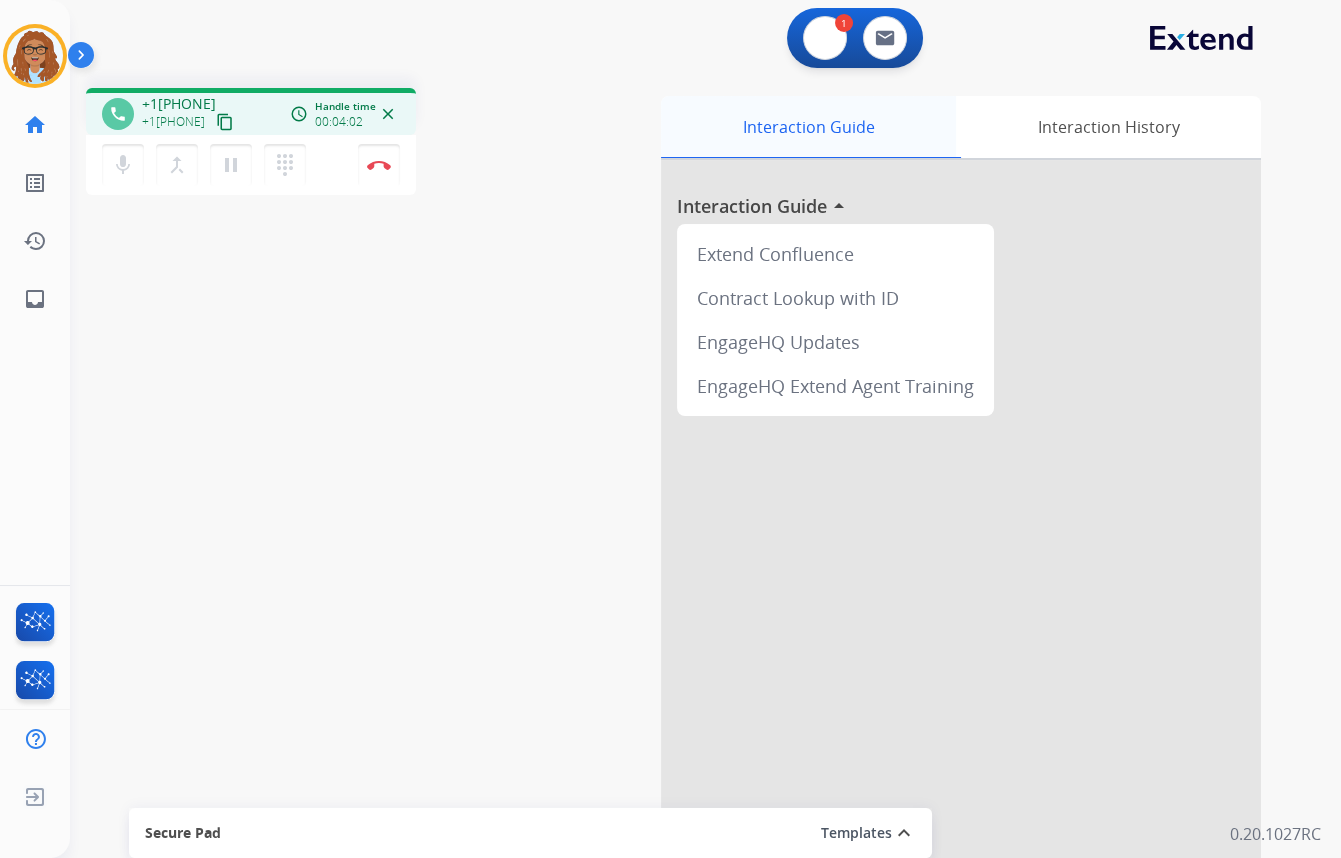 click at bounding box center [825, 38] 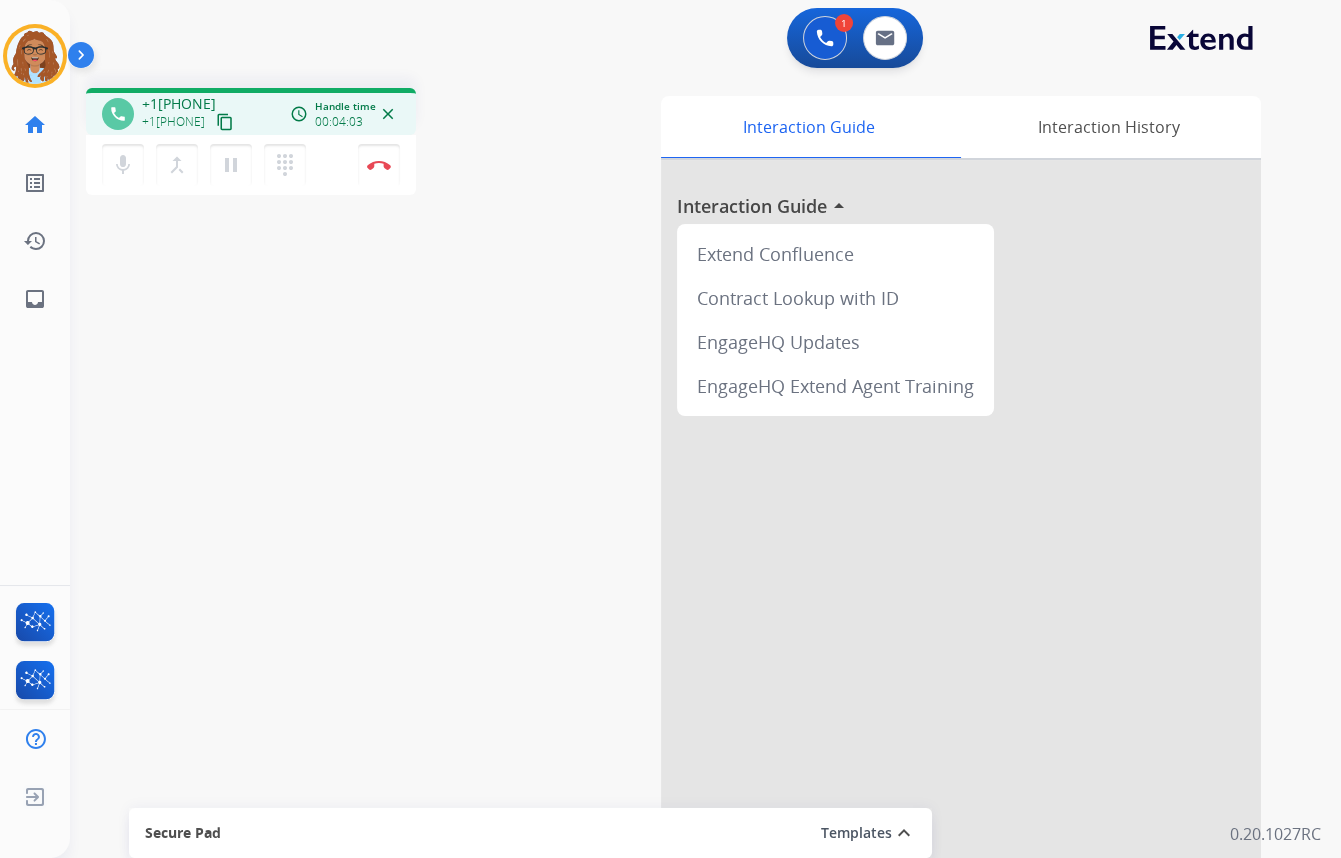 click on "1 Voice Interactions  0  Email Interactions" at bounding box center (855, 38) 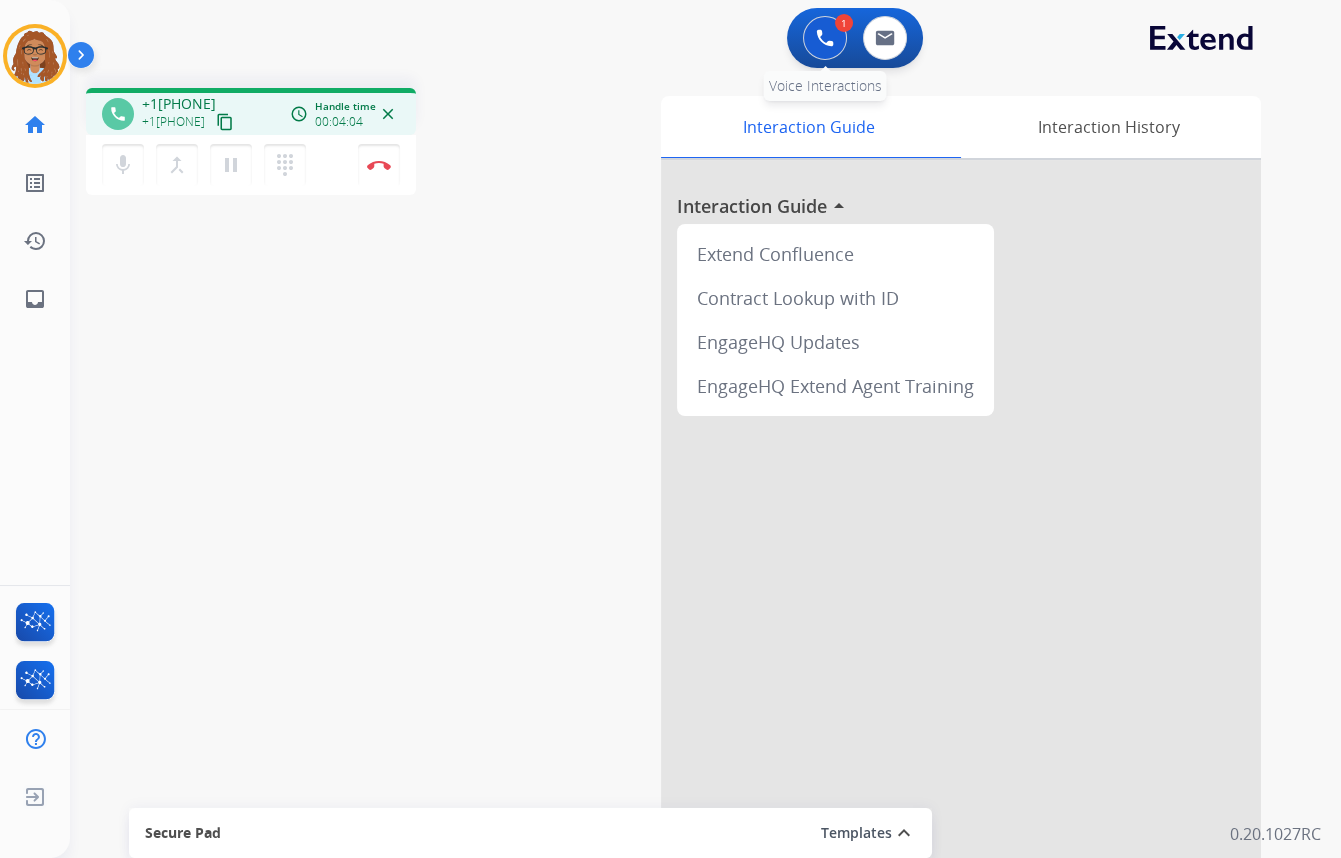 click at bounding box center [825, 38] 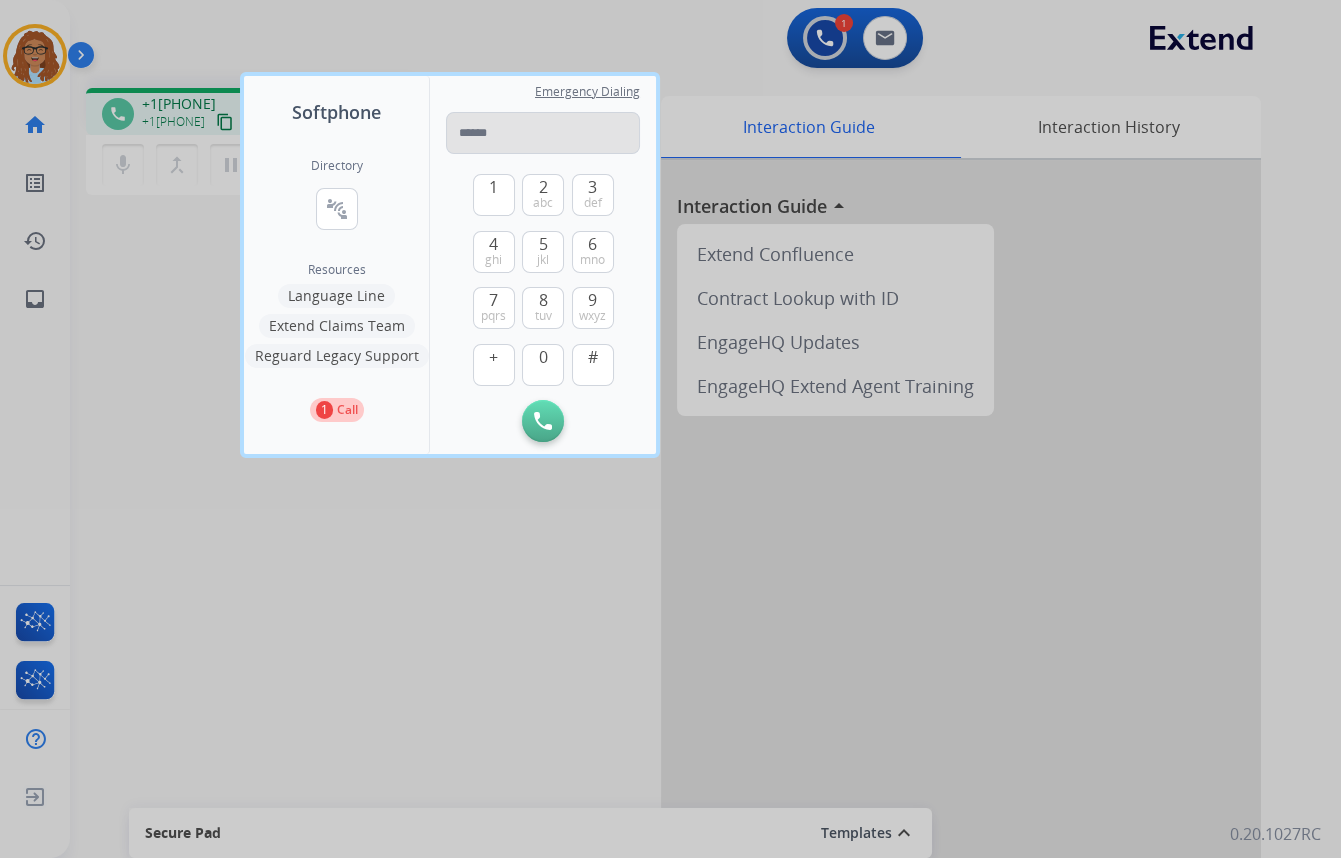 click at bounding box center (543, 133) 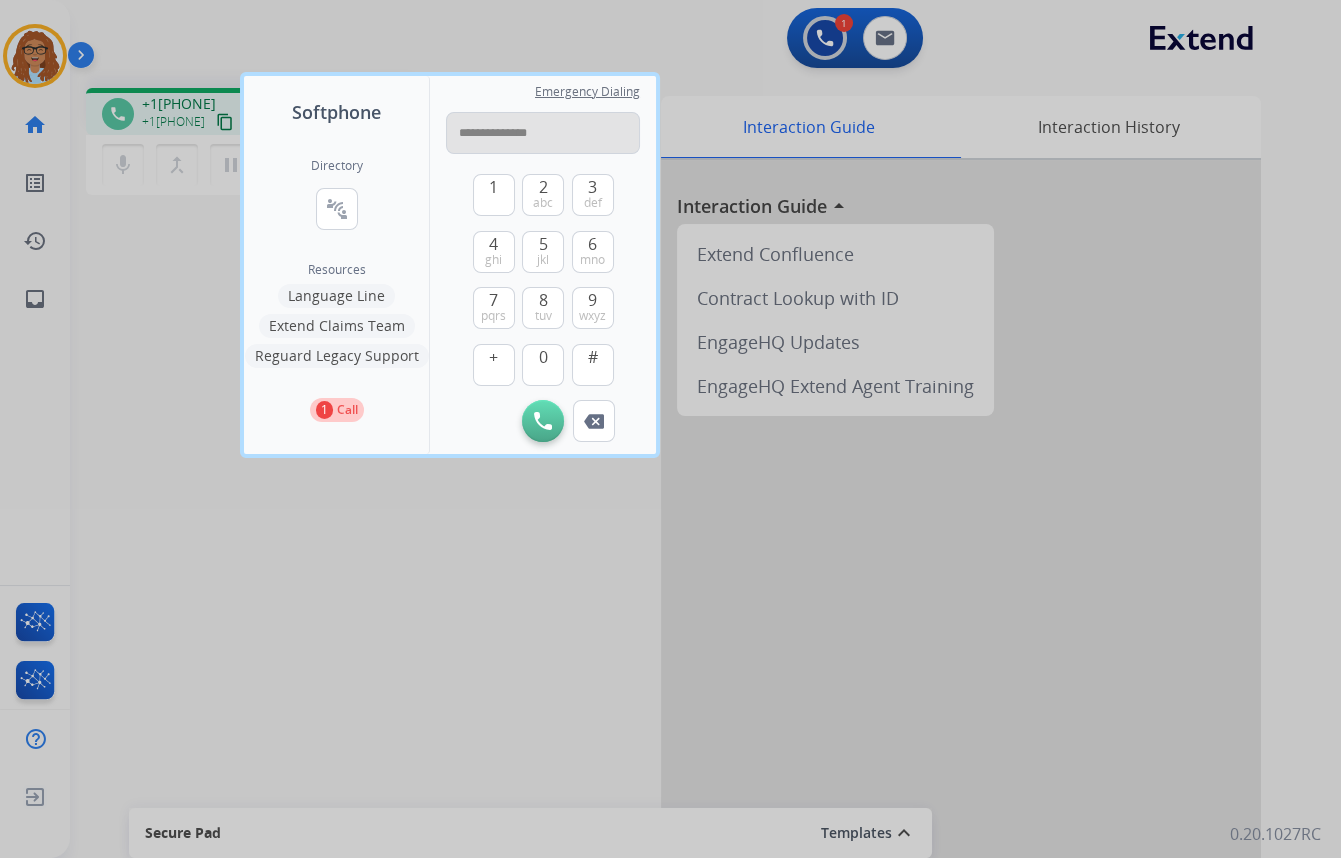 click on "**********" at bounding box center [543, 133] 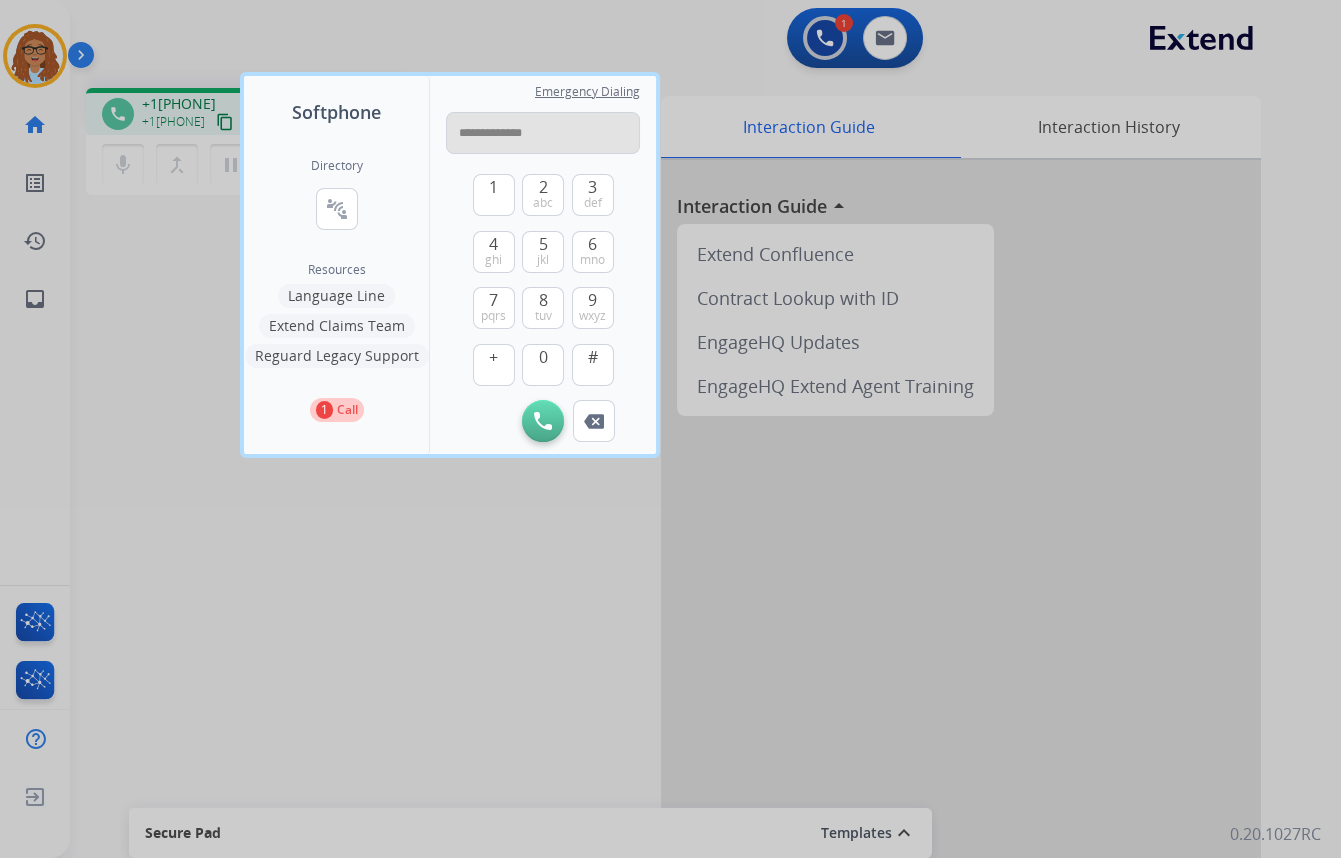 click on "**********" at bounding box center [543, 133] 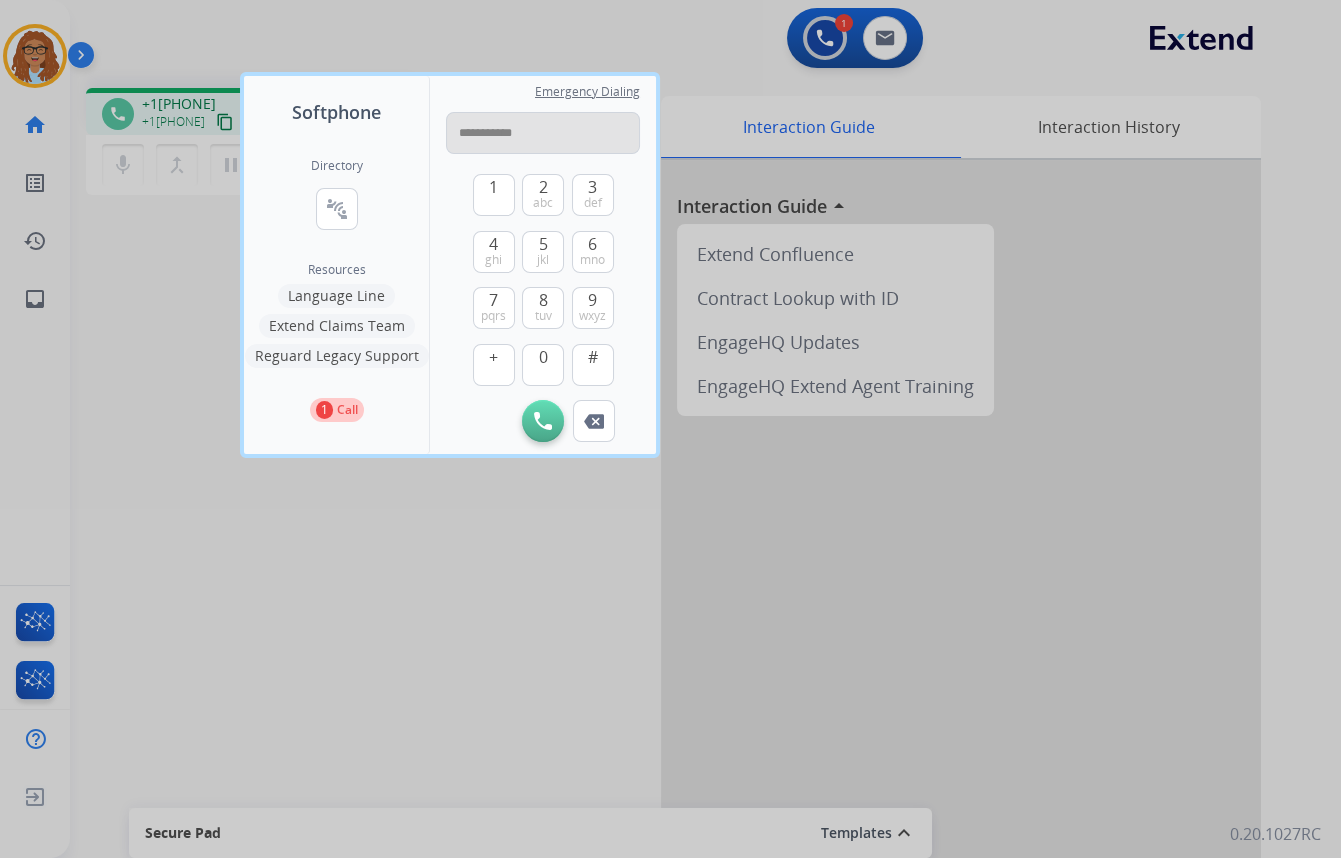 click on "**********" at bounding box center [543, 133] 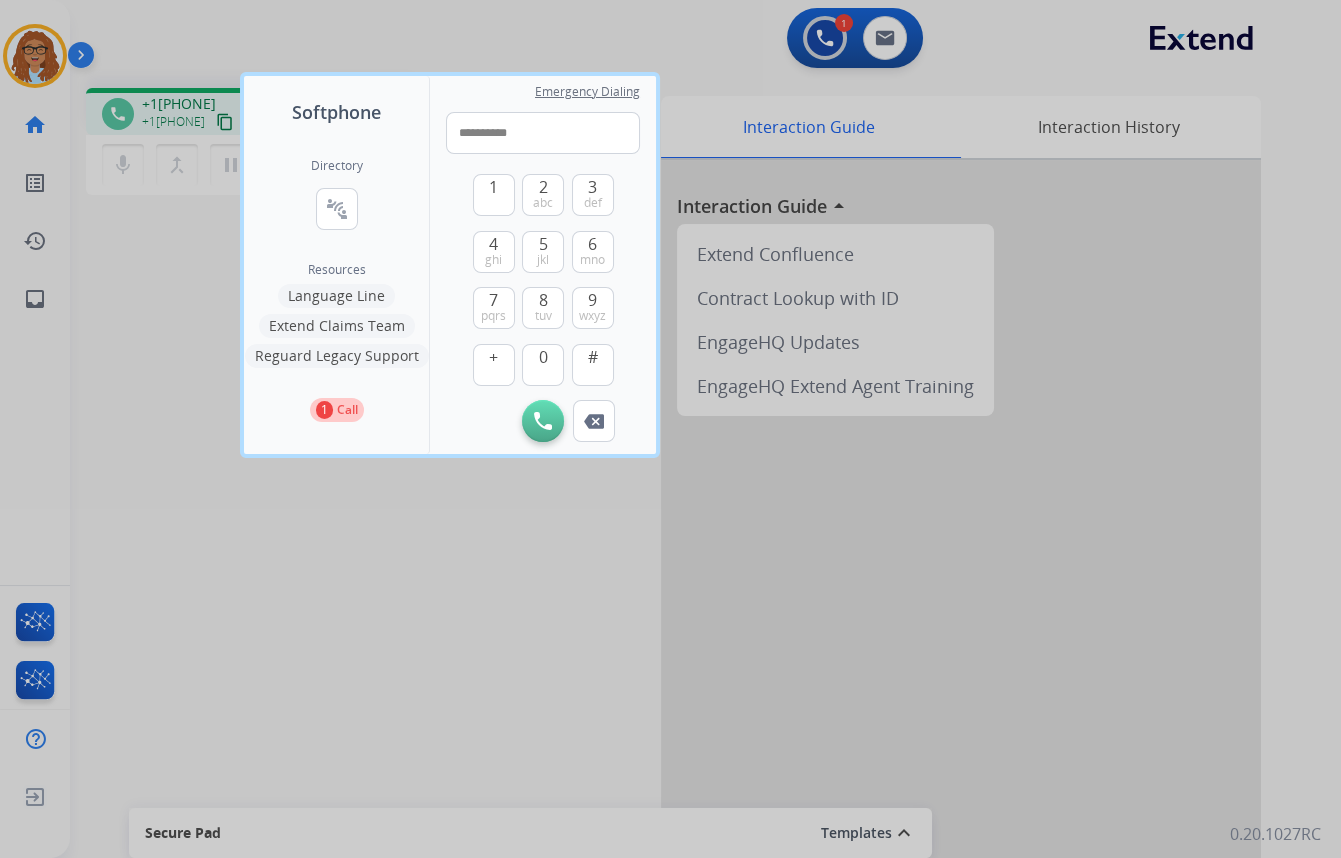 type on "**********" 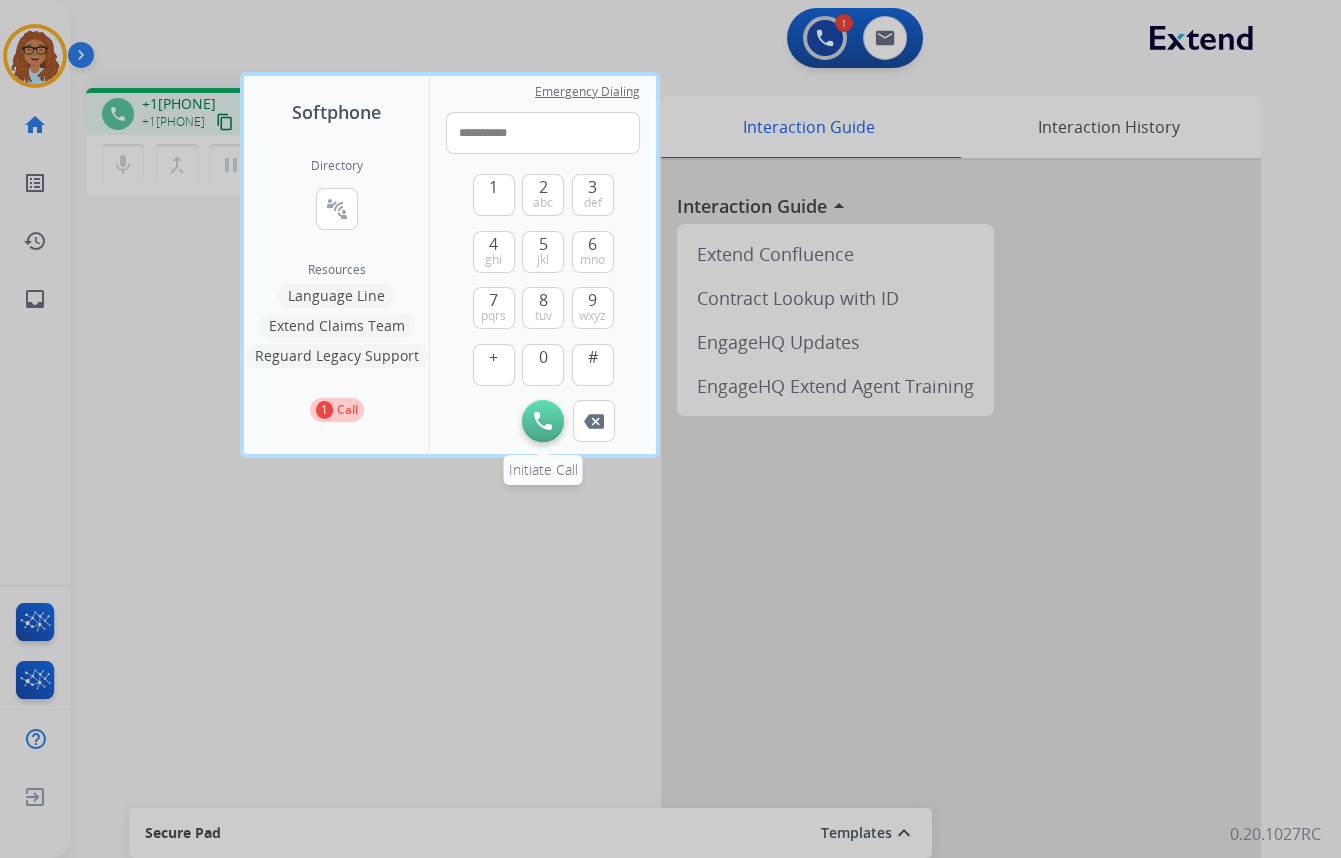 click at bounding box center (543, 421) 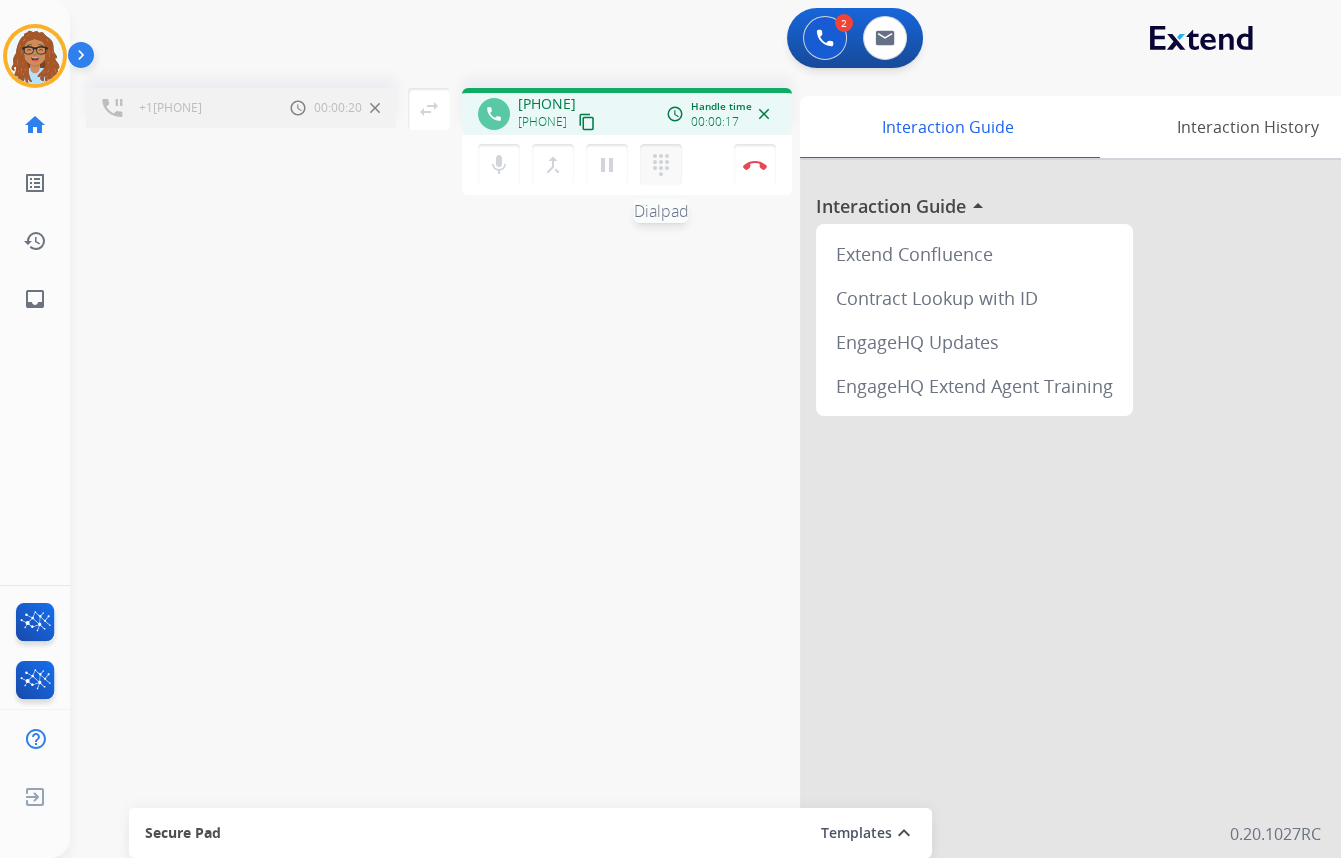 click on "dialpad" at bounding box center [661, 165] 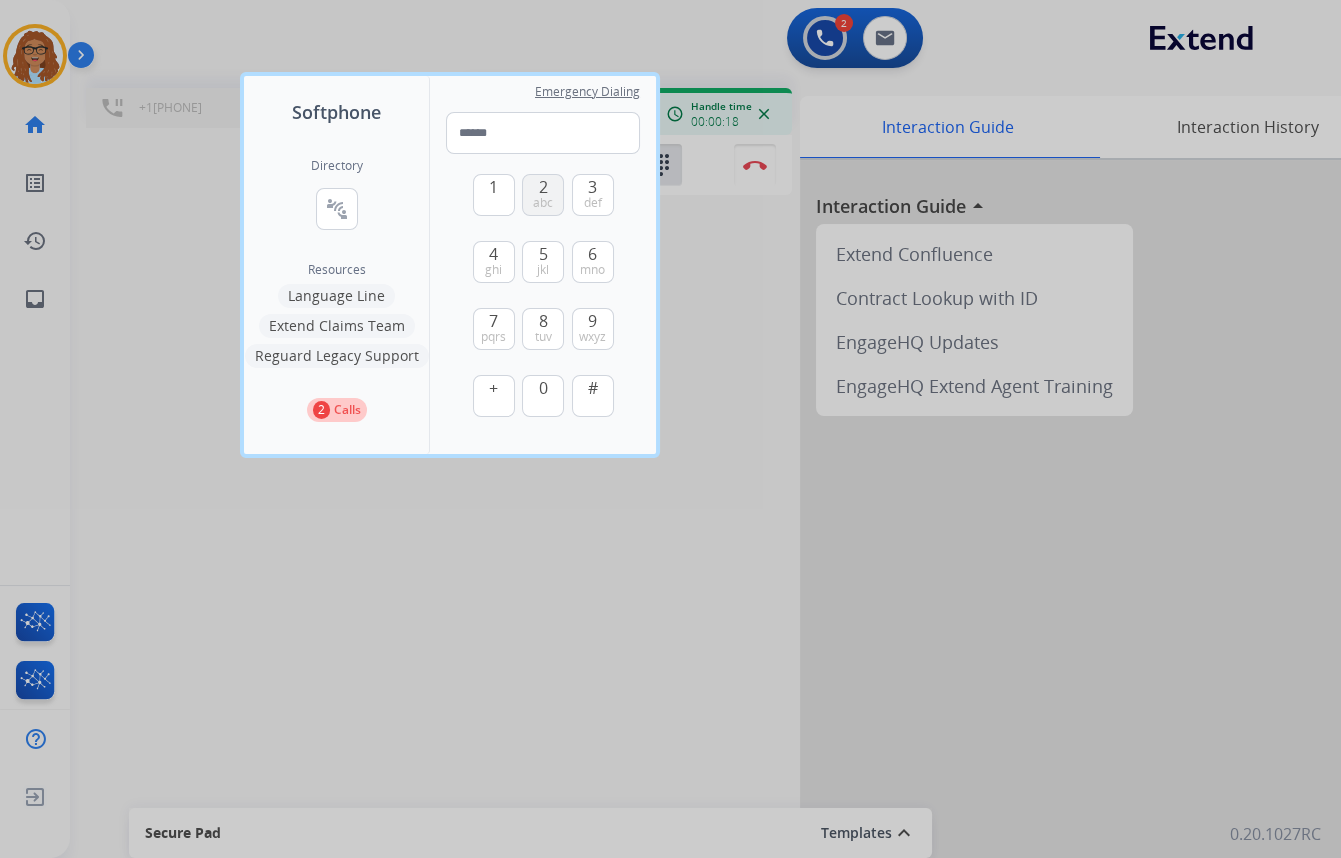 click on "abc" at bounding box center (543, 203) 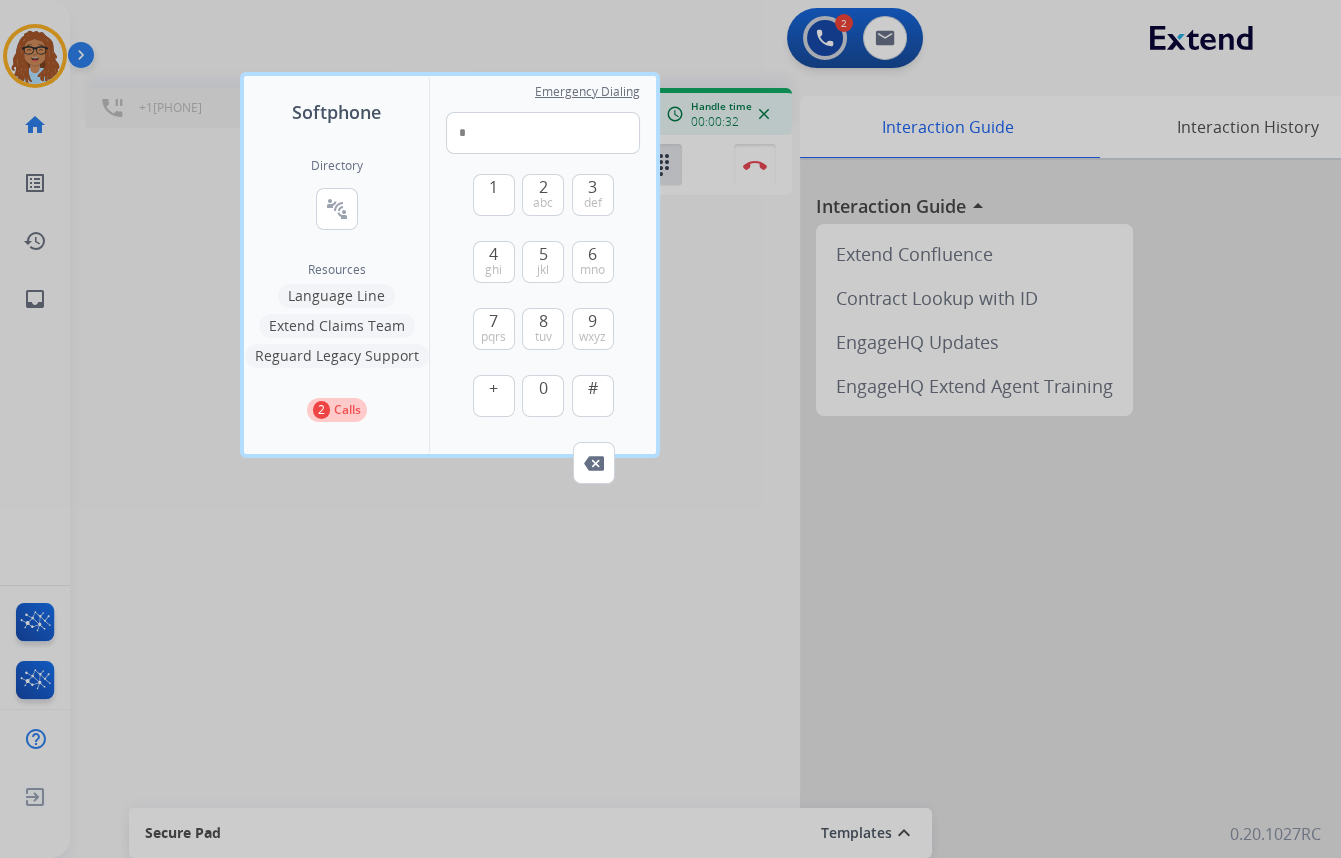 click at bounding box center (670, 429) 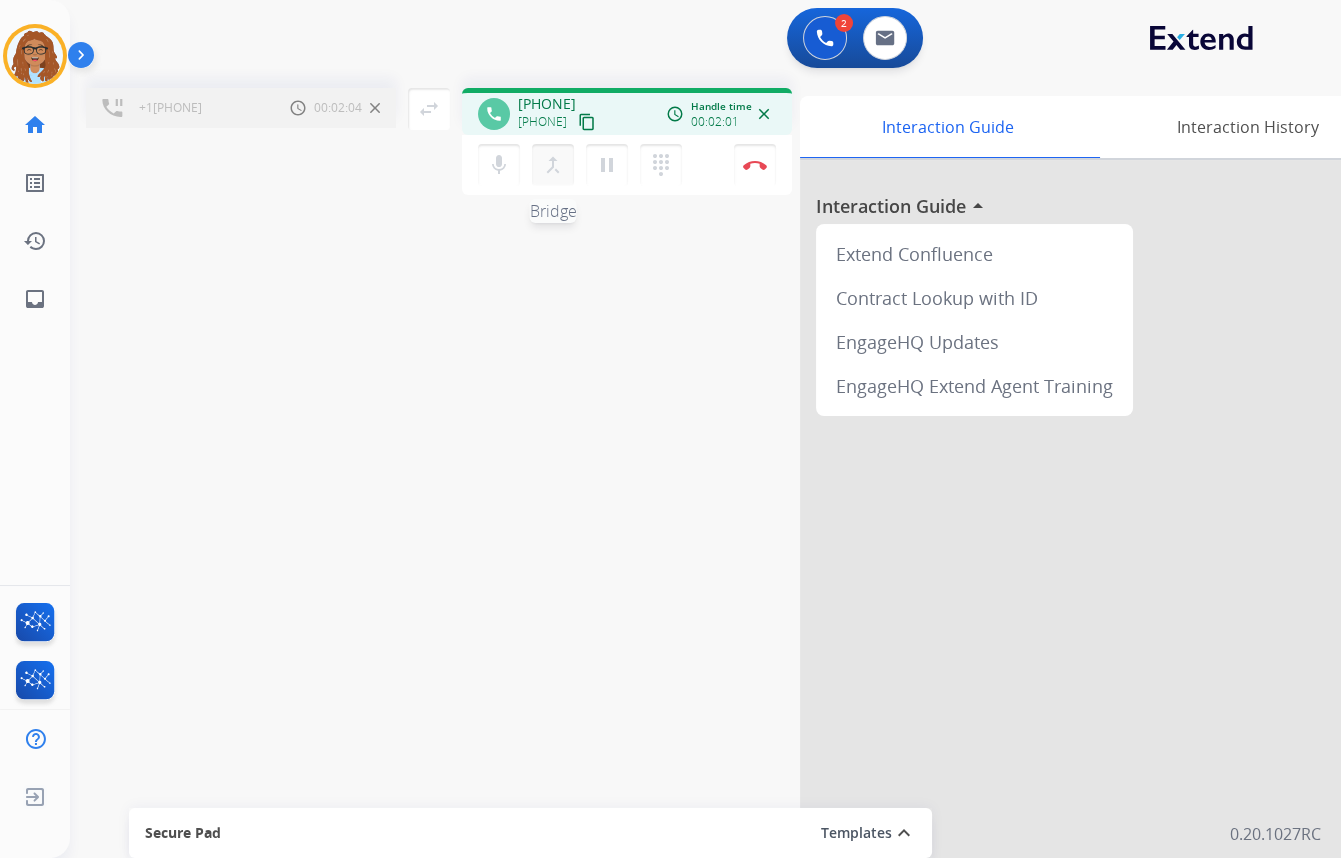 click on "merge_type" at bounding box center [553, 165] 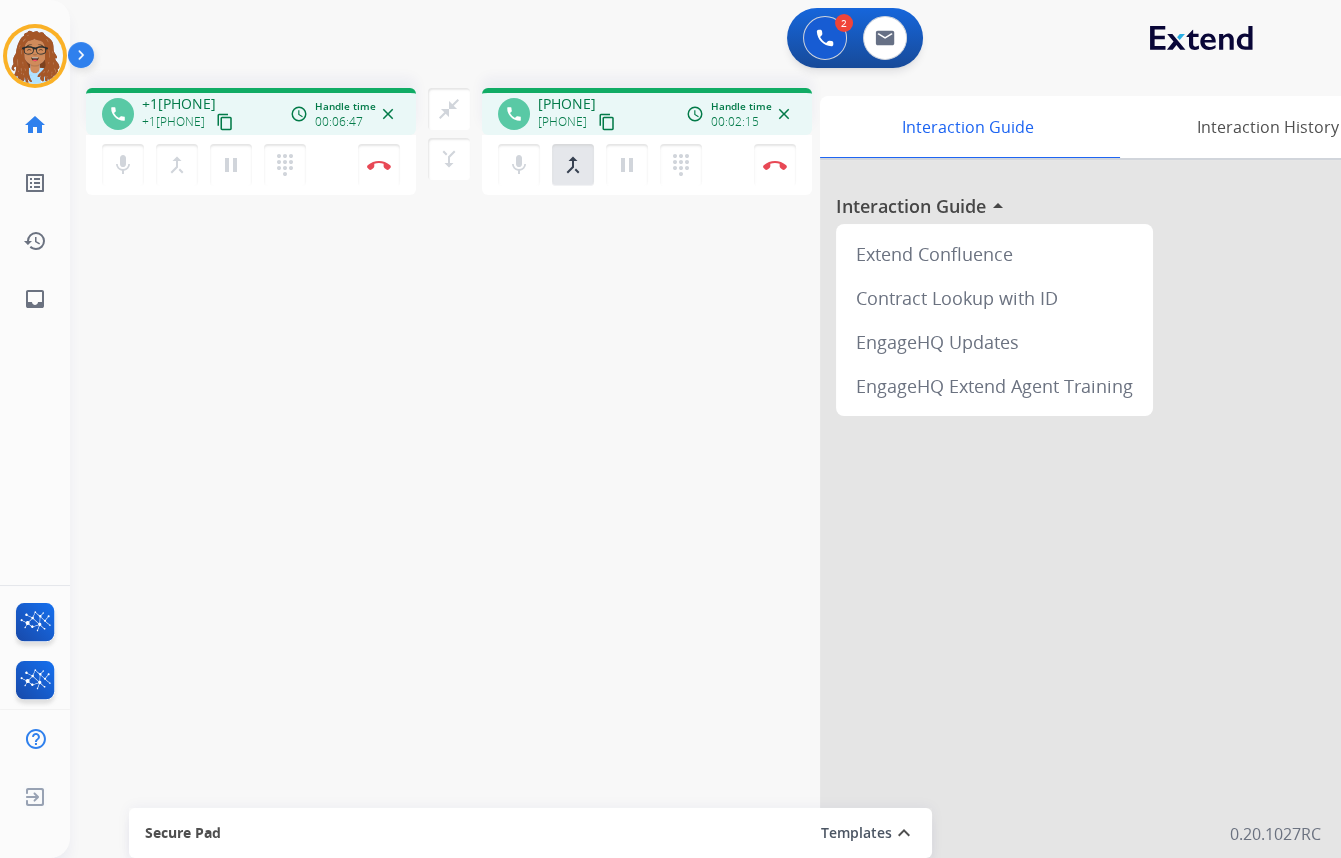drag, startPoint x: 761, startPoint y: 168, endPoint x: 615, endPoint y: 275, distance: 181.01105 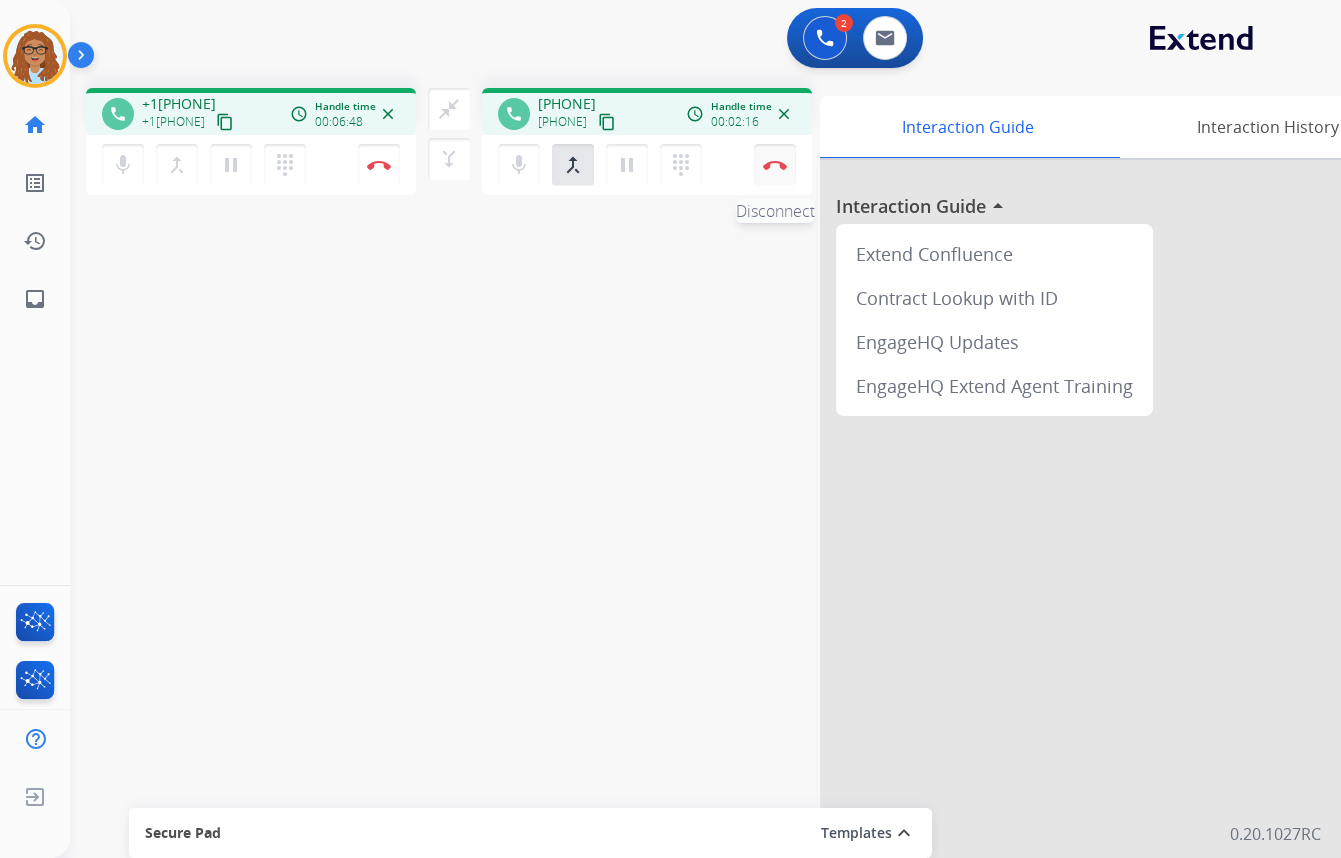 click on "Disconnect" at bounding box center (379, 165) 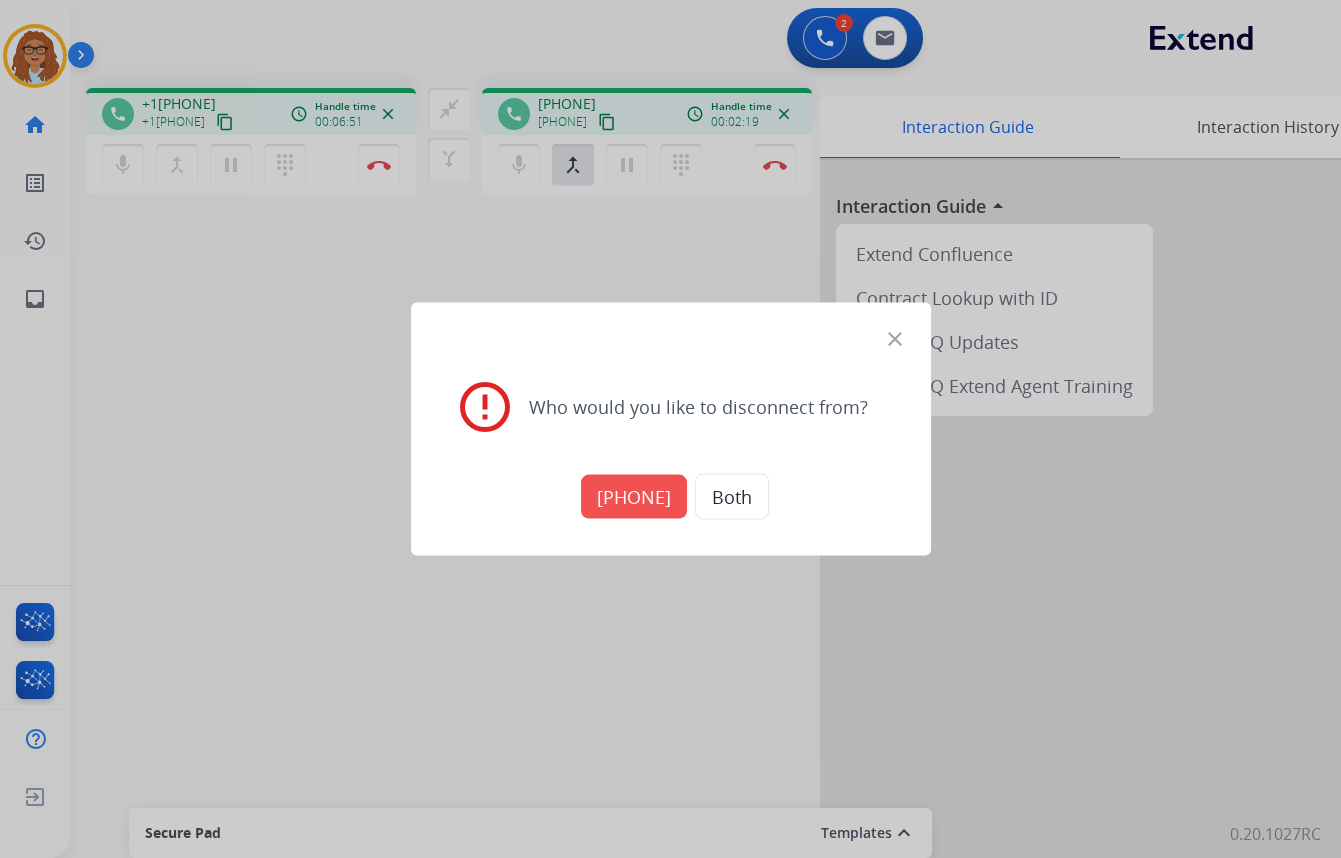click on "Both" at bounding box center [732, 497] 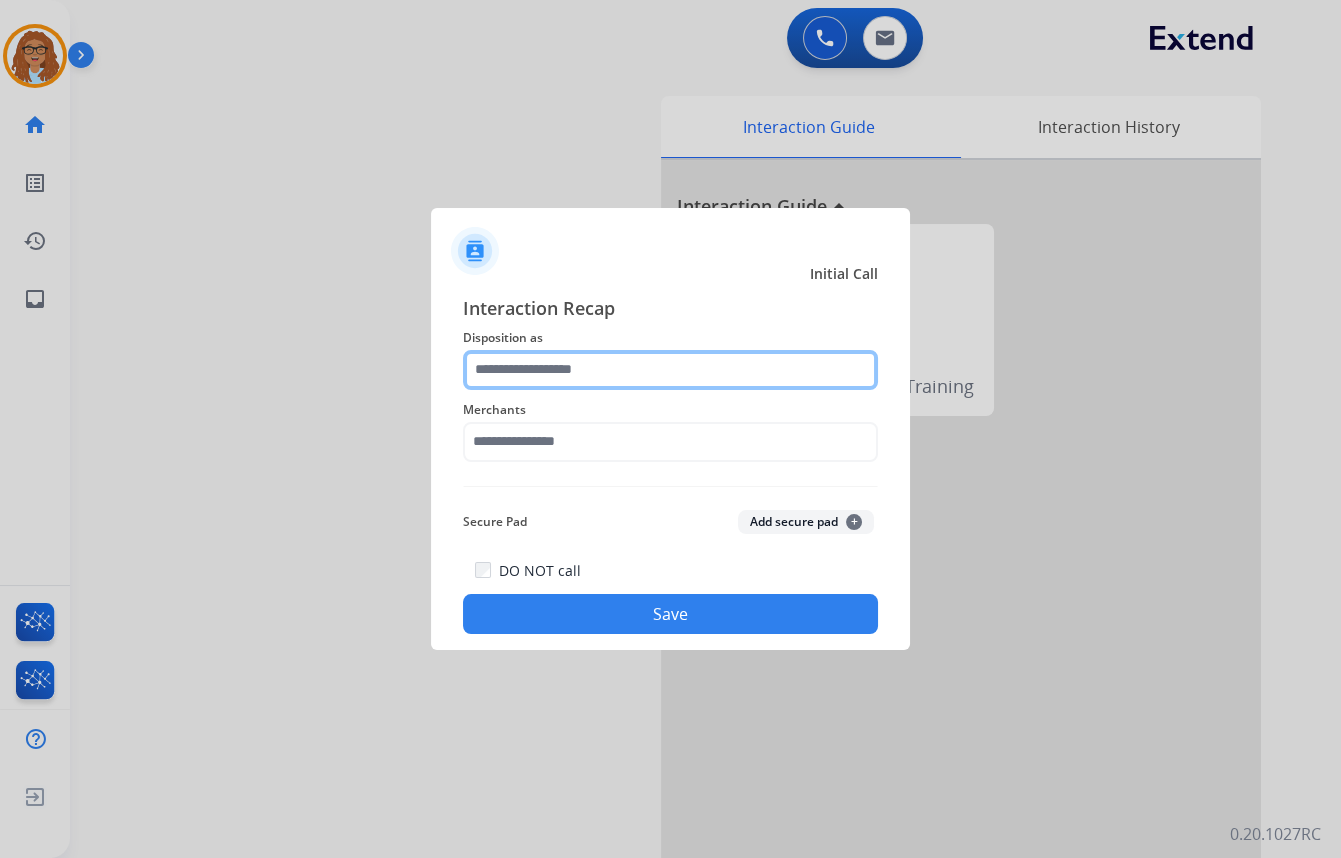 click 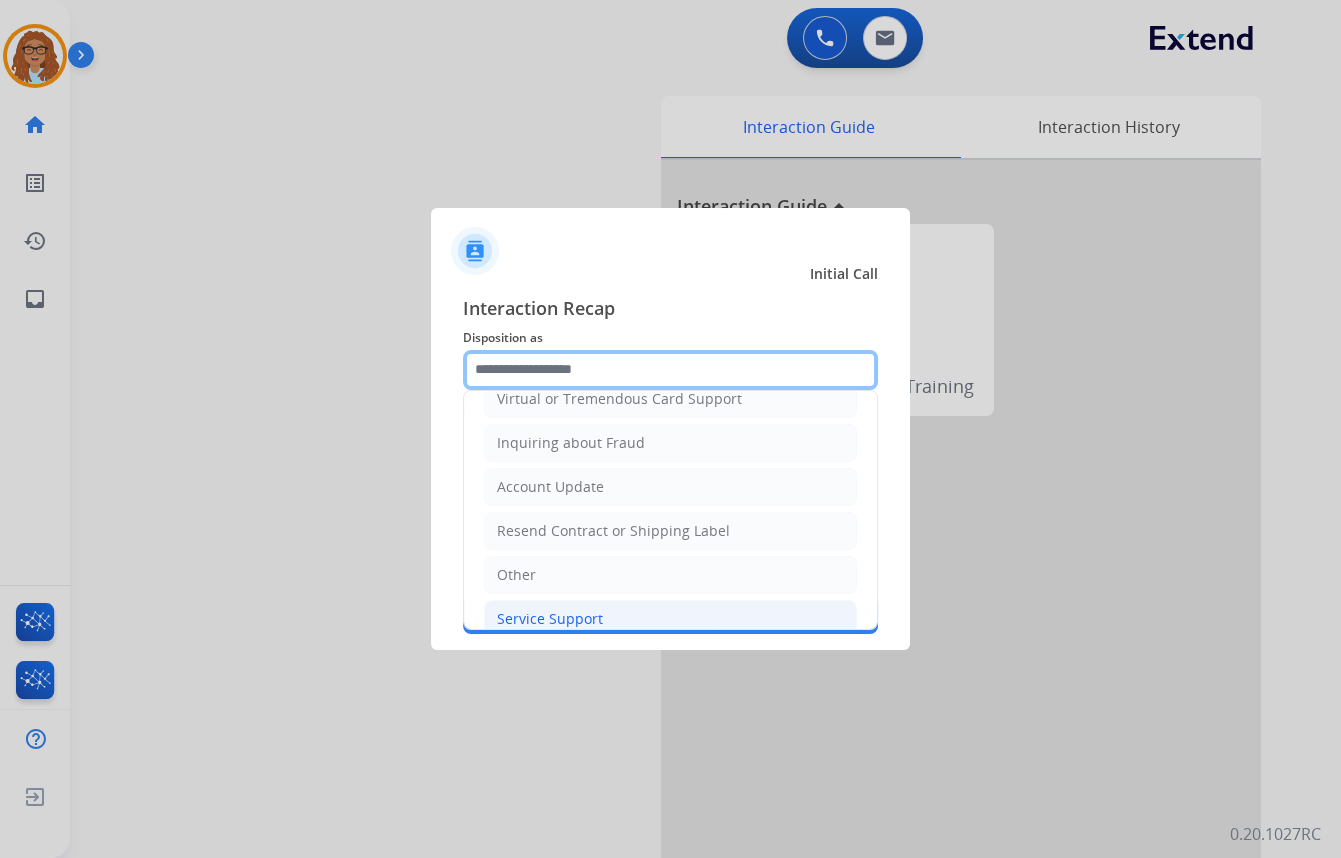 scroll, scrollTop: 309, scrollLeft: 0, axis: vertical 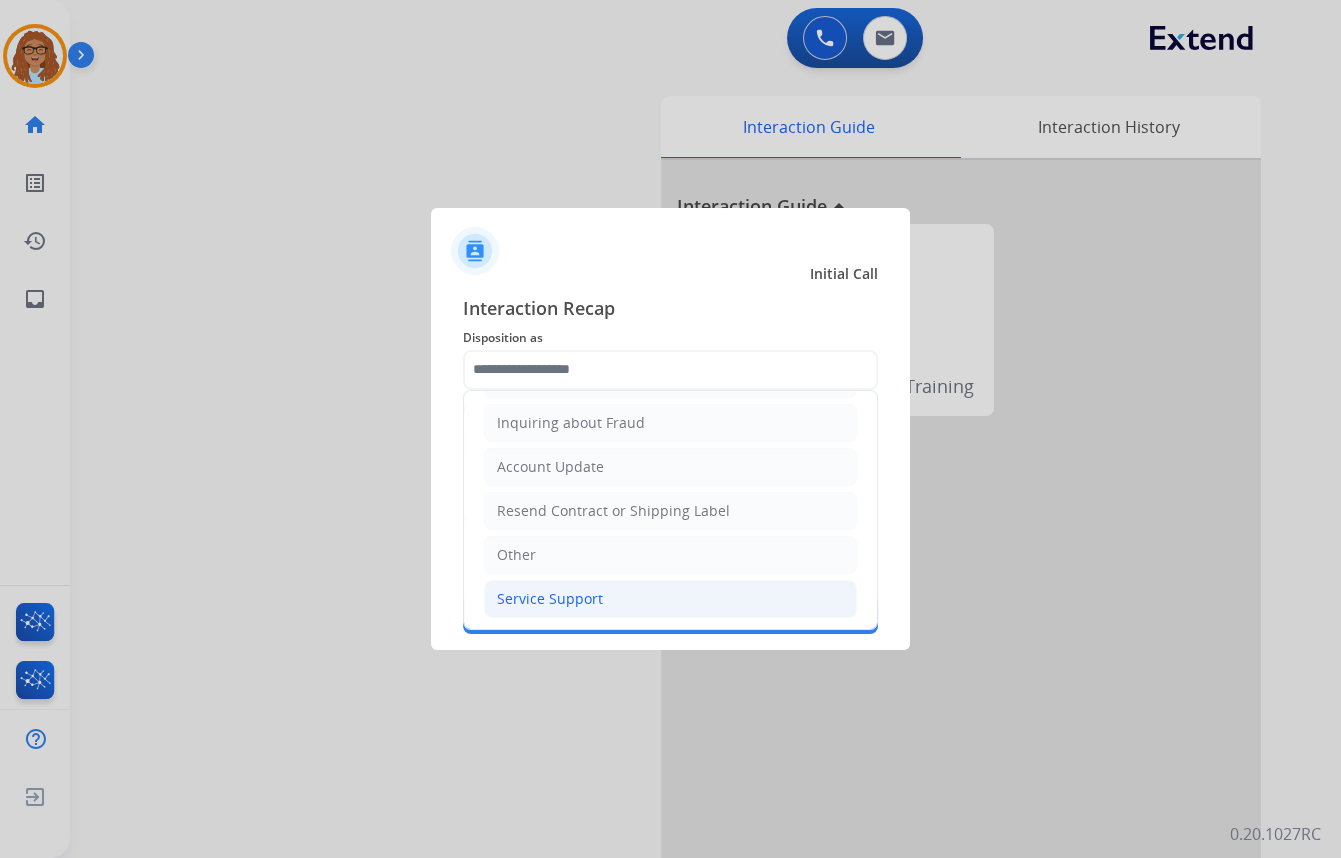 click on "Service Support" 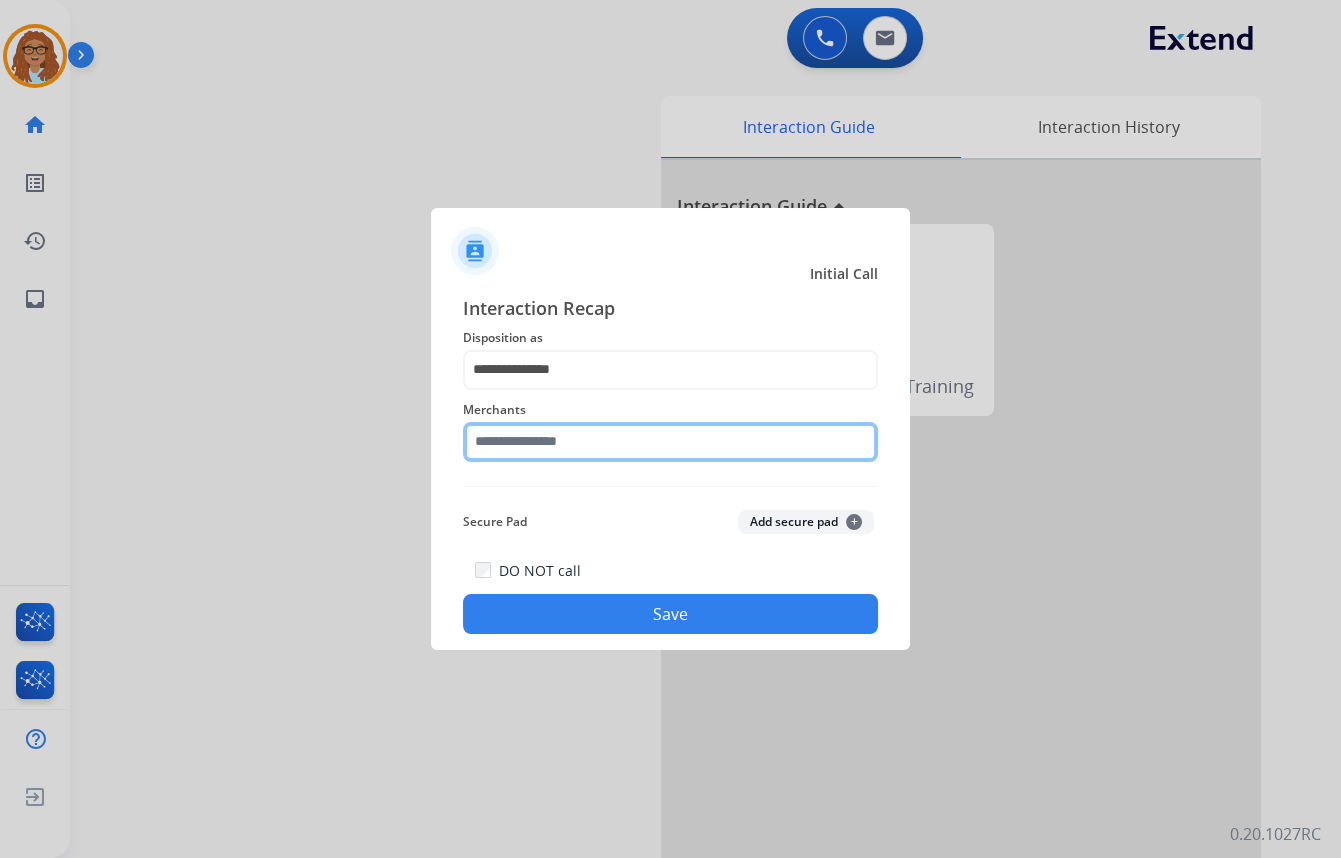 click 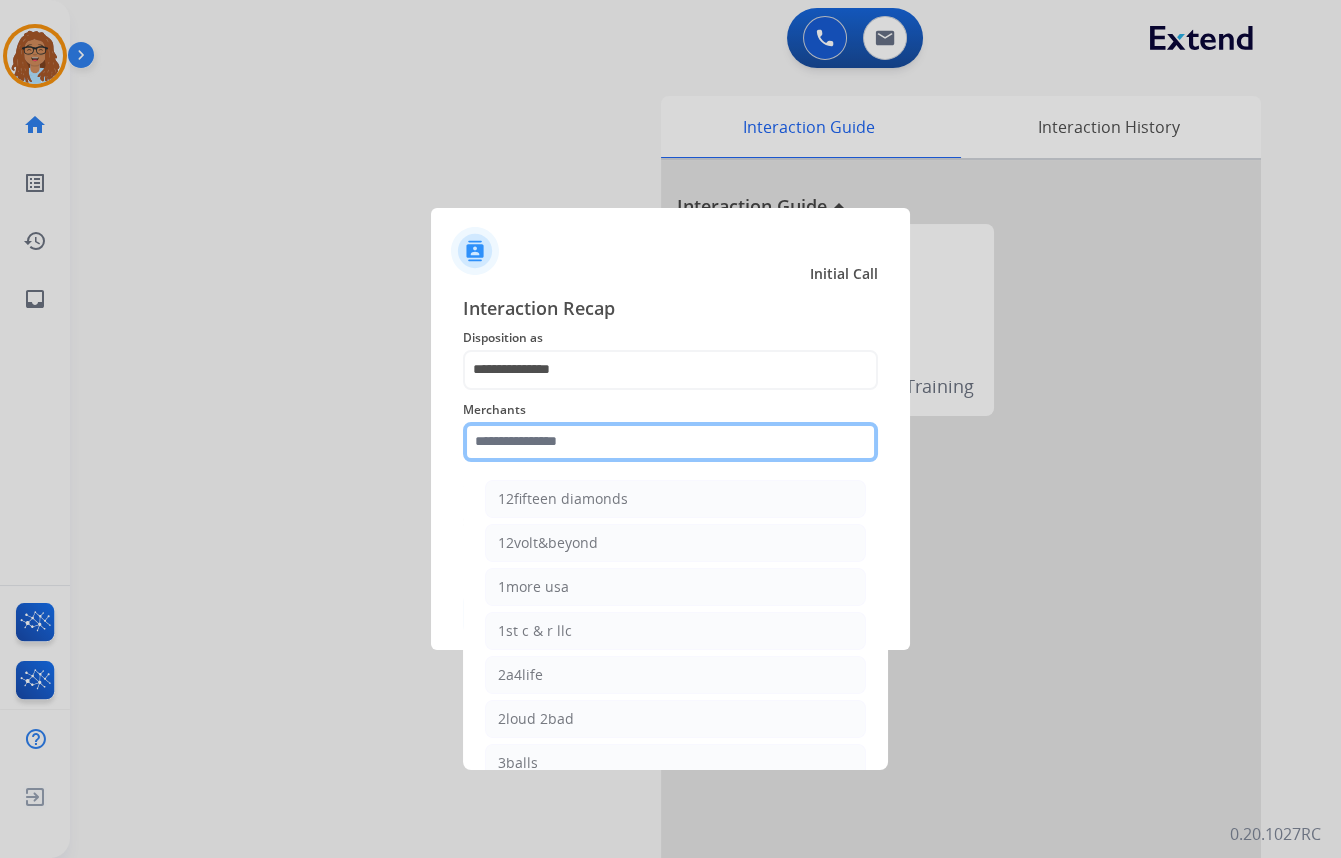 click 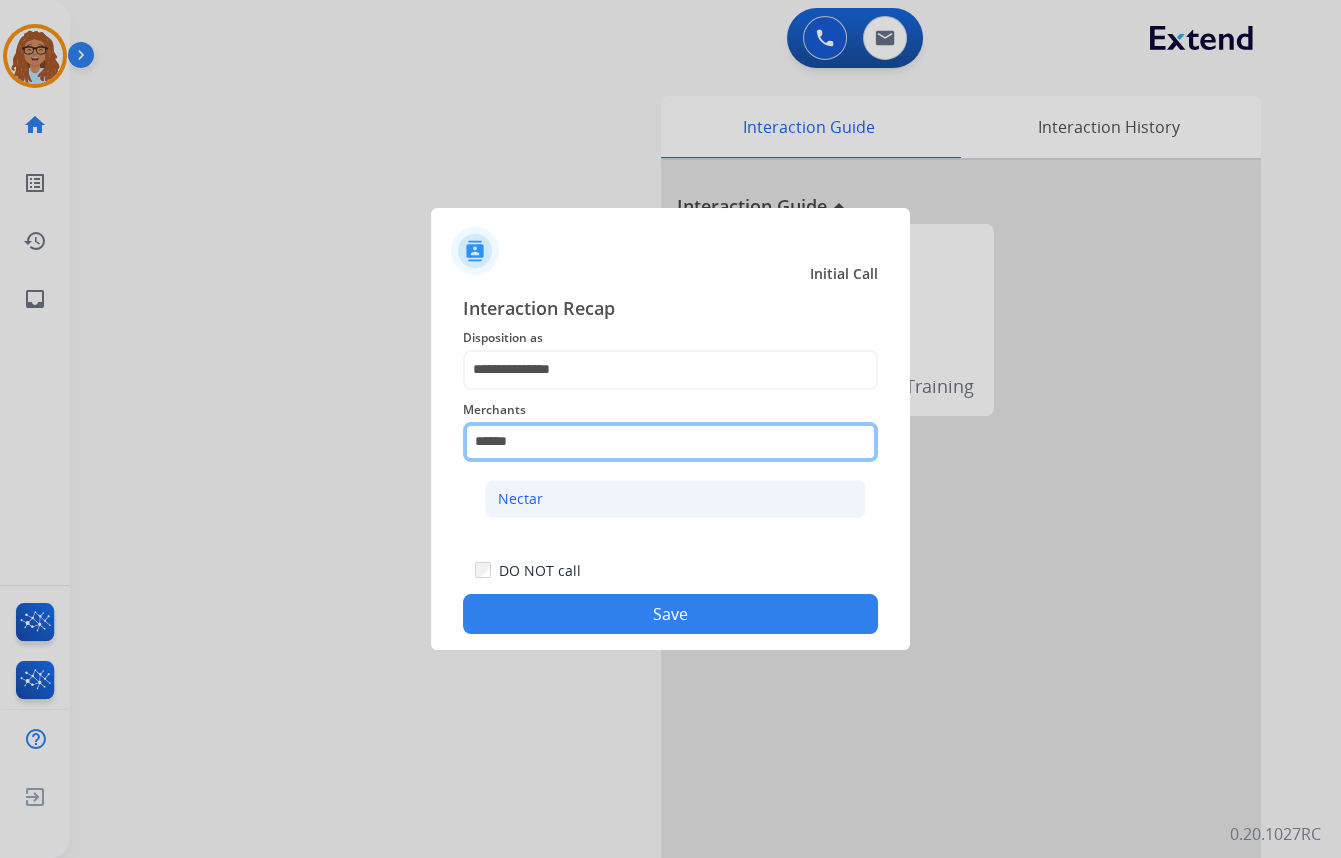 type on "******" 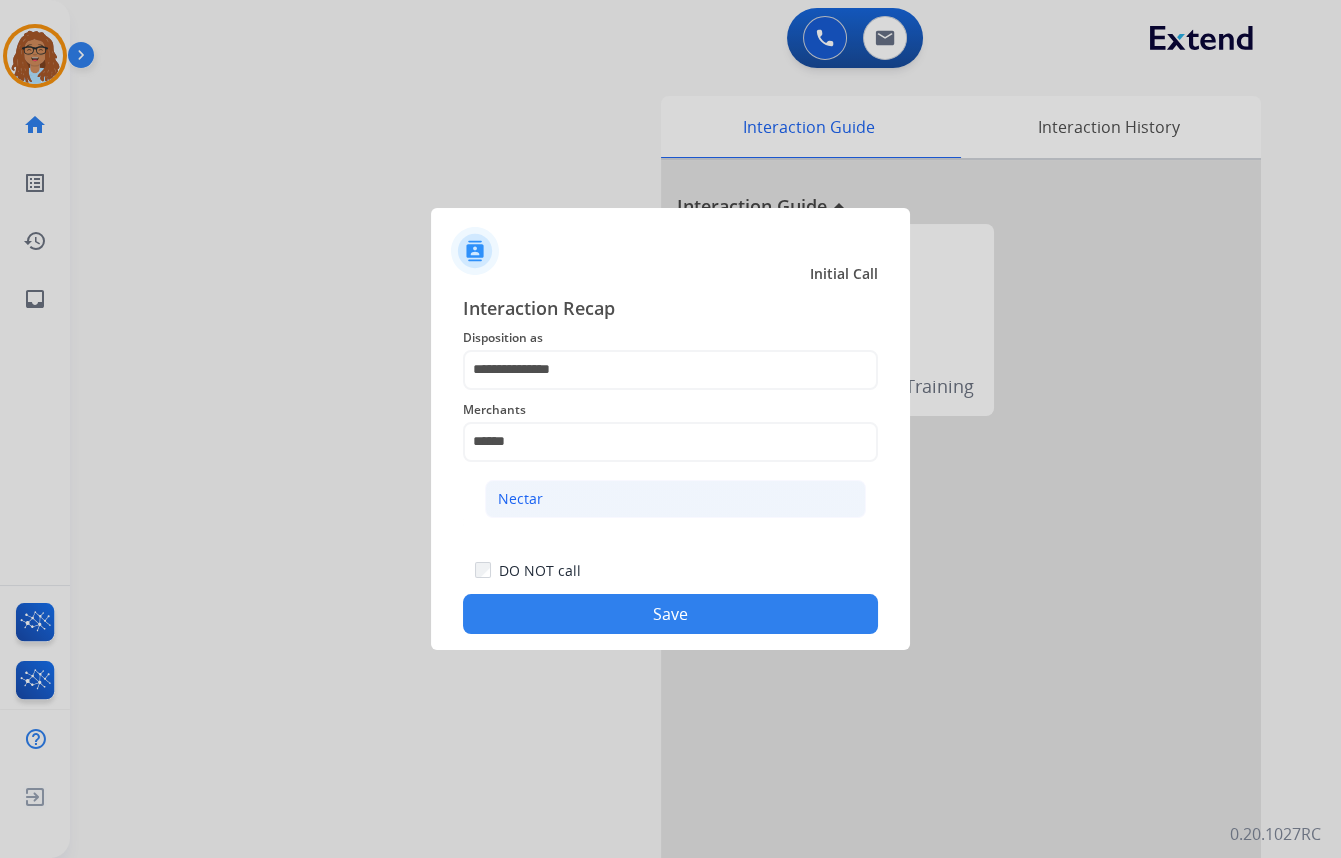 click on "Nectar" 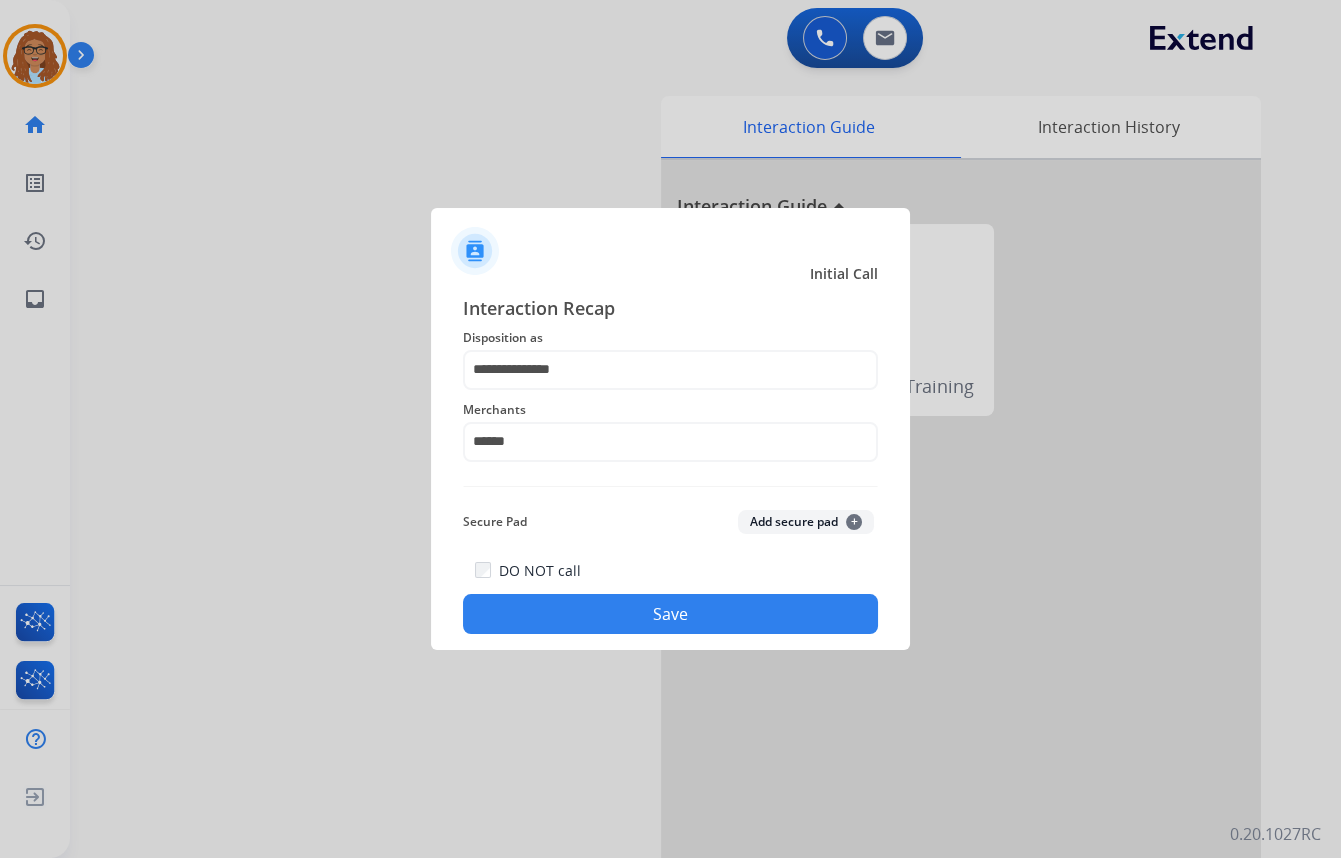 click on "Save" 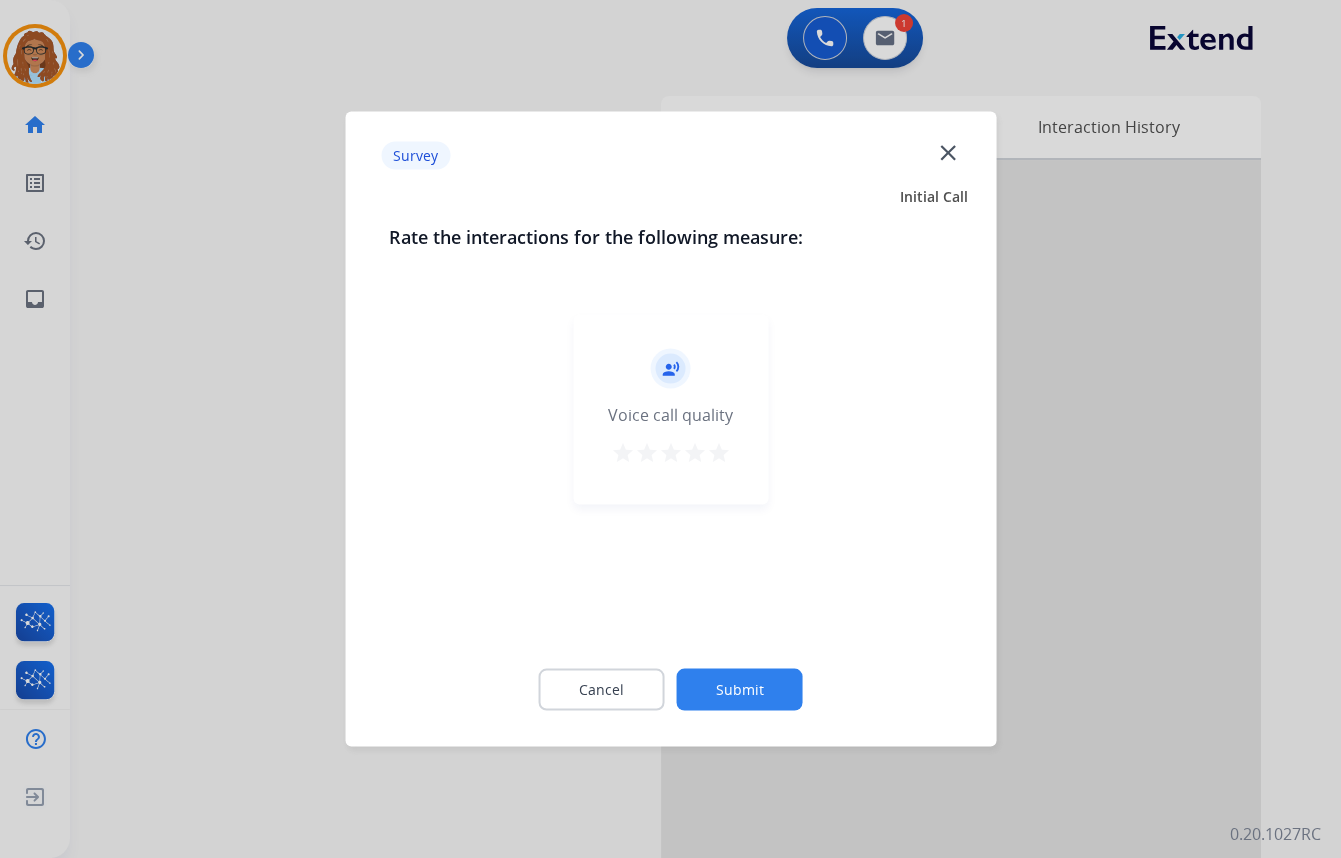 click on "close" 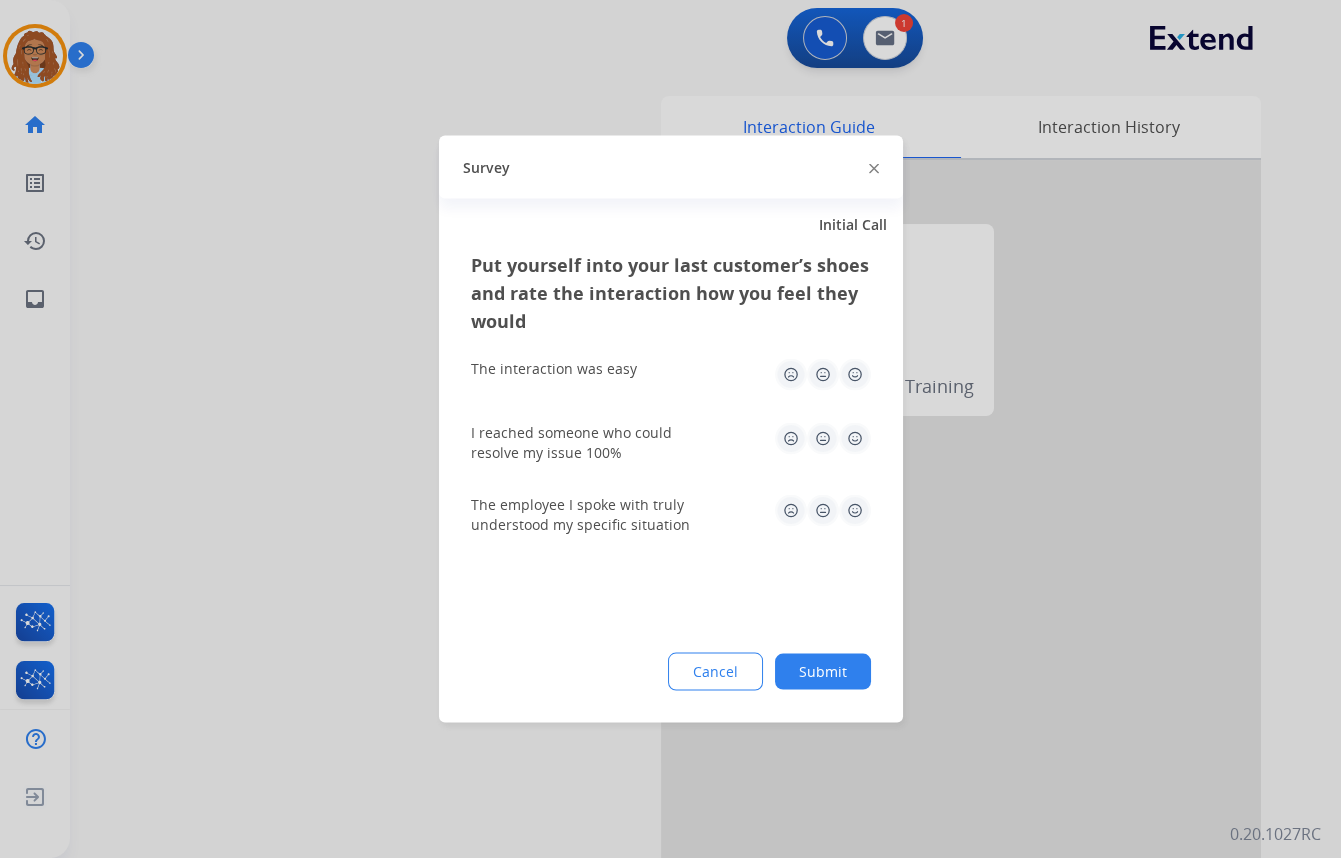click 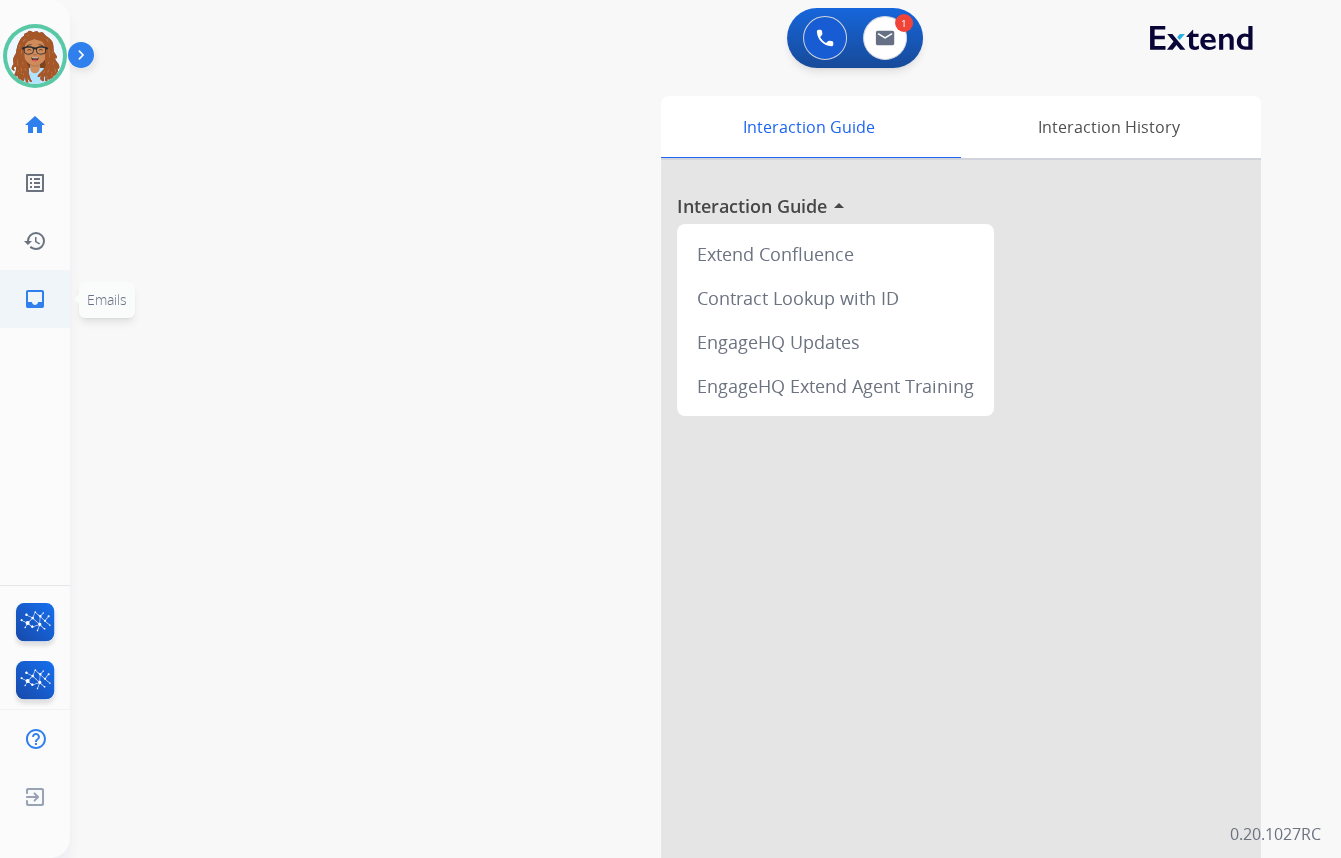 click on "inbox" 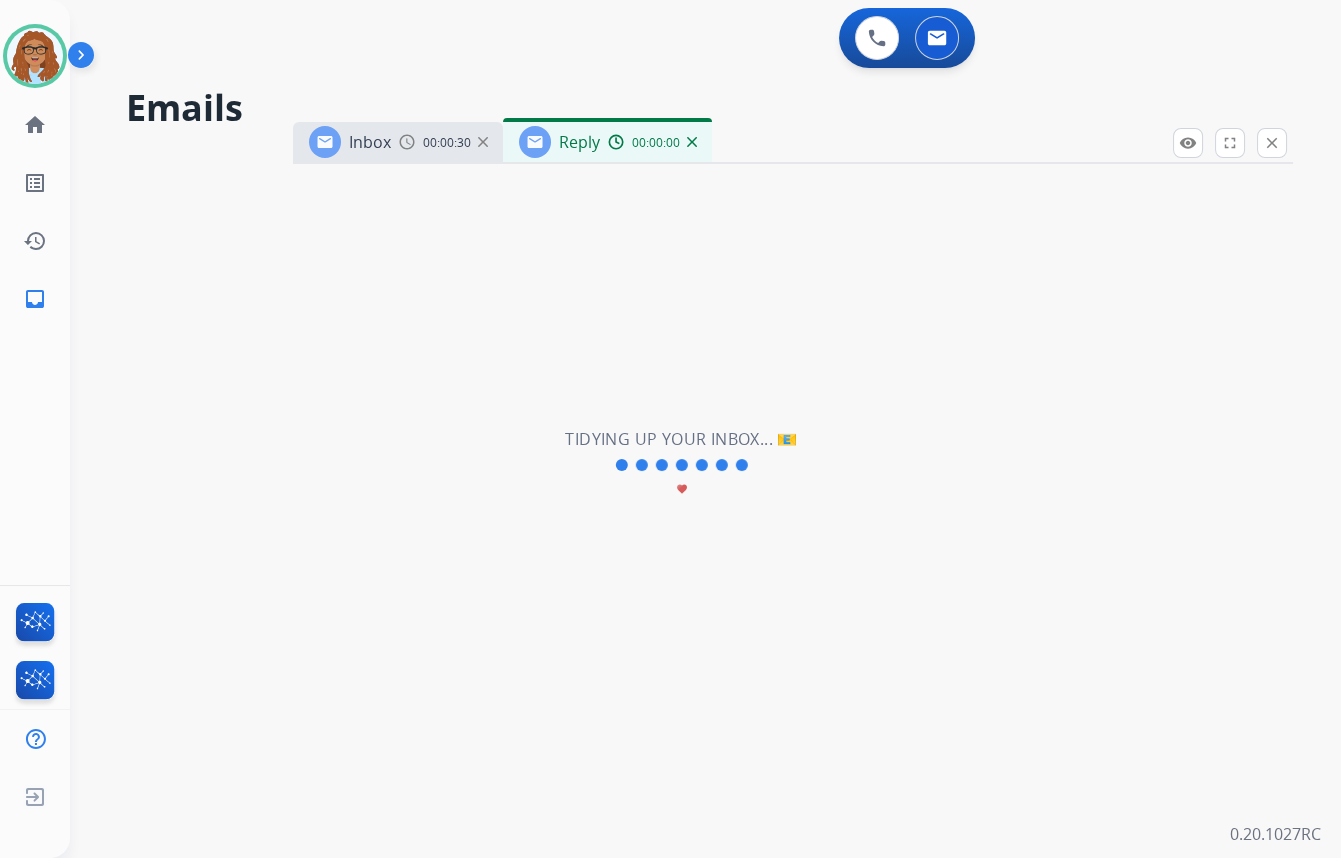 select on "**********" 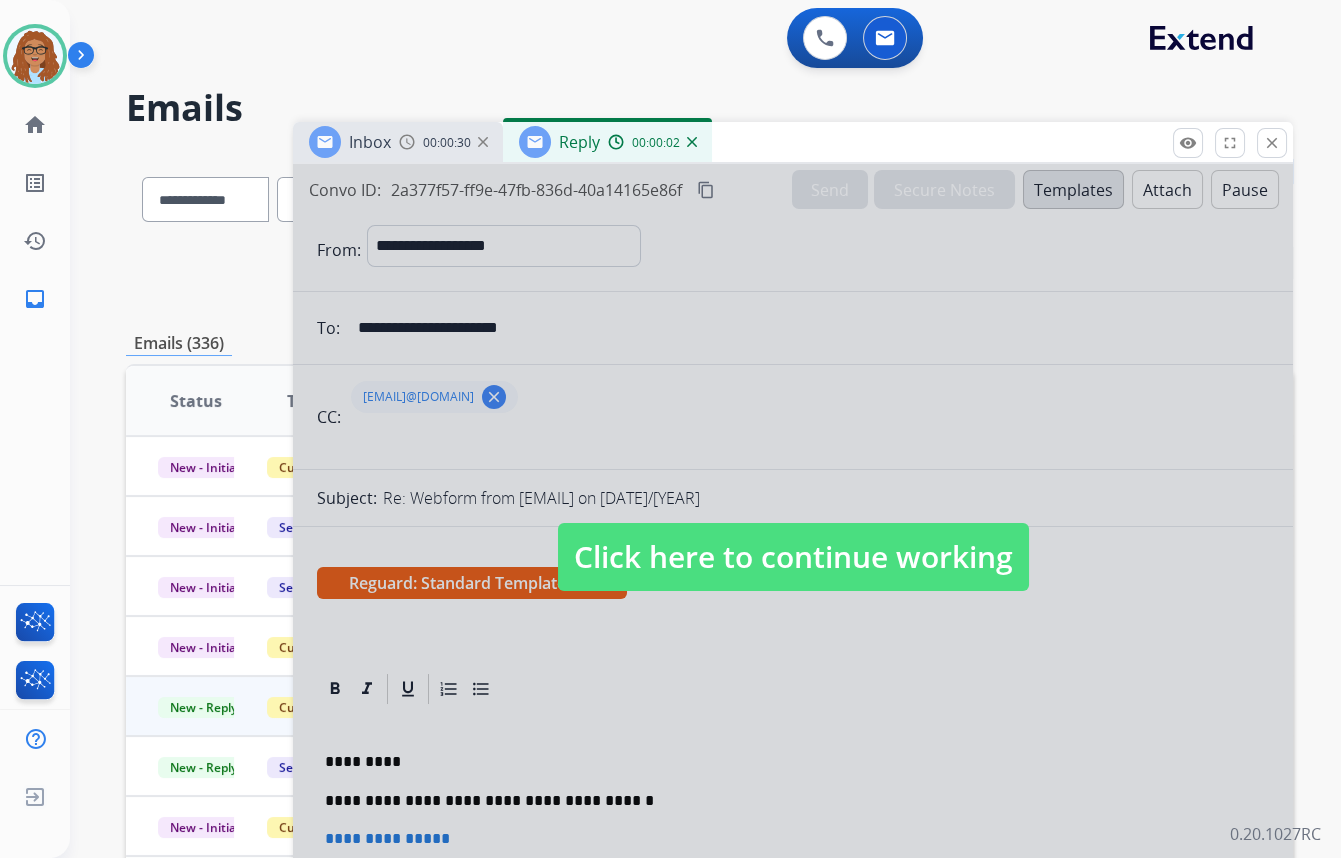 click on "Click here to continue working" at bounding box center (793, 557) 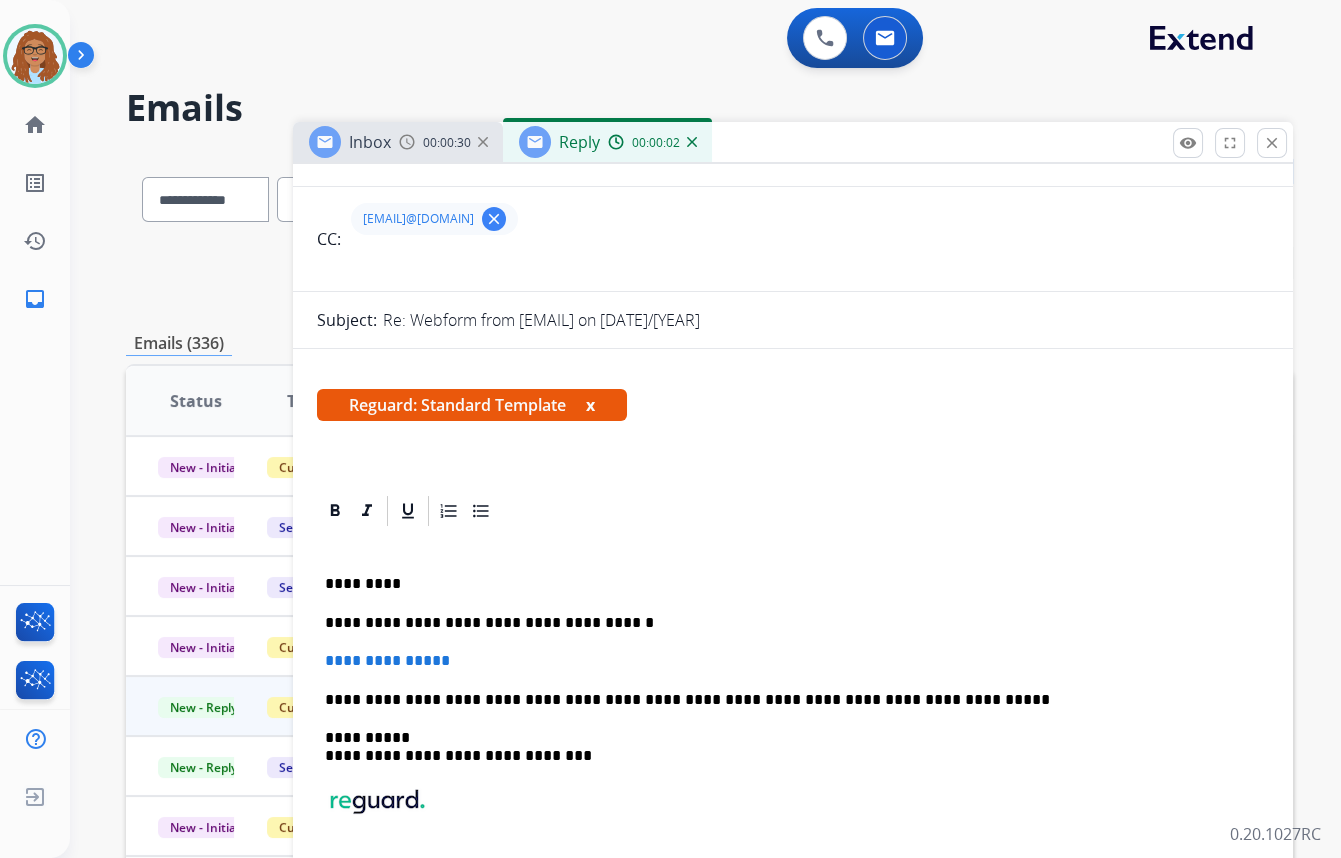 scroll, scrollTop: 181, scrollLeft: 0, axis: vertical 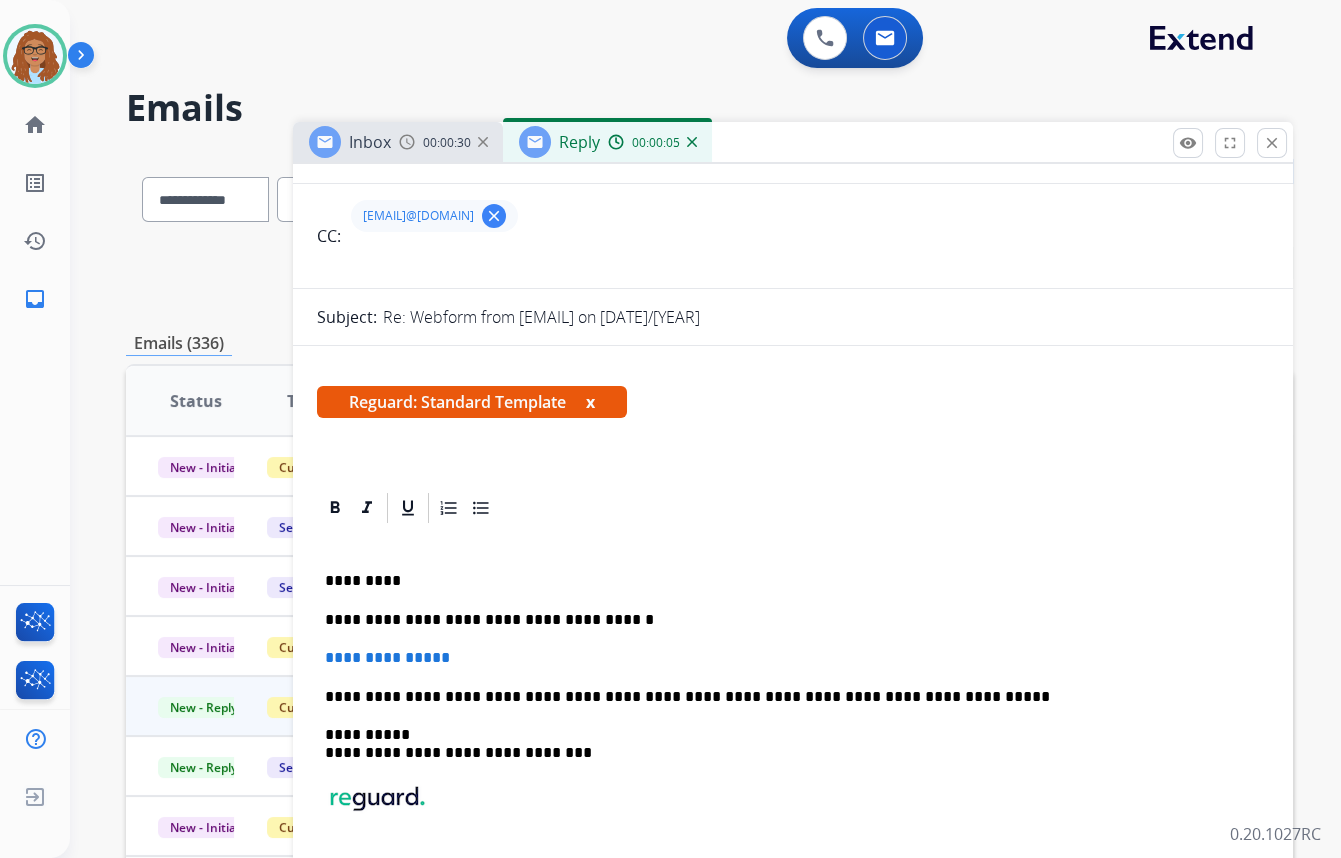 click on "**********" at bounding box center (785, 620) 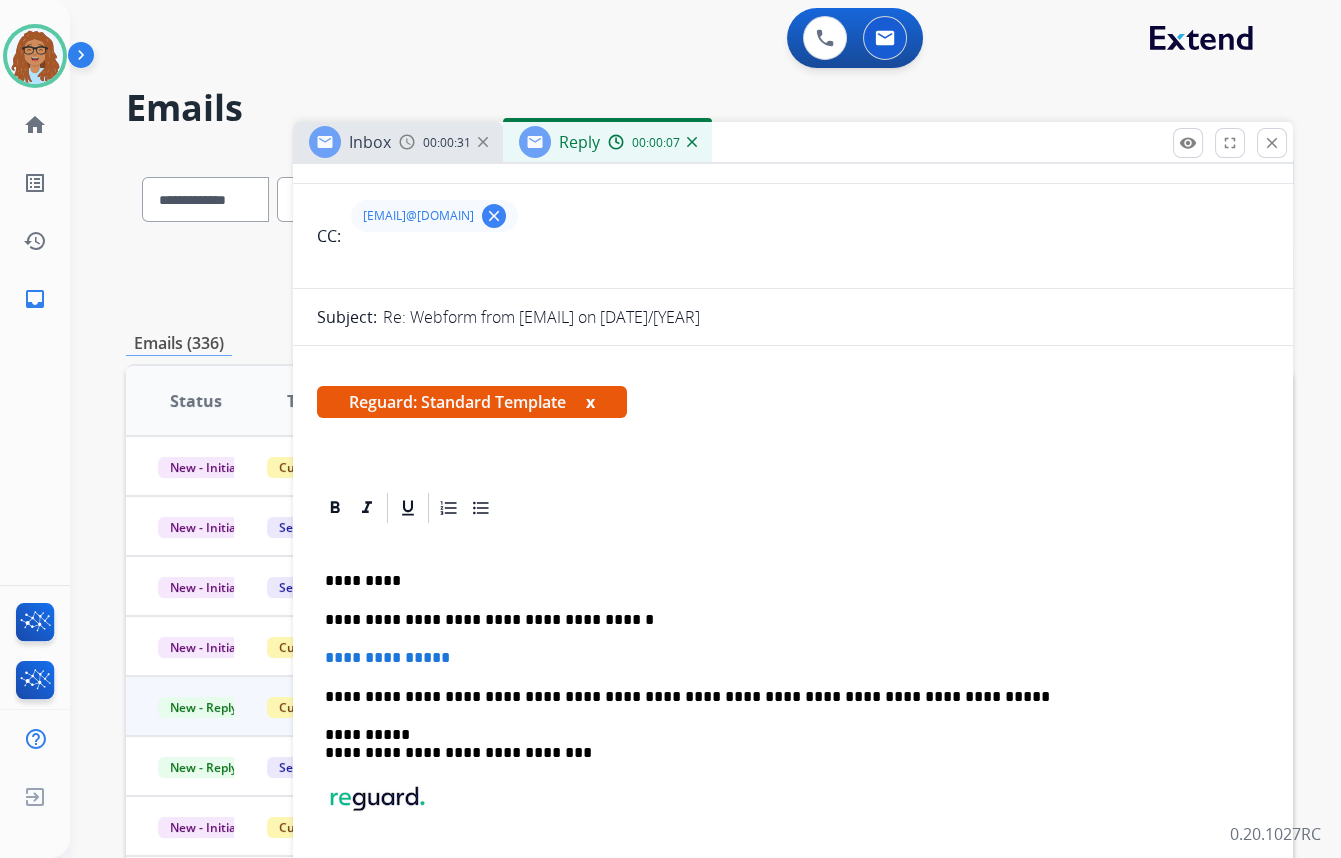 type 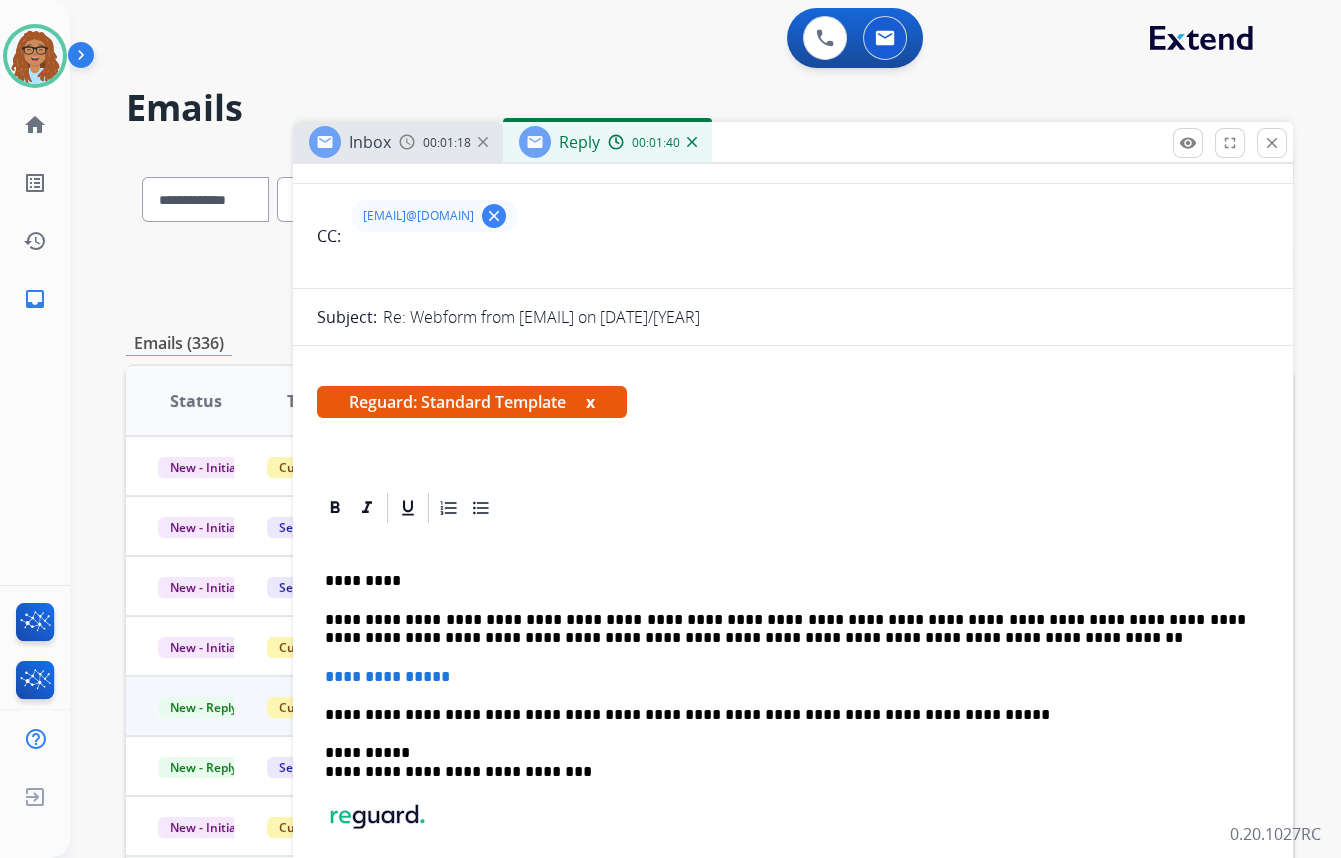 click on "**********" at bounding box center [785, 629] 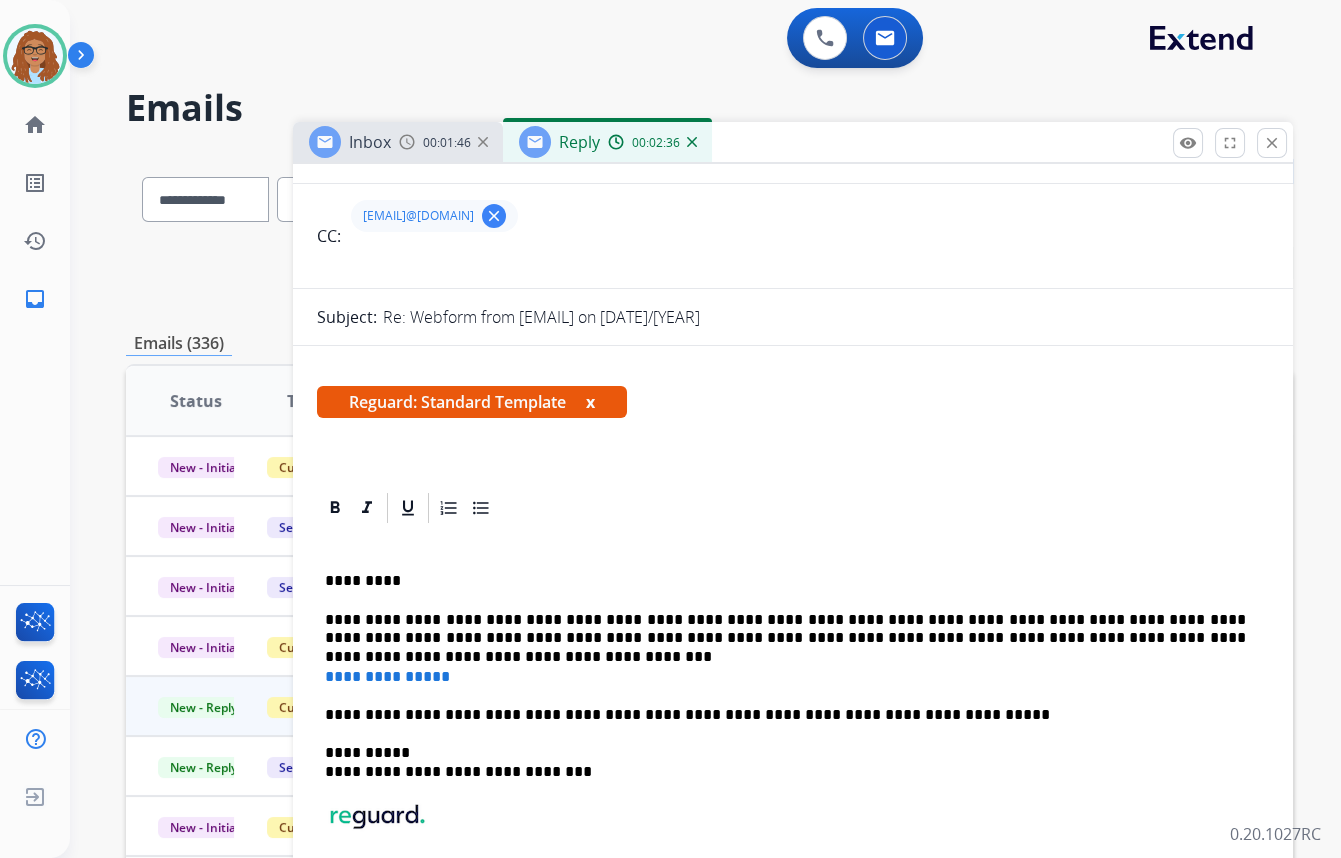 click on "**********" at bounding box center (785, 629) 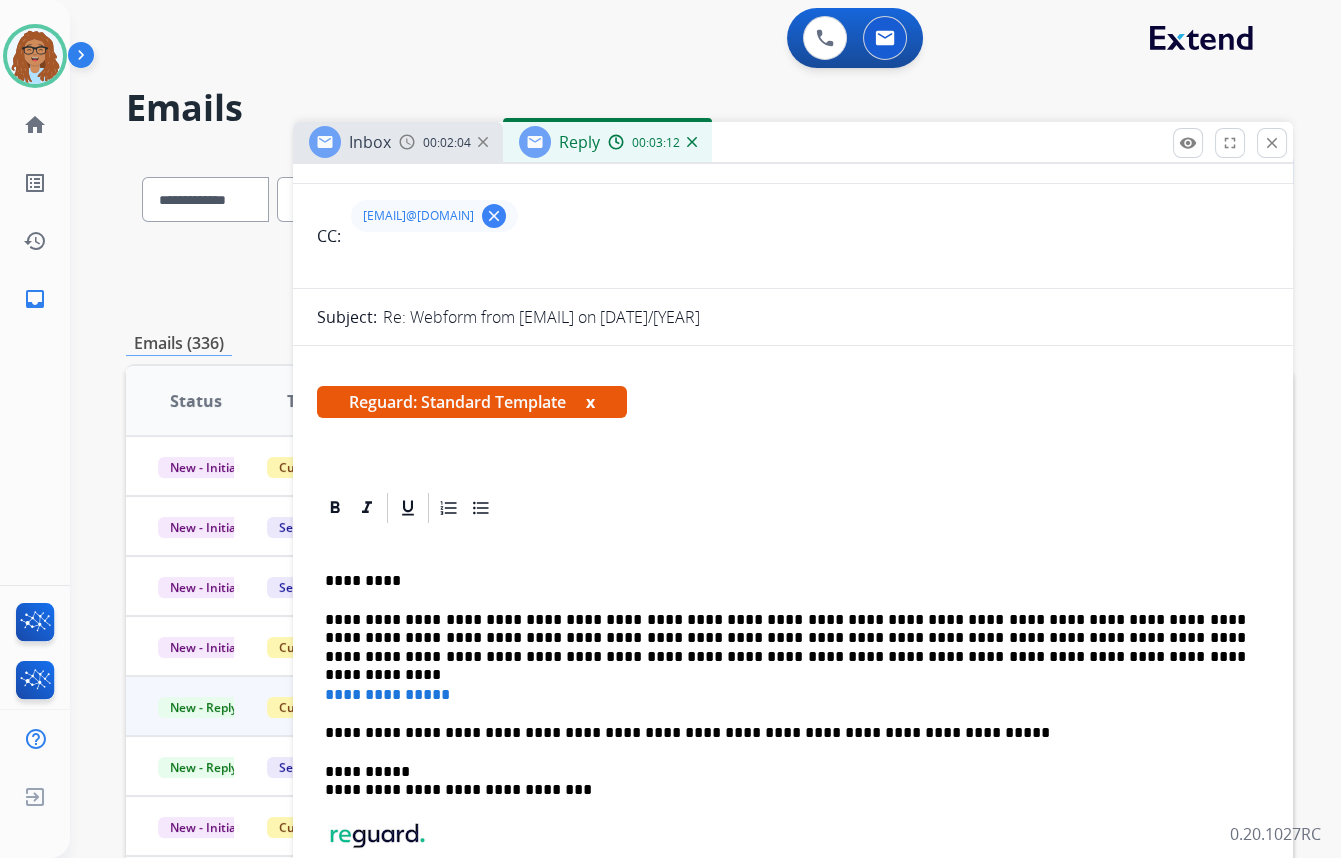 click on "**********" at bounding box center [785, 638] 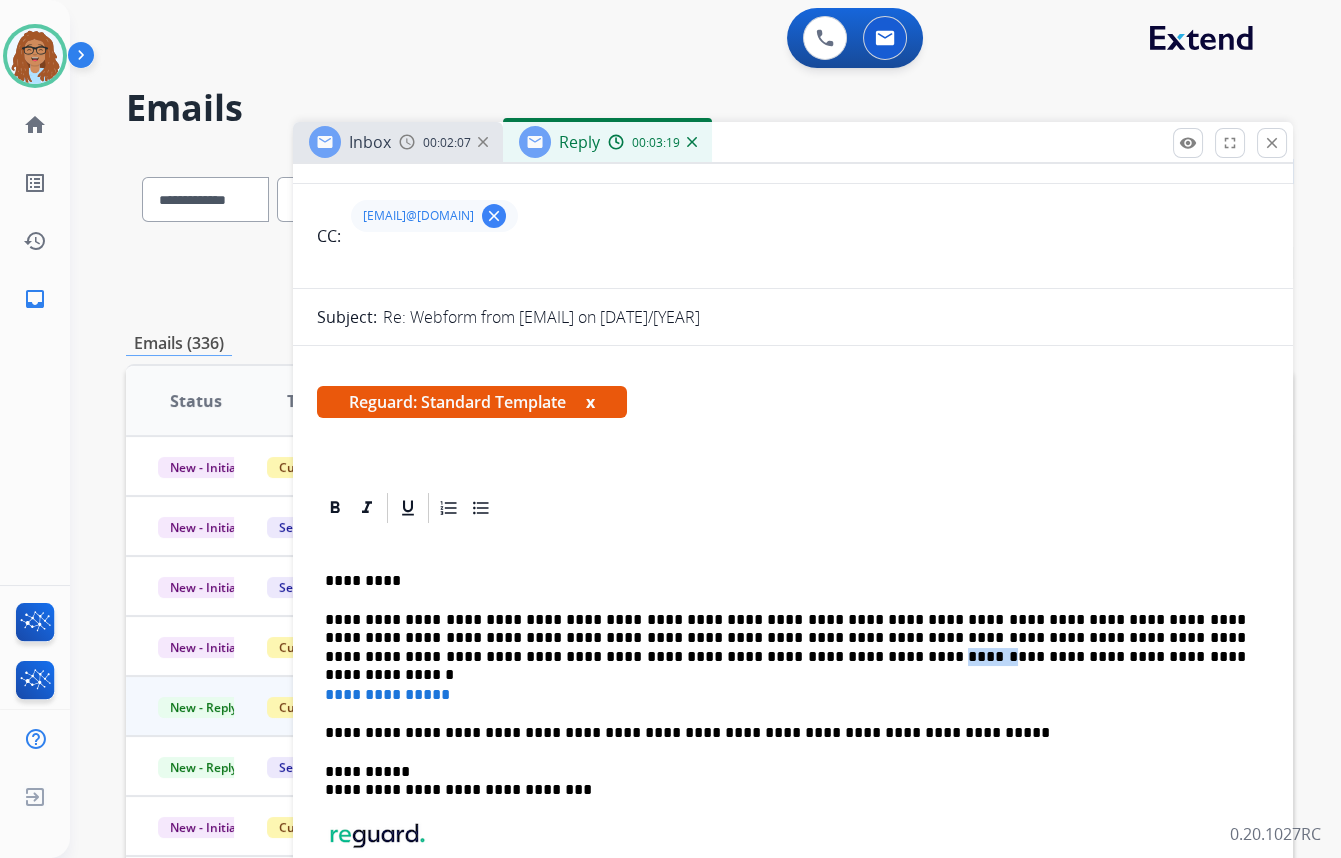 drag, startPoint x: 566, startPoint y: 654, endPoint x: 527, endPoint y: 658, distance: 39.20459 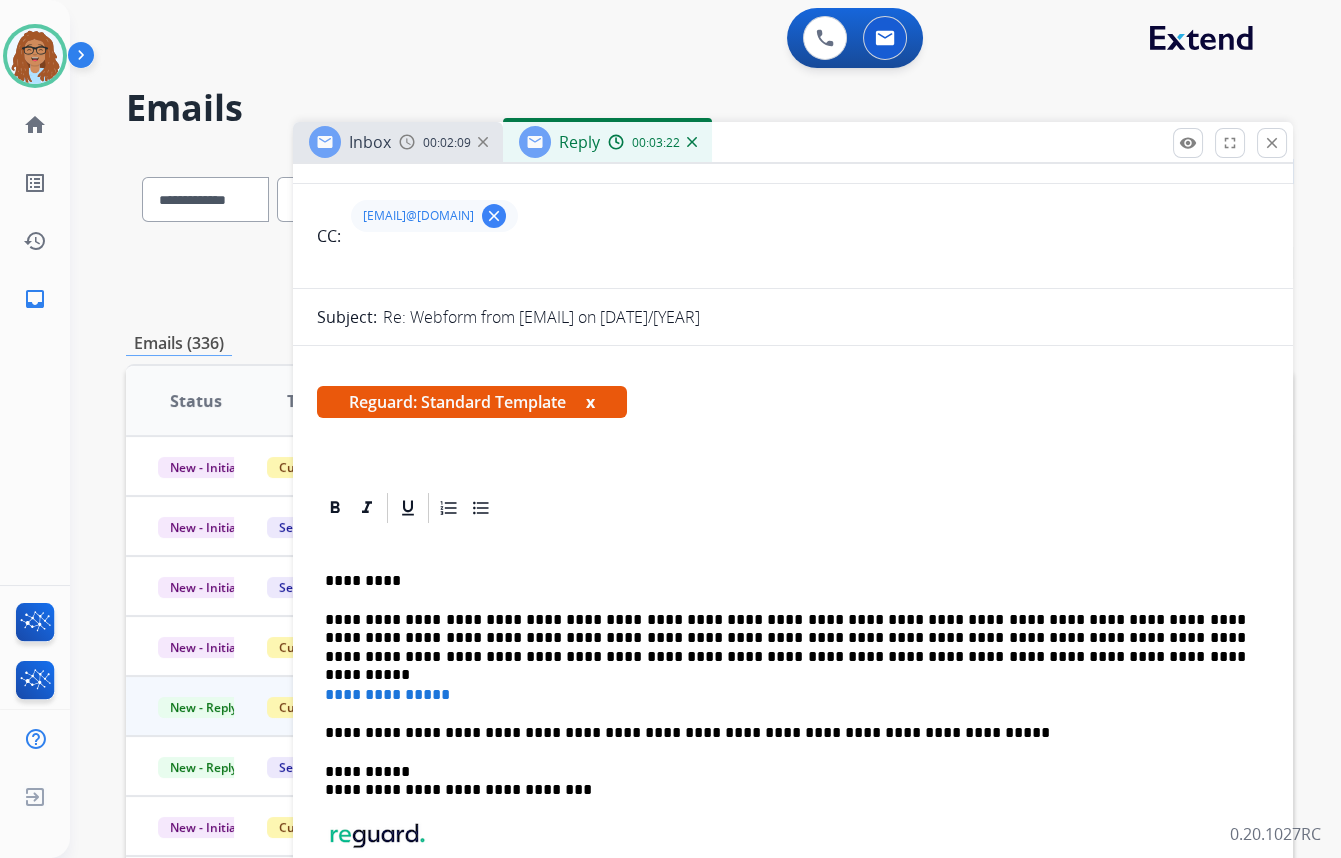 click on "**********" at bounding box center (785, 638) 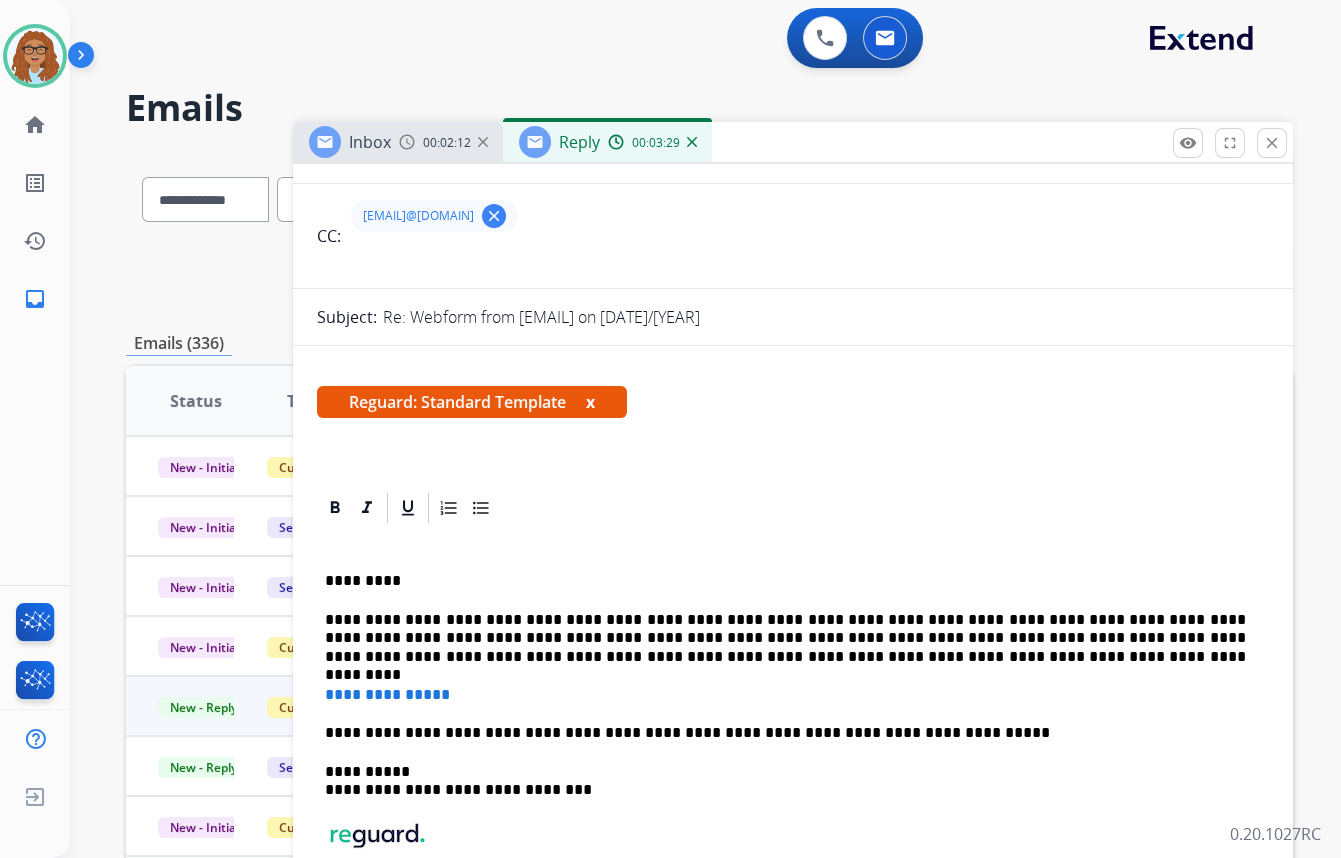 click on "**********" at bounding box center (785, 638) 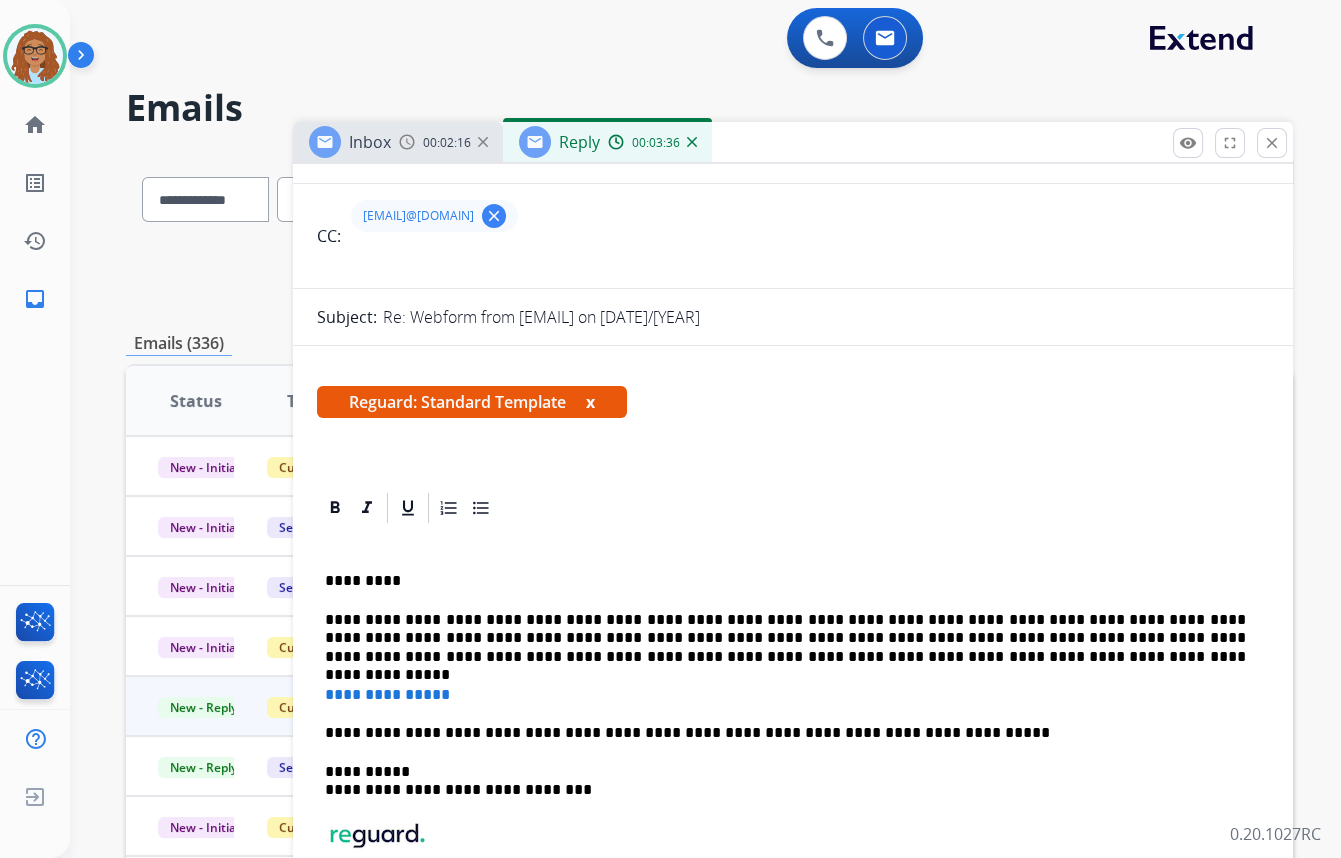 click on "**********" at bounding box center [785, 638] 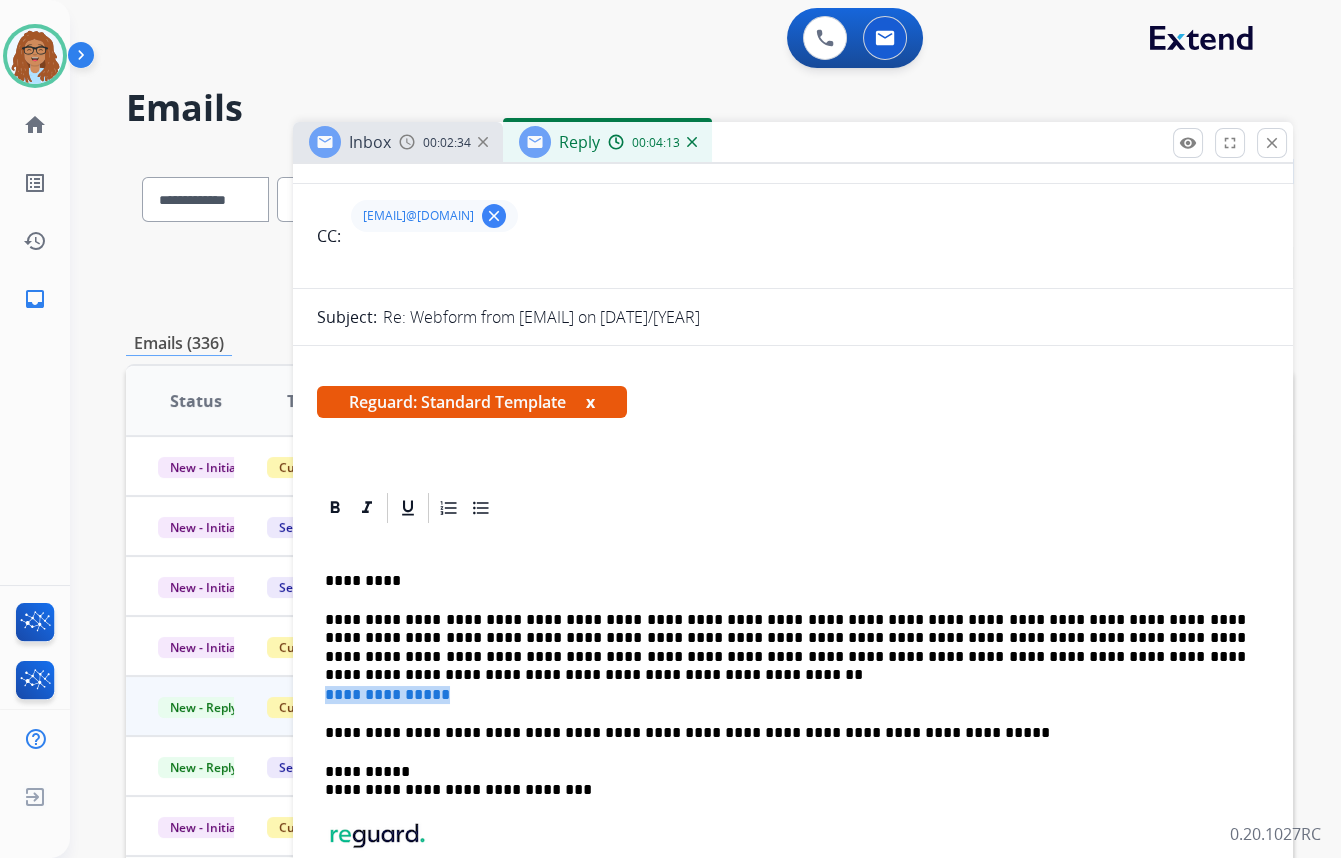 drag, startPoint x: 431, startPoint y: 695, endPoint x: 322, endPoint y: 696, distance: 109.004585 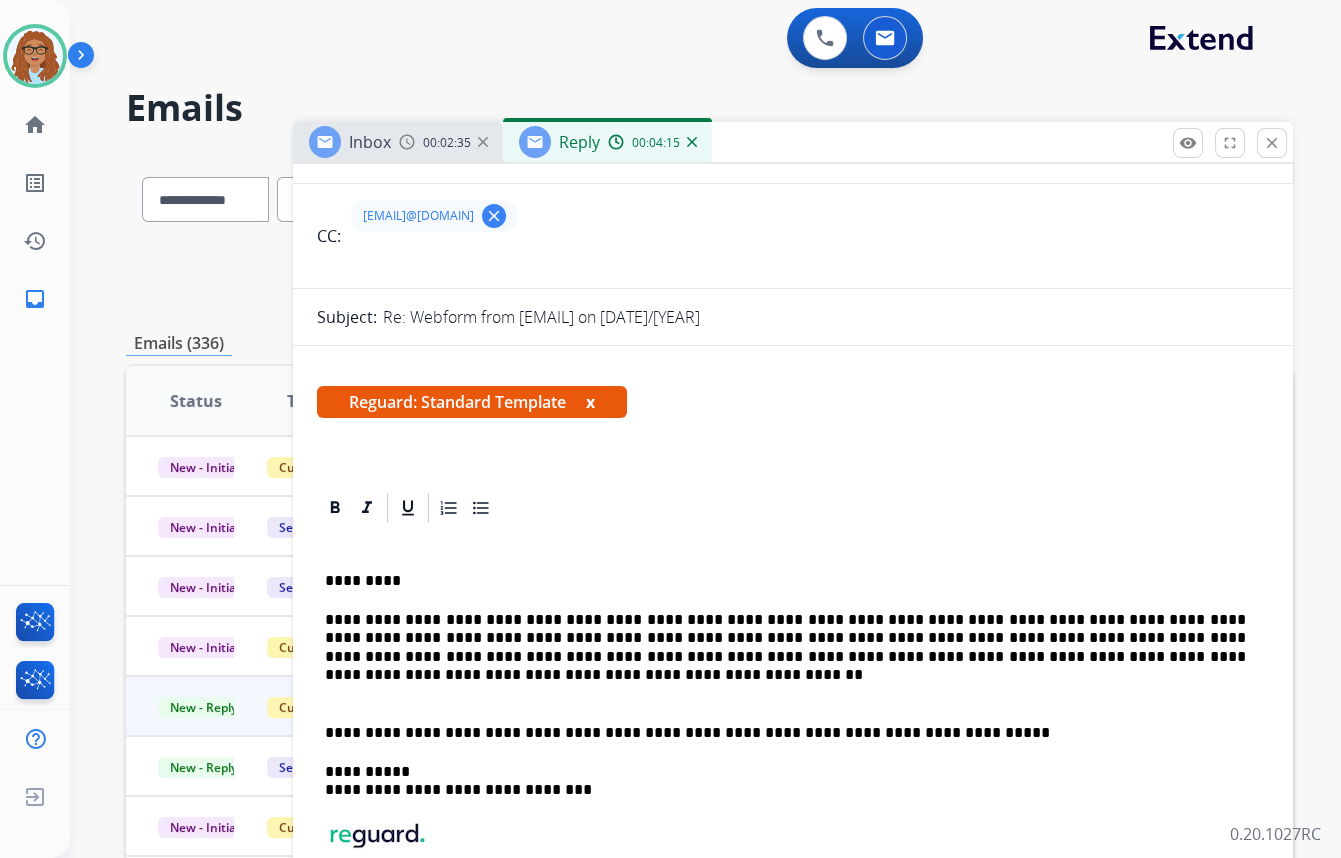 click on "**********" at bounding box center (793, 761) 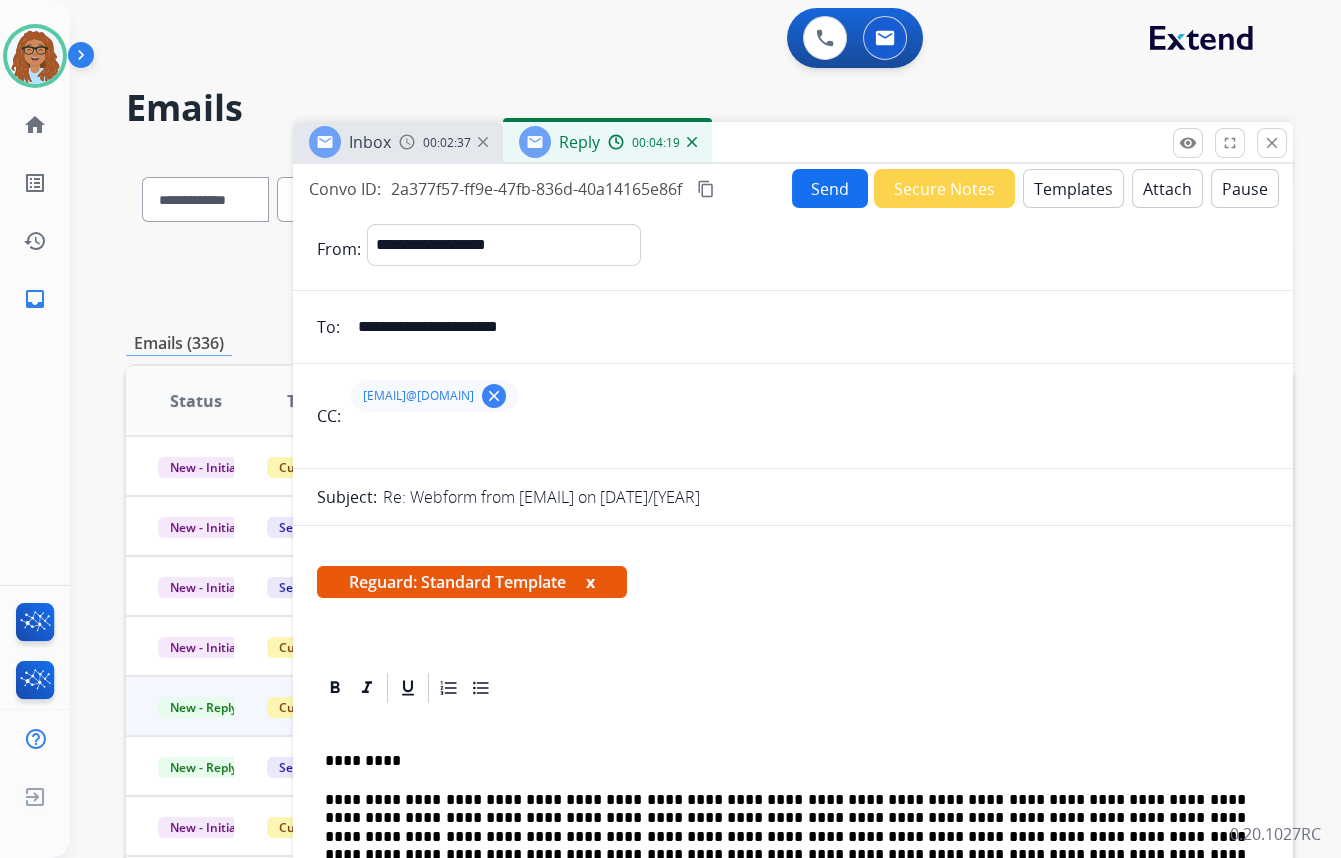 scroll, scrollTop: 0, scrollLeft: 0, axis: both 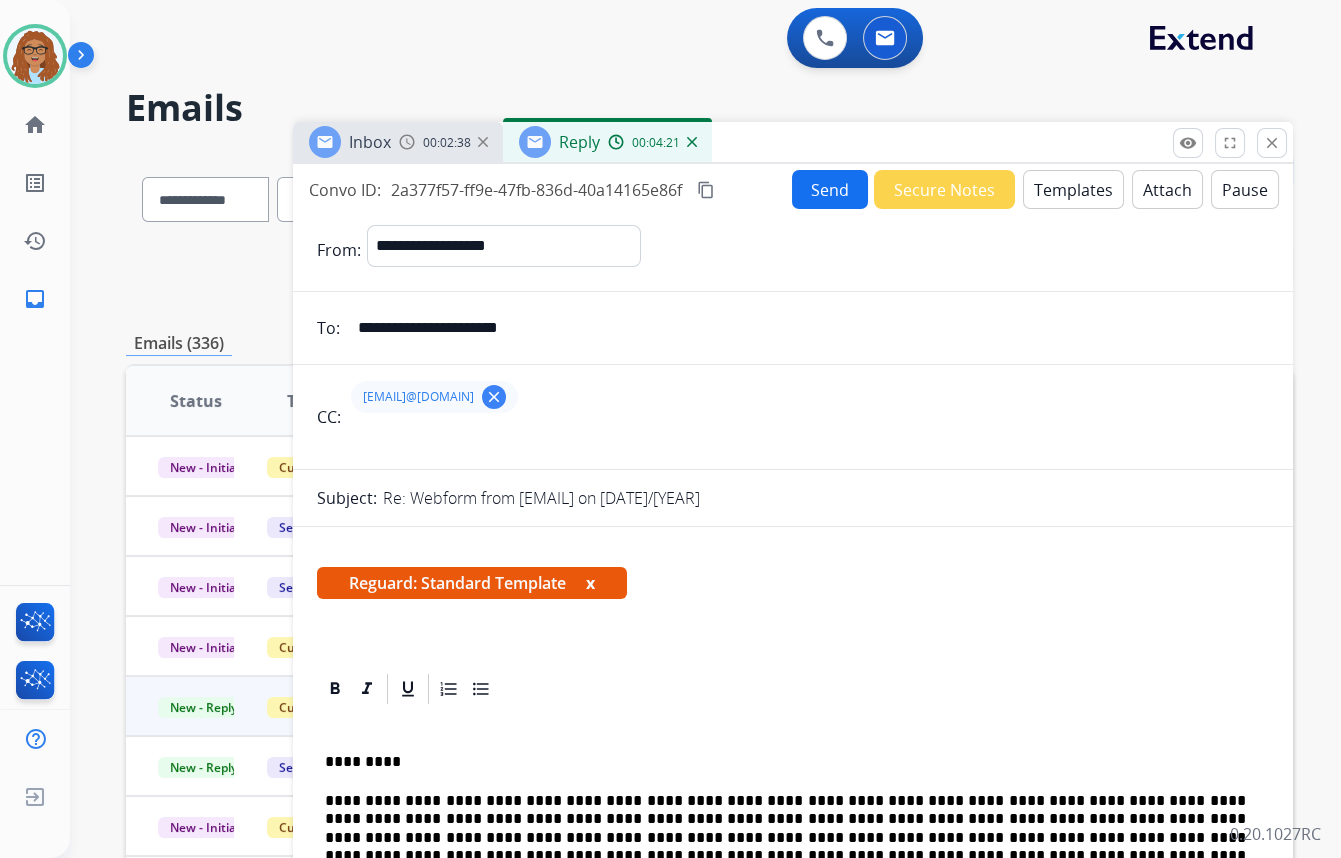 click on "Send" at bounding box center (830, 189) 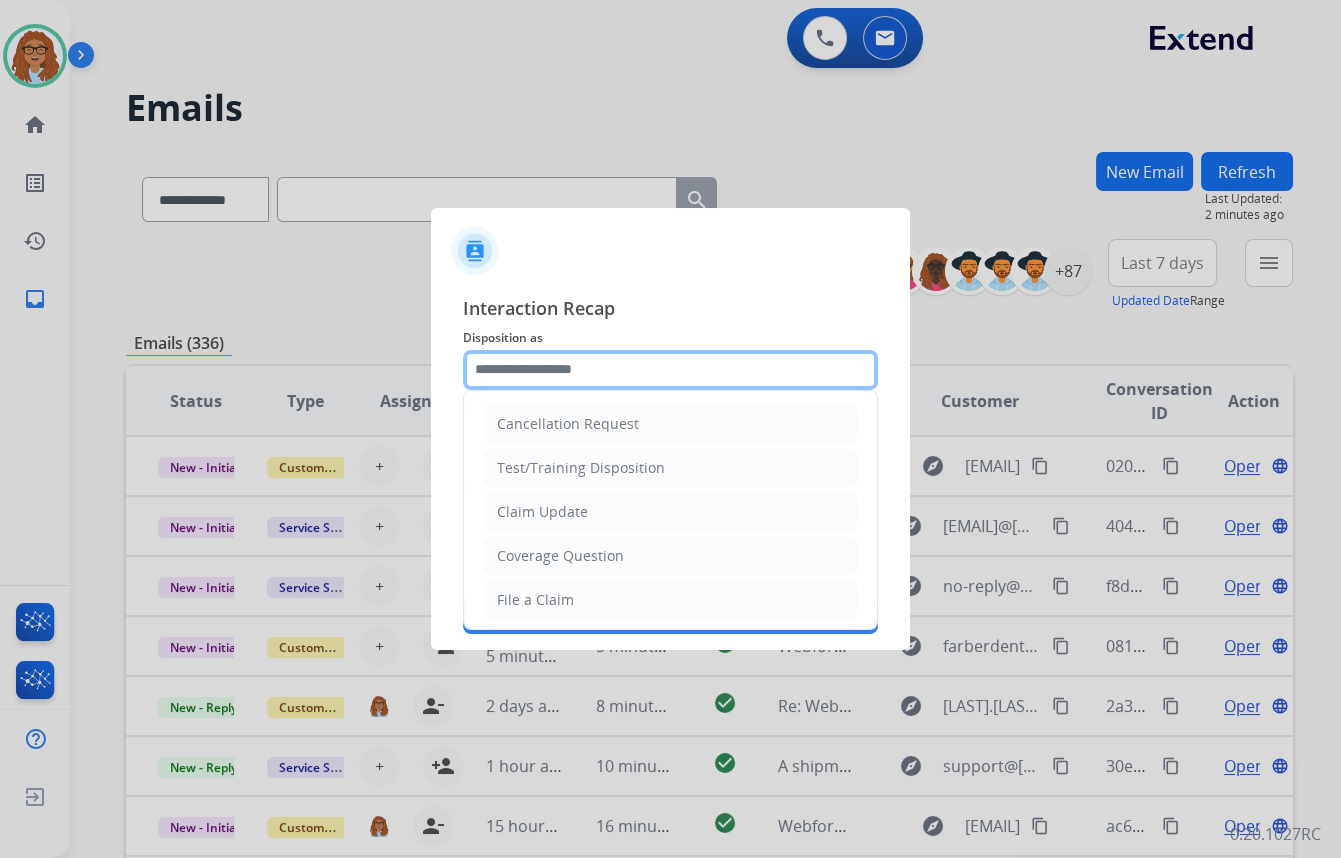 click 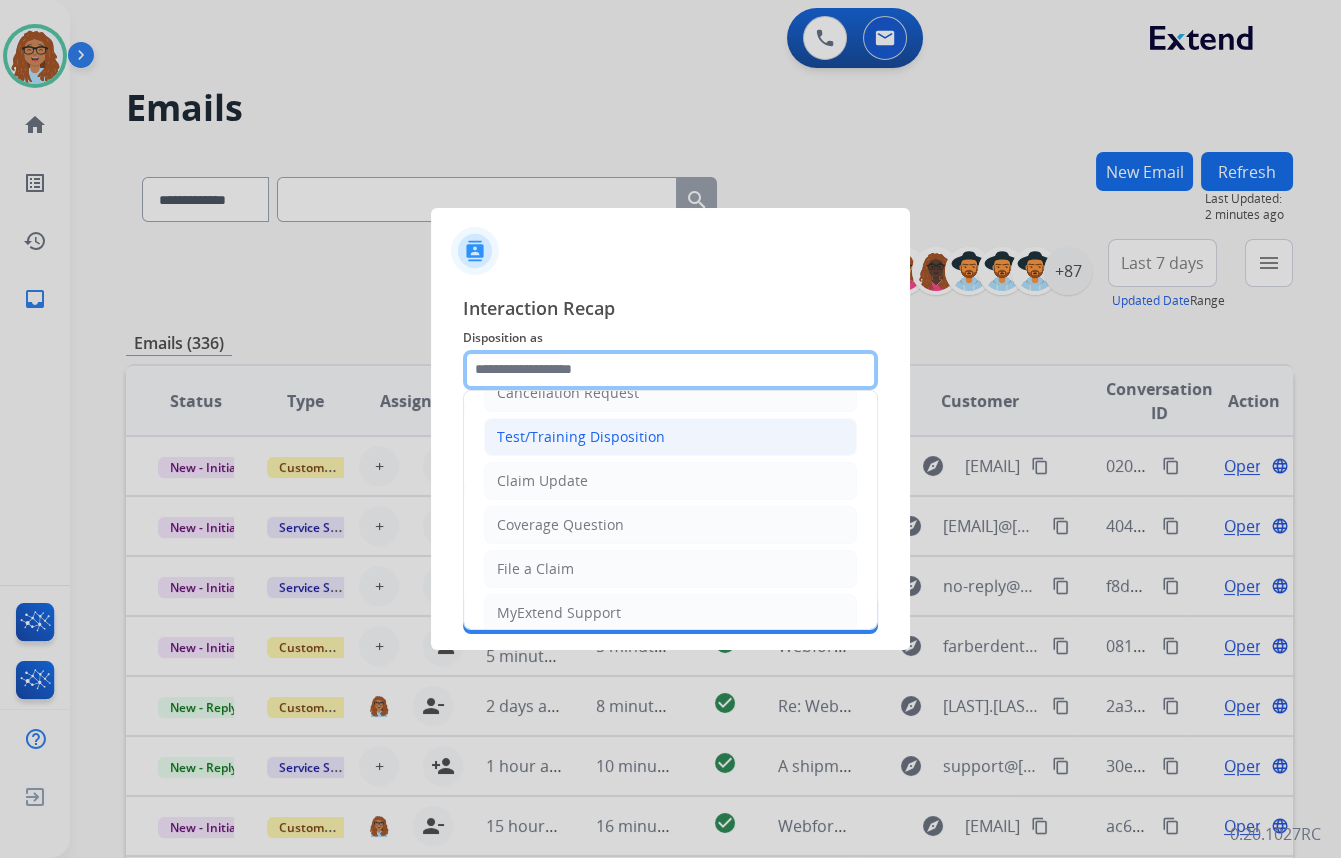 scroll, scrollTop: 0, scrollLeft: 0, axis: both 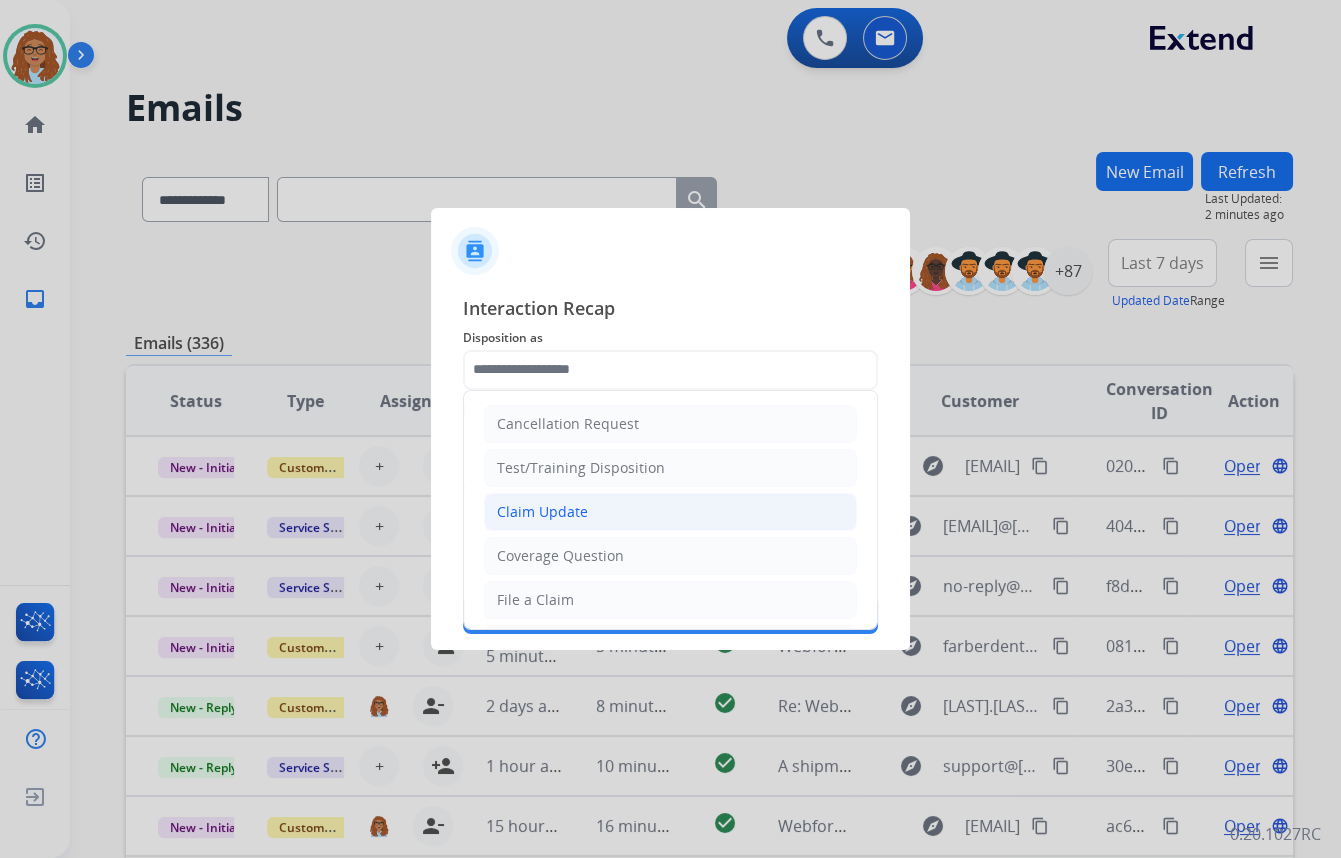 drag, startPoint x: 573, startPoint y: 504, endPoint x: 578, endPoint y: 470, distance: 34.36568 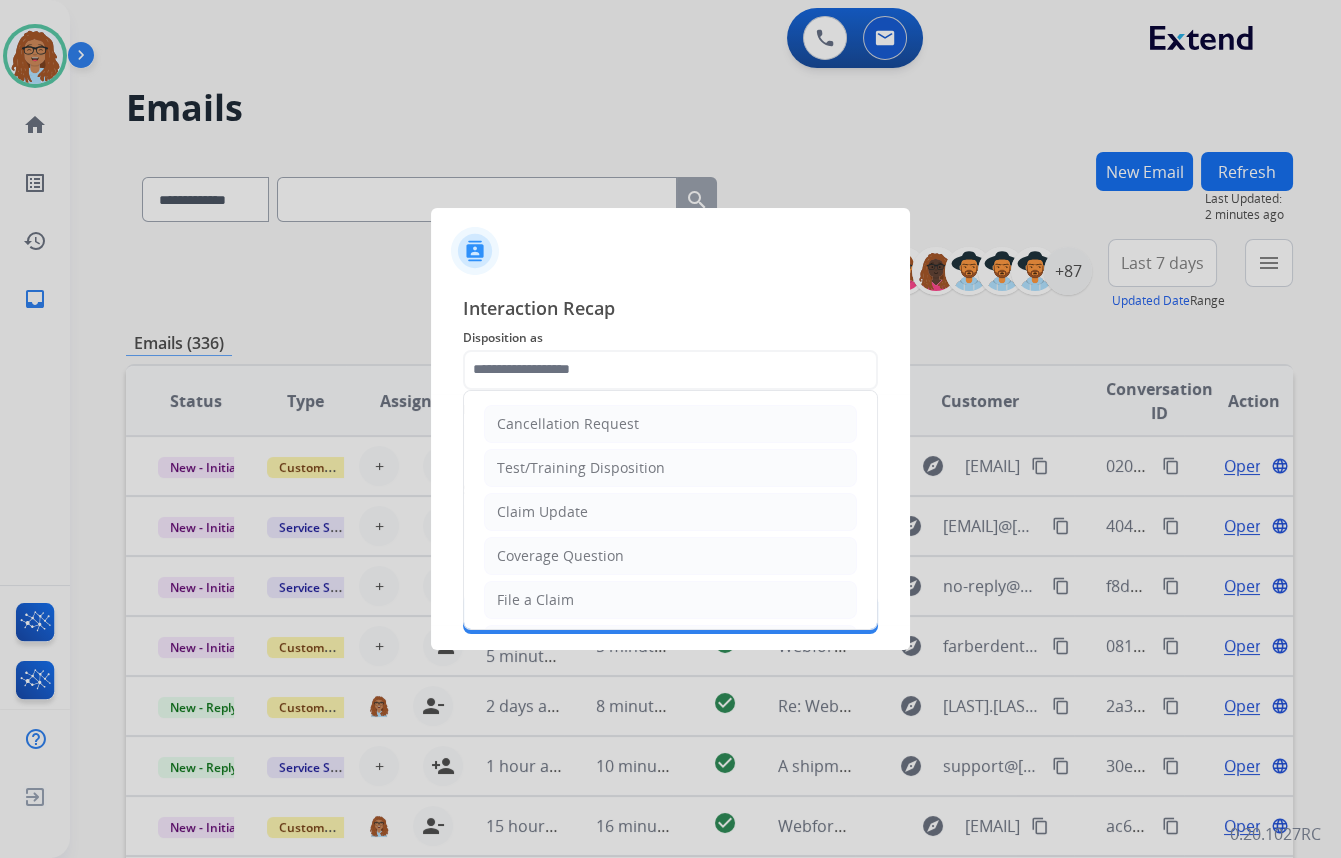 type on "**********" 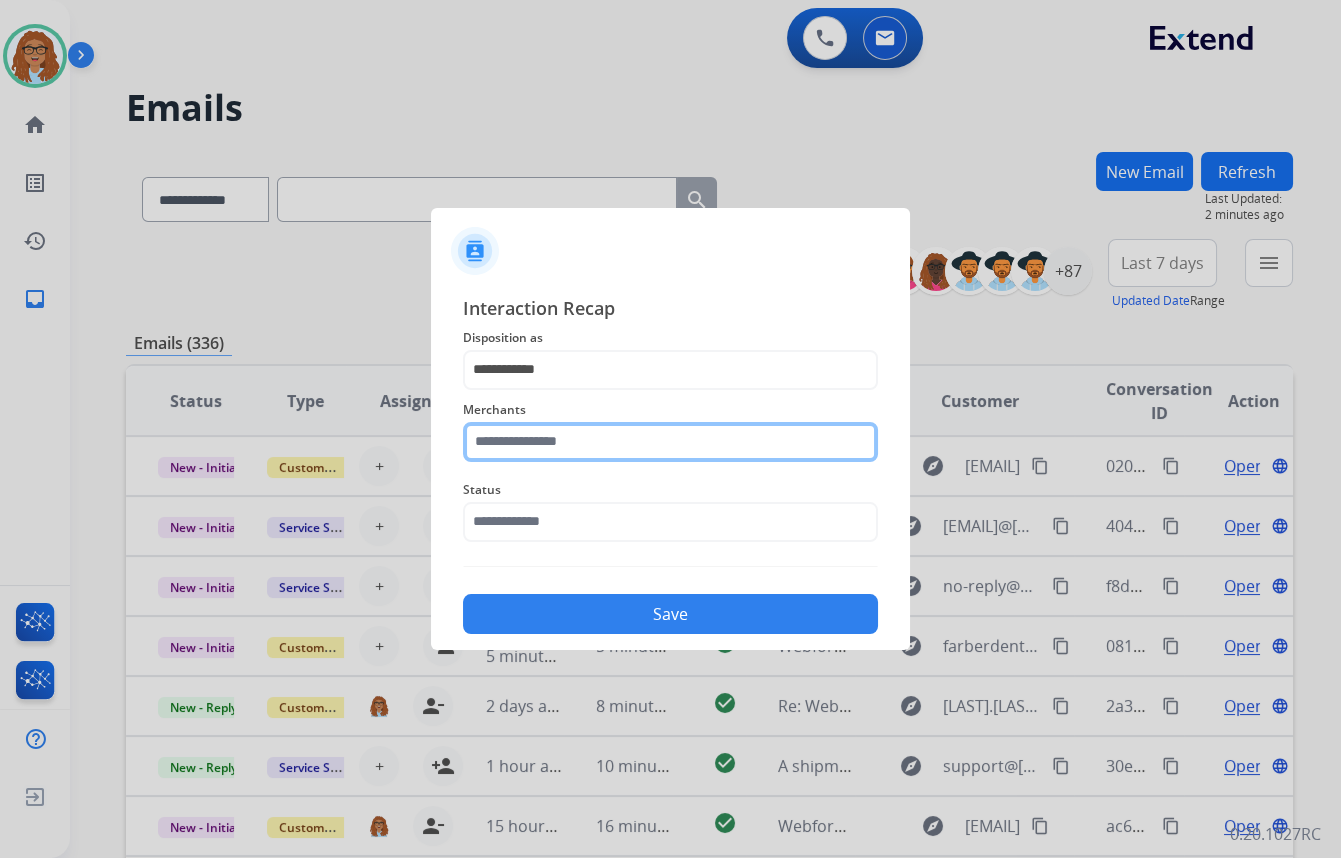 click 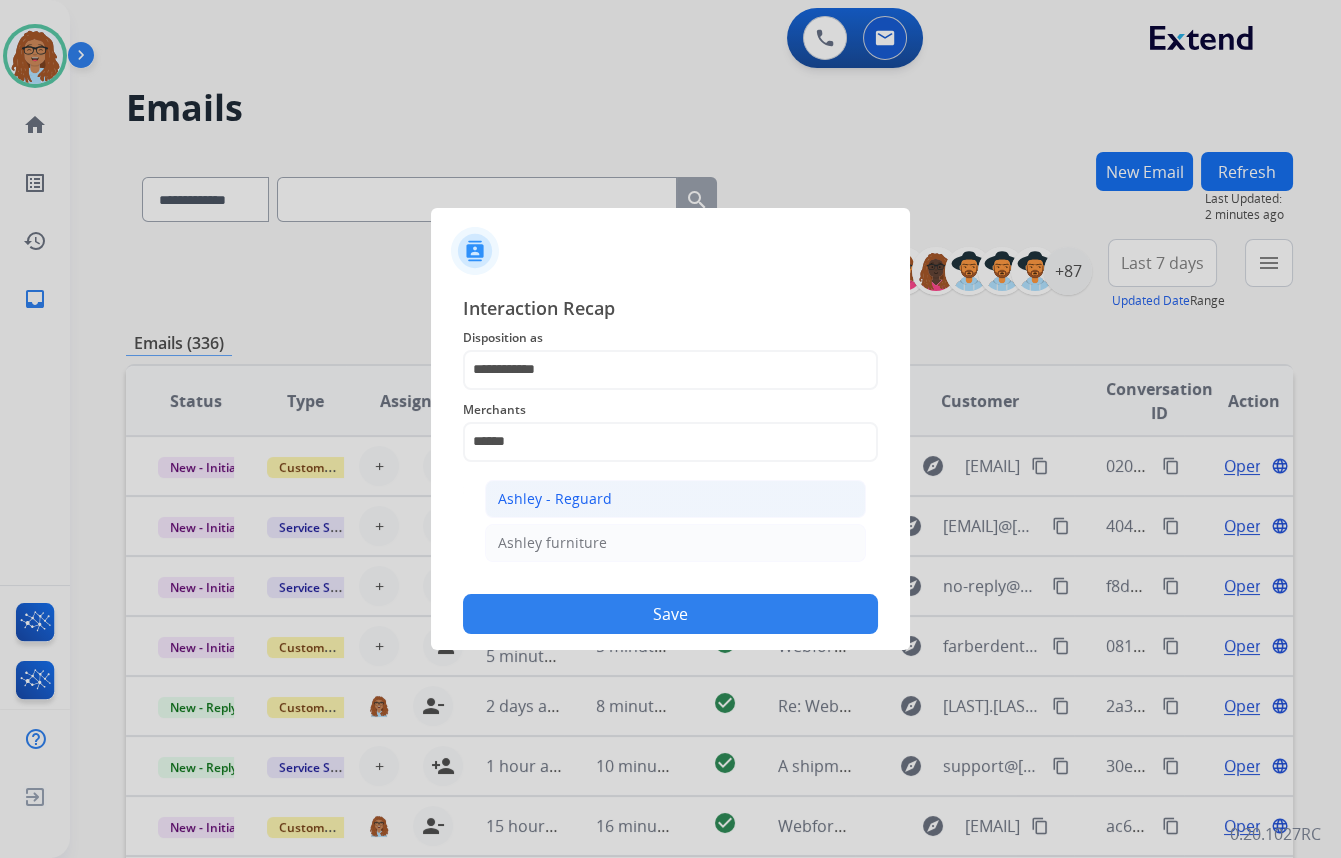 click on "Ashley - Reguard" 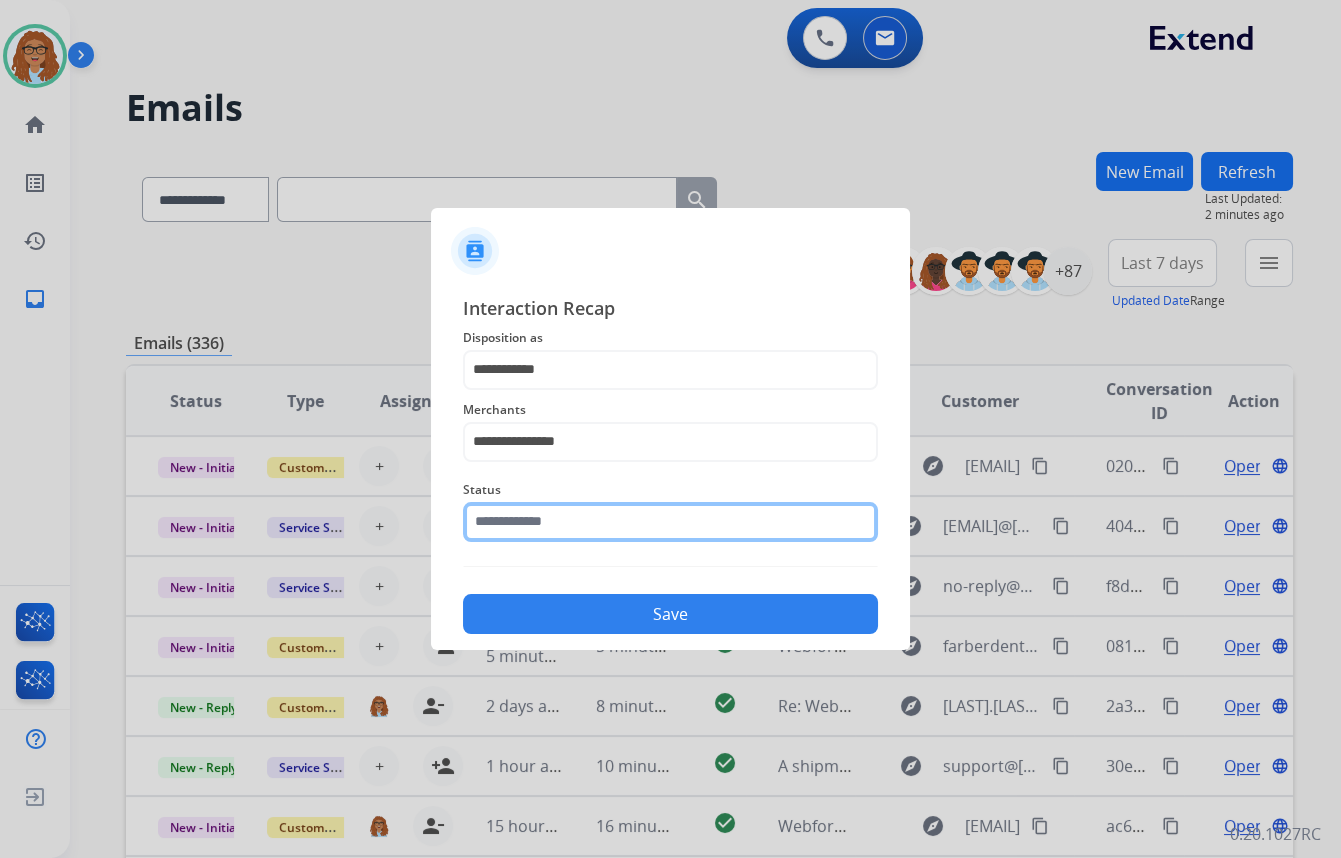 click 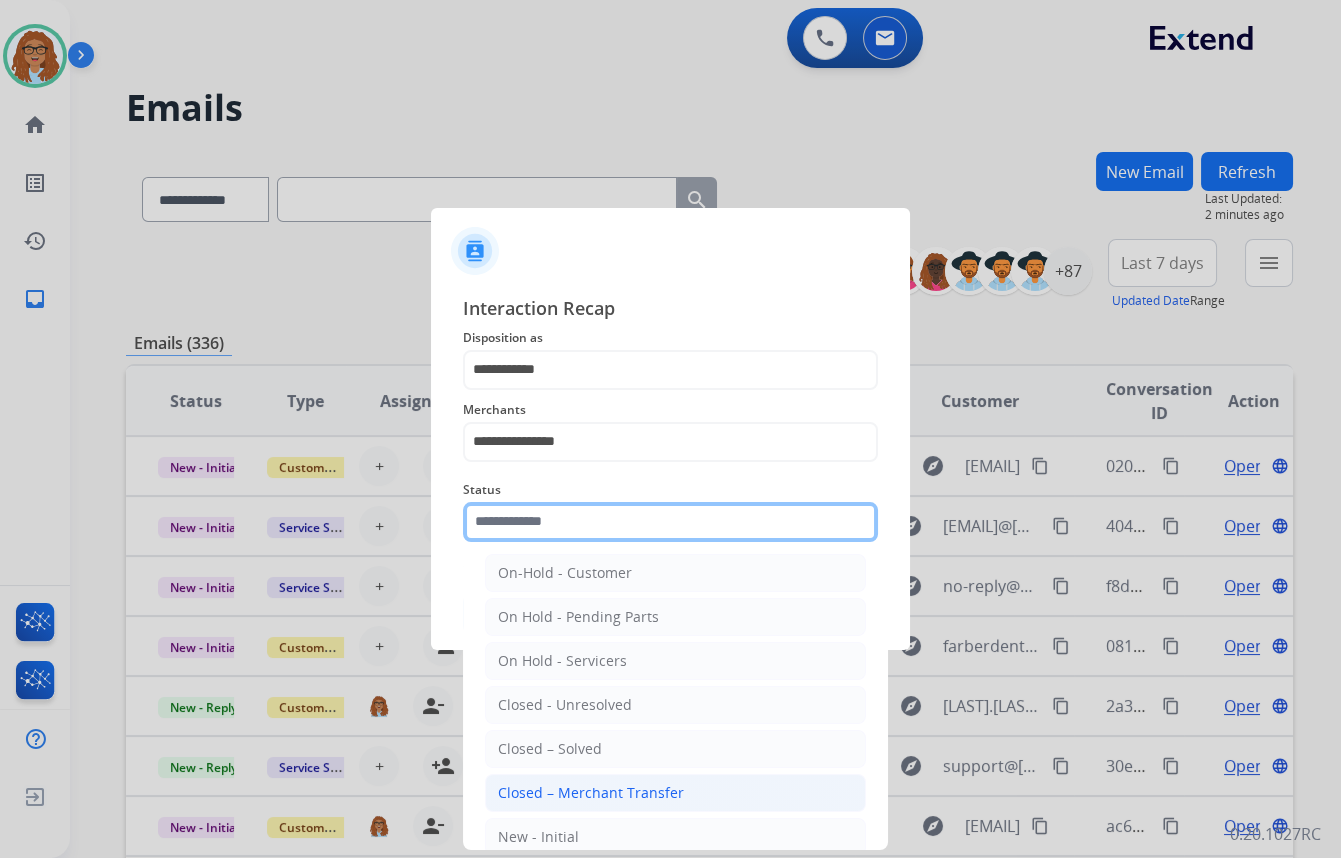 scroll, scrollTop: 90, scrollLeft: 0, axis: vertical 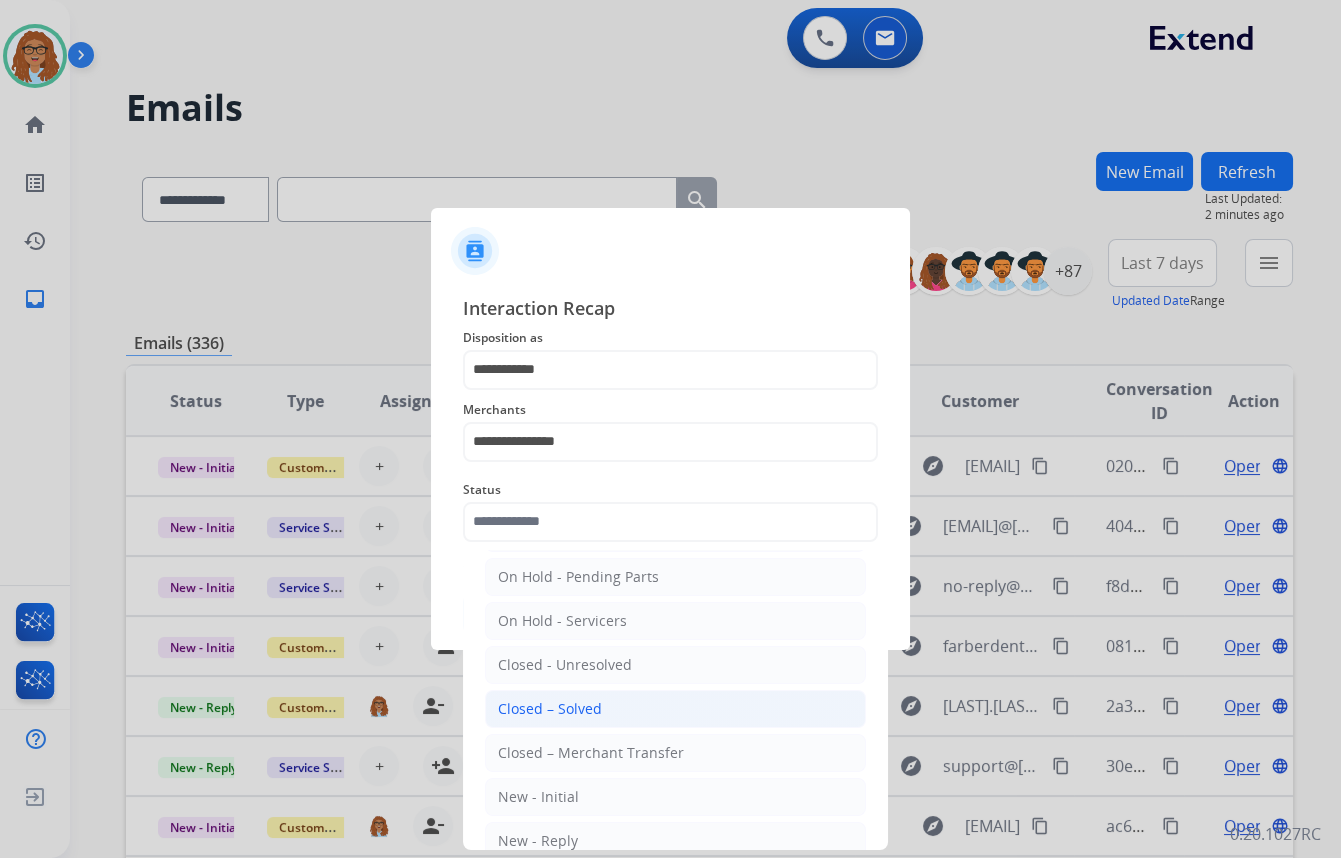 click on "Closed – Solved" 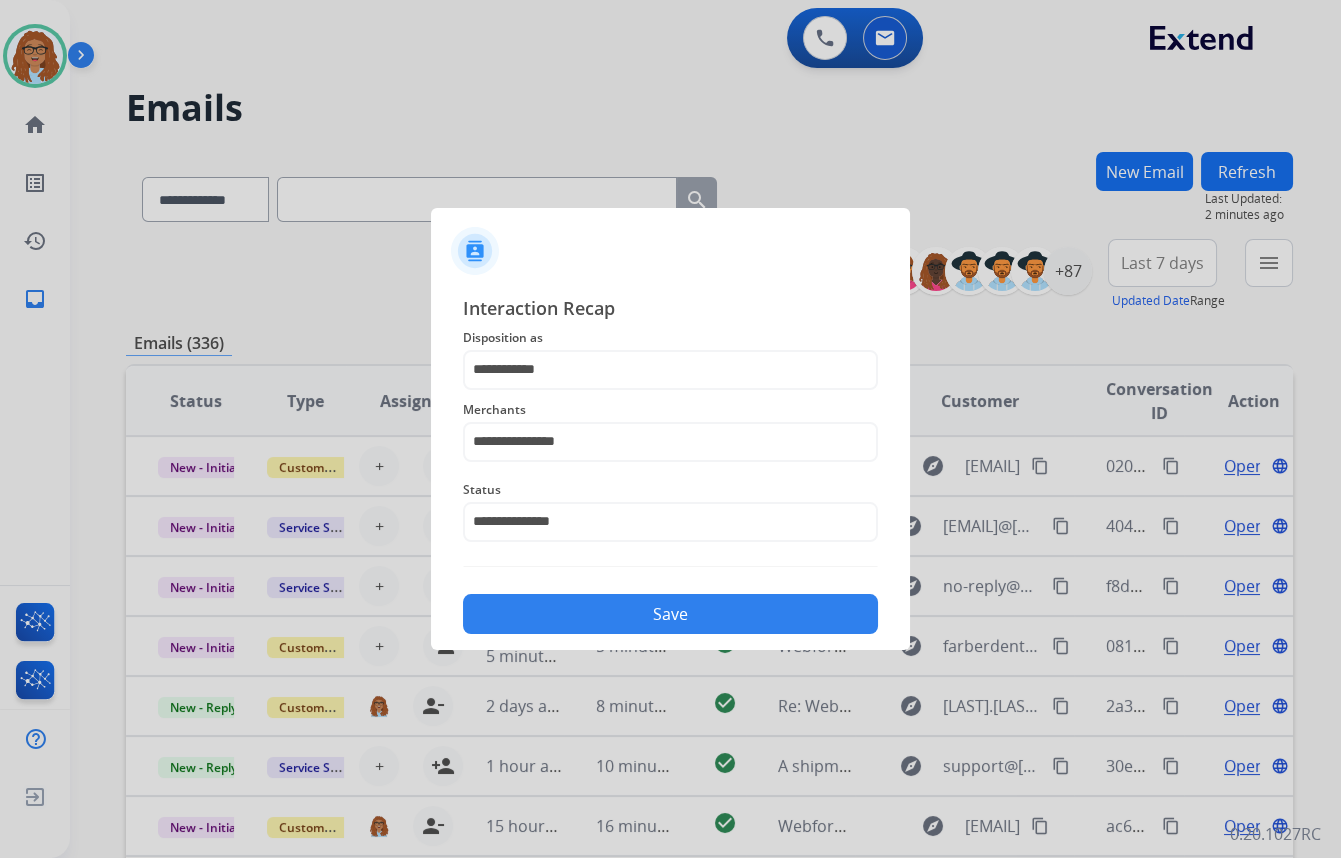 click on "Save" 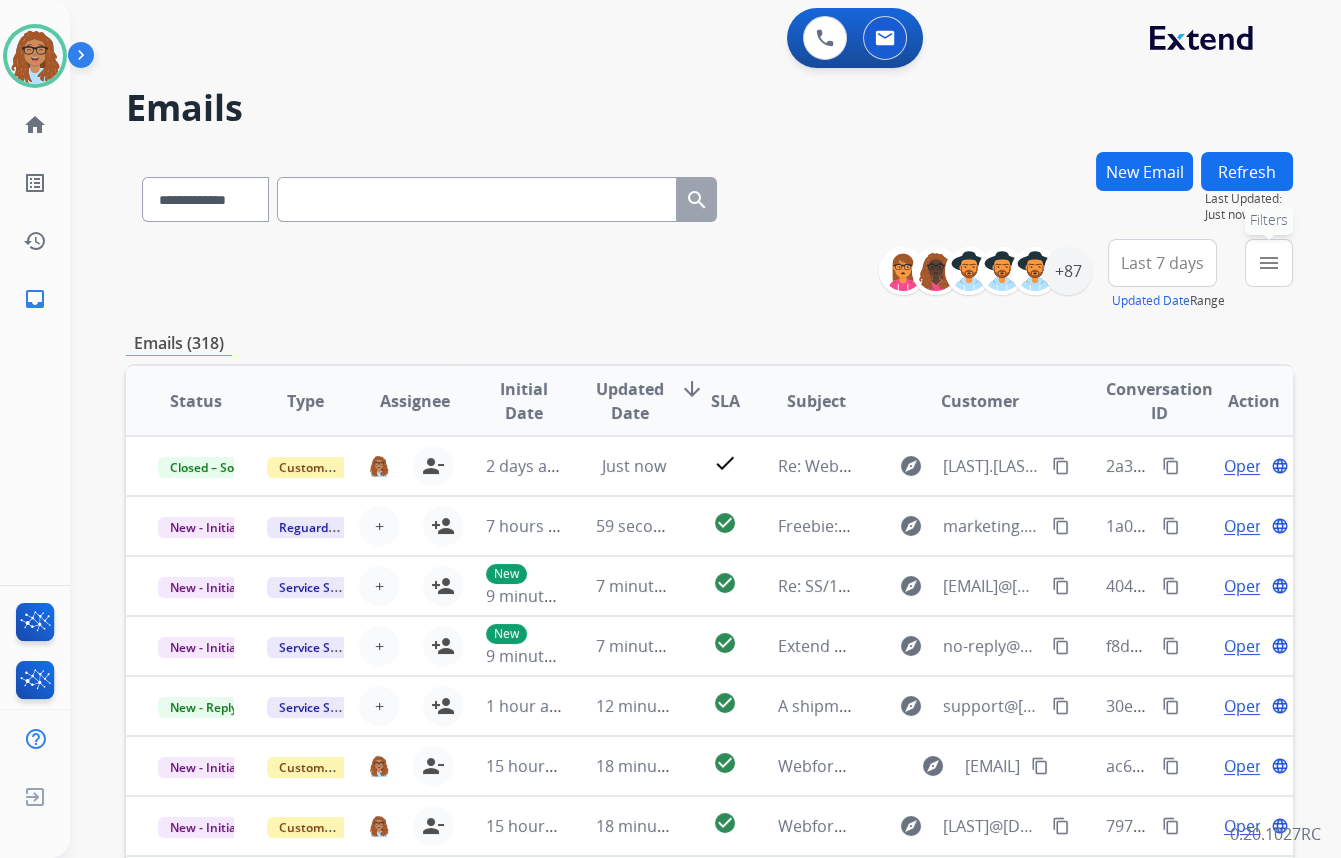 click on "menu  Filters" at bounding box center [1269, 263] 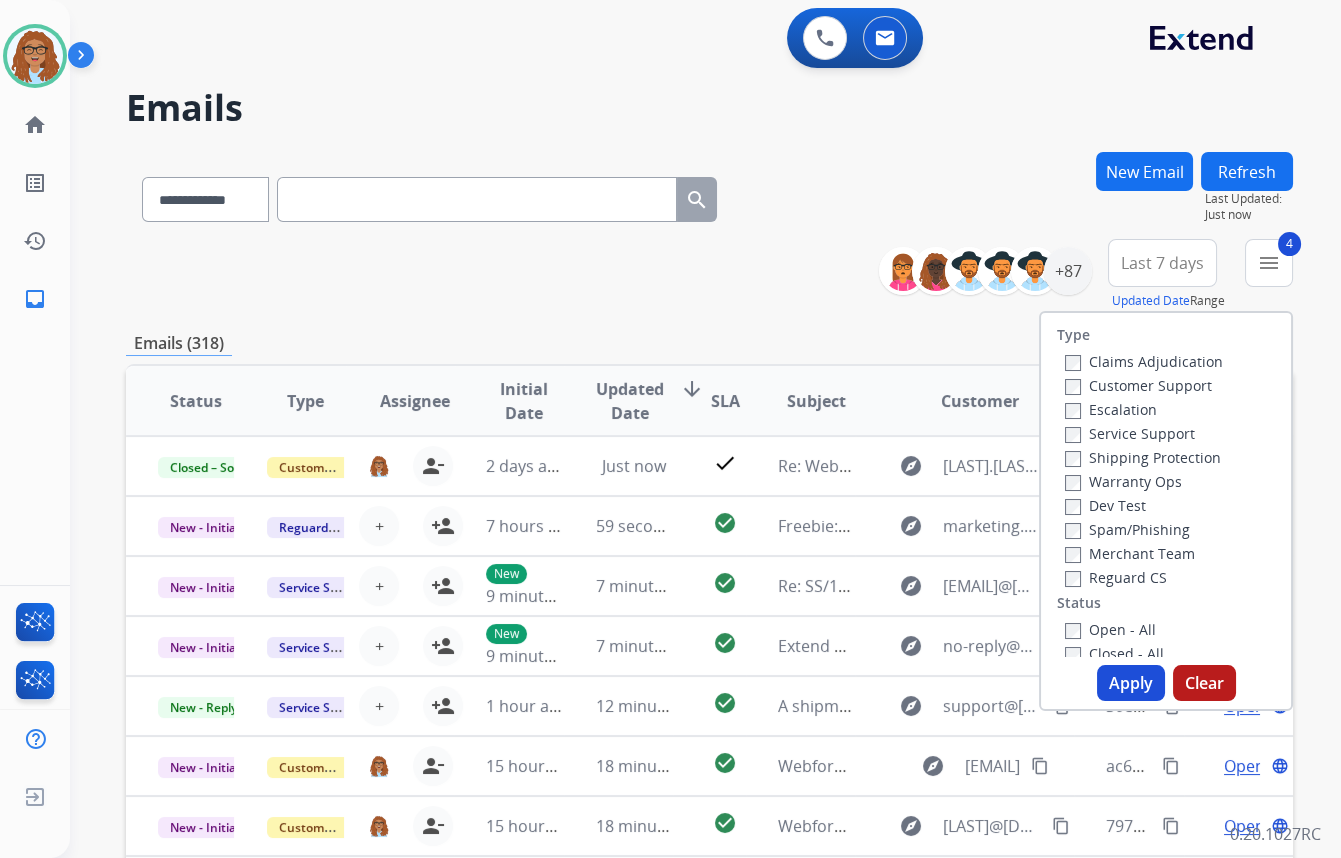 click on "Apply" at bounding box center [1131, 683] 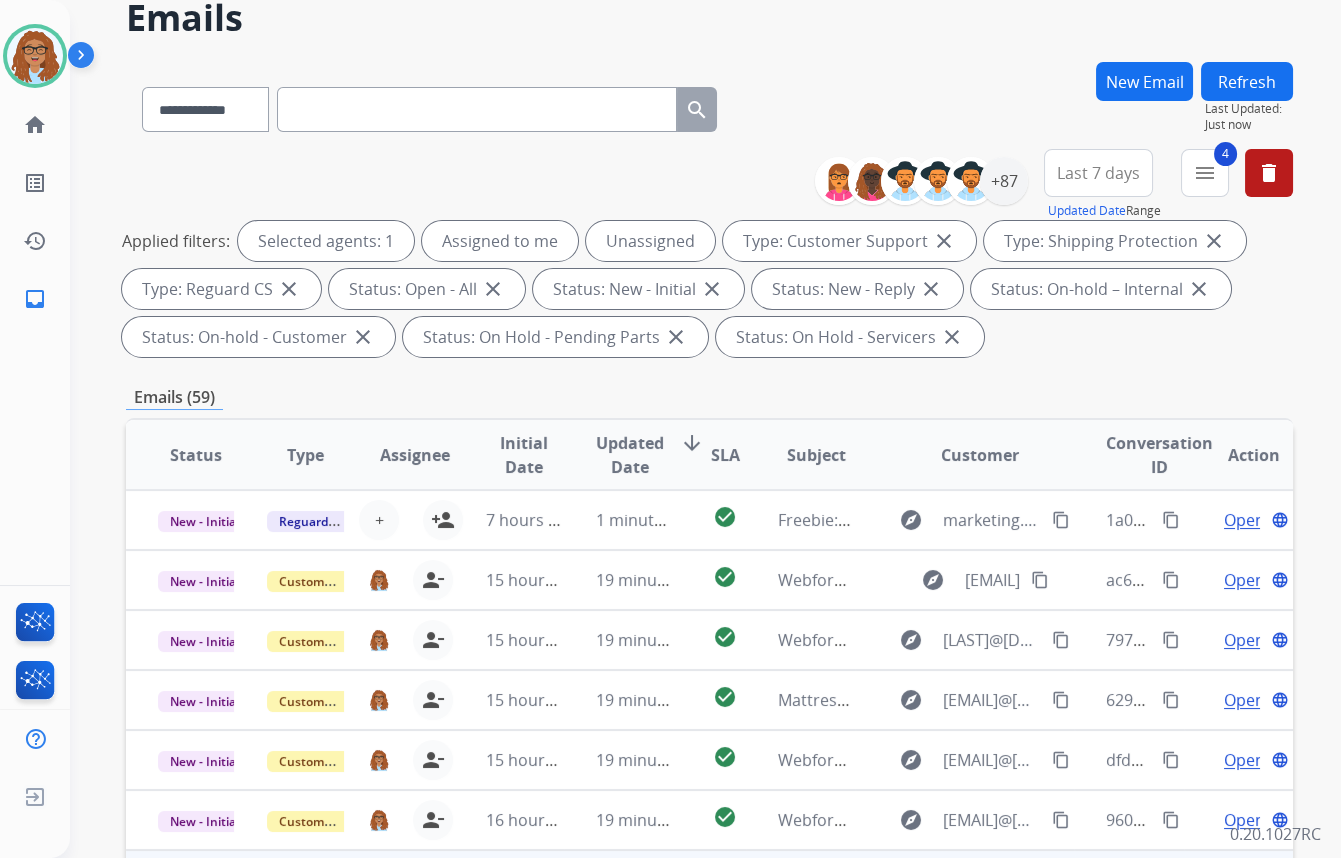 scroll, scrollTop: 423, scrollLeft: 0, axis: vertical 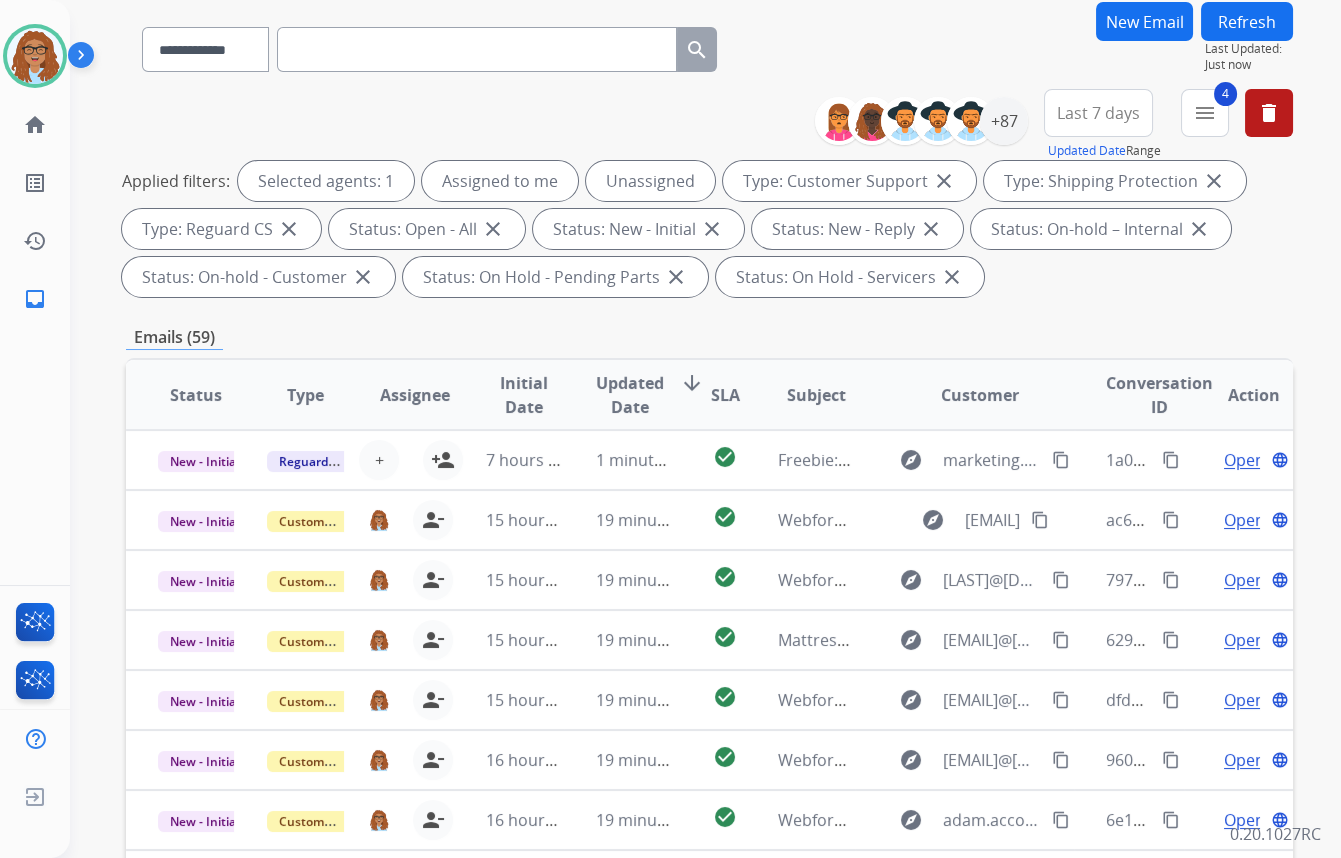 click on "Last 7 days" at bounding box center (1098, 113) 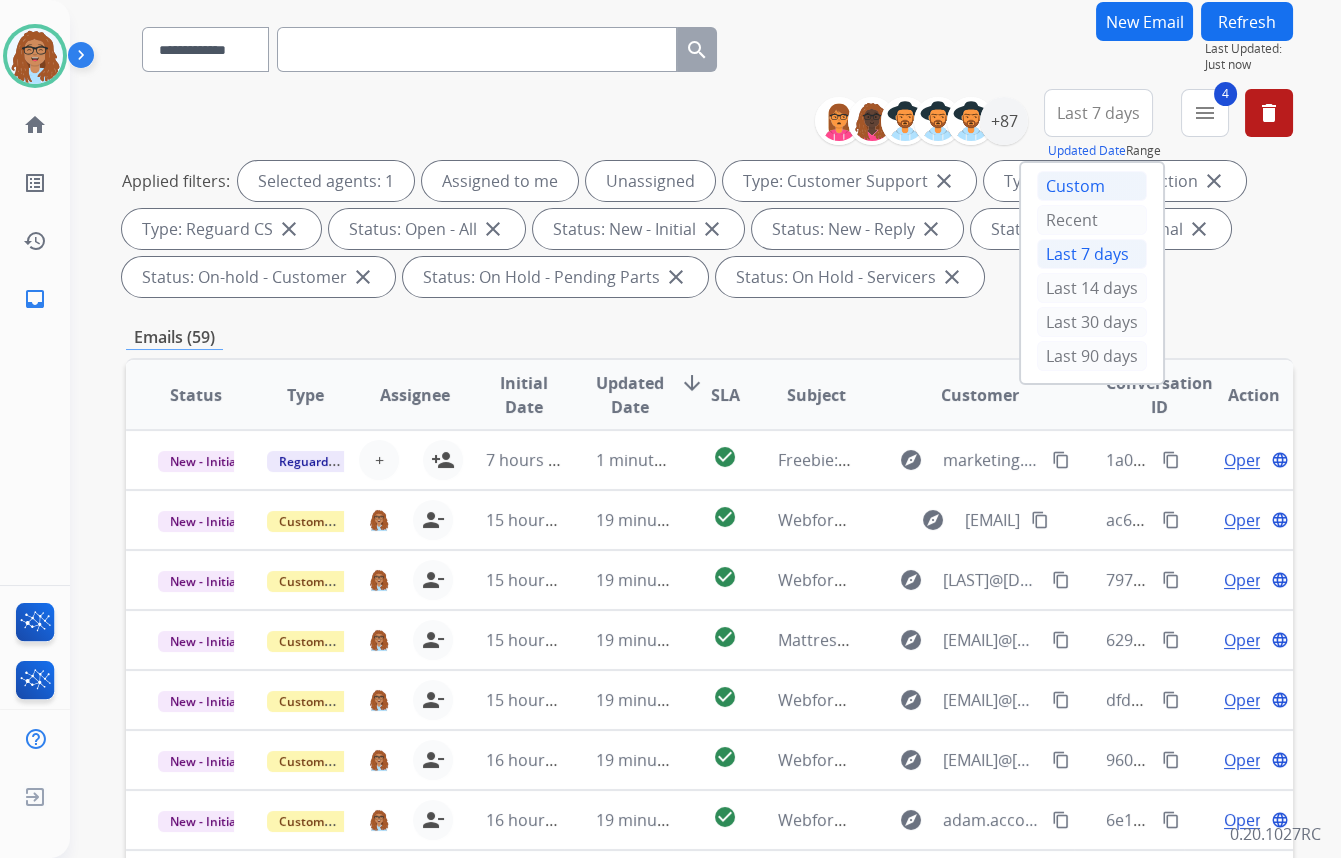 click on "Custom" at bounding box center (1092, 186) 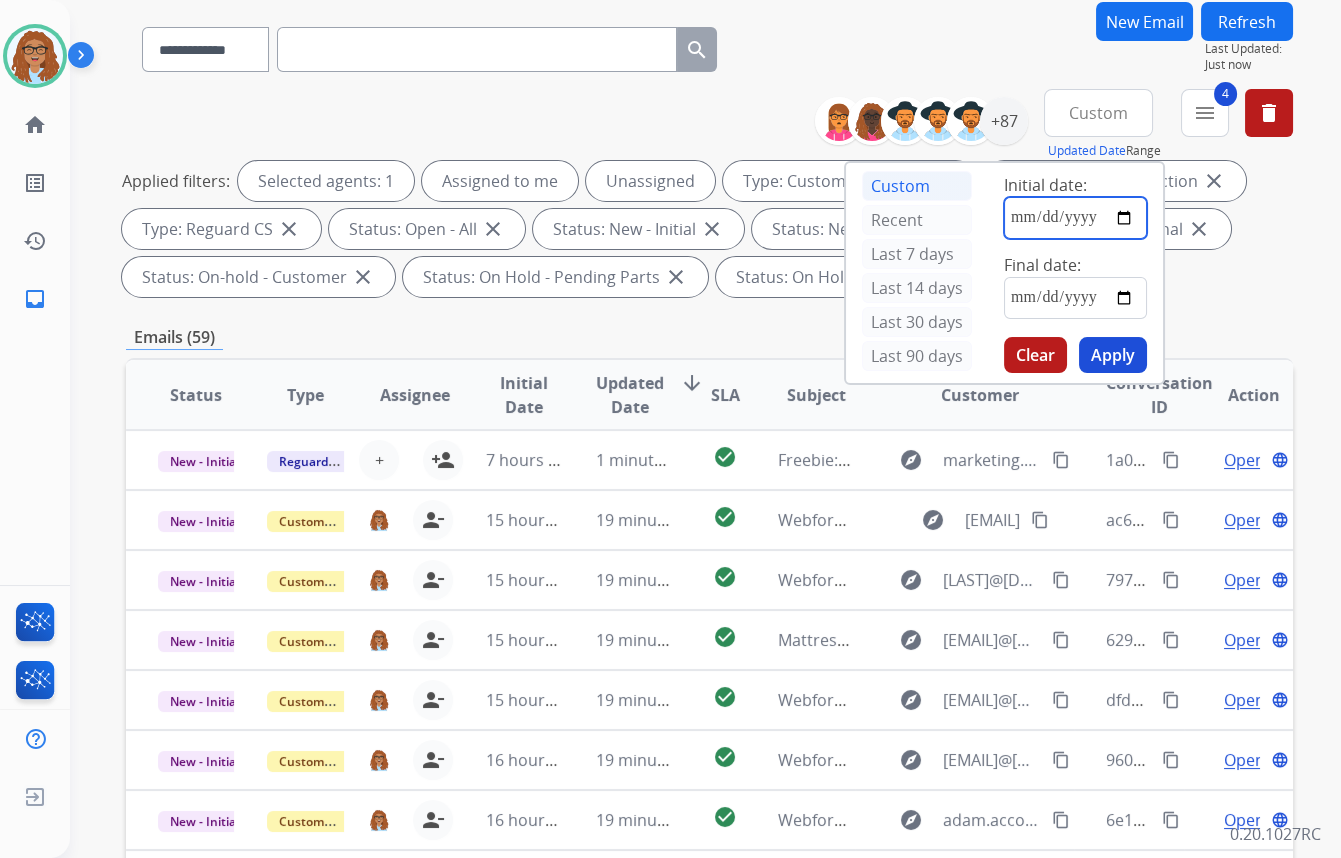click at bounding box center [1075, 218] 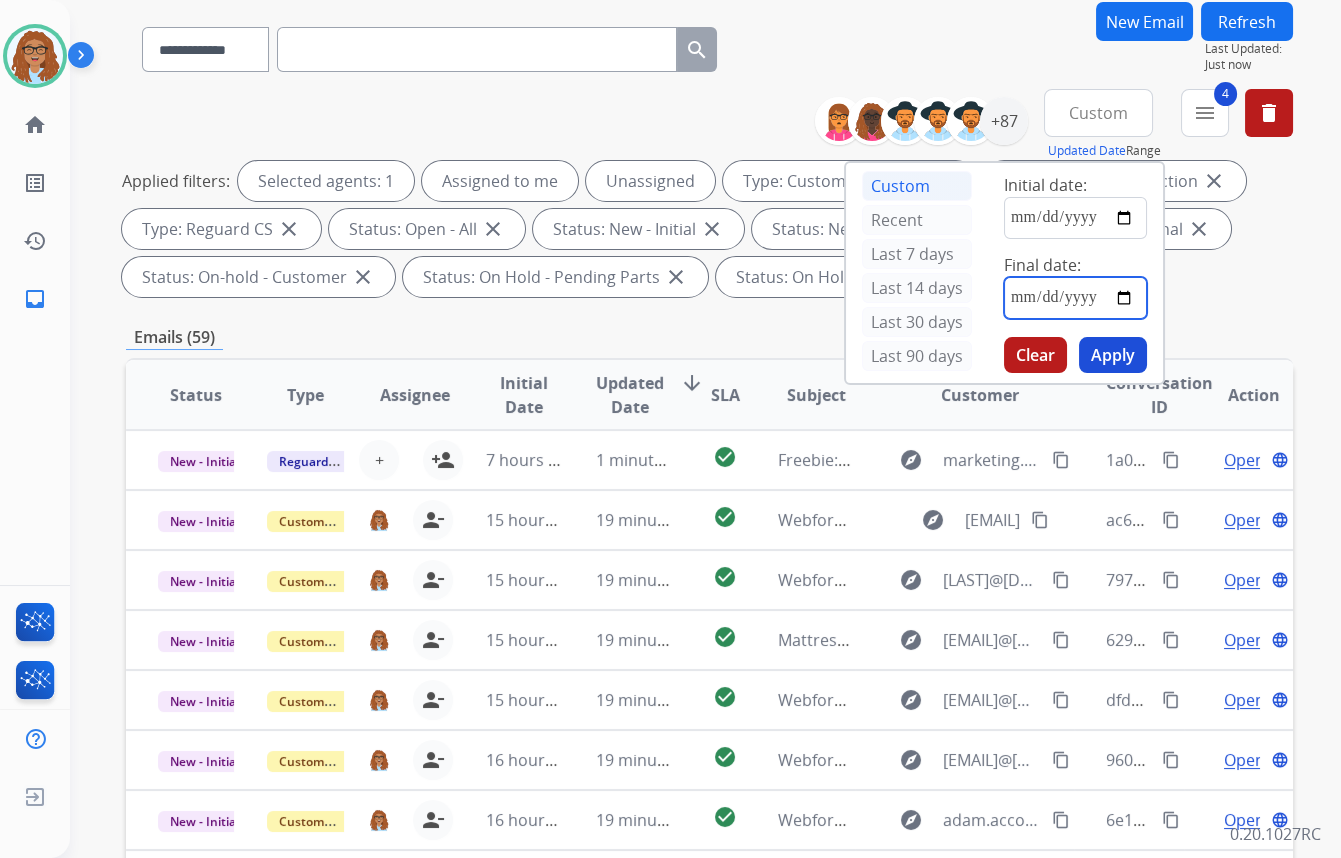 click at bounding box center [1075, 298] 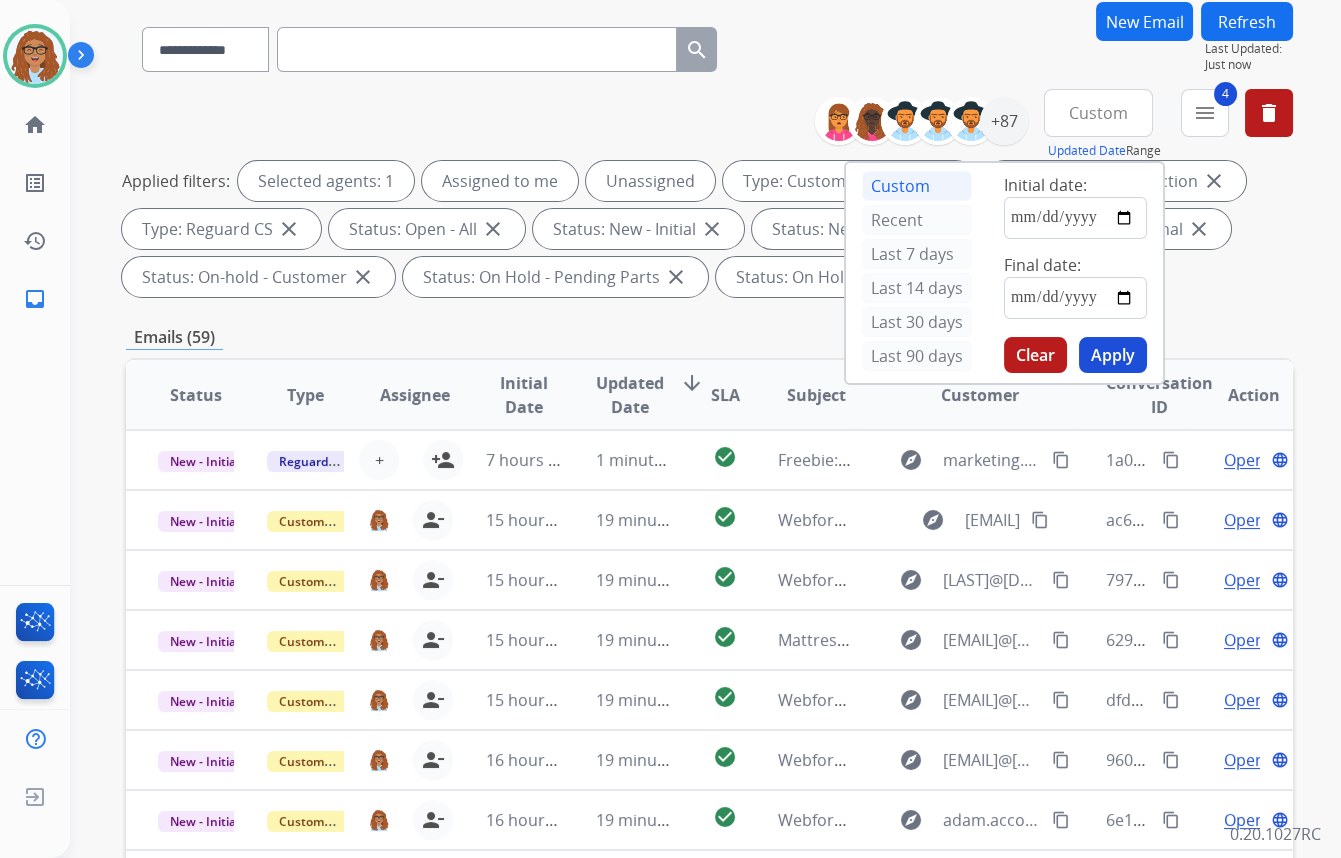 click on "Apply" at bounding box center [1113, 355] 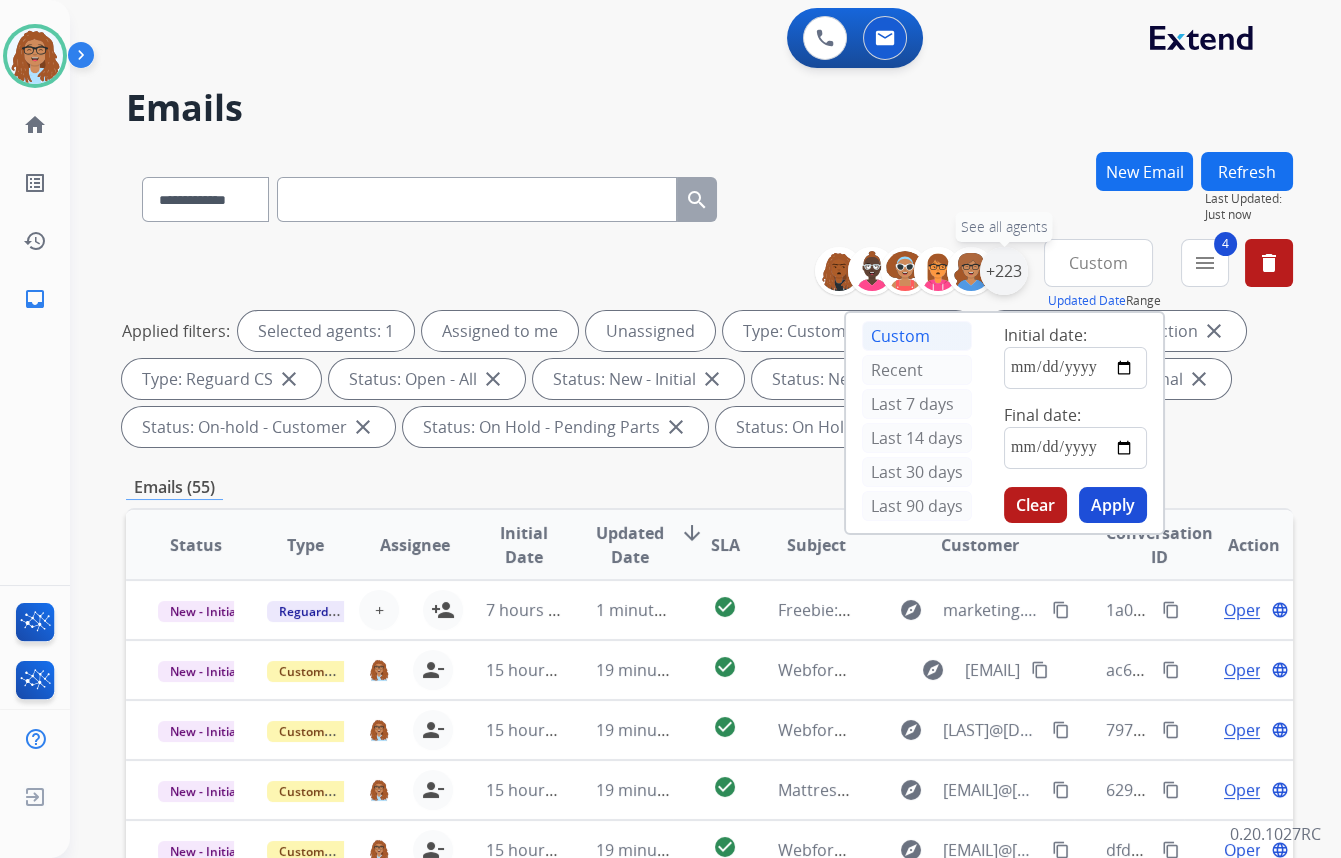 click on "+223" at bounding box center (1004, 271) 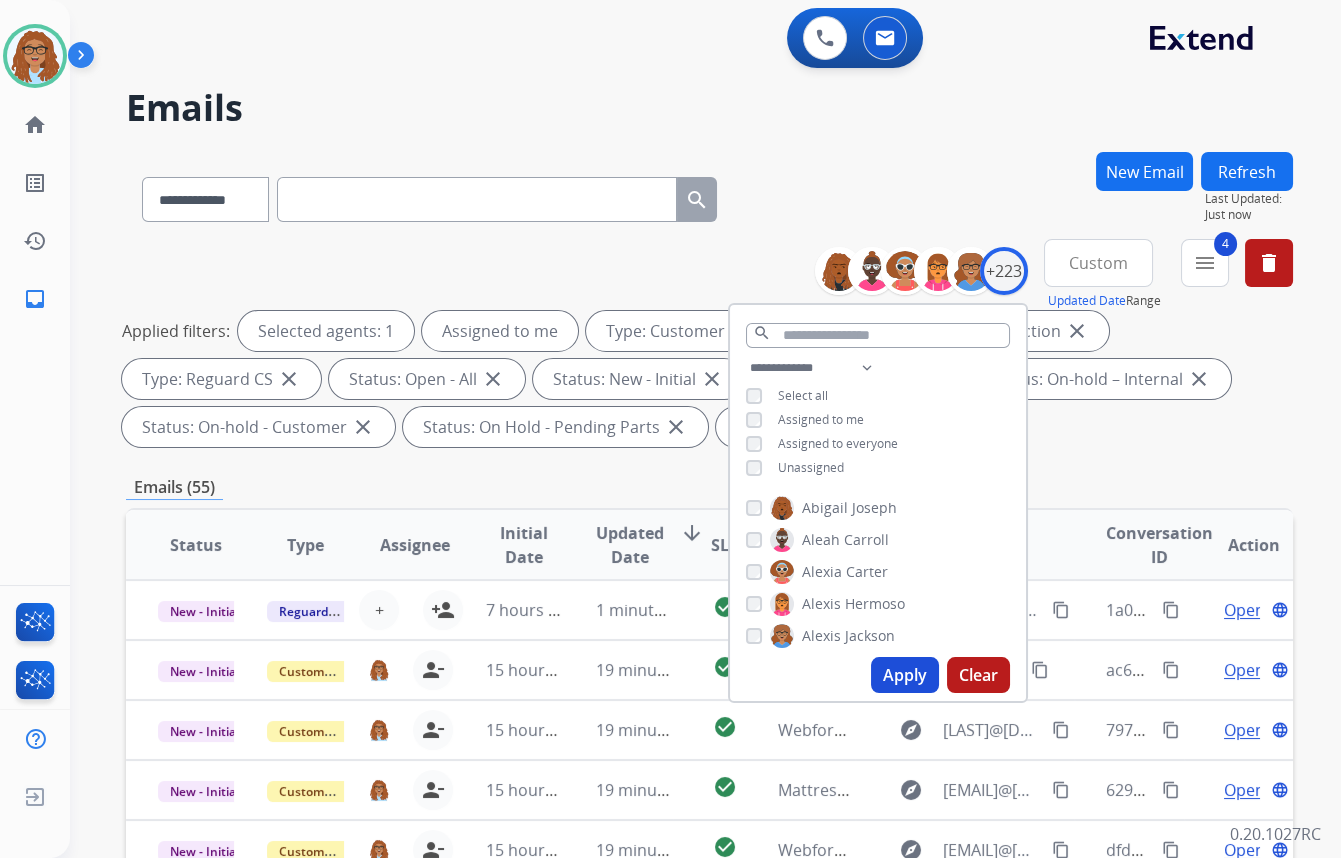 click on "Apply" at bounding box center [905, 675] 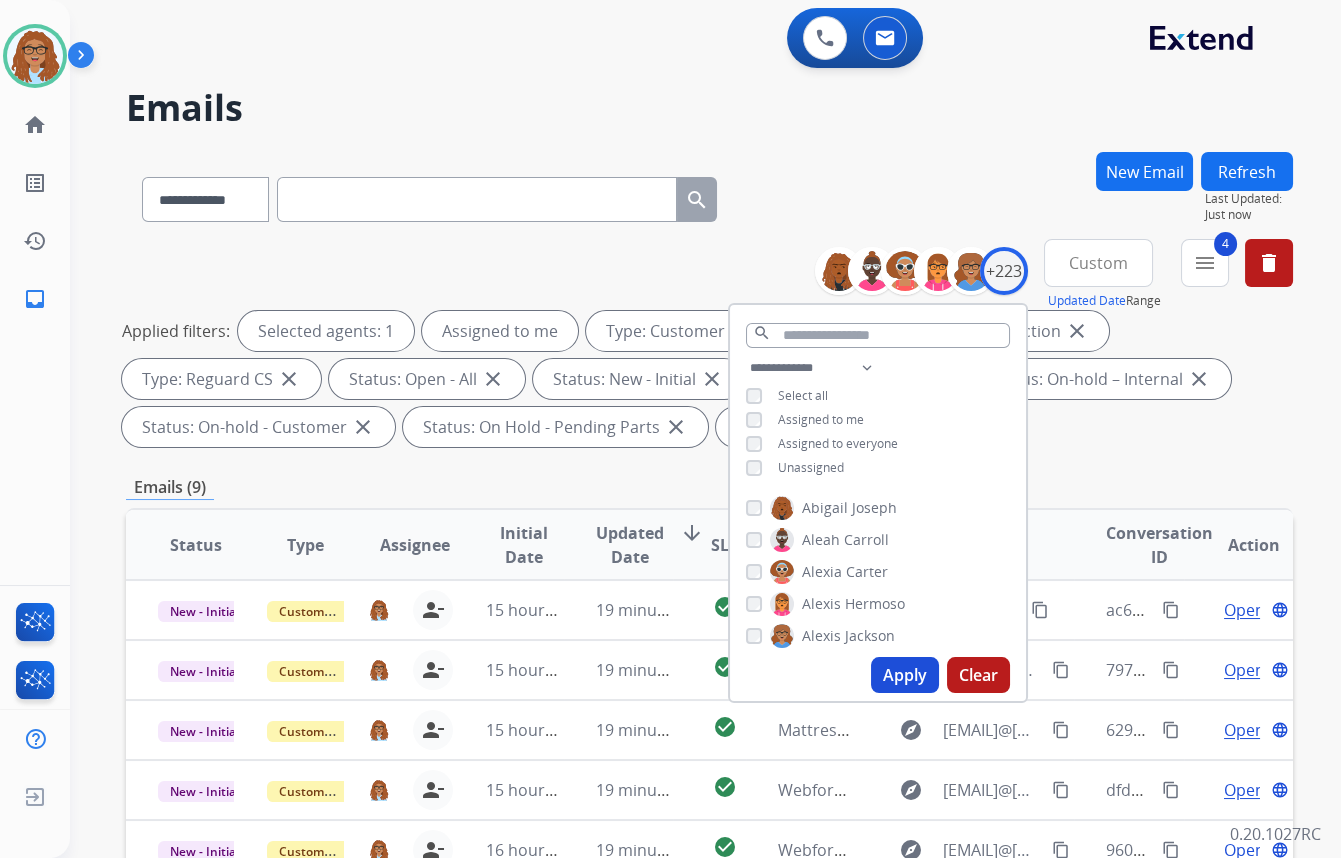 click on "**********" at bounding box center (681, 501) 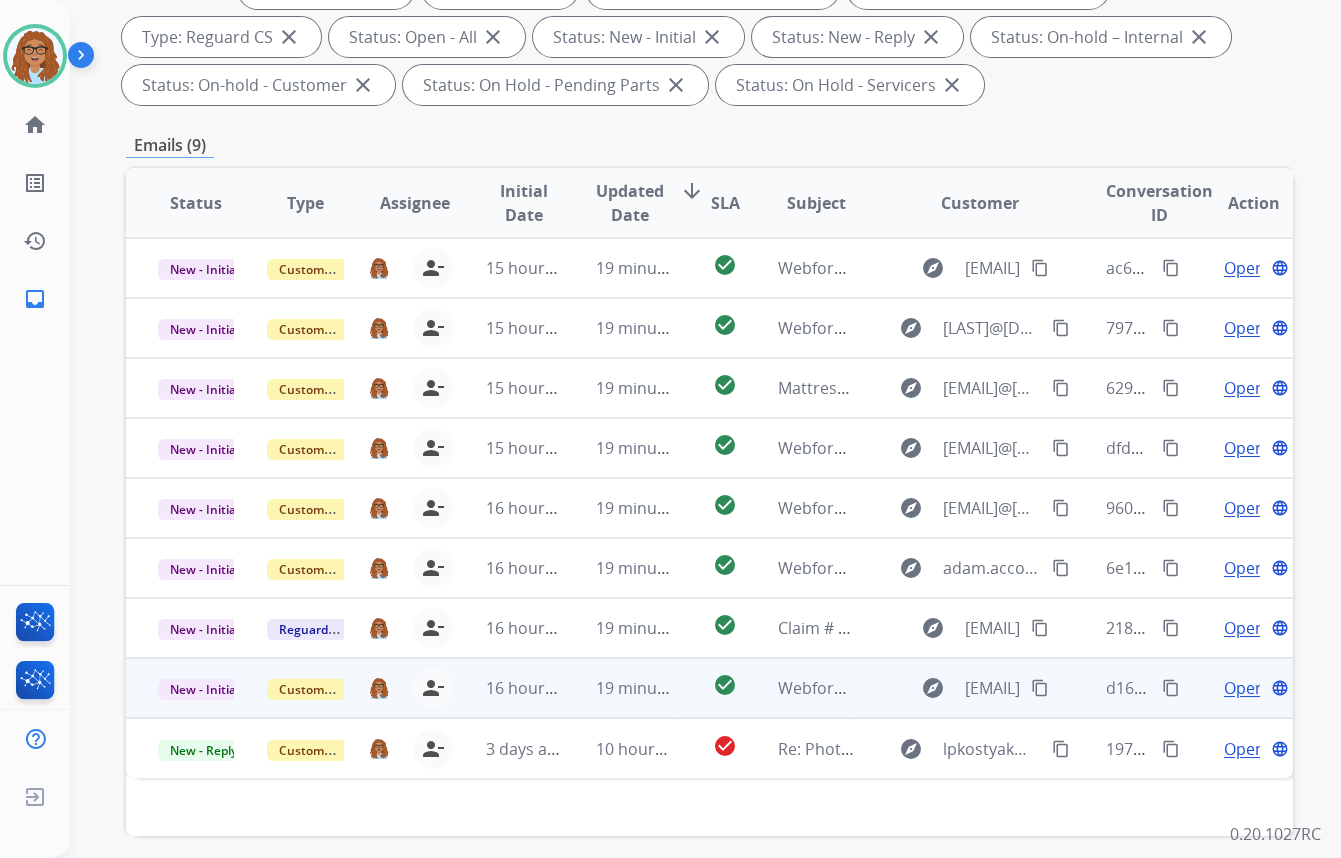scroll, scrollTop: 363, scrollLeft: 0, axis: vertical 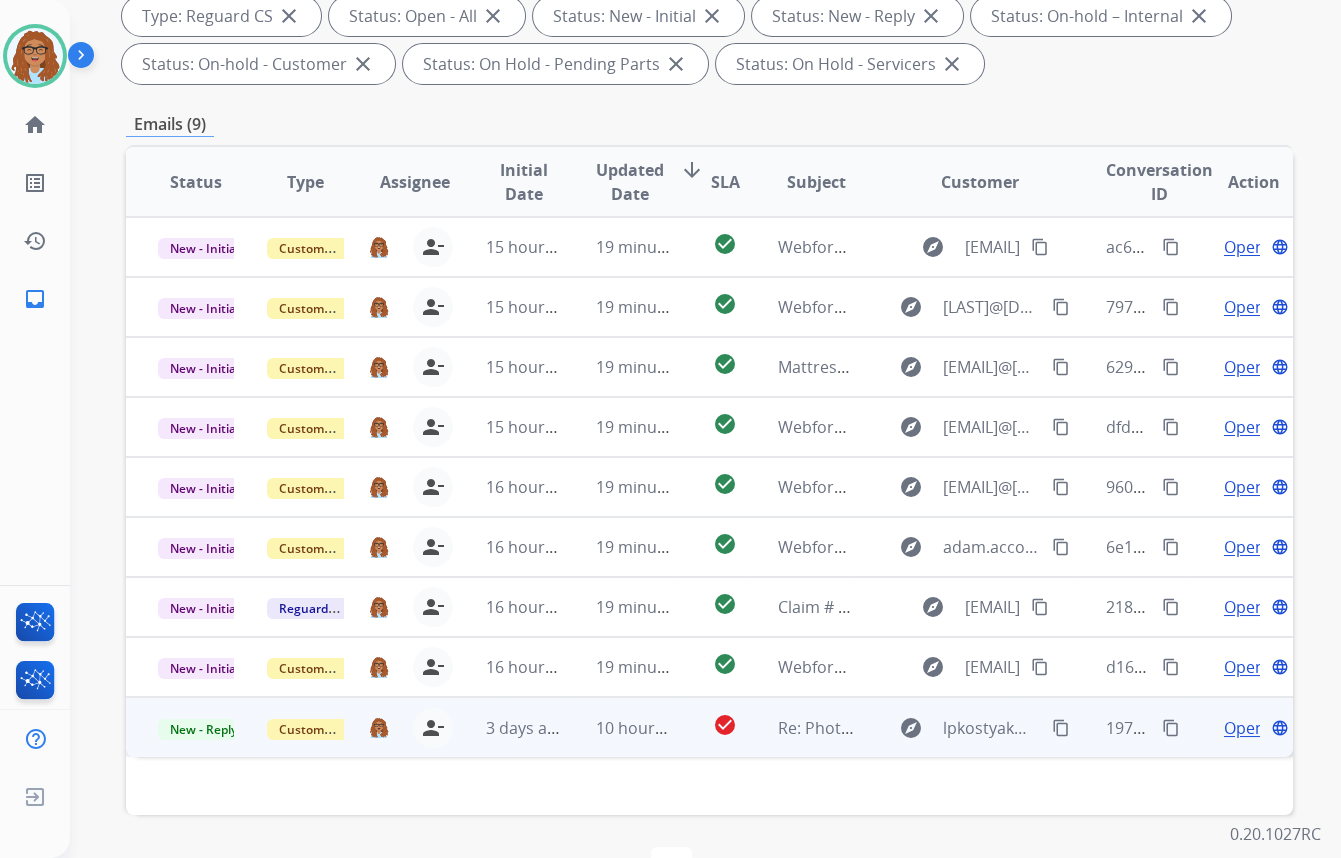 click on "content_copy" at bounding box center [1171, 728] 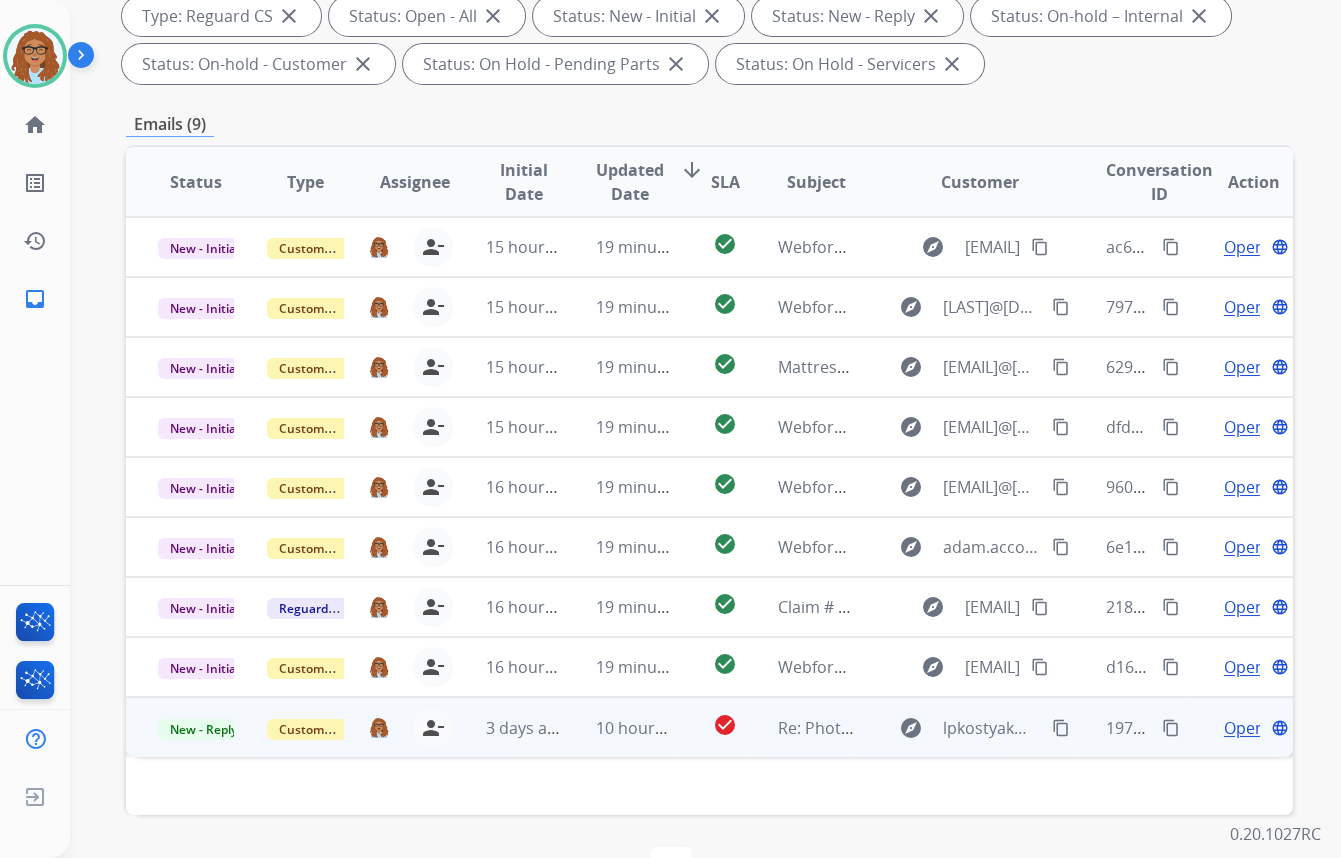 click on "Open" at bounding box center [1244, 728] 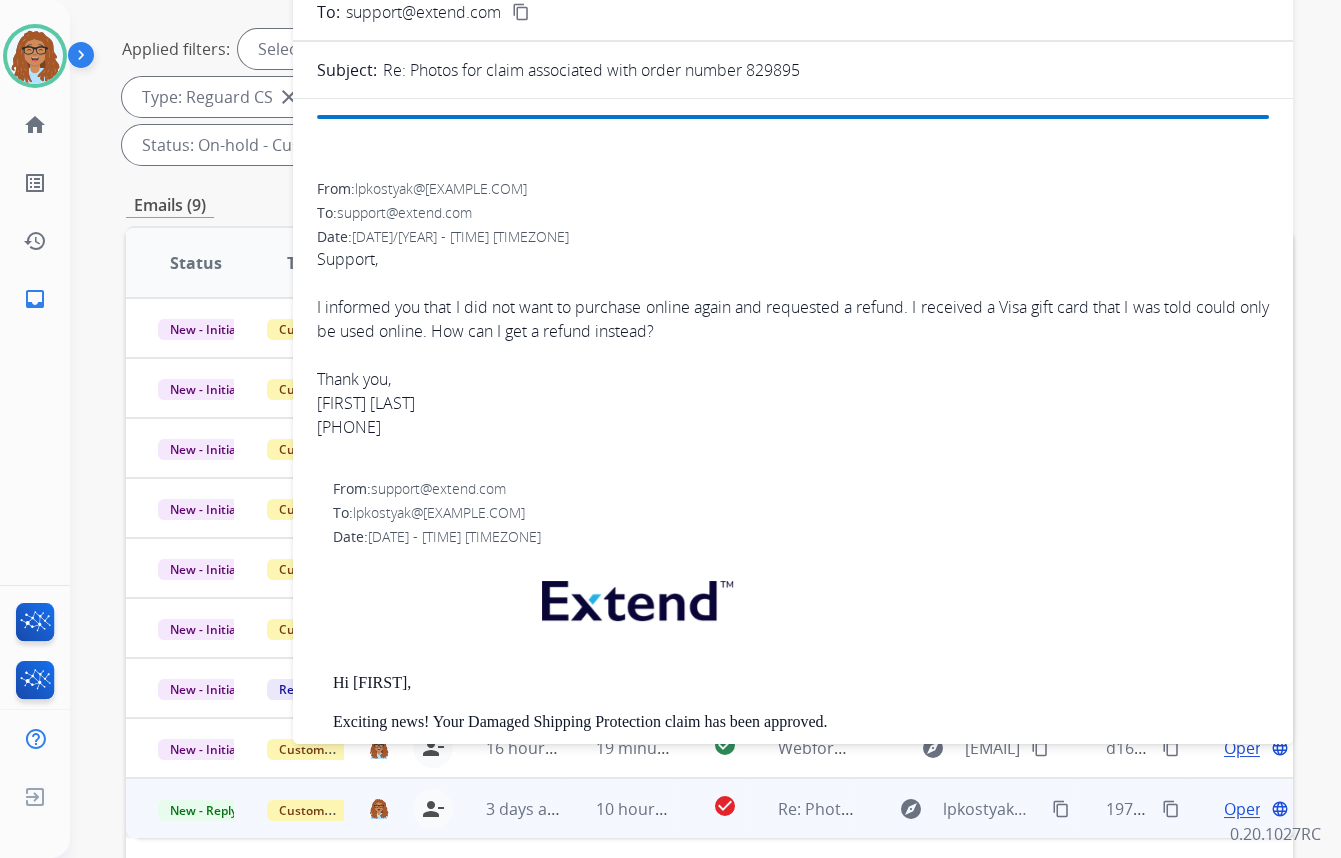 scroll, scrollTop: 272, scrollLeft: 0, axis: vertical 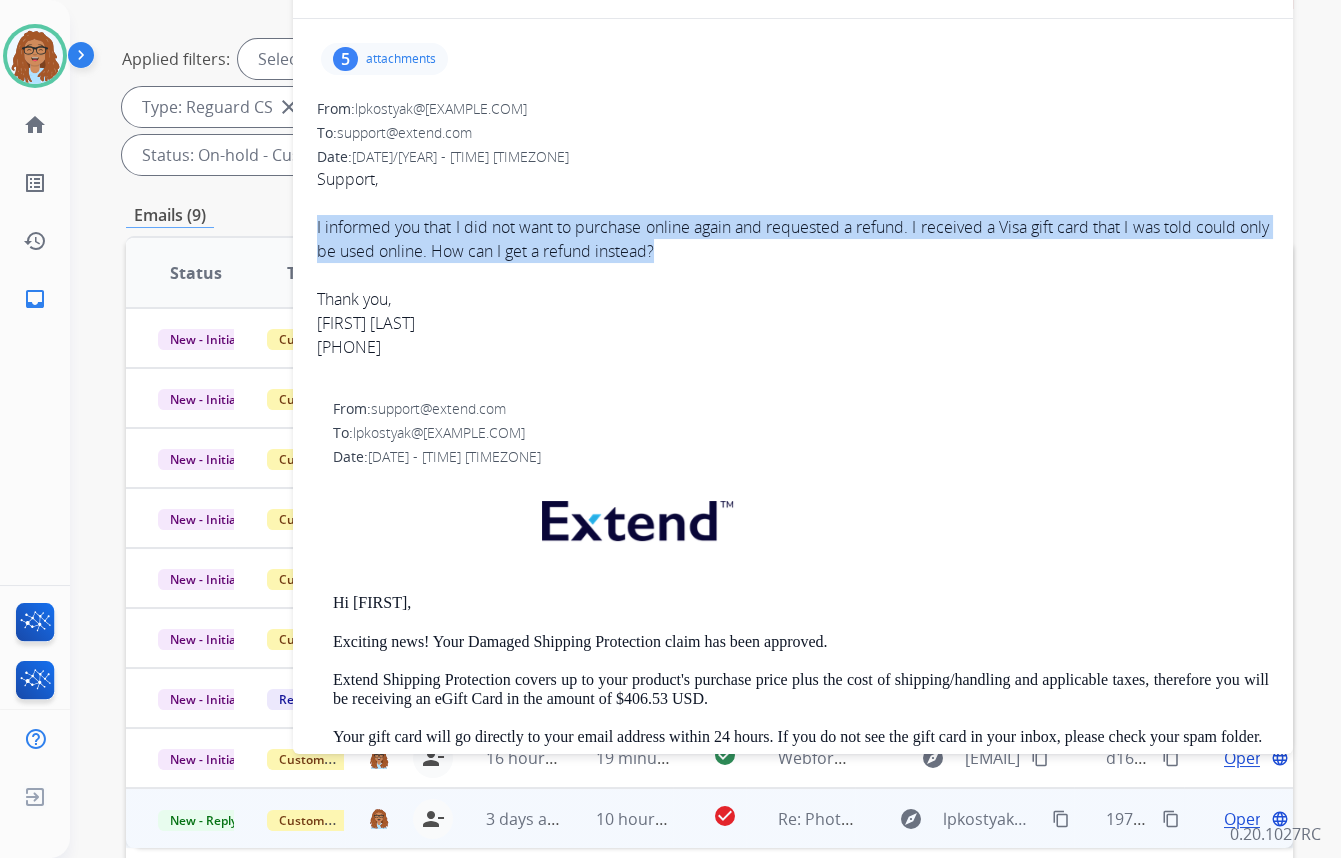 drag, startPoint x: 694, startPoint y: 248, endPoint x: 310, endPoint y: 227, distance: 384.5738 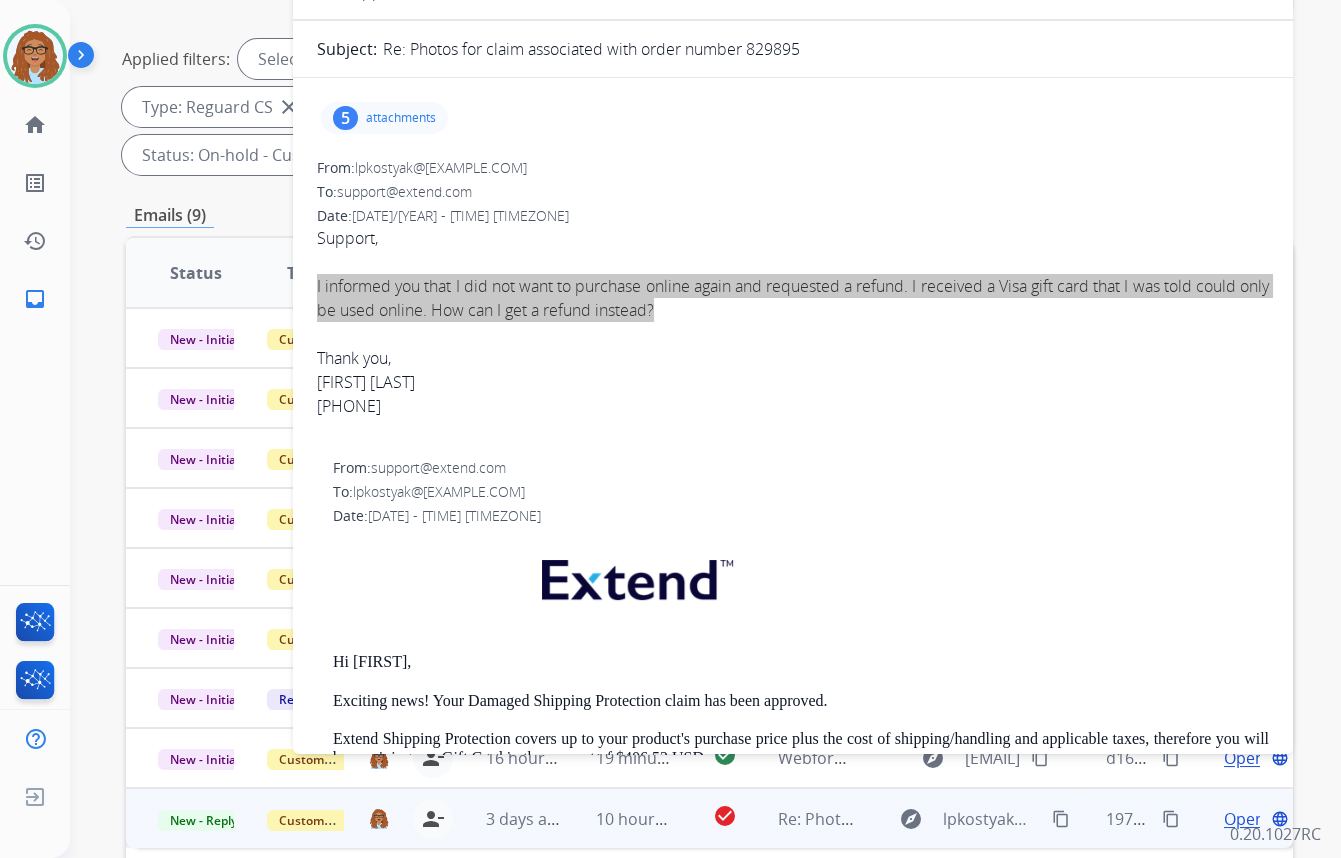 scroll, scrollTop: 0, scrollLeft: 0, axis: both 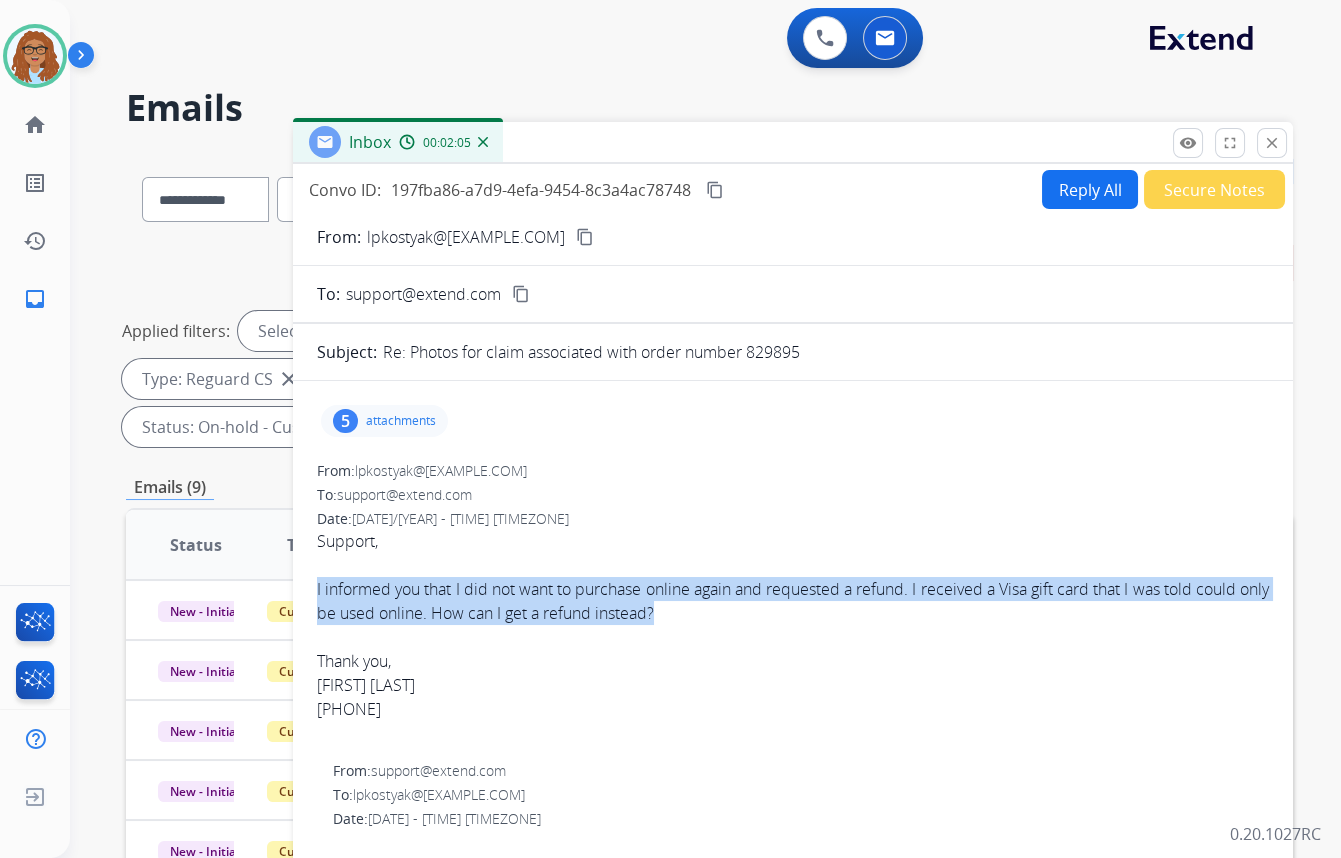 click on "Reply All" at bounding box center [1090, 189] 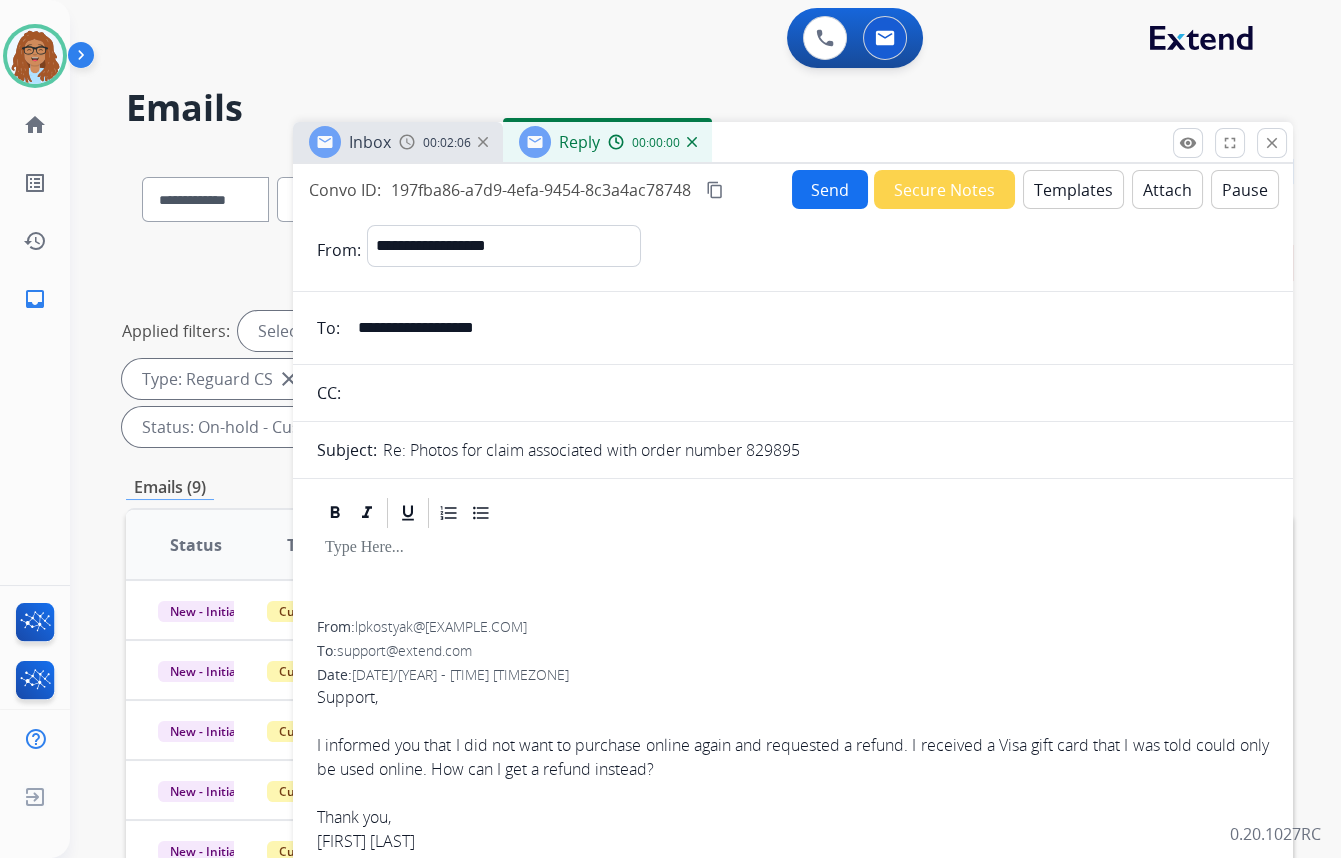 drag, startPoint x: 555, startPoint y: 332, endPoint x: 300, endPoint y: 325, distance: 255.09605 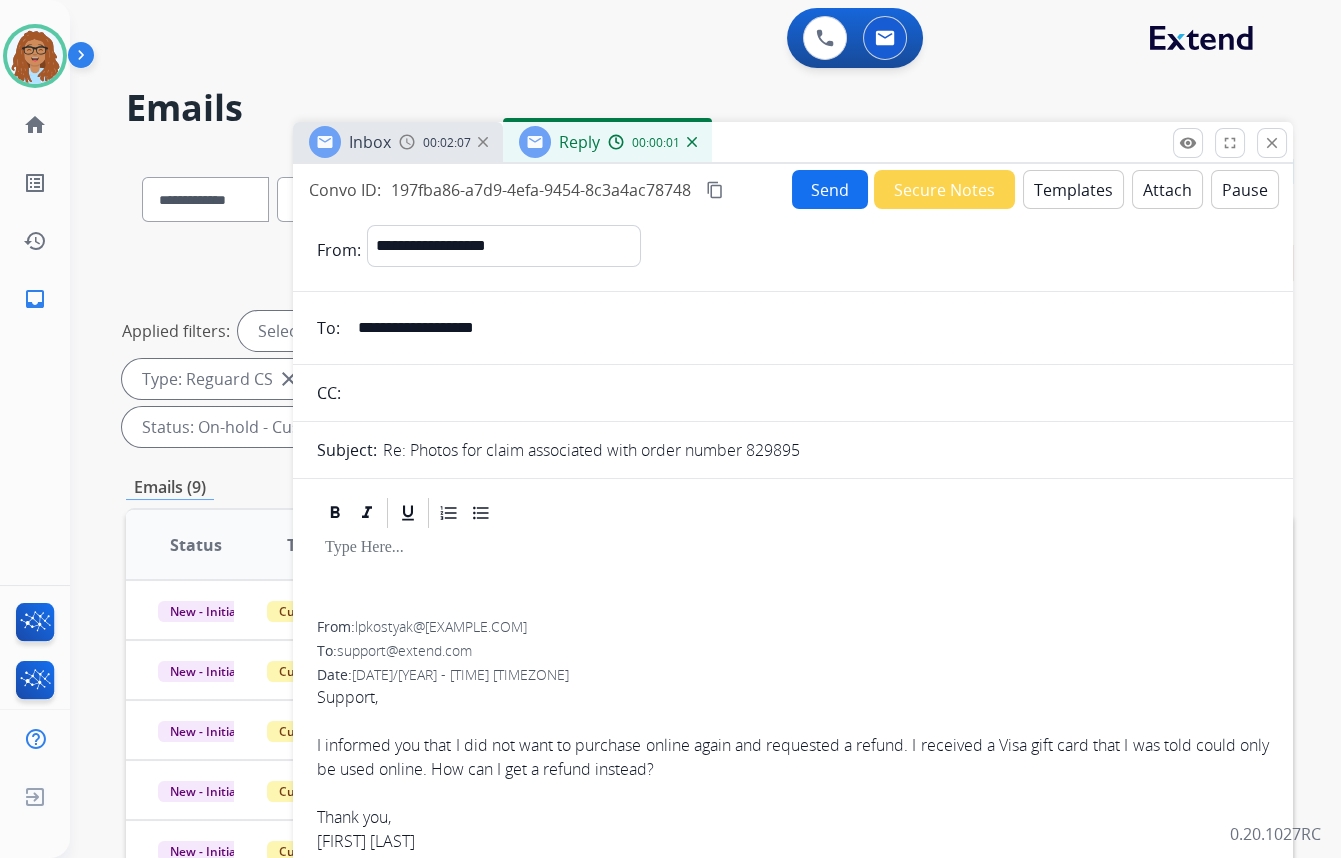 click at bounding box center (808, 393) 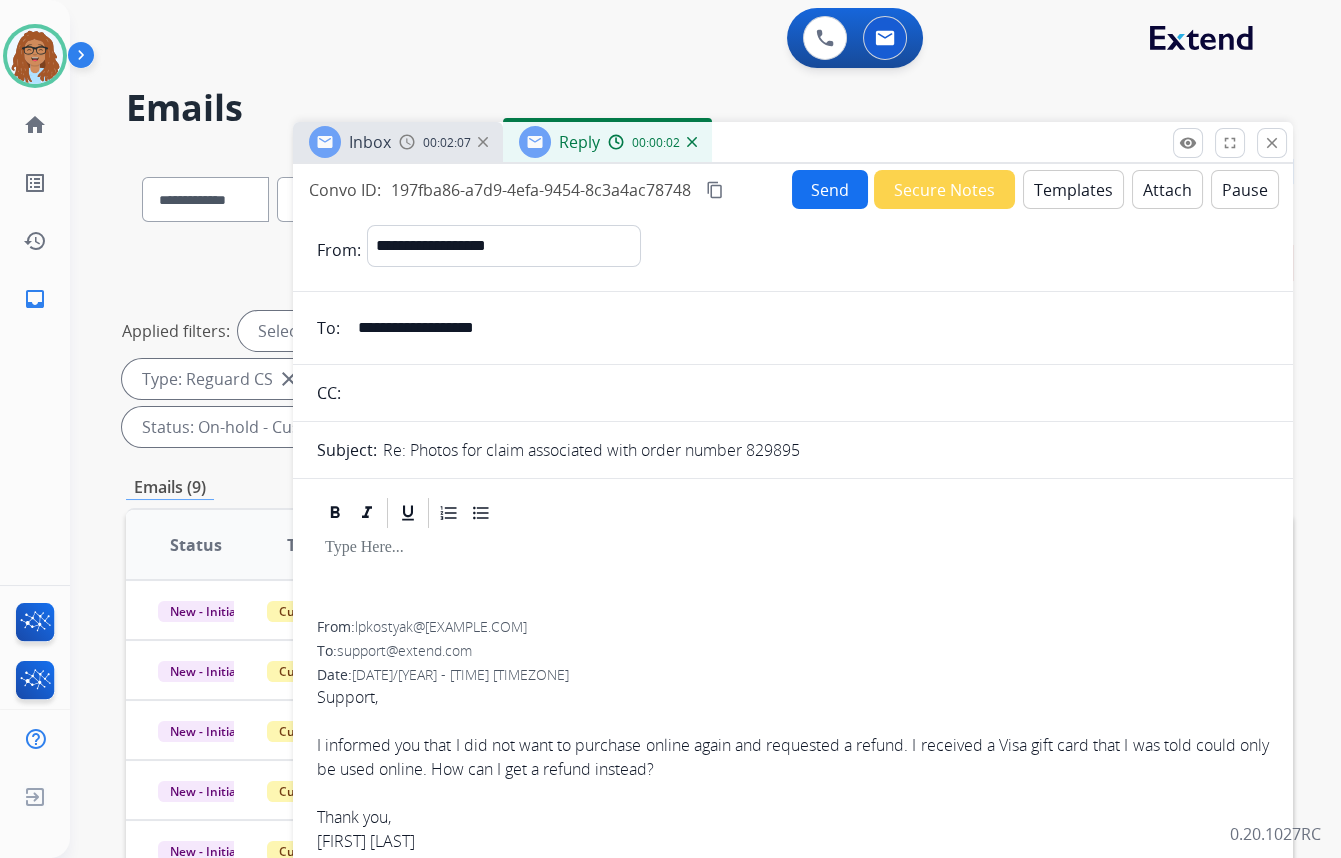 paste on "**********" 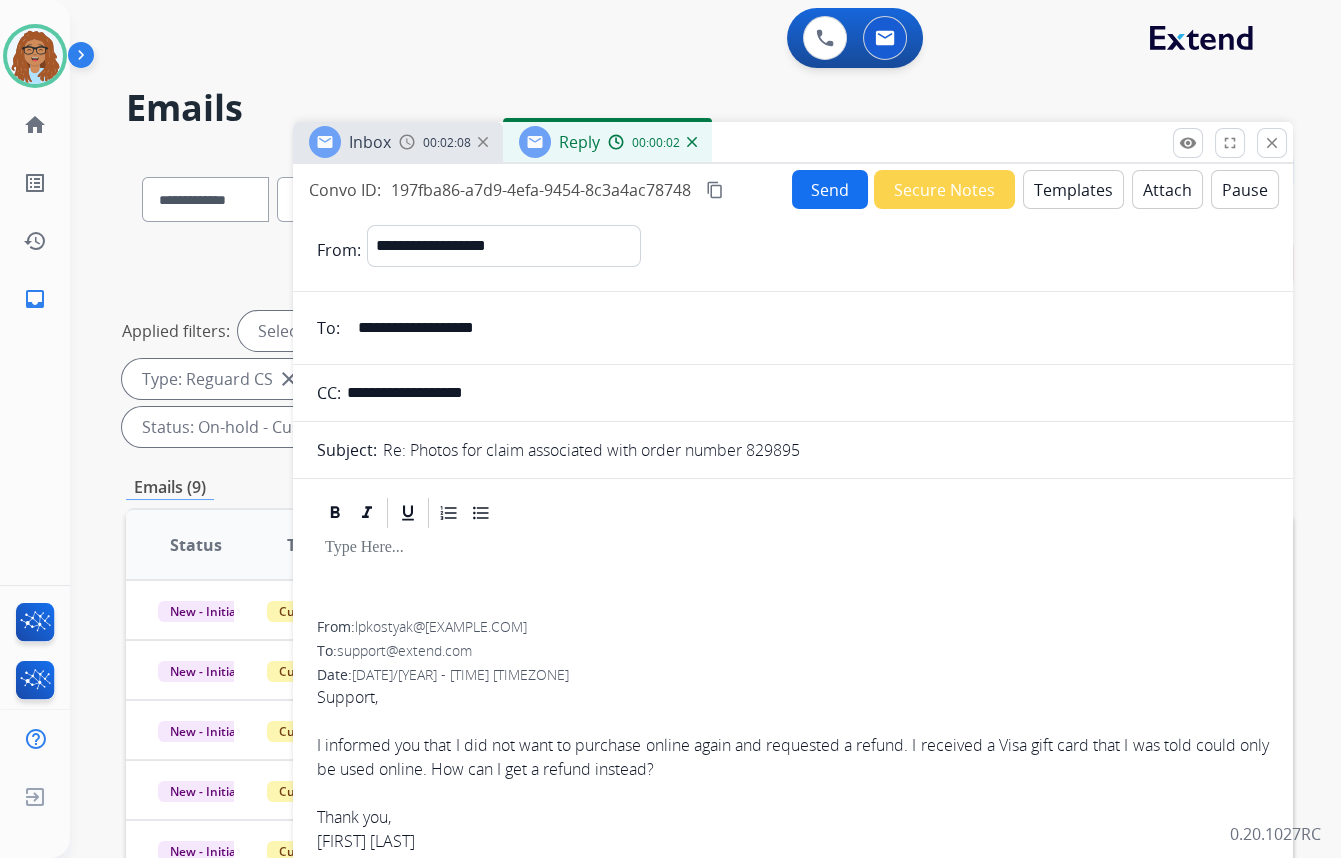 type on "**********" 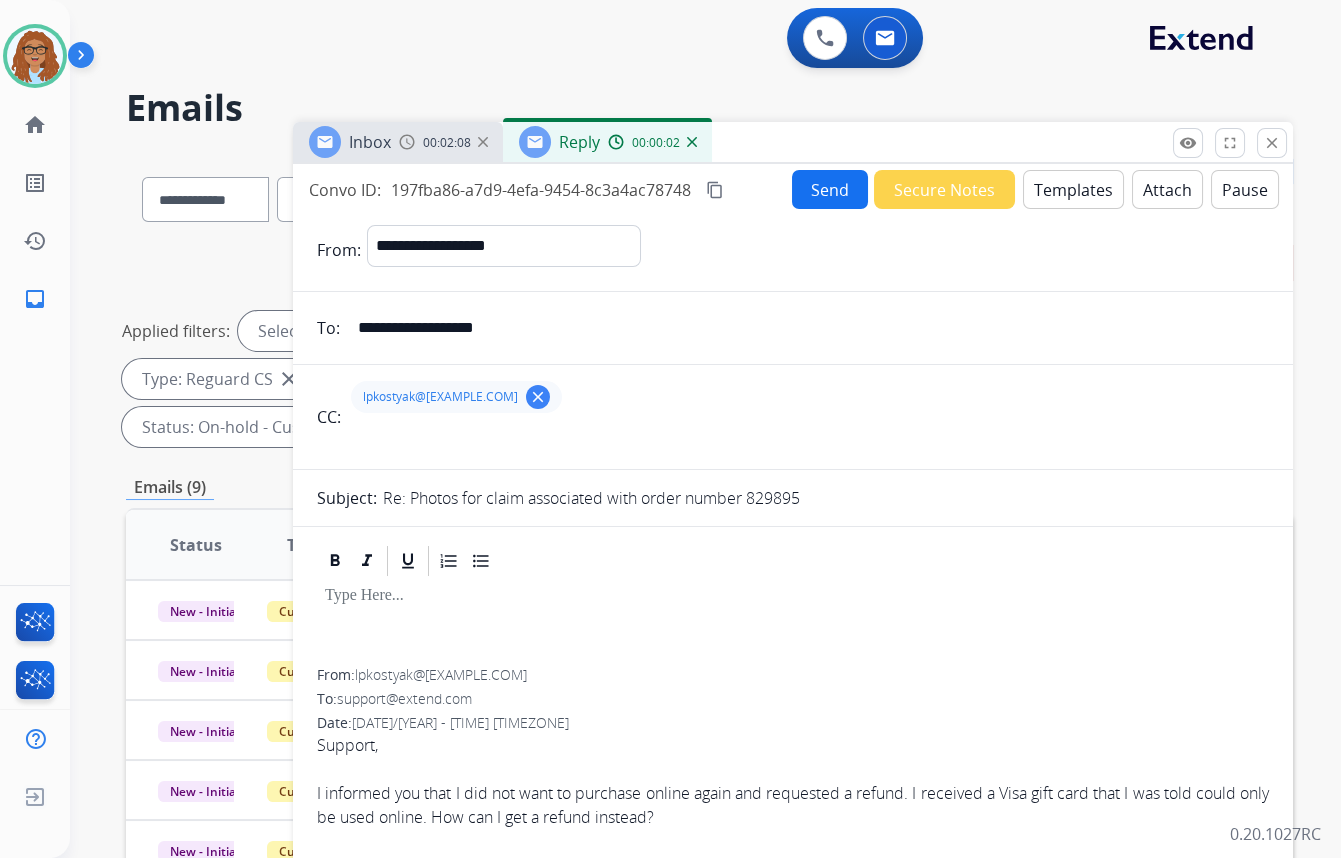 click on "Templates" at bounding box center [1073, 189] 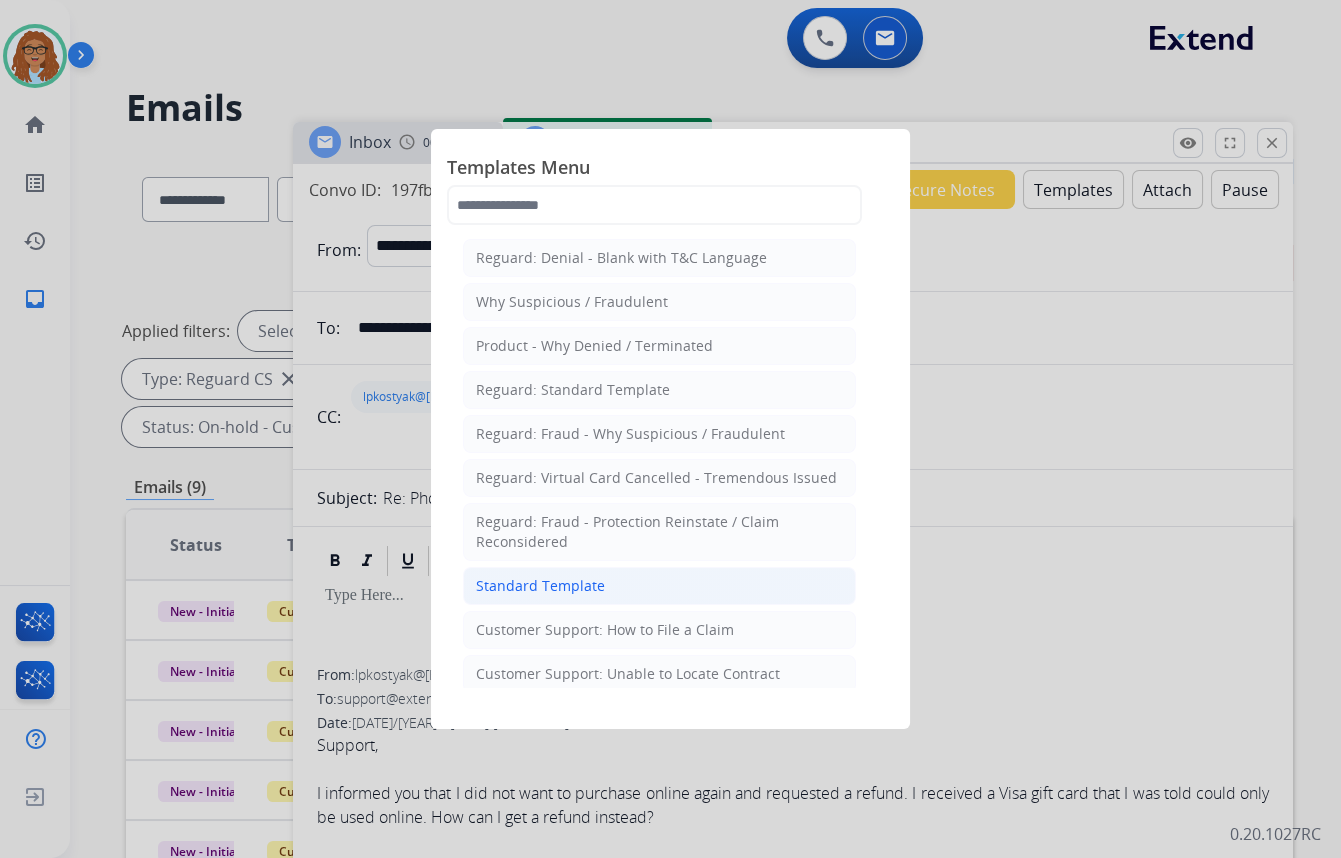 click on "Standard Template" 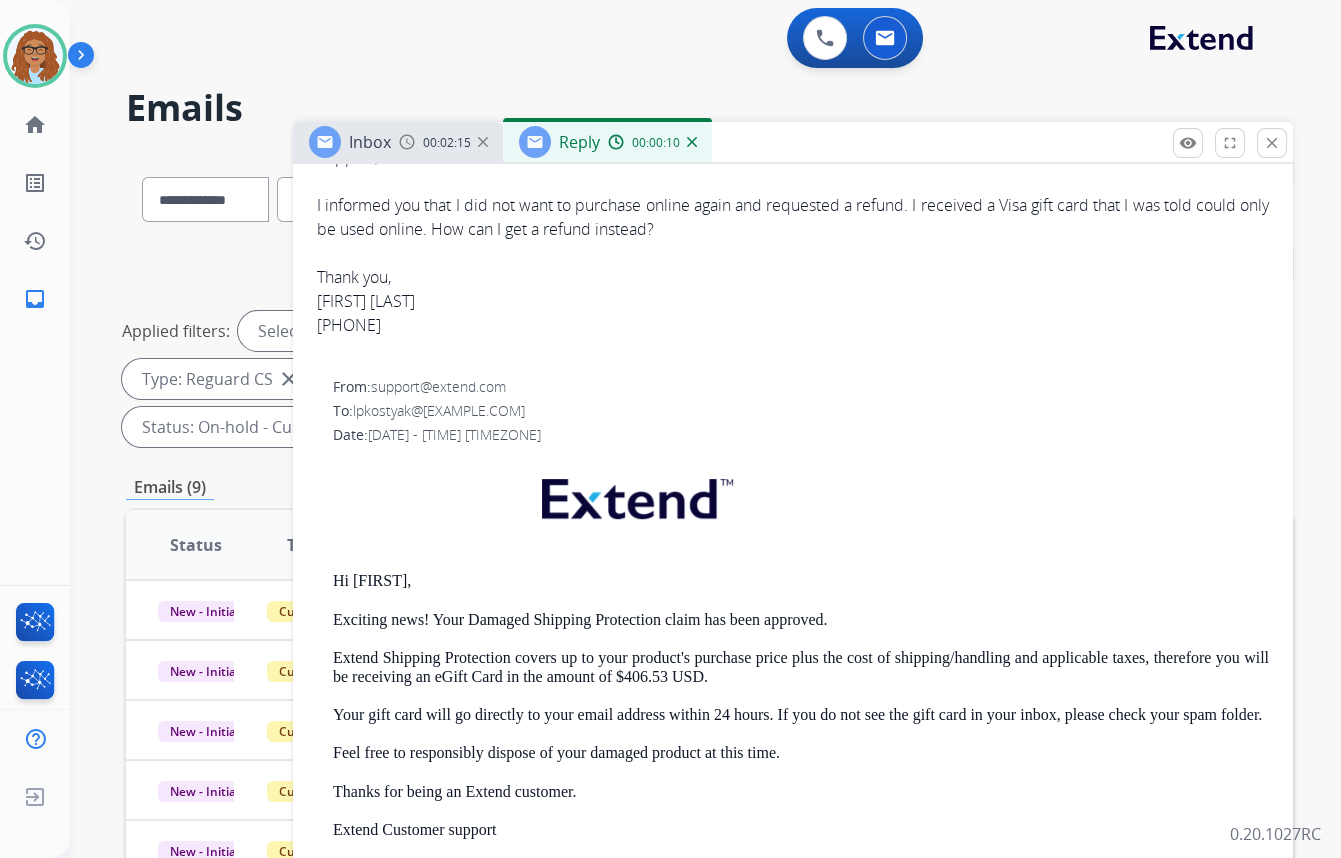 scroll, scrollTop: 1363, scrollLeft: 0, axis: vertical 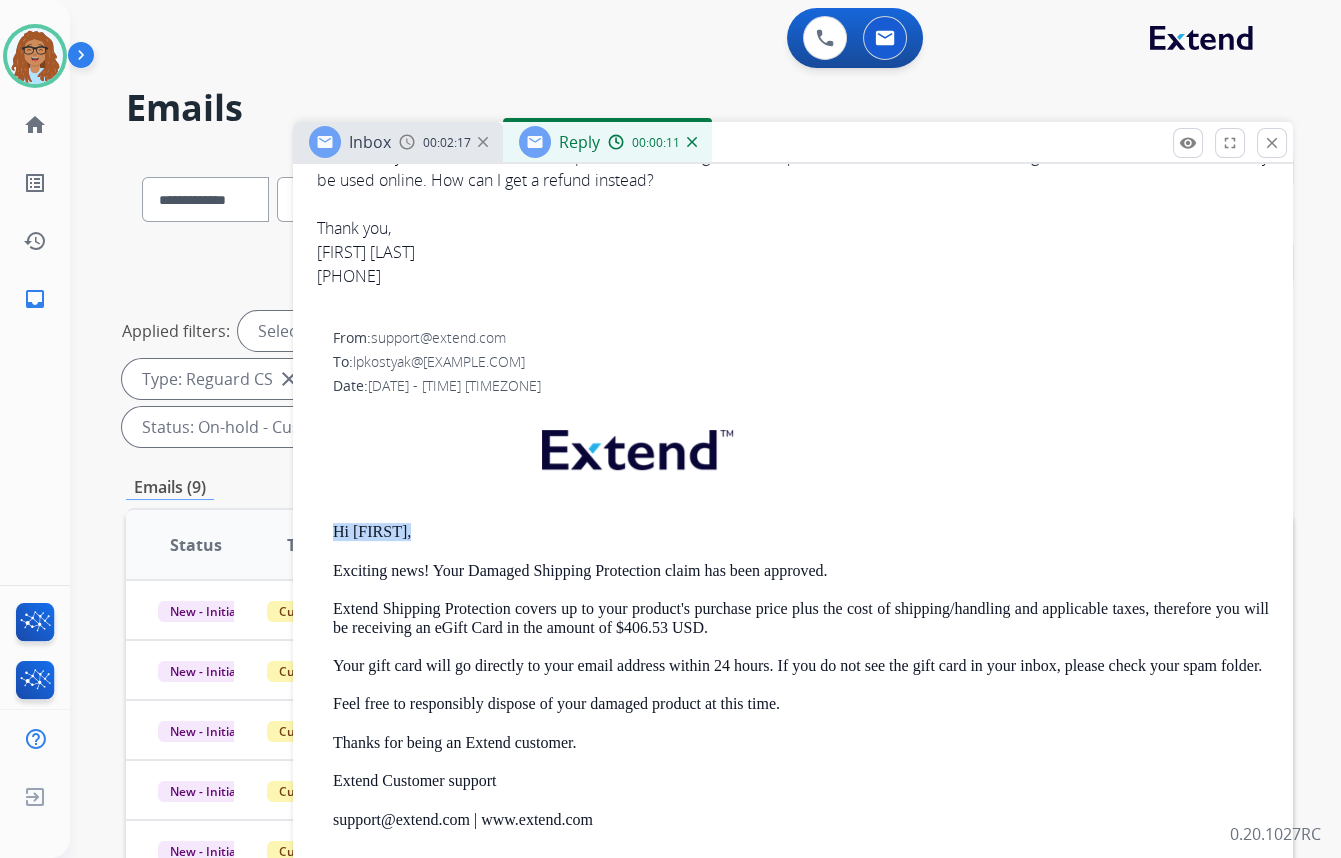 drag, startPoint x: 416, startPoint y: 522, endPoint x: 333, endPoint y: 533, distance: 83.725746 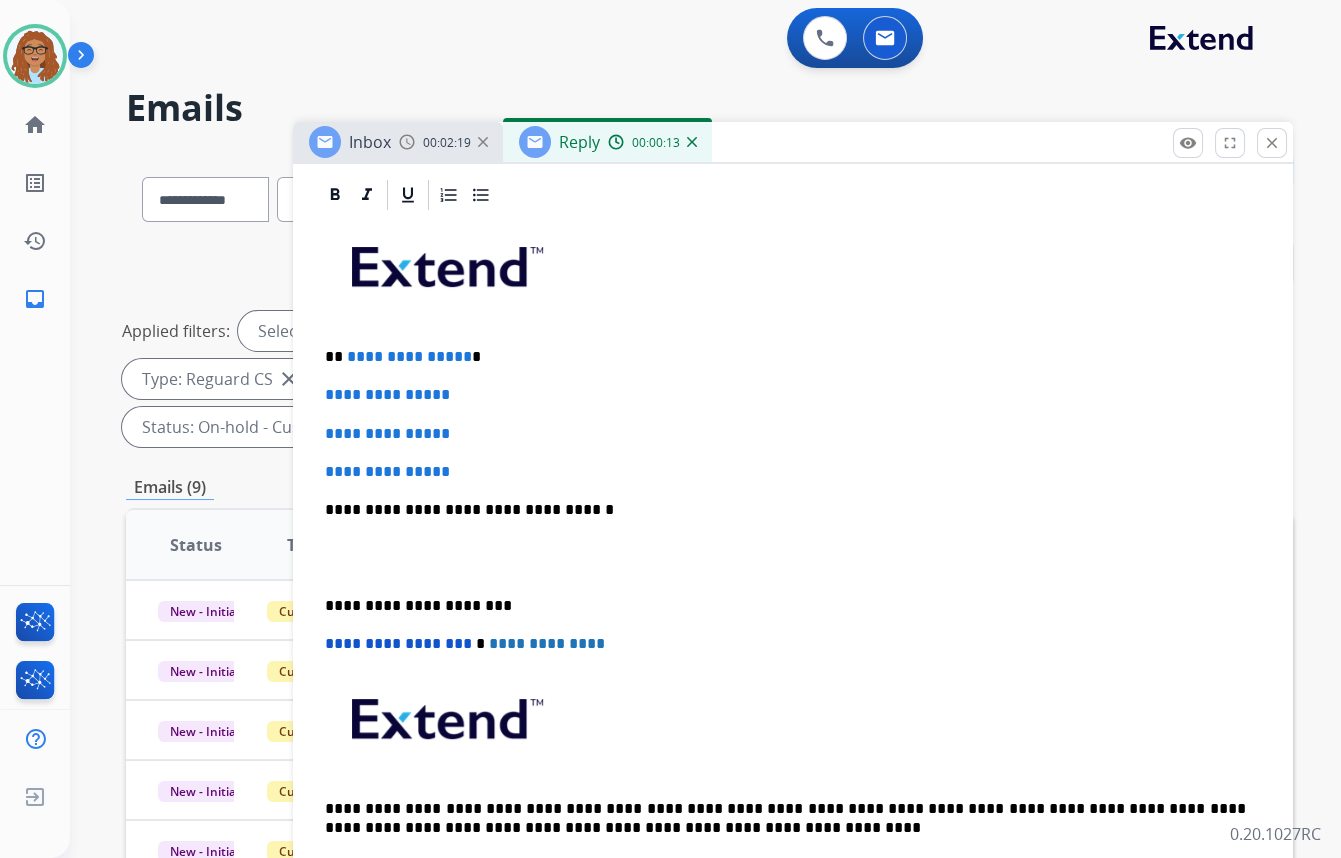 scroll, scrollTop: 363, scrollLeft: 0, axis: vertical 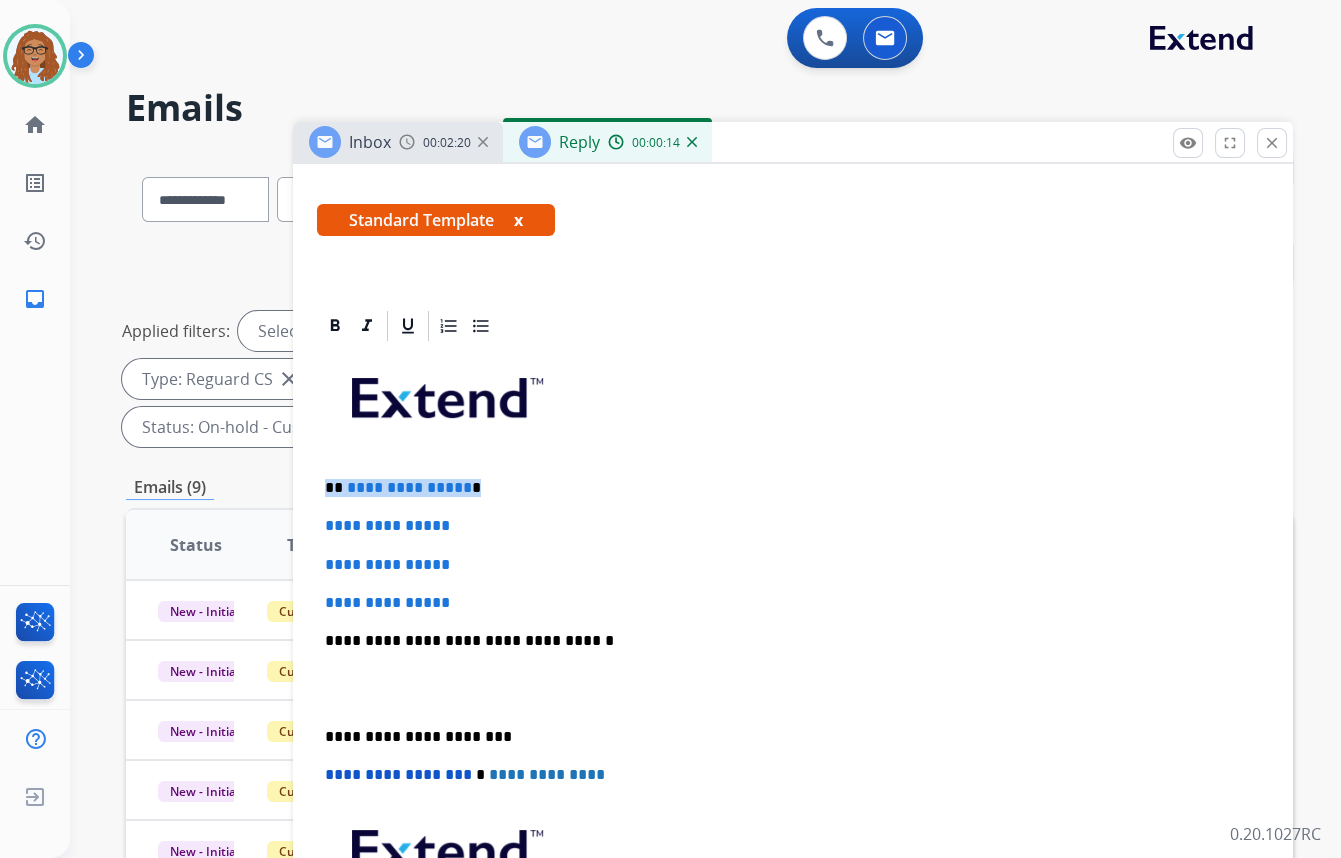 drag, startPoint x: 397, startPoint y: 484, endPoint x: 284, endPoint y: 473, distance: 113.534134 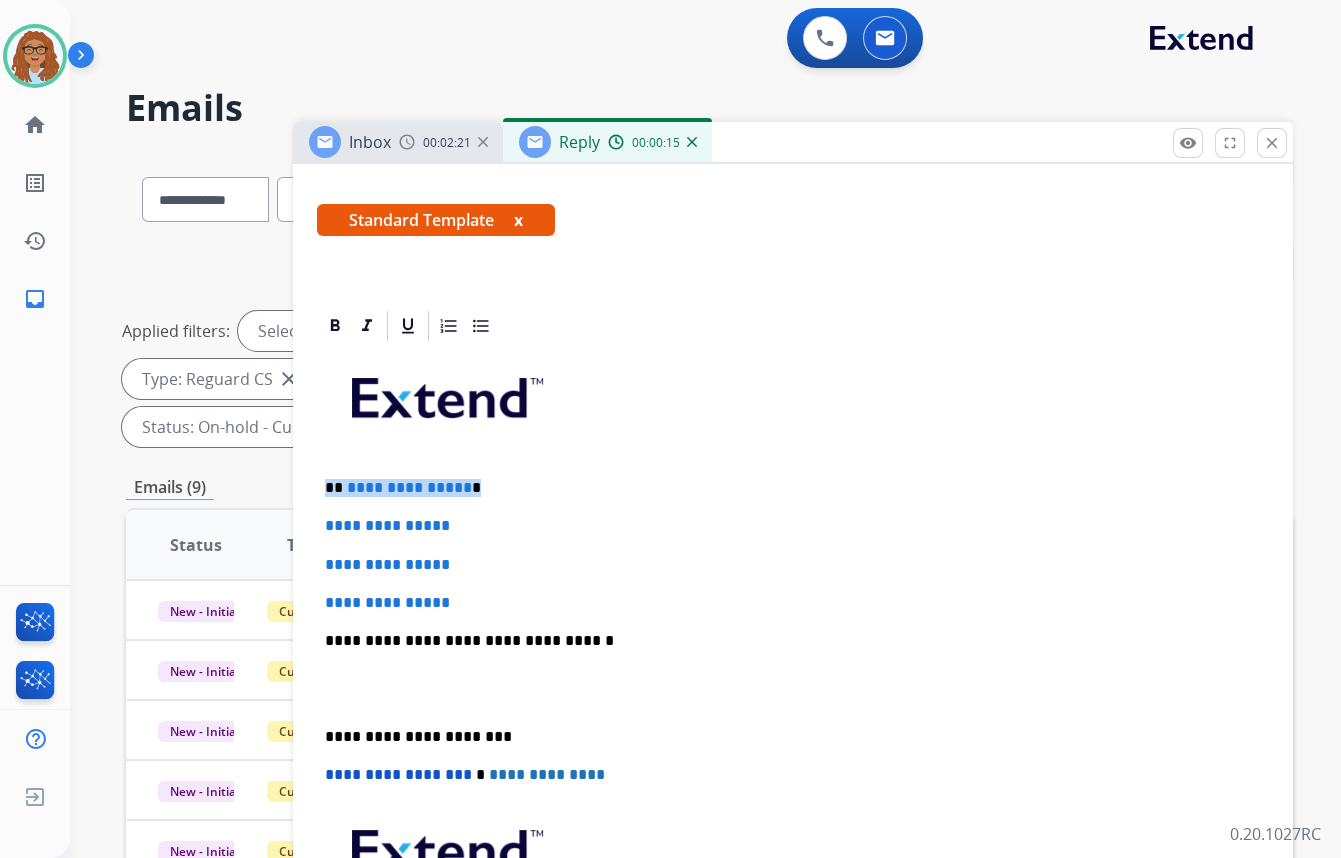 paste 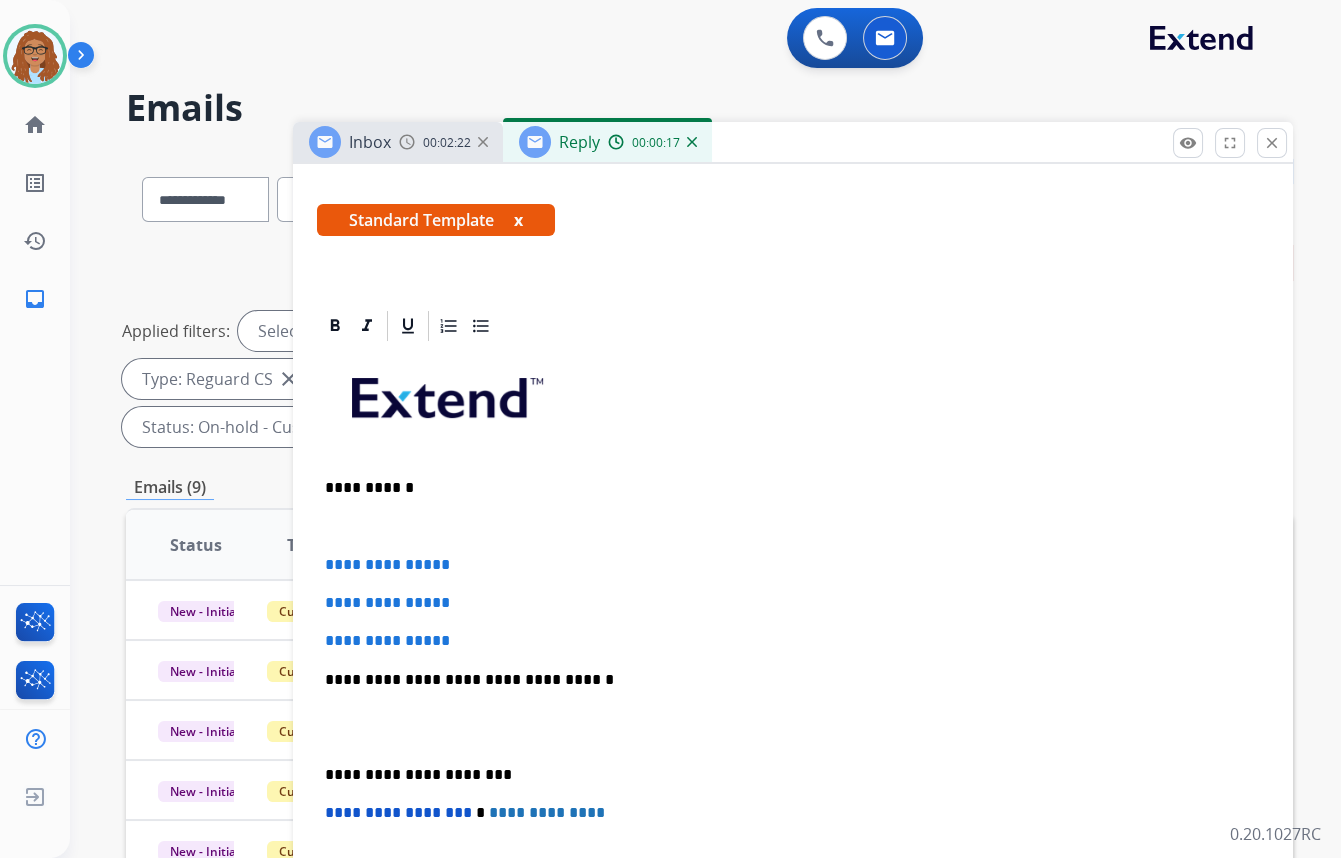 type 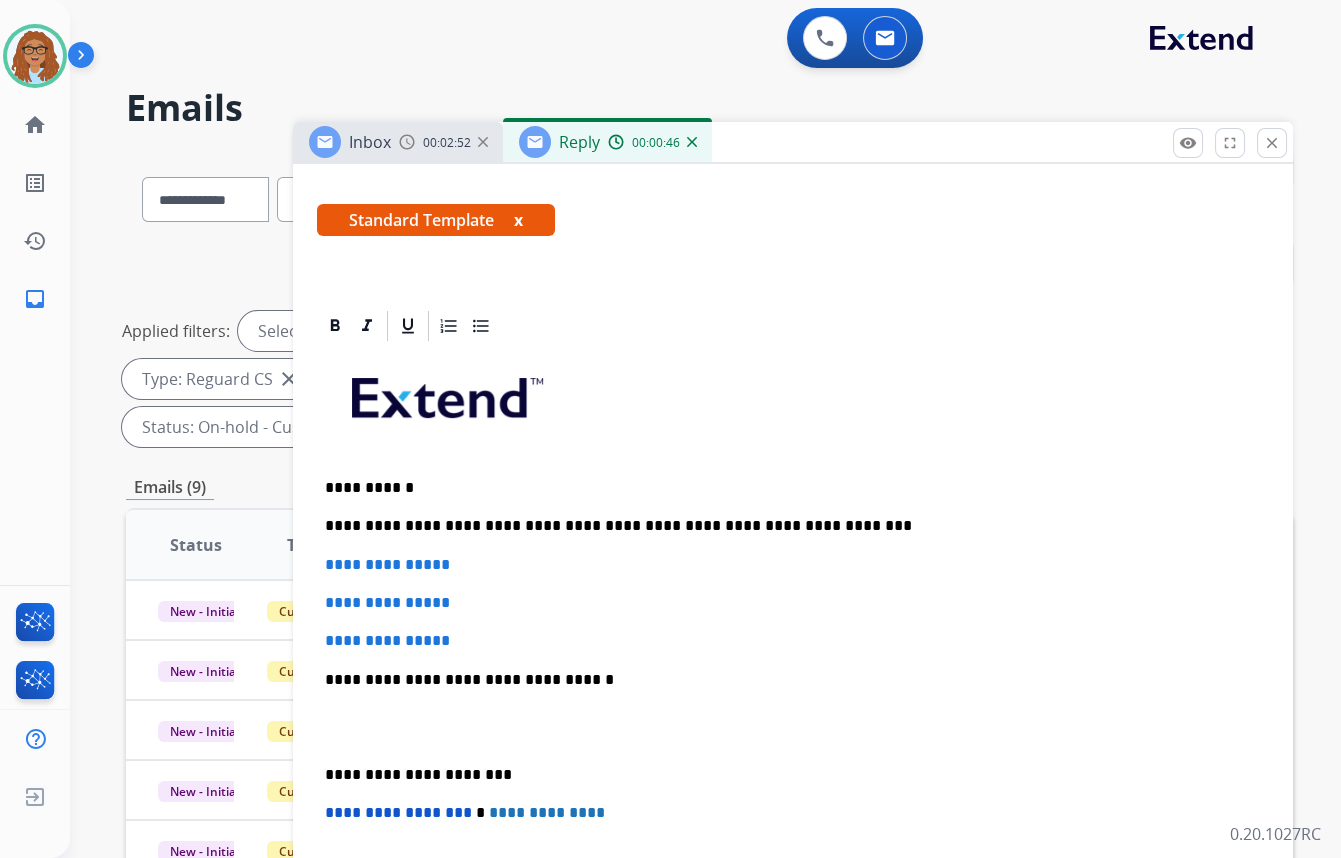 click on "**********" at bounding box center (785, 526) 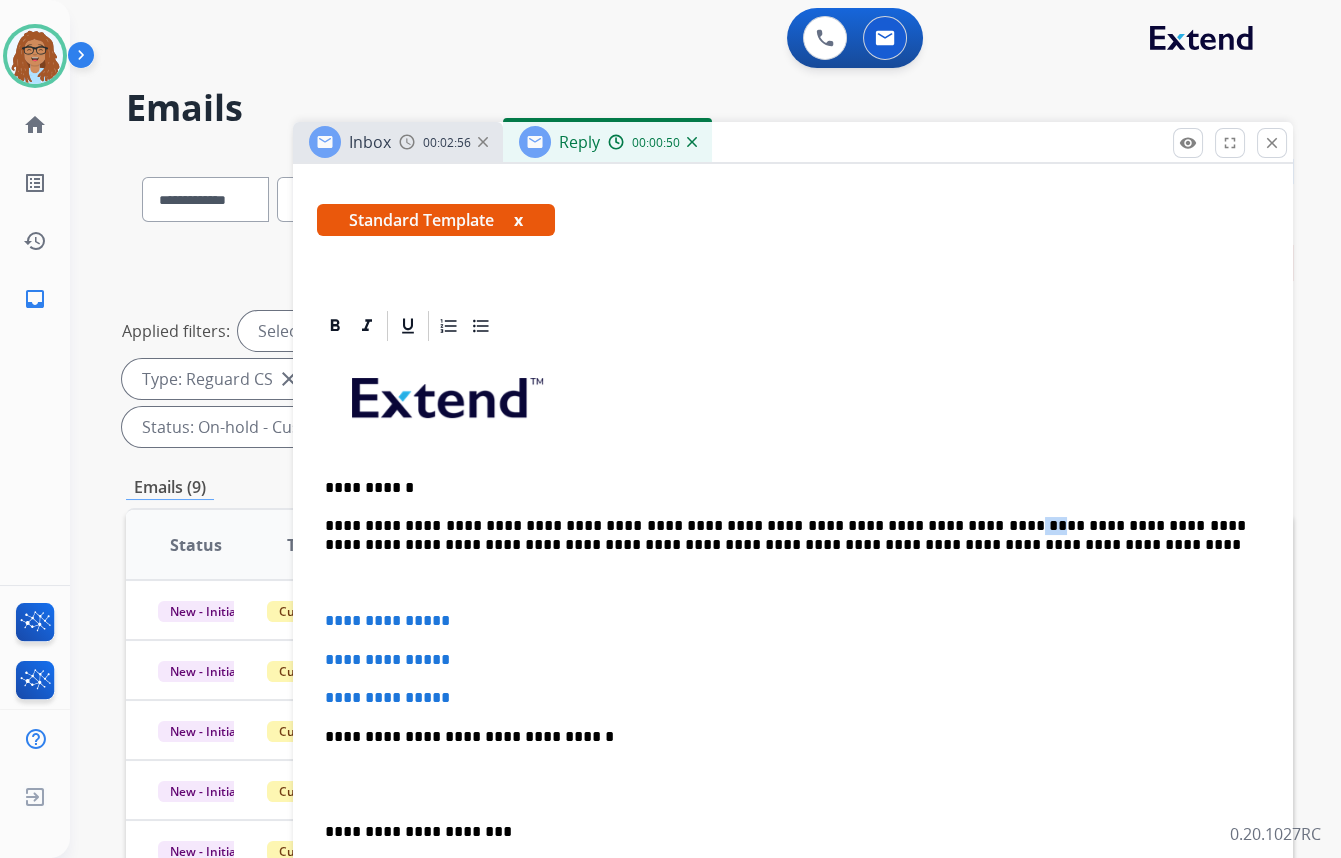 drag, startPoint x: 963, startPoint y: 525, endPoint x: 940, endPoint y: 525, distance: 23 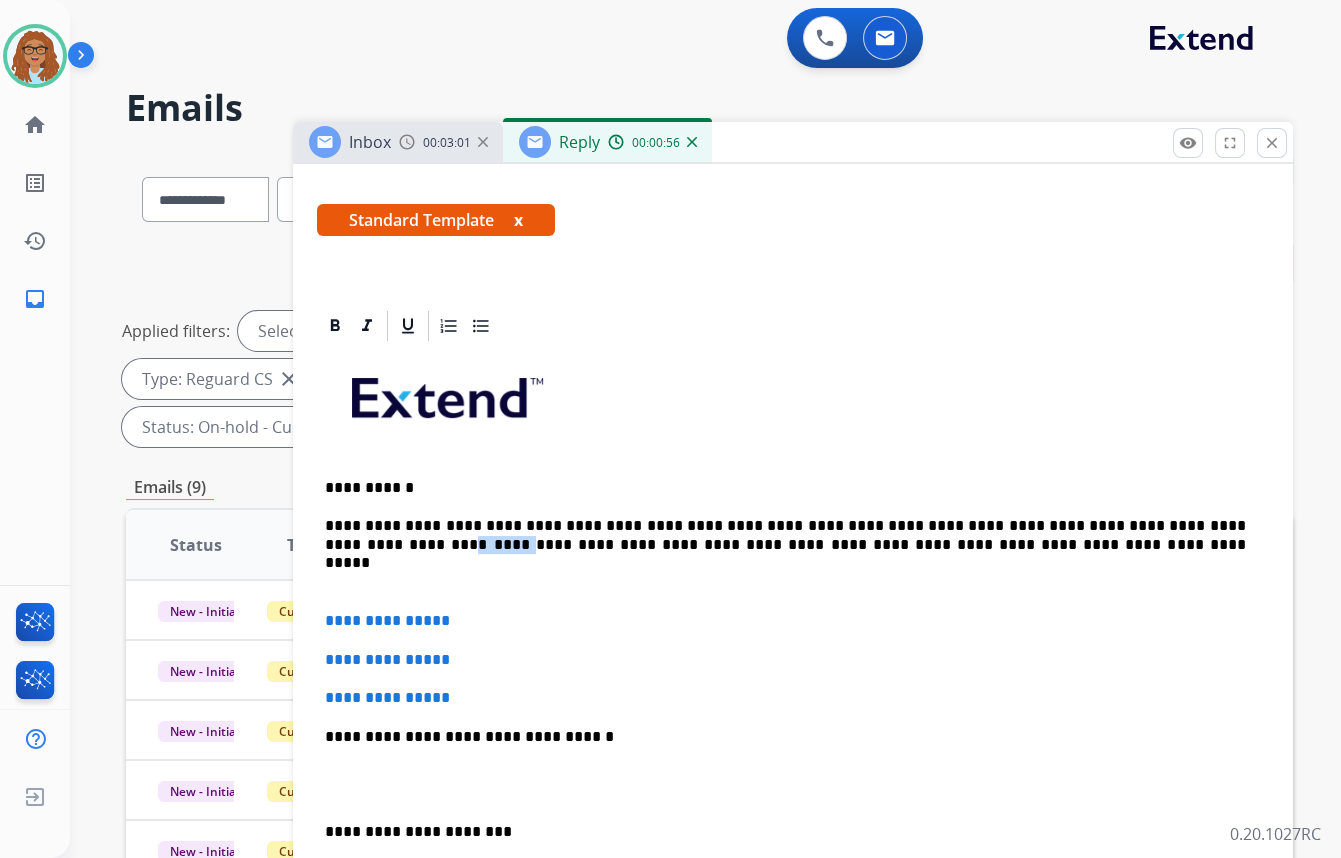 drag, startPoint x: 1240, startPoint y: 520, endPoint x: 1212, endPoint y: 517, distance: 28.160255 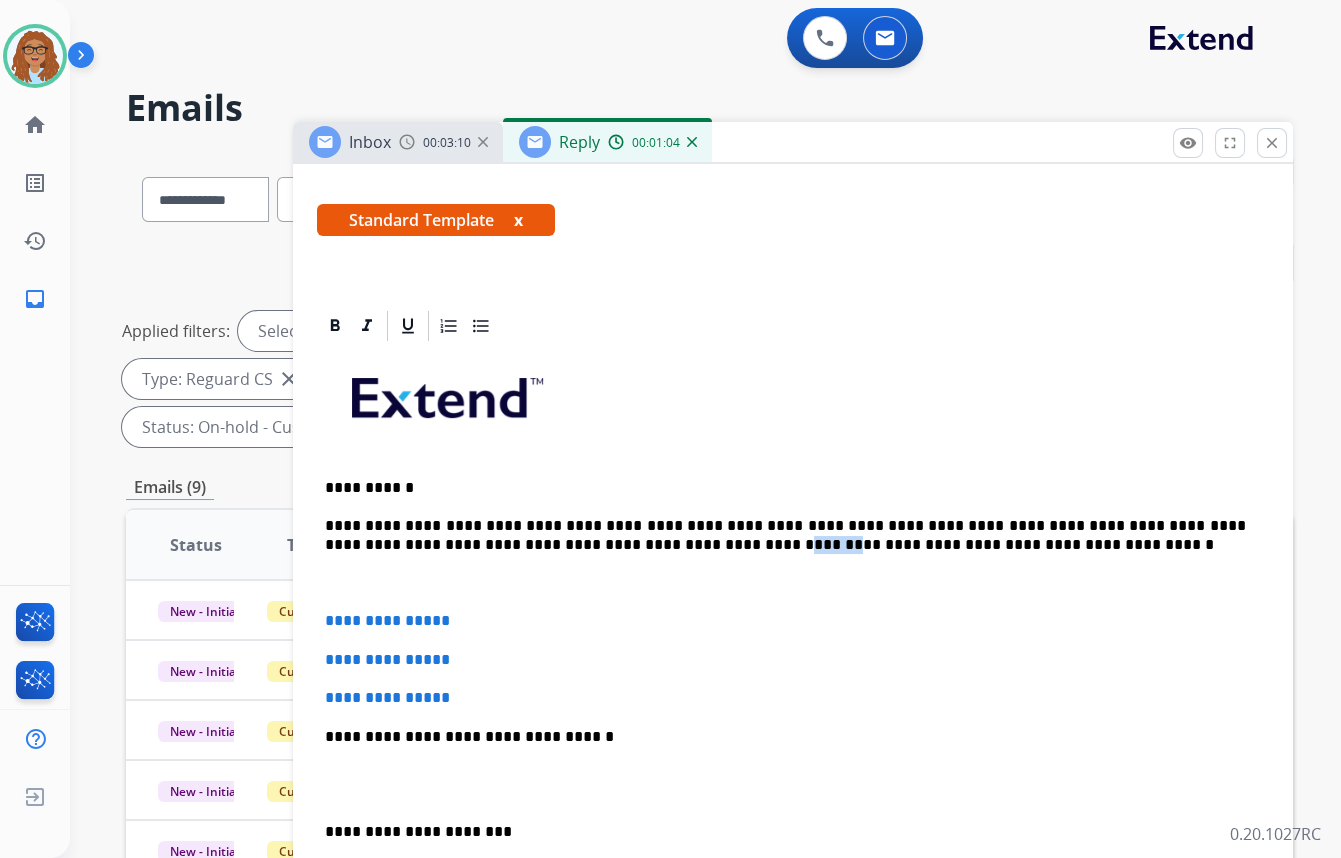 drag, startPoint x: 587, startPoint y: 540, endPoint x: 538, endPoint y: 540, distance: 49 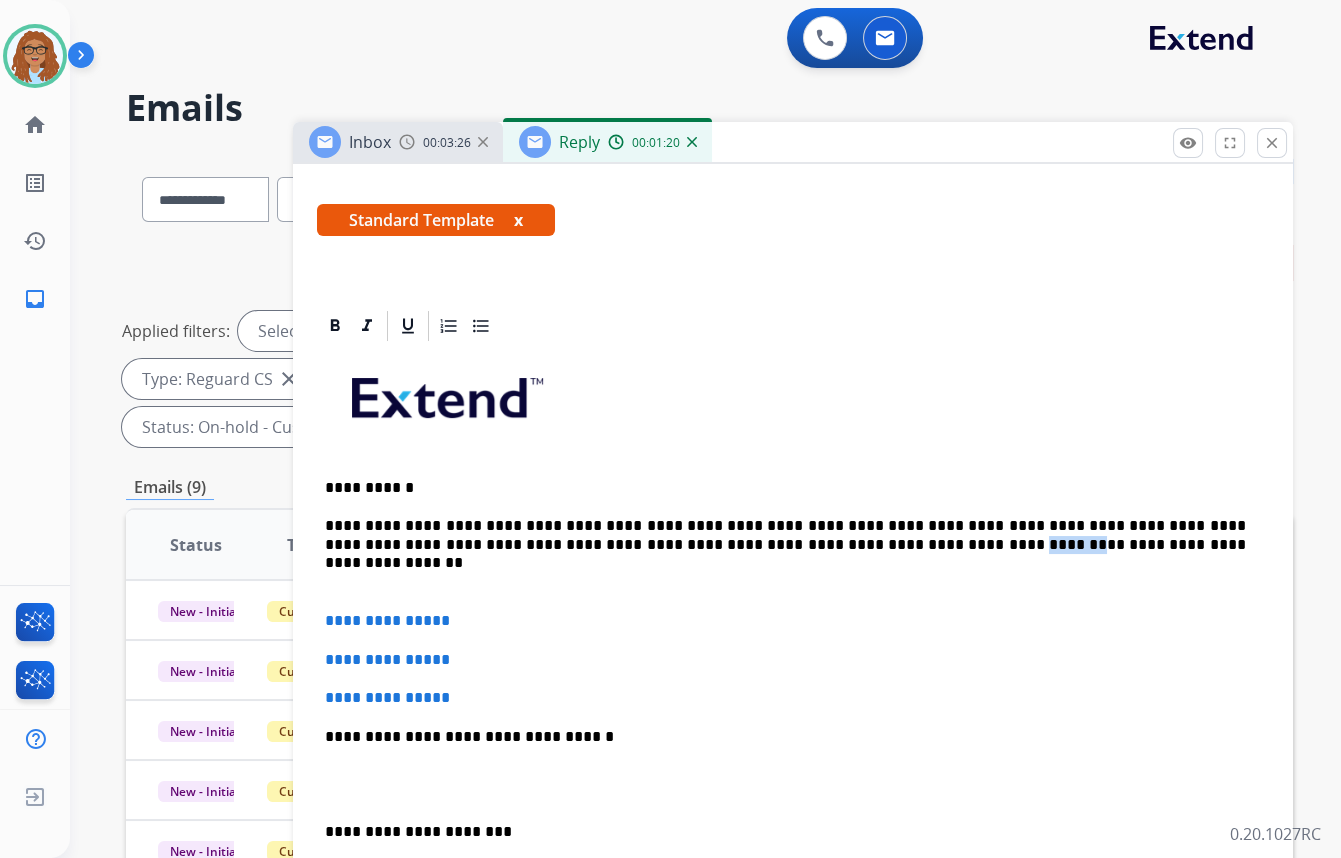 drag, startPoint x: 784, startPoint y: 541, endPoint x: 738, endPoint y: 540, distance: 46.010868 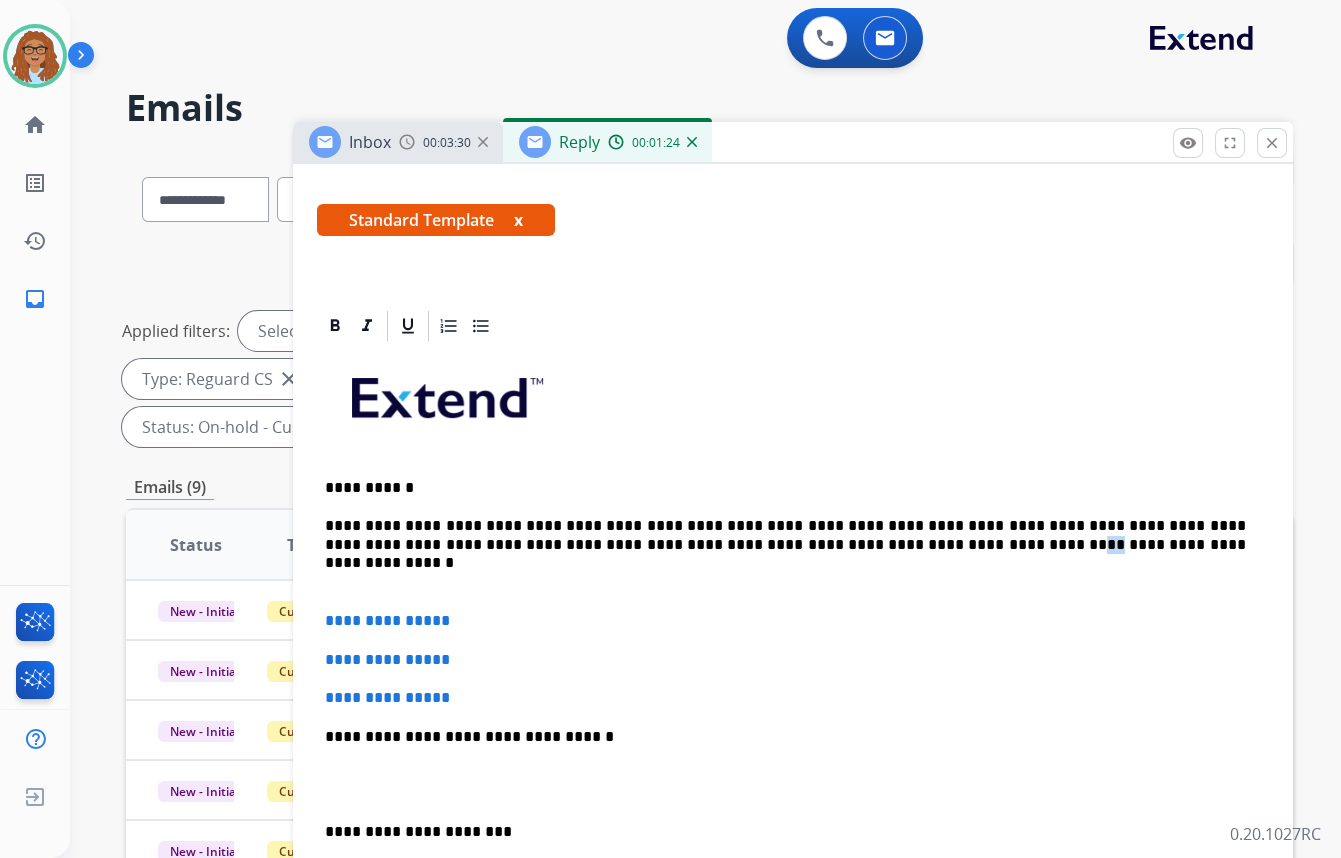 drag, startPoint x: 783, startPoint y: 540, endPoint x: 773, endPoint y: 543, distance: 10.440307 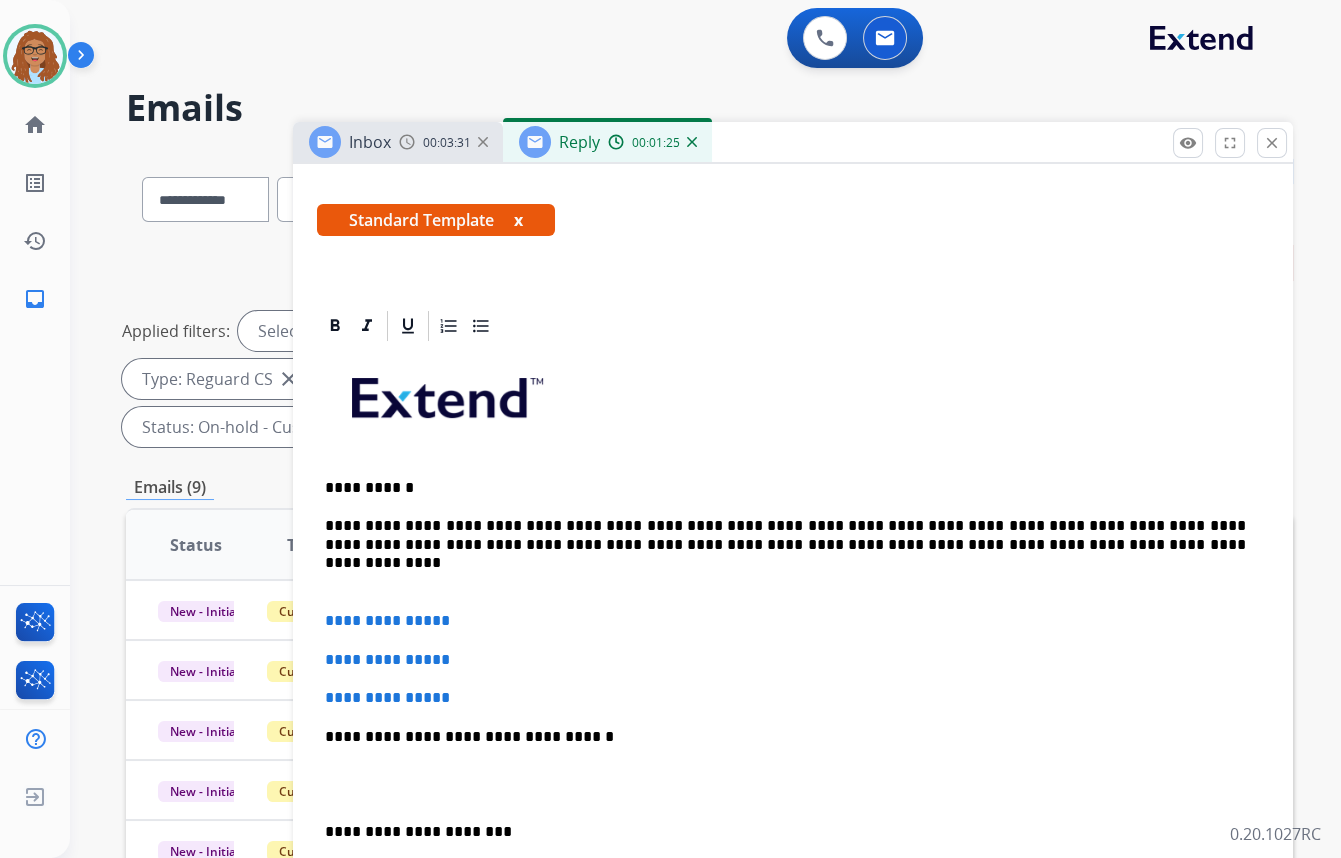 click on "**********" at bounding box center [785, 535] 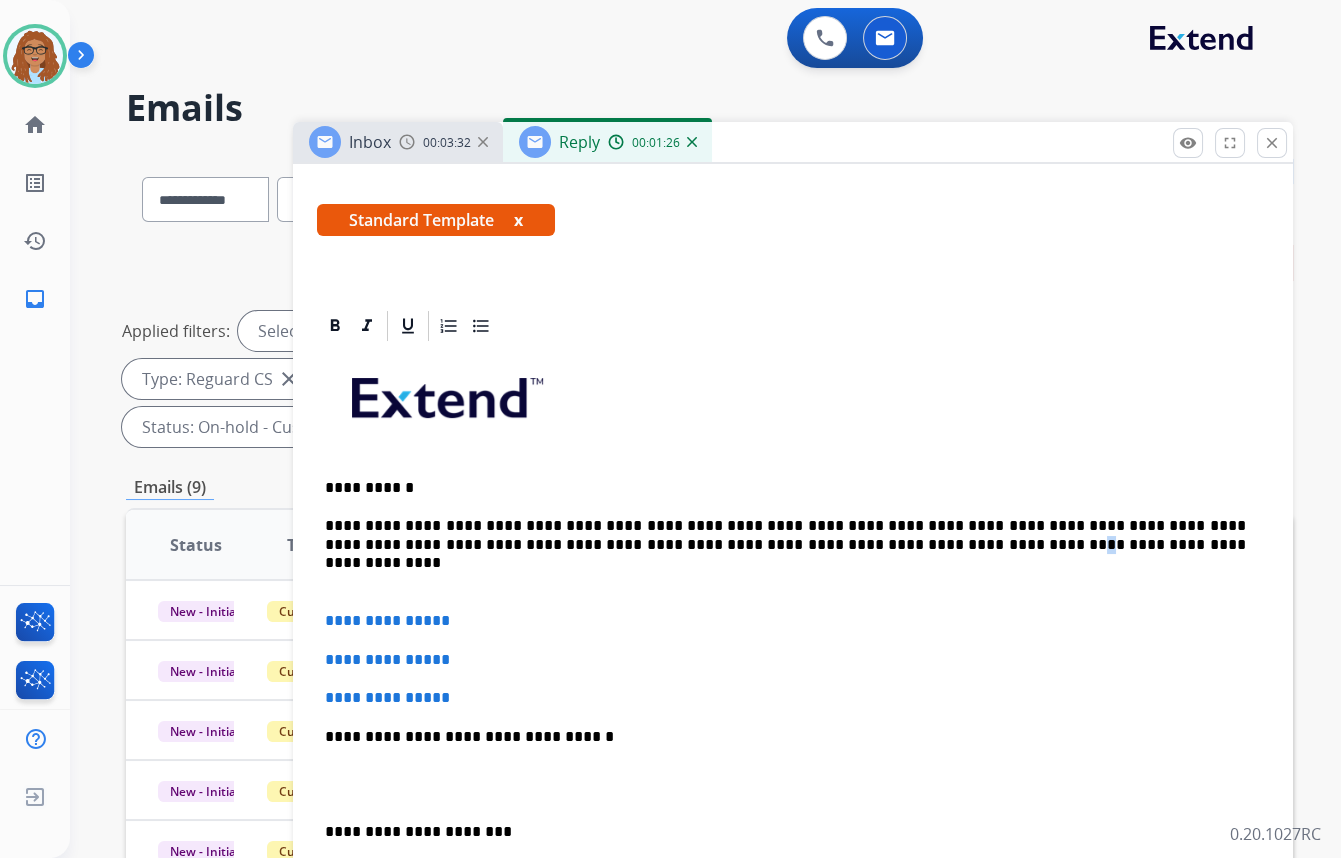 click on "**********" at bounding box center [785, 535] 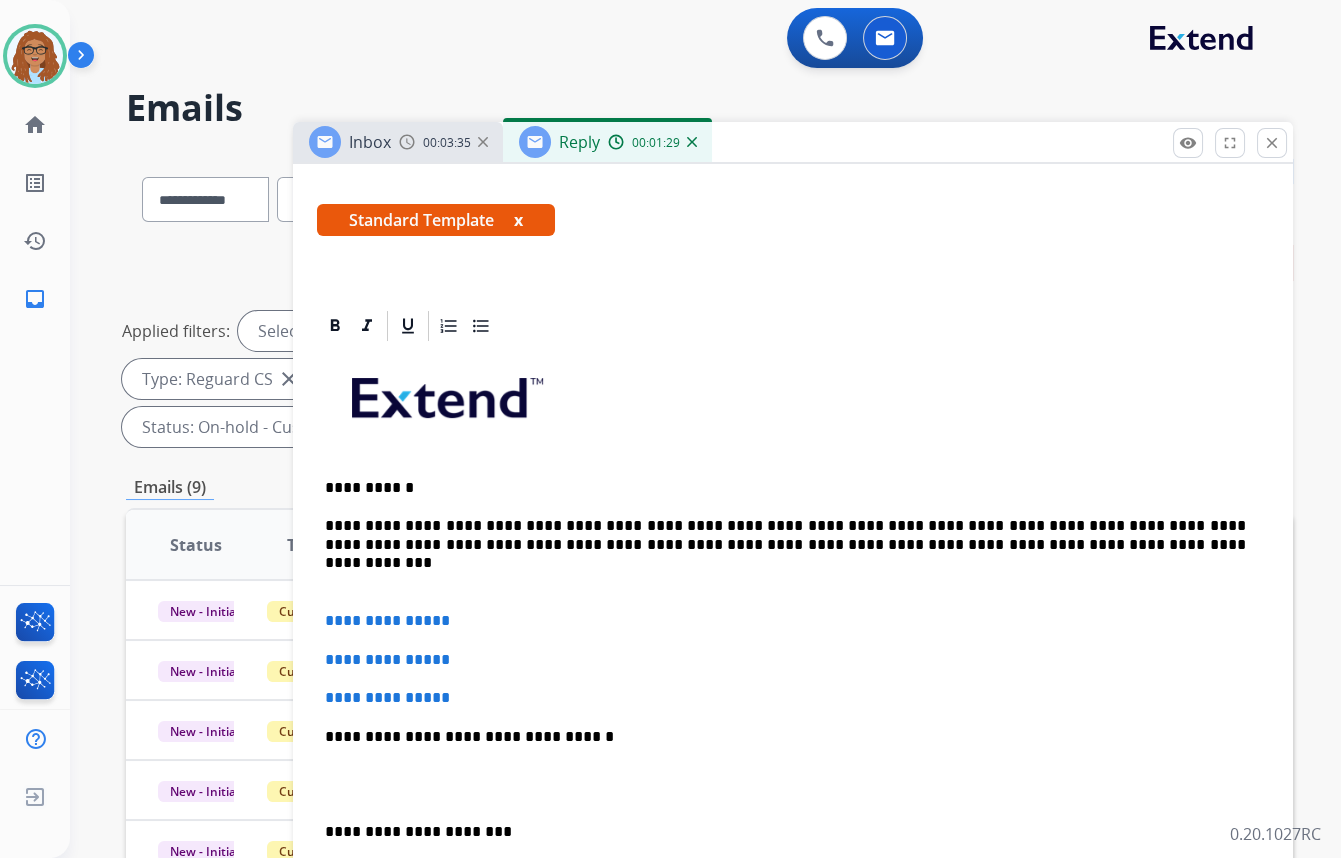 click on "**********" at bounding box center (785, 535) 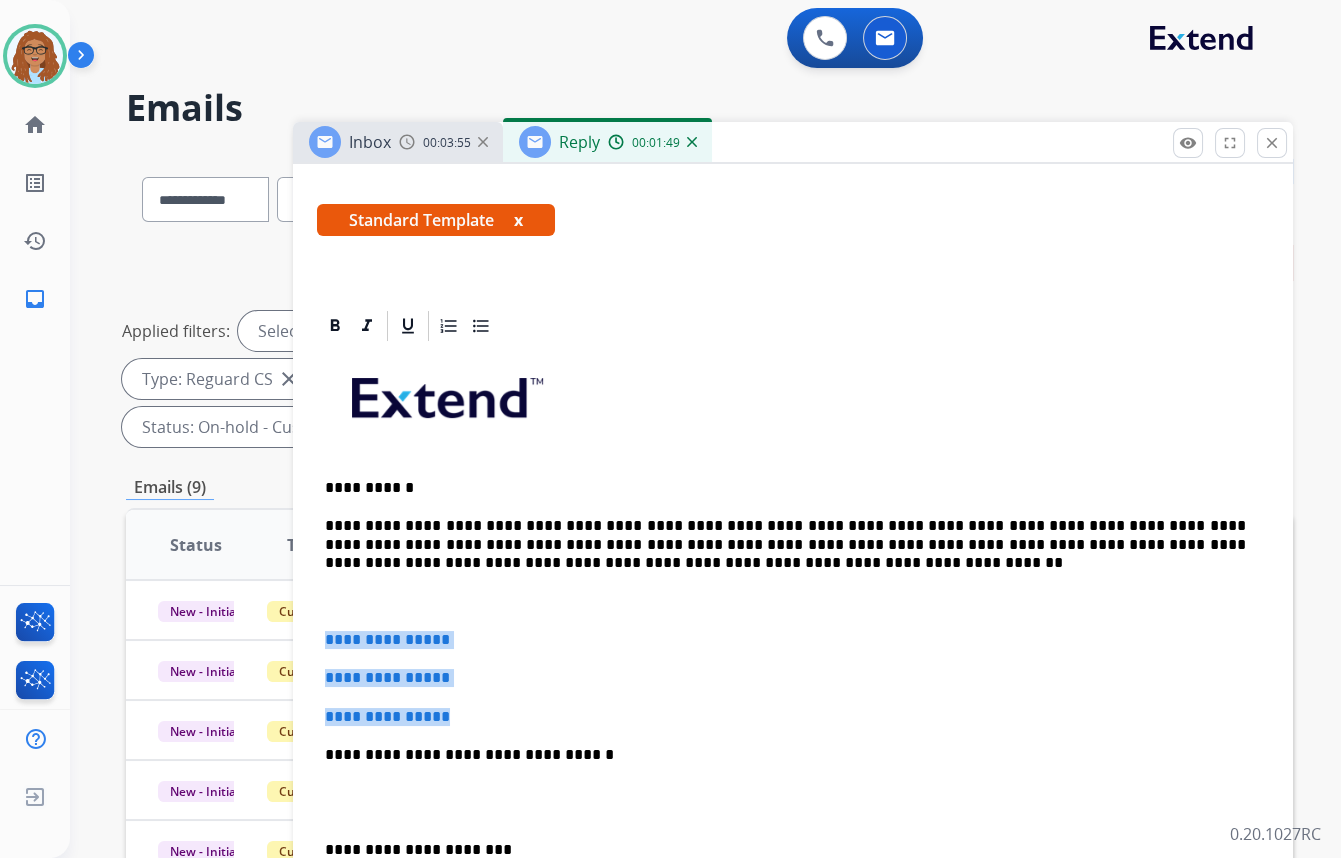 drag, startPoint x: 403, startPoint y: 706, endPoint x: 322, endPoint y: 632, distance: 109.713264 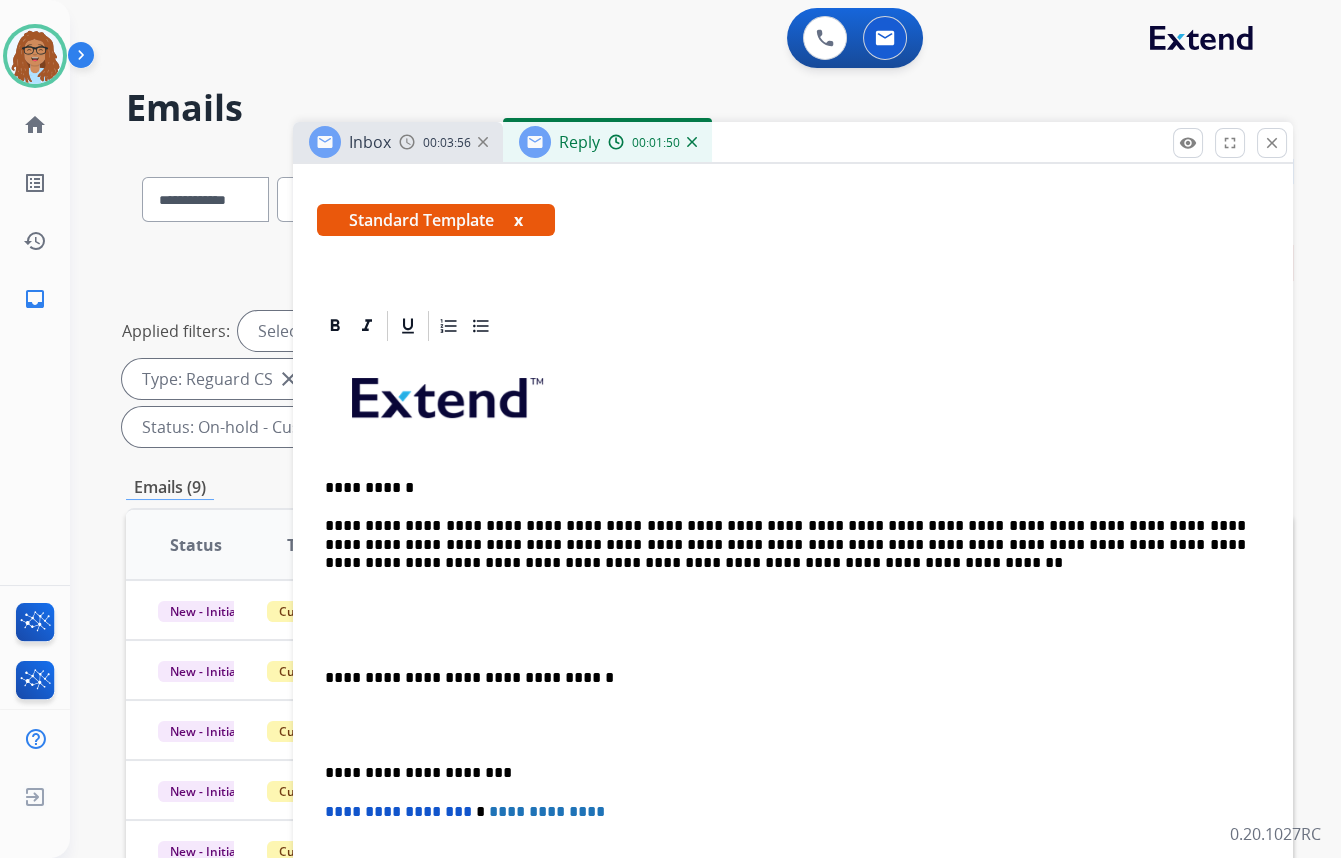click on "**********" at bounding box center [793, 706] 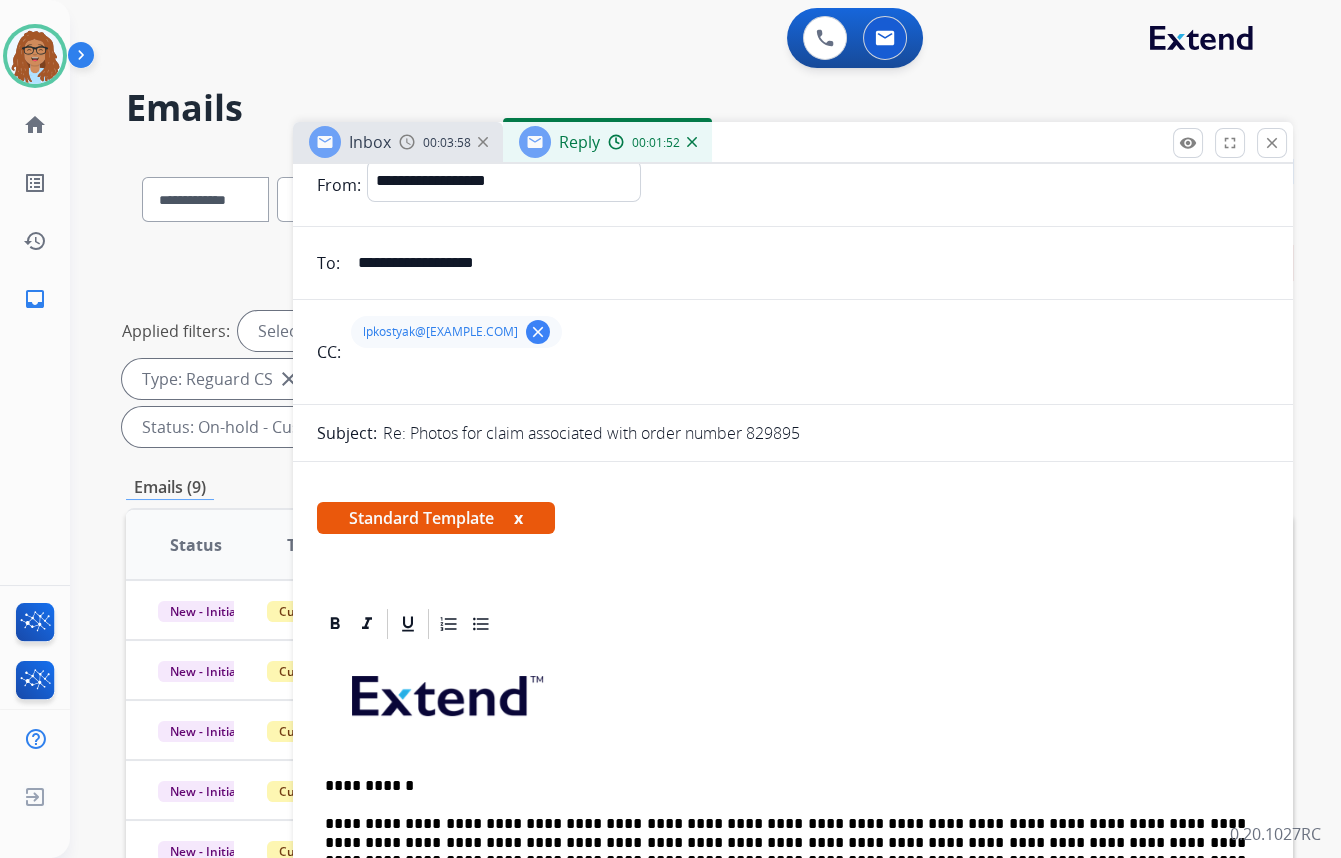 scroll, scrollTop: 0, scrollLeft: 0, axis: both 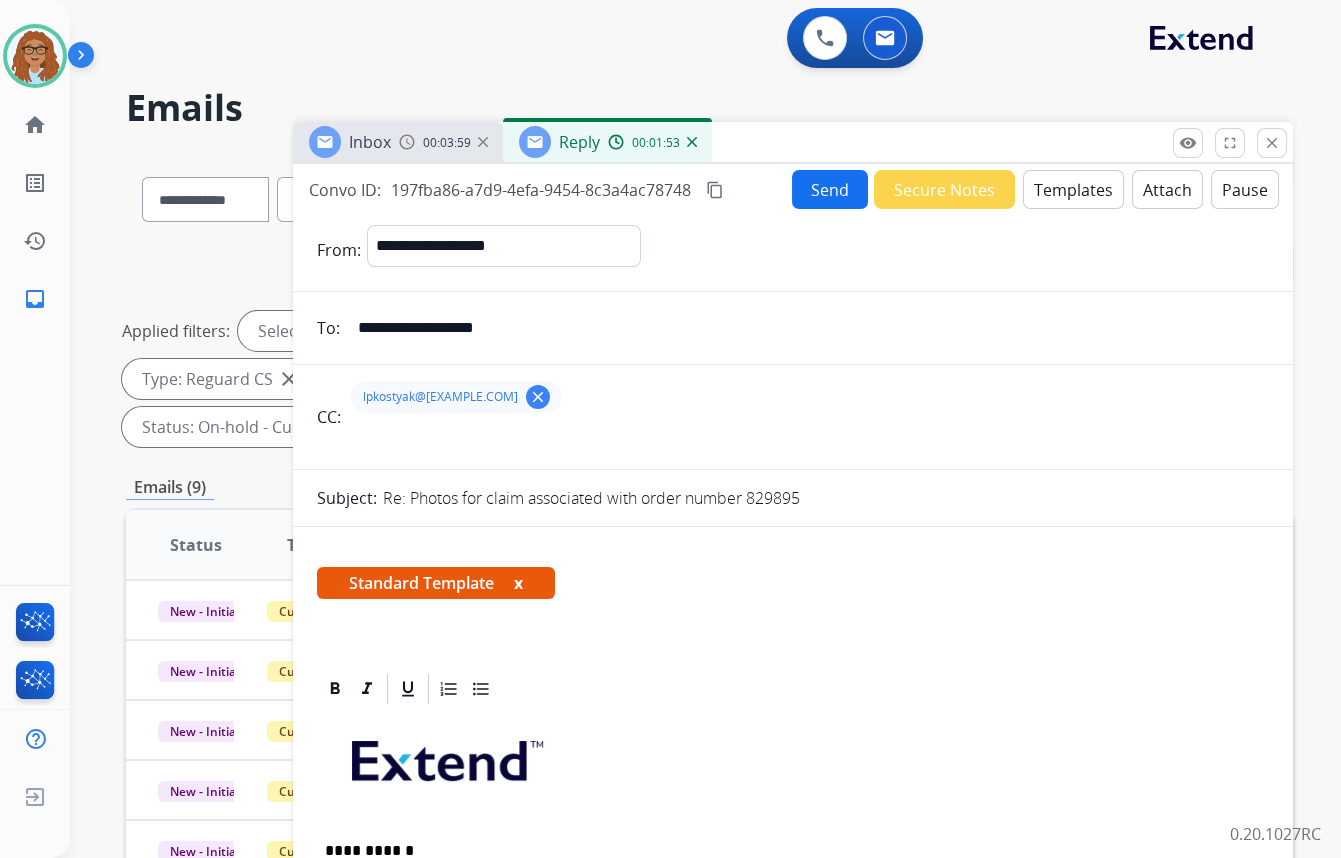 click on "Send" at bounding box center (830, 189) 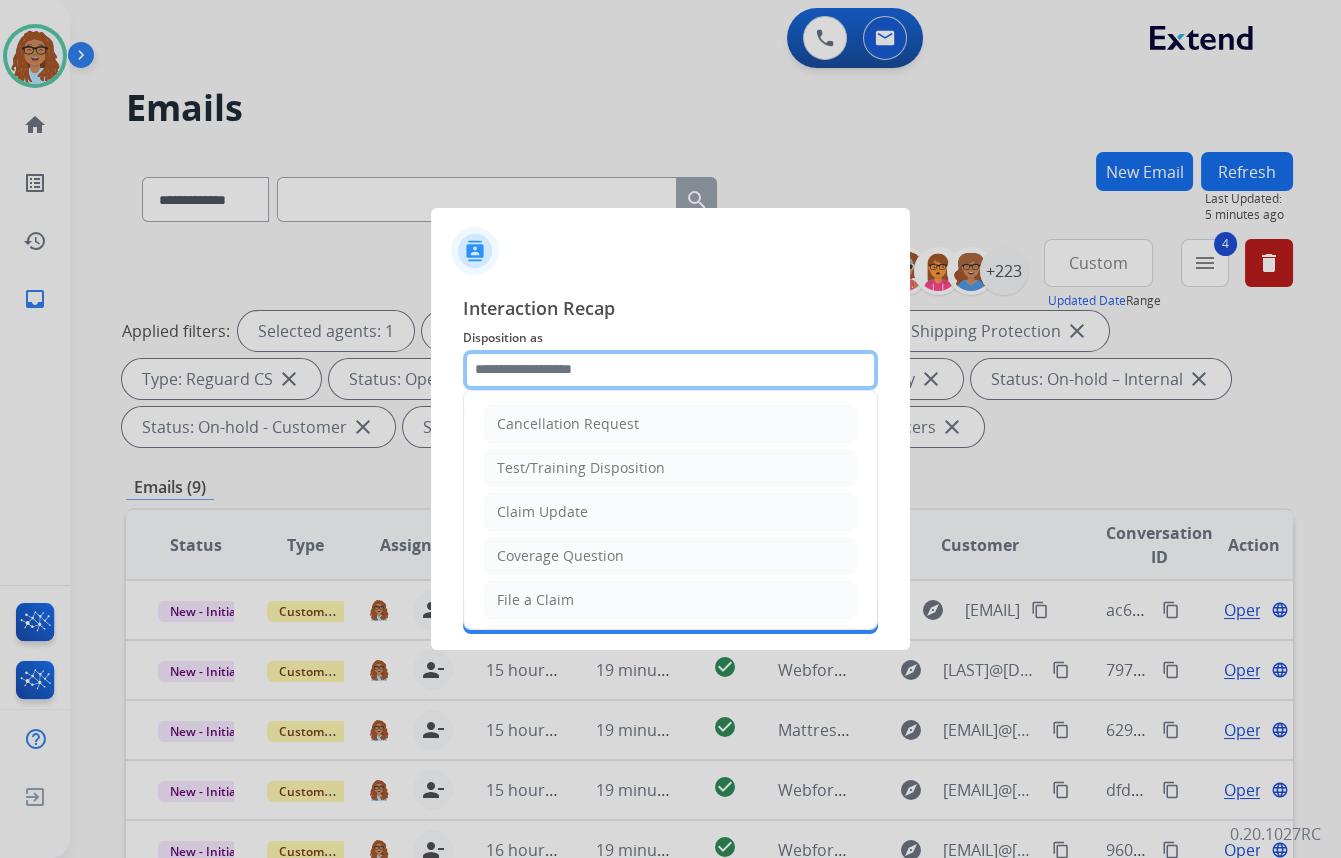 click 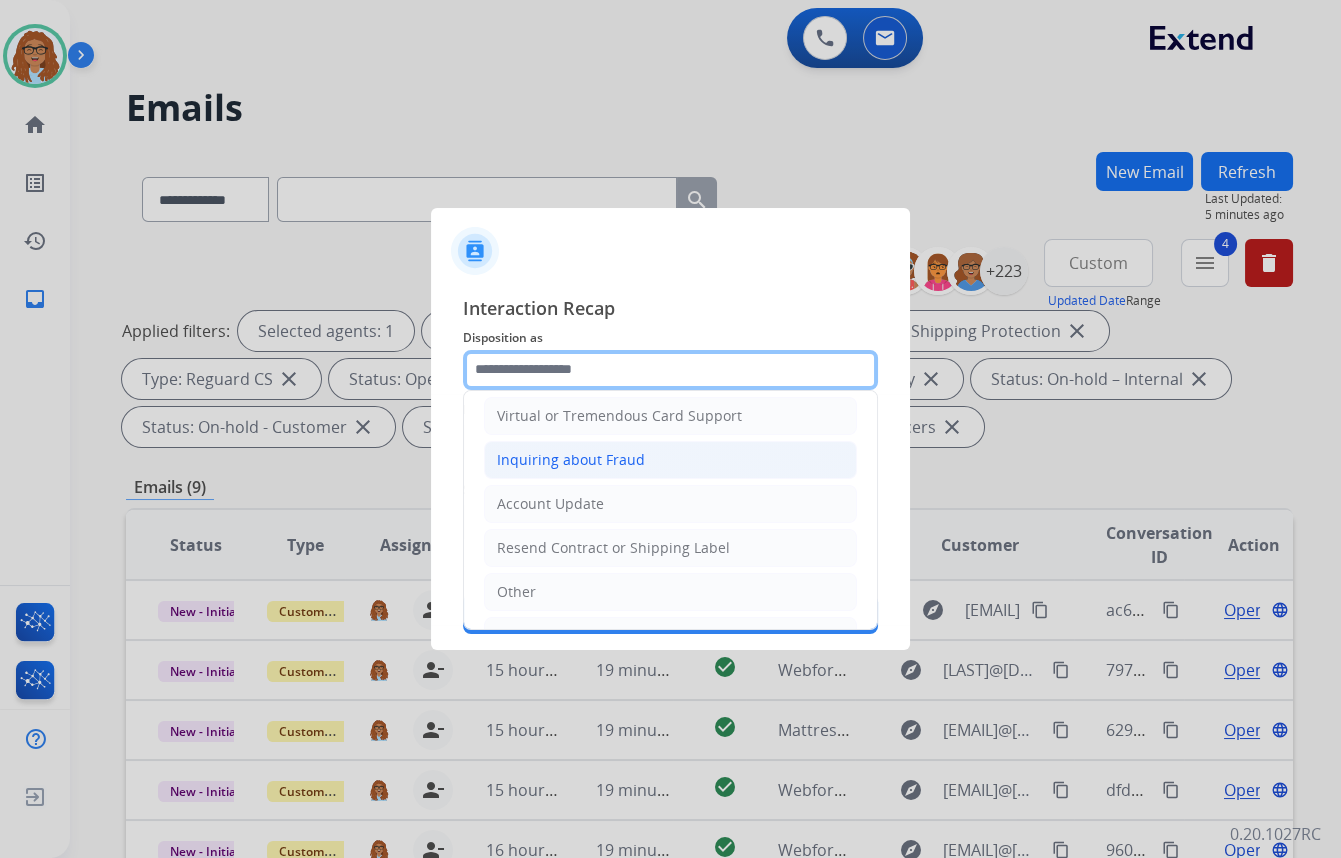 scroll, scrollTop: 181, scrollLeft: 0, axis: vertical 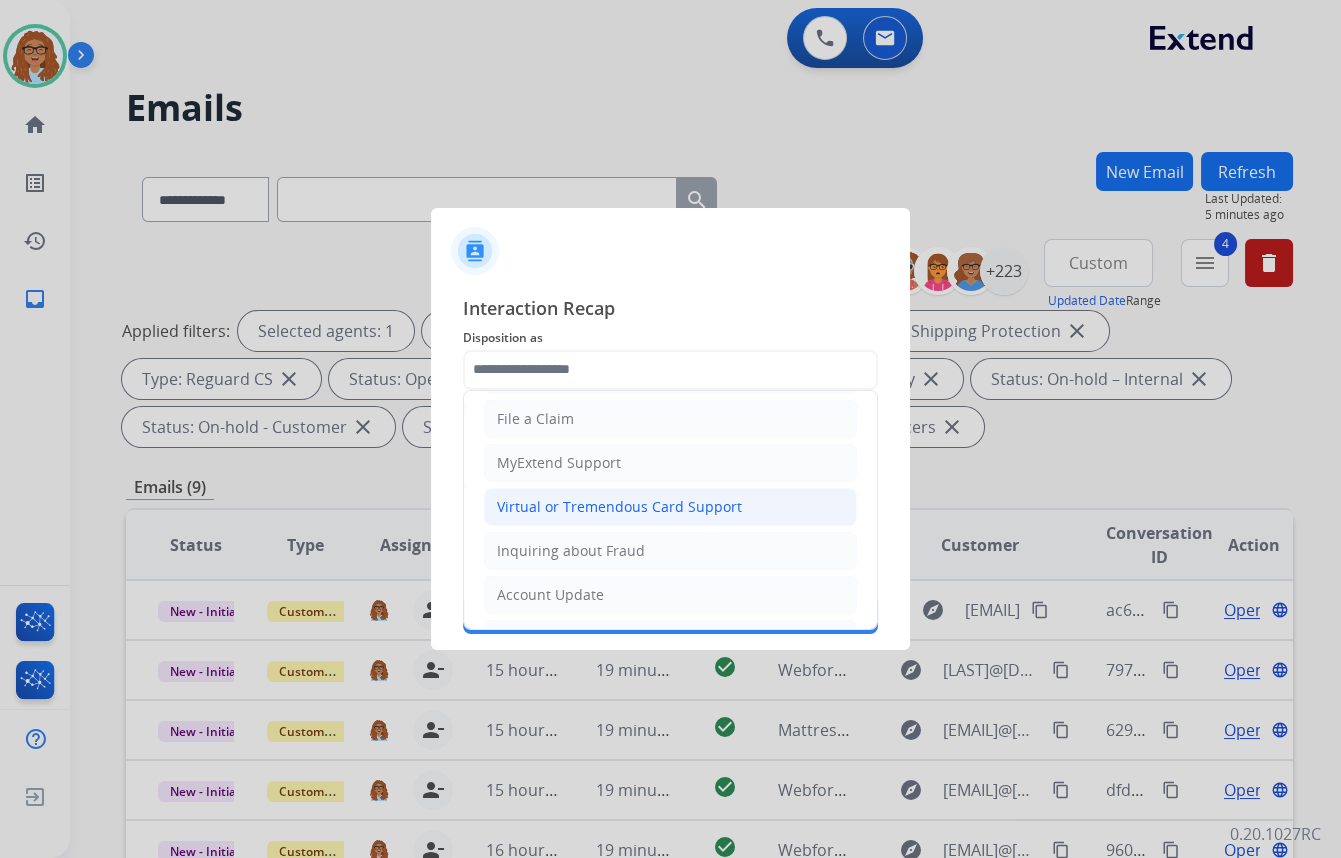 click on "Virtual or Tremendous Card Support" 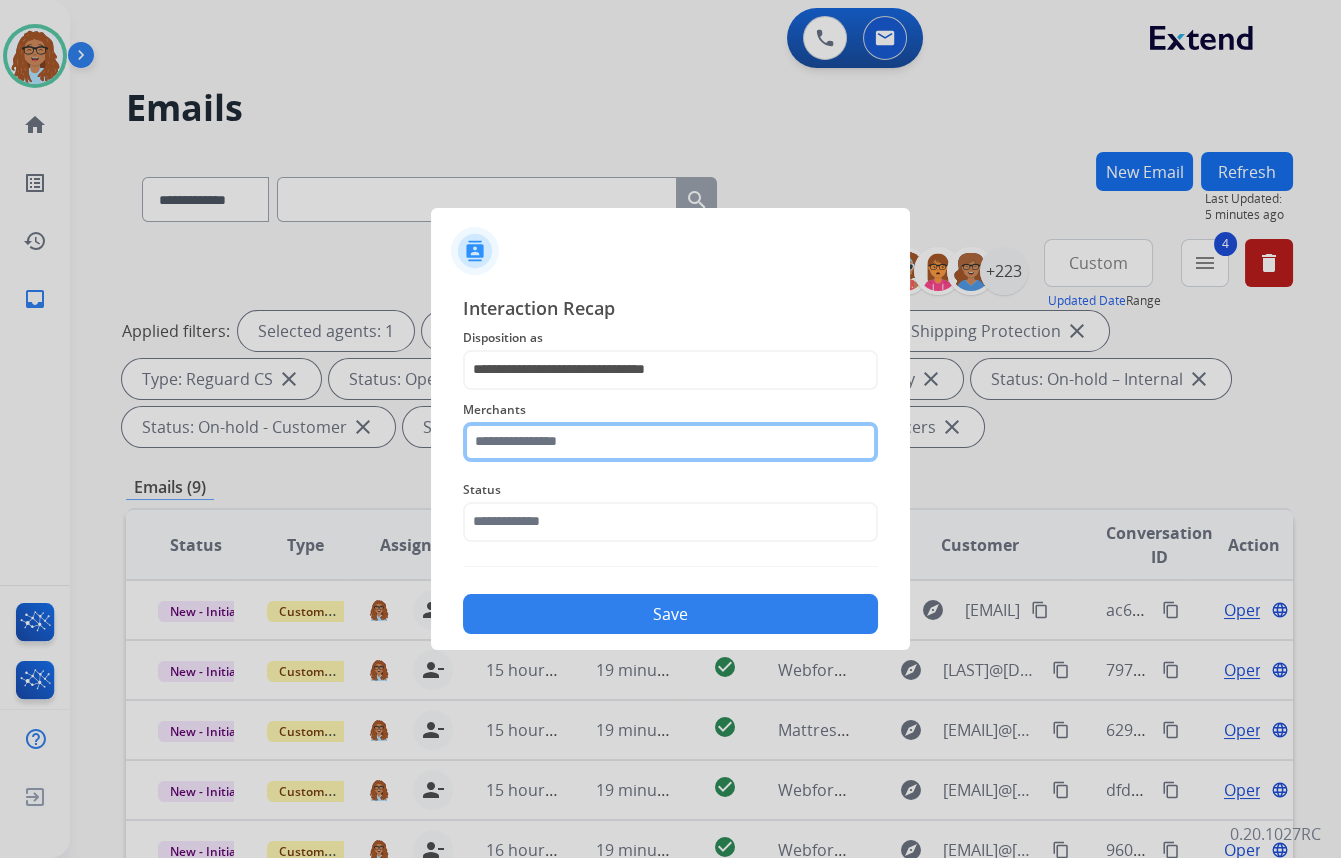 click 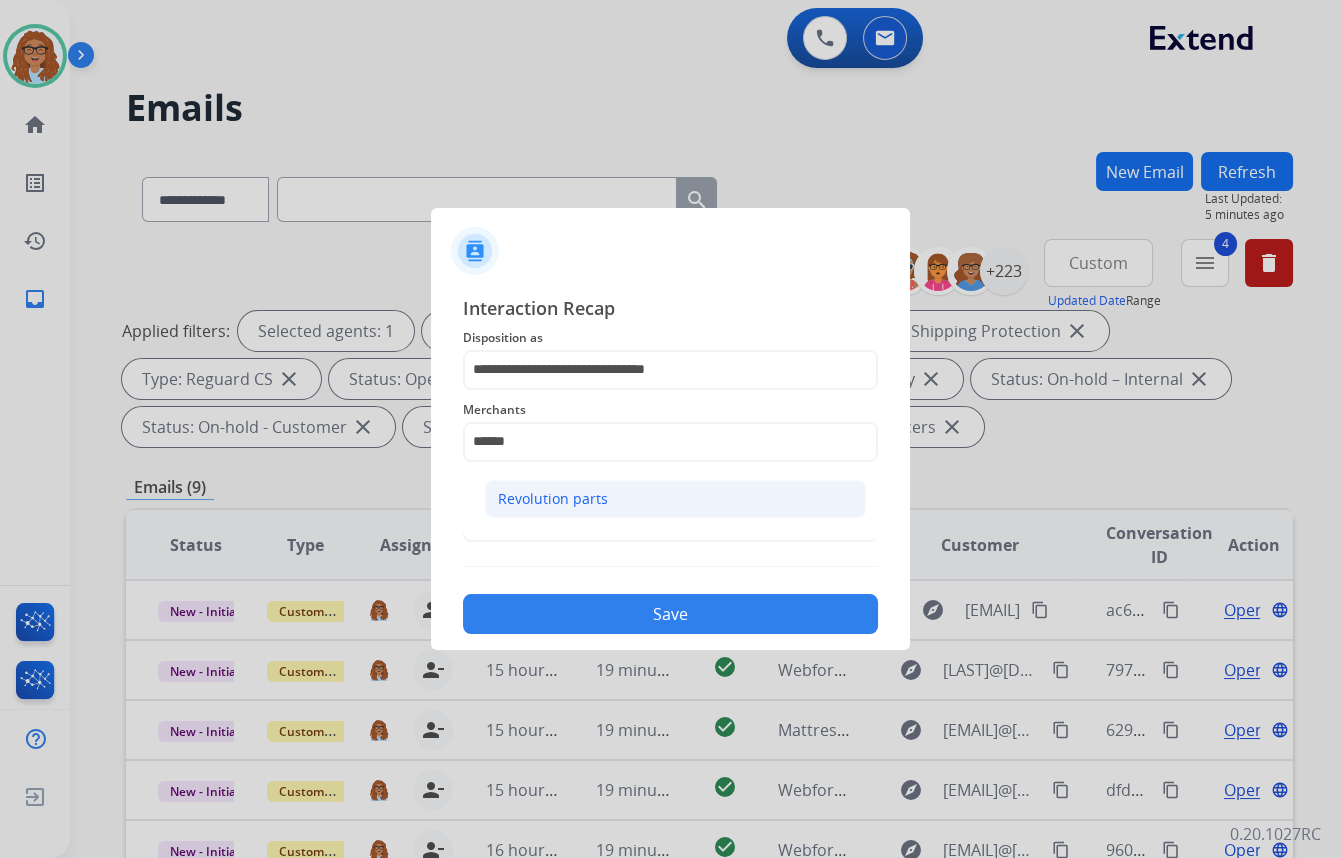click on "Revolution parts" 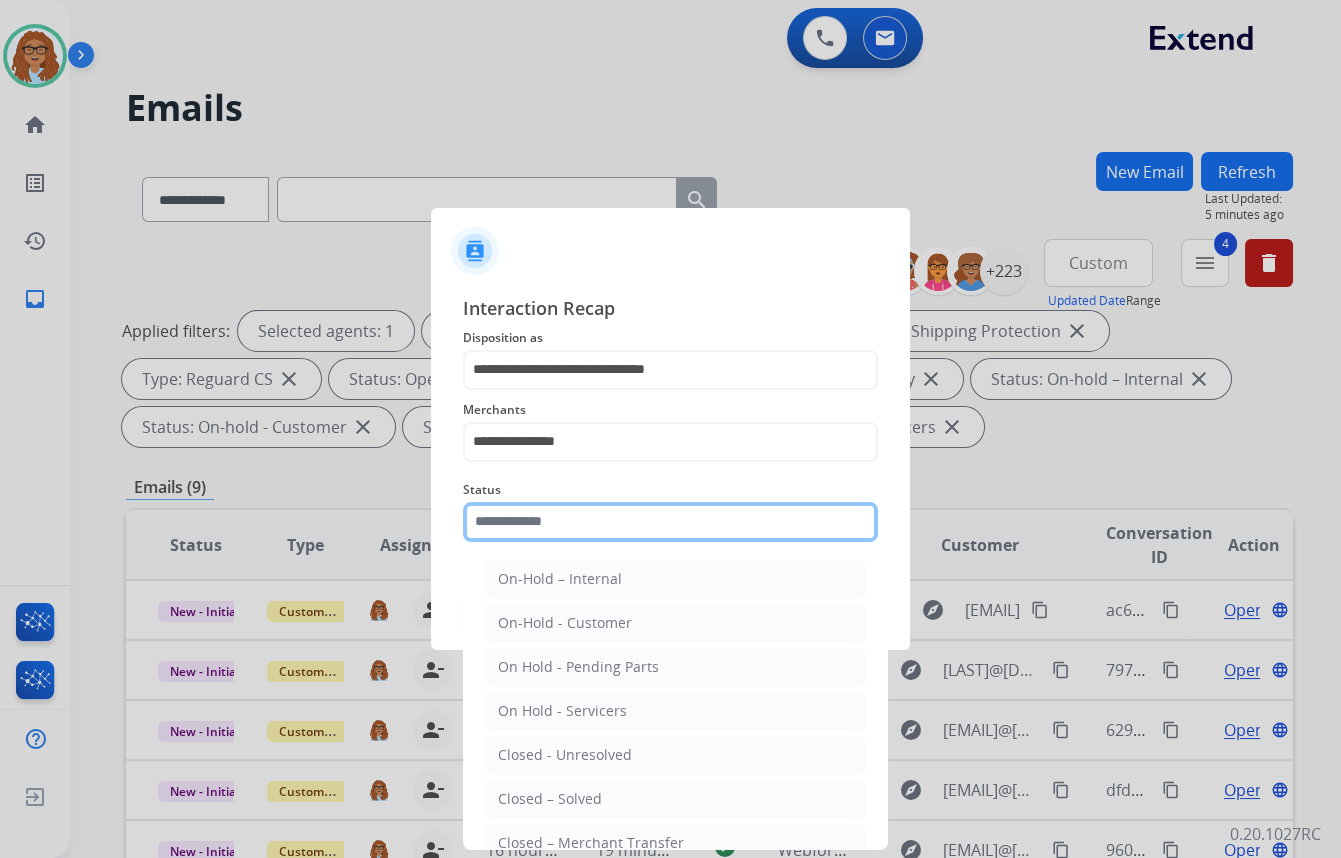 click 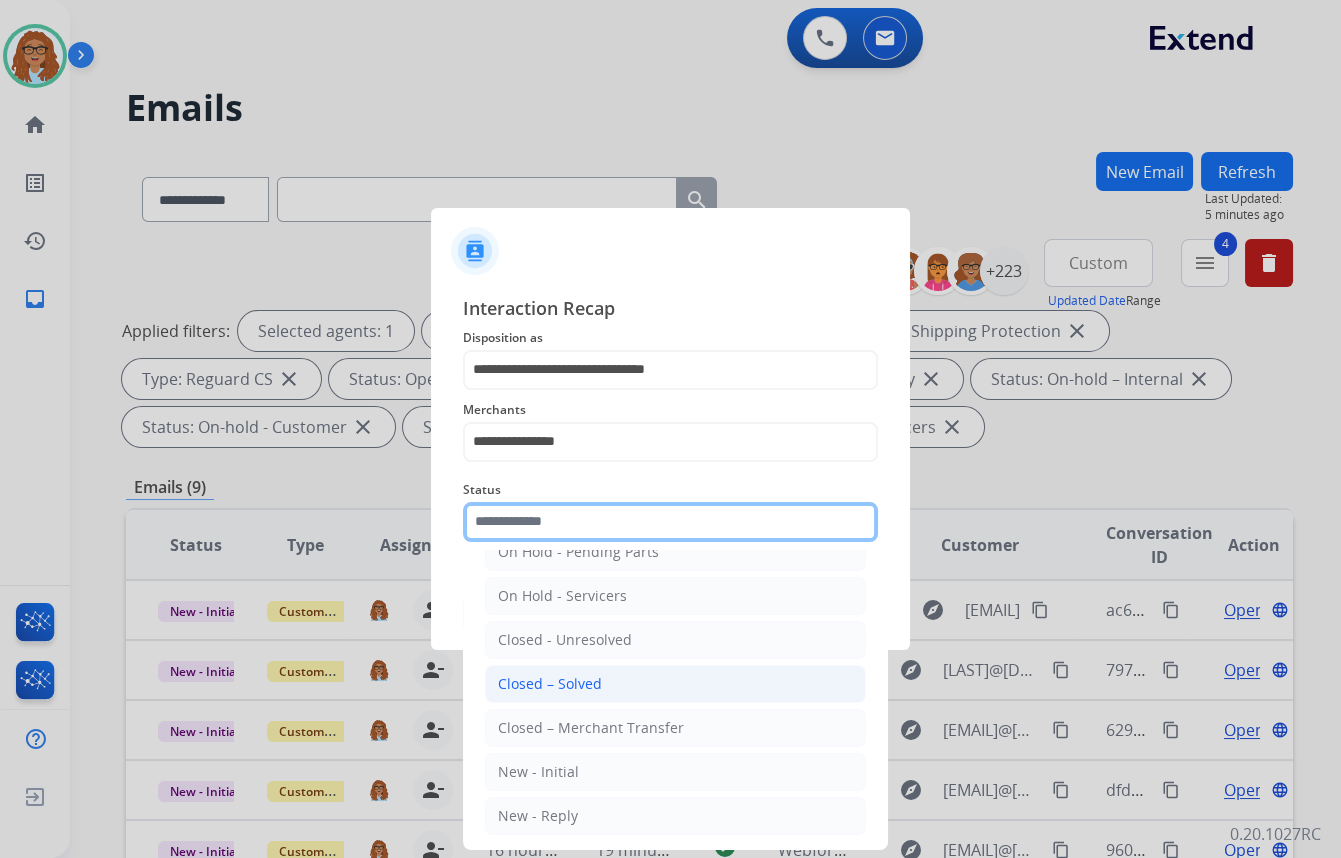 scroll, scrollTop: 118, scrollLeft: 0, axis: vertical 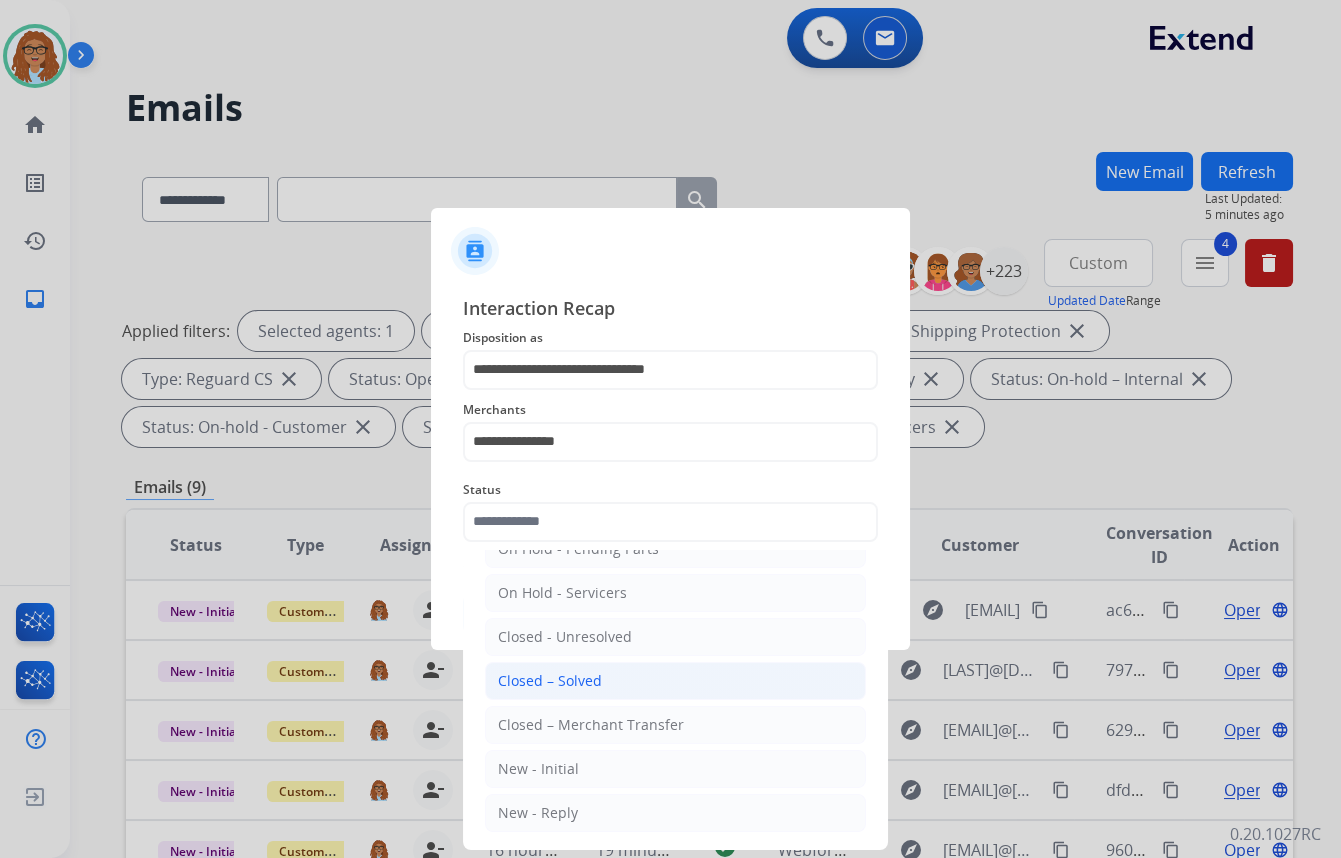 click on "Closed – Solved" 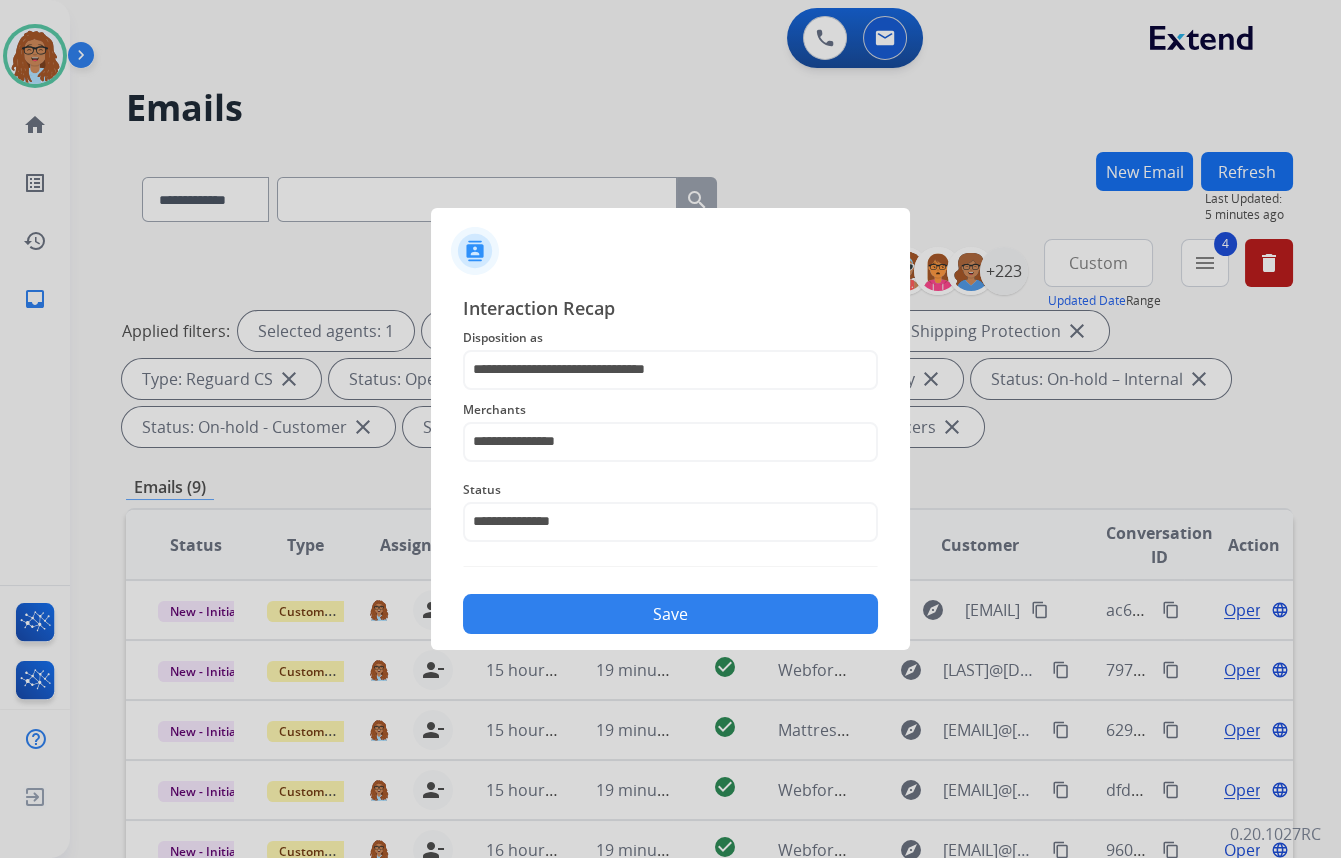 click on "Save" 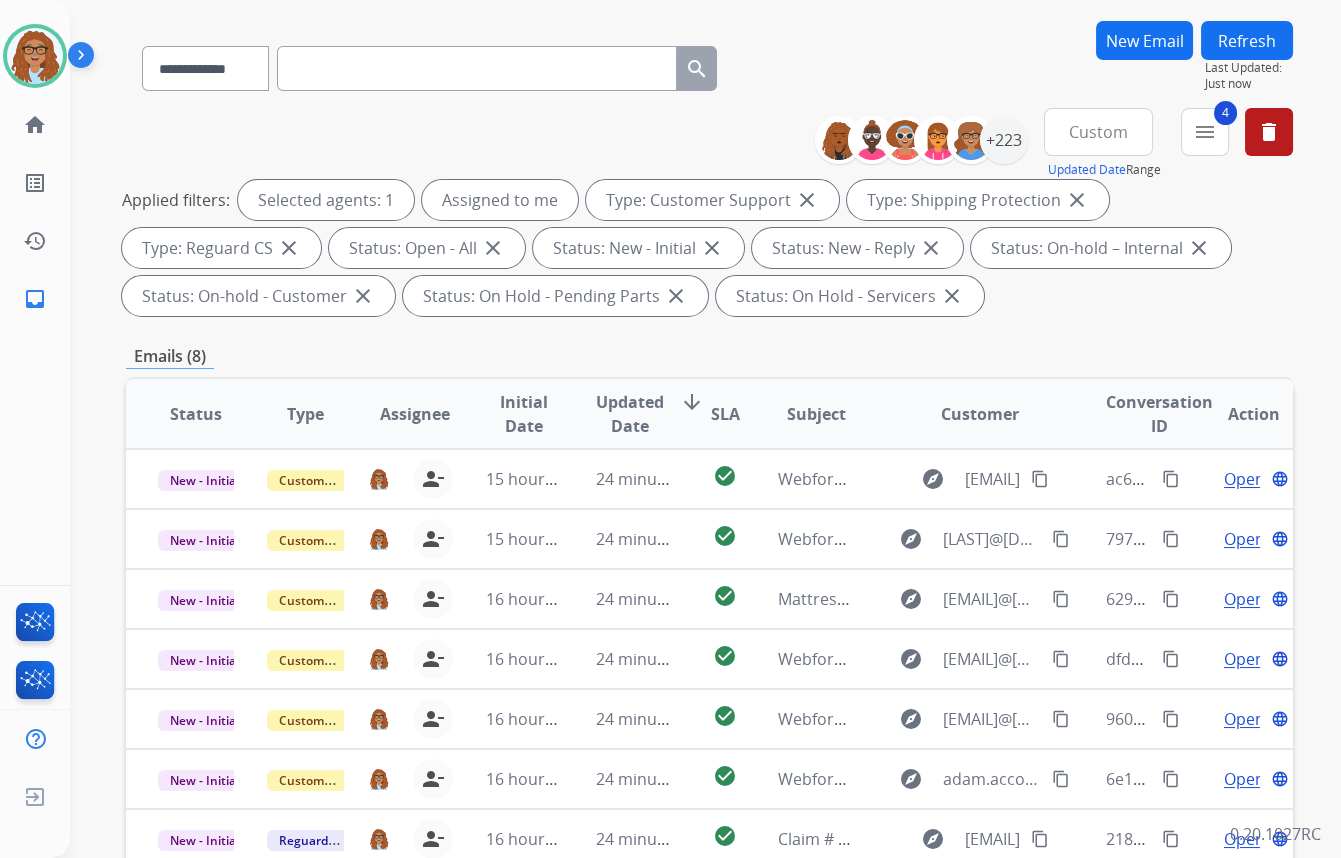 scroll, scrollTop: 423, scrollLeft: 0, axis: vertical 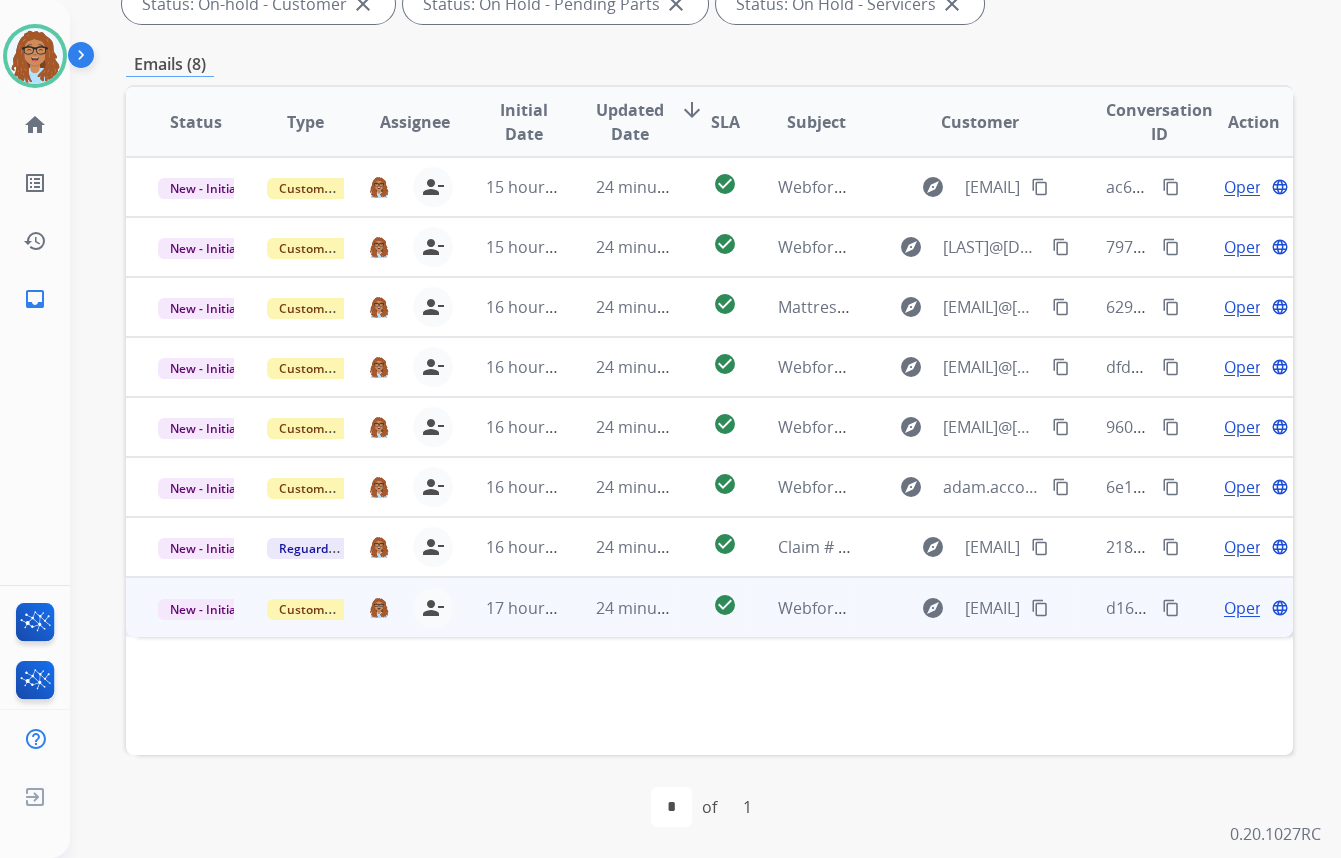 click on "content_copy" at bounding box center [1171, 608] 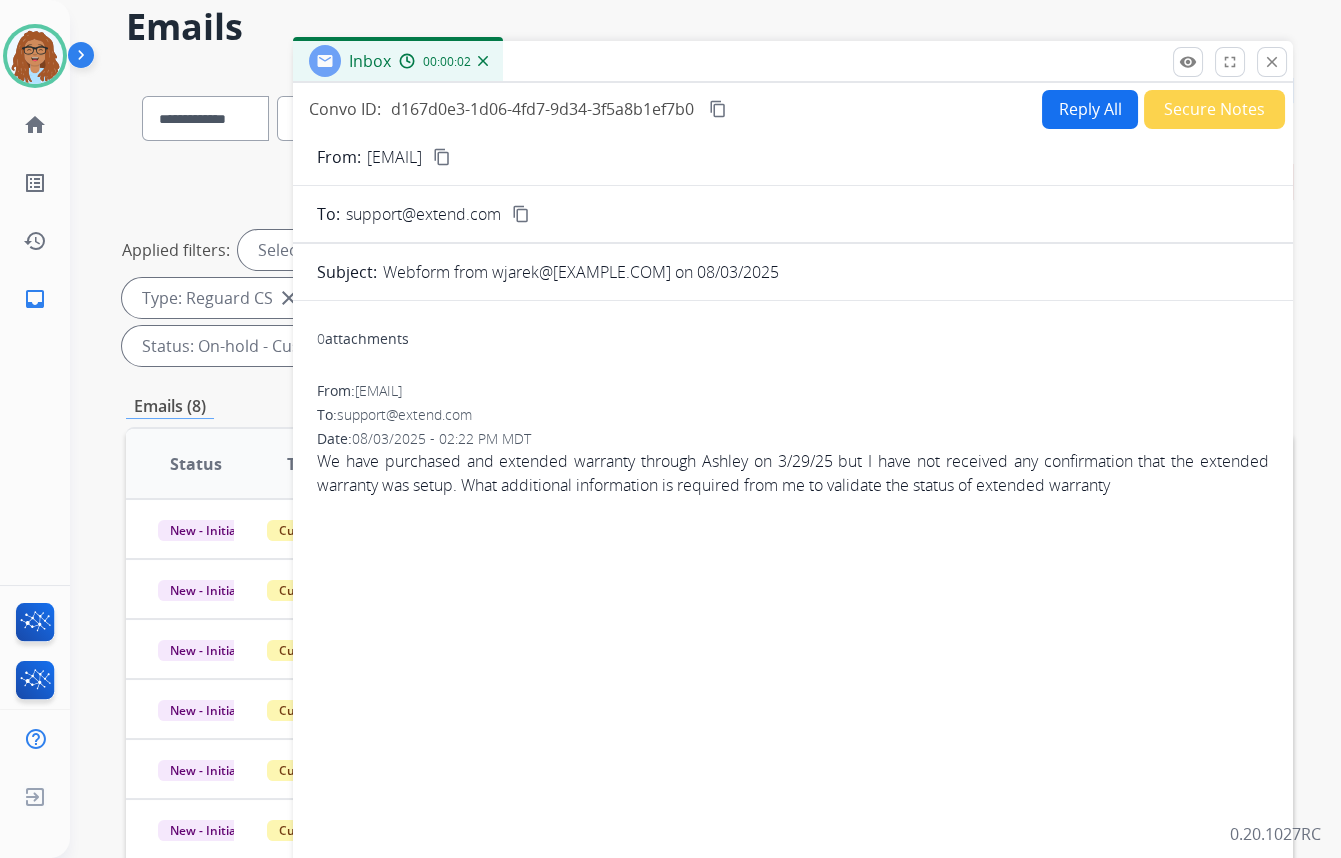 scroll, scrollTop: 60, scrollLeft: 0, axis: vertical 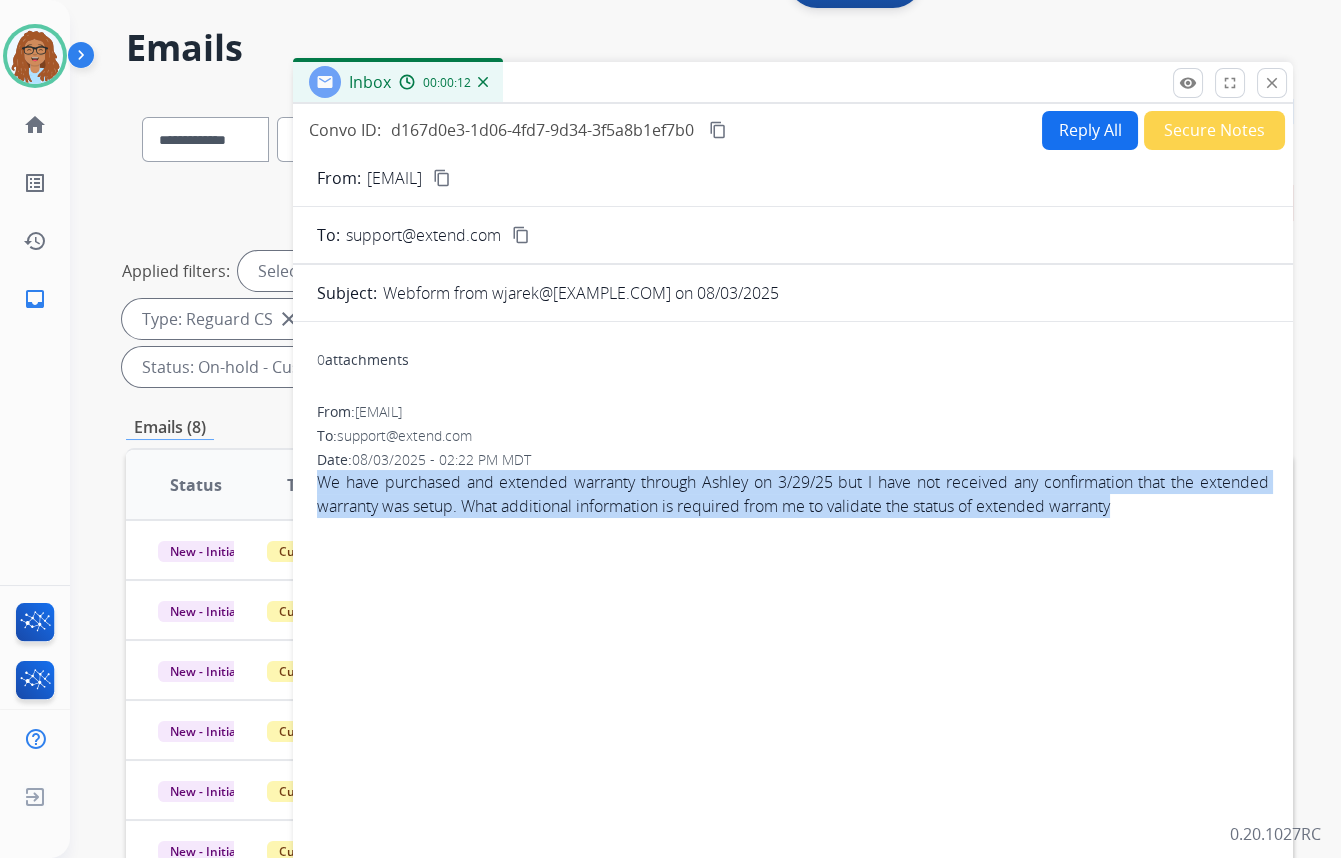 drag, startPoint x: 1122, startPoint y: 505, endPoint x: 305, endPoint y: 480, distance: 817.3824 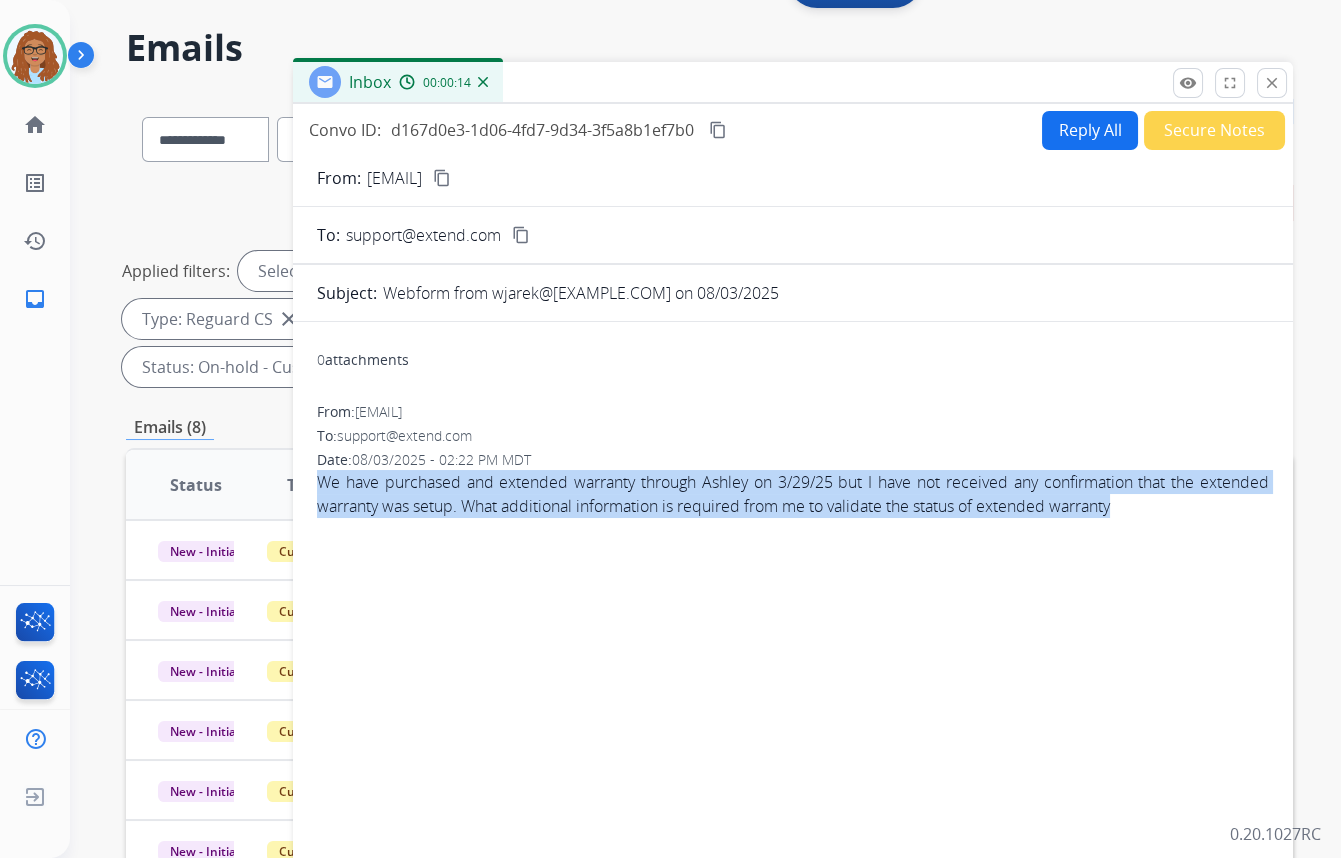 copy on "We have purchased and extended warranty through Ashley on 3/29/25 but I have not received any confirmation that the extended  warranty was setup. What additional information is required from me to validate the status of   extended warranty" 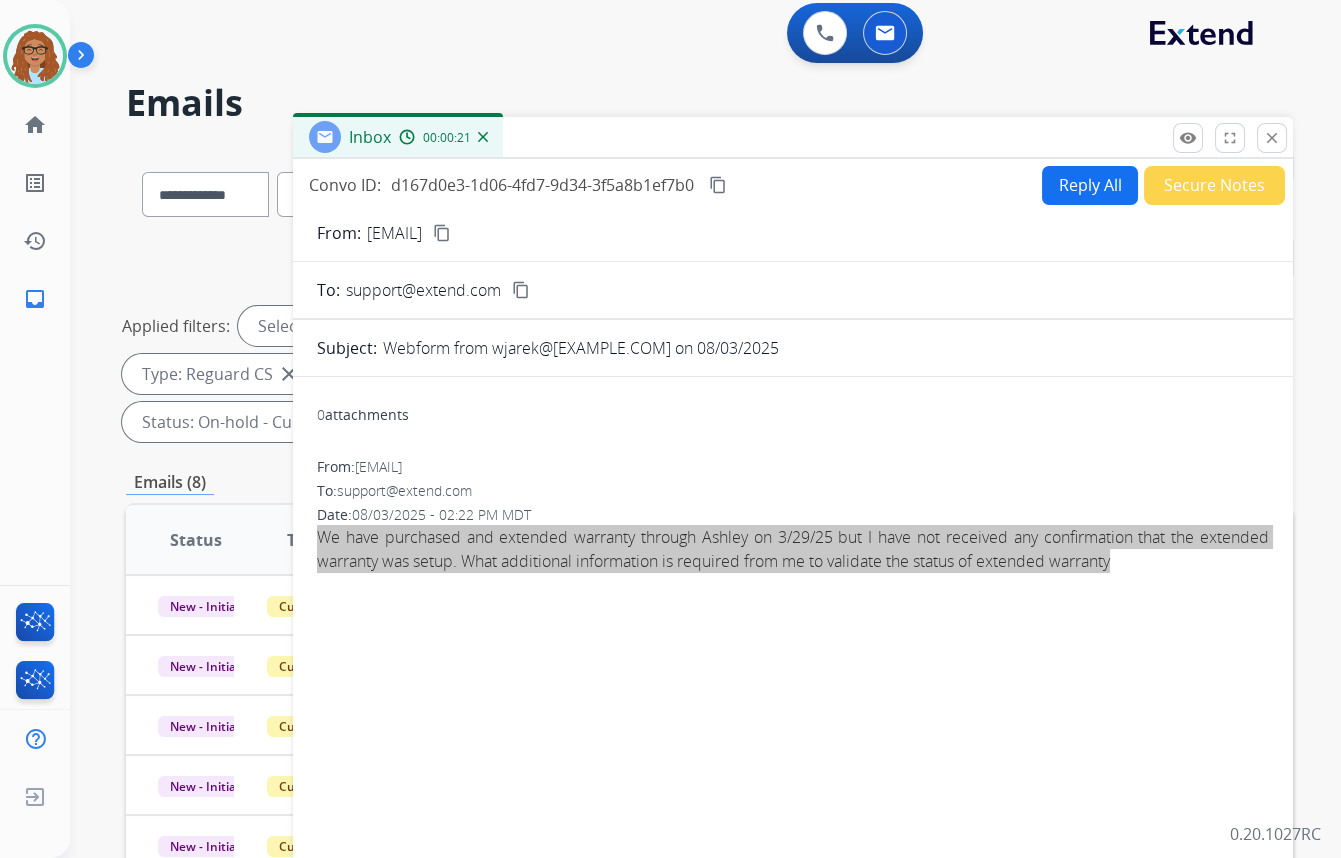 scroll, scrollTop: 0, scrollLeft: 0, axis: both 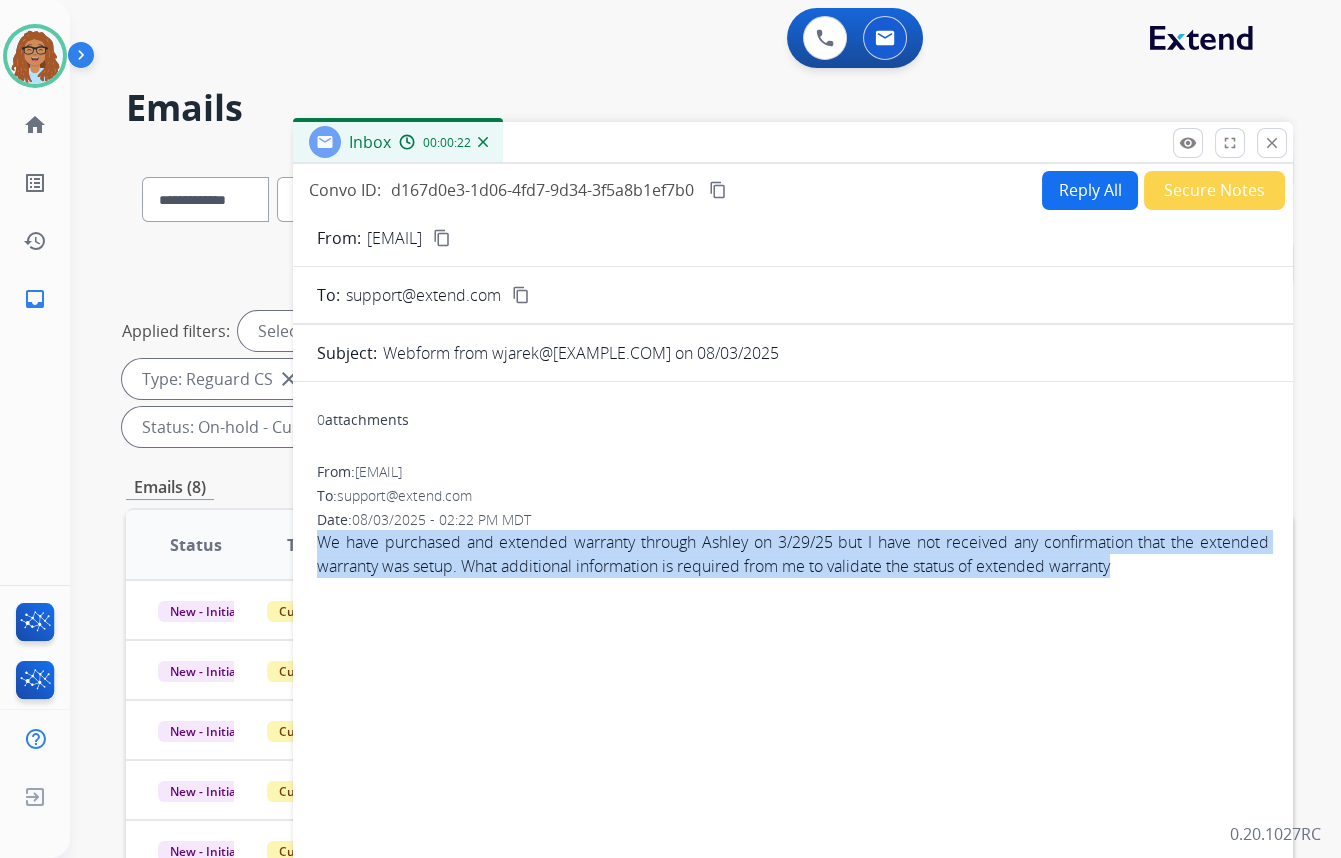 click on "close" at bounding box center (1272, 143) 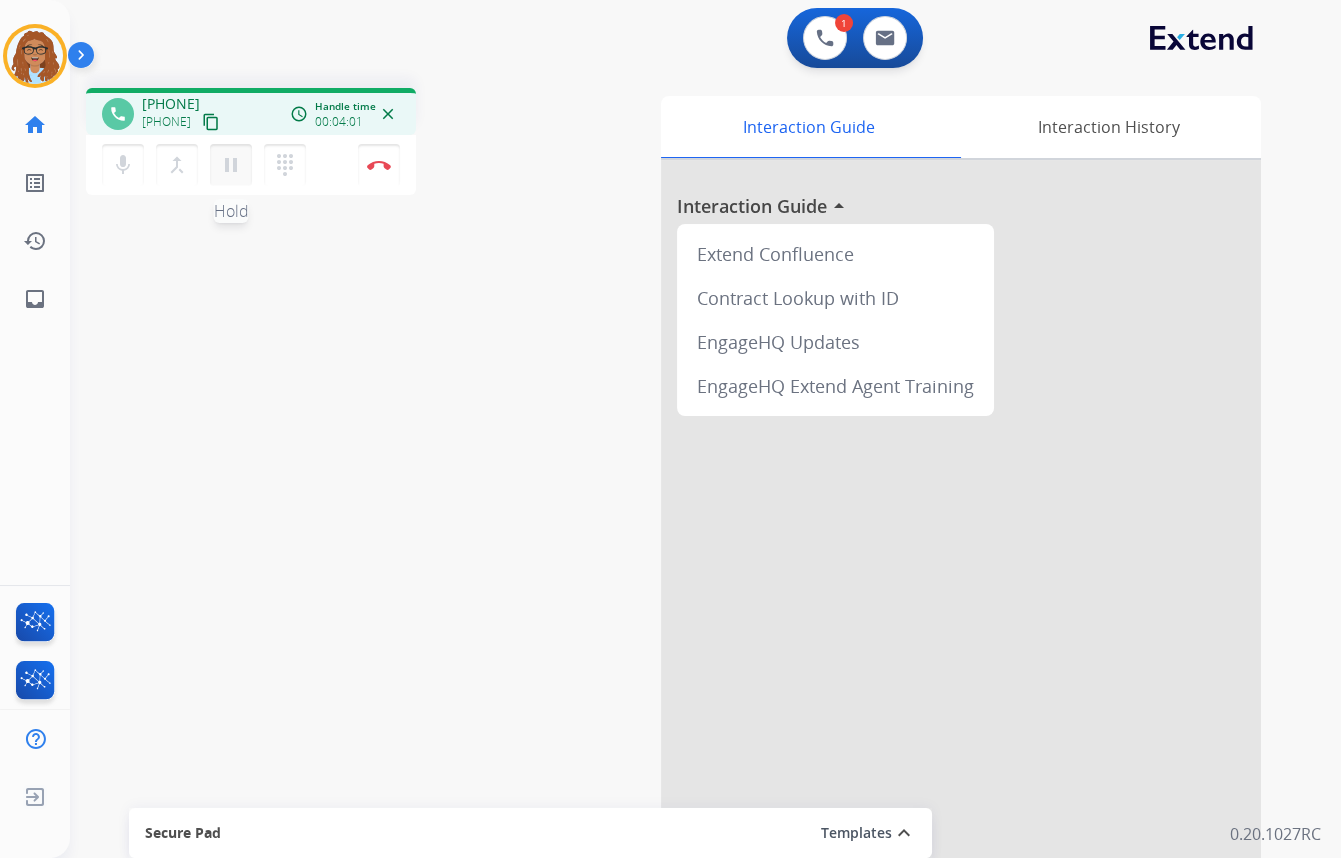 click on "pause Hold" at bounding box center (231, 165) 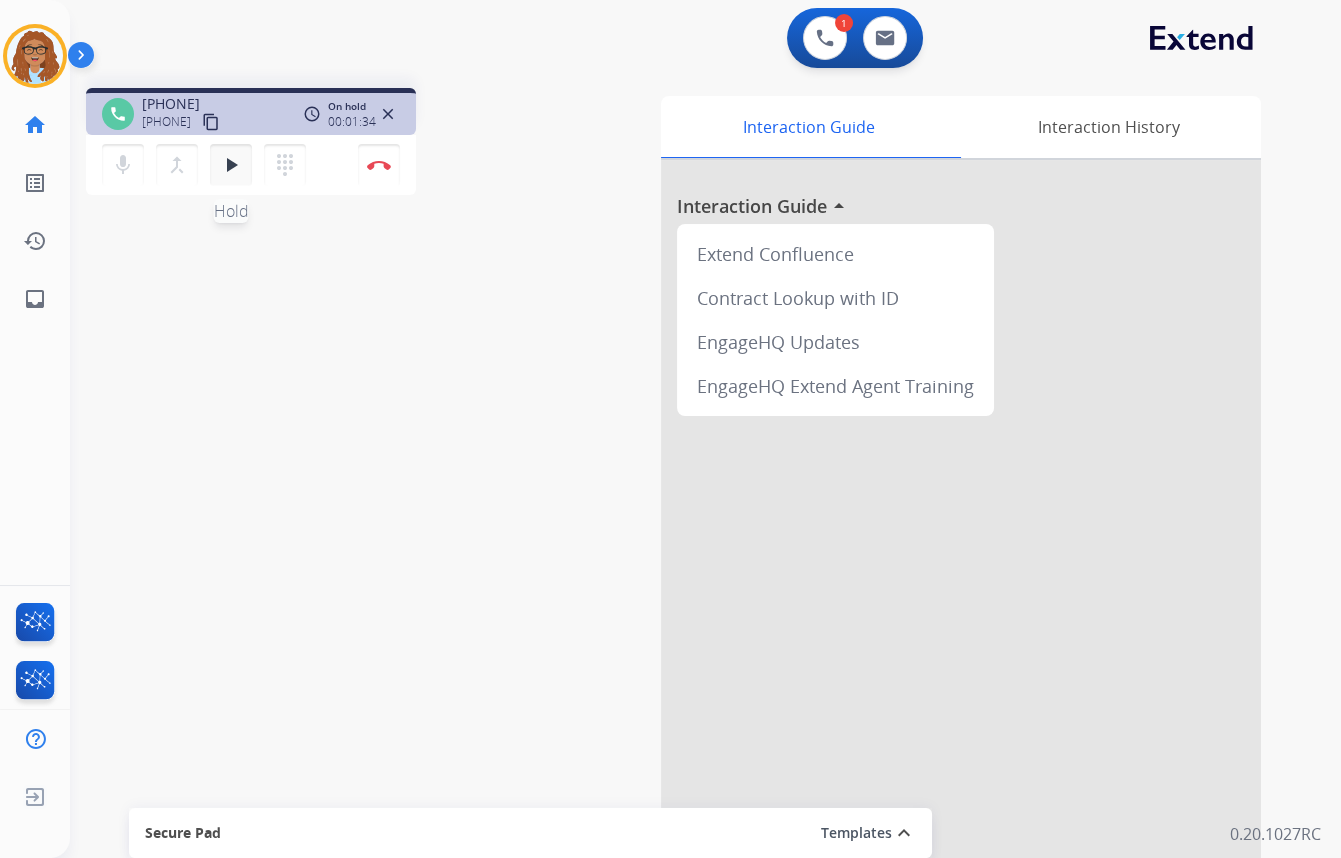 click on "play_arrow Hold" at bounding box center (231, 165) 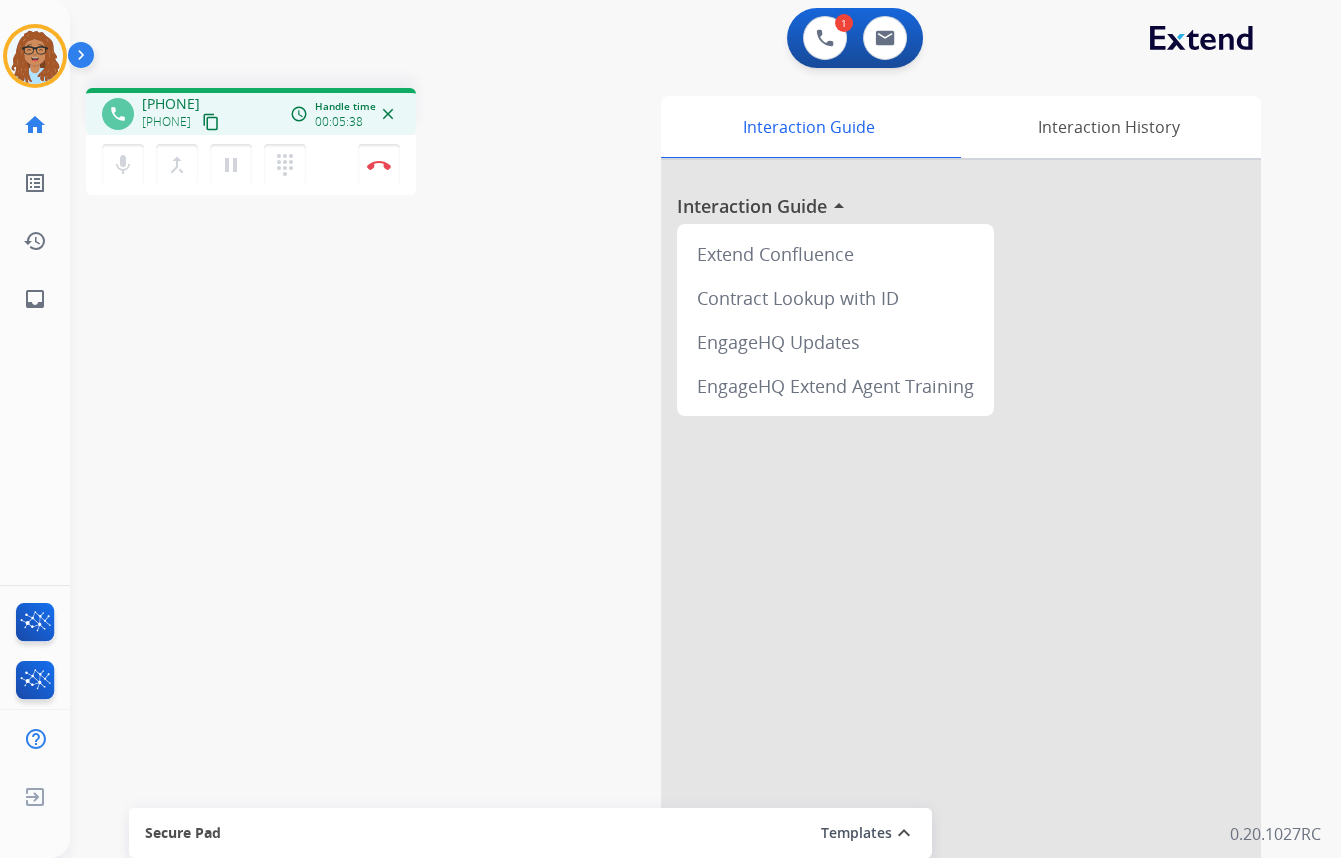 type 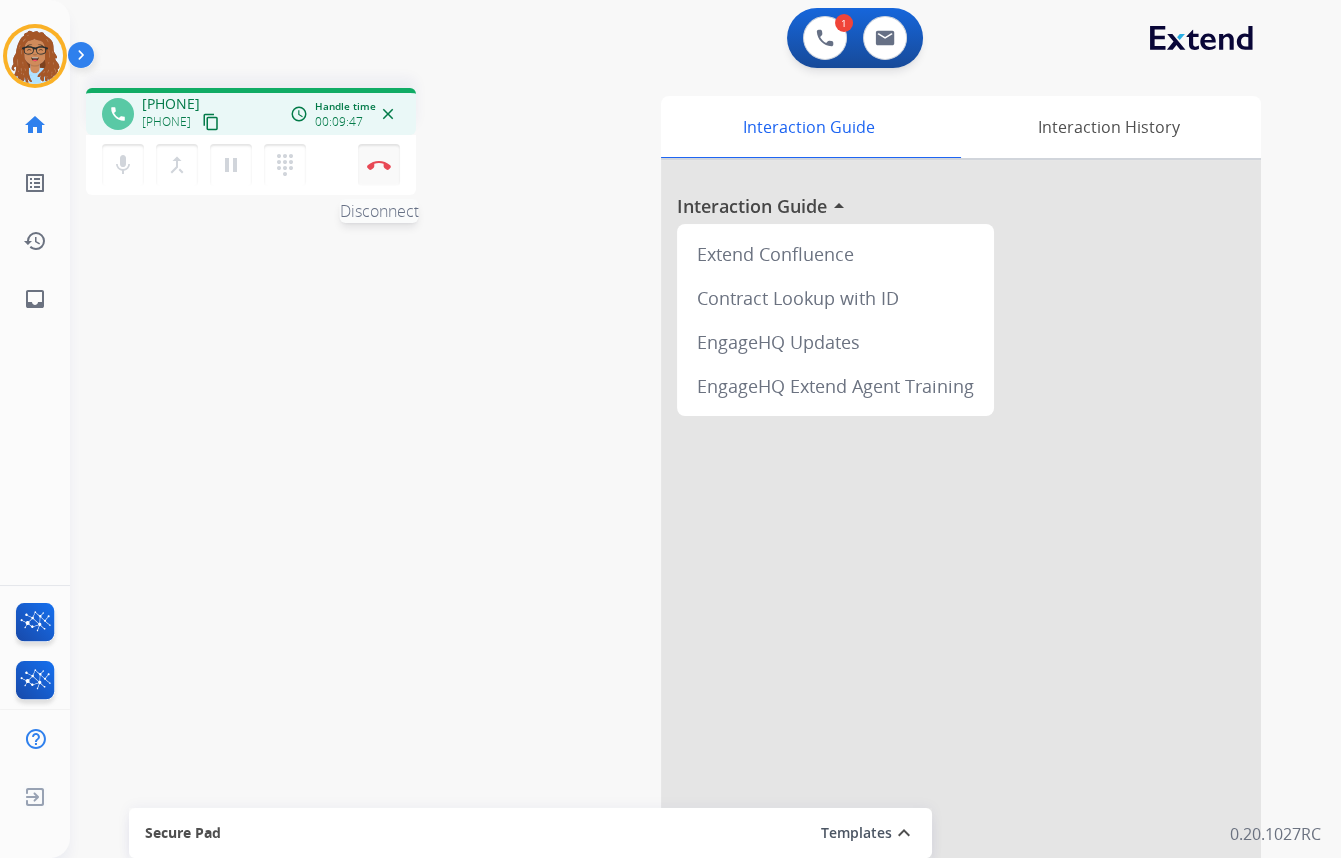 click on "Disconnect" at bounding box center [379, 165] 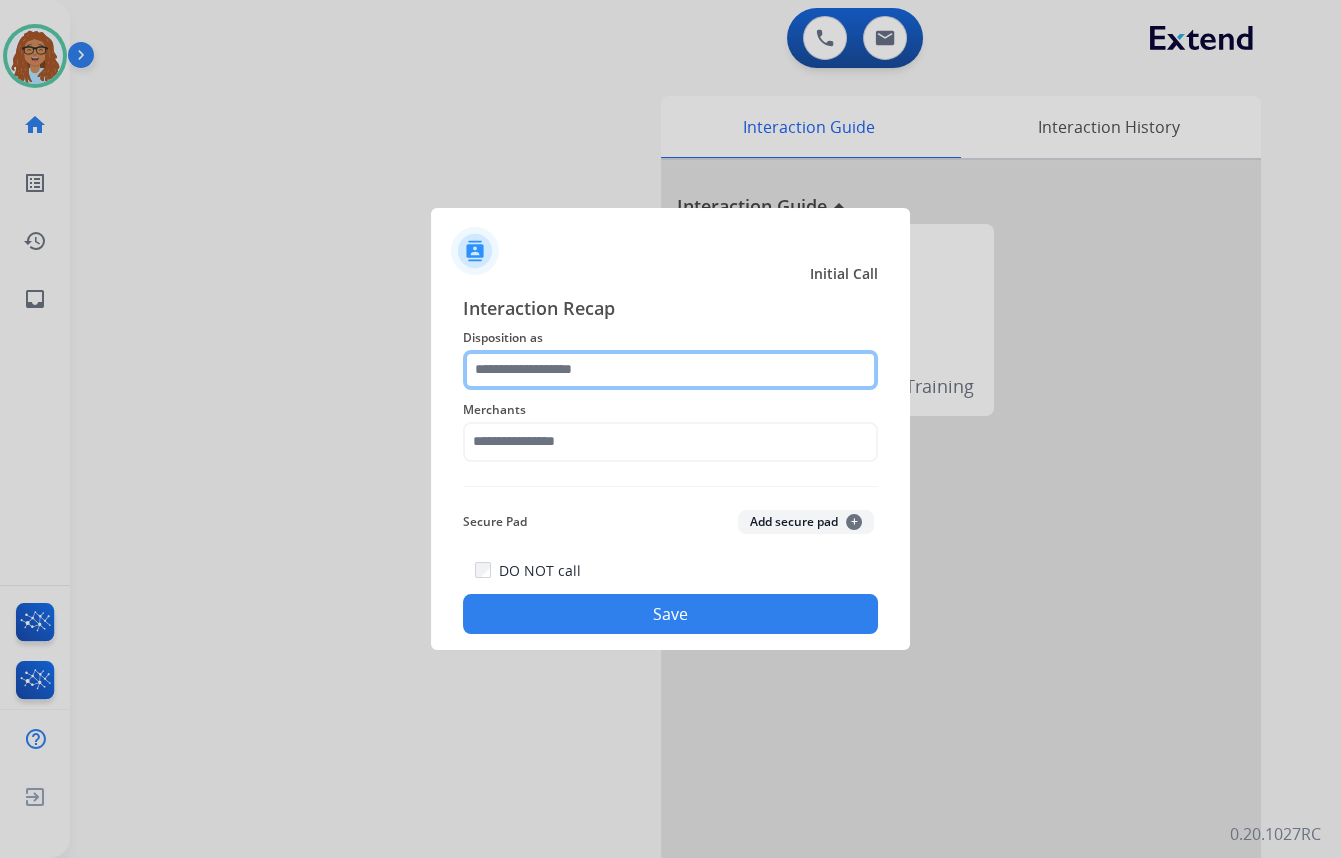 click 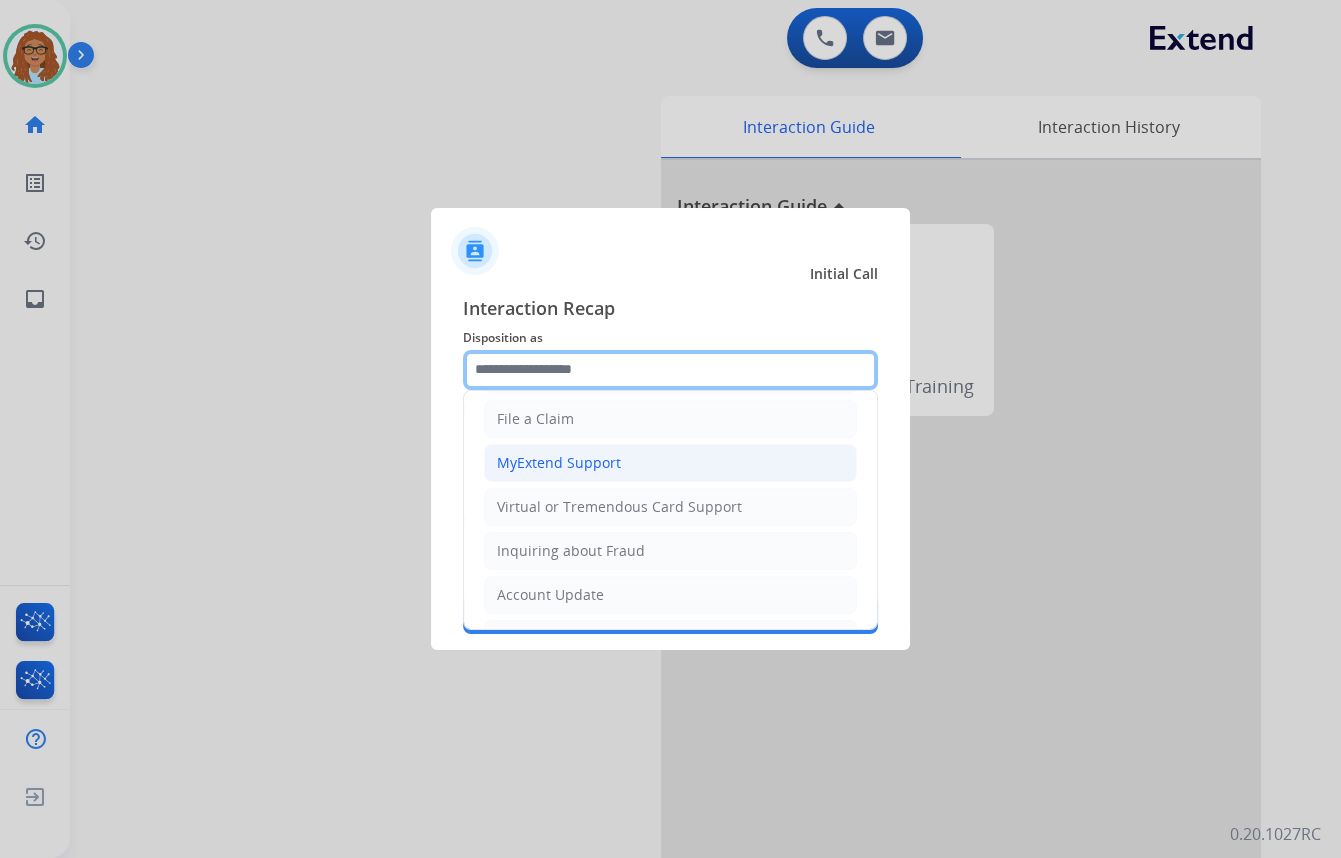 scroll, scrollTop: 90, scrollLeft: 0, axis: vertical 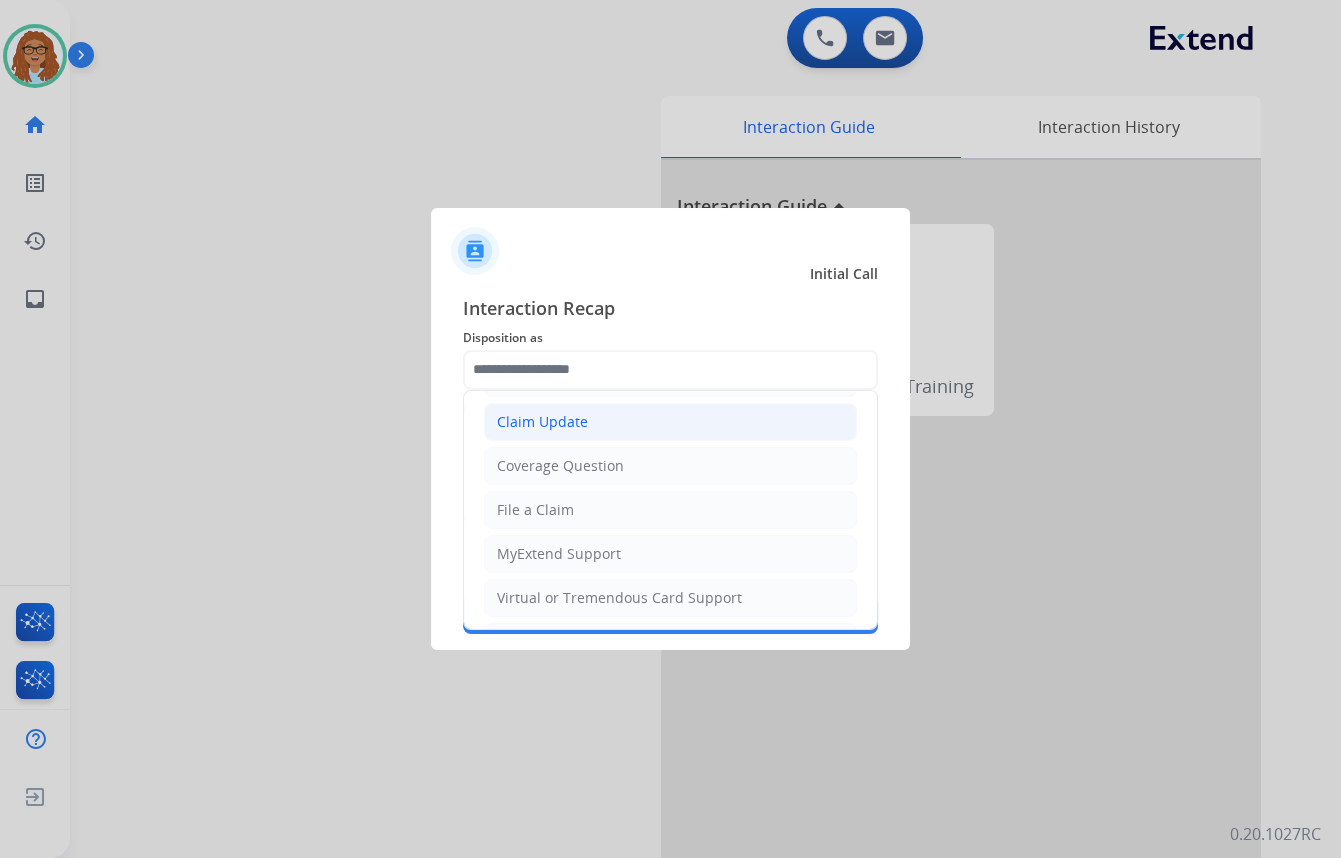 click on "Claim Update" 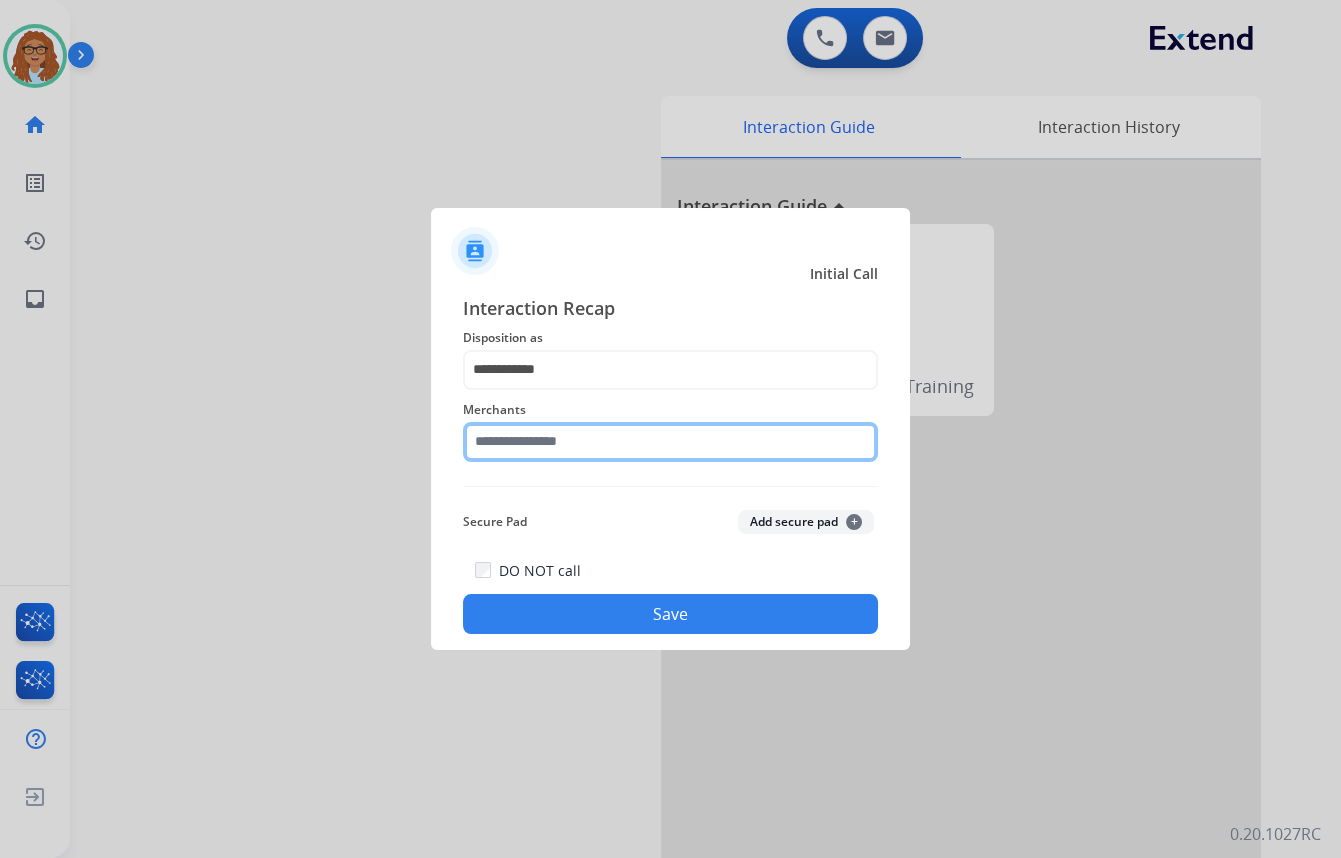 click 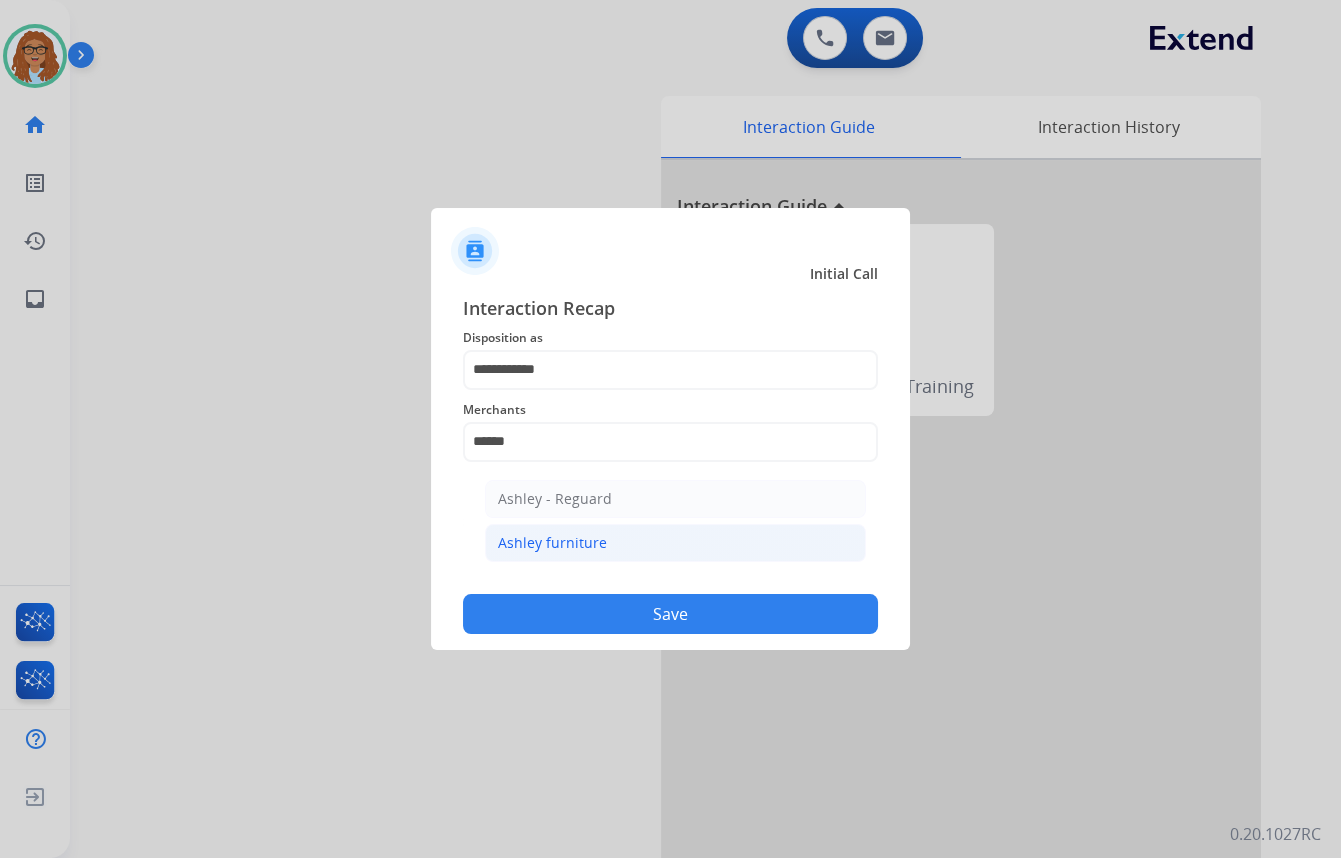 click on "Ashley furniture" 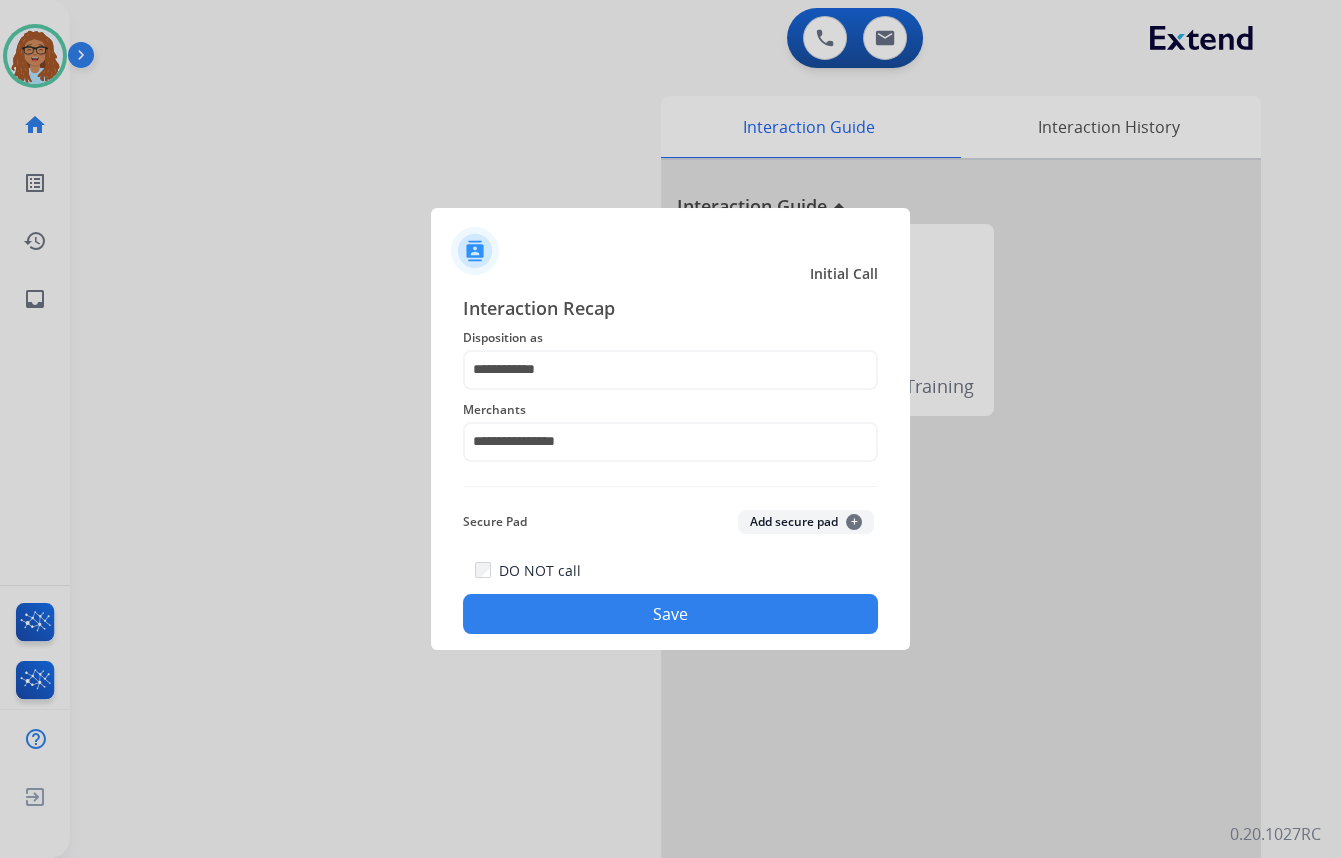 click on "Save" 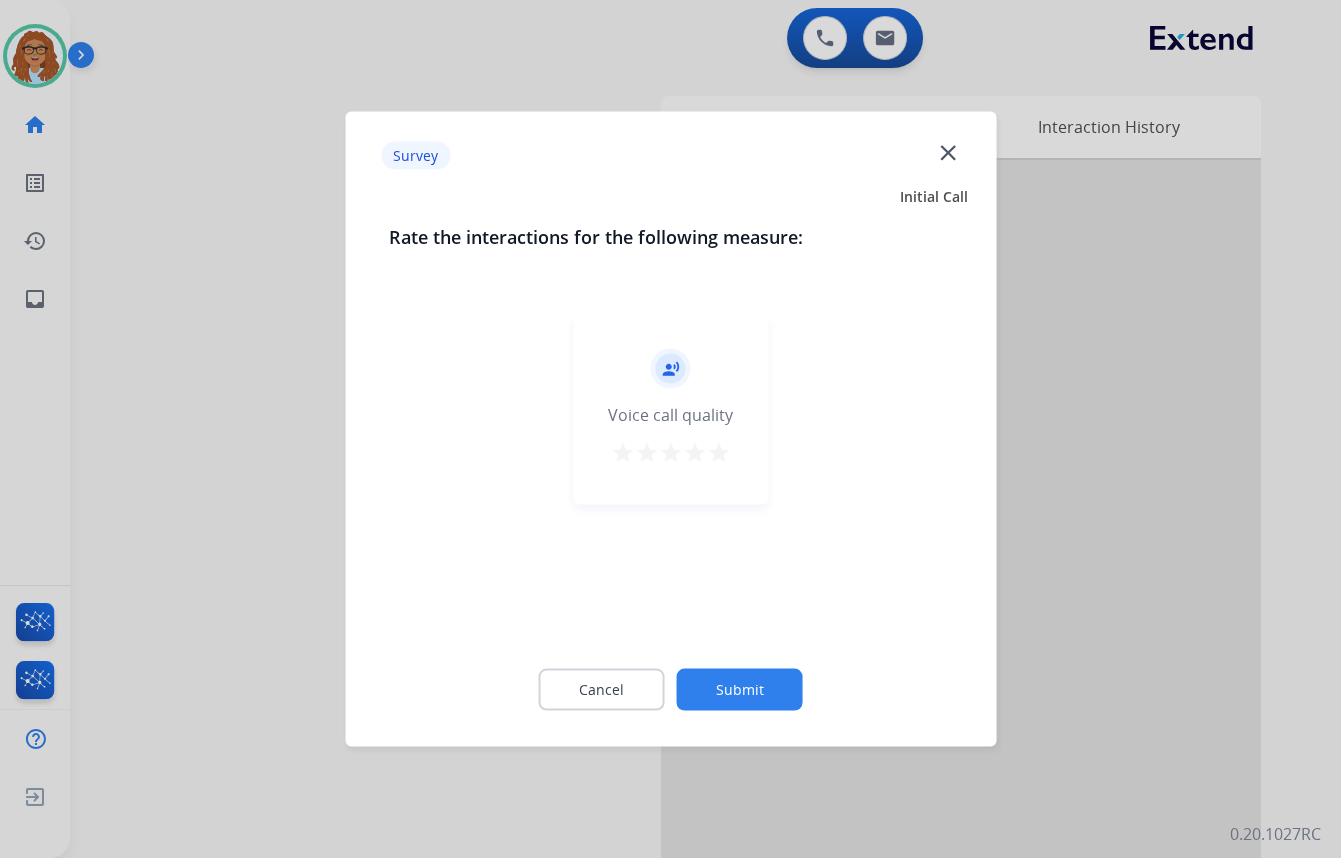 click on "close" 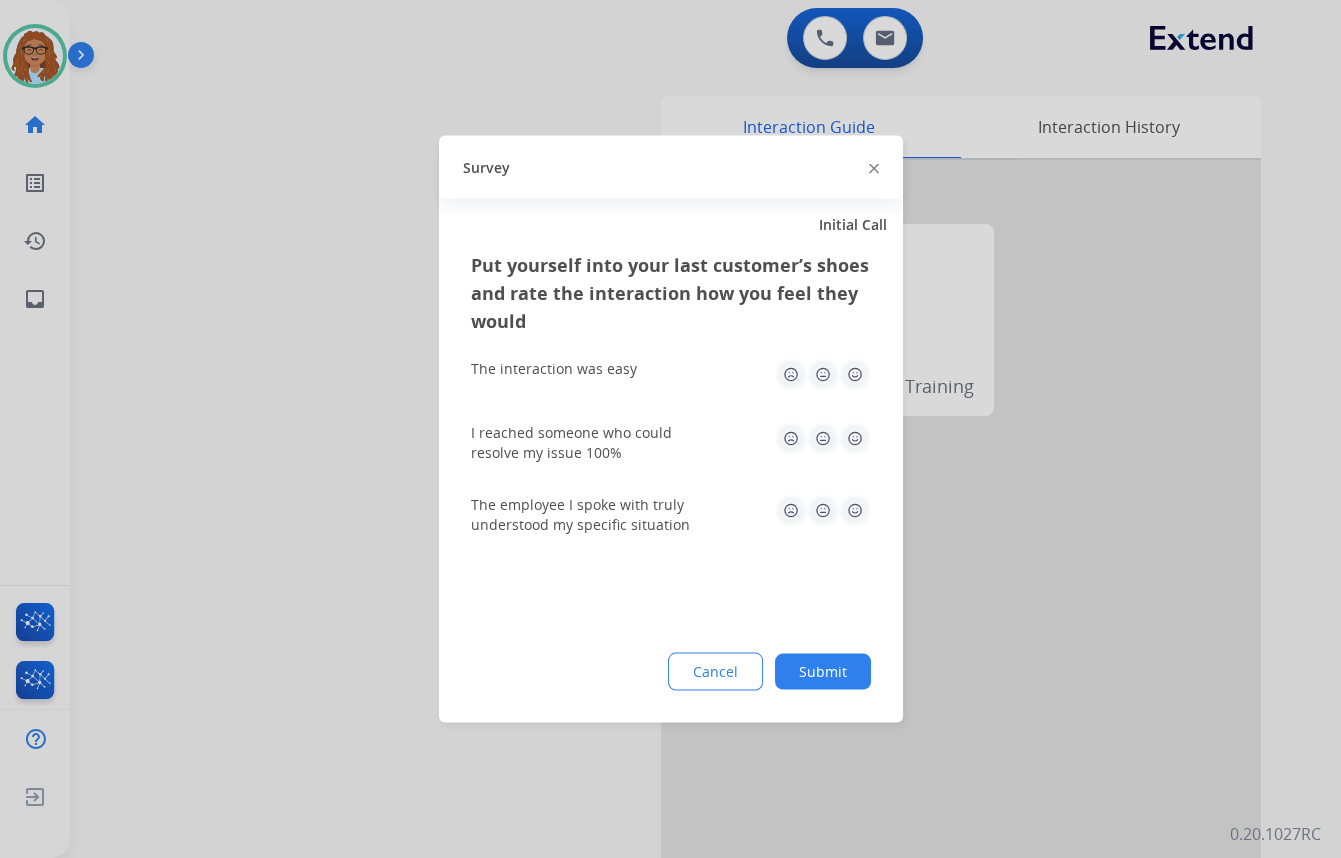 click 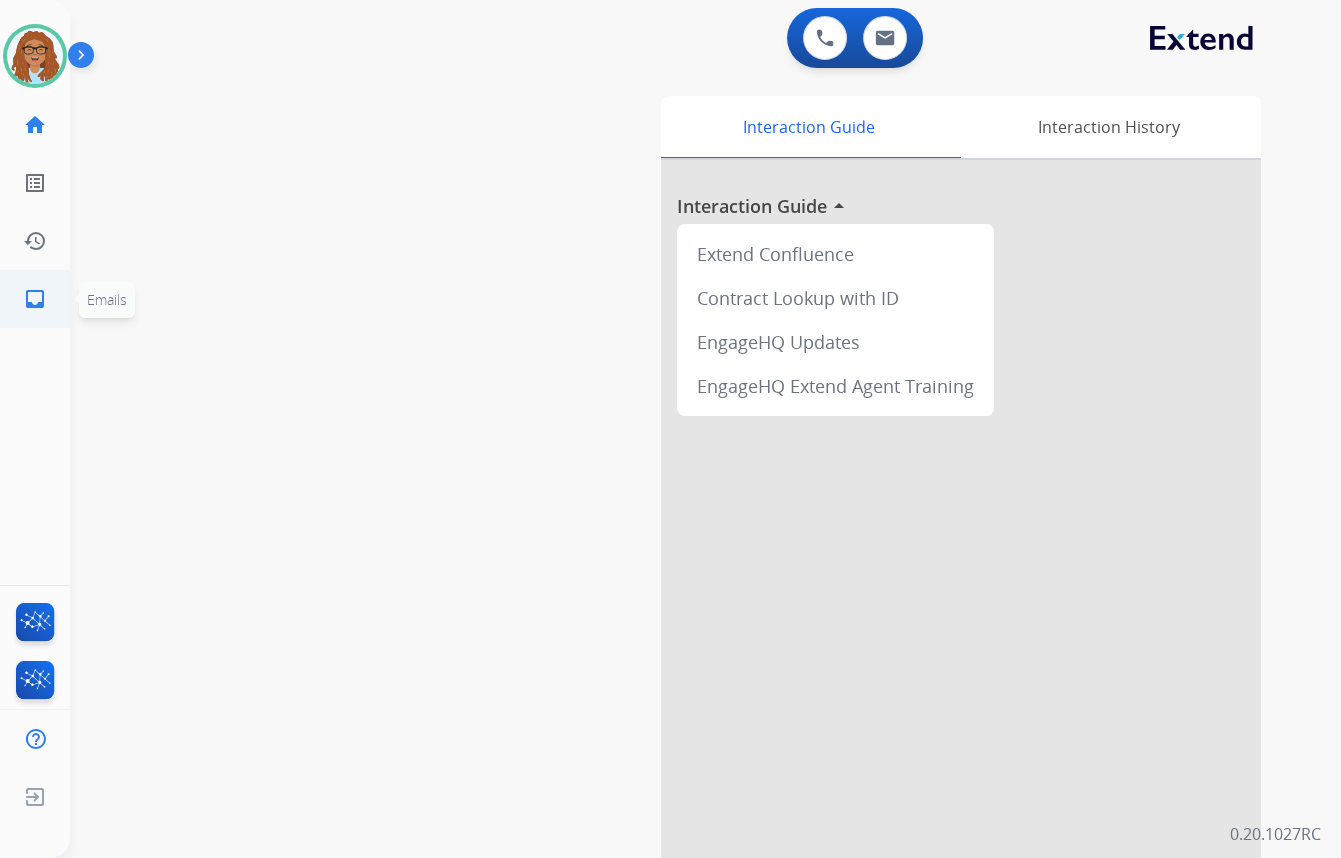click on "inbox" 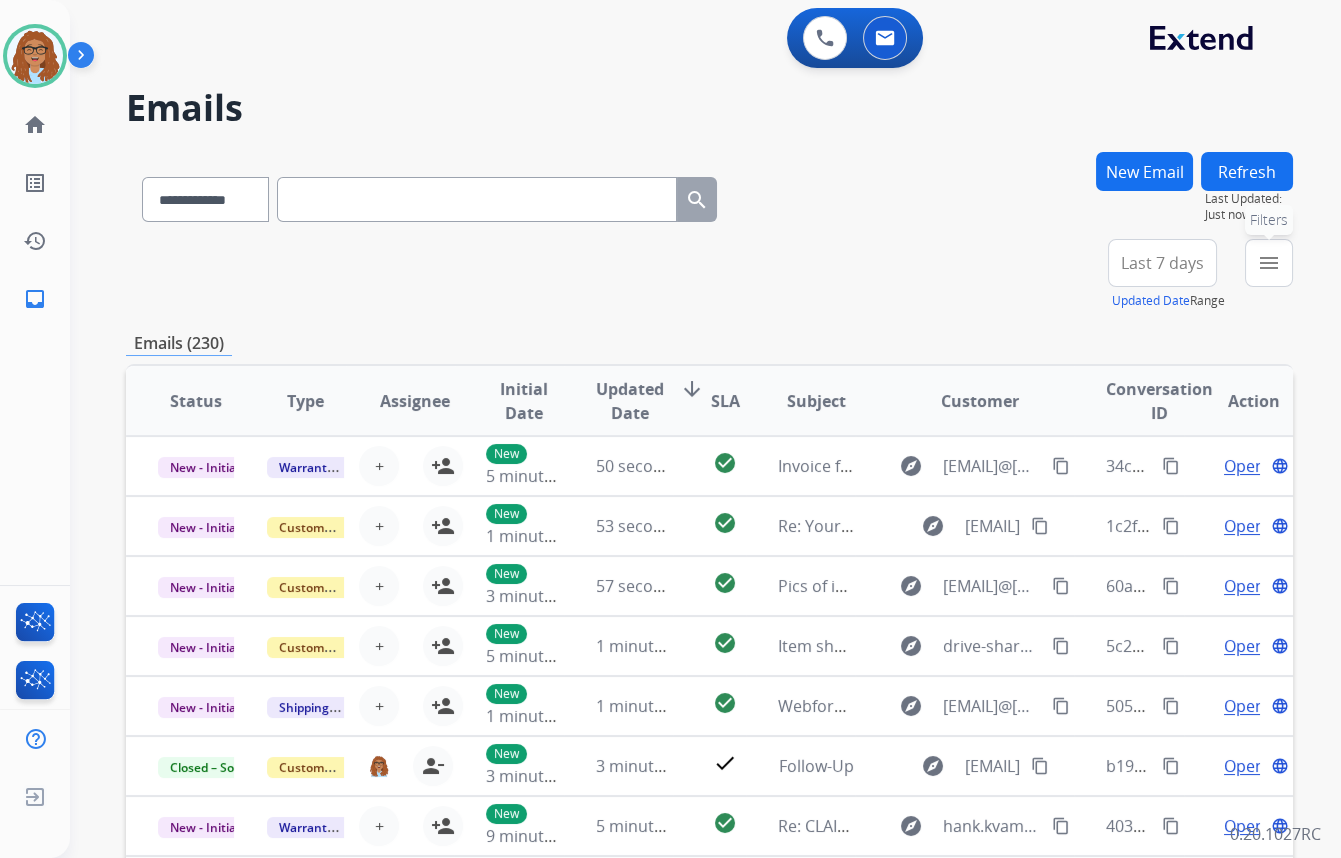 click on "menu  Filters" at bounding box center [1269, 263] 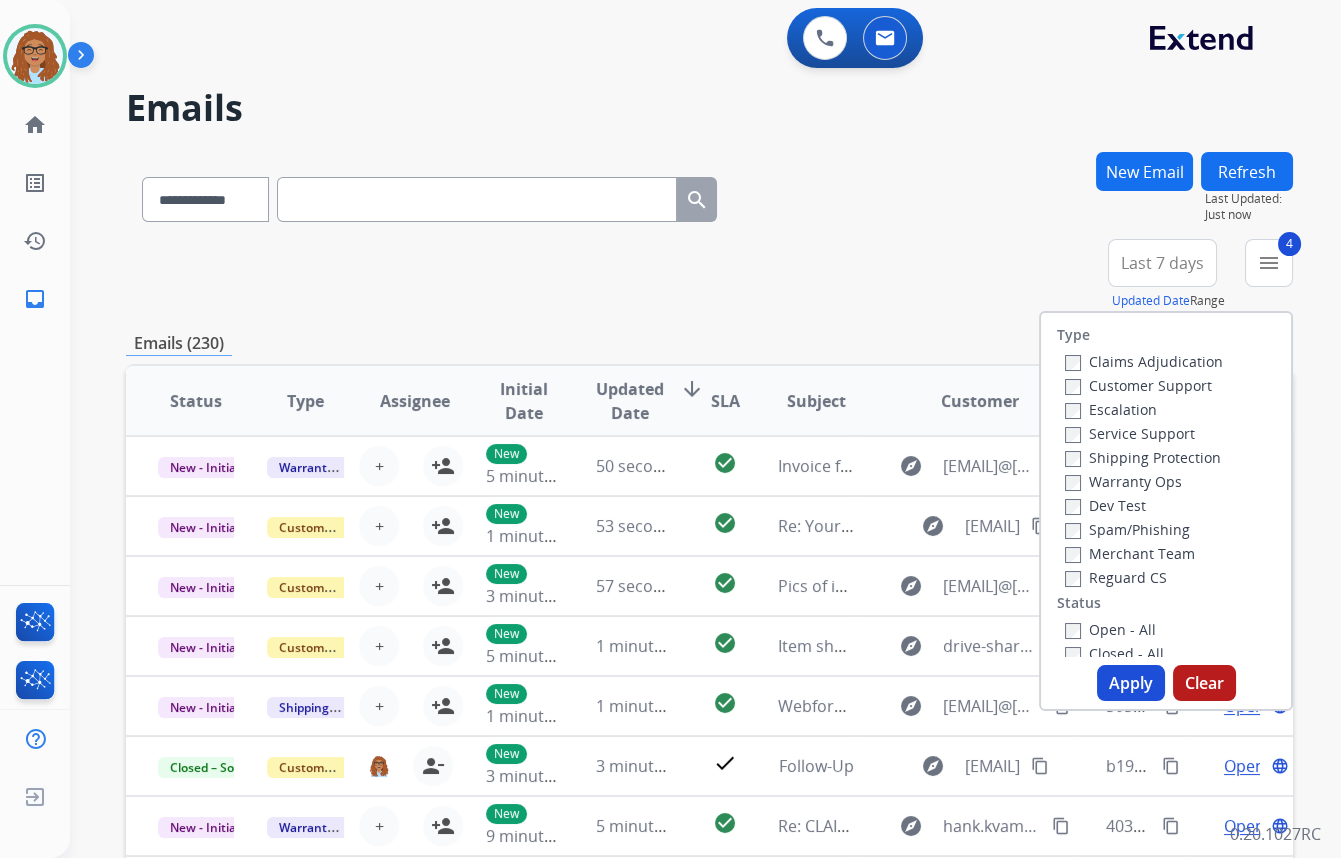 click on "Apply" at bounding box center (1131, 683) 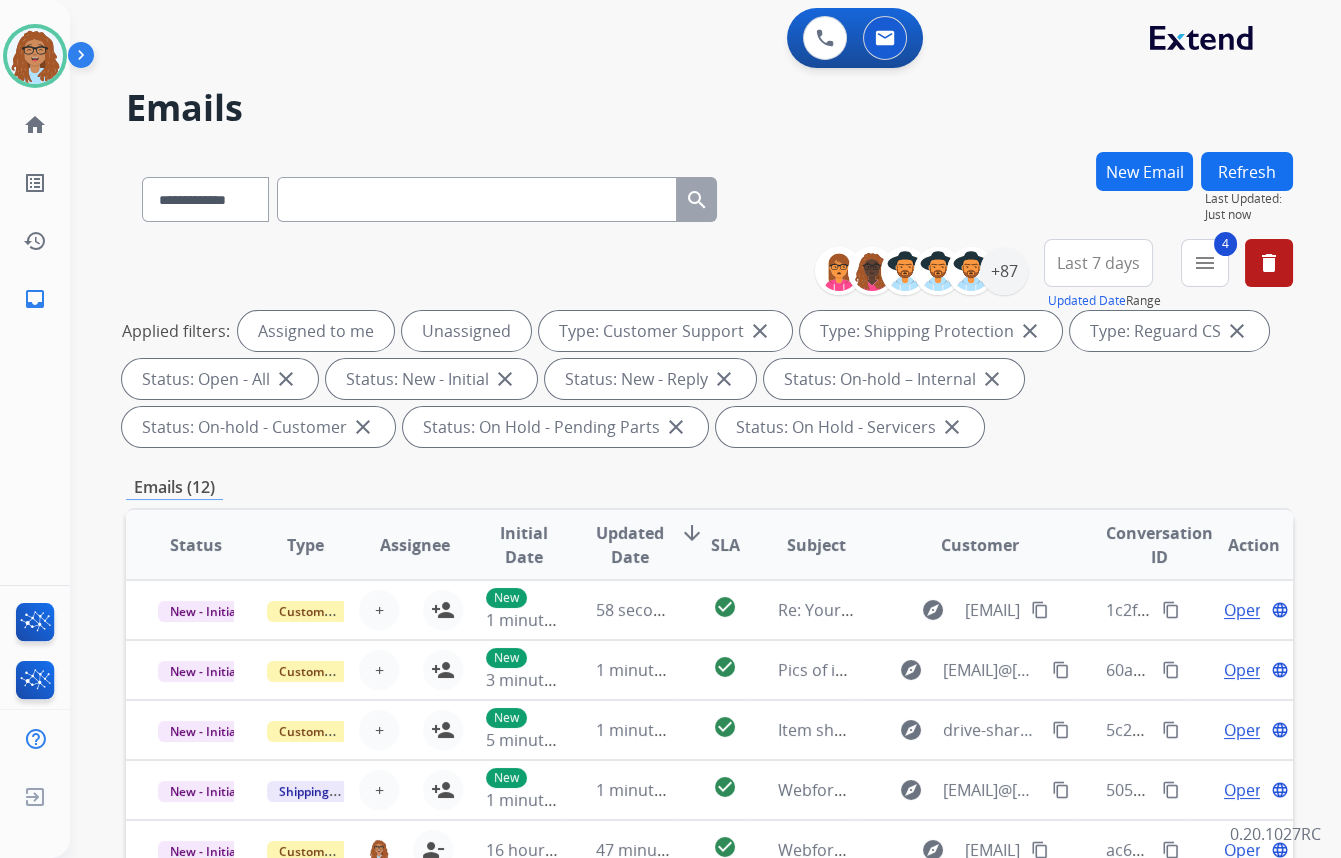 click on "Last 7 days" at bounding box center (1098, 263) 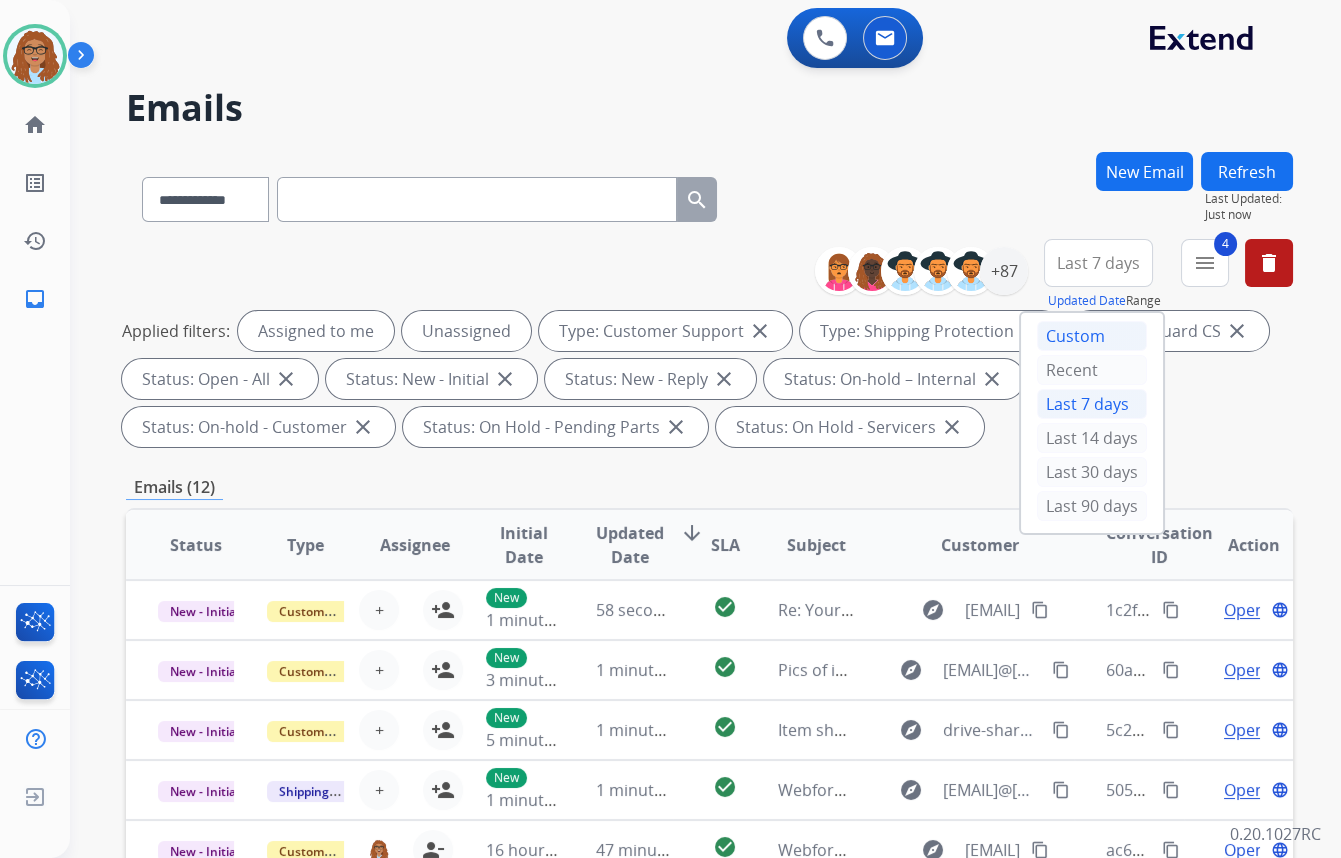 click on "Custom" at bounding box center [1092, 336] 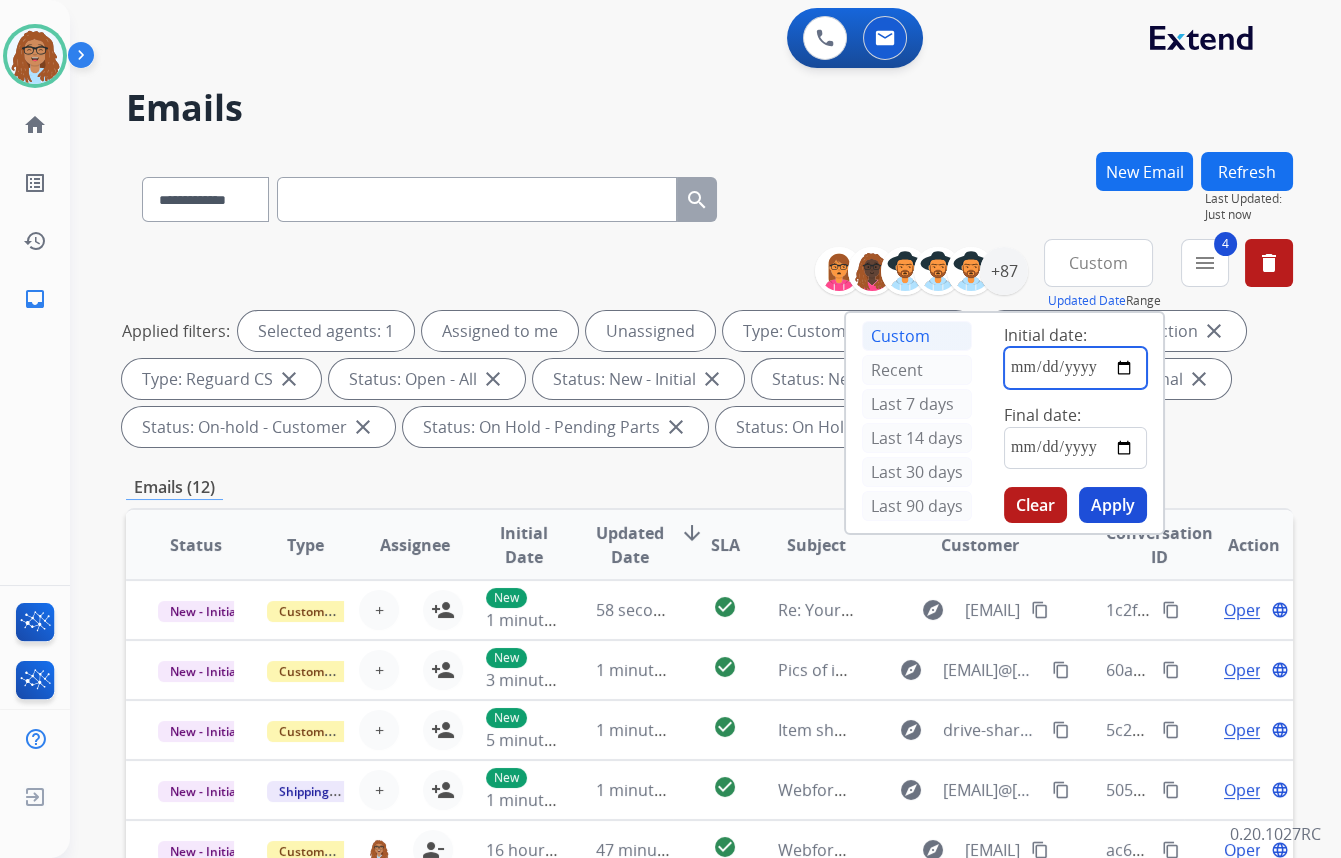 click at bounding box center (1075, 368) 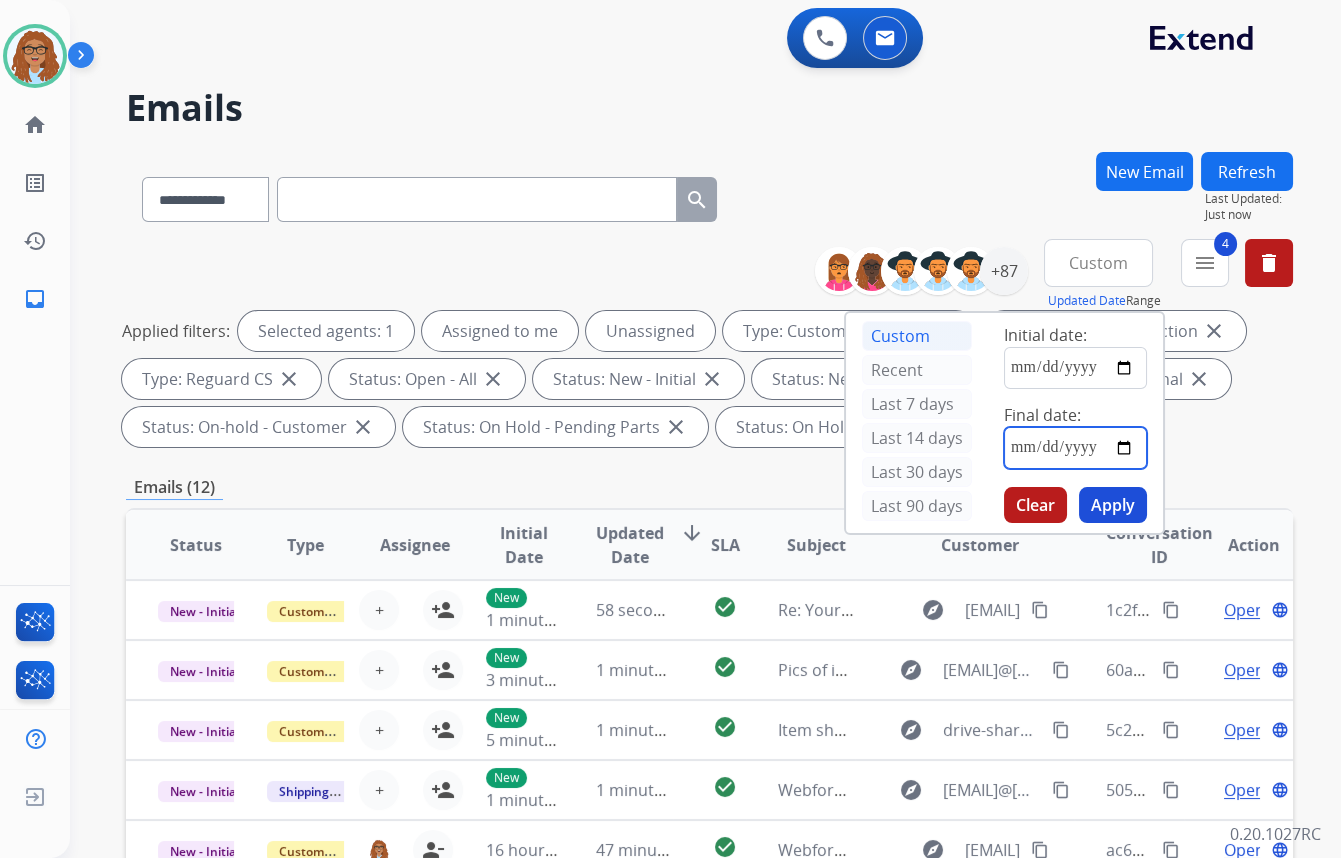 click at bounding box center [1075, 448] 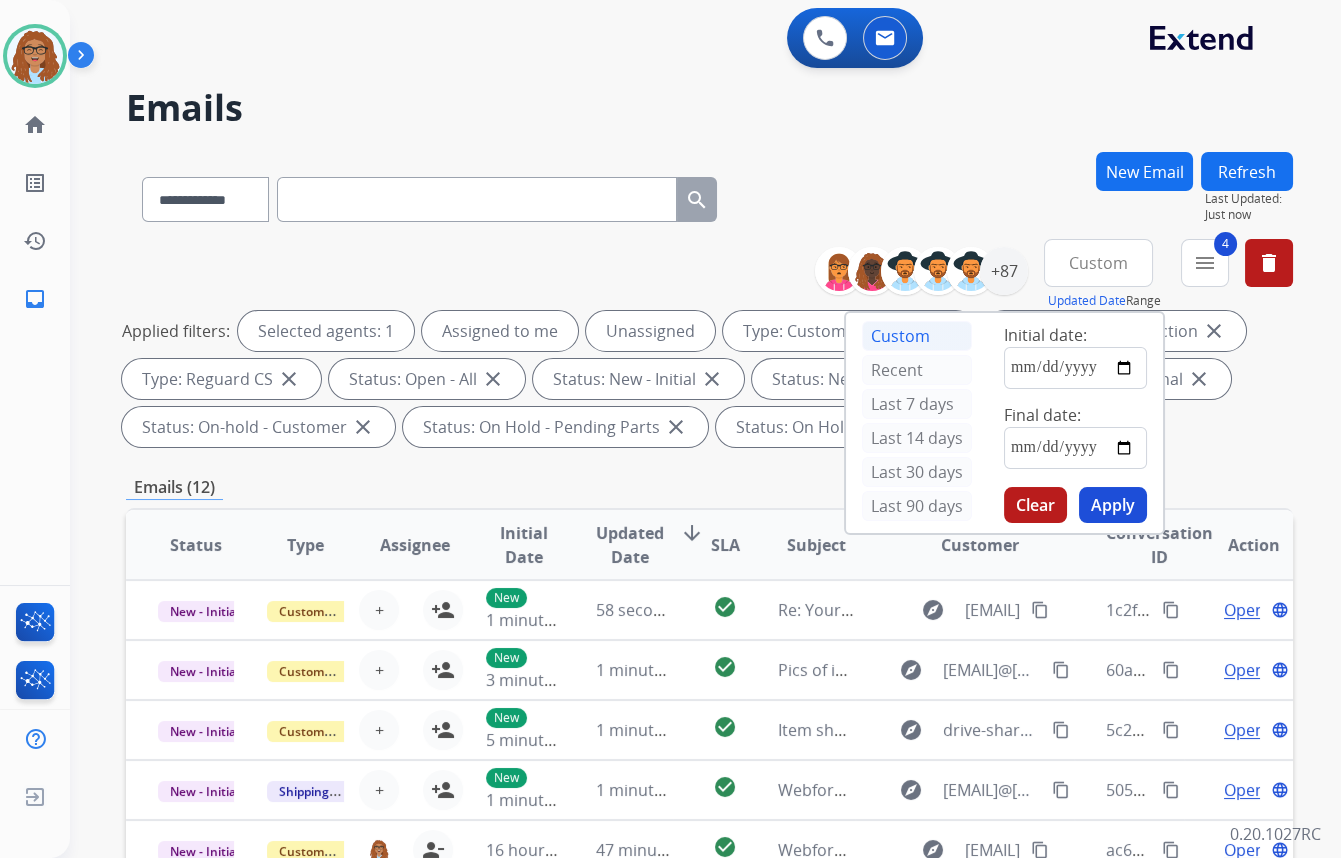 click on "Apply" at bounding box center [1113, 505] 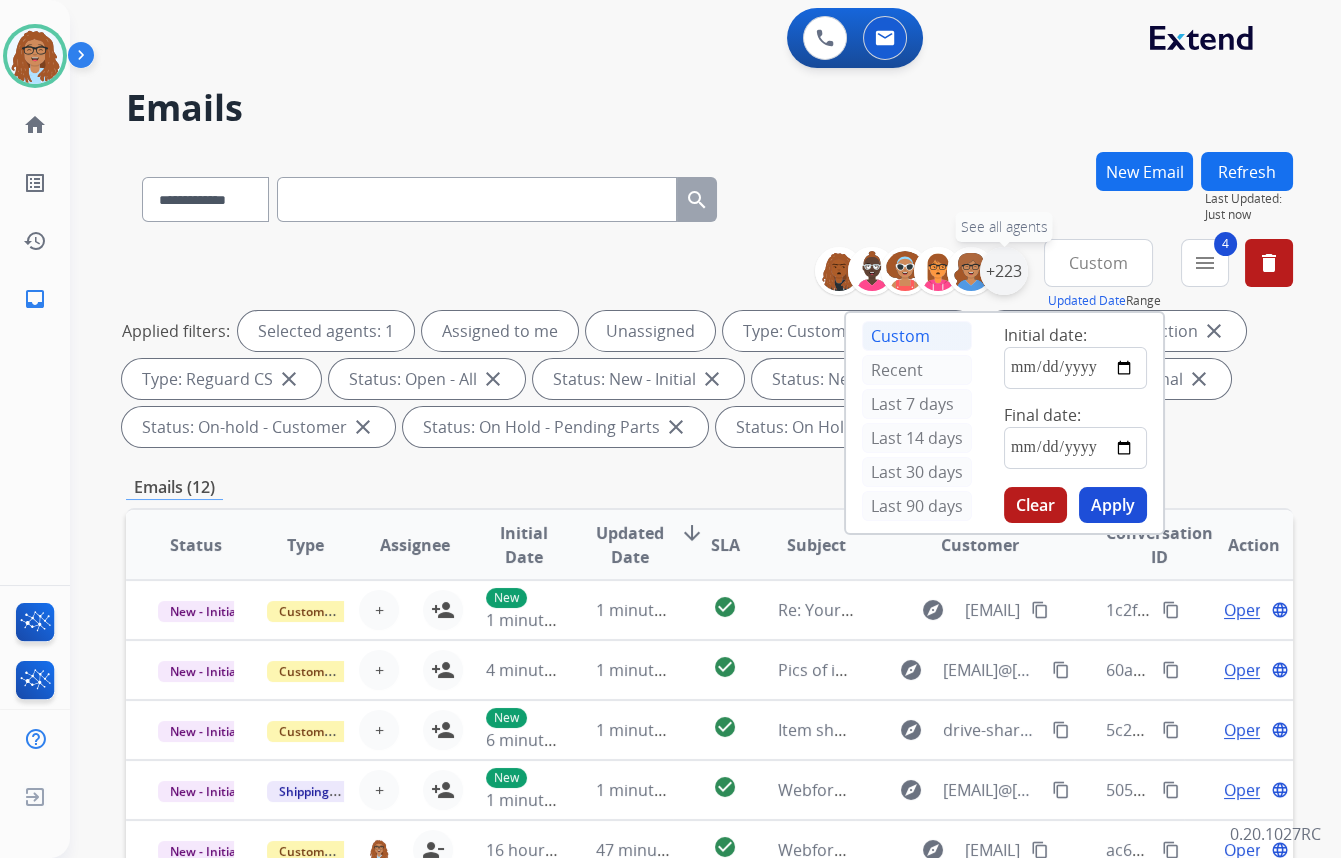 click on "+223" at bounding box center [1004, 271] 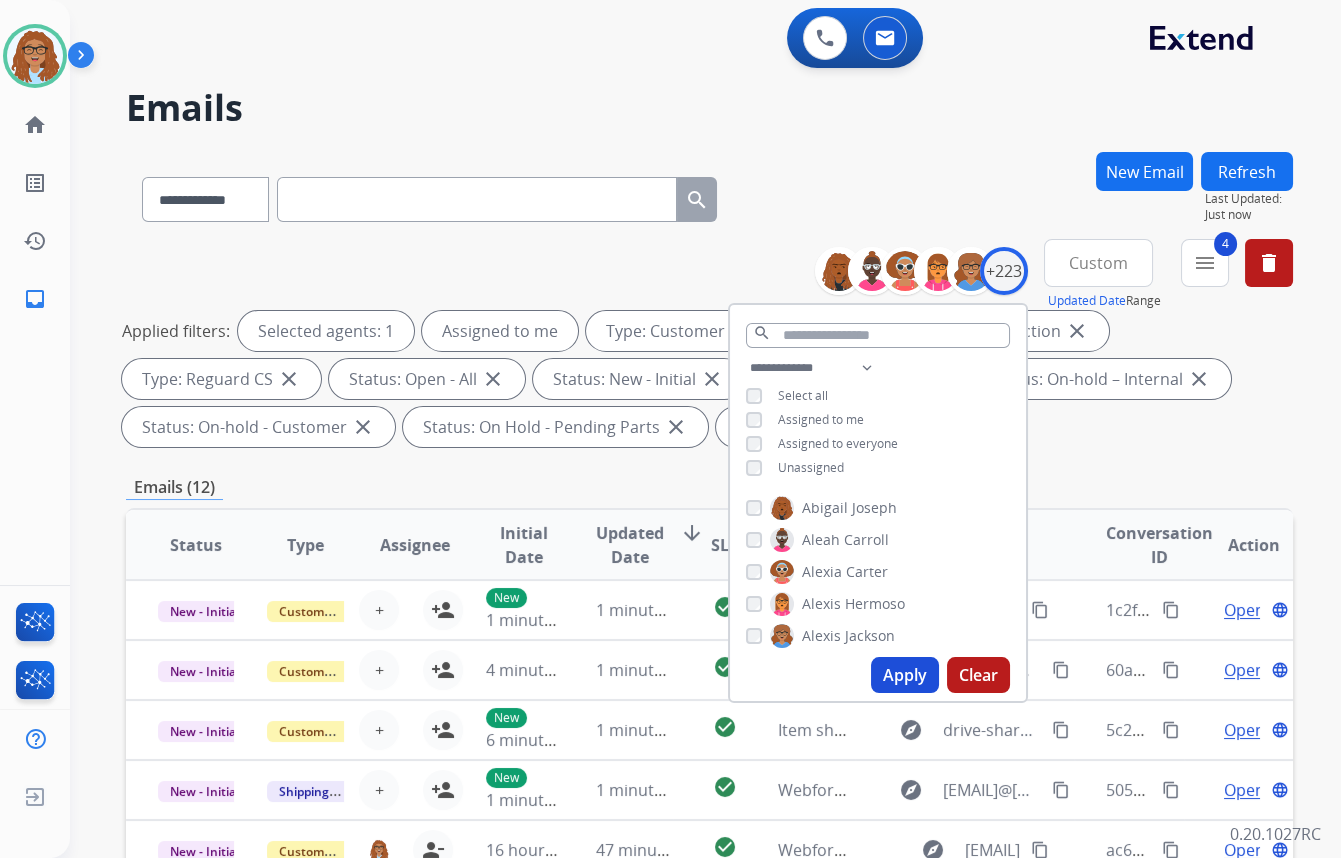 click on "Apply" at bounding box center [905, 675] 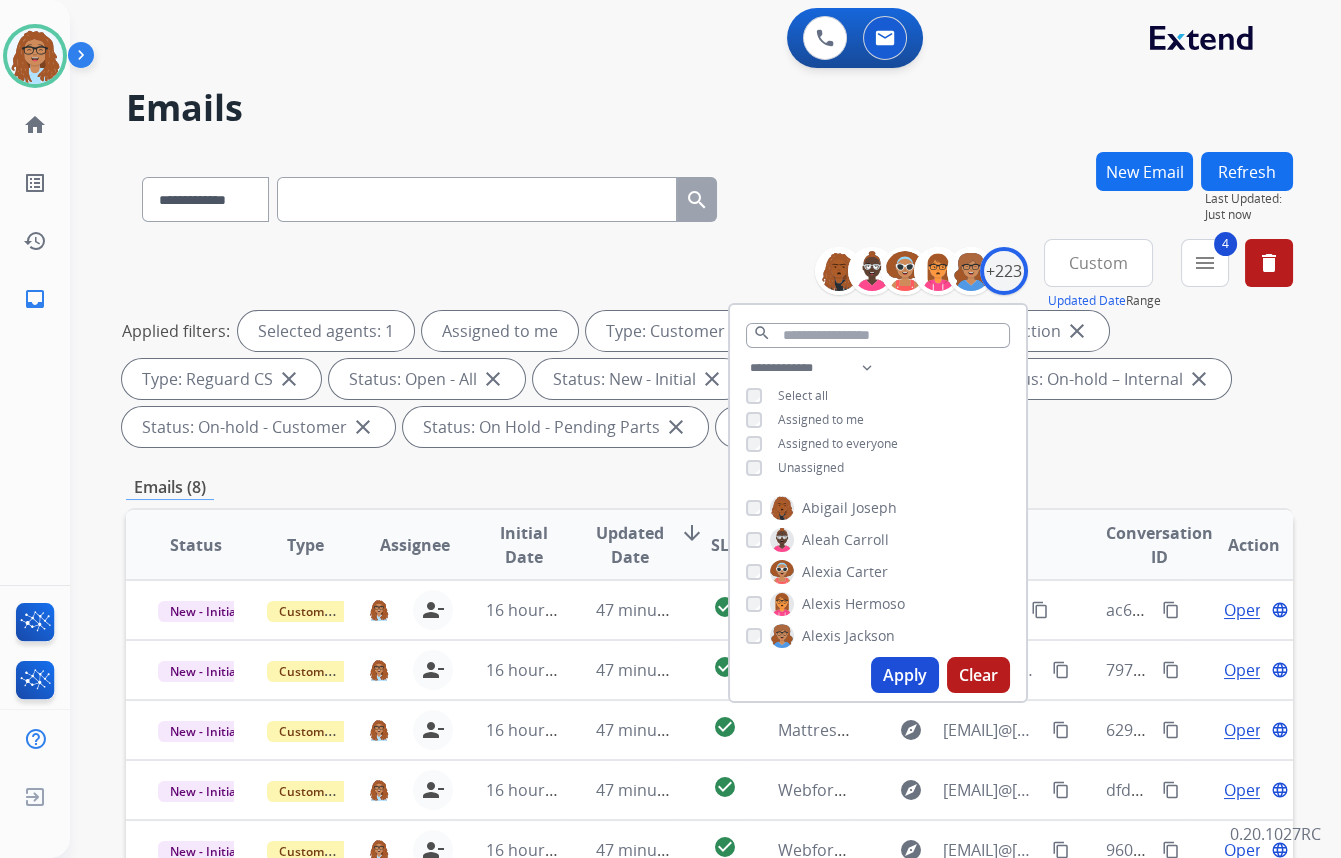 click on "**********" at bounding box center (709, 195) 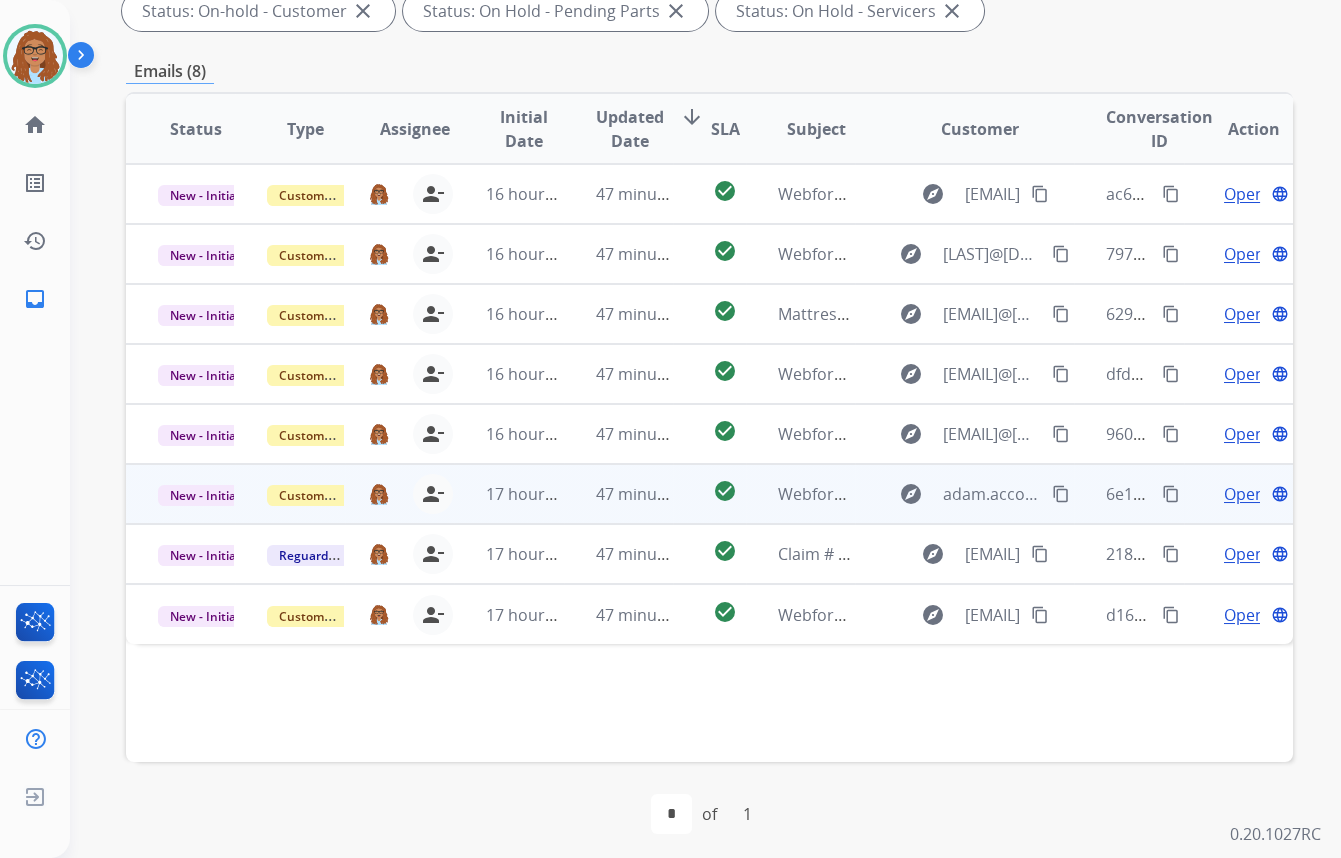 scroll, scrollTop: 423, scrollLeft: 0, axis: vertical 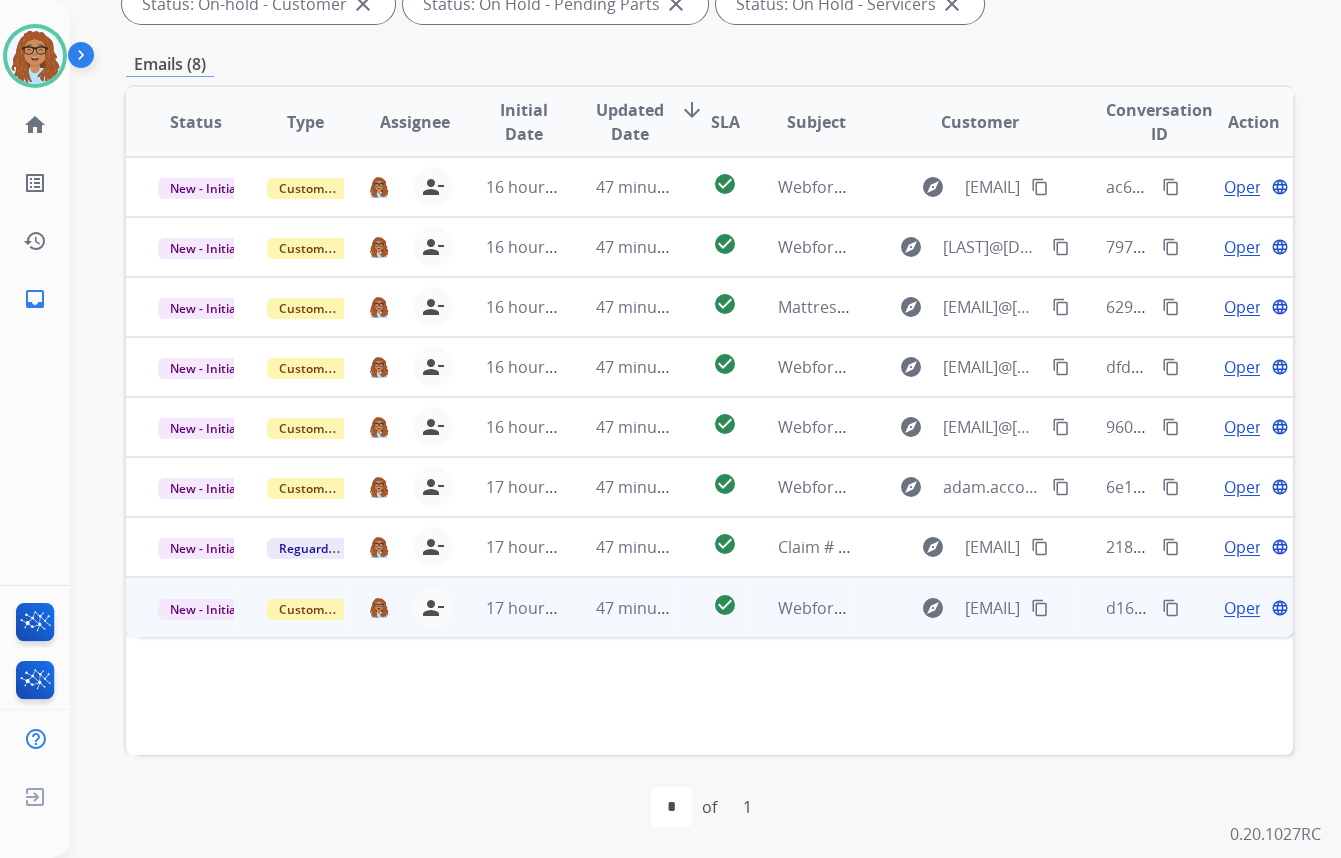 click on "Open" at bounding box center [1244, 608] 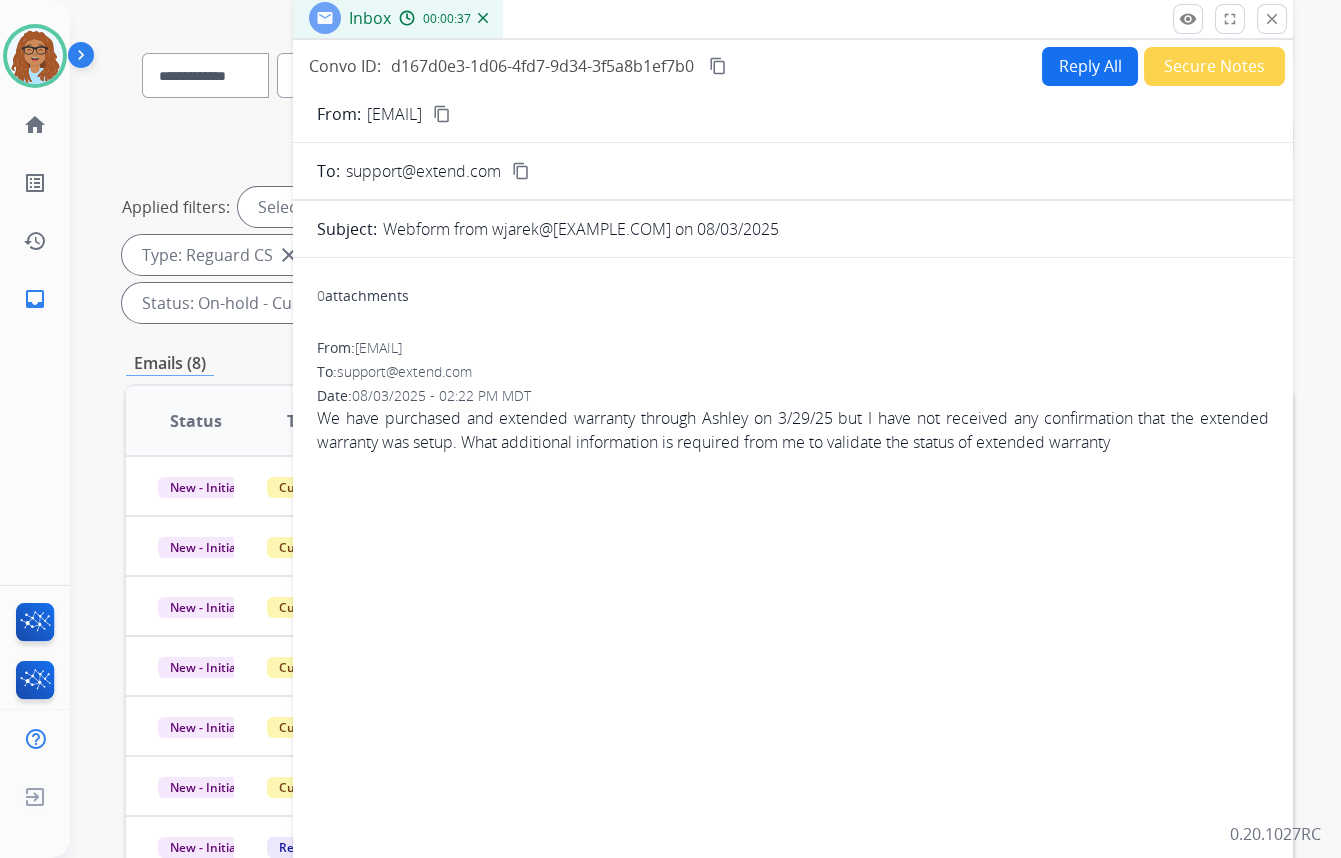 scroll, scrollTop: 0, scrollLeft: 0, axis: both 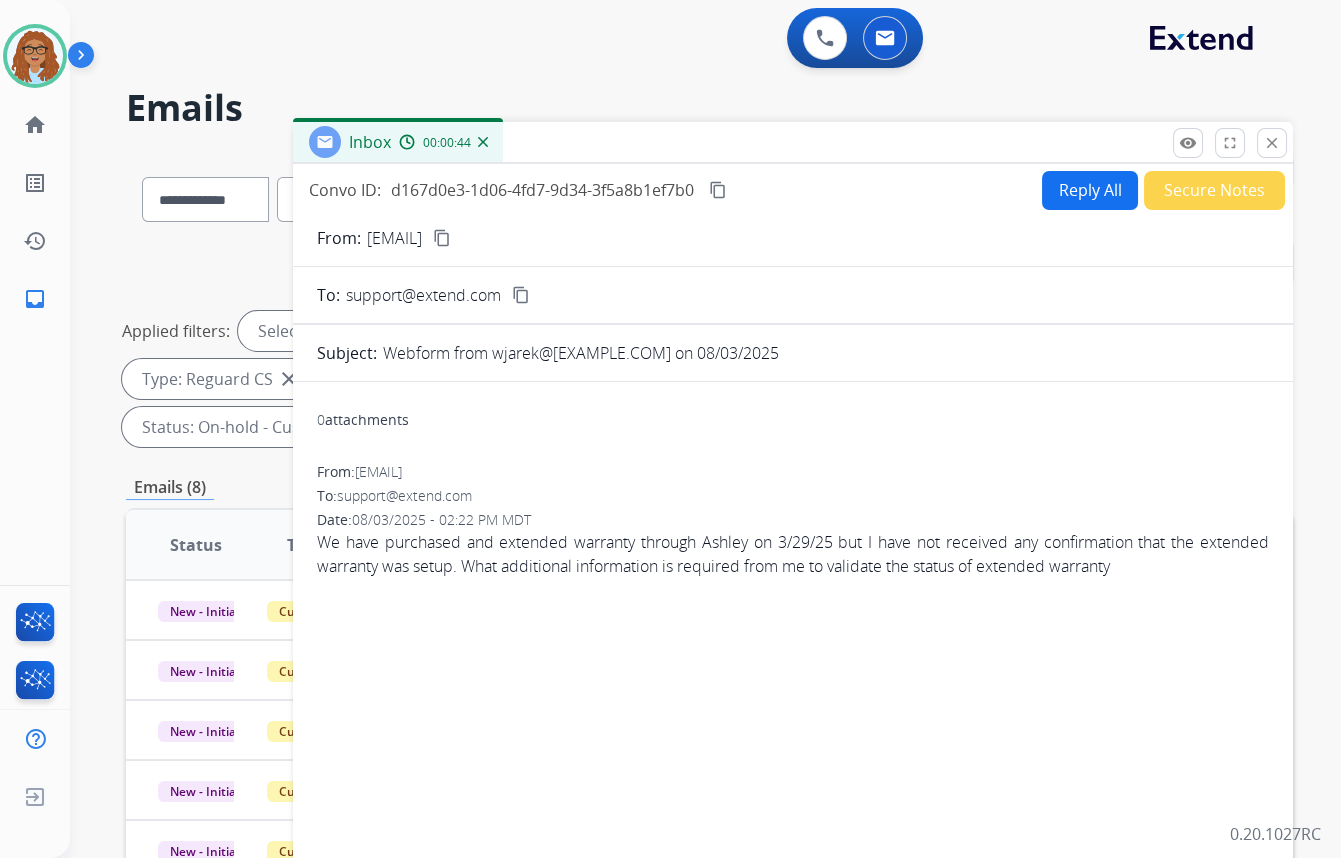 click on "Reply All" at bounding box center (1090, 190) 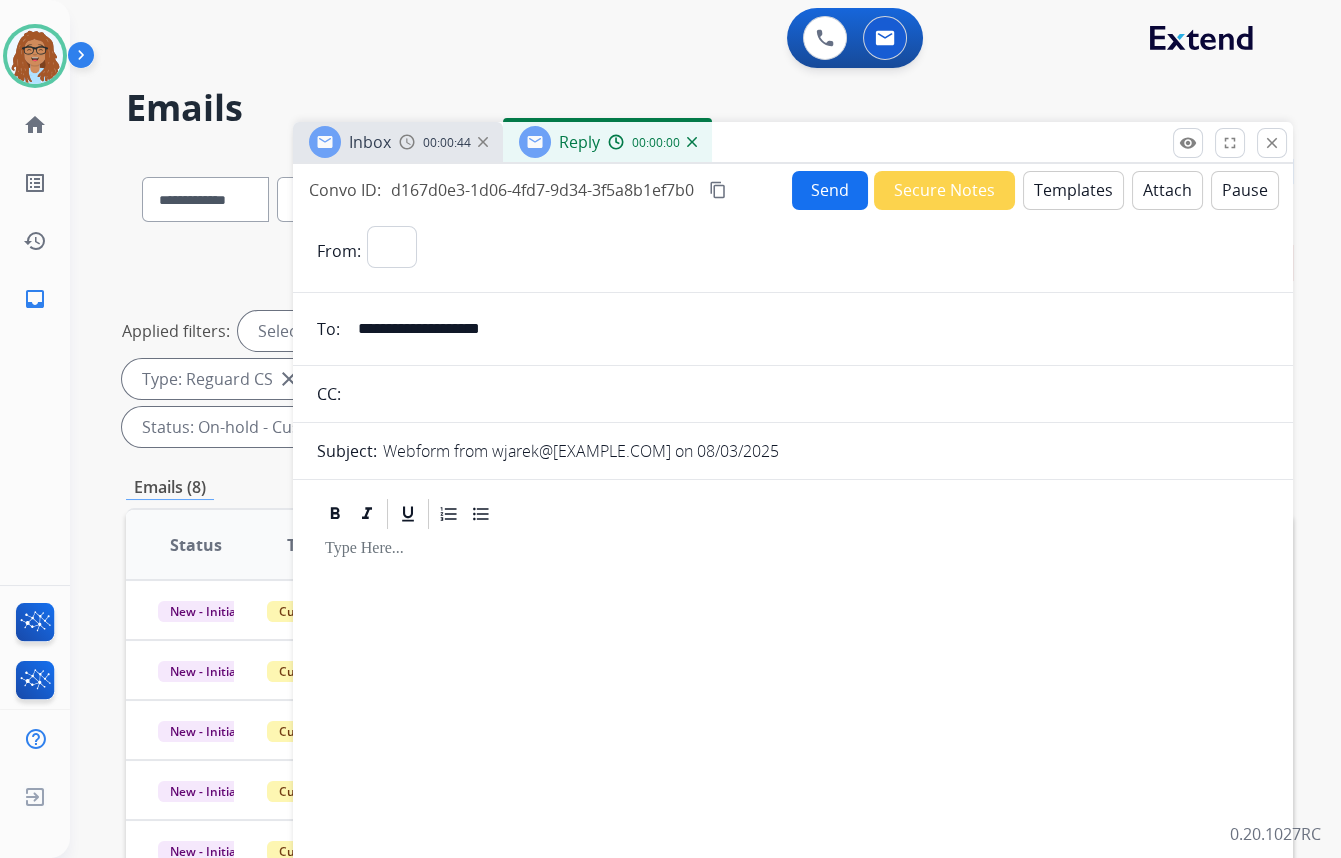 select on "**********" 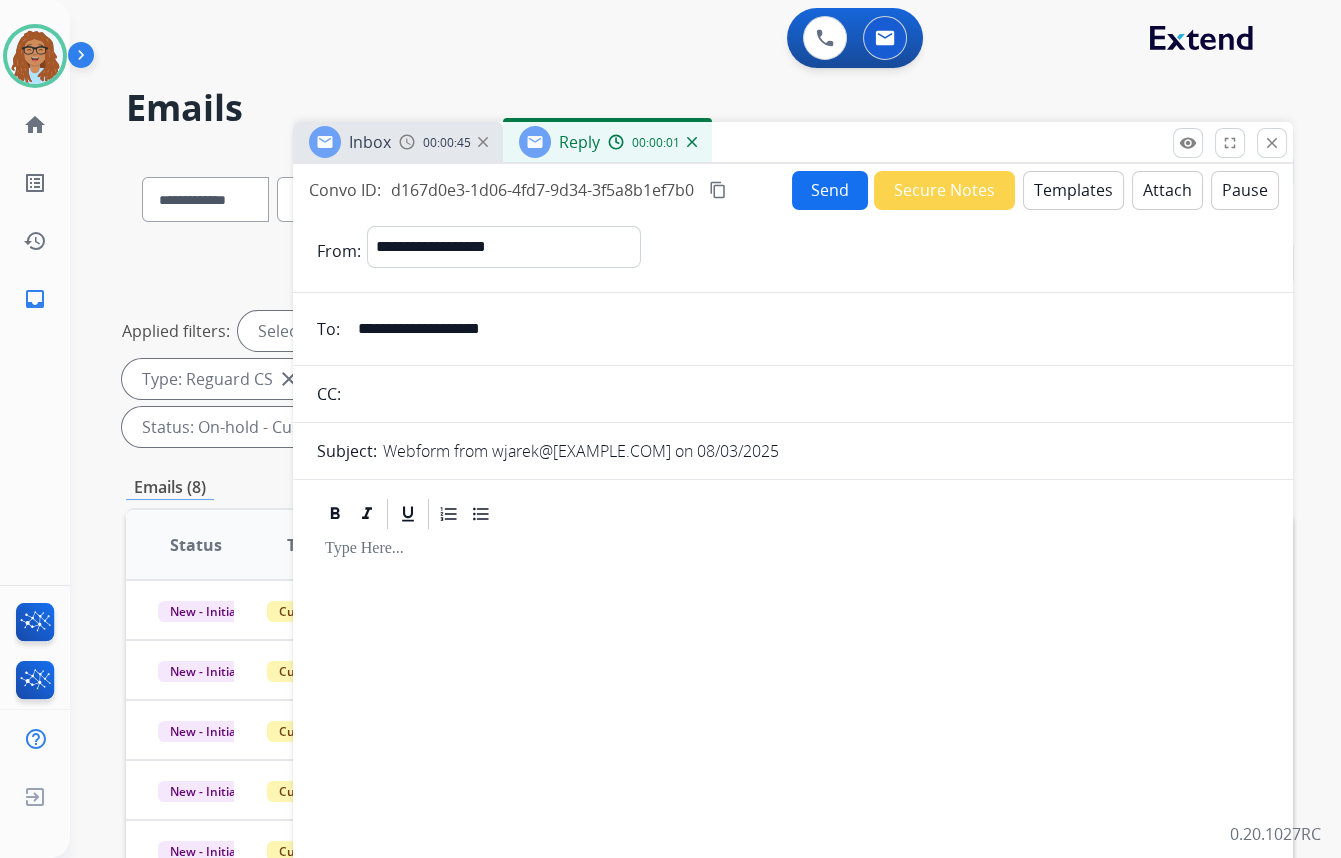 drag, startPoint x: 548, startPoint y: 321, endPoint x: 306, endPoint y: 319, distance: 242.00827 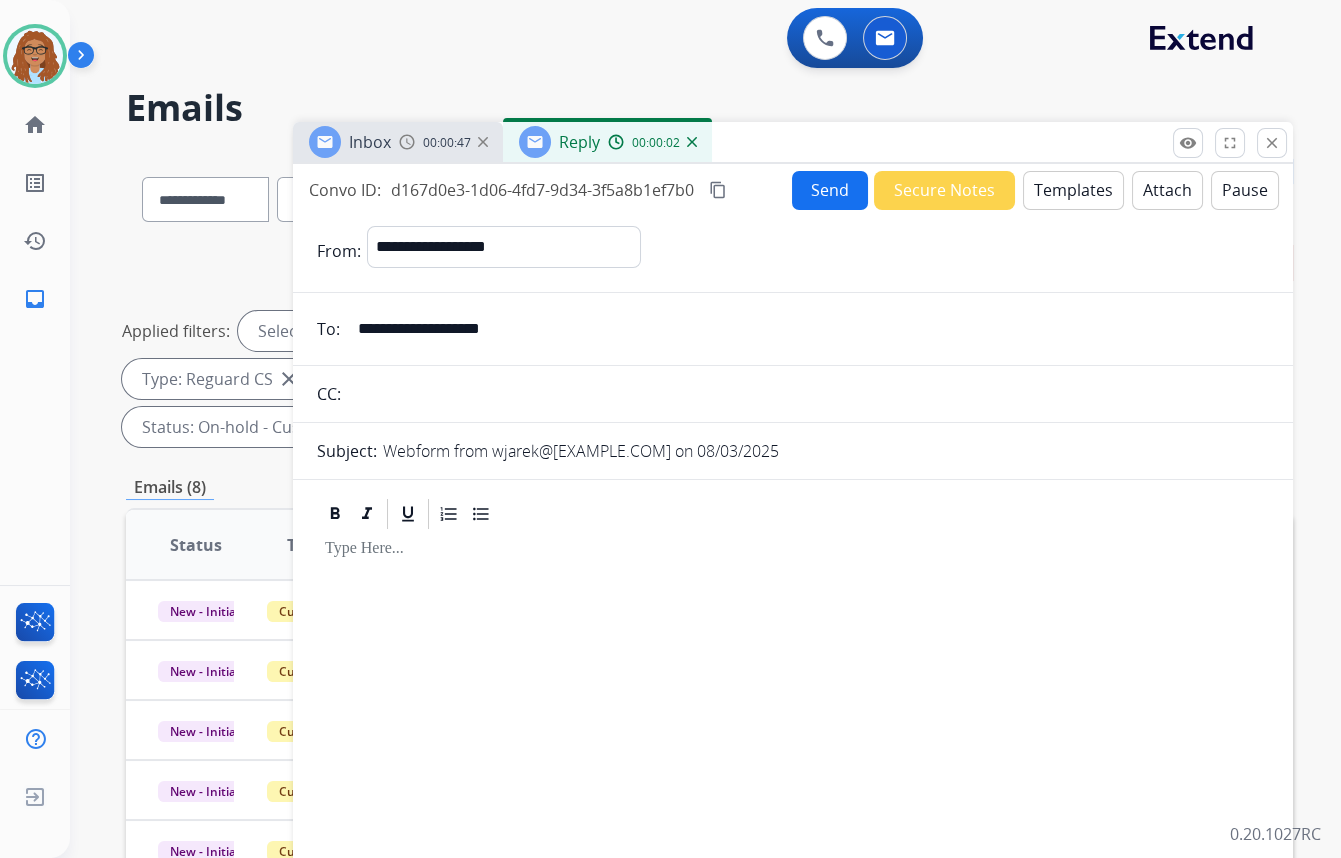 drag, startPoint x: 485, startPoint y: 400, endPoint x: 483, endPoint y: 348, distance: 52.03845 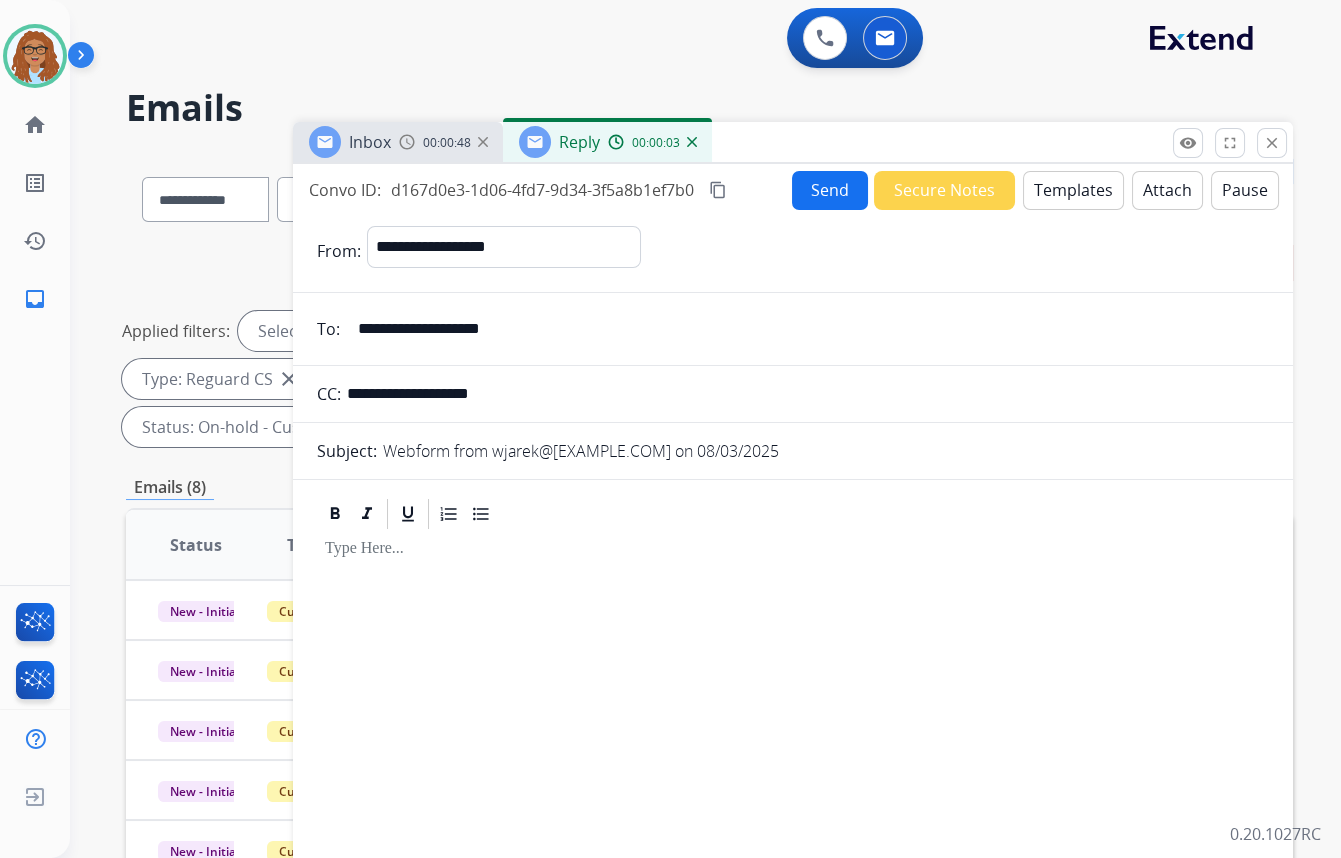 type on "**********" 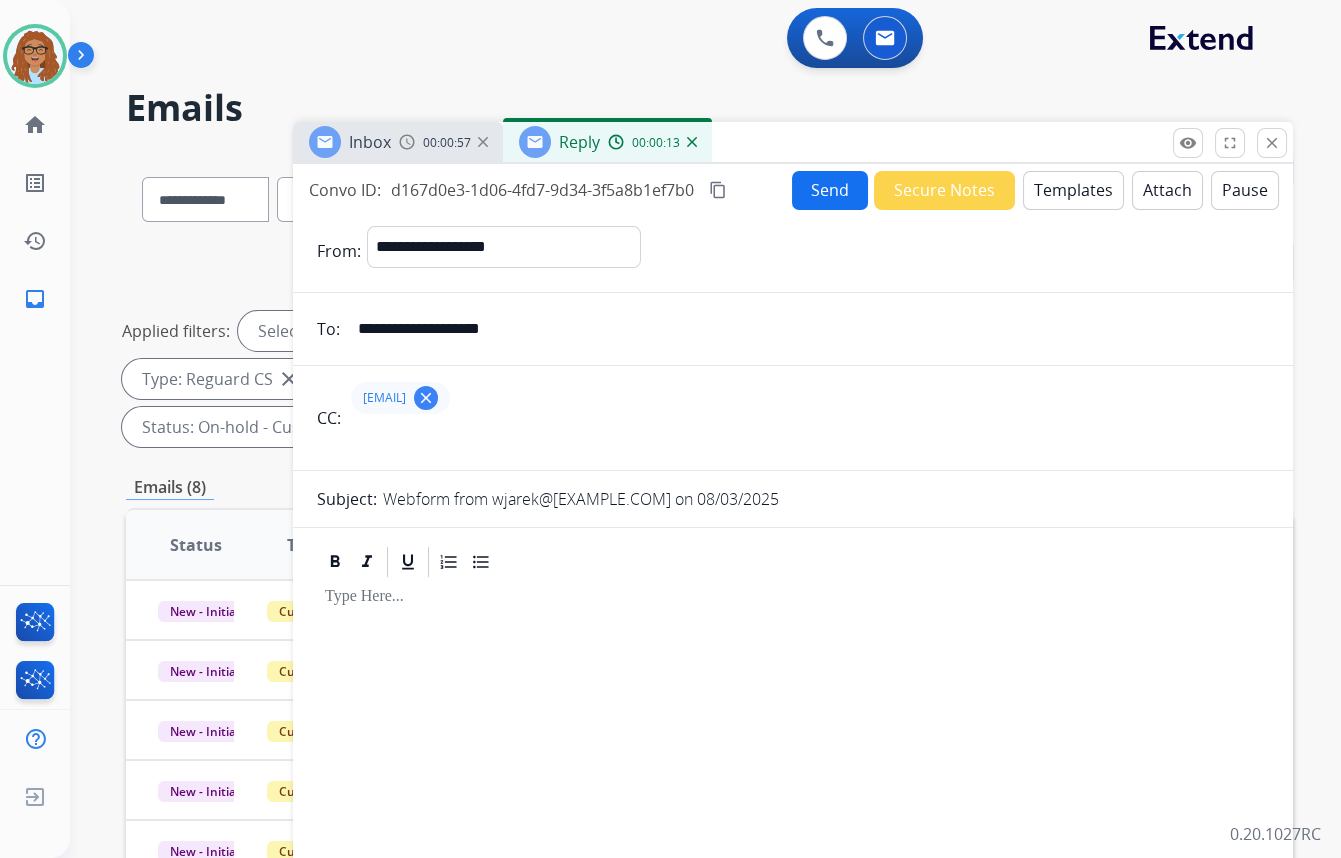 click on "Templates" at bounding box center (1073, 190) 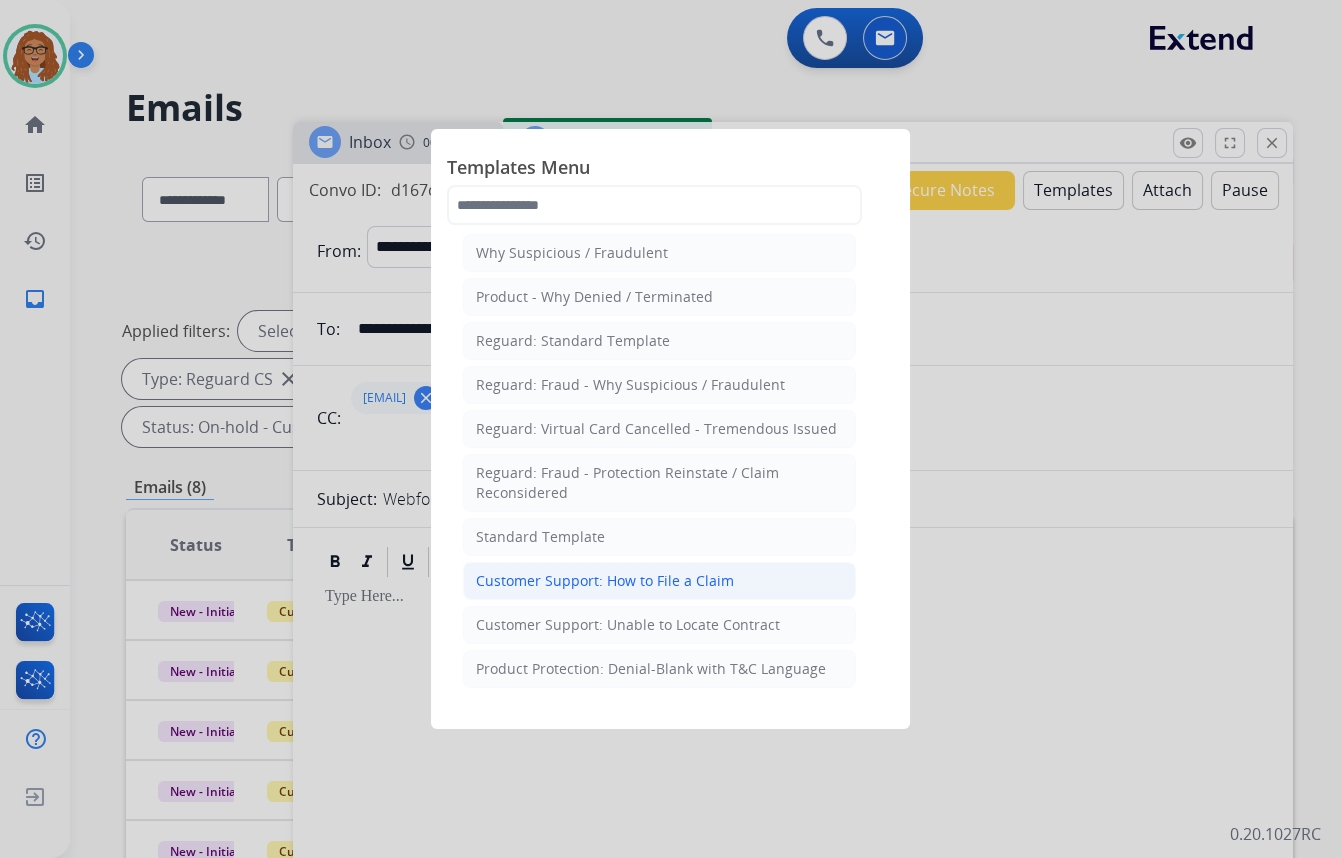 scroll, scrollTop: 90, scrollLeft: 0, axis: vertical 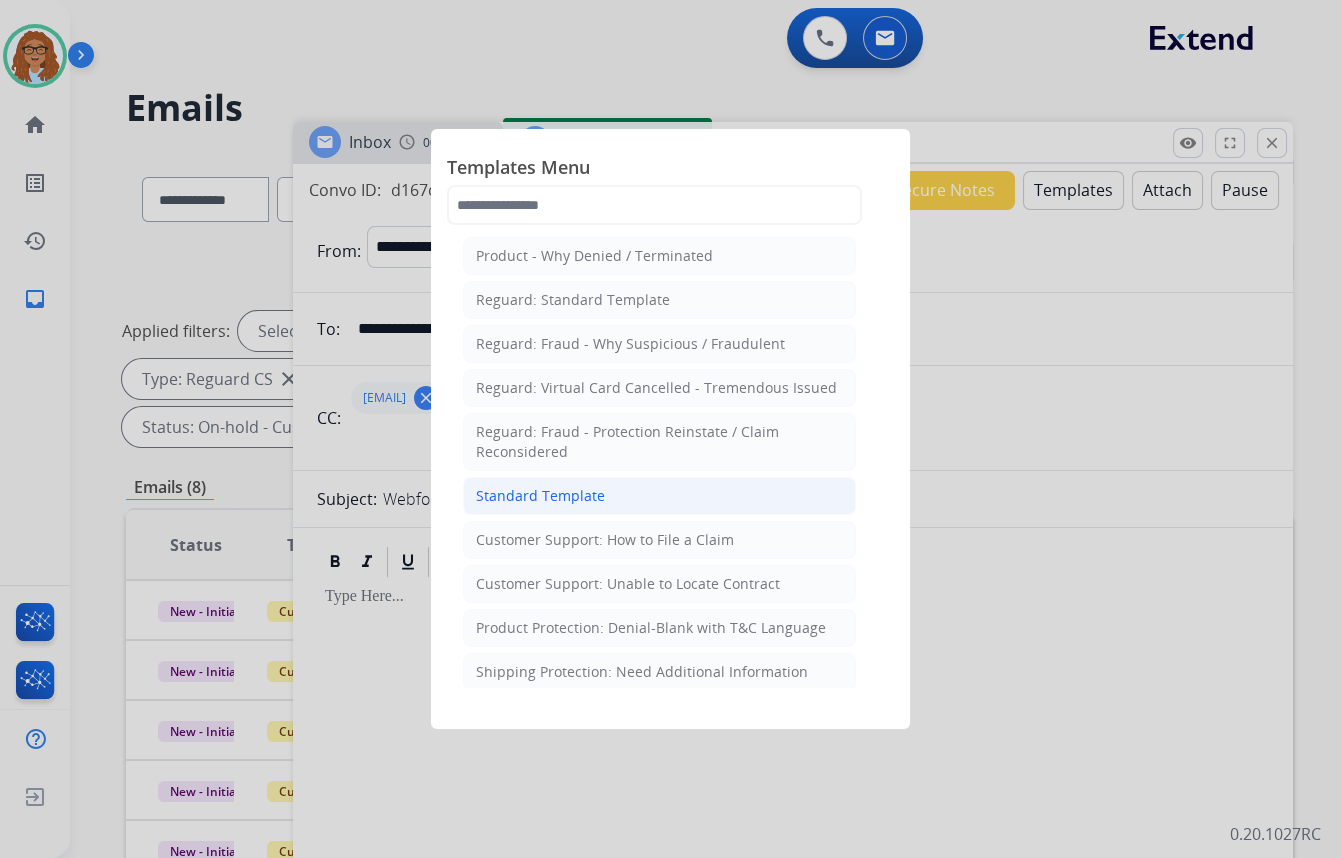 click on "Standard Template" 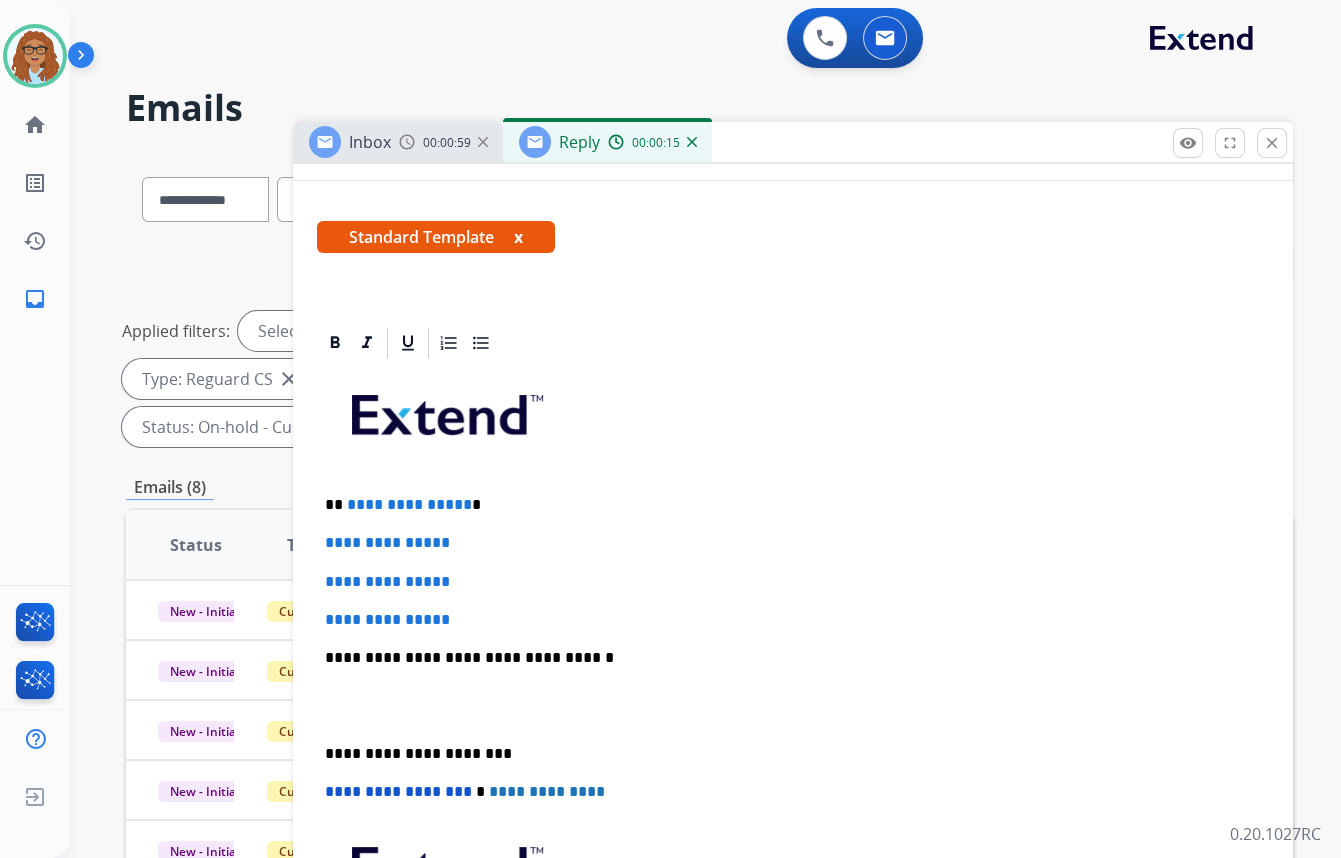 scroll, scrollTop: 363, scrollLeft: 0, axis: vertical 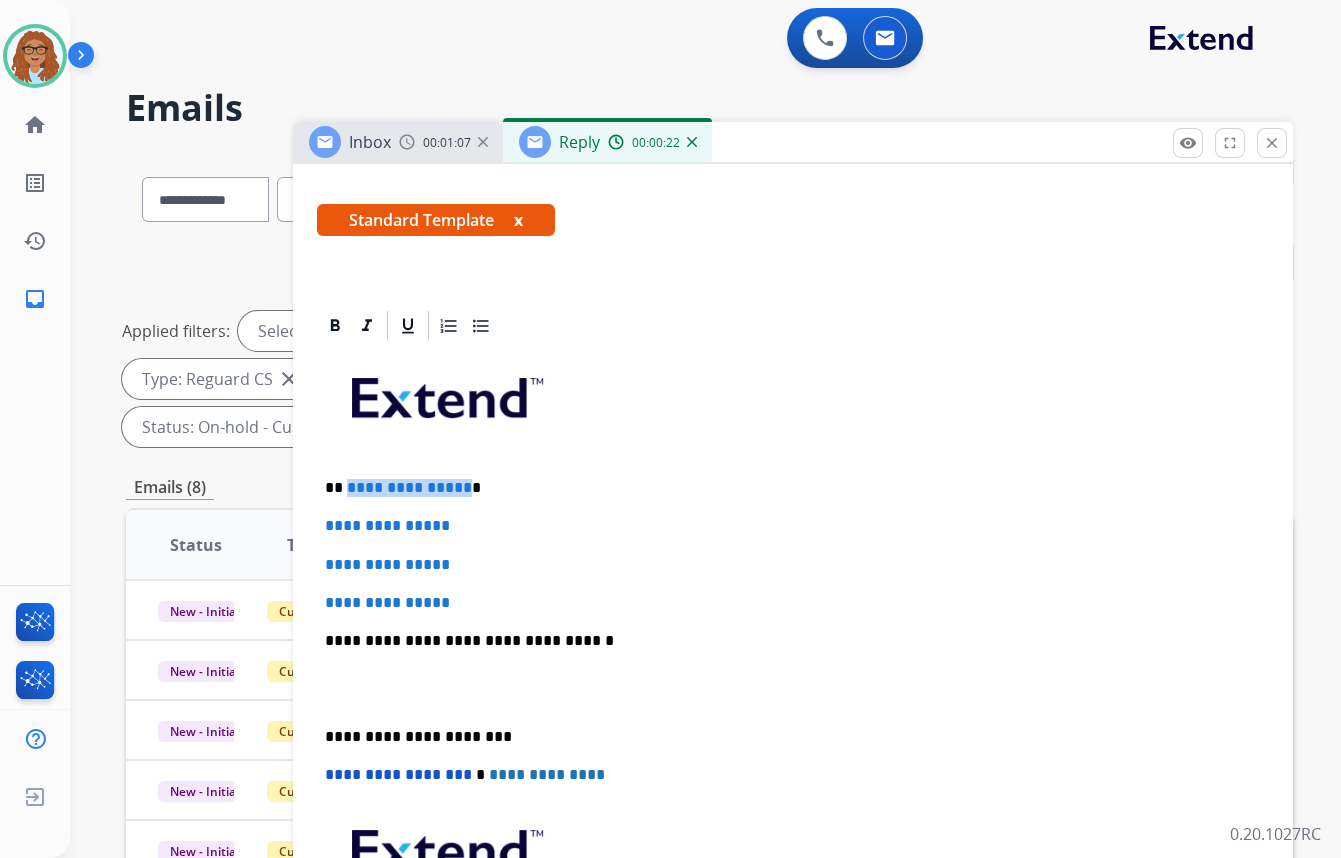 drag, startPoint x: 459, startPoint y: 478, endPoint x: 346, endPoint y: 488, distance: 113.44161 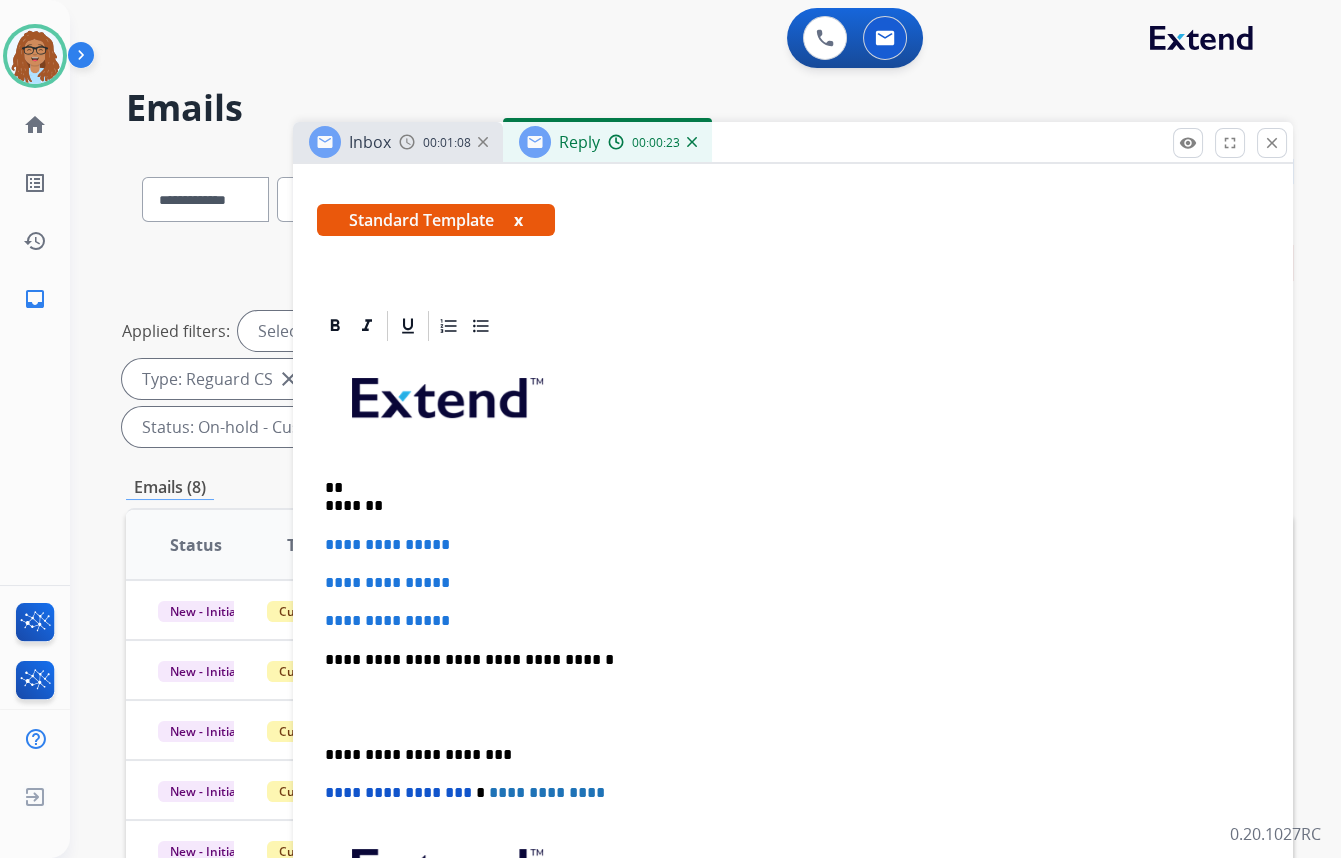click on "** *******" at bounding box center [785, 497] 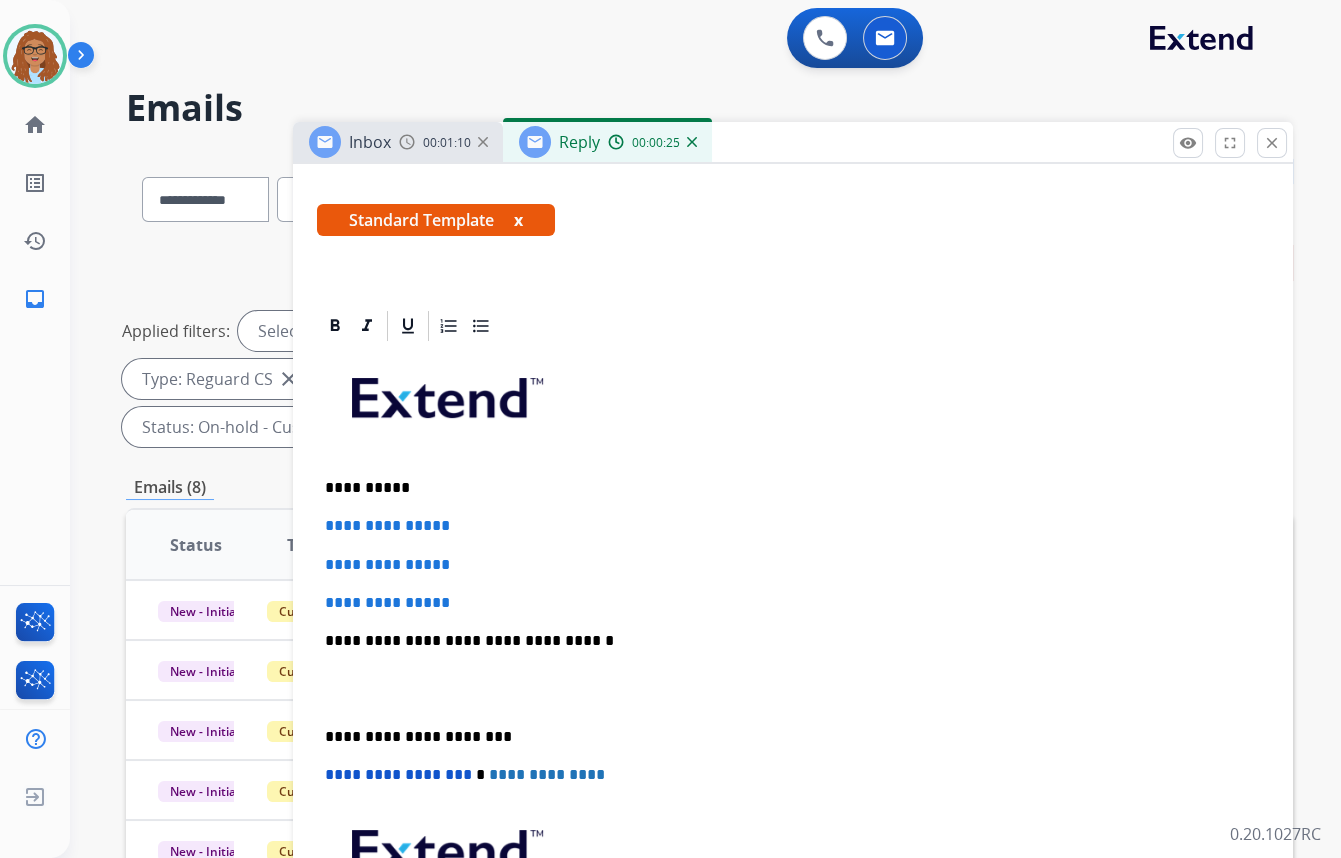 click on "**********" at bounding box center (785, 488) 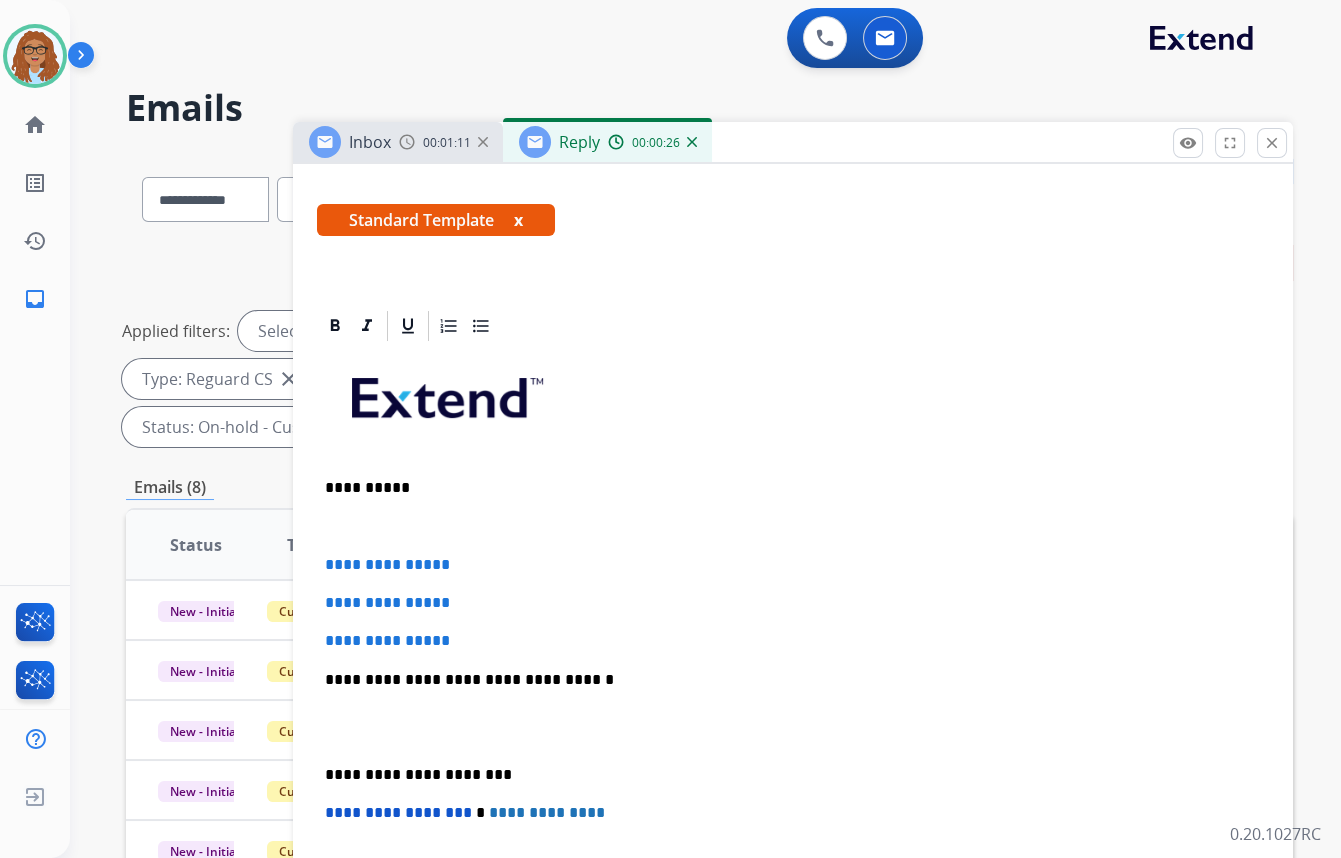 type 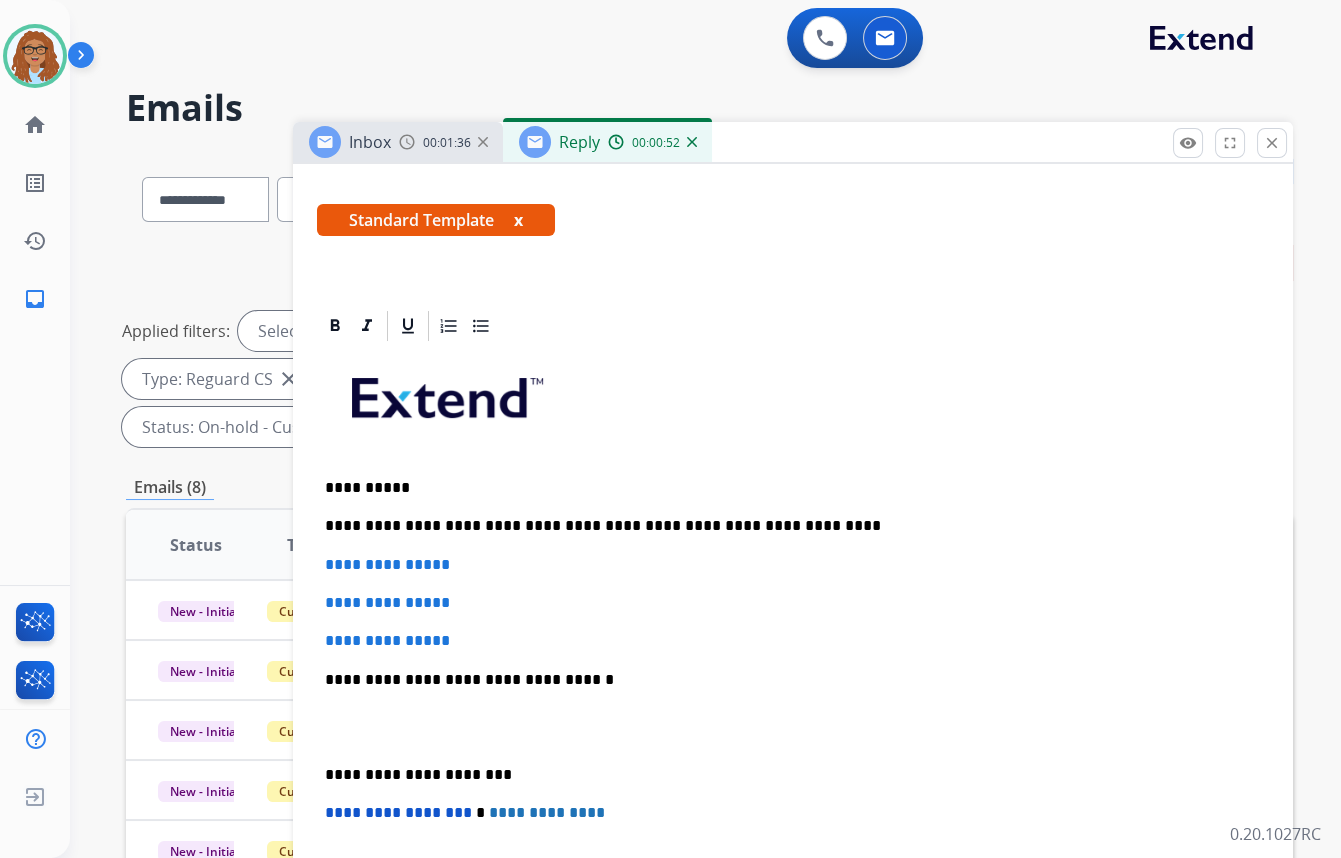 click on "**********" at bounding box center (785, 526) 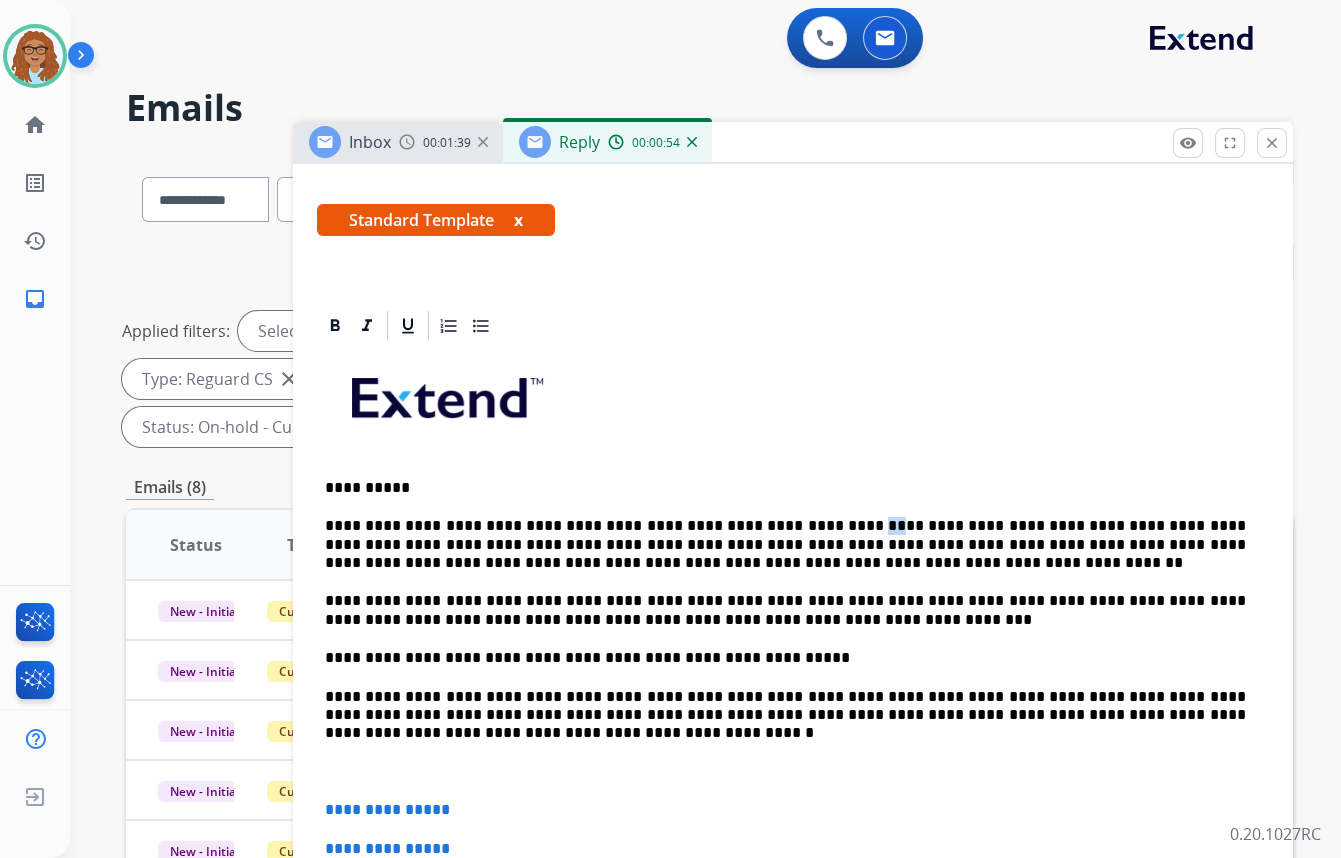 drag, startPoint x: 806, startPoint y: 523, endPoint x: 793, endPoint y: 522, distance: 13.038404 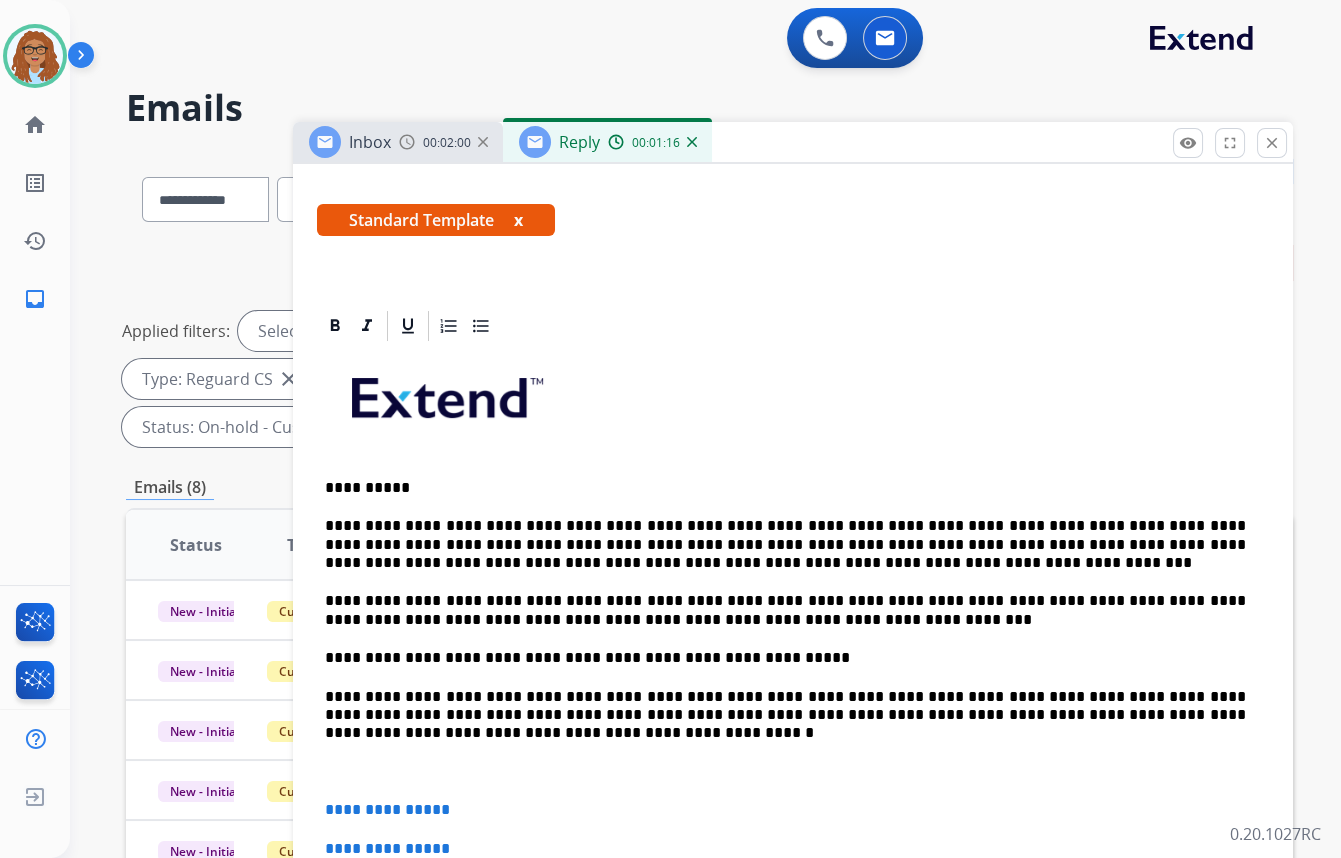 click on "**********" at bounding box center [785, 544] 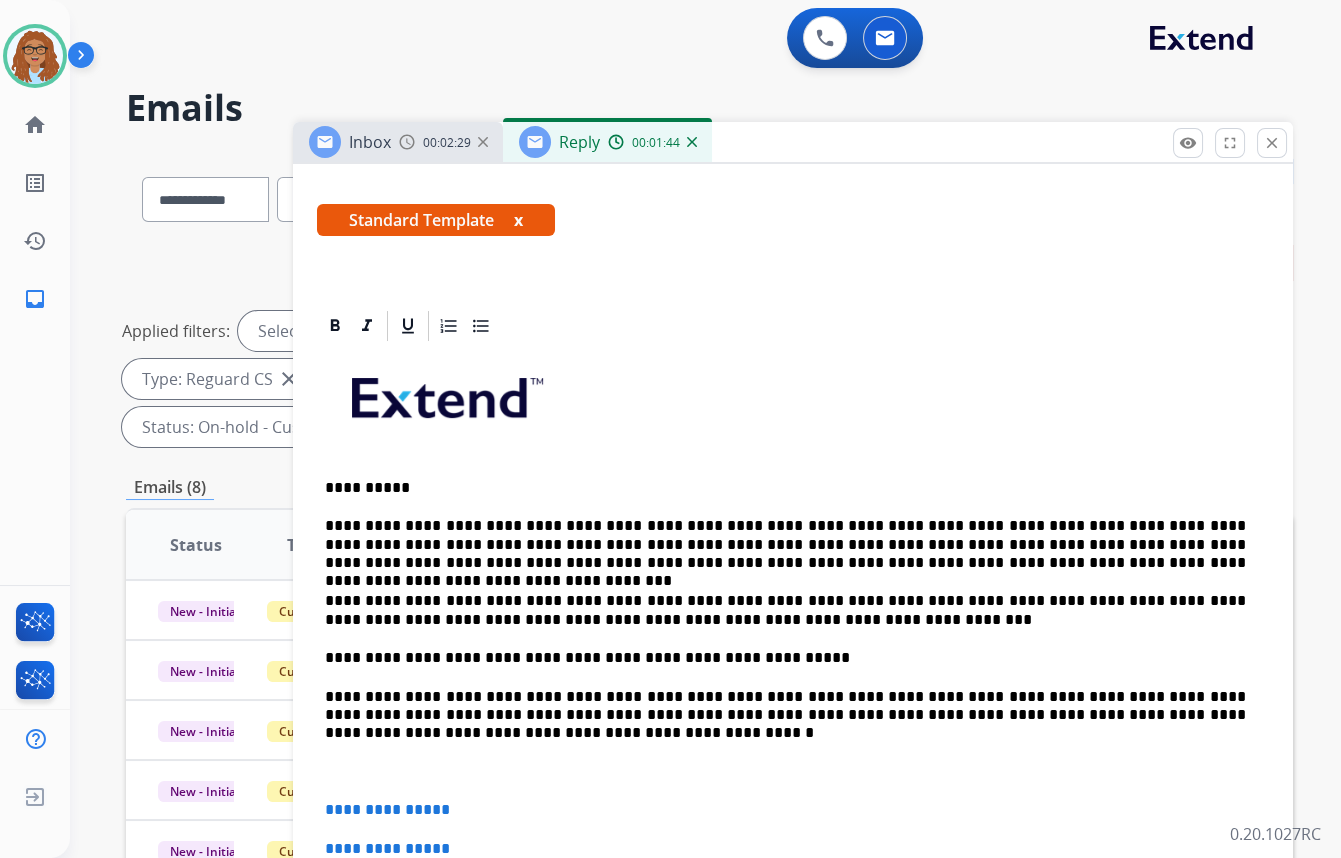 drag, startPoint x: 324, startPoint y: 593, endPoint x: 389, endPoint y: 588, distance: 65.192024 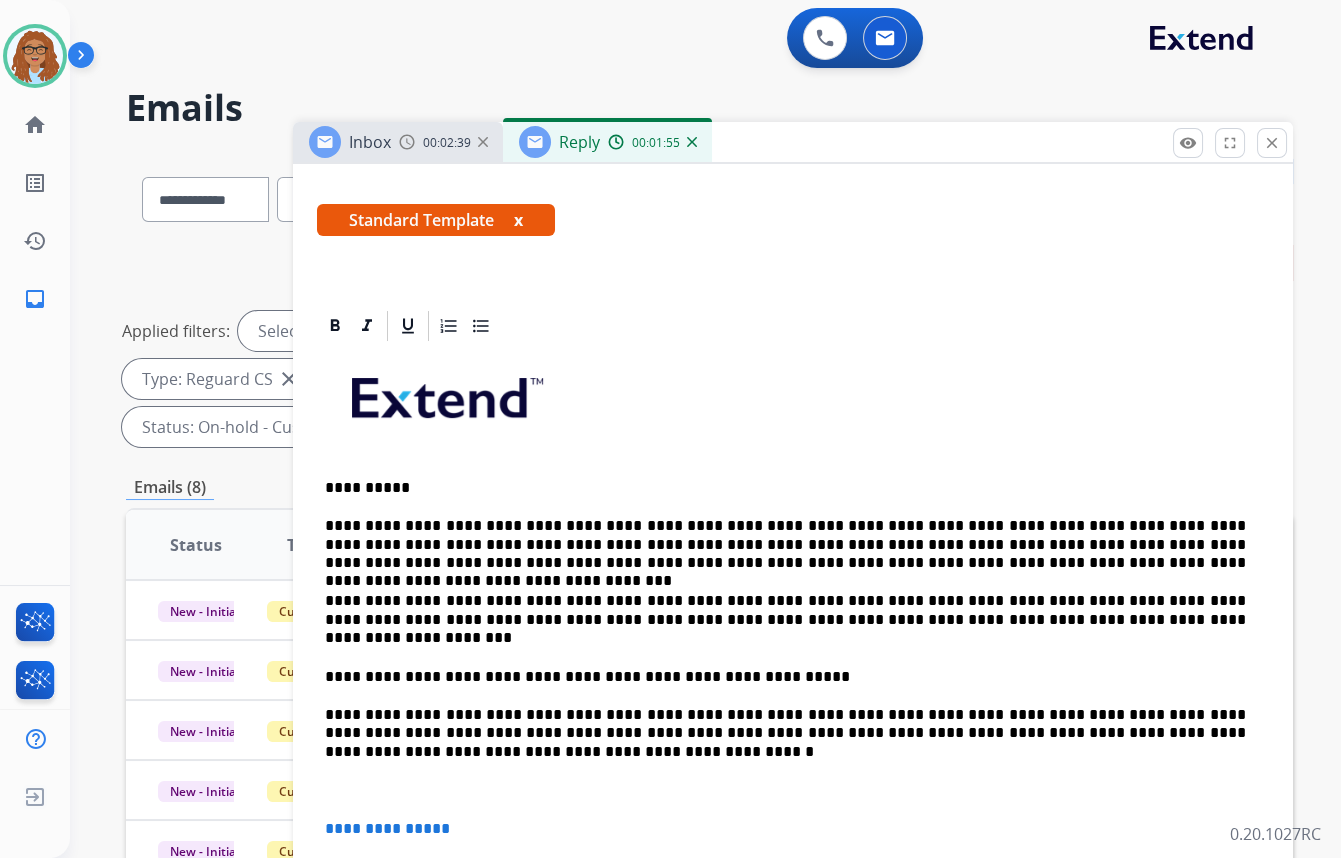 click on "**********" at bounding box center (785, 544) 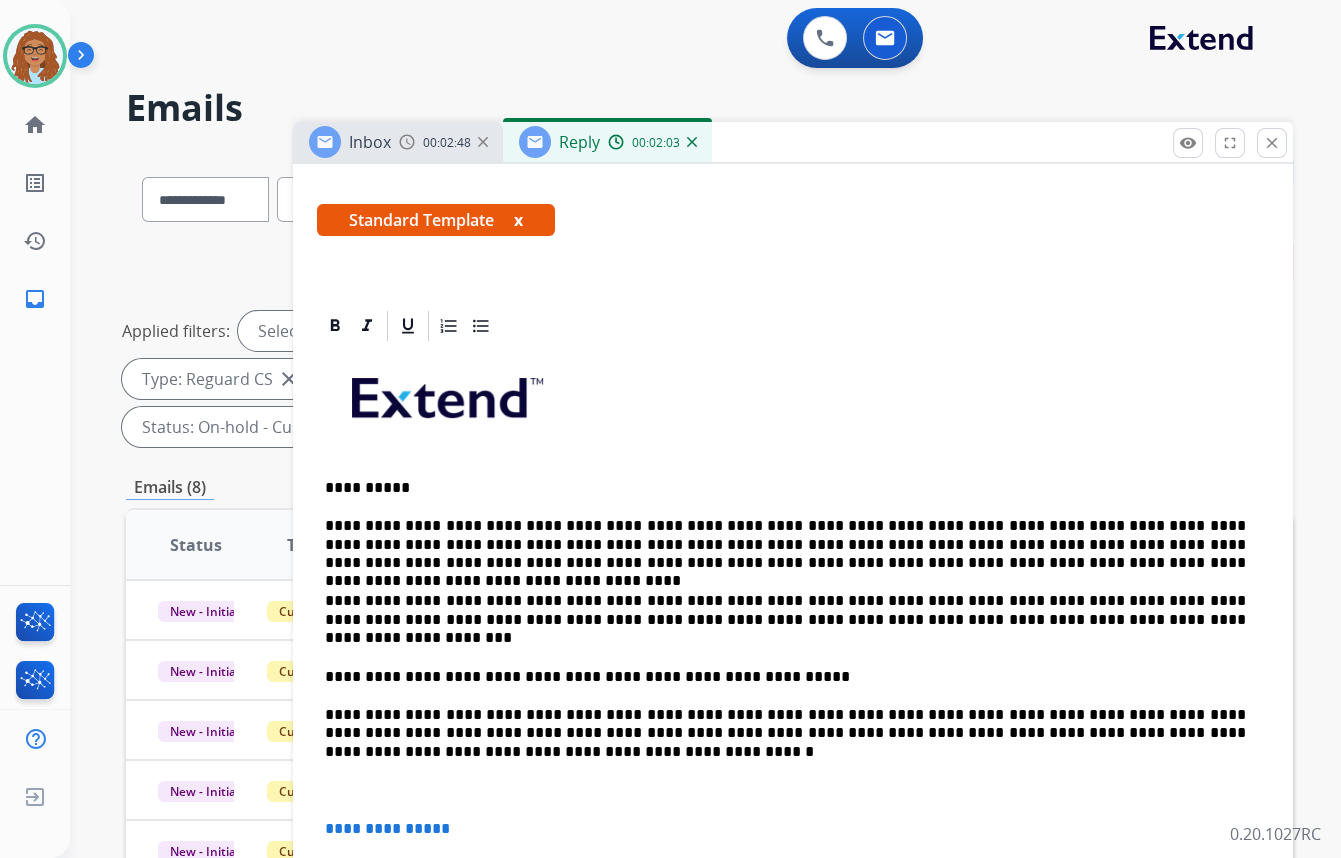 drag, startPoint x: 324, startPoint y: 670, endPoint x: 380, endPoint y: 680, distance: 56.88585 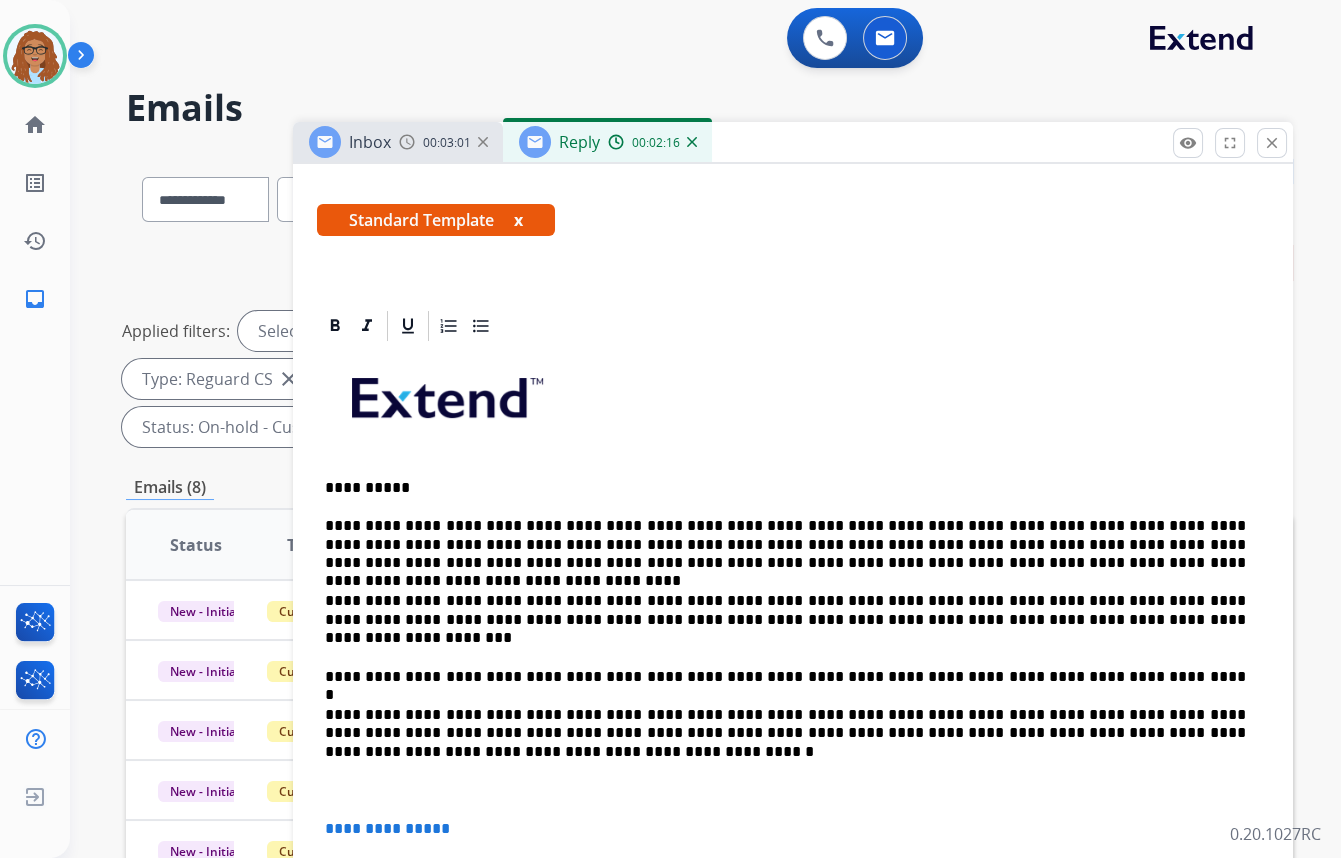 click on "**********" at bounding box center [785, 733] 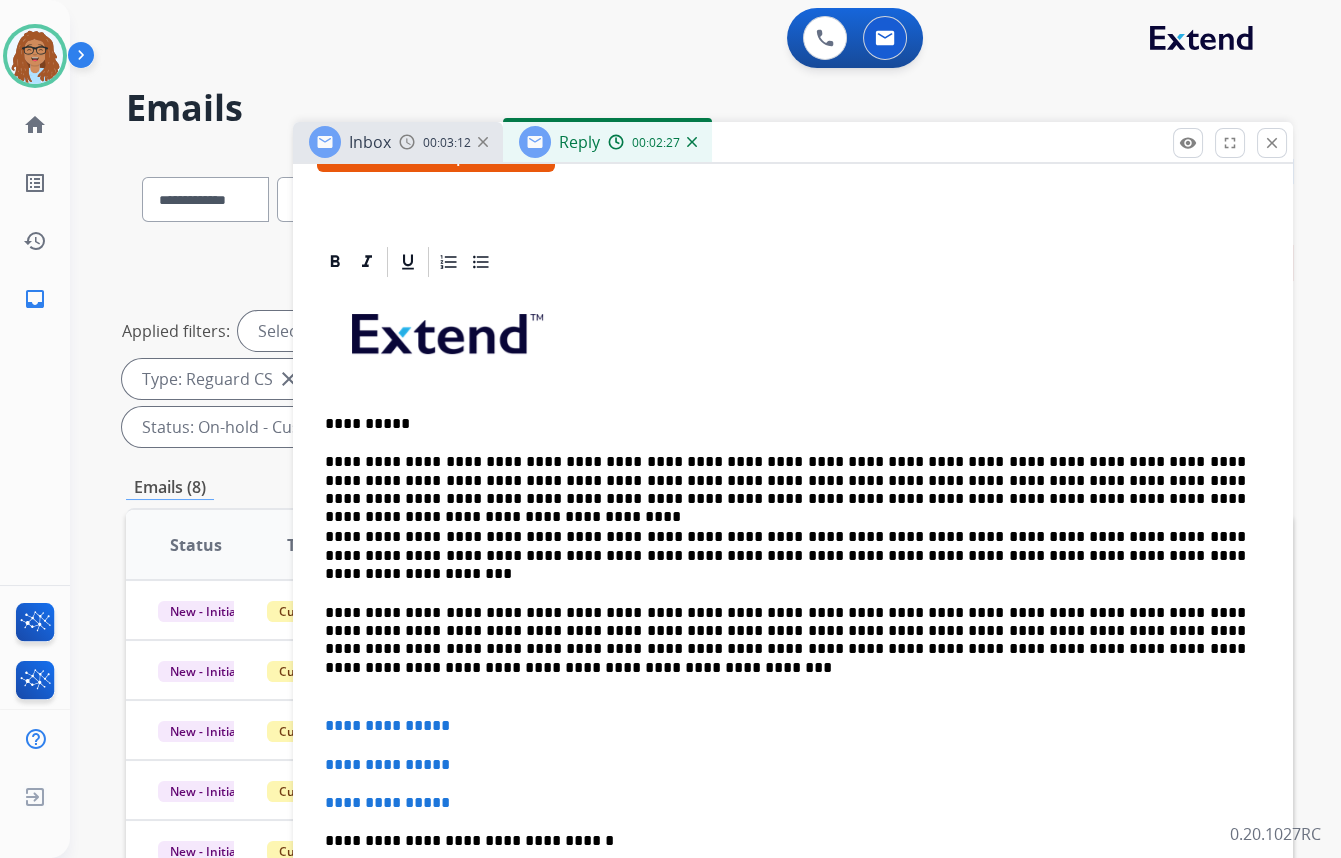 scroll, scrollTop: 454, scrollLeft: 0, axis: vertical 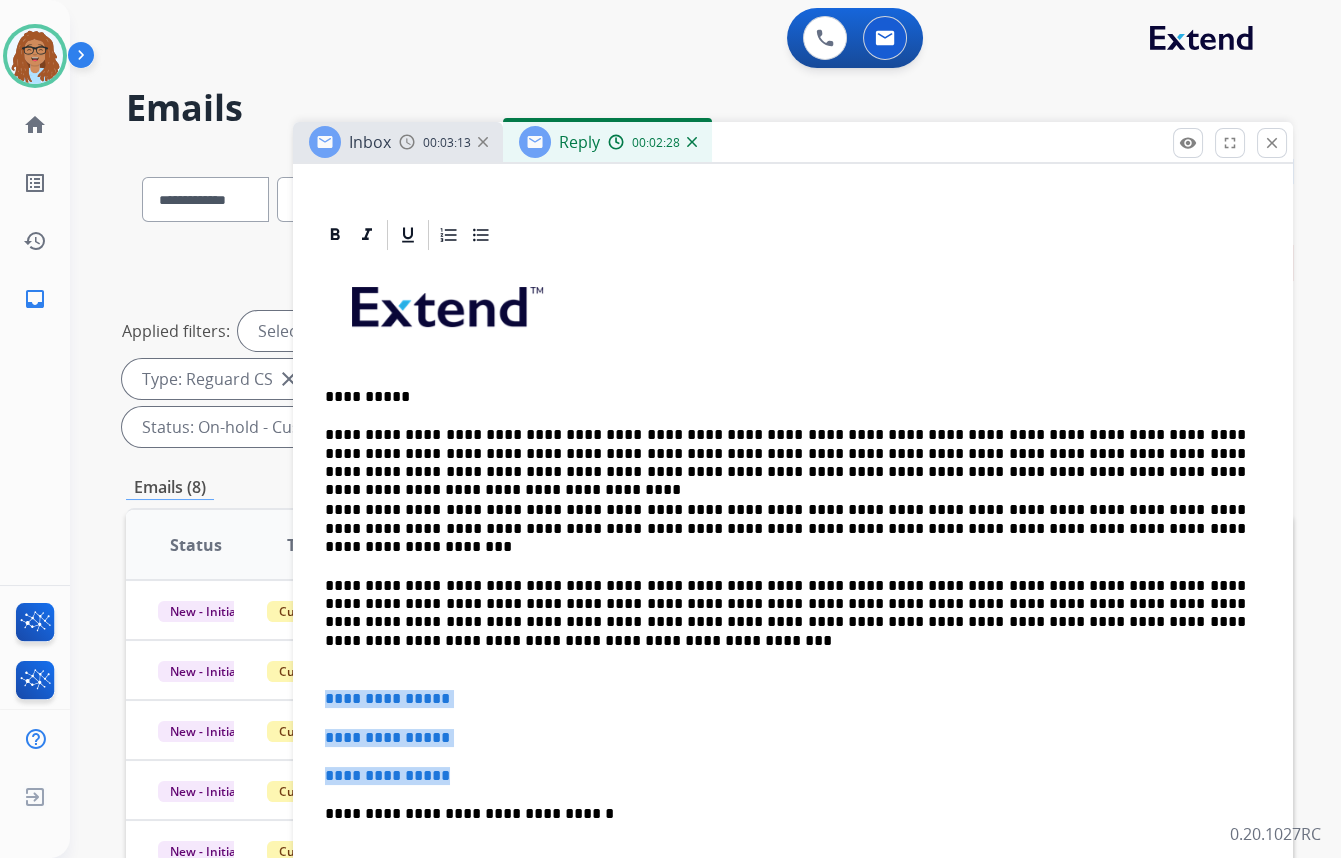 drag, startPoint x: 460, startPoint y: 781, endPoint x: 322, endPoint y: 696, distance: 162.07715 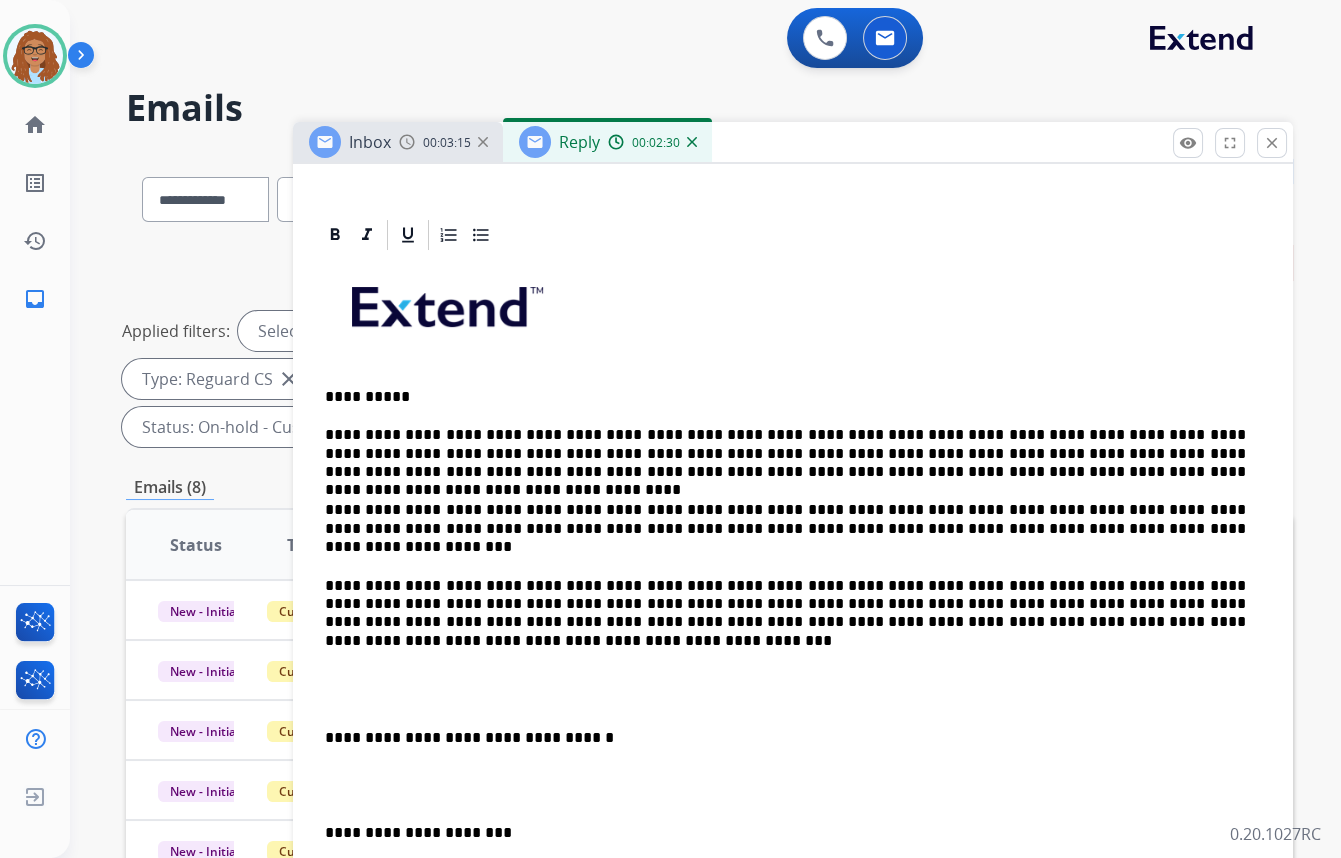 click on "**********" at bounding box center [785, 604] 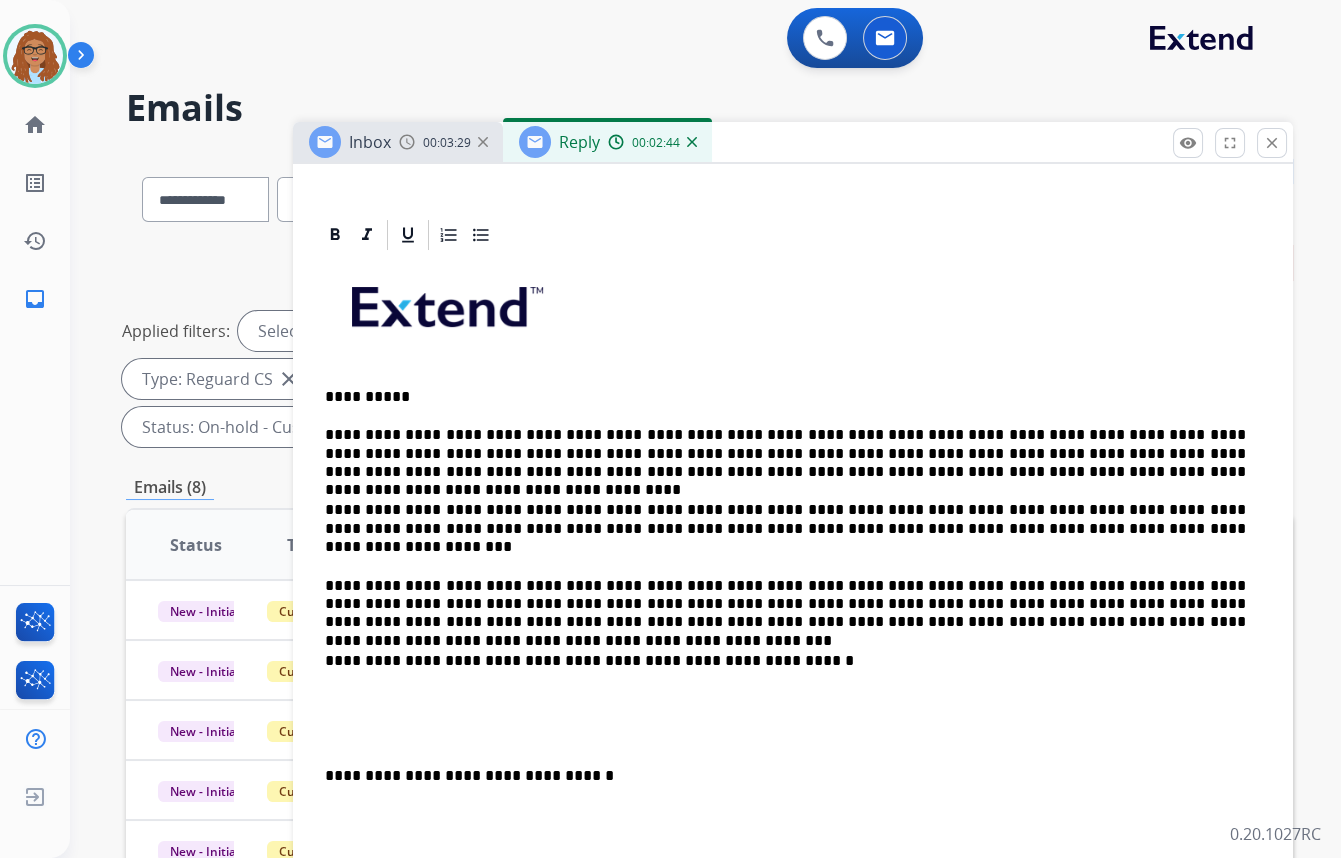 click on "**********" at bounding box center [785, 661] 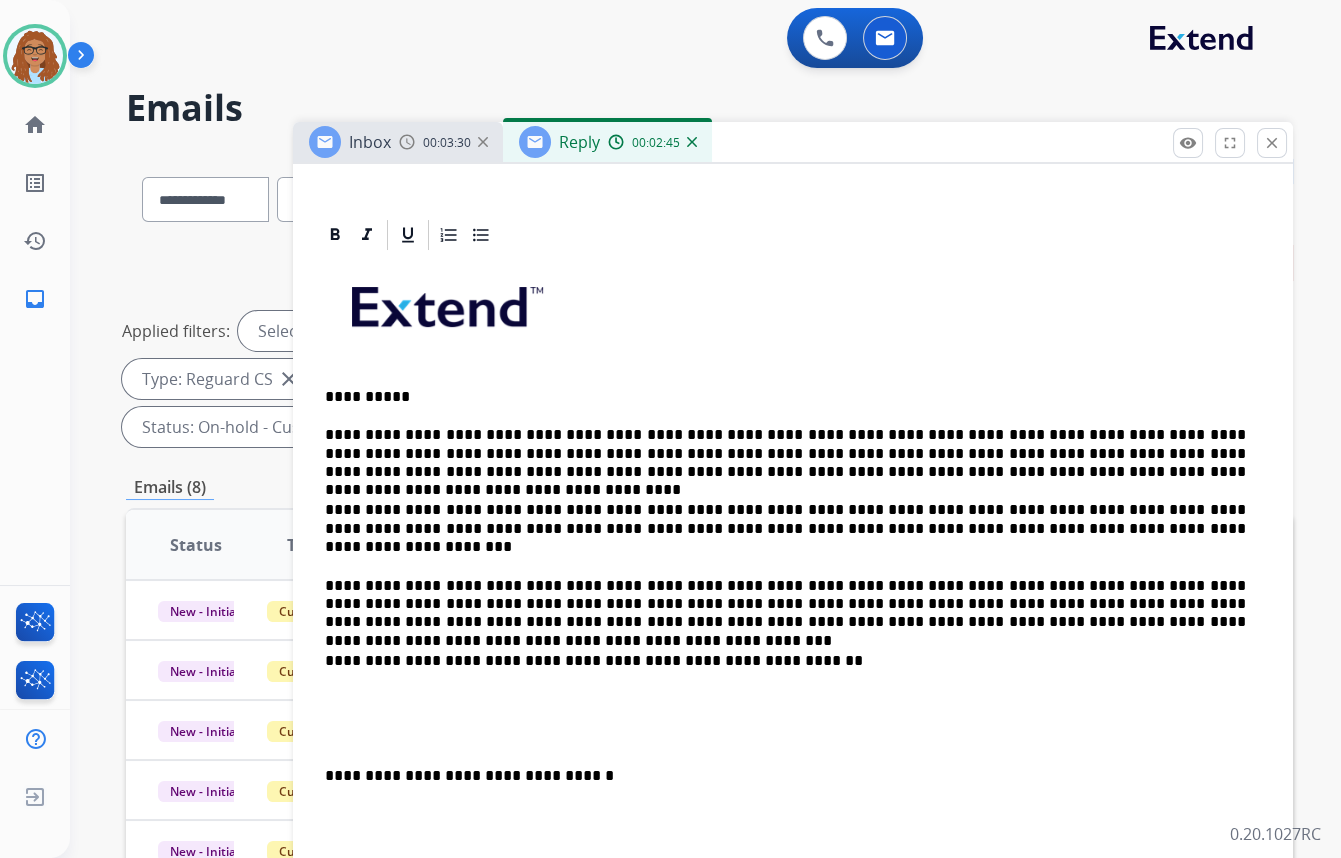 click on "**********" at bounding box center (785, 661) 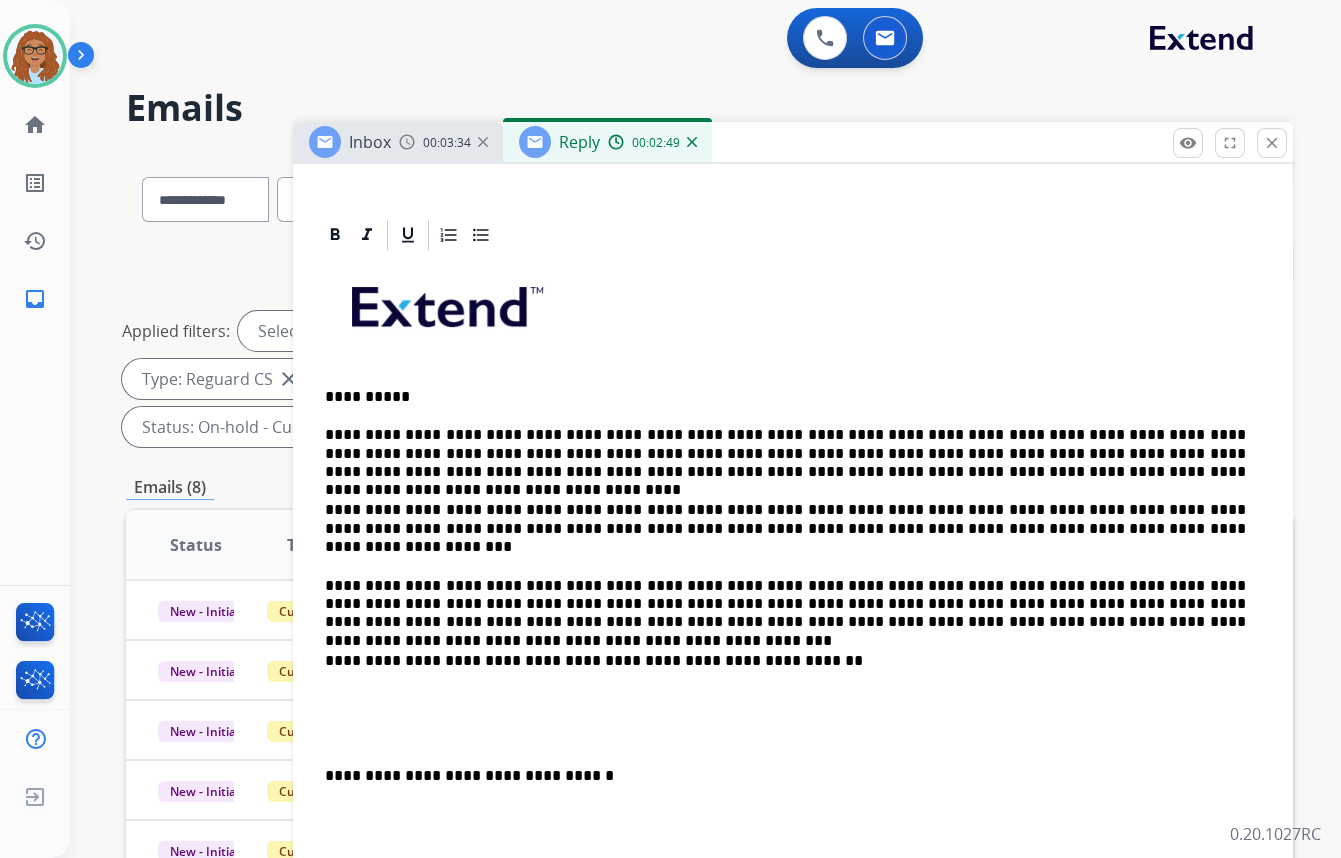 click on "**********" at bounding box center [793, 710] 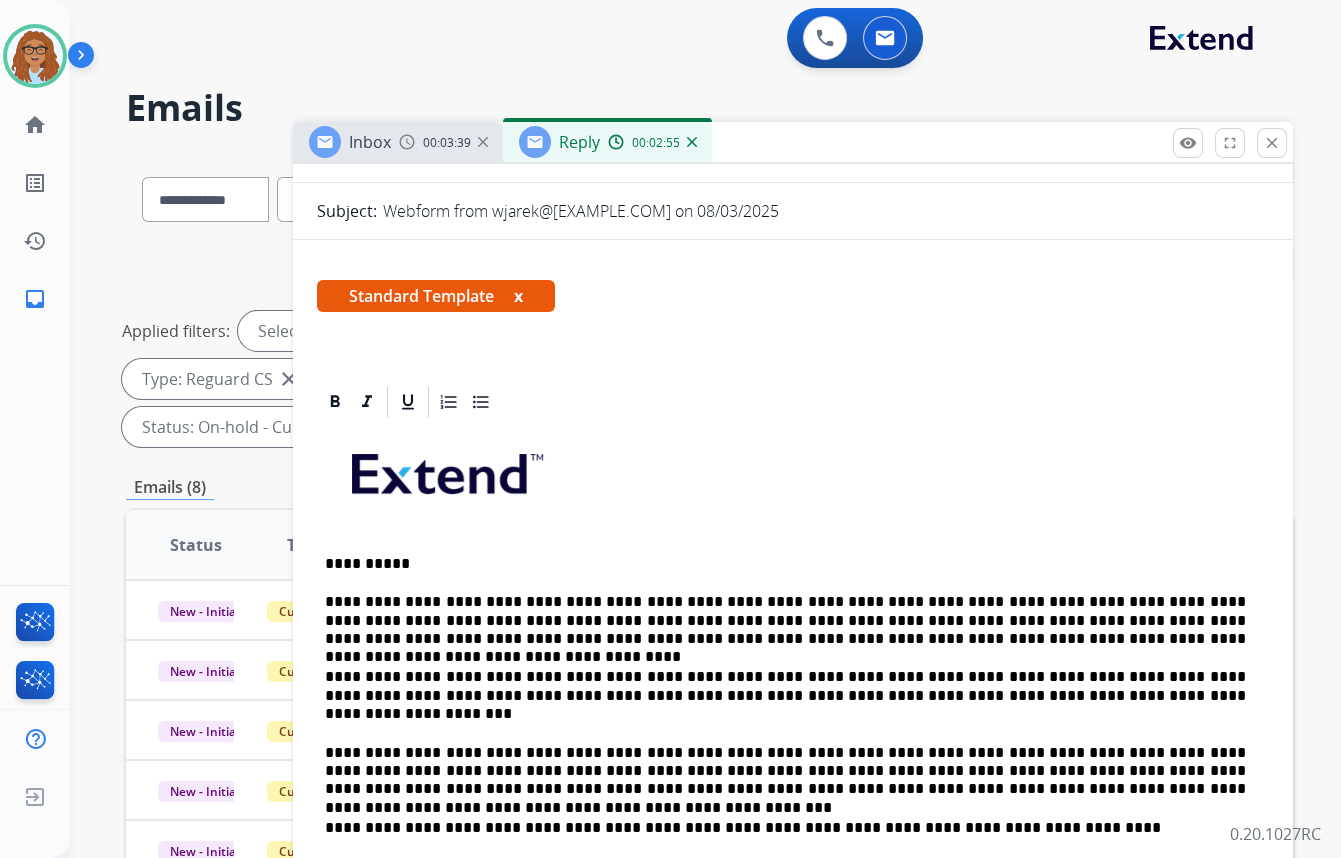 scroll, scrollTop: 363, scrollLeft: 0, axis: vertical 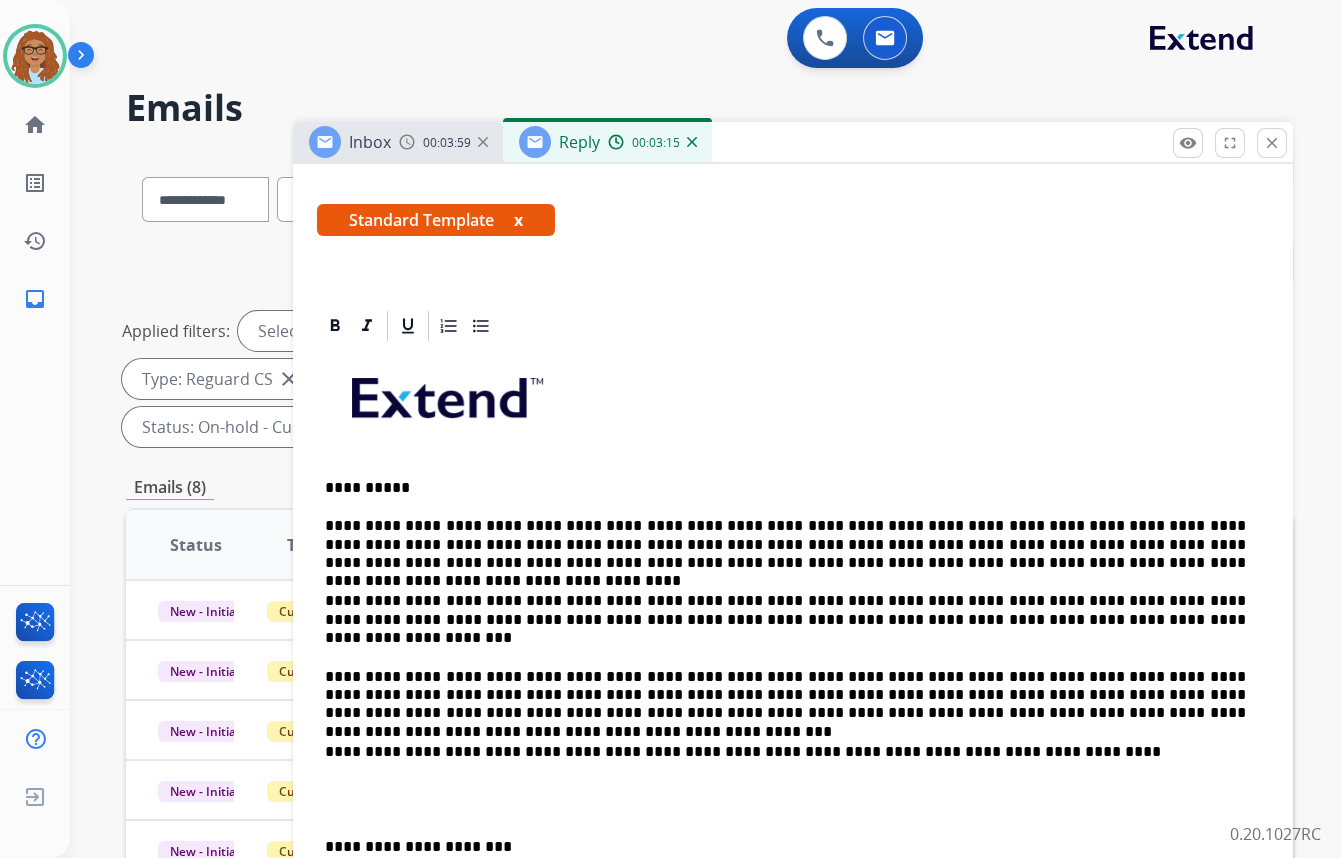 click on "**********" at bounding box center (785, 619) 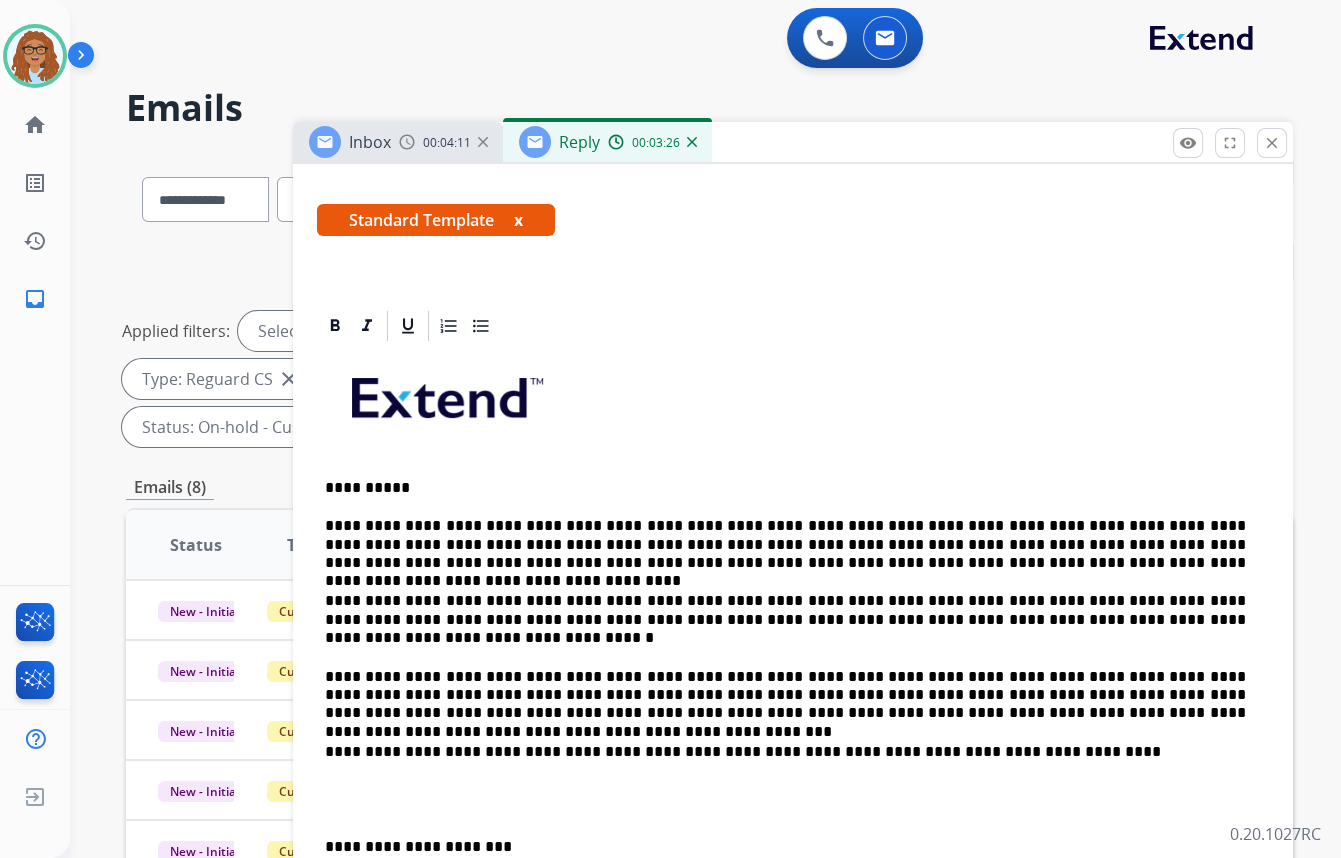 click on "**********" at bounding box center (785, 695) 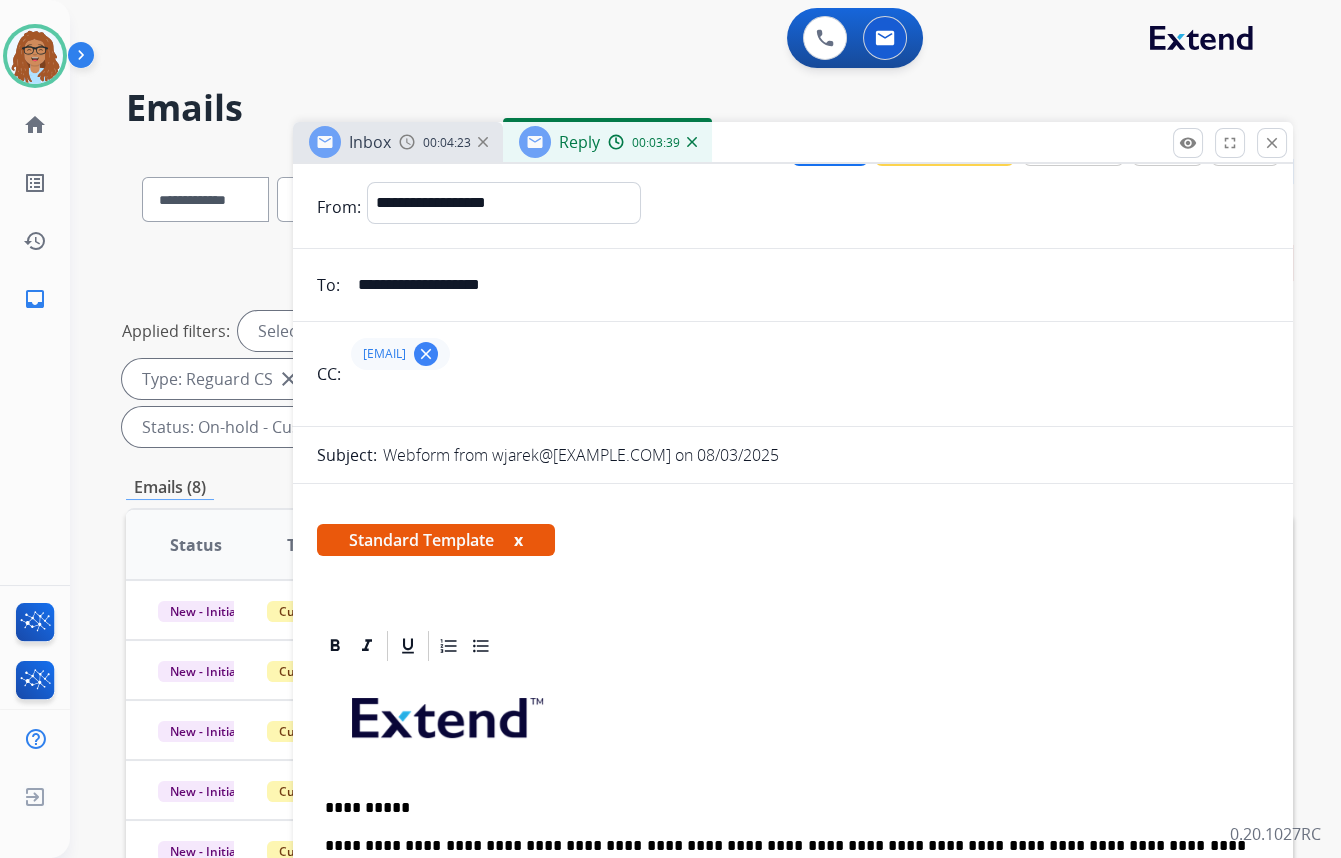 scroll, scrollTop: 0, scrollLeft: 0, axis: both 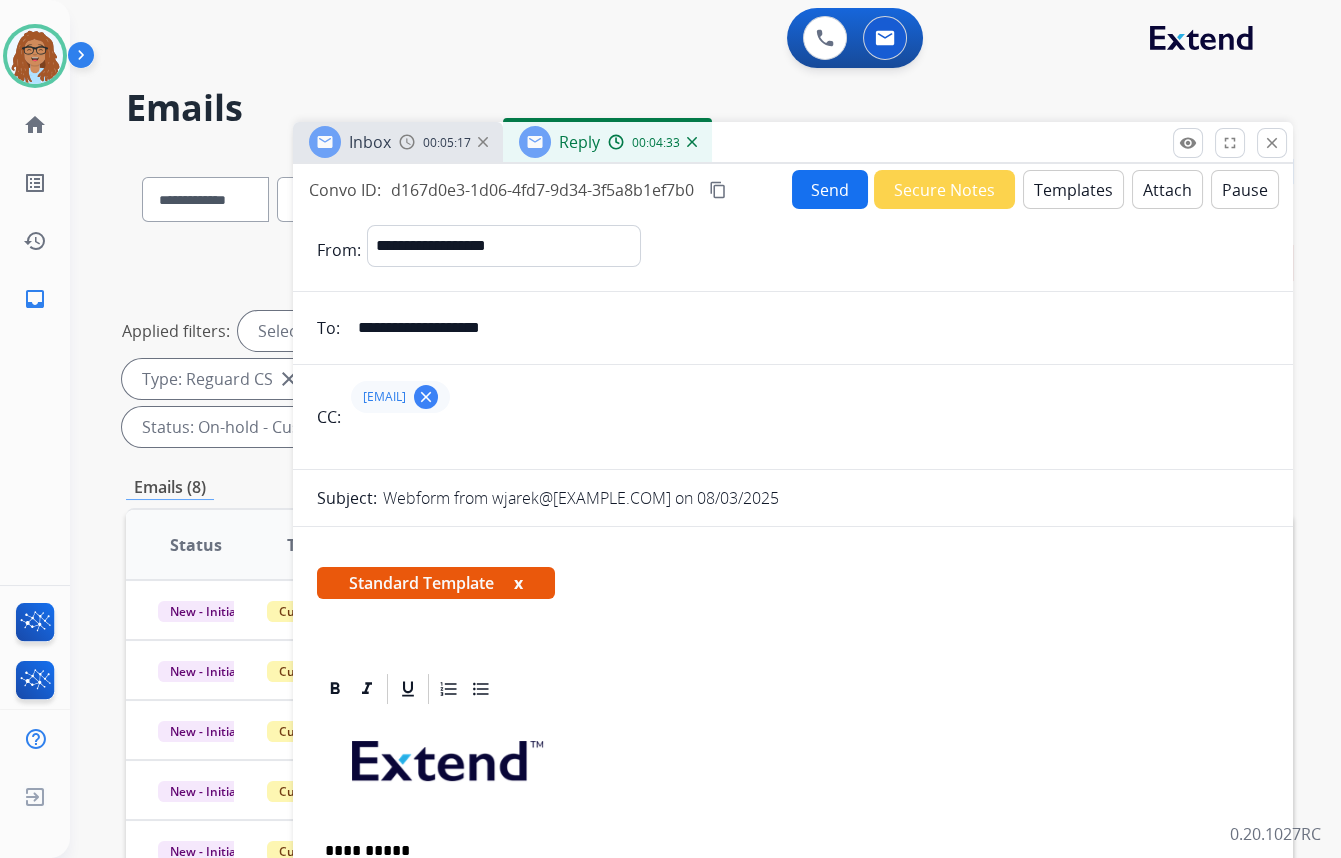 click on "Send" at bounding box center [830, 189] 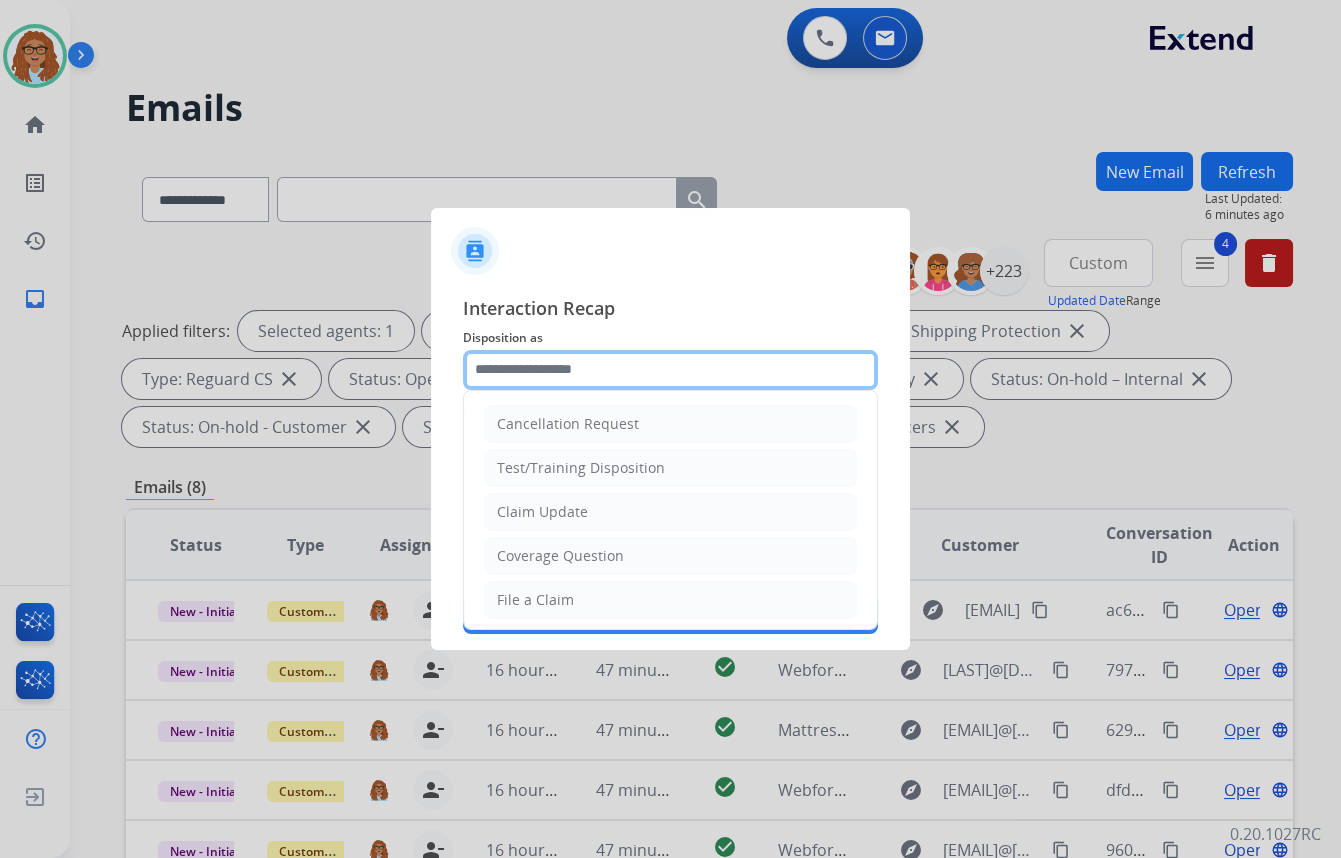 click 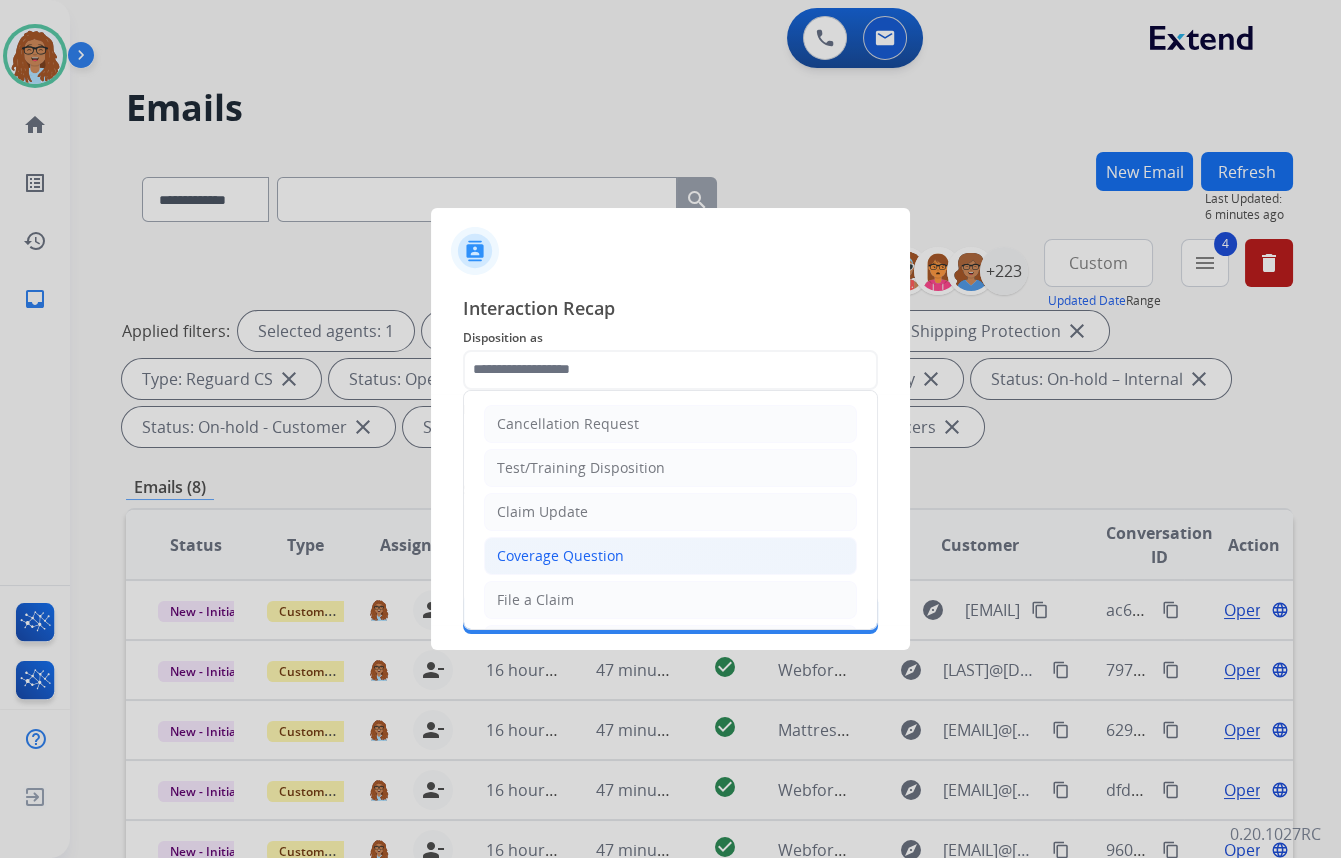 click on "Coverage Question" 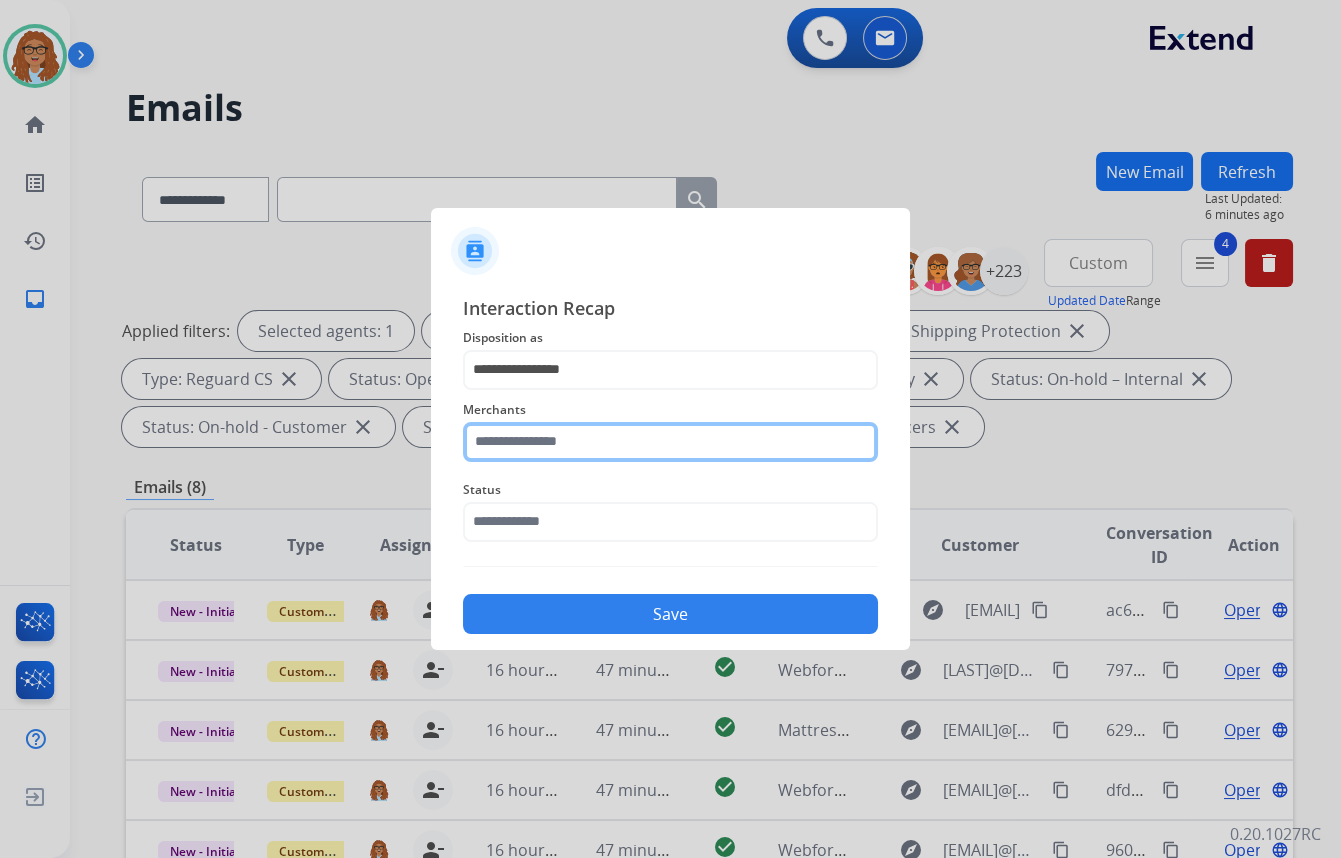 click 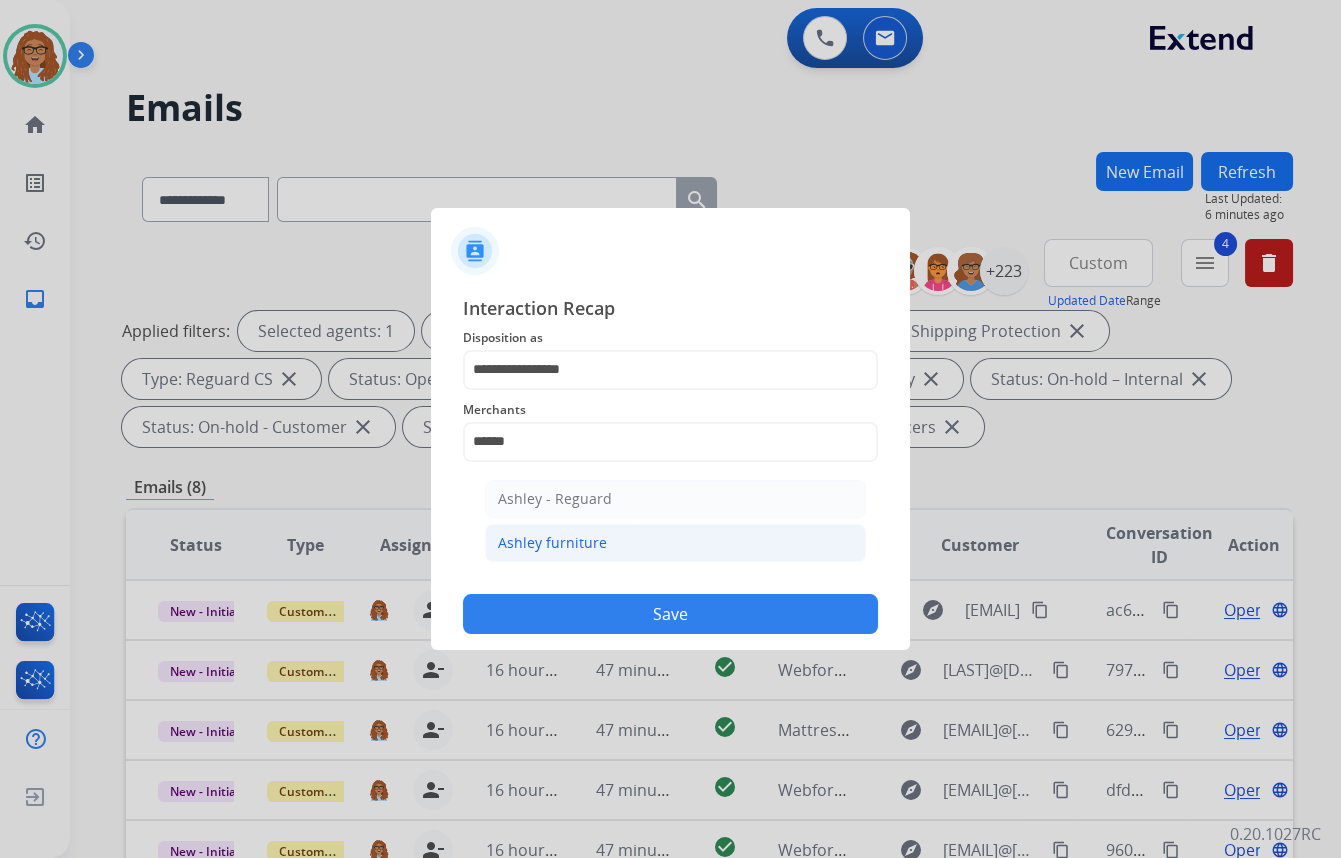 click on "Ashley furniture" 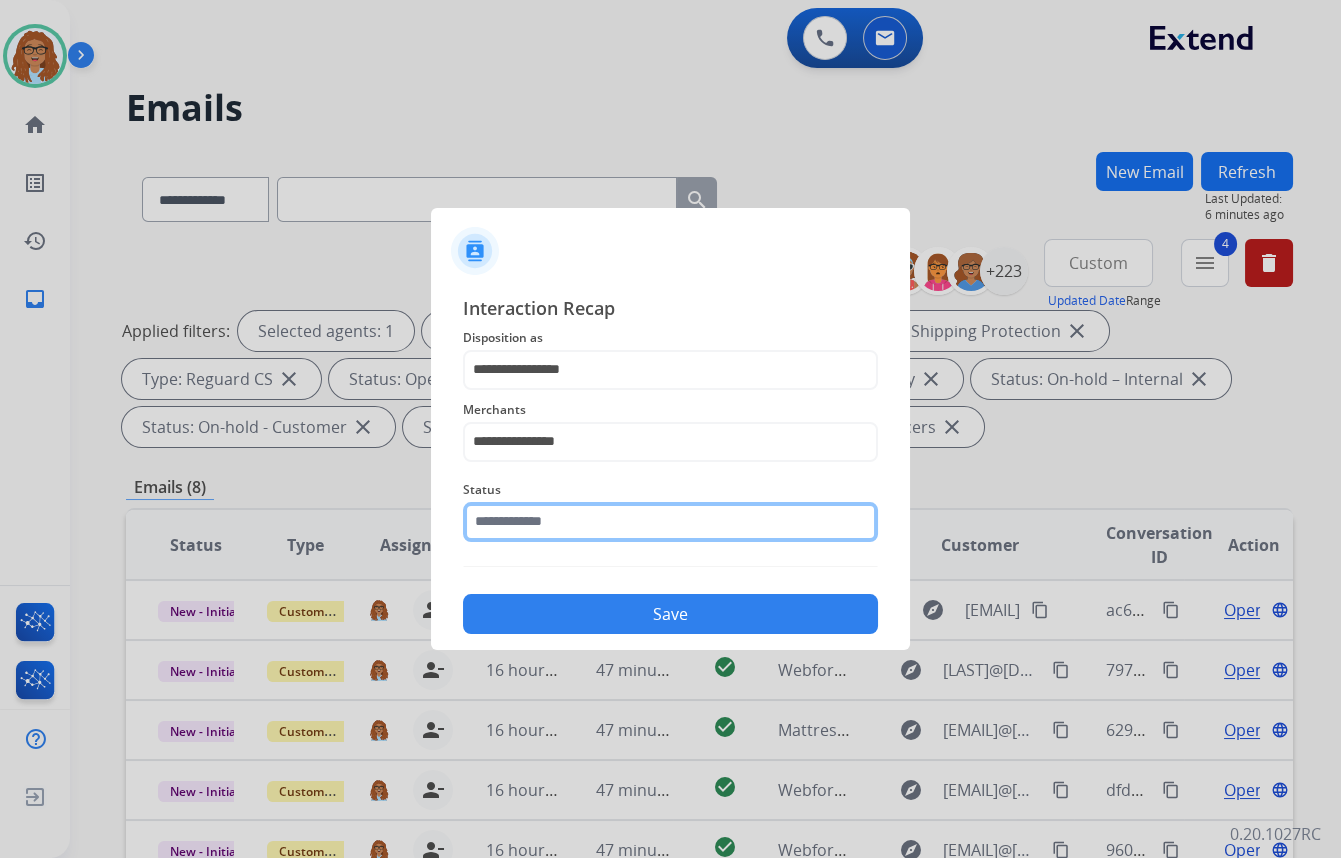 click 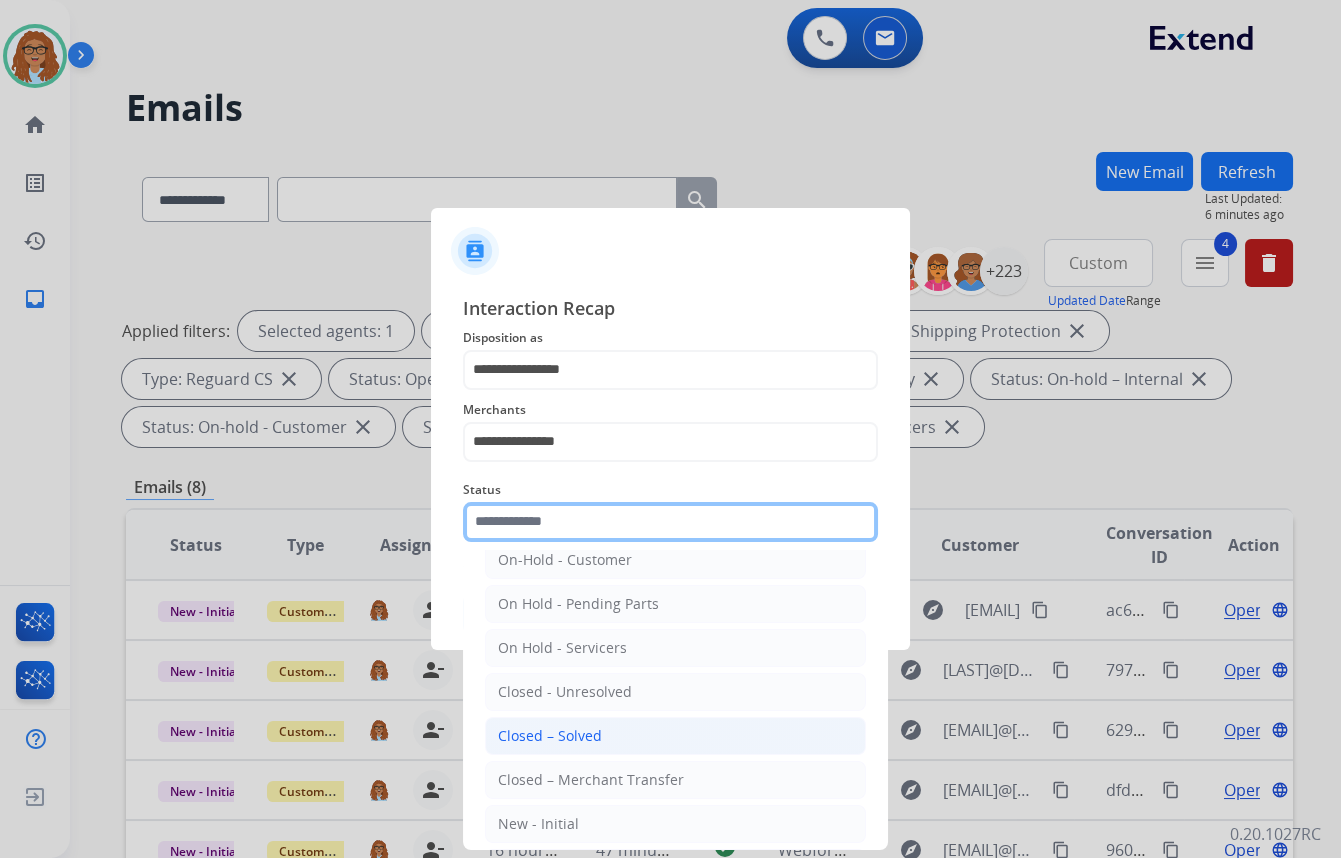 scroll, scrollTop: 90, scrollLeft: 0, axis: vertical 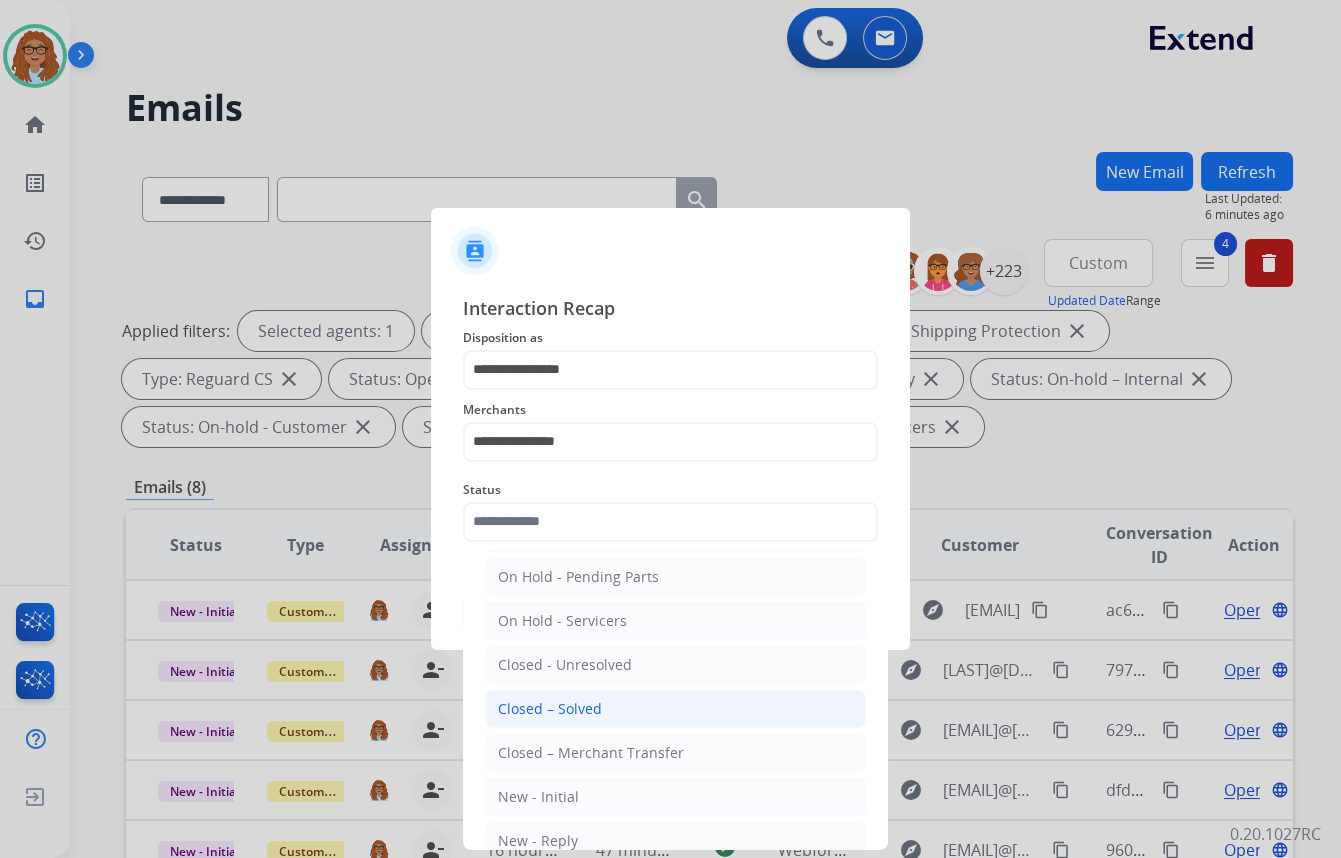 click on "Closed – Solved" 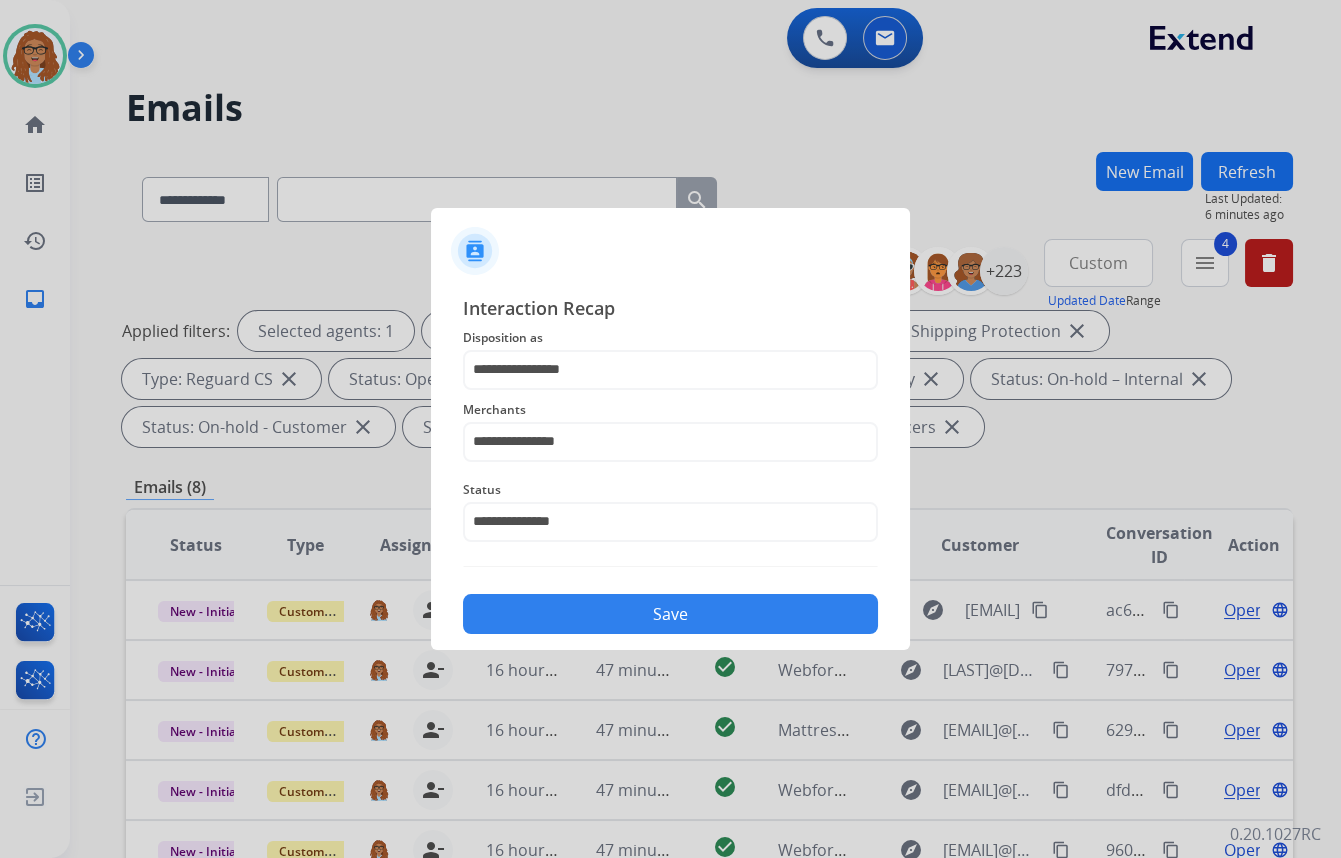 click on "Save" 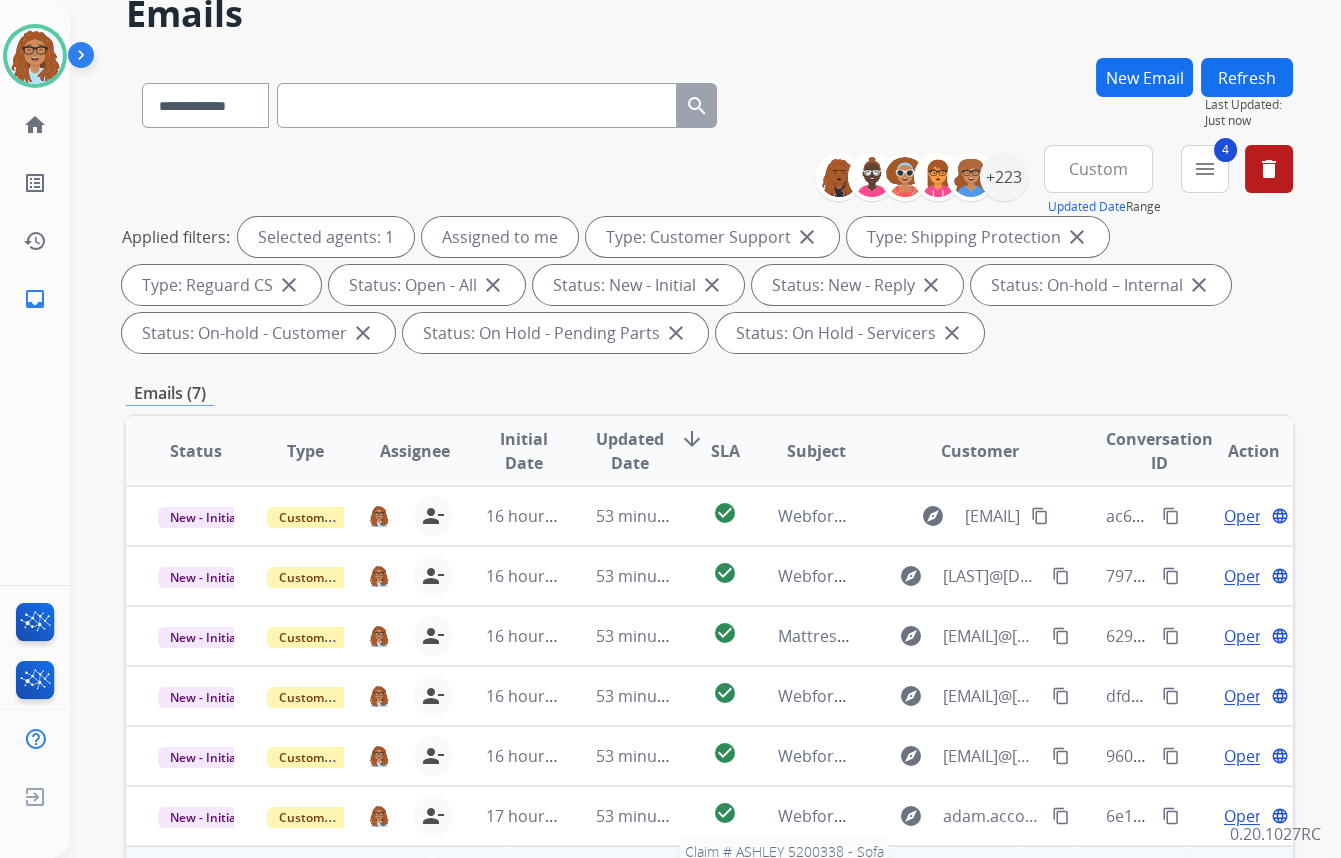 scroll, scrollTop: 423, scrollLeft: 0, axis: vertical 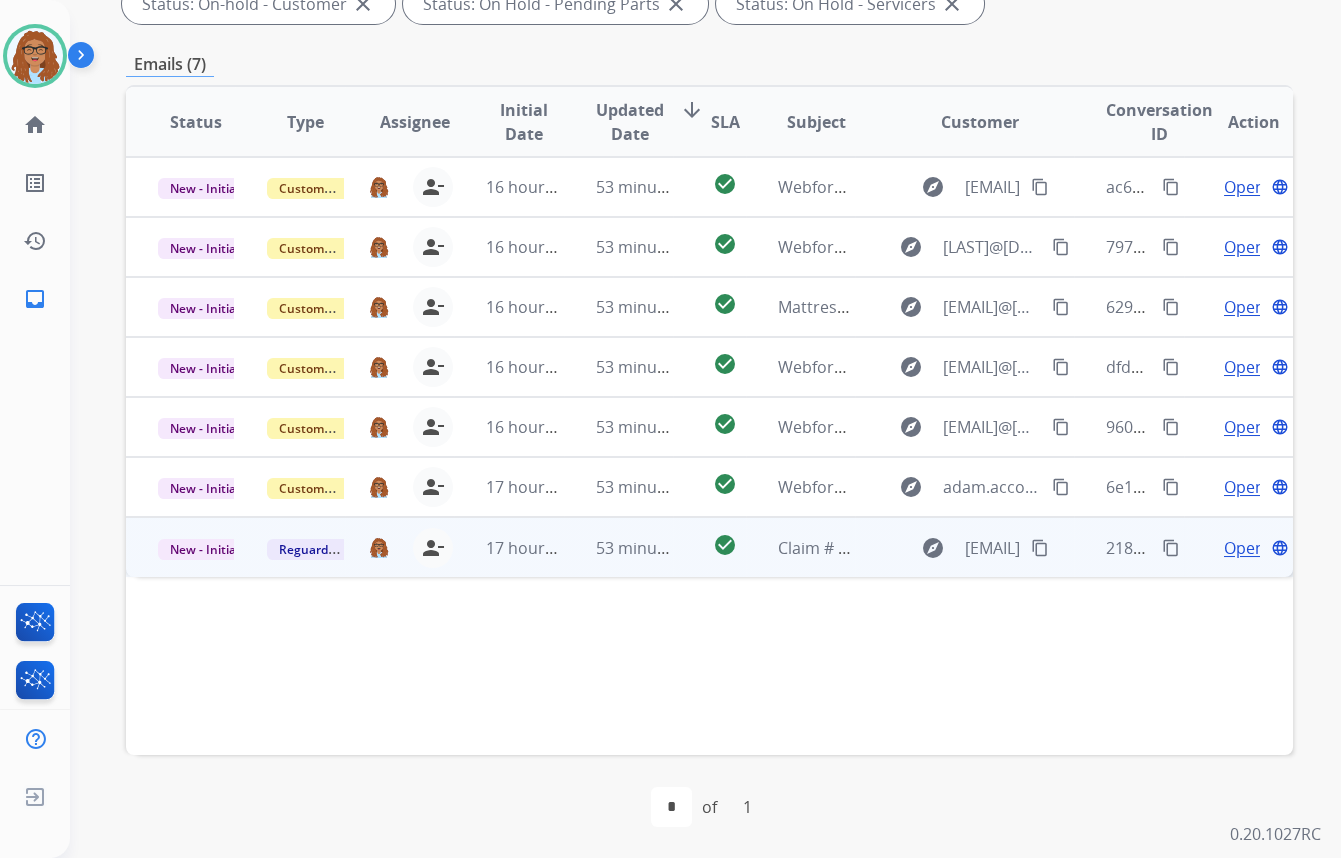drag, startPoint x: 1161, startPoint y: 545, endPoint x: 1115, endPoint y: 542, distance: 46.09772 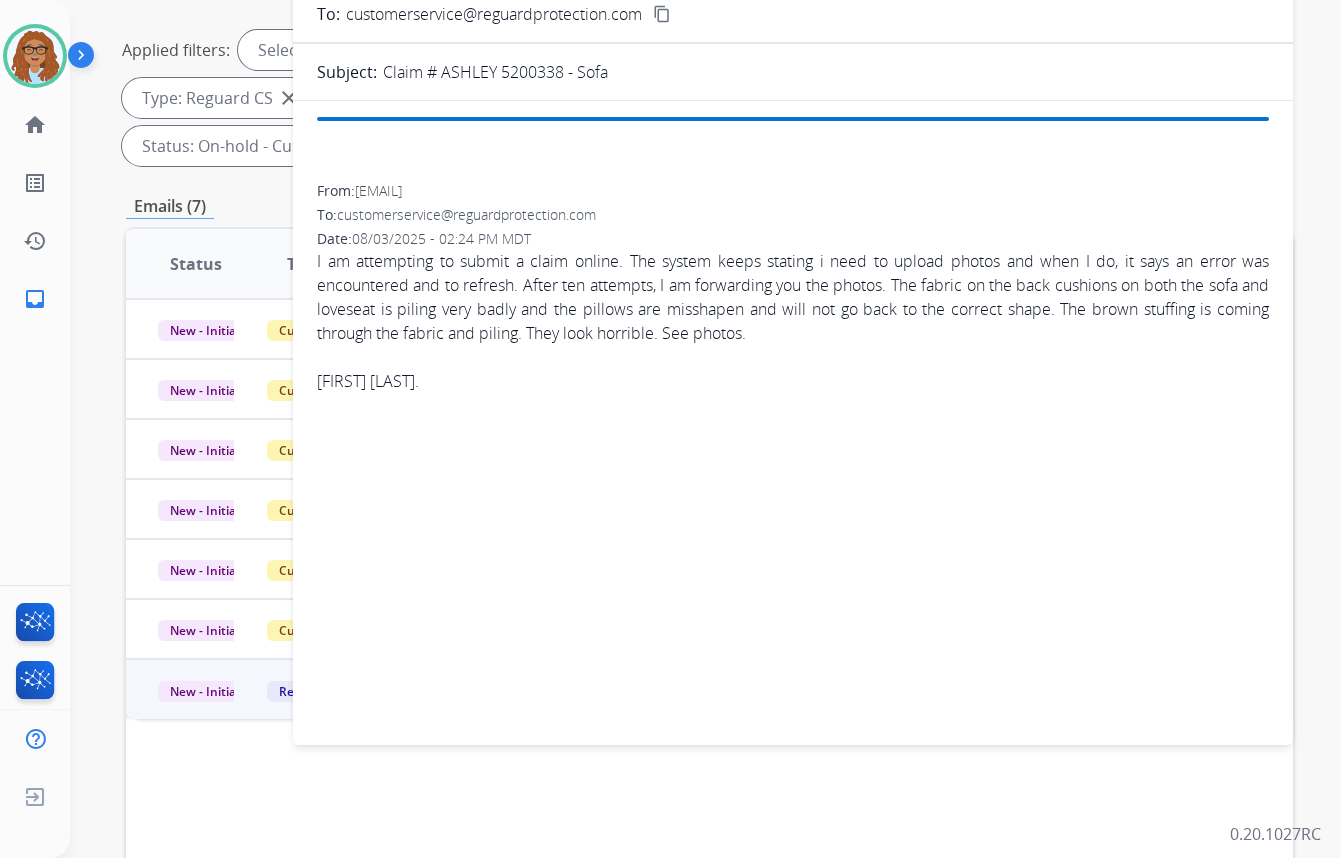 scroll, scrollTop: 150, scrollLeft: 0, axis: vertical 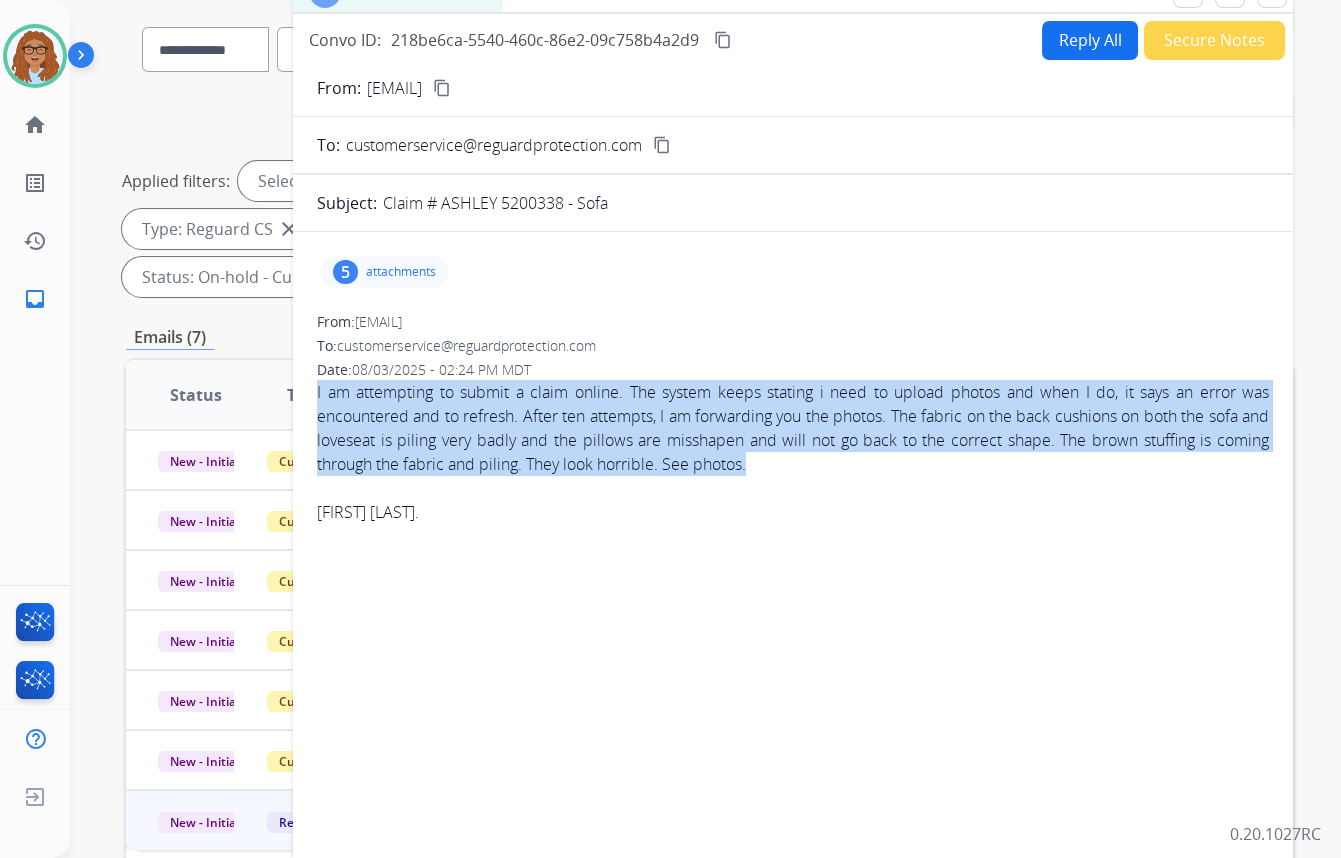 drag, startPoint x: 756, startPoint y: 463, endPoint x: 307, endPoint y: 396, distance: 453.97137 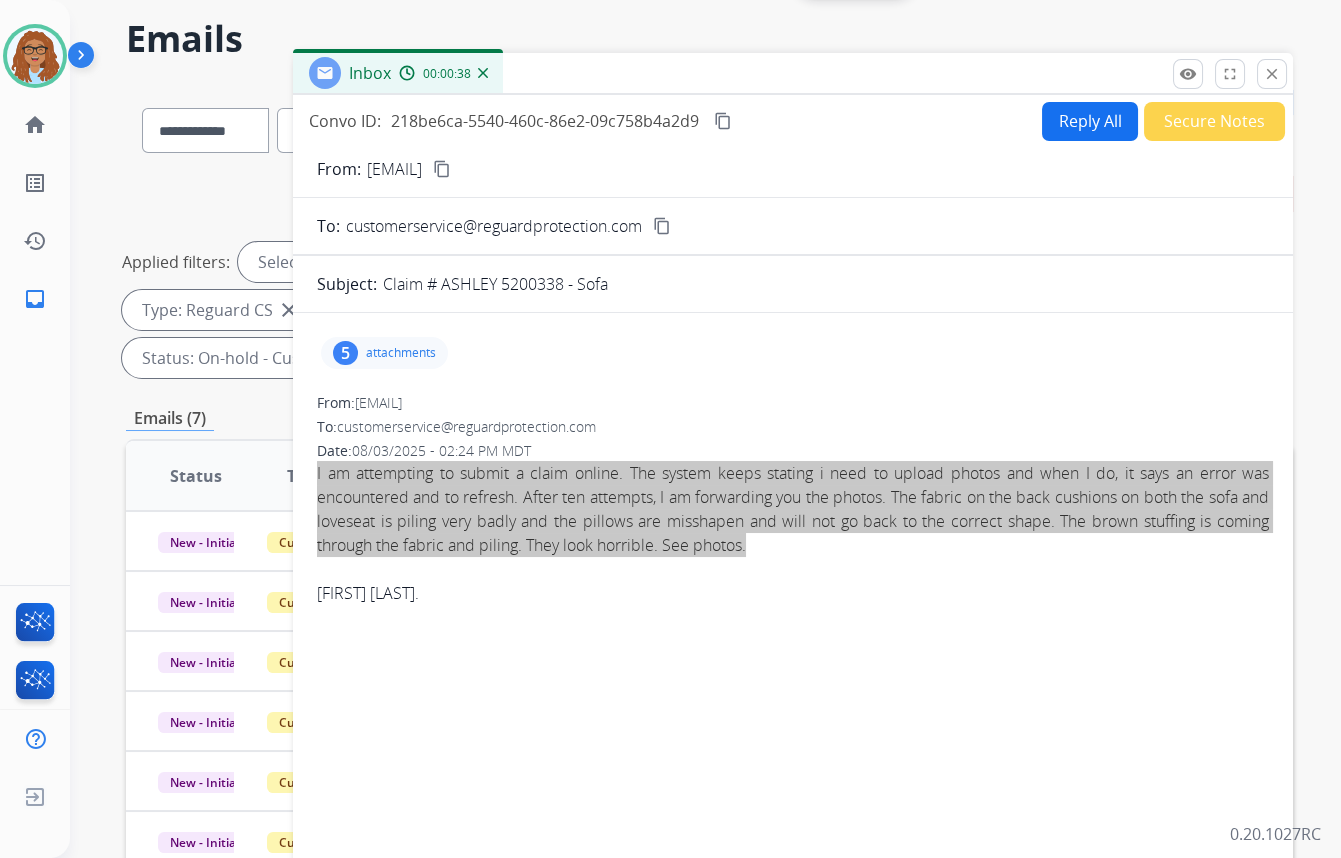 scroll, scrollTop: 60, scrollLeft: 0, axis: vertical 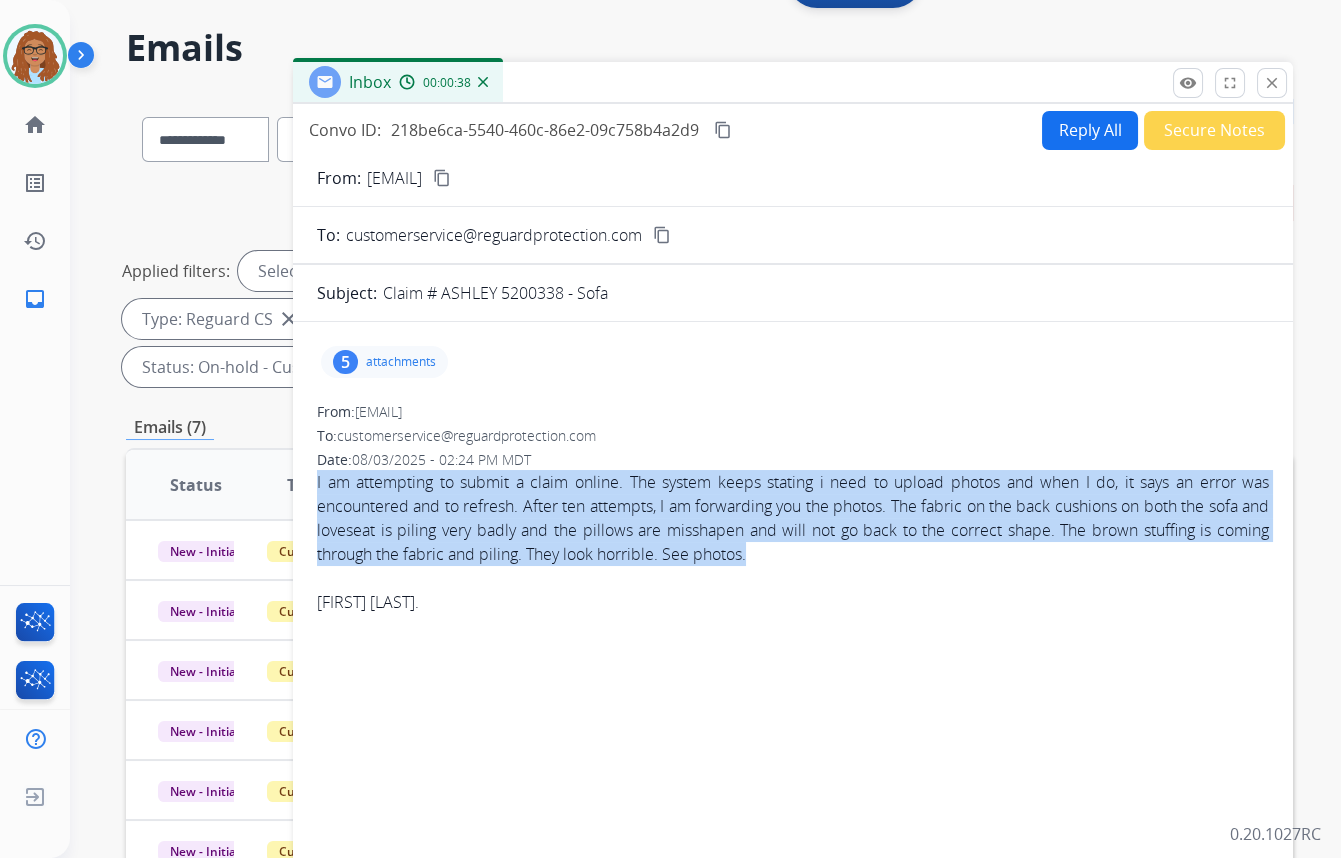 drag, startPoint x: 340, startPoint y: 361, endPoint x: 342, endPoint y: 373, distance: 12.165525 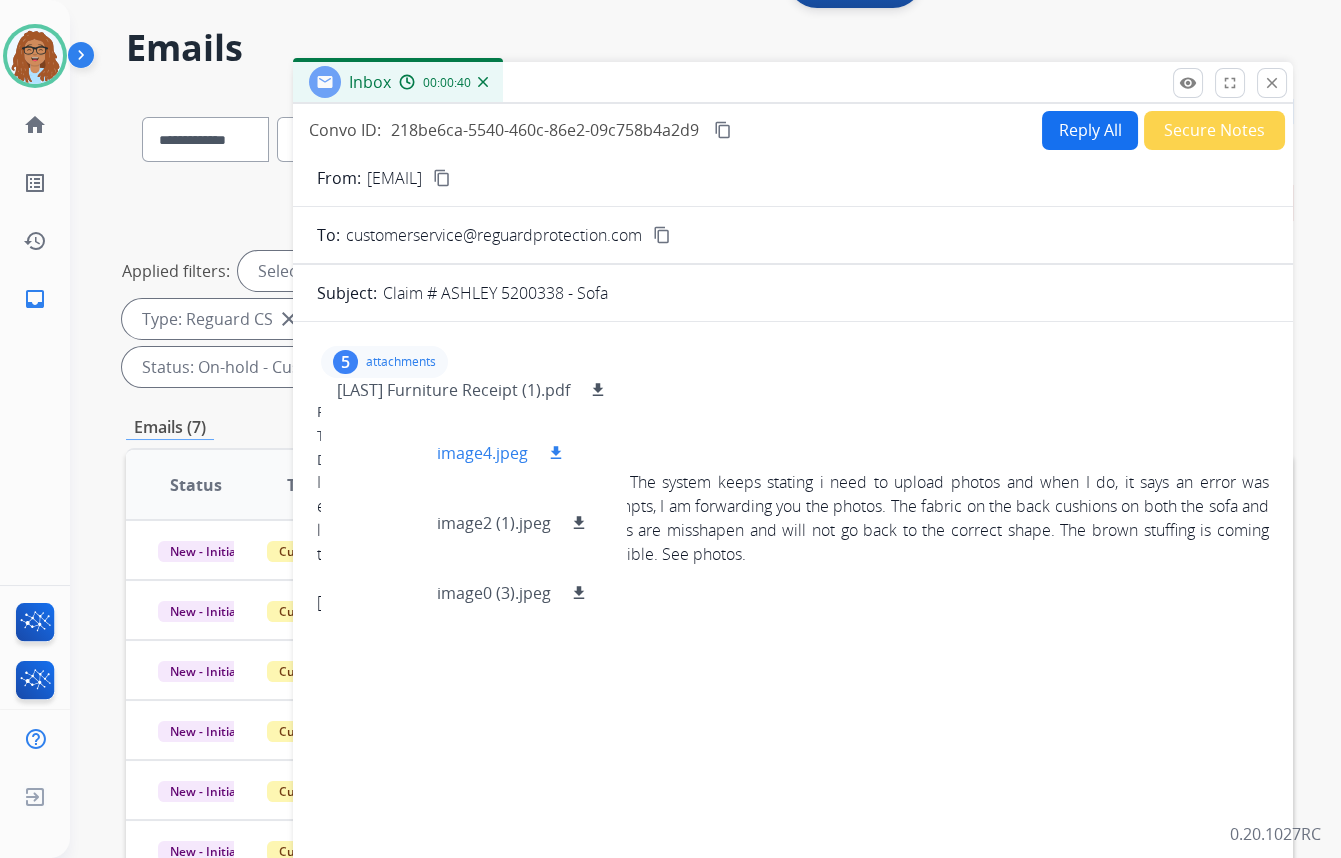 scroll, scrollTop: 0, scrollLeft: 0, axis: both 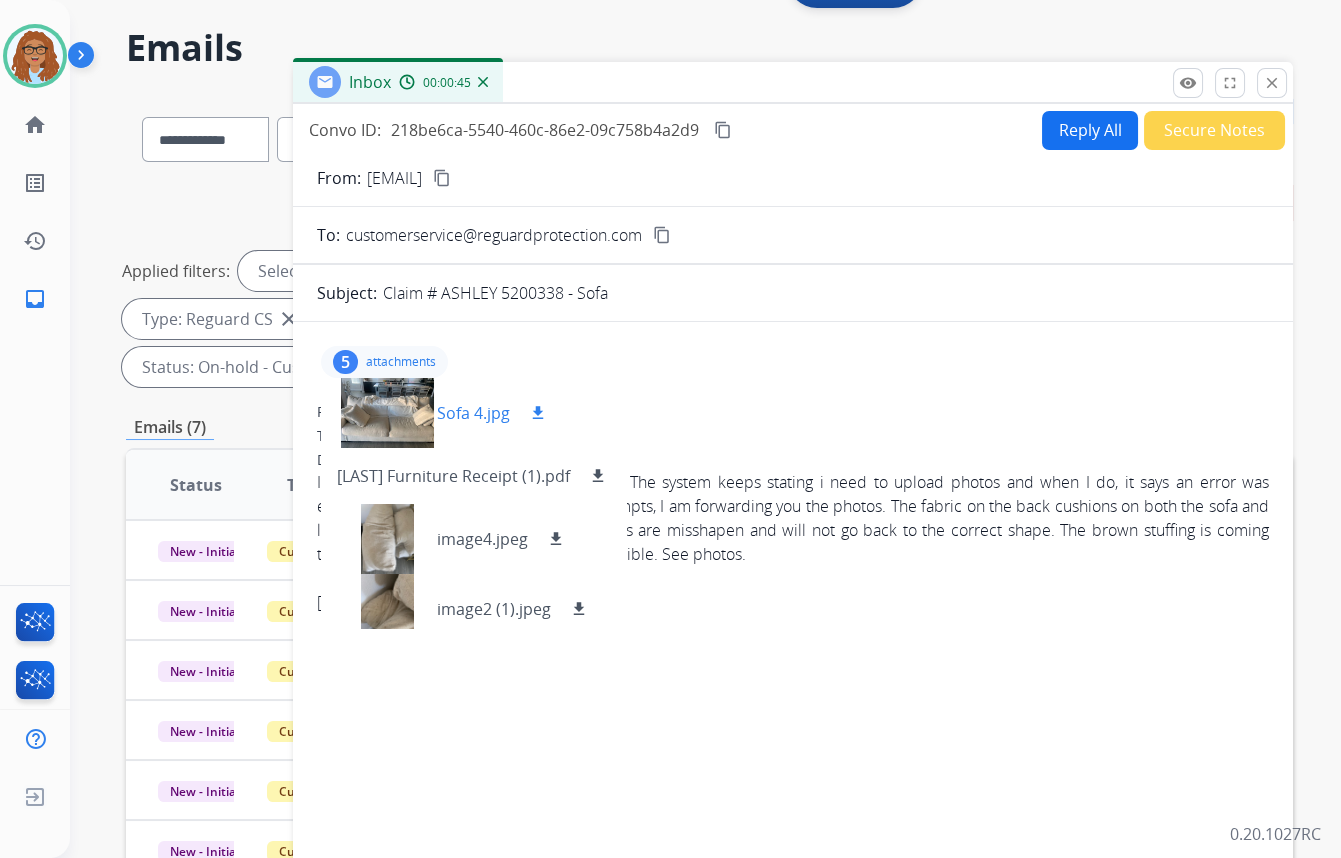 click on "download" at bounding box center (538, 413) 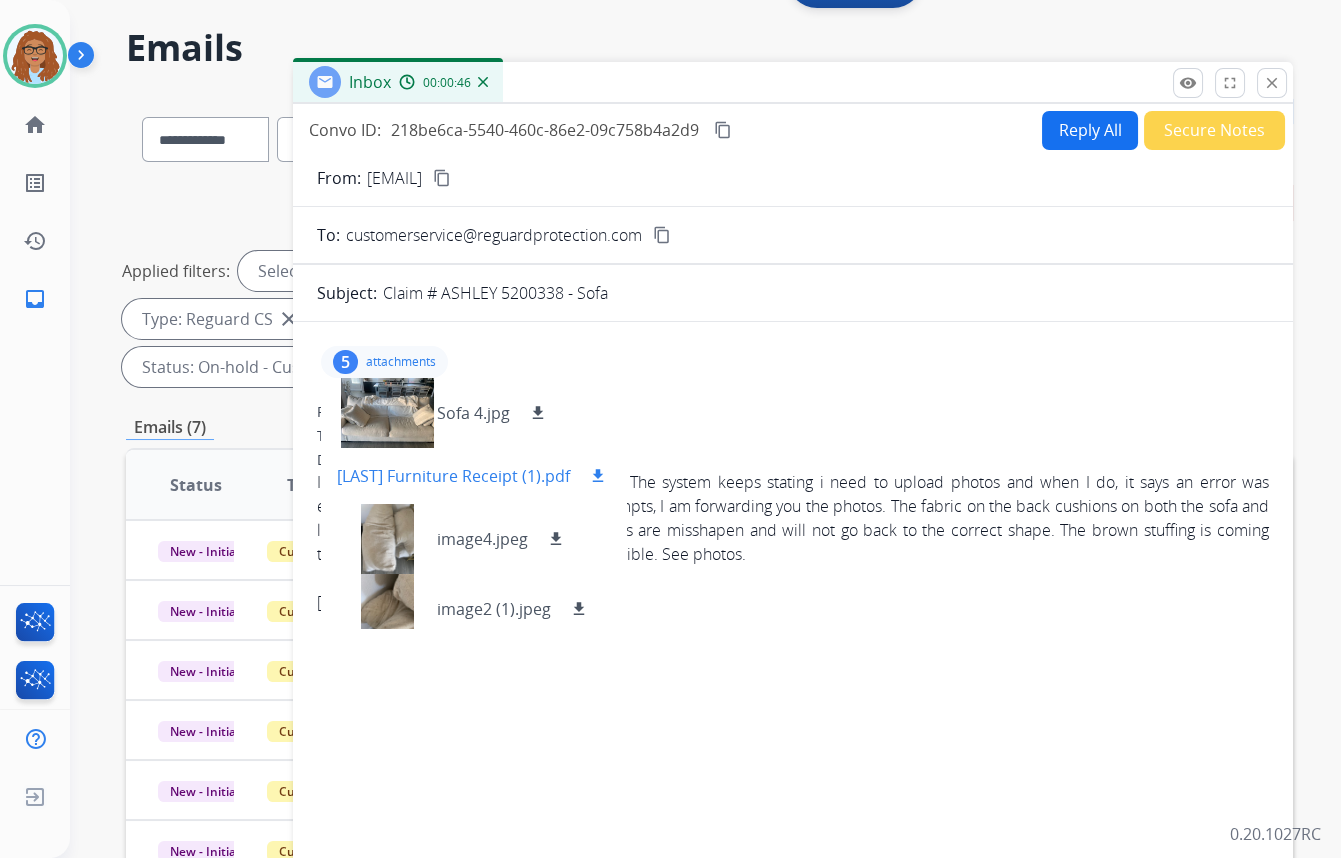 drag, startPoint x: 595, startPoint y: 471, endPoint x: 586, endPoint y: 479, distance: 12.0415945 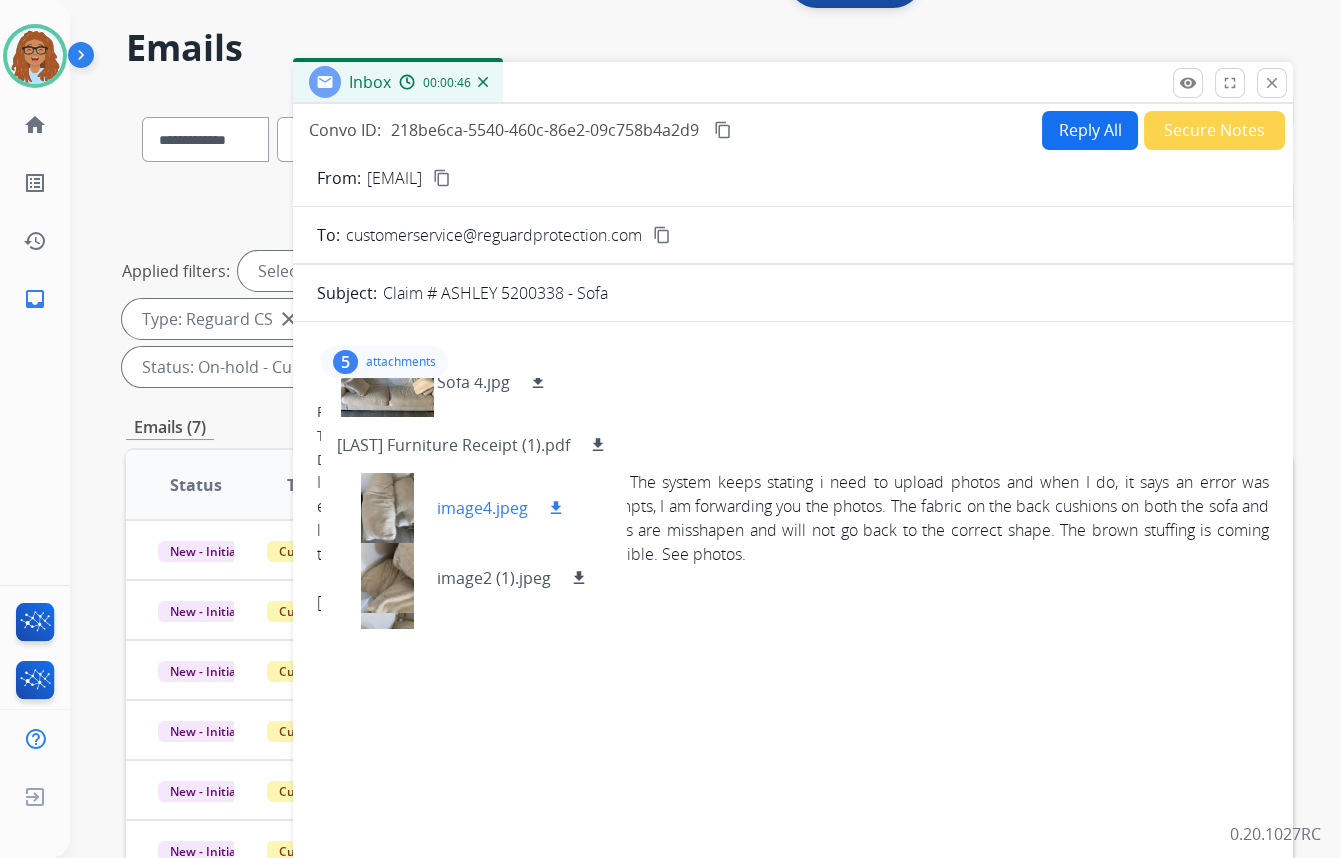 scroll, scrollTop: 86, scrollLeft: 0, axis: vertical 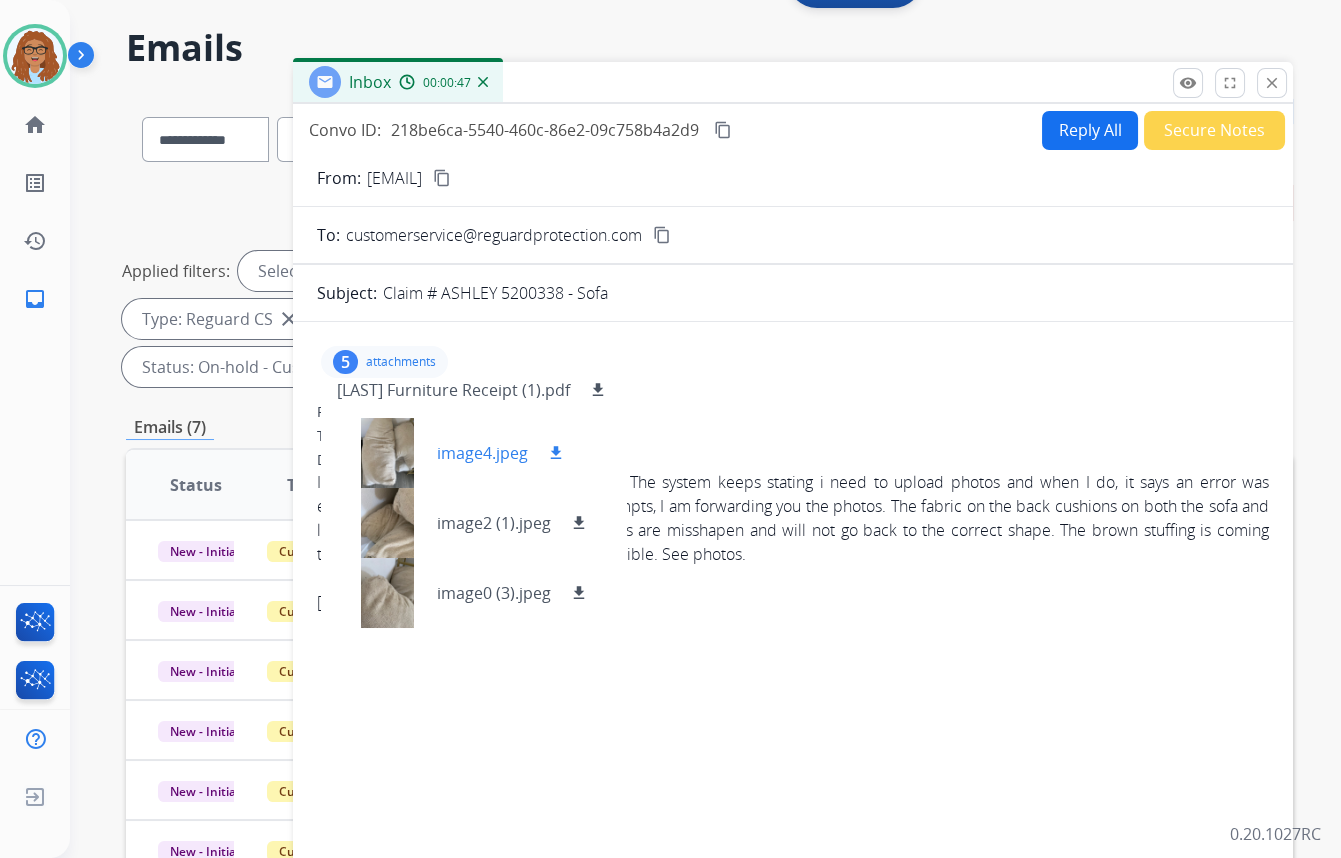 click on "download" at bounding box center [556, 453] 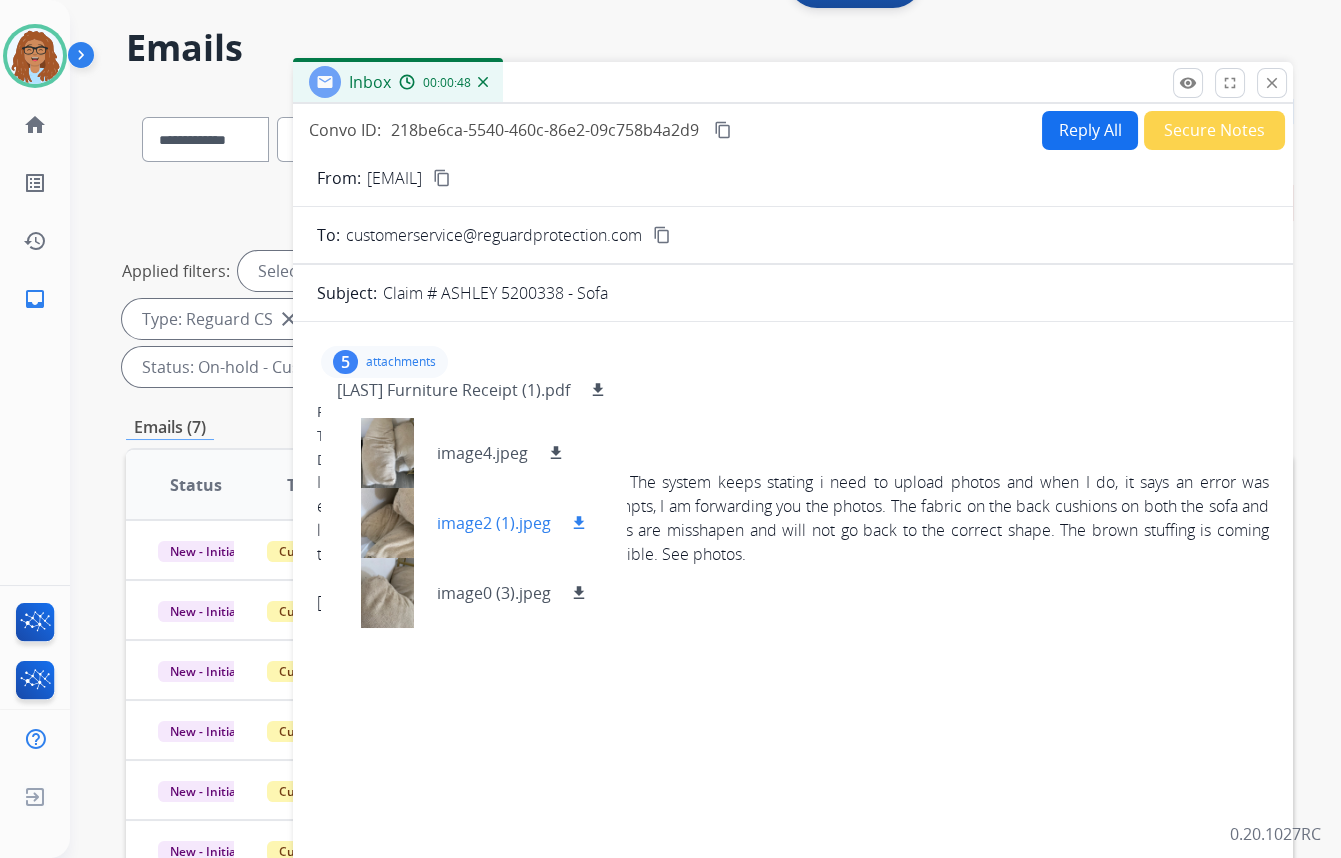 click on "download" at bounding box center (579, 523) 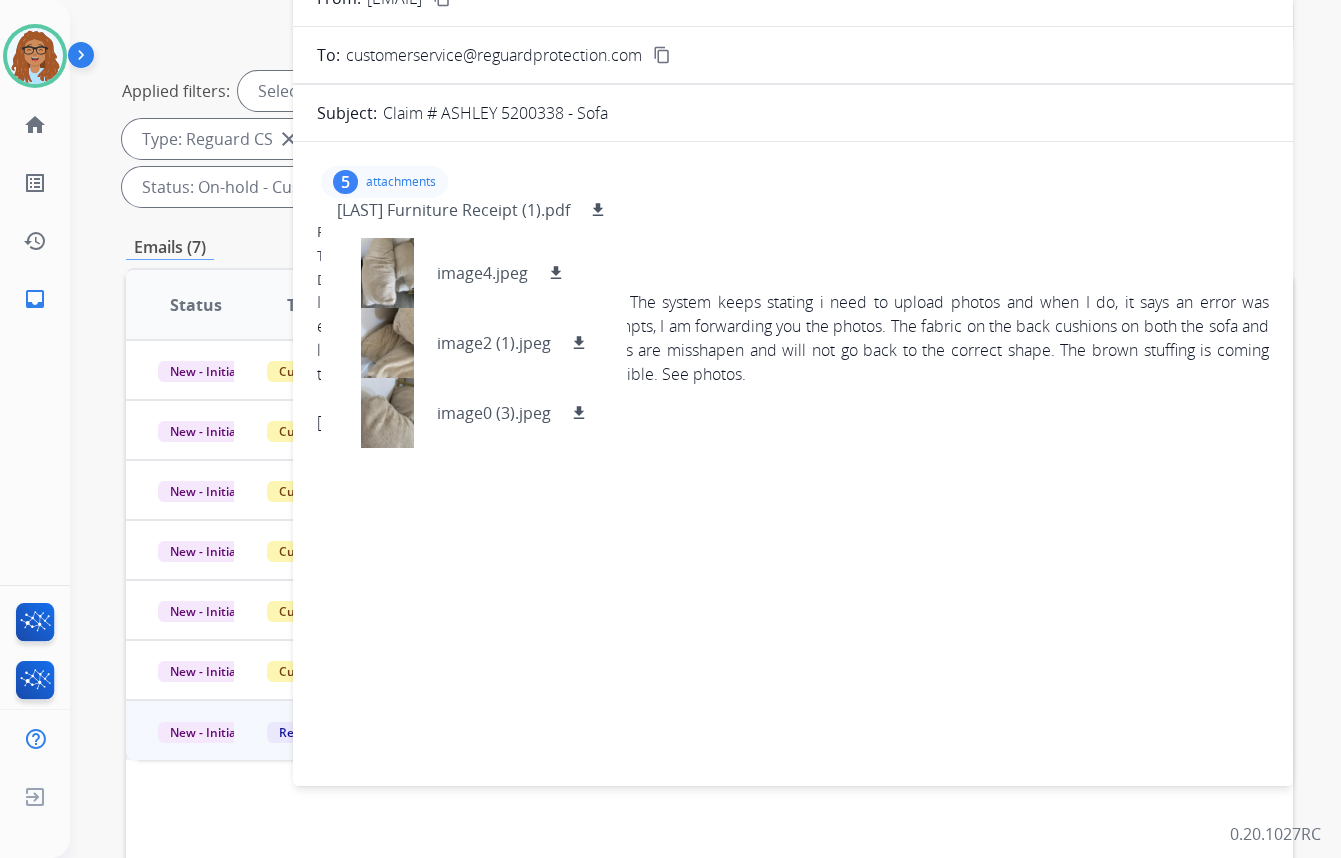scroll, scrollTop: 241, scrollLeft: 0, axis: vertical 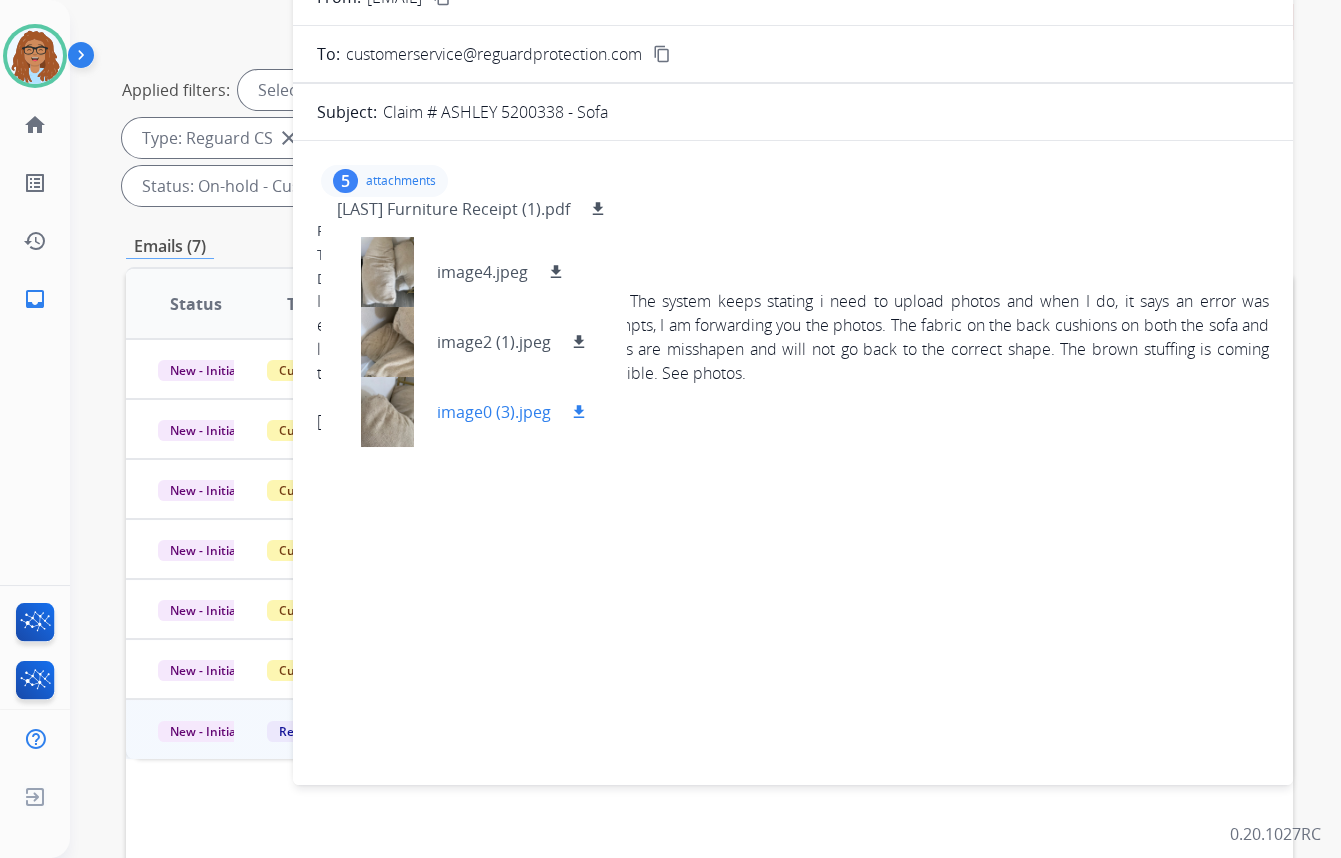 click on "download" at bounding box center (579, 412) 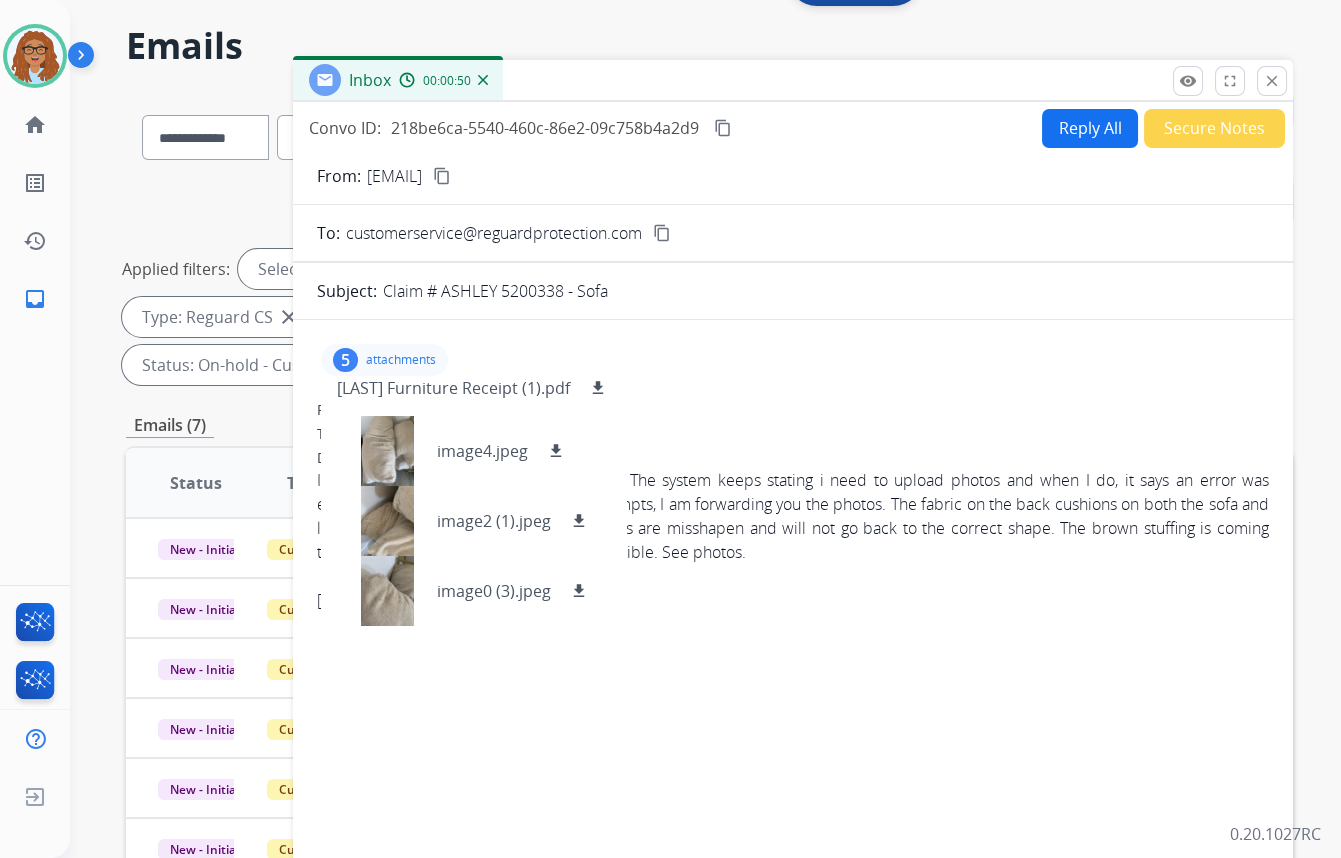 scroll, scrollTop: 0, scrollLeft: 0, axis: both 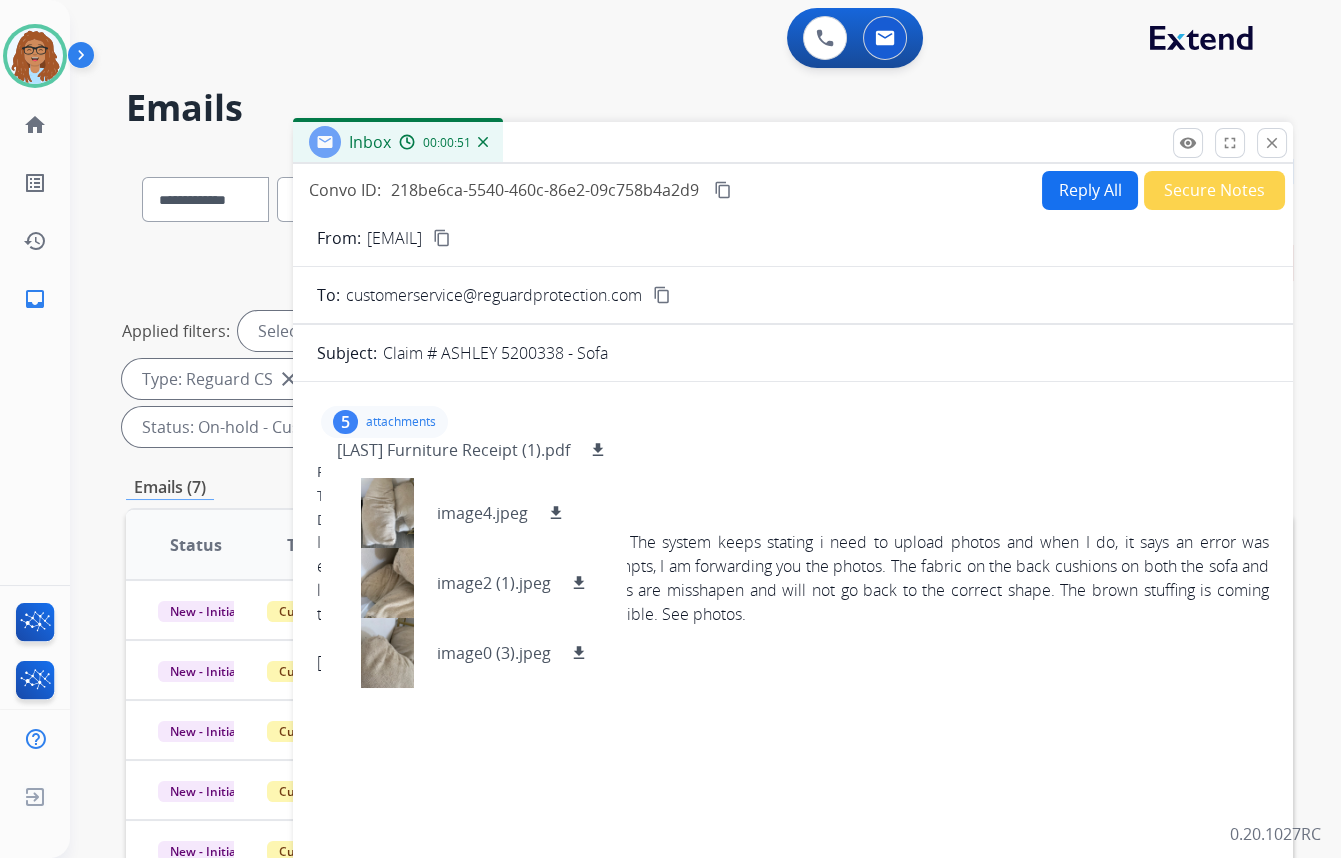click on "5" at bounding box center [345, 422] 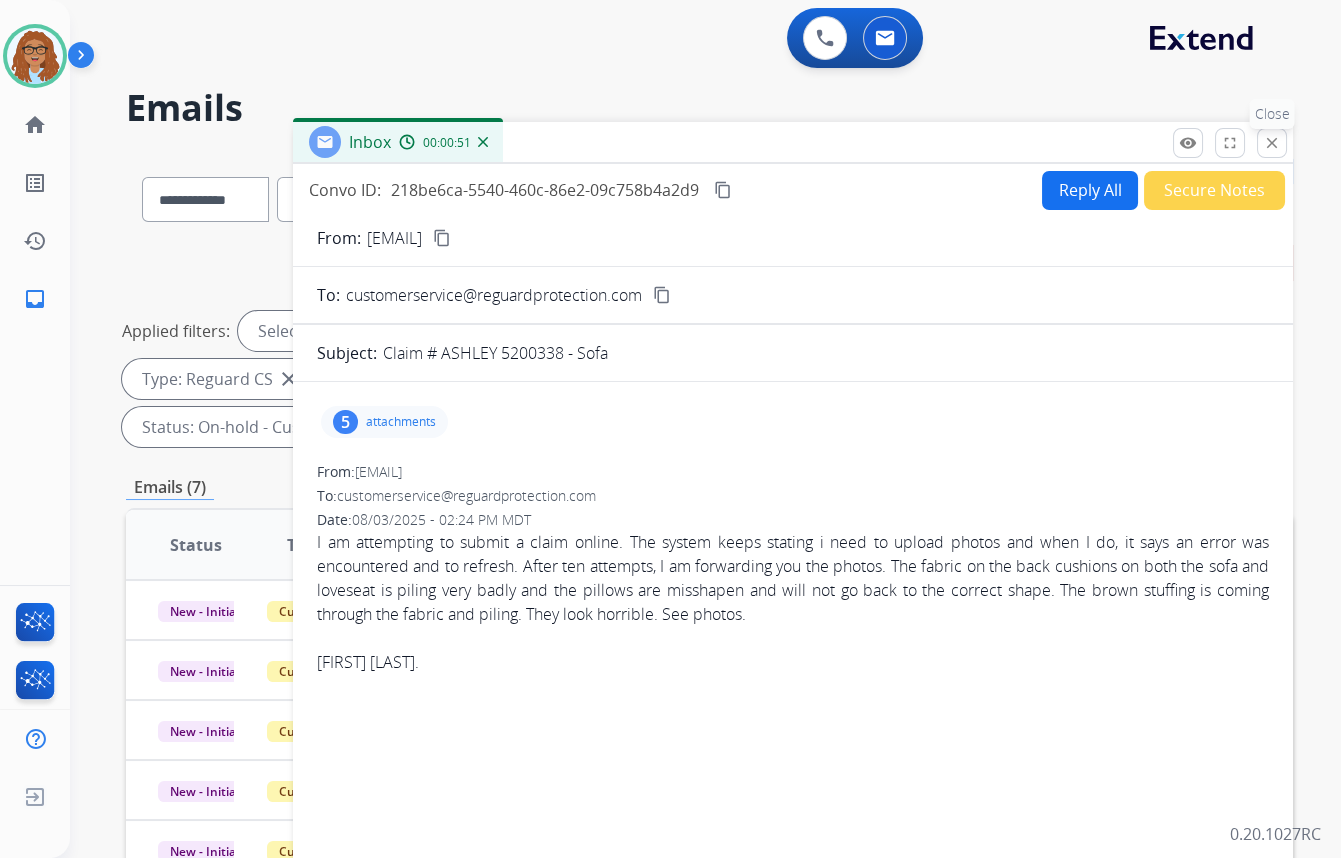 click on "close" at bounding box center (1272, 143) 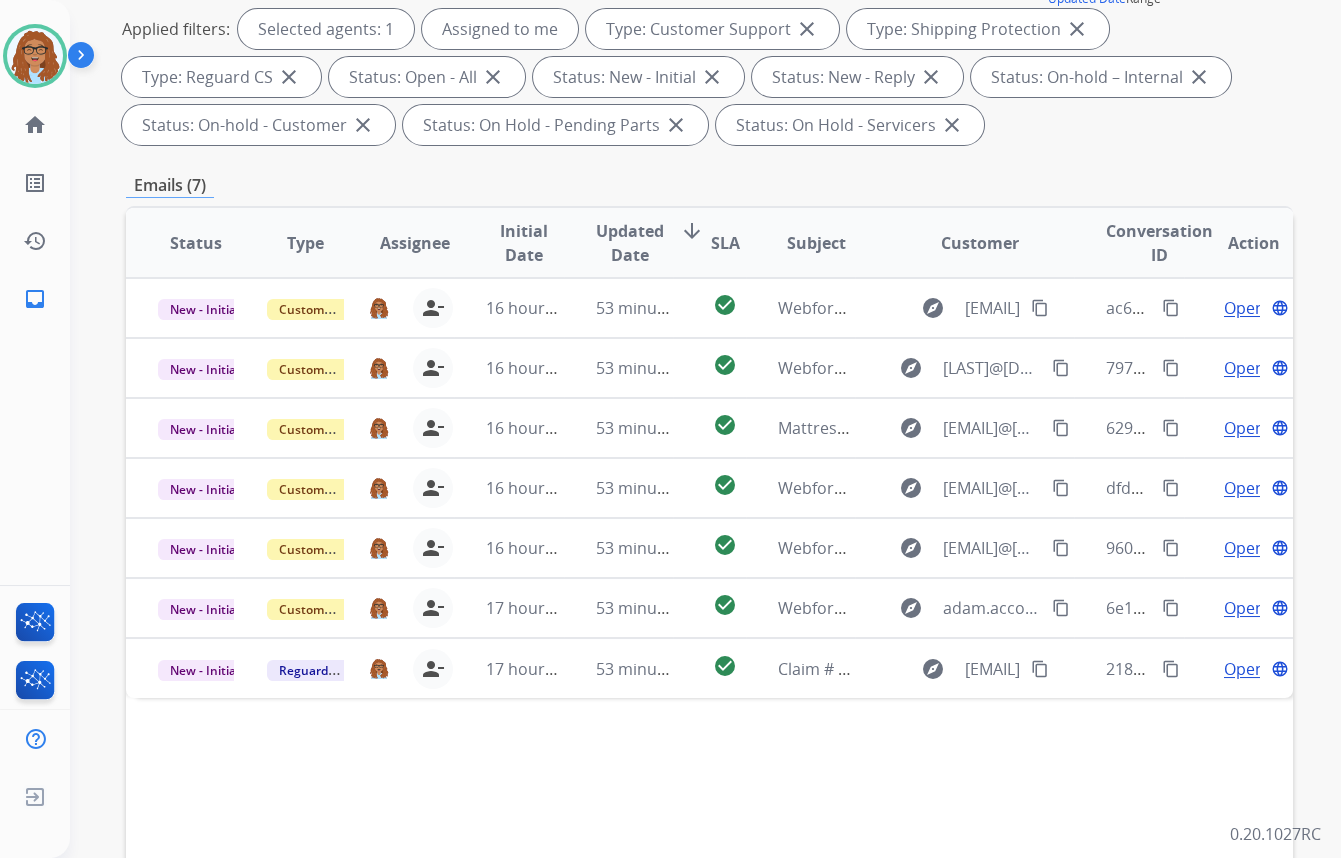 scroll, scrollTop: 363, scrollLeft: 0, axis: vertical 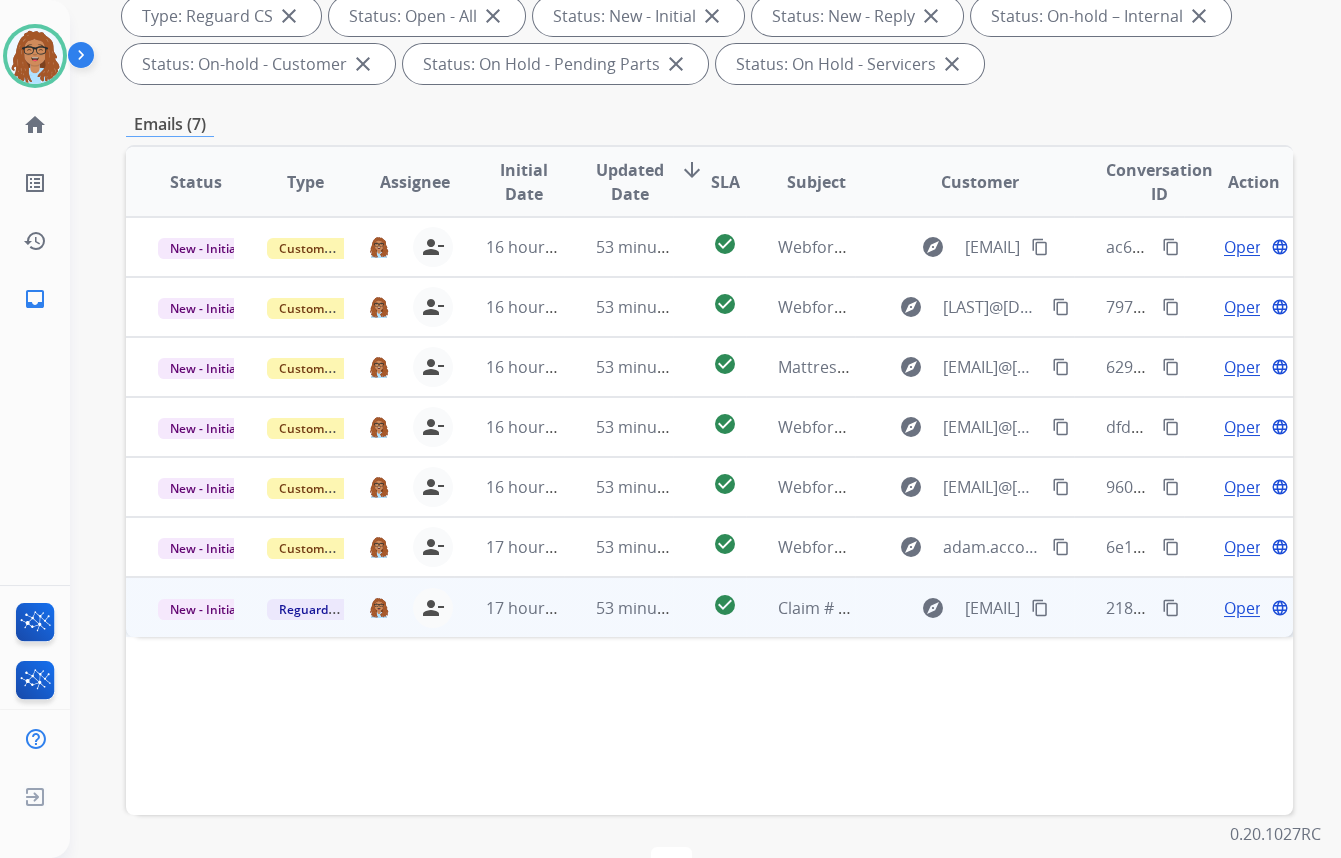click on "Open" at bounding box center (1244, 608) 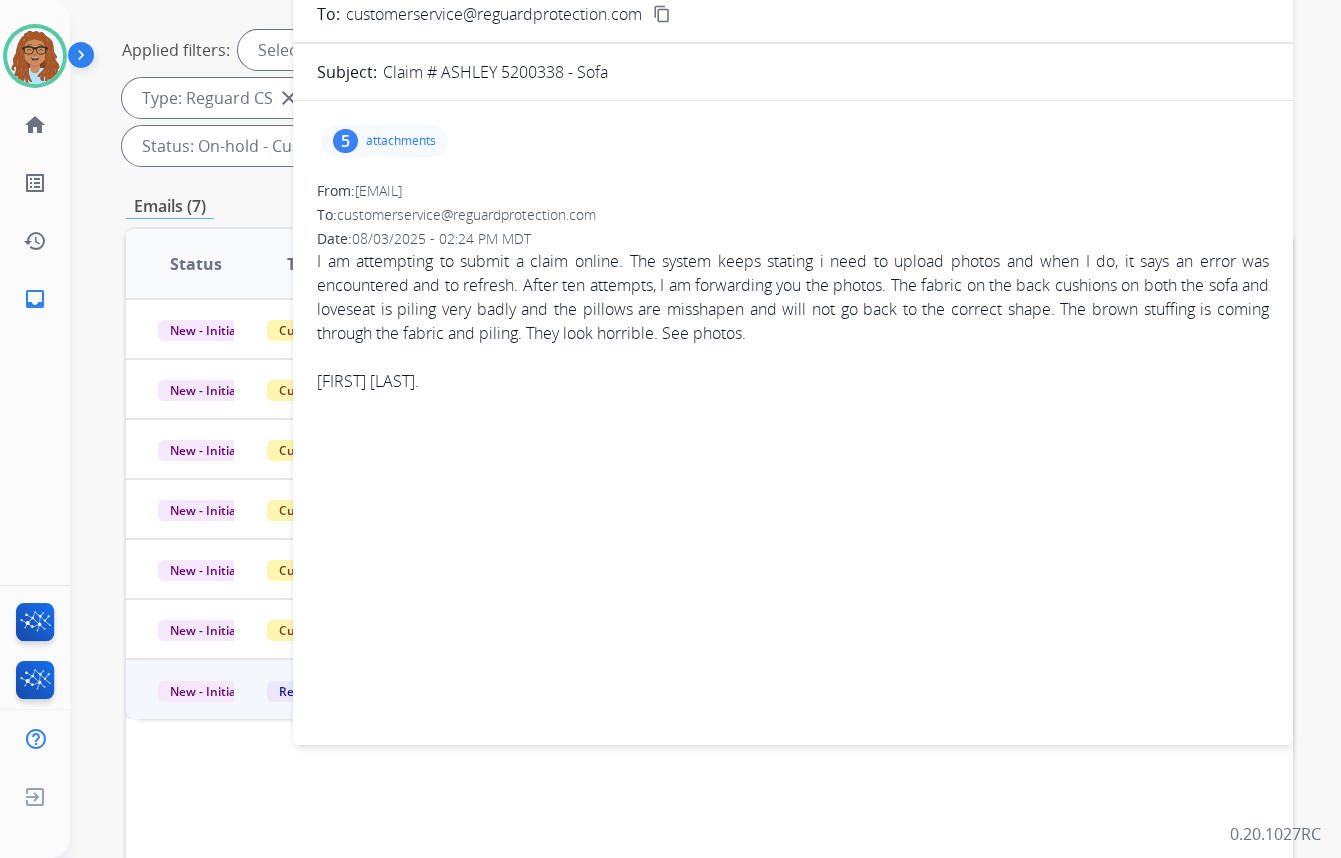scroll, scrollTop: 181, scrollLeft: 0, axis: vertical 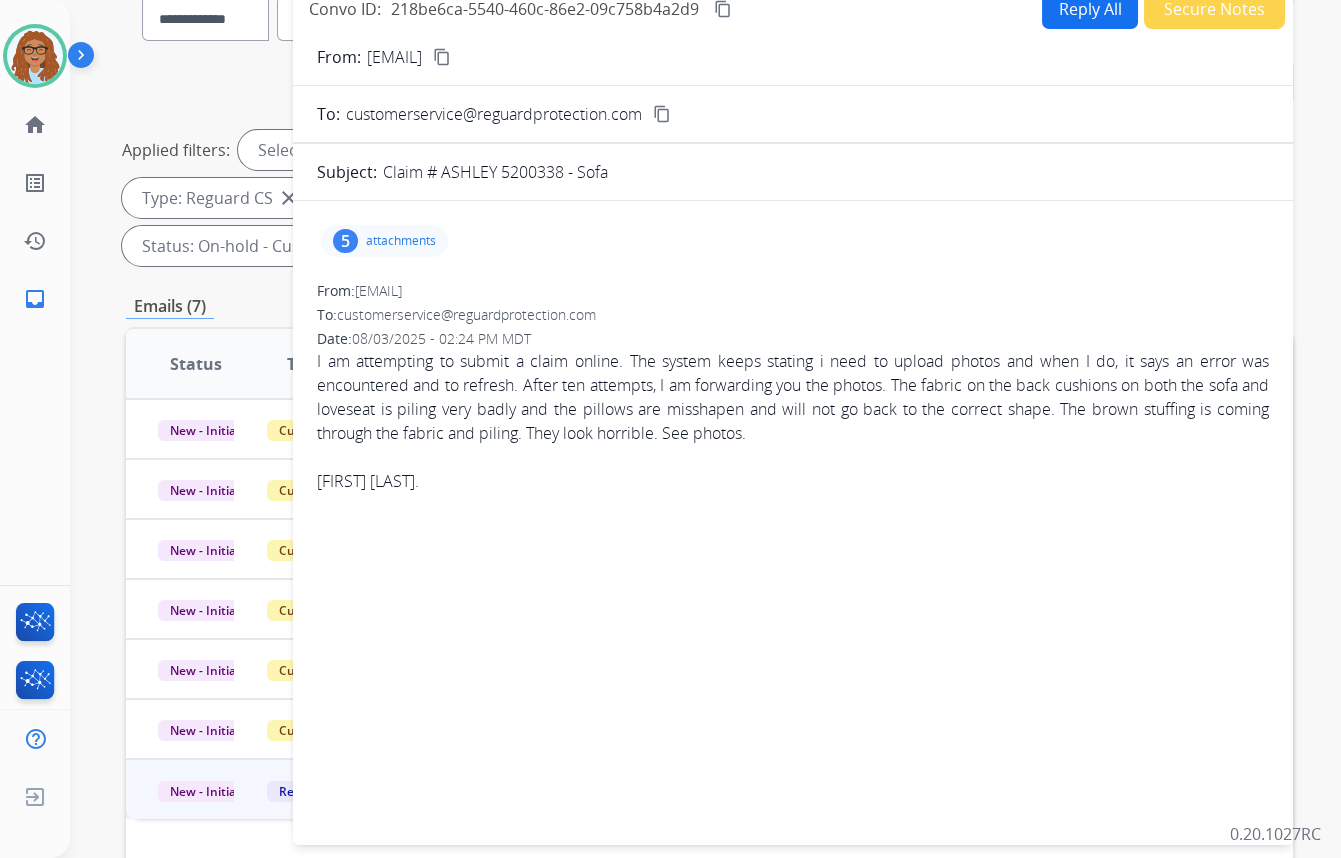 click on "5 attachments" at bounding box center (384, 241) 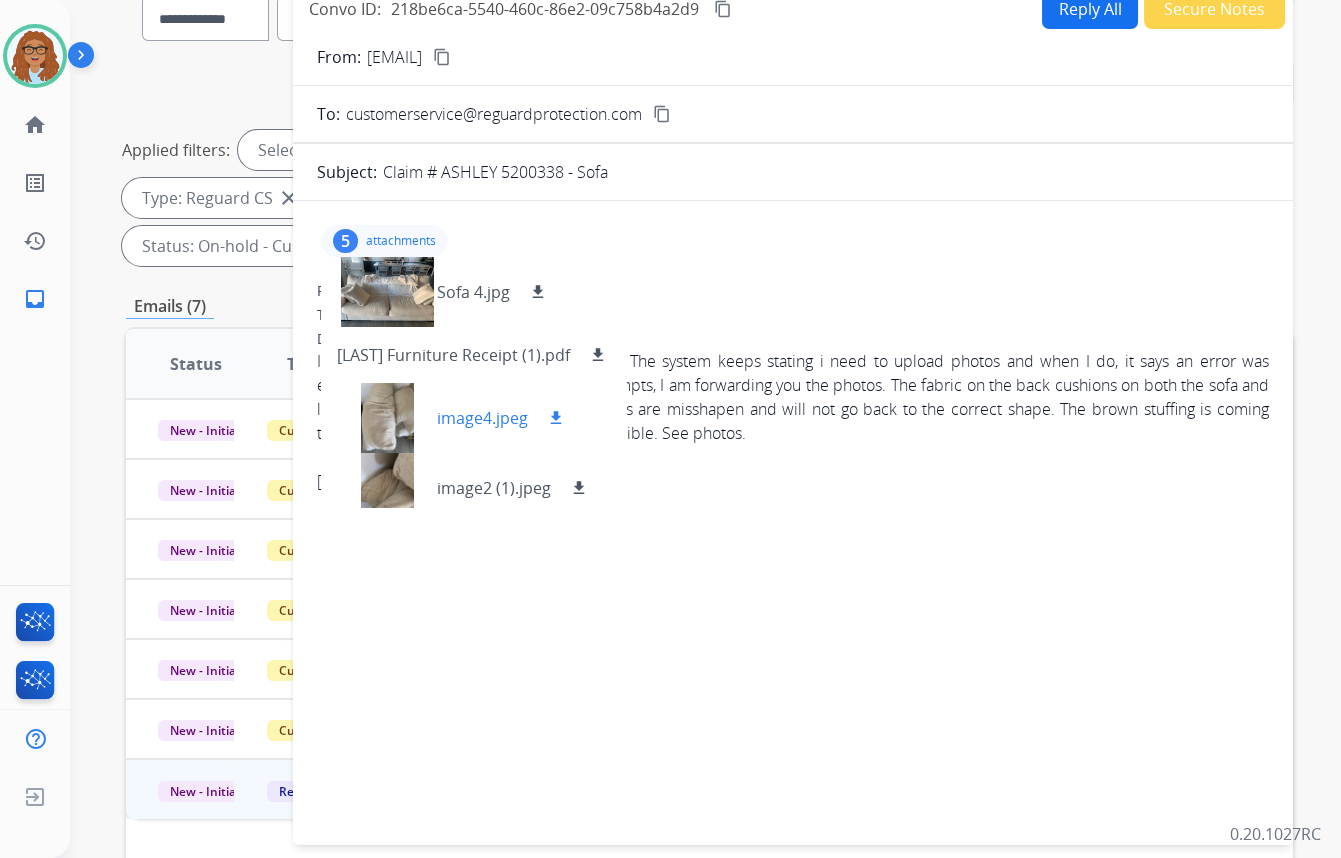 scroll, scrollTop: 86, scrollLeft: 0, axis: vertical 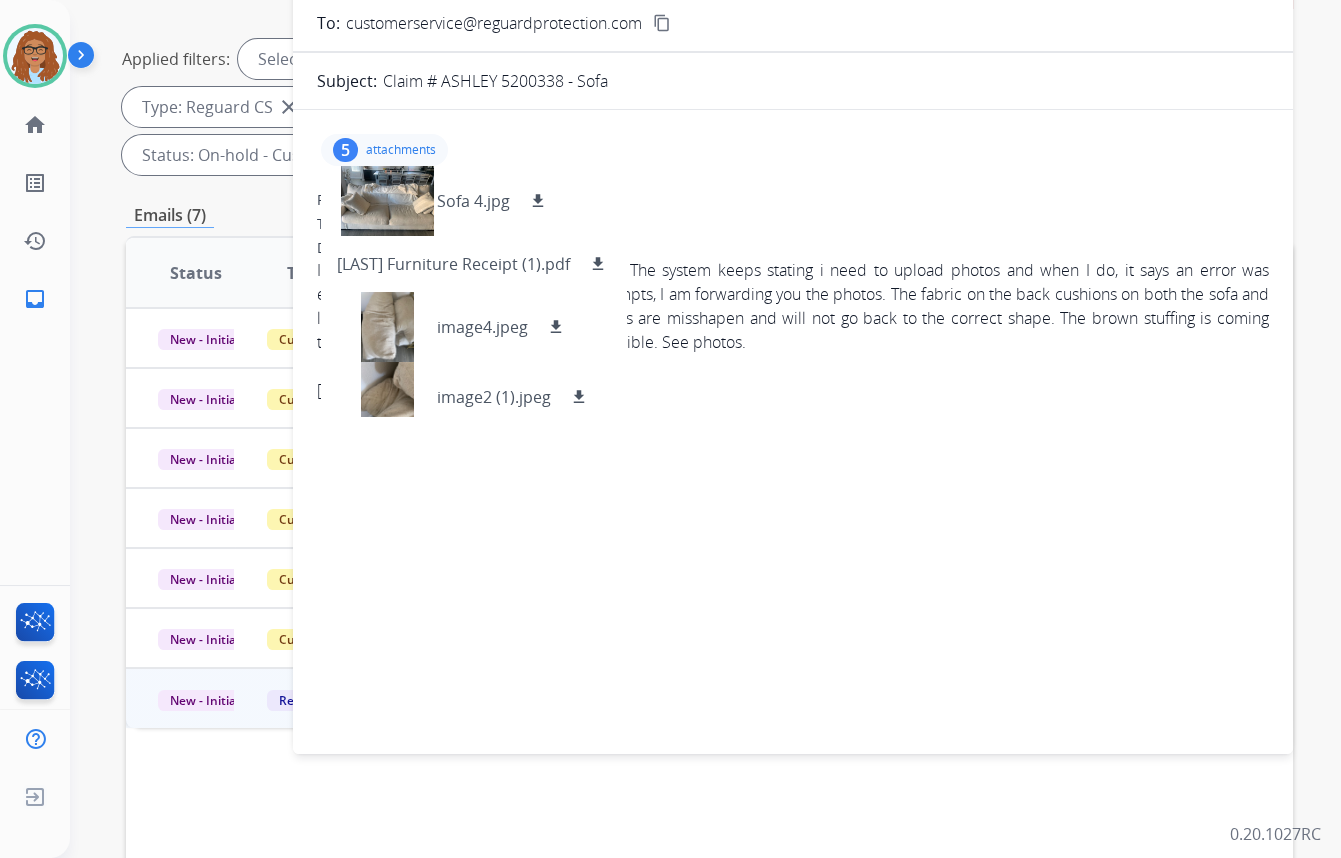 click on "5" at bounding box center (345, 150) 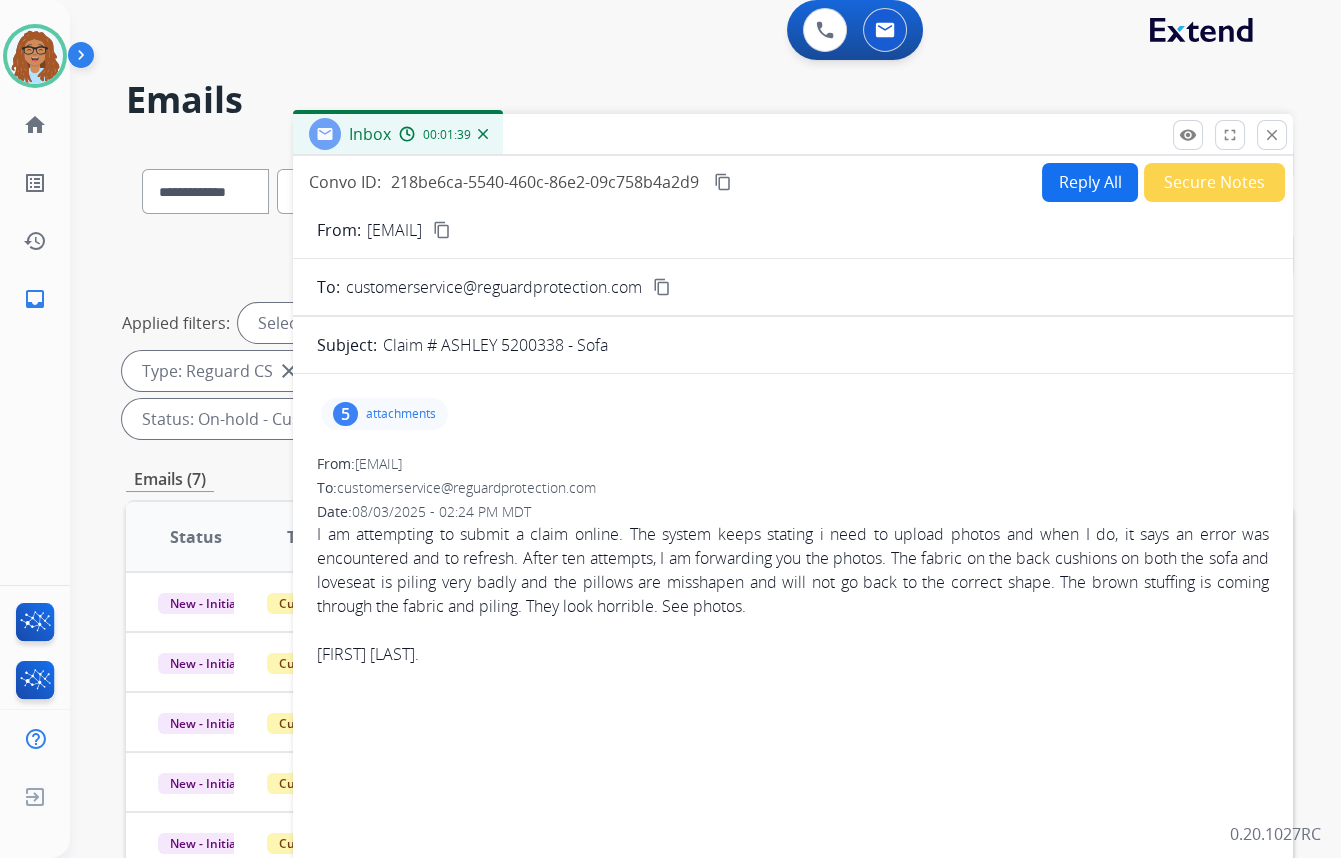 scroll, scrollTop: 0, scrollLeft: 0, axis: both 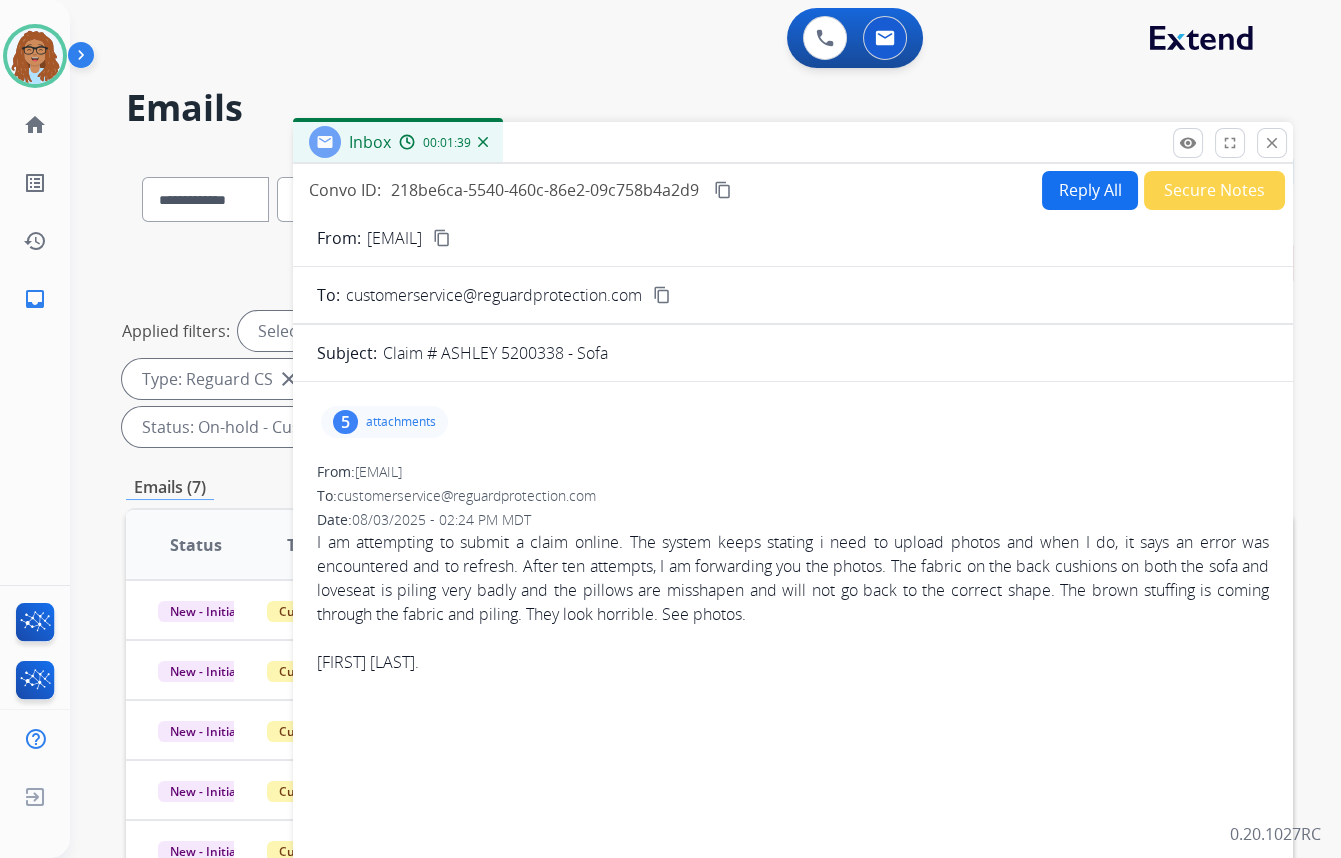 click on "Reply All" at bounding box center [1090, 190] 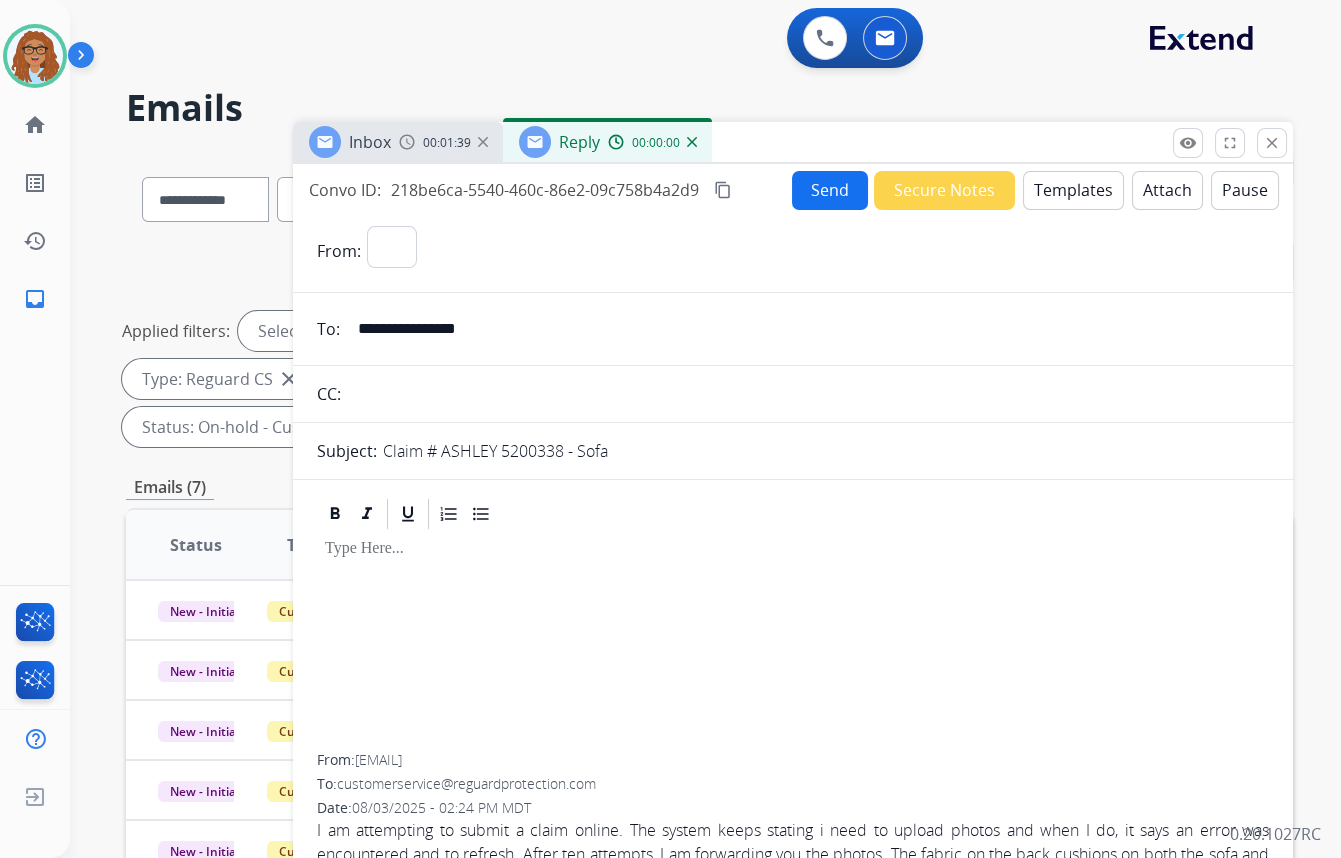 select on "**********" 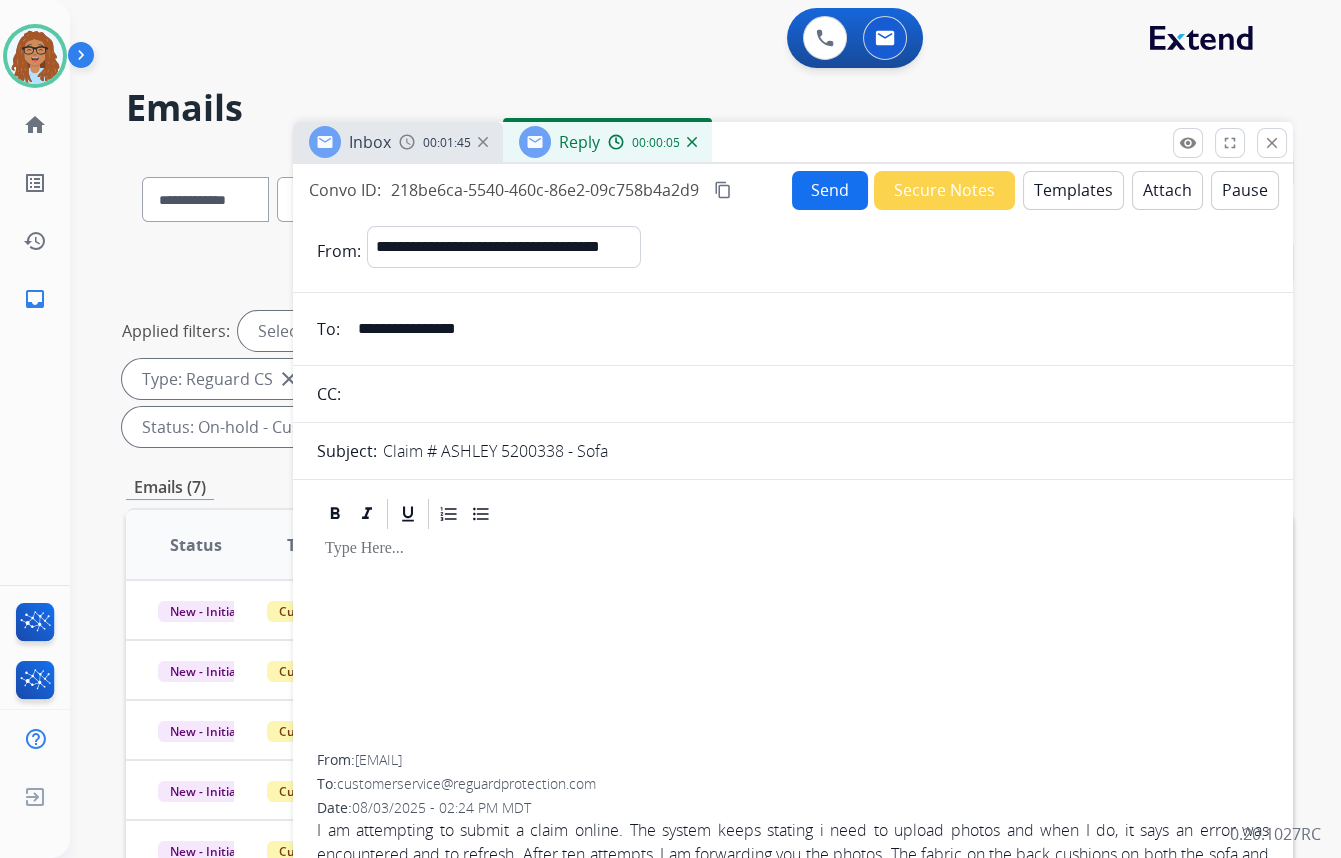 click on "Templates" at bounding box center (1073, 190) 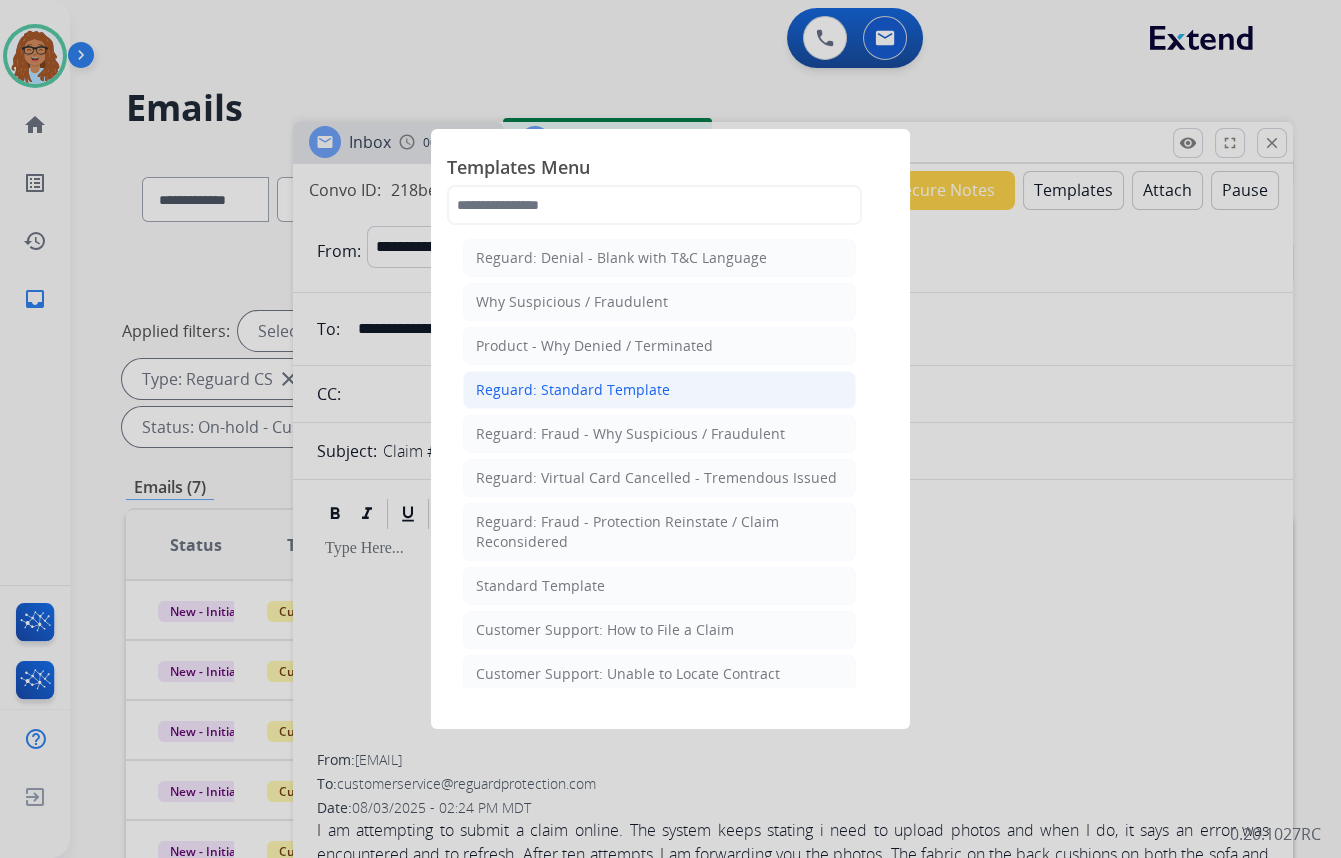 click on "Reguard: Standard Template" 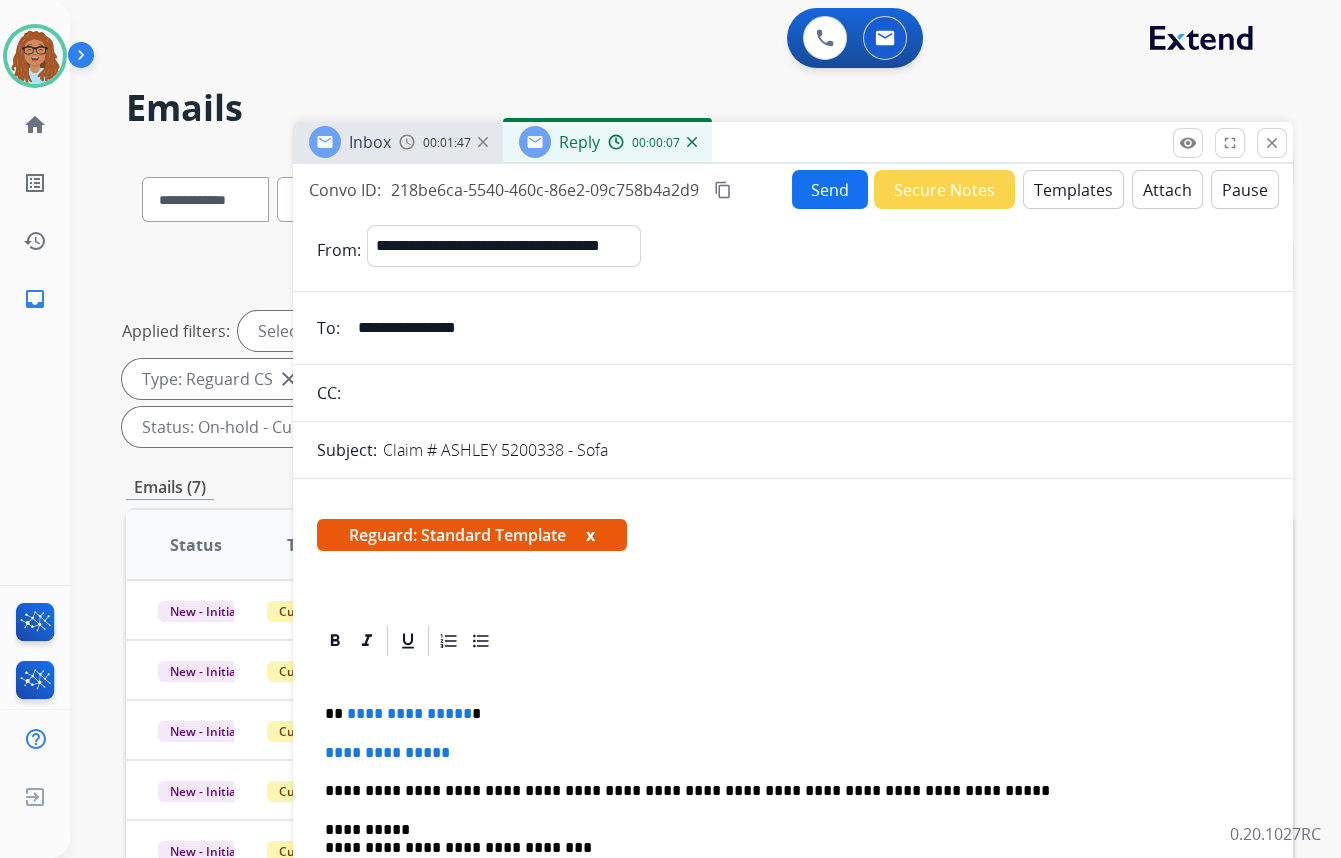 scroll, scrollTop: 181, scrollLeft: 0, axis: vertical 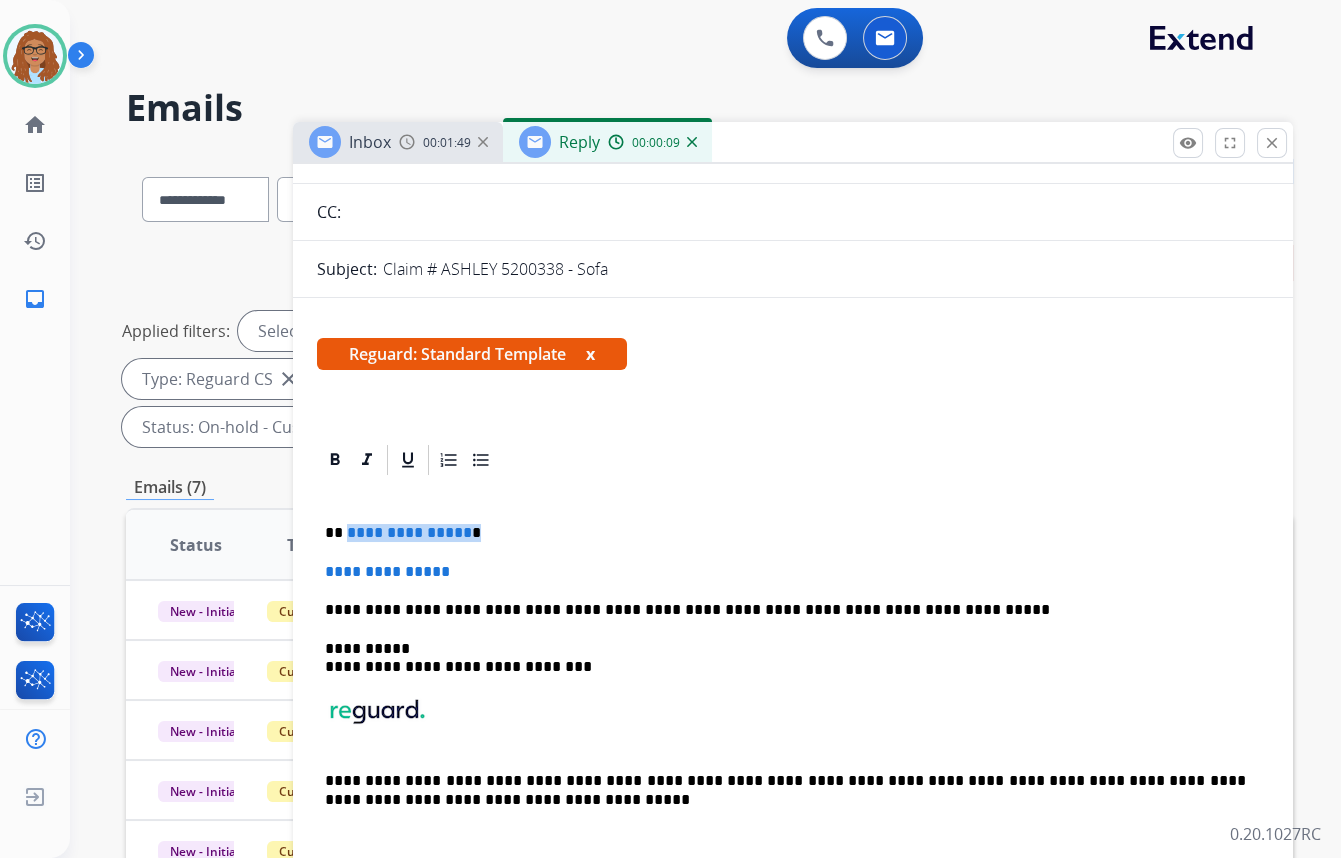 drag, startPoint x: 466, startPoint y: 533, endPoint x: 344, endPoint y: 537, distance: 122.06556 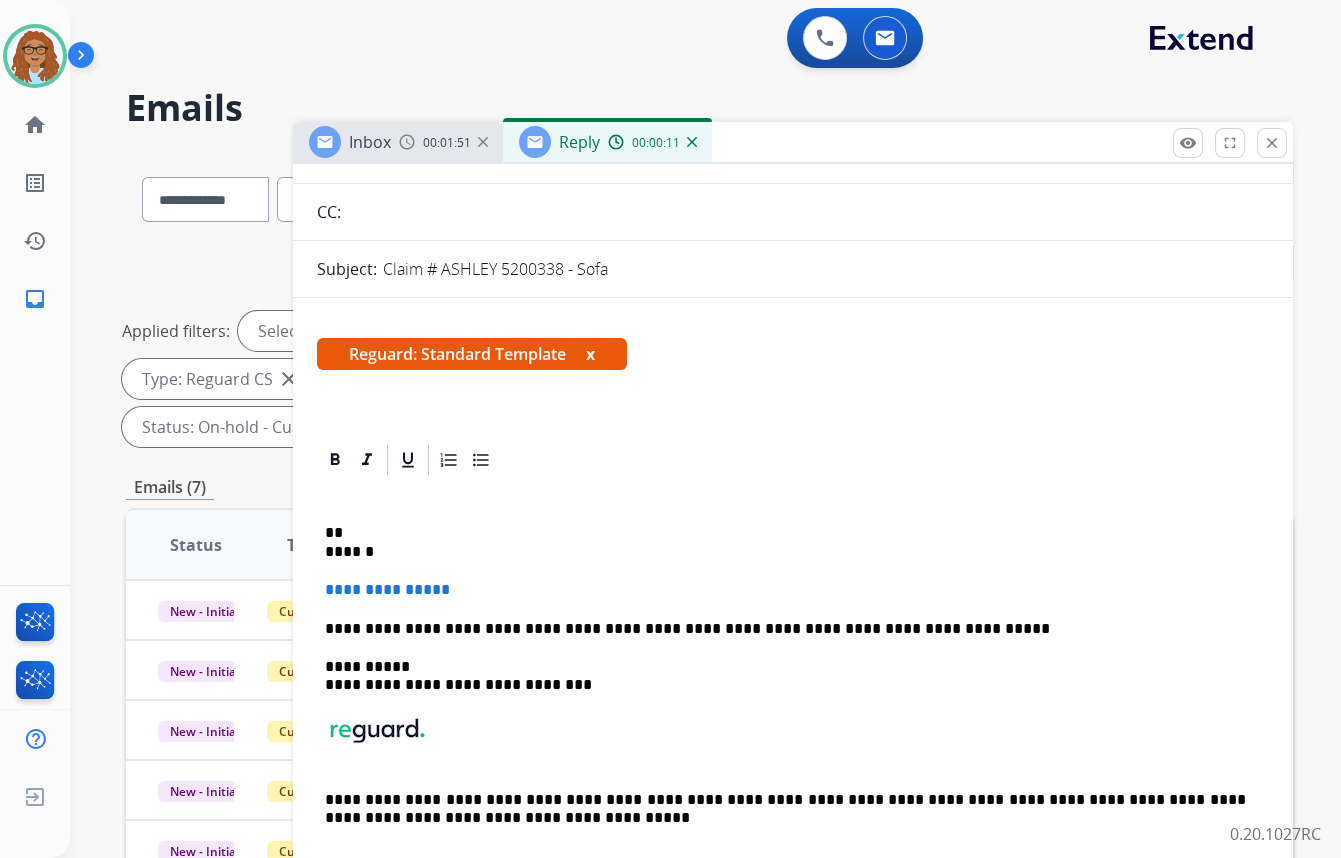 click on "** ******" at bounding box center (785, 542) 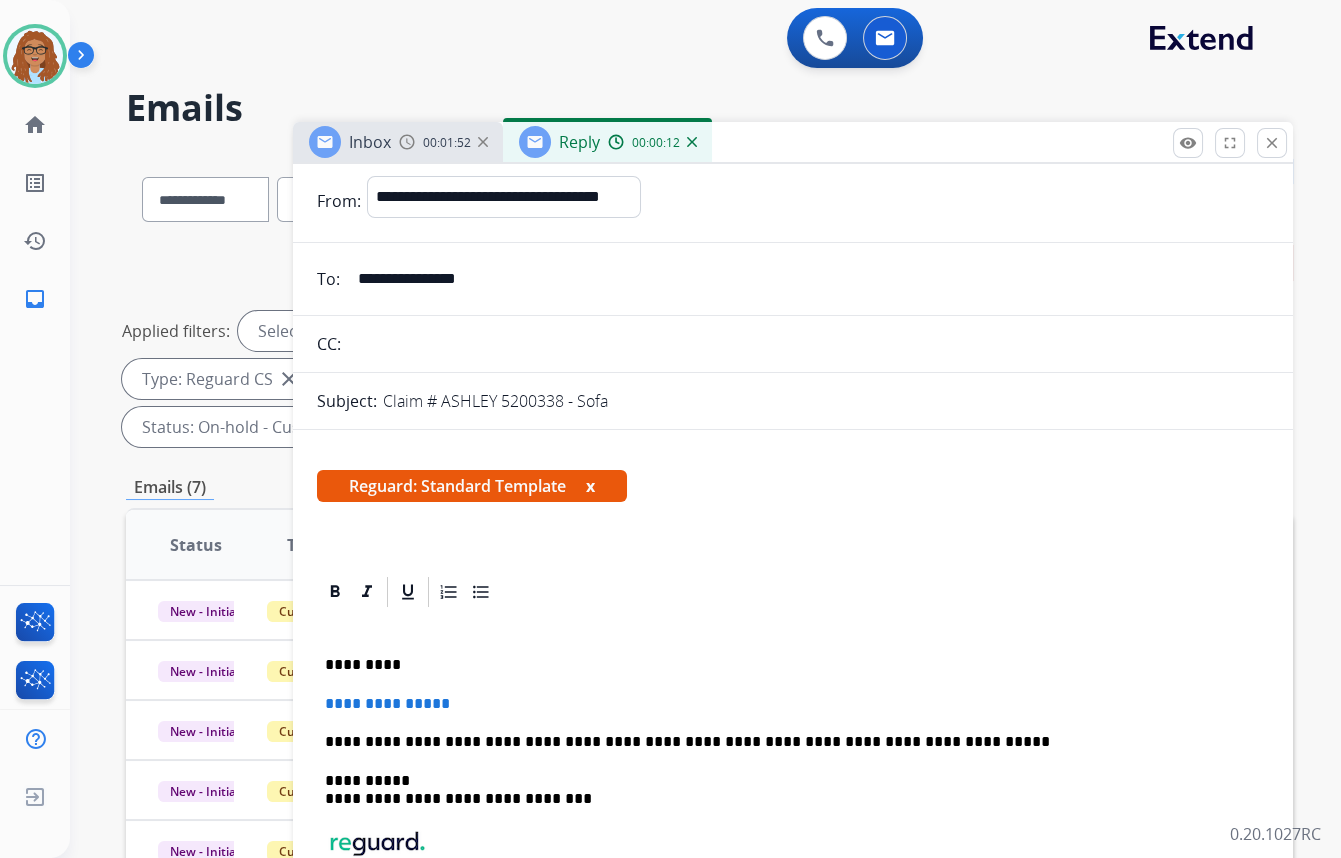 scroll, scrollTop: 0, scrollLeft: 0, axis: both 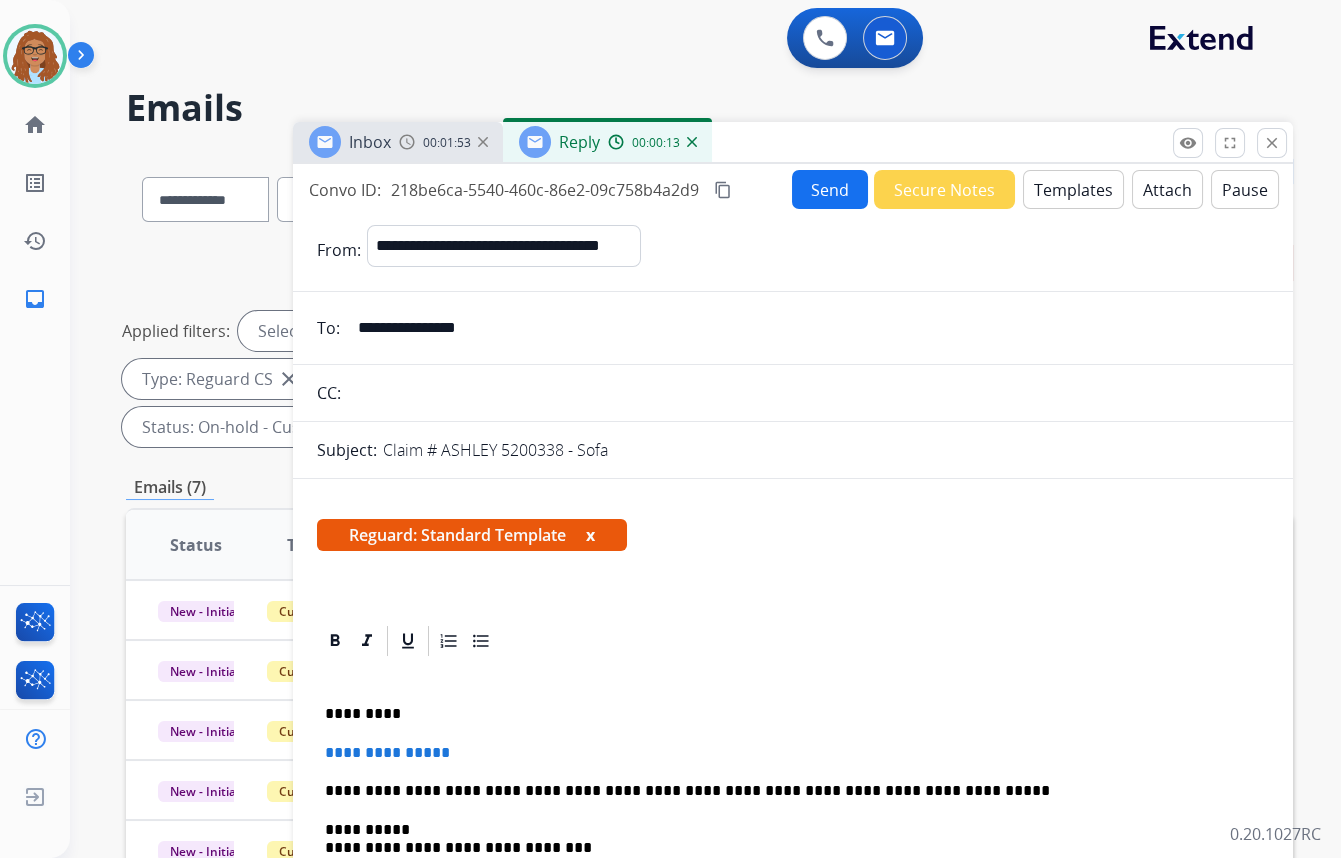 drag, startPoint x: 536, startPoint y: 333, endPoint x: 270, endPoint y: 324, distance: 266.15222 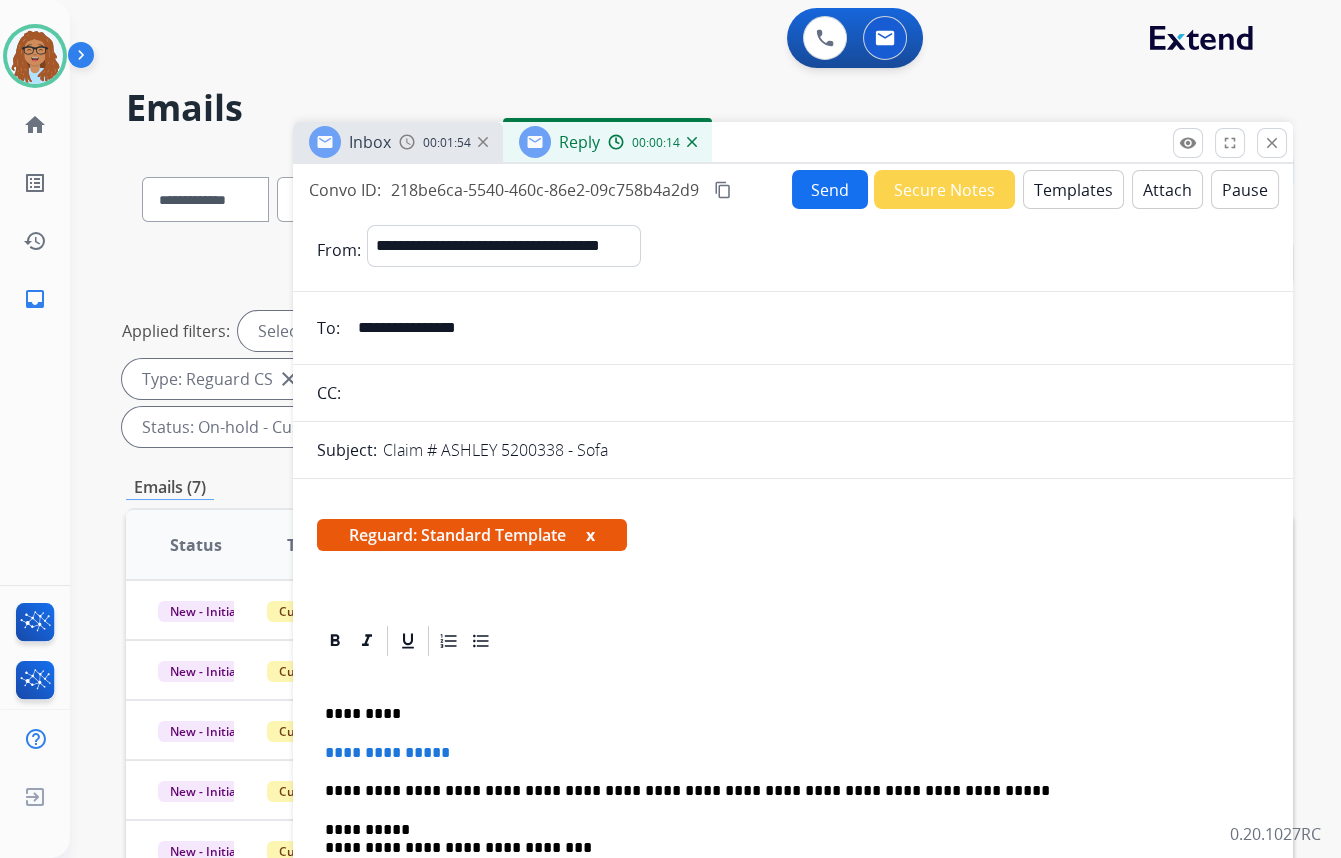 click at bounding box center [808, 393] 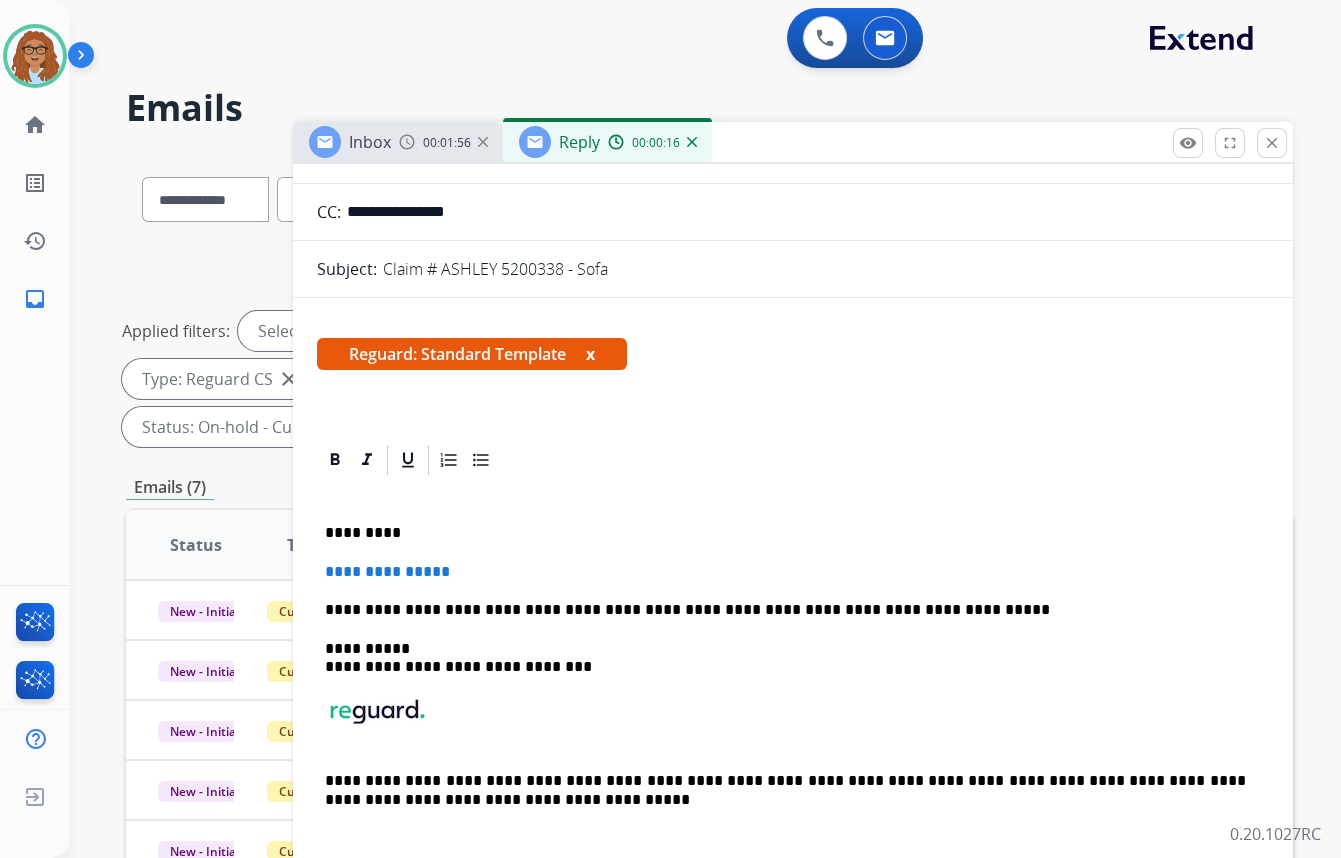 type on "**********" 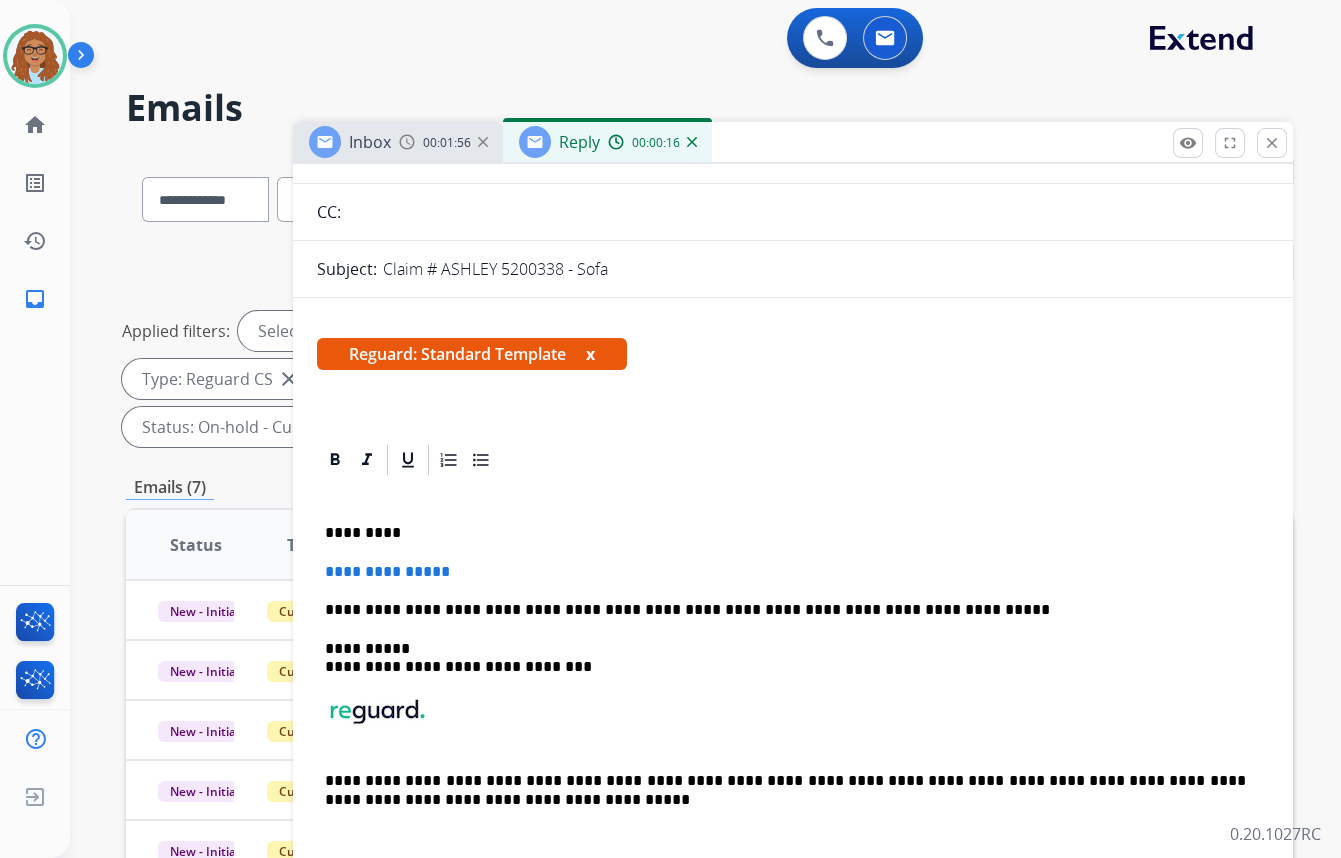 scroll, scrollTop: 229, scrollLeft: 0, axis: vertical 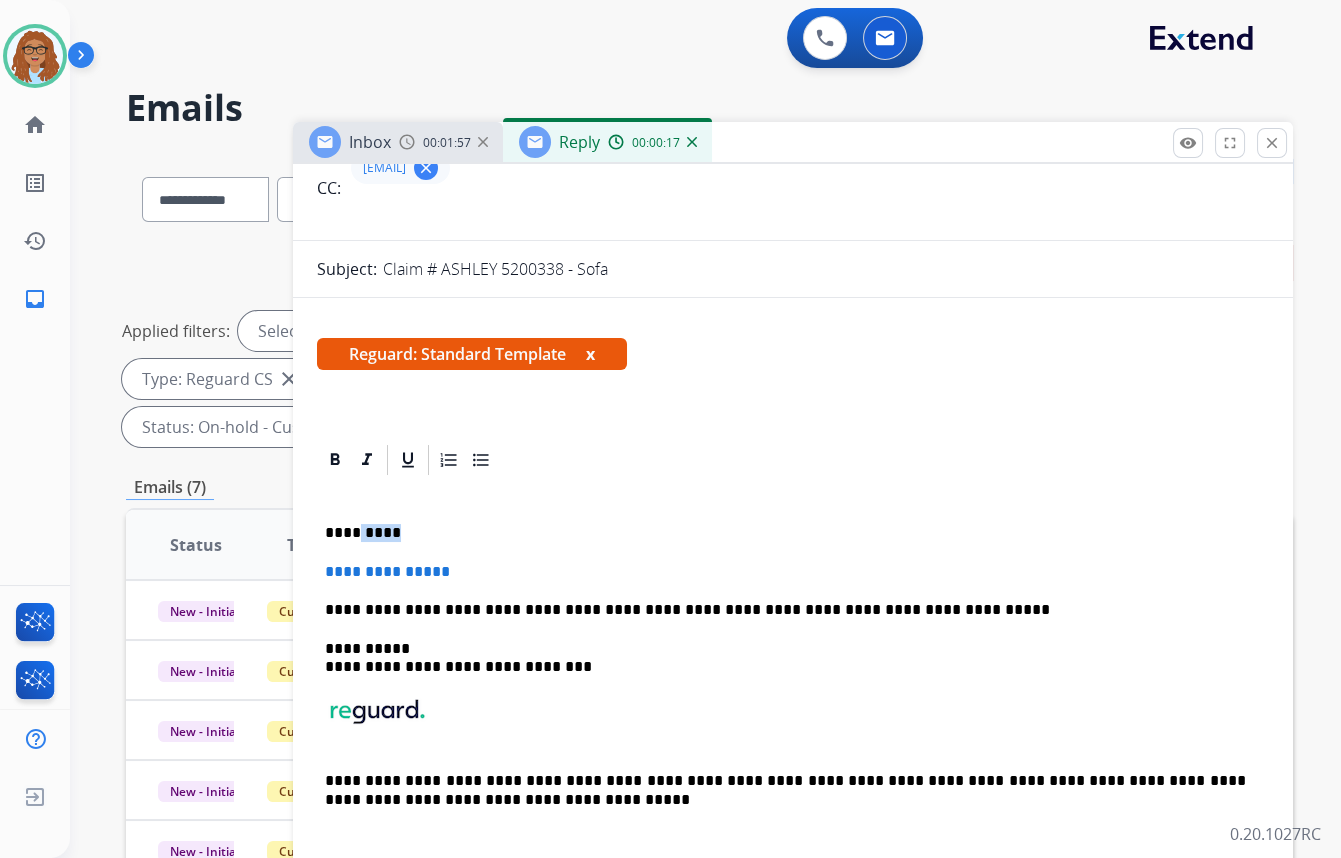 drag, startPoint x: 405, startPoint y: 529, endPoint x: 358, endPoint y: 533, distance: 47.169907 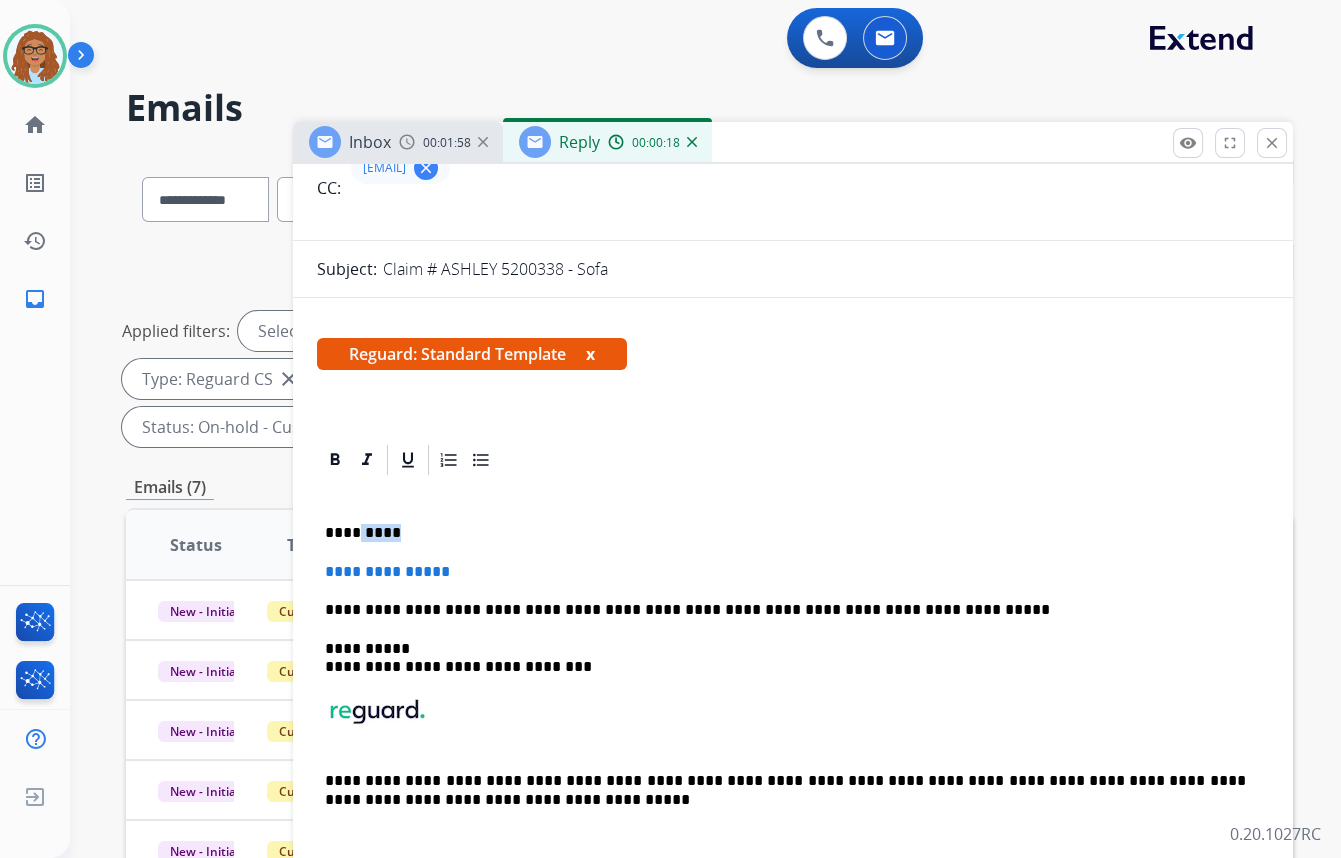 type 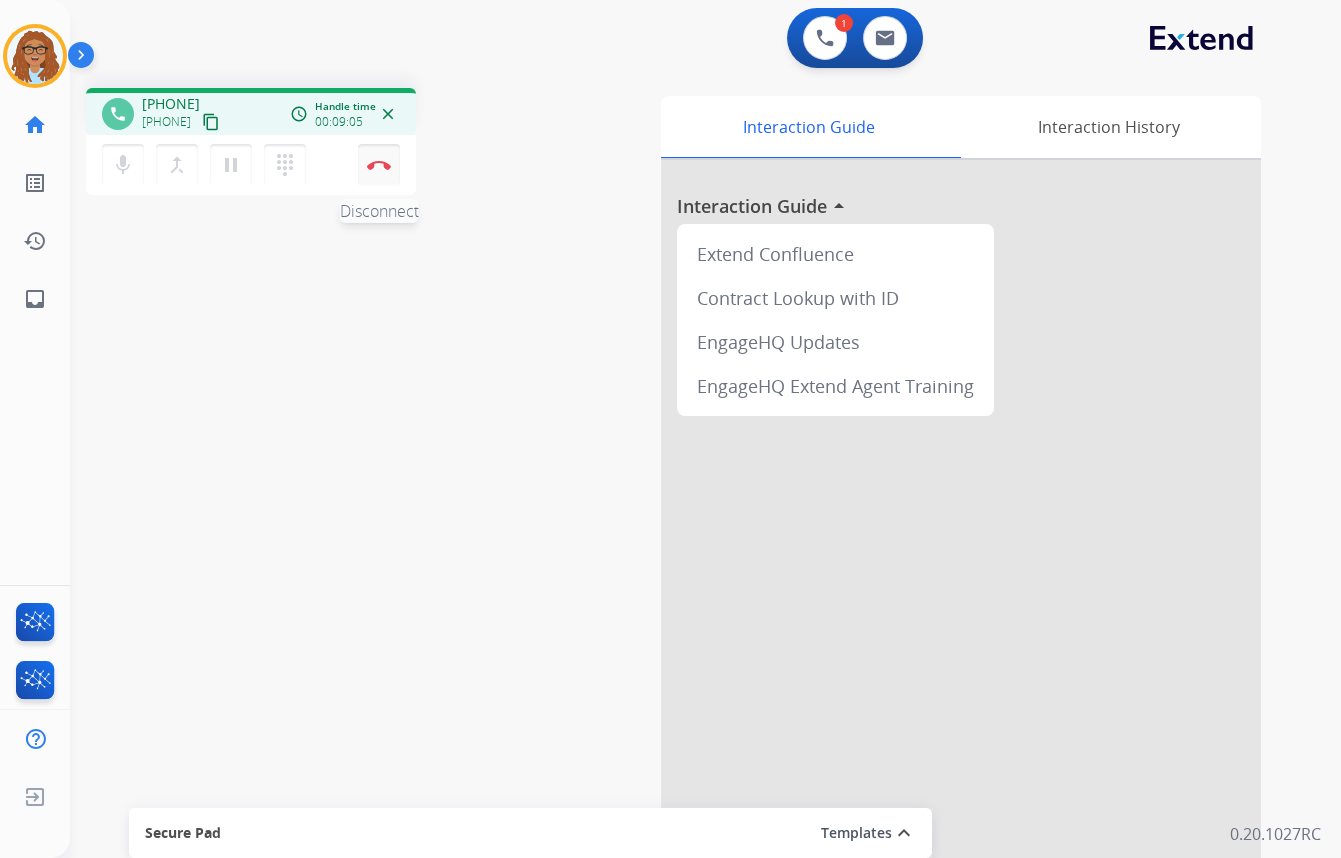 click at bounding box center (379, 165) 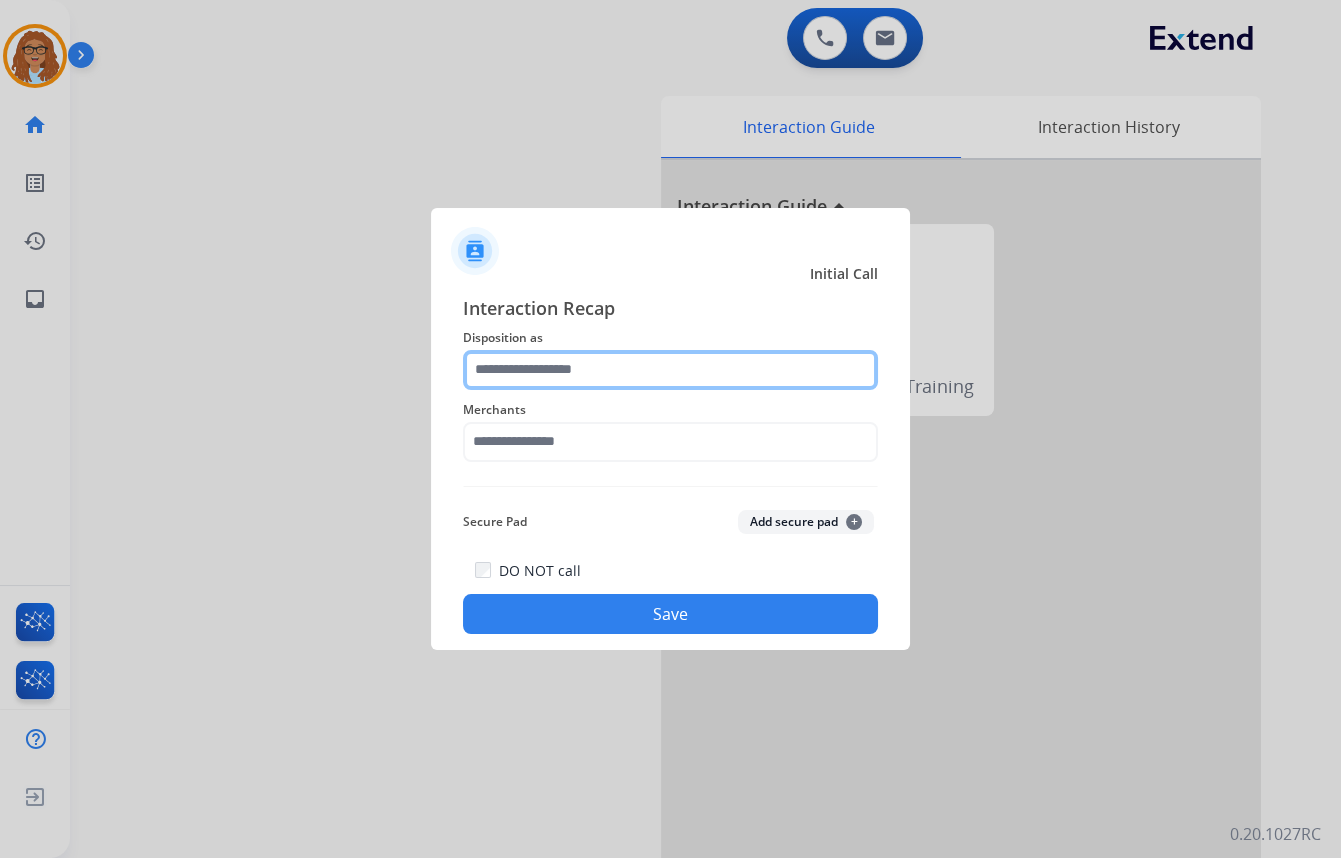 drag, startPoint x: 735, startPoint y: 370, endPoint x: 721, endPoint y: 384, distance: 19.79899 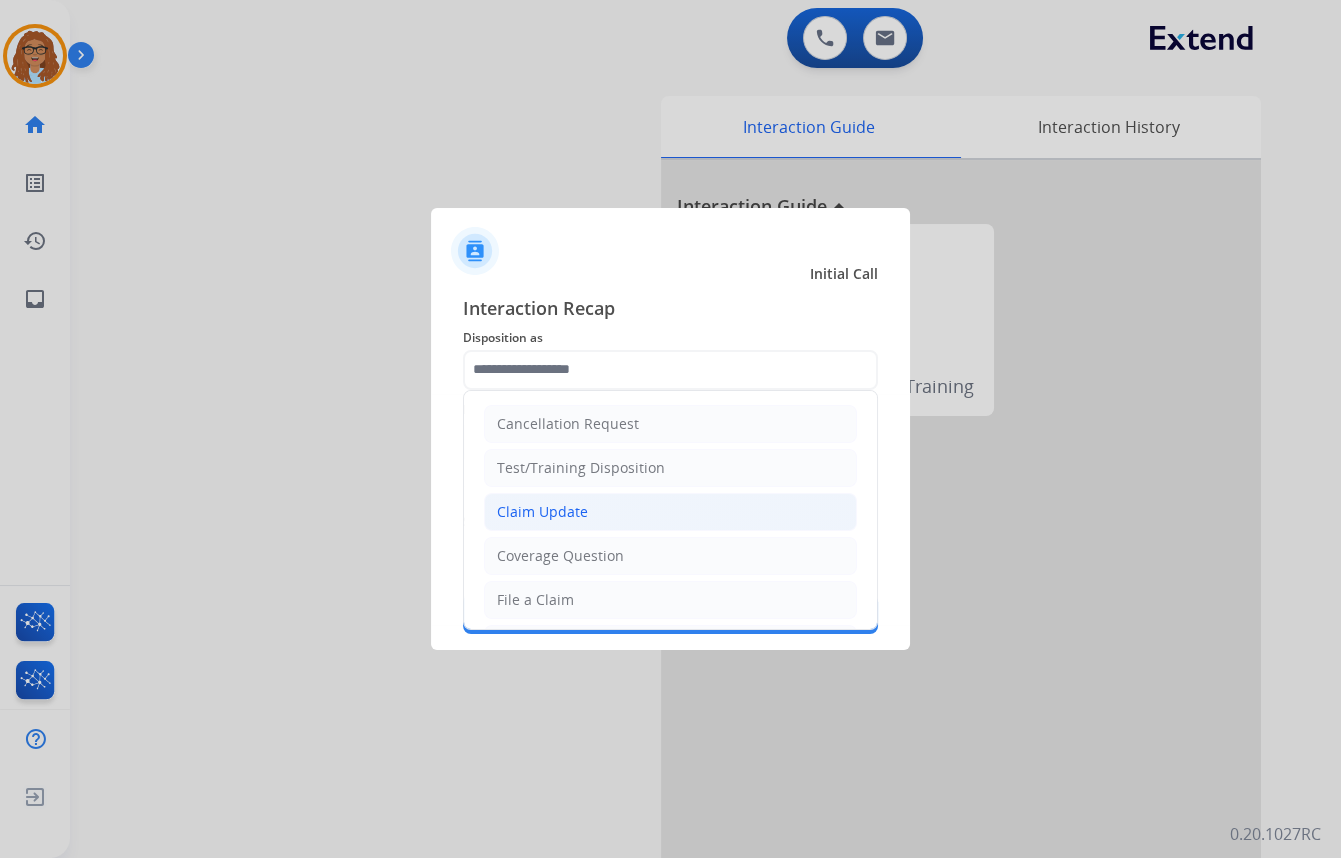 click on "Claim Update" 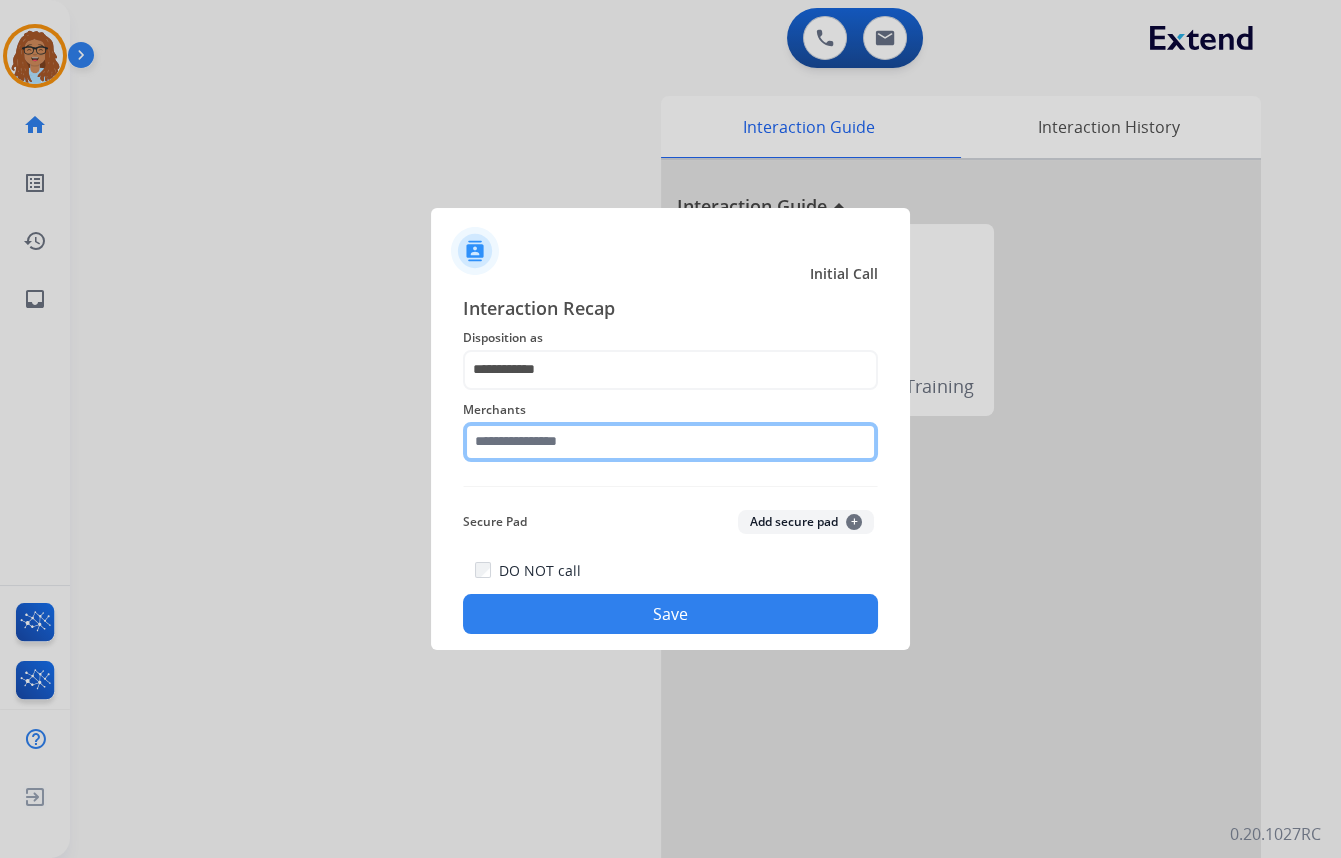 click 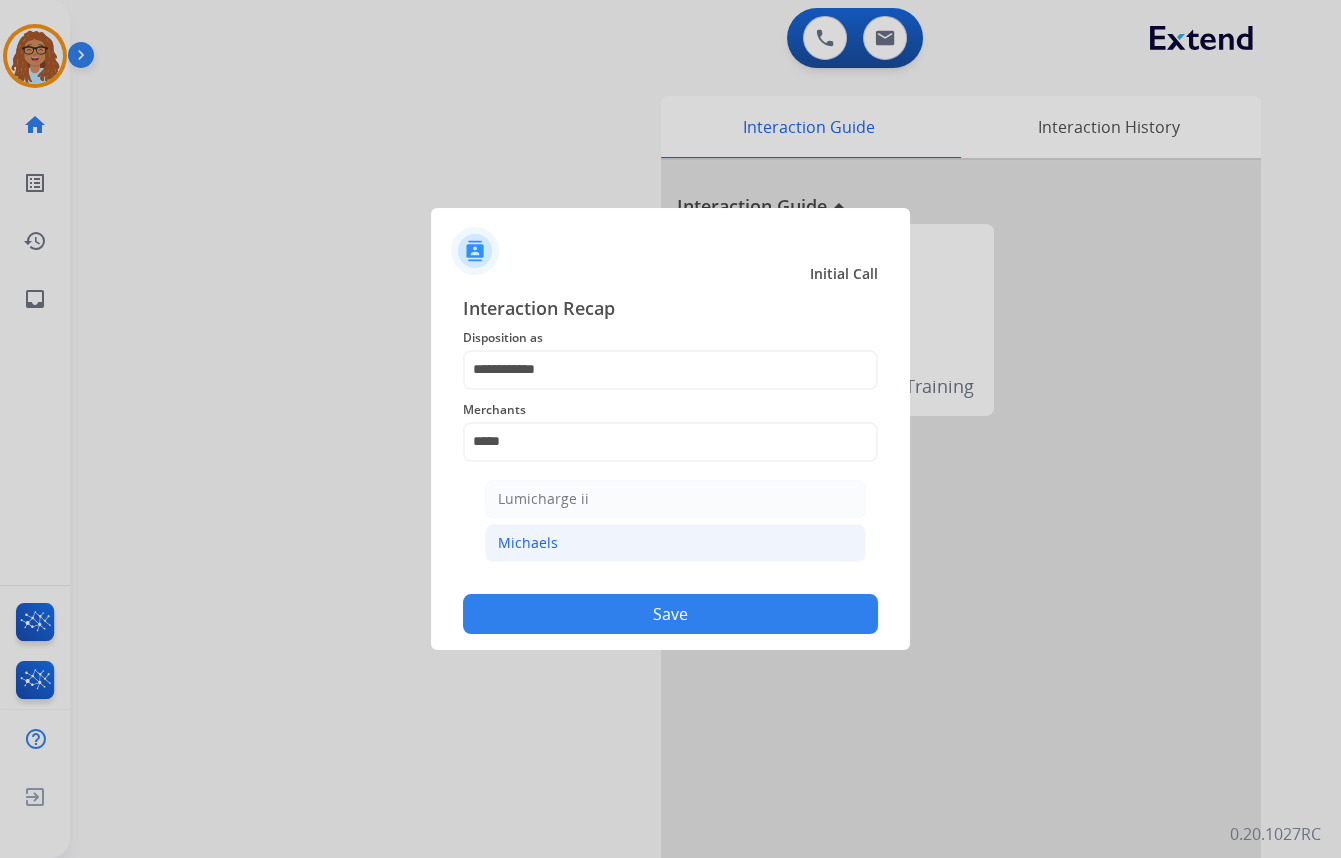 click on "Michaels" 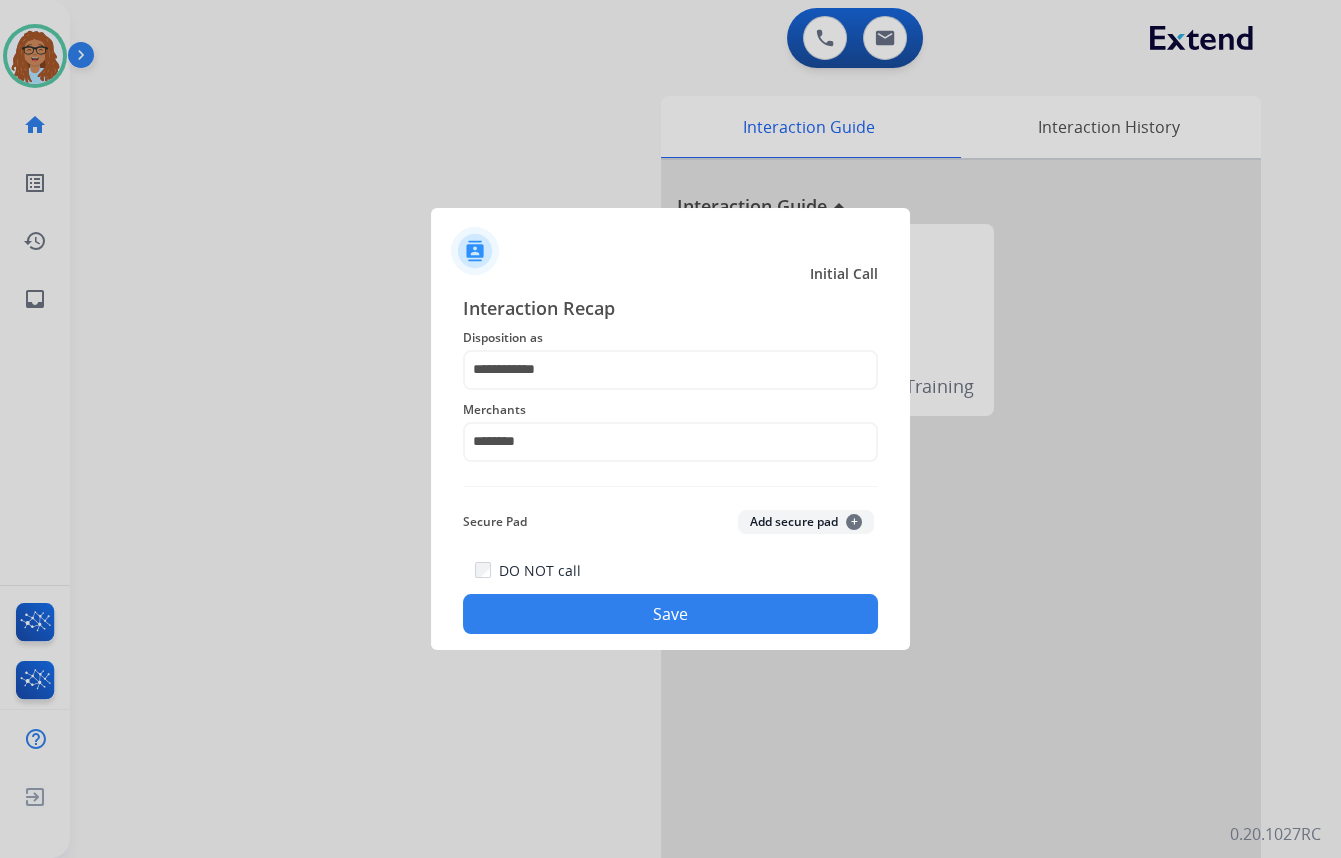 click on "Save" 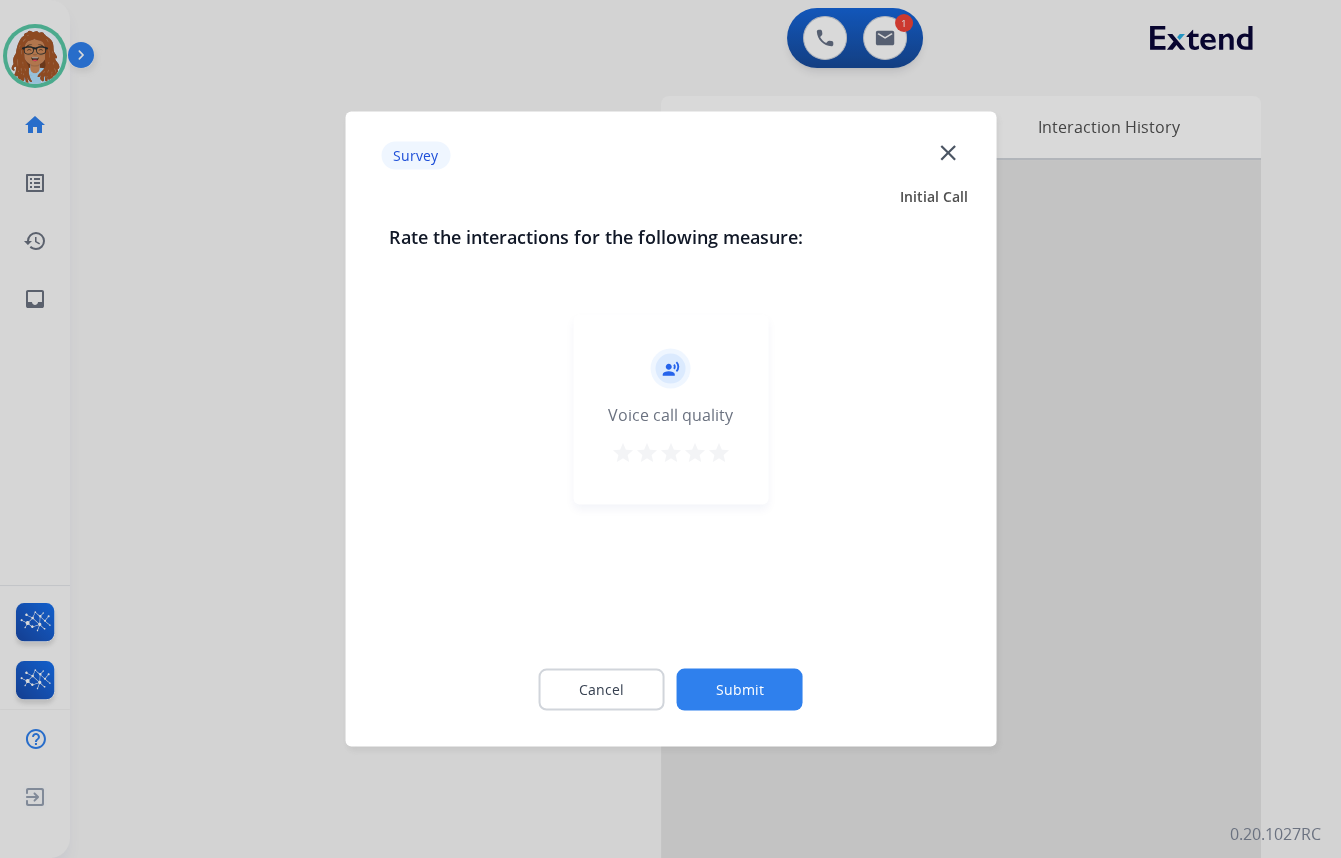 click on "close" 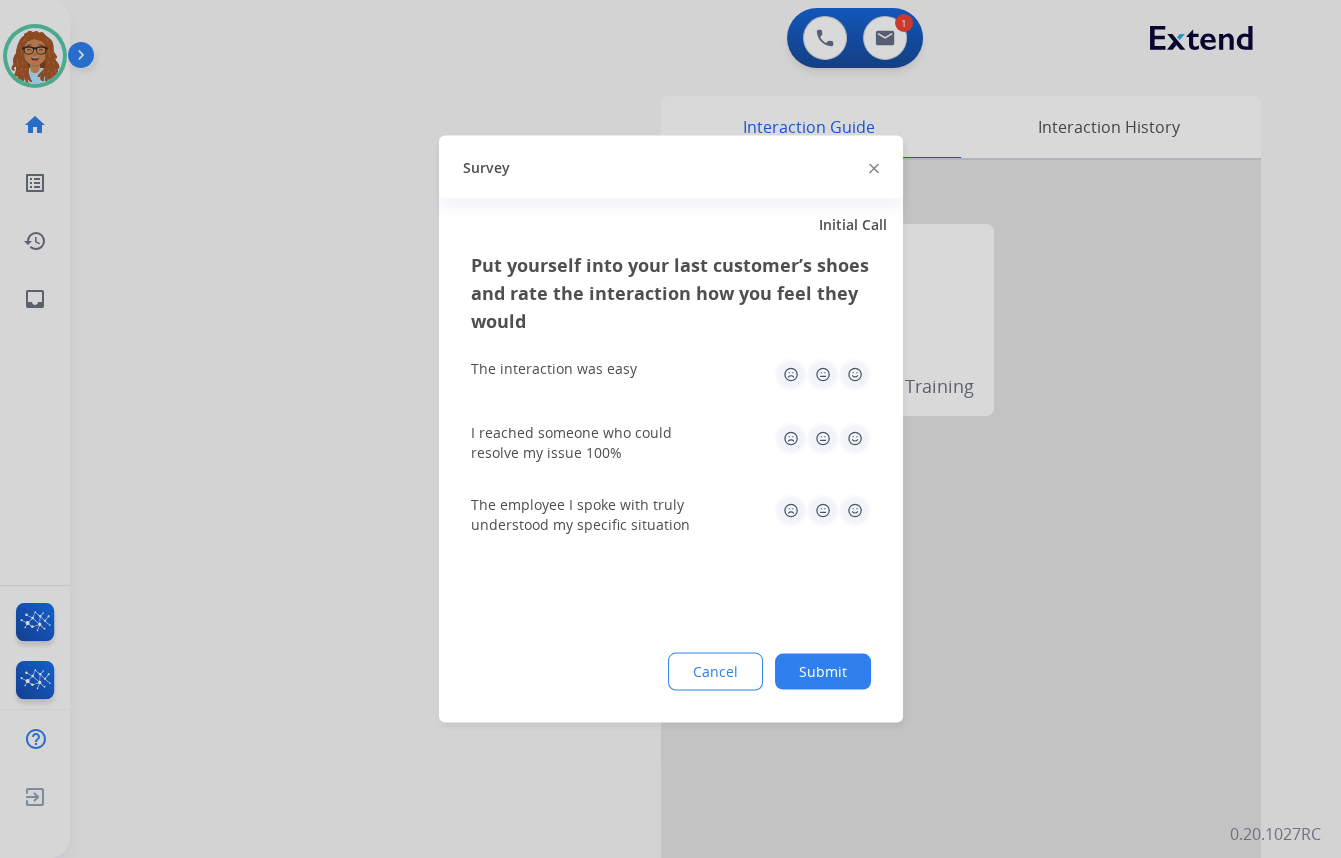 drag, startPoint x: 871, startPoint y: 167, endPoint x: 834, endPoint y: 315, distance: 152.5549 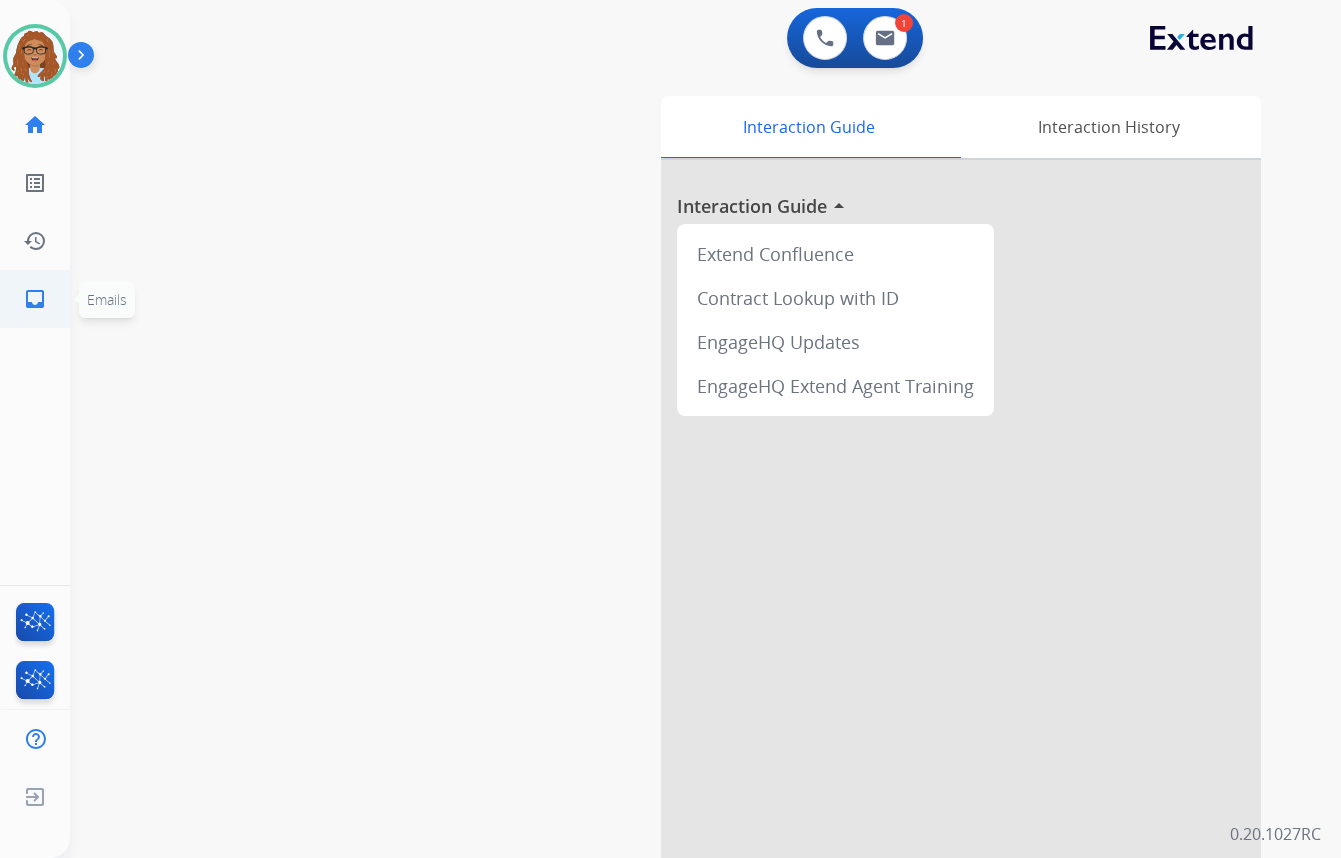 click on "inbox" 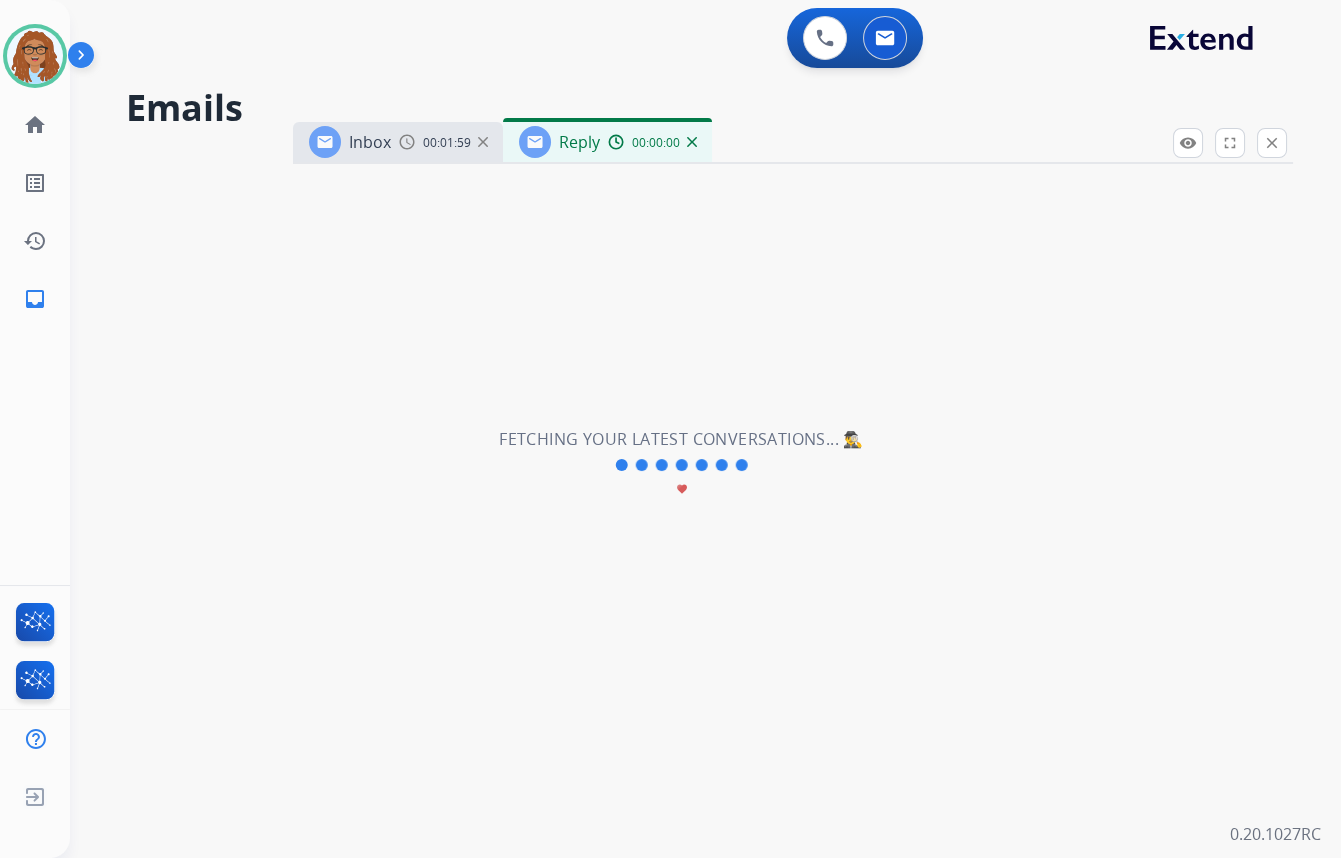 select on "**********" 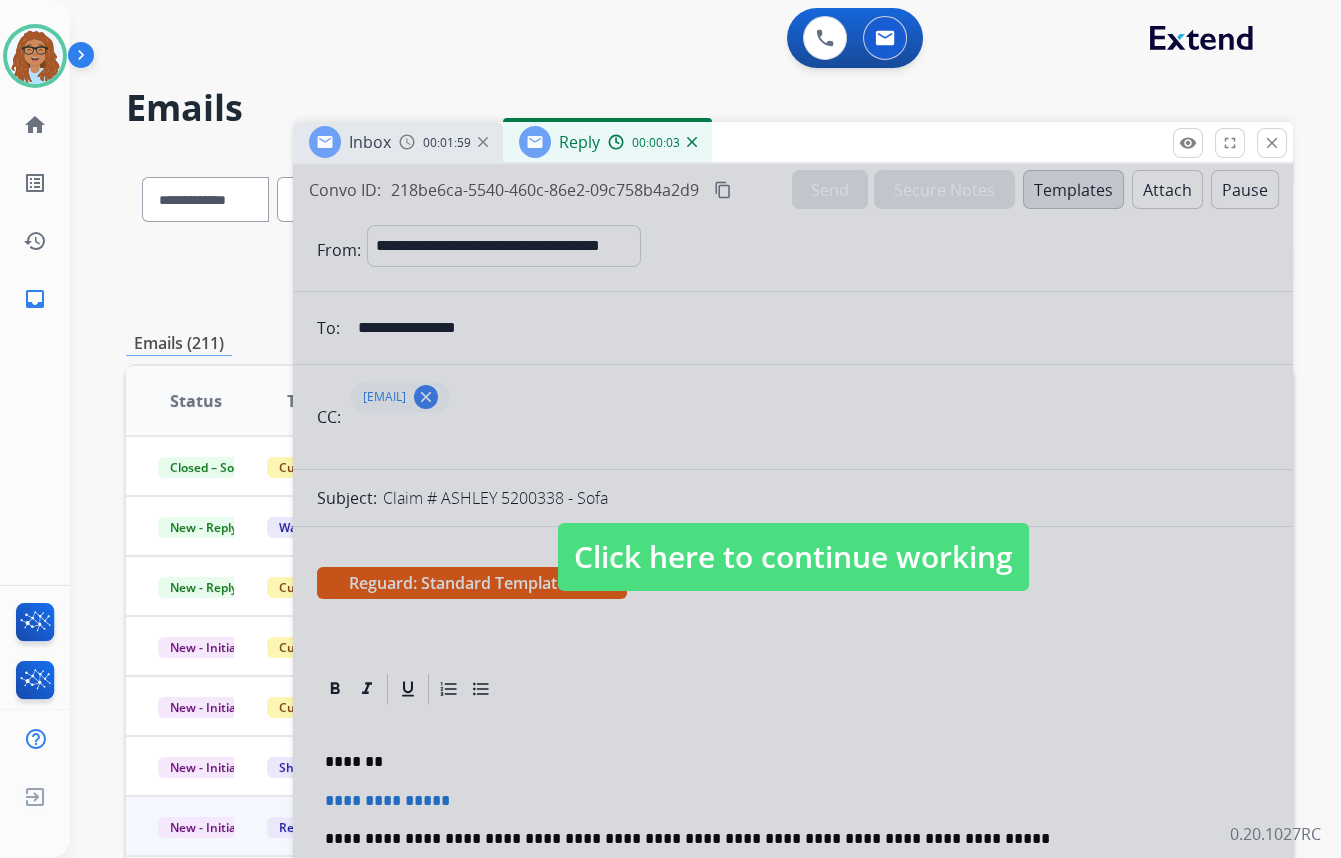 click on "Click here to continue working" at bounding box center [793, 557] 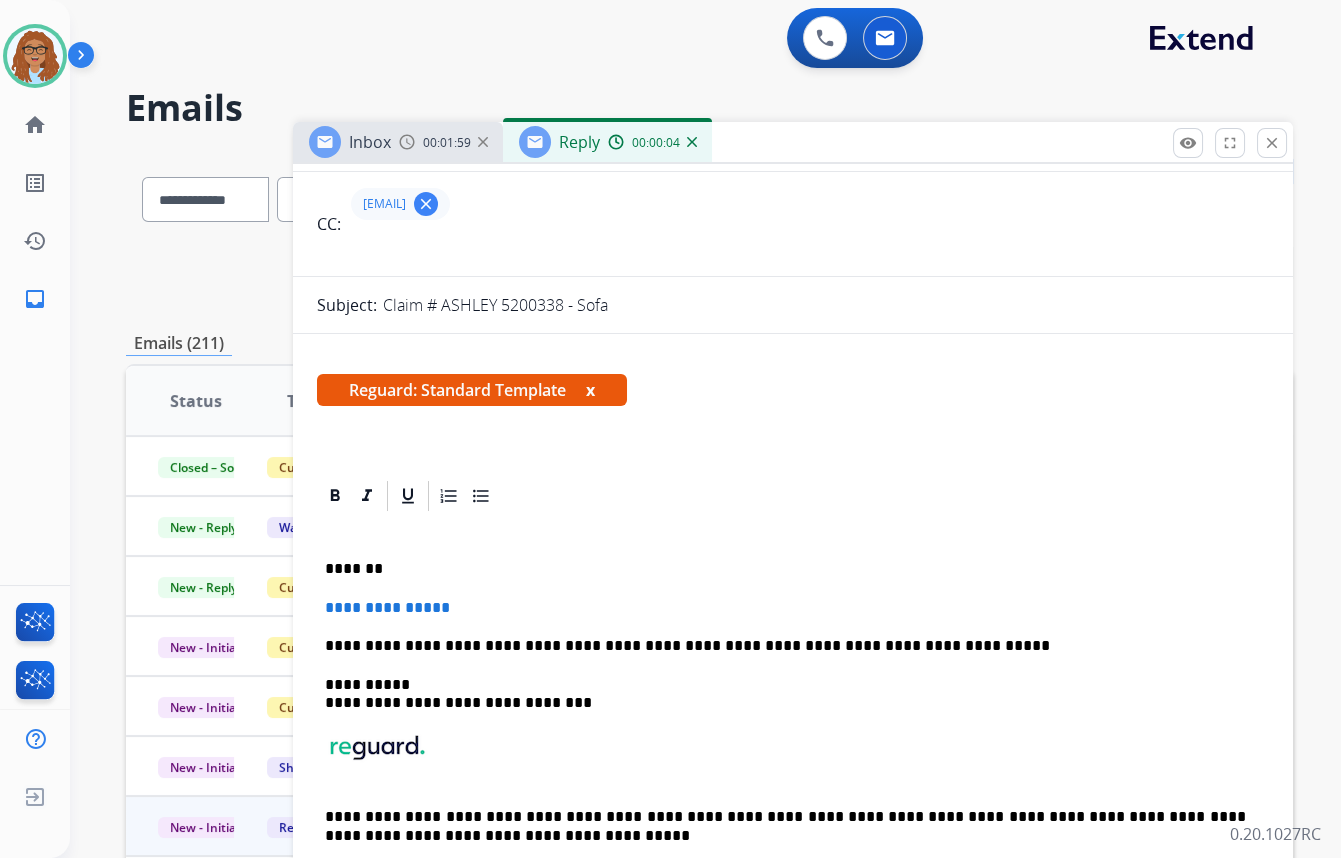 scroll, scrollTop: 363, scrollLeft: 0, axis: vertical 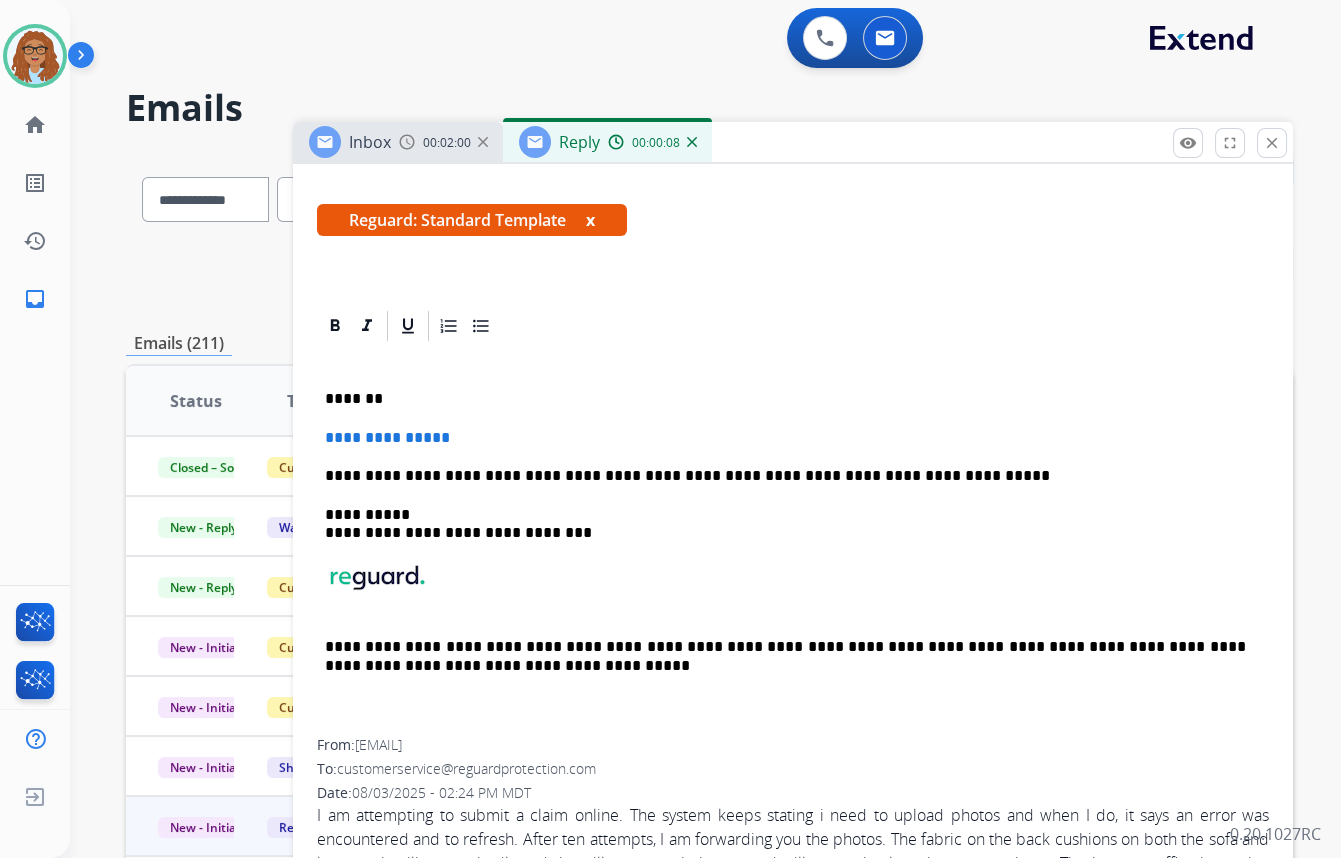 click on "*******" at bounding box center [785, 399] 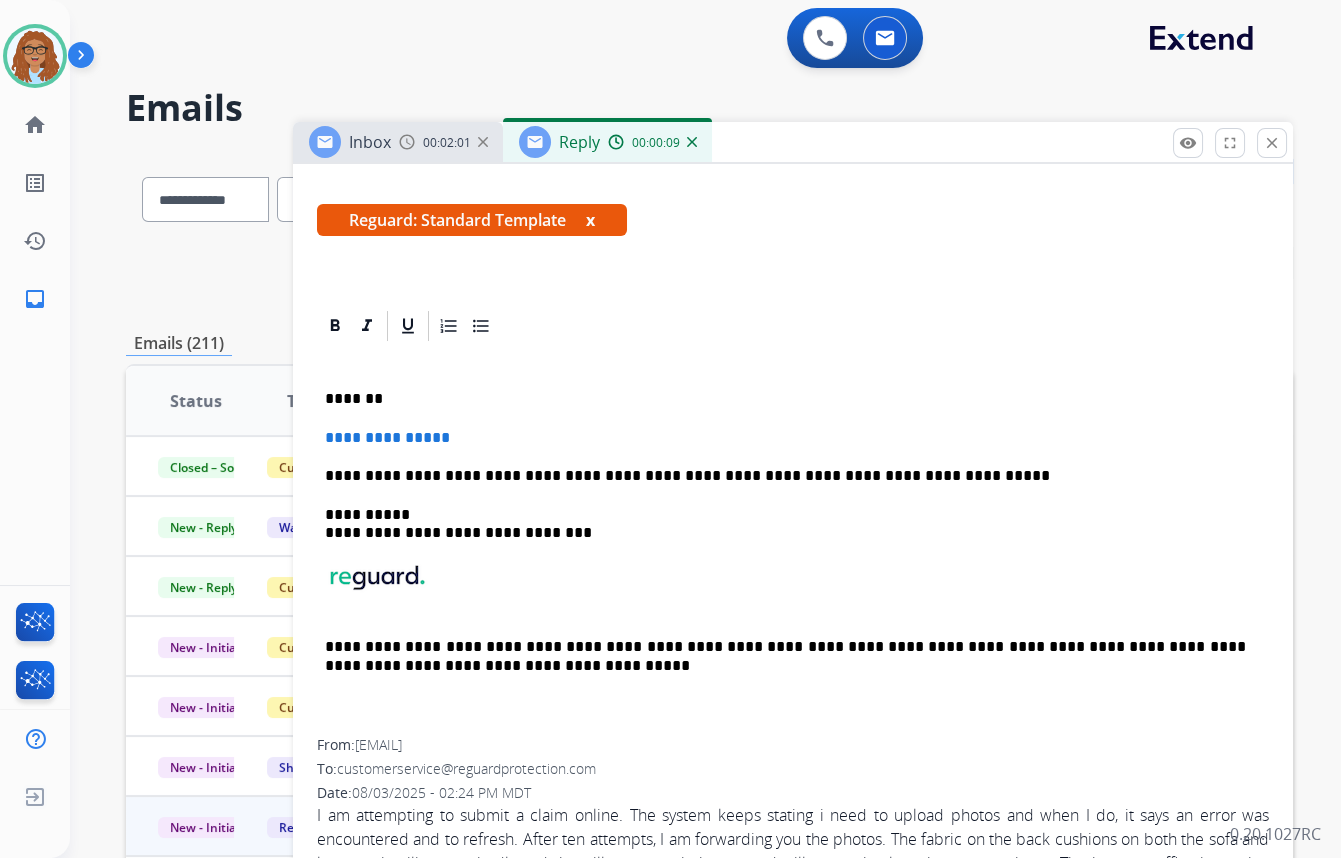 type 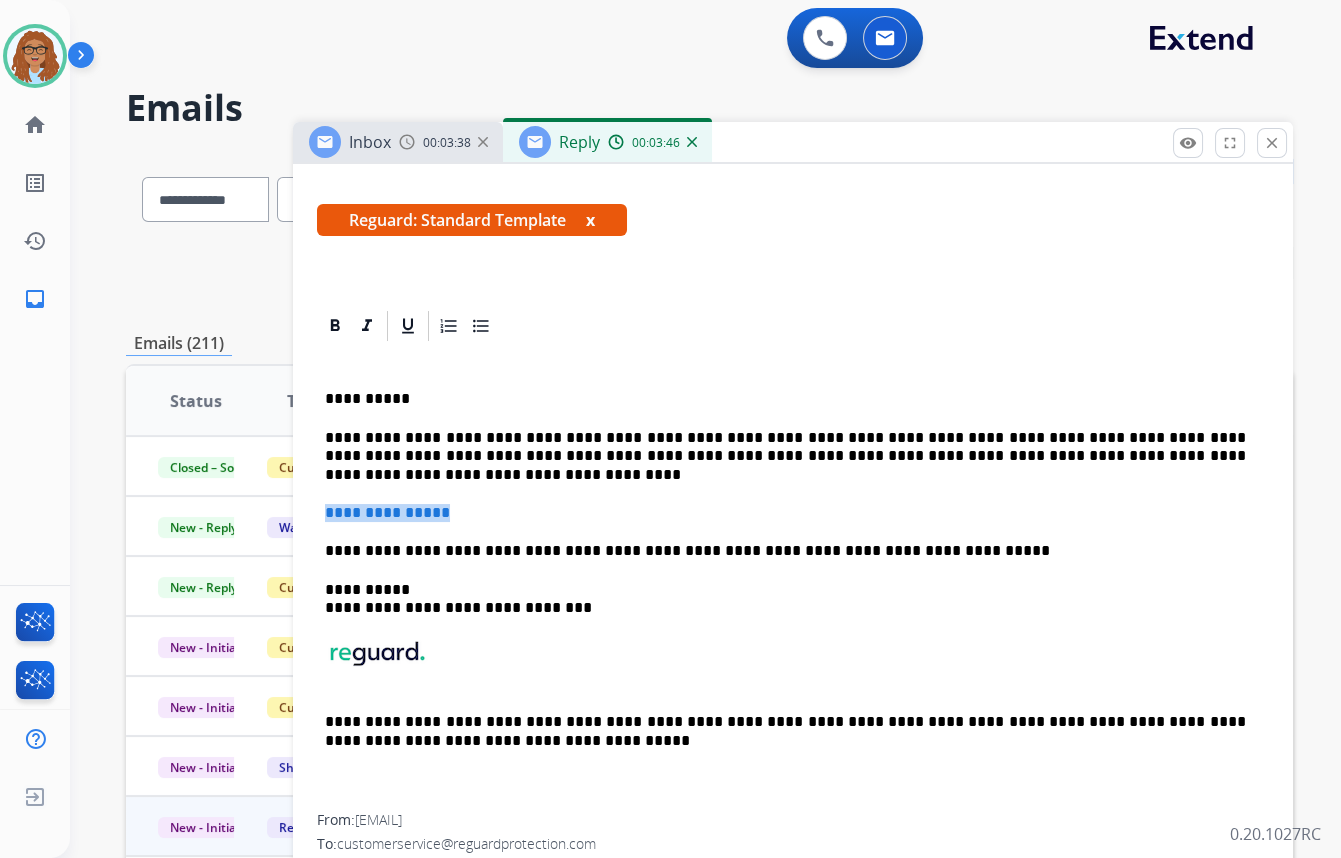 drag, startPoint x: 477, startPoint y: 506, endPoint x: 293, endPoint y: 500, distance: 184.0978 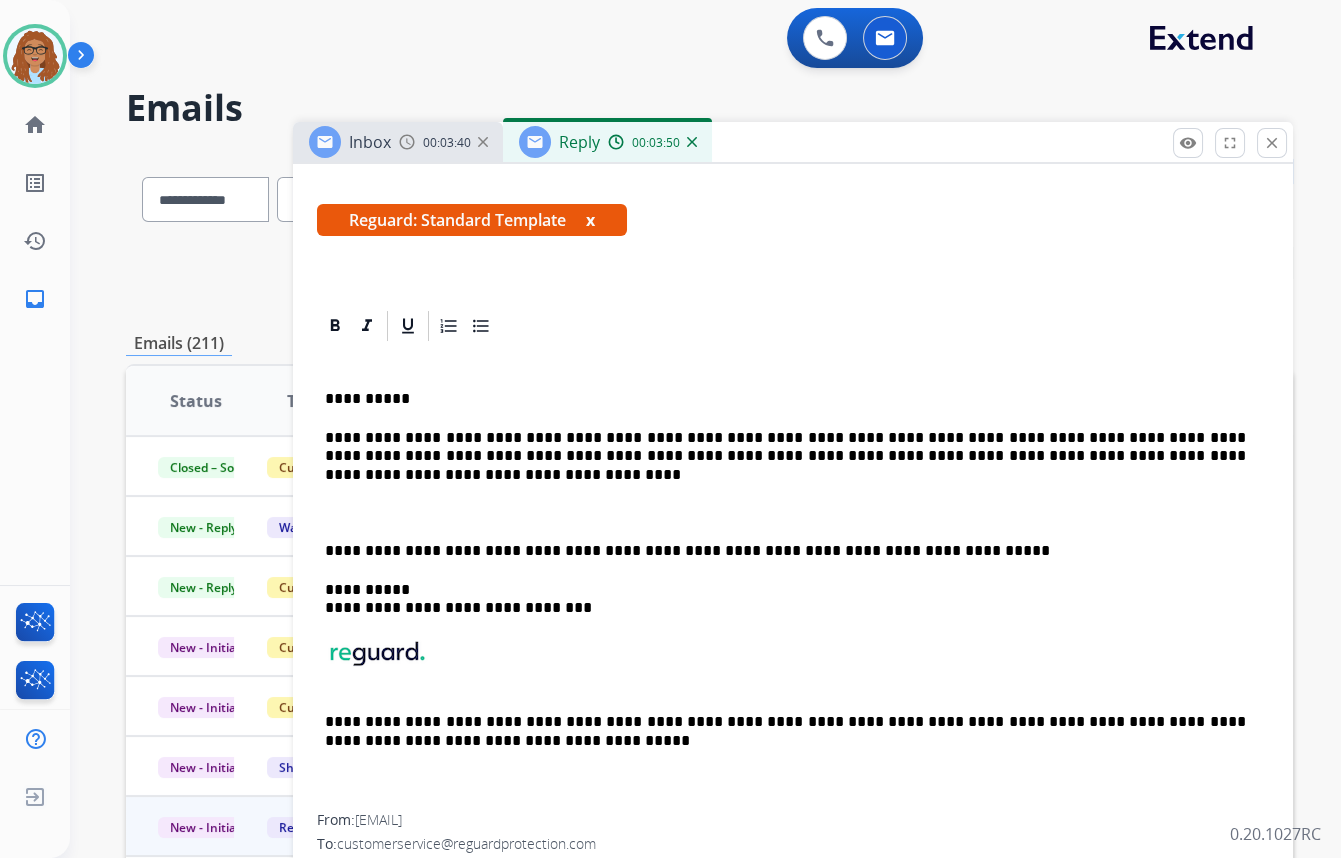 click on "**********" at bounding box center [793, 579] 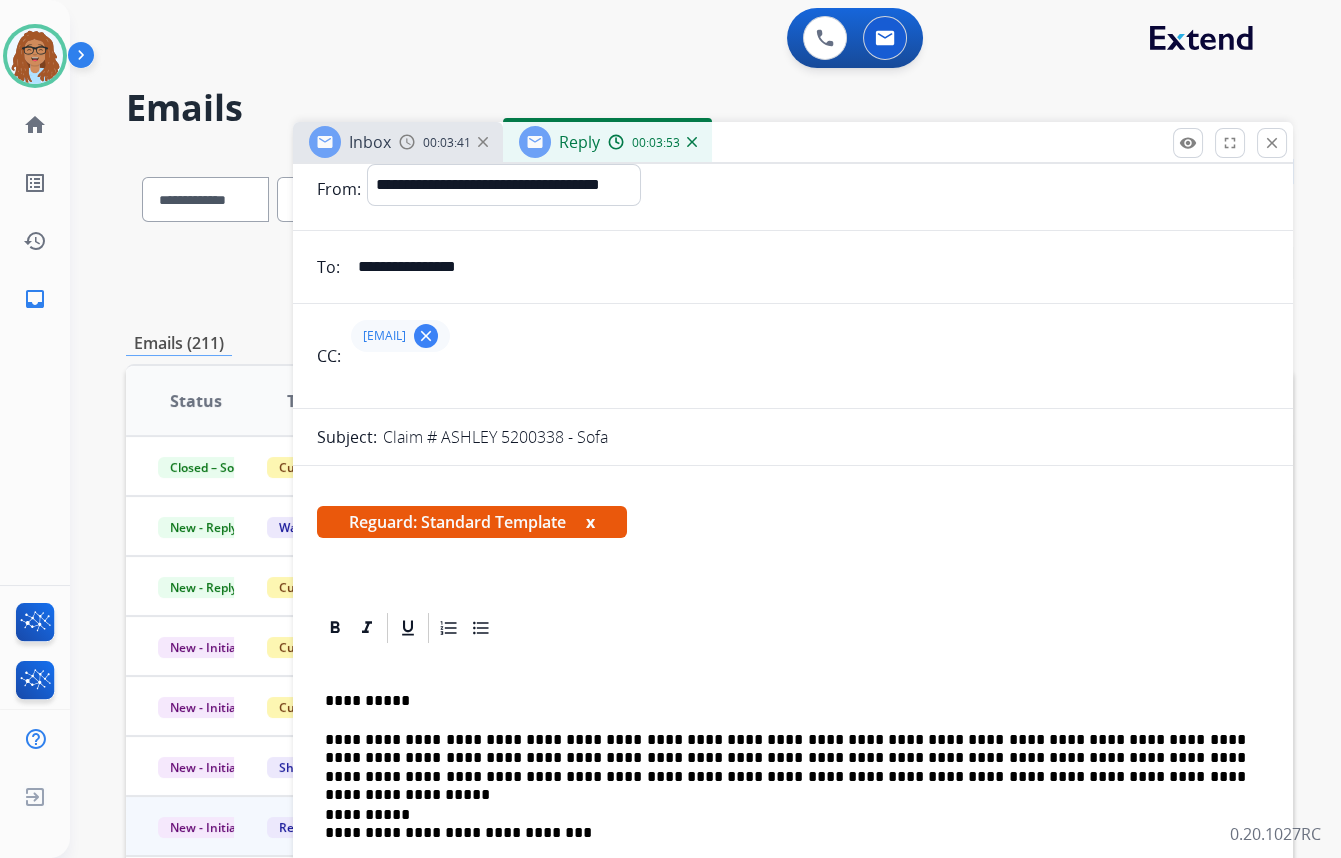 scroll, scrollTop: 0, scrollLeft: 0, axis: both 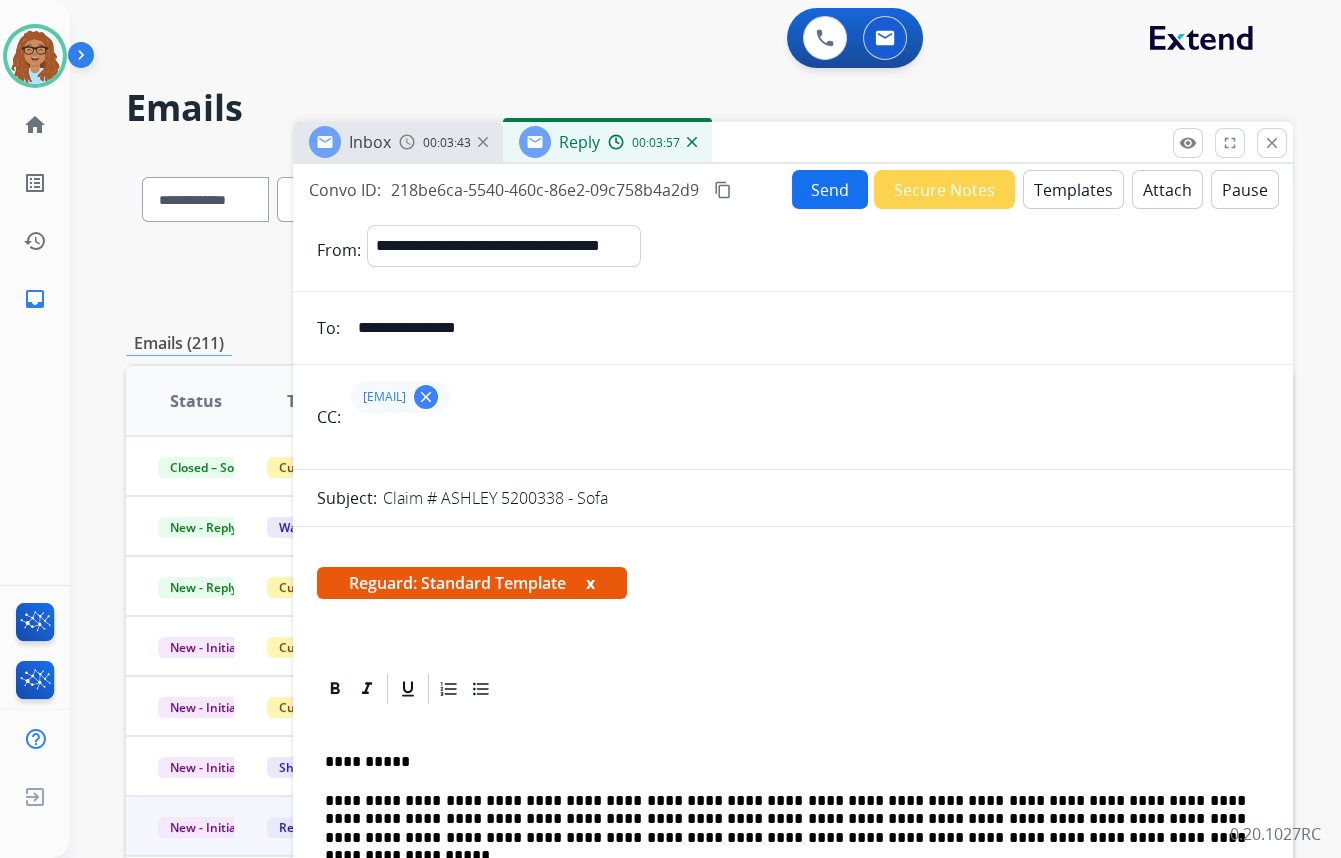 click on "Send" at bounding box center (830, 189) 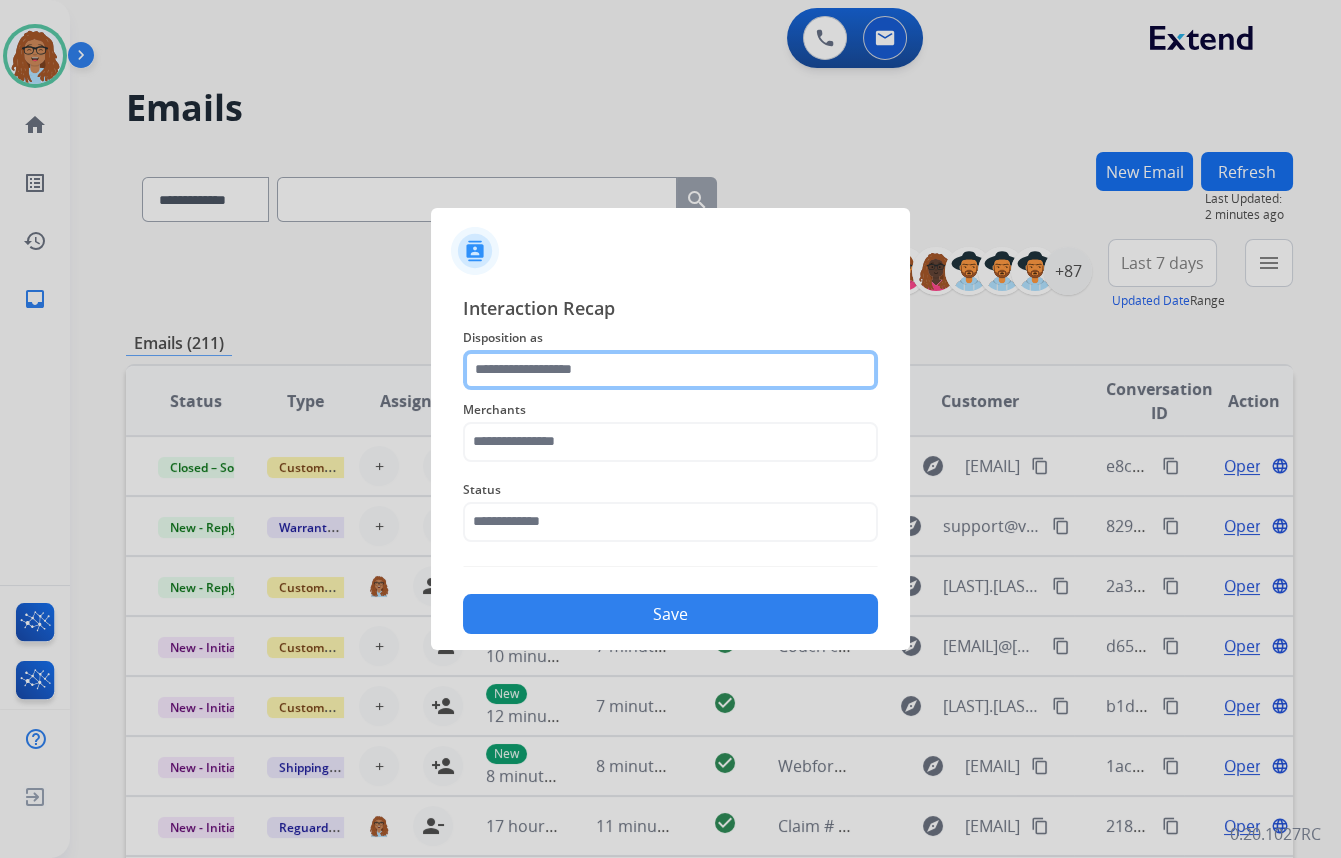 click 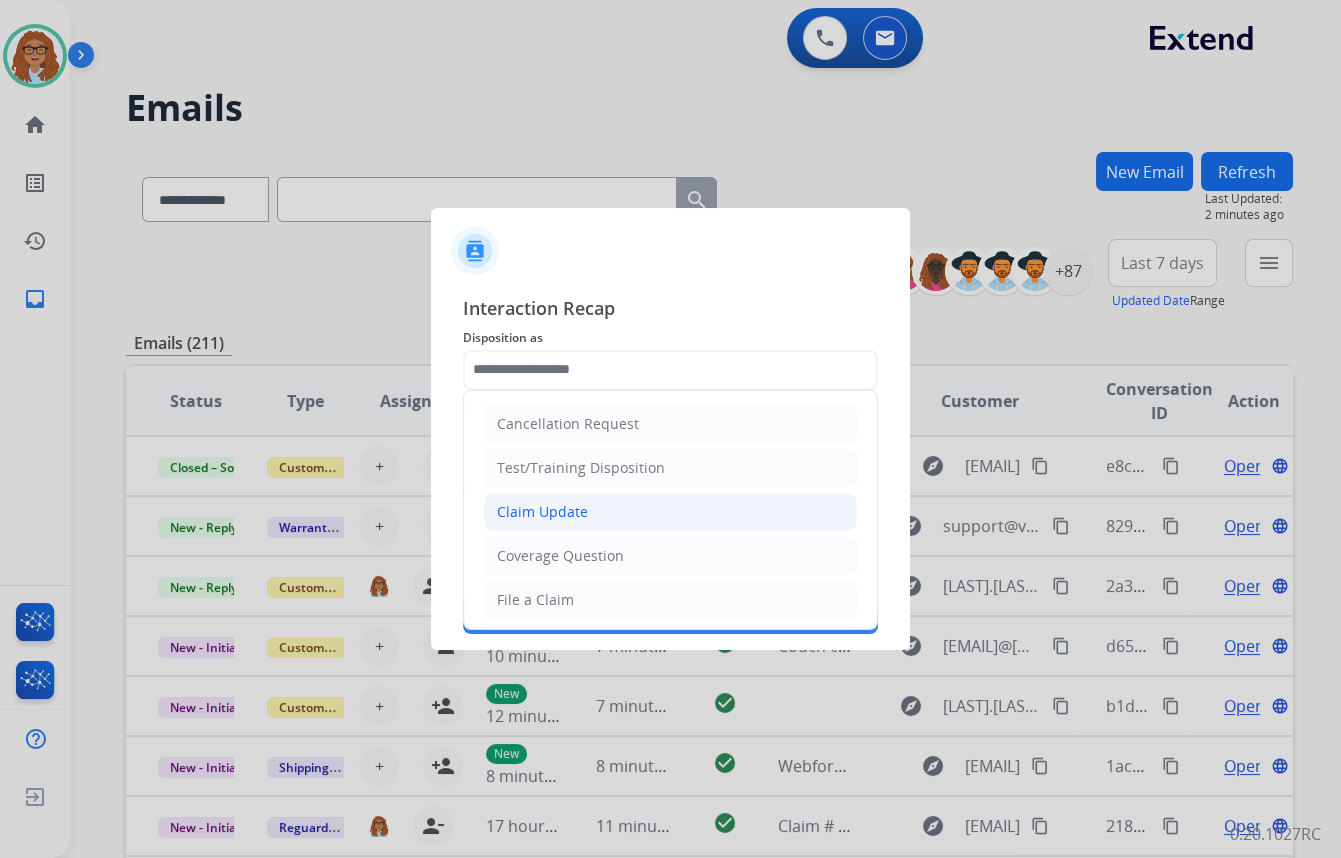 click on "Claim Update" 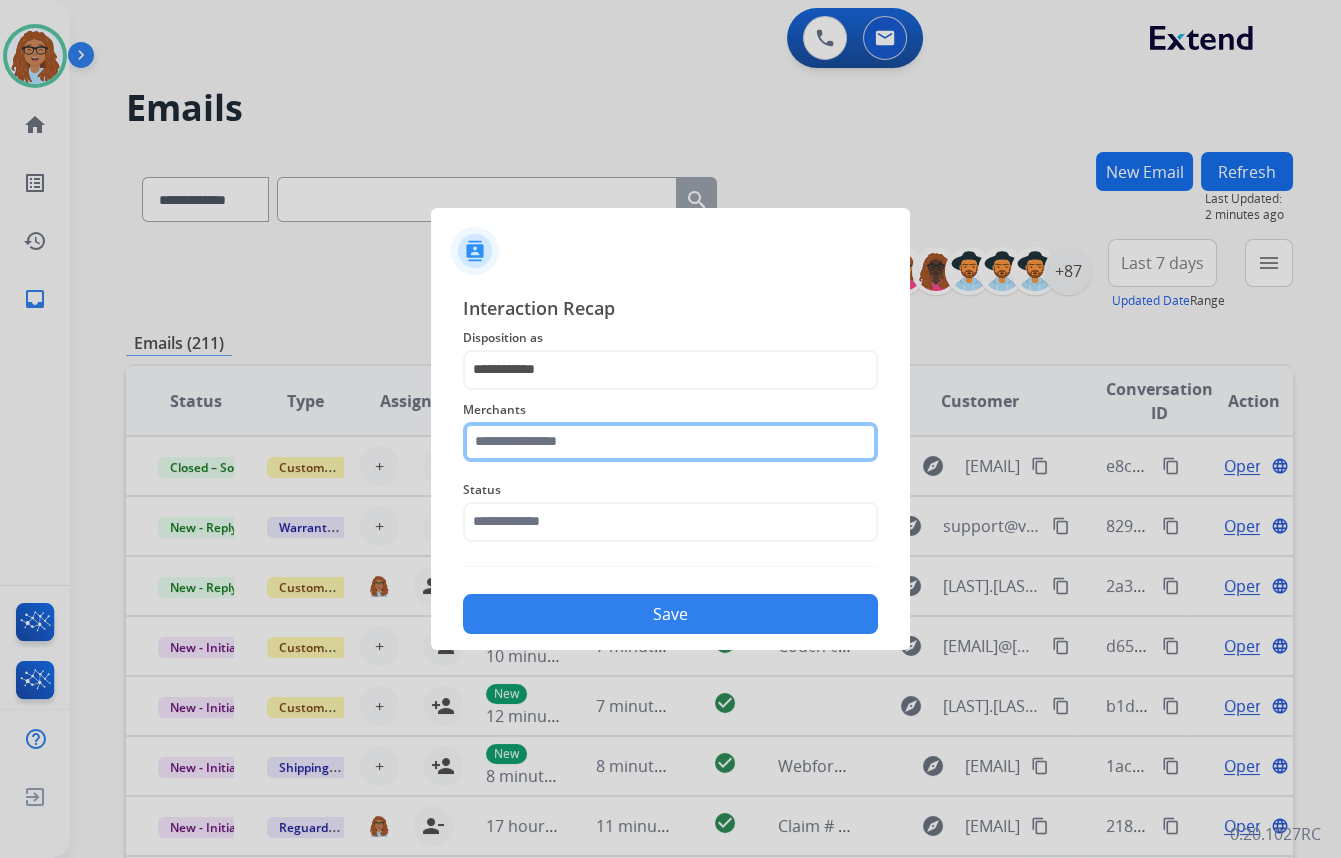 click 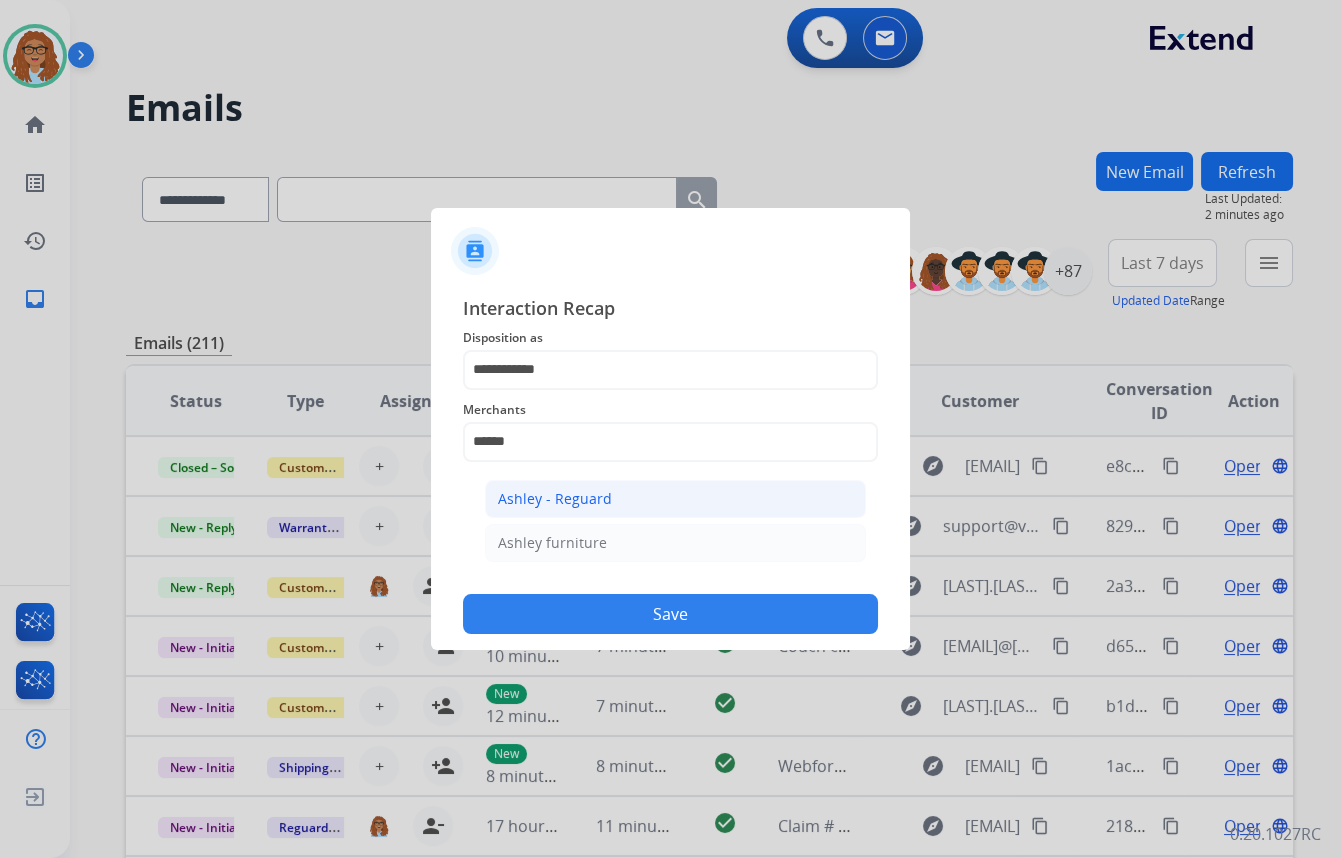 click on "Ashley - Reguard" 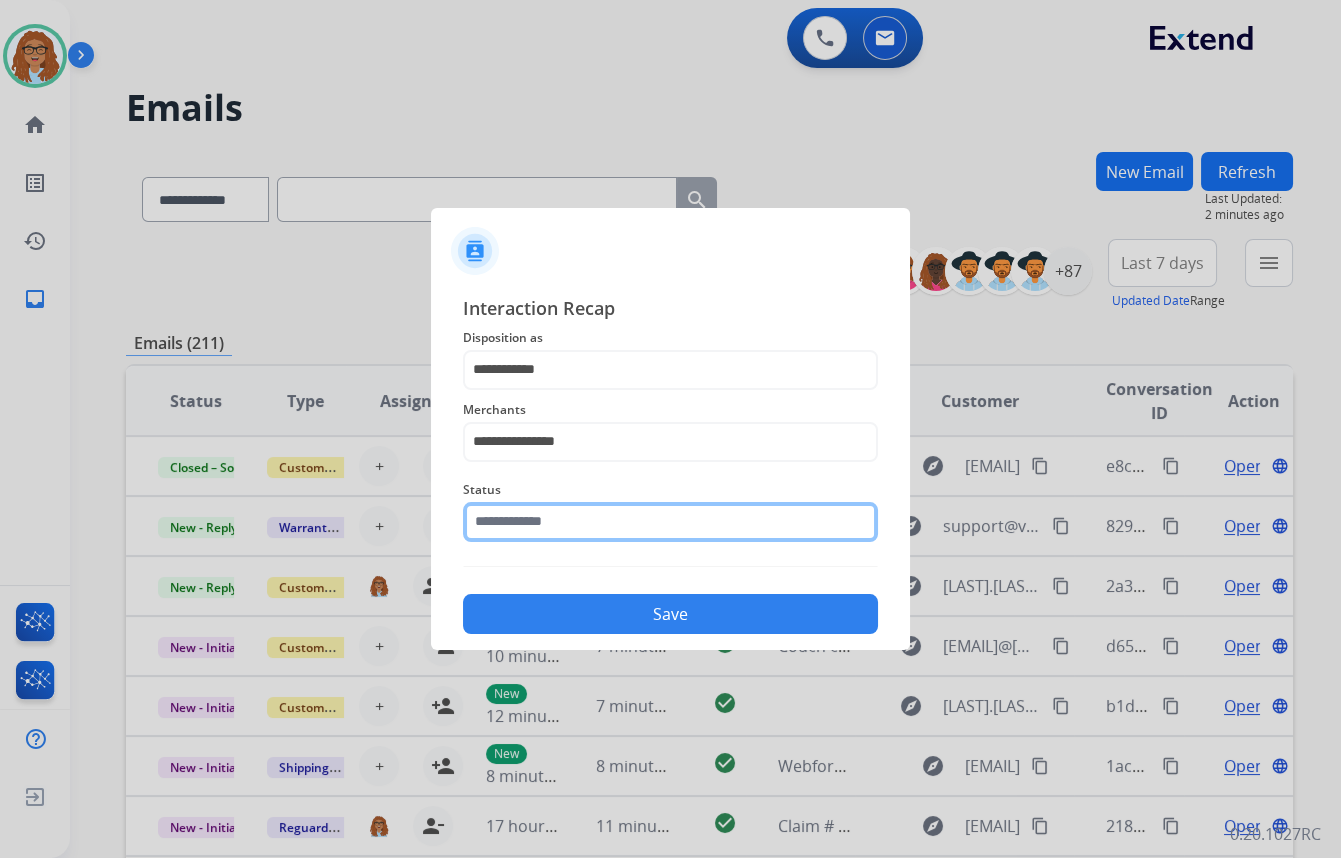 click 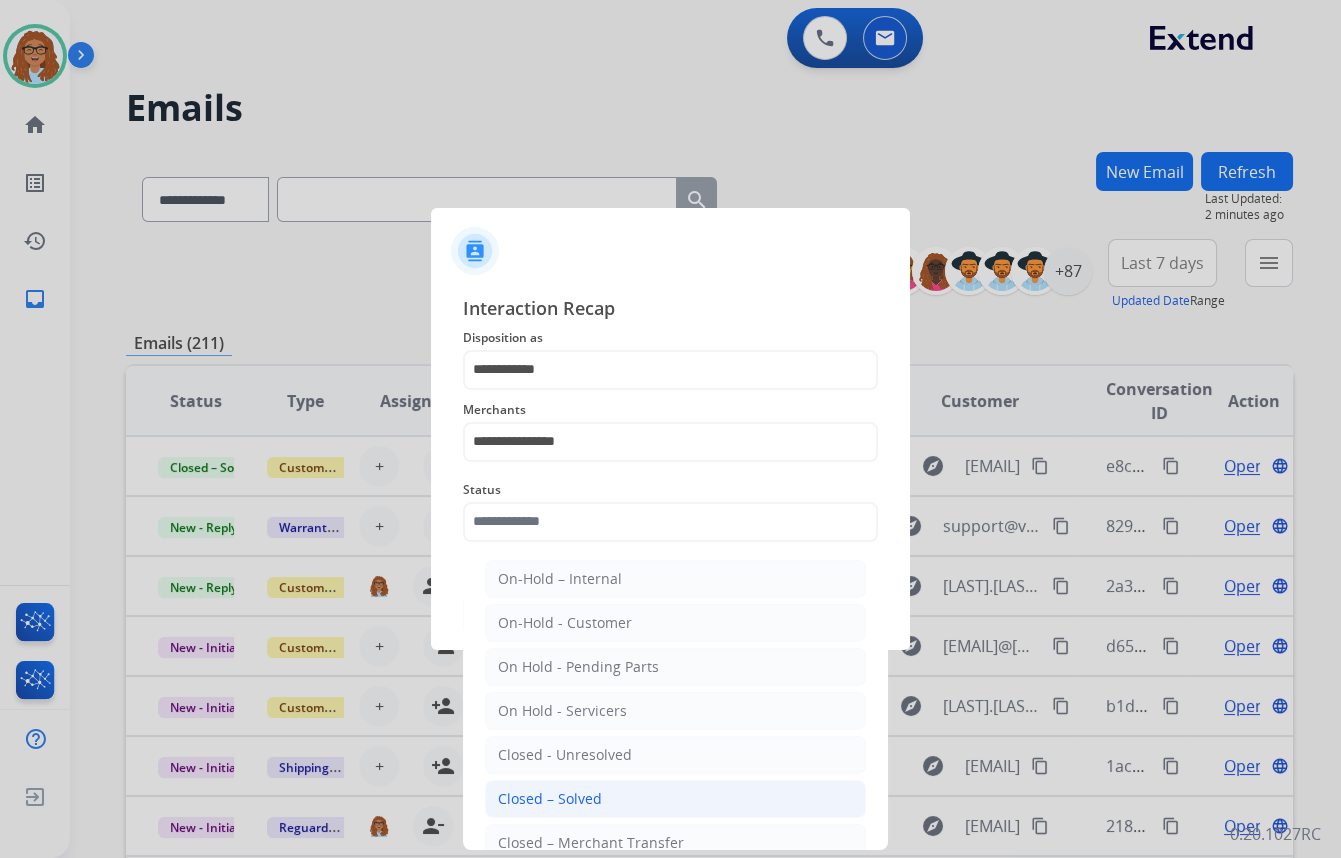 drag, startPoint x: 571, startPoint y: 791, endPoint x: 582, endPoint y: 730, distance: 61.983868 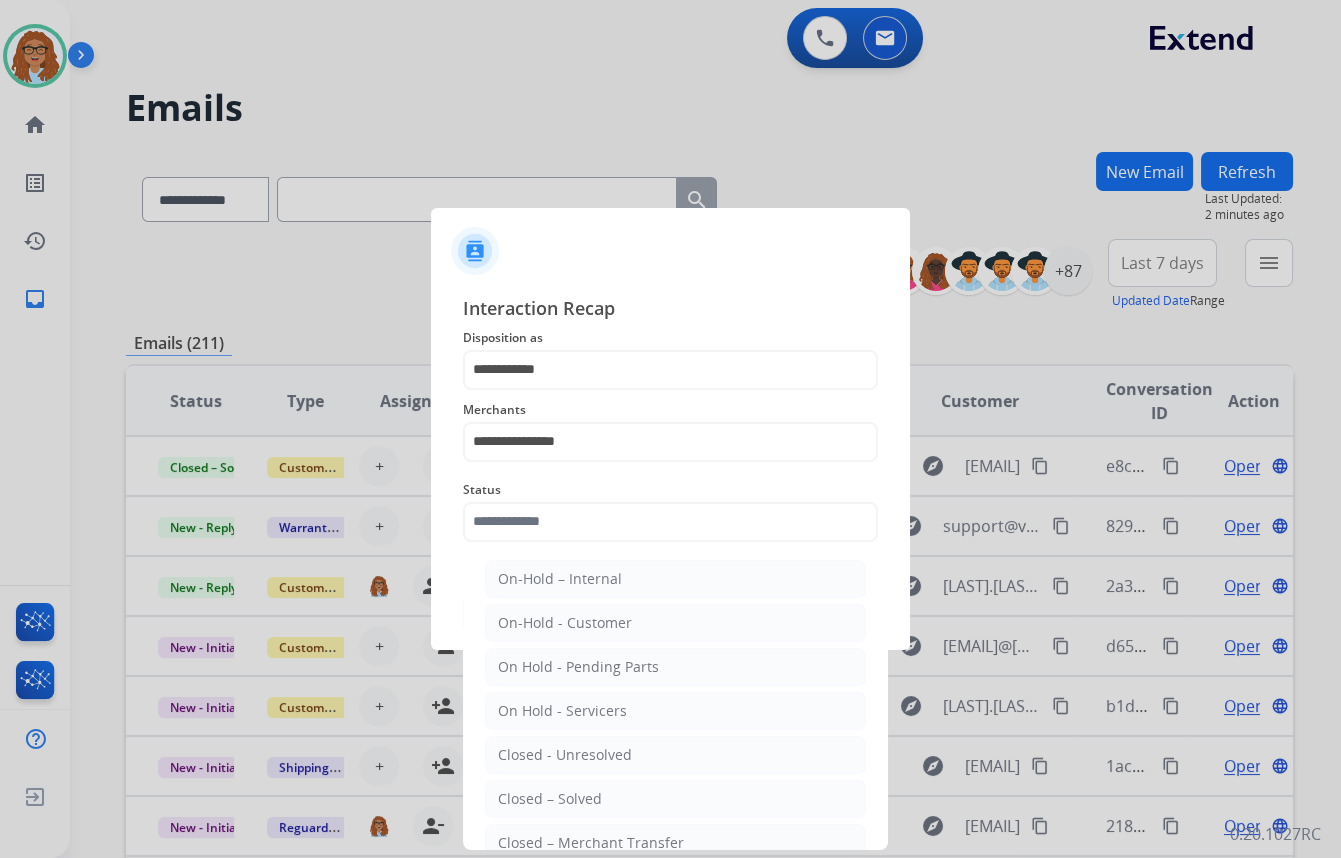 type on "**********" 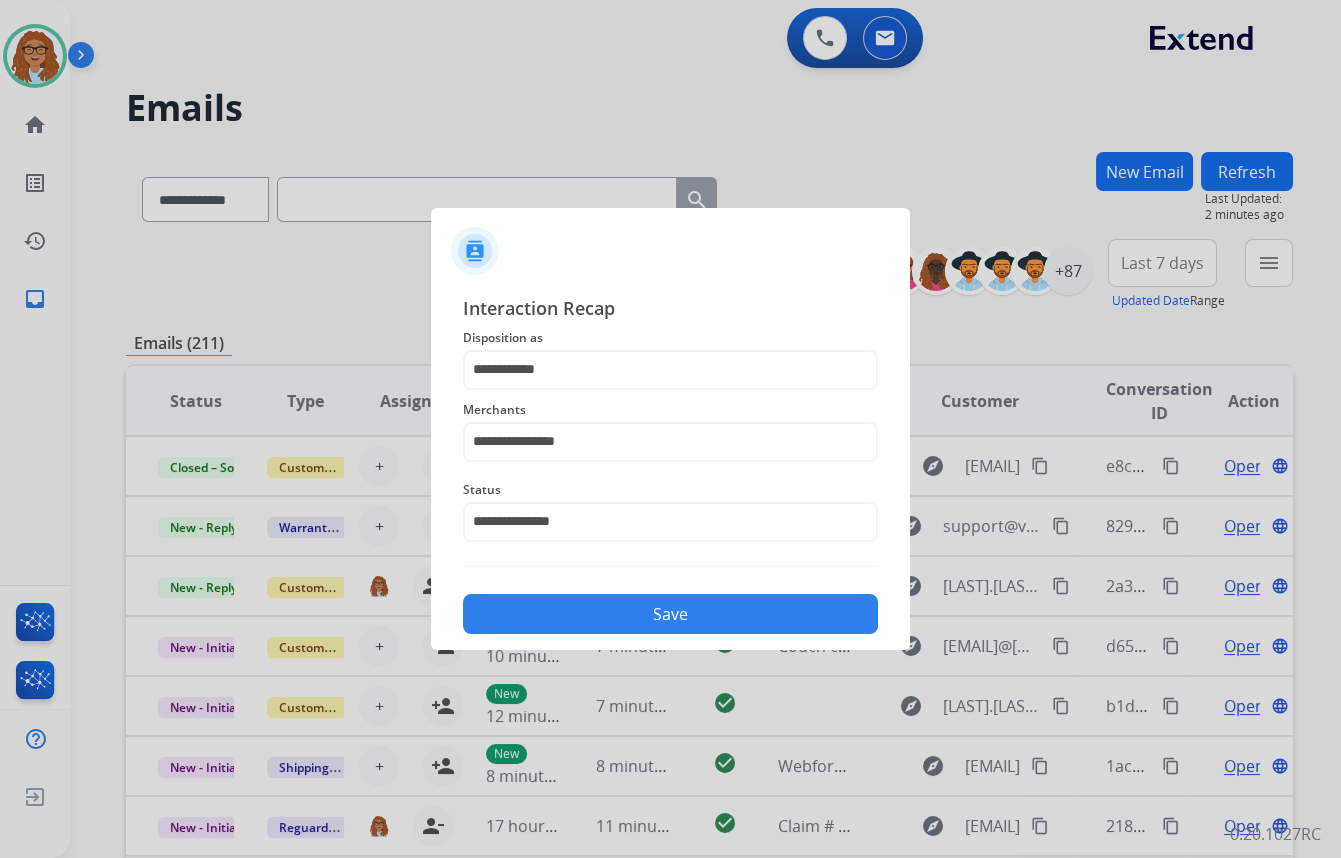 click on "Save" 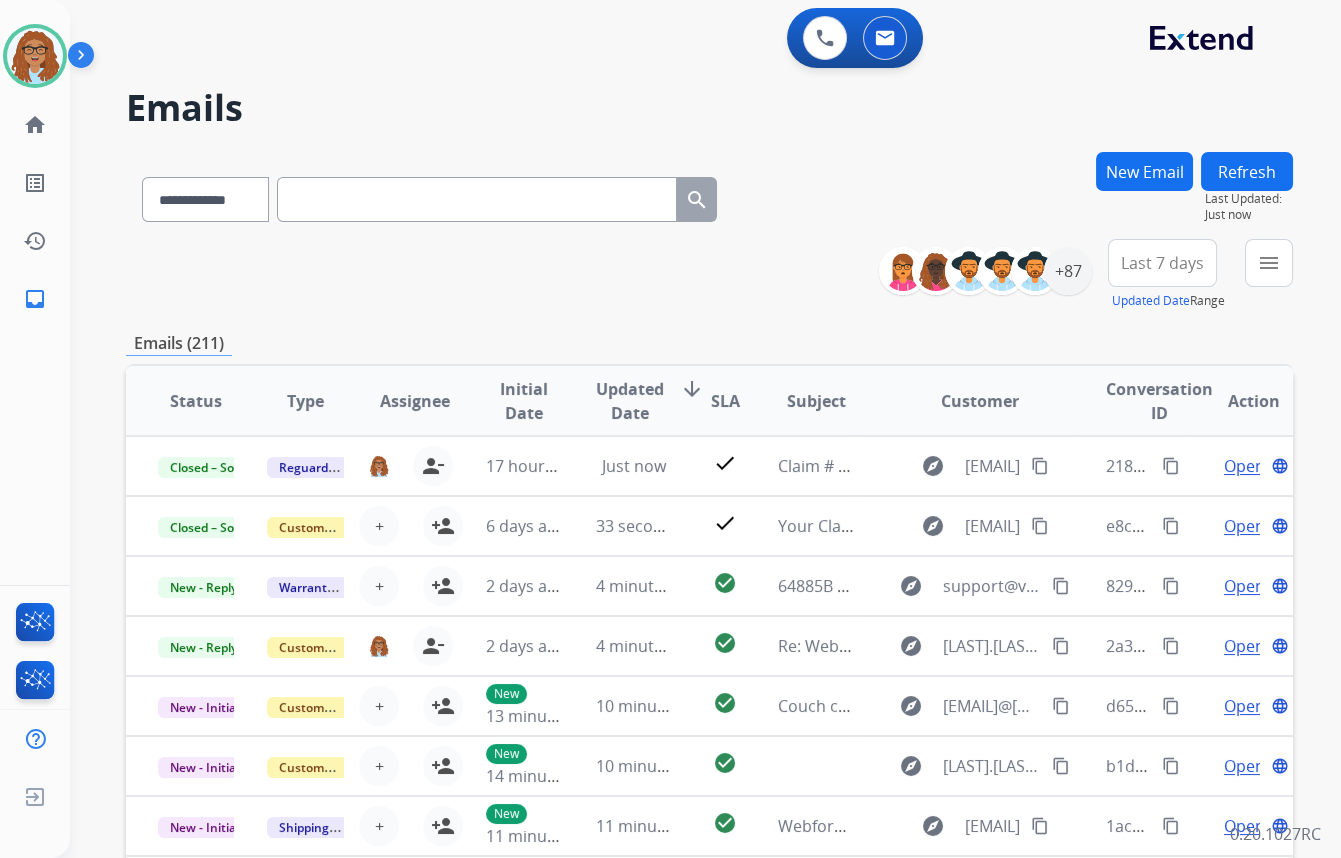 scroll, scrollTop: 1, scrollLeft: 0, axis: vertical 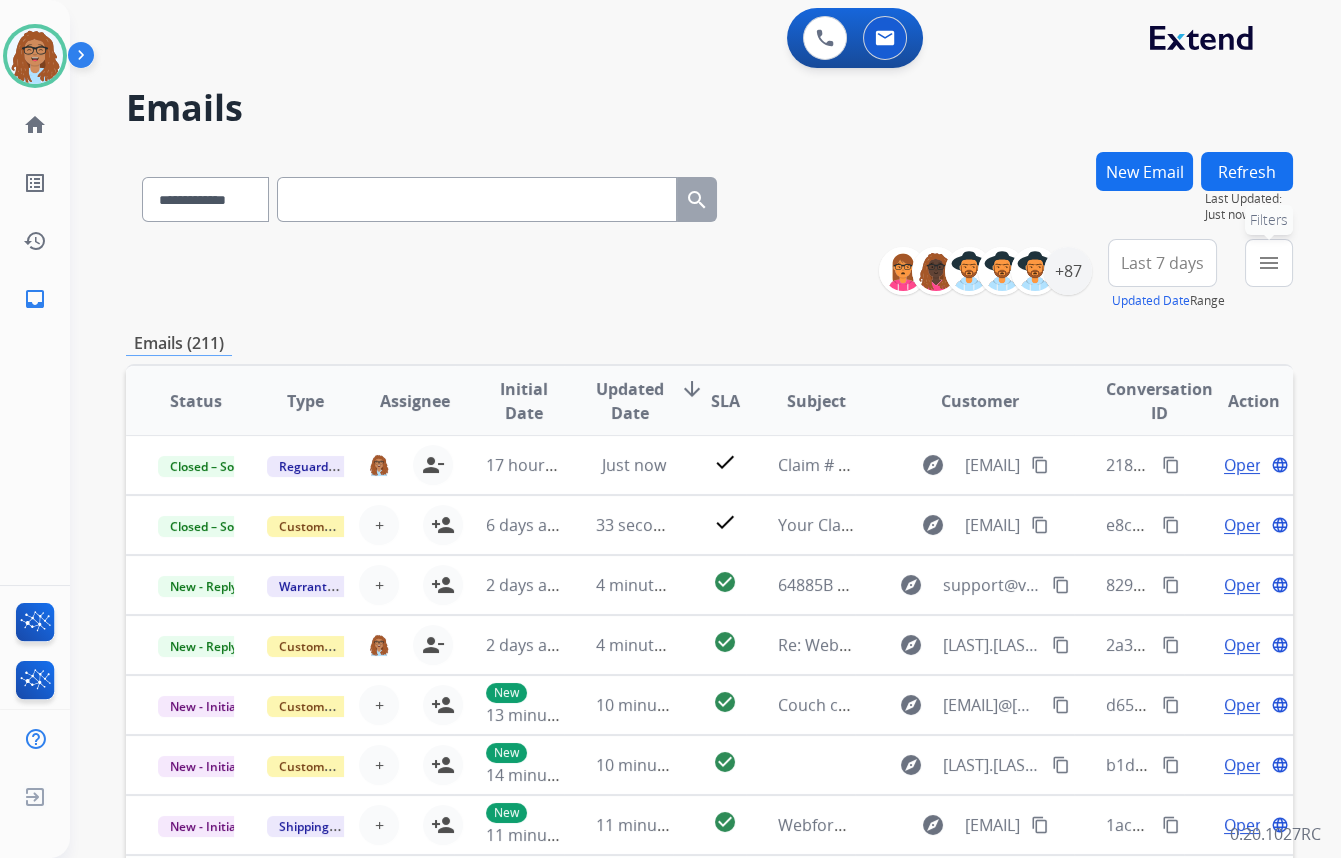 click on "menu" at bounding box center (1269, 263) 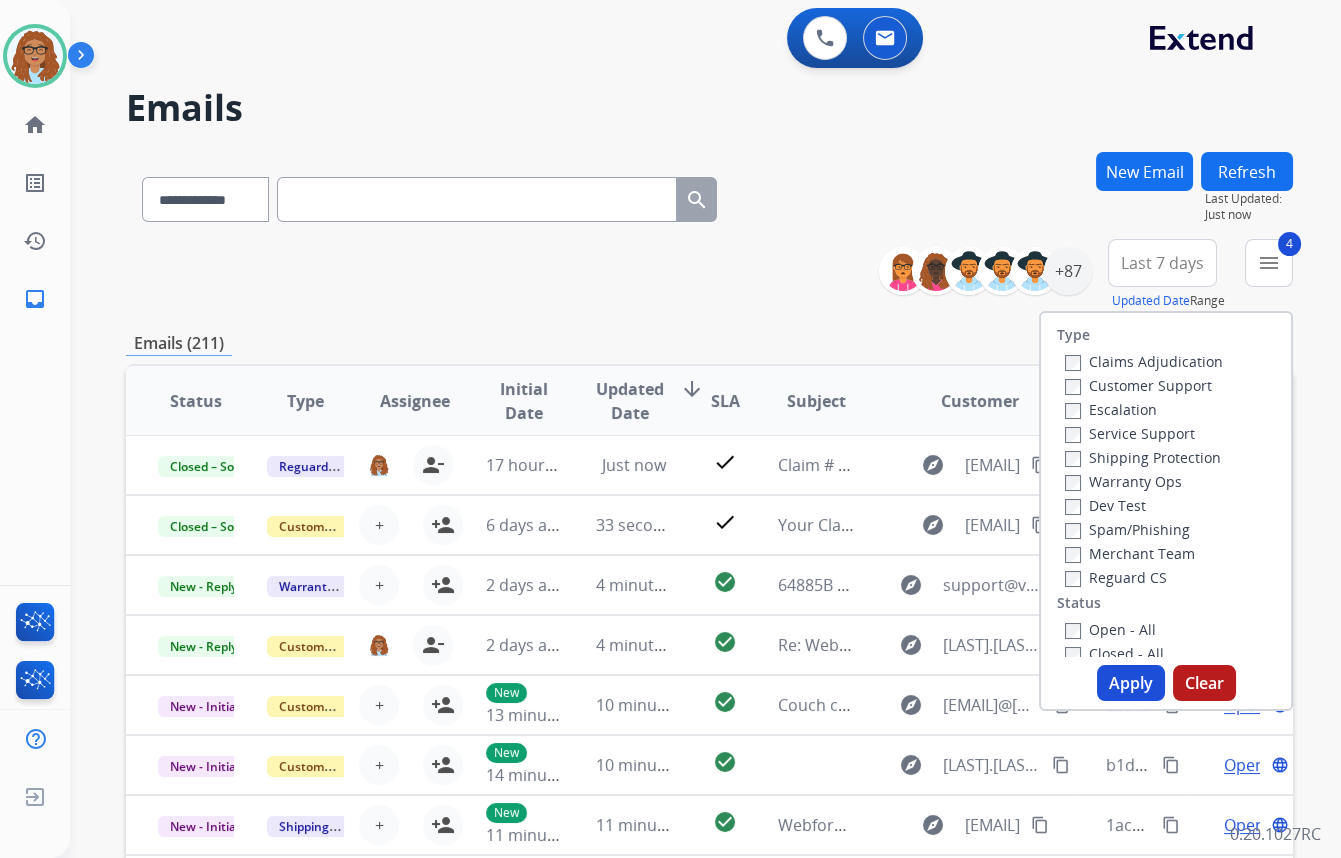click on "Apply" at bounding box center [1131, 683] 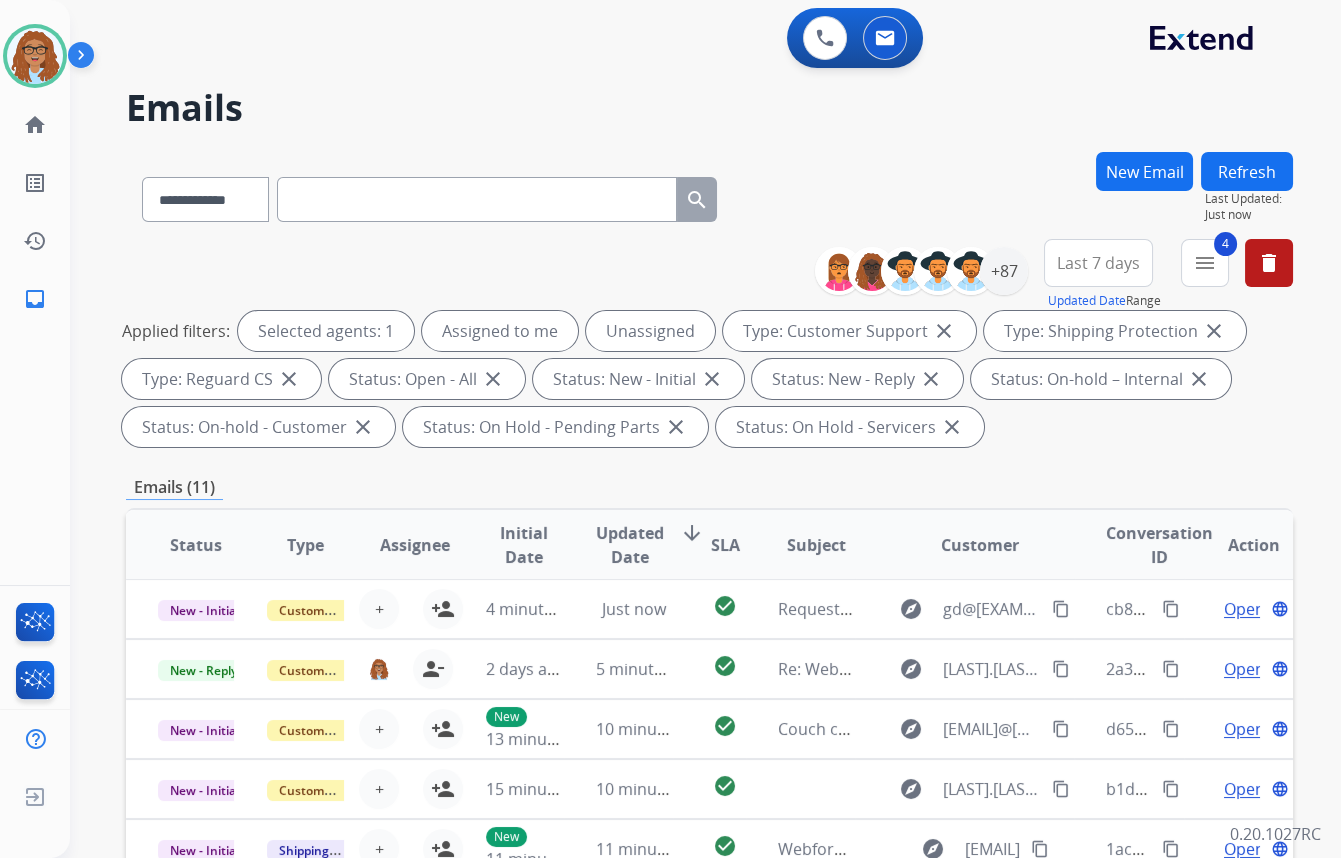 click on "Last 7 days" at bounding box center [1098, 263] 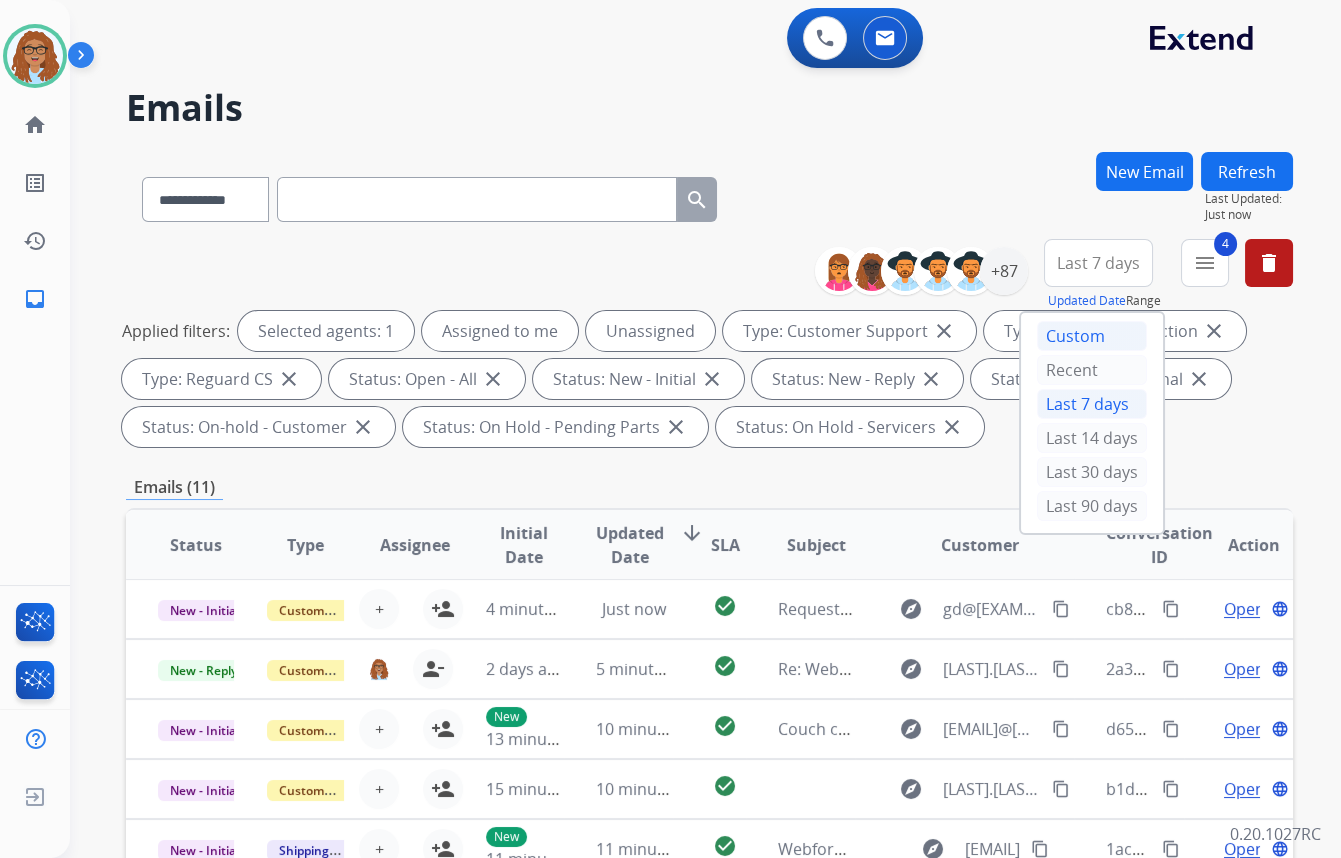 click on "Custom" at bounding box center [1092, 336] 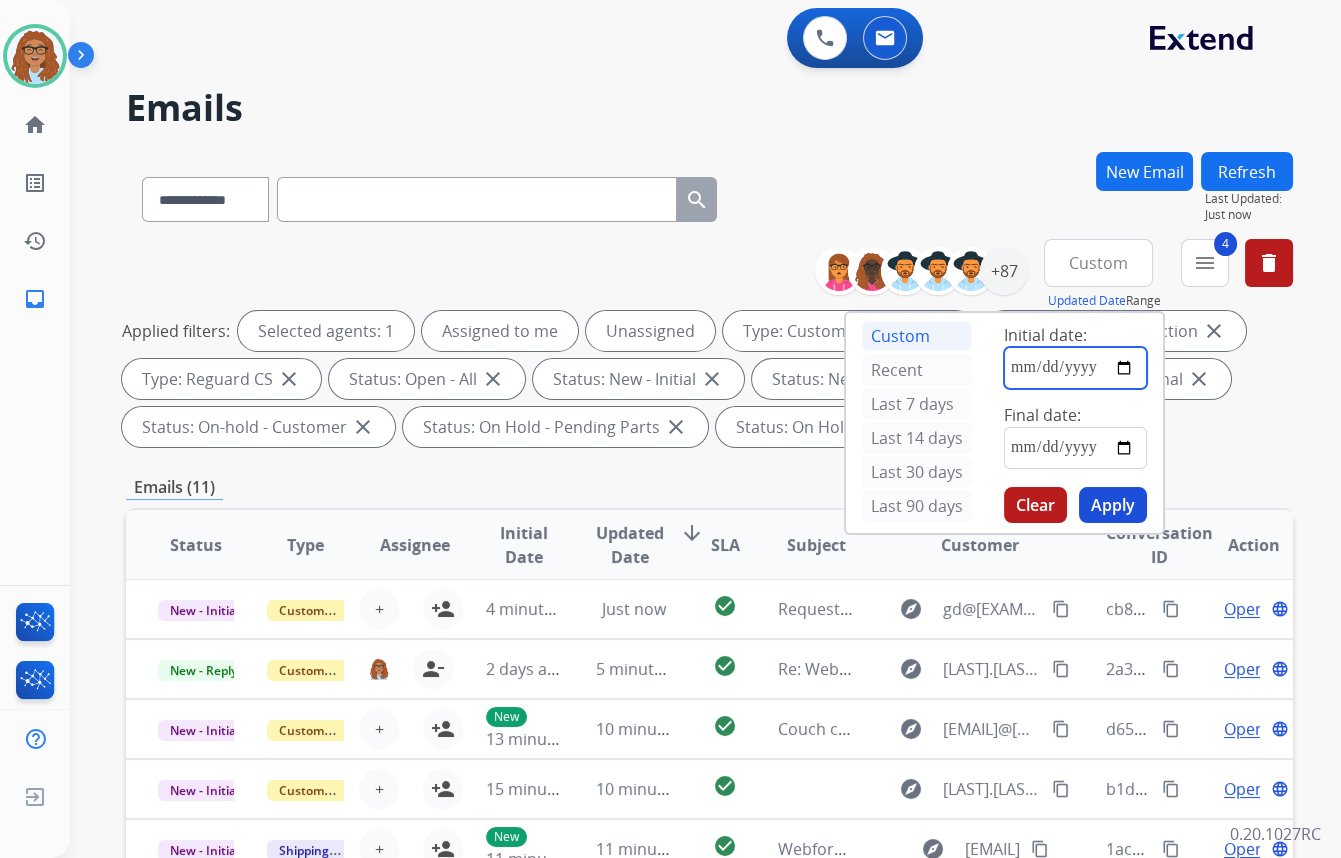 click at bounding box center (1075, 368) 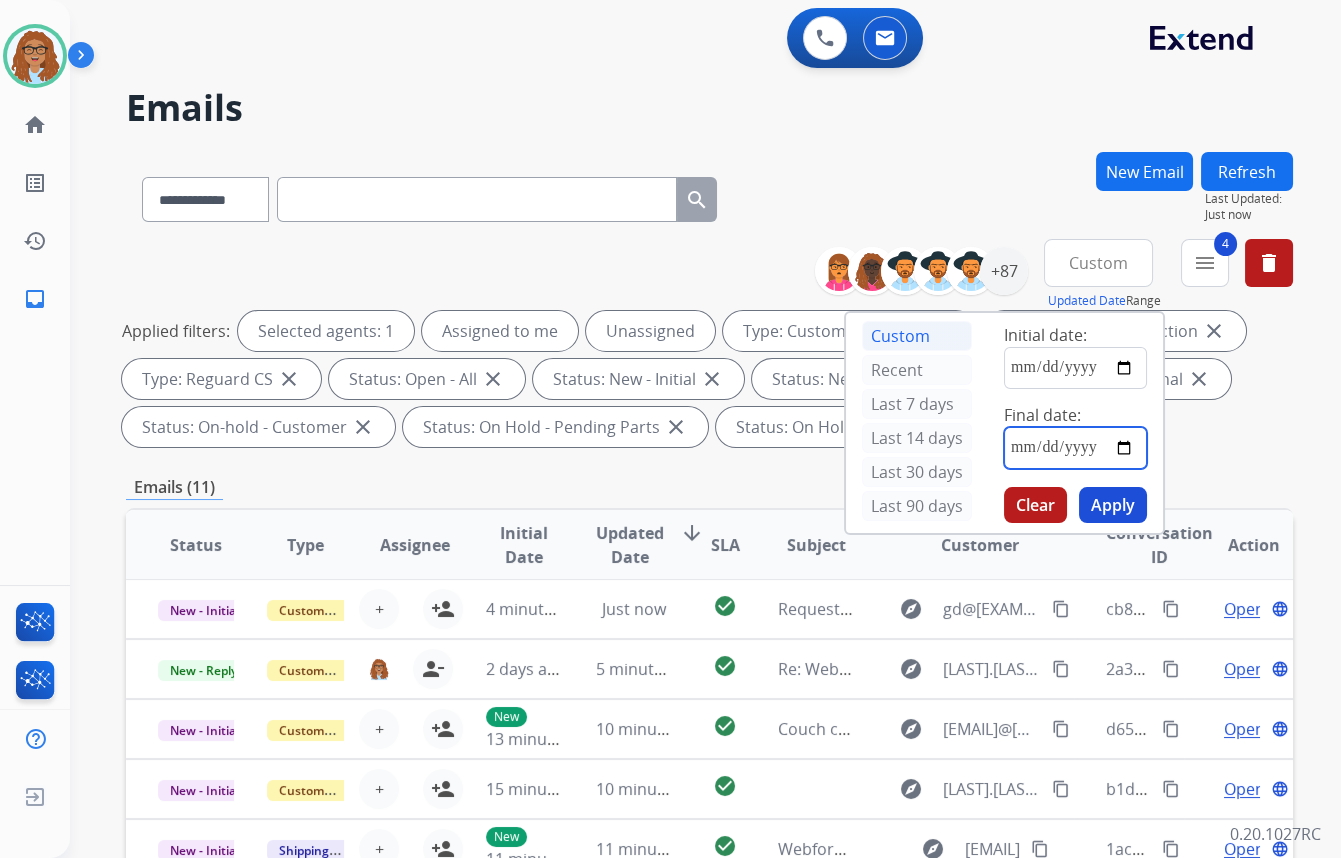 click at bounding box center [1075, 448] 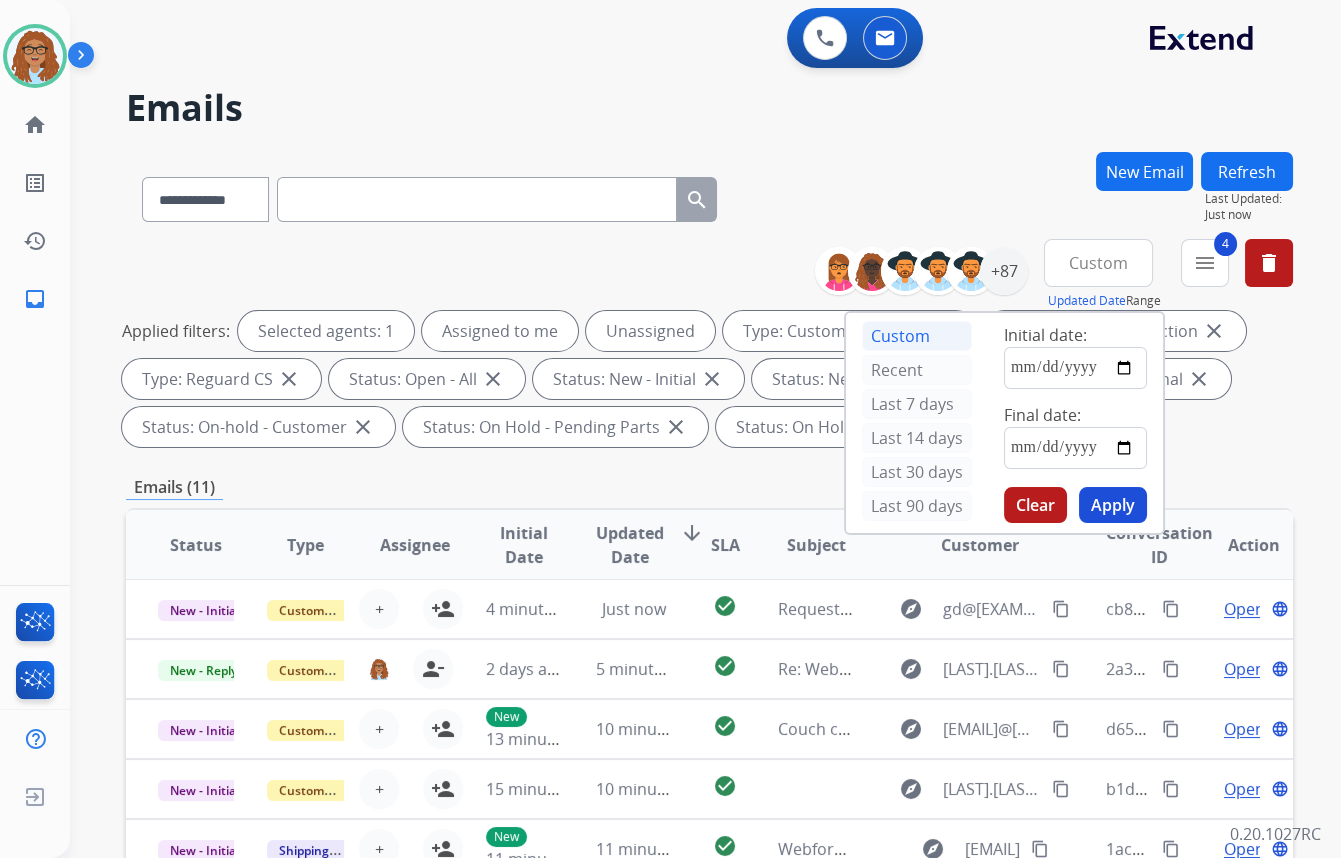 click on "Apply" at bounding box center (1113, 505) 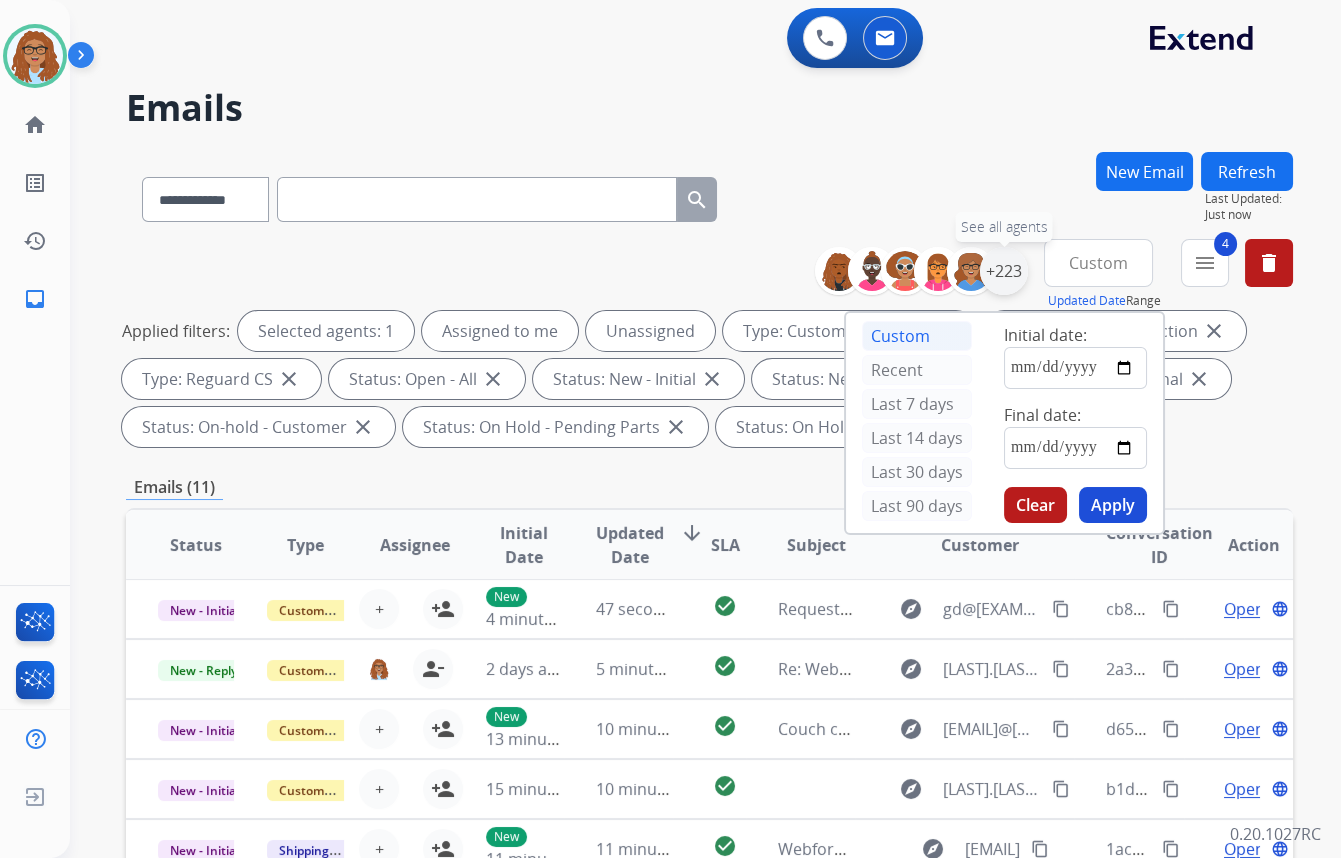 click on "+223" at bounding box center (1004, 271) 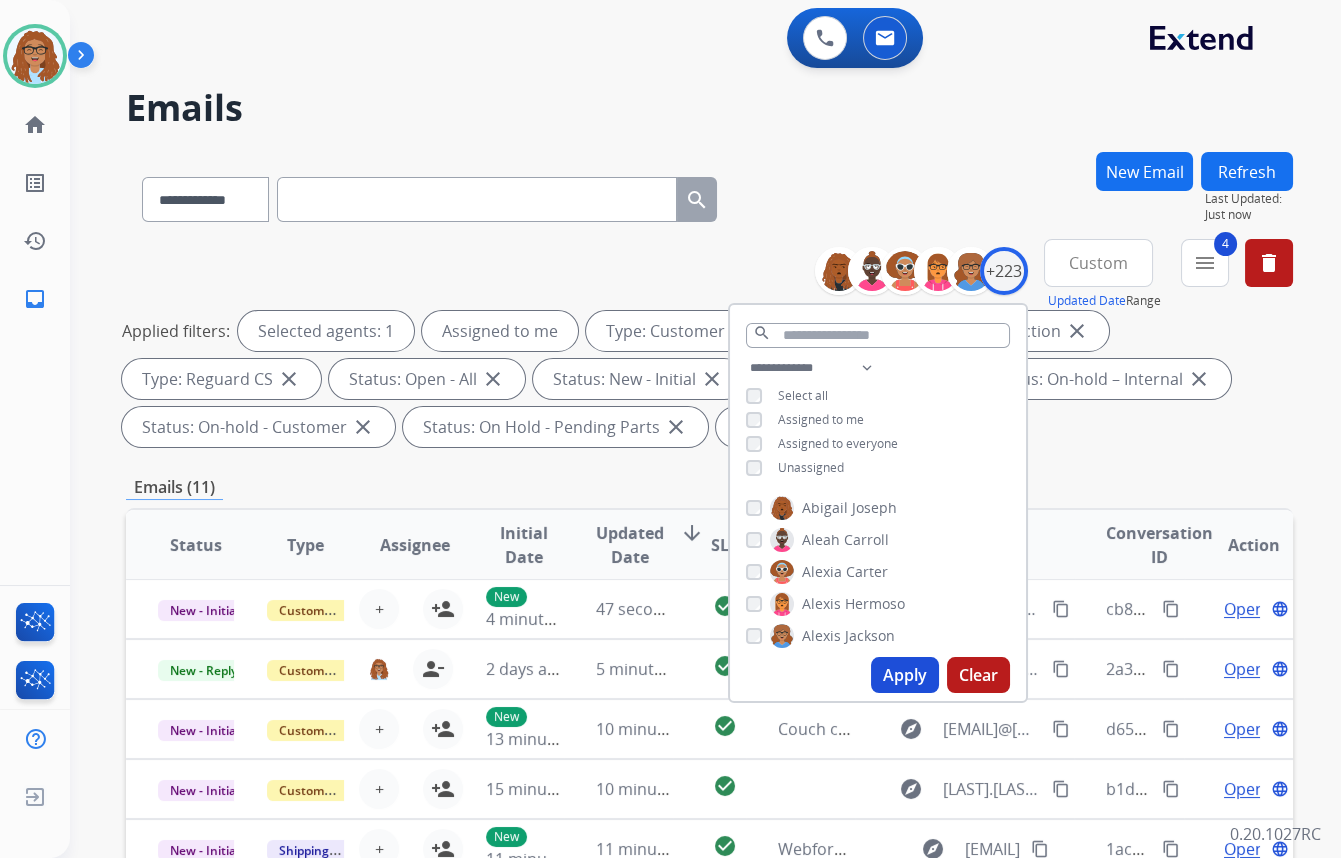 click on "Apply" at bounding box center [905, 675] 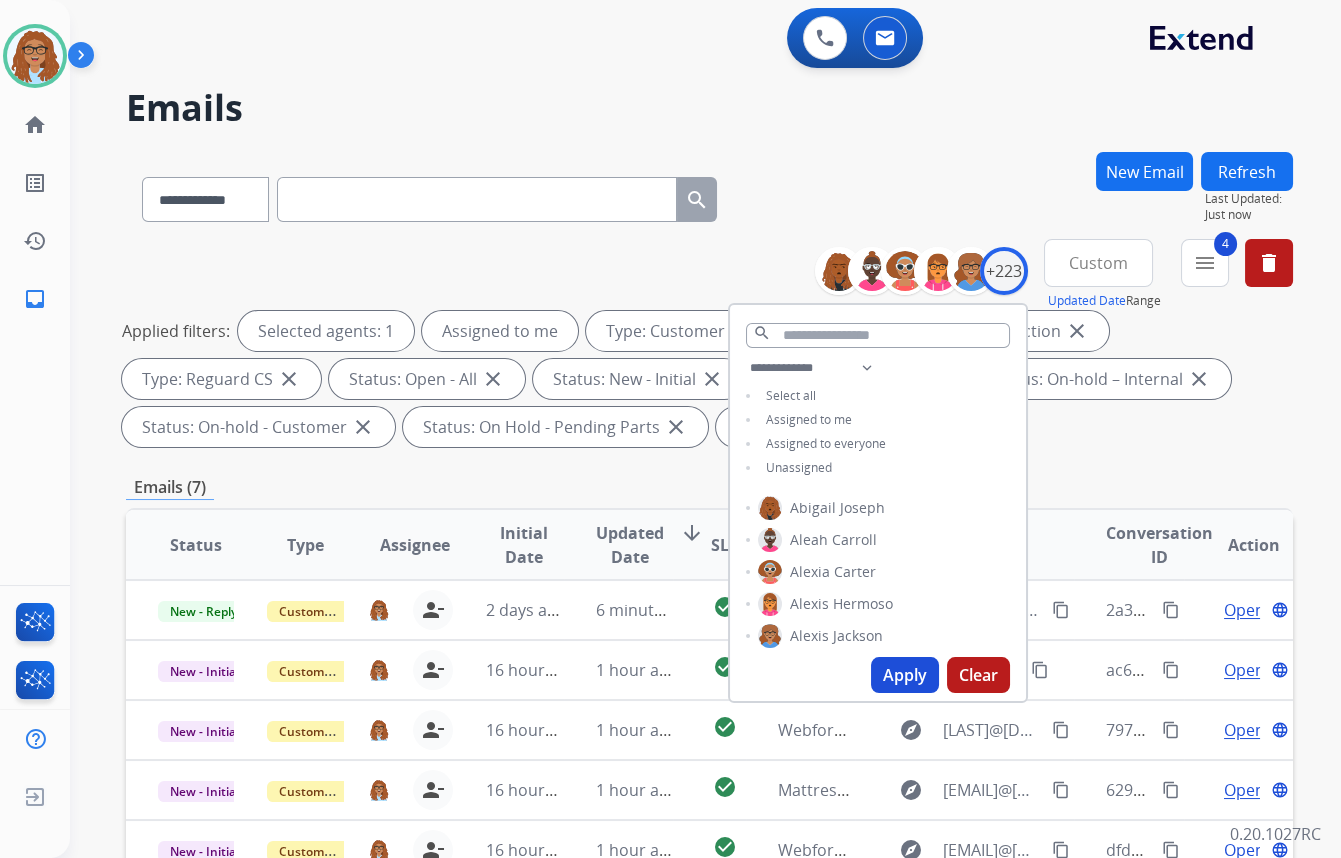 scroll, scrollTop: 0, scrollLeft: 0, axis: both 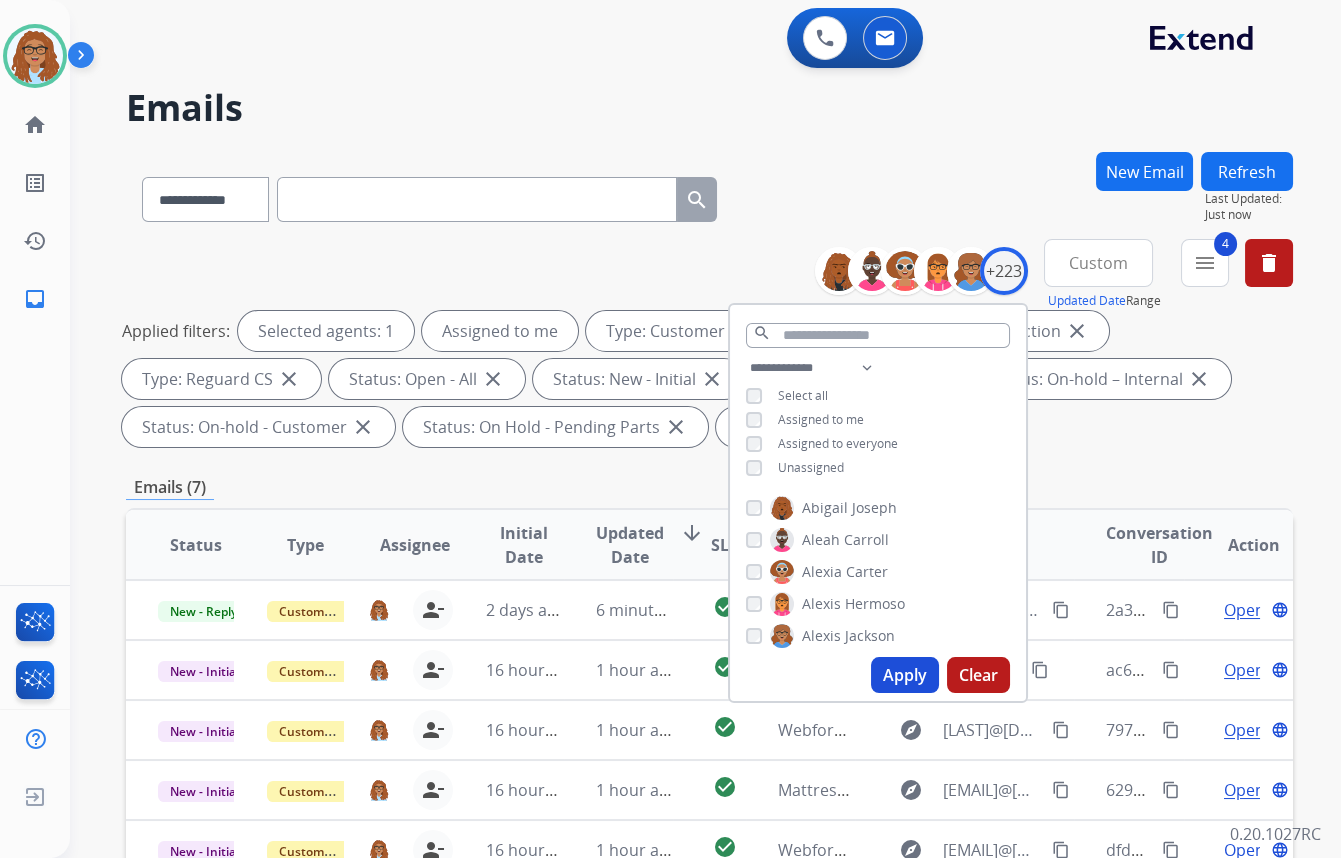 click on "**********" at bounding box center [709, 195] 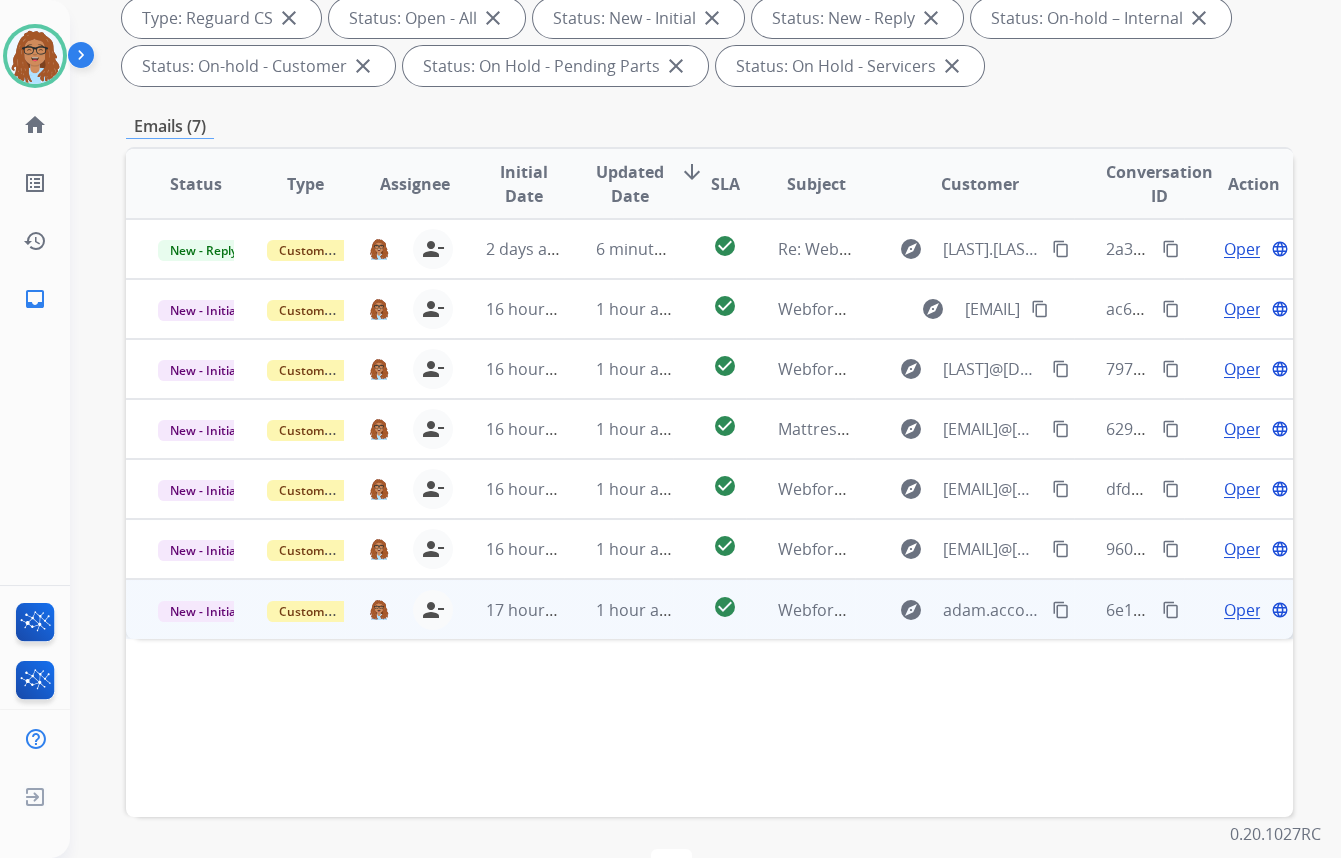scroll, scrollTop: 423, scrollLeft: 0, axis: vertical 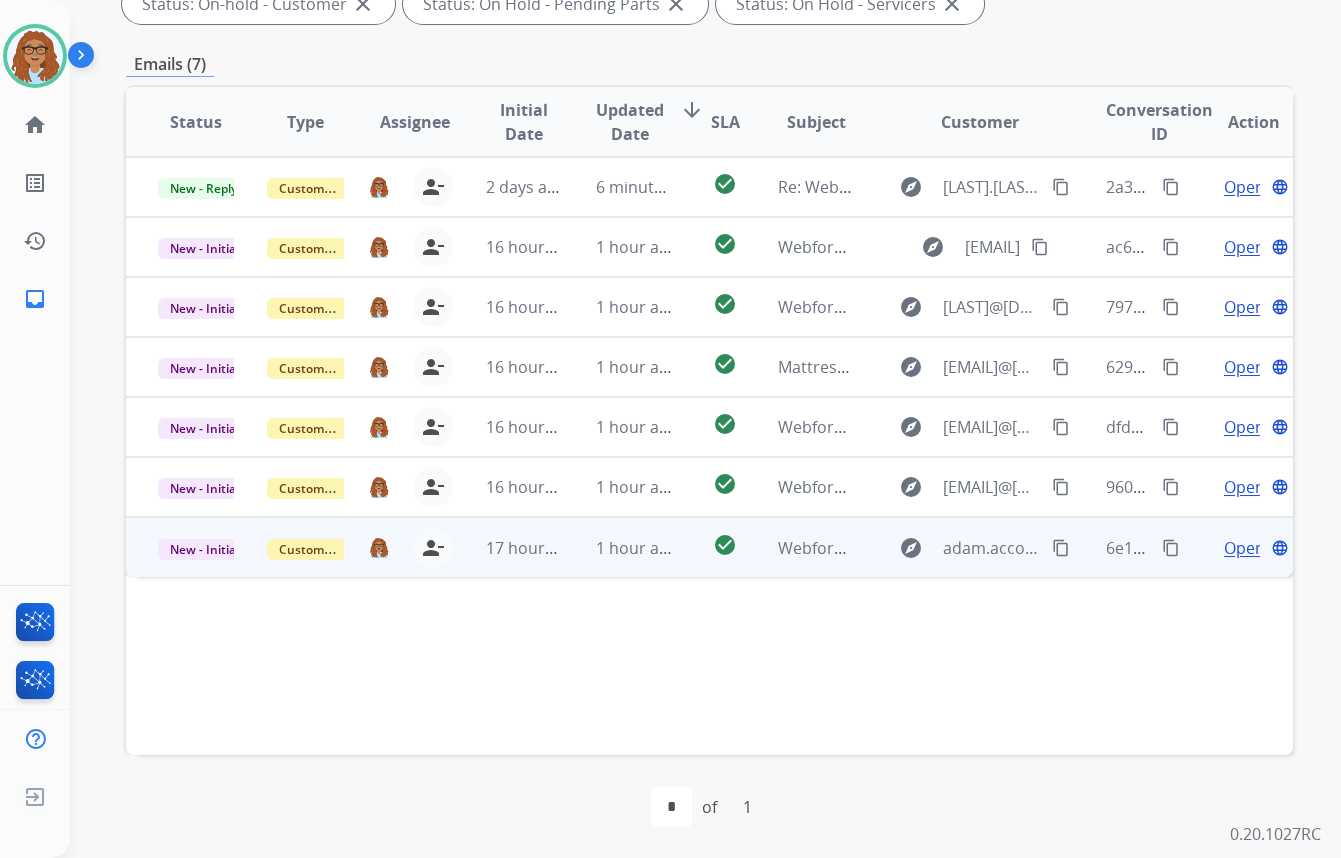 click on "content_copy" at bounding box center [1171, 548] 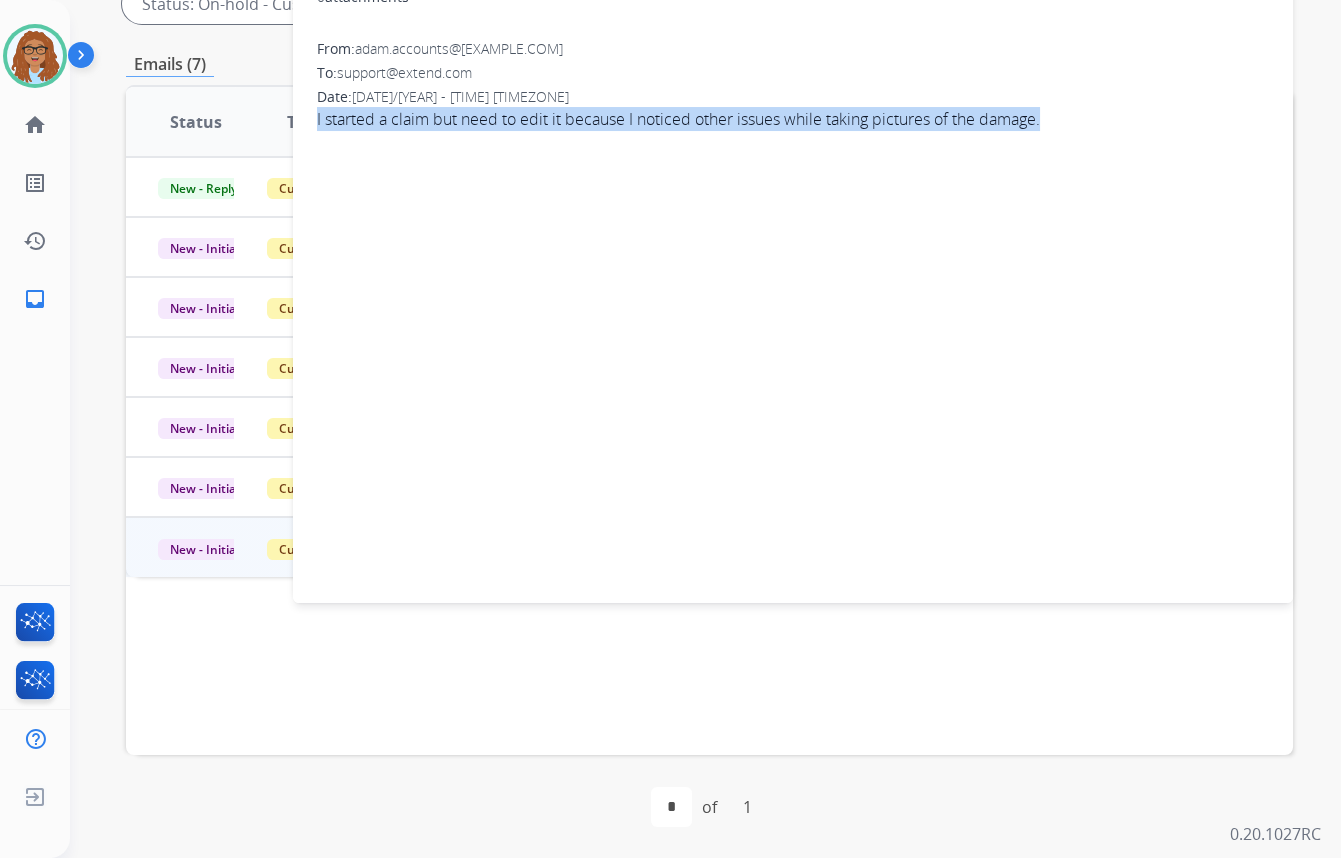 drag, startPoint x: 1048, startPoint y: 121, endPoint x: 313, endPoint y: 117, distance: 735.01086 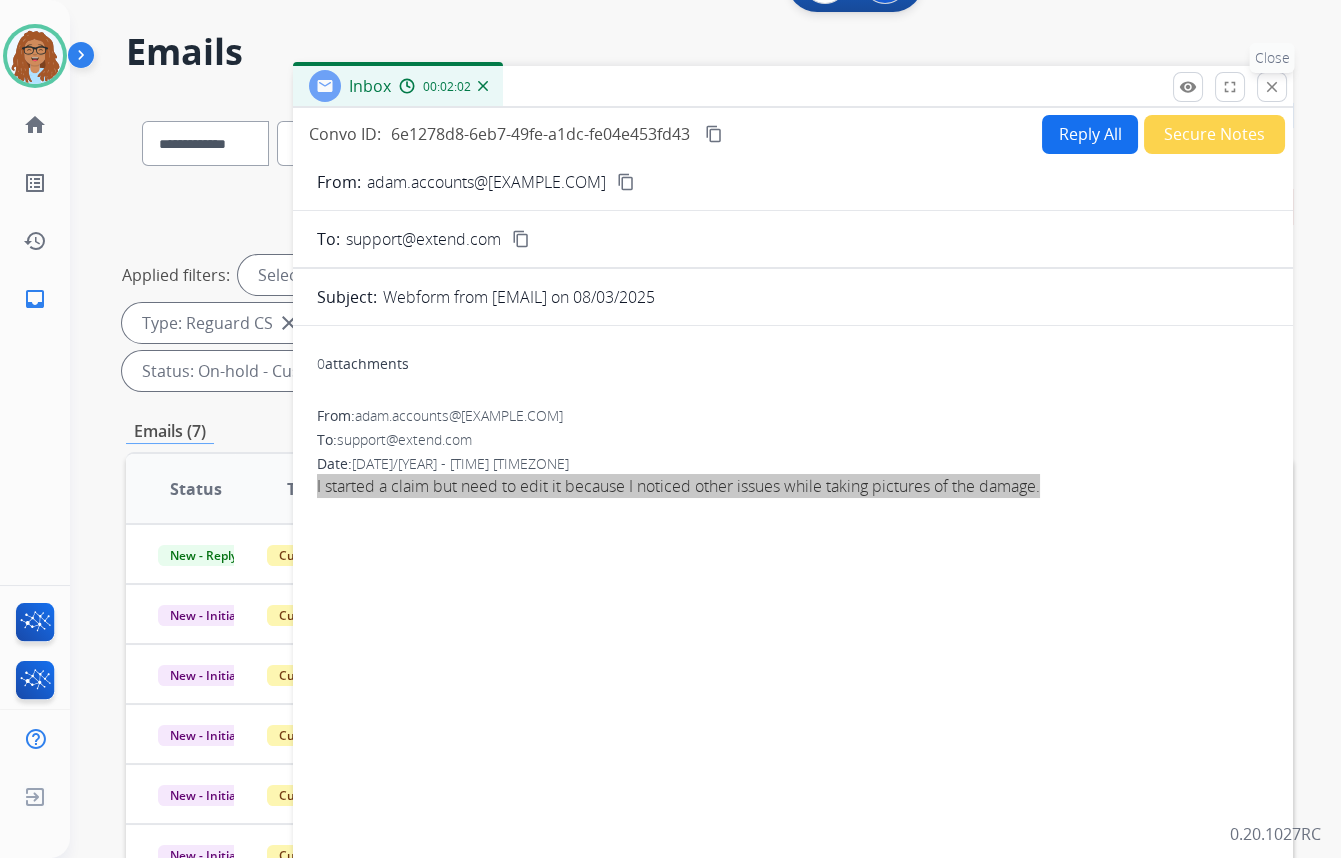 scroll, scrollTop: 0, scrollLeft: 0, axis: both 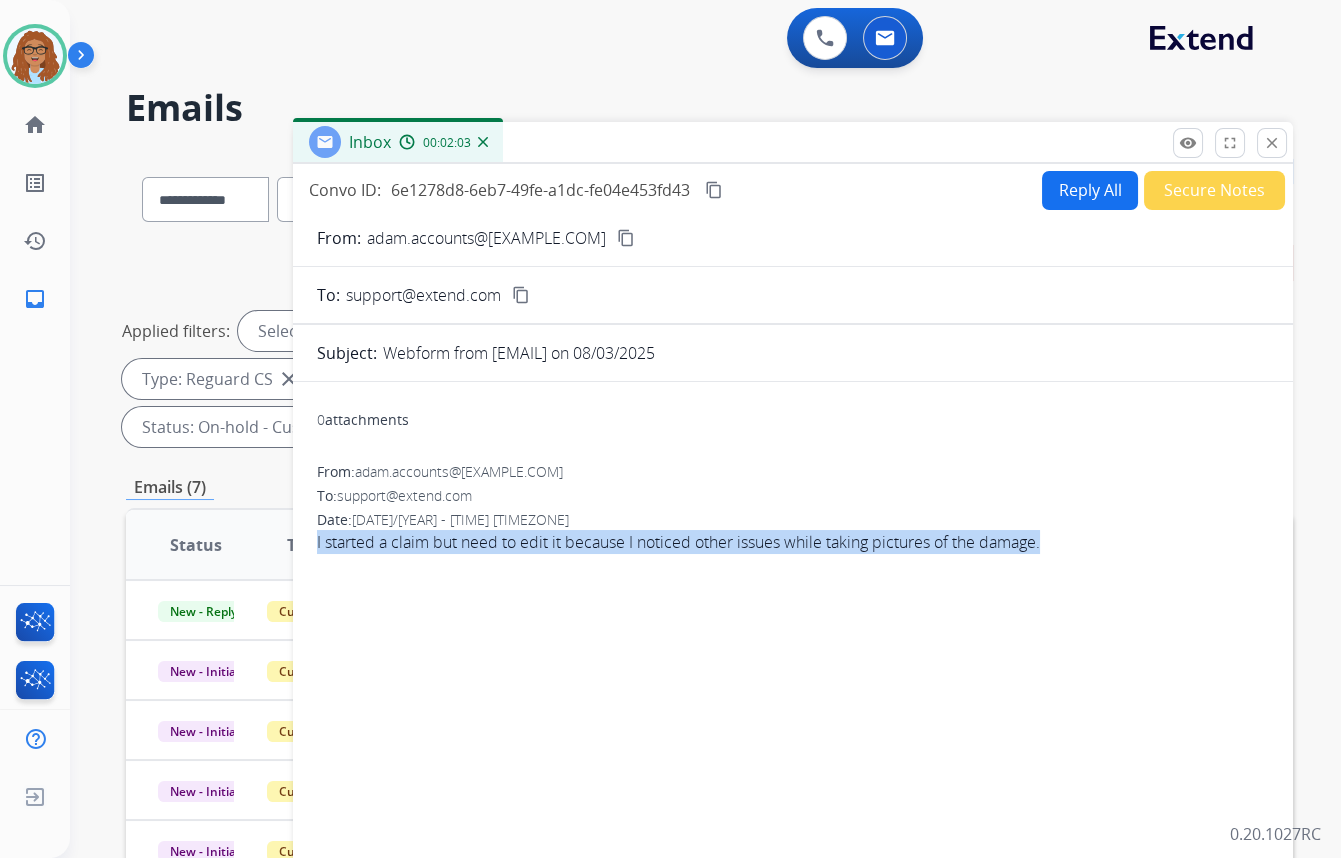 drag, startPoint x: 1269, startPoint y: 142, endPoint x: 1085, endPoint y: 137, distance: 184.06792 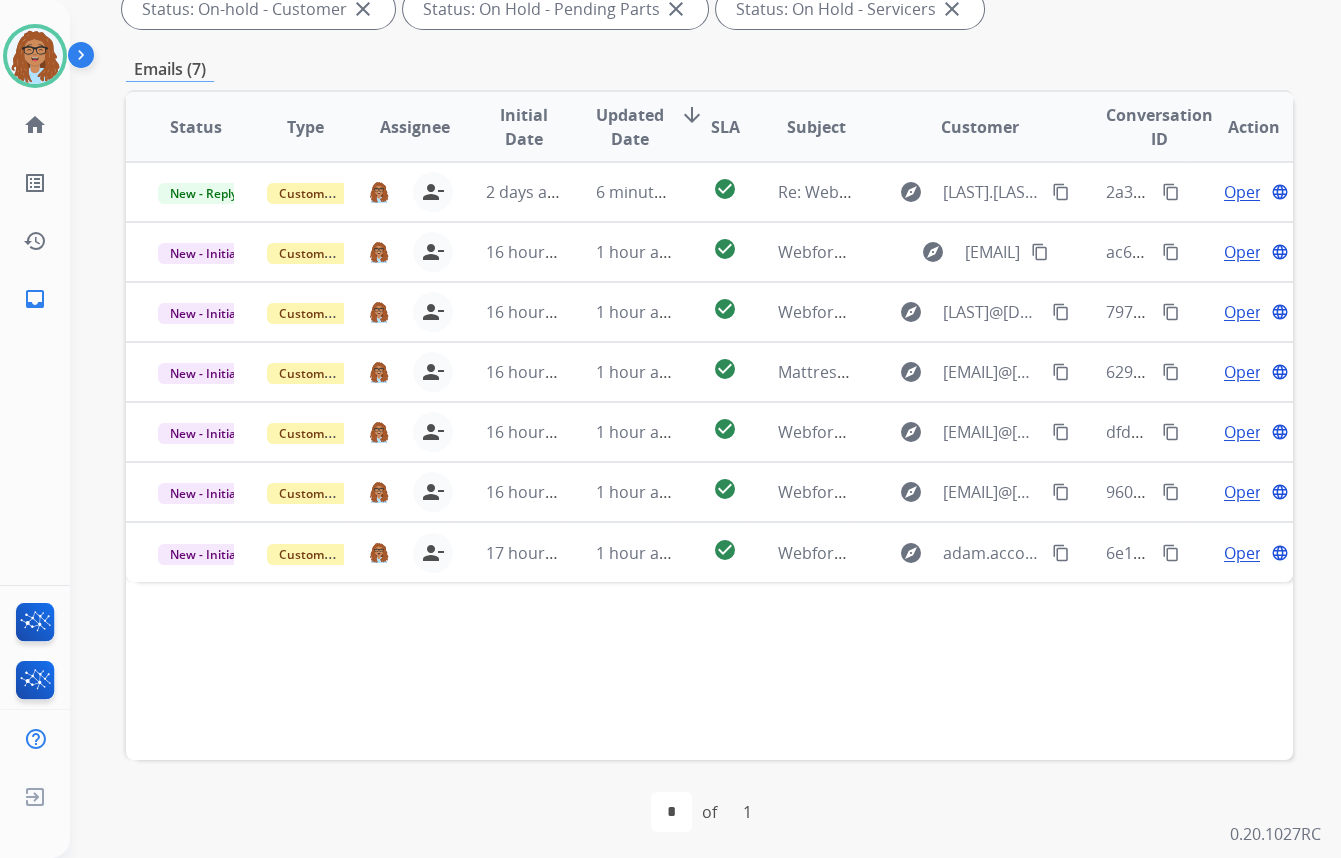 scroll, scrollTop: 423, scrollLeft: 0, axis: vertical 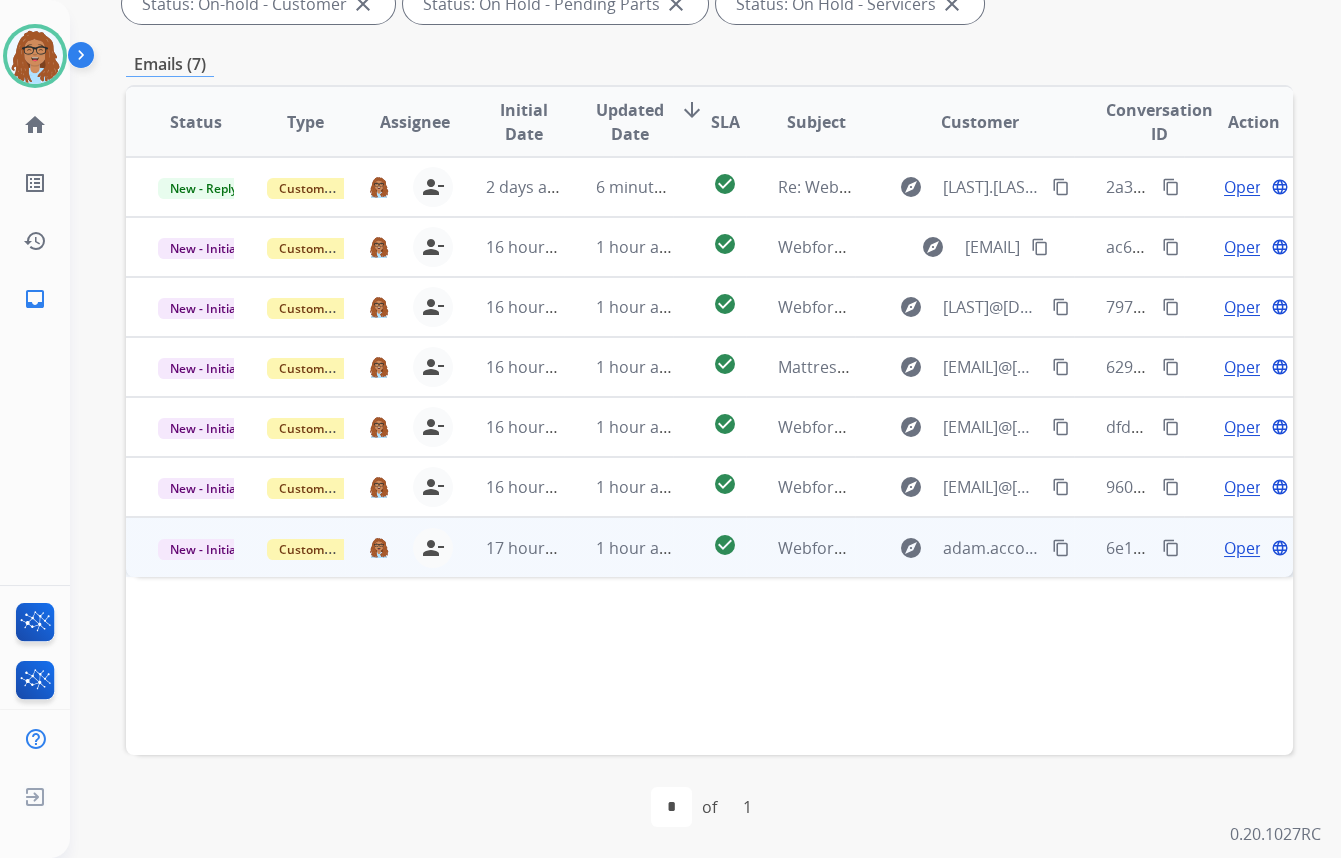 click on "Open" at bounding box center (1244, 548) 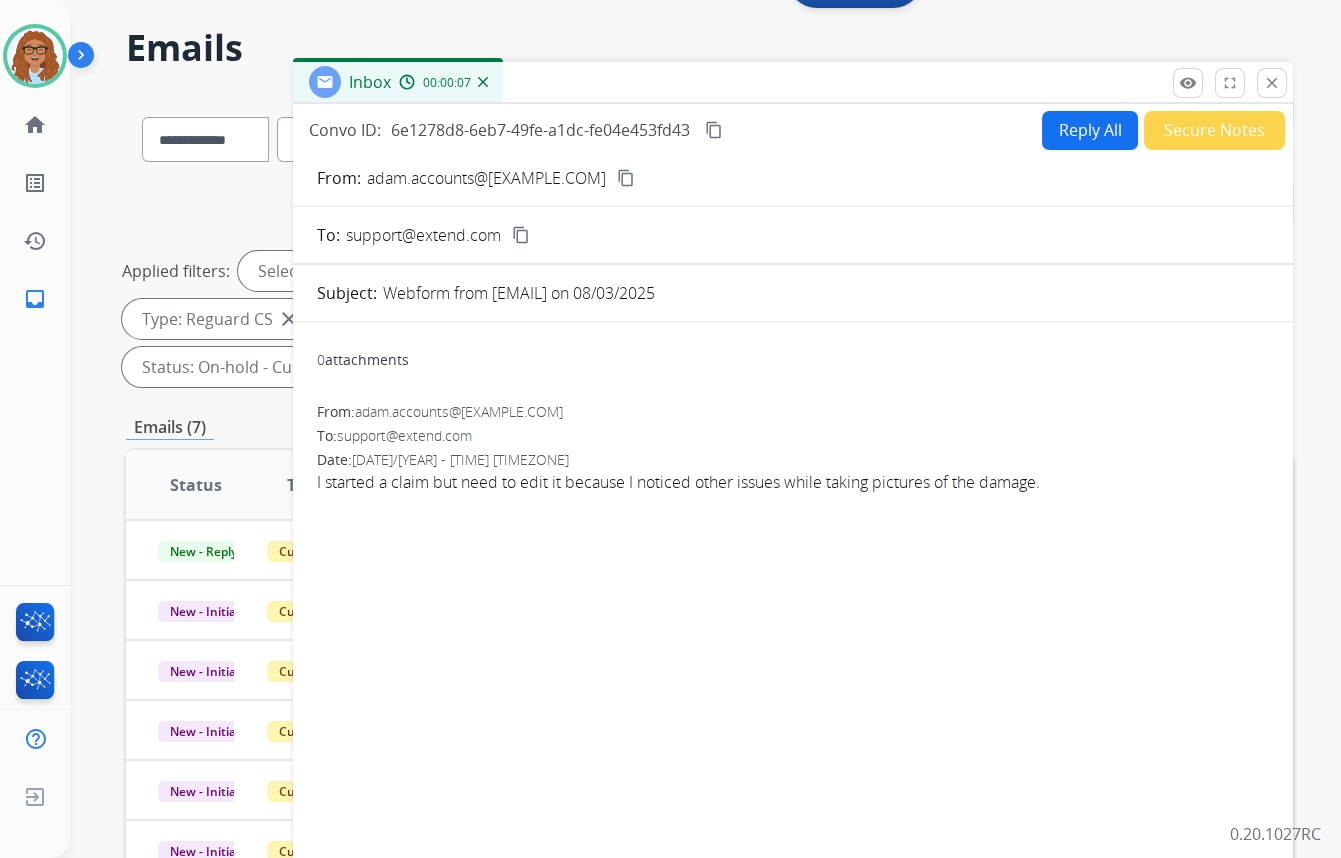 scroll, scrollTop: 0, scrollLeft: 0, axis: both 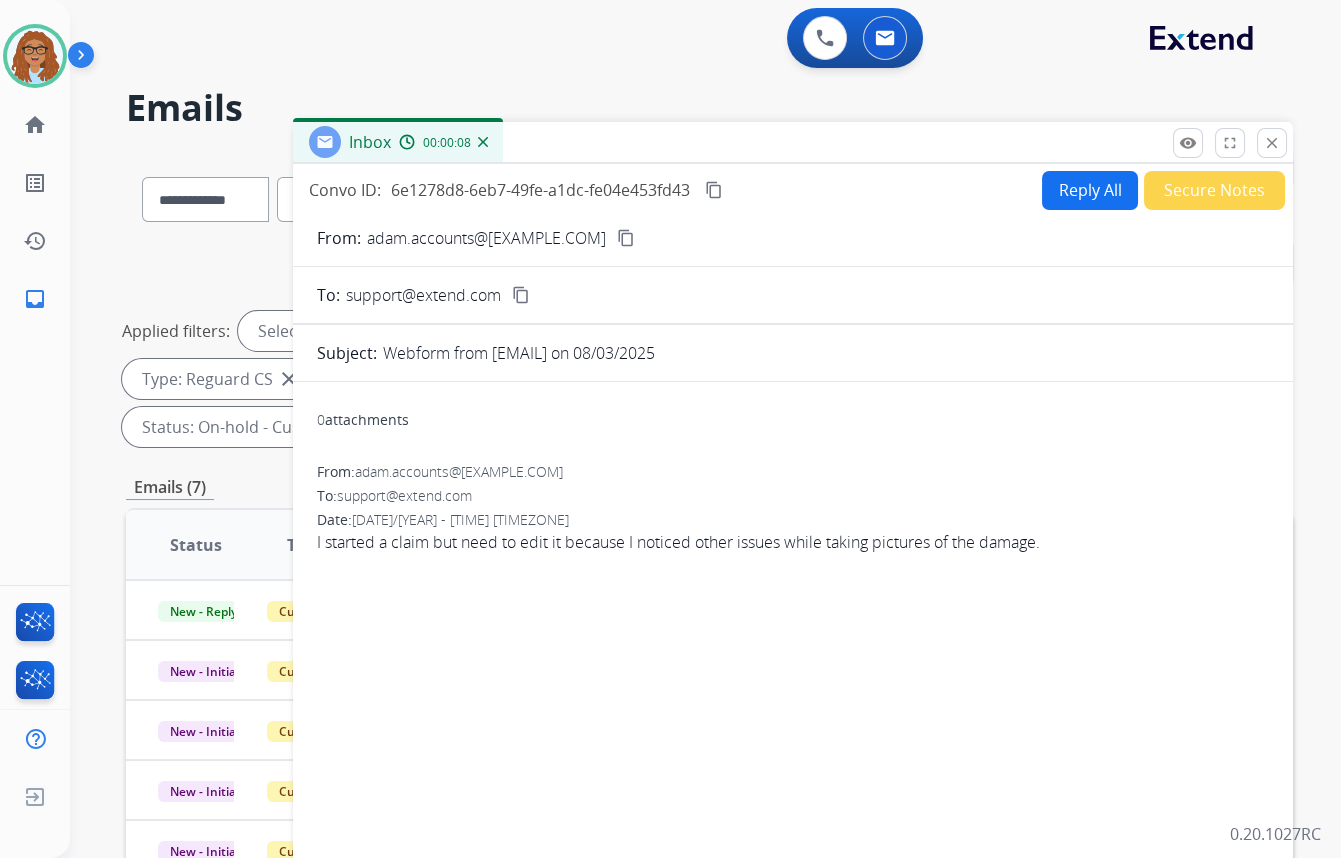 click on "Reply All" at bounding box center (1090, 190) 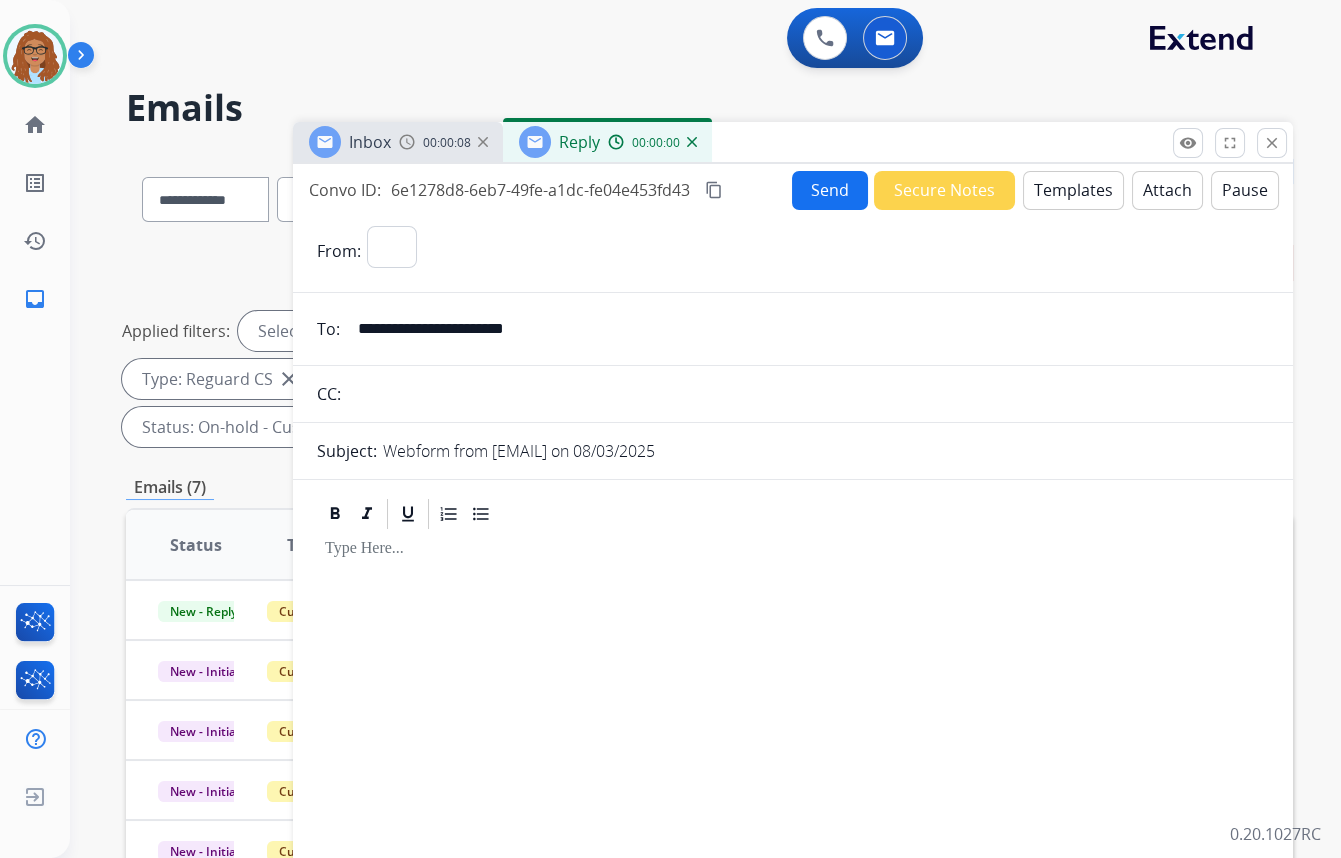 select on "**********" 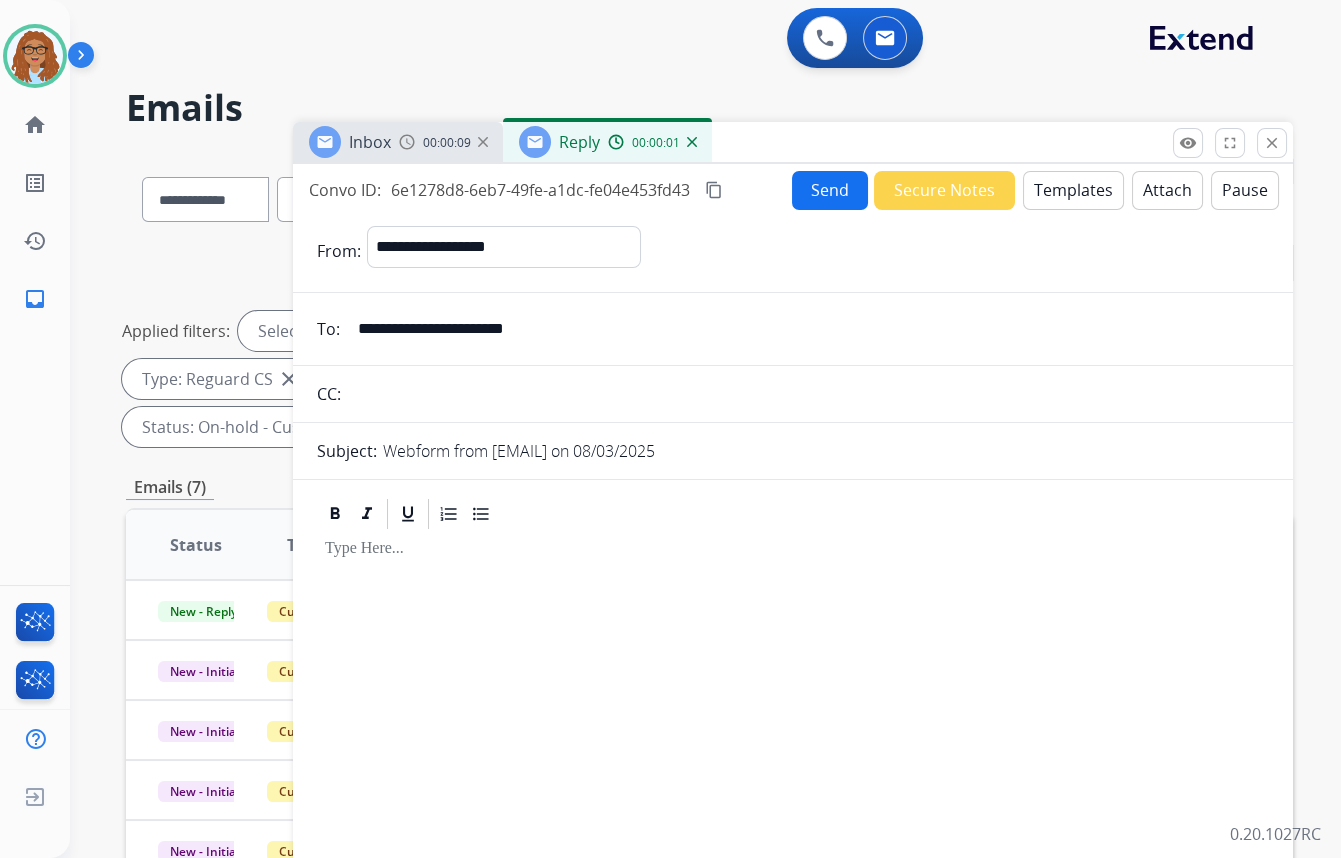 click on "Templates" at bounding box center (1073, 190) 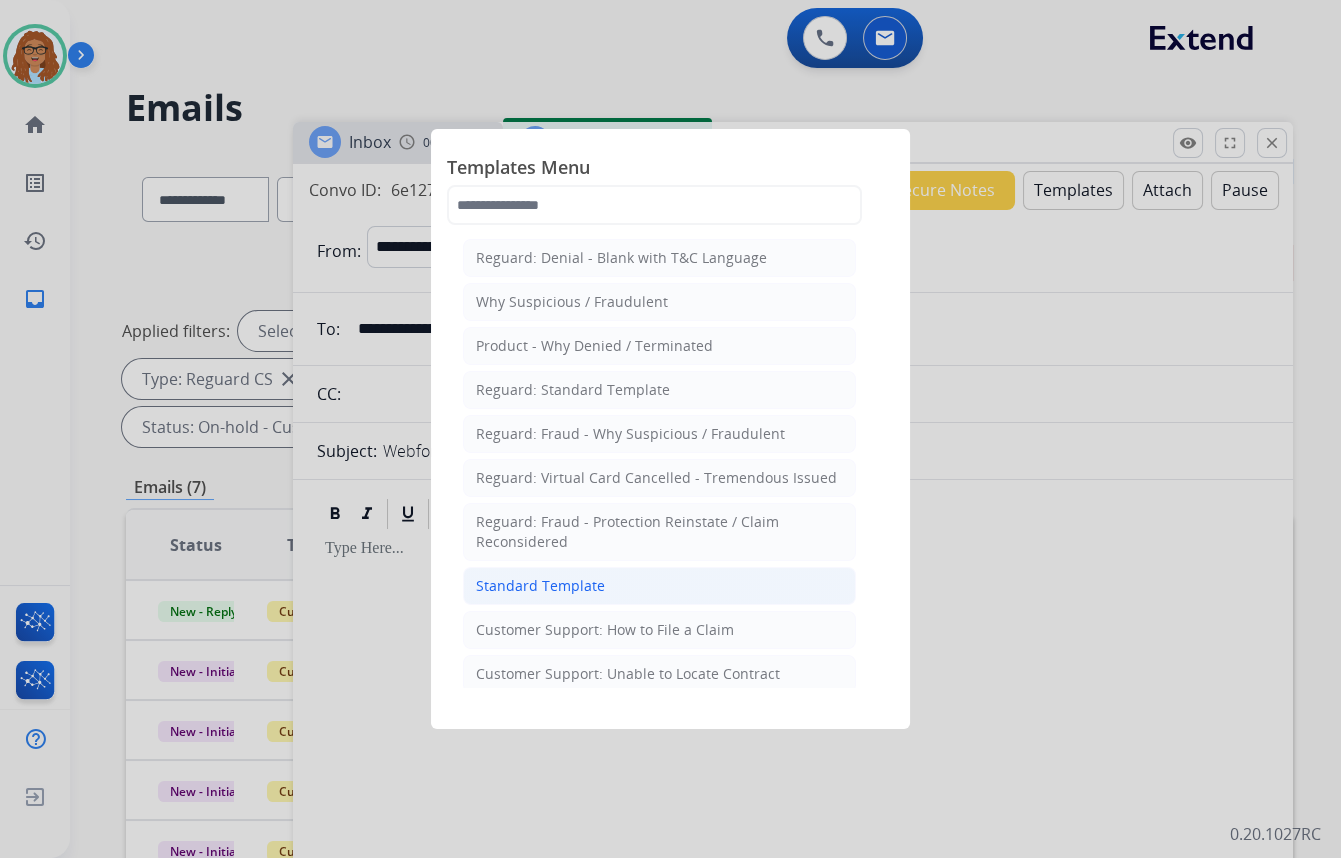 click on "Standard Template" 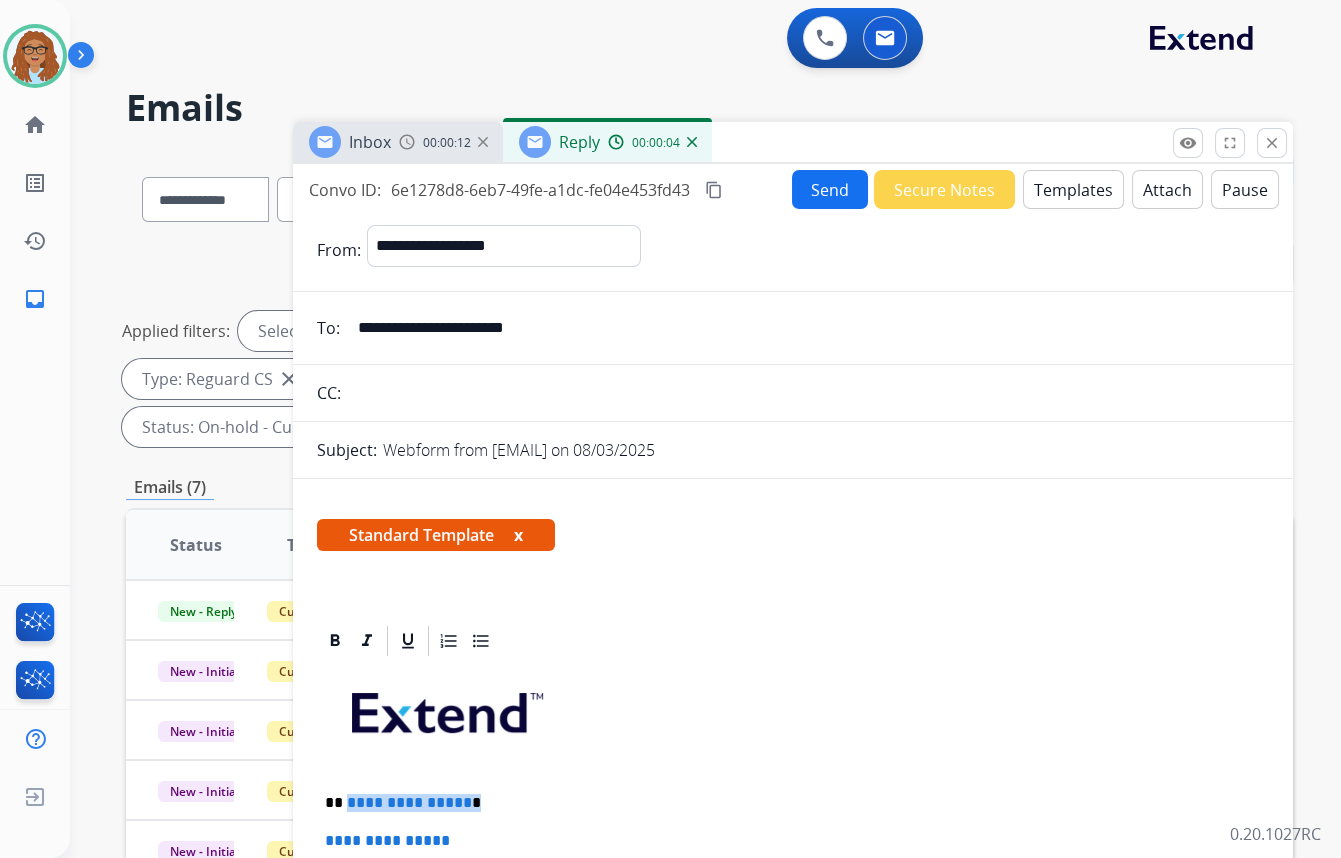 drag, startPoint x: 450, startPoint y: 802, endPoint x: 347, endPoint y: 802, distance: 103 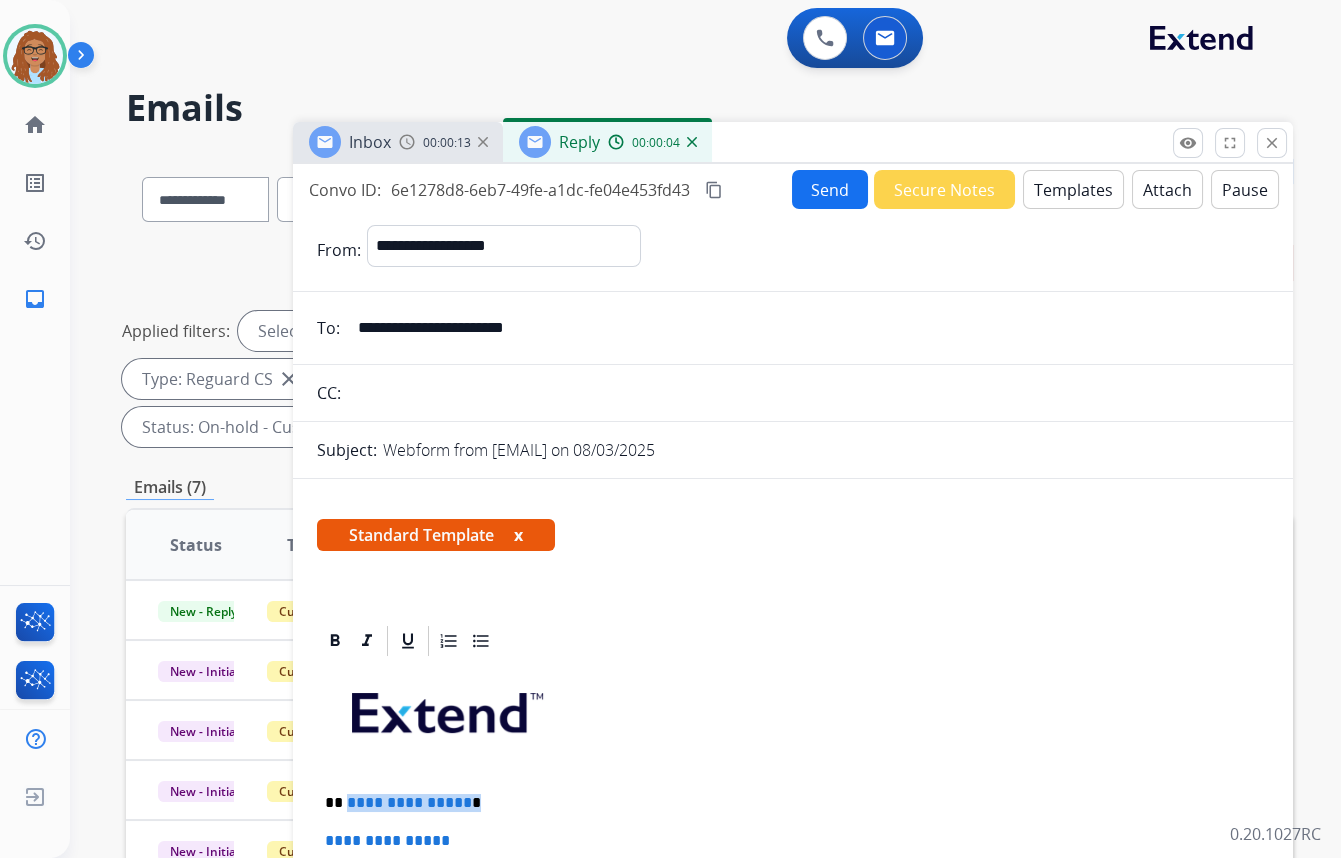 paste 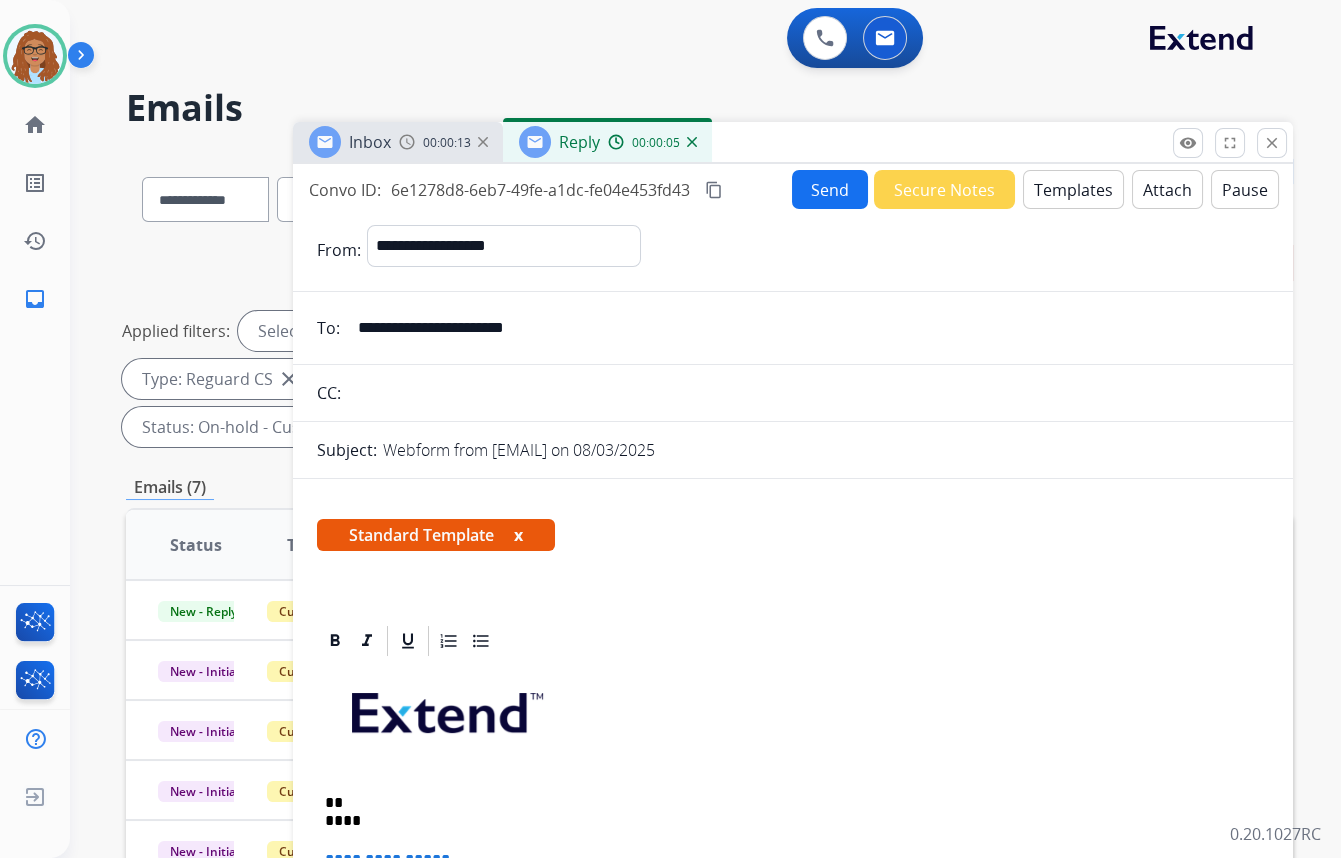 click on "** ****" at bounding box center (785, 812) 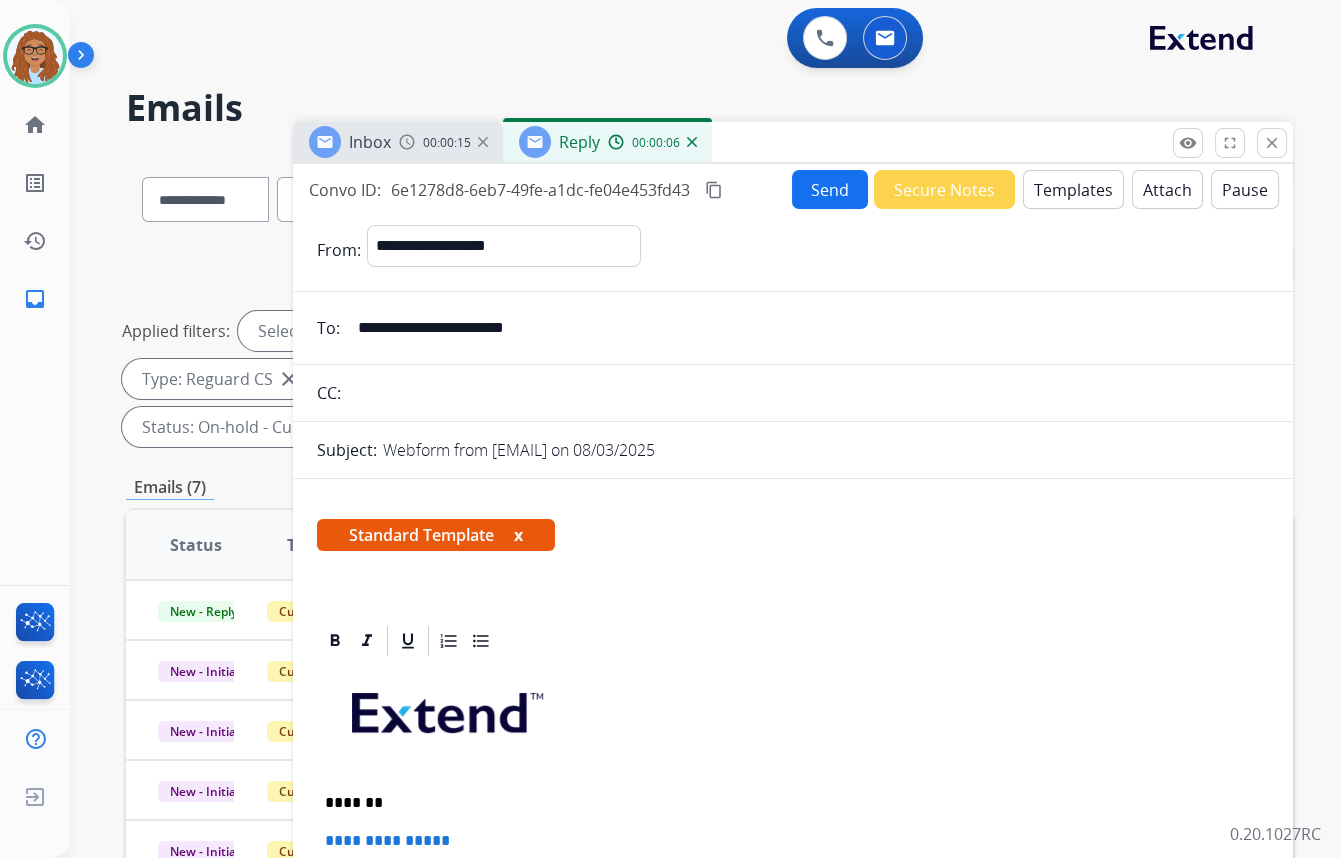click on "*******" at bounding box center [785, 803] 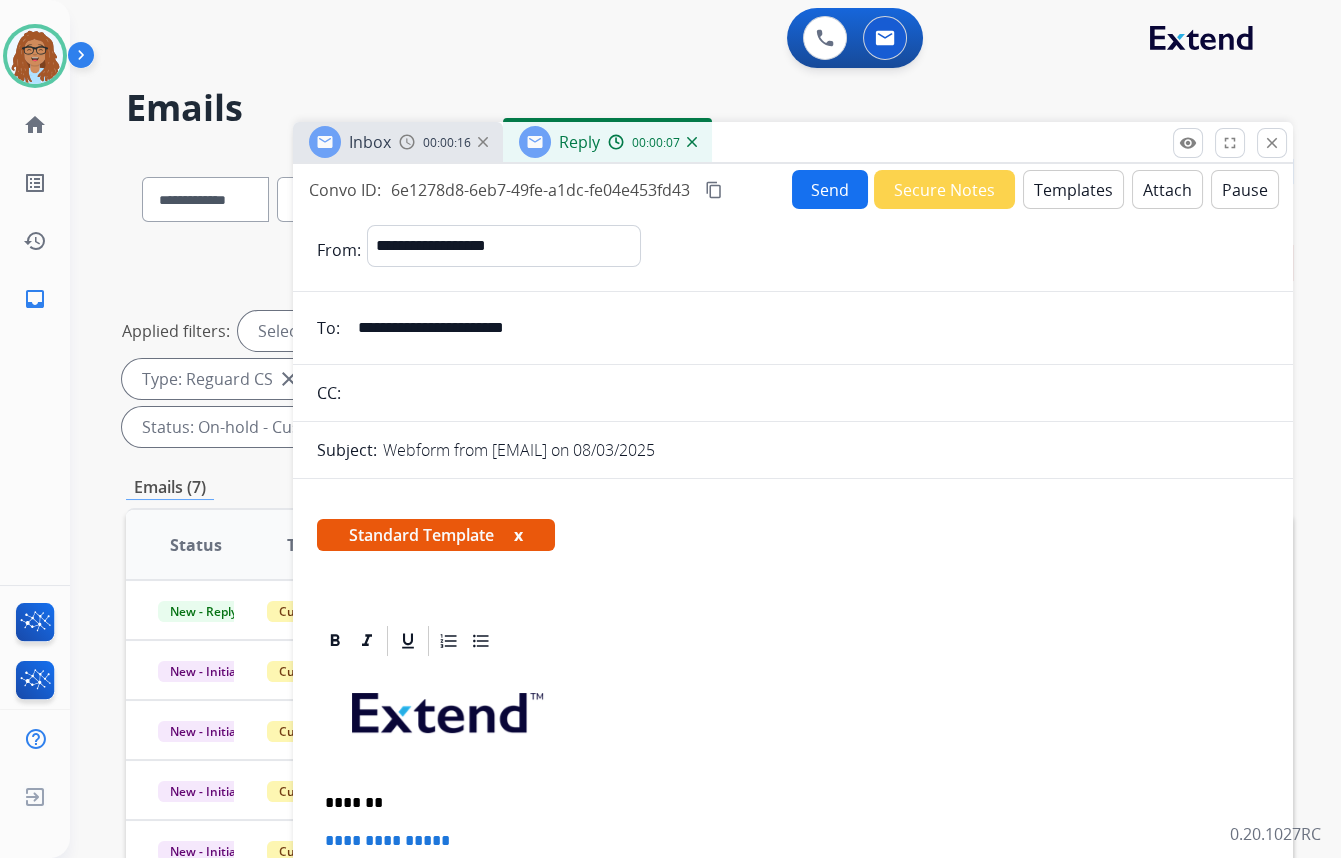 type 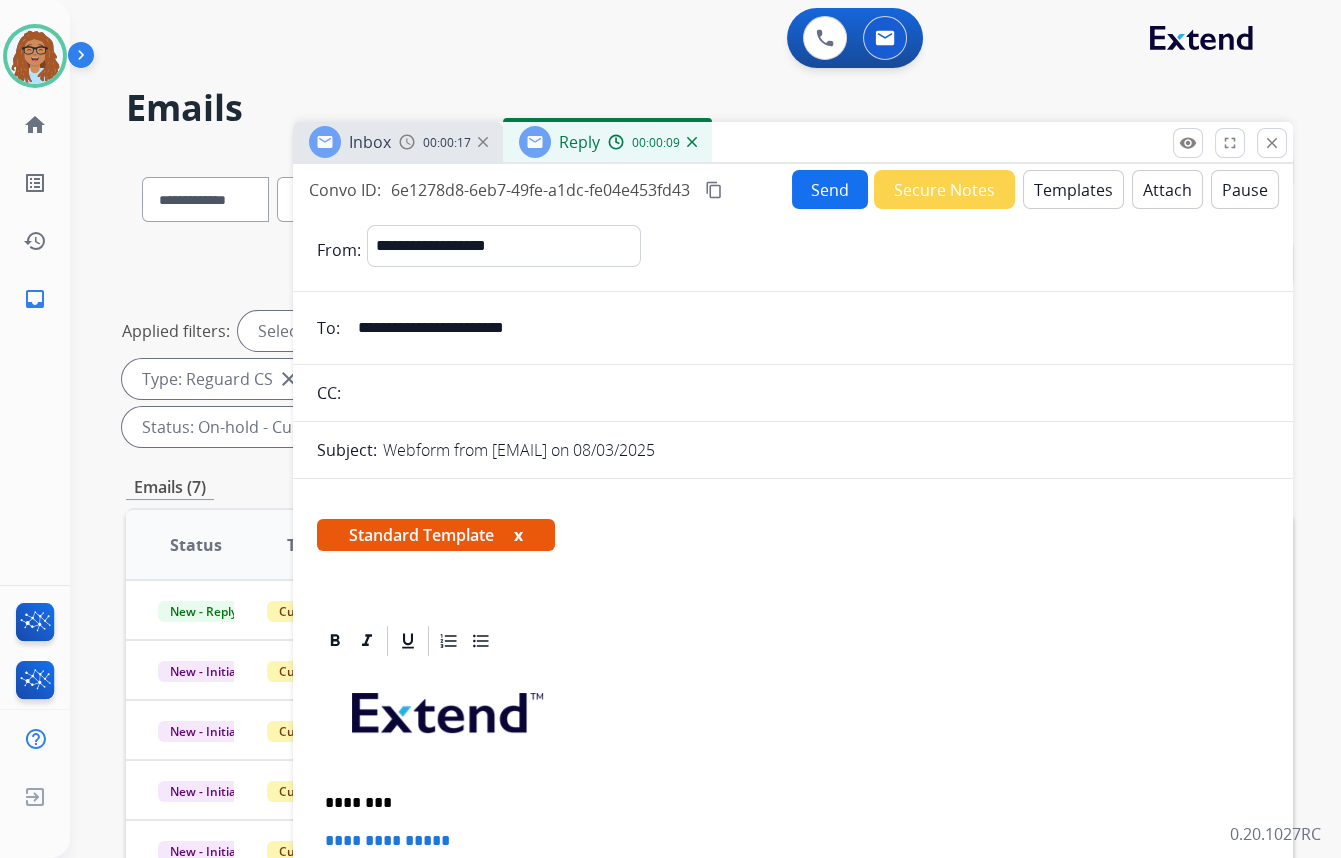 drag, startPoint x: 595, startPoint y: 325, endPoint x: 263, endPoint y: 314, distance: 332.1822 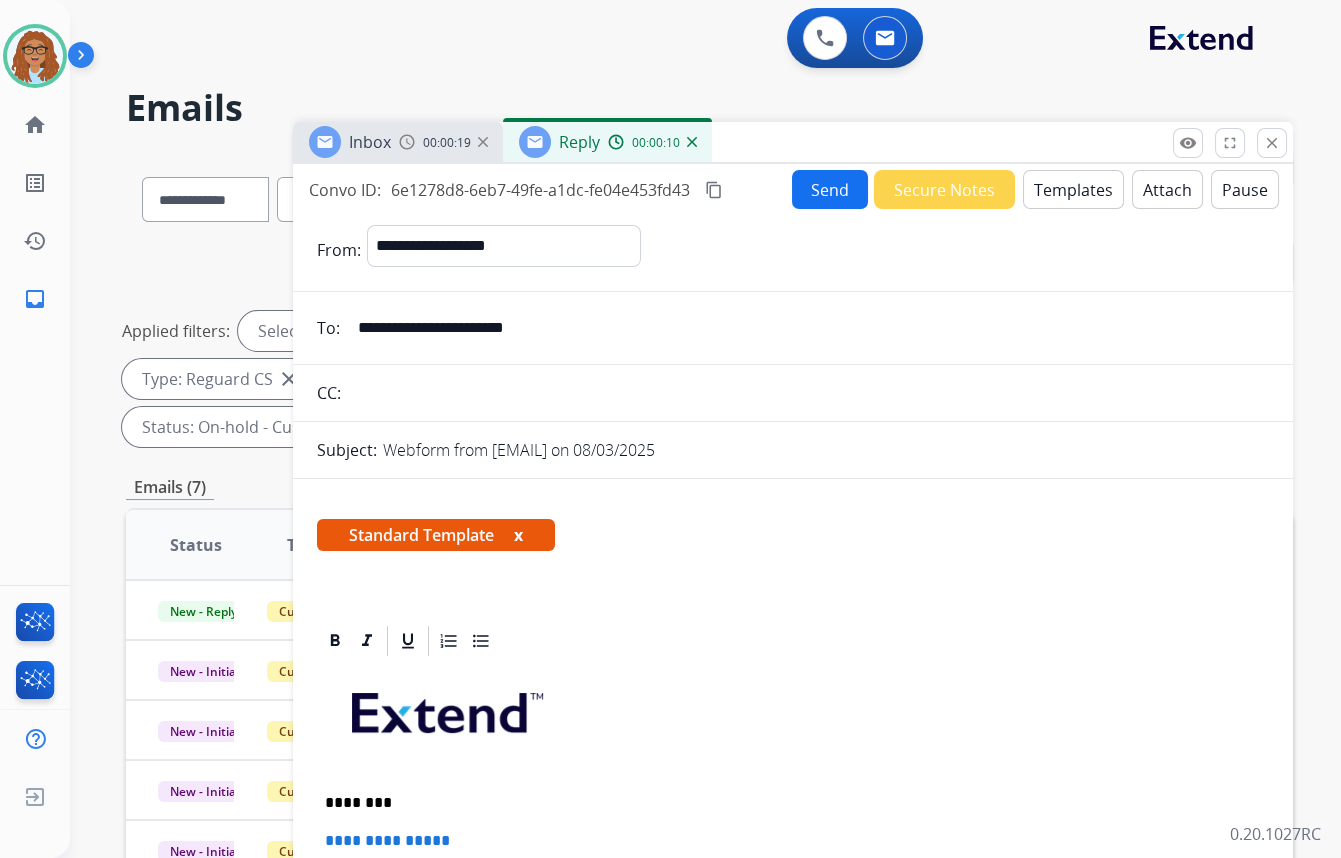 drag, startPoint x: 466, startPoint y: 398, endPoint x: 549, endPoint y: 397, distance: 83.00603 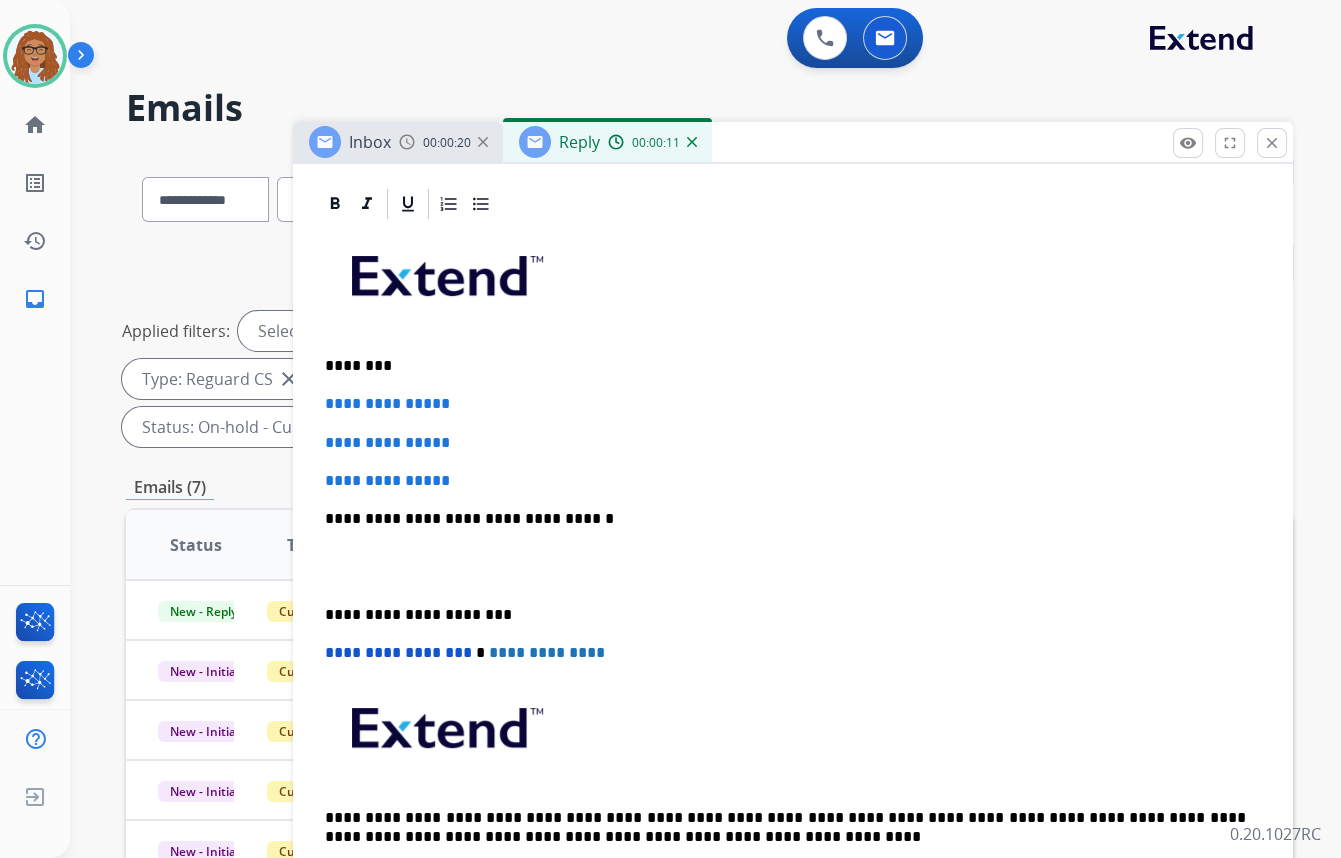 type on "**********" 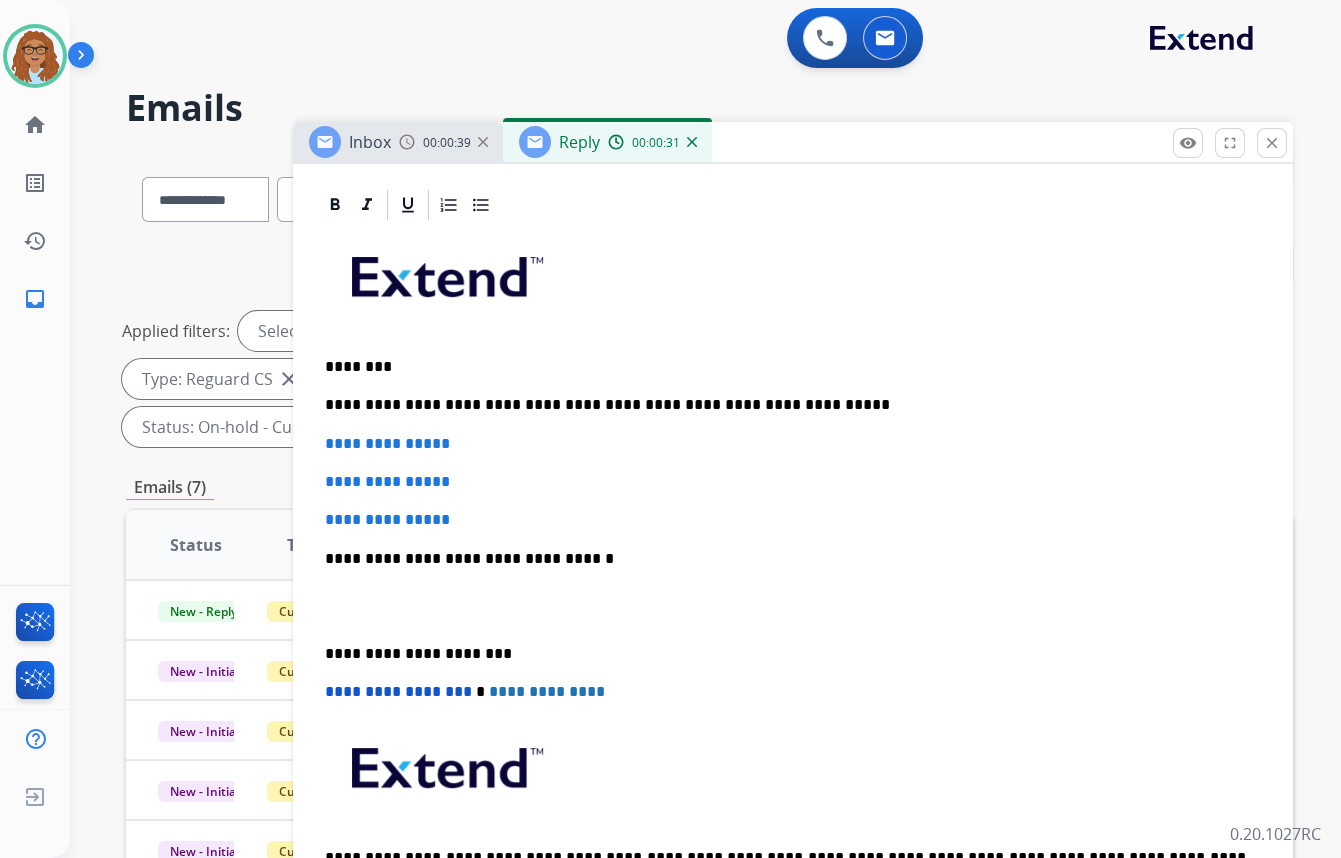 click on "**********" at bounding box center (785, 405) 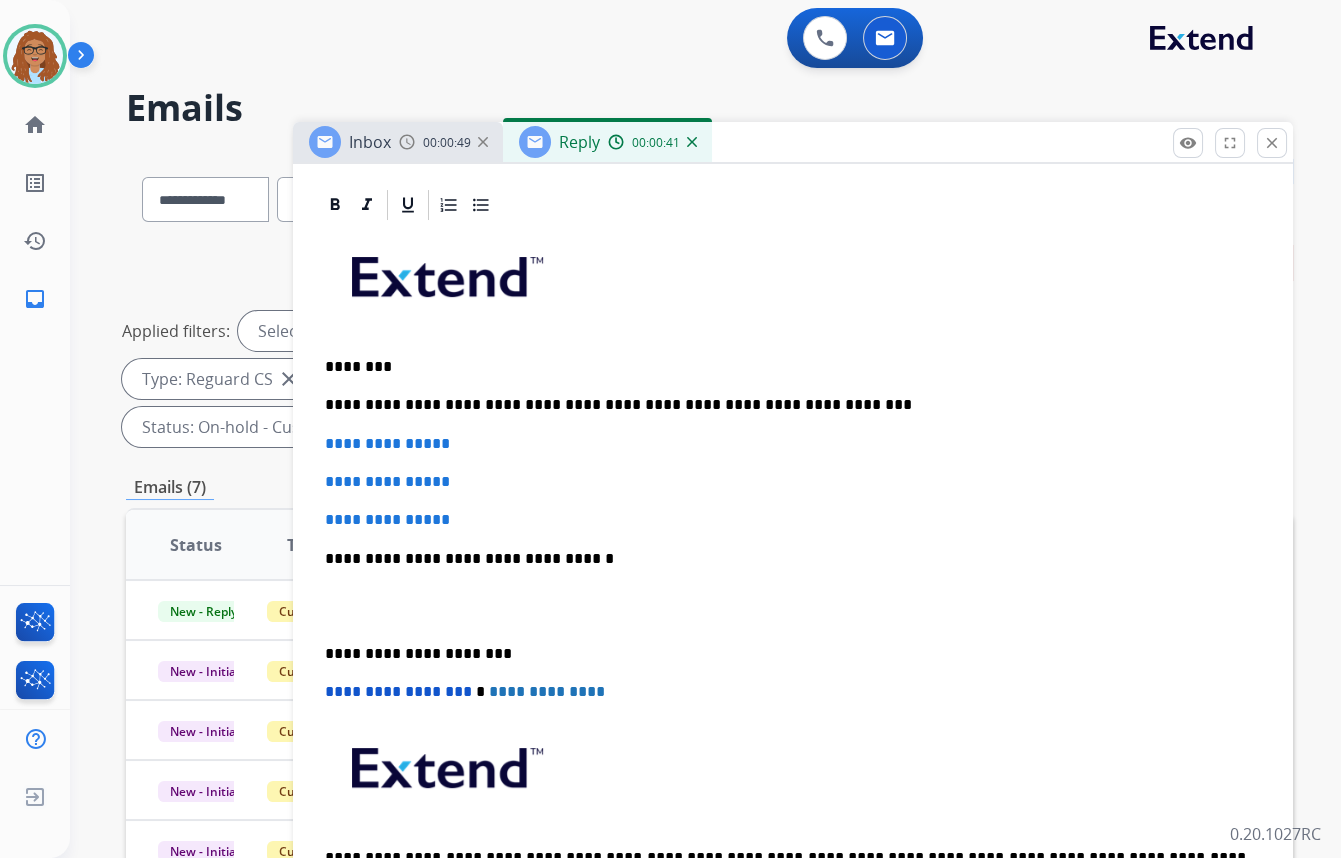 click on "**********" at bounding box center (785, 405) 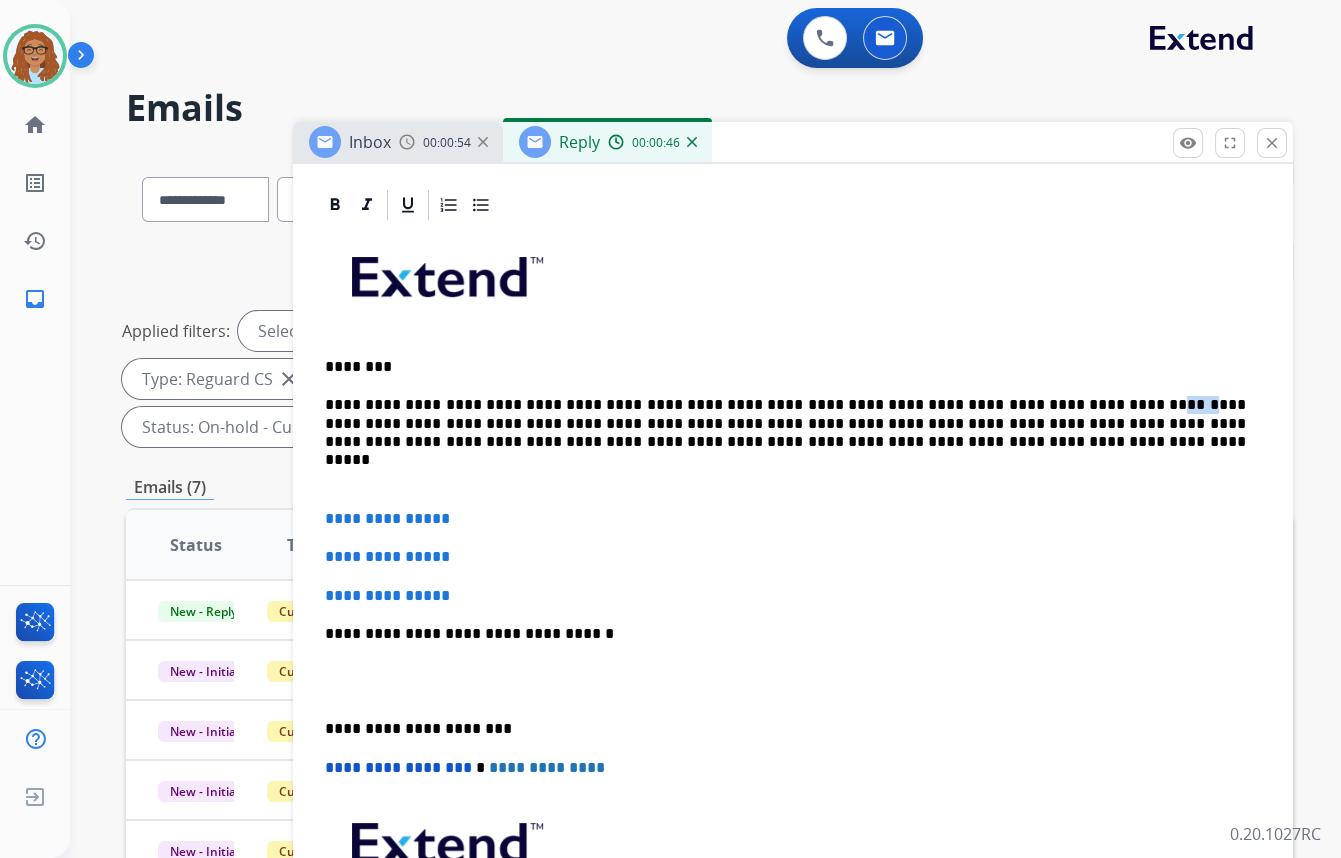 drag, startPoint x: 1080, startPoint y: 403, endPoint x: 1056, endPoint y: 399, distance: 24.33105 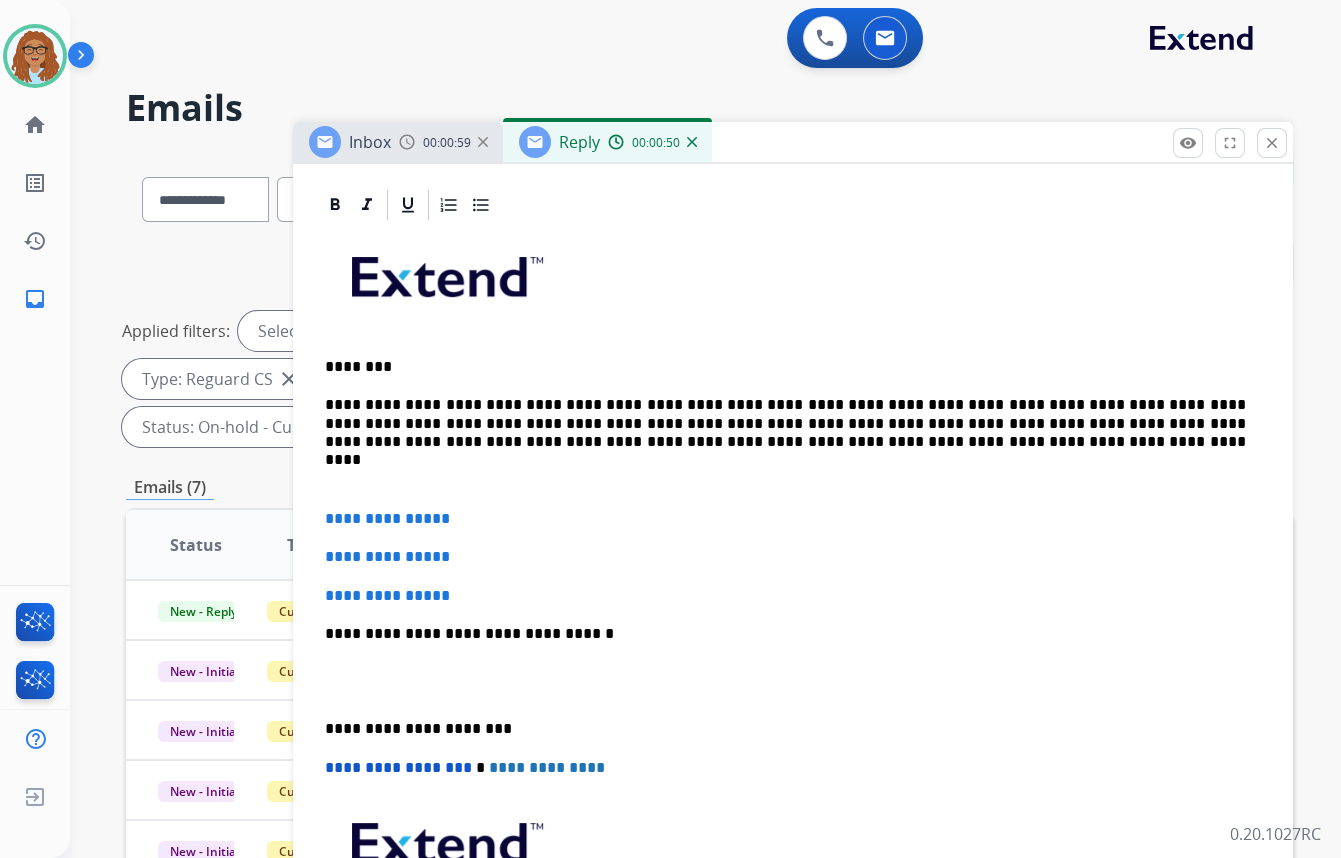 click on "**********" at bounding box center [785, 423] 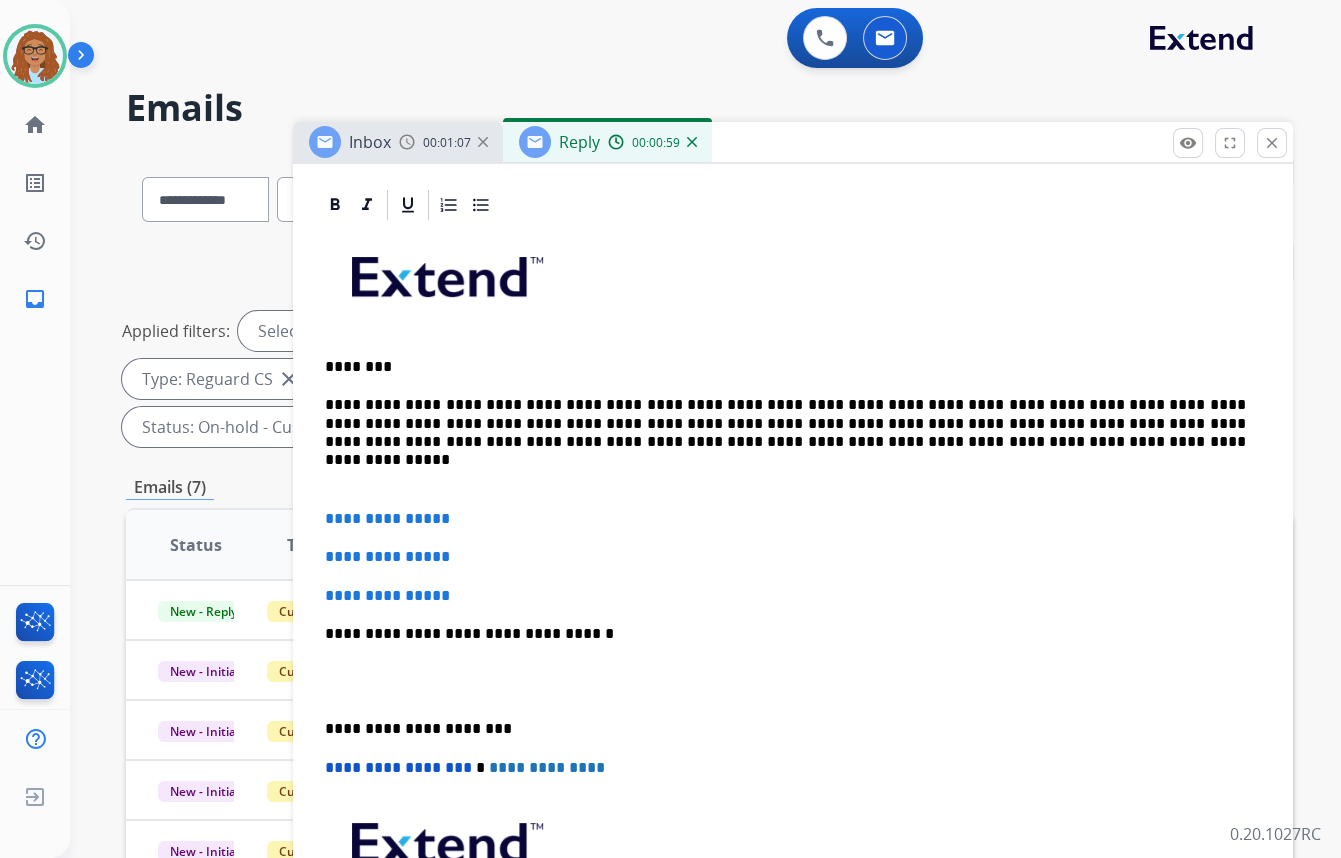 click on "**********" at bounding box center (785, 423) 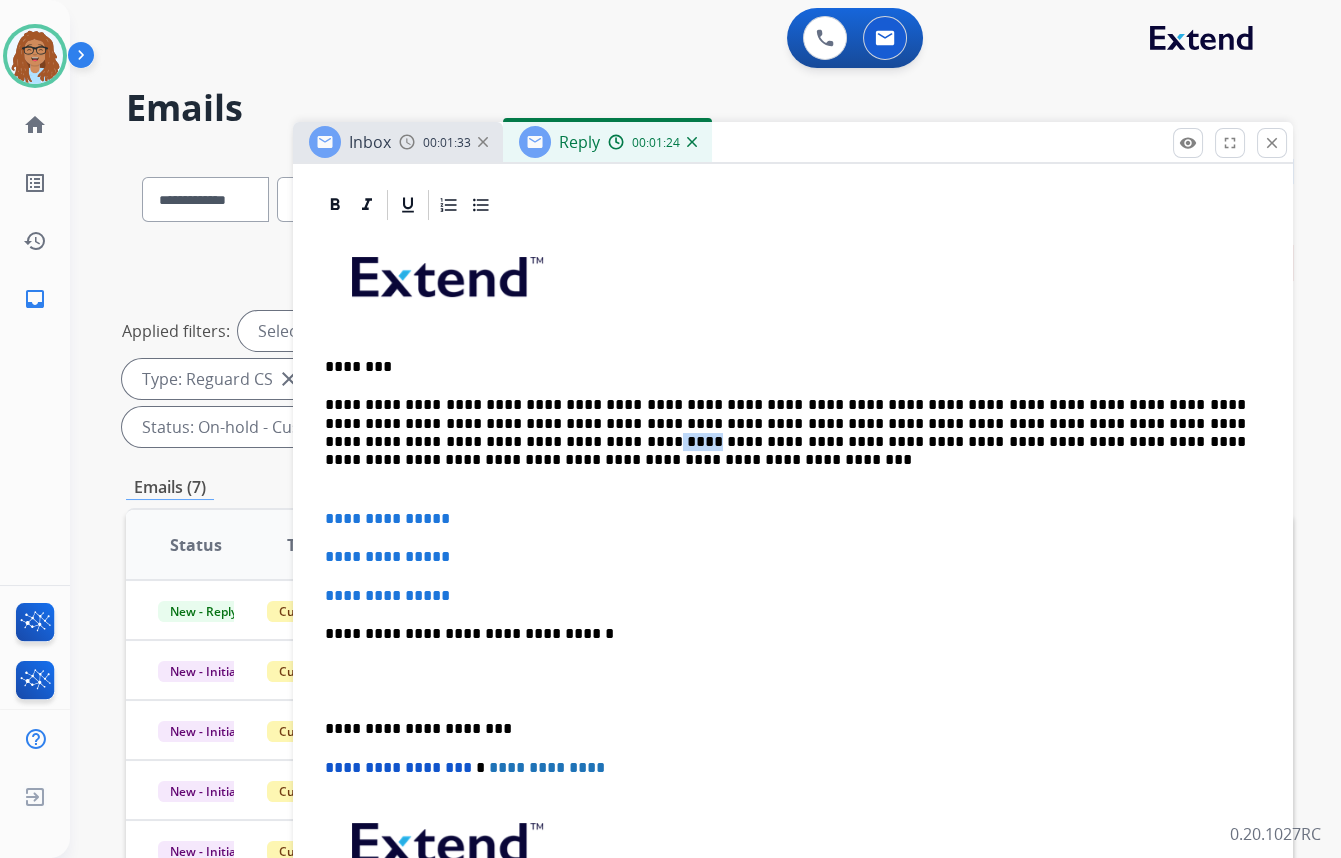 drag, startPoint x: 1248, startPoint y: 420, endPoint x: 1223, endPoint y: 426, distance: 25.70992 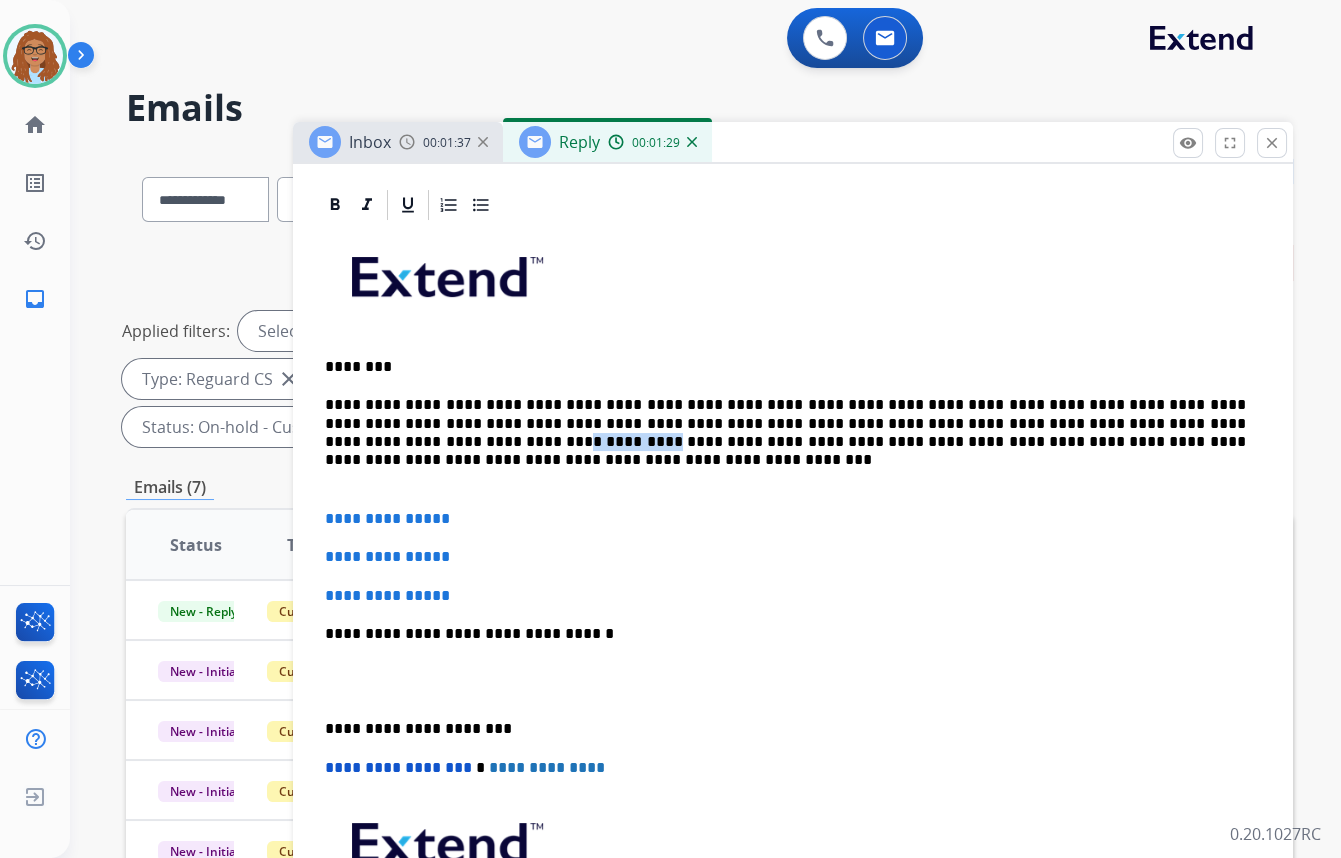 drag, startPoint x: 1230, startPoint y: 421, endPoint x: 1159, endPoint y: 426, distance: 71.17584 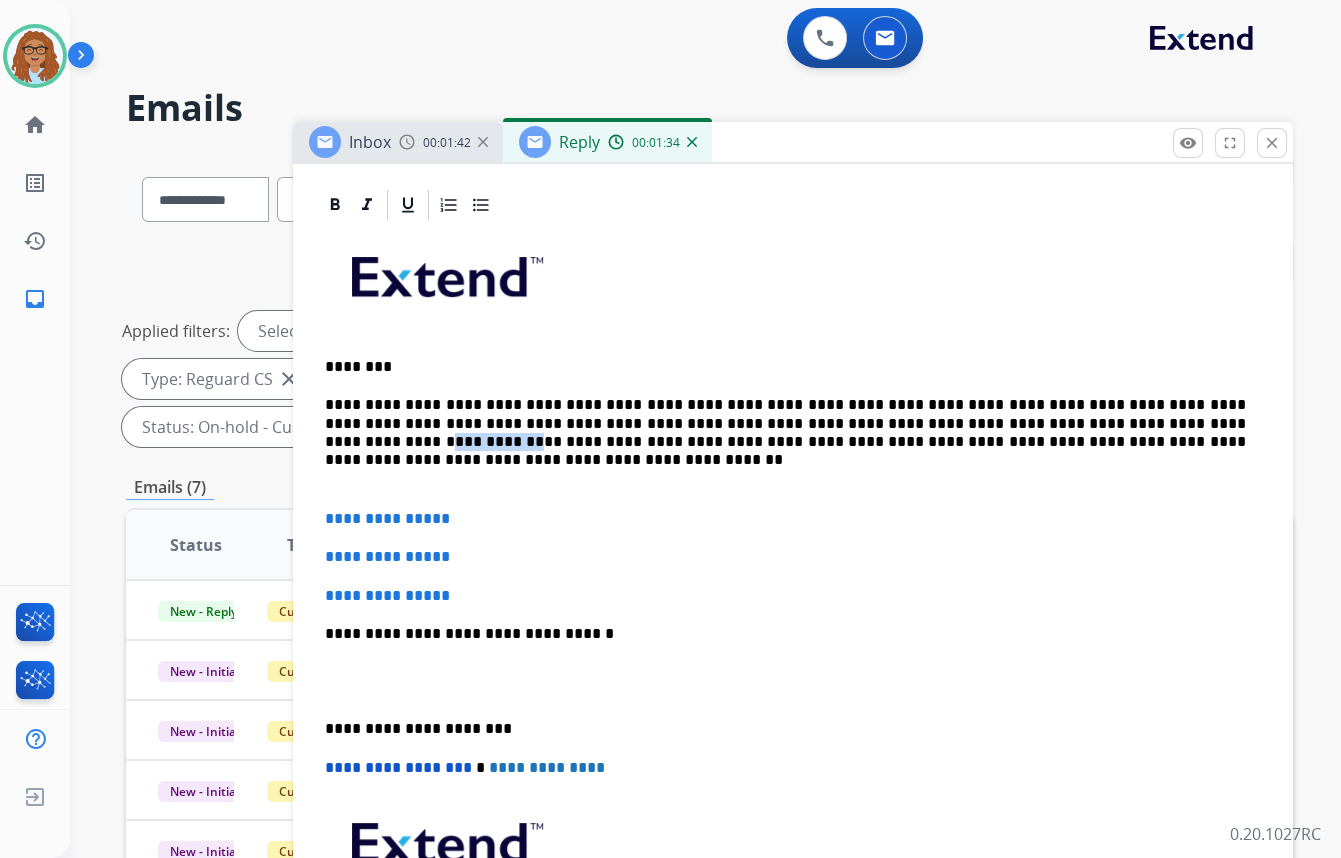 drag, startPoint x: 1103, startPoint y: 422, endPoint x: 1035, endPoint y: 422, distance: 68 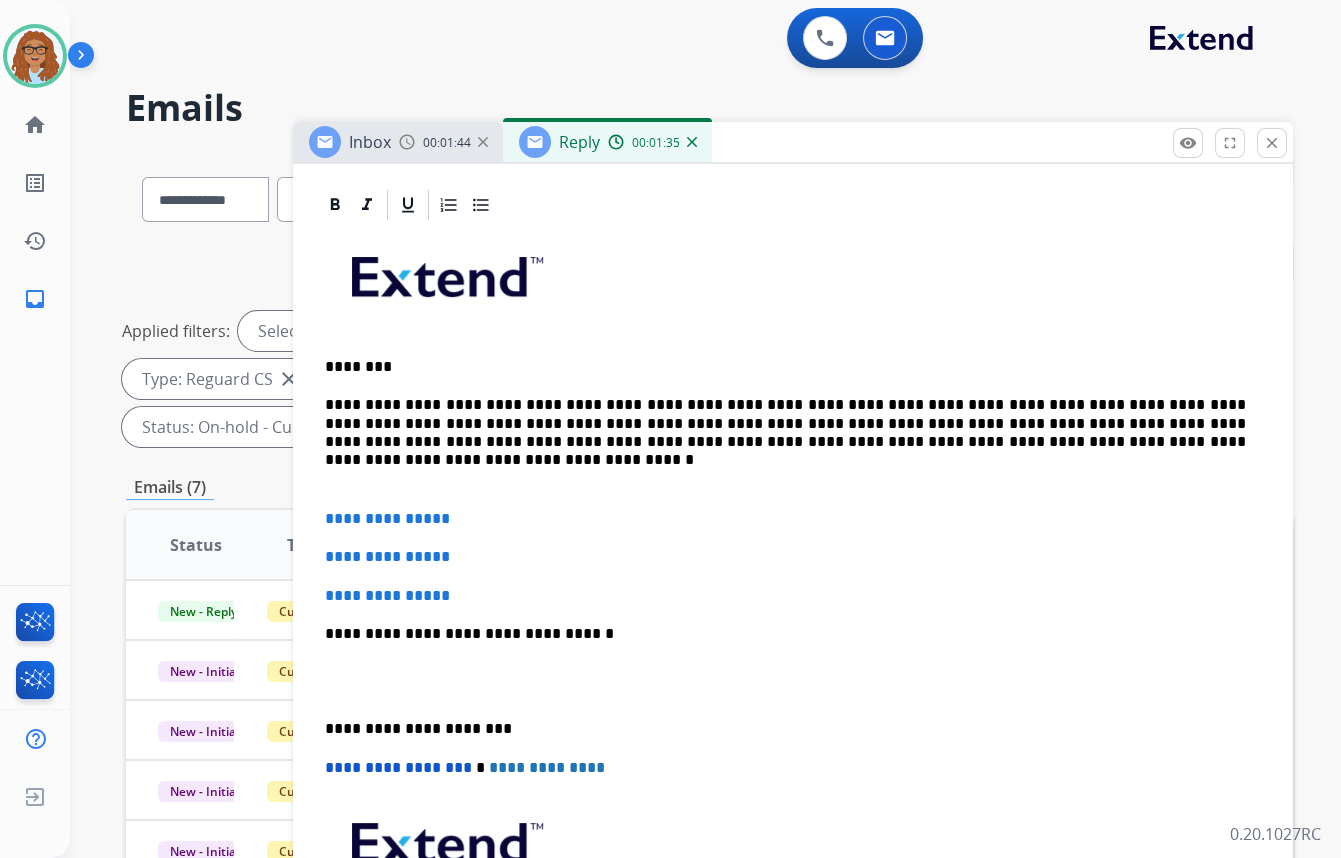 click on "**********" at bounding box center (785, 423) 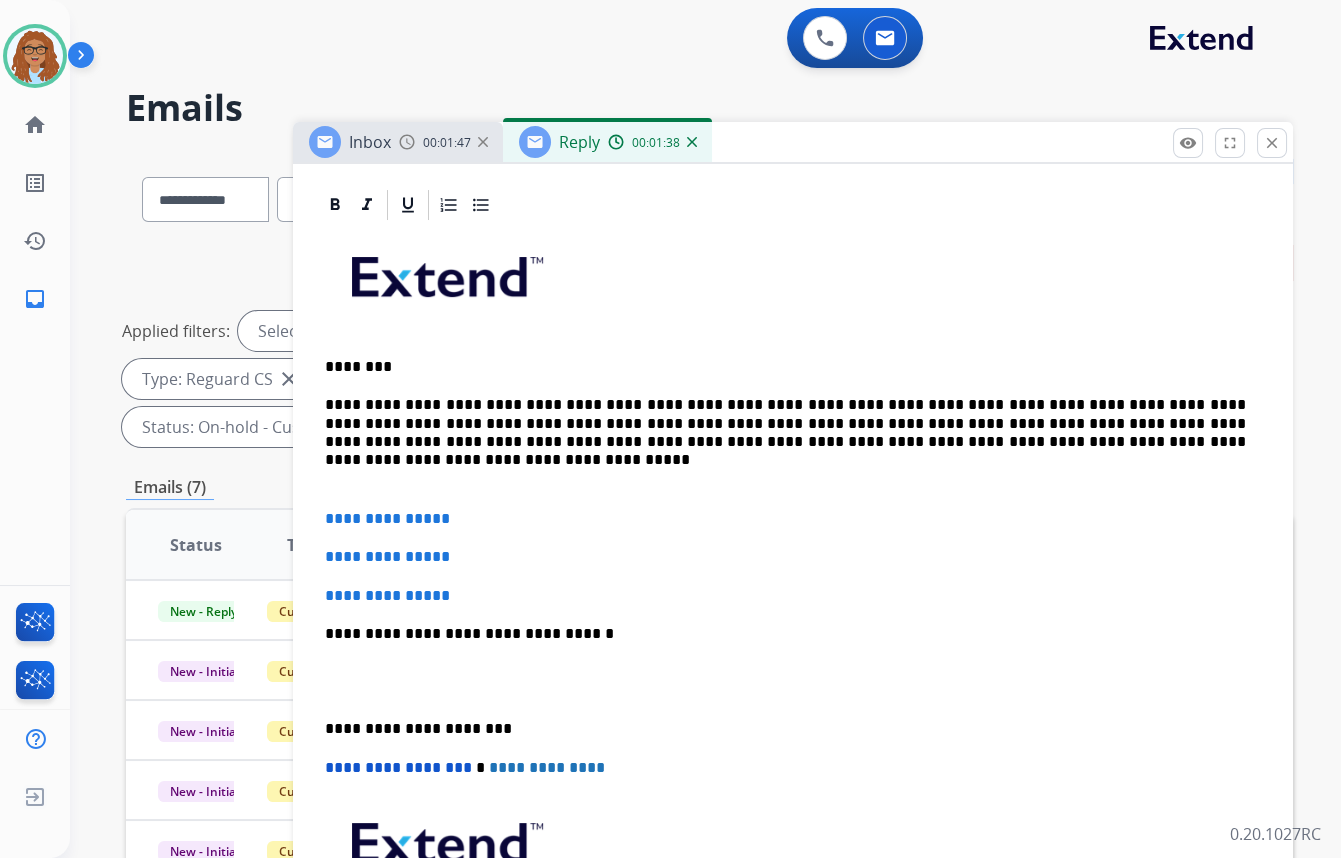 drag, startPoint x: 1082, startPoint y: 423, endPoint x: 1095, endPoint y: 420, distance: 13.341664 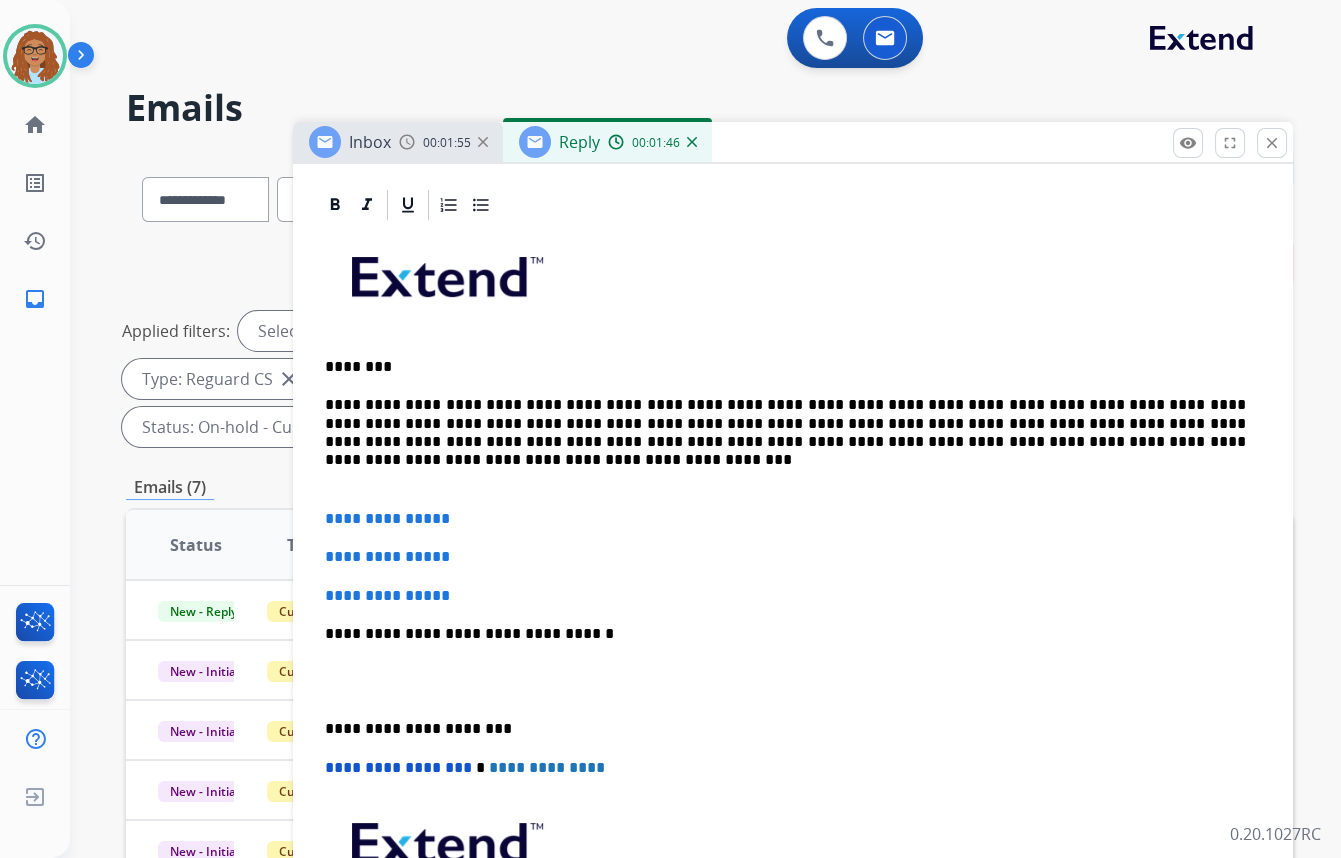 click on "**********" at bounding box center (785, 423) 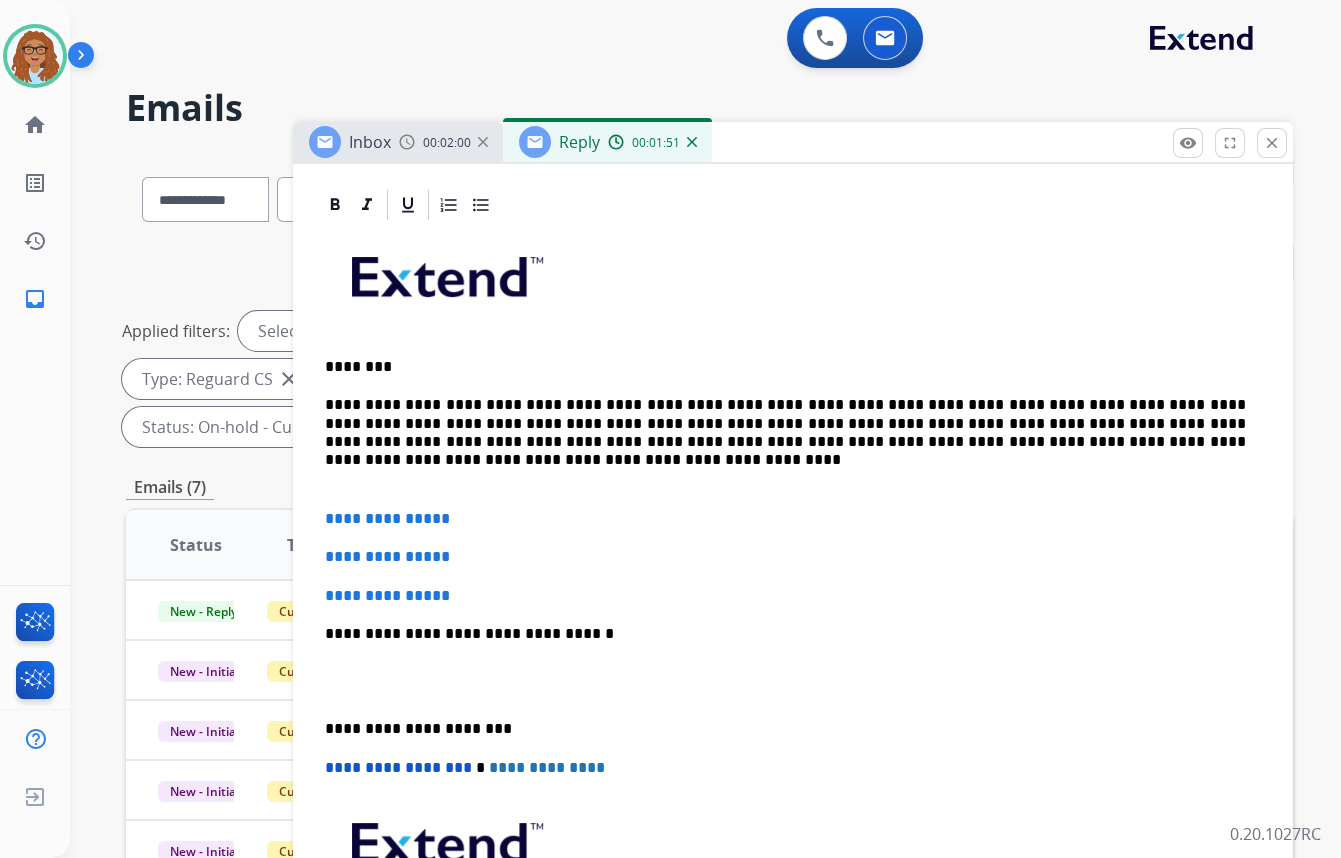 click on "**********" at bounding box center [785, 423] 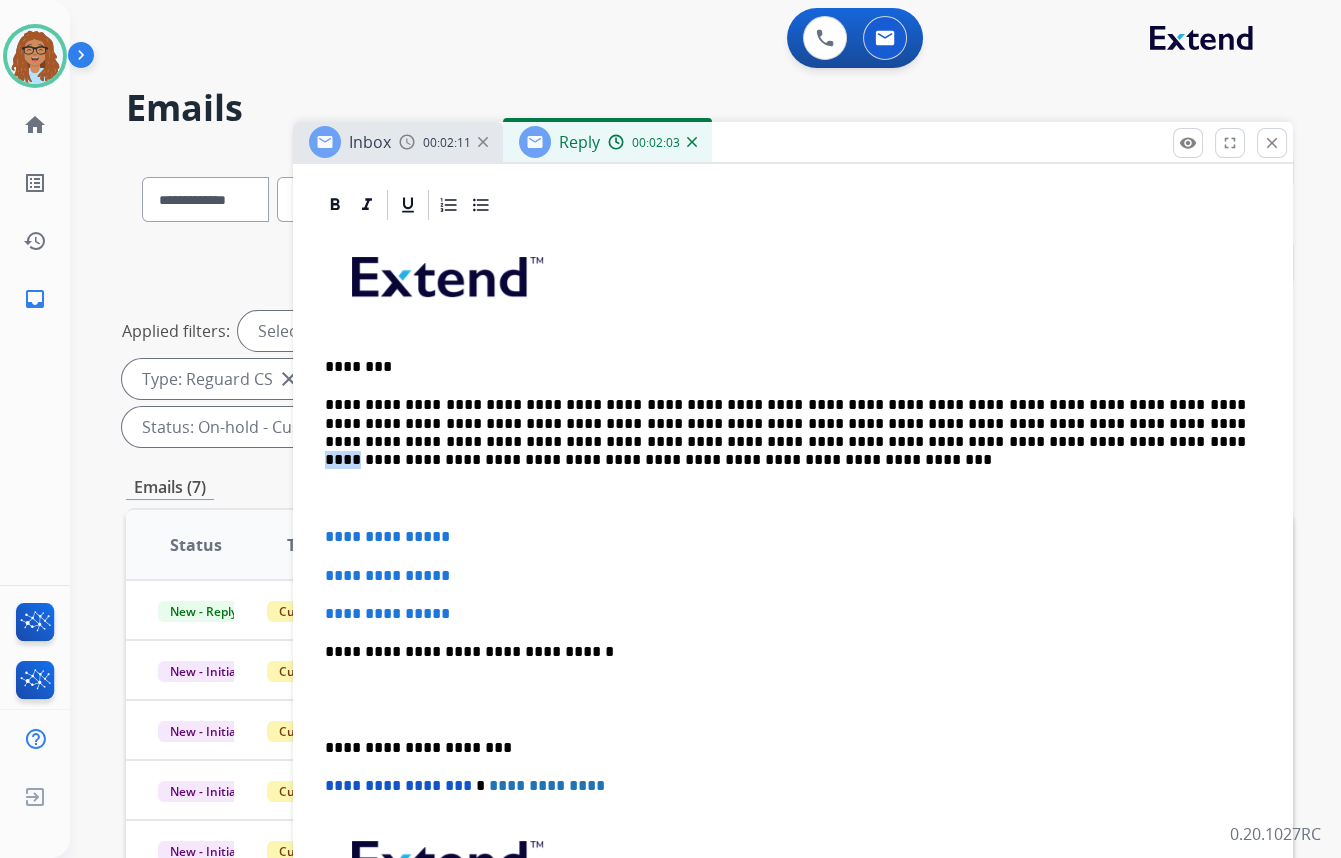drag, startPoint x: 790, startPoint y: 439, endPoint x: 762, endPoint y: 440, distance: 28.01785 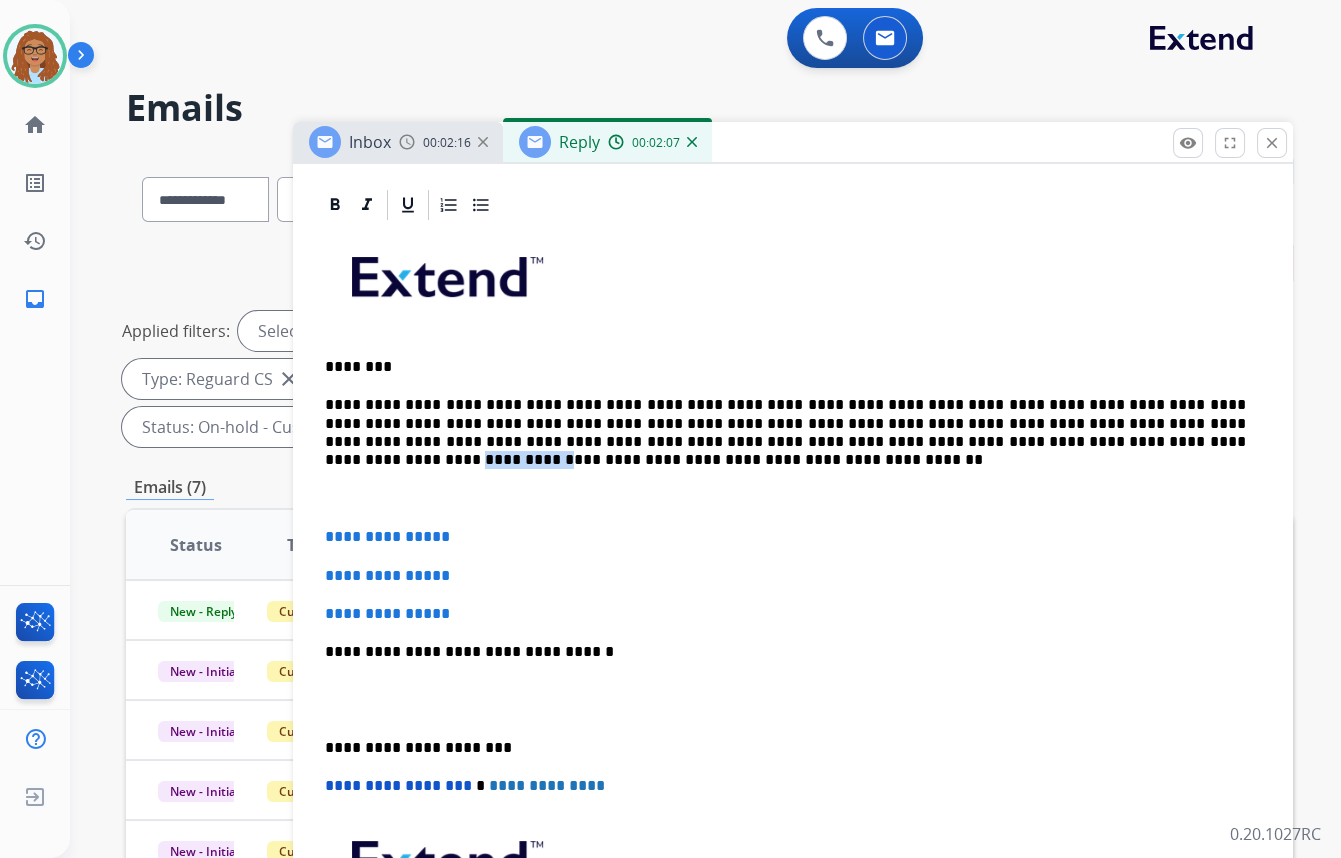 drag, startPoint x: 958, startPoint y: 439, endPoint x: 890, endPoint y: 443, distance: 68.117546 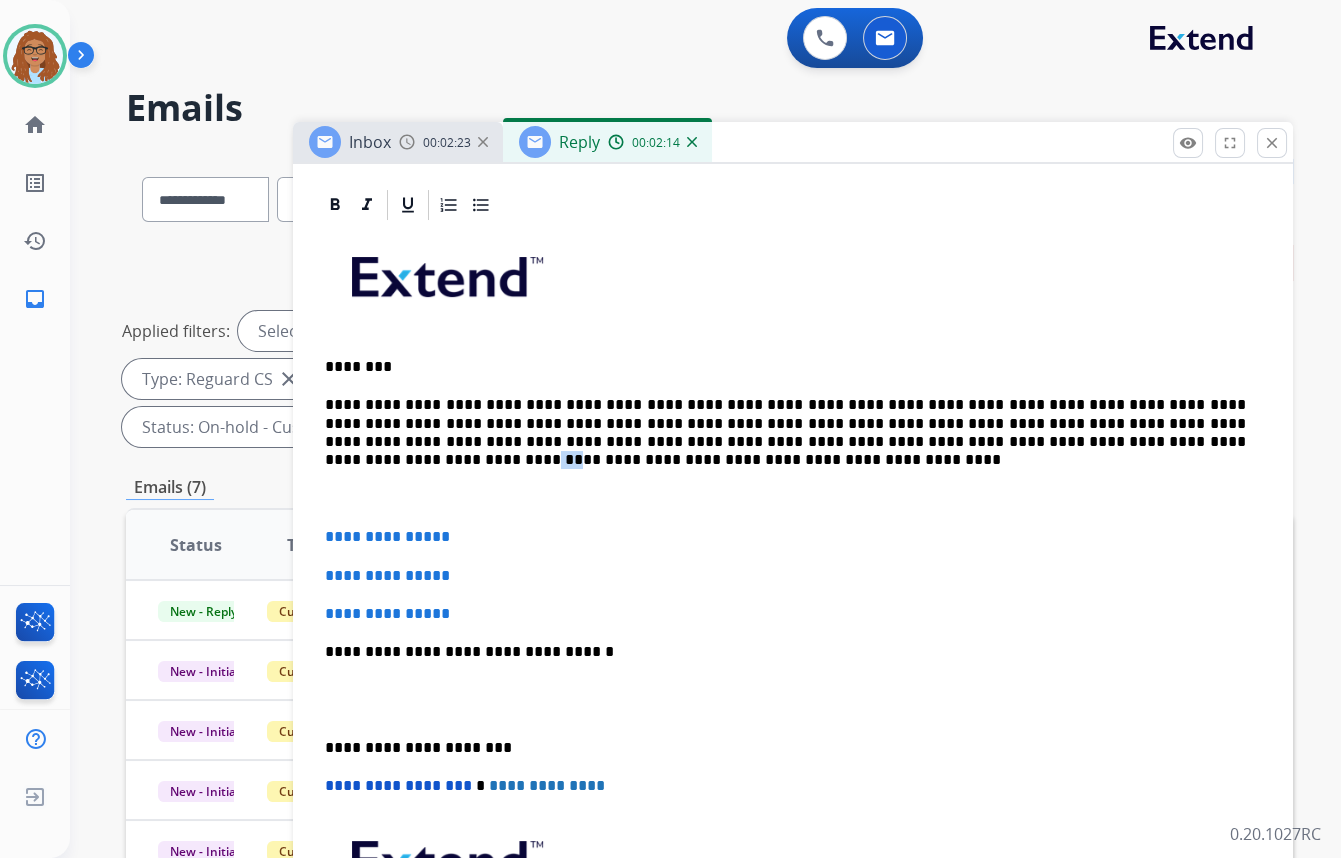 drag, startPoint x: 959, startPoint y: 439, endPoint x: 937, endPoint y: 439, distance: 22 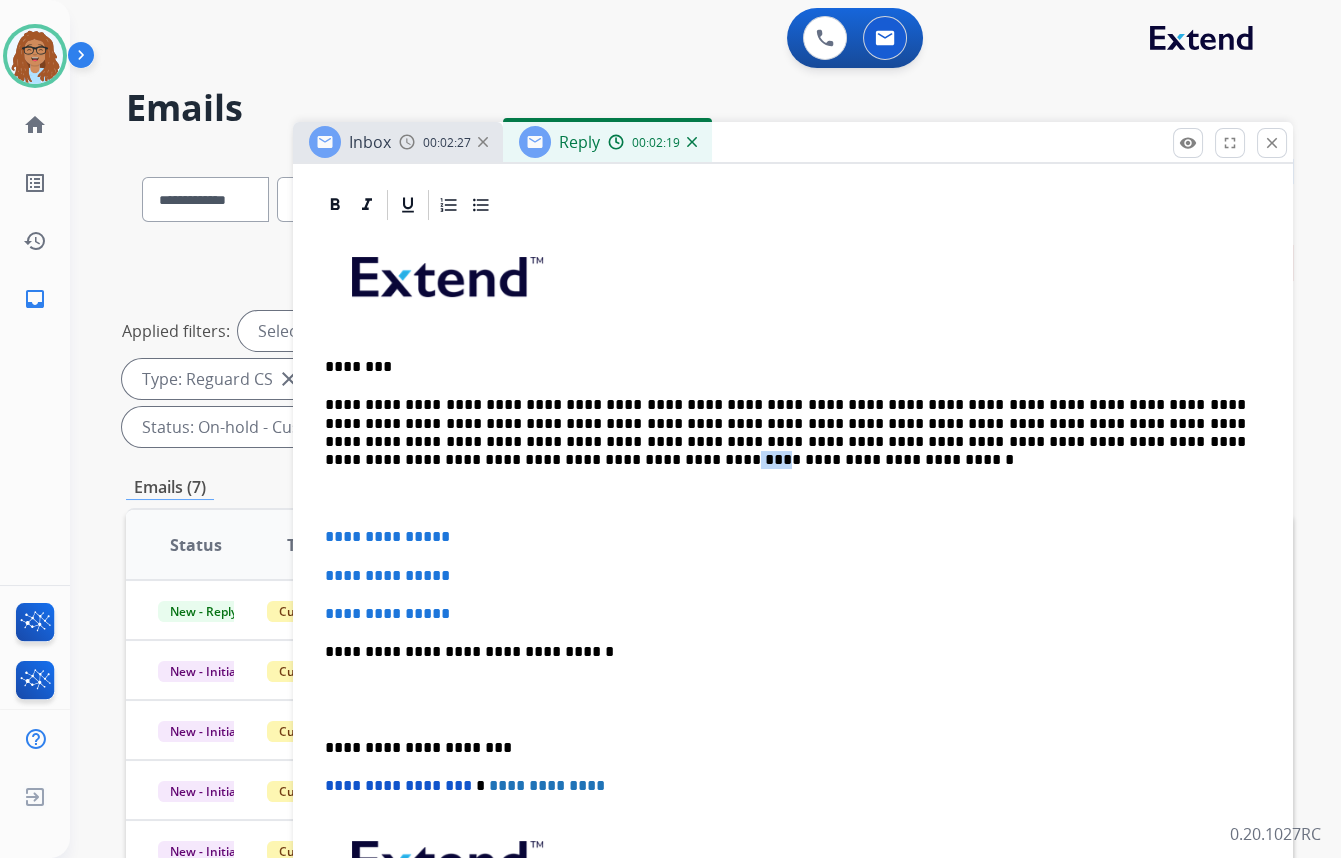 drag, startPoint x: 1155, startPoint y: 438, endPoint x: 1127, endPoint y: 439, distance: 28.01785 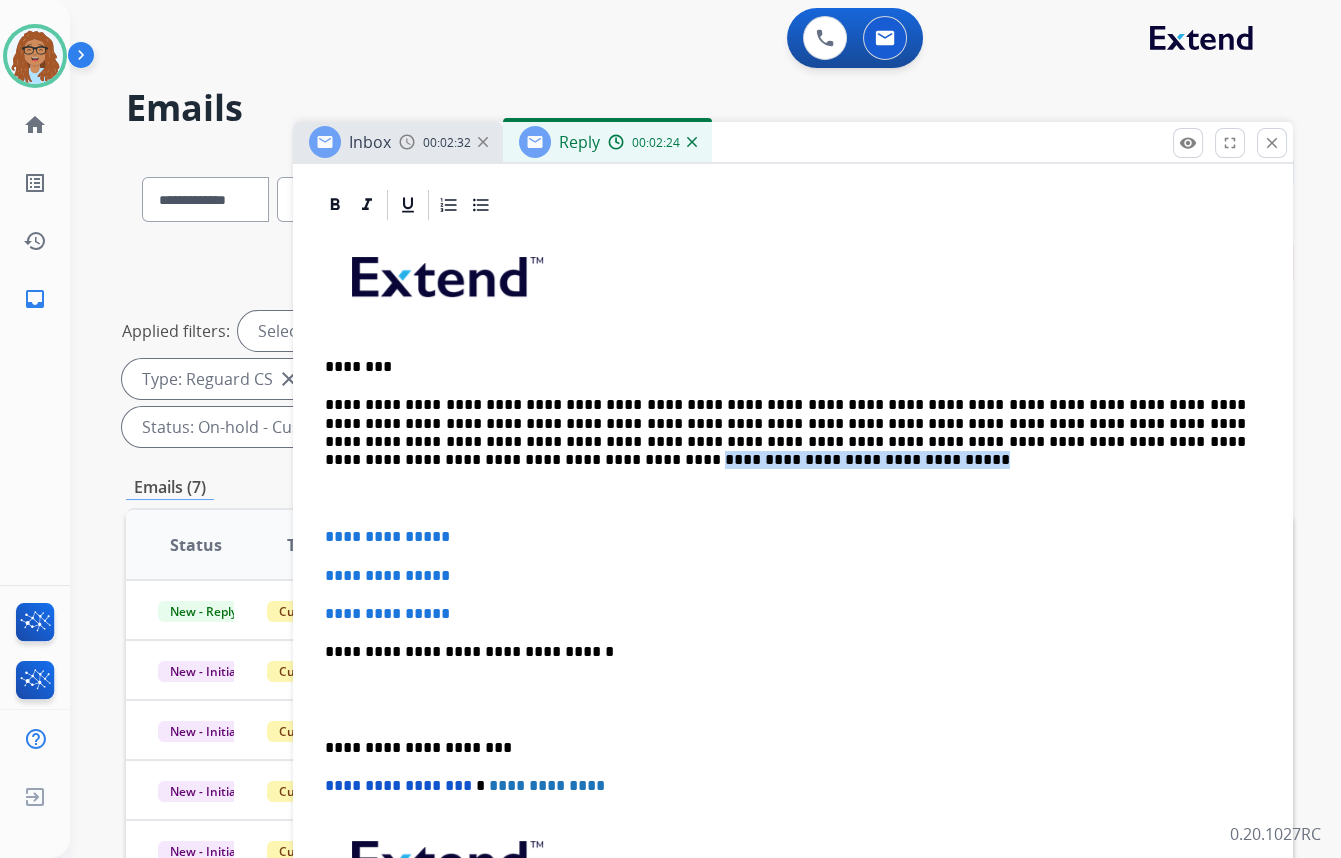 drag, startPoint x: 429, startPoint y: 459, endPoint x: 1096, endPoint y: 442, distance: 667.2166 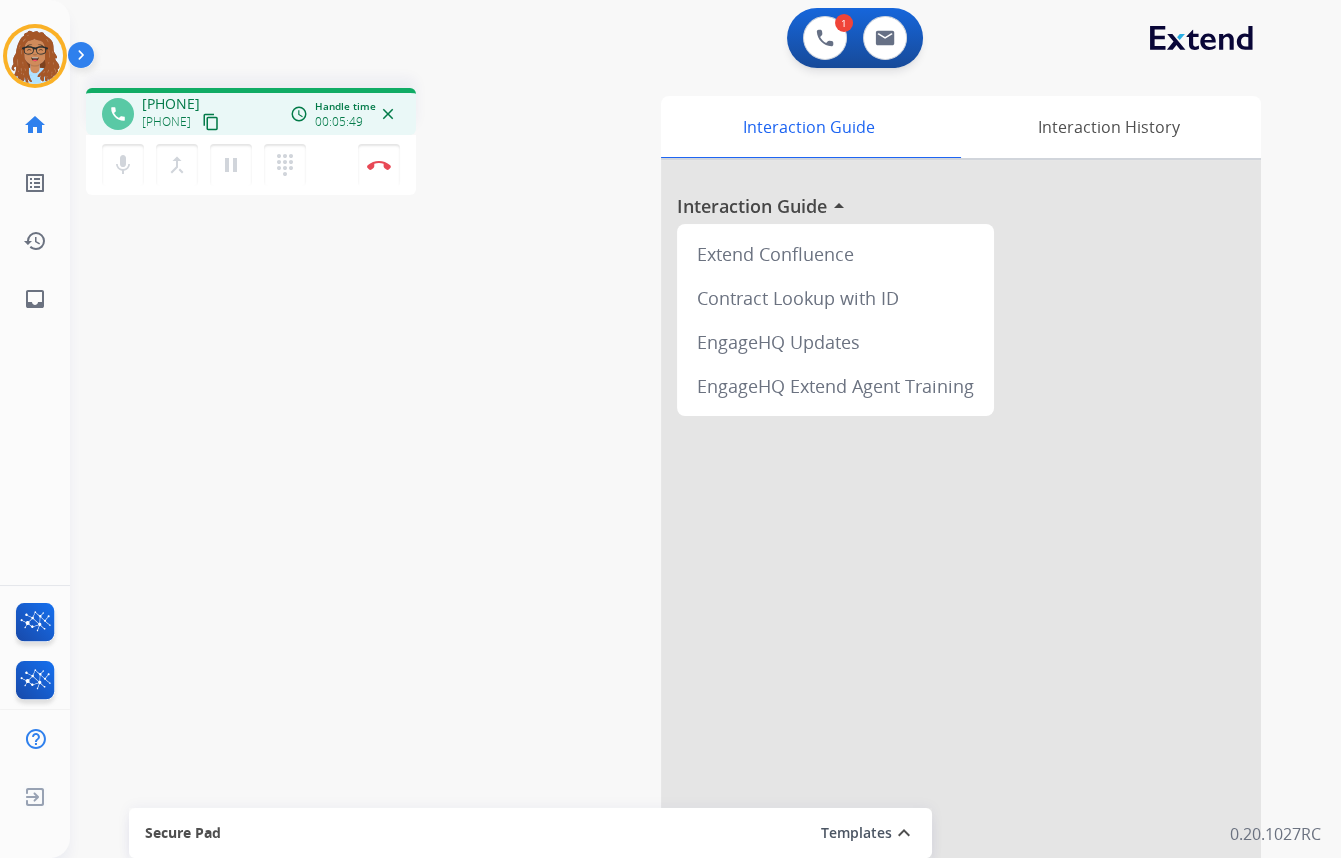 drag, startPoint x: 824, startPoint y: 48, endPoint x: 803, endPoint y: 69, distance: 29.698484 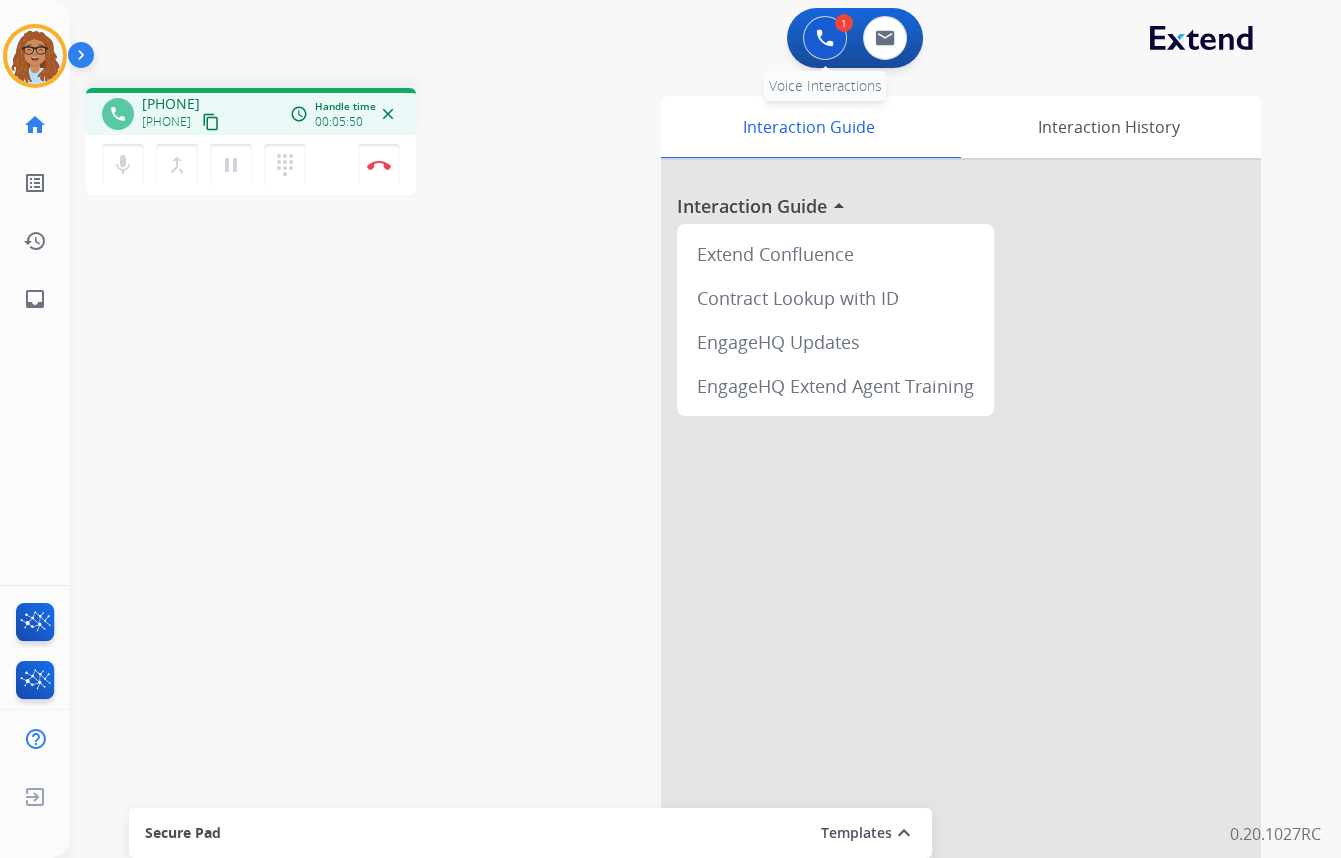 click at bounding box center (825, 38) 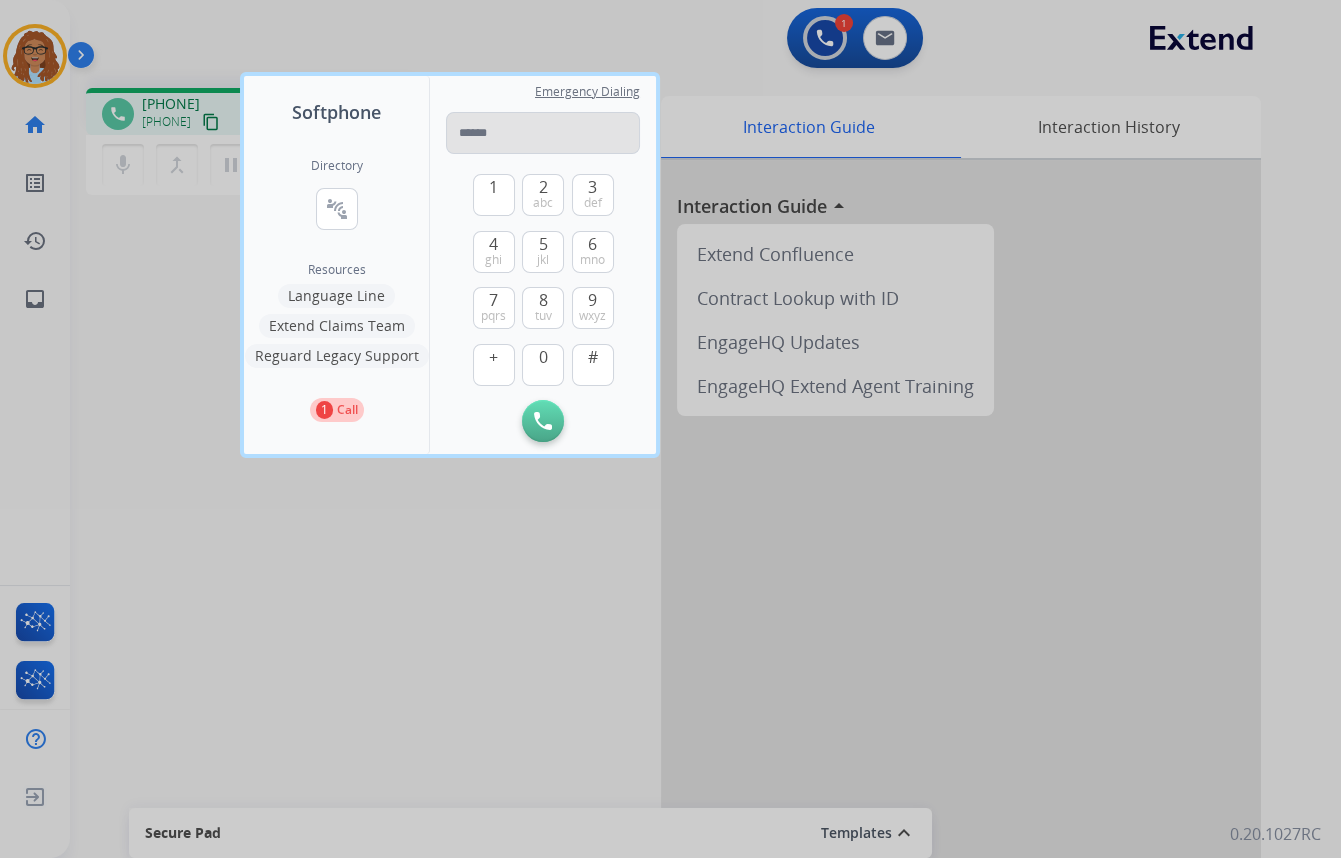 click at bounding box center [543, 133] 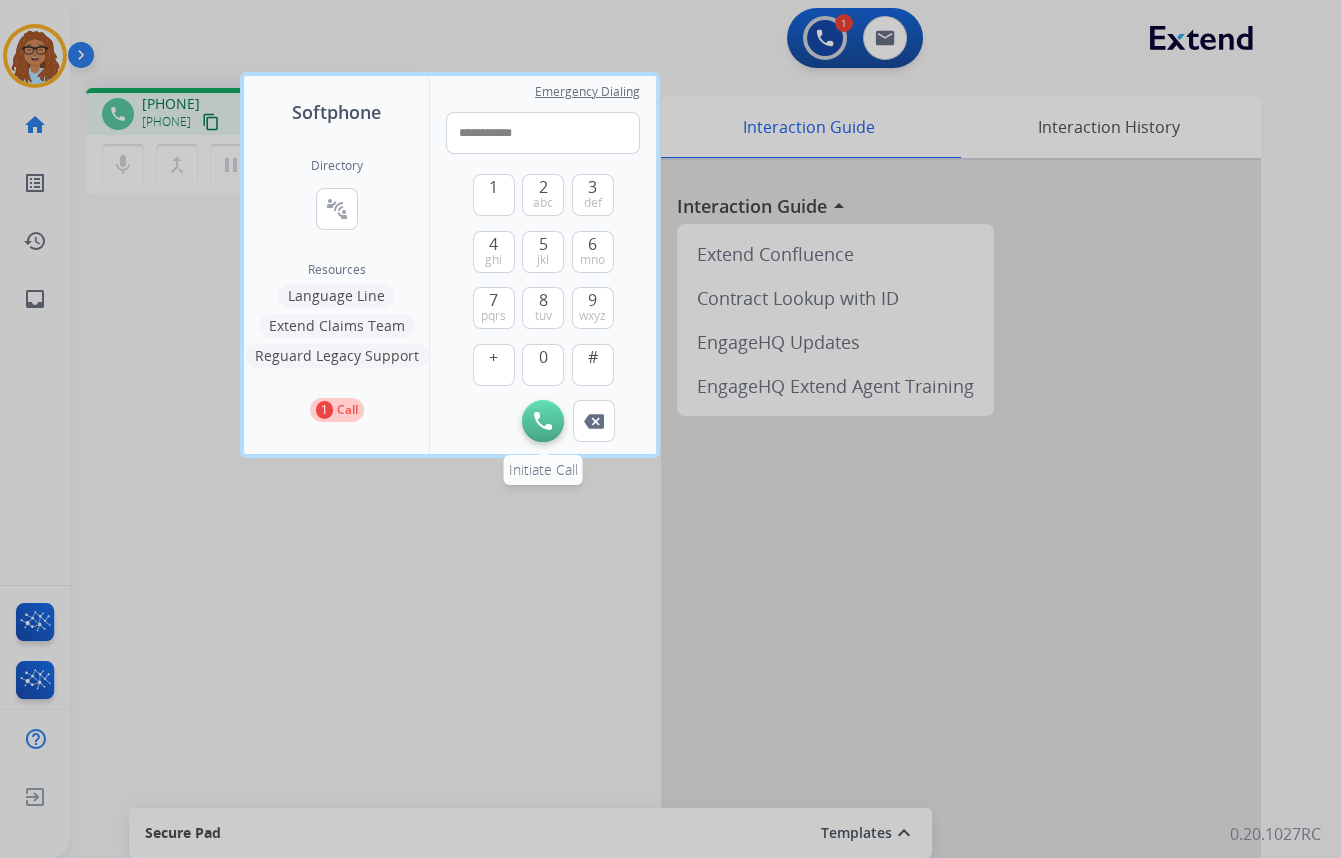 click at bounding box center [543, 421] 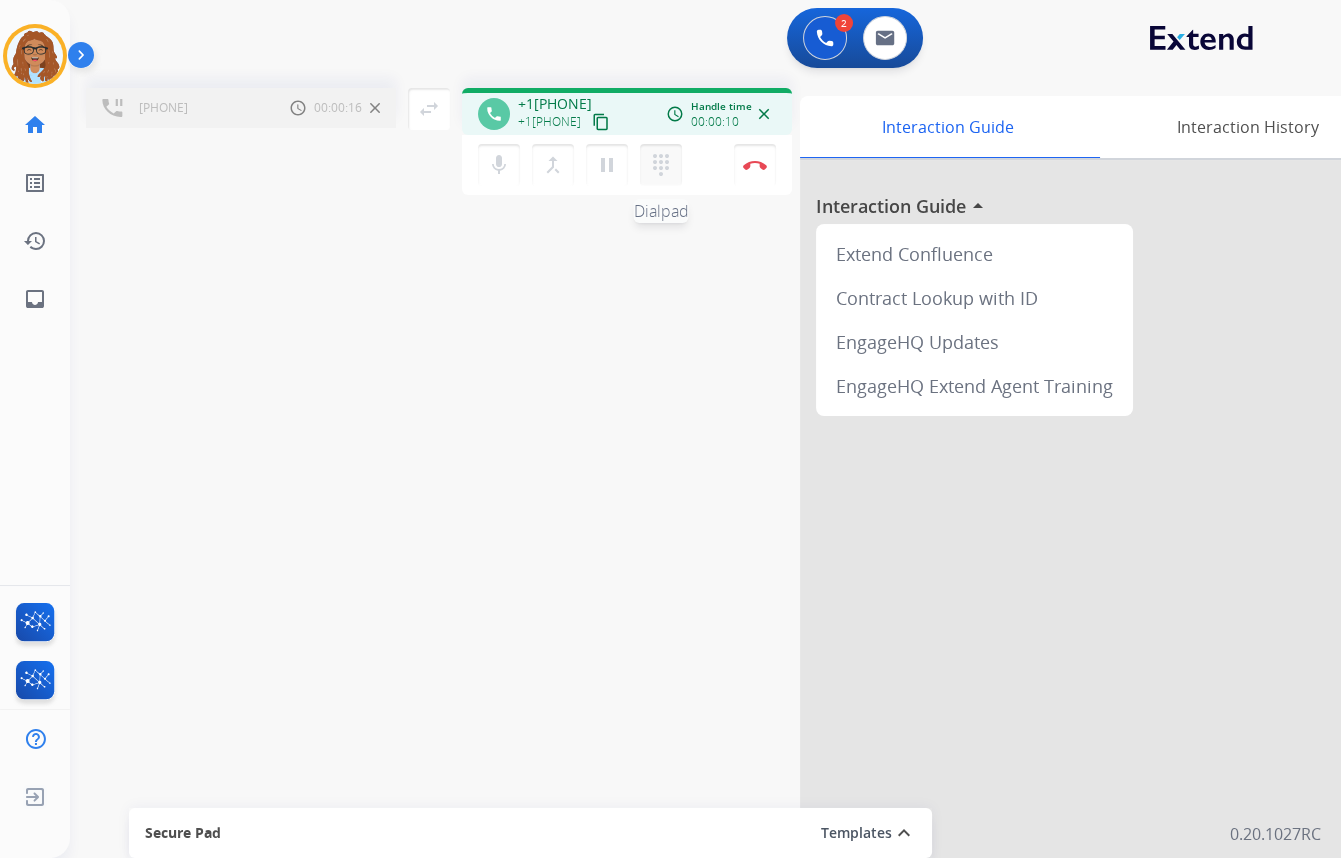 click on "dialpad Dialpad" at bounding box center (661, 165) 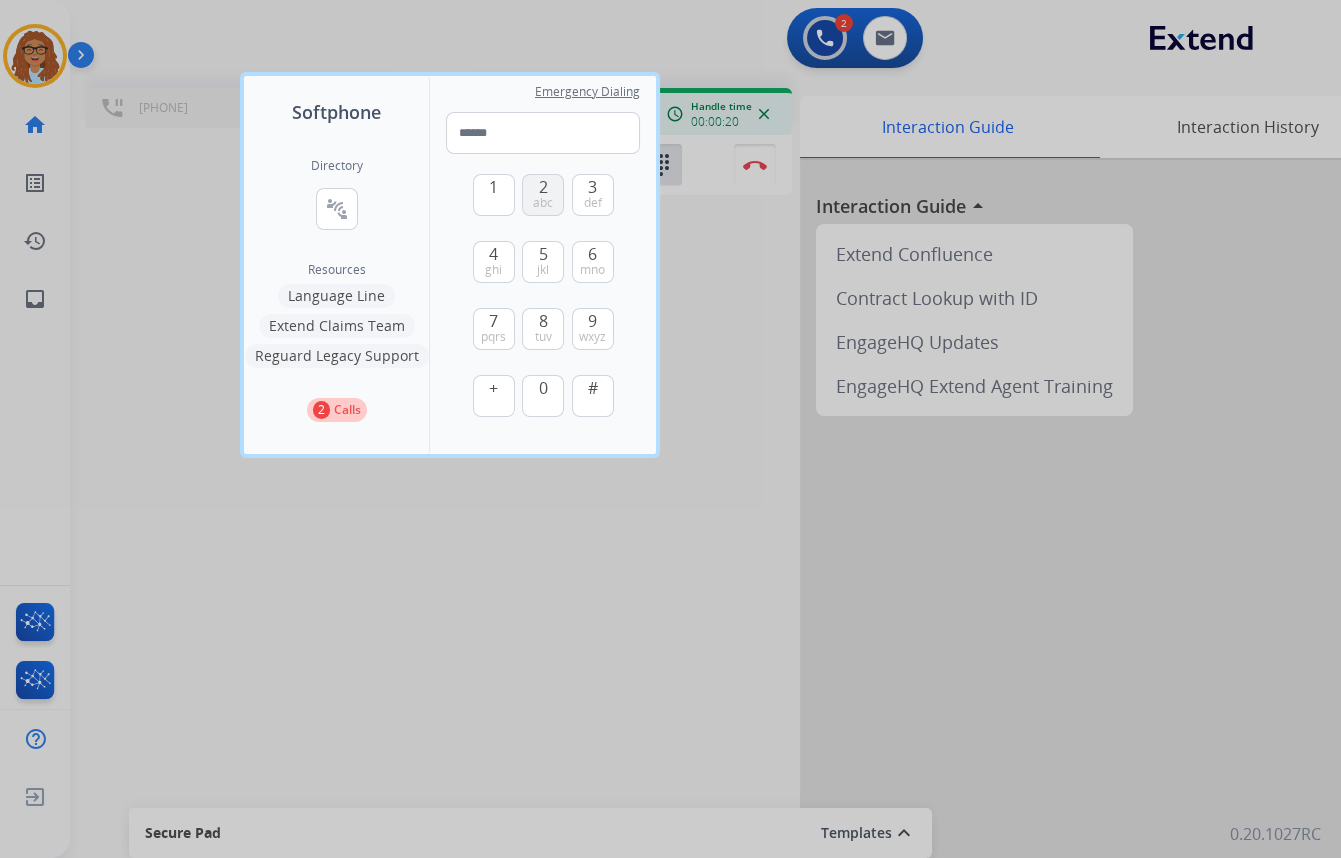 click on "2 abc" at bounding box center [543, 195] 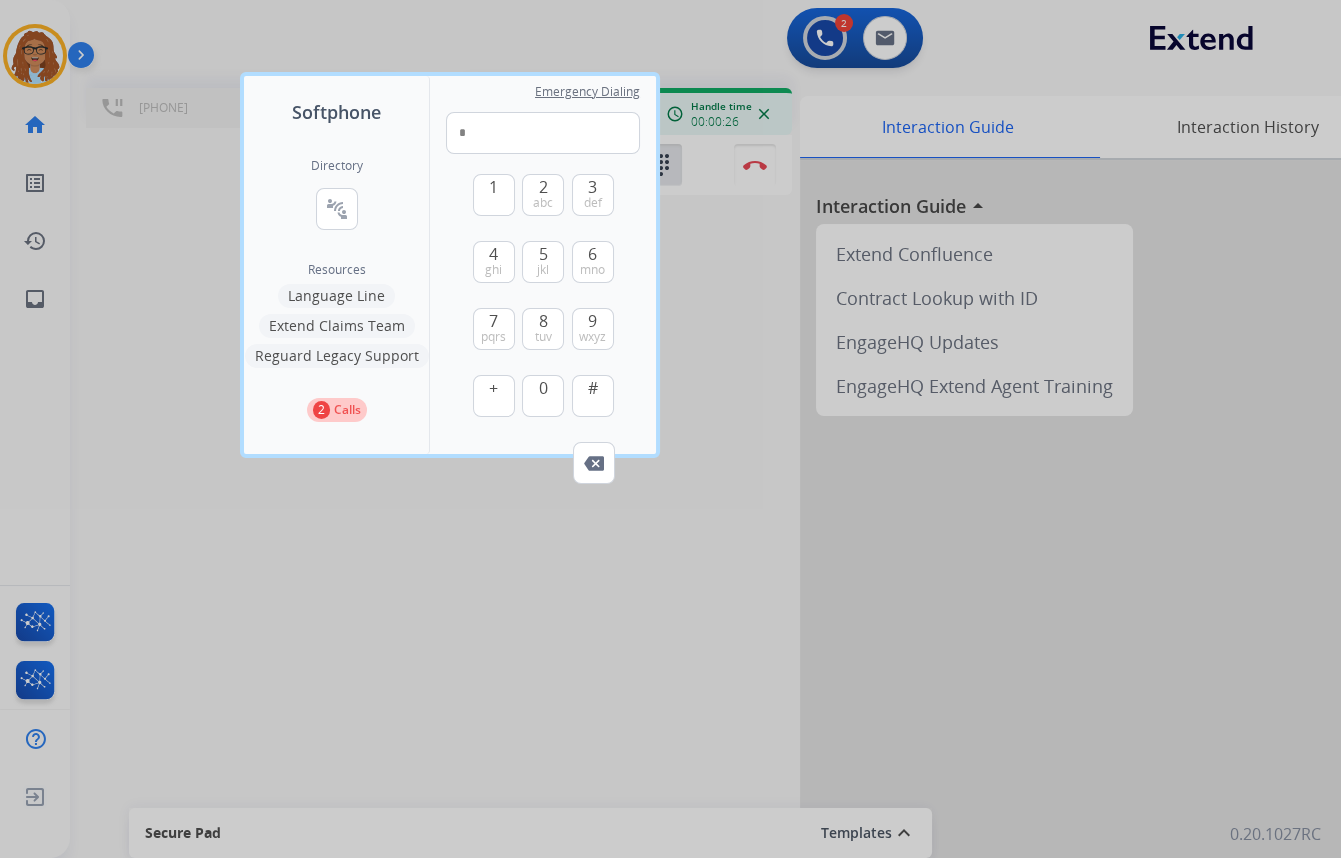 click at bounding box center (670, 429) 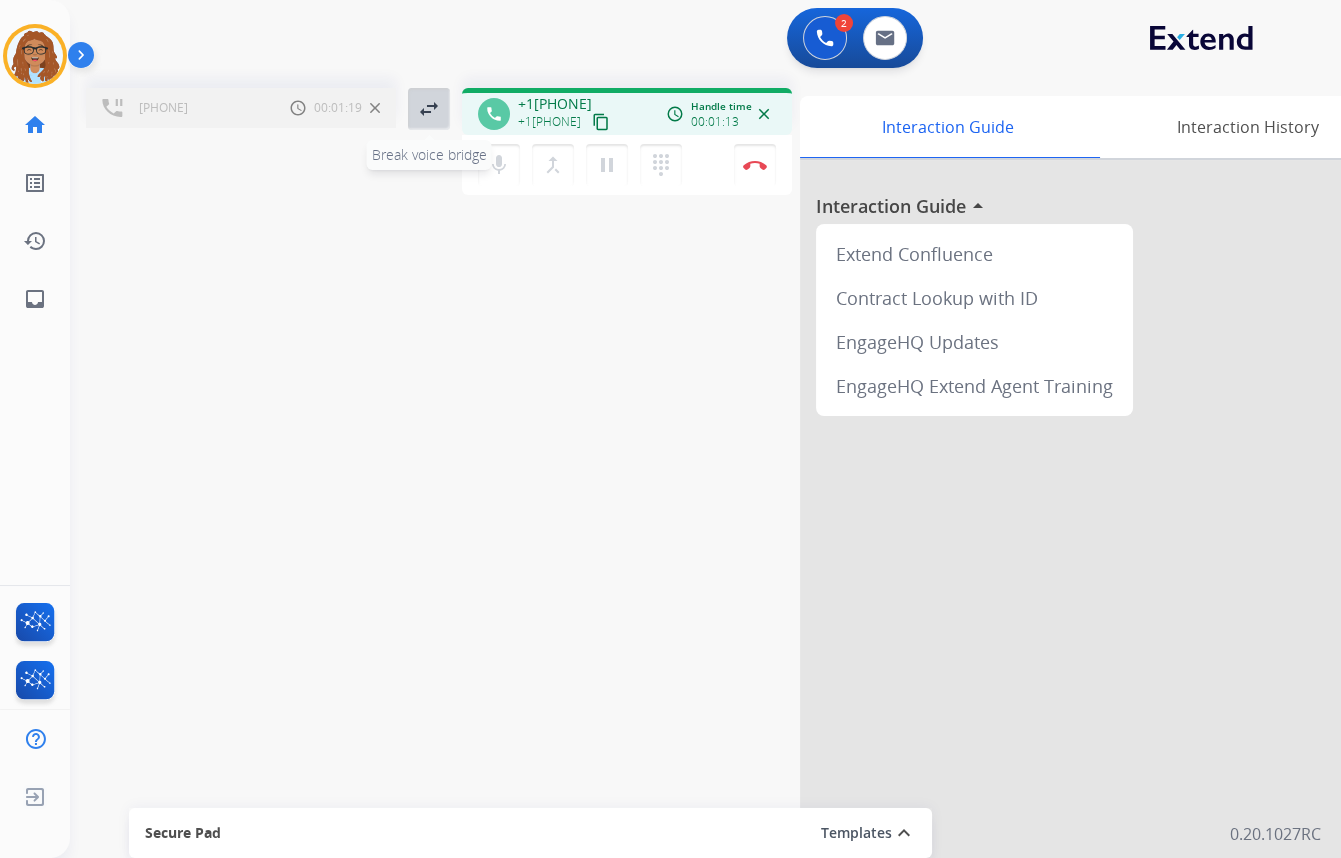 drag, startPoint x: 423, startPoint y: 109, endPoint x: 421, endPoint y: 119, distance: 10.198039 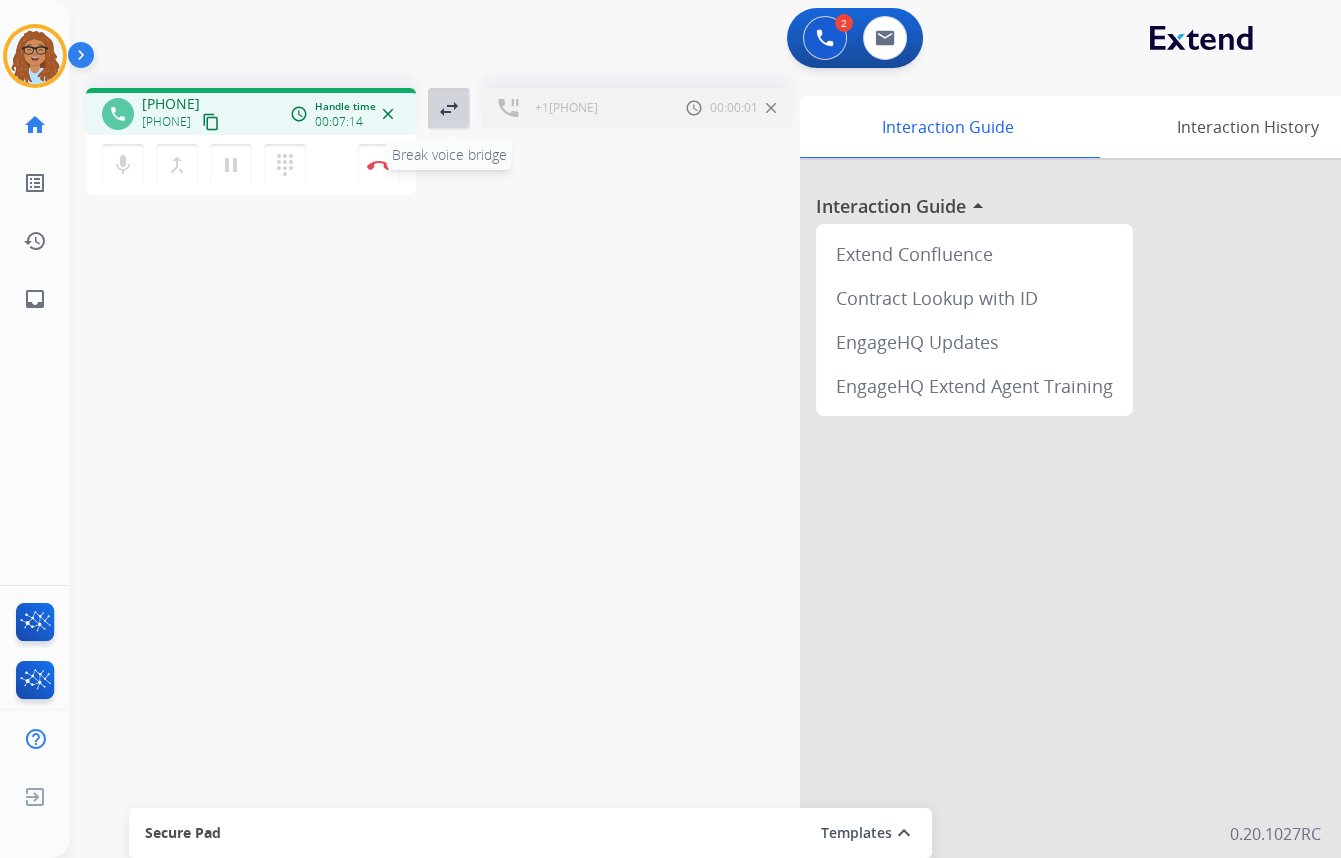click on "swap_horiz" at bounding box center [449, 109] 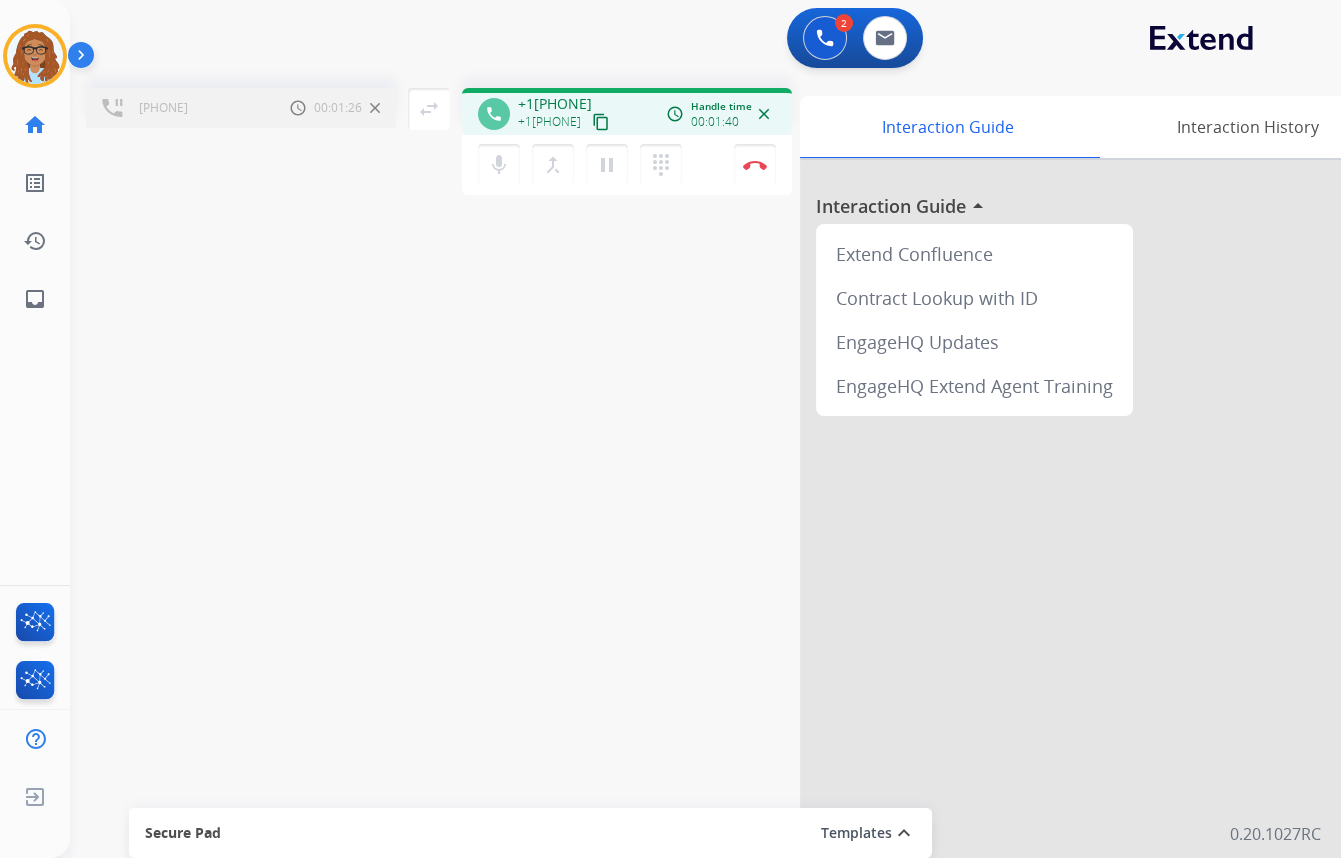 type 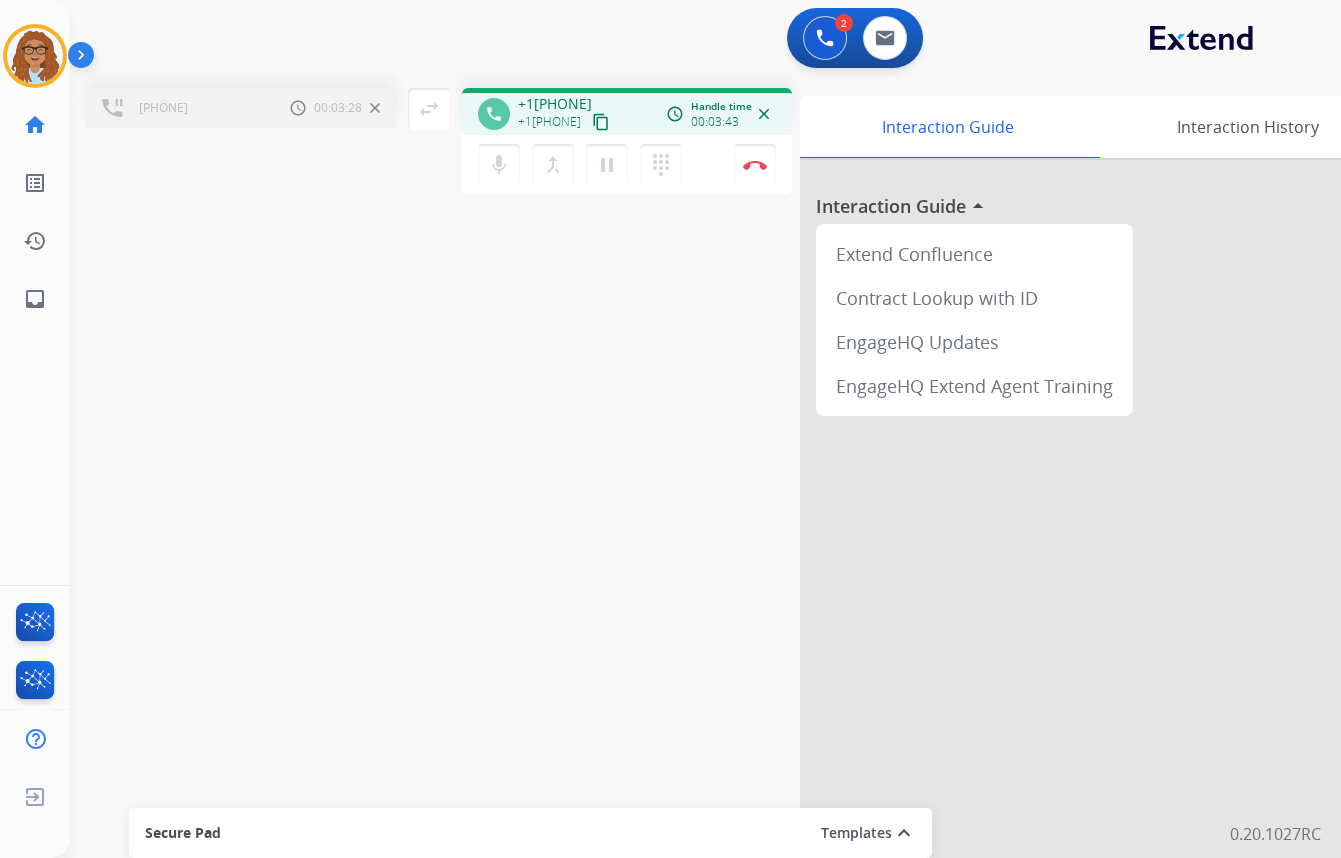 drag, startPoint x: 557, startPoint y: 170, endPoint x: 449, endPoint y: 404, distance: 257.72076 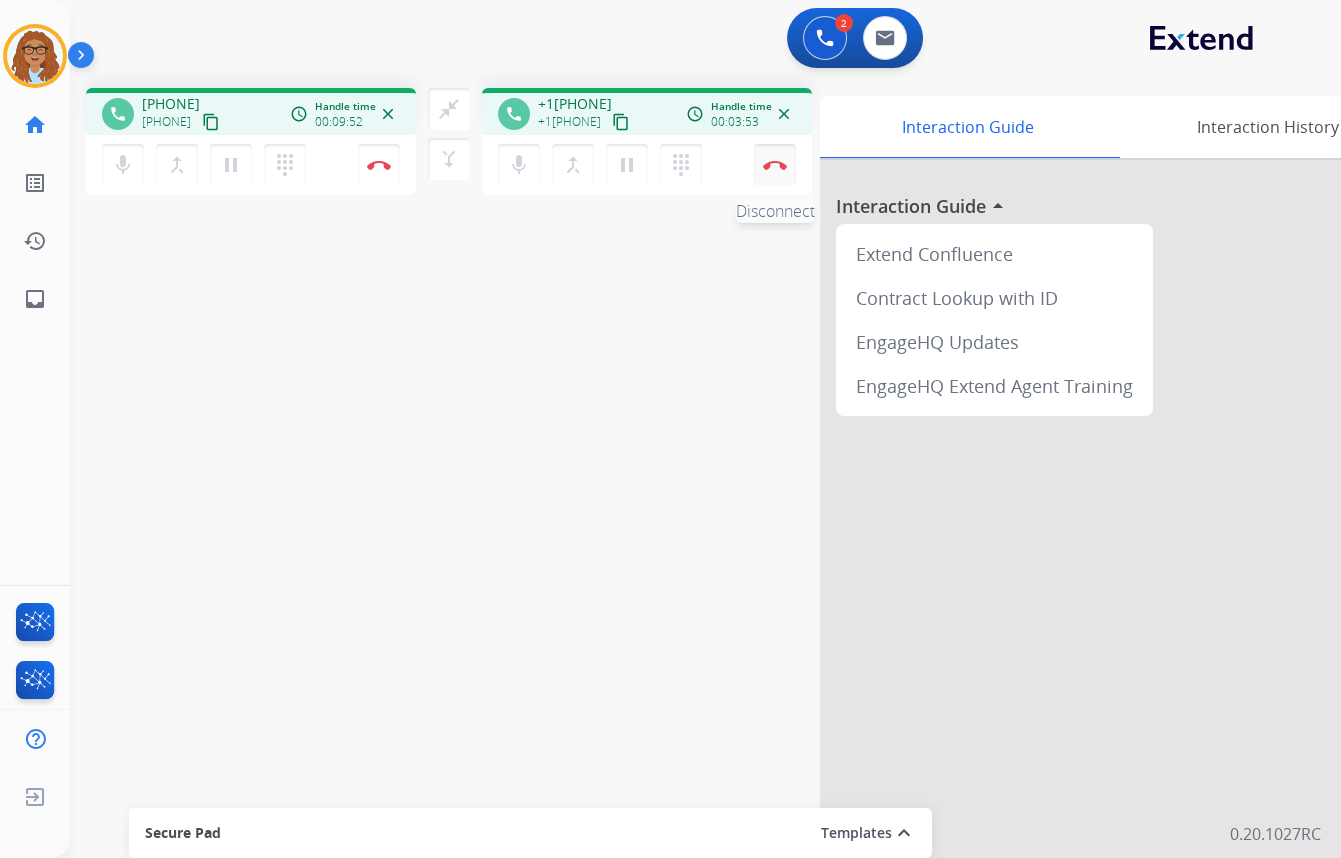 click on "Disconnect" at bounding box center (379, 165) 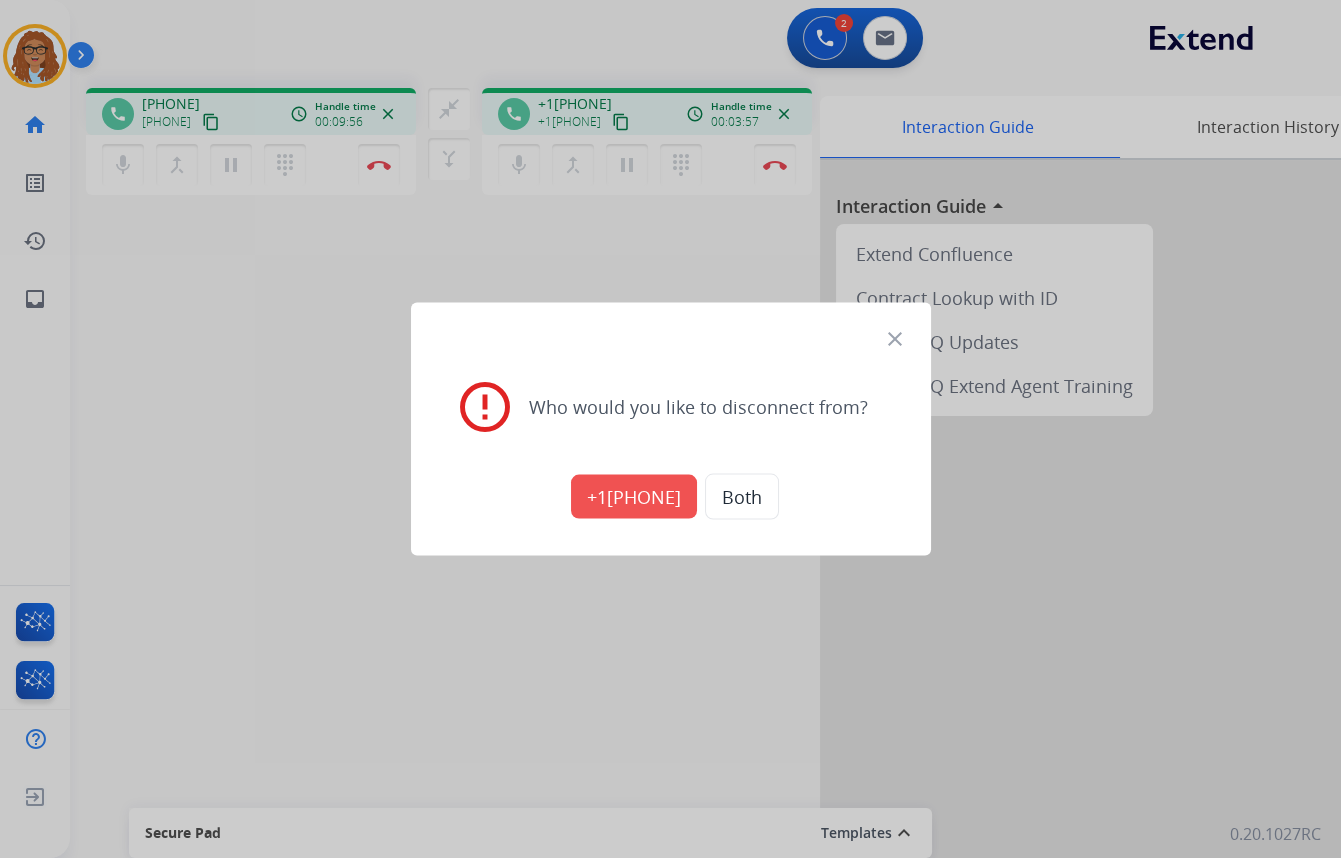 click on "Both" at bounding box center [742, 497] 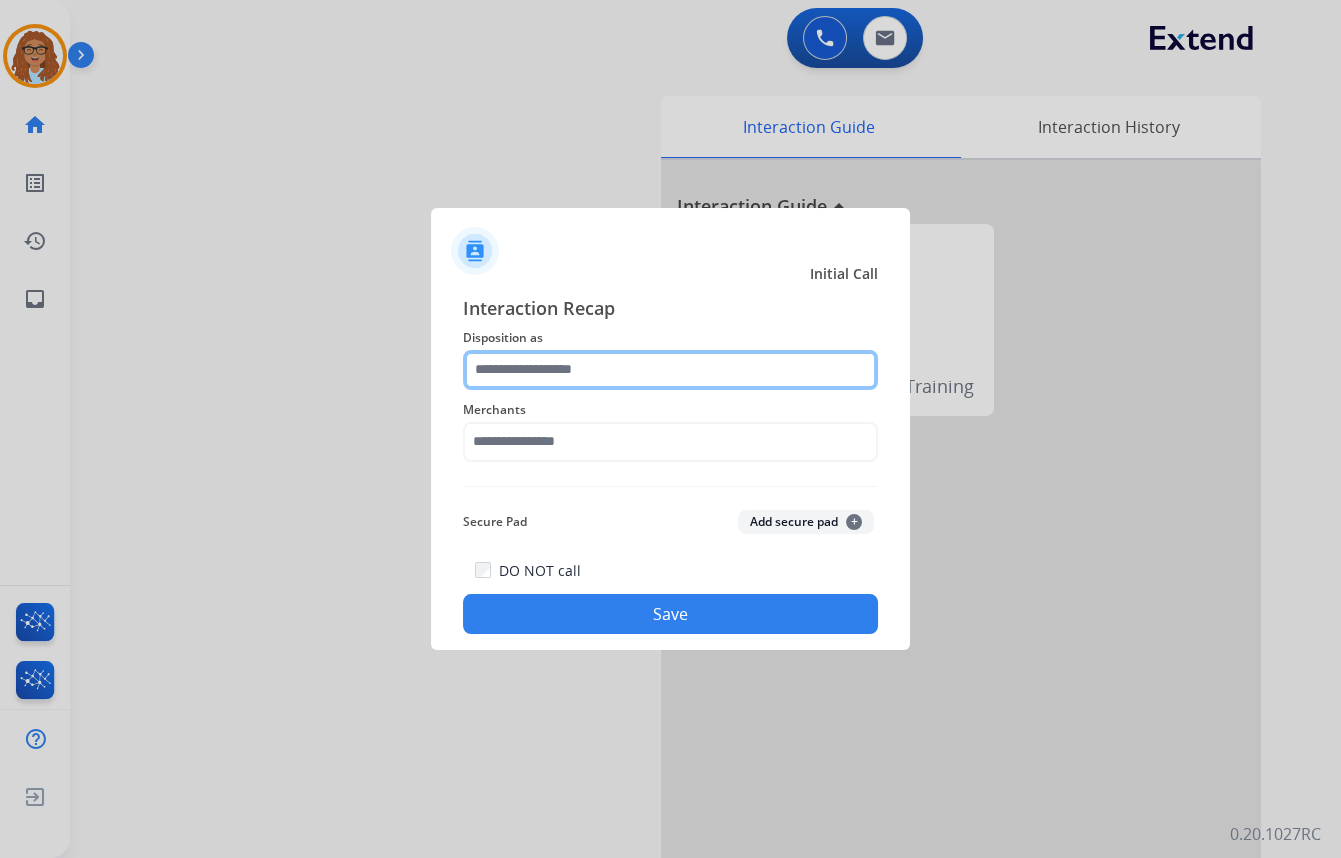 click 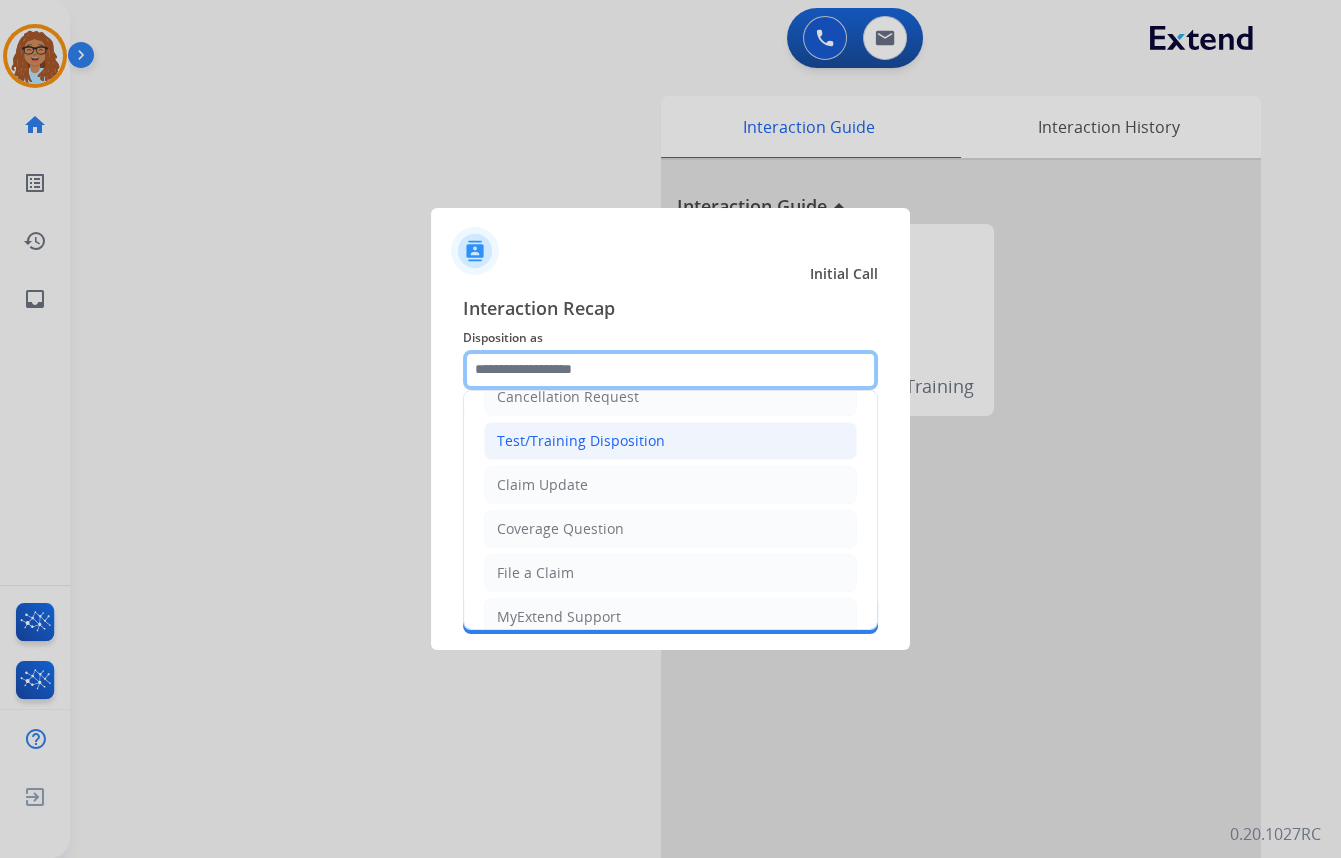 scroll, scrollTop: 0, scrollLeft: 0, axis: both 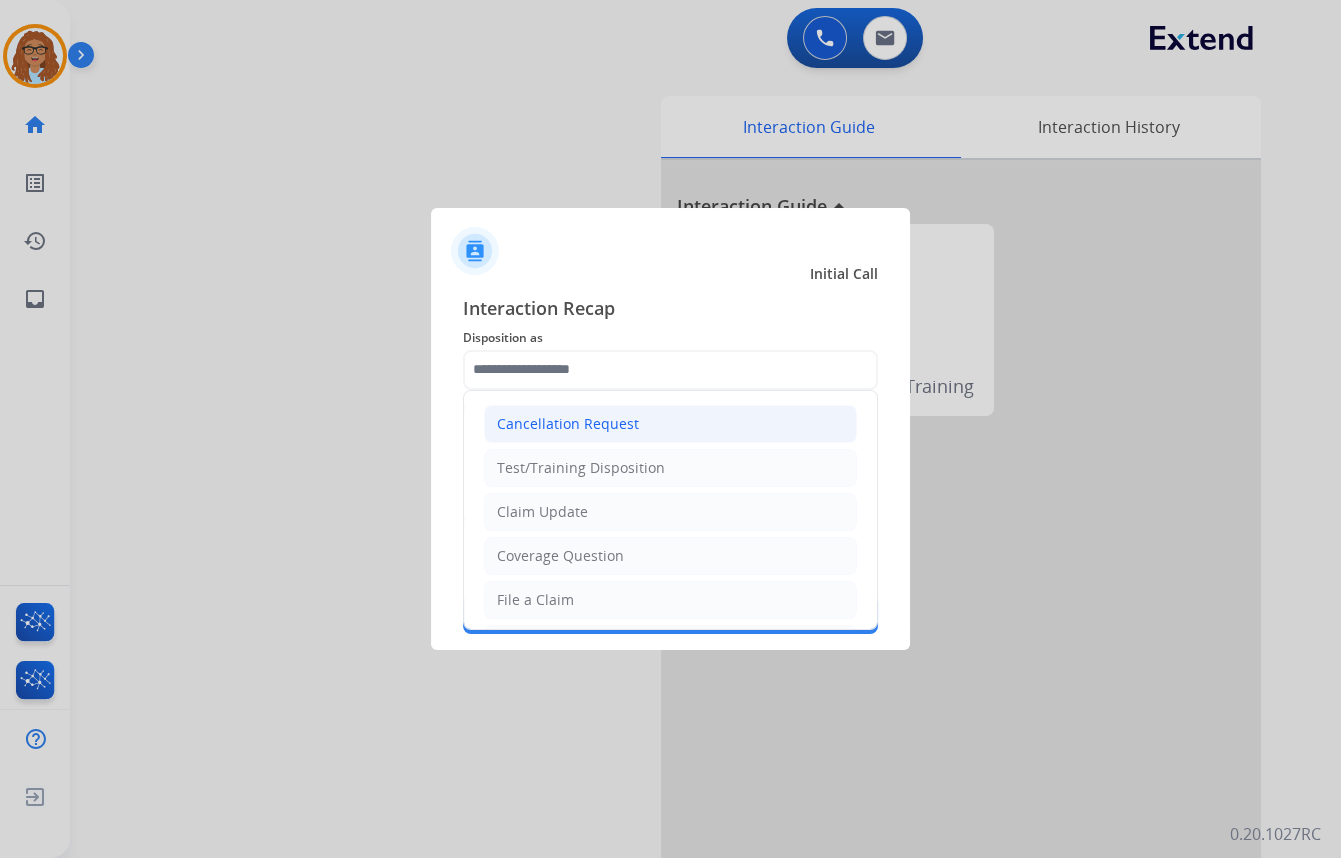 click on "Cancellation Request" 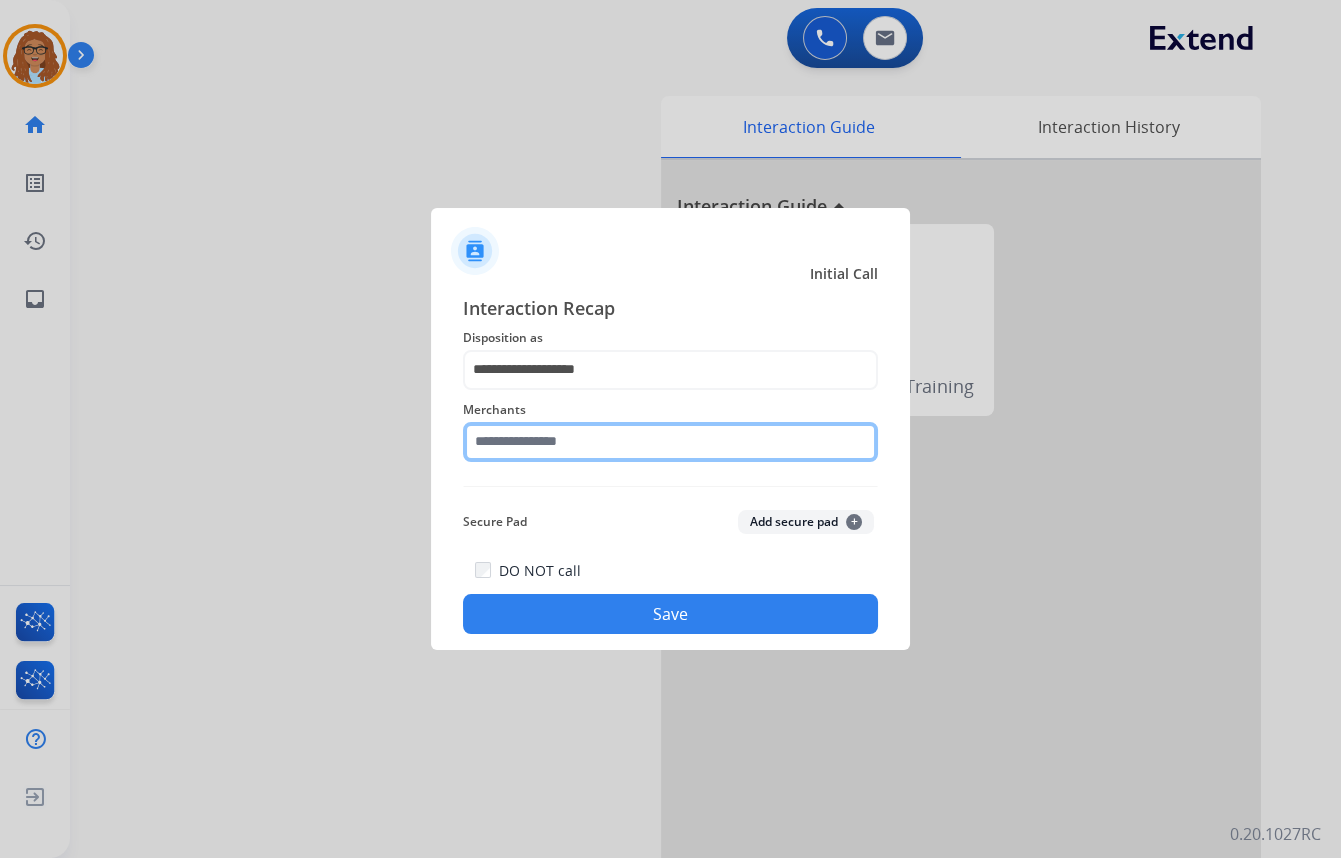 click 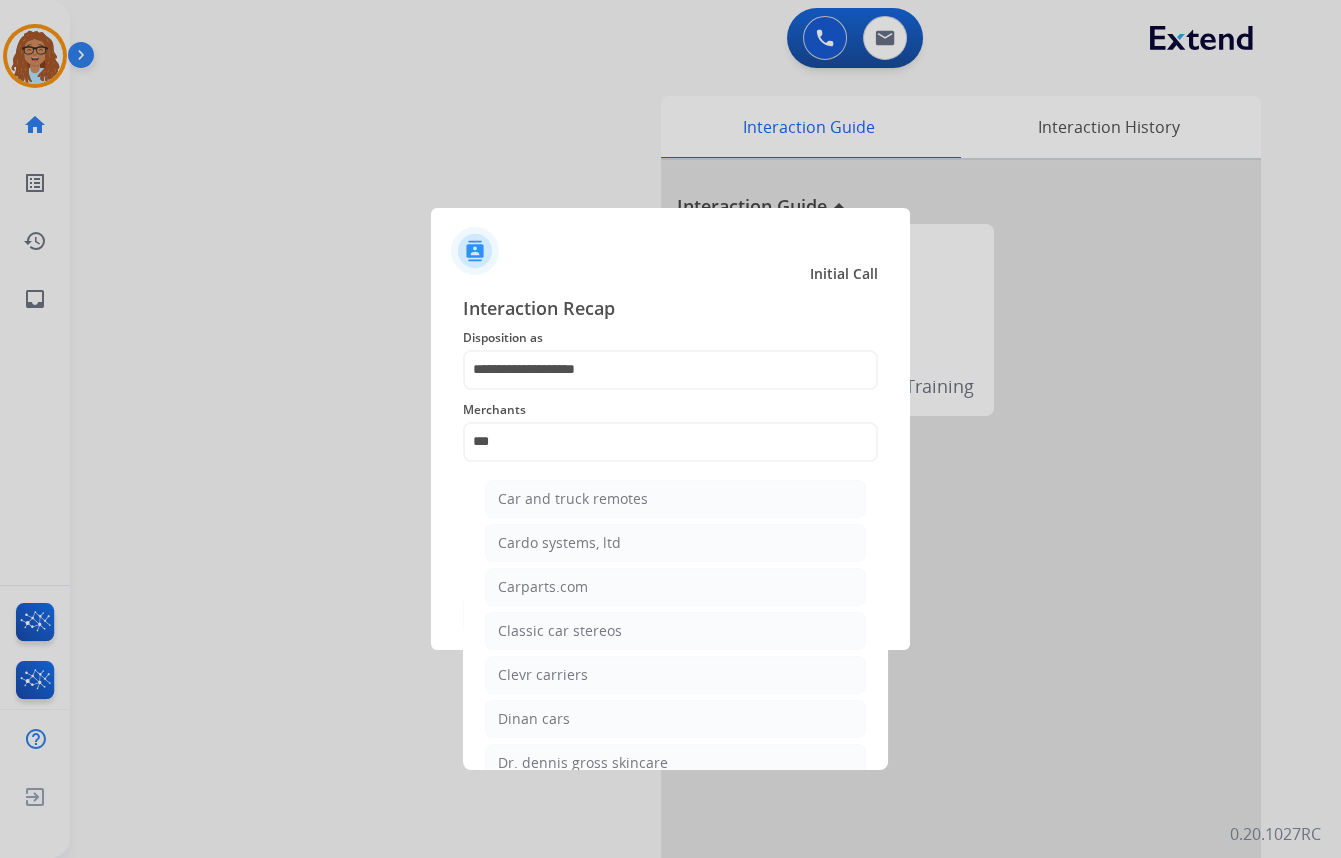 drag, startPoint x: 580, startPoint y: 582, endPoint x: 592, endPoint y: 579, distance: 12.369317 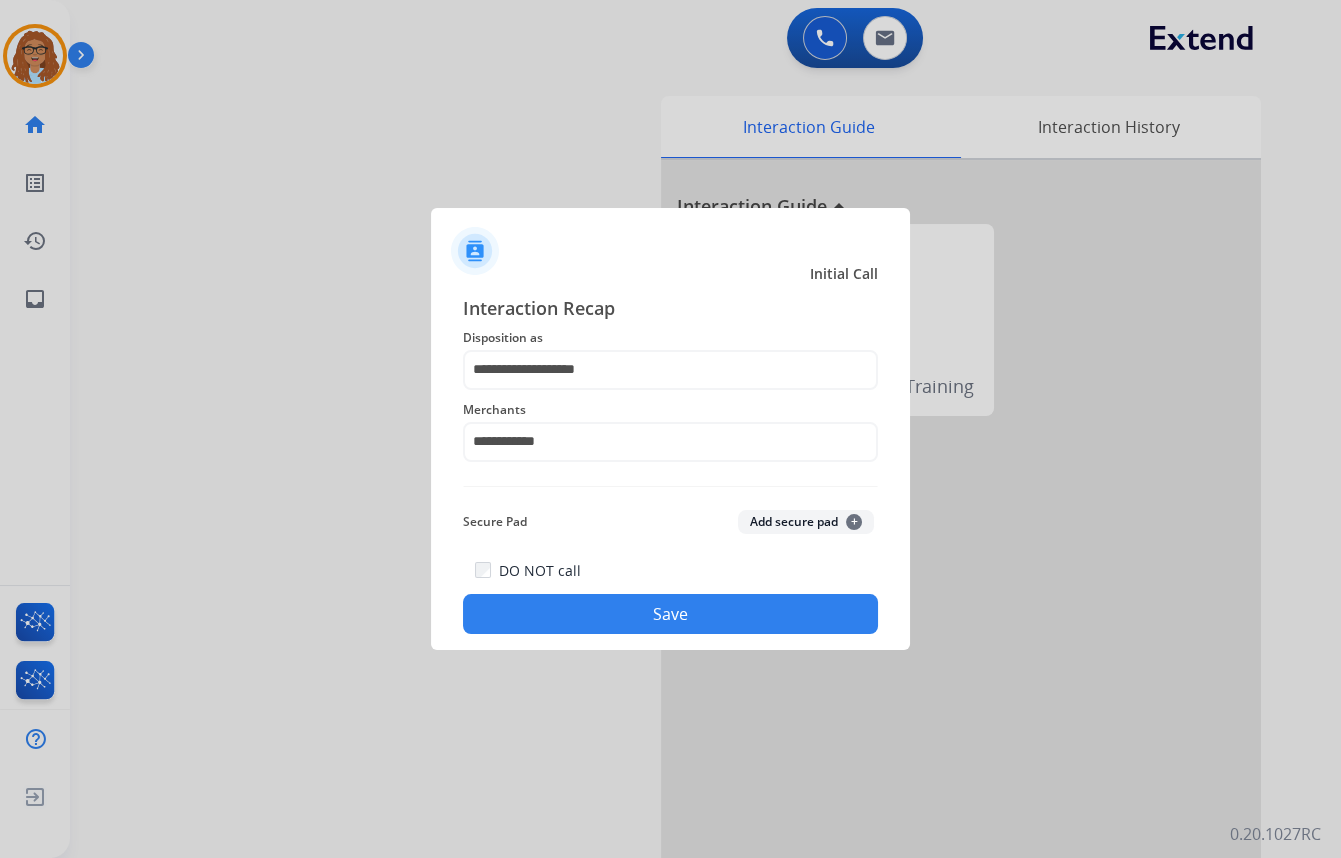 click on "Save" 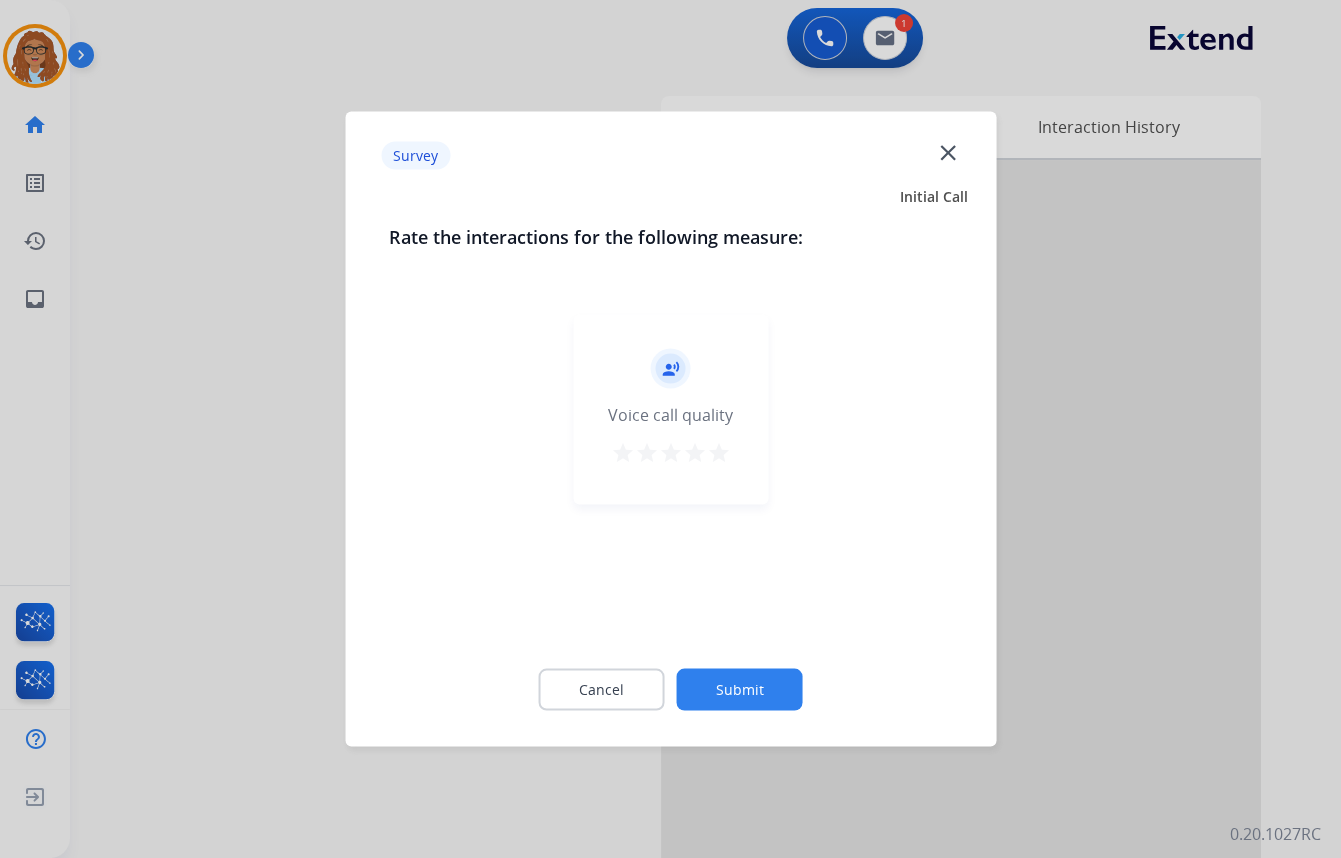 click on "close" 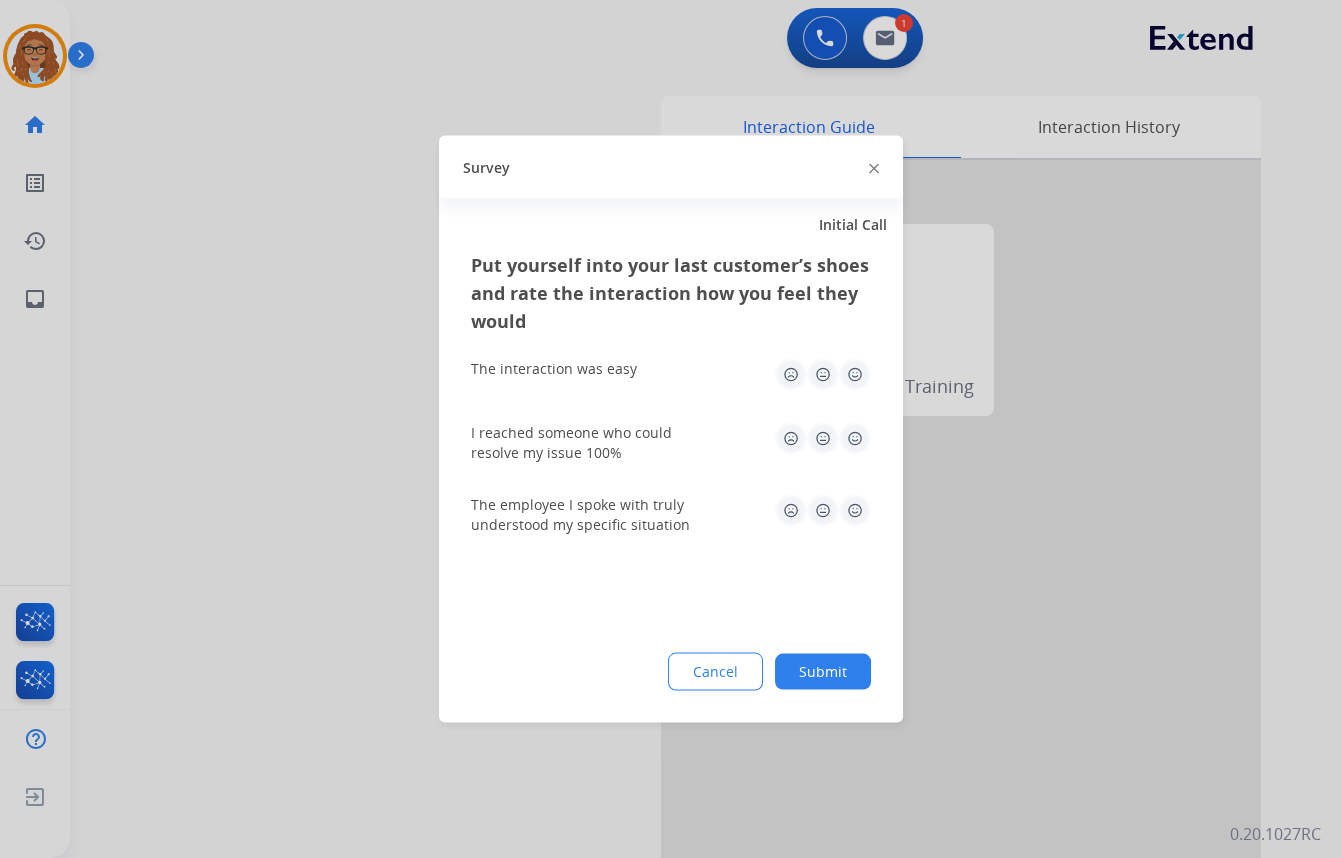 click 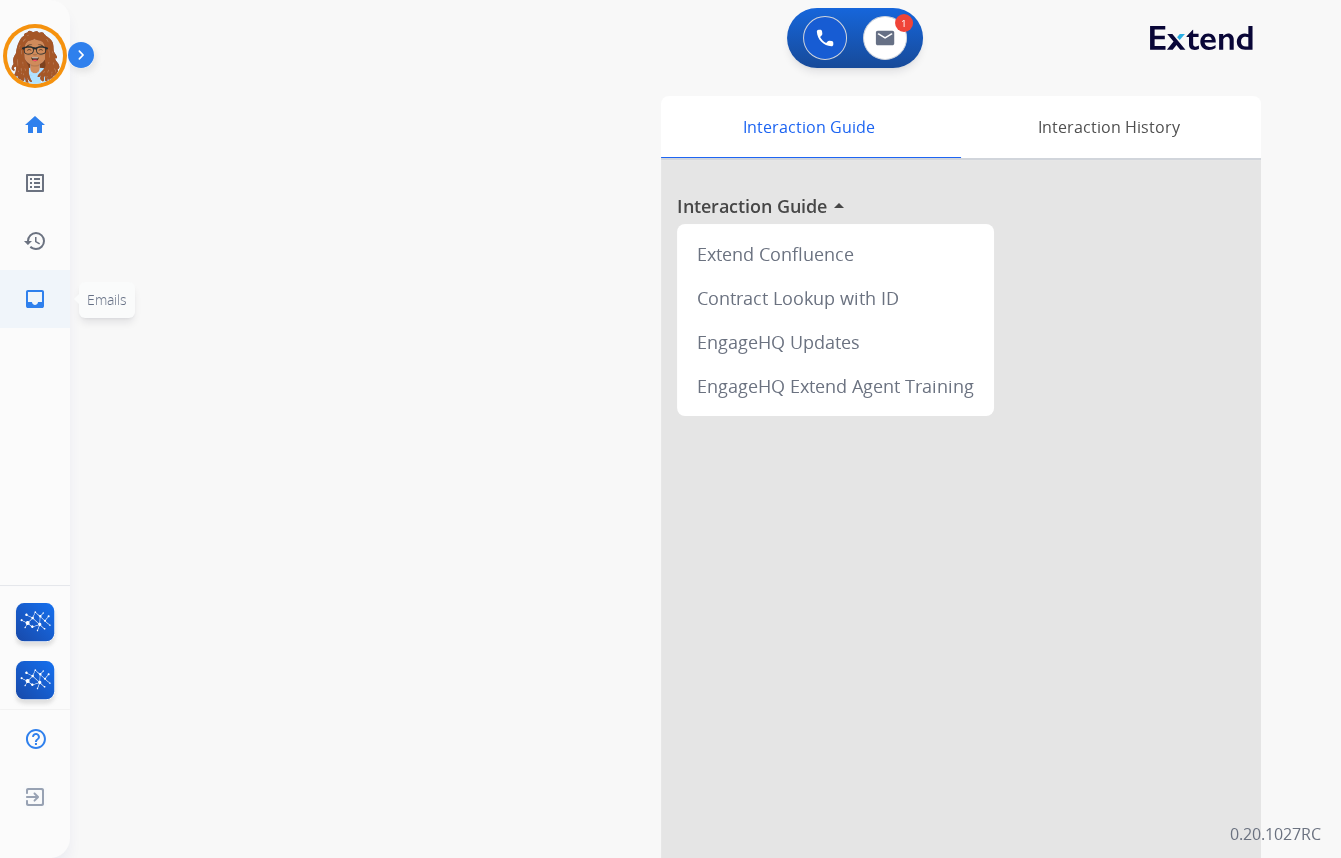 click on "inbox" 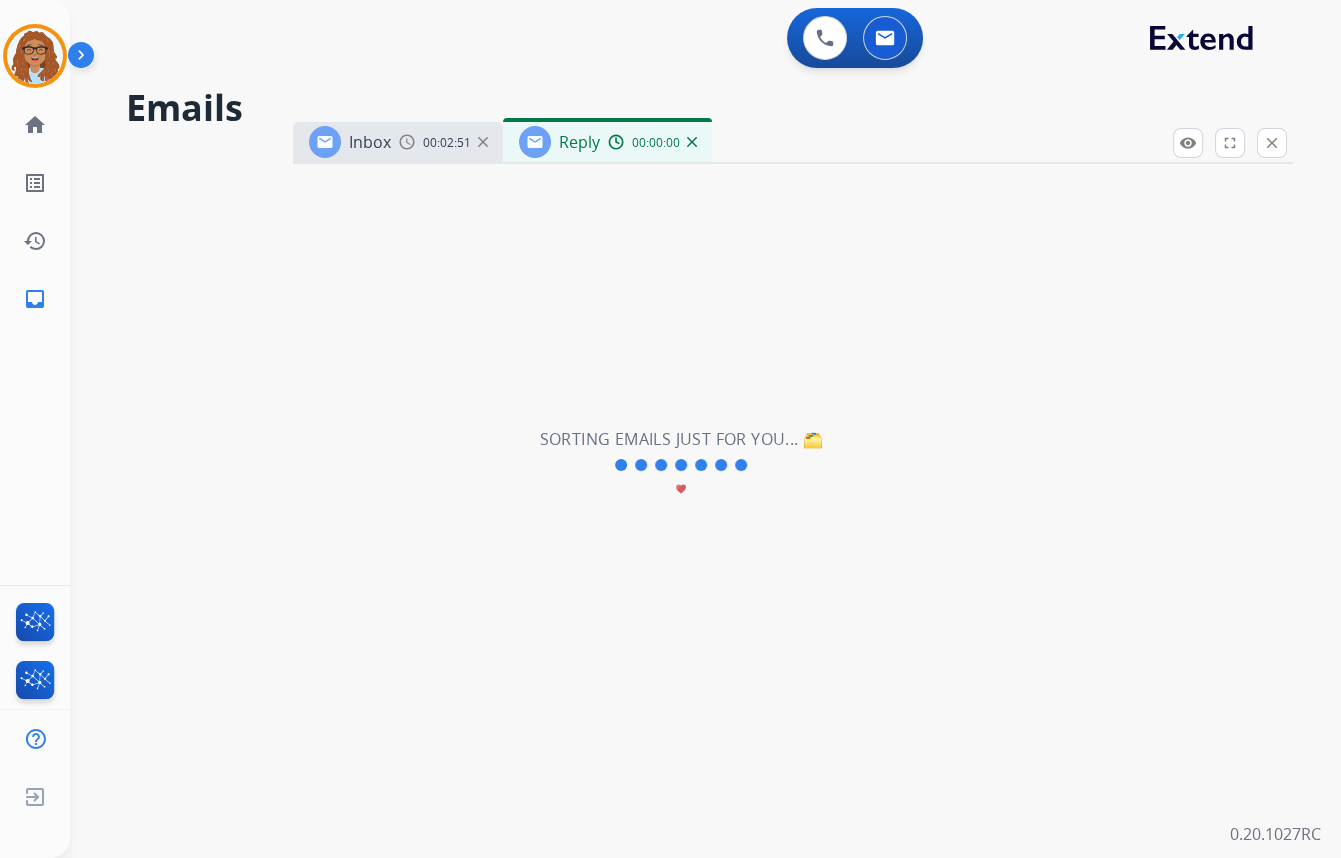 select on "**********" 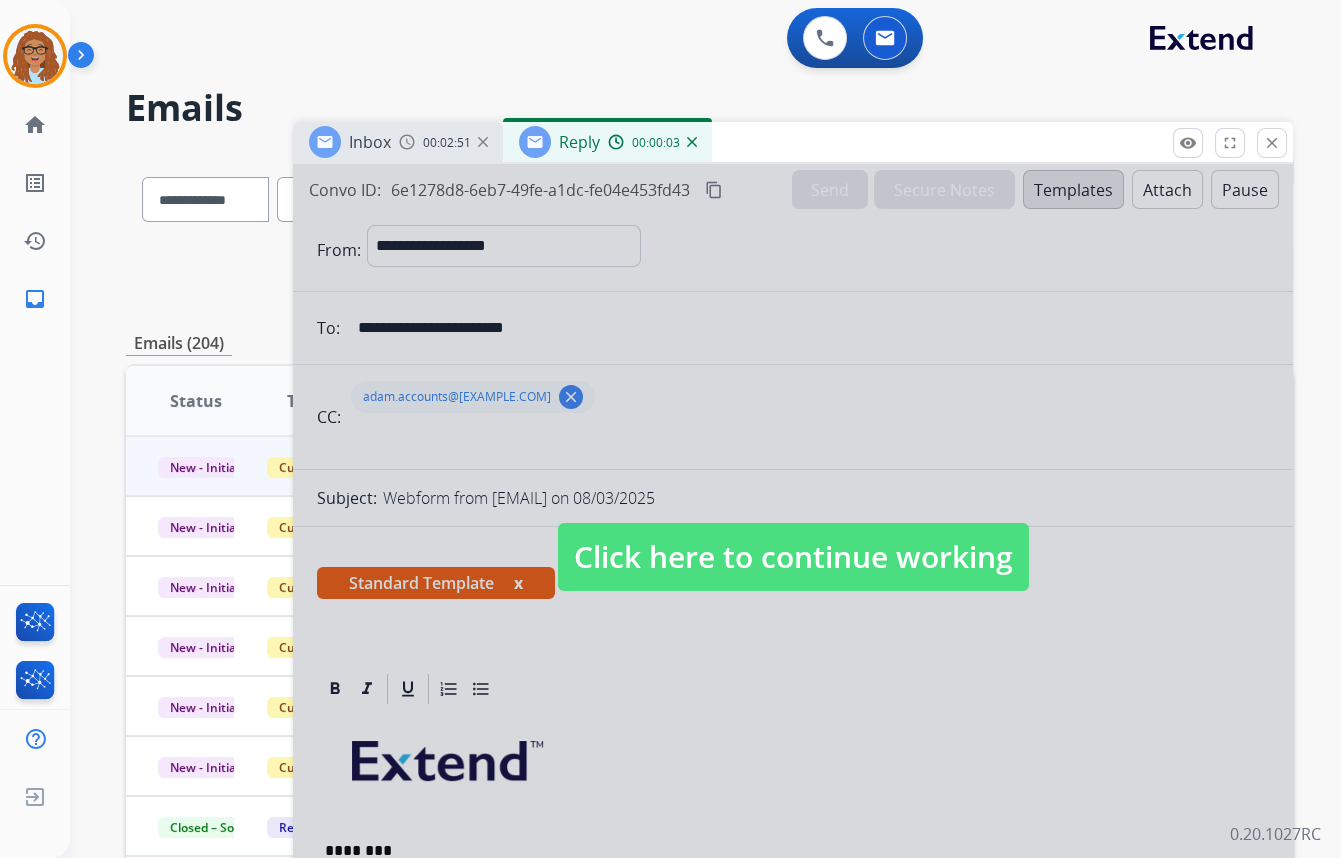 drag, startPoint x: 843, startPoint y: 566, endPoint x: 840, endPoint y: 598, distance: 32.140316 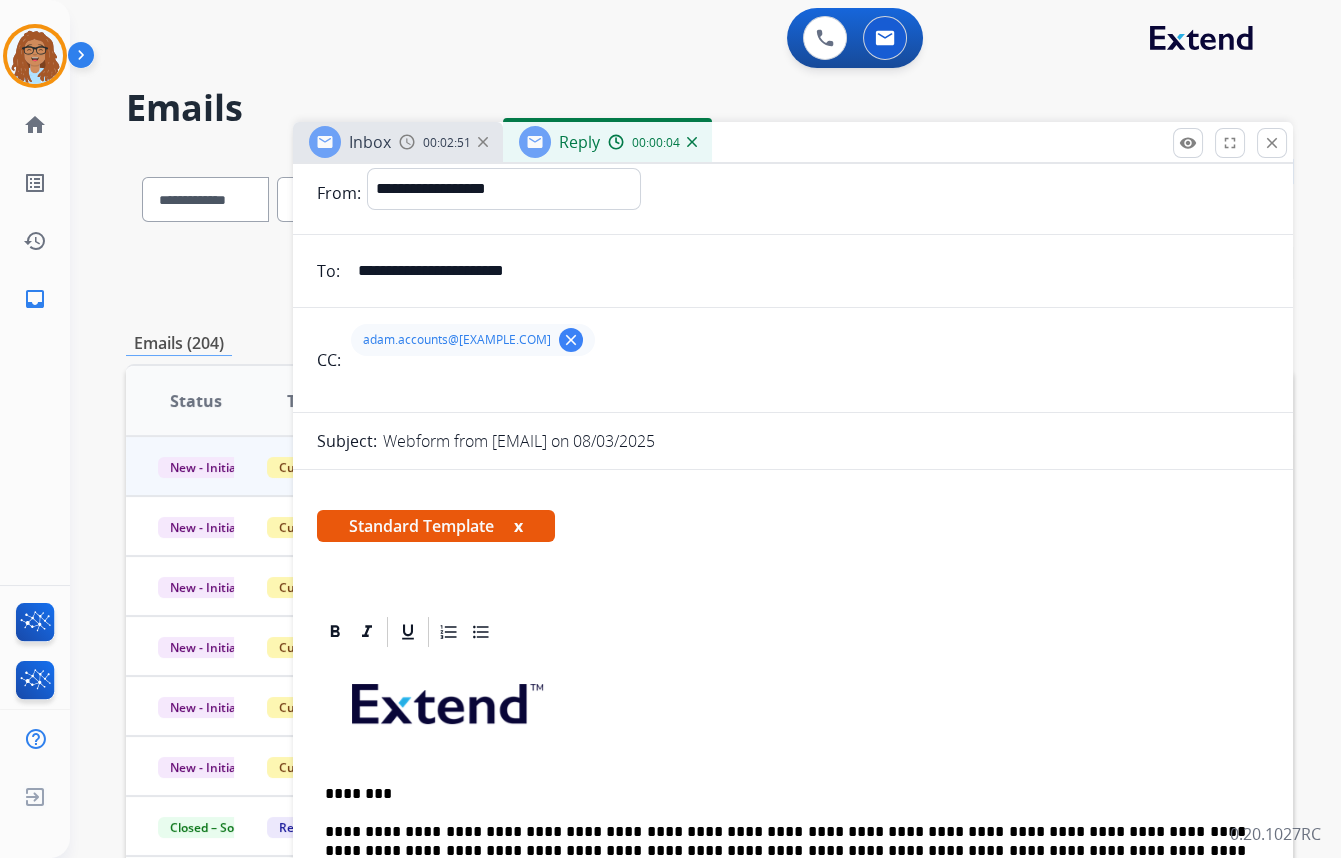 scroll, scrollTop: 272, scrollLeft: 0, axis: vertical 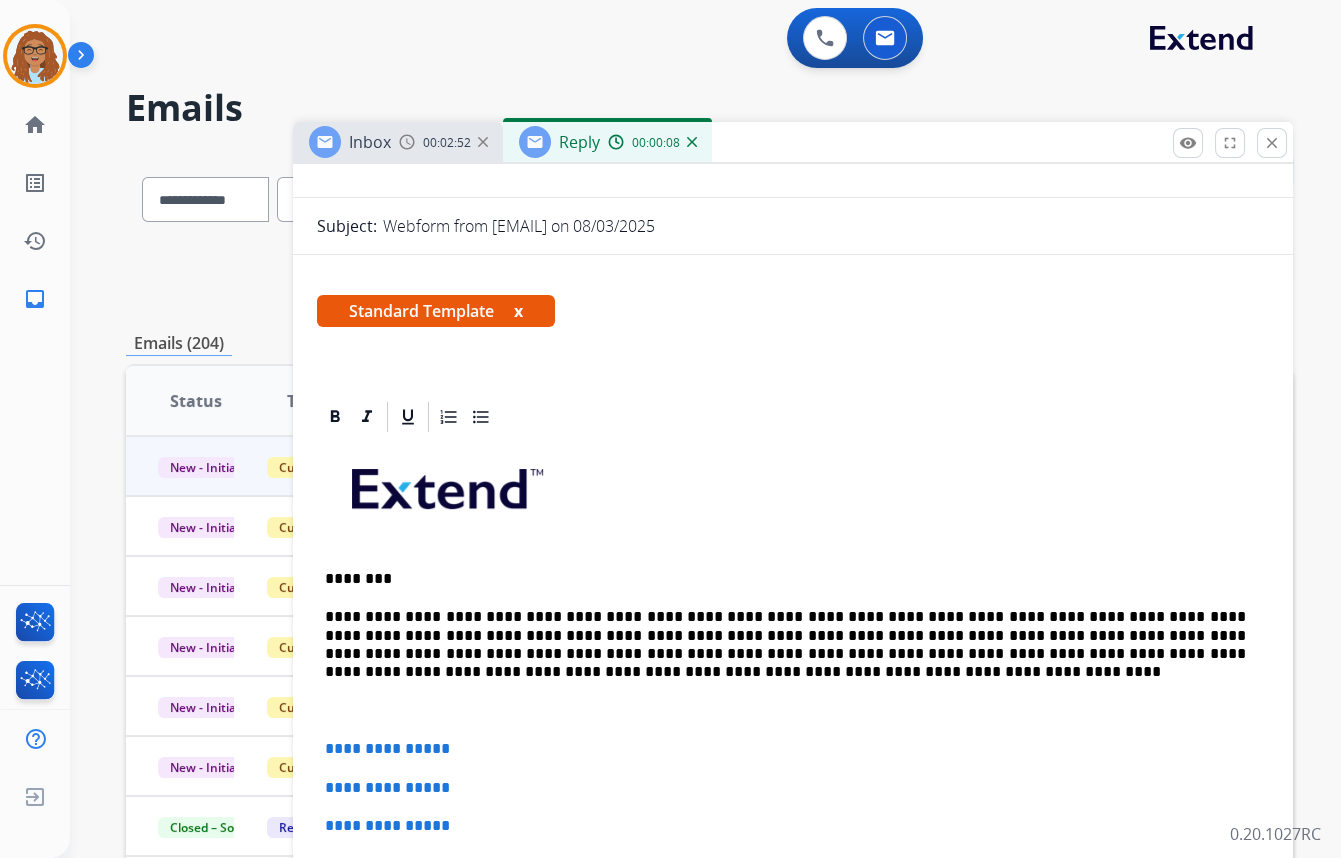 click on "**********" at bounding box center (785, 645) 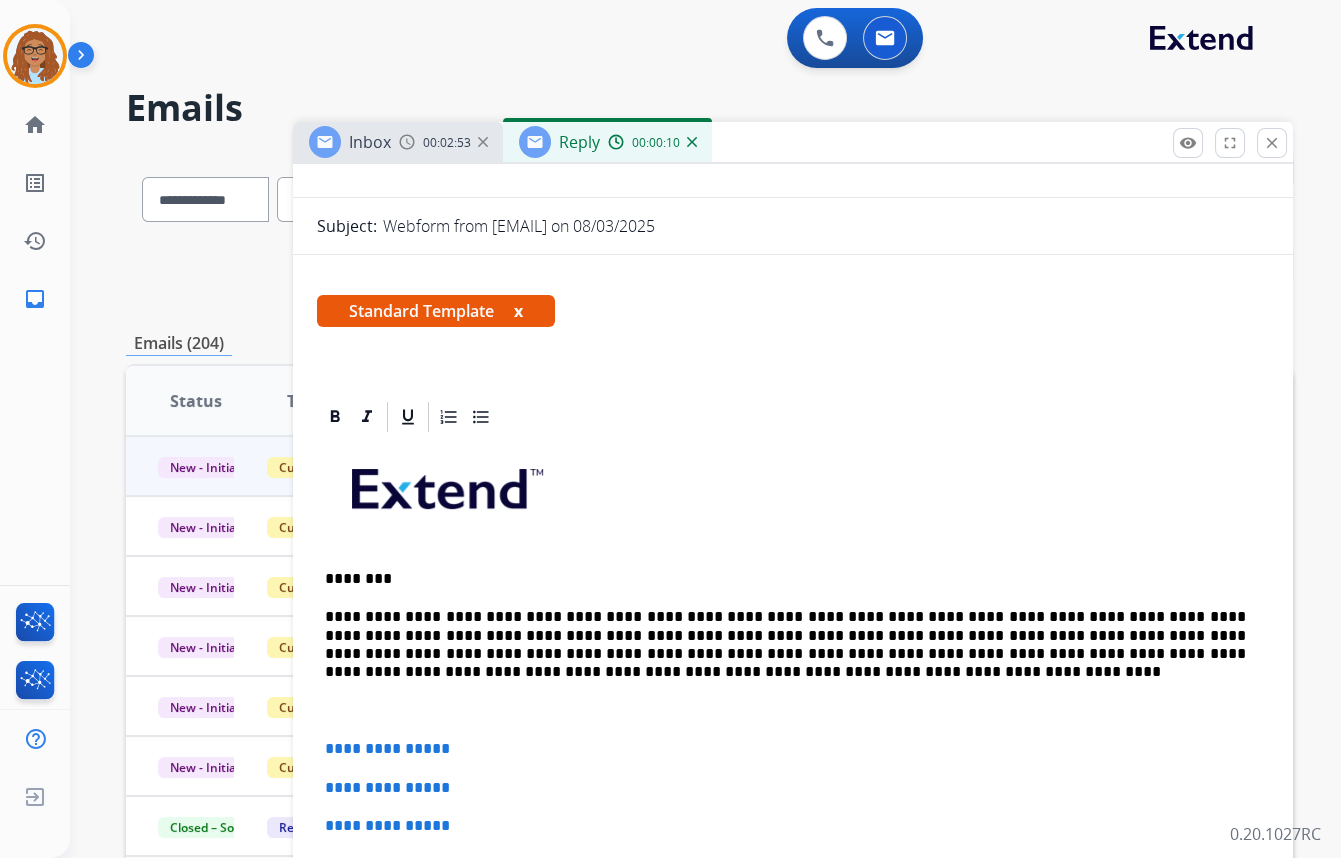 type 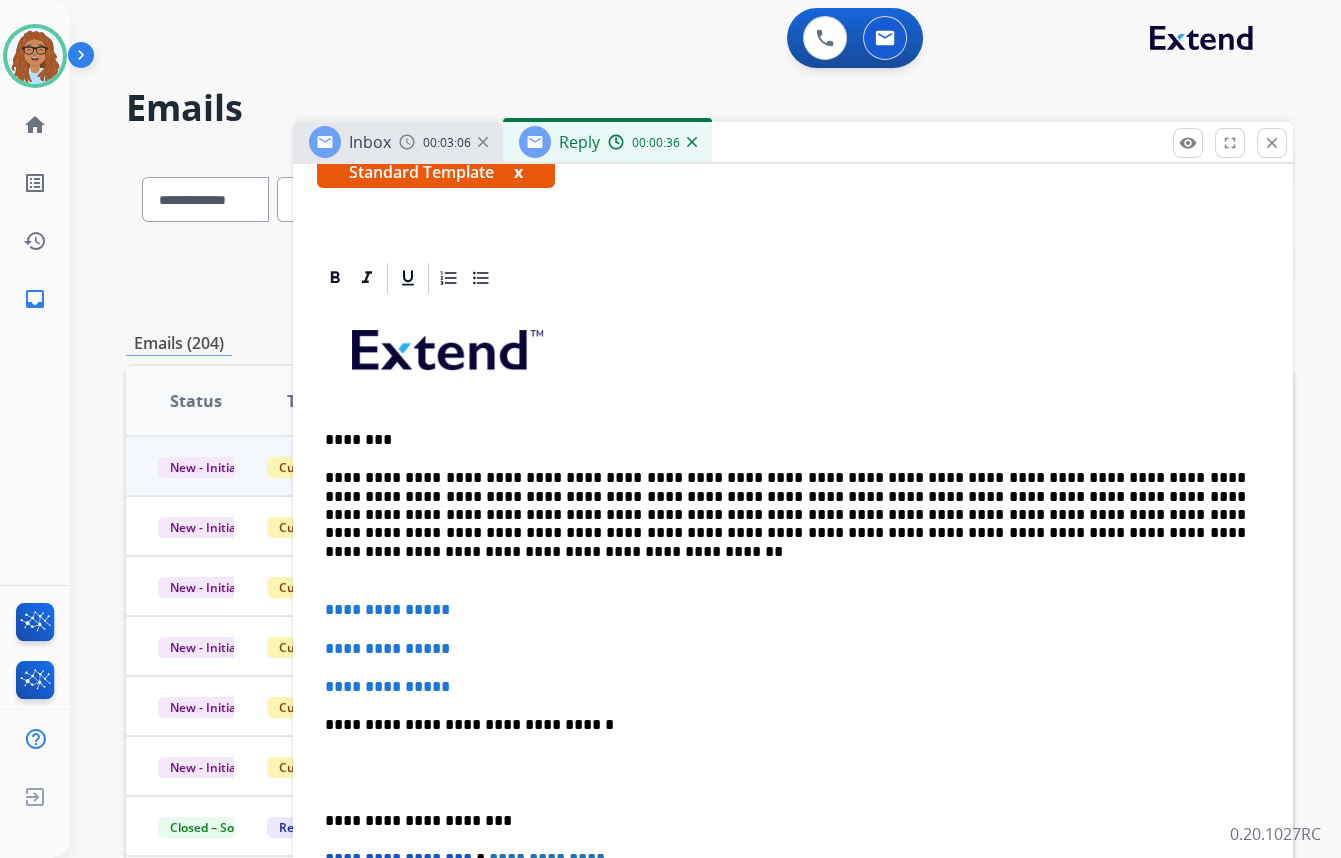 scroll, scrollTop: 454, scrollLeft: 0, axis: vertical 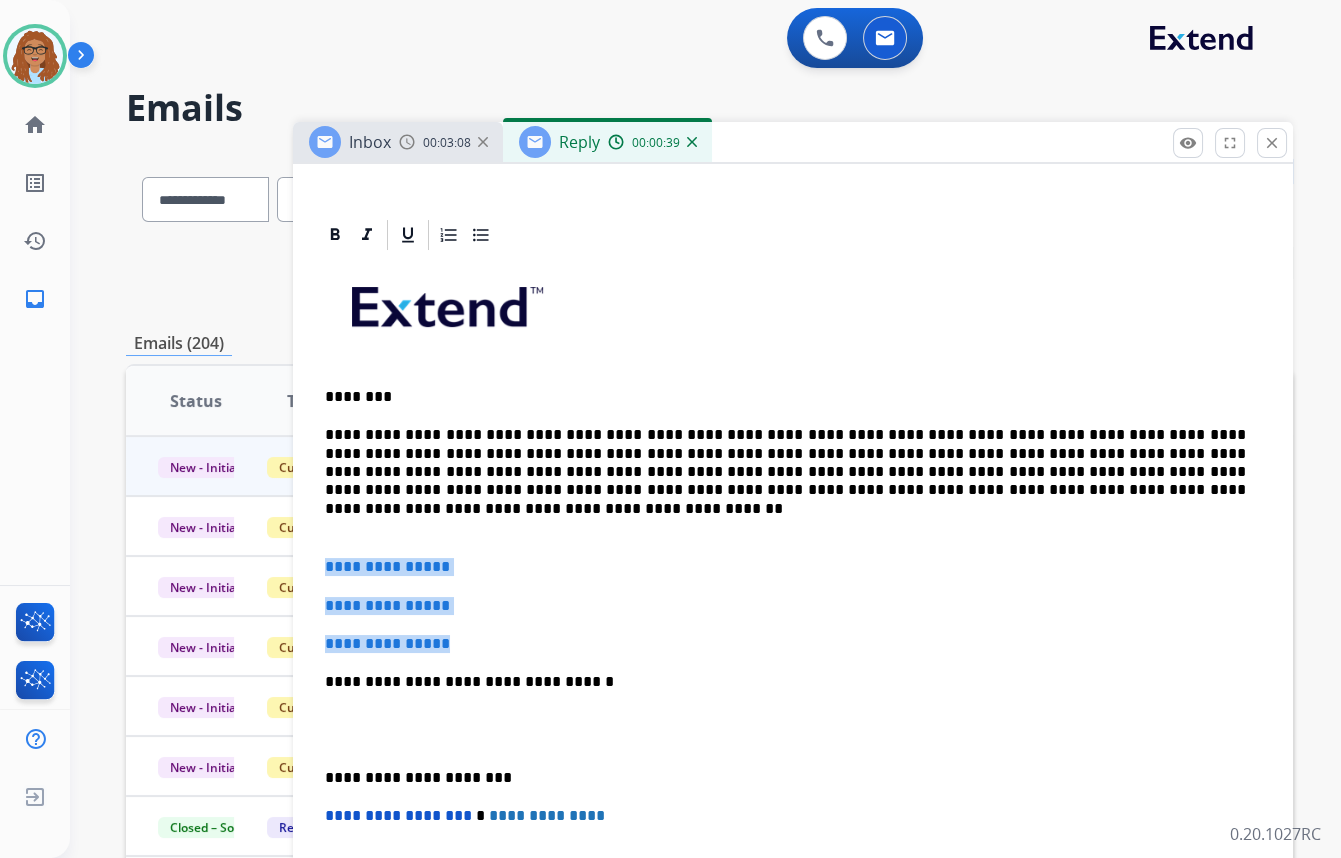 drag, startPoint x: 408, startPoint y: 646, endPoint x: 310, endPoint y: 568, distance: 125.25175 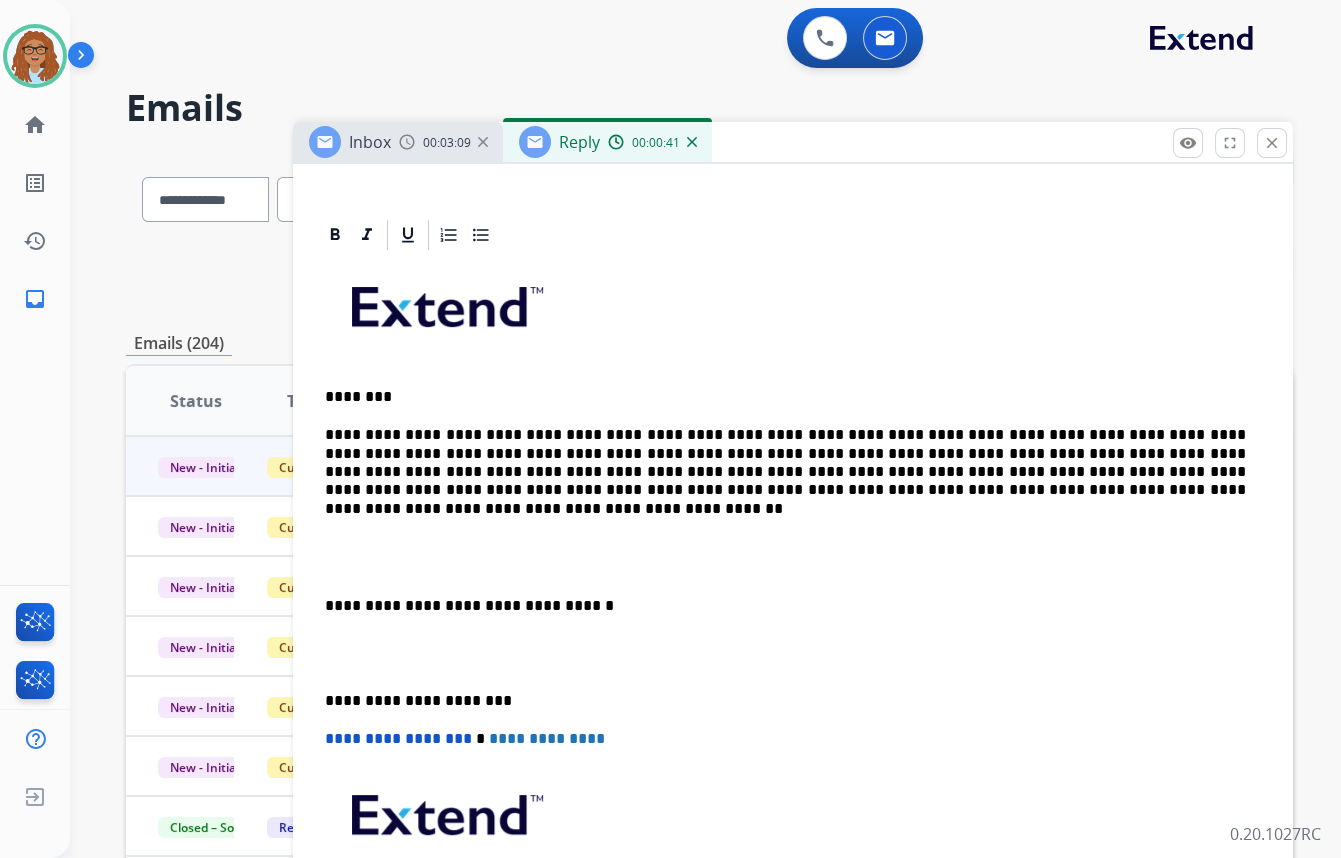 click on "**********" at bounding box center (793, 624) 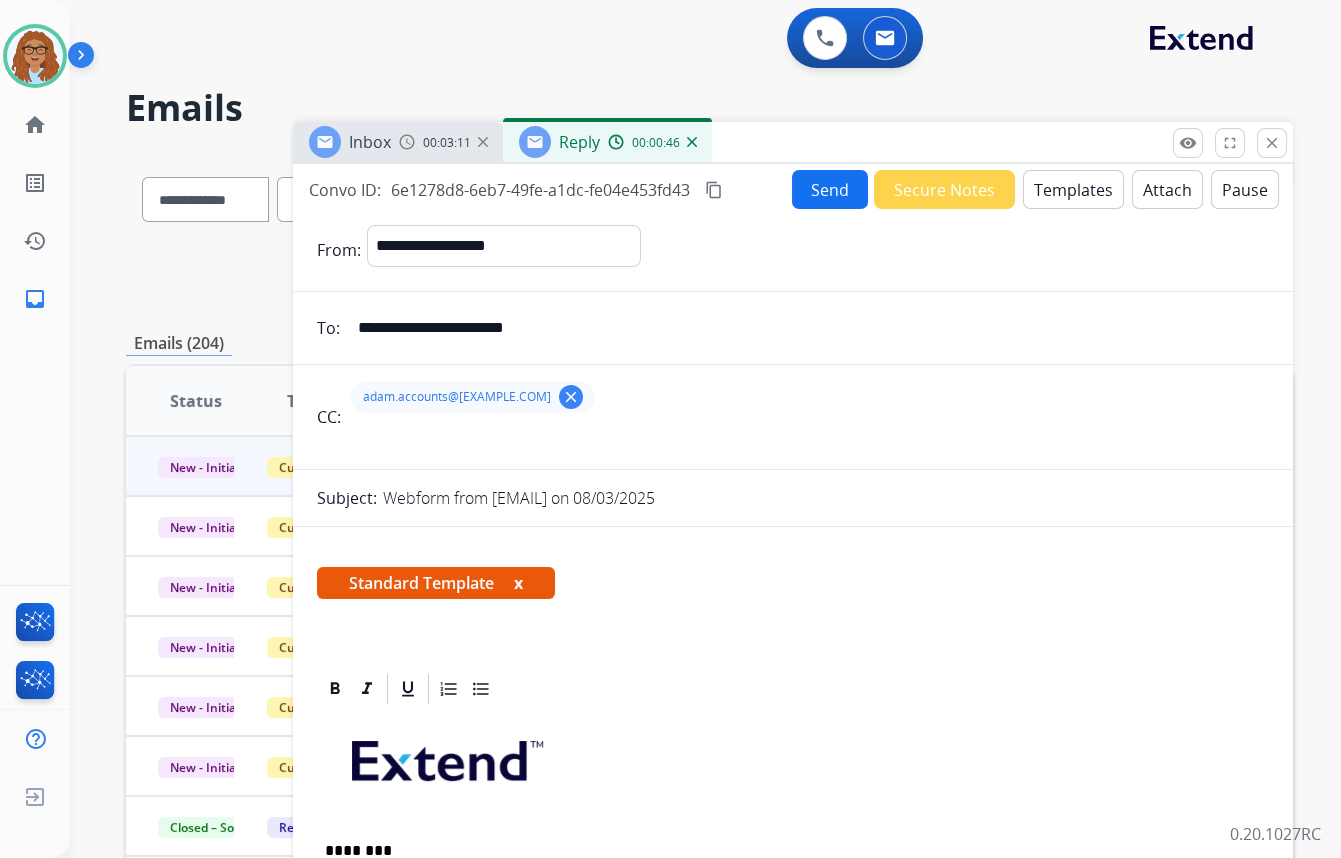 scroll, scrollTop: 0, scrollLeft: 0, axis: both 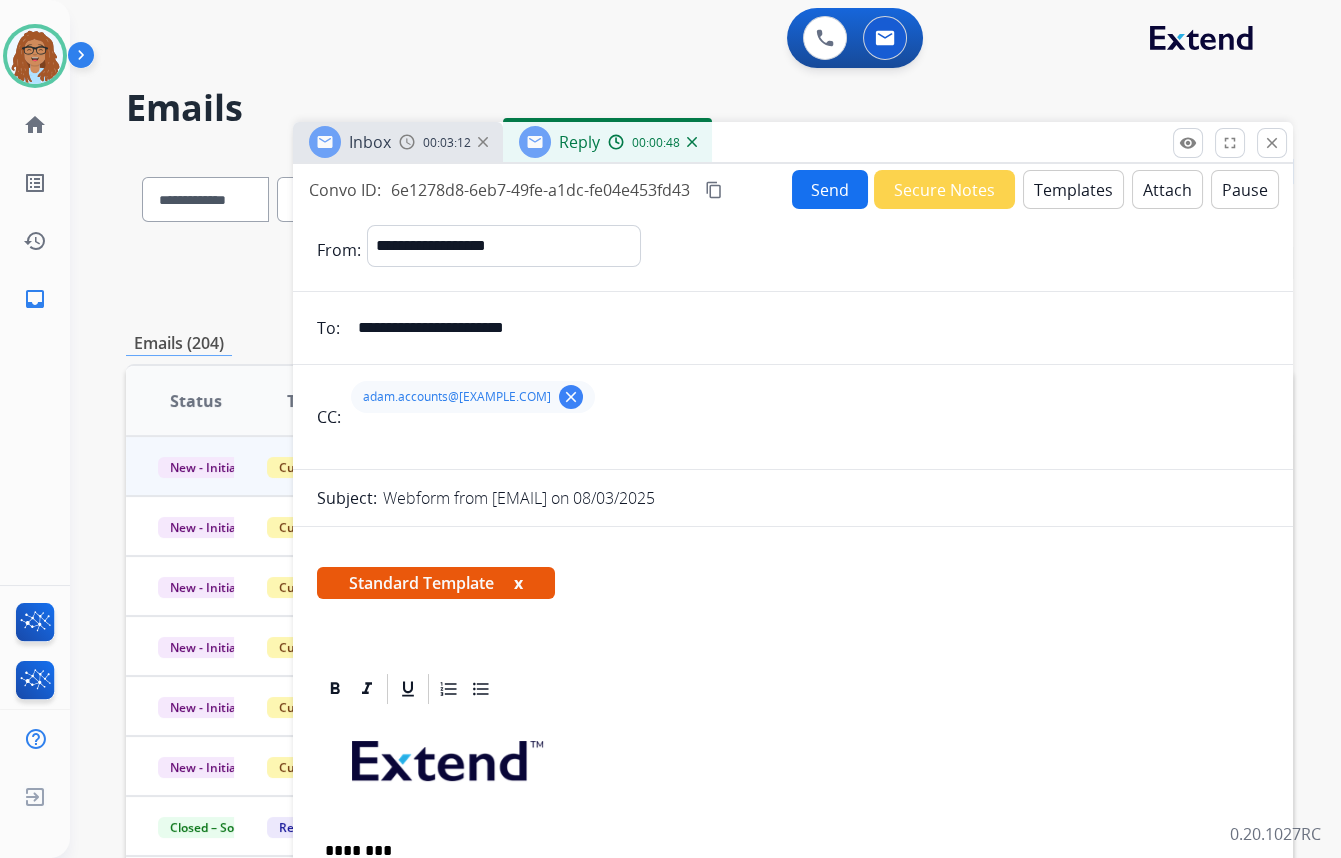 click on "**********" at bounding box center (793, 832) 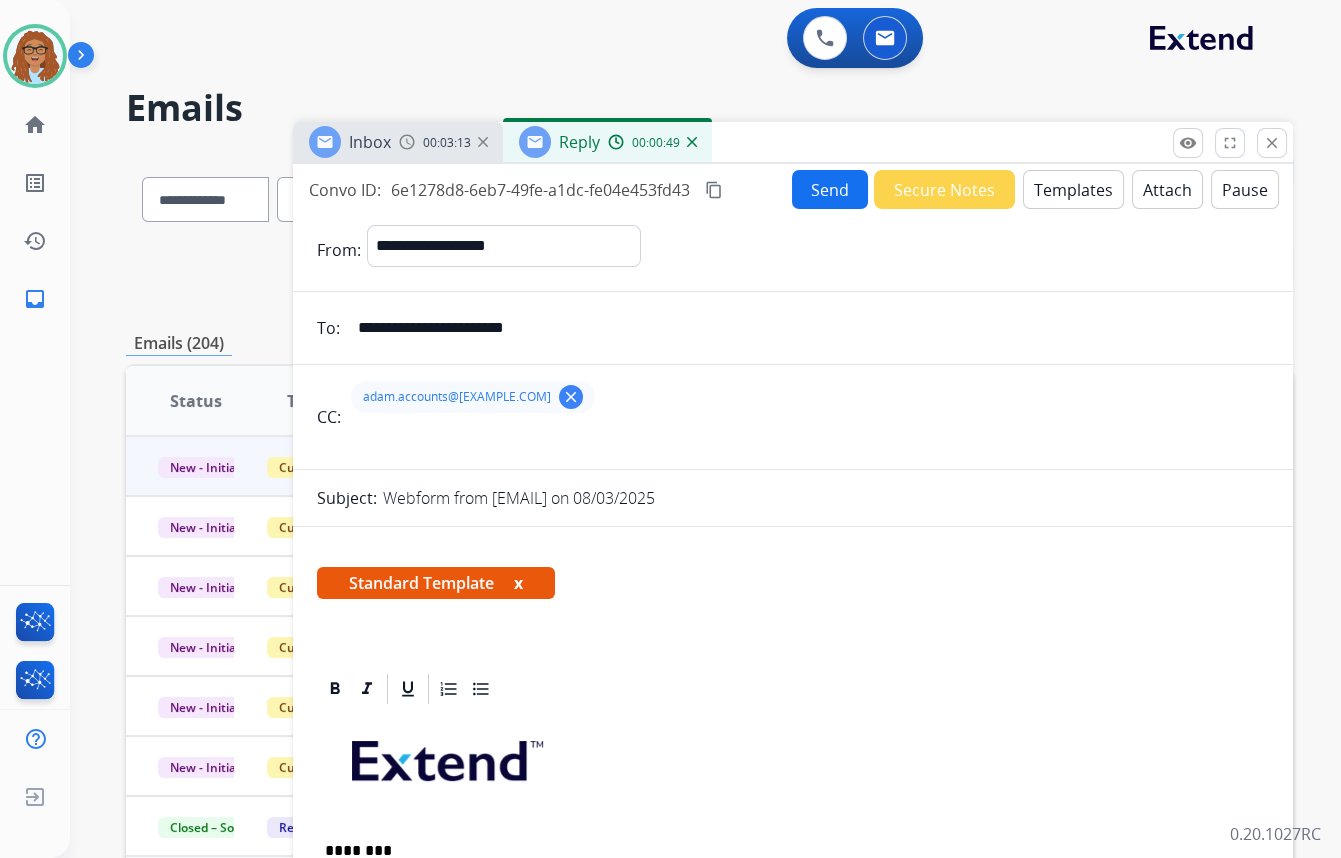 click on "Send" at bounding box center (830, 189) 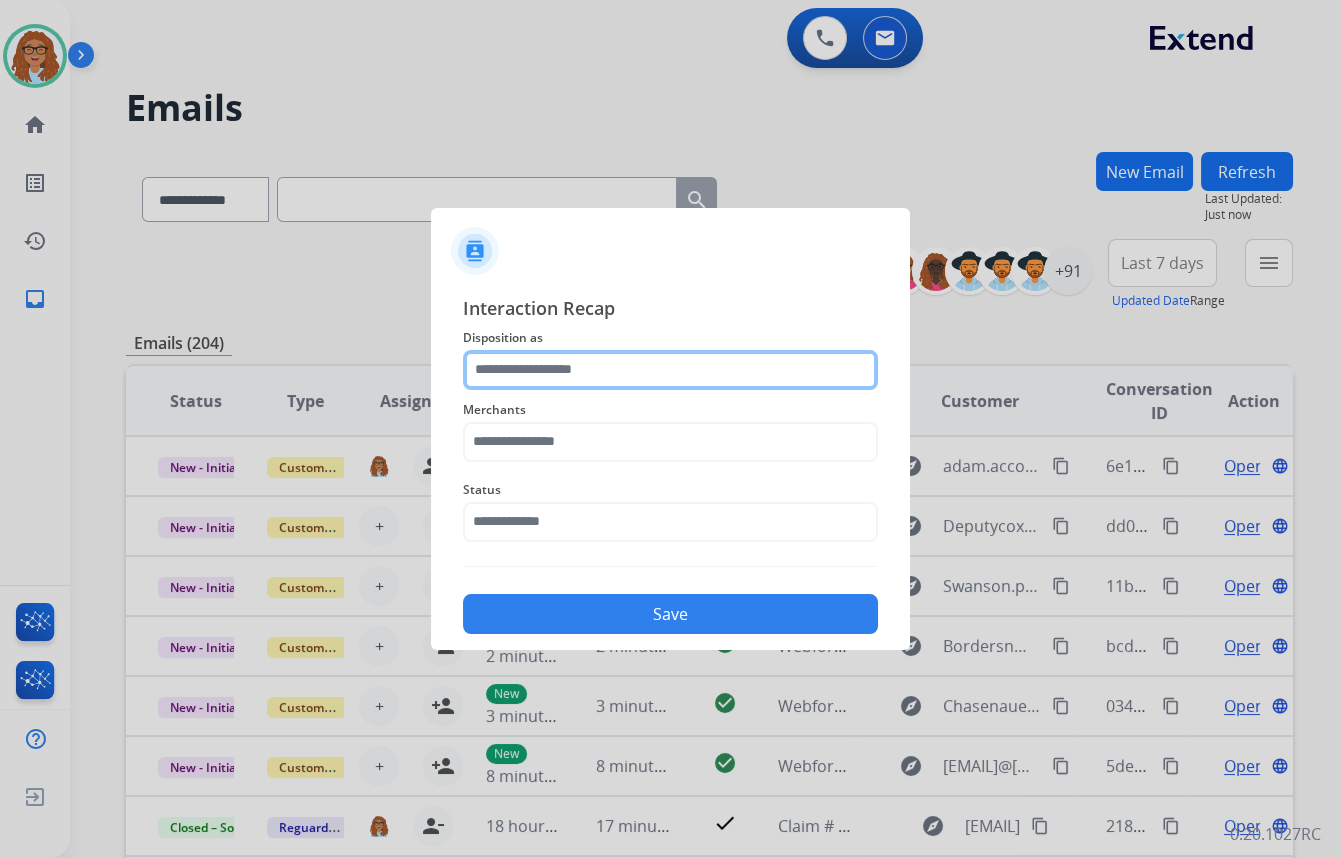 click 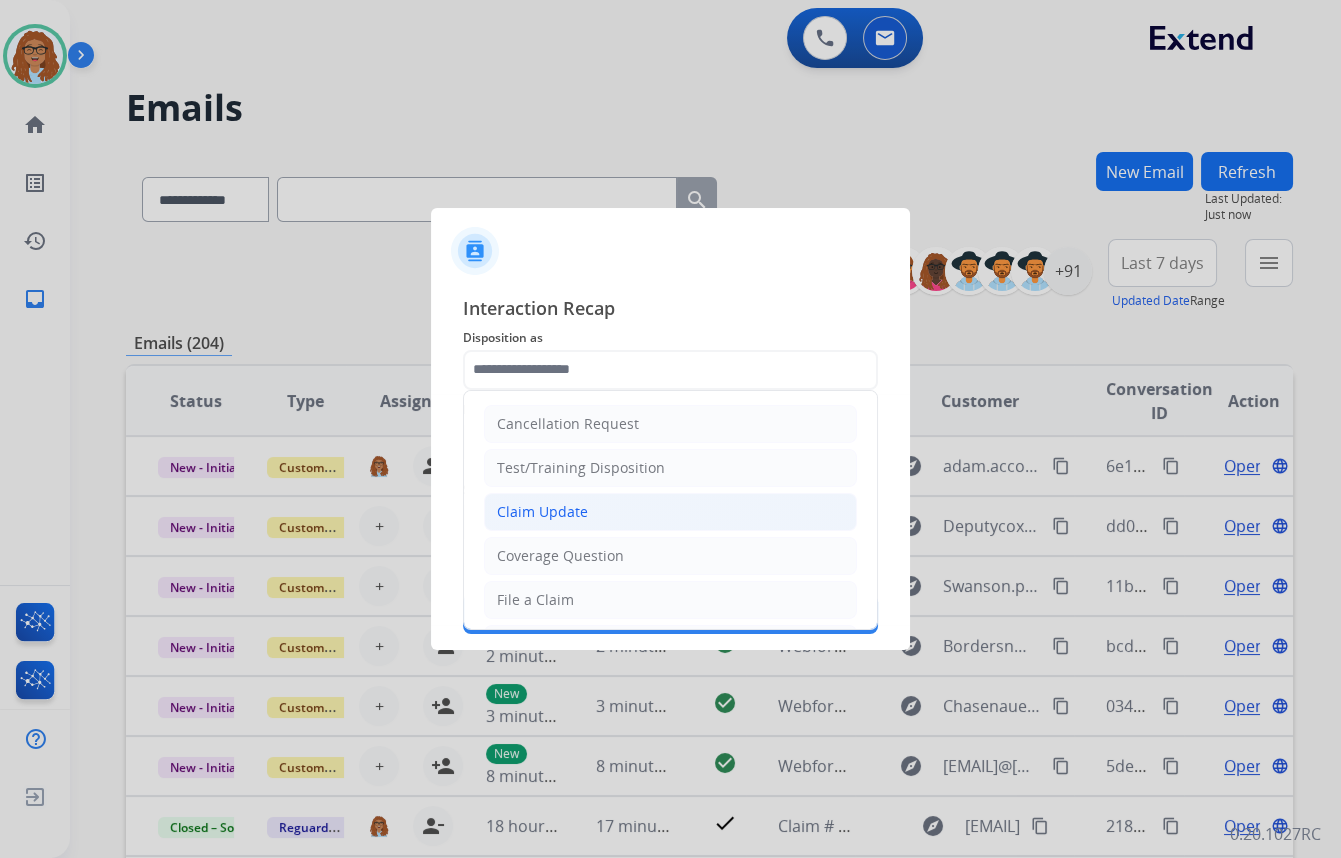 click on "Claim Update" 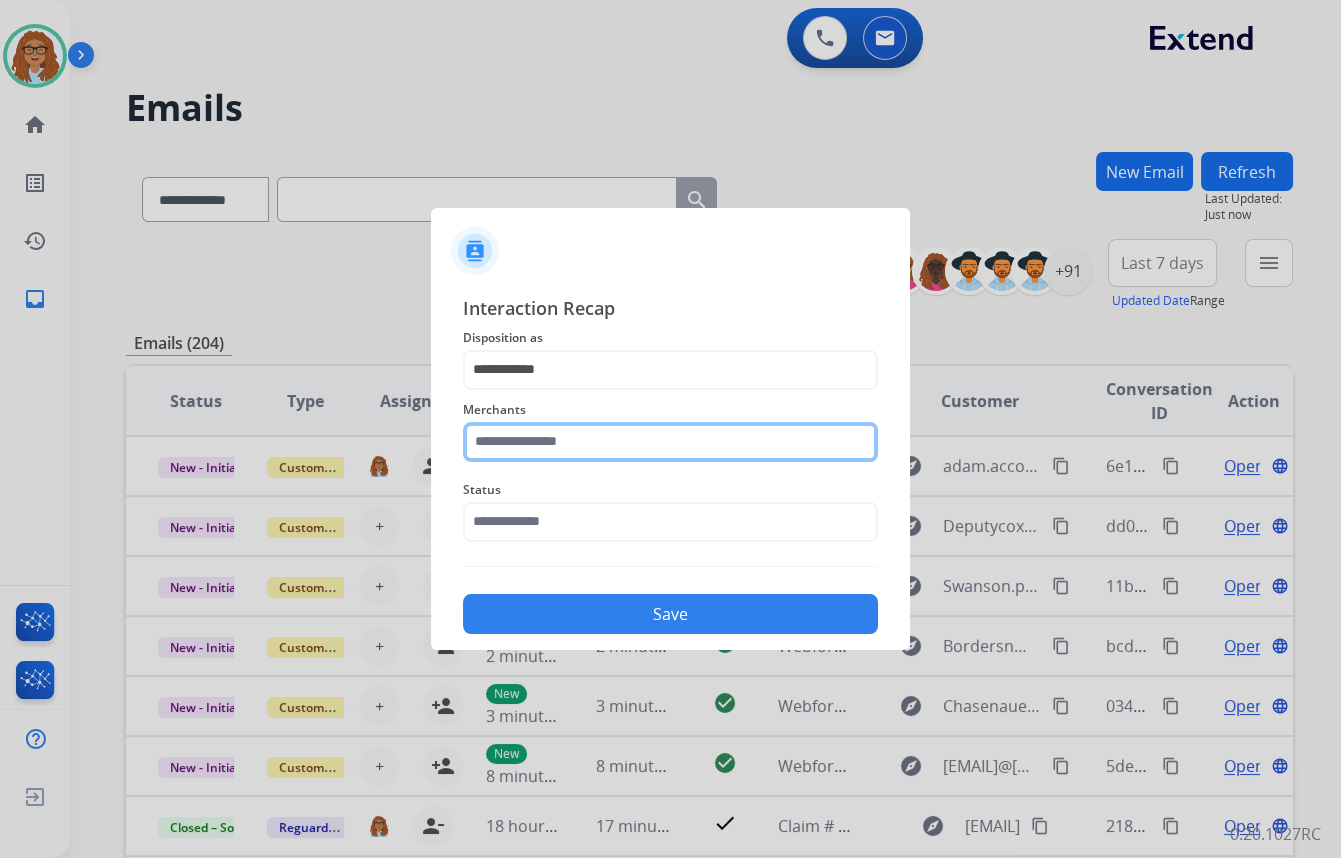 click 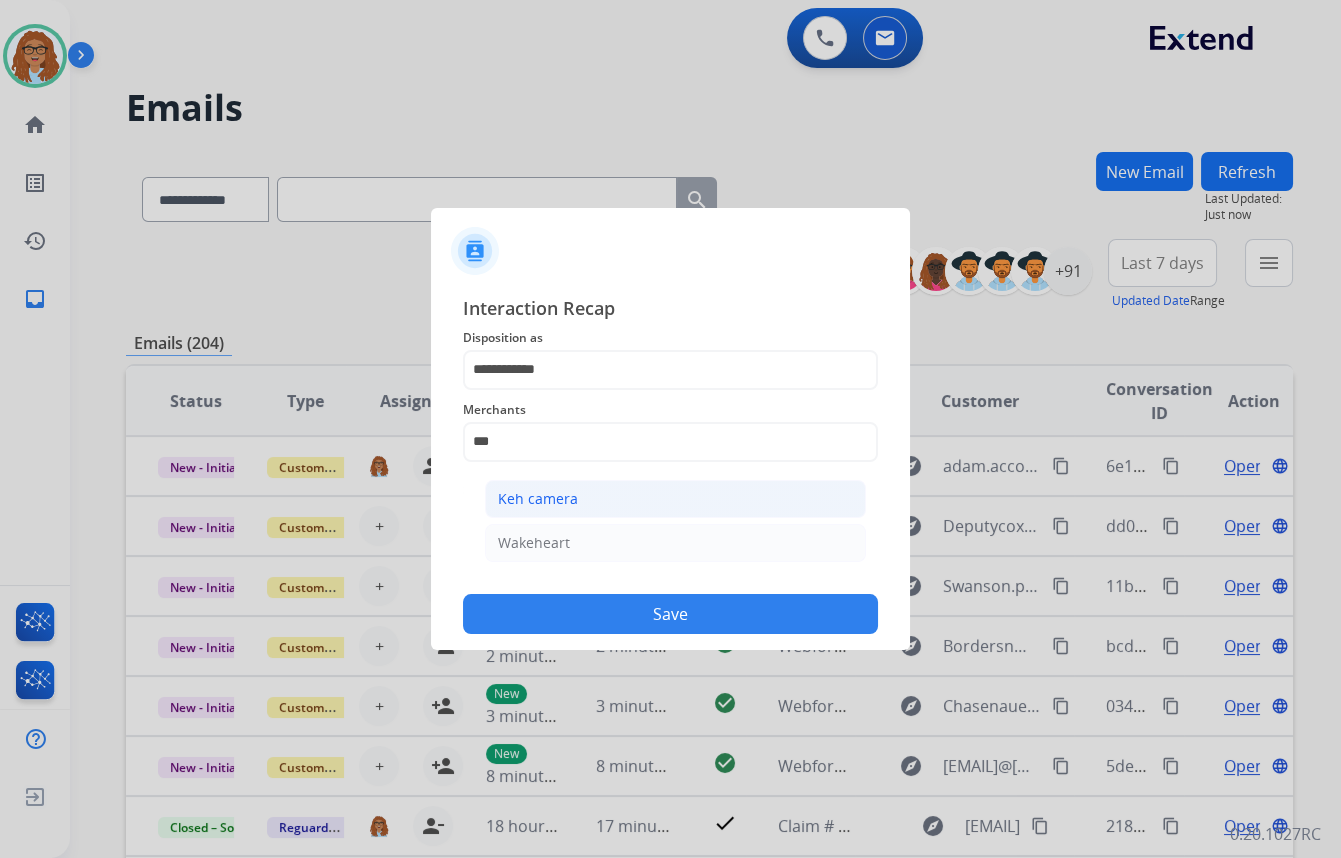 click on "Keh camera" 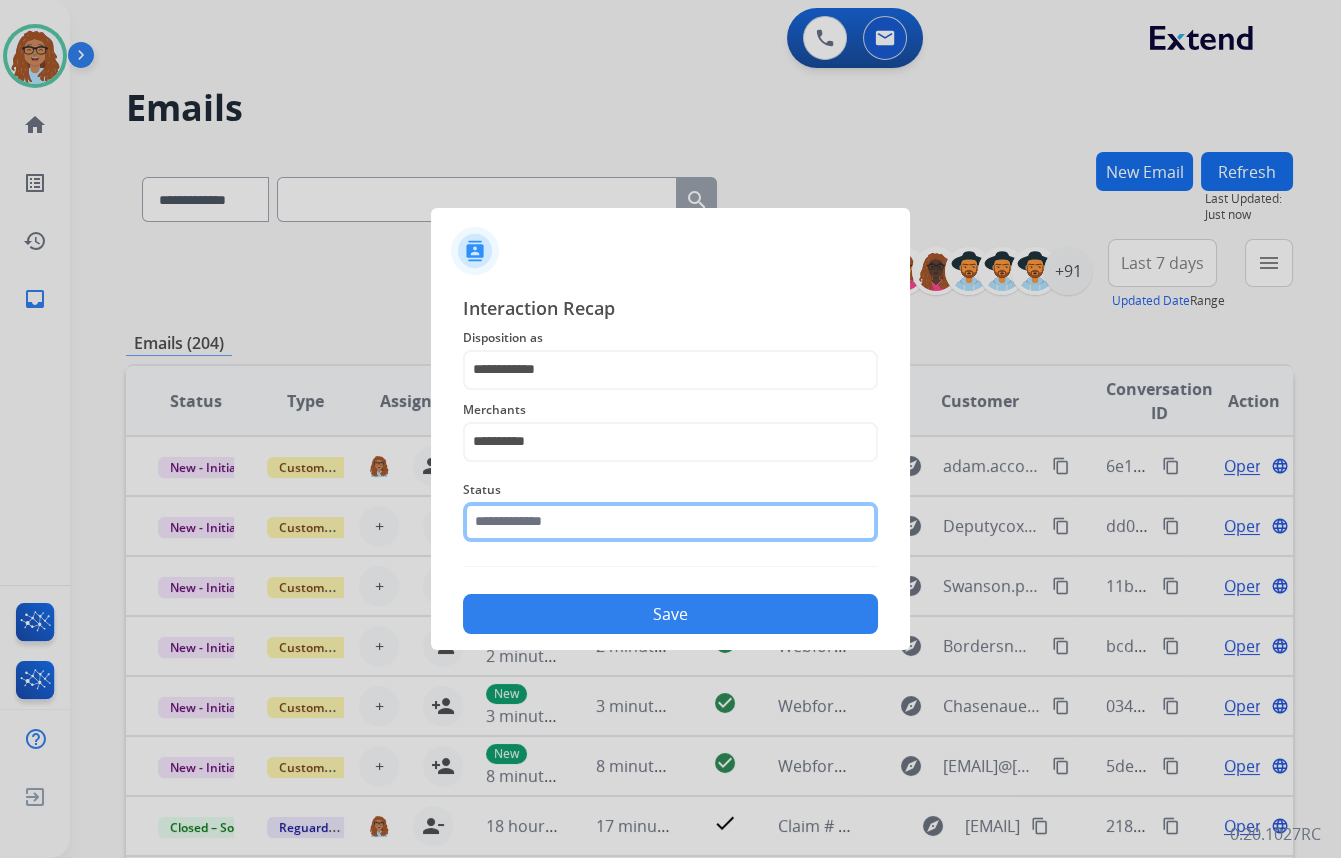 click 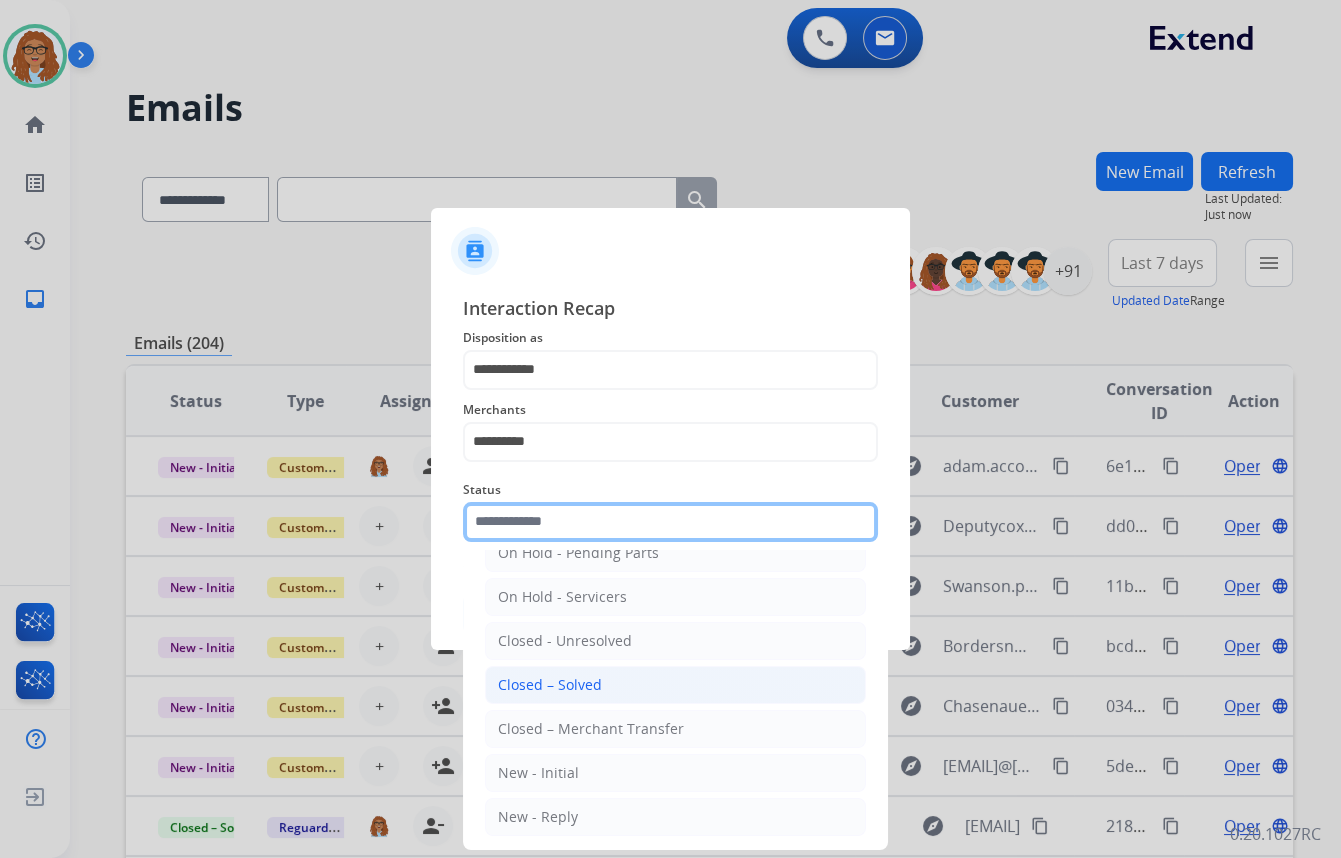 scroll, scrollTop: 118, scrollLeft: 0, axis: vertical 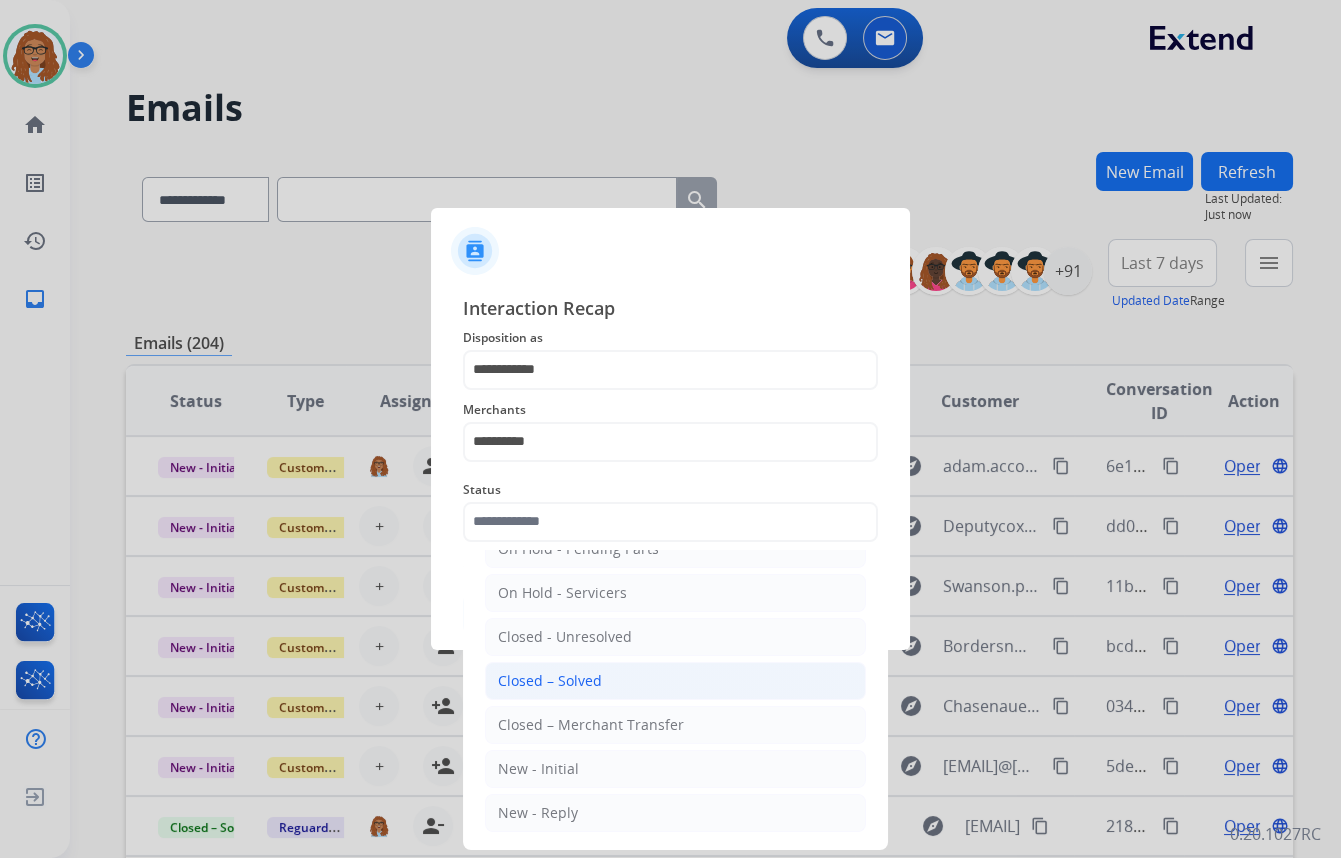 click on "Closed – Solved" 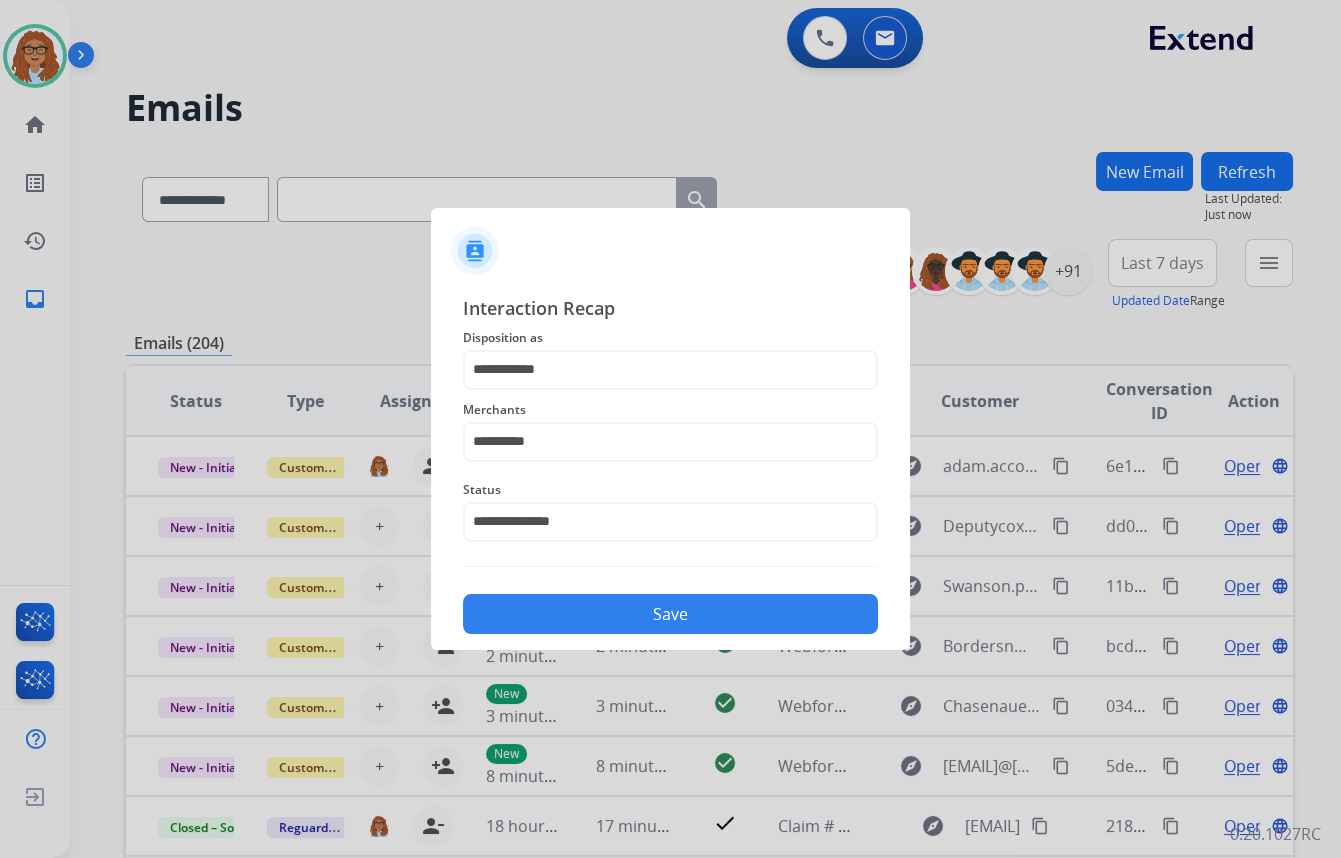 drag, startPoint x: 608, startPoint y: 620, endPoint x: 560, endPoint y: 624, distance: 48.166378 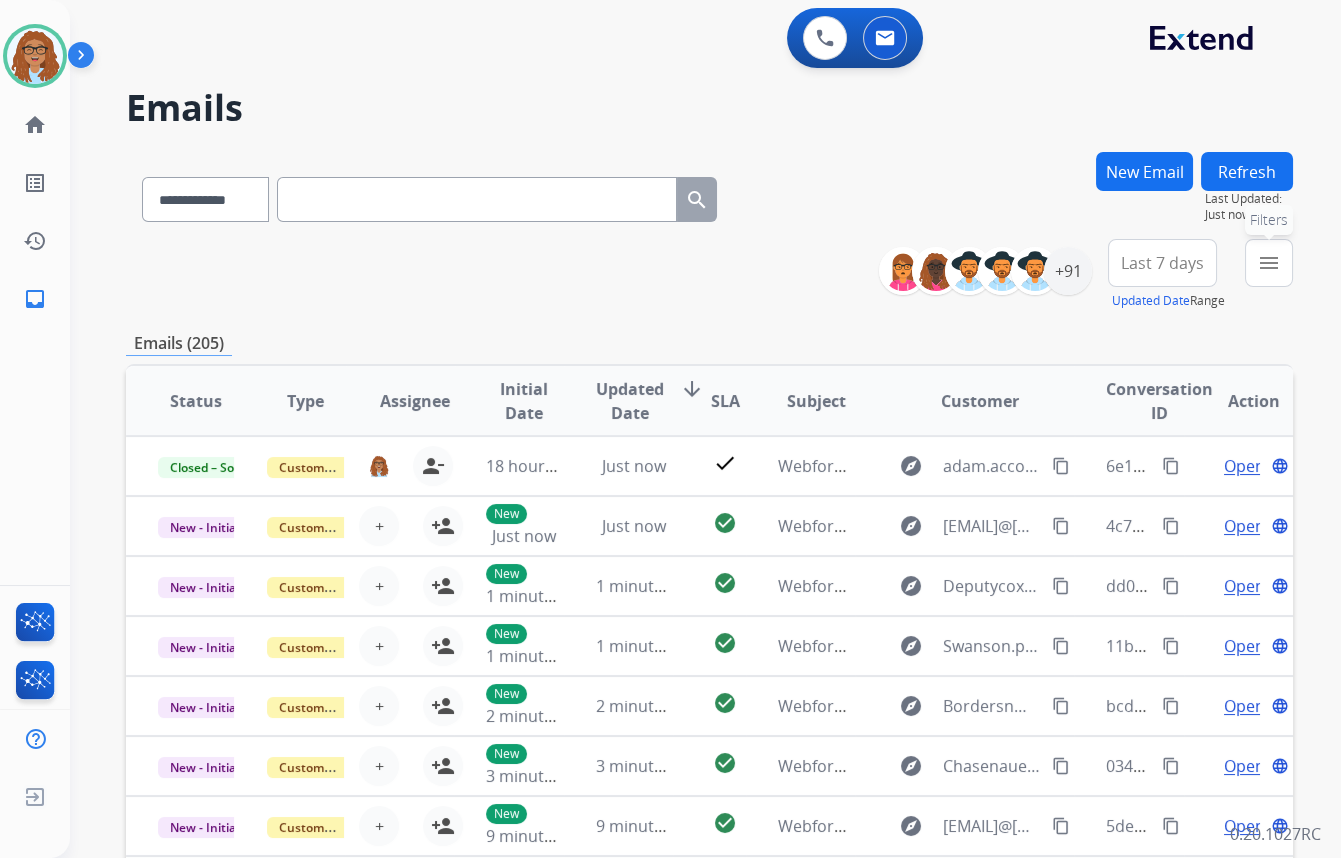 click on "menu" at bounding box center [1269, 263] 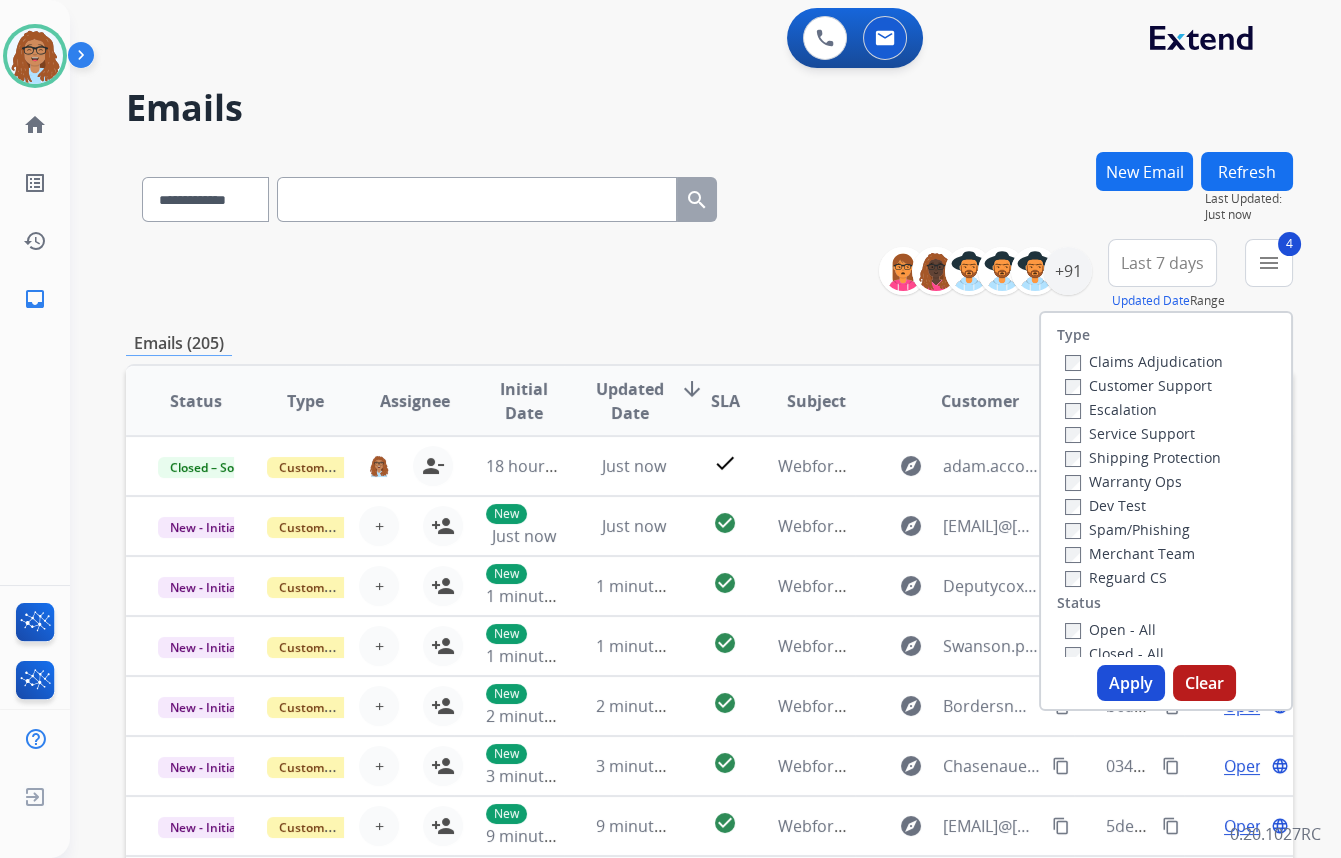 click on "Apply" at bounding box center [1131, 683] 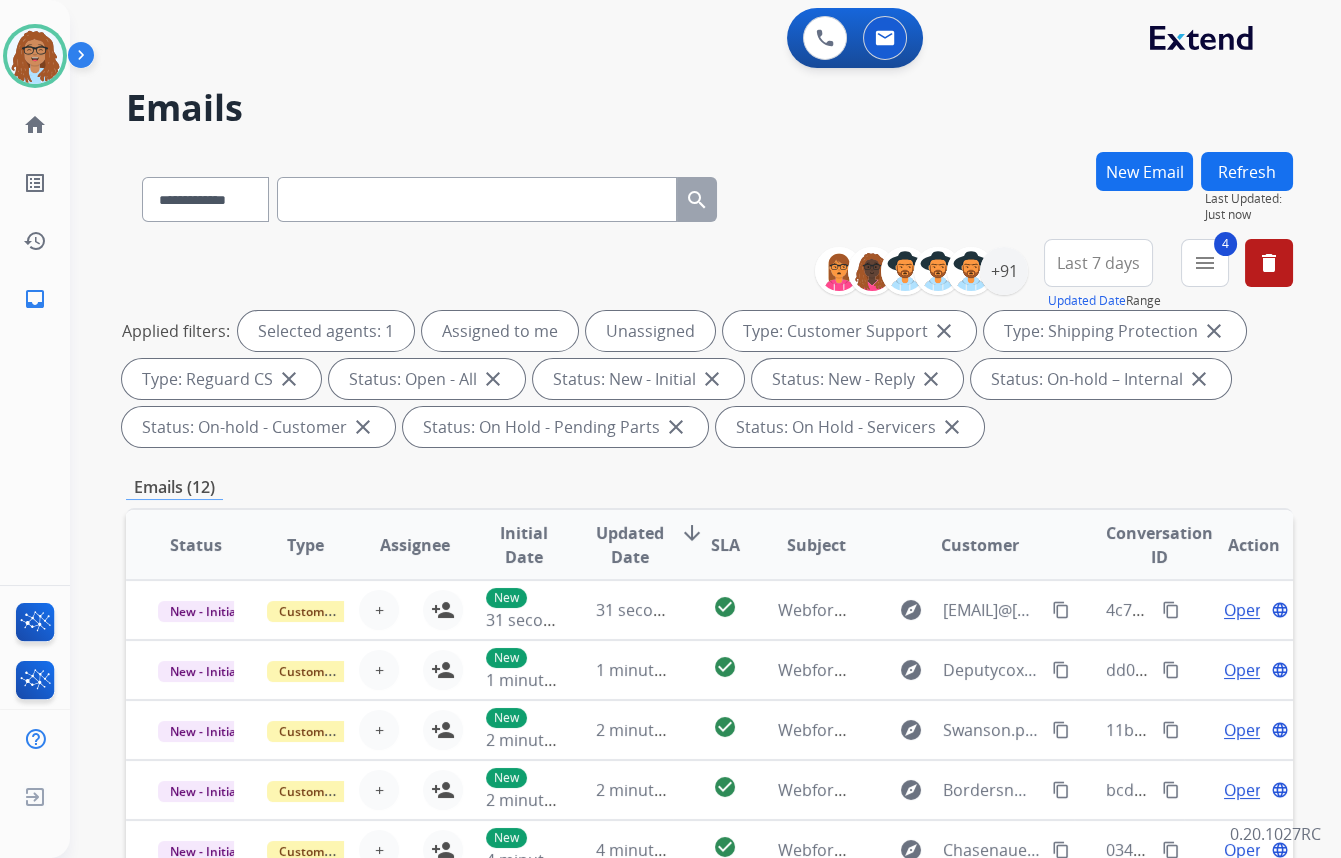 drag, startPoint x: 1123, startPoint y: 268, endPoint x: 1088, endPoint y: 290, distance: 41.340054 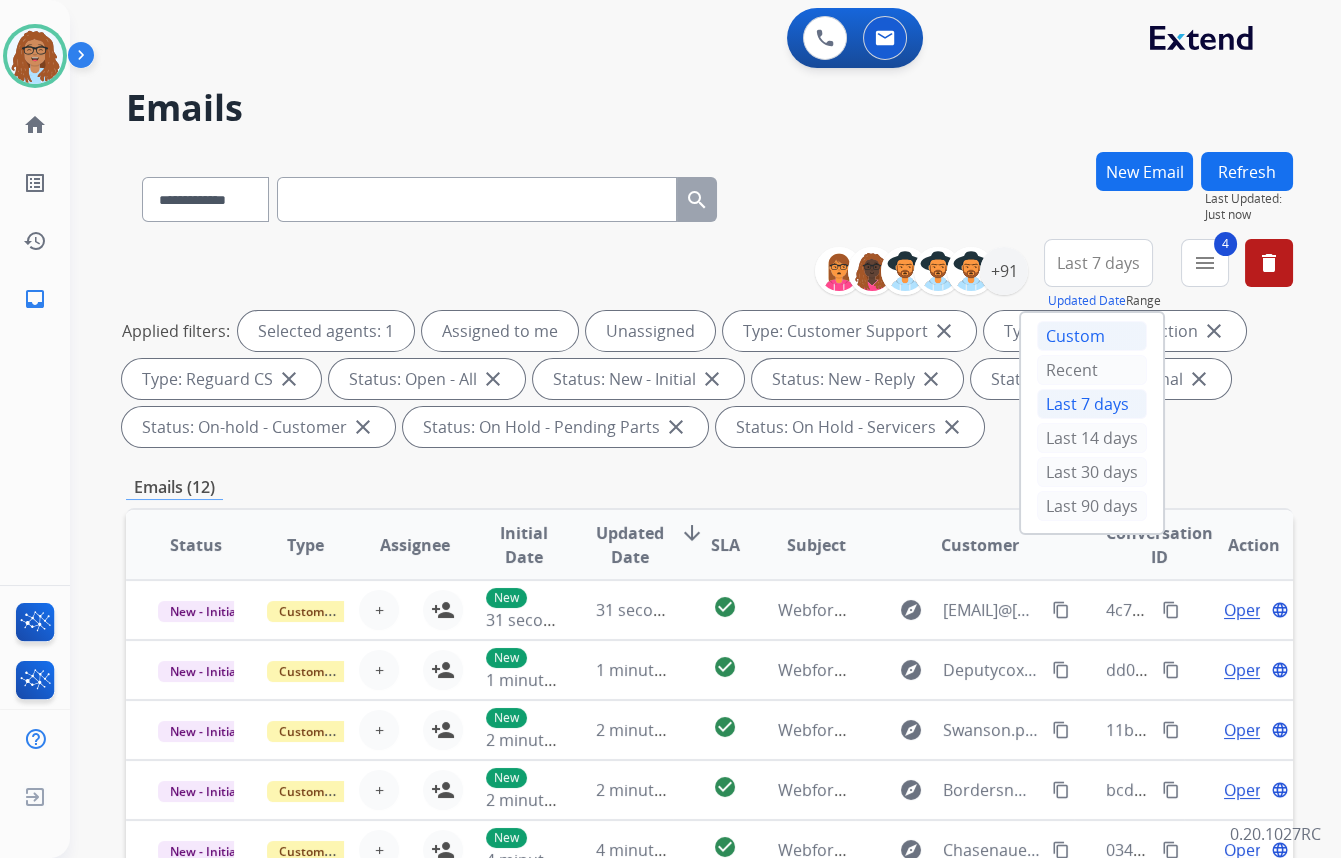 click on "Custom" at bounding box center (1092, 336) 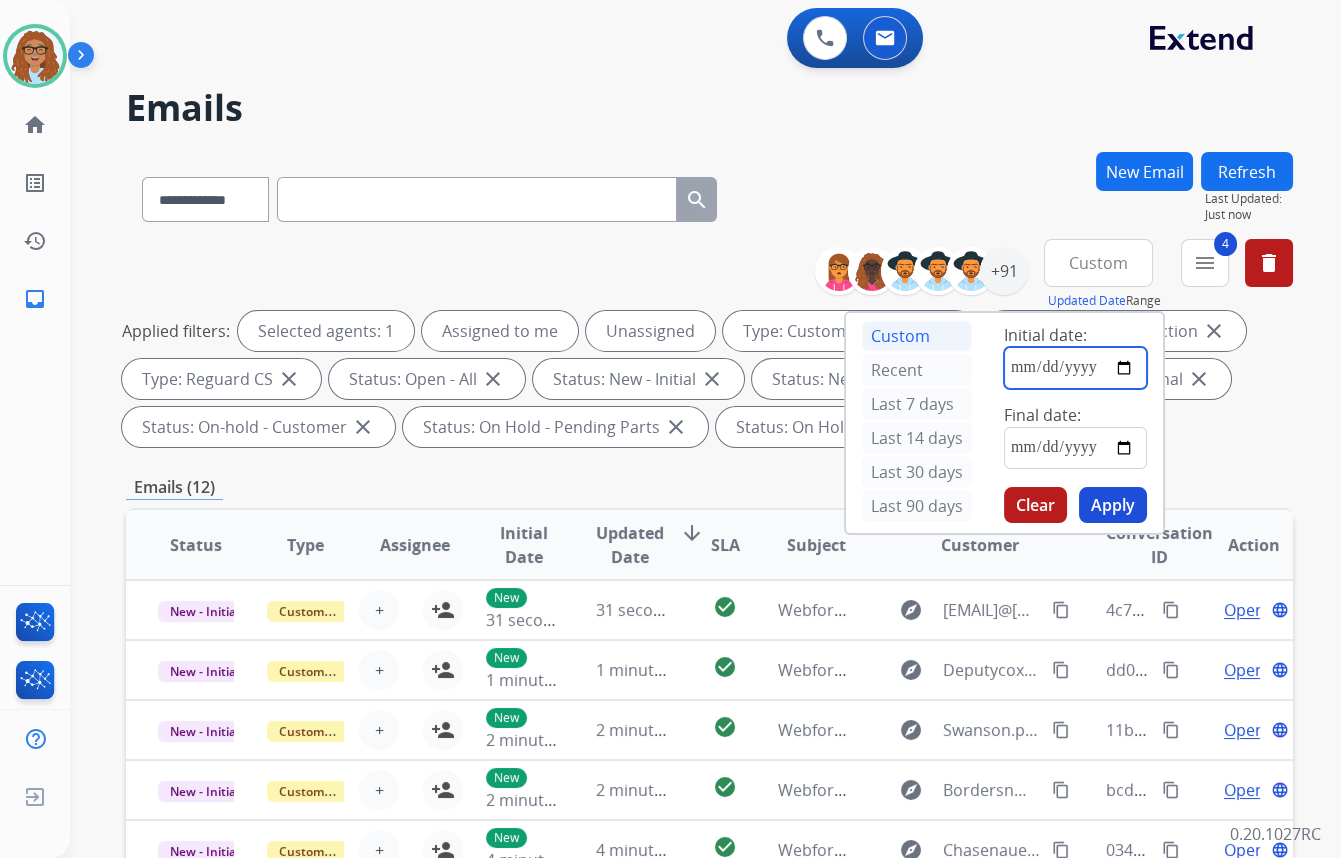 click at bounding box center (1075, 368) 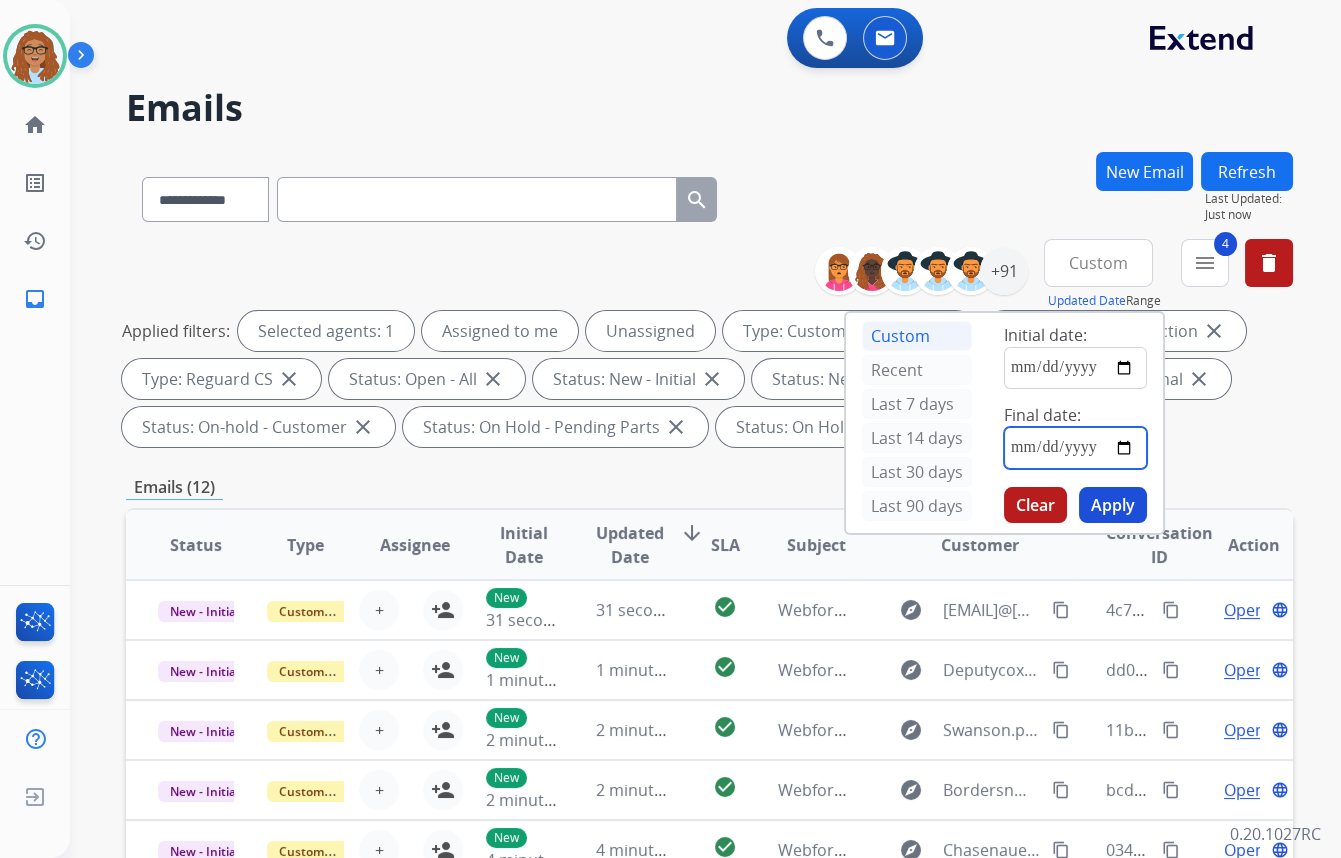 click at bounding box center (1075, 448) 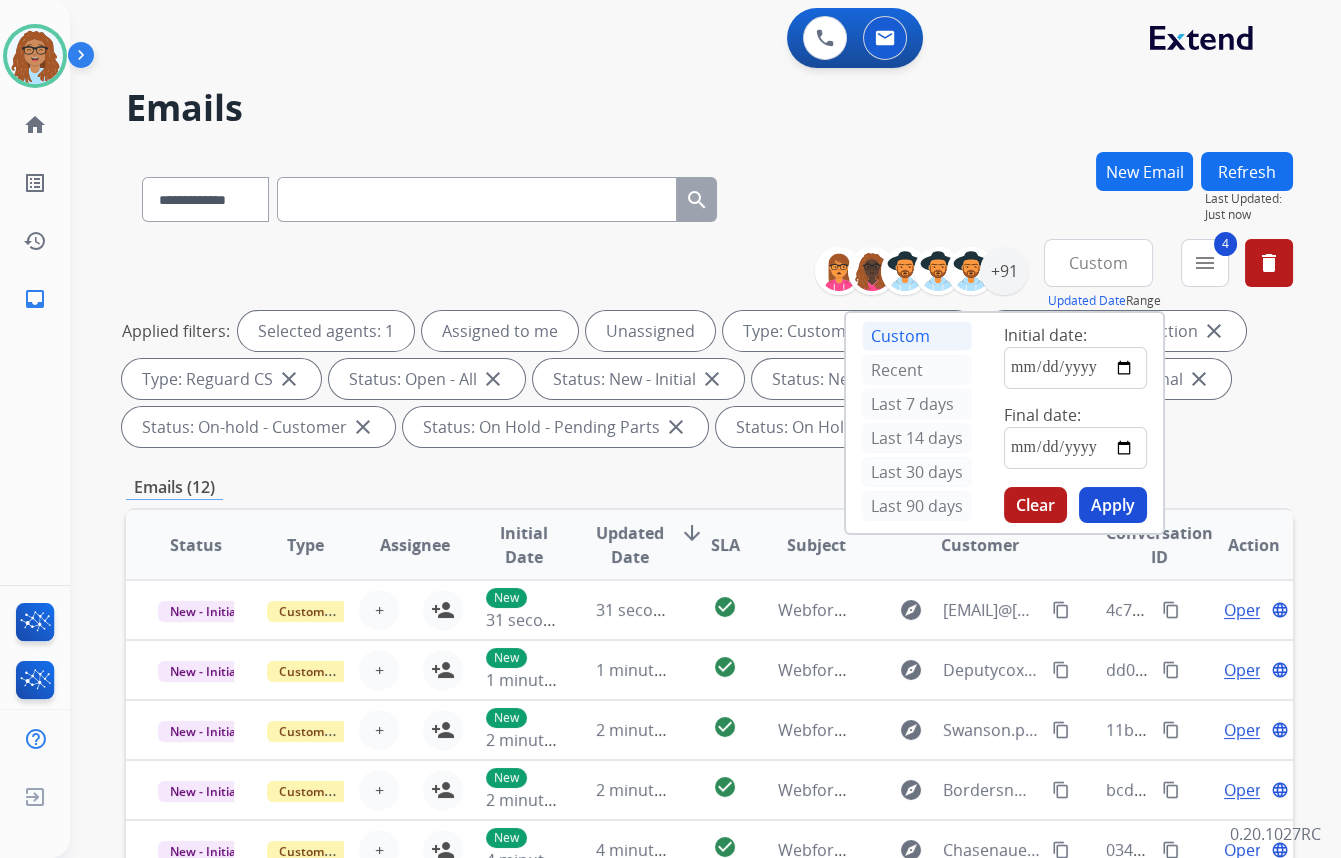 click on "Apply" at bounding box center [1113, 505] 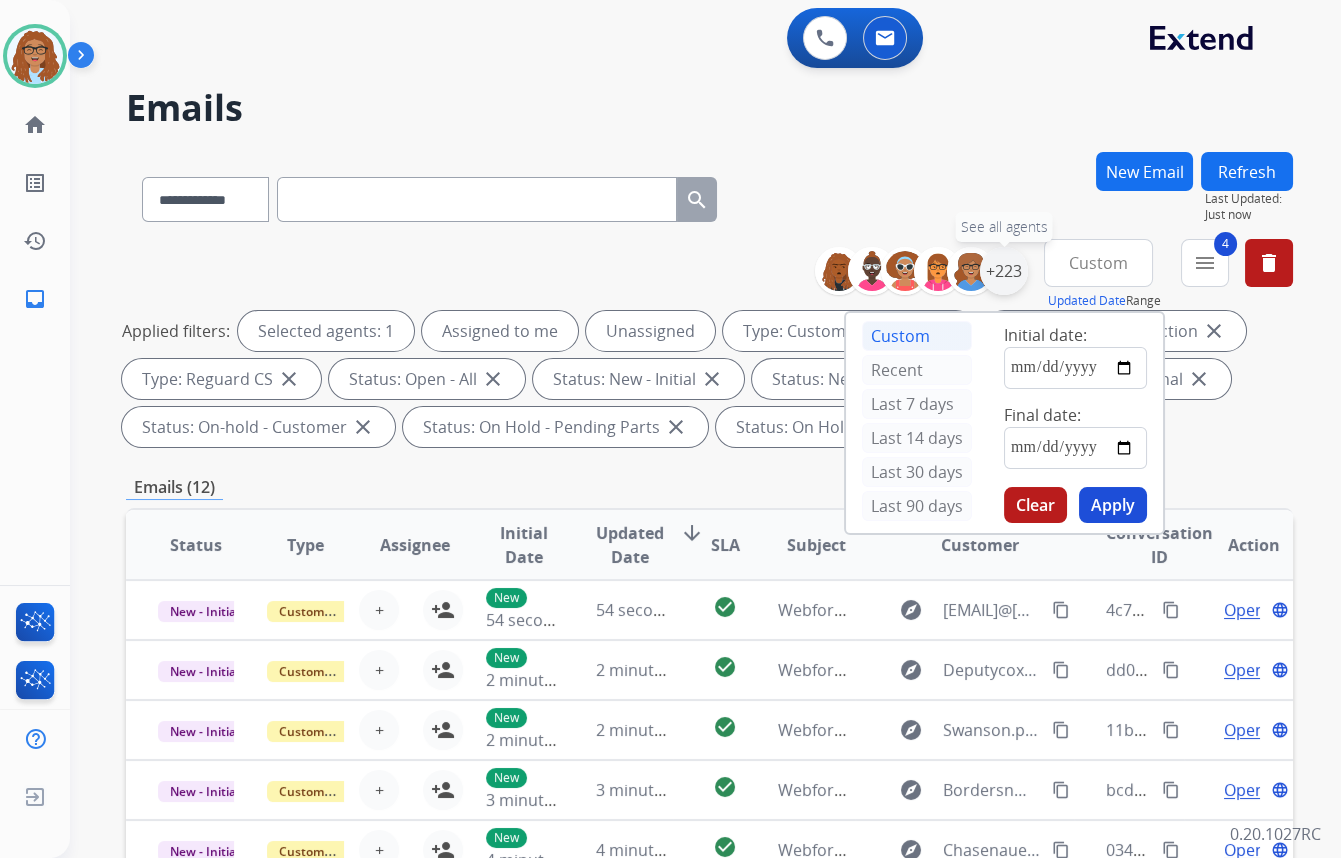 click on "+223" at bounding box center [1004, 271] 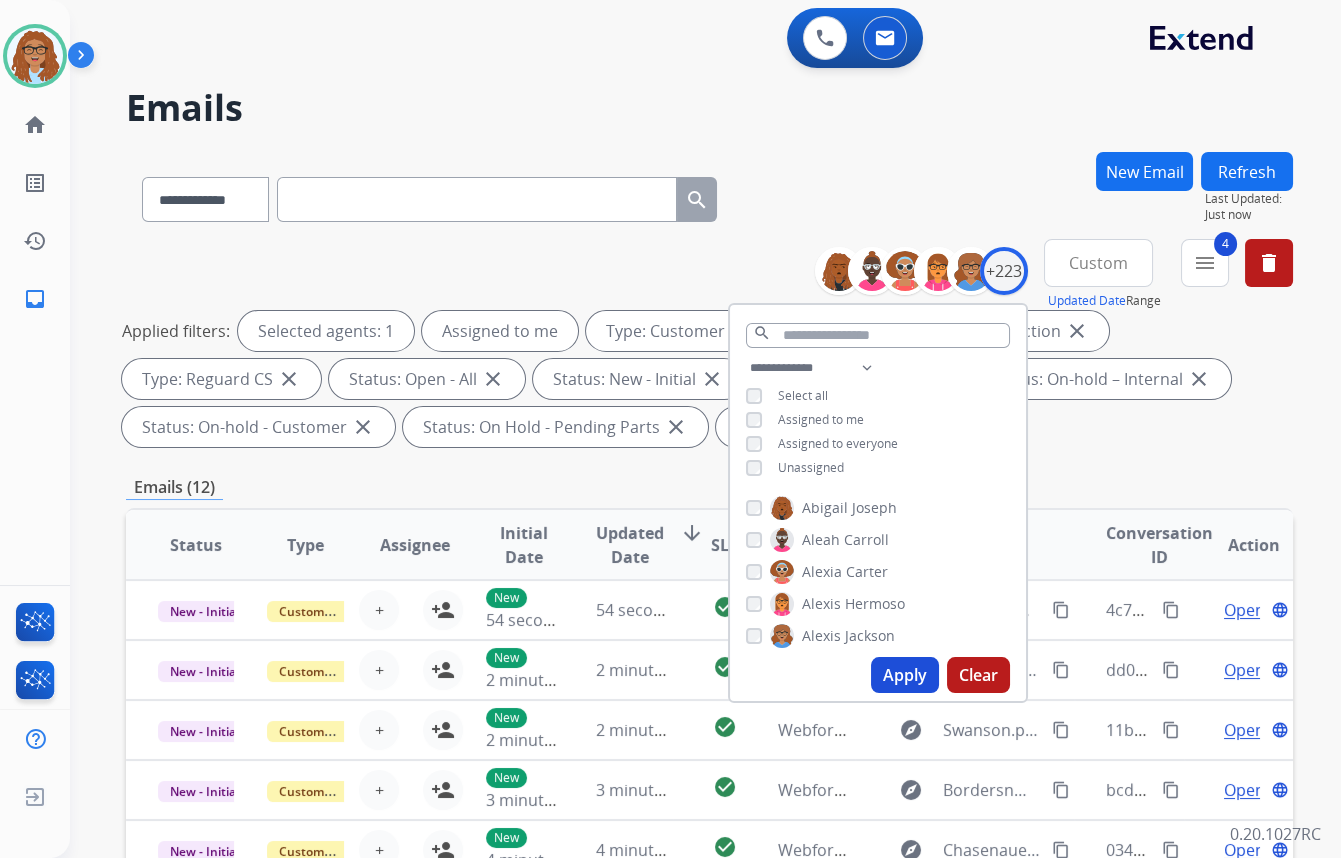click on "Apply" at bounding box center [905, 675] 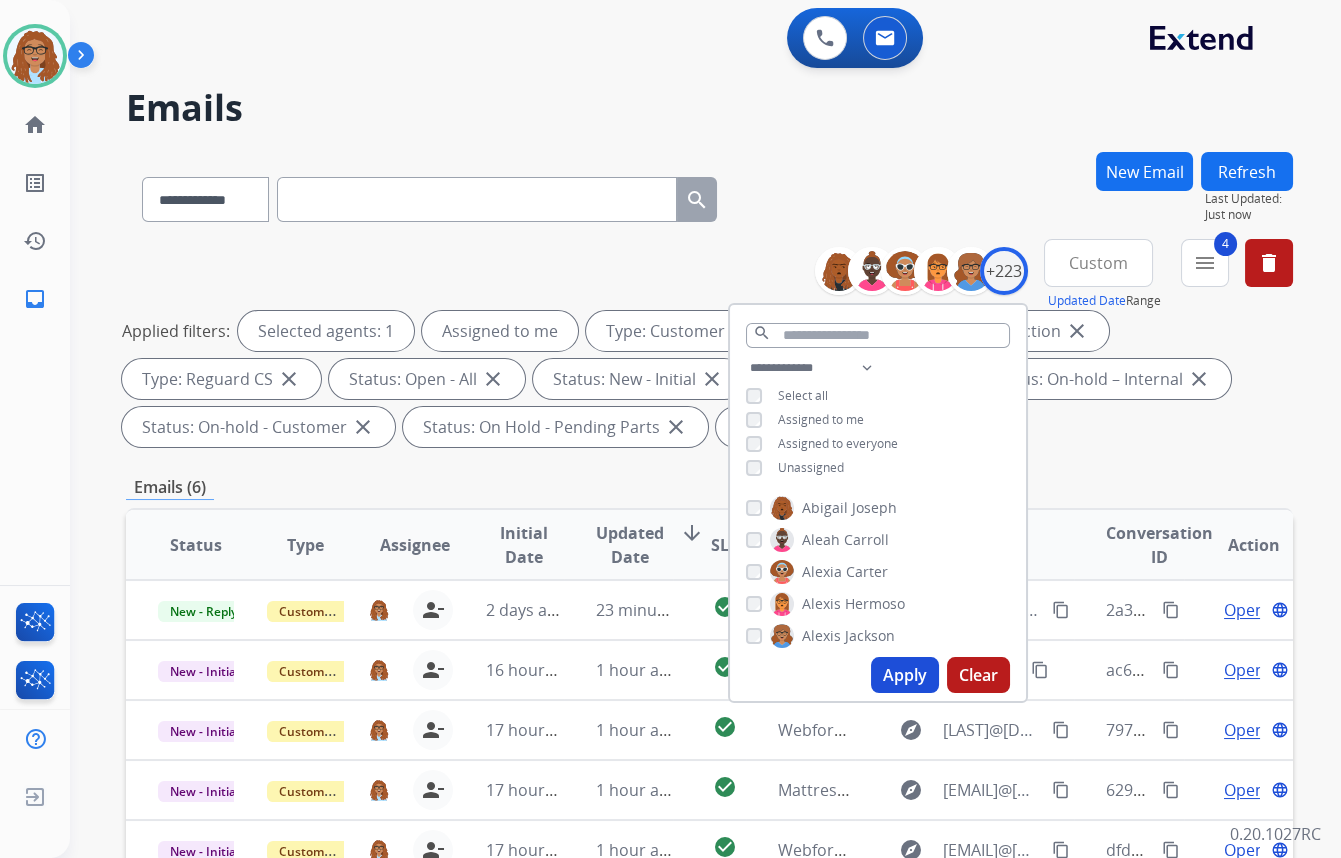 drag, startPoint x: 1004, startPoint y: 207, endPoint x: 1004, endPoint y: 221, distance: 14 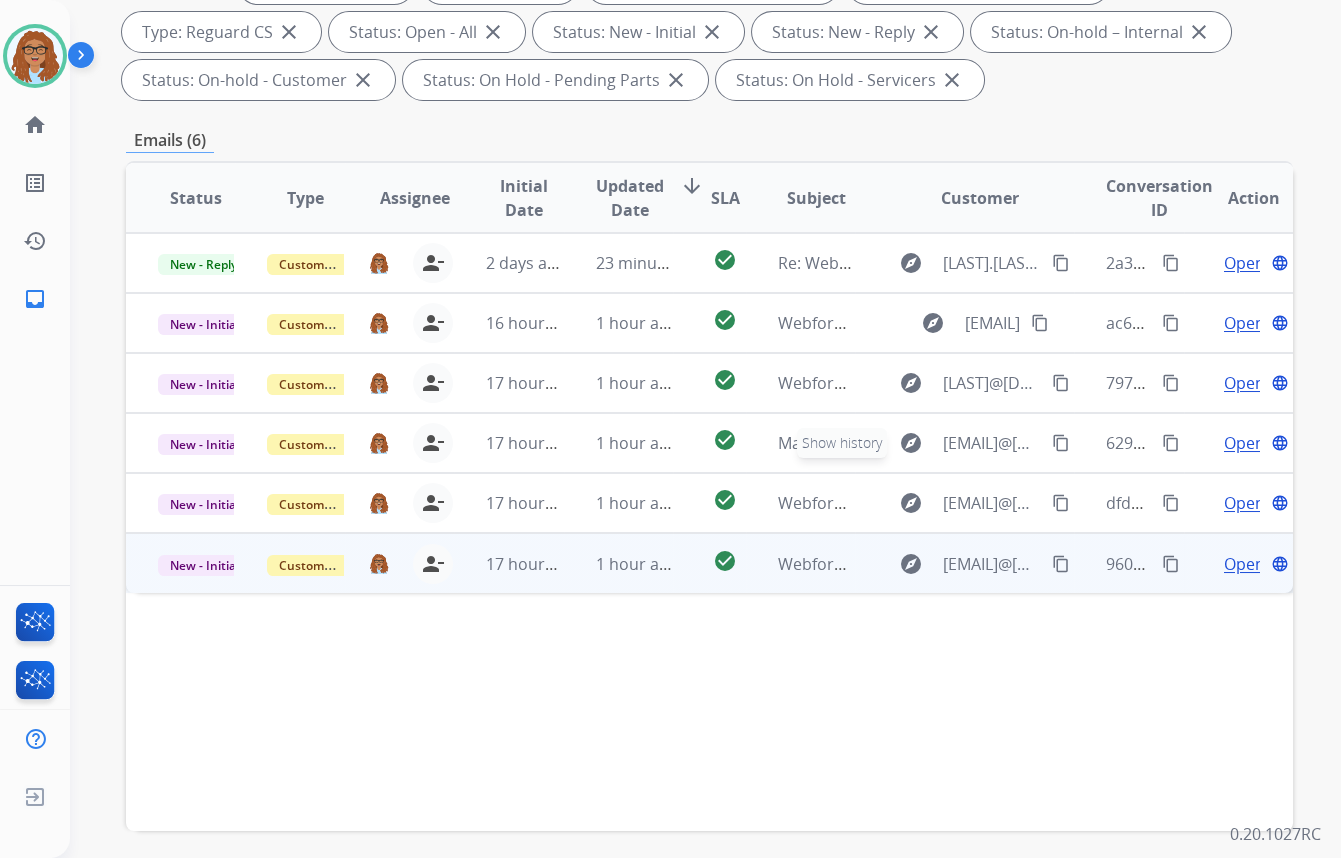 scroll, scrollTop: 363, scrollLeft: 0, axis: vertical 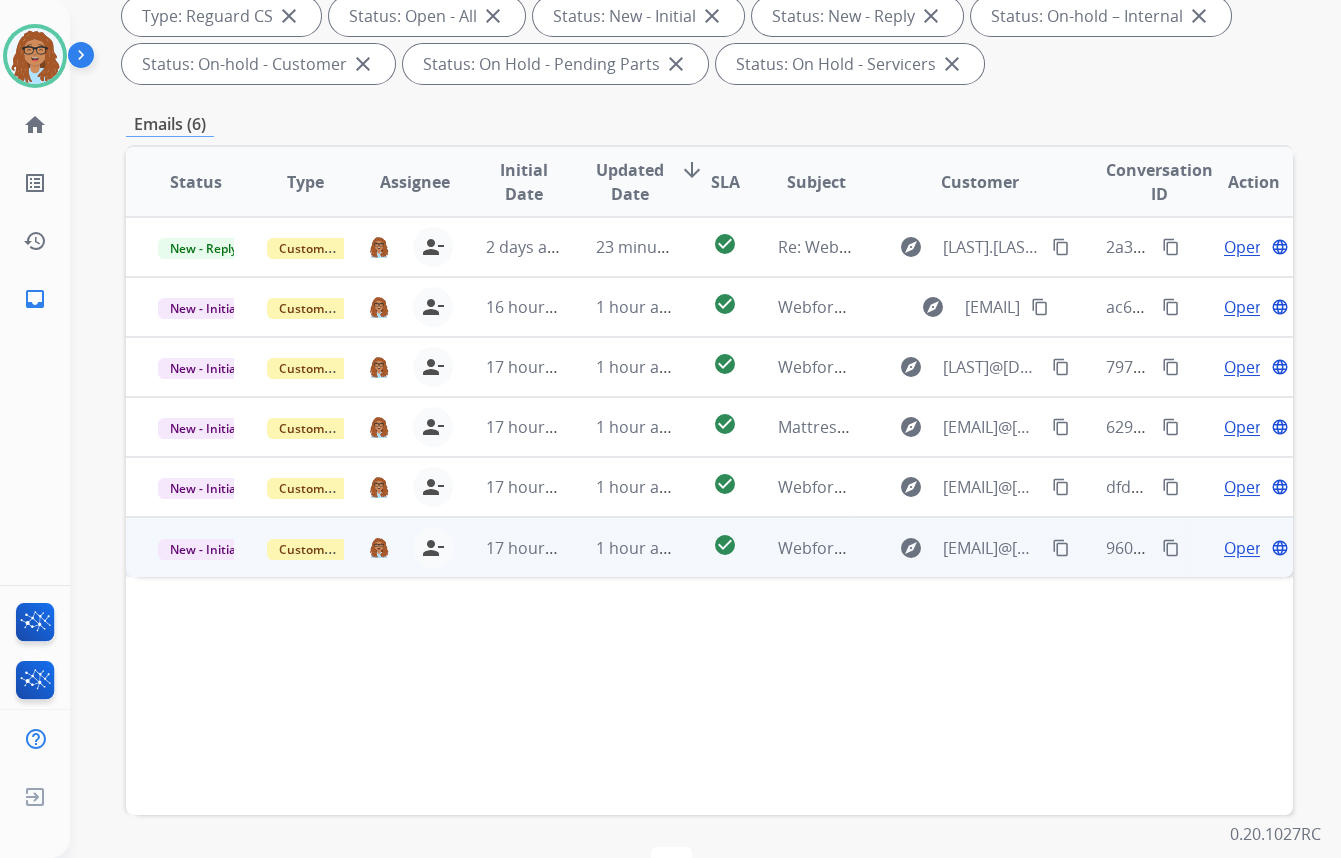 drag, startPoint x: 1156, startPoint y: 543, endPoint x: 1100, endPoint y: 576, distance: 65 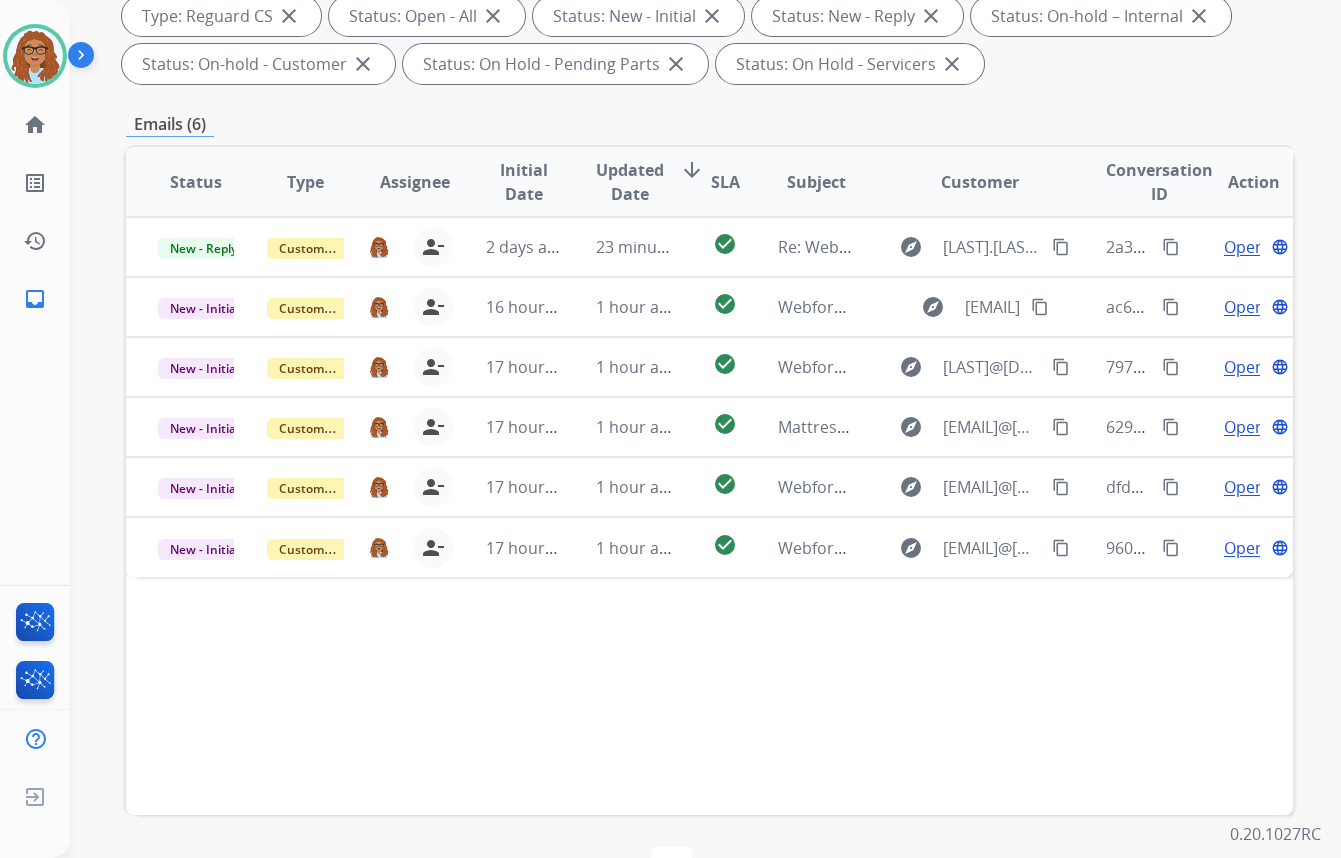 click on "content_copy" at bounding box center [1171, 548] 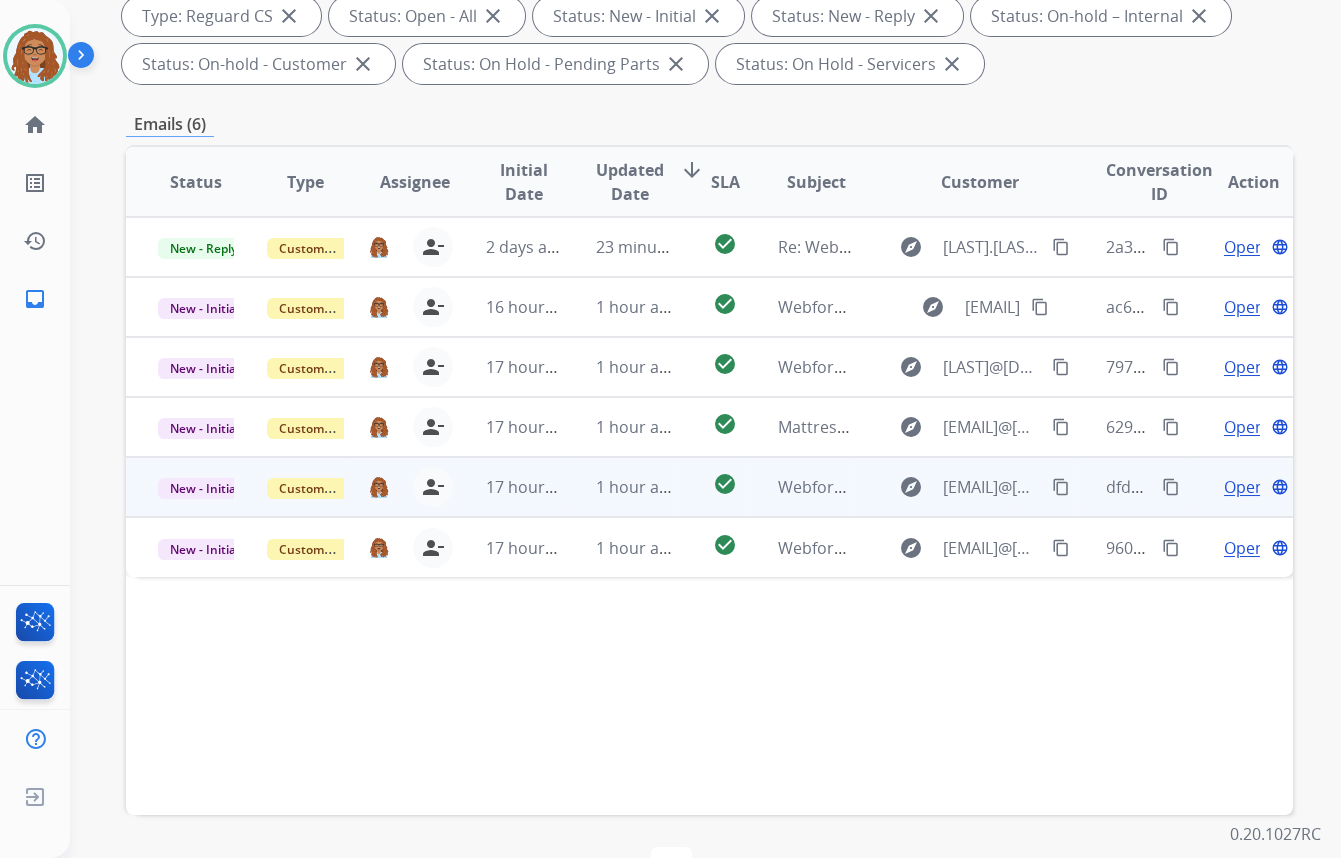 drag, startPoint x: 1051, startPoint y: 550, endPoint x: 1025, endPoint y: 475, distance: 79.37884 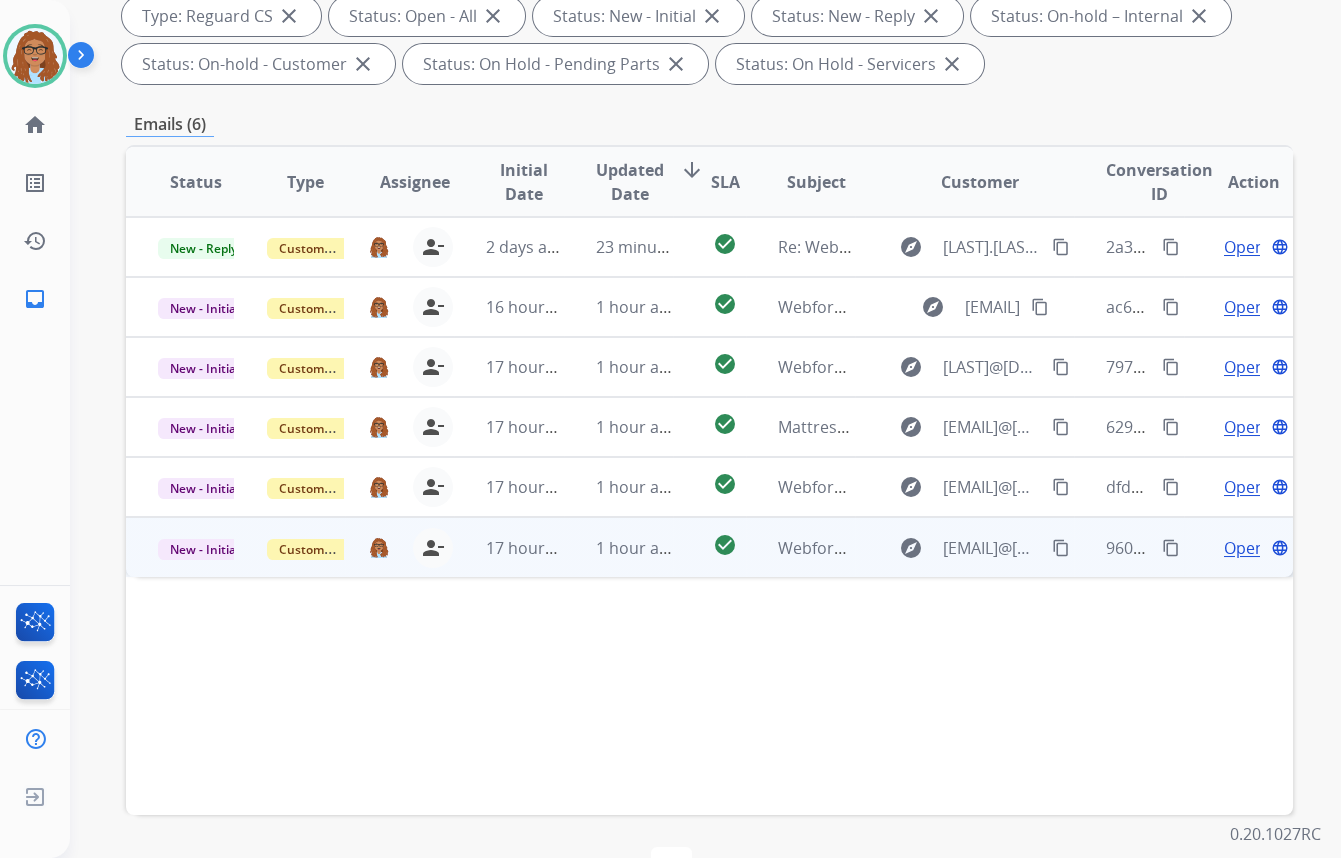 click on "Open" at bounding box center [1244, 548] 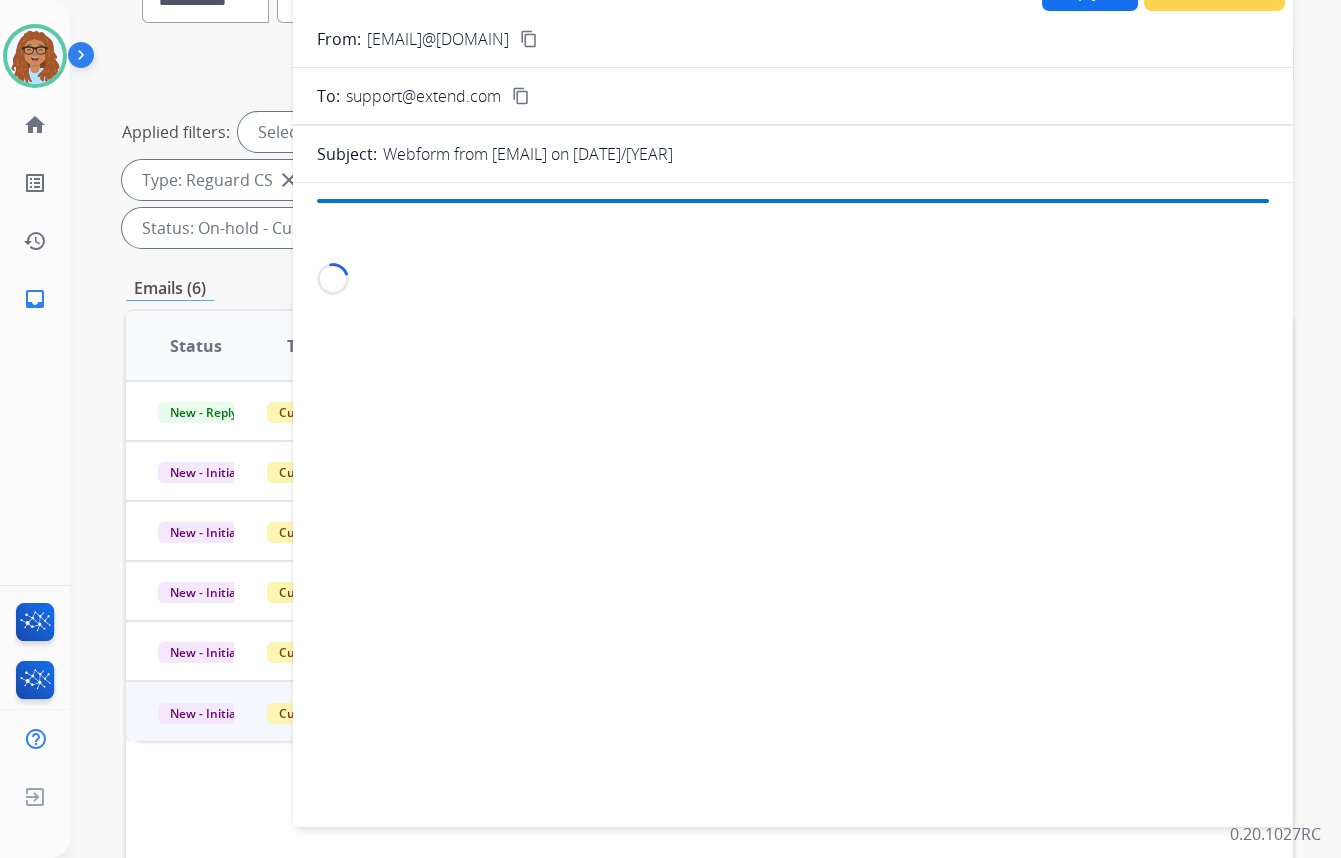 scroll, scrollTop: 181, scrollLeft: 0, axis: vertical 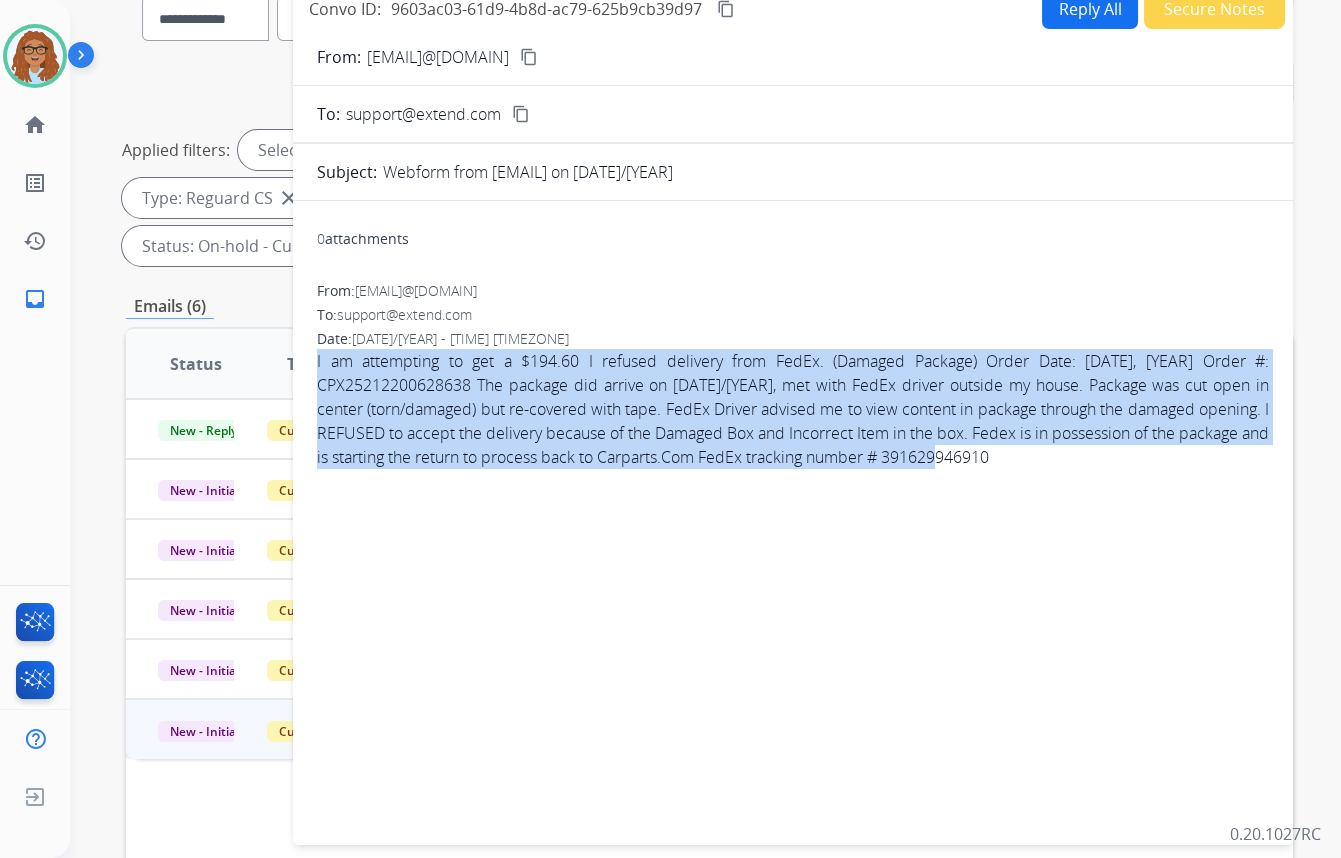 drag, startPoint x: 1124, startPoint y: 454, endPoint x: 292, endPoint y: 367, distance: 836.5363 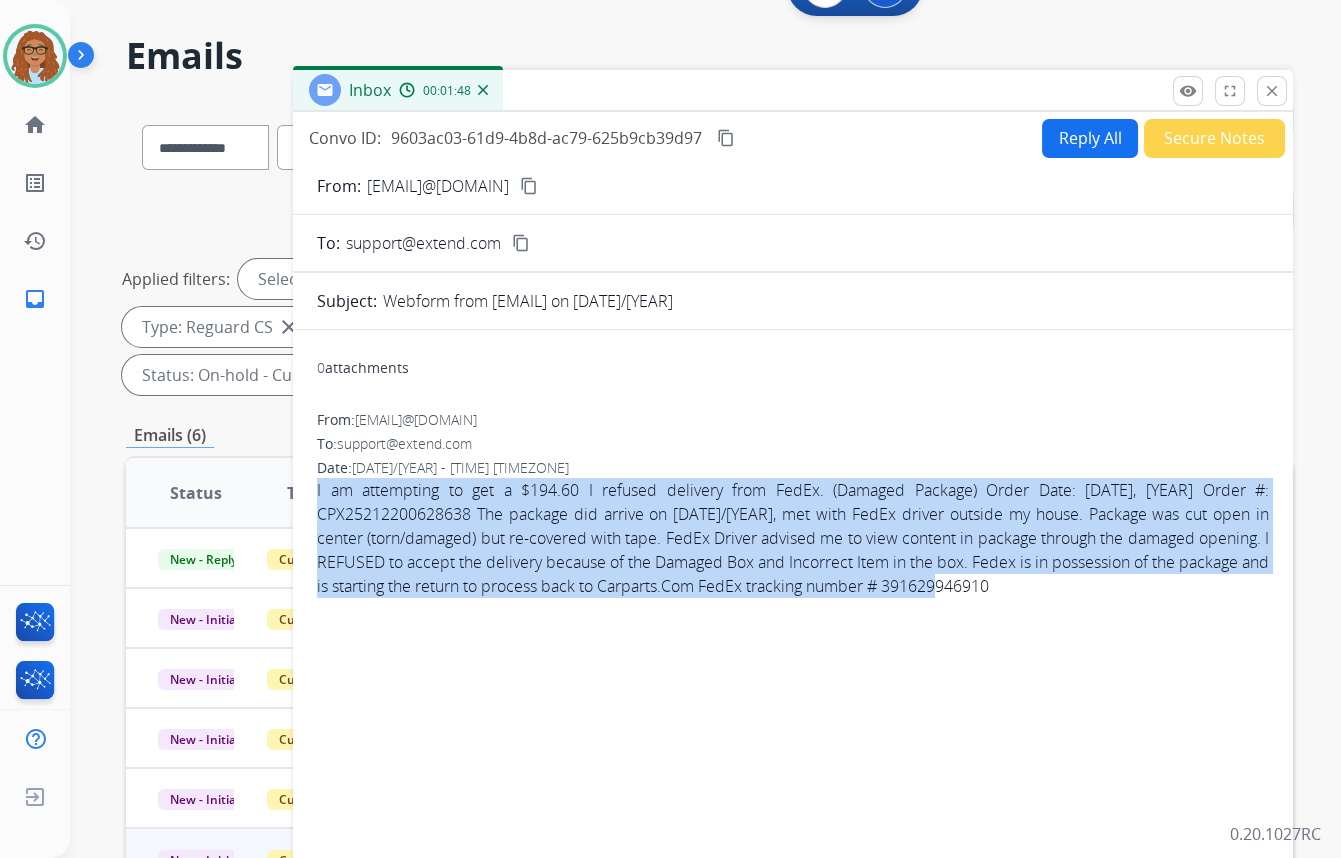 scroll, scrollTop: 0, scrollLeft: 0, axis: both 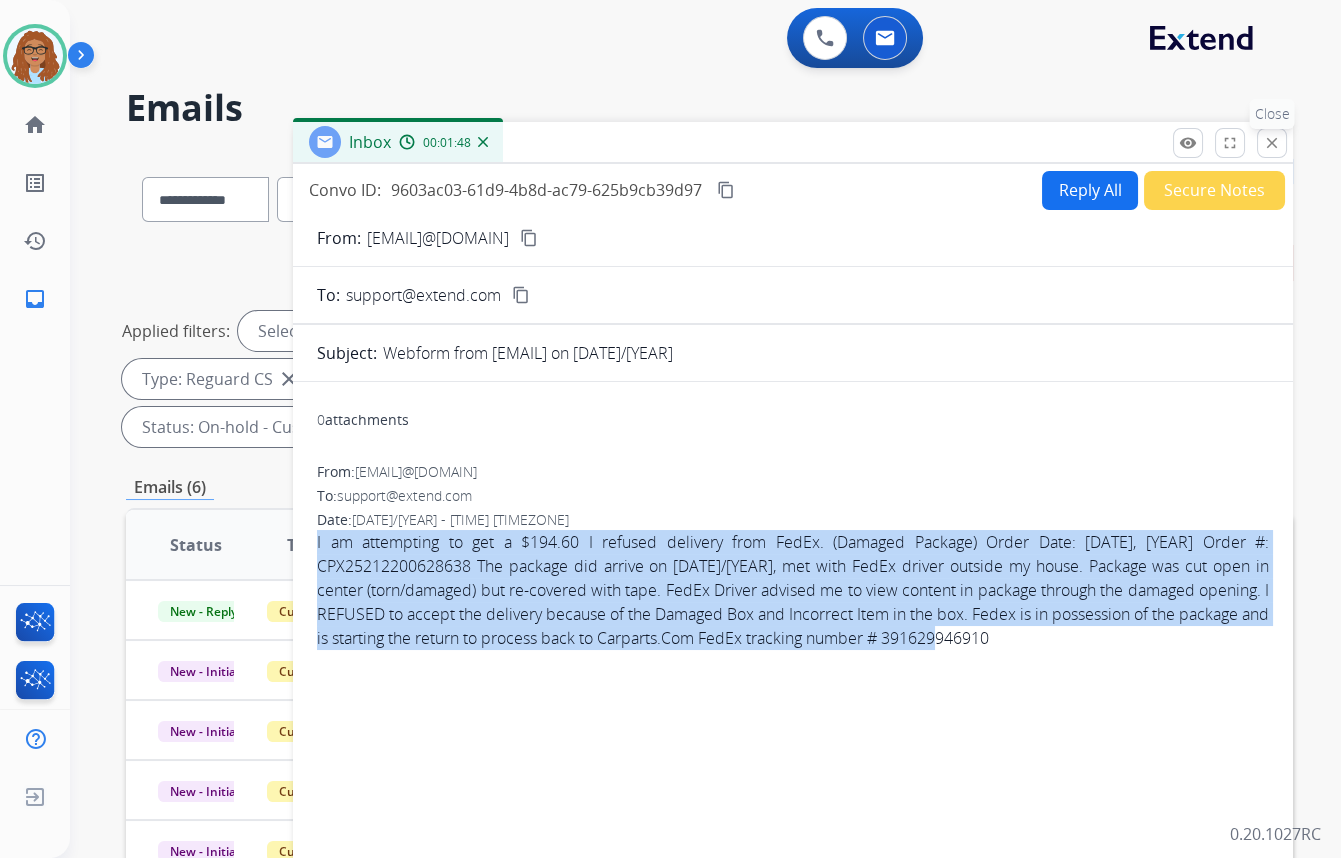 click on "close" at bounding box center [1272, 143] 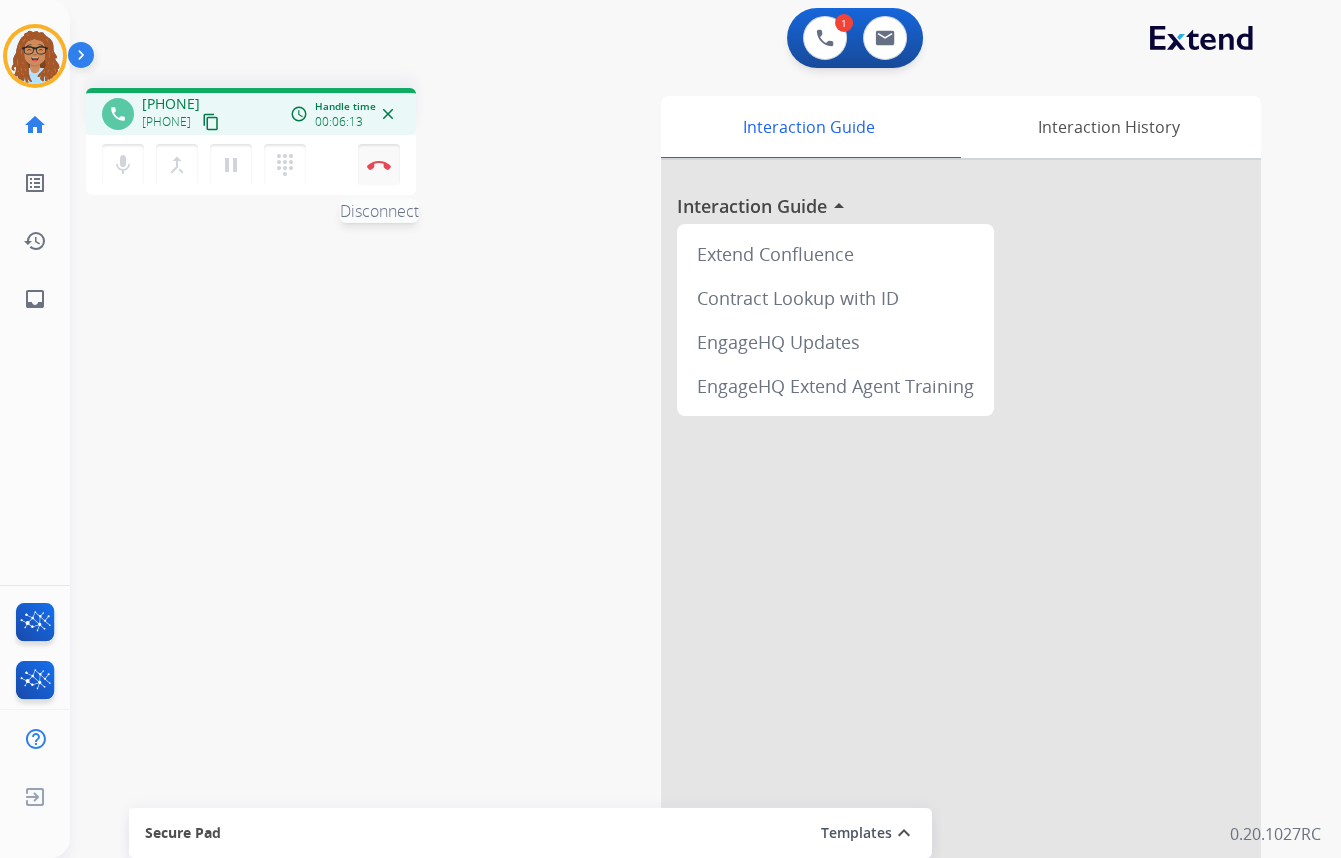click on "Disconnect" at bounding box center [379, 165] 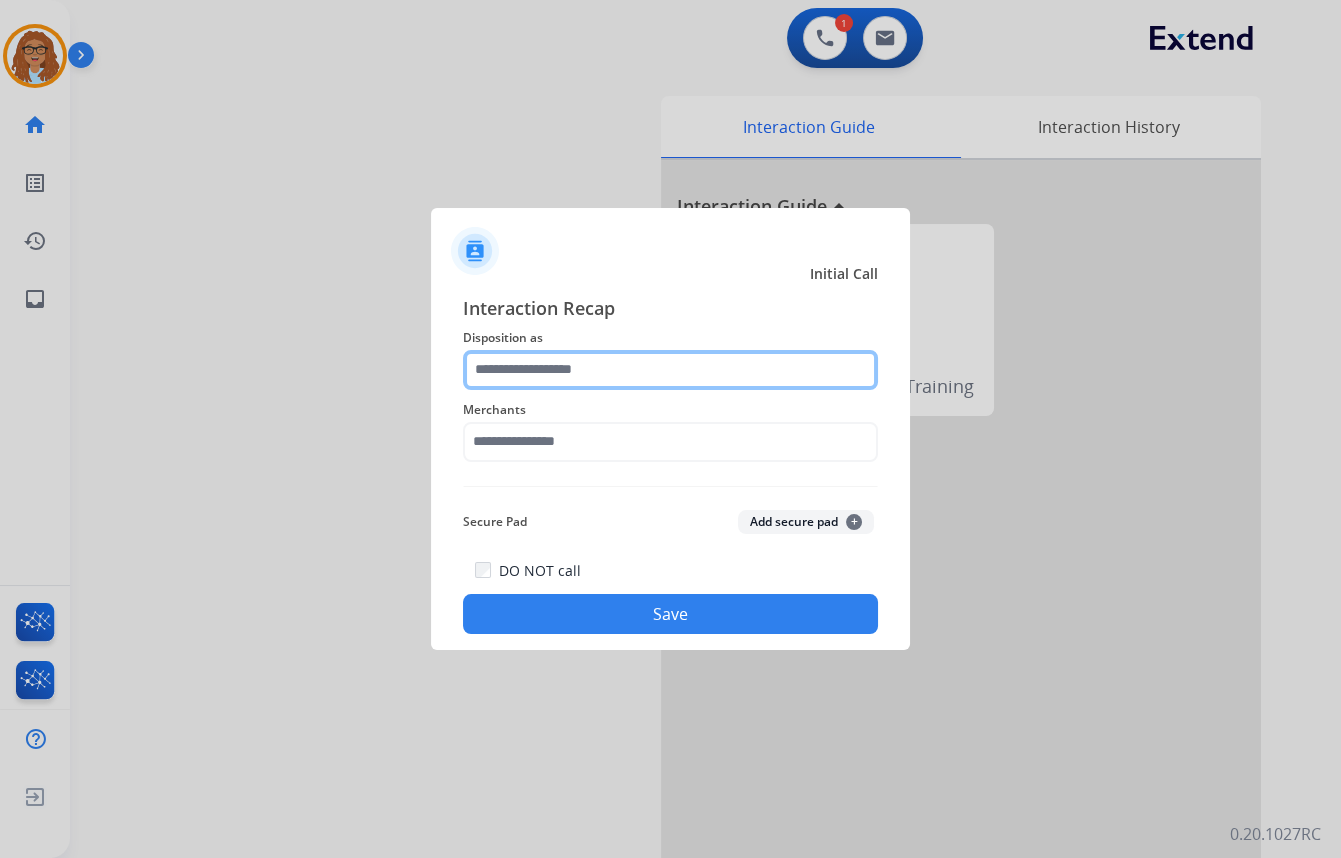 drag, startPoint x: 712, startPoint y: 361, endPoint x: 702, endPoint y: 388, distance: 28.79236 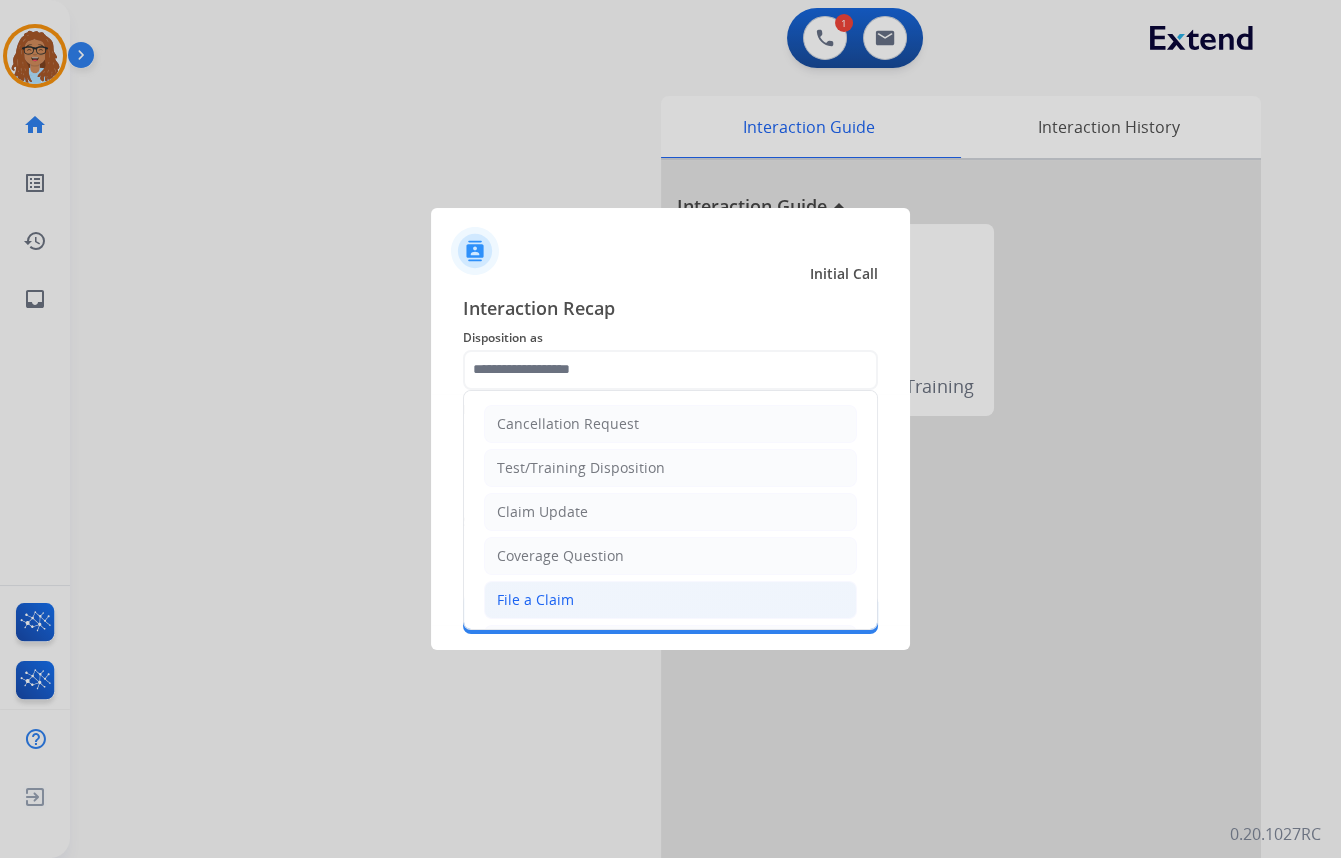 click on "File a Claim" 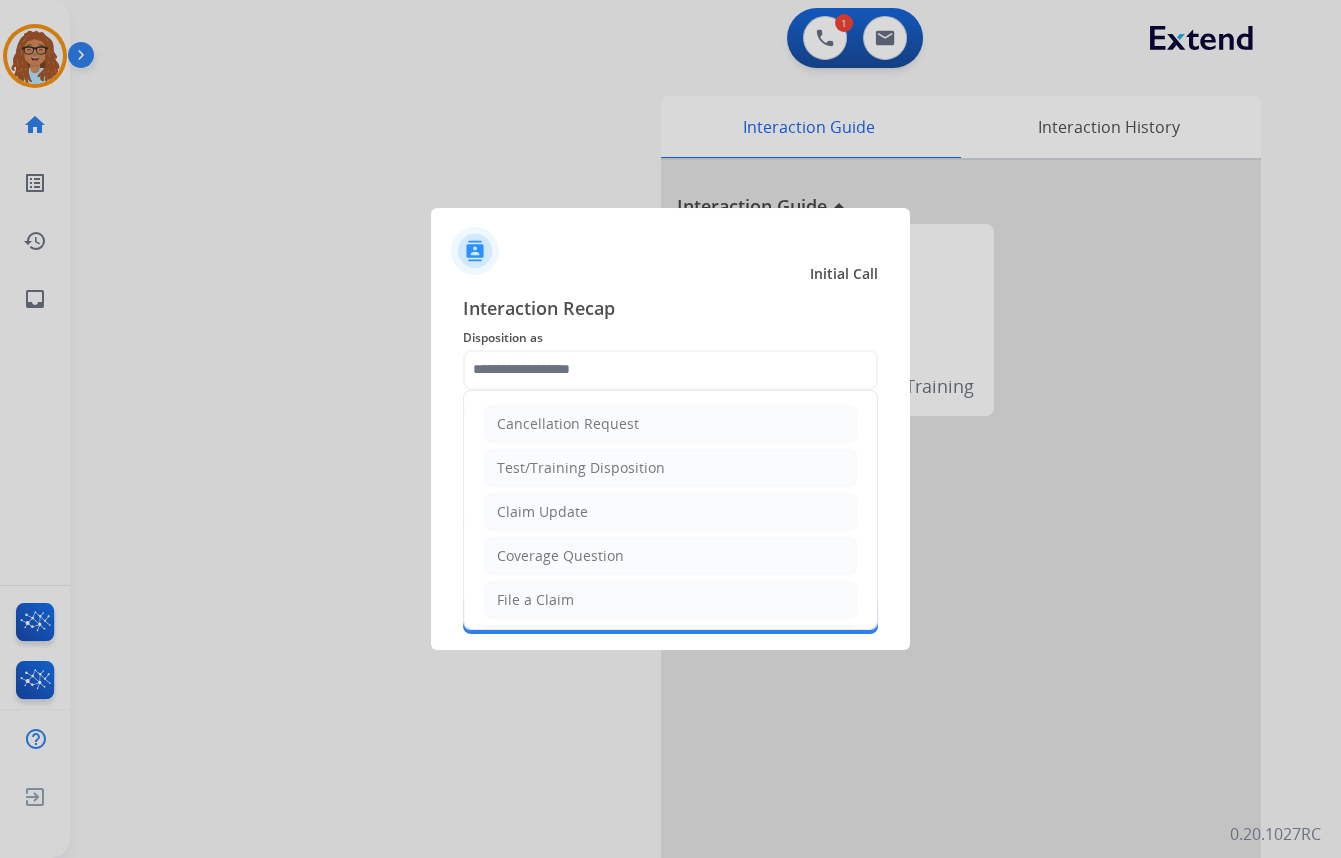 type on "**********" 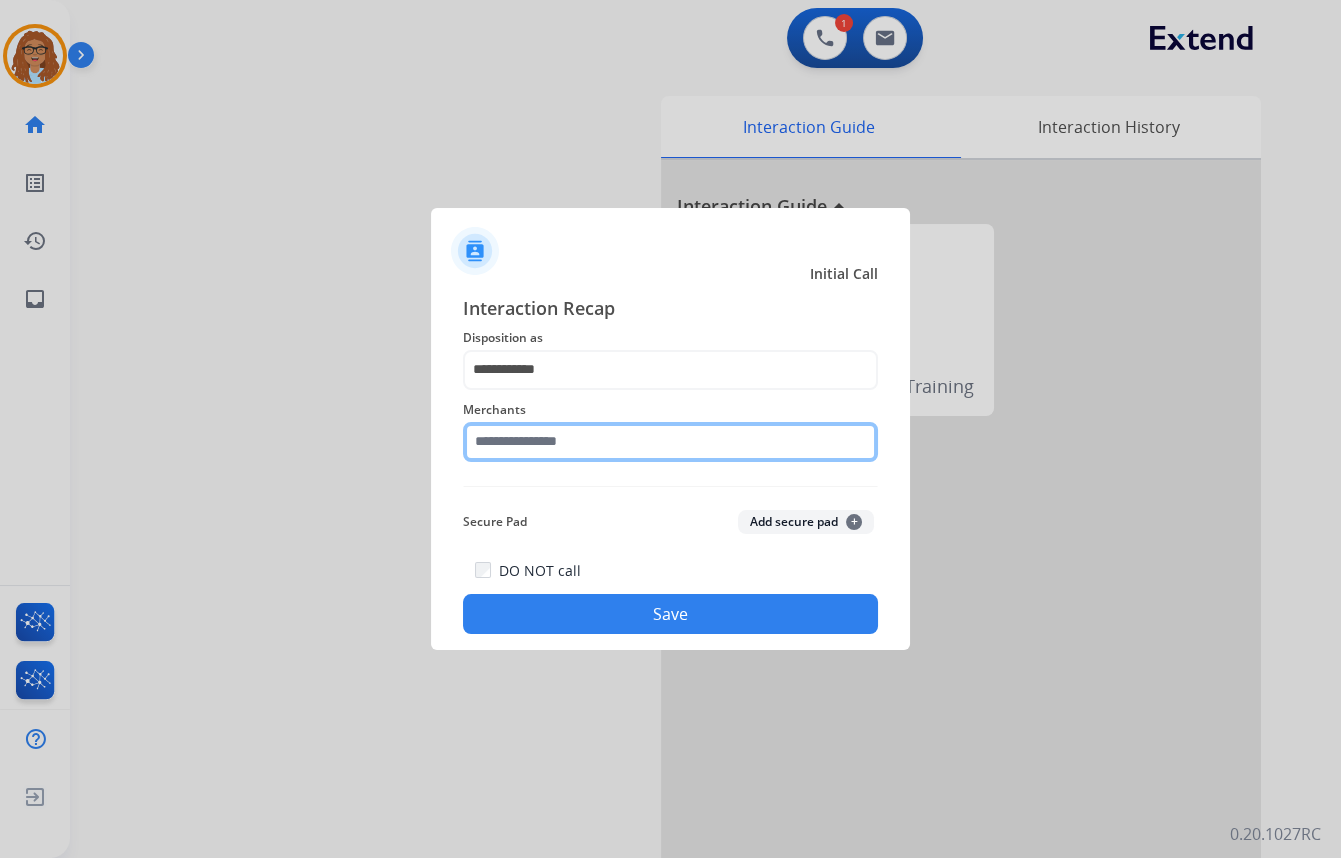 click 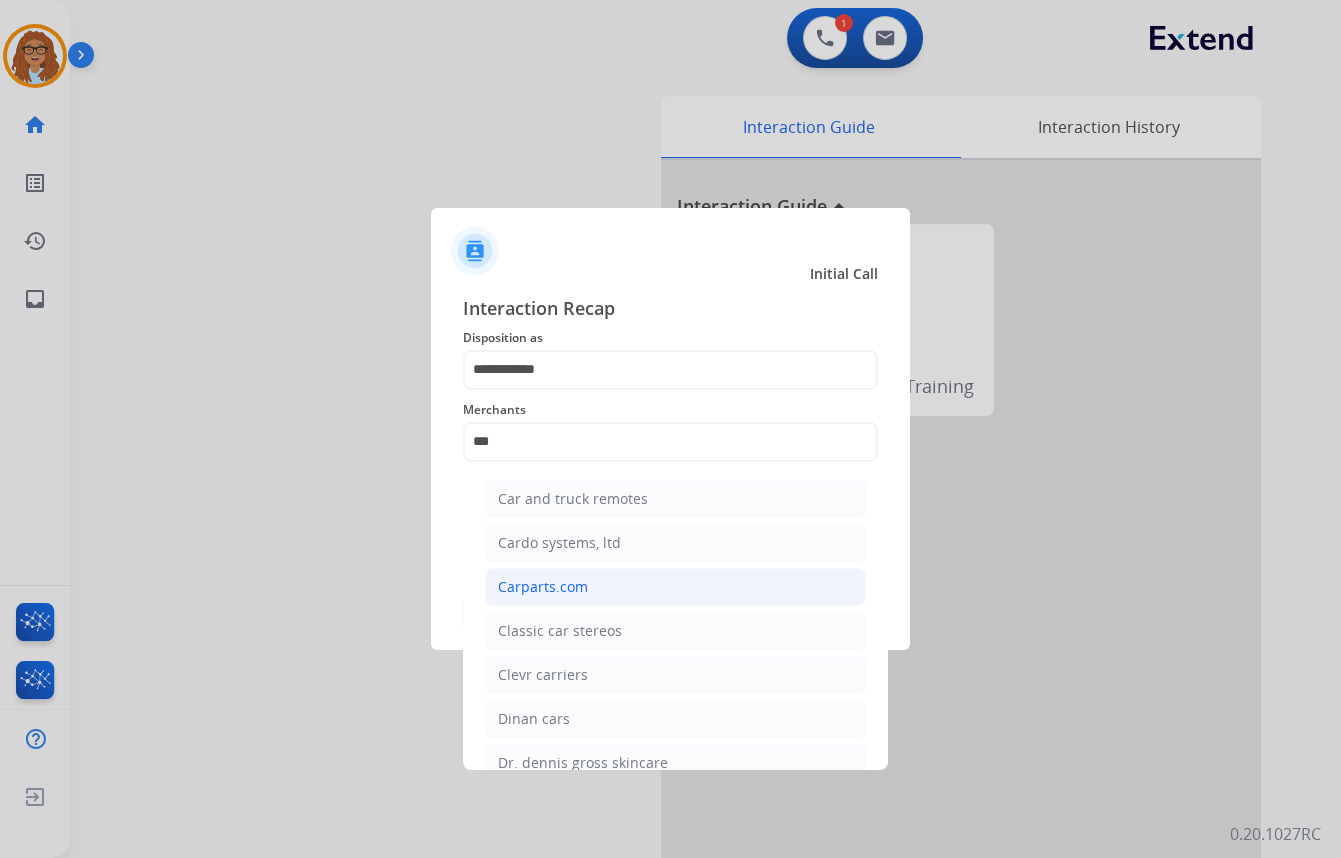 click on "Carparts.com" 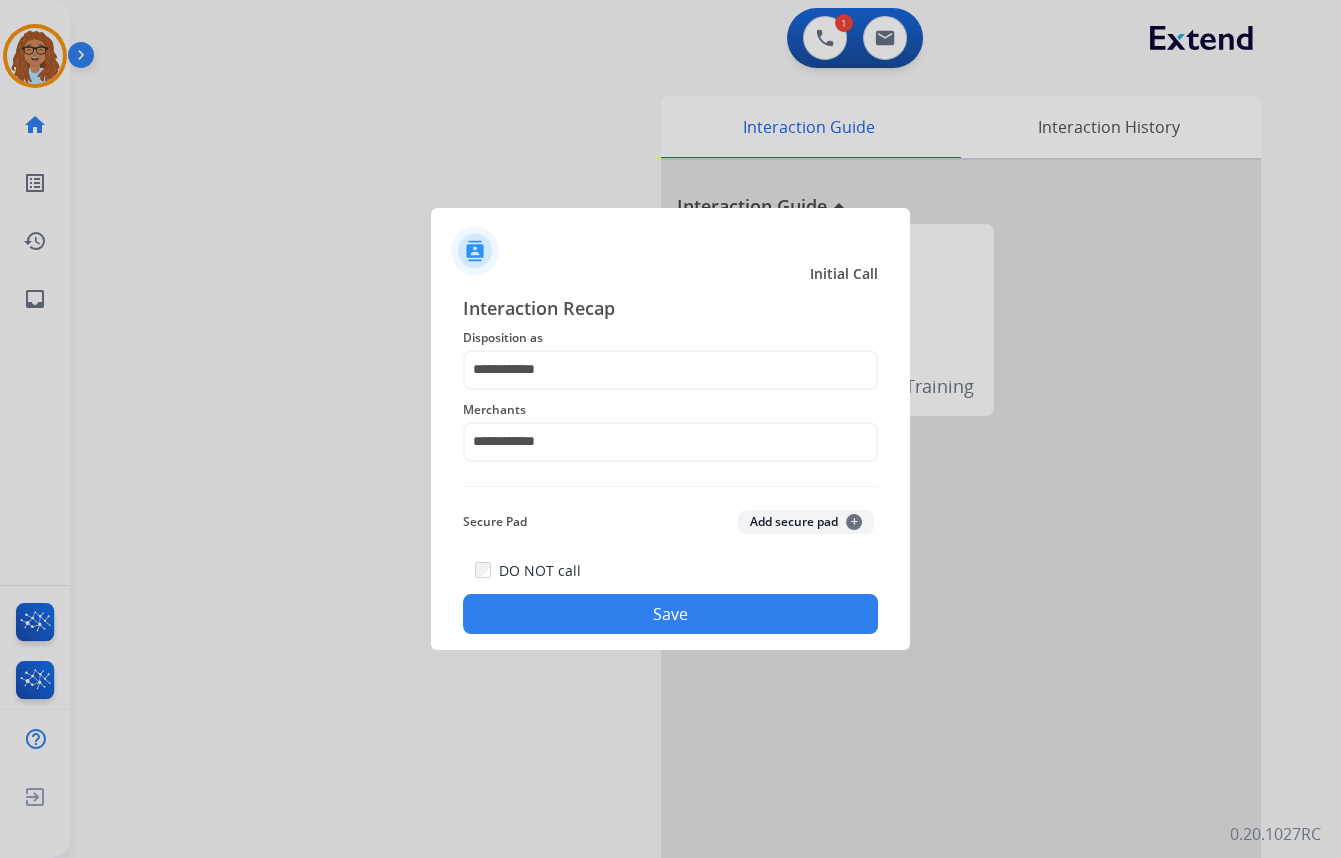 click on "Save" 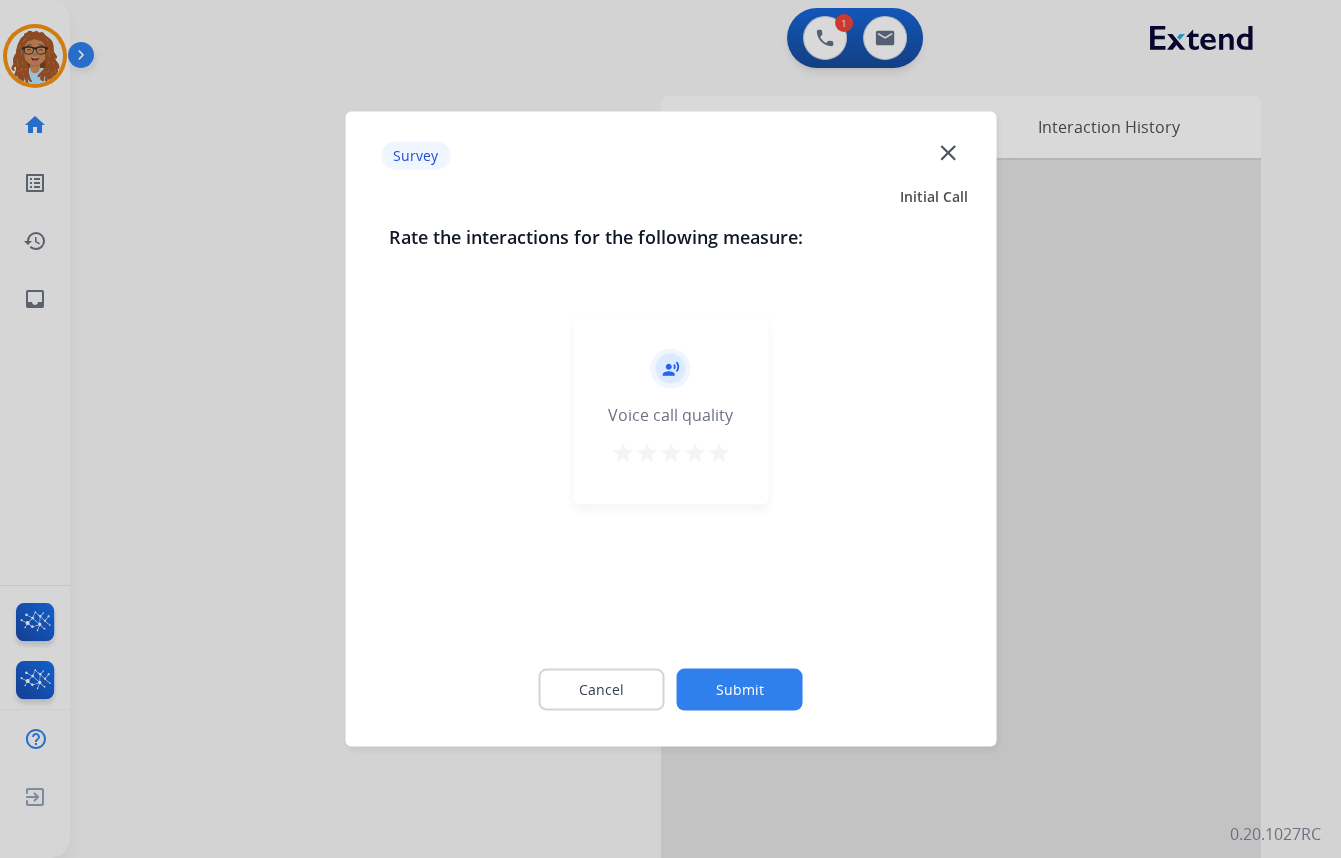 click on "close" 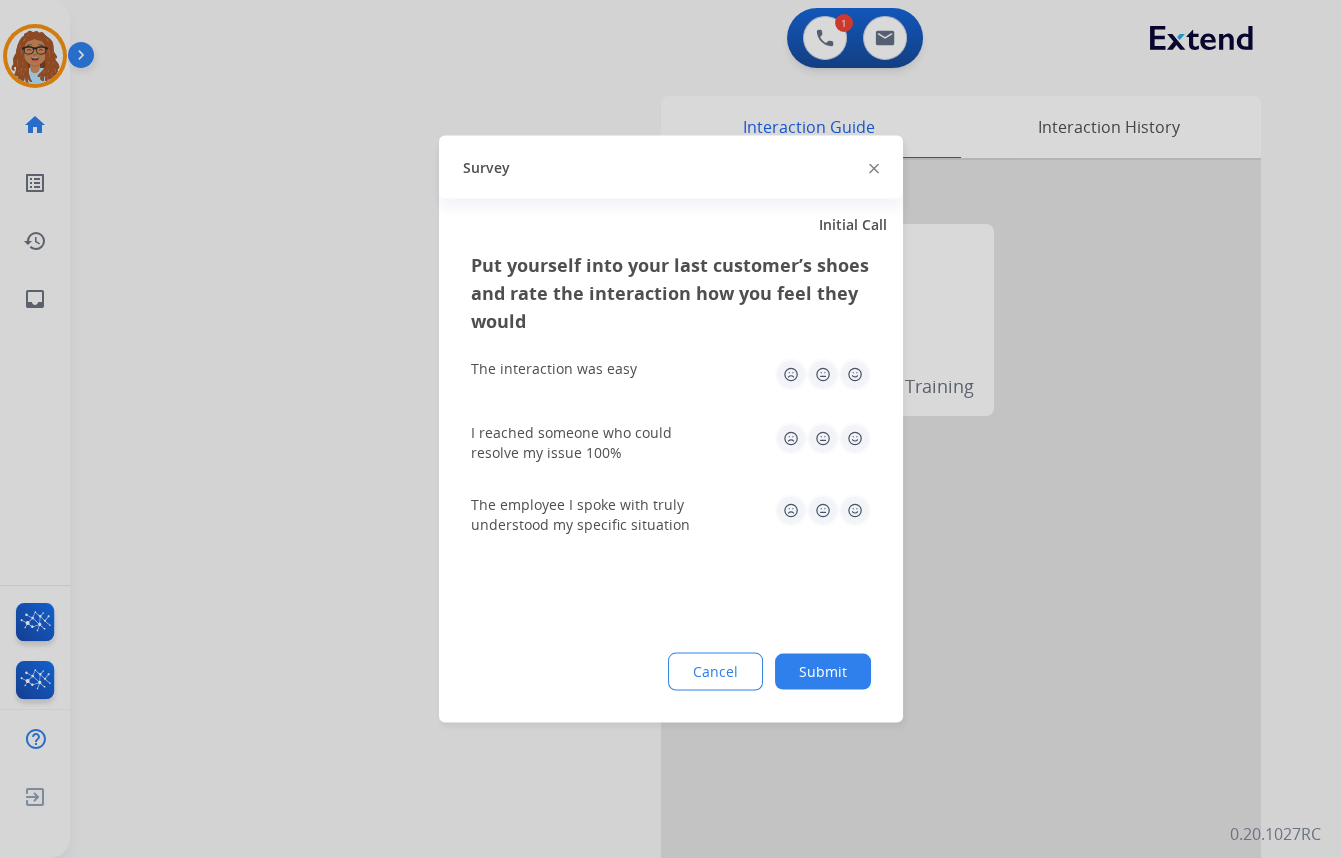drag, startPoint x: 871, startPoint y: 166, endPoint x: 601, endPoint y: 216, distance: 274.5906 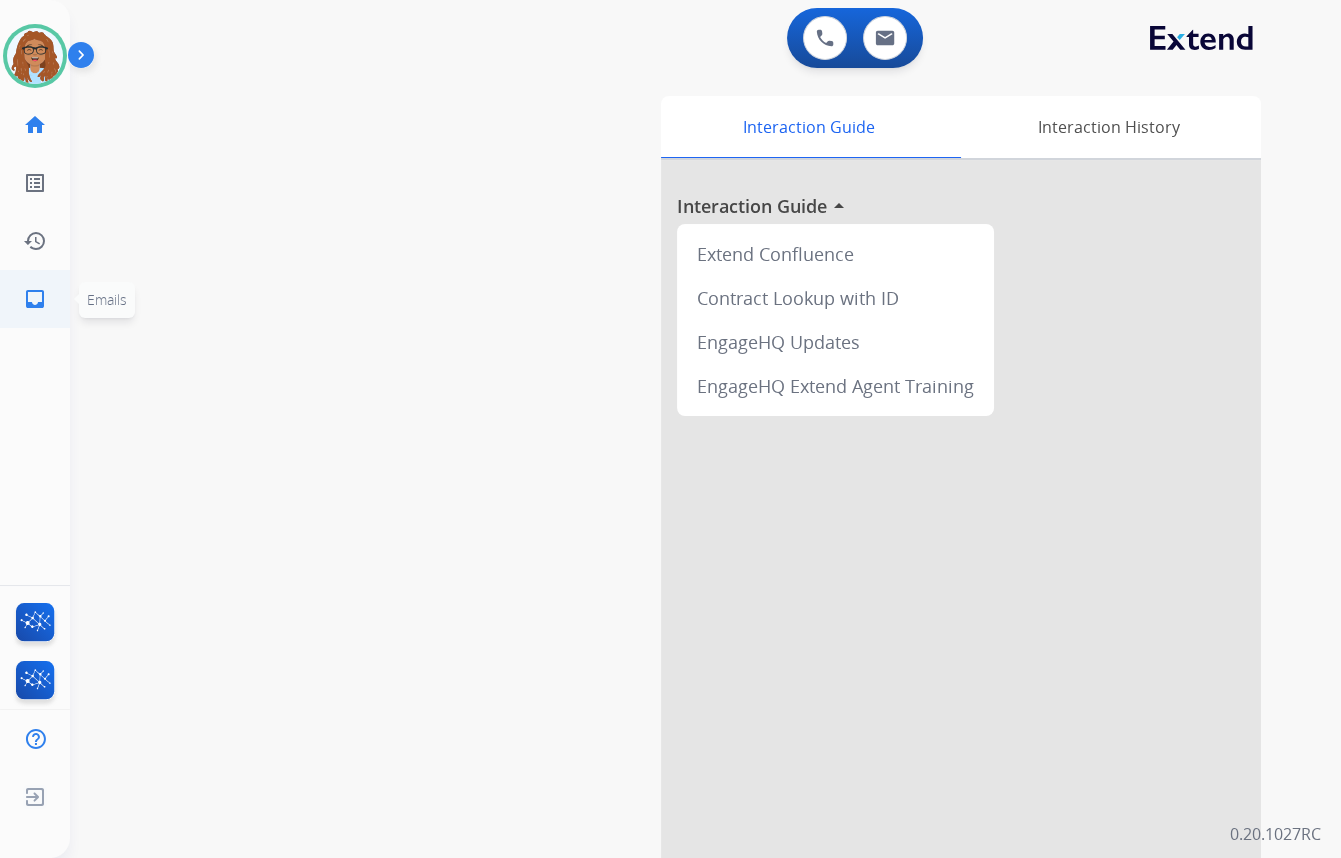 click on "inbox" 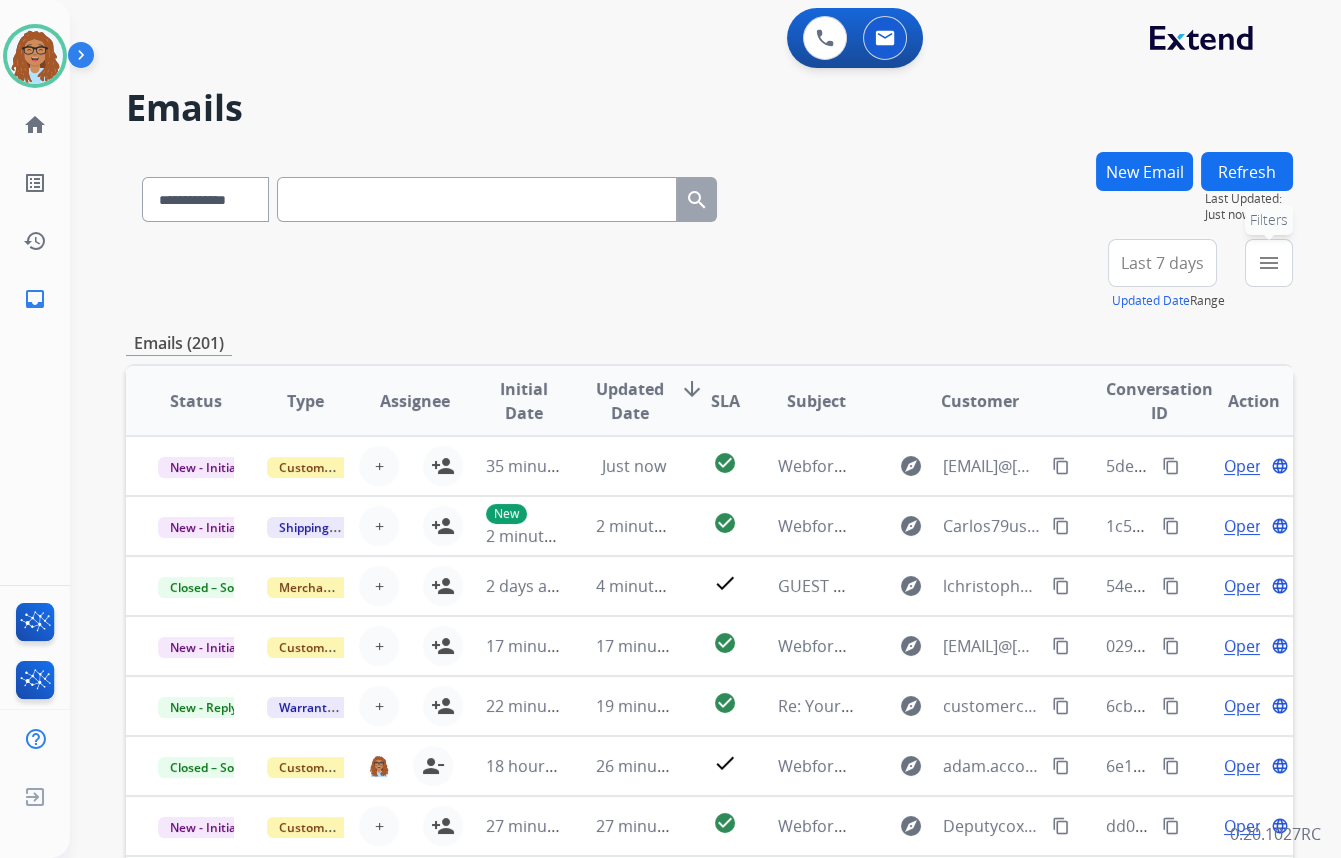 click on "menu" at bounding box center (1269, 263) 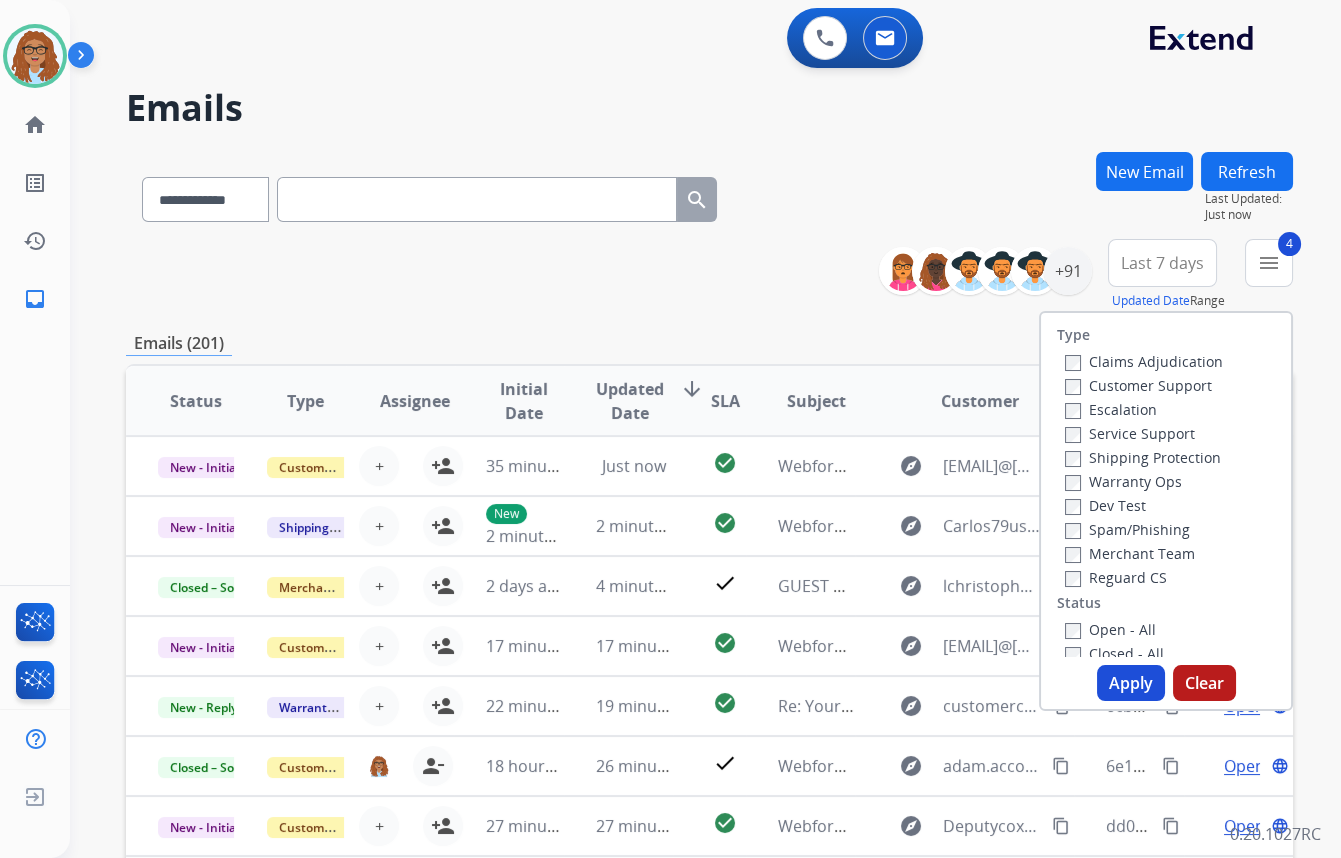 click on "Apply" at bounding box center (1131, 683) 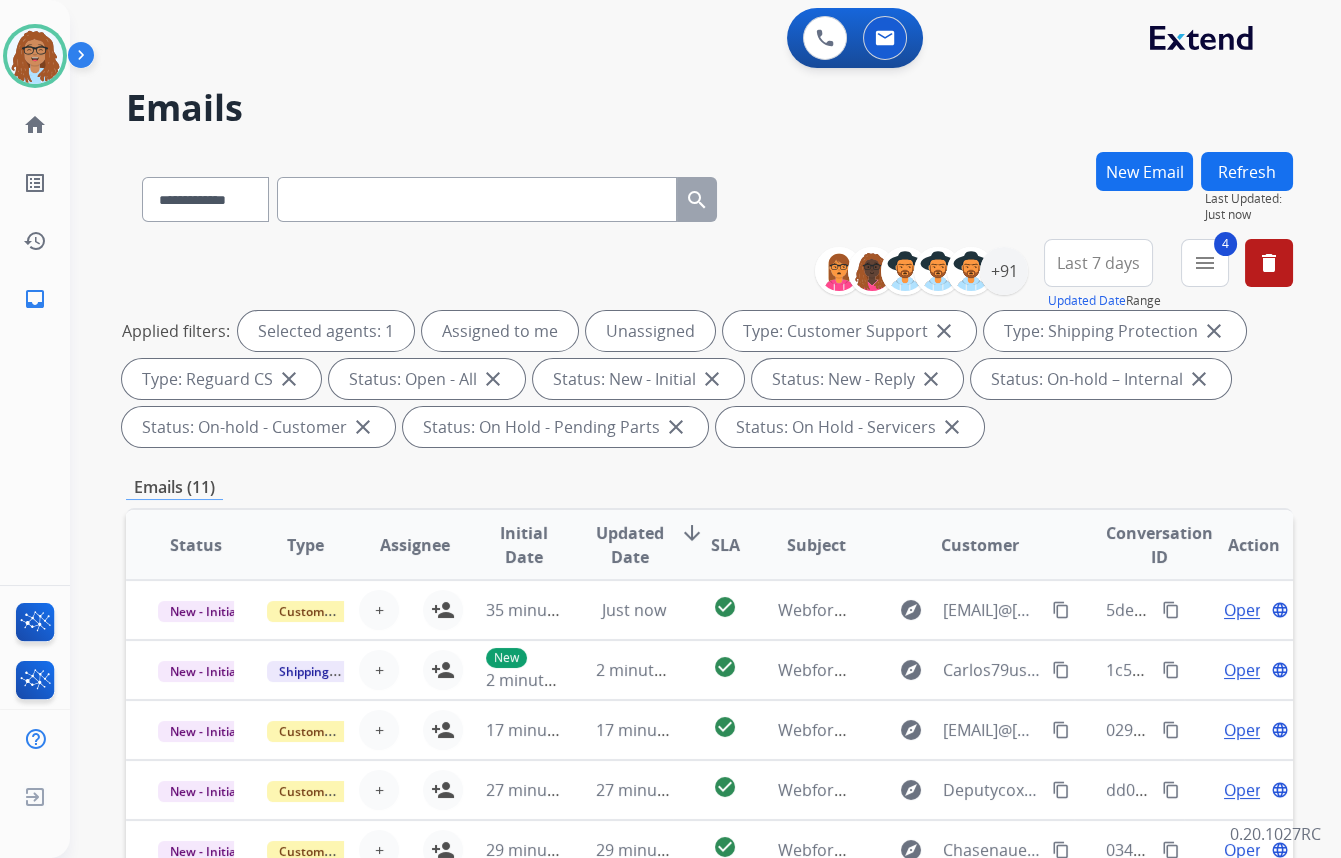drag, startPoint x: 1083, startPoint y: 262, endPoint x: 1058, endPoint y: 350, distance: 91.48224 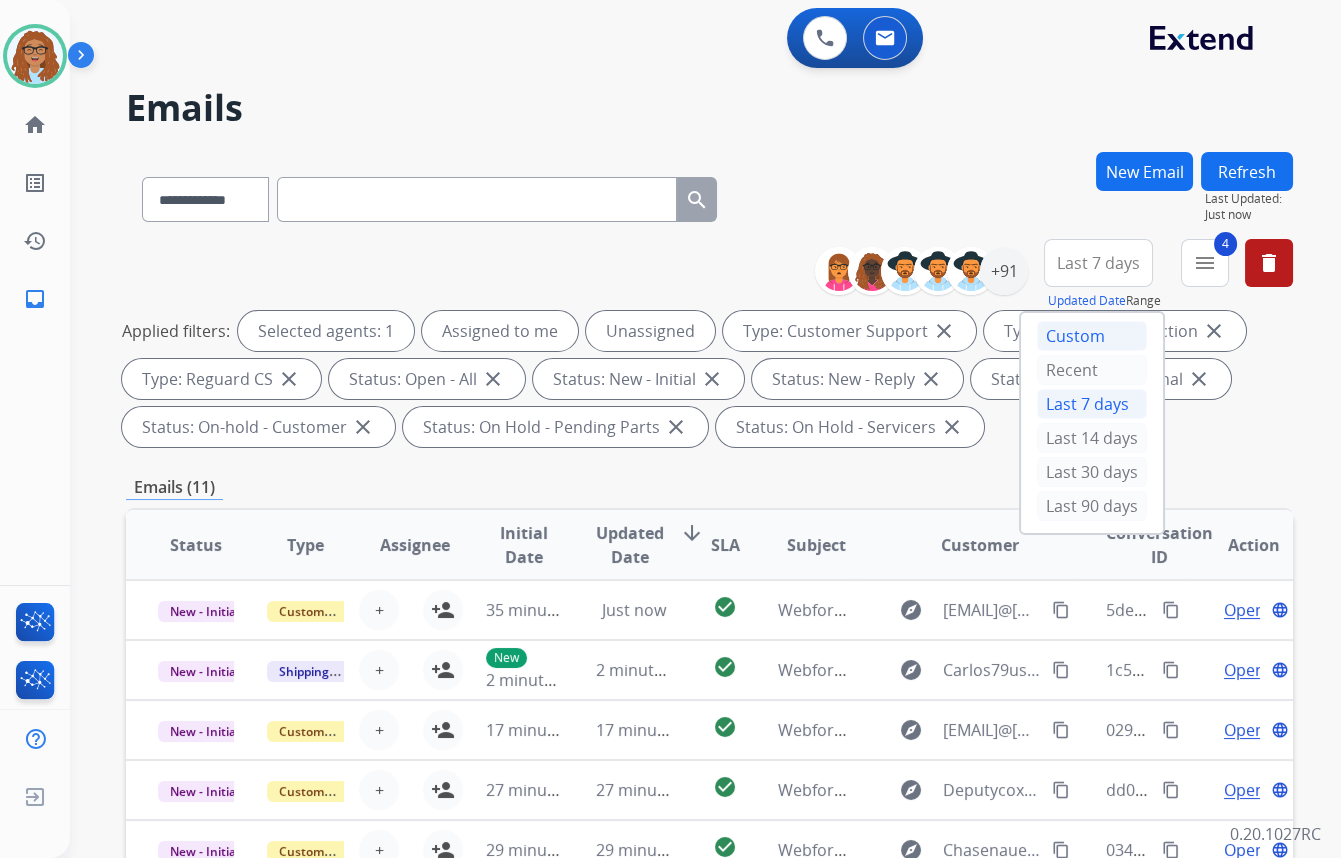 click on "Custom" at bounding box center [1092, 336] 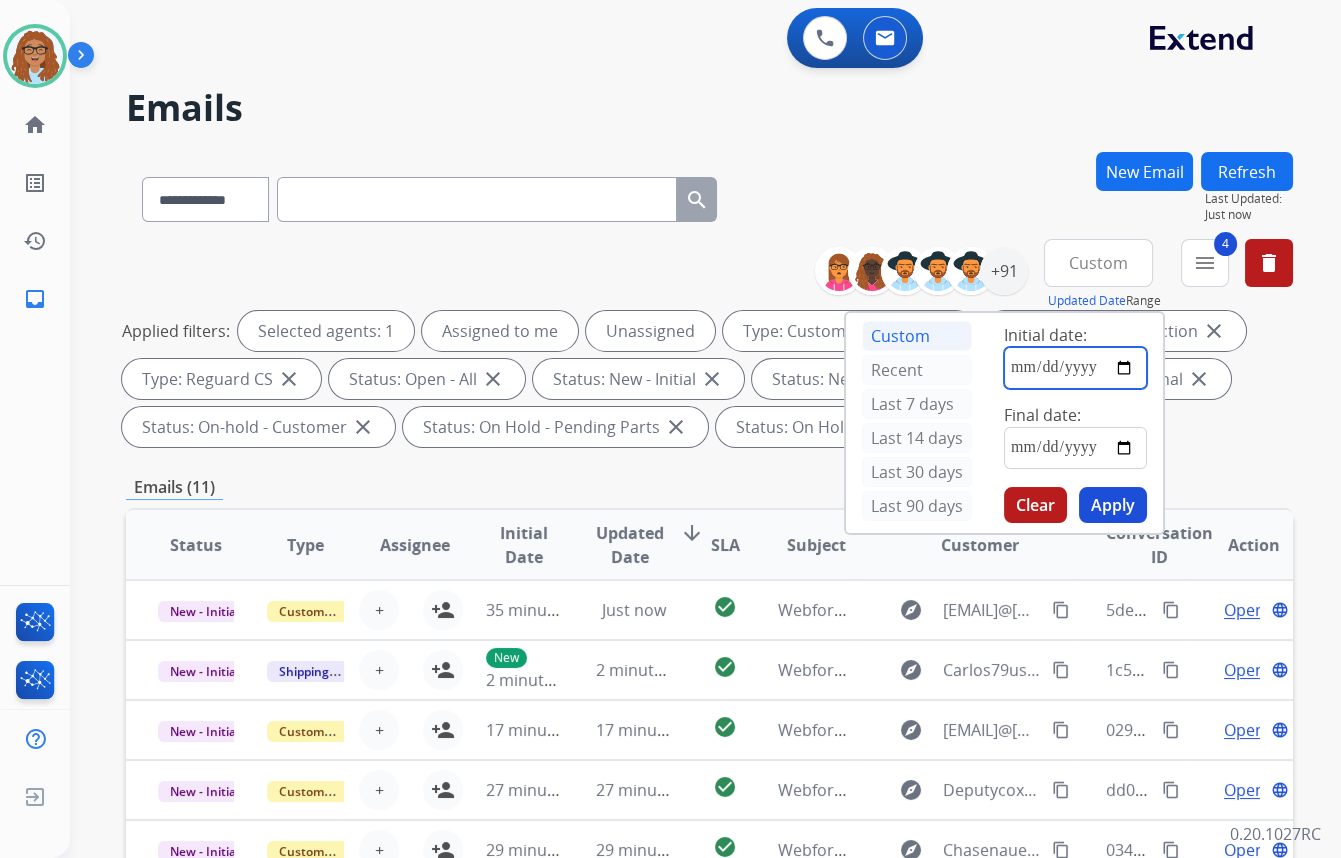 click at bounding box center (1075, 368) 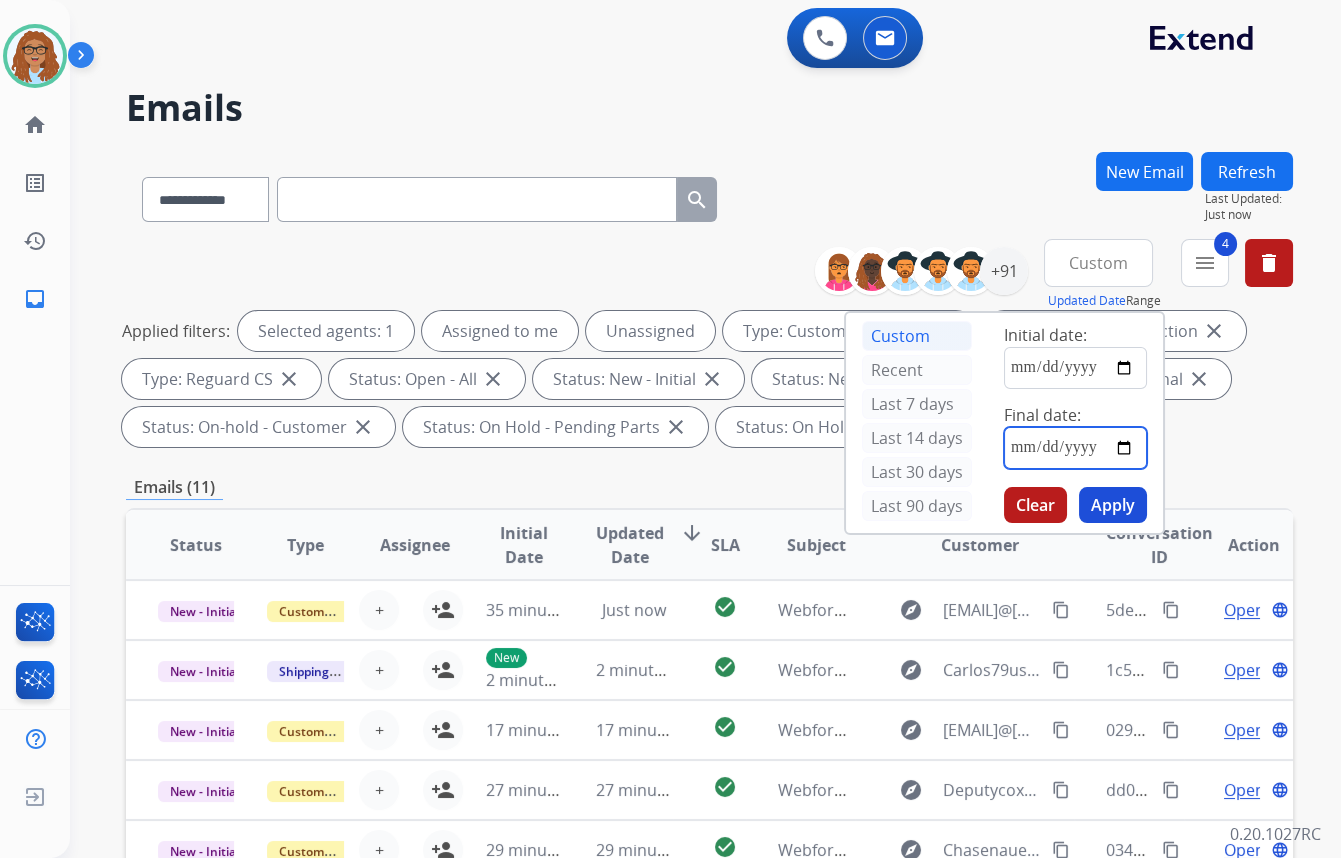 click at bounding box center [1075, 448] 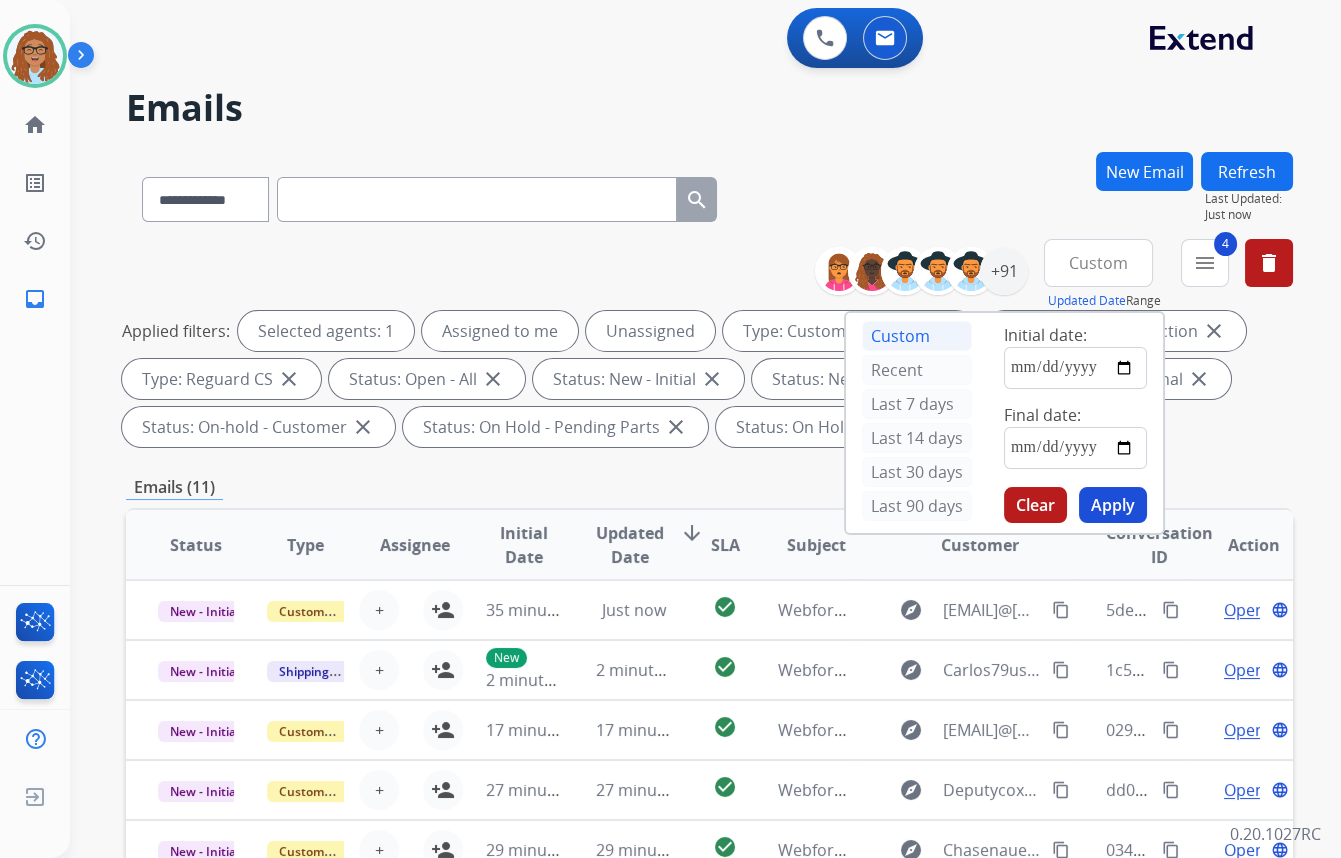 click on "Apply" at bounding box center [1113, 505] 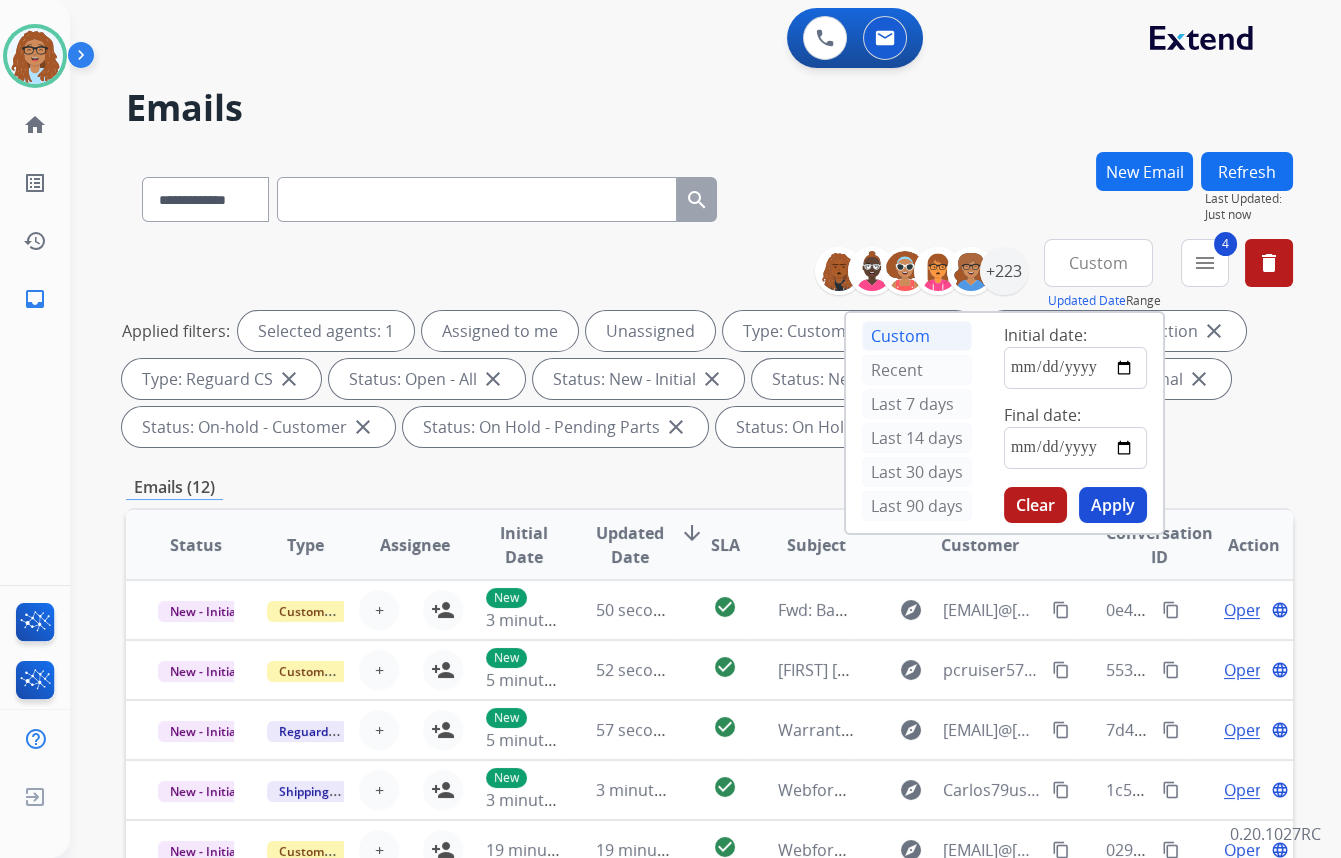 click on "**********" at bounding box center [709, 195] 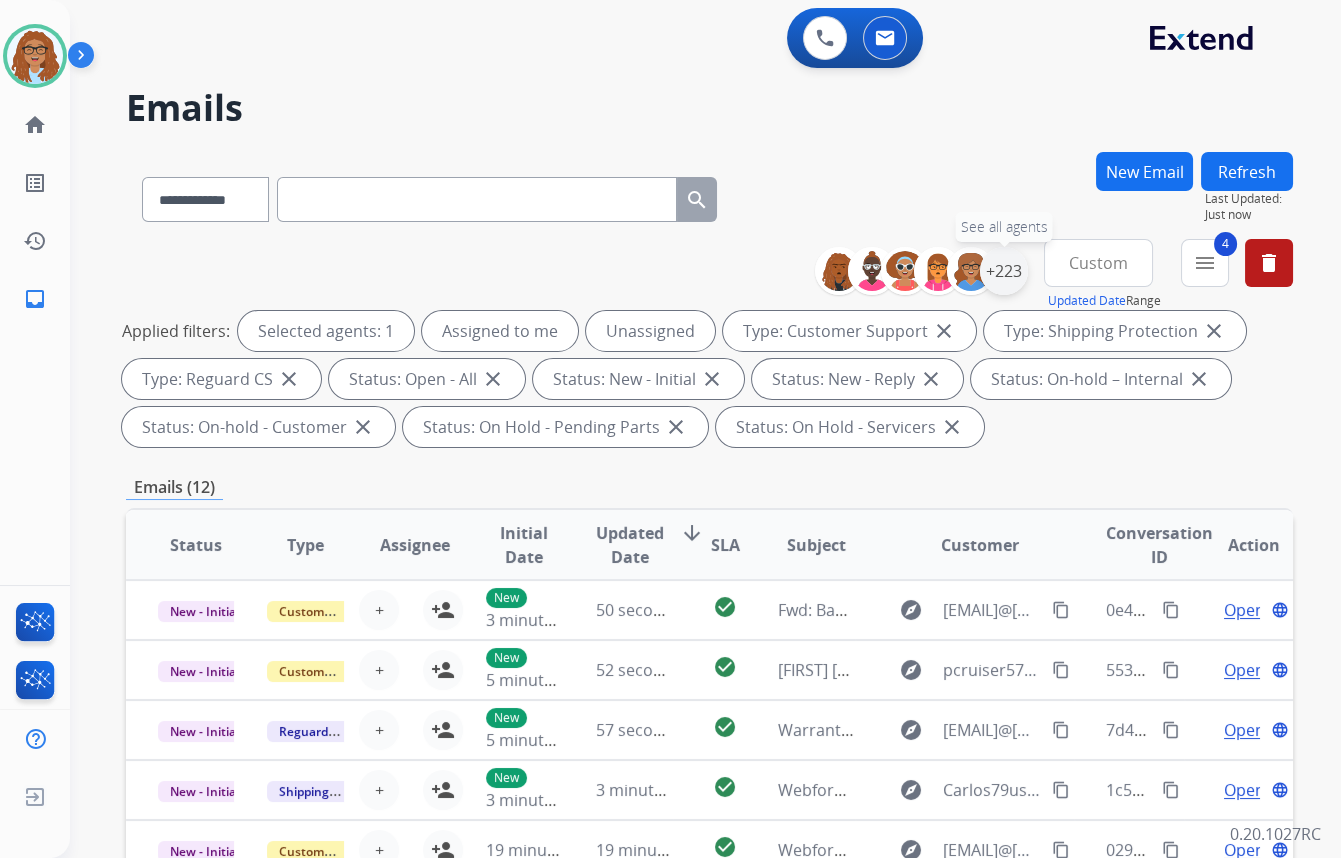 click on "+223" at bounding box center (1004, 271) 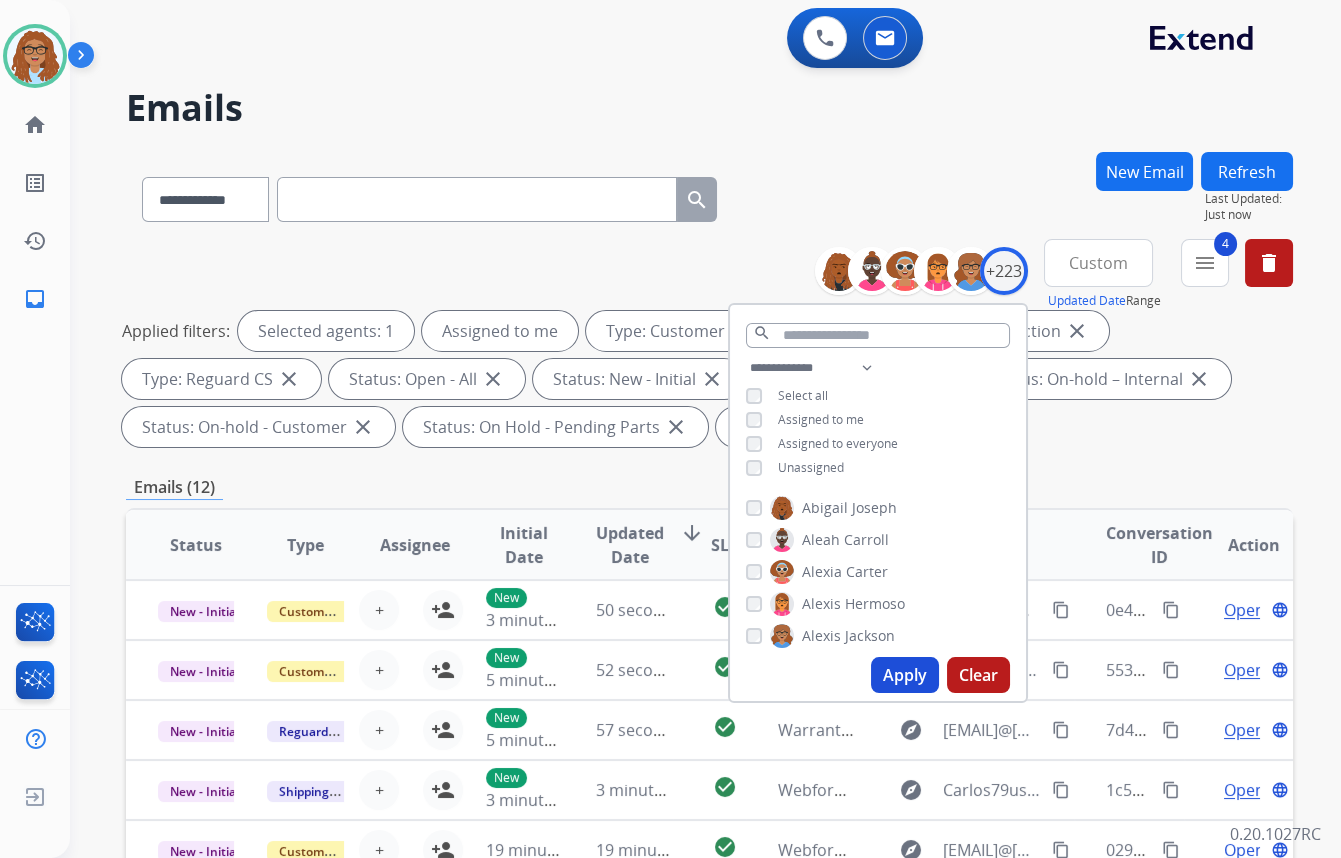 click on "Apply" at bounding box center (905, 675) 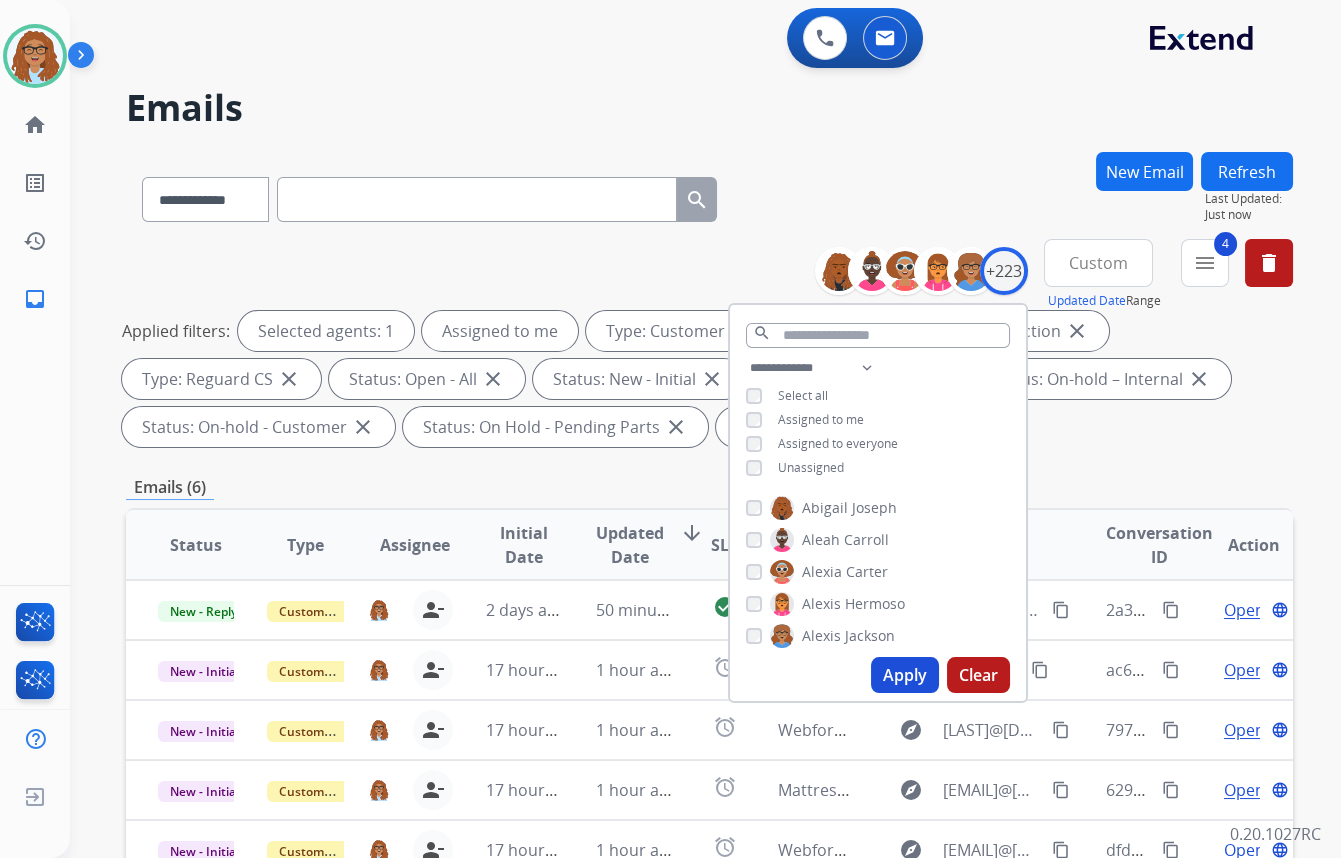 click on "**********" at bounding box center [709, 195] 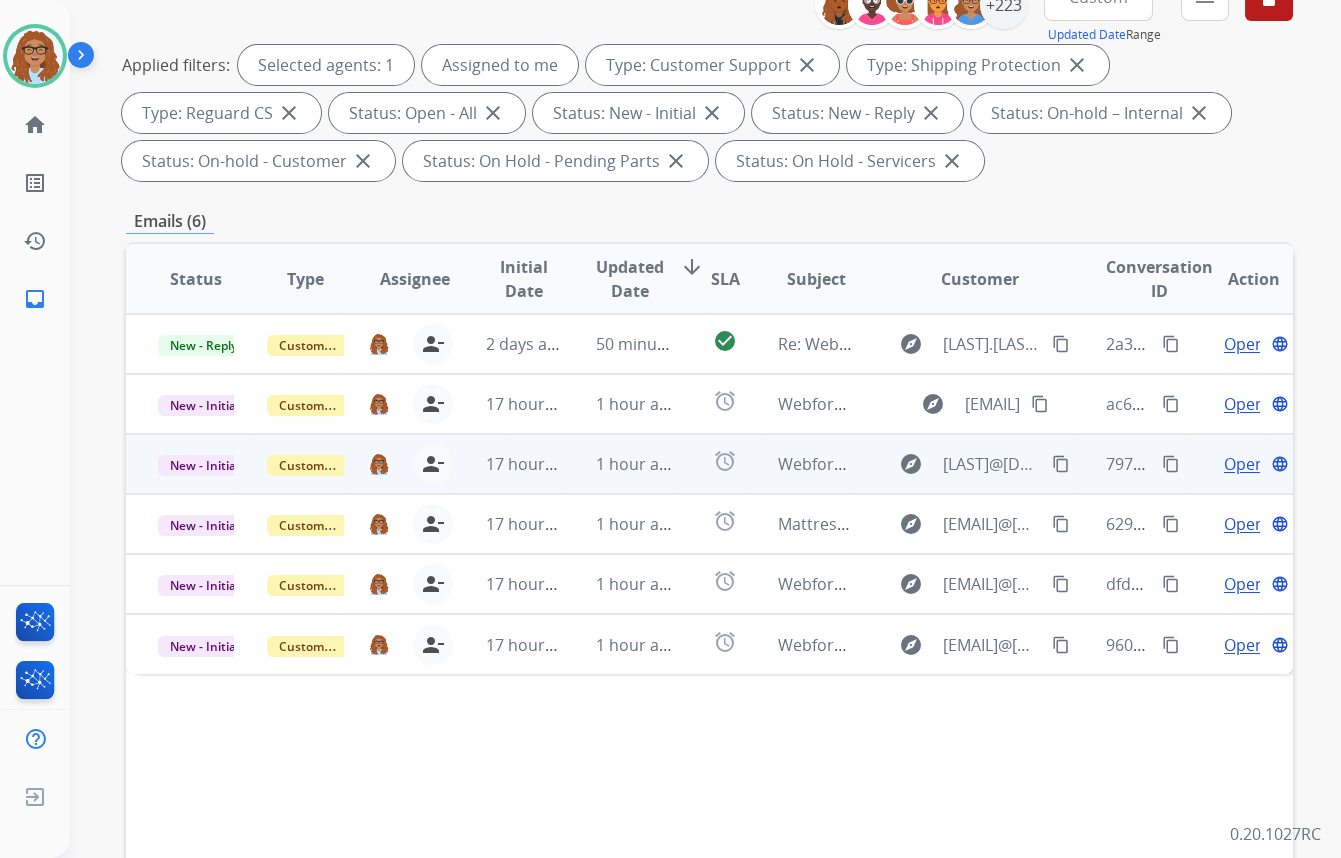 scroll, scrollTop: 272, scrollLeft: 0, axis: vertical 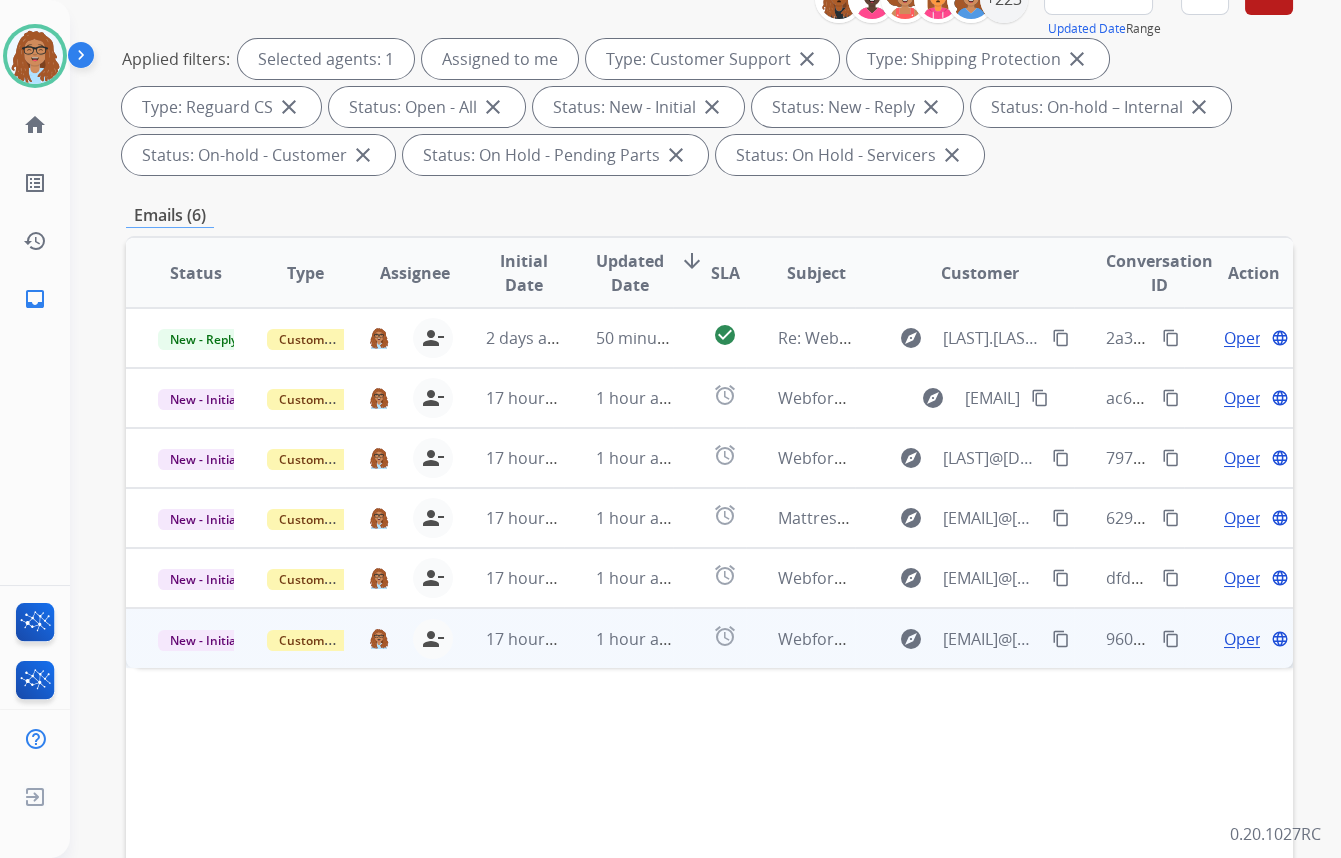 click on "Open" at bounding box center [1244, 639] 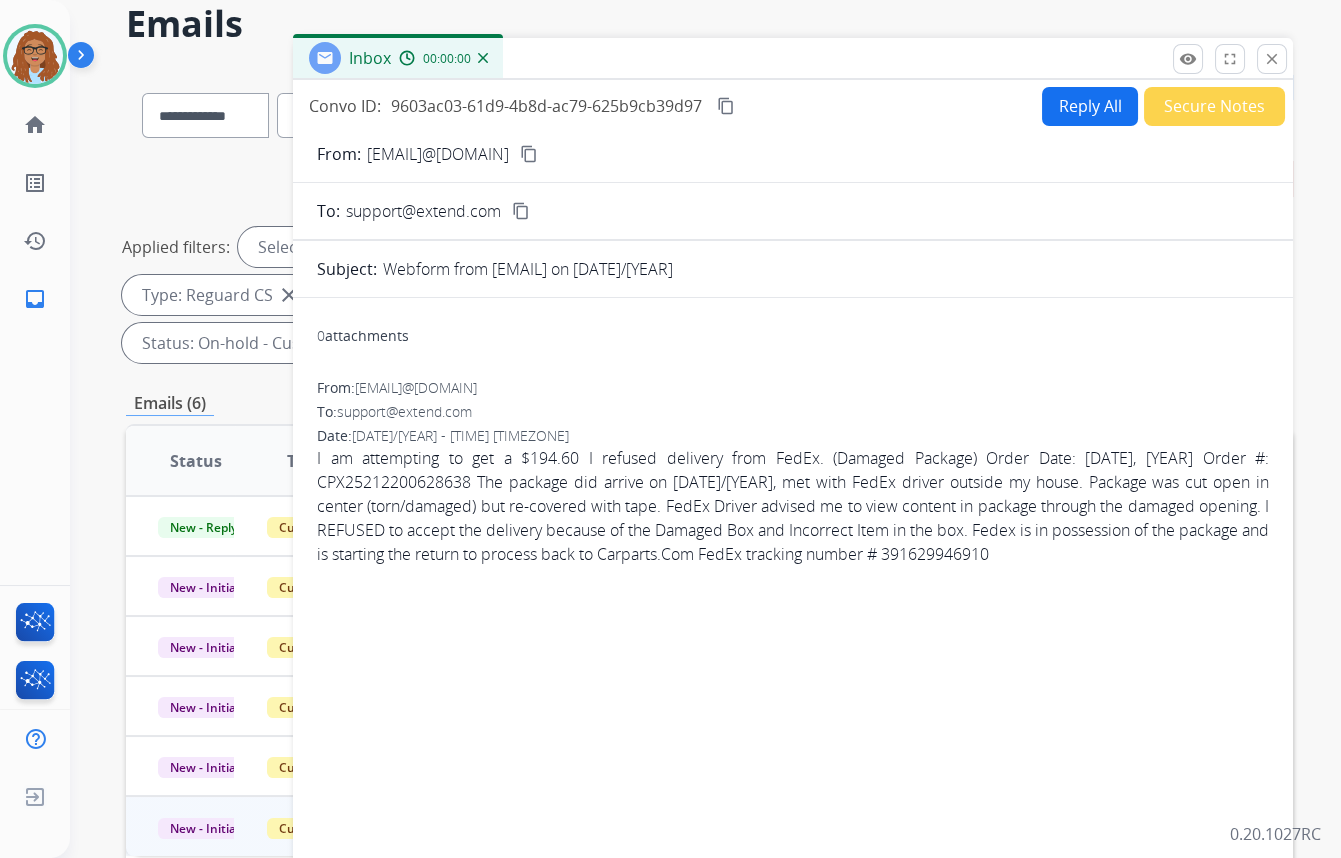 scroll, scrollTop: 0, scrollLeft: 0, axis: both 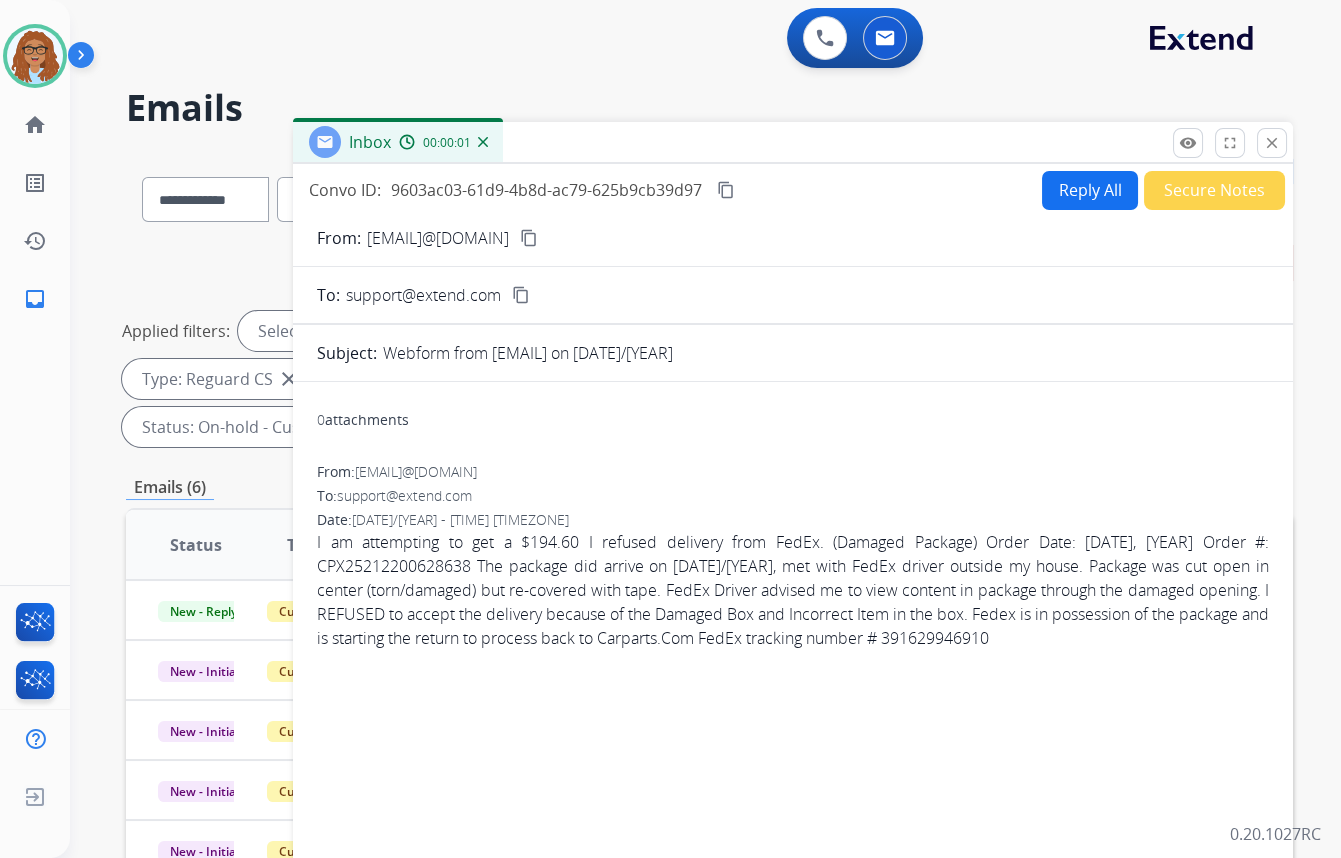 click on "Reply All" at bounding box center [1090, 190] 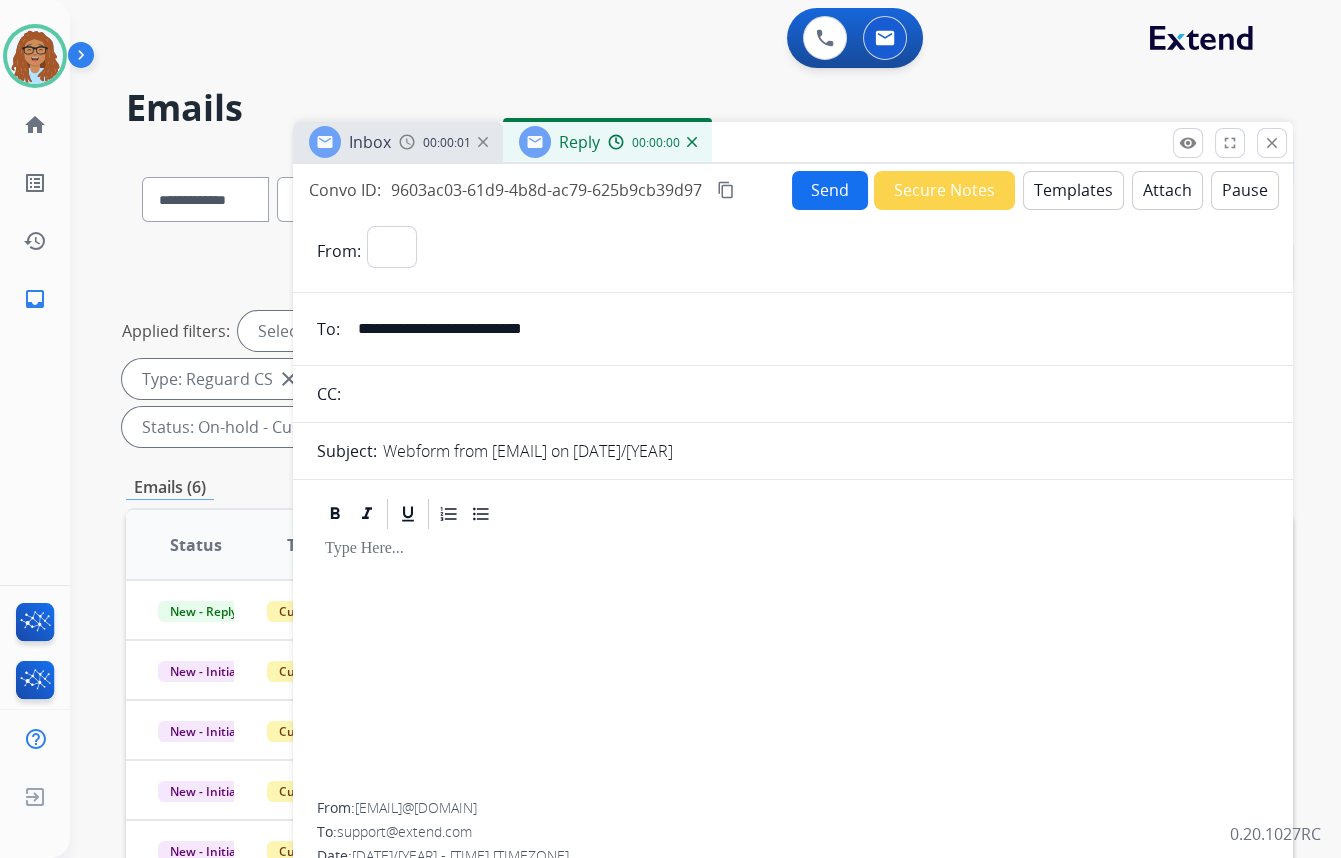 select on "**********" 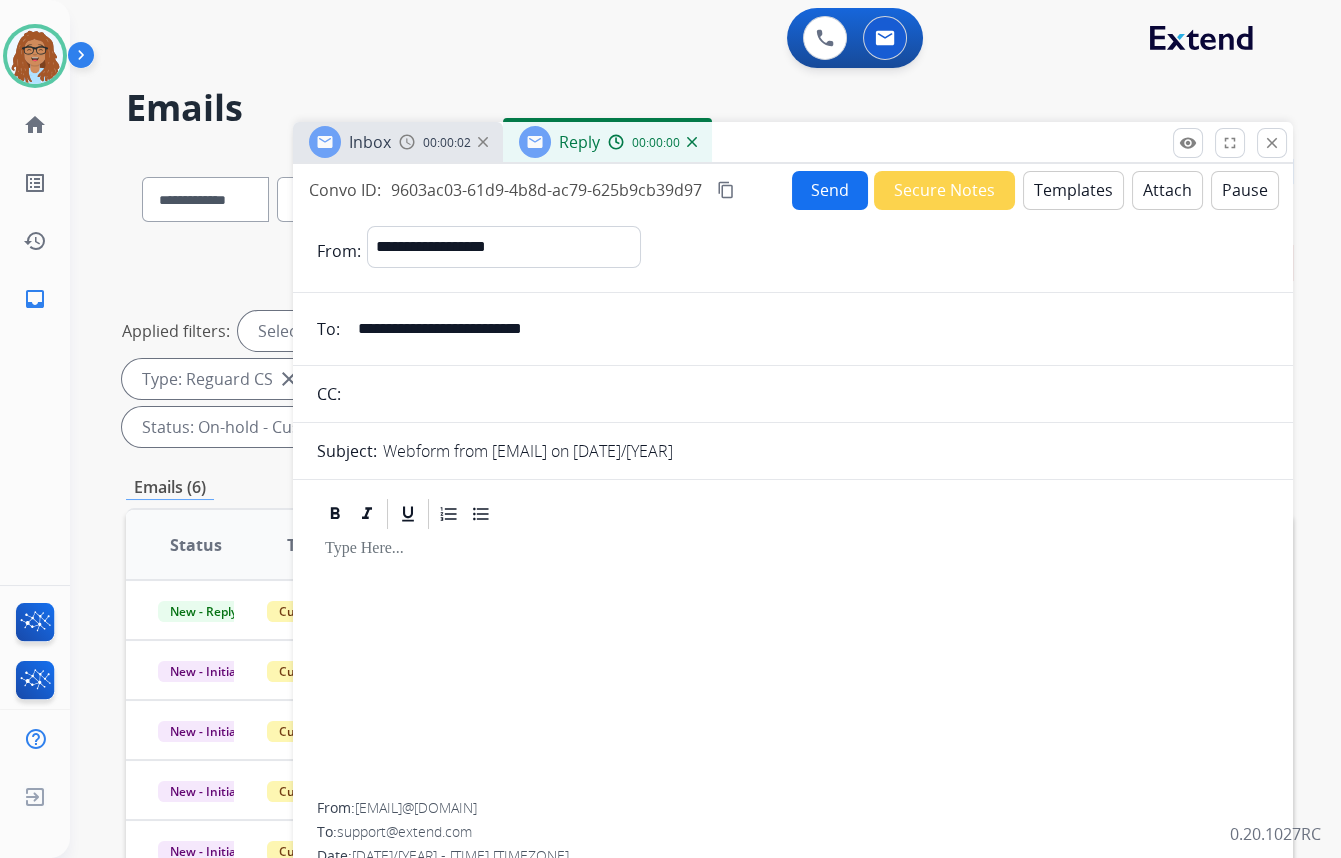 click on "Templates" at bounding box center (1073, 190) 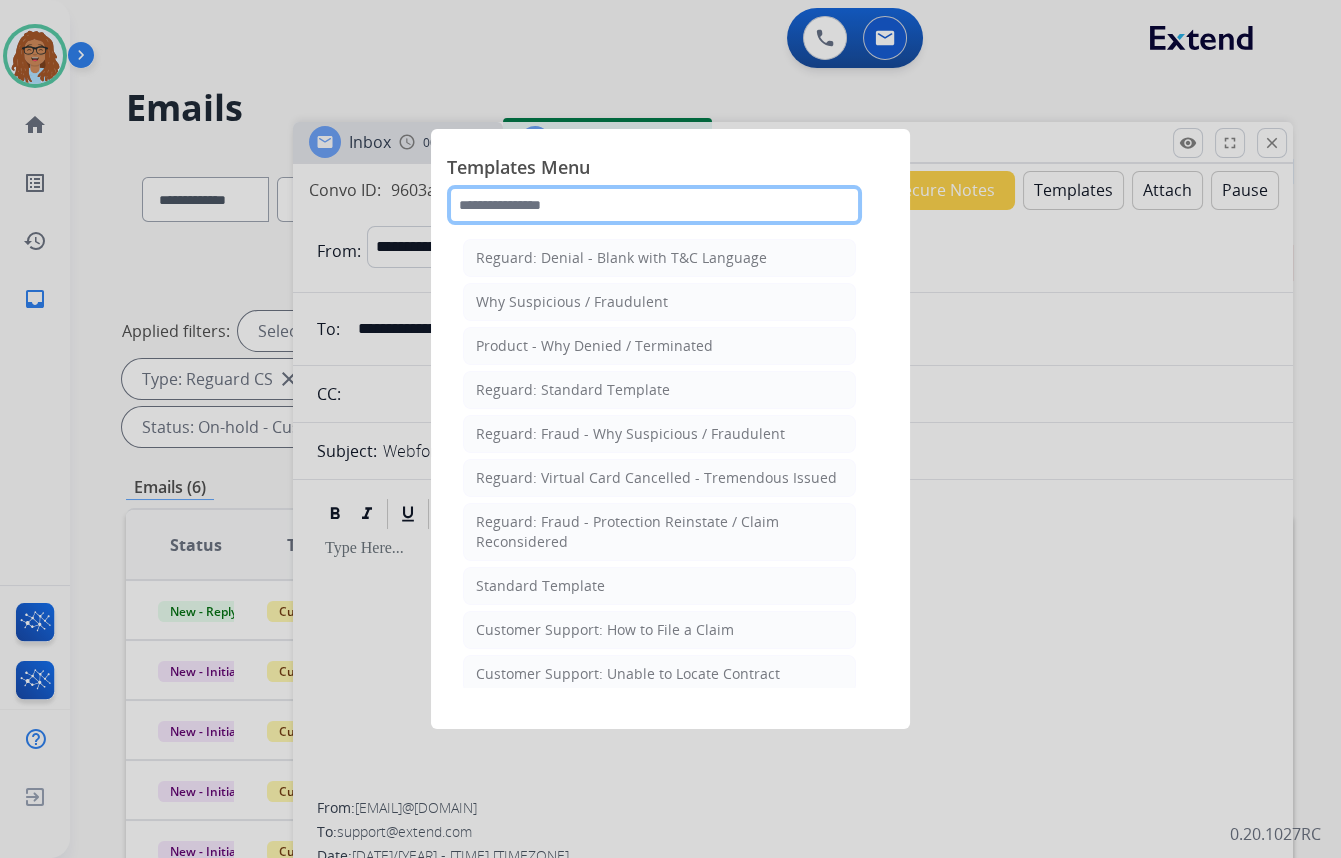 click 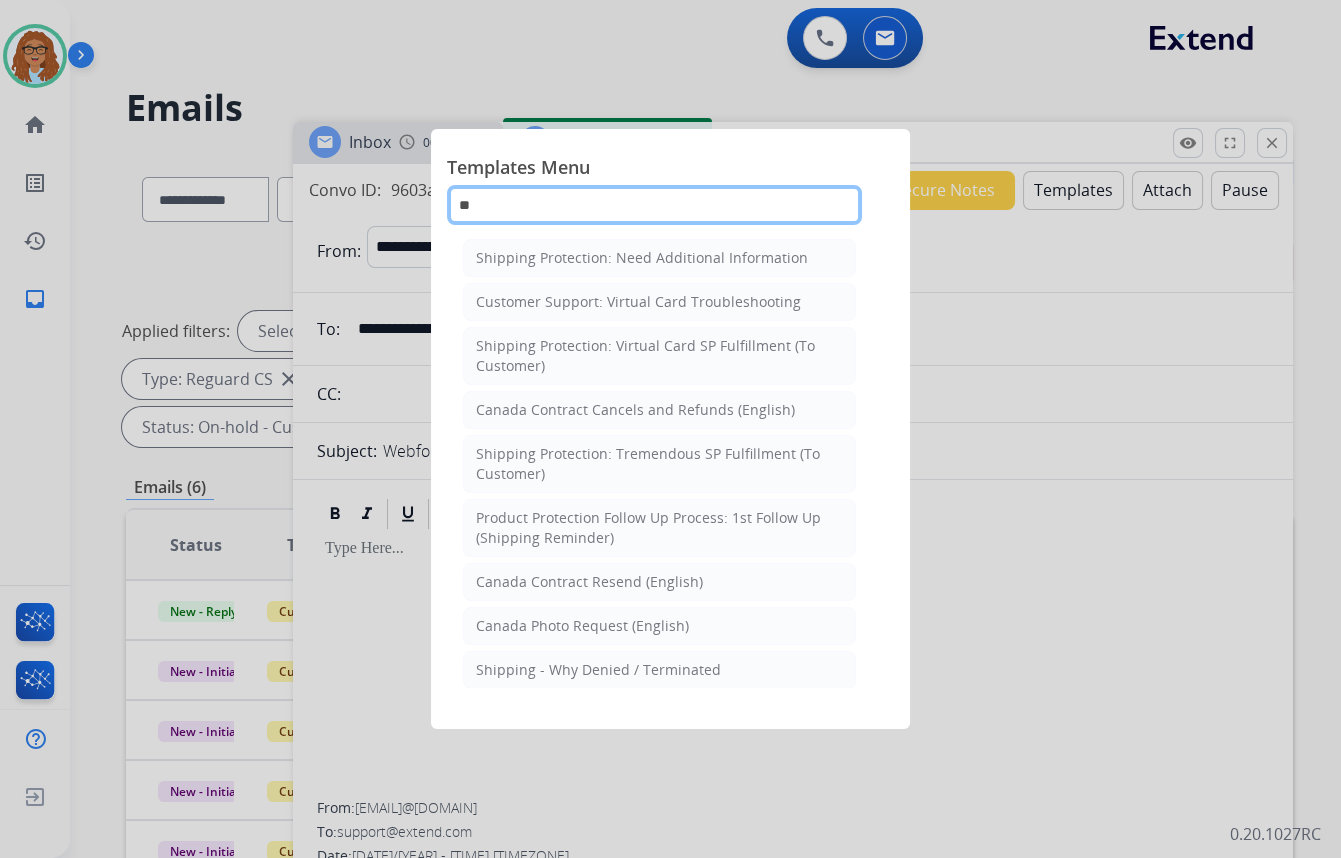 type on "***" 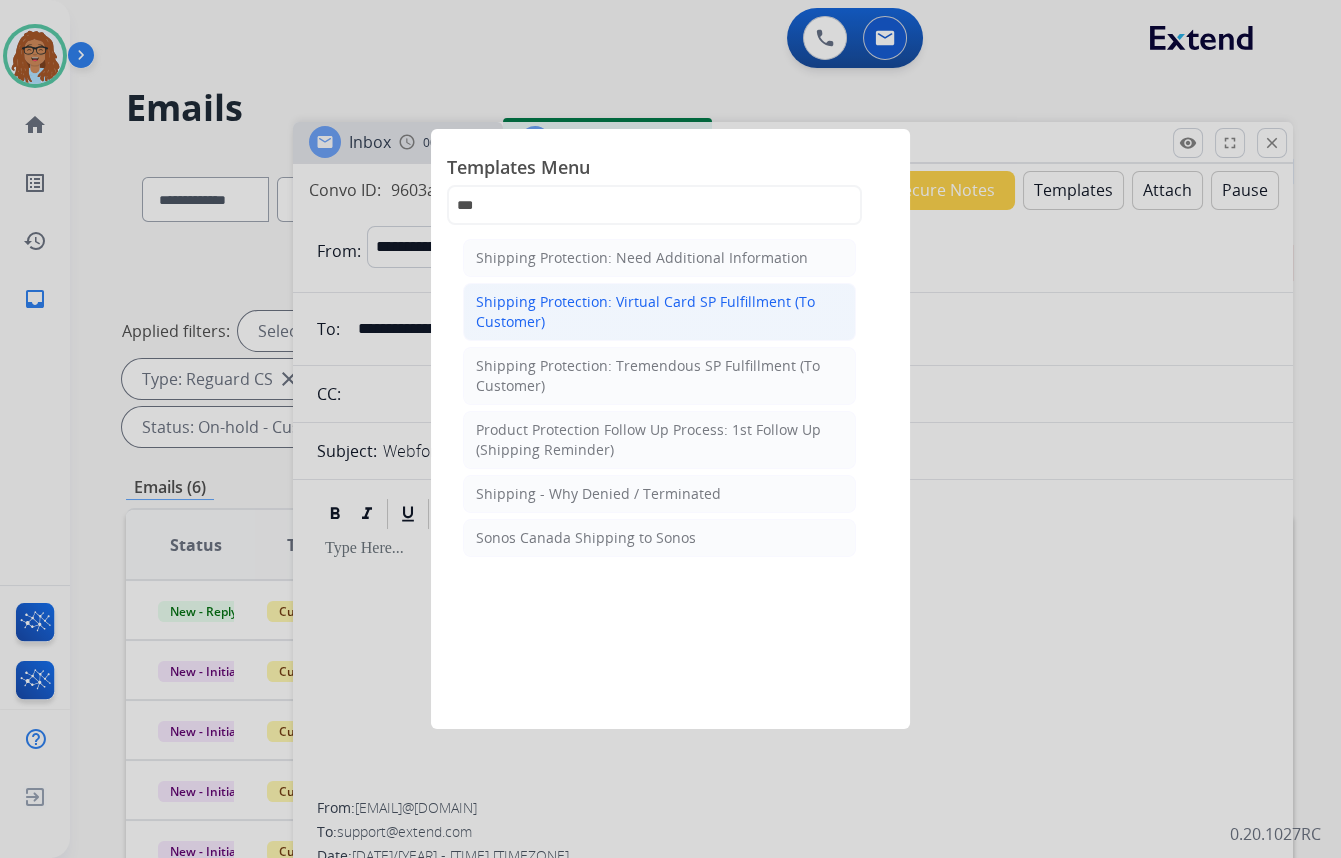 click on "Shipping Protection: Virtual Card SP Fulfillment (To Customer)" 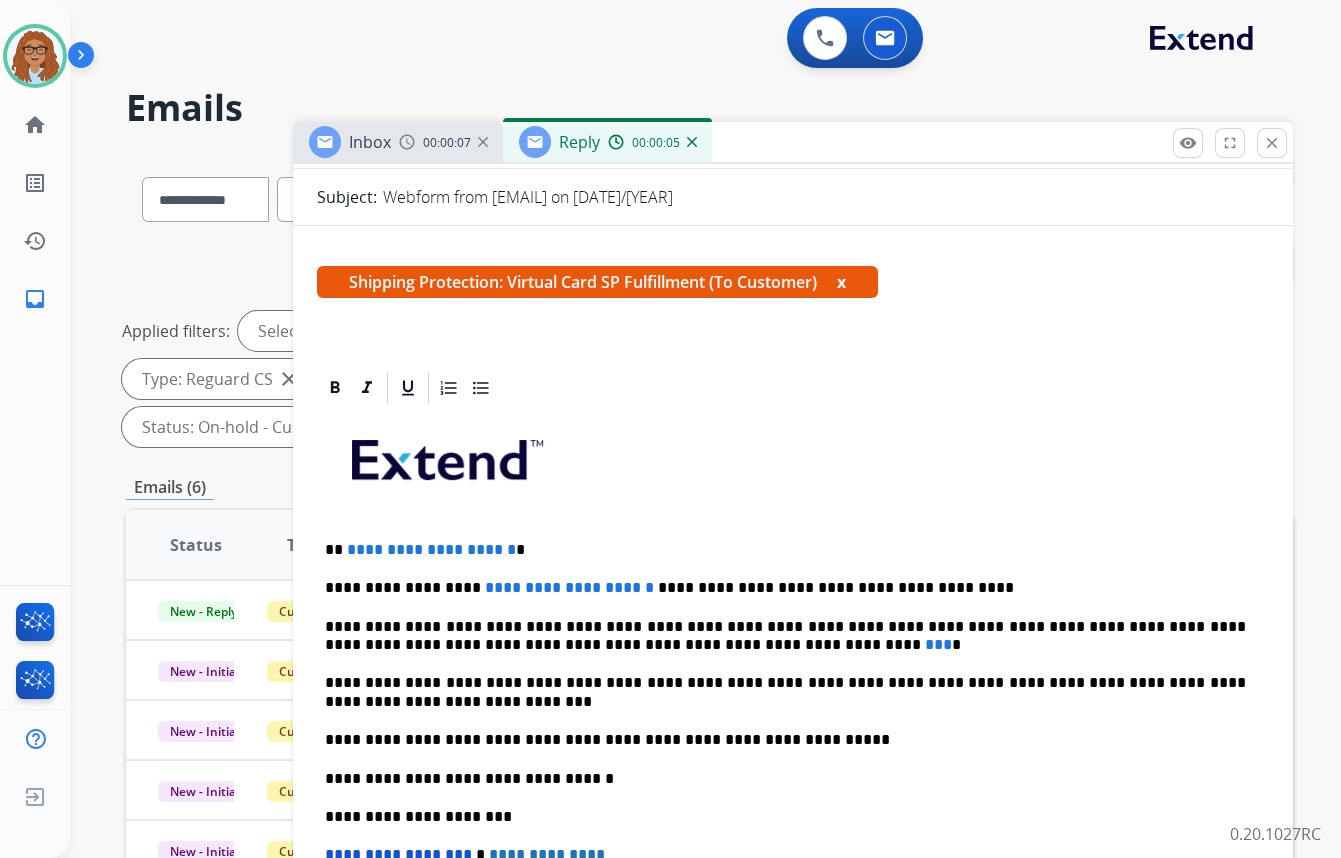 scroll, scrollTop: 272, scrollLeft: 0, axis: vertical 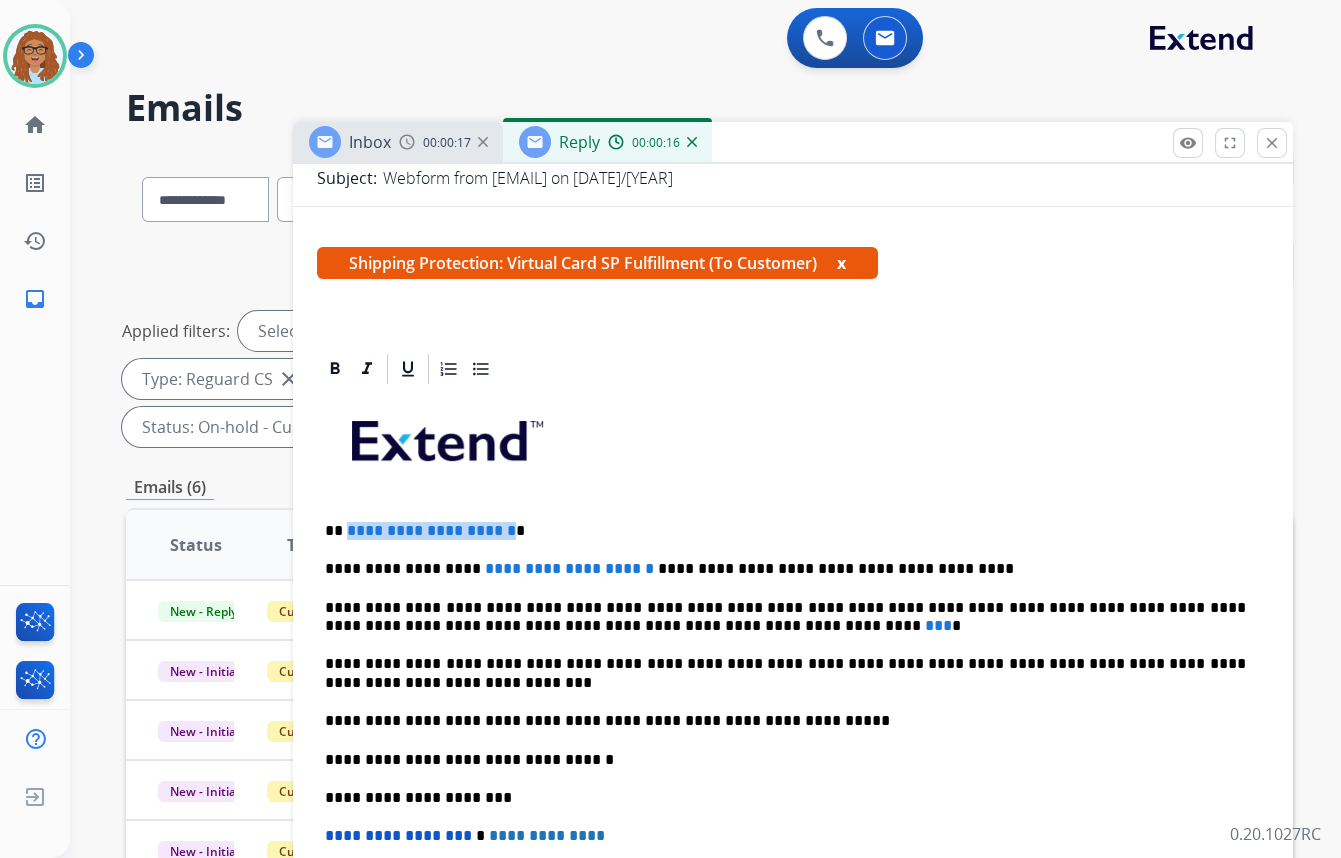 drag, startPoint x: 517, startPoint y: 520, endPoint x: 346, endPoint y: 524, distance: 171.04678 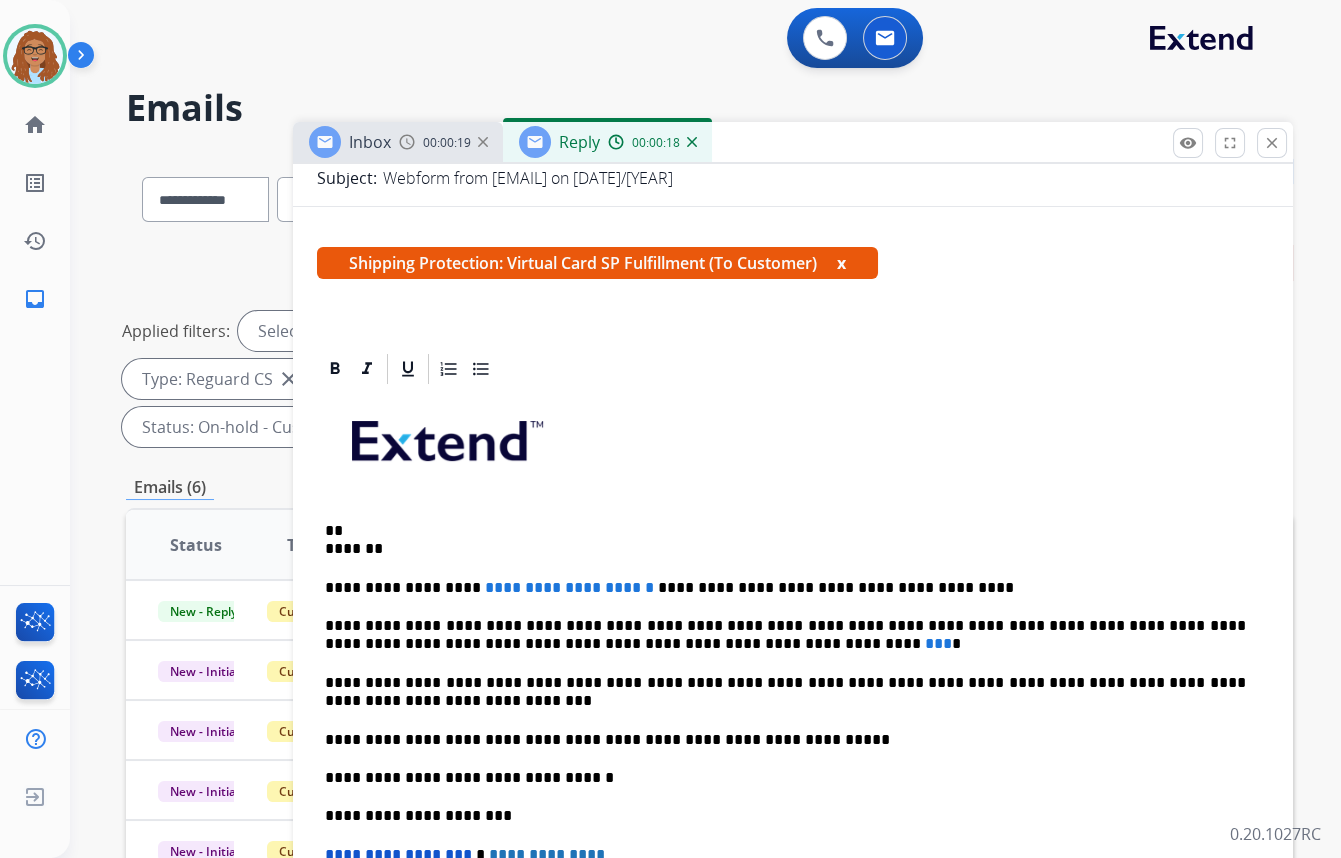 click on "** *******" at bounding box center (785, 540) 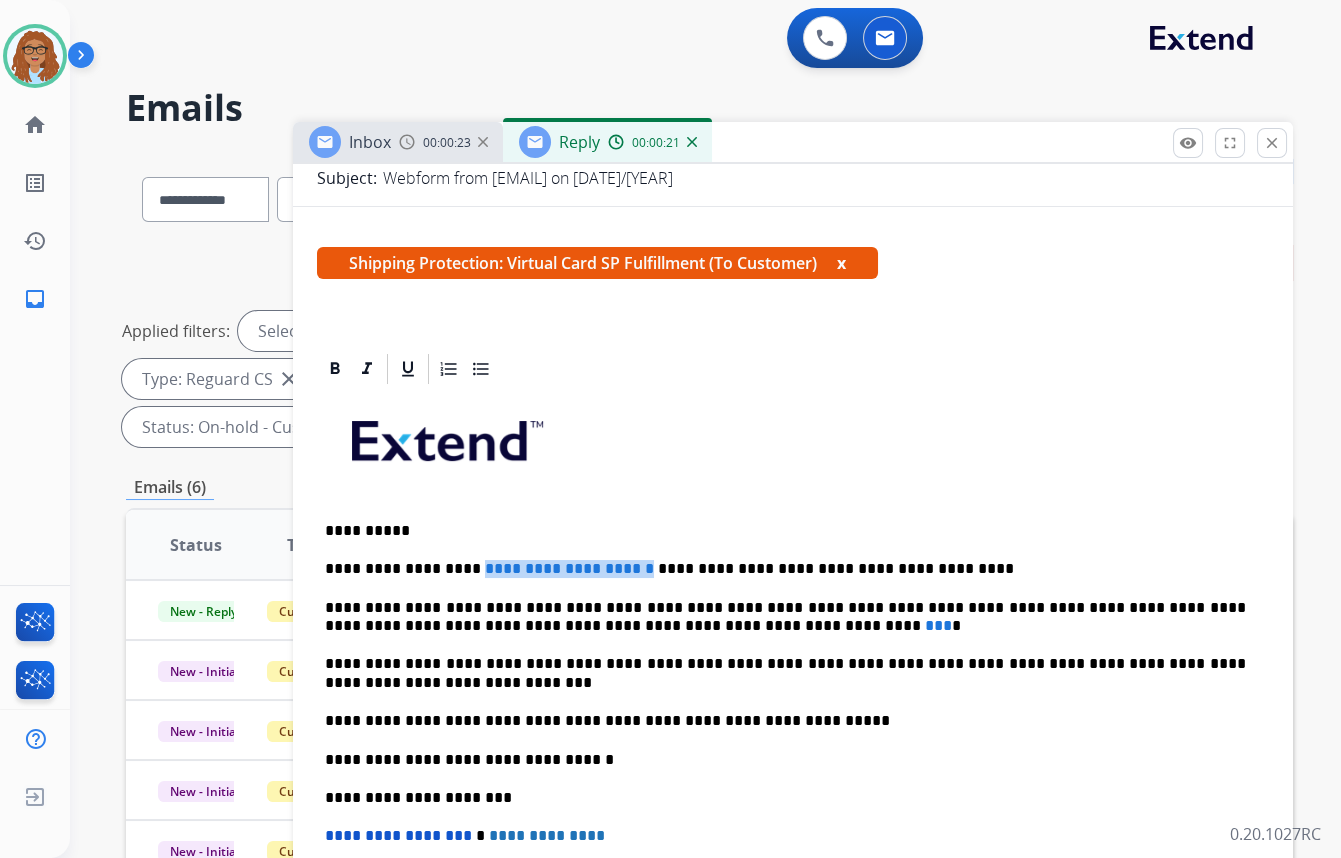 drag, startPoint x: 598, startPoint y: 563, endPoint x: 459, endPoint y: 560, distance: 139.03236 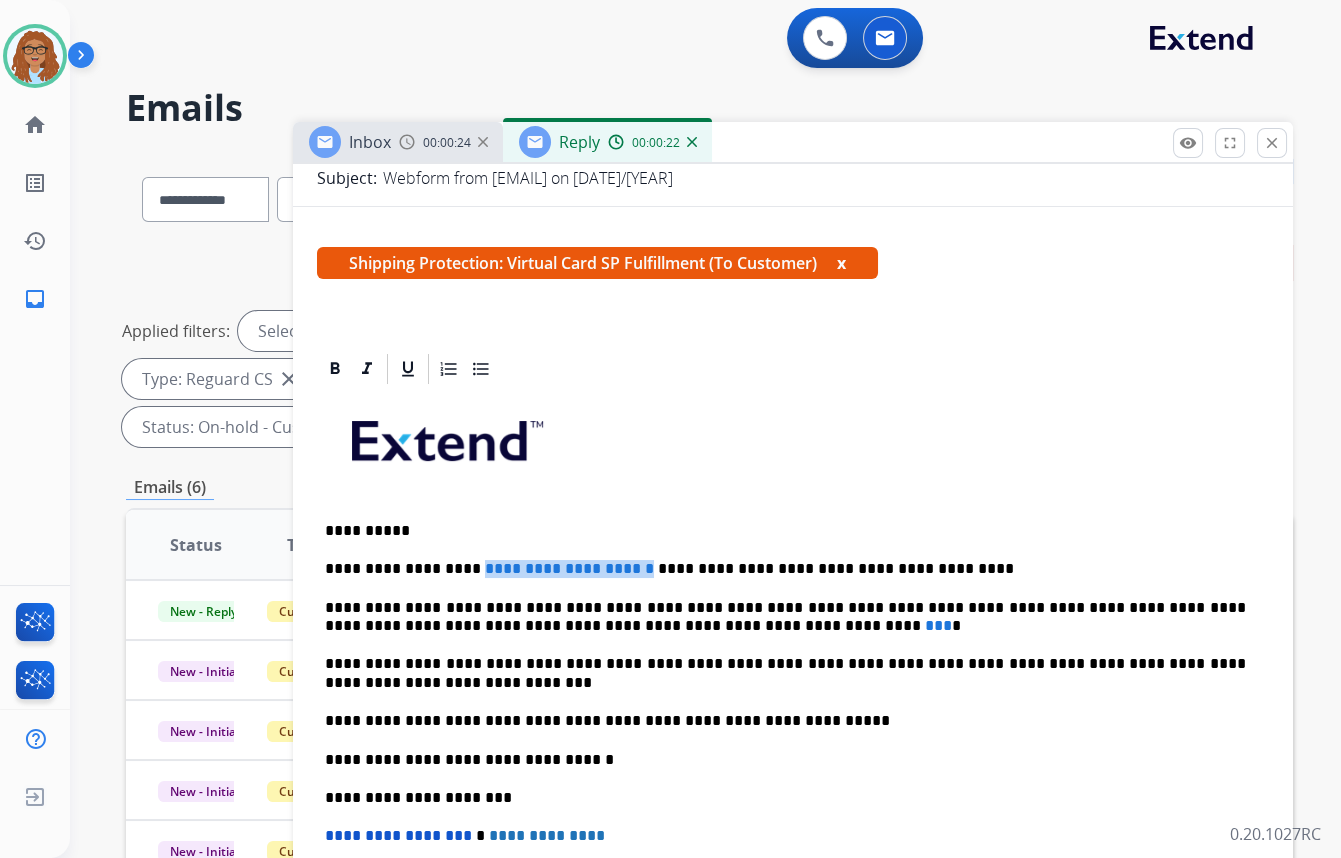 type 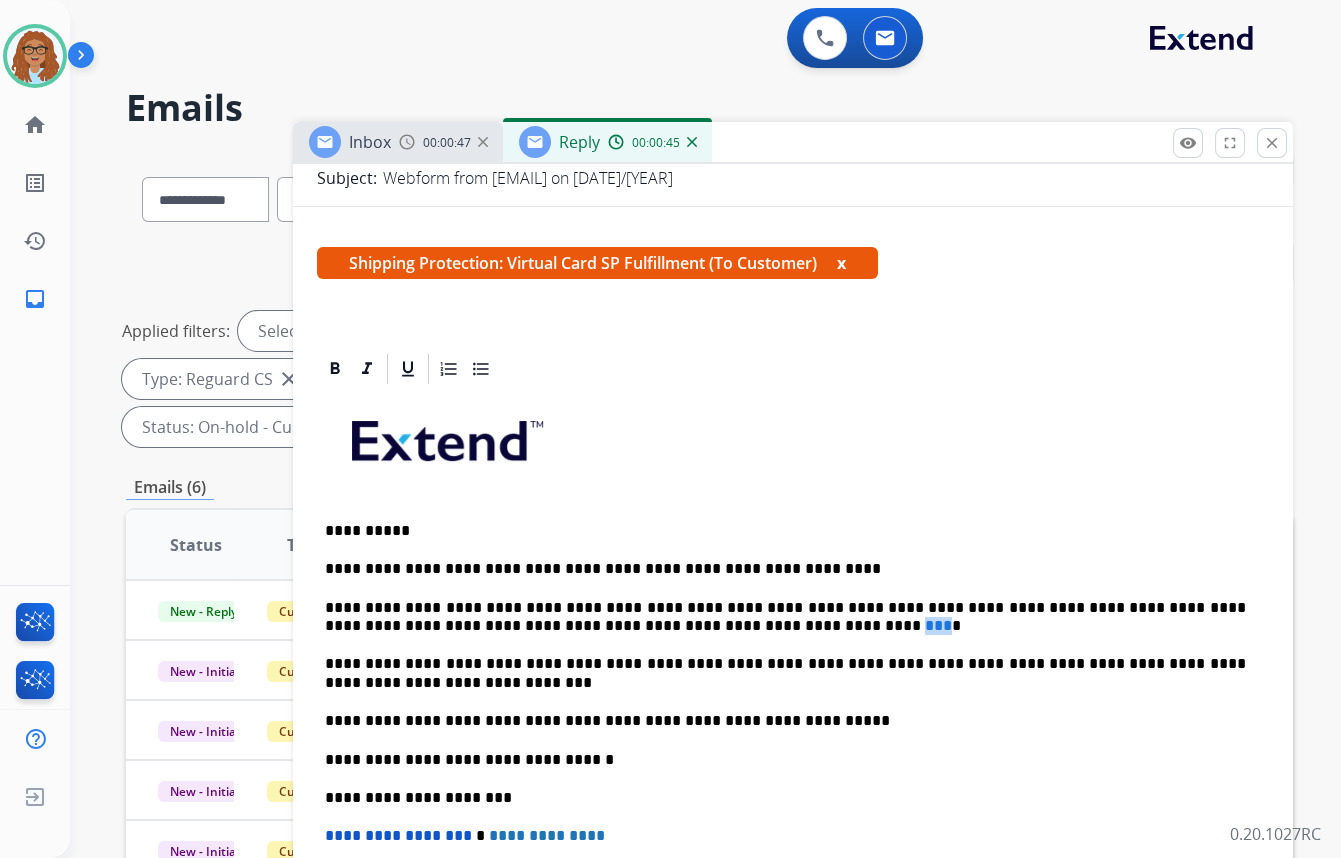 drag, startPoint x: 656, startPoint y: 616, endPoint x: 635, endPoint y: 620, distance: 21.377558 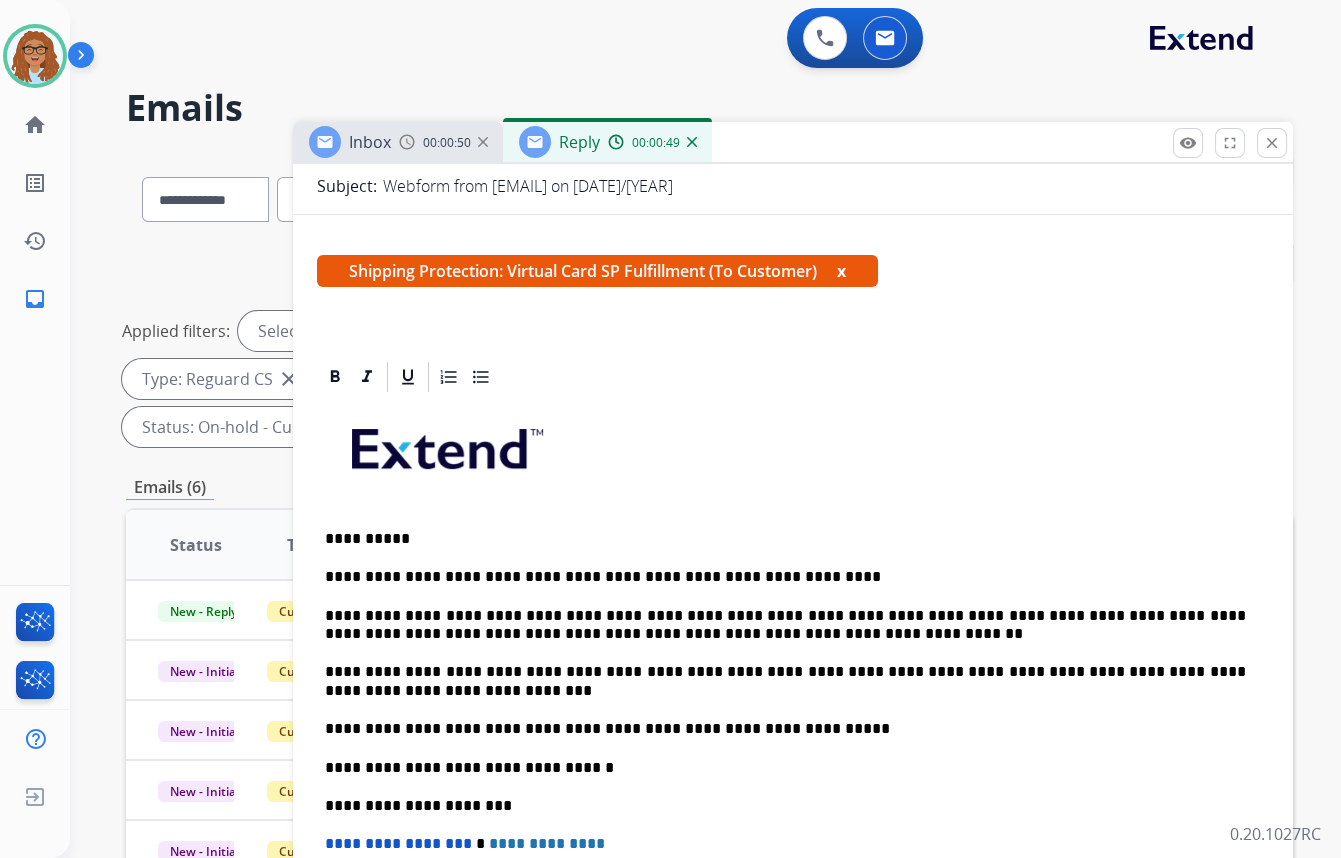 scroll, scrollTop: 272, scrollLeft: 0, axis: vertical 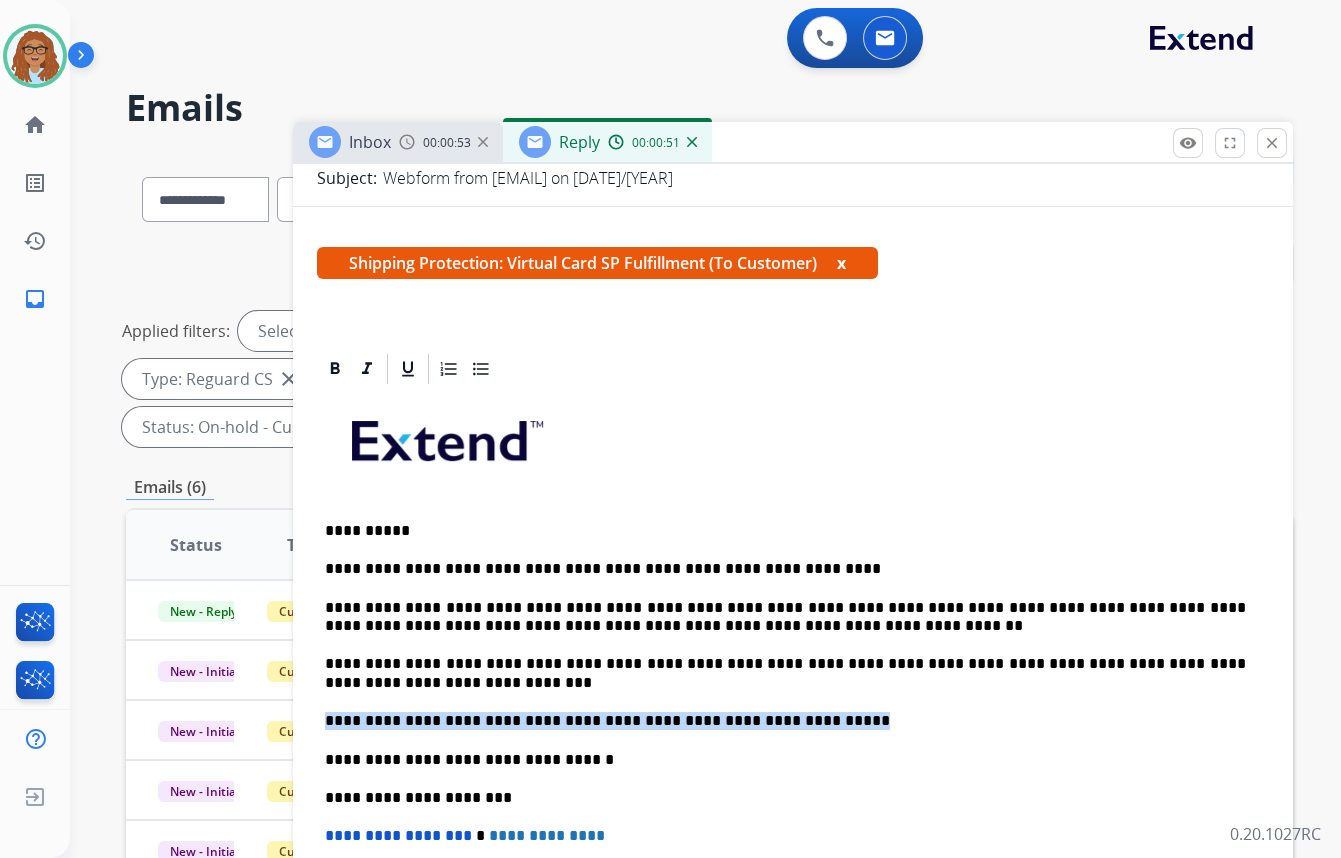 drag, startPoint x: 773, startPoint y: 720, endPoint x: 325, endPoint y: 721, distance: 448.00113 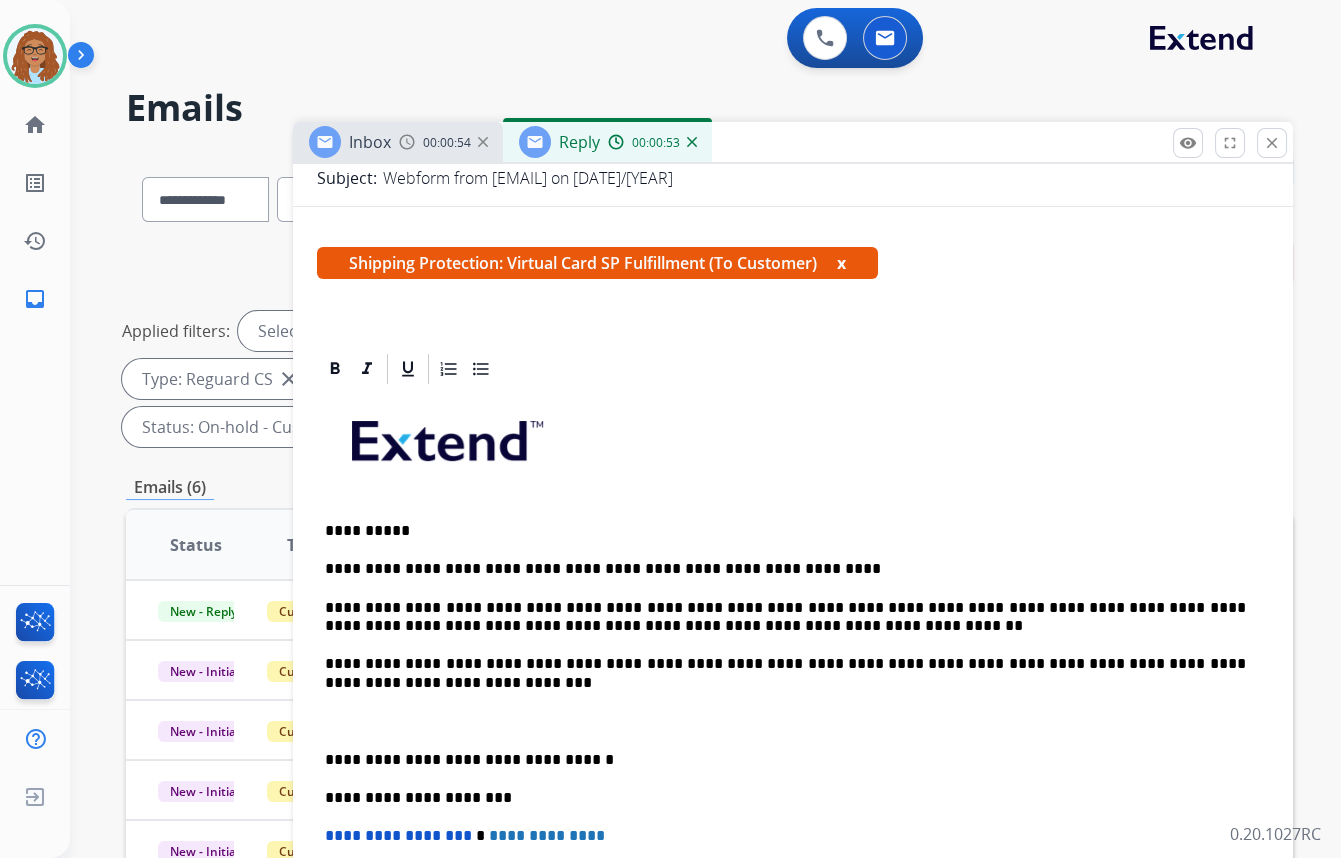 click on "**********" at bounding box center [785, 760] 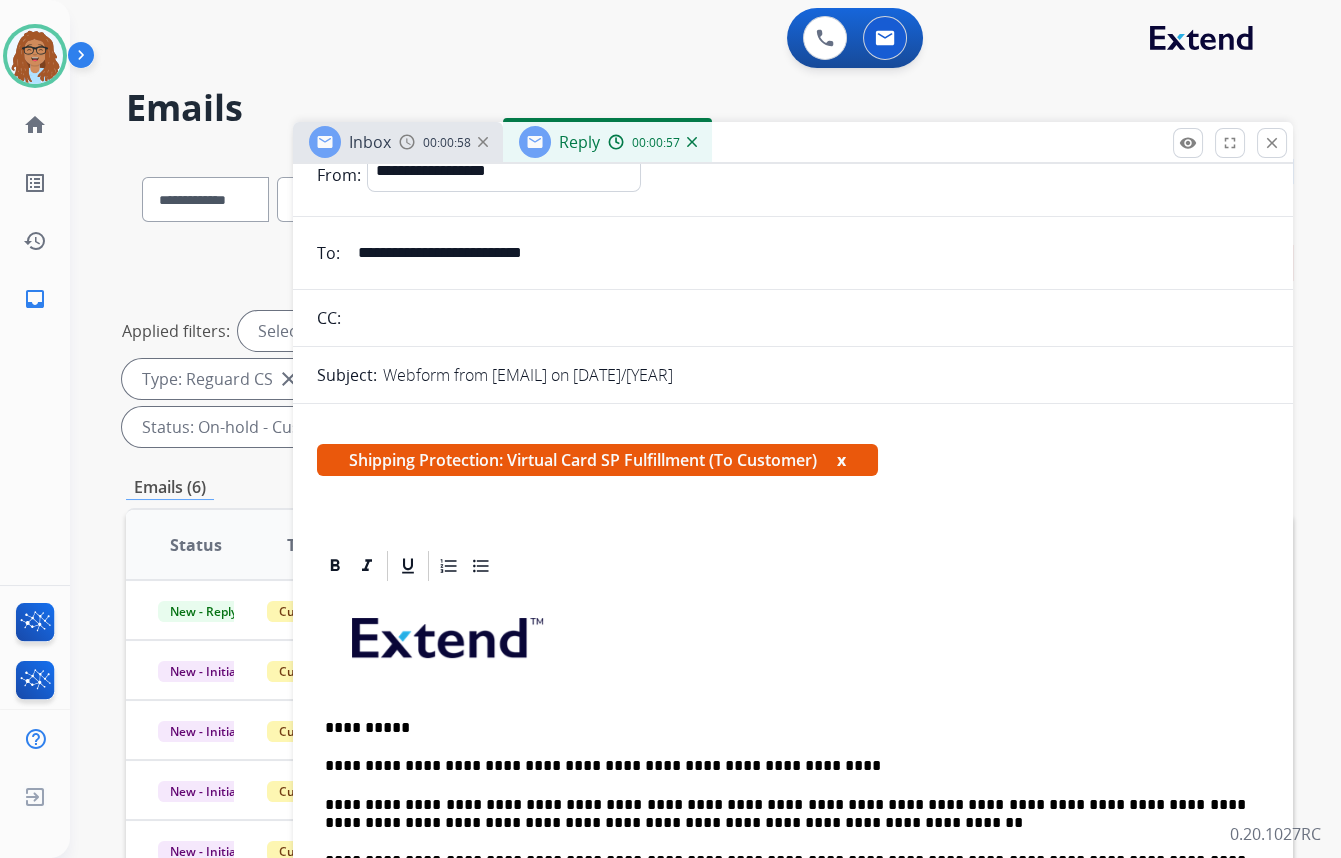 scroll, scrollTop: 0, scrollLeft: 0, axis: both 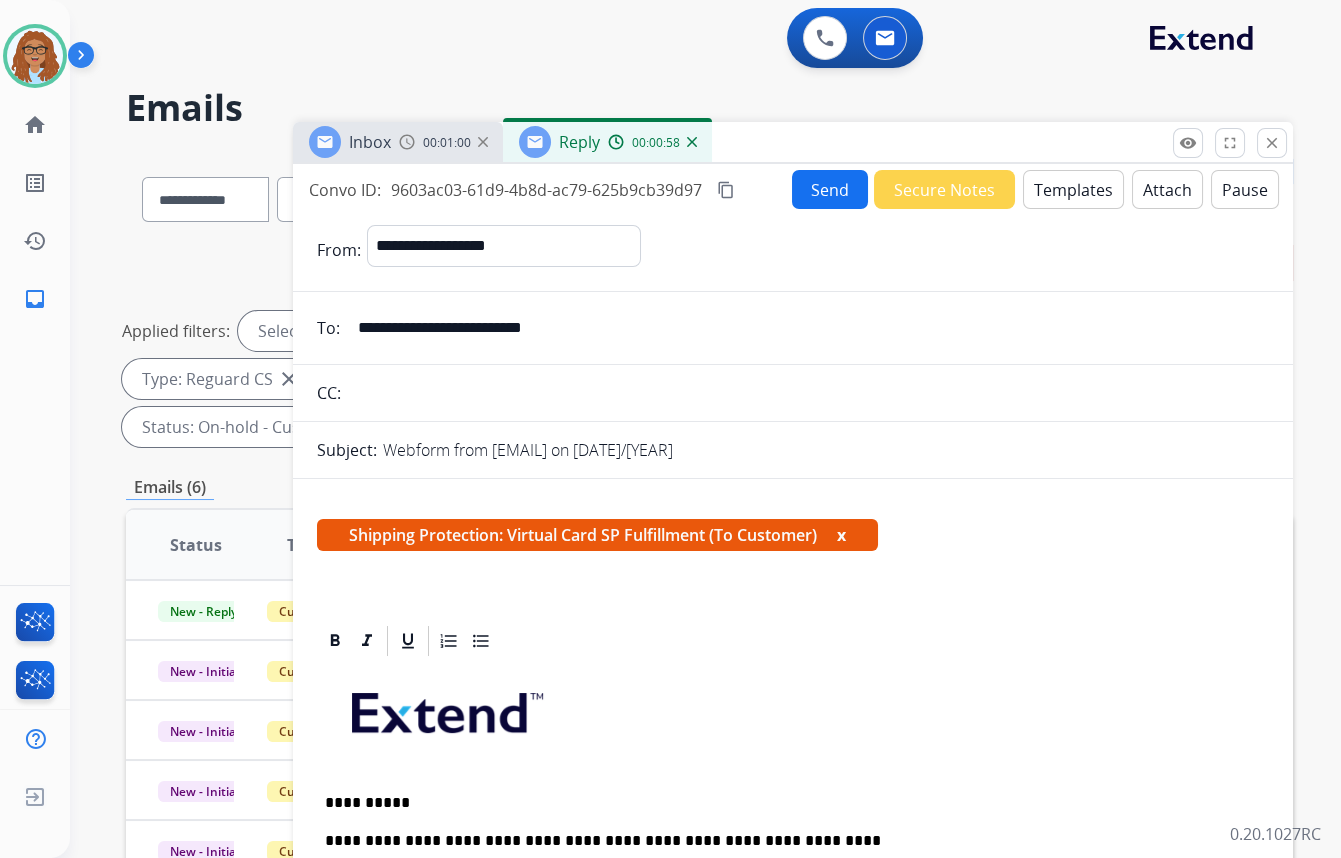 drag, startPoint x: 600, startPoint y: 322, endPoint x: 187, endPoint y: 331, distance: 413.09805 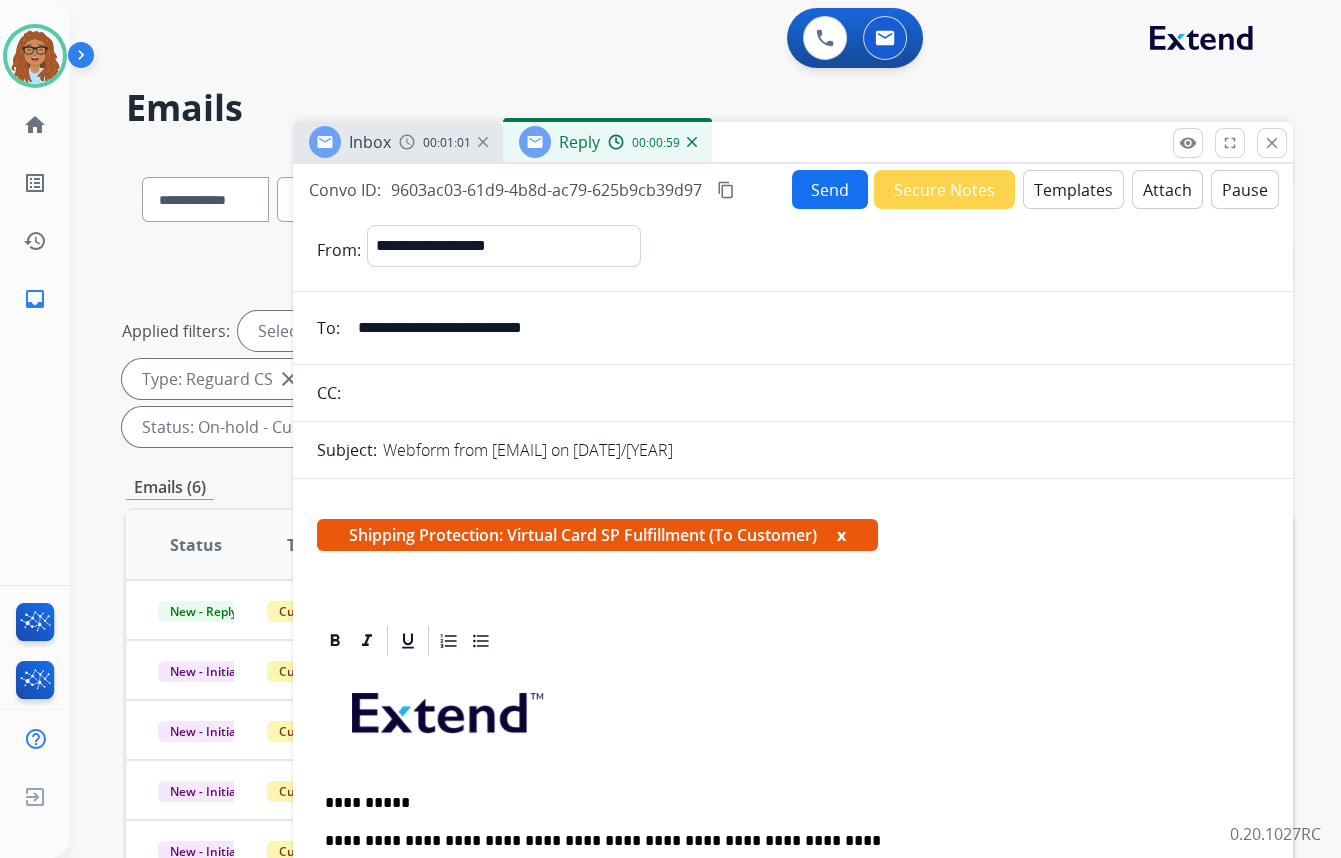 click at bounding box center (808, 393) 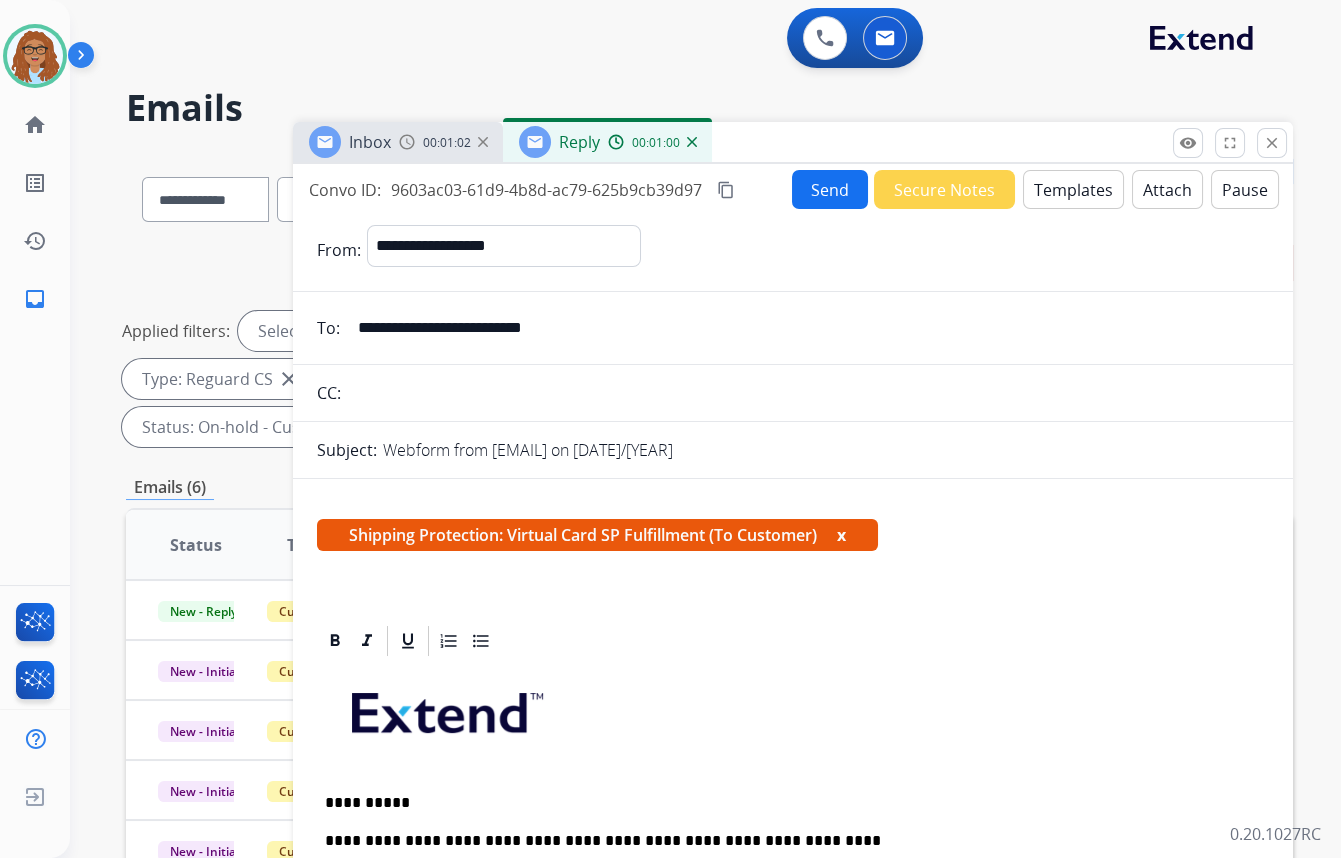 click on "Send" at bounding box center (830, 189) 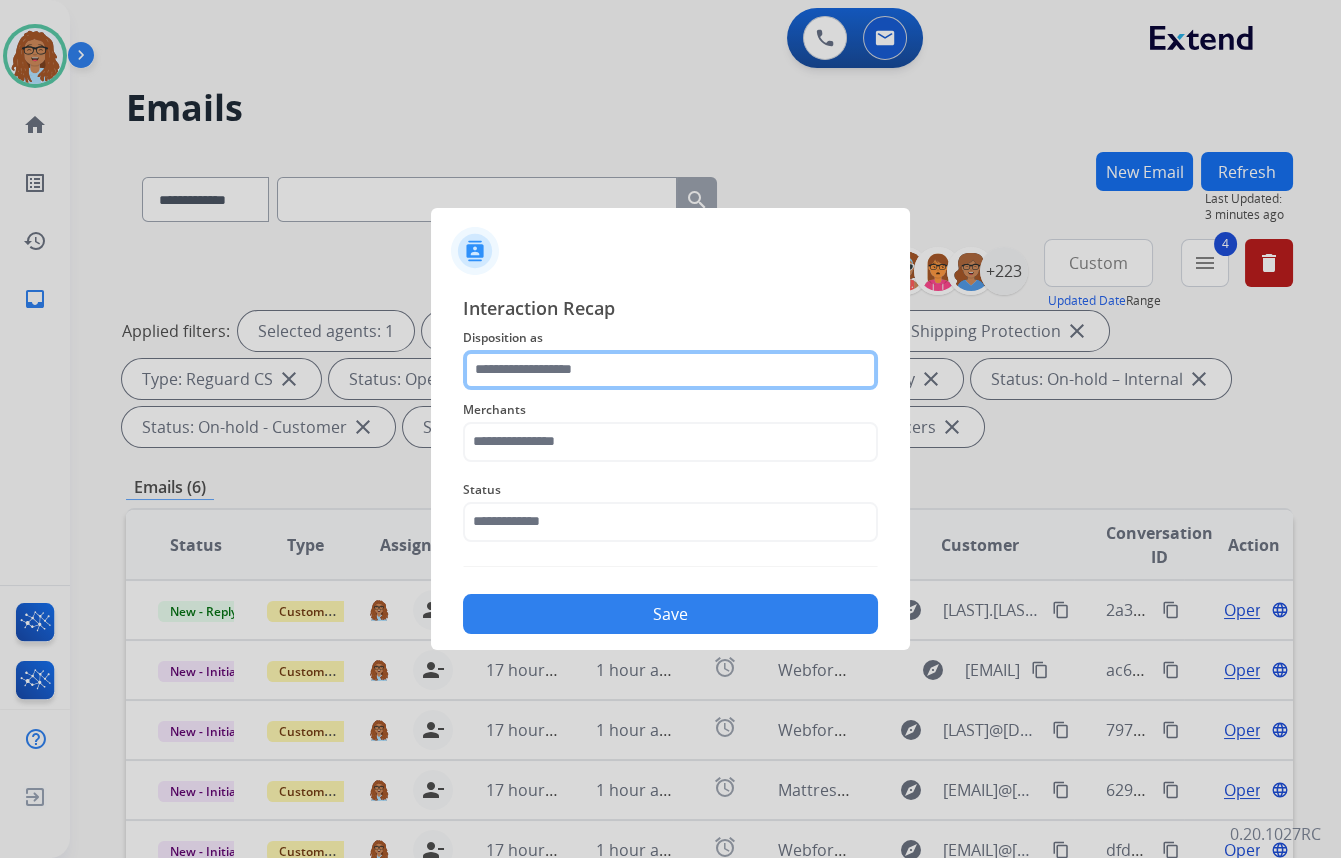 click 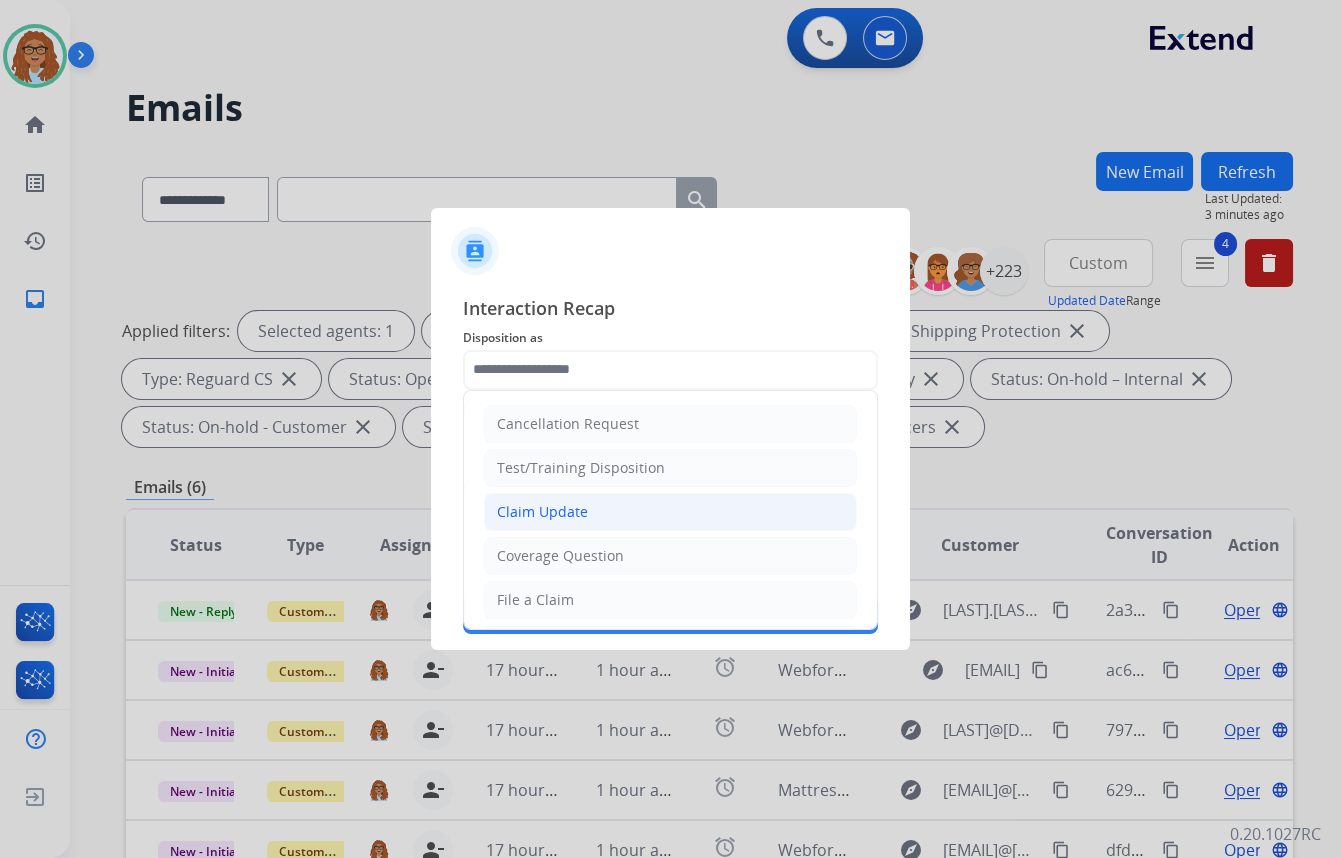 click on "Claim Update" 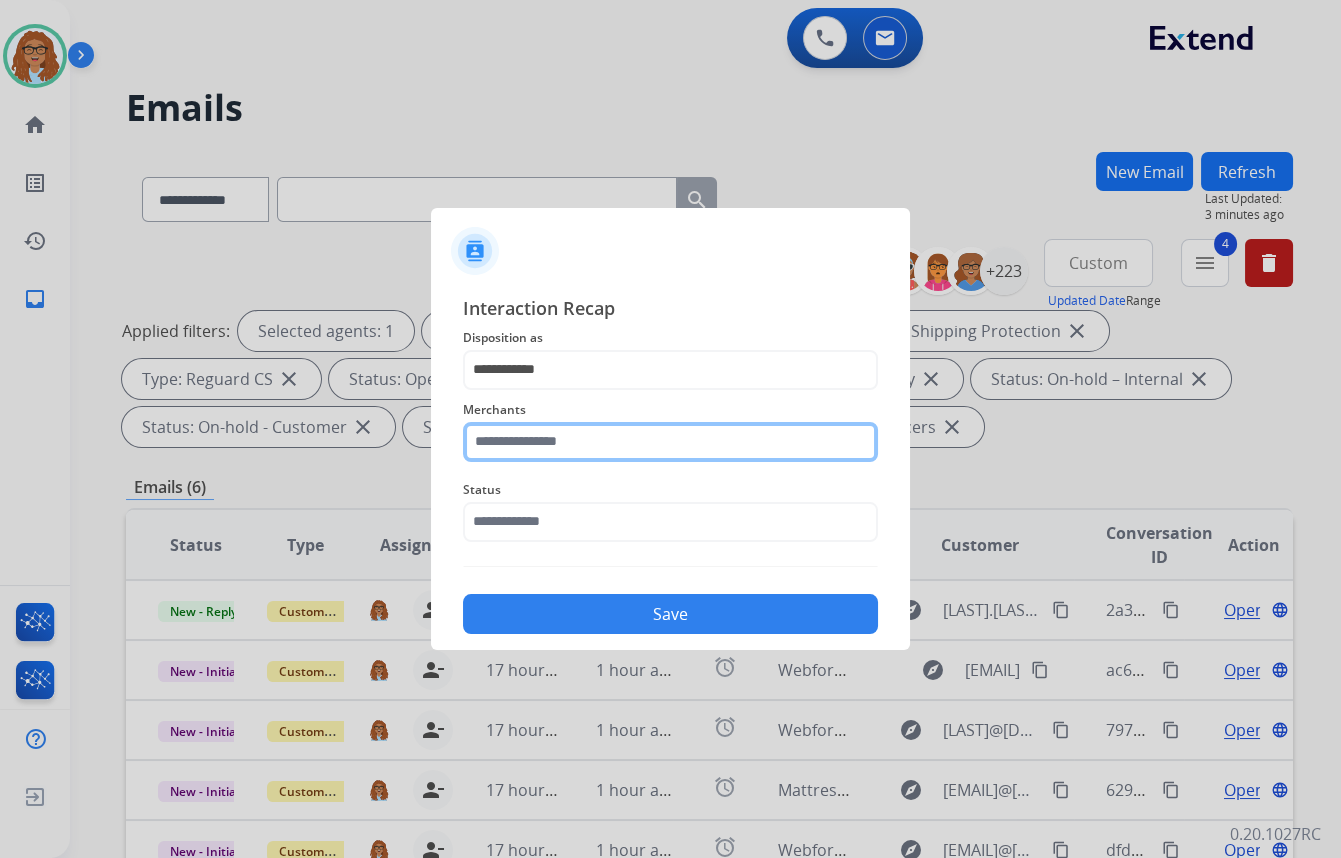 click 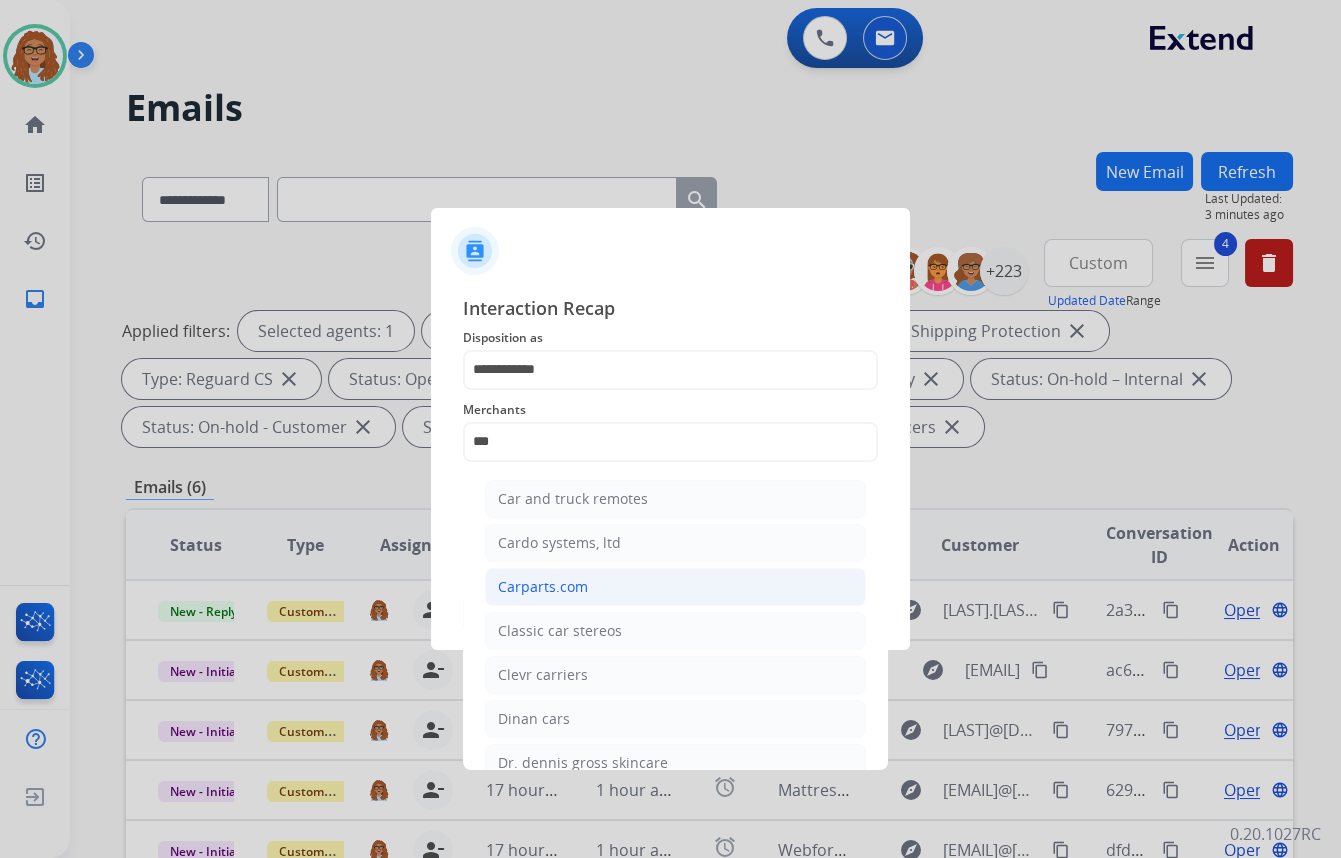 click on "Carparts.com" 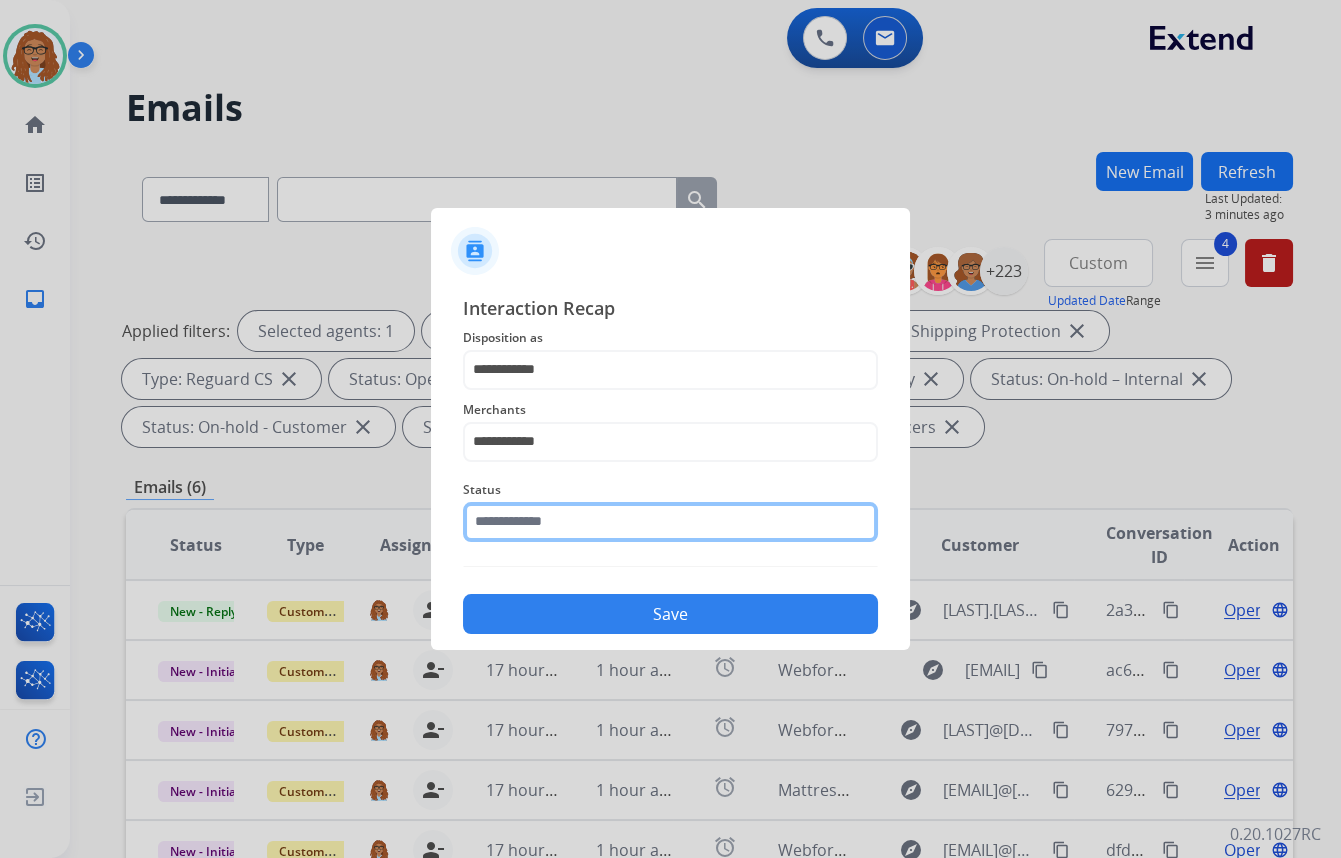 click 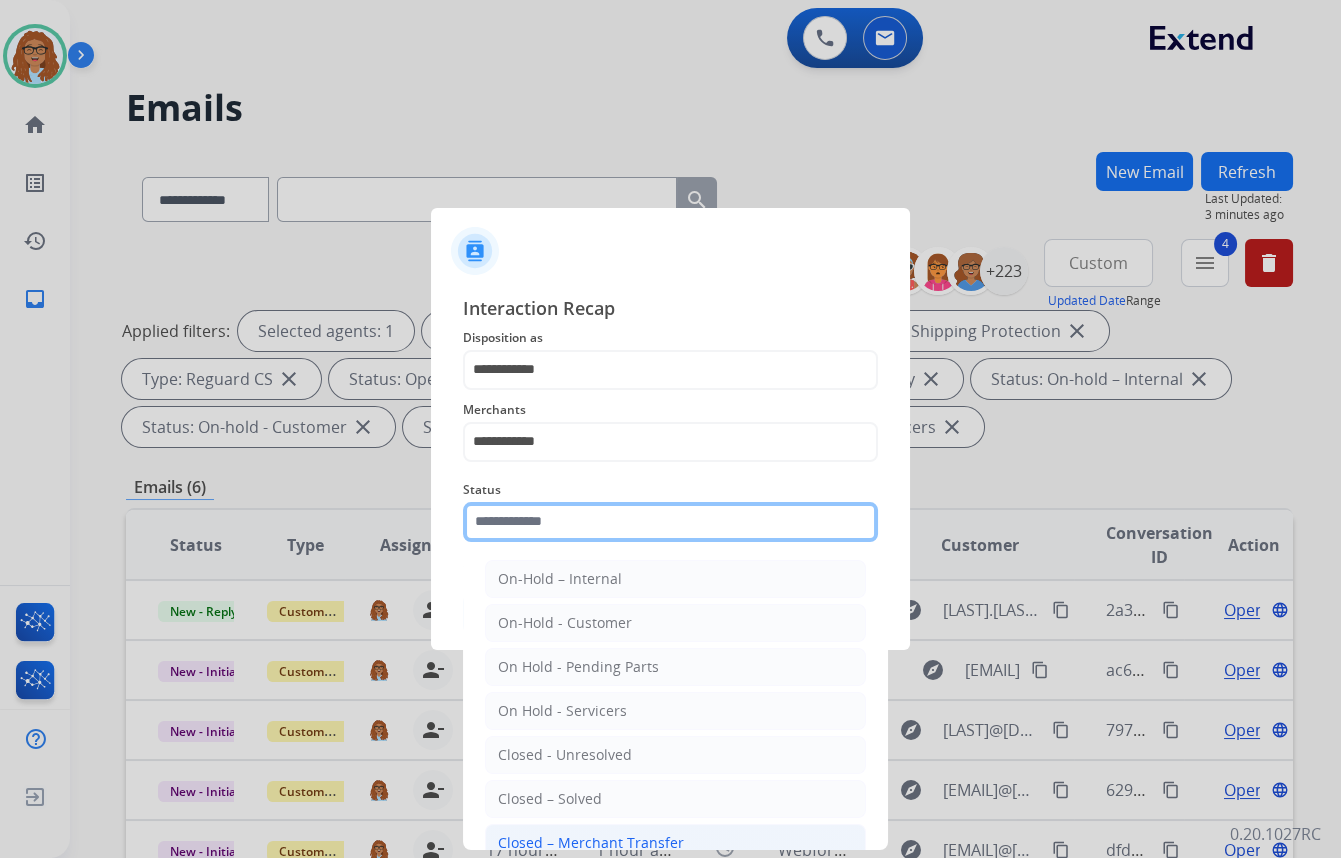 scroll, scrollTop: 90, scrollLeft: 0, axis: vertical 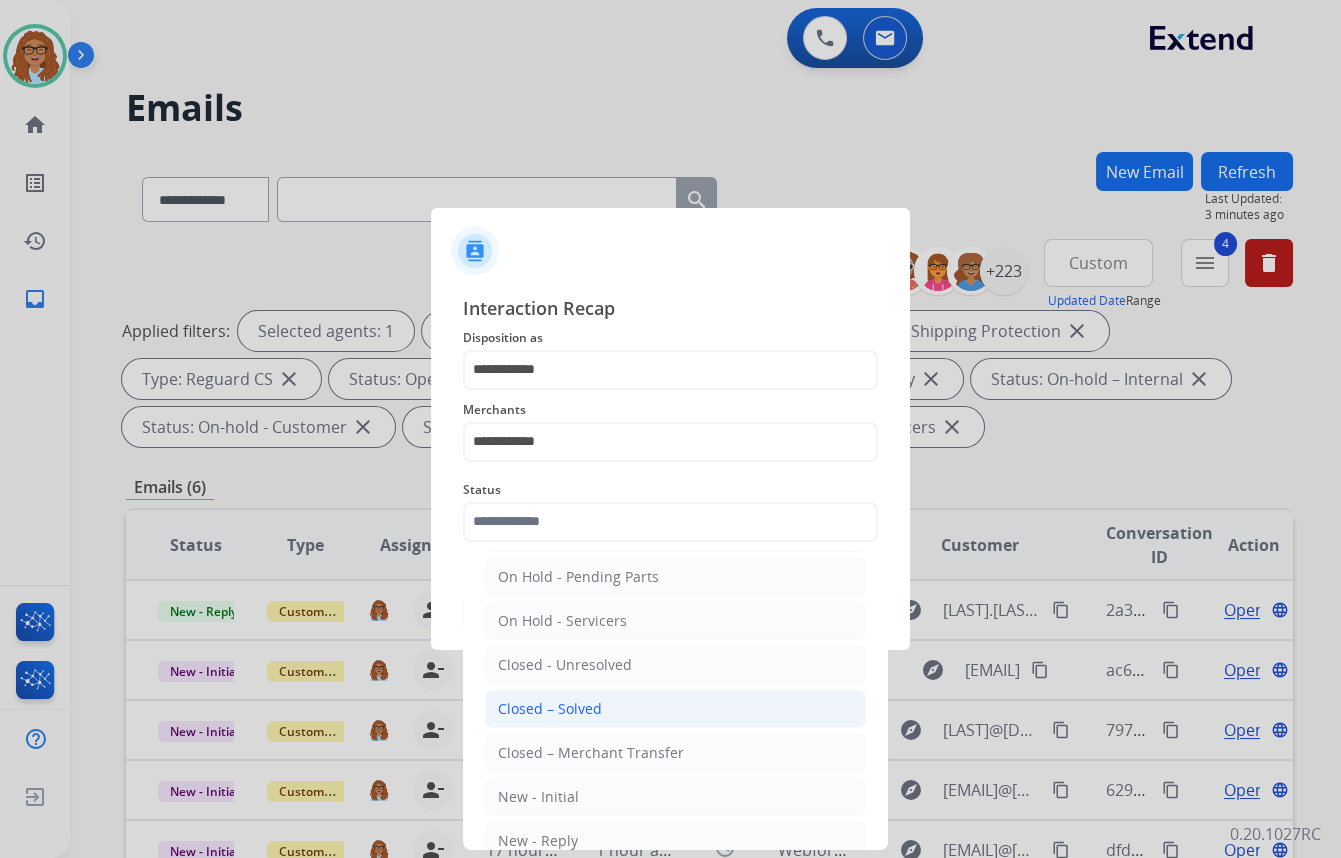 click on "Closed – Solved" 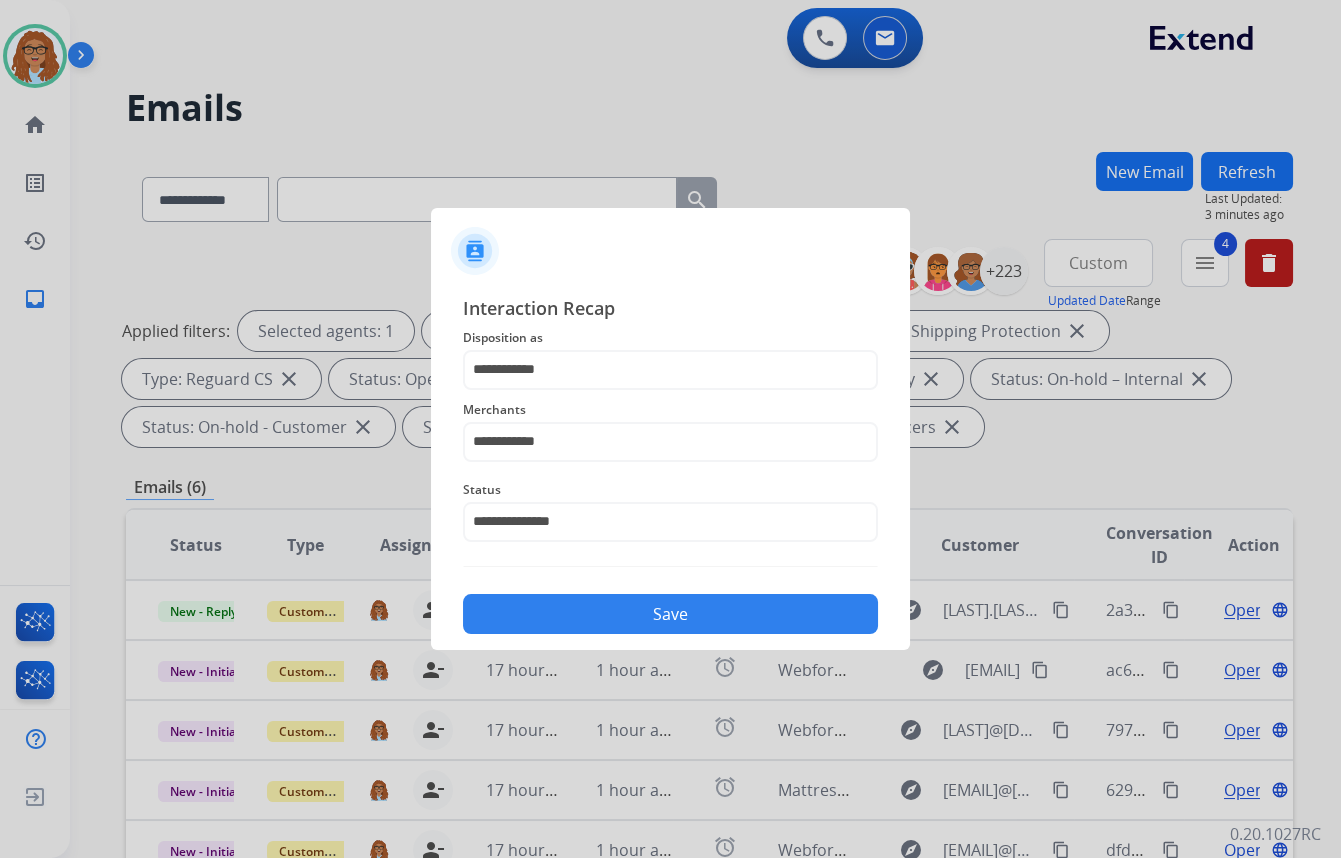 click on "Save" 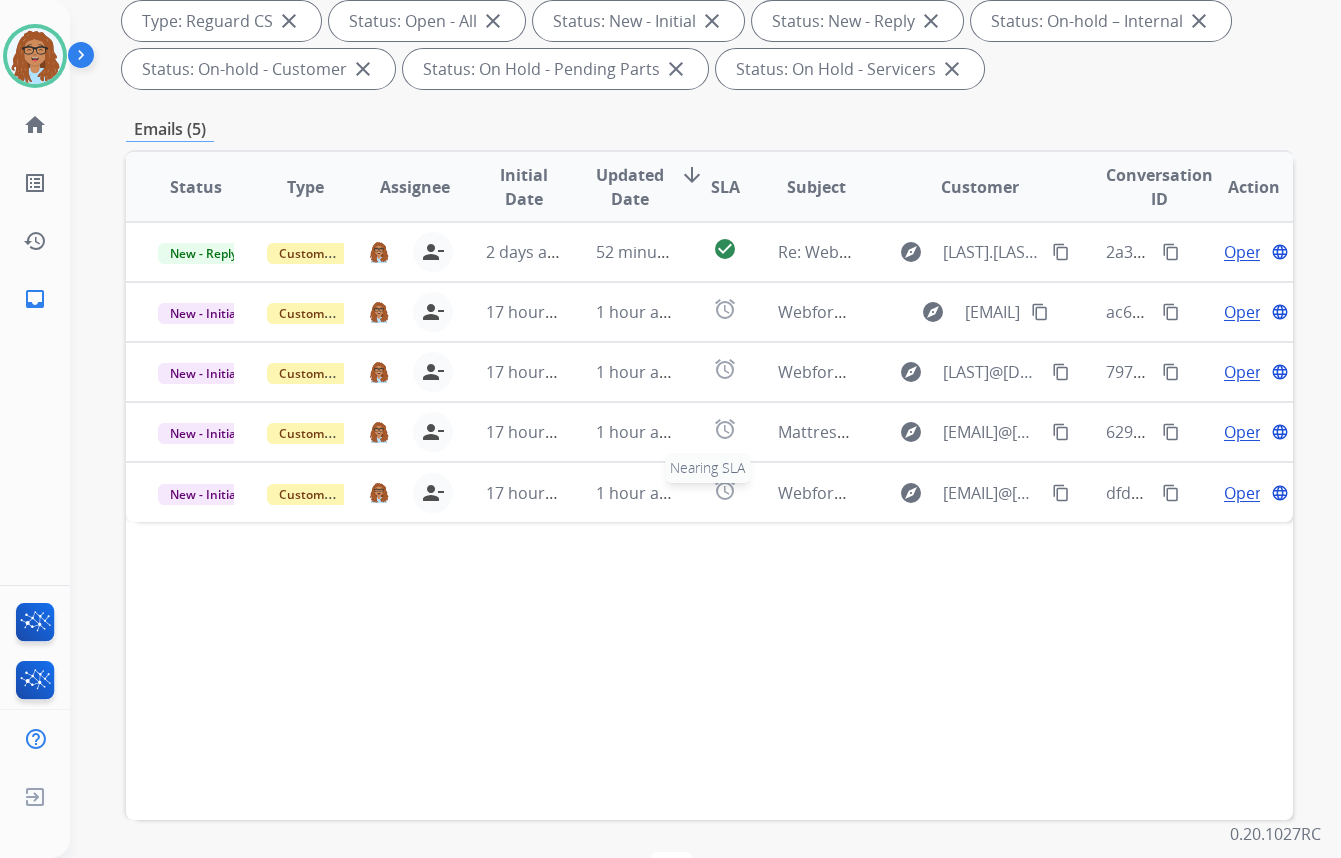 scroll, scrollTop: 363, scrollLeft: 0, axis: vertical 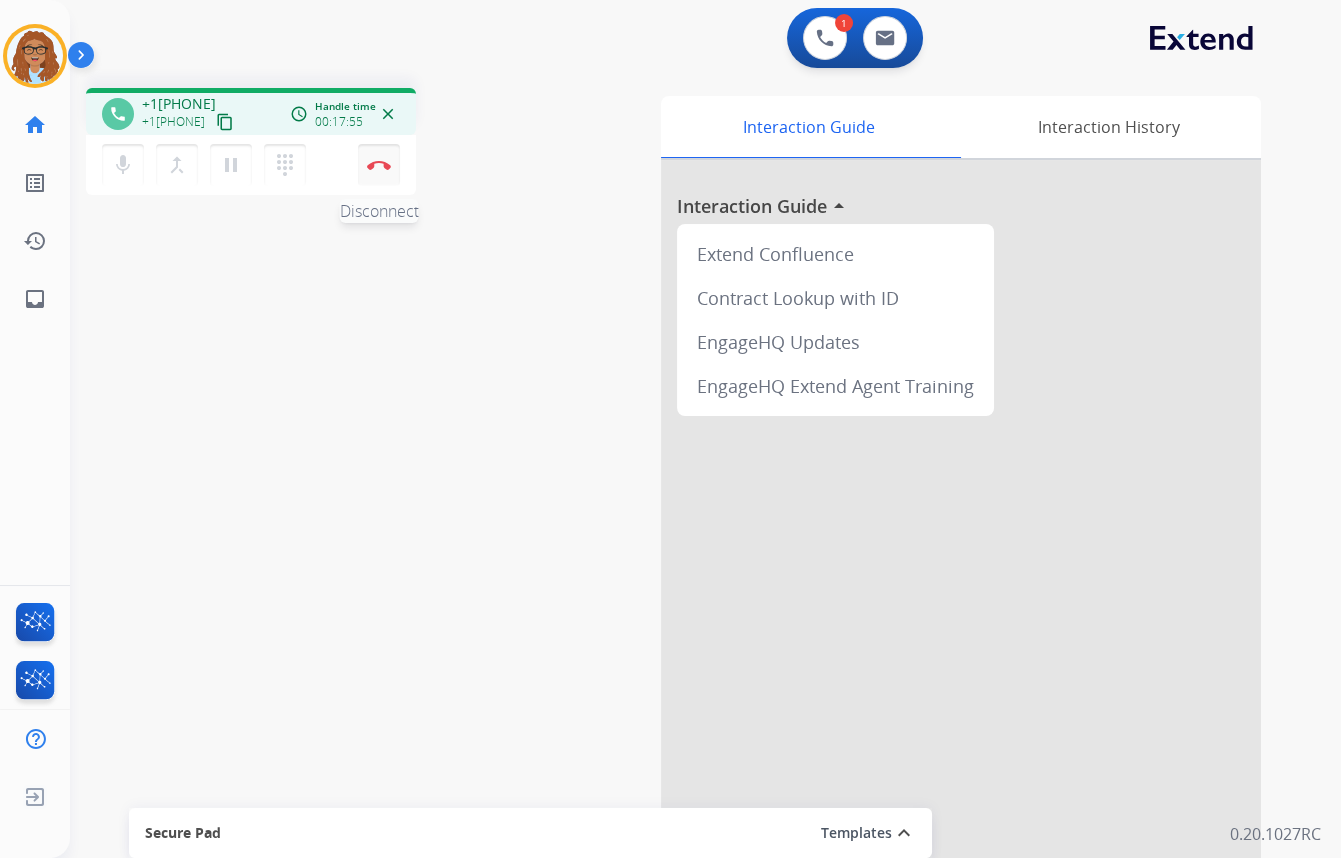 click on "Disconnect" at bounding box center (379, 165) 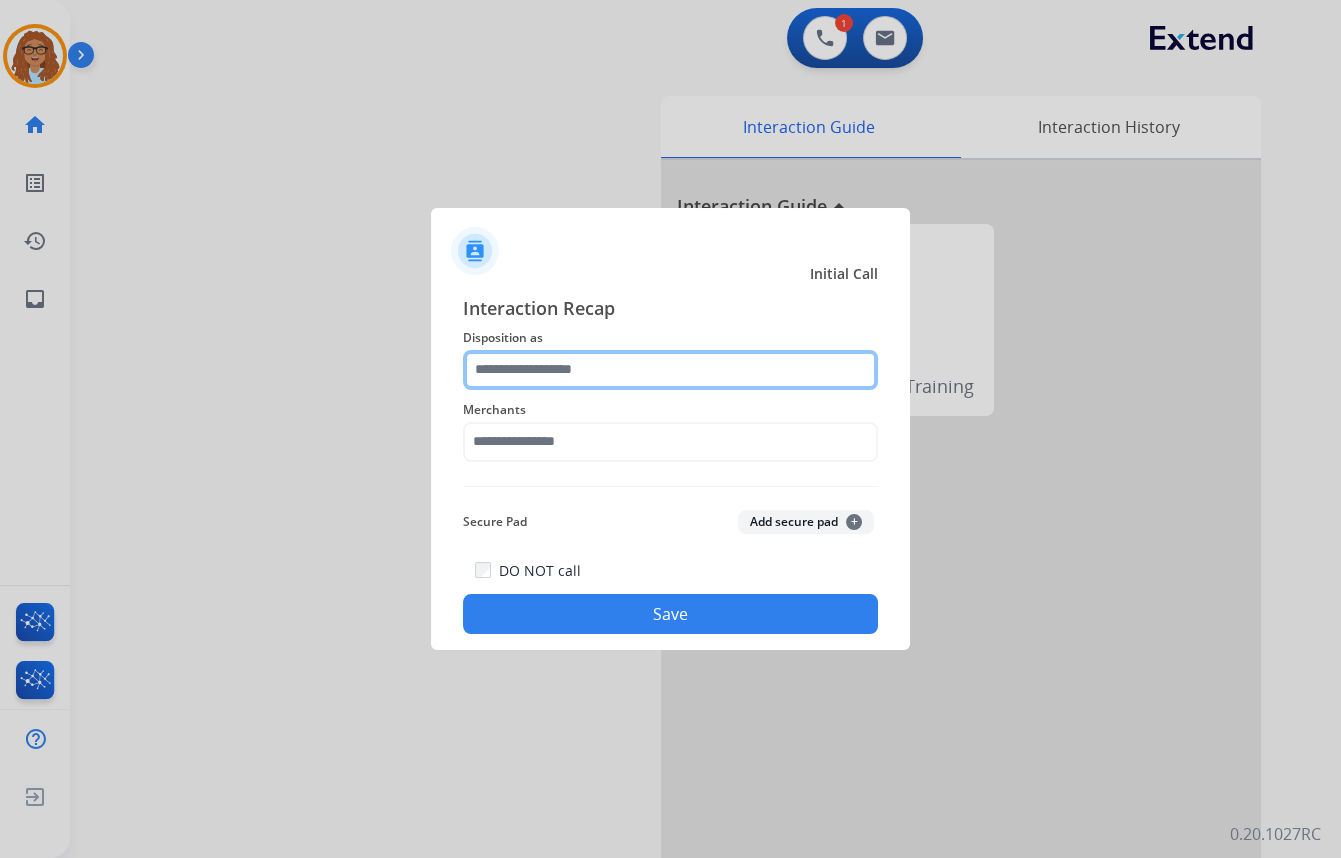 drag, startPoint x: 630, startPoint y: 370, endPoint x: 631, endPoint y: 388, distance: 18.027756 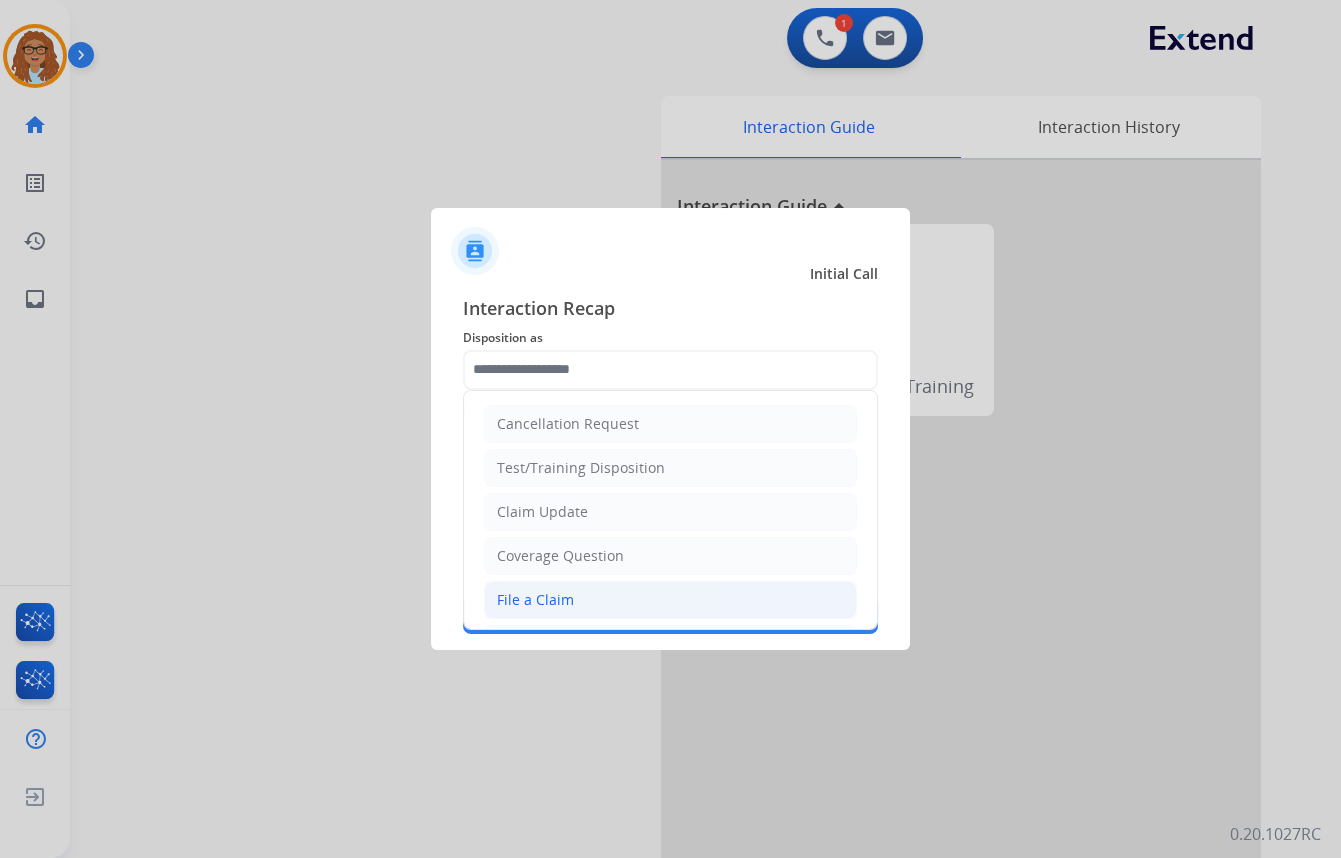 click on "File a Claim" 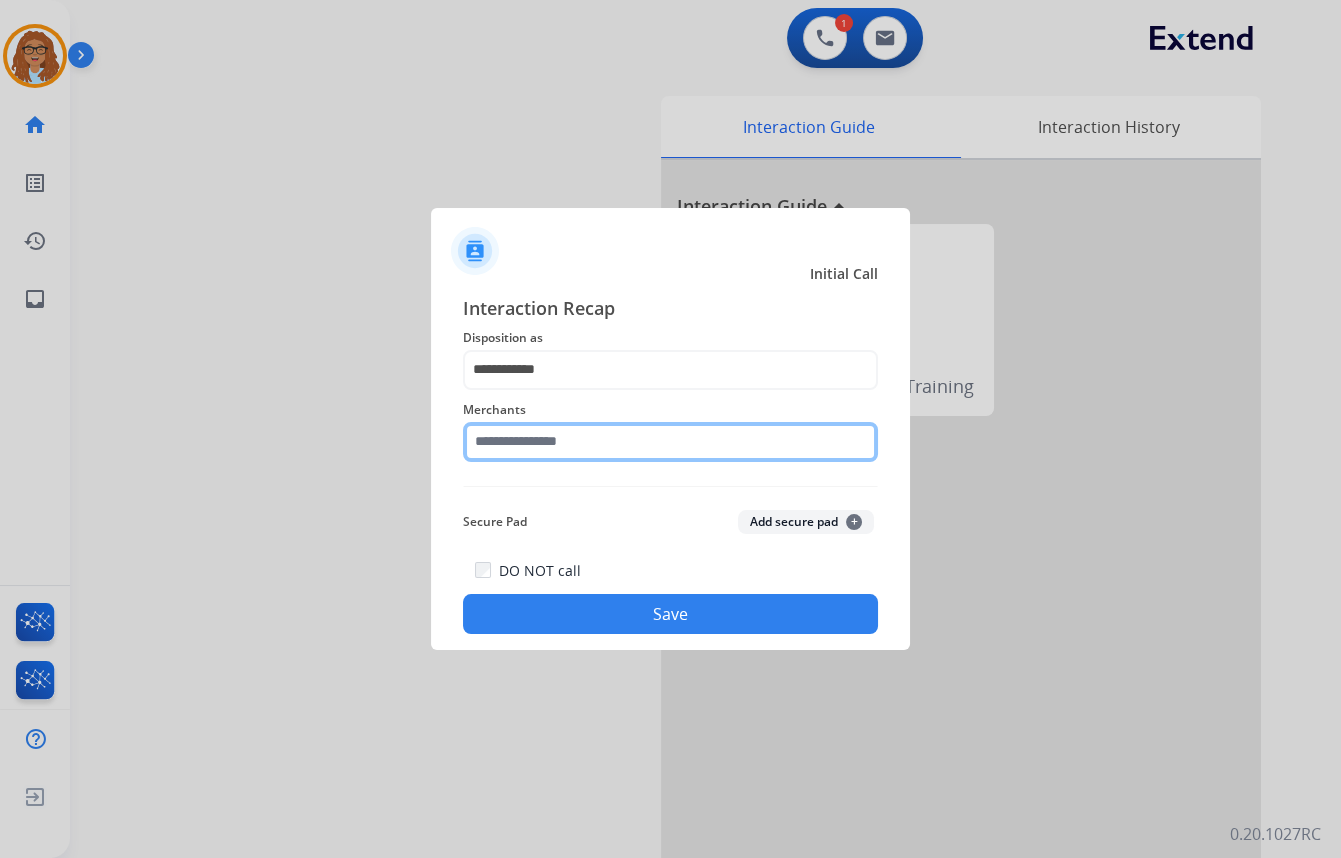 click 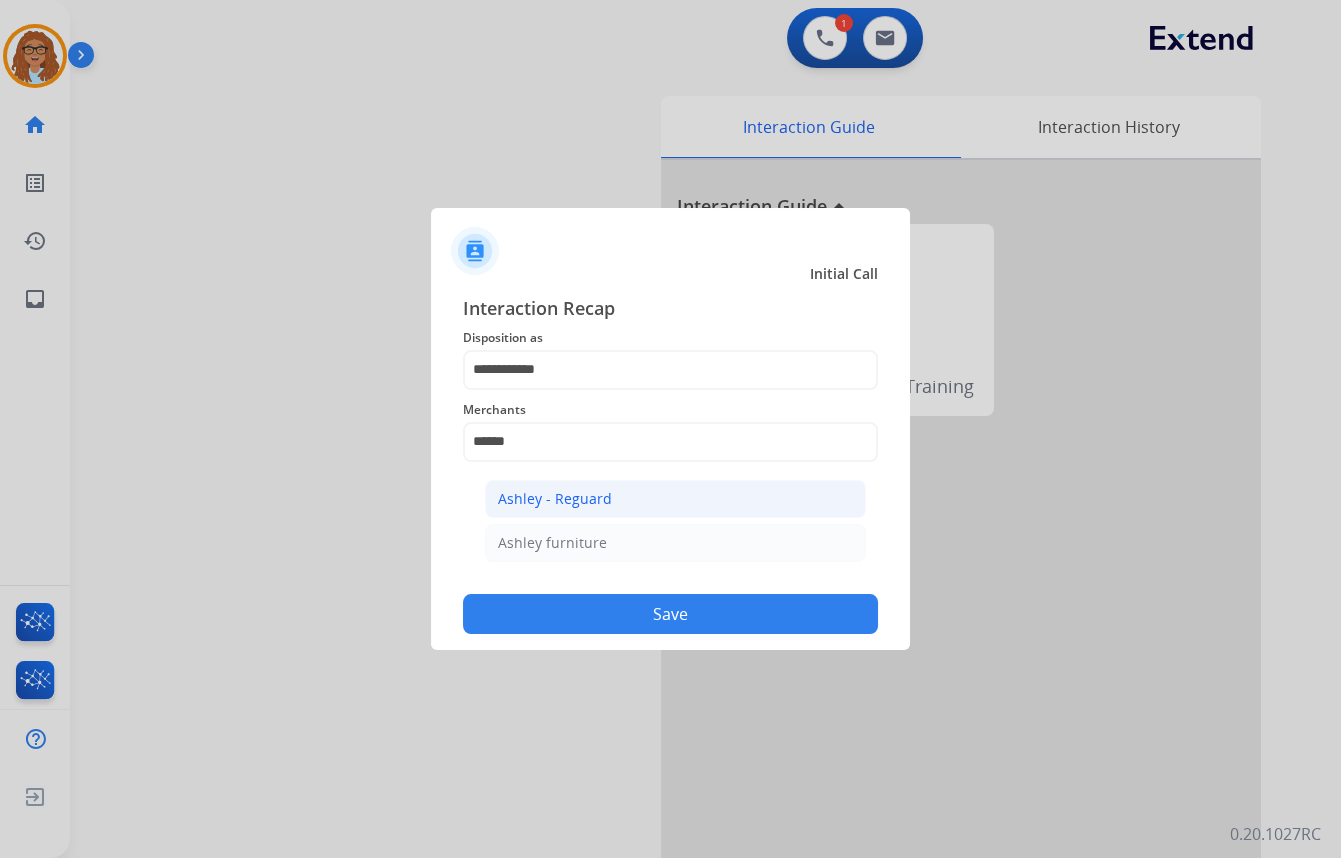 click on "Ashley - Reguard" 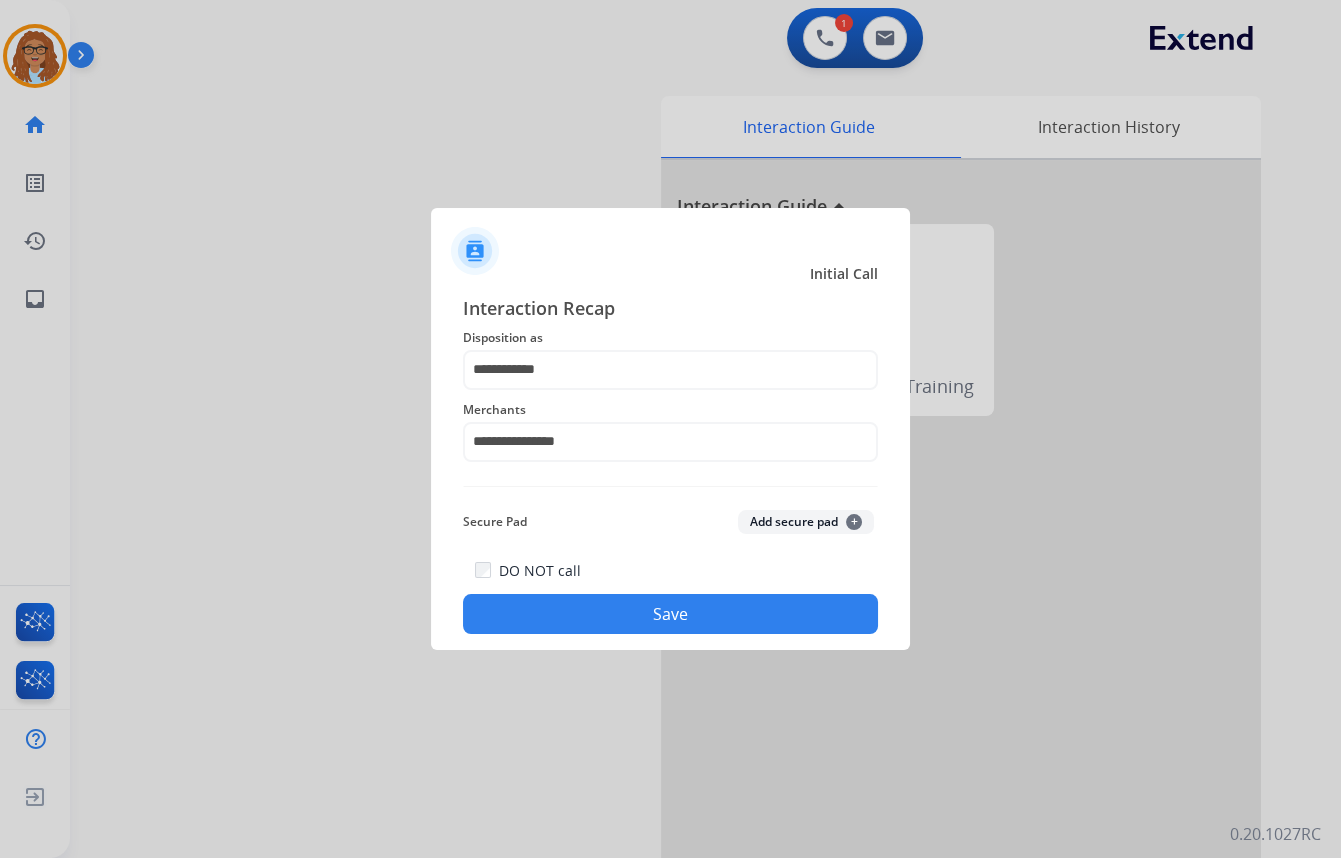click on "Save" 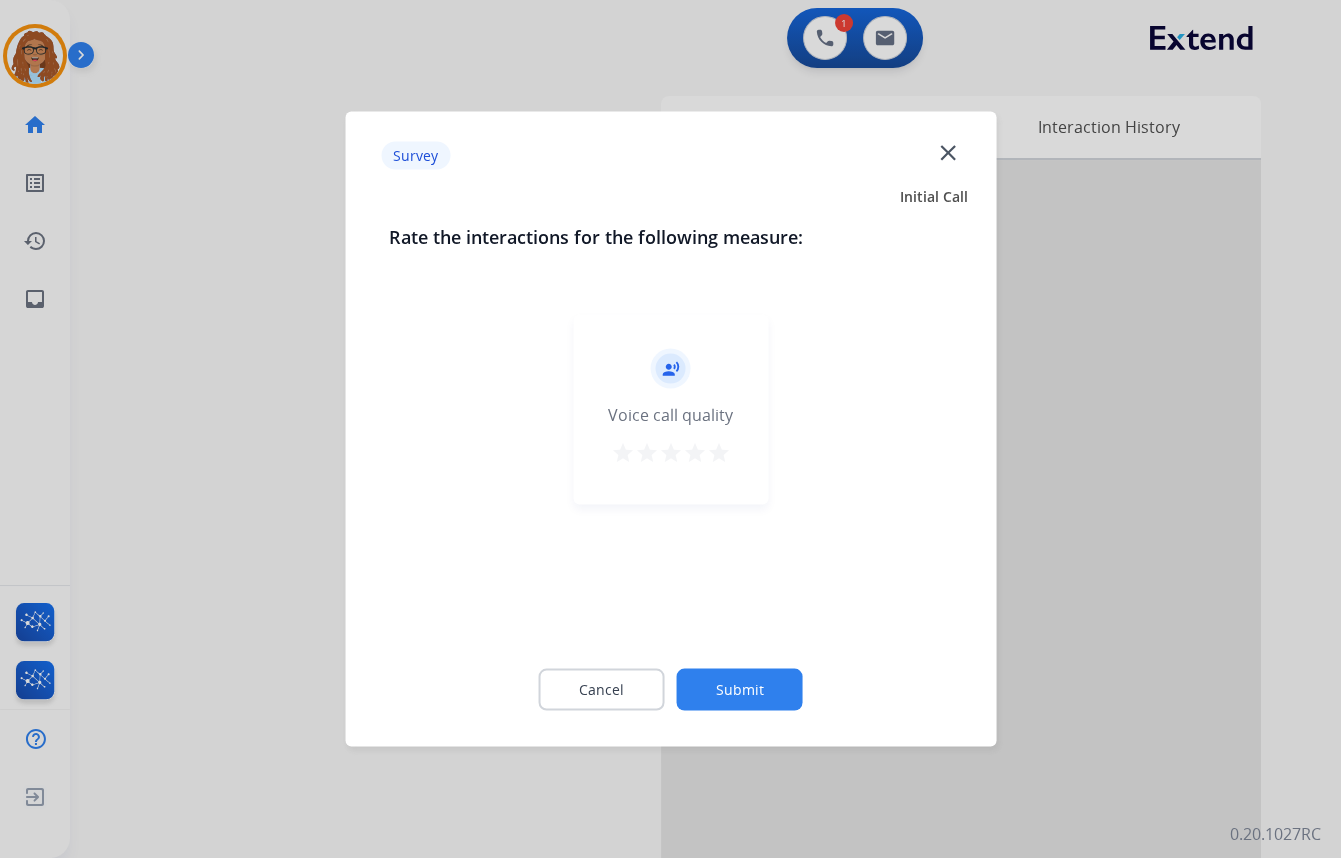 click on "close" 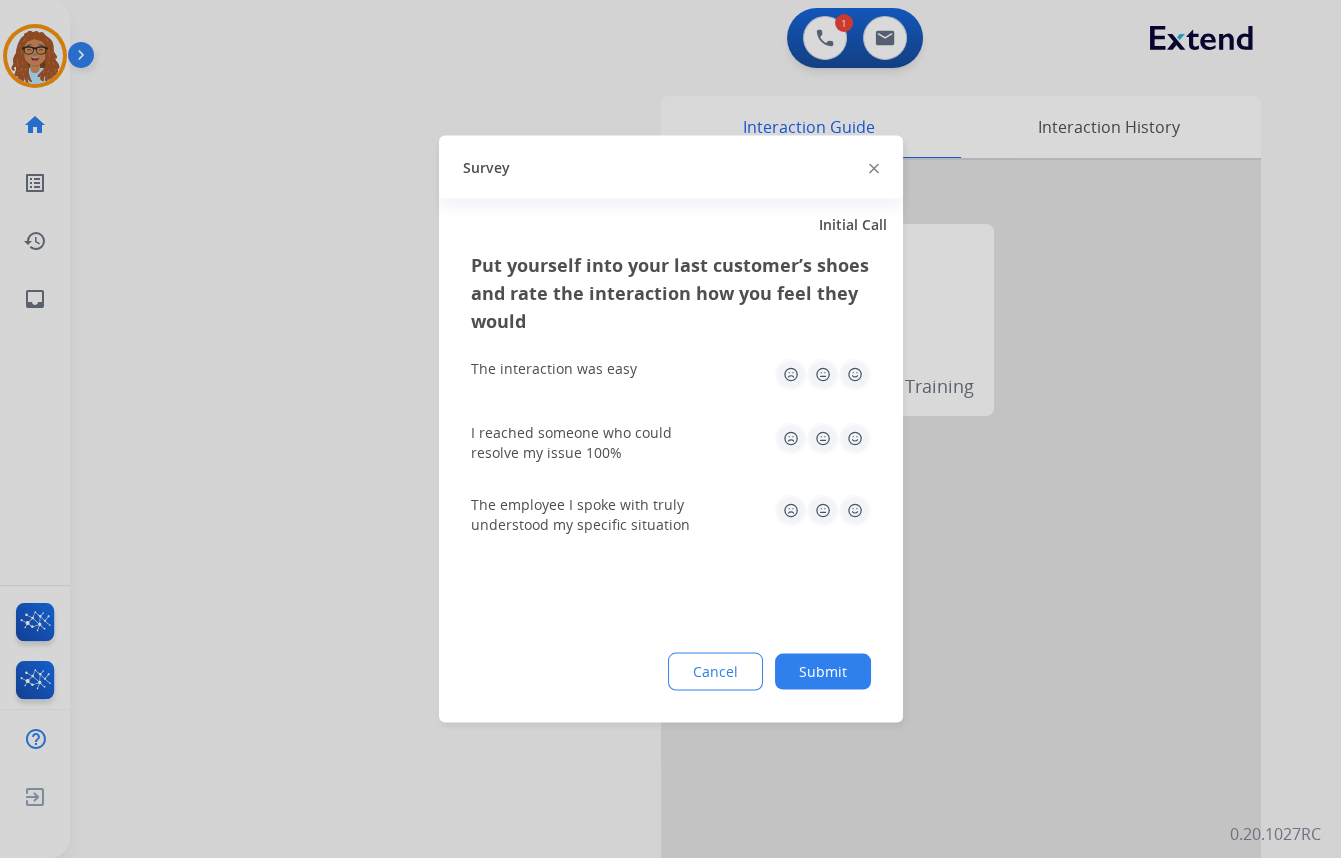 drag, startPoint x: 875, startPoint y: 169, endPoint x: 639, endPoint y: 280, distance: 260.8007 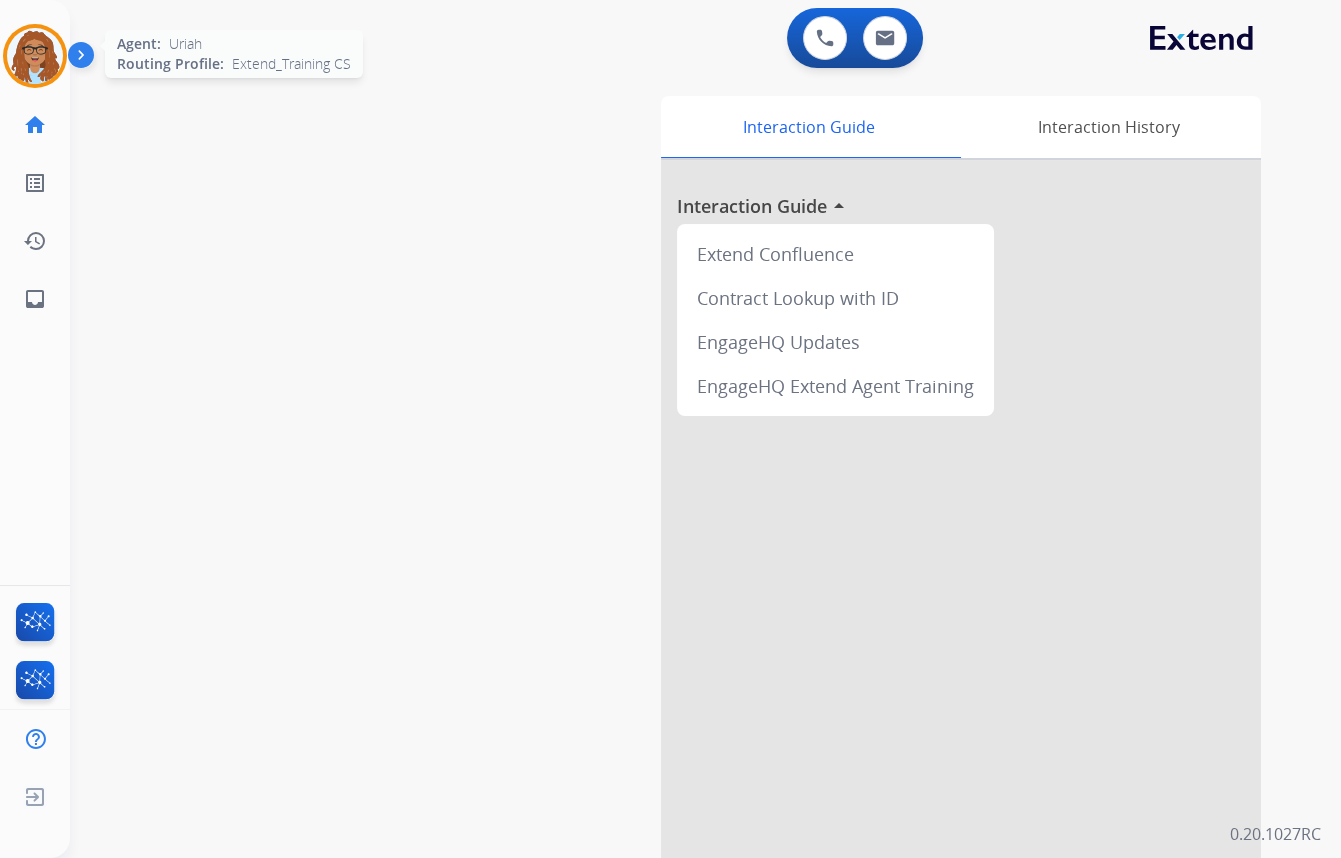 click at bounding box center (35, 56) 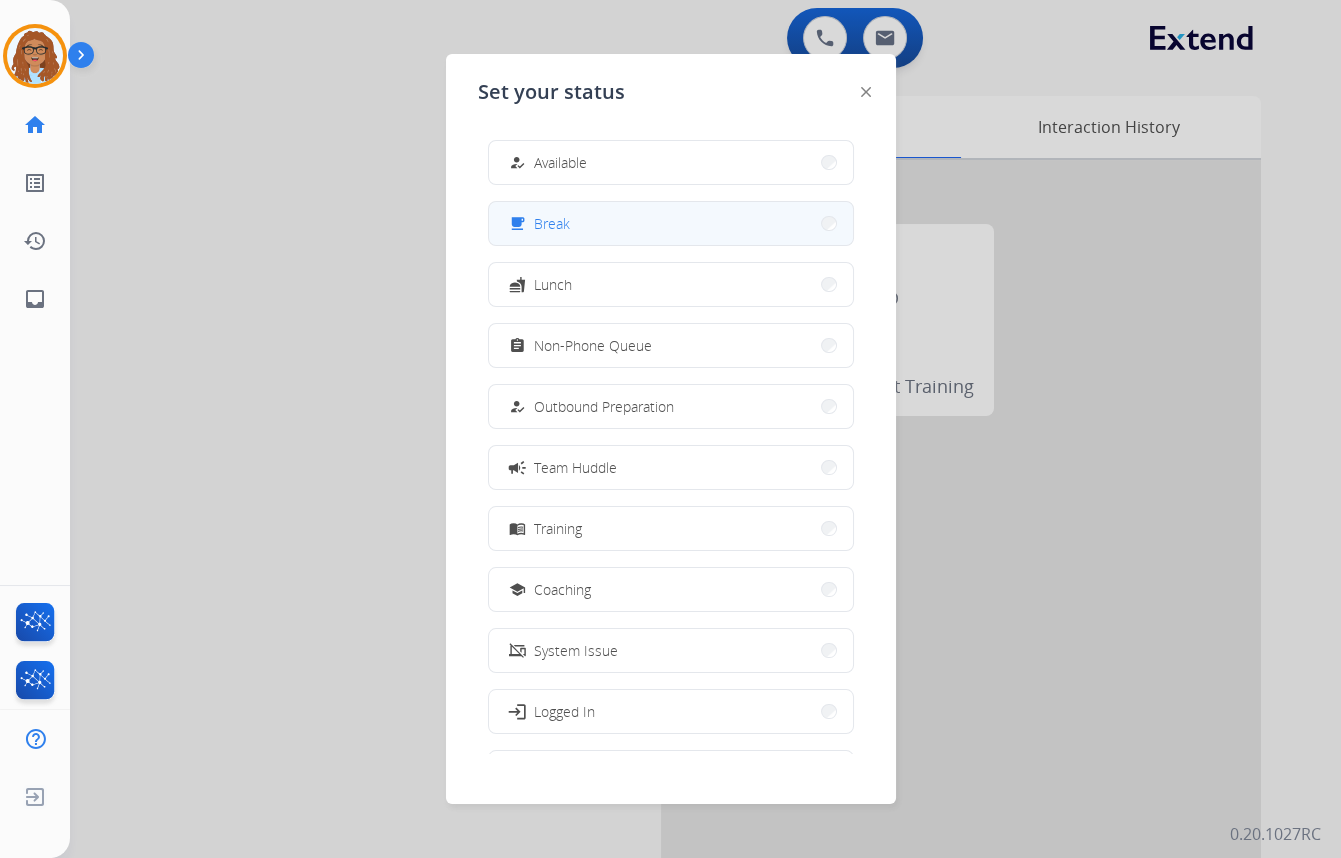 click on "free_breakfast Break" at bounding box center [671, 223] 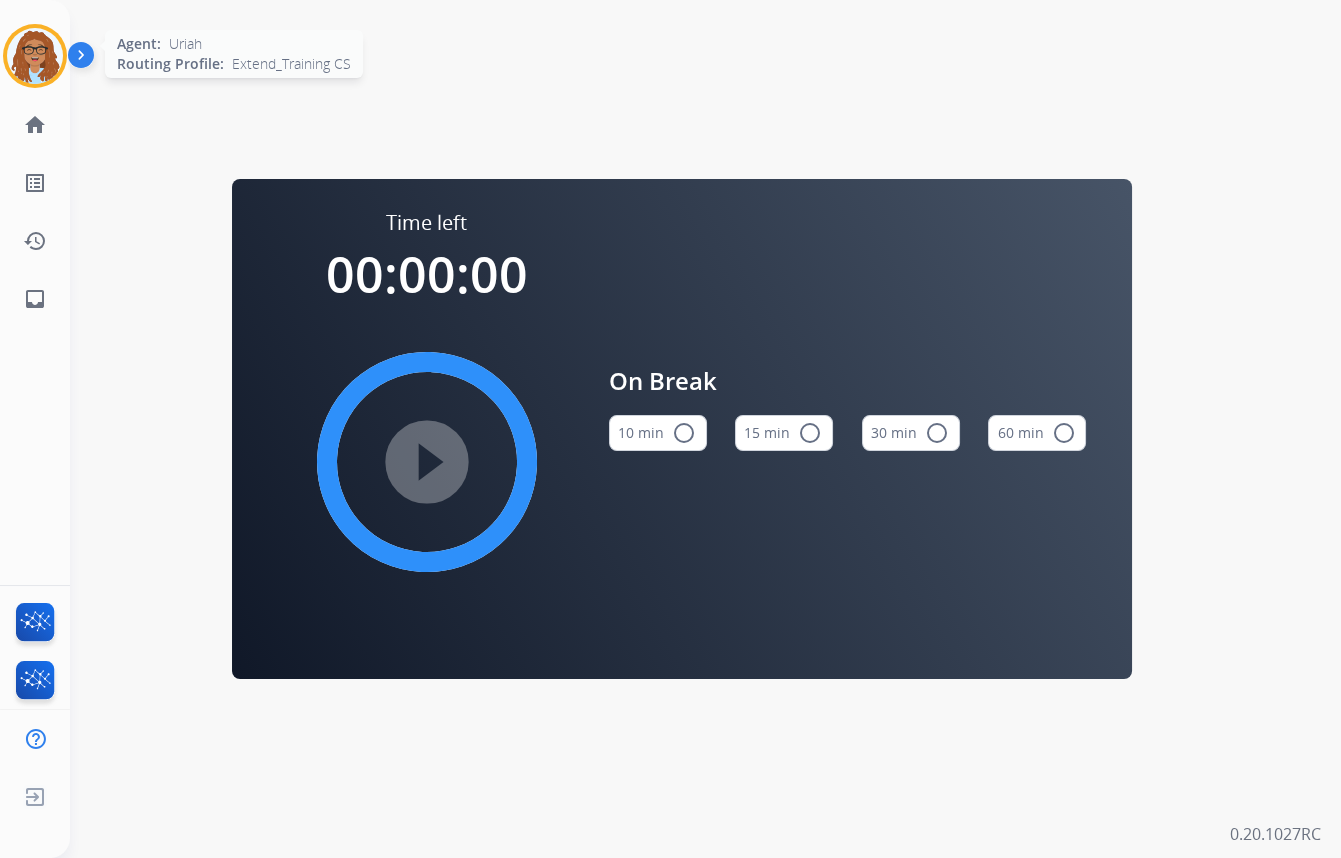 click at bounding box center (35, 56) 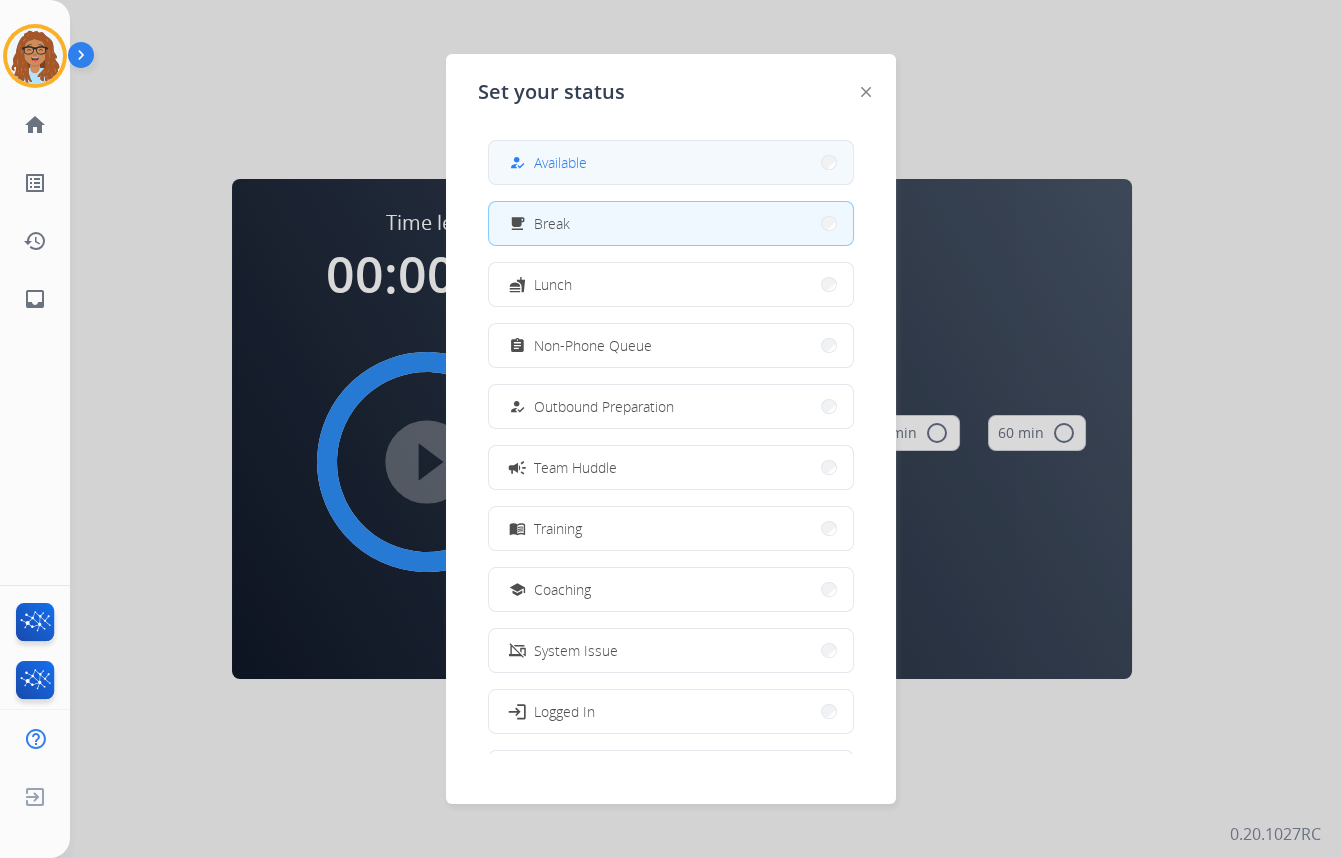 click on "Available" at bounding box center [560, 162] 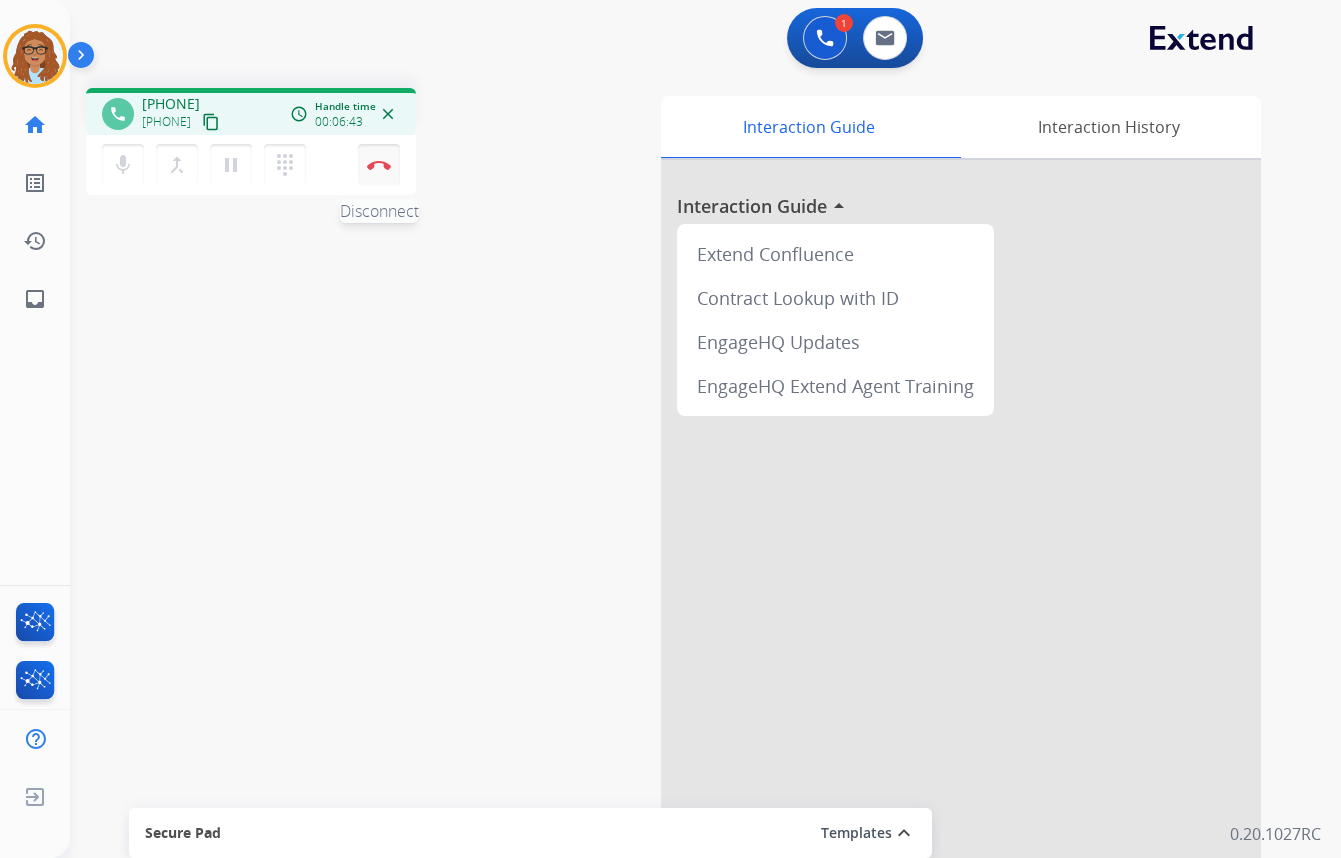 click on "Disconnect" at bounding box center (379, 165) 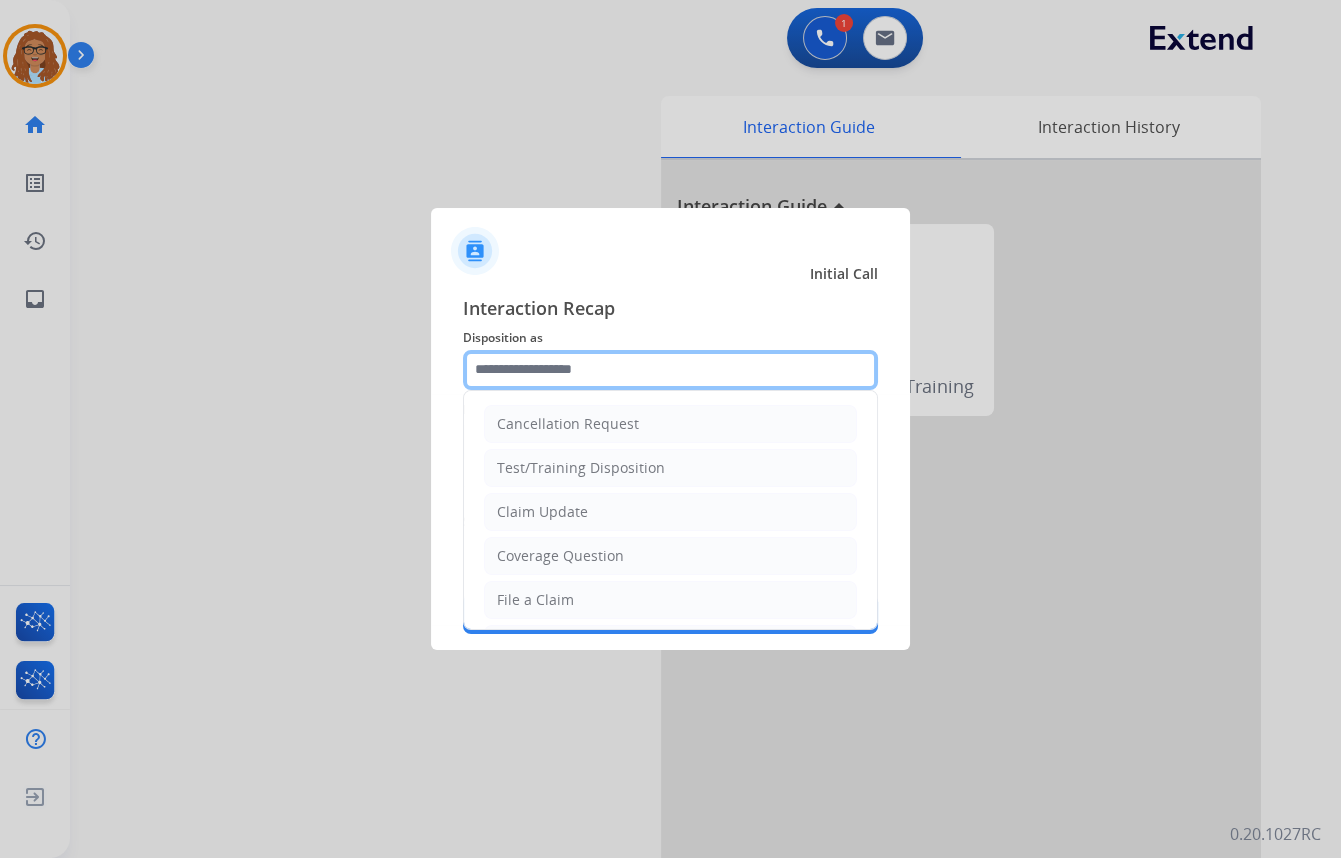 click 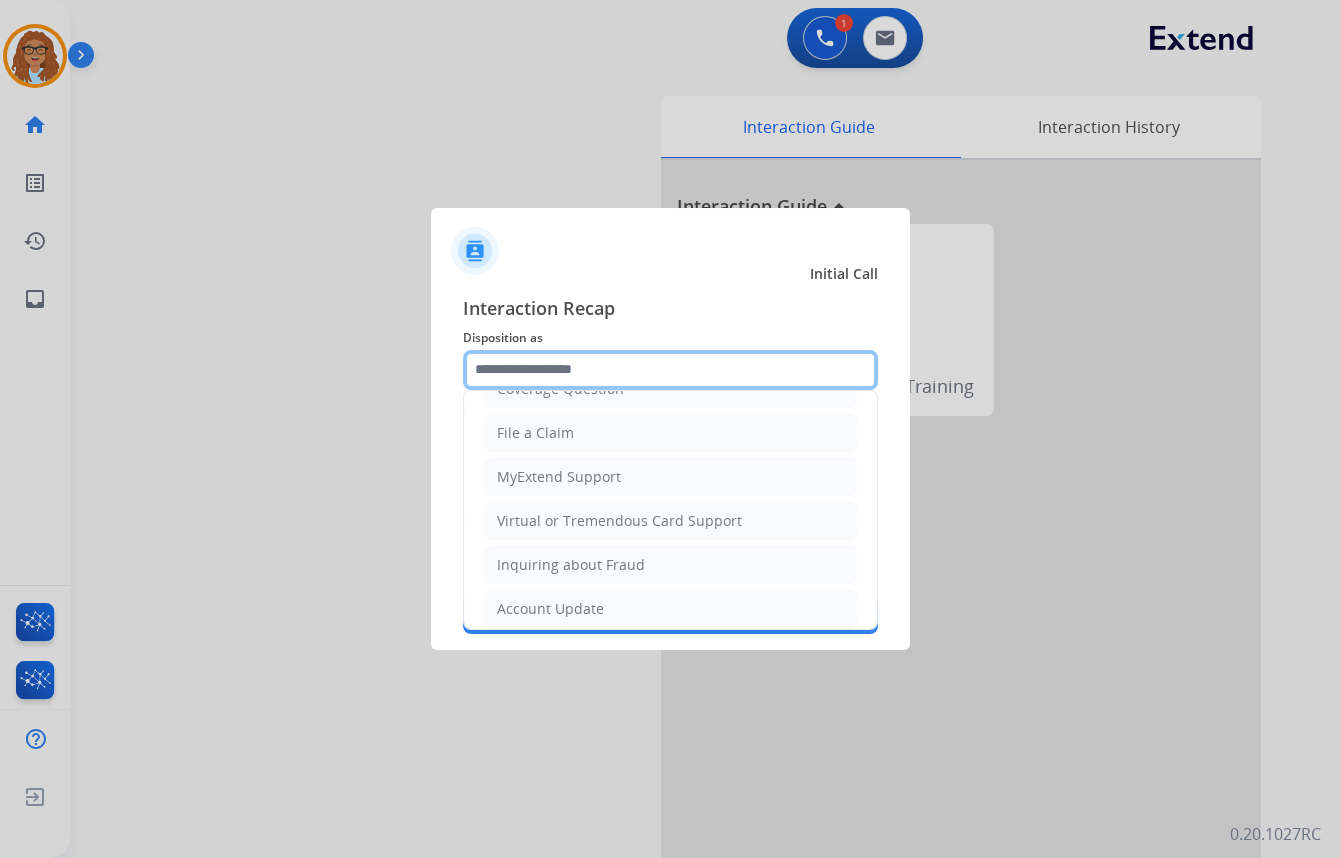scroll, scrollTop: 272, scrollLeft: 0, axis: vertical 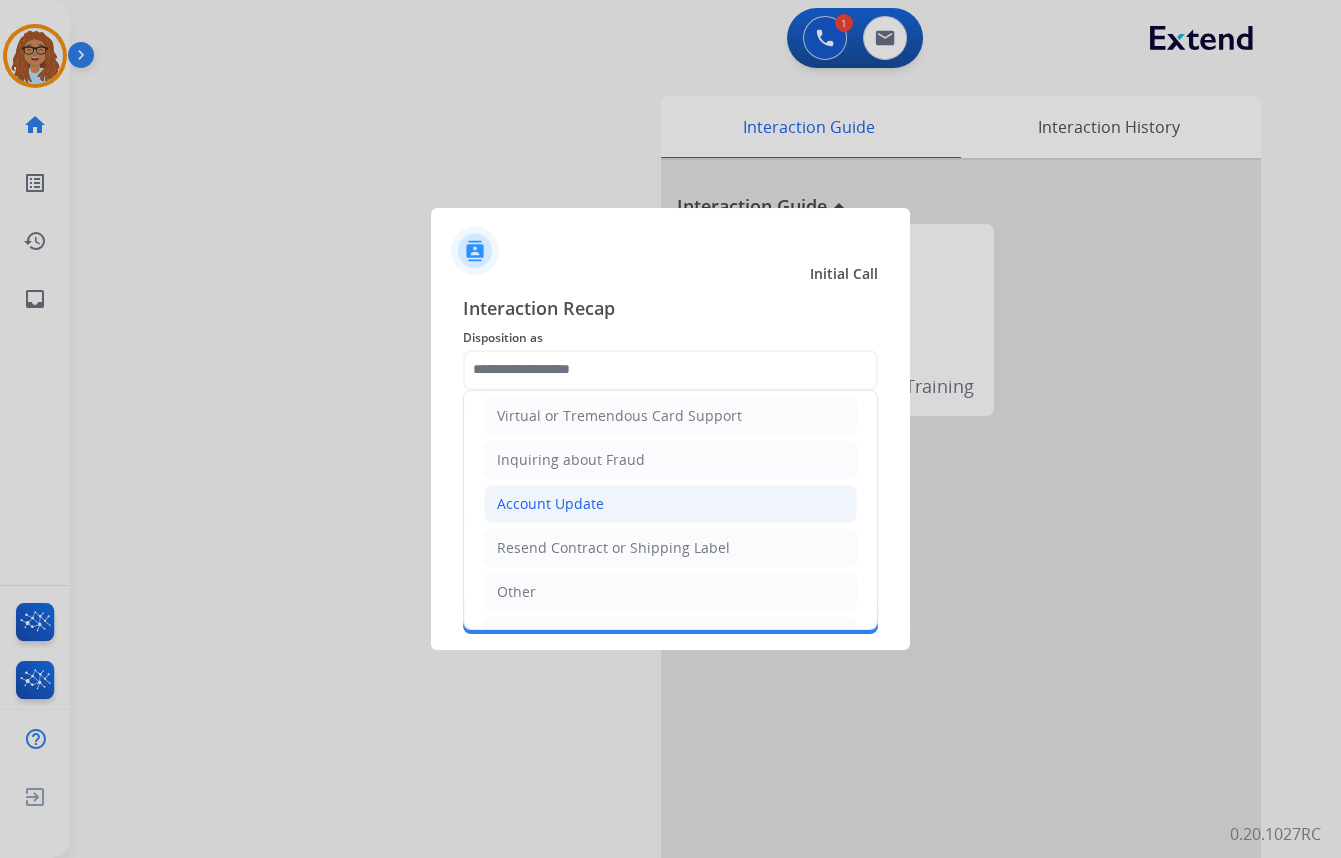 click on "Account Update" 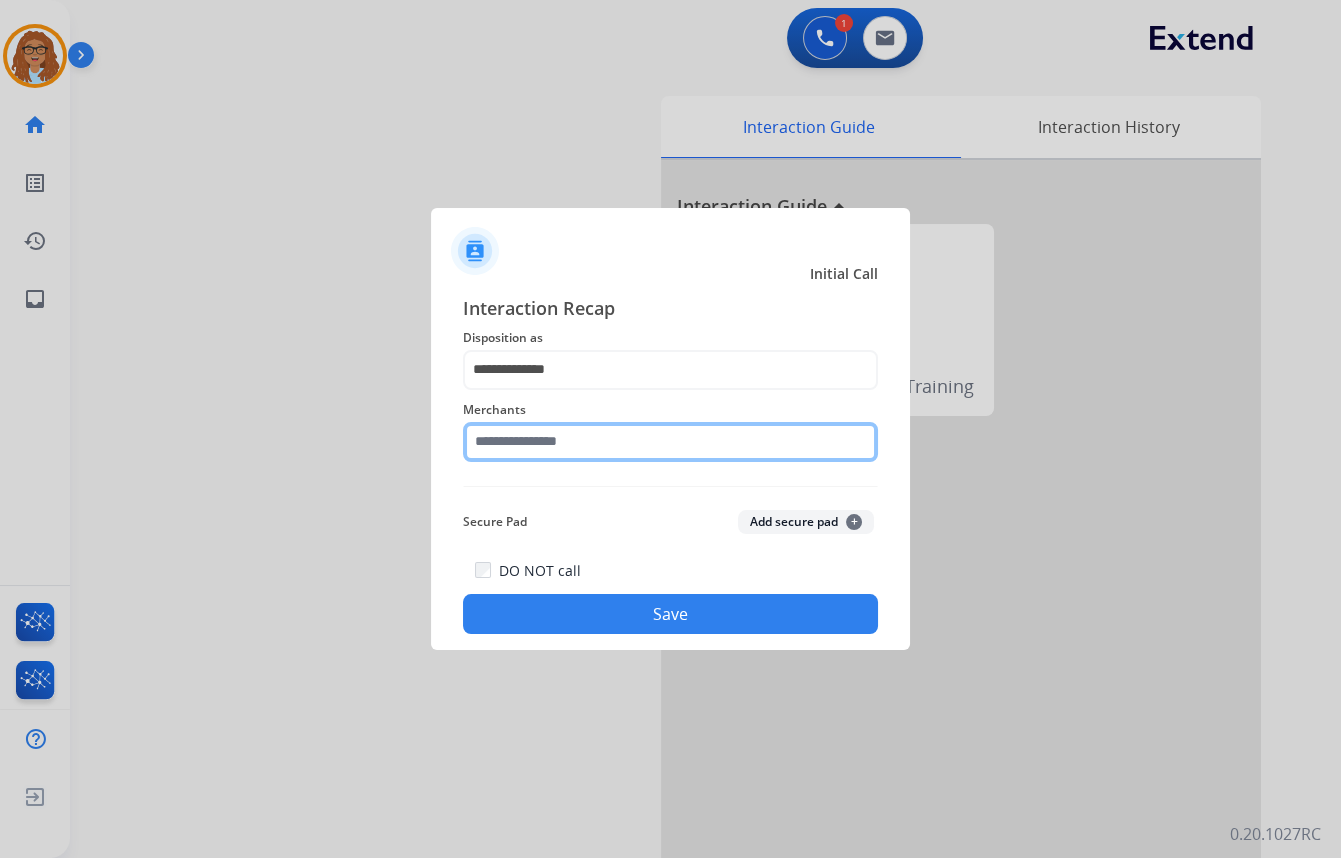 drag, startPoint x: 509, startPoint y: 450, endPoint x: 520, endPoint y: 438, distance: 16.27882 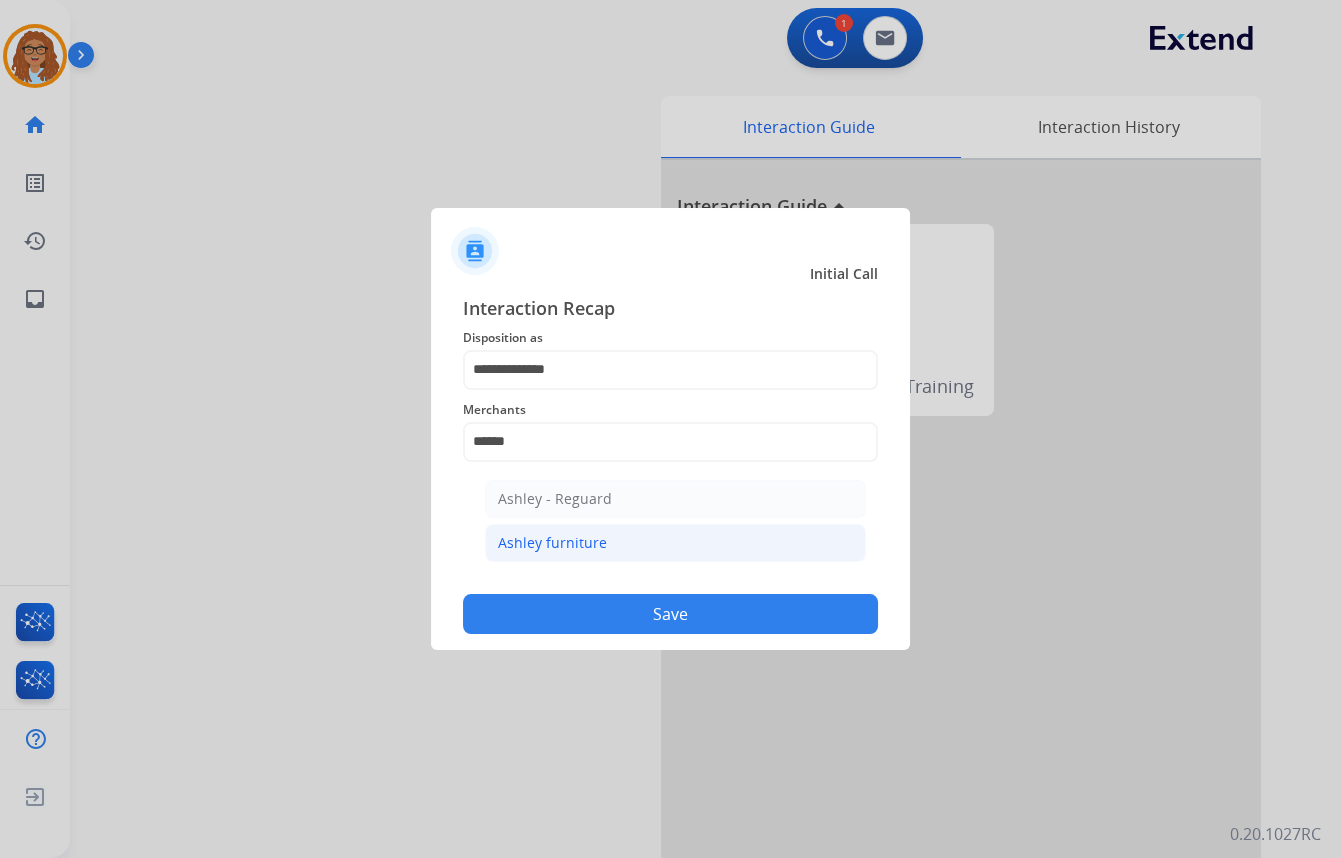 click on "Ashley furniture" 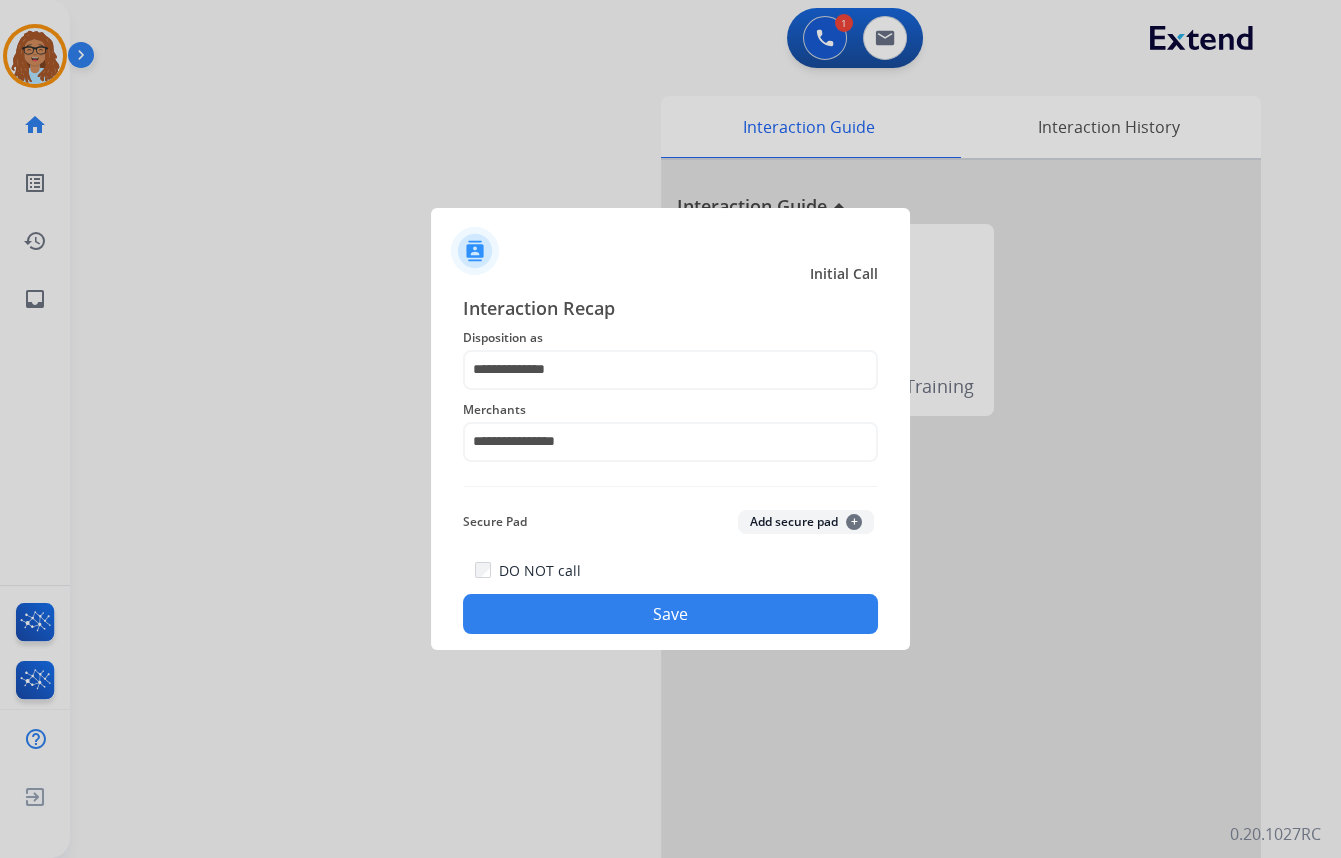 click on "Save" 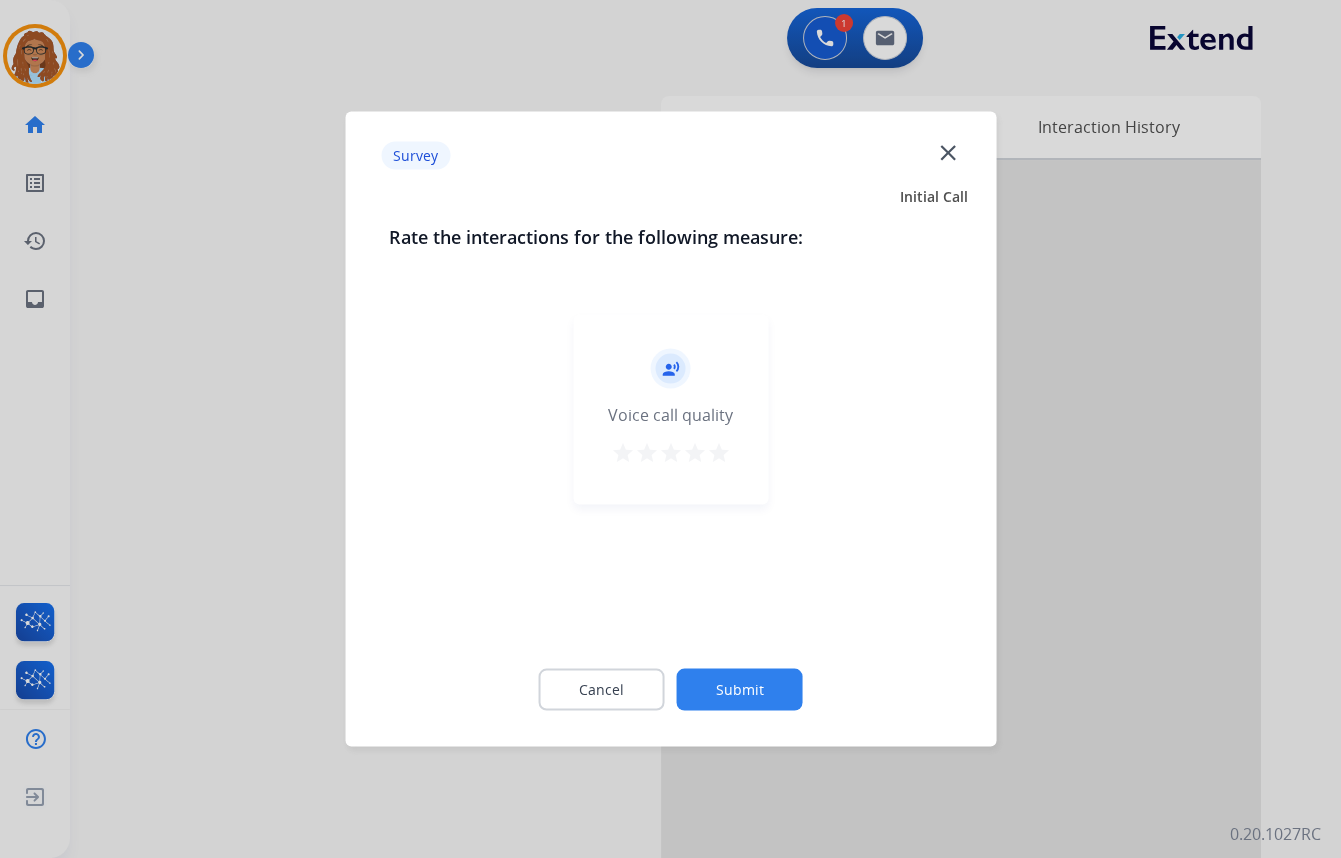 click on "close" 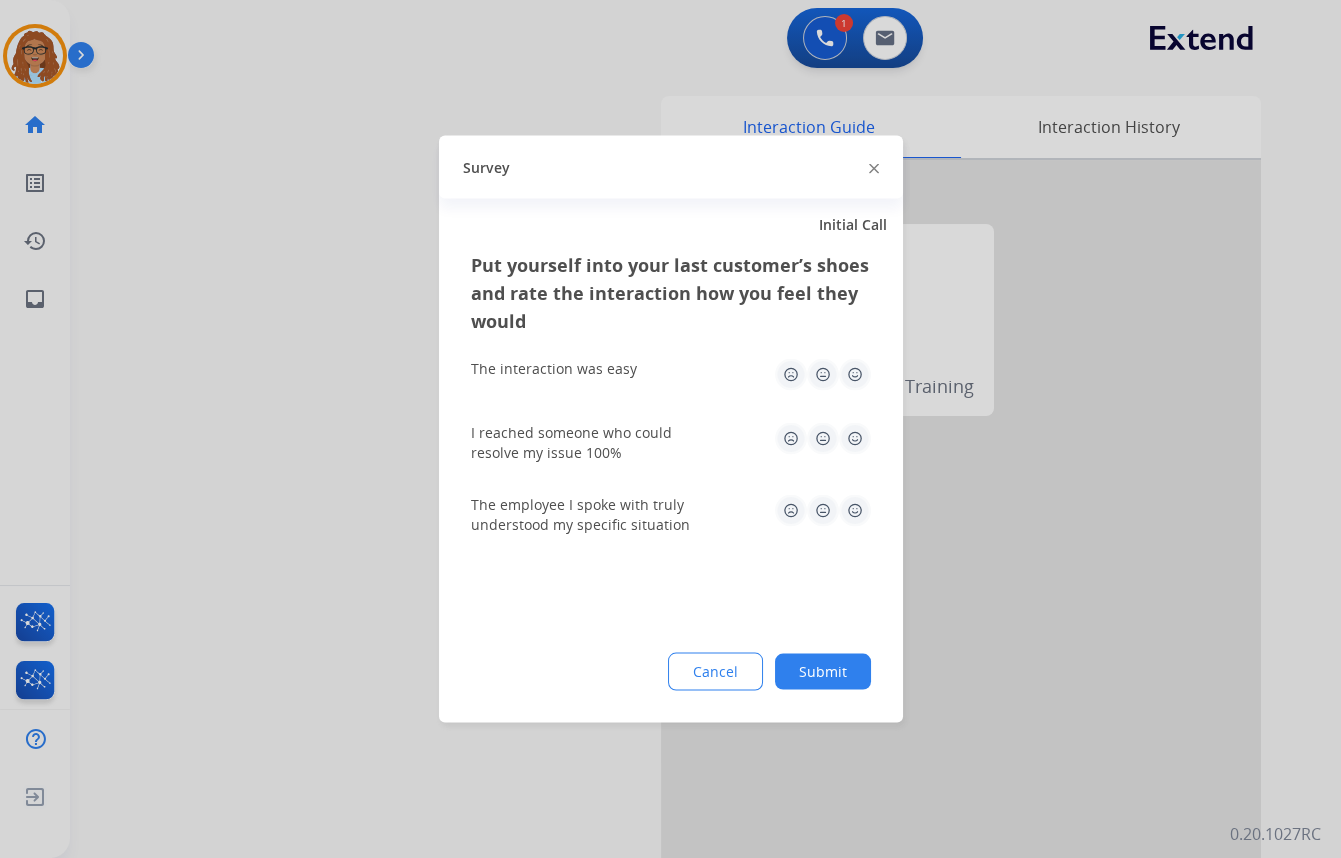 click 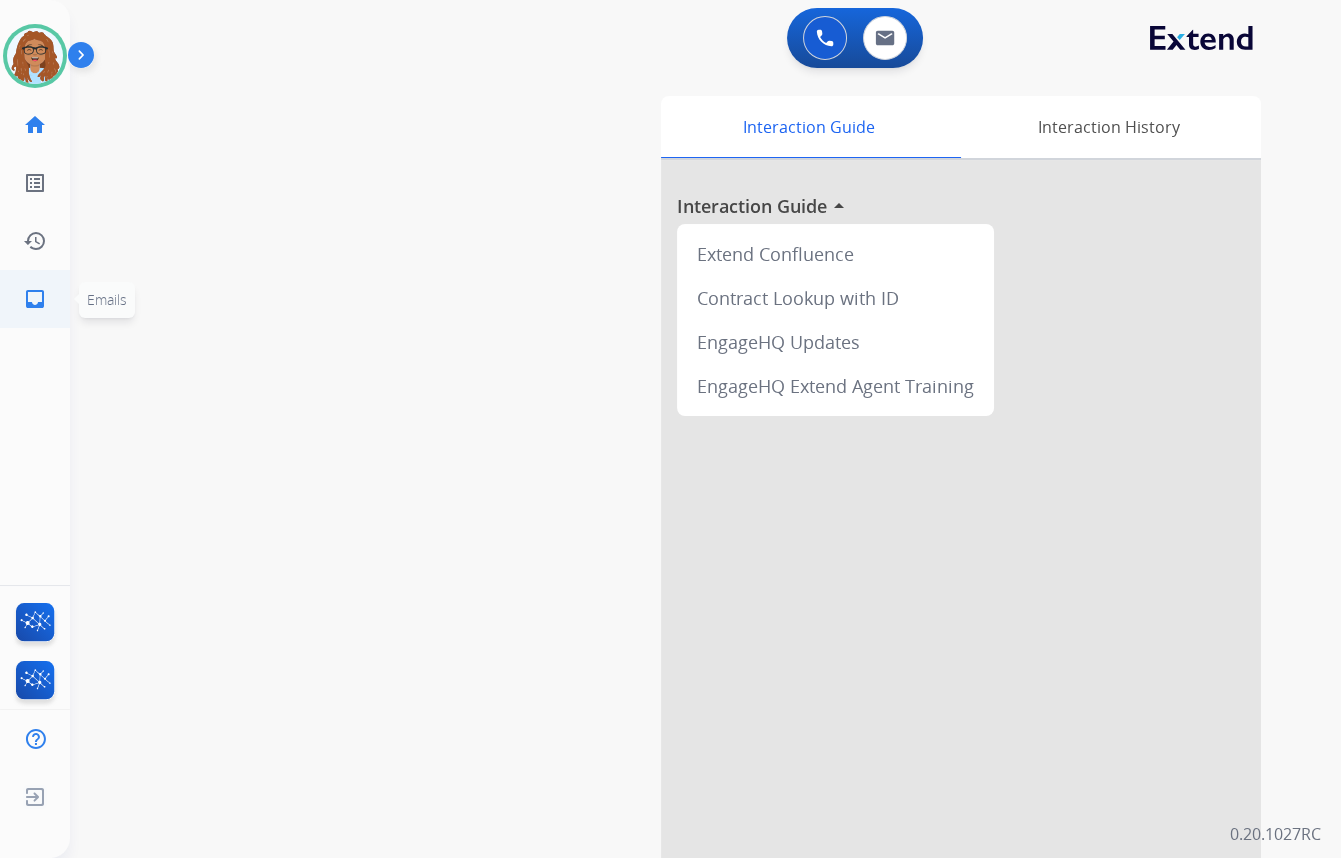 click on "inbox" 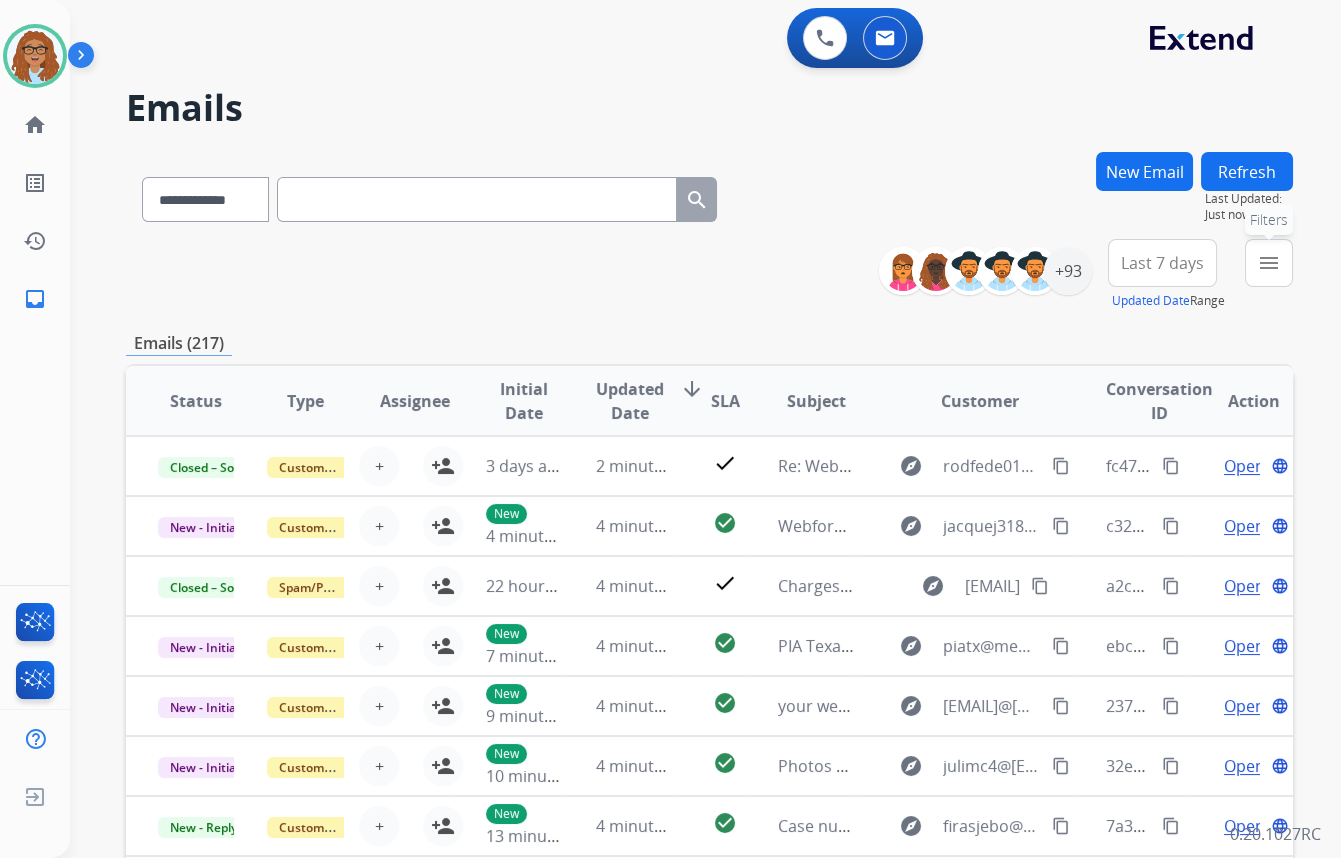 drag, startPoint x: 1253, startPoint y: 249, endPoint x: 1216, endPoint y: 285, distance: 51.62364 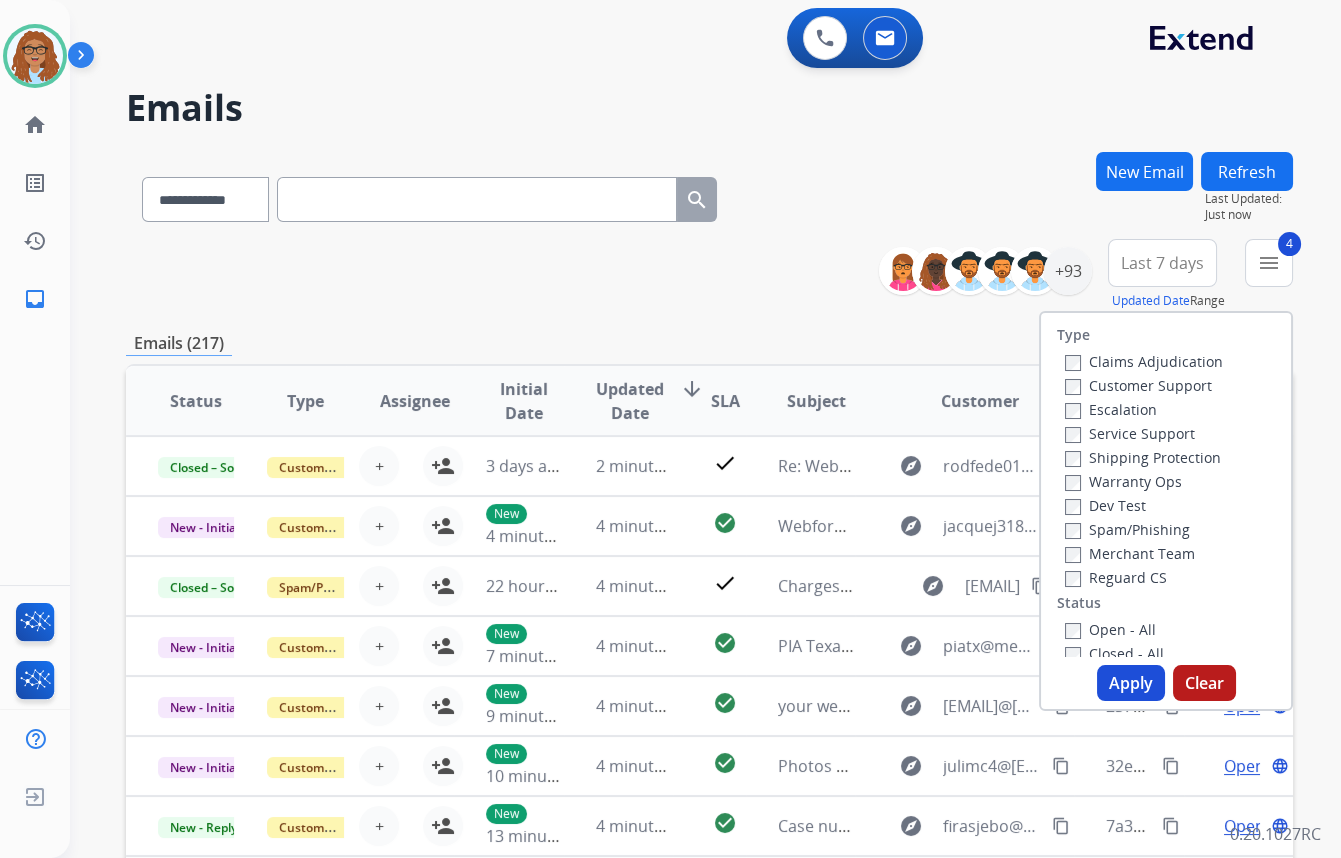 click on "Apply" at bounding box center (1131, 683) 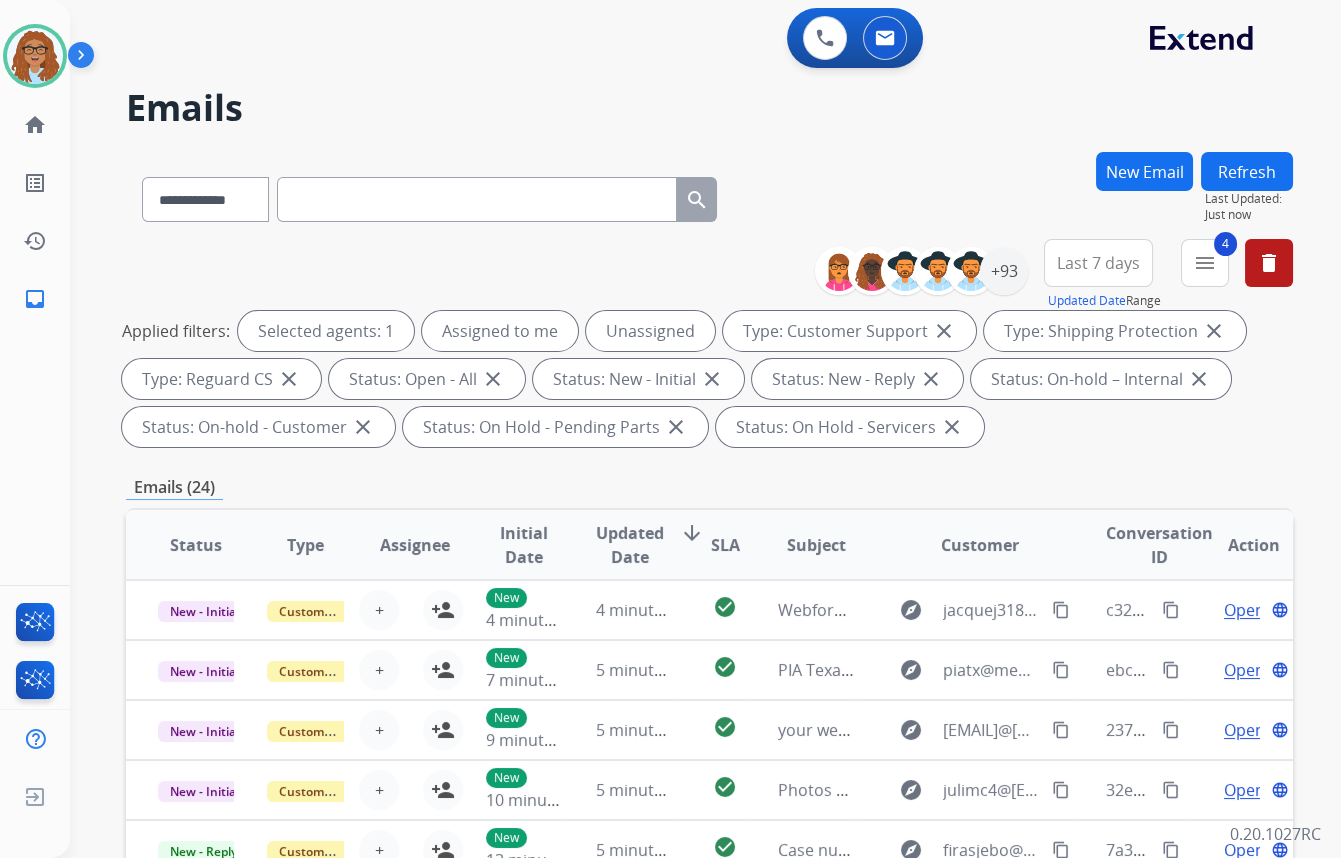 click on "Last 7 days" at bounding box center (1098, 263) 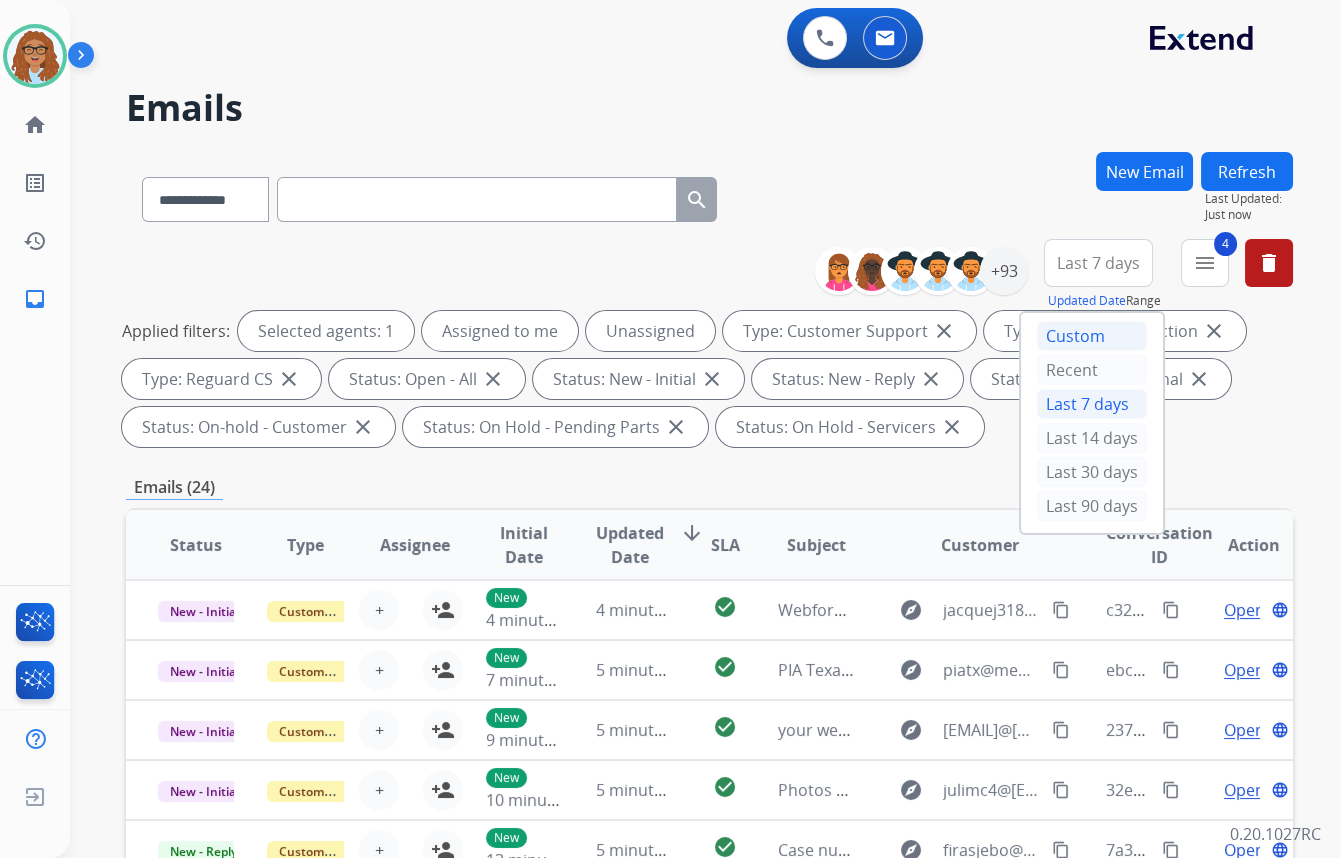 click on "Custom" at bounding box center [1092, 336] 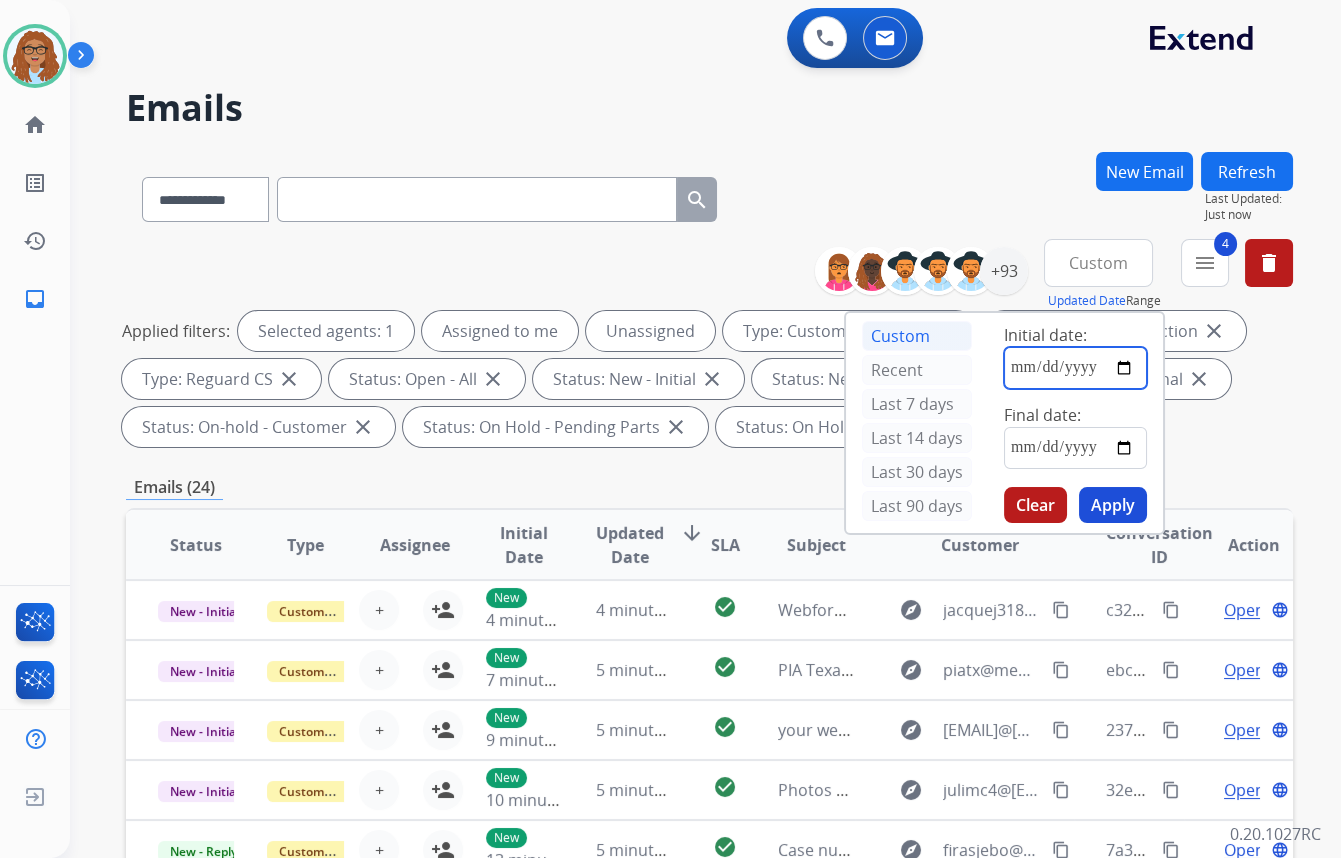 click at bounding box center [1075, 368] 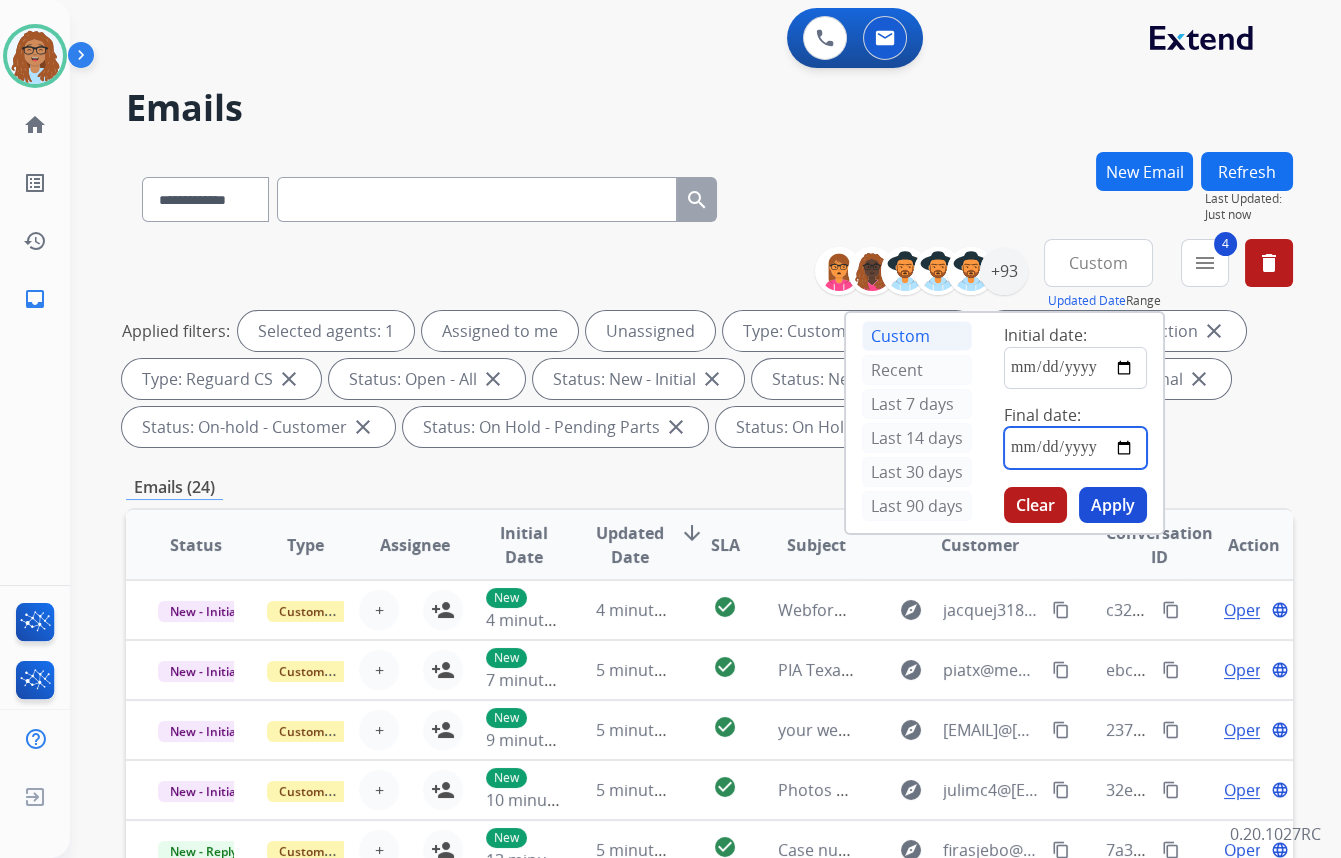 click at bounding box center [1075, 448] 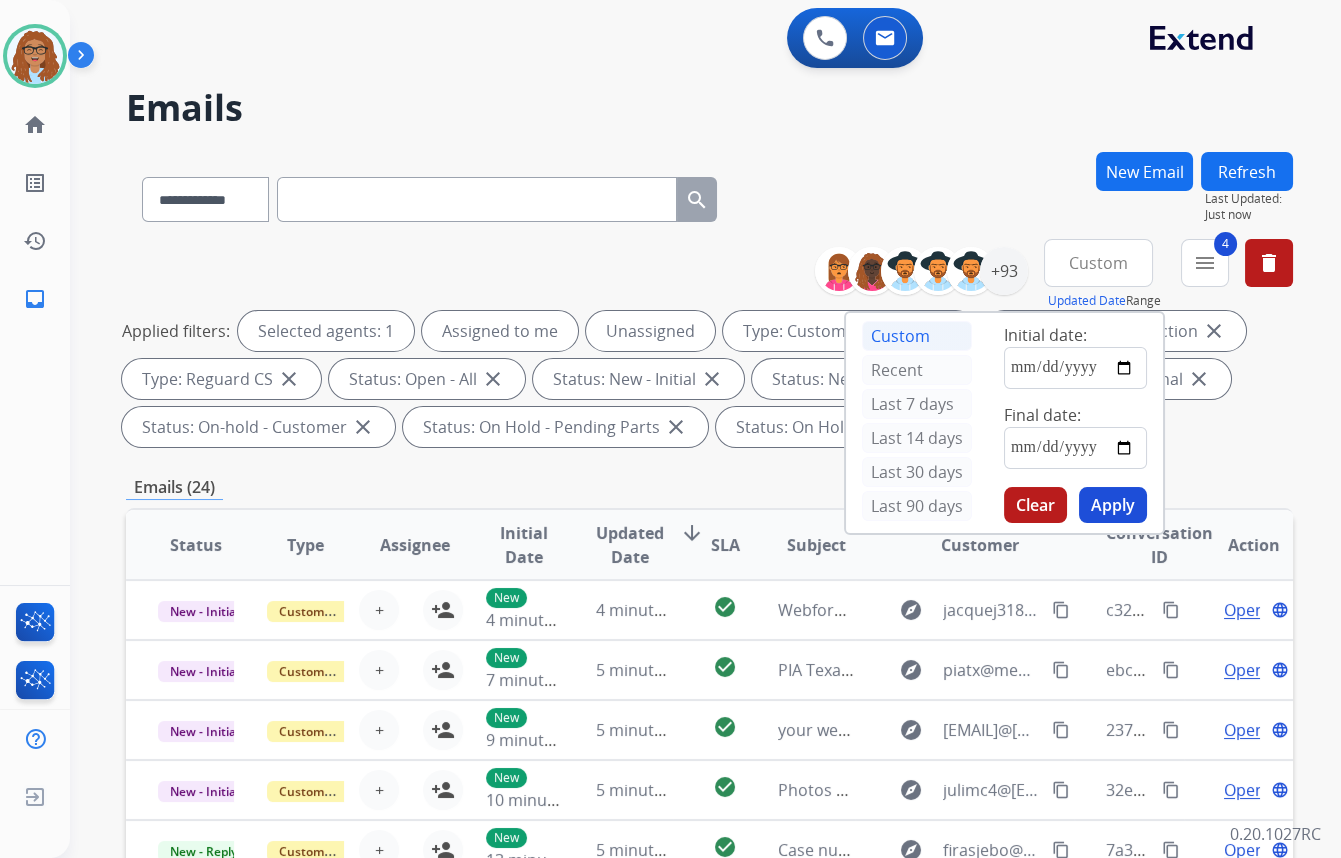 click on "Apply" at bounding box center (1113, 505) 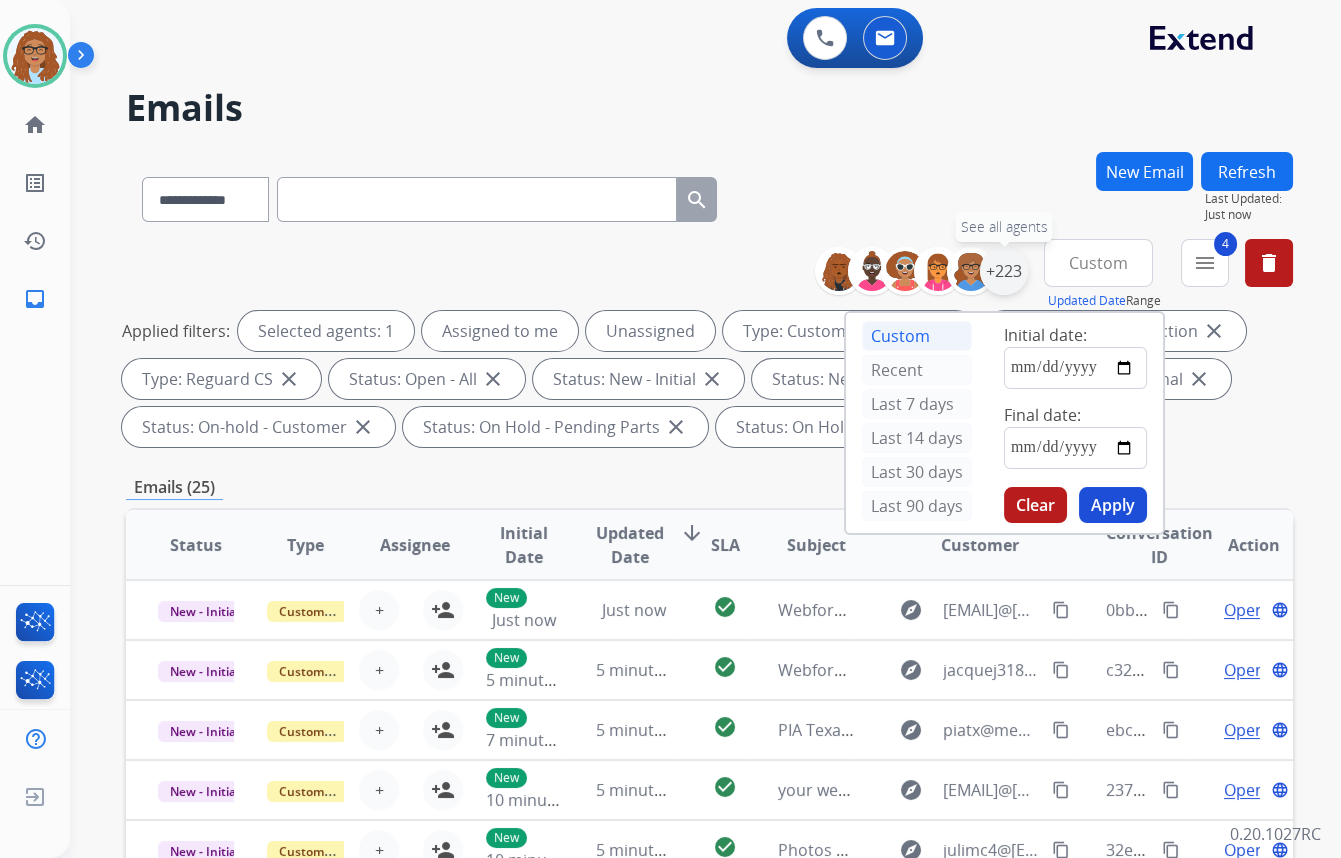 click on "+223" at bounding box center (1004, 271) 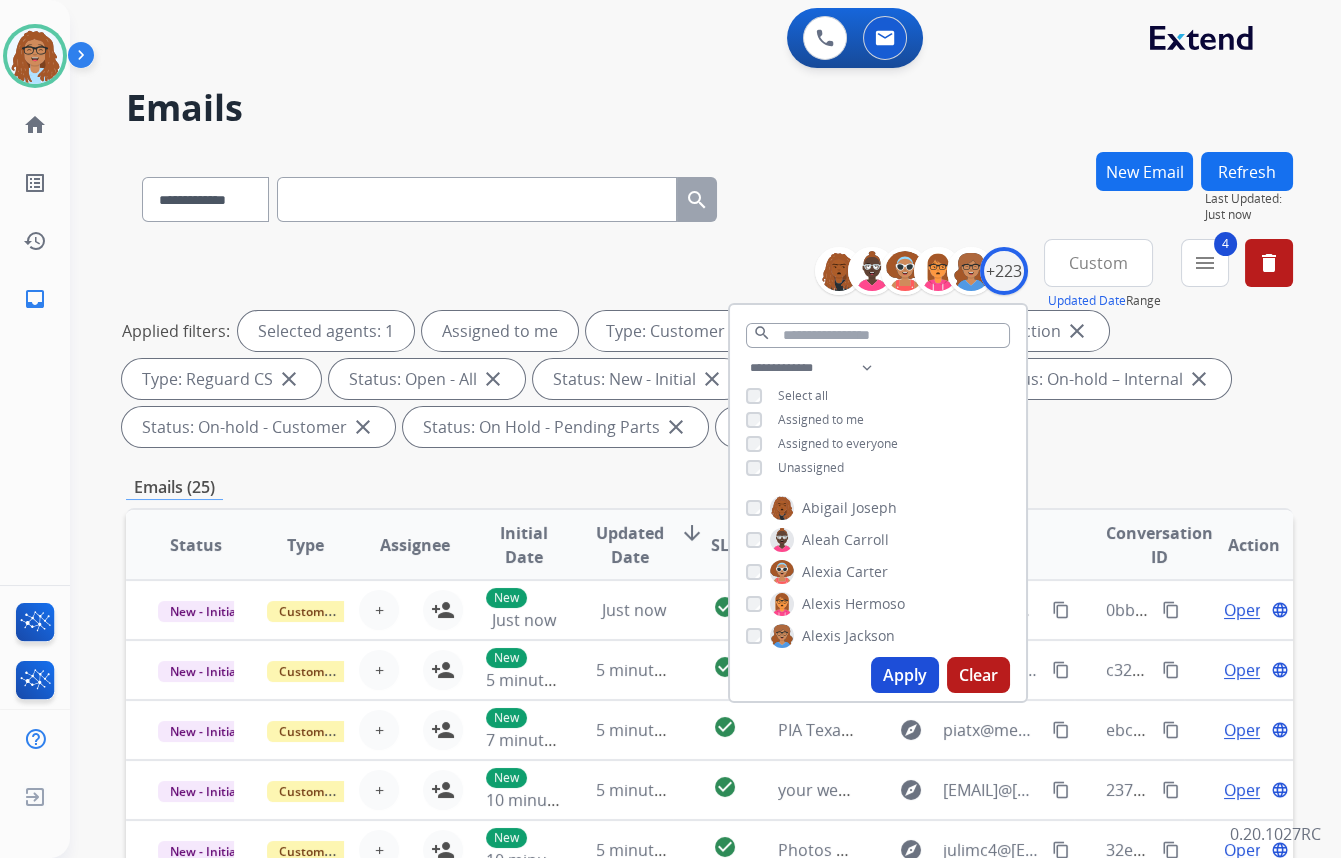 click on "Apply" at bounding box center [905, 675] 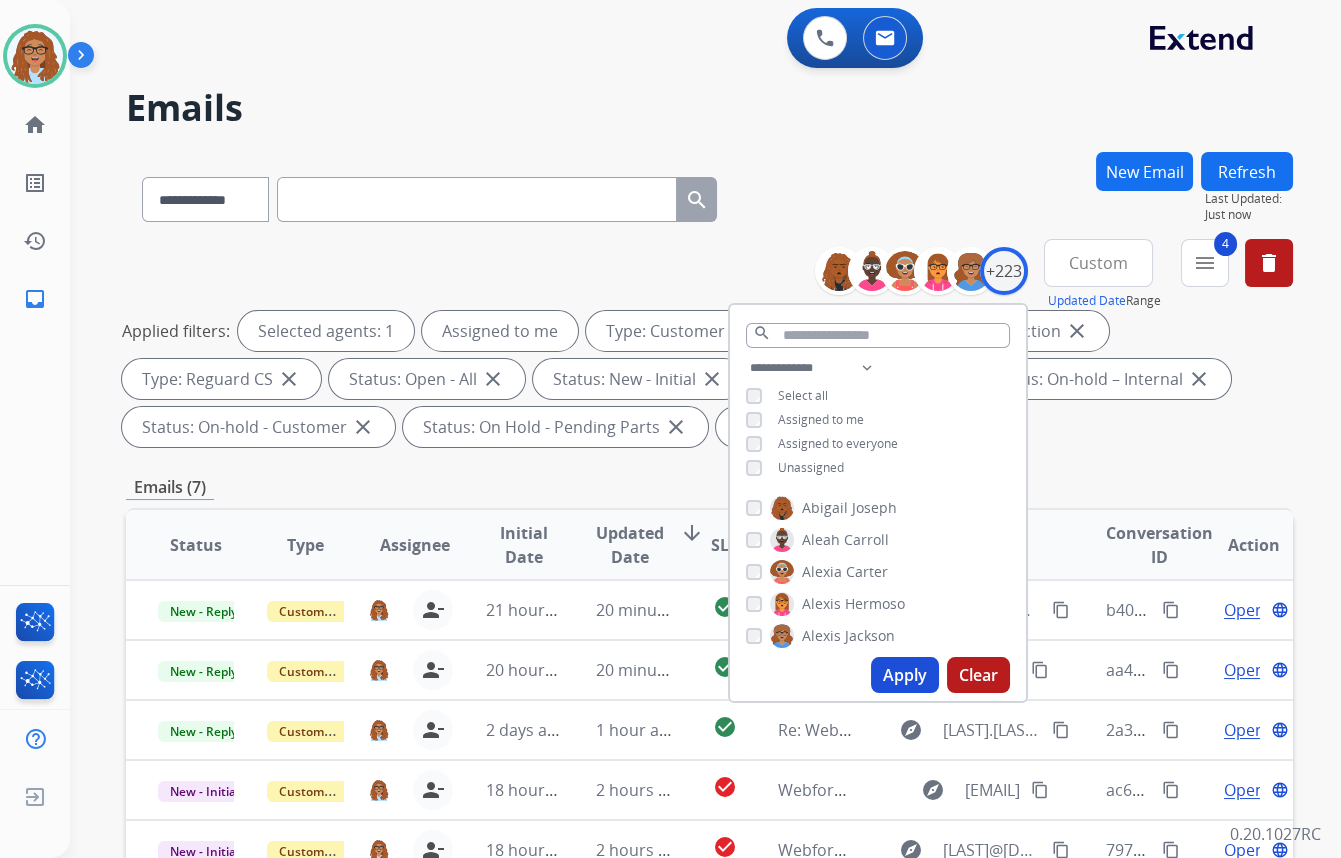 click on "**********" at bounding box center [709, 195] 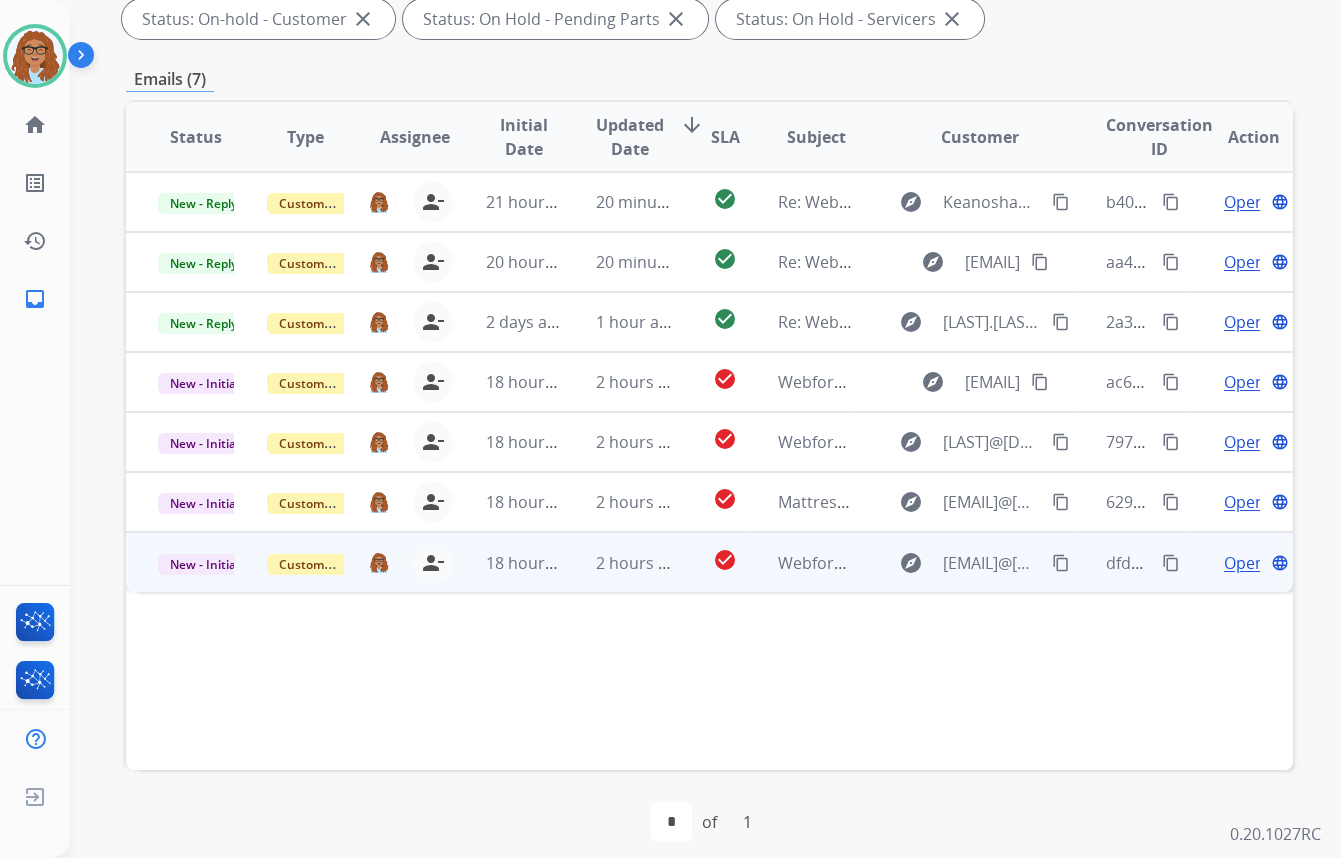 scroll, scrollTop: 423, scrollLeft: 0, axis: vertical 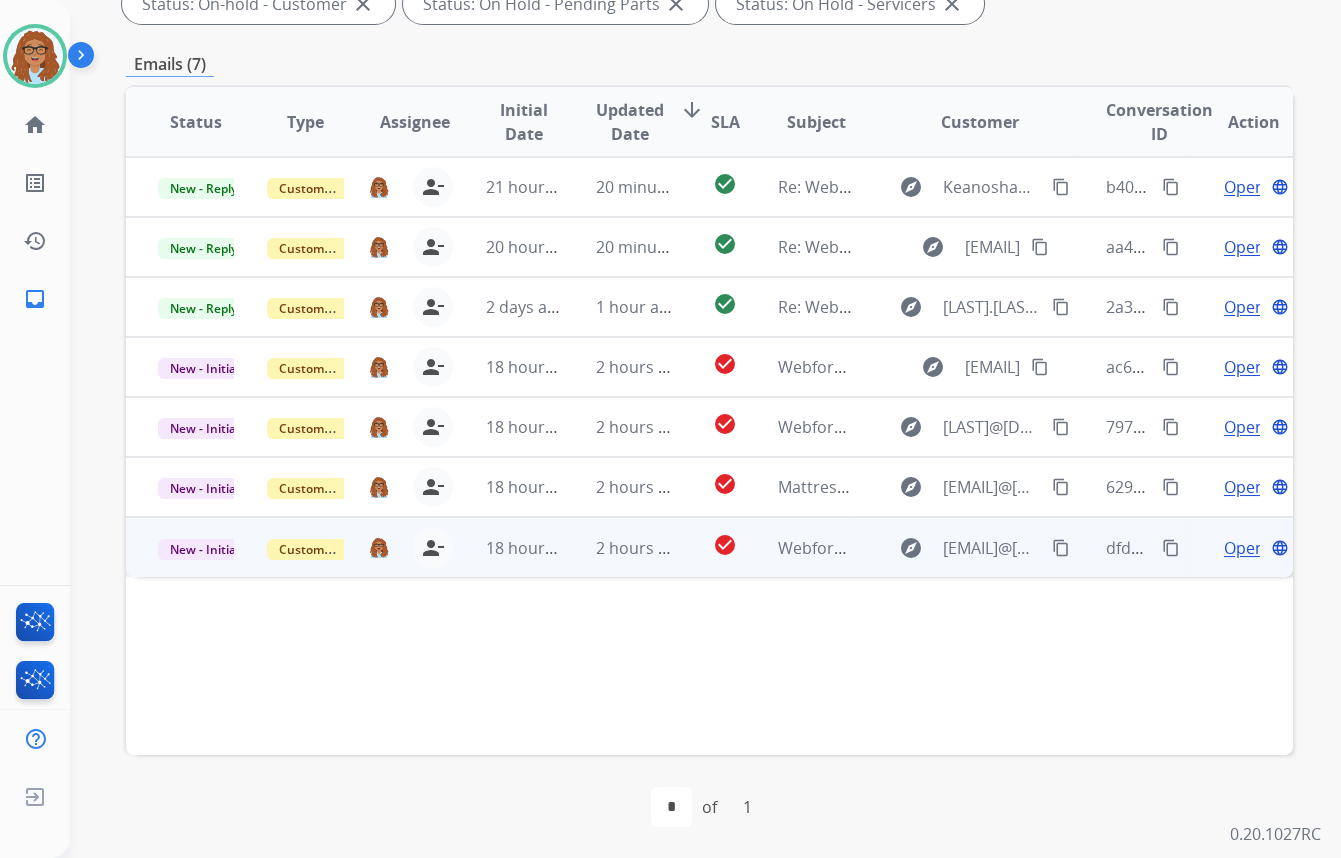 click on "content_copy" at bounding box center (1171, 548) 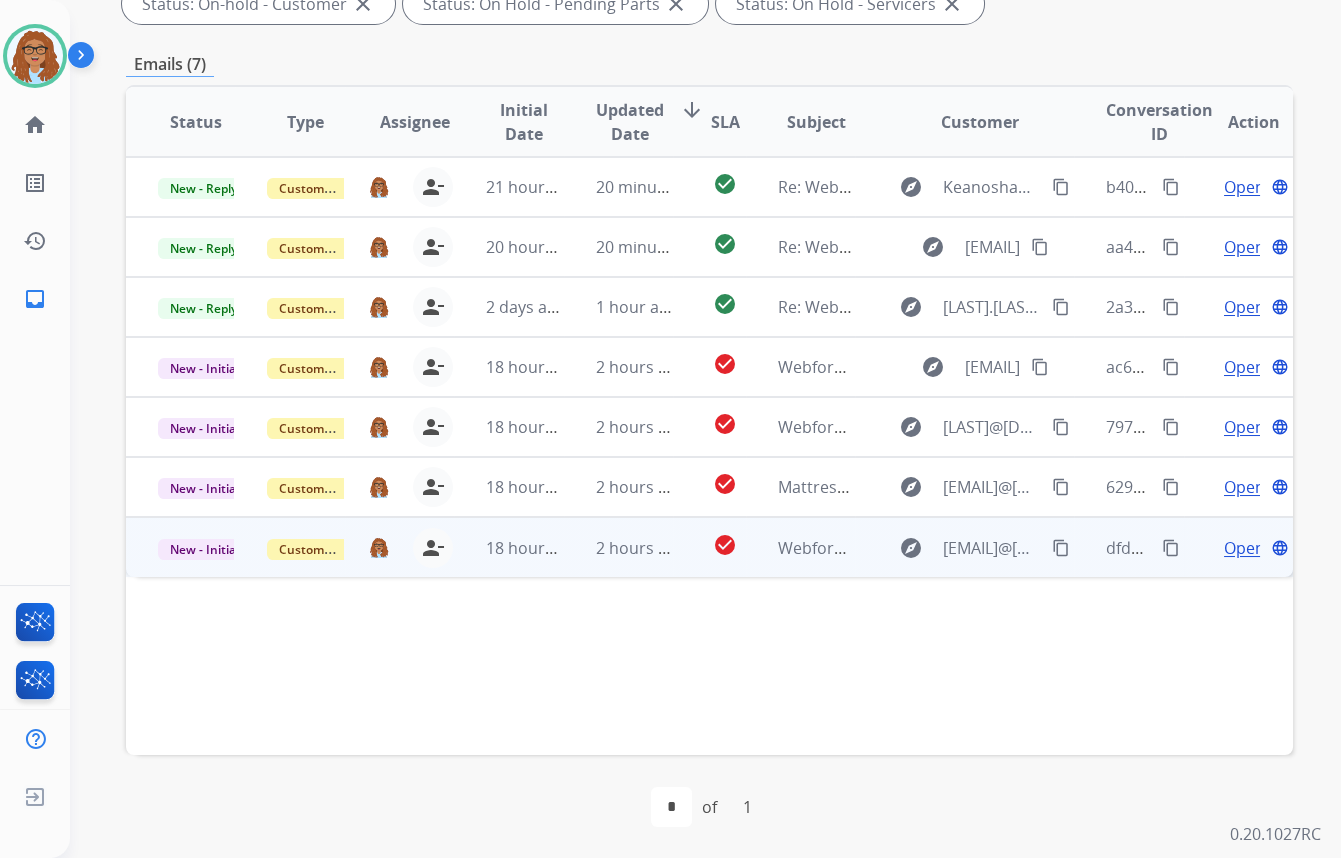 click on "Open" at bounding box center [1244, 548] 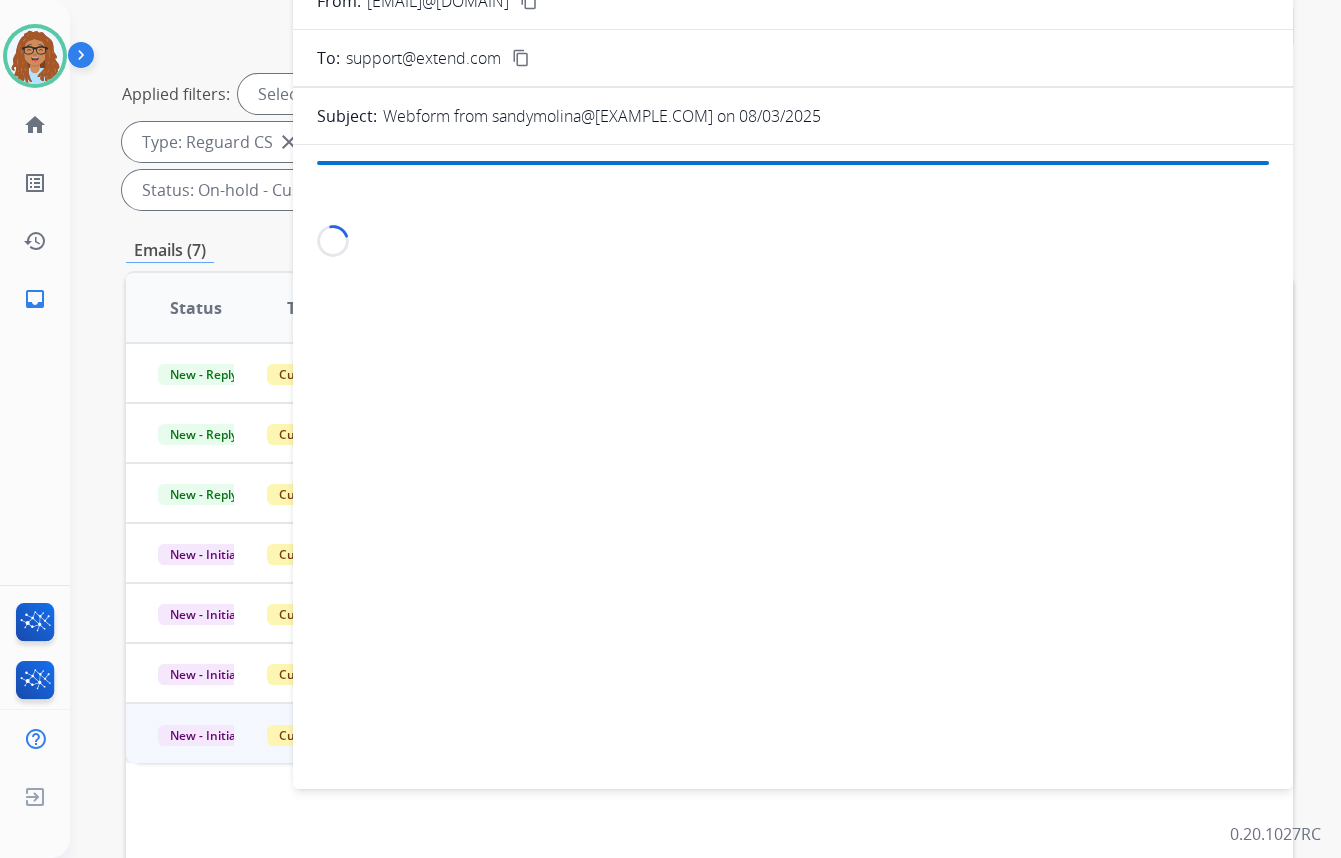 scroll, scrollTop: 241, scrollLeft: 0, axis: vertical 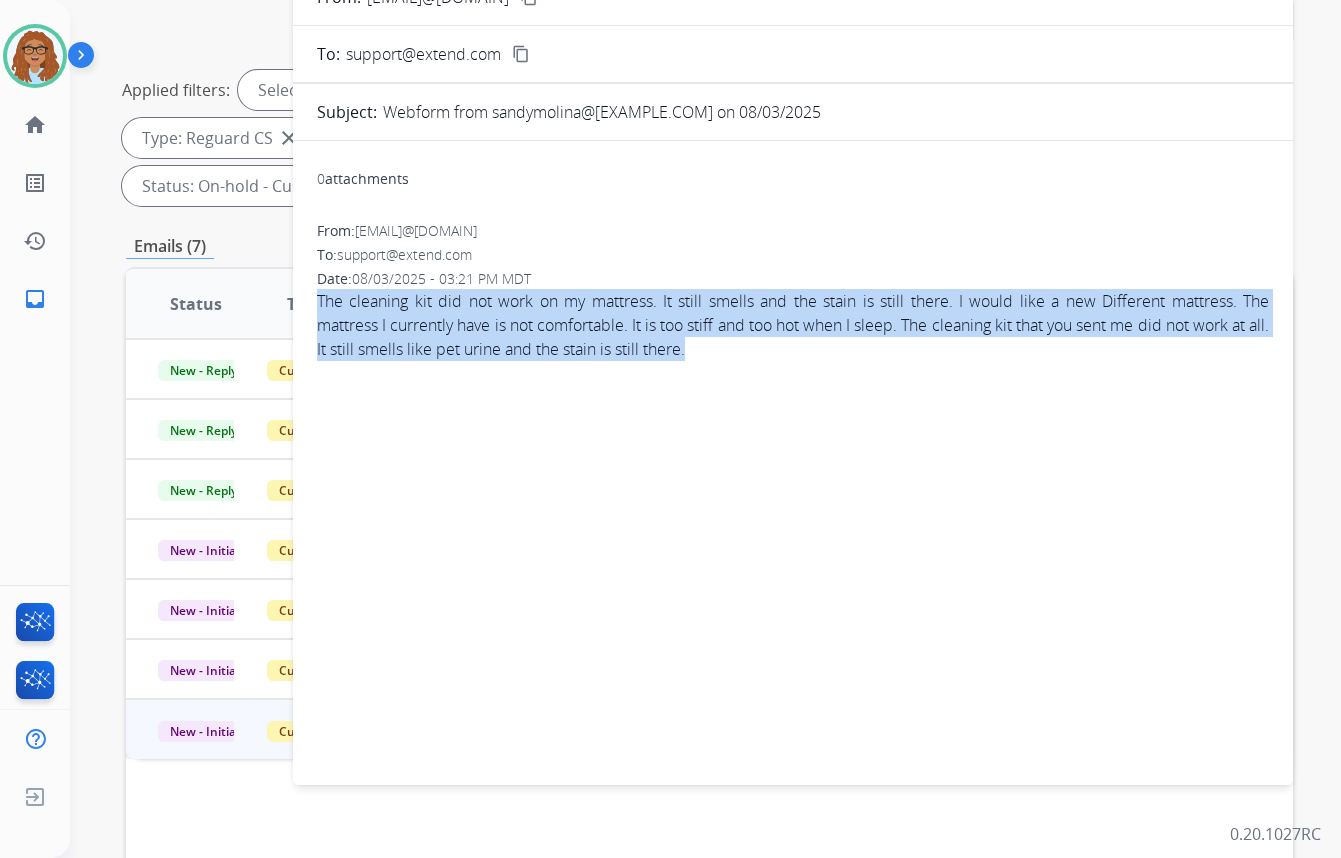drag, startPoint x: 739, startPoint y: 346, endPoint x: 312, endPoint y: 308, distance: 428.68753 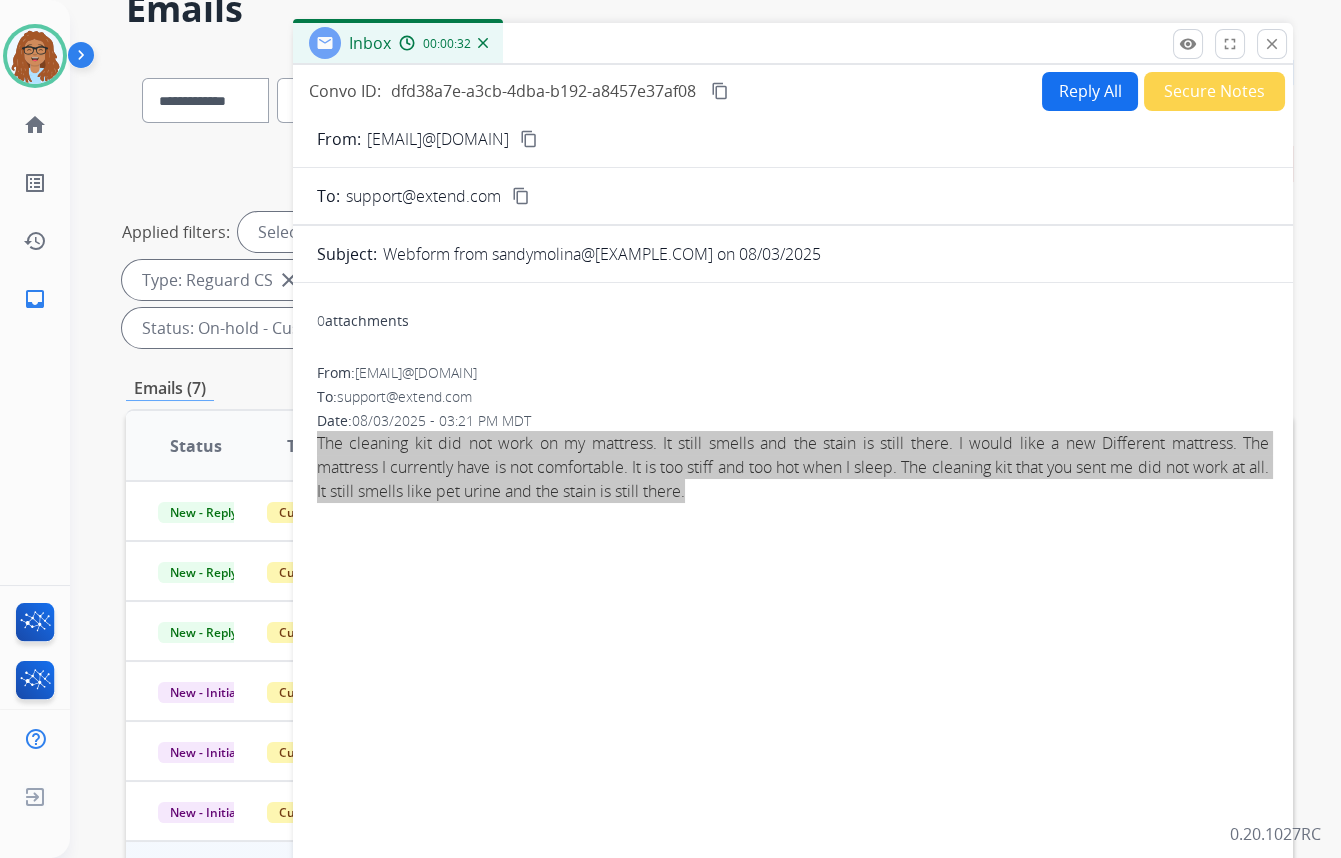 scroll, scrollTop: 60, scrollLeft: 0, axis: vertical 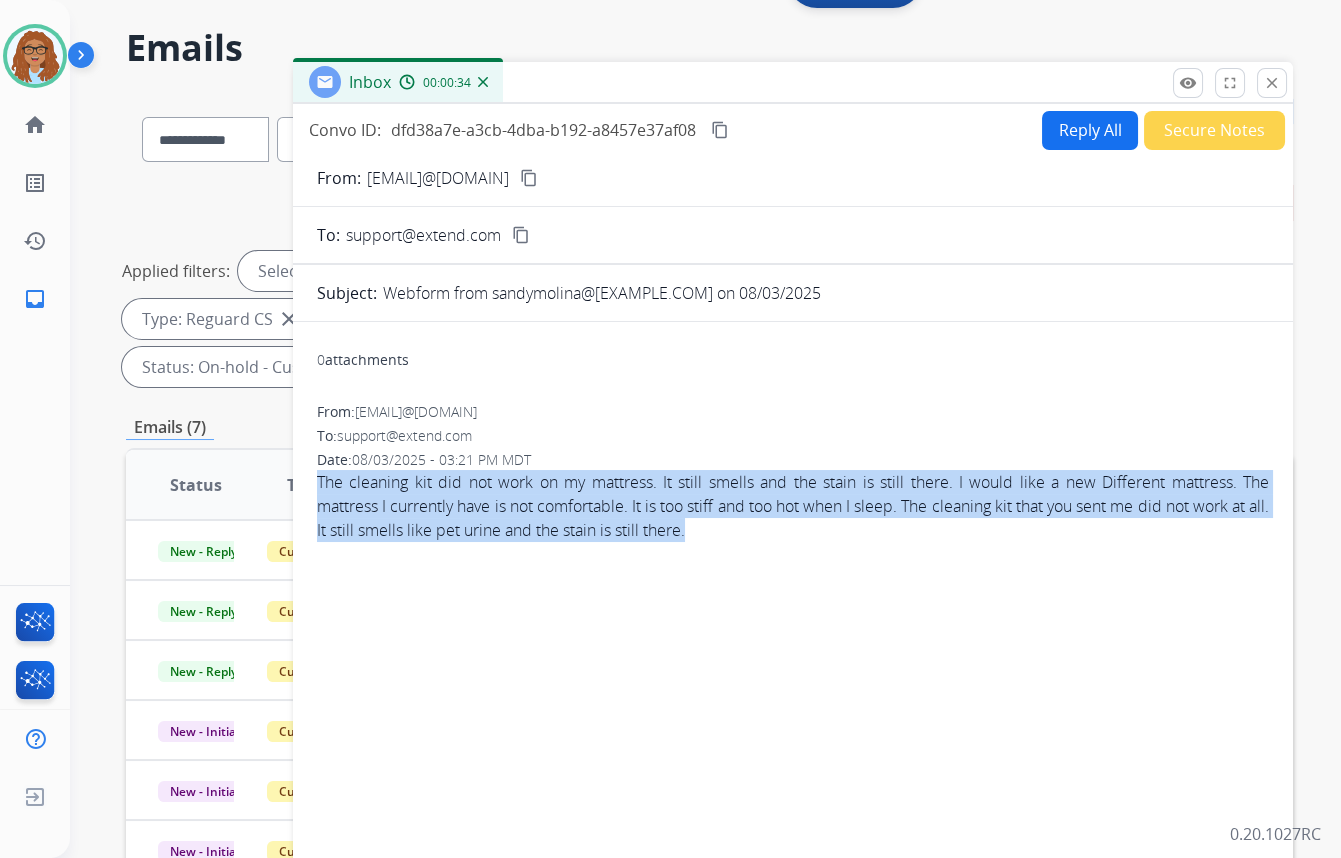 drag, startPoint x: 1260, startPoint y: 85, endPoint x: 1144, endPoint y: 92, distance: 116.21101 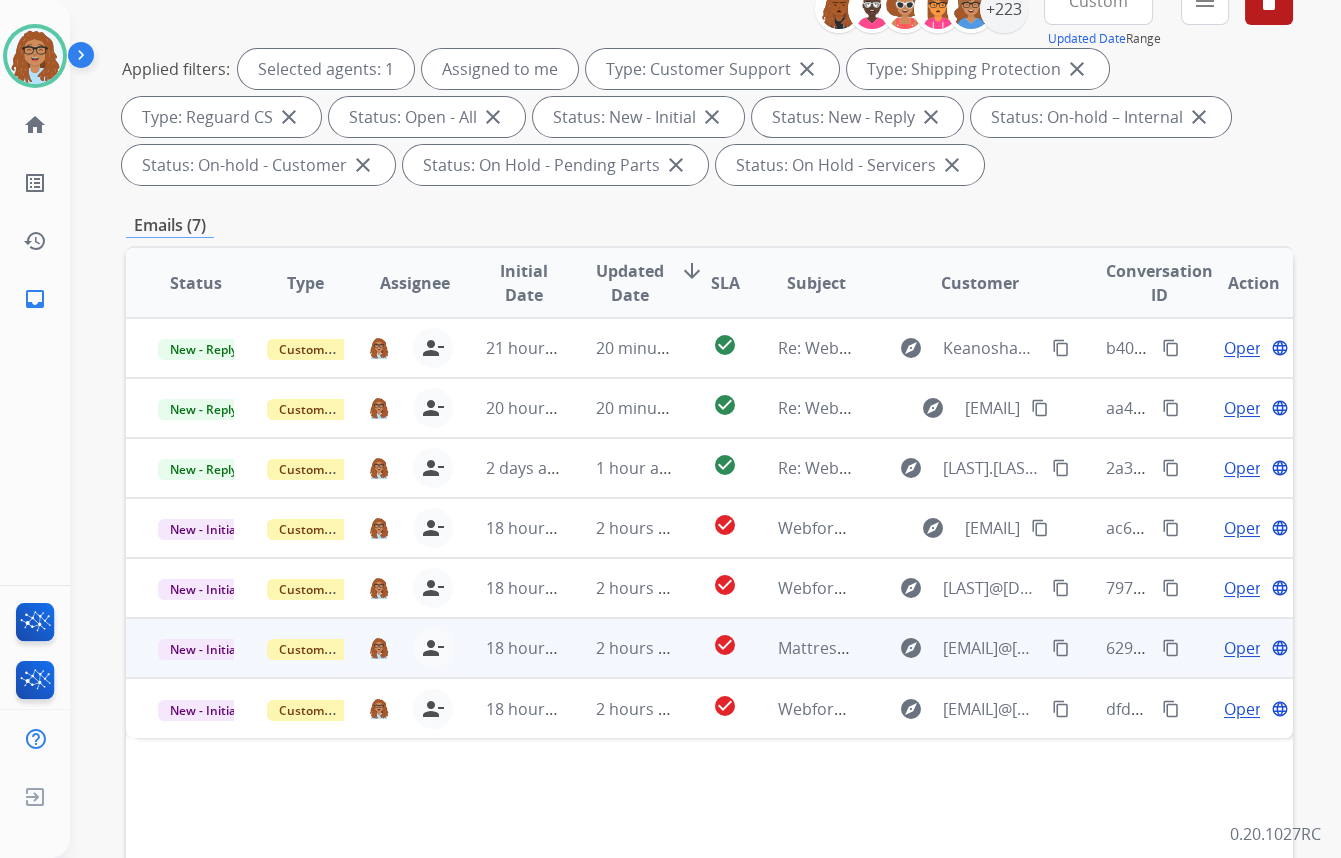 scroll, scrollTop: 241, scrollLeft: 0, axis: vertical 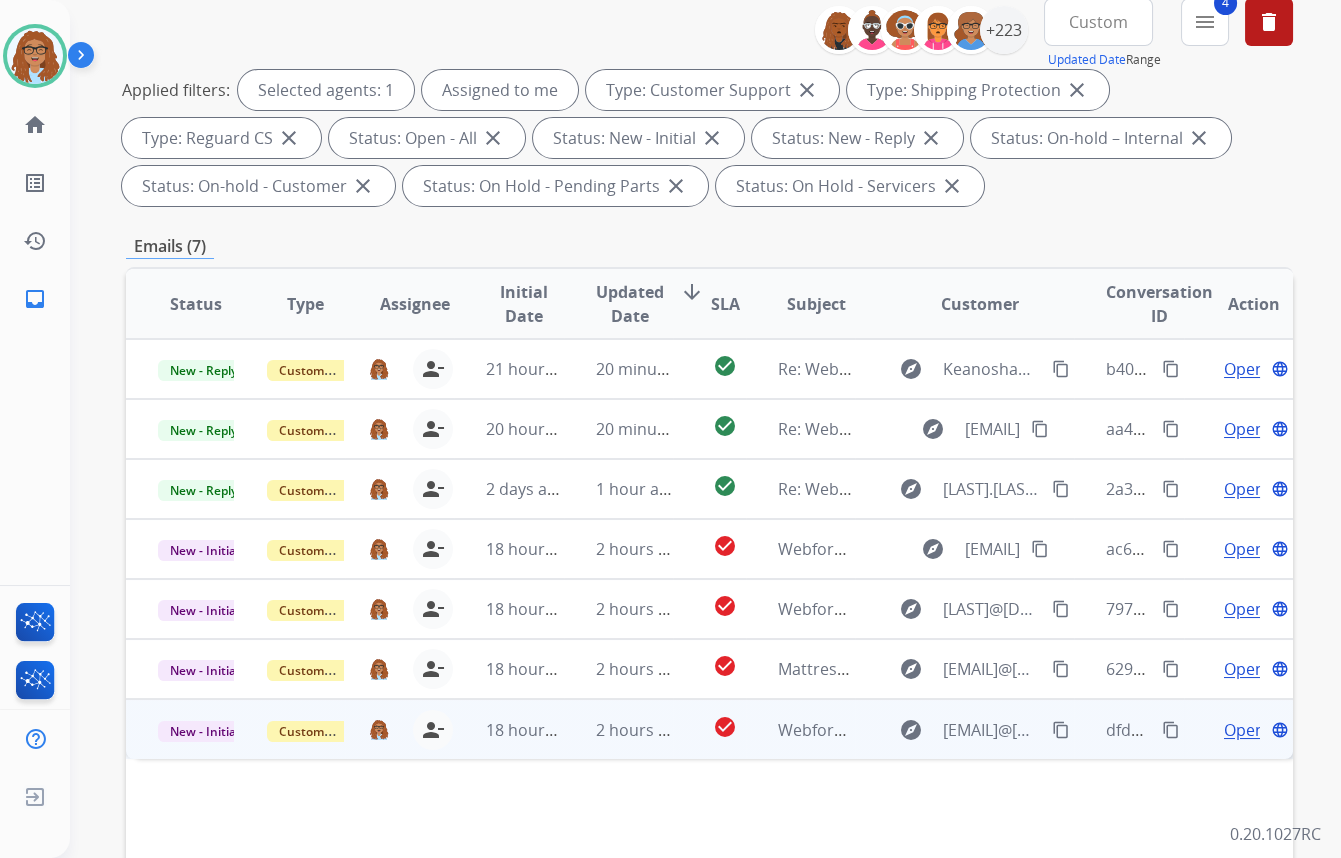 click on "Open" at bounding box center (1244, 730) 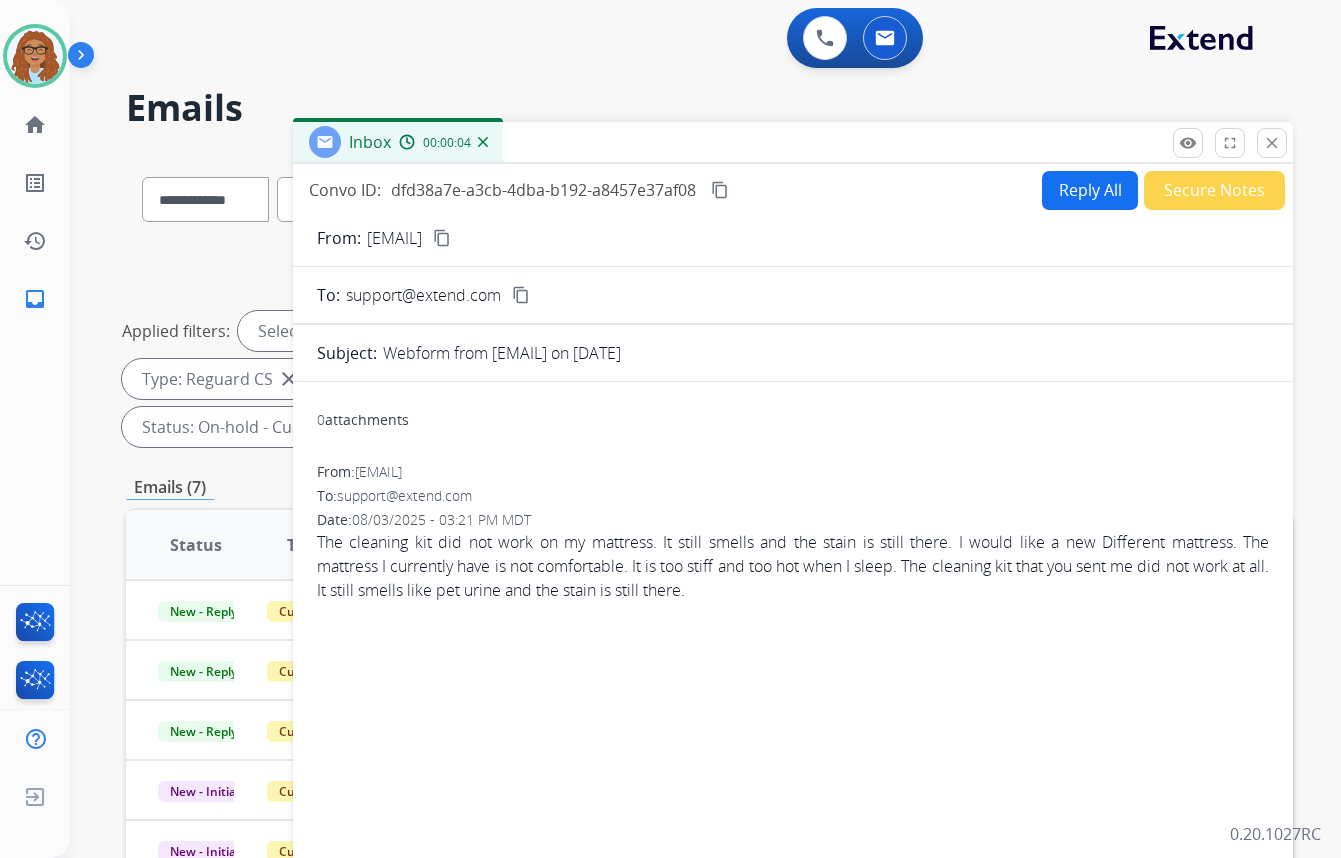 scroll, scrollTop: 0, scrollLeft: 0, axis: both 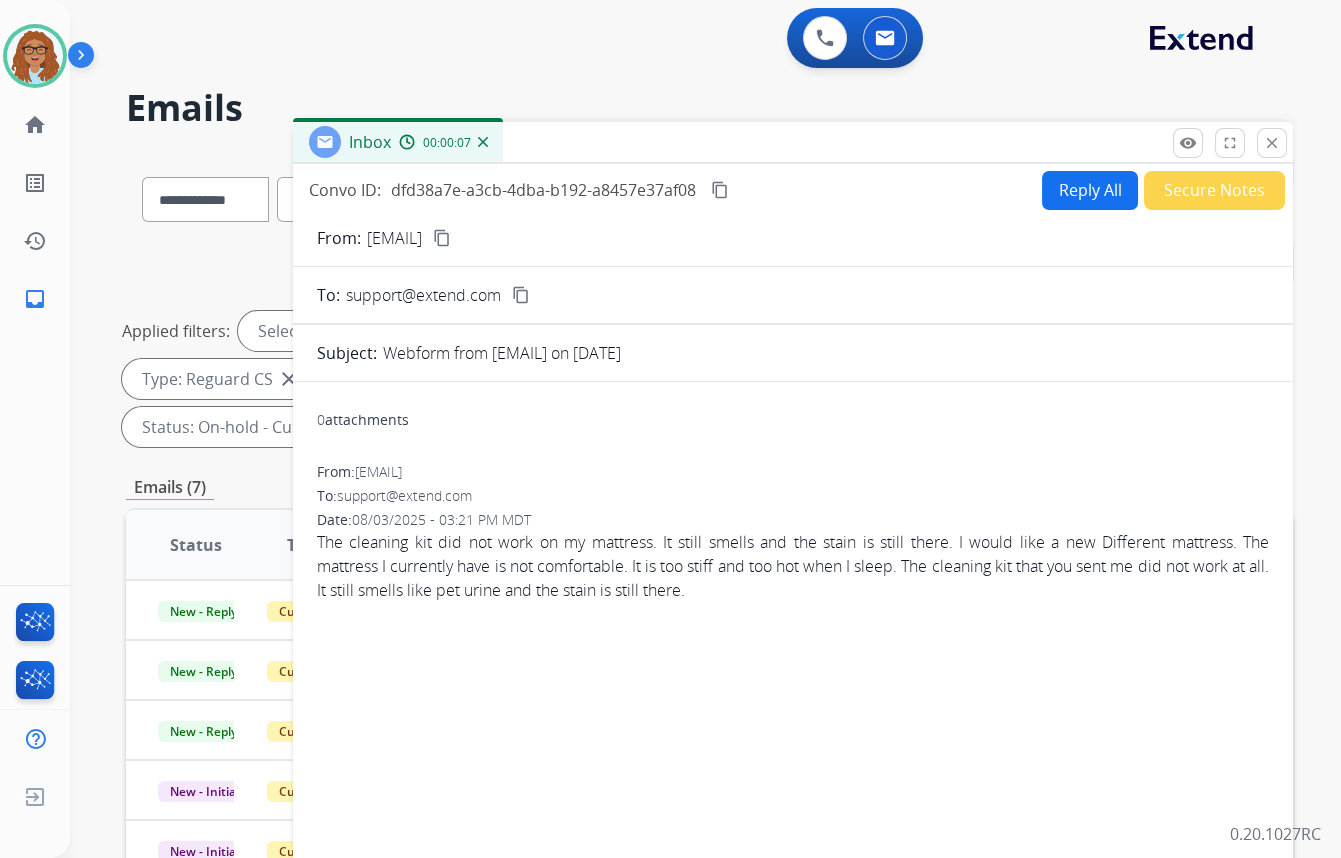 drag, startPoint x: 1052, startPoint y: 188, endPoint x: 746, endPoint y: 149, distance: 308.47528 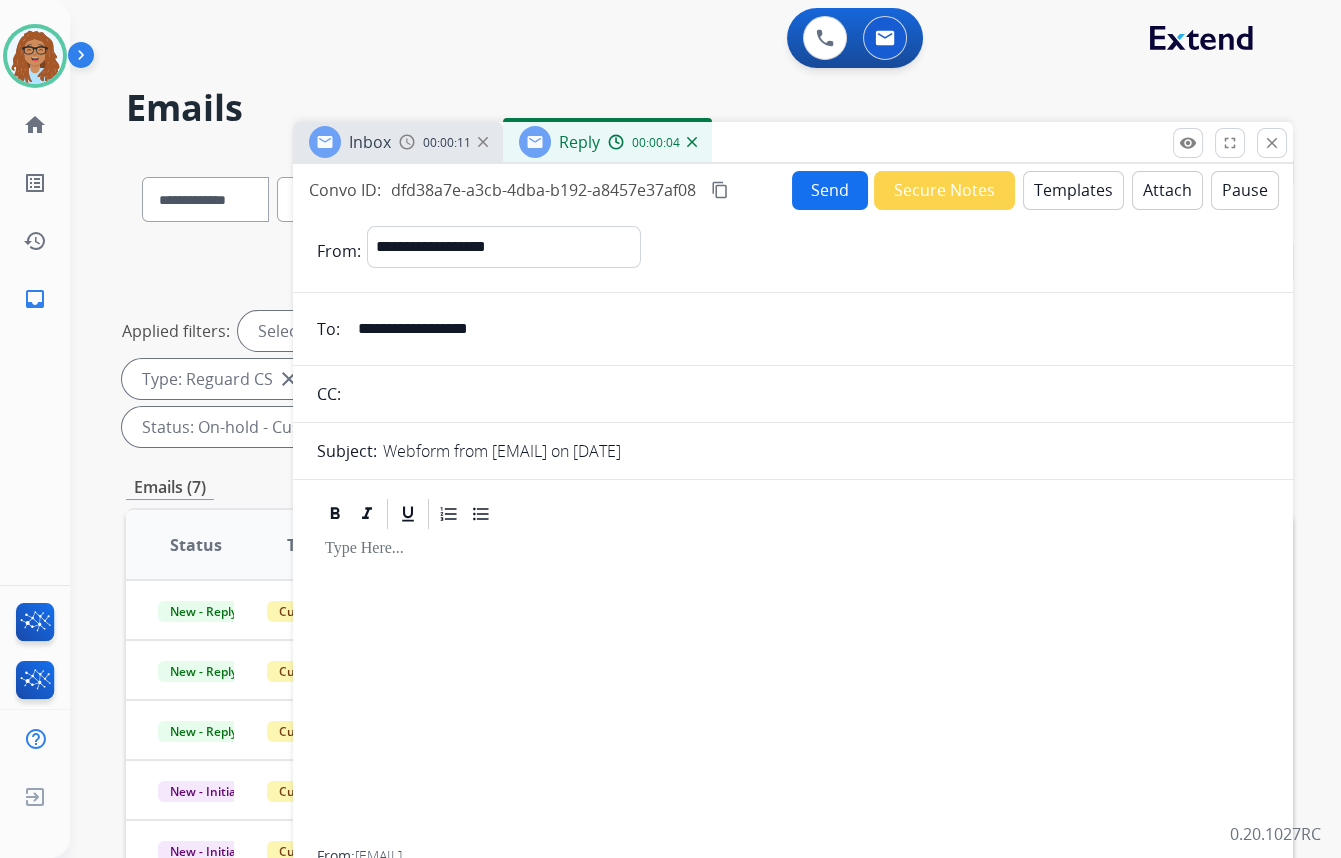 click on "Templates" at bounding box center [1073, 190] 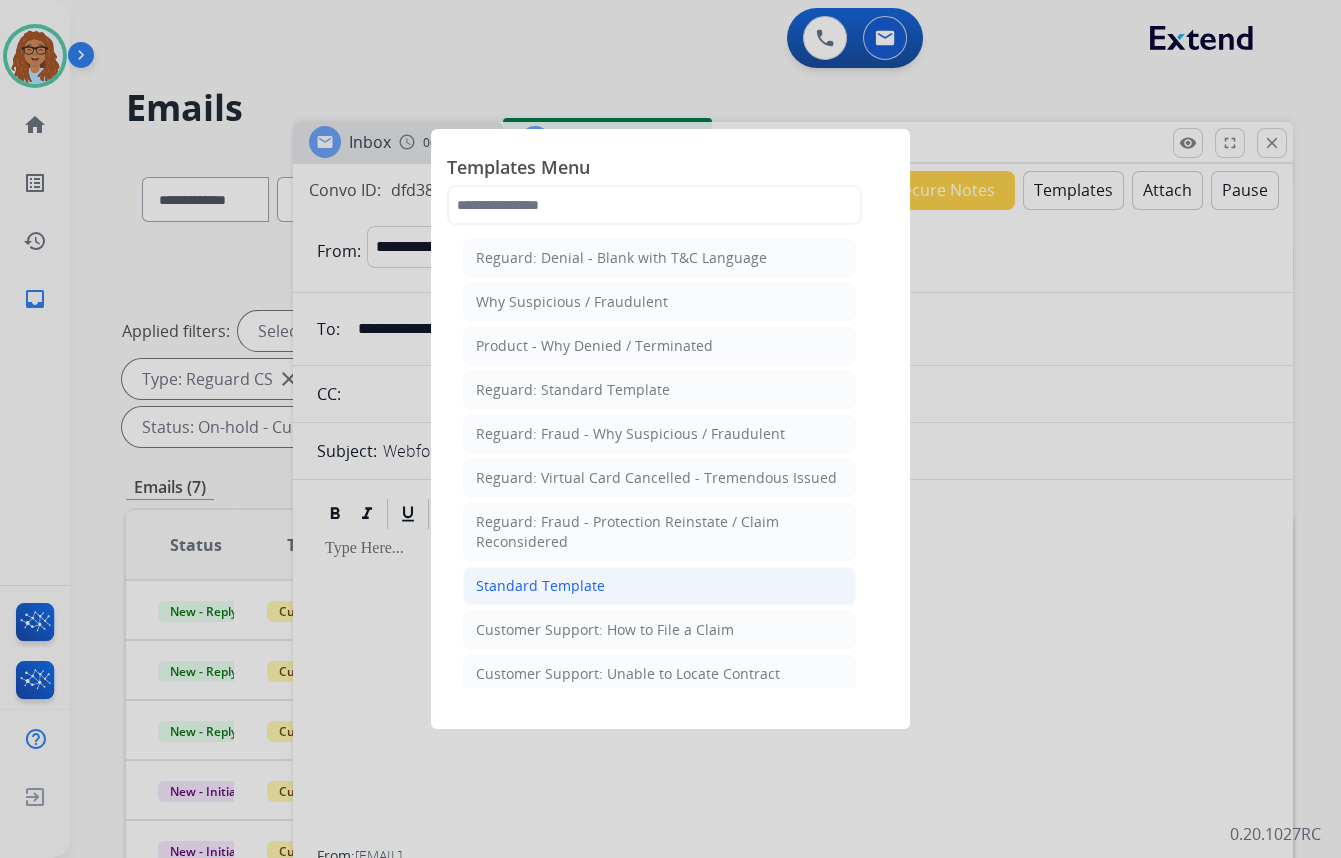 click on "Standard Template" 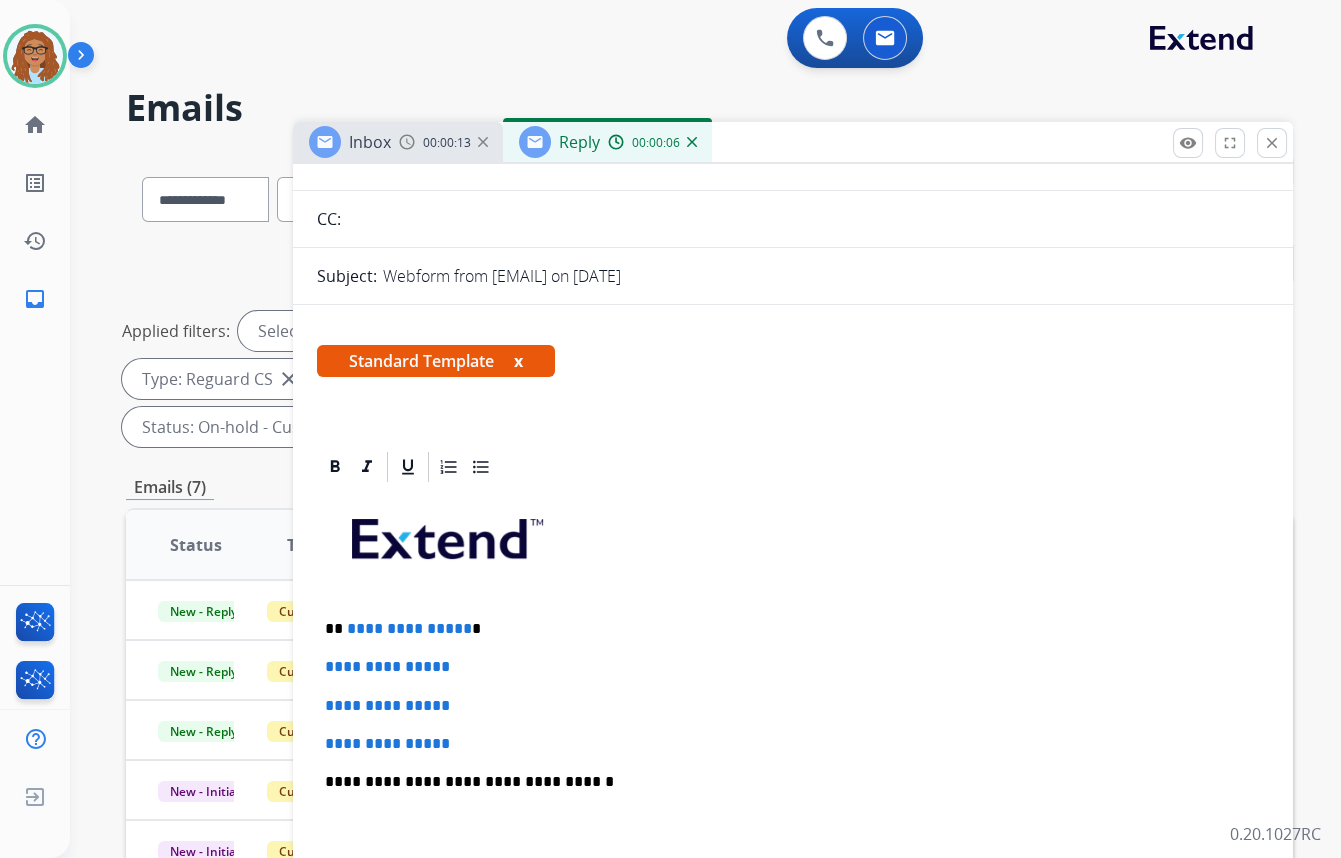 scroll, scrollTop: 181, scrollLeft: 0, axis: vertical 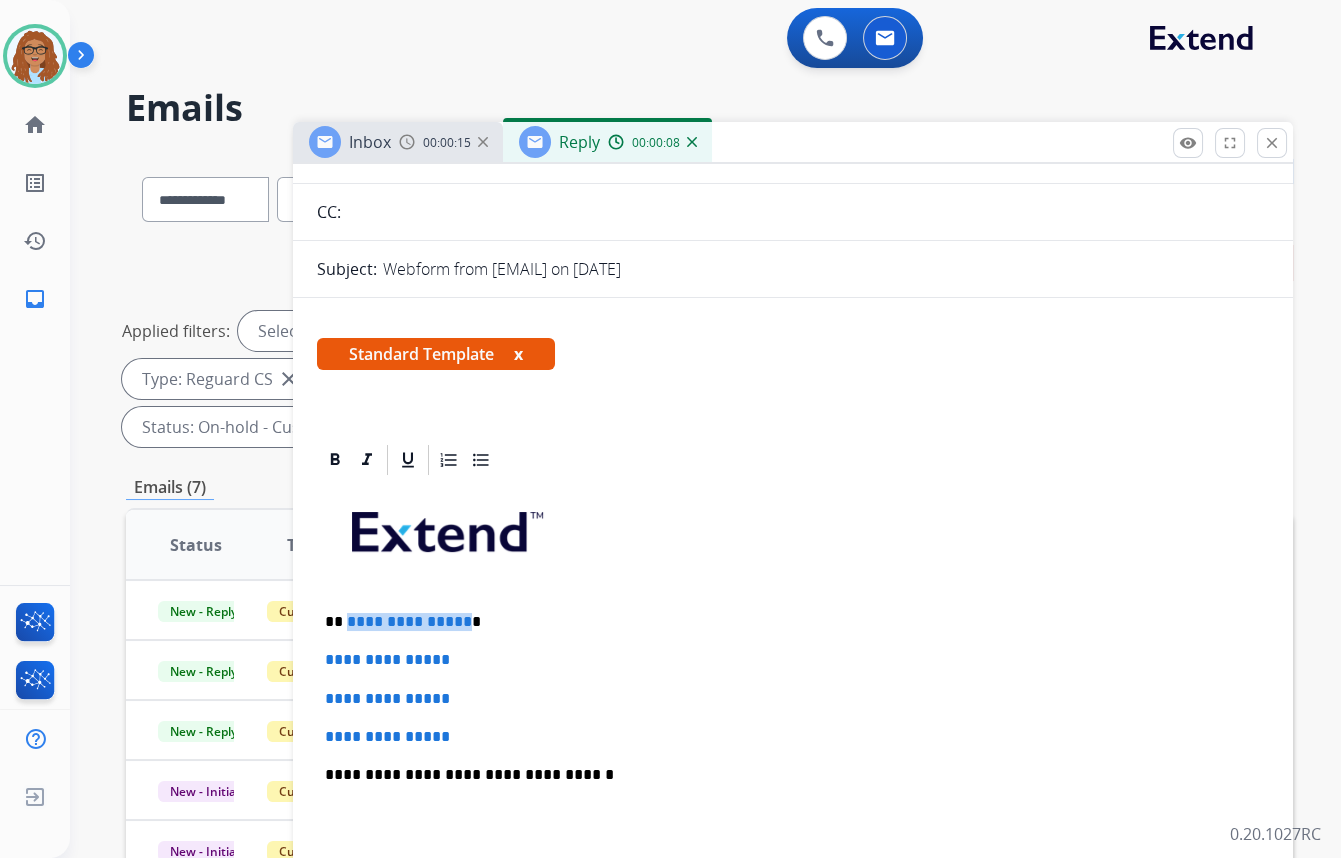 drag, startPoint x: 460, startPoint y: 611, endPoint x: 345, endPoint y: 609, distance: 115.01739 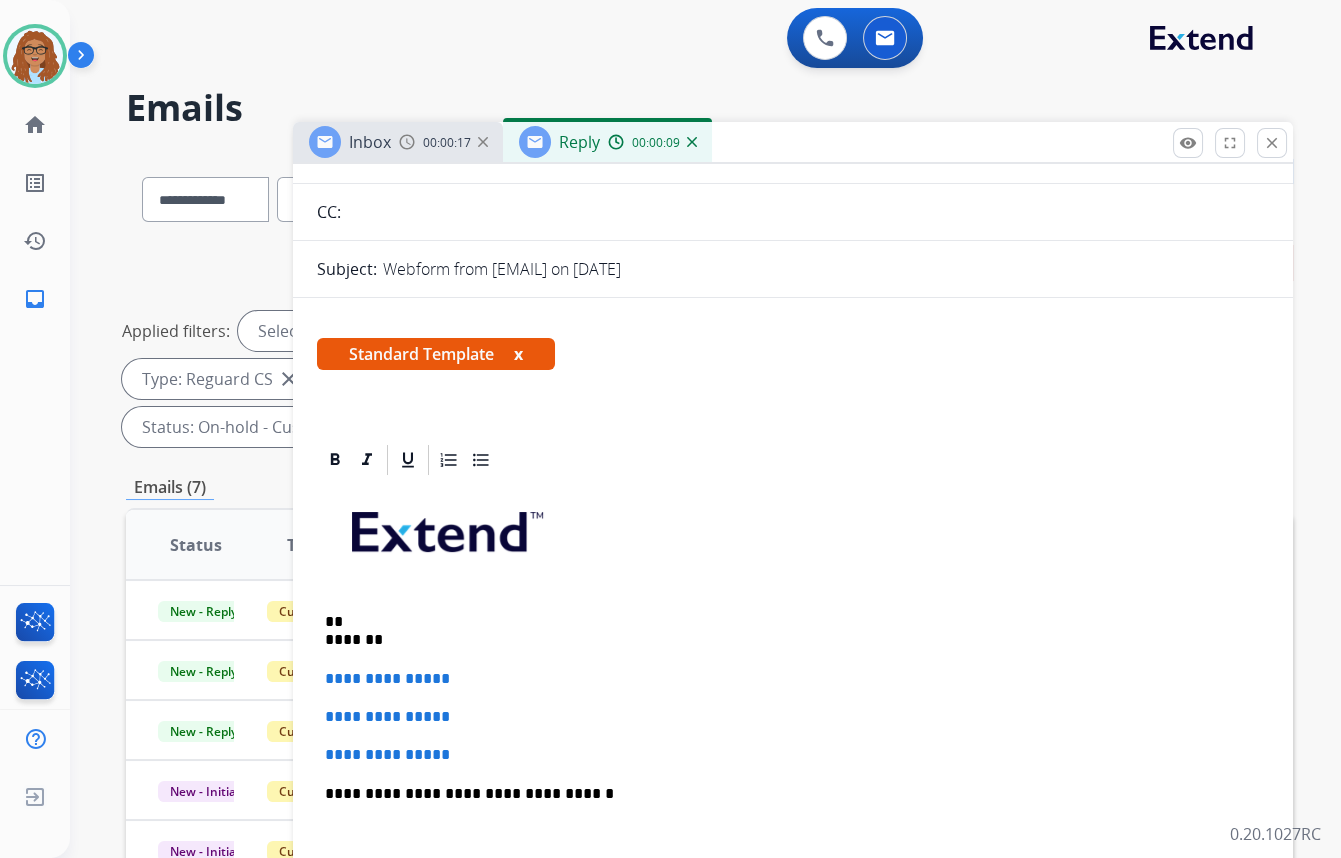 click on "** *******" at bounding box center [785, 631] 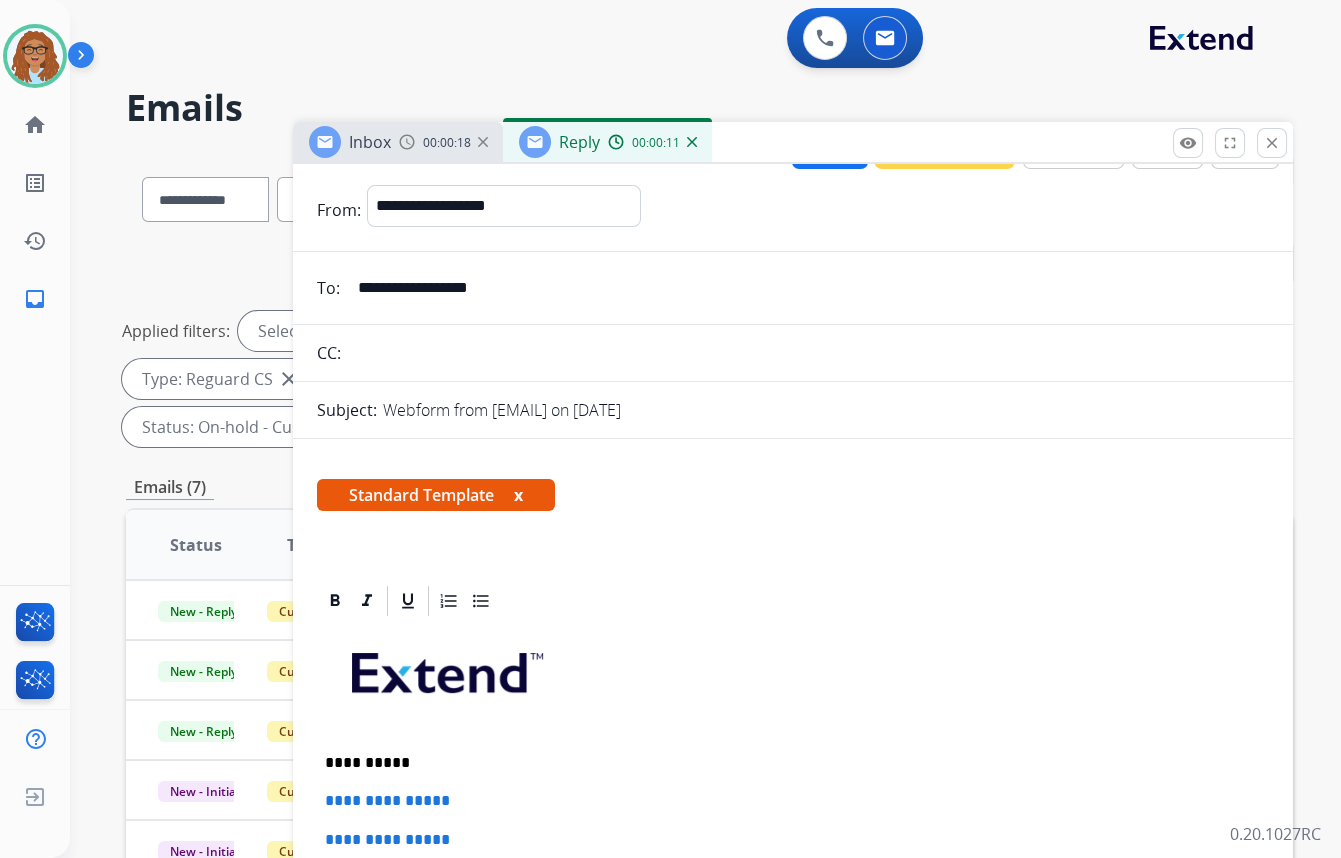 scroll, scrollTop: 0, scrollLeft: 0, axis: both 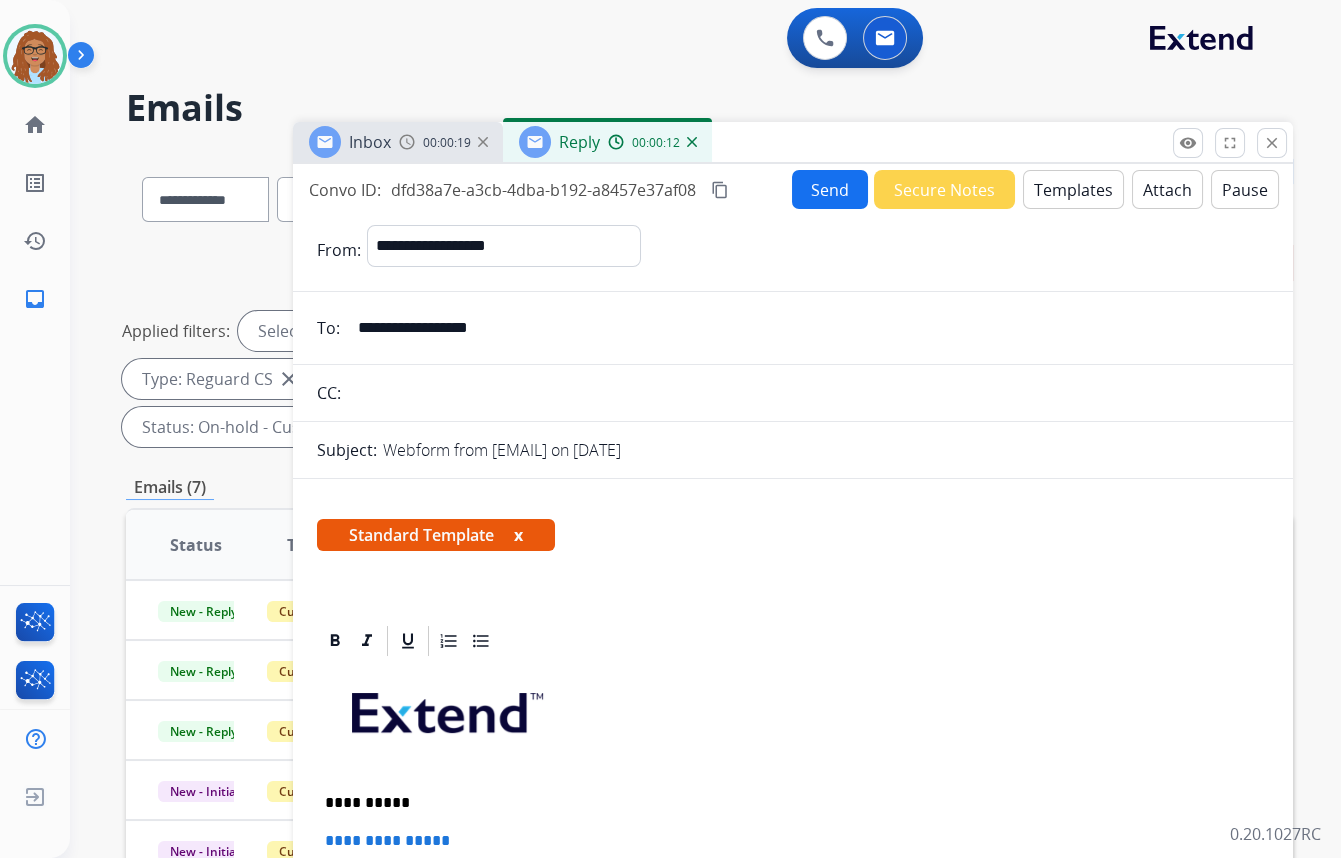 drag, startPoint x: 552, startPoint y: 329, endPoint x: 342, endPoint y: 323, distance: 210.0857 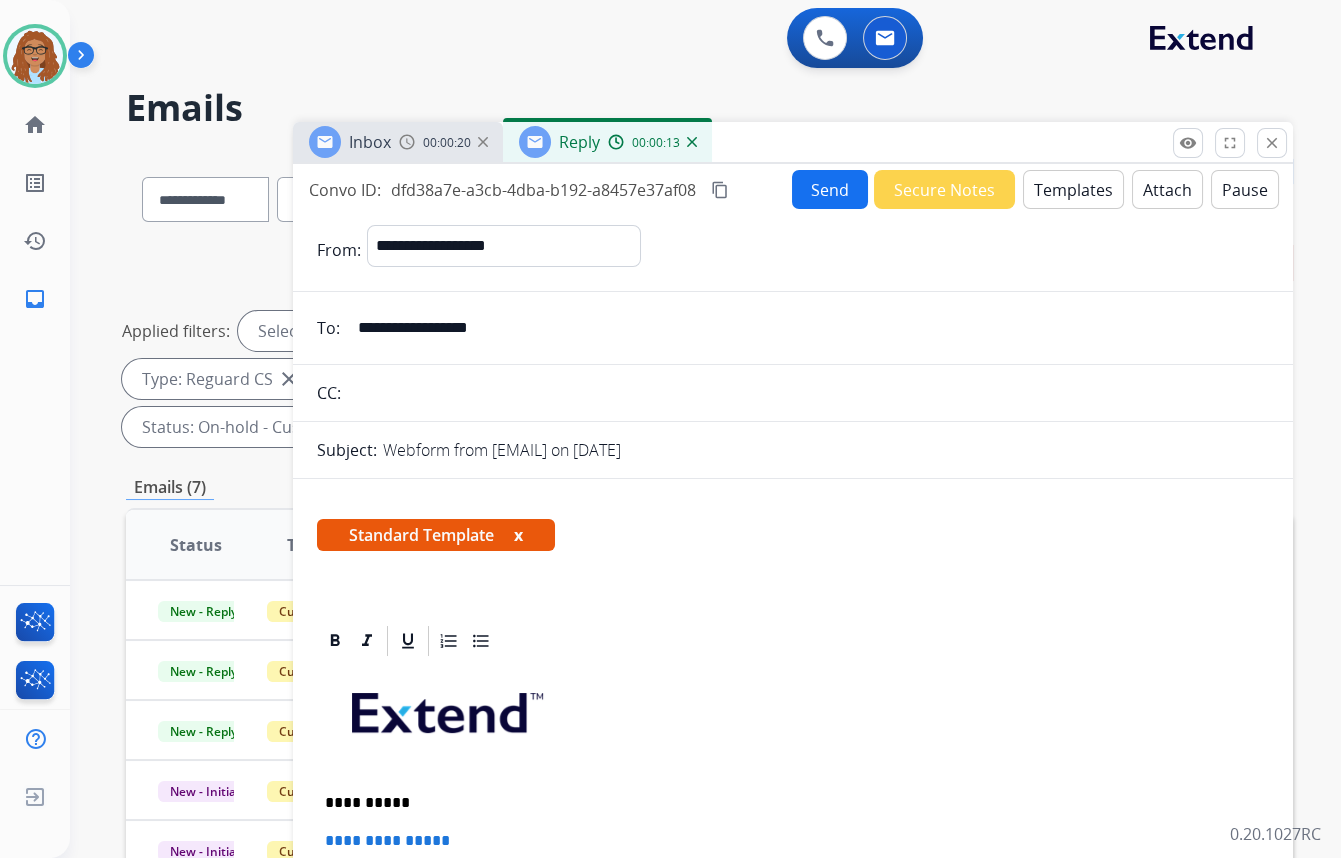 drag, startPoint x: 433, startPoint y: 386, endPoint x: 487, endPoint y: 376, distance: 54.91812 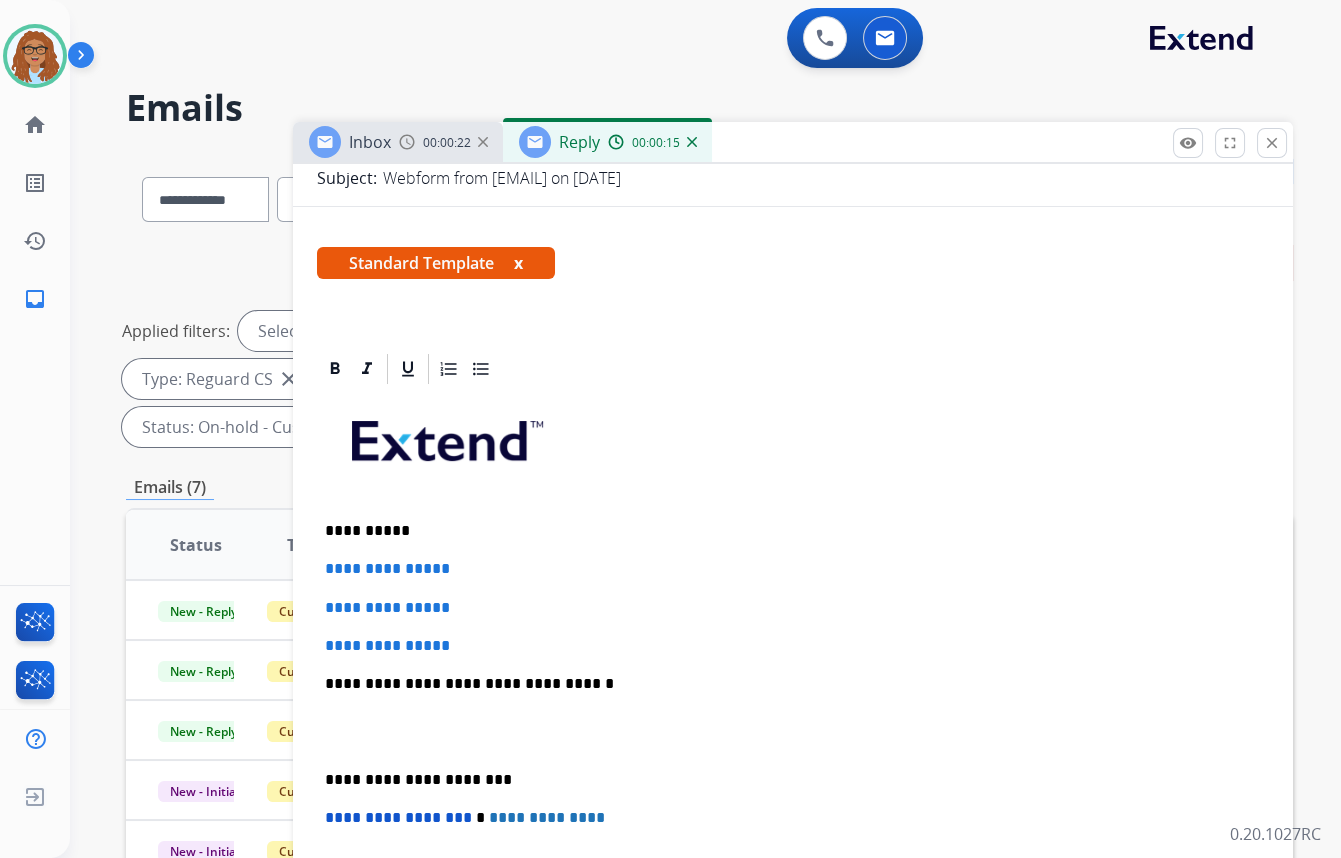 type on "**********" 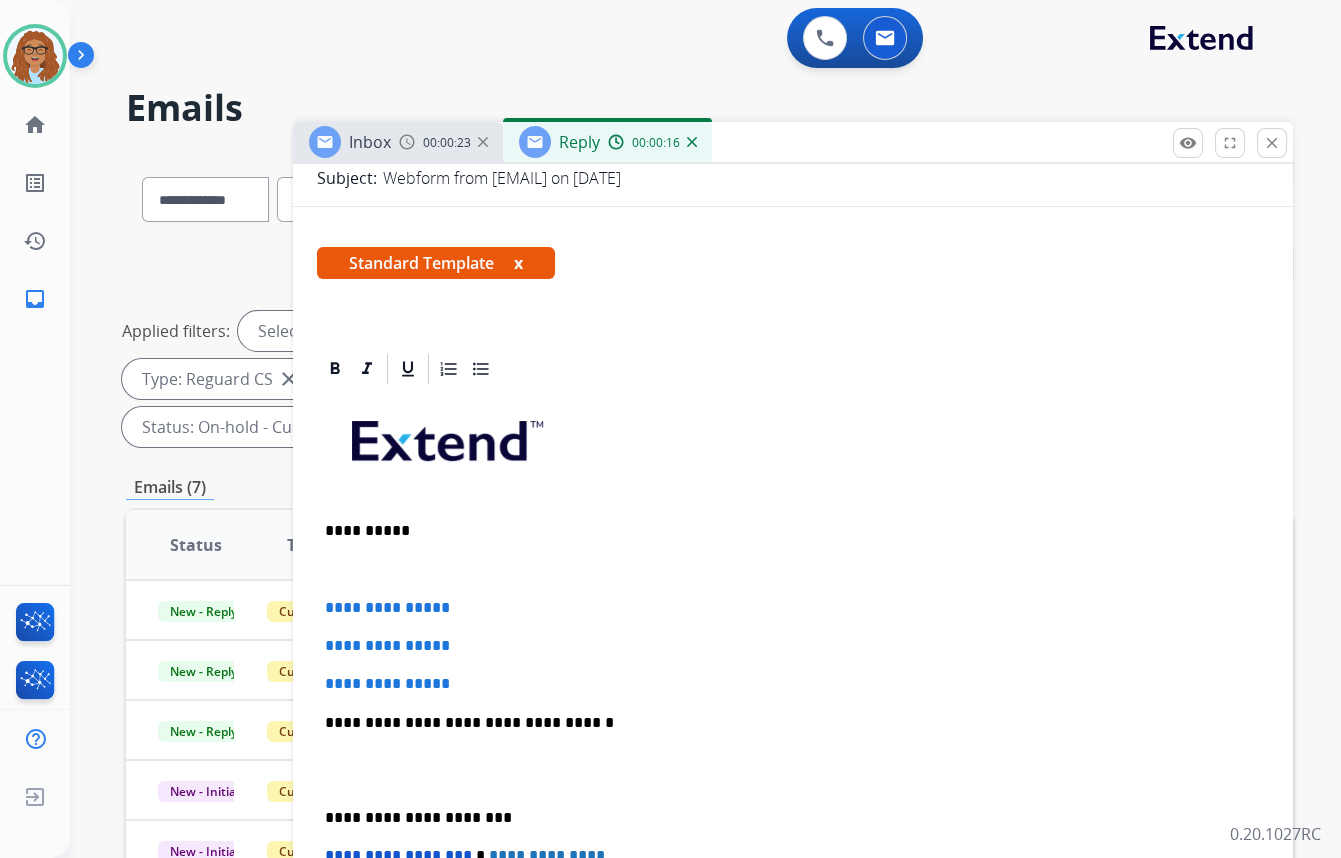 type 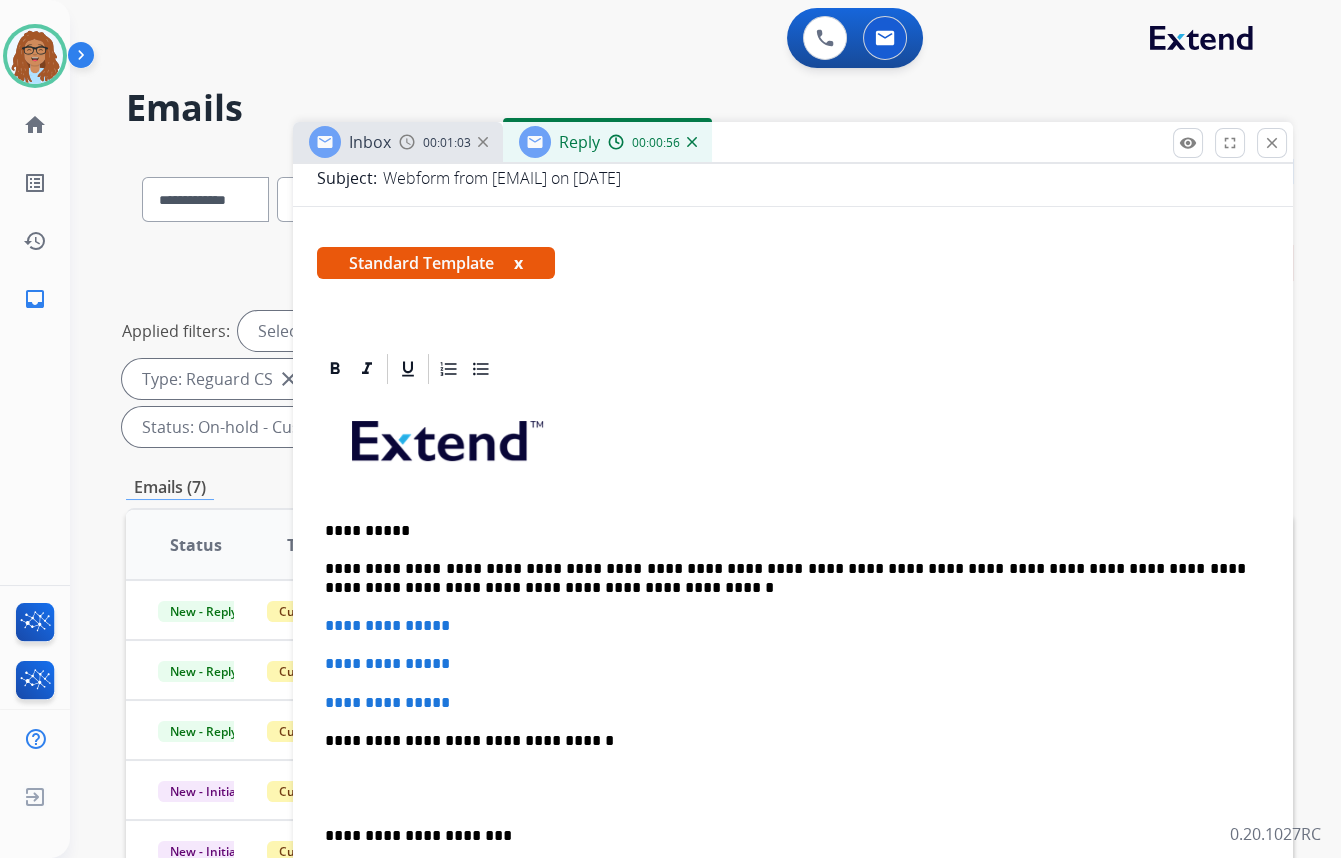 click on "**********" at bounding box center [785, 578] 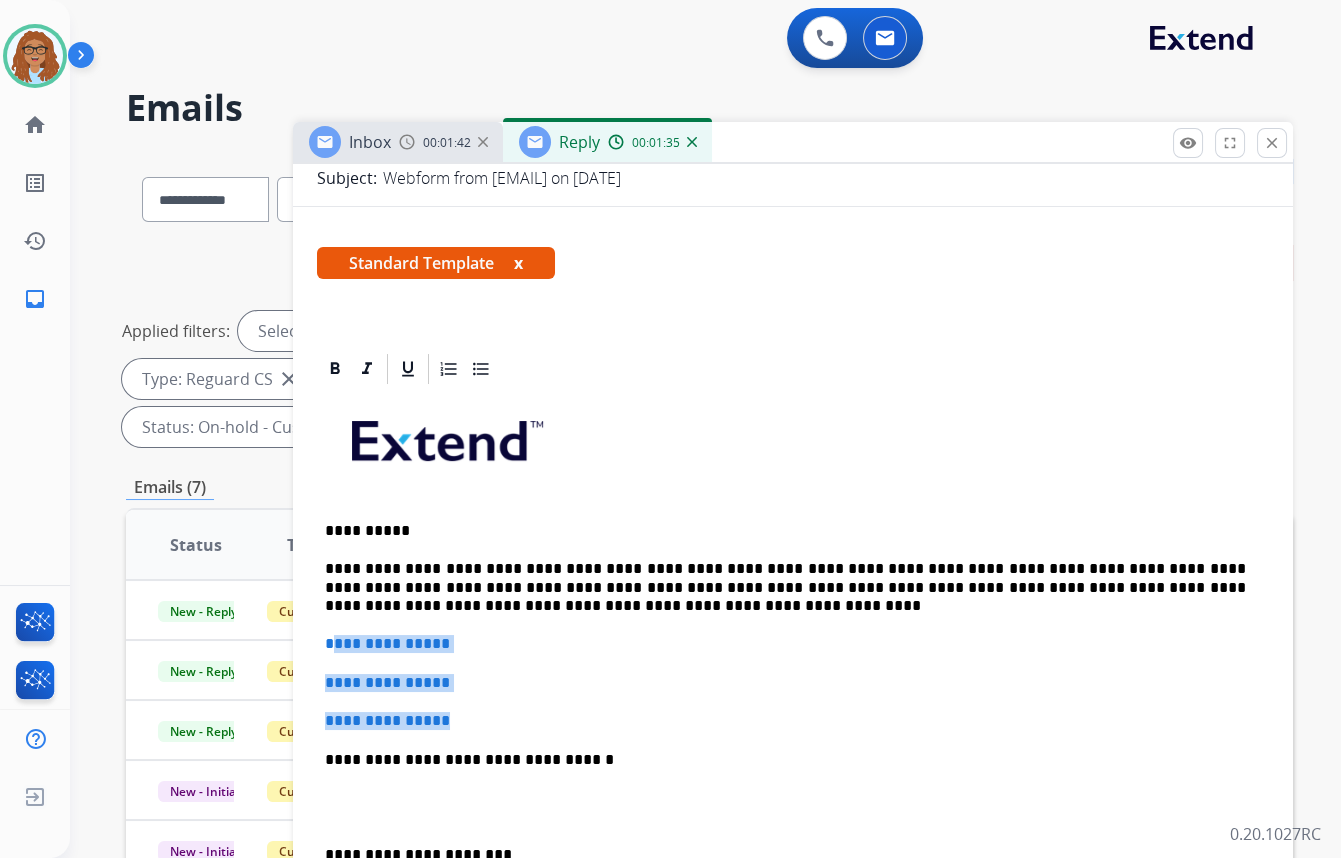drag, startPoint x: 431, startPoint y: 718, endPoint x: 329, endPoint y: 637, distance: 130.24976 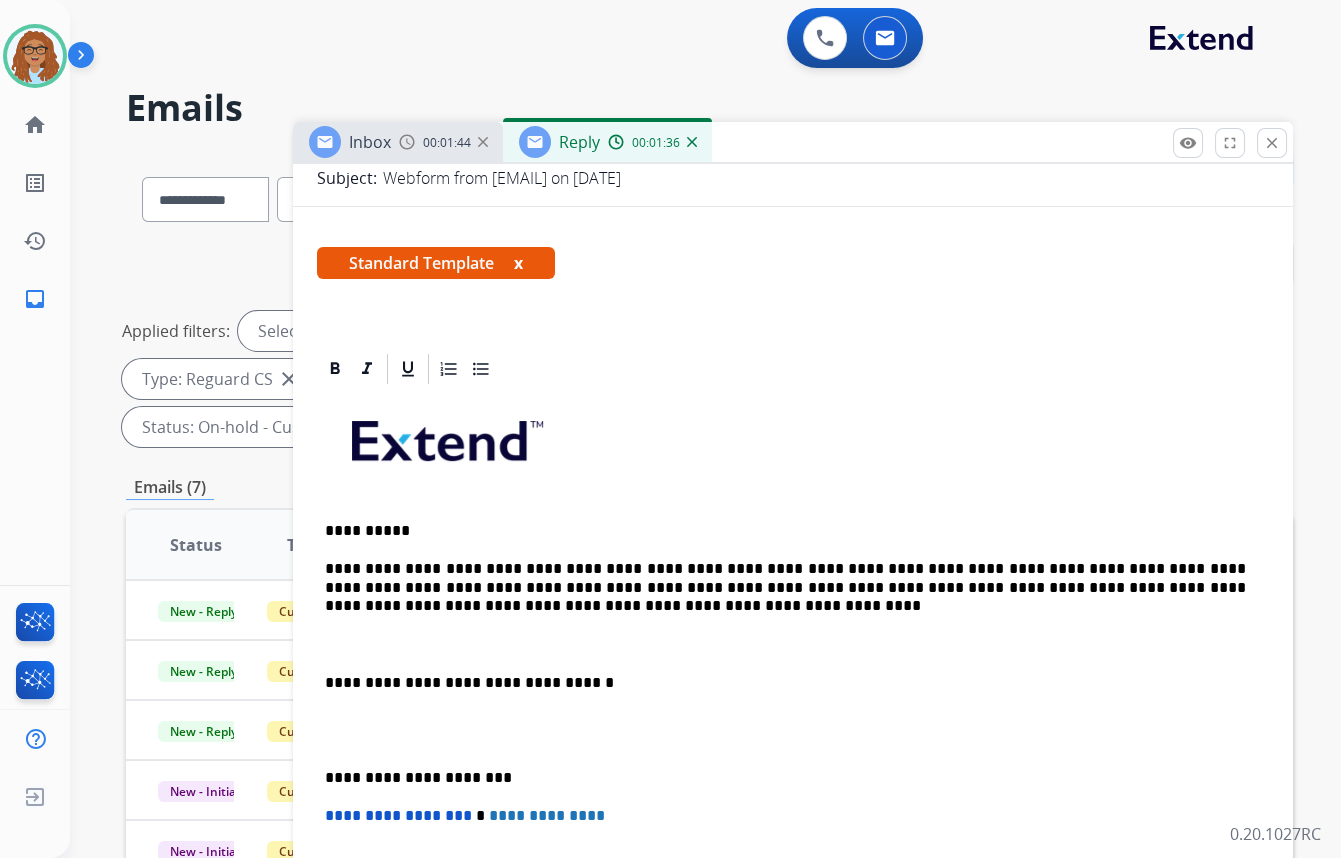 click on "**********" at bounding box center [793, 730] 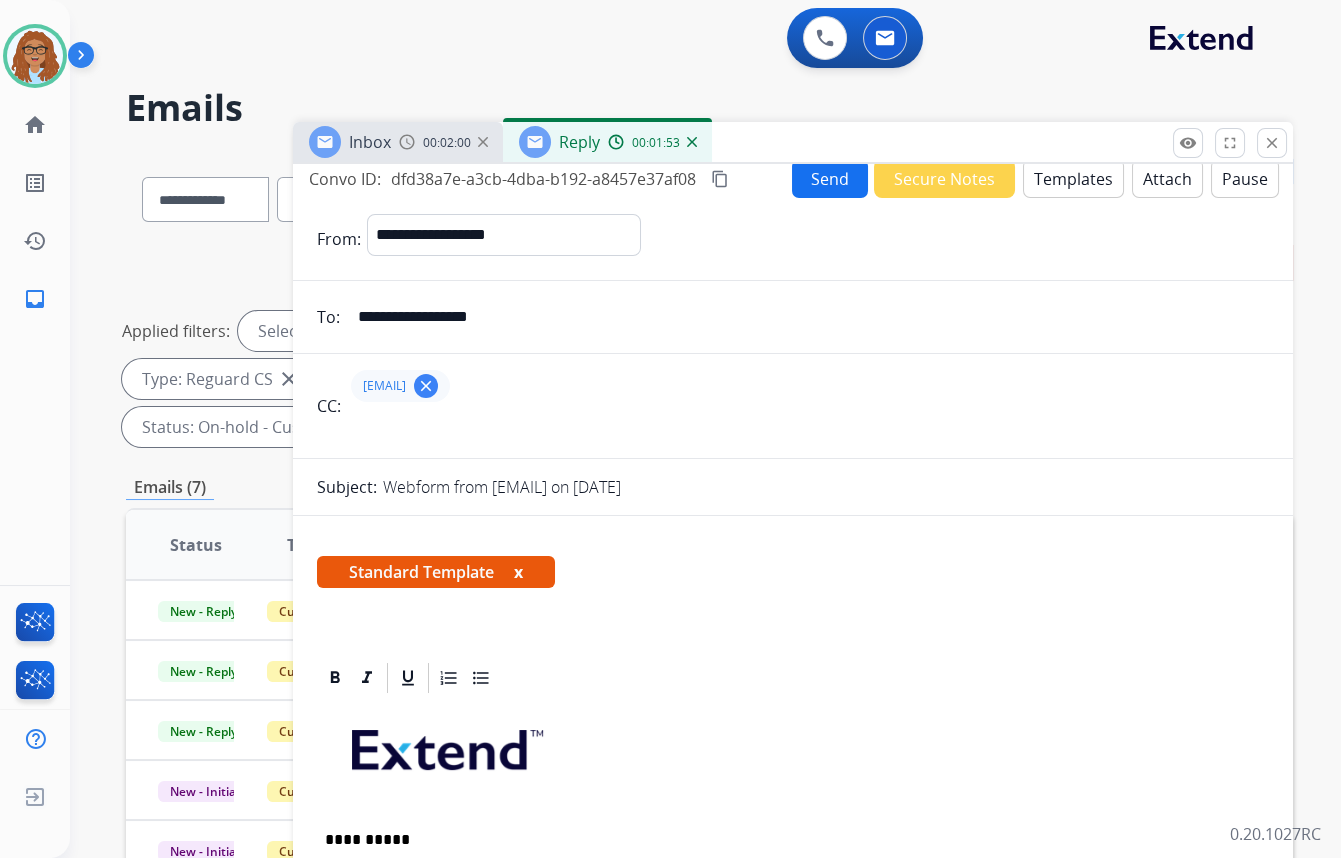 scroll, scrollTop: 0, scrollLeft: 0, axis: both 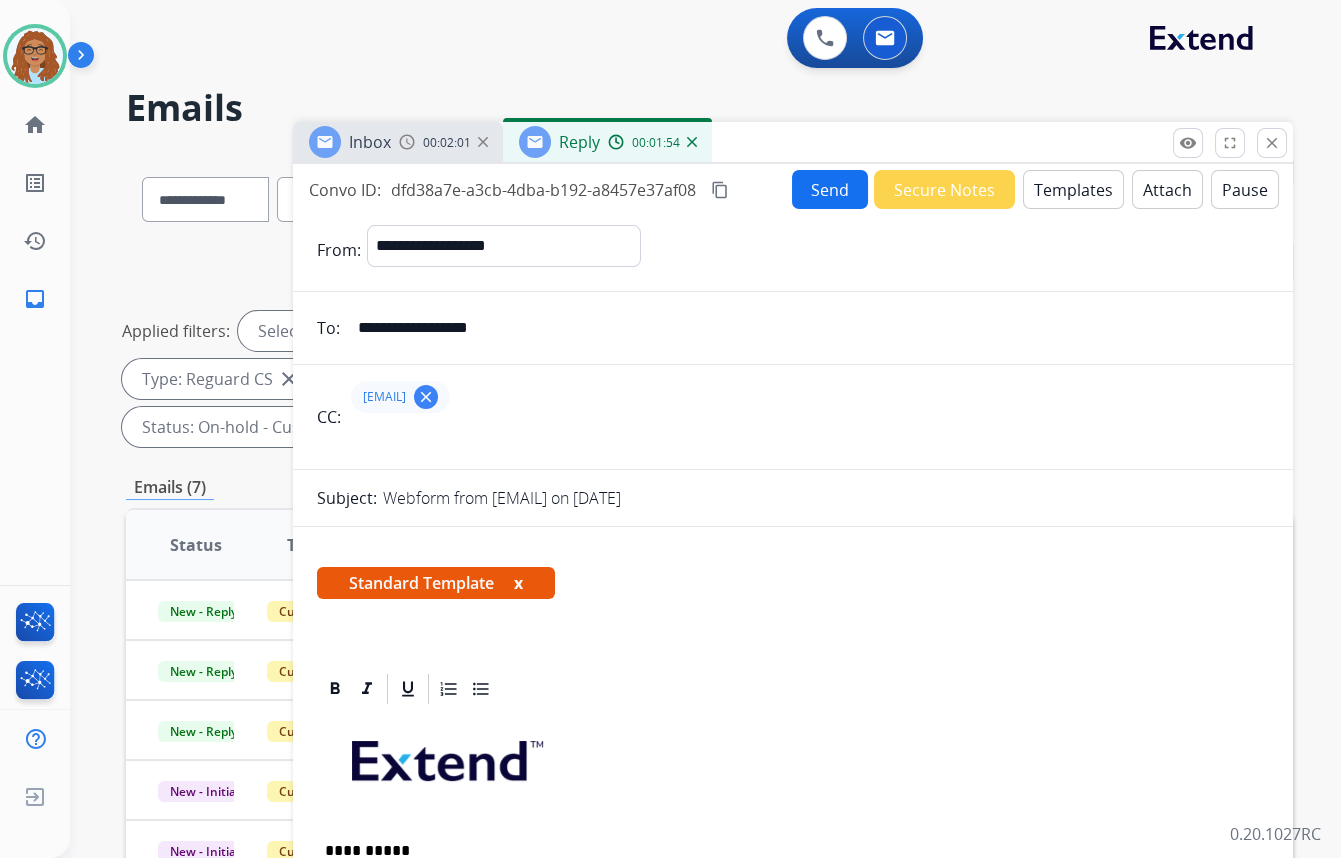 click on "Send" at bounding box center (830, 189) 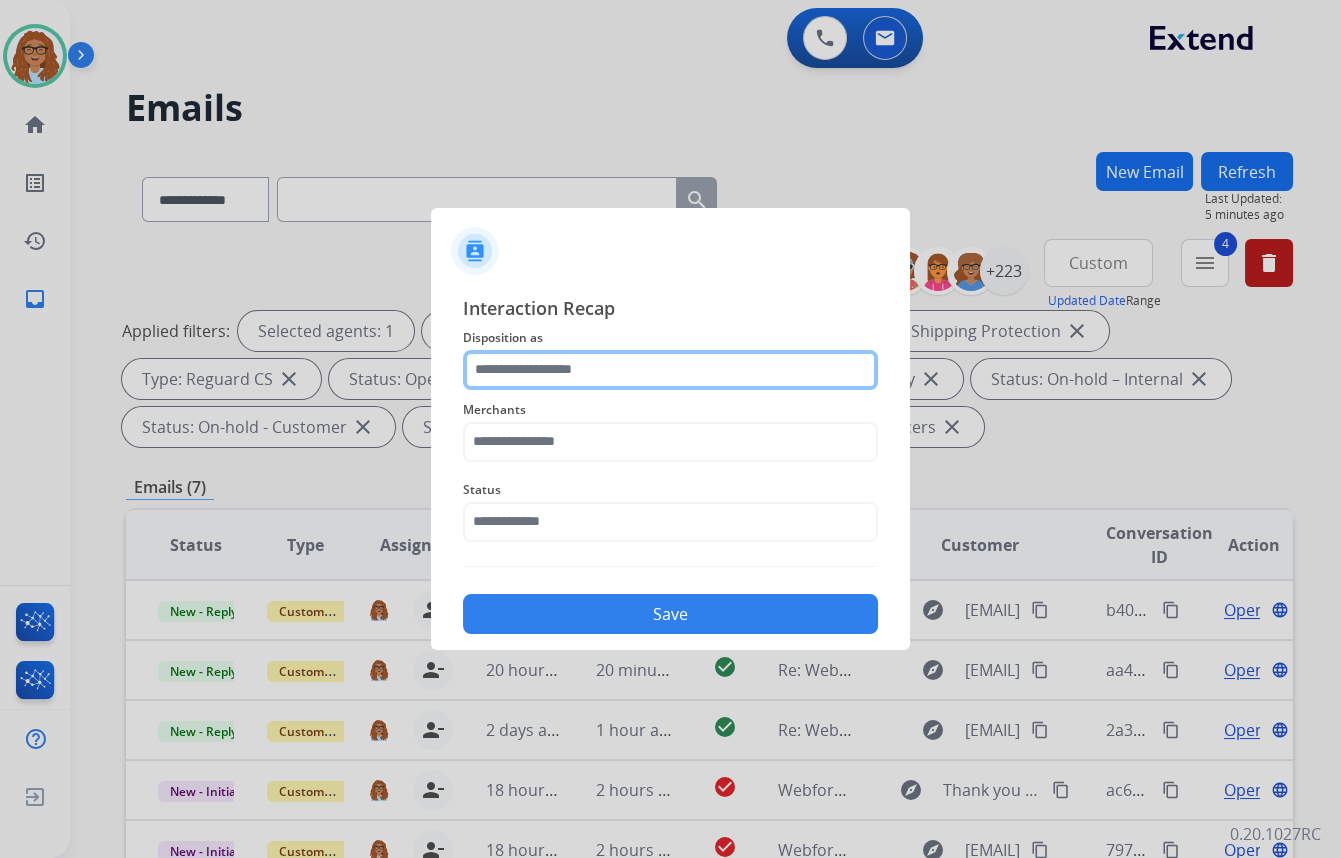 click 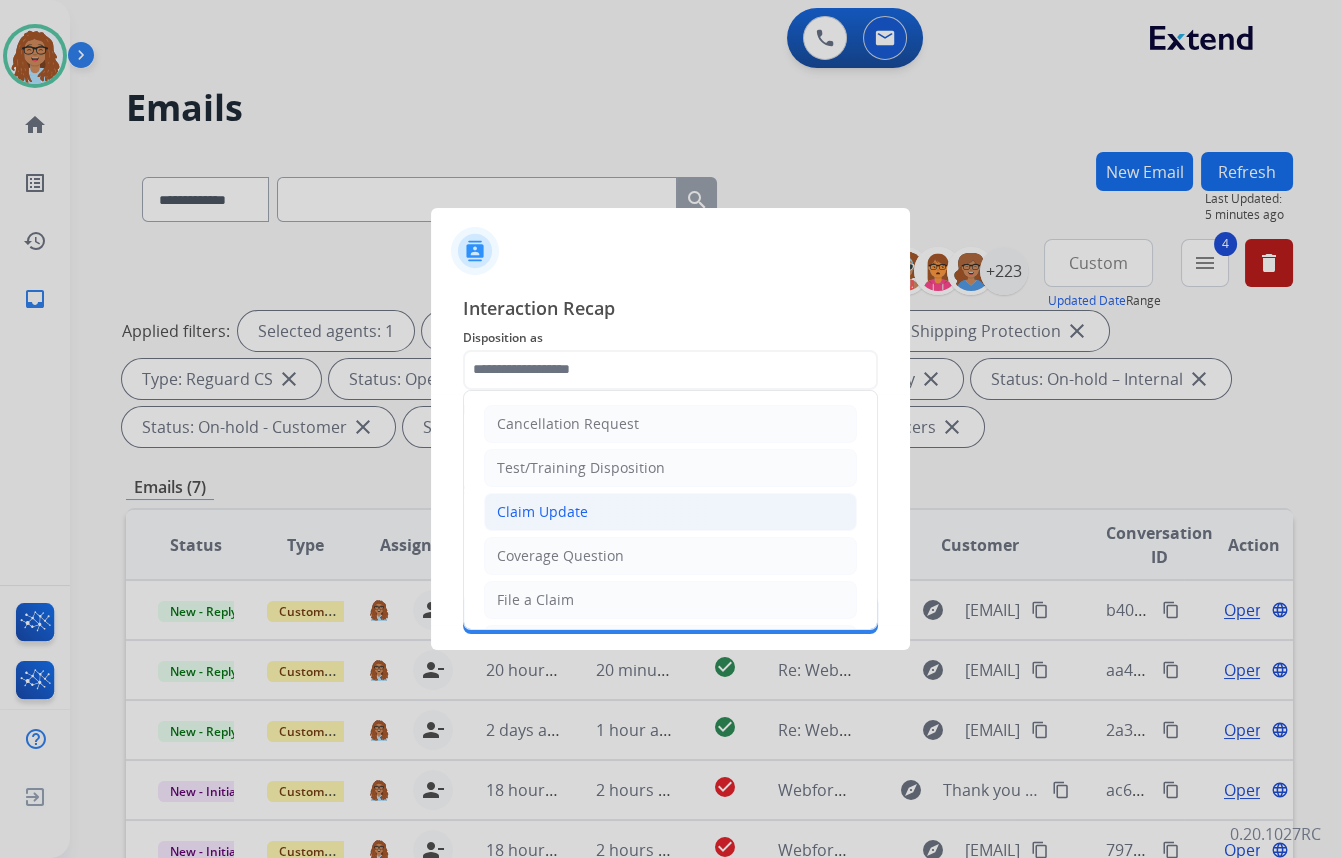 click on "Claim Update" 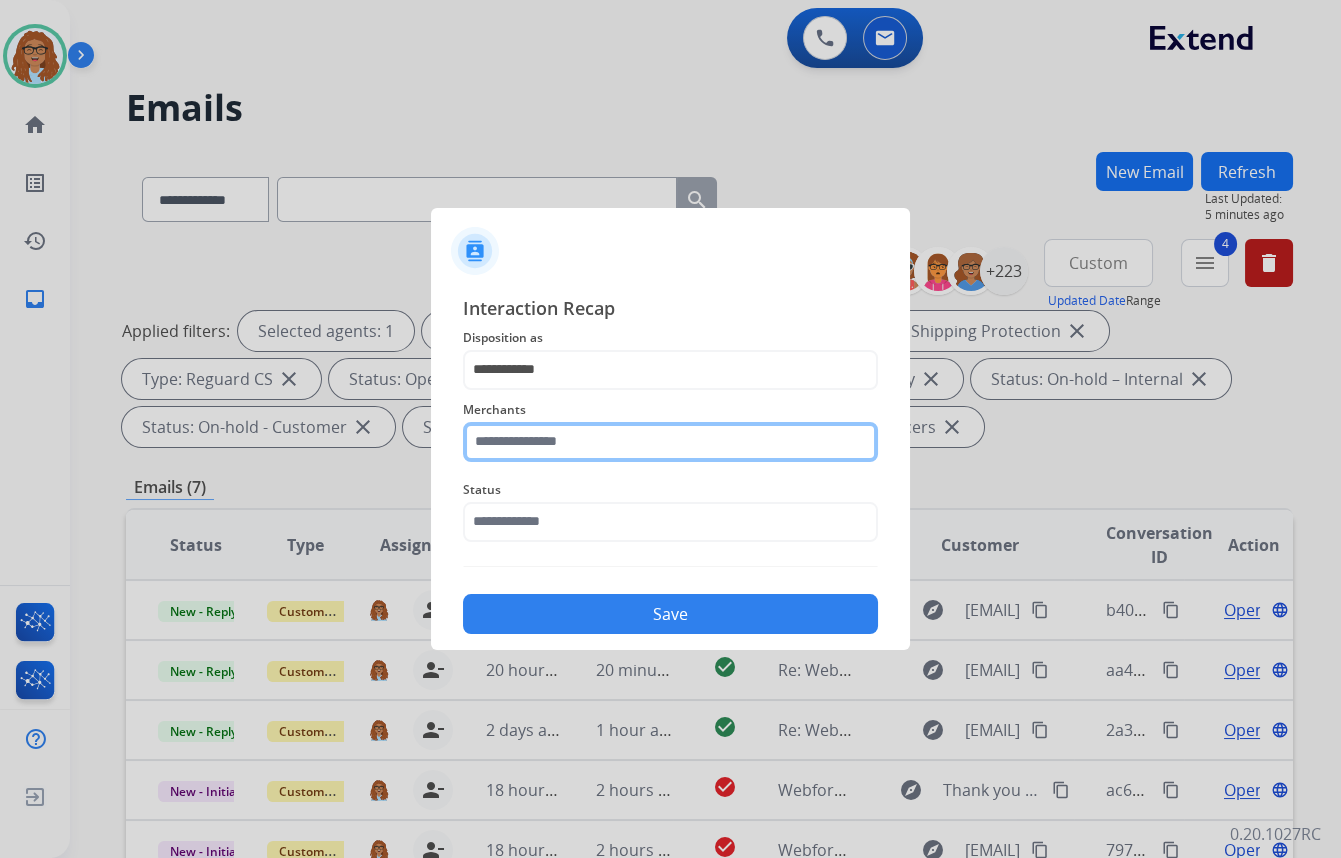 click 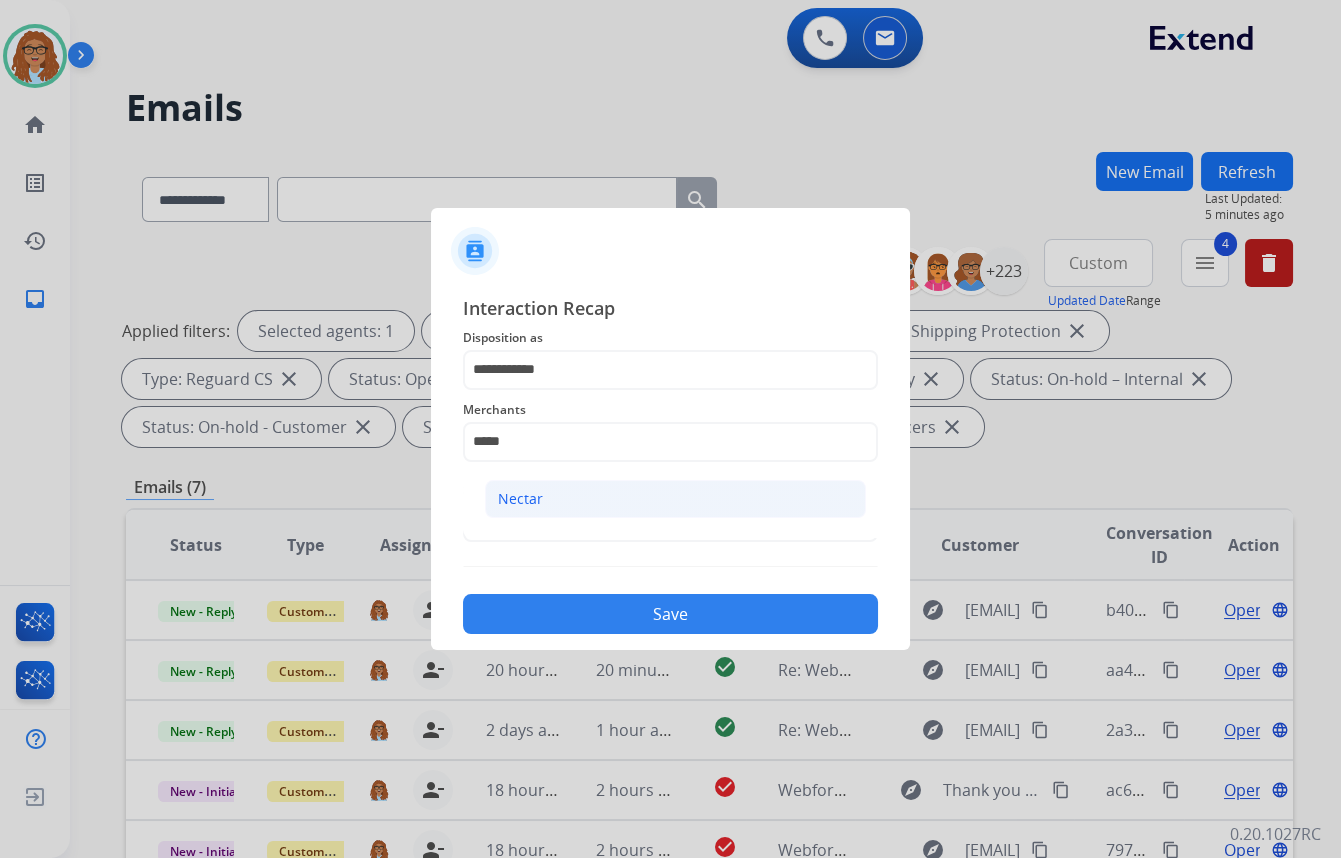 click on "Nectar" 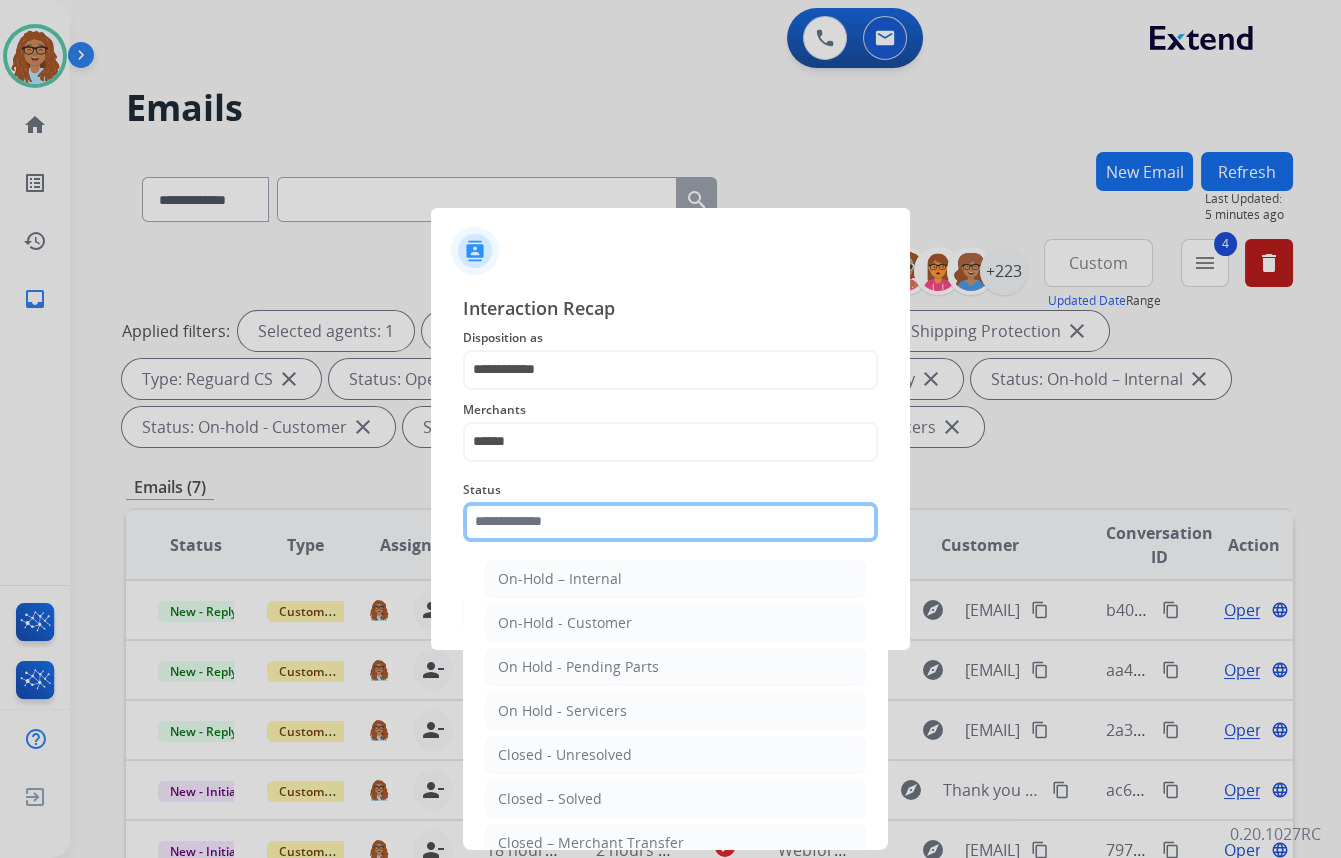 click 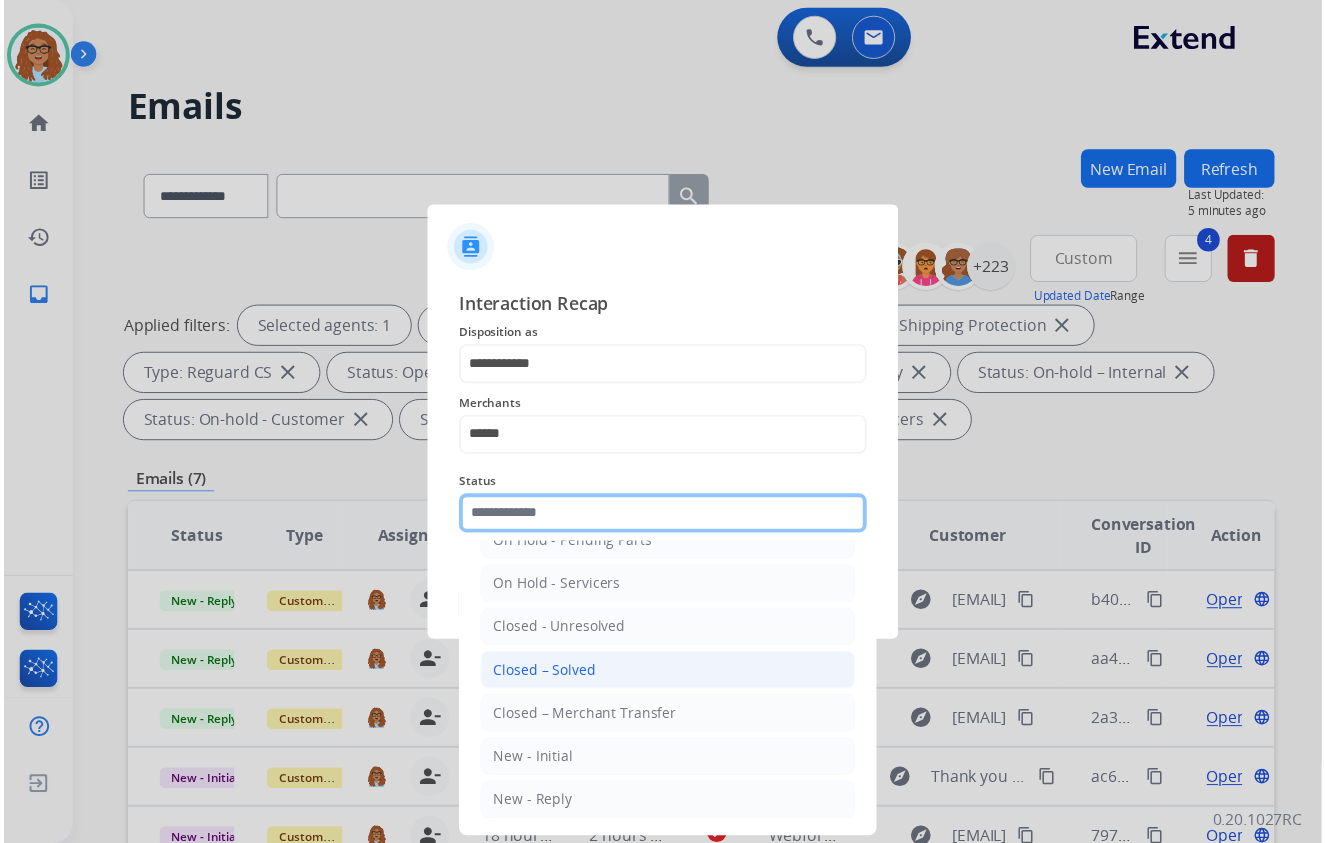 scroll, scrollTop: 118, scrollLeft: 0, axis: vertical 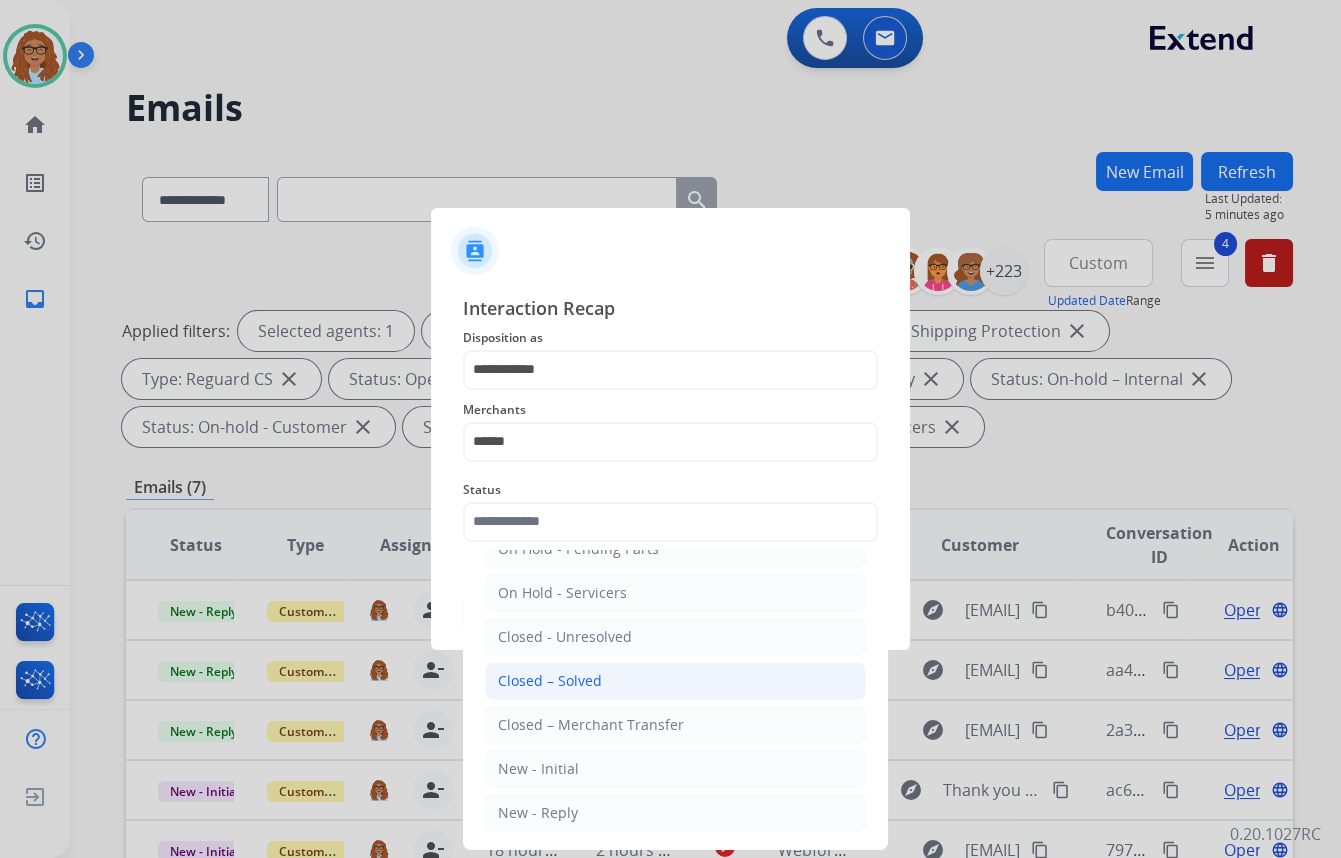 click on "Closed – Solved" 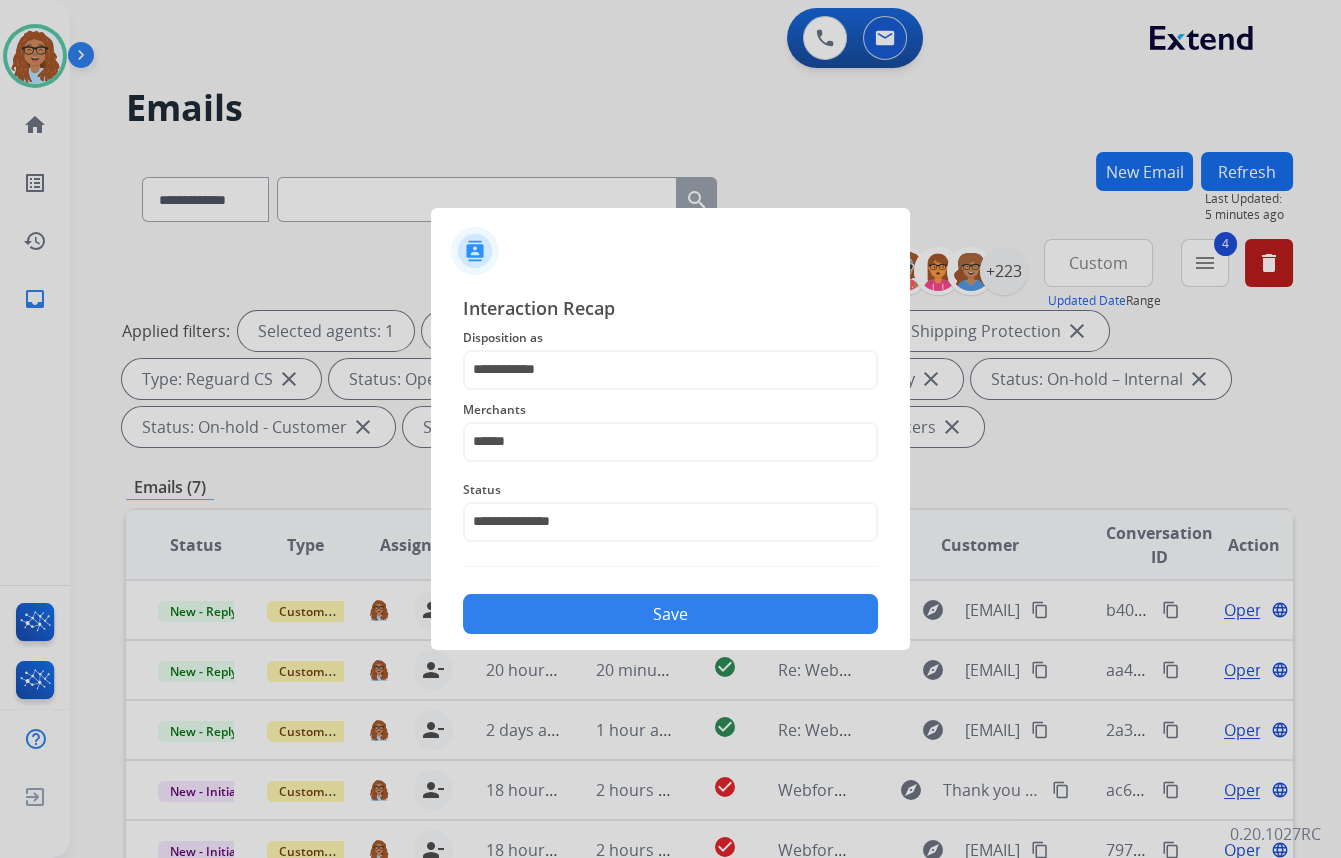 click on "Save" 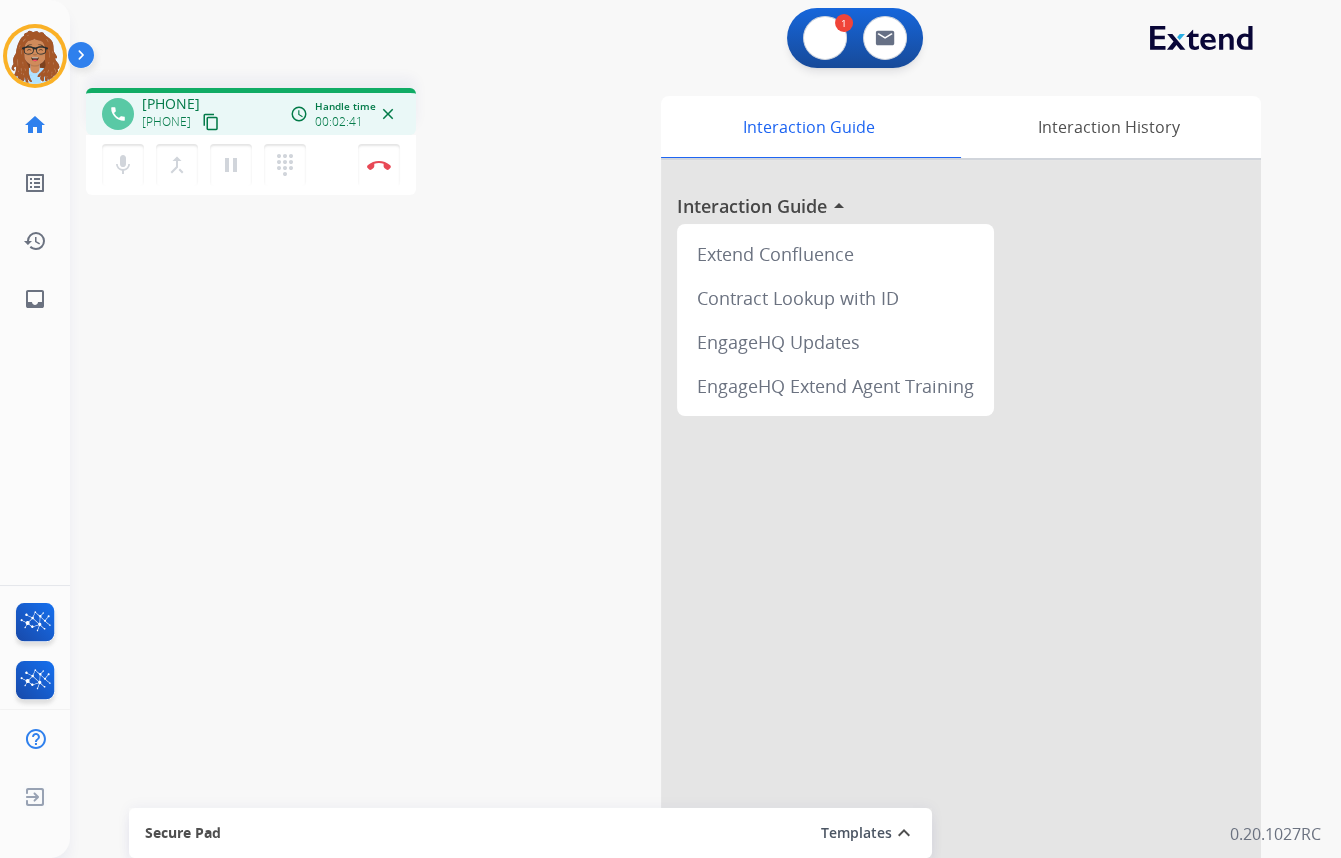 drag, startPoint x: 824, startPoint y: 35, endPoint x: 901, endPoint y: 417, distance: 389.6832 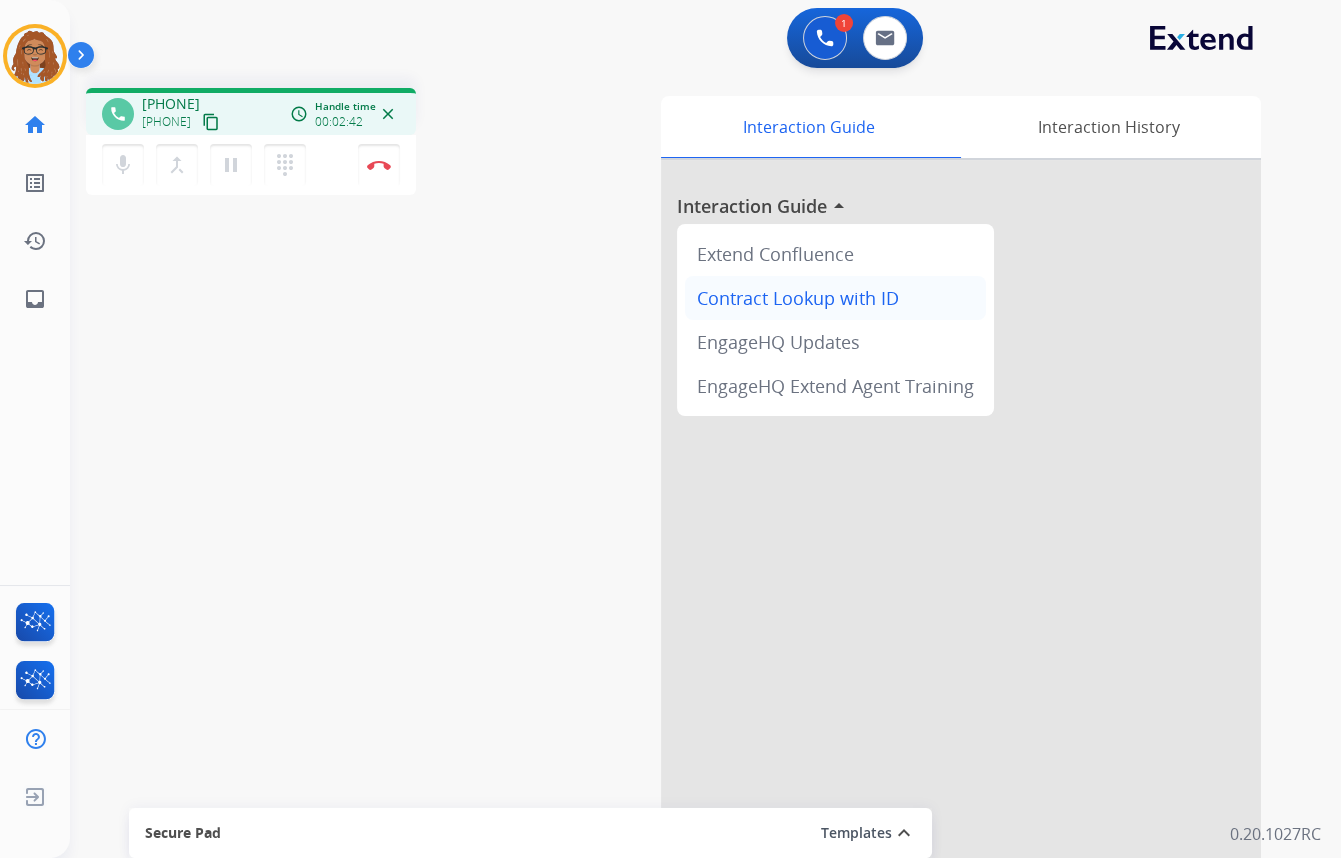 drag, startPoint x: 818, startPoint y: 43, endPoint x: 828, endPoint y: 306, distance: 263.19003 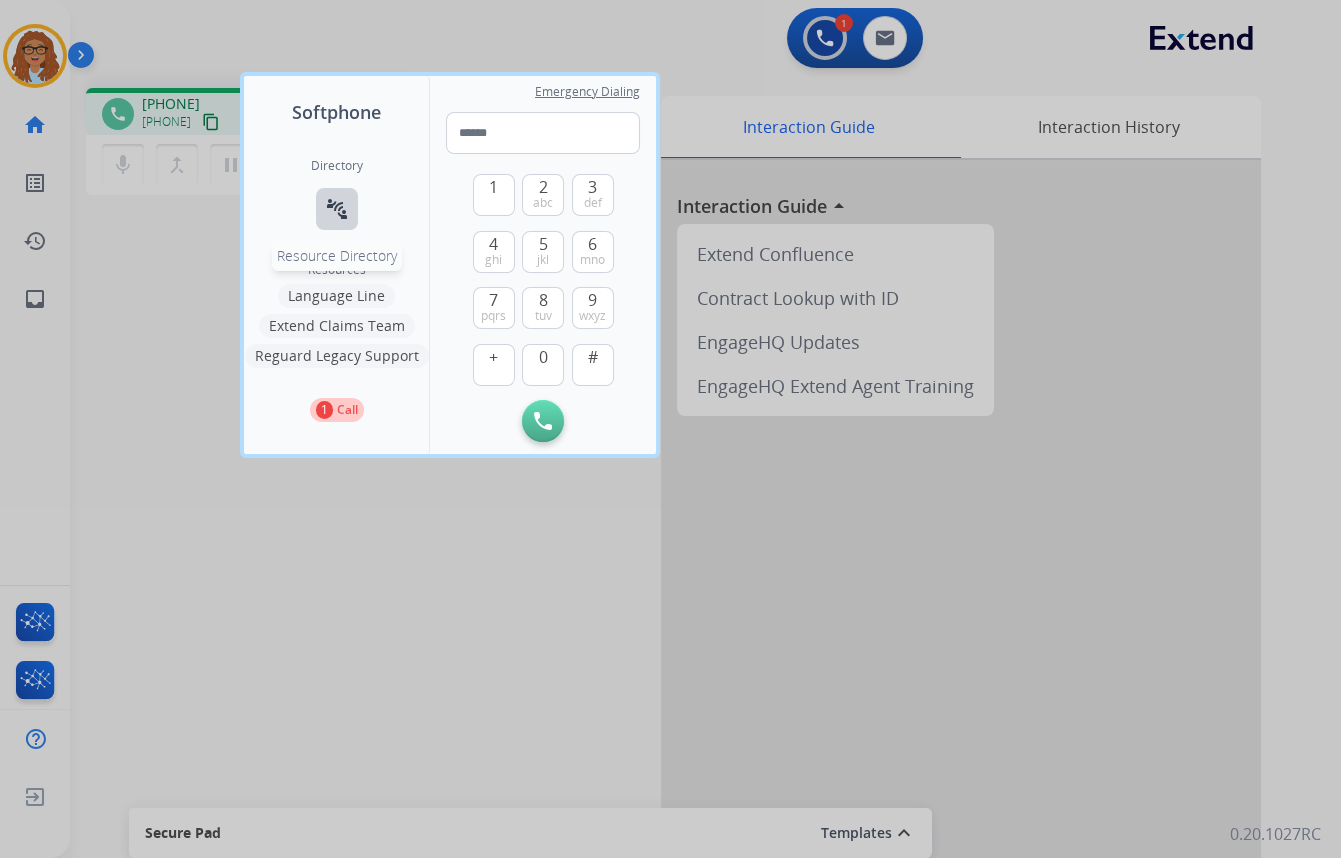 drag, startPoint x: 348, startPoint y: 207, endPoint x: 337, endPoint y: 234, distance: 29.15476 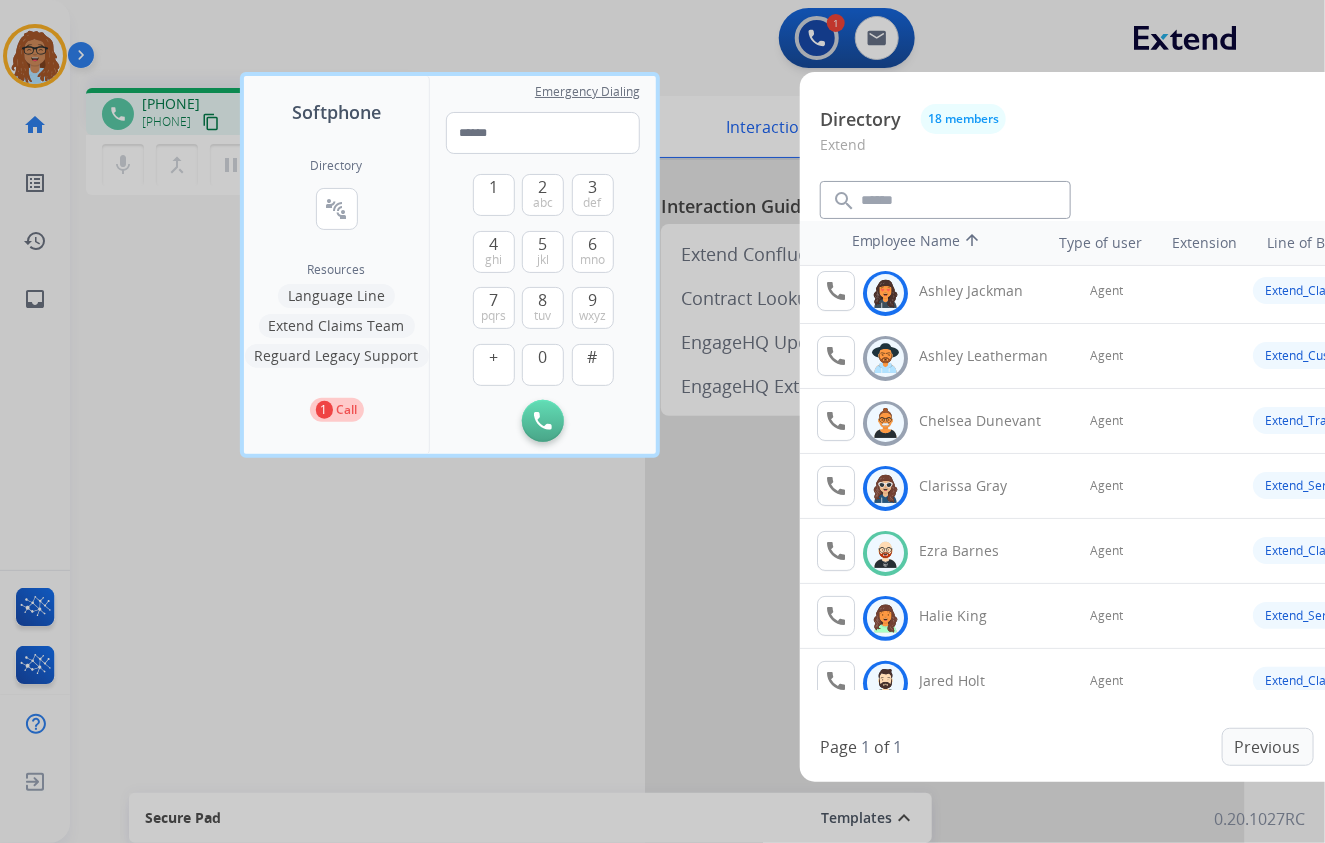 scroll, scrollTop: 0, scrollLeft: 0, axis: both 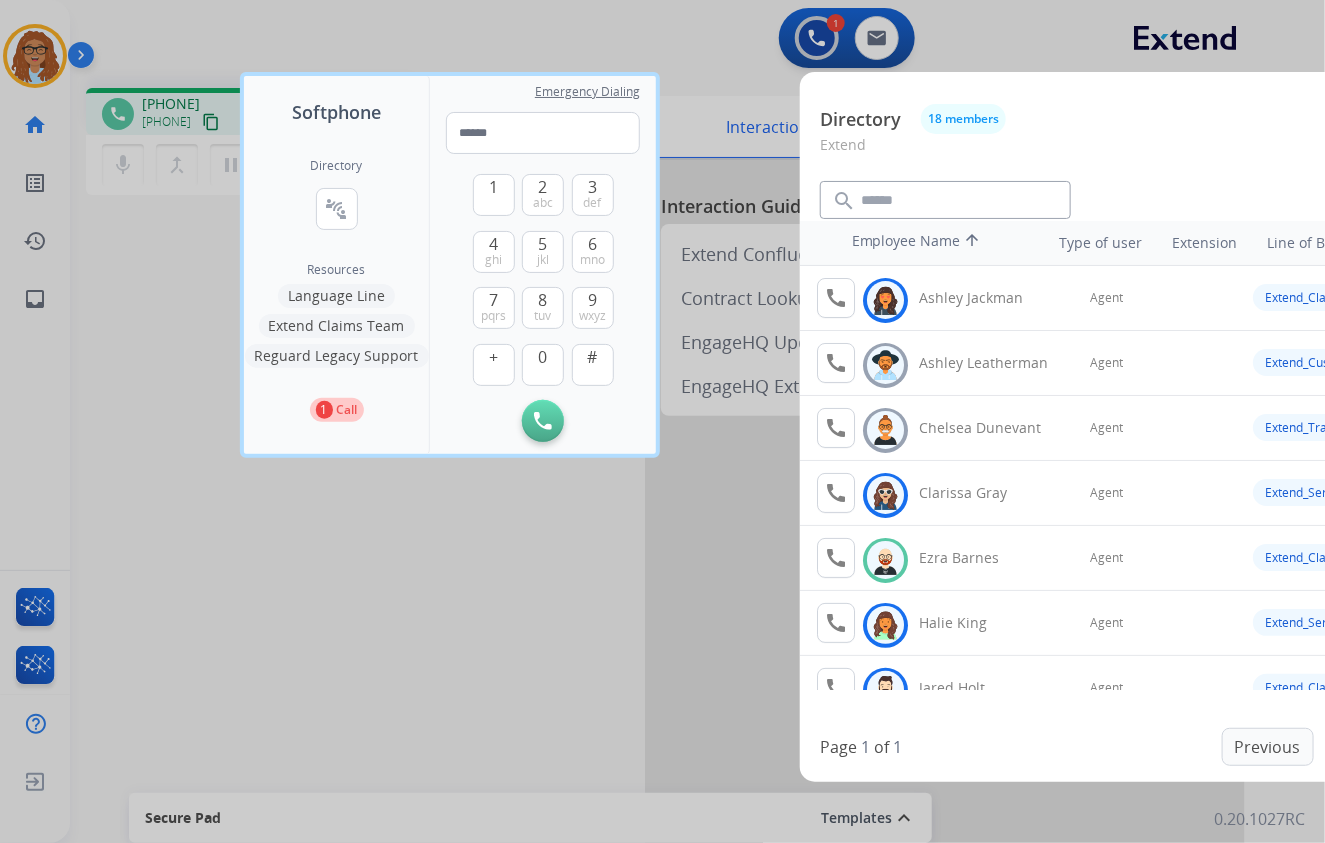 click at bounding box center (662, 421) 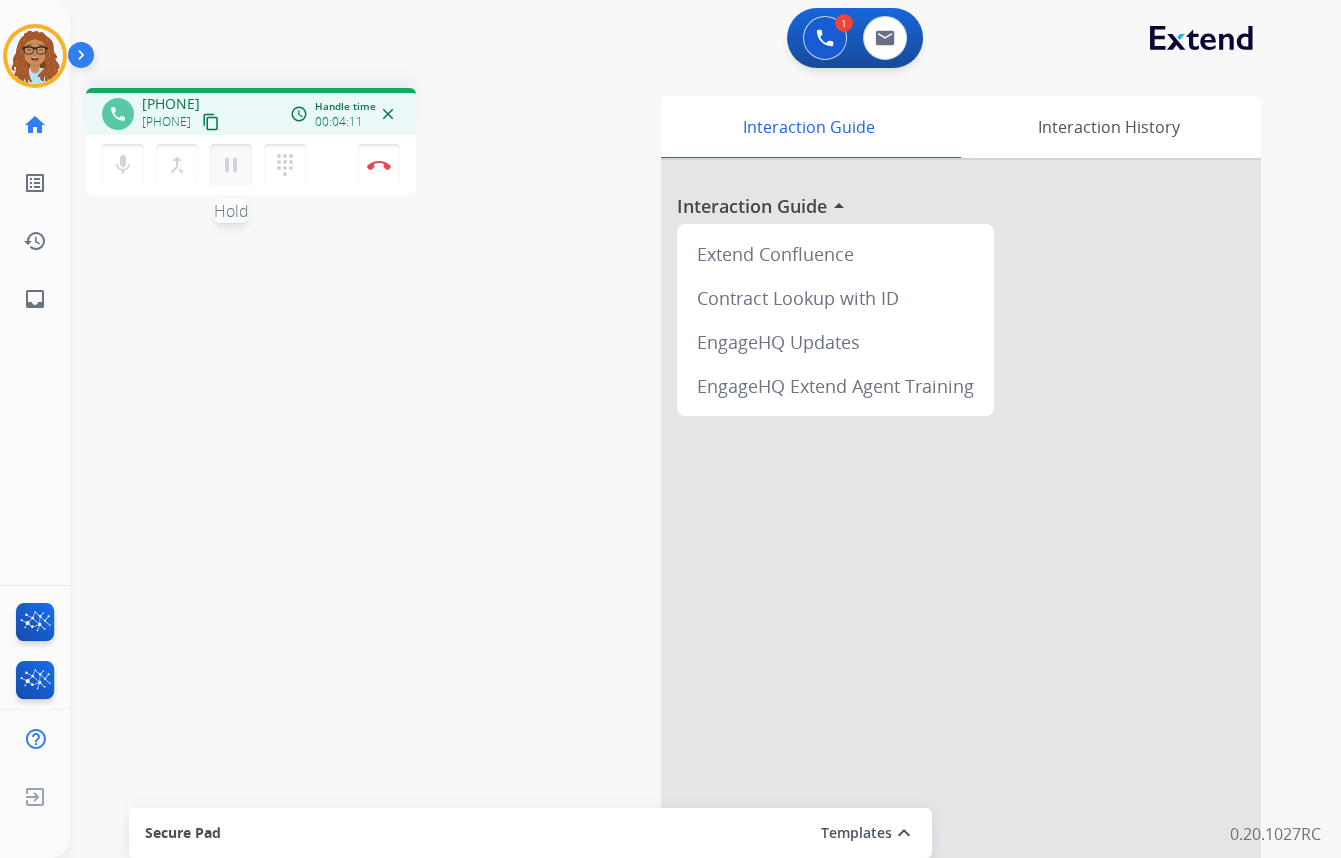 click on "pause" at bounding box center (231, 165) 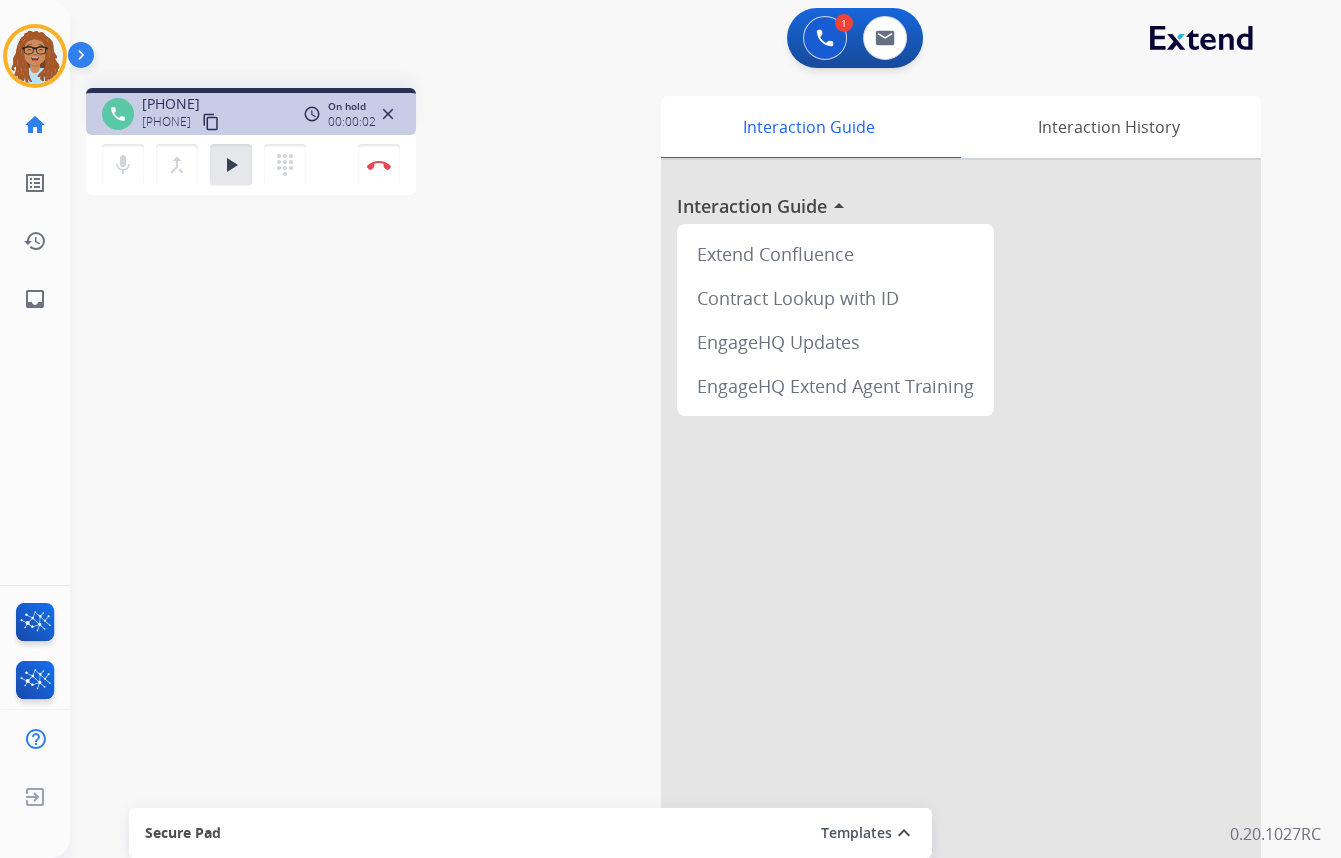 type 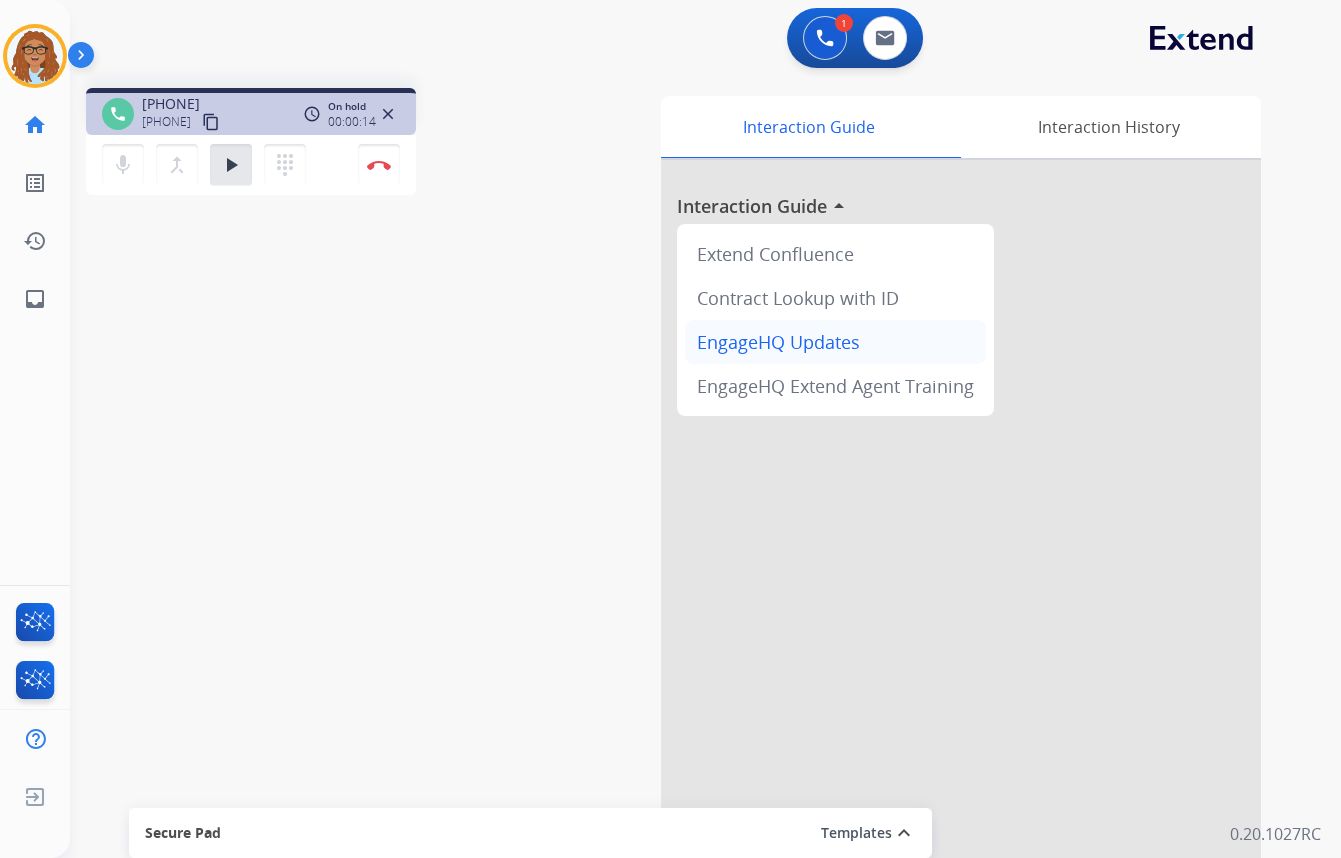 drag, startPoint x: 822, startPoint y: 39, endPoint x: 756, endPoint y: 350, distance: 317.9261 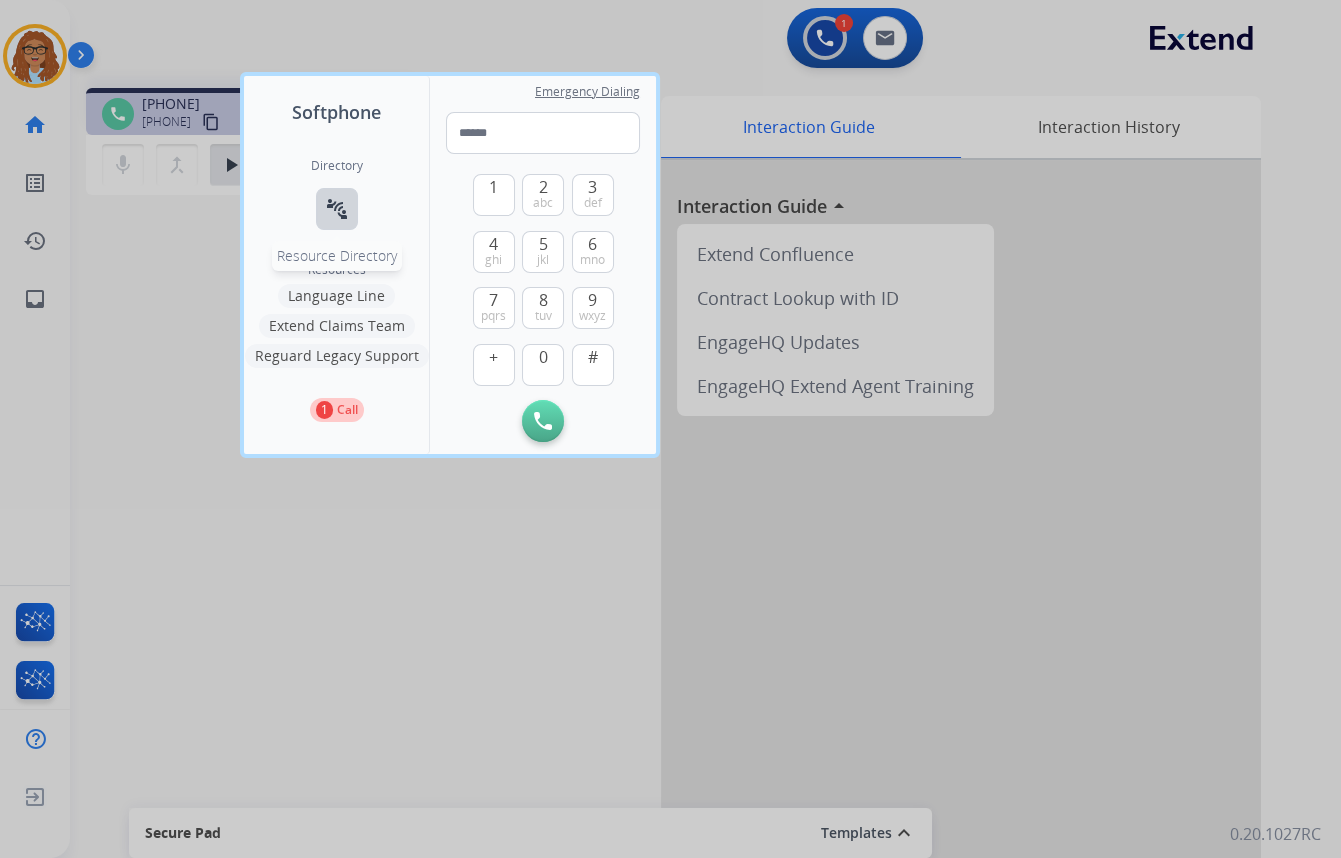click on "connect_without_contact" at bounding box center (337, 209) 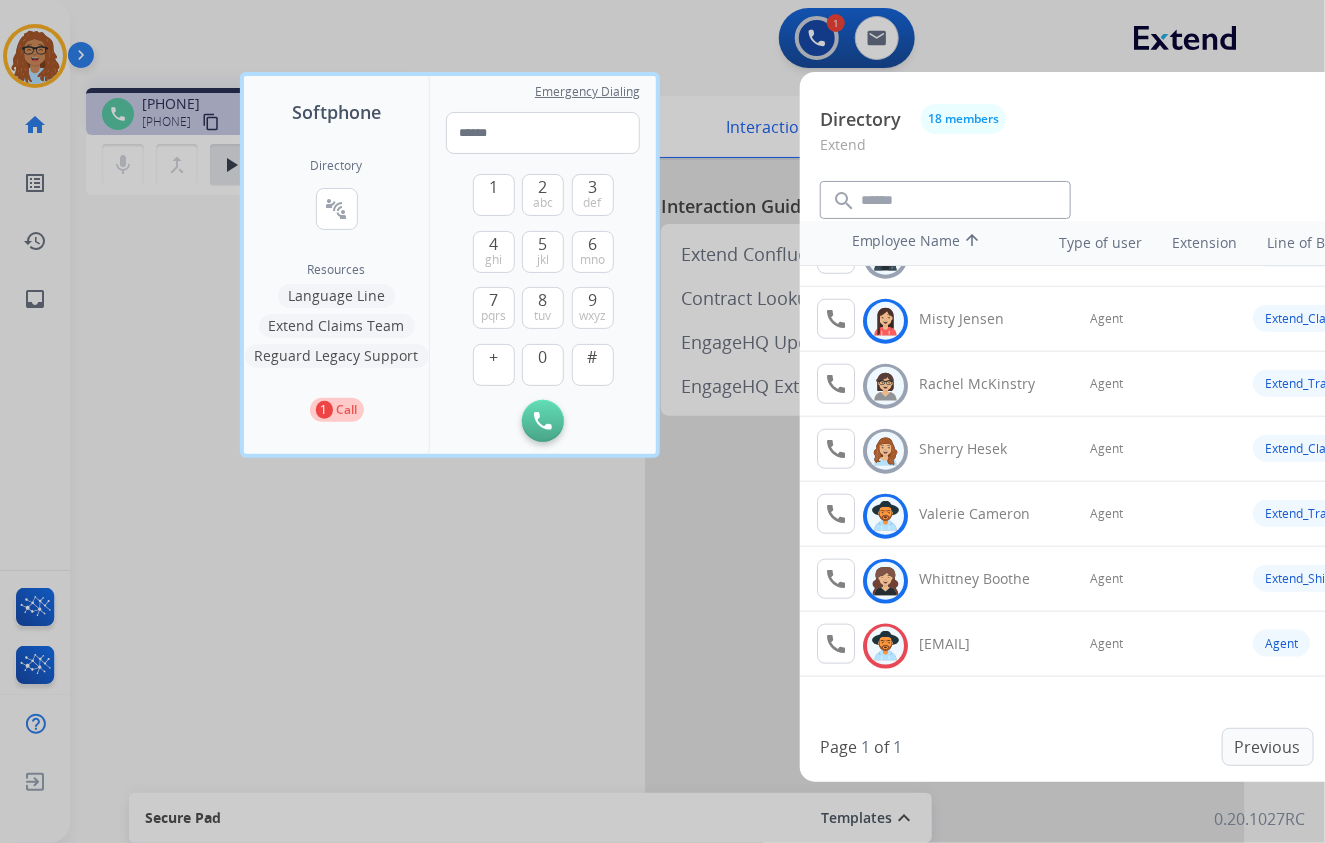 scroll, scrollTop: 760, scrollLeft: 0, axis: vertical 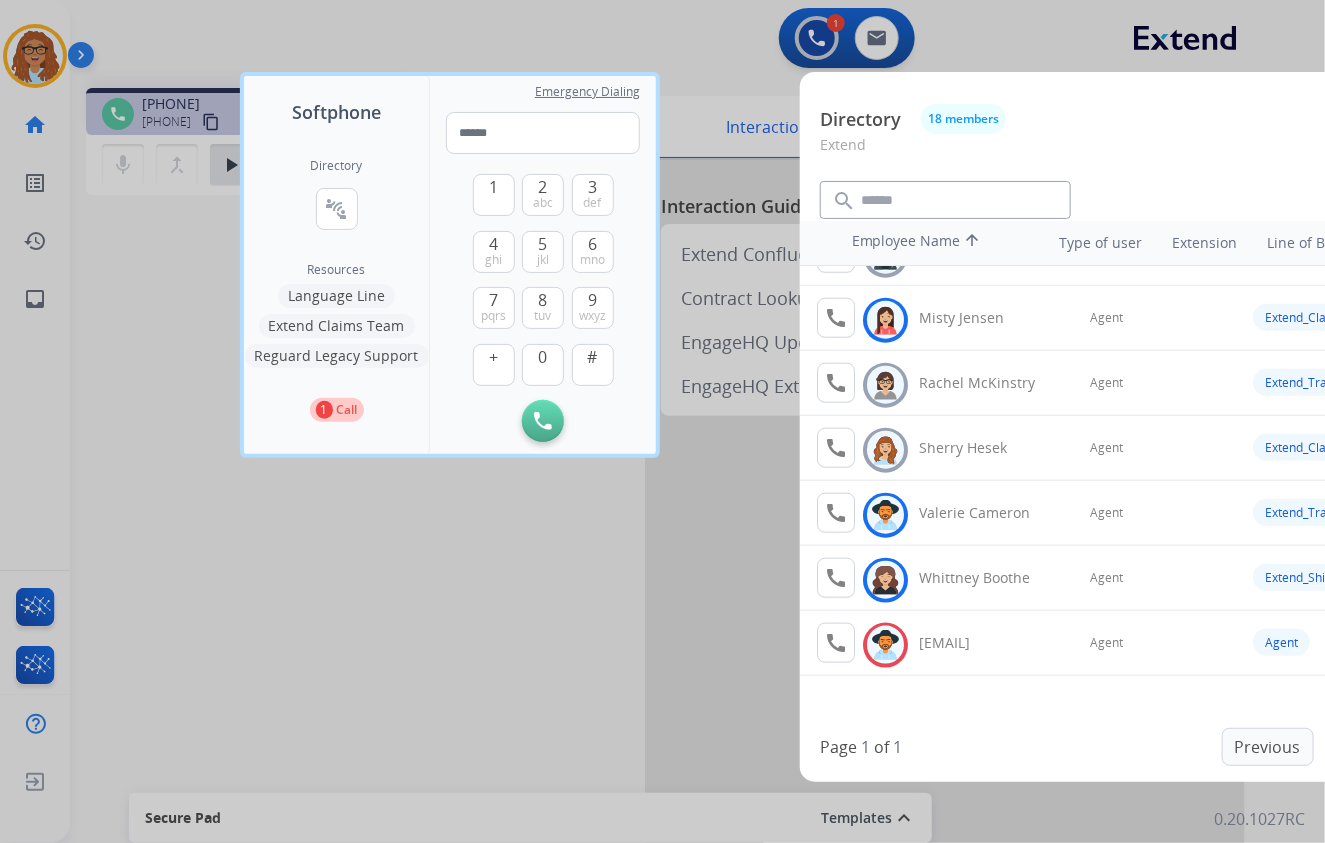 click at bounding box center (662, 421) 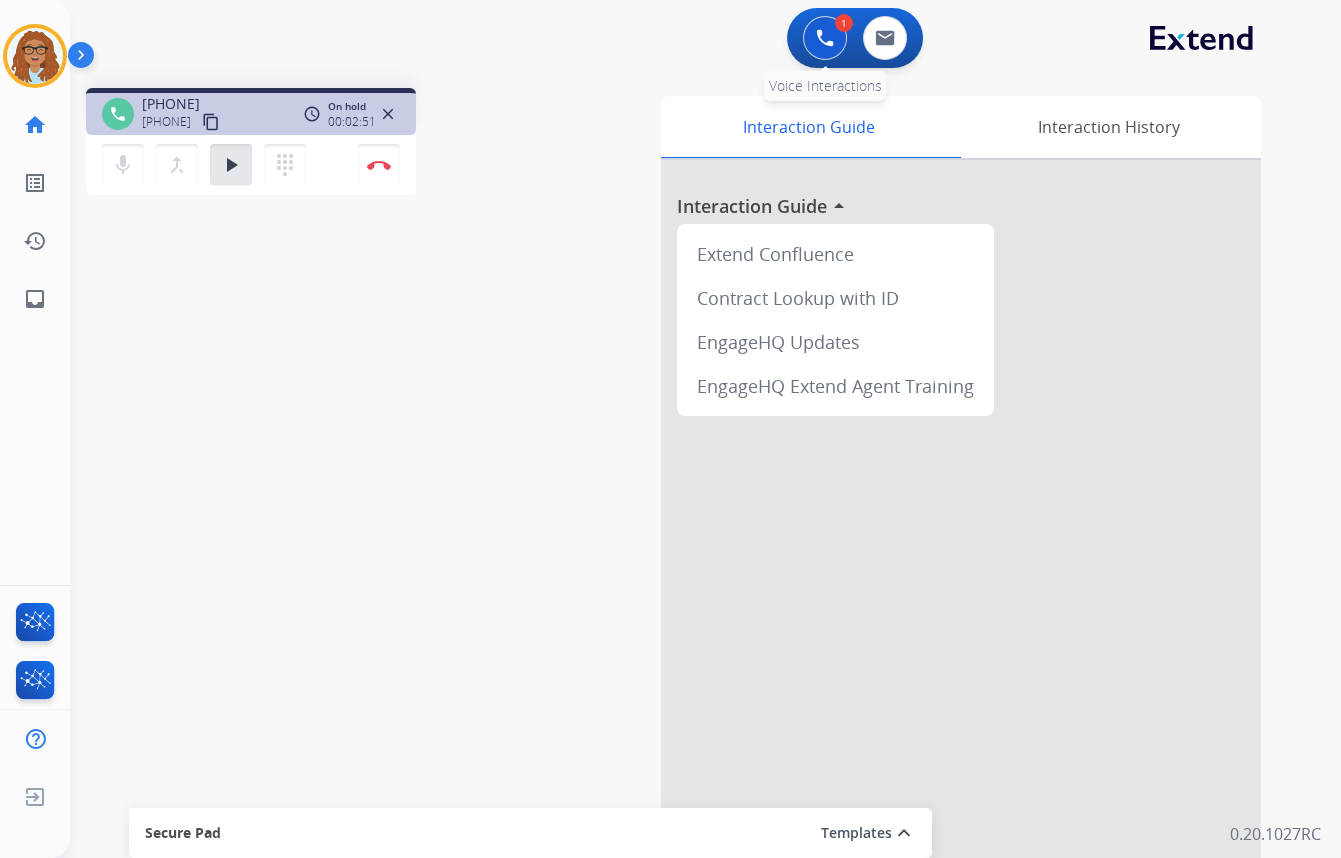 drag, startPoint x: 830, startPoint y: 38, endPoint x: 827, endPoint y: 67, distance: 29.15476 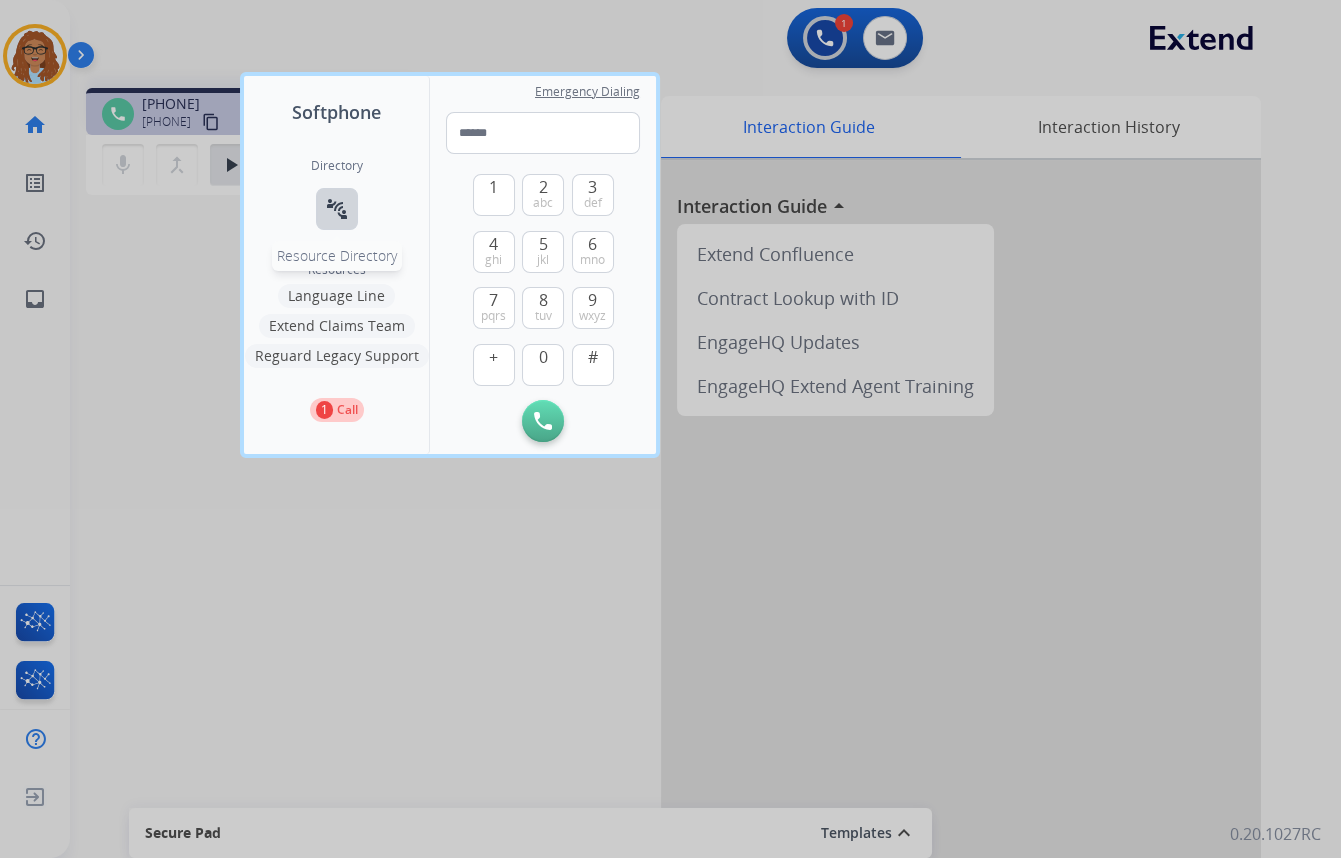 click on "connect_without_contact" at bounding box center (337, 209) 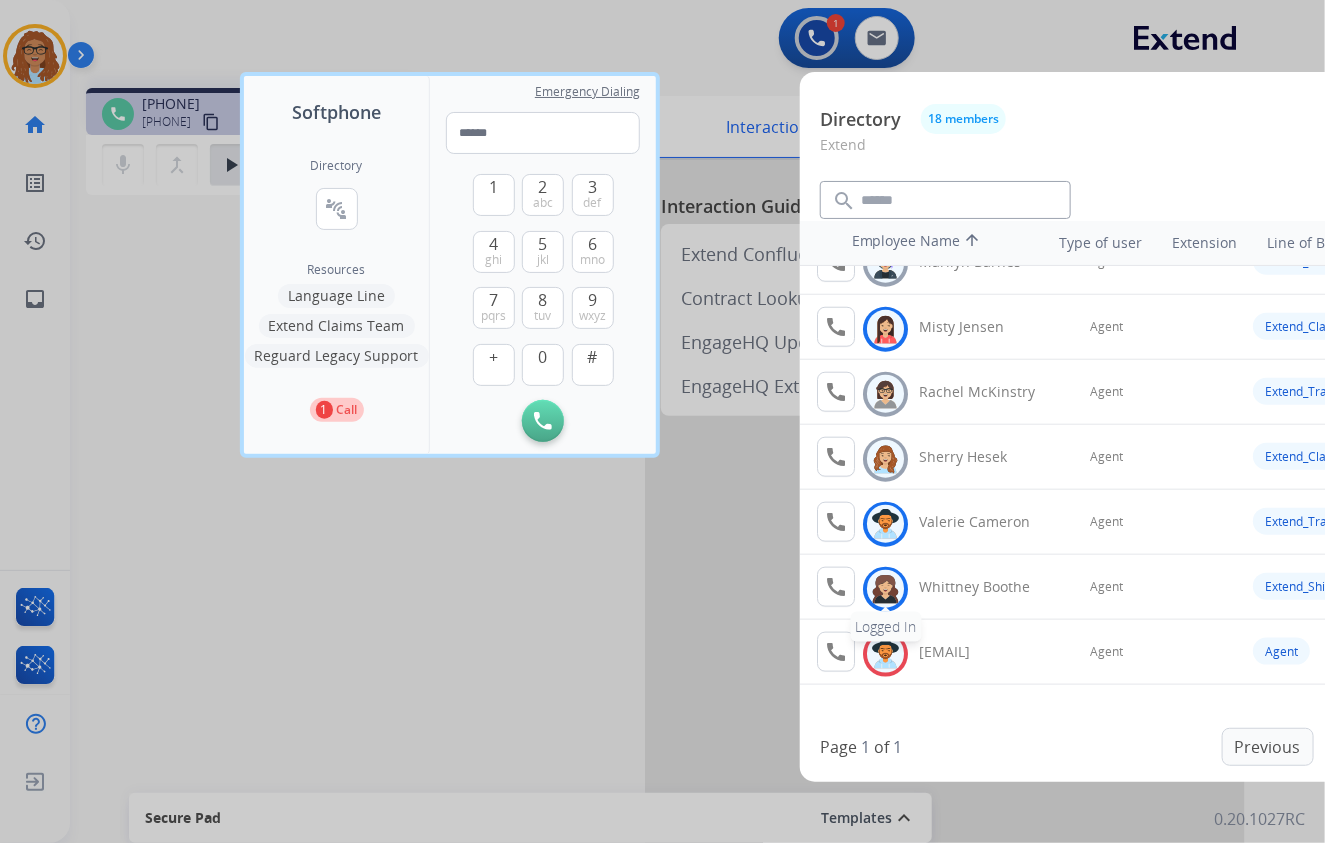 scroll, scrollTop: 760, scrollLeft: 0, axis: vertical 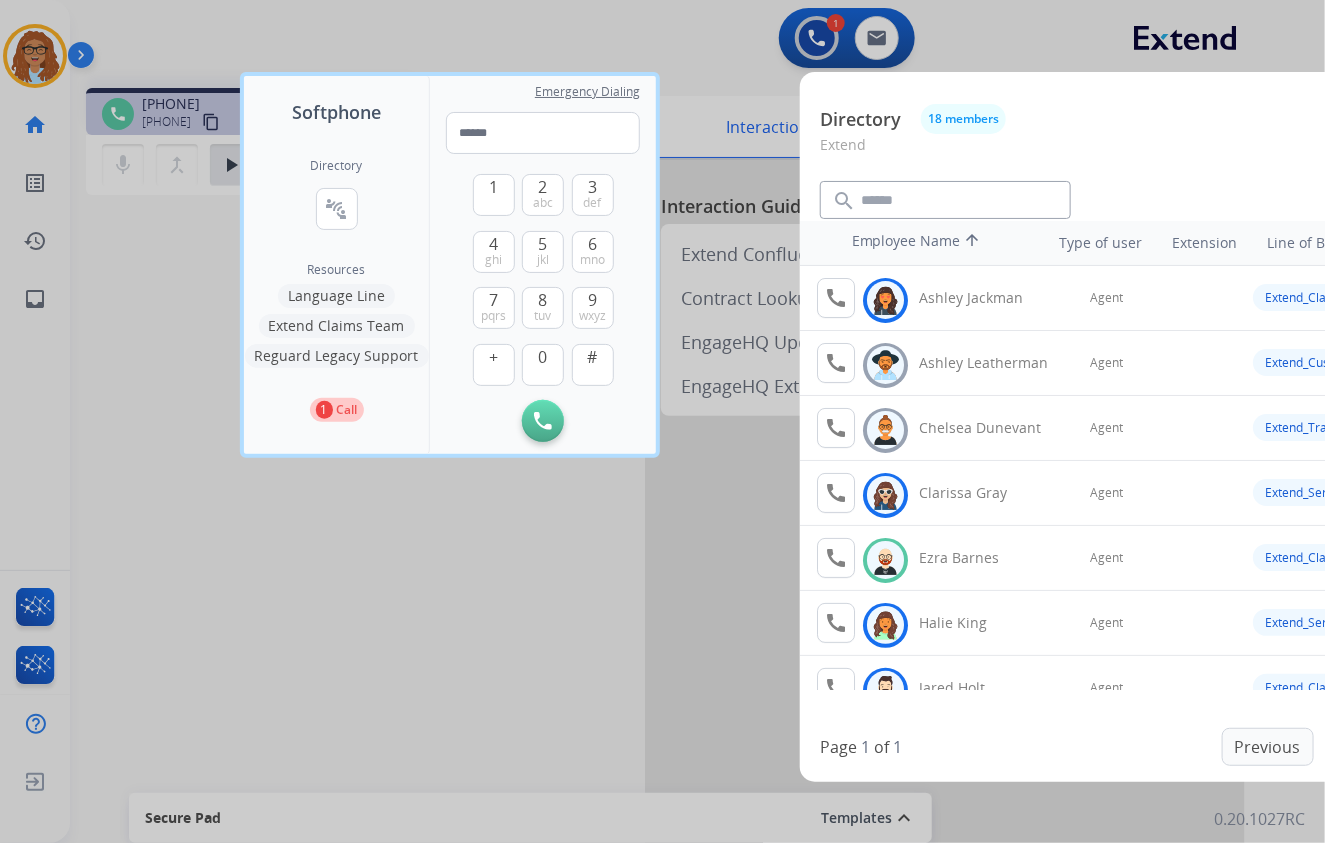 click at bounding box center (662, 421) 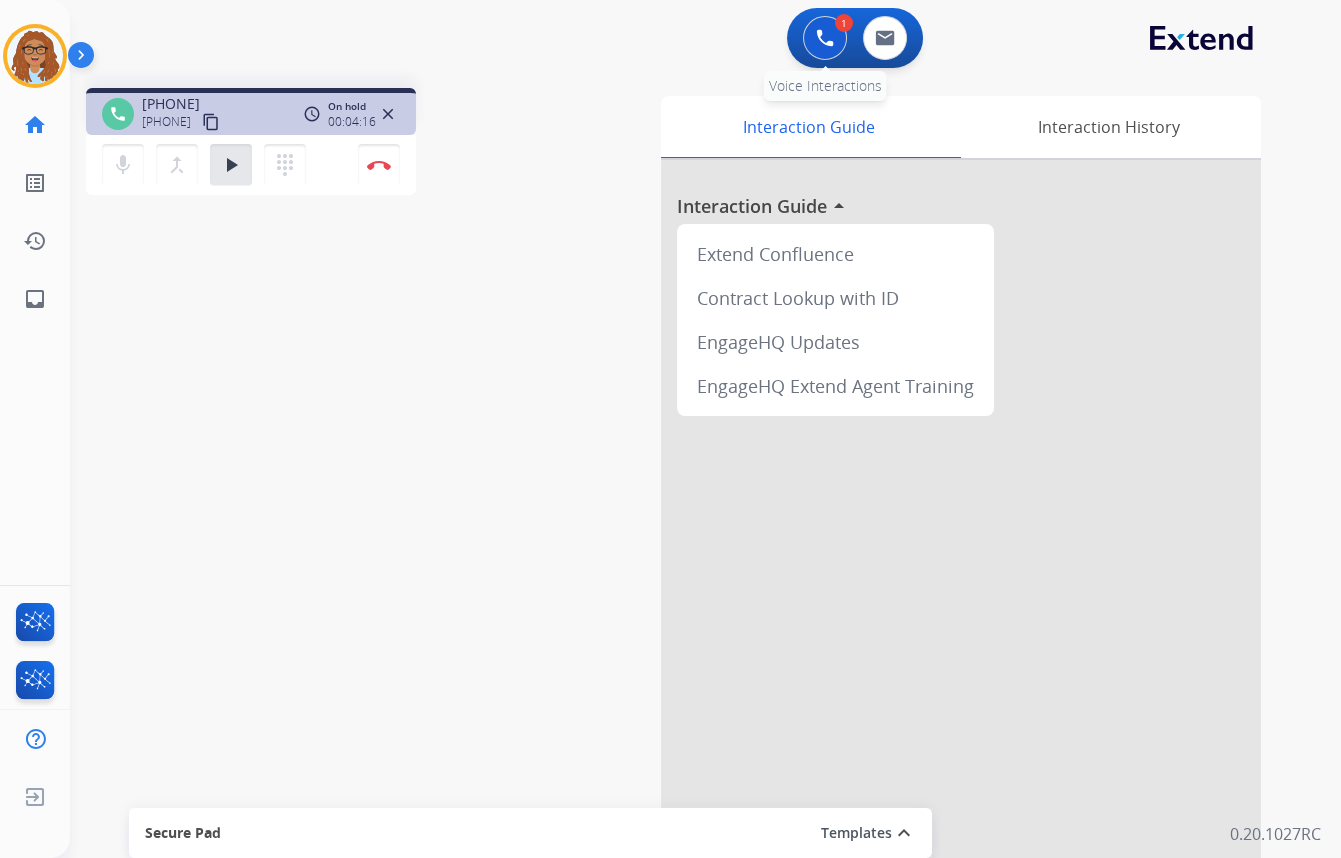 click at bounding box center (825, 38) 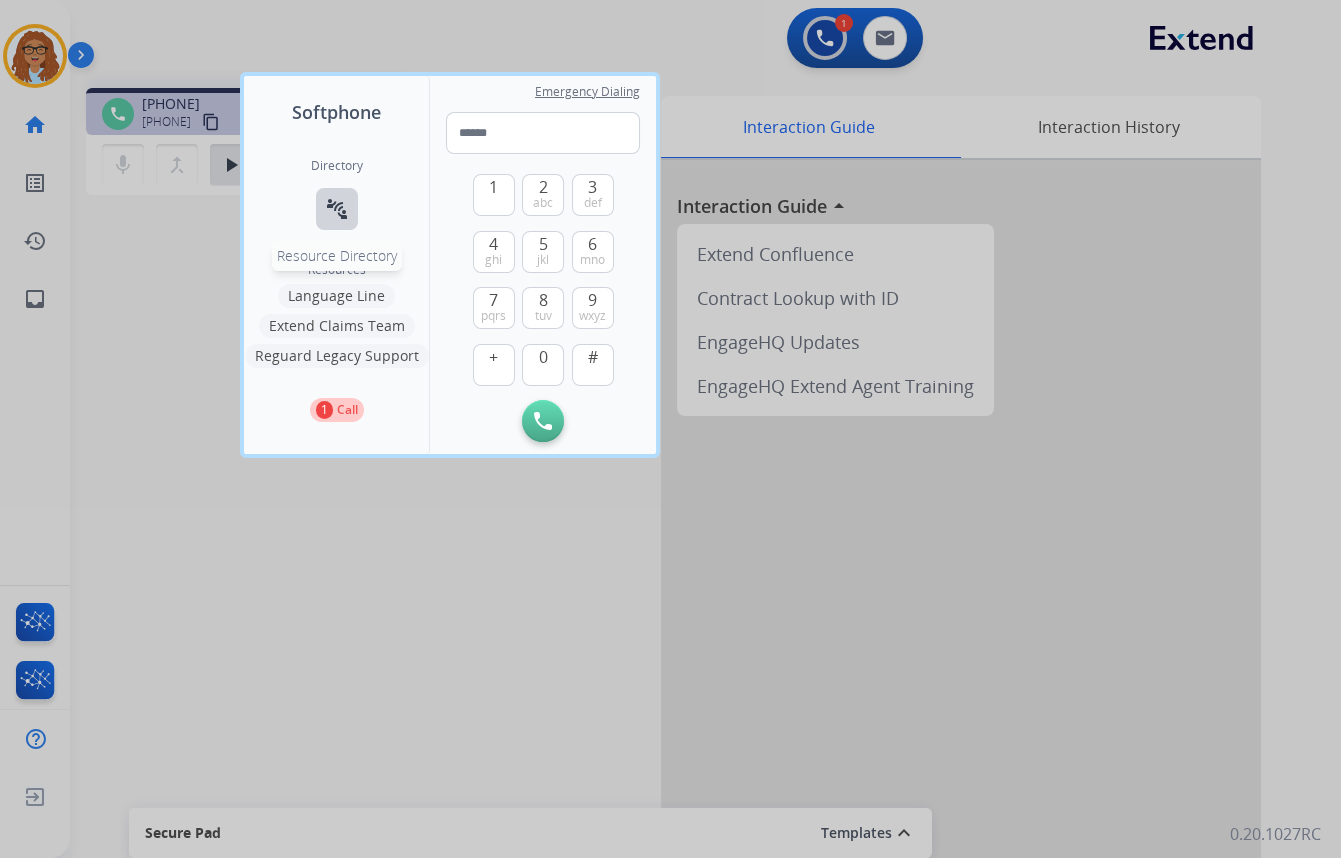 click on "connect_without_contact" at bounding box center [337, 209] 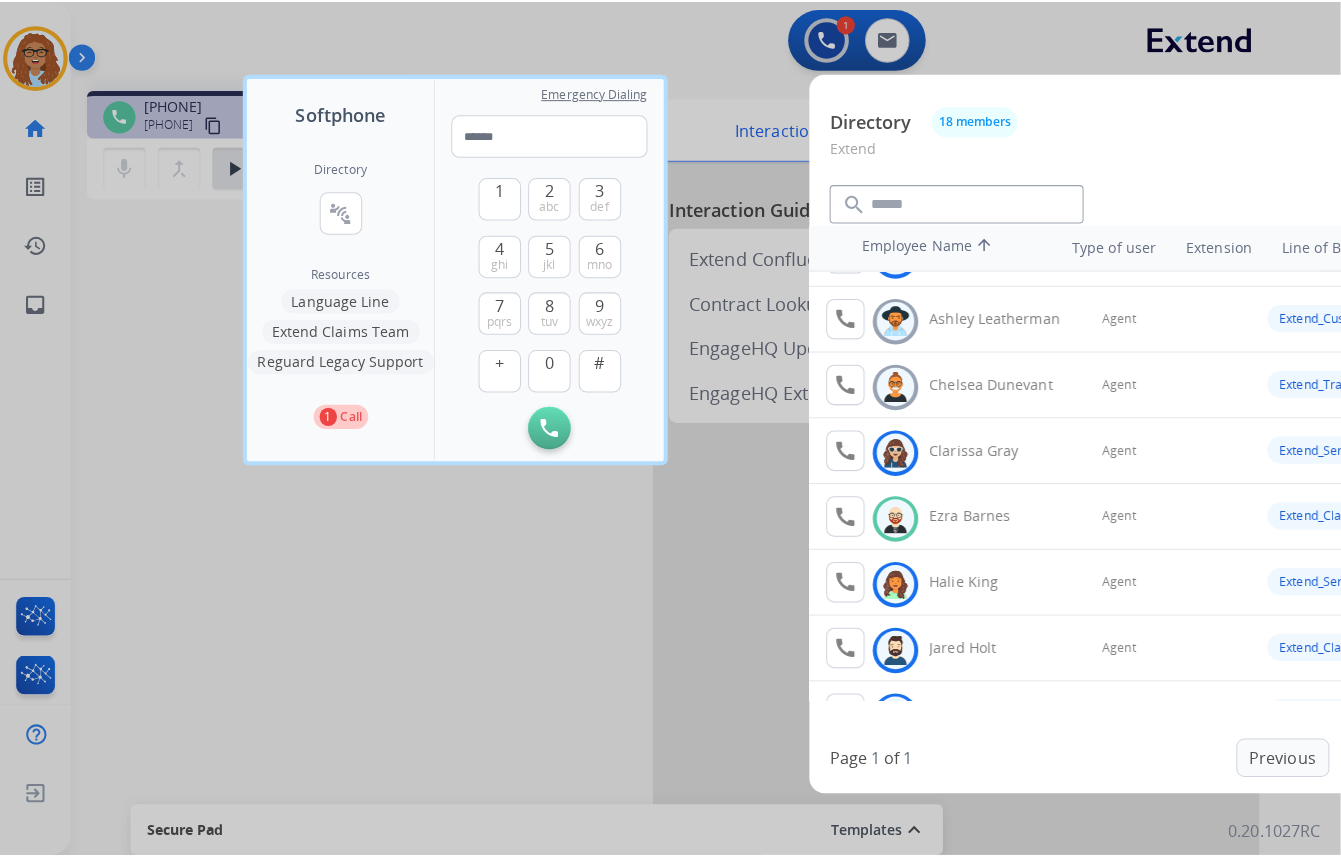 scroll, scrollTop: 90, scrollLeft: 0, axis: vertical 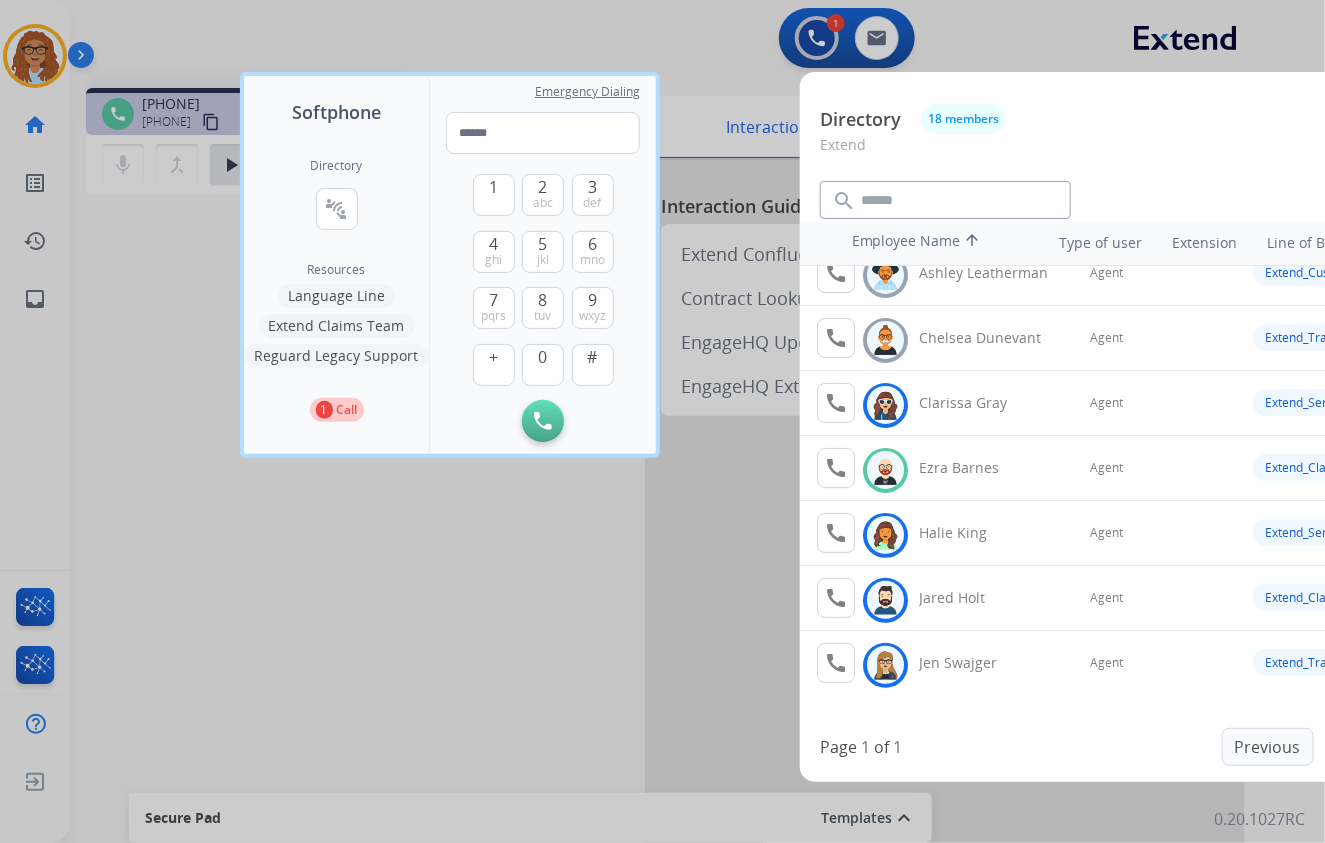 click at bounding box center (662, 421) 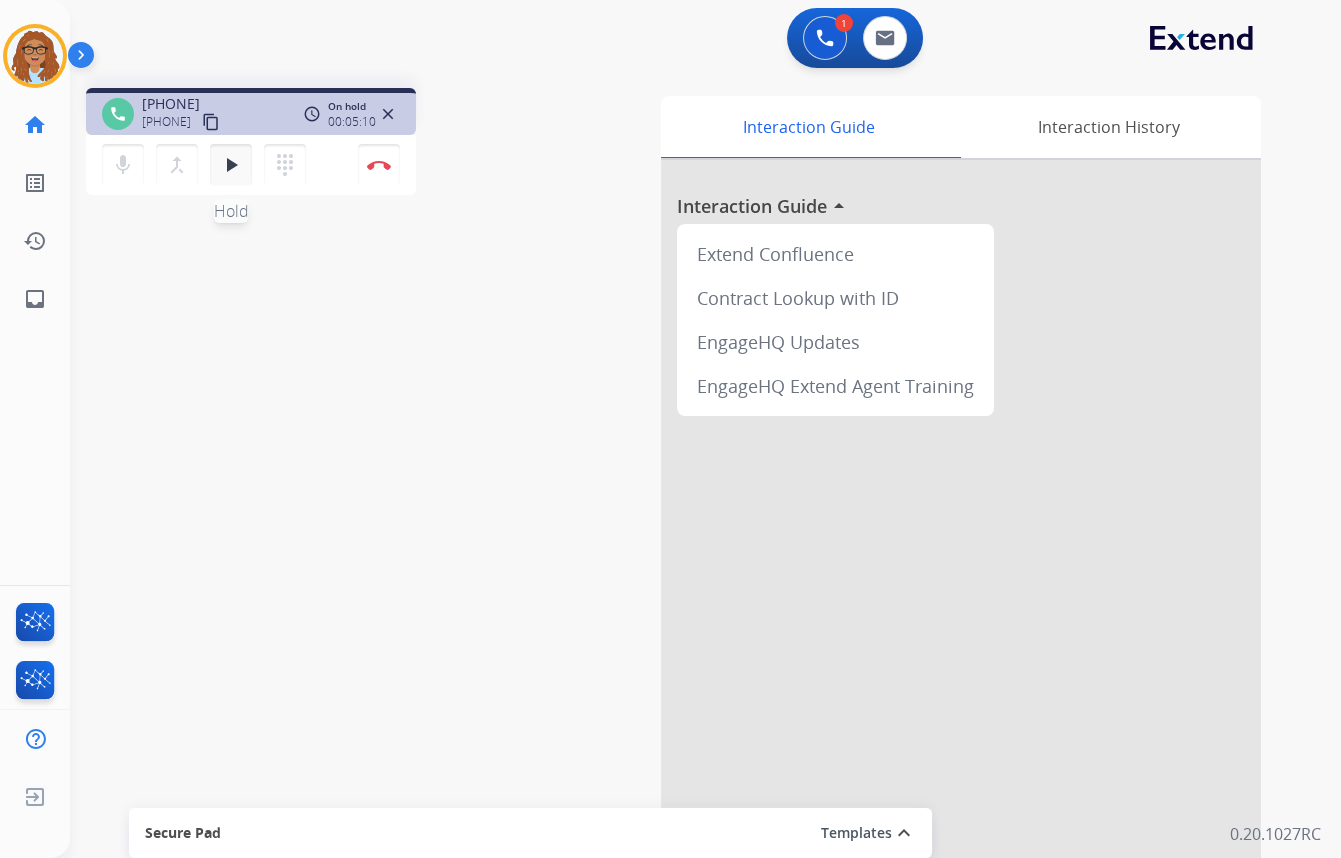 click on "play_arrow" at bounding box center (231, 165) 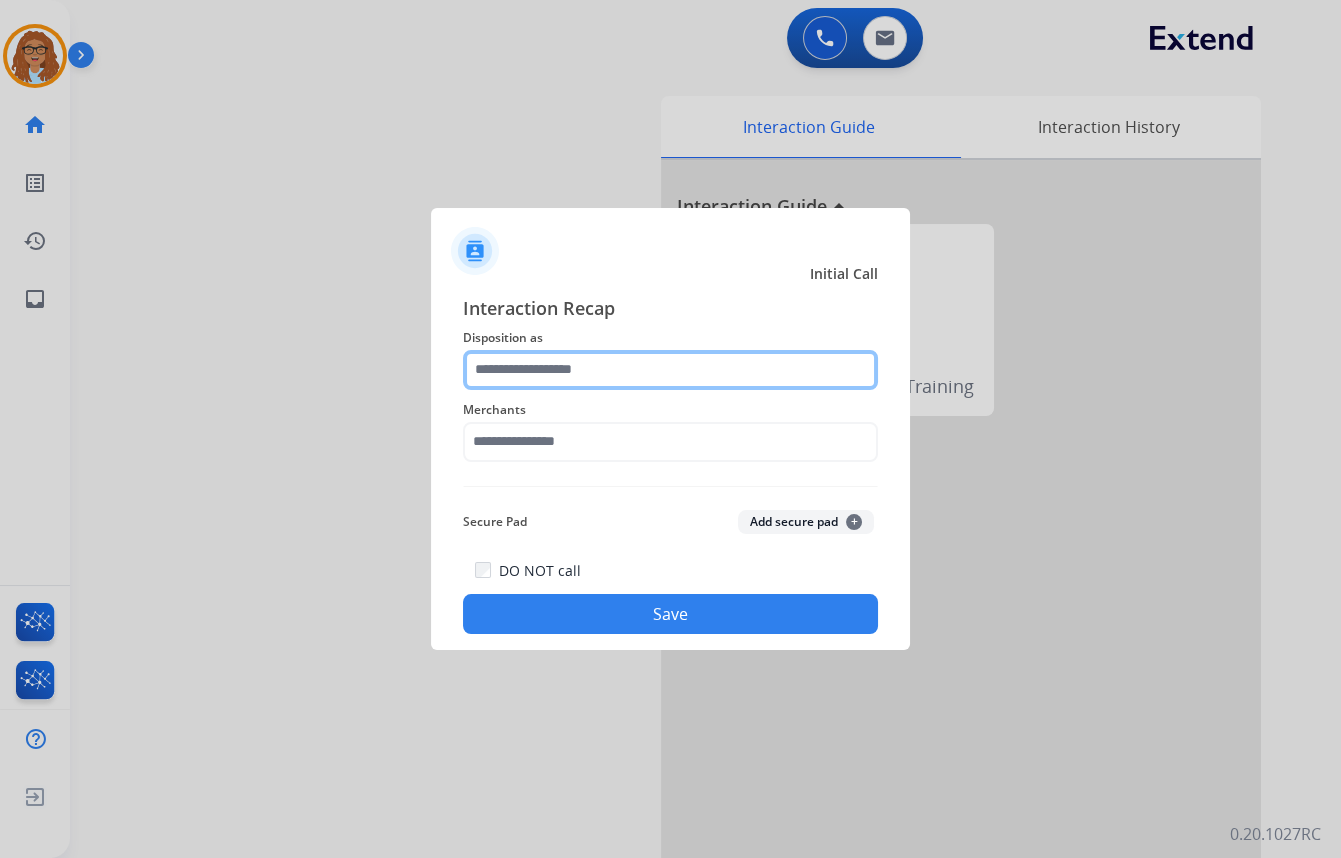 click 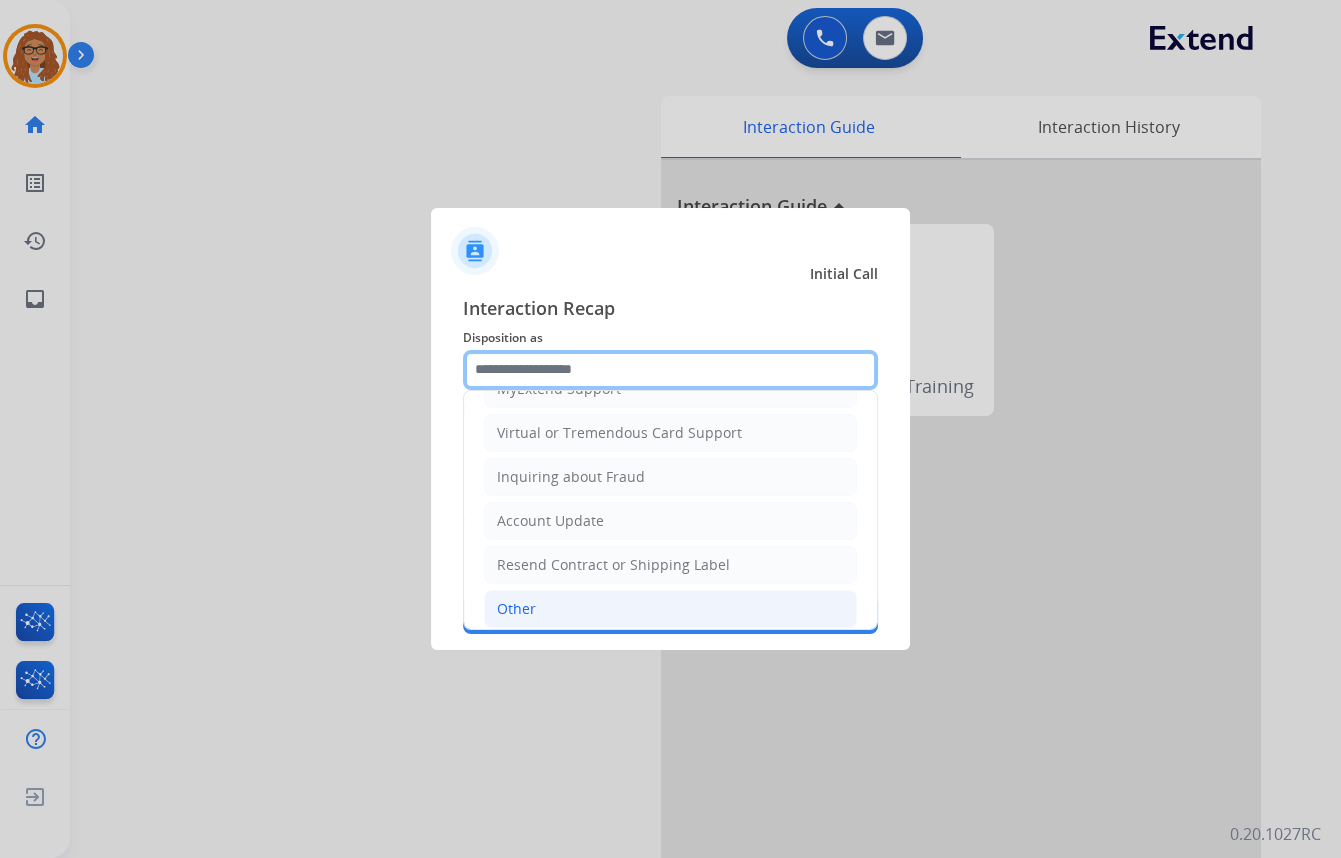 scroll, scrollTop: 309, scrollLeft: 0, axis: vertical 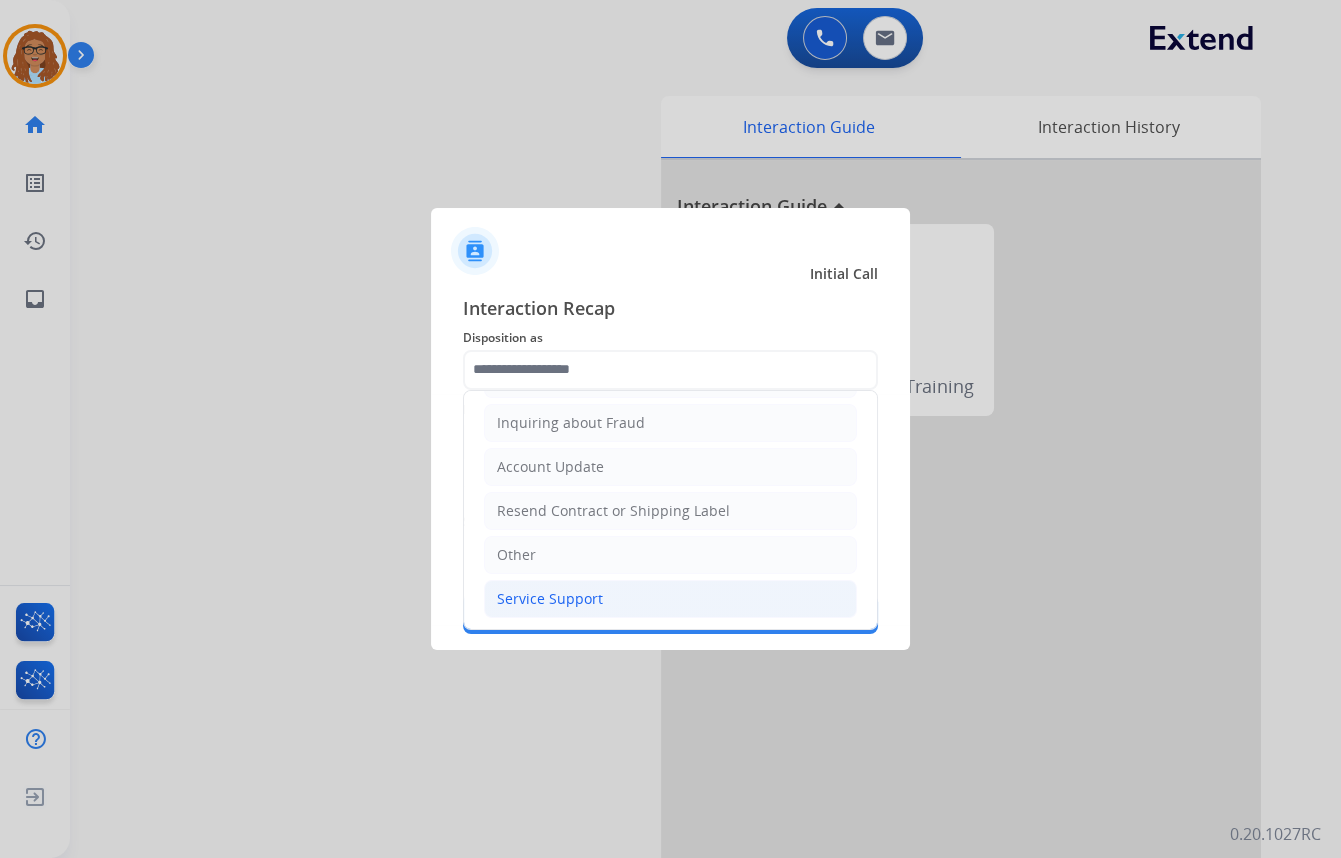 click on "Service Support" 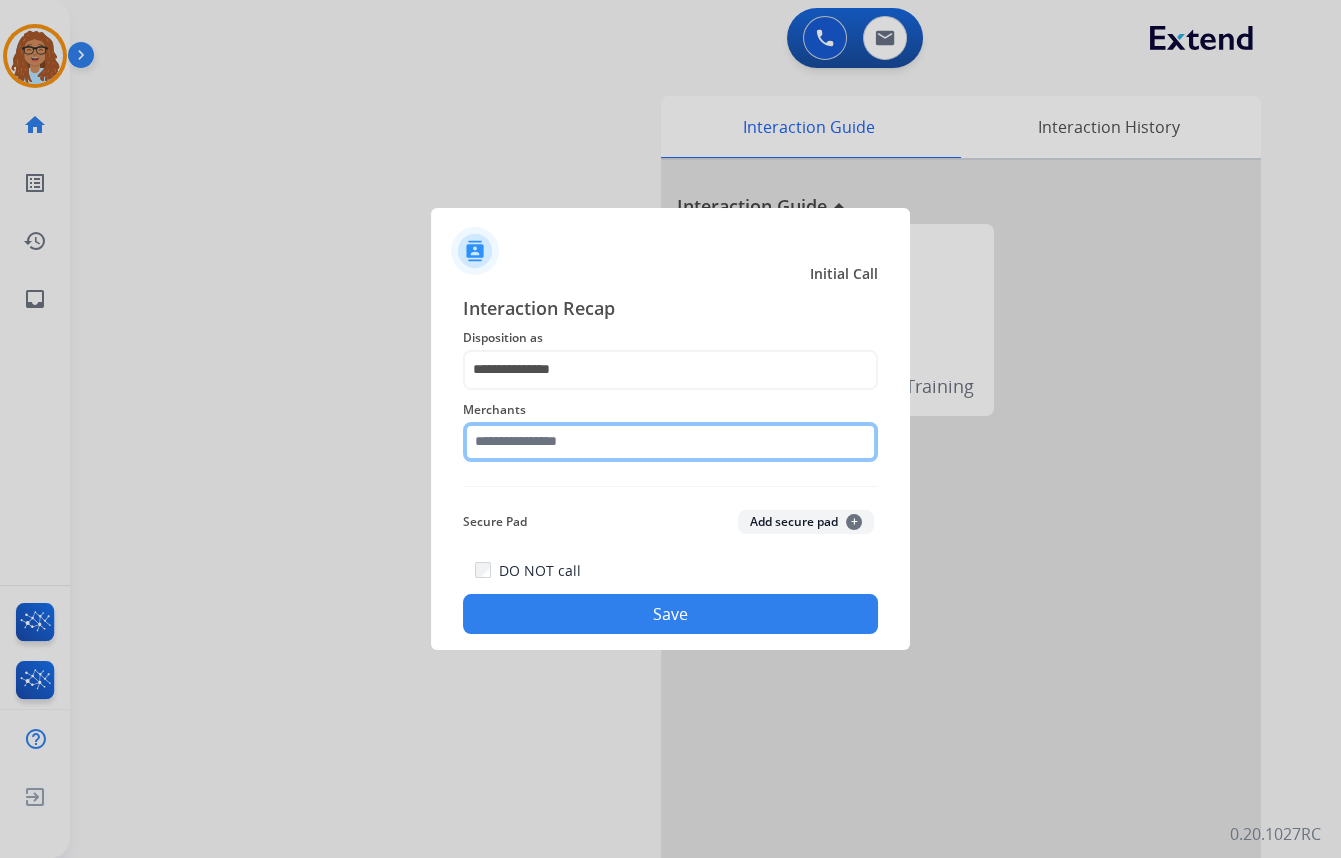 click 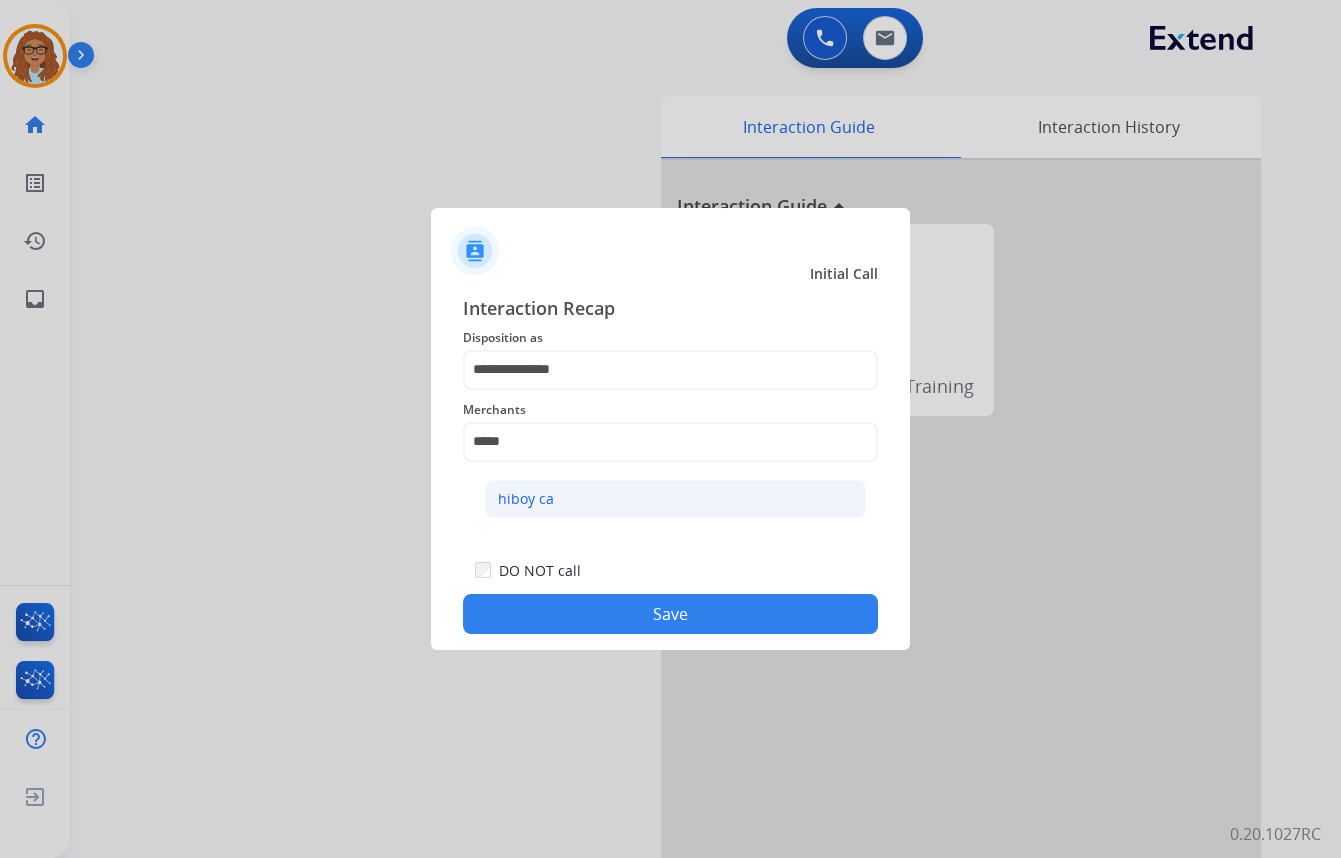 click on "hiboy ca" 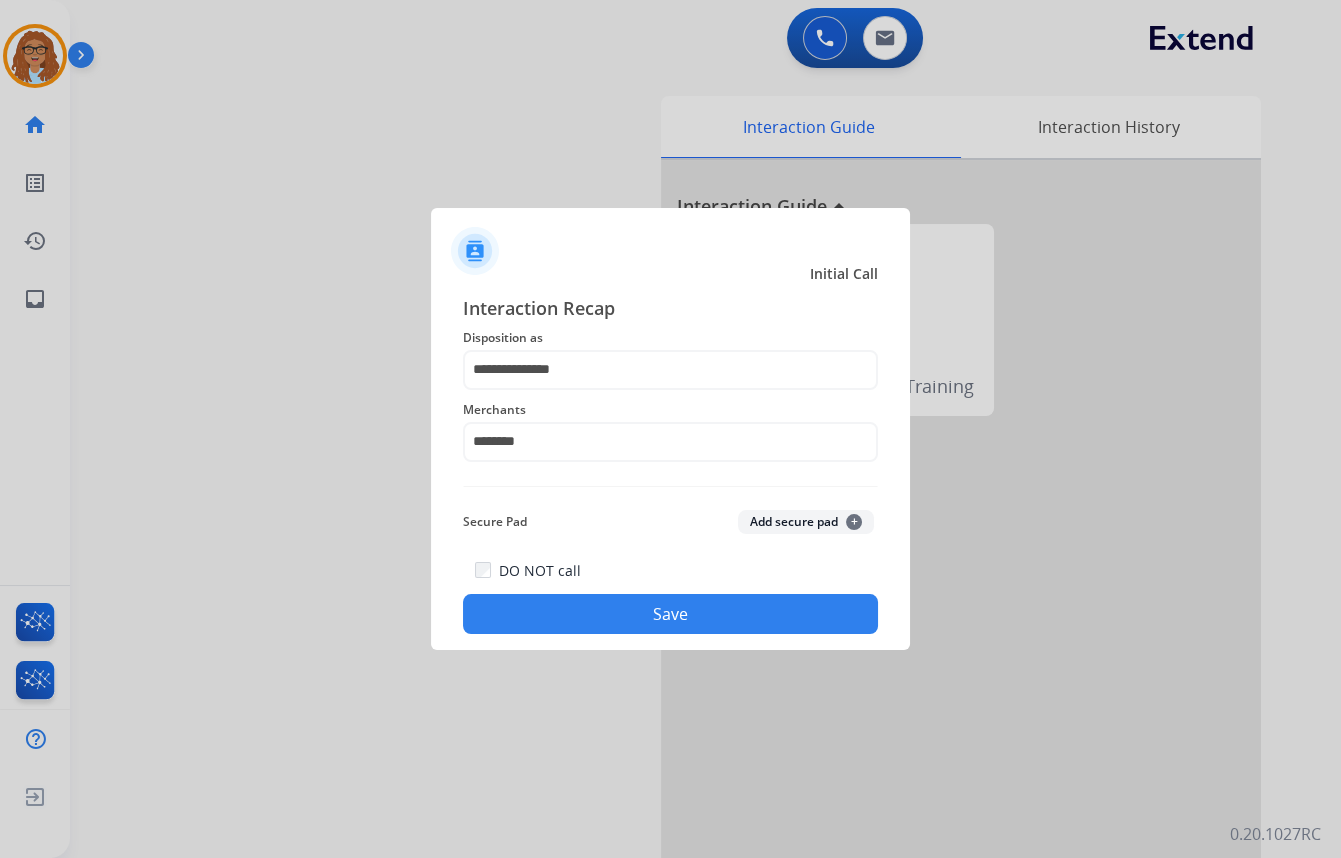 click on "Save" 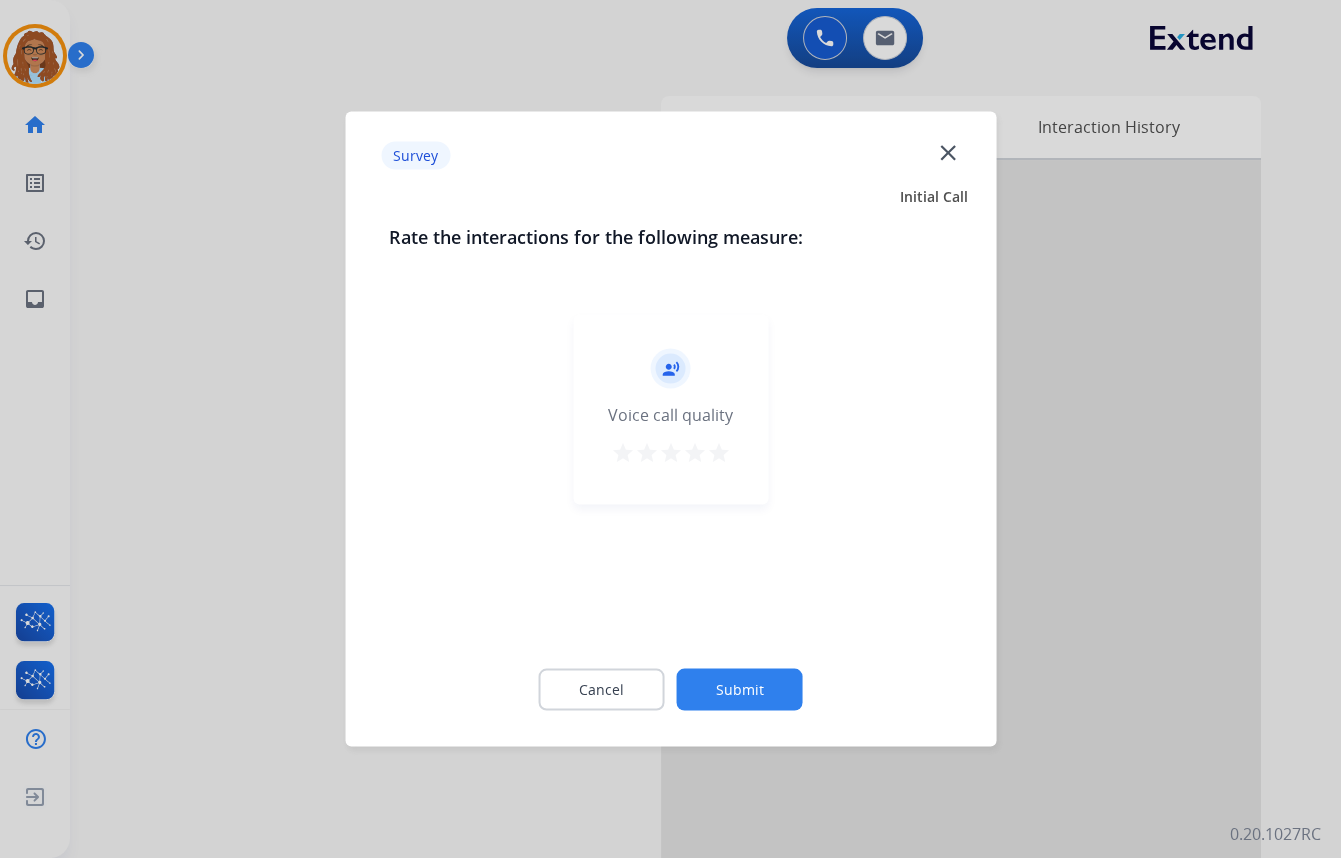click on "close" 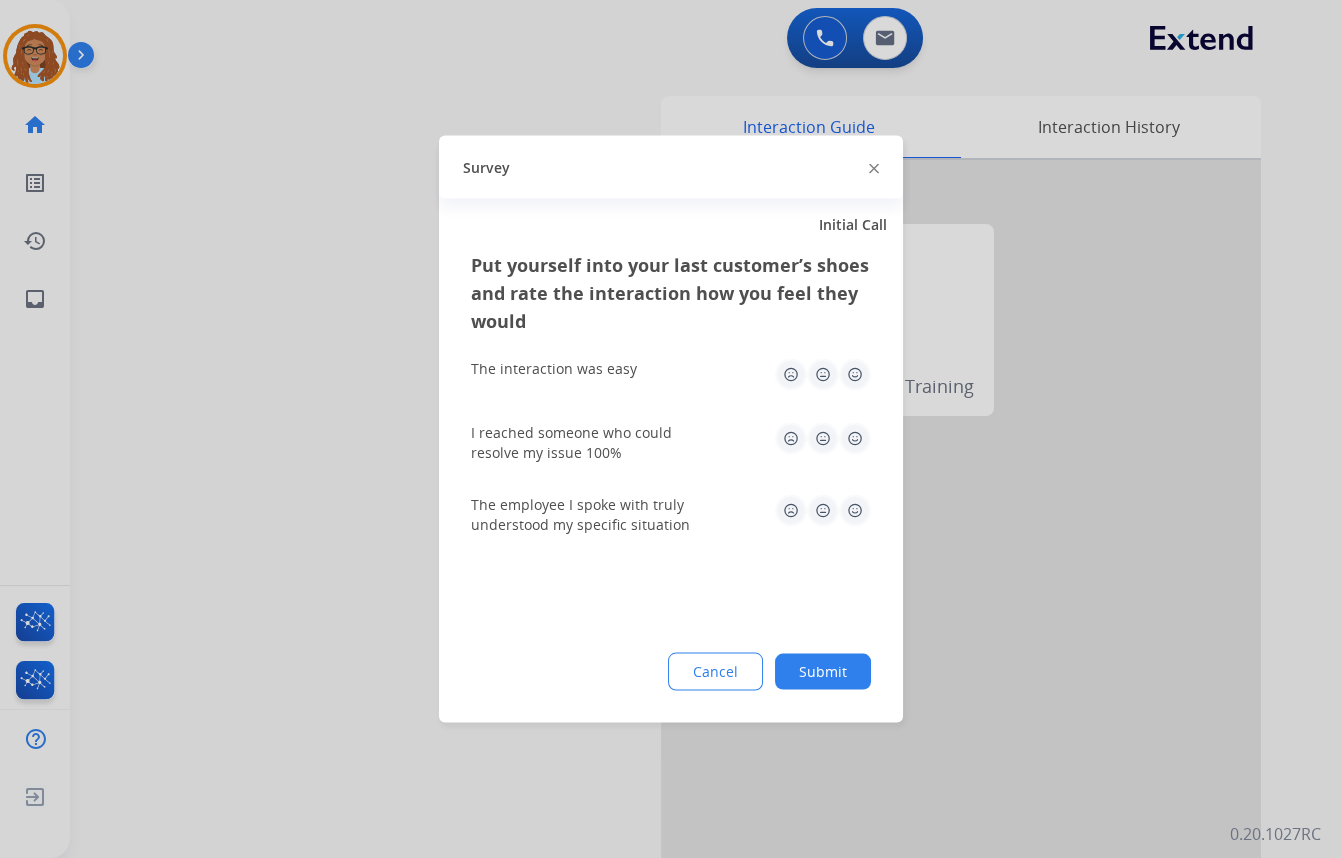 click 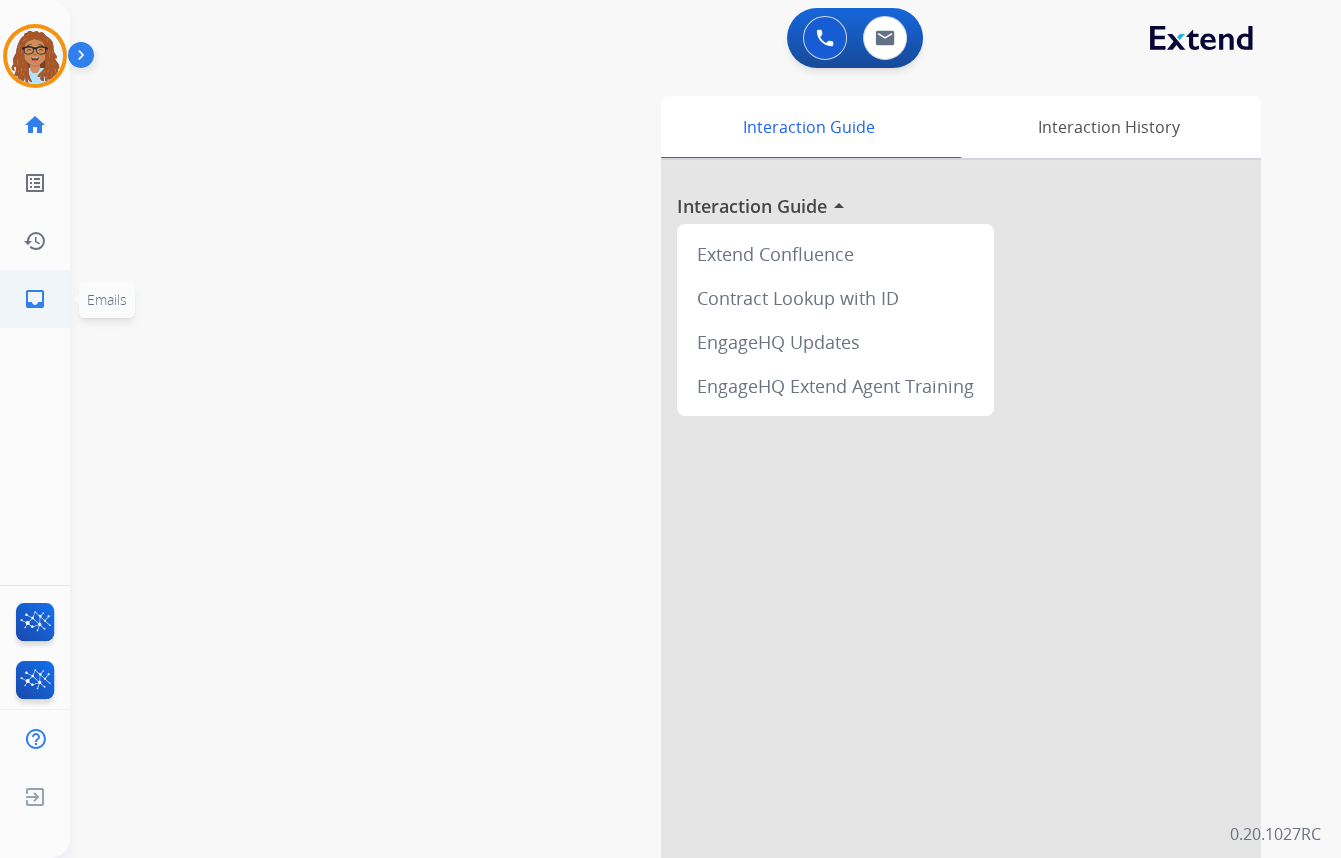 click on "inbox" 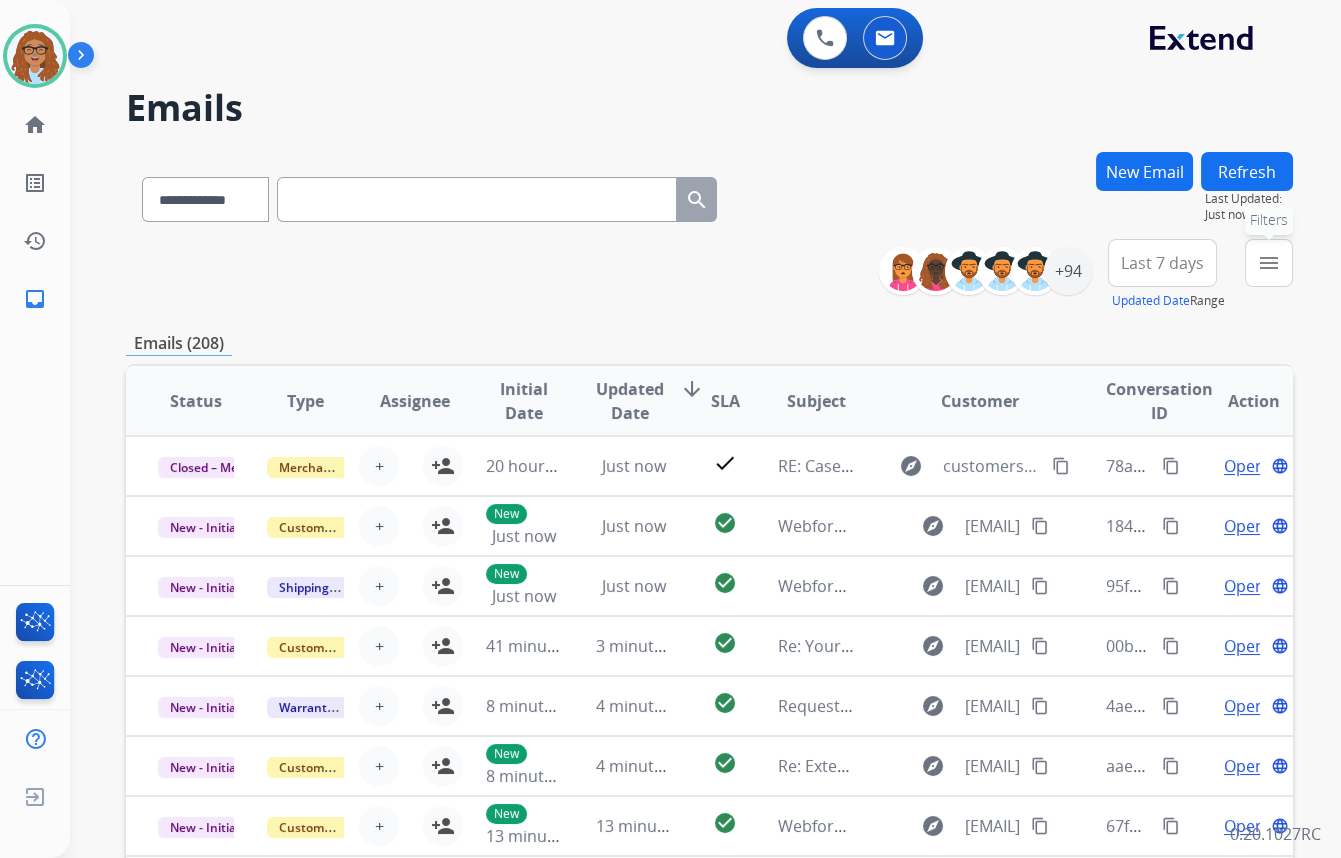 click on "menu" at bounding box center [1269, 263] 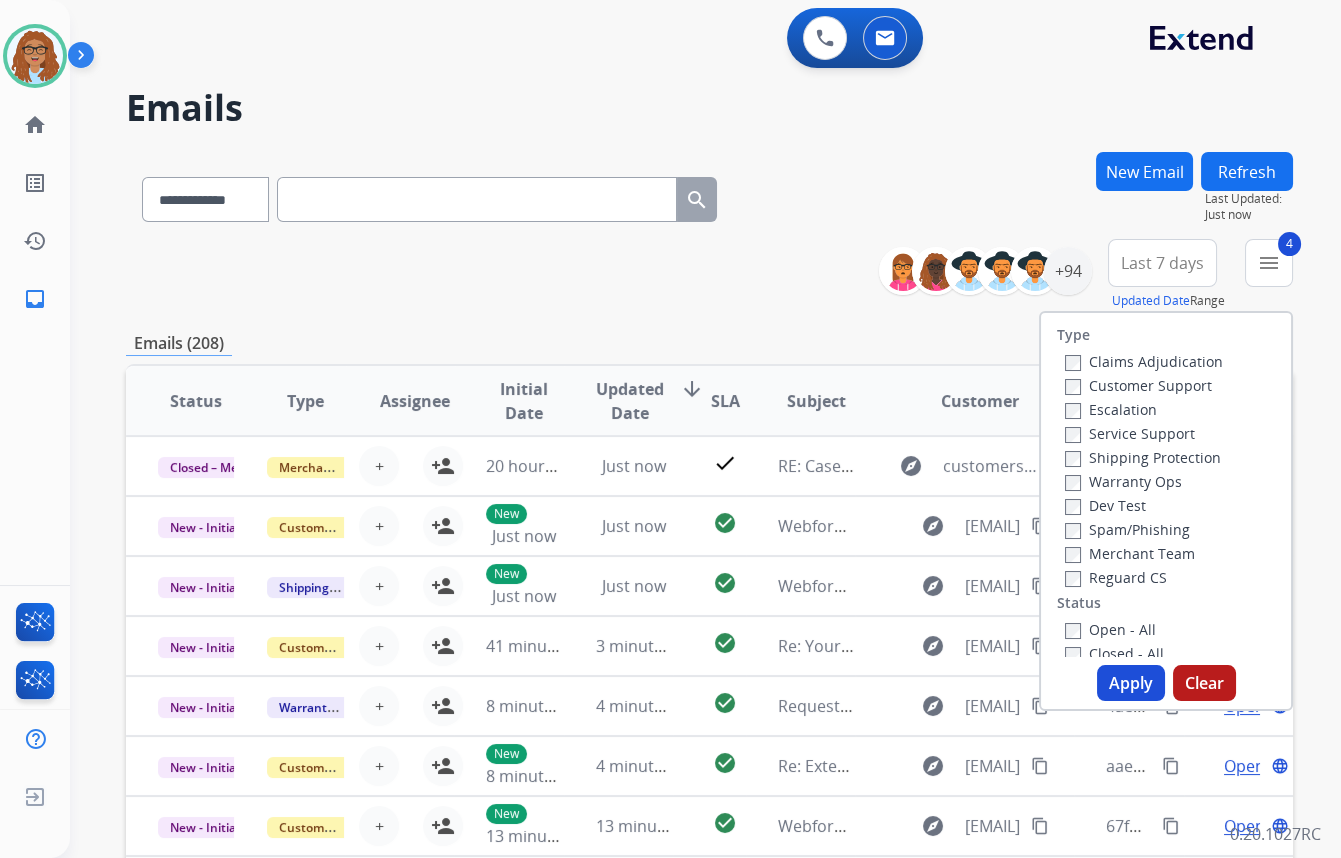 click on "Apply" at bounding box center [1131, 683] 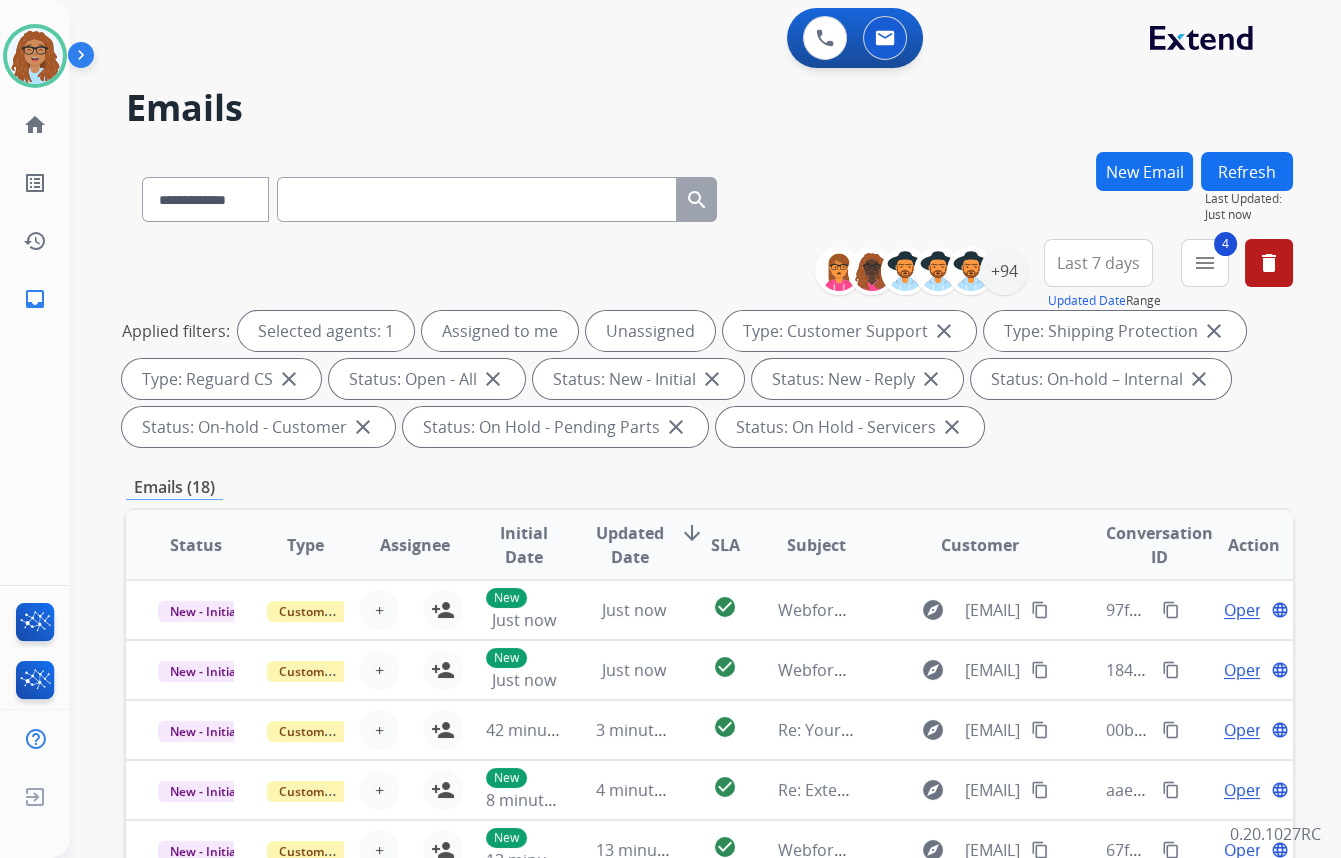 click on "Last 7 days" at bounding box center [1098, 263] 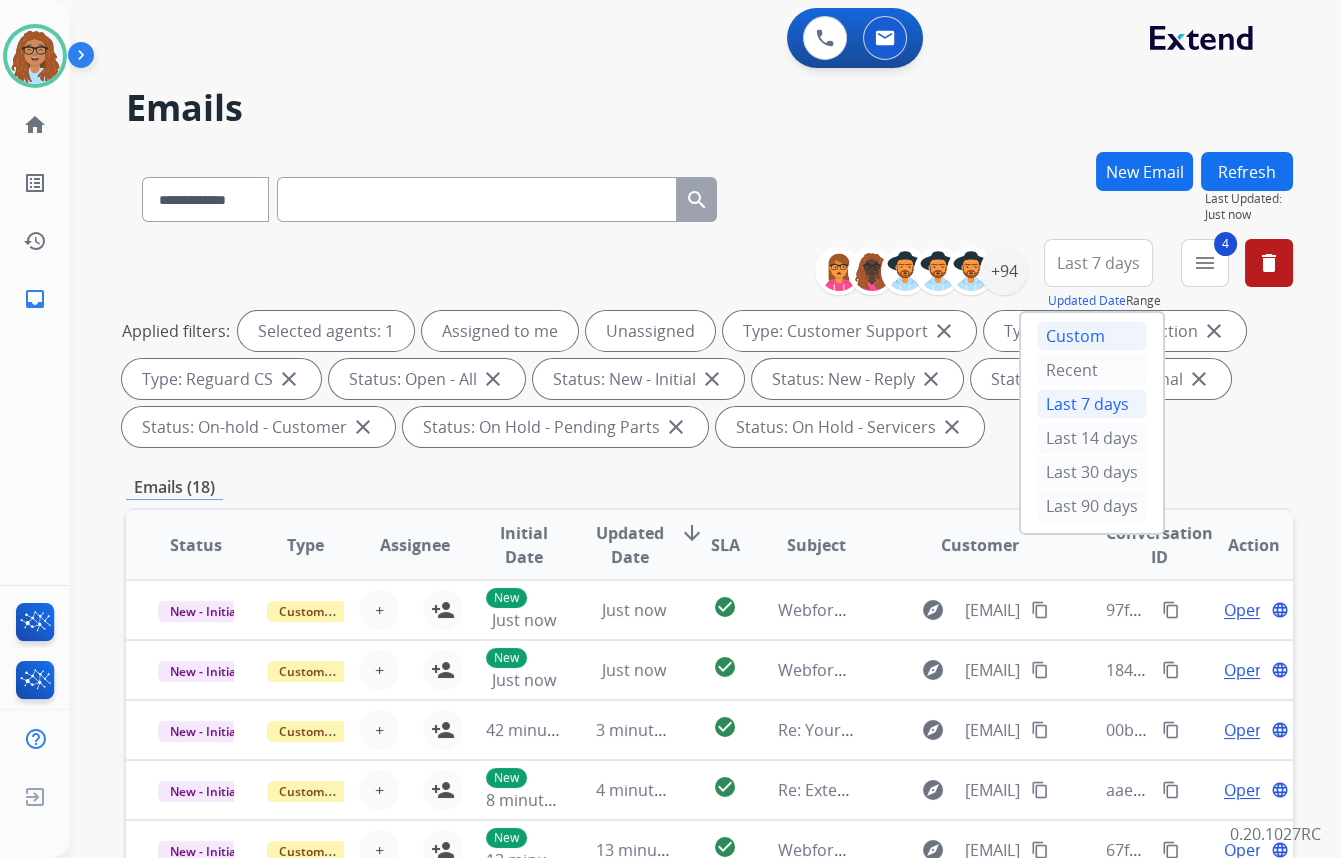 click on "Custom" at bounding box center (1092, 336) 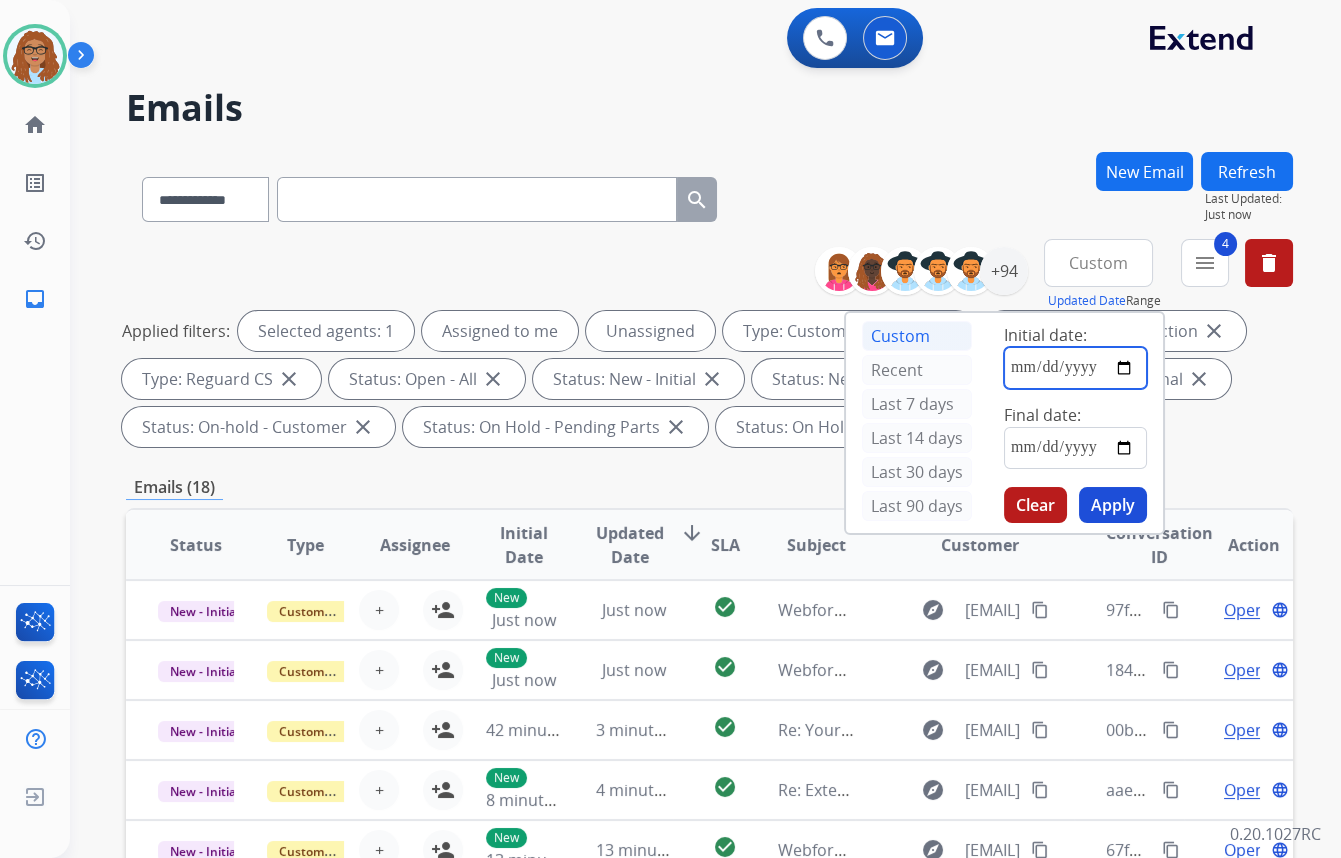 click at bounding box center [1075, 368] 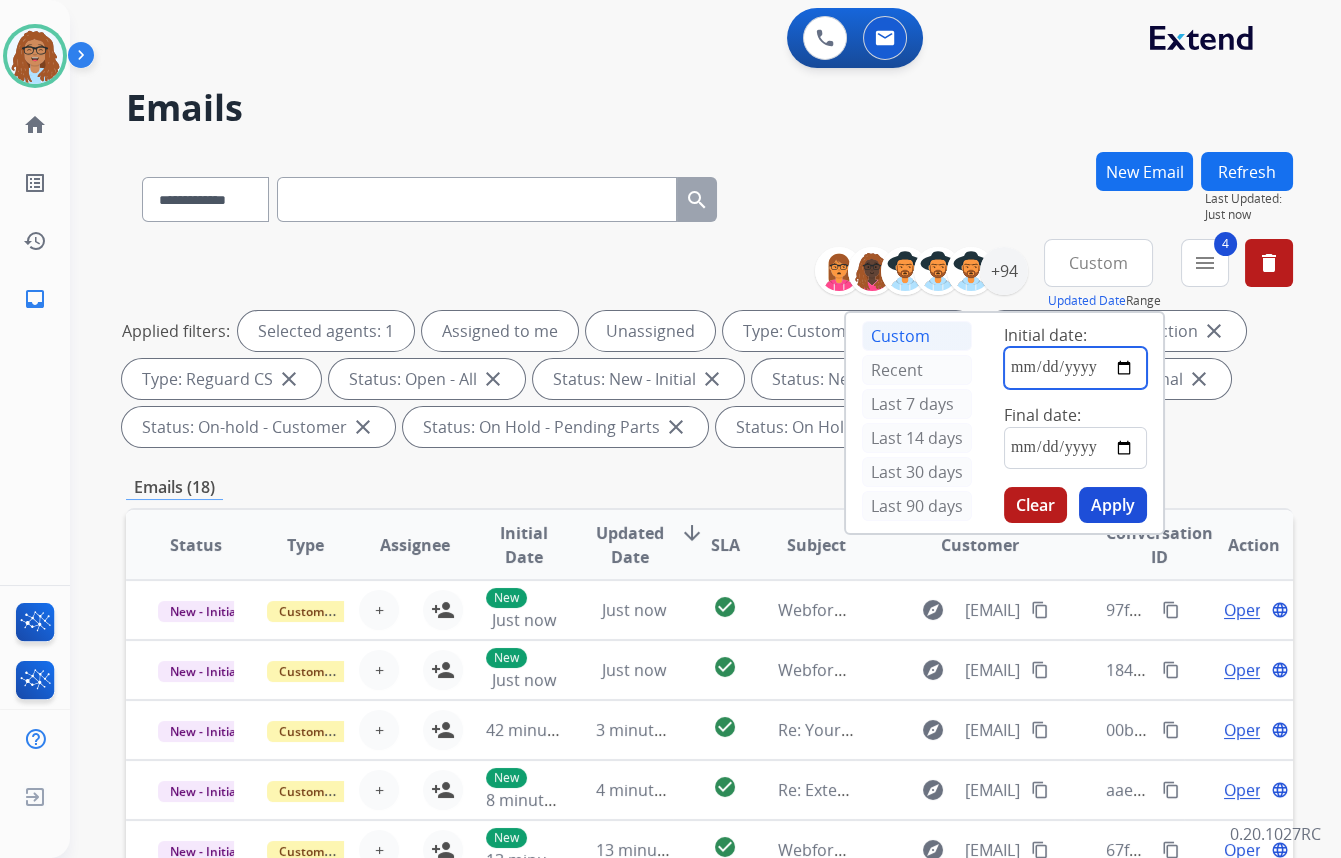 type on "**********" 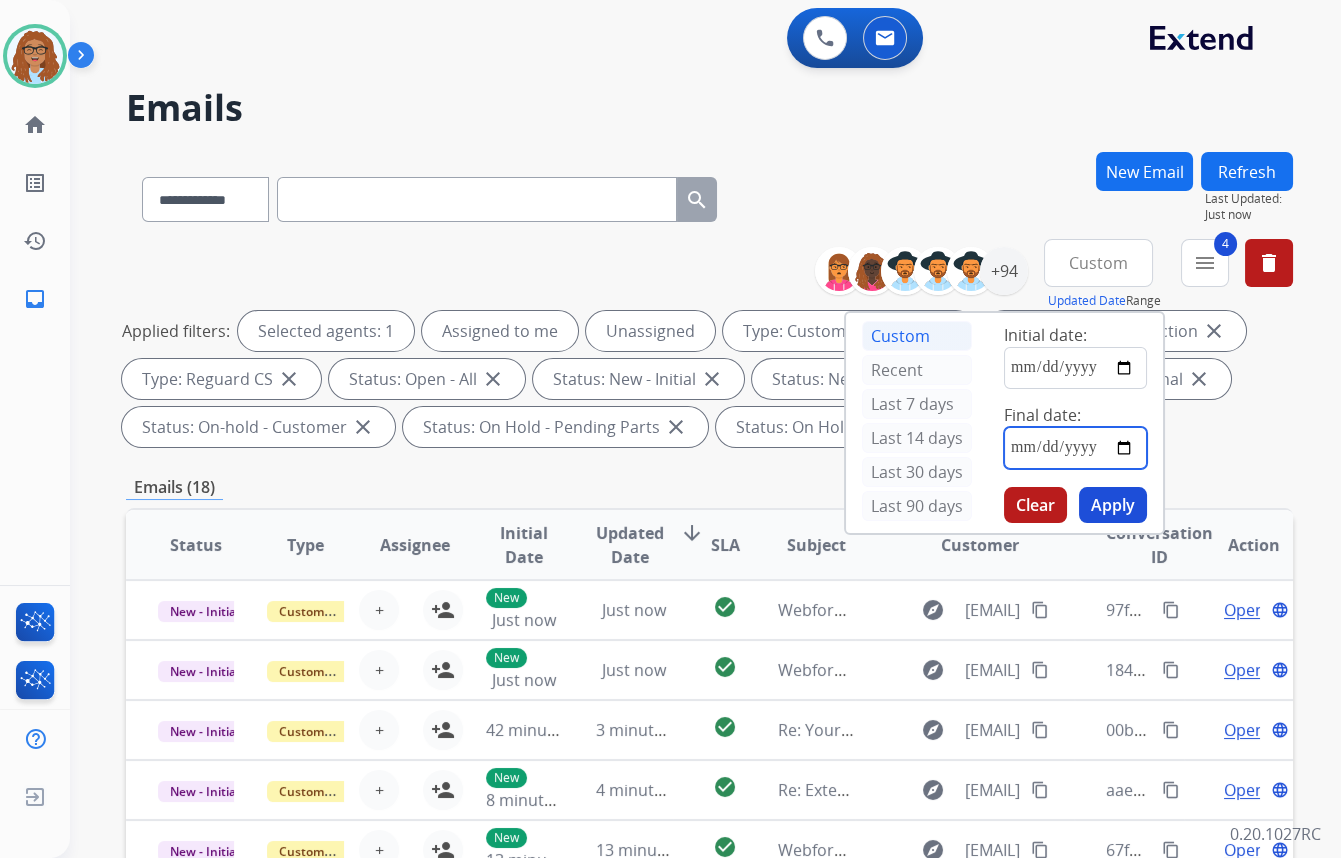 drag, startPoint x: 1130, startPoint y: 449, endPoint x: 1126, endPoint y: 463, distance: 14.56022 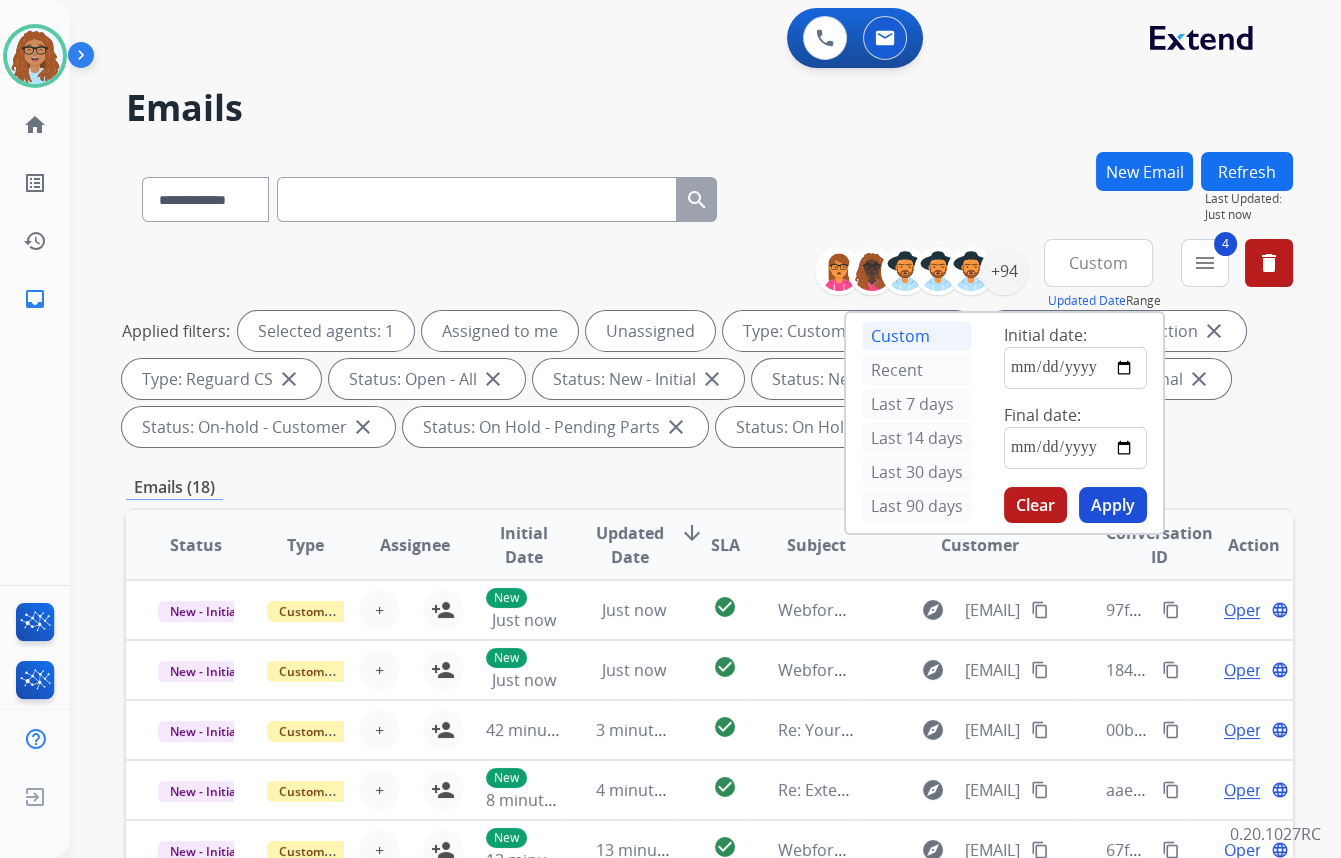 click on "Apply" at bounding box center [1113, 505] 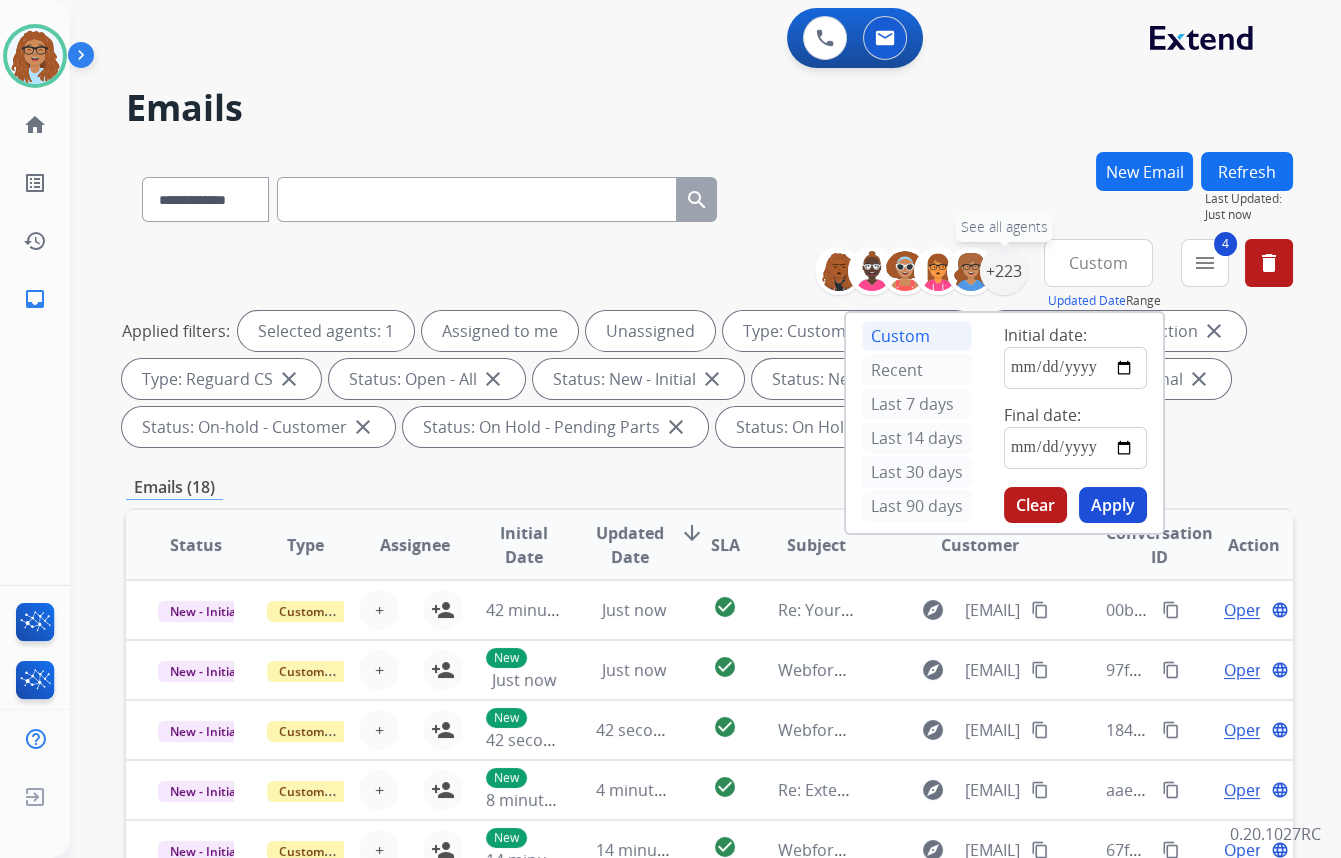 click on "+223" at bounding box center [1004, 271] 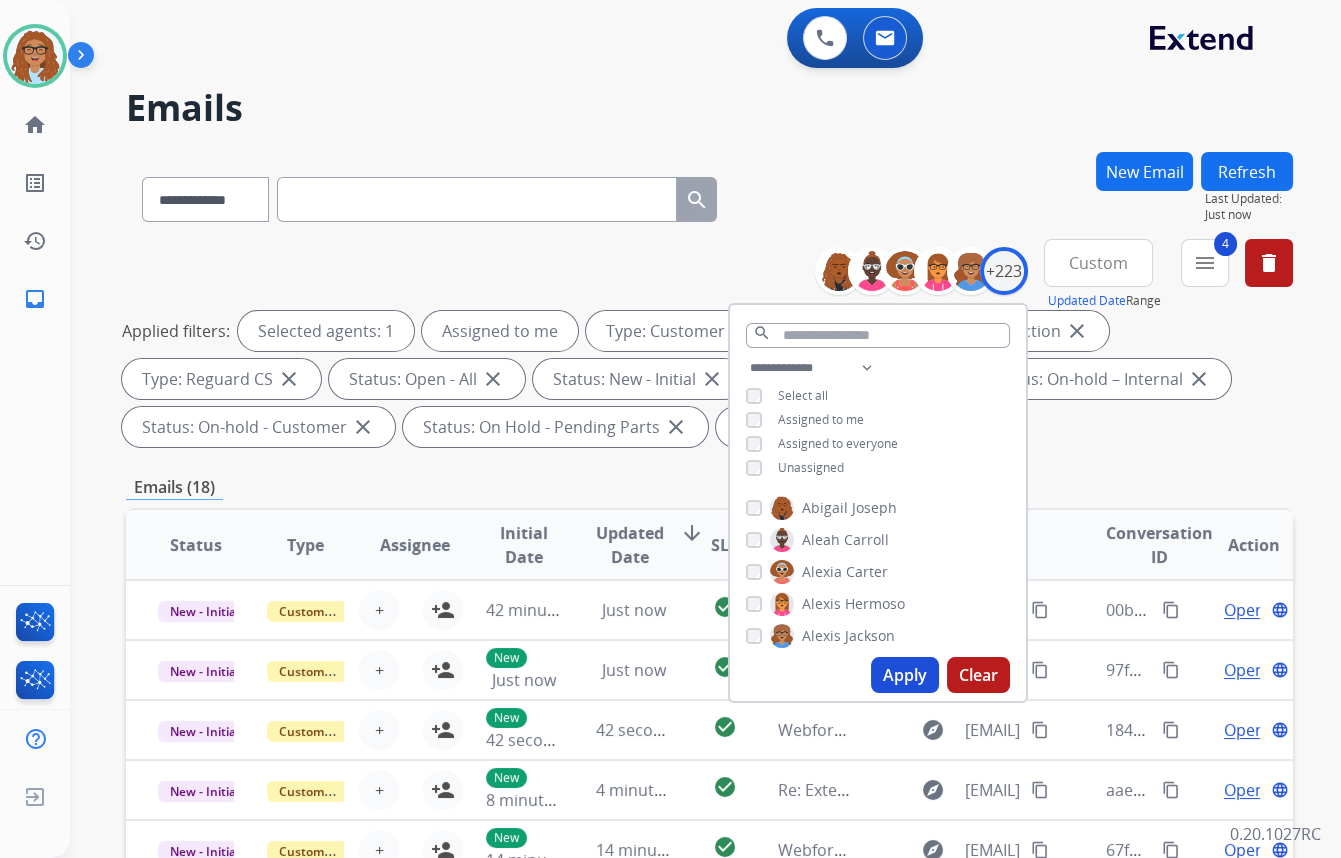 click on "Apply" at bounding box center [905, 675] 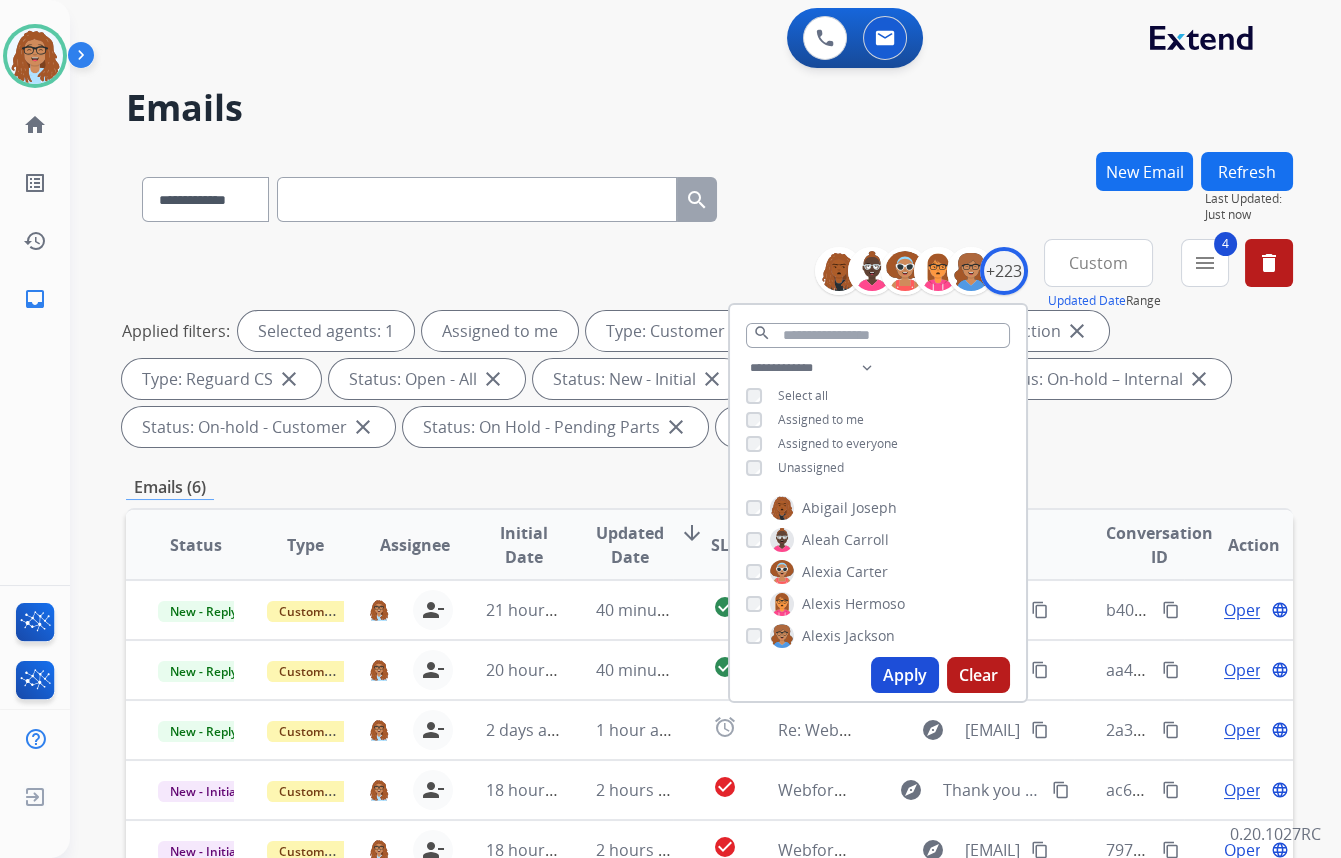 drag, startPoint x: 1008, startPoint y: 136, endPoint x: 963, endPoint y: 173, distance: 58.258045 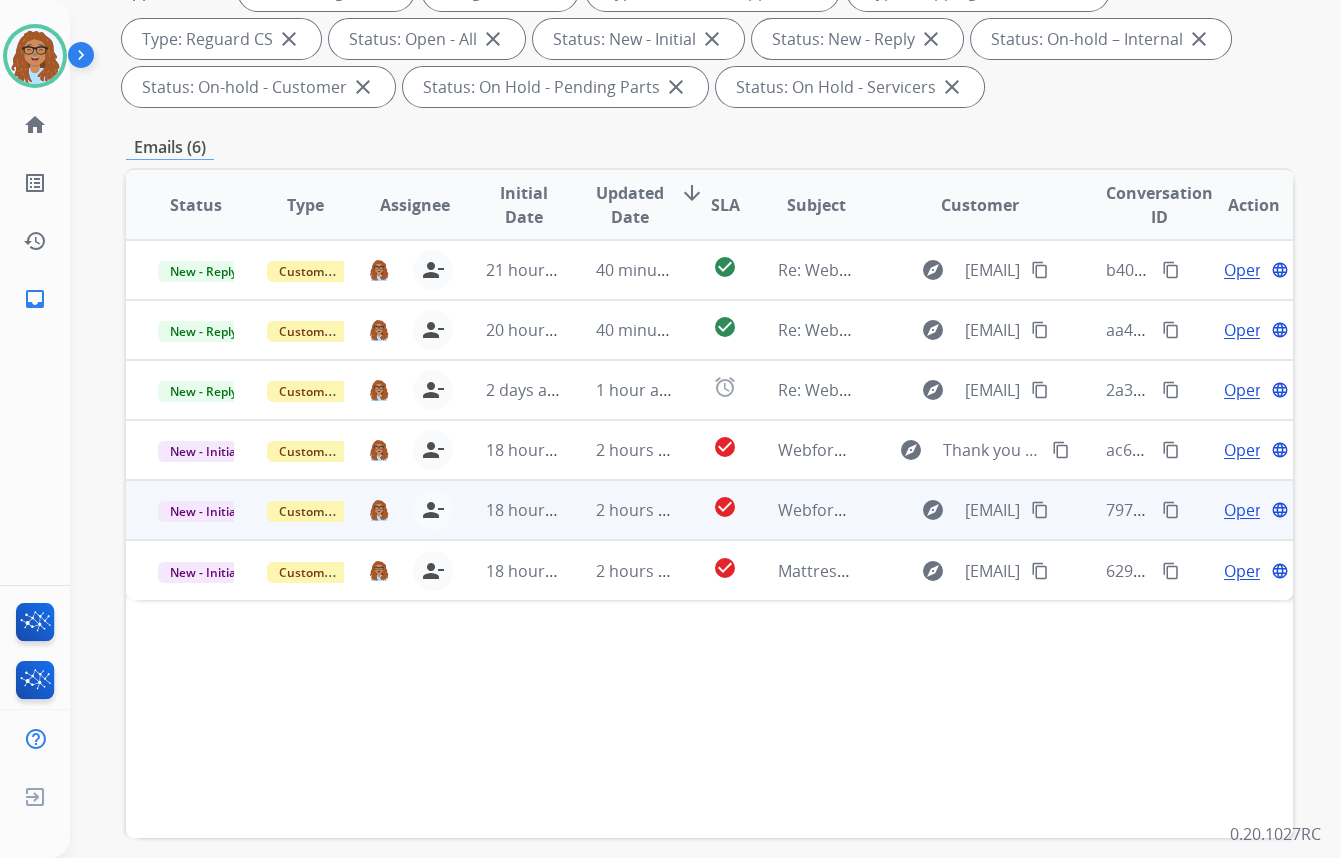 scroll, scrollTop: 363, scrollLeft: 0, axis: vertical 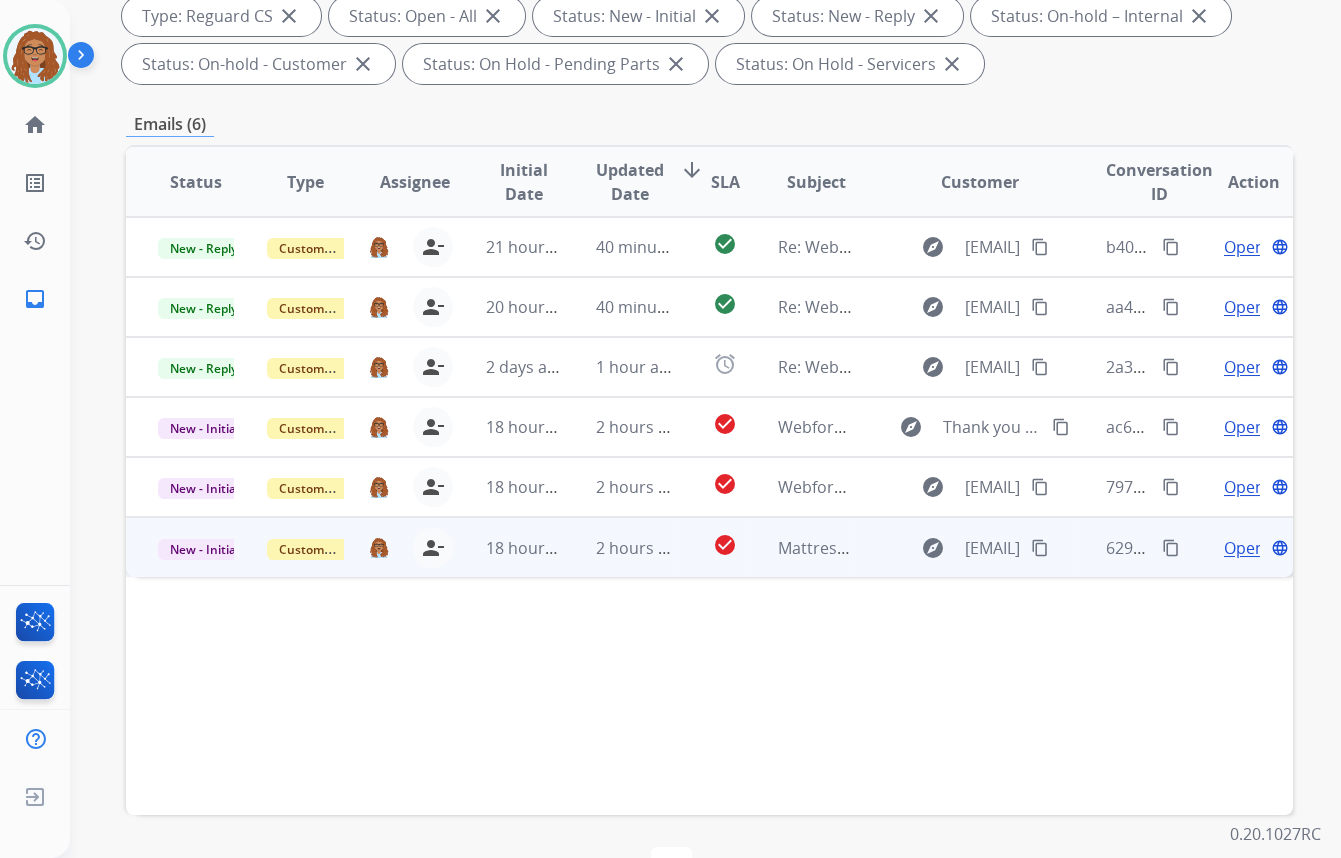 click on "content_copy" at bounding box center [1171, 548] 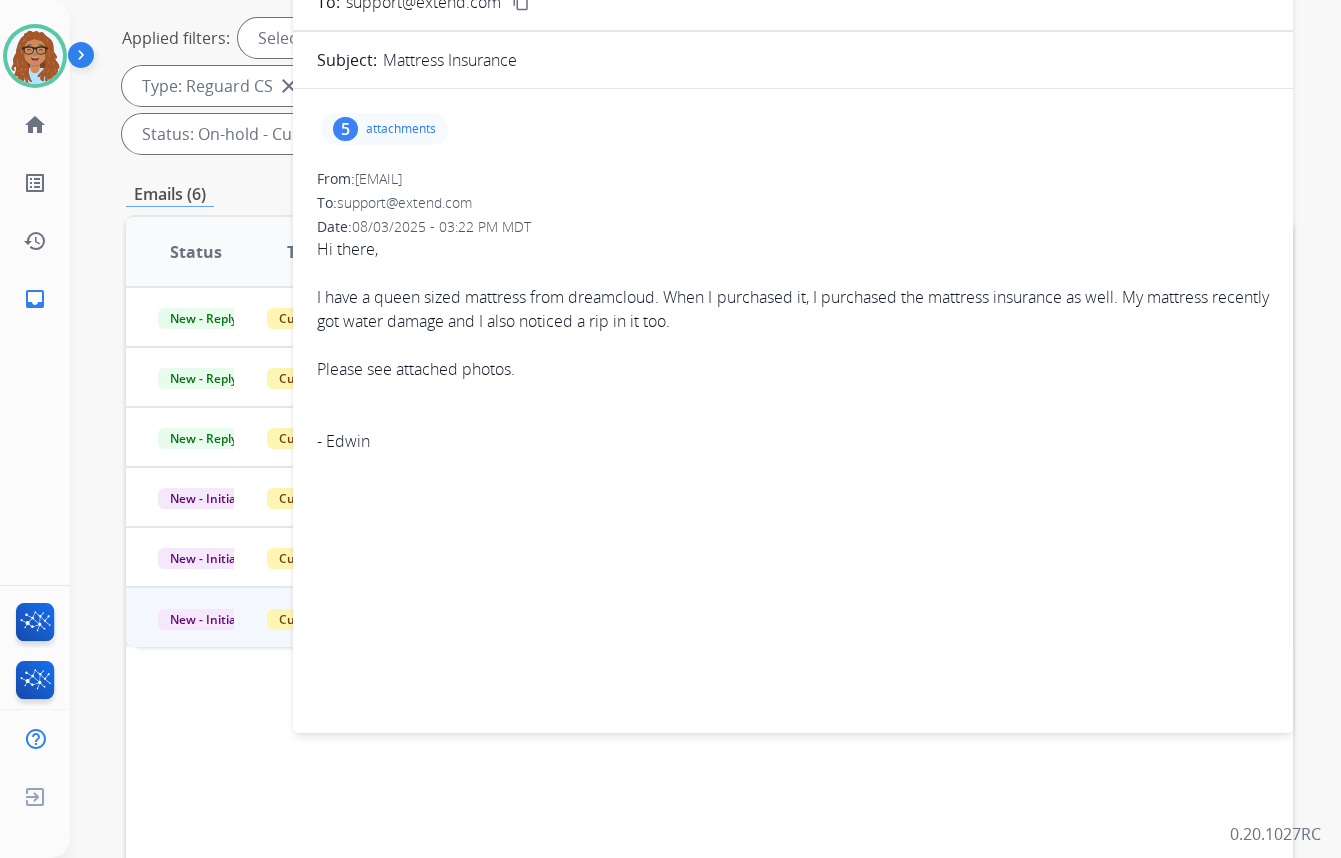 scroll, scrollTop: 272, scrollLeft: 0, axis: vertical 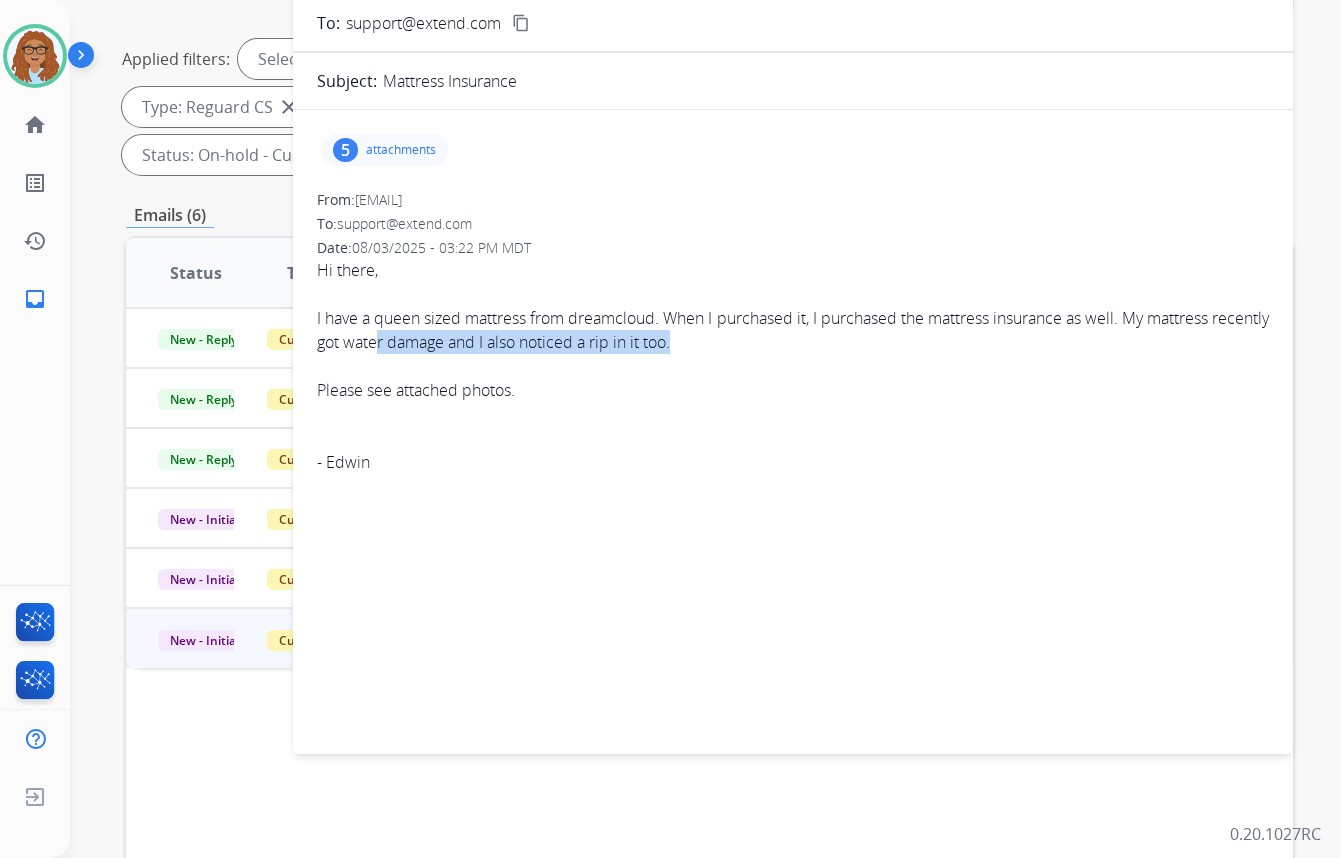 drag, startPoint x: 724, startPoint y: 343, endPoint x: 439, endPoint y: 347, distance: 285.02808 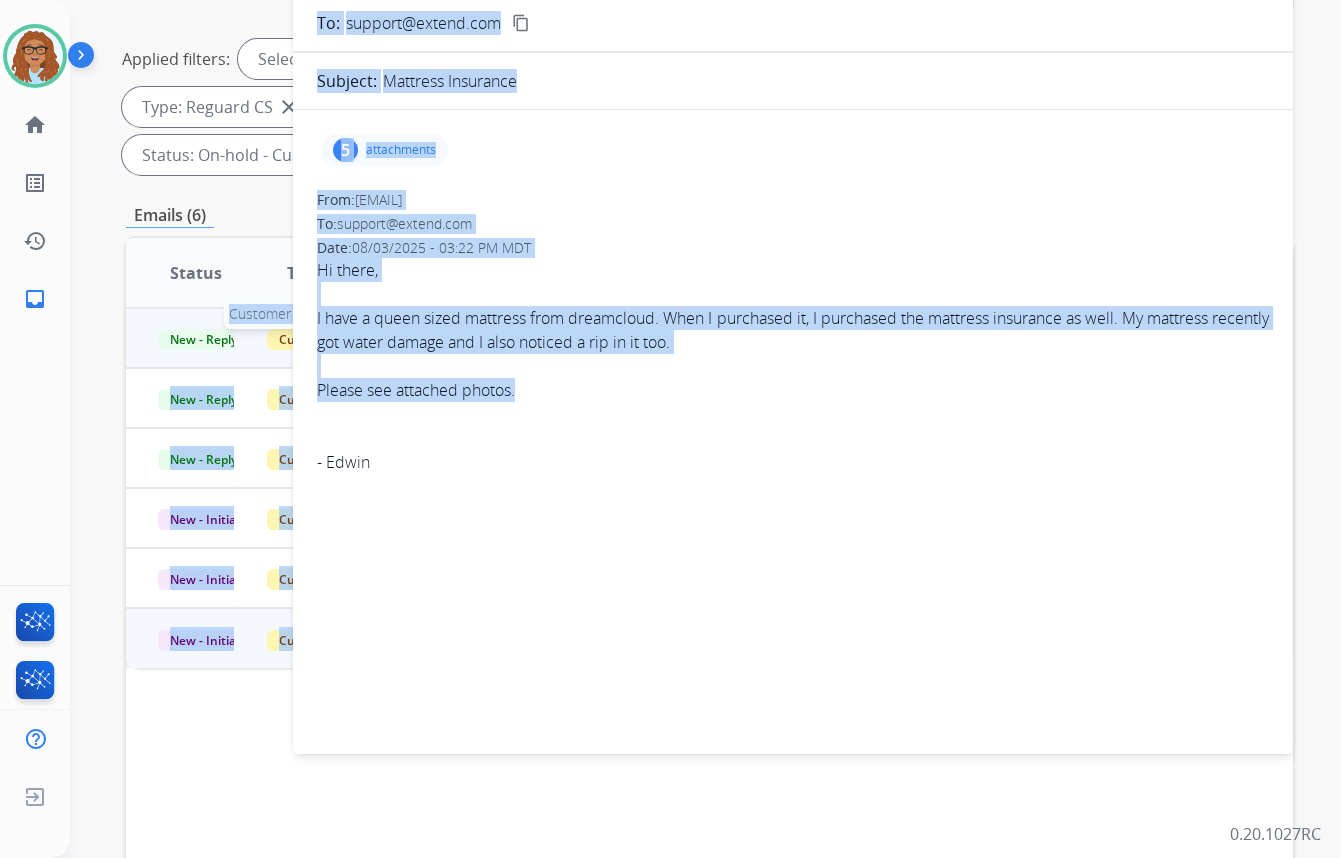 drag, startPoint x: 494, startPoint y: 393, endPoint x: 290, endPoint y: 330, distance: 213.50644 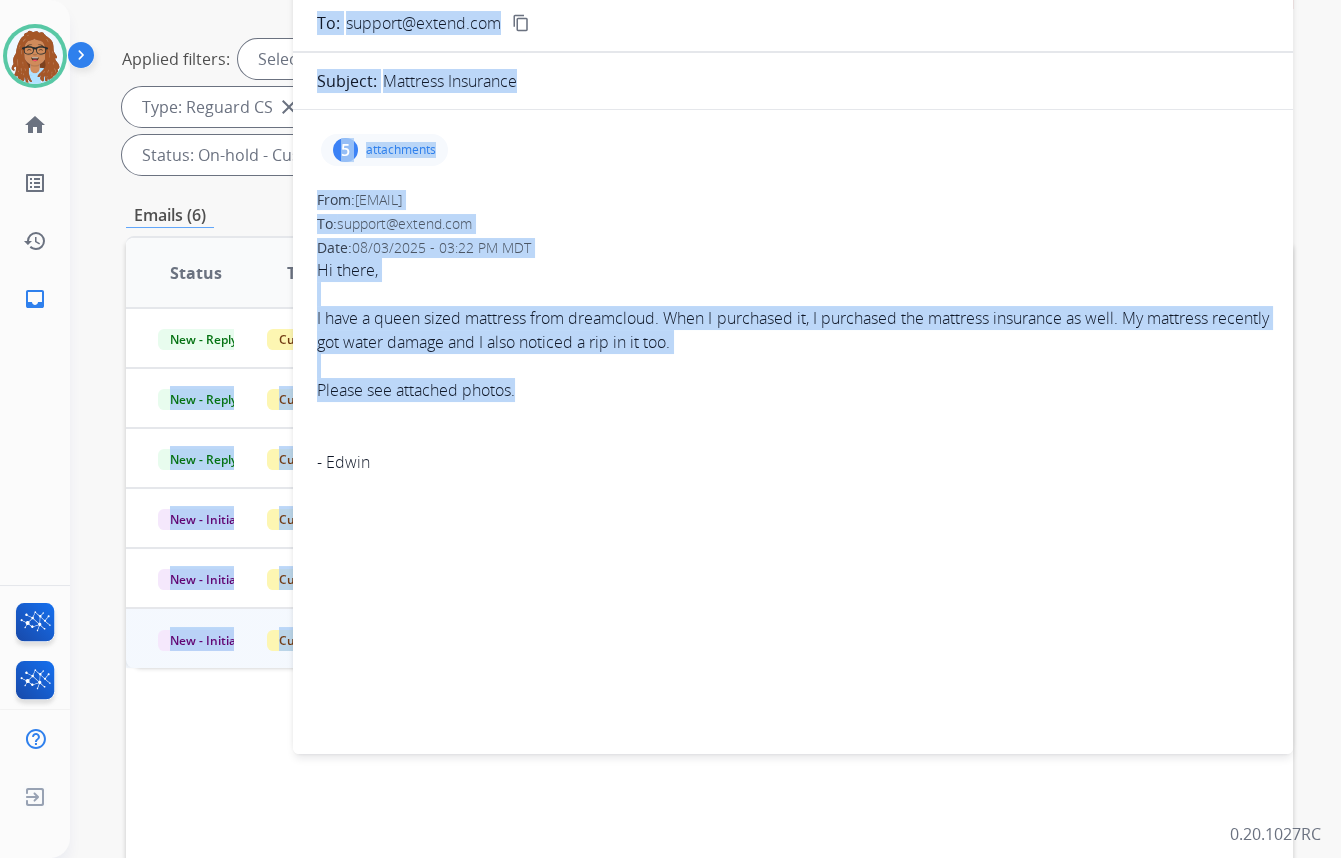 drag, startPoint x: 442, startPoint y: 374, endPoint x: 466, endPoint y: 375, distance: 24.020824 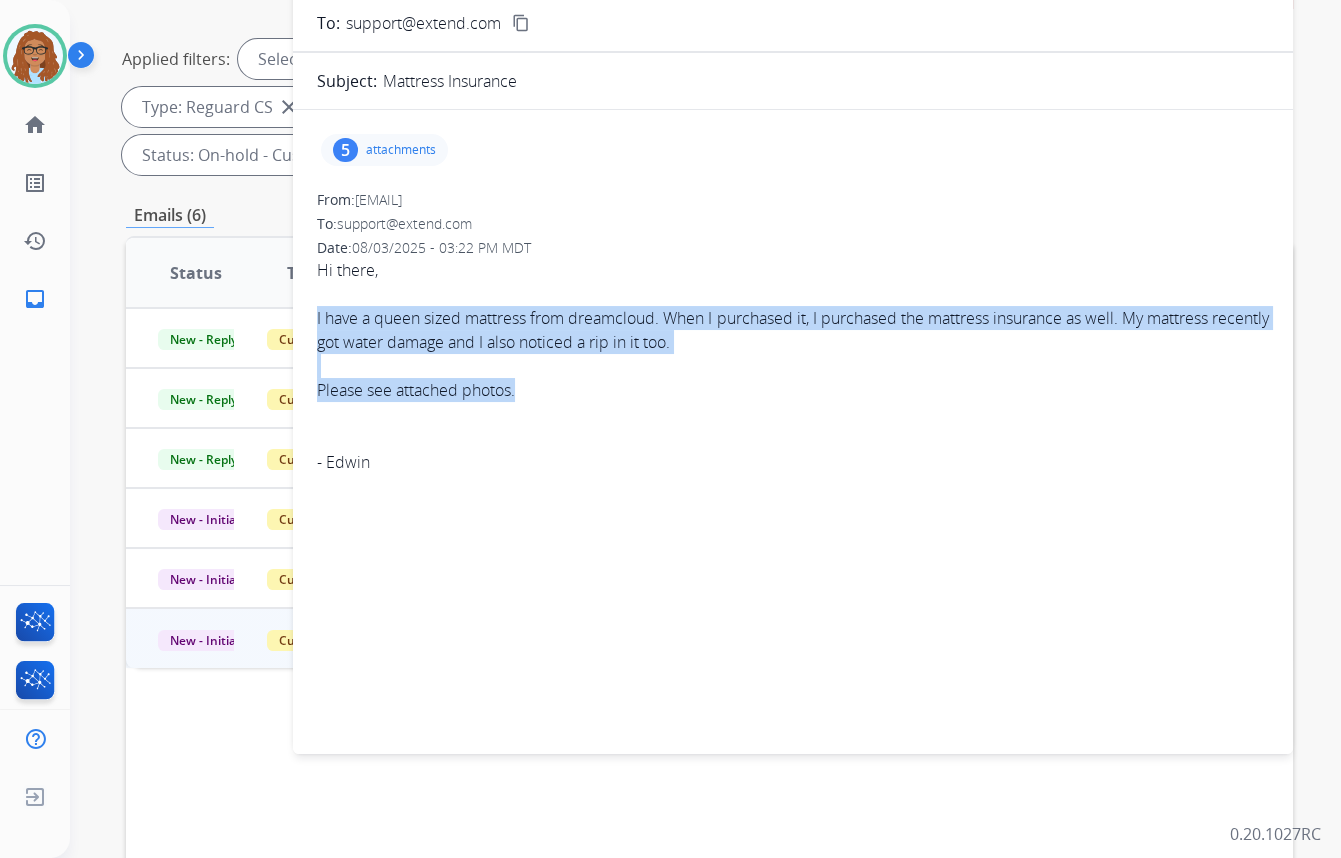 drag, startPoint x: 440, startPoint y: 387, endPoint x: 316, endPoint y: 320, distance: 140.94325 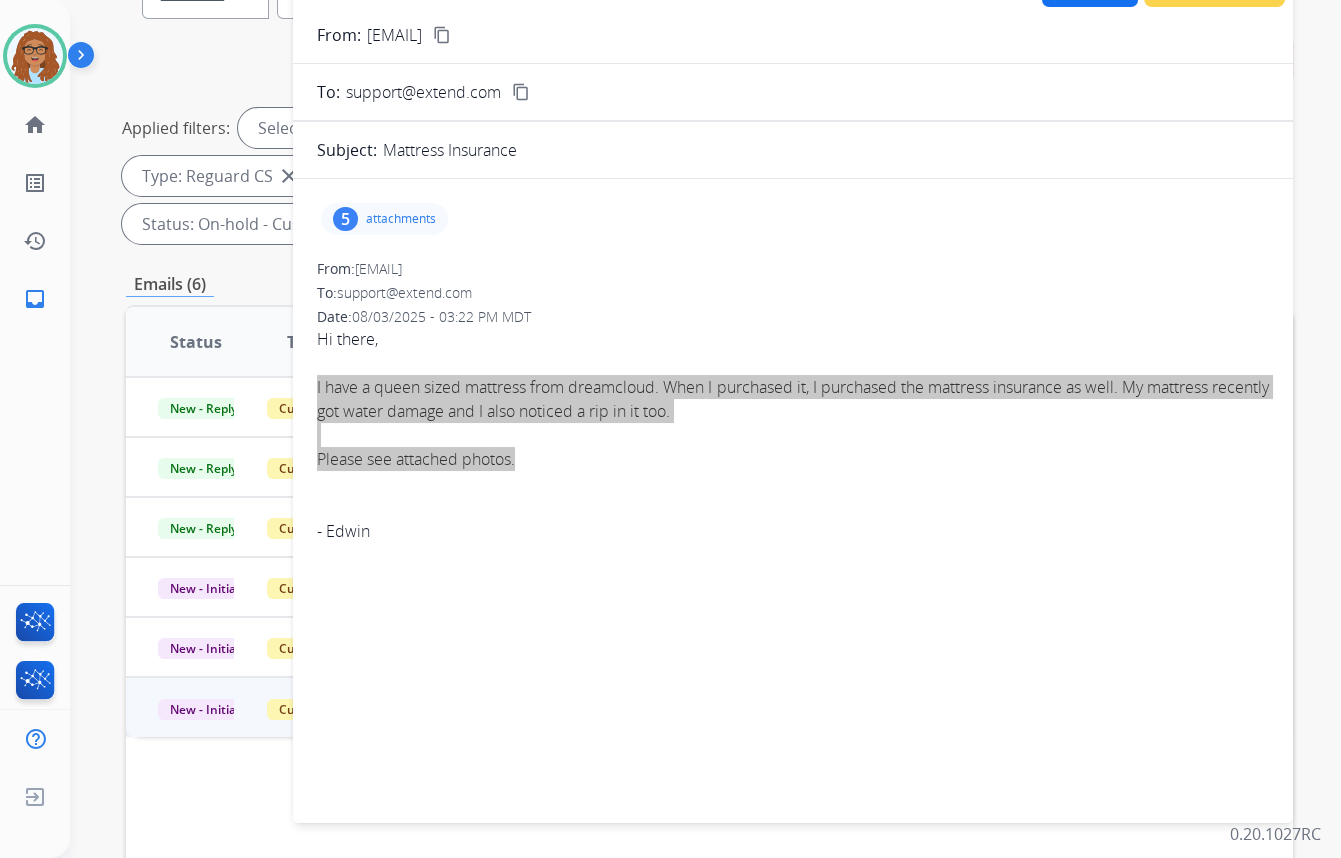 scroll, scrollTop: 90, scrollLeft: 0, axis: vertical 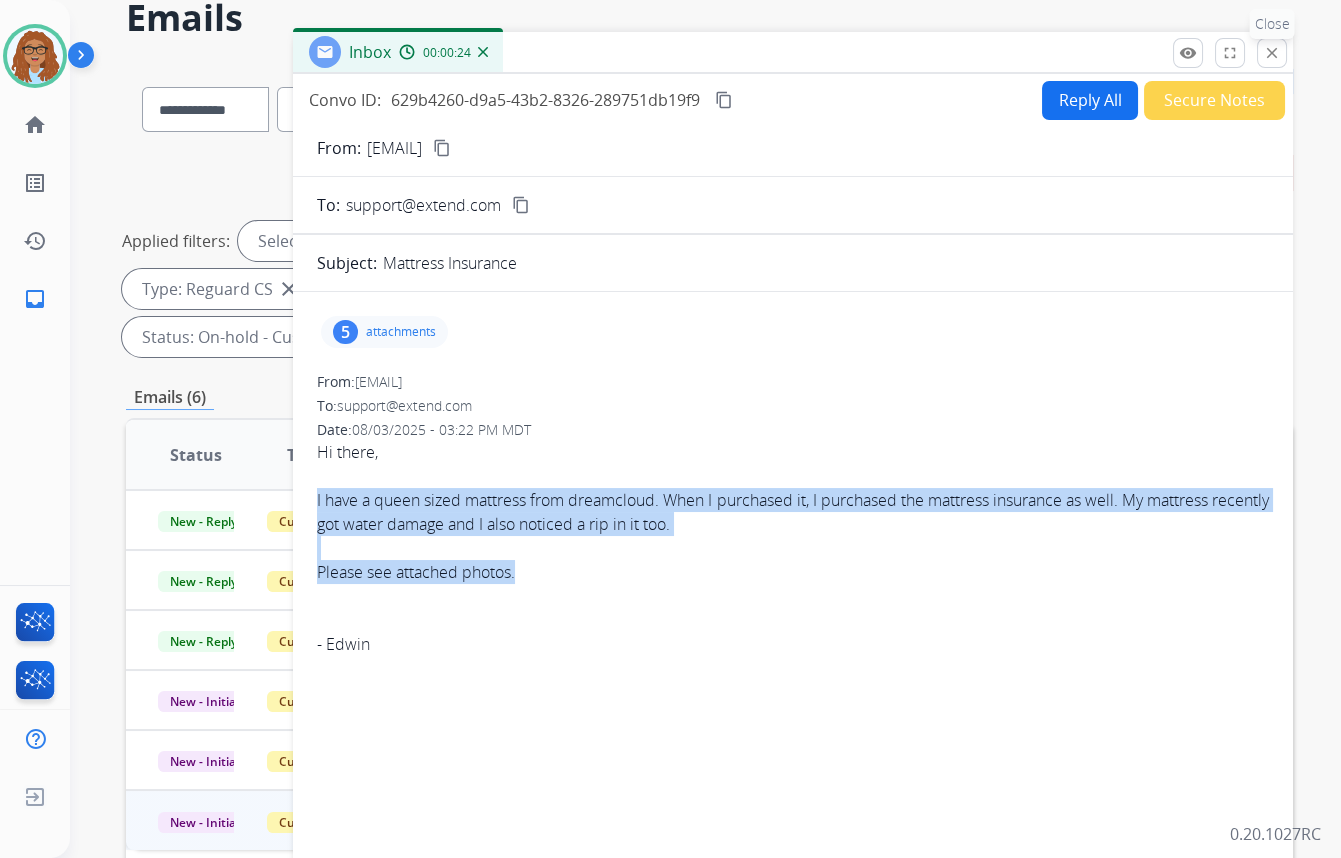 click on "close Close" at bounding box center [1272, 53] 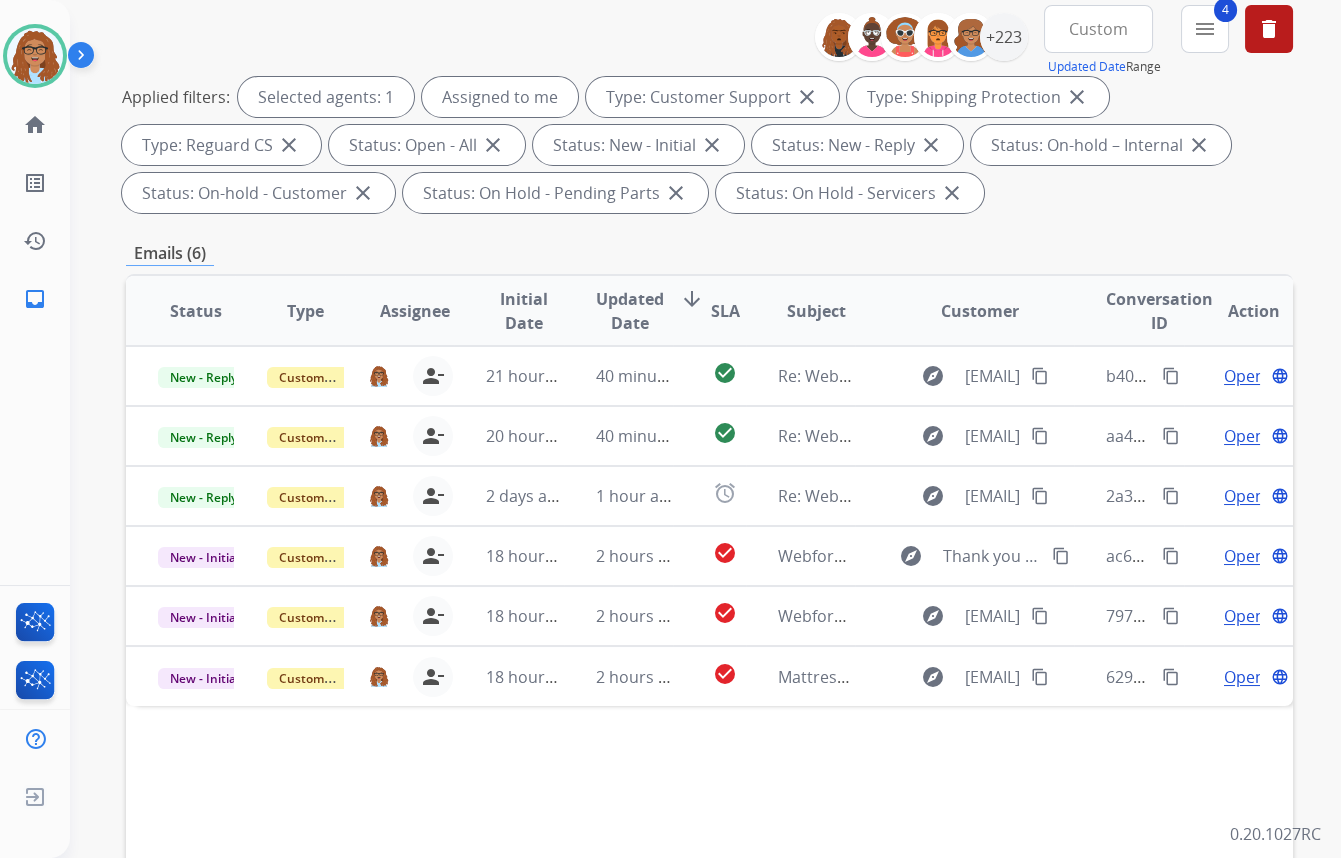 scroll, scrollTop: 363, scrollLeft: 0, axis: vertical 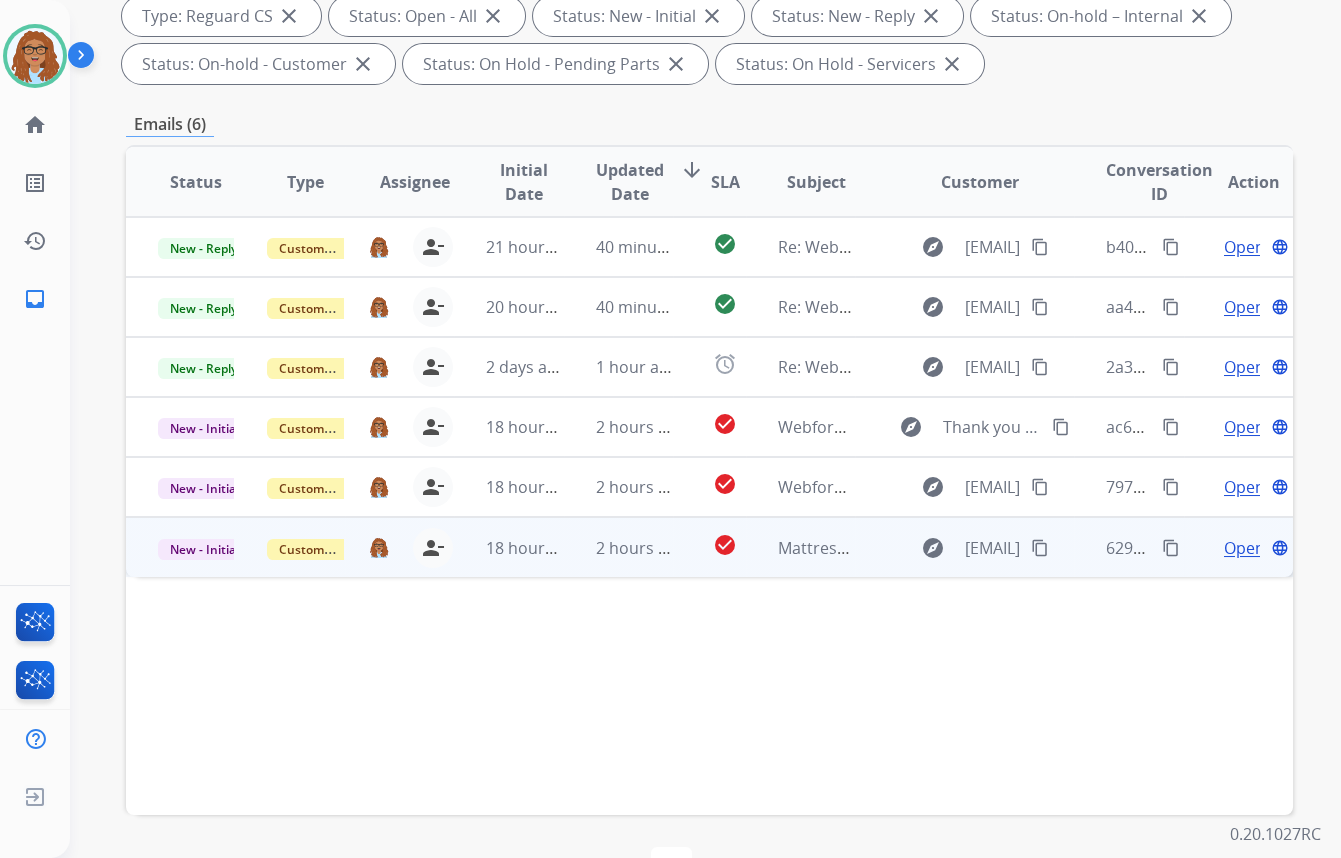 click on "Open" at bounding box center [1244, 548] 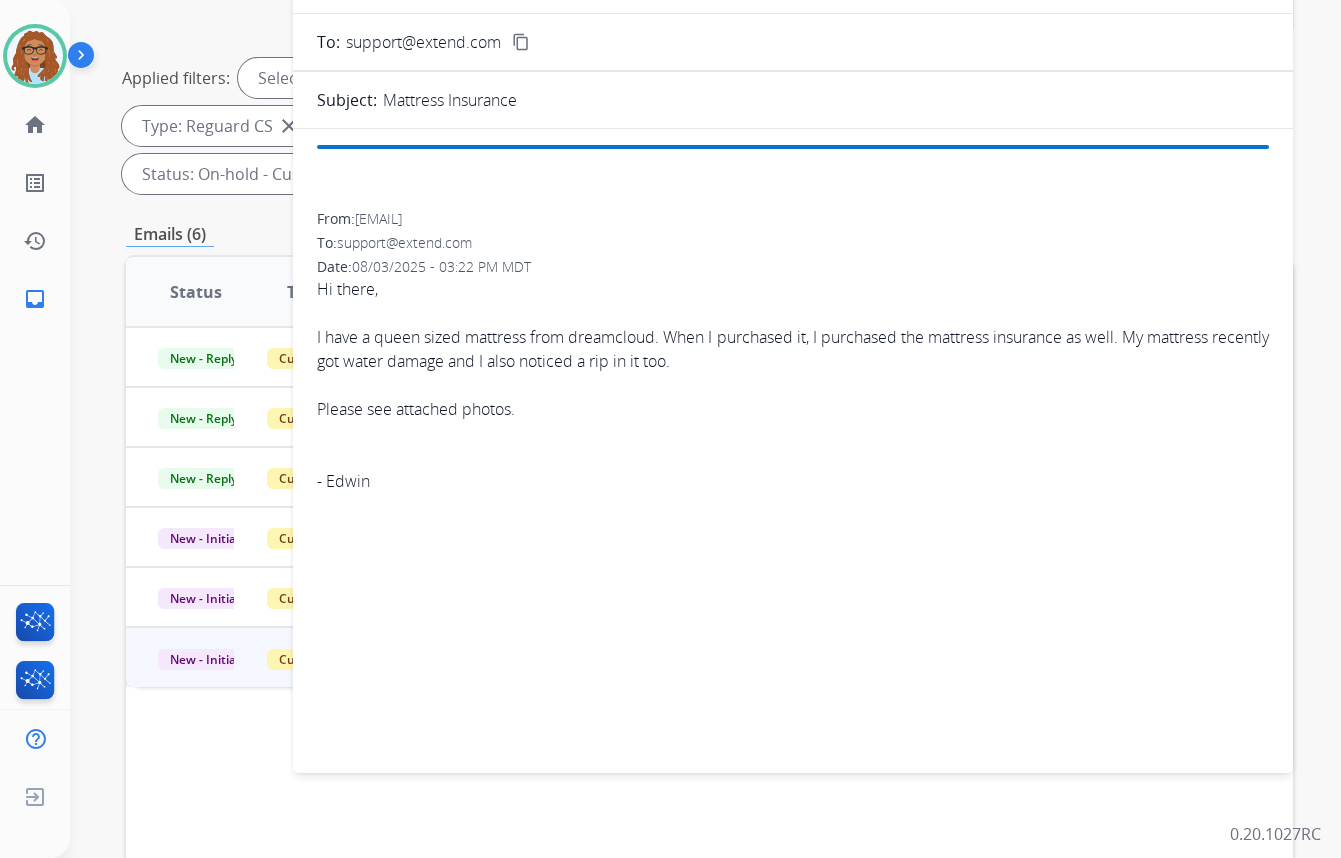 scroll, scrollTop: 0, scrollLeft: 0, axis: both 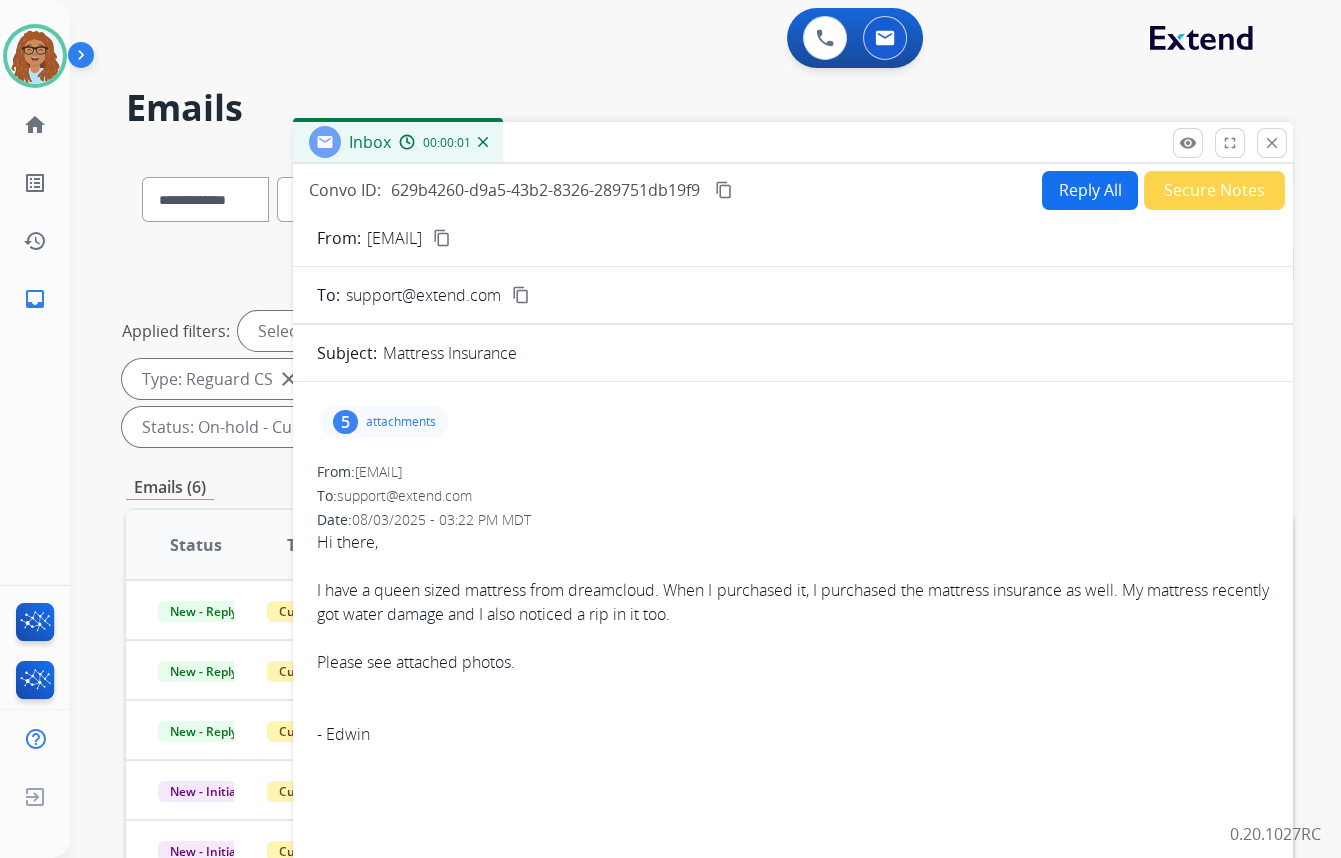click on "Reply All" at bounding box center (1090, 190) 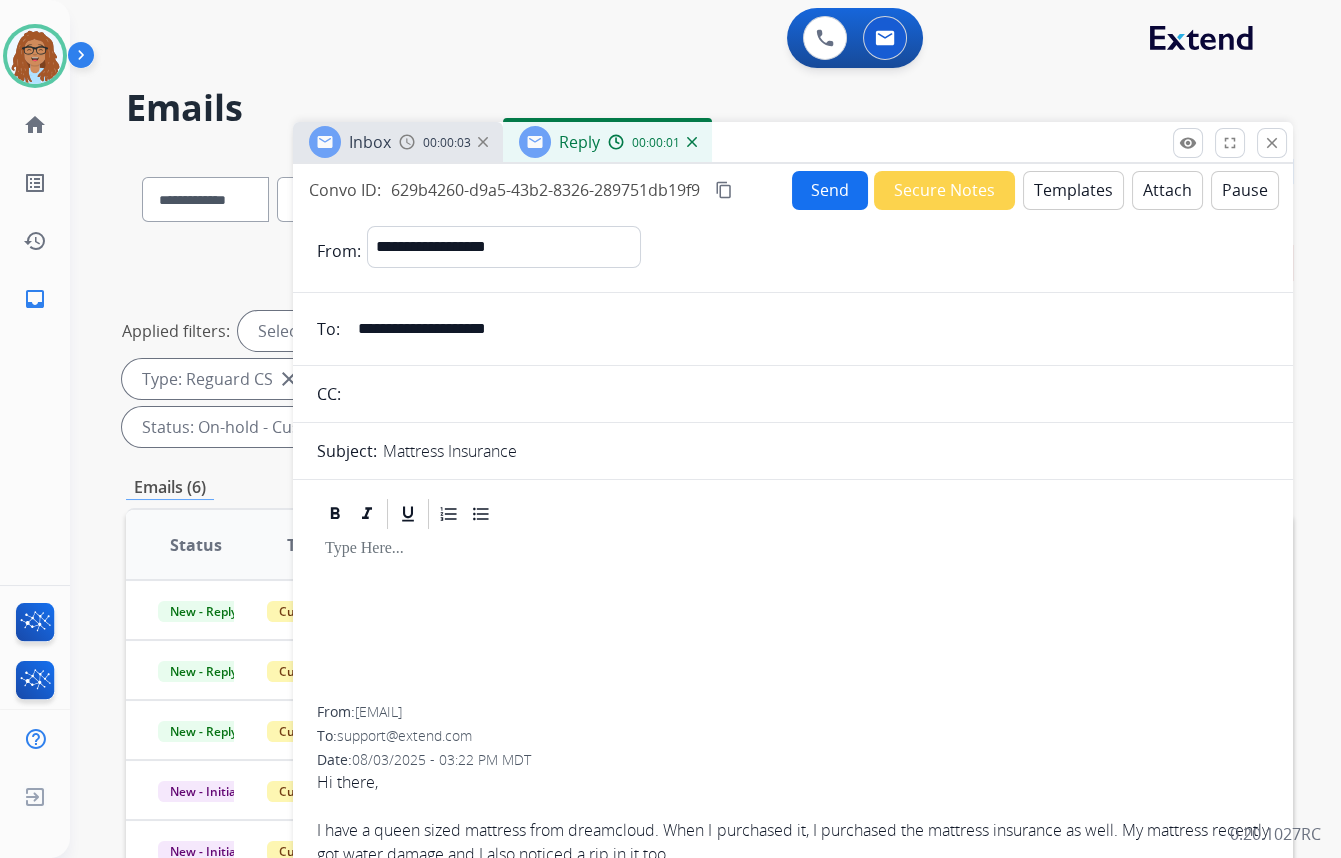 drag, startPoint x: 569, startPoint y: 331, endPoint x: 331, endPoint y: 325, distance: 238.07562 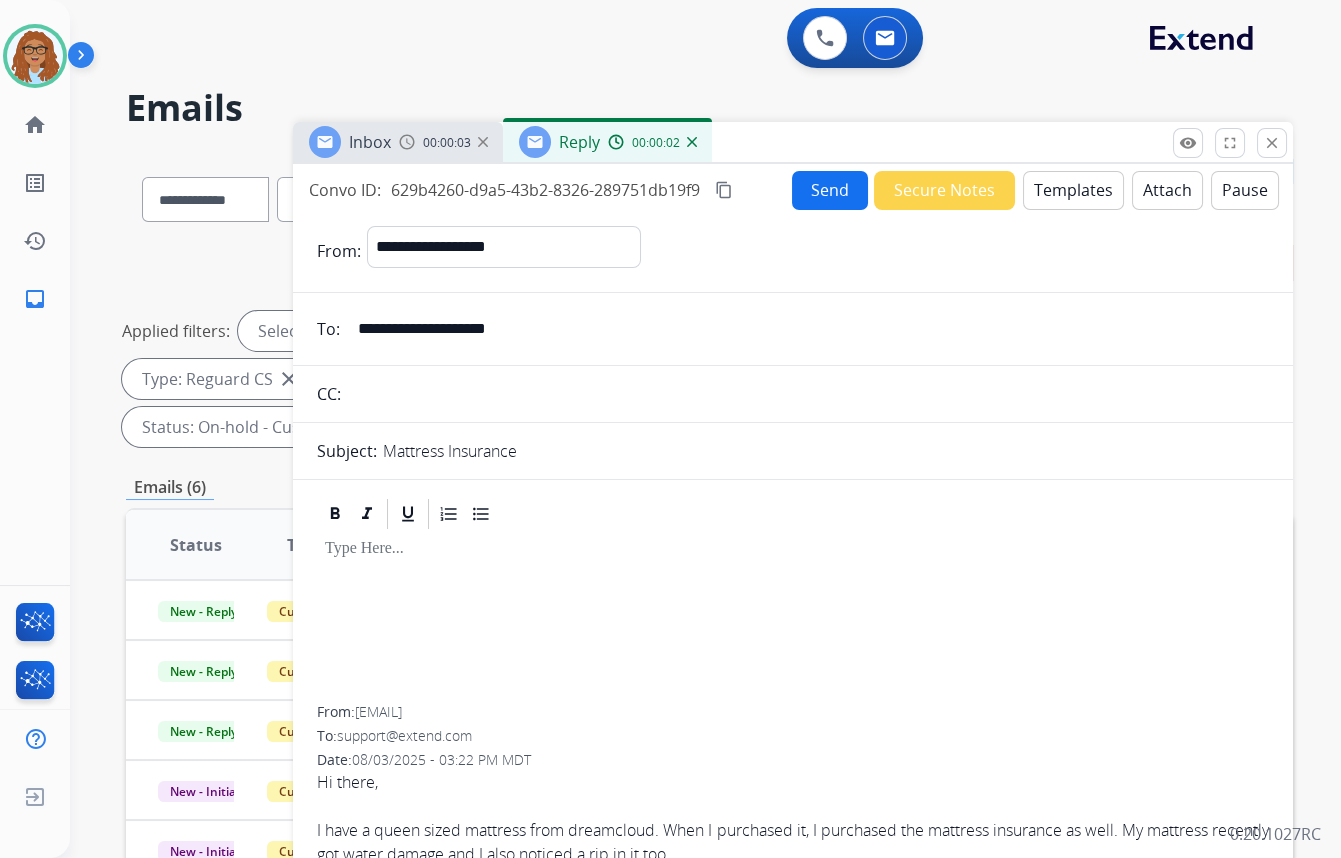 click at bounding box center [808, 394] 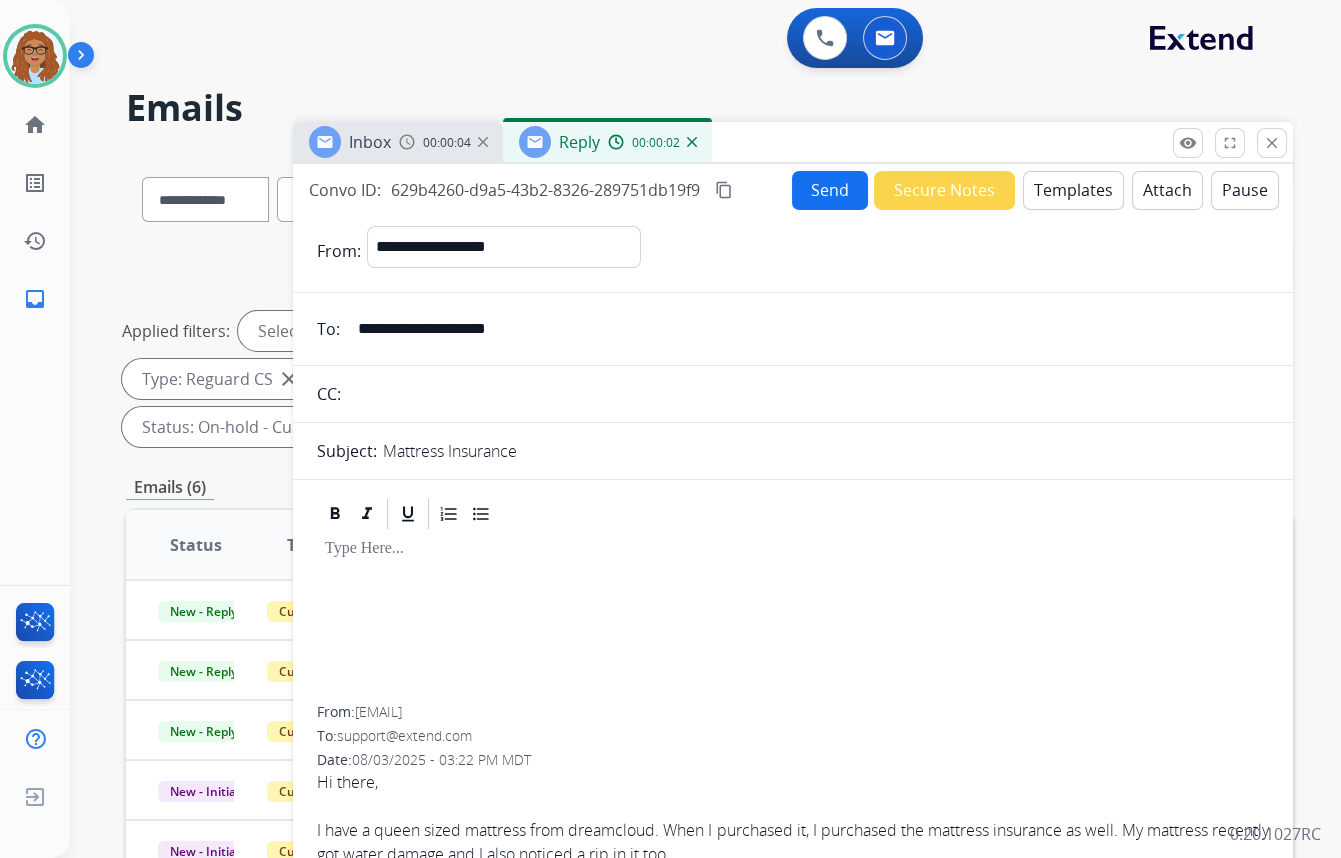paste on "**********" 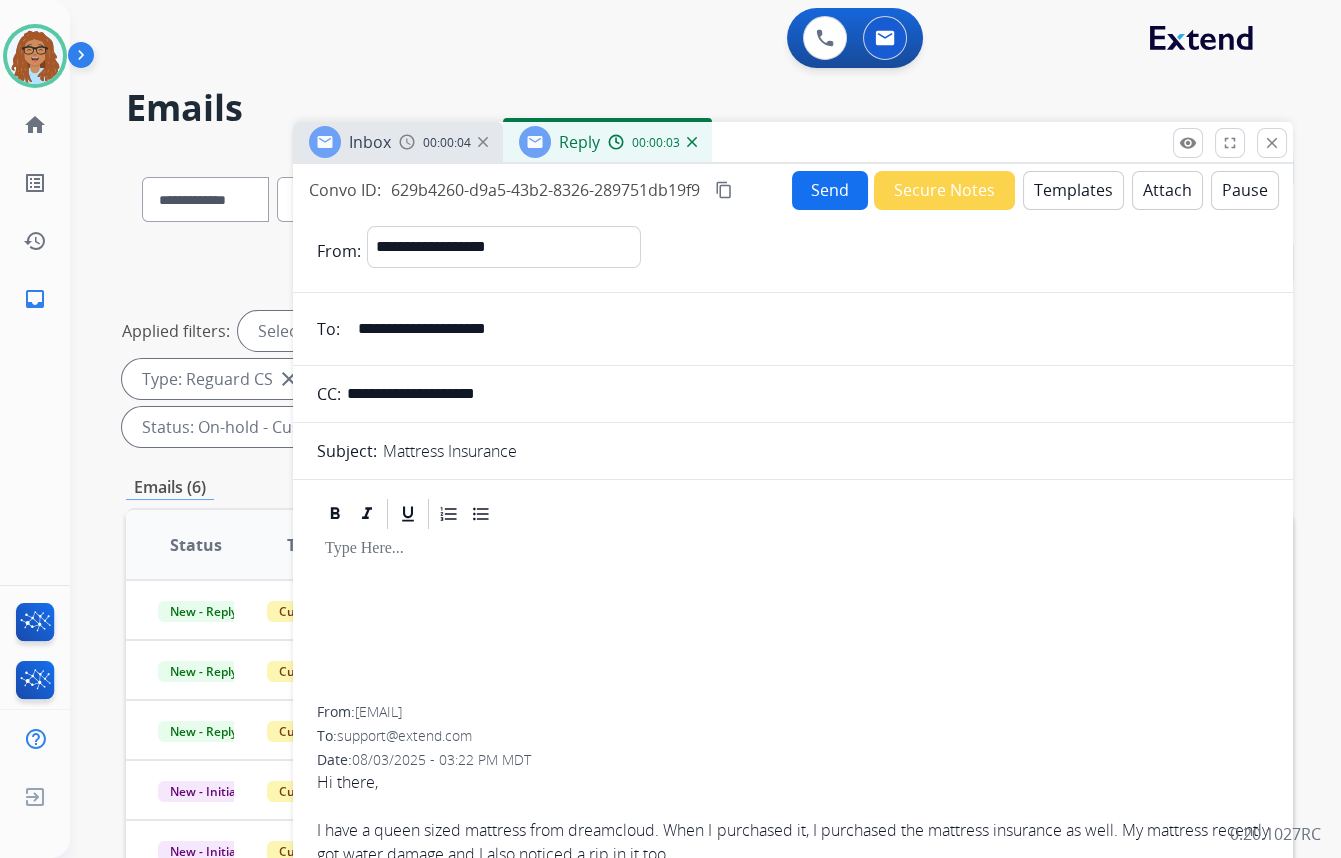 type on "**********" 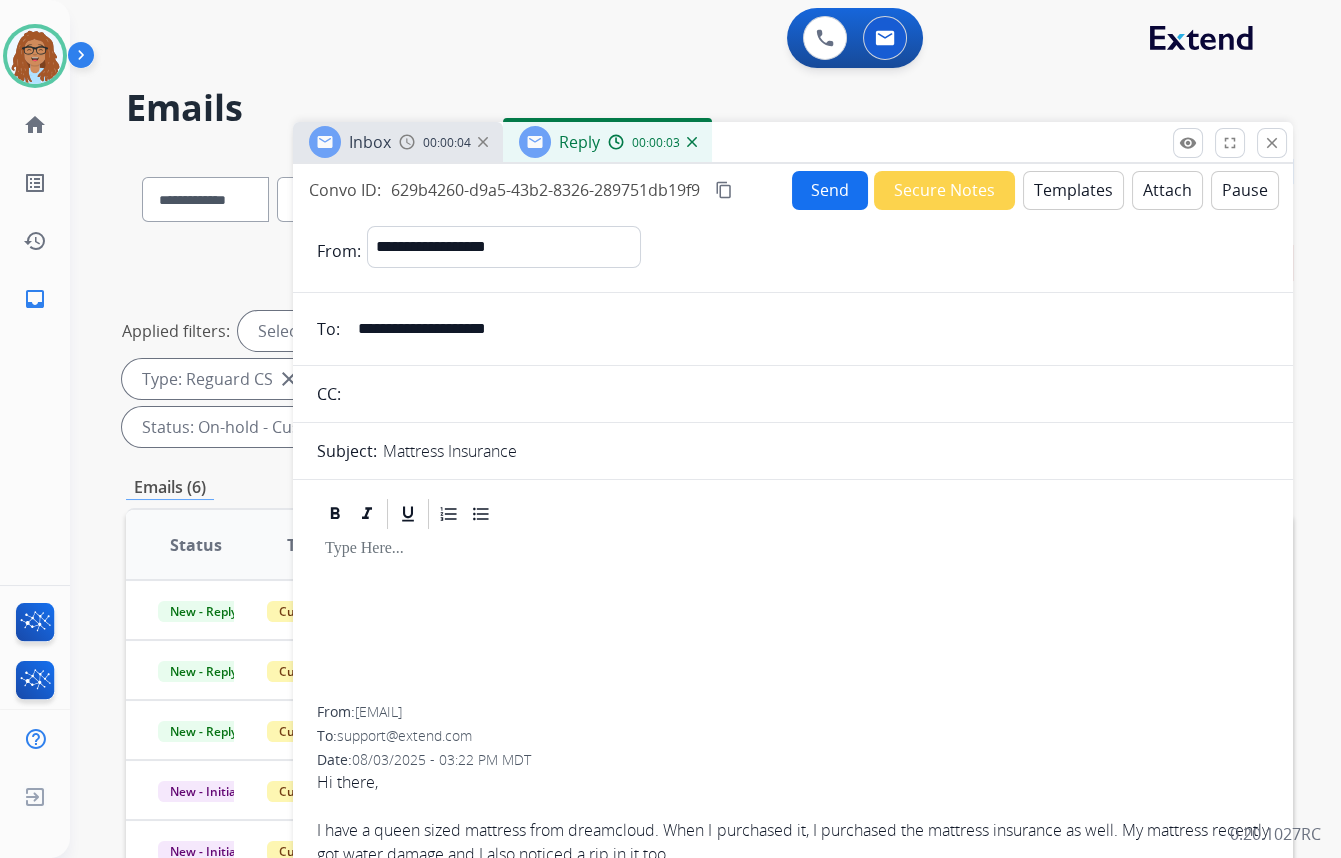 click on "Templates" at bounding box center (1073, 190) 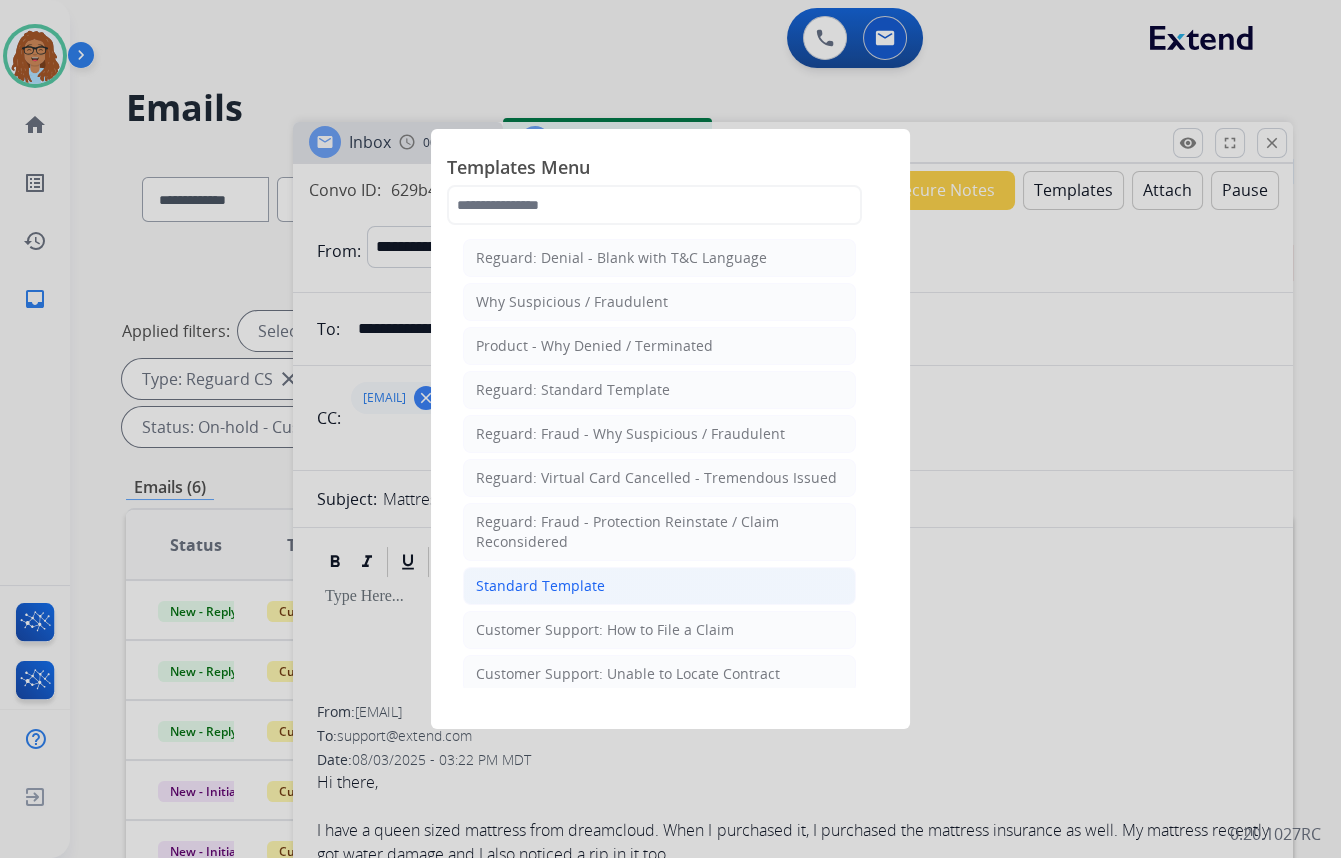 click on "Standard Template" 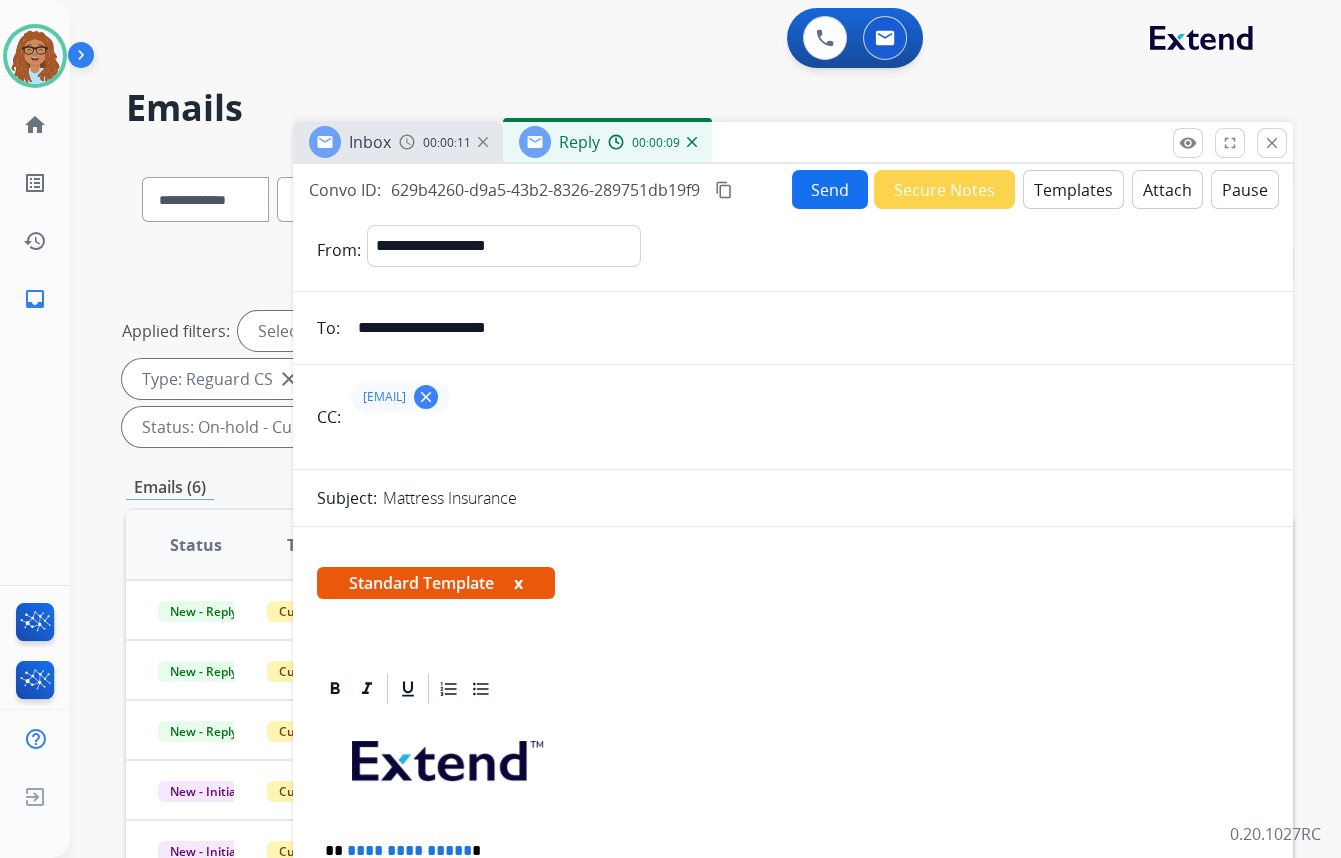 scroll, scrollTop: 272, scrollLeft: 0, axis: vertical 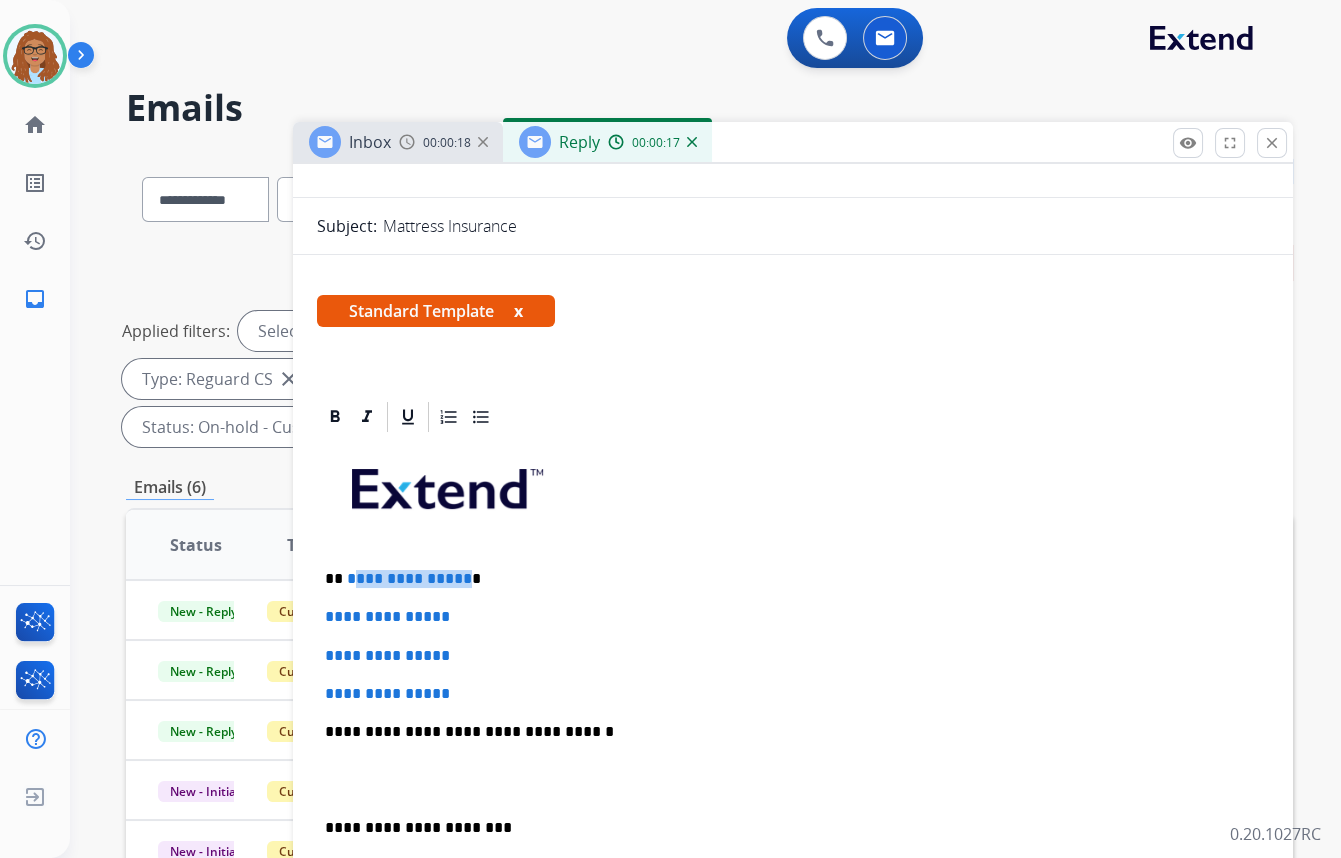 drag, startPoint x: 459, startPoint y: 568, endPoint x: 349, endPoint y: 569, distance: 110.00455 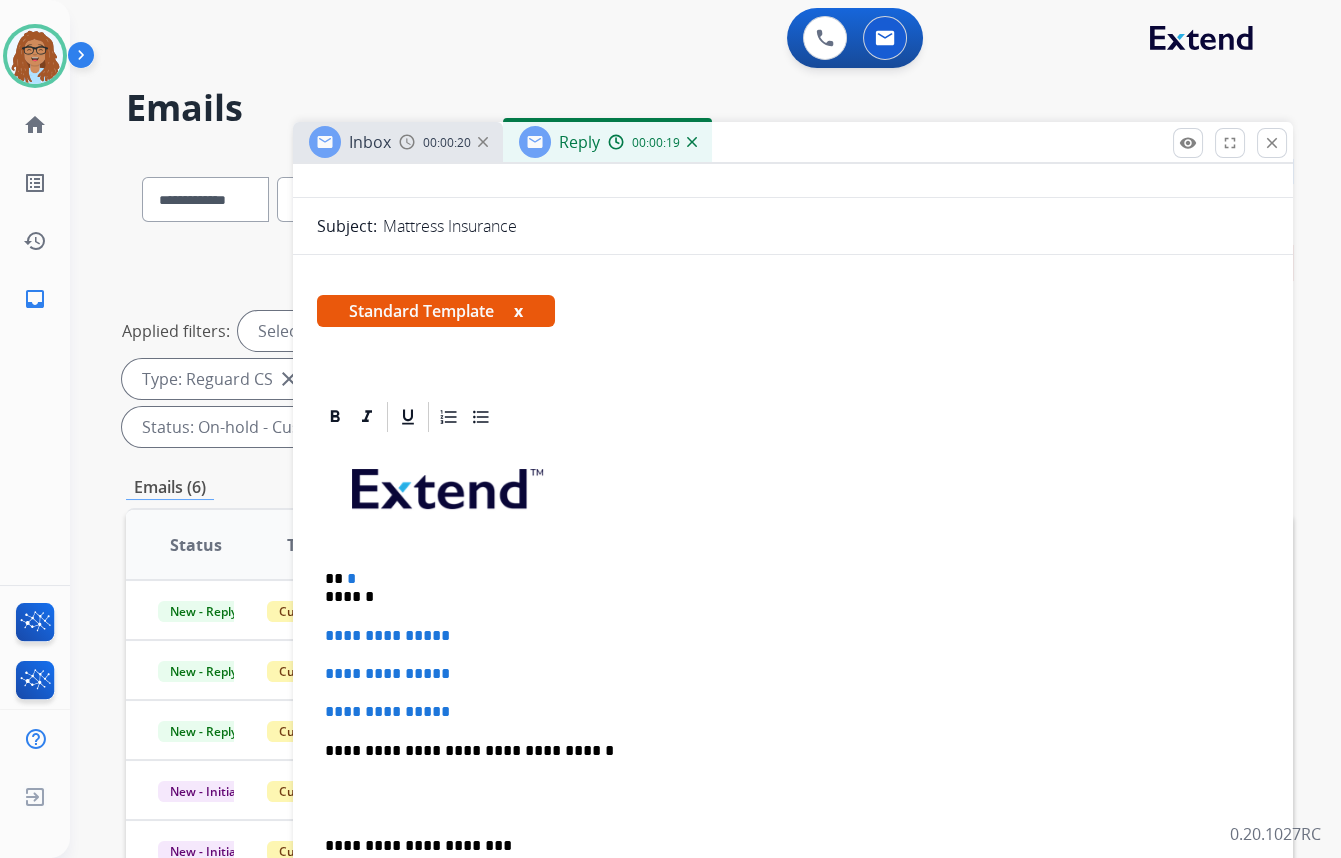 click on "** * ******" at bounding box center (785, 588) 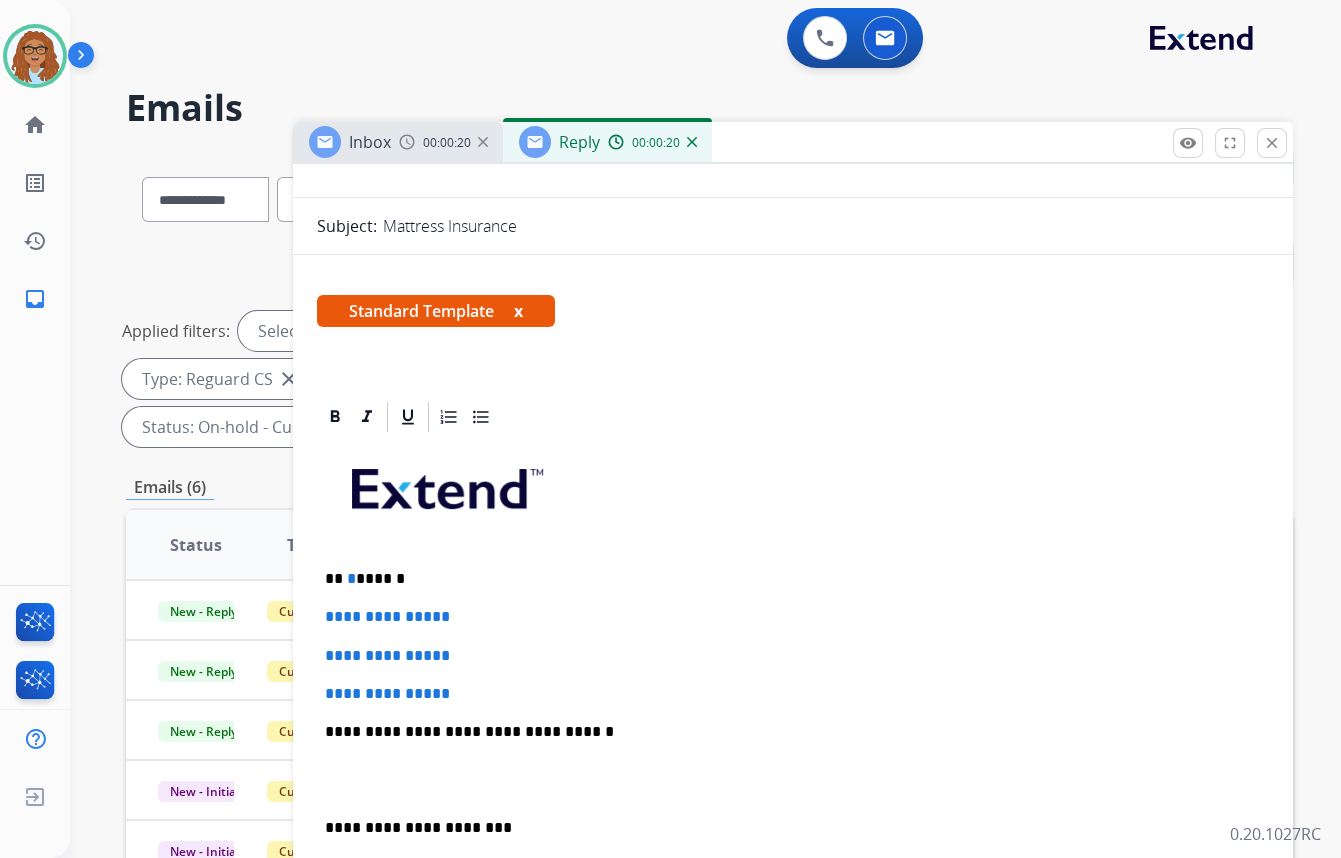 type 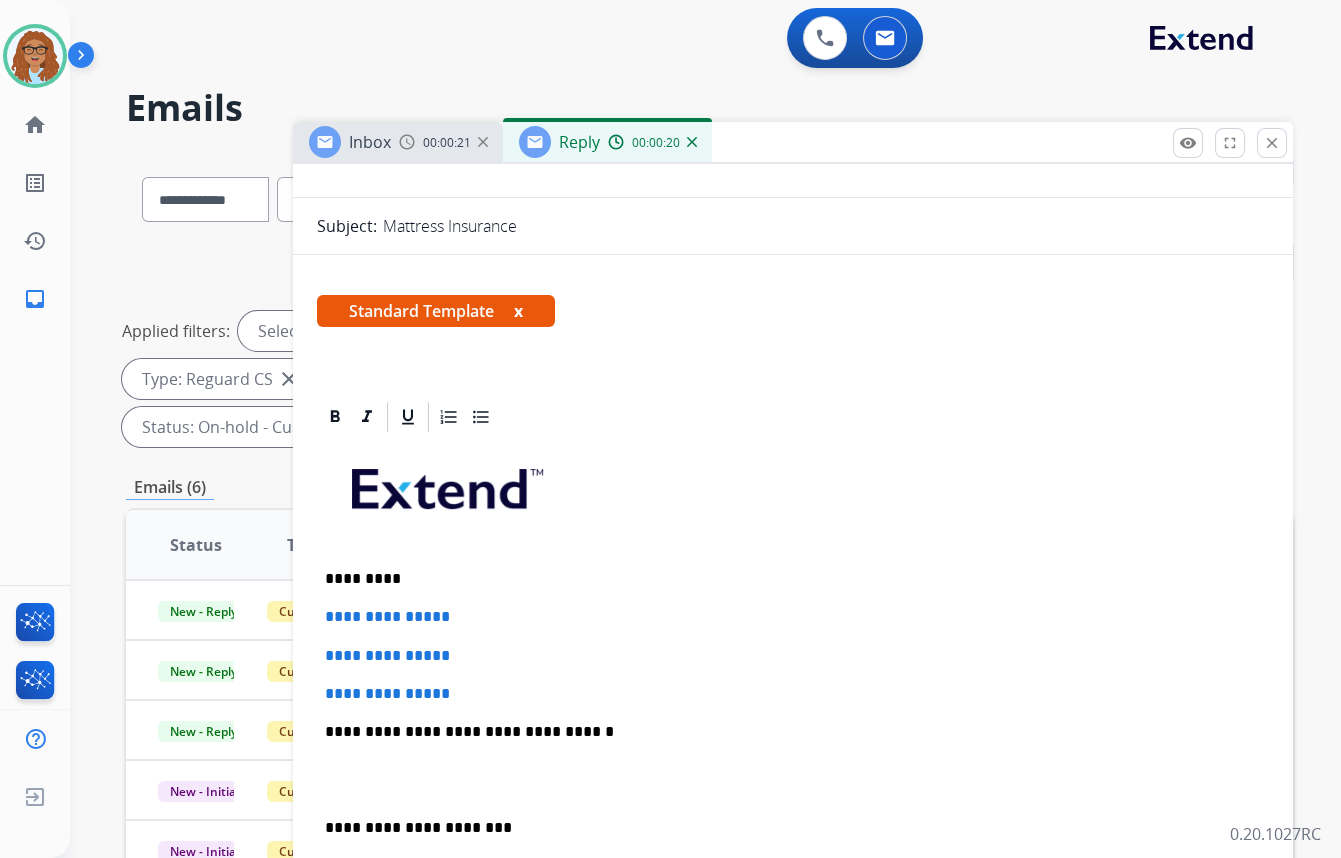 click on "*********" at bounding box center (785, 579) 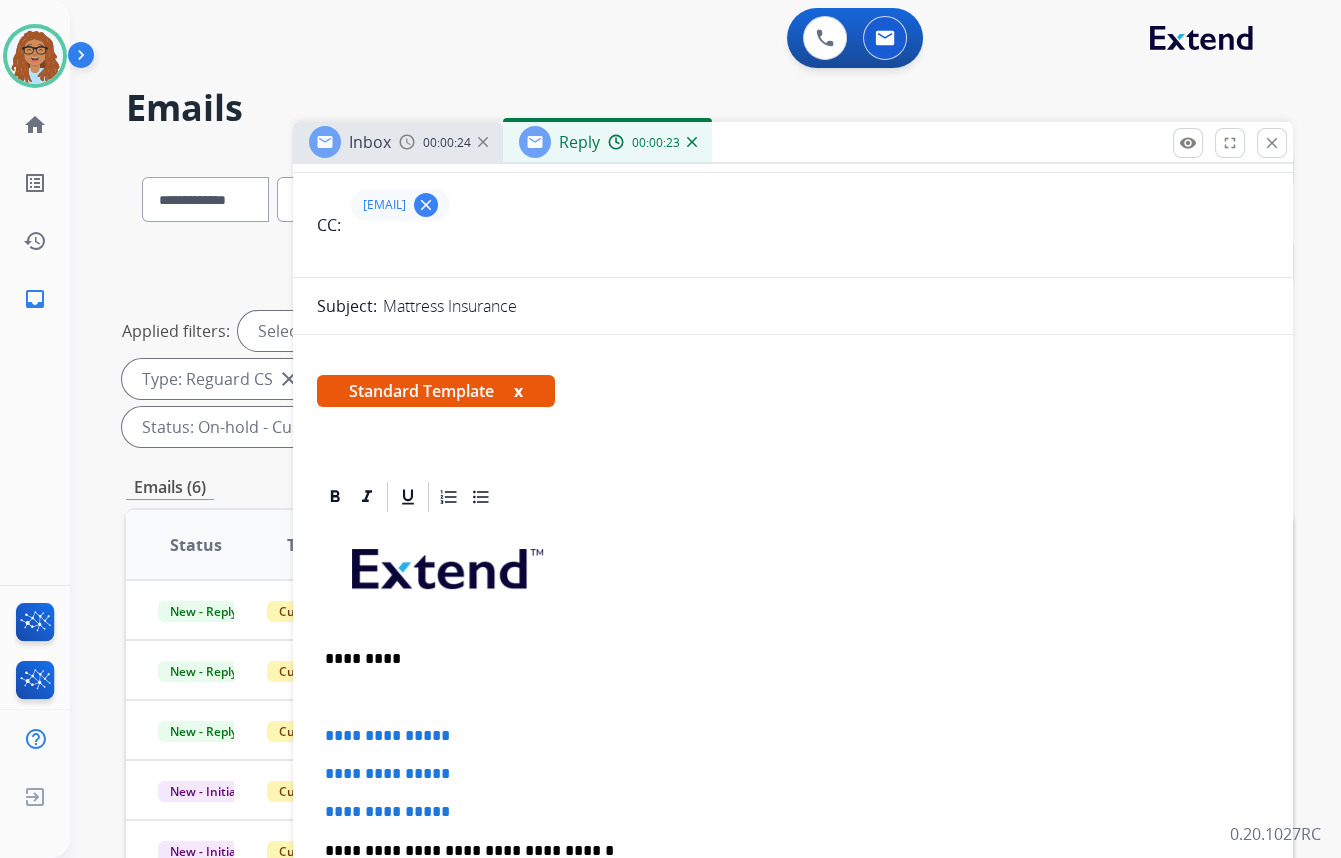 scroll, scrollTop: 181, scrollLeft: 0, axis: vertical 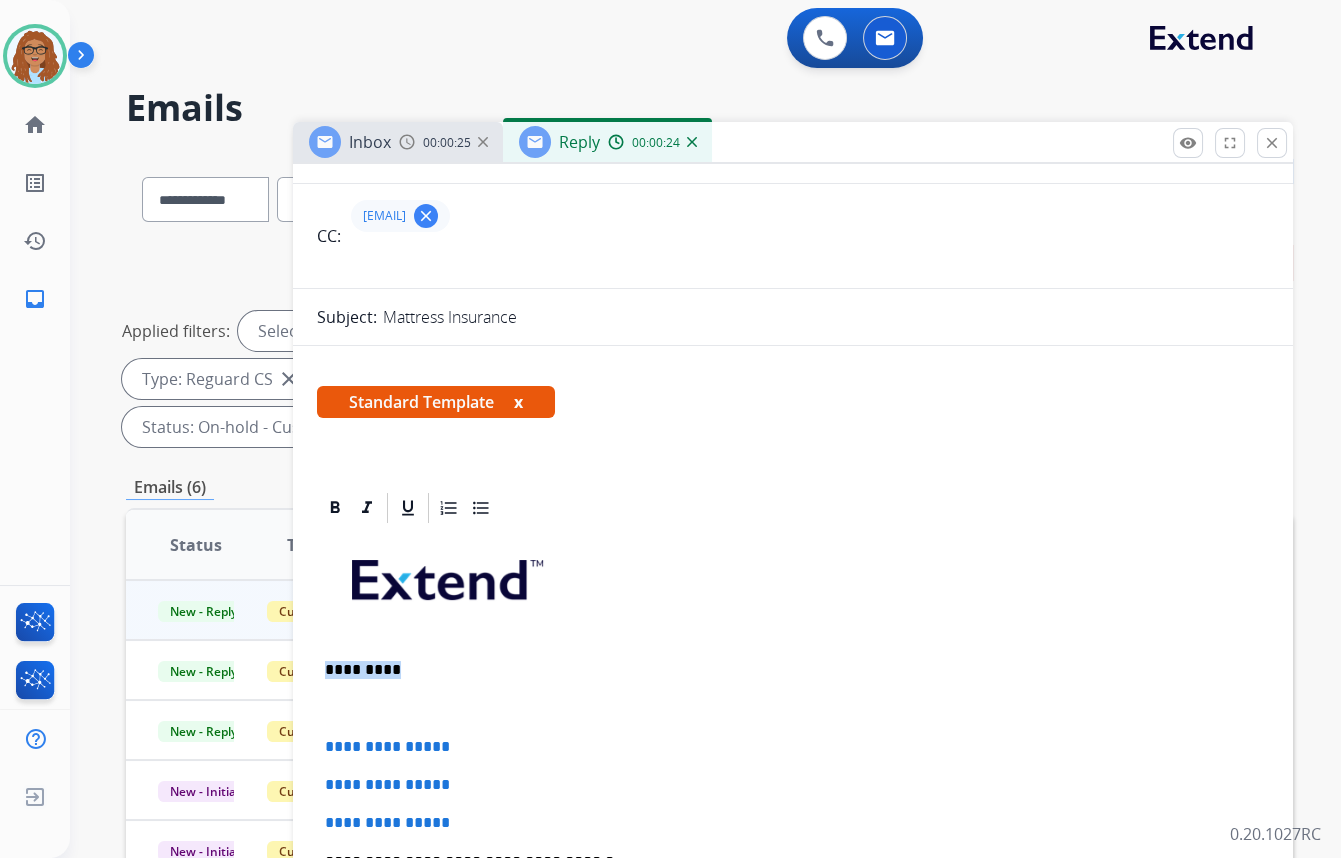 drag, startPoint x: 408, startPoint y: 662, endPoint x: 213, endPoint y: 632, distance: 197.29419 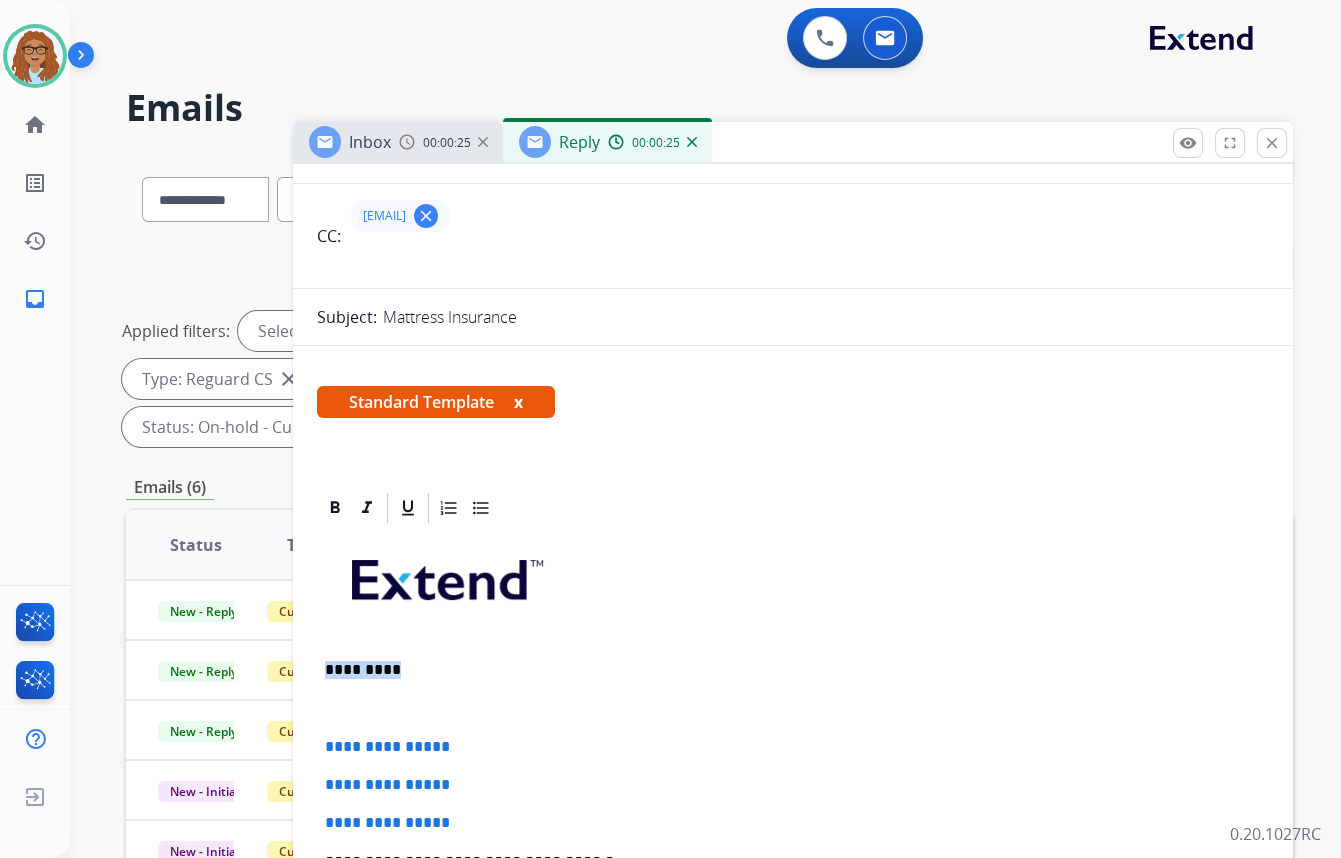 copy on "*********" 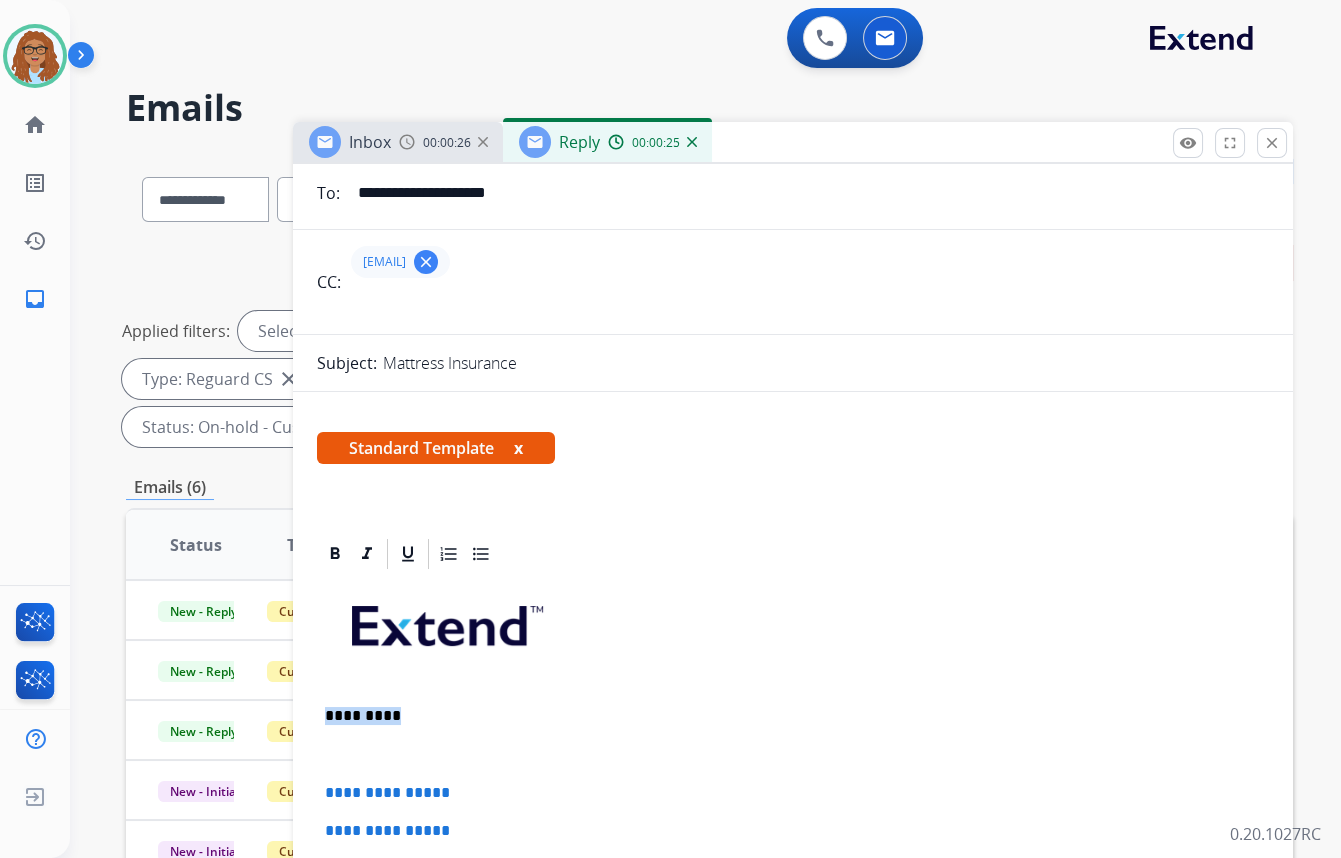 scroll, scrollTop: 0, scrollLeft: 0, axis: both 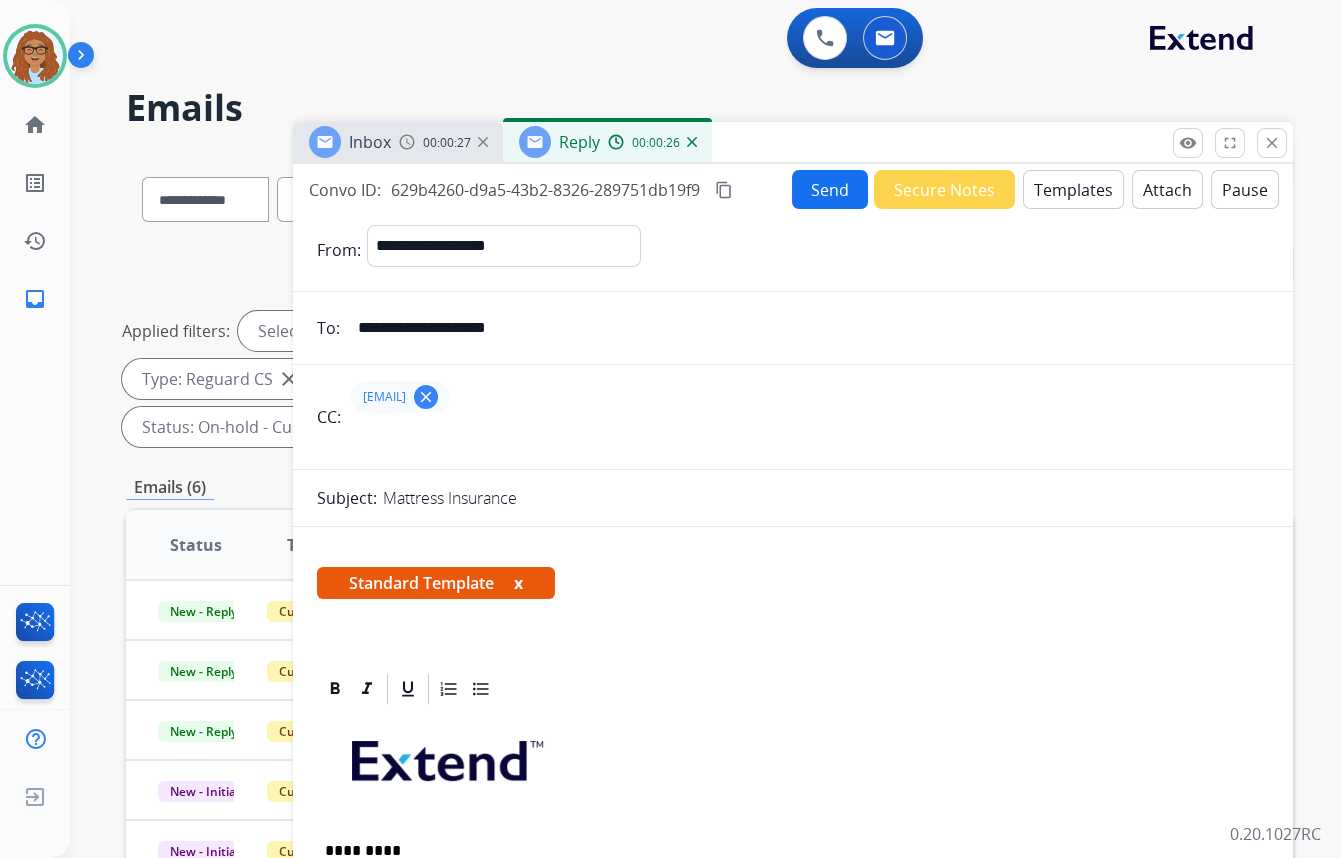 click on "**********" at bounding box center (793, 591) 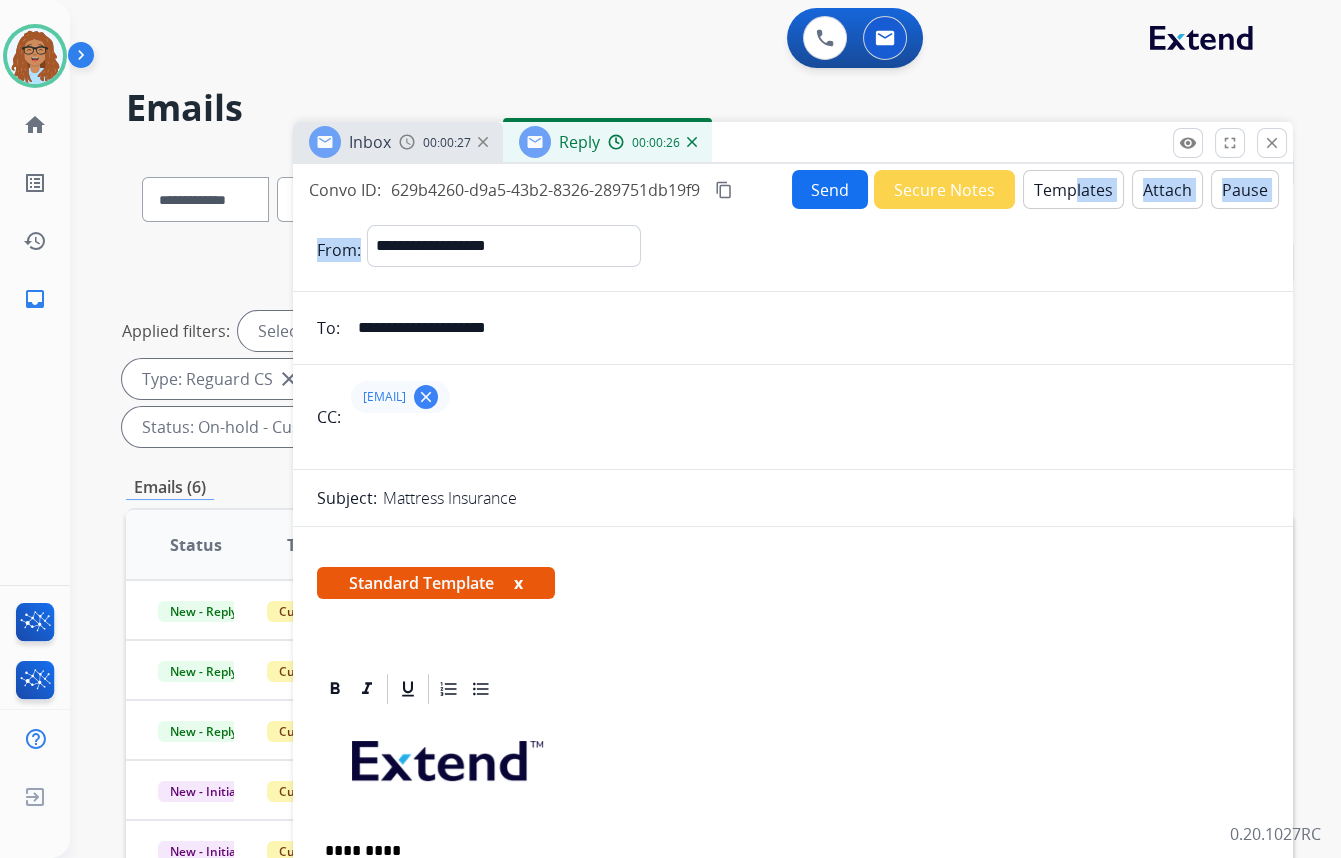 click on "Templates" at bounding box center [1073, 189] 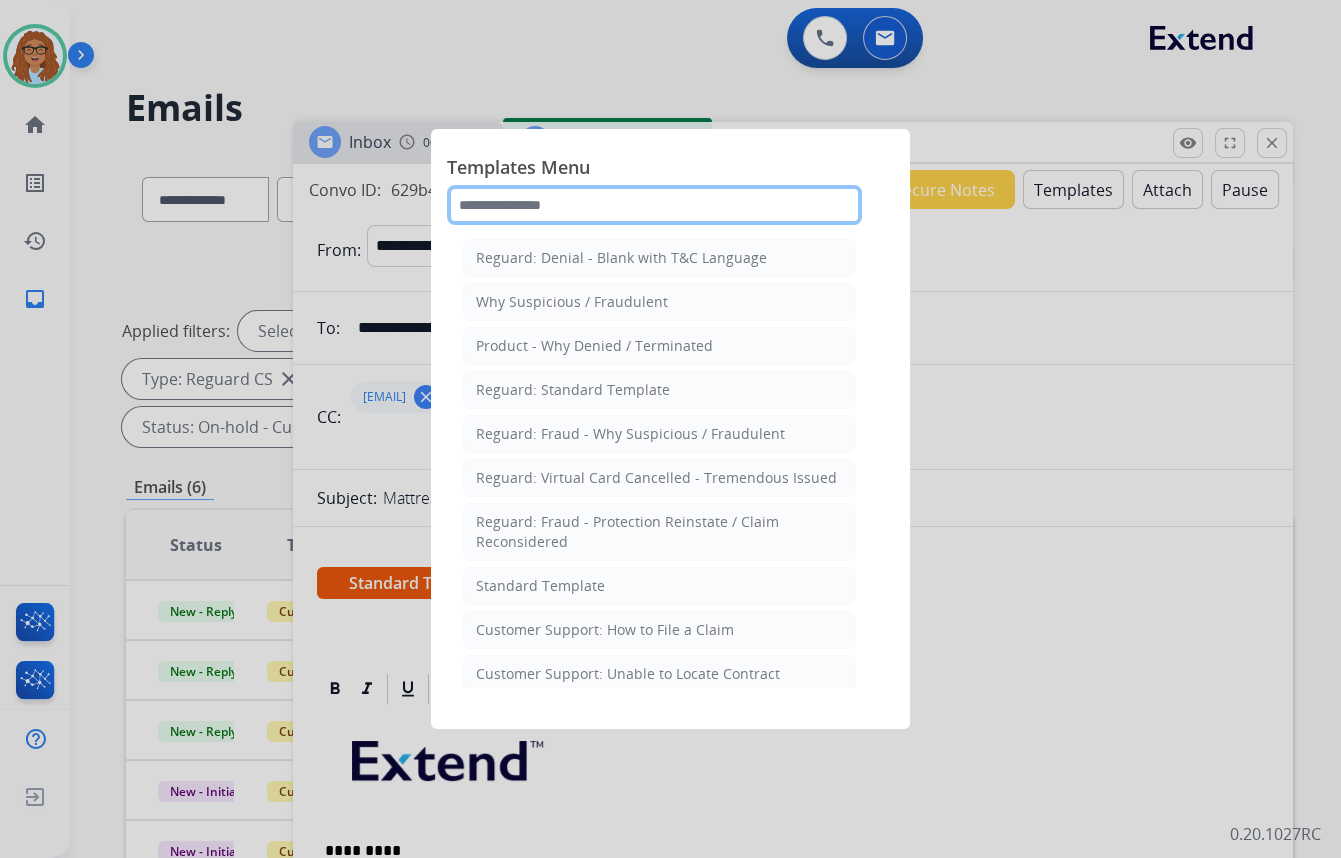 click 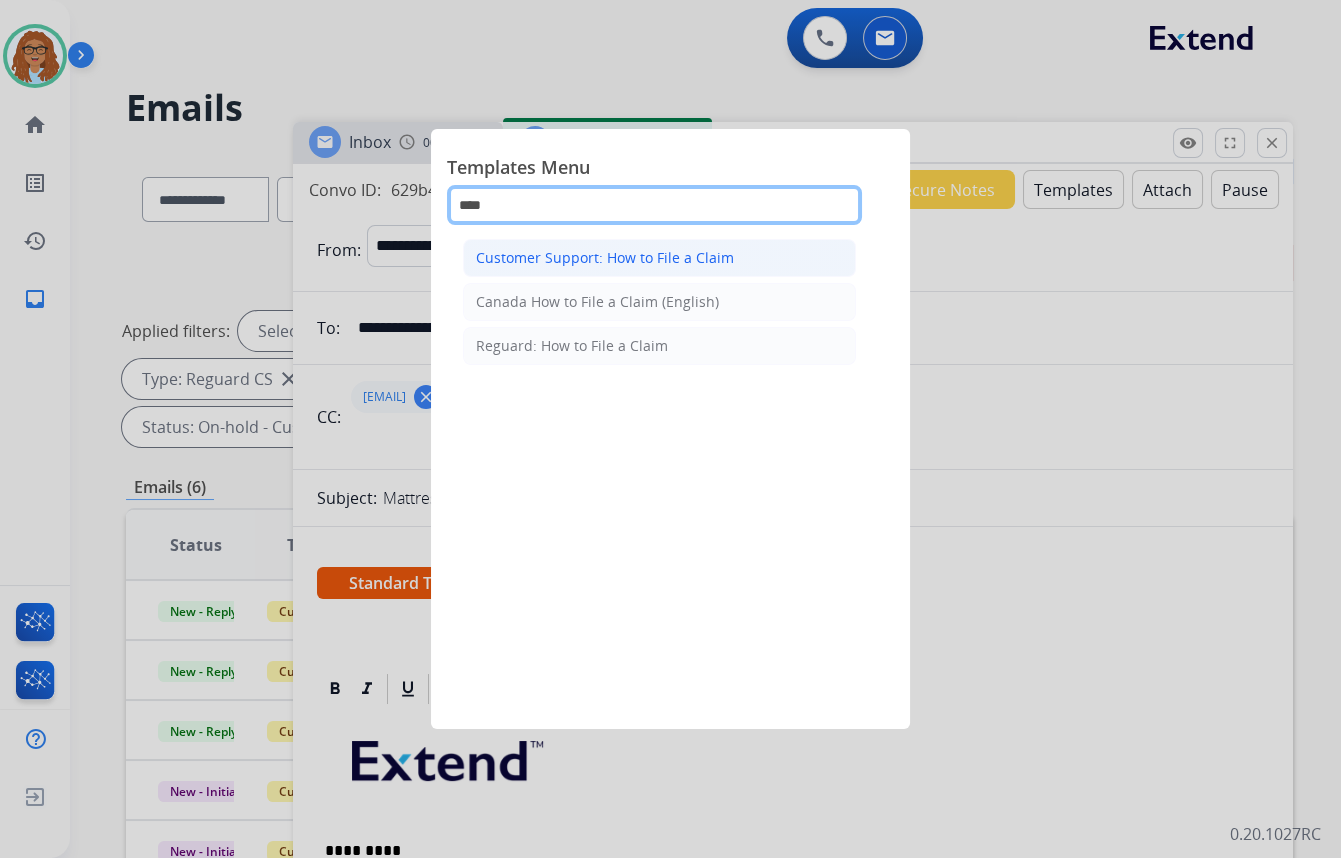 type on "****" 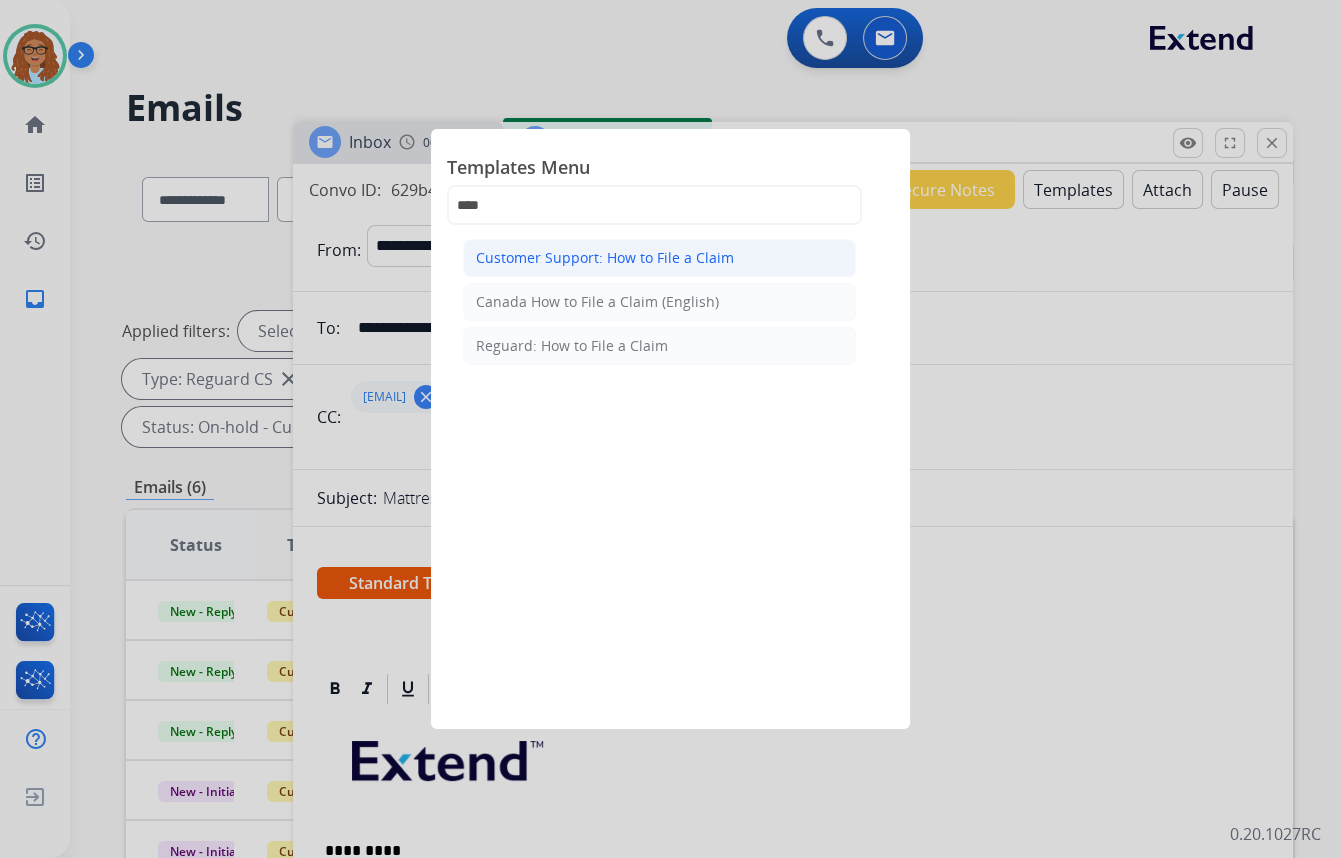 click on "Customer Support: How to File a Claim" 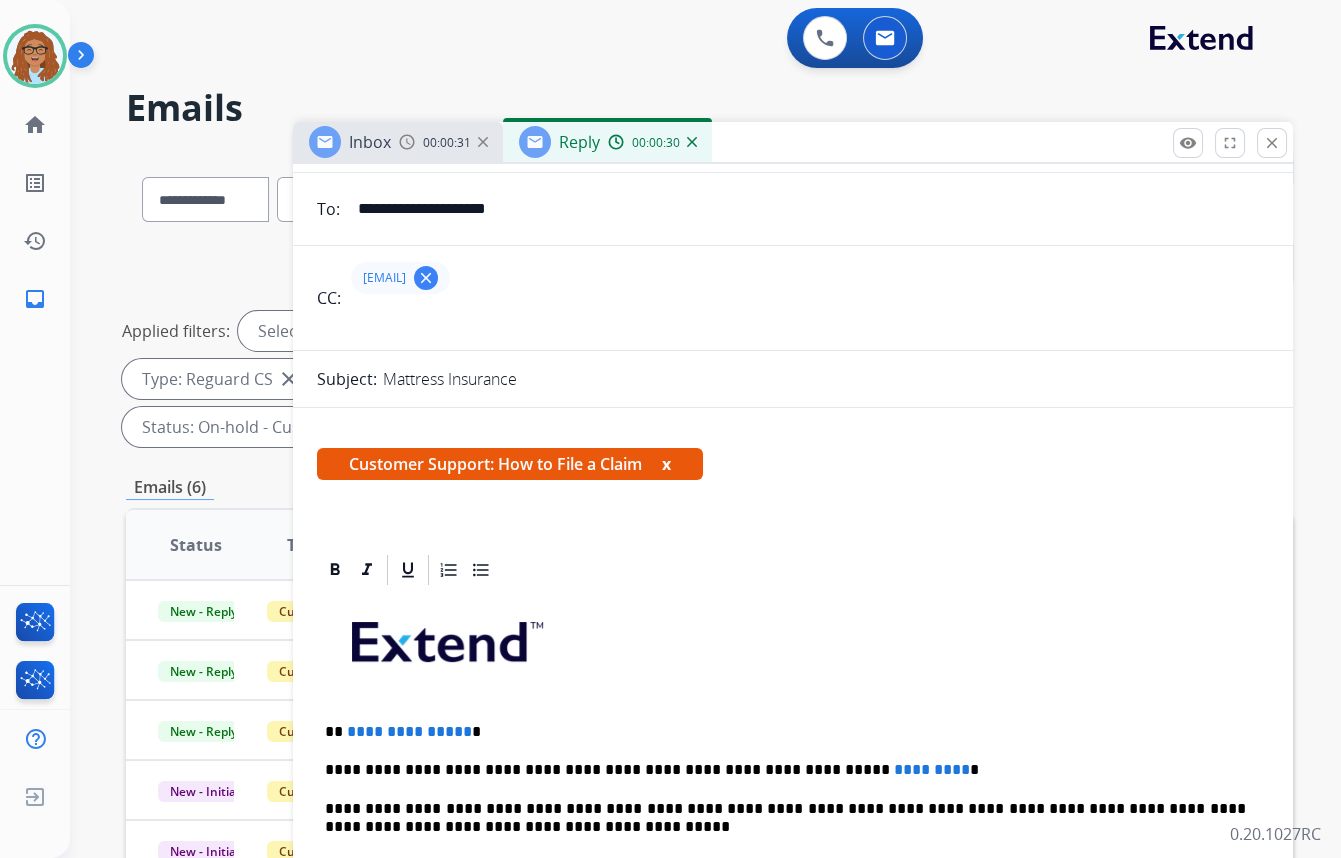 scroll, scrollTop: 454, scrollLeft: 0, axis: vertical 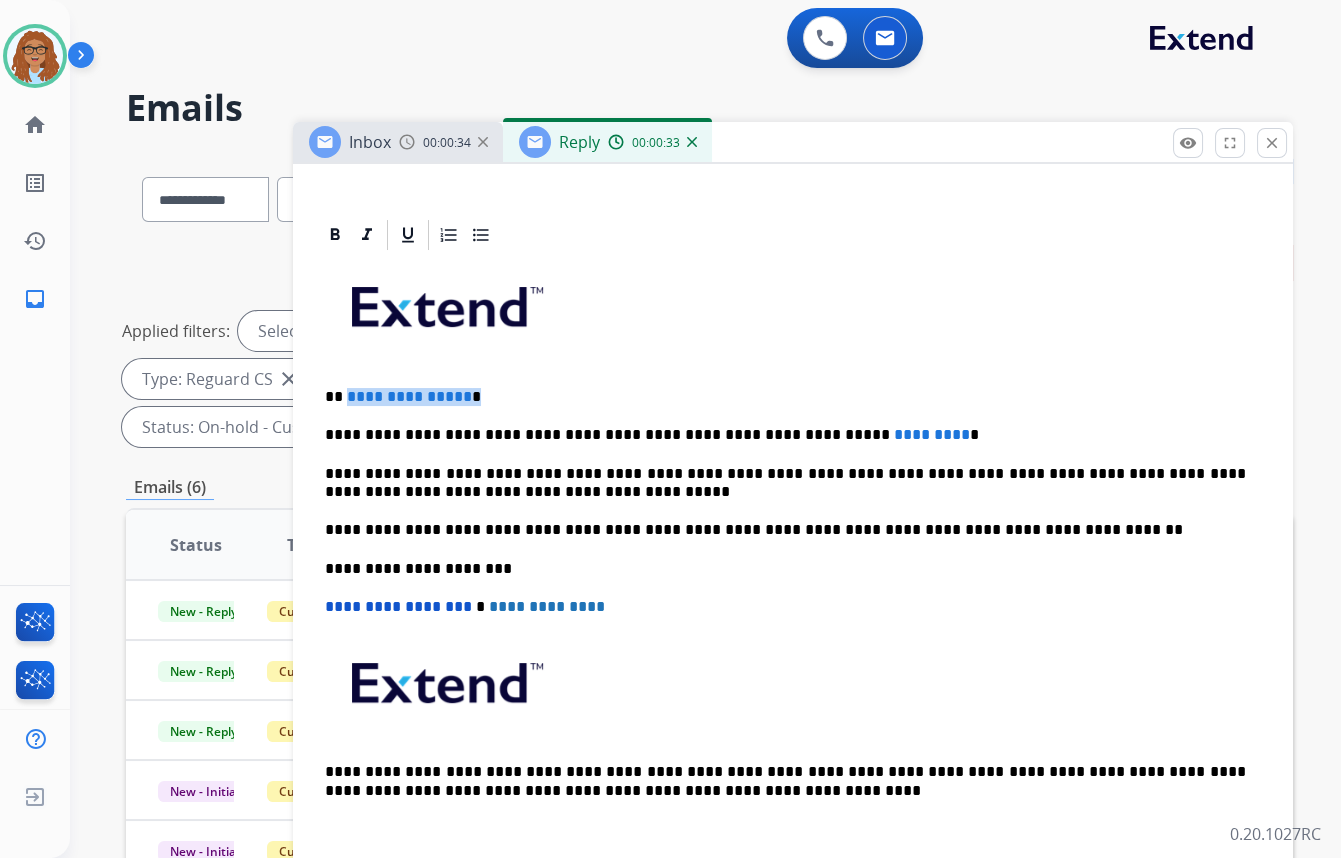 drag, startPoint x: 463, startPoint y: 387, endPoint x: 343, endPoint y: 389, distance: 120.01666 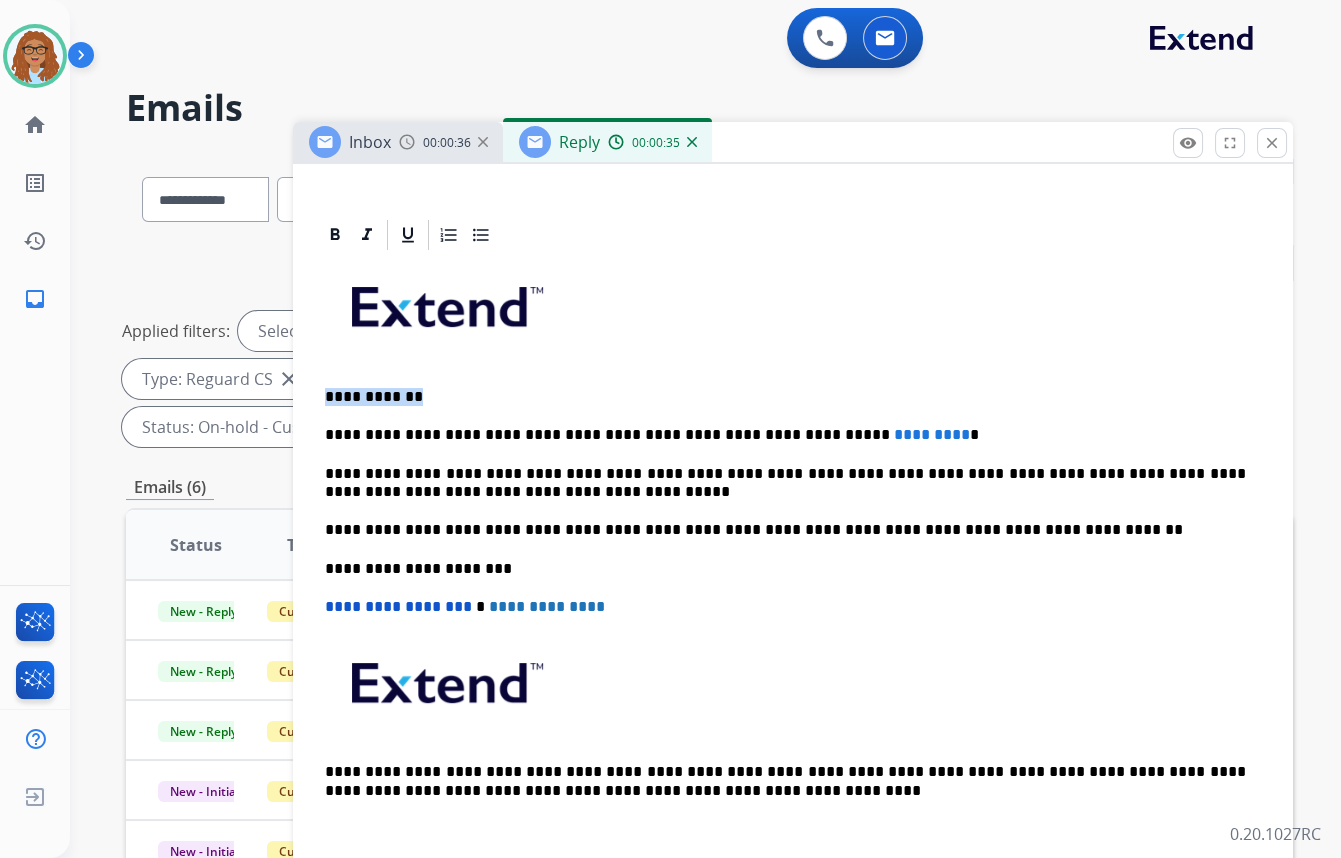 drag, startPoint x: 419, startPoint y: 394, endPoint x: 273, endPoint y: 391, distance: 146.03082 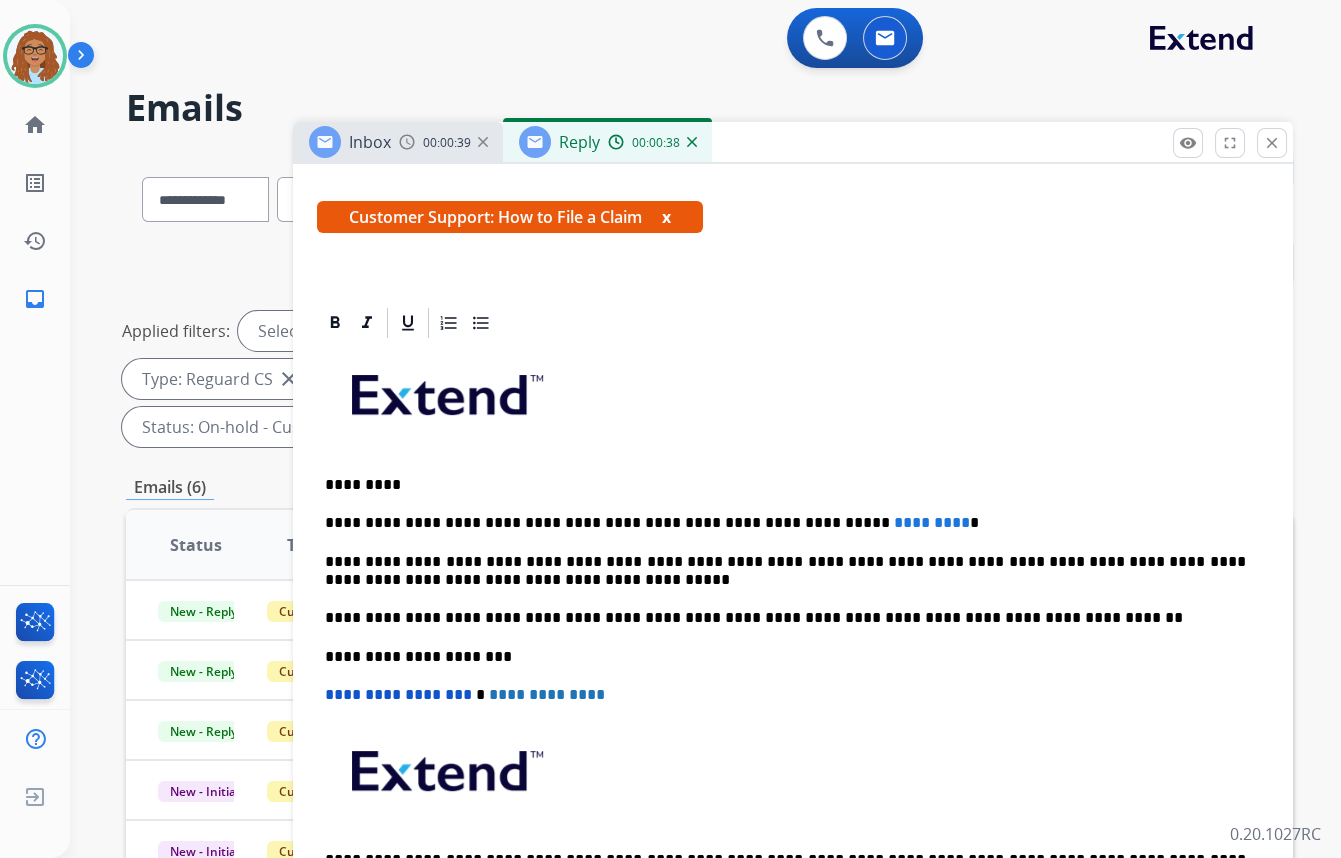 scroll, scrollTop: 363, scrollLeft: 0, axis: vertical 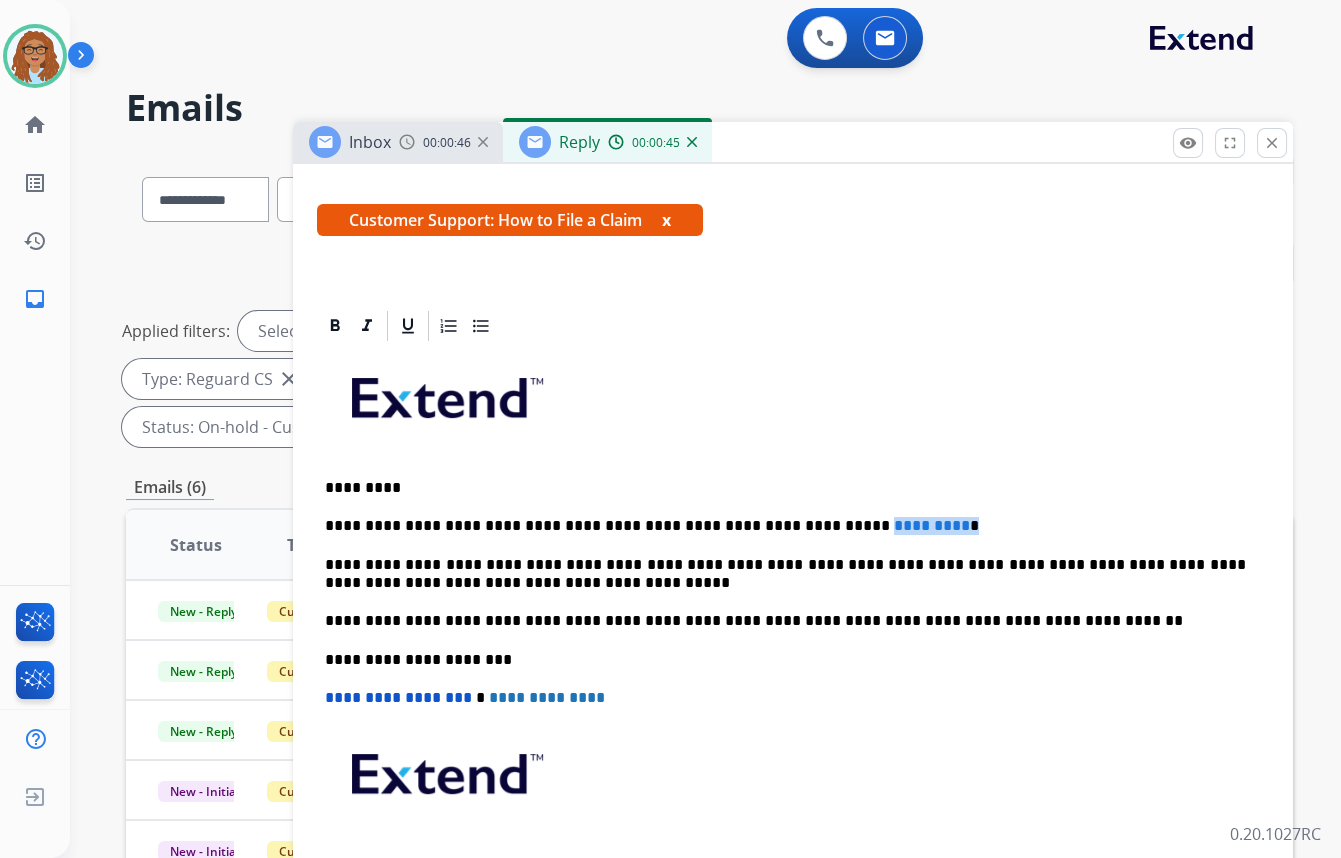 drag, startPoint x: 872, startPoint y: 515, endPoint x: 784, endPoint y: 523, distance: 88.362885 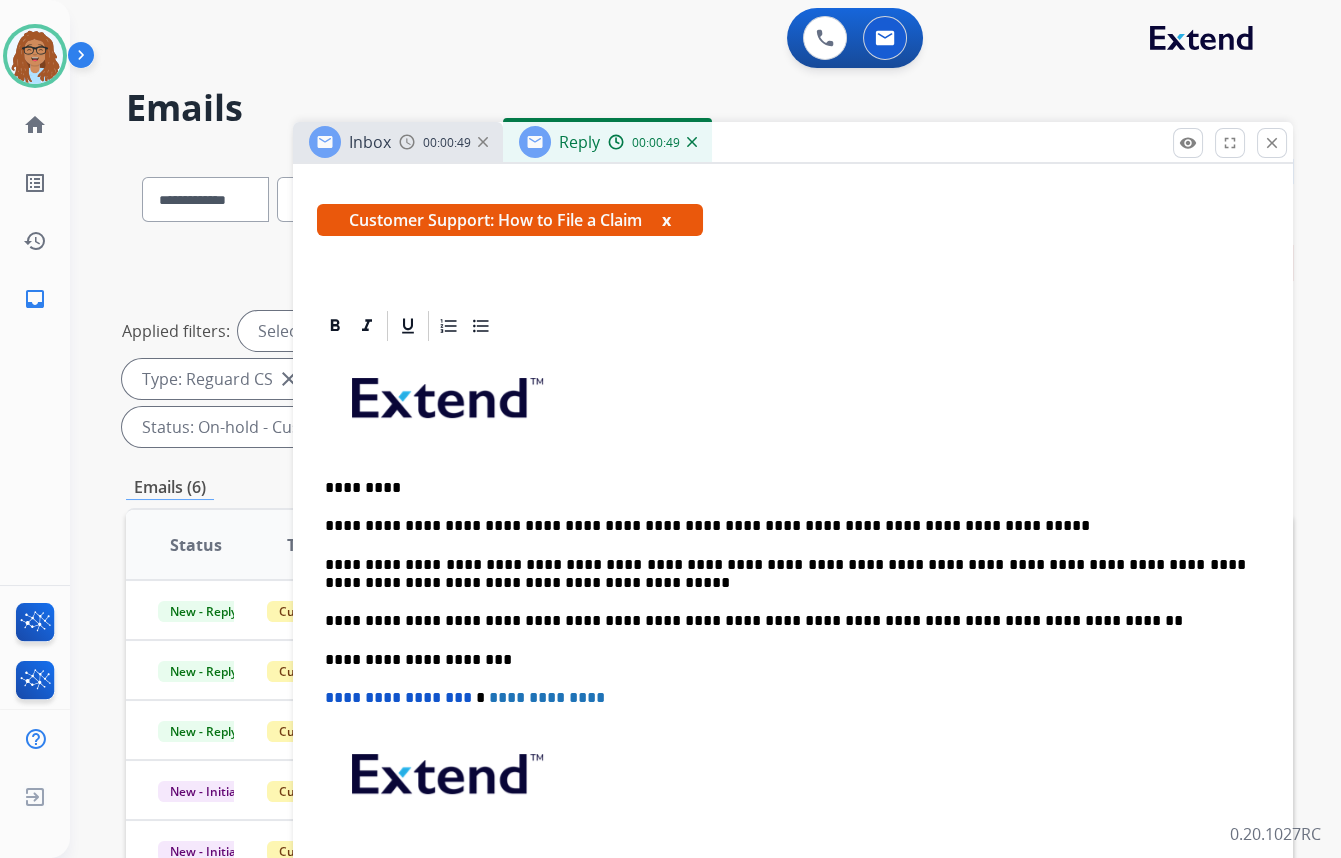 click on "**********" at bounding box center (785, 526) 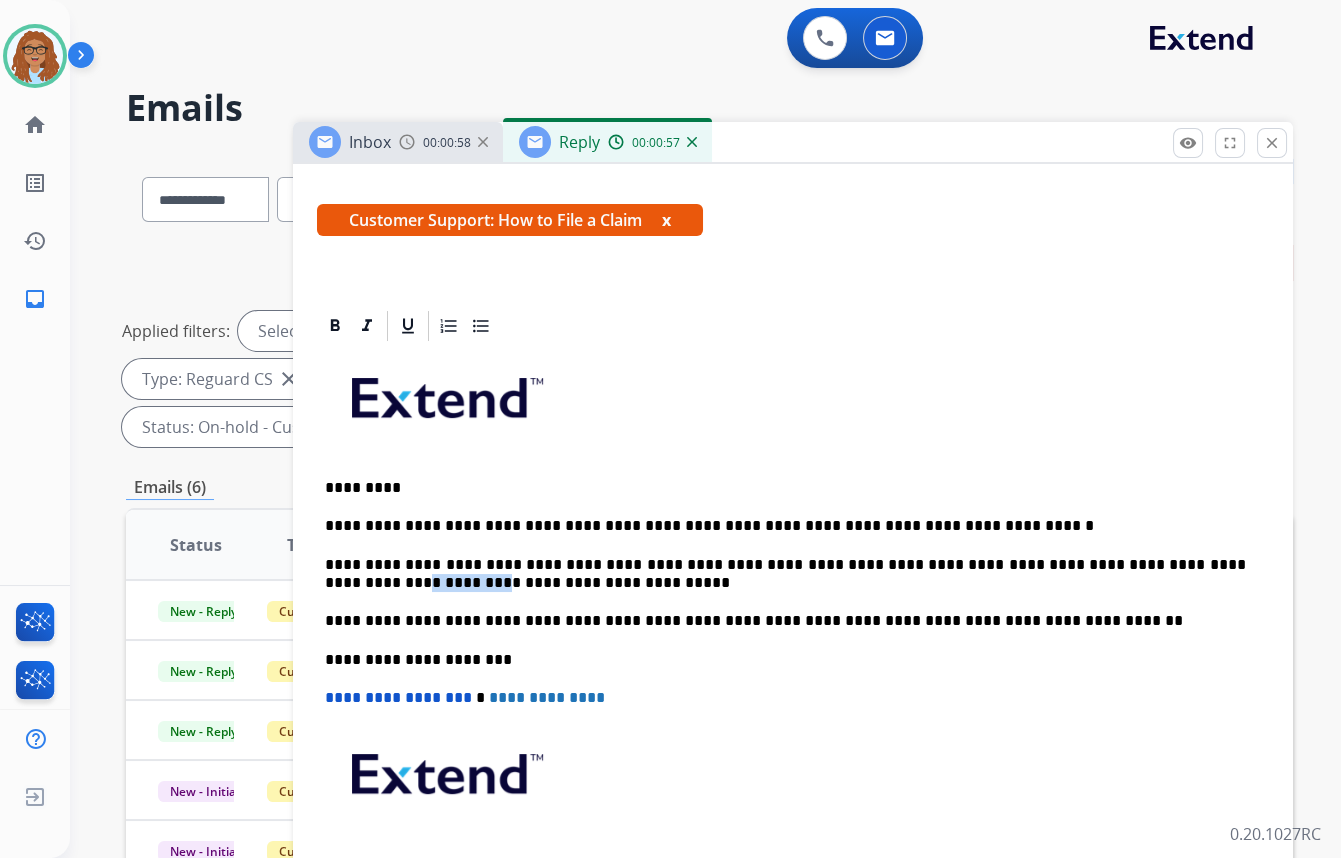 drag, startPoint x: 437, startPoint y: 581, endPoint x: 367, endPoint y: 585, distance: 70.11419 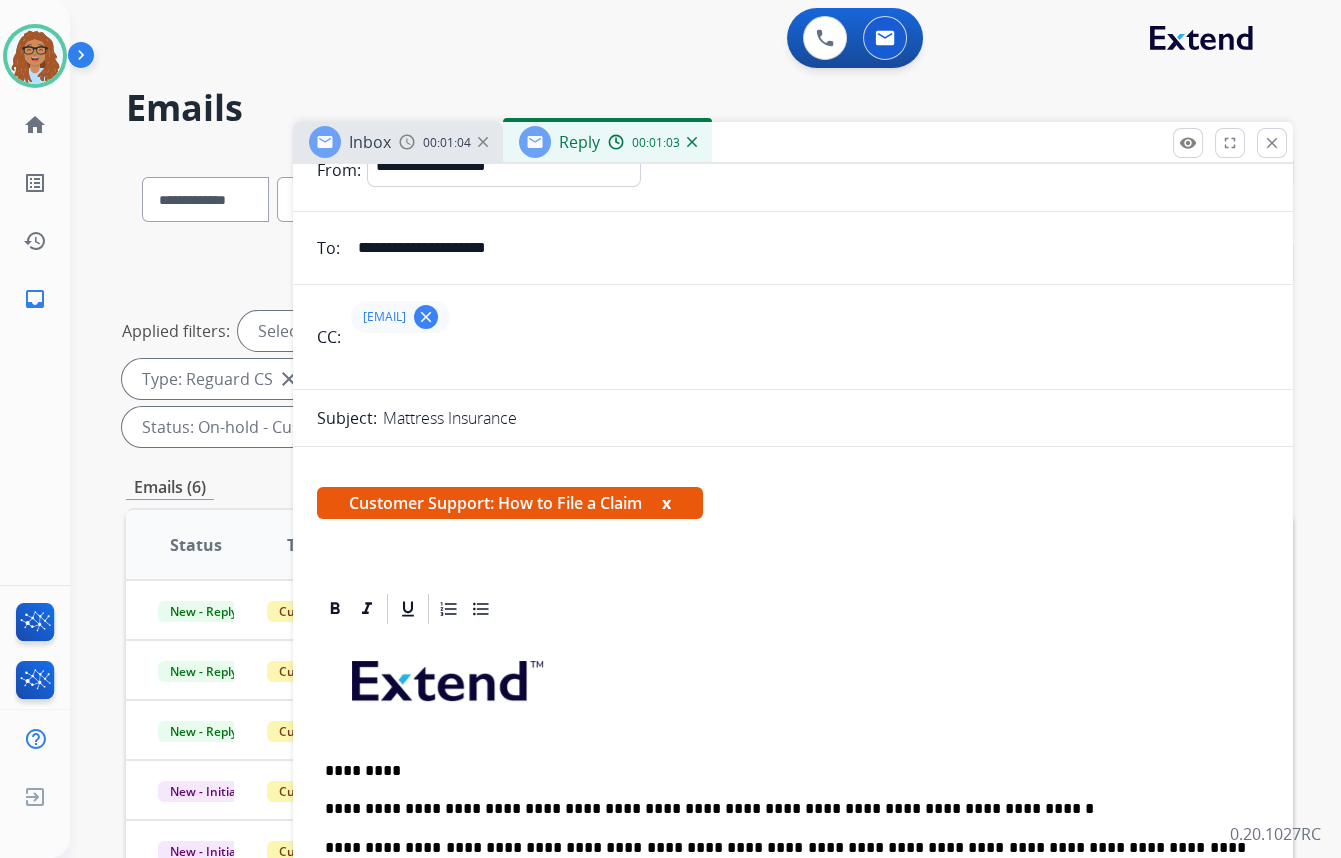 scroll, scrollTop: 0, scrollLeft: 0, axis: both 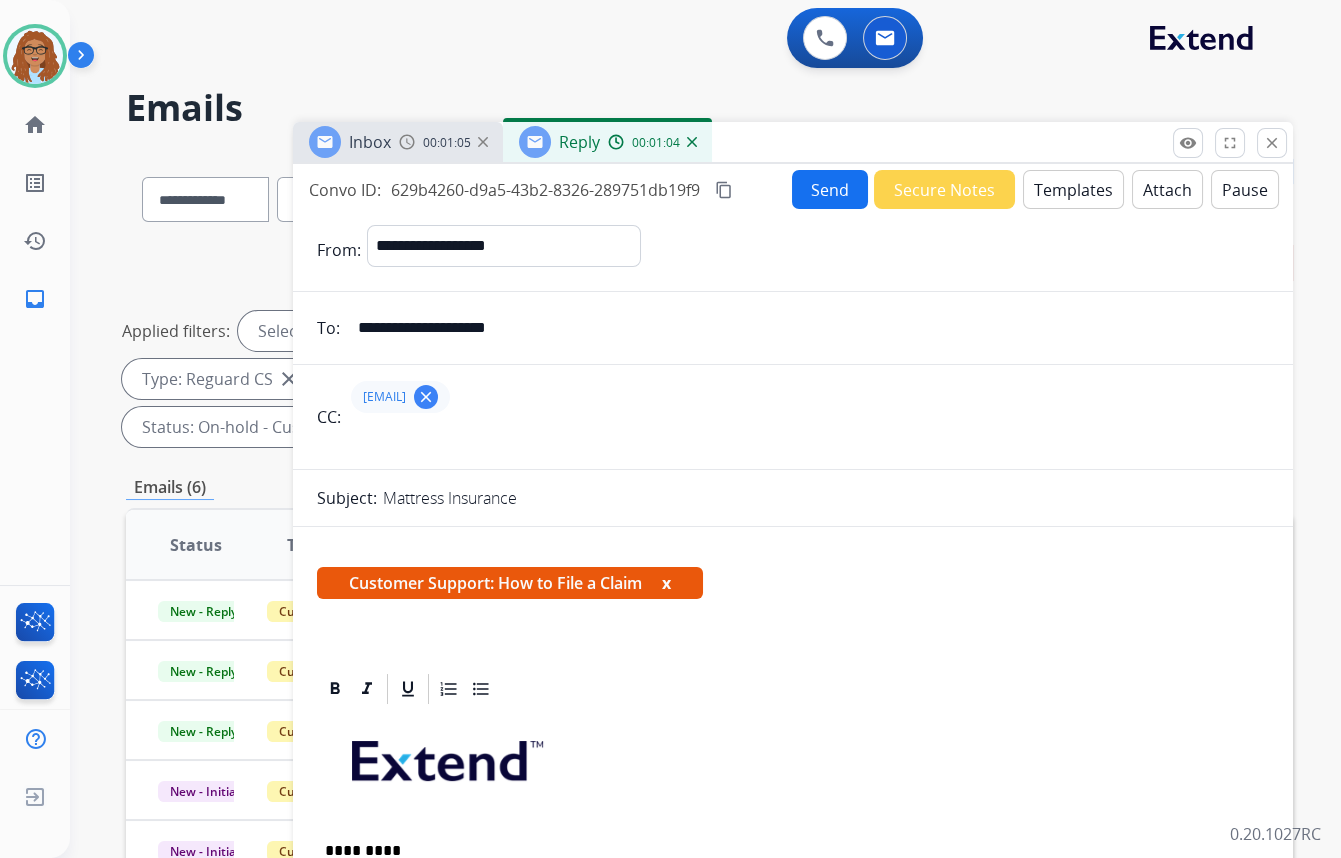 click on "Send" at bounding box center (830, 189) 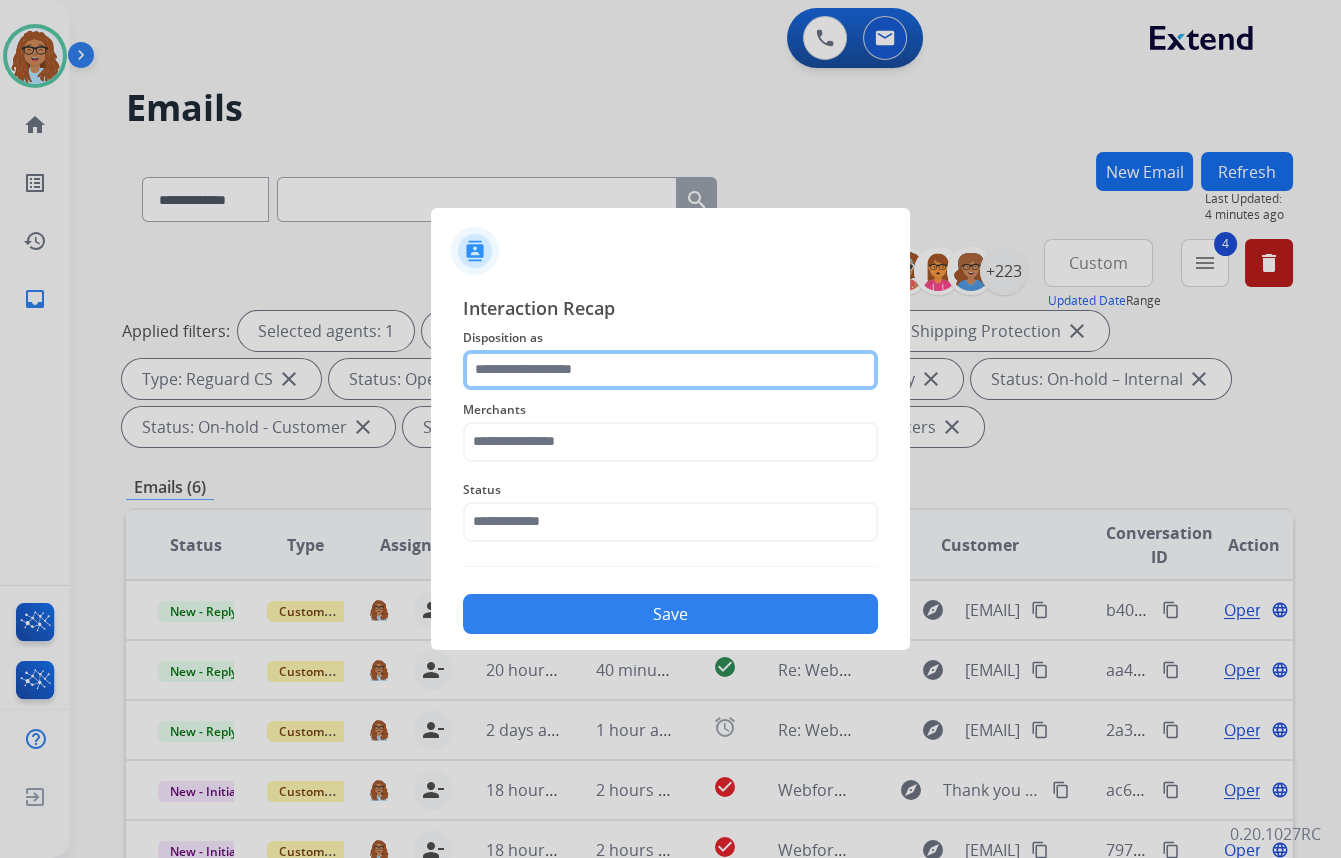 click 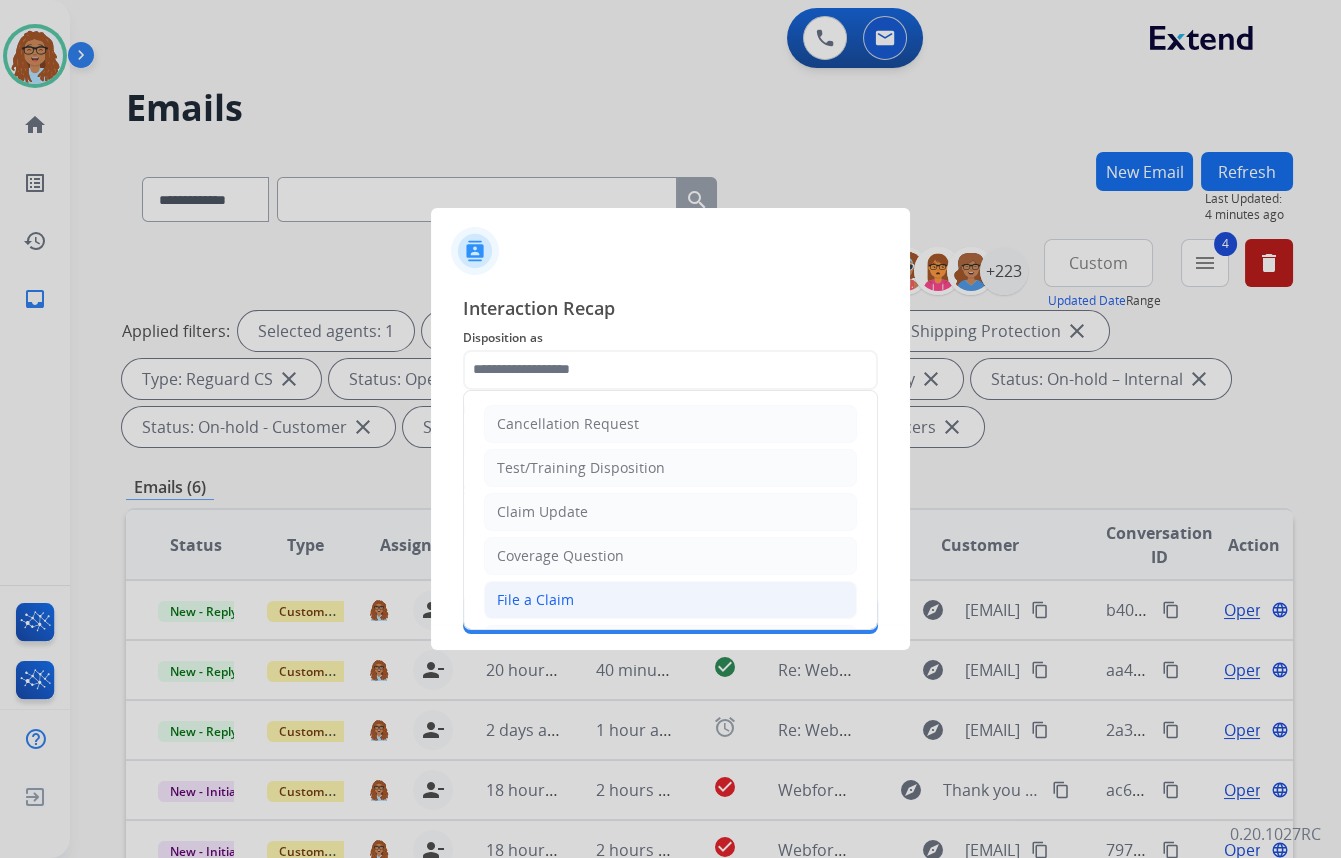 click on "File a Claim" 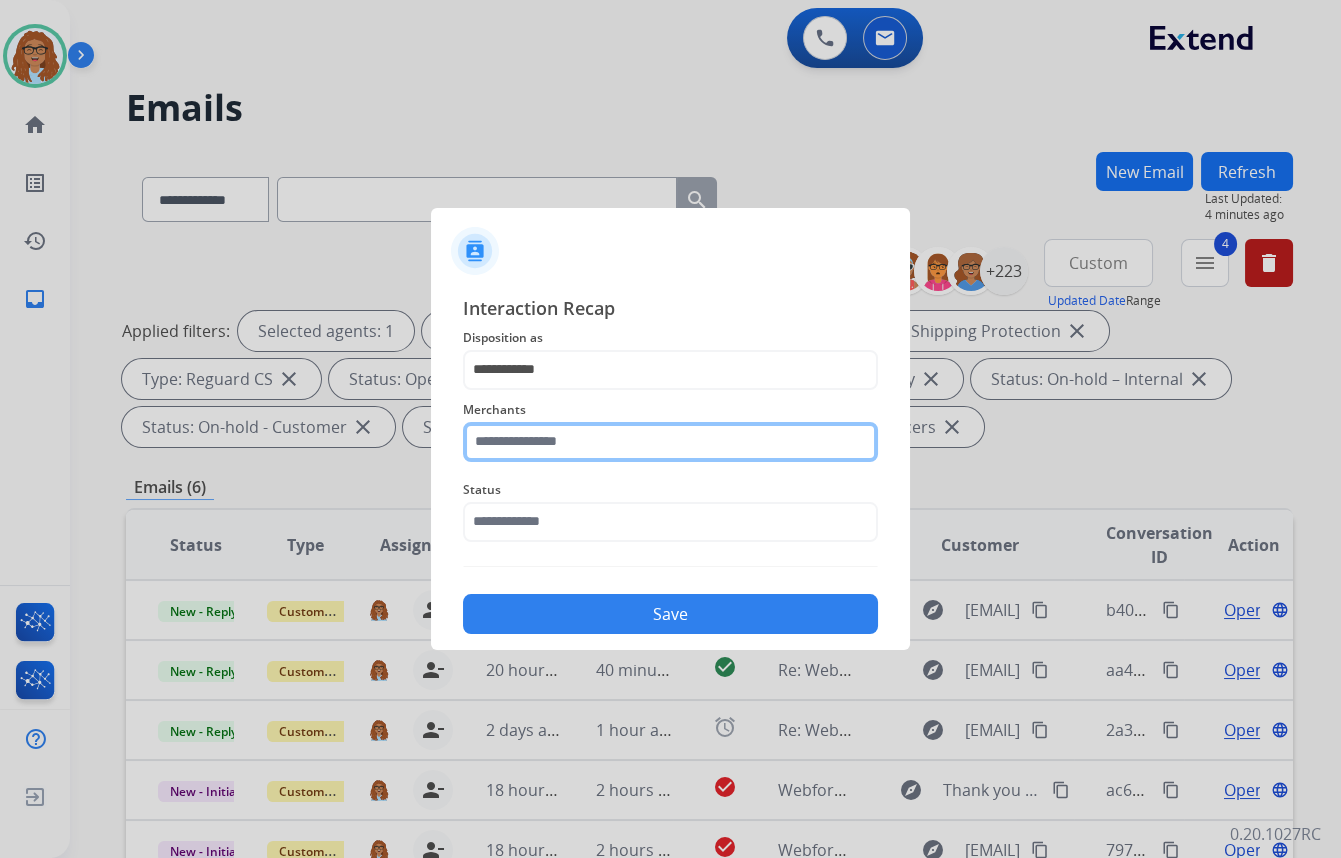 click 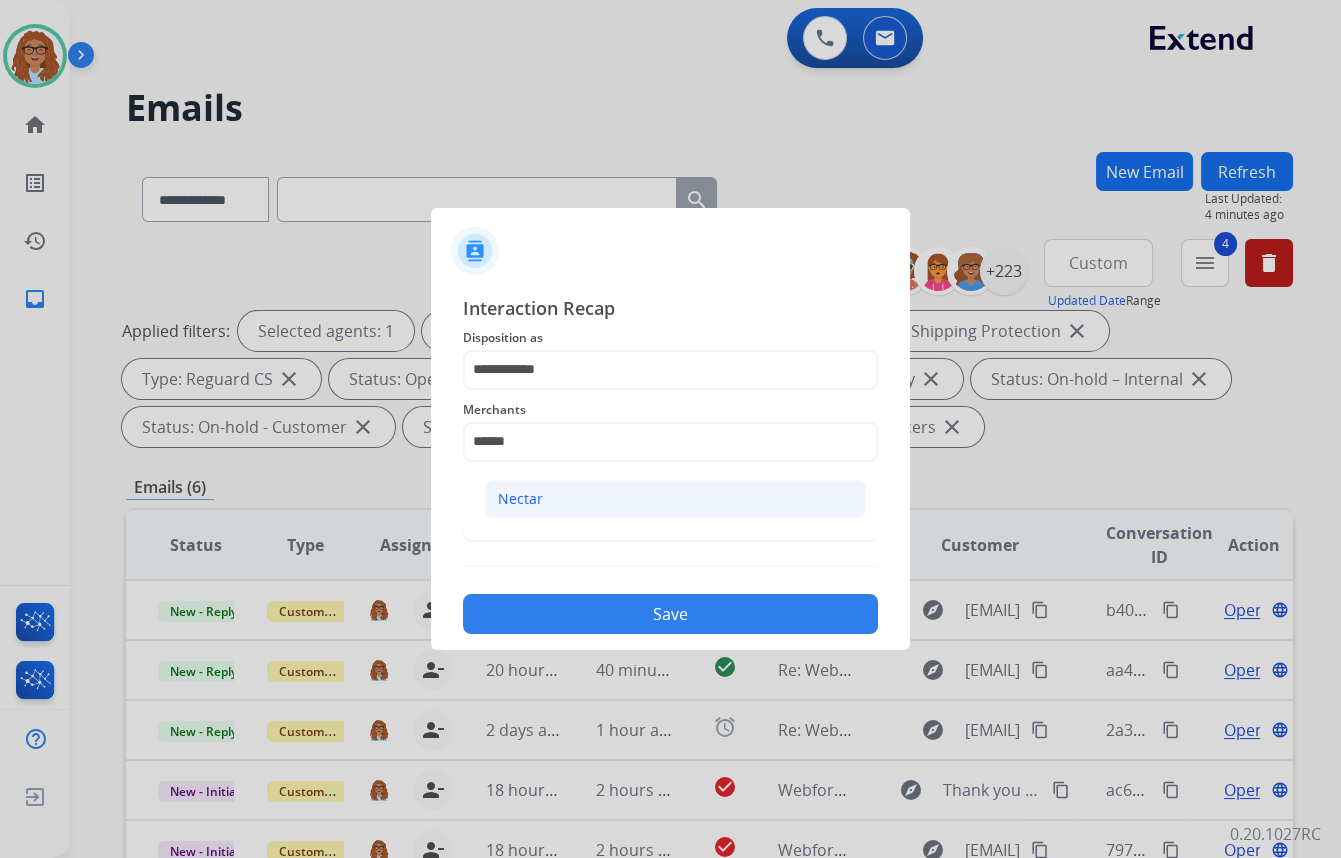 click on "Nectar" 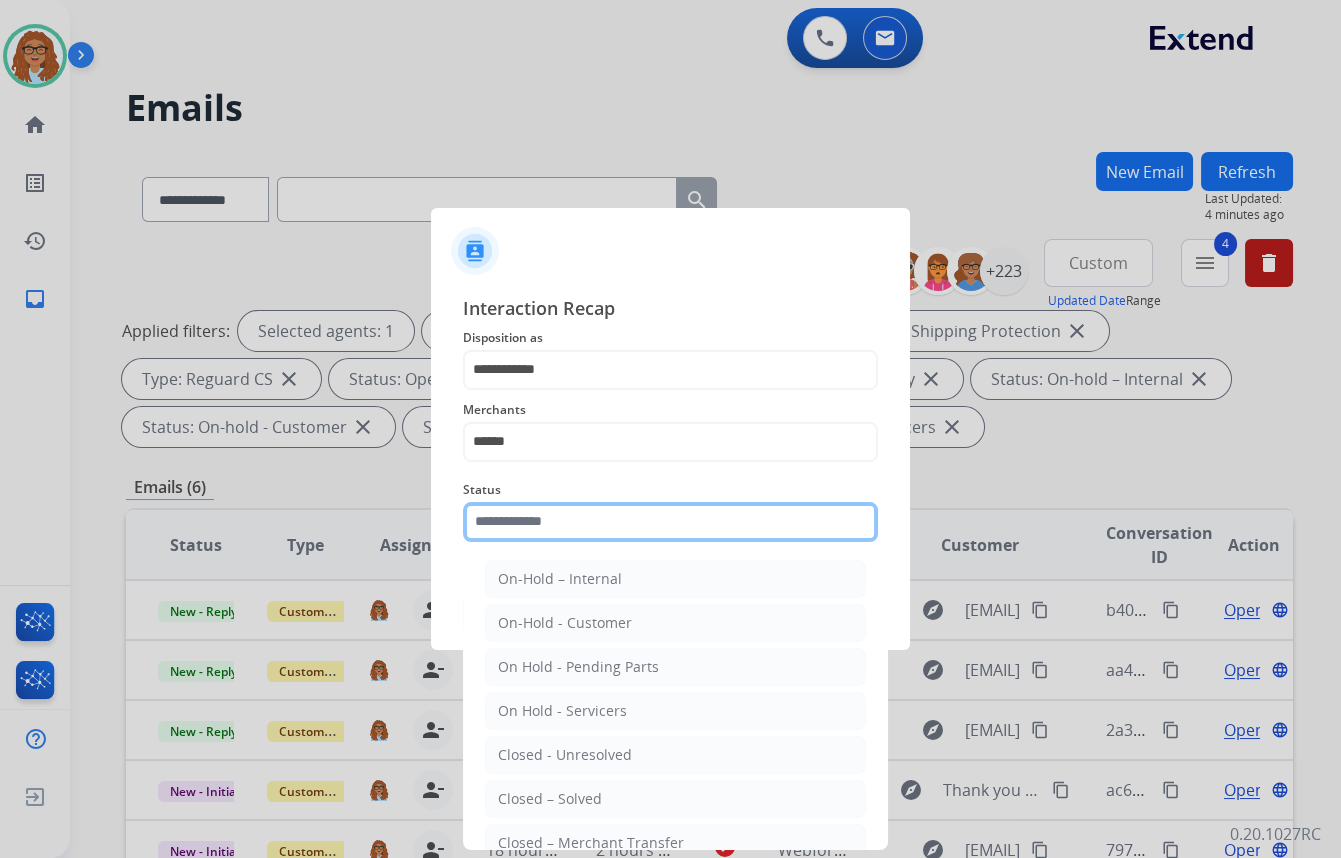 click 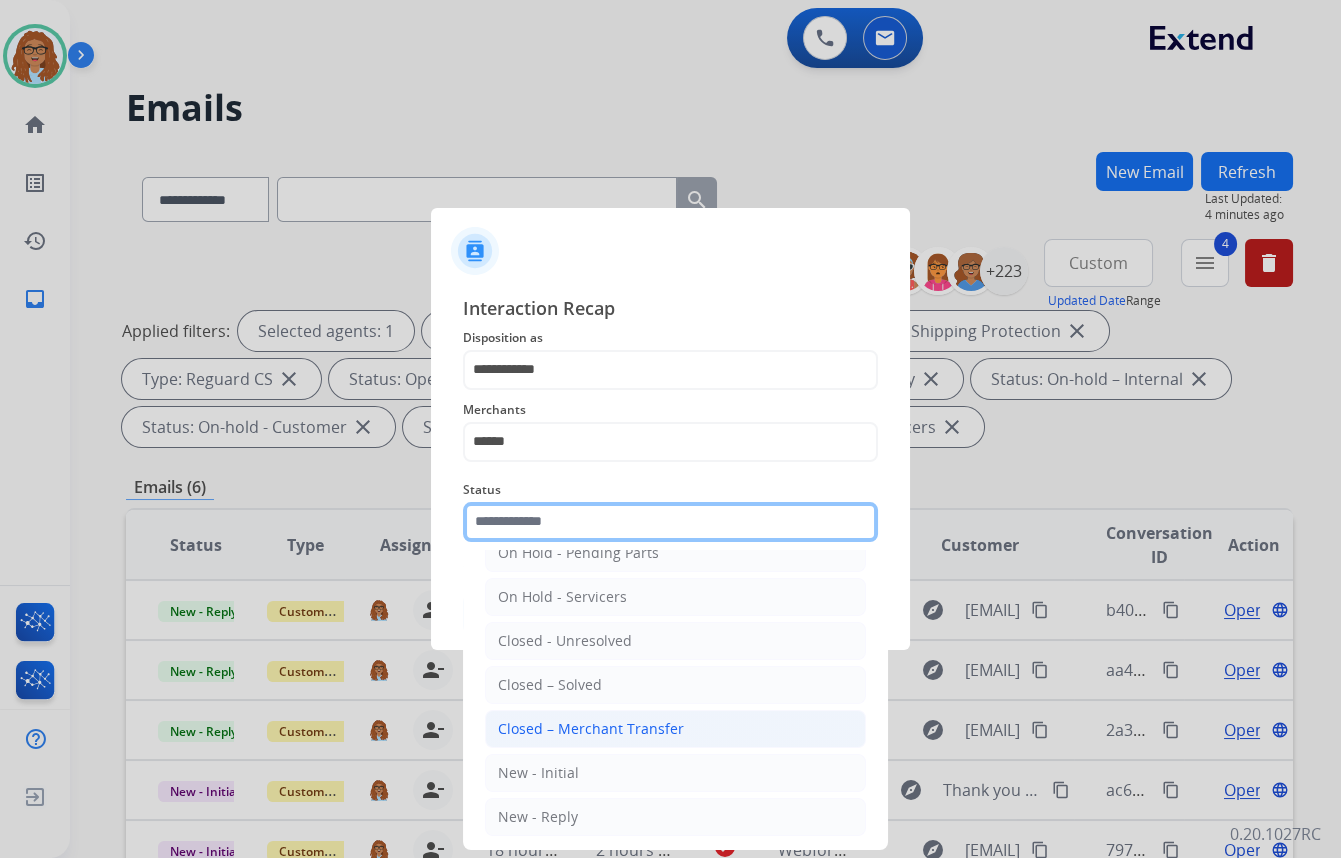 scroll, scrollTop: 118, scrollLeft: 0, axis: vertical 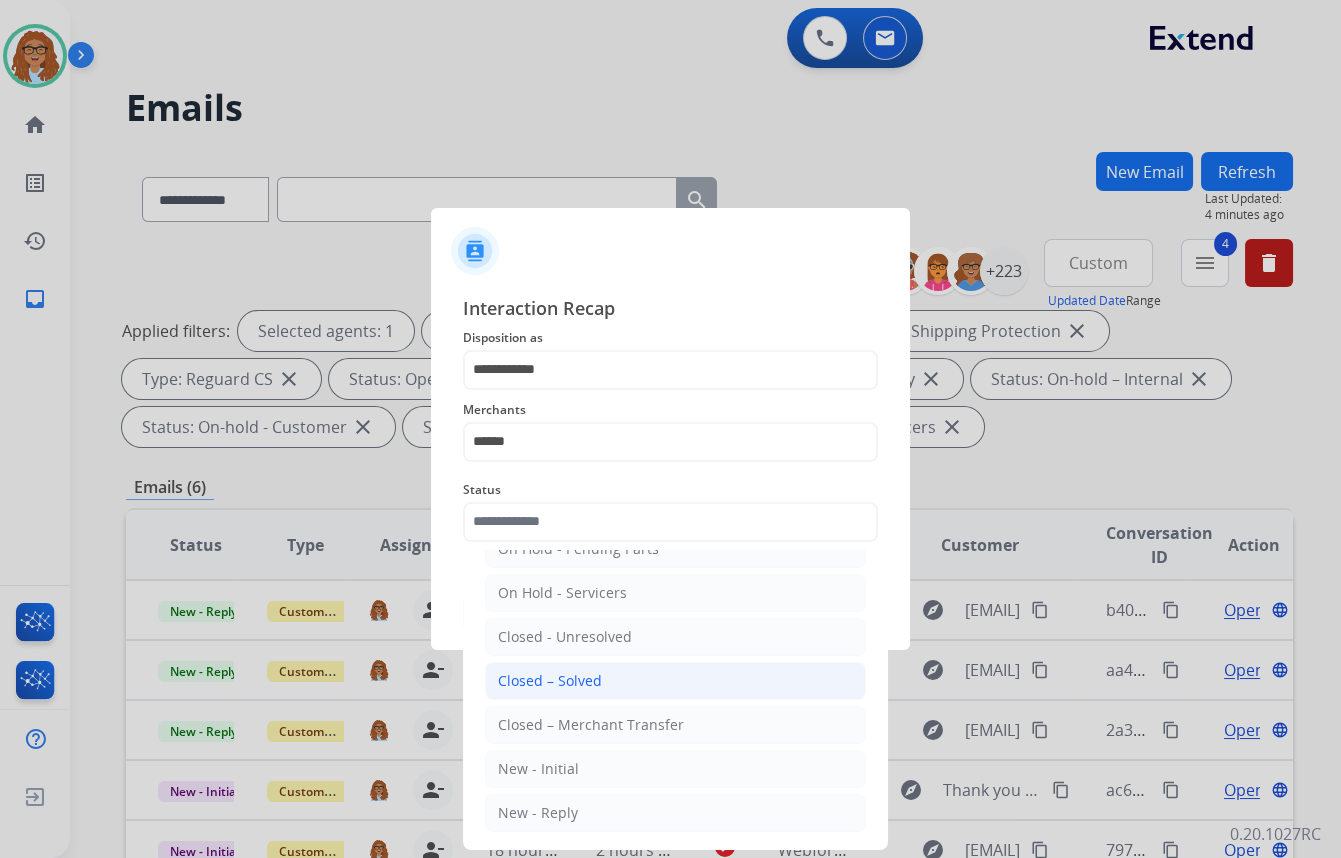 click on "Closed – Solved" 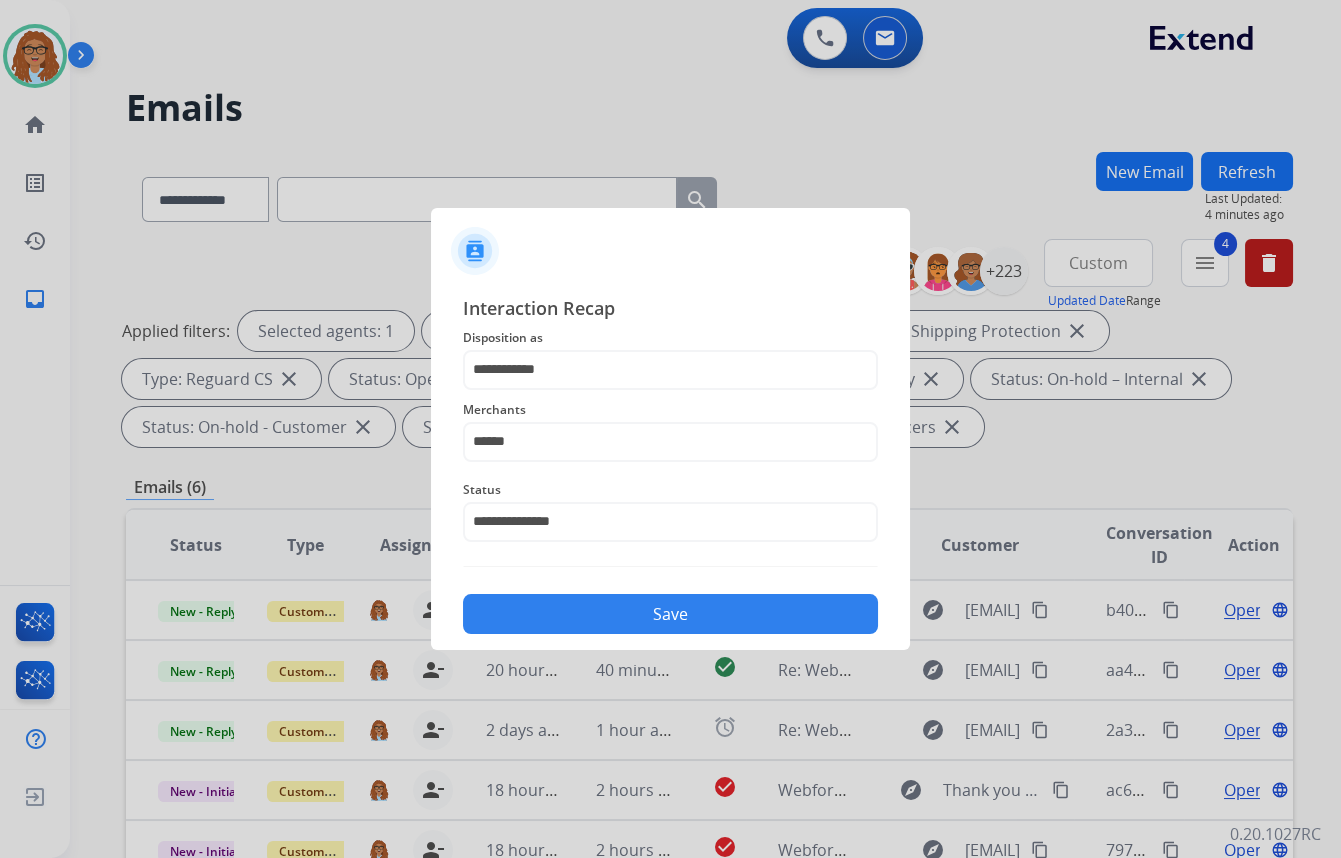 click on "Save" 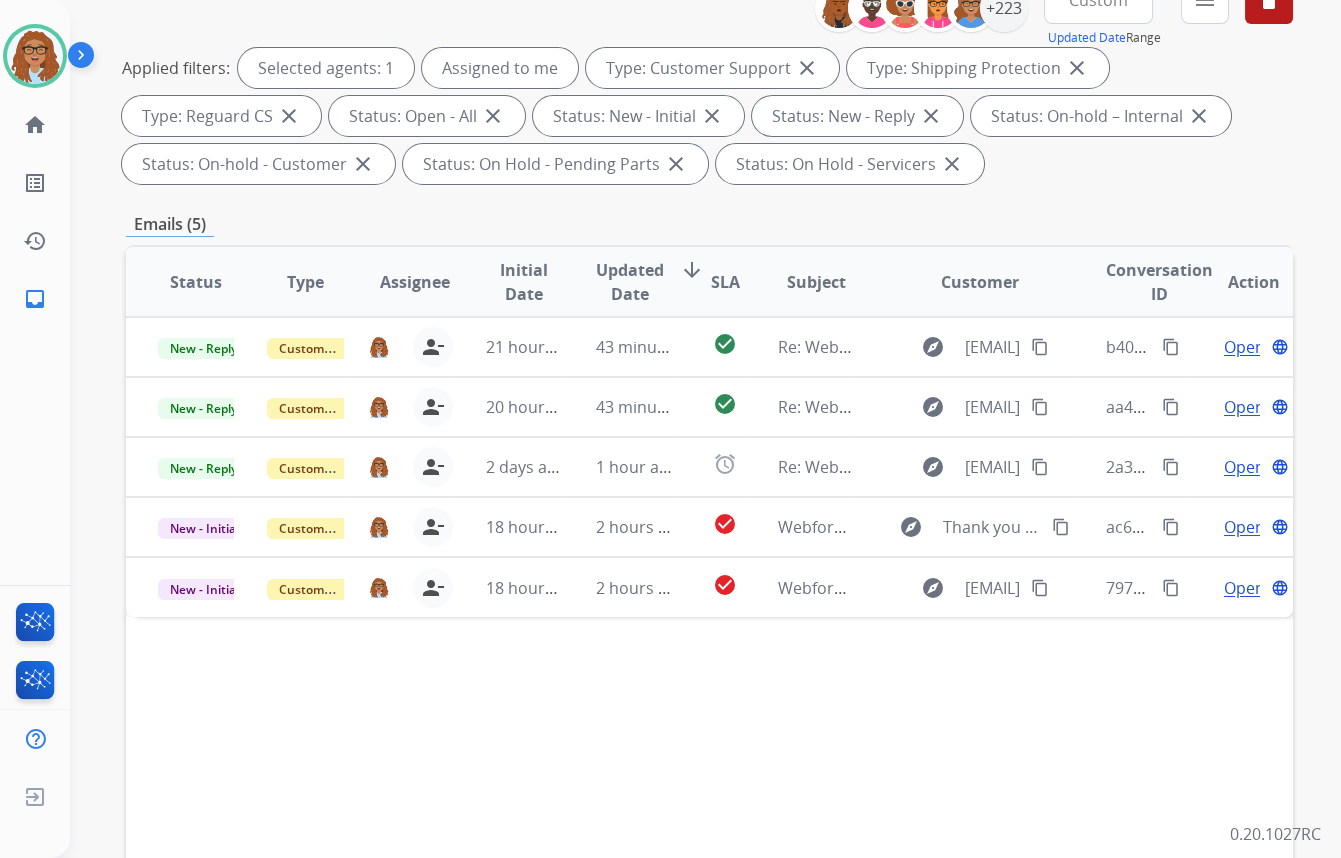 scroll, scrollTop: 272, scrollLeft: 0, axis: vertical 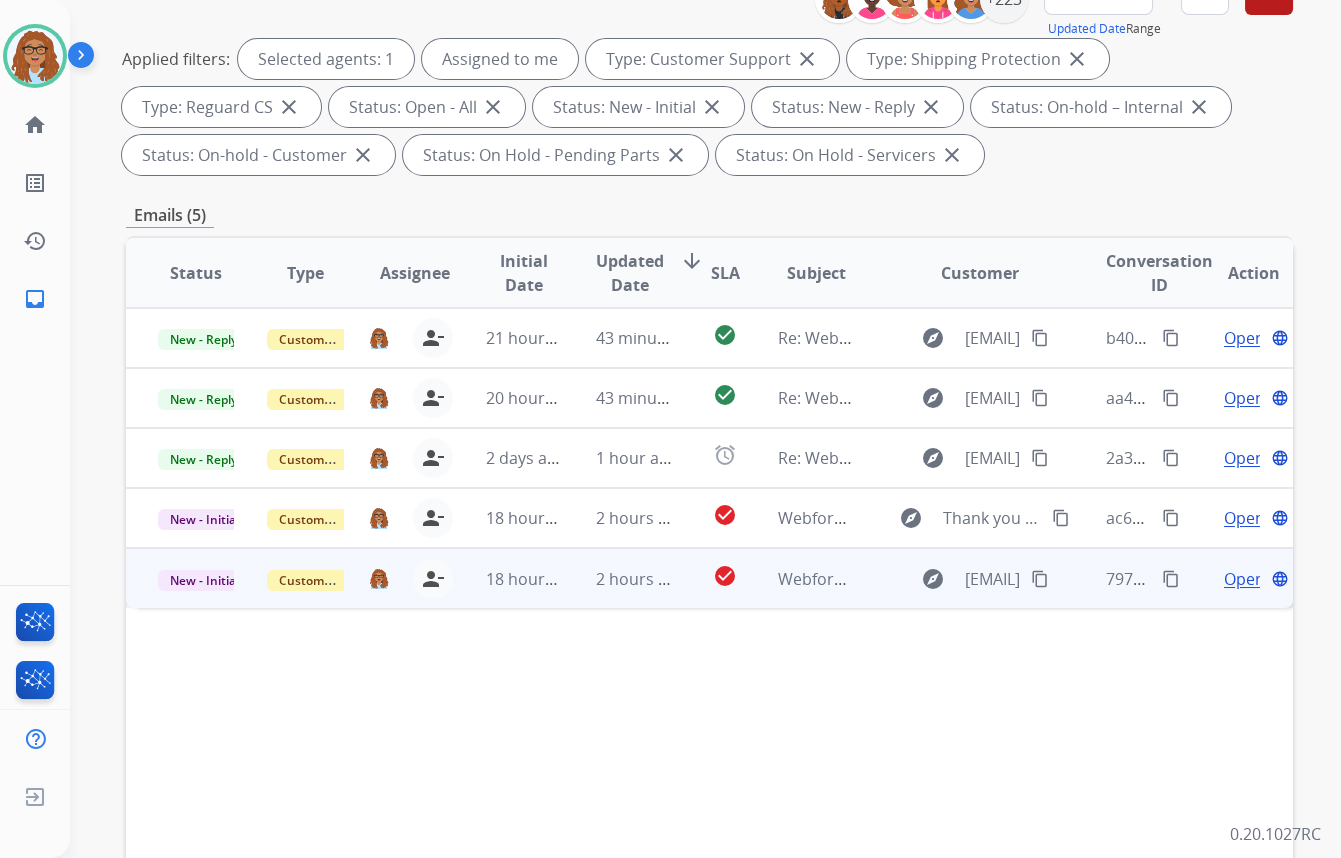 drag, startPoint x: 1162, startPoint y: 585, endPoint x: 1006, endPoint y: 567, distance: 157.03503 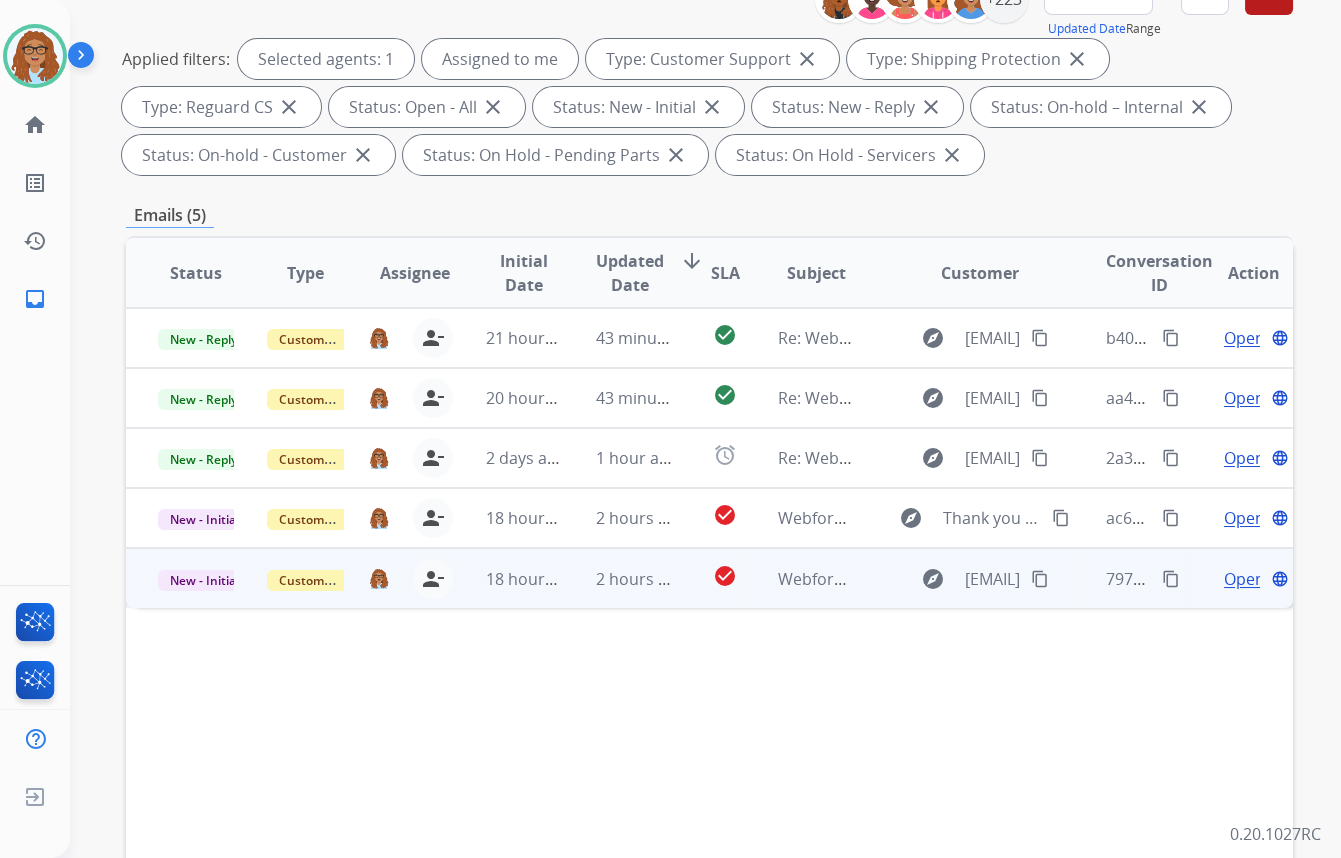 click on "content_copy" at bounding box center [1040, 579] 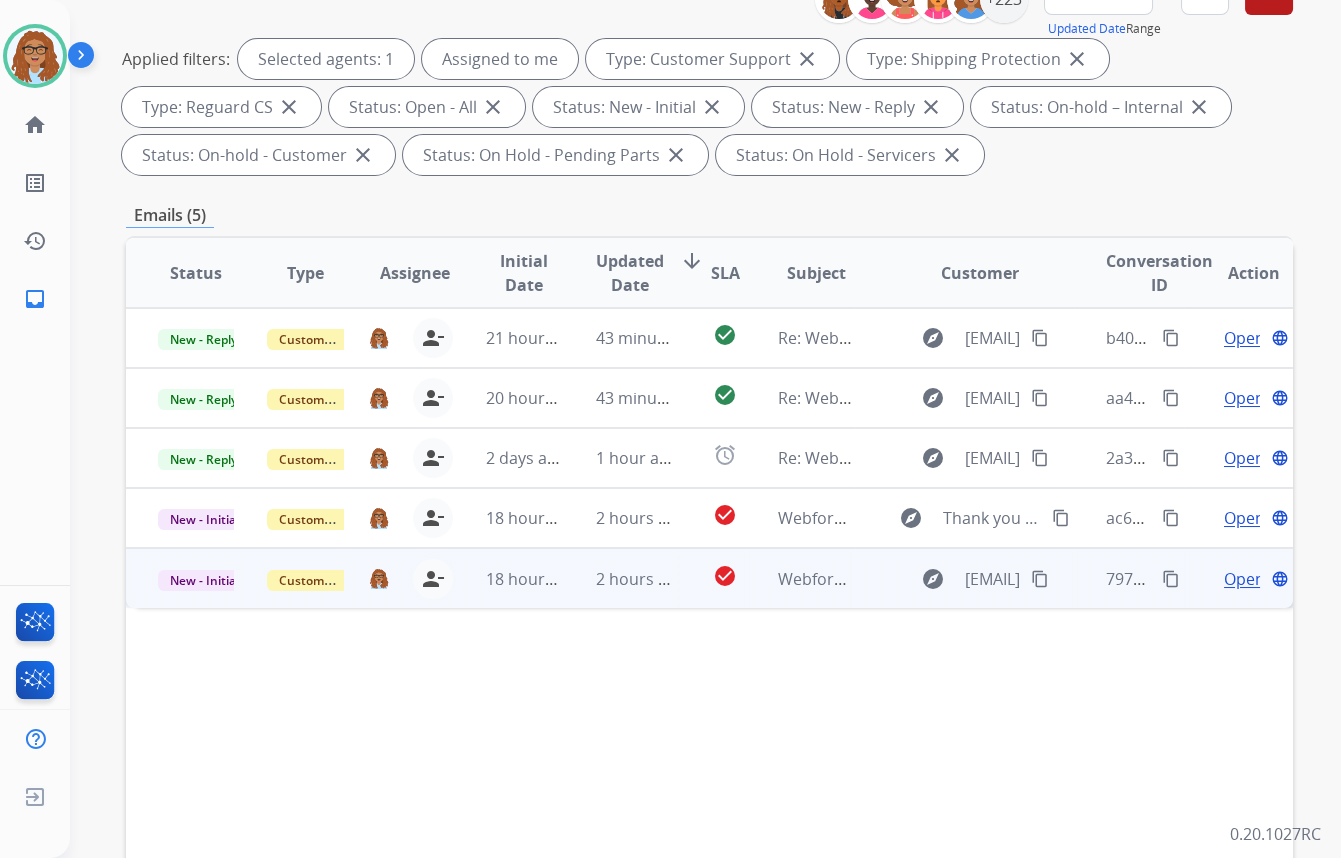 click on "Open" at bounding box center (1244, 579) 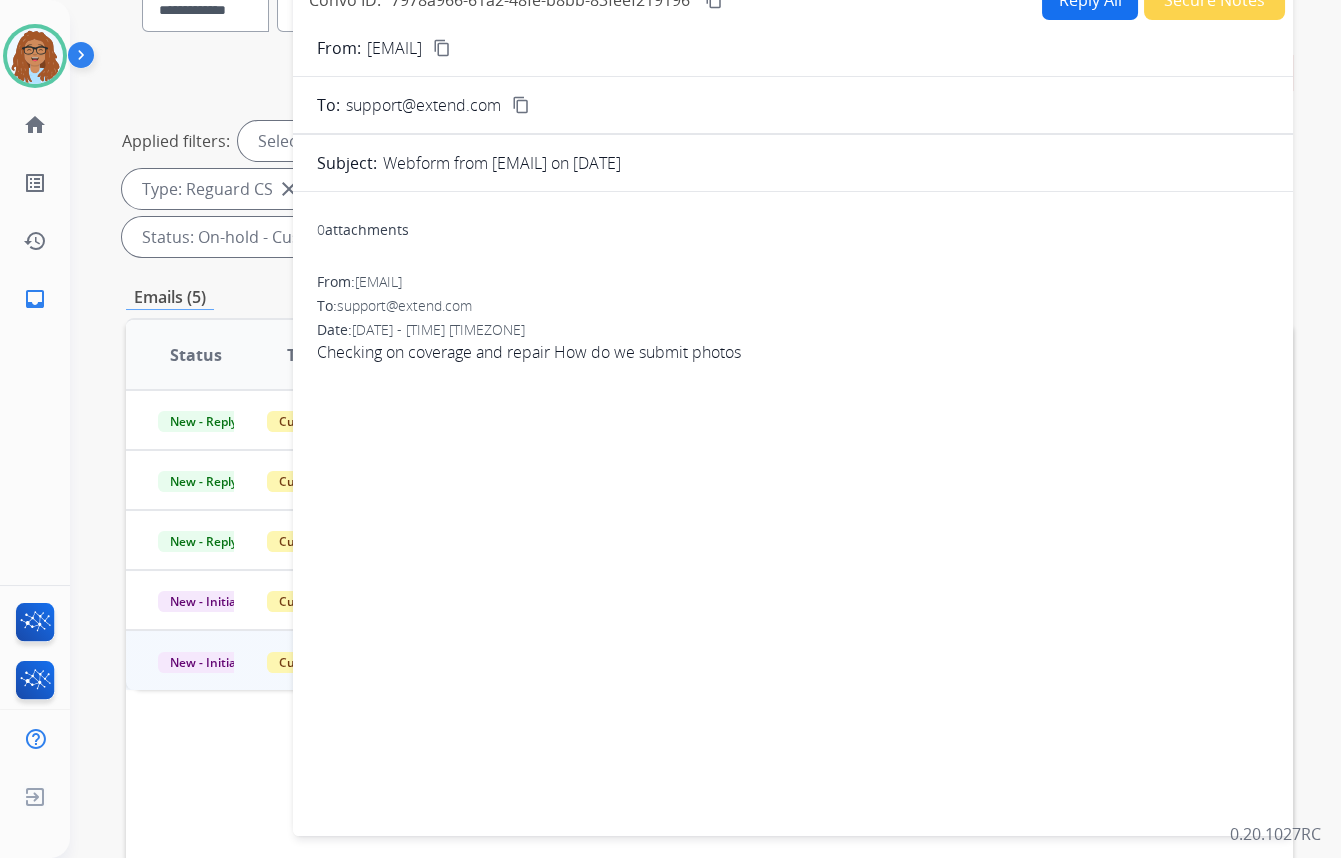 scroll, scrollTop: 181, scrollLeft: 0, axis: vertical 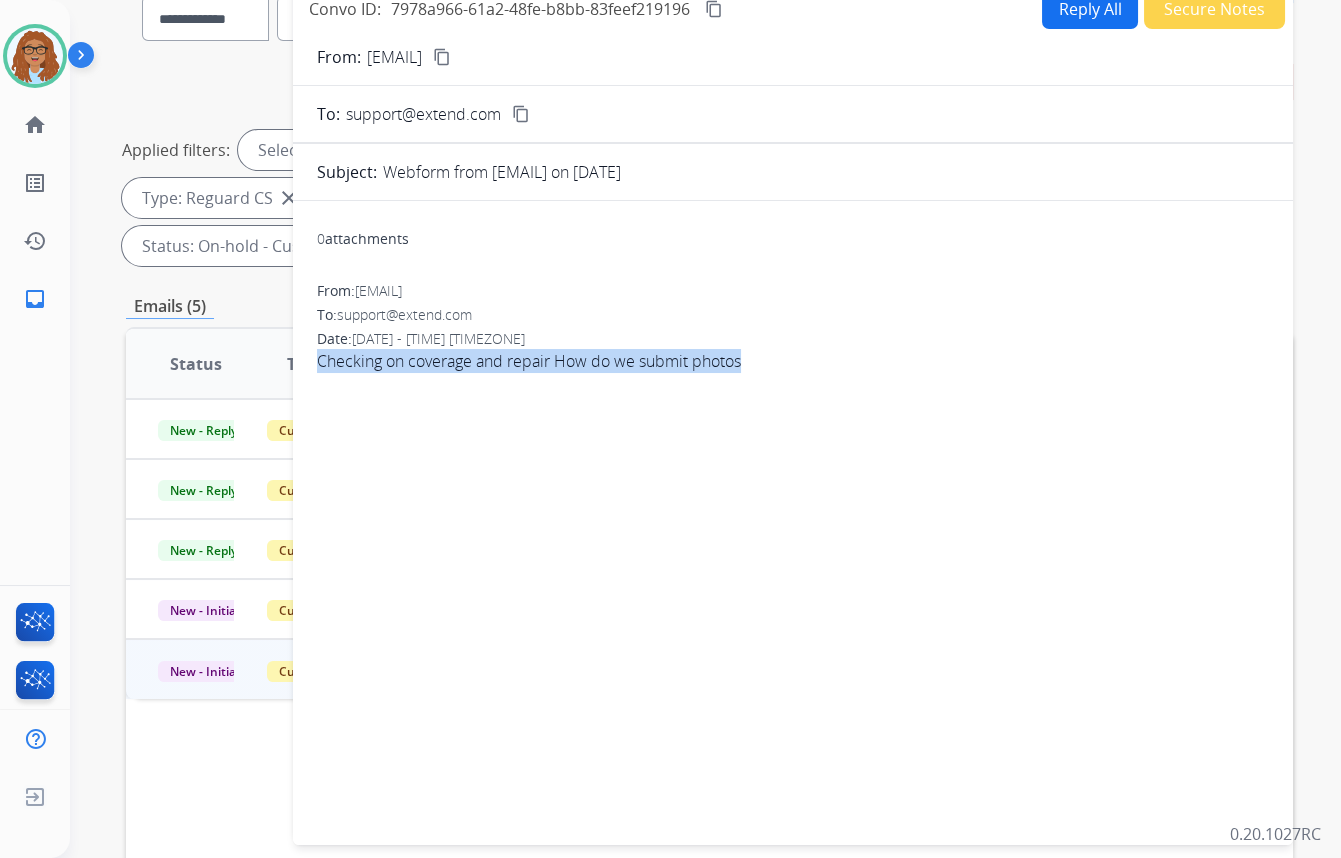 drag, startPoint x: 750, startPoint y: 360, endPoint x: 313, endPoint y: 360, distance: 437 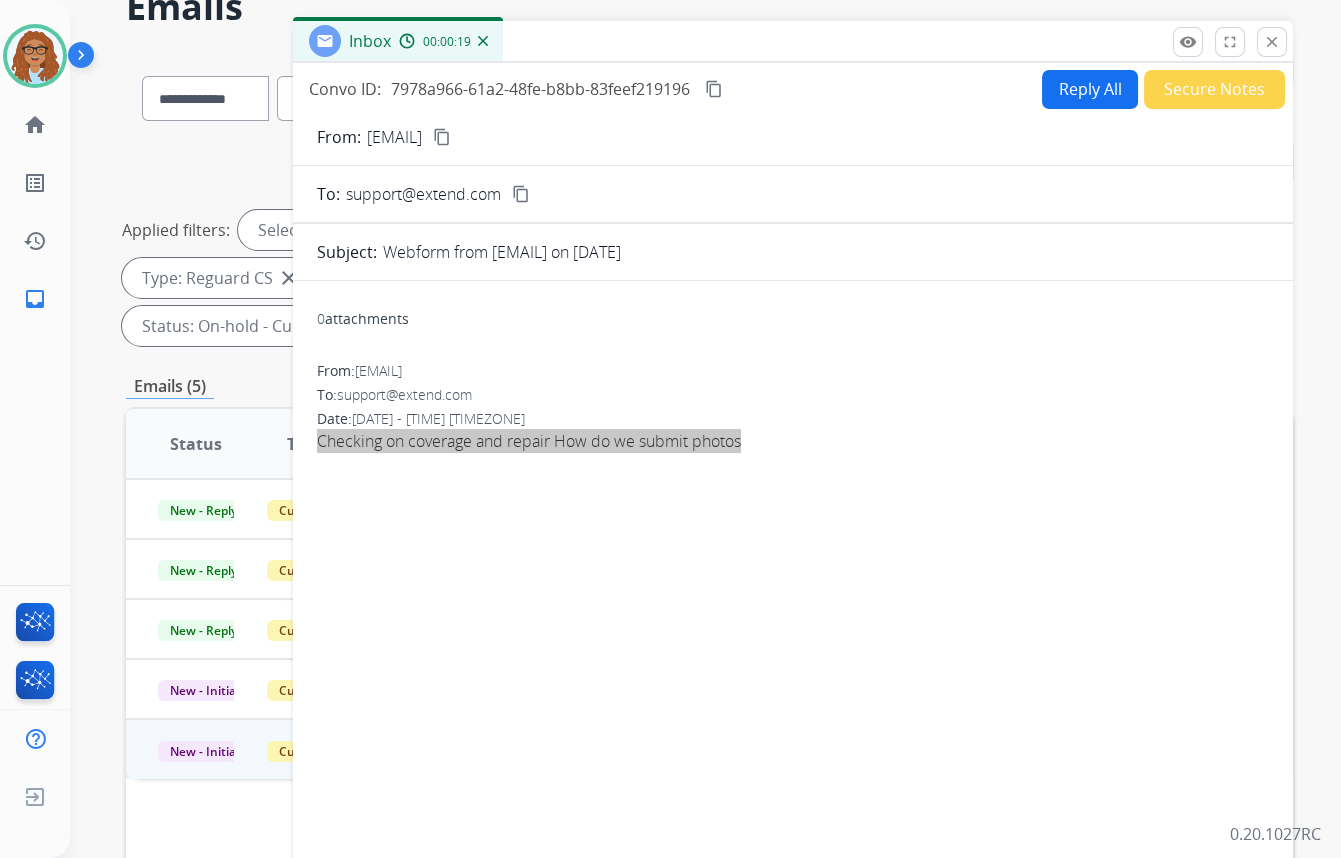 scroll, scrollTop: 90, scrollLeft: 0, axis: vertical 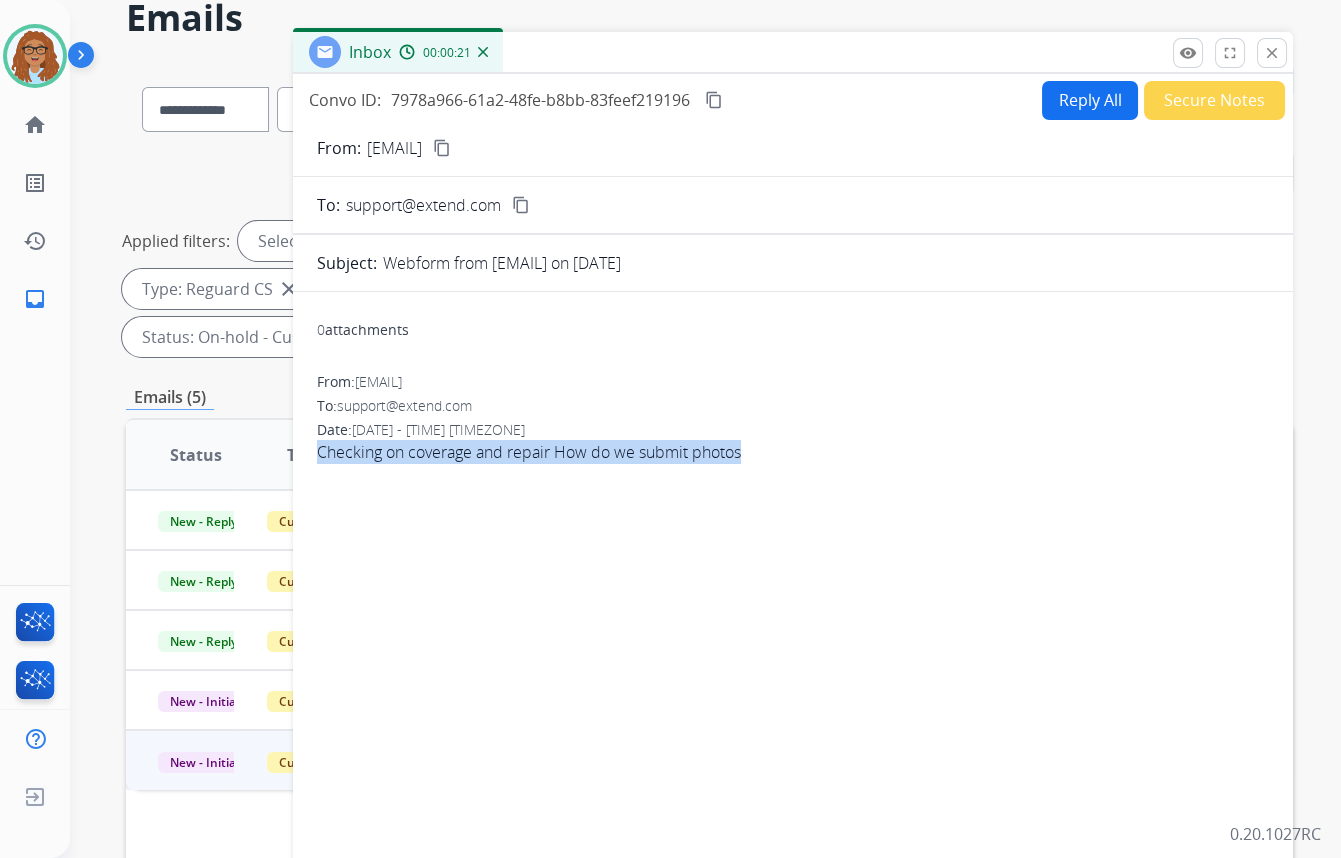 click on "content_copy" at bounding box center [442, 148] 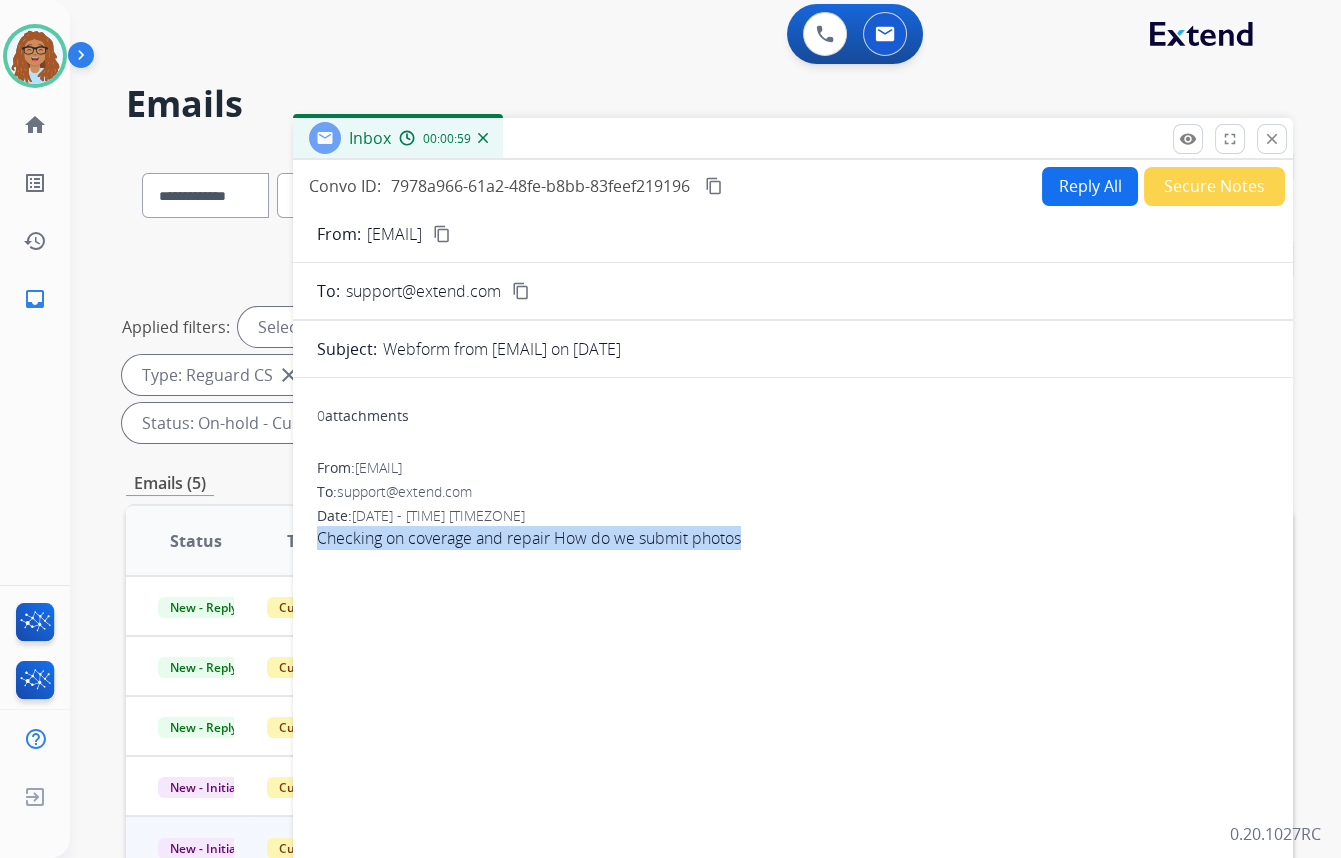 scroll, scrollTop: 0, scrollLeft: 0, axis: both 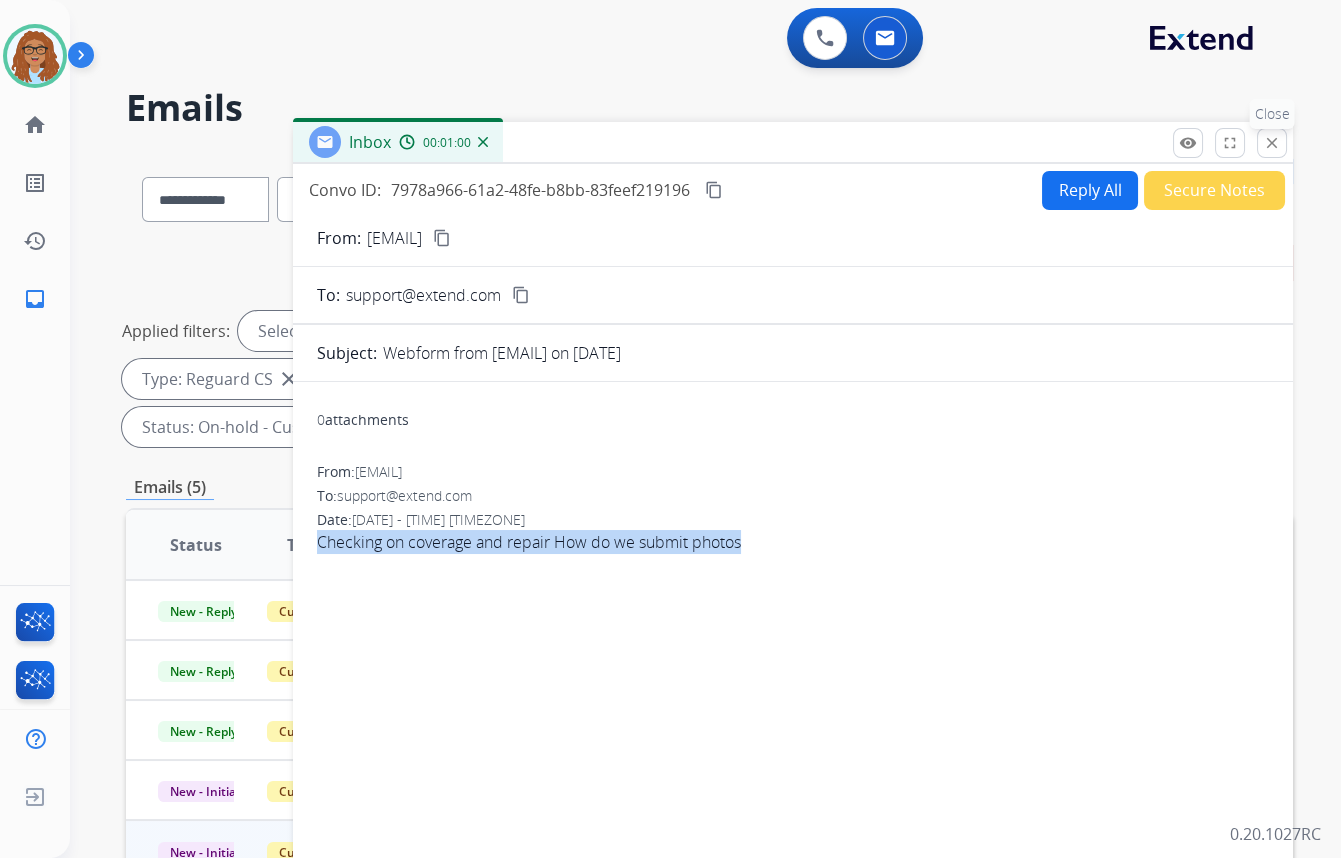 click on "close" at bounding box center [1272, 143] 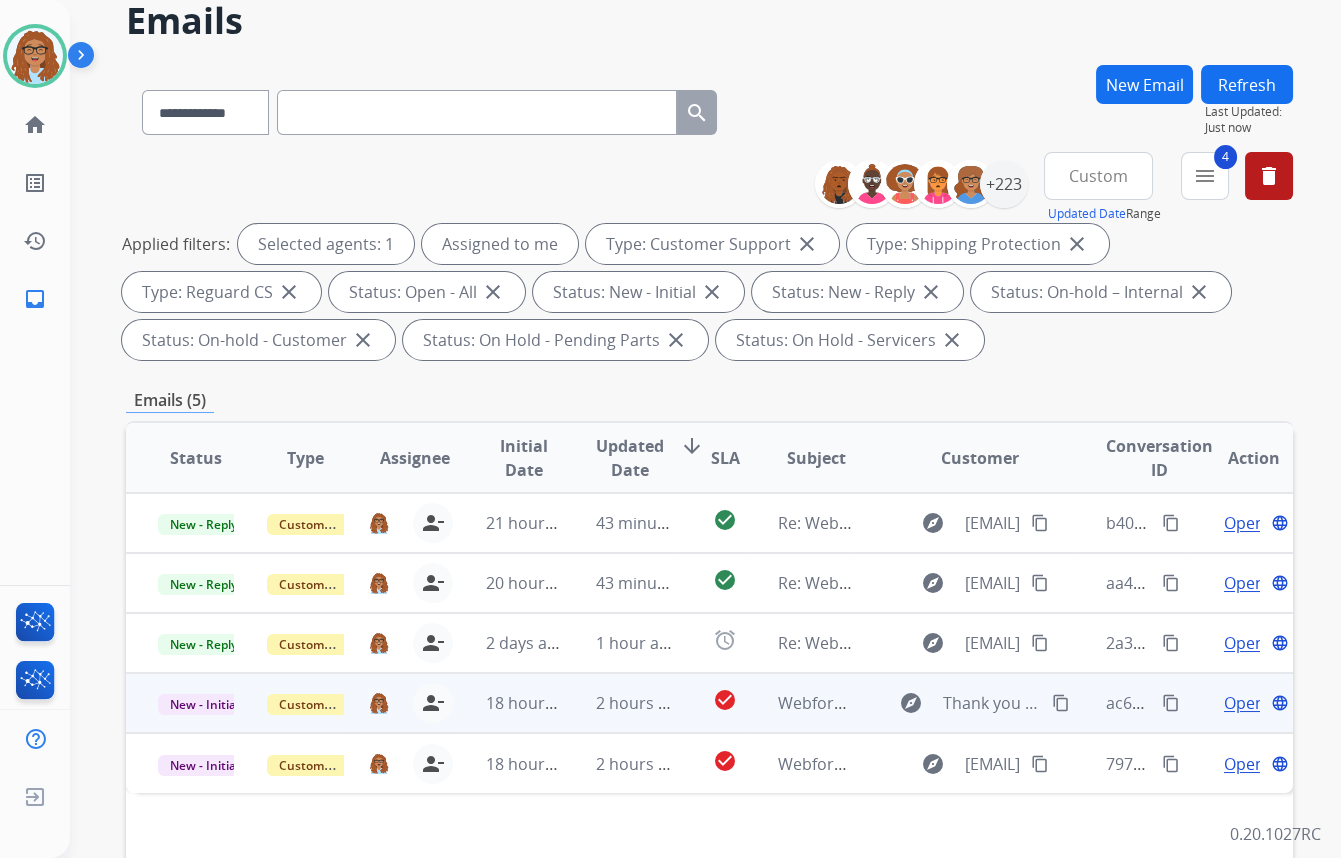 scroll, scrollTop: 241, scrollLeft: 0, axis: vertical 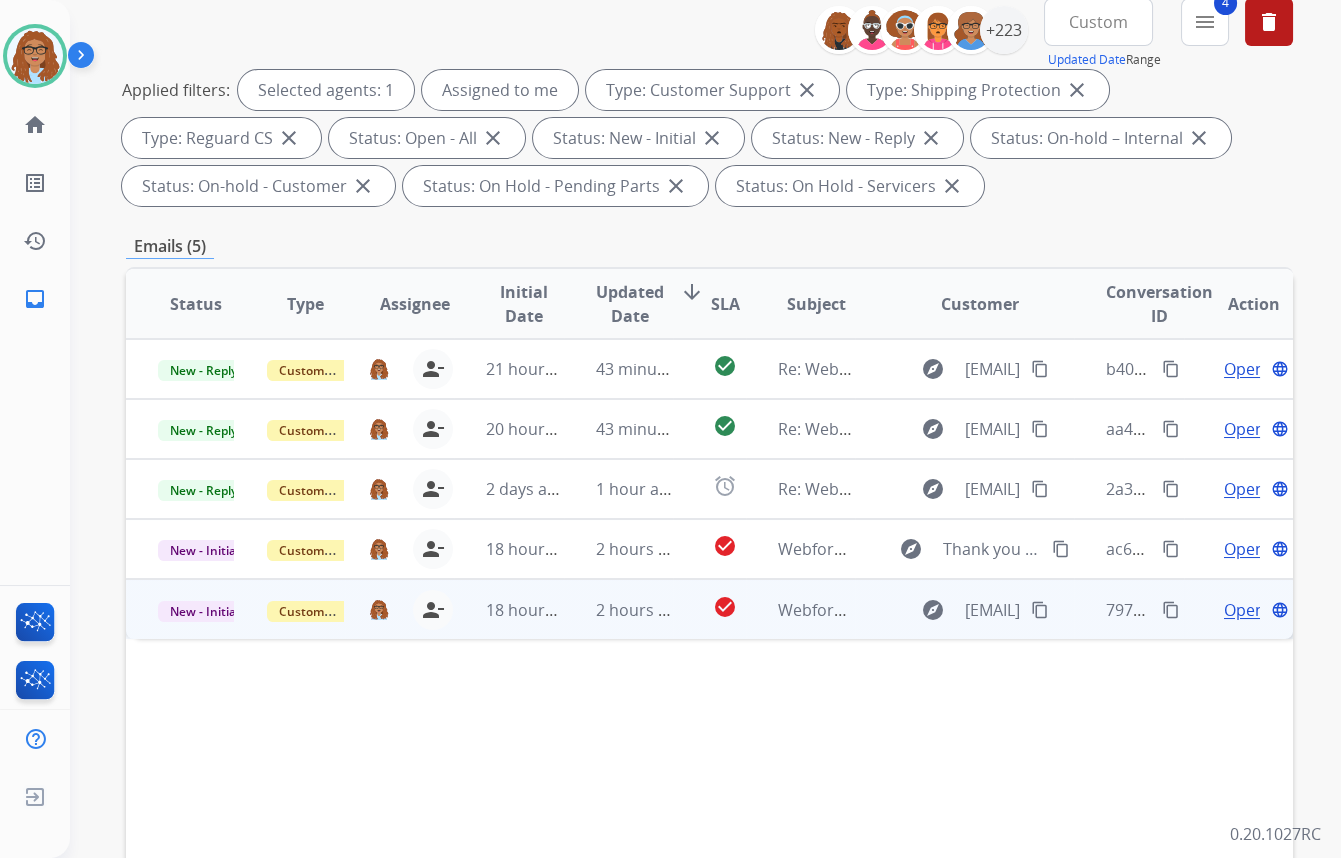 click on "Open" at bounding box center [1244, 610] 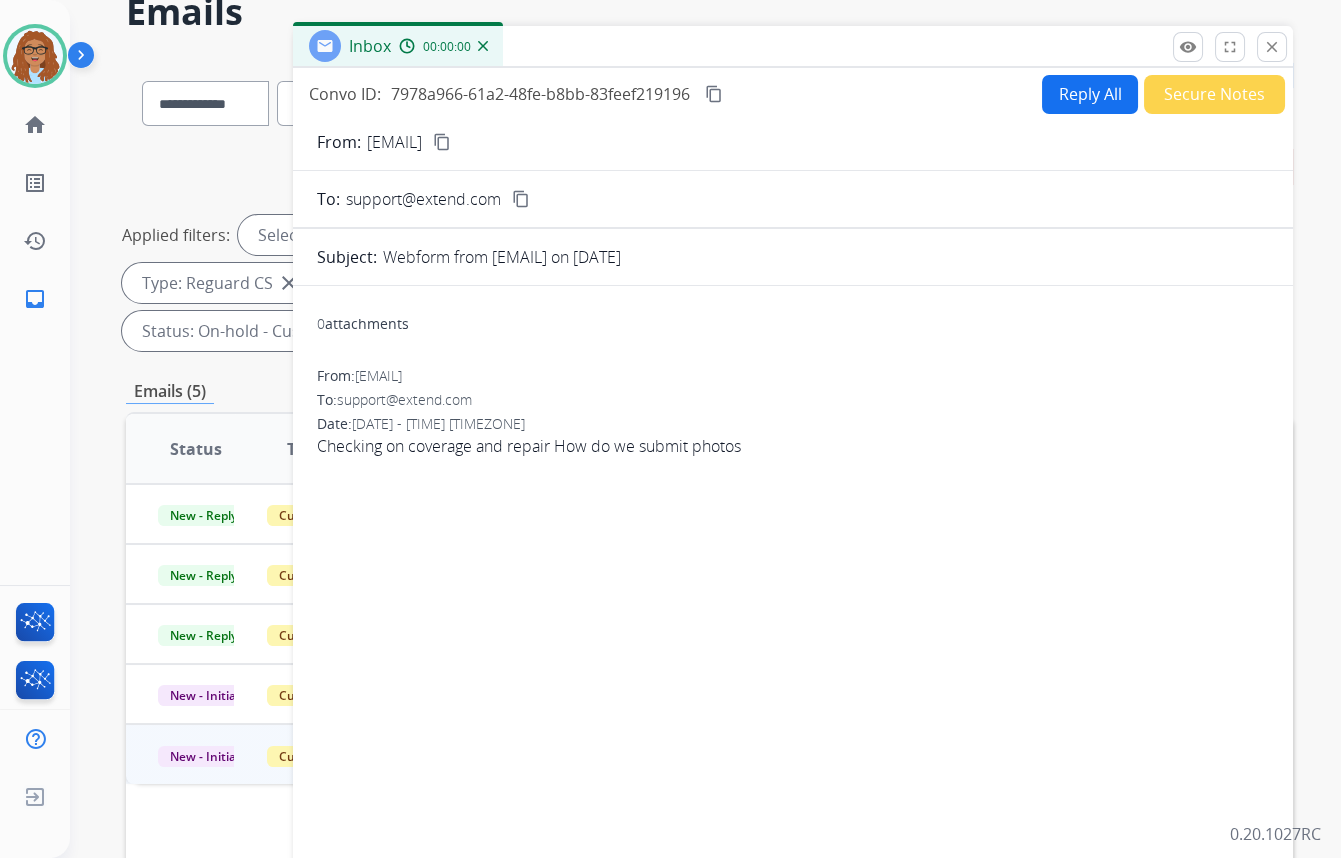 scroll, scrollTop: 0, scrollLeft: 0, axis: both 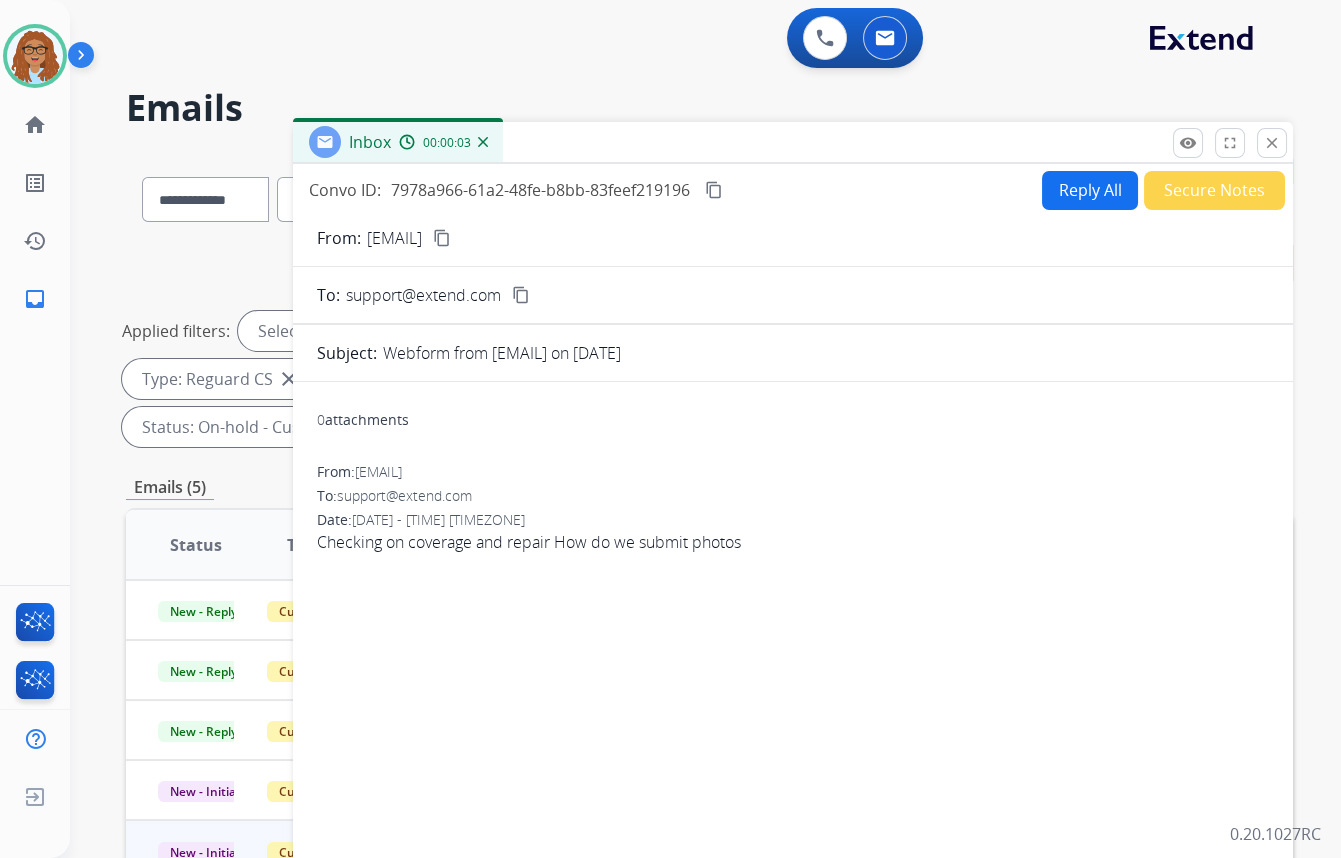 click on "Reply All" at bounding box center (1090, 190) 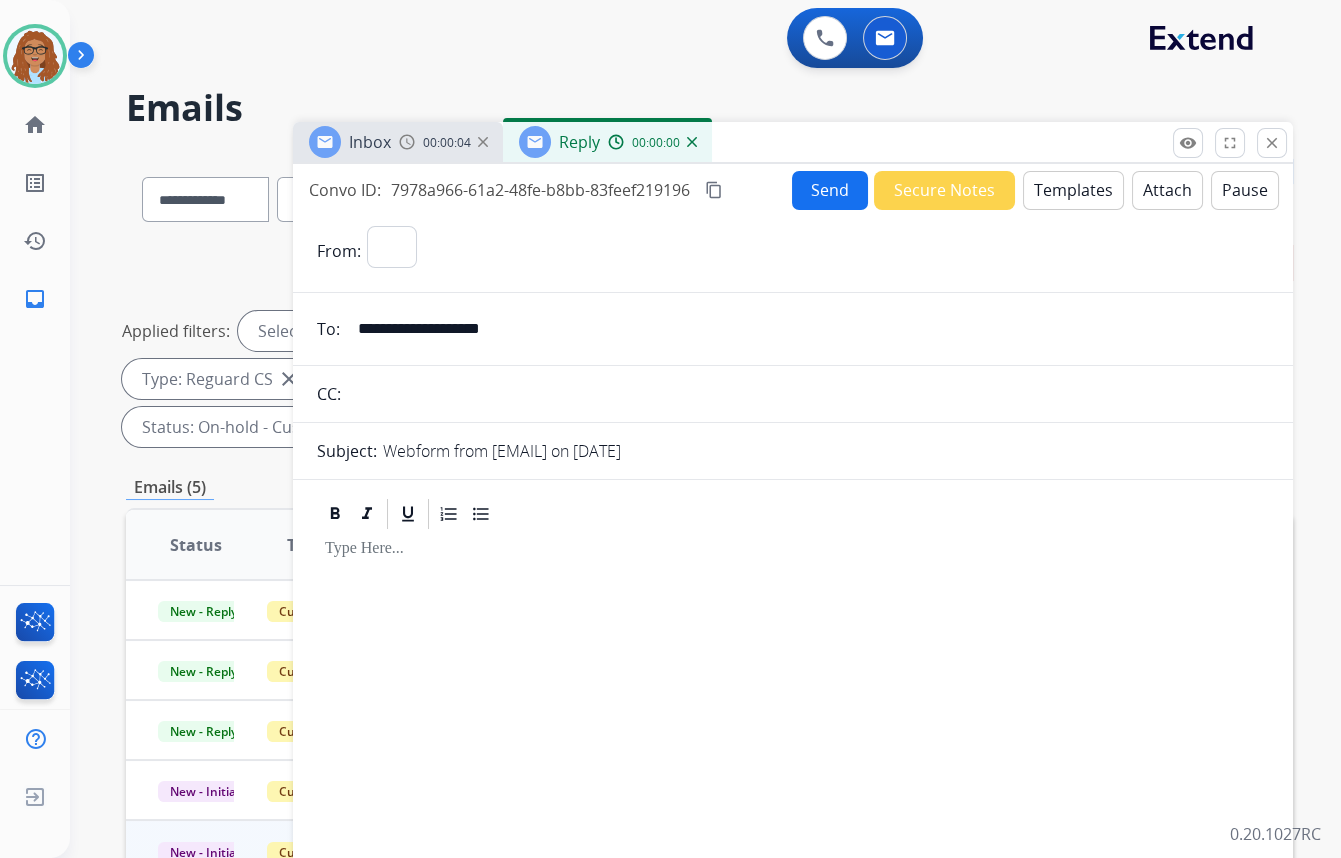 select on "**********" 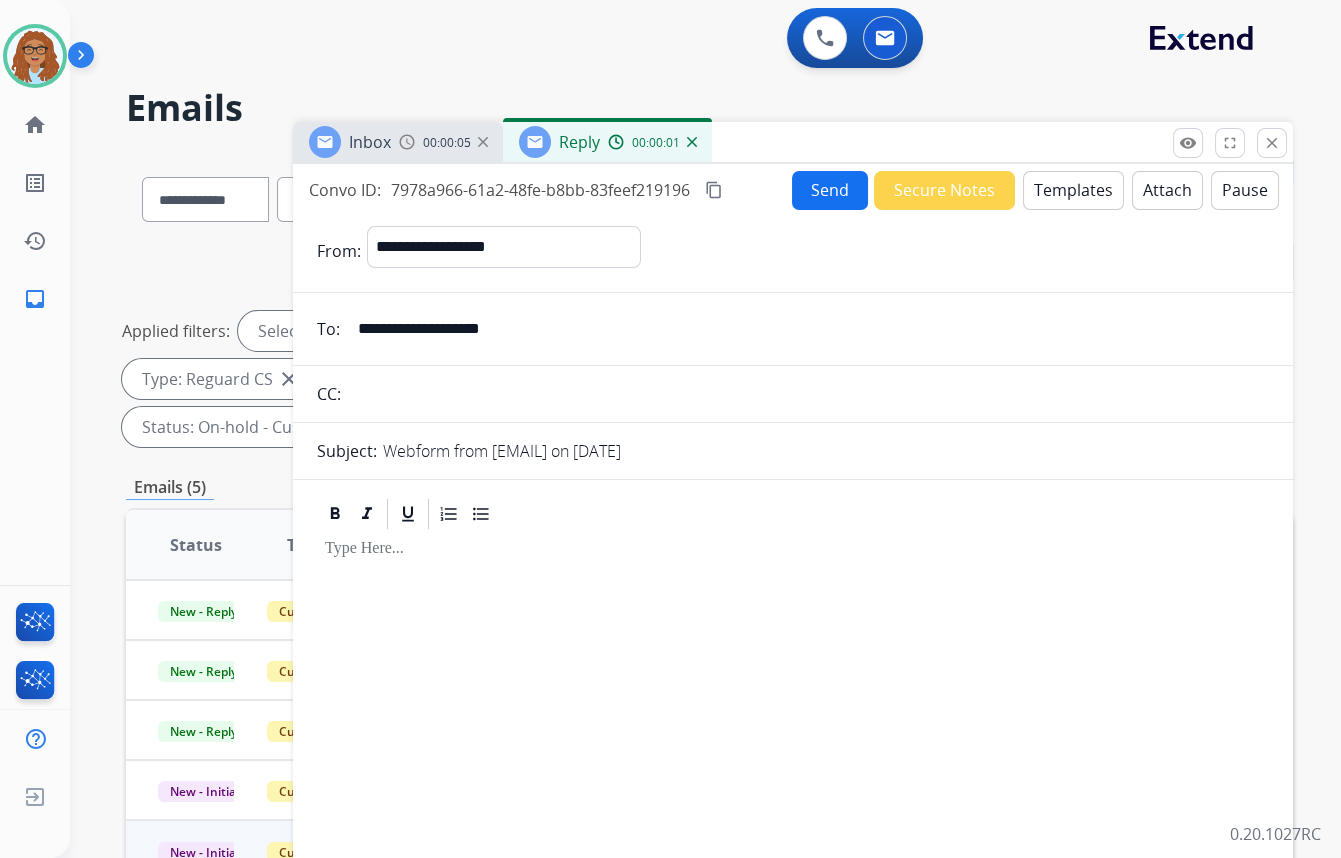 drag, startPoint x: 582, startPoint y: 335, endPoint x: 238, endPoint y: 333, distance: 344.00583 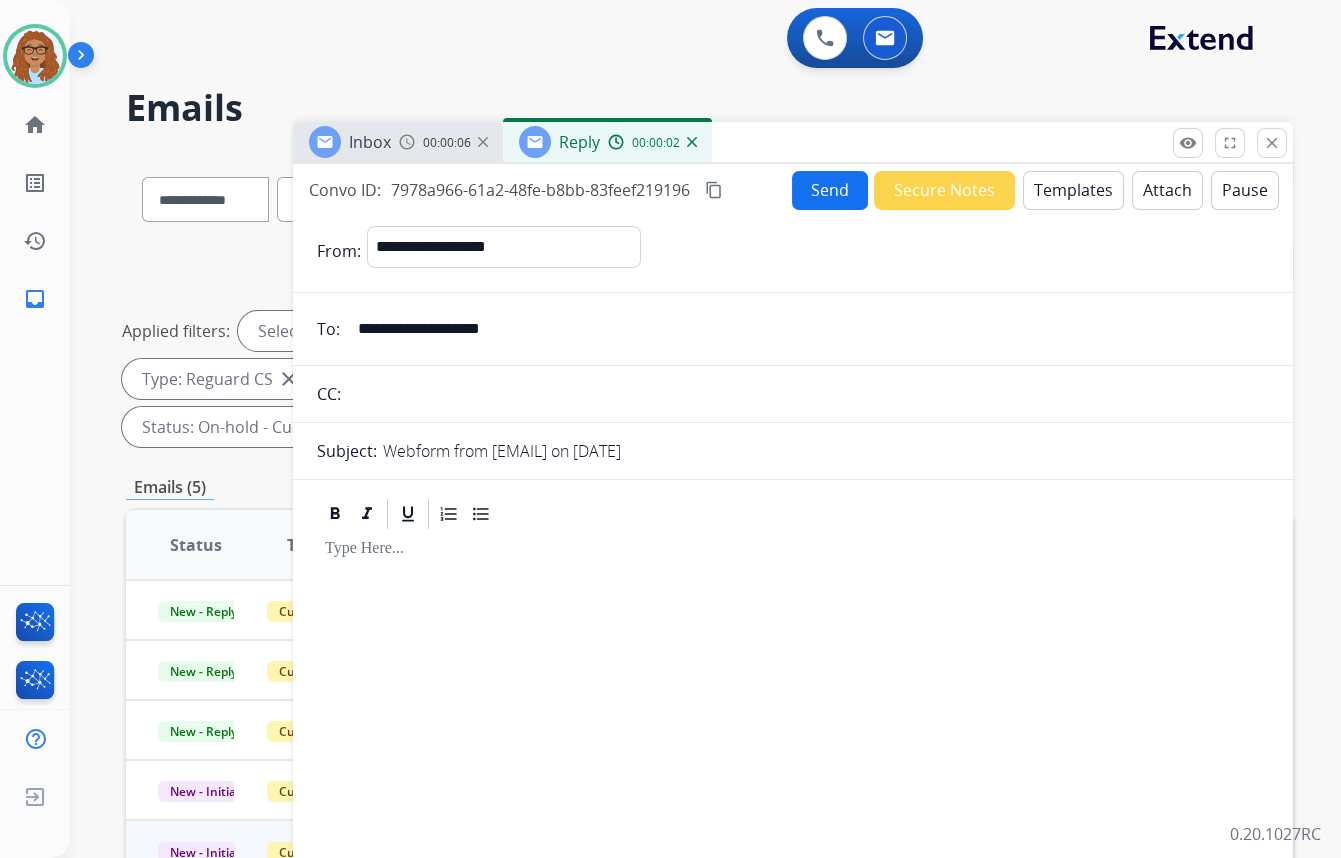 click at bounding box center [808, 394] 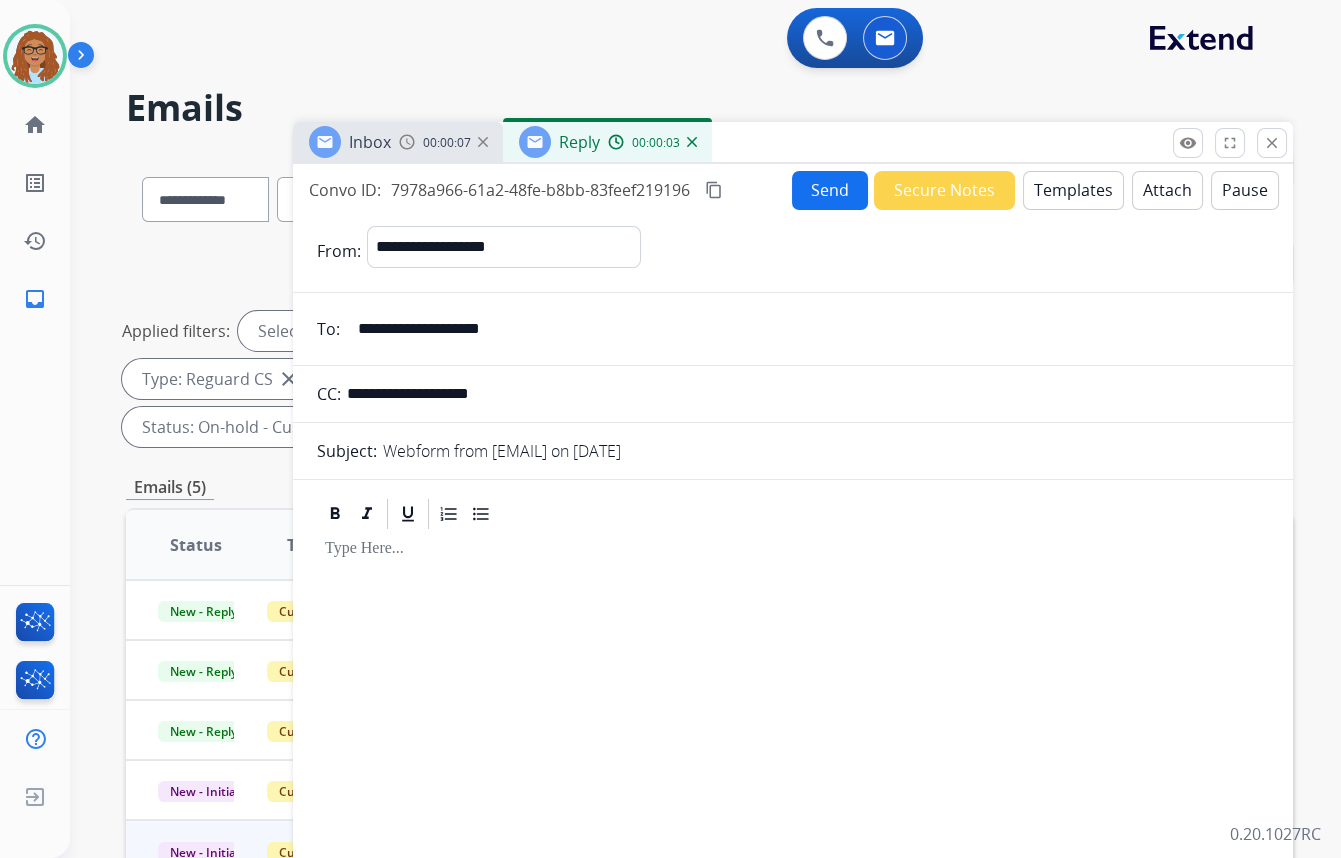 type on "**********" 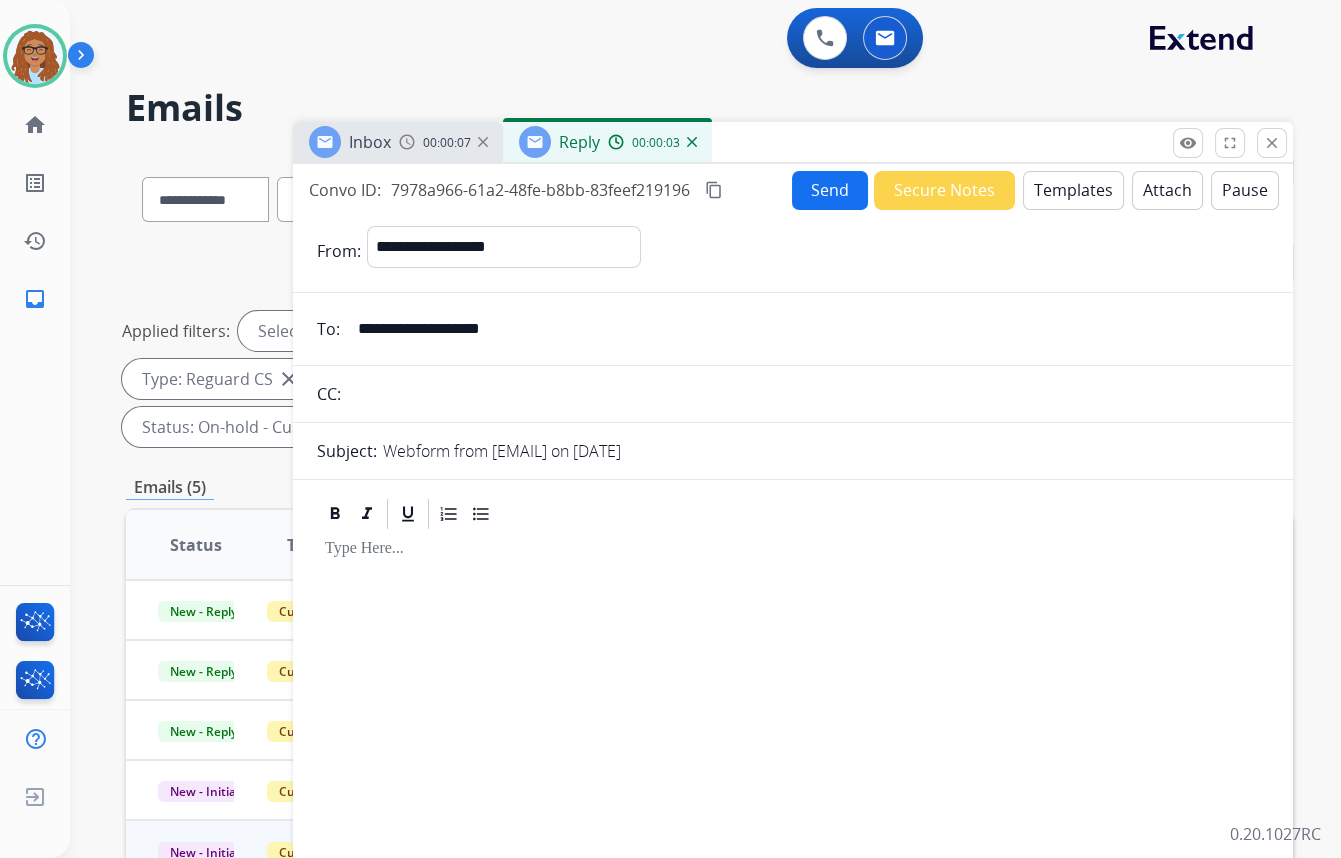 click on "Templates" at bounding box center [1073, 190] 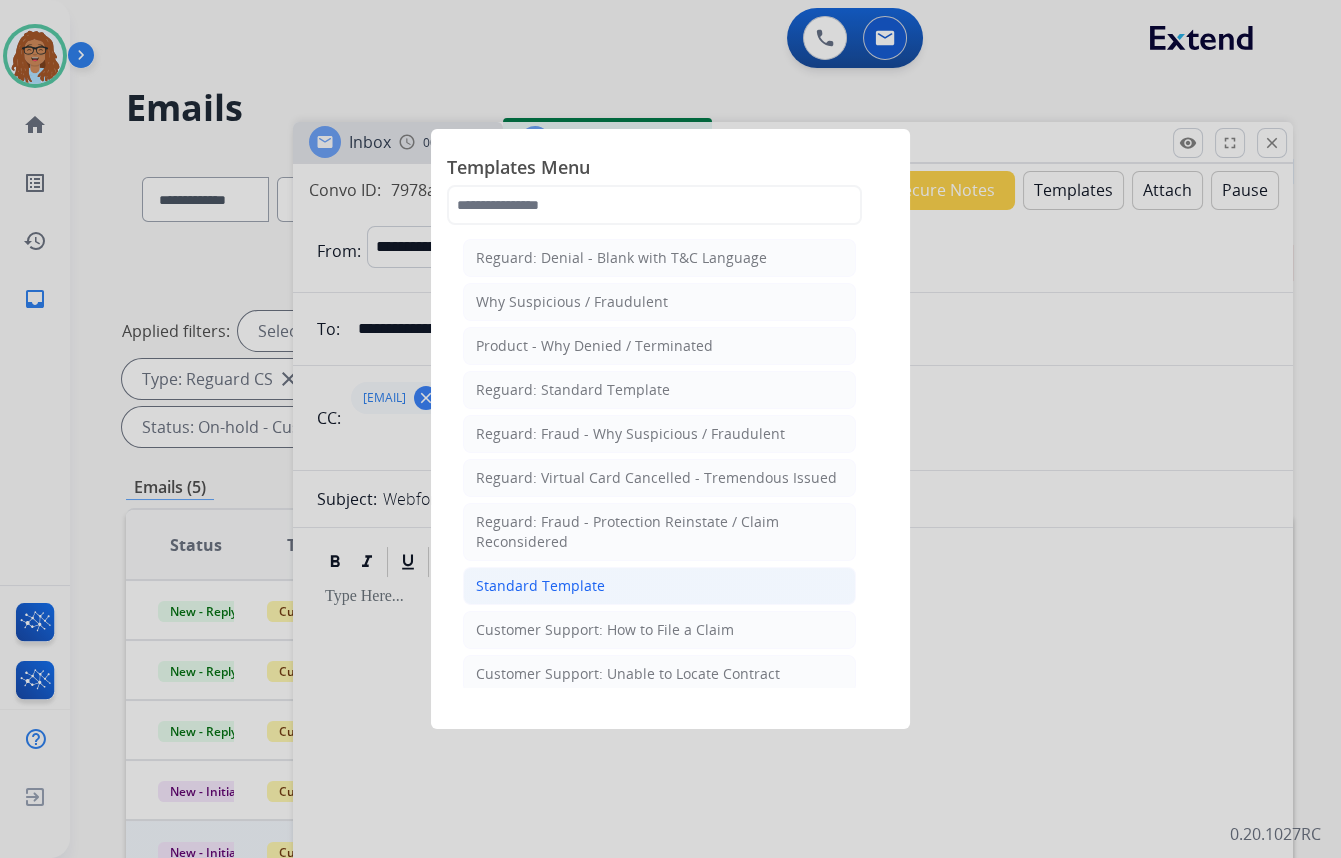 click on "Standard Template" 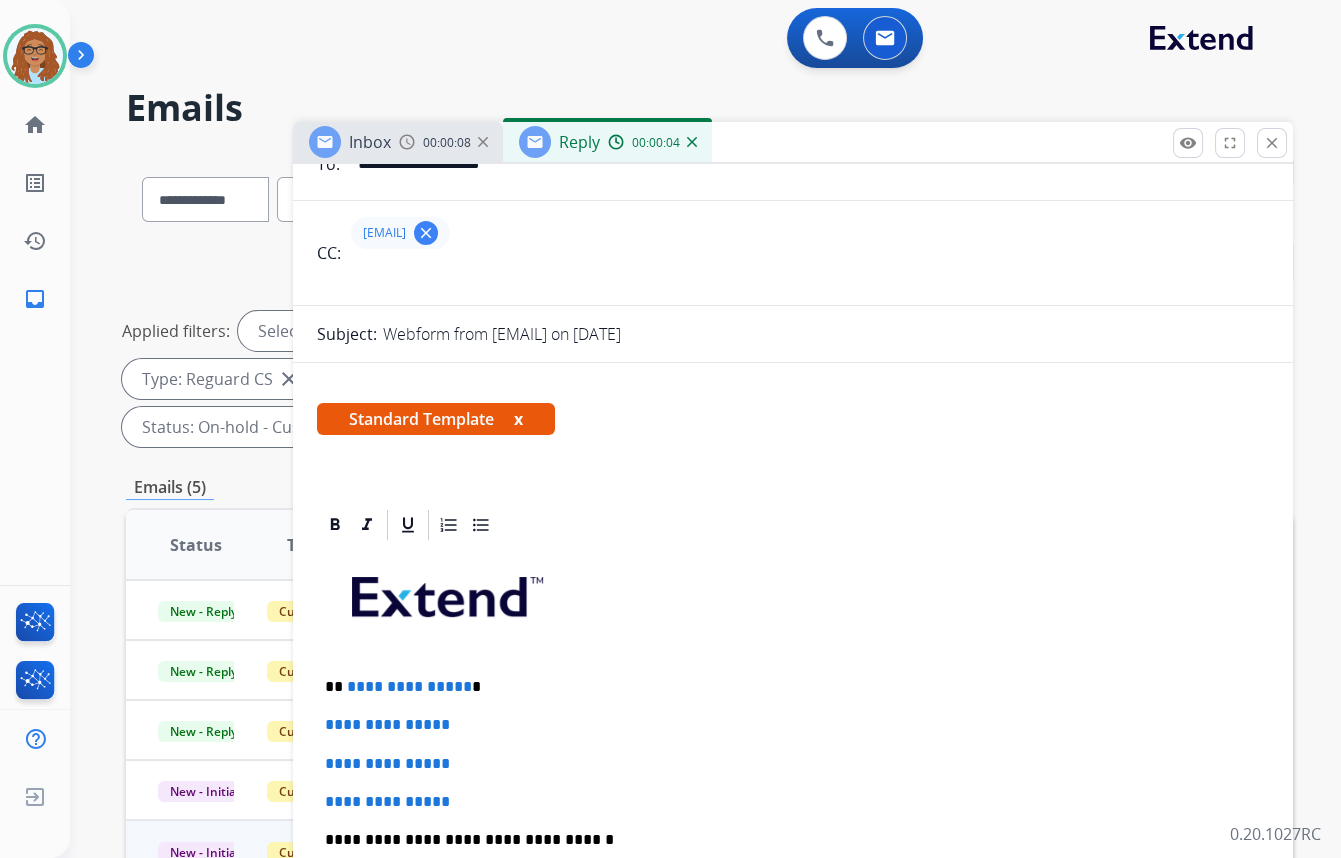 scroll, scrollTop: 272, scrollLeft: 0, axis: vertical 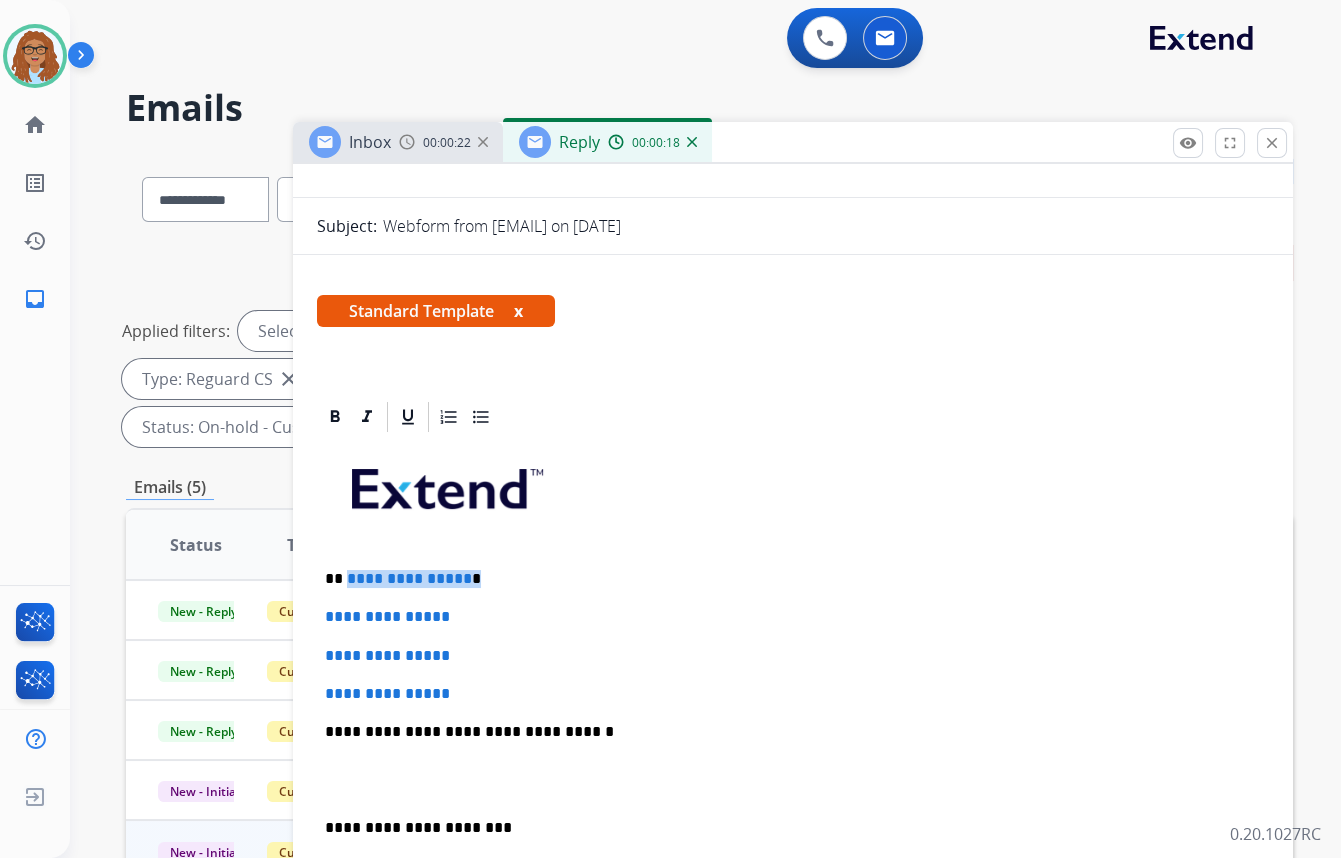 drag, startPoint x: 462, startPoint y: 568, endPoint x: 345, endPoint y: 580, distance: 117.61378 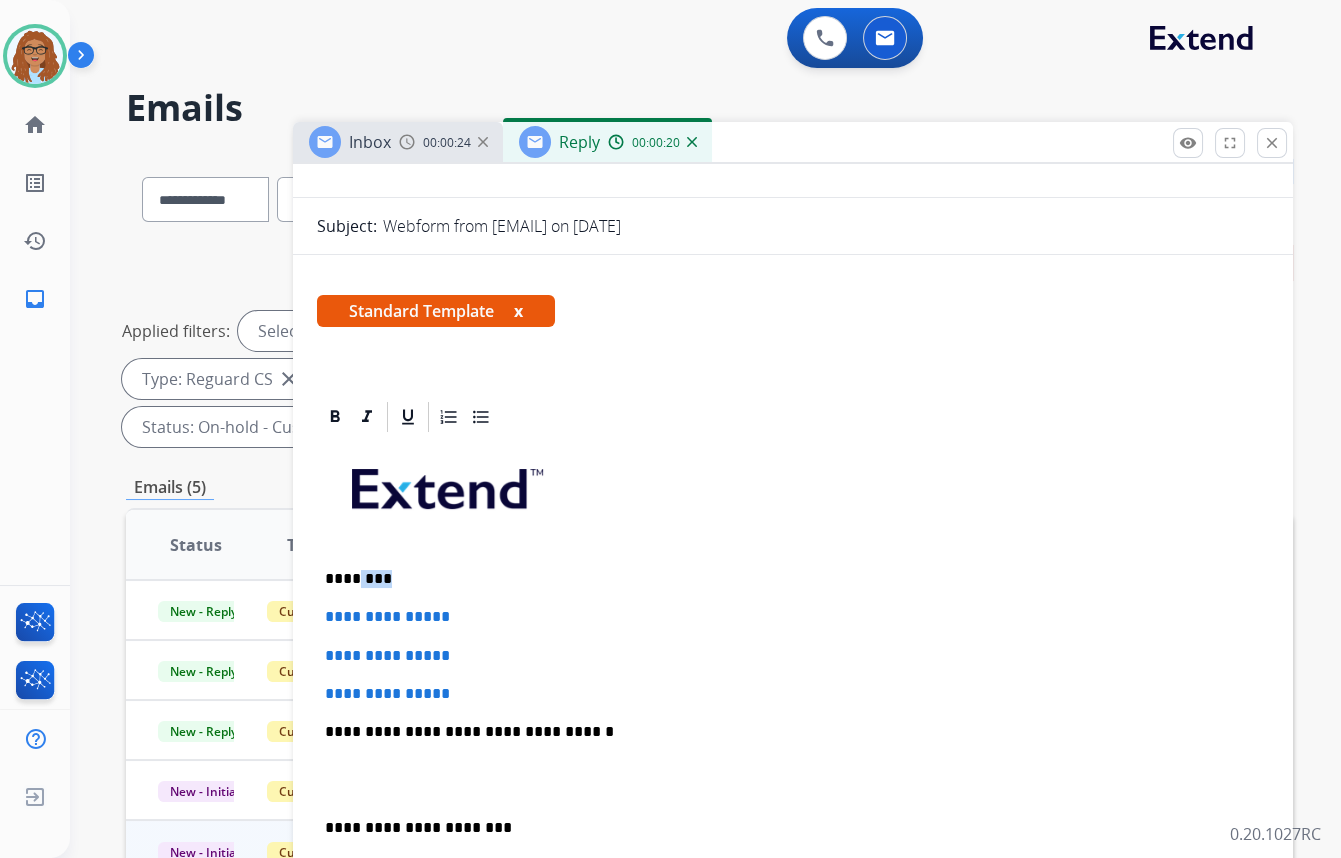 drag, startPoint x: 390, startPoint y: 573, endPoint x: 354, endPoint y: 575, distance: 36.05551 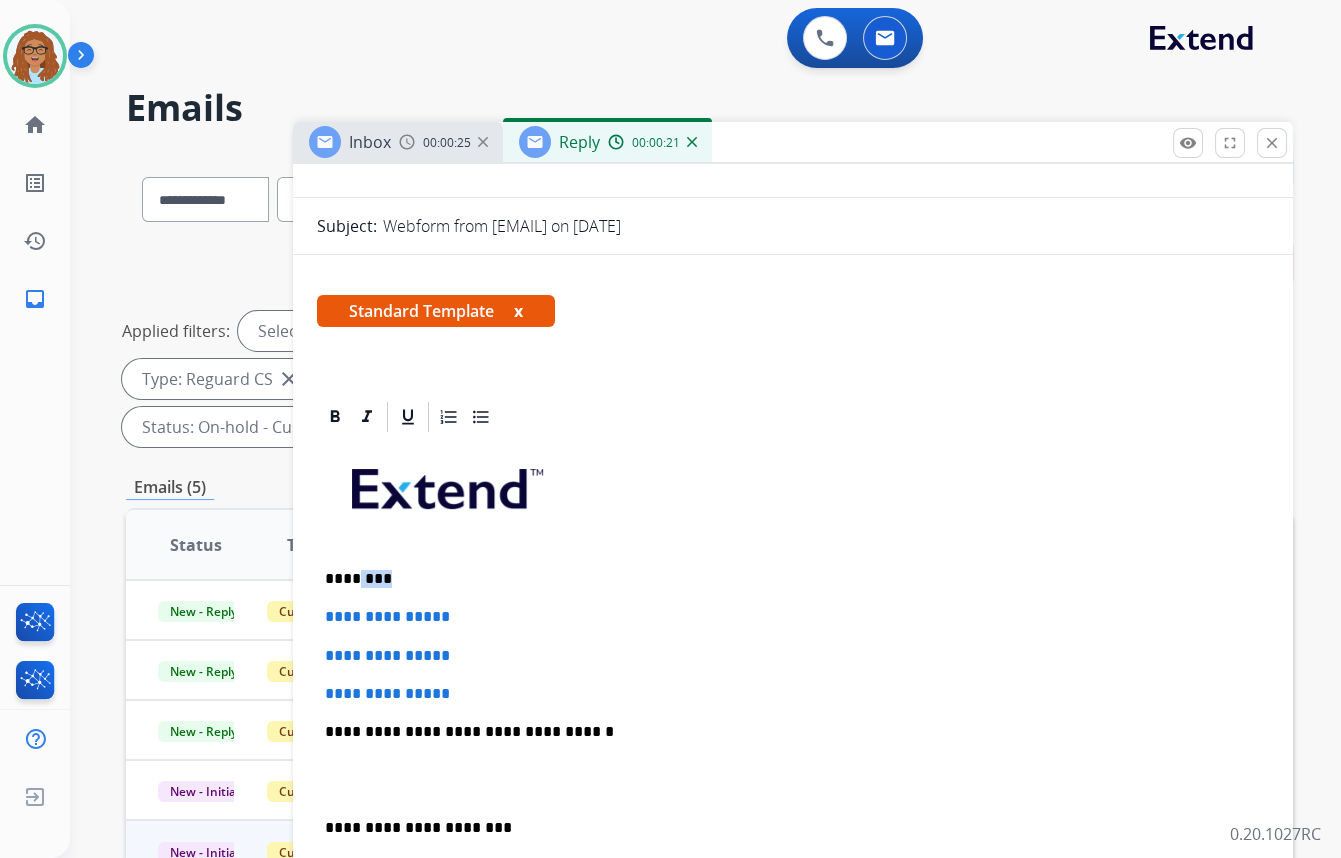 type 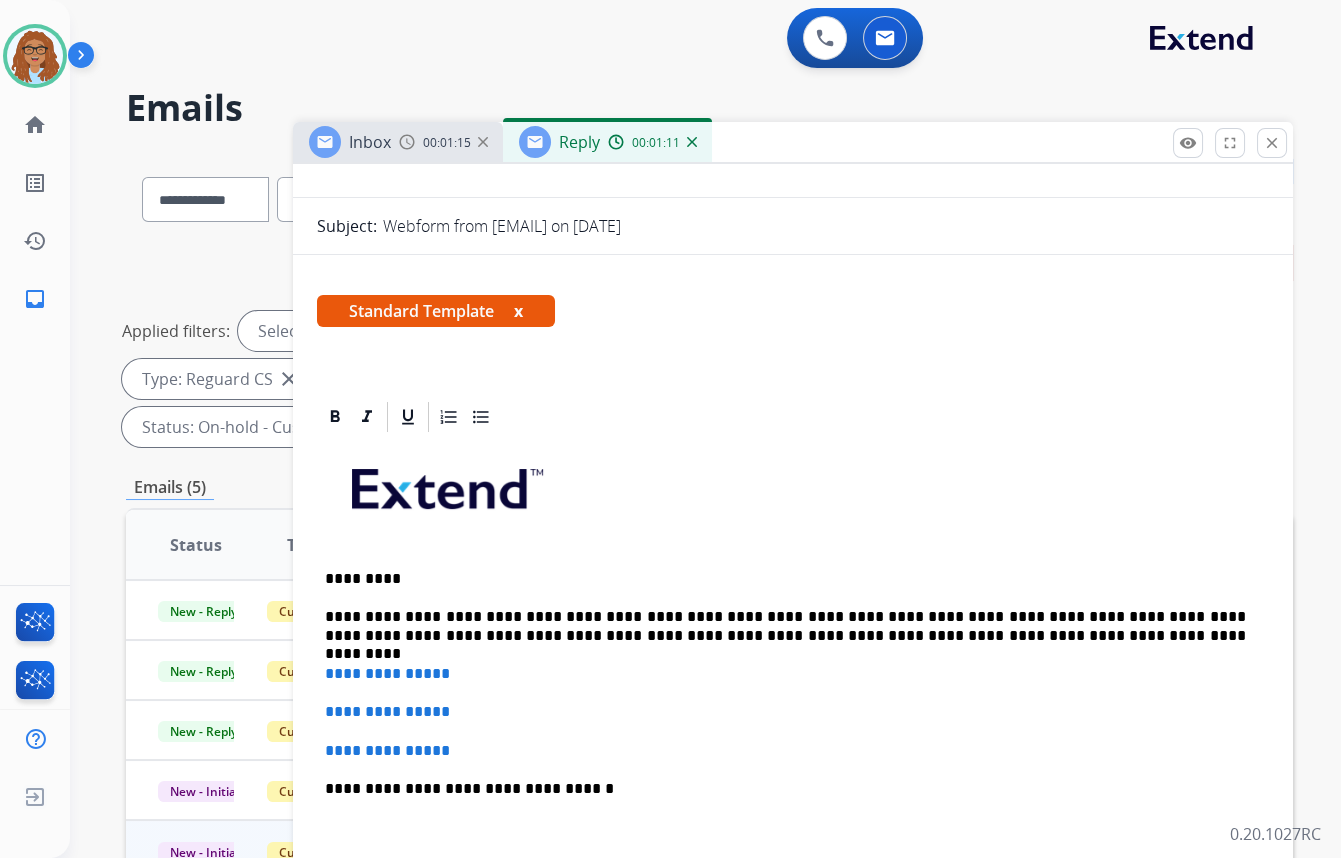 click on "**********" at bounding box center [785, 626] 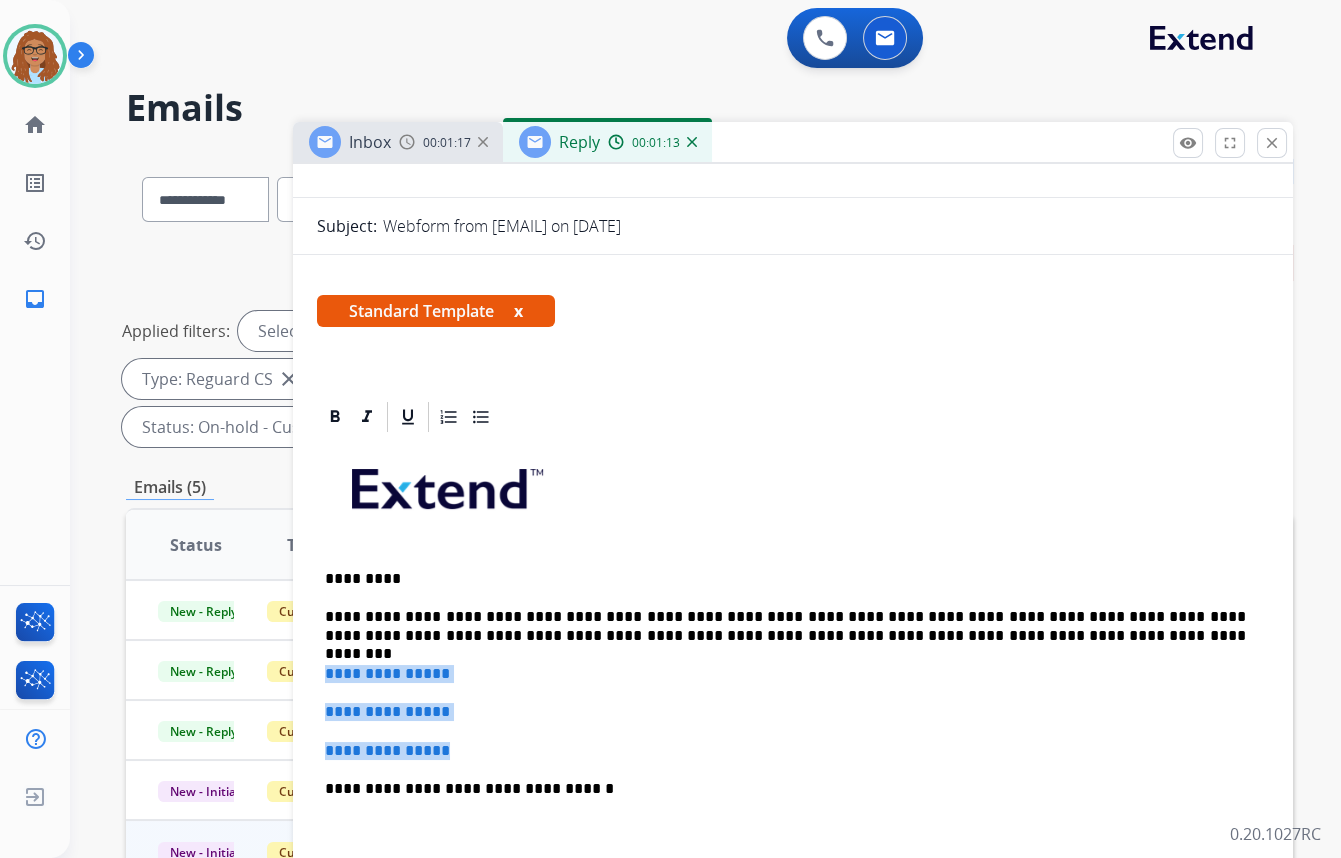 drag, startPoint x: 430, startPoint y: 744, endPoint x: 308, endPoint y: 655, distance: 151.01324 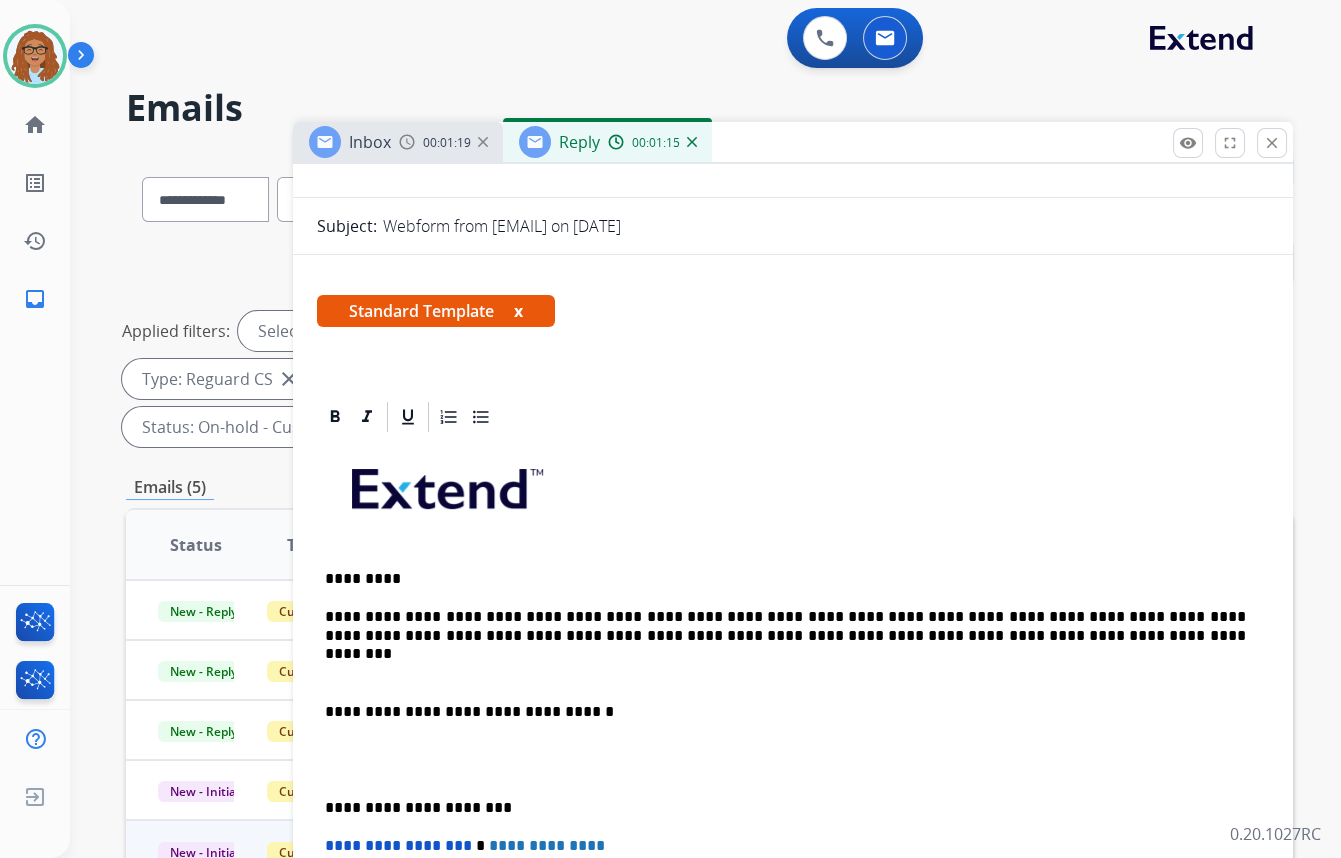 click on "**********" at bounding box center [785, 712] 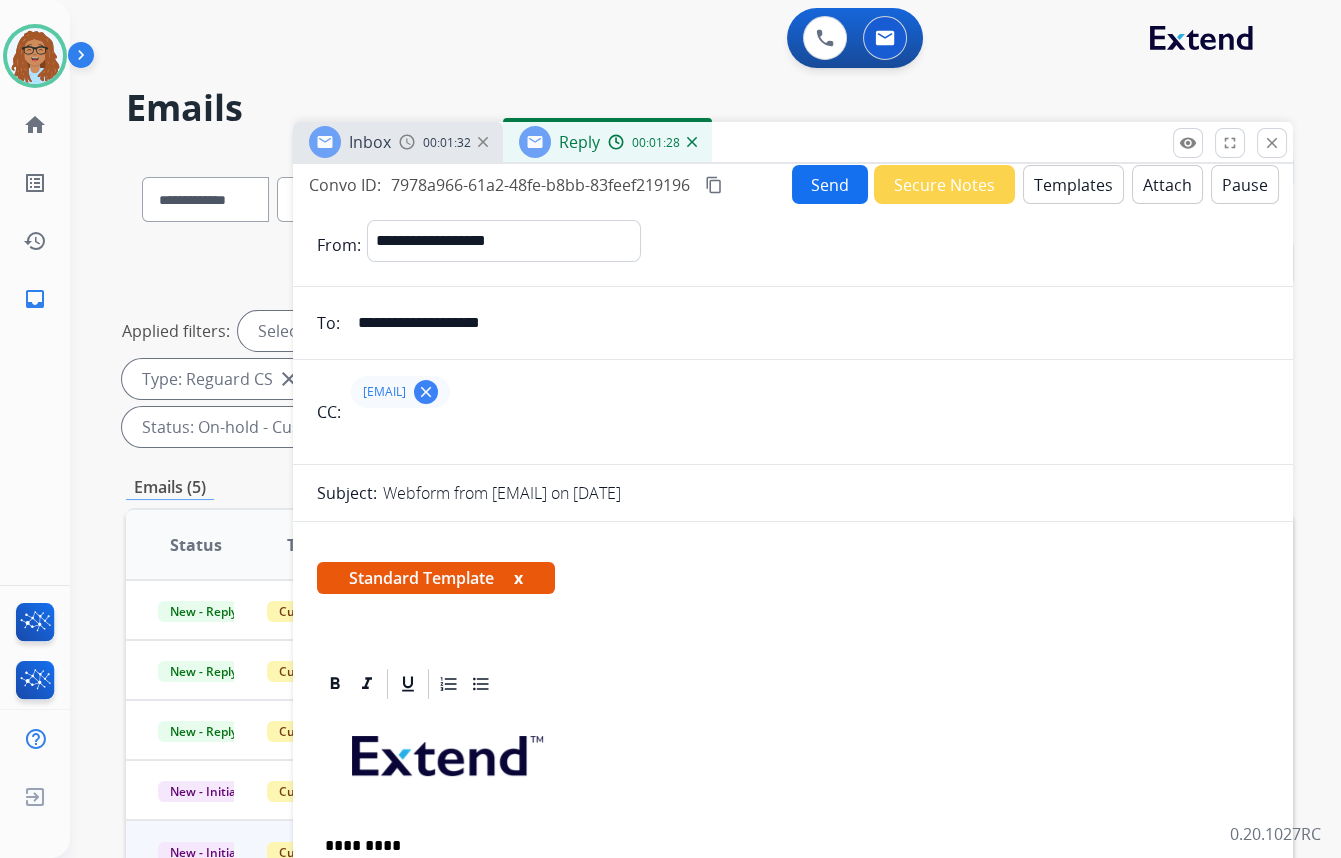scroll, scrollTop: 0, scrollLeft: 0, axis: both 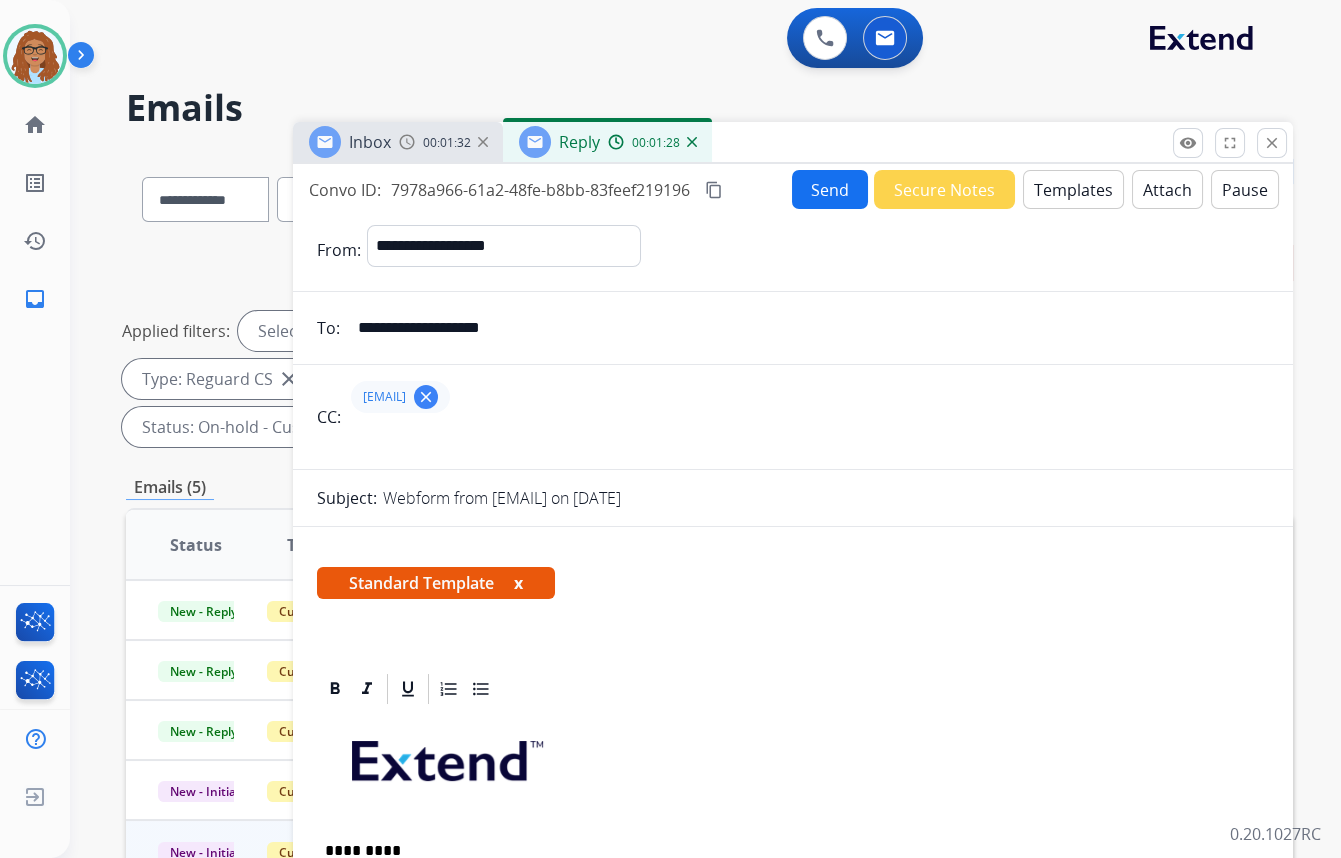 click on "Send" at bounding box center [830, 189] 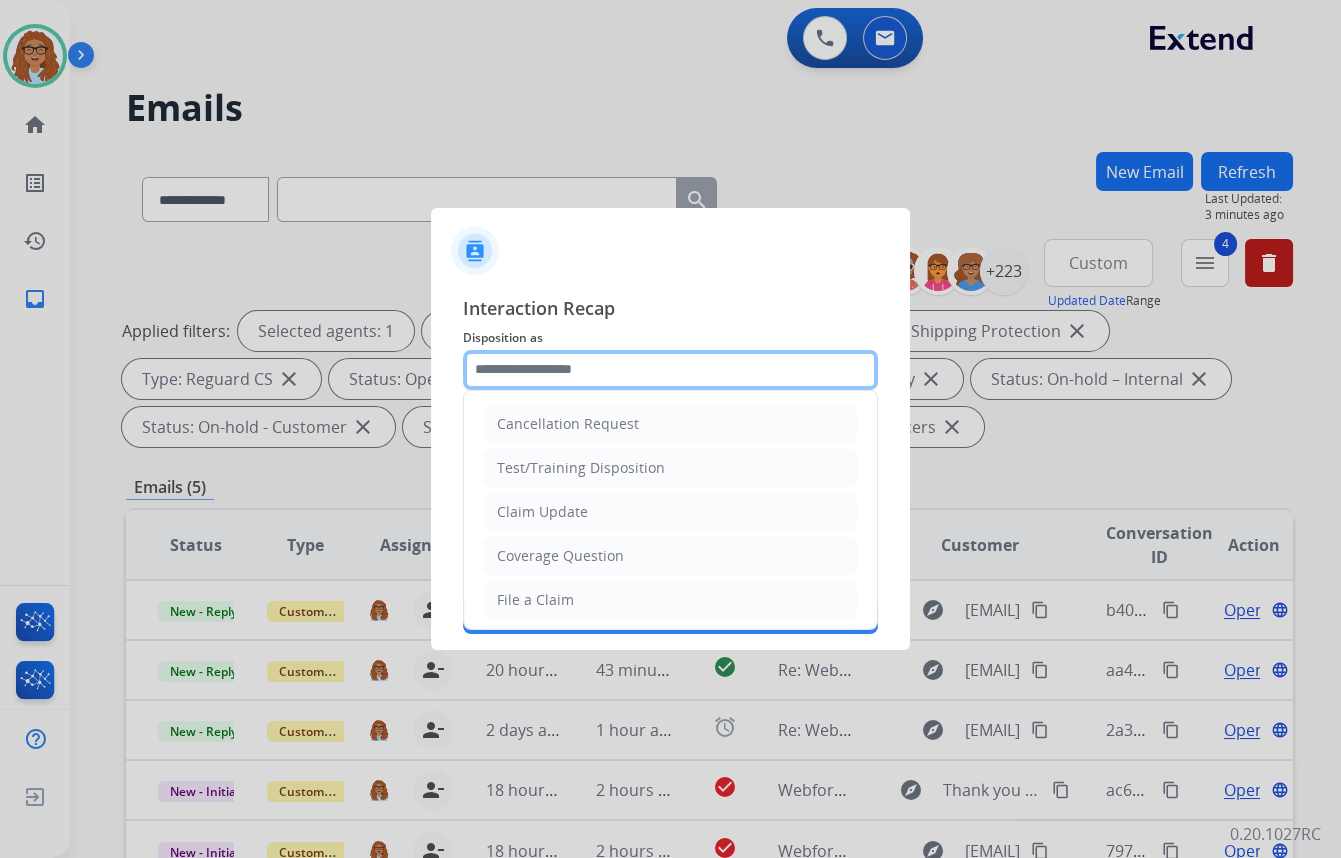 click 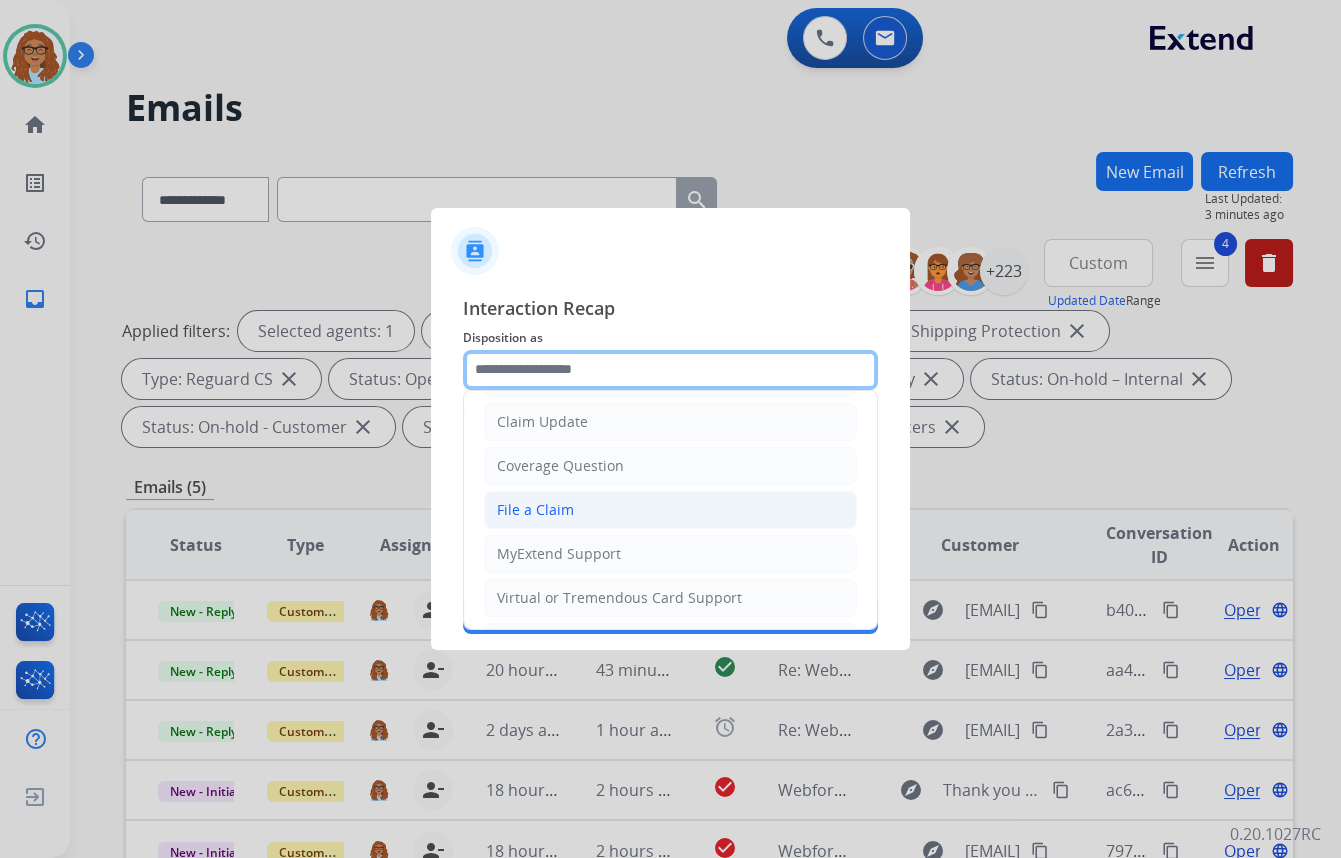 scroll, scrollTop: 0, scrollLeft: 0, axis: both 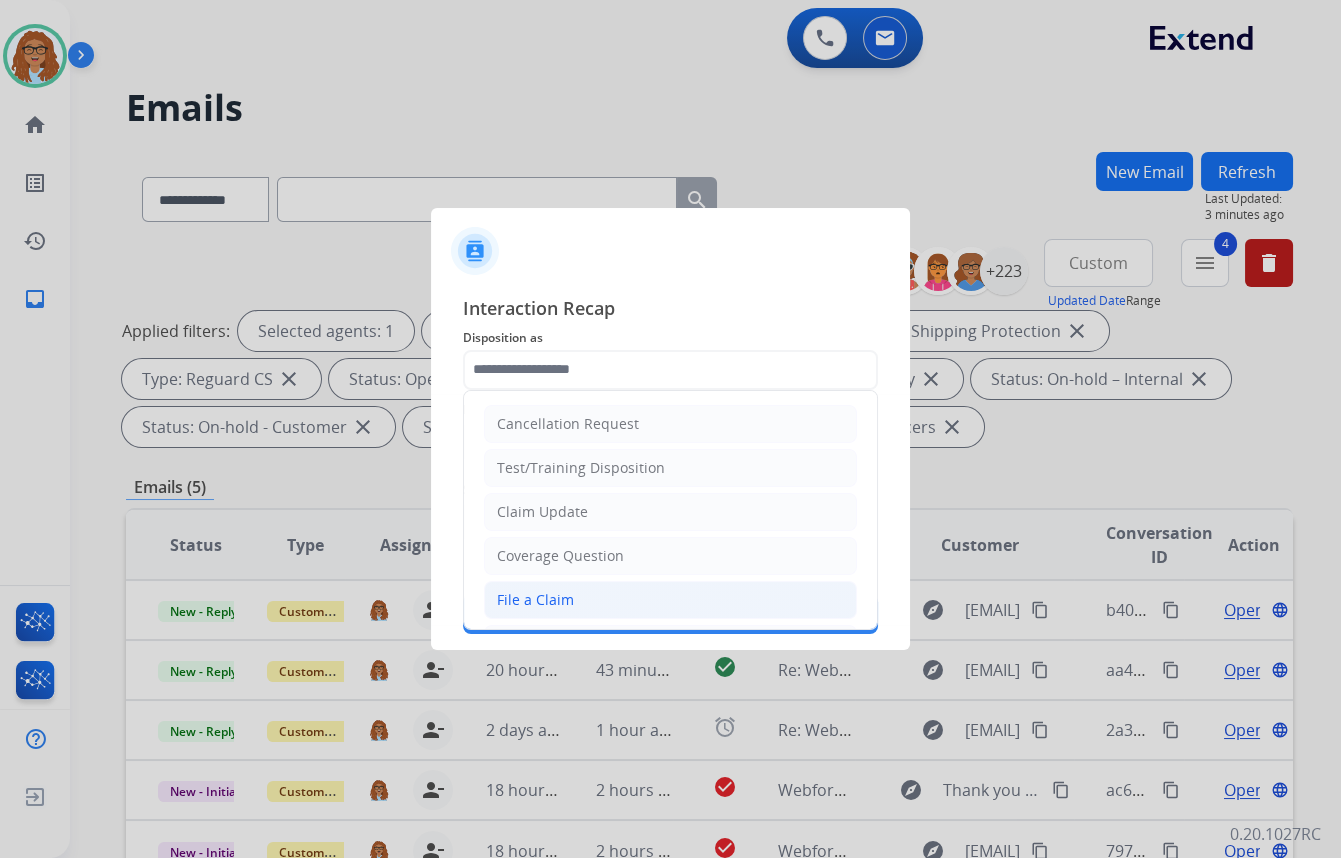 click on "Claim Update" 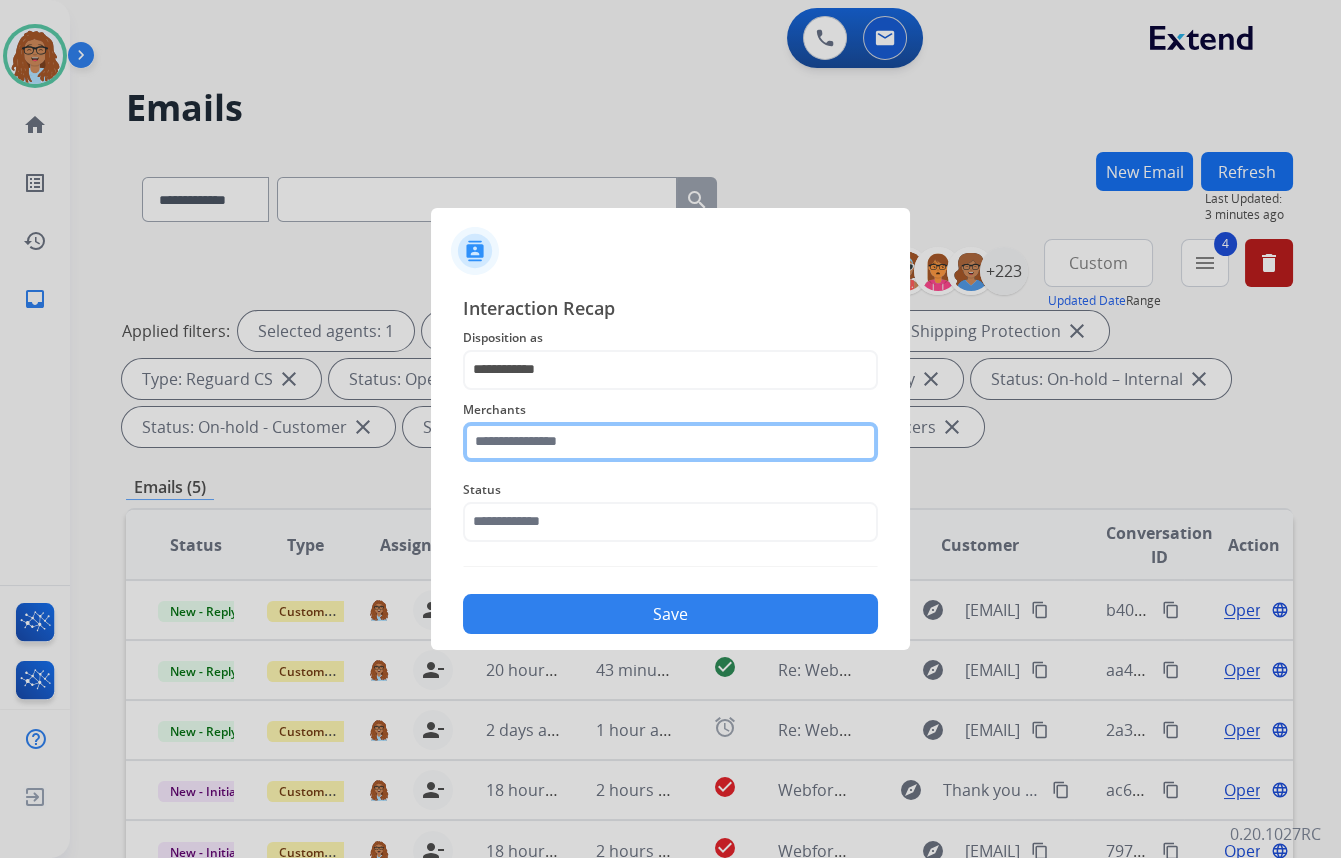 click 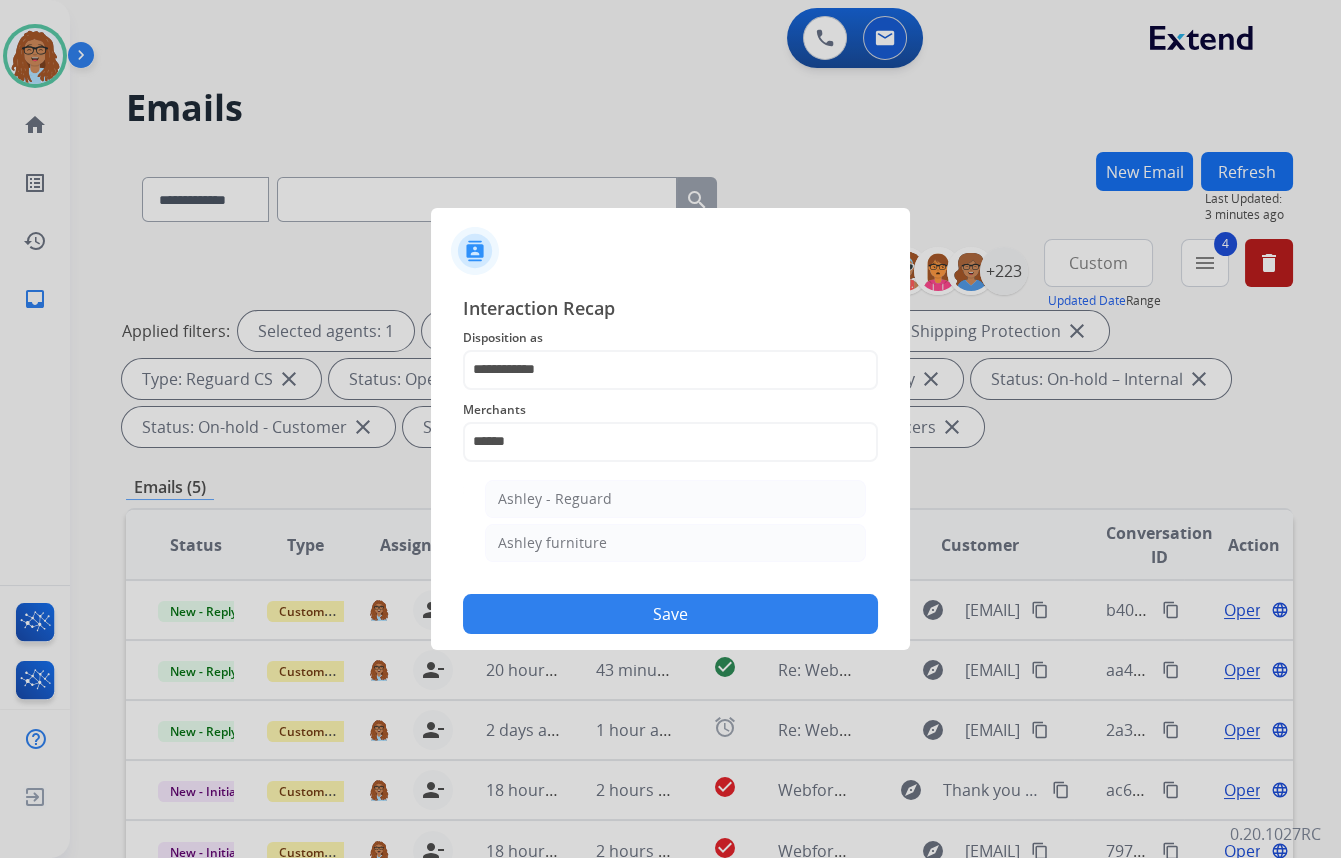 drag, startPoint x: 556, startPoint y: 544, endPoint x: 556, endPoint y: 578, distance: 34 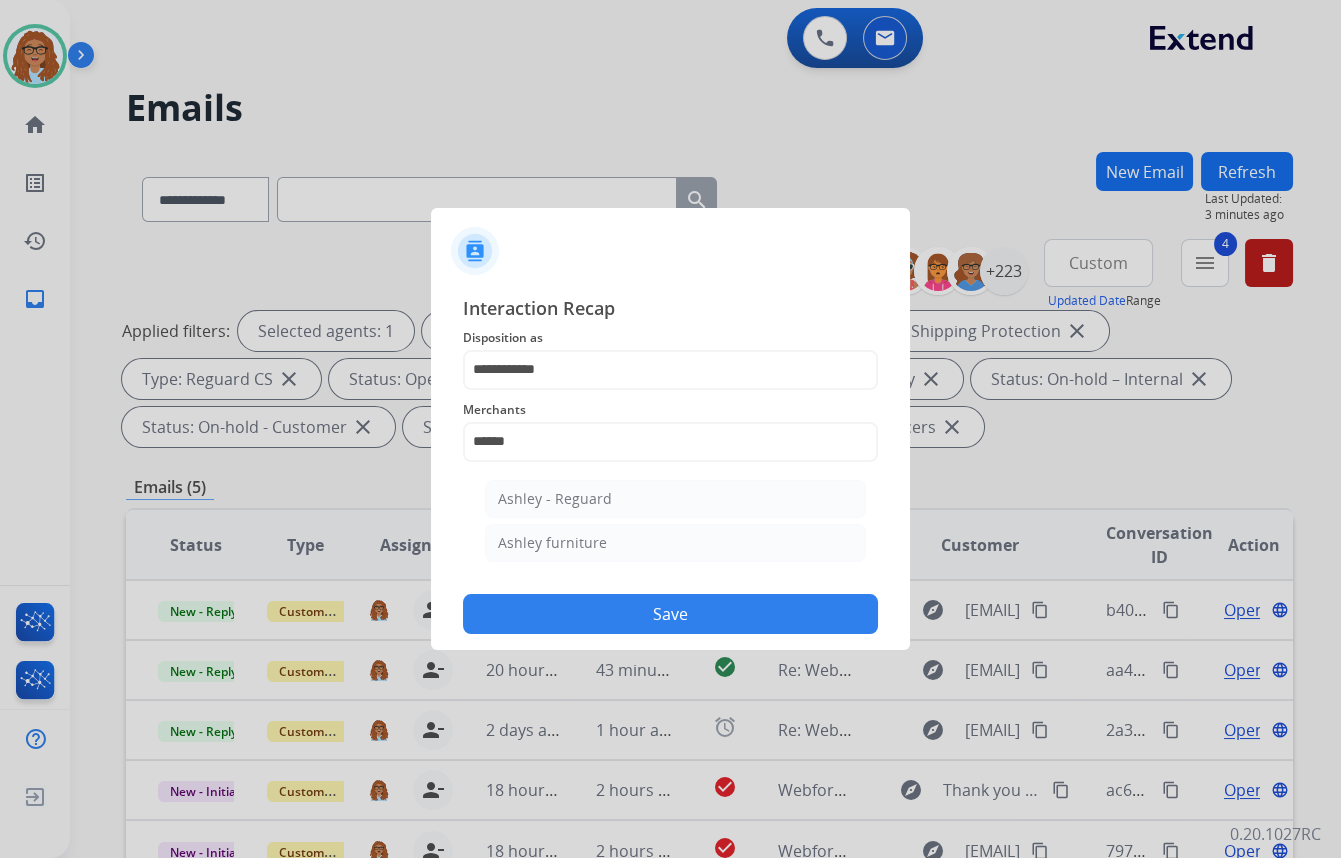 click on "Ashley furniture" 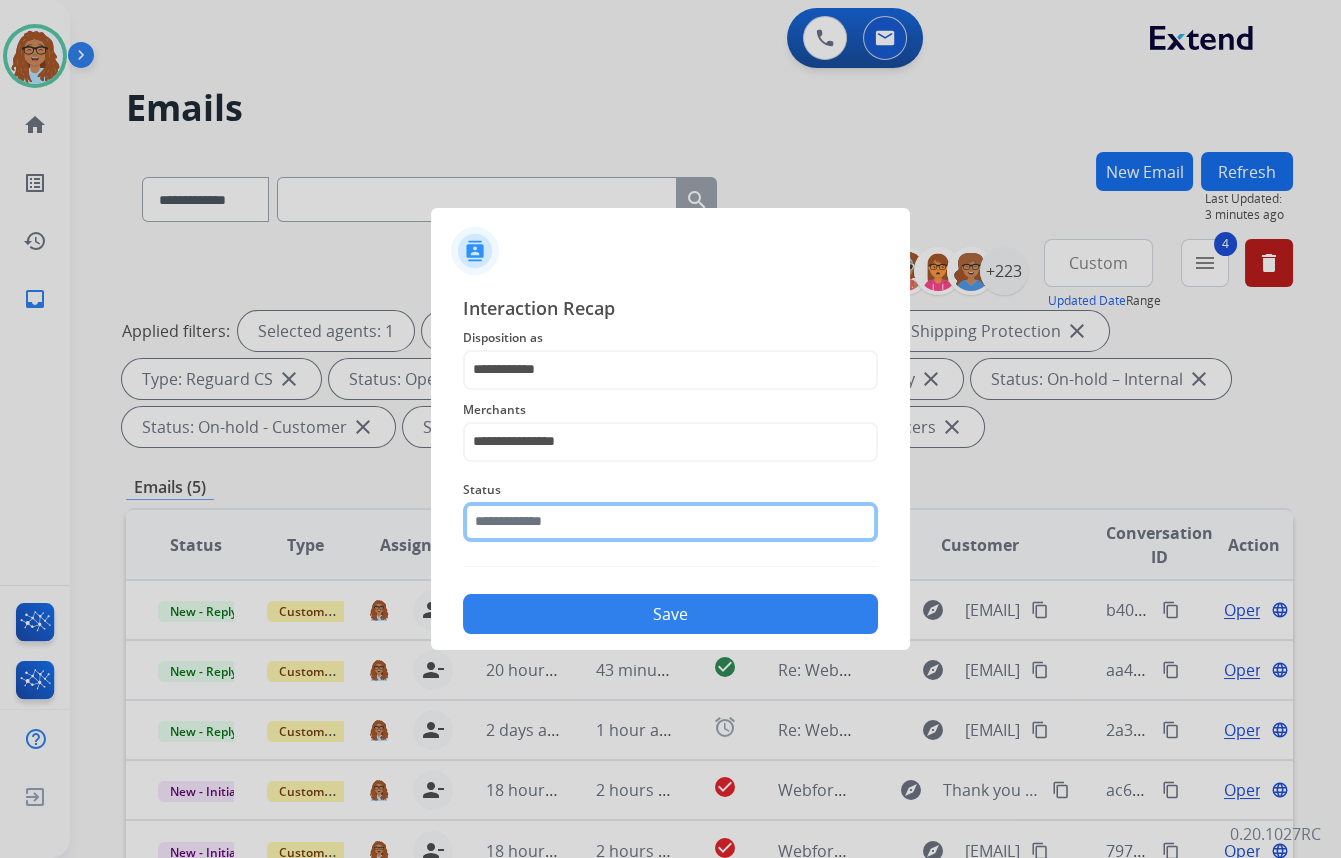 click 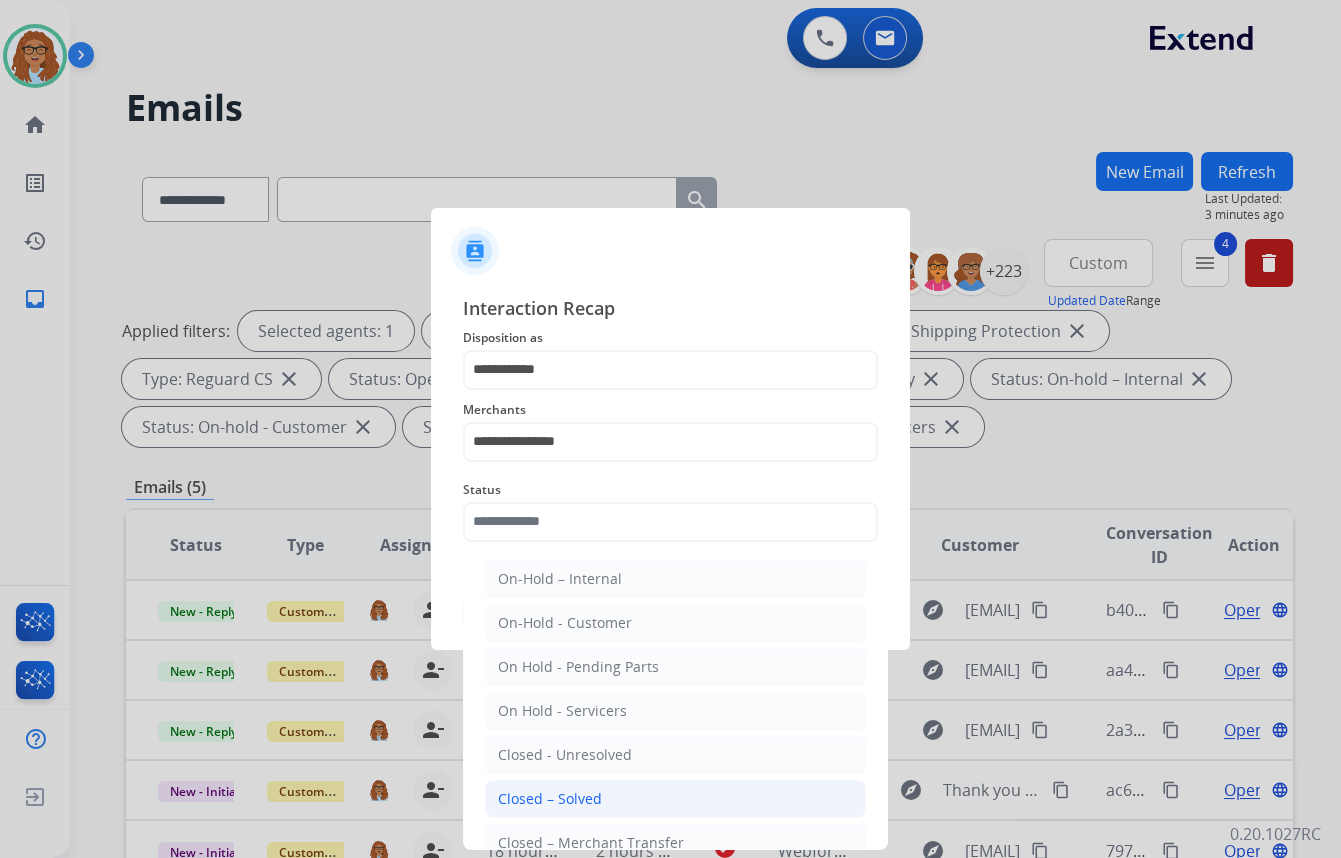 click on "Closed – Solved" 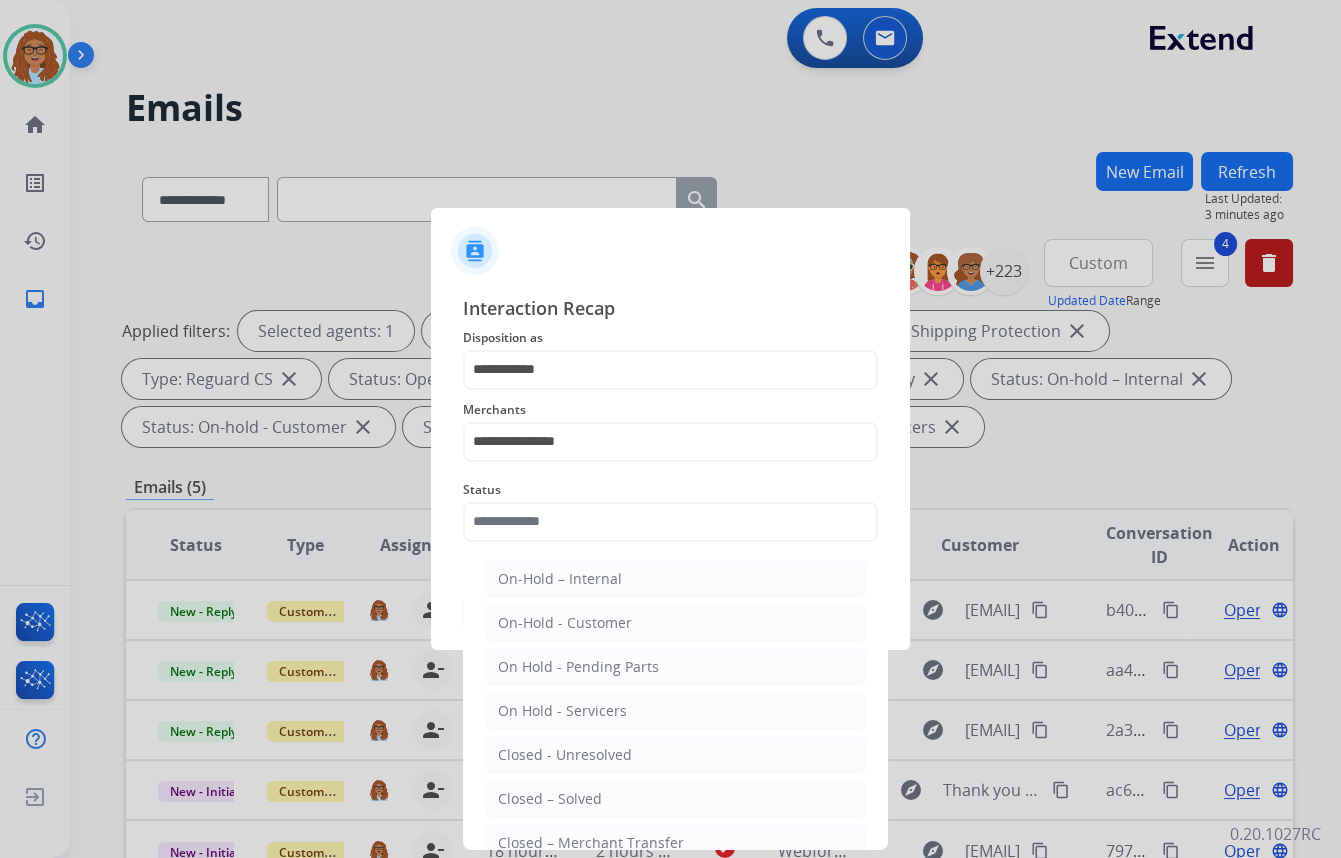 type on "**********" 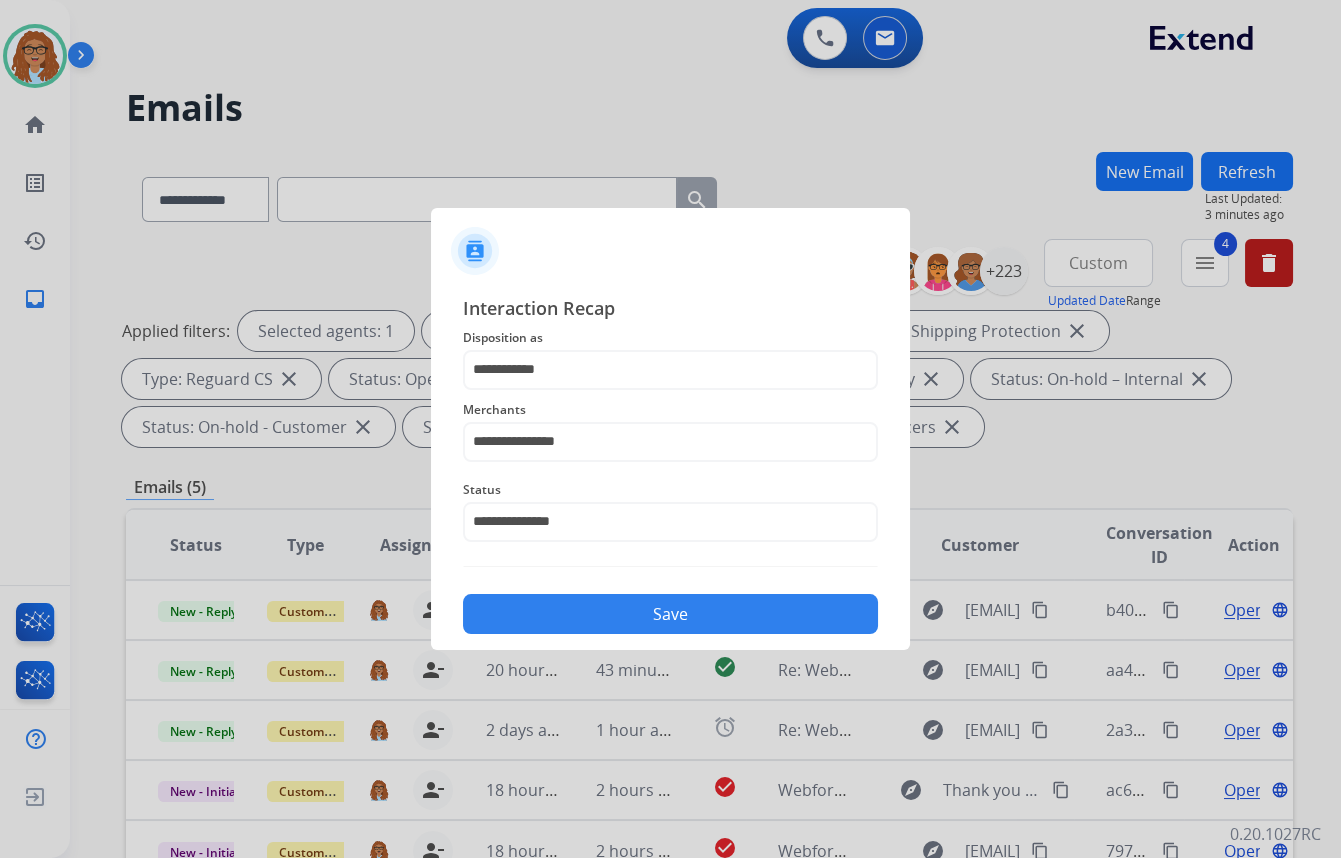 click on "Save" 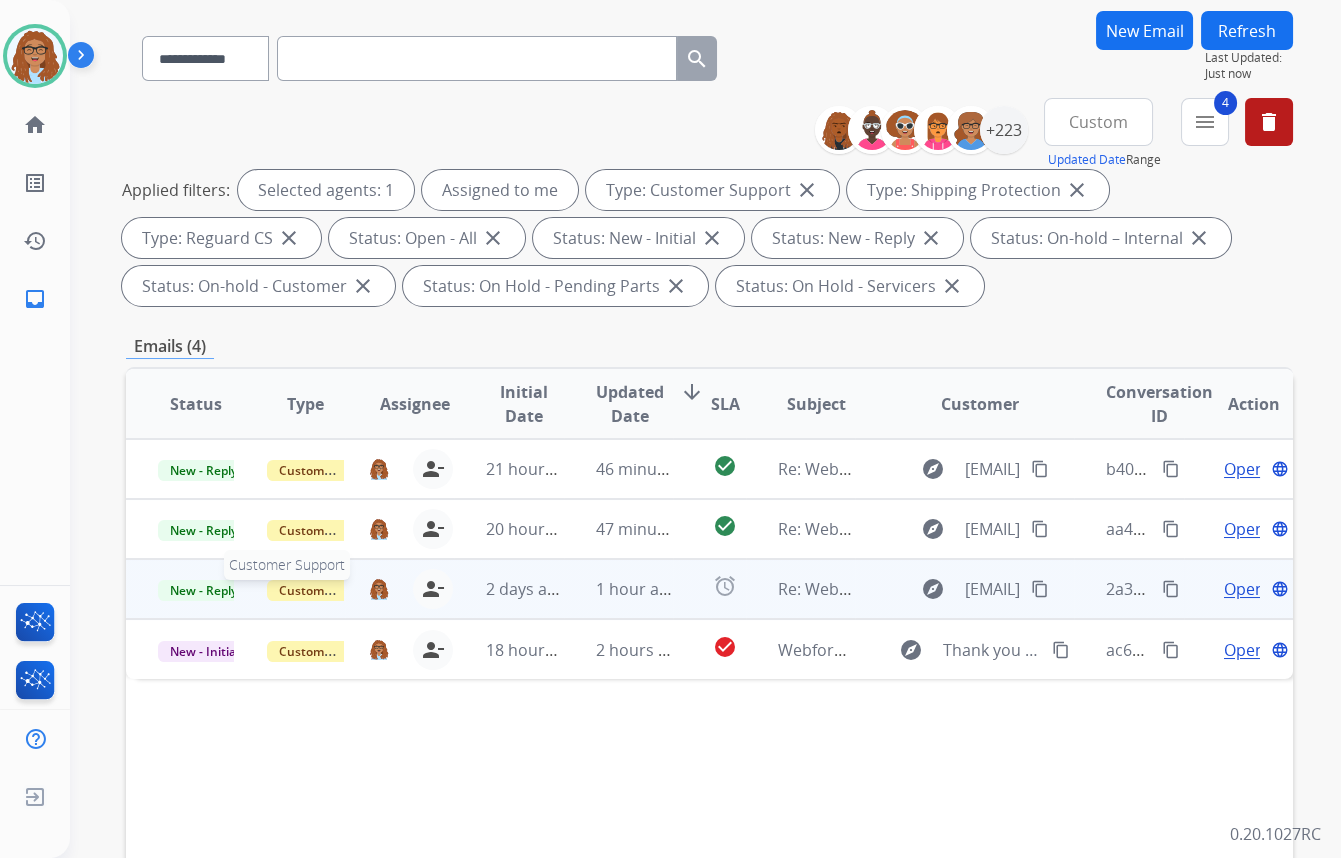 scroll, scrollTop: 181, scrollLeft: 0, axis: vertical 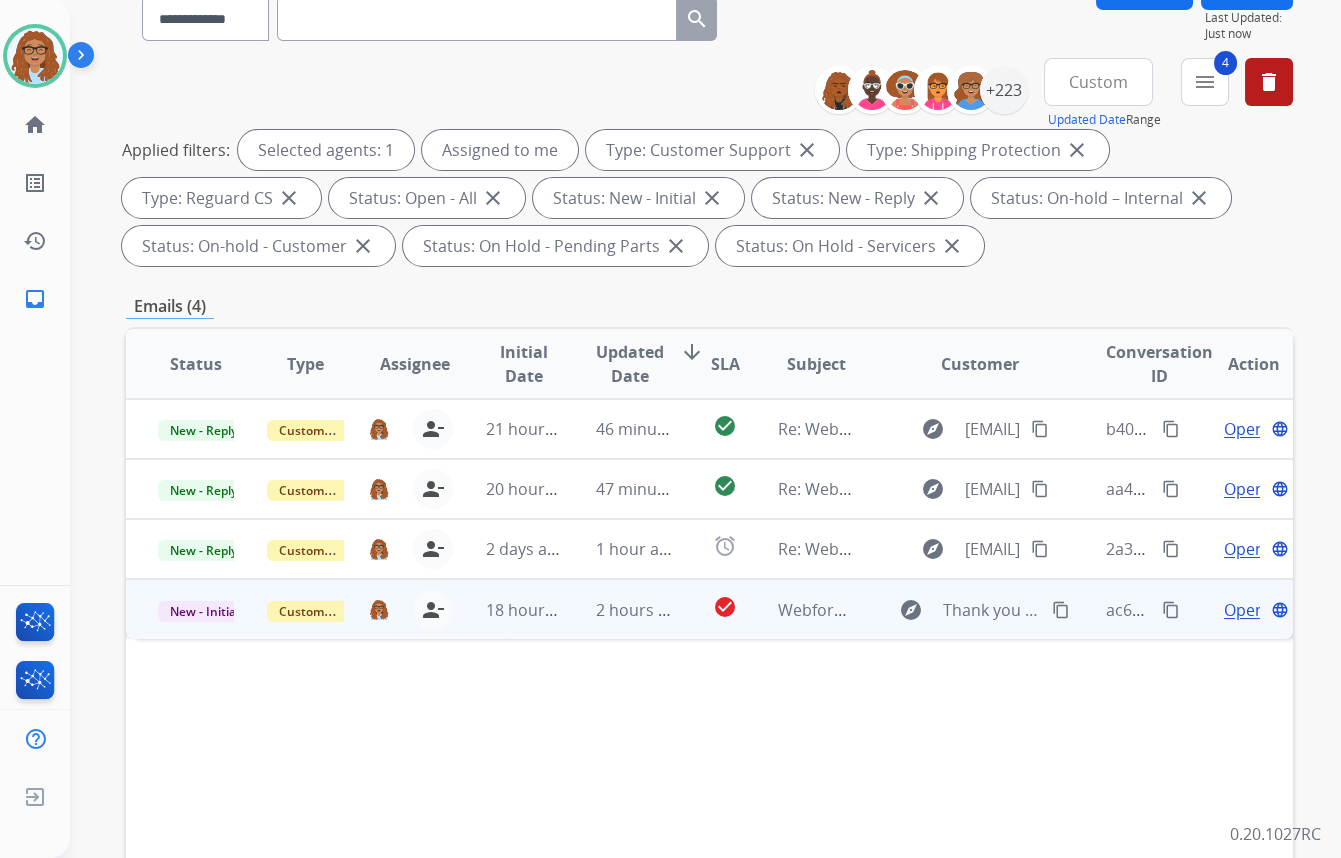 click on "content_copy" at bounding box center (1171, 610) 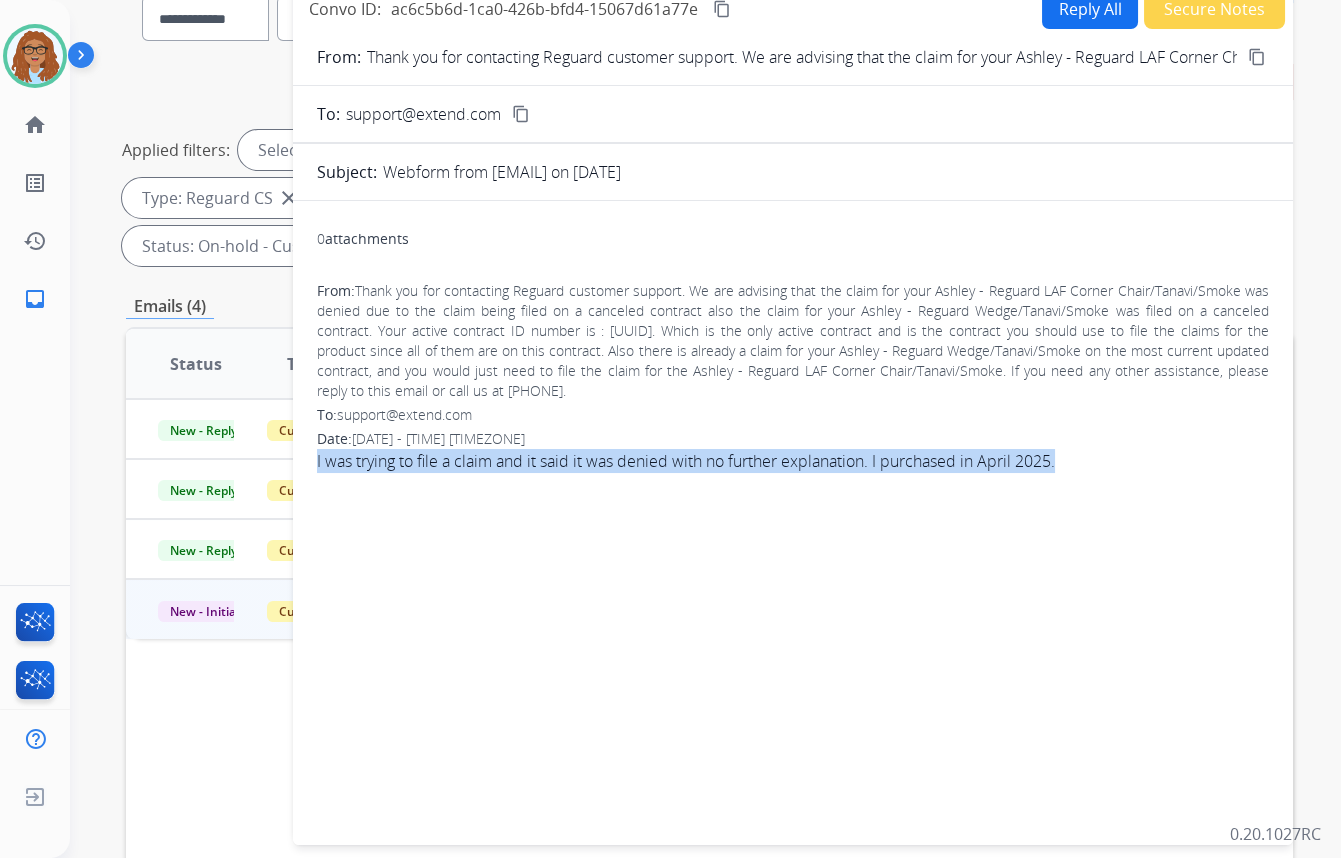 drag, startPoint x: 1008, startPoint y: 365, endPoint x: 311, endPoint y: 369, distance: 697.0115 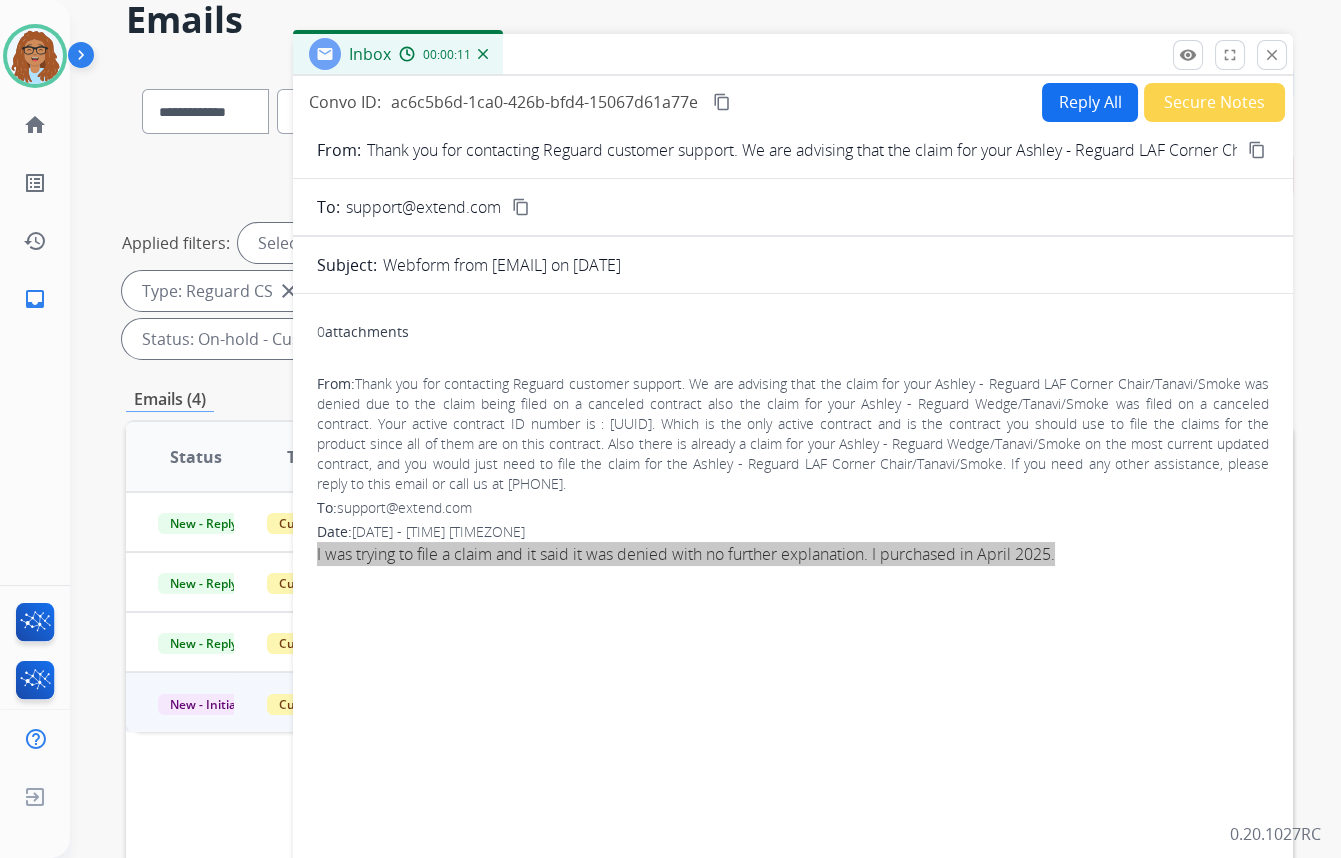scroll, scrollTop: 0, scrollLeft: 0, axis: both 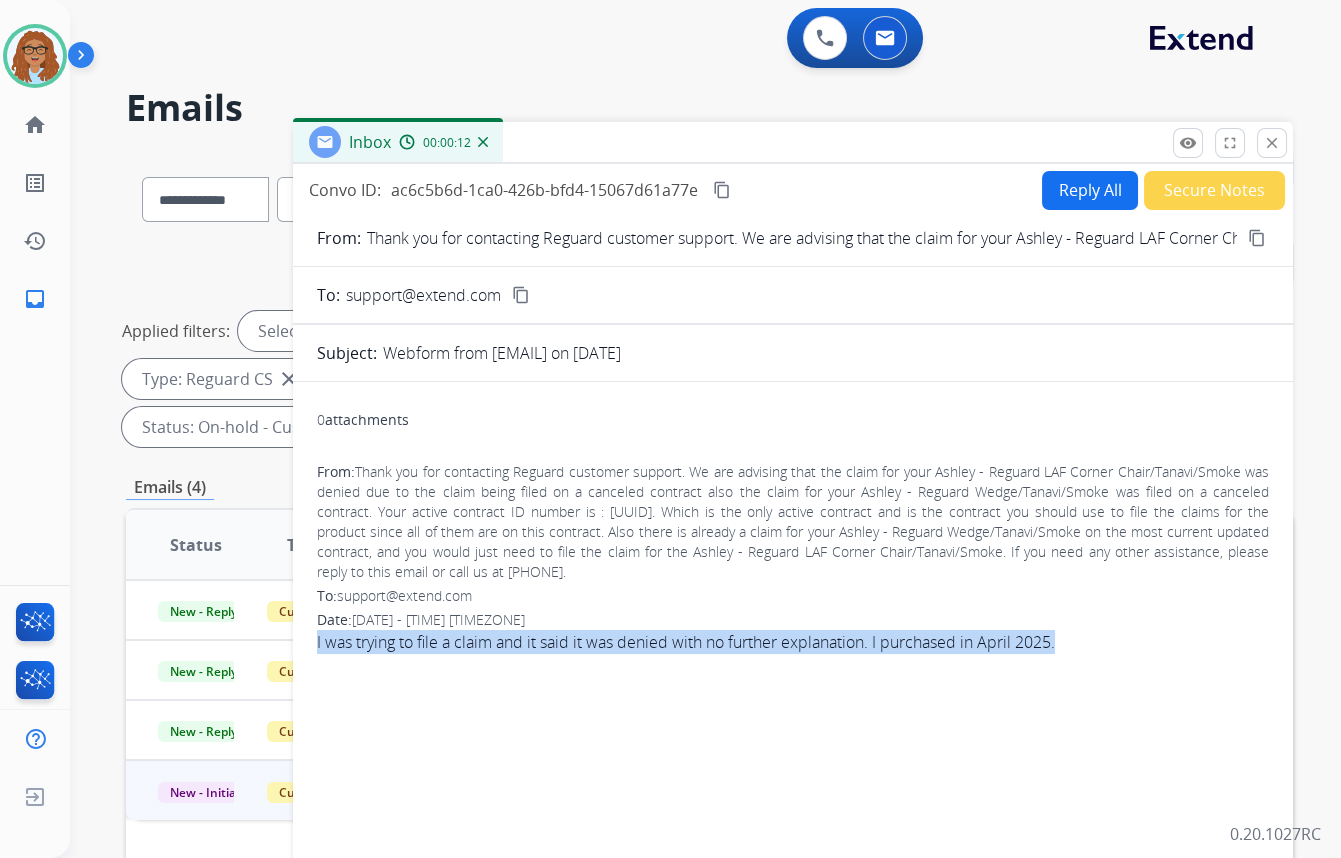 drag, startPoint x: 1270, startPoint y: 148, endPoint x: 1260, endPoint y: 152, distance: 10.770329 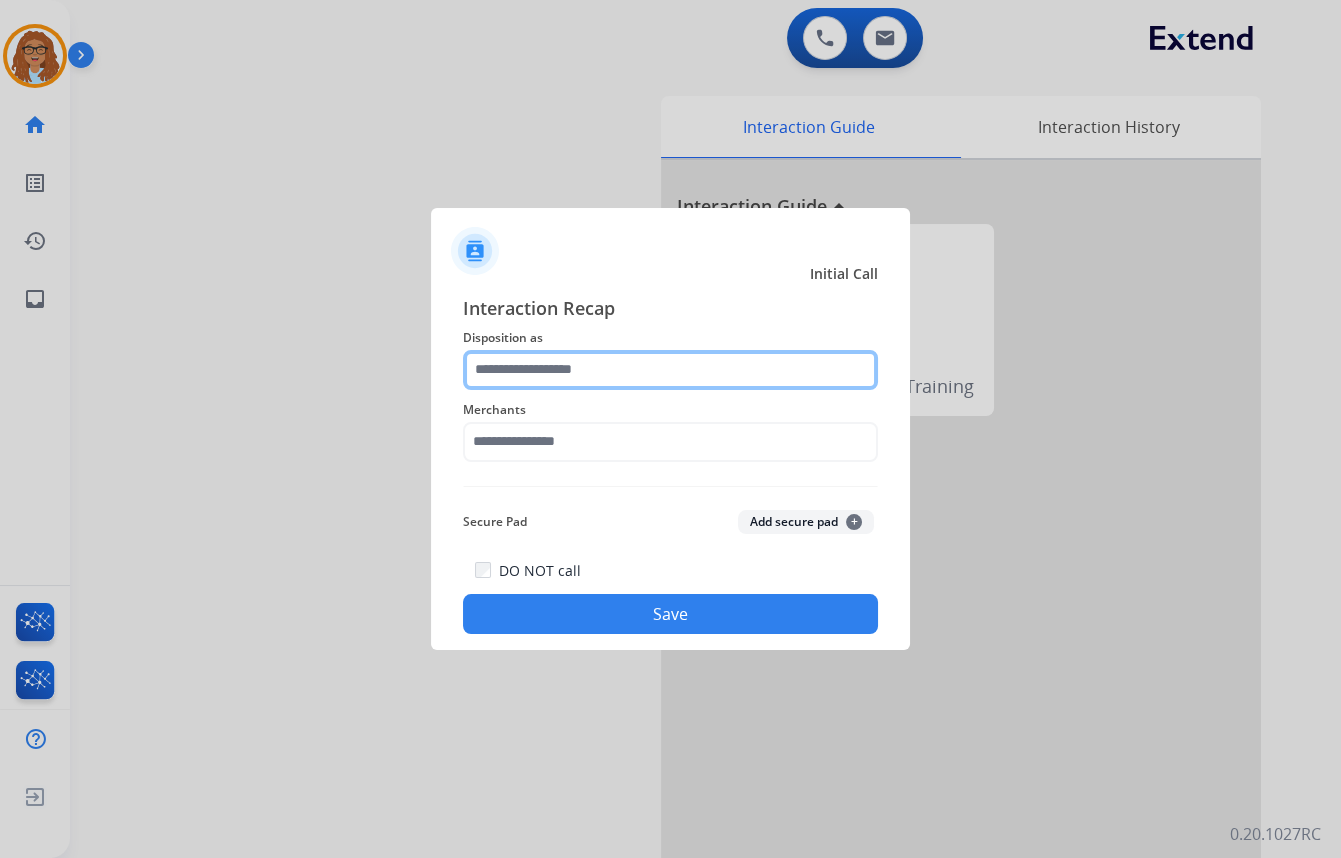 drag, startPoint x: 637, startPoint y: 362, endPoint x: 632, endPoint y: 384, distance: 22.561028 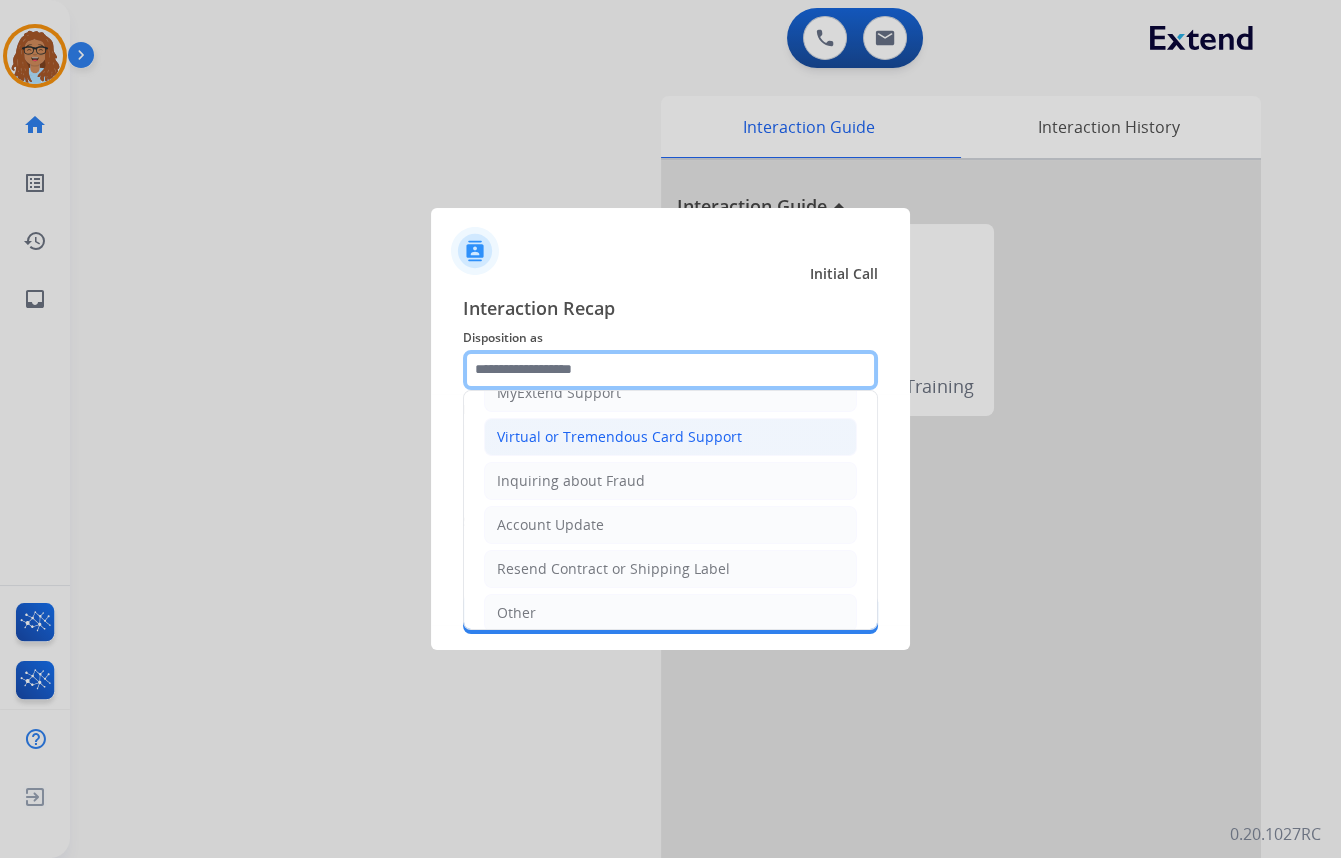 scroll, scrollTop: 272, scrollLeft: 0, axis: vertical 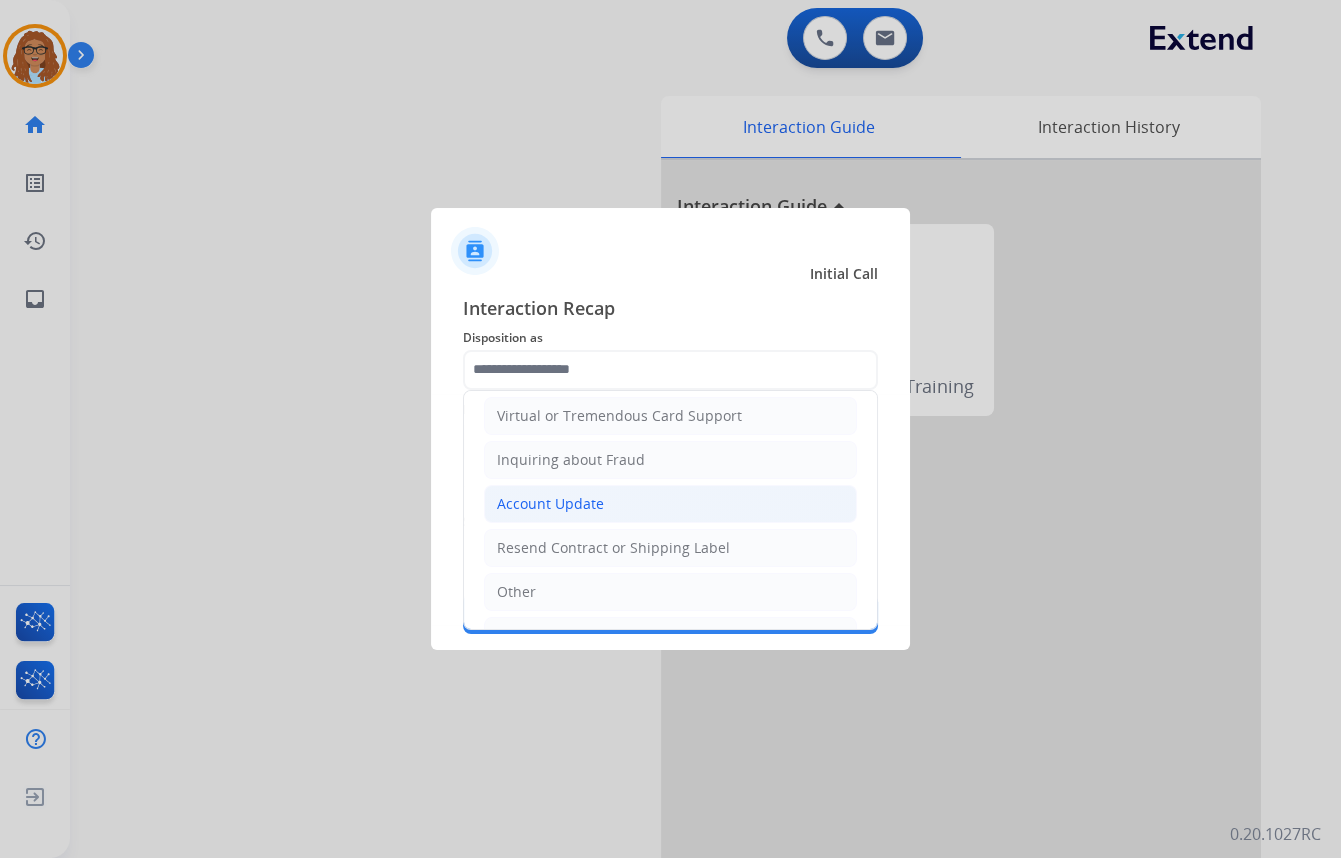 click on "Account Update" 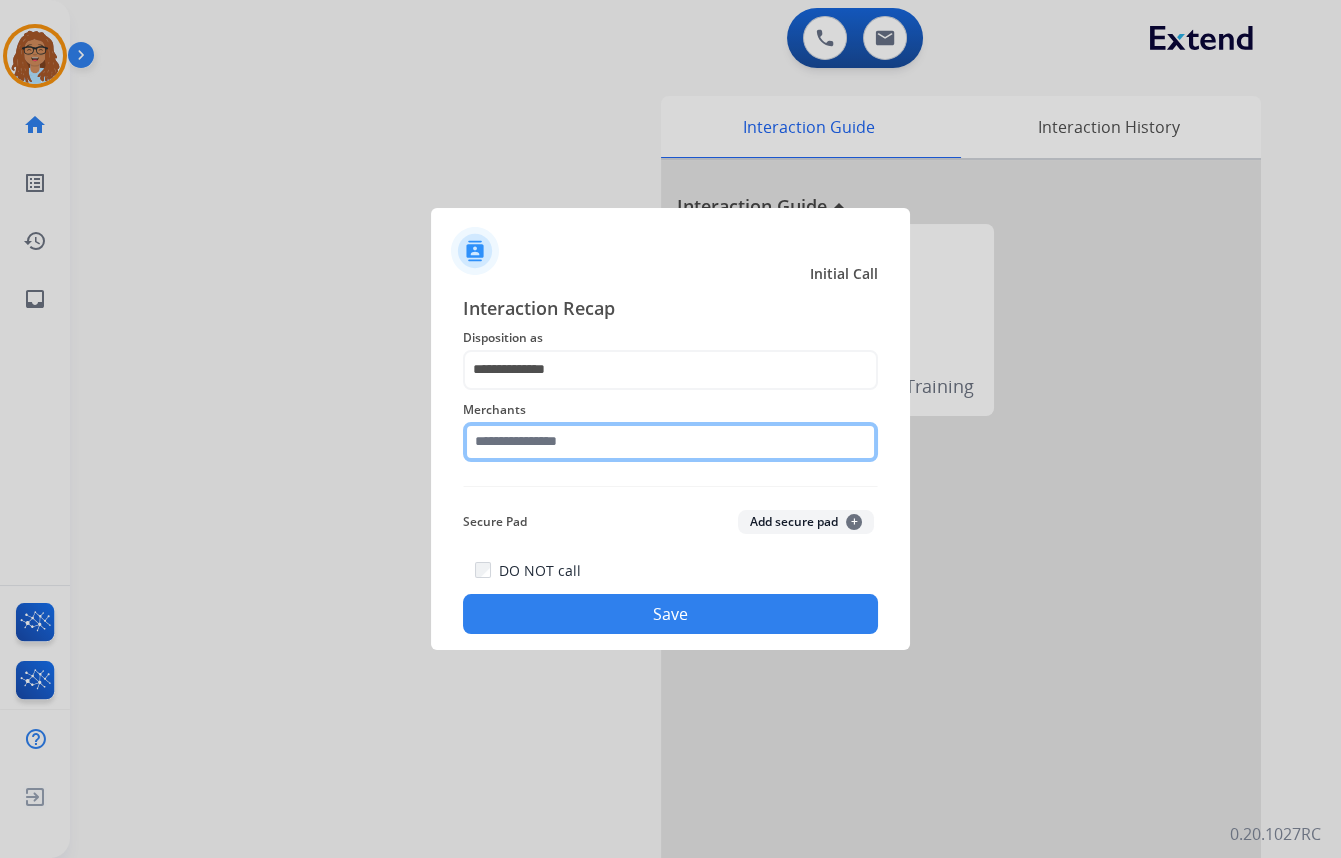 click 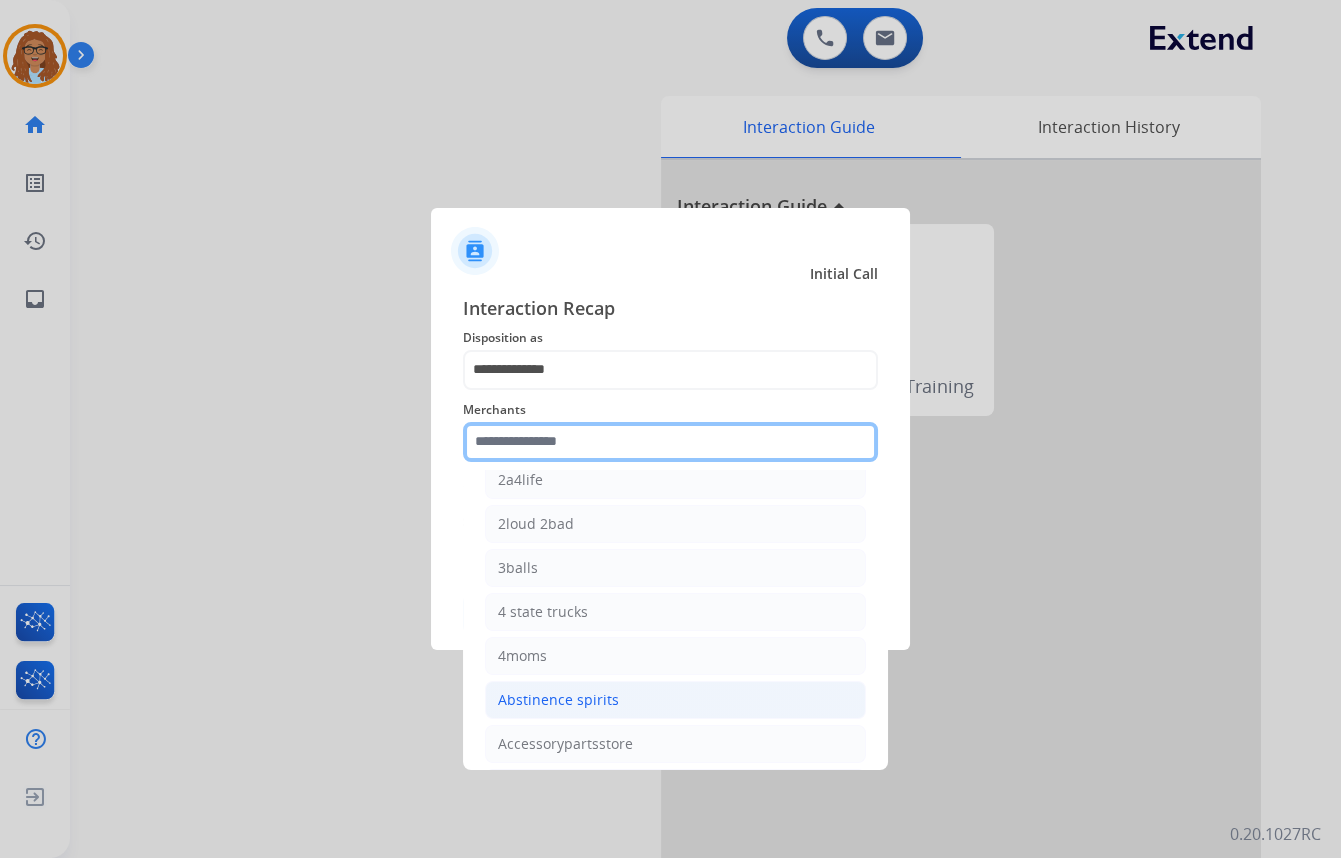 scroll, scrollTop: 0, scrollLeft: 0, axis: both 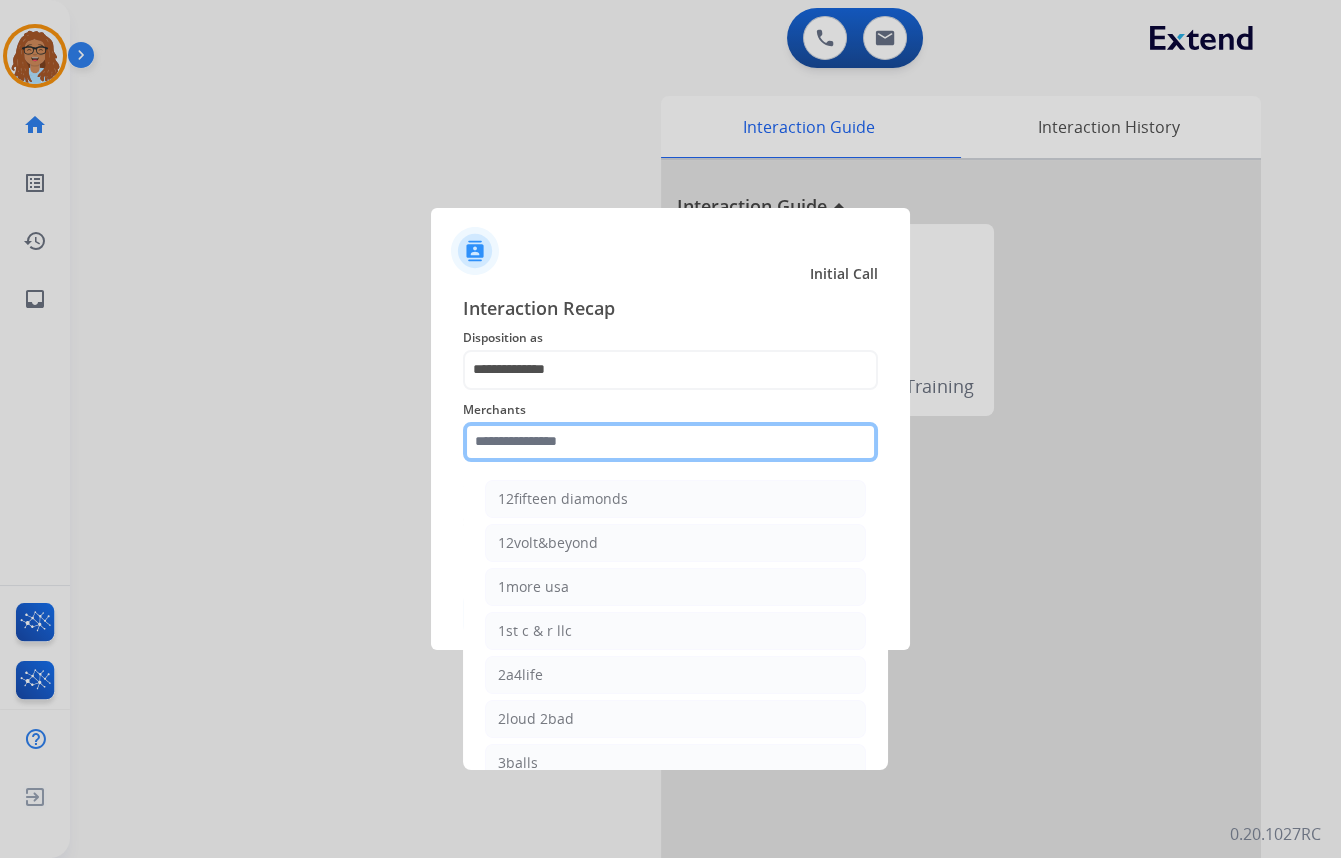 click 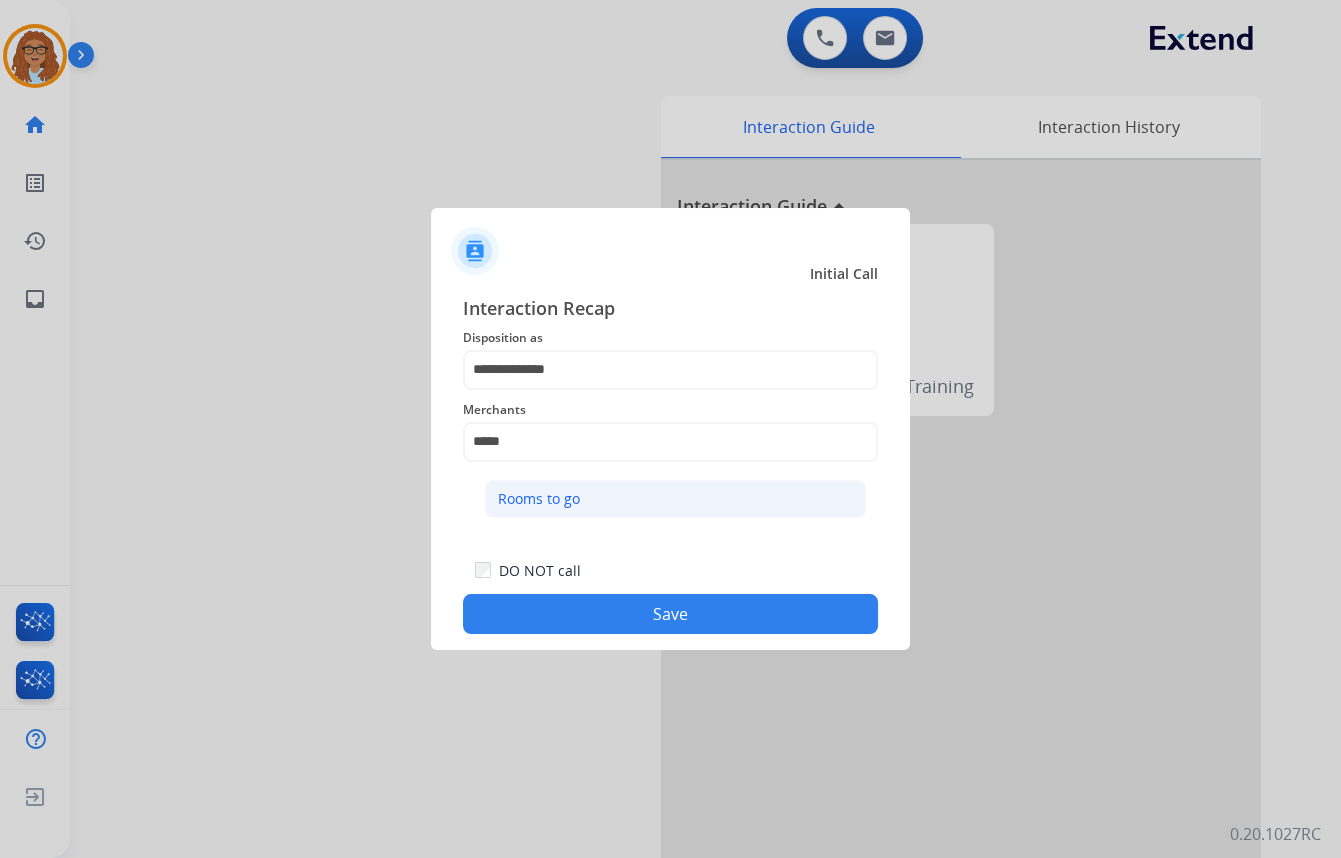 click on "Rooms to go" 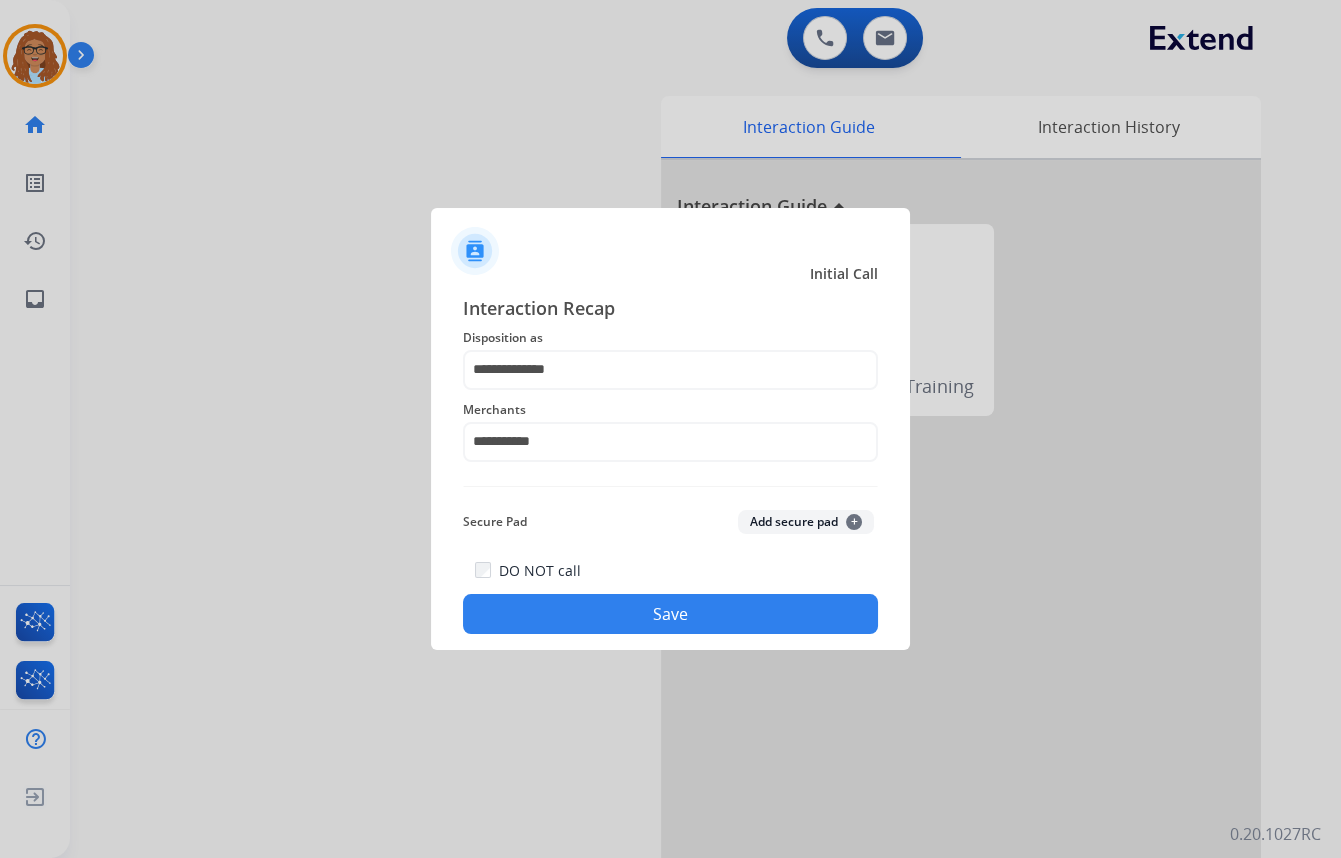 click on "Save" 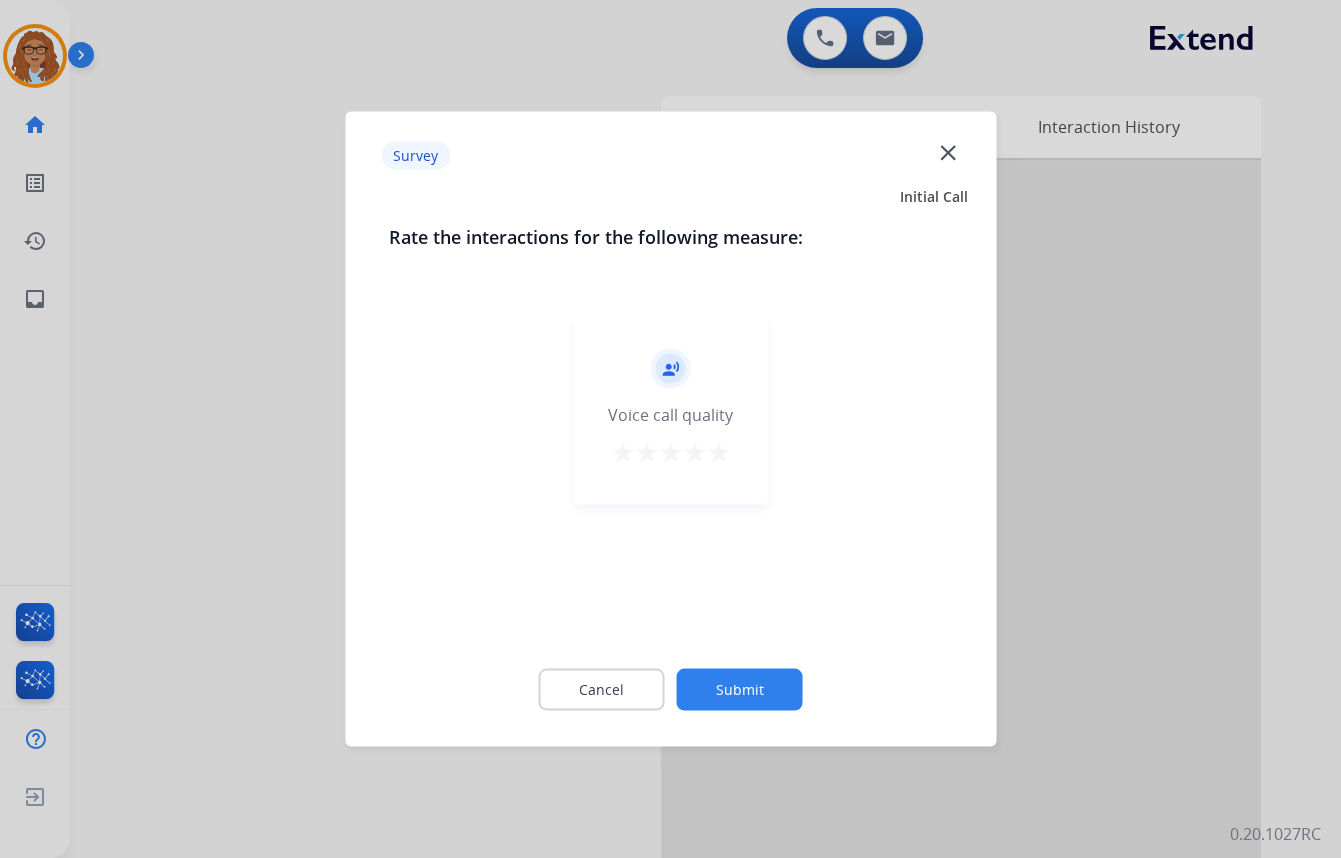 click on "close" 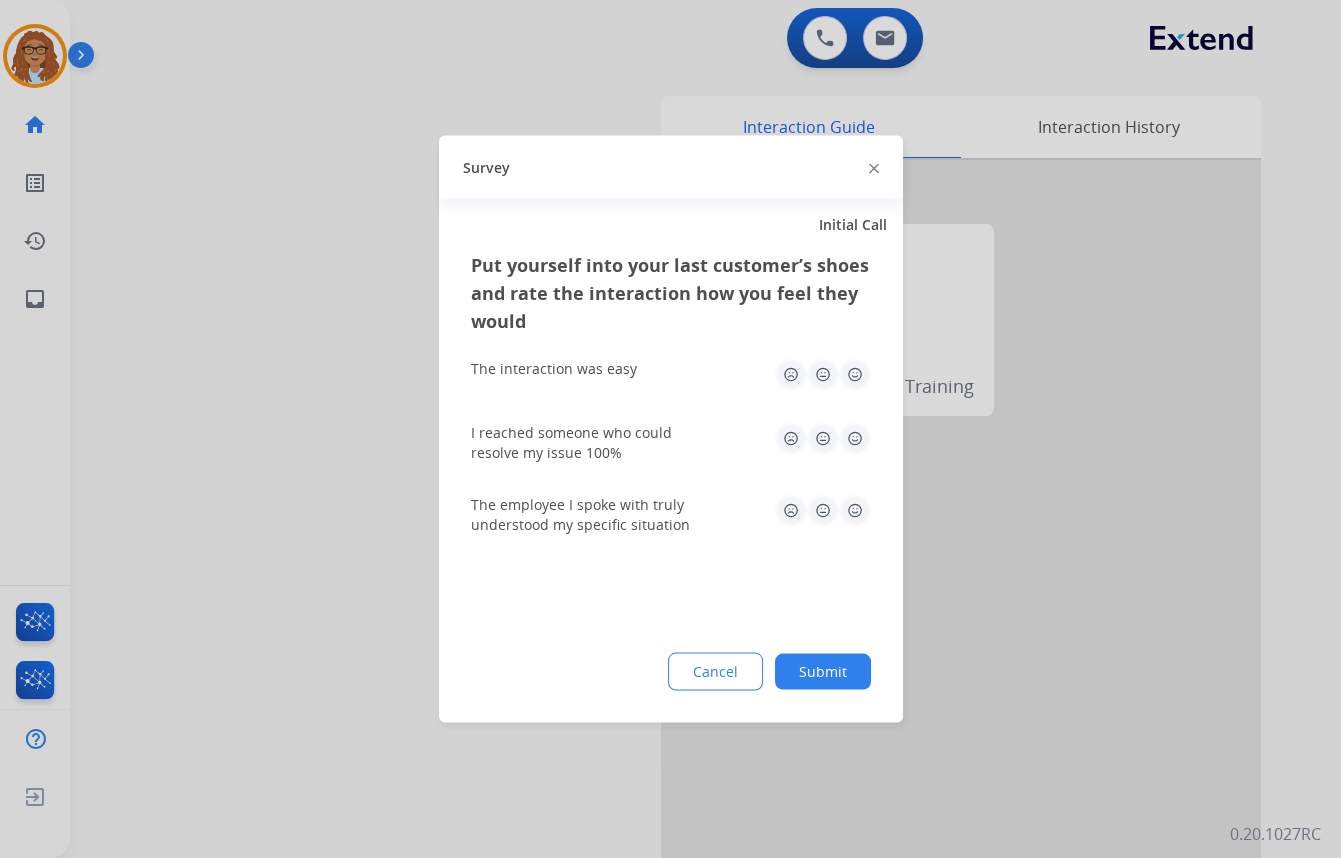 click 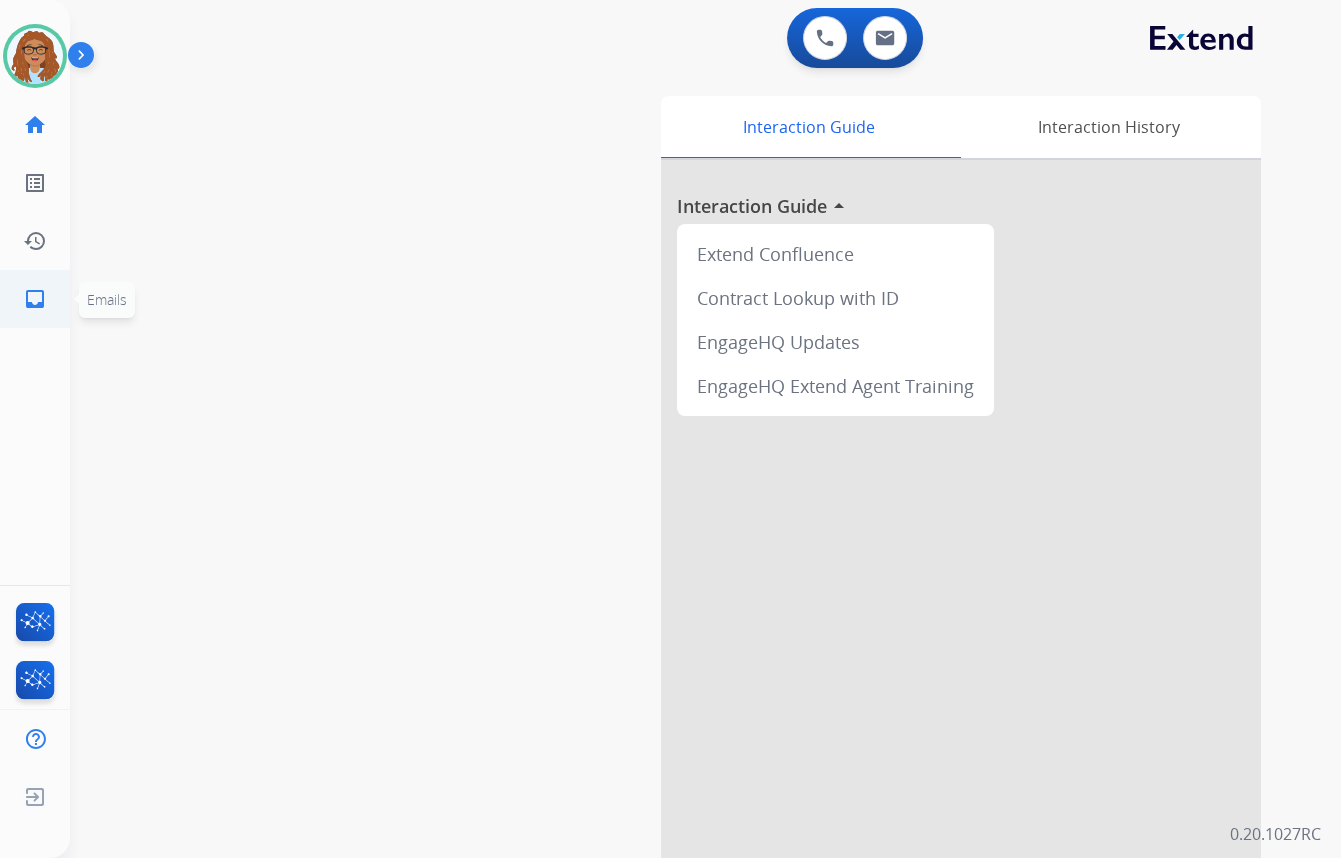 click on "inbox" 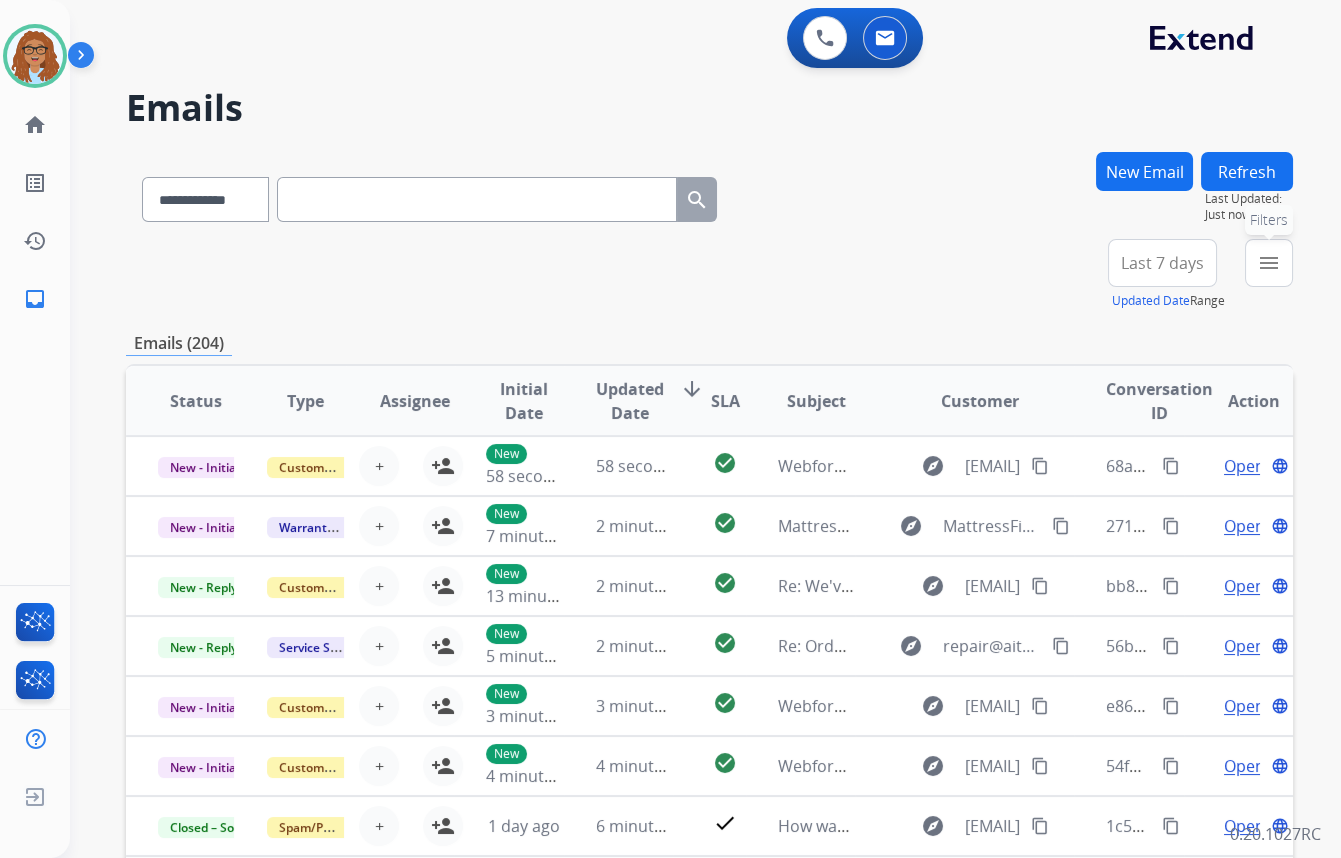 click on "menu" at bounding box center (1269, 263) 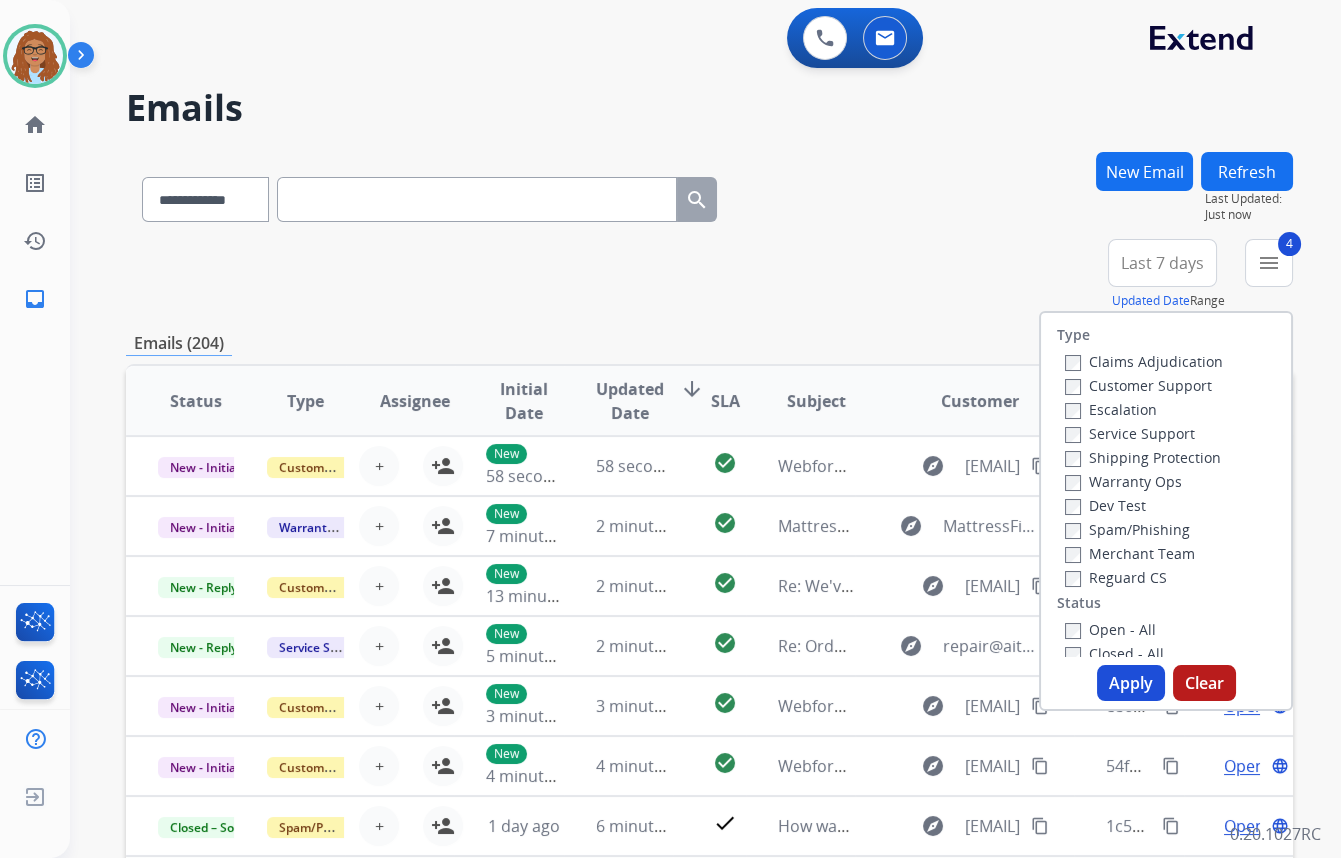 click on "Apply" at bounding box center (1131, 683) 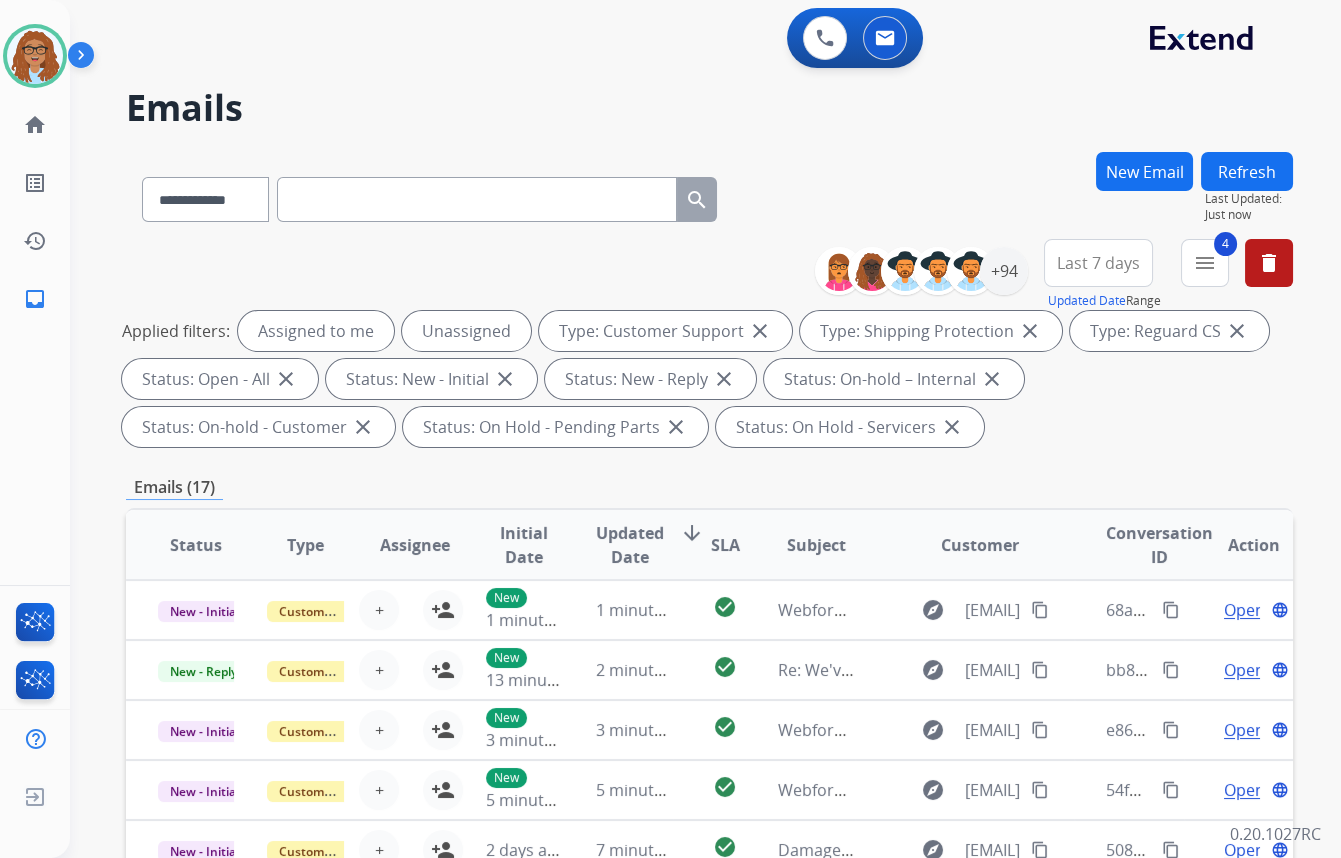 drag, startPoint x: 1089, startPoint y: 263, endPoint x: 1071, endPoint y: 318, distance: 57.870544 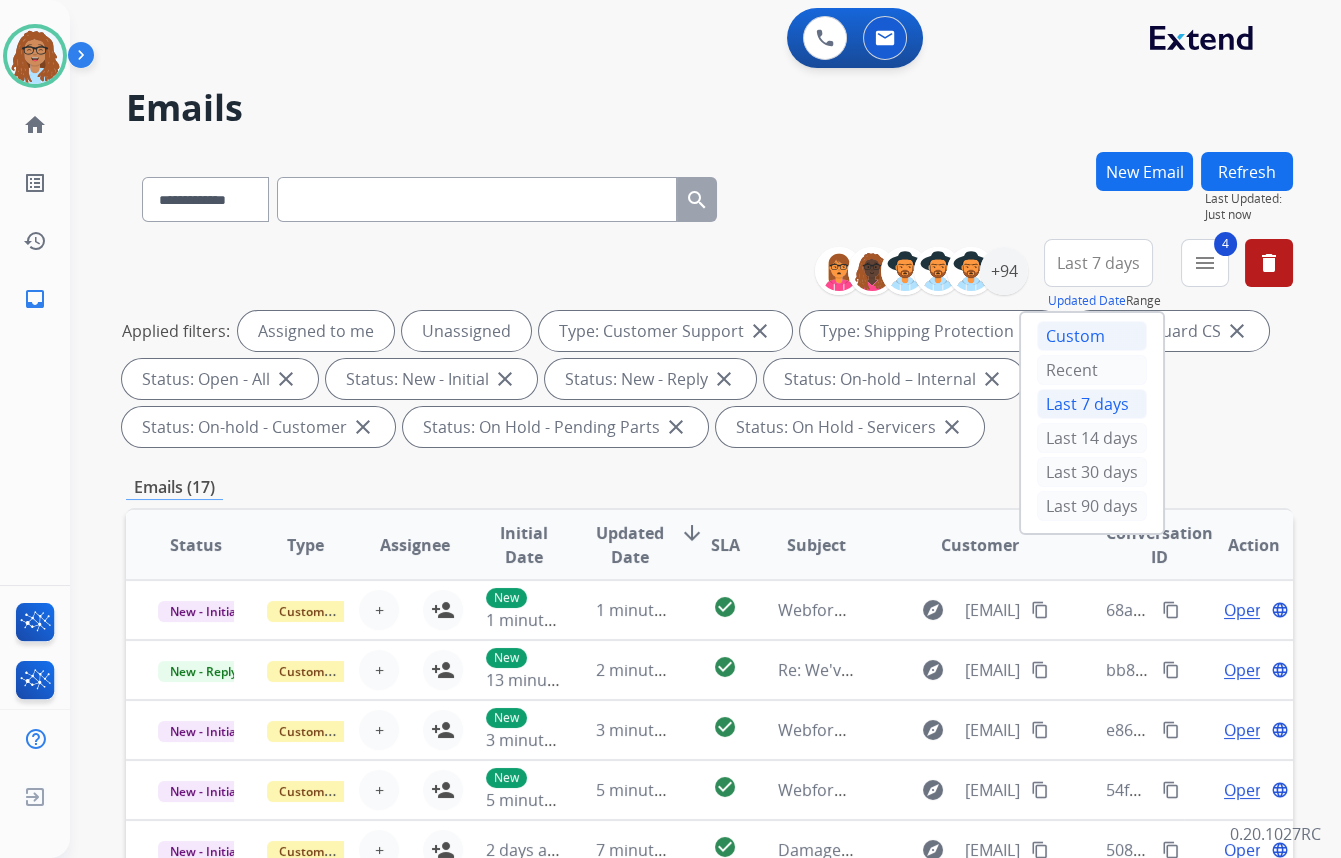 click on "Custom" at bounding box center [1092, 336] 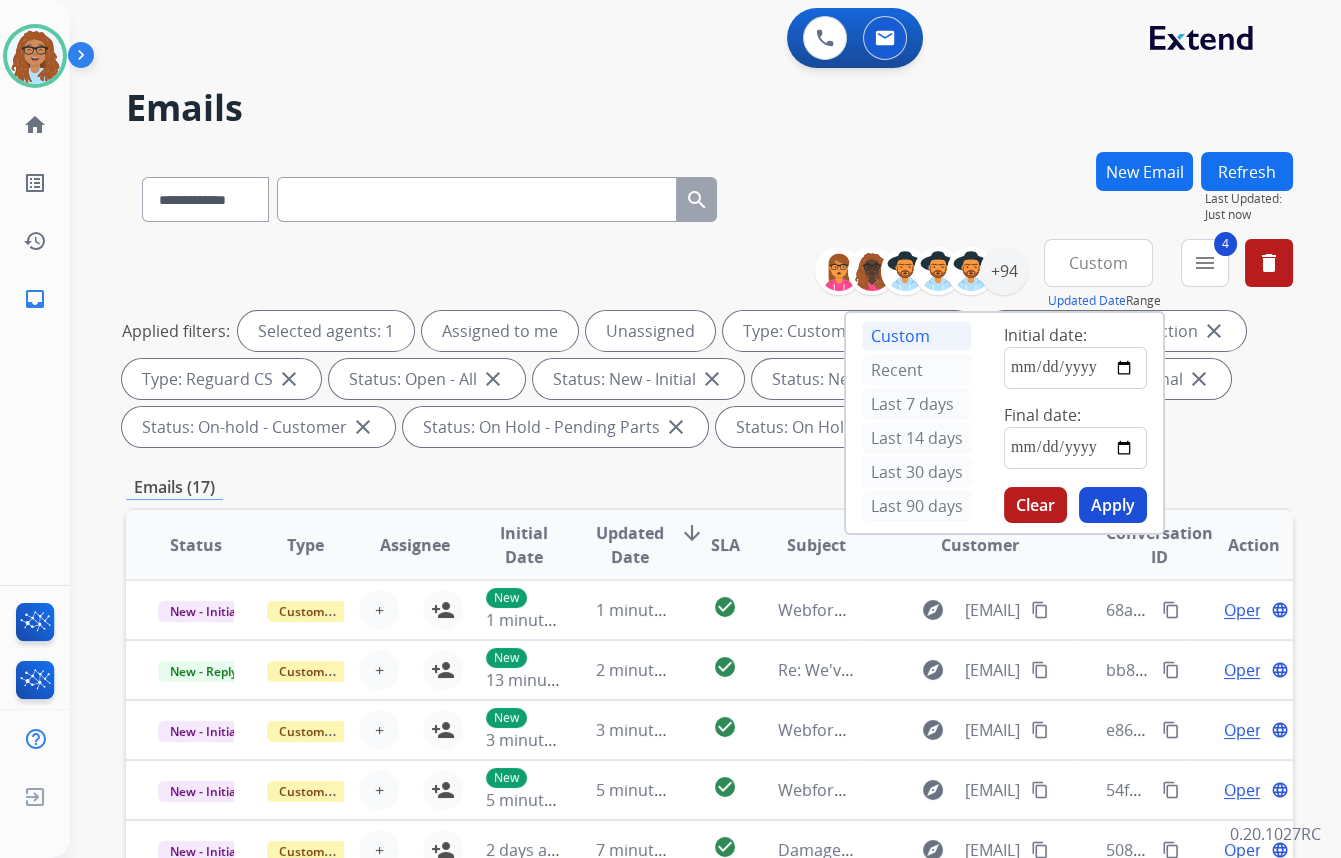 click on "**********" at bounding box center [709, 195] 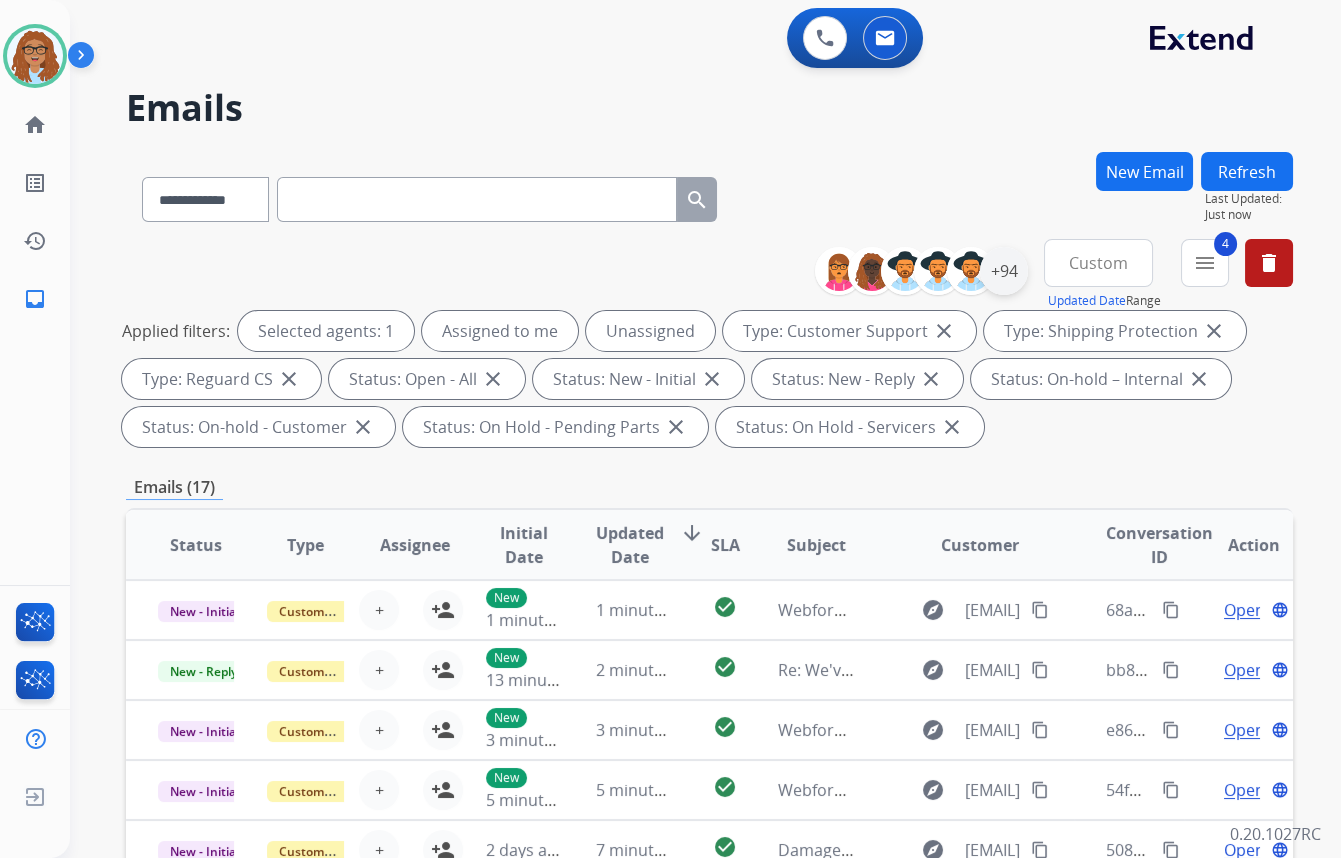 click on "+94" at bounding box center (1004, 271) 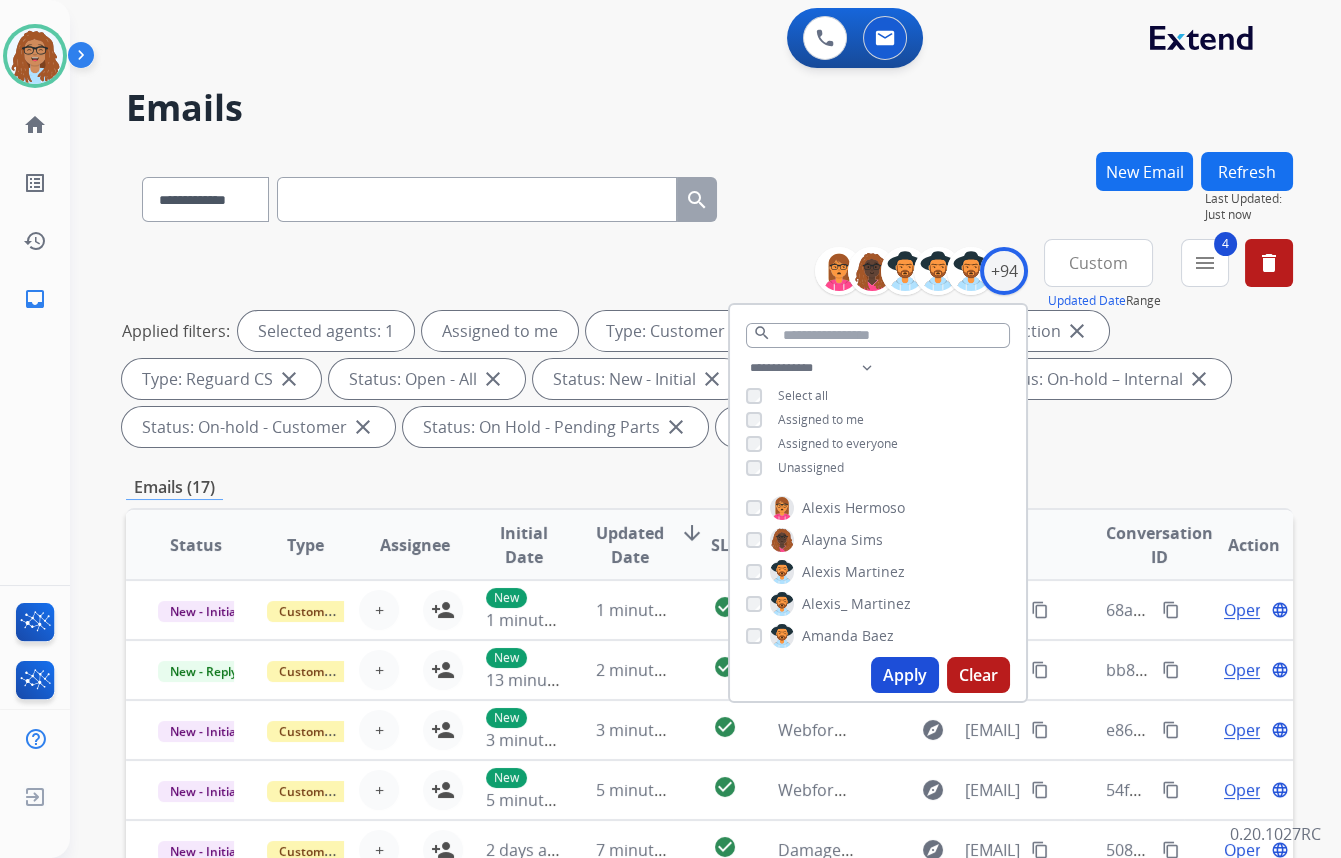 drag, startPoint x: 881, startPoint y: 665, endPoint x: 890, endPoint y: 687, distance: 23.769728 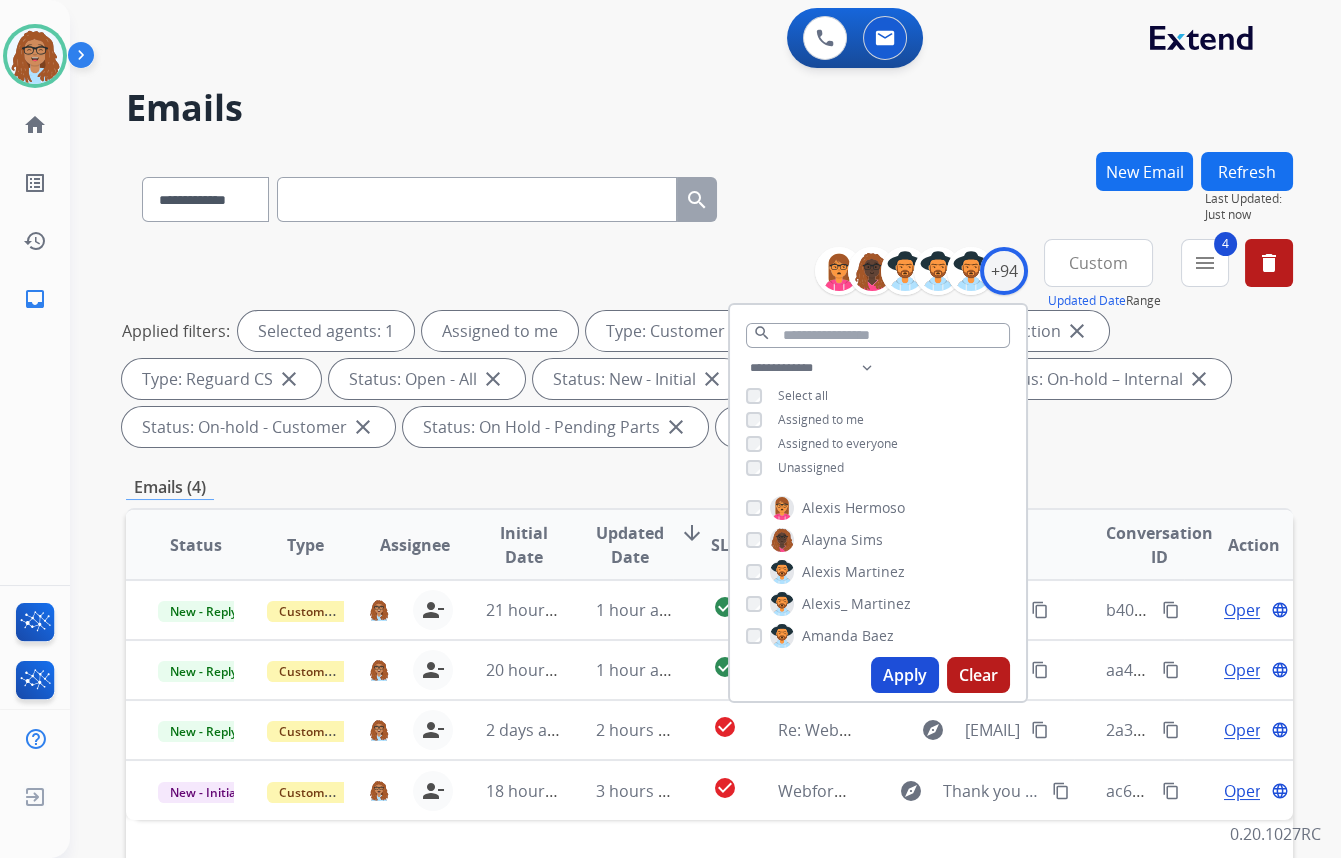 click on "**********" at bounding box center (709, 195) 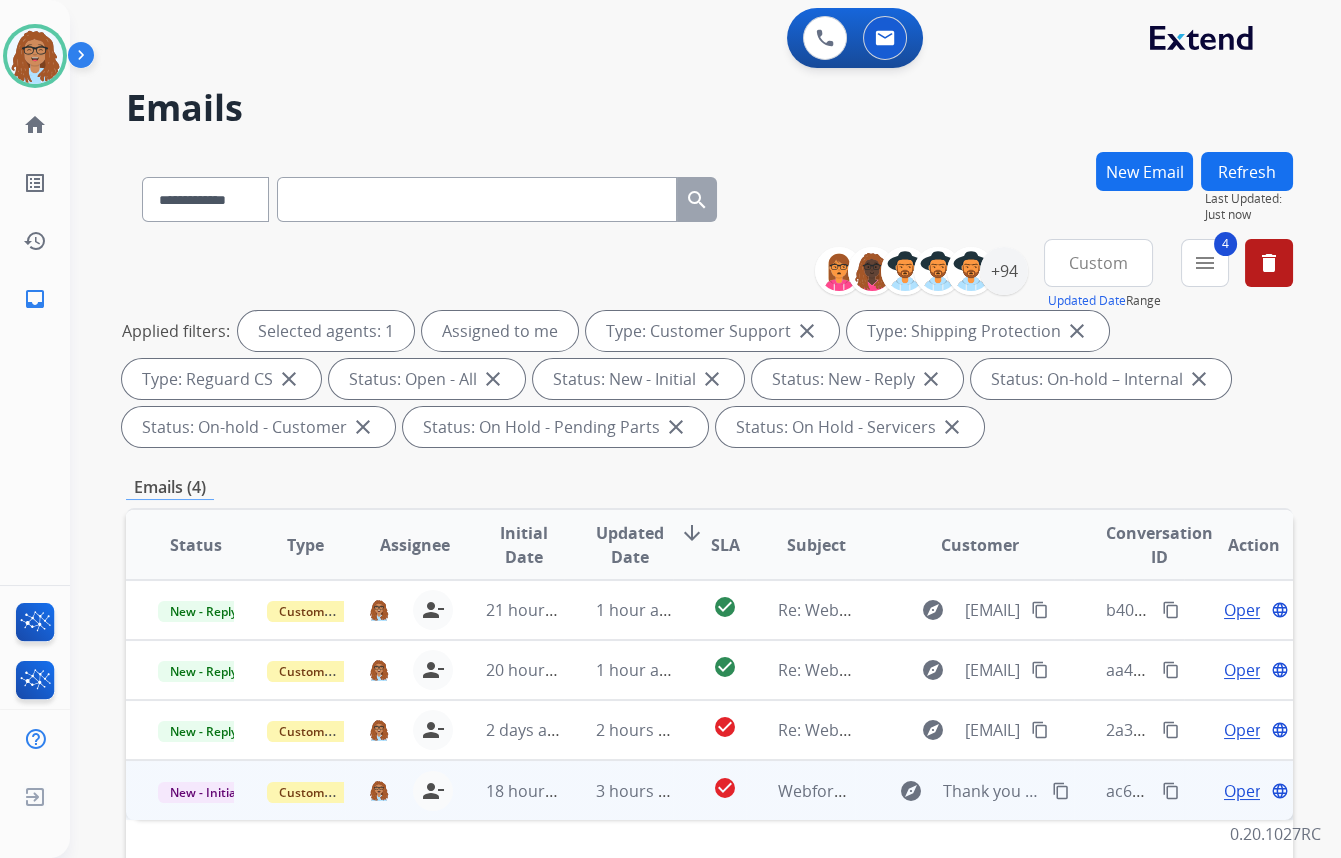 scroll, scrollTop: 181, scrollLeft: 0, axis: vertical 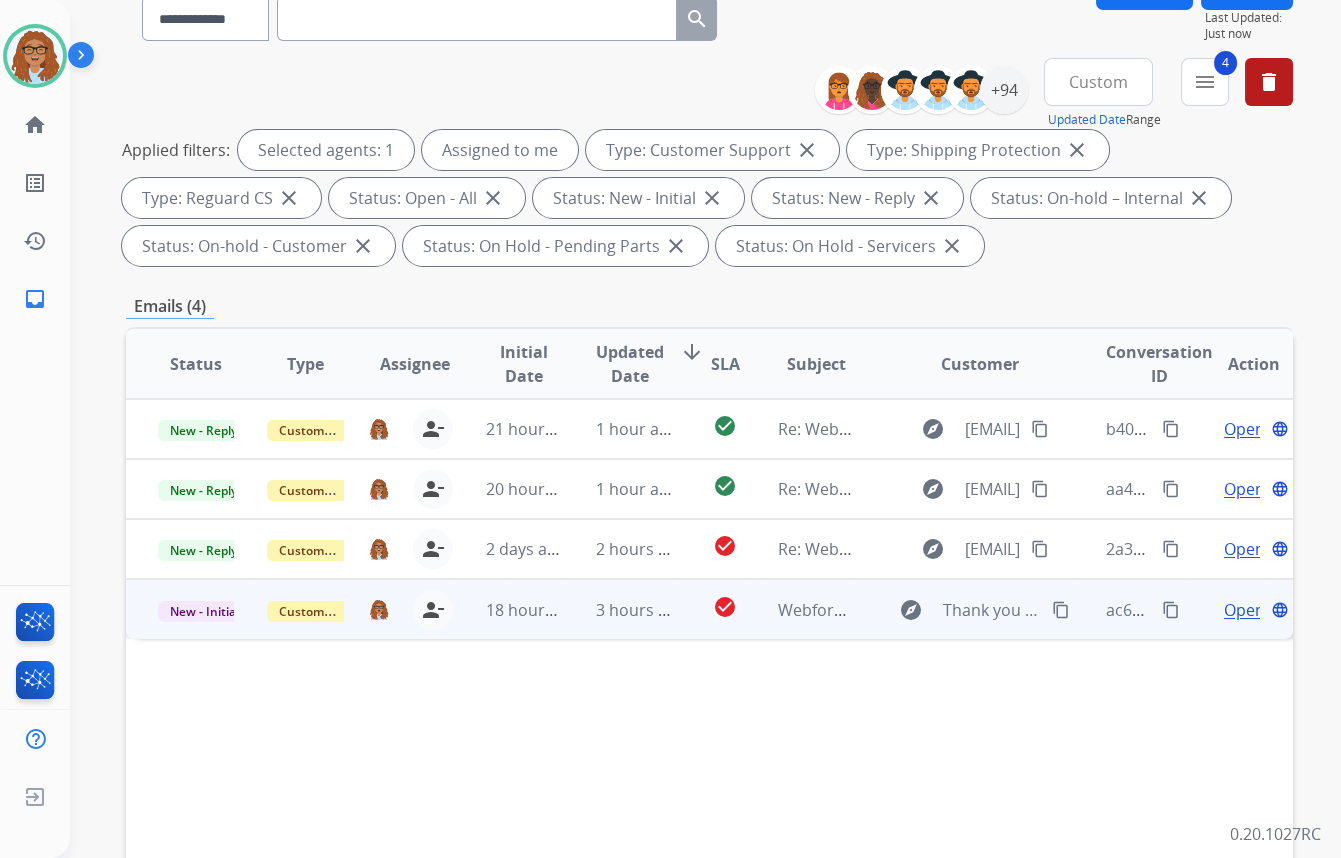 click on "Open" at bounding box center [1244, 610] 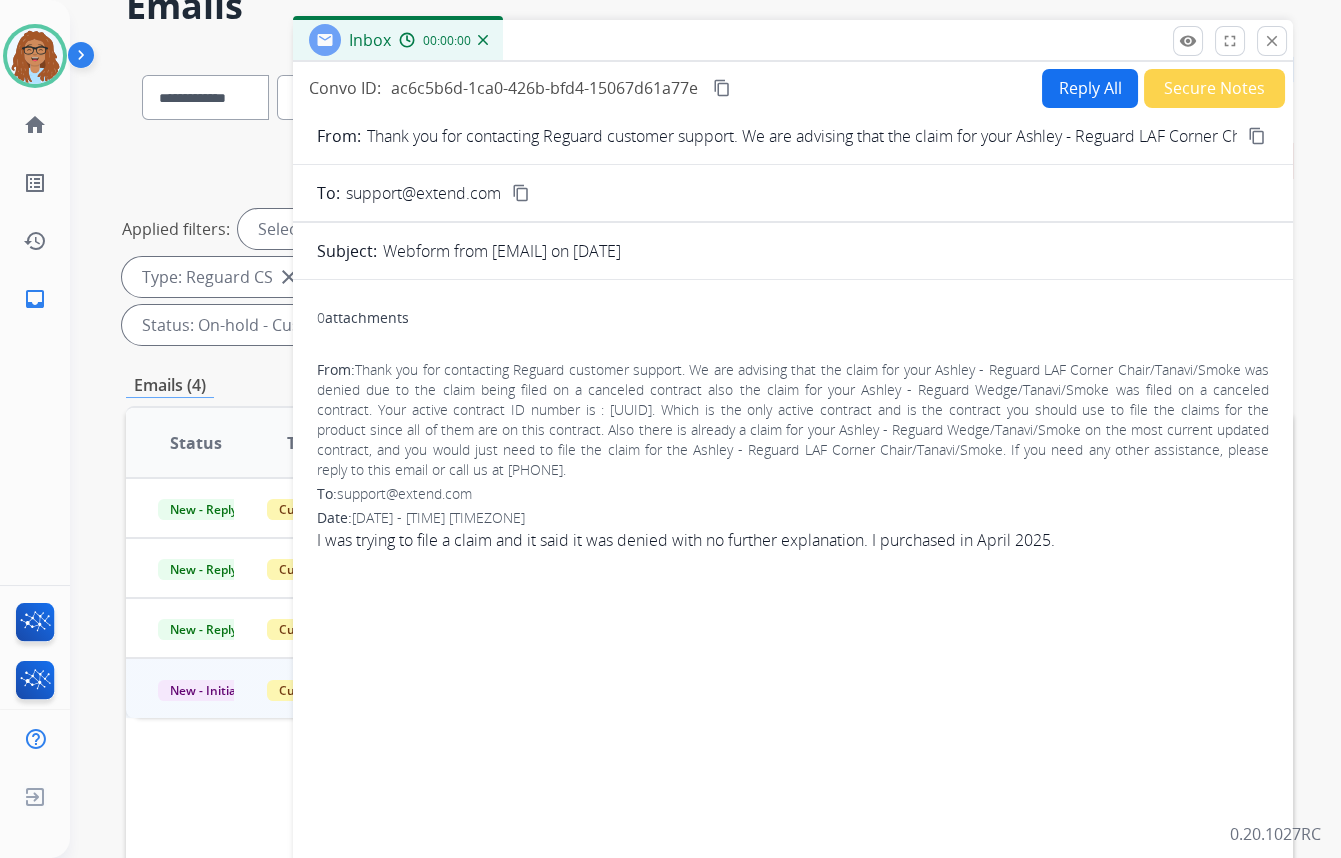 scroll, scrollTop: 90, scrollLeft: 0, axis: vertical 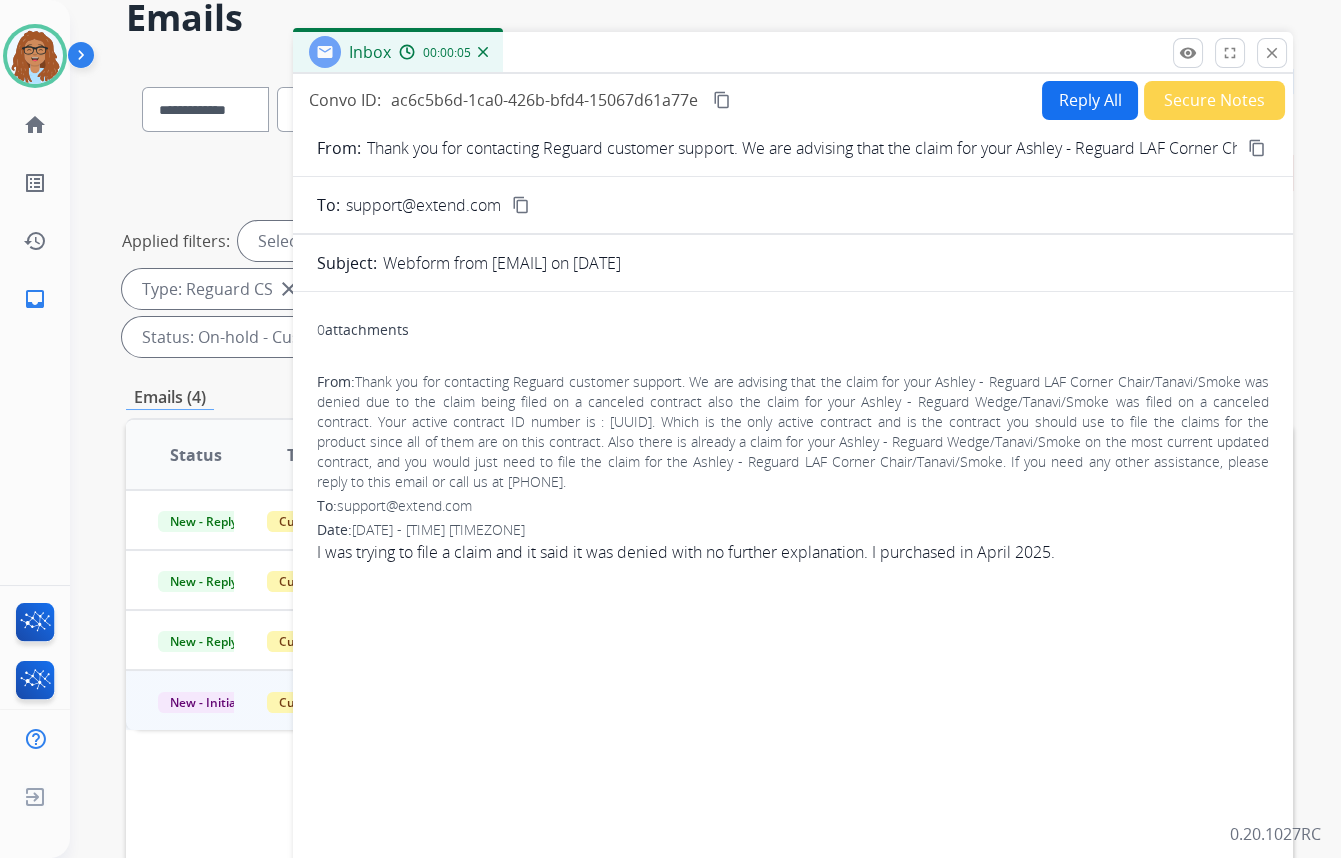 click on "Reply All" at bounding box center (1090, 100) 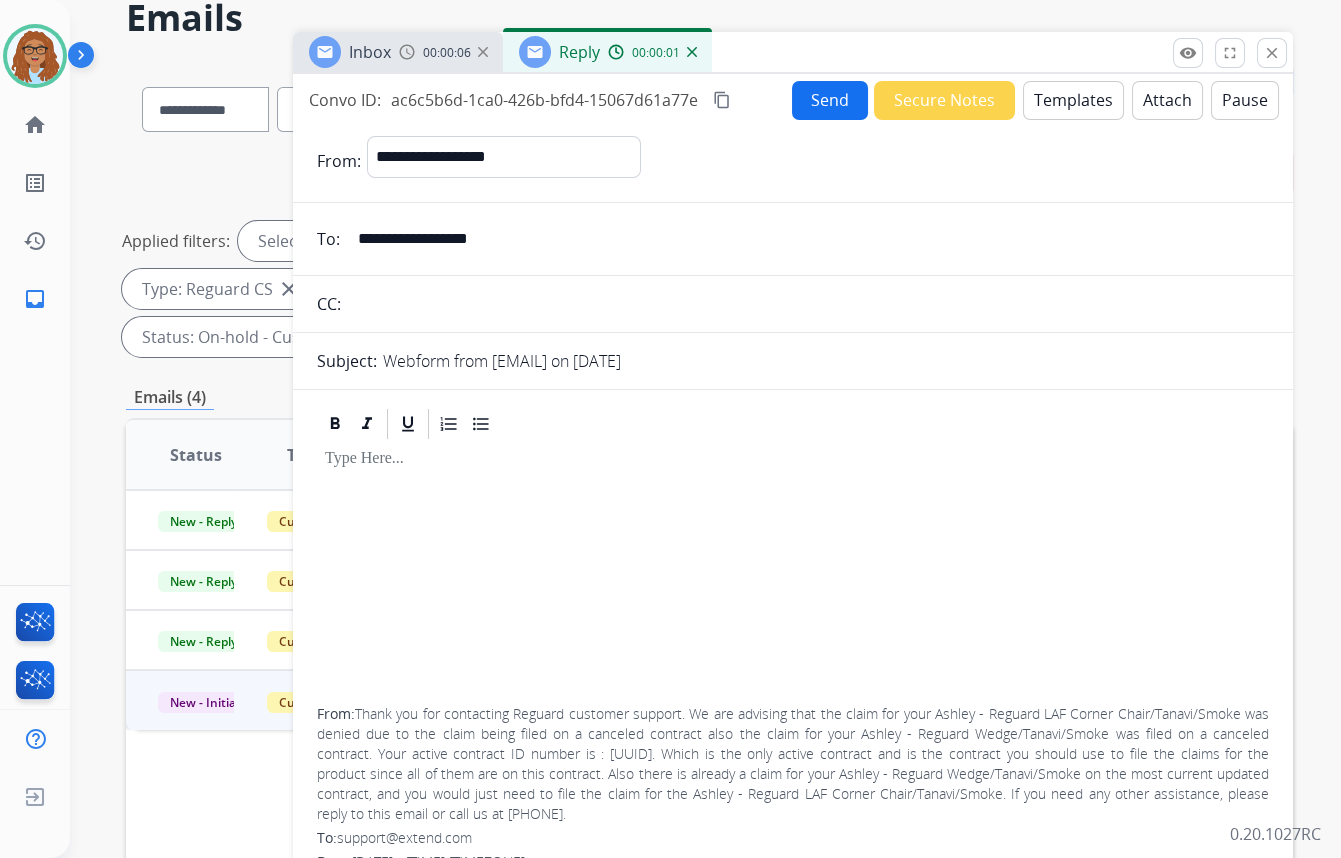 click on "Templates" at bounding box center (1073, 100) 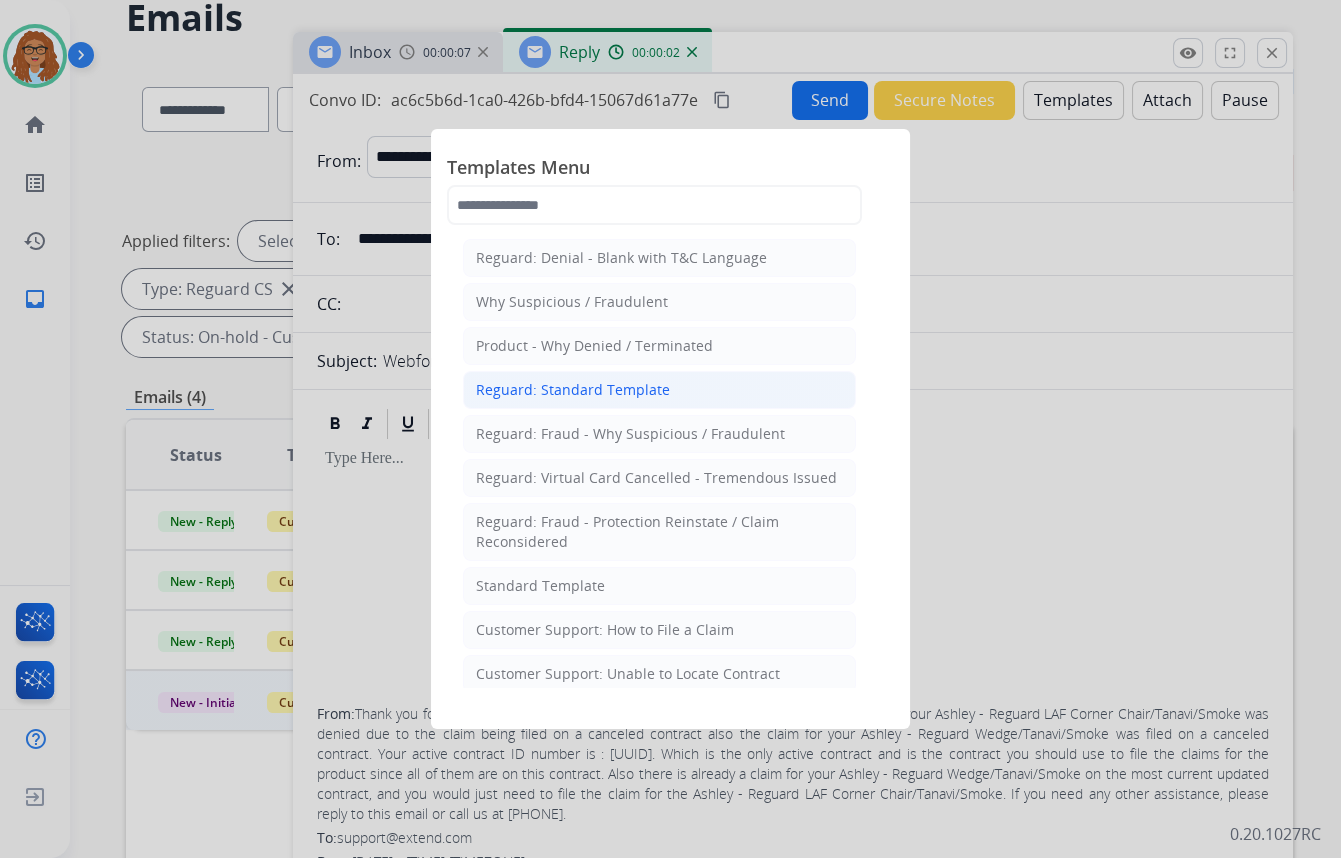 click on "Reguard: Standard Template" 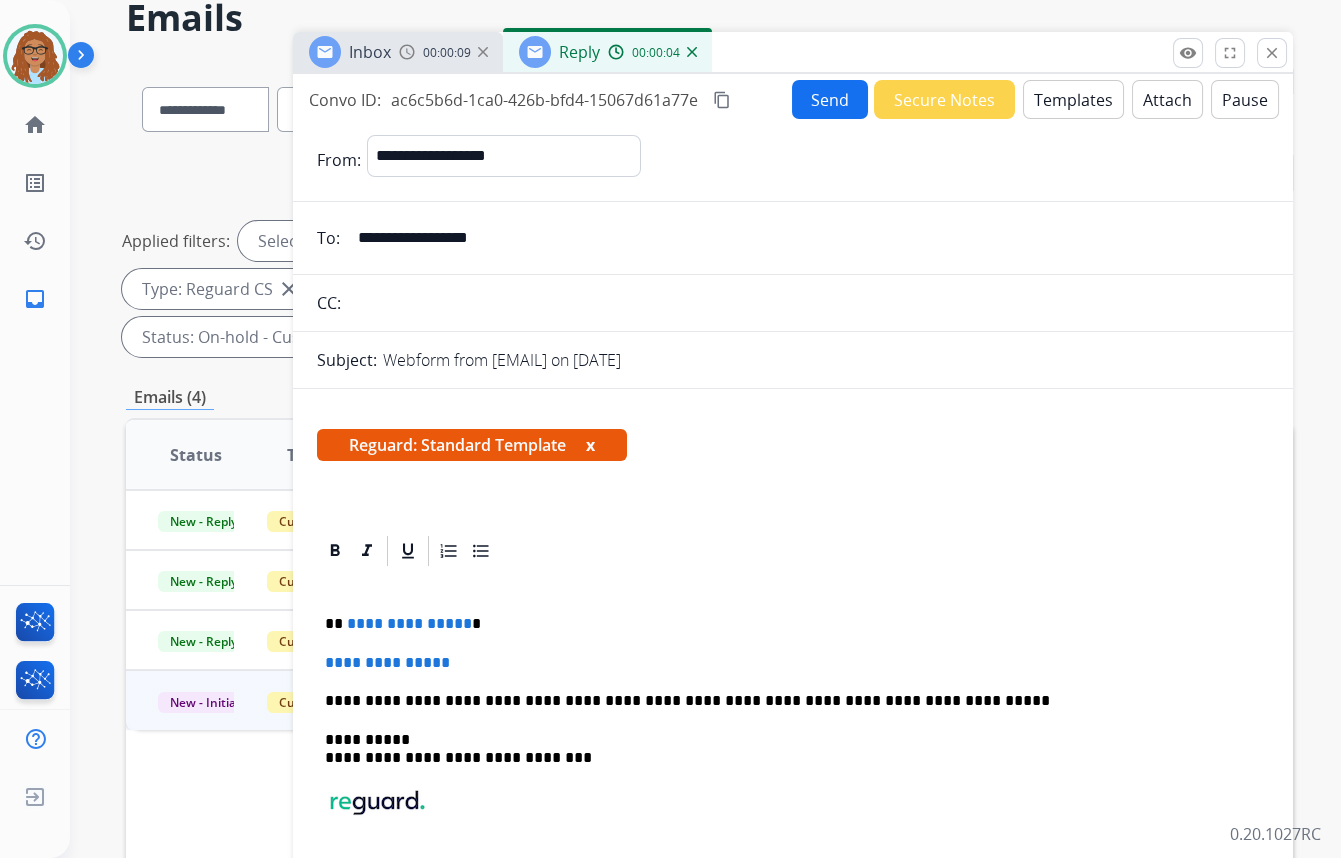 click on "Templates" at bounding box center [1073, 99] 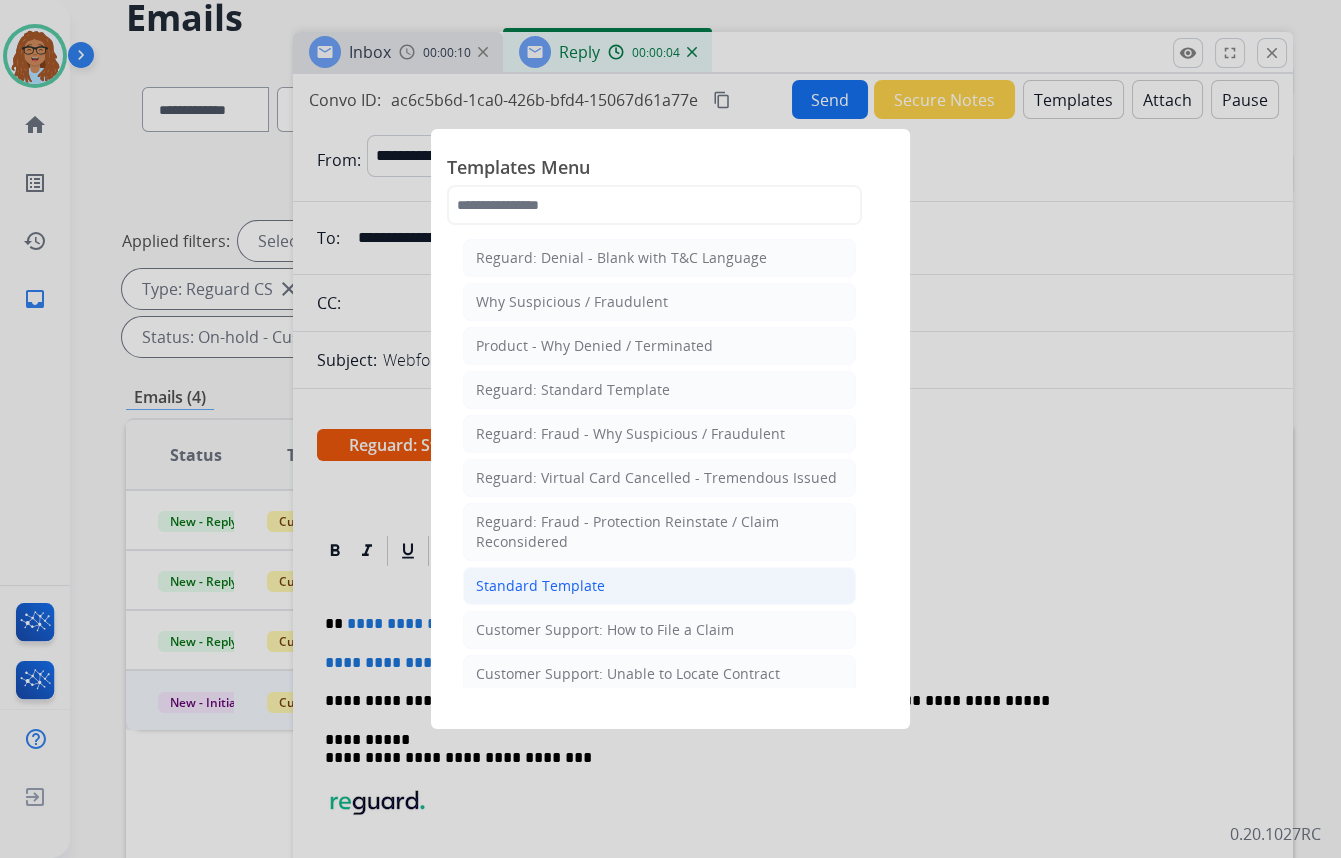 click on "Standard Template" 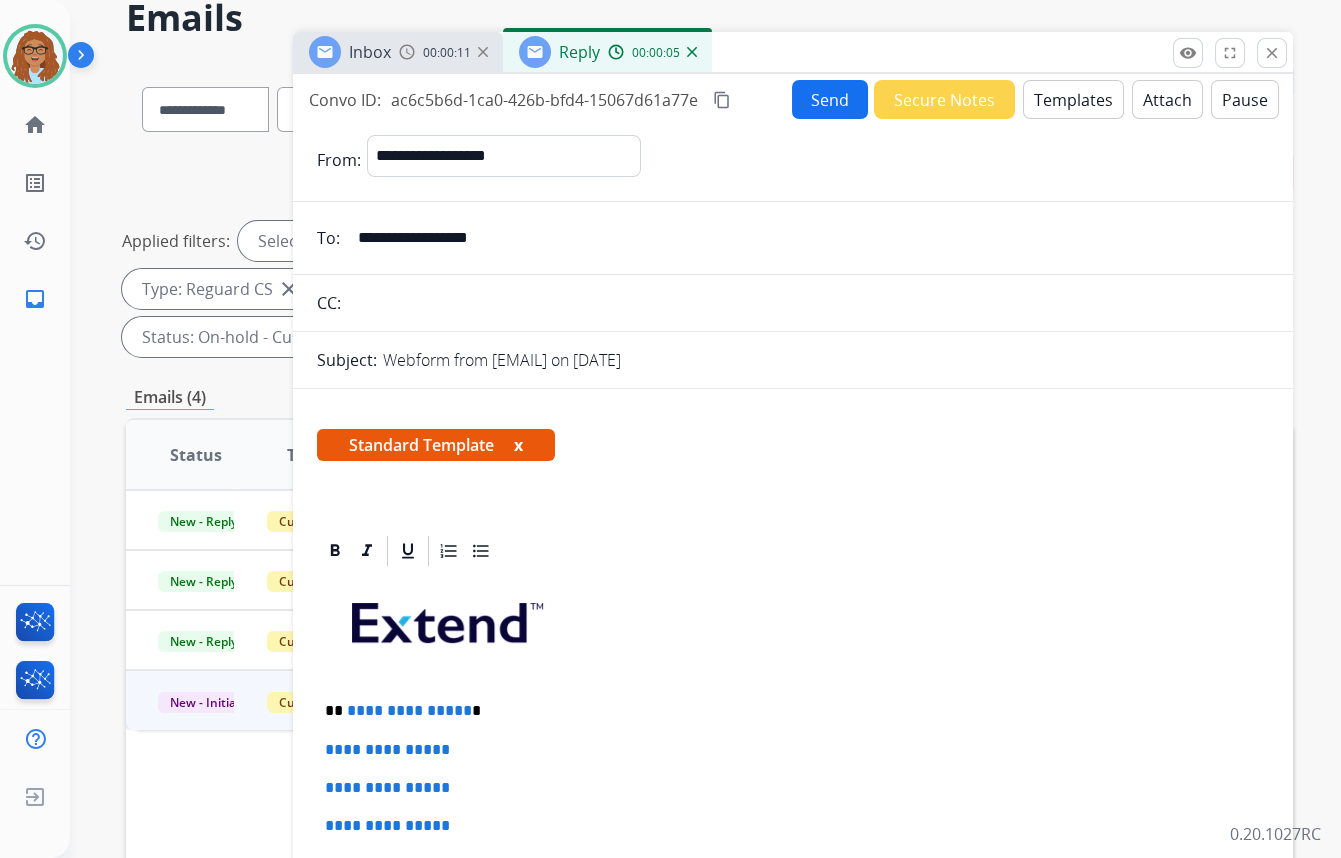 drag, startPoint x: 546, startPoint y: 238, endPoint x: 311, endPoint y: 228, distance: 235.21268 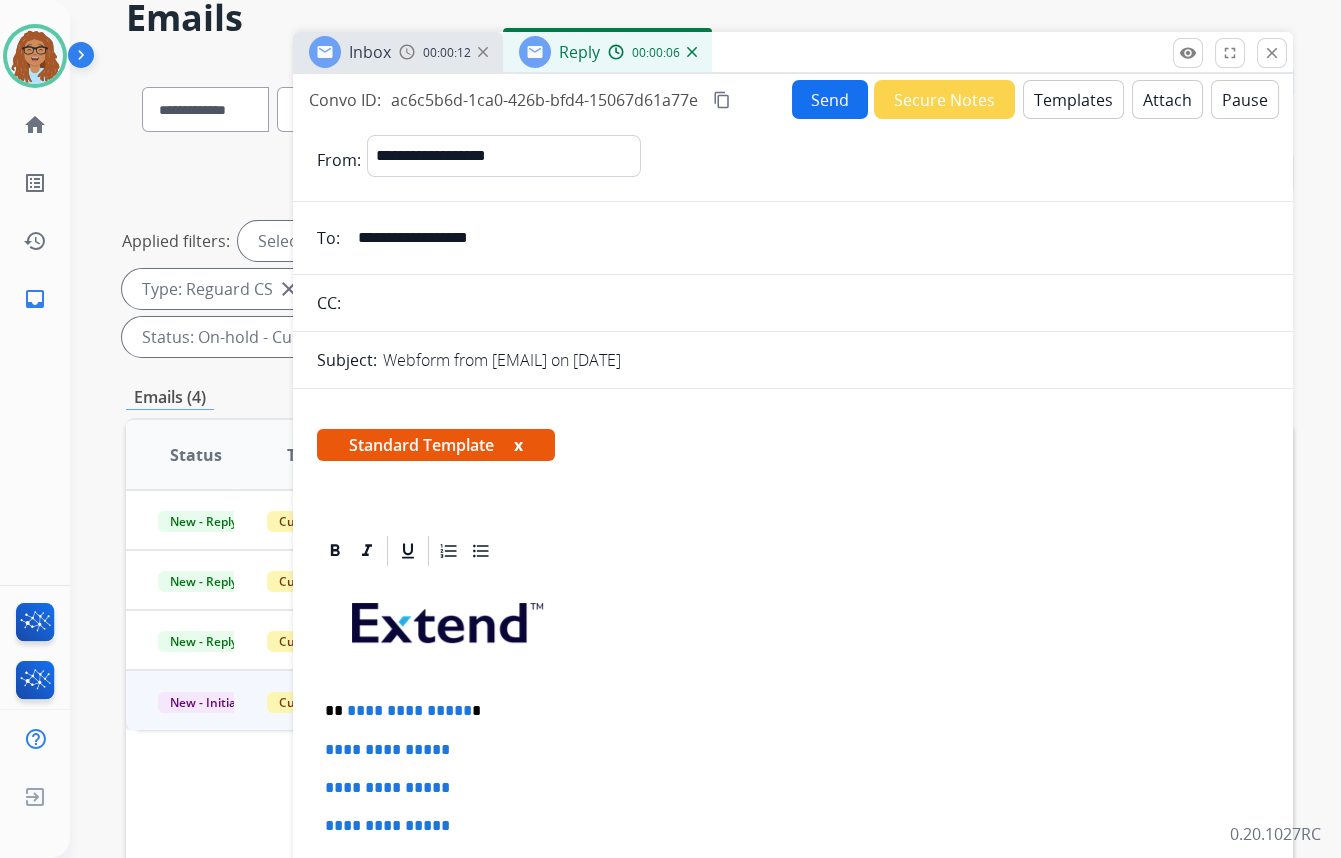 drag, startPoint x: 499, startPoint y: 303, endPoint x: 495, endPoint y: 253, distance: 50.159744 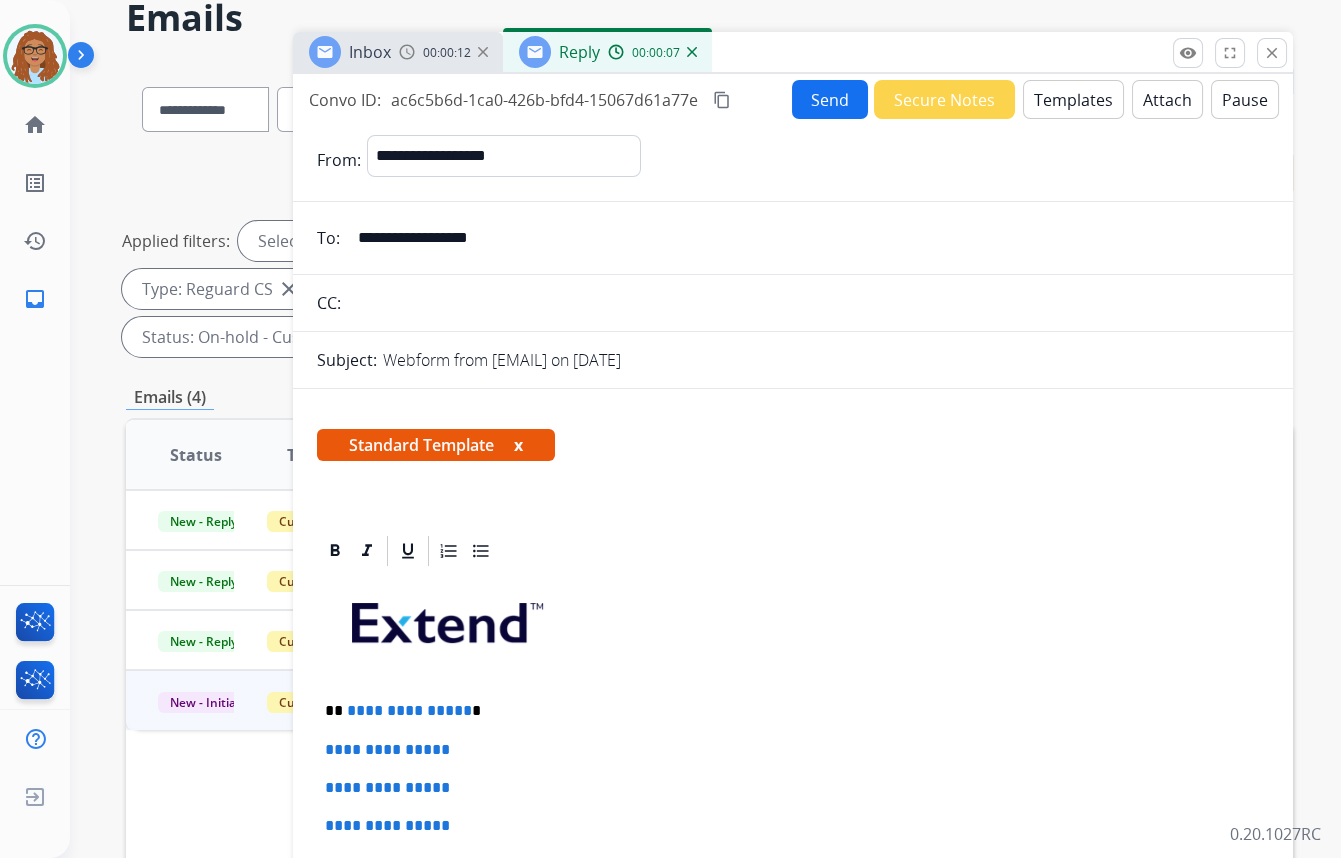 paste on "**********" 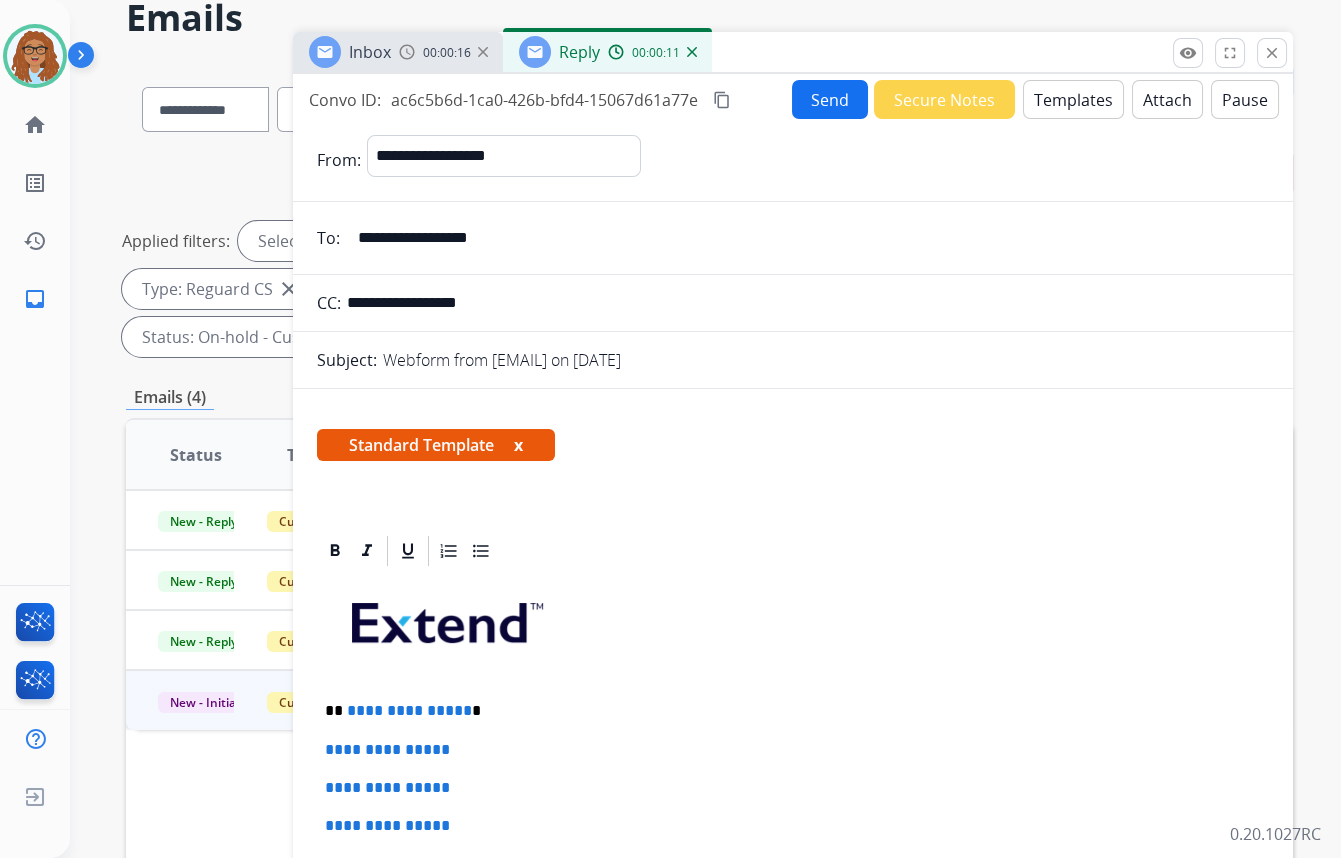 type on "**********" 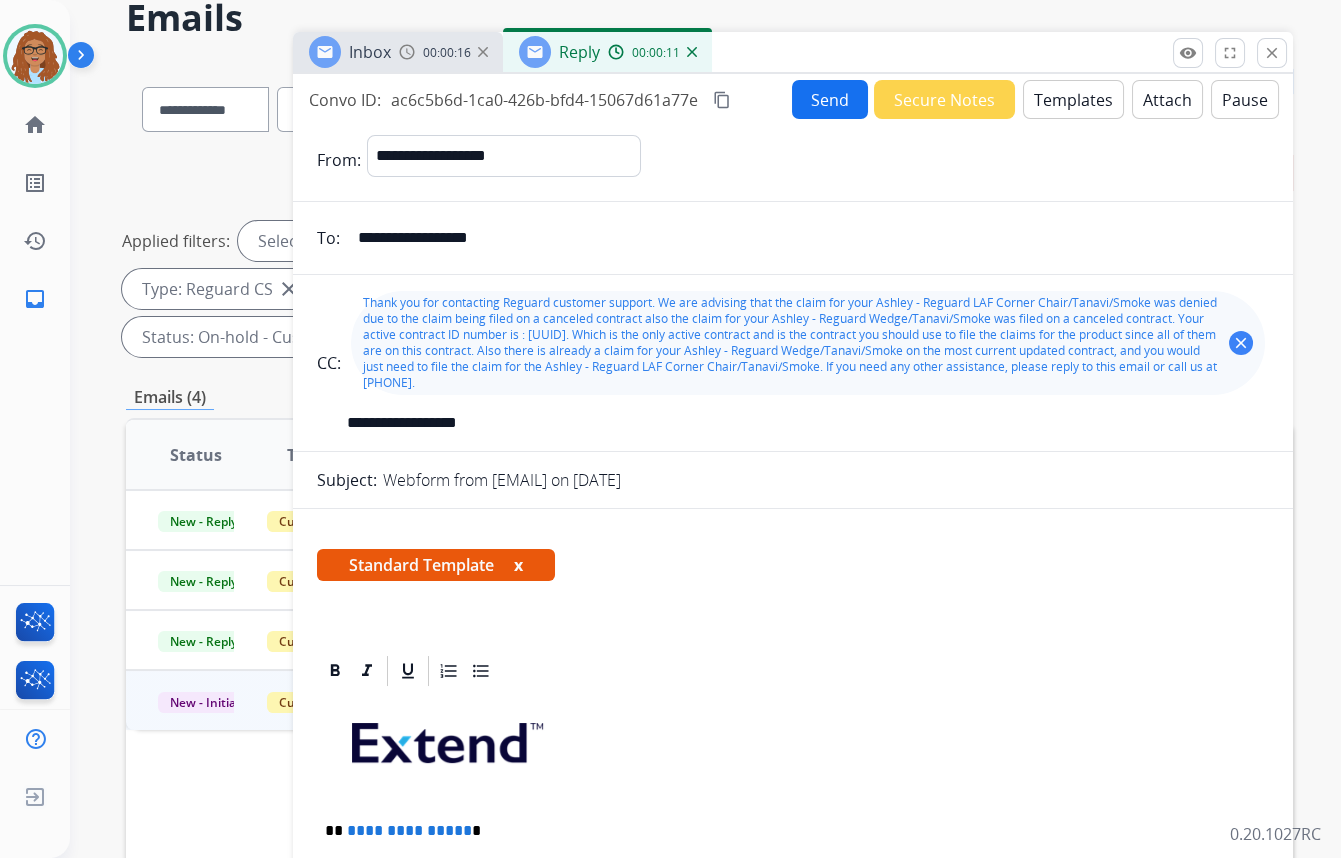 type 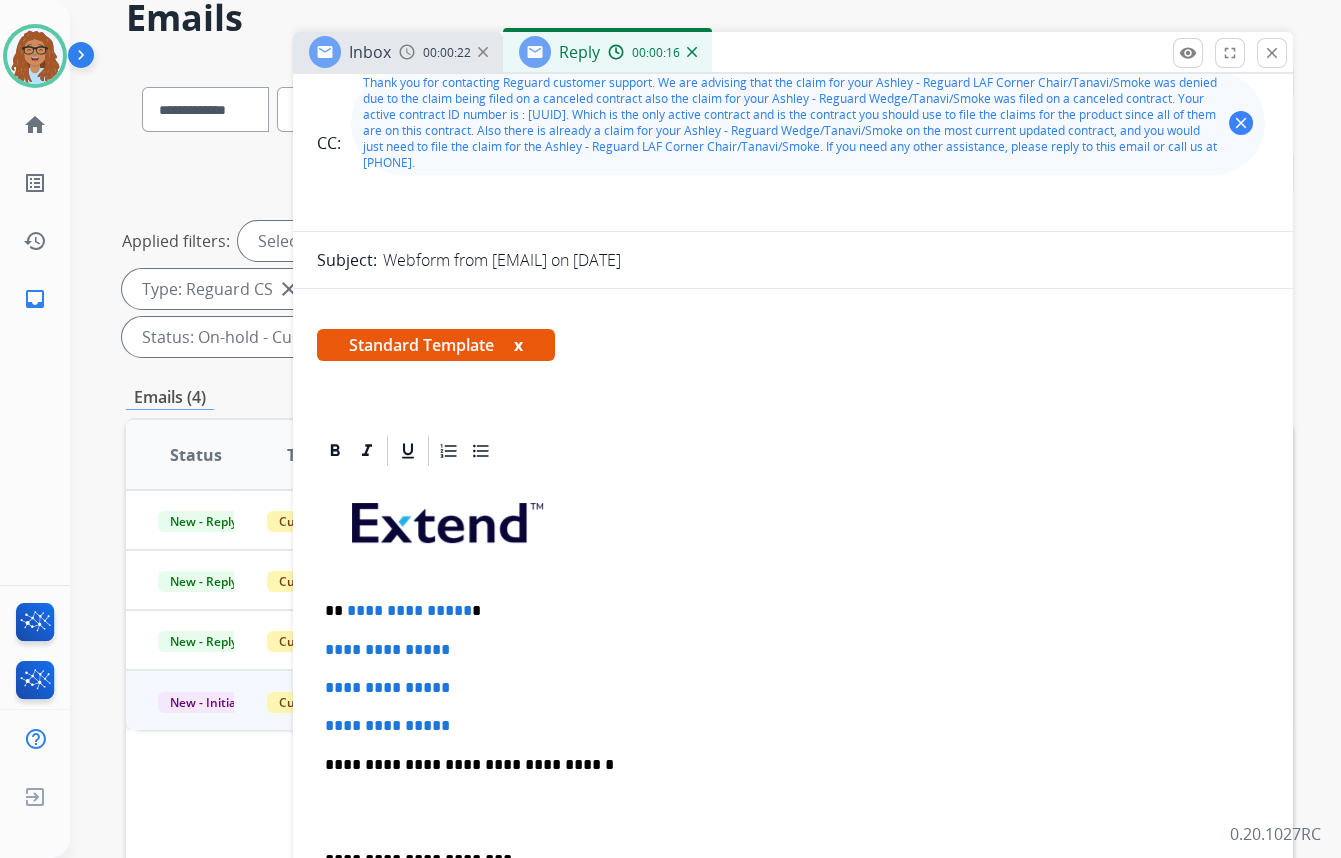 scroll, scrollTop: 272, scrollLeft: 0, axis: vertical 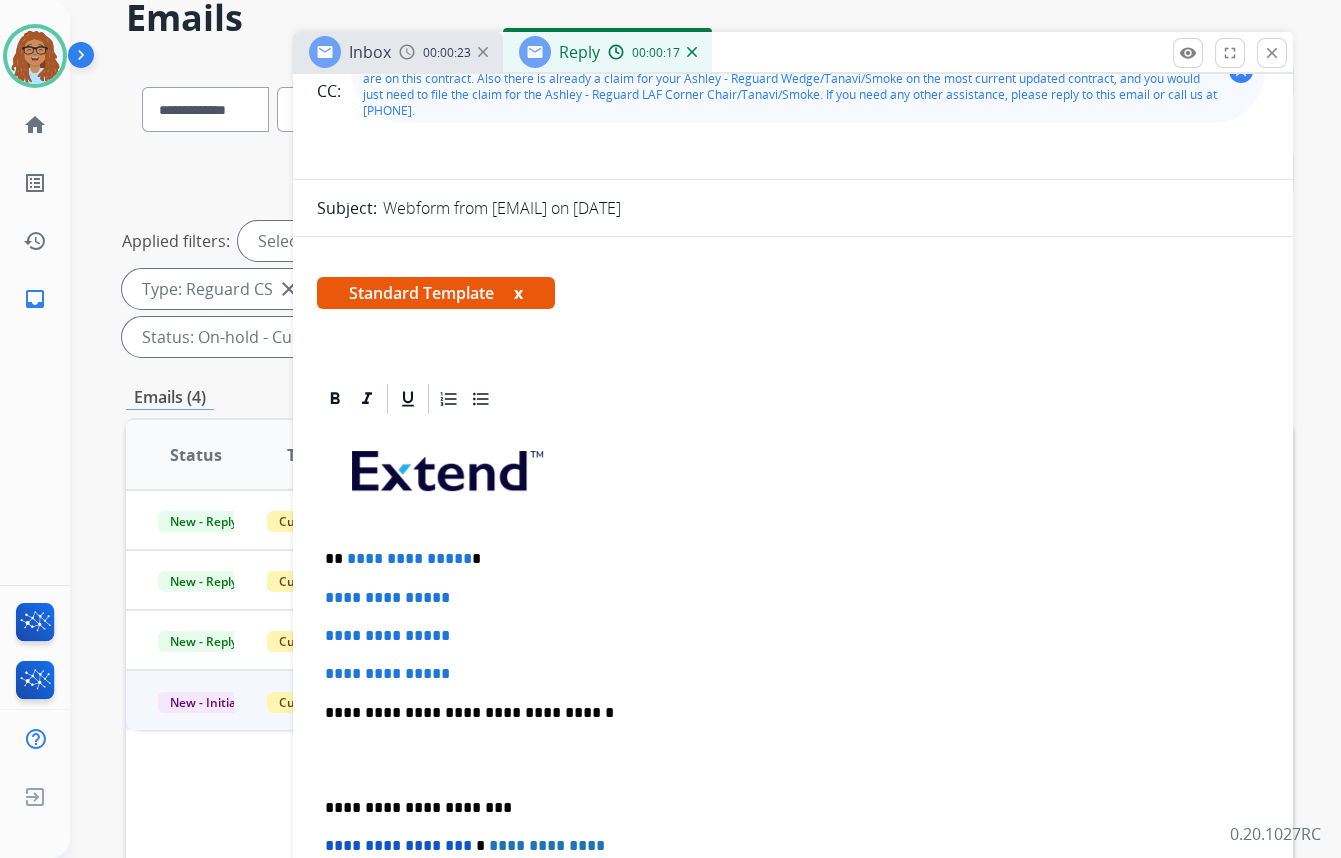click on "**********" at bounding box center [793, 760] 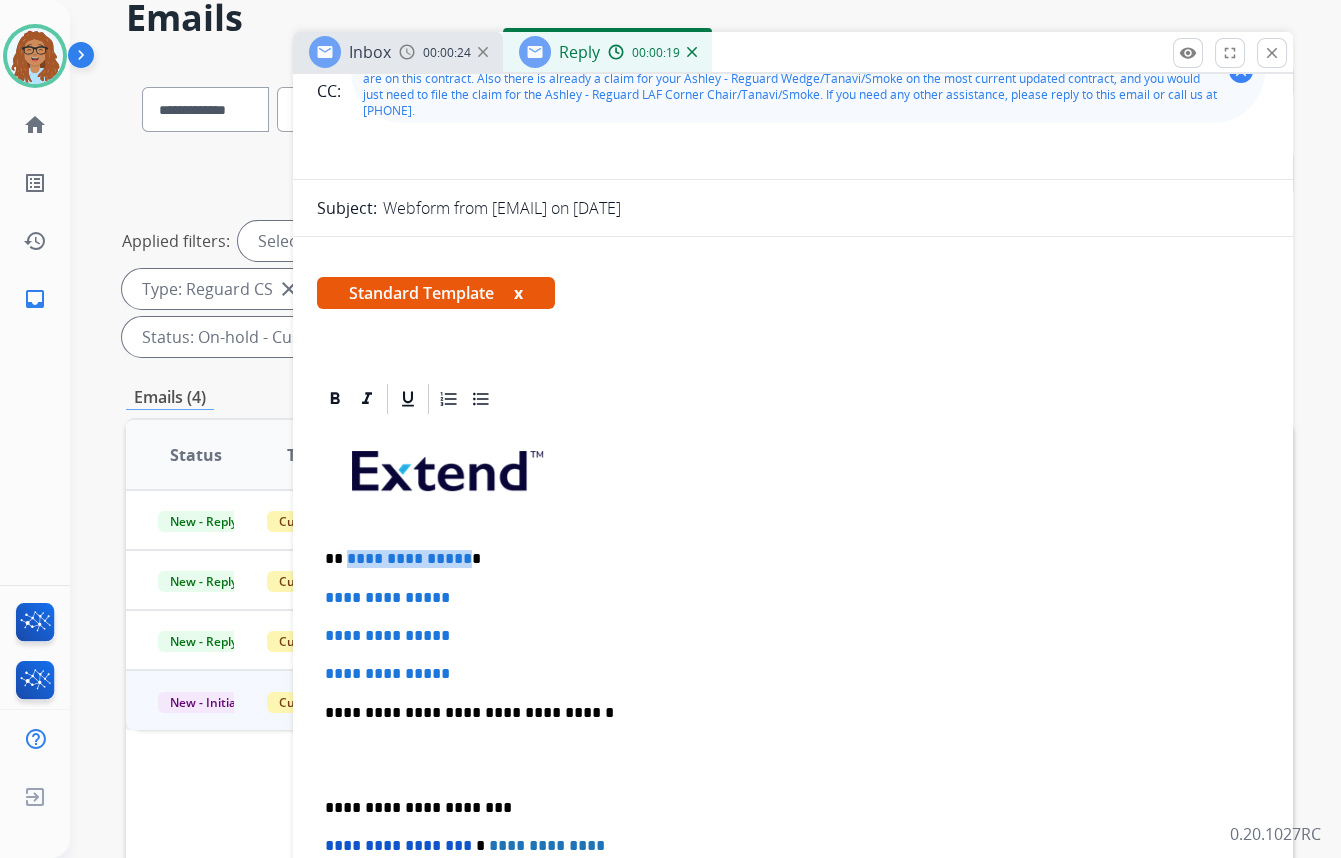 drag, startPoint x: 460, startPoint y: 477, endPoint x: 346, endPoint y: 487, distance: 114.43776 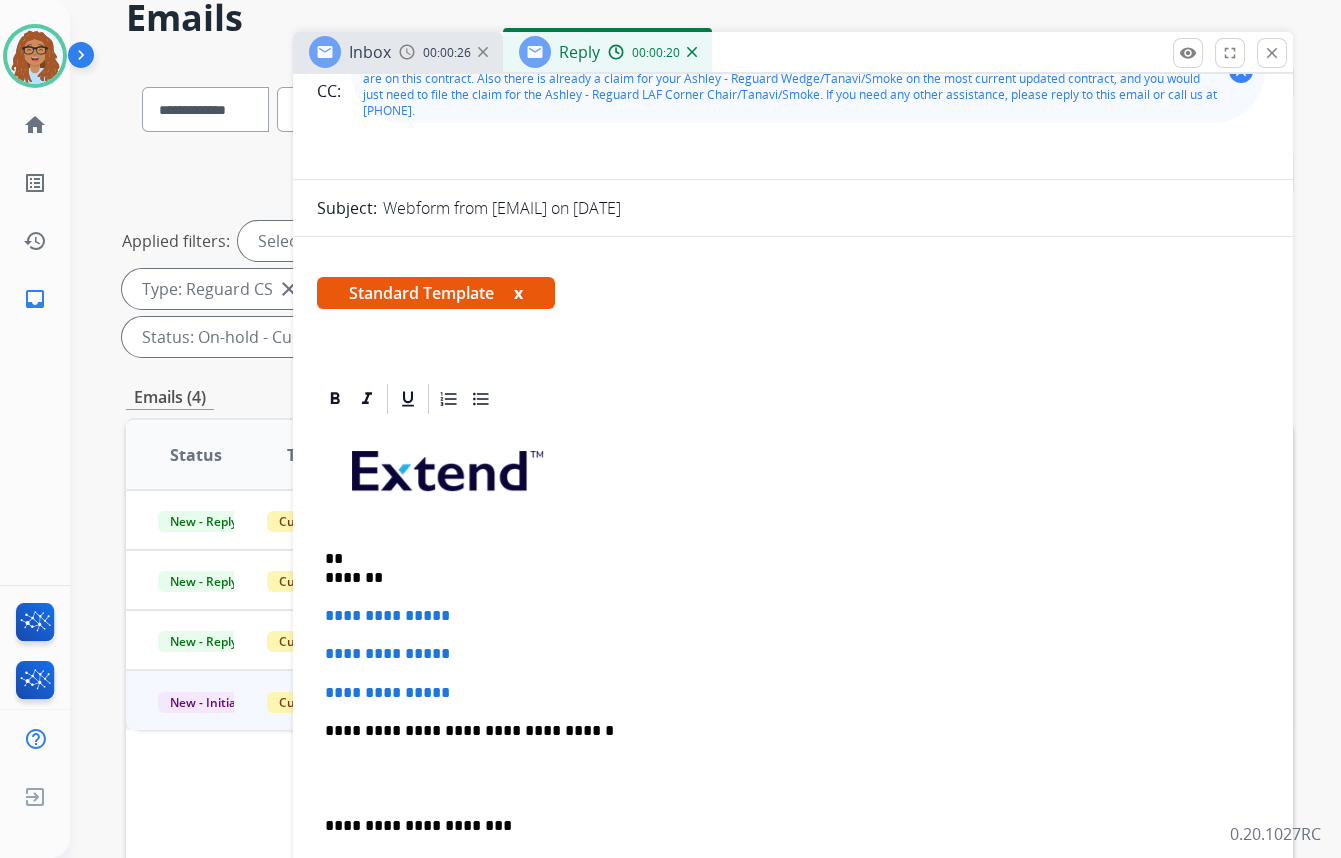 click on "** *******" at bounding box center [785, 568] 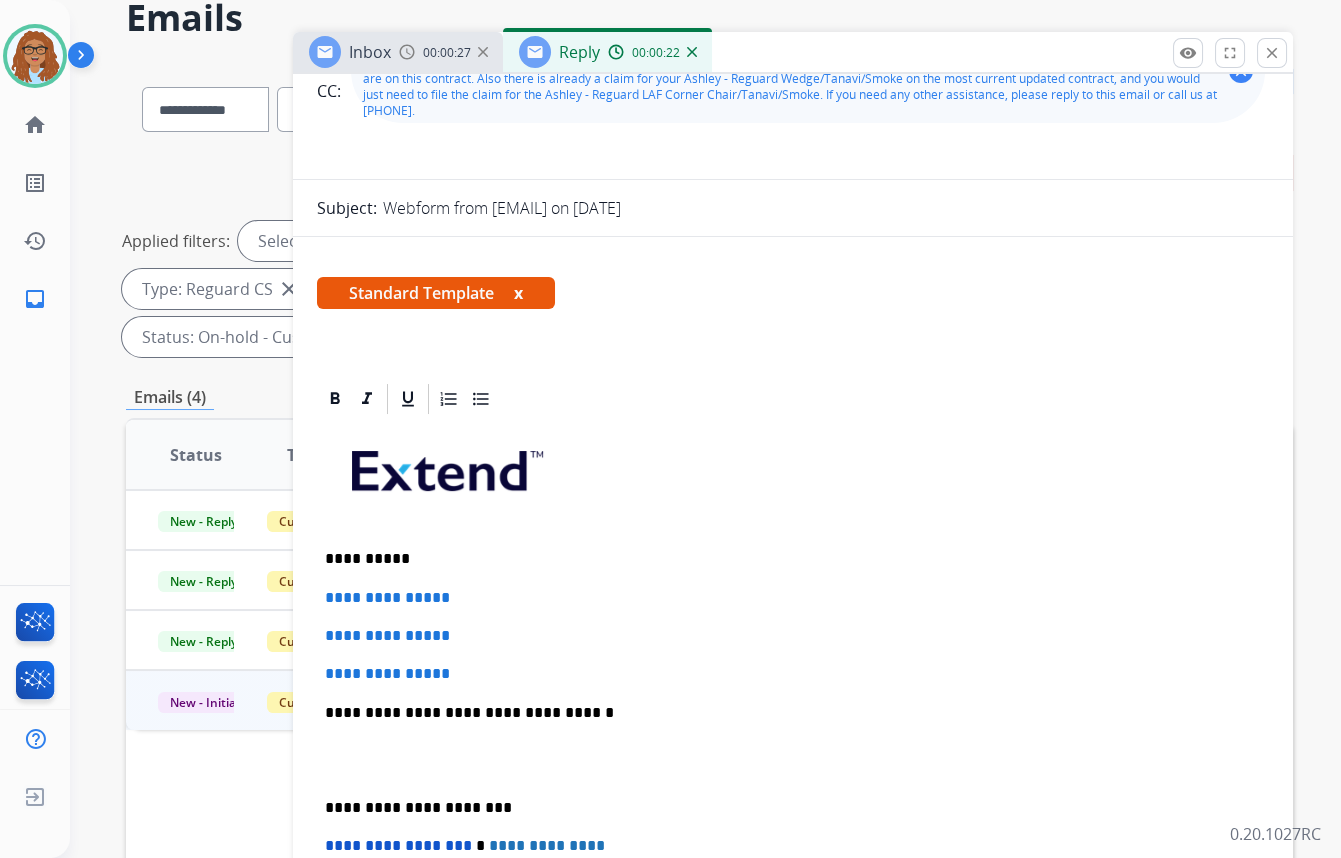 click on "**********" at bounding box center [785, 559] 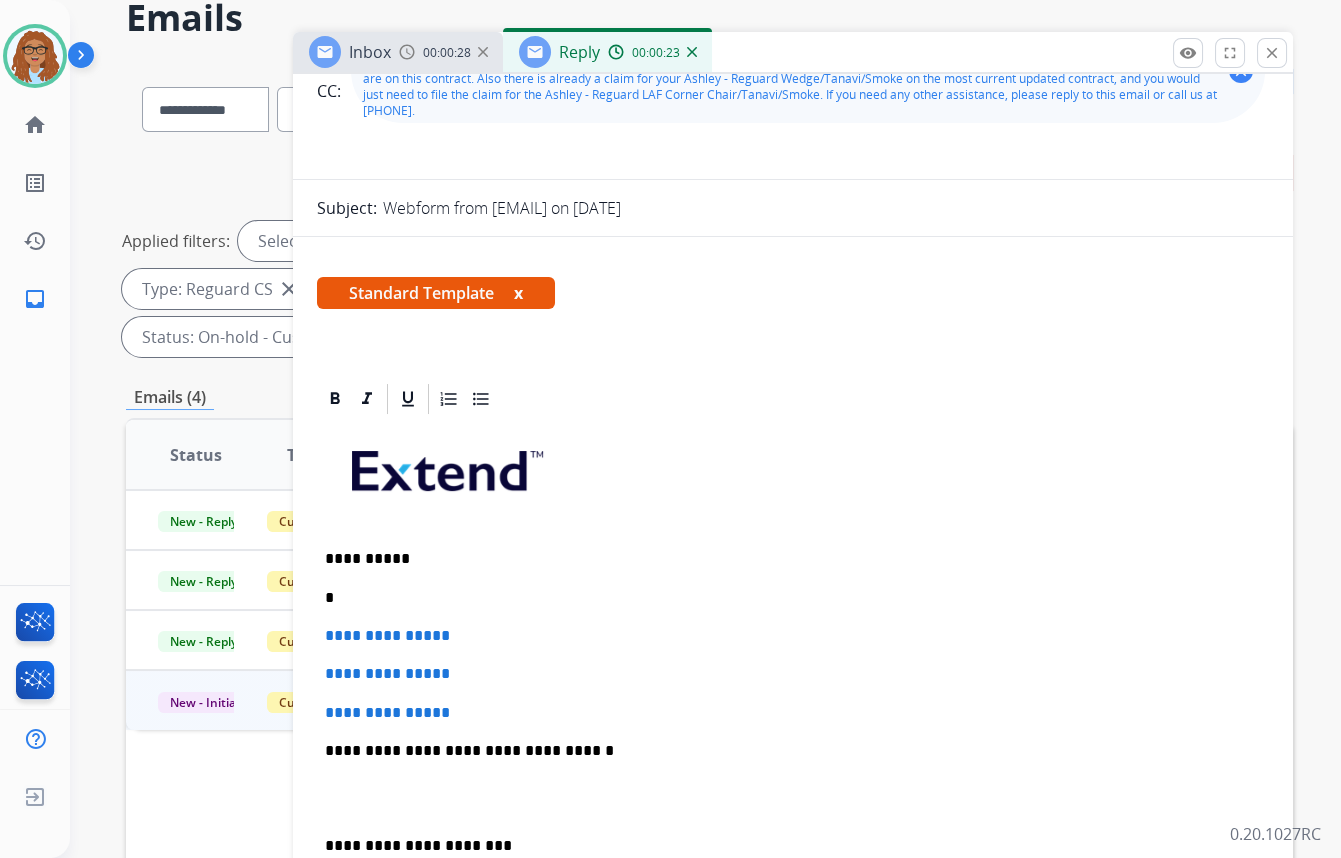type 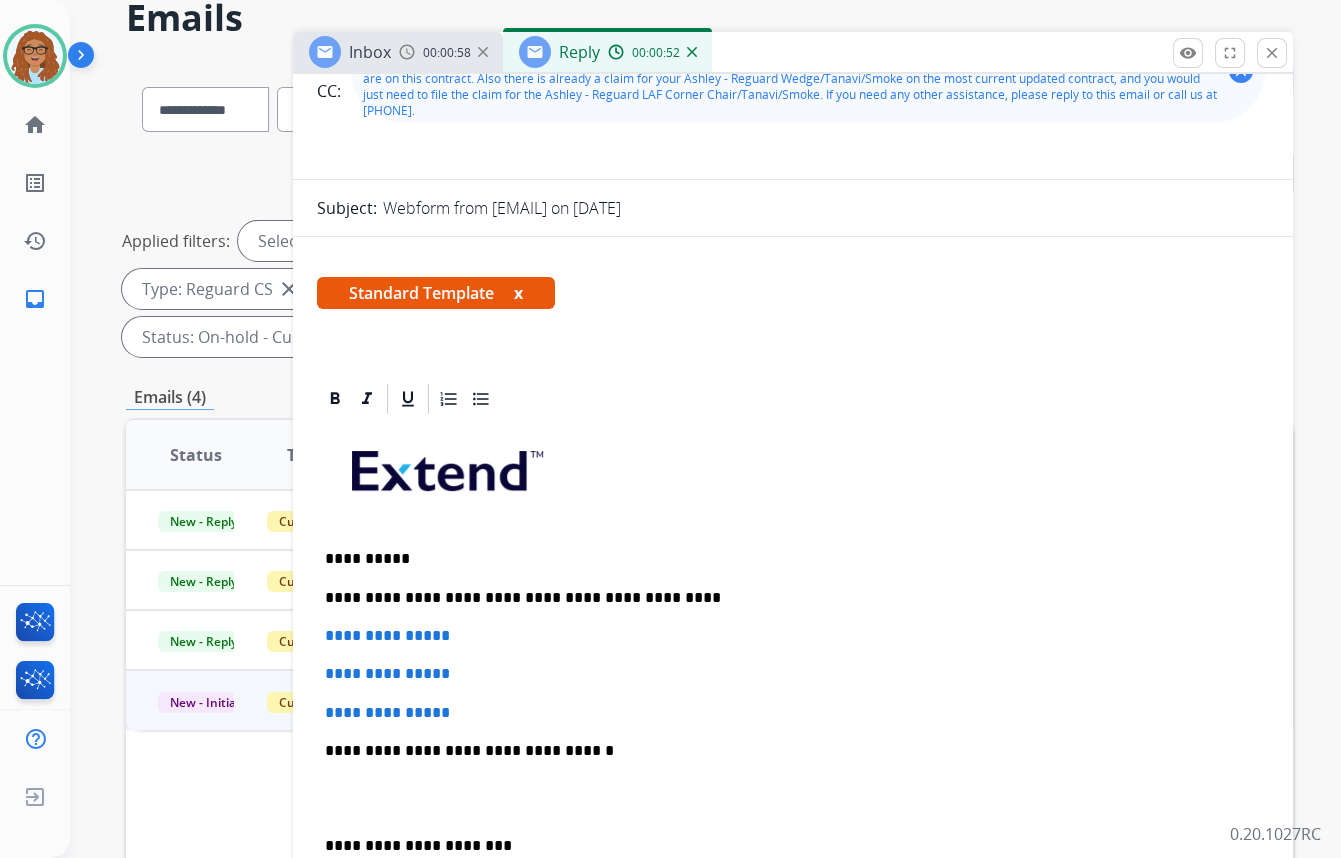 click on "**********" at bounding box center (793, 779) 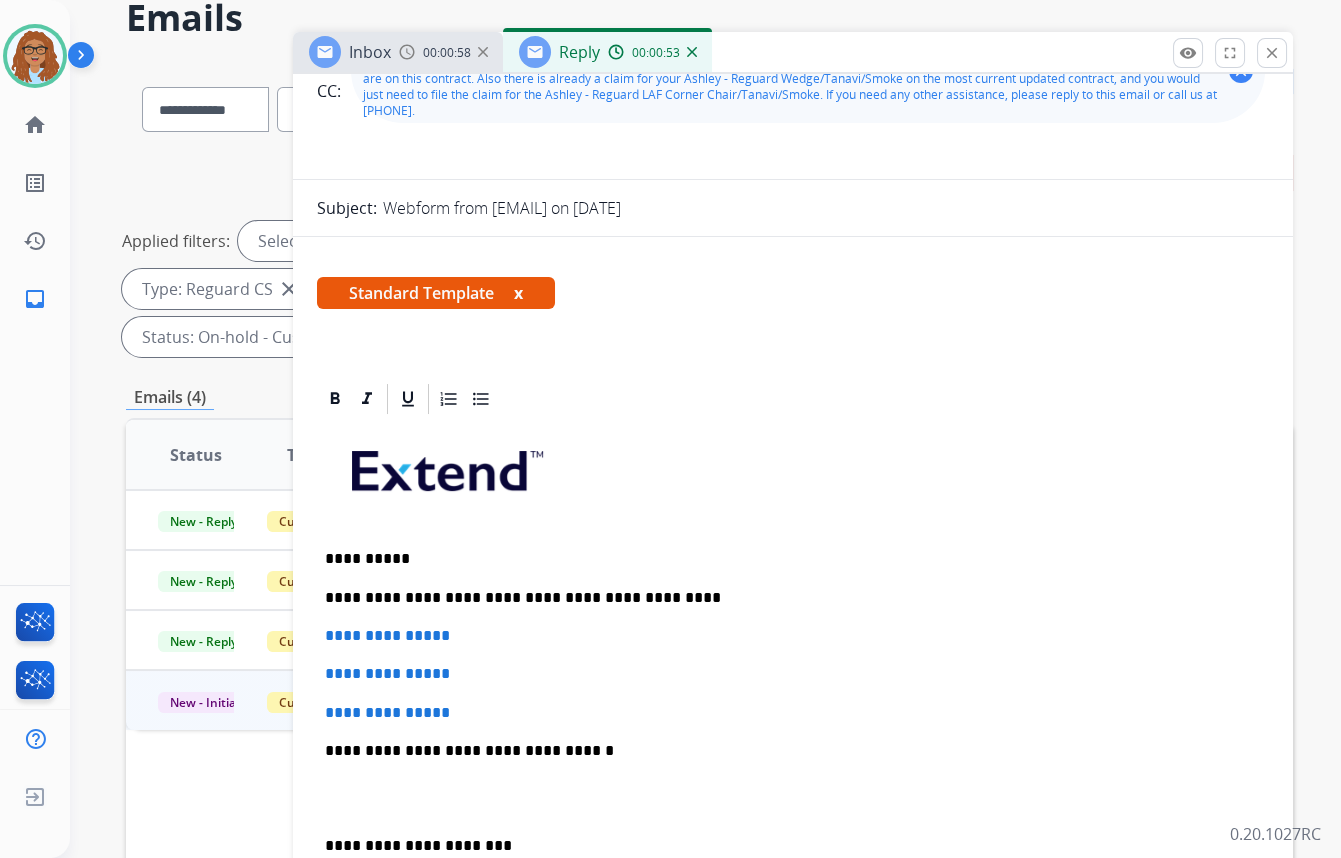 click on "**********" at bounding box center [785, 598] 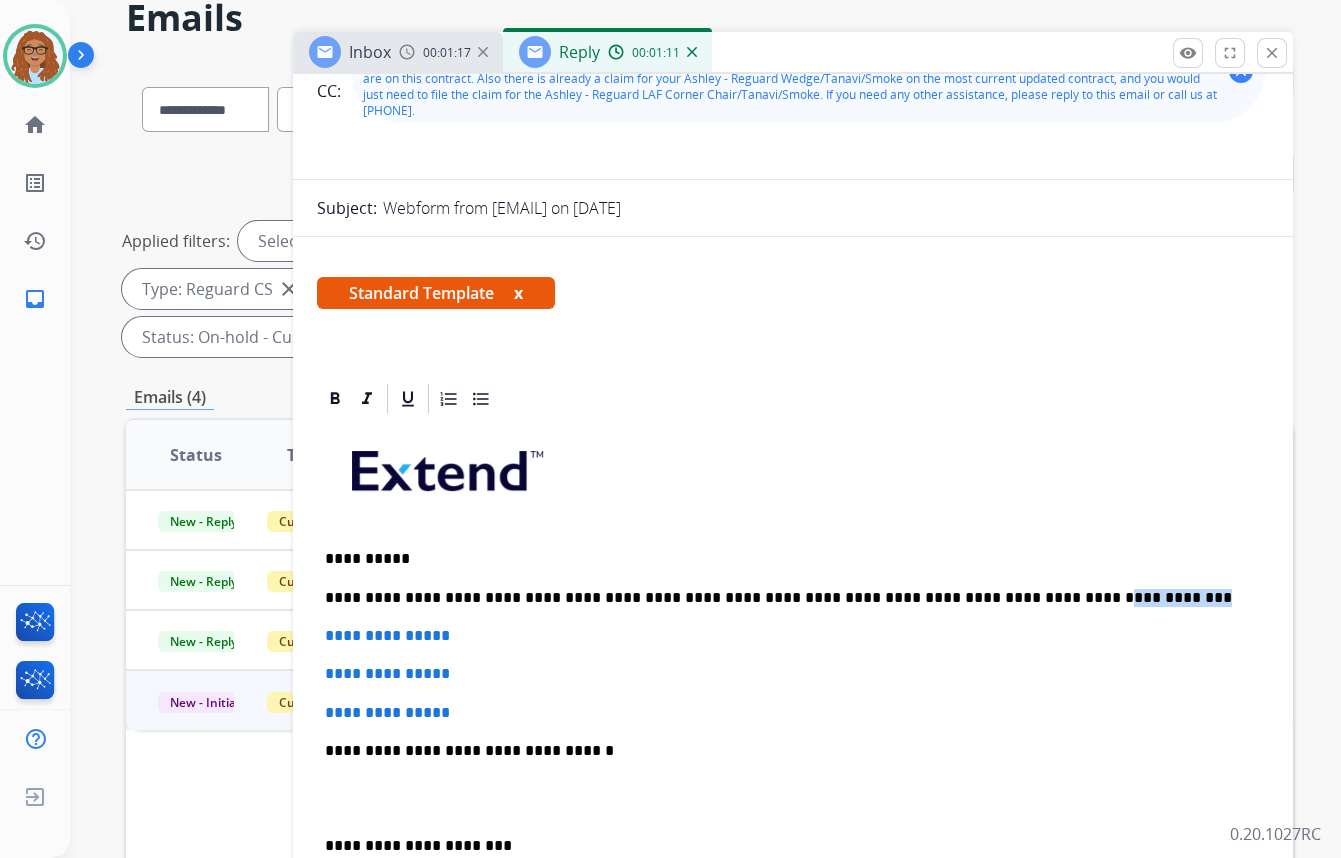 drag, startPoint x: 1111, startPoint y: 518, endPoint x: 1004, endPoint y: 523, distance: 107.11676 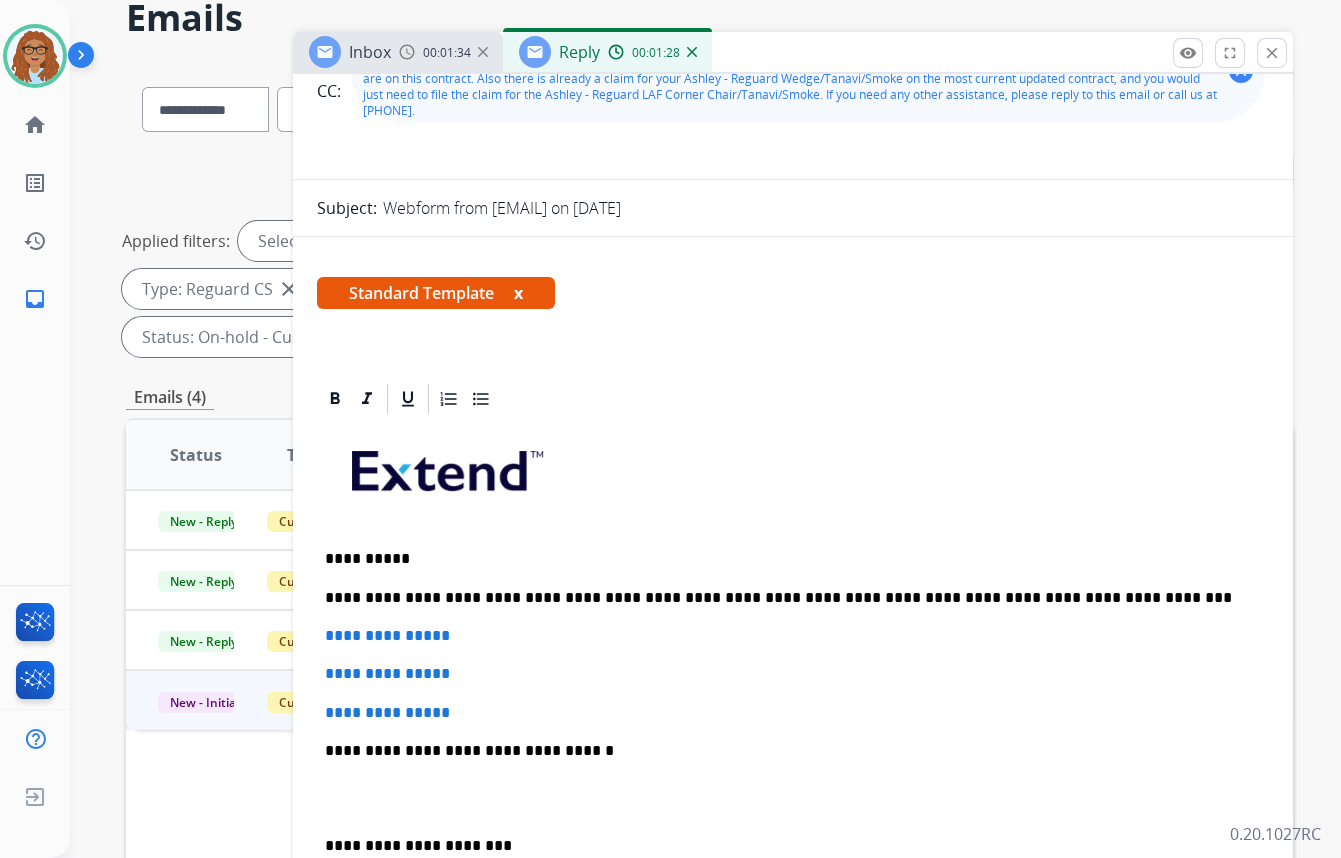 click on "**********" at bounding box center [785, 598] 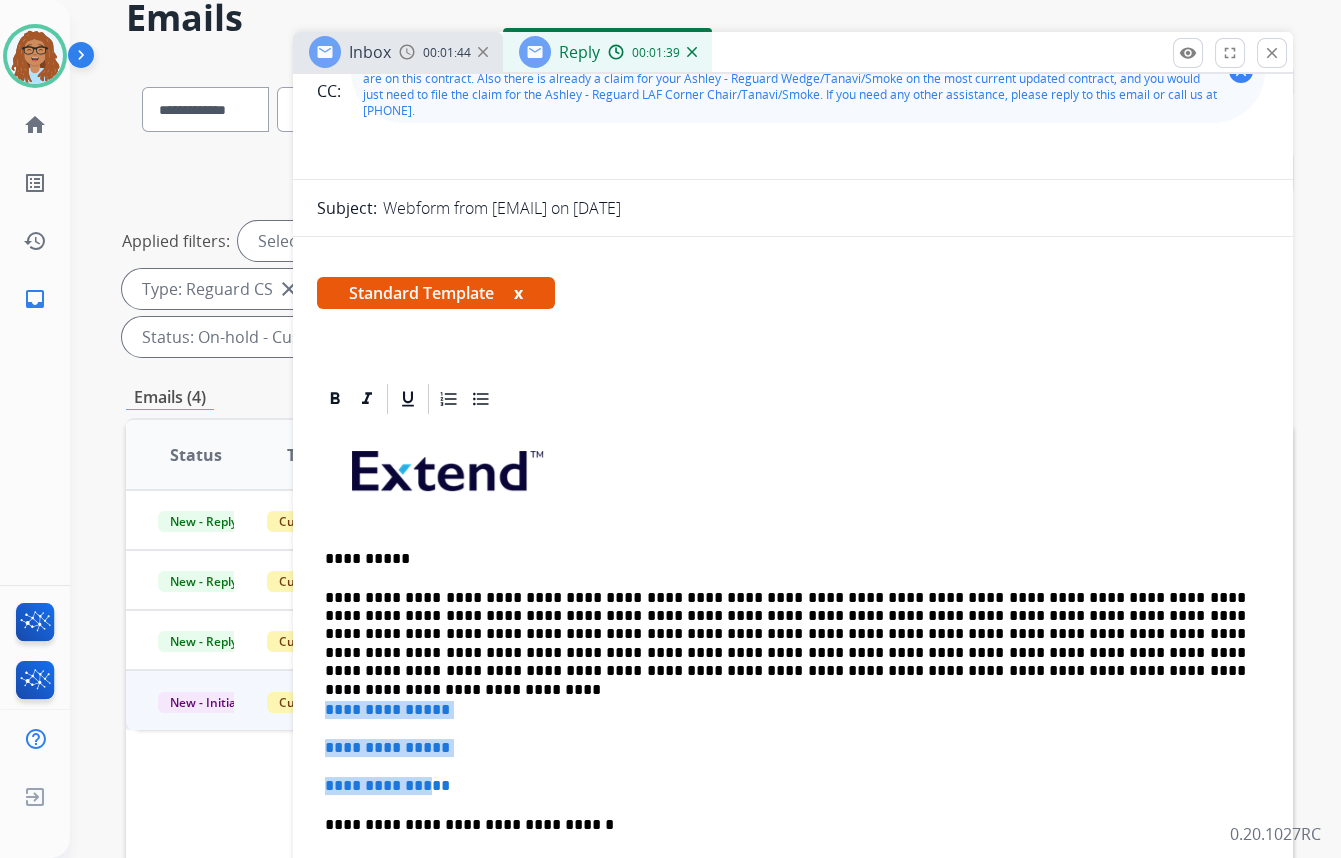 drag, startPoint x: 424, startPoint y: 712, endPoint x: 297, endPoint y: 628, distance: 152.26622 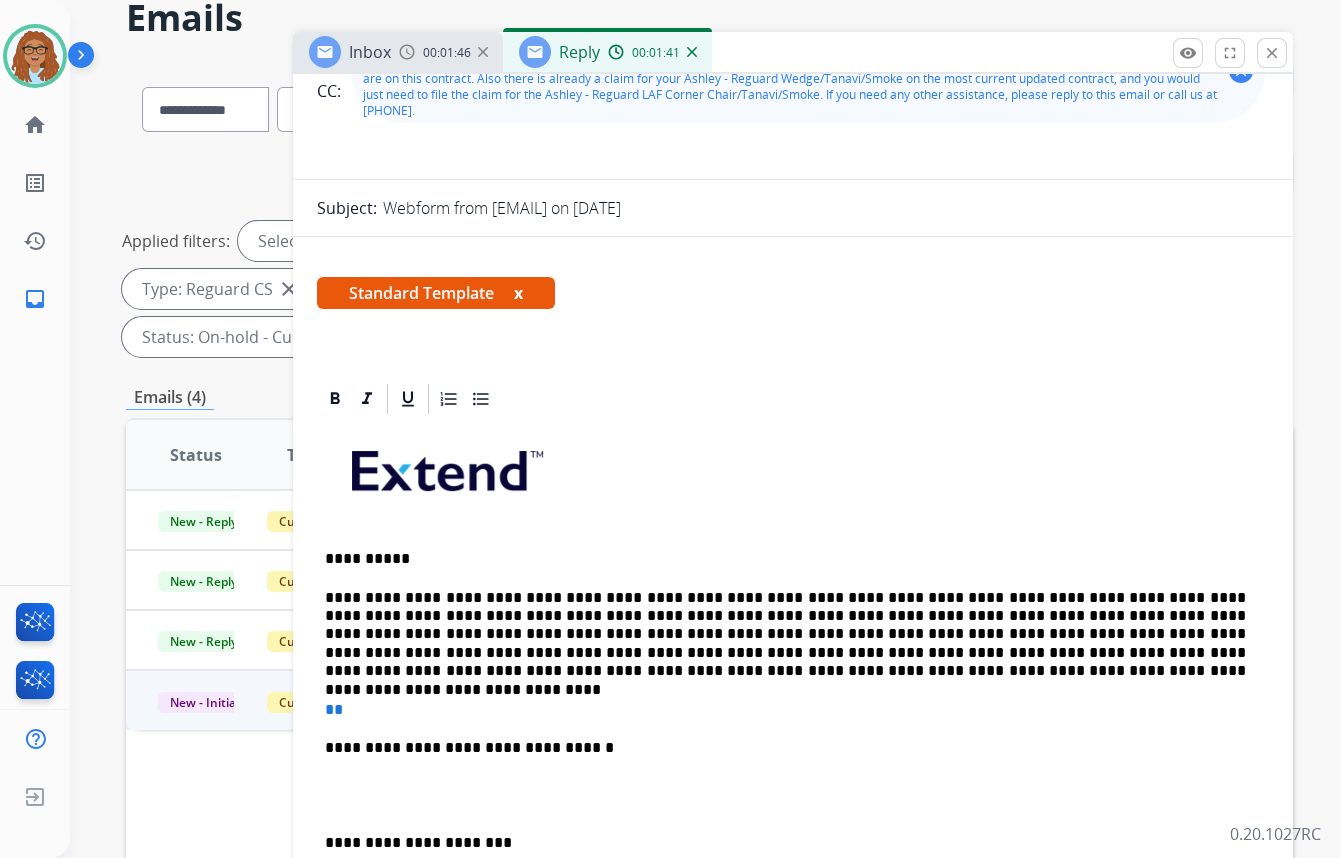 click on "**********" at bounding box center [785, 635] 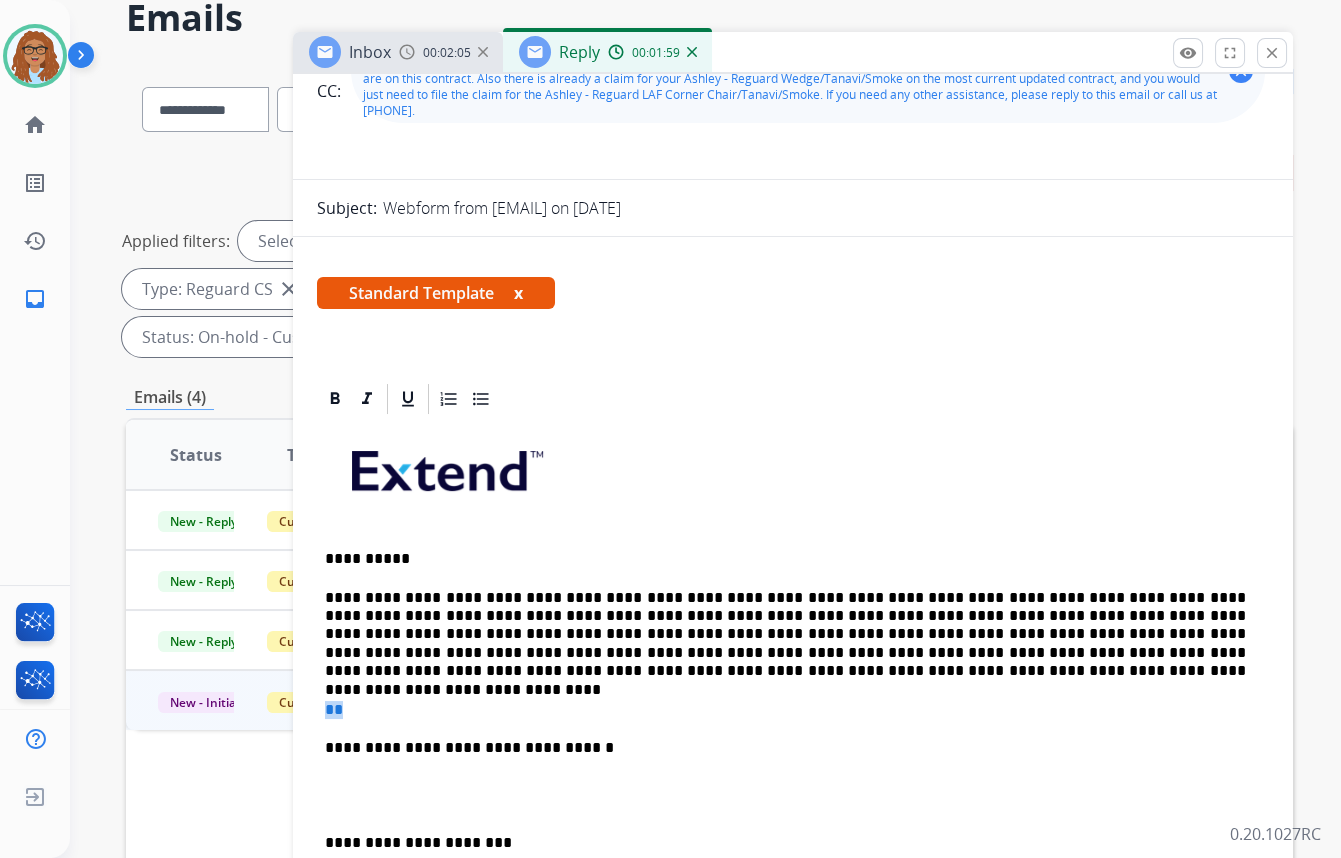 click on "**" at bounding box center [793, 710] 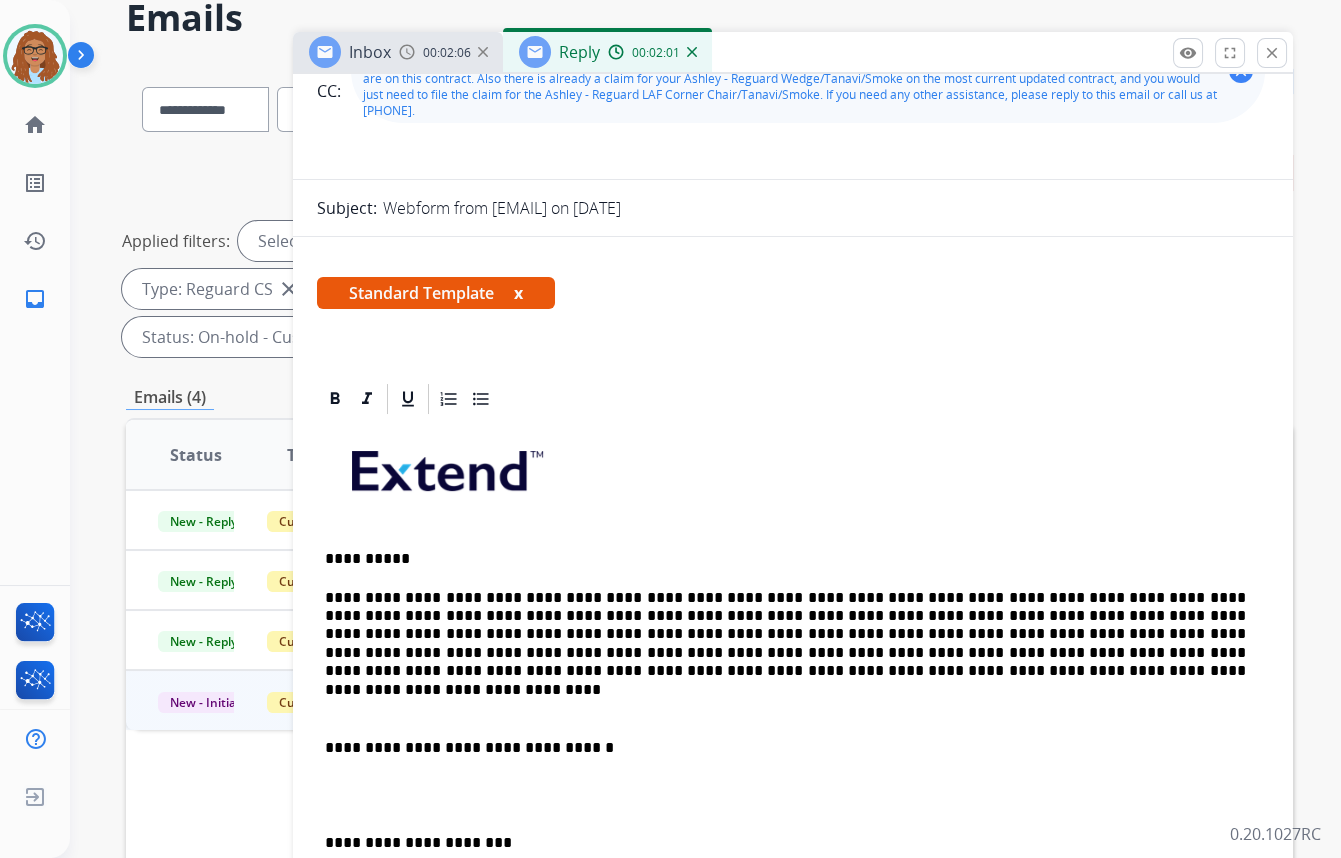 click on "**********" at bounding box center (785, 635) 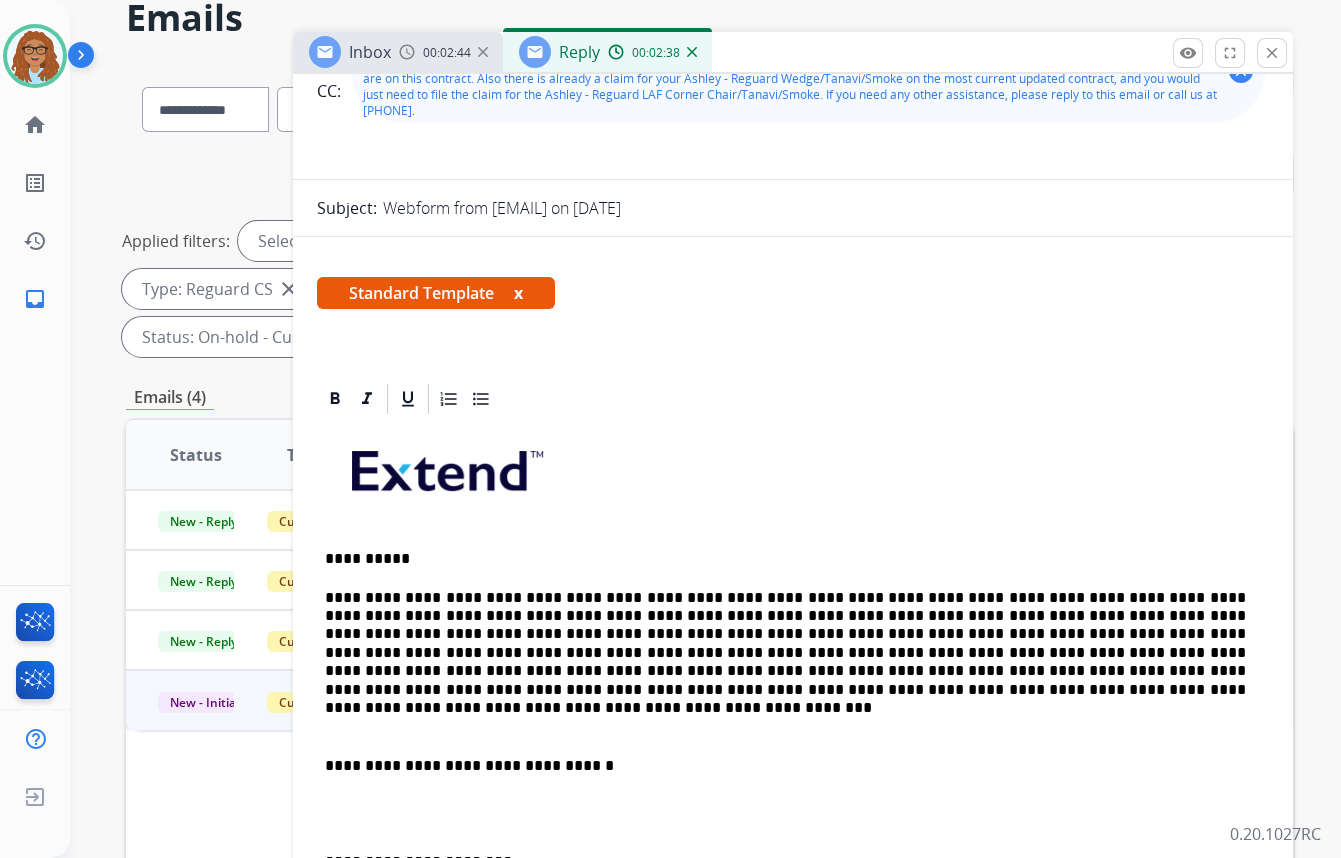 click on "**********" at bounding box center [785, 644] 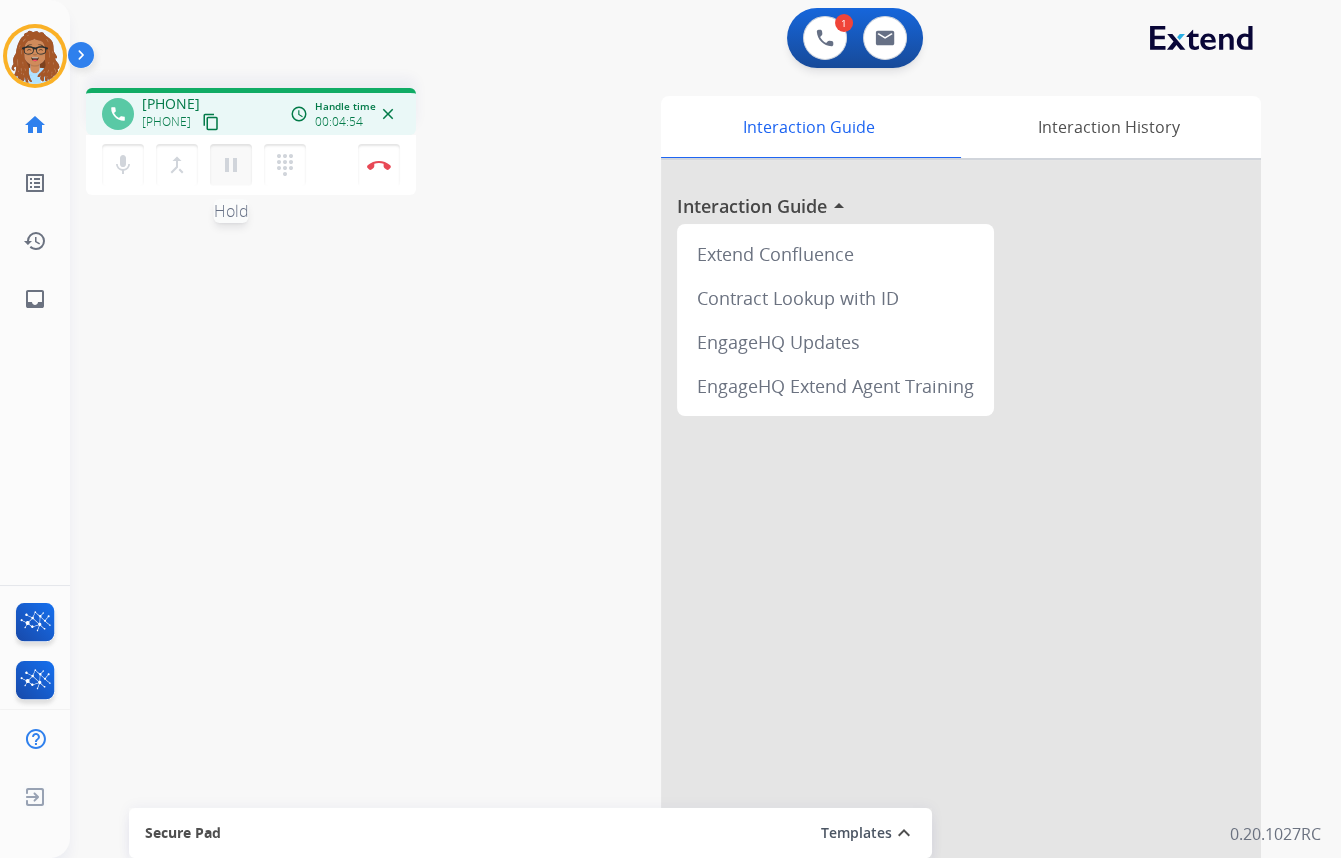 click on "pause Hold" at bounding box center (231, 165) 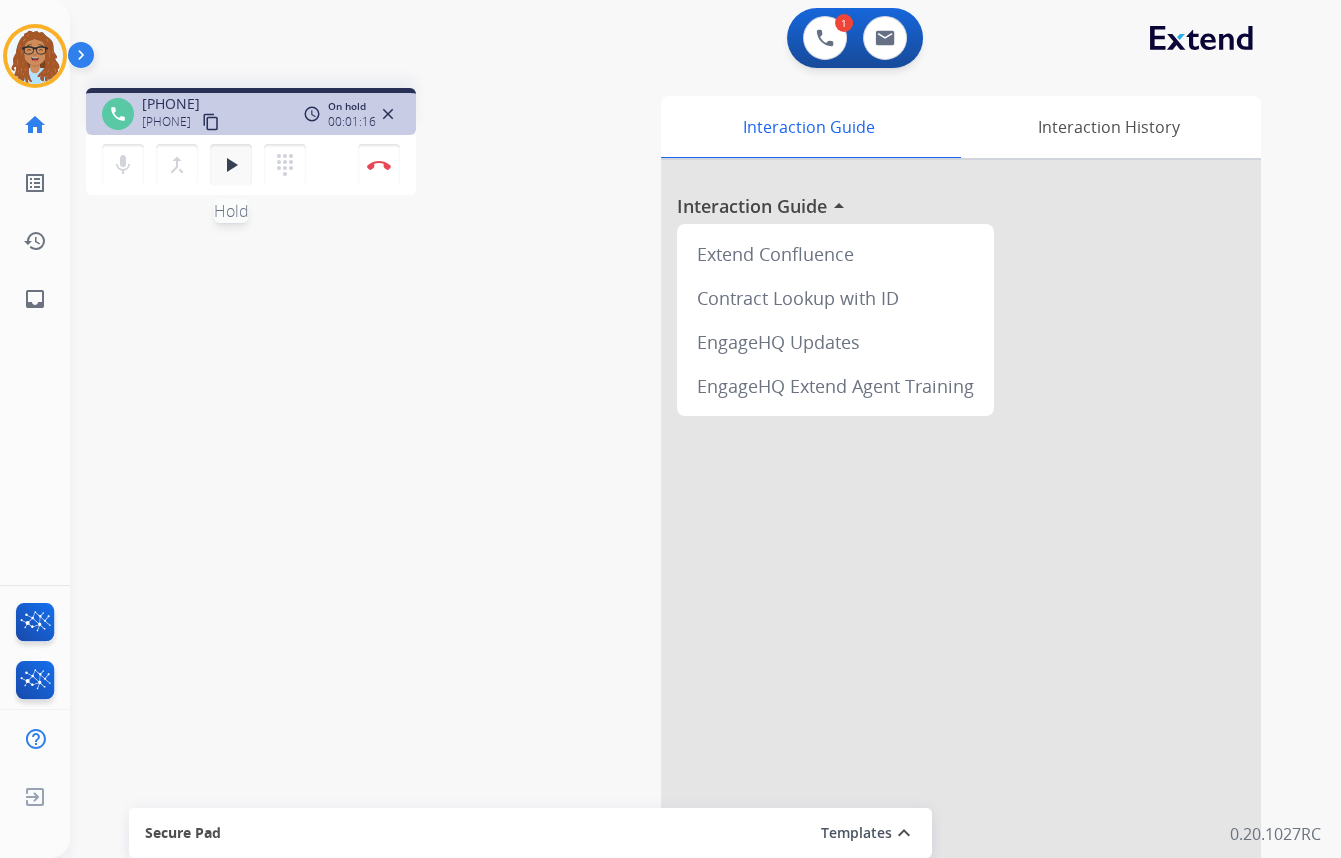 click on "play_arrow Hold" at bounding box center (231, 165) 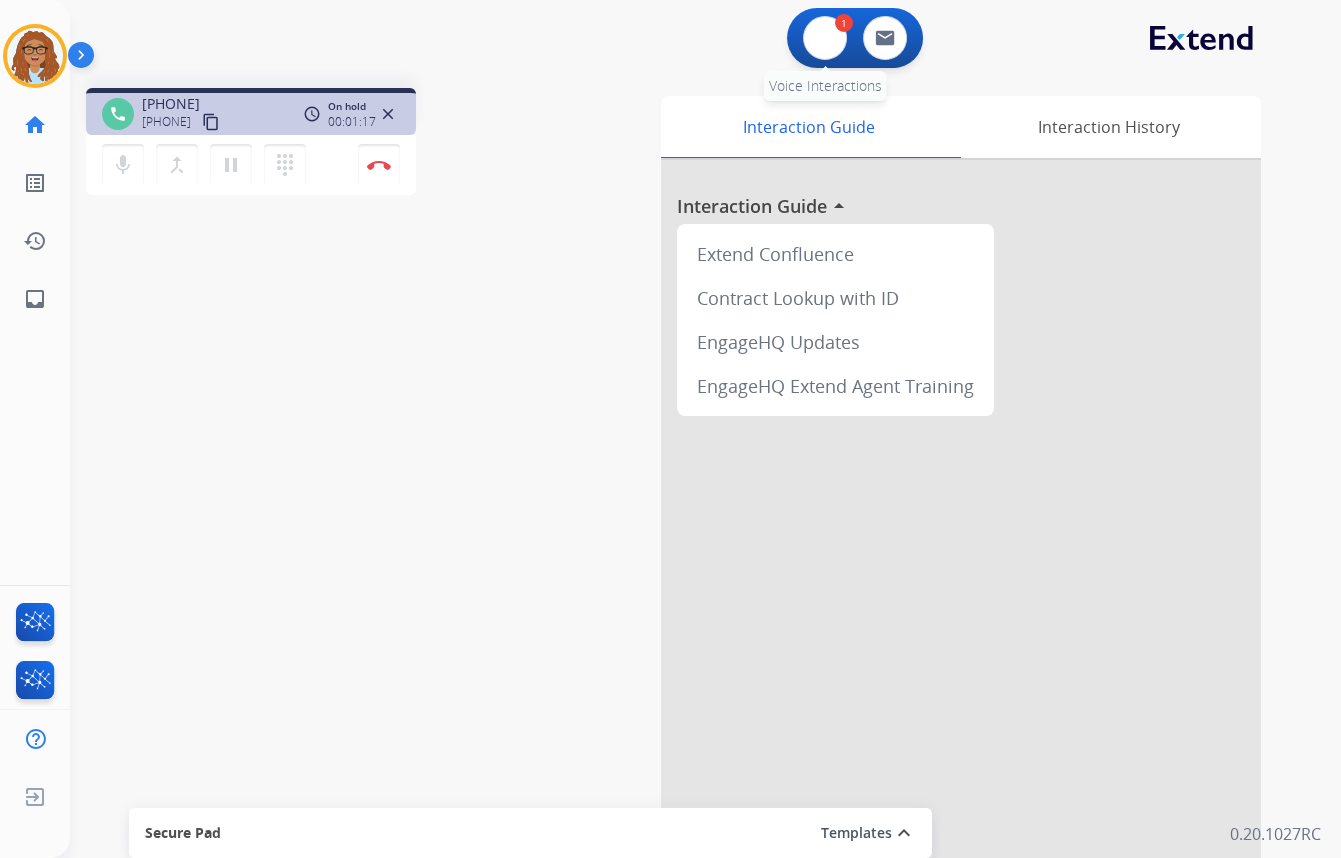 drag, startPoint x: 833, startPoint y: 42, endPoint x: 811, endPoint y: 94, distance: 56.462376 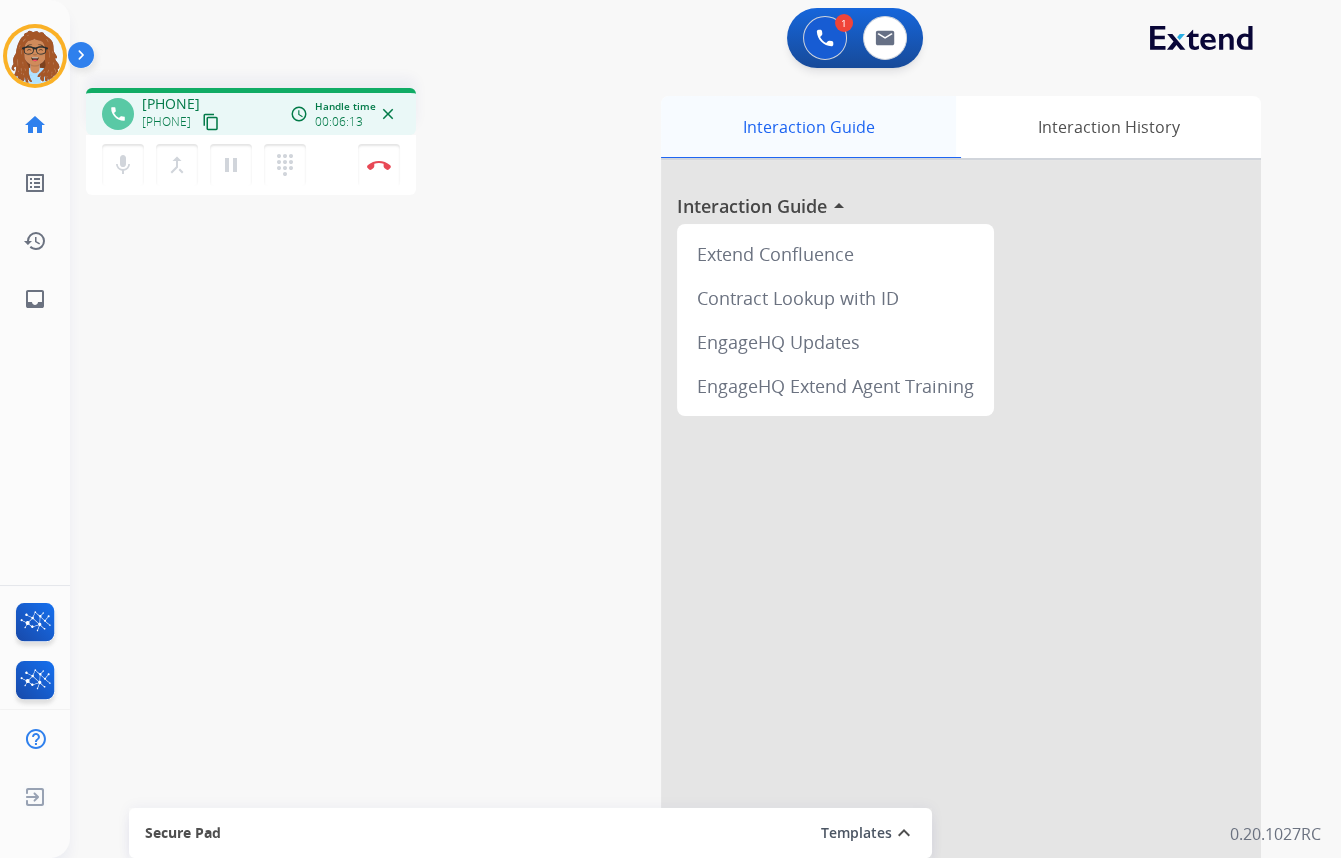 drag, startPoint x: 828, startPoint y: 46, endPoint x: 750, endPoint y: 106, distance: 98.40732 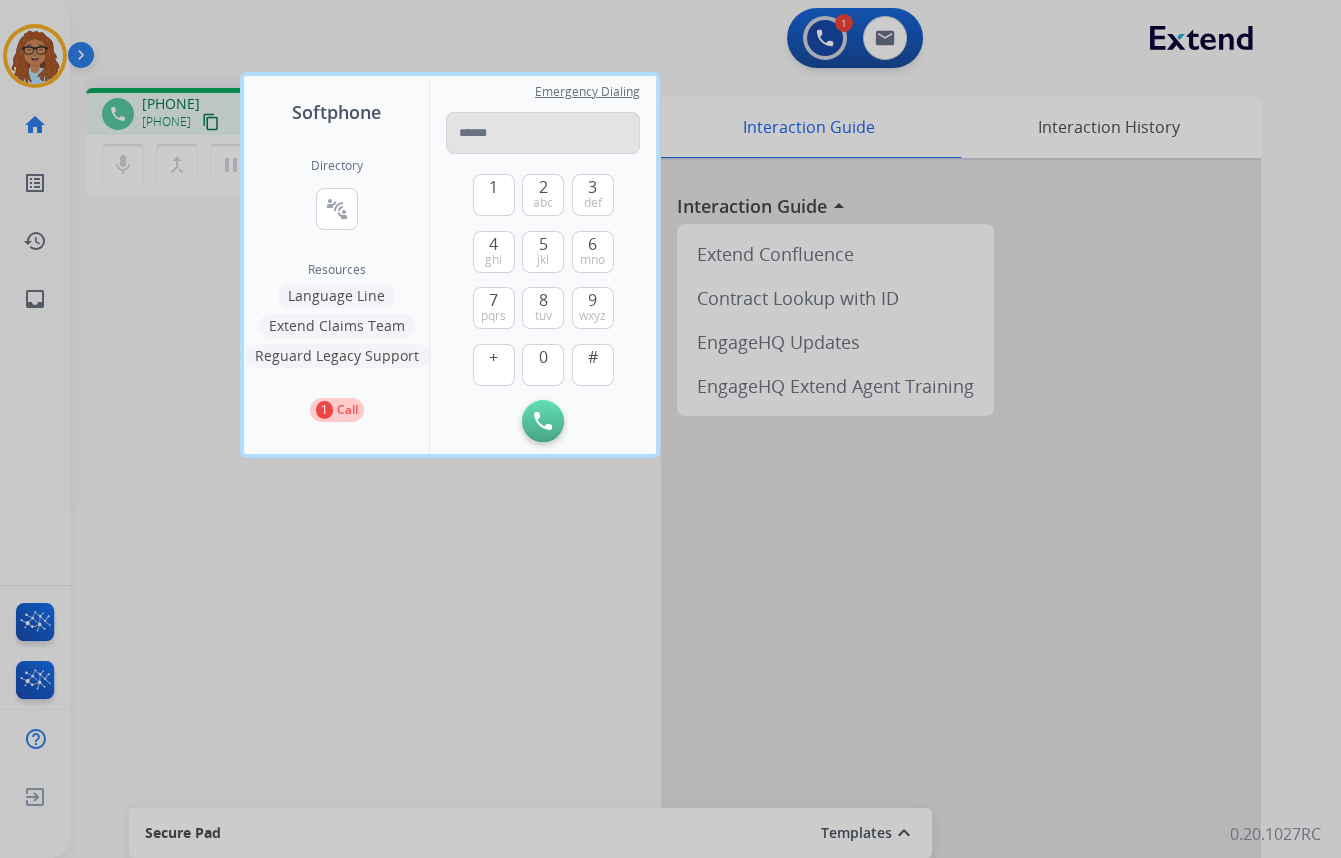 click at bounding box center (543, 133) 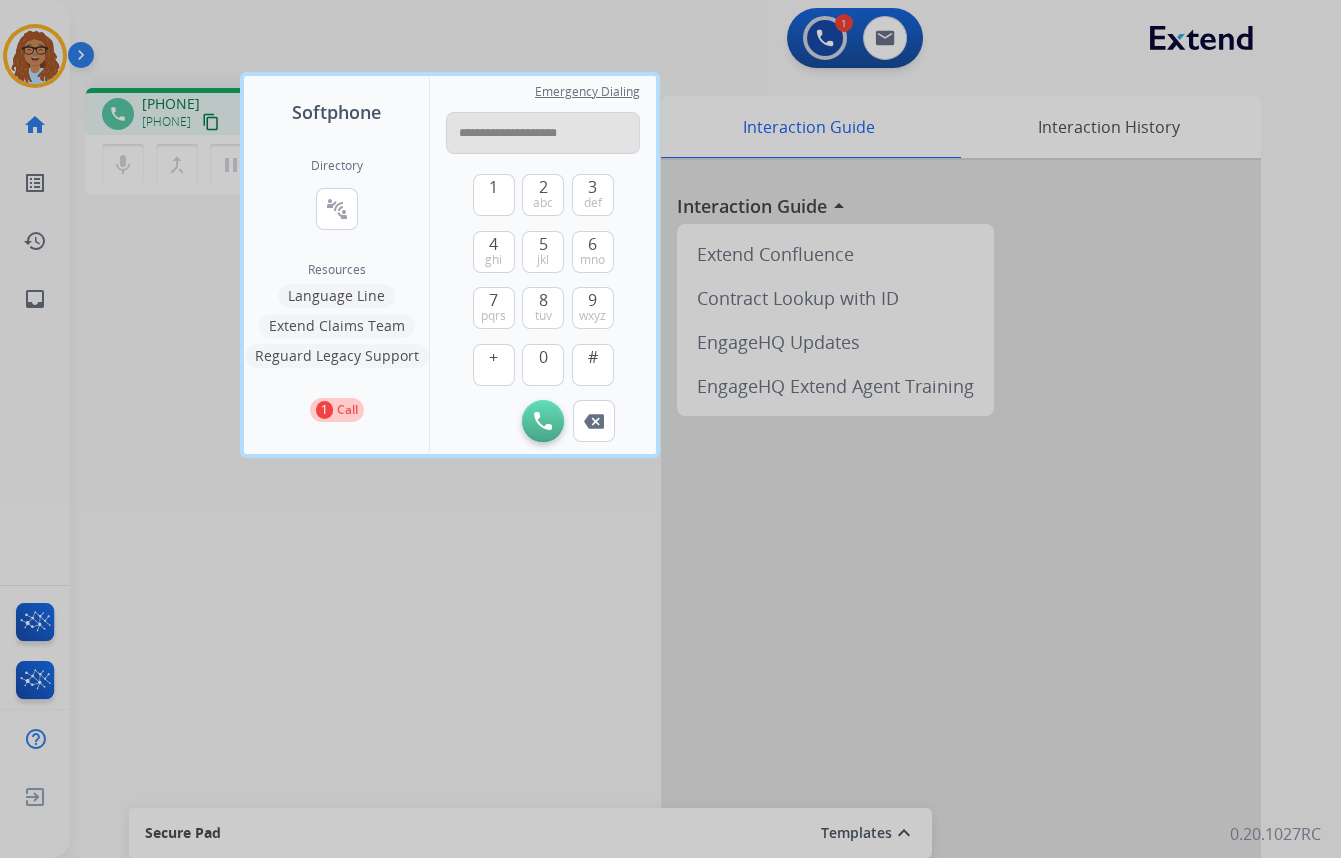 click on "**********" at bounding box center (543, 133) 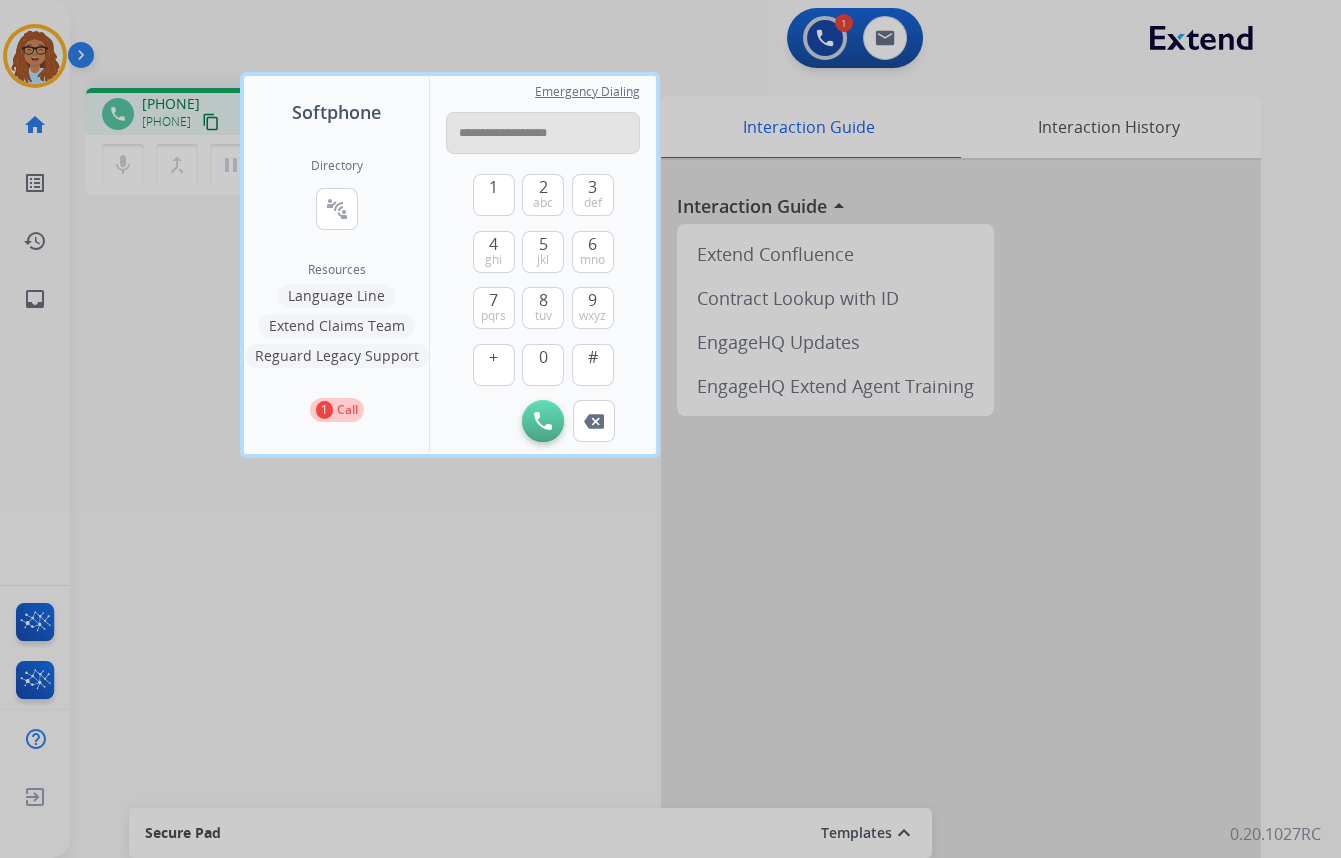 click on "**********" at bounding box center [543, 133] 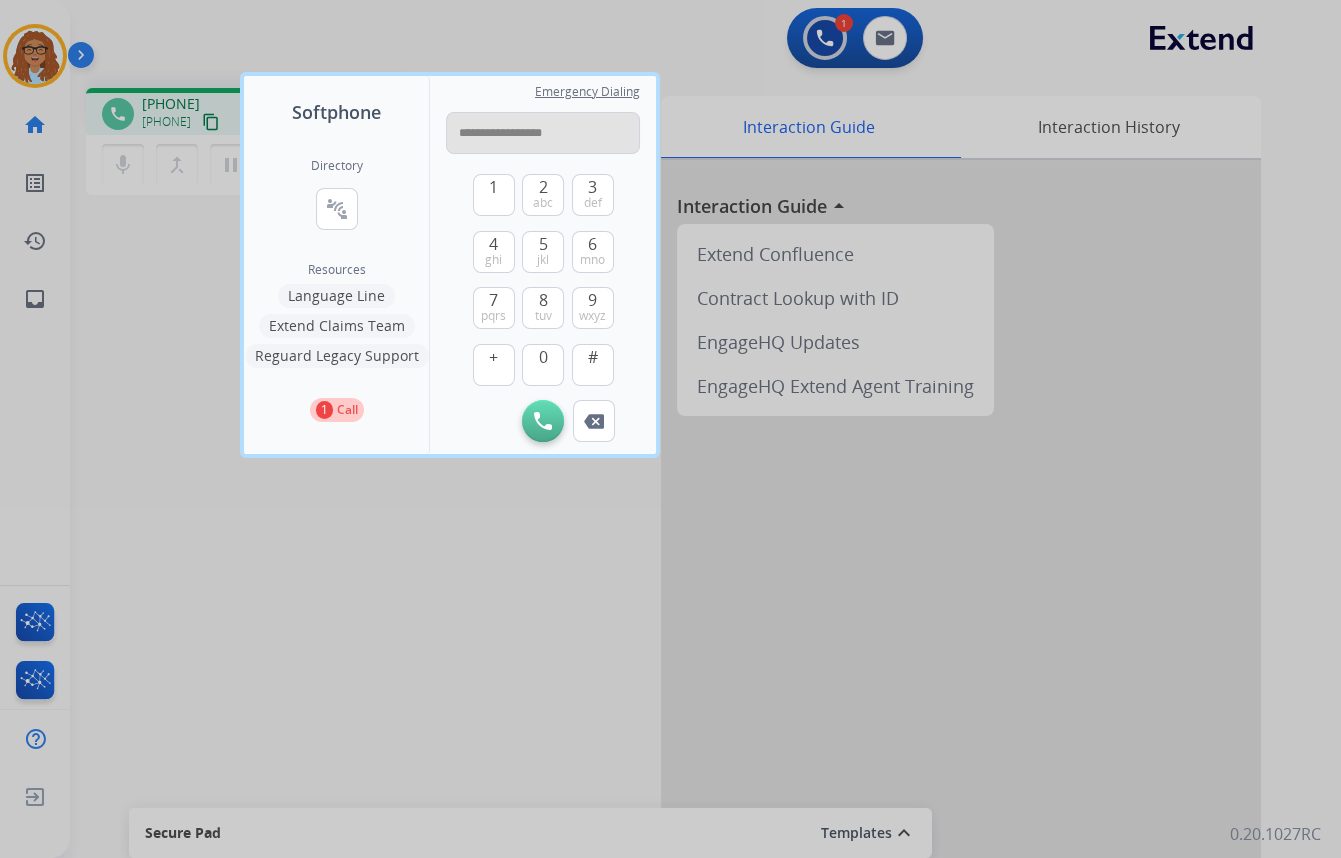 click on "**********" at bounding box center [543, 133] 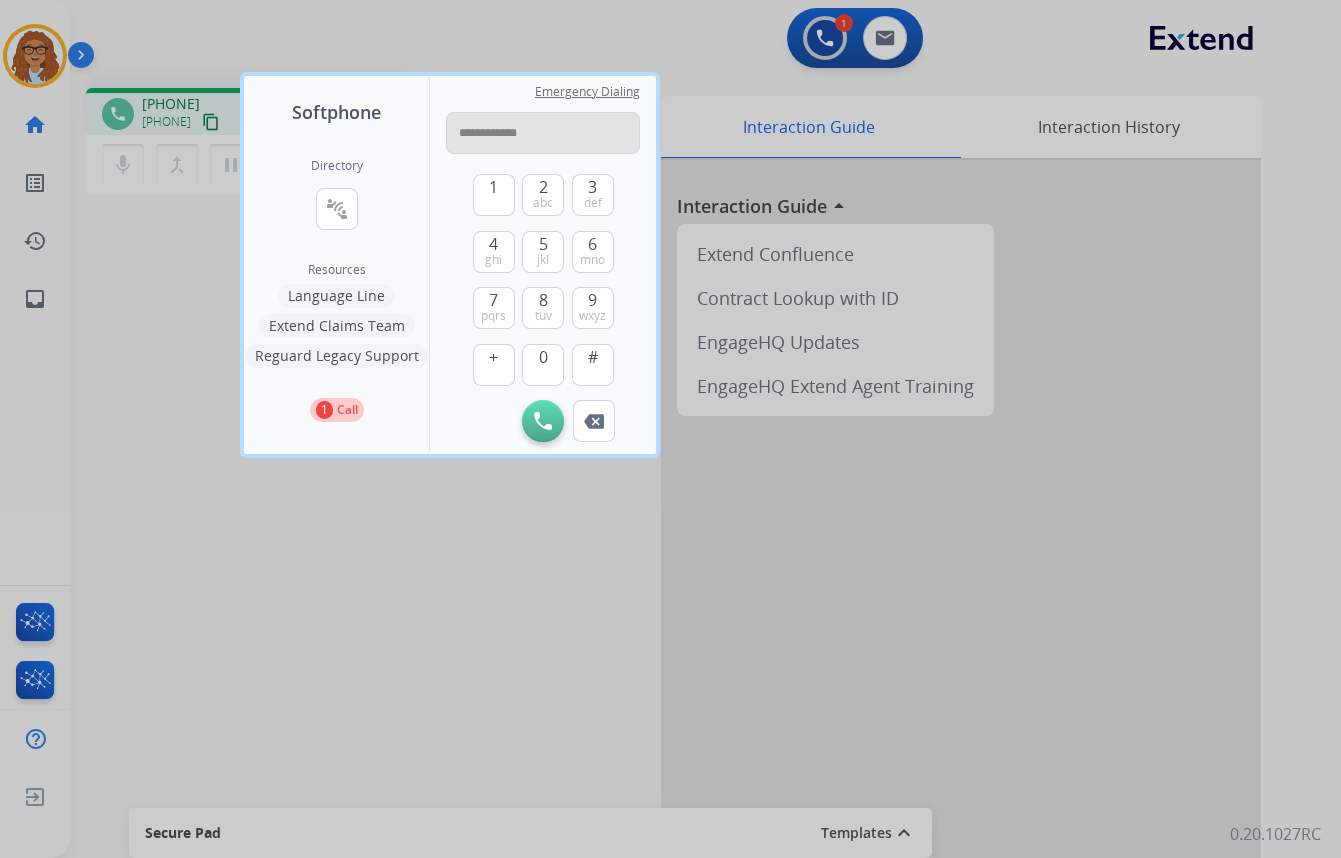 click on "**********" at bounding box center [543, 133] 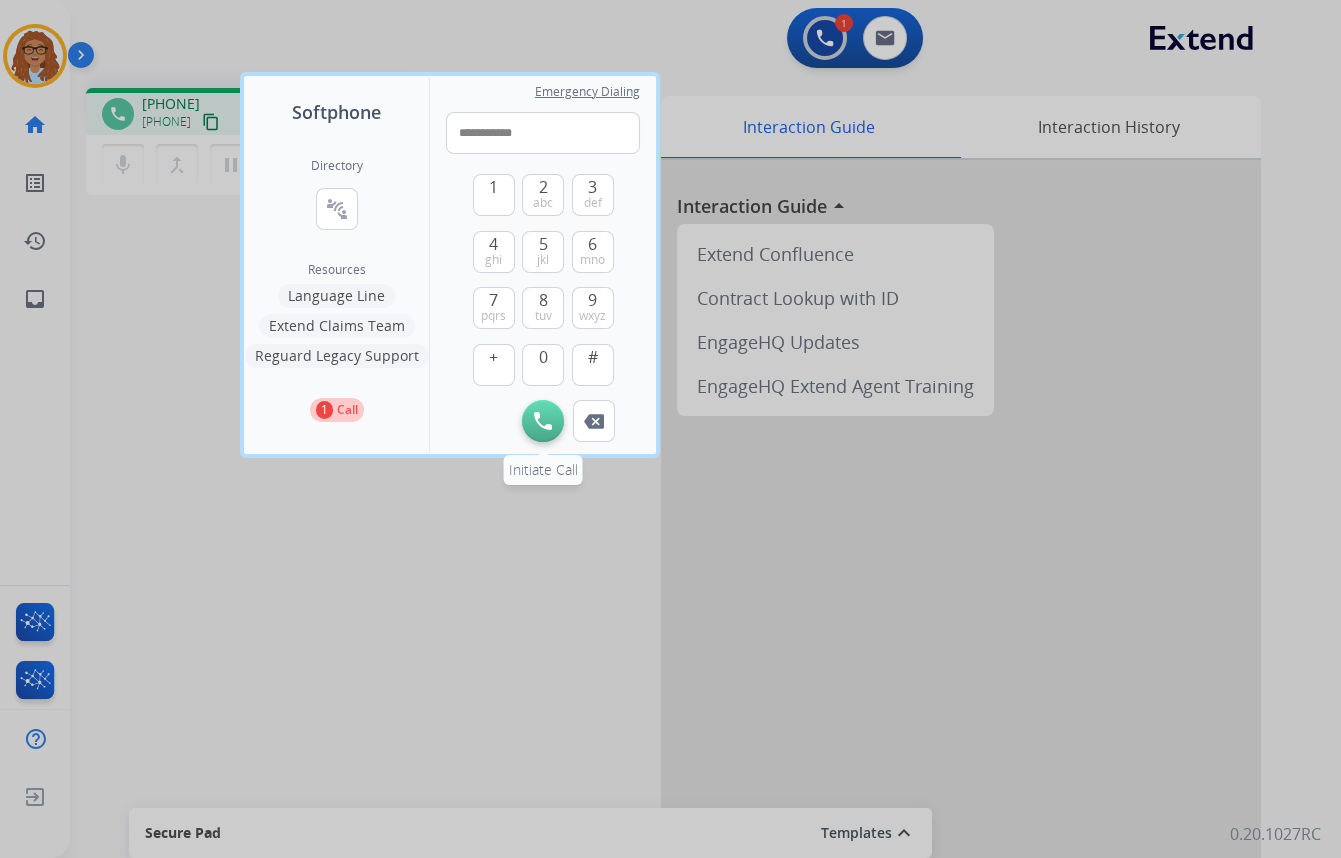 type on "**********" 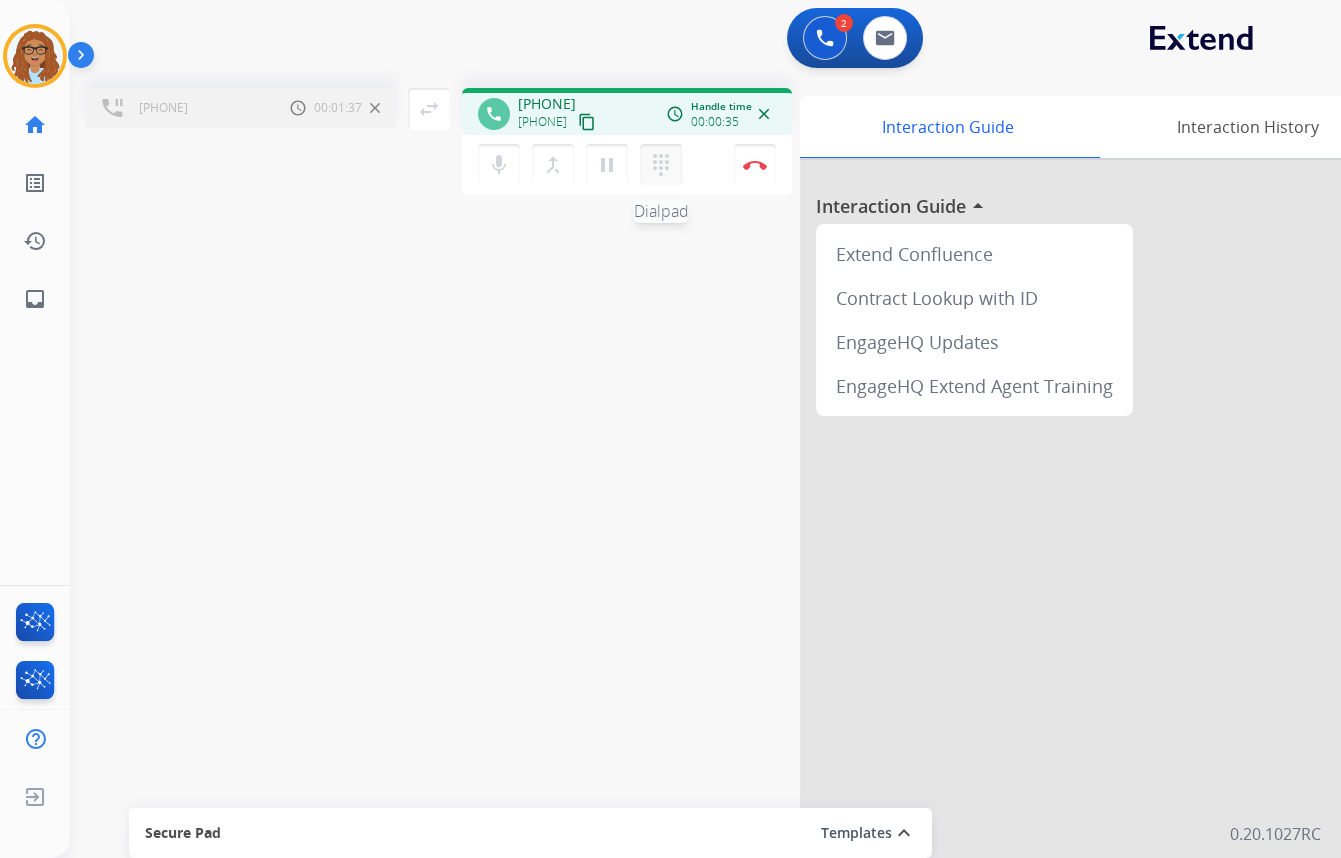 click on "dialpad" at bounding box center (661, 165) 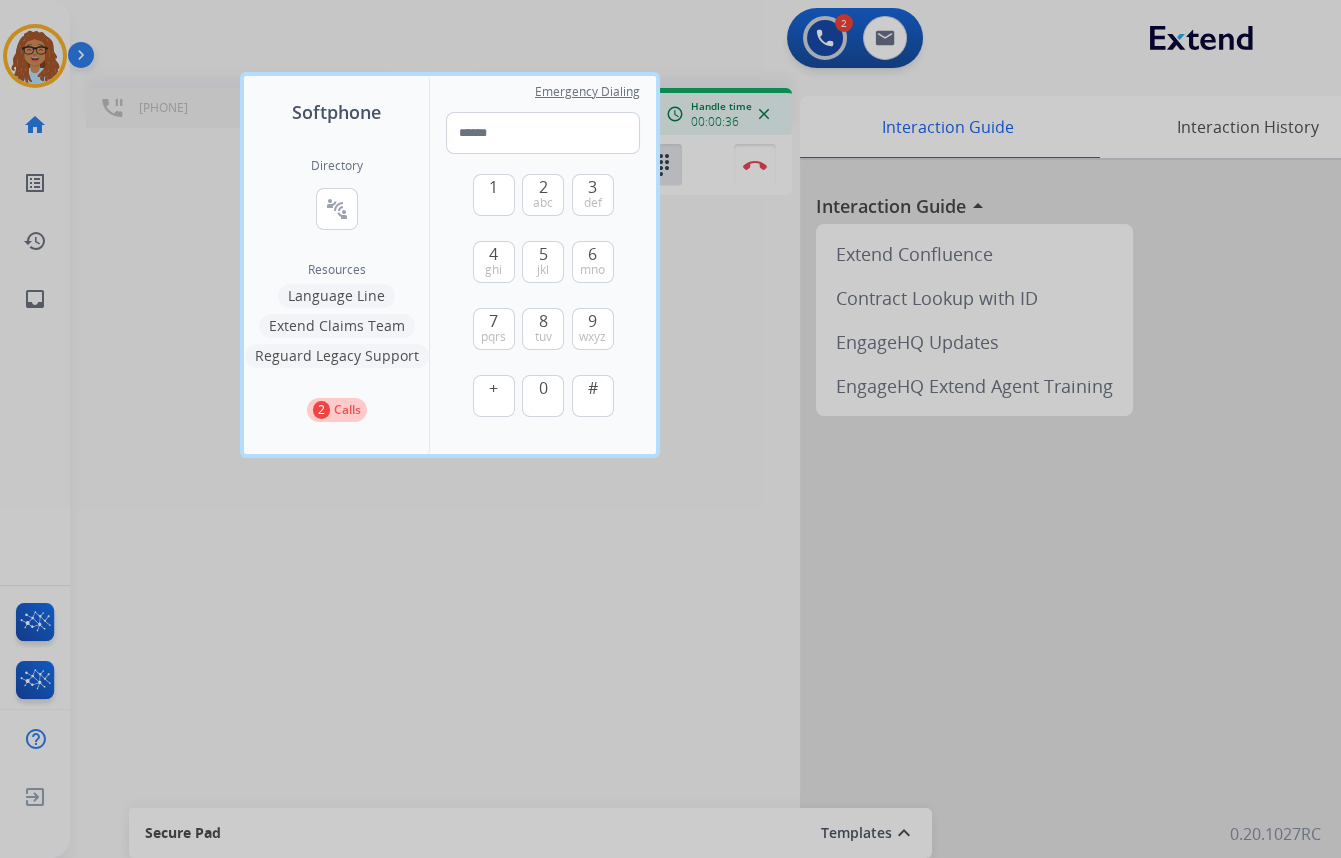 drag, startPoint x: 501, startPoint y: 181, endPoint x: 679, endPoint y: 180, distance: 178.0028 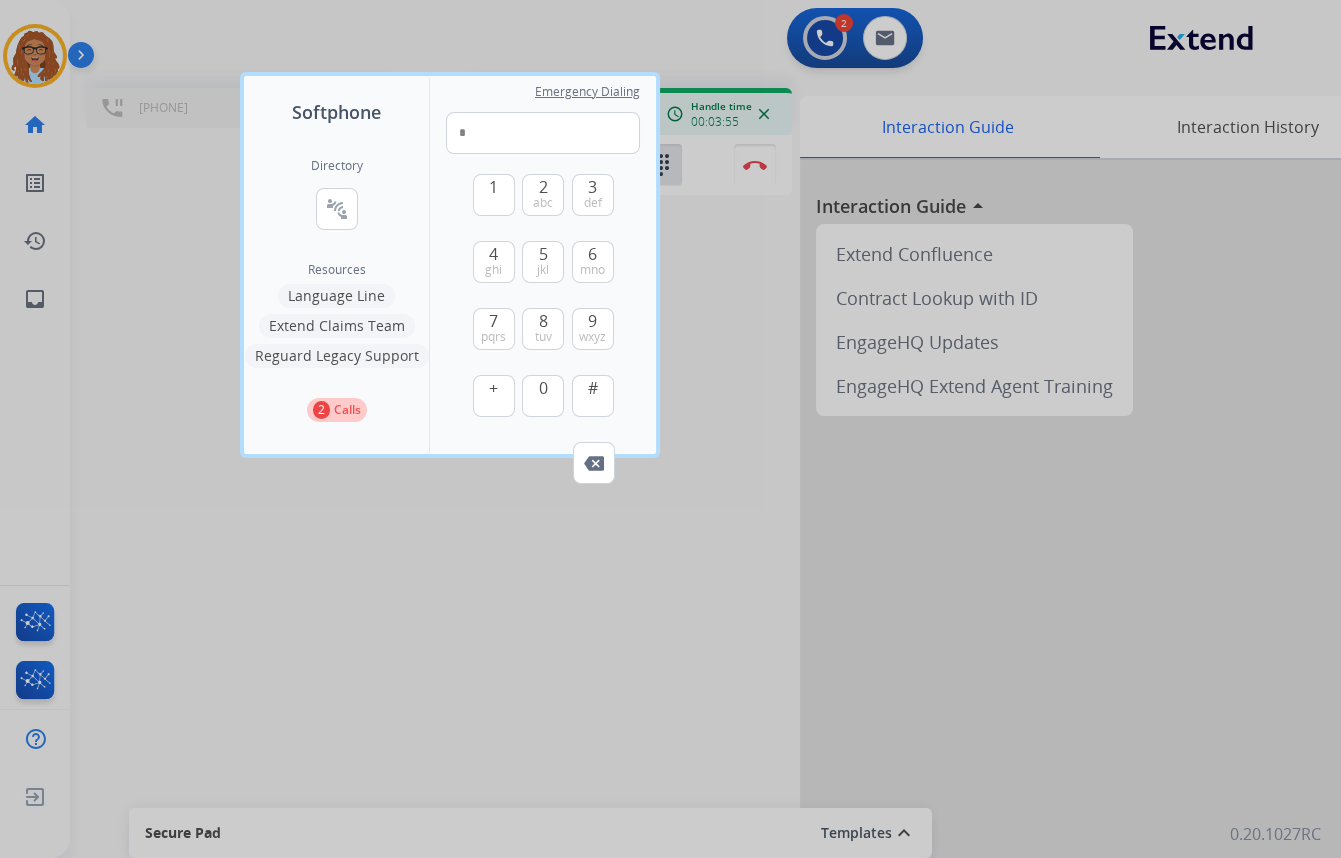 click at bounding box center [670, 429] 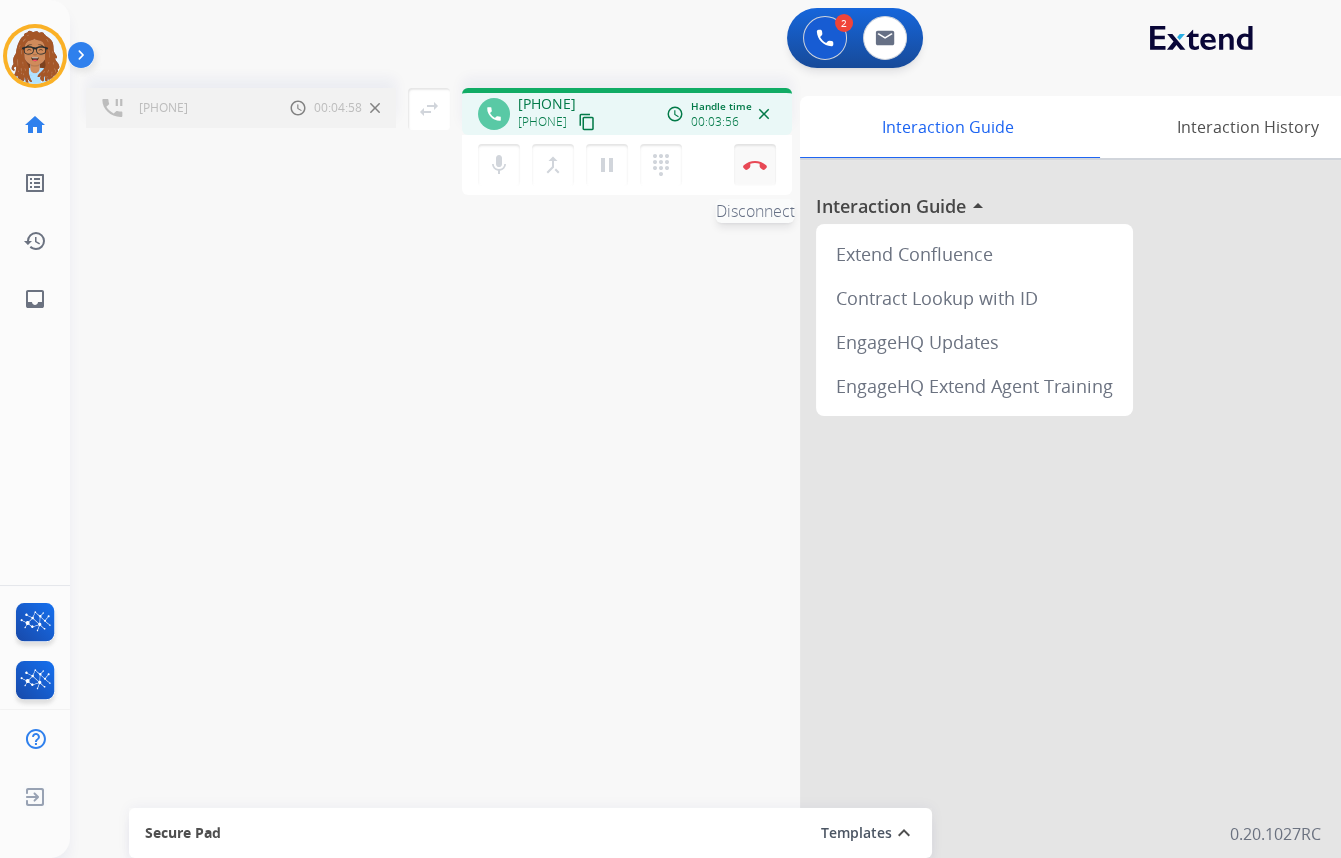 click on "Disconnect" at bounding box center [755, 165] 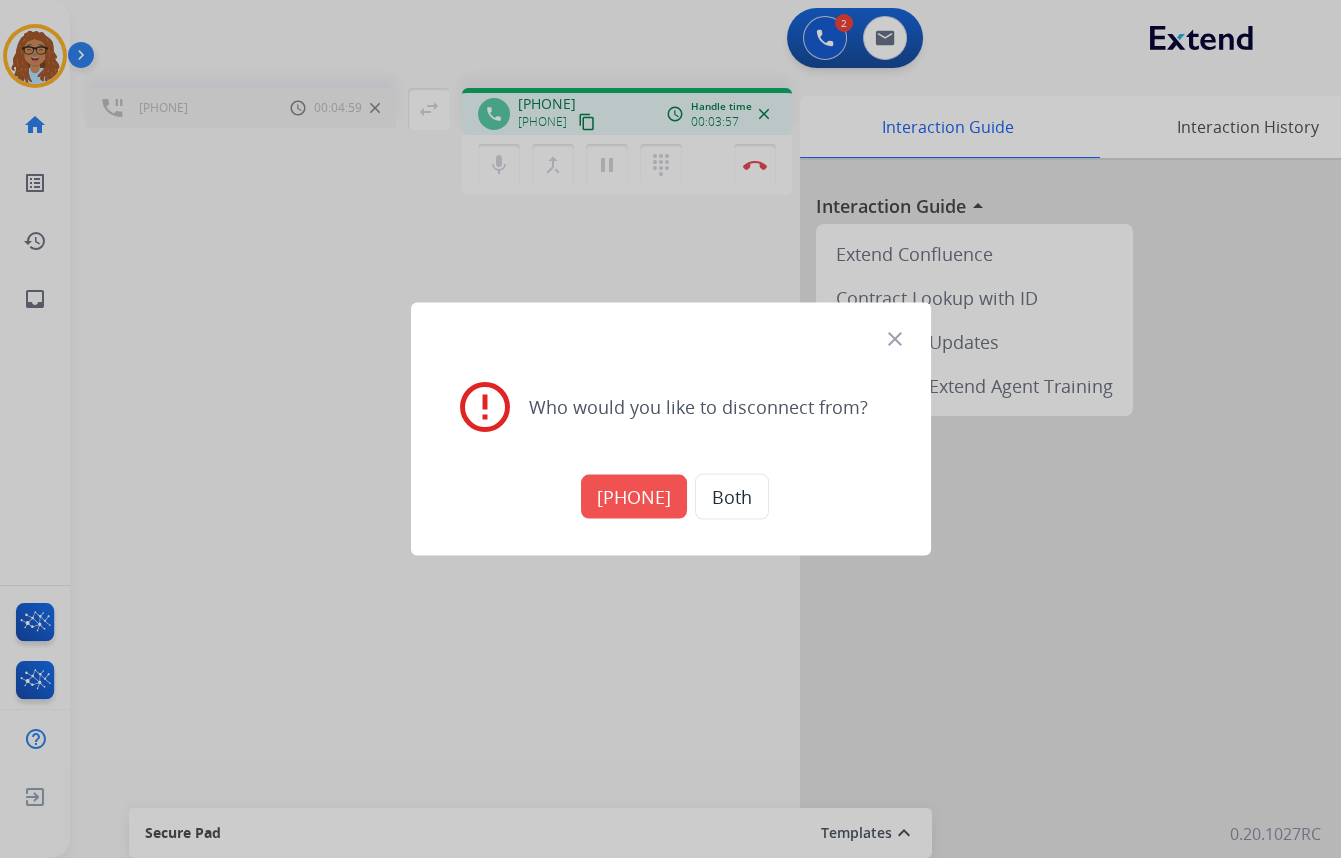 click on "+18439002373" at bounding box center (634, 497) 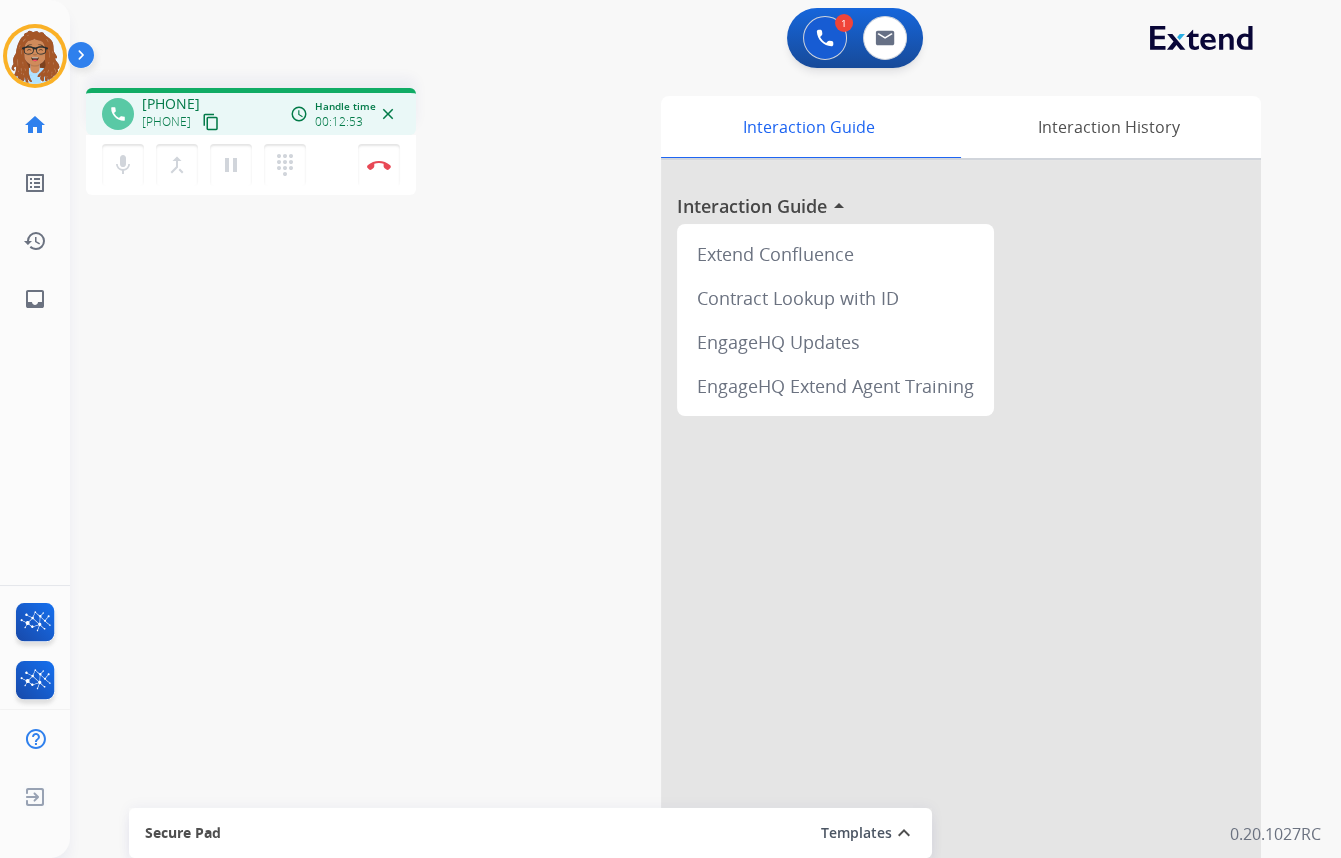 click on "1 Voice Interactions  0  Email Interactions" at bounding box center (693, 40) 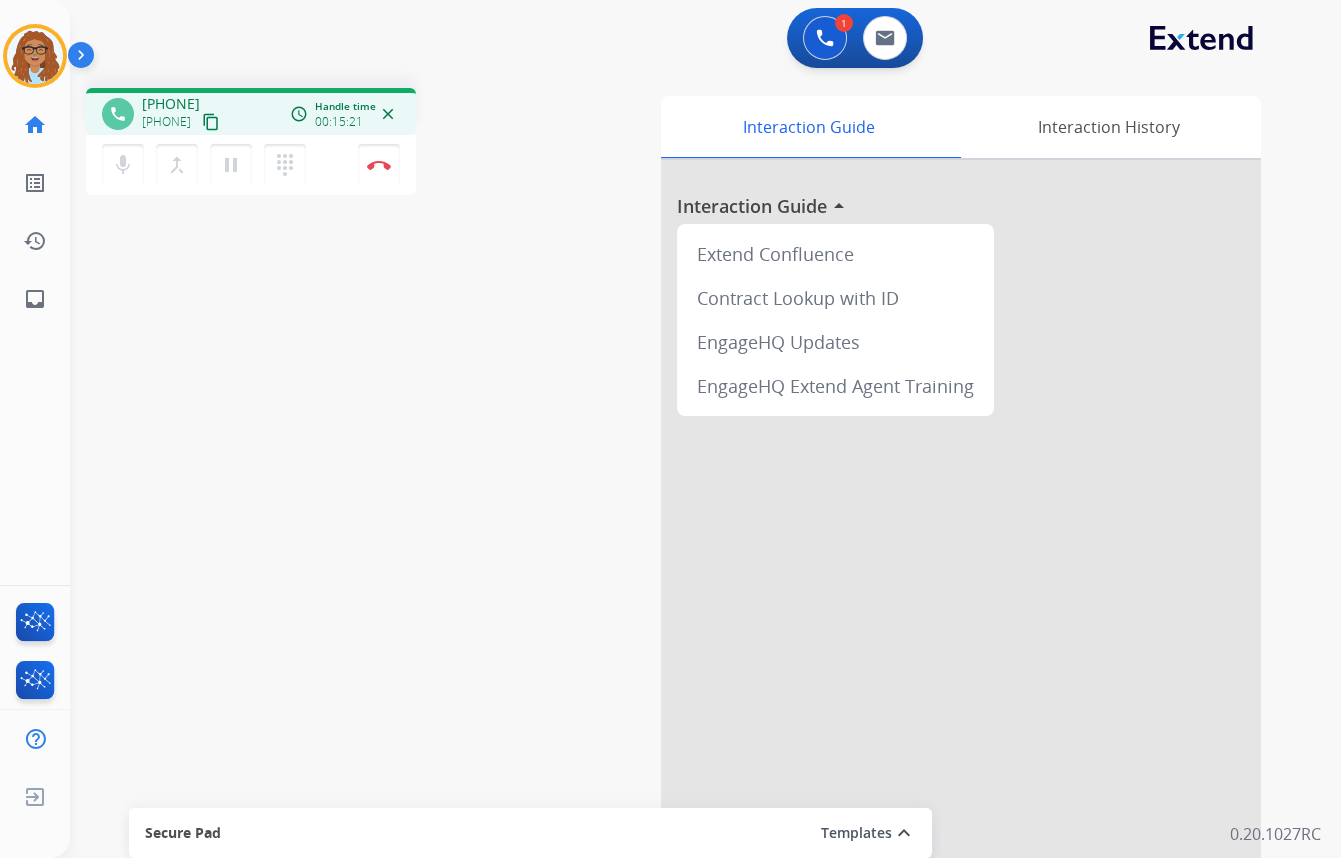 drag, startPoint x: 382, startPoint y: 168, endPoint x: 355, endPoint y: 262, distance: 97.80082 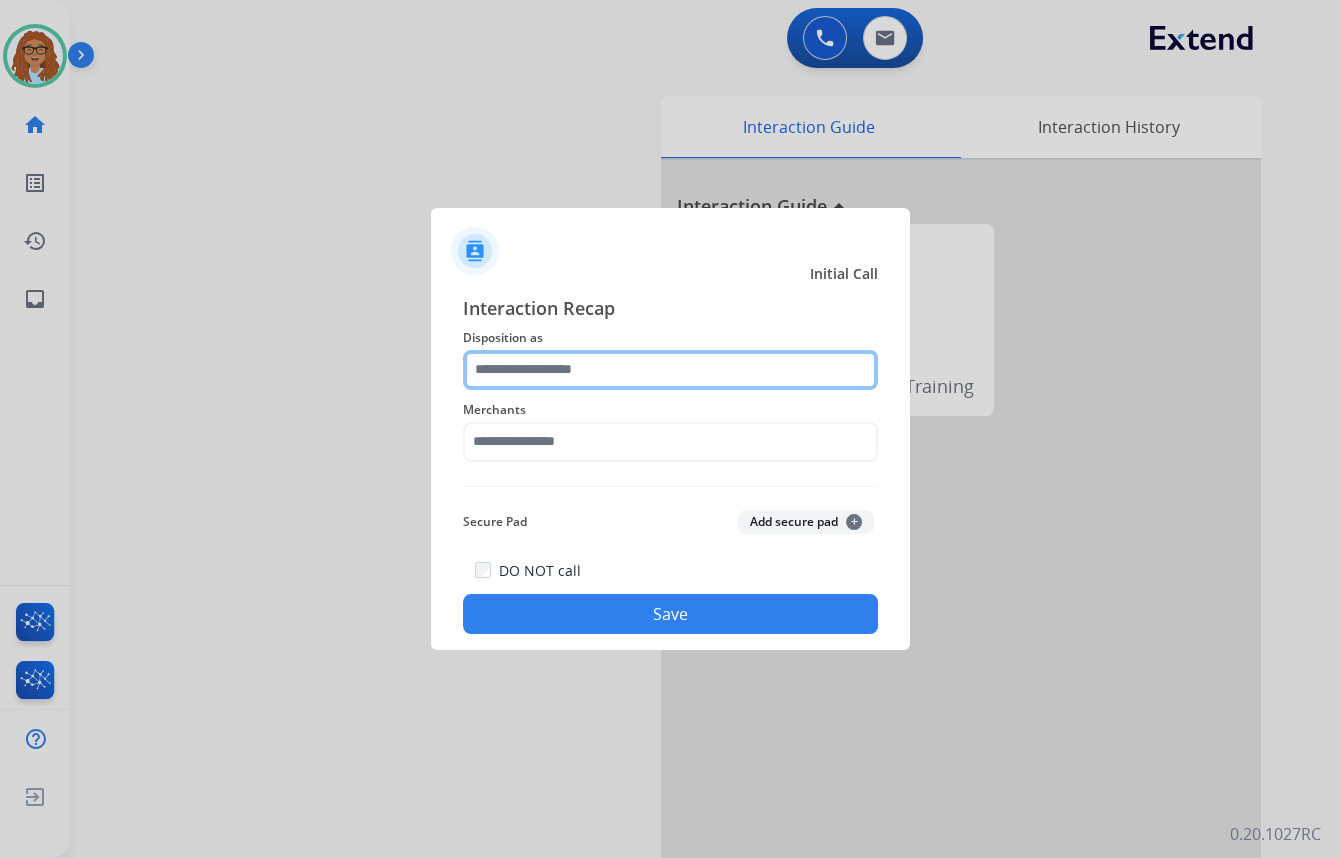 click 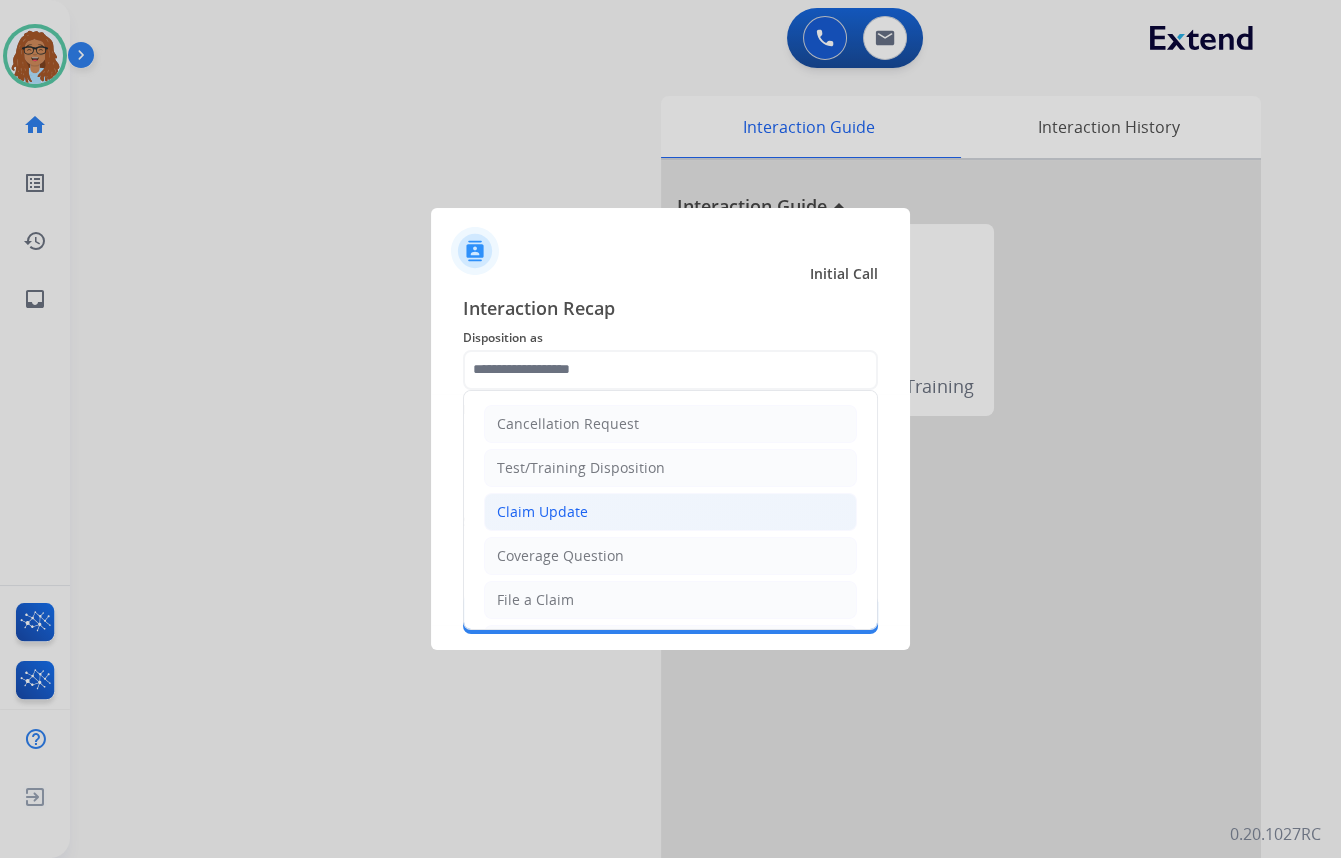 click on "Claim Update" 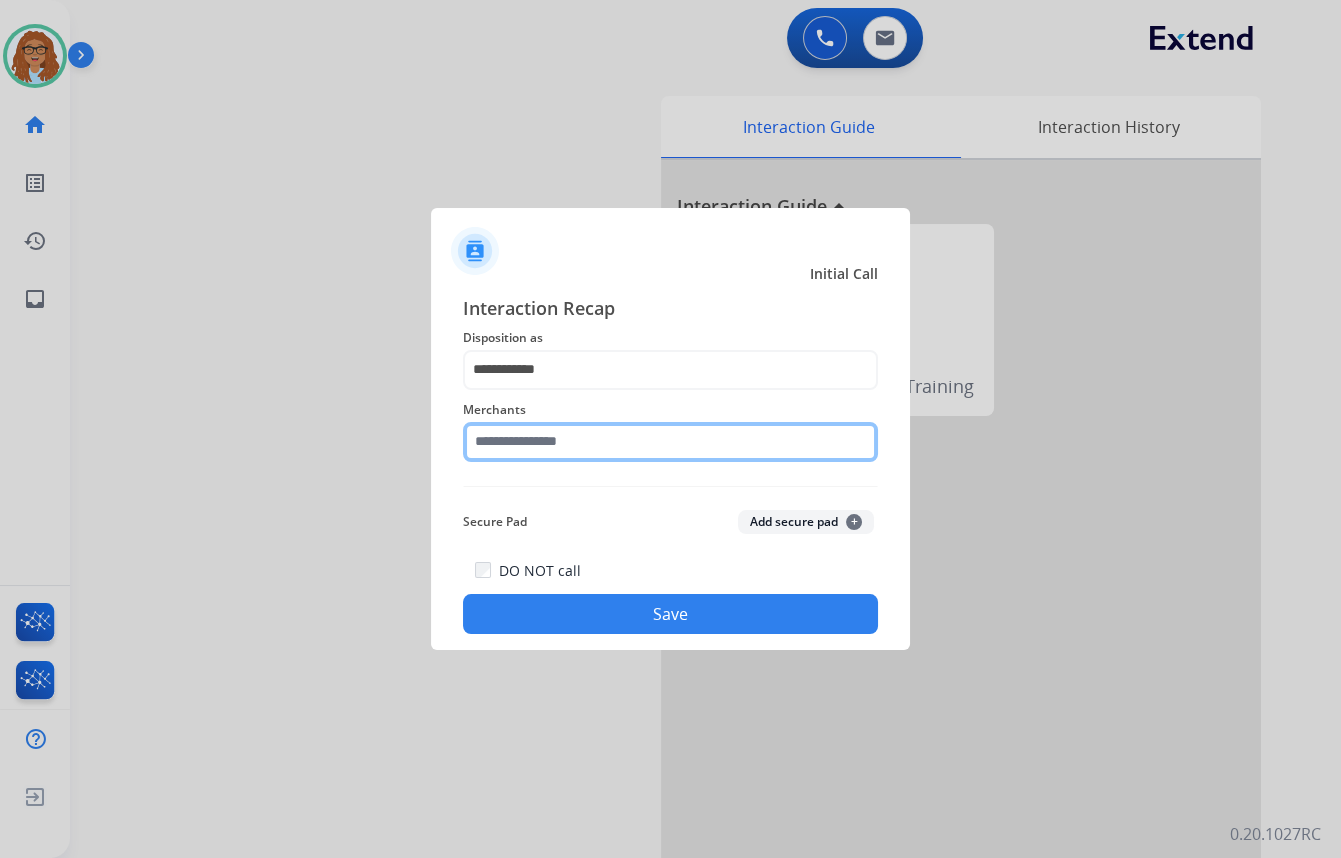 click 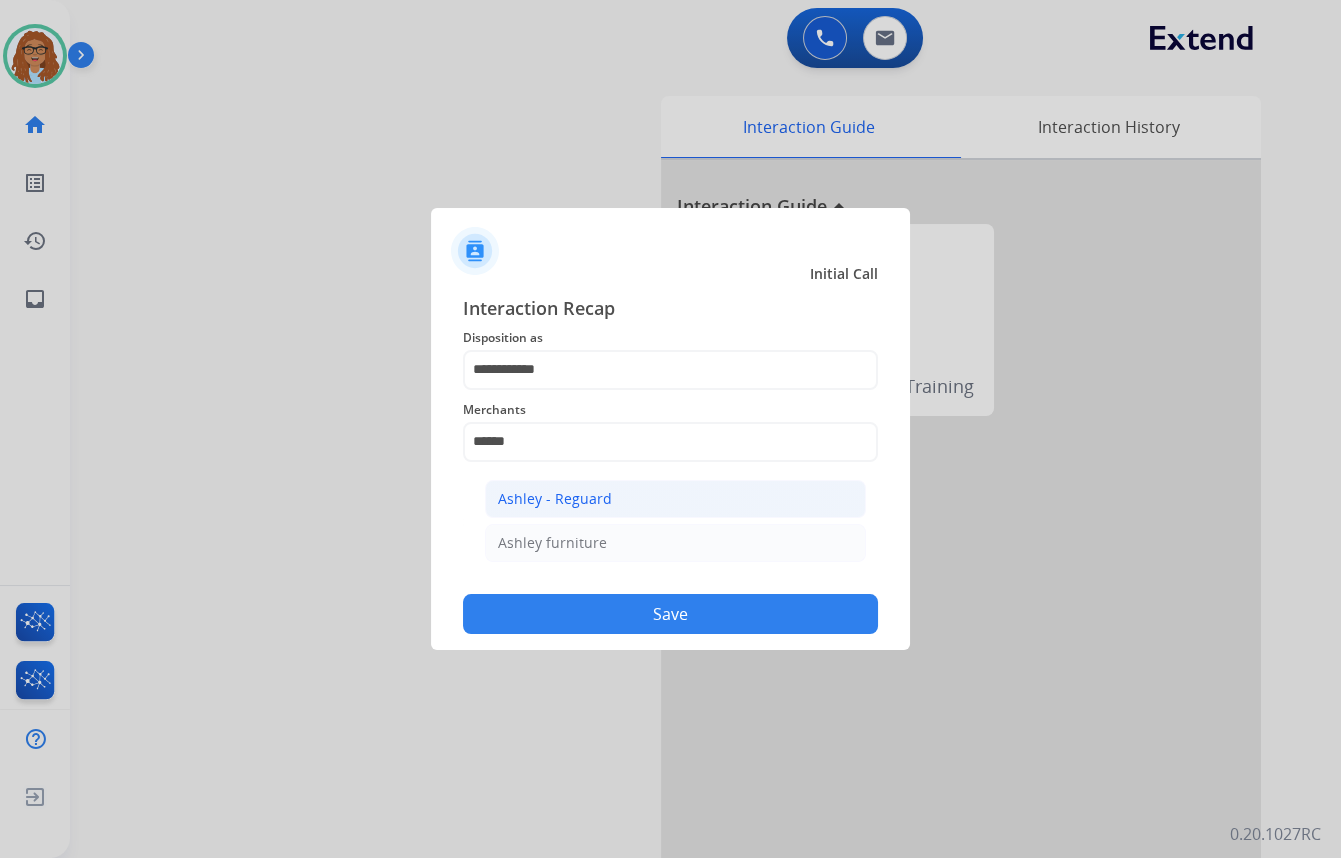 click on "Ashley - Reguard" 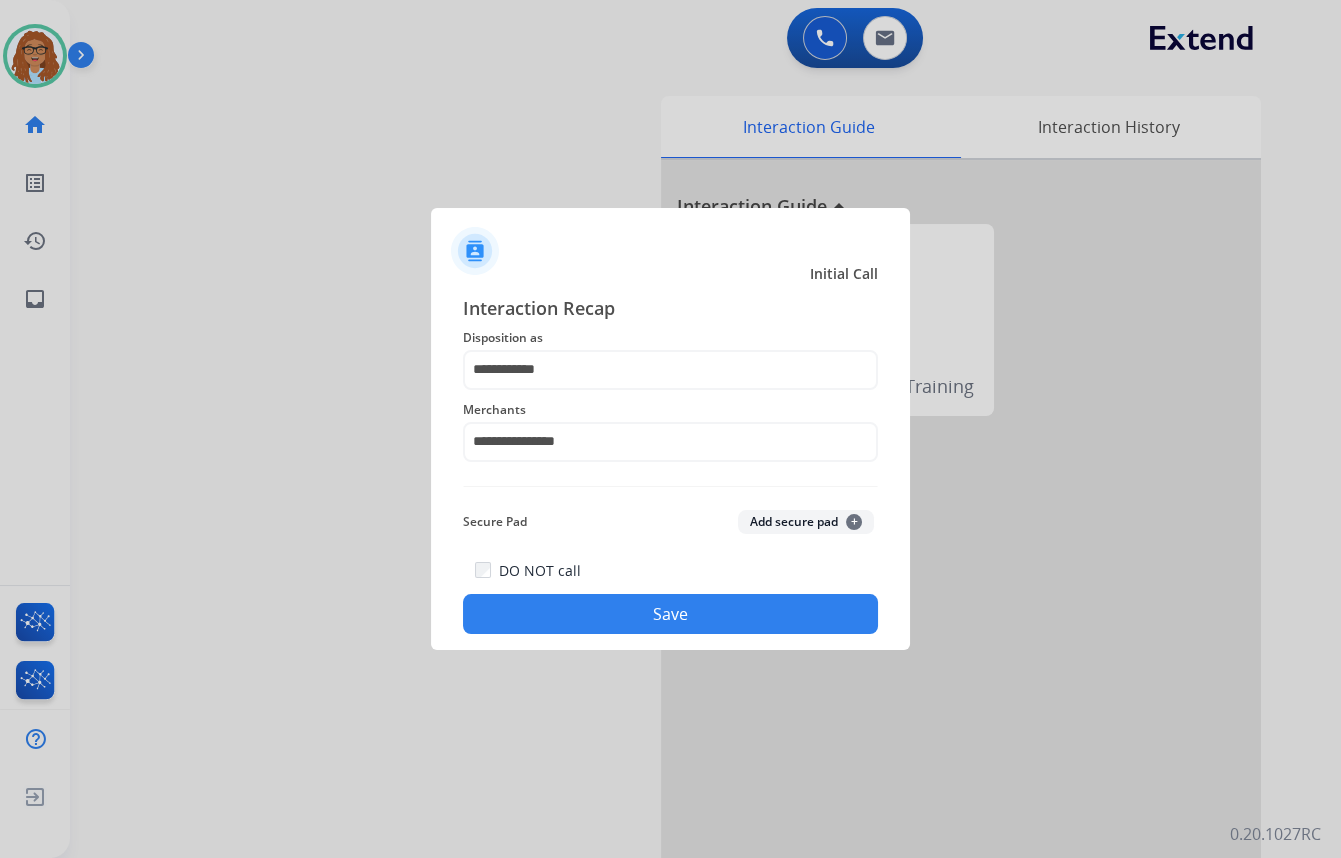 click on "Save" 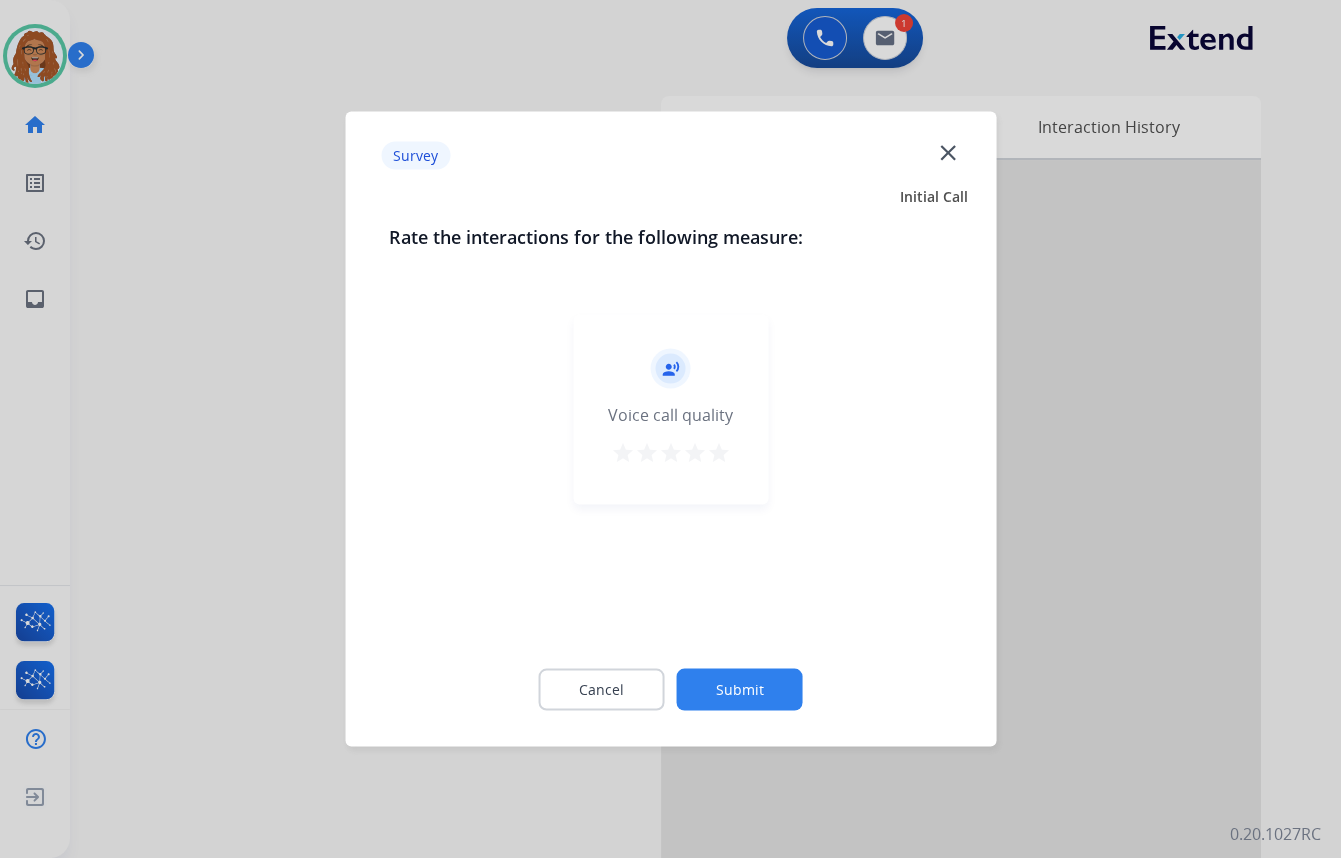 click on "close" 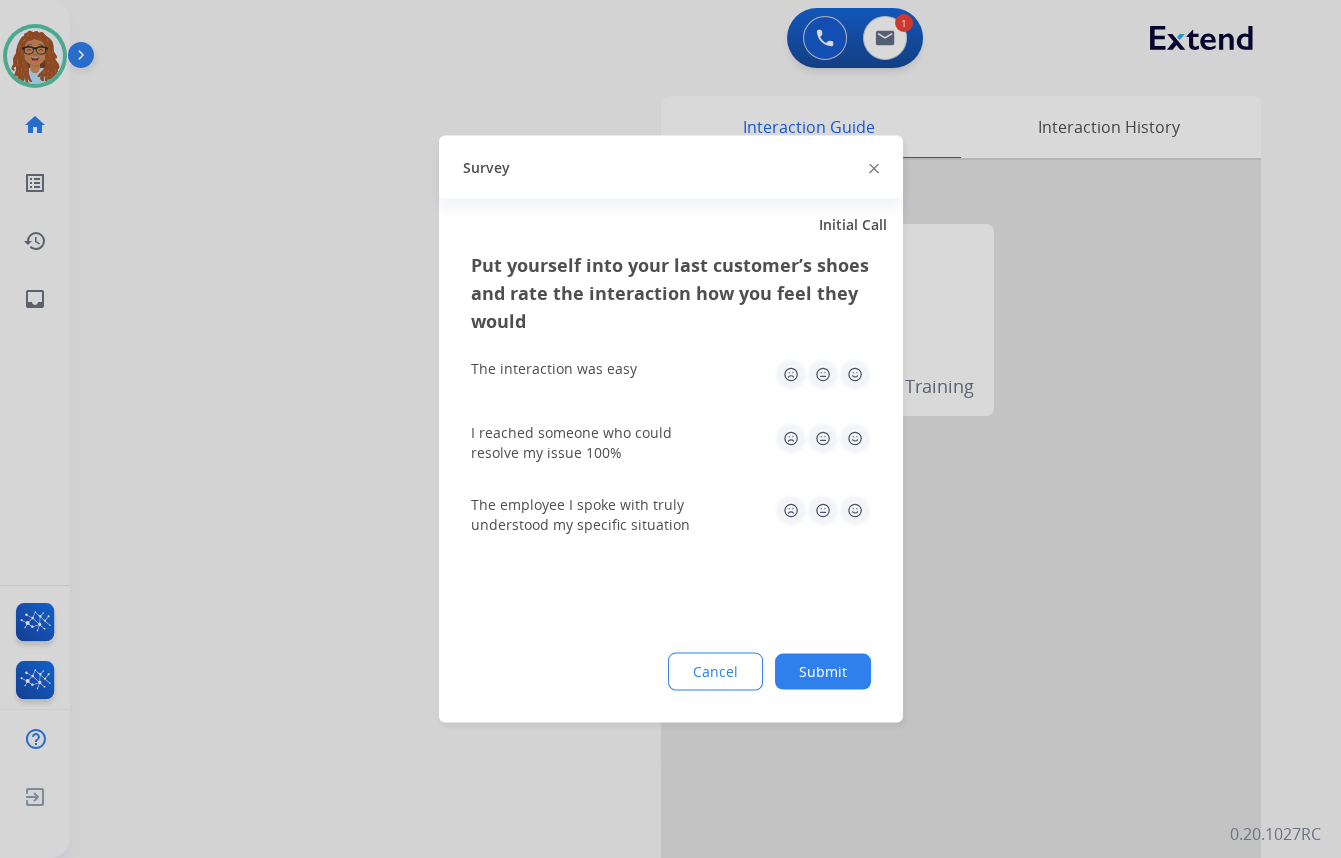 click on "Survey" 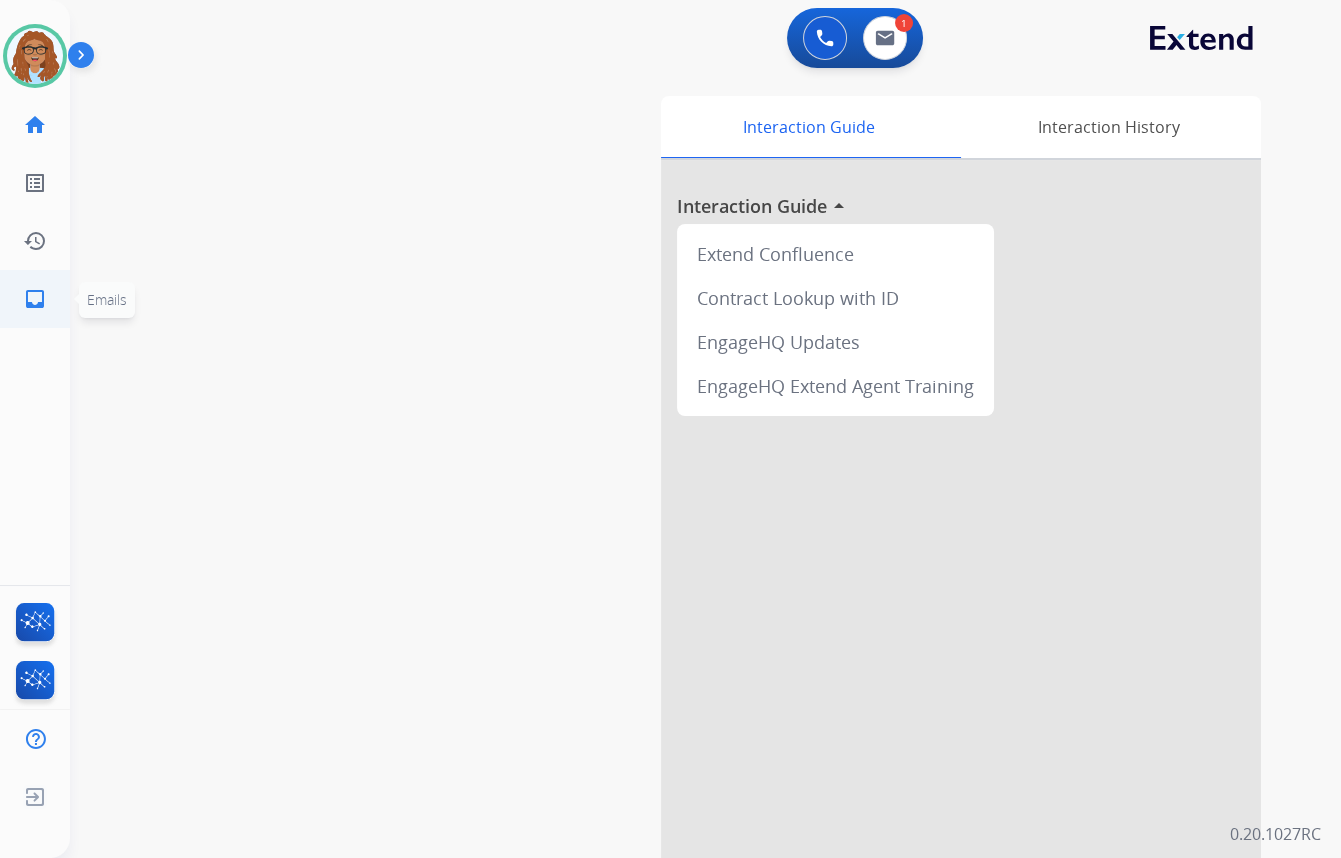 click on "inbox" 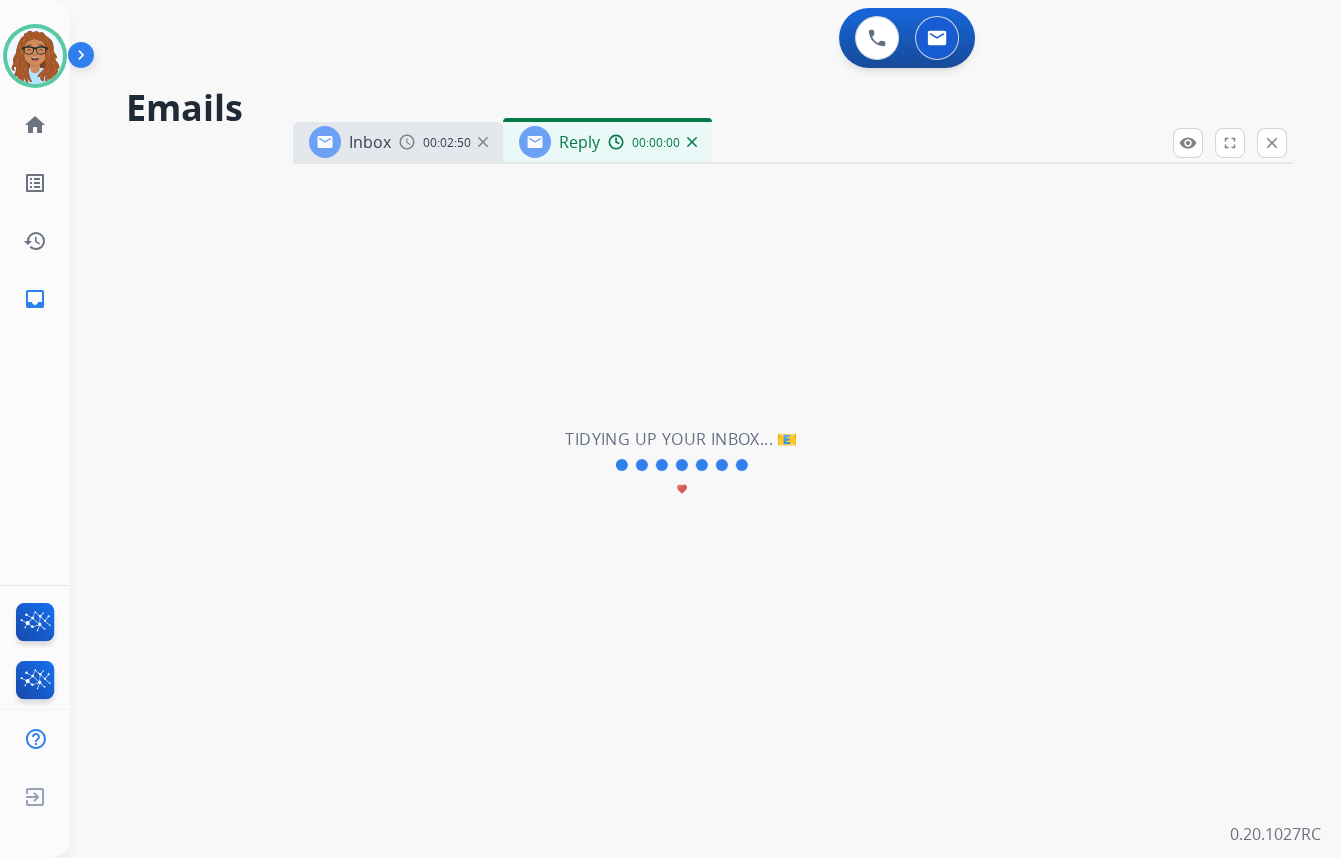 select on "**********" 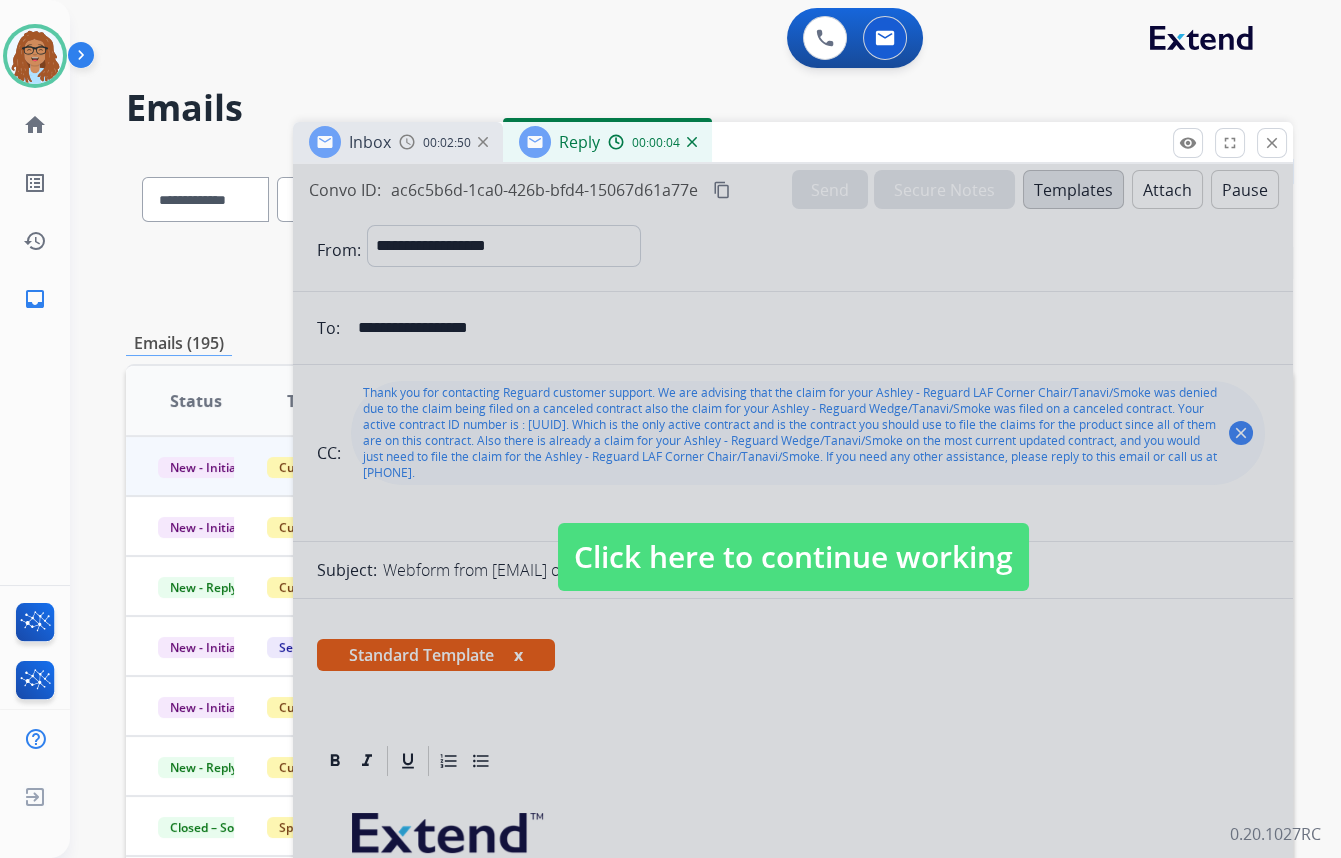 click on "Click here to continue working" at bounding box center (793, 557) 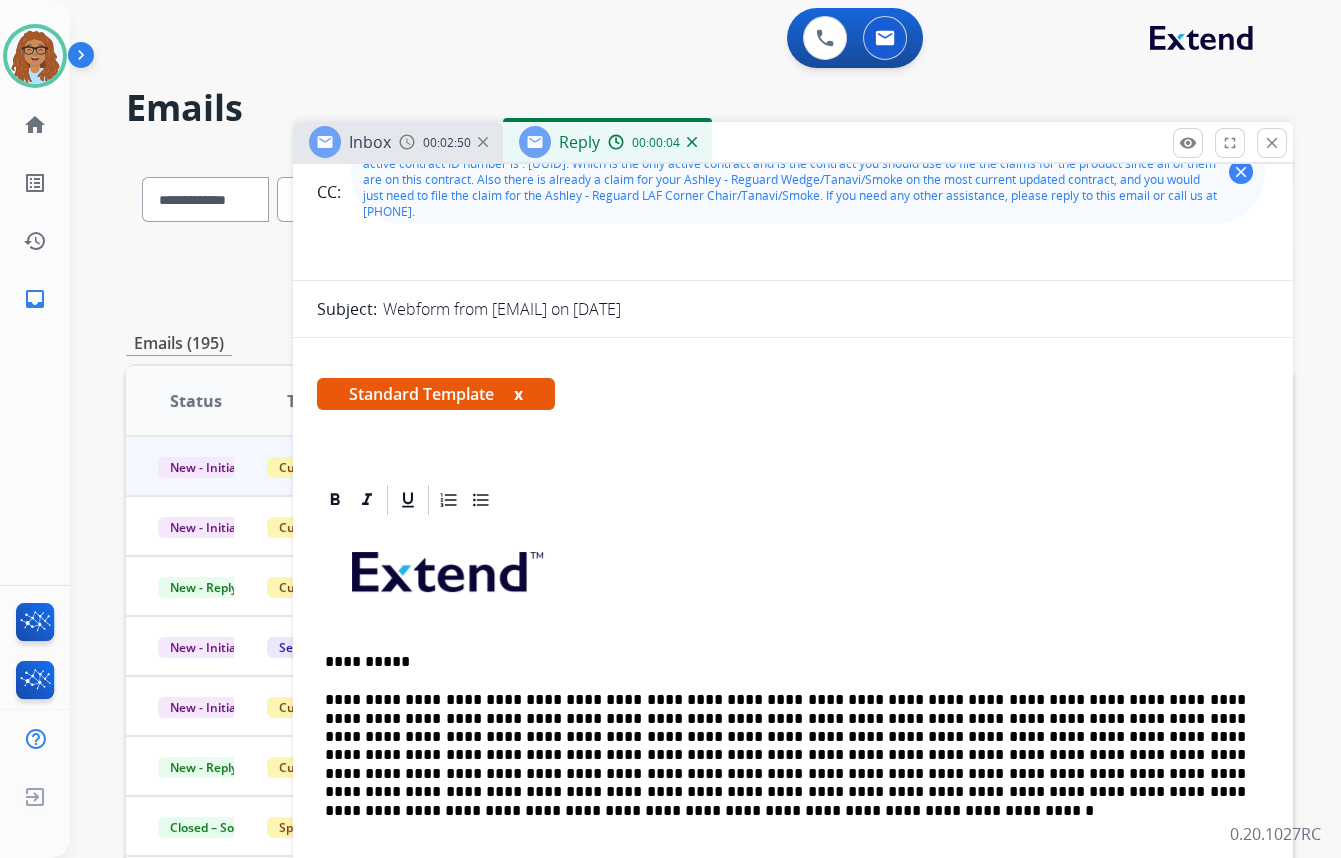 scroll, scrollTop: 272, scrollLeft: 0, axis: vertical 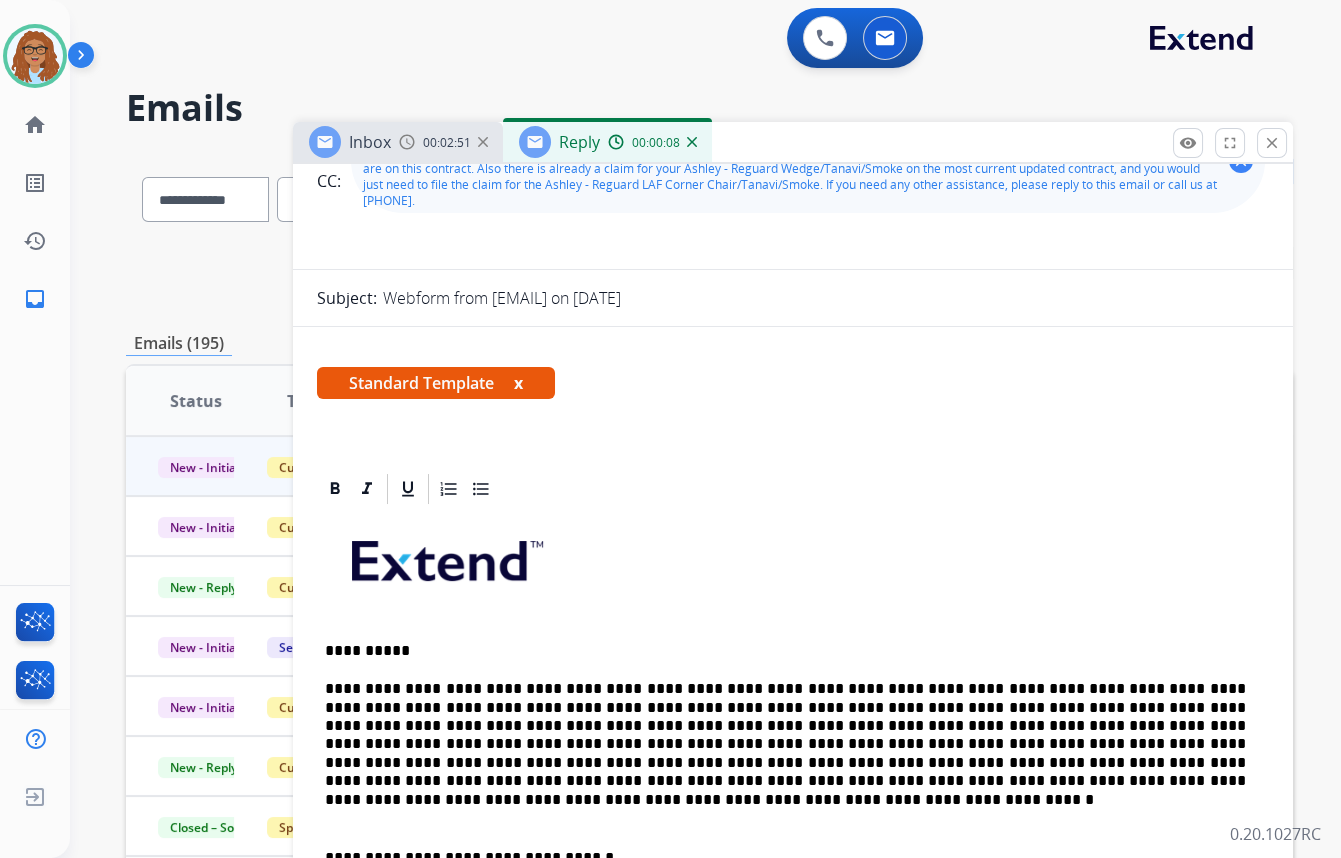 click on "**********" at bounding box center (785, 735) 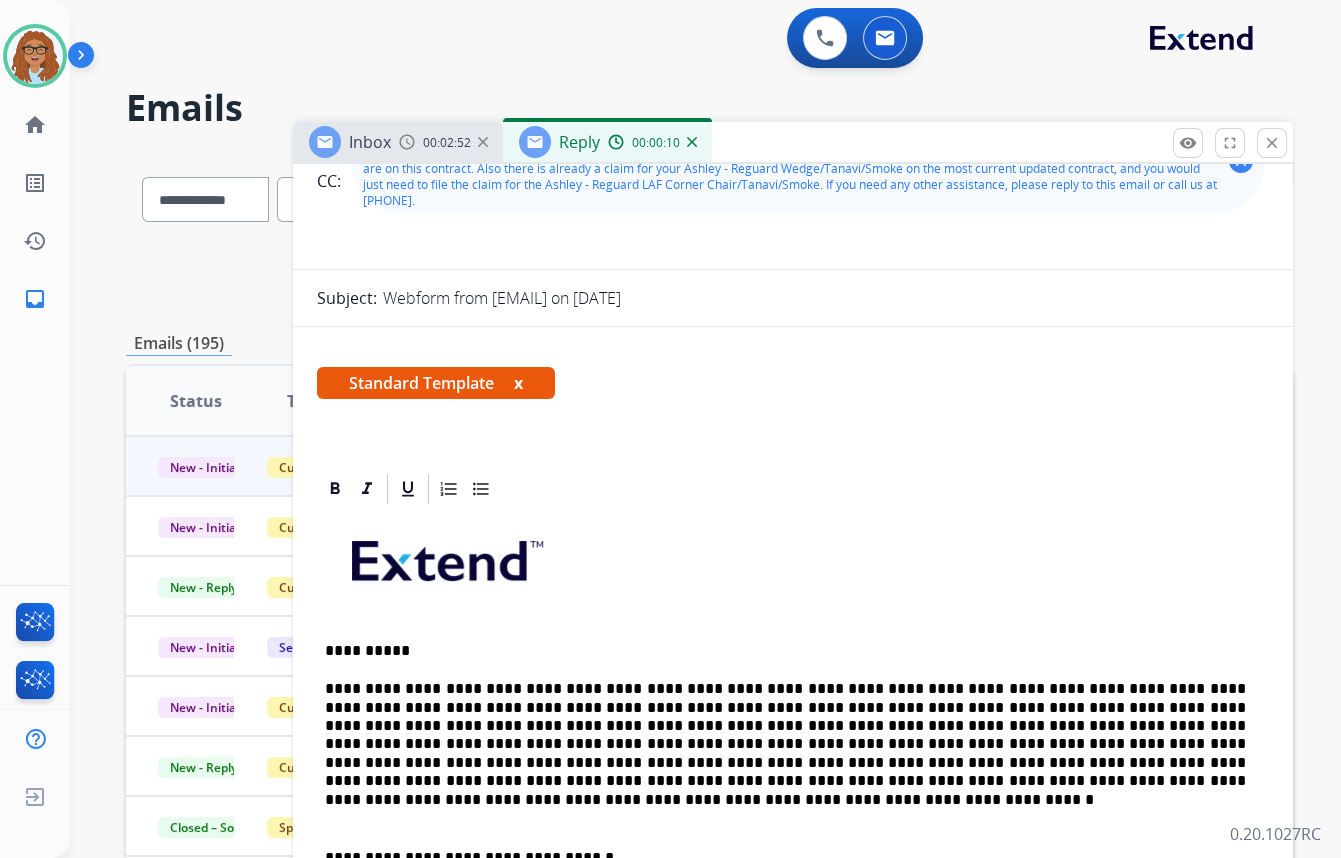 type 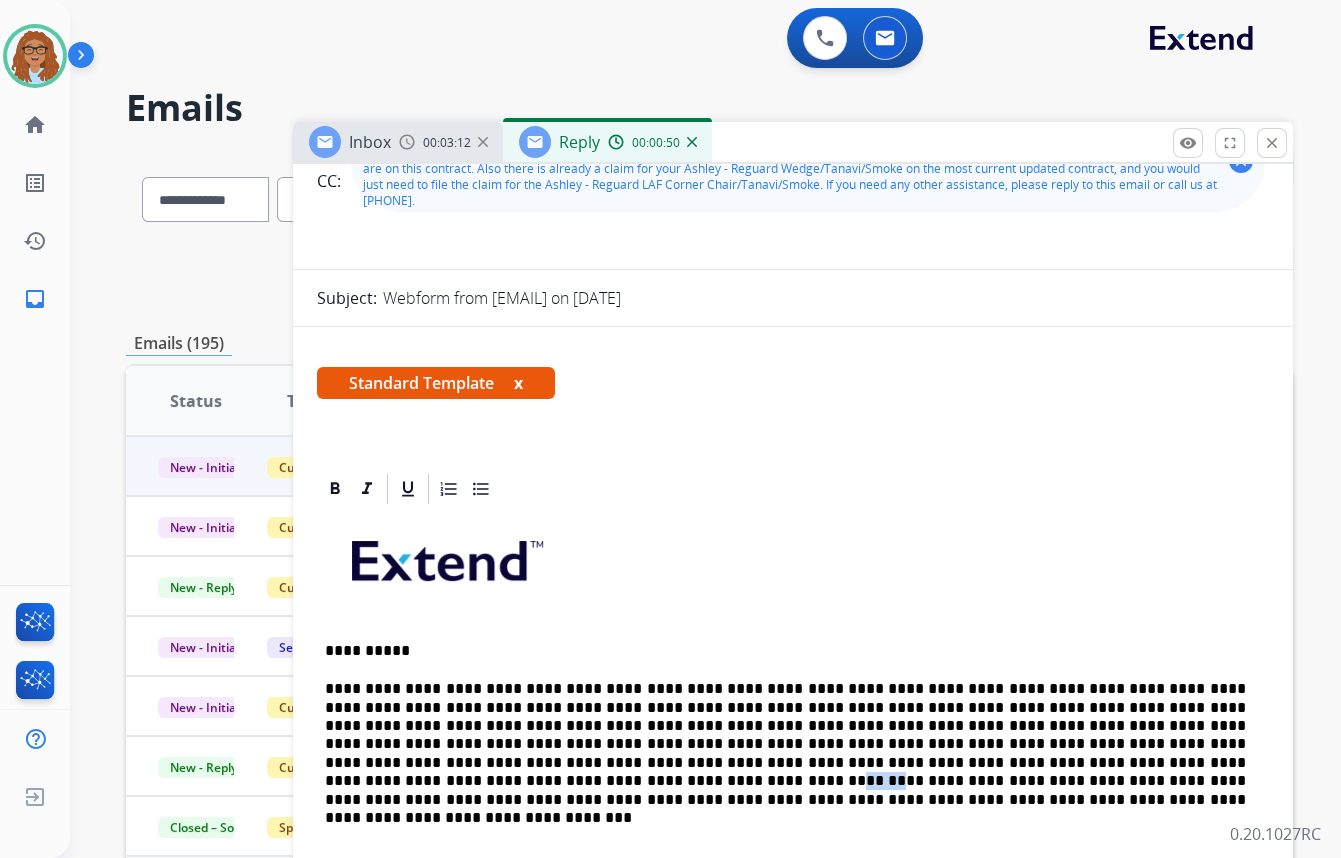 drag, startPoint x: 973, startPoint y: 689, endPoint x: 939, endPoint y: 690, distance: 34.0147 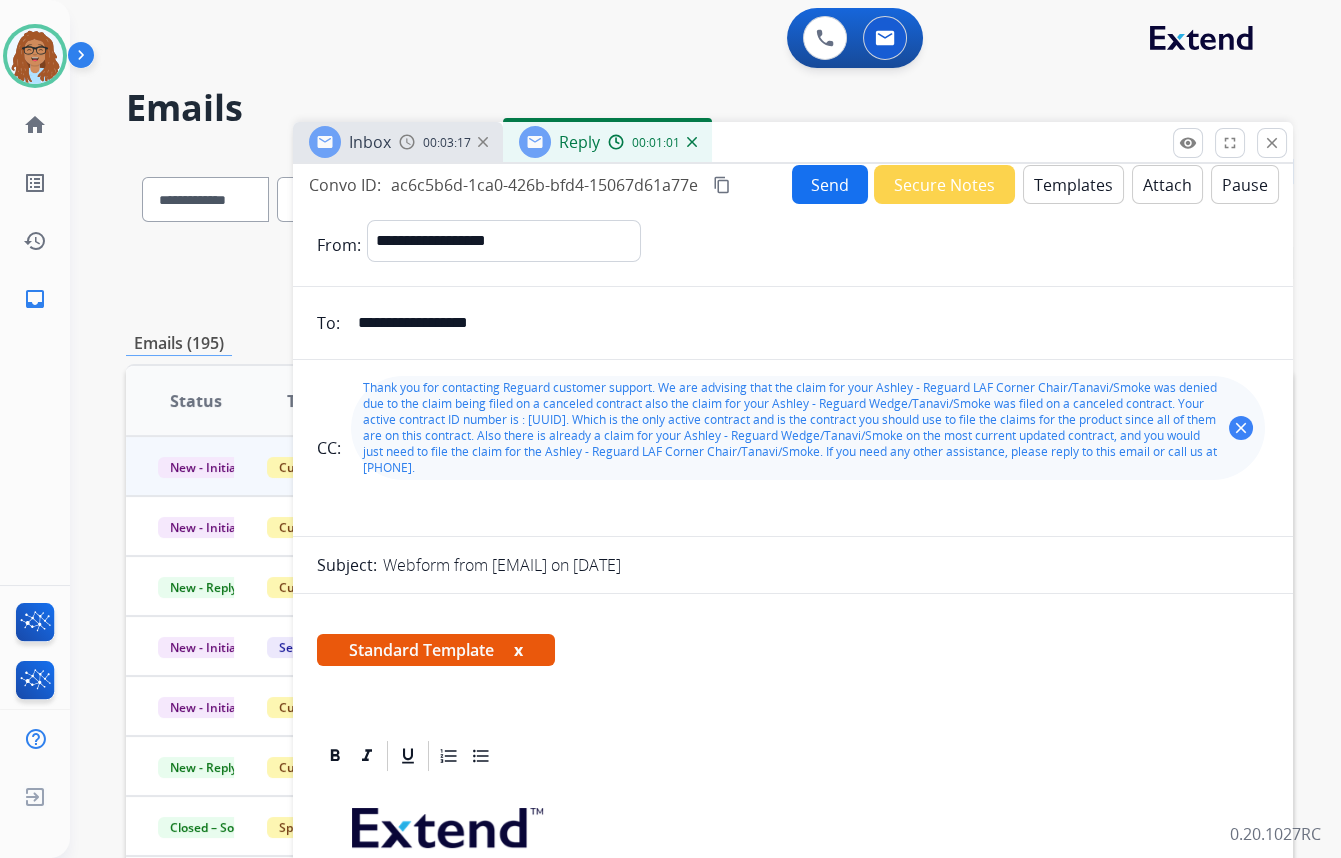 scroll, scrollTop: 0, scrollLeft: 0, axis: both 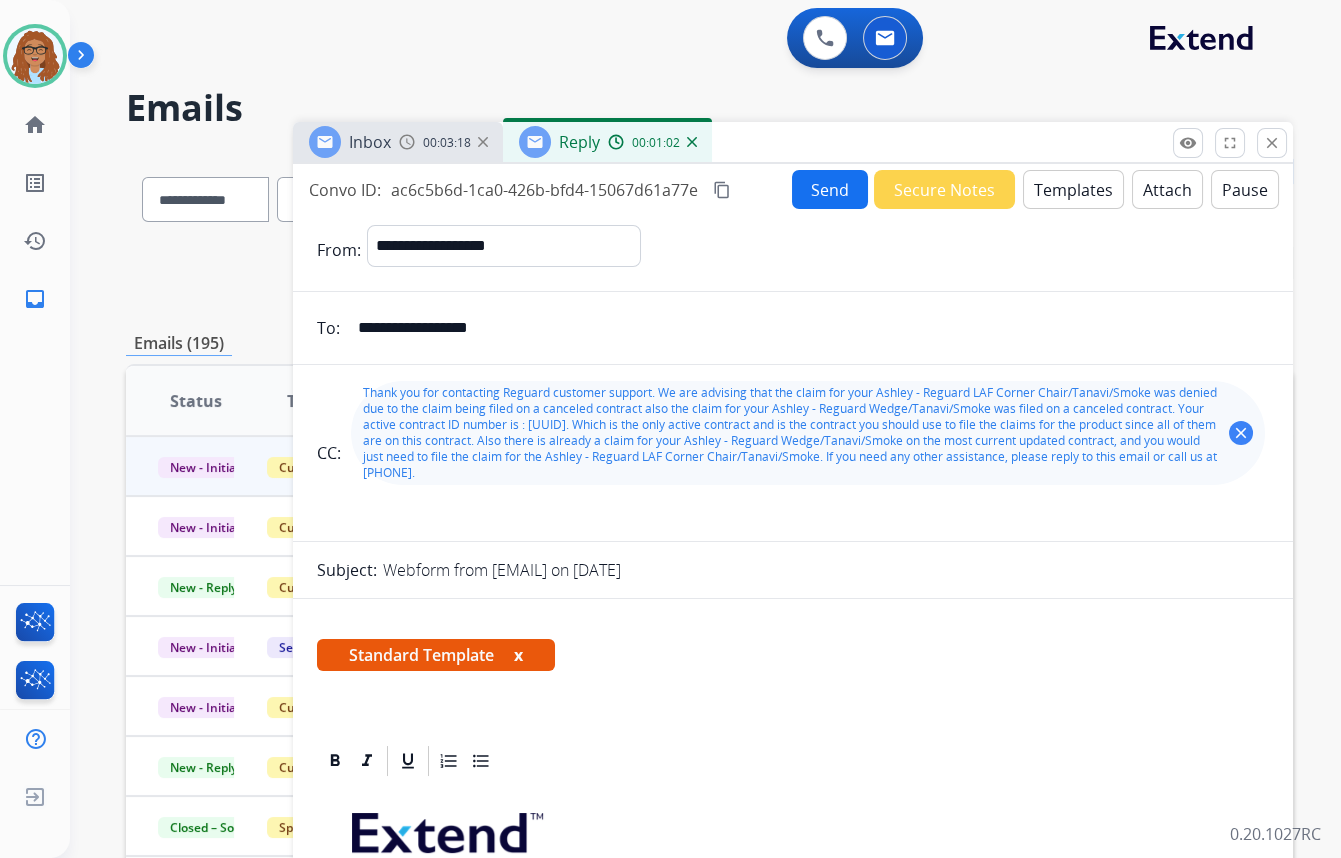 click on "Attach" at bounding box center (1167, 189) 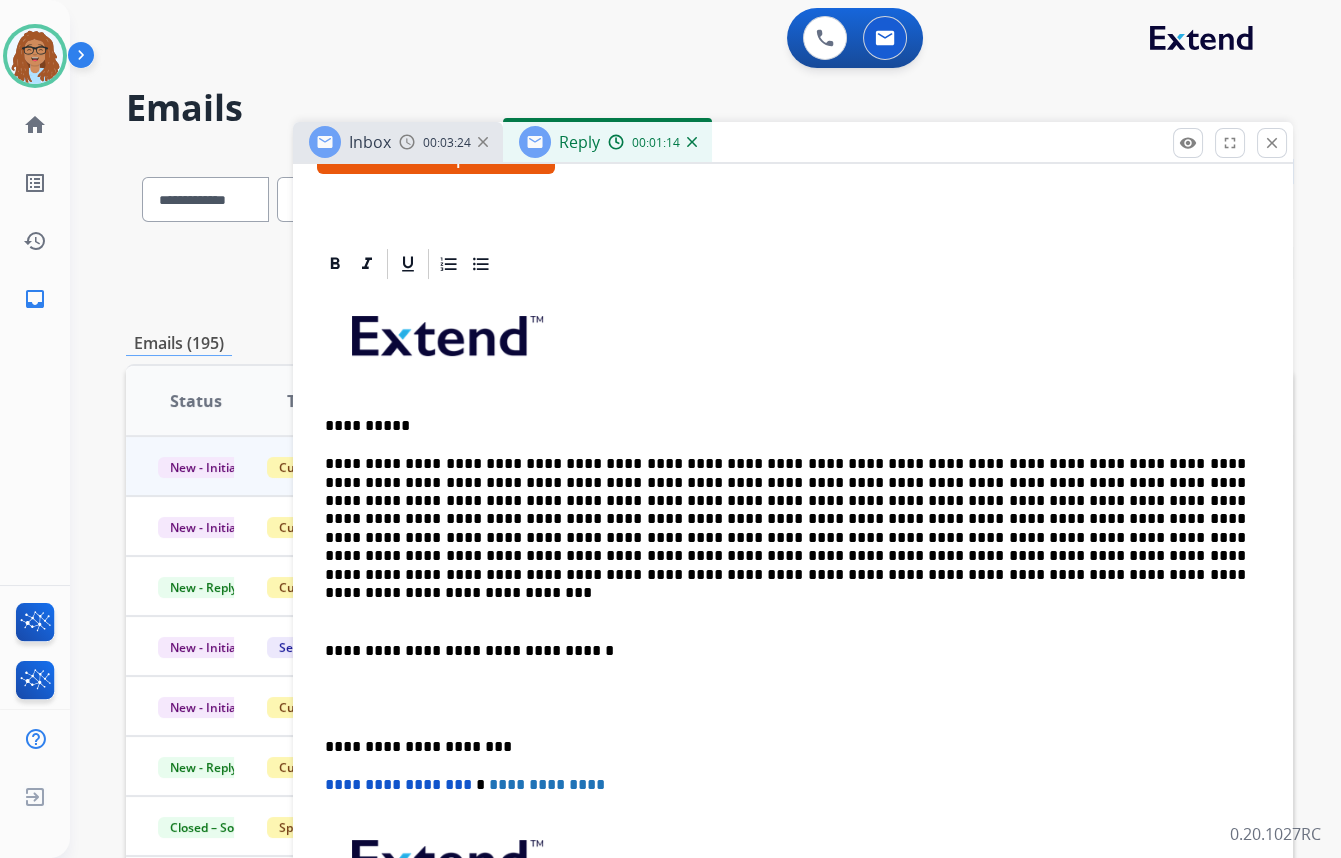 scroll, scrollTop: 363, scrollLeft: 0, axis: vertical 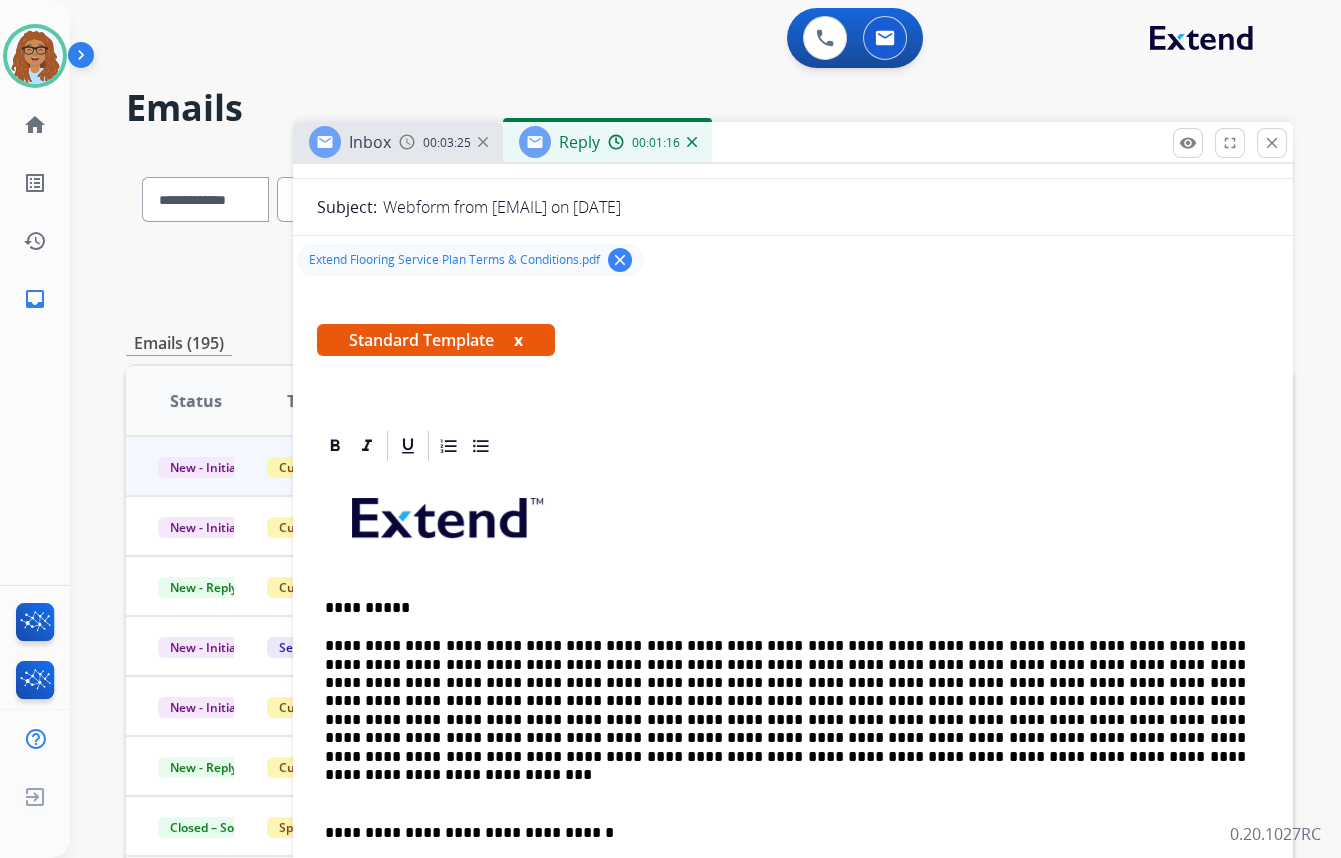click on "**********" at bounding box center (785, 833) 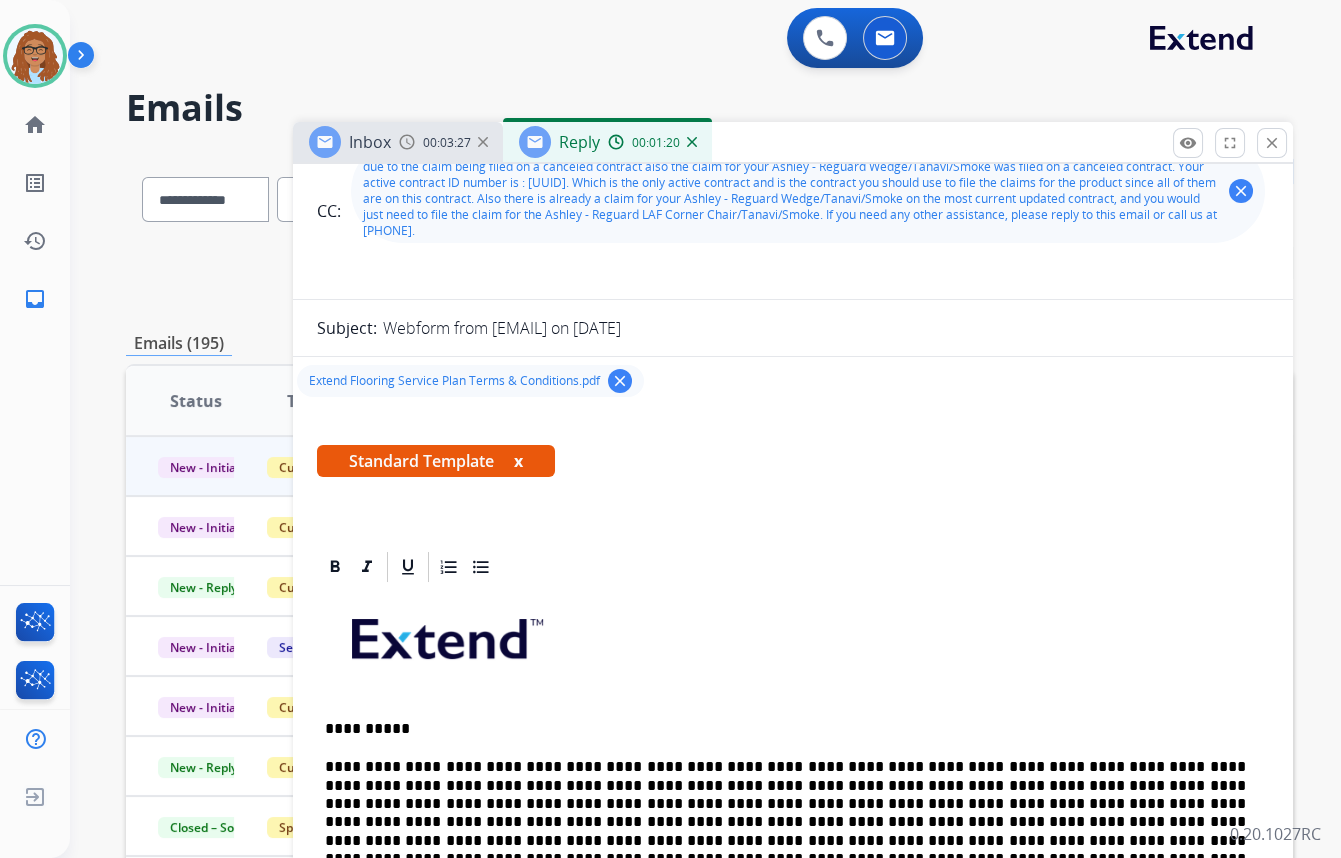 scroll, scrollTop: 0, scrollLeft: 0, axis: both 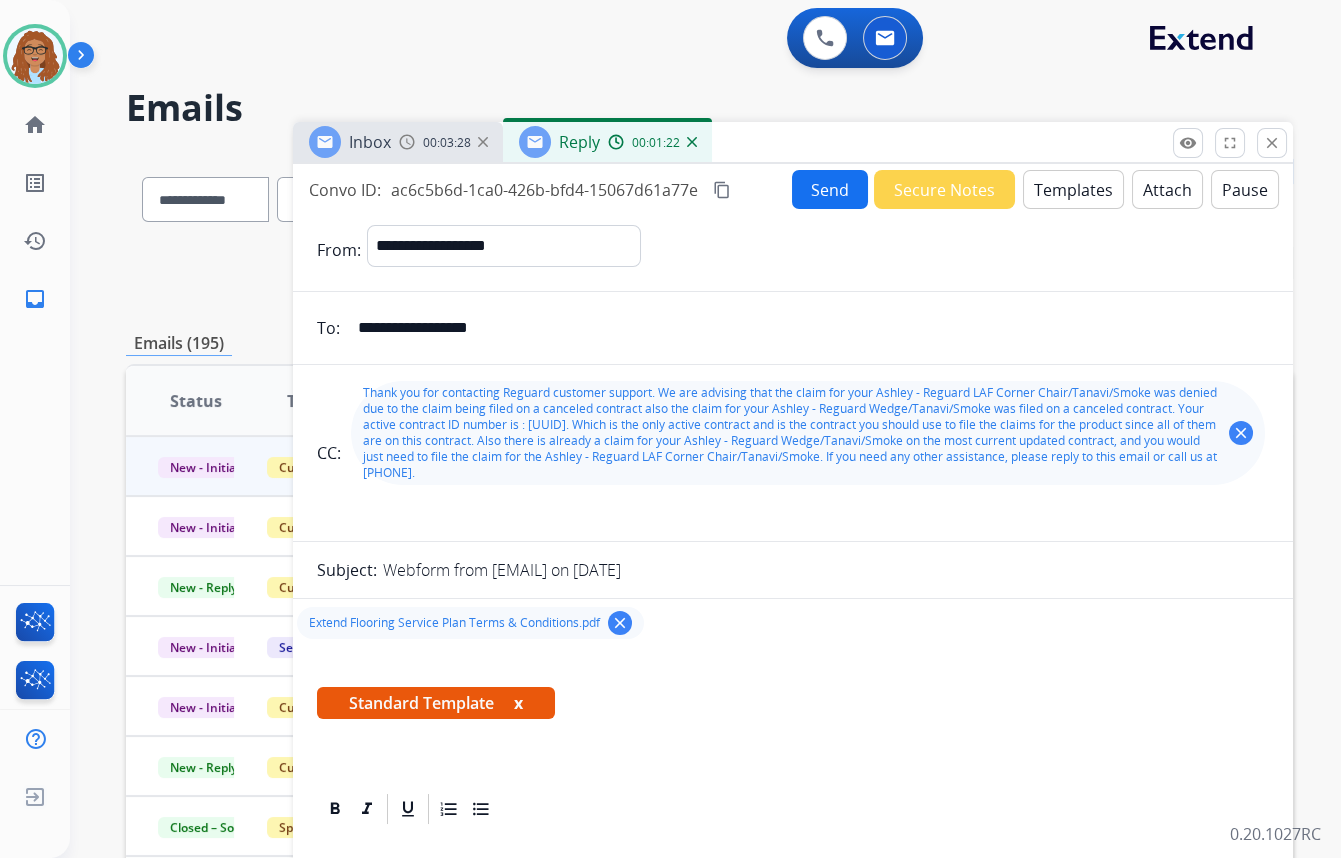 click on "Send" at bounding box center [830, 189] 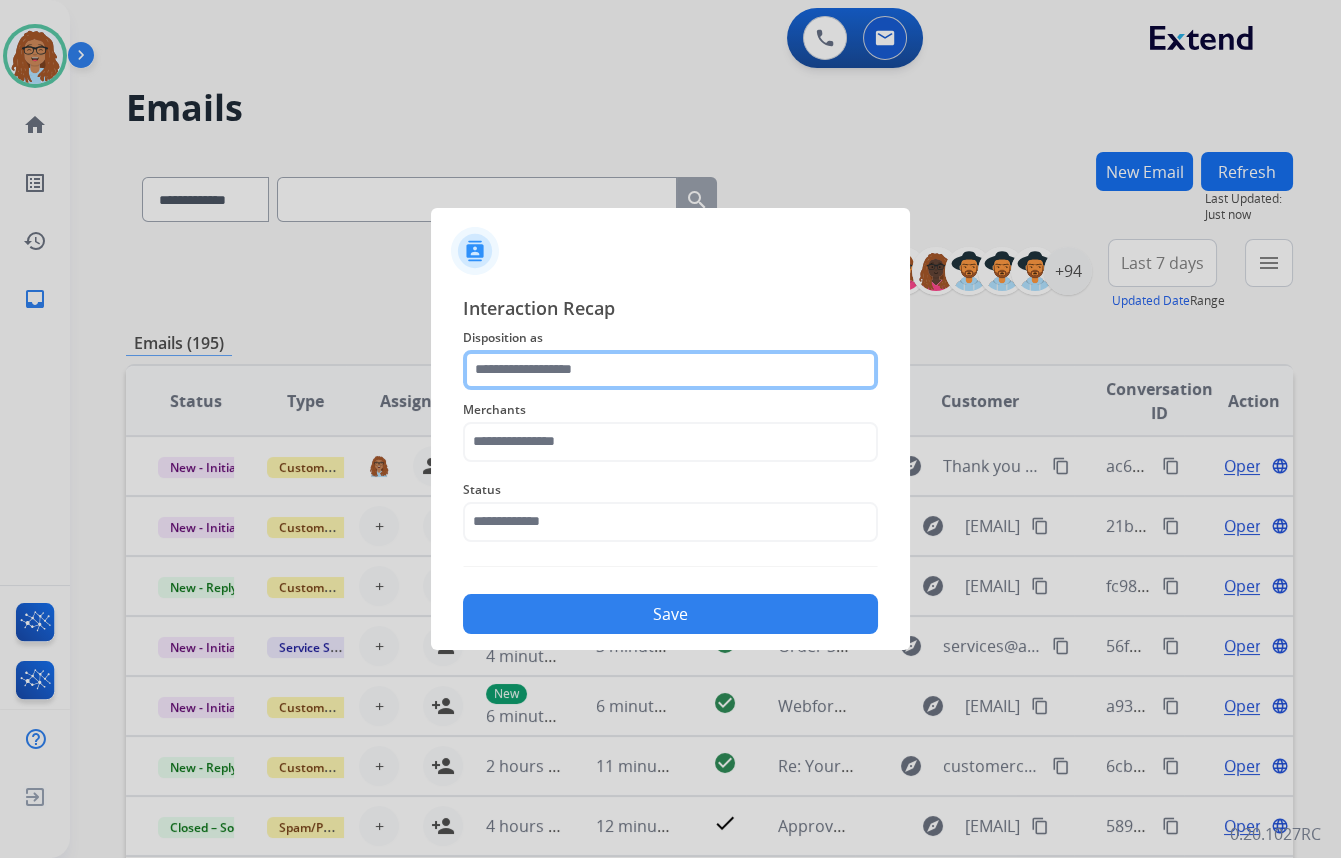 click 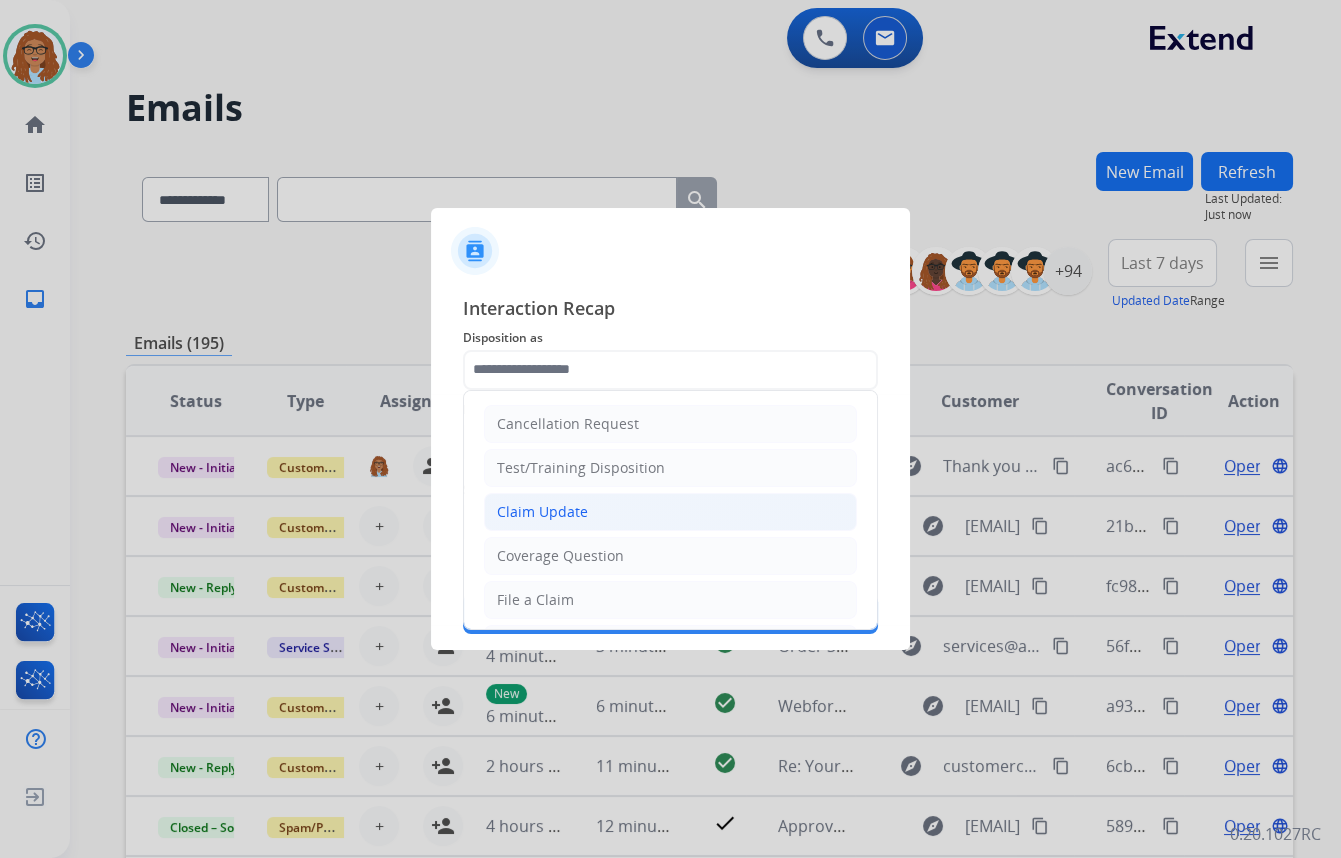 click on "Claim Update" 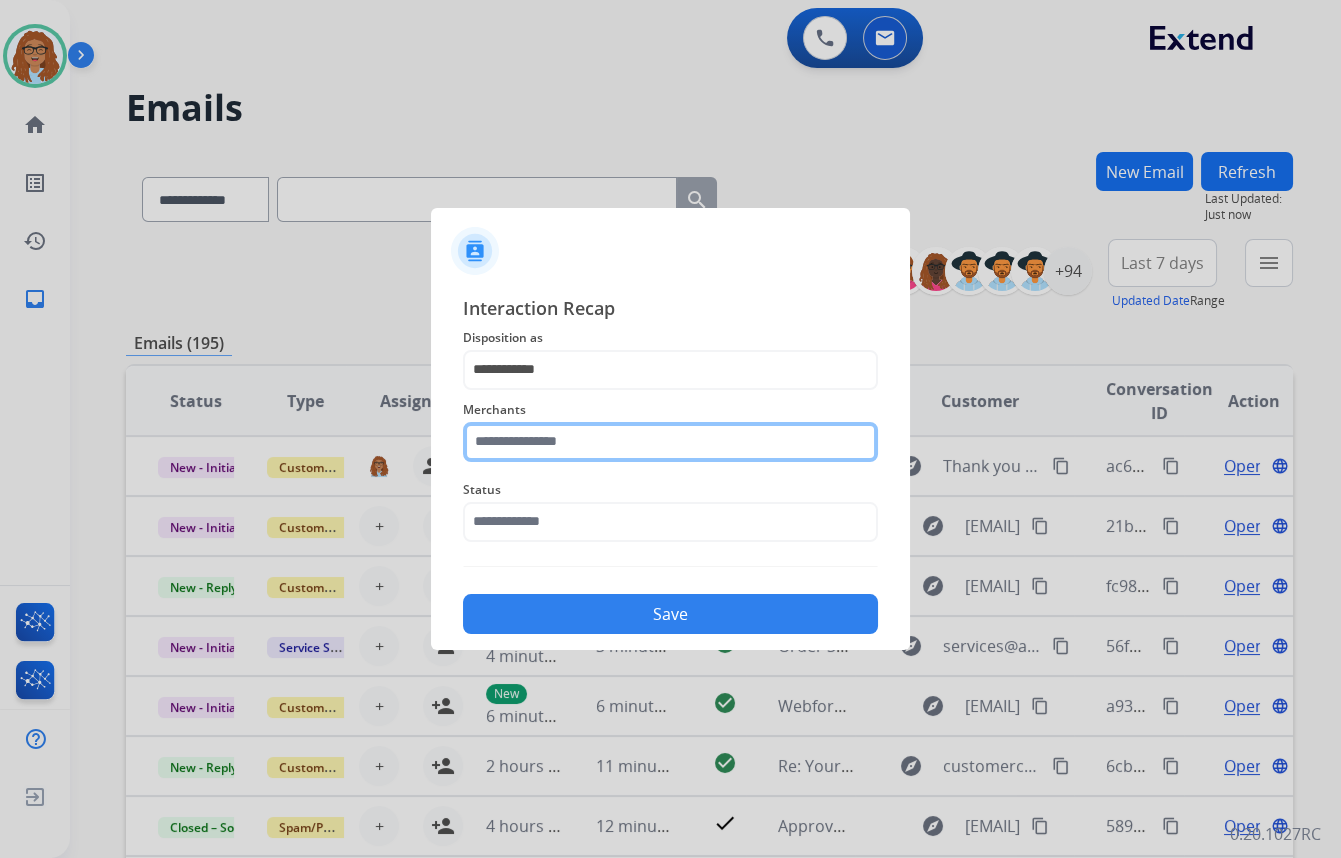 click 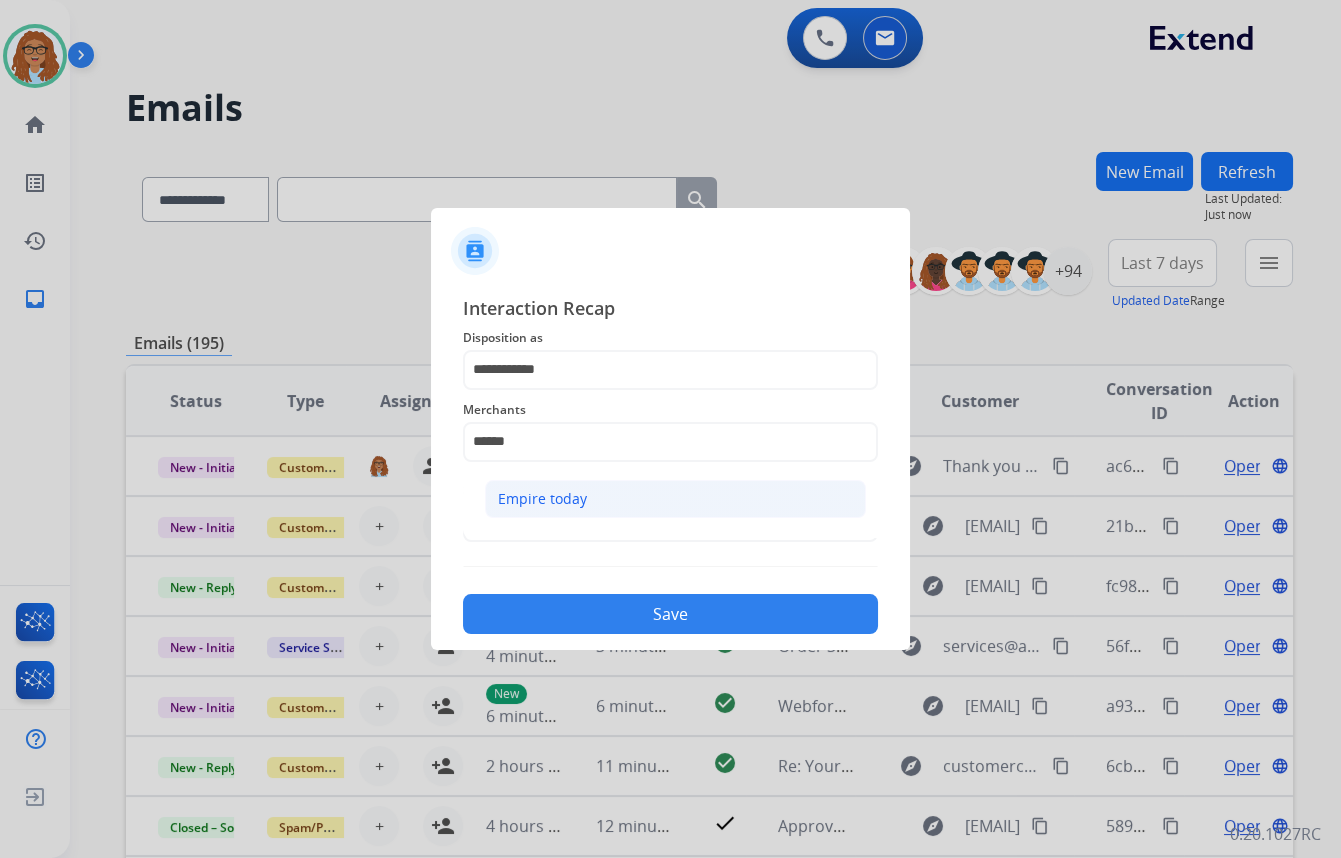 click on "Empire today" 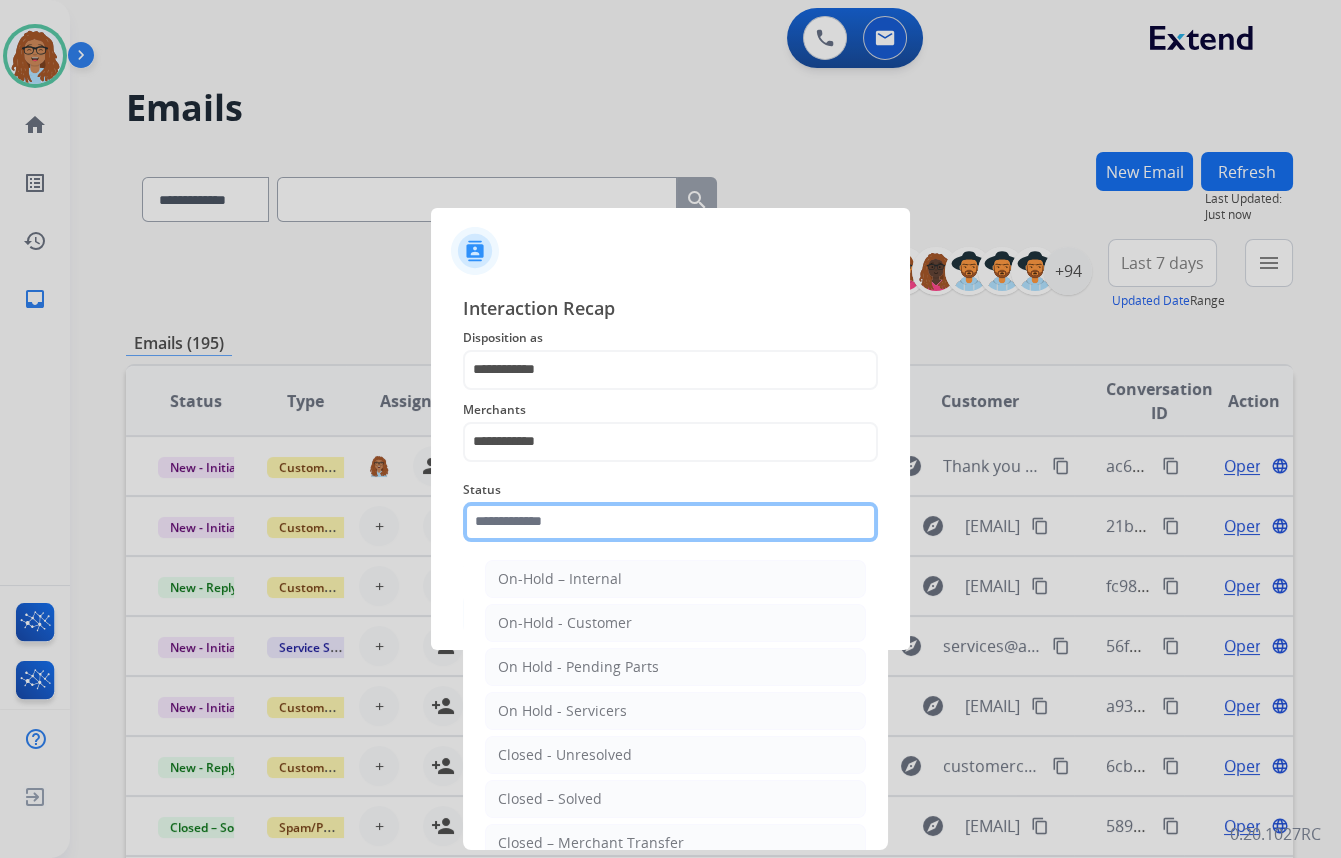 click 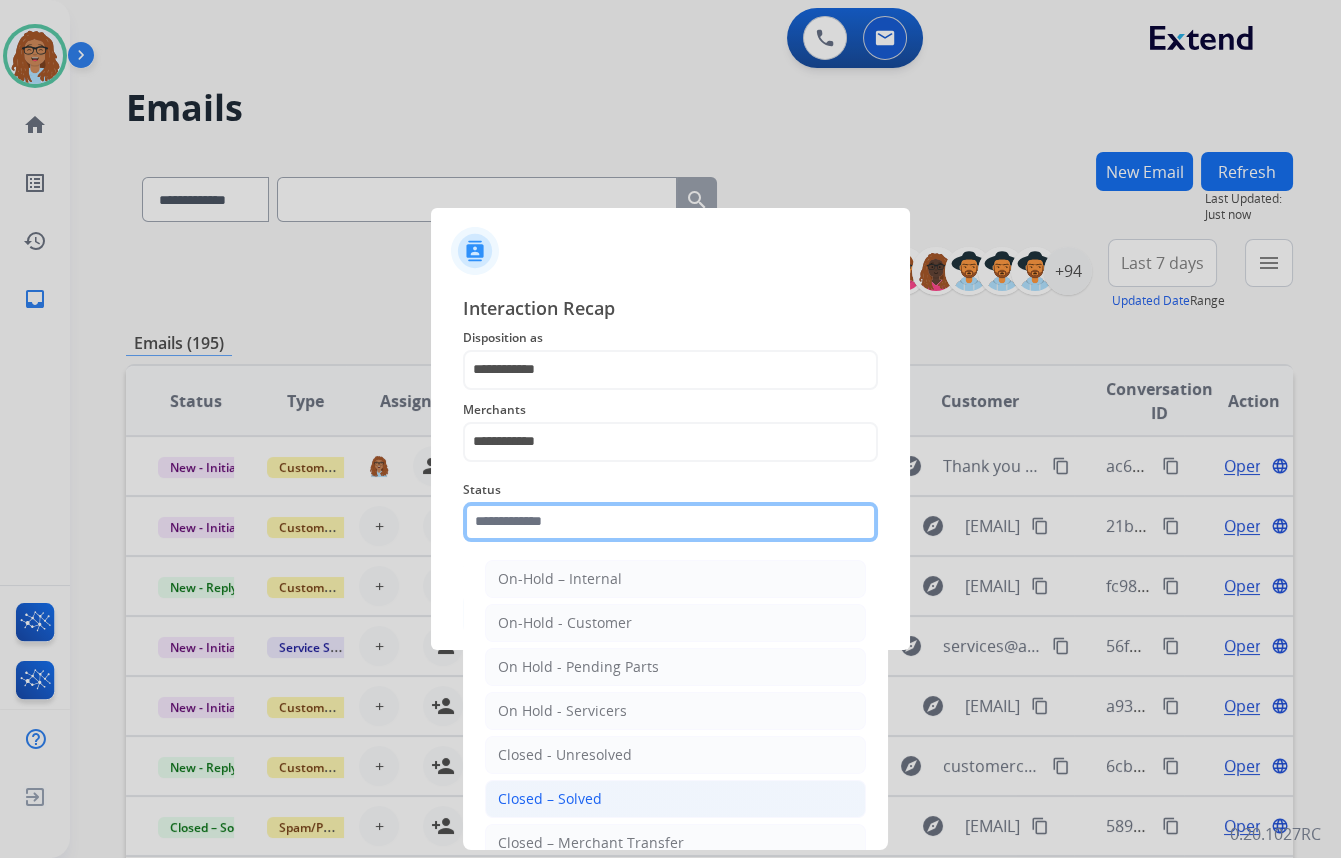 scroll, scrollTop: 90, scrollLeft: 0, axis: vertical 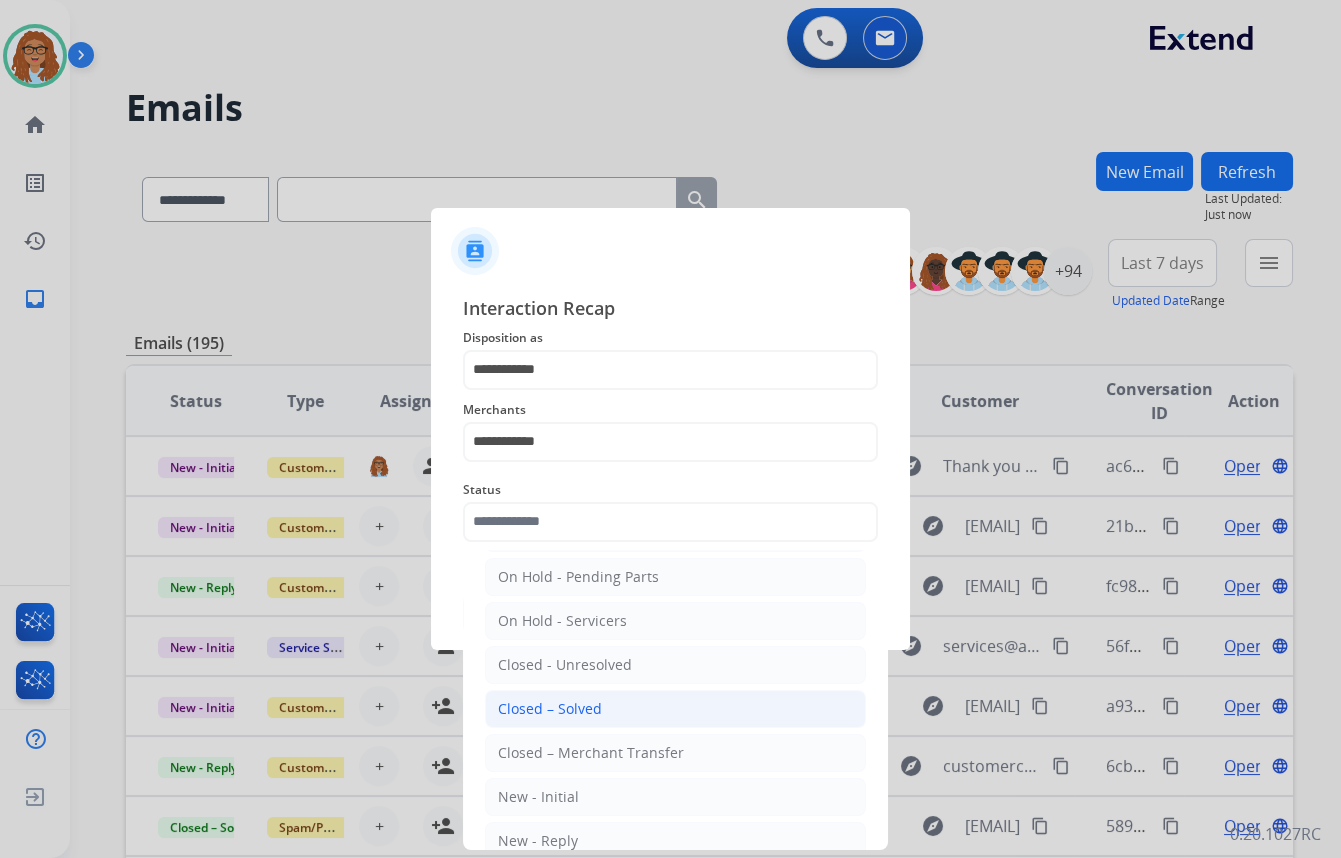 click on "Closed – Solved" 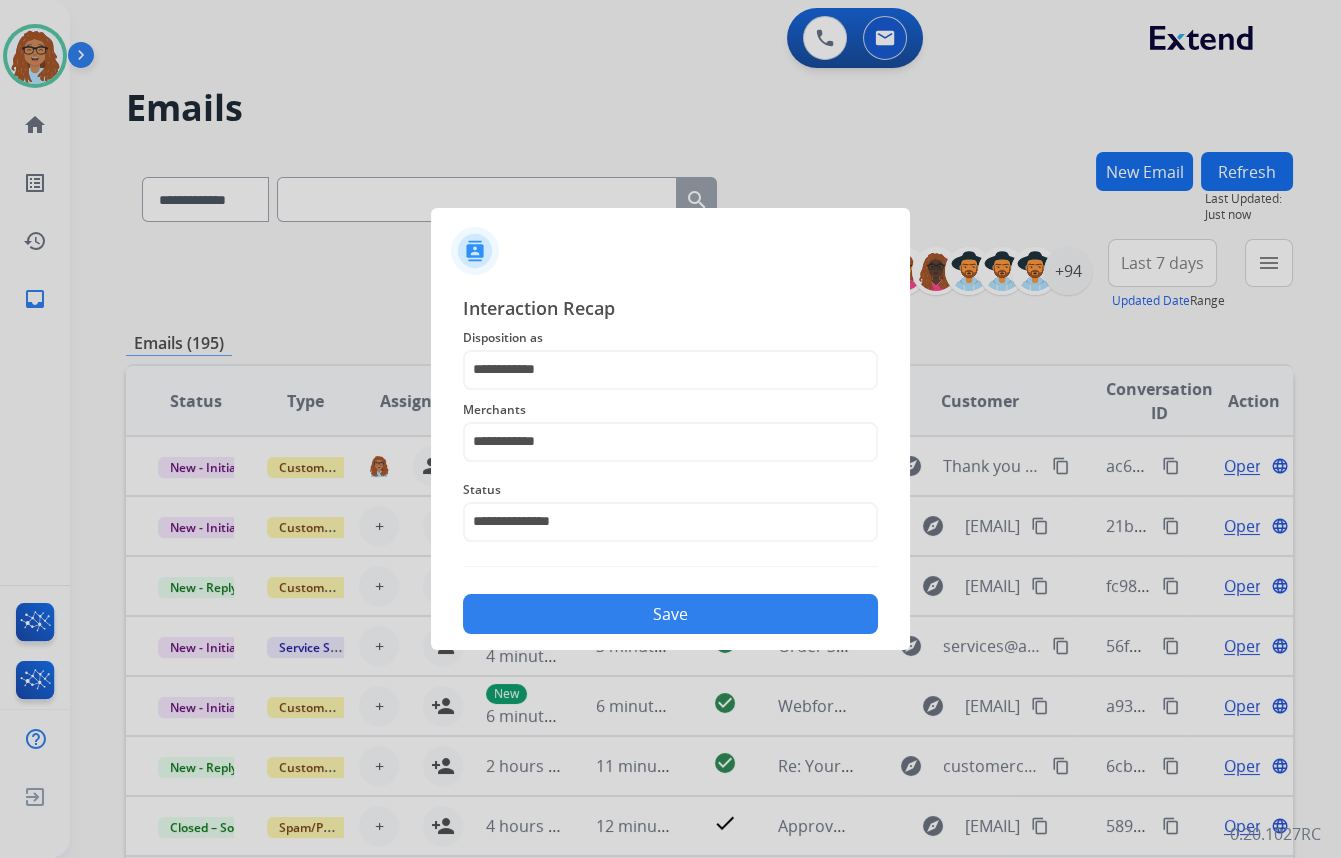 click on "Save" 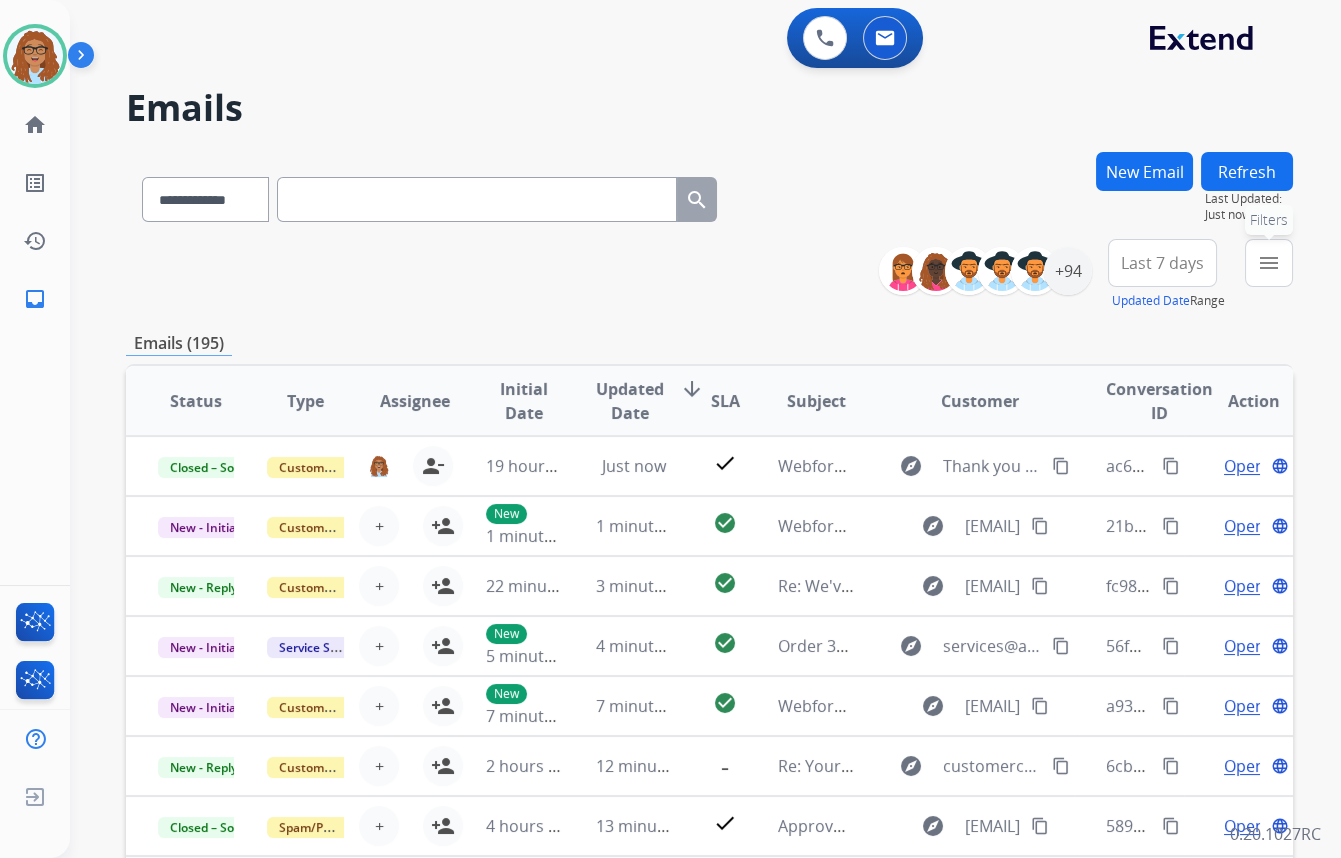click on "menu" at bounding box center (1269, 263) 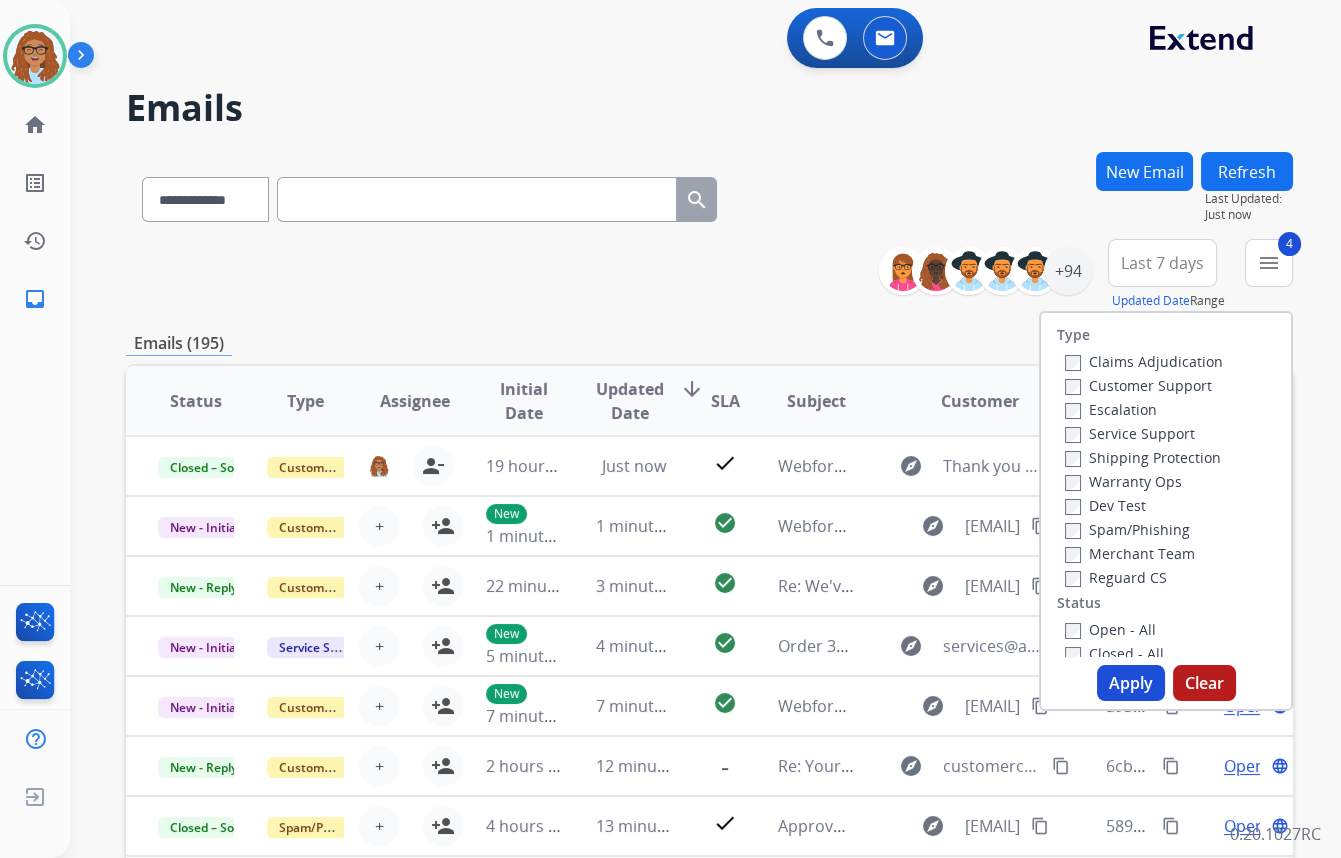 click on "Apply" at bounding box center (1131, 683) 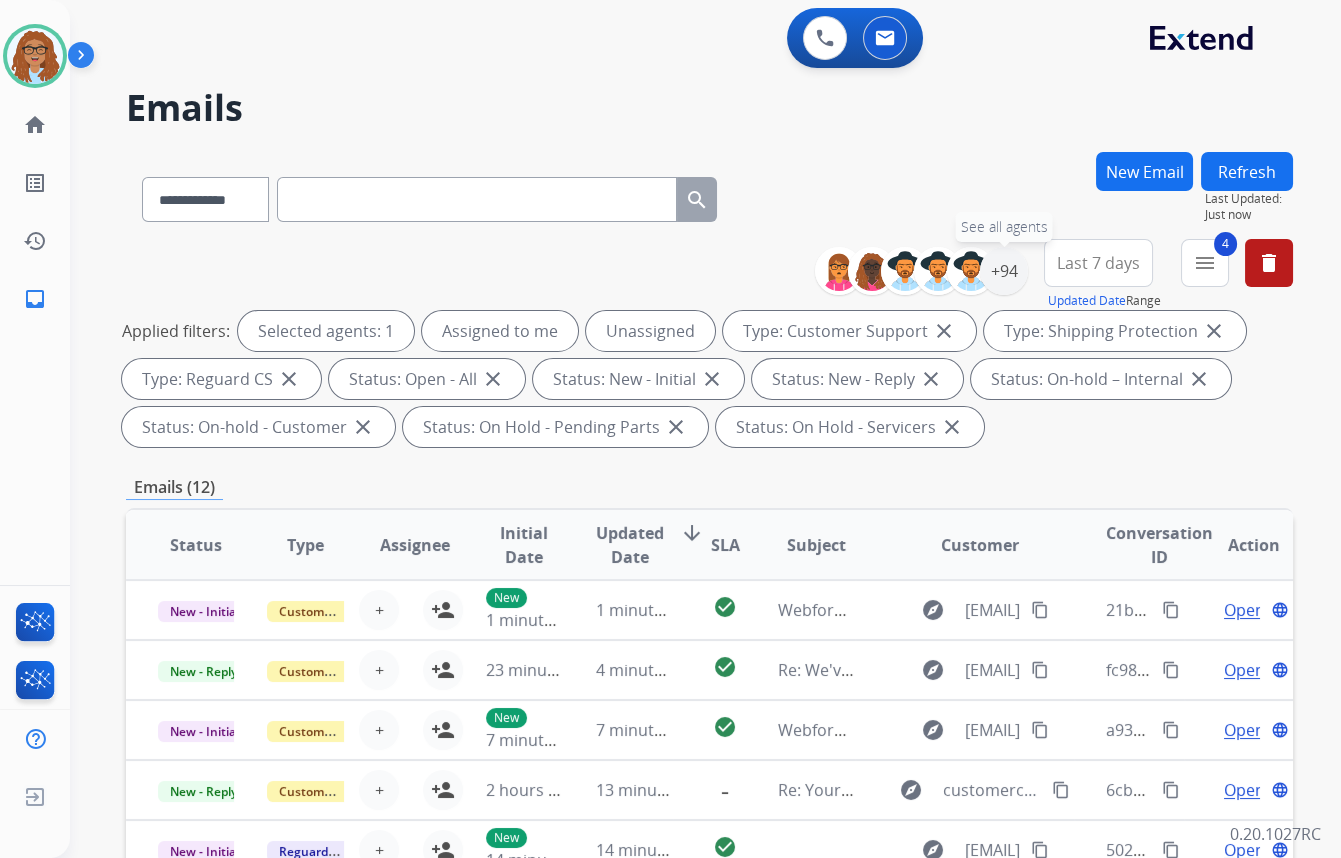 drag, startPoint x: 1006, startPoint y: 287, endPoint x: 973, endPoint y: 329, distance: 53.413483 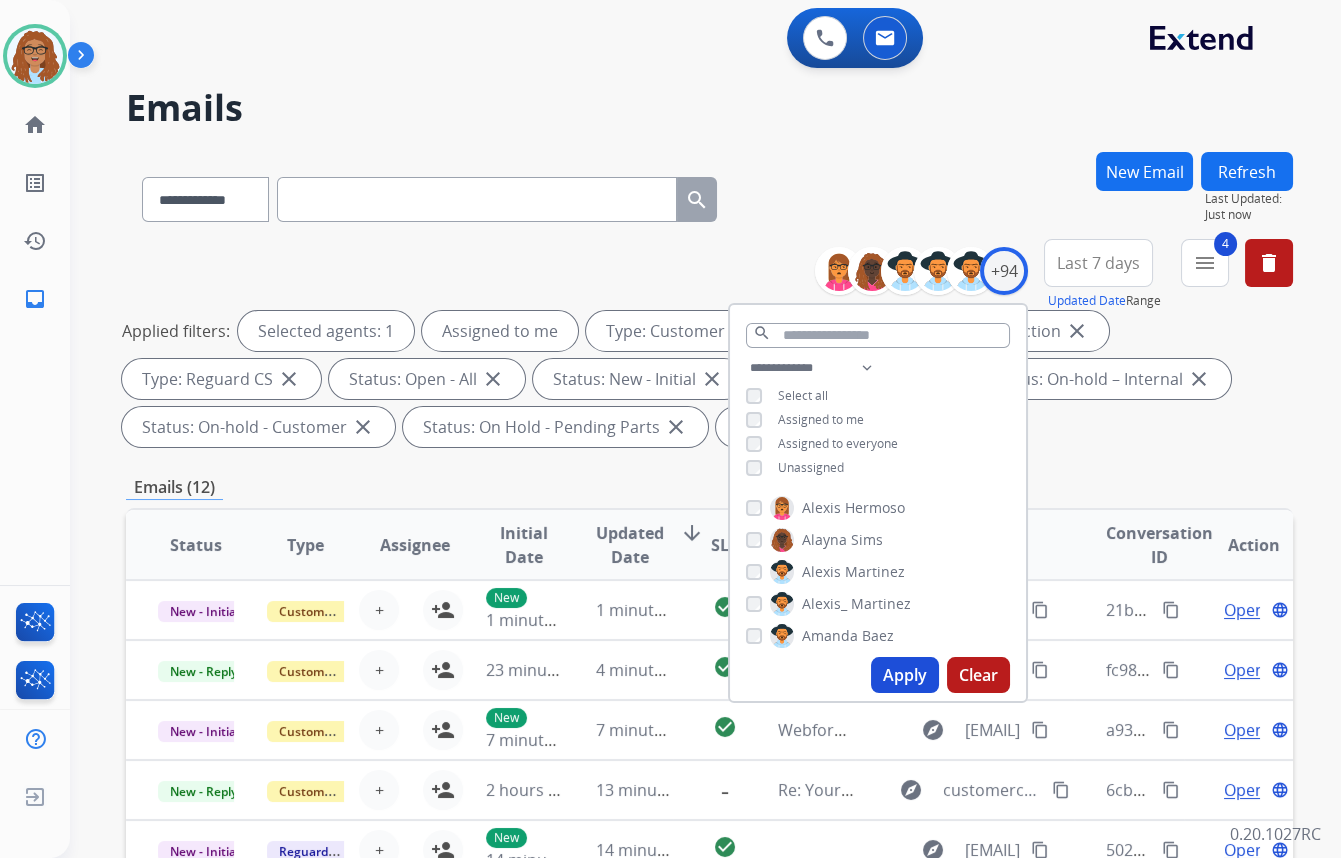 click on "Apply" at bounding box center [905, 675] 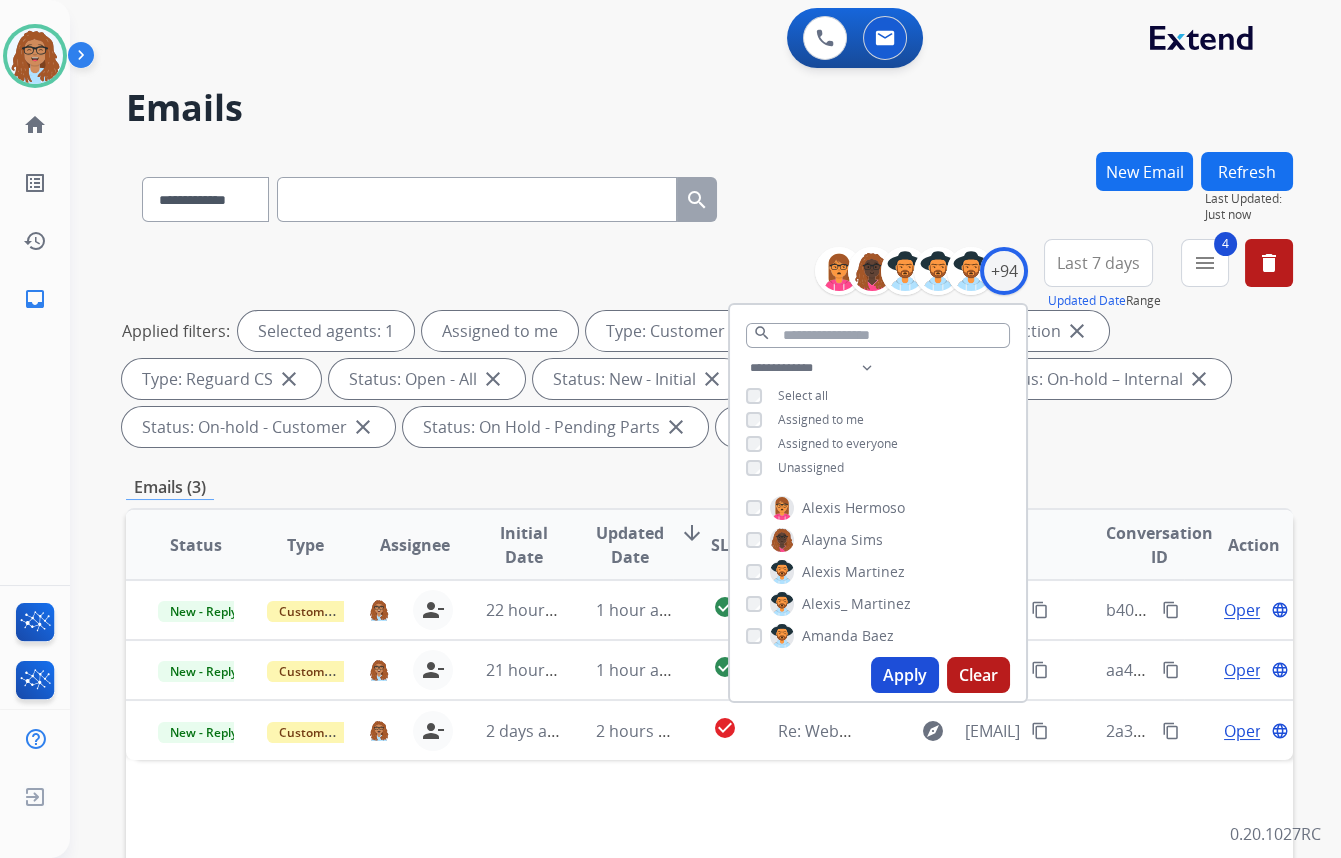 click on "**********" at bounding box center (709, 195) 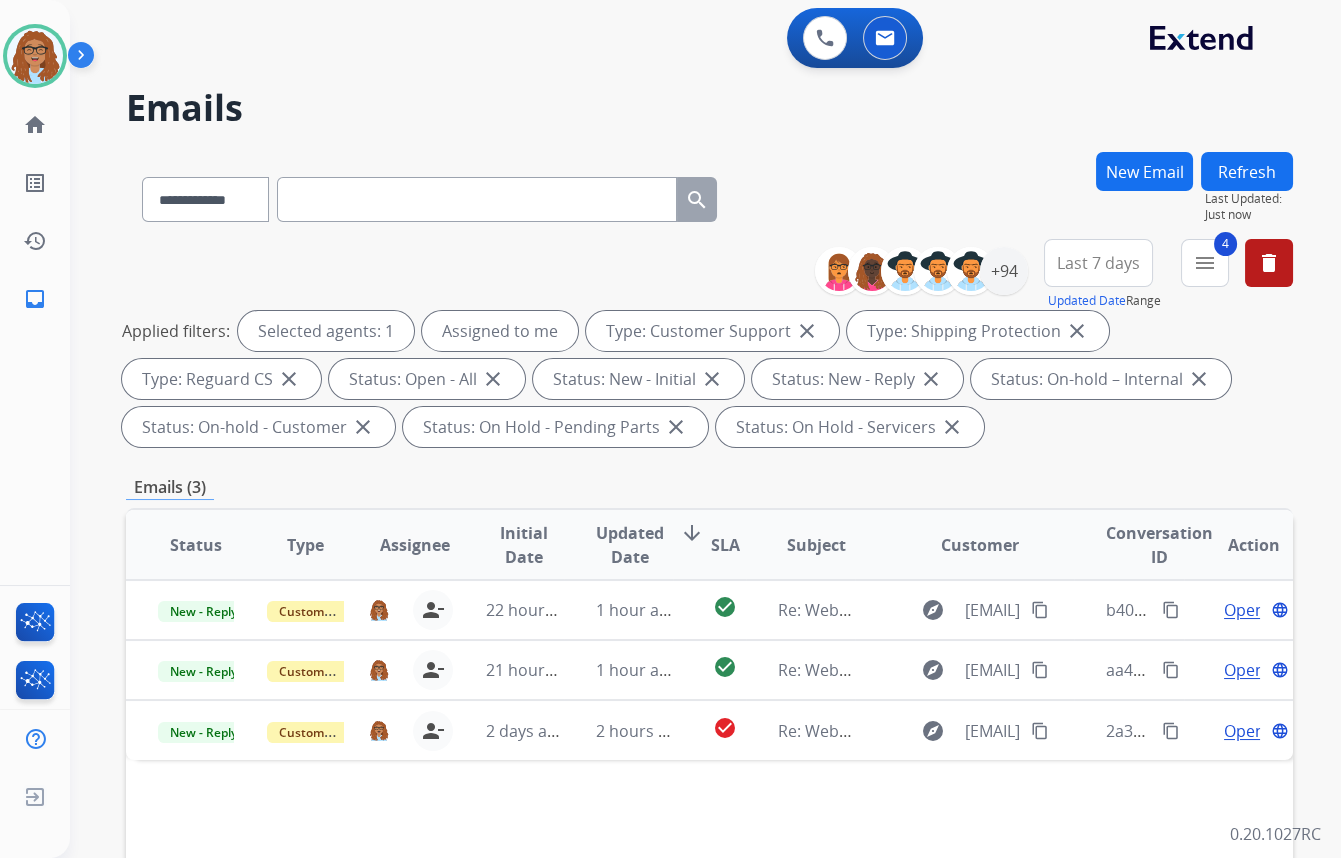 scroll, scrollTop: 272, scrollLeft: 0, axis: vertical 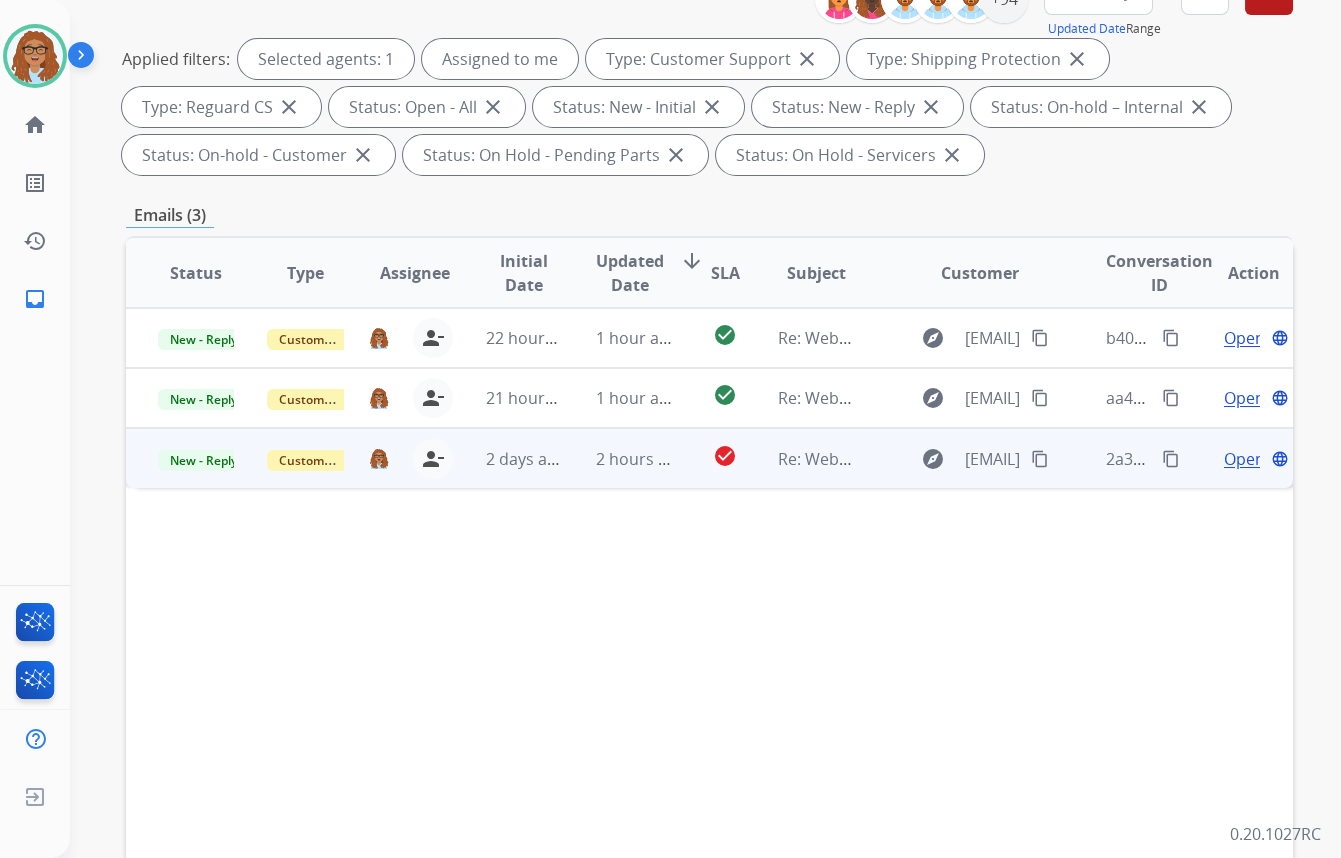 click on "content_copy" at bounding box center [1171, 459] 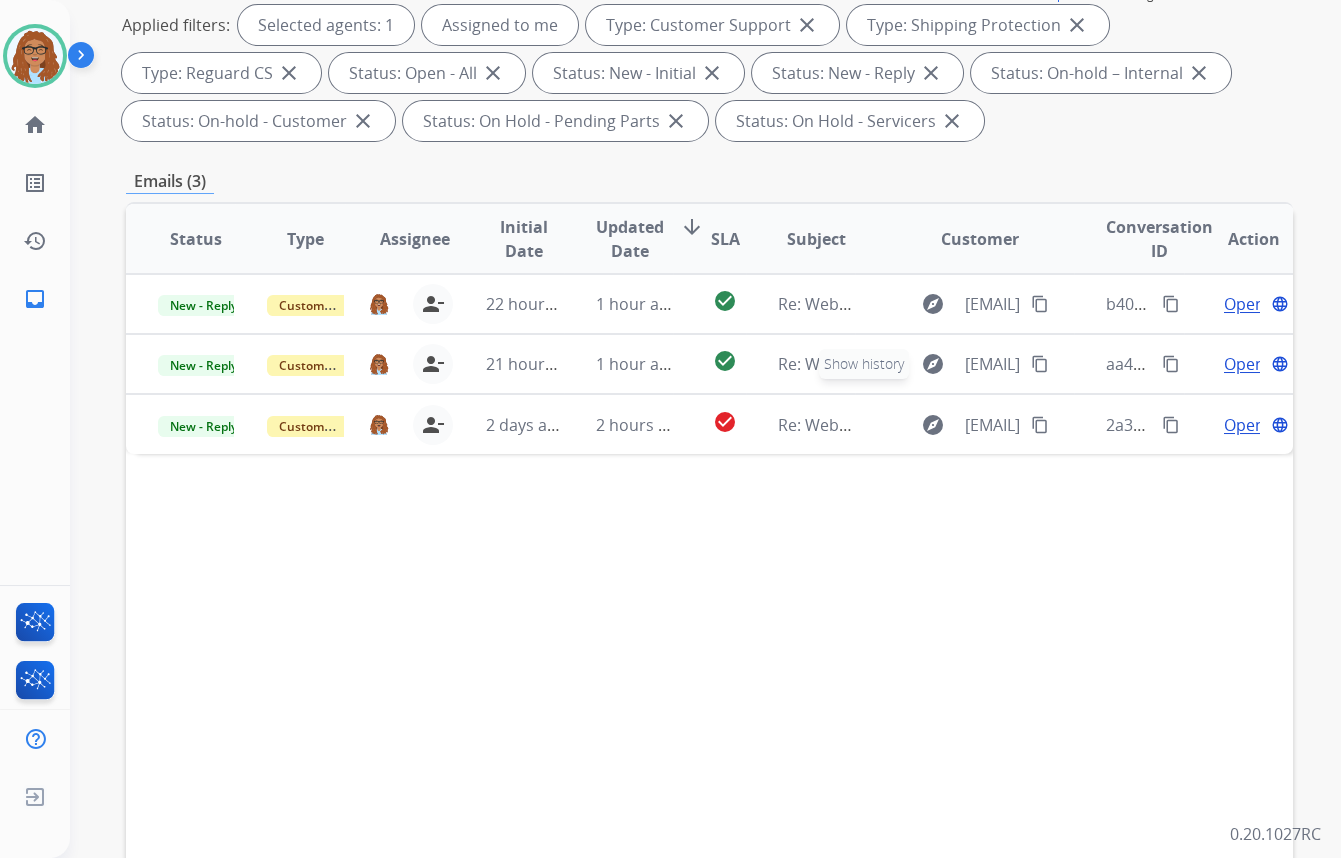 scroll, scrollTop: 363, scrollLeft: 0, axis: vertical 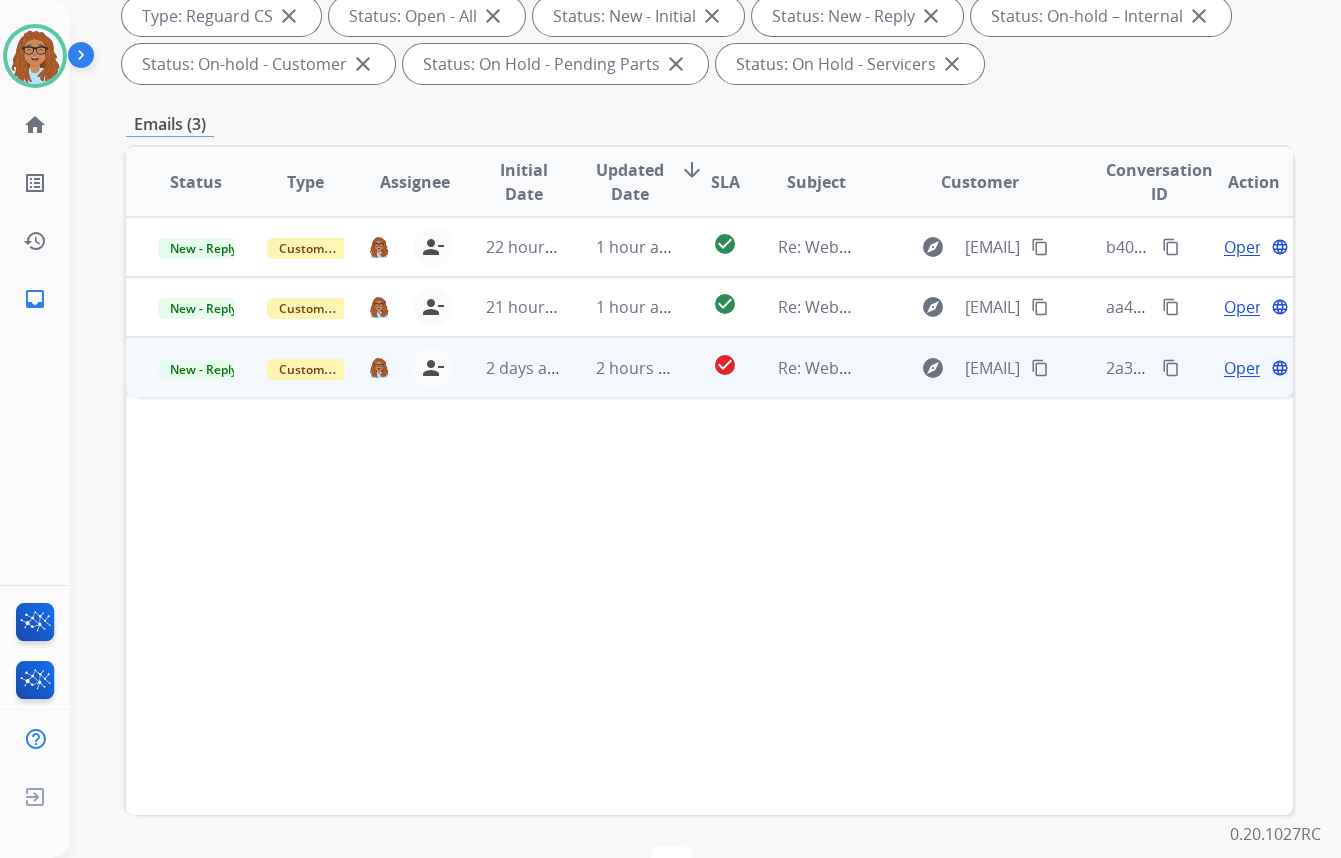 click on "content_copy" at bounding box center (1040, 368) 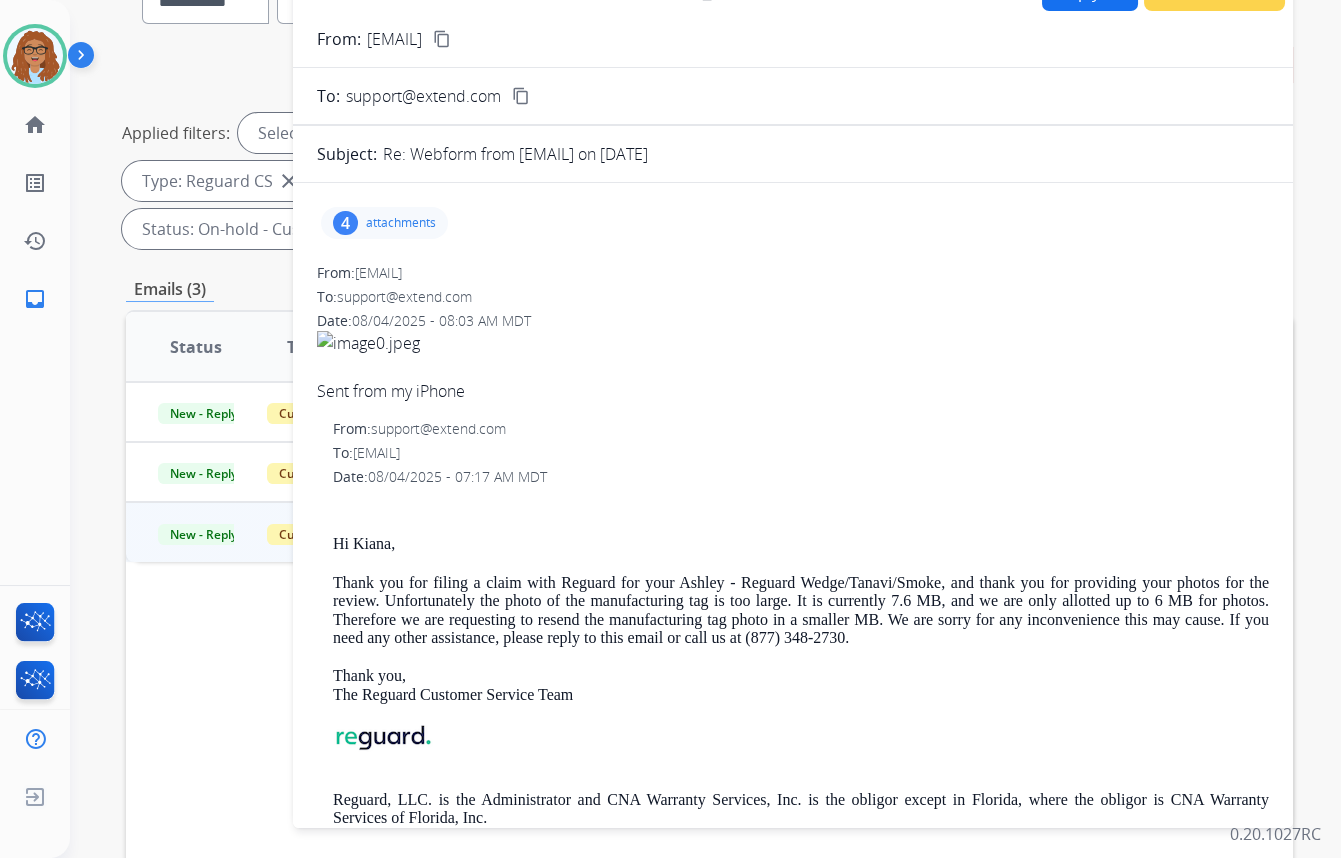 scroll, scrollTop: 181, scrollLeft: 0, axis: vertical 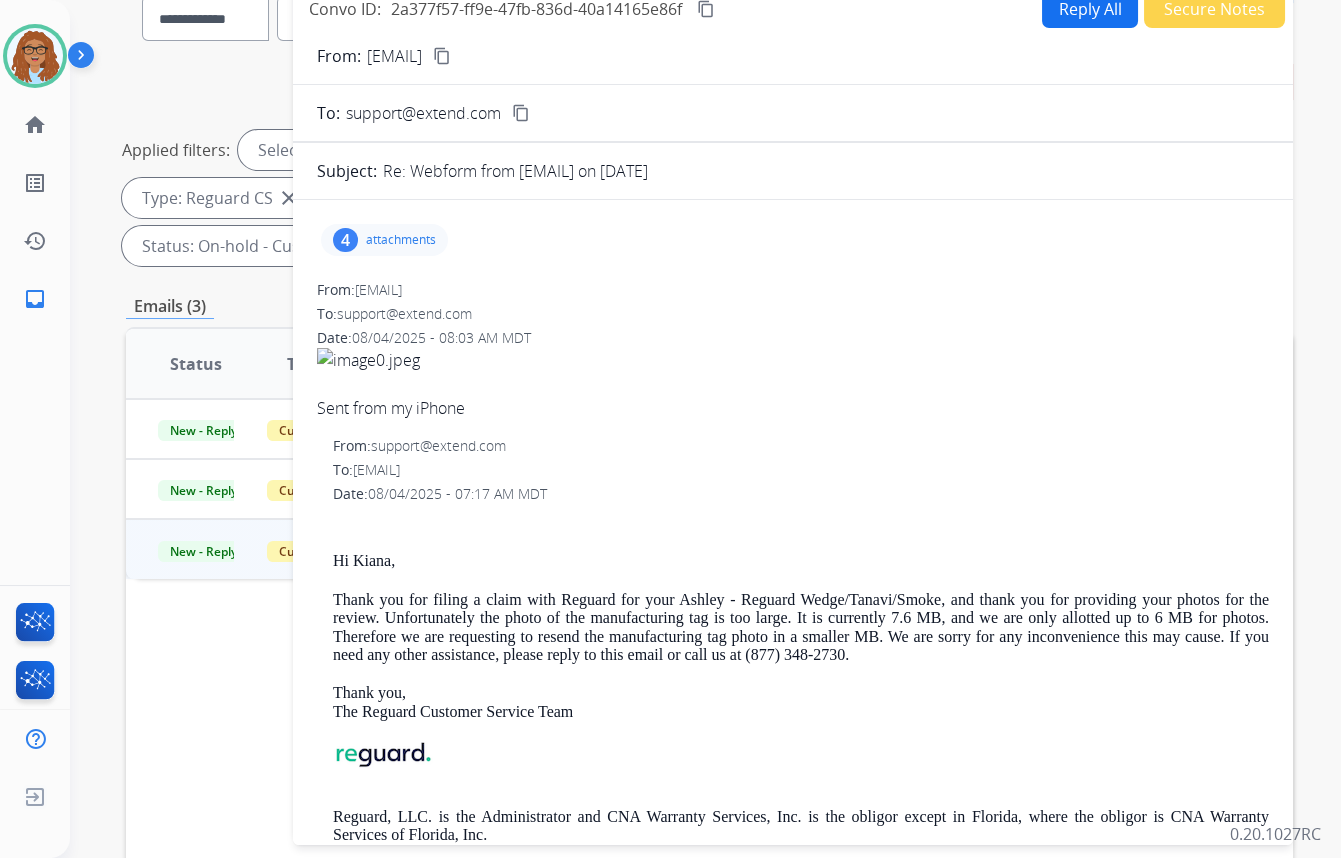 click on "4" at bounding box center [345, 240] 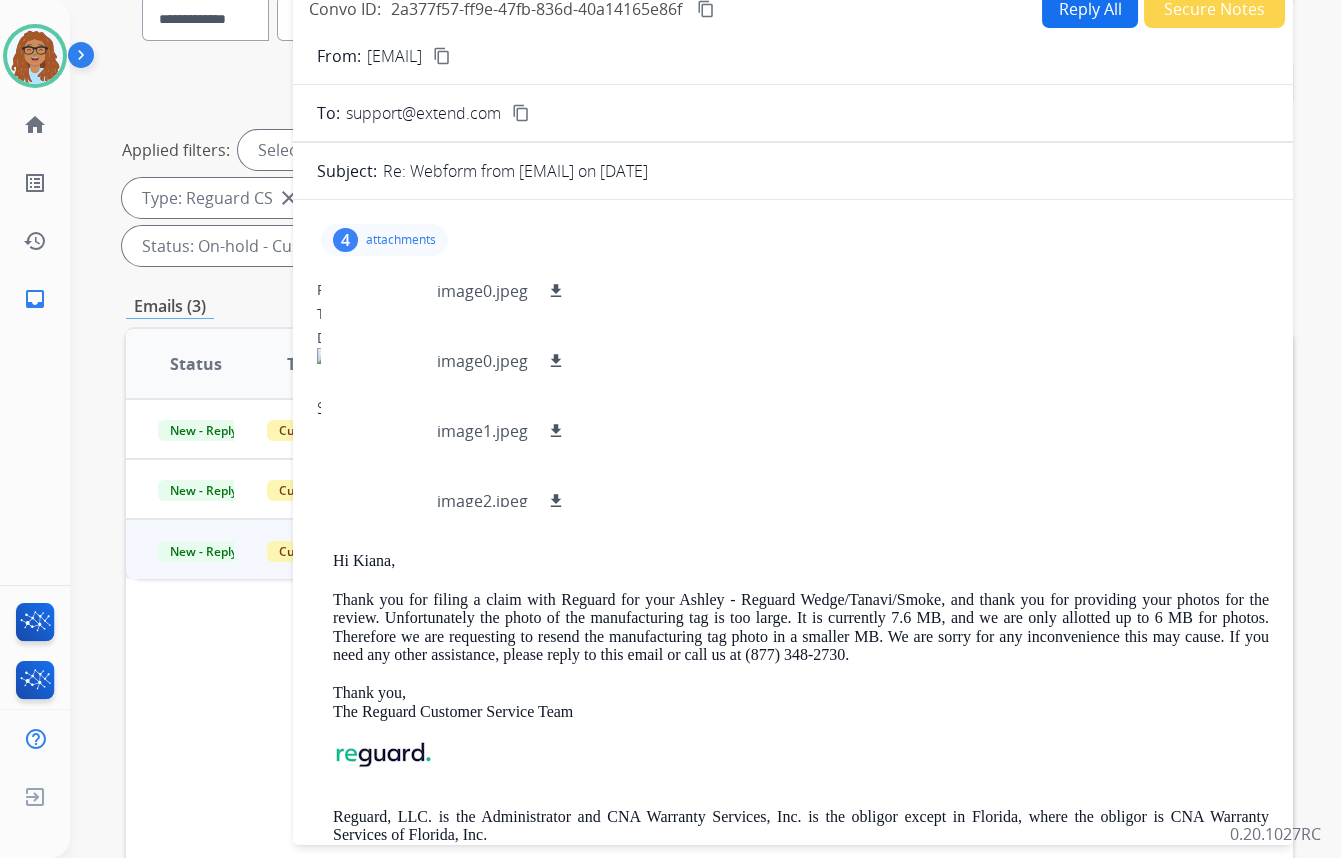 scroll, scrollTop: 90, scrollLeft: 0, axis: vertical 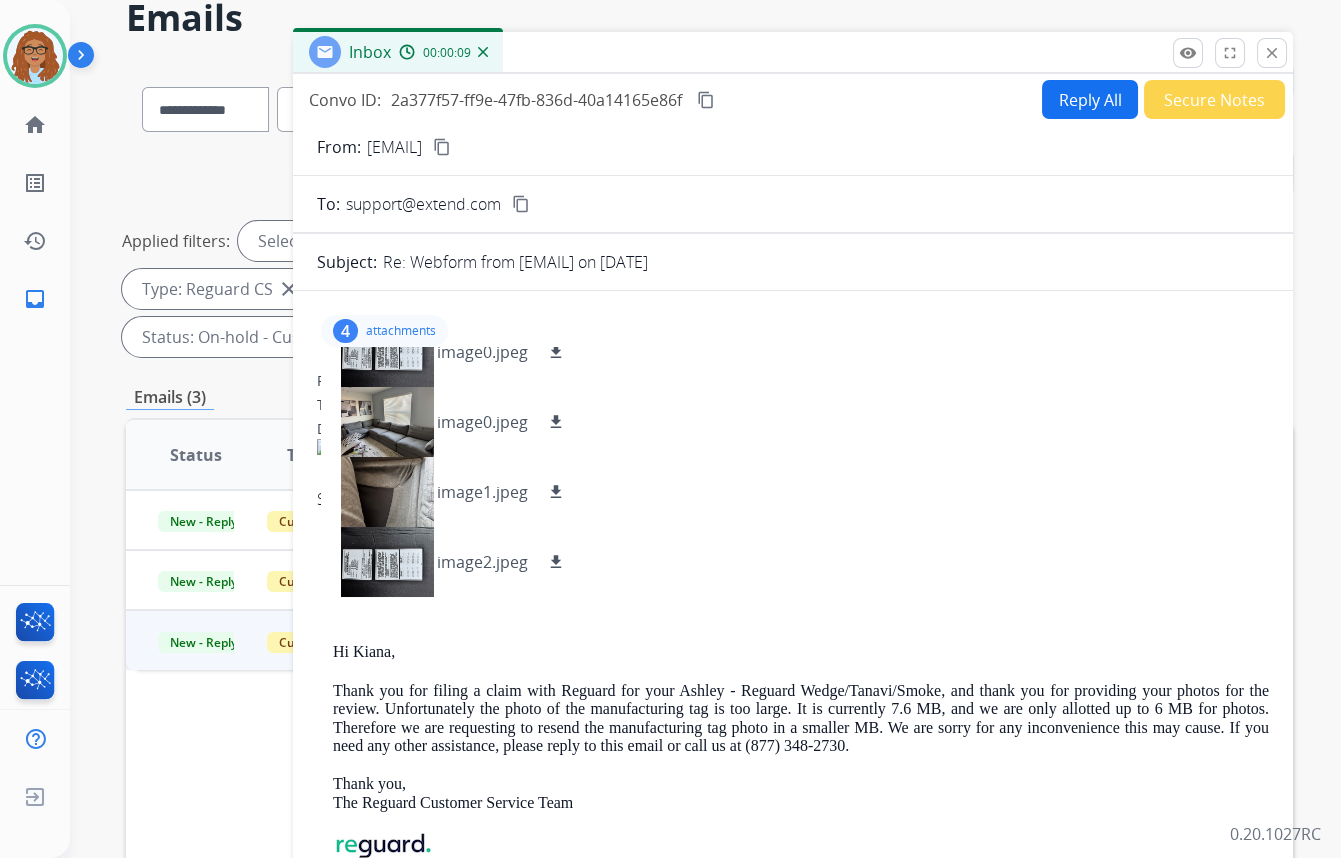 click on "From:  kiana.espinal@gmail.com   To:  support@extend.com  Date:  08/04/2025 - 08:03 AM MDT Sent from my iPhone" at bounding box center (793, 441) 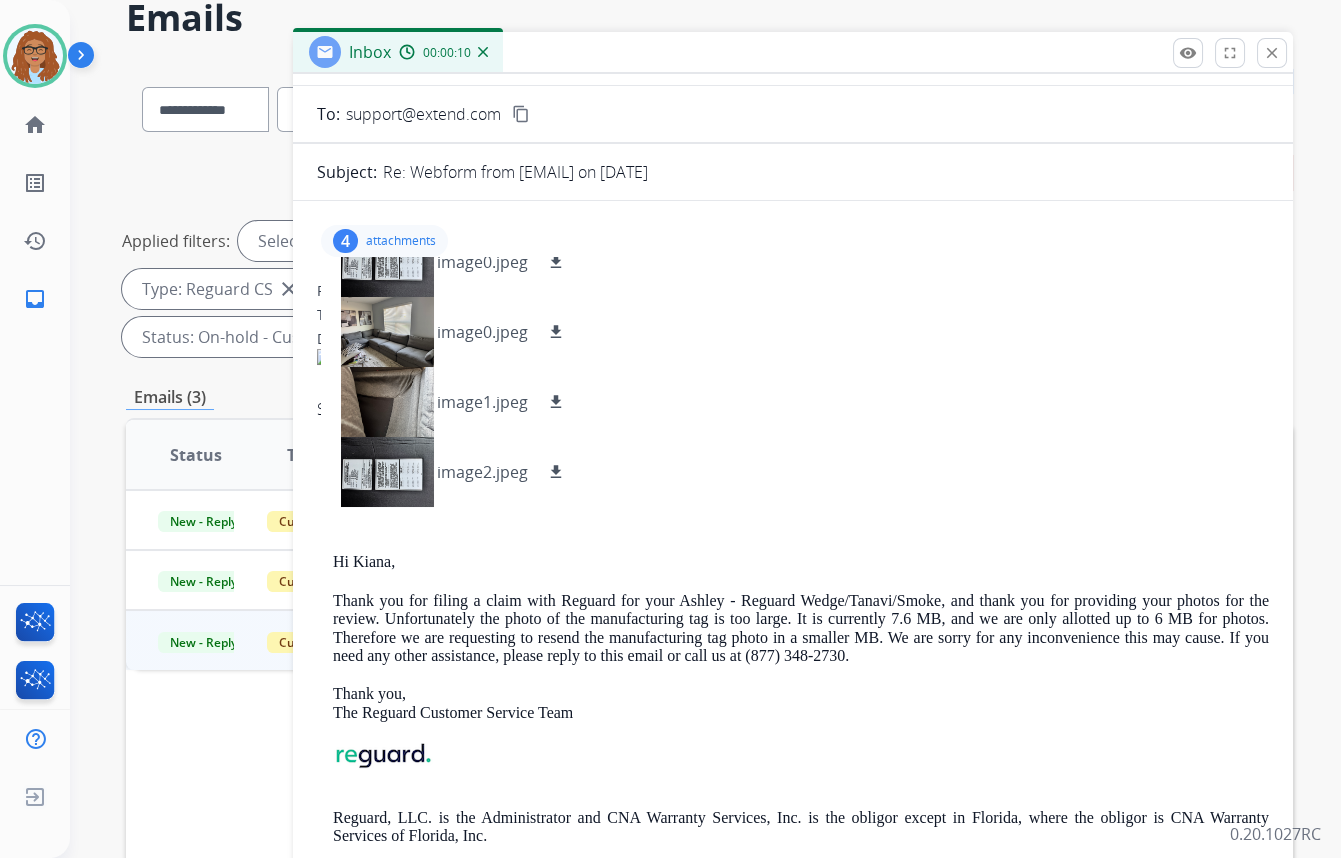 click on "4" at bounding box center (345, 241) 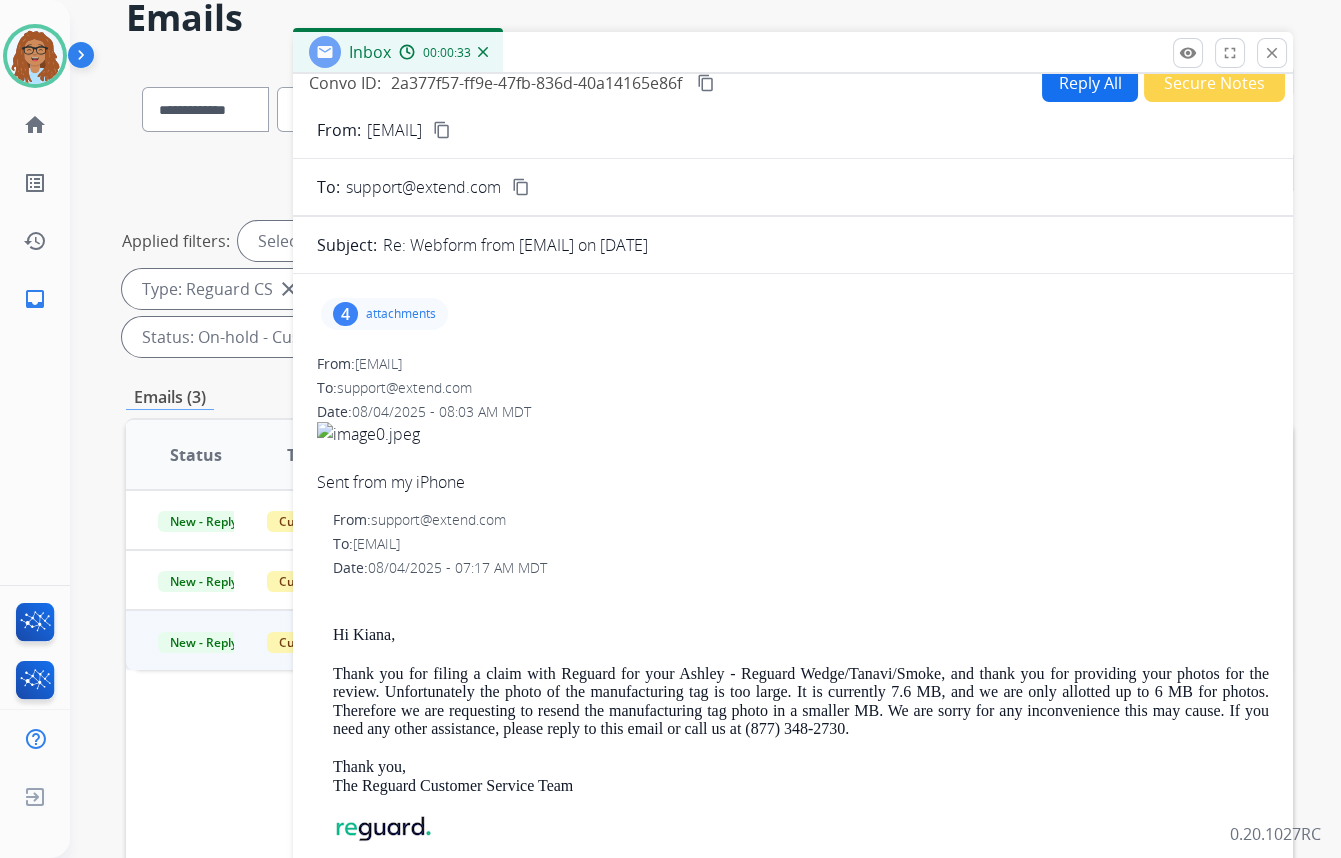 scroll, scrollTop: 0, scrollLeft: 0, axis: both 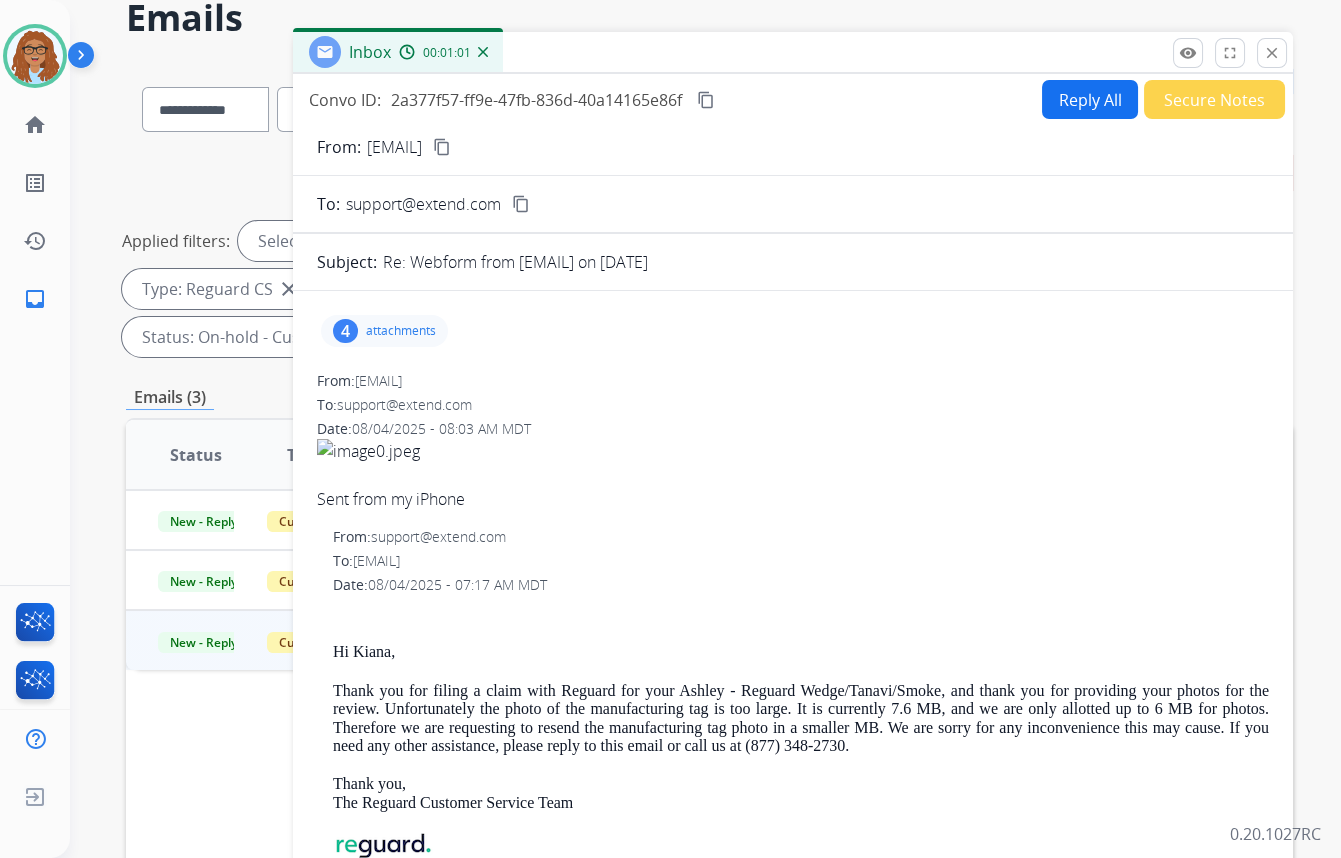 click on "4" at bounding box center [345, 331] 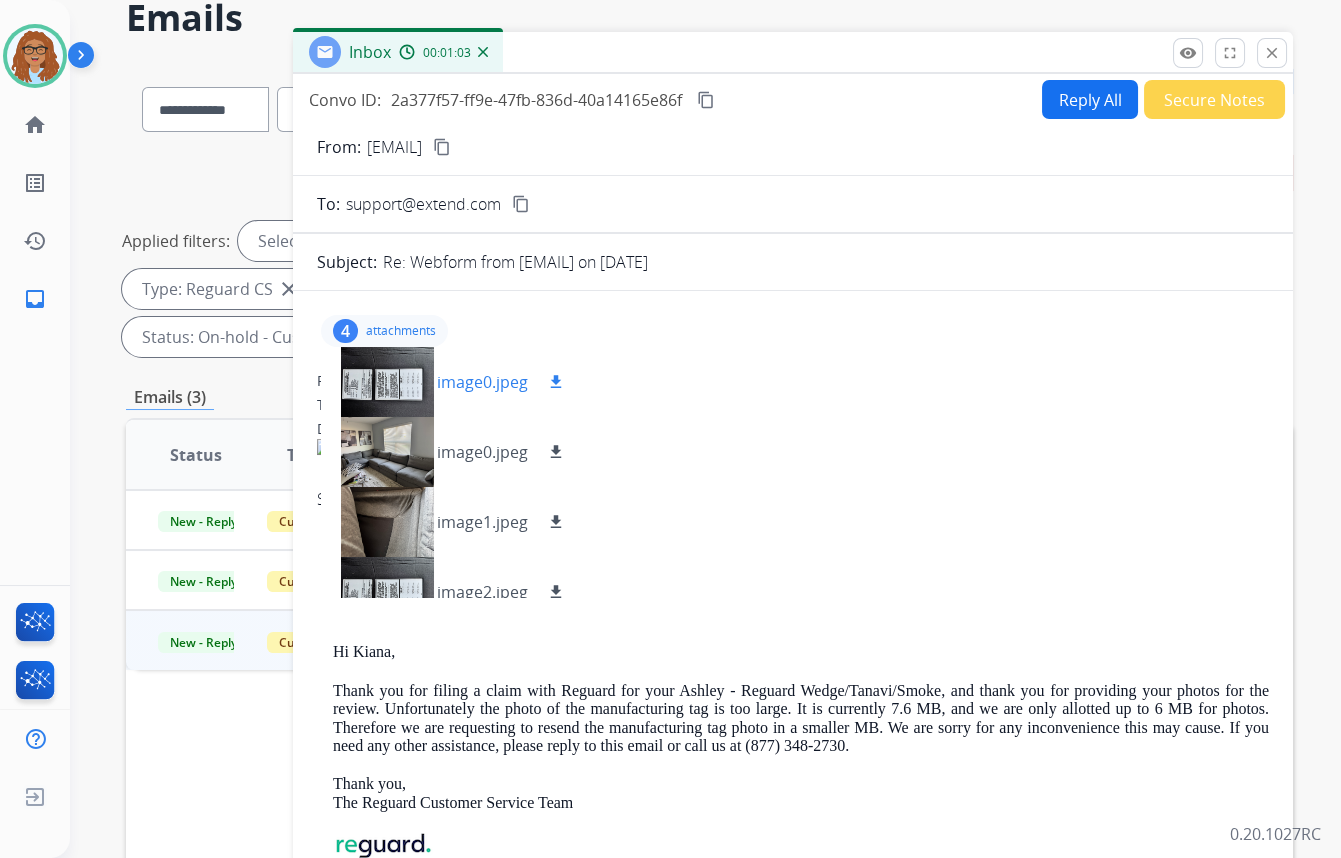 click on "download" at bounding box center (556, 382) 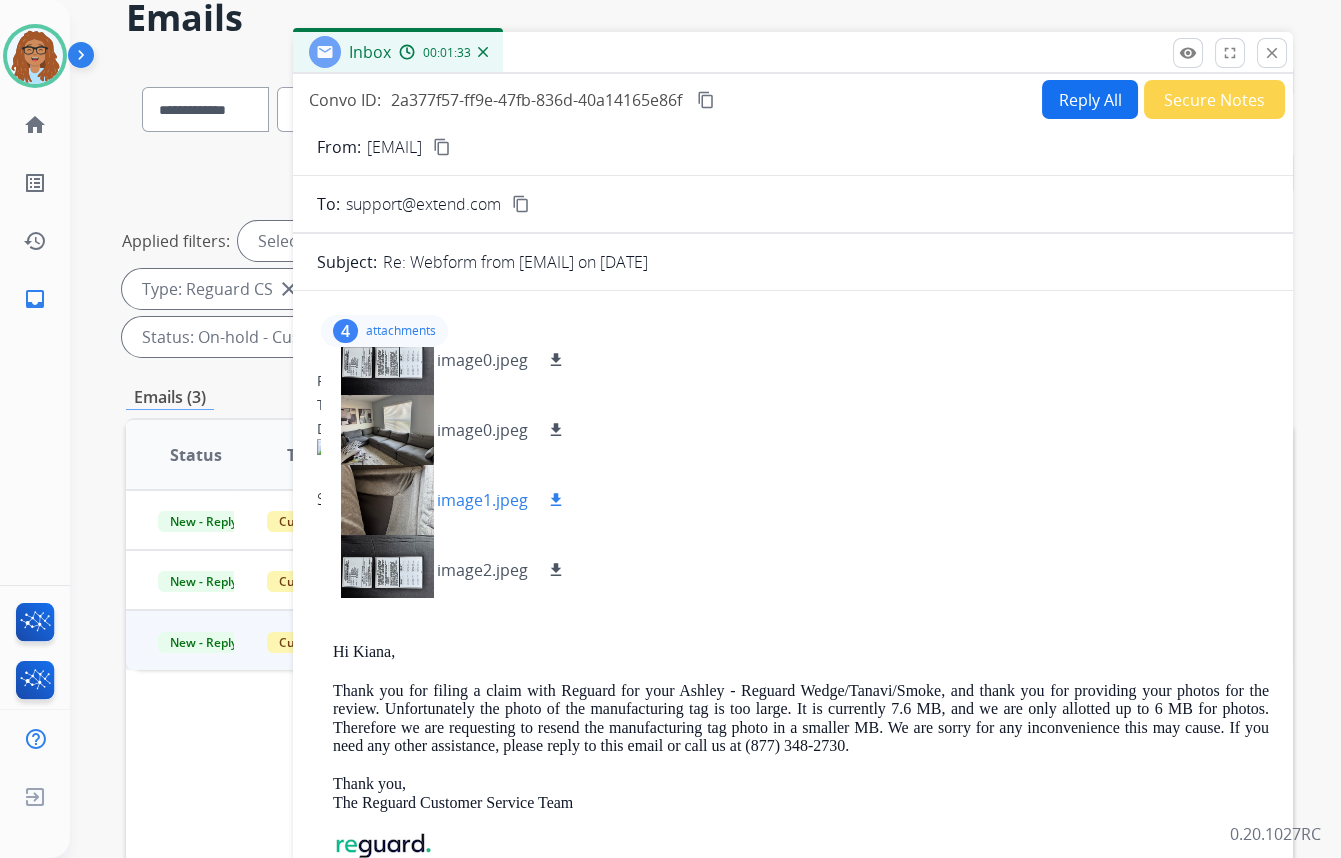 scroll, scrollTop: 30, scrollLeft: 0, axis: vertical 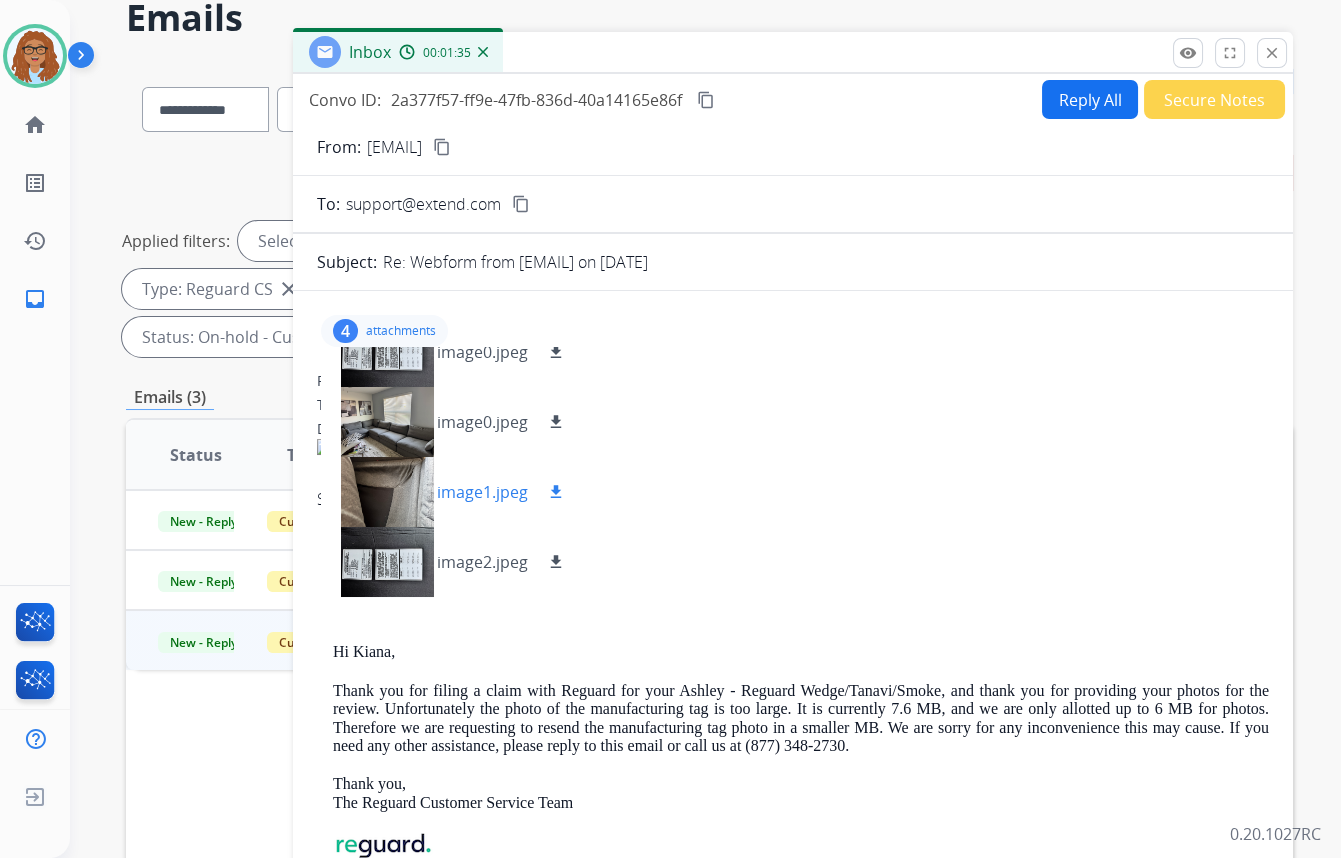 click on "download" at bounding box center [556, 492] 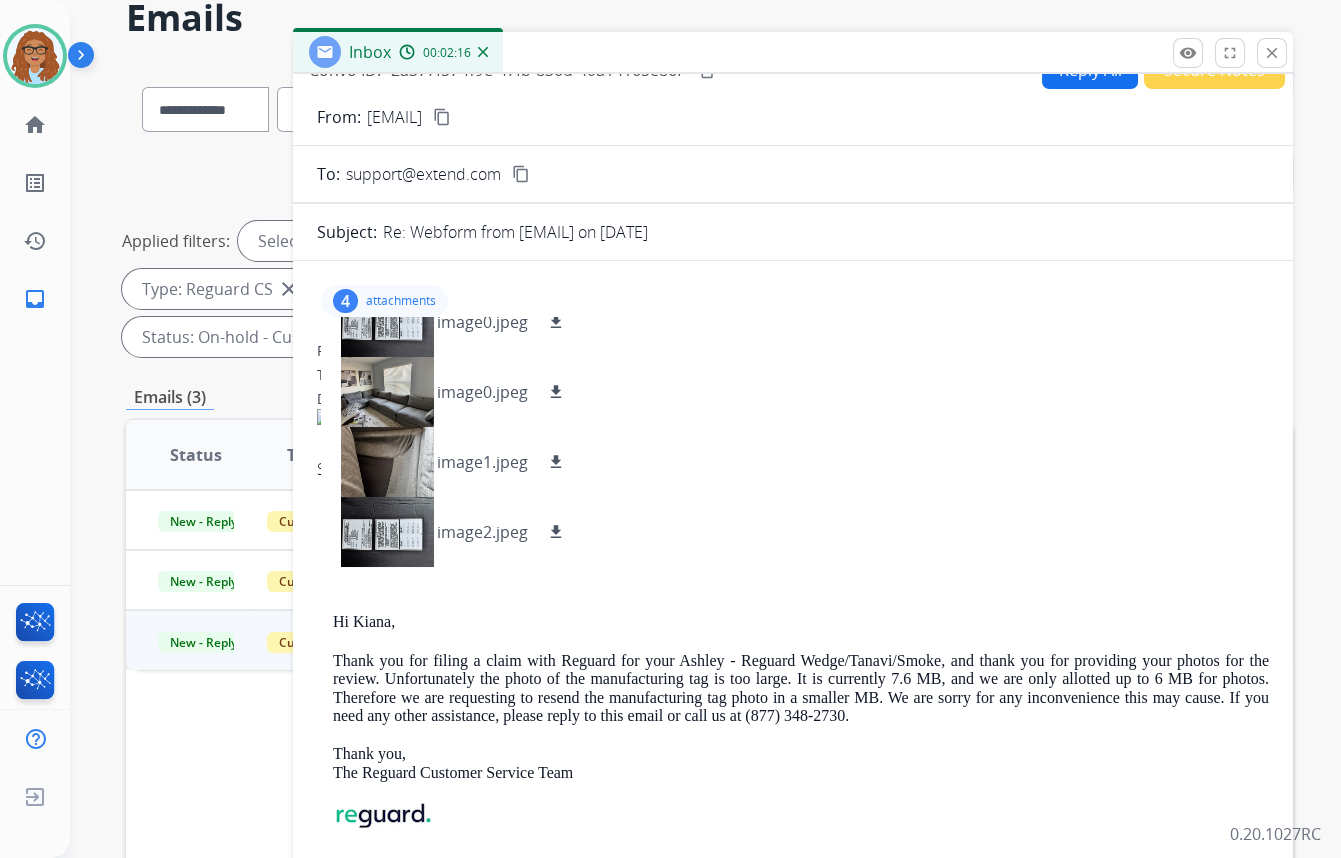 scroll, scrollTop: 0, scrollLeft: 0, axis: both 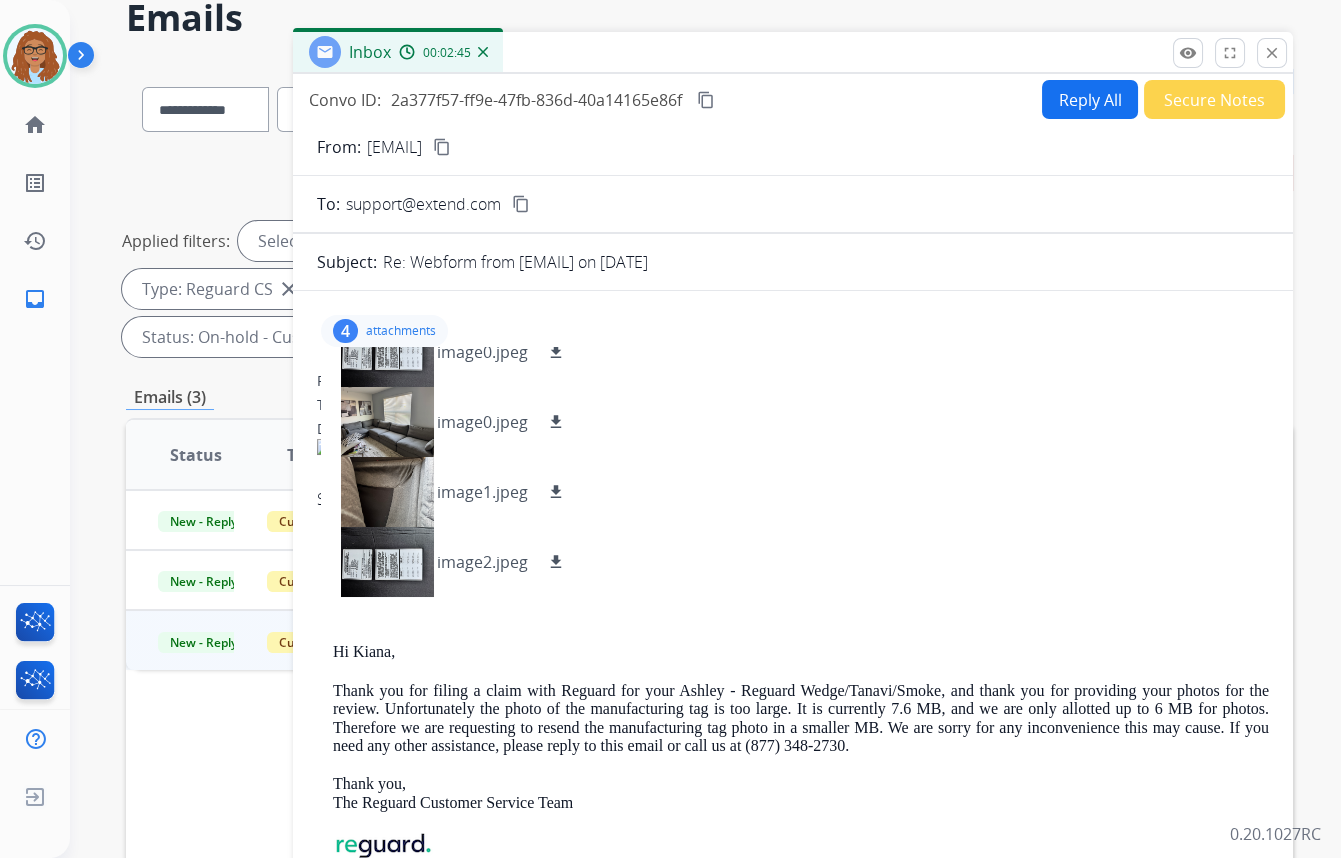 drag, startPoint x: 713, startPoint y: 96, endPoint x: 488, endPoint y: 171, distance: 237.17082 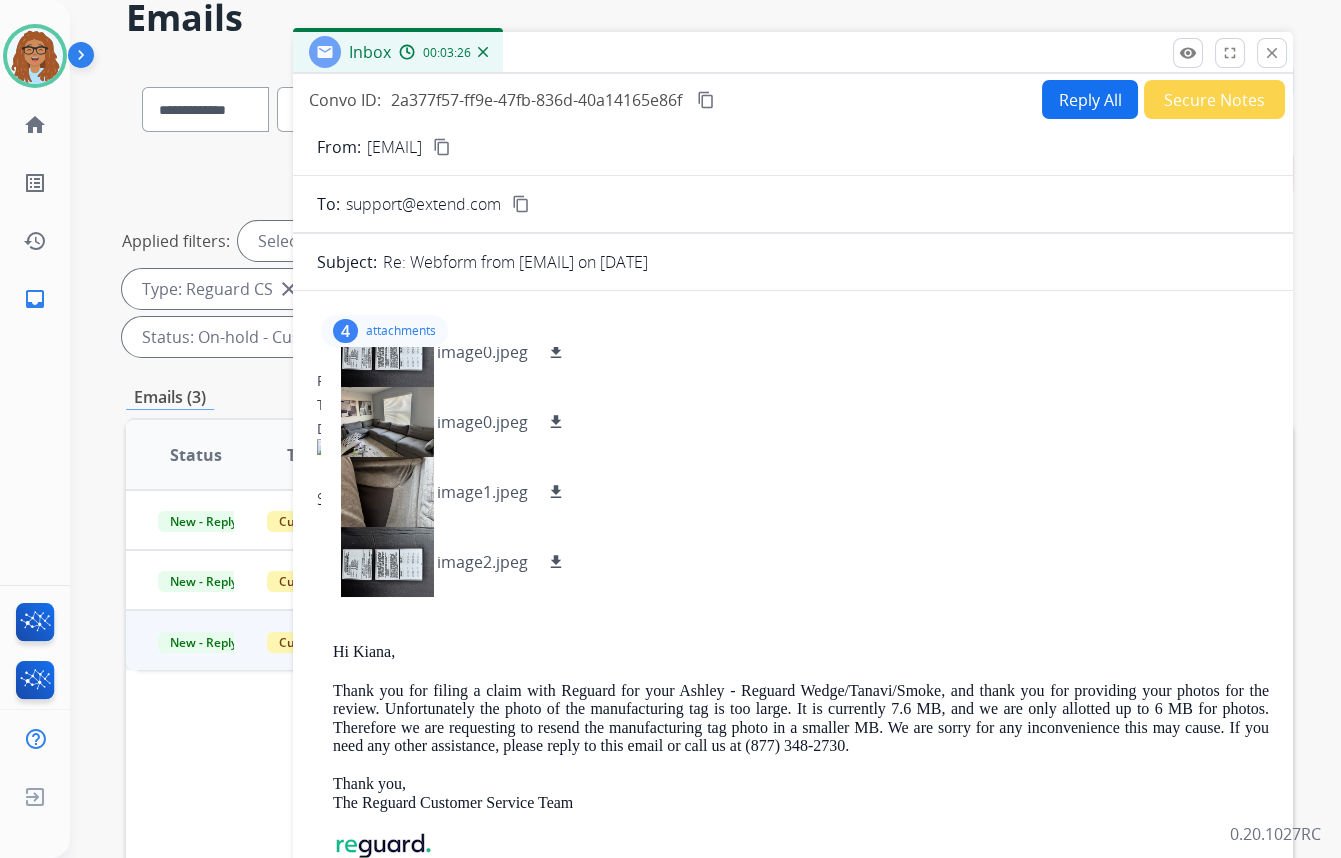 scroll, scrollTop: 0, scrollLeft: 0, axis: both 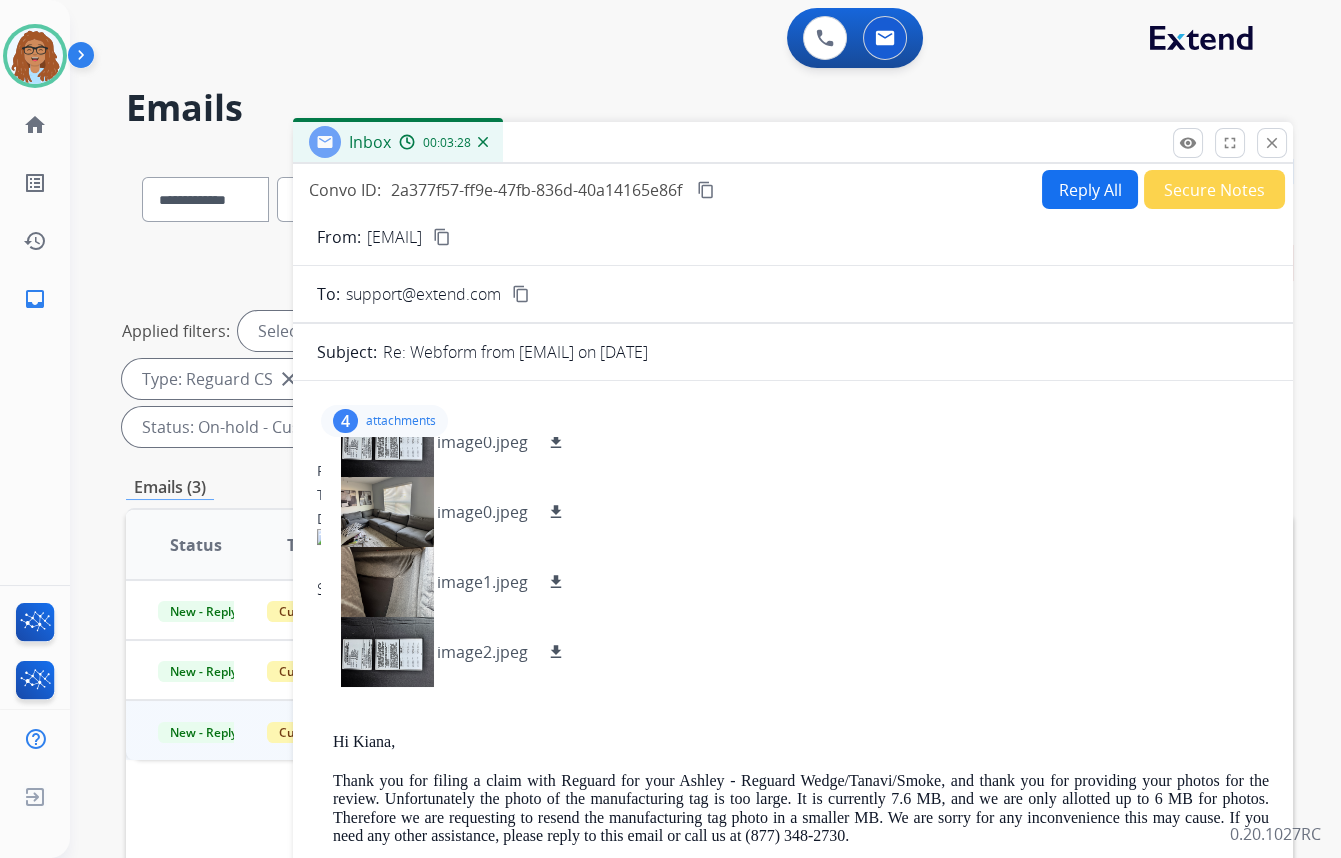 drag, startPoint x: 1277, startPoint y: 147, endPoint x: 1190, endPoint y: 168, distance: 89.498604 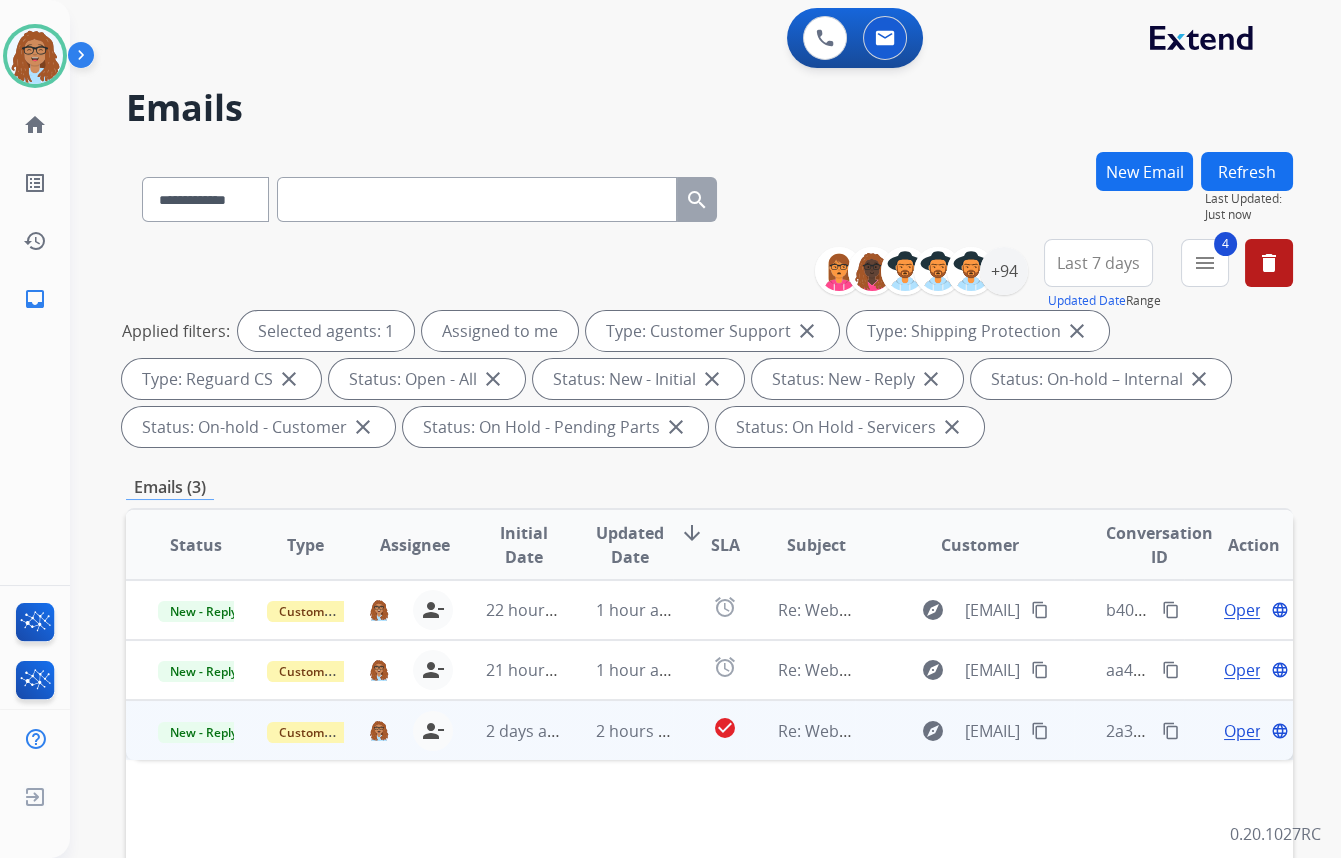 click on "Open" at bounding box center [1244, 731] 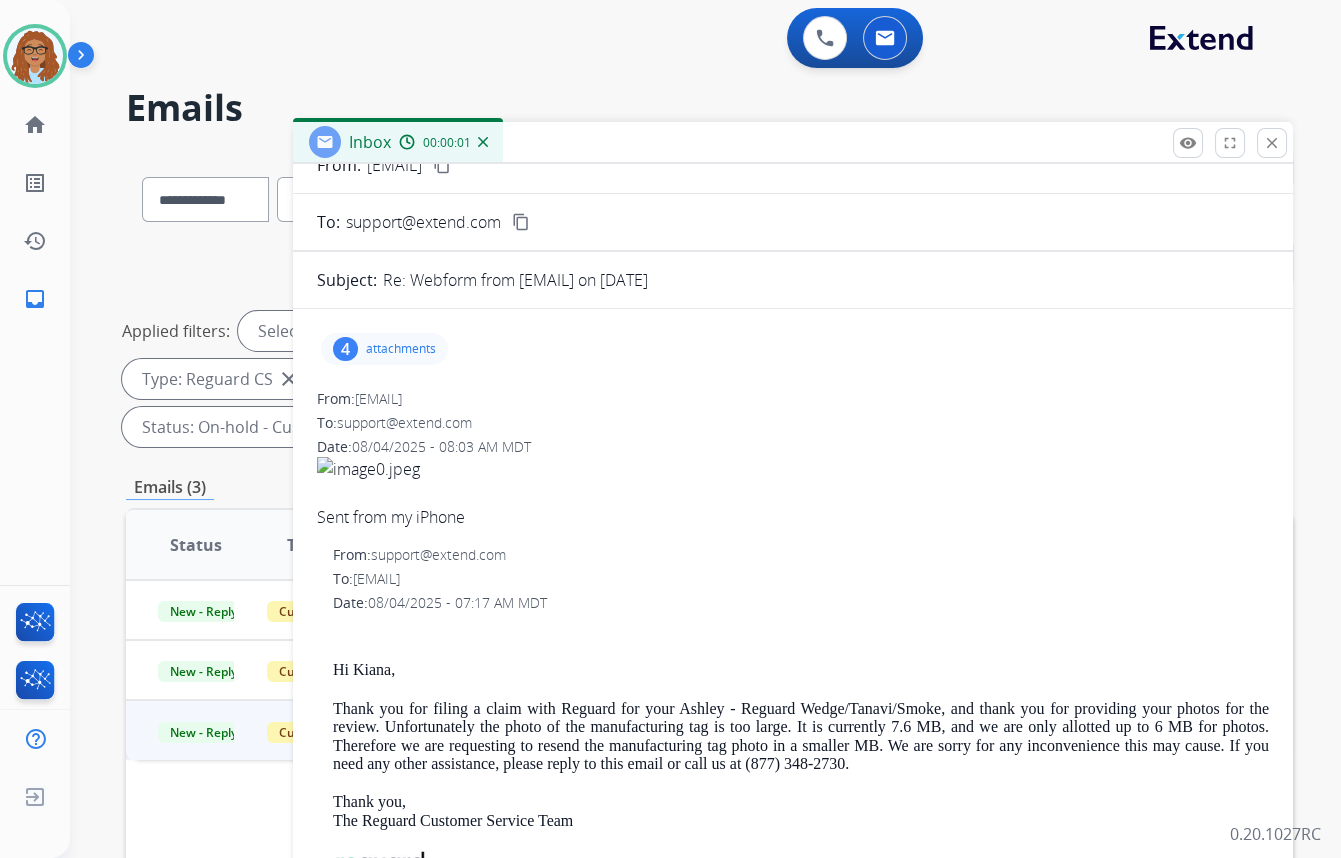 scroll, scrollTop: 90, scrollLeft: 0, axis: vertical 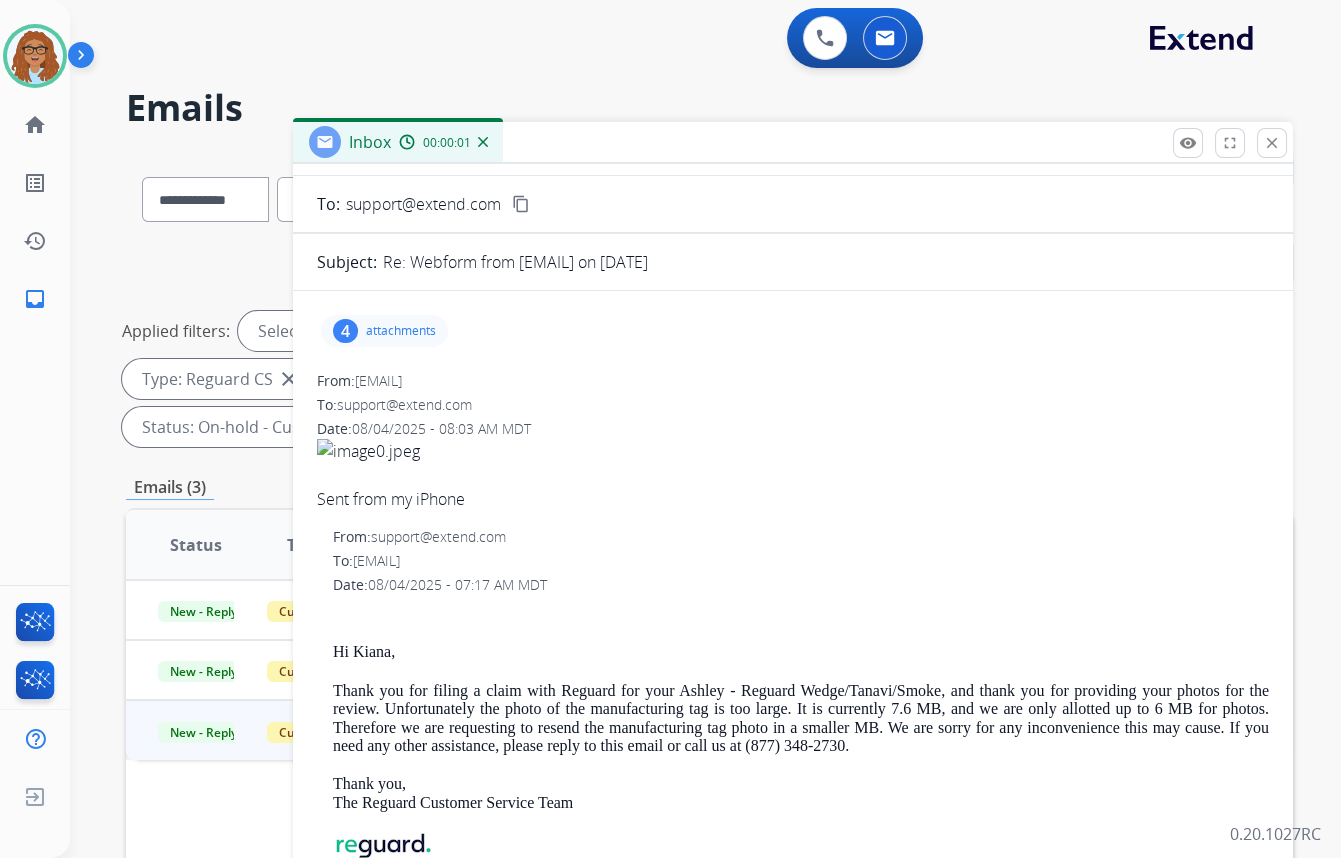 click on "4" at bounding box center (345, 331) 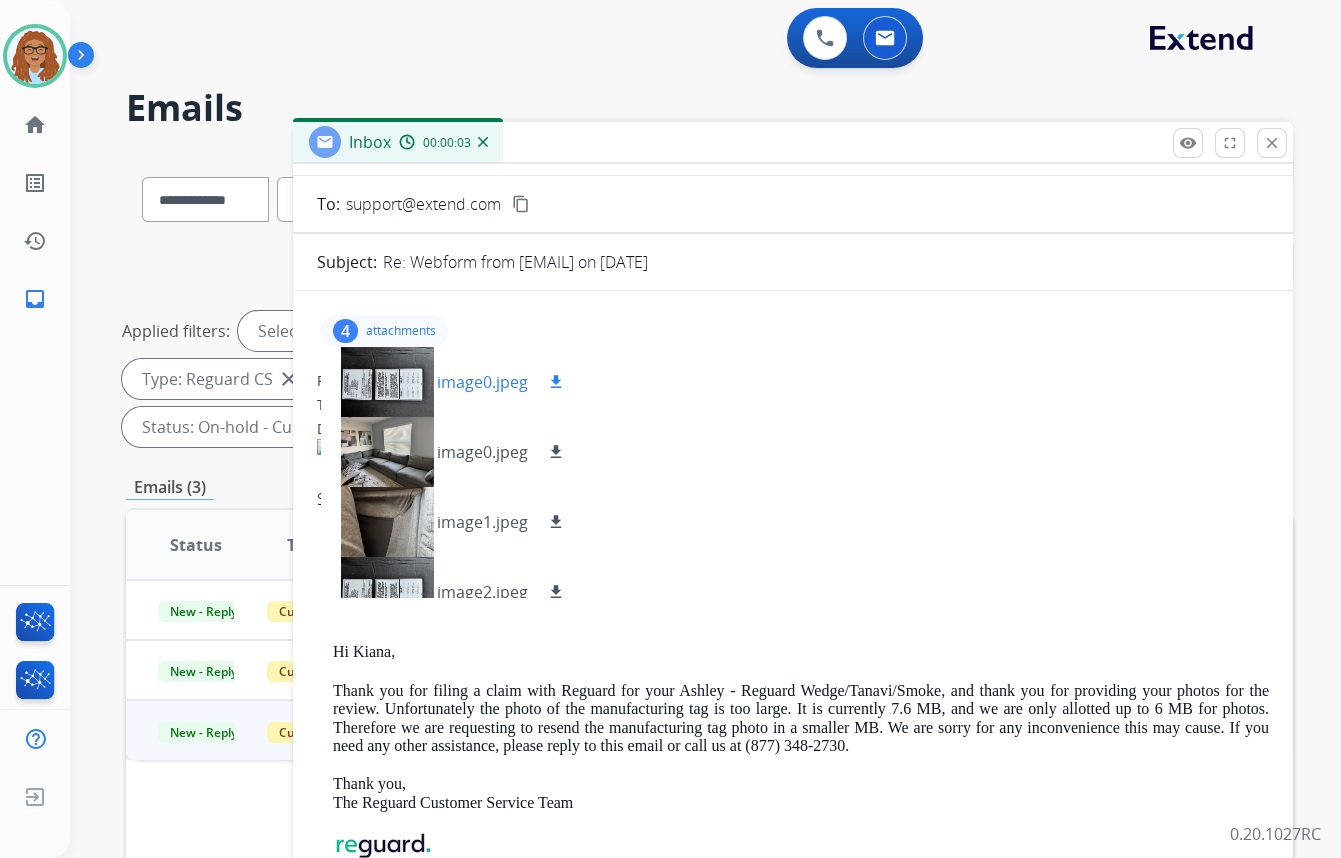 click on "download" at bounding box center [556, 382] 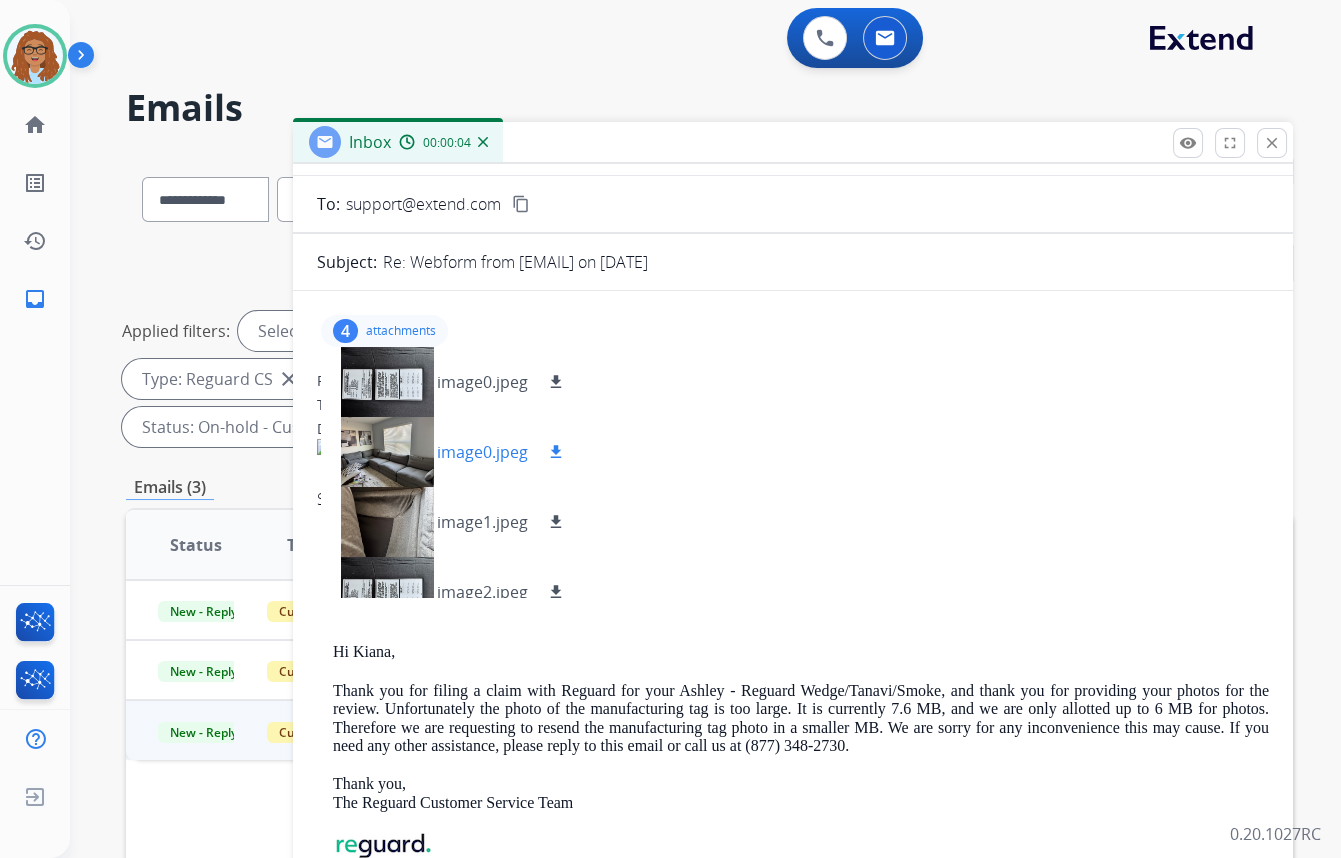 drag, startPoint x: 554, startPoint y: 448, endPoint x: 555, endPoint y: 458, distance: 10.049875 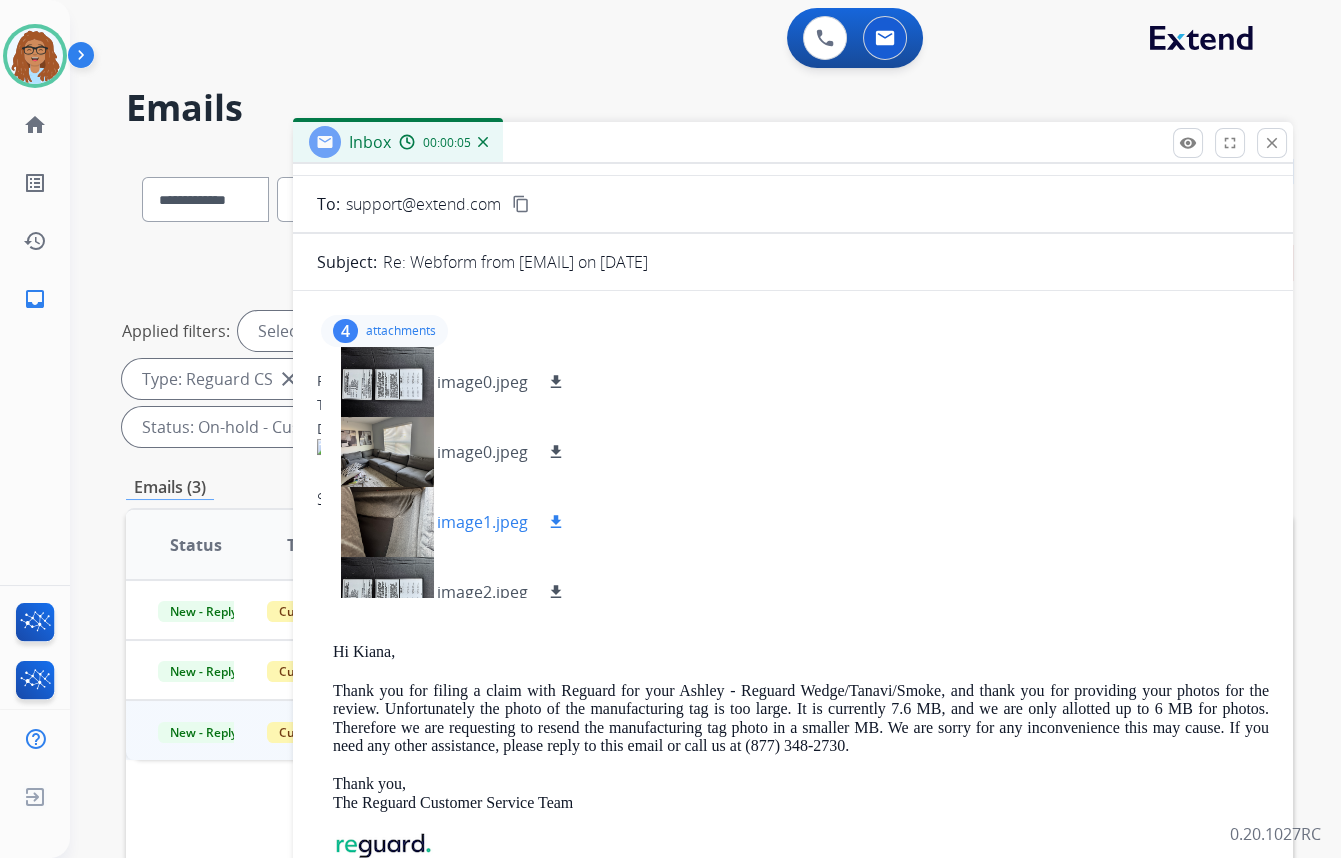 drag, startPoint x: 551, startPoint y: 520, endPoint x: 558, endPoint y: 530, distance: 12.206555 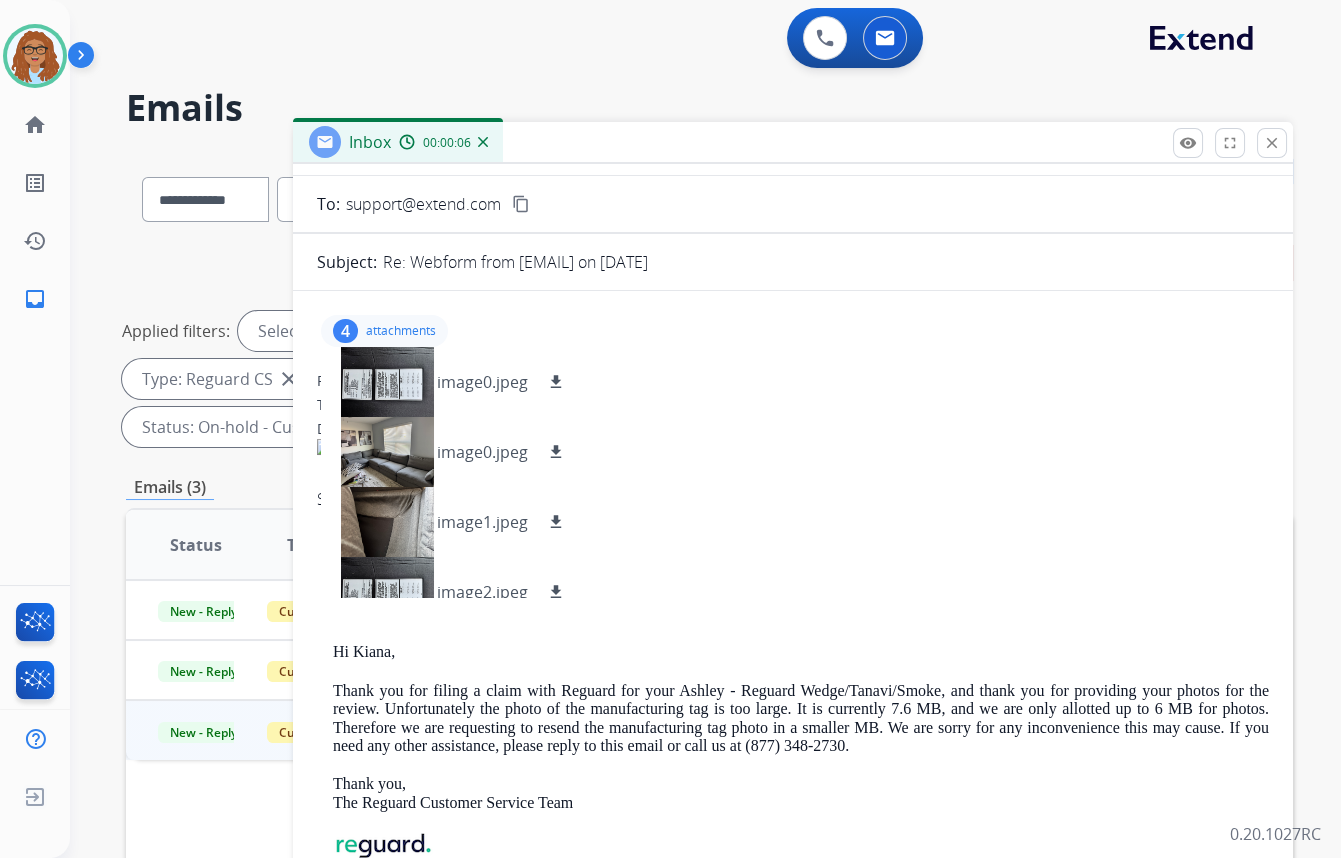 drag, startPoint x: 553, startPoint y: 591, endPoint x: 665, endPoint y: 590, distance: 112.00446 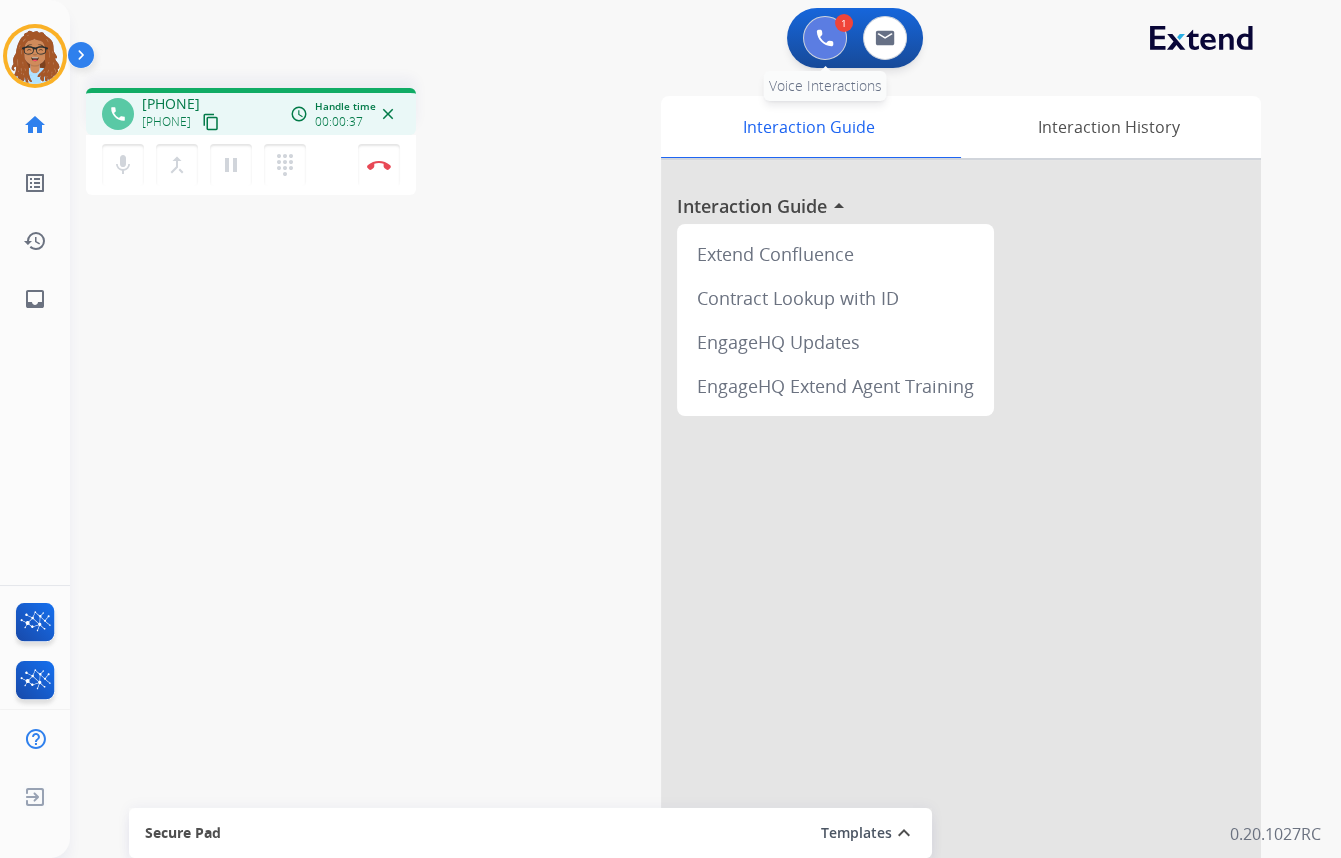 click at bounding box center (825, 38) 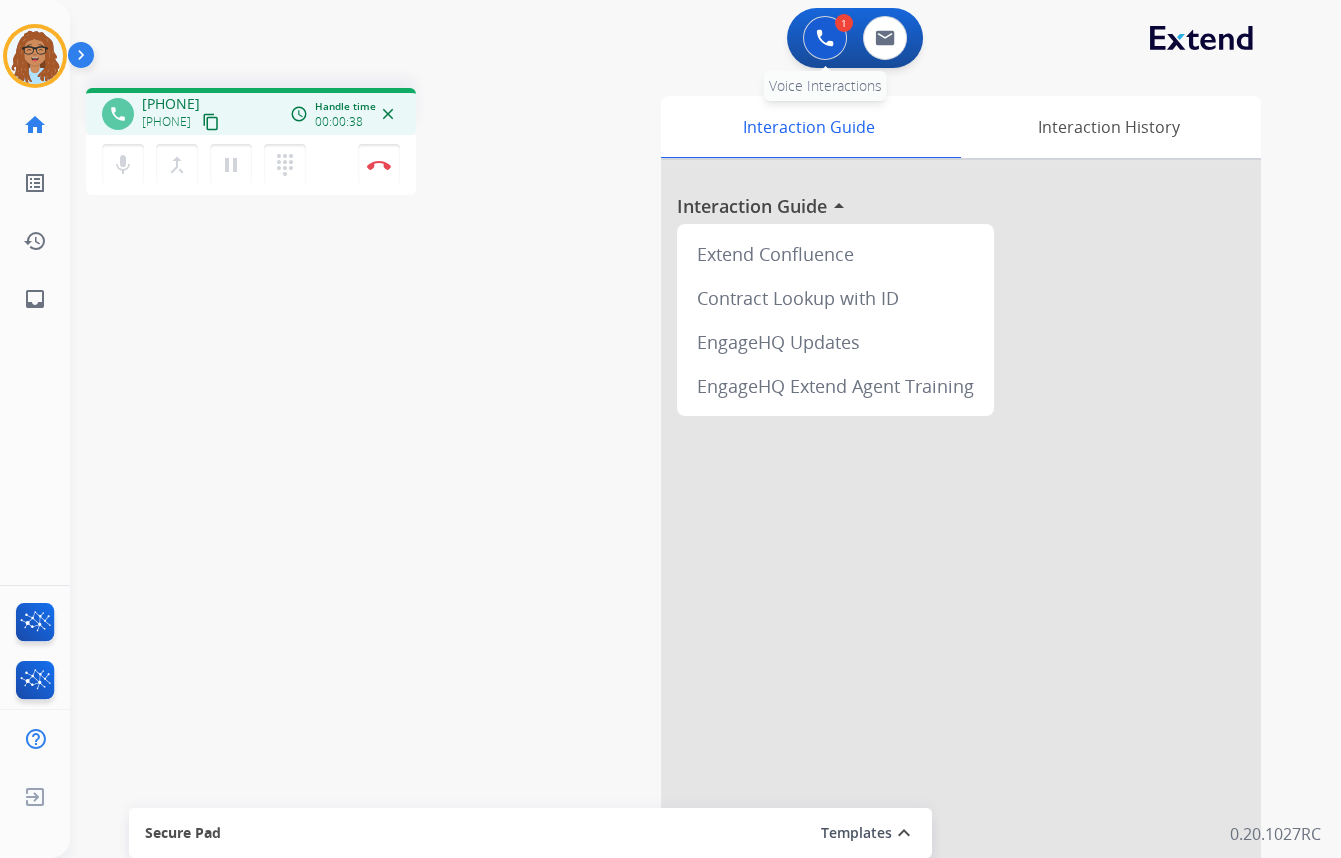 click at bounding box center [825, 38] 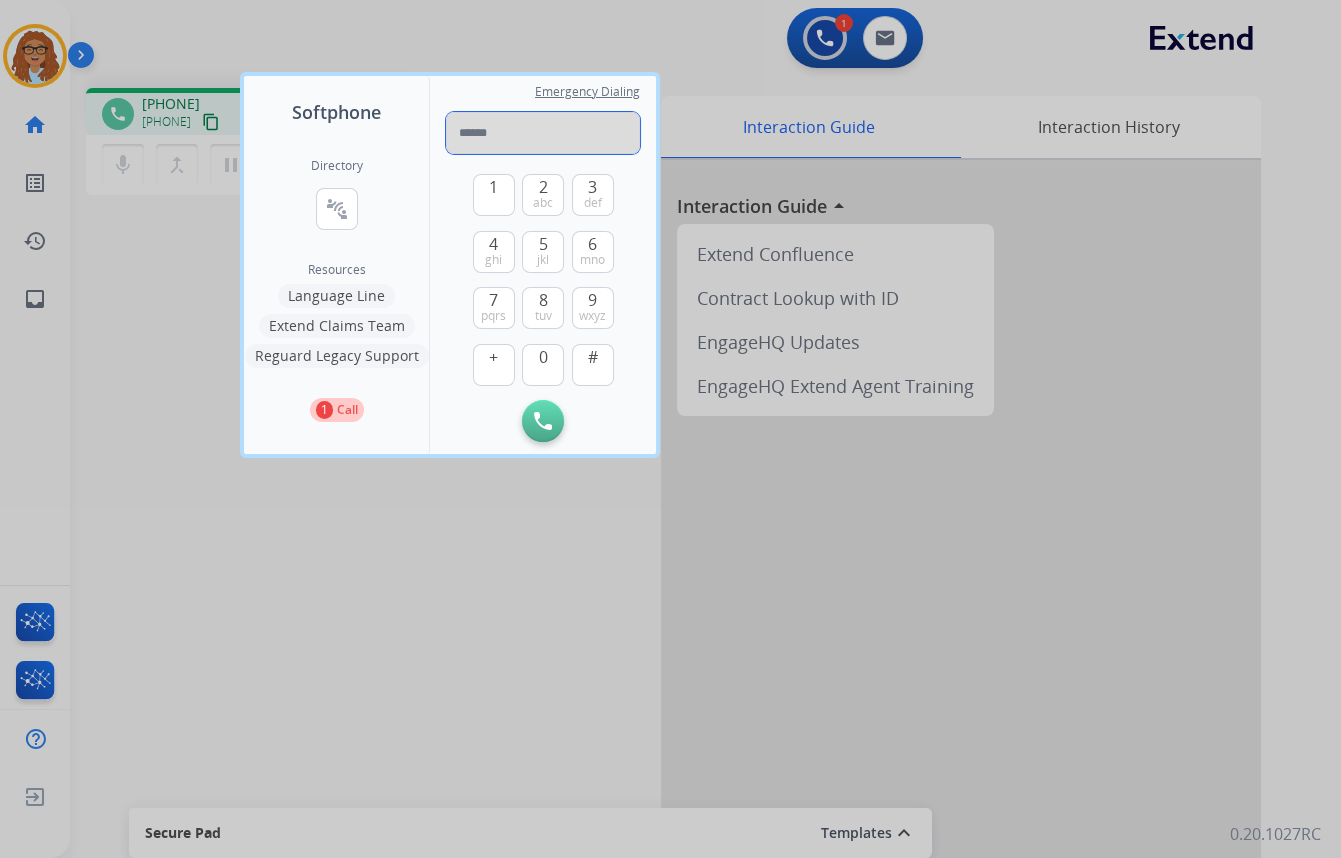 drag, startPoint x: 489, startPoint y: 131, endPoint x: 520, endPoint y: 157, distance: 40.459858 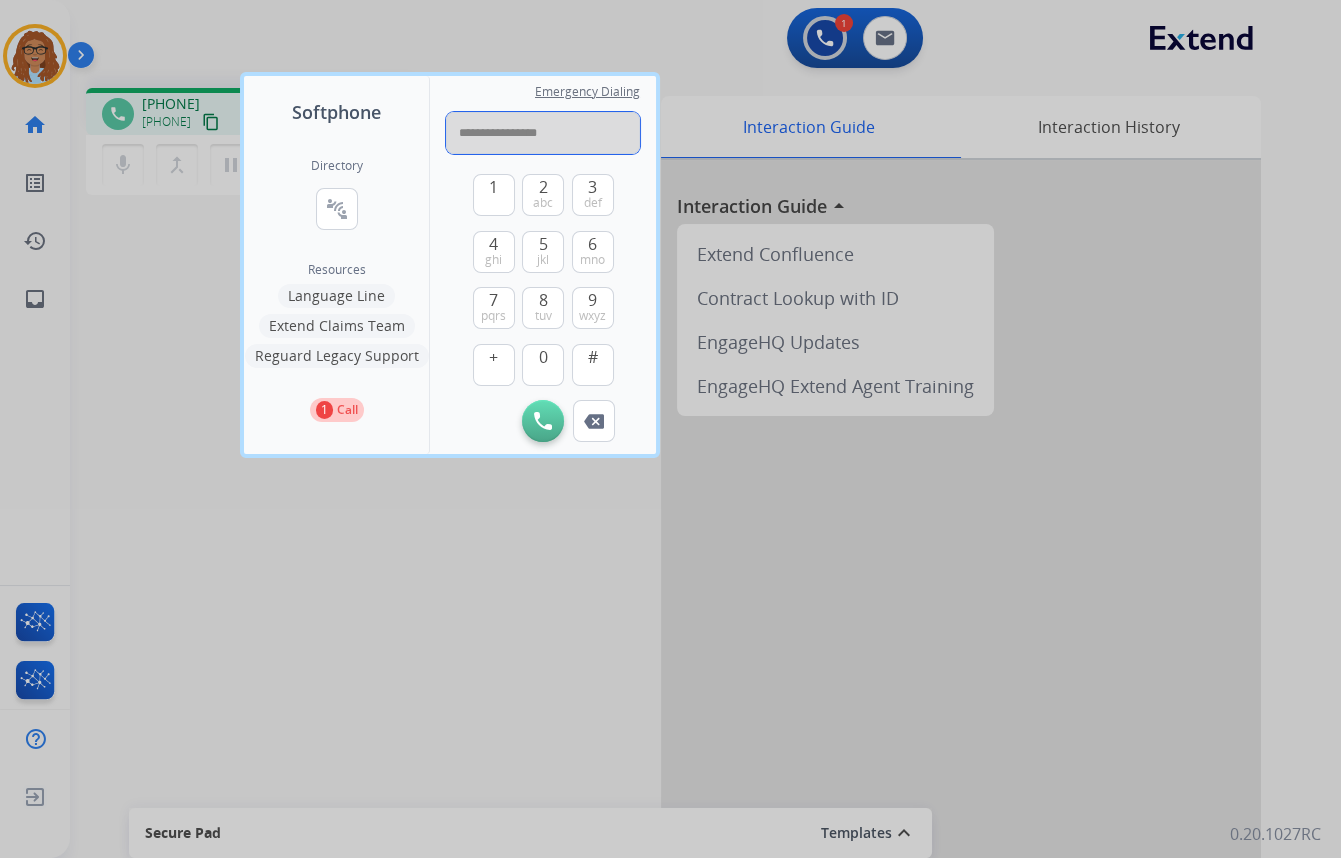 click on "**********" at bounding box center (543, 133) 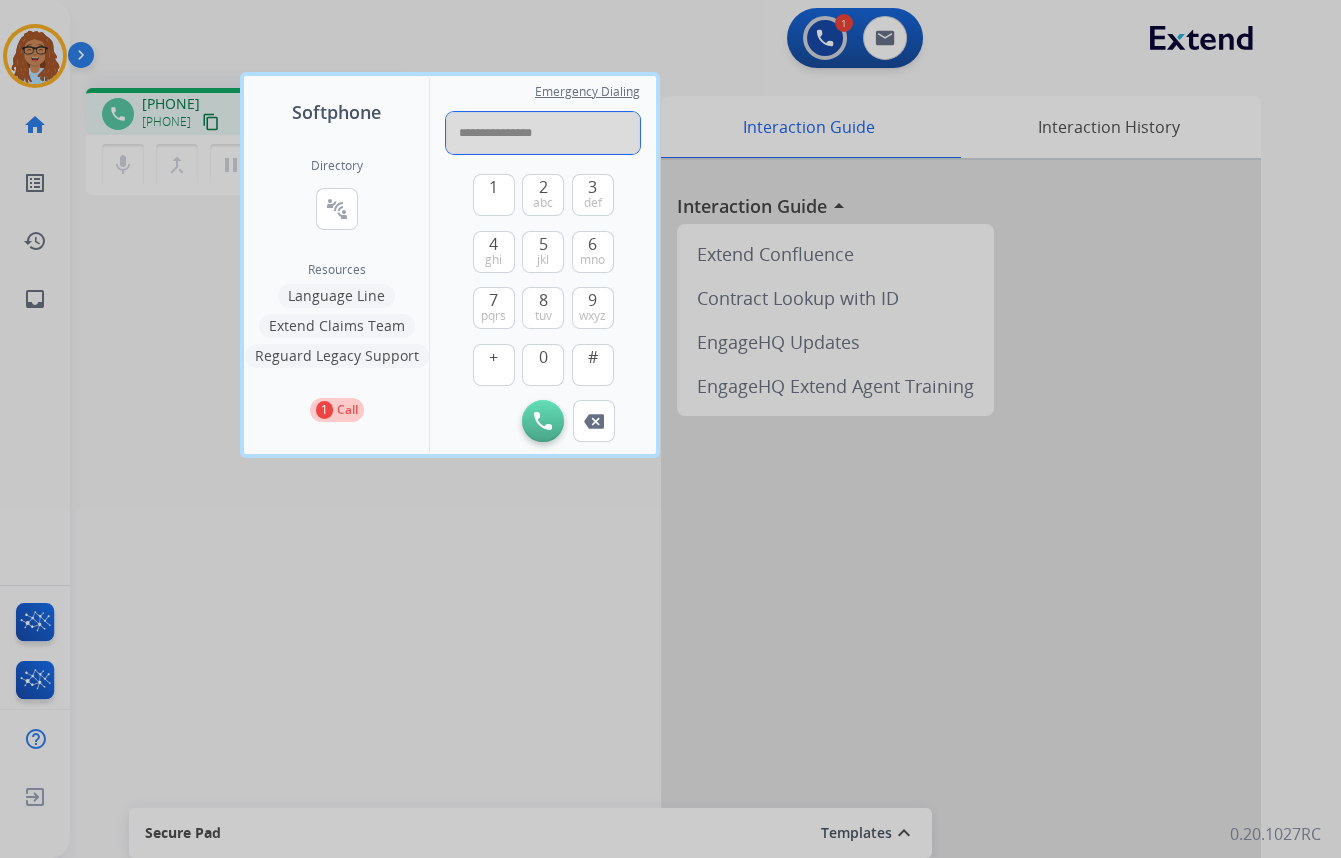 drag, startPoint x: 499, startPoint y: 131, endPoint x: 525, endPoint y: 135, distance: 26.305893 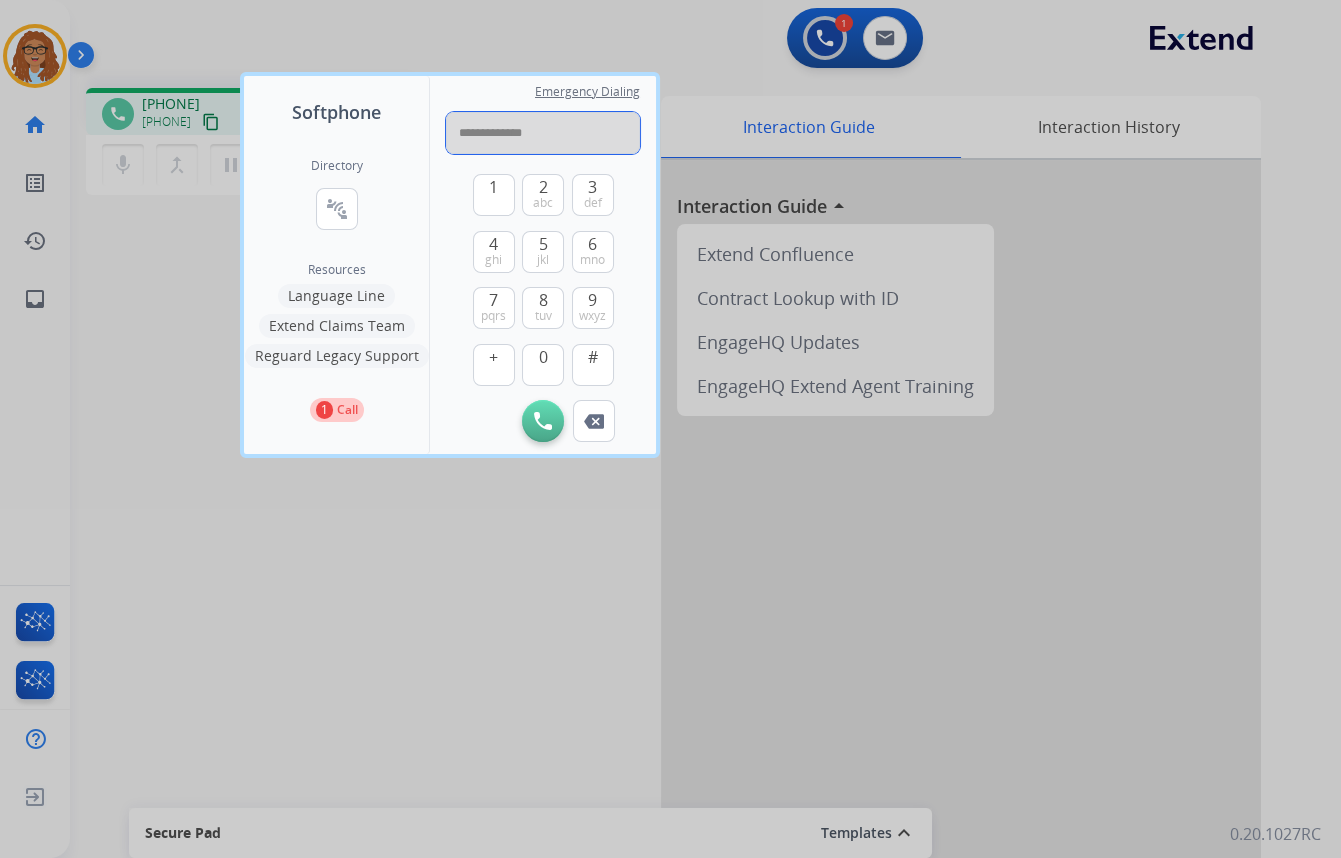 click on "**********" at bounding box center (543, 133) 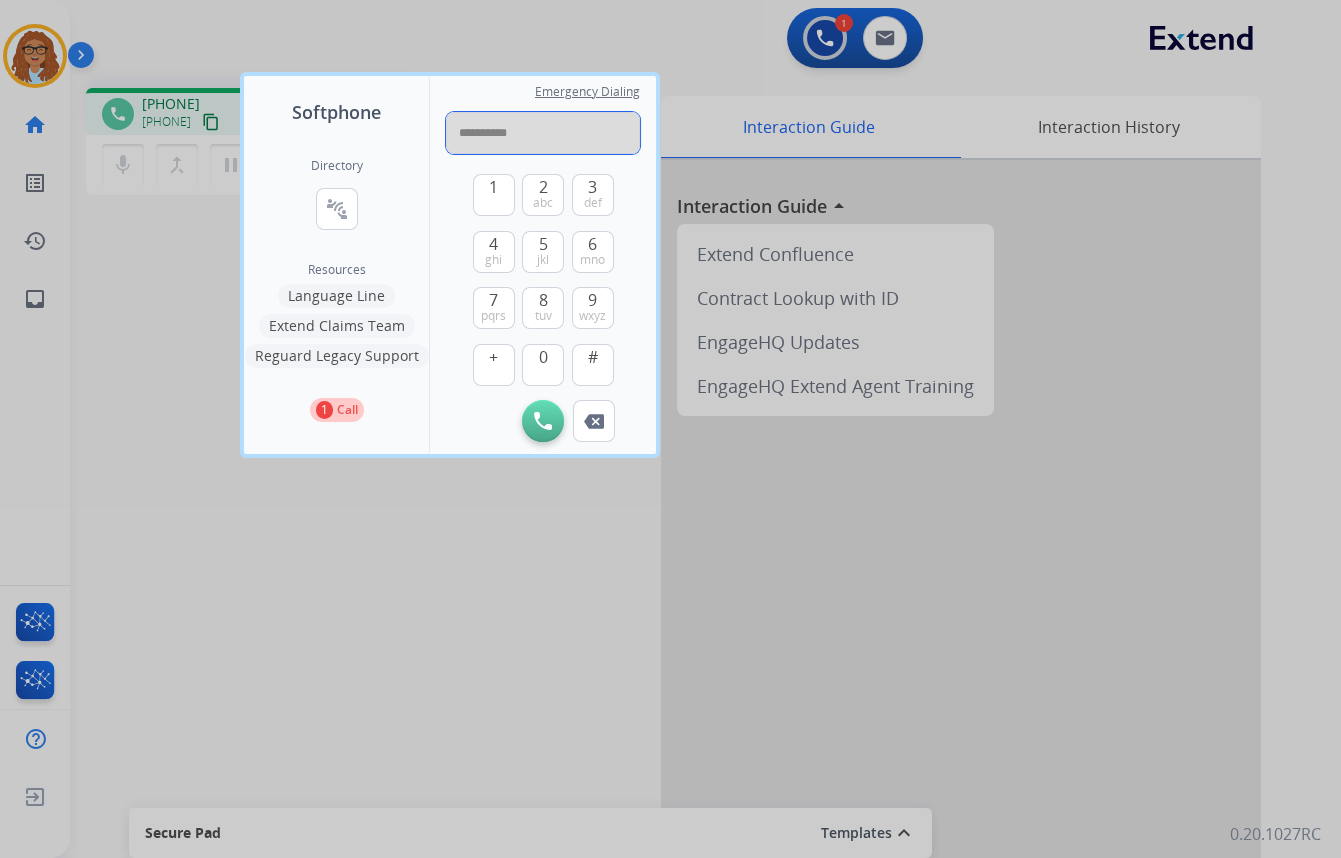 click on "**********" at bounding box center [543, 133] 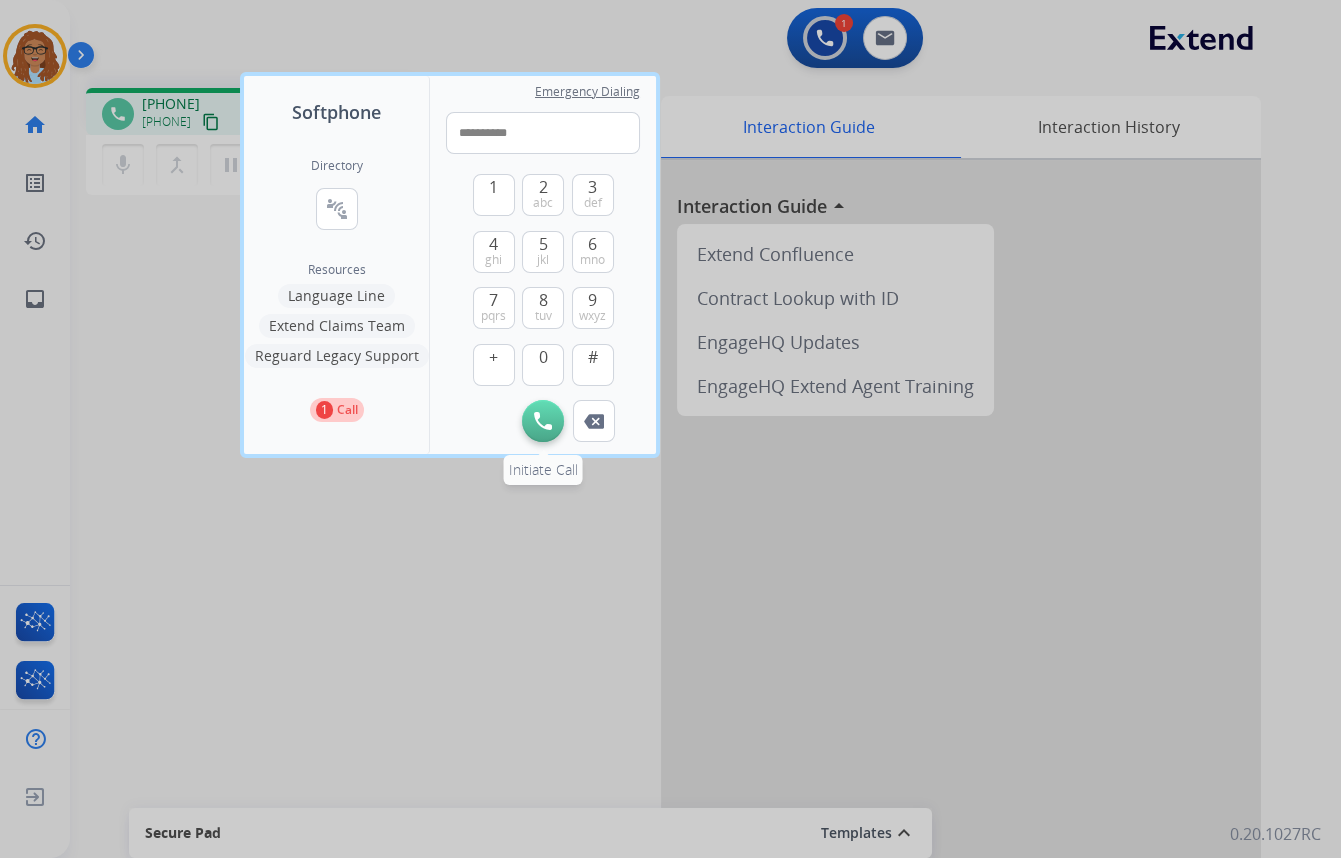 click at bounding box center (543, 421) 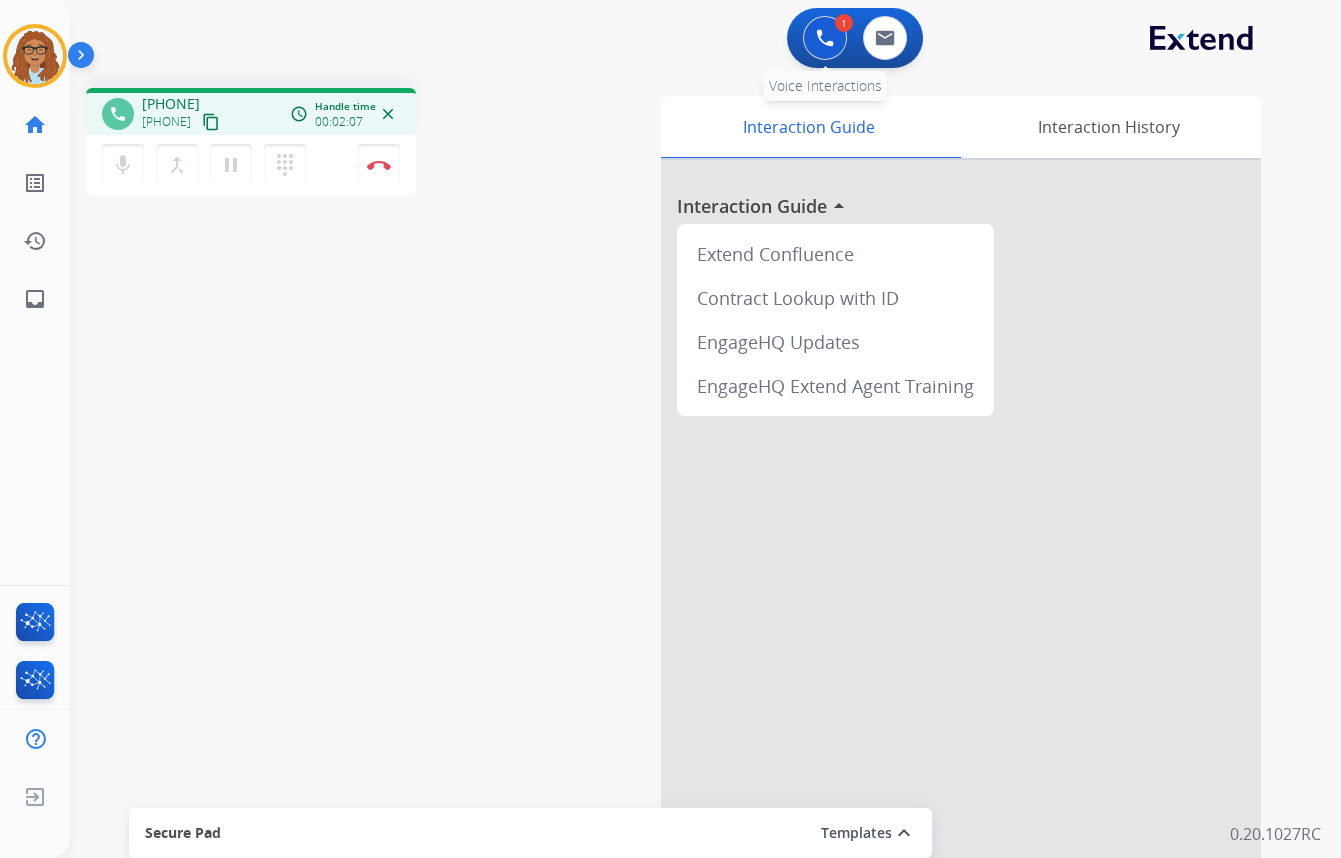 click at bounding box center (825, 38) 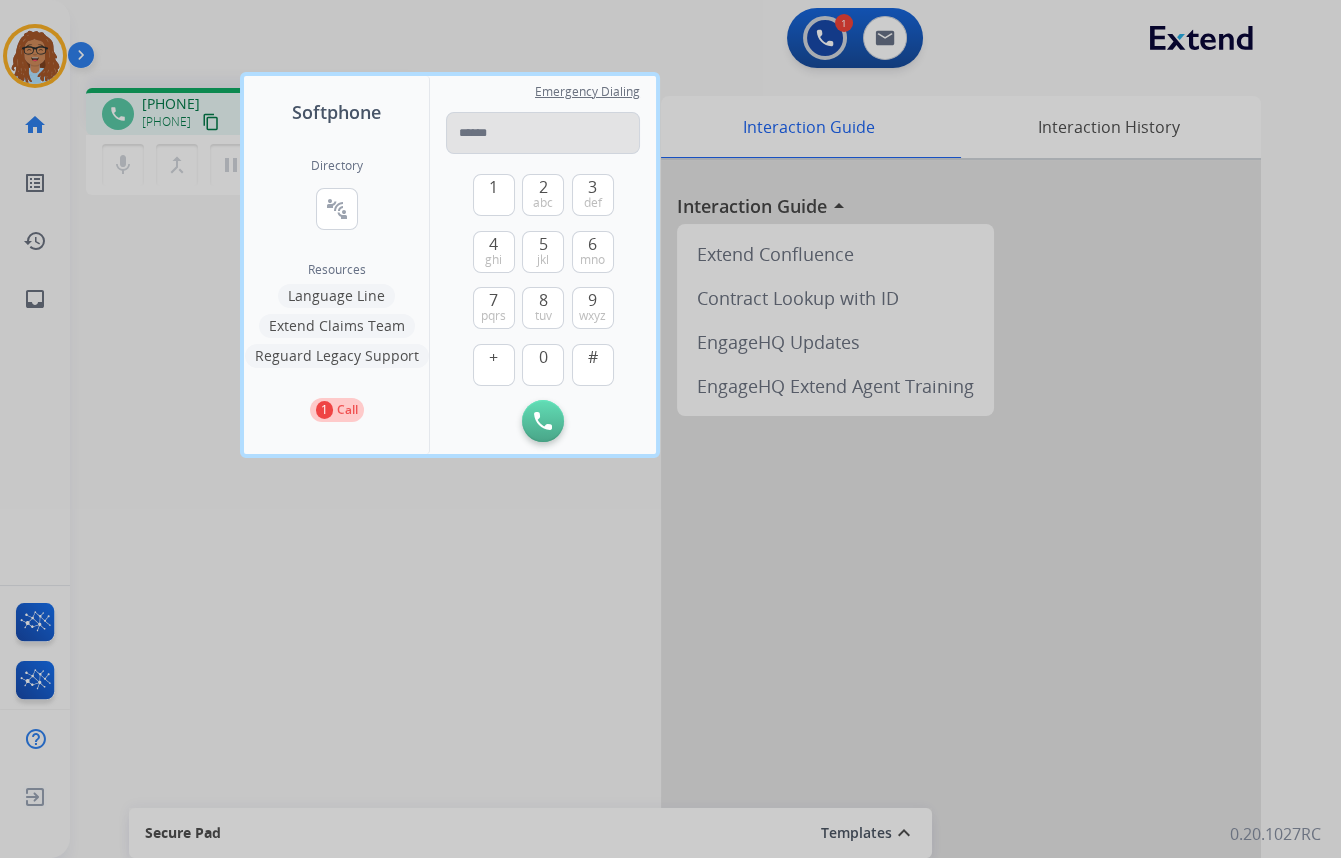 click at bounding box center (543, 133) 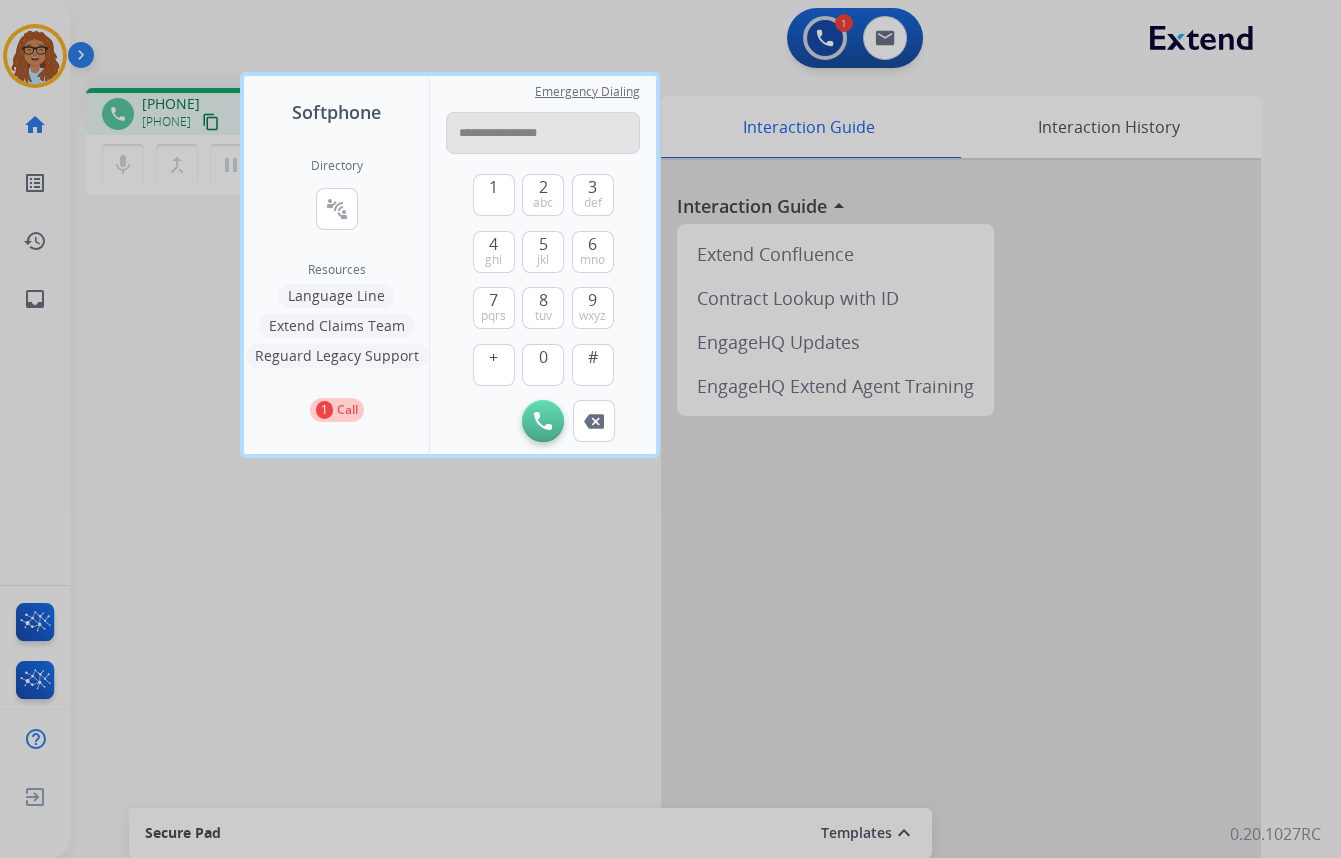 click on "**********" at bounding box center (543, 133) 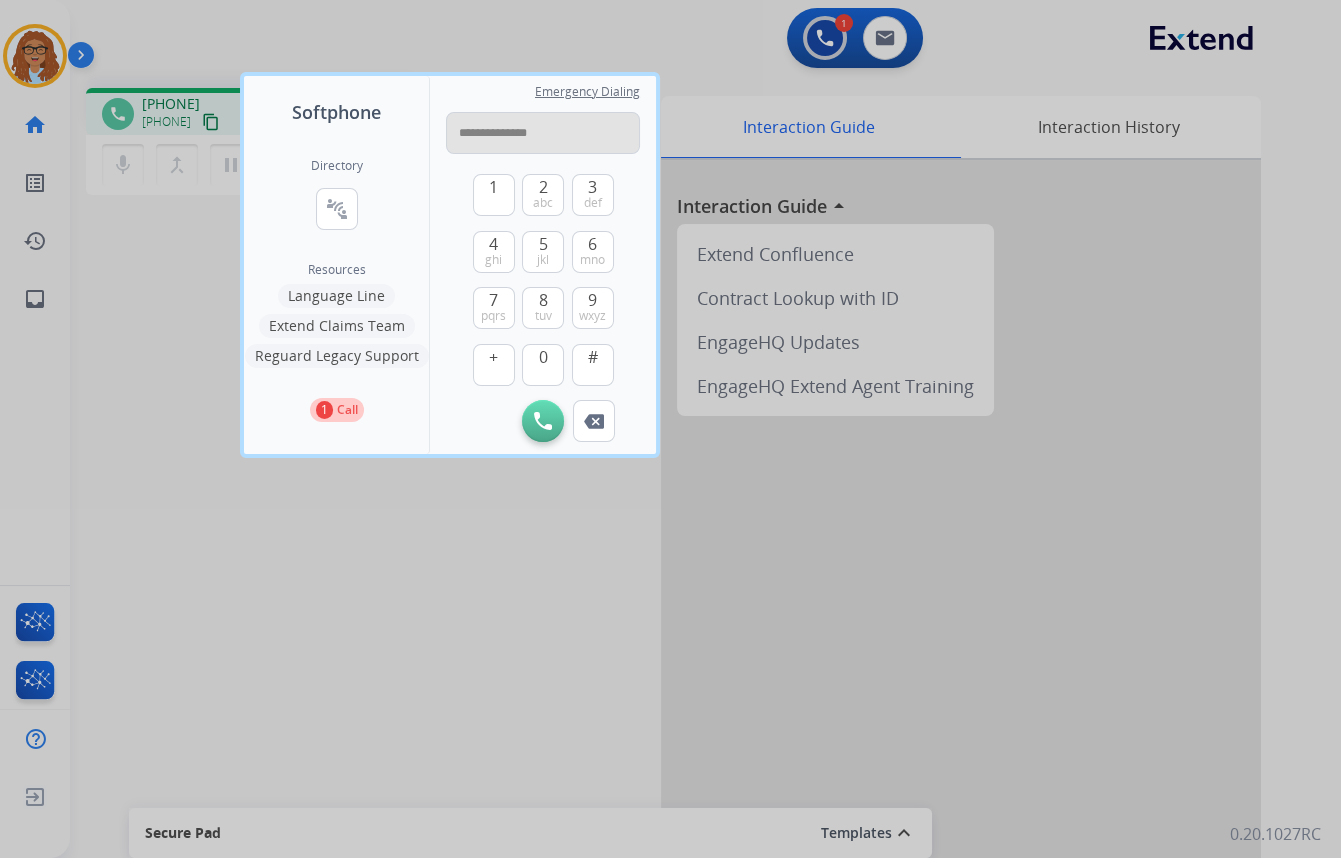 click on "**********" at bounding box center [543, 133] 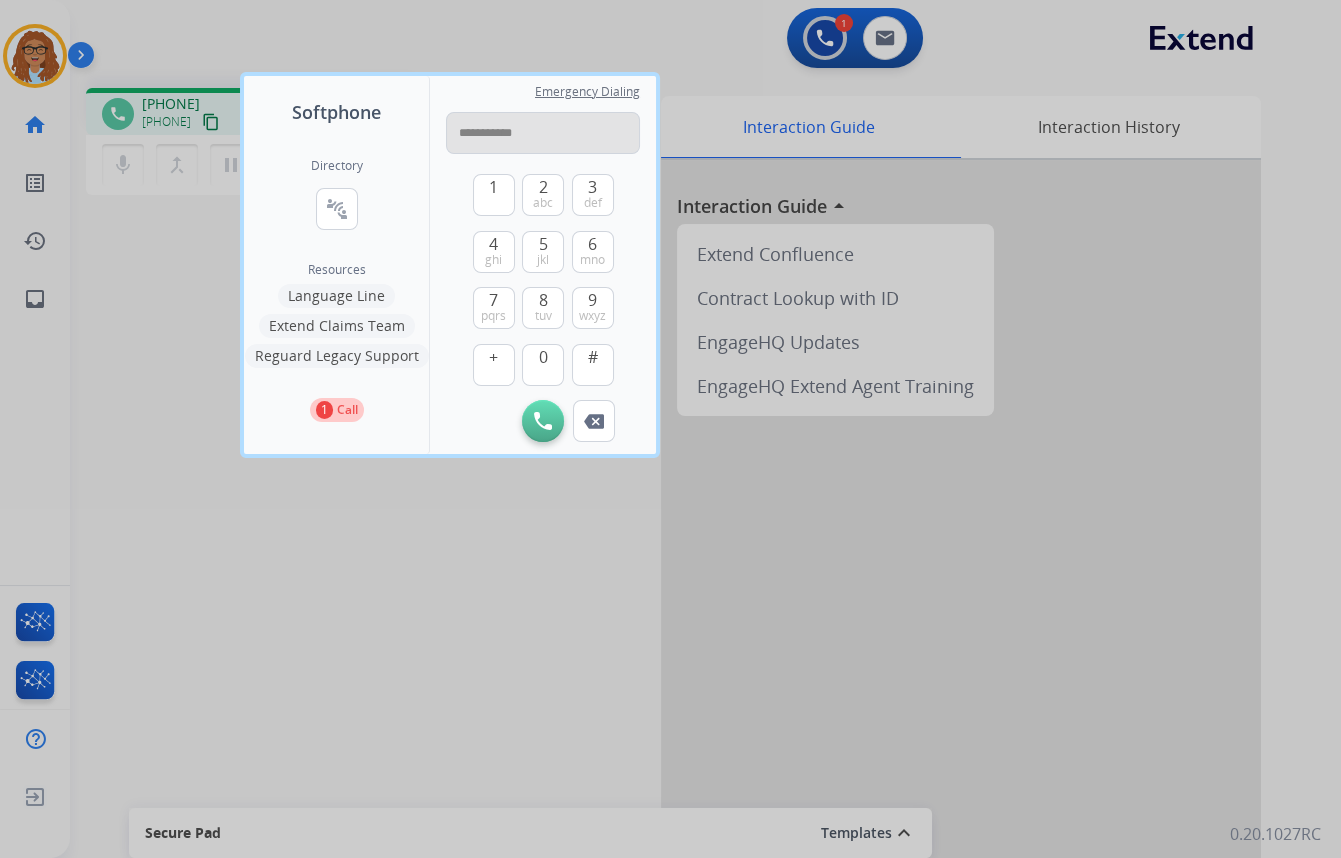 click on "**********" at bounding box center [543, 133] 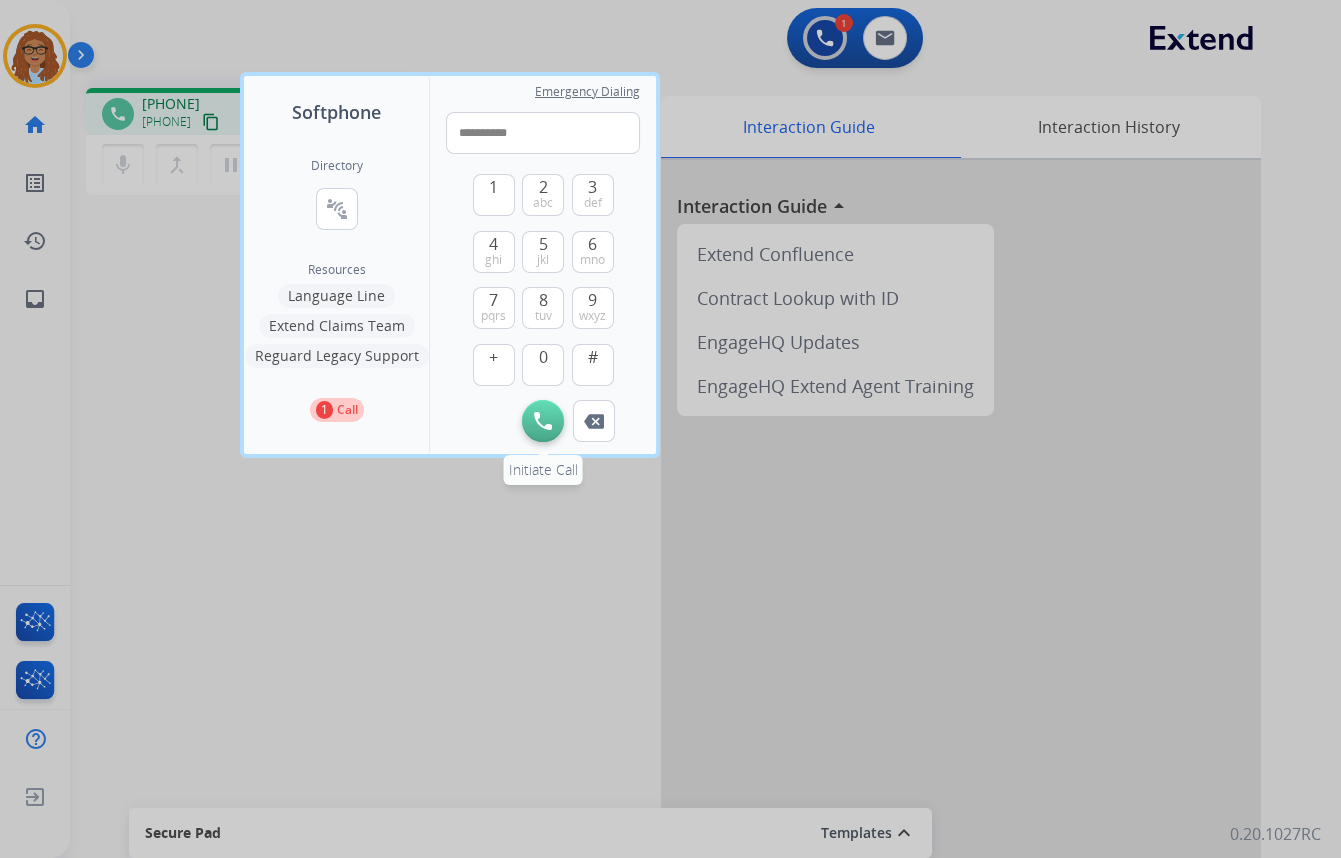 type on "**********" 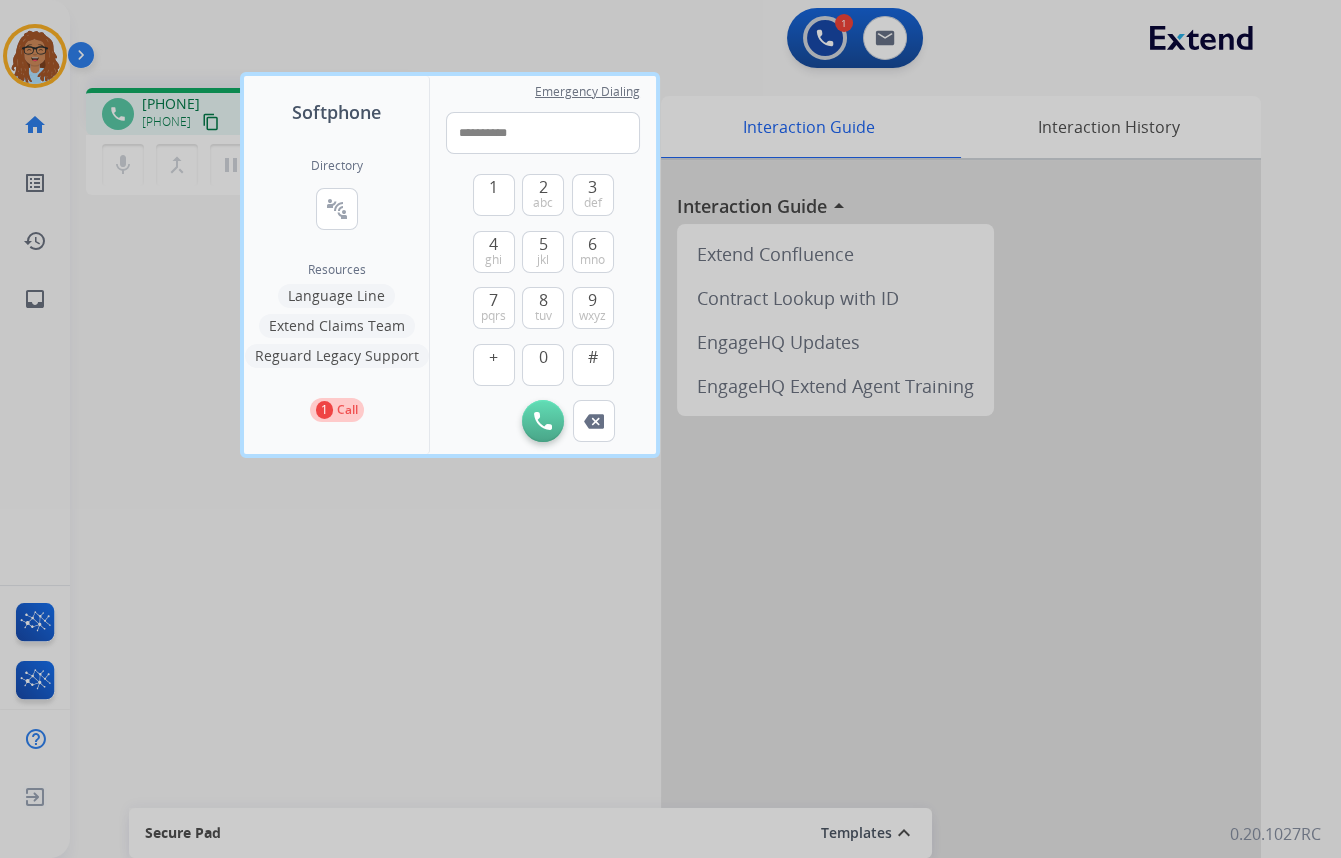 drag, startPoint x: 544, startPoint y: 410, endPoint x: 864, endPoint y: 620, distance: 382.75317 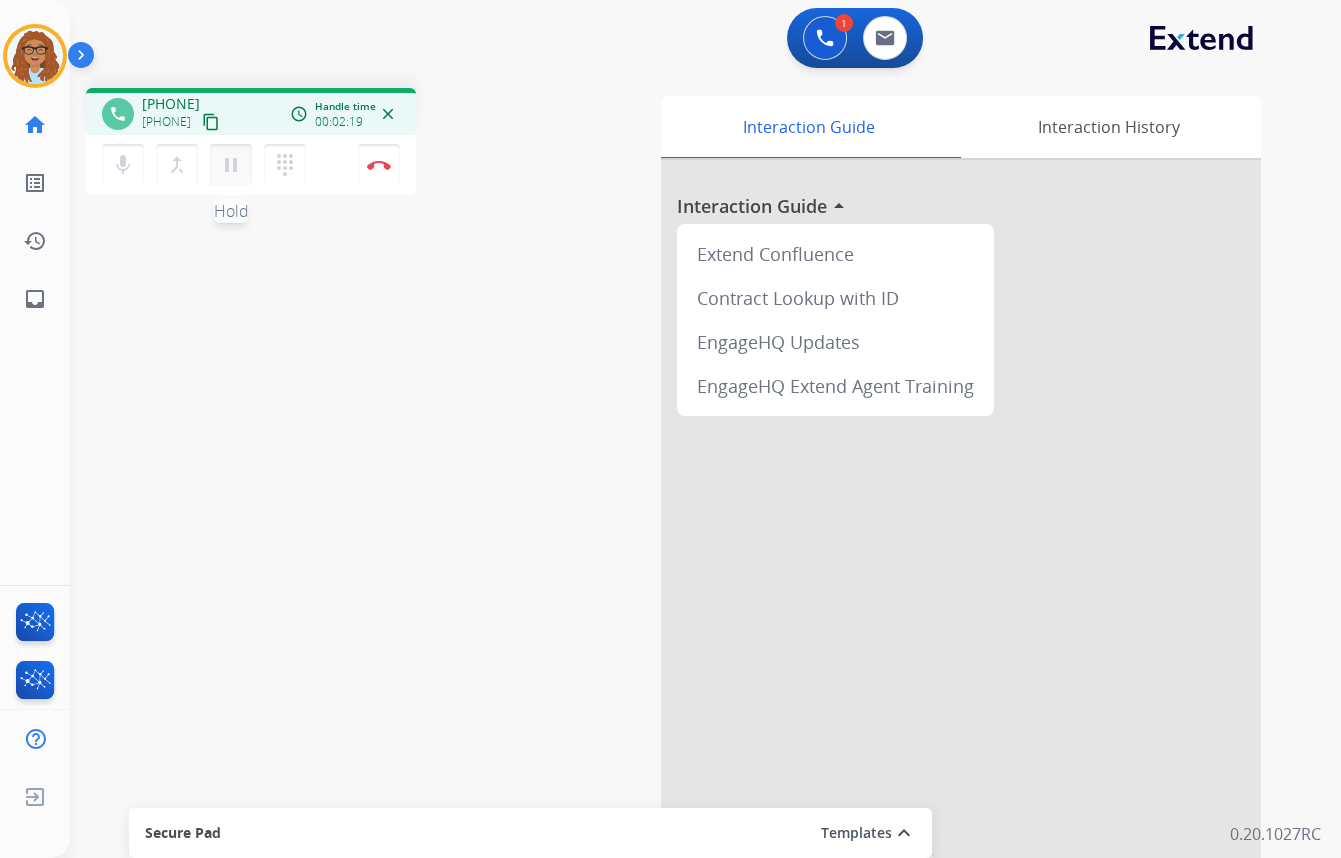 click on "pause Hold" at bounding box center (231, 165) 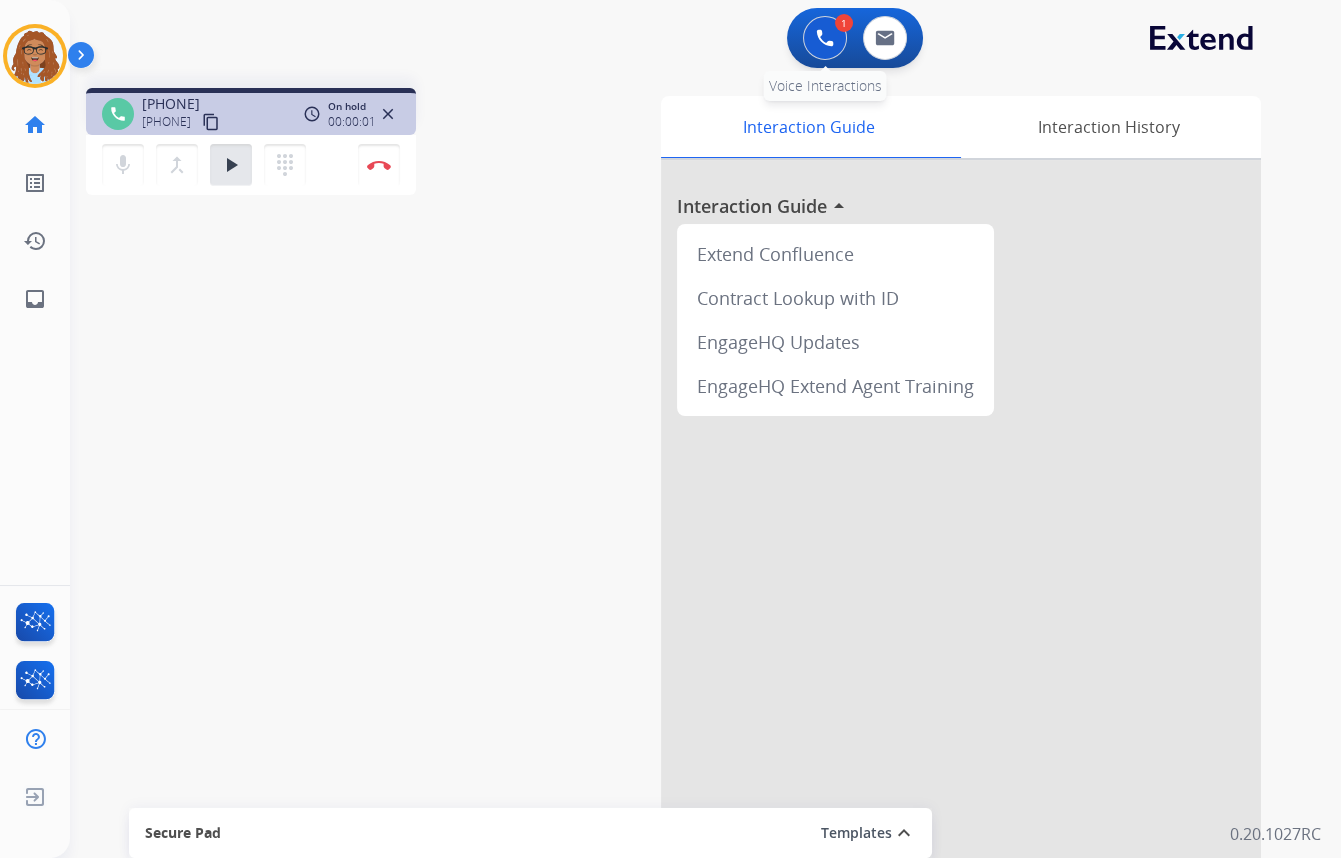 drag, startPoint x: 823, startPoint y: 41, endPoint x: 818, endPoint y: 54, distance: 13.928389 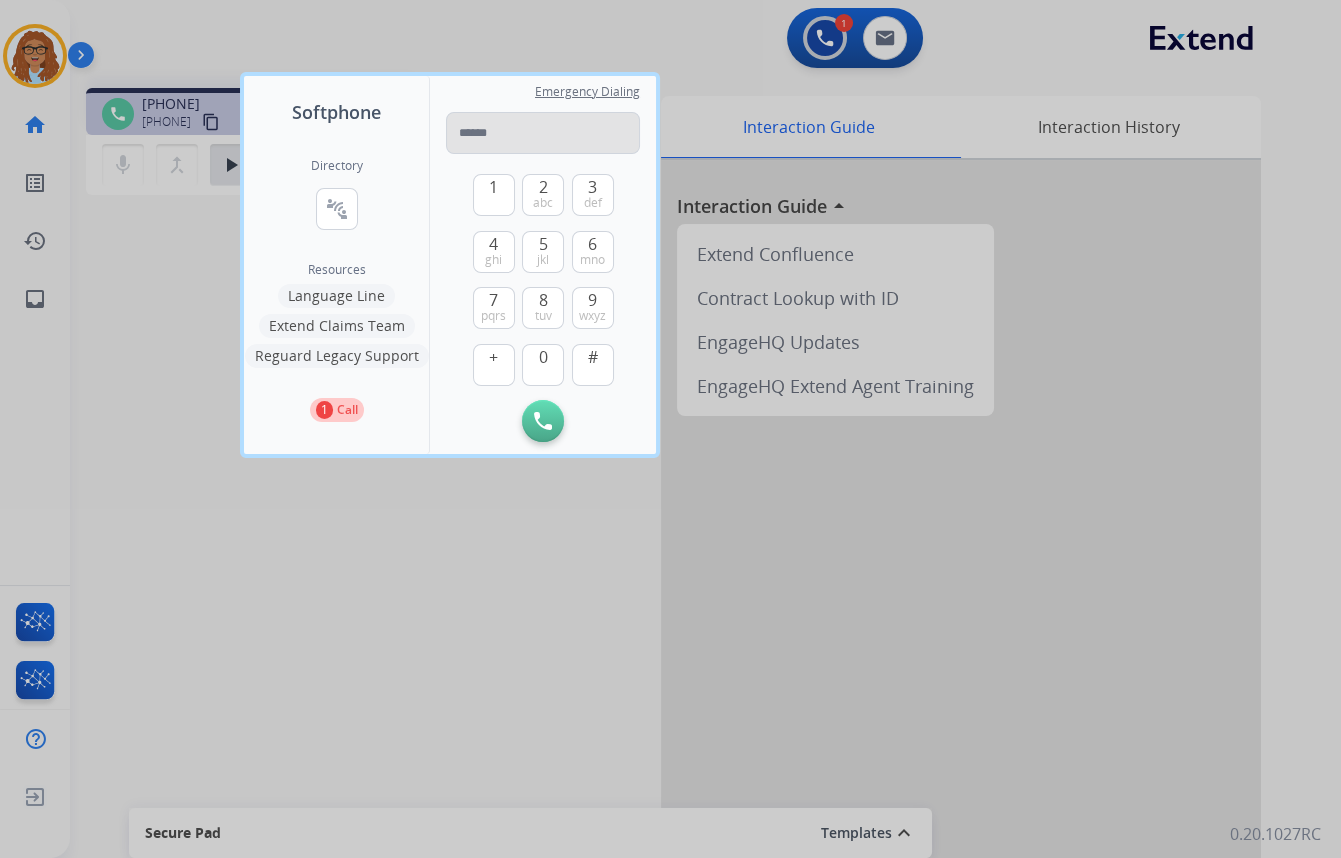 click at bounding box center (543, 133) 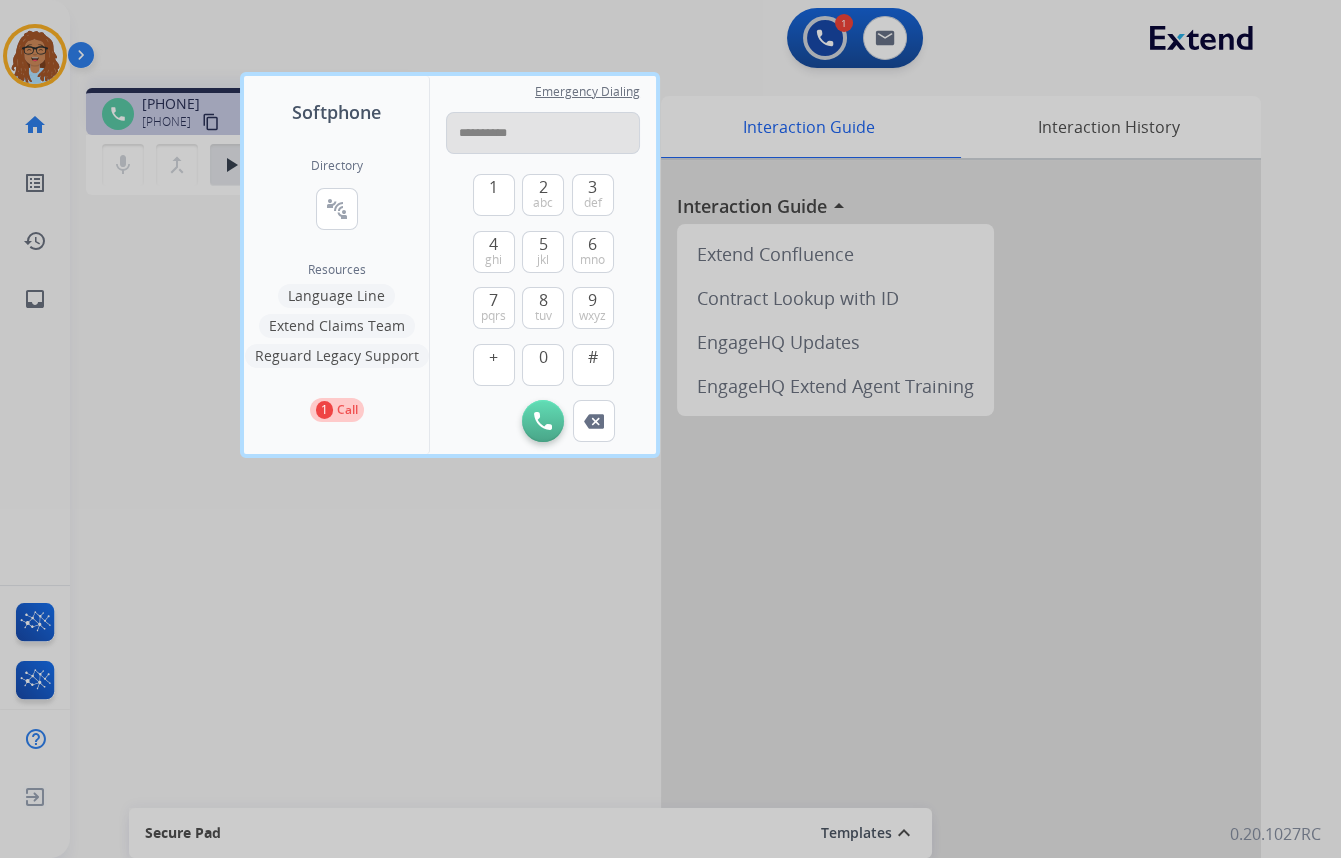 type on "**********" 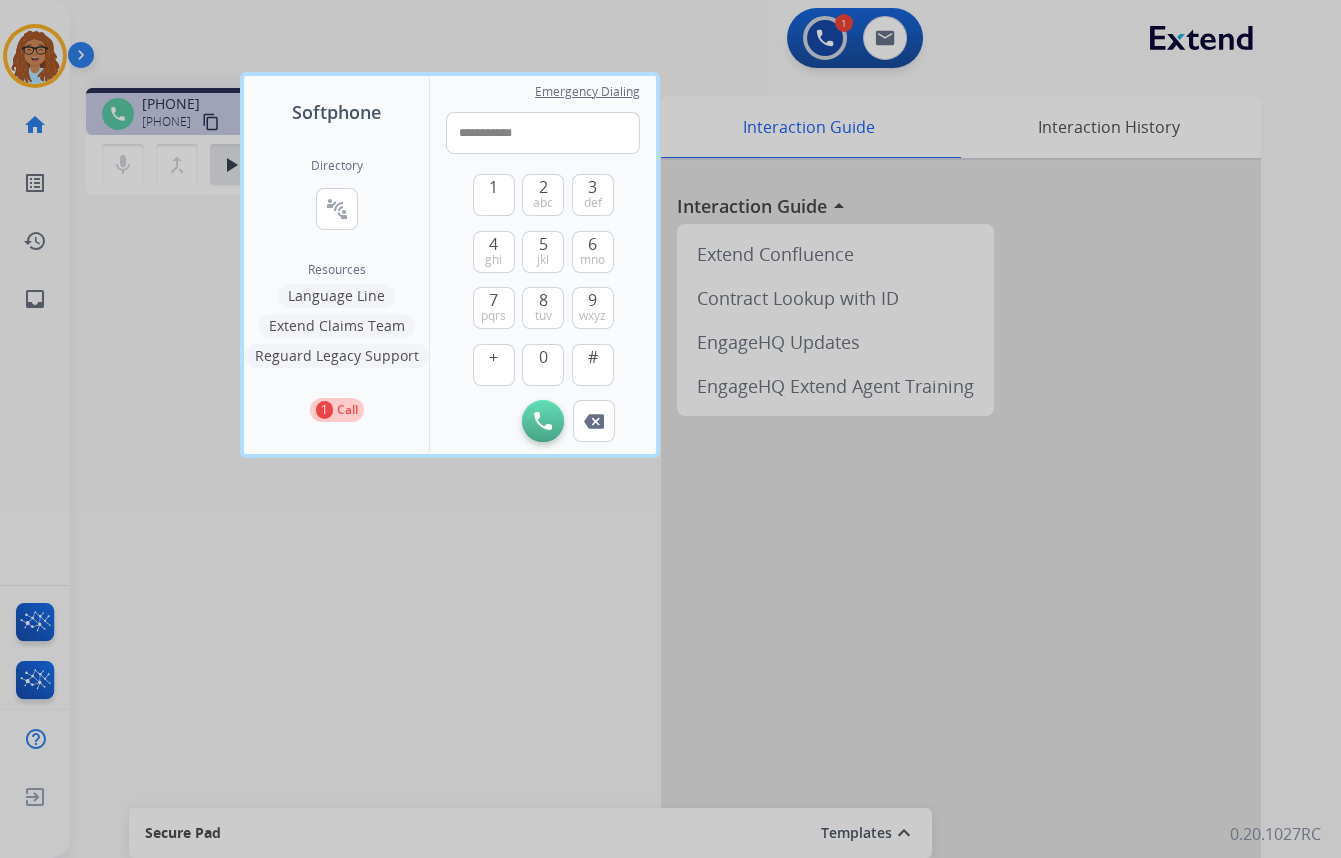 drag, startPoint x: 506, startPoint y: 130, endPoint x: 307, endPoint y: 130, distance: 199 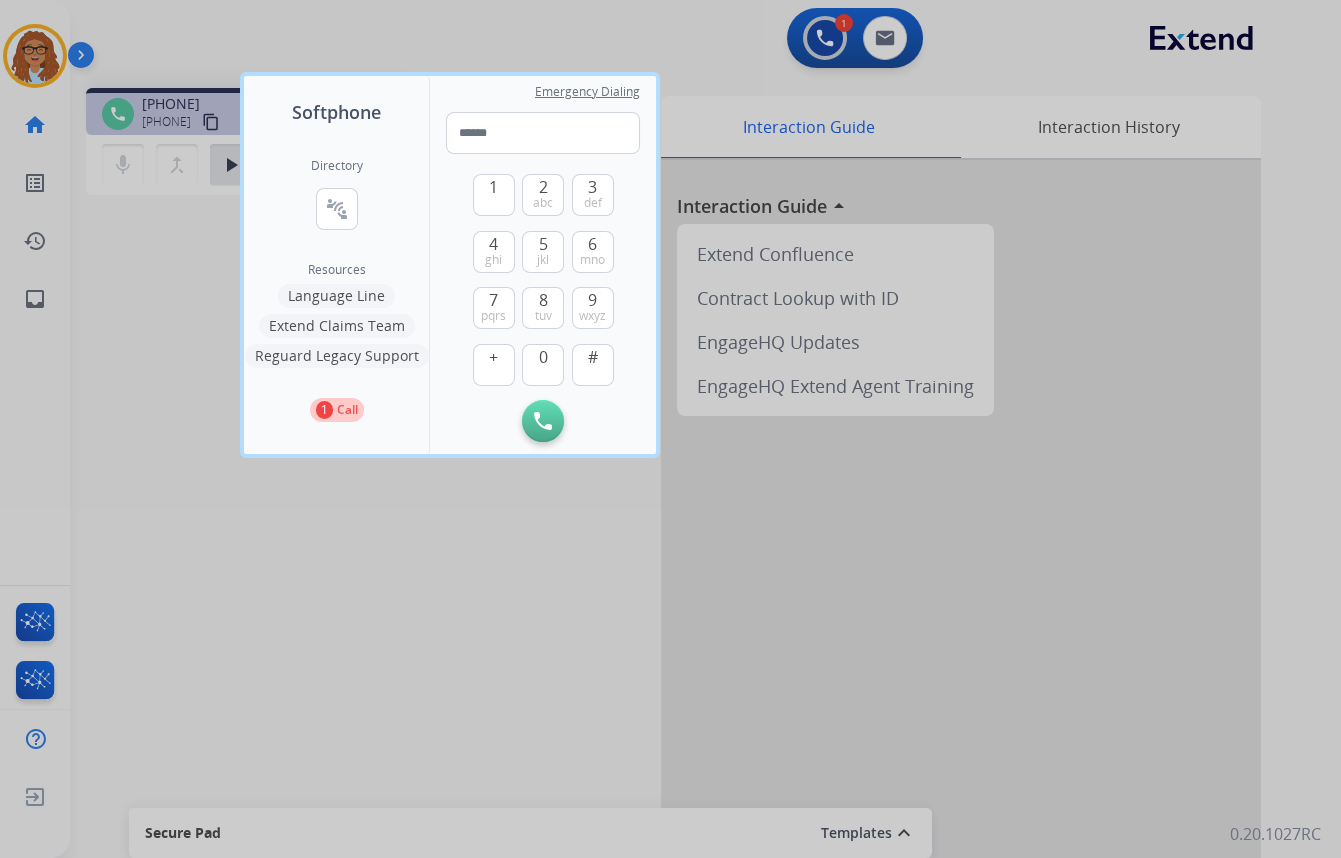 drag, startPoint x: 545, startPoint y: 33, endPoint x: 503, endPoint y: 76, distance: 60.108234 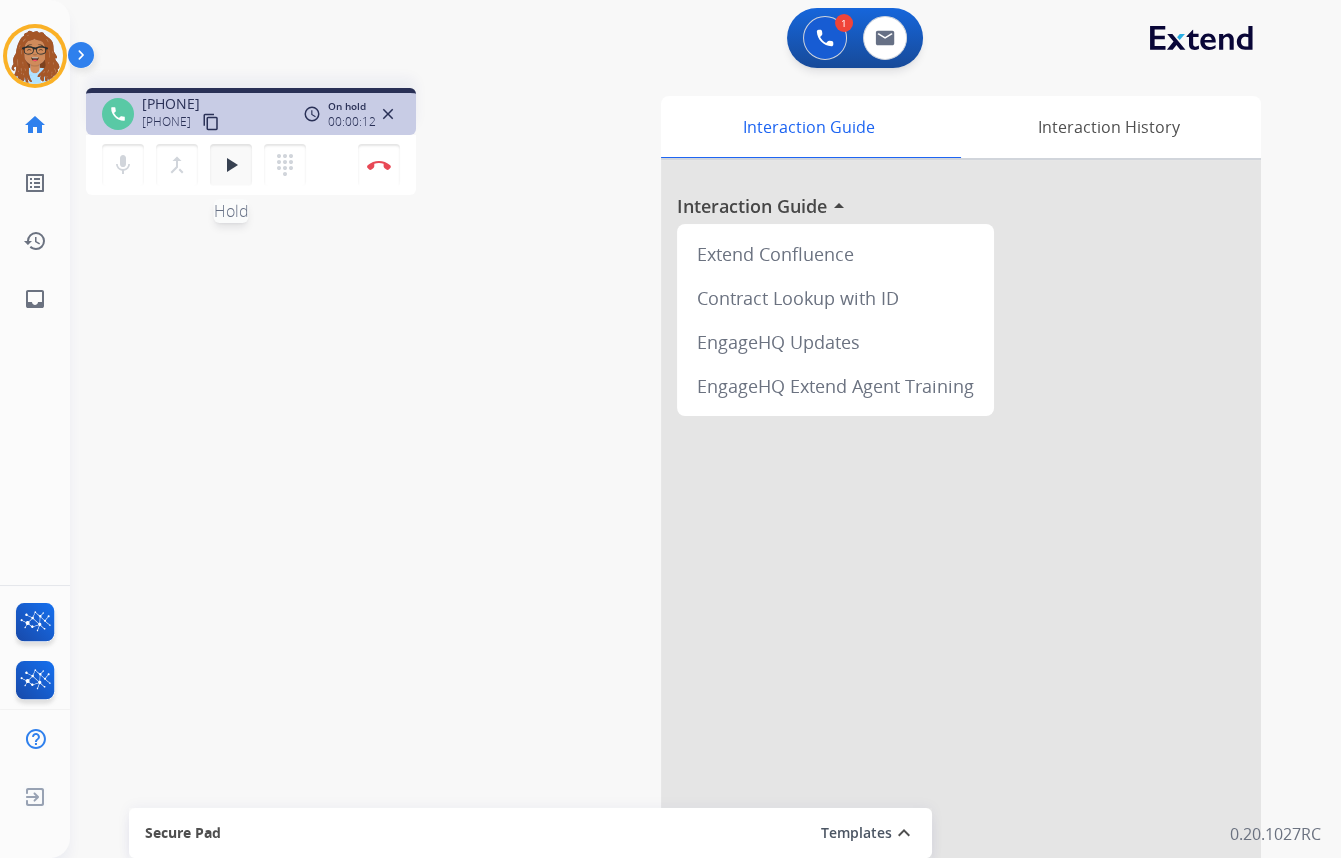 click on "play_arrow" at bounding box center [231, 165] 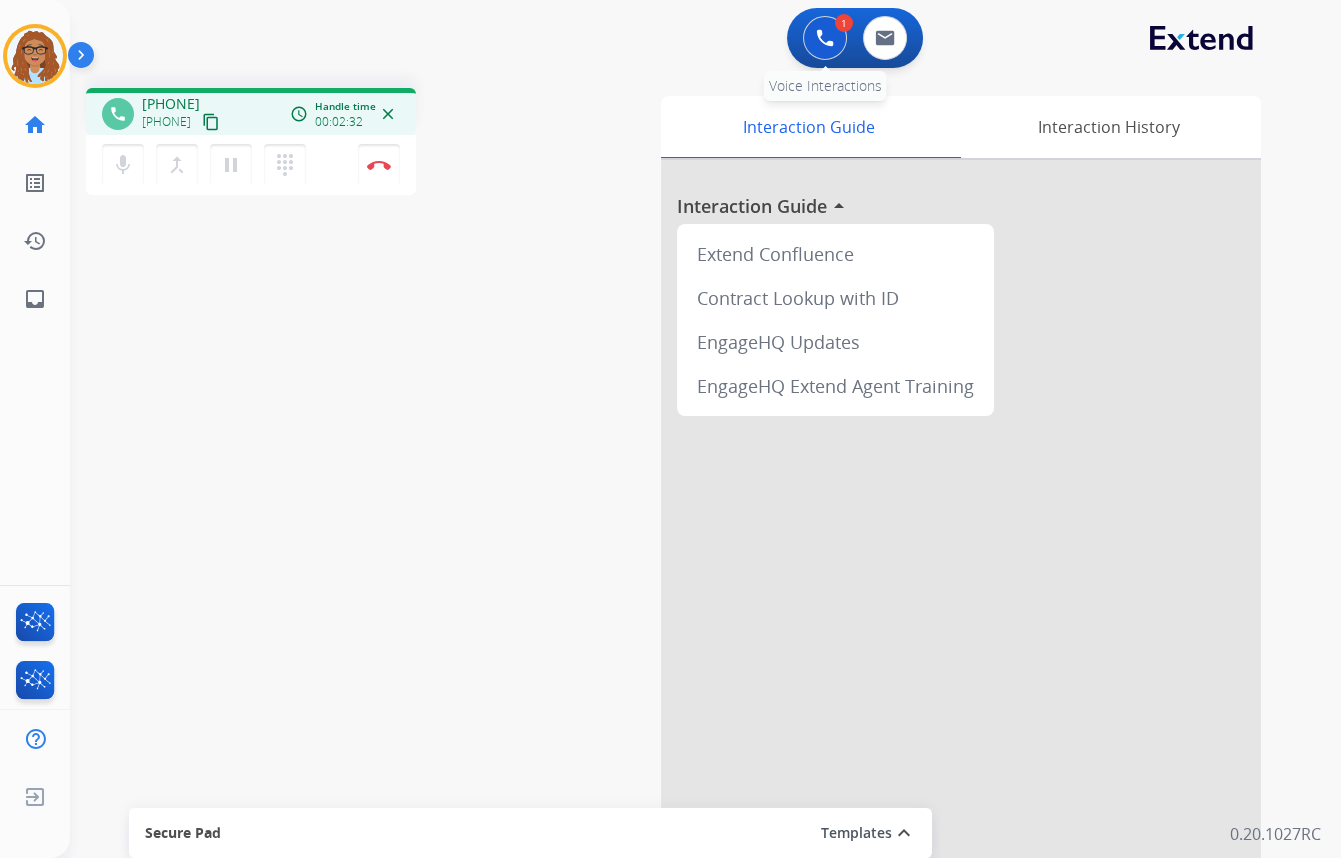 click at bounding box center (825, 38) 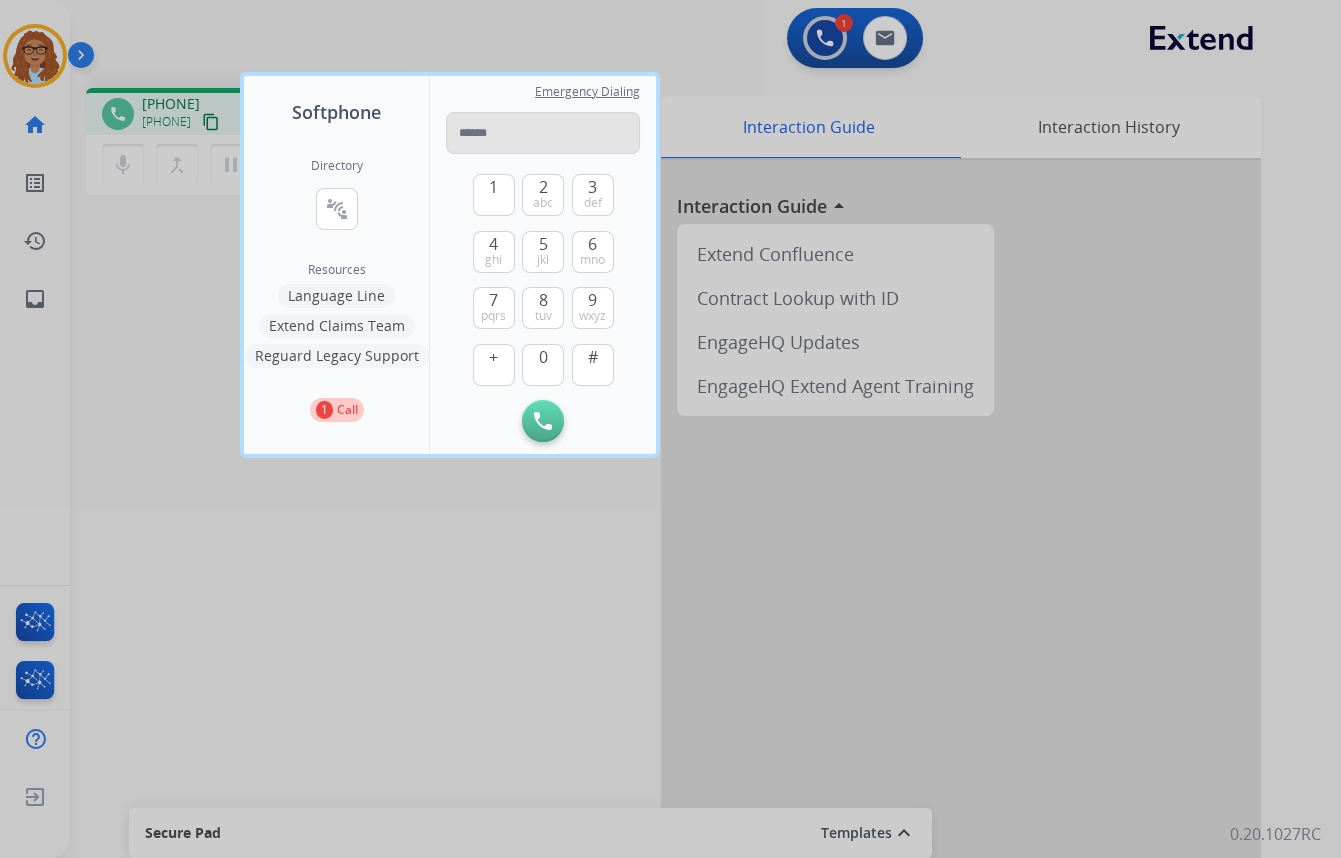 click at bounding box center [543, 133] 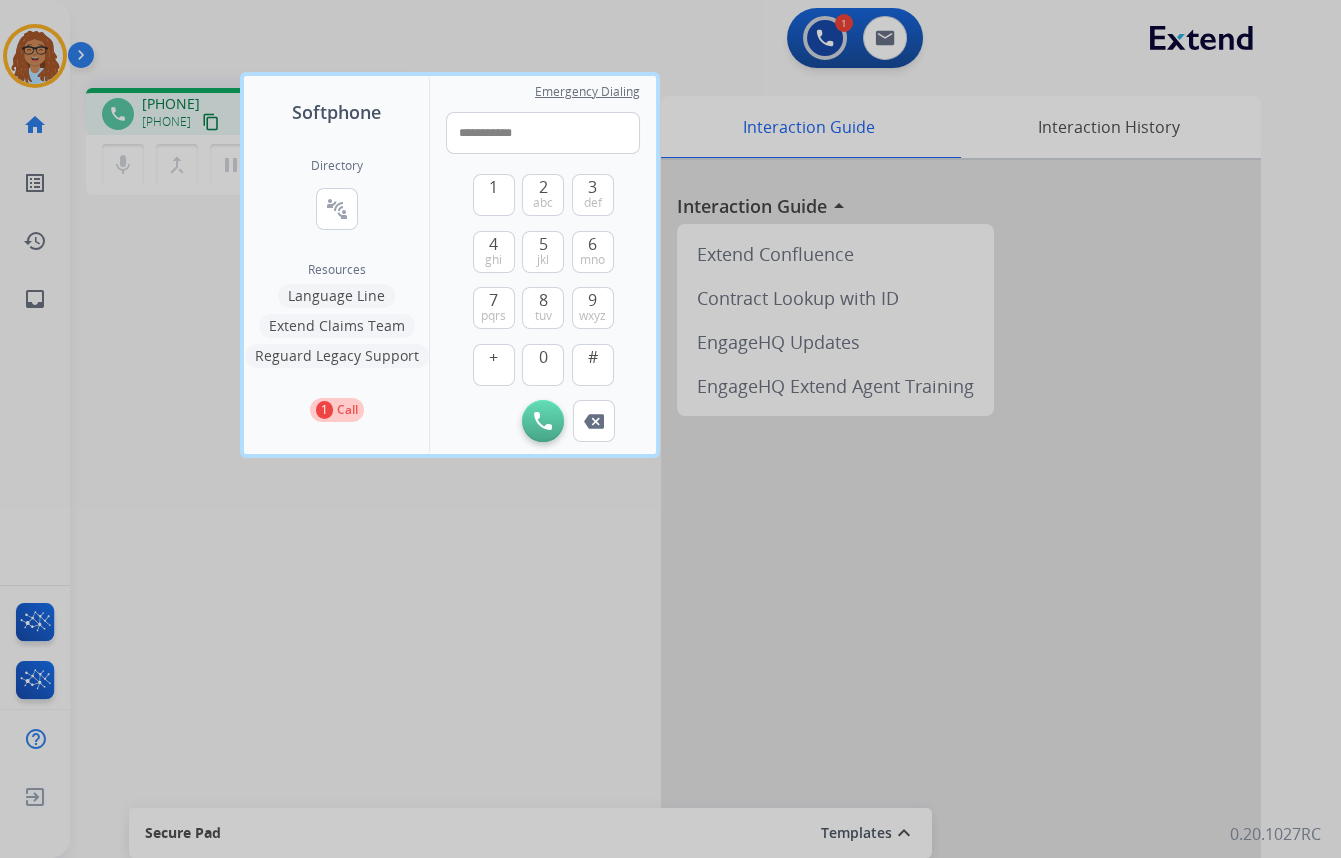 type on "**********" 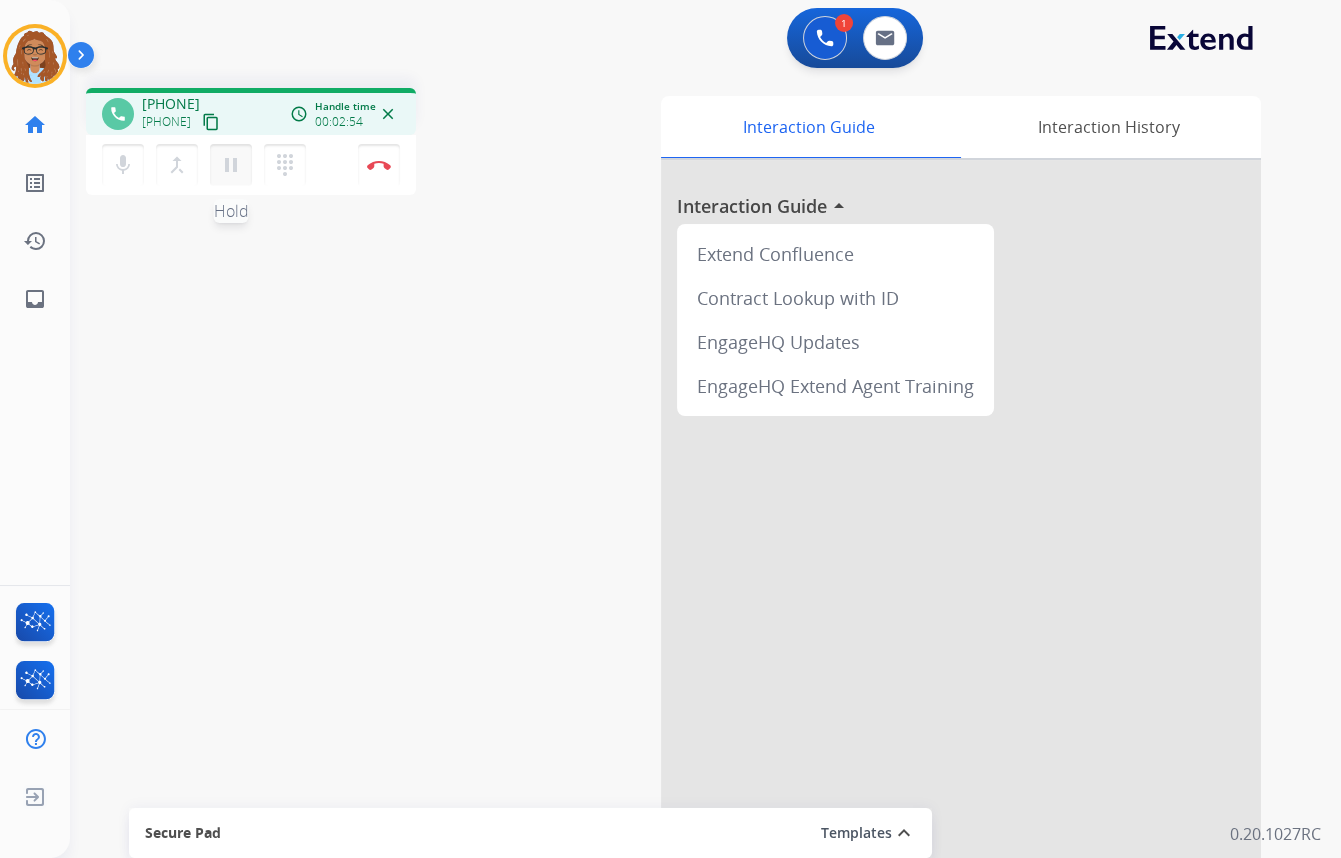 click on "pause" at bounding box center [231, 165] 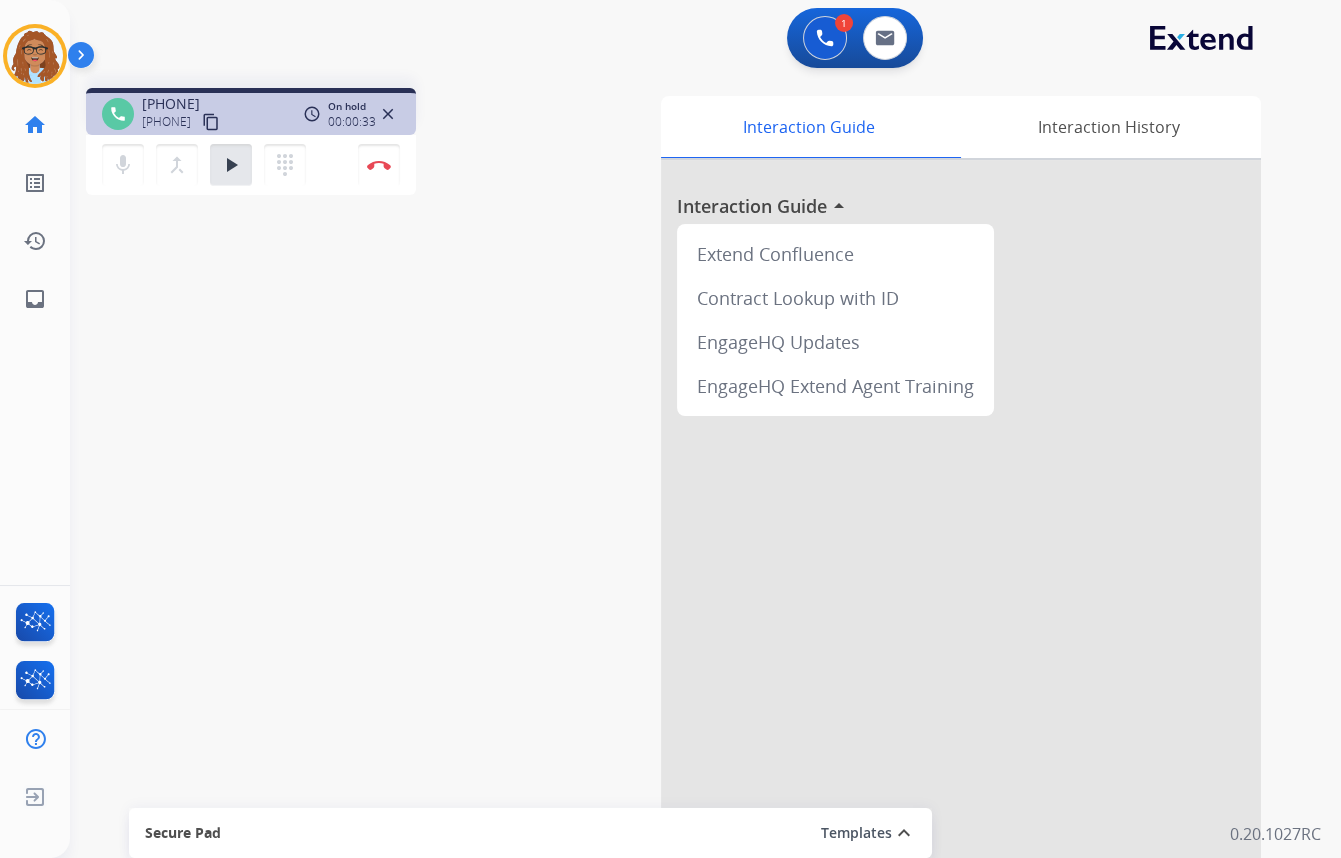 drag, startPoint x: 231, startPoint y: 175, endPoint x: 336, endPoint y: 153, distance: 107.28001 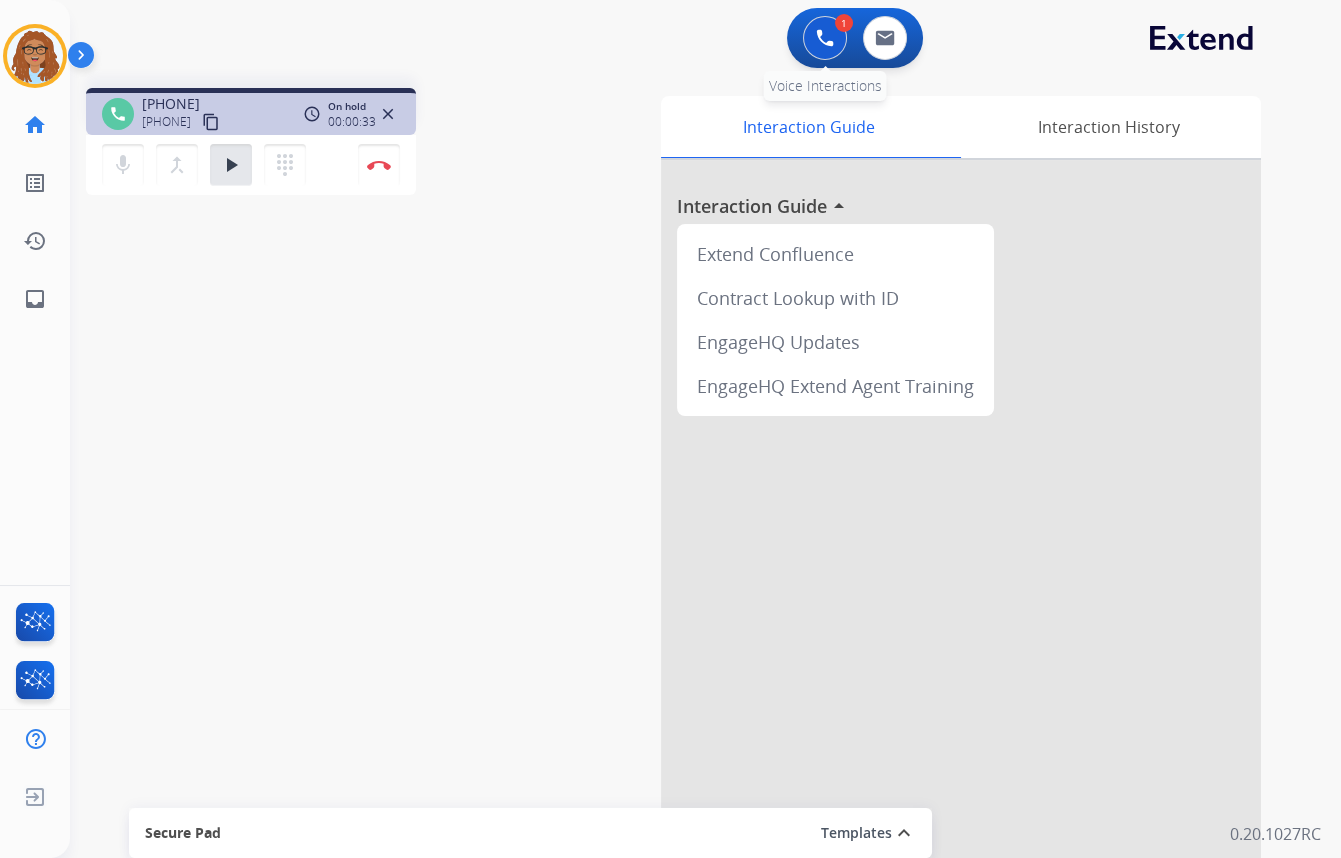click at bounding box center [825, 38] 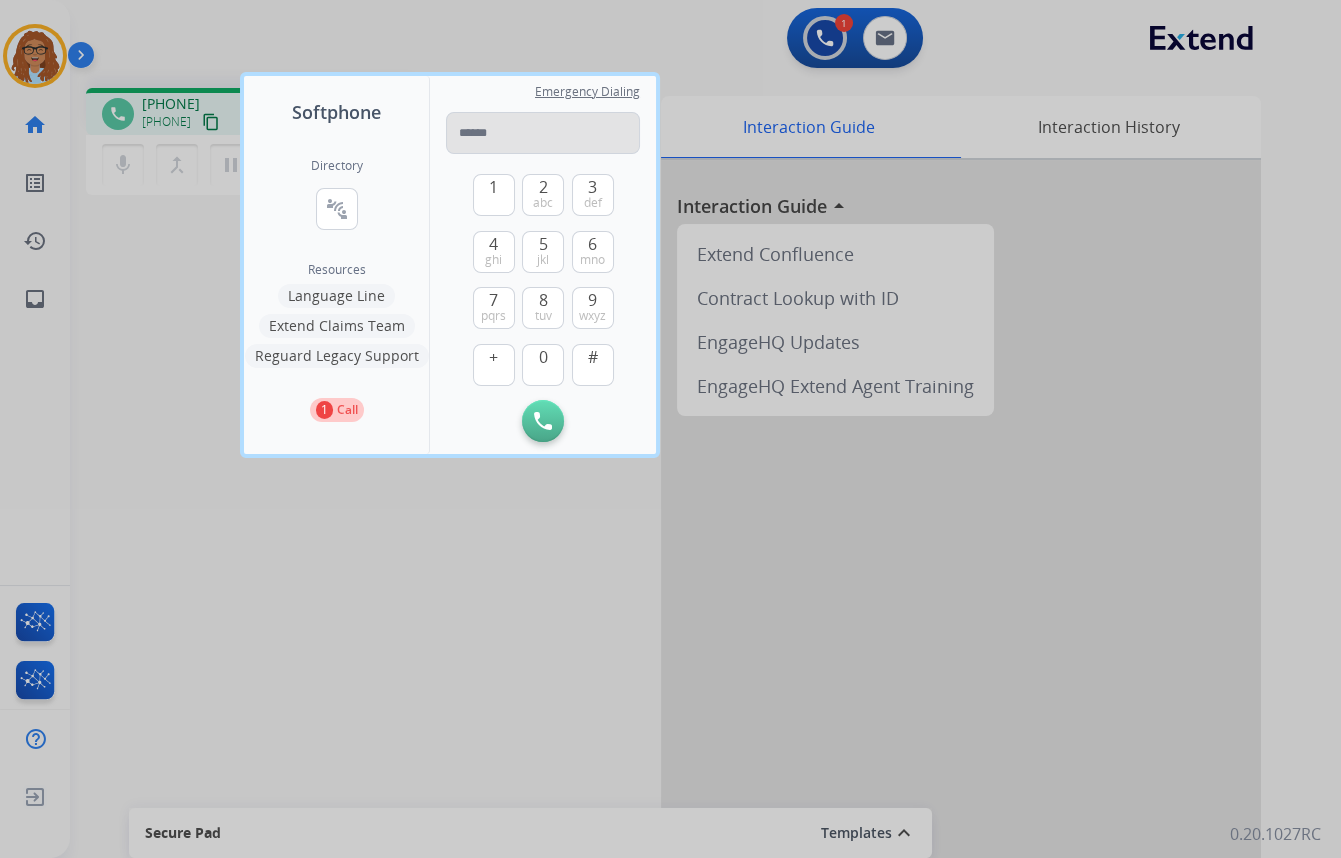 click at bounding box center [543, 133] 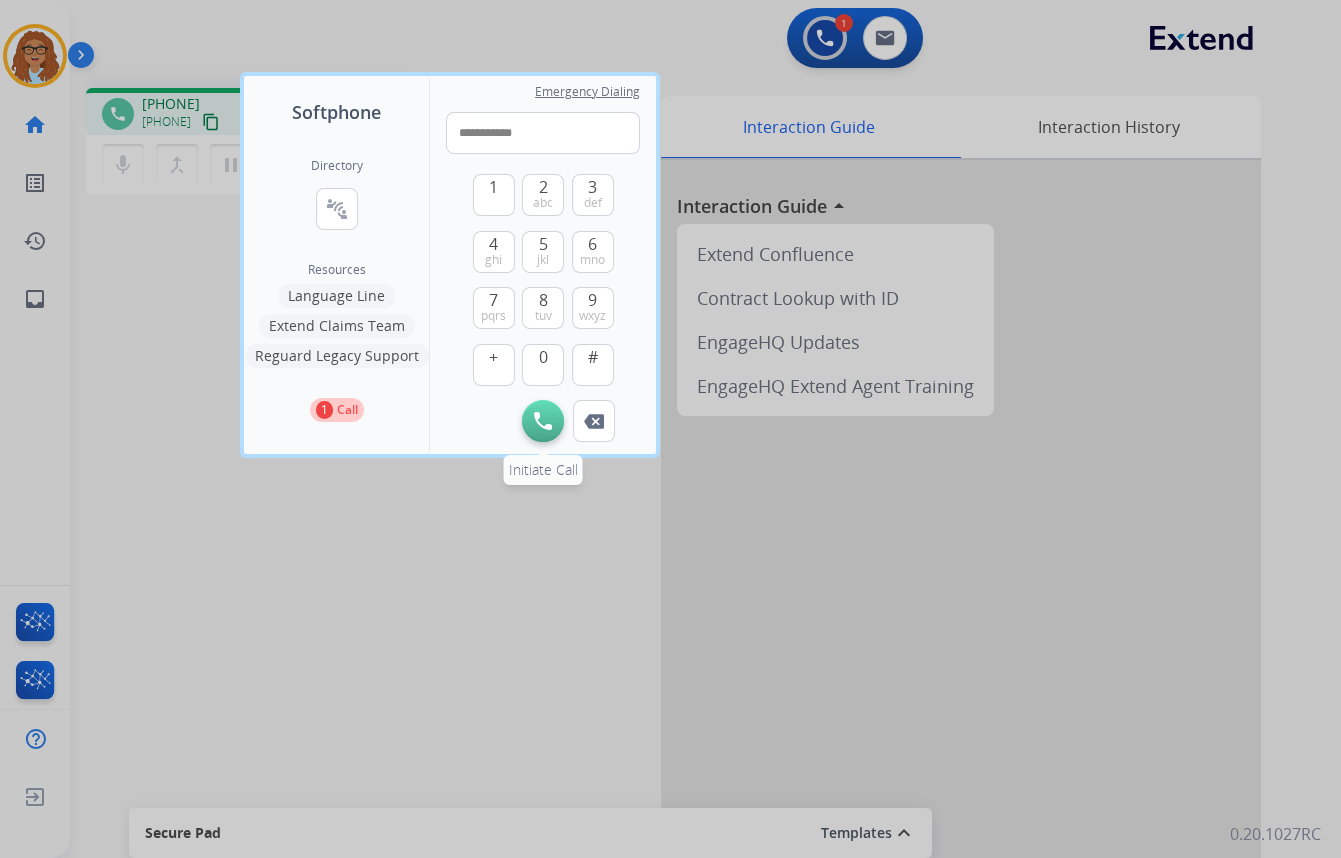type on "**********" 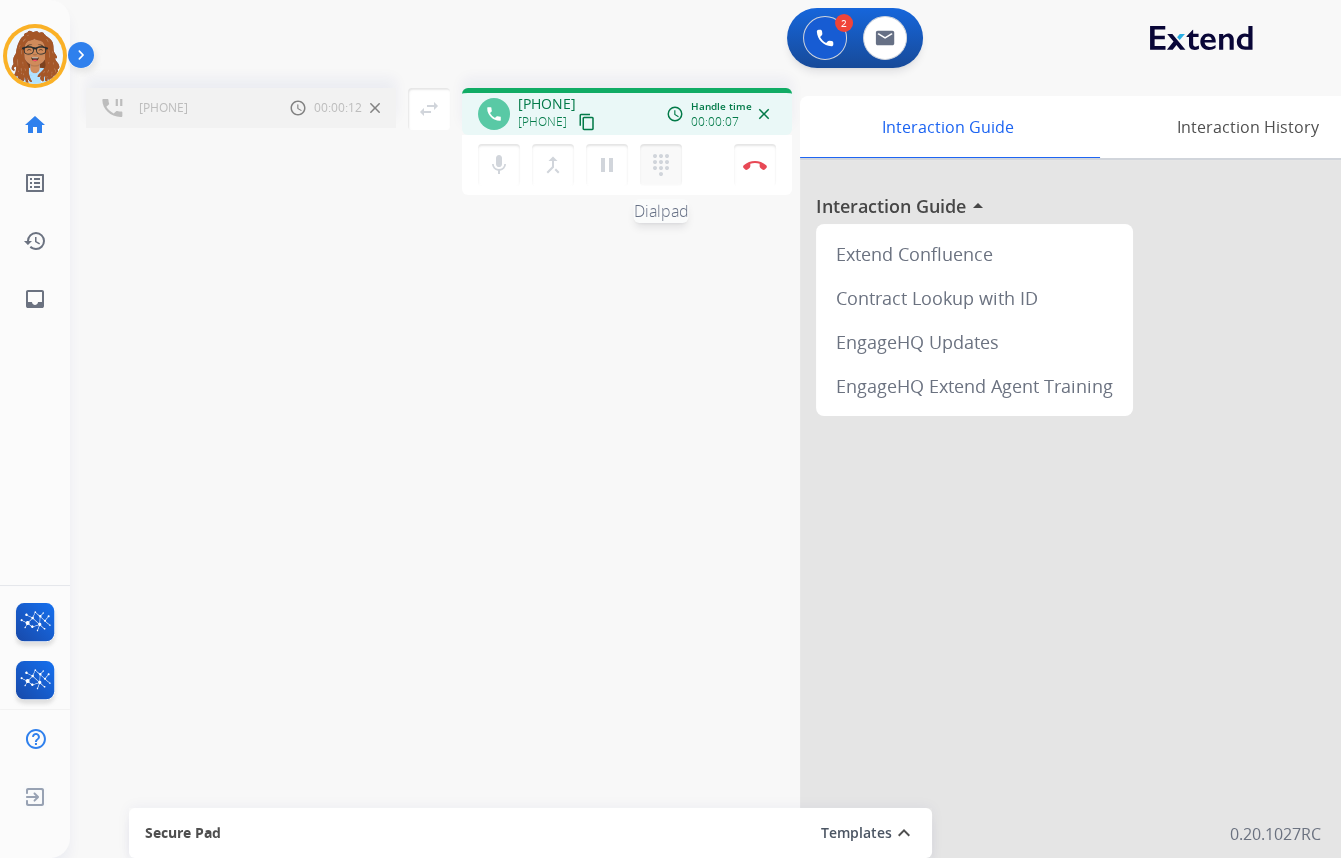 click on "dialpad Dialpad" at bounding box center (661, 165) 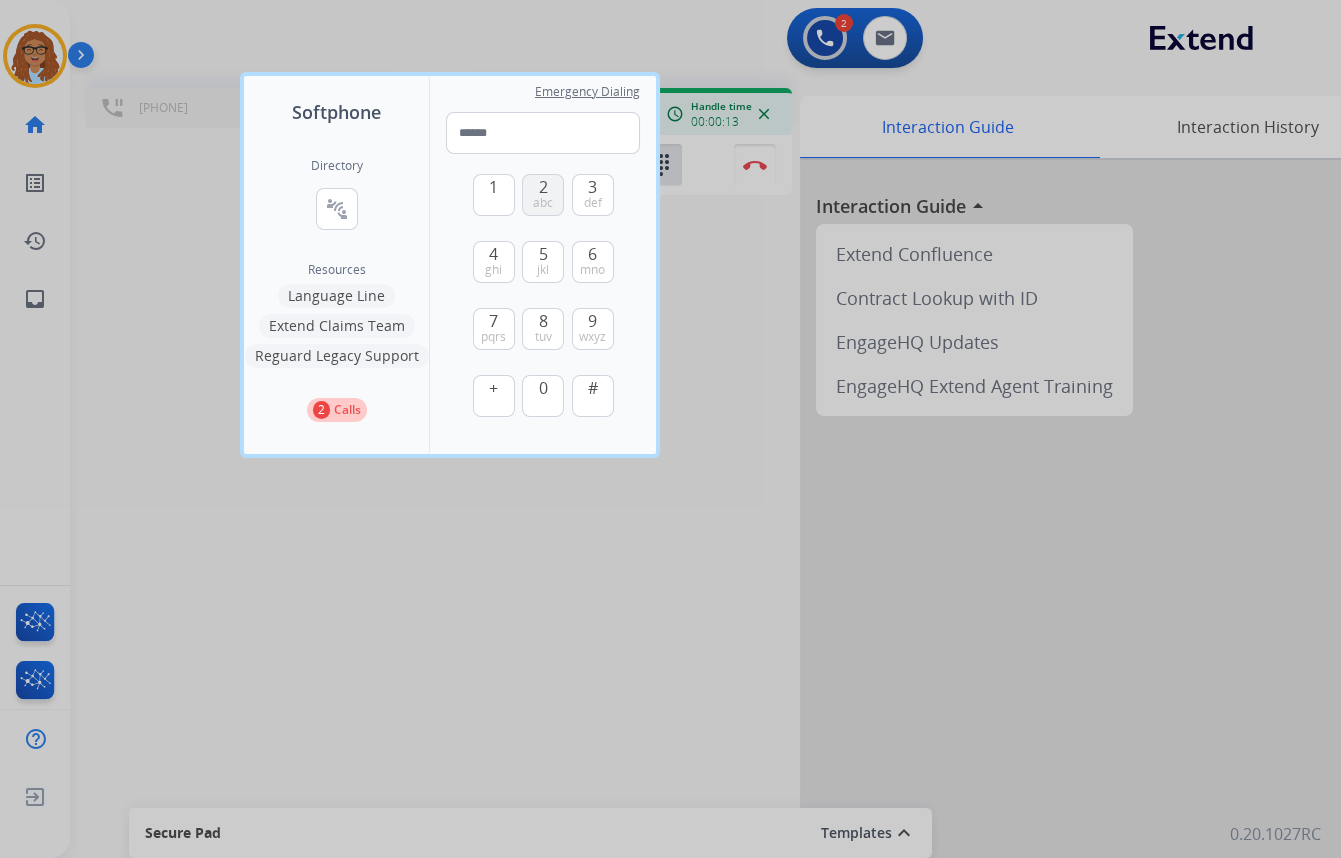 click on "abc" at bounding box center [543, 203] 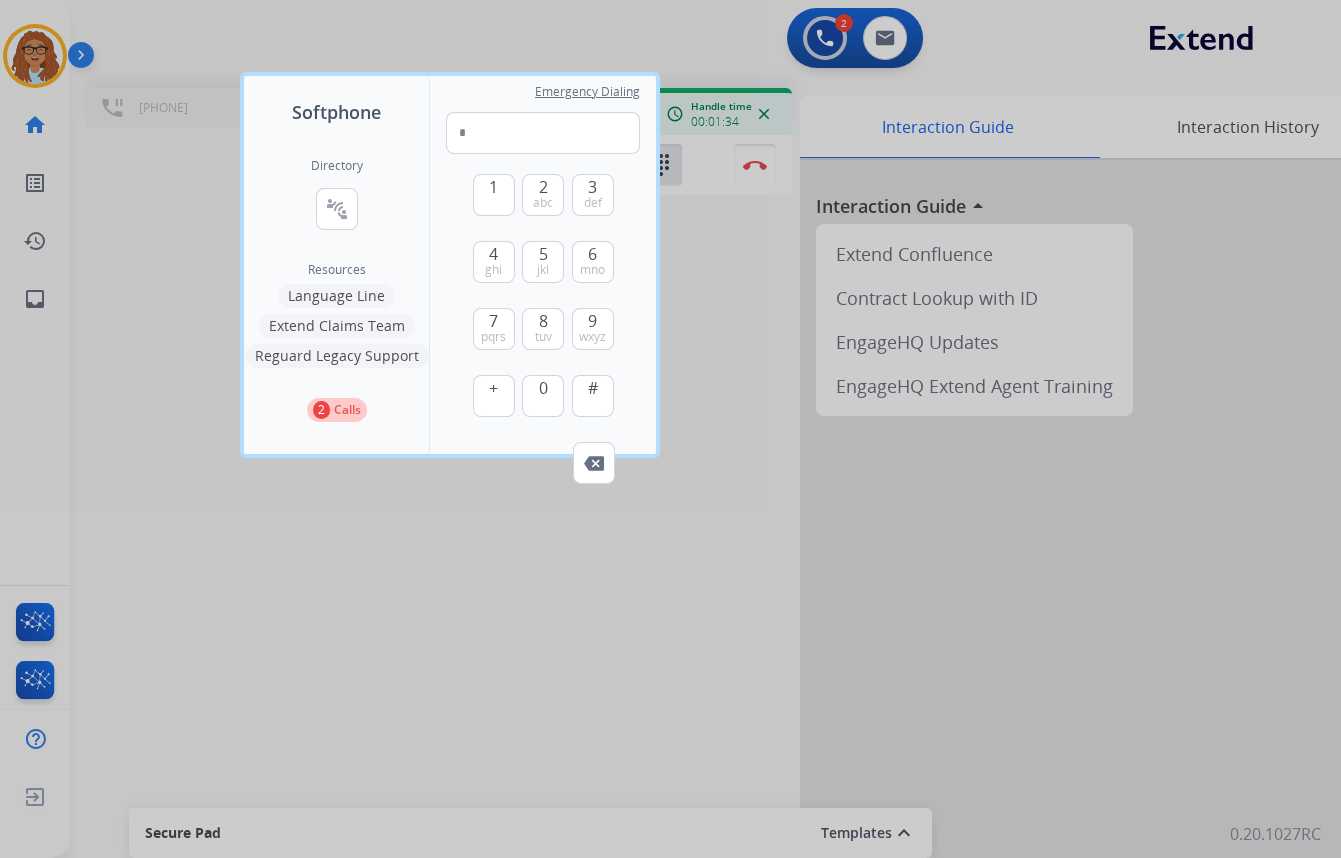 click at bounding box center (670, 429) 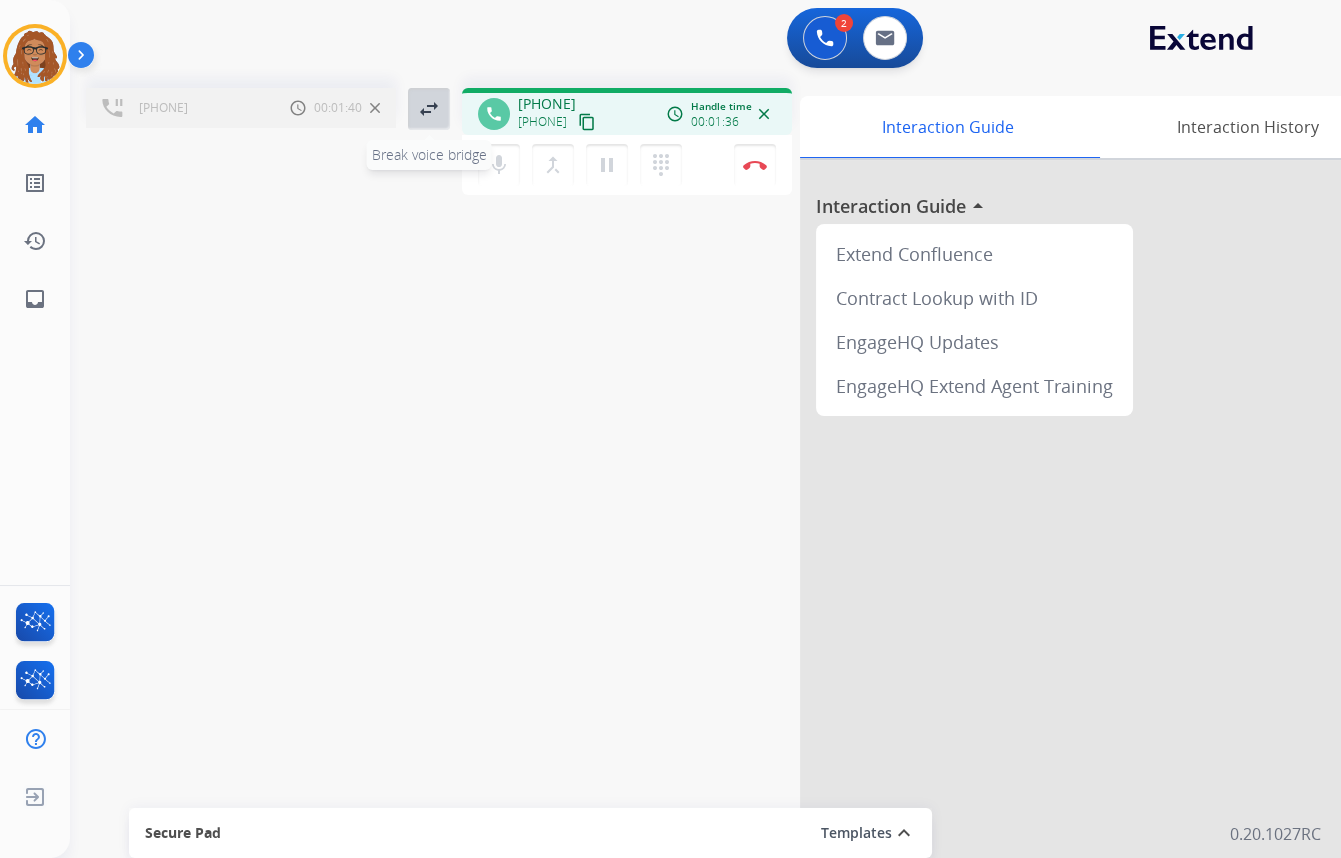 click on "swap_horiz" at bounding box center (429, 109) 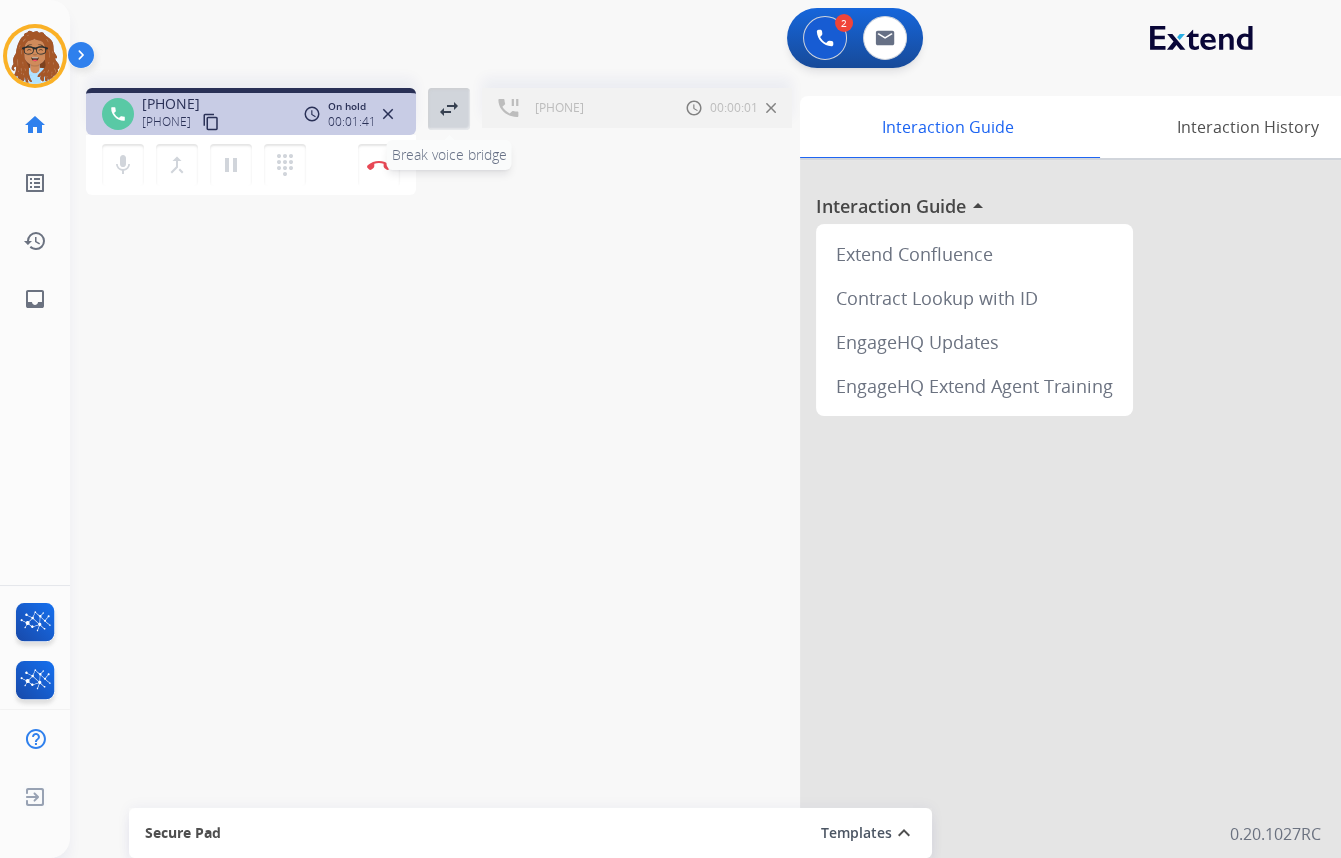 click on "swap_horiz" at bounding box center (449, 109) 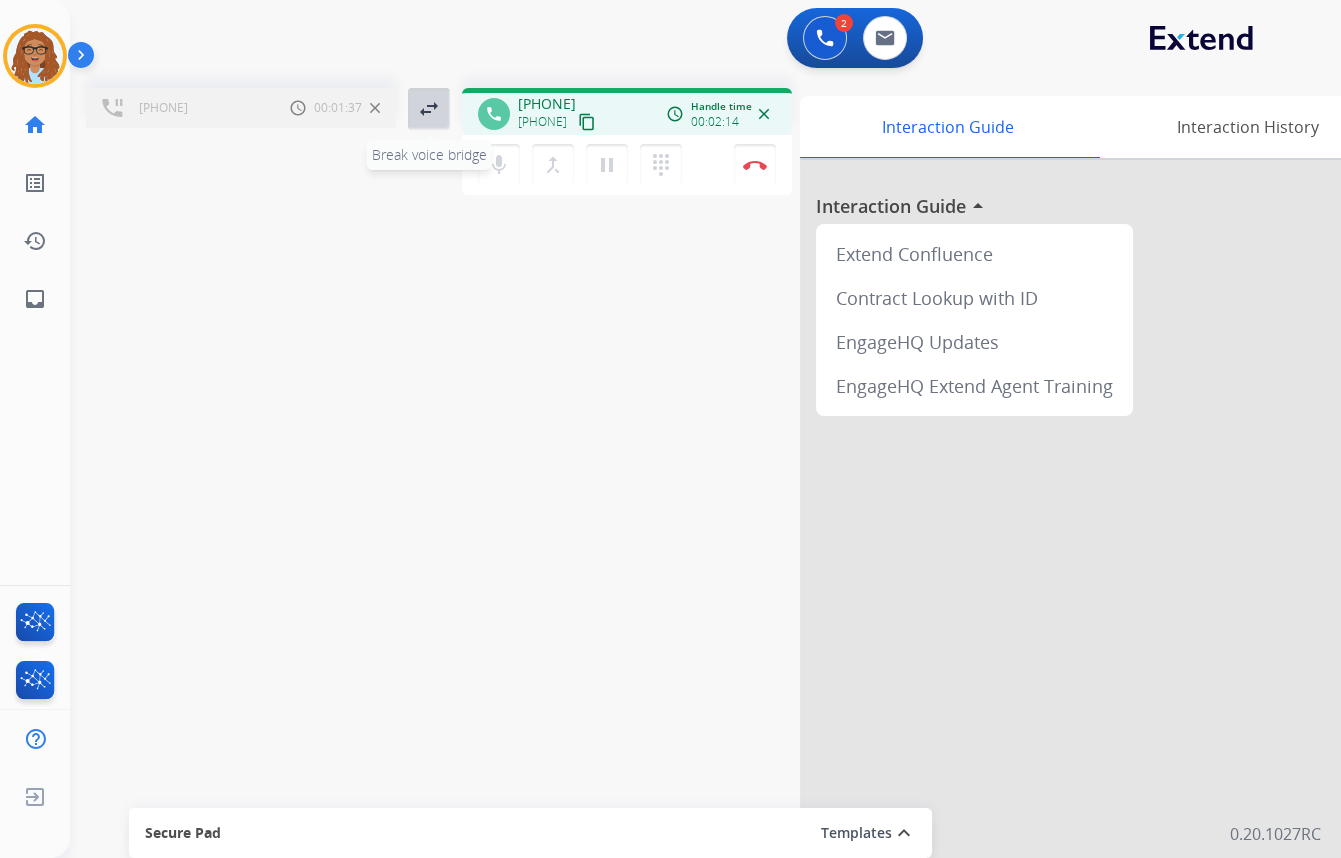 click on "swap_horiz" at bounding box center (429, 109) 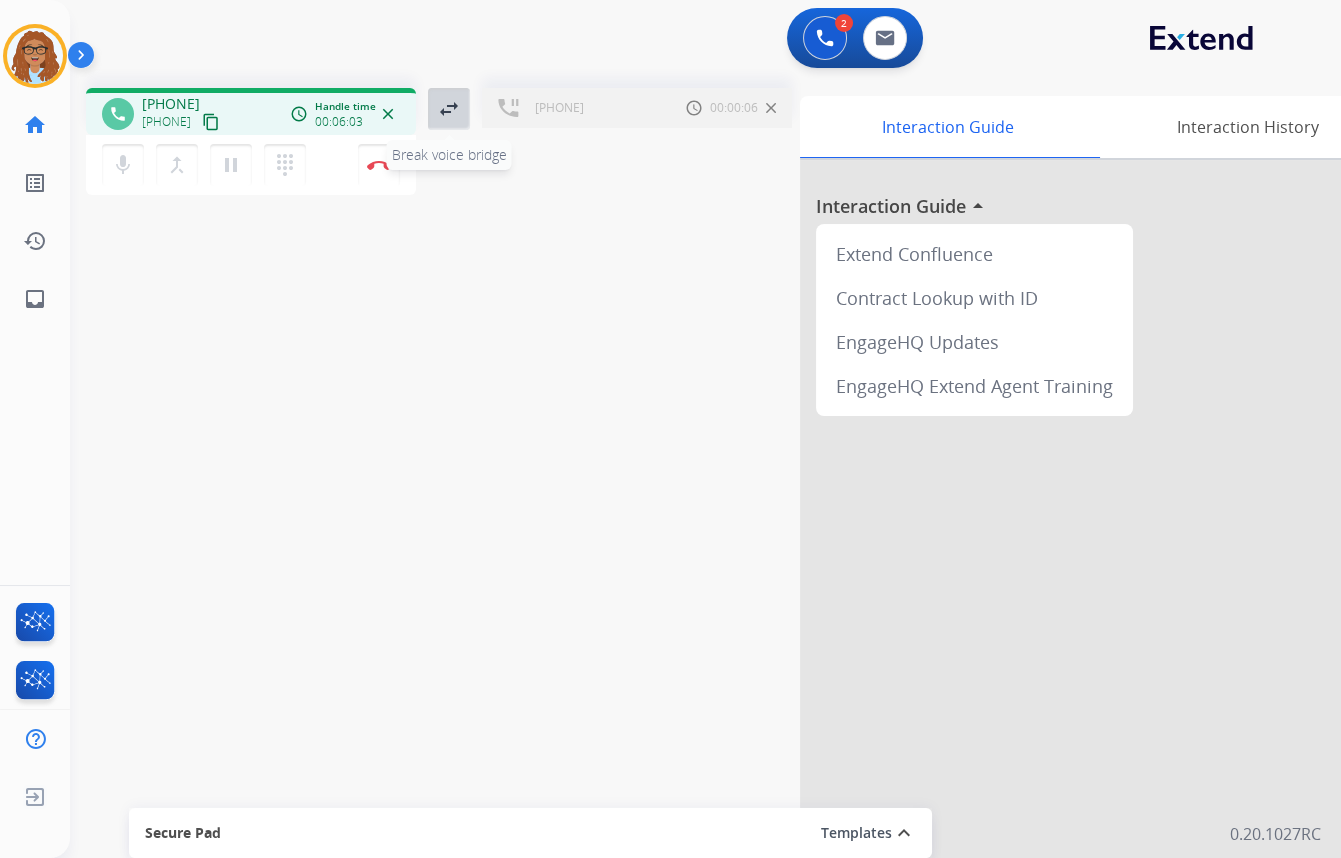 click on "swap_horiz" at bounding box center (449, 109) 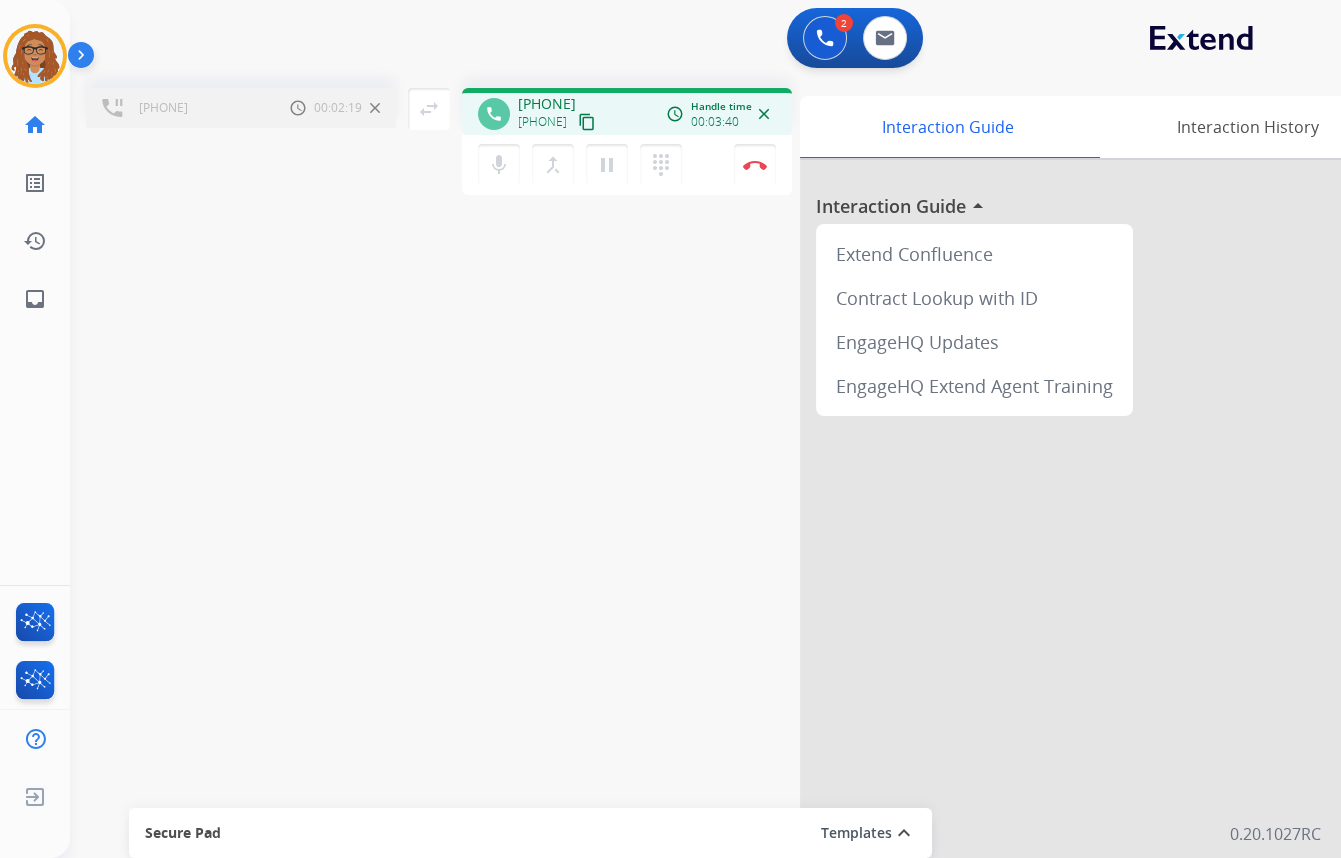 type 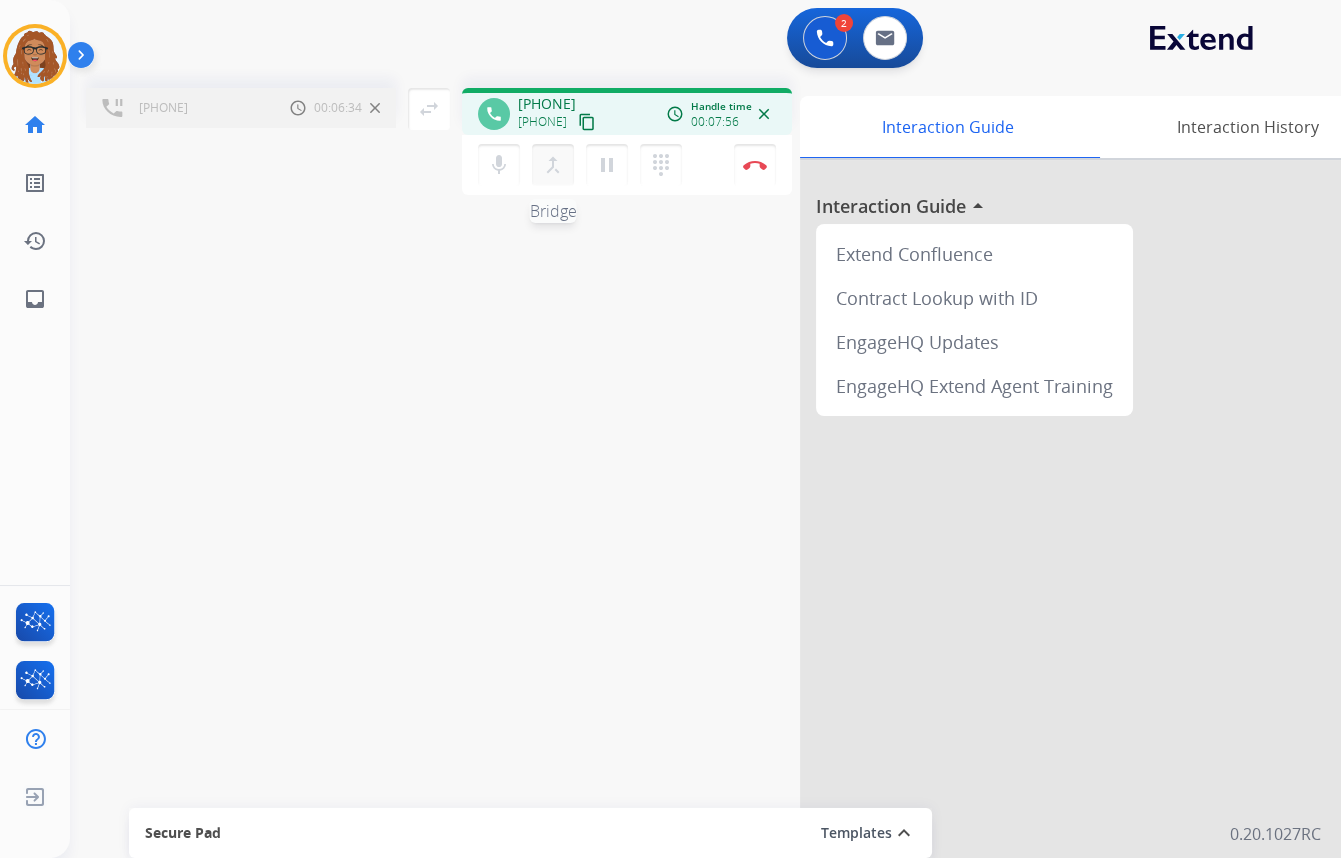 click on "merge_type" at bounding box center (553, 165) 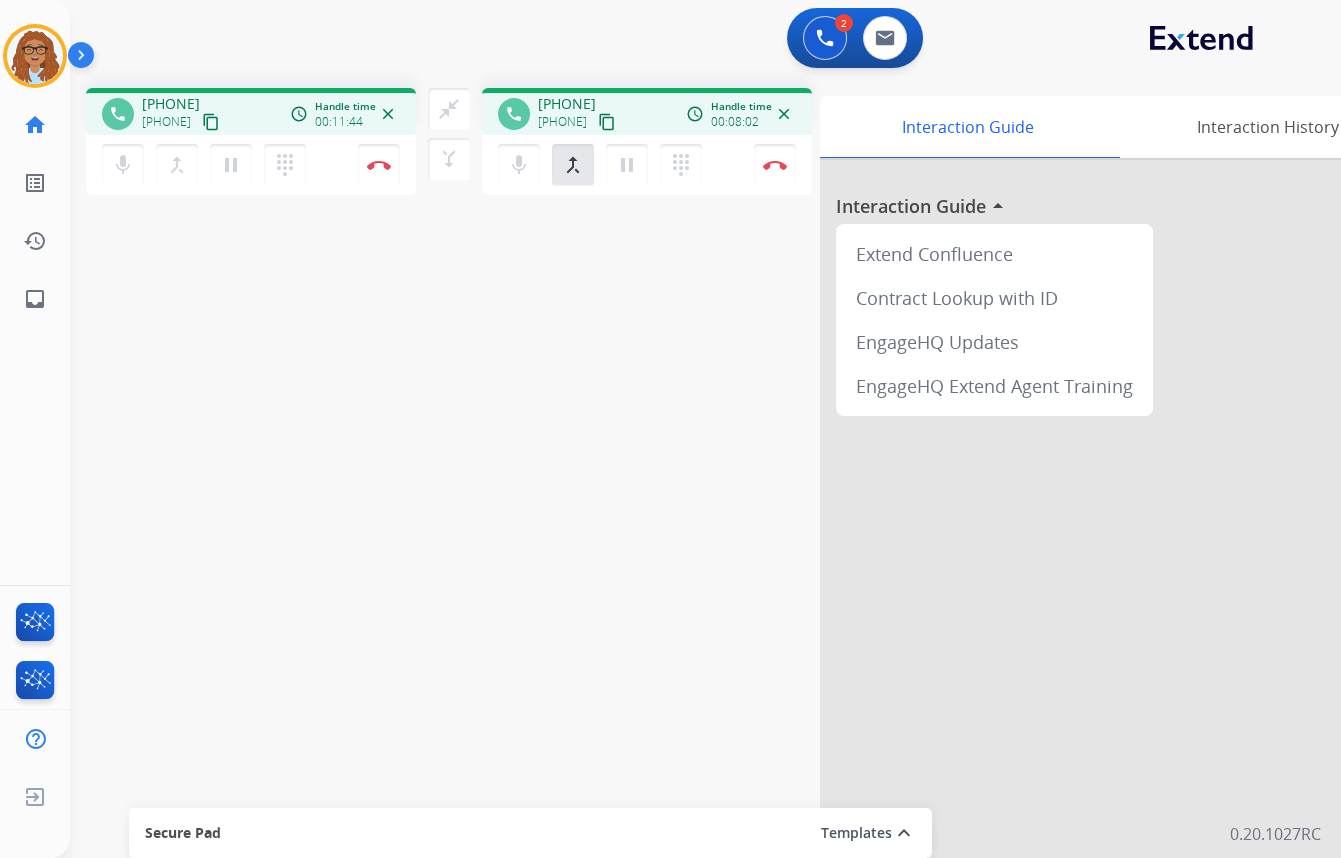 type 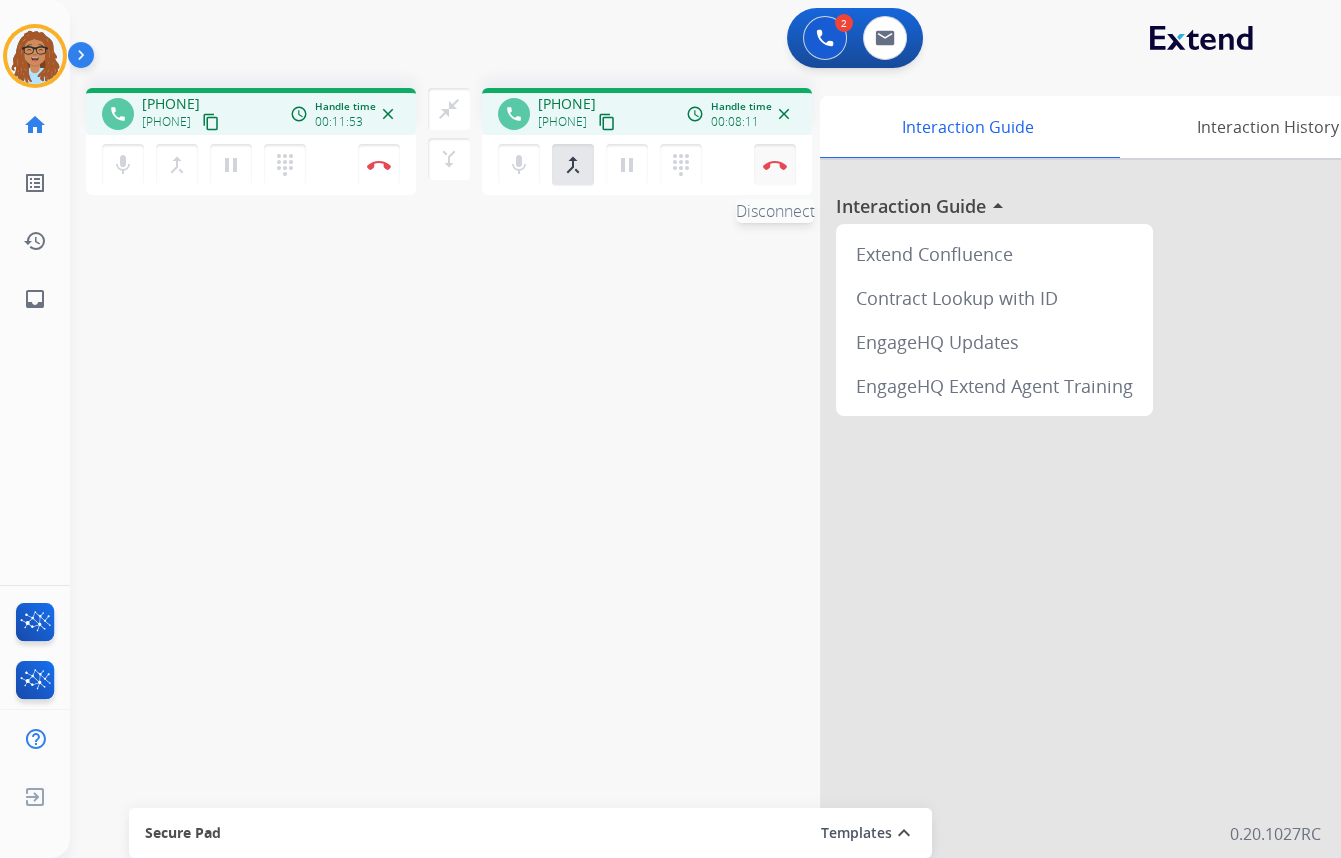 click on "Disconnect" at bounding box center [379, 165] 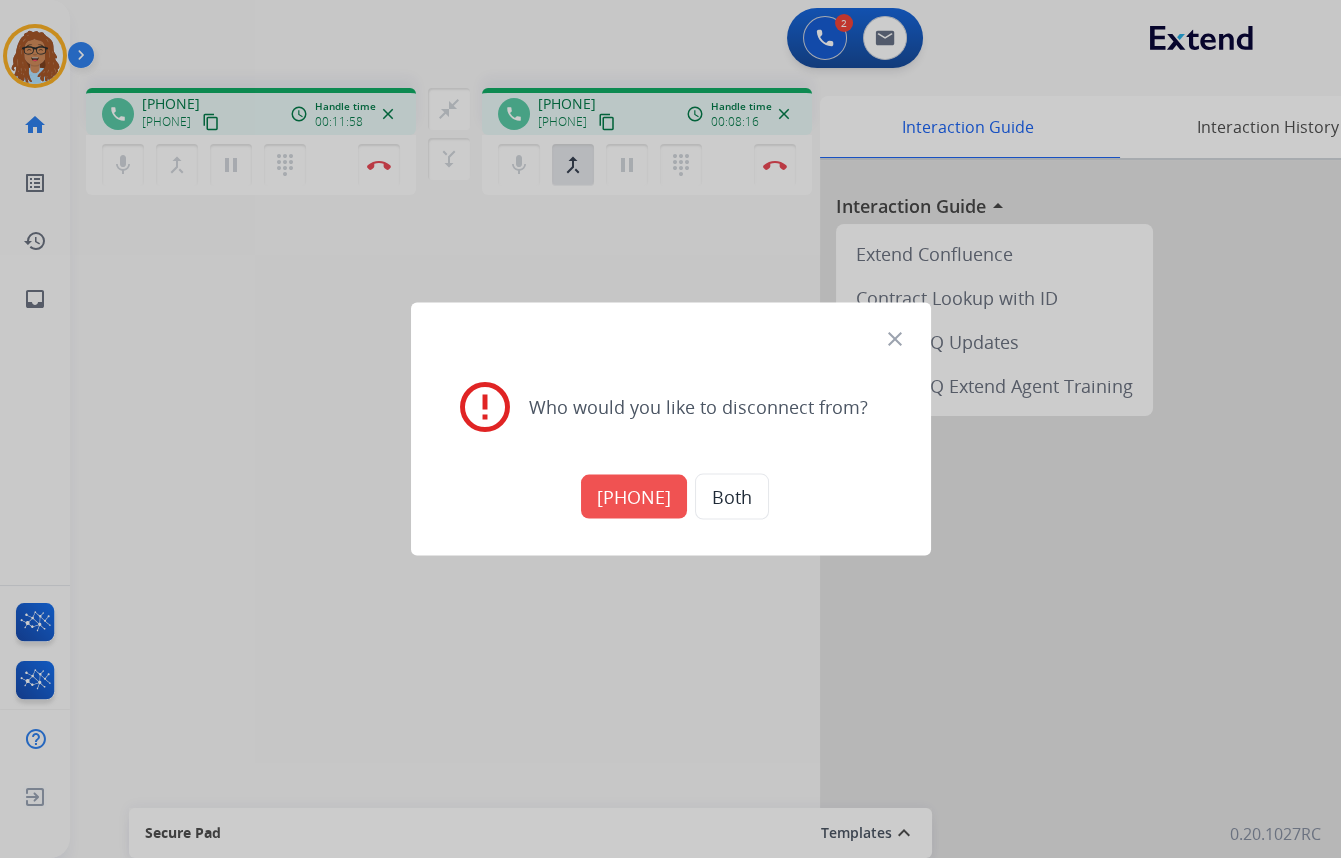 click on "Both" at bounding box center [732, 497] 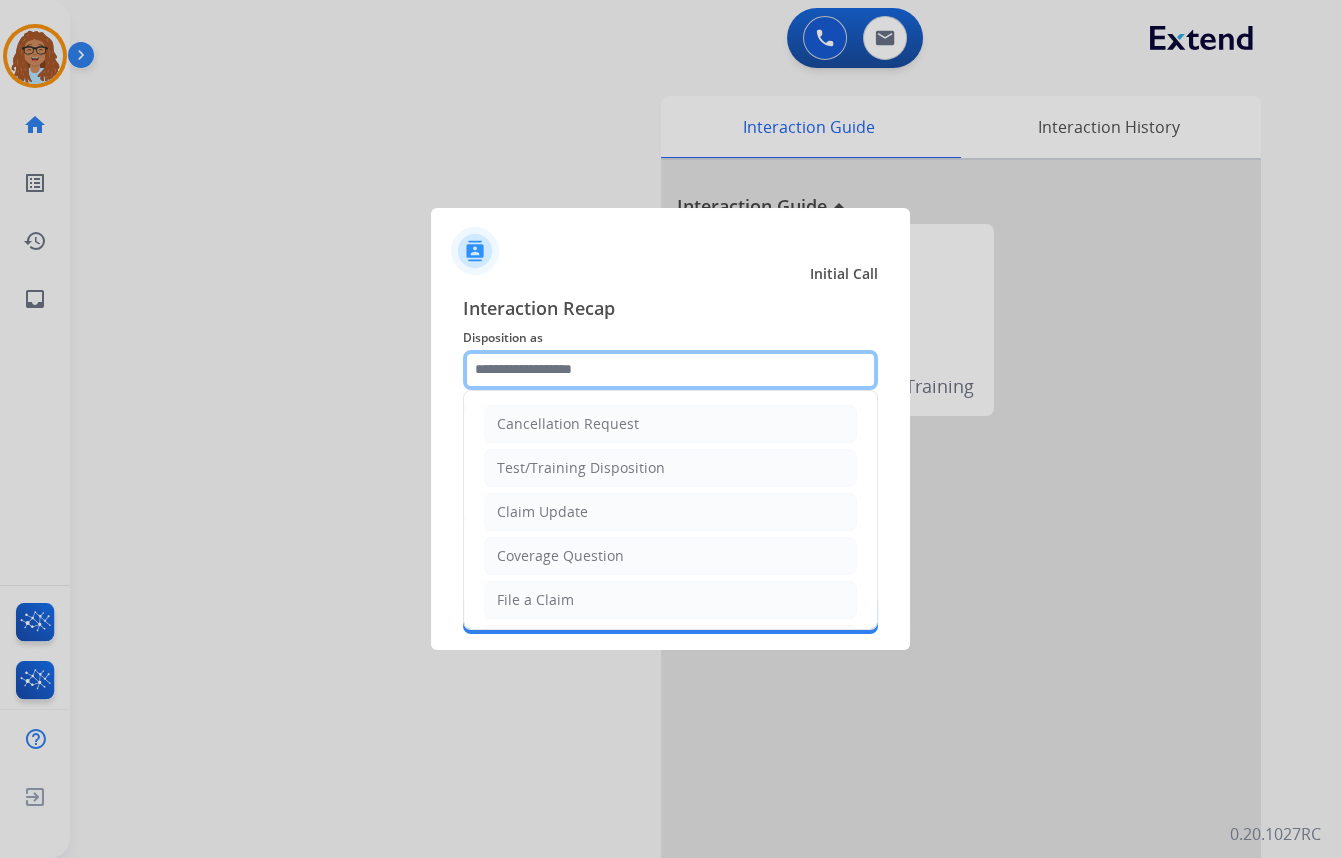 drag, startPoint x: 578, startPoint y: 365, endPoint x: 690, endPoint y: 496, distance: 172.35138 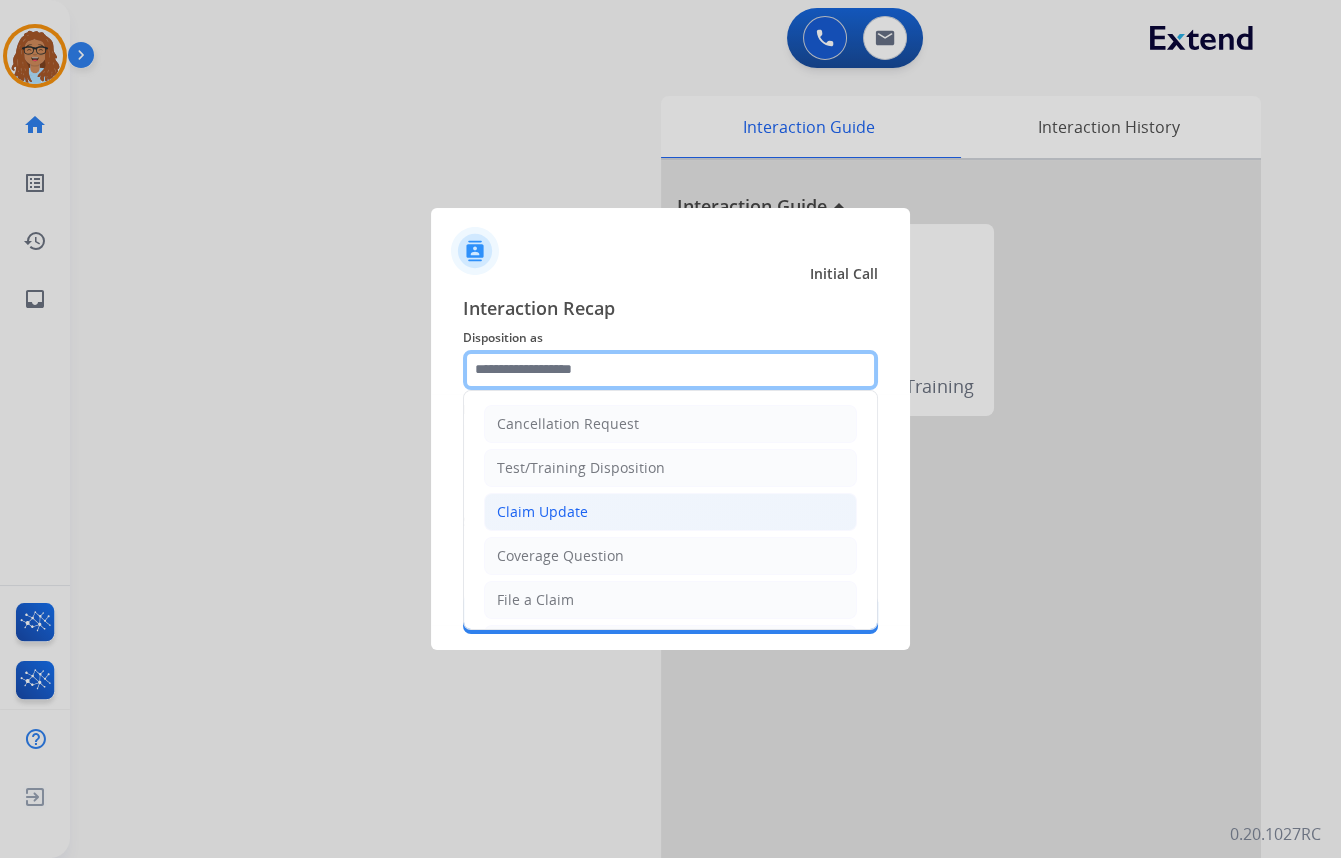 click 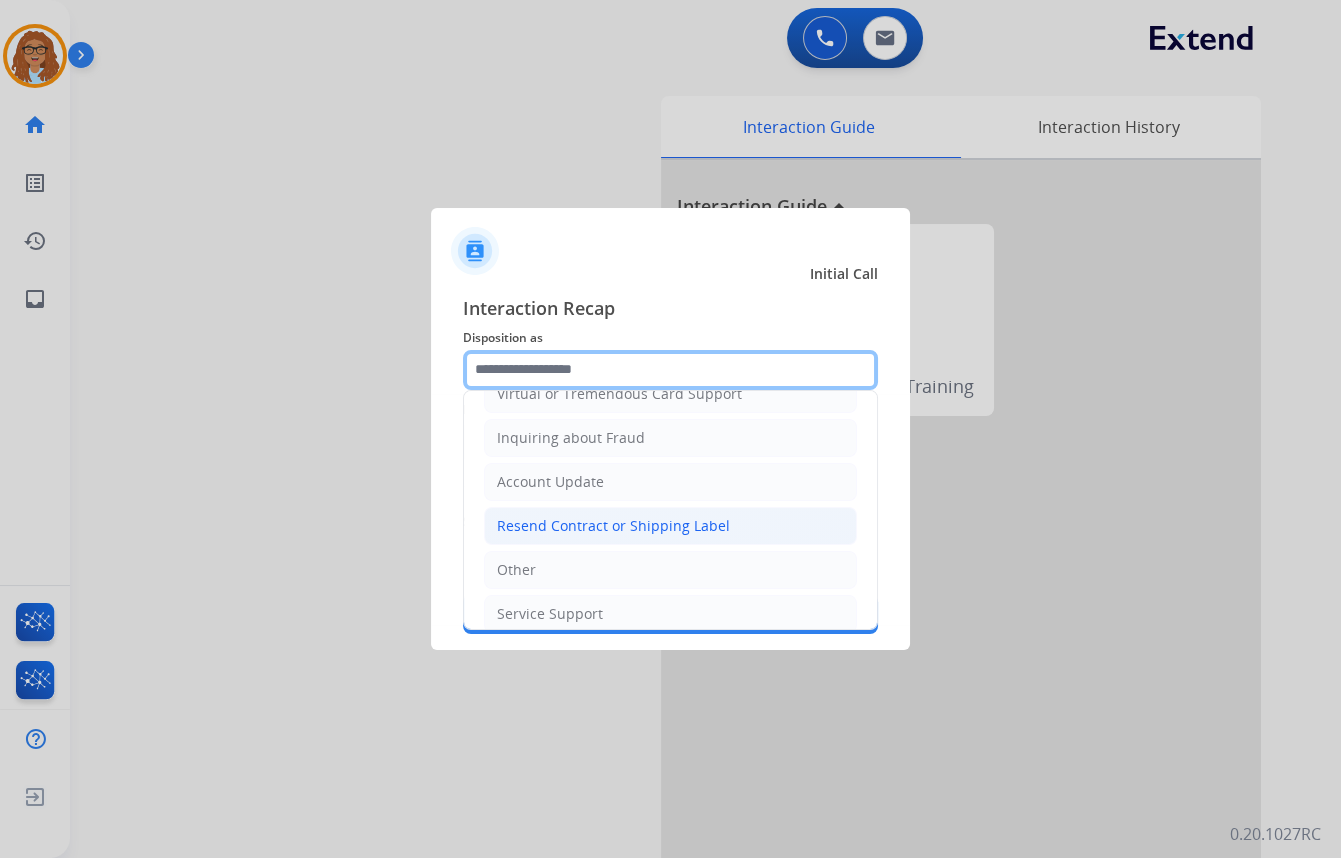 scroll, scrollTop: 309, scrollLeft: 0, axis: vertical 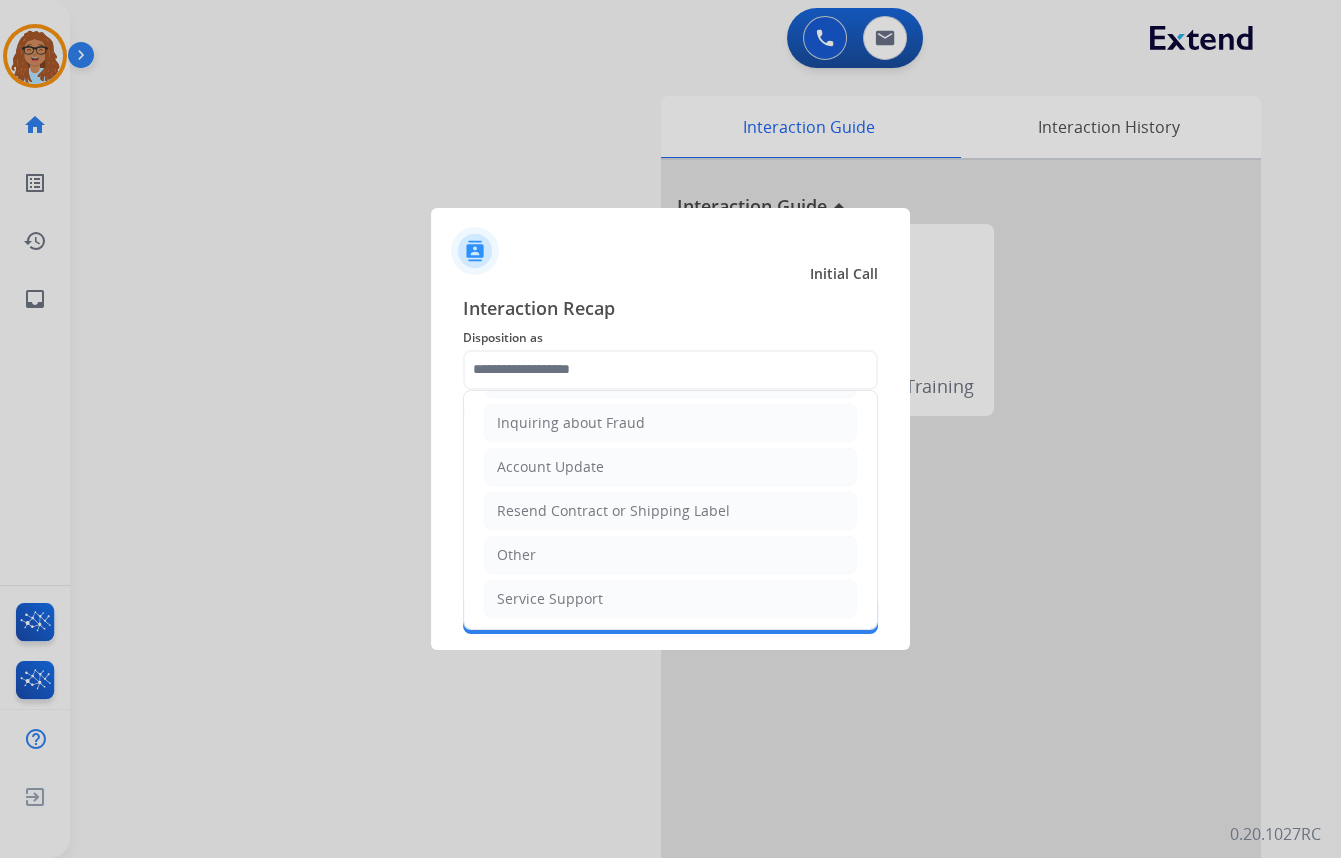 drag, startPoint x: 556, startPoint y: 557, endPoint x: 604, endPoint y: 499, distance: 75.28612 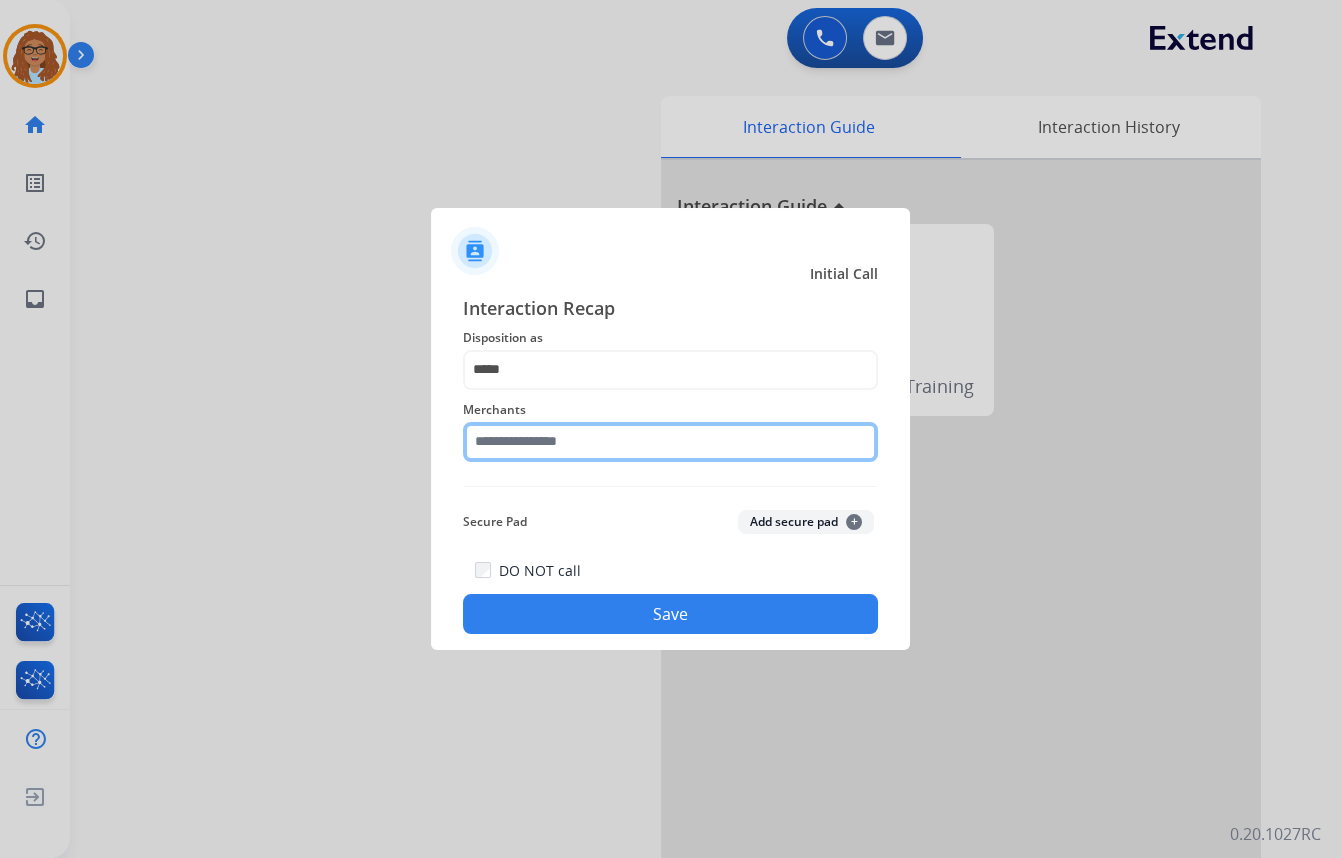 click 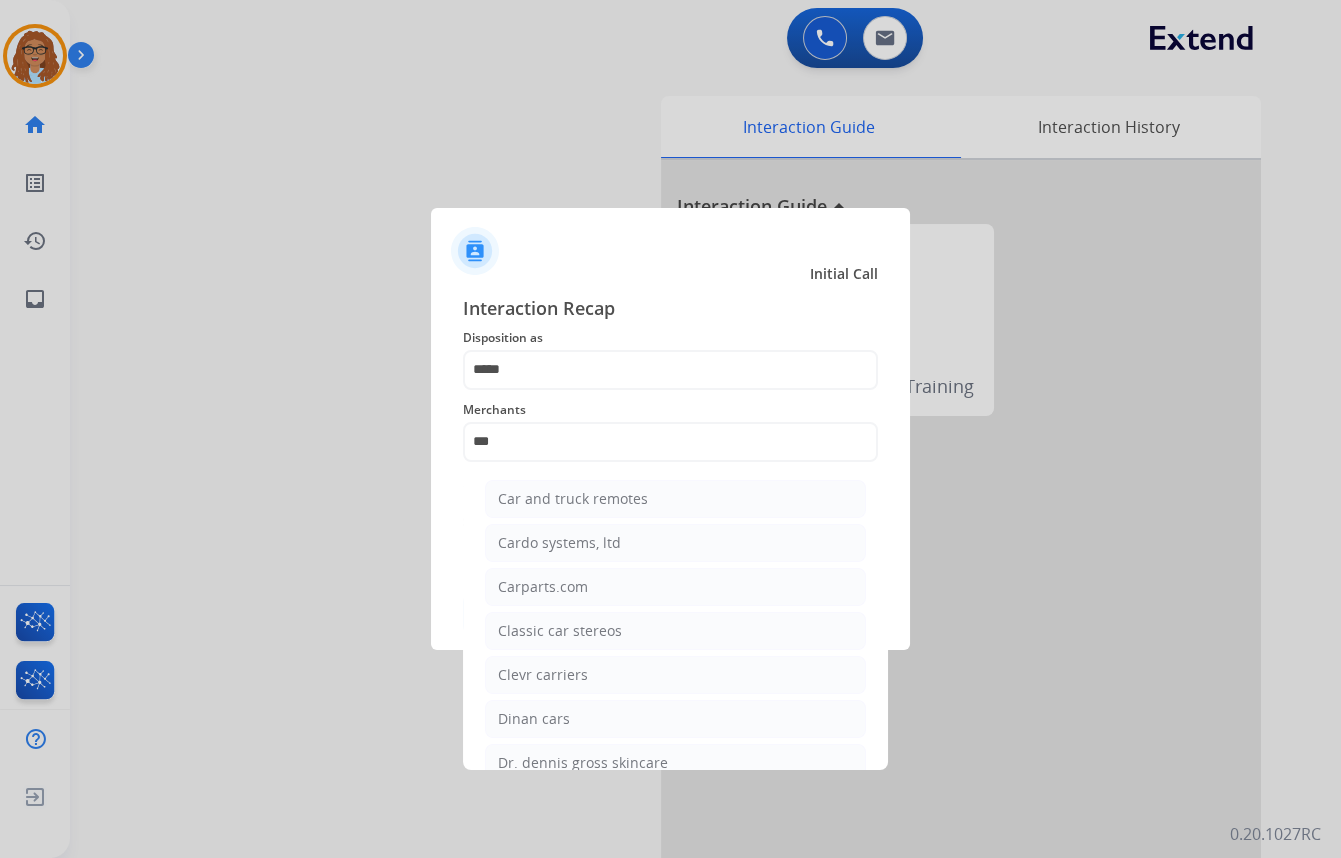drag, startPoint x: 566, startPoint y: 578, endPoint x: 602, endPoint y: 584, distance: 36.496574 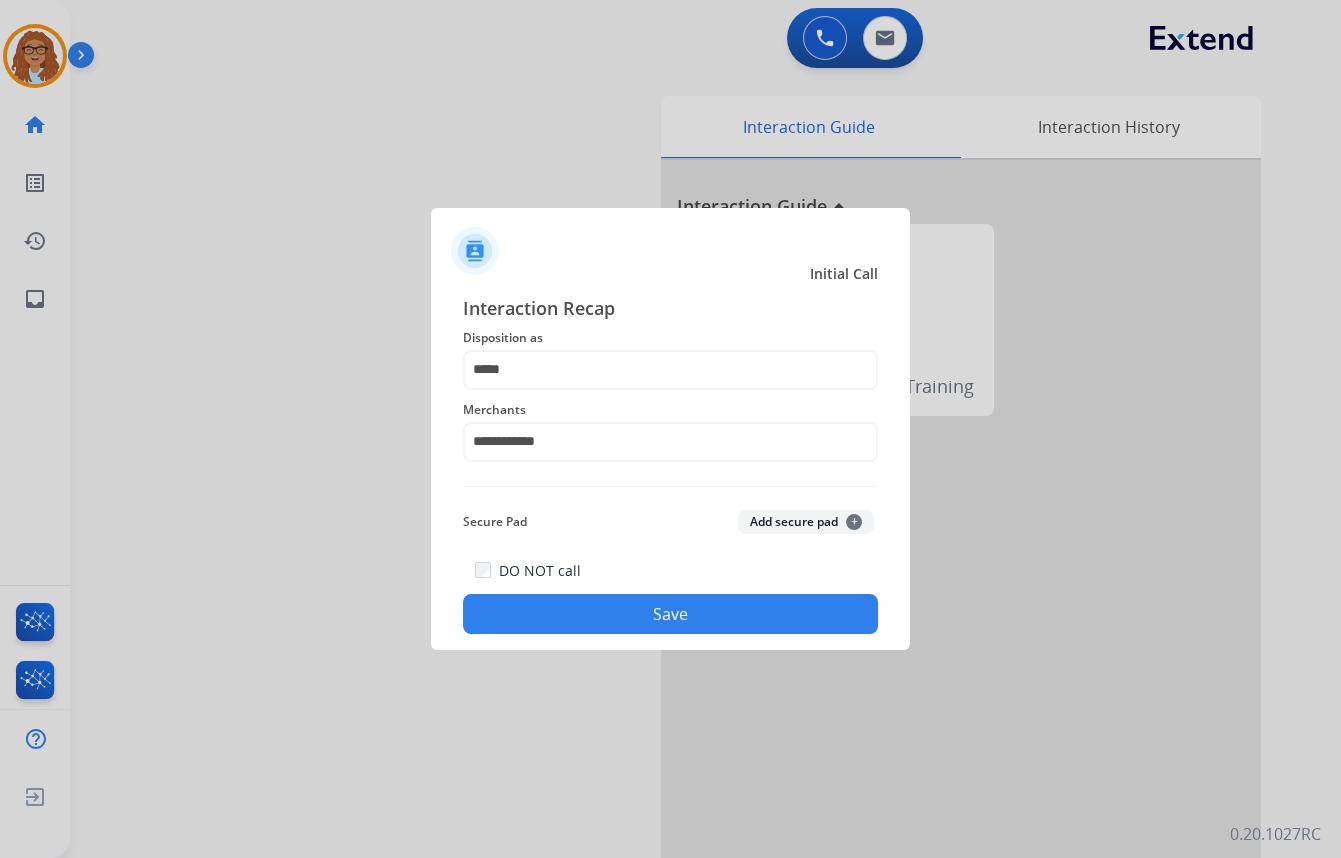 click on "Save" 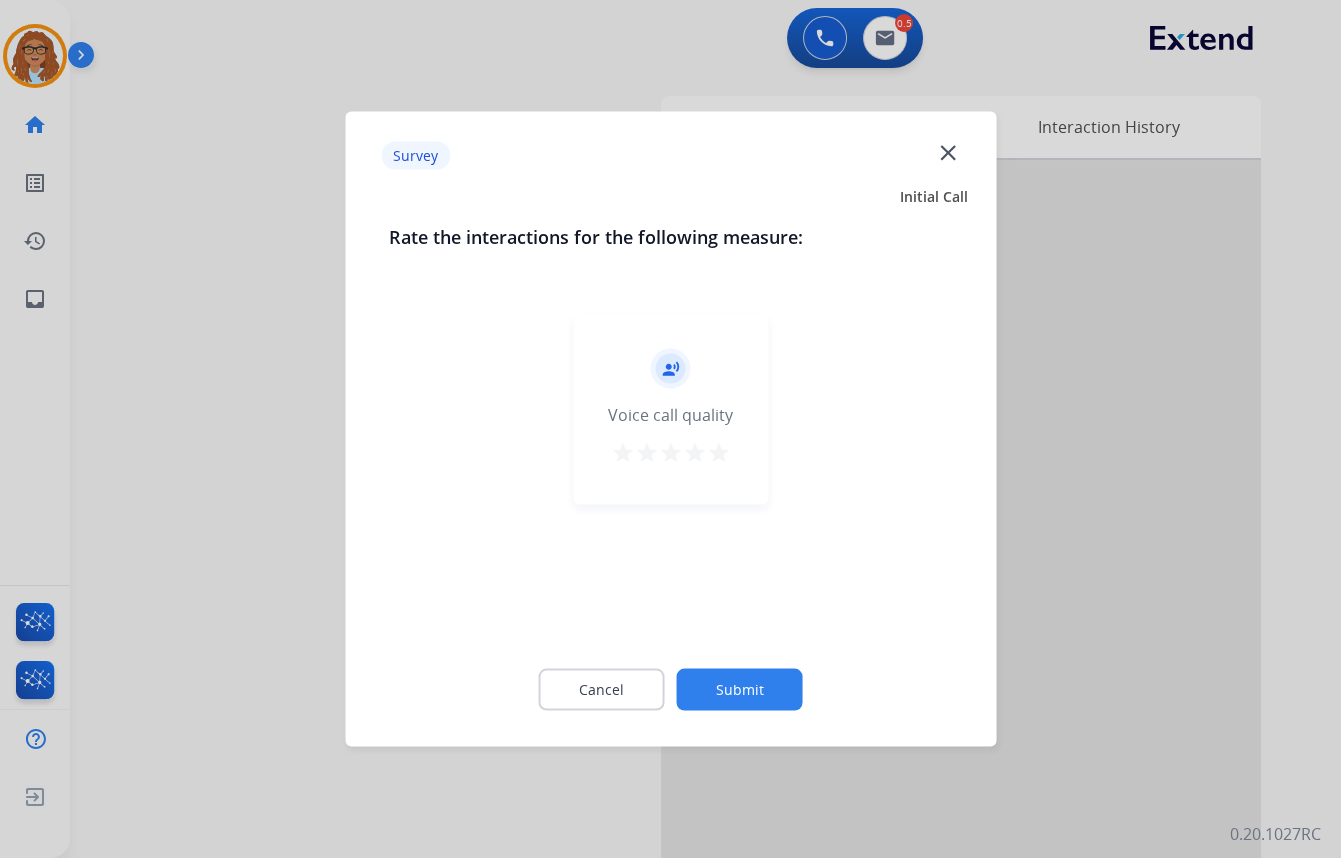 click on "close" 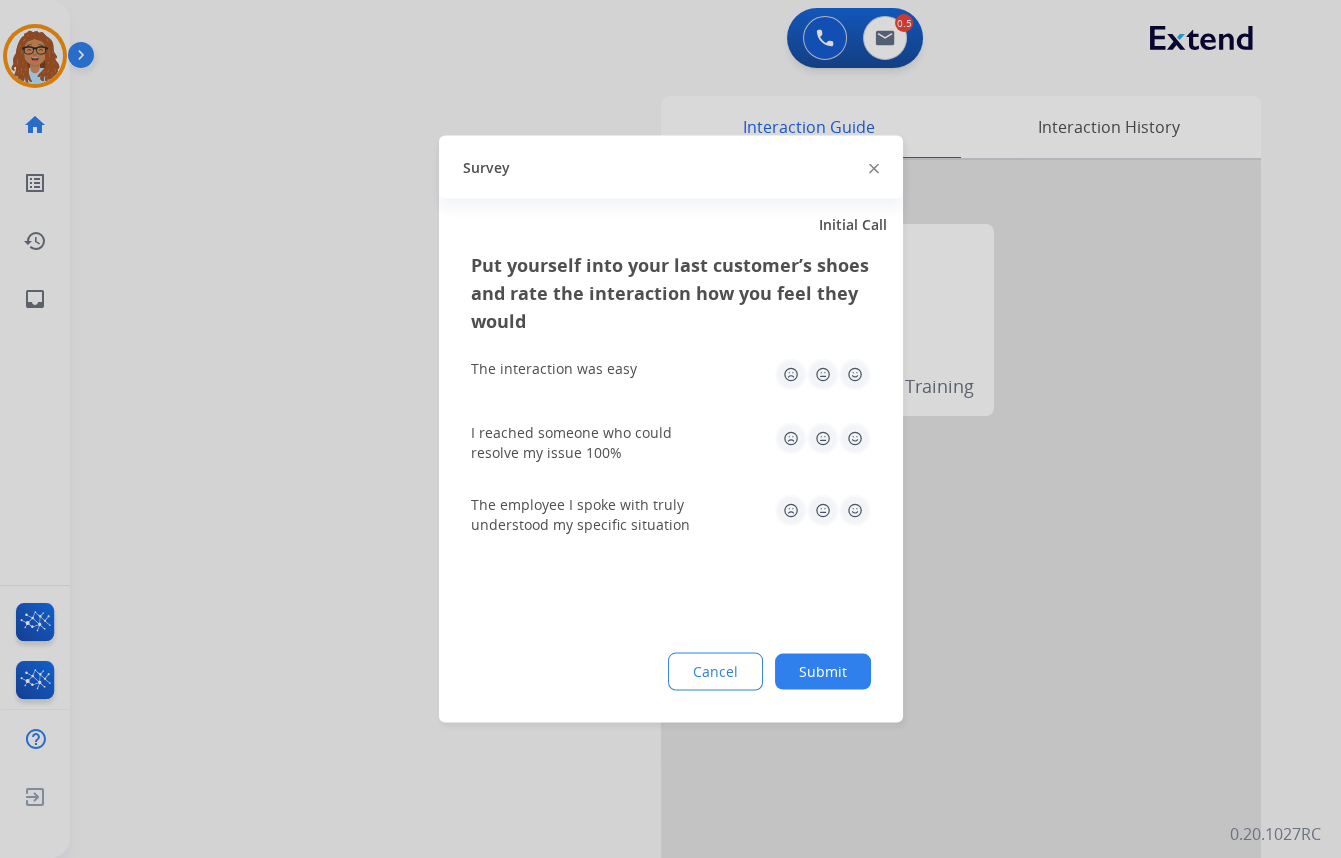 click 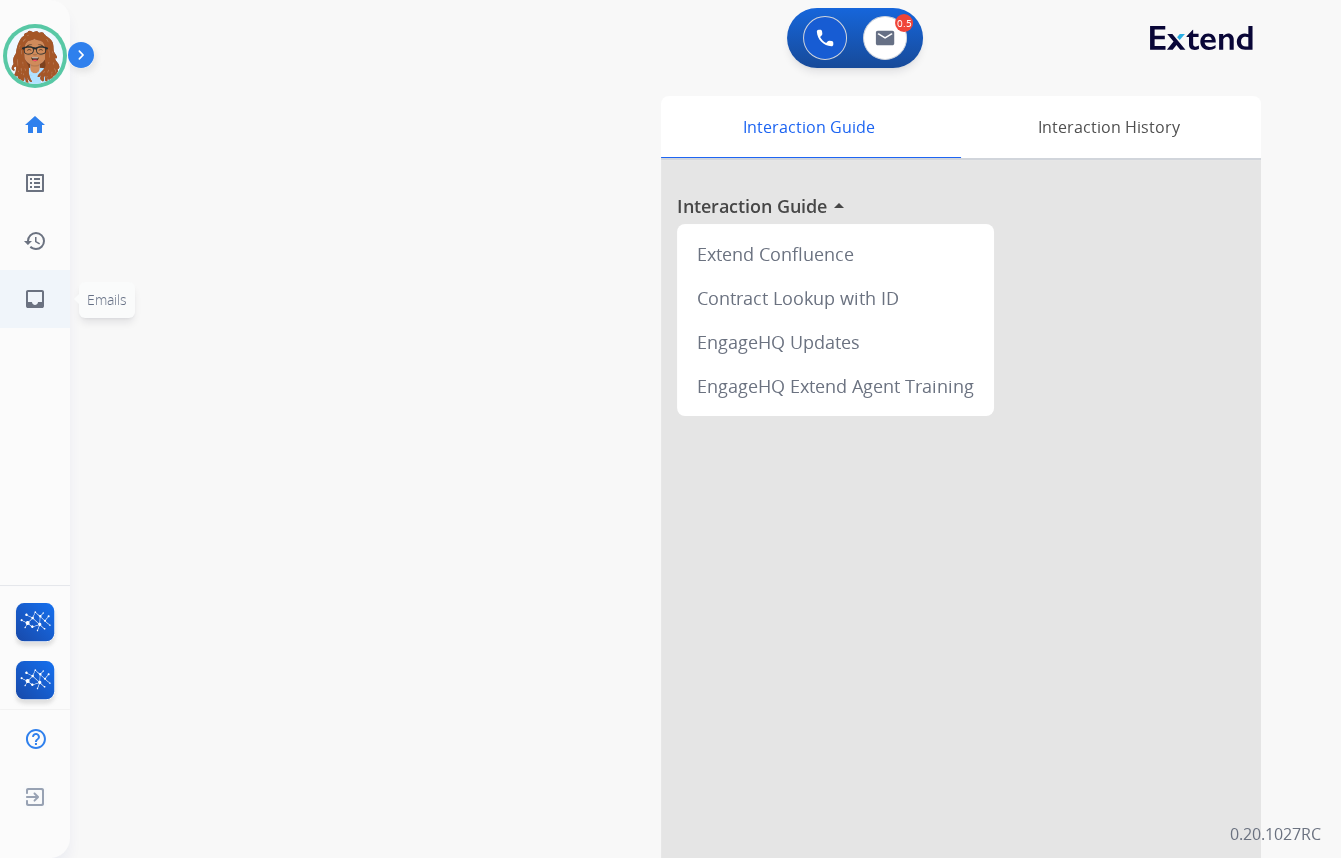 click on "inbox" 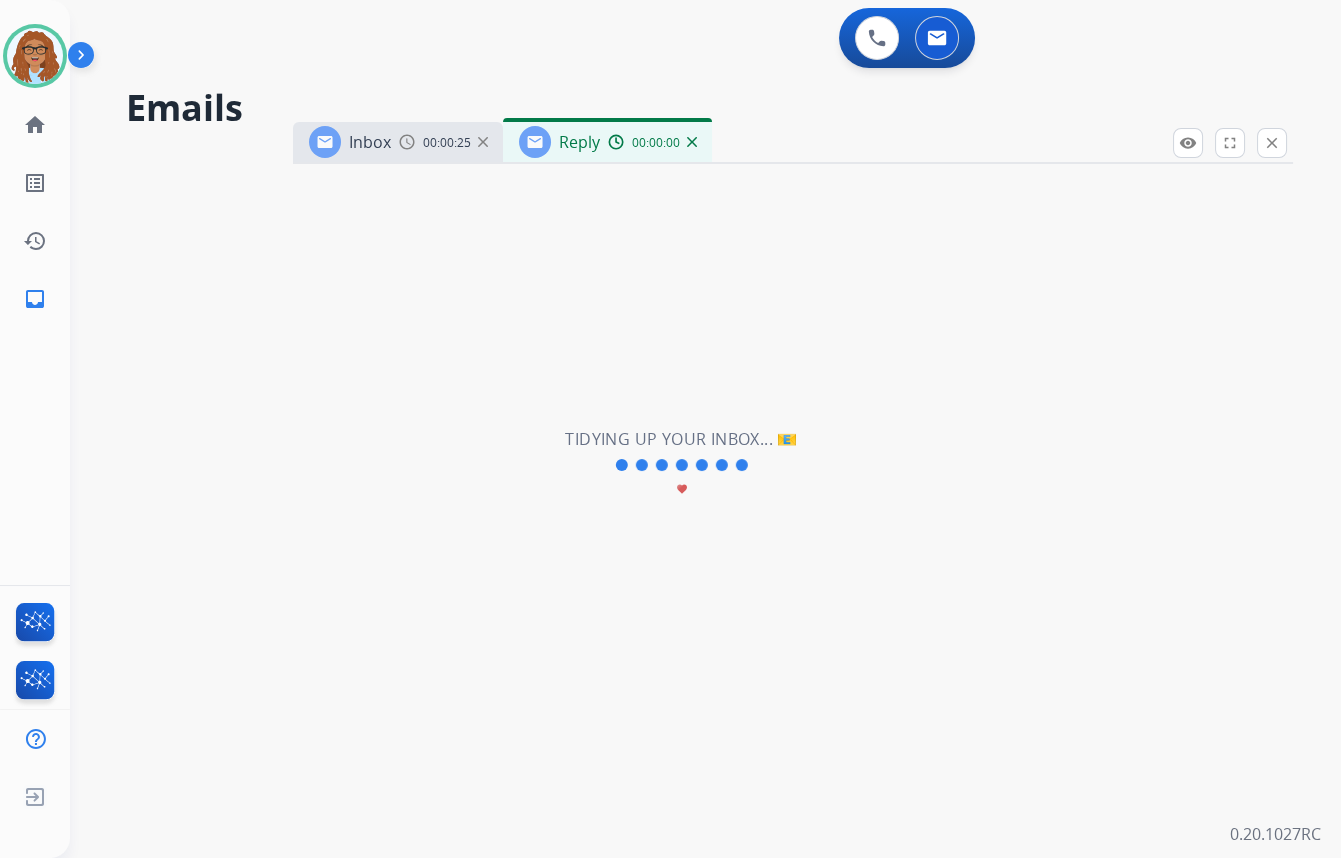select on "**********" 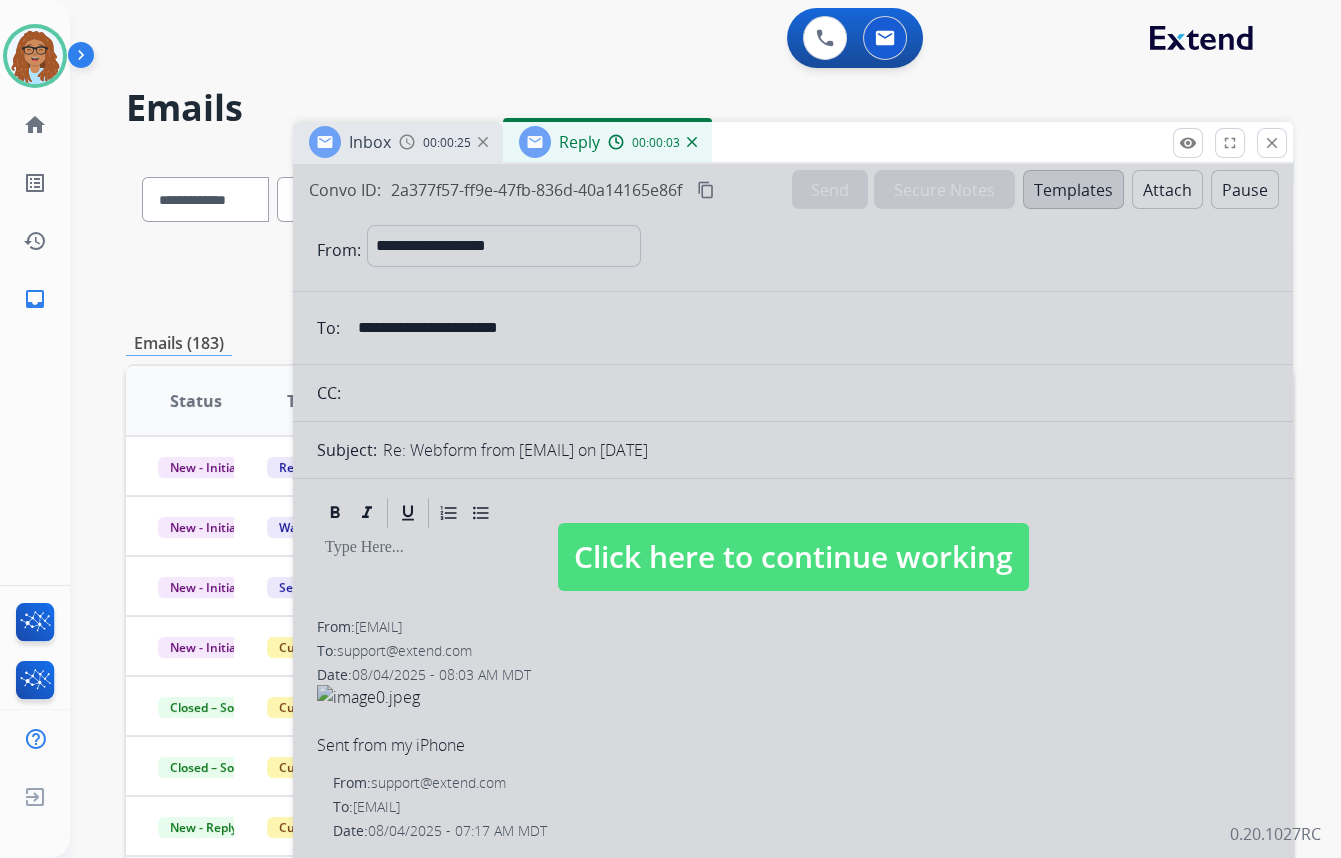 click on "Click here to continue working" at bounding box center (793, 557) 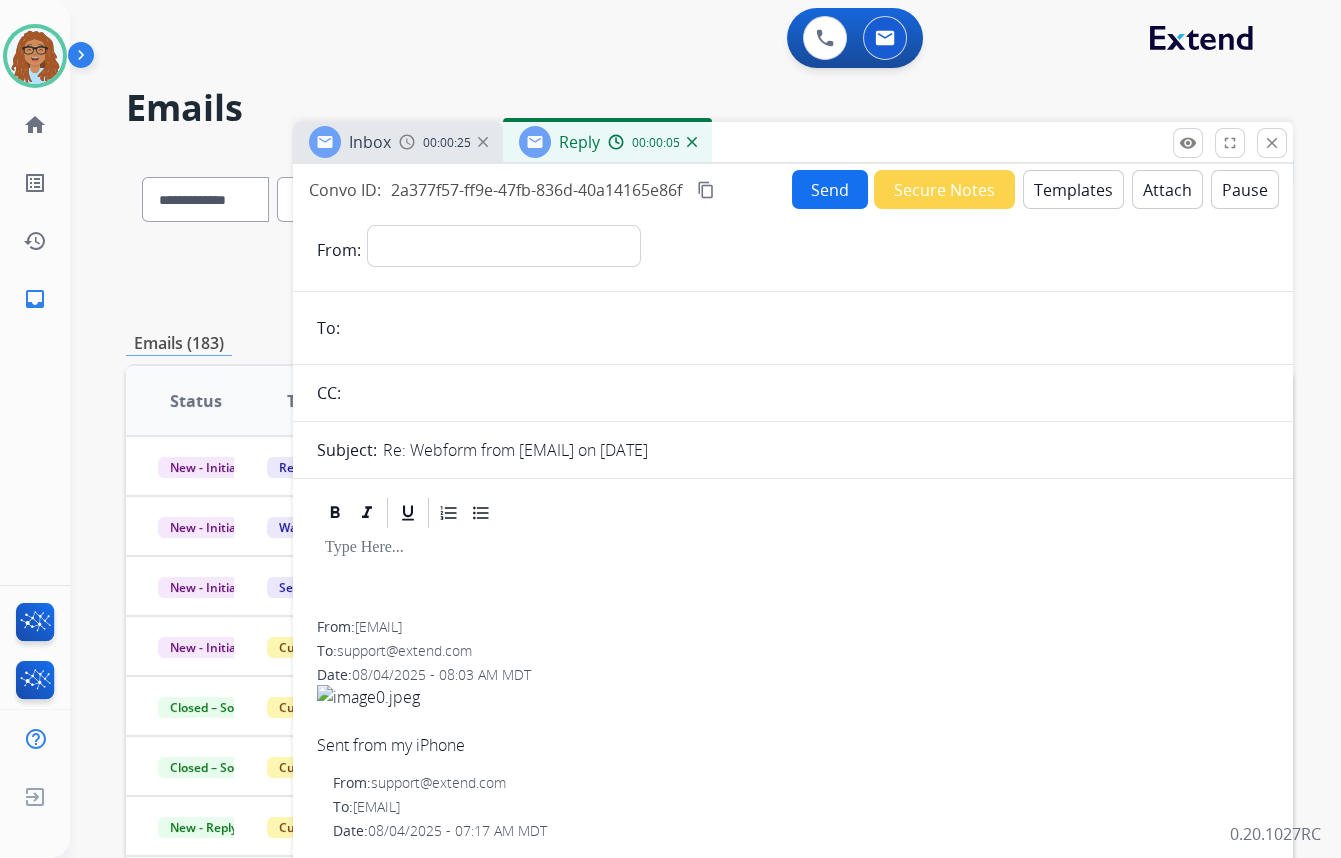 click on "00:00:25" at bounding box center [443, 142] 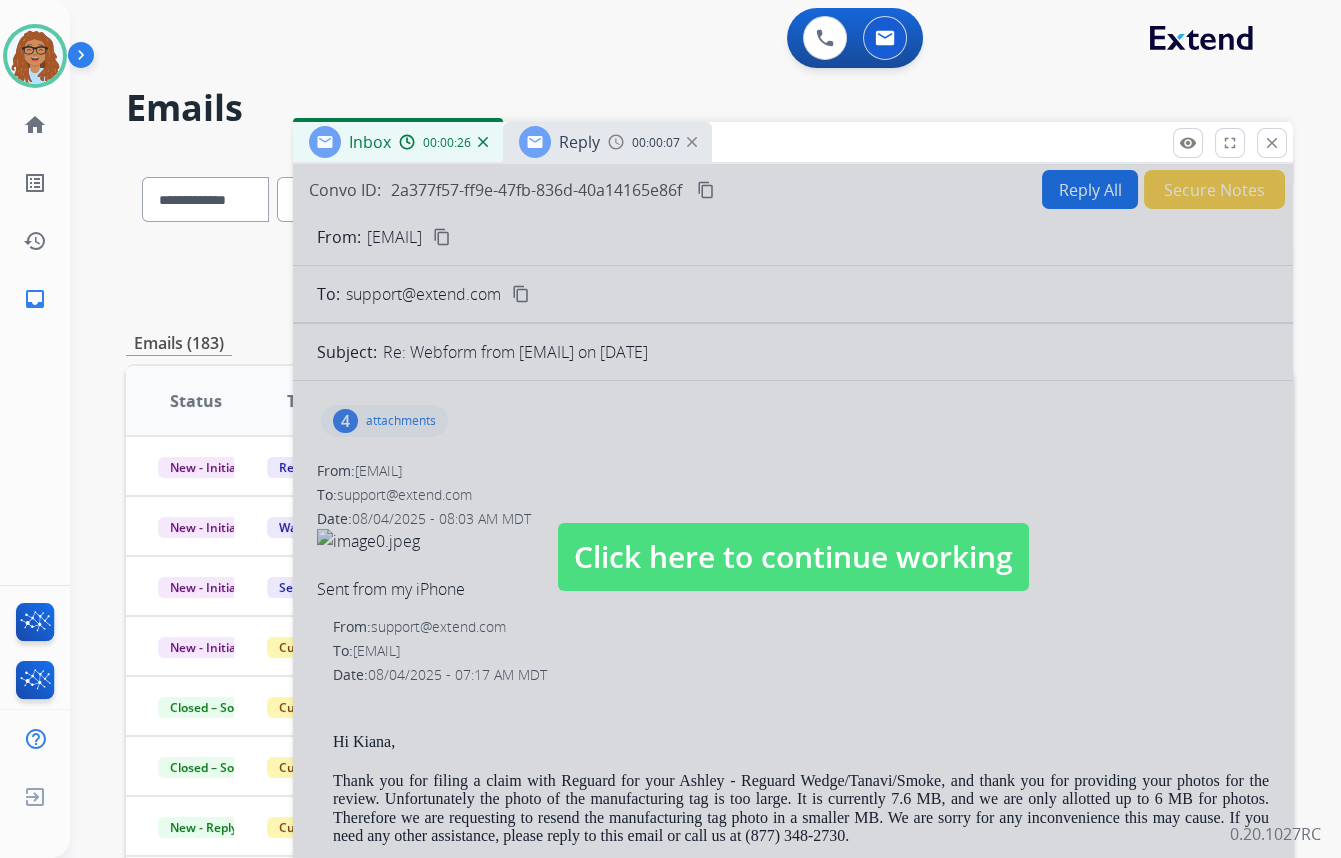 click at bounding box center [692, 142] 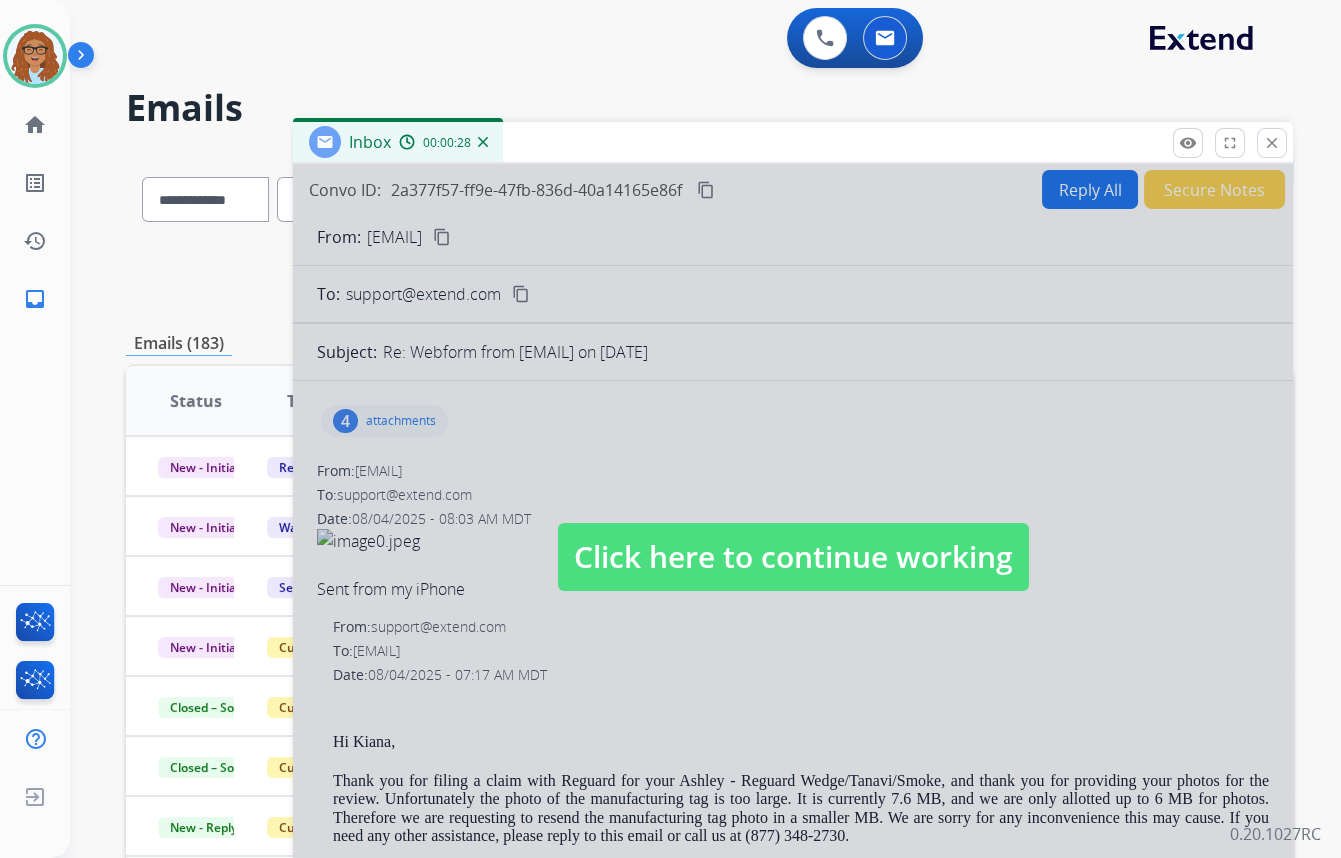 click on "Click here to continue working" at bounding box center (793, 557) 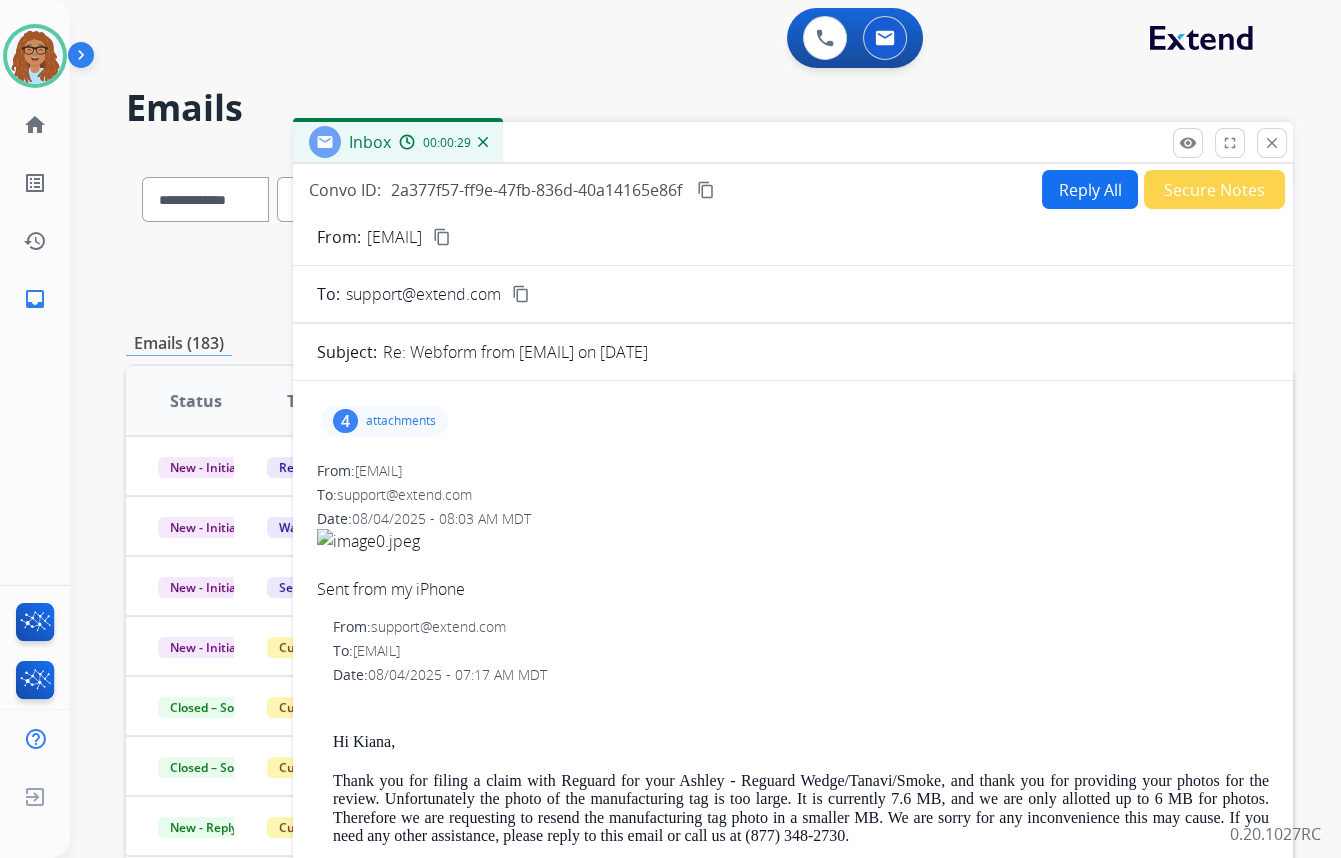click on "Reply All" at bounding box center (1090, 189) 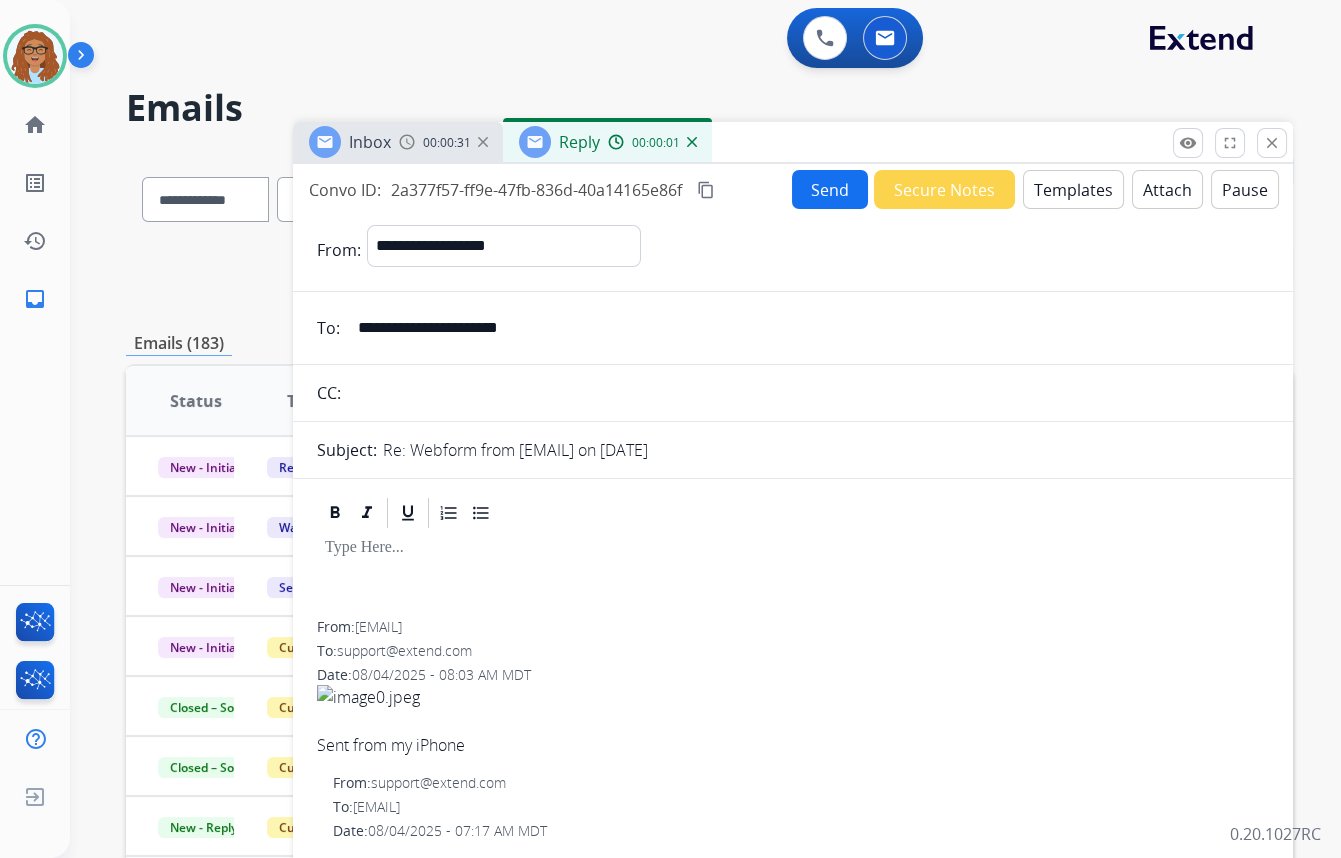 drag, startPoint x: 548, startPoint y: 329, endPoint x: 227, endPoint y: 321, distance: 321.09967 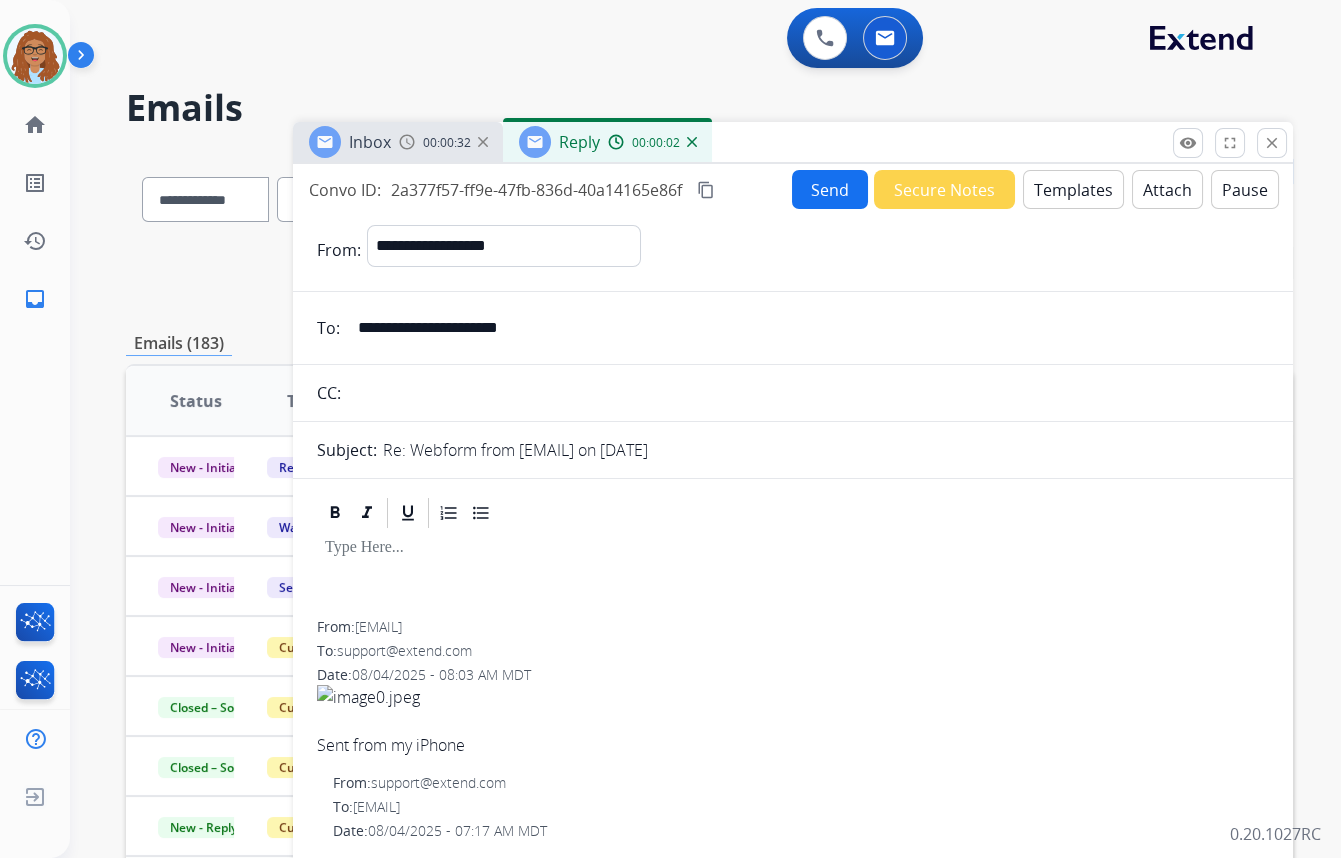 drag, startPoint x: 385, startPoint y: 385, endPoint x: 391, endPoint y: 317, distance: 68.26419 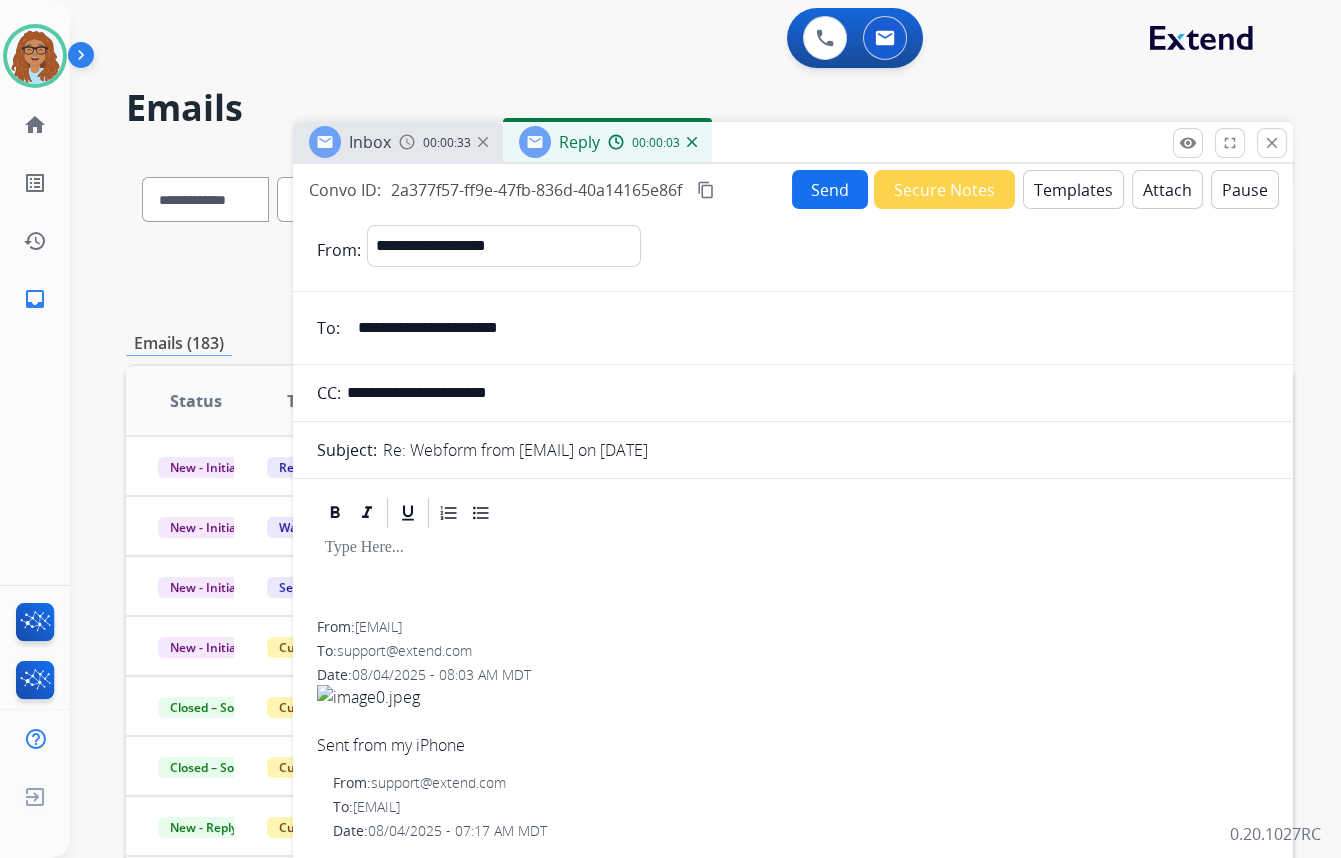 type on "**********" 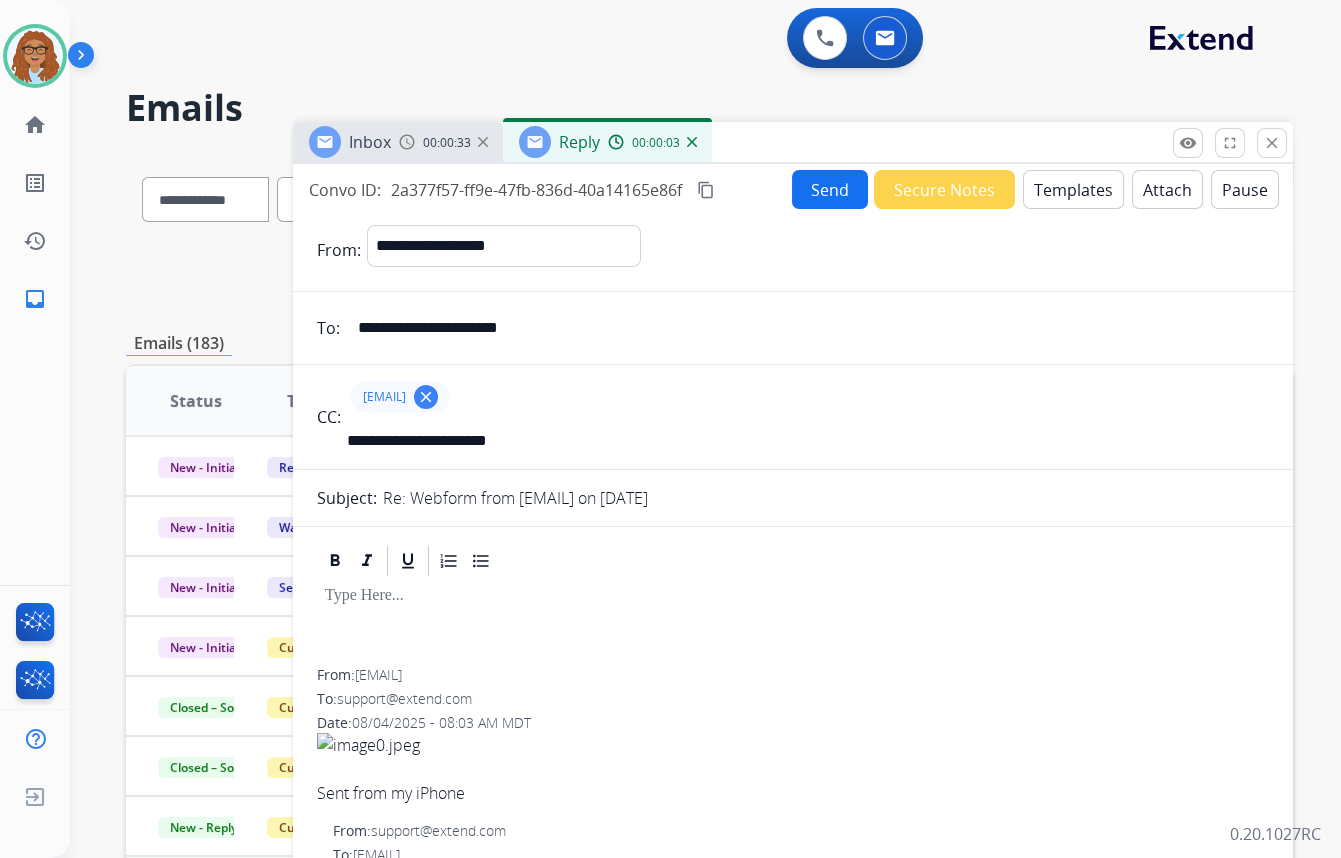 type 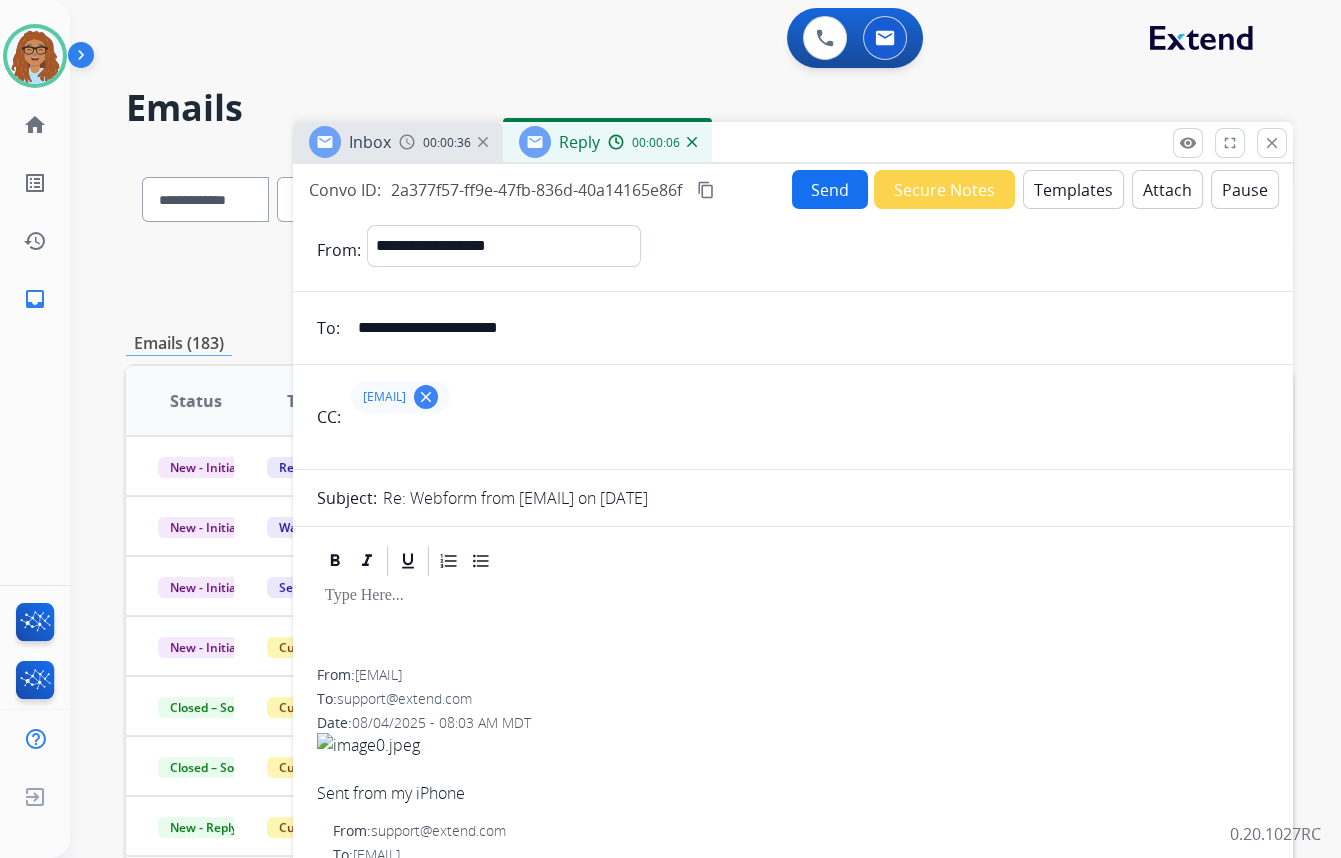 click on "Templates" at bounding box center [1073, 189] 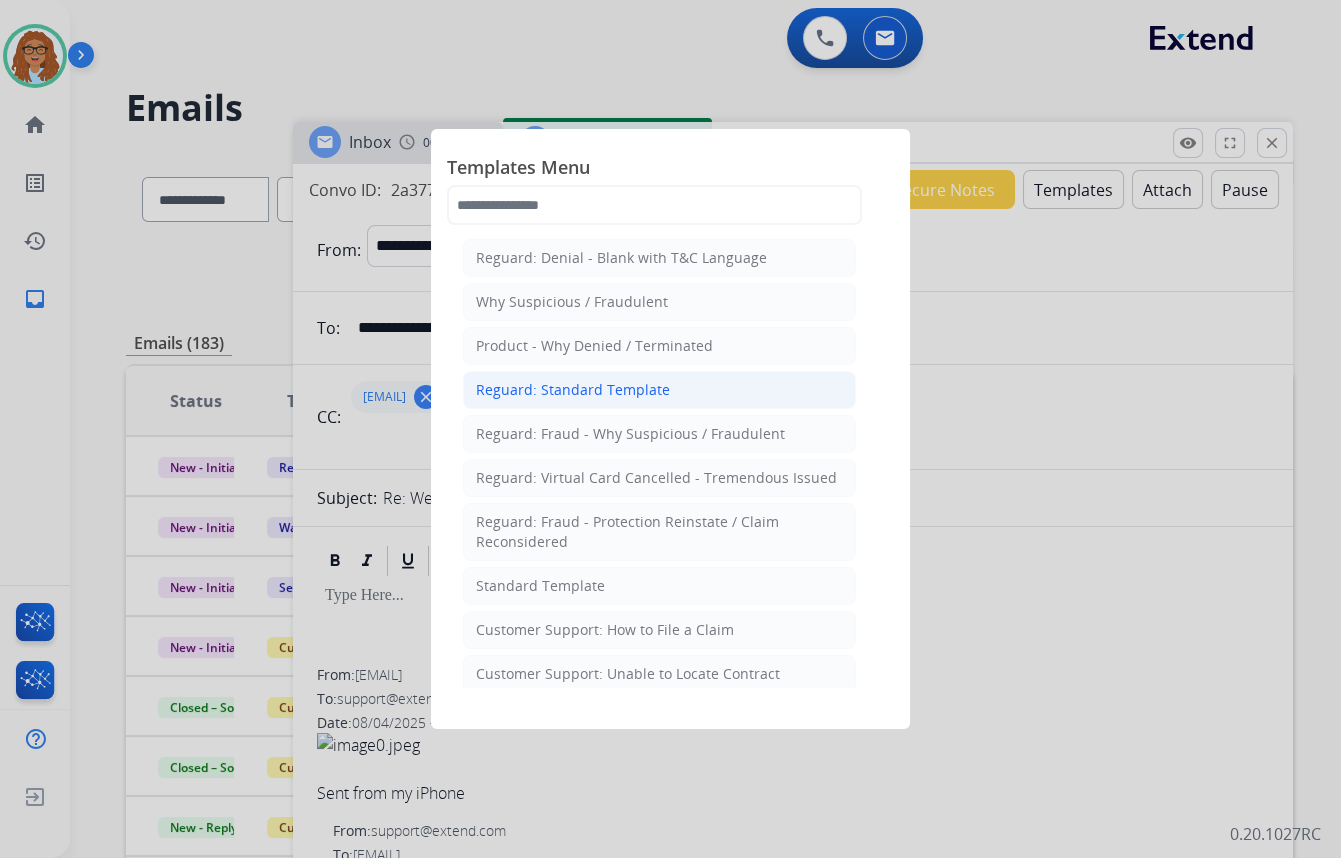 click on "Reguard: Standard Template" 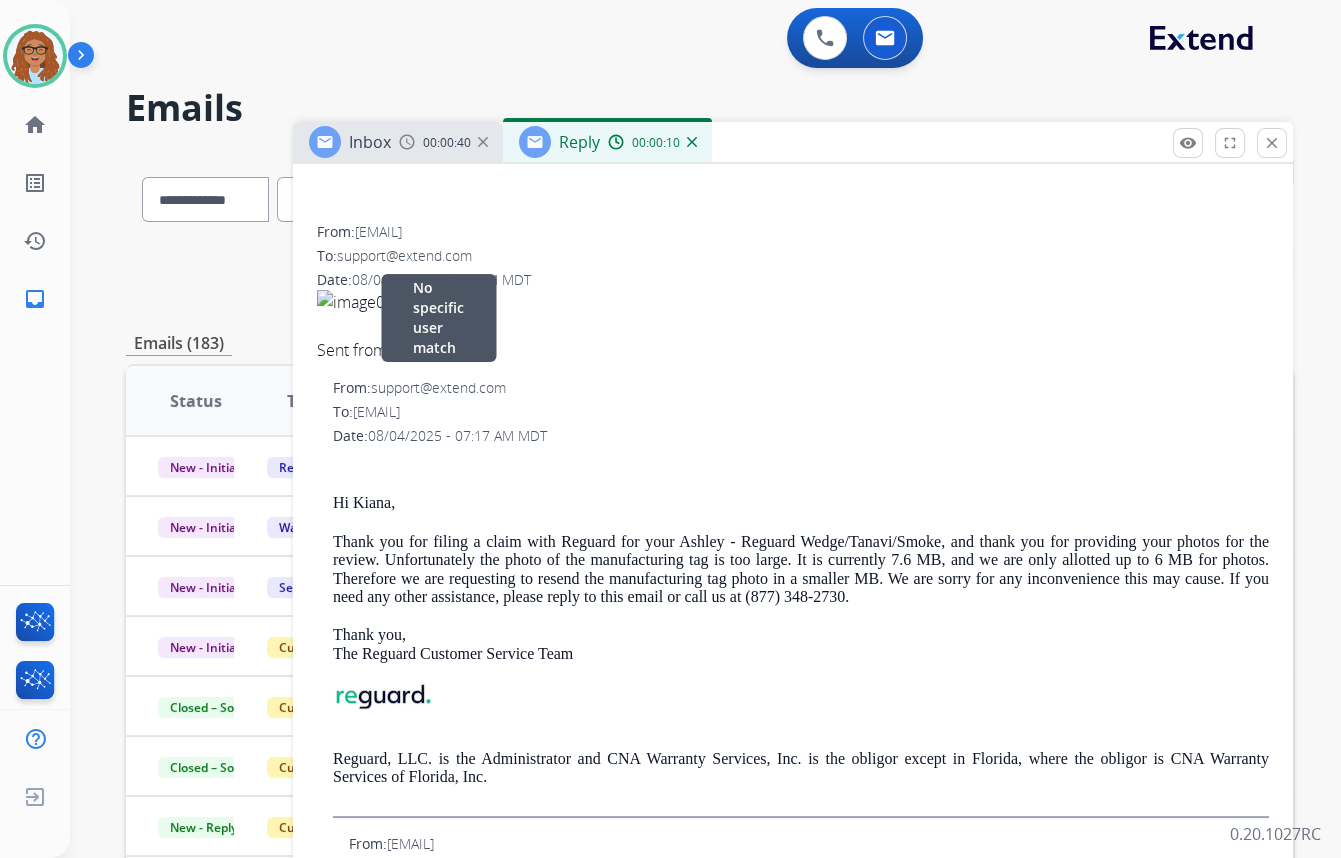 scroll, scrollTop: 909, scrollLeft: 0, axis: vertical 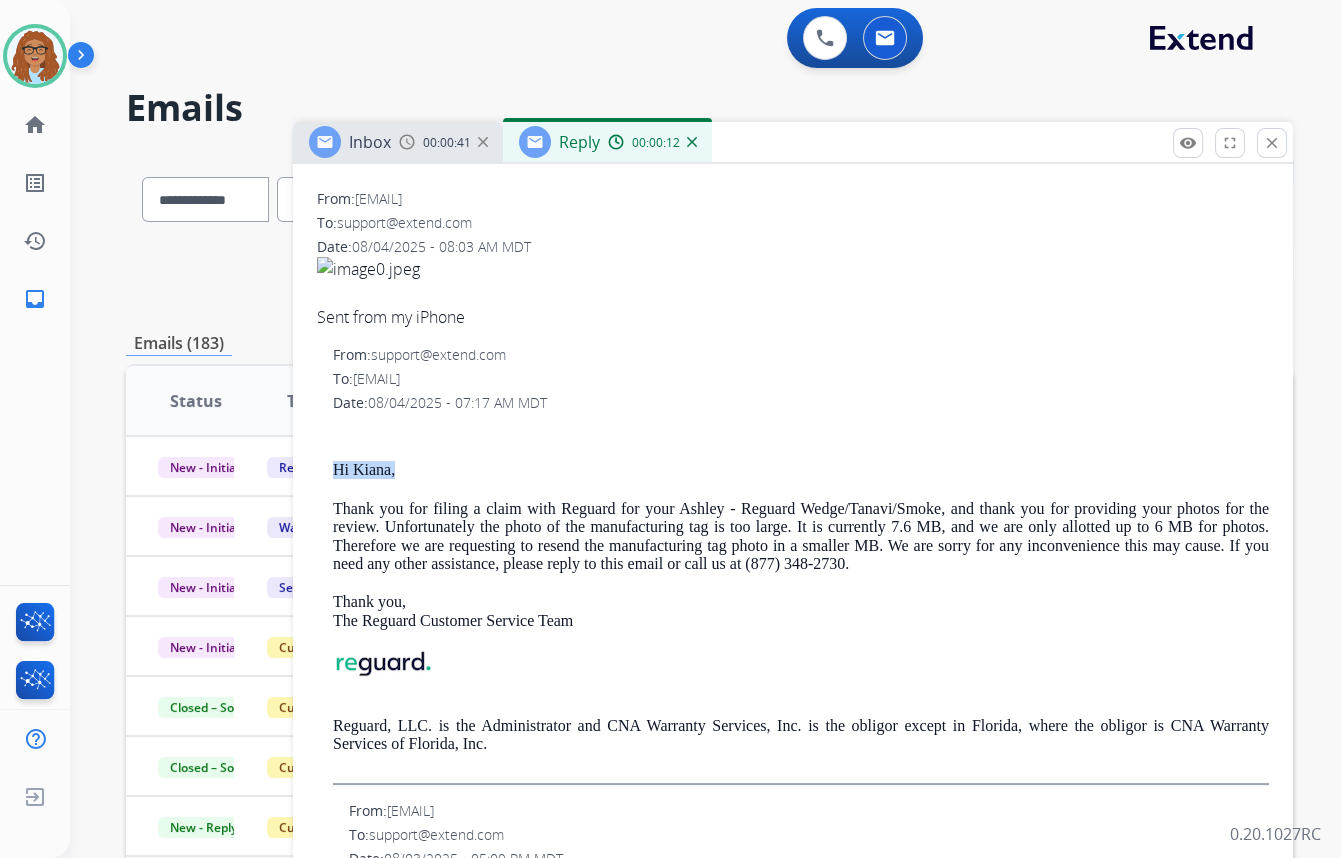 drag, startPoint x: 400, startPoint y: 469, endPoint x: 335, endPoint y: 468, distance: 65.00769 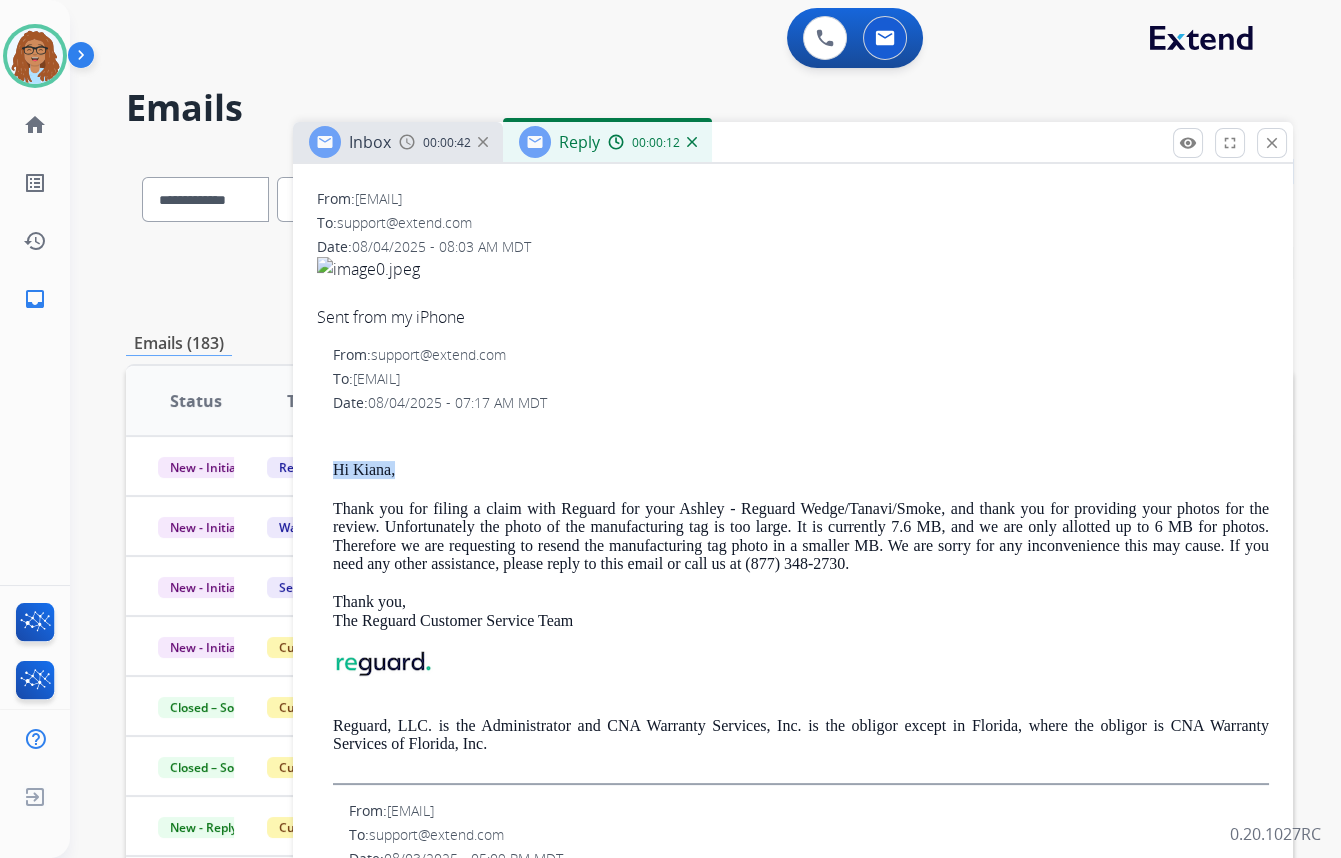 copy on "Hi Kiana," 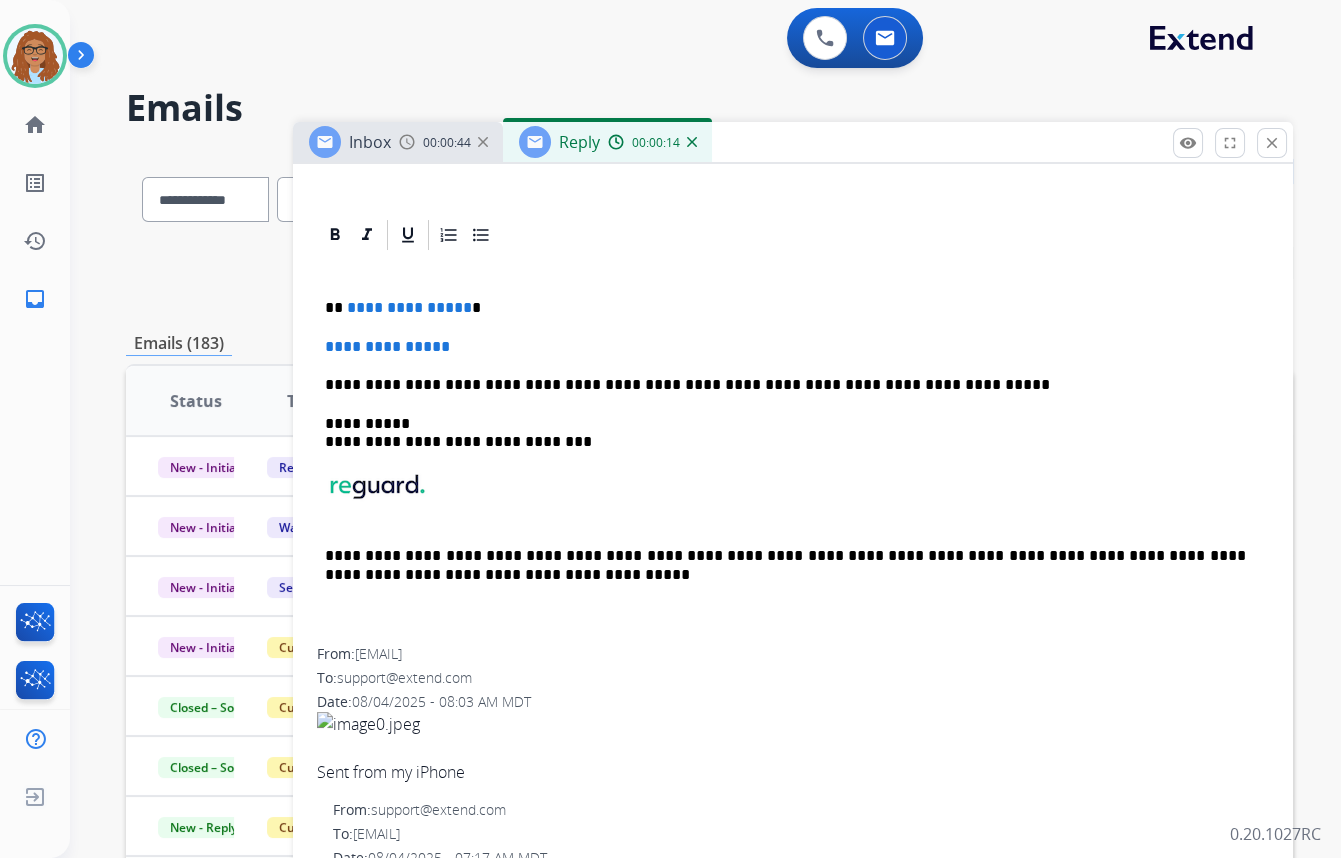 drag, startPoint x: 363, startPoint y: 310, endPoint x: 296, endPoint y: 318, distance: 67.47592 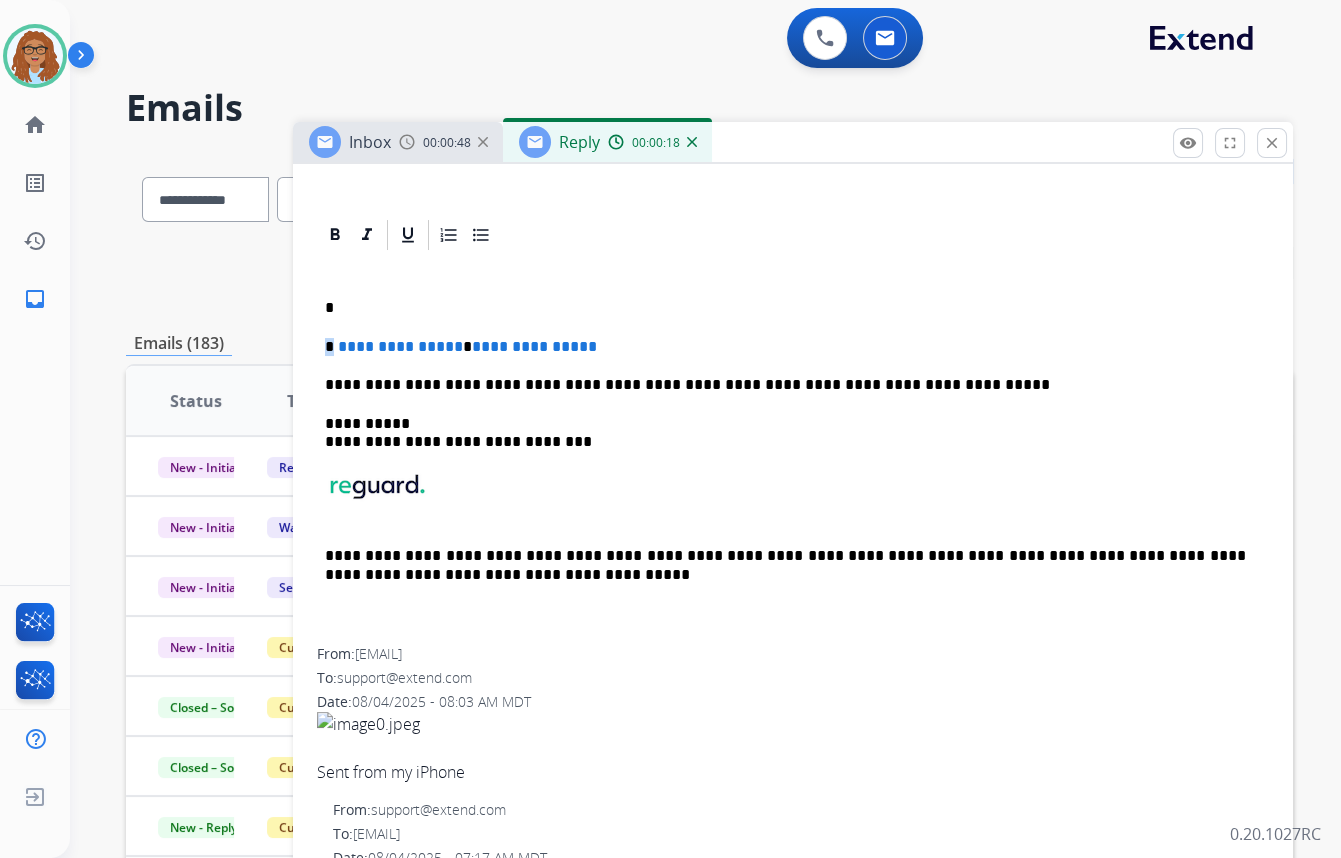 drag, startPoint x: 329, startPoint y: 343, endPoint x: 320, endPoint y: 337, distance: 10.816654 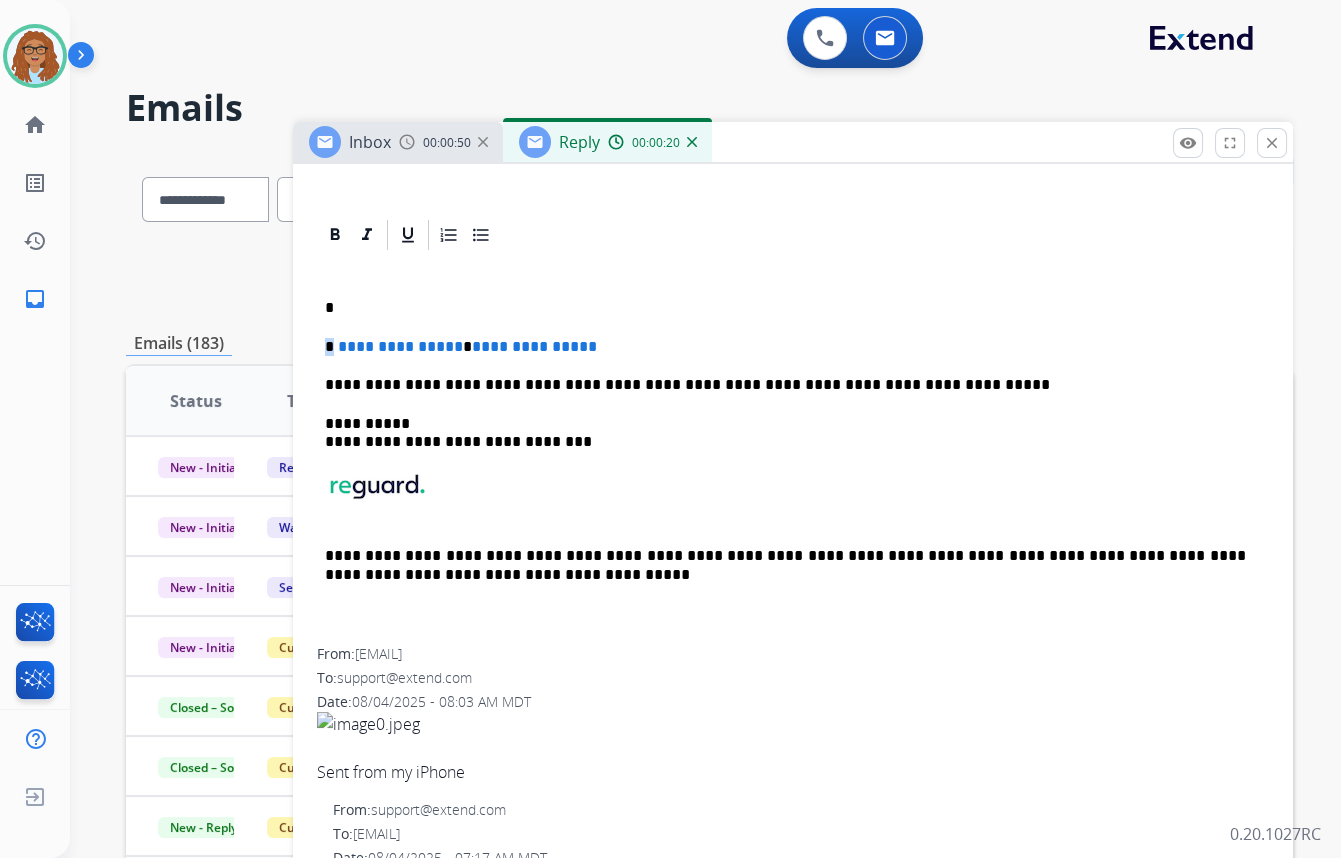 drag, startPoint x: 332, startPoint y: 347, endPoint x: 360, endPoint y: 350, distance: 28.160255 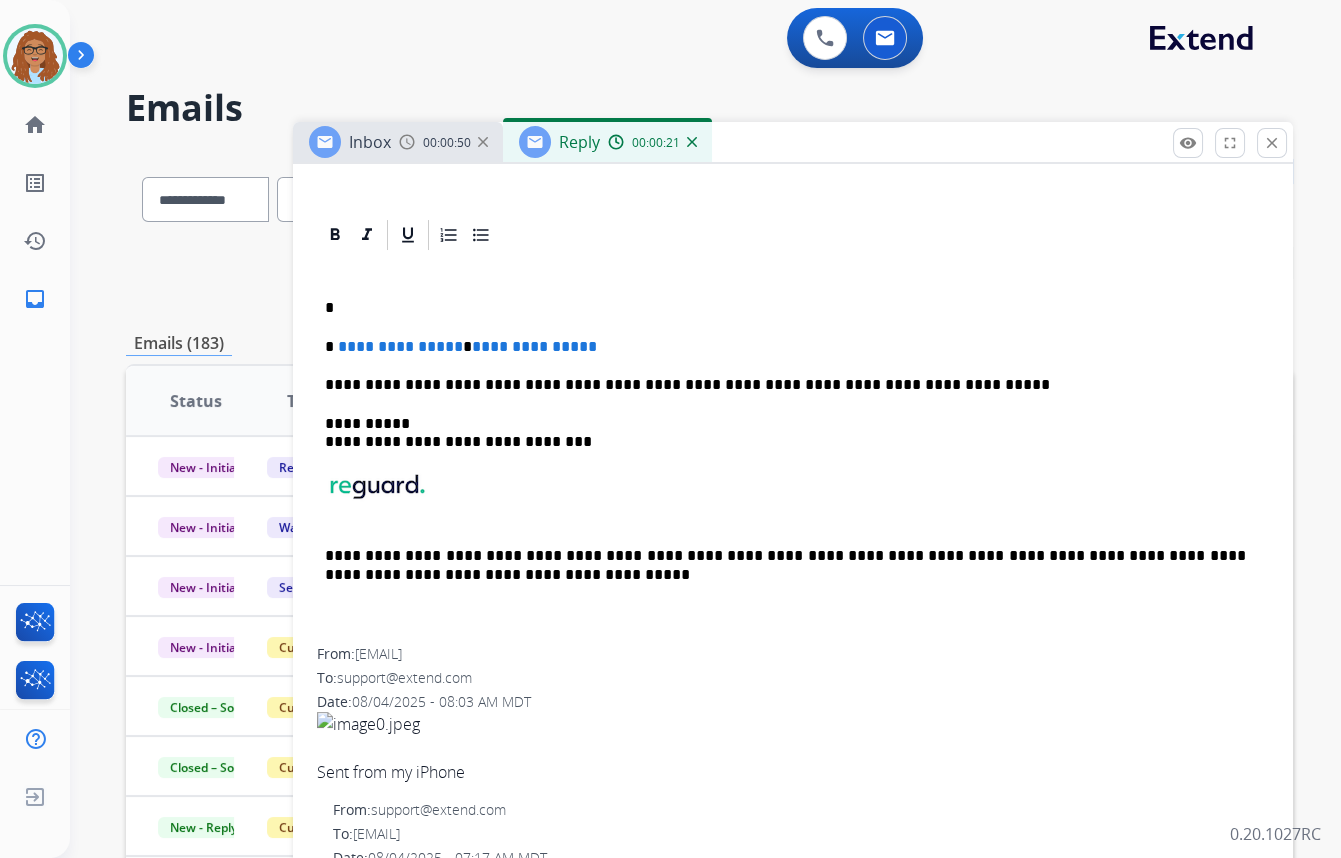 type 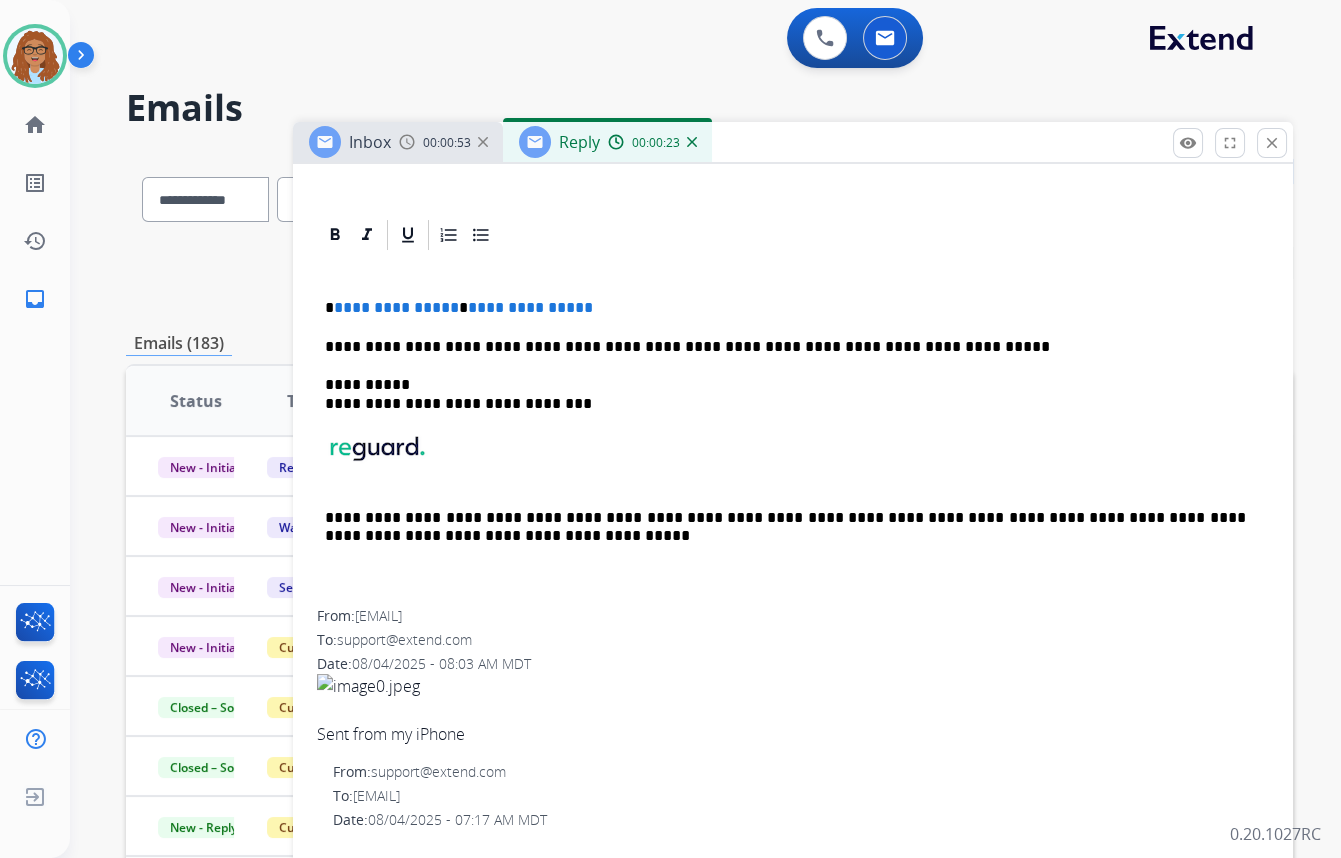 click on "**********" at bounding box center [785, 308] 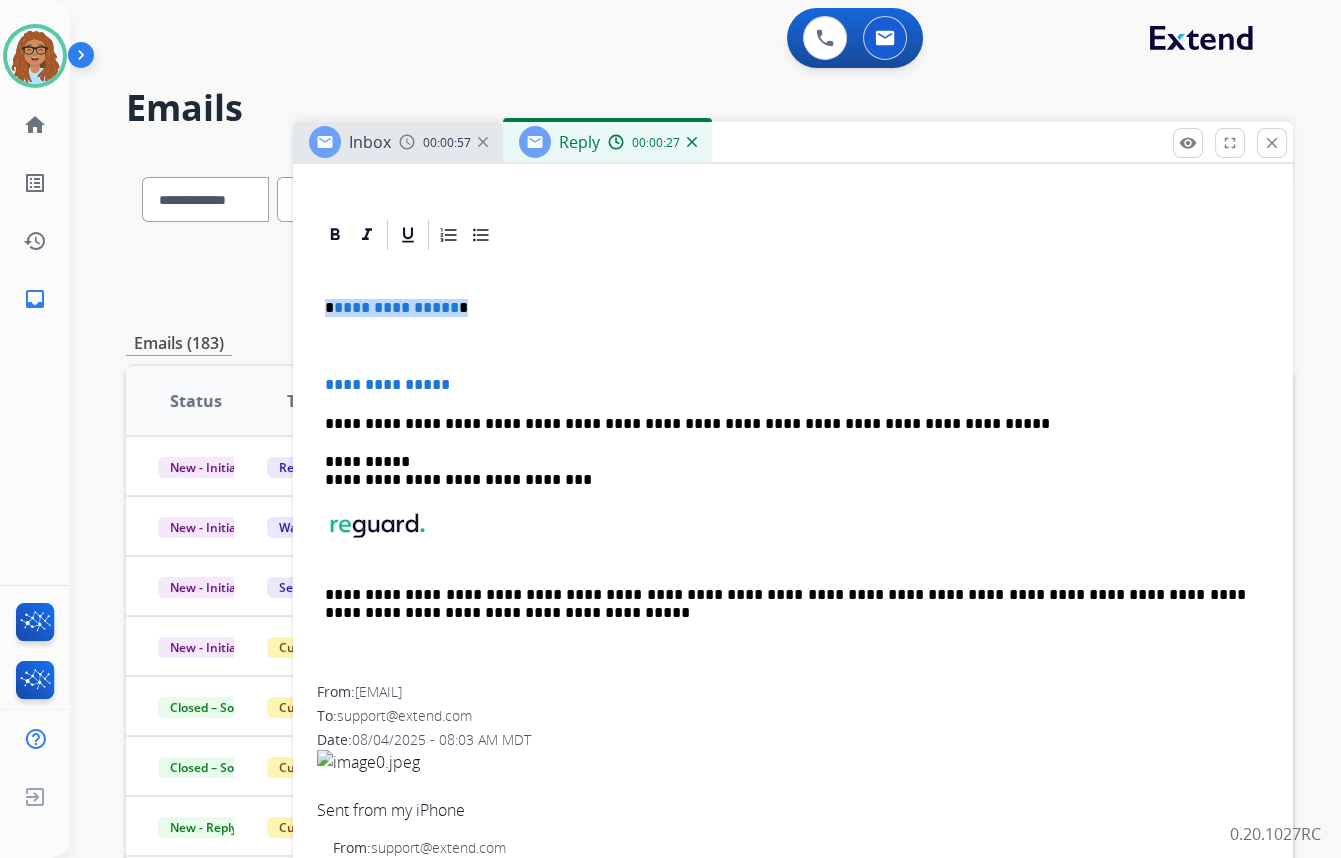 drag, startPoint x: 462, startPoint y: 310, endPoint x: 327, endPoint y: 313, distance: 135.03333 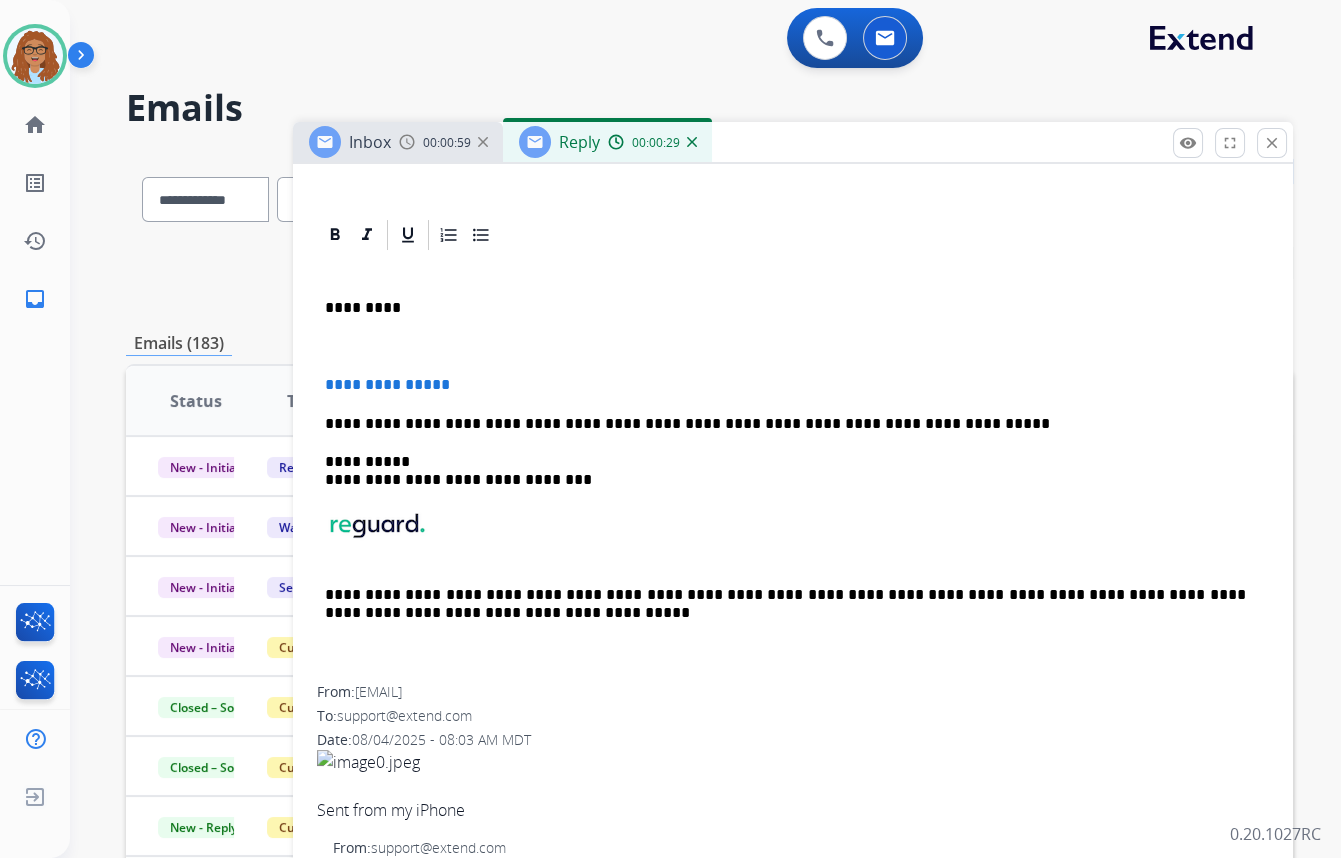 click on "**********" at bounding box center [793, 469] 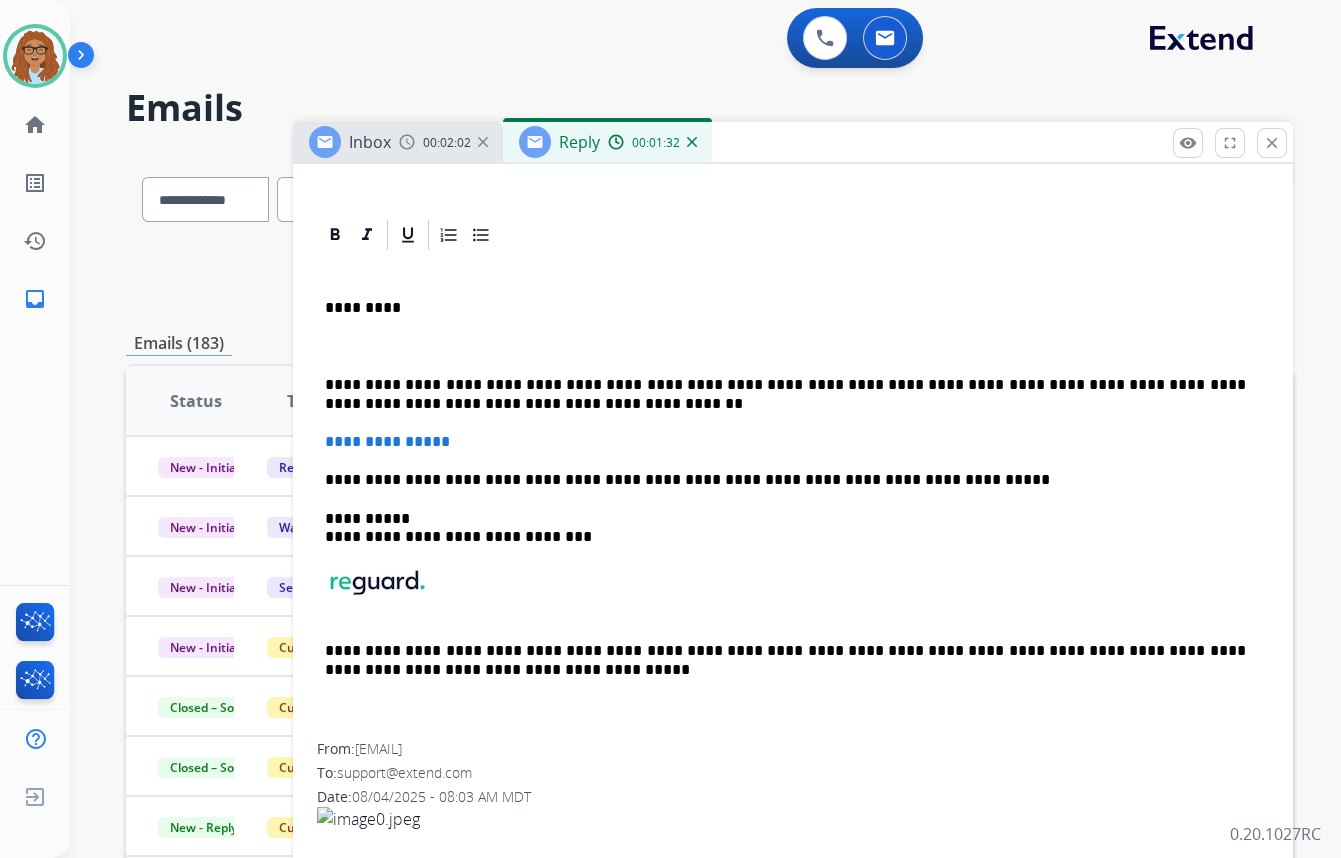 click on "**********" at bounding box center [785, 394] 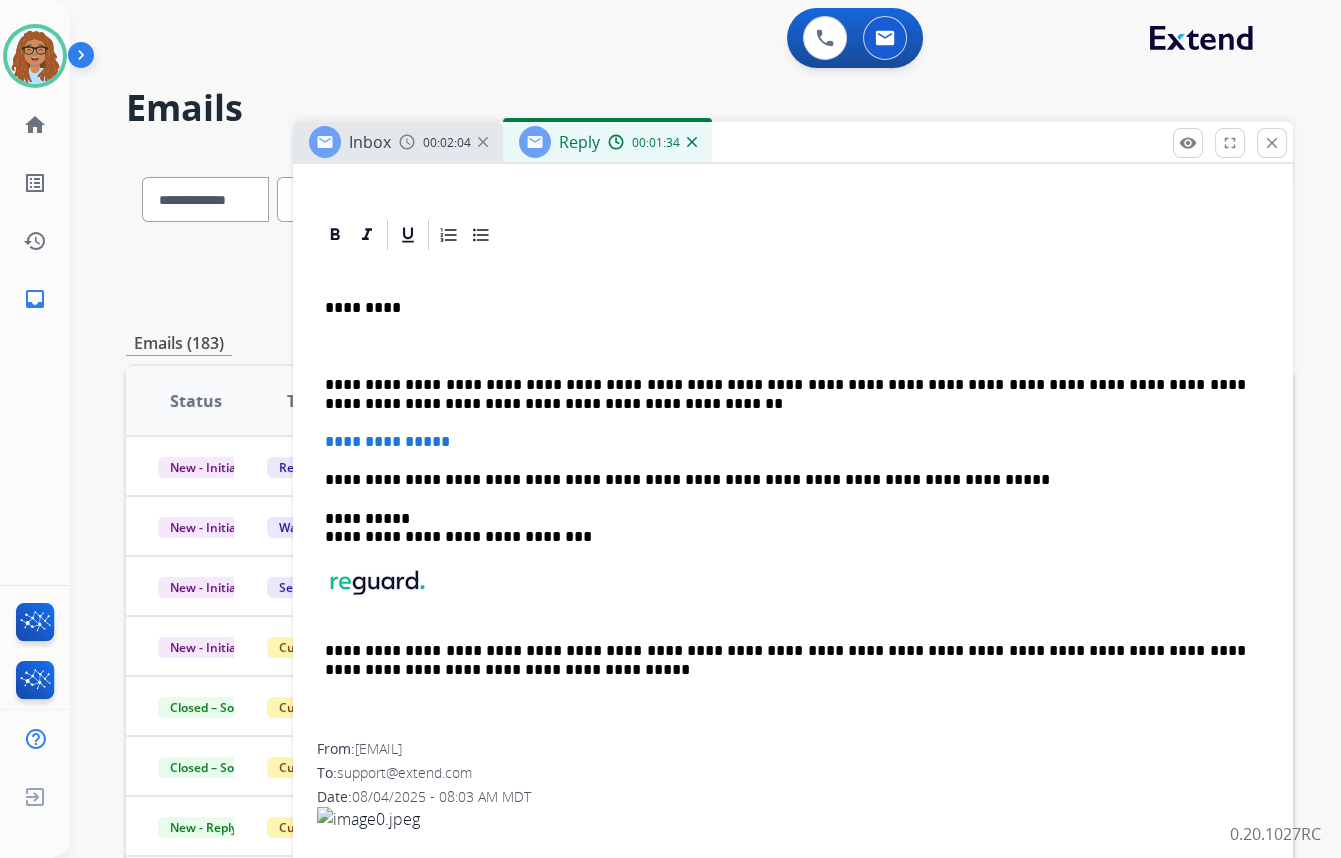 click on "**********" at bounding box center [785, 394] 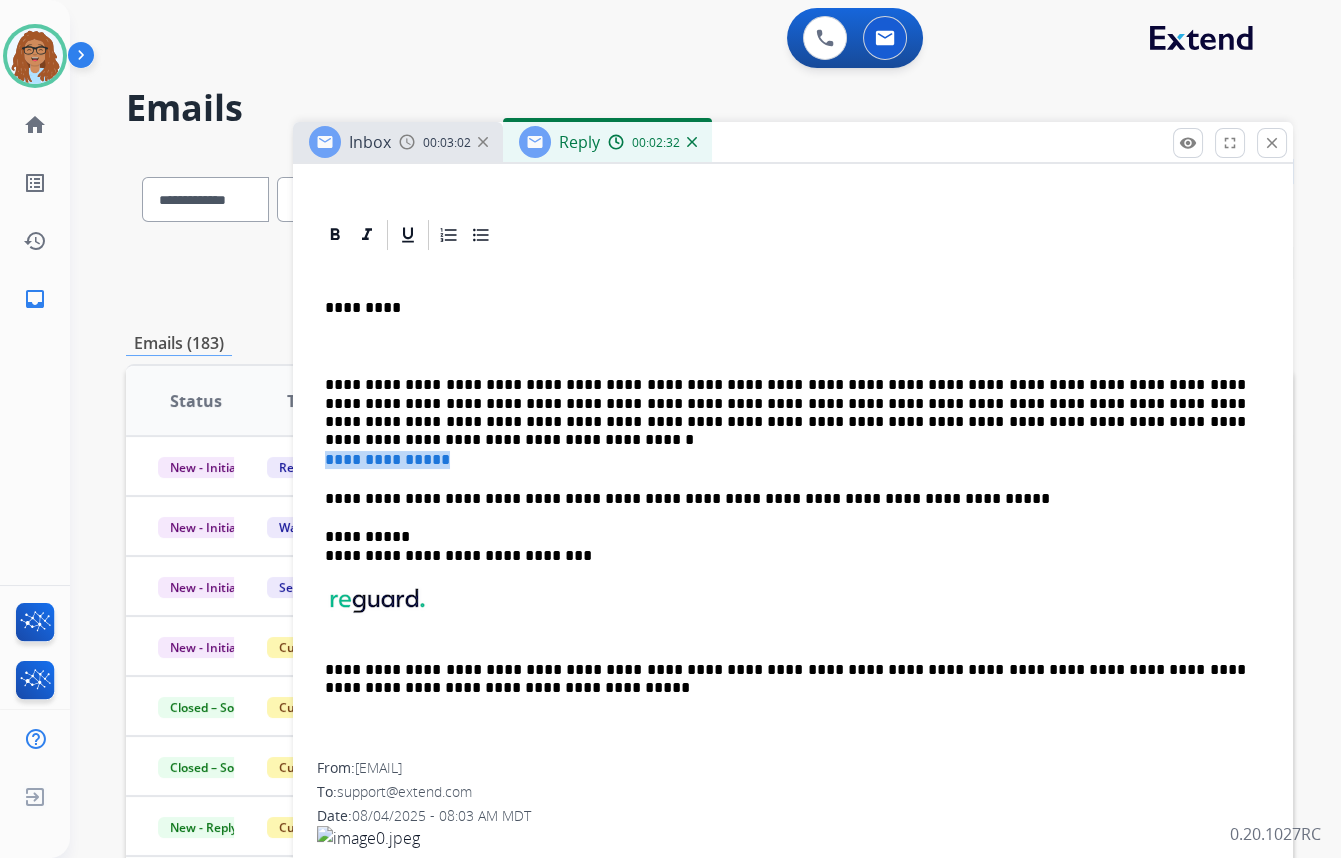 drag, startPoint x: 470, startPoint y: 462, endPoint x: 322, endPoint y: 448, distance: 148.66069 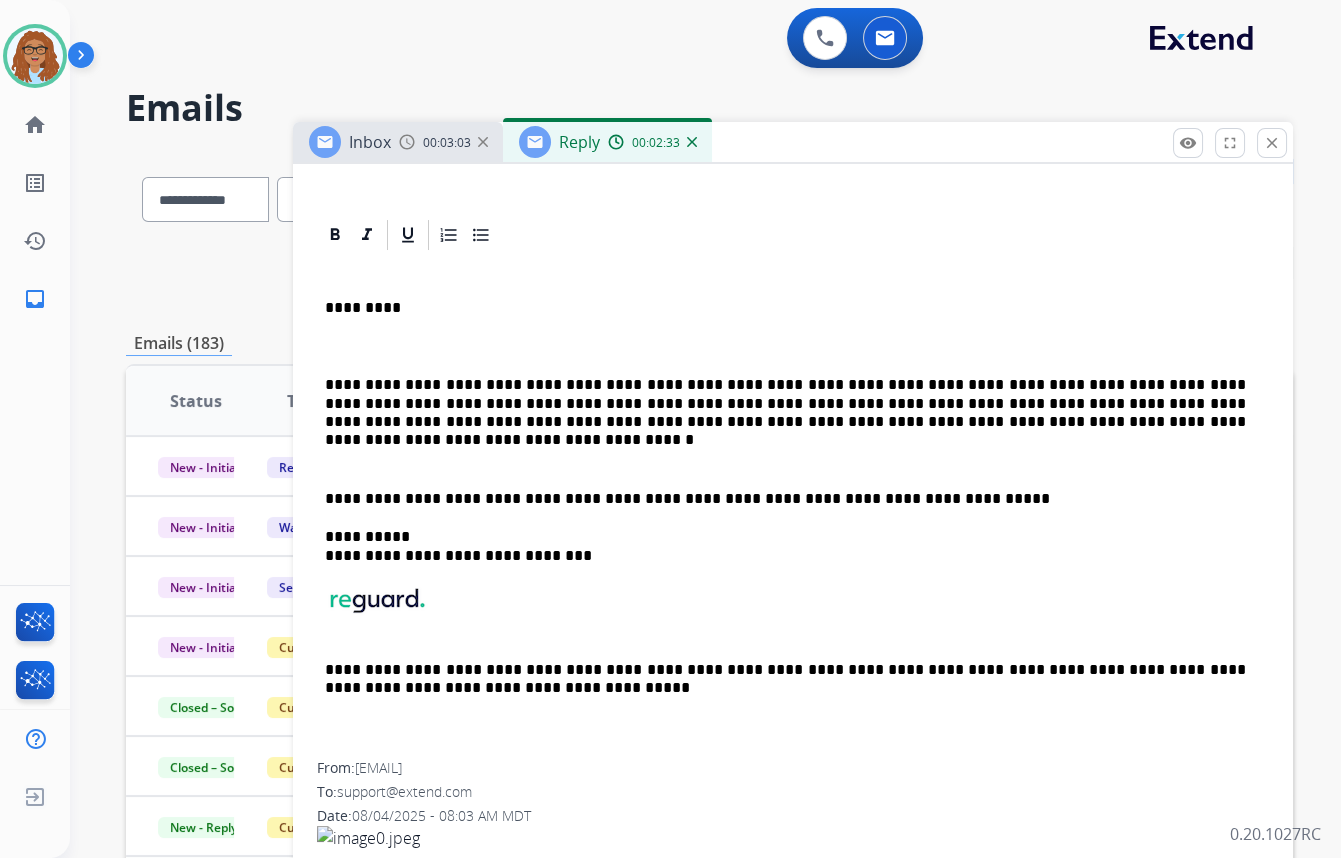 click on "**********" at bounding box center (785, 499) 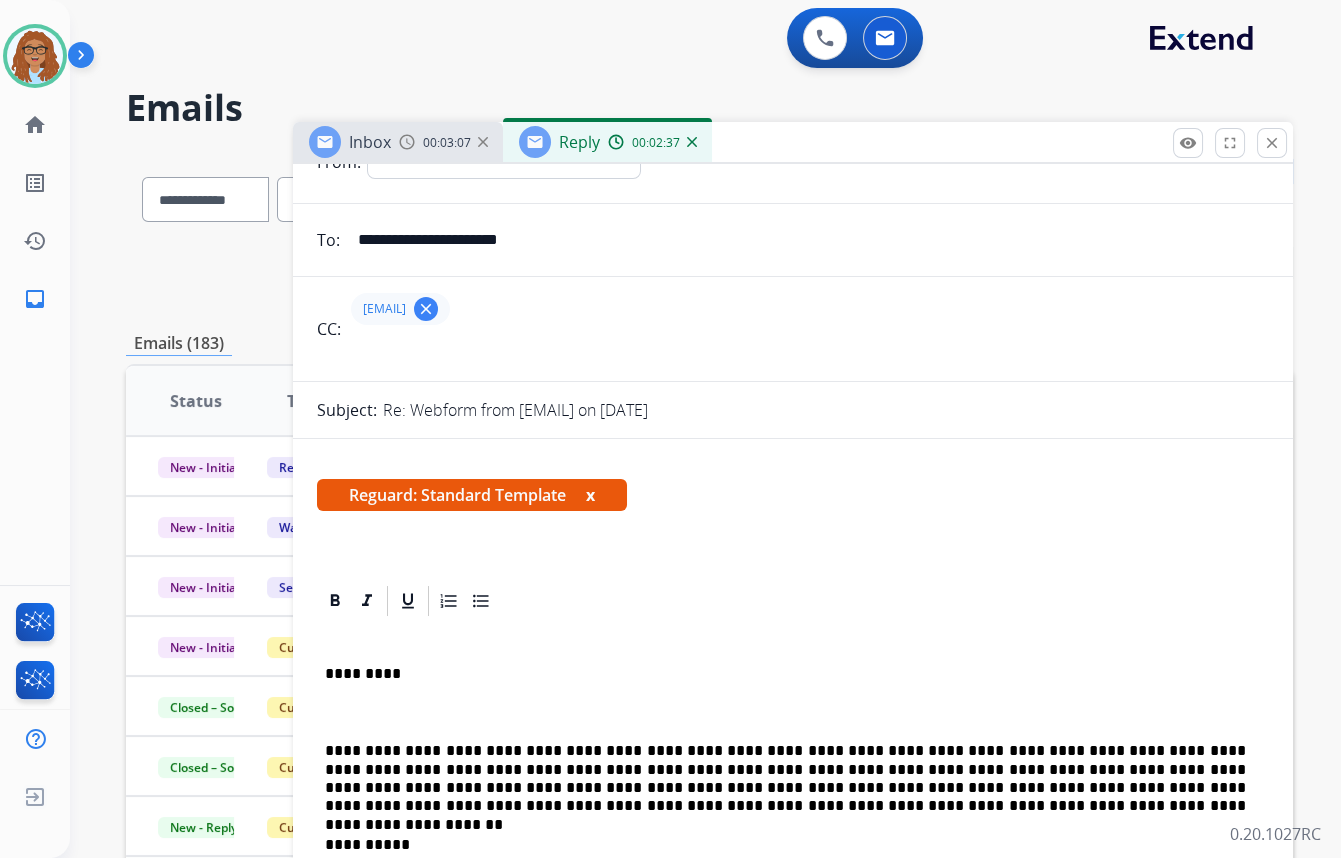 scroll, scrollTop: 0, scrollLeft: 0, axis: both 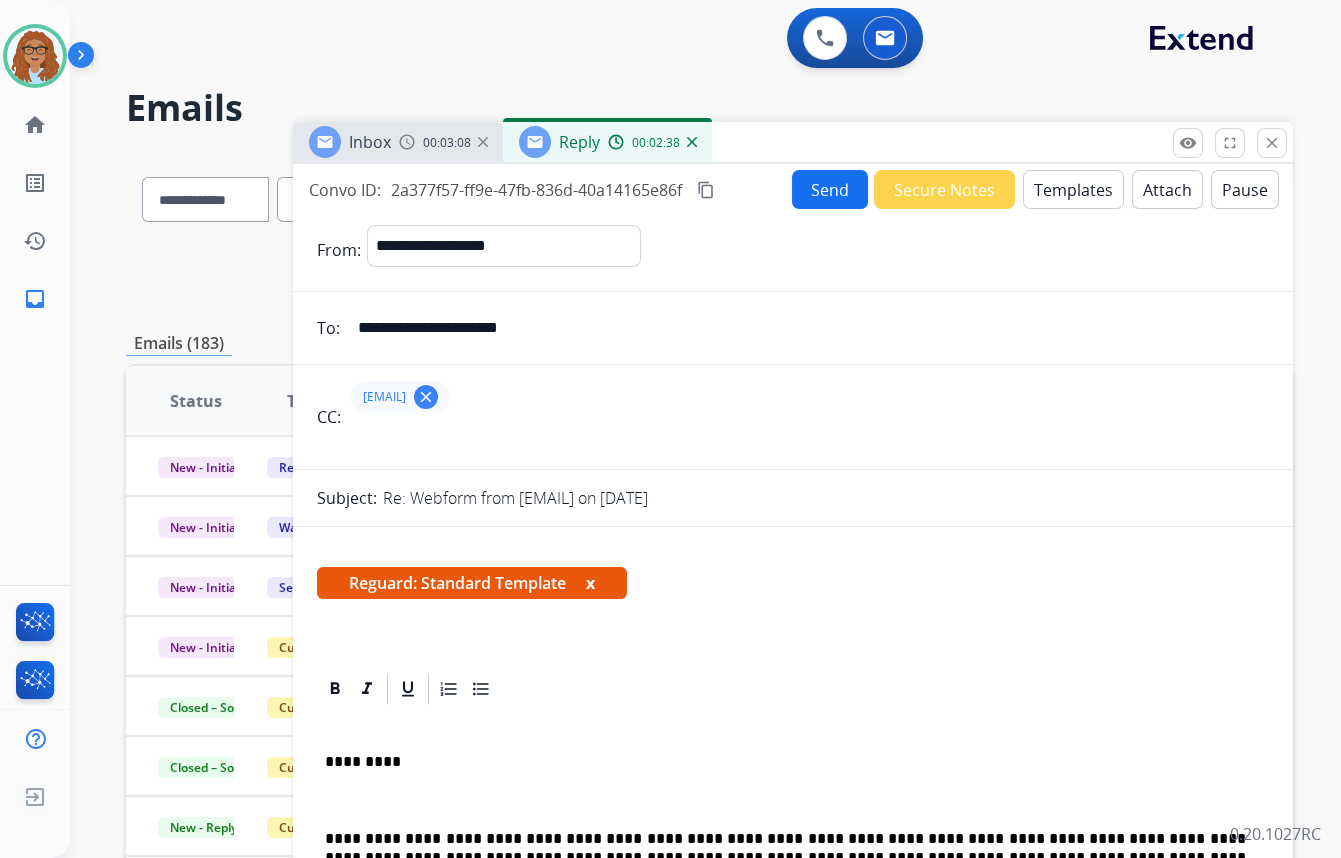 click on "Send" at bounding box center (830, 189) 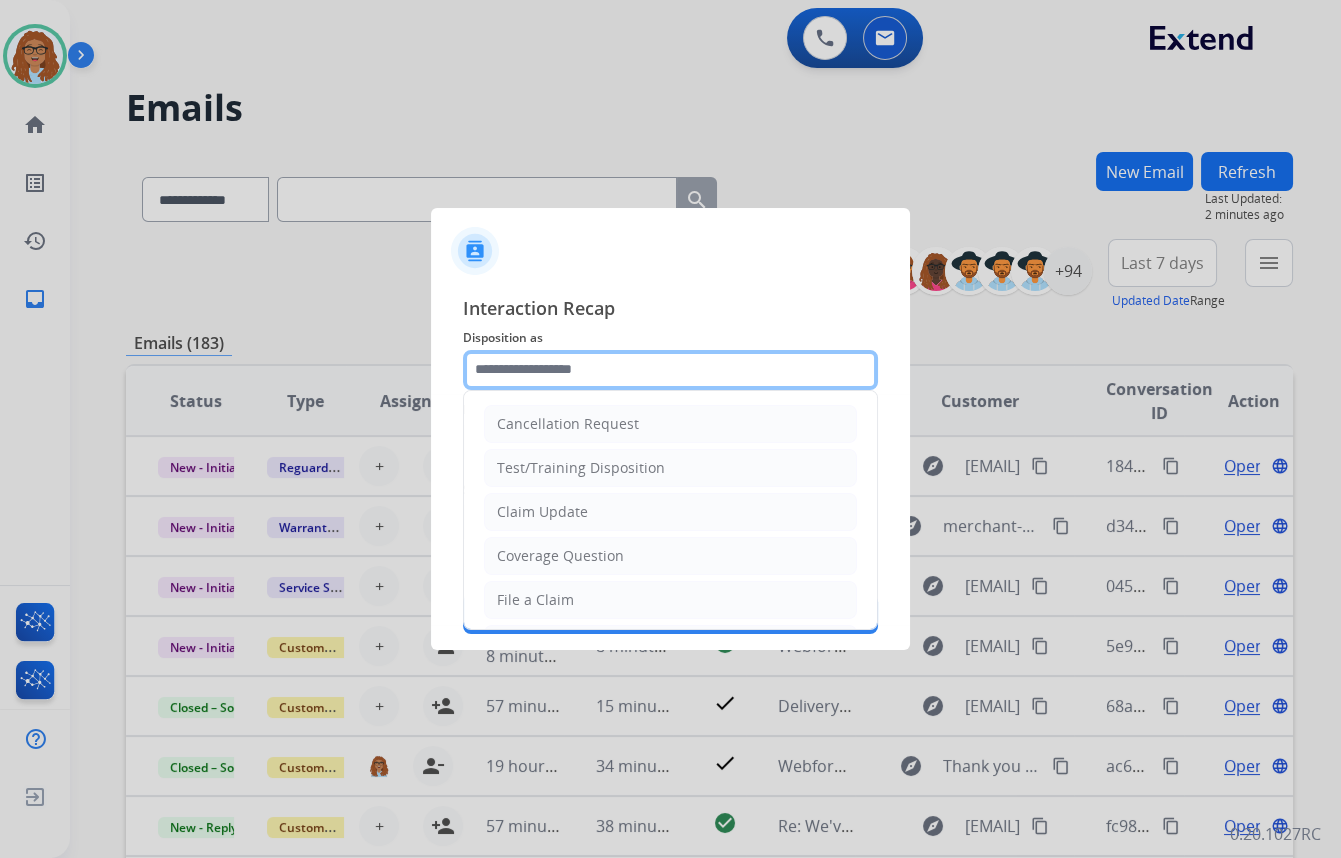 click 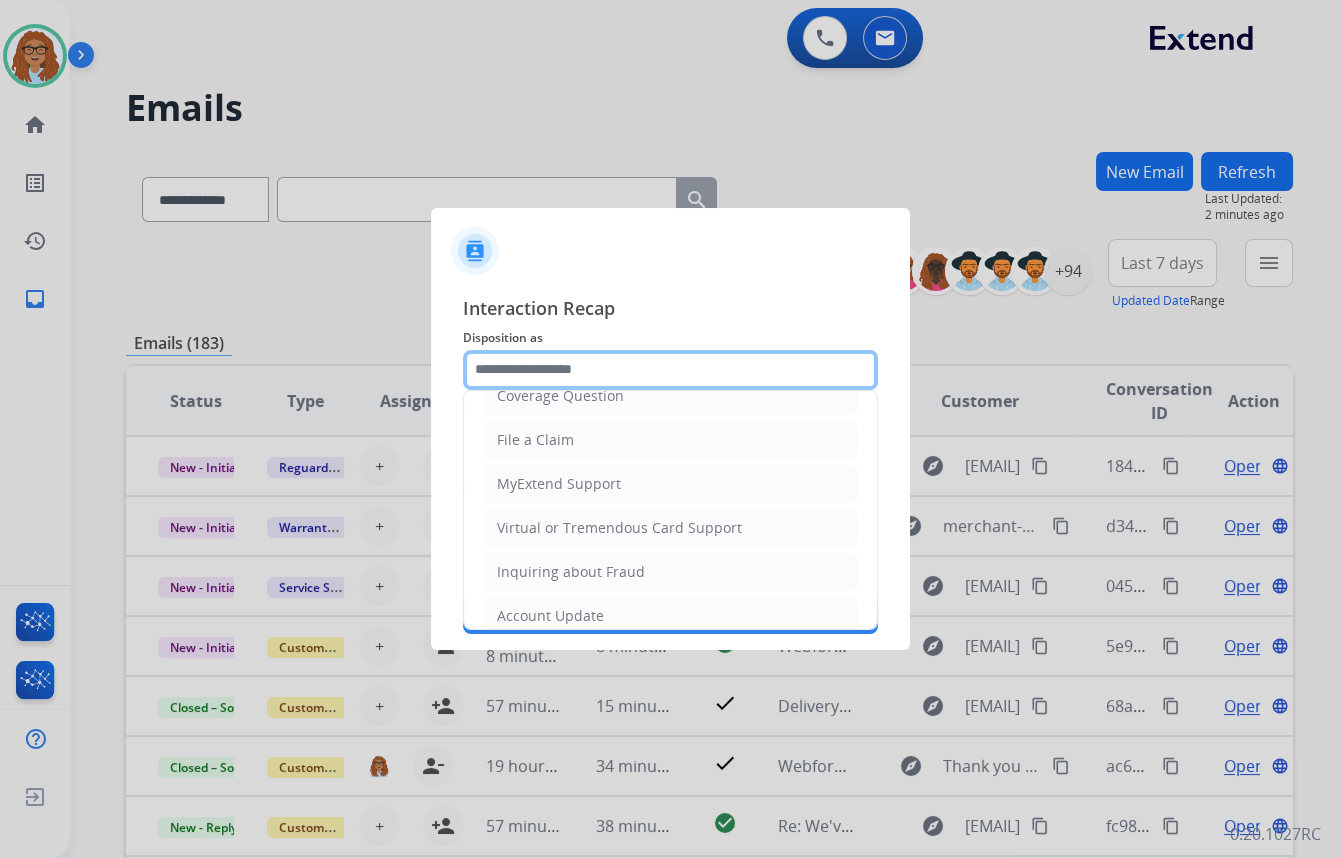 scroll, scrollTop: 309, scrollLeft: 0, axis: vertical 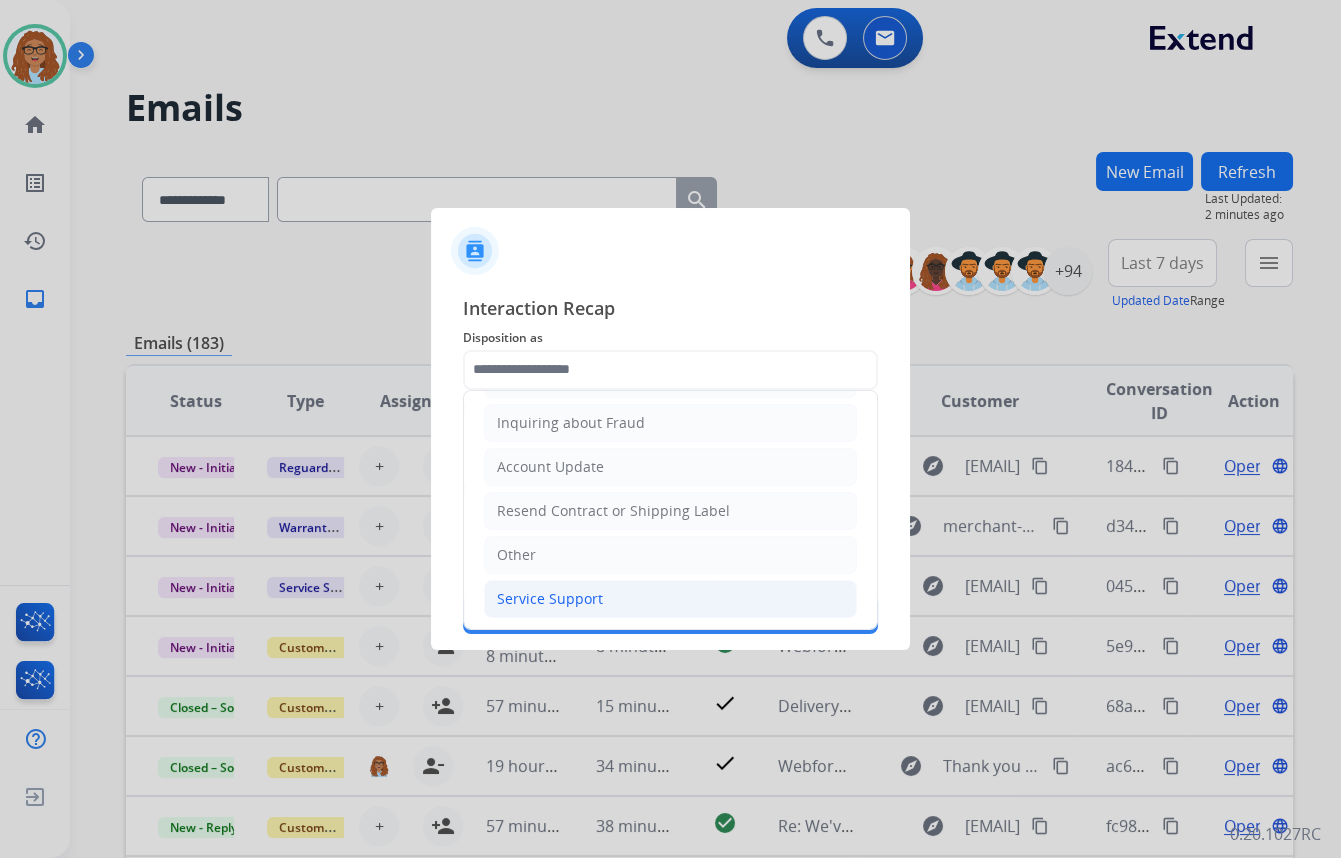 click on "Service Support" 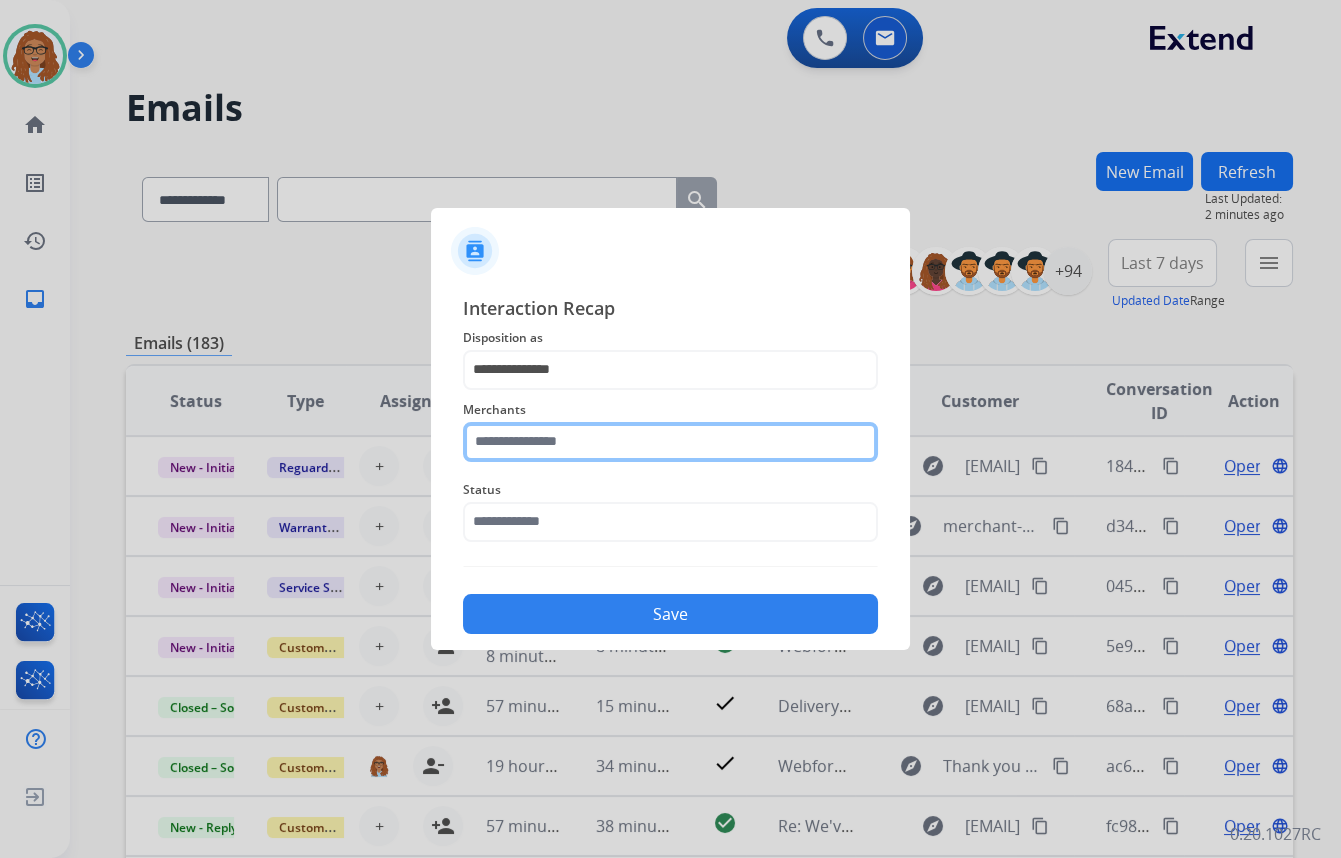 click 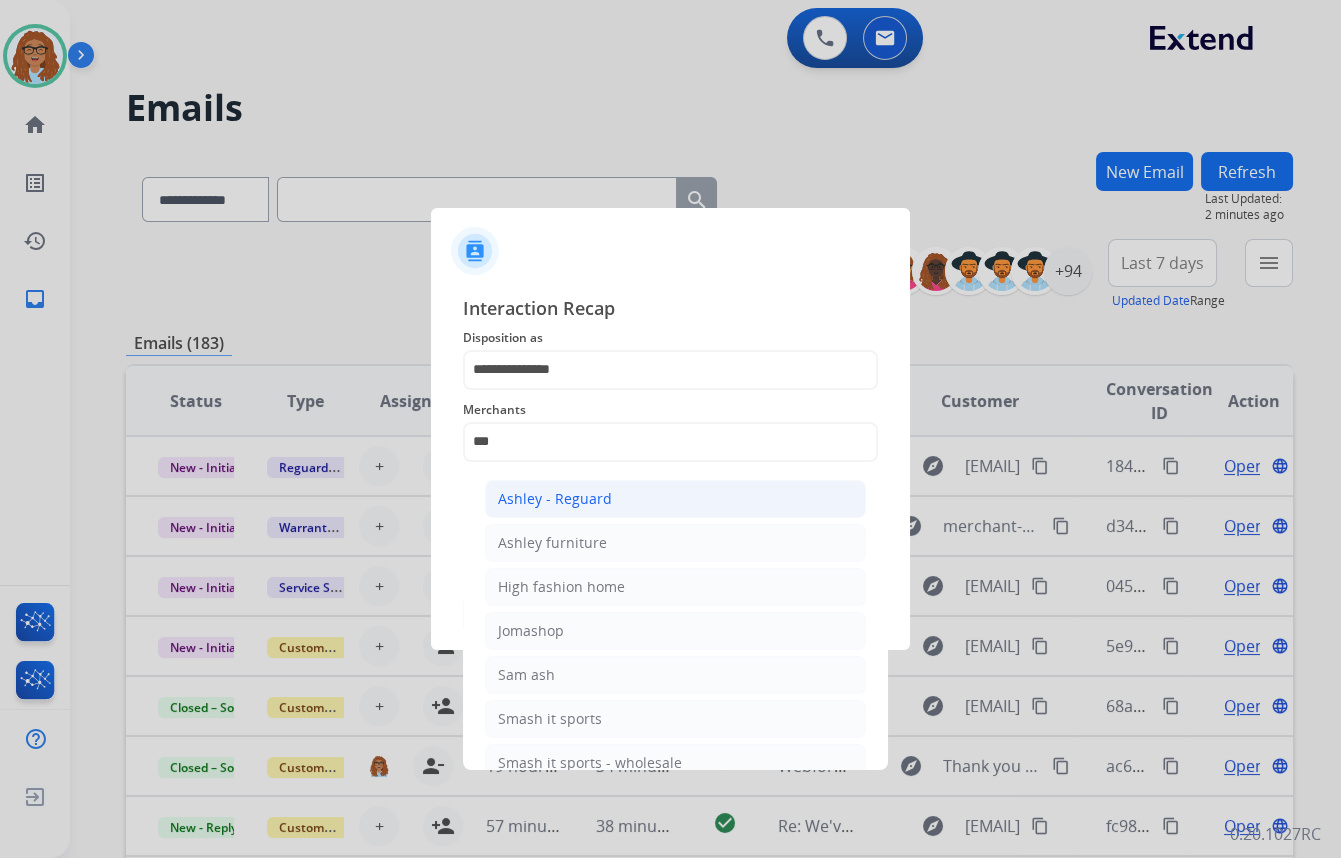 click on "Ashley - Reguard" 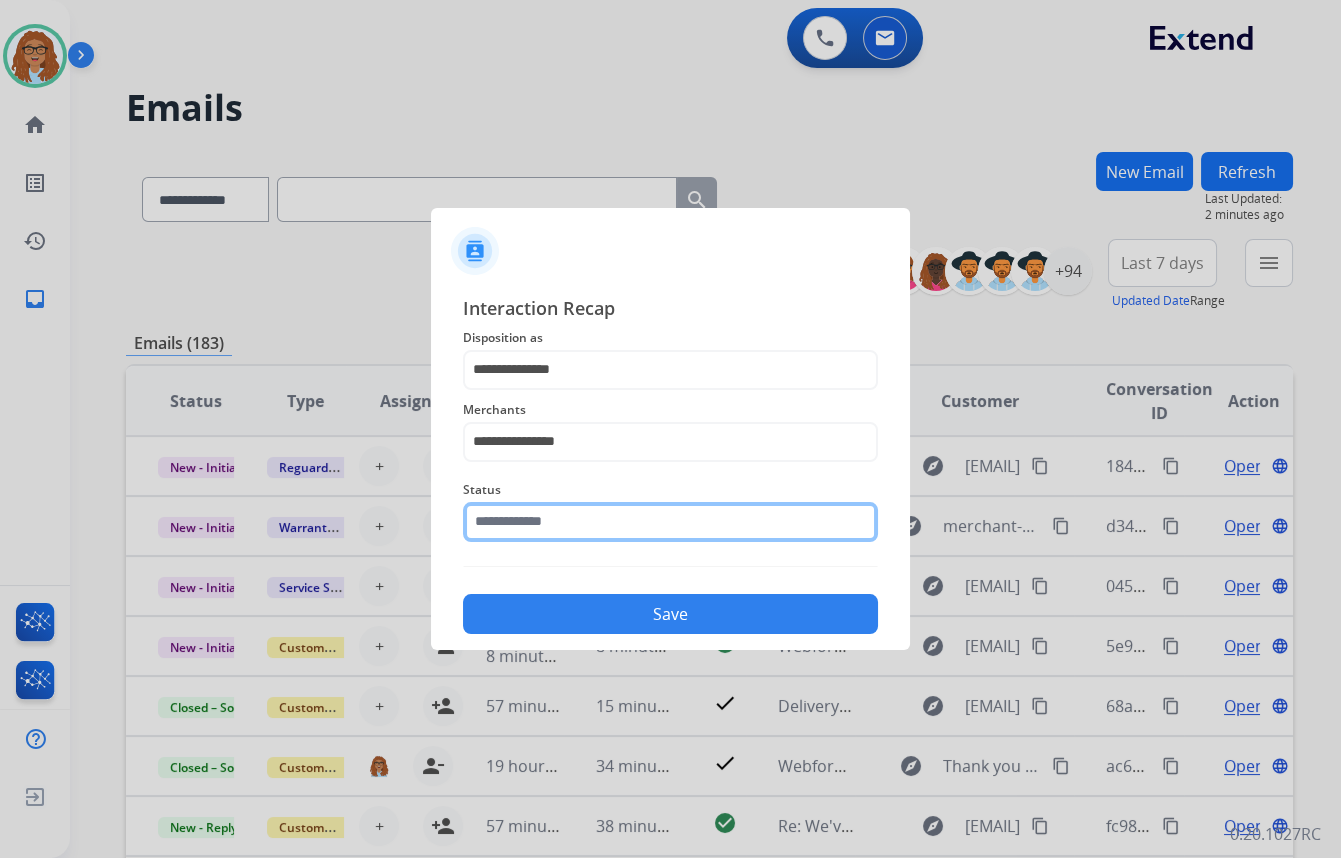 click 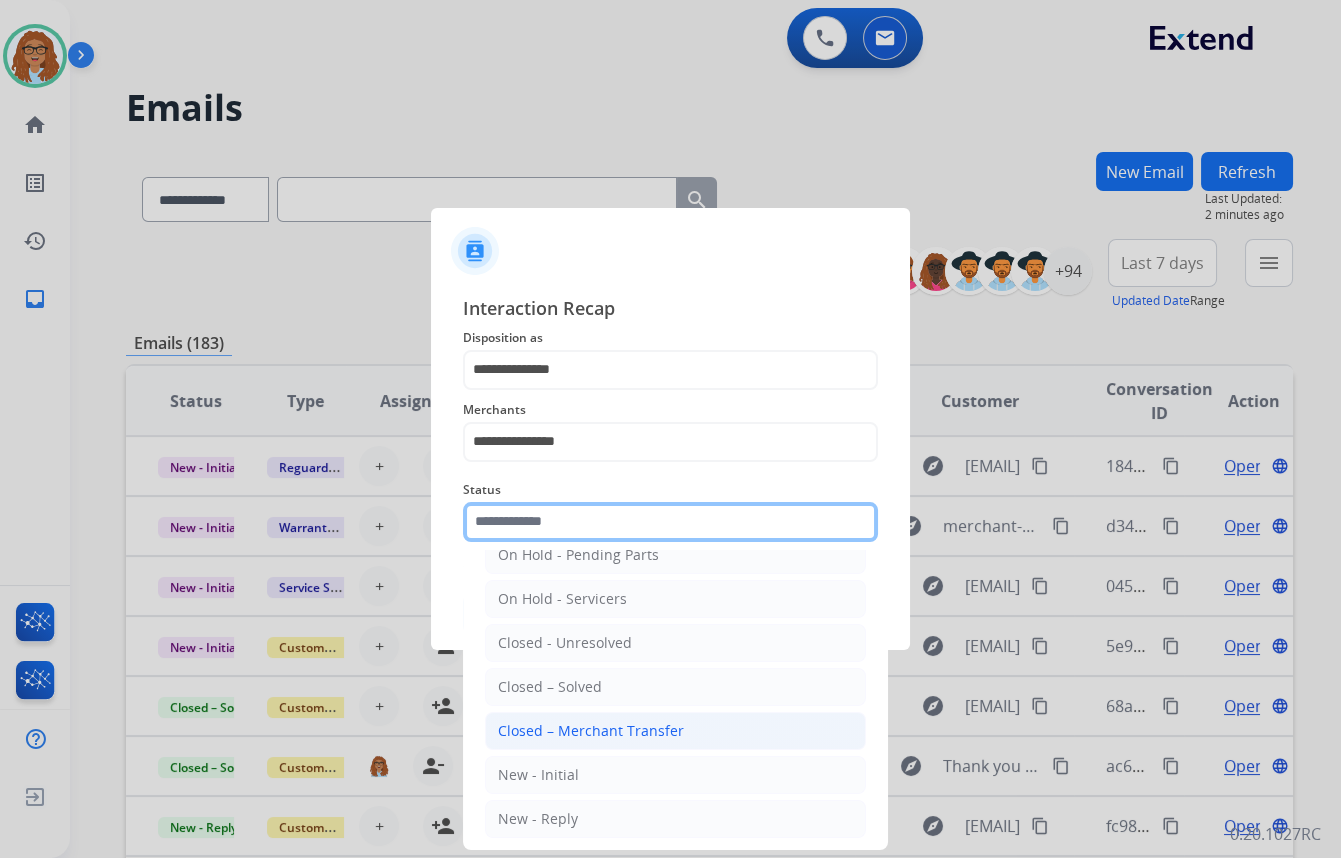 scroll, scrollTop: 118, scrollLeft: 0, axis: vertical 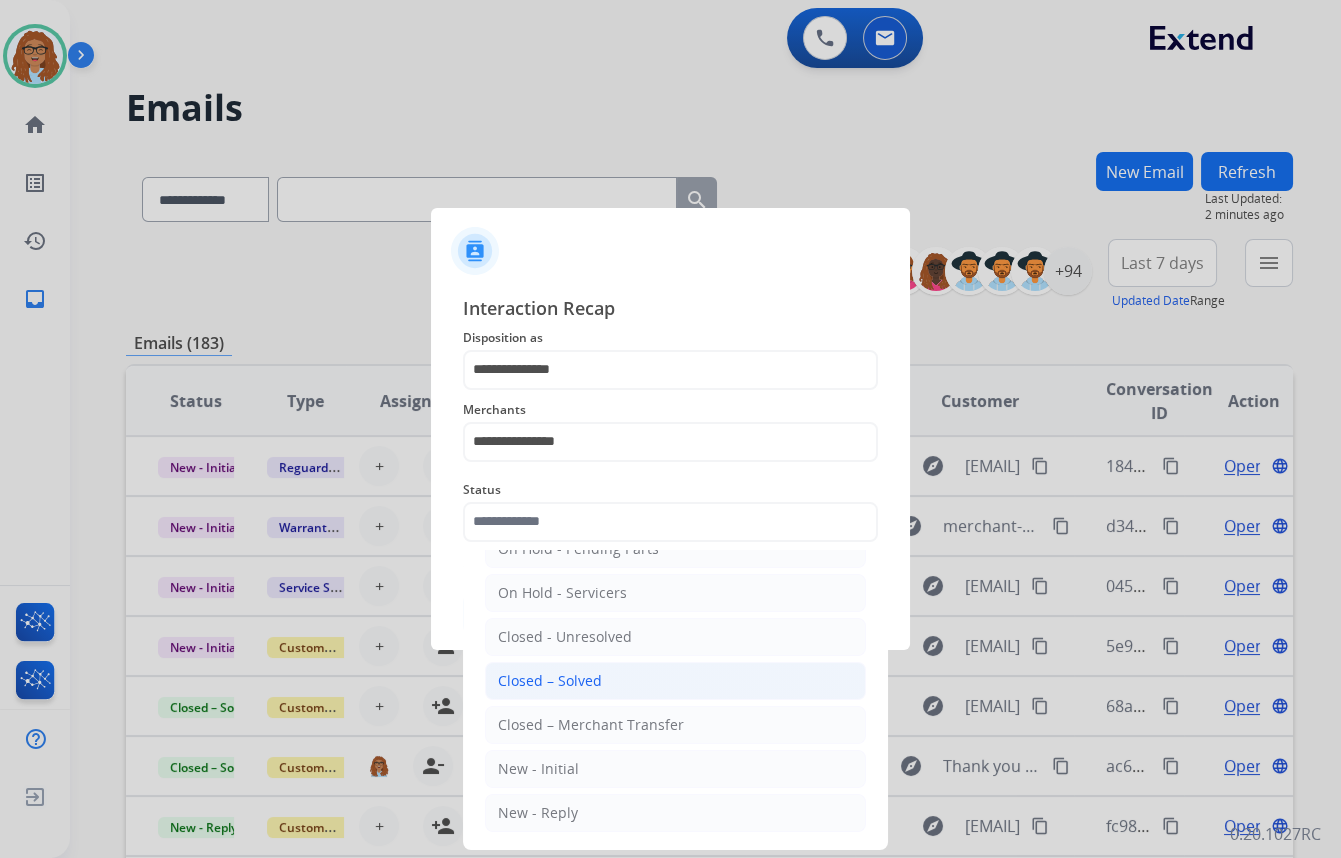 click on "Closed – Solved" 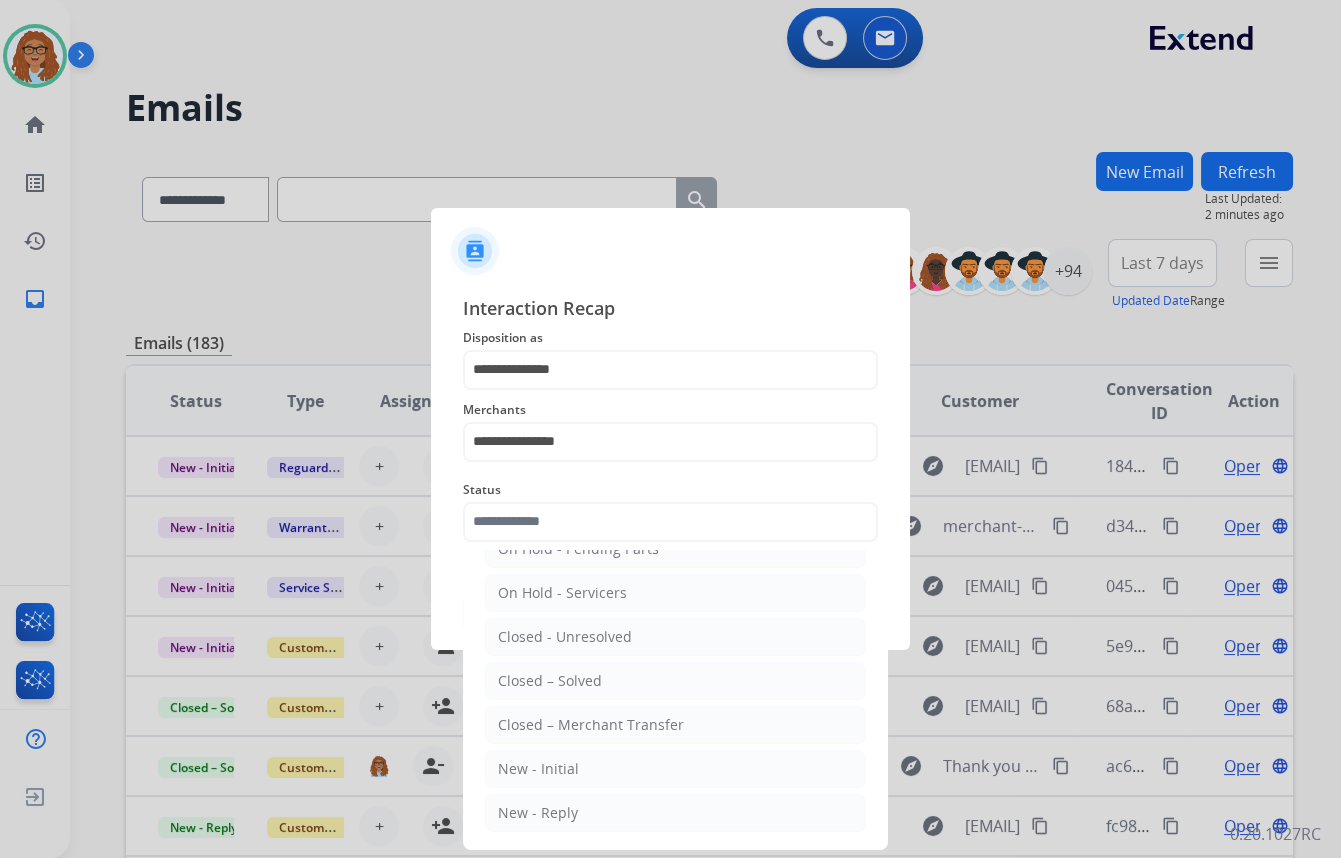 type on "**********" 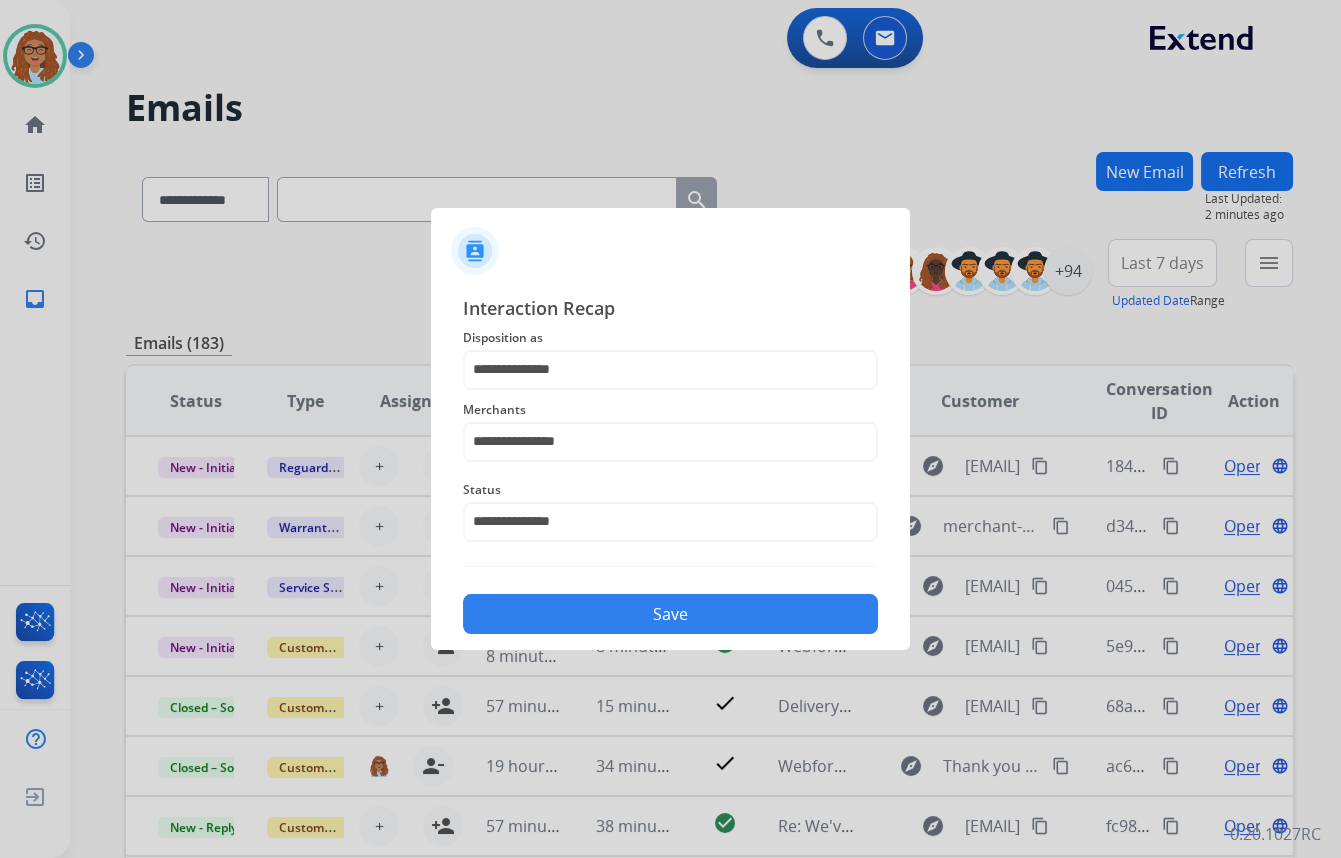 click on "Save" 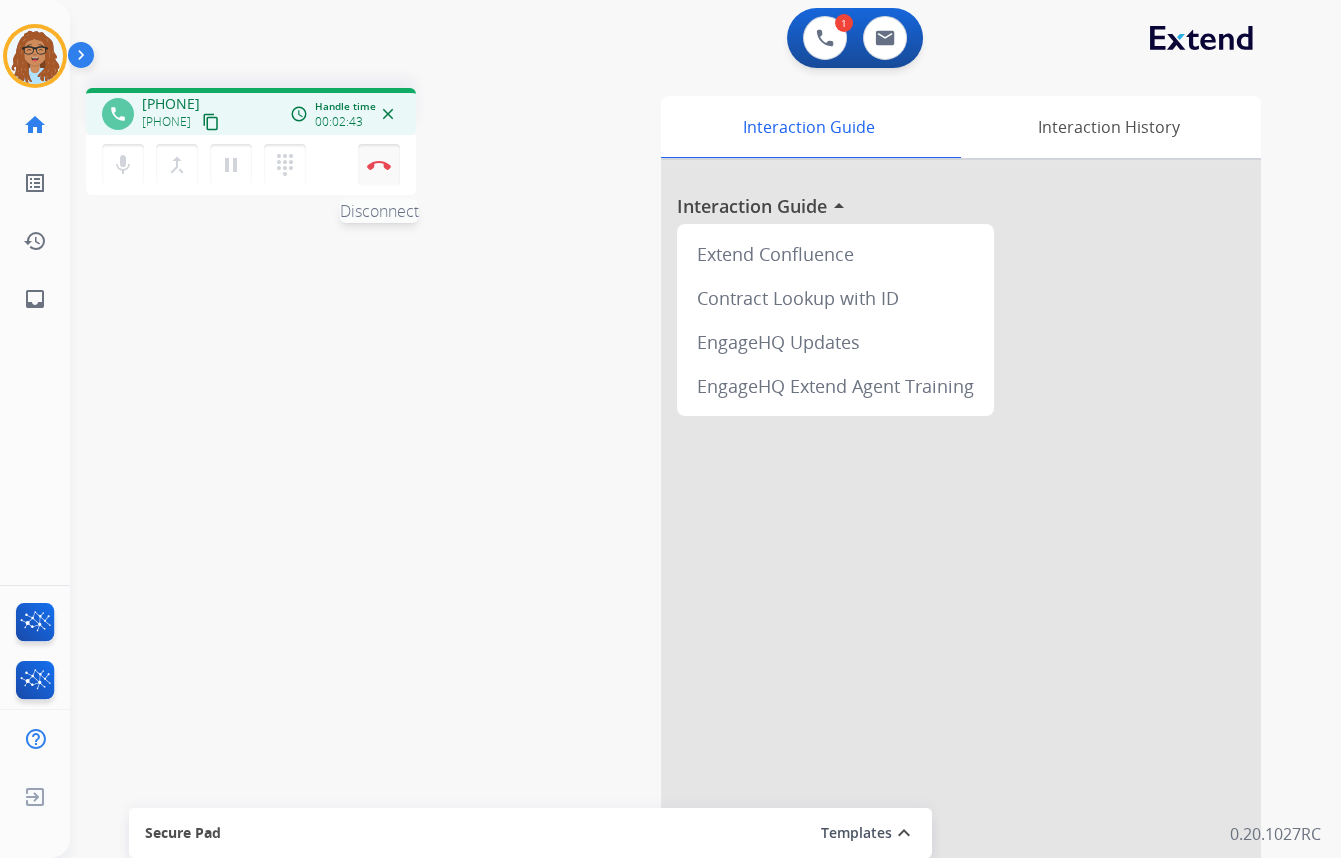 click on "Disconnect" at bounding box center (379, 165) 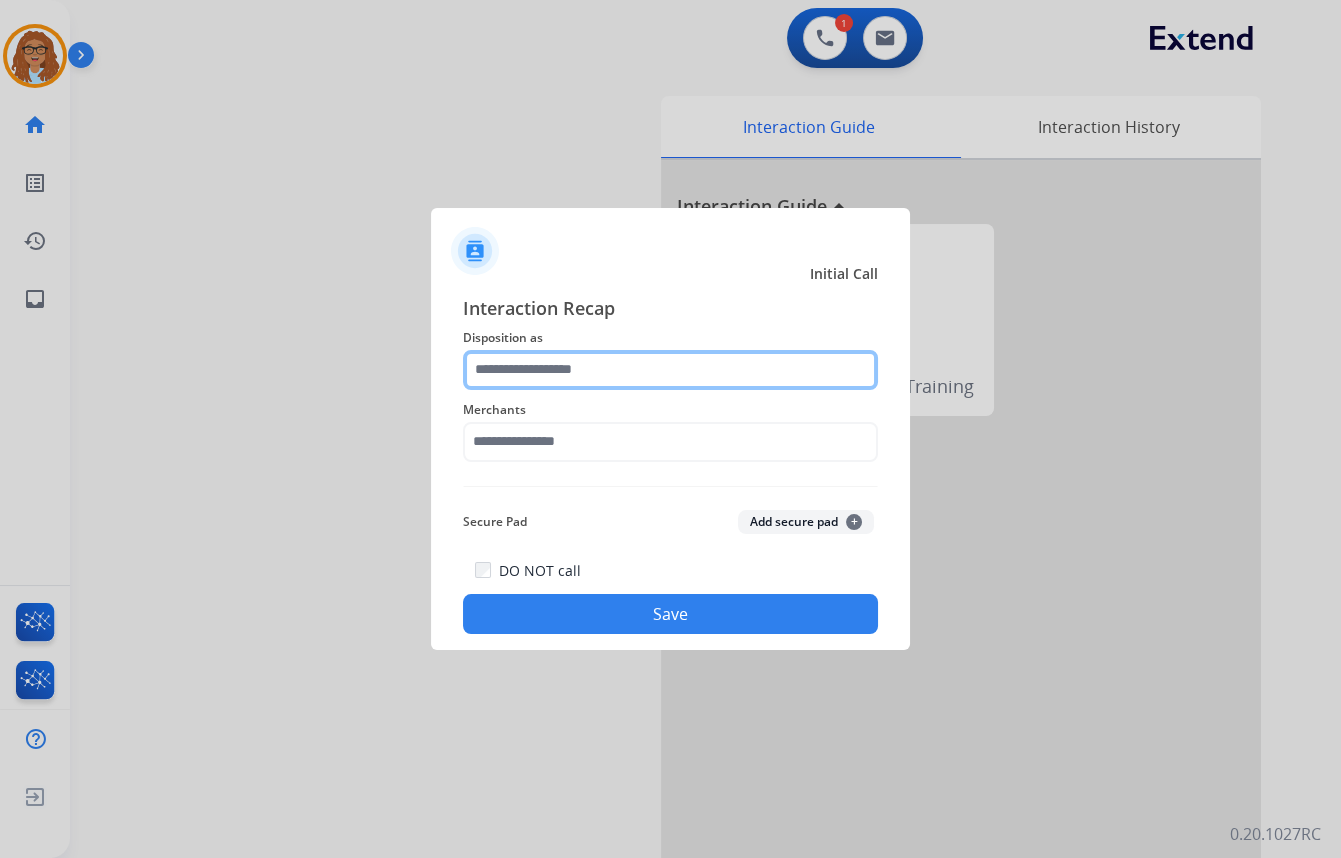 click 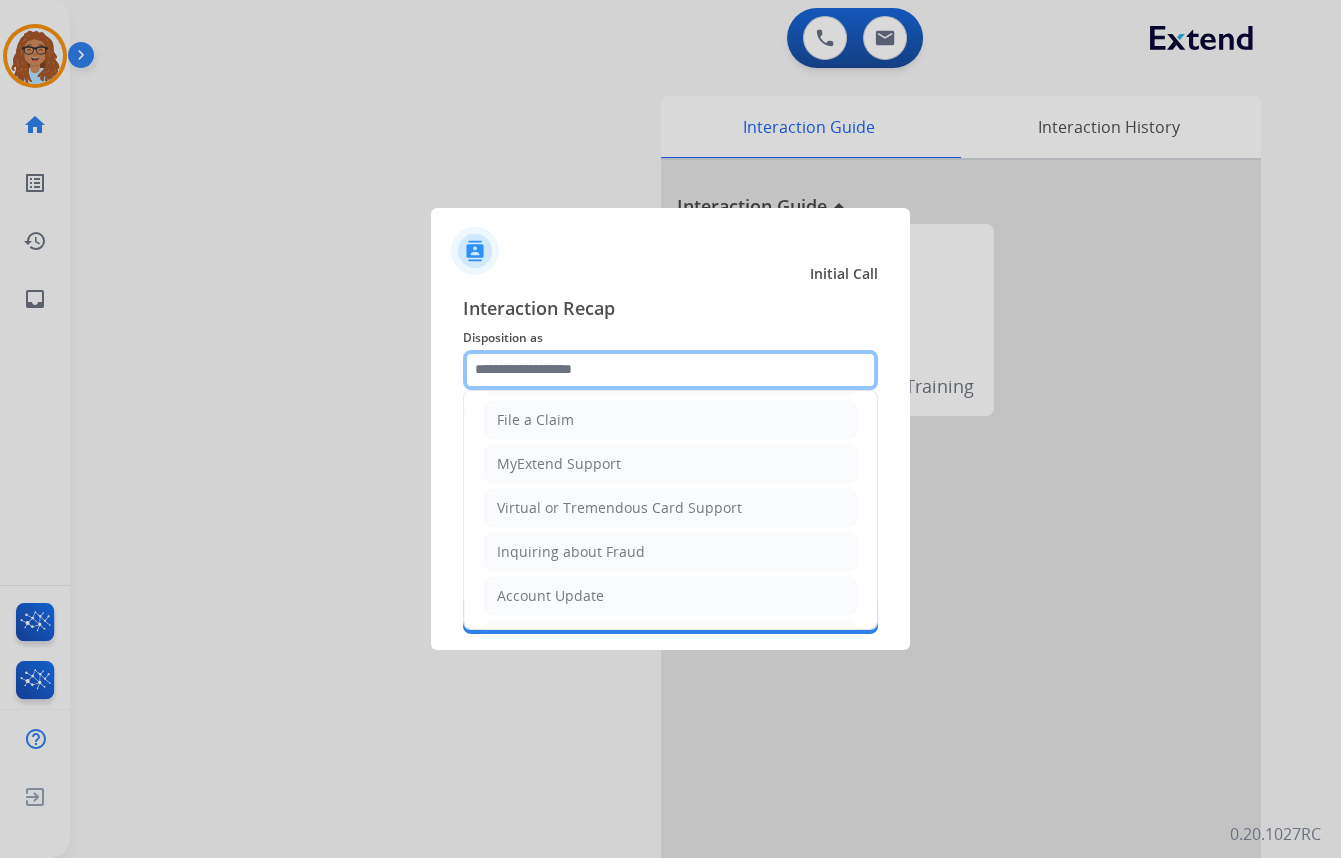 scroll, scrollTop: 181, scrollLeft: 0, axis: vertical 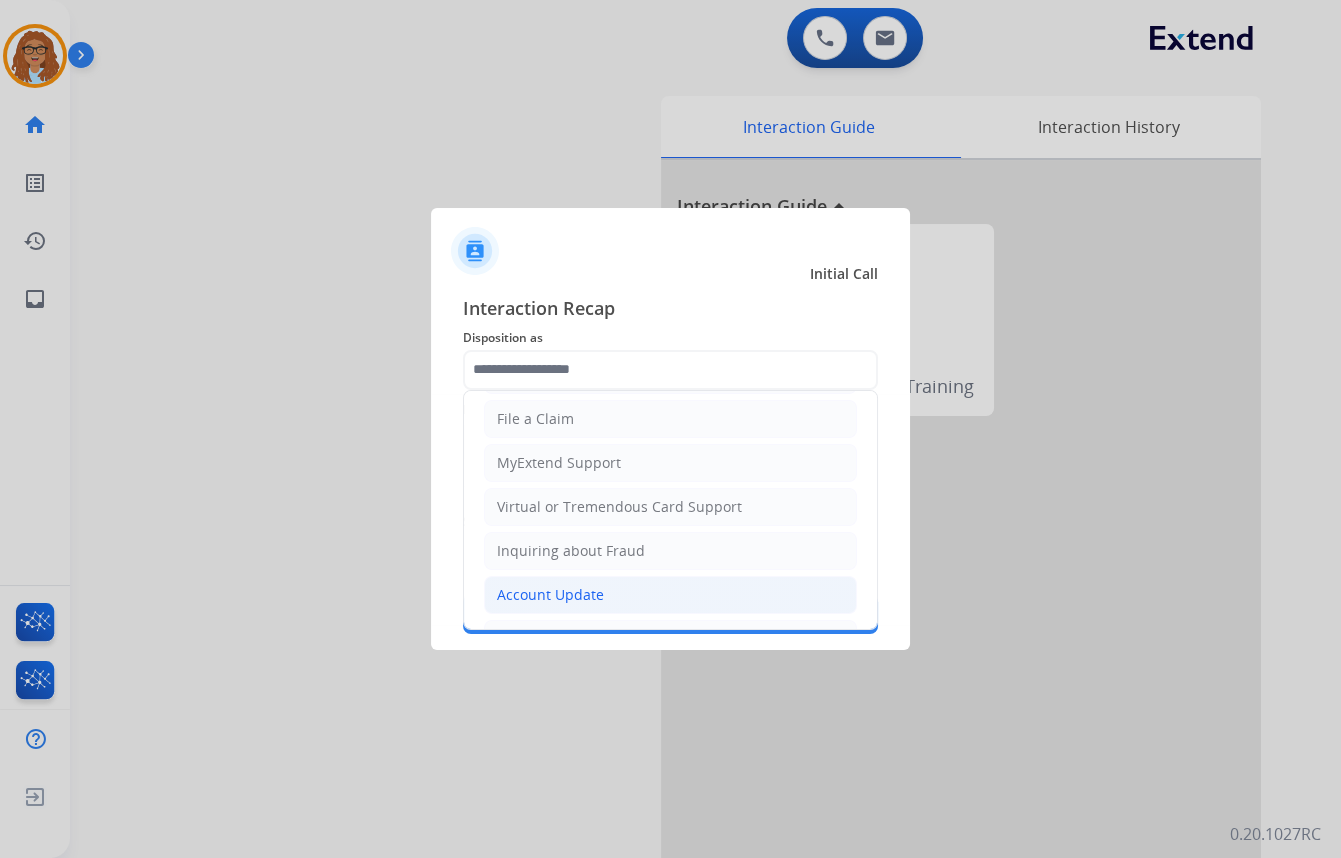 click on "Account Update" 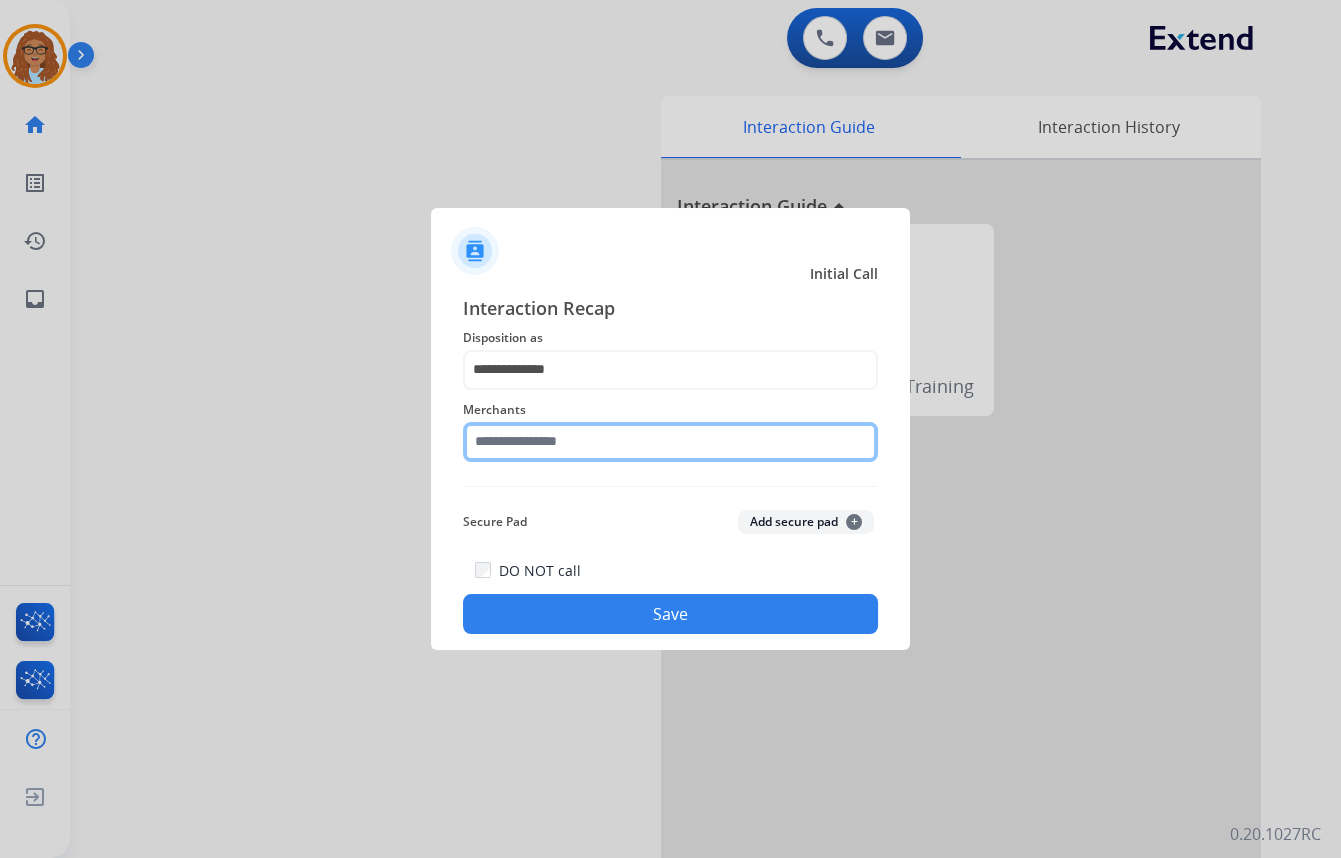 click 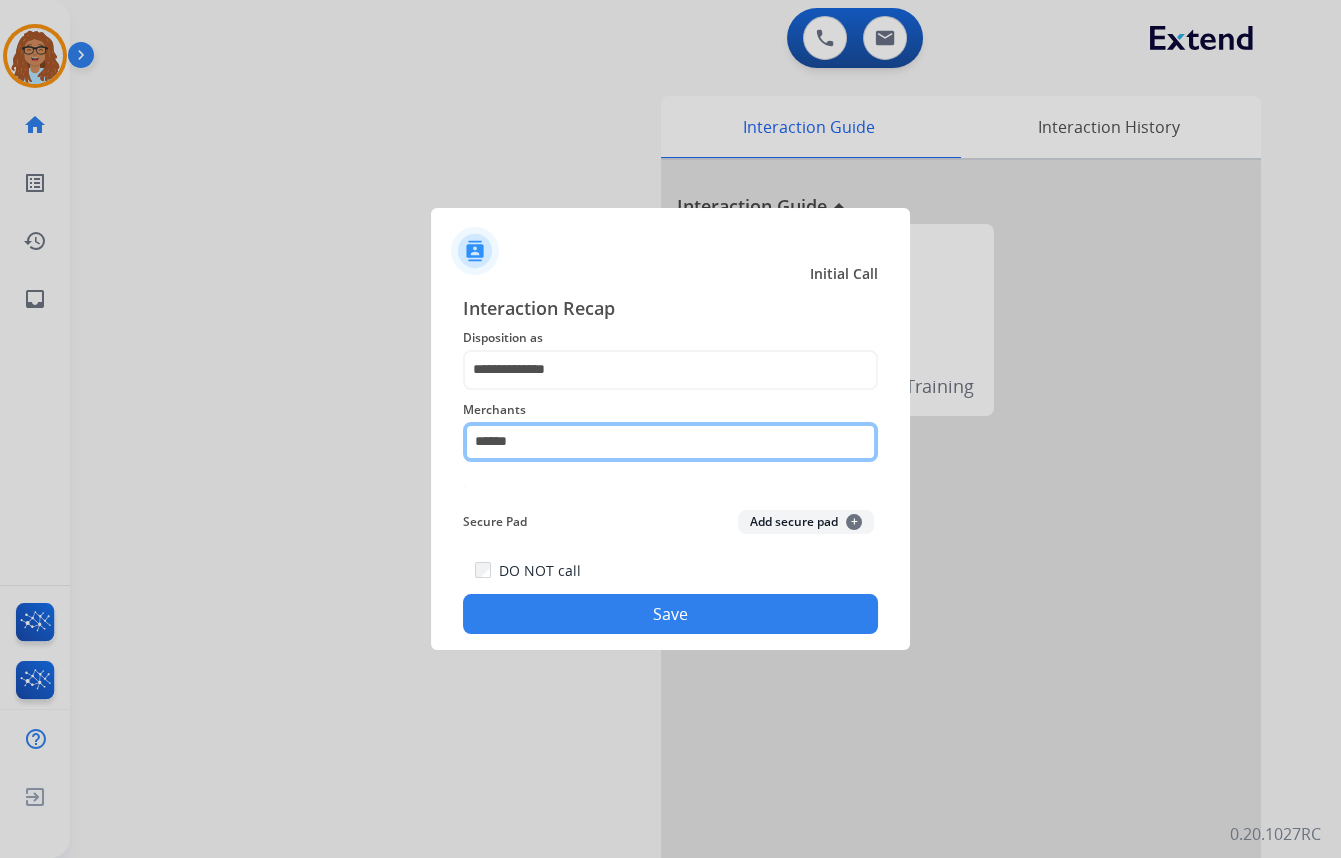 click on "******" 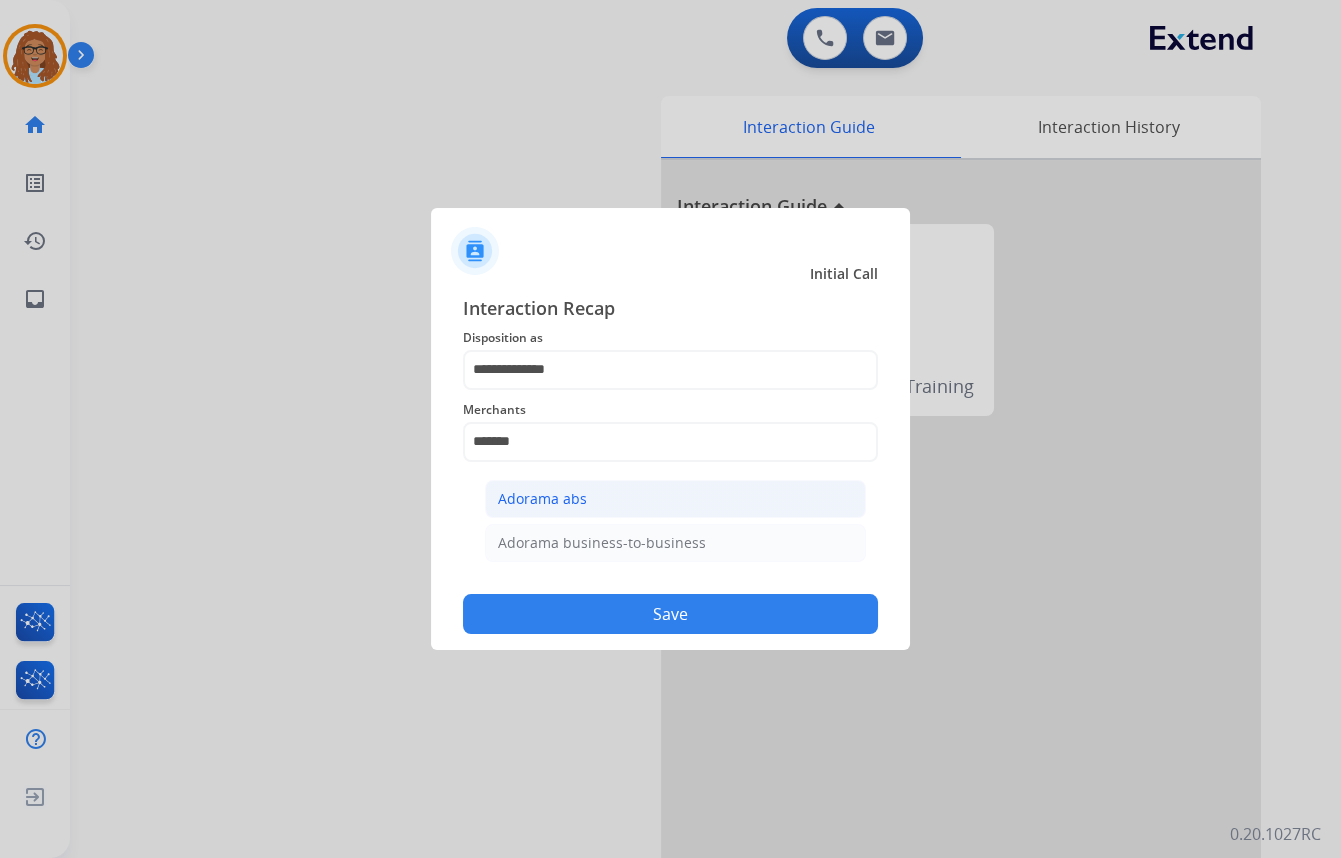 click on "Adorama abs" 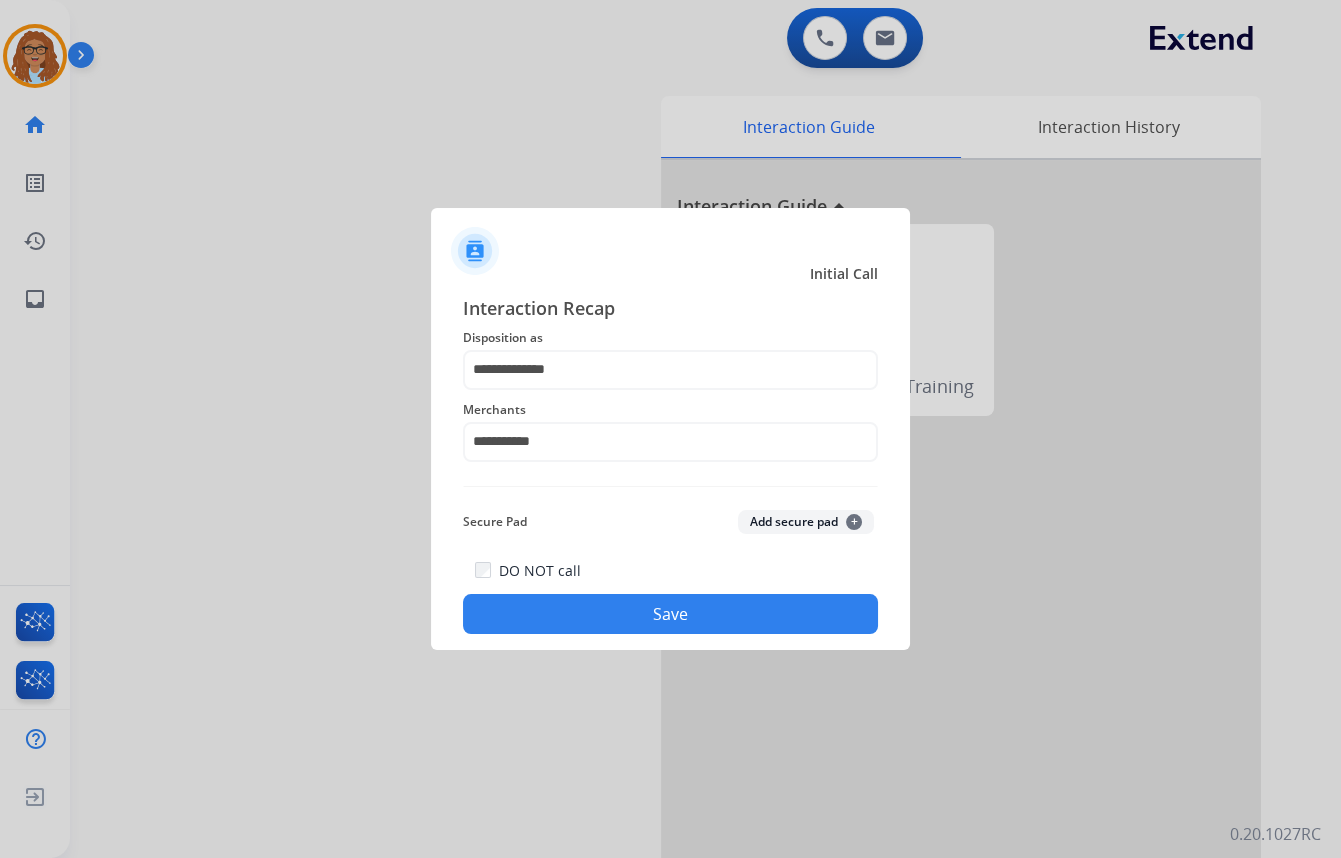 click on "Save" 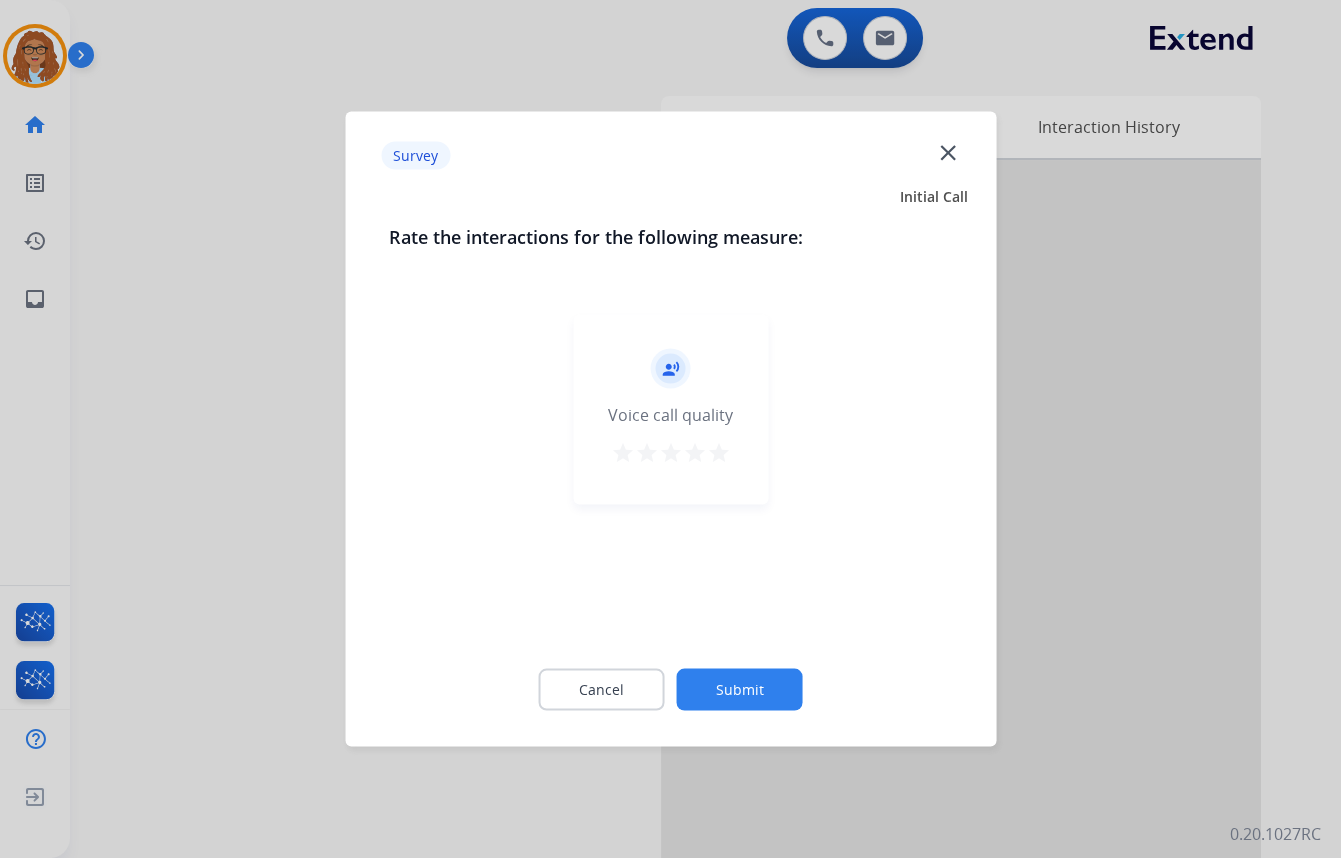 click on "close" 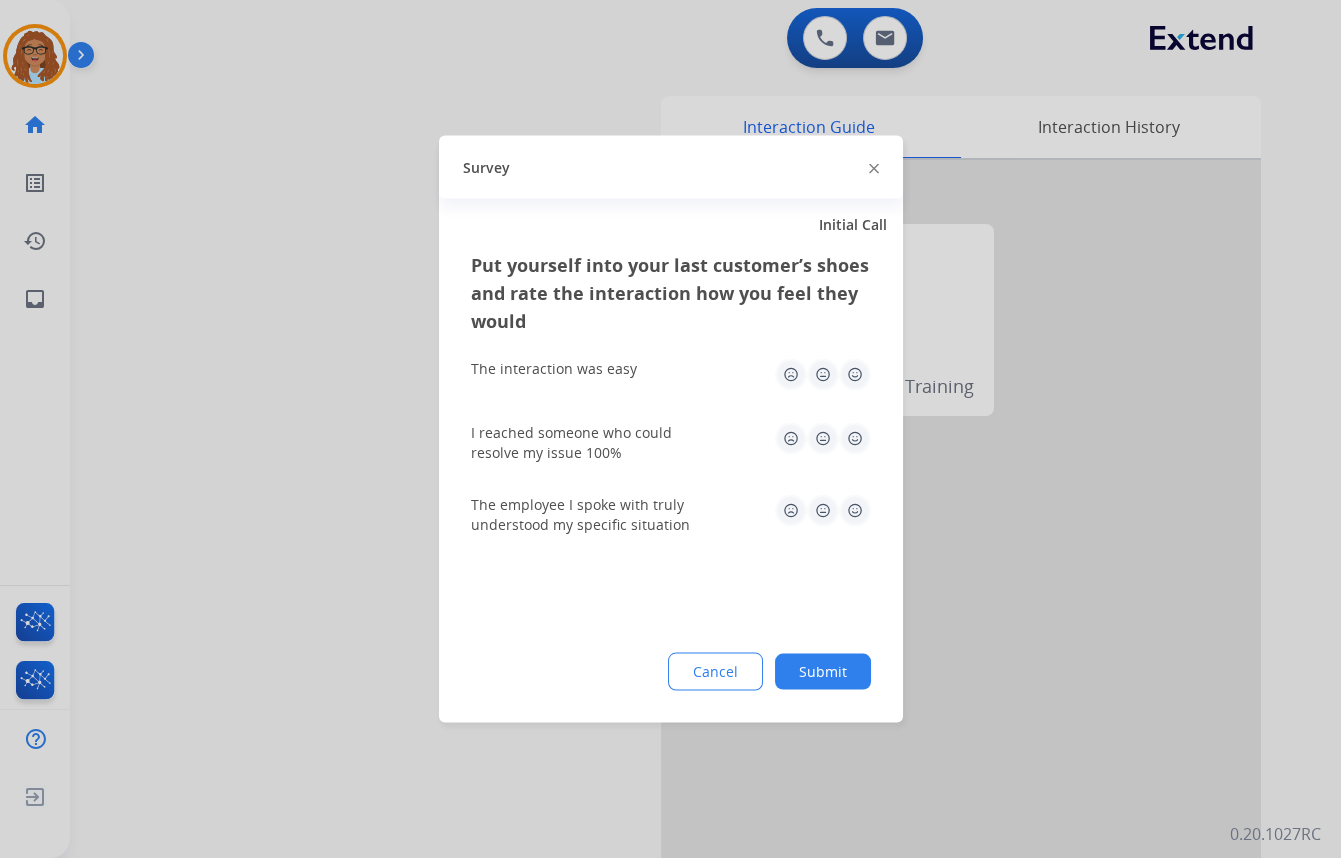 click 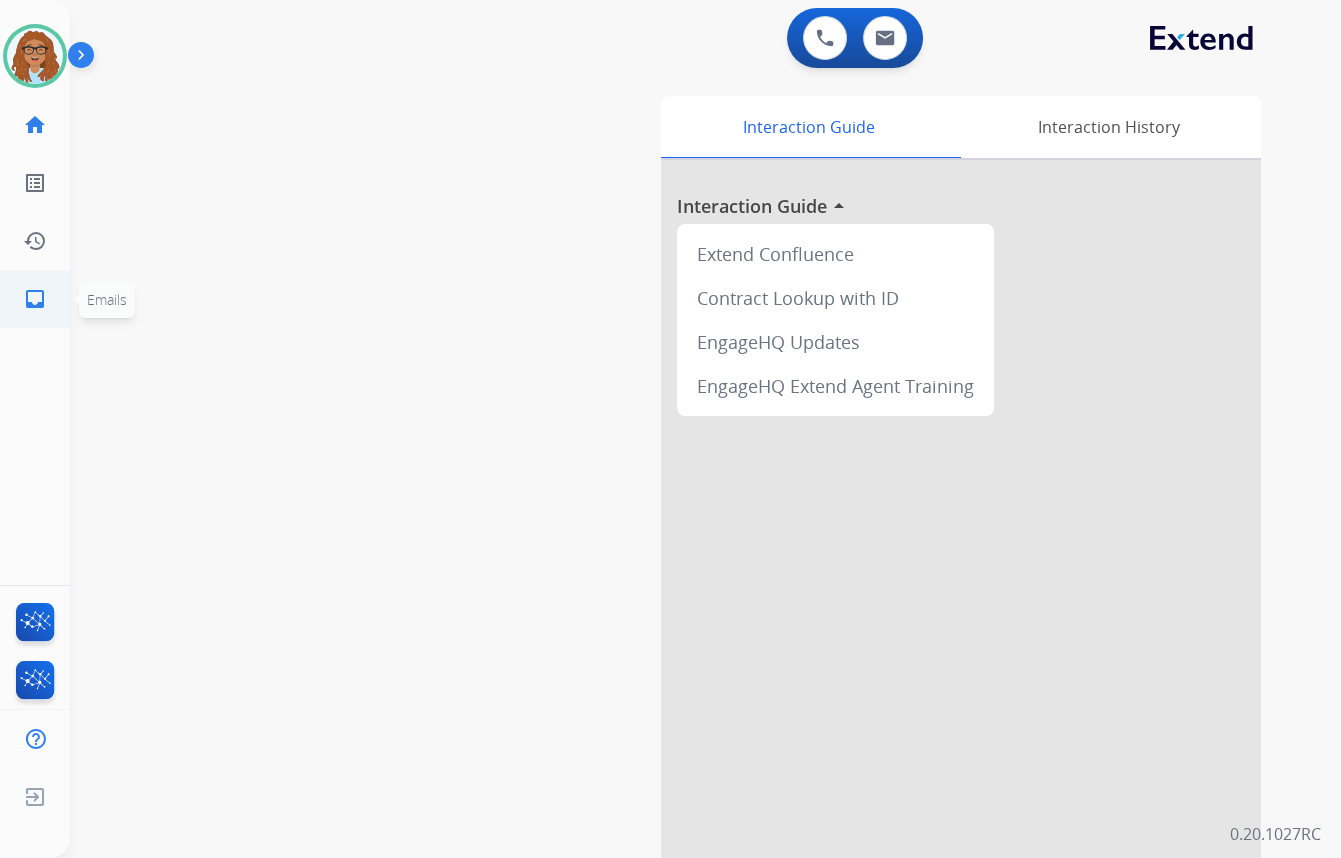click on "inbox  Emails" 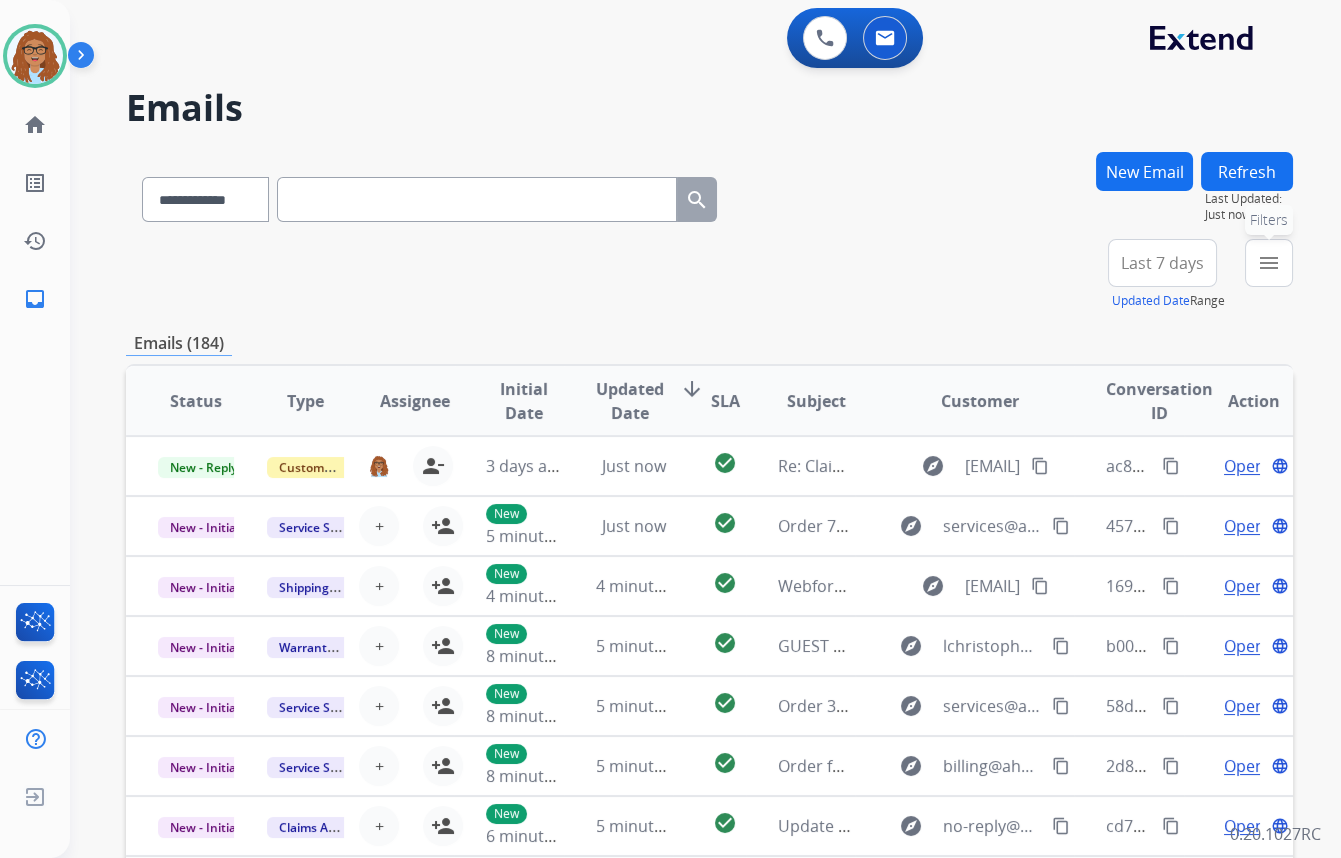 click on "menu" at bounding box center [1269, 263] 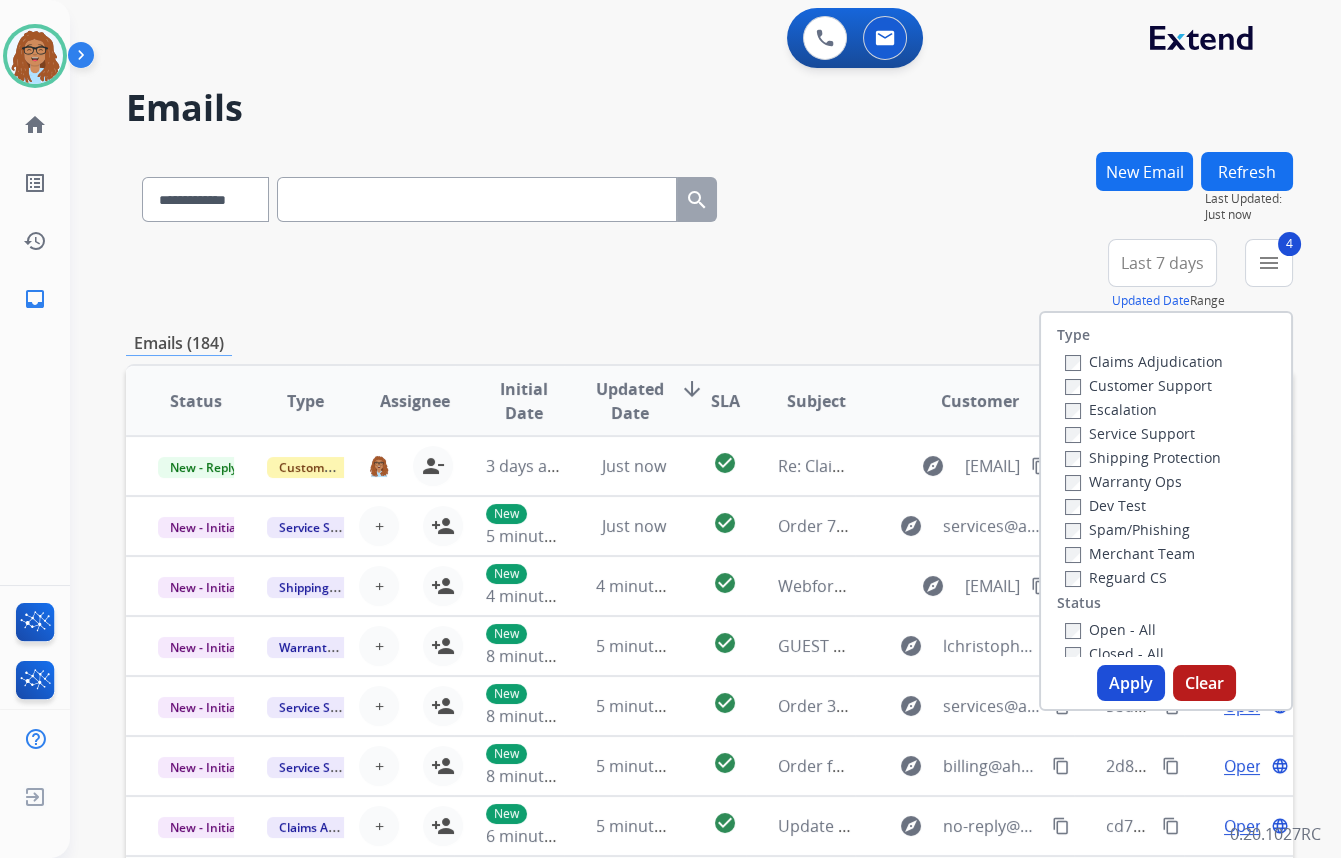 click on "Apply" at bounding box center (1131, 683) 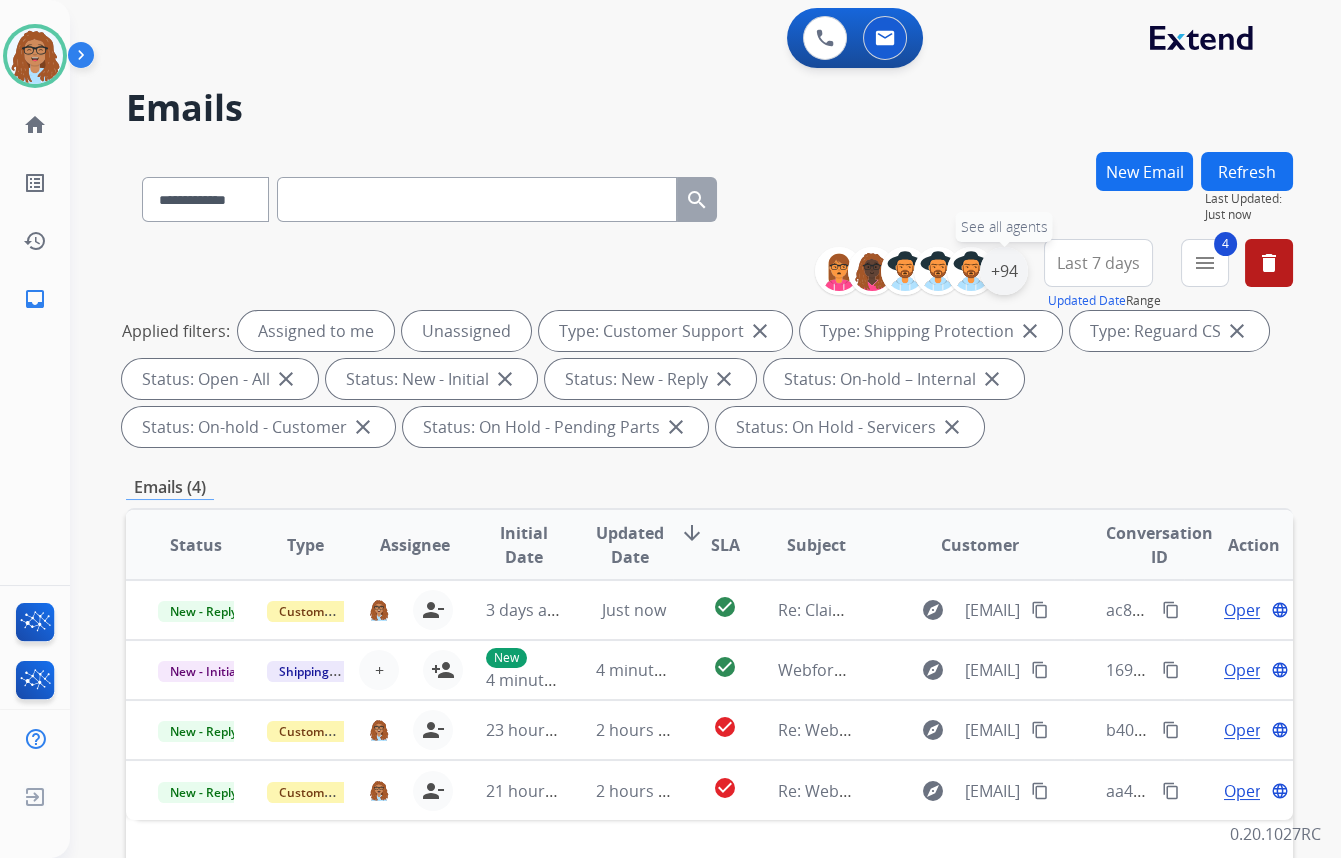 click on "+94" at bounding box center (1004, 271) 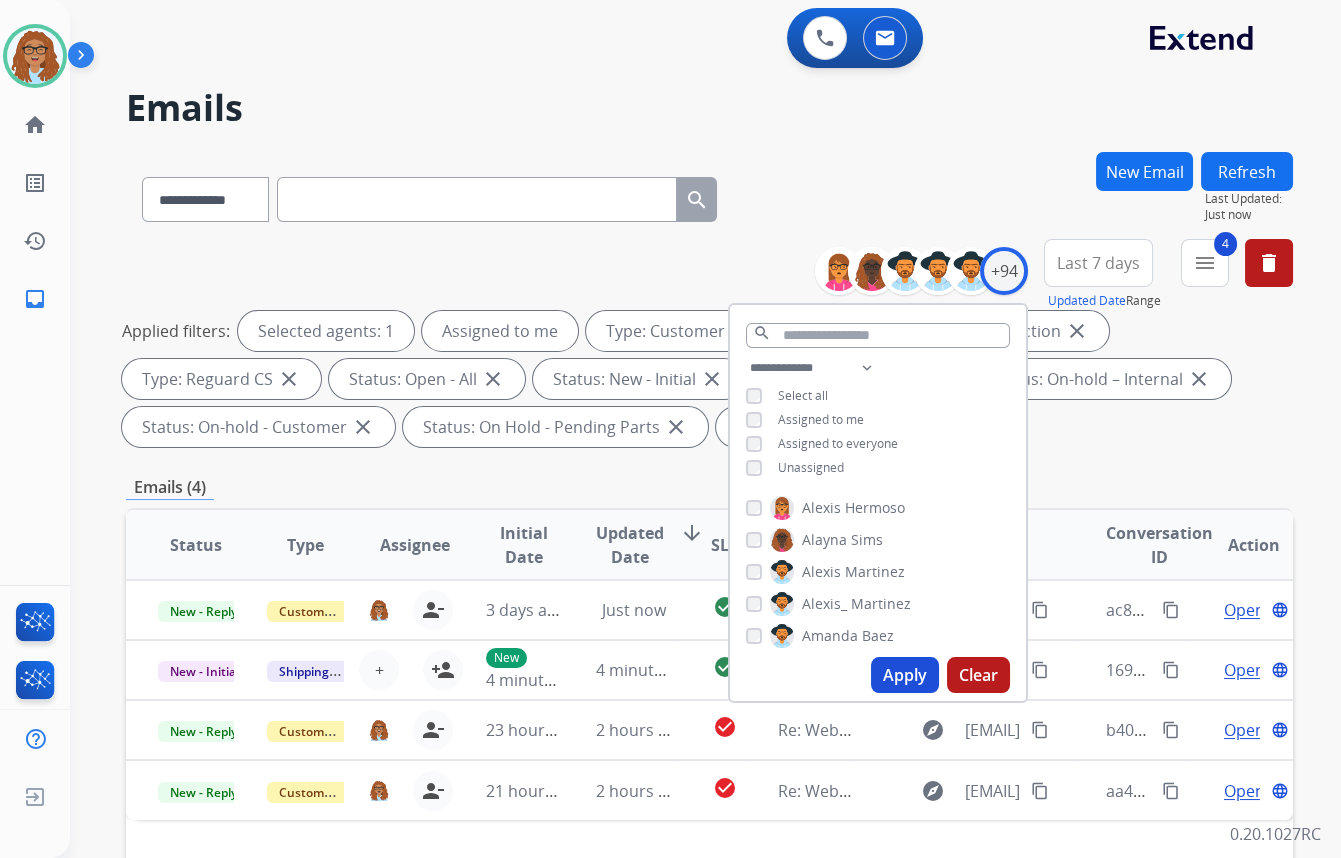 click on "Apply" at bounding box center (905, 675) 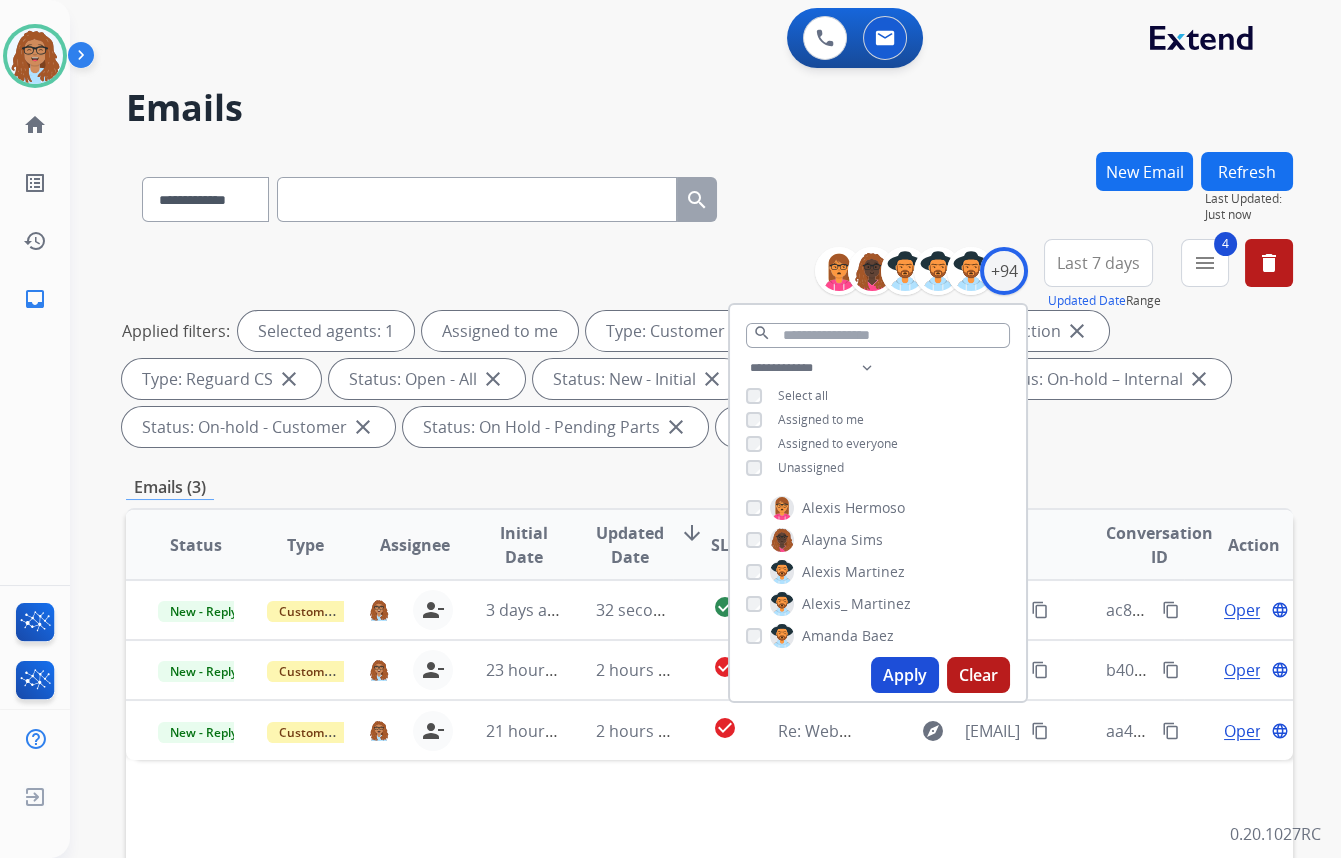 drag, startPoint x: 897, startPoint y: 203, endPoint x: 865, endPoint y: 284, distance: 87.0919 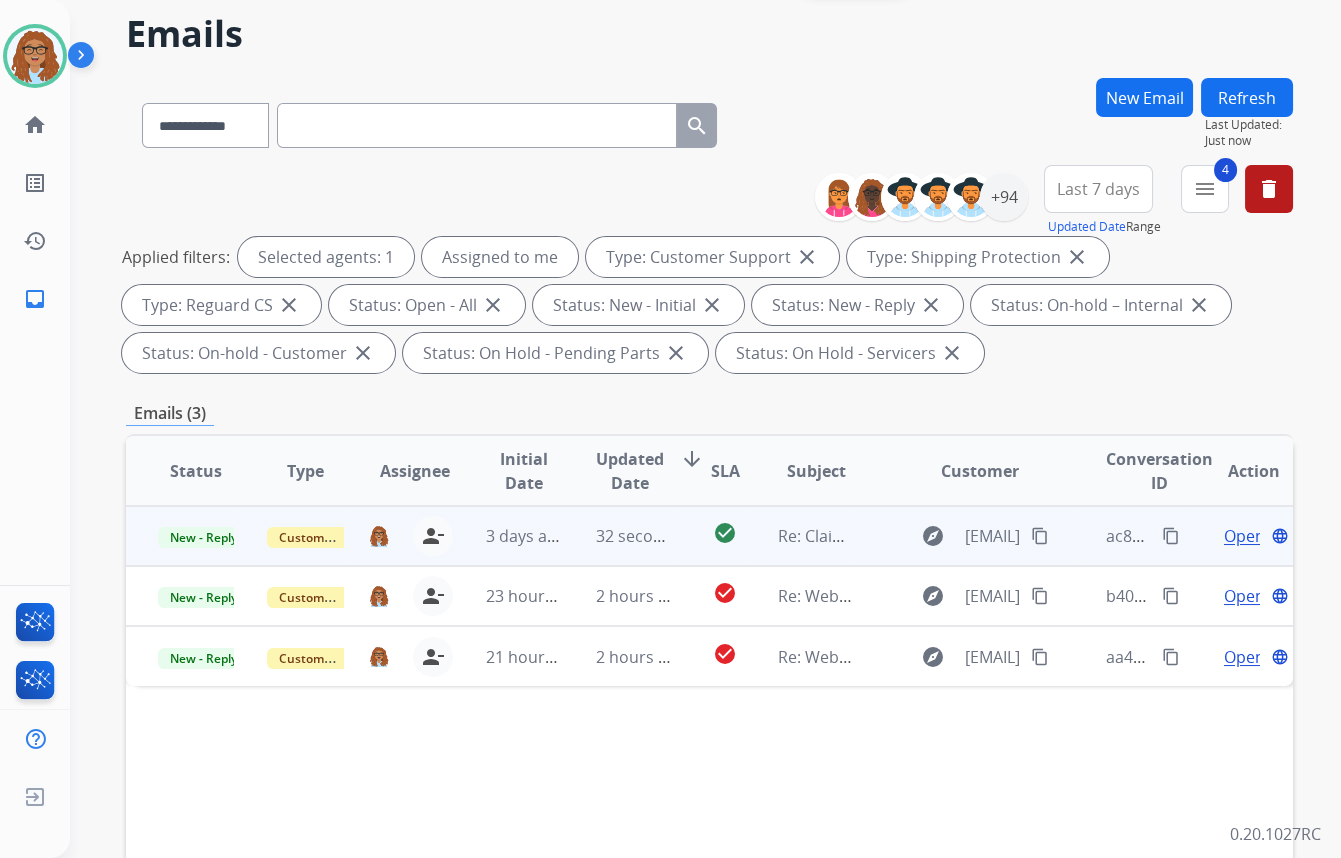 scroll, scrollTop: 90, scrollLeft: 0, axis: vertical 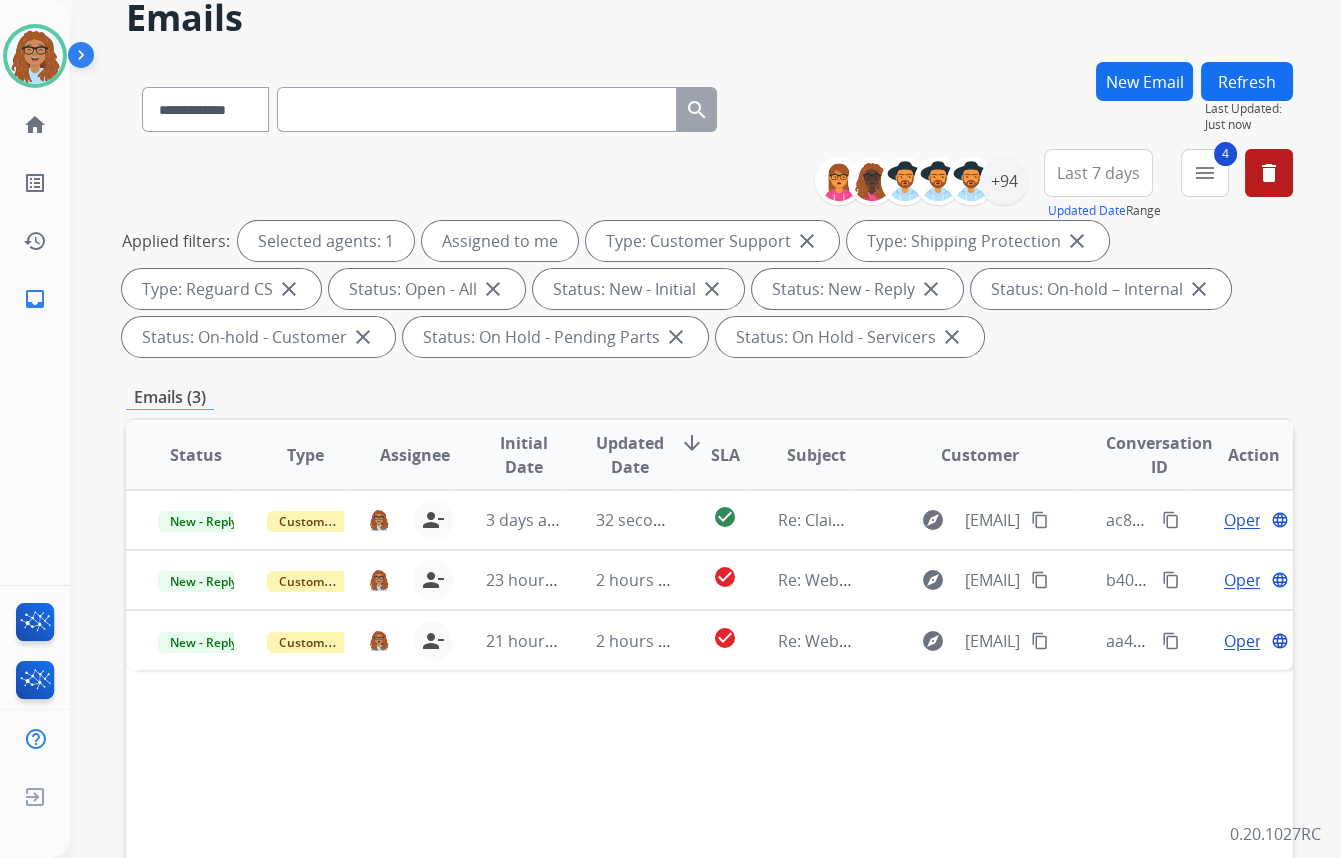 drag, startPoint x: 1160, startPoint y: 639, endPoint x: 1140, endPoint y: 680, distance: 45.617977 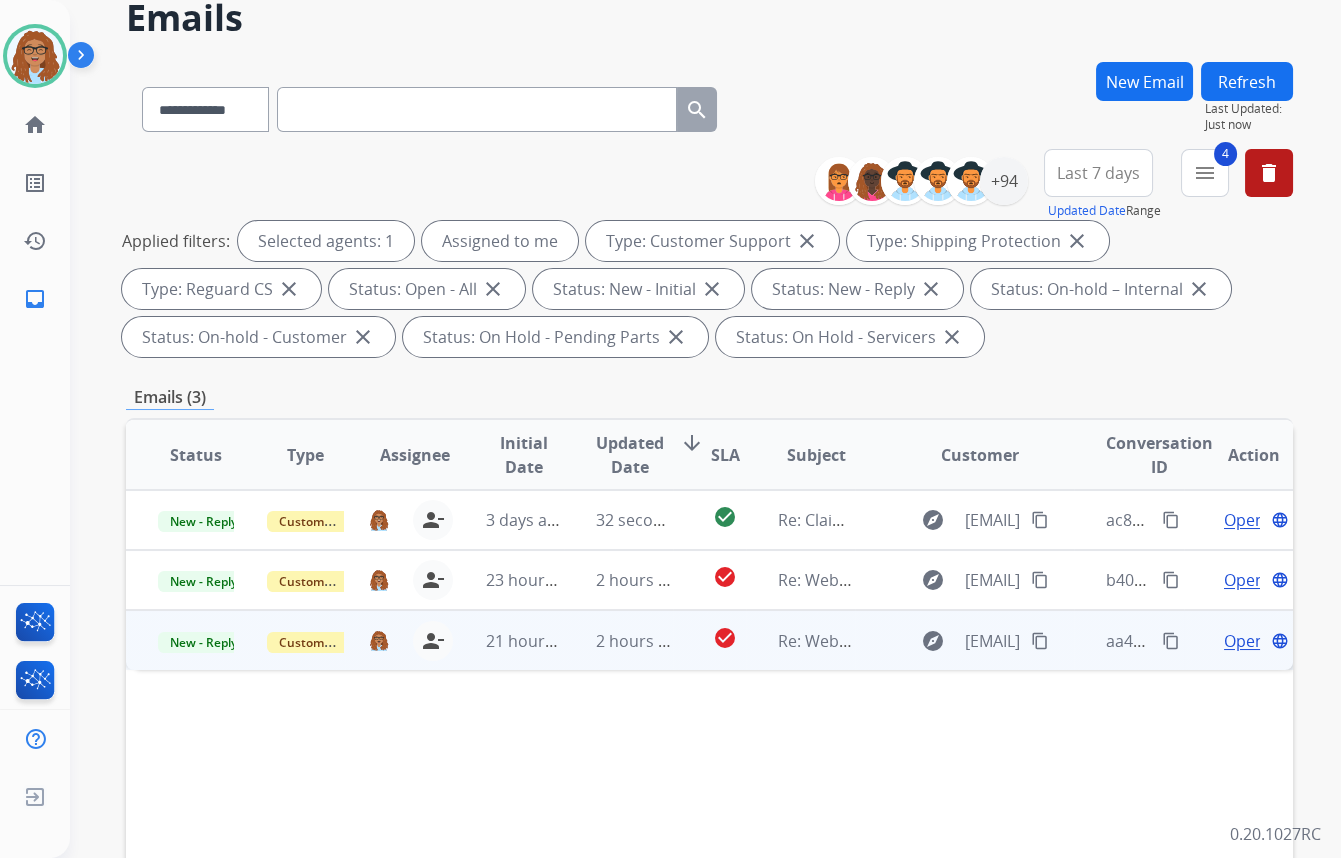 click on "Open" at bounding box center [1244, 641] 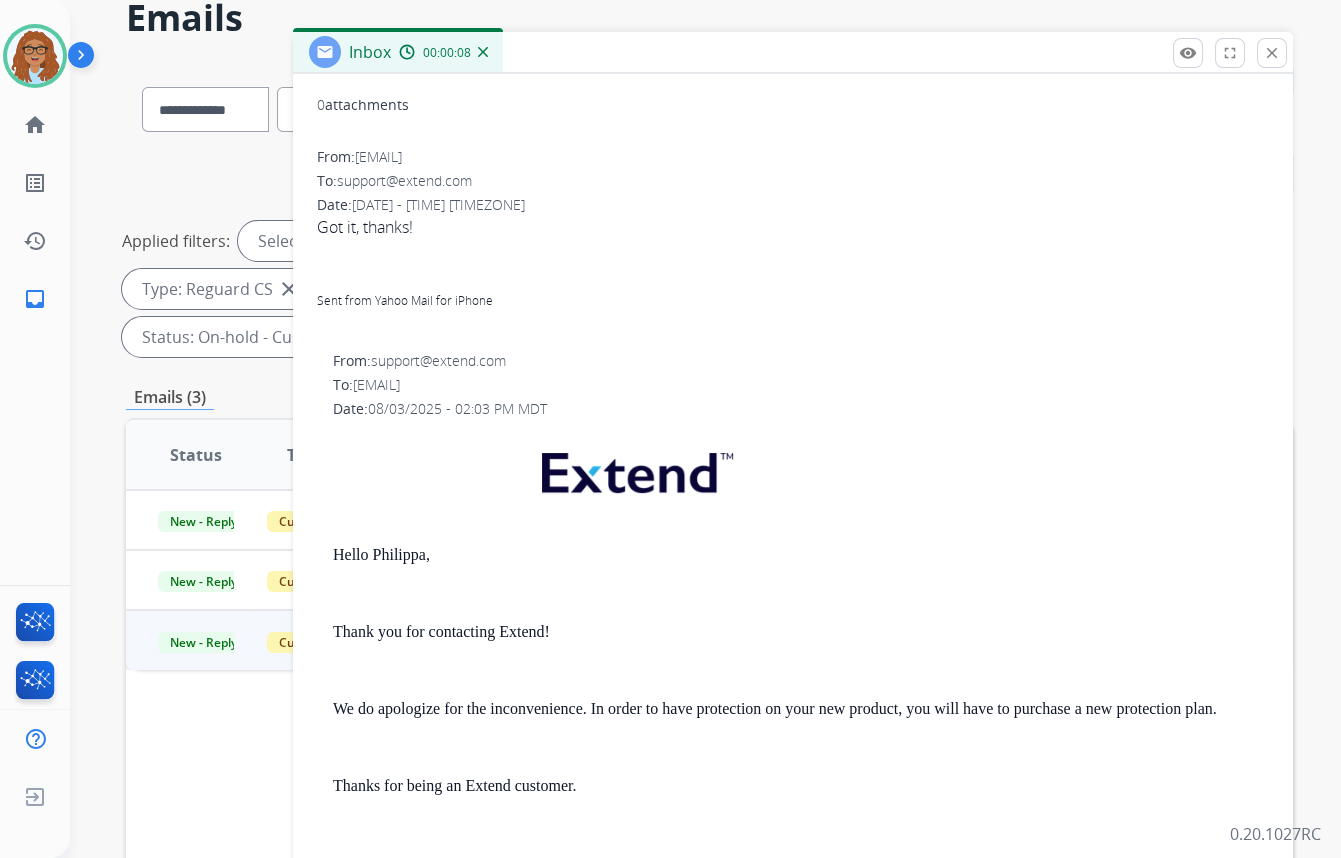 scroll, scrollTop: 181, scrollLeft: 0, axis: vertical 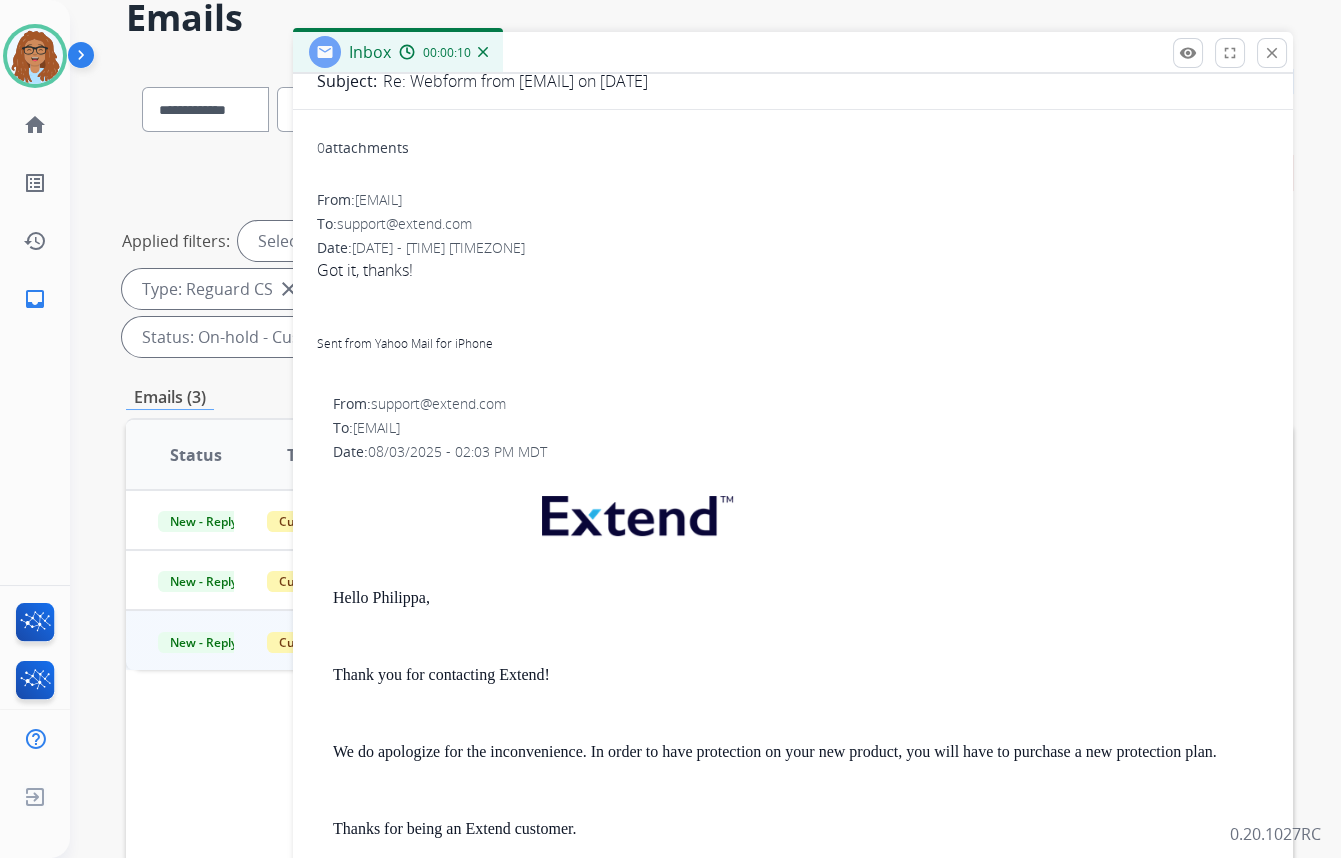 drag, startPoint x: 421, startPoint y: 266, endPoint x: 298, endPoint y: 266, distance: 123 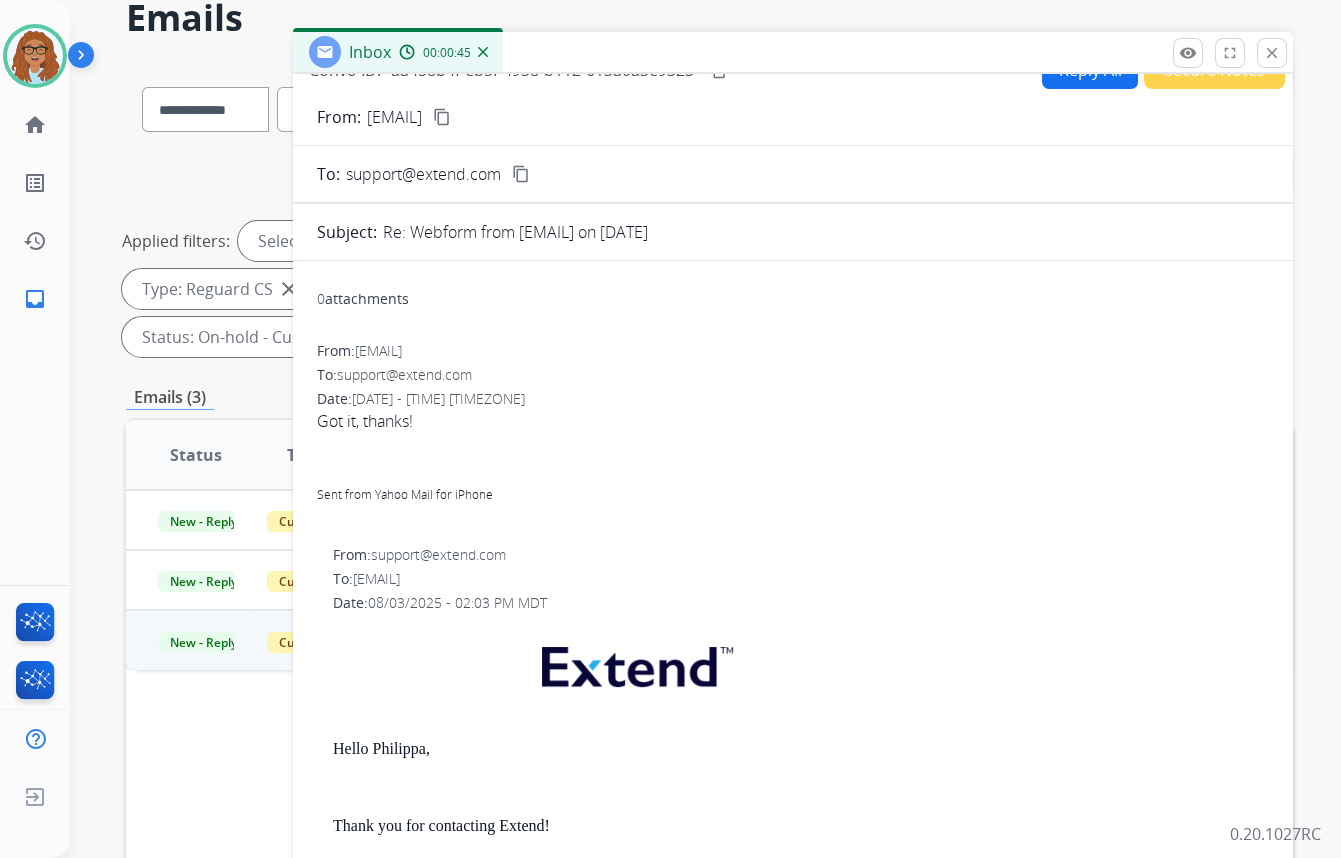 scroll, scrollTop: 0, scrollLeft: 0, axis: both 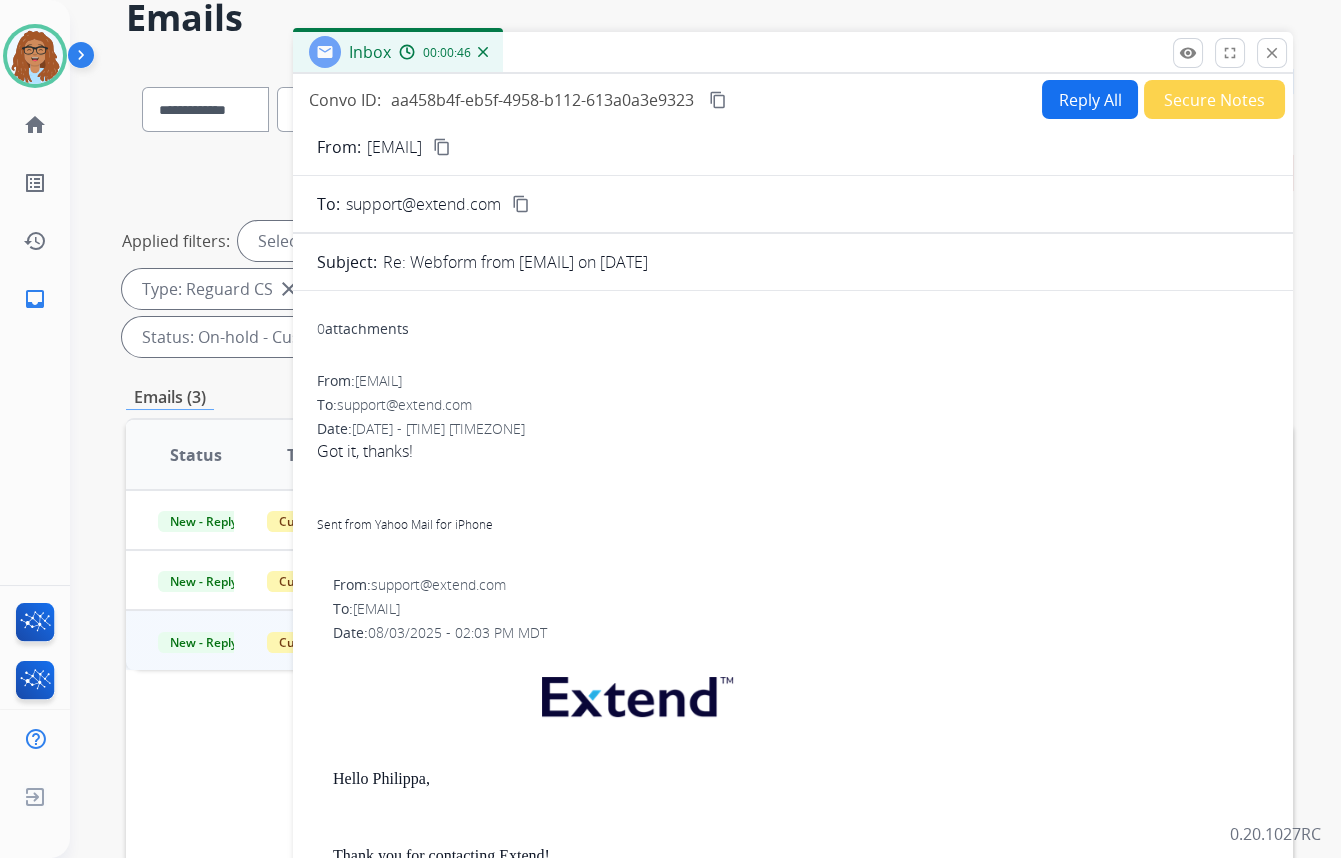 click on "Reply All" at bounding box center (1090, 99) 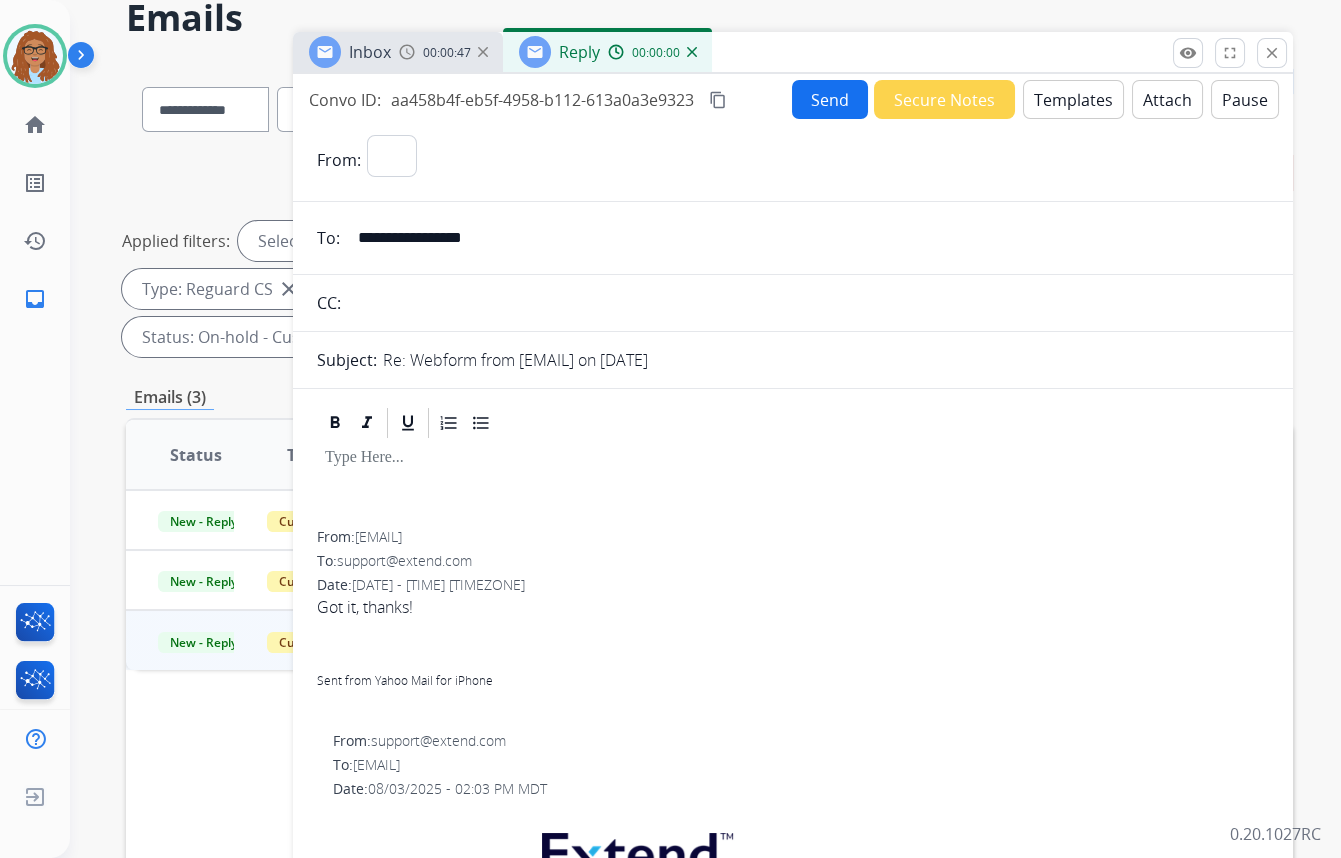 select on "**********" 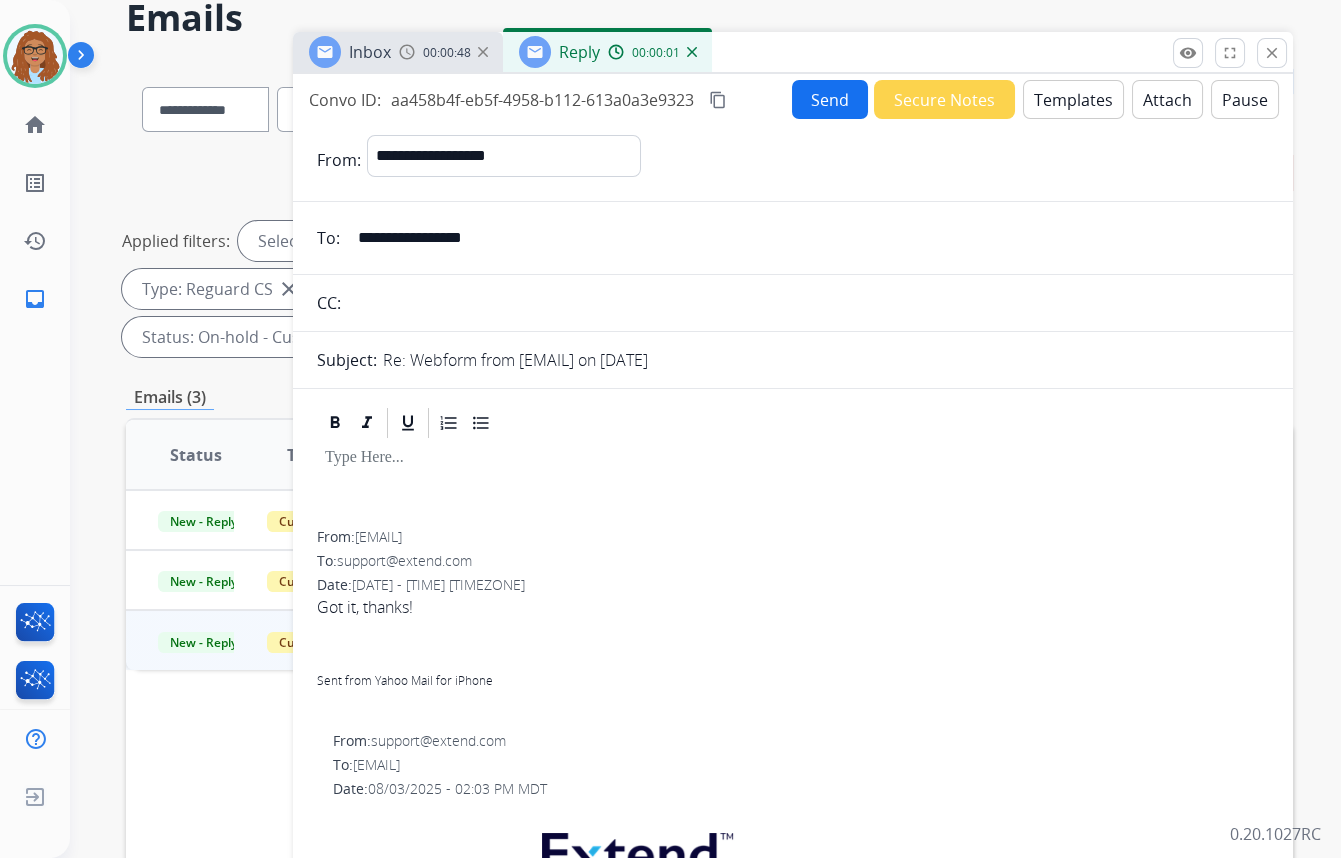 drag, startPoint x: 252, startPoint y: 225, endPoint x: 231, endPoint y: 223, distance: 21.095022 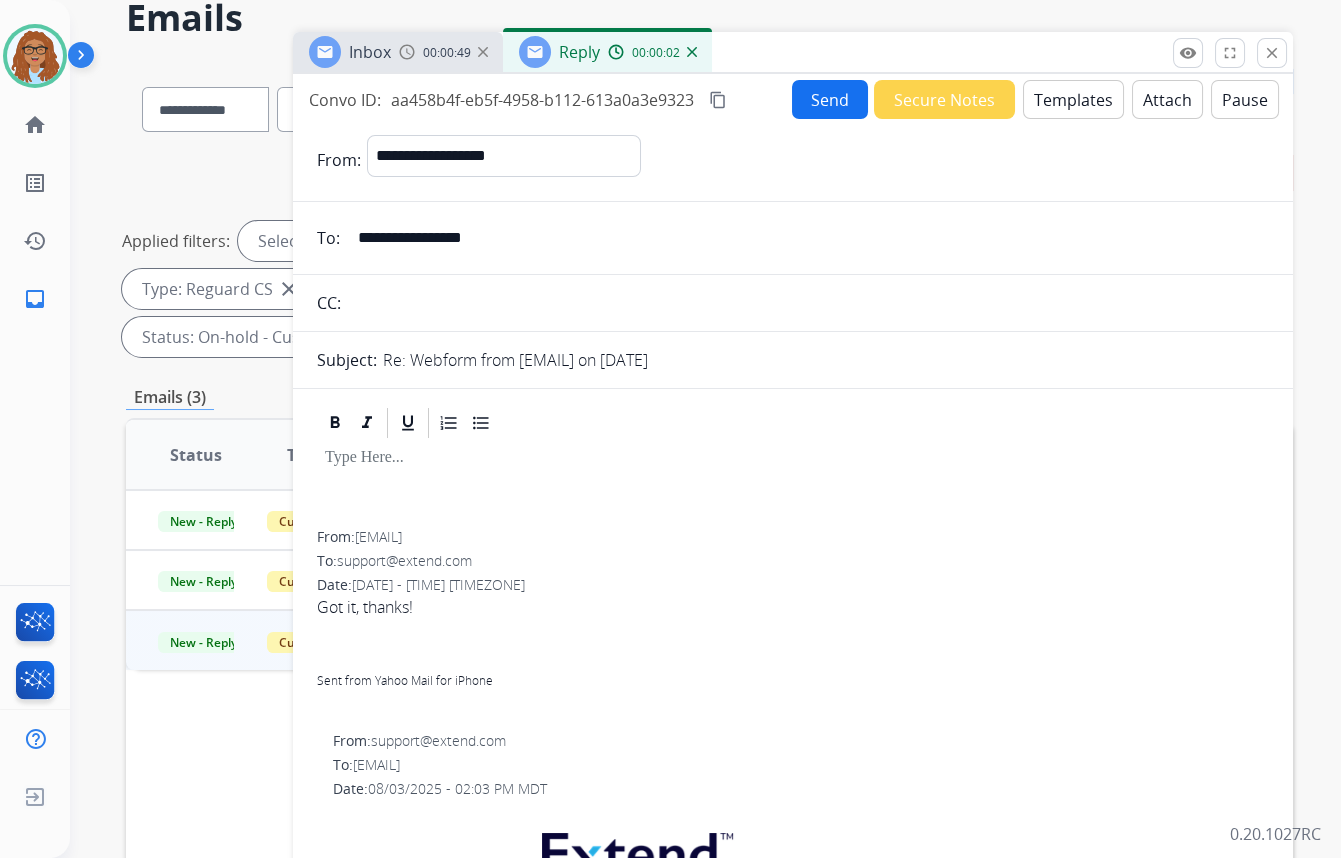 drag, startPoint x: 384, startPoint y: 296, endPoint x: 405, endPoint y: 224, distance: 75 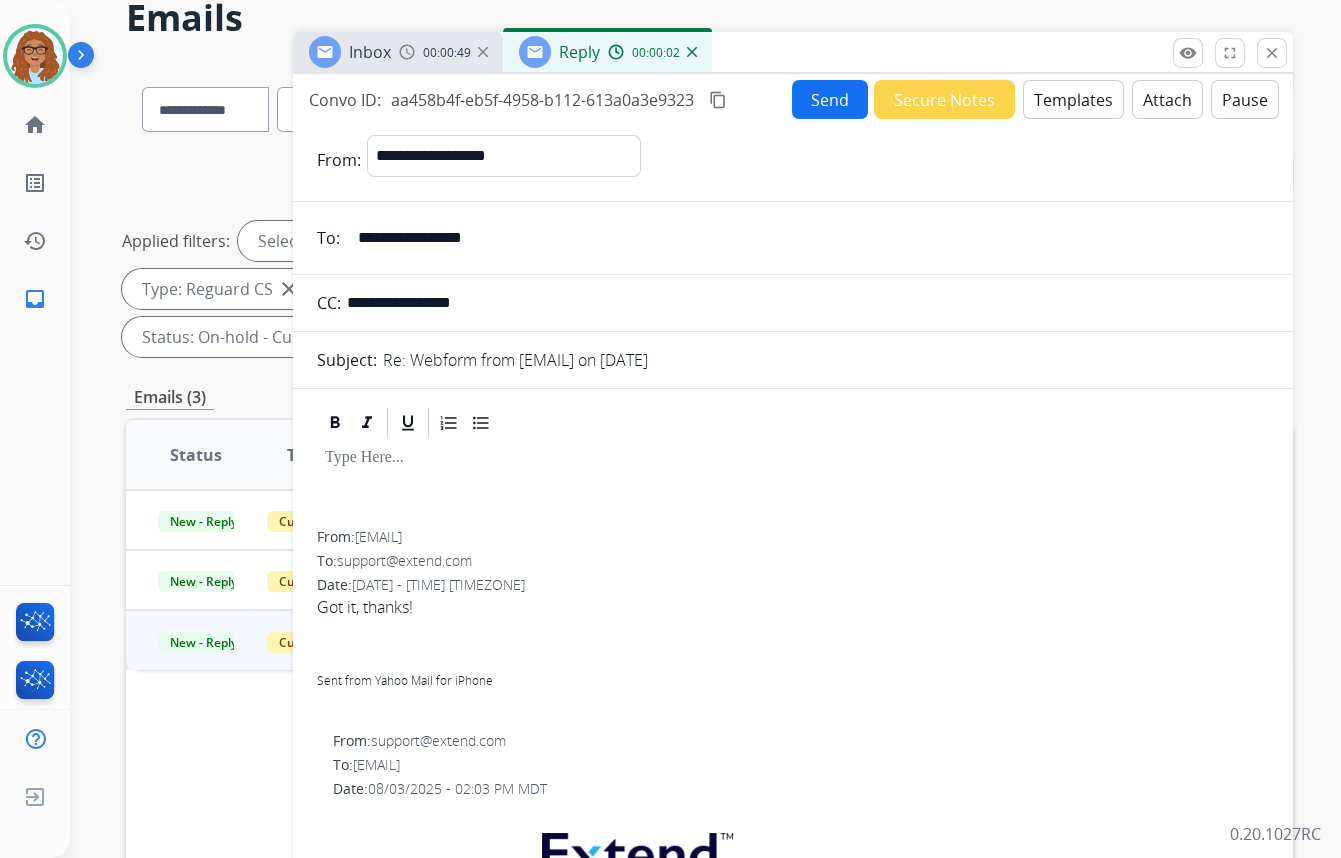 type on "**********" 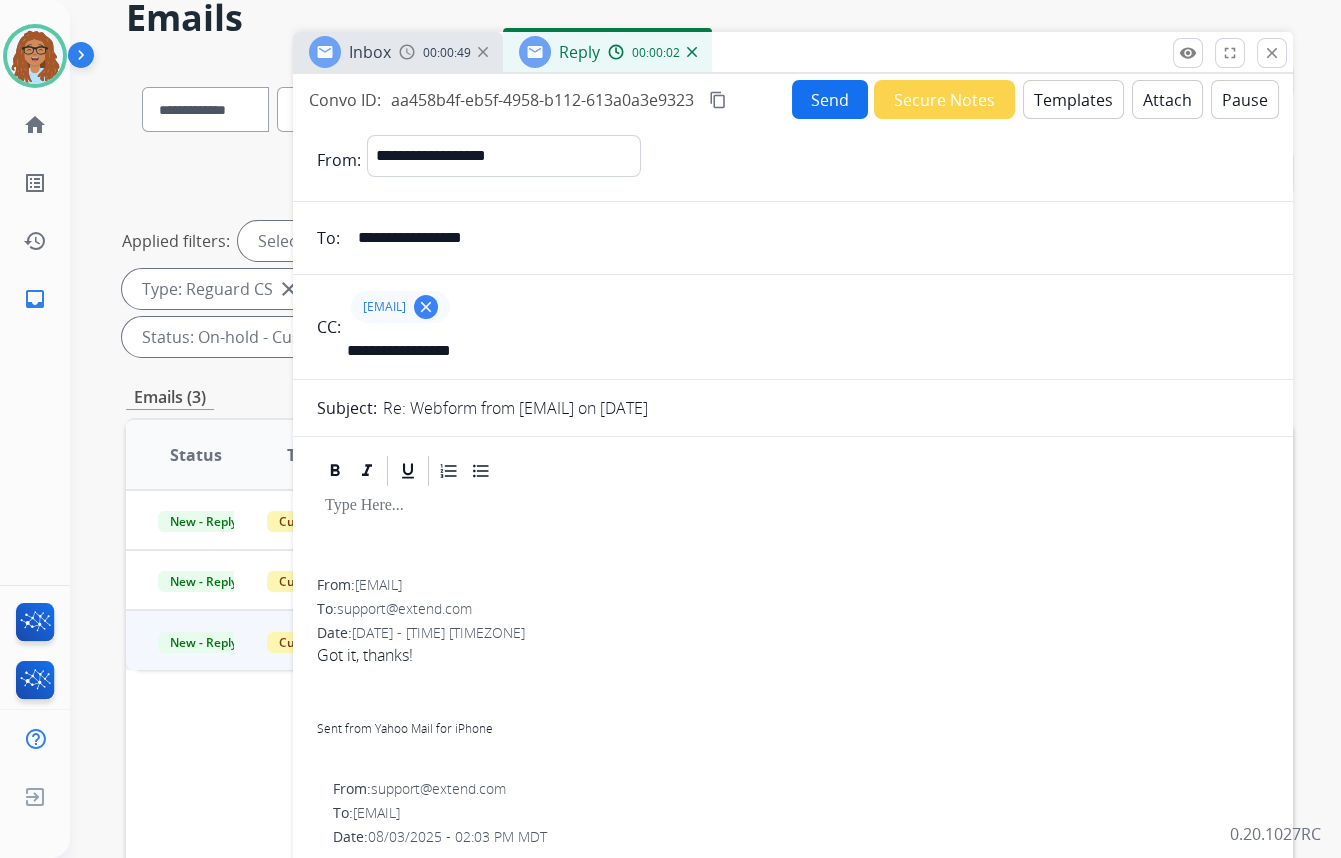 type 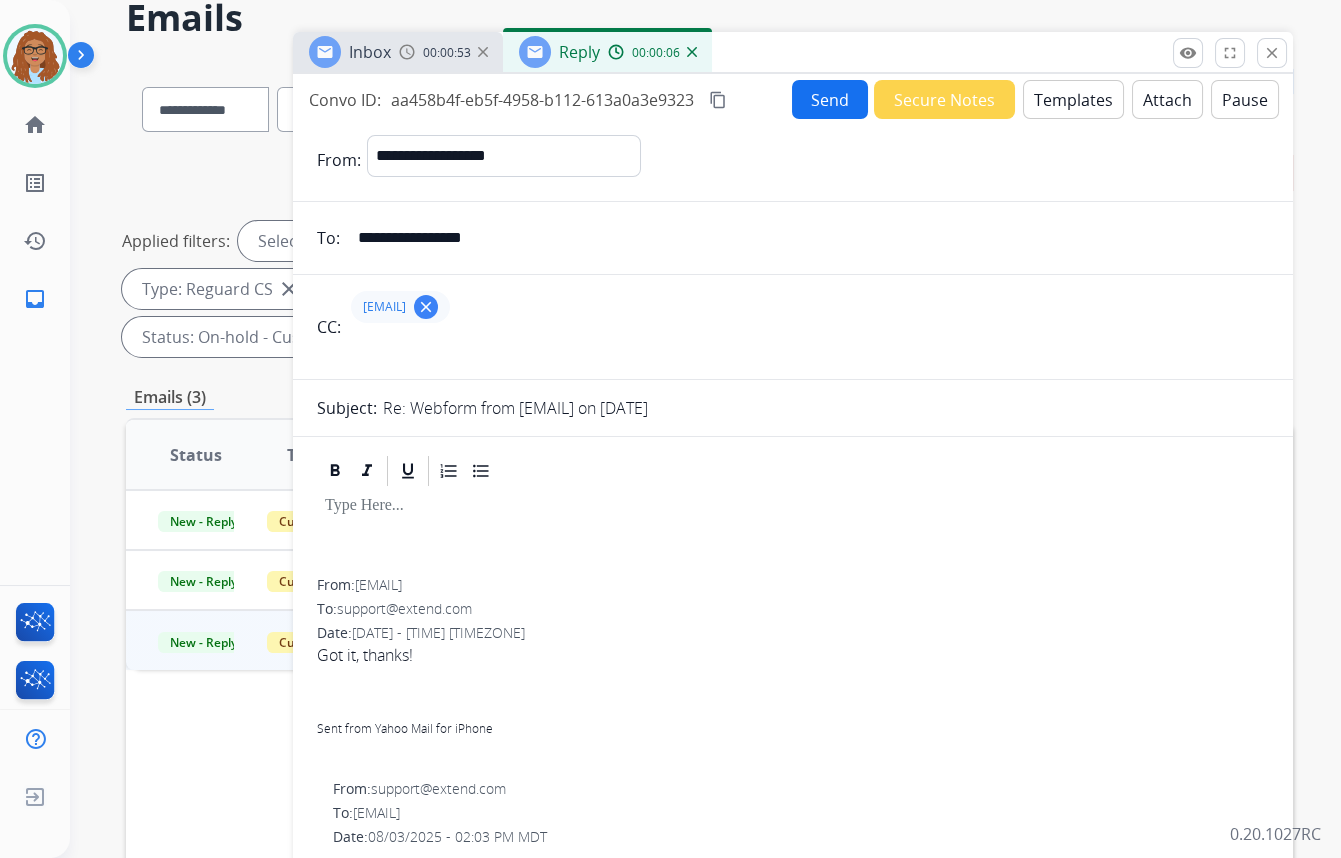 click on "Templates" at bounding box center [1073, 99] 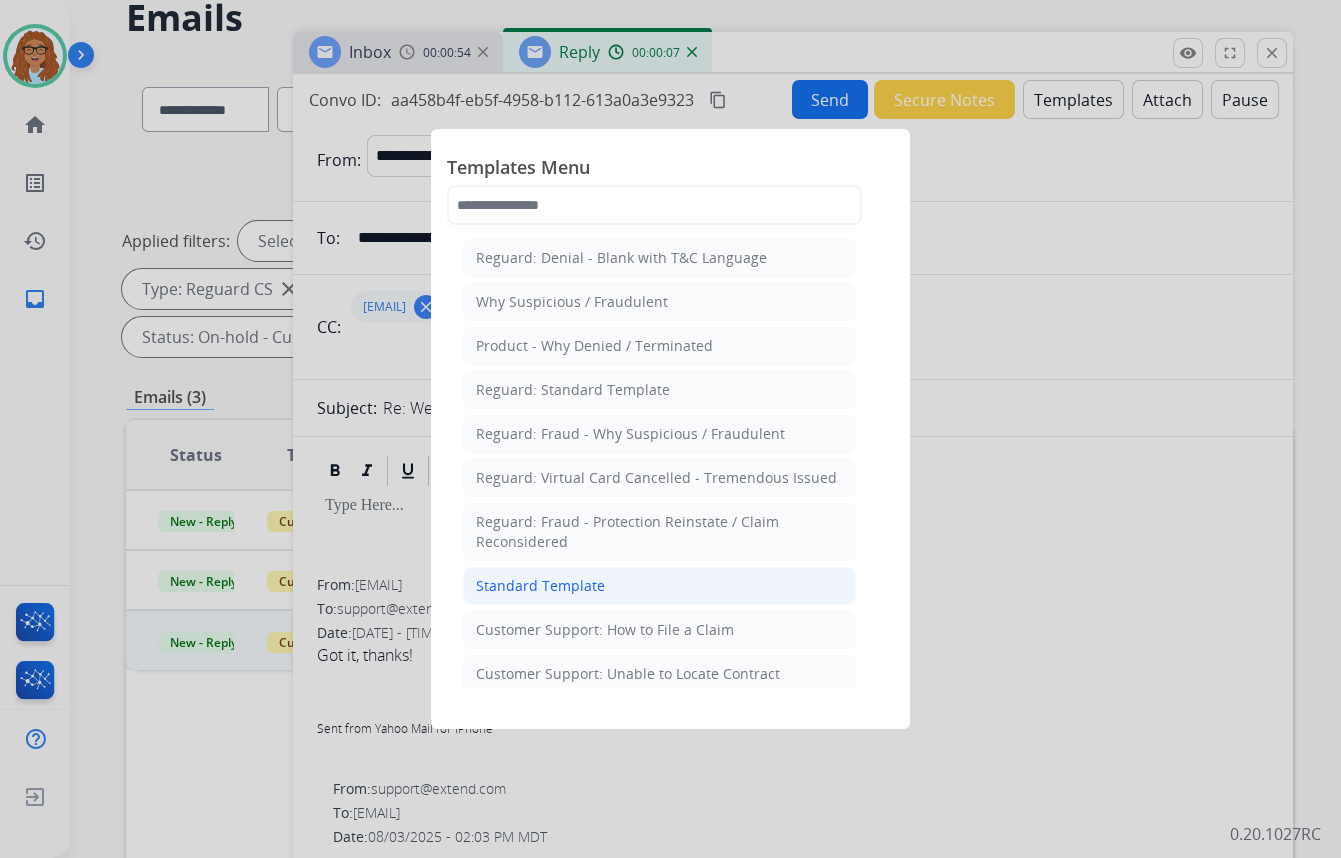 click on "Standard Template" 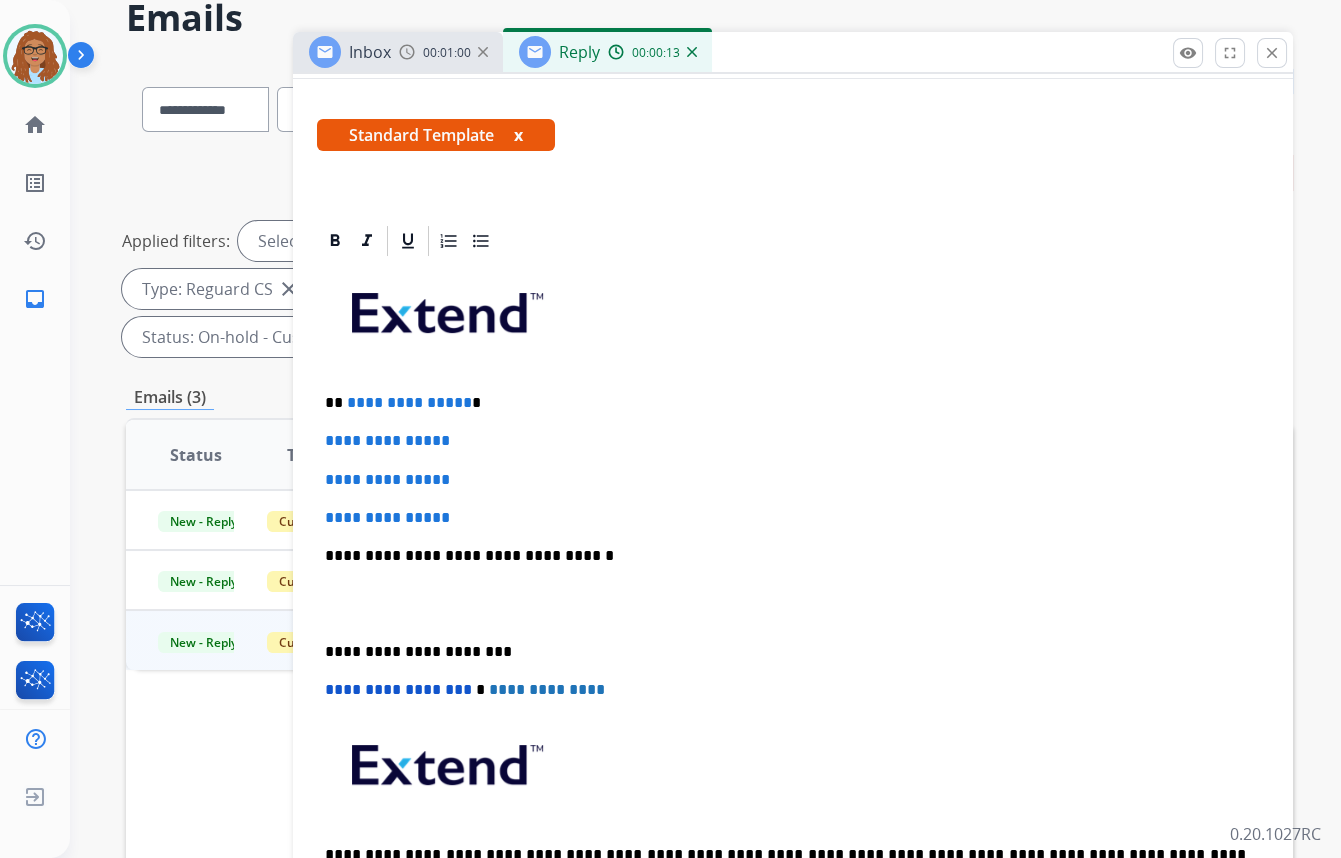 scroll, scrollTop: 363, scrollLeft: 0, axis: vertical 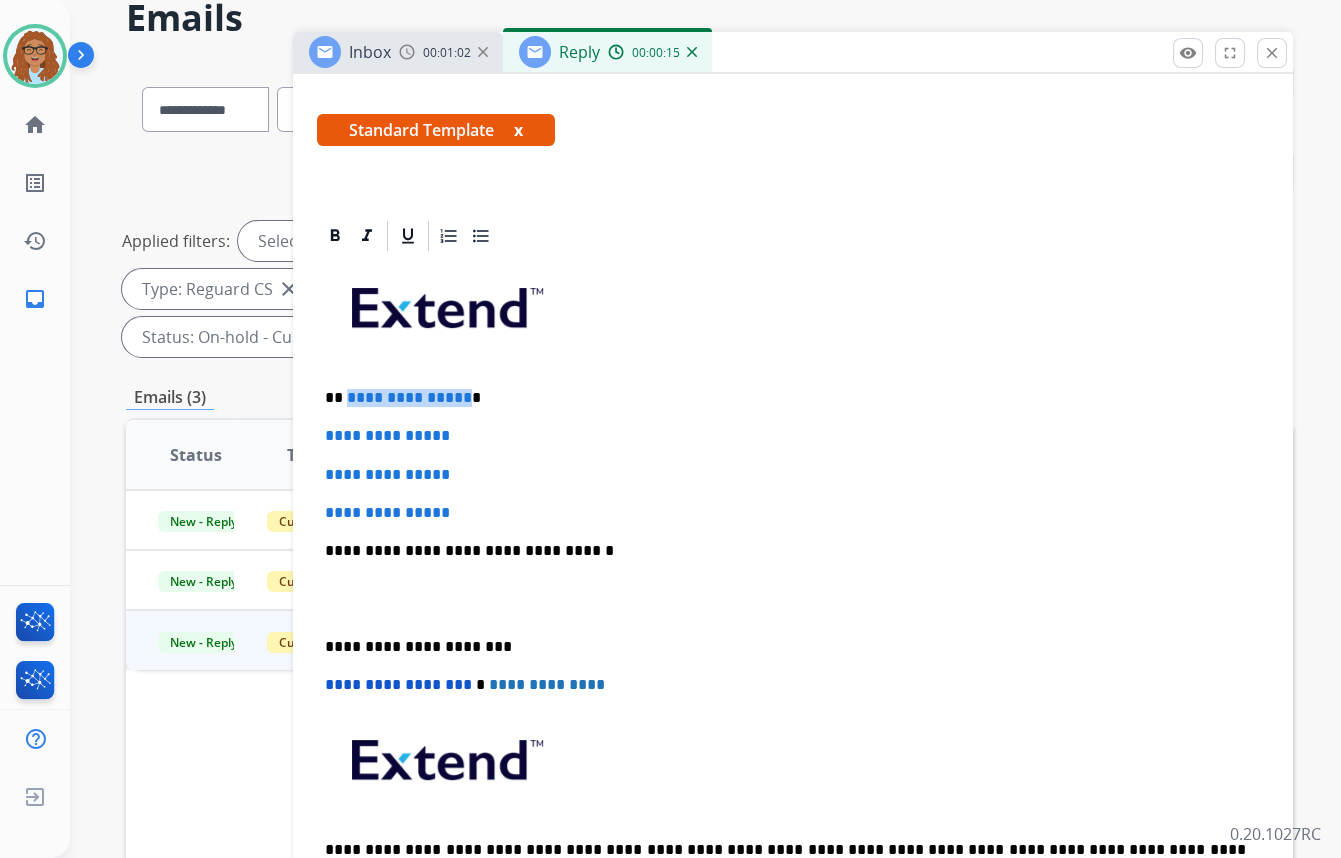 drag, startPoint x: 459, startPoint y: 386, endPoint x: 345, endPoint y: 394, distance: 114.28036 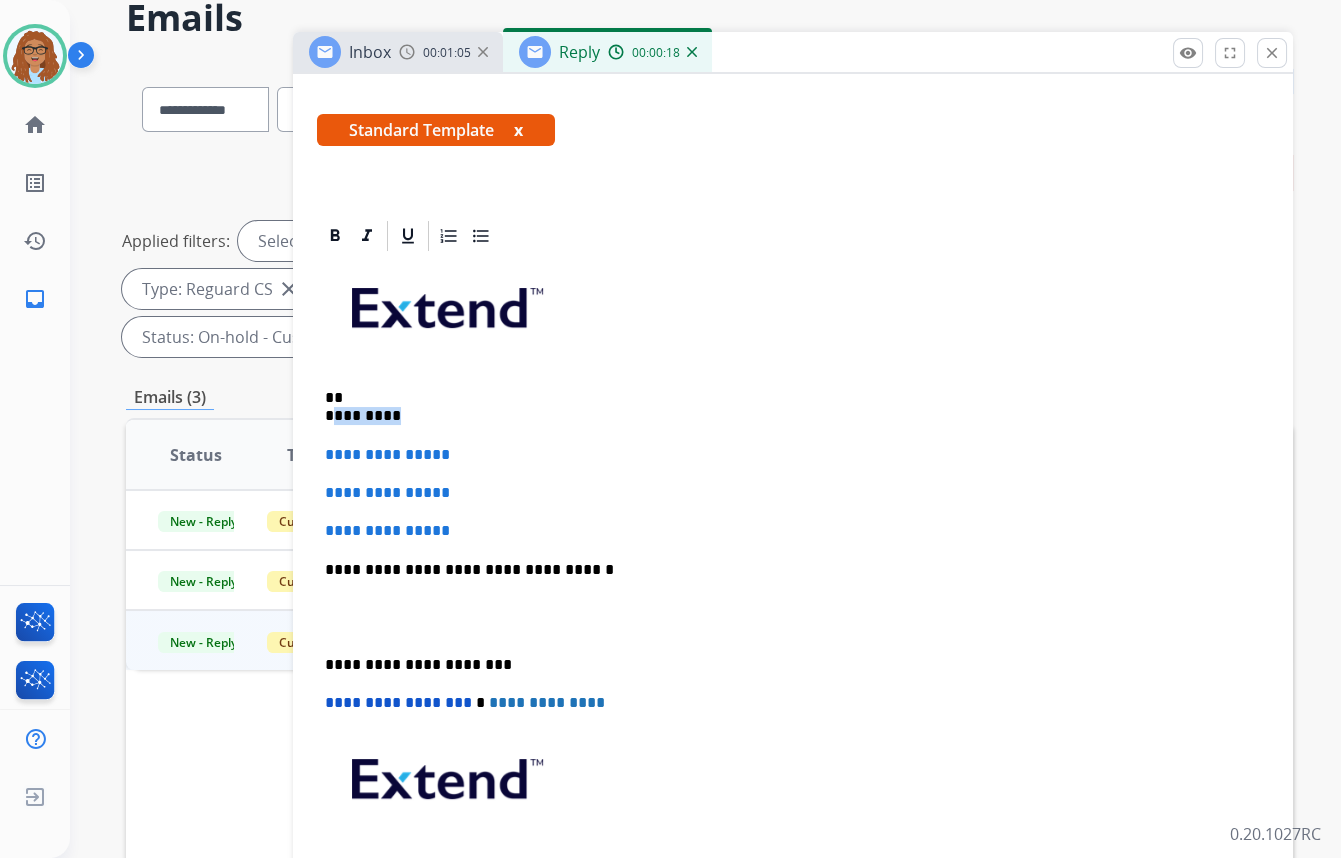 drag, startPoint x: 401, startPoint y: 411, endPoint x: 335, endPoint y: 412, distance: 66.007576 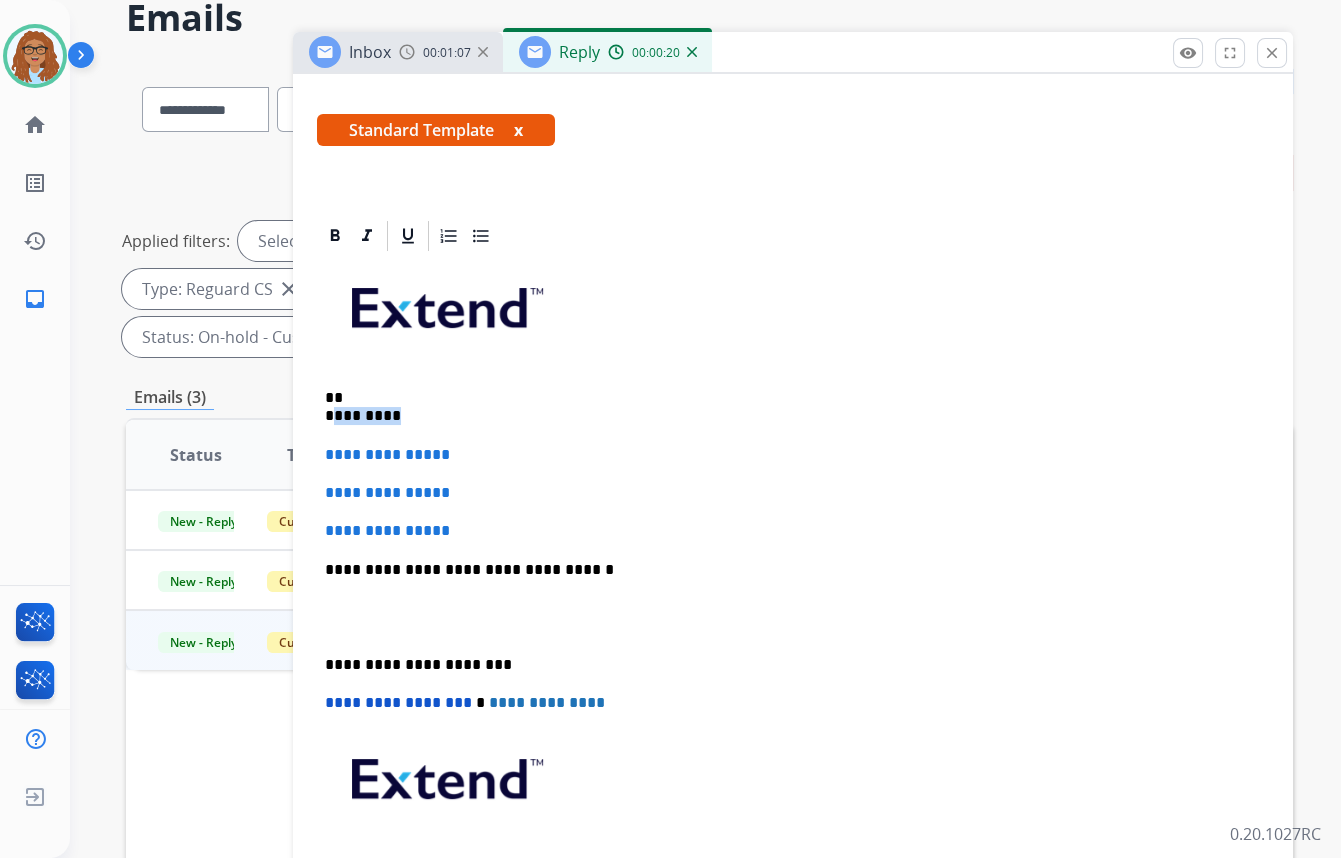 type 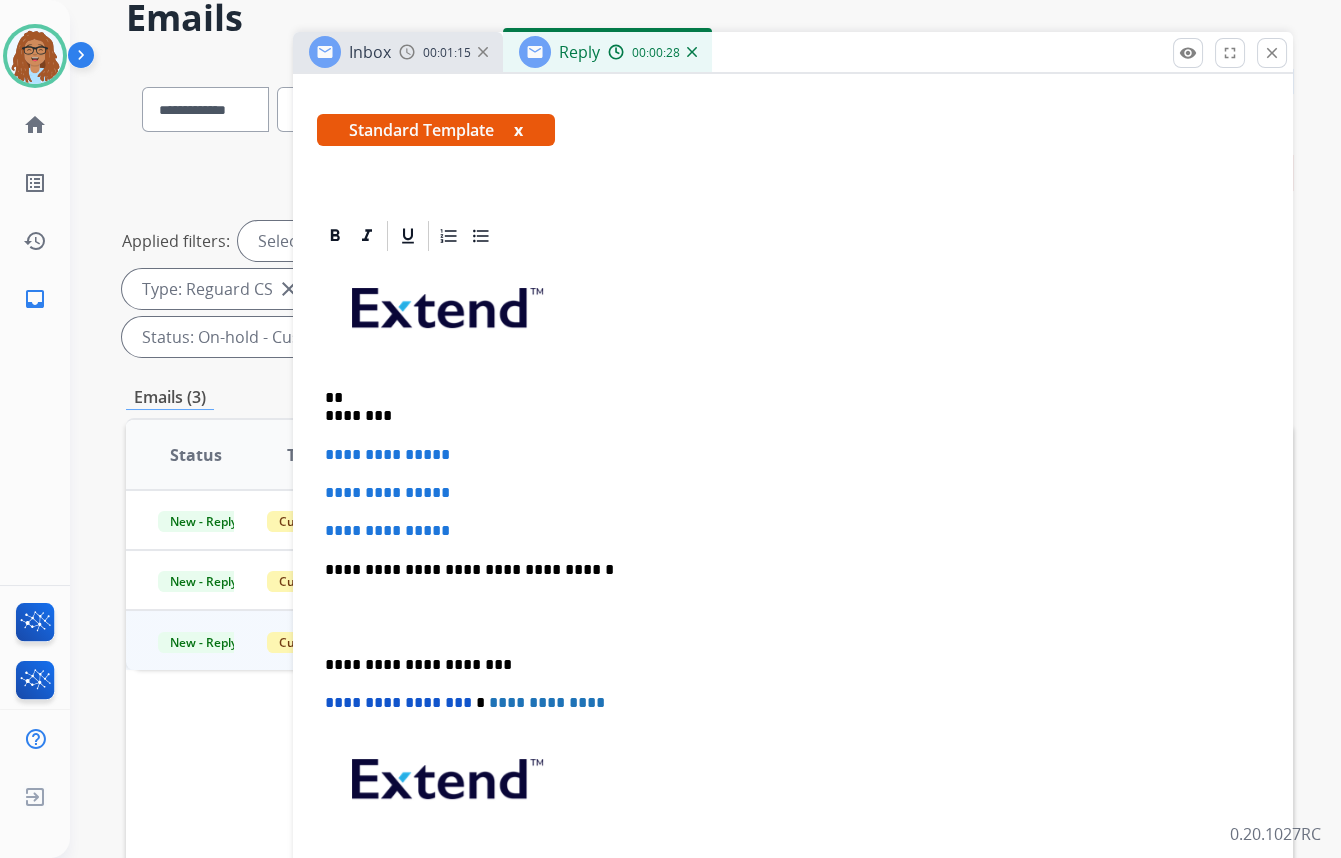 click on "** ********" at bounding box center (785, 407) 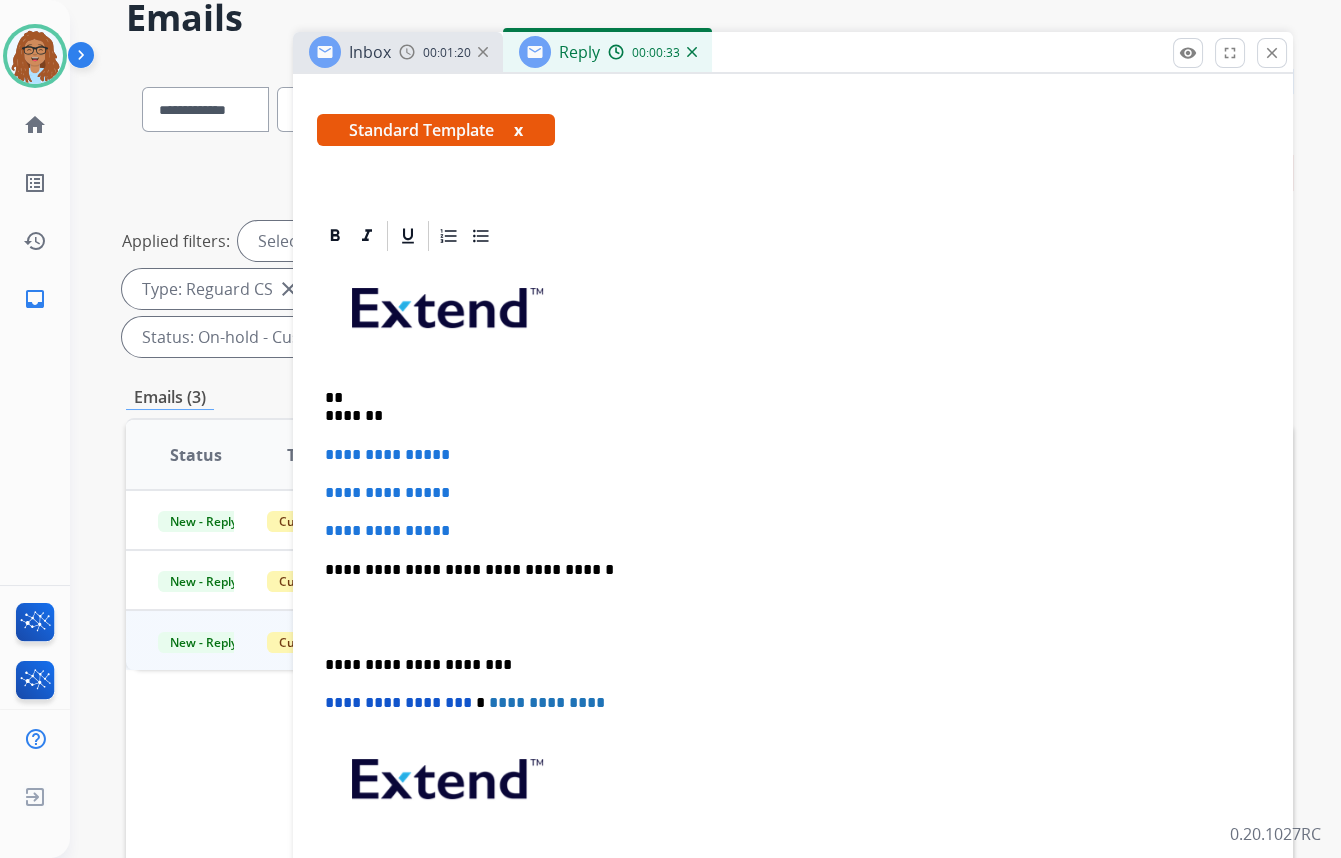 drag, startPoint x: 360, startPoint y: 414, endPoint x: 371, endPoint y: 413, distance: 11.045361 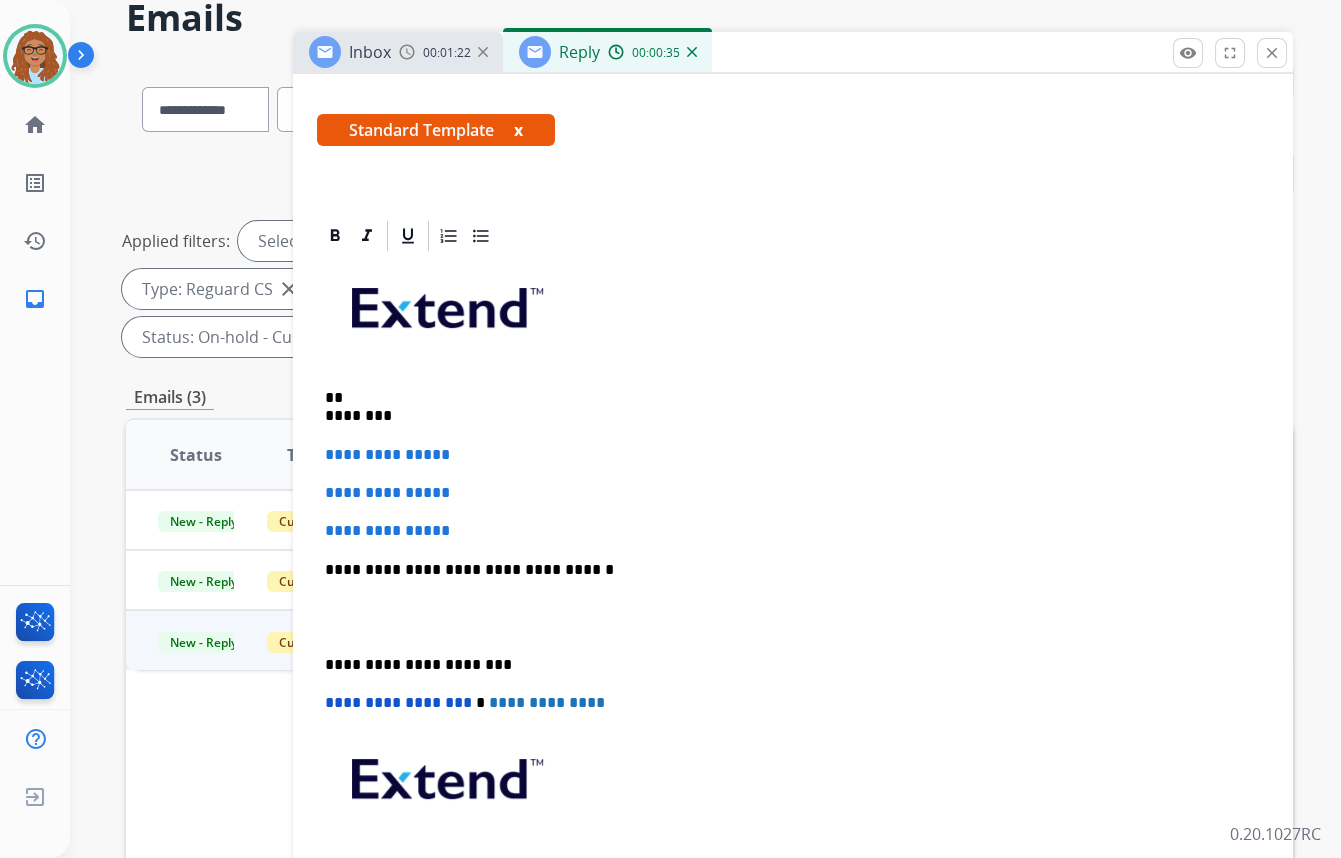 click on "** ********" at bounding box center (785, 407) 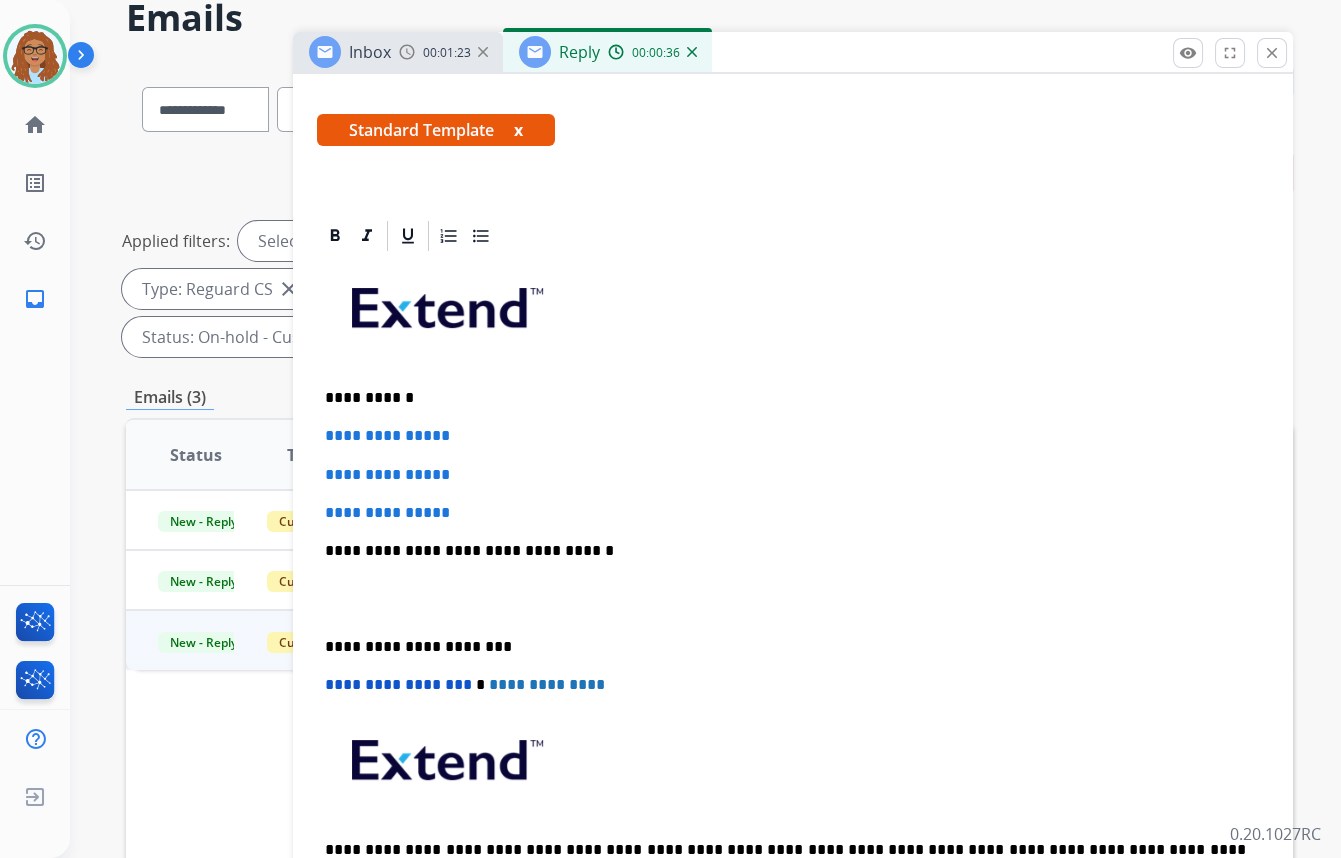 click on "**********" at bounding box center [785, 398] 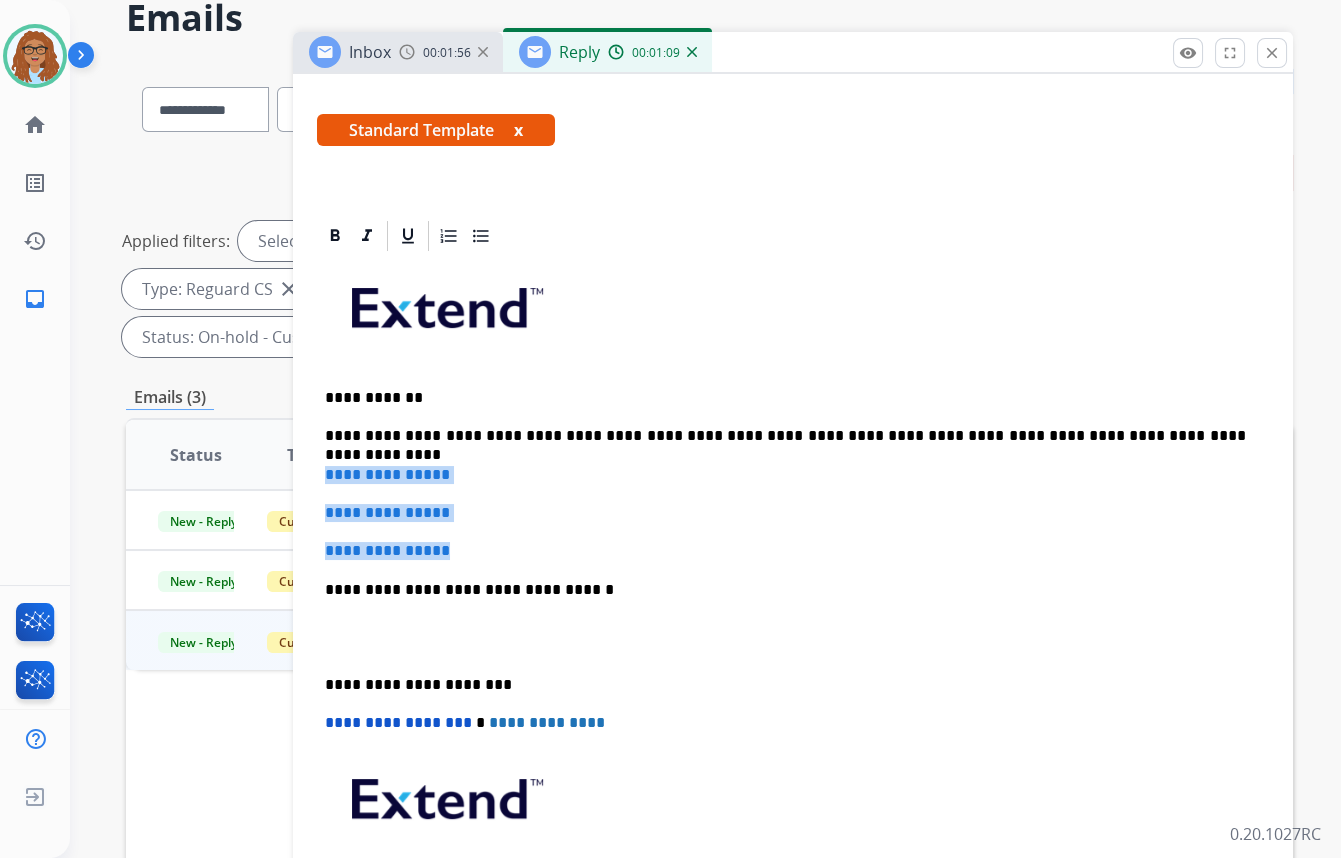 drag, startPoint x: 368, startPoint y: 550, endPoint x: 317, endPoint y: 475, distance: 90.697296 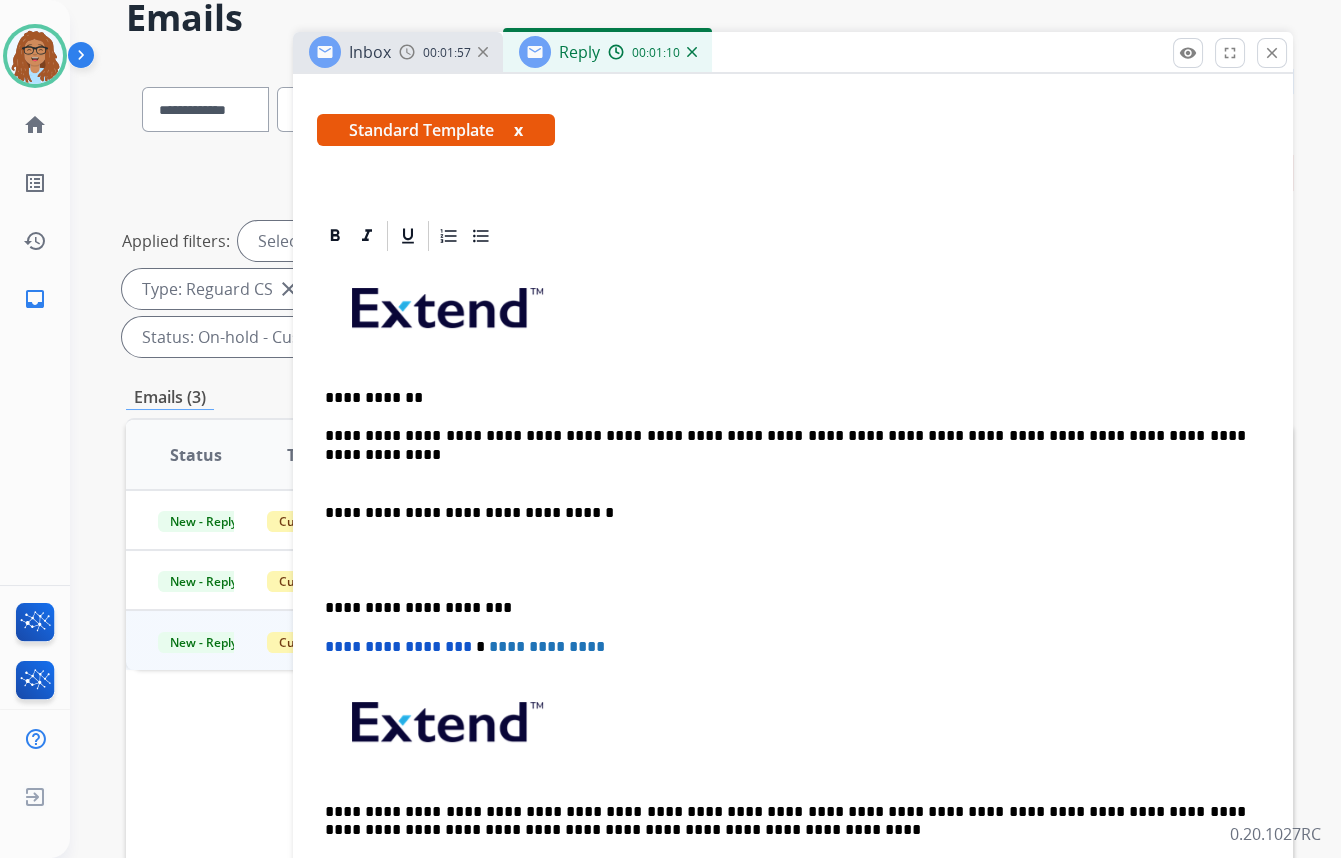 click on "**********" at bounding box center (793, 579) 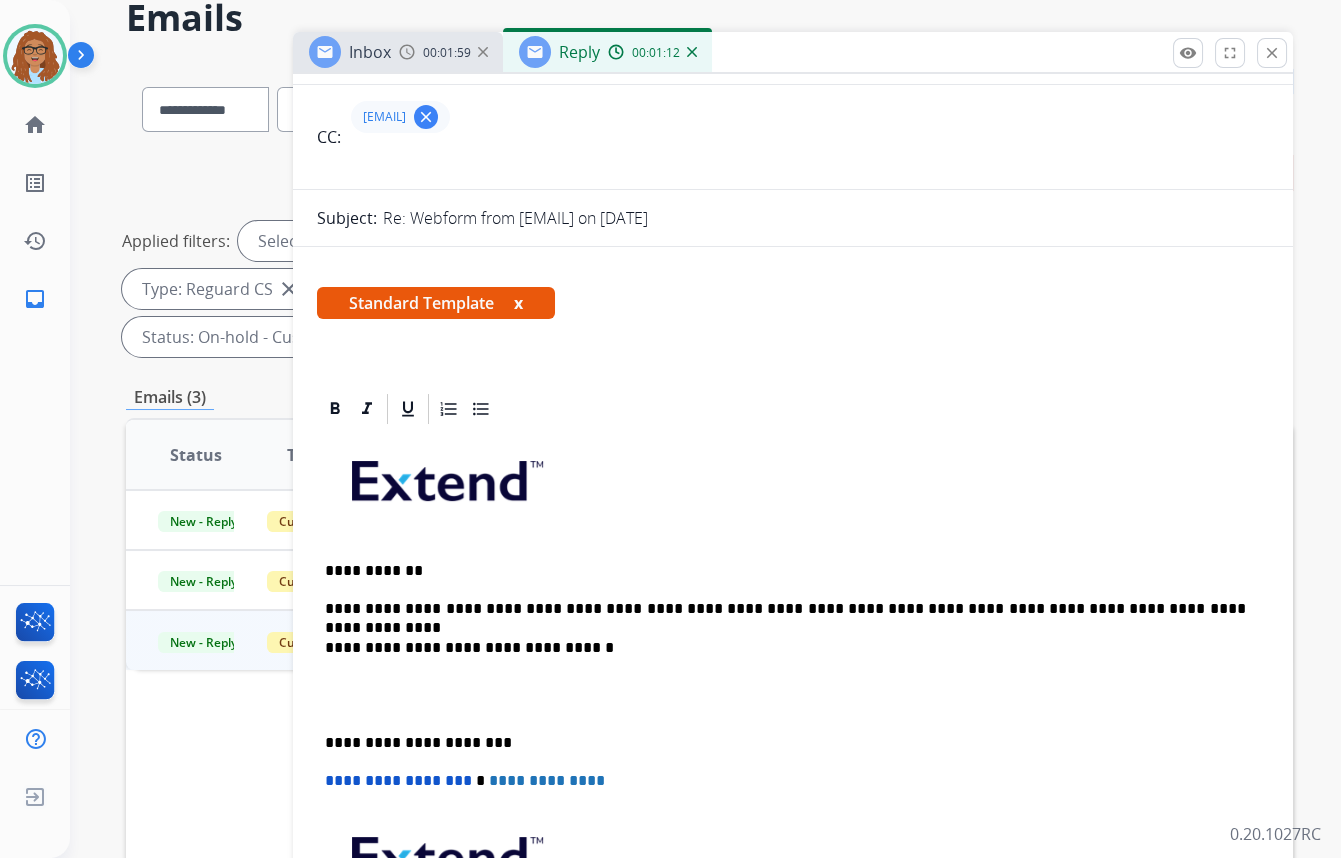 scroll, scrollTop: 0, scrollLeft: 0, axis: both 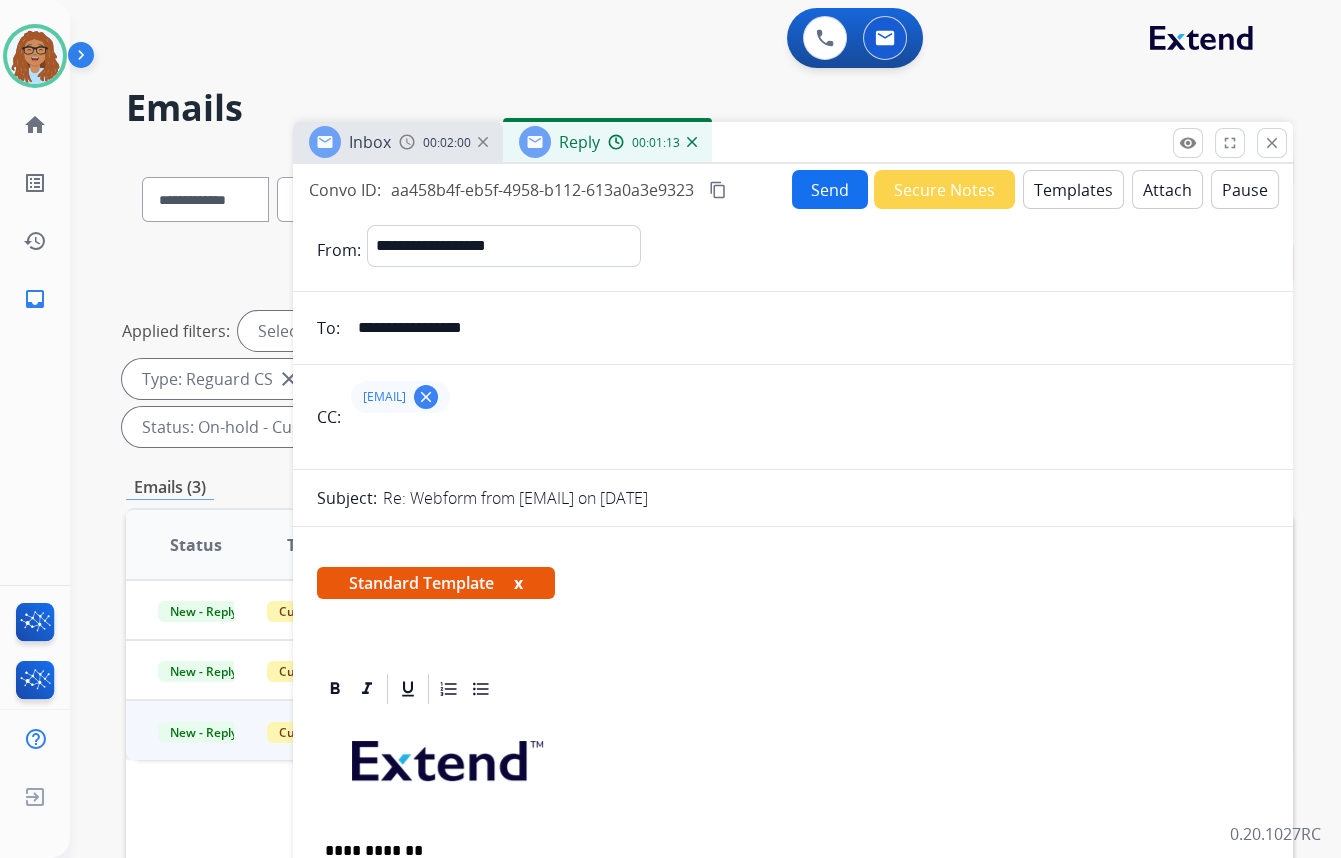 click on "Send" at bounding box center [830, 189] 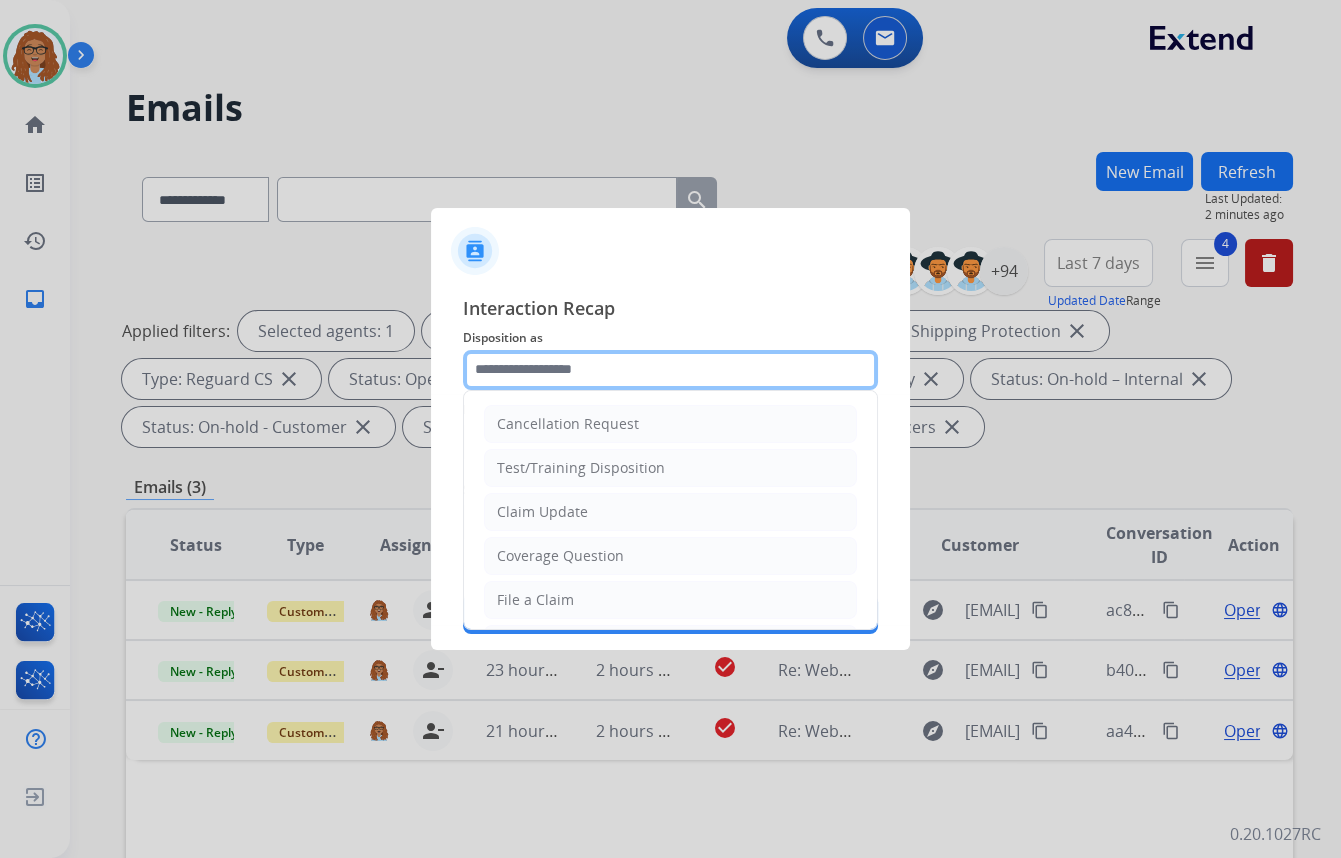 click 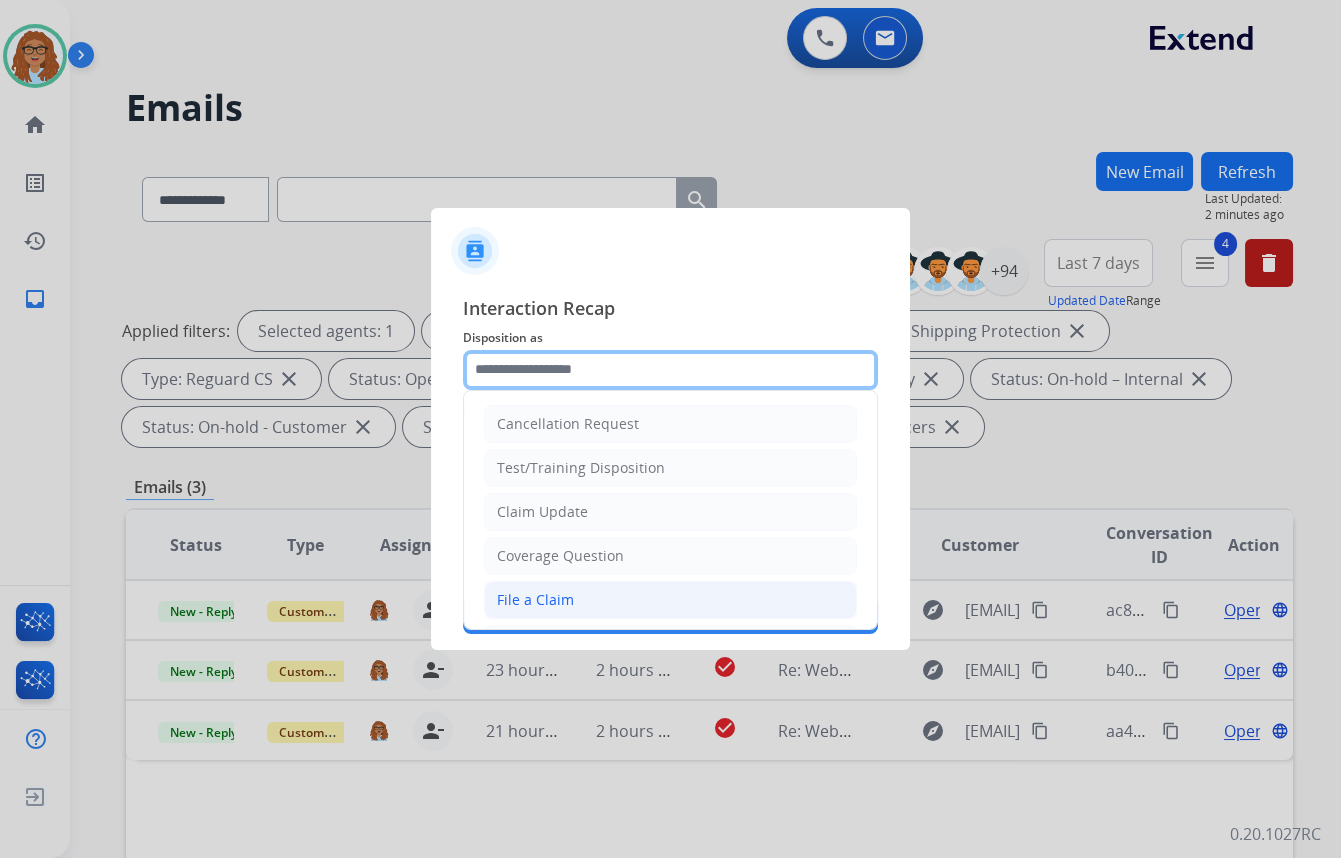 scroll, scrollTop: 181, scrollLeft: 0, axis: vertical 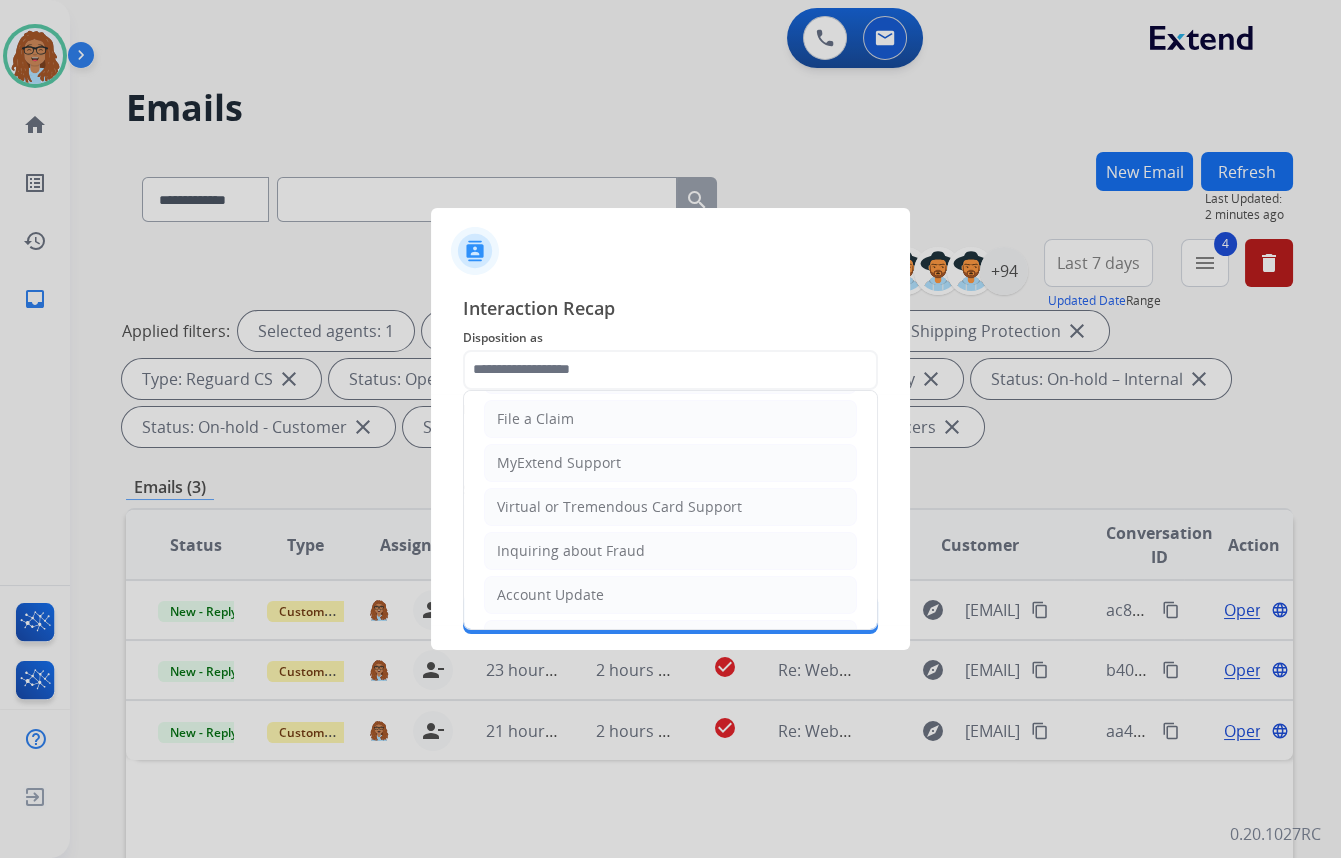 drag, startPoint x: 563, startPoint y: 590, endPoint x: 566, endPoint y: 543, distance: 47.095646 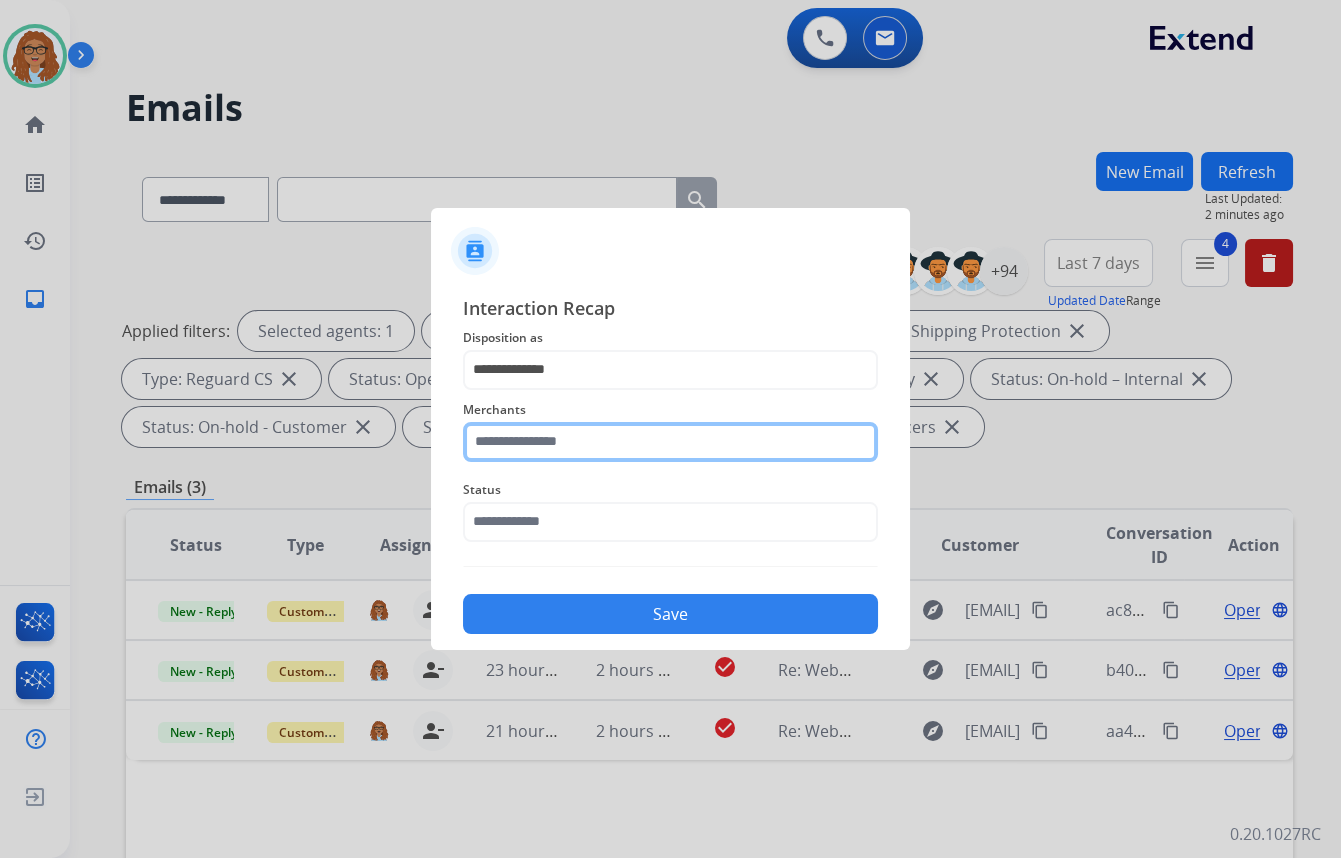 click 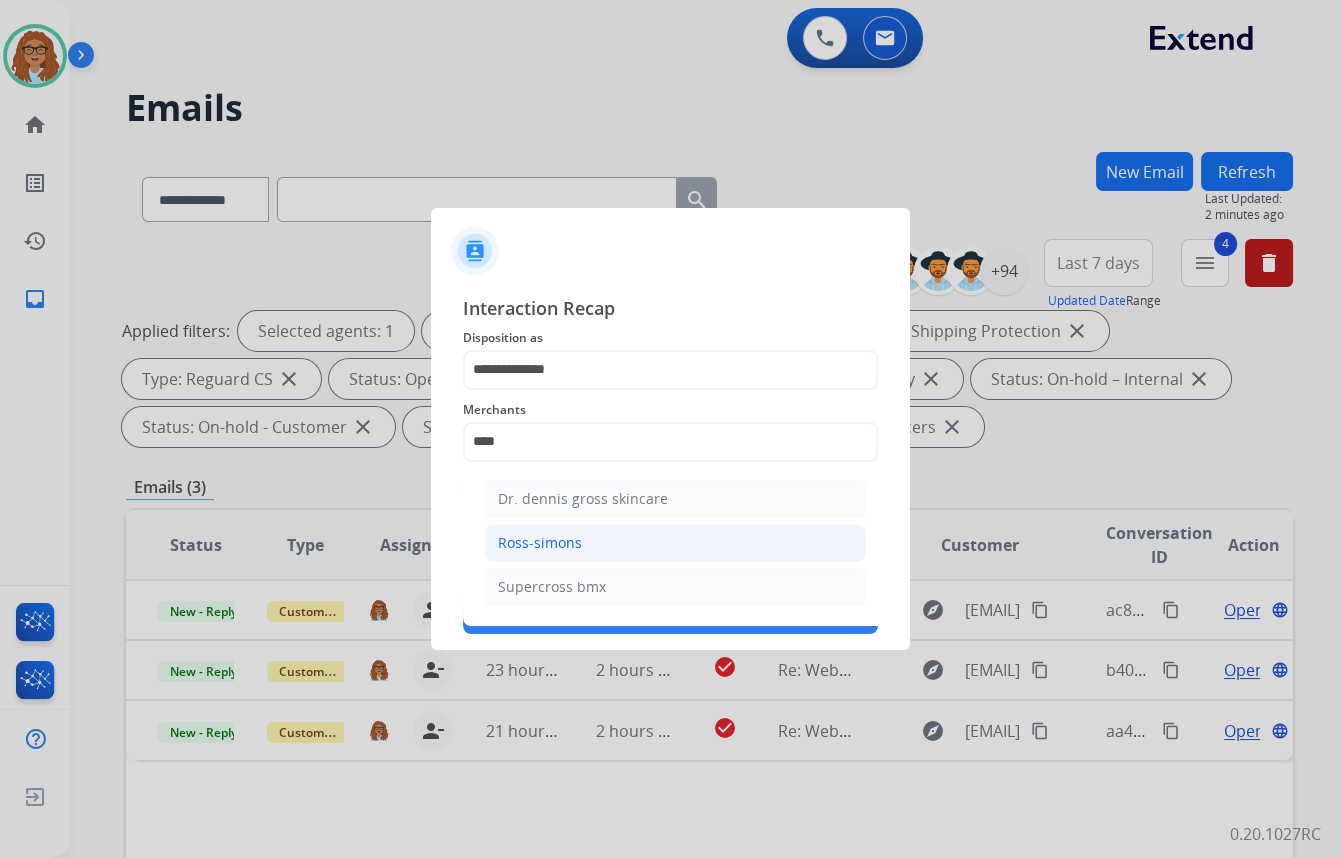 click on "Ross-simons" 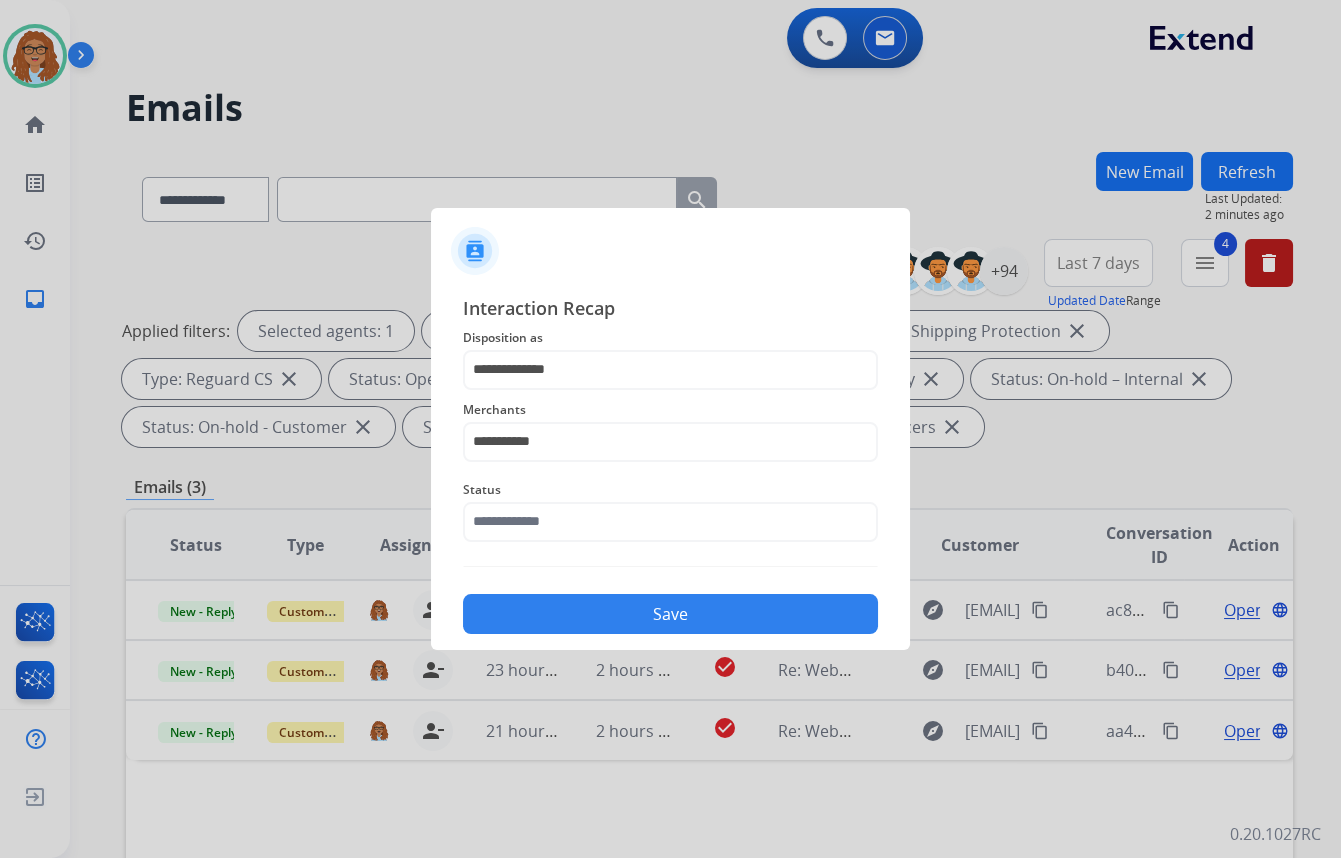 click on "Status" 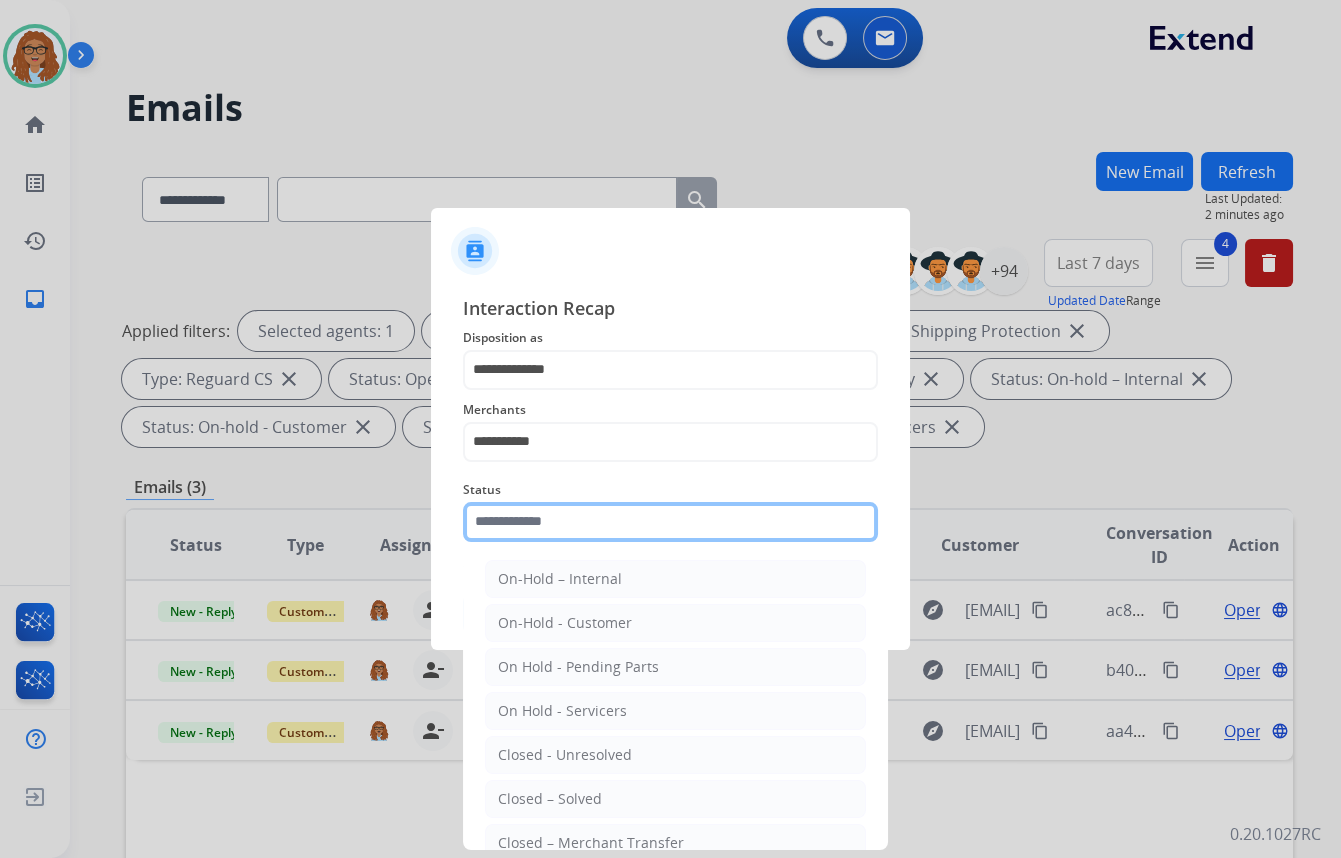 click 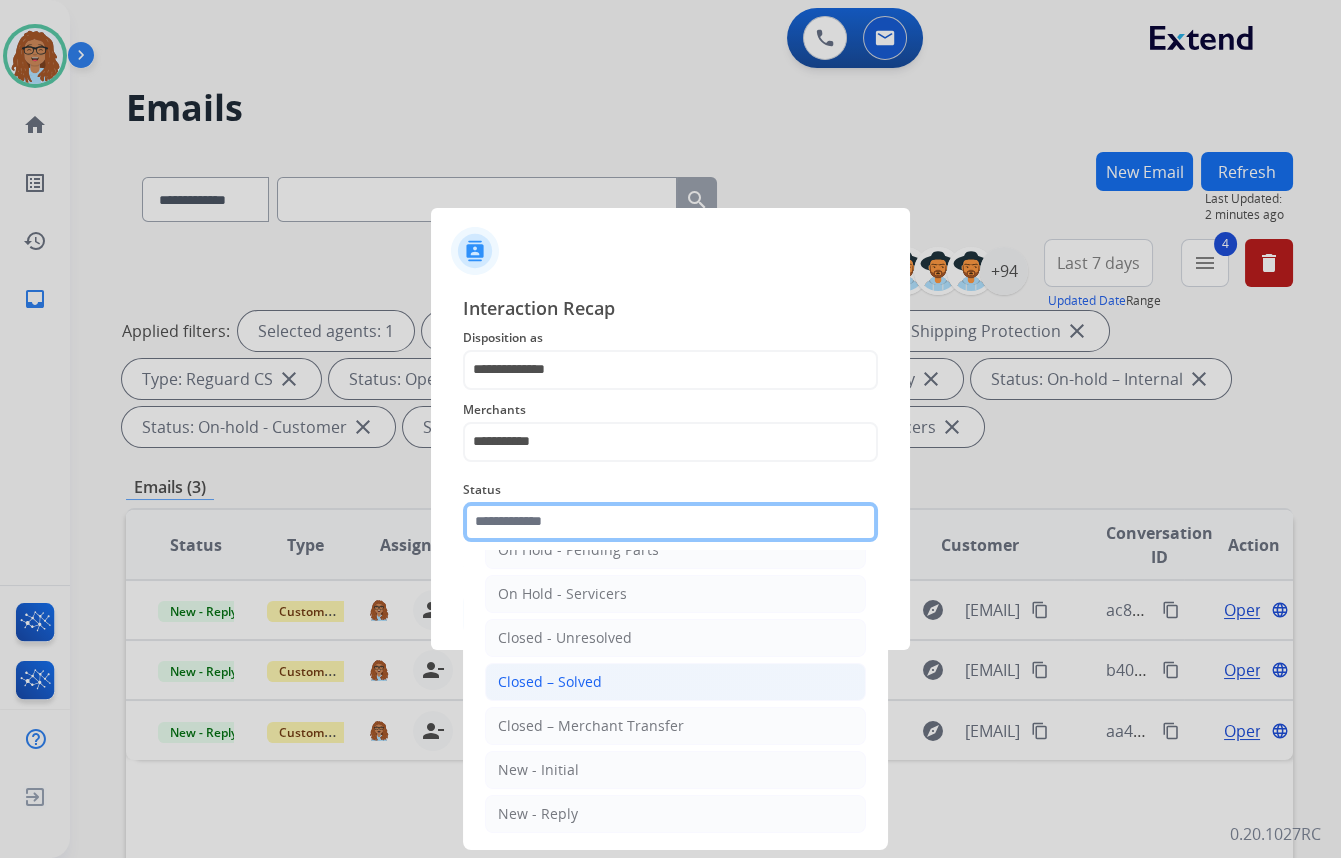 scroll, scrollTop: 118, scrollLeft: 0, axis: vertical 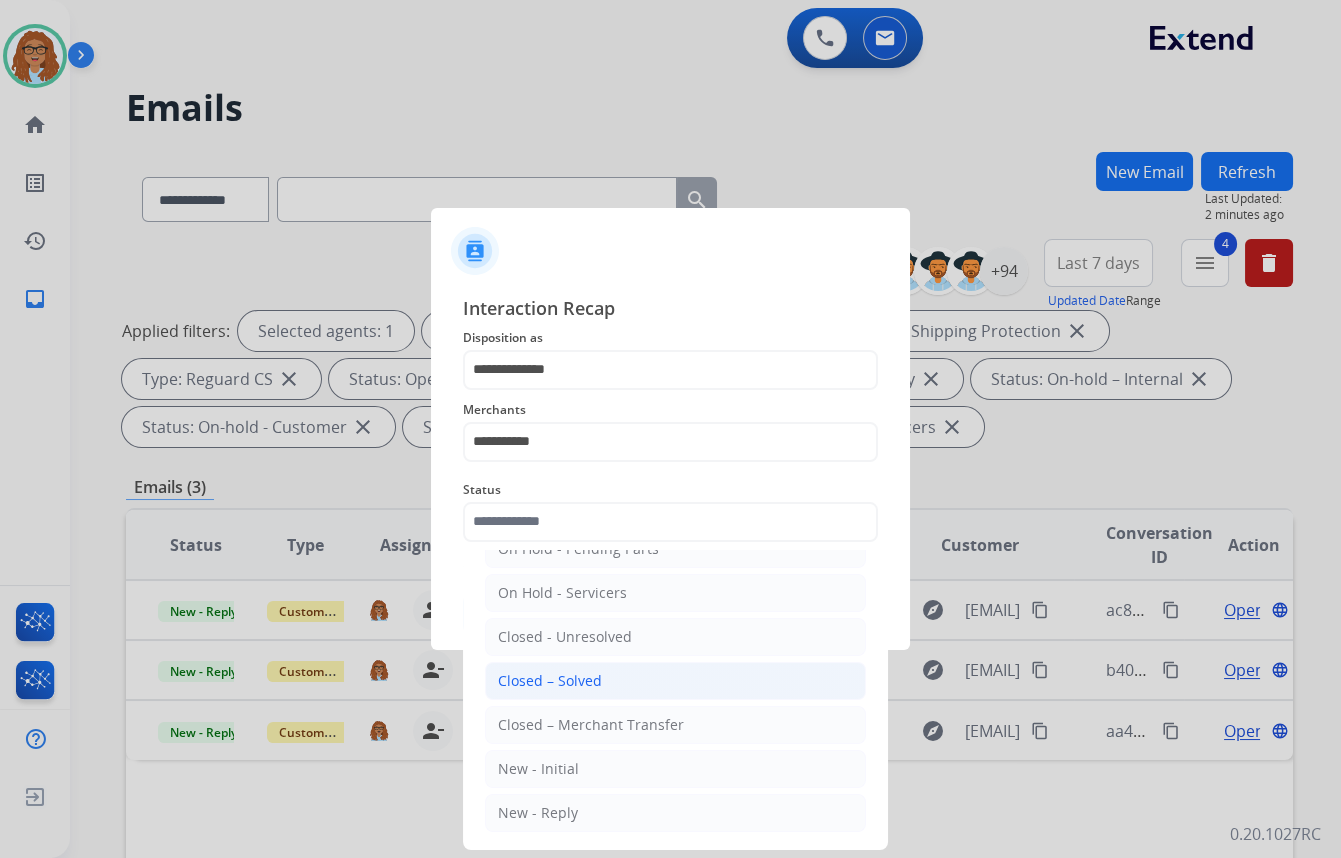 click on "Closed – Solved" 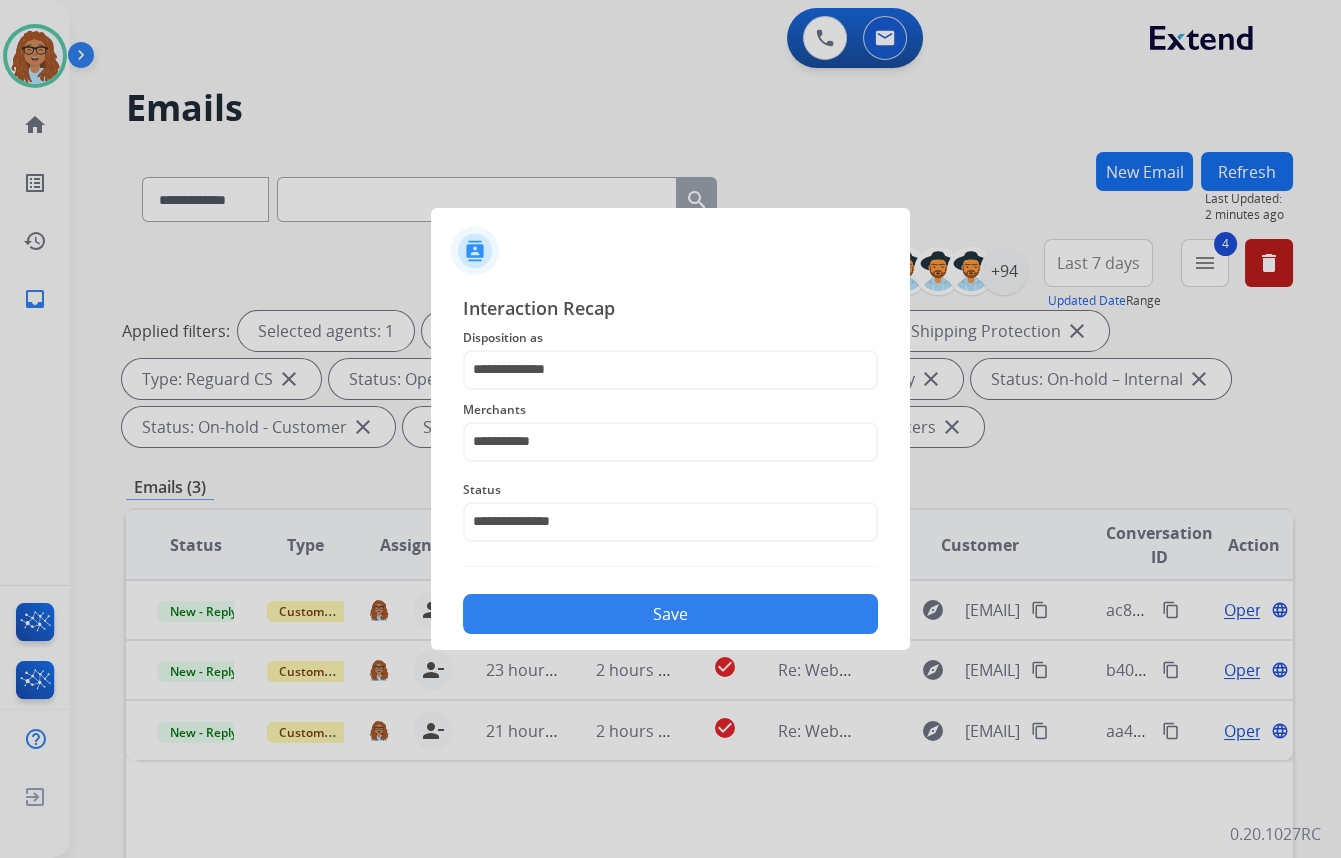 drag, startPoint x: 575, startPoint y: 609, endPoint x: 570, endPoint y: 509, distance: 100.12492 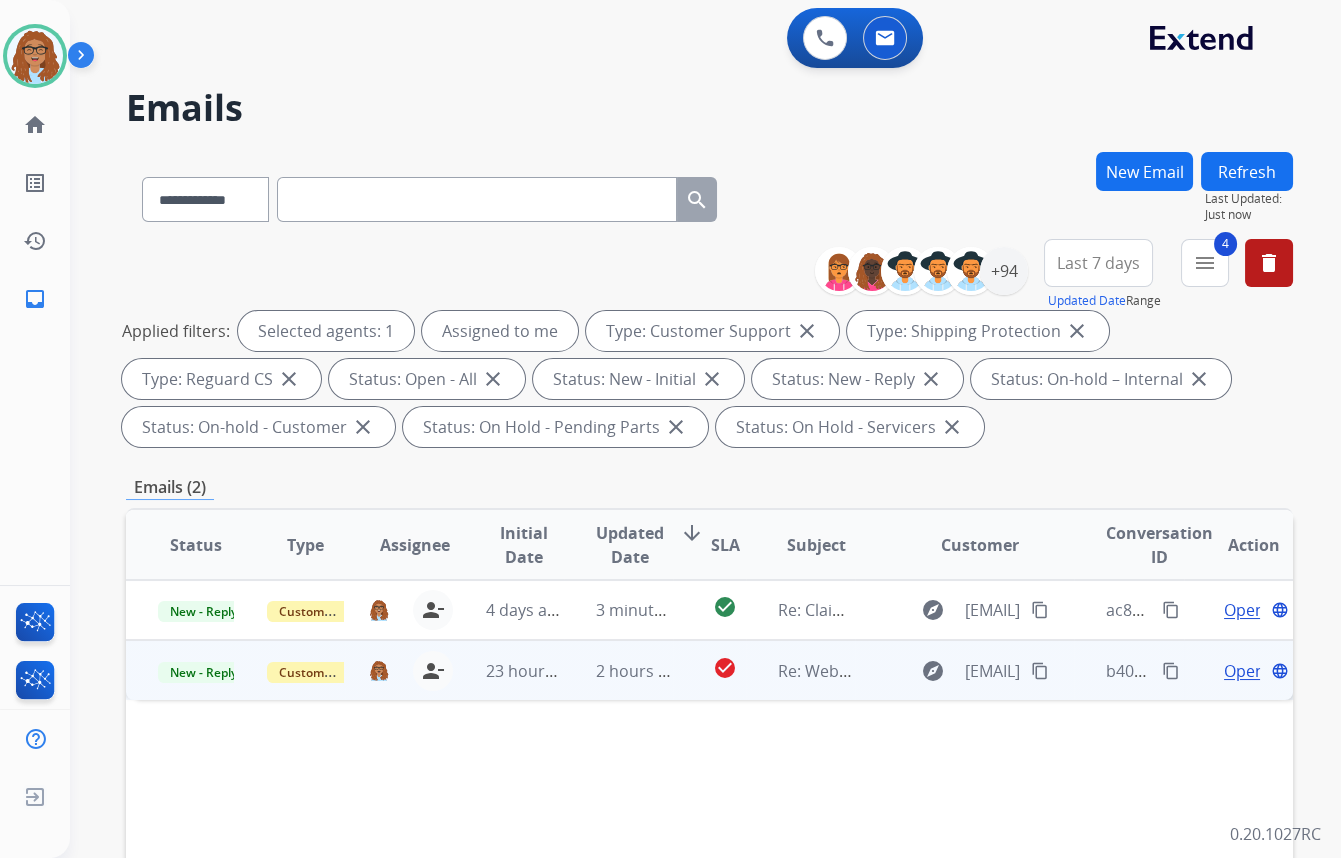 click on "content_copy" at bounding box center [1171, 671] 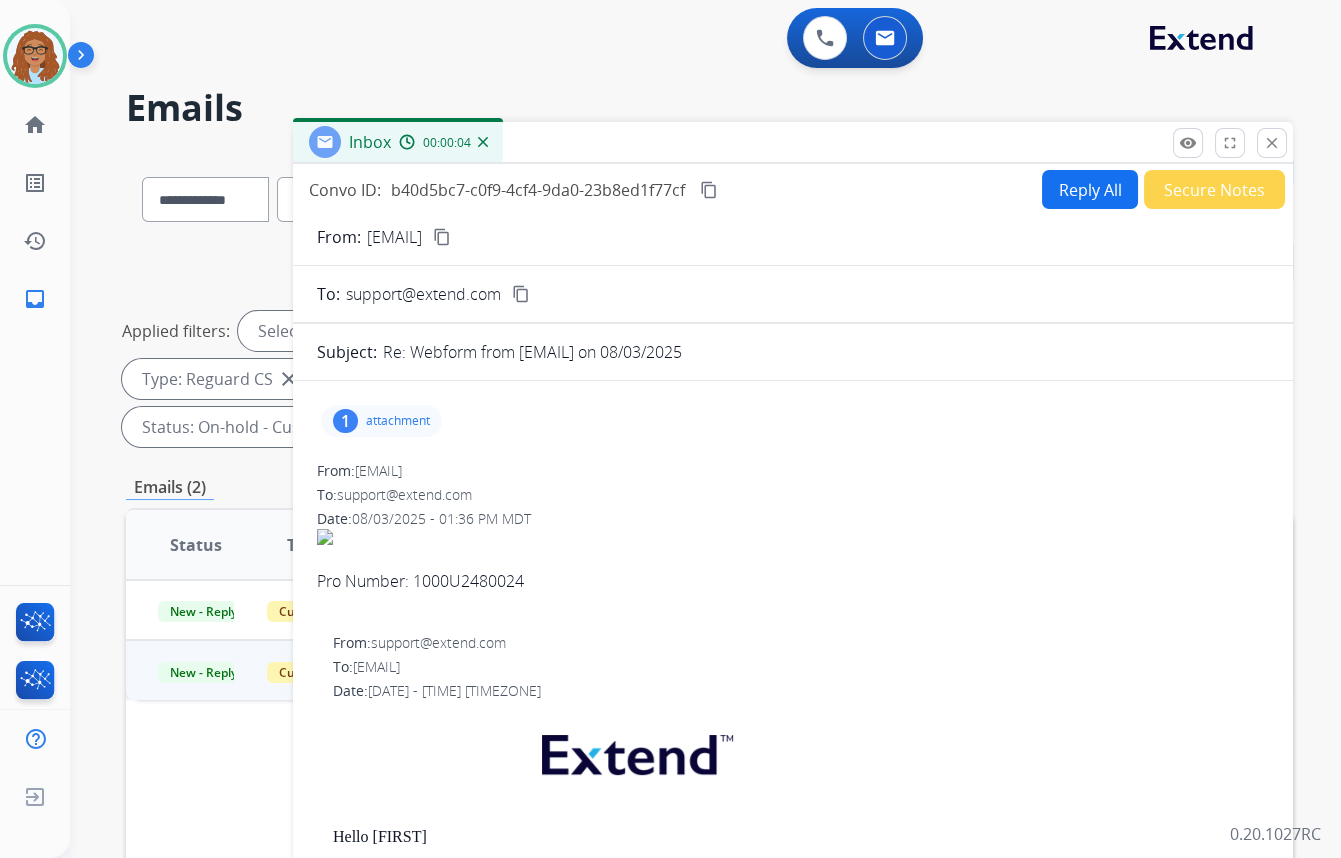 click on "1" at bounding box center [345, 421] 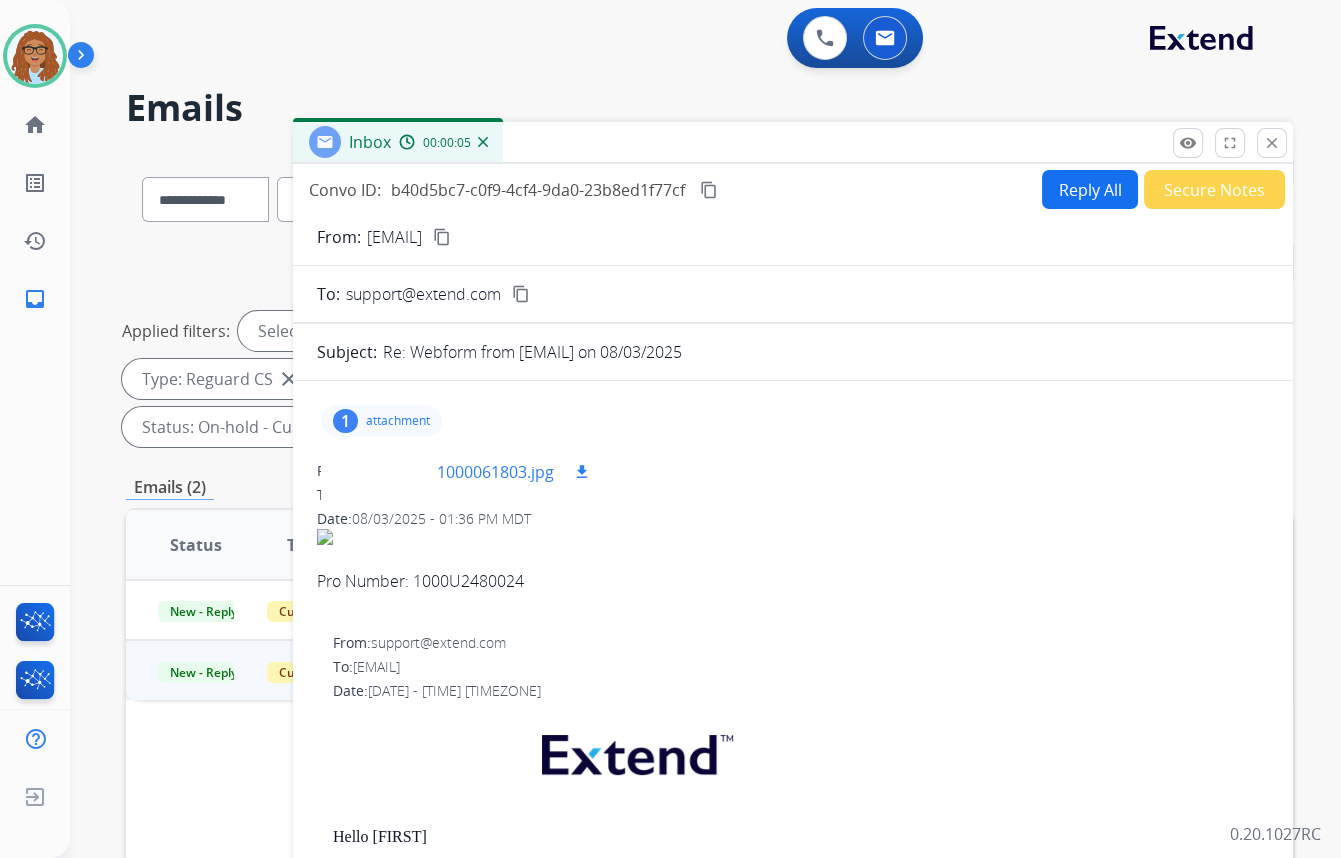 click at bounding box center [387, 472] 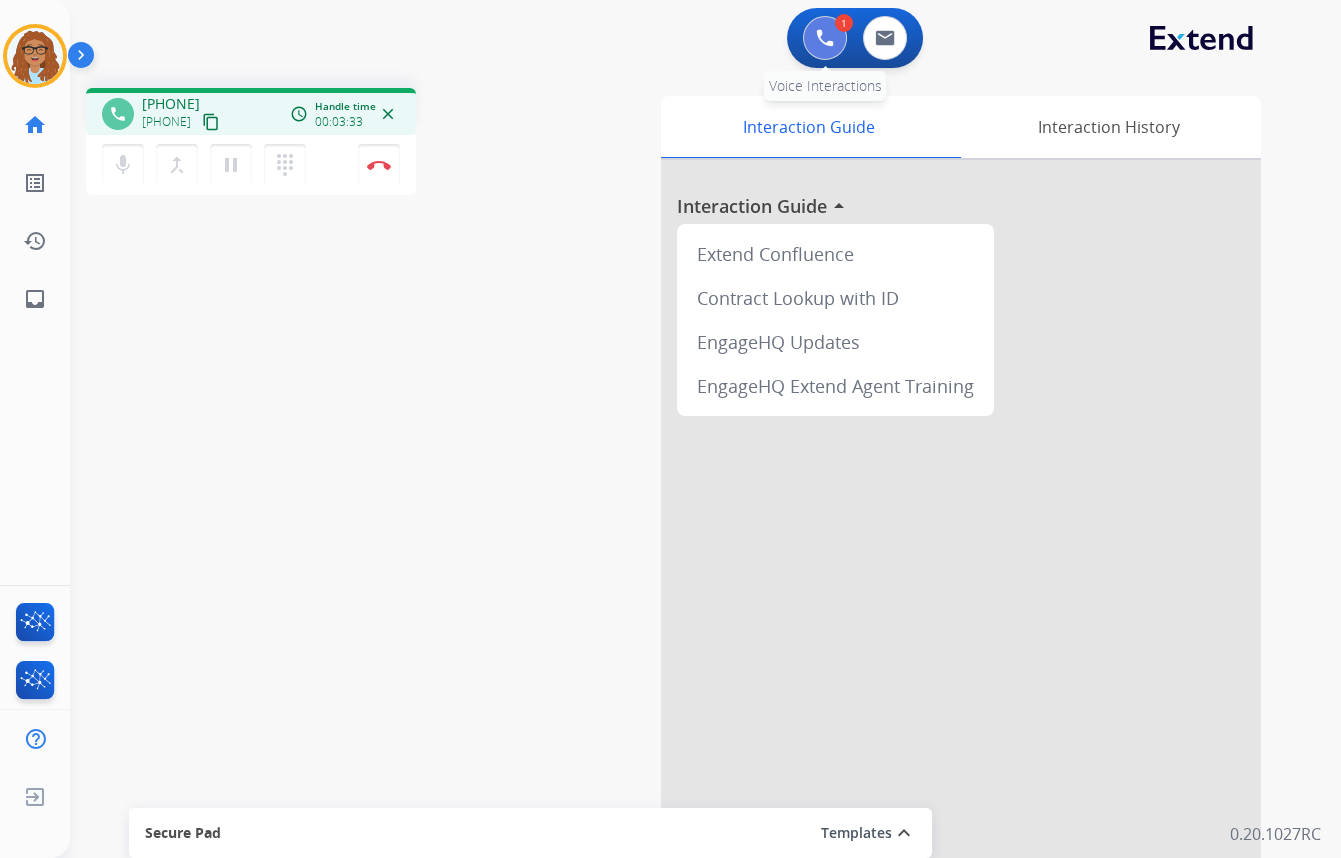 click at bounding box center [825, 38] 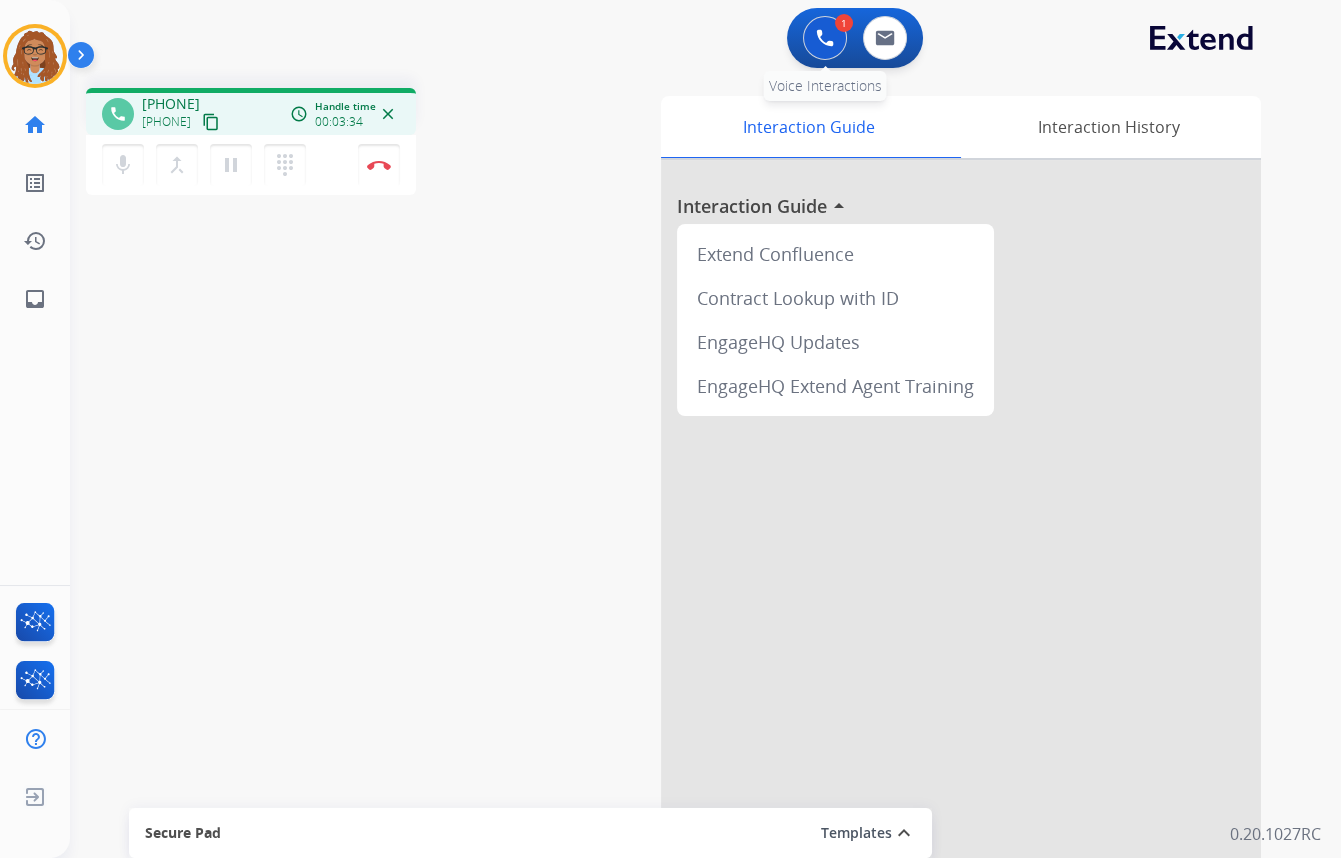 drag, startPoint x: 826, startPoint y: 31, endPoint x: 779, endPoint y: 90, distance: 75.43209 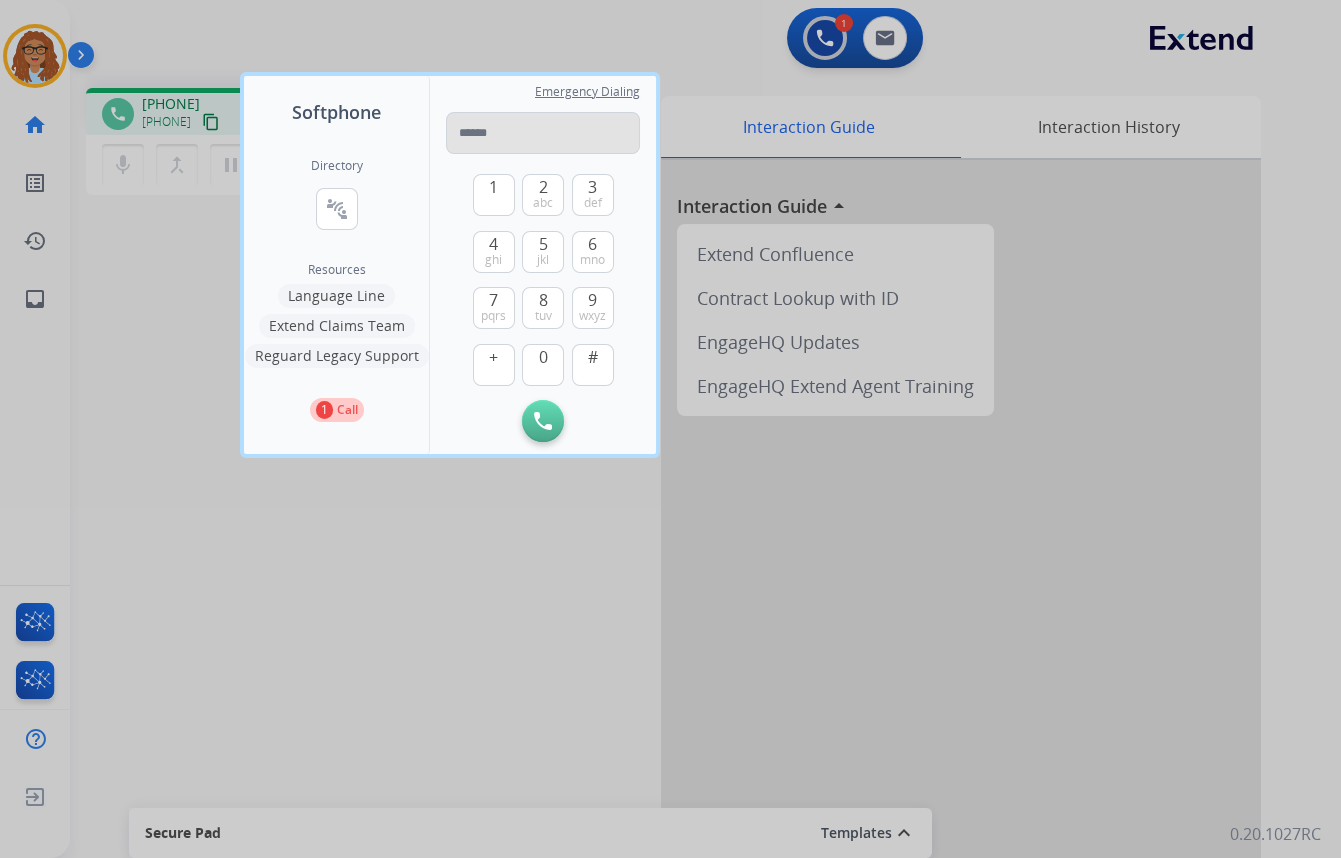 click at bounding box center (543, 133) 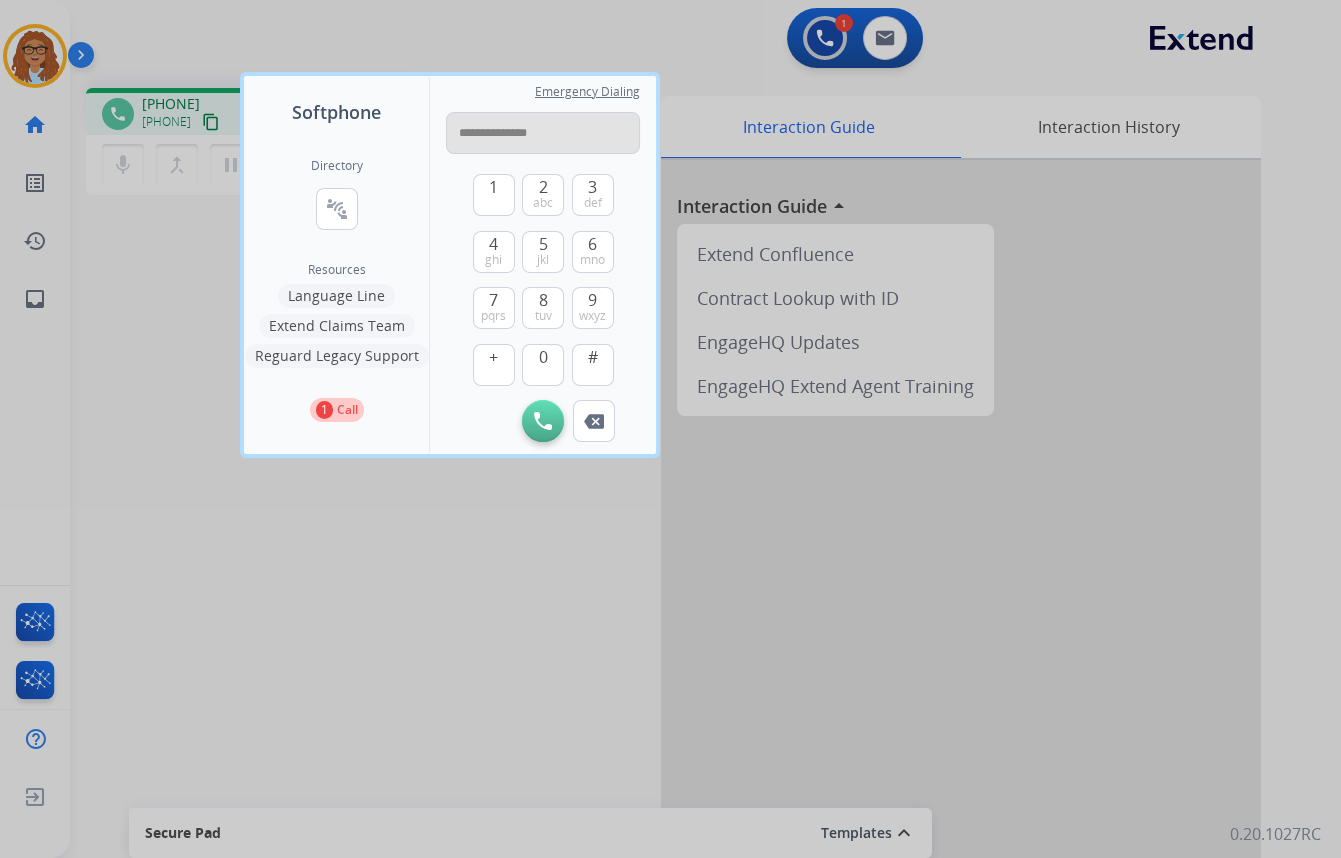 click on "**********" at bounding box center [543, 133] 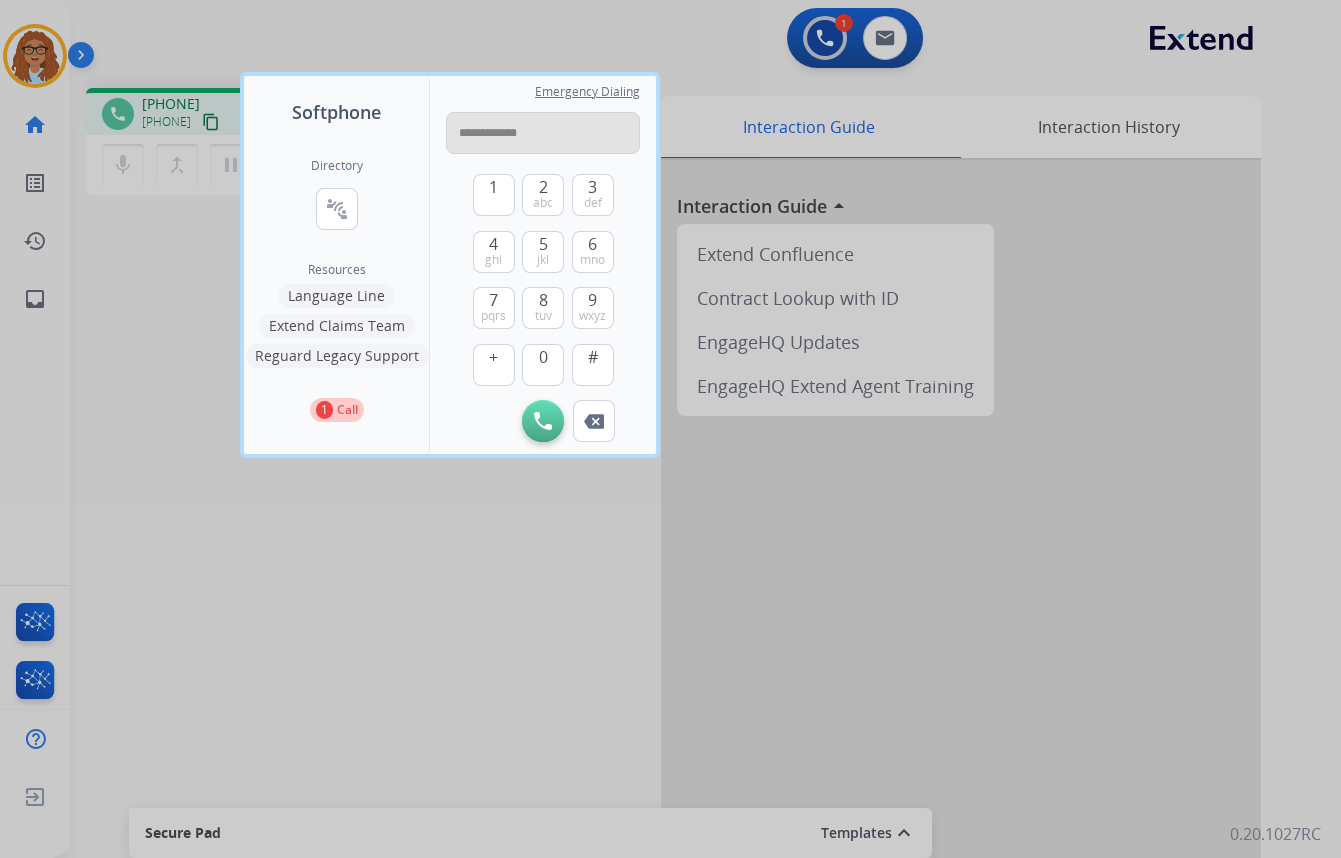 click on "**********" at bounding box center [543, 133] 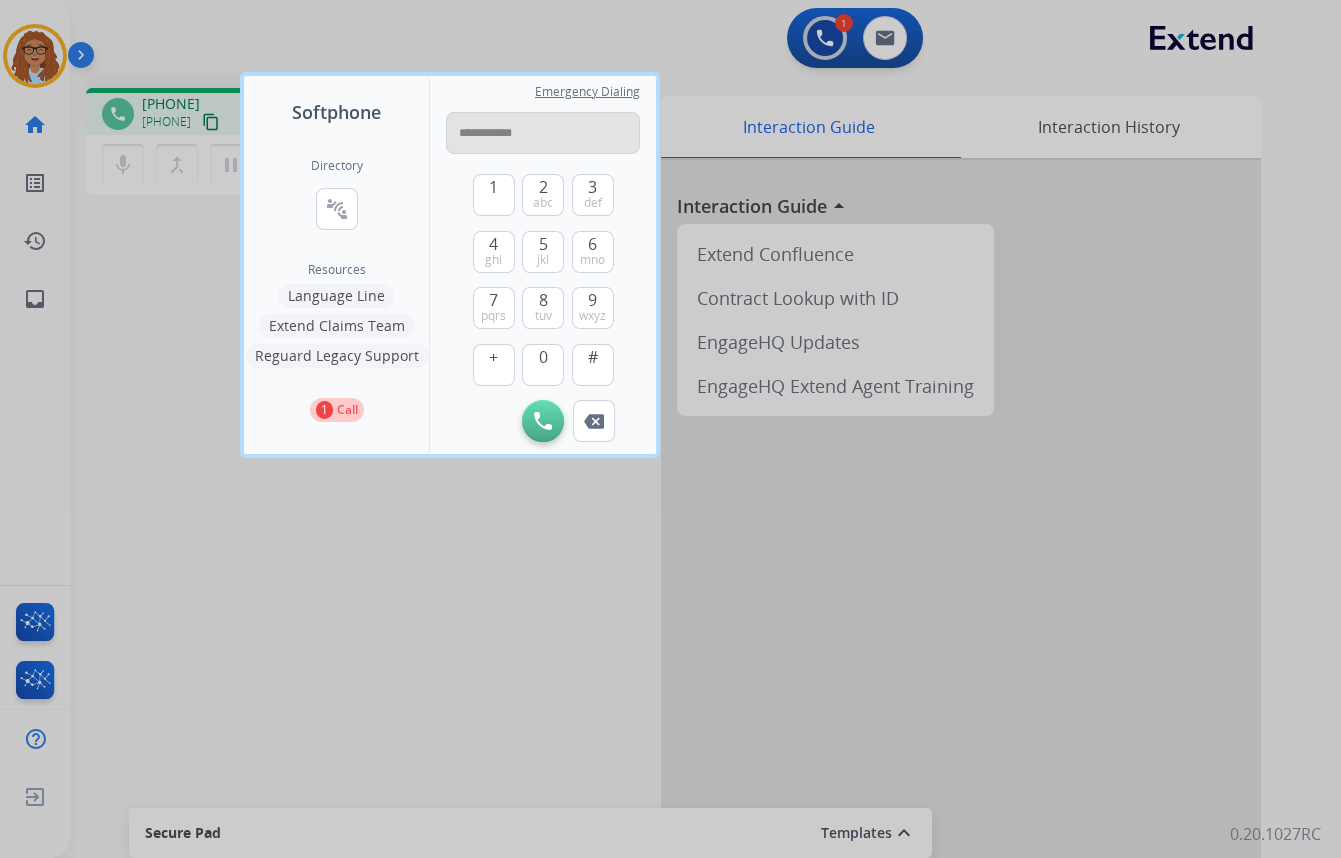 click on "**********" at bounding box center (543, 133) 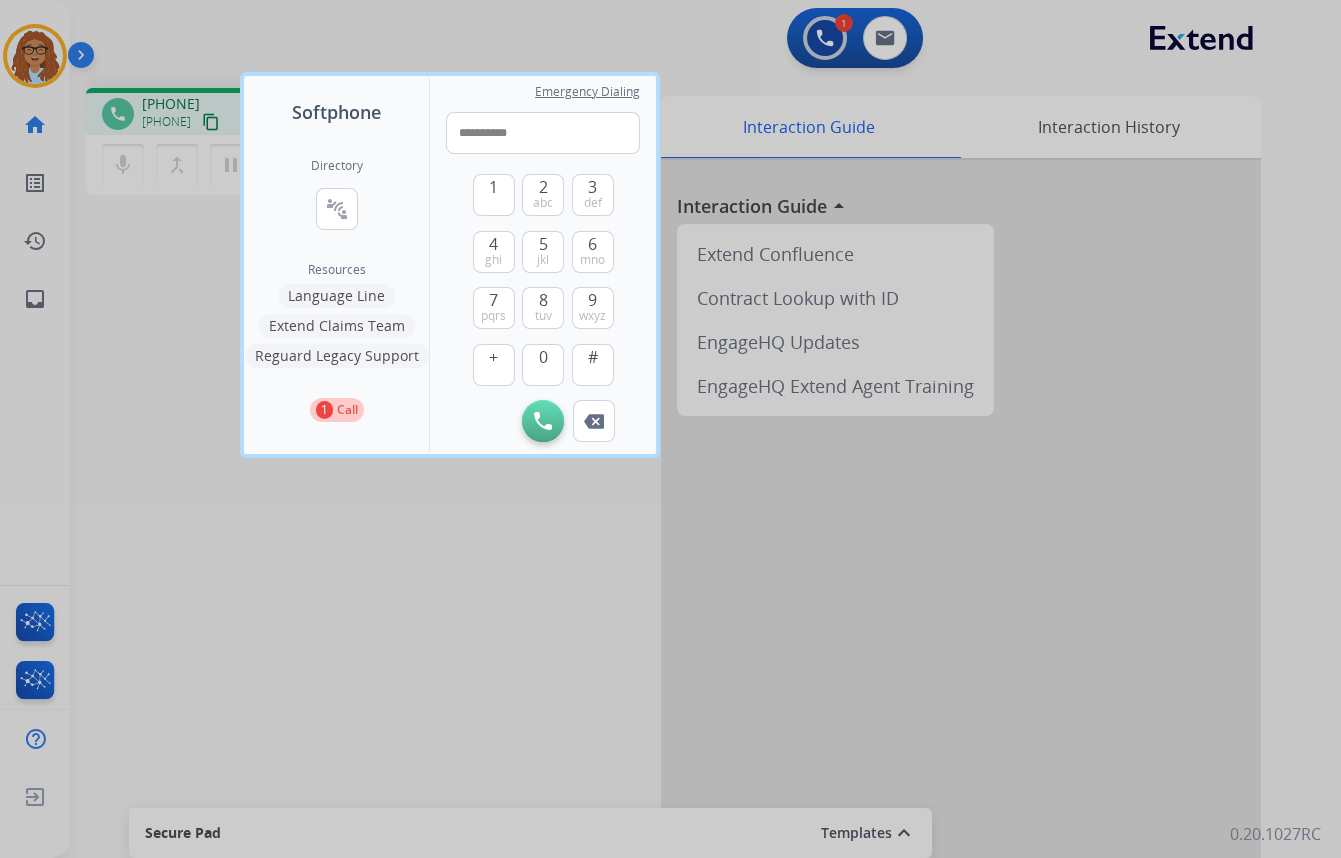 type on "**********" 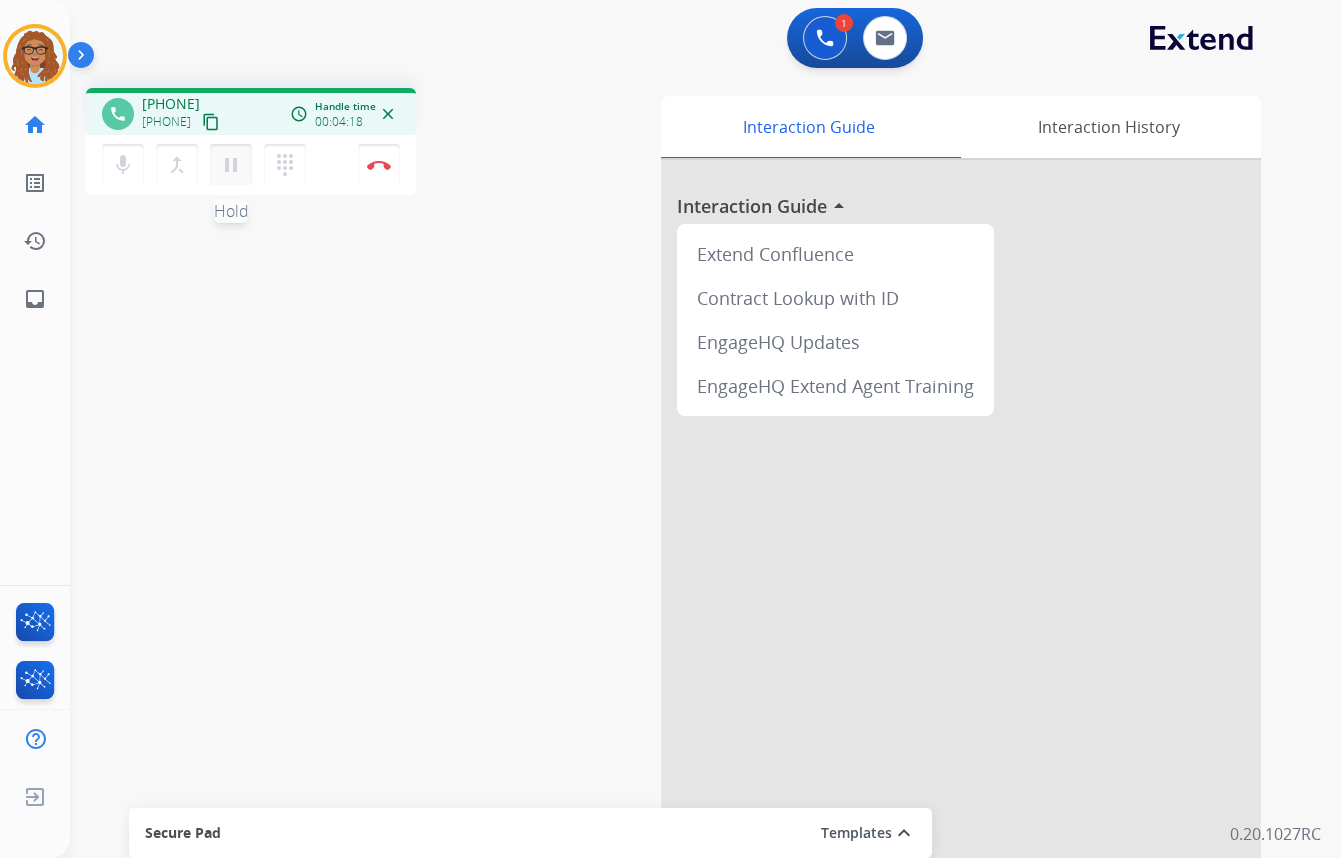click on "pause" at bounding box center (231, 165) 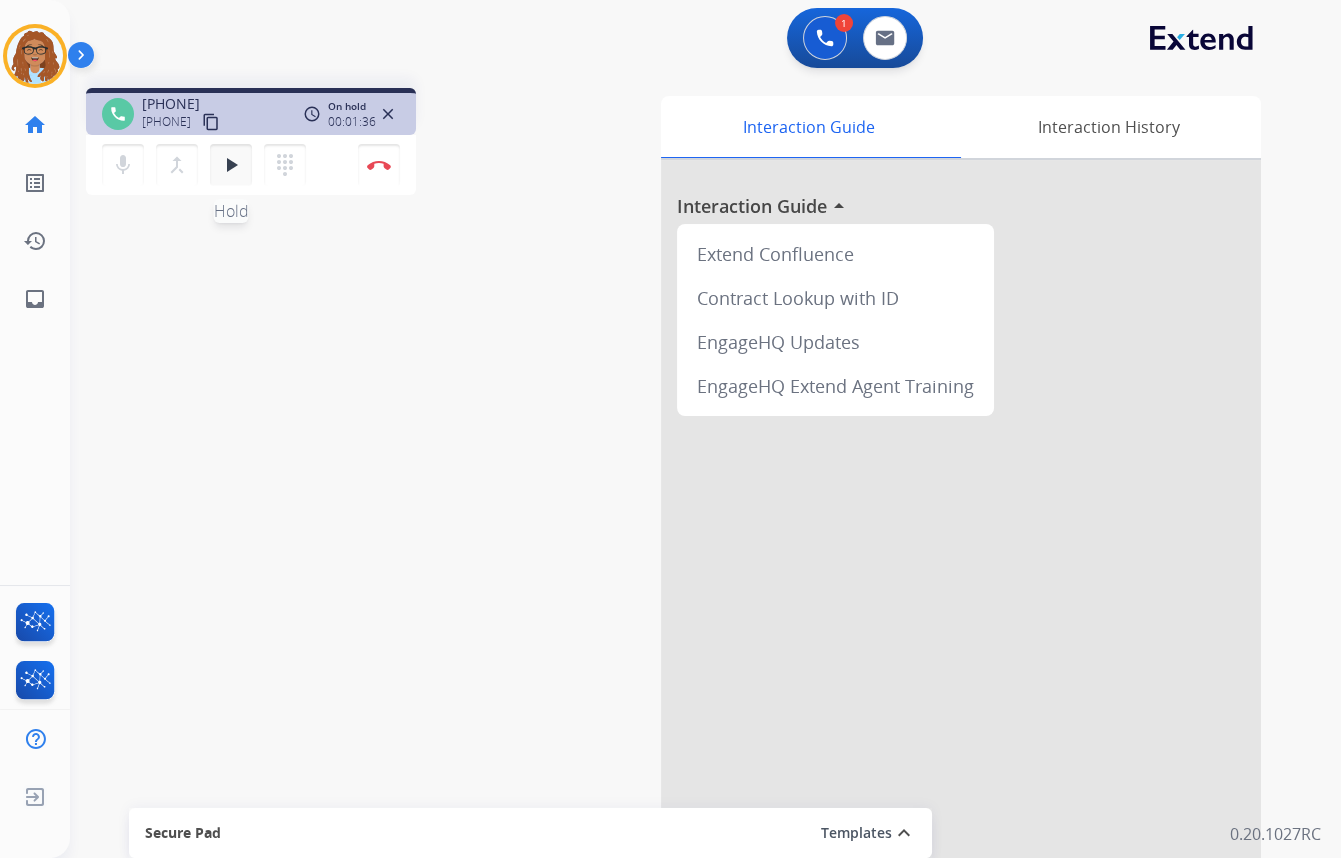 click on "play_arrow" at bounding box center [231, 165] 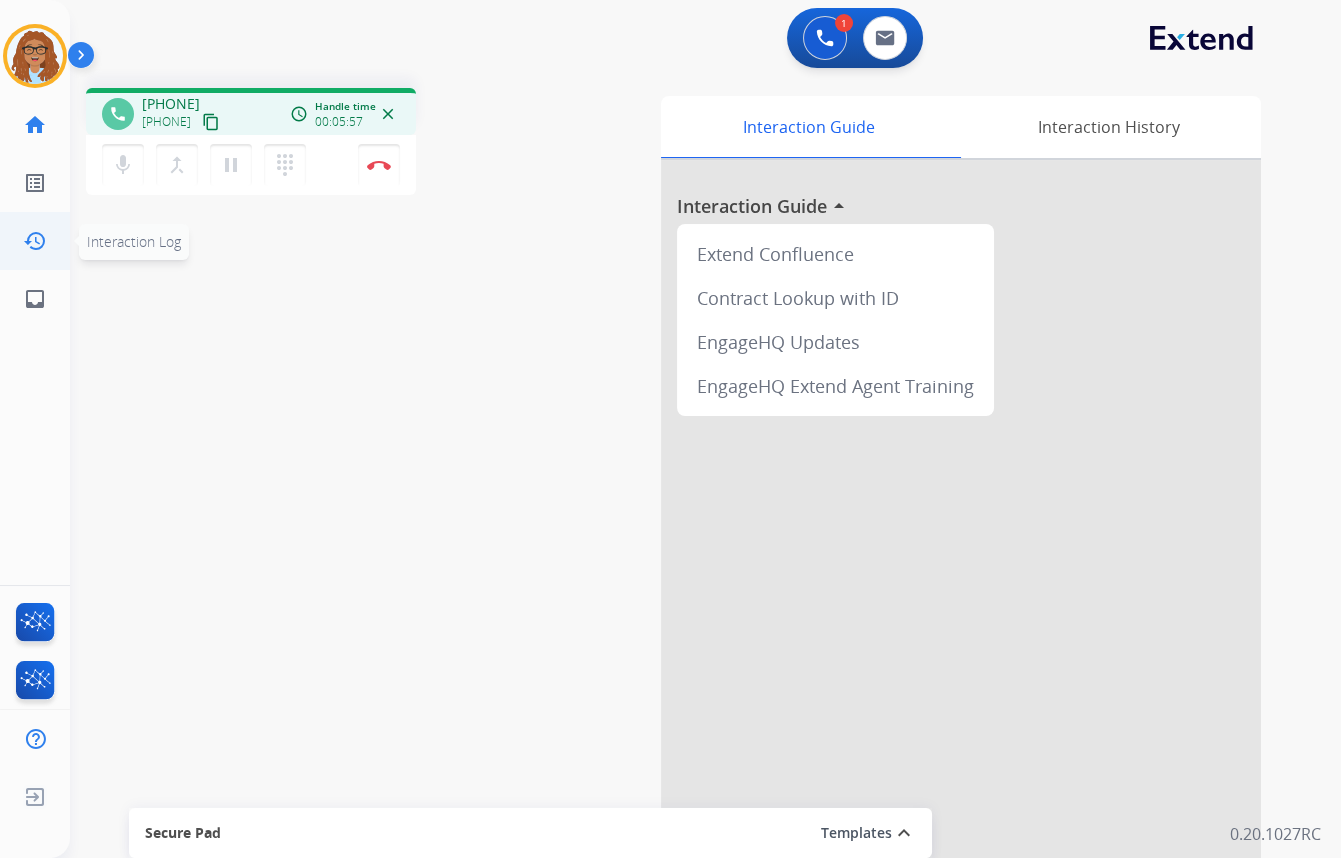 type 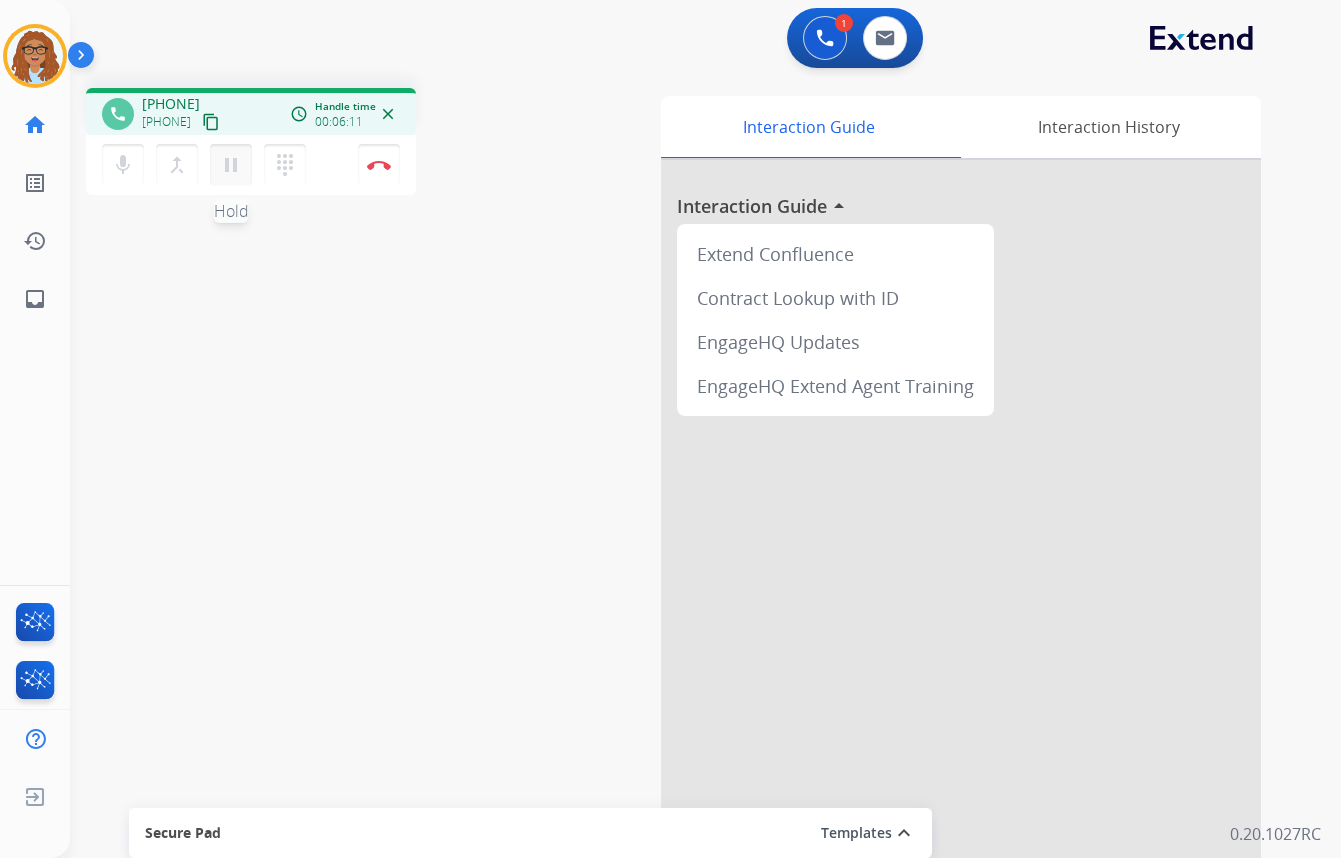 click on "pause" at bounding box center [231, 165] 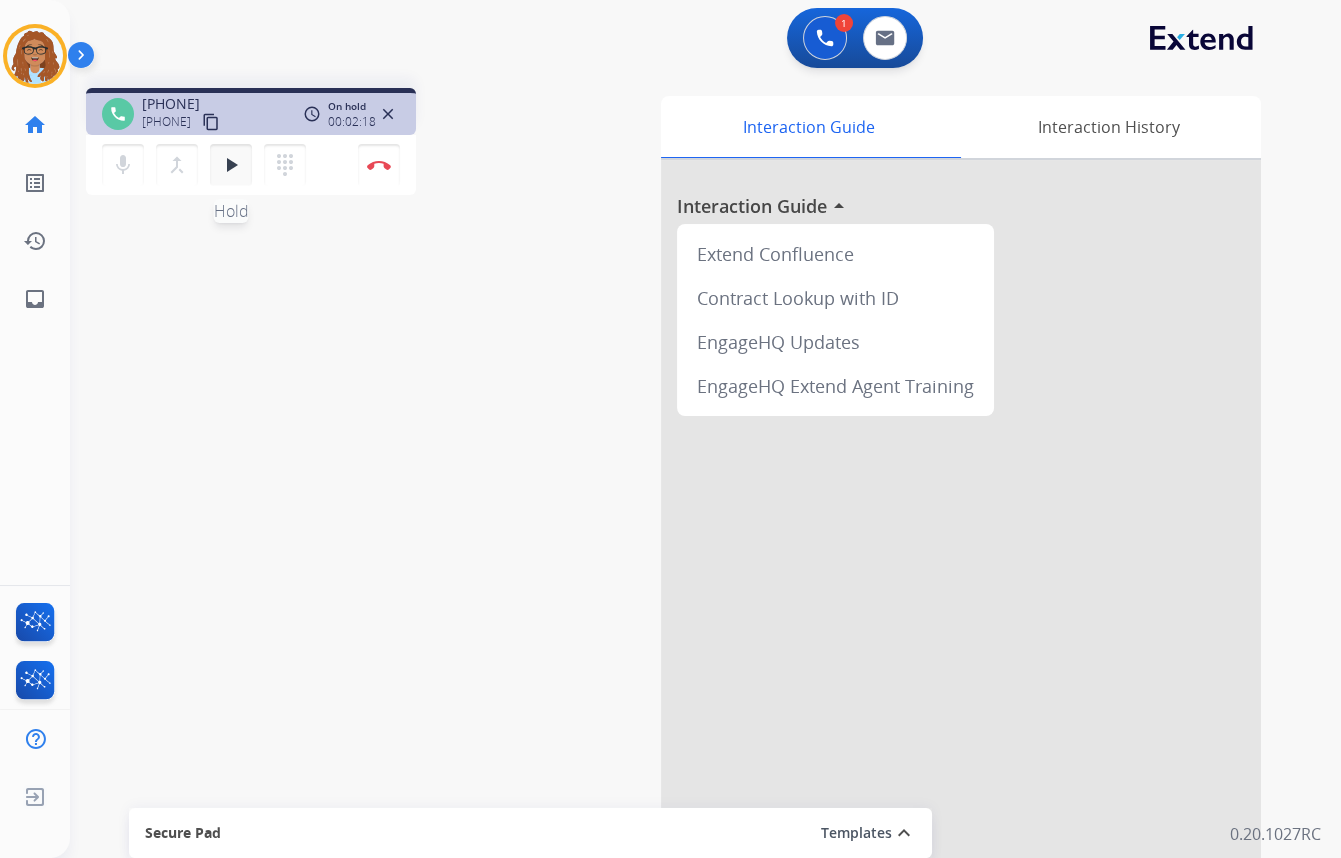 click on "play_arrow Hold" at bounding box center [231, 165] 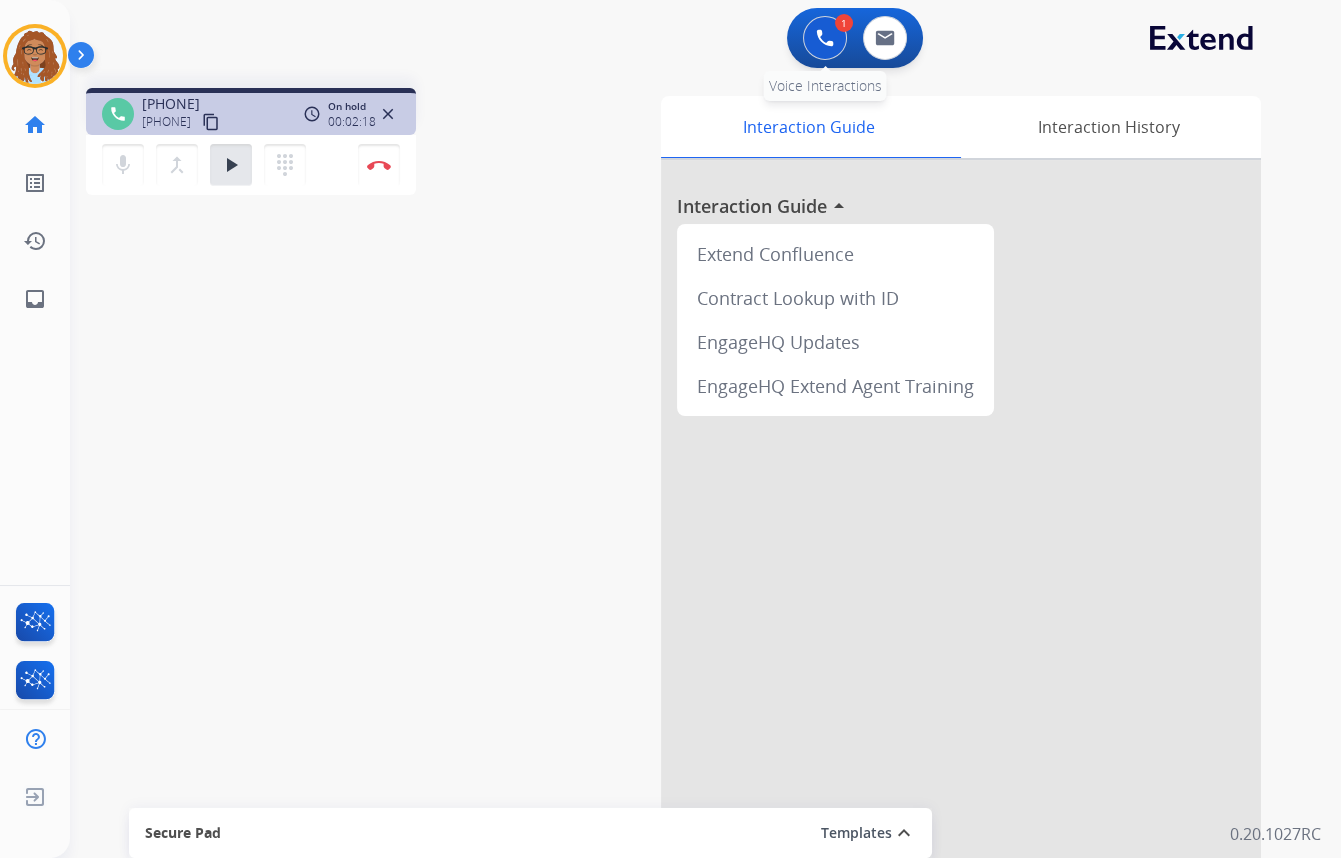 click at bounding box center (825, 38) 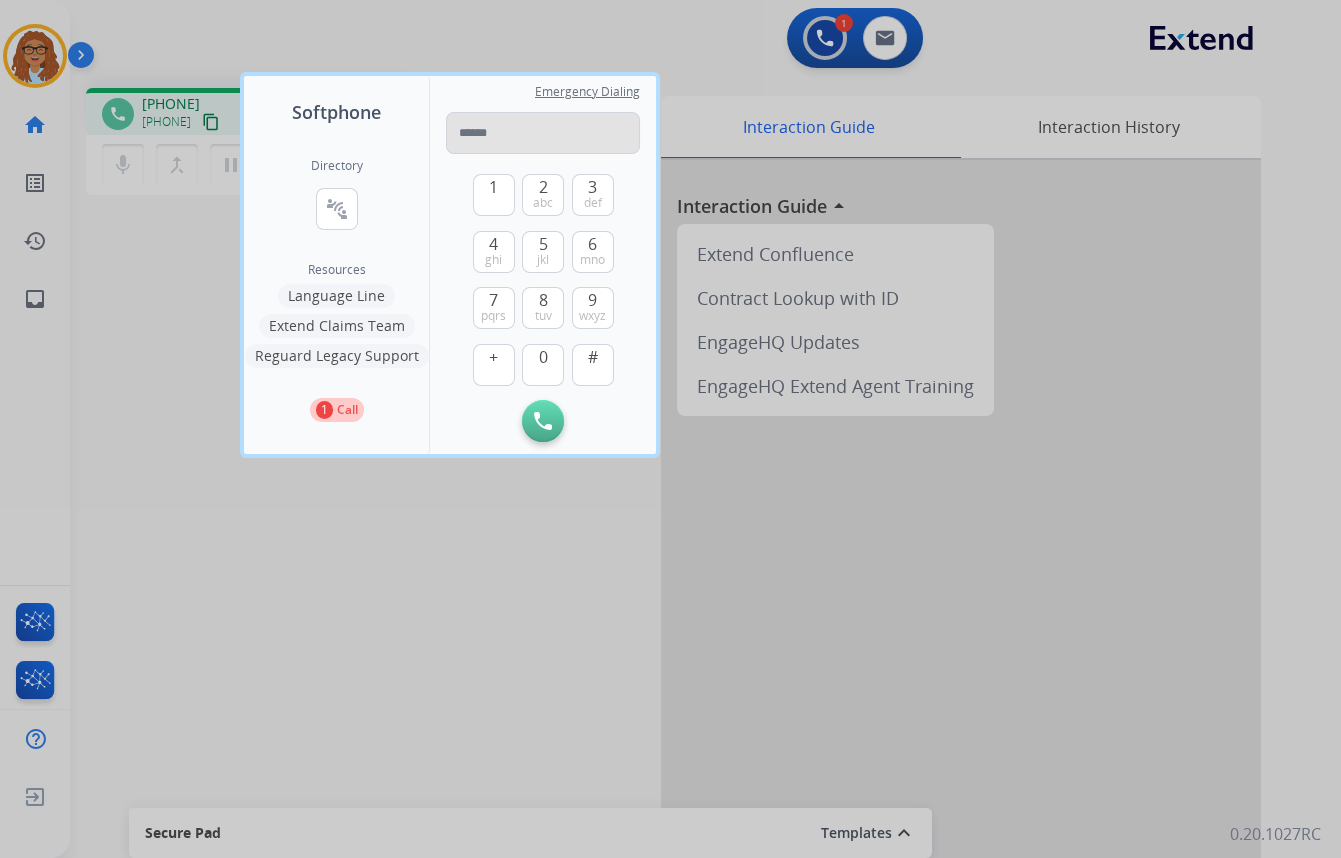 click at bounding box center (543, 133) 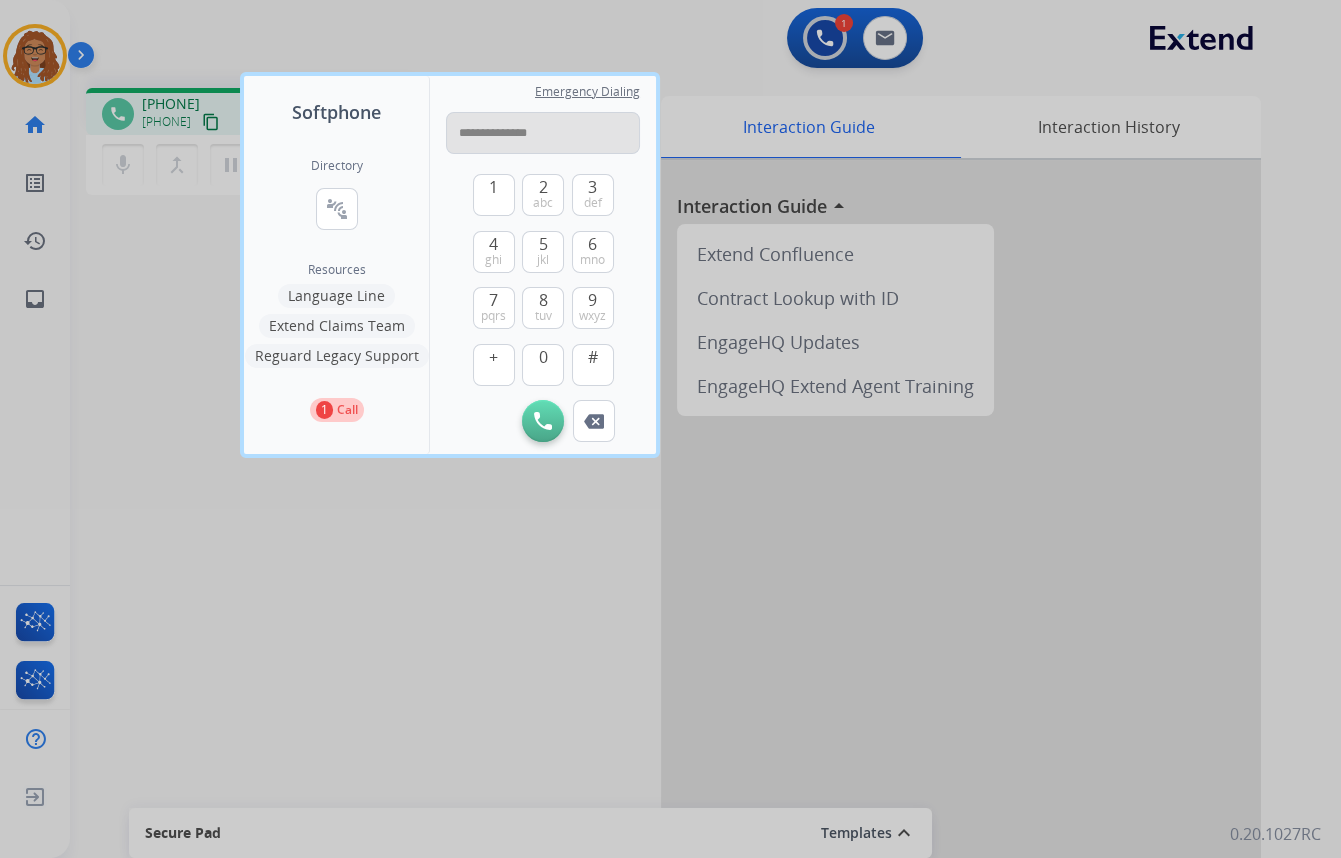 click on "**********" at bounding box center [543, 133] 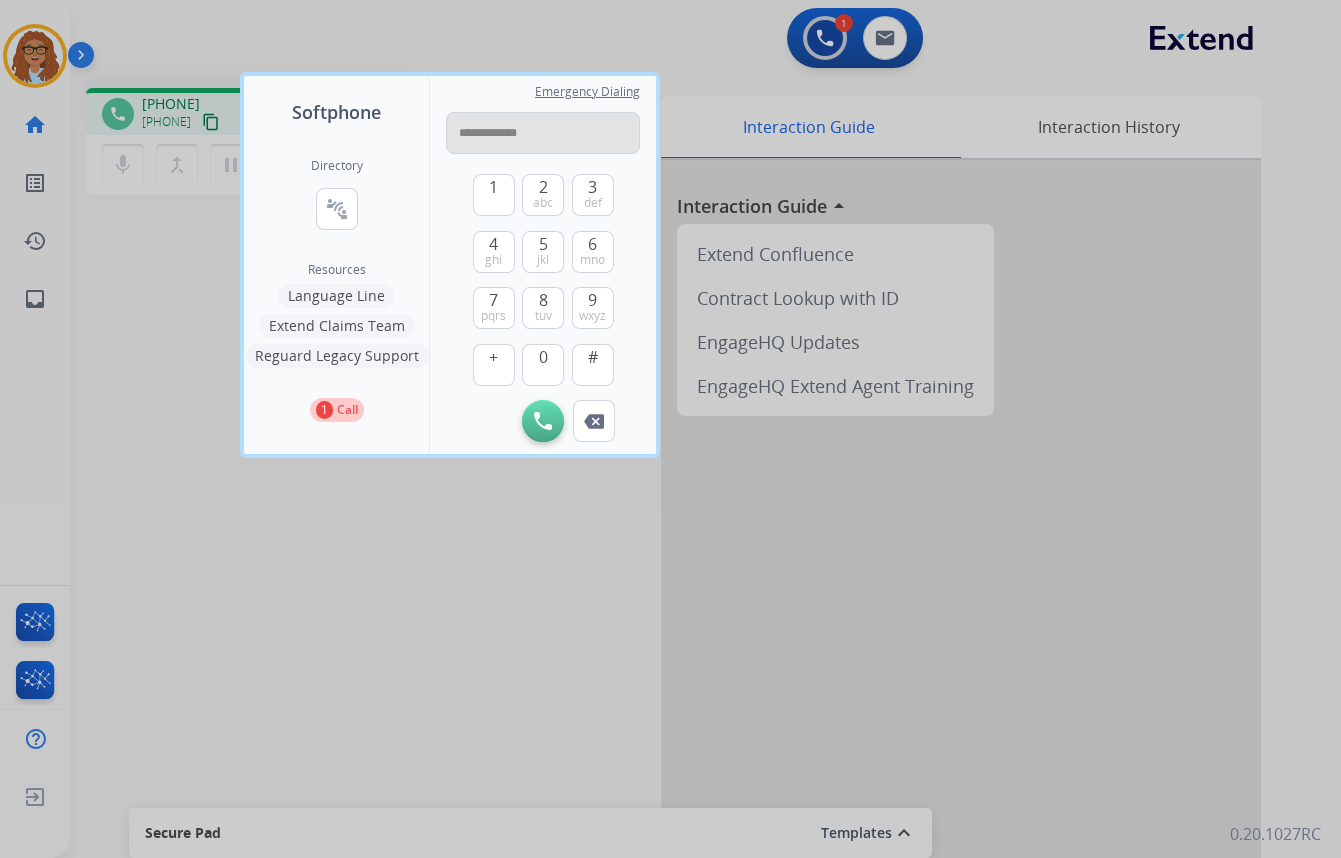 click on "**********" at bounding box center [543, 133] 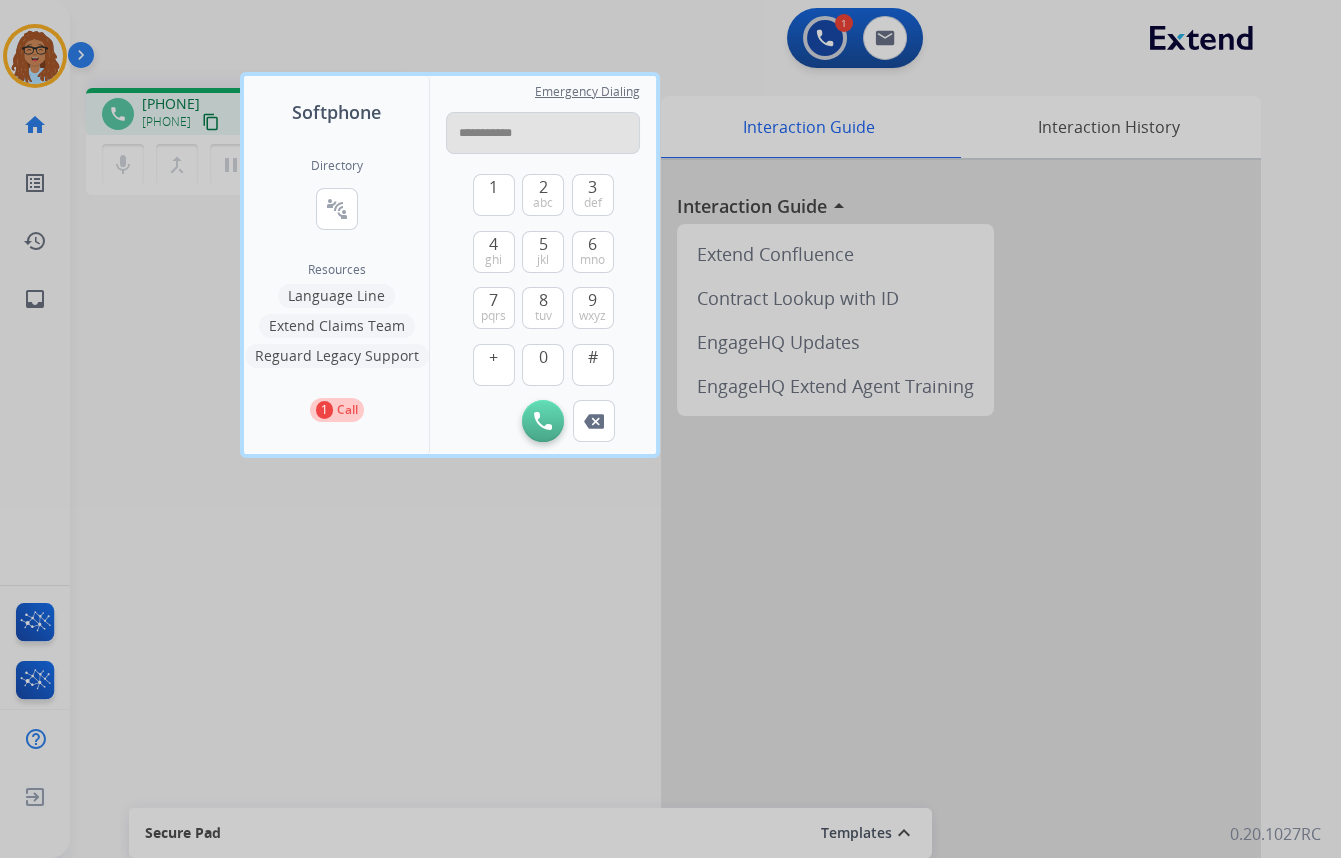 click on "**********" at bounding box center [543, 133] 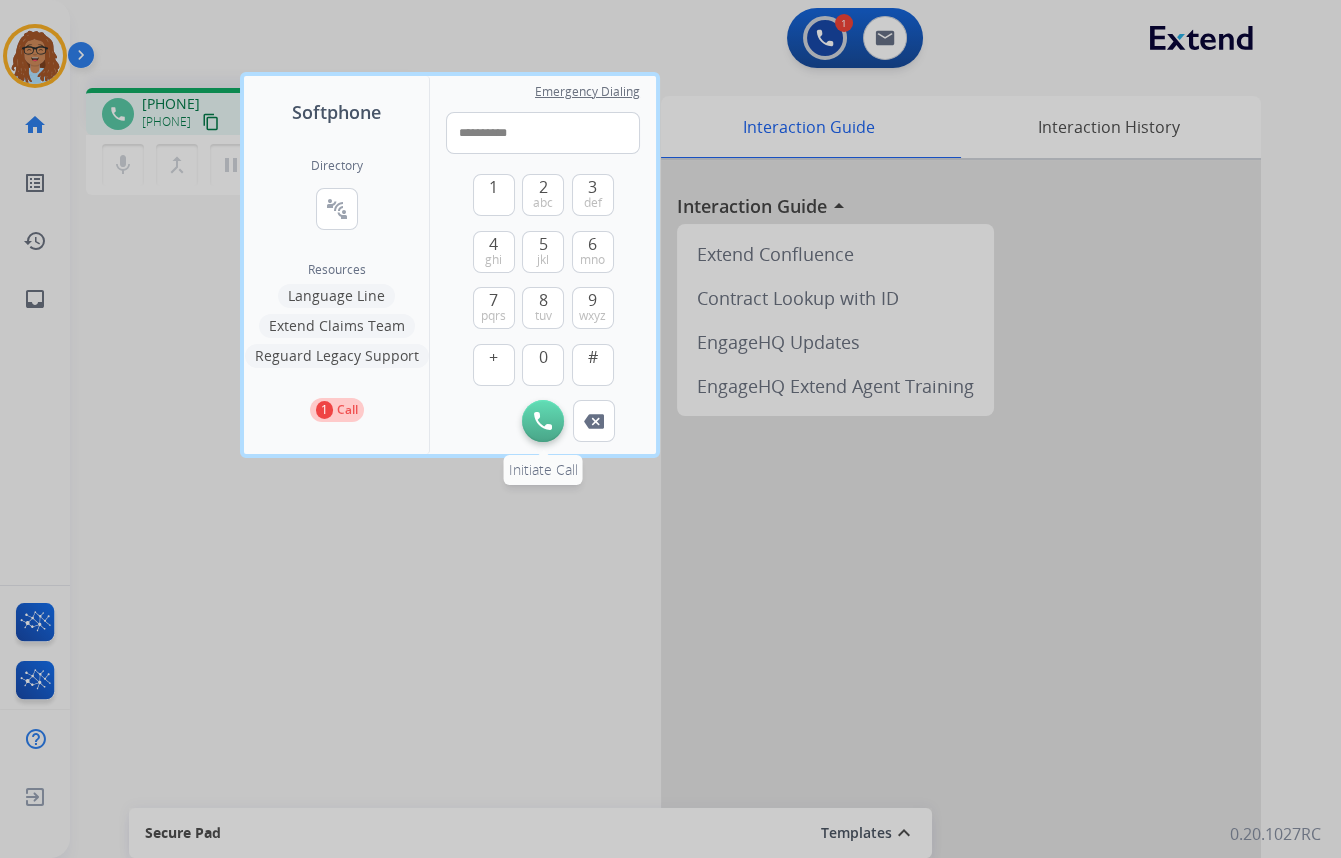 type on "**********" 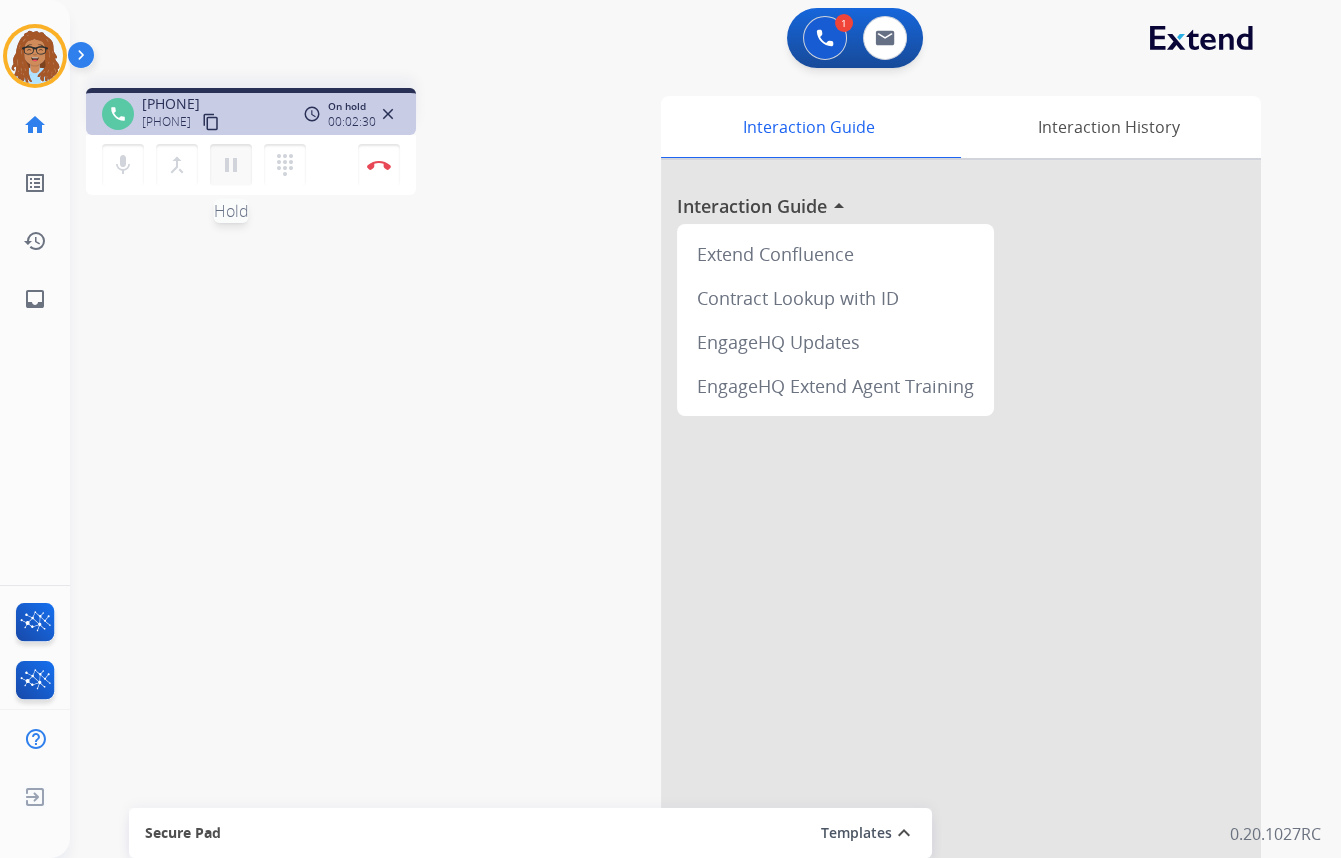 click on "pause" at bounding box center (231, 165) 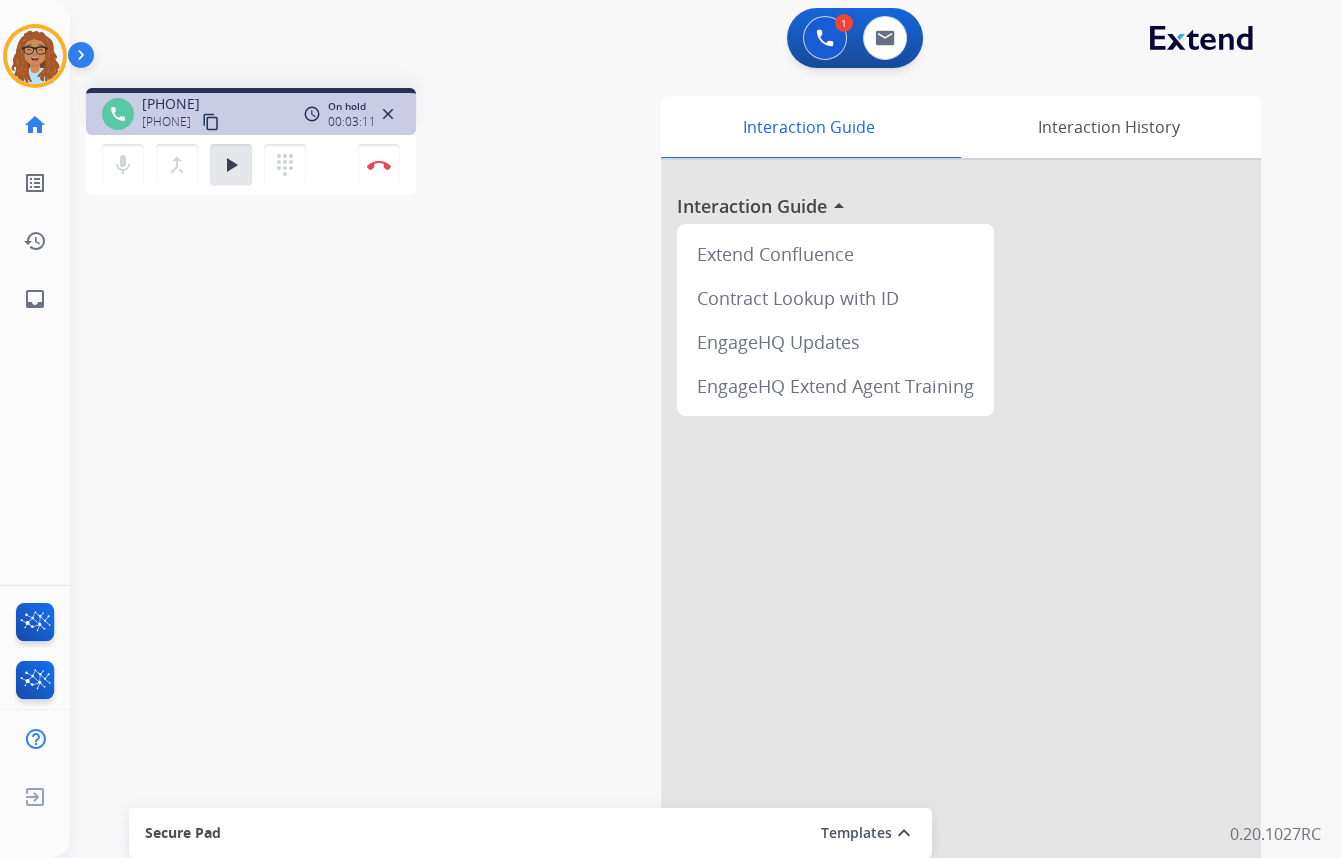 drag, startPoint x: 222, startPoint y: 167, endPoint x: 306, endPoint y: 197, distance: 89.19641 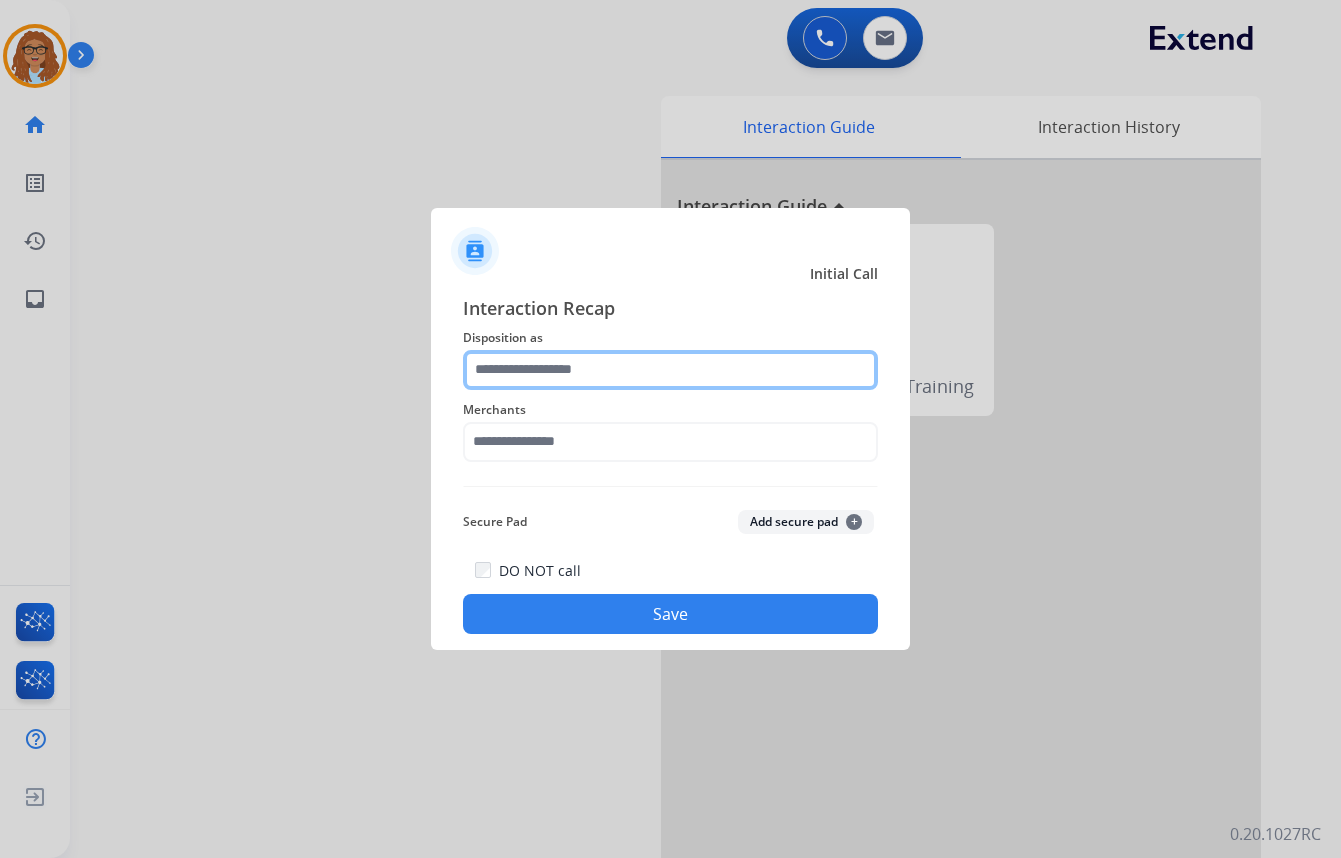 scroll, scrollTop: 0, scrollLeft: 0, axis: both 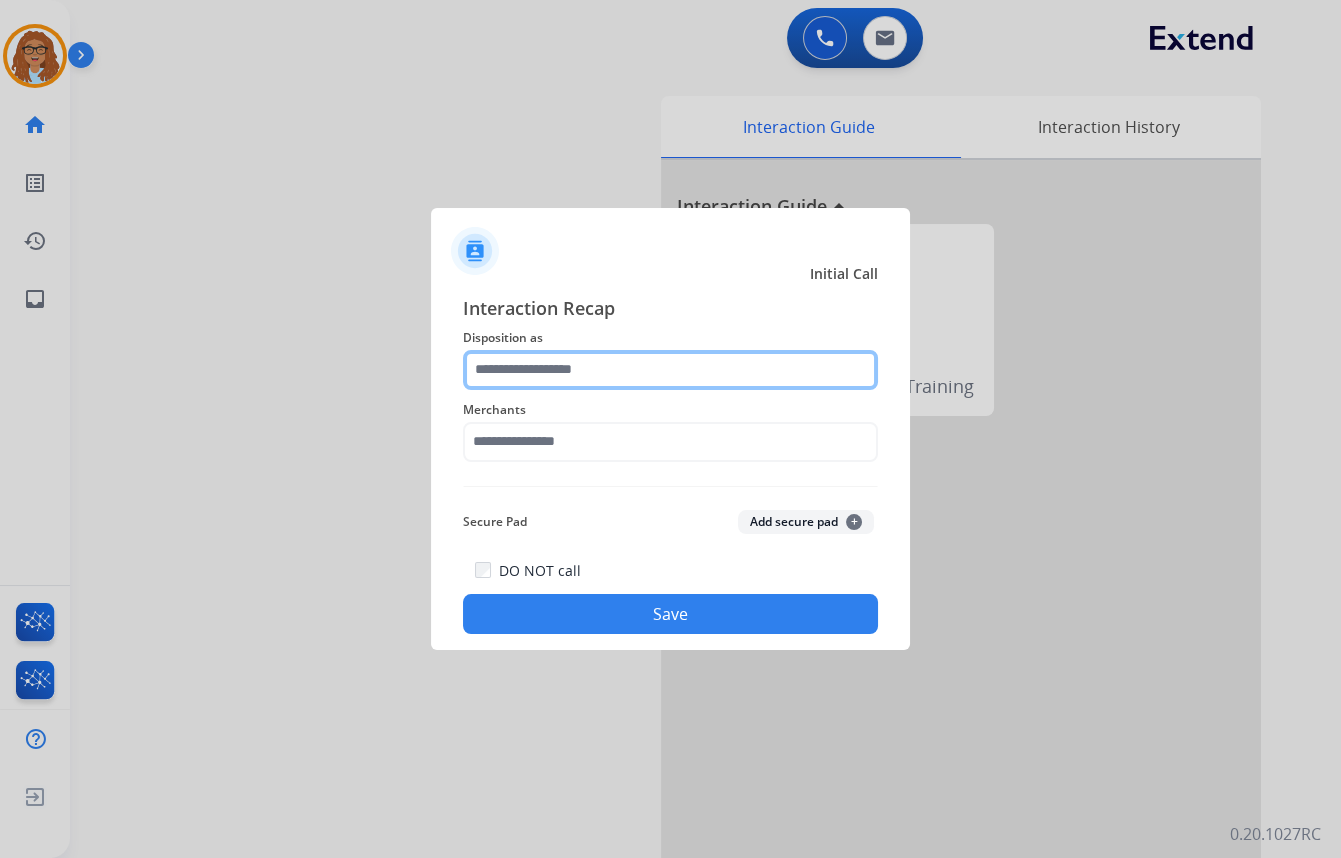 click 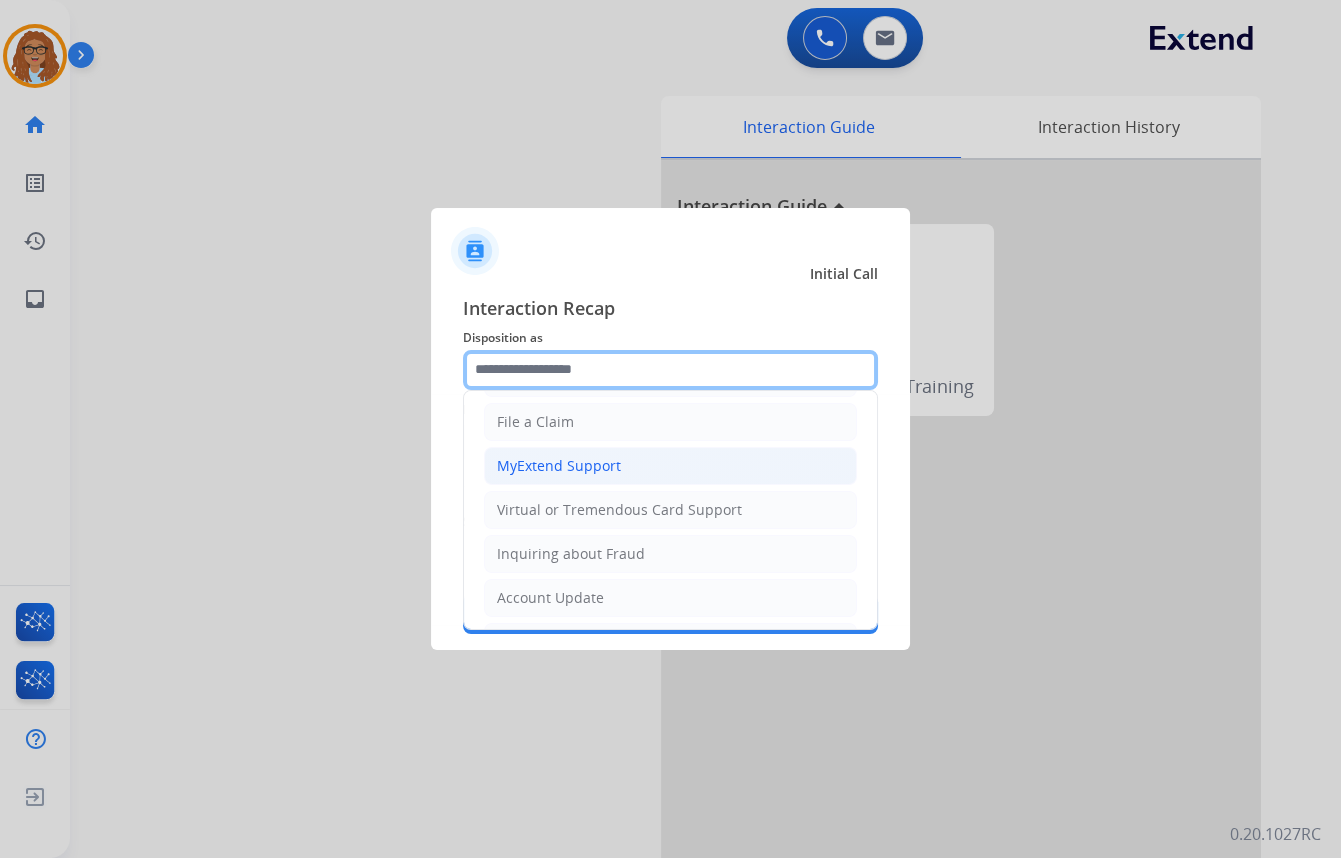 scroll, scrollTop: 181, scrollLeft: 0, axis: vertical 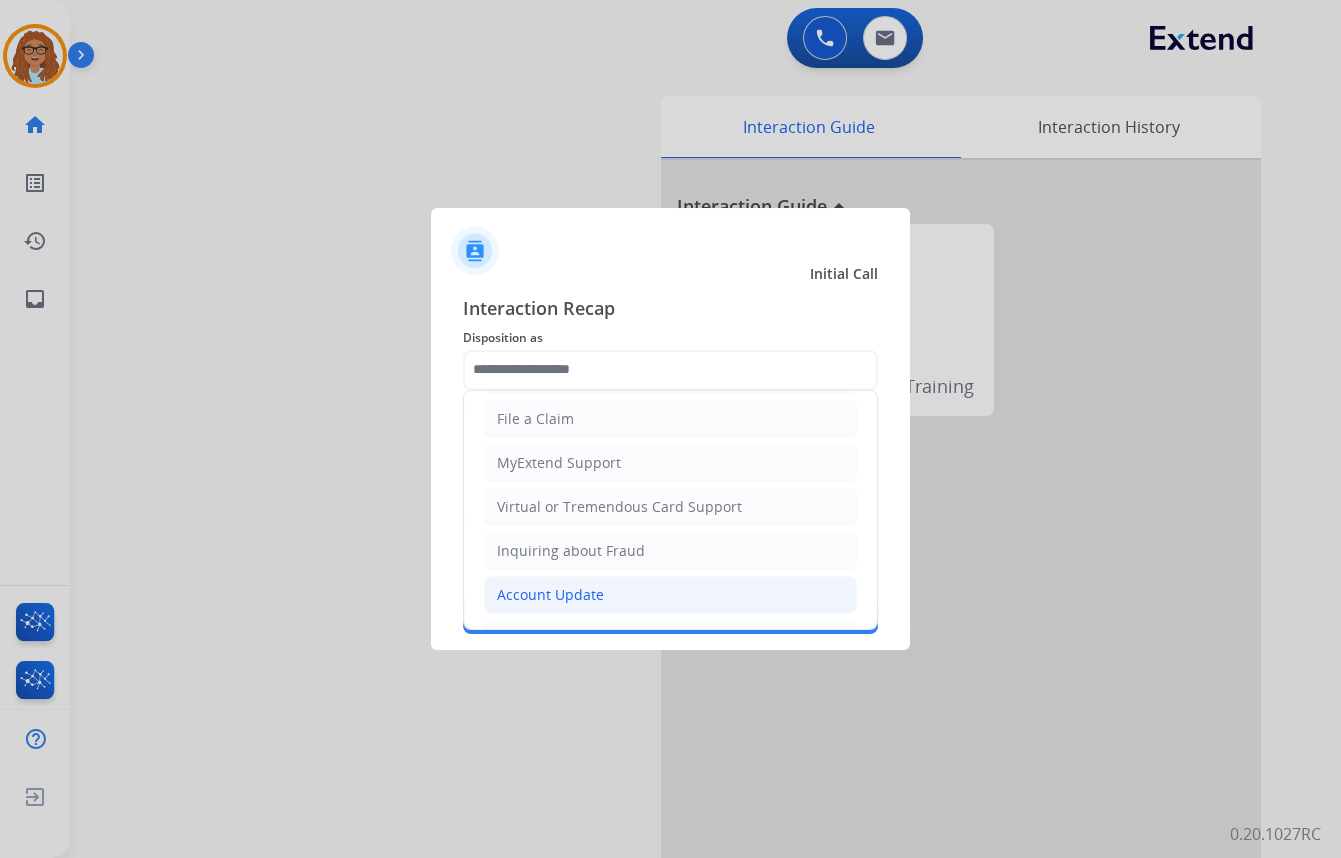 click on "Account Update" 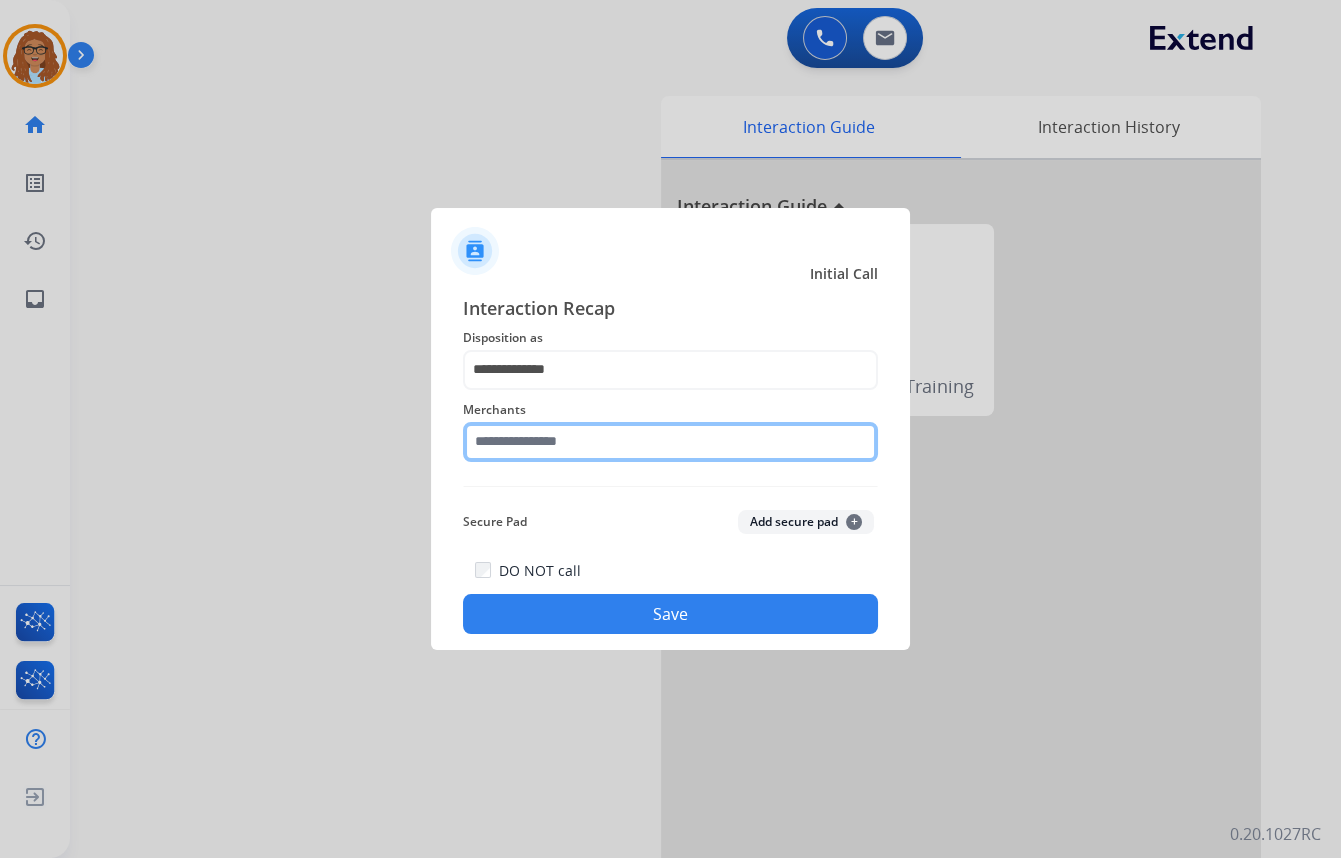 click 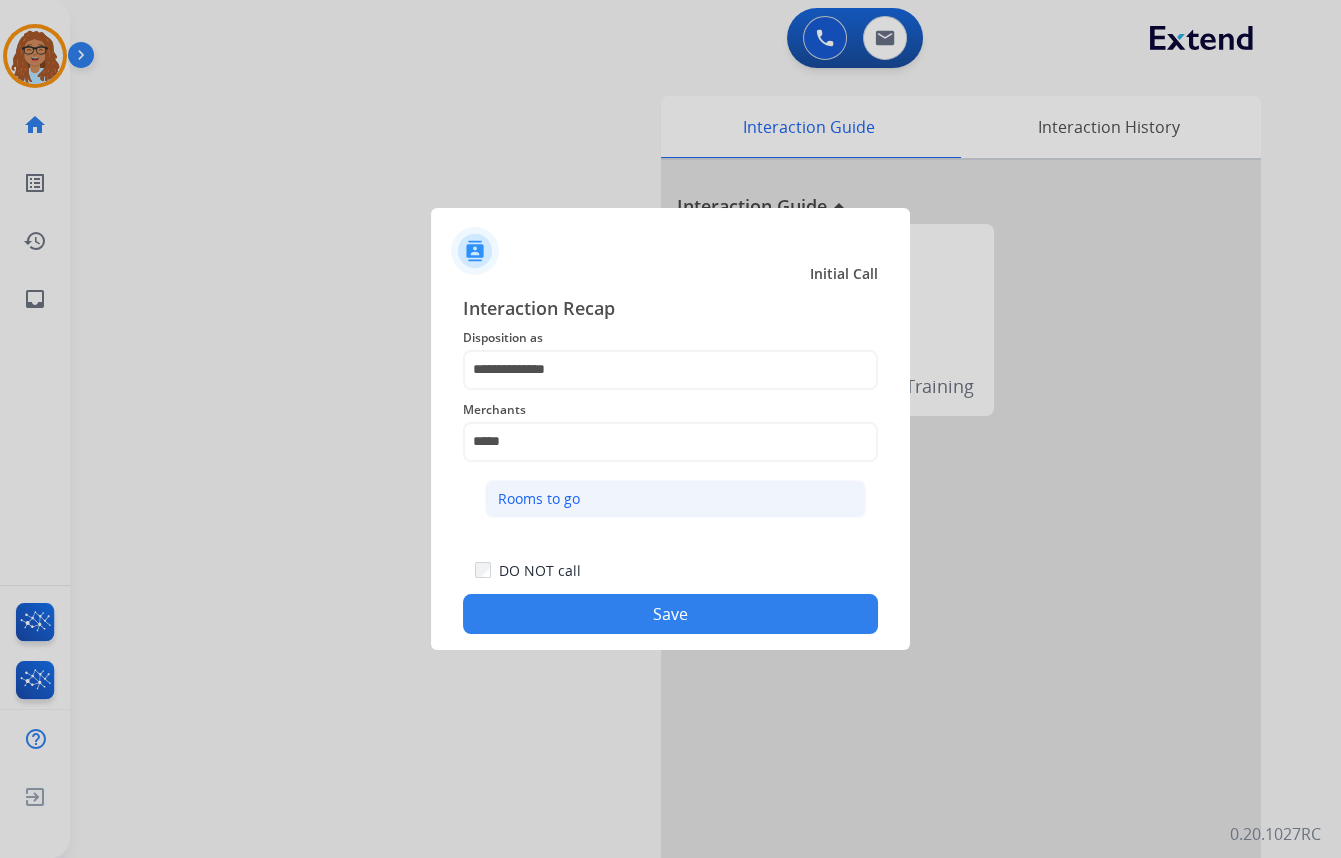 click on "Rooms to go" 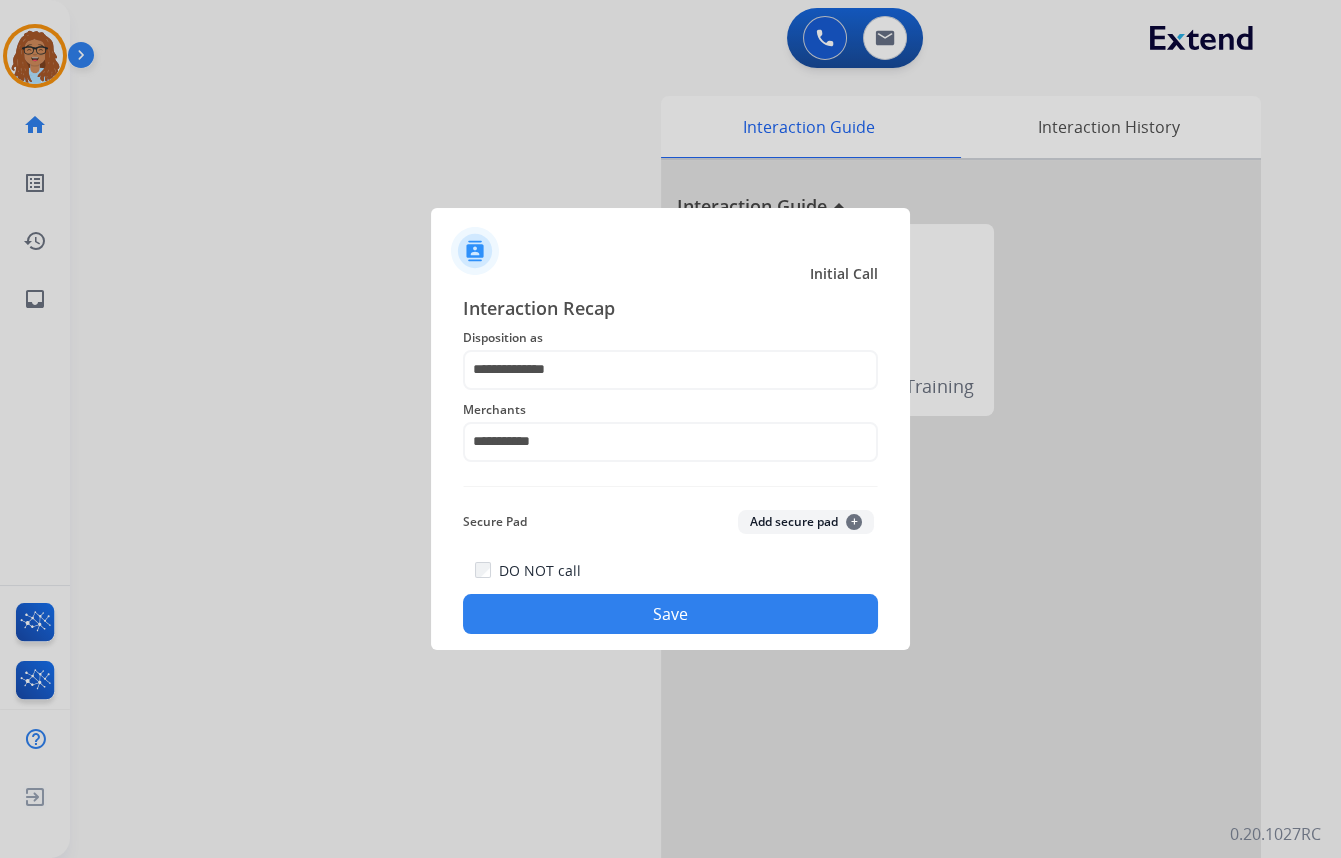 click on "Save" 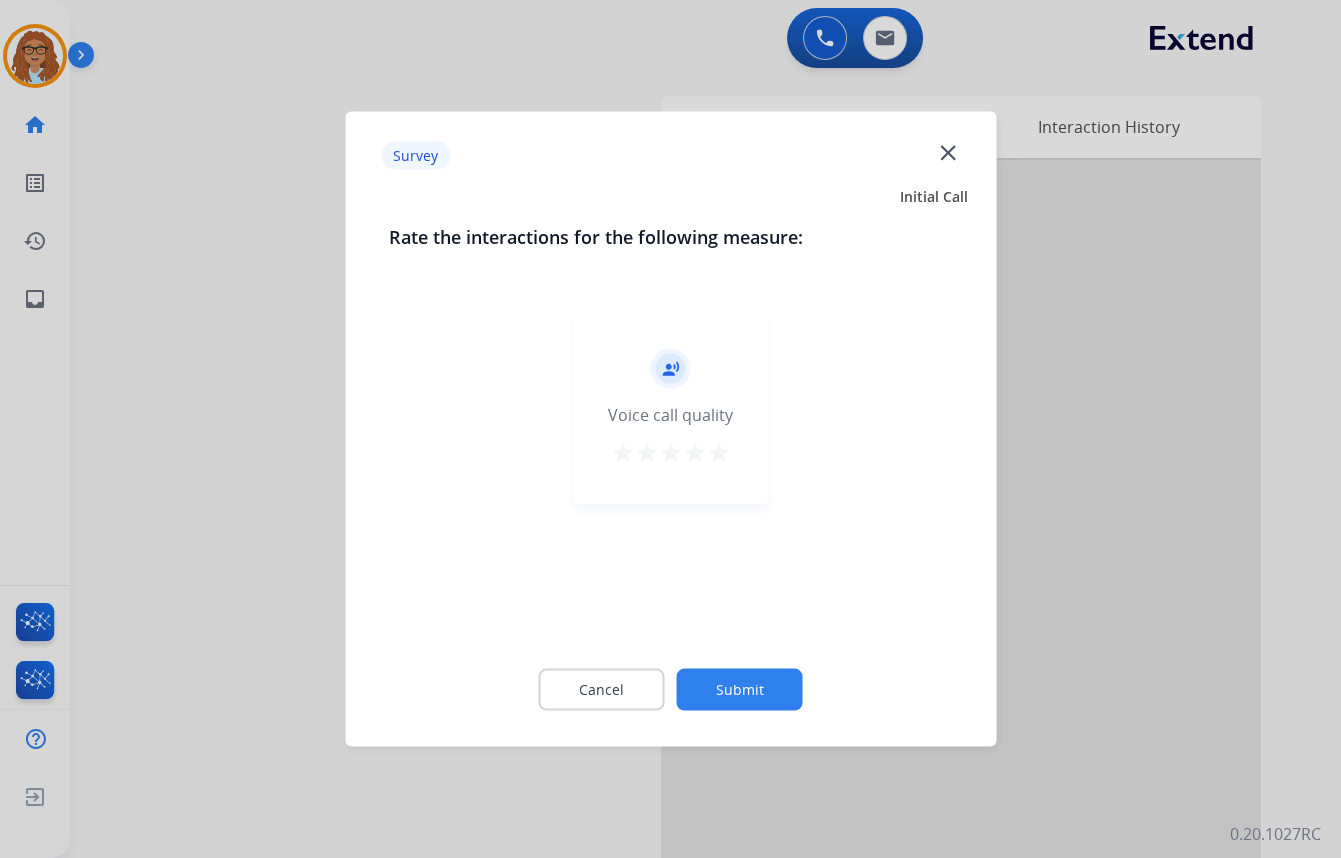 click on "close" 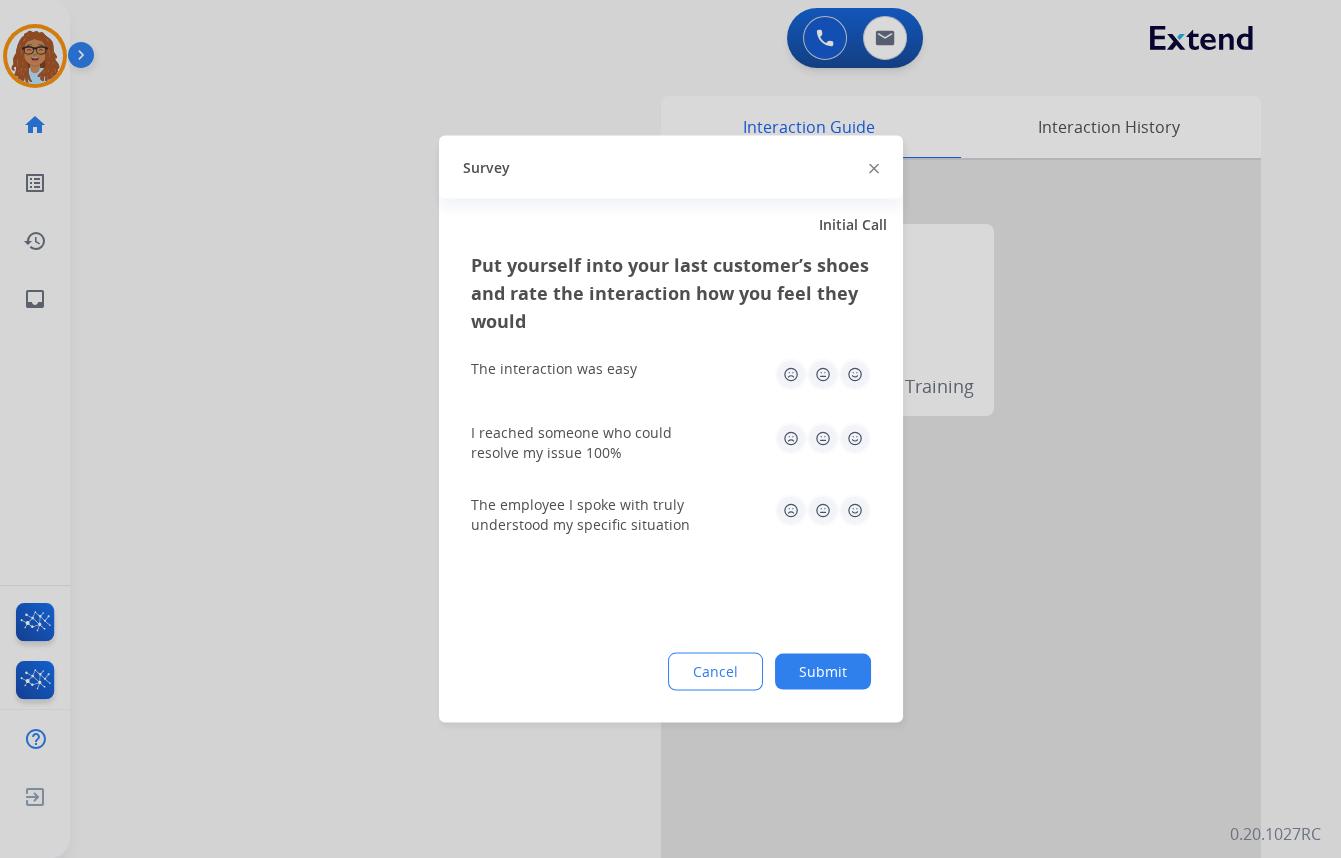 click 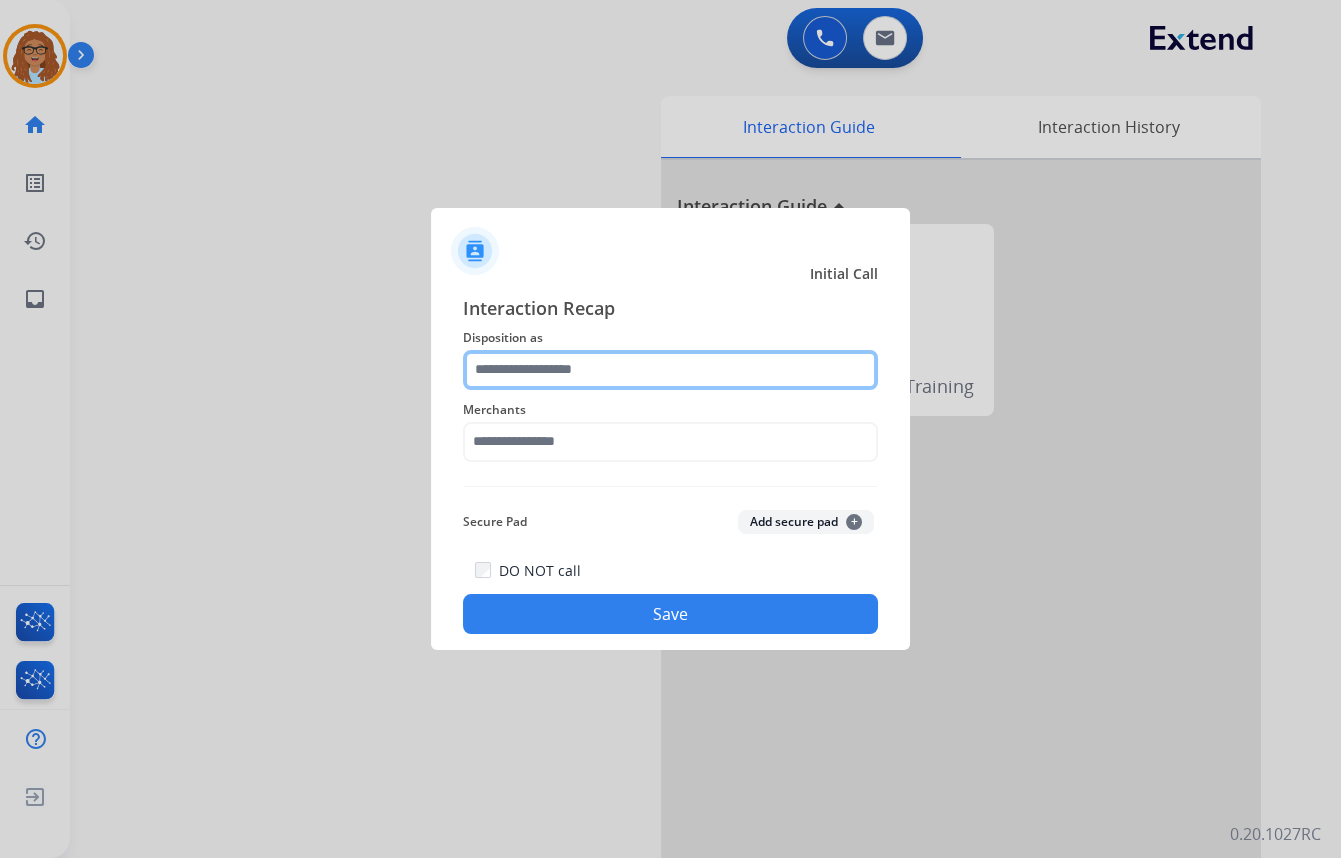 click 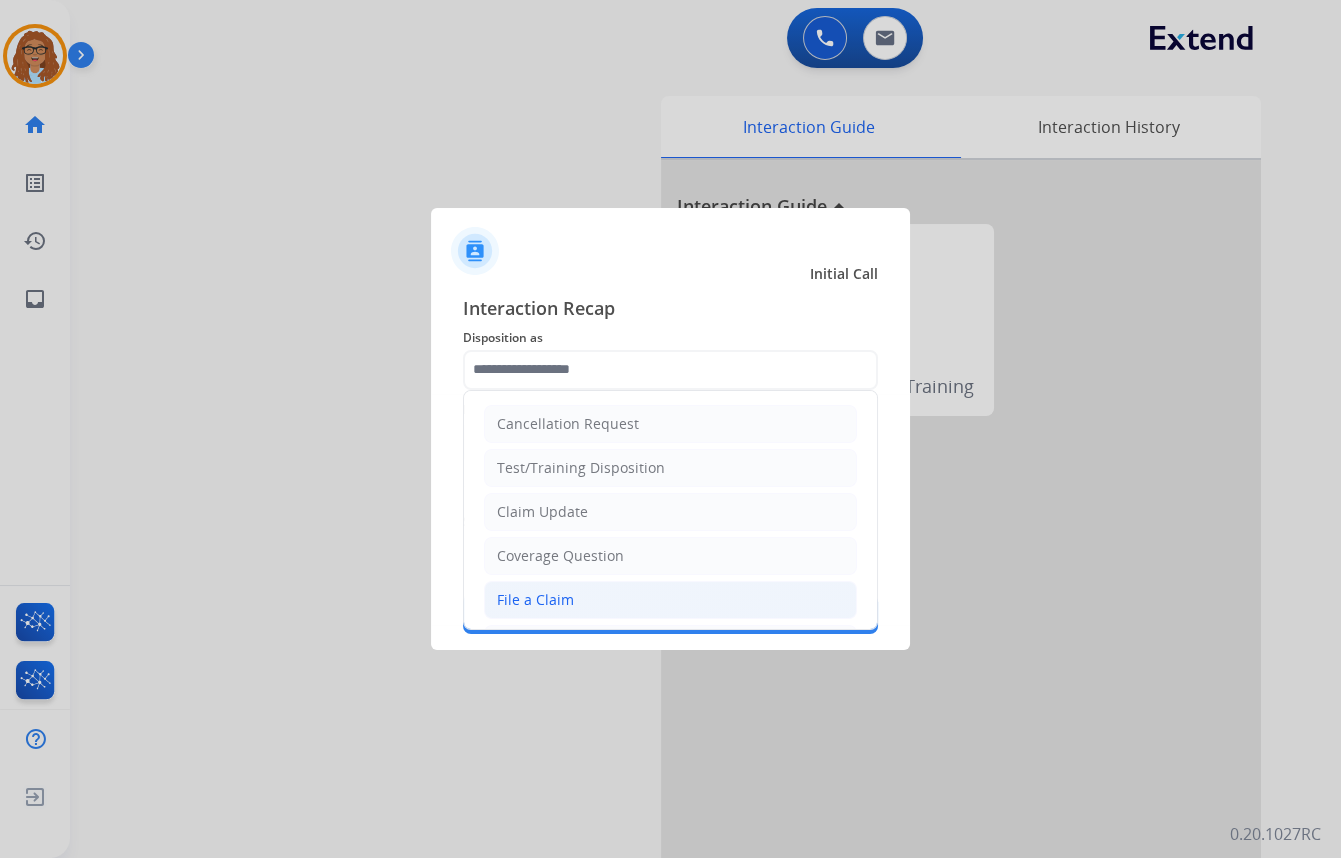 click on "File a Claim" 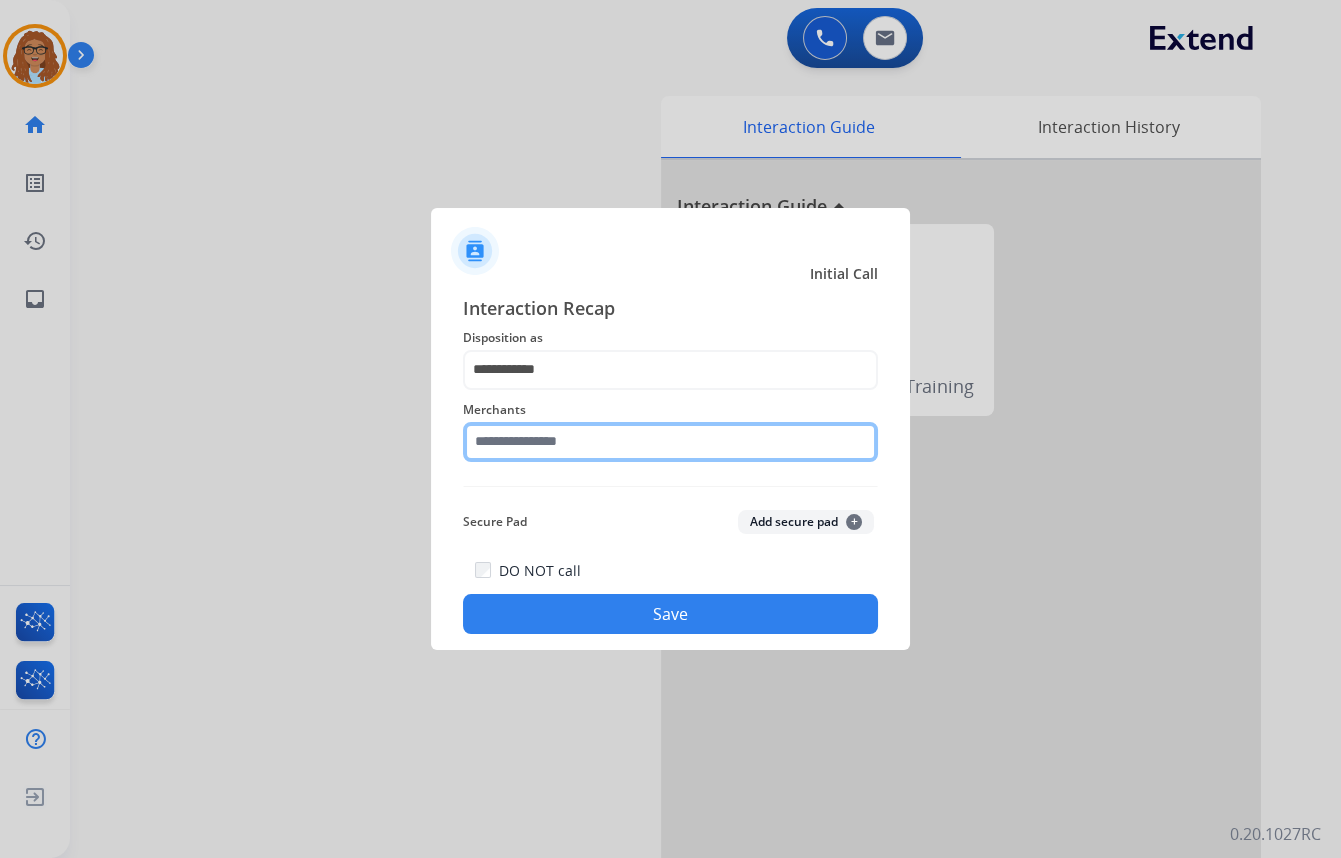 click 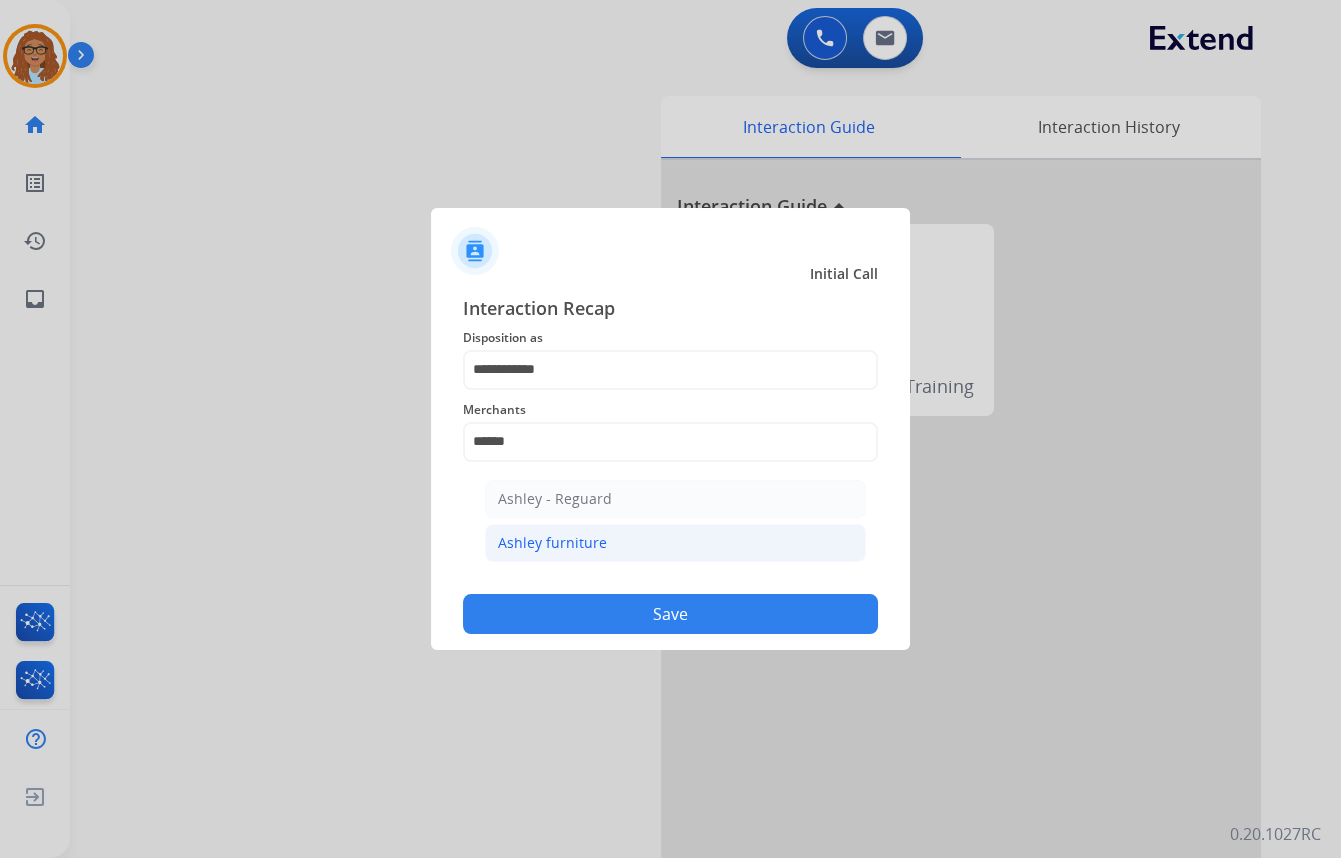 drag, startPoint x: 560, startPoint y: 538, endPoint x: 569, endPoint y: 580, distance: 42.953465 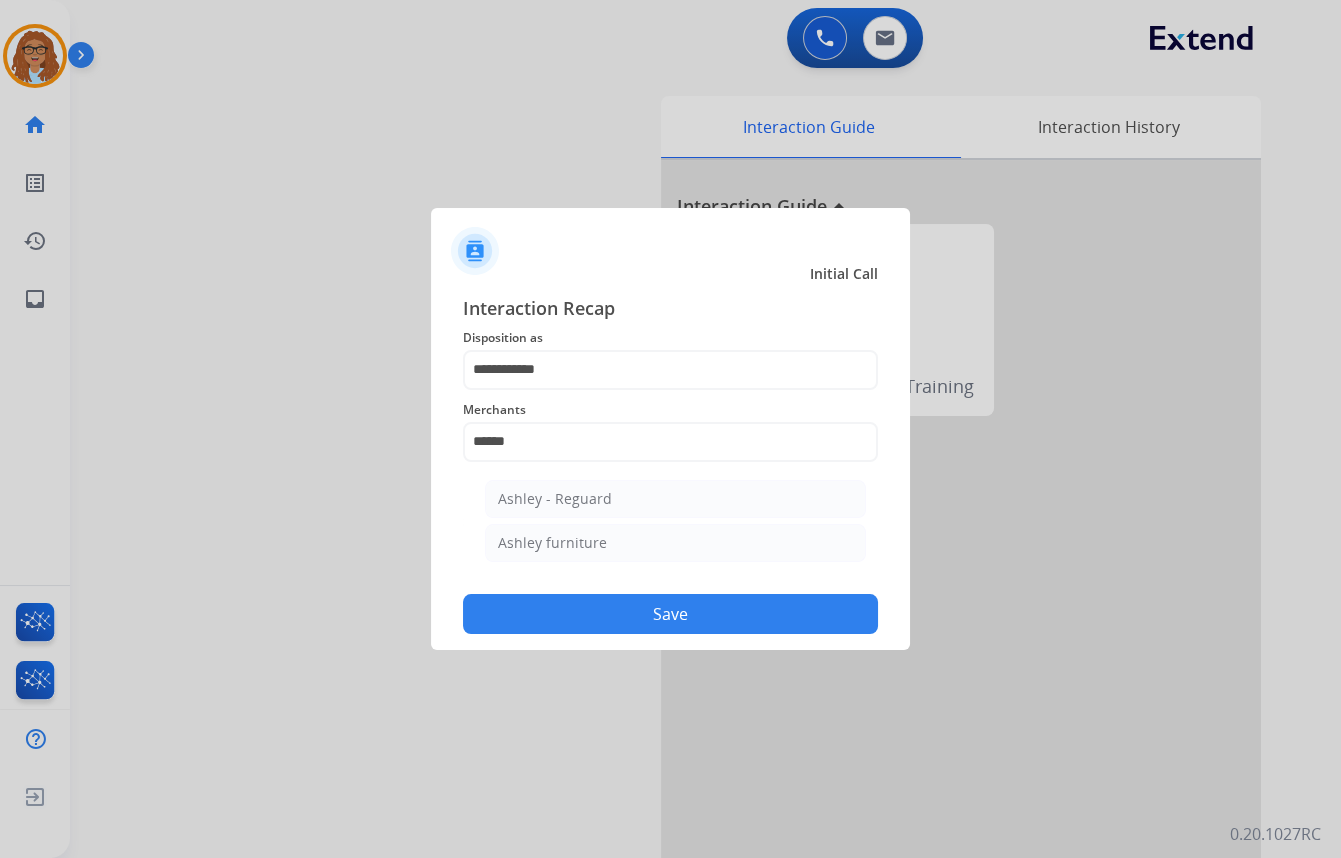 click on "Ashley furniture" 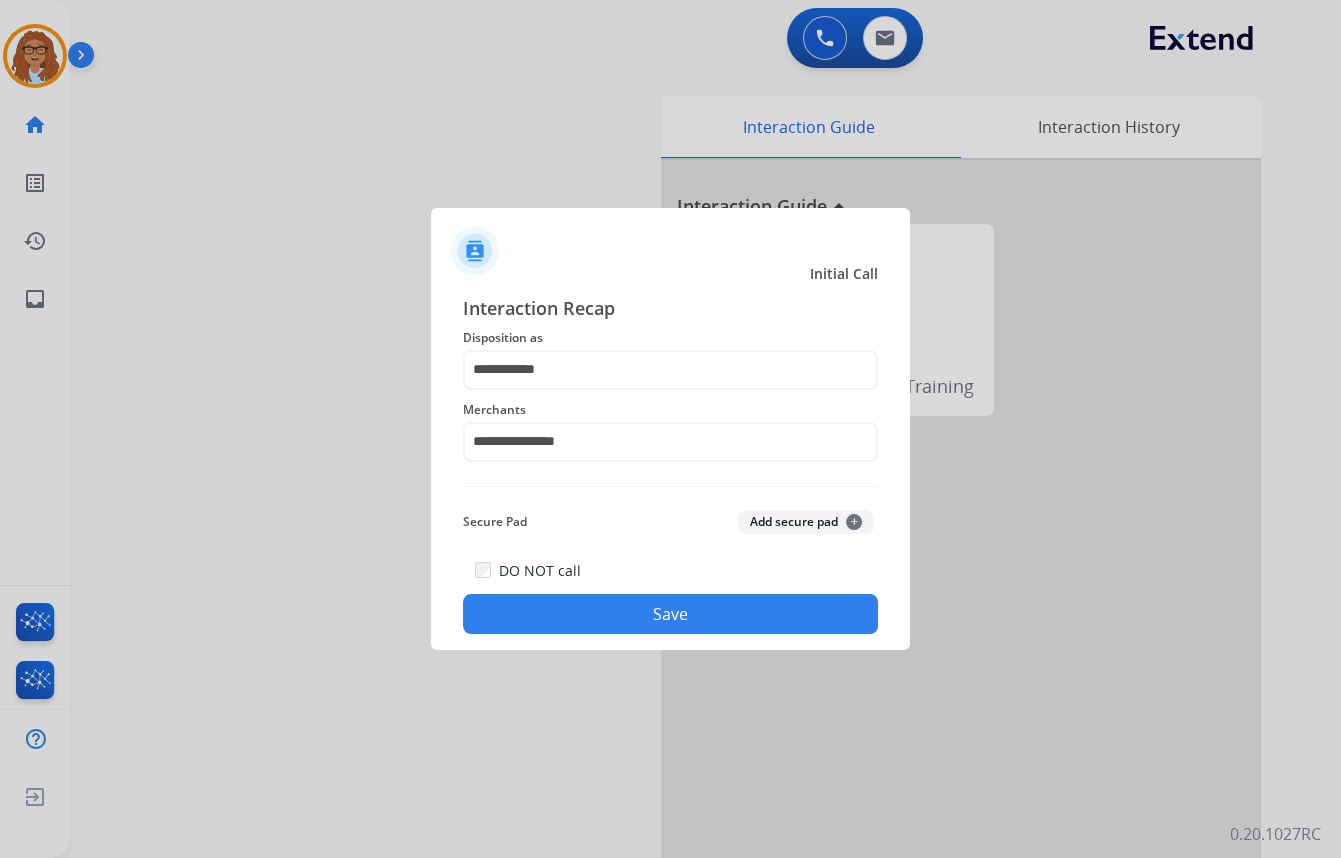 click on "Save" 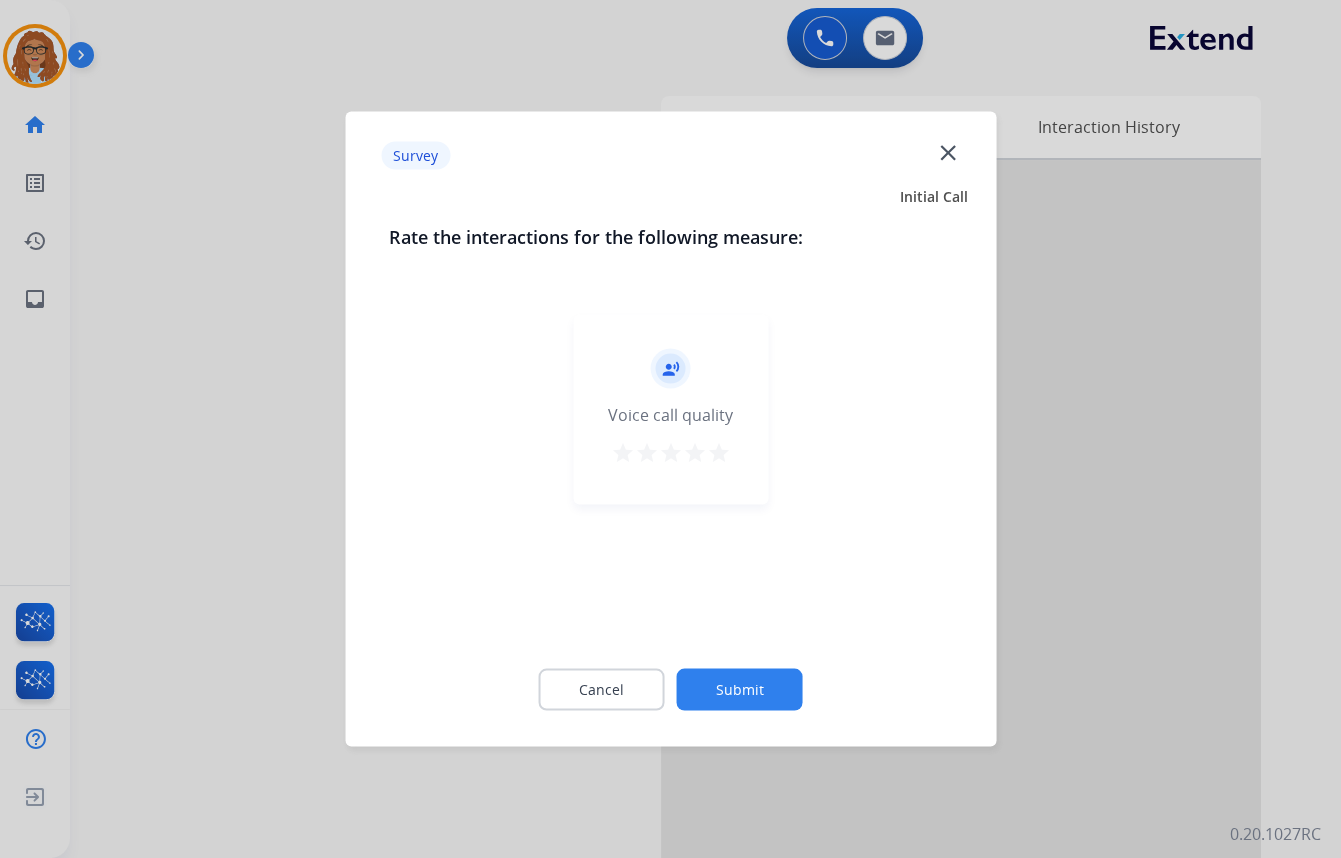 click on "close" 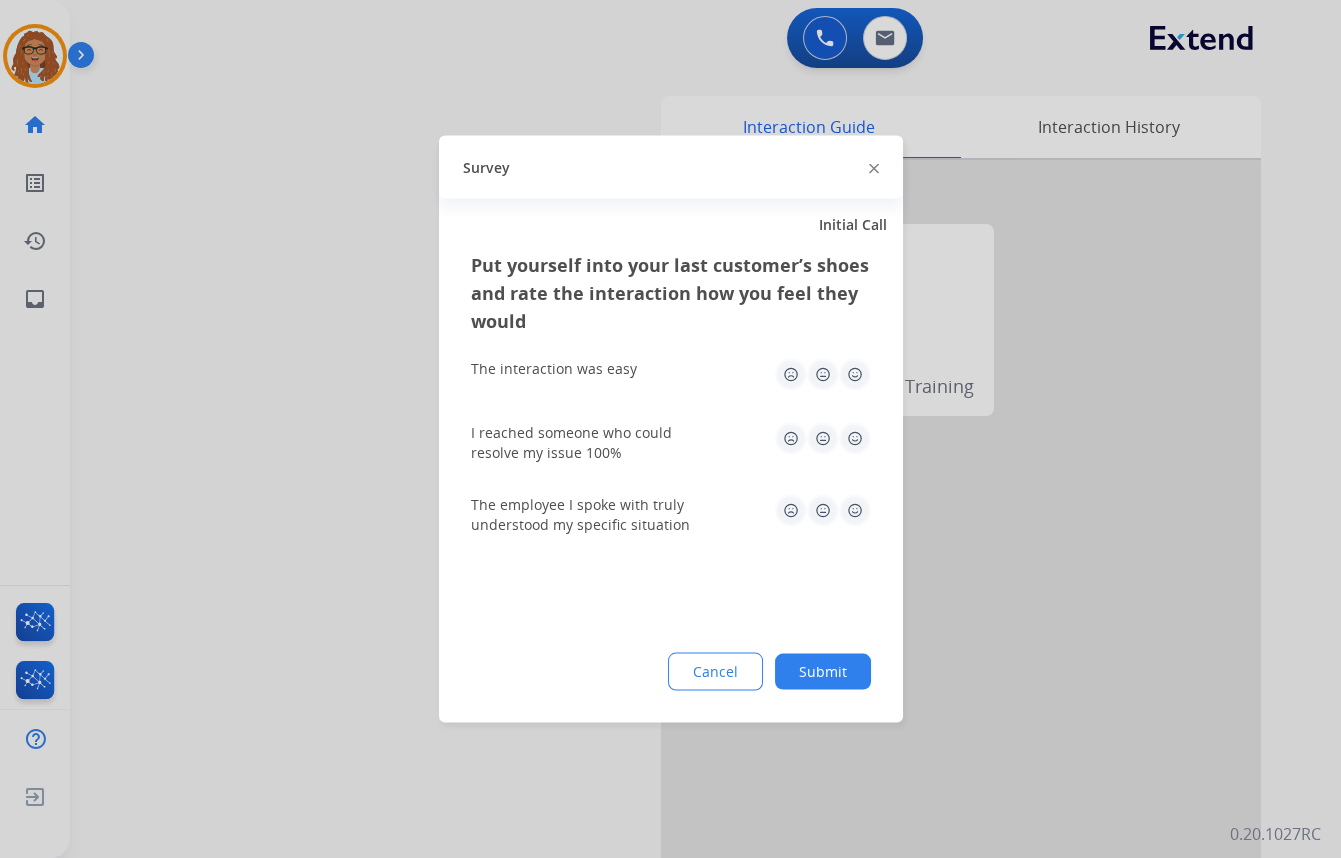 click 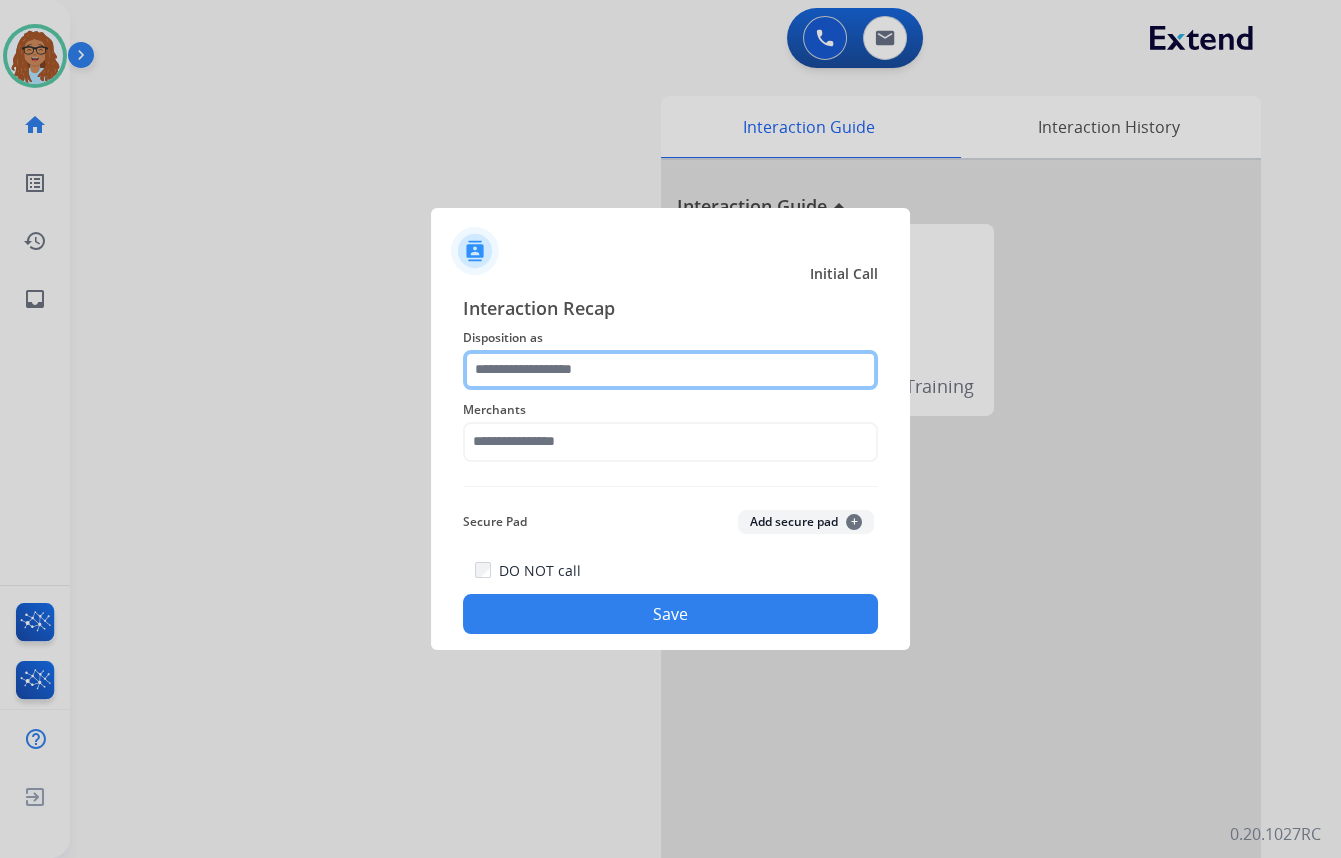 click 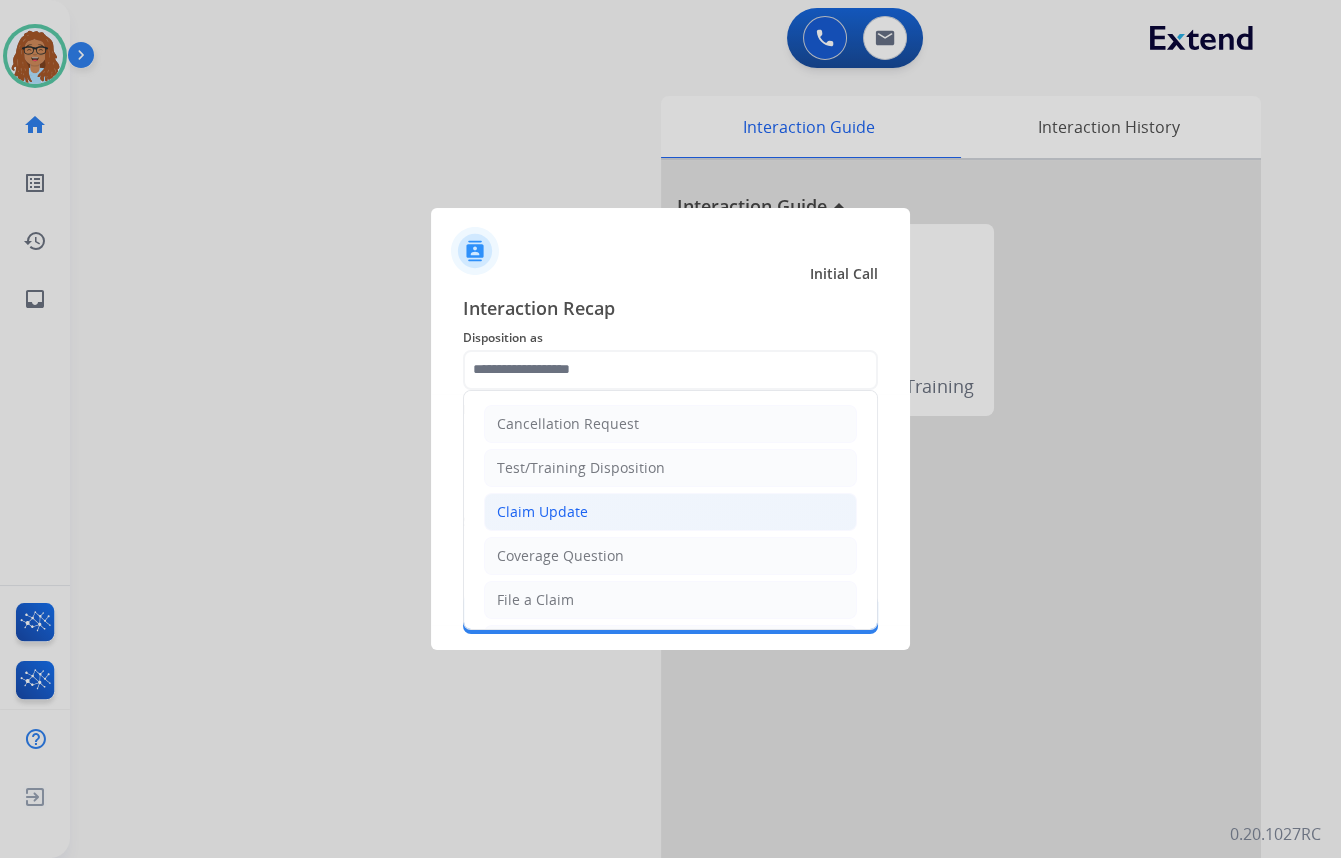 click on "Claim Update" 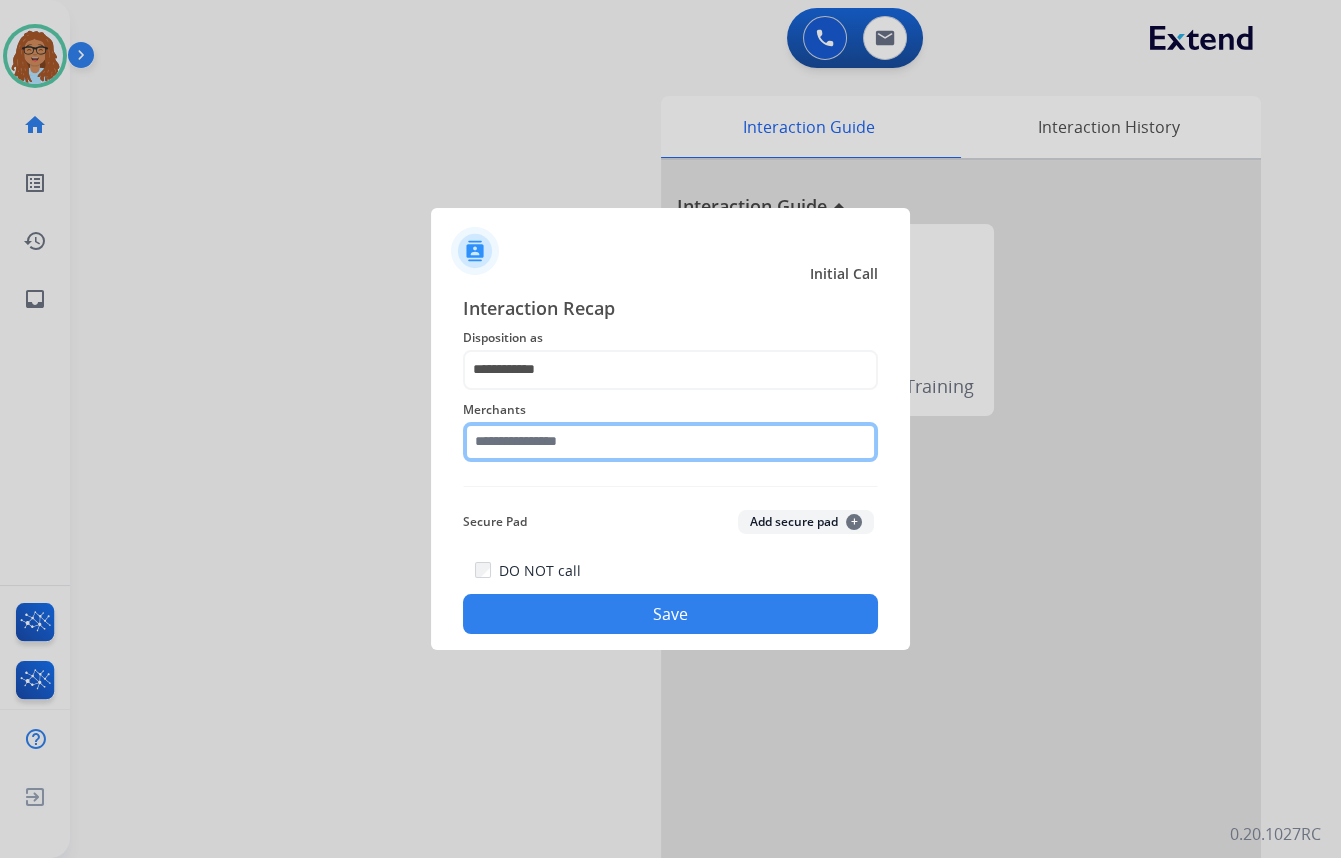 click 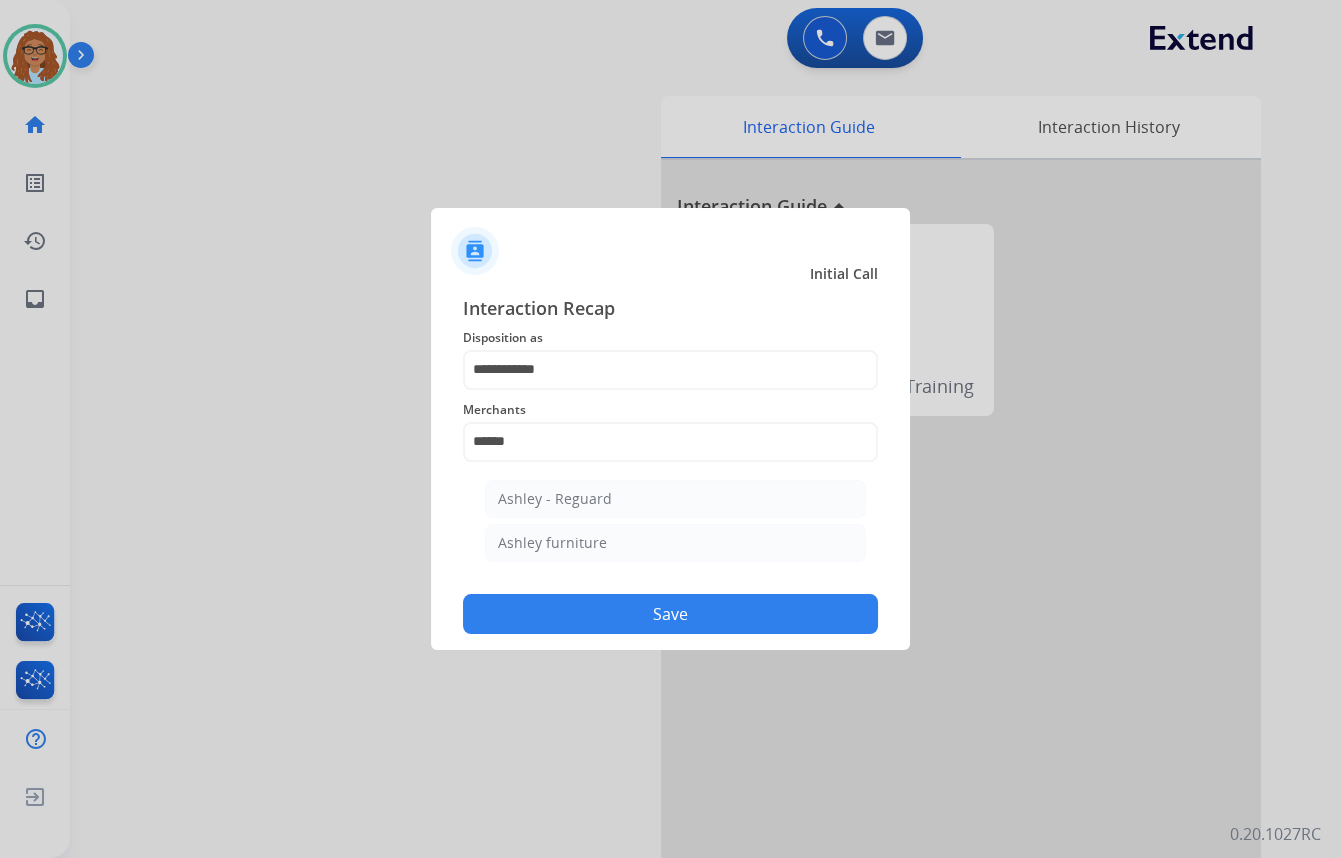 drag, startPoint x: 637, startPoint y: 489, endPoint x: 625, endPoint y: 516, distance: 29.546574 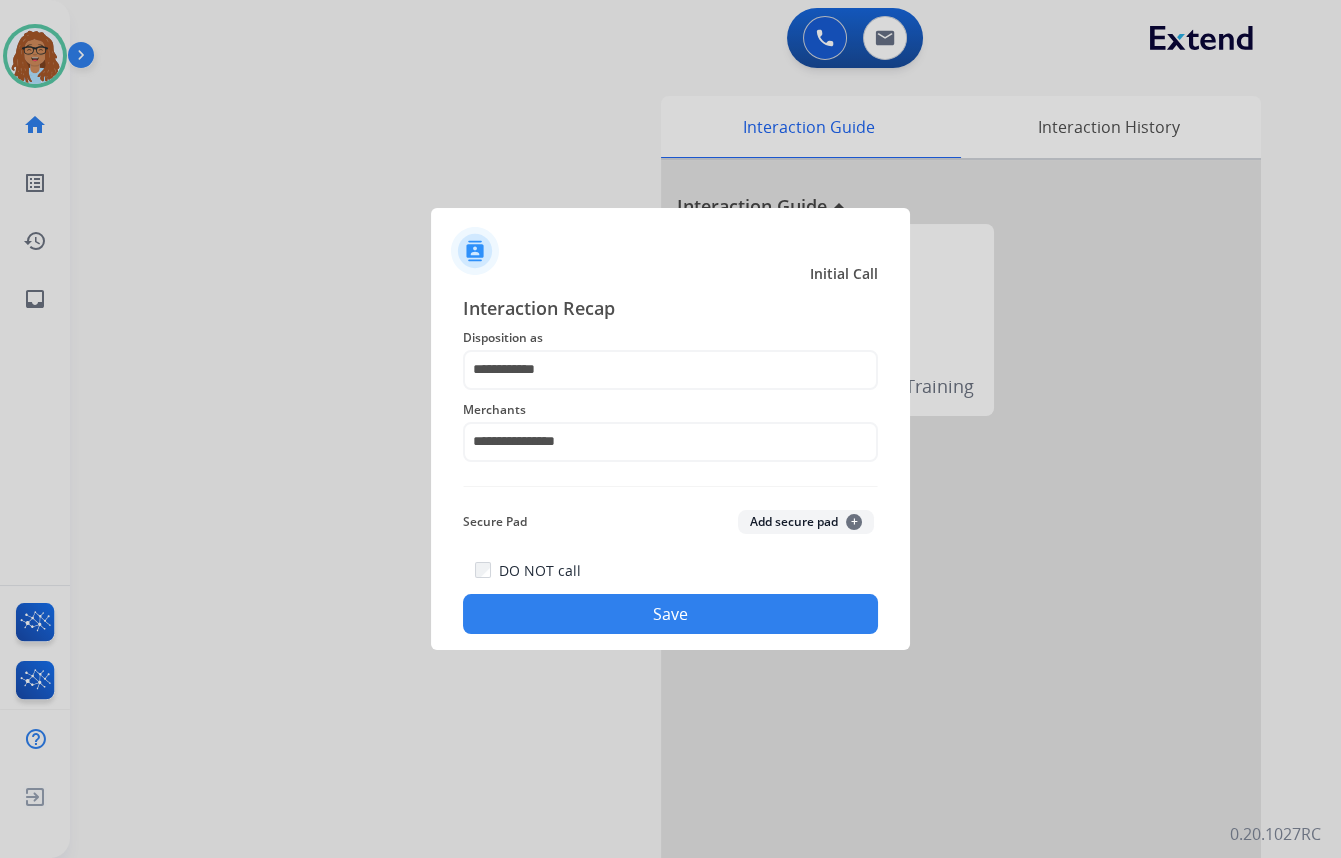 click on "Save" 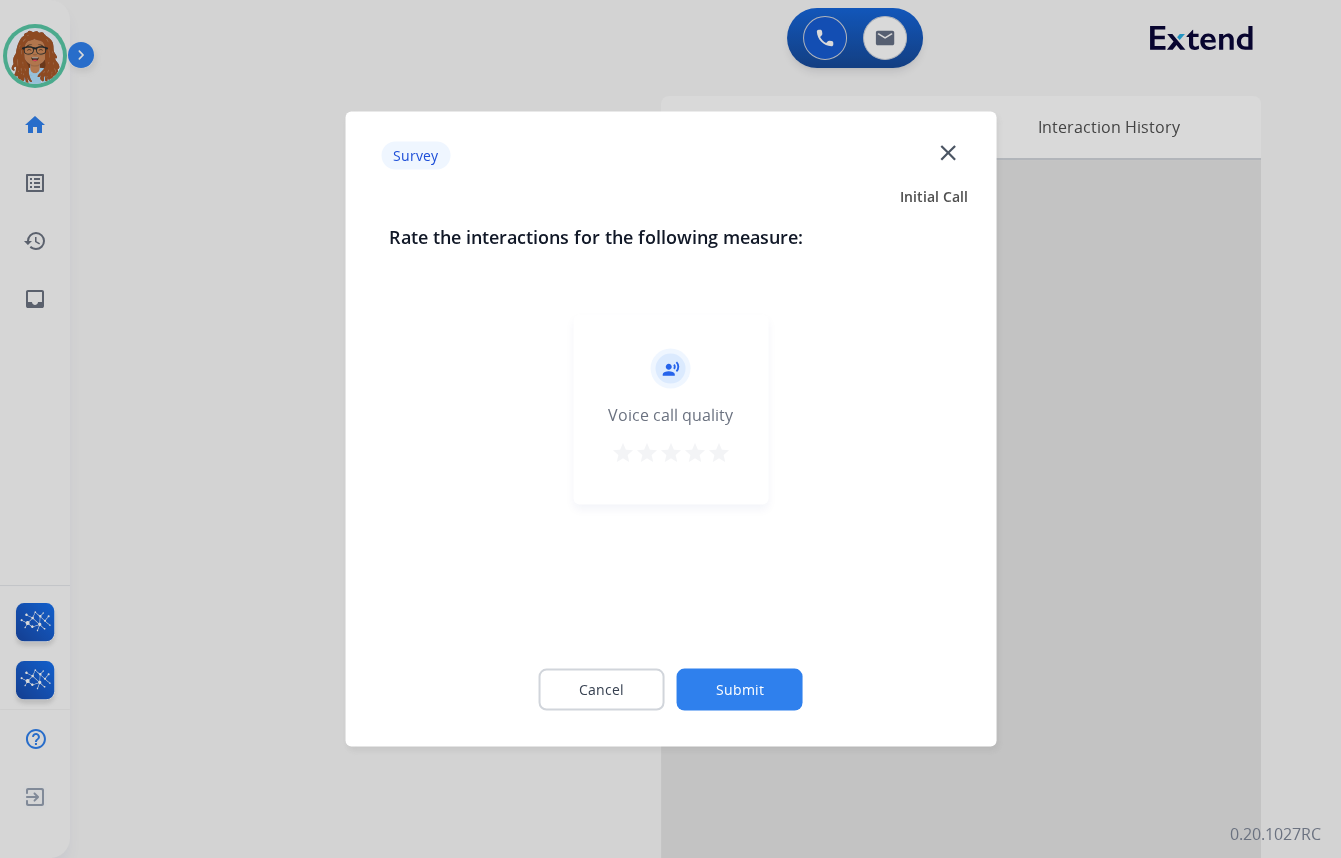 click on "close" 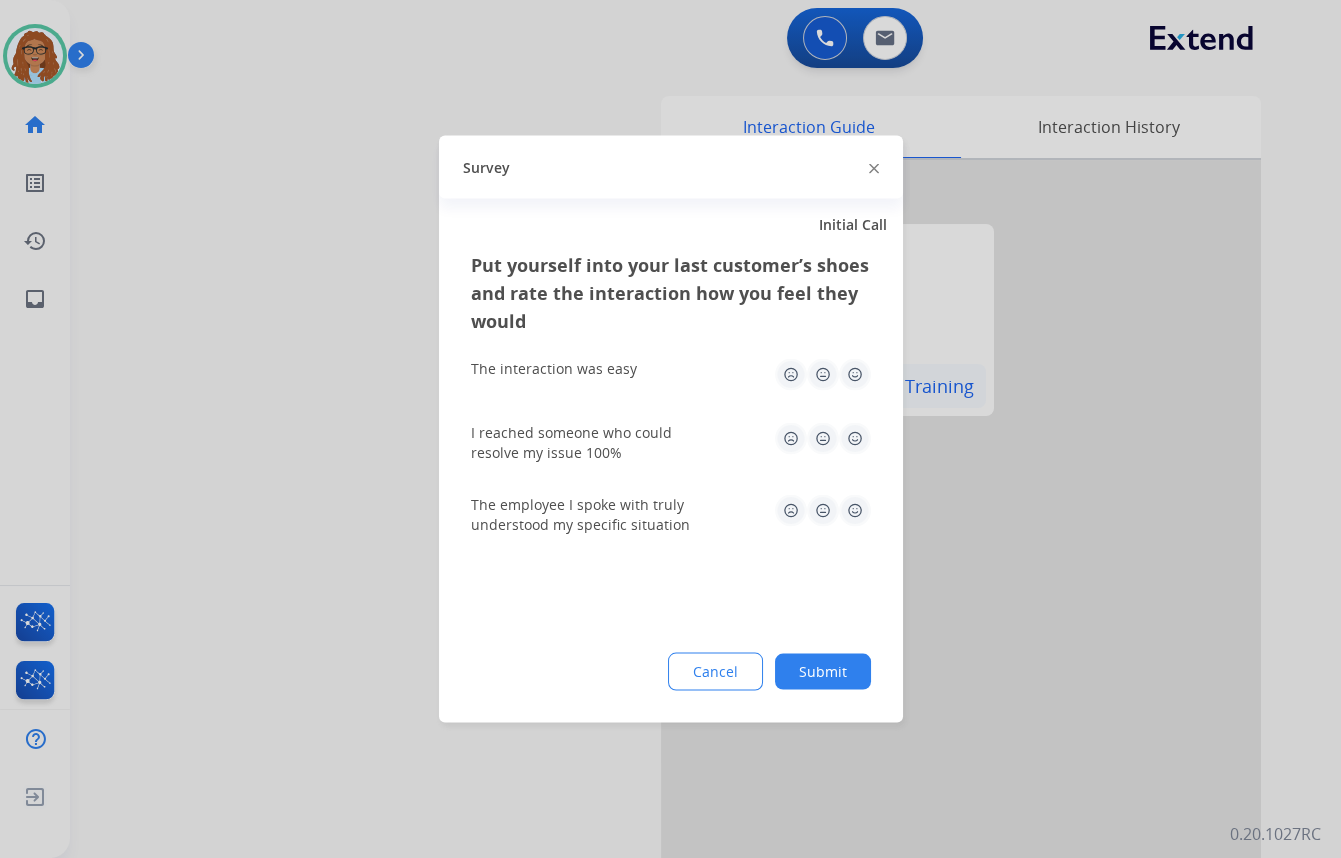 drag, startPoint x: 876, startPoint y: 167, endPoint x: 765, endPoint y: 384, distance: 243.74167 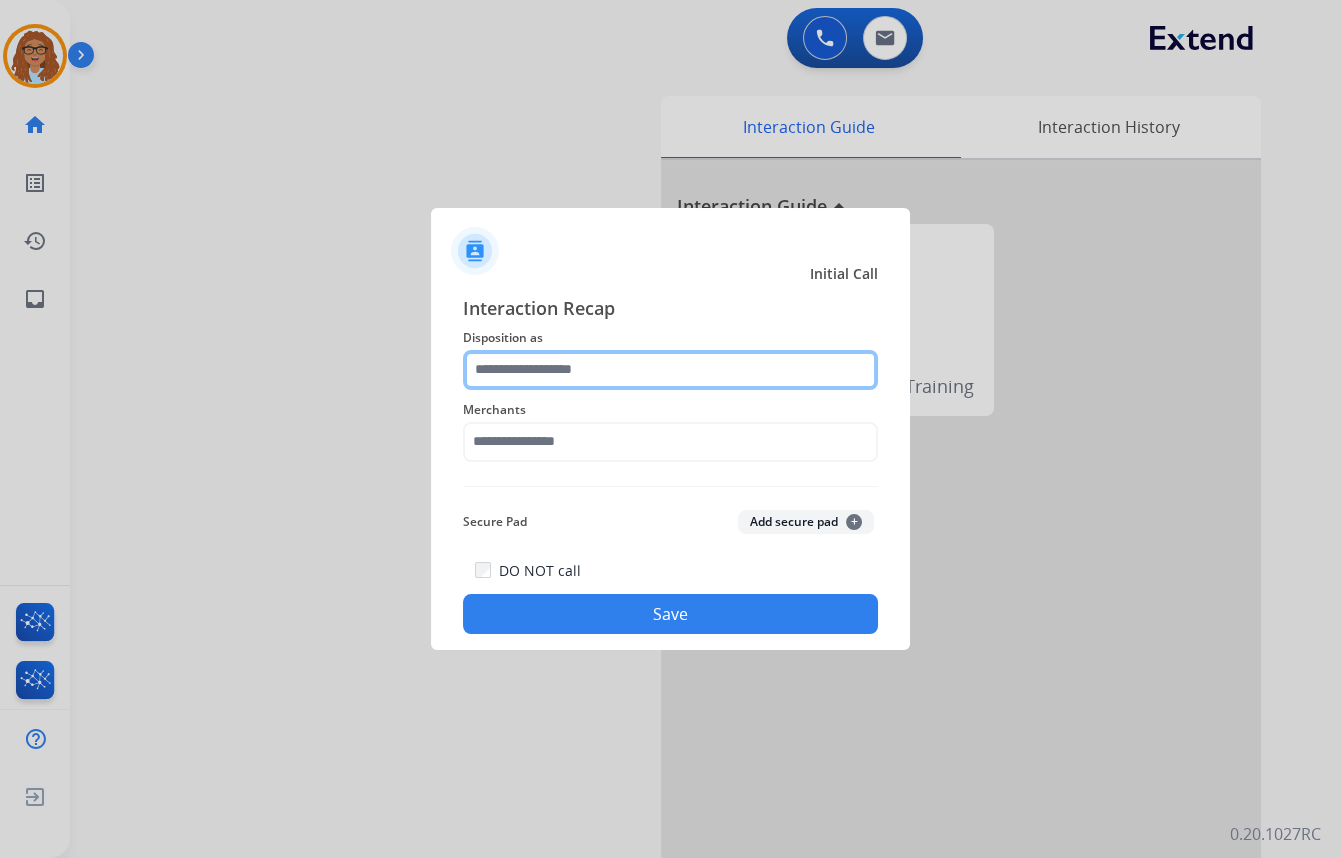 click 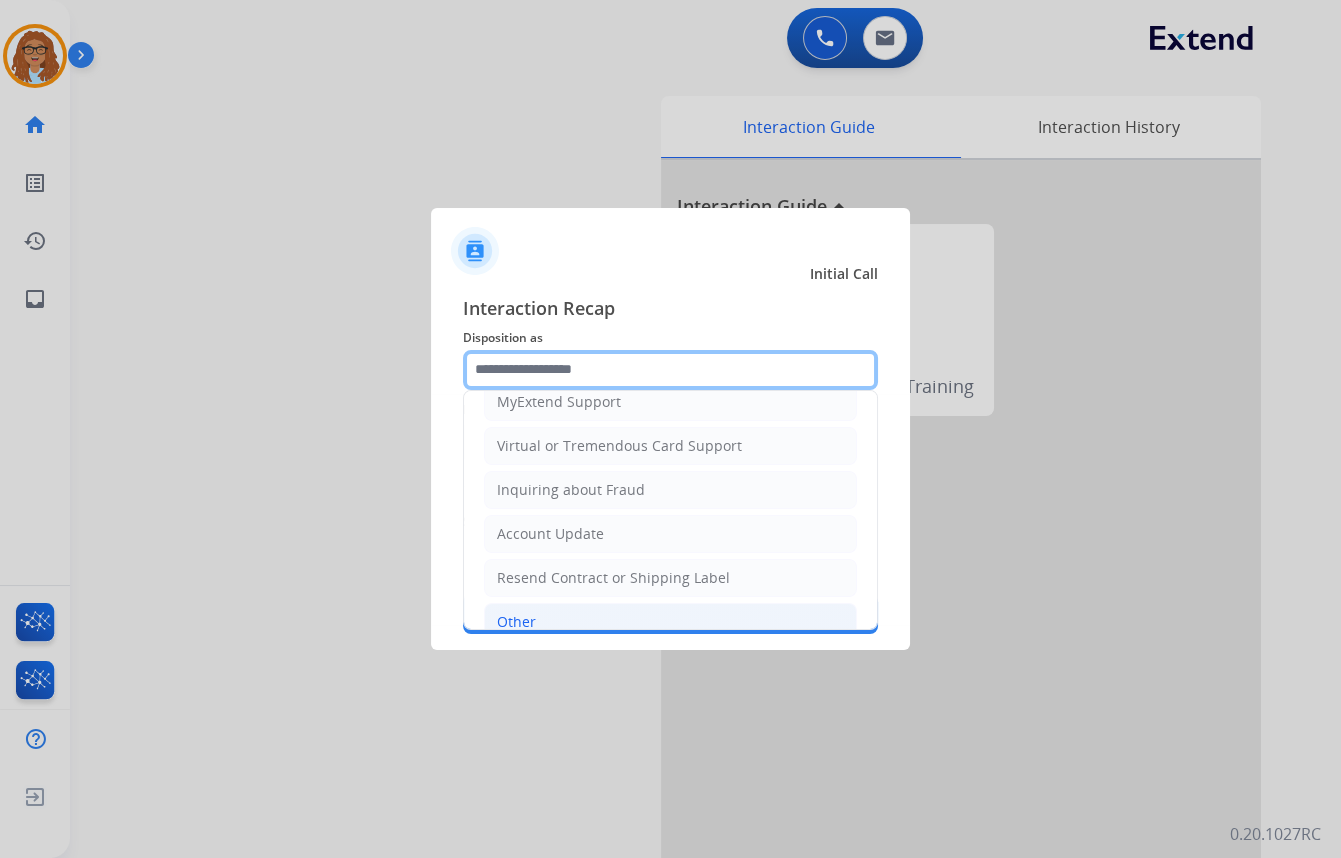 scroll, scrollTop: 272, scrollLeft: 0, axis: vertical 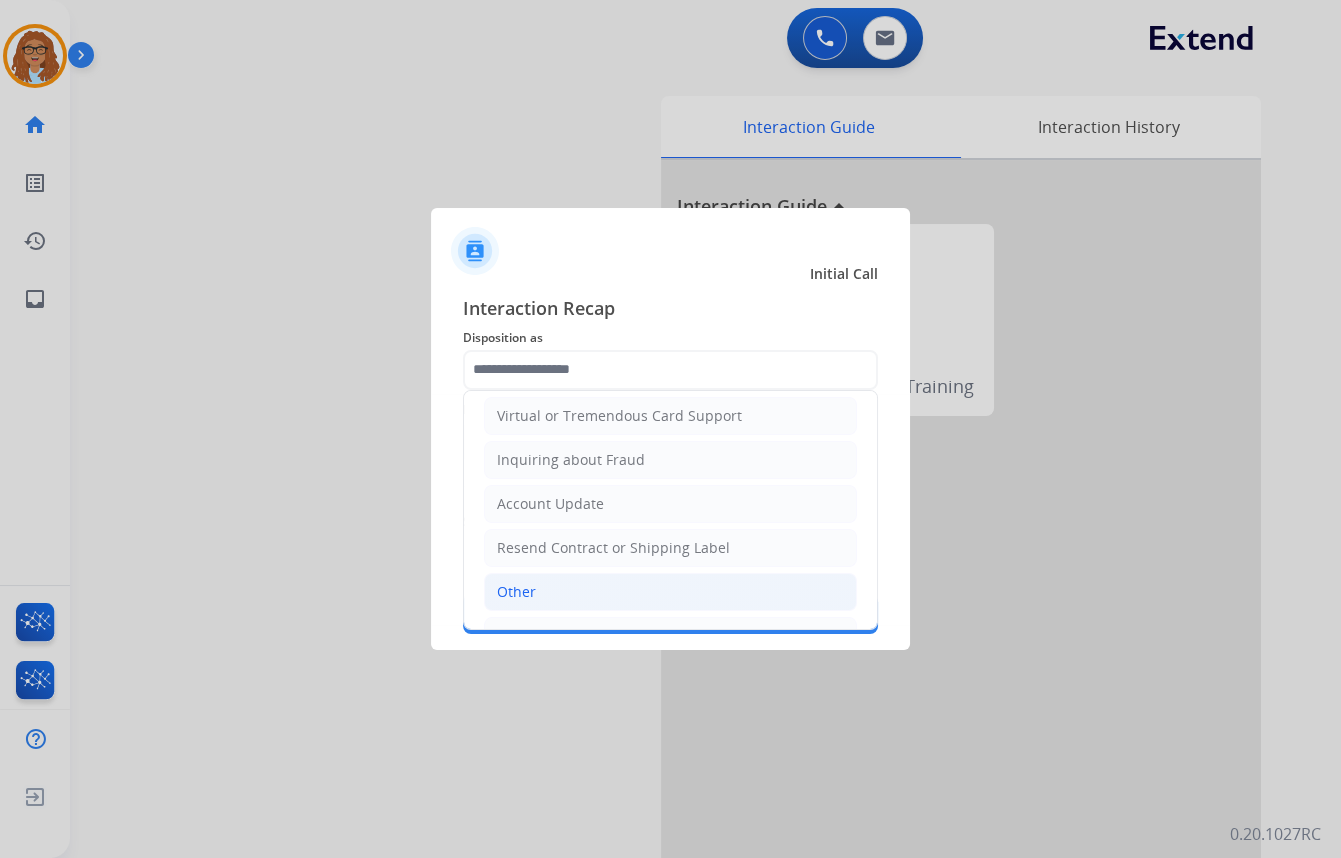 click on "Other" 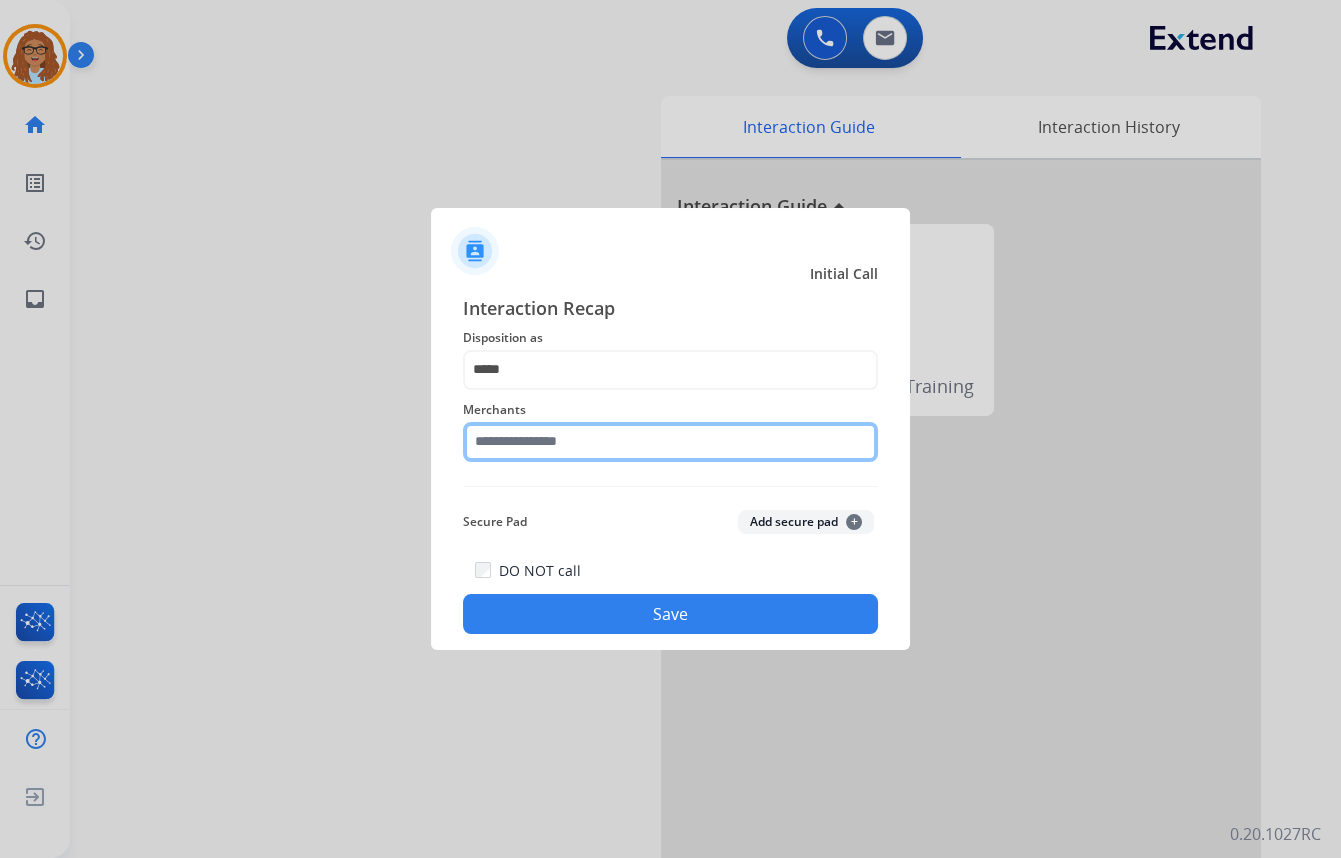 click 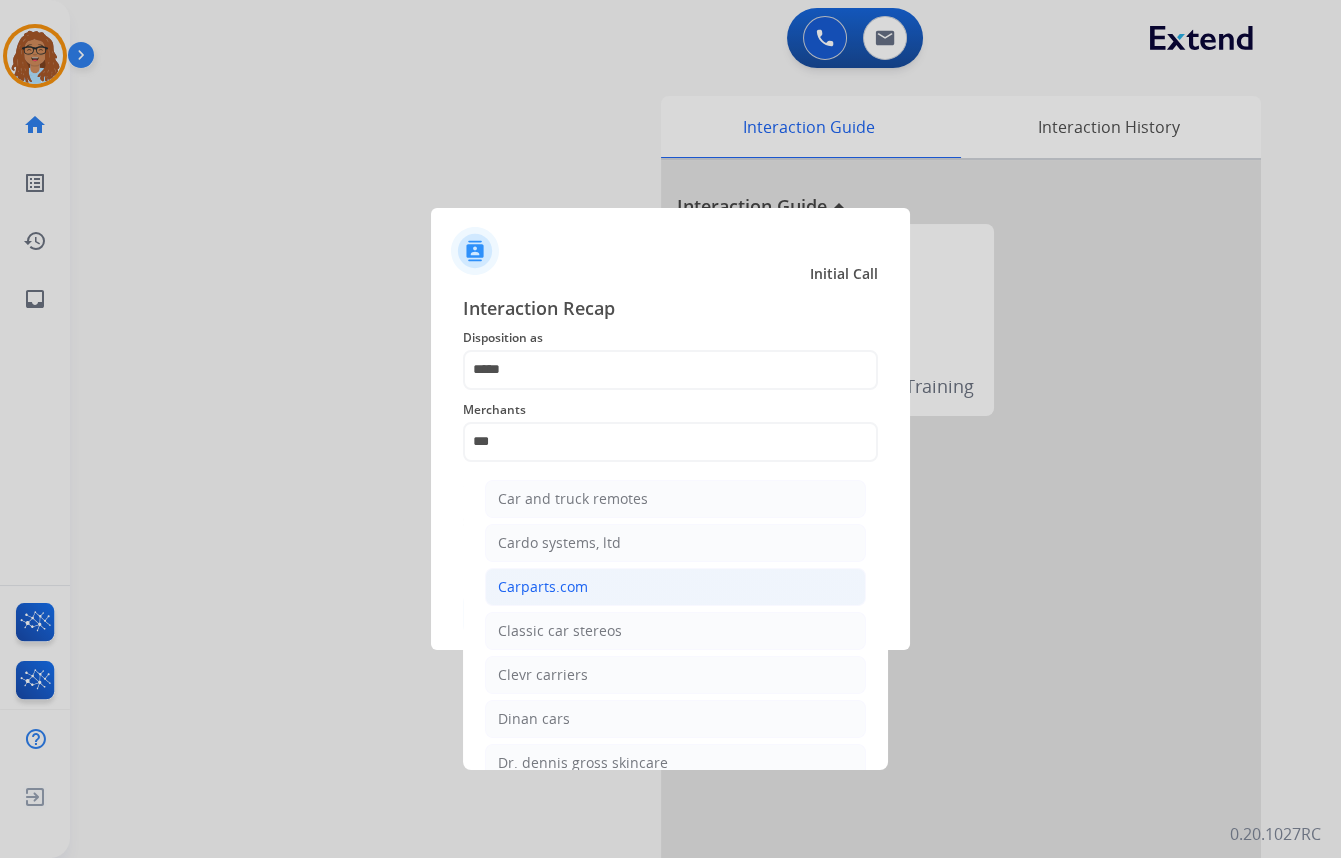 click on "Carparts.com" 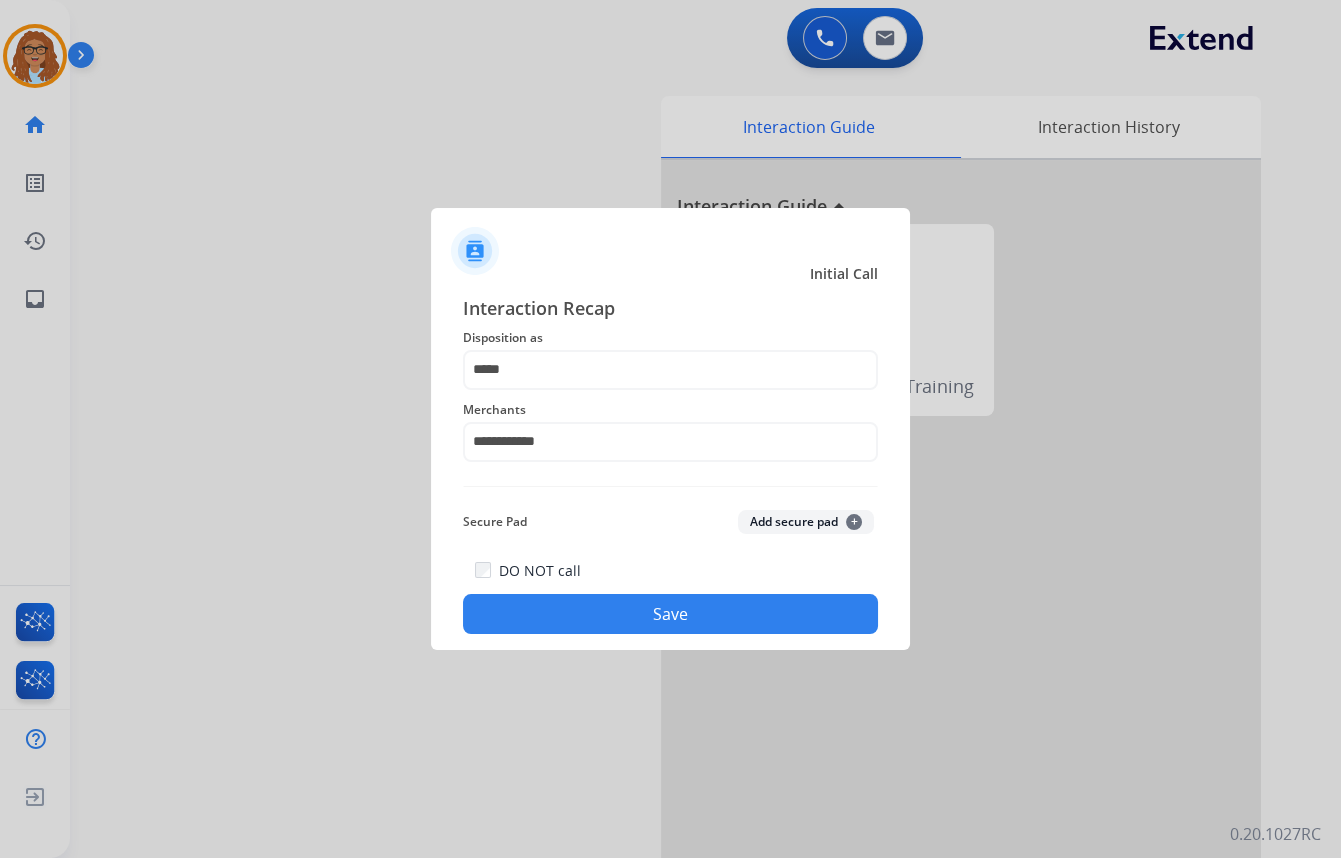 click on "Save" 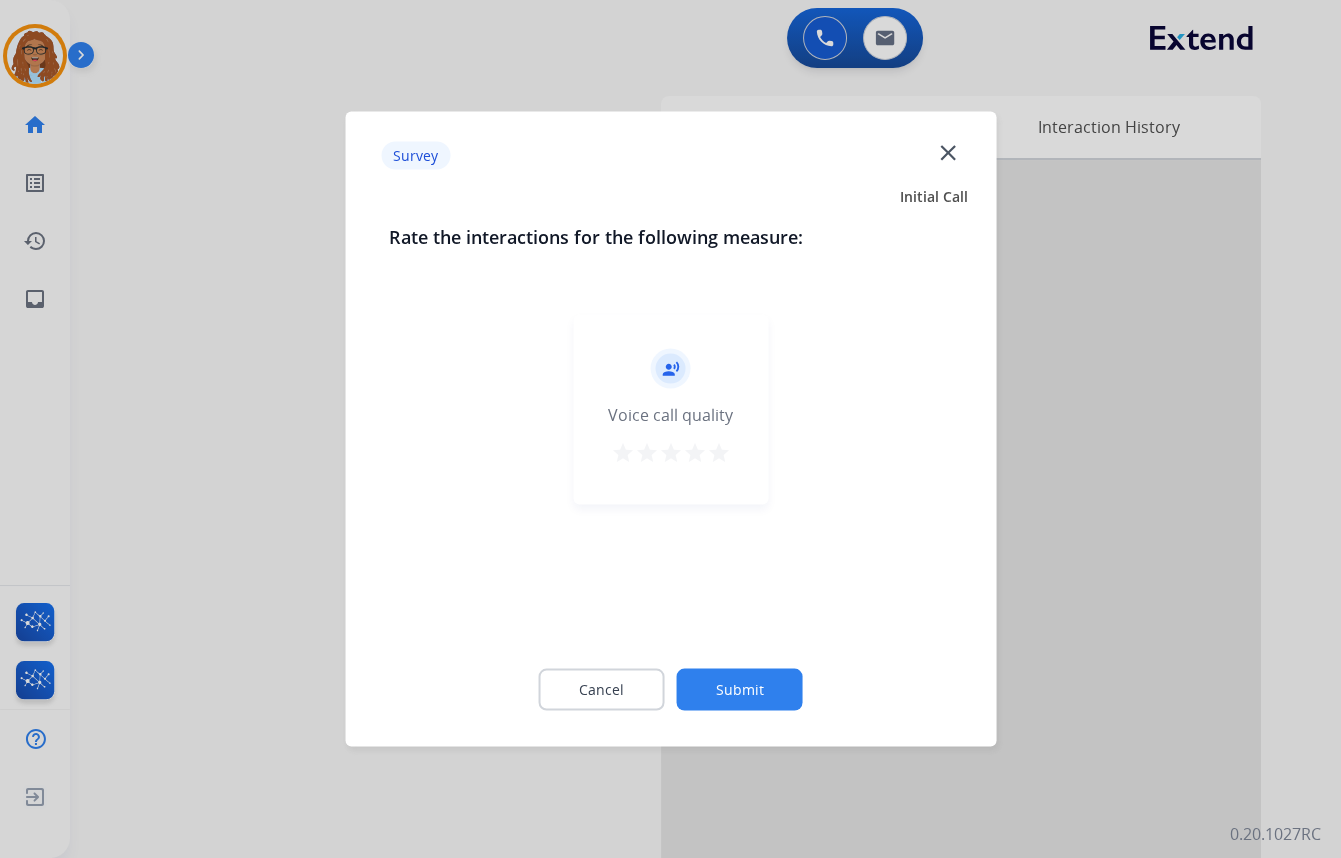 click on "close" 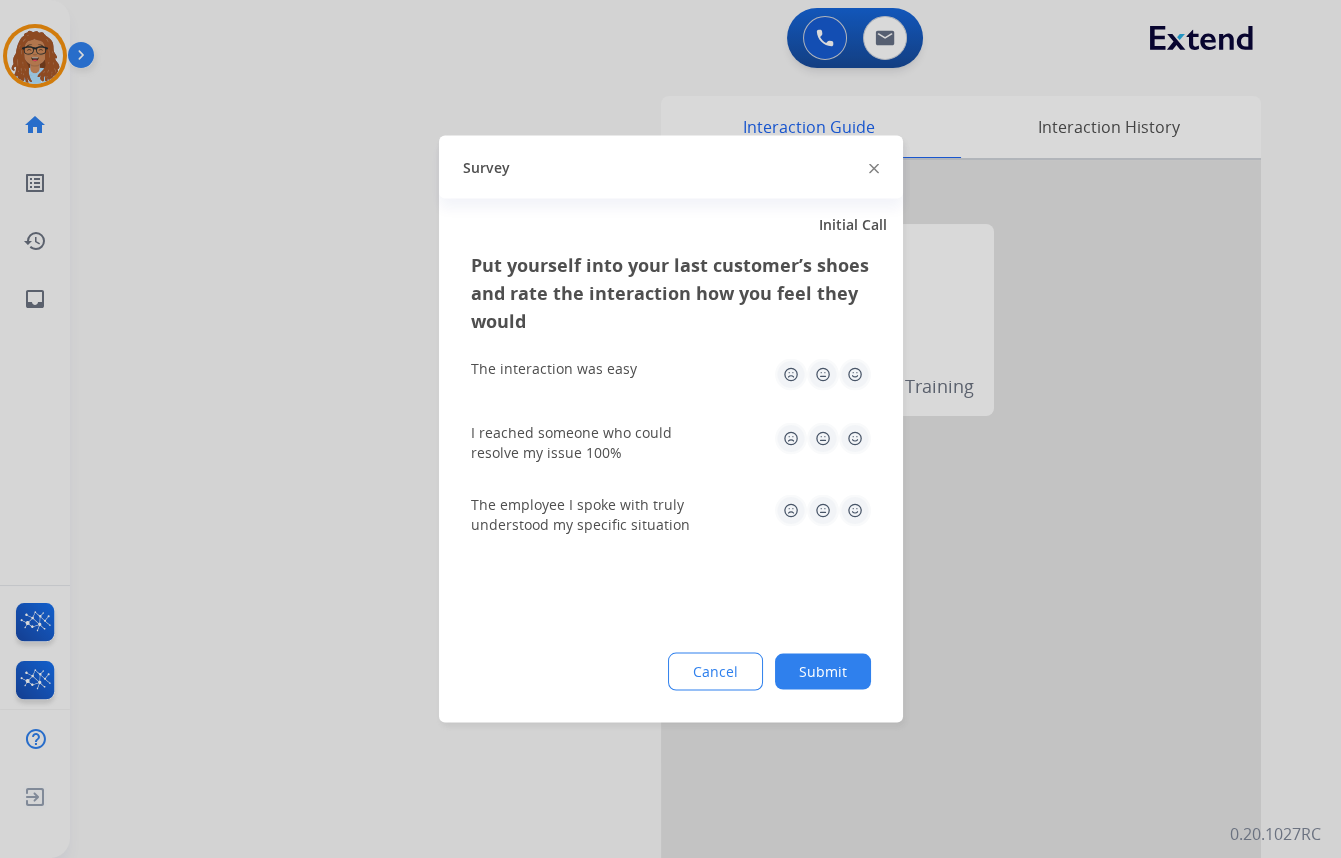drag, startPoint x: 871, startPoint y: 161, endPoint x: 871, endPoint y: 337, distance: 176 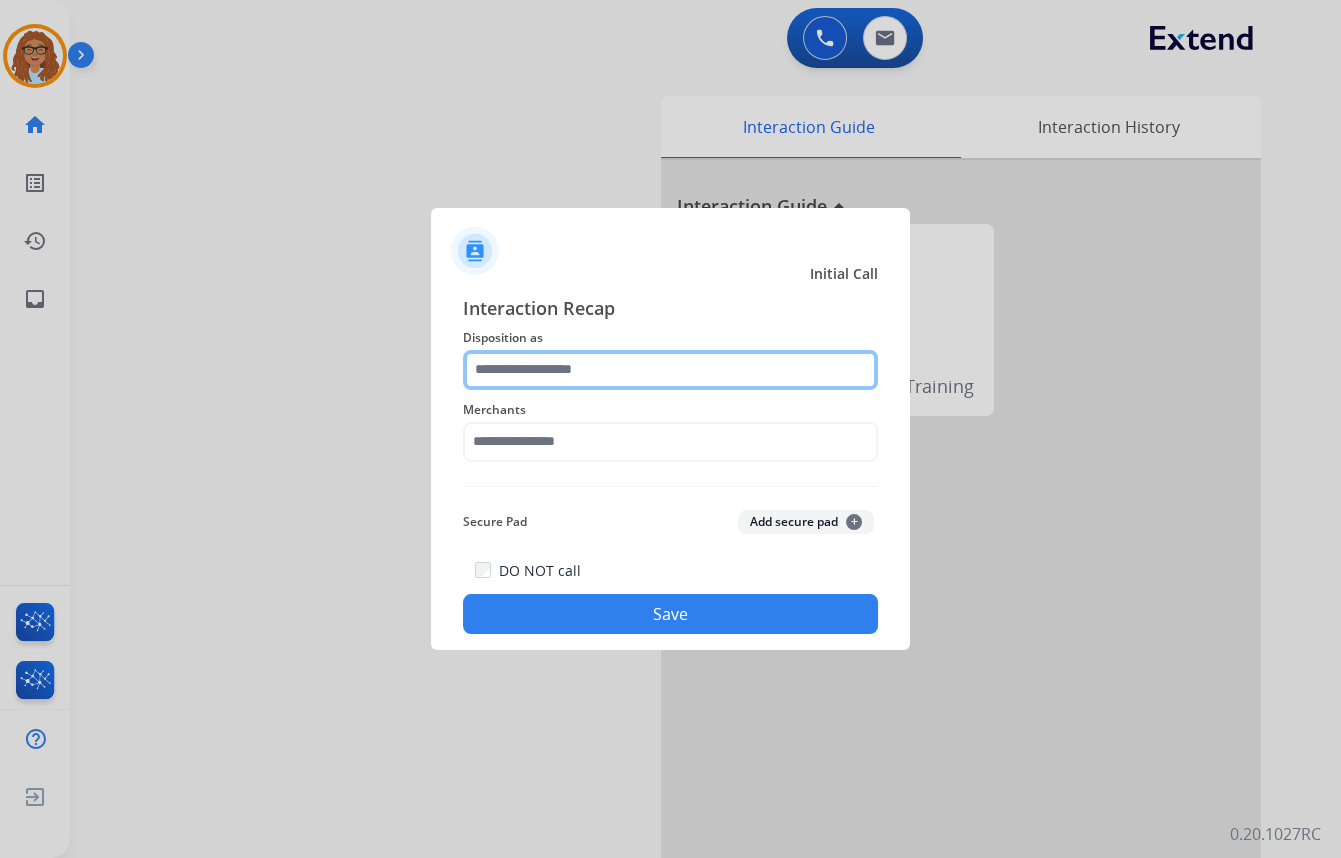 click 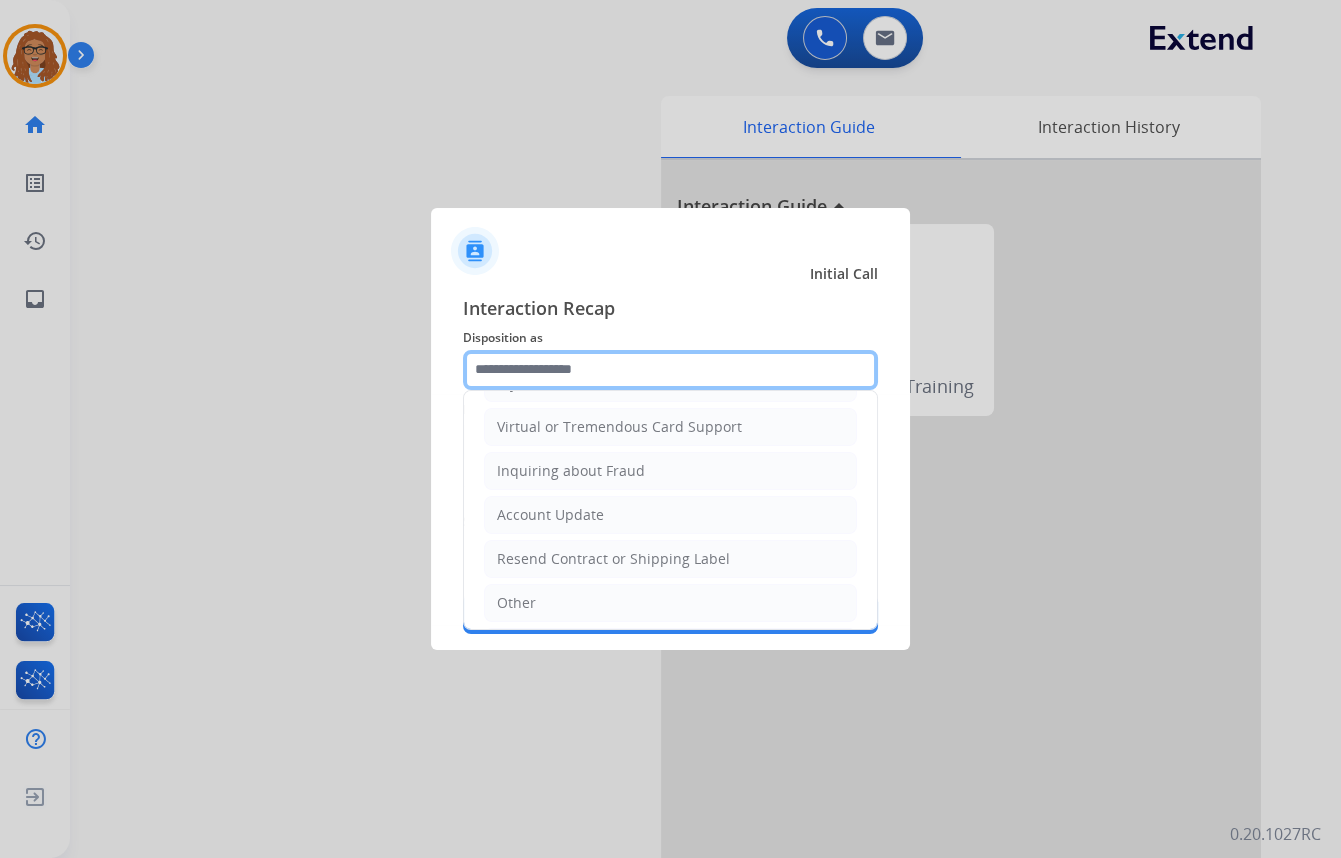 scroll, scrollTop: 272, scrollLeft: 0, axis: vertical 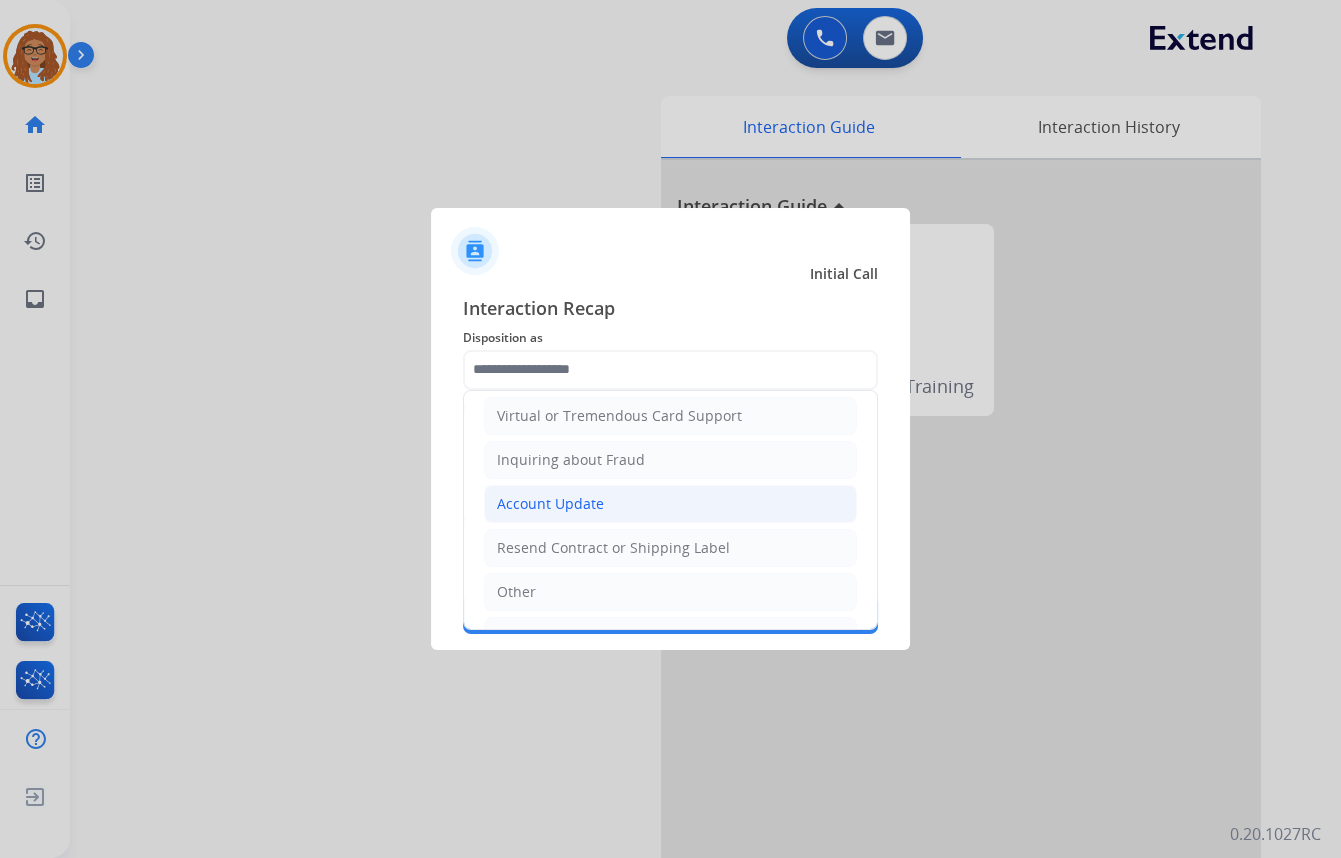click on "Account Update" 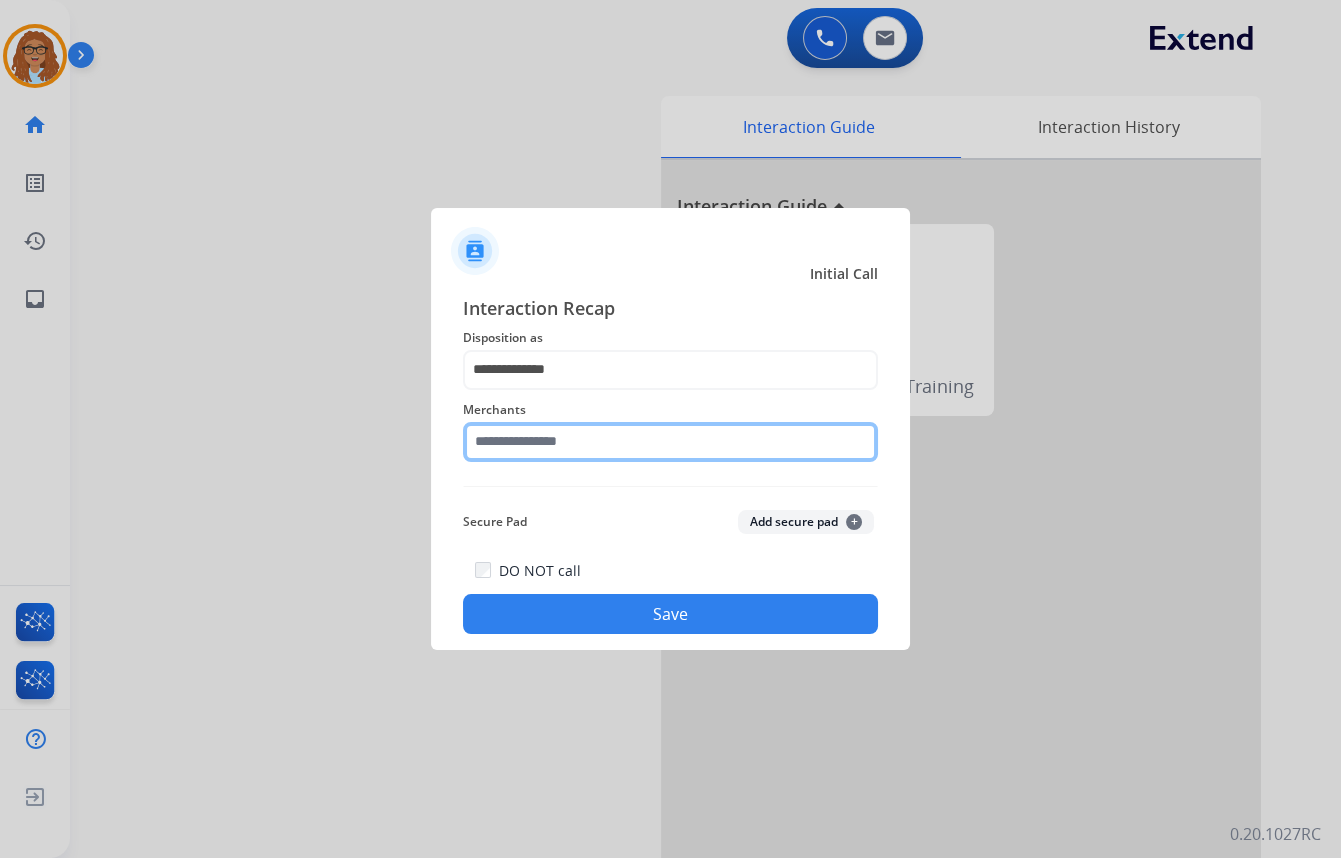 click 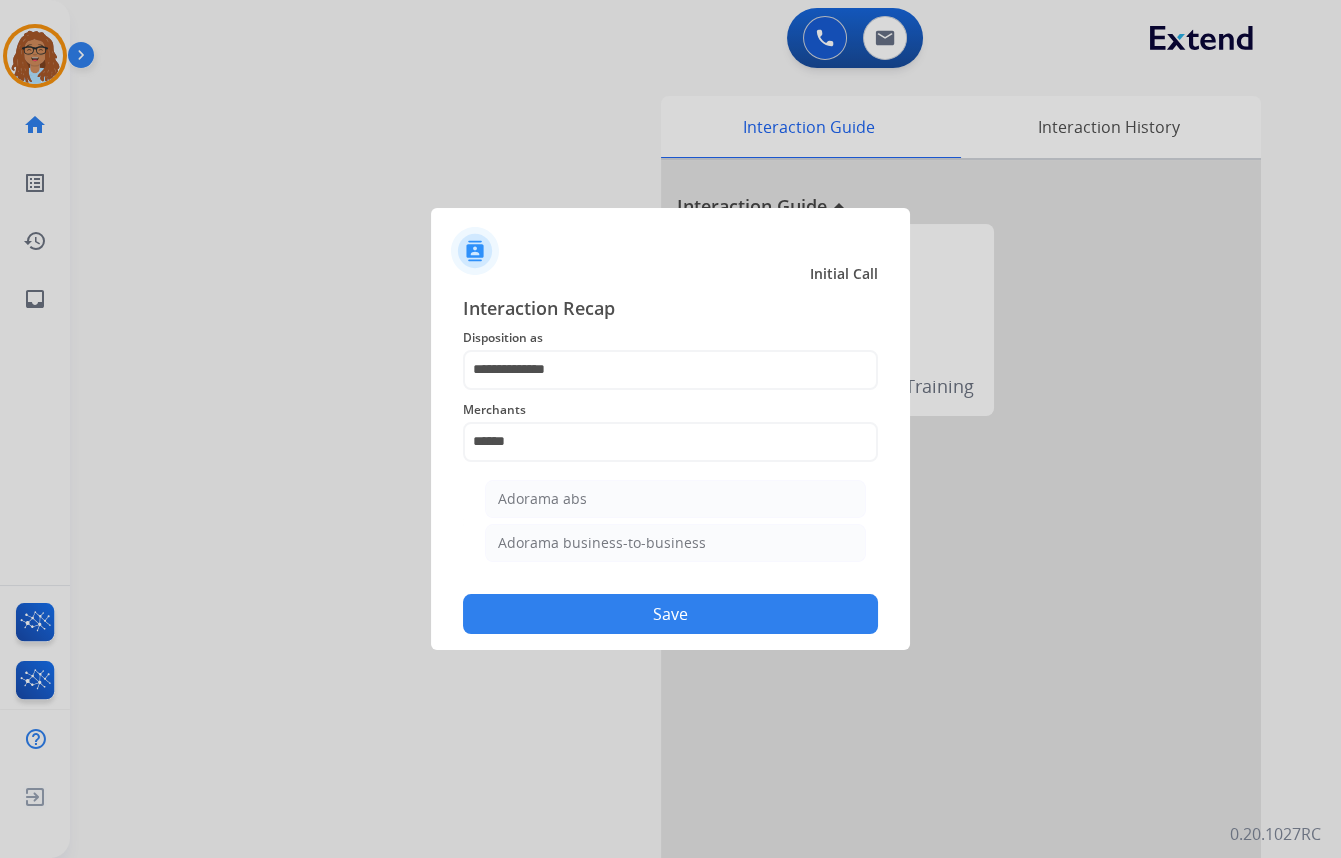 drag, startPoint x: 547, startPoint y: 491, endPoint x: 587, endPoint y: 533, distance: 58 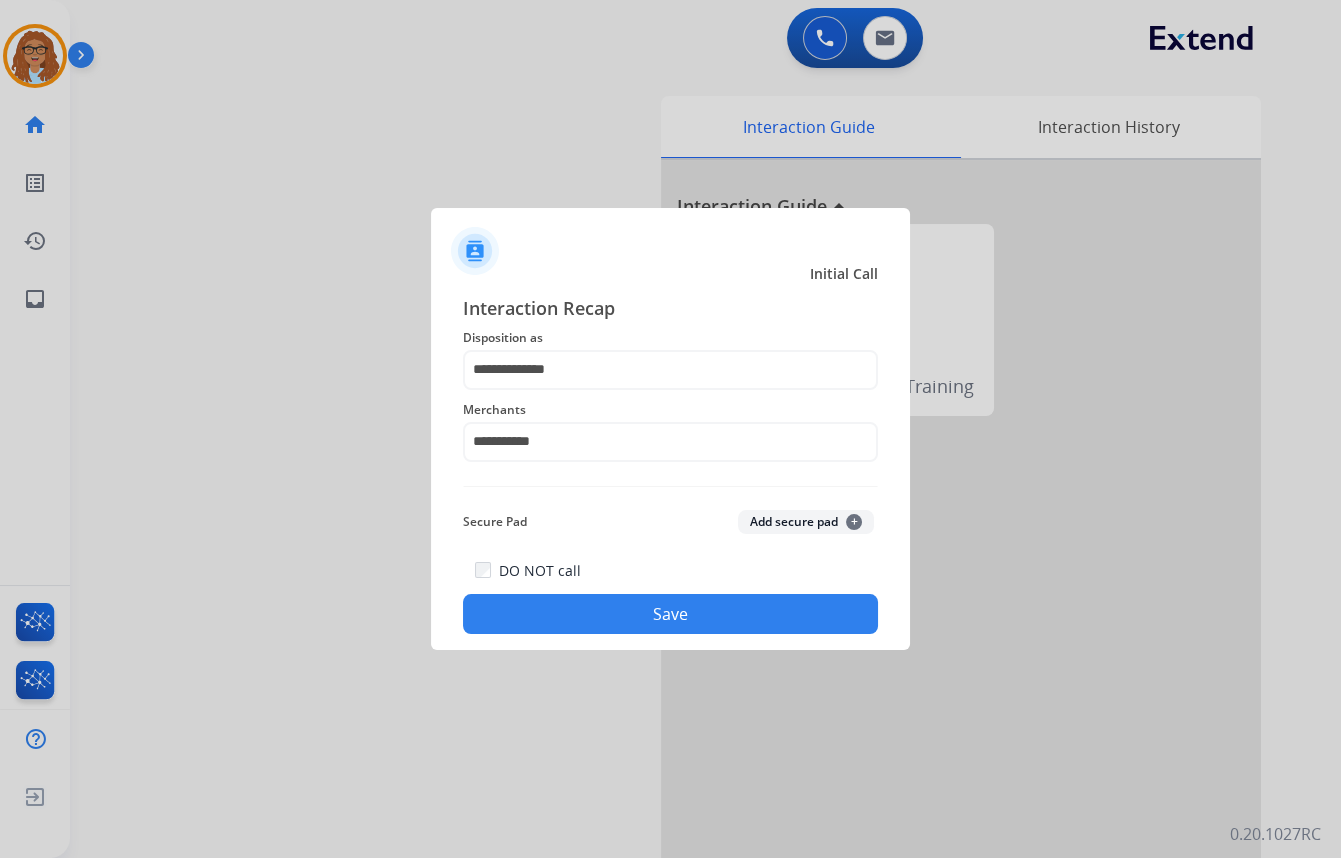 click on "Save" 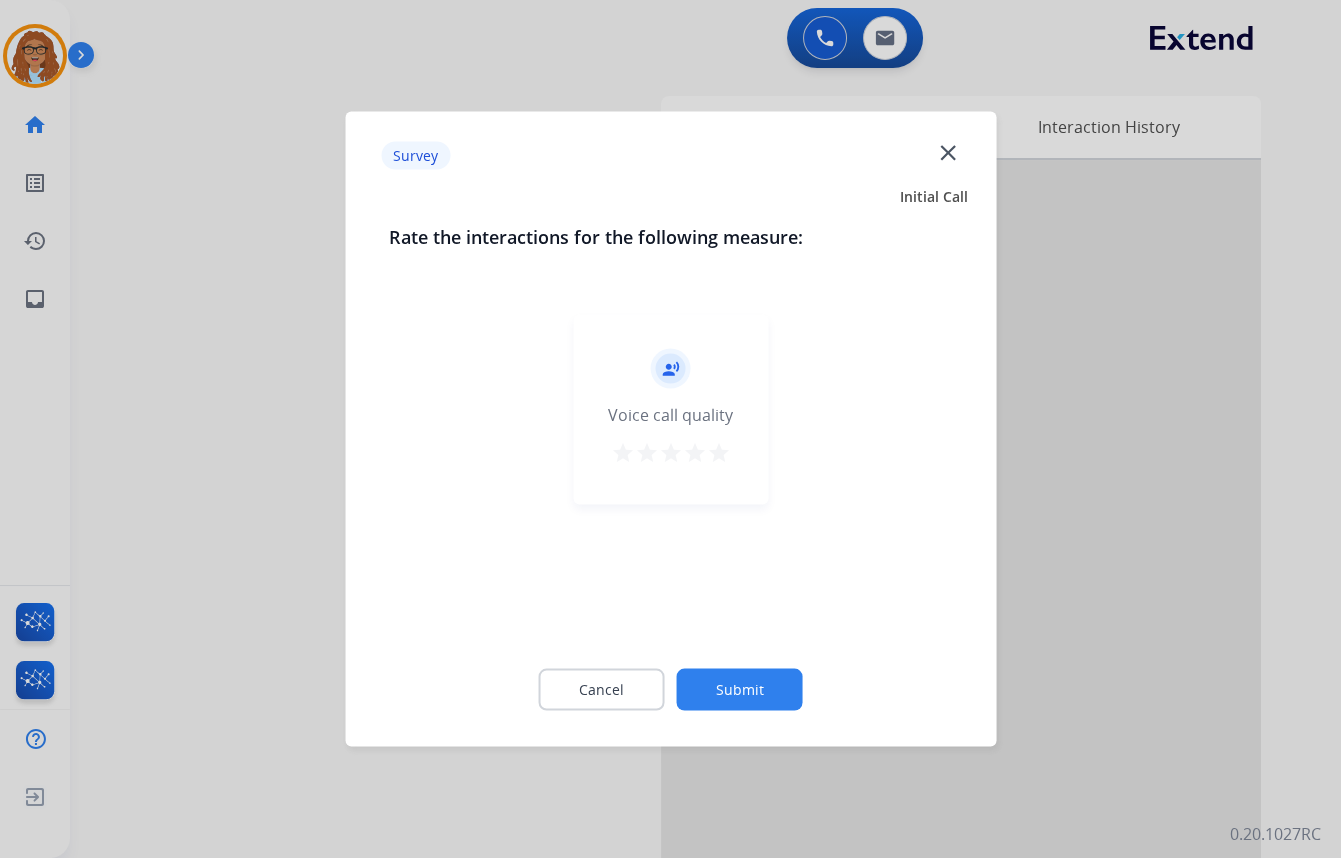 click on "close" 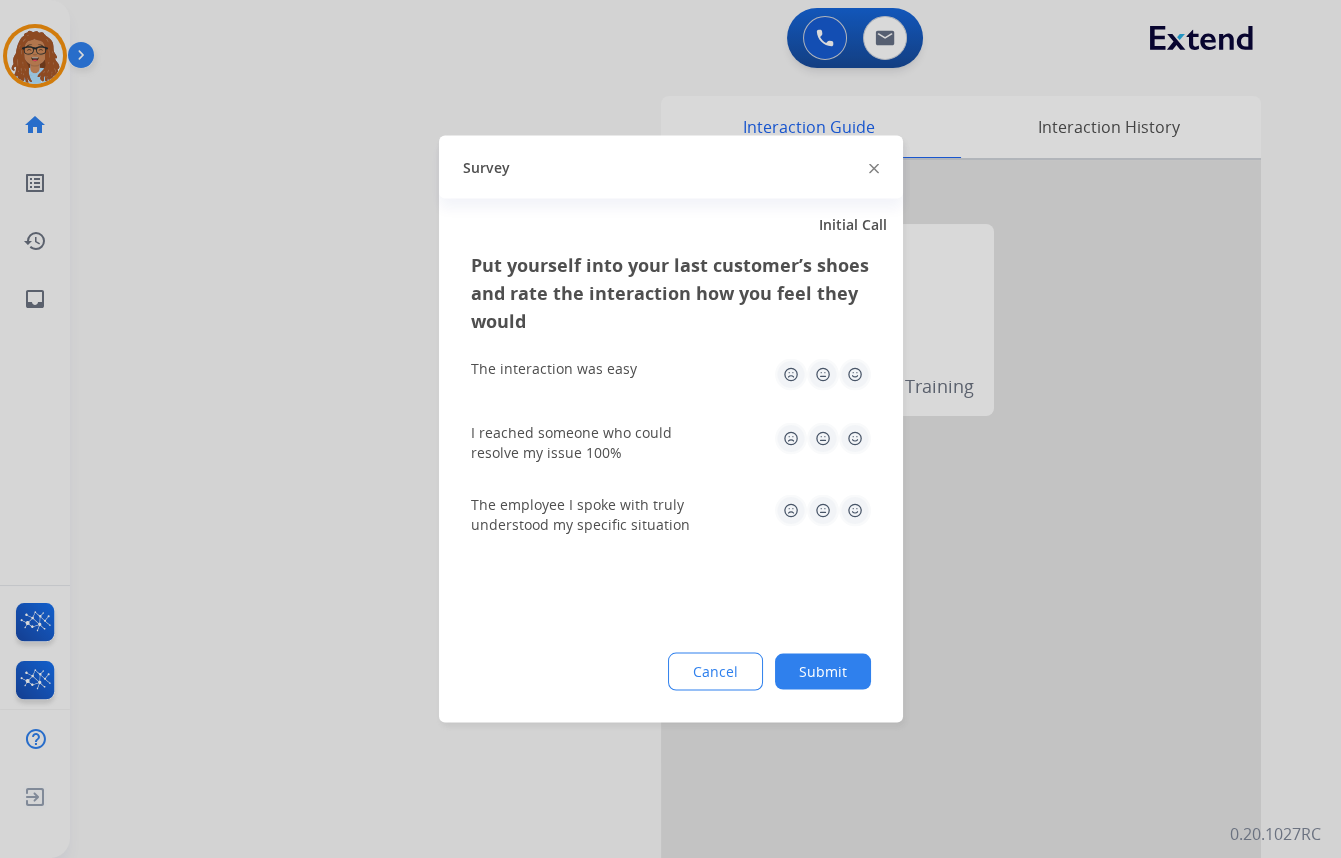 click 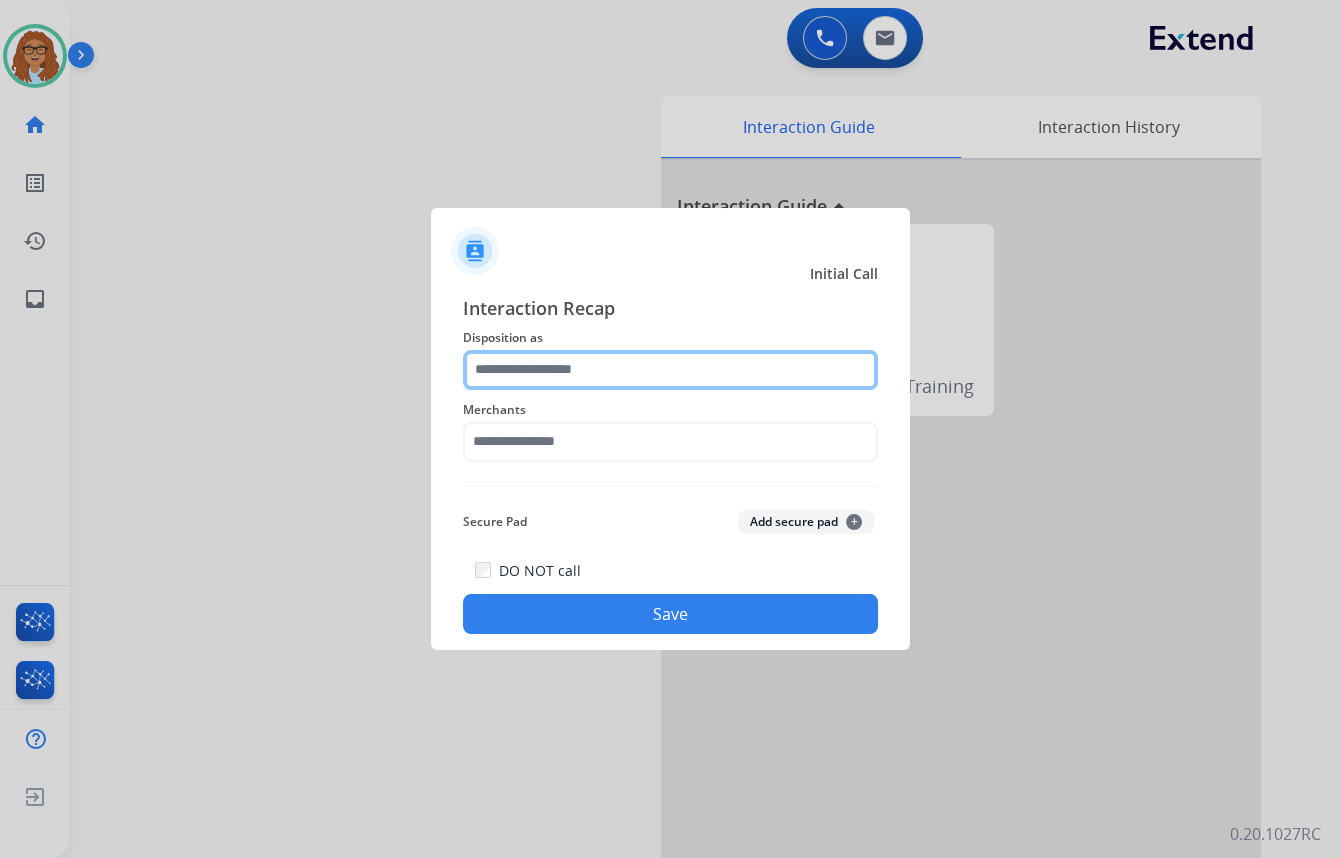 click 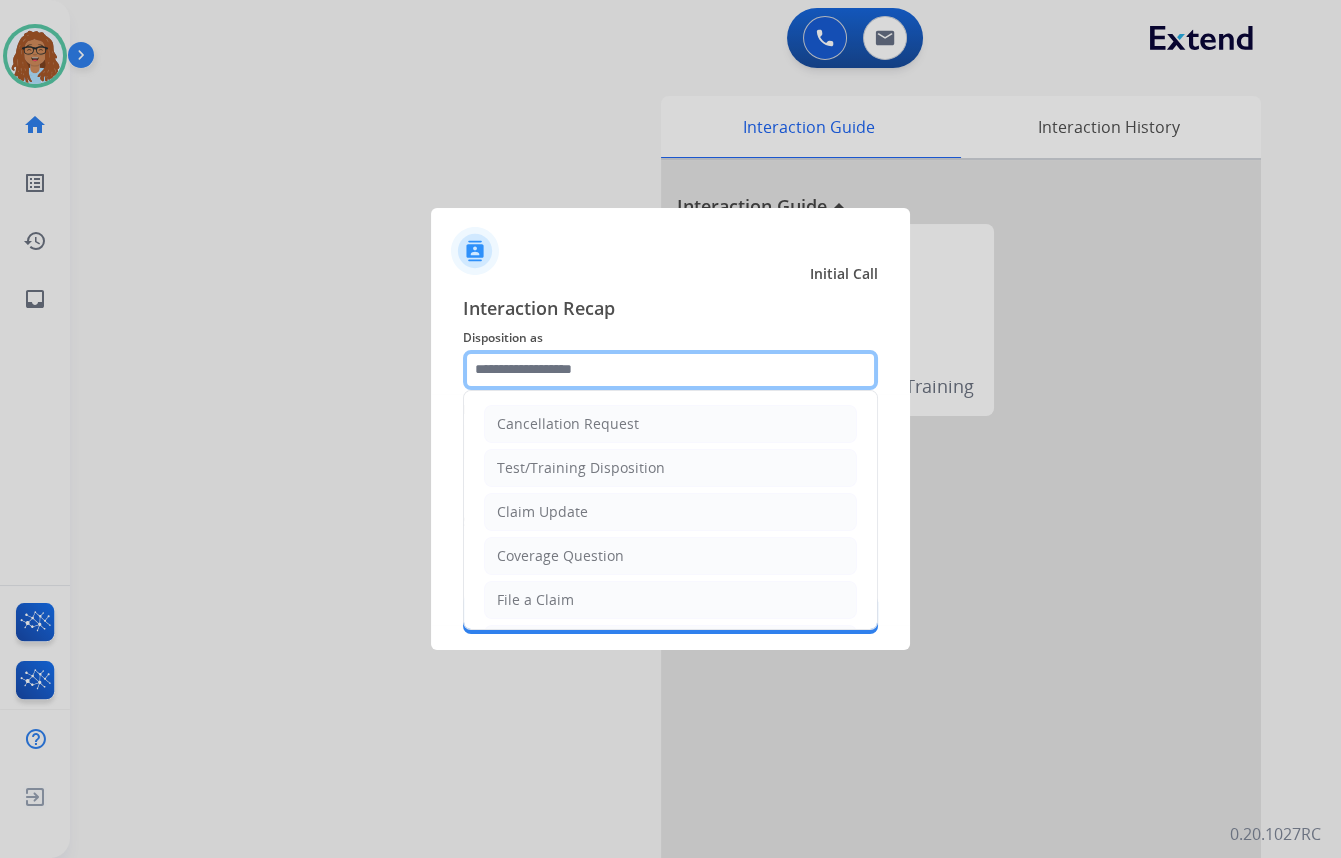 scroll, scrollTop: 90, scrollLeft: 0, axis: vertical 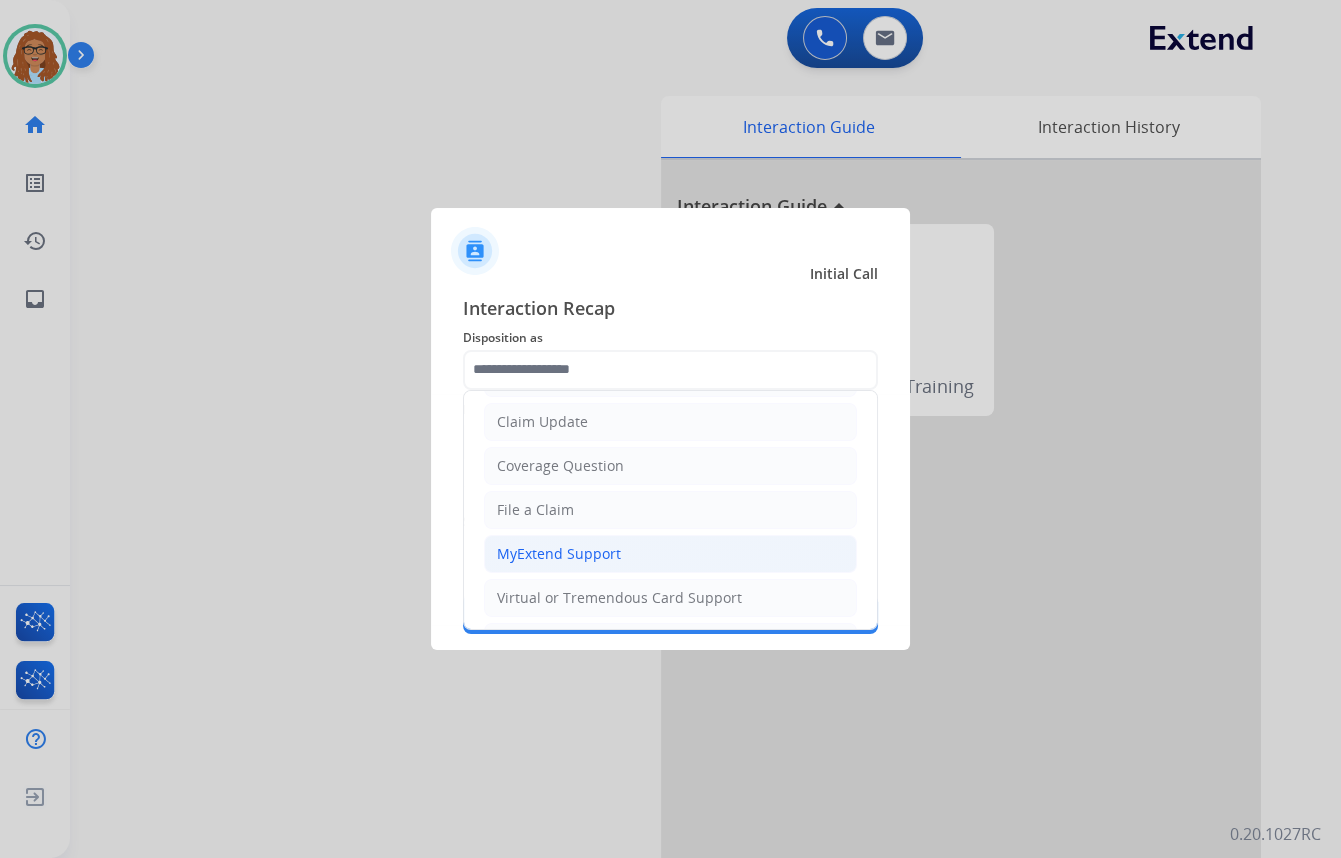 click on "MyExtend Support" 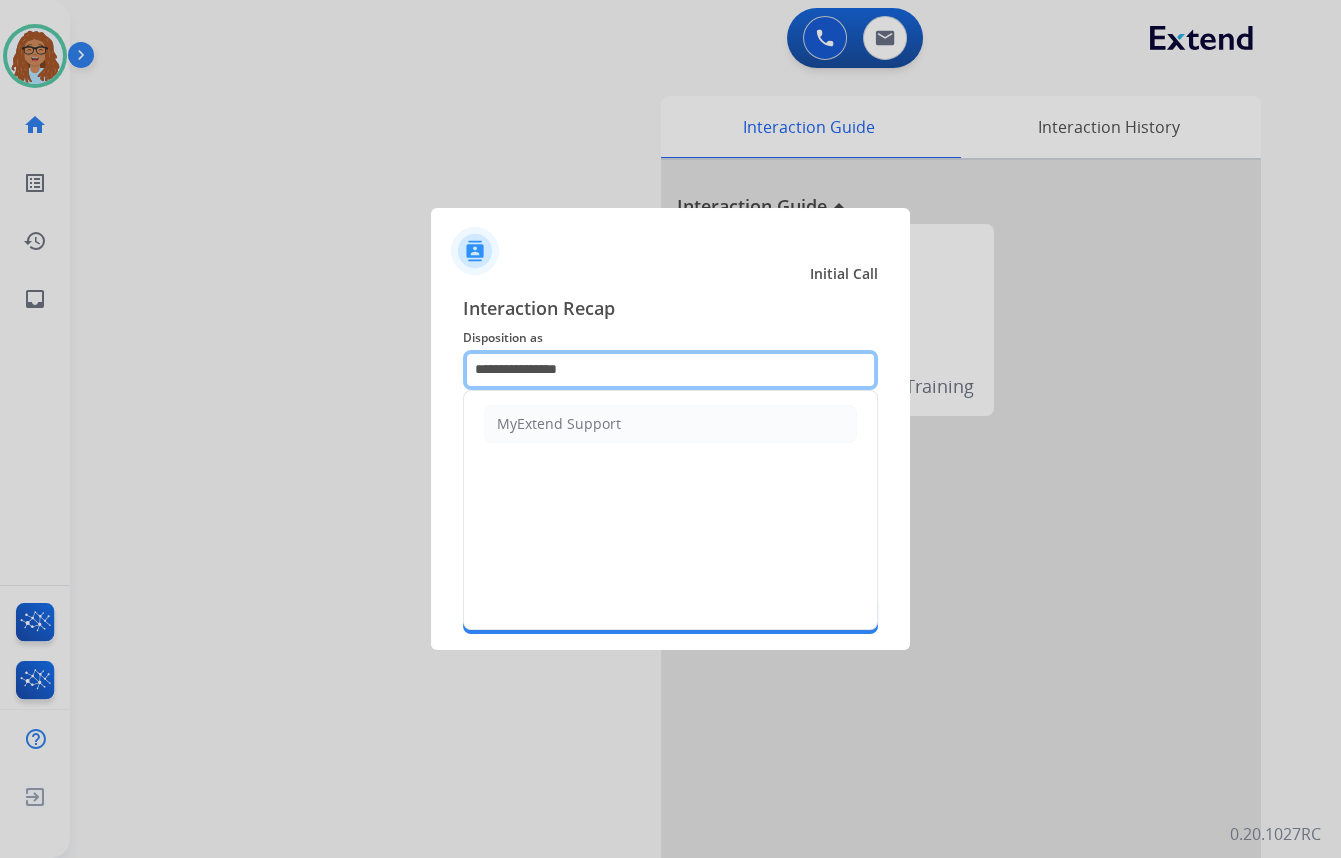 drag, startPoint x: 560, startPoint y: 360, endPoint x: 383, endPoint y: 374, distance: 177.55281 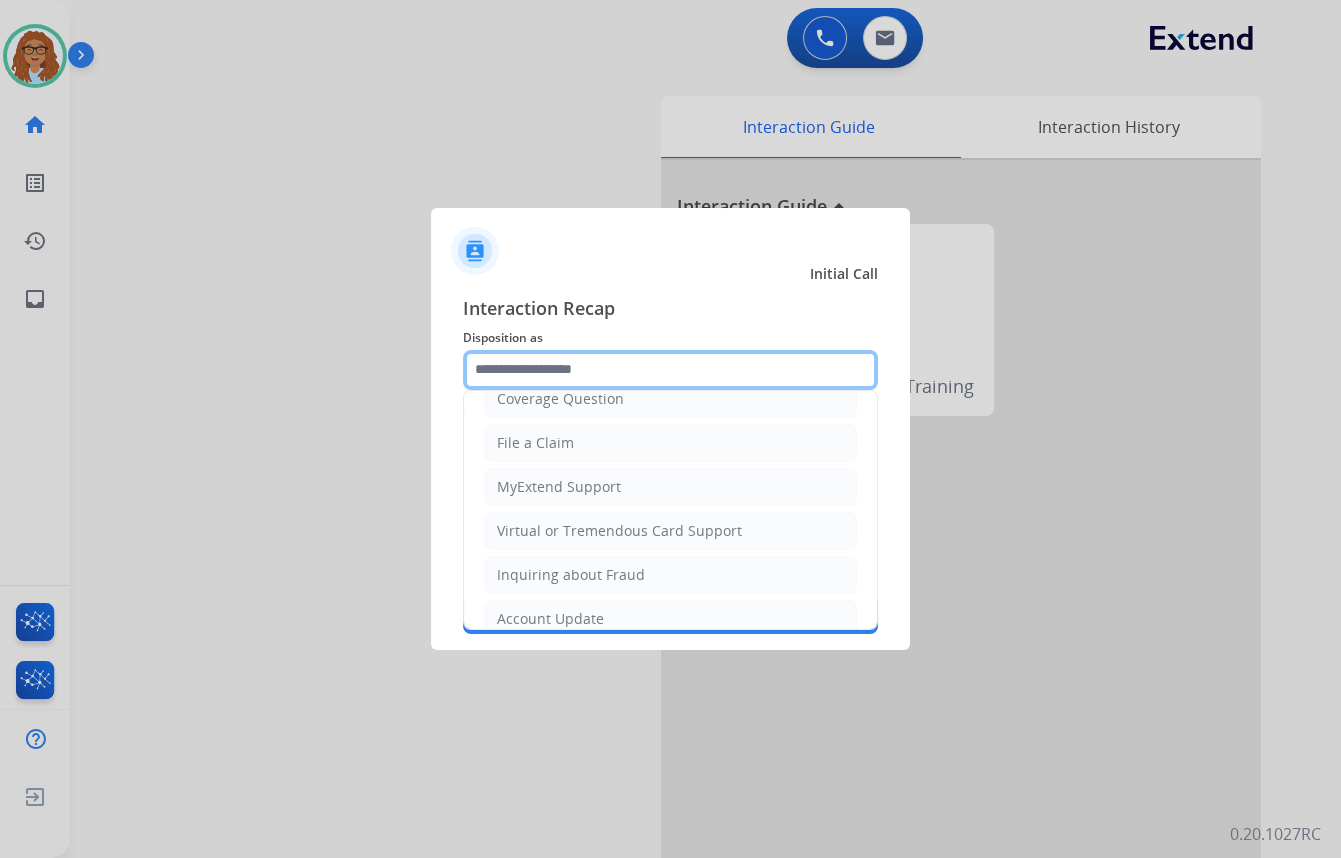 scroll, scrollTop: 309, scrollLeft: 0, axis: vertical 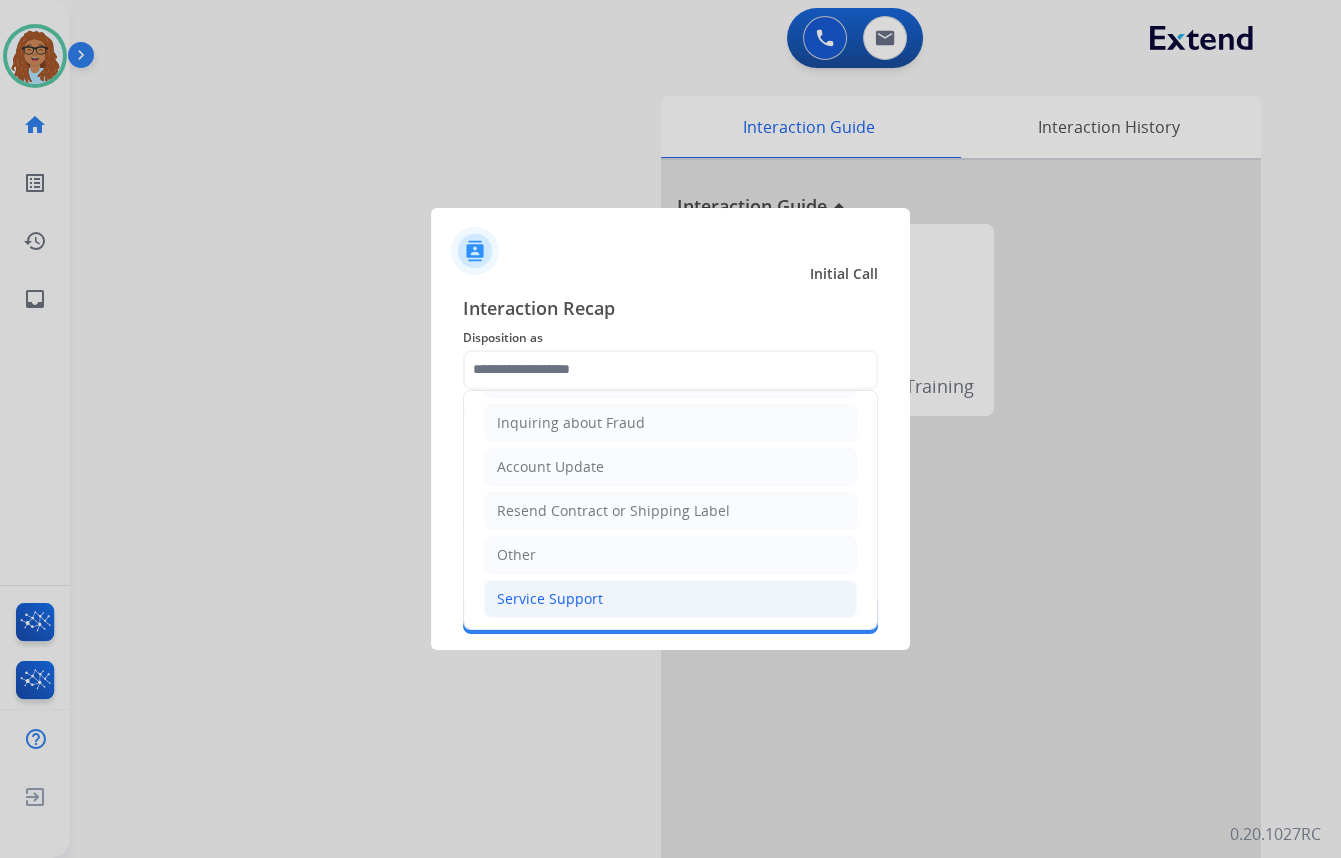 click on "Service Support" 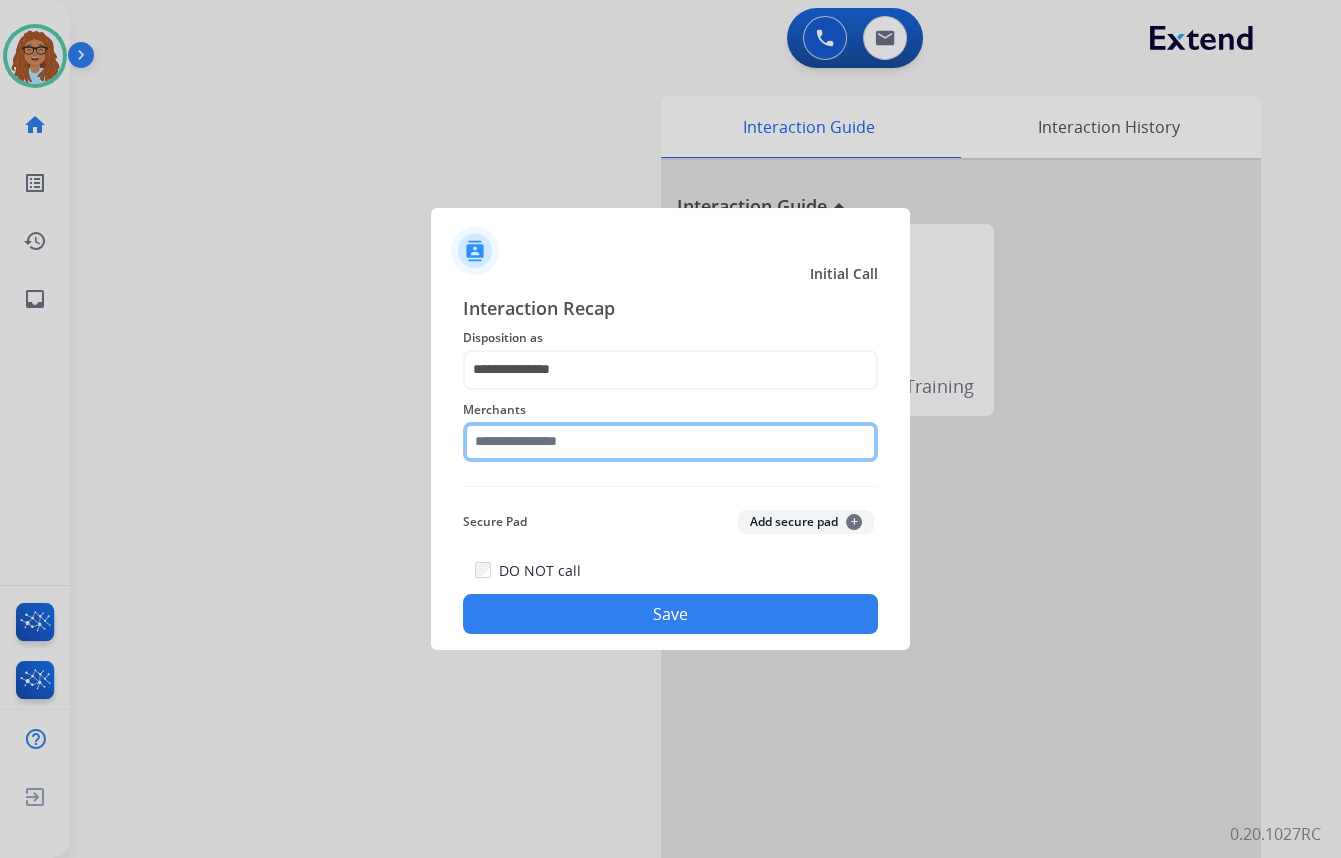click 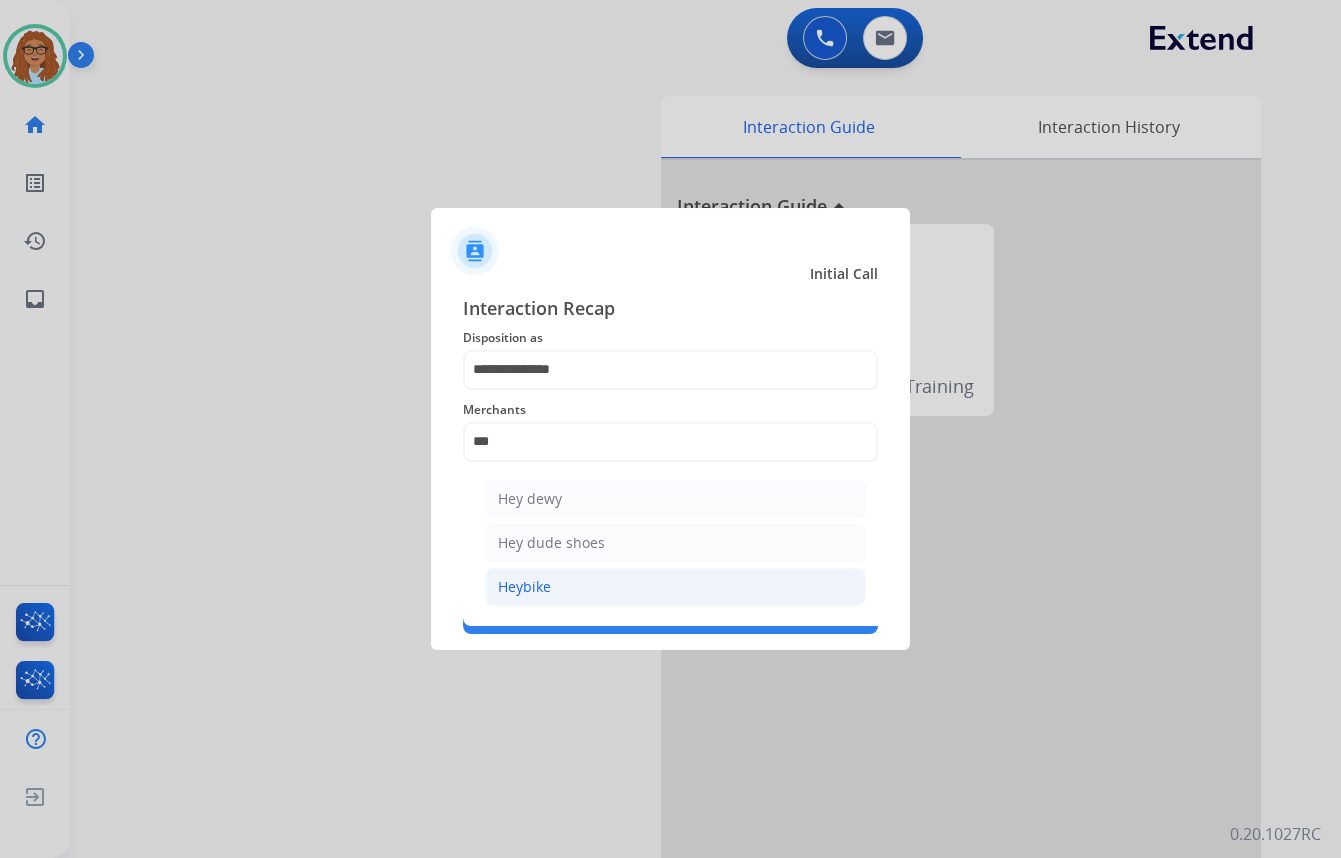 click on "Heybike" 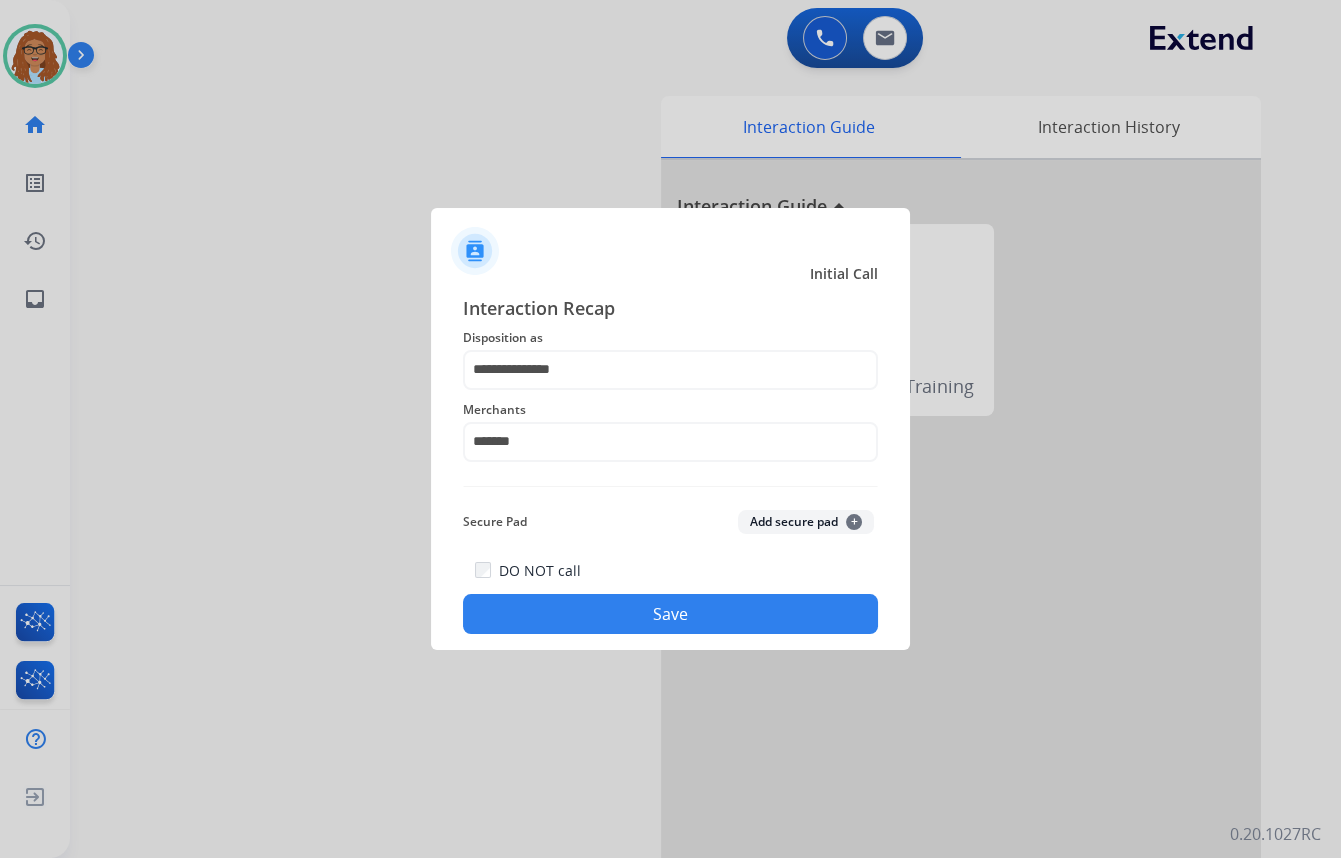 click on "Save" 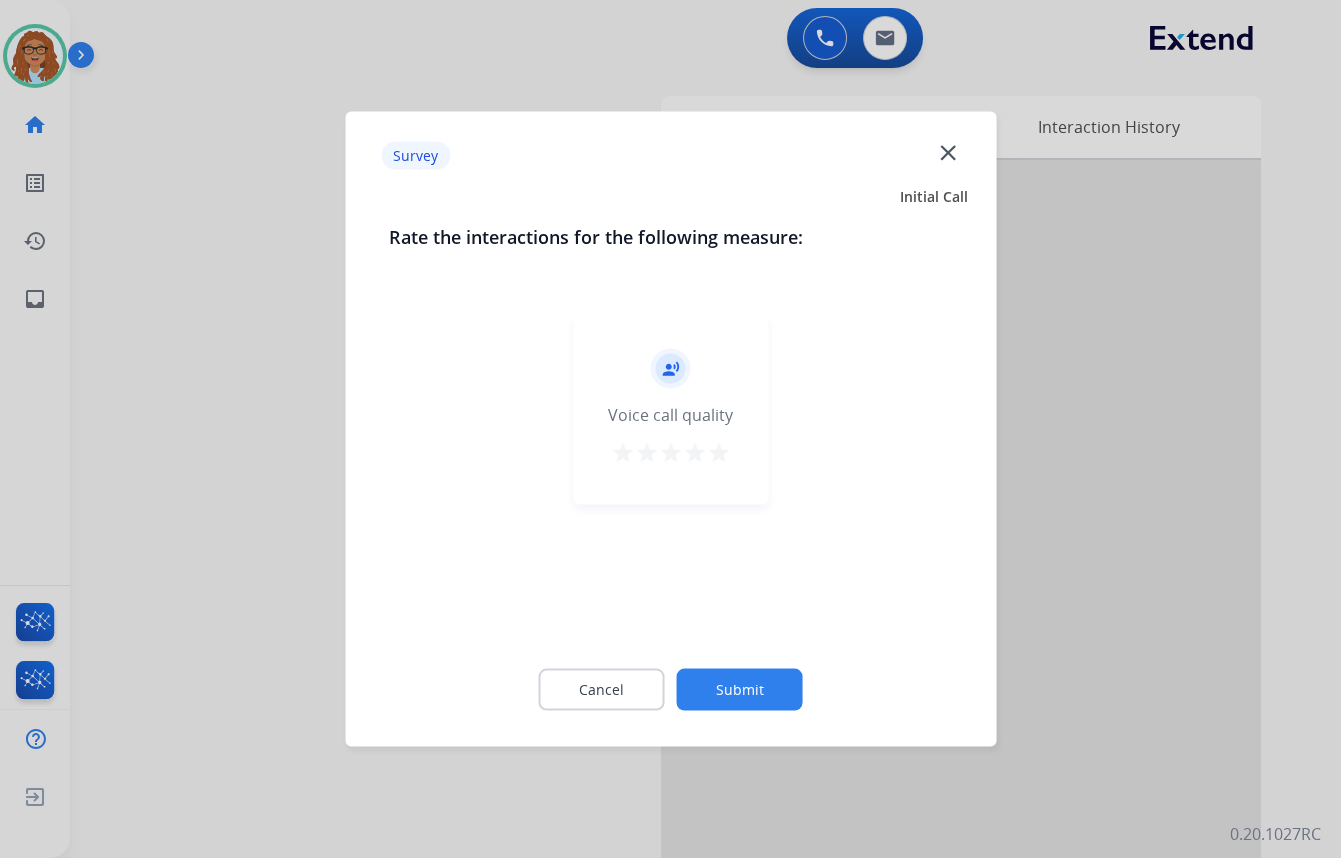 click on "close" 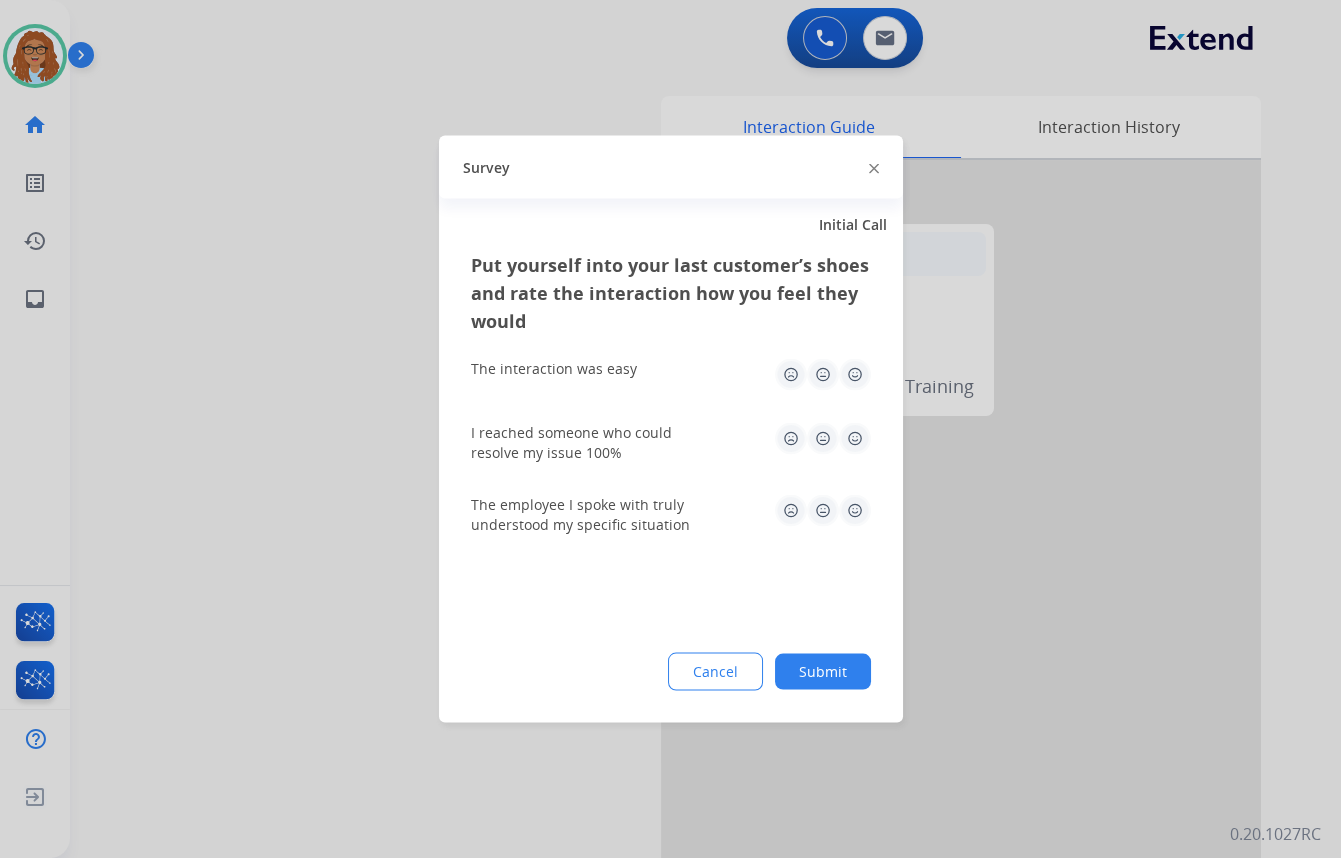 drag, startPoint x: 875, startPoint y: 169, endPoint x: 766, endPoint y: 231, distance: 125.39936 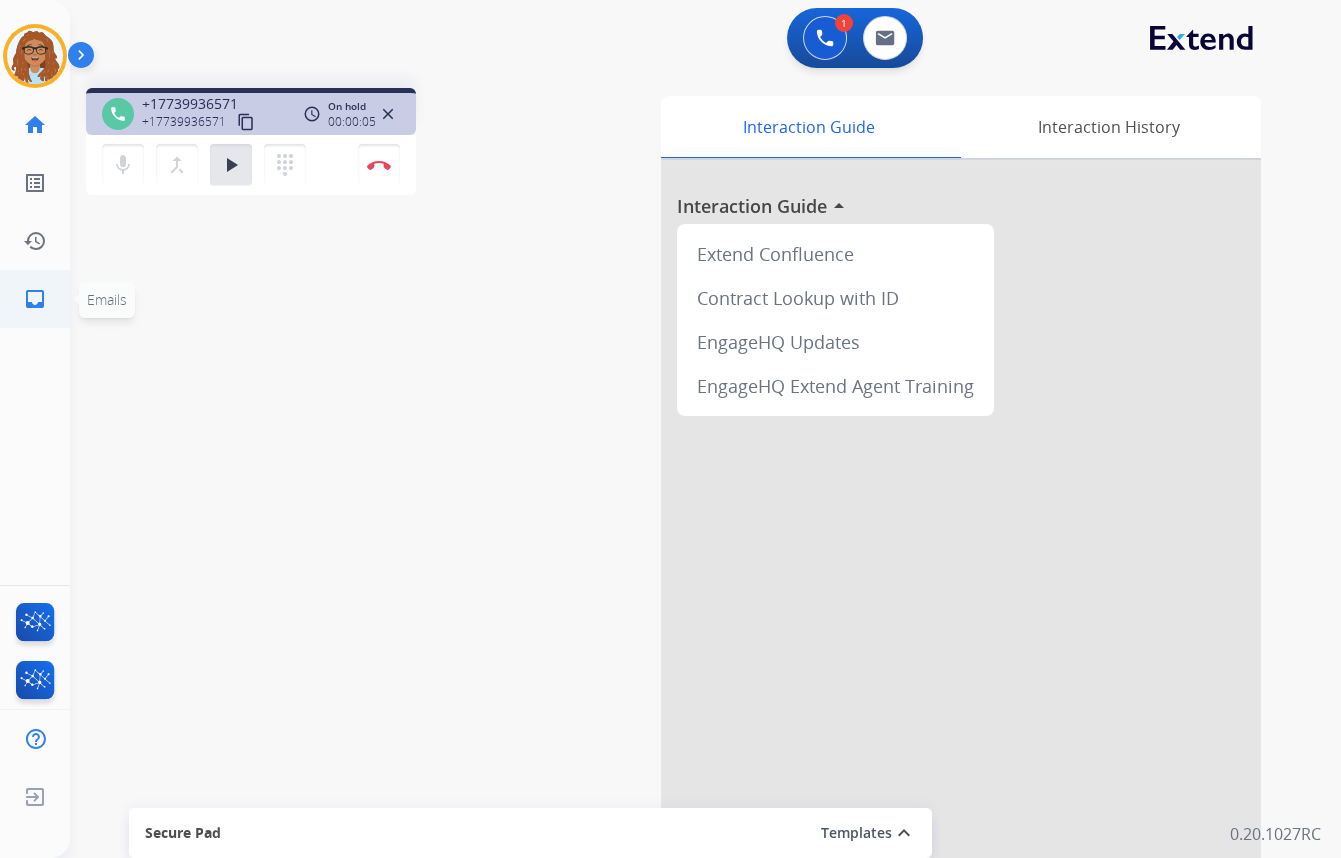 click on "inbox" 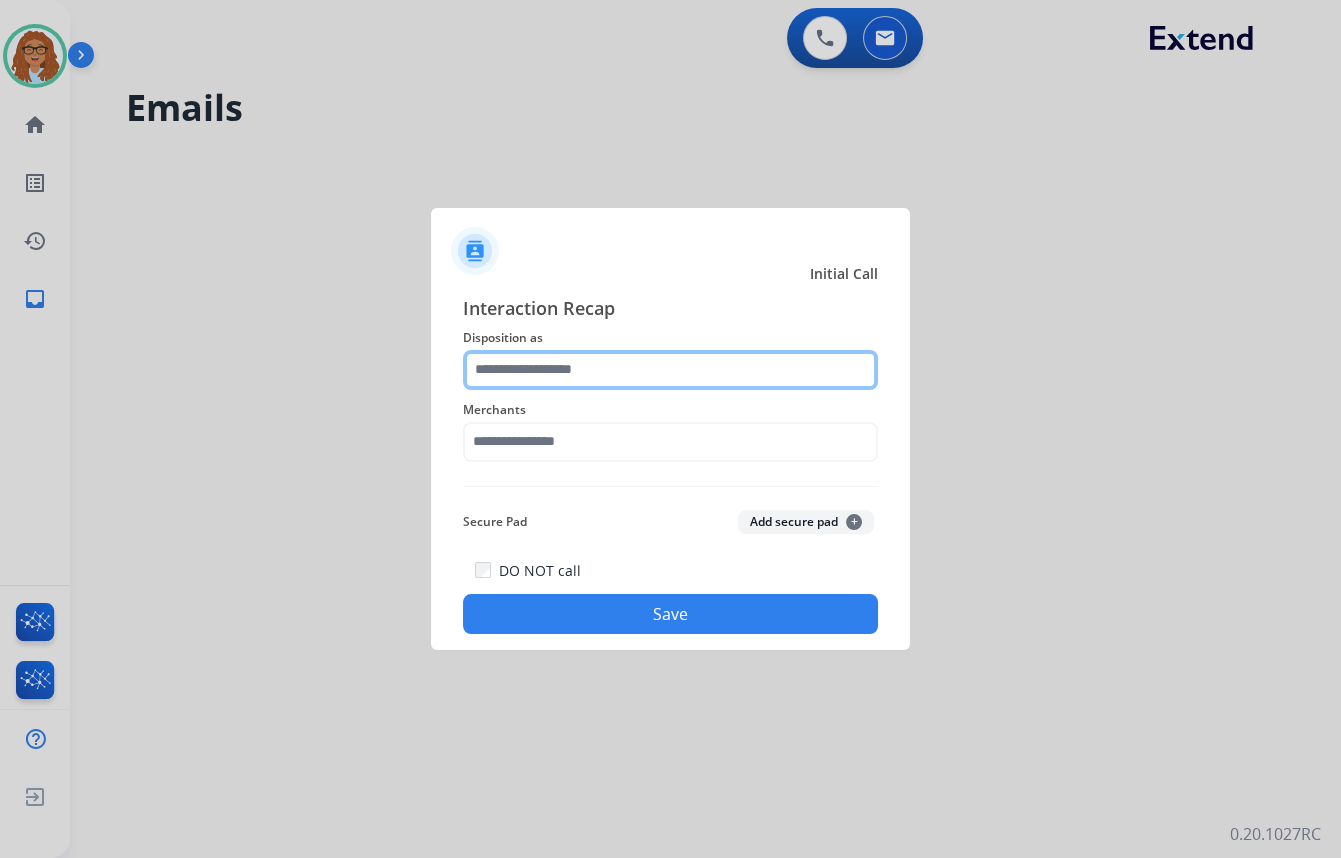 click 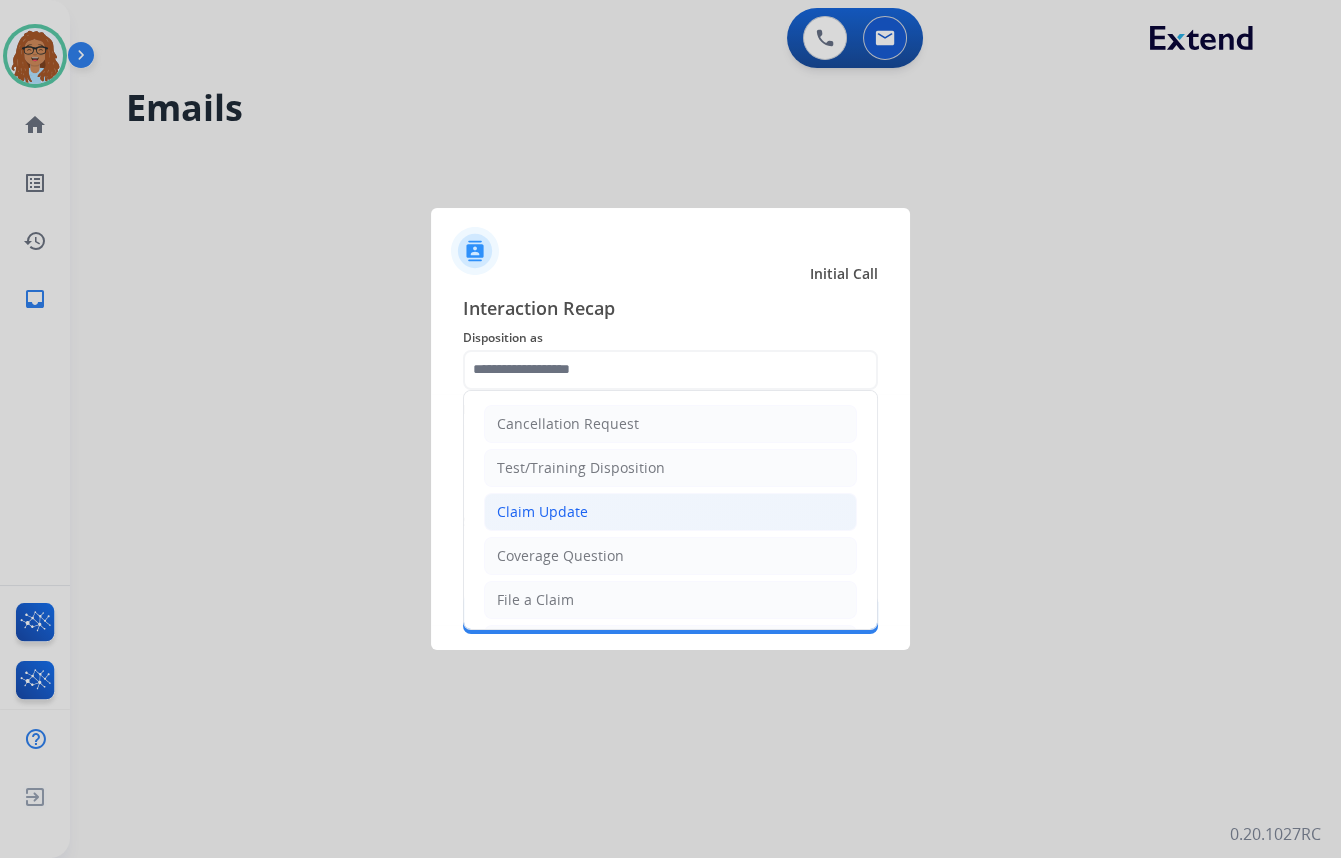 click on "Claim Update" 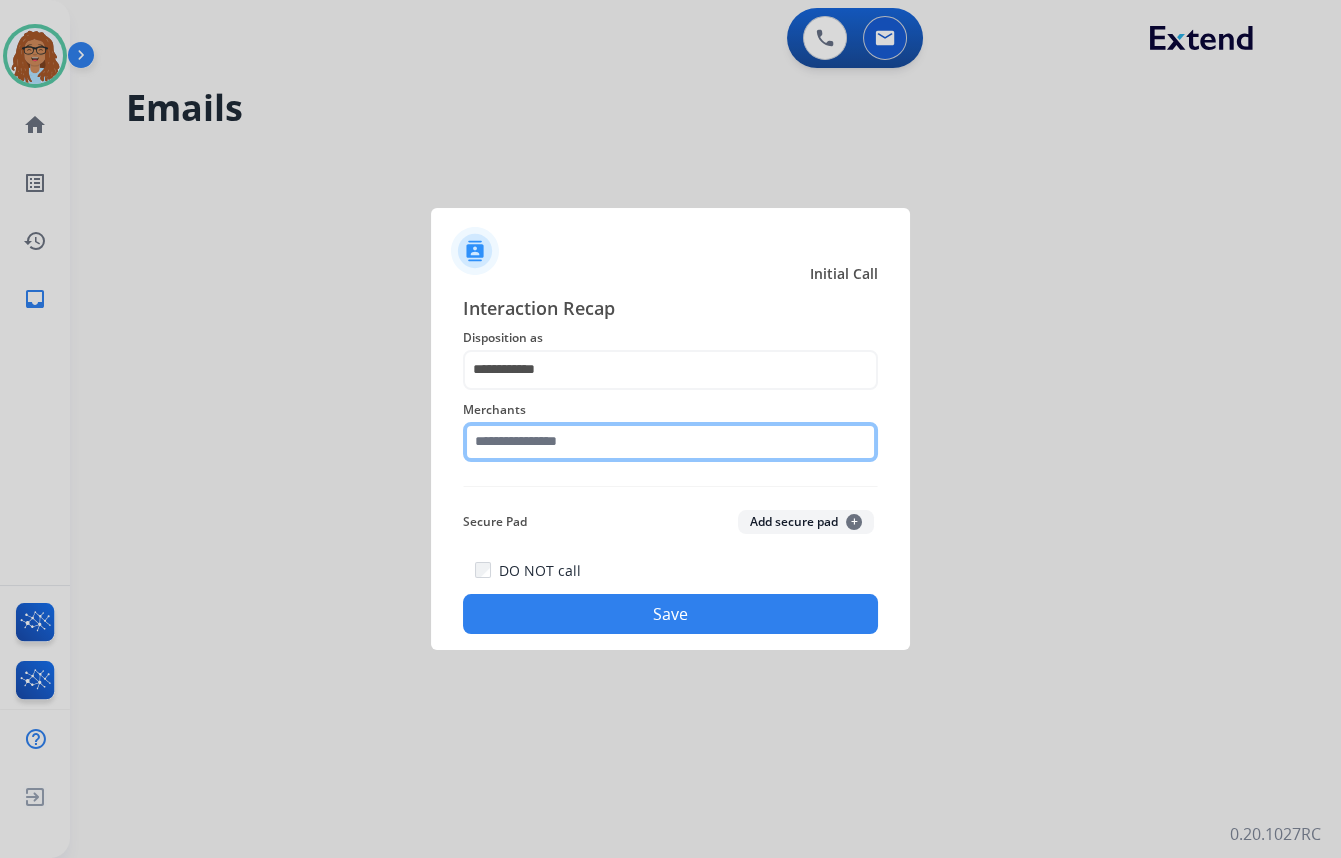 click 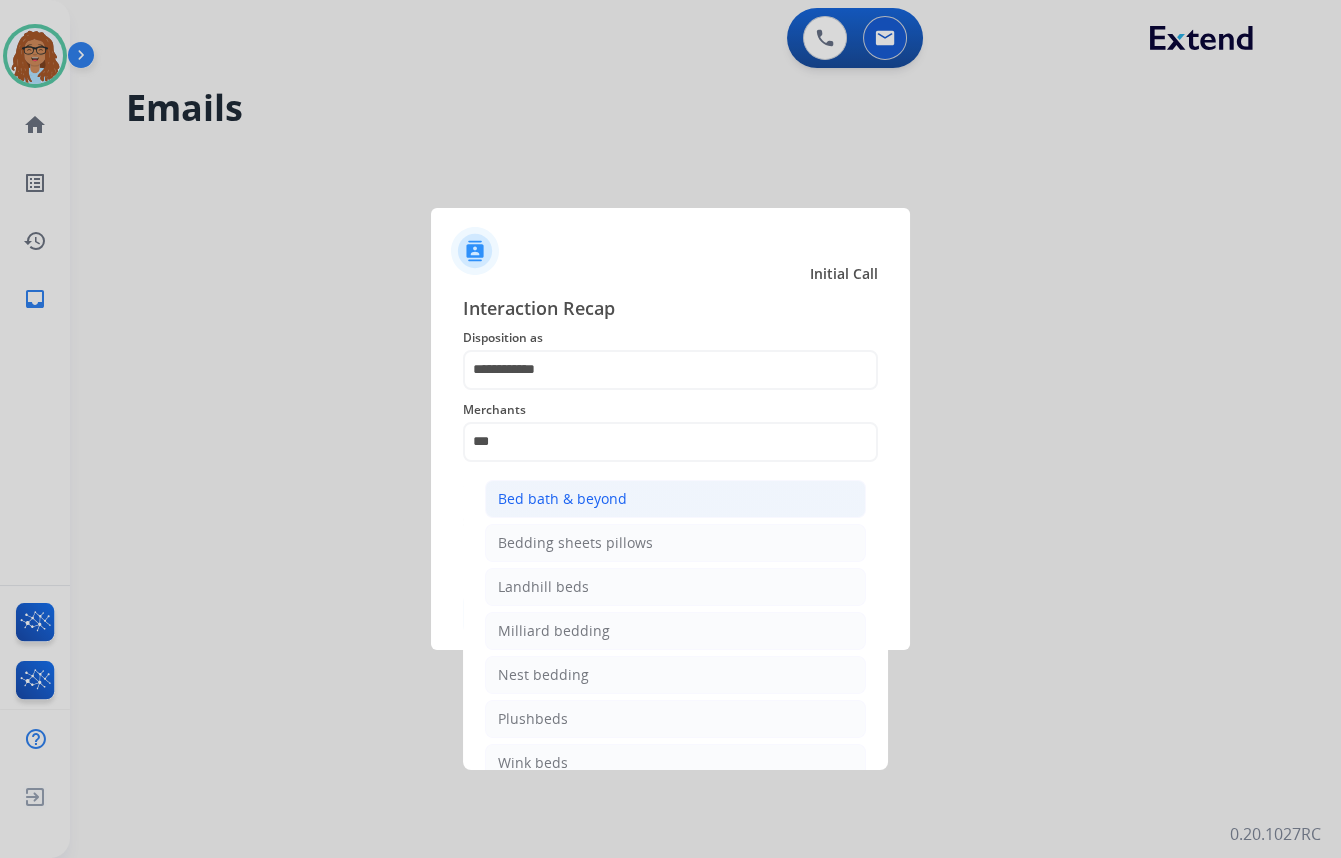 click on "Bed bath & beyond" 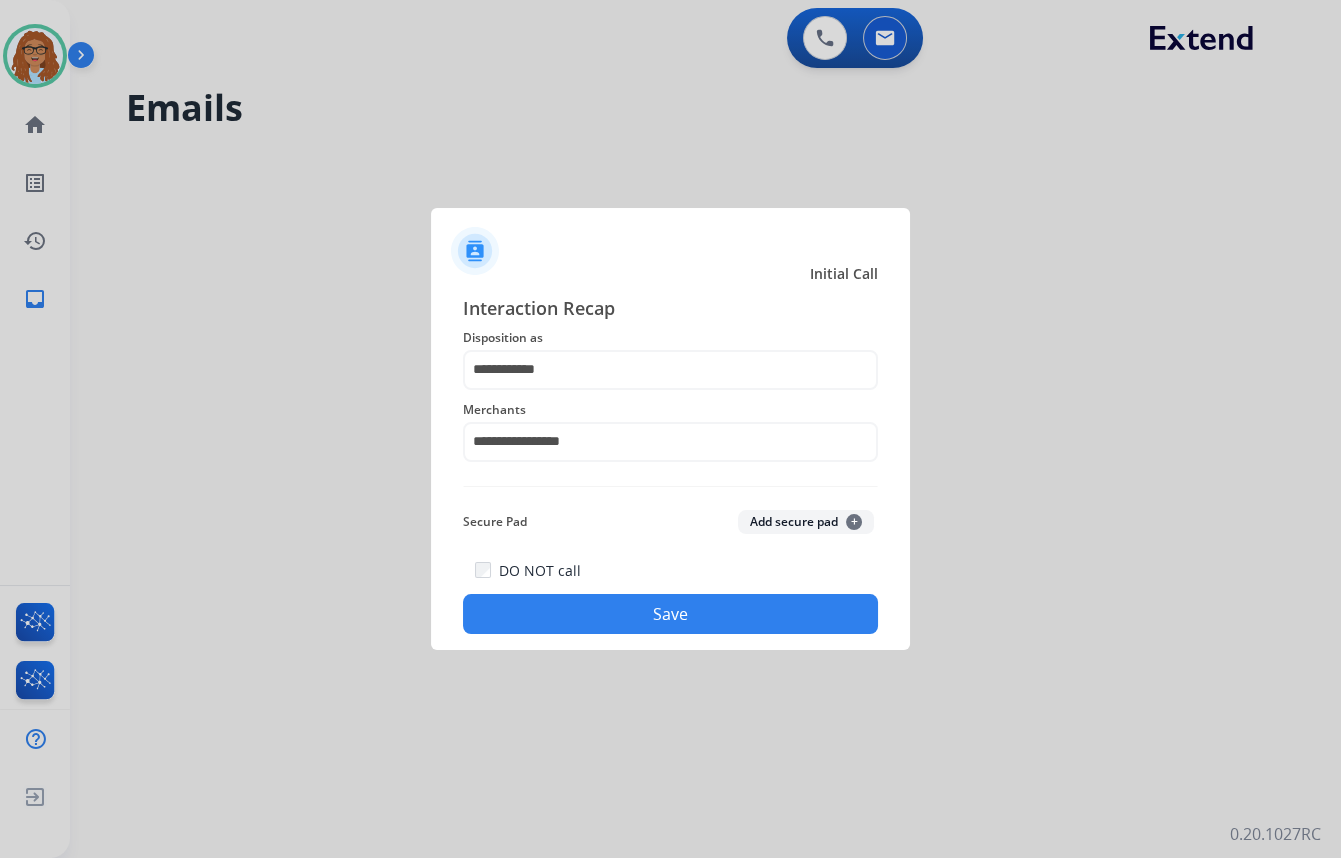 click on "Save" 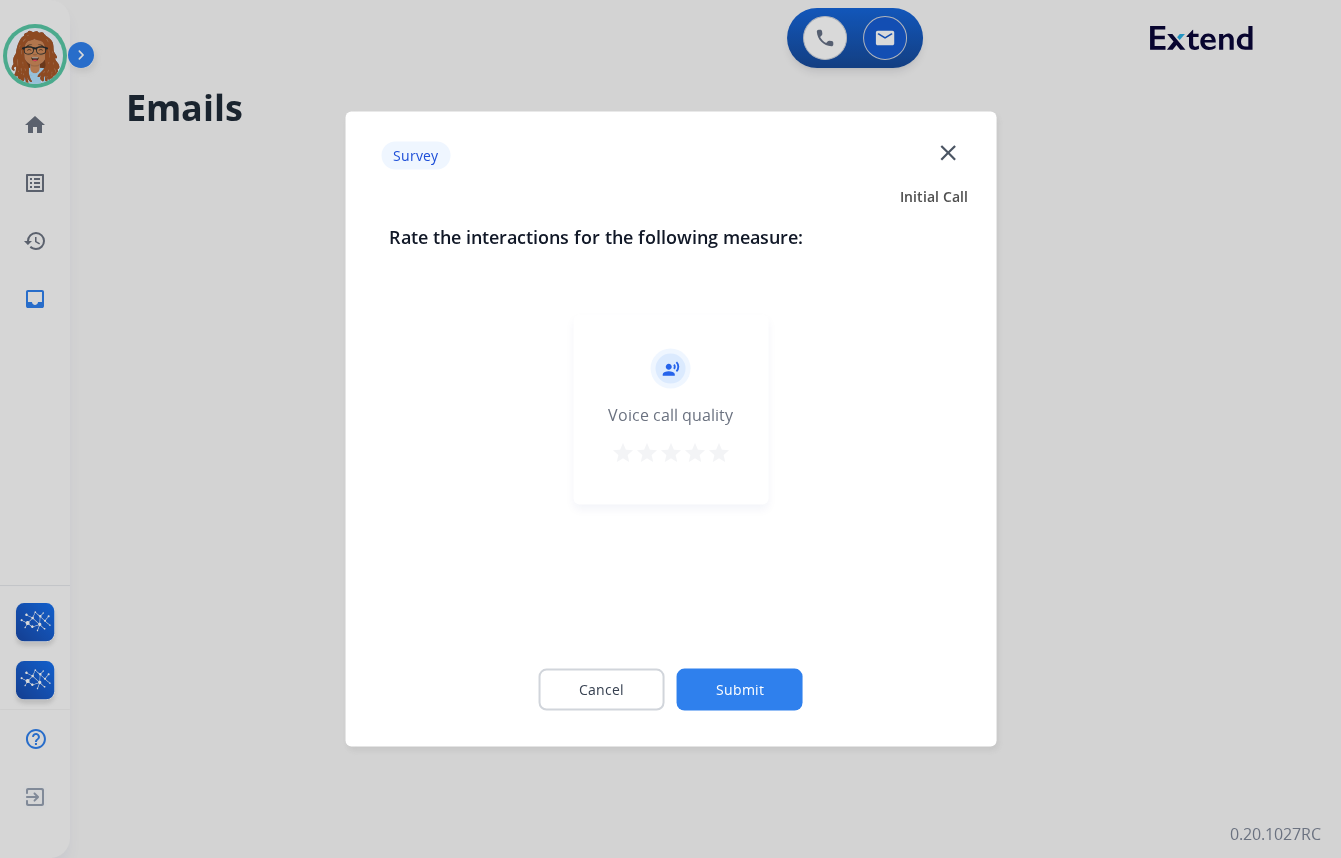 click on "close" 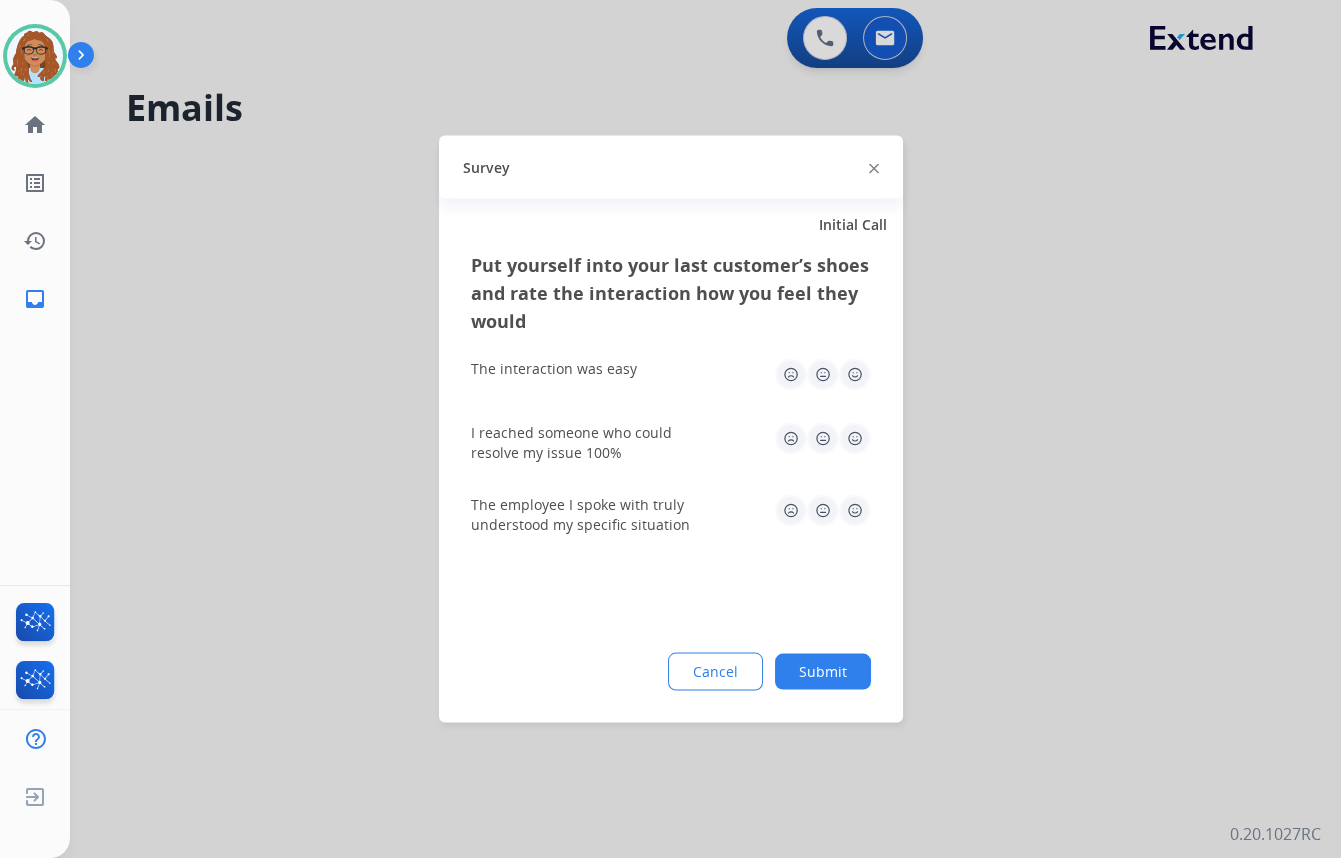click 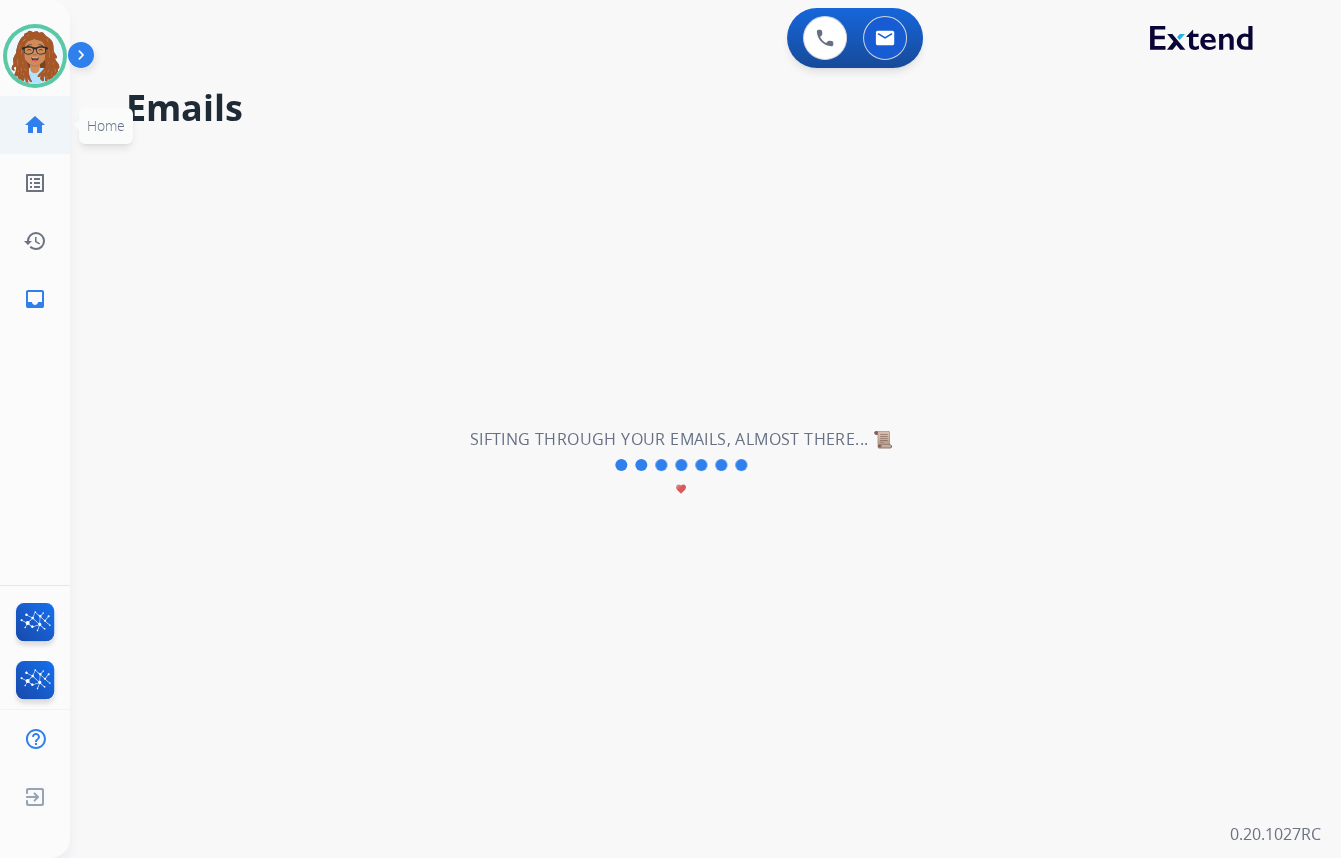 click on "home" 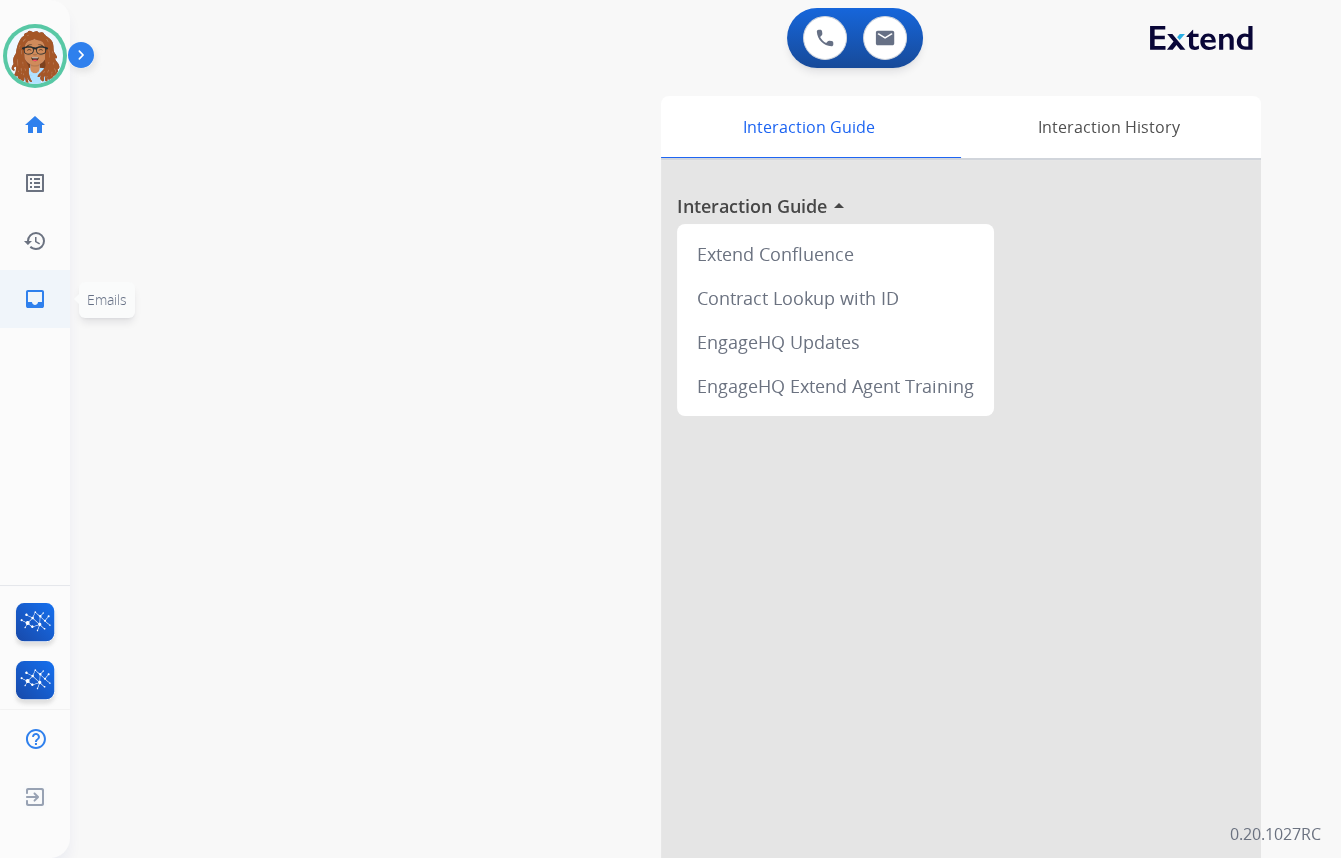 click on "inbox" 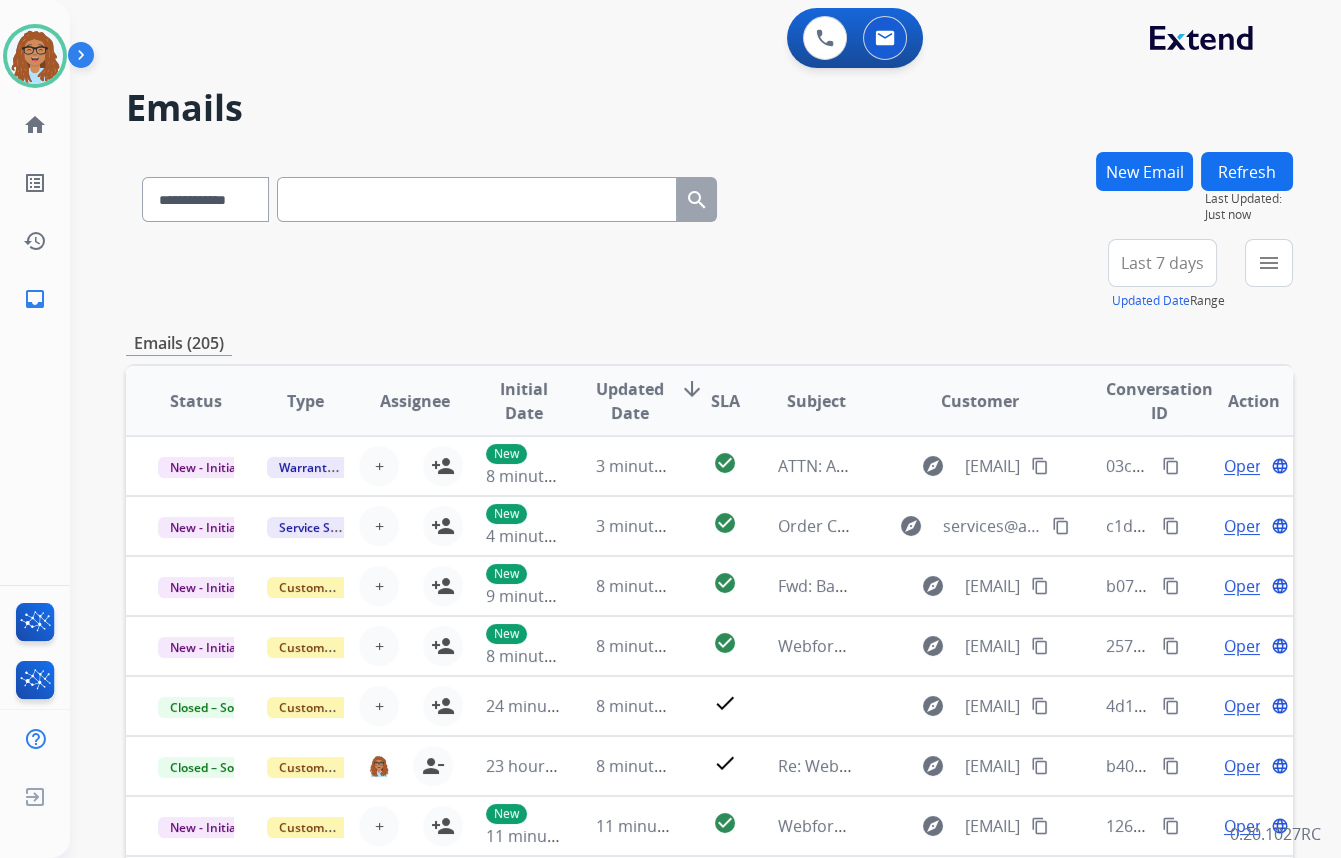click on "New Email" at bounding box center (1144, 171) 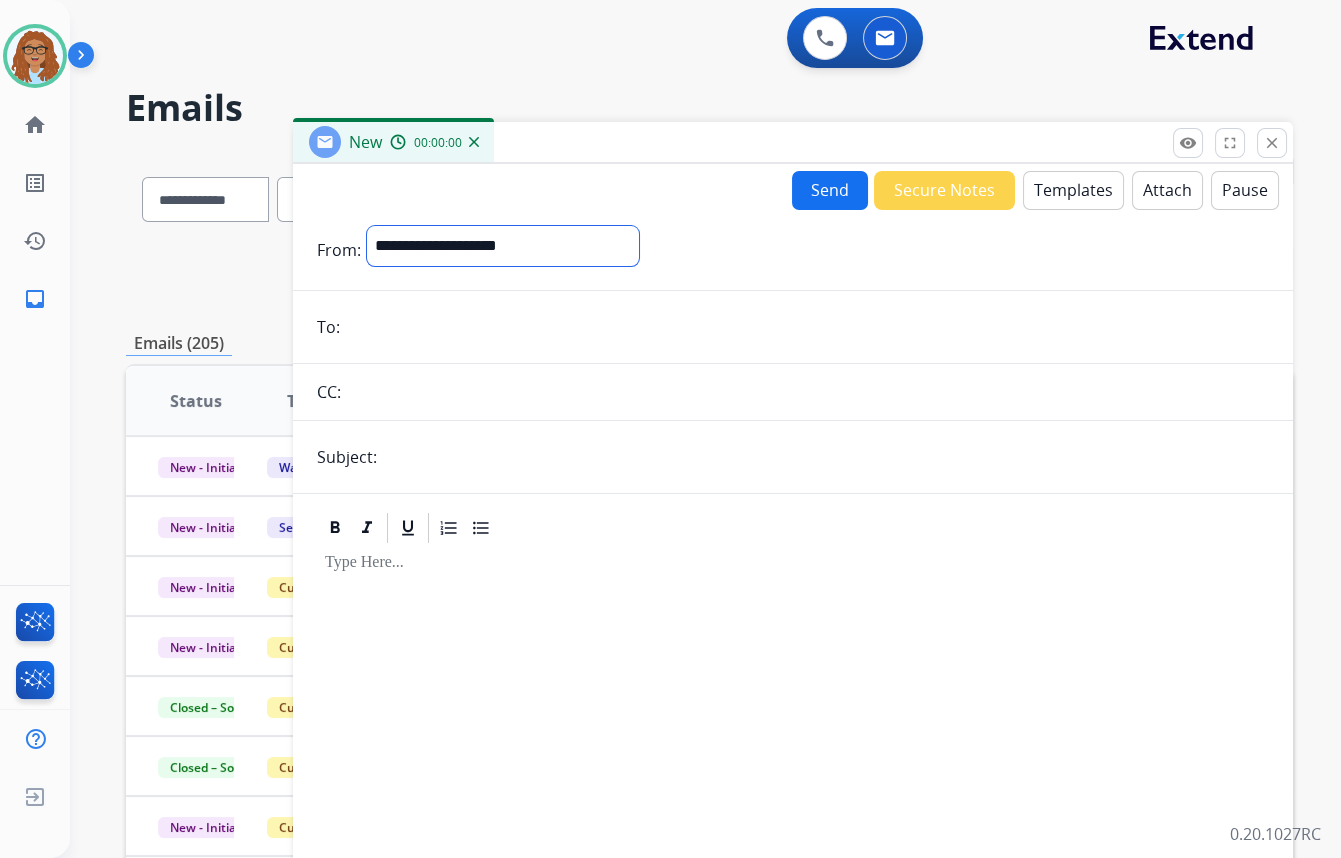 drag, startPoint x: 562, startPoint y: 243, endPoint x: 549, endPoint y: 260, distance: 21.400934 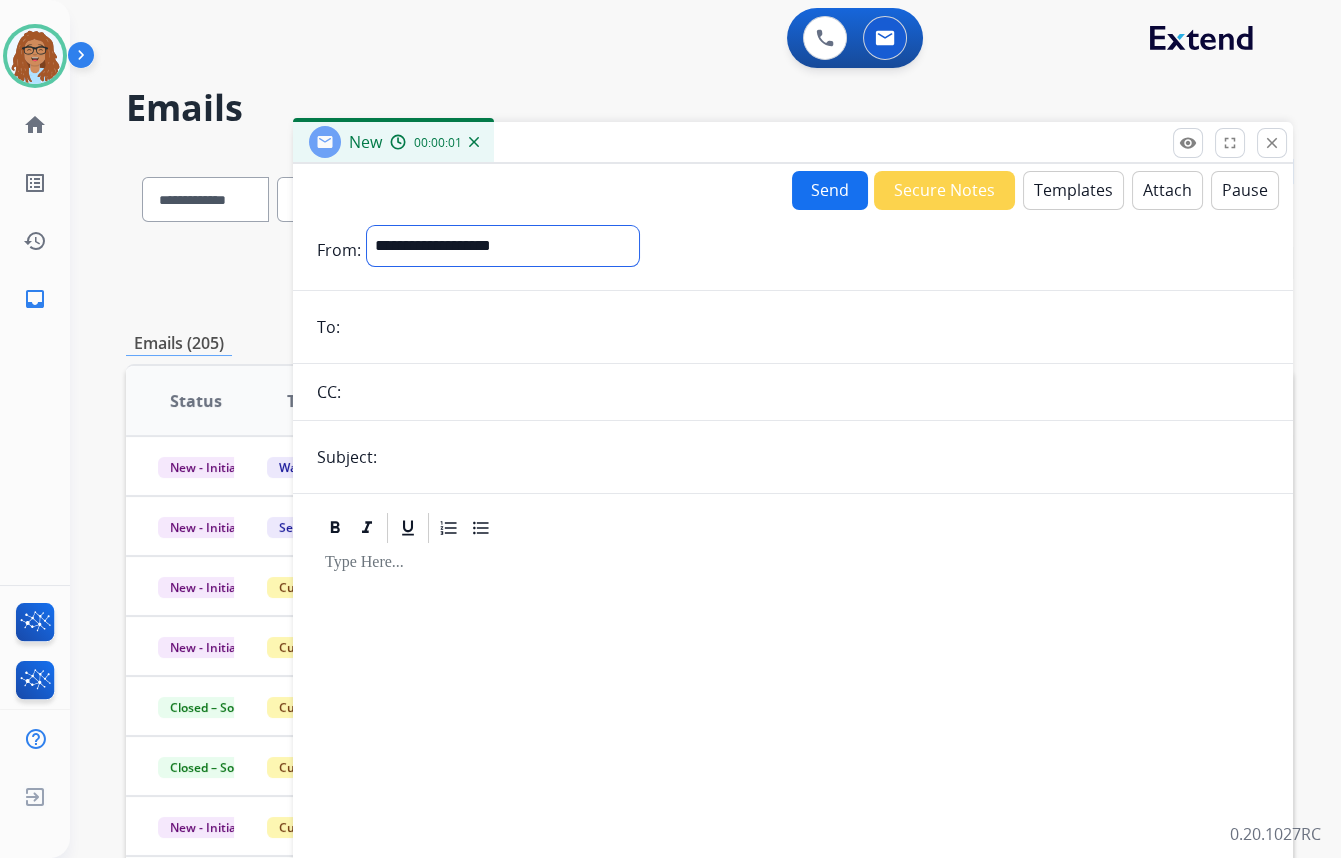 click on "**********" at bounding box center [503, 246] 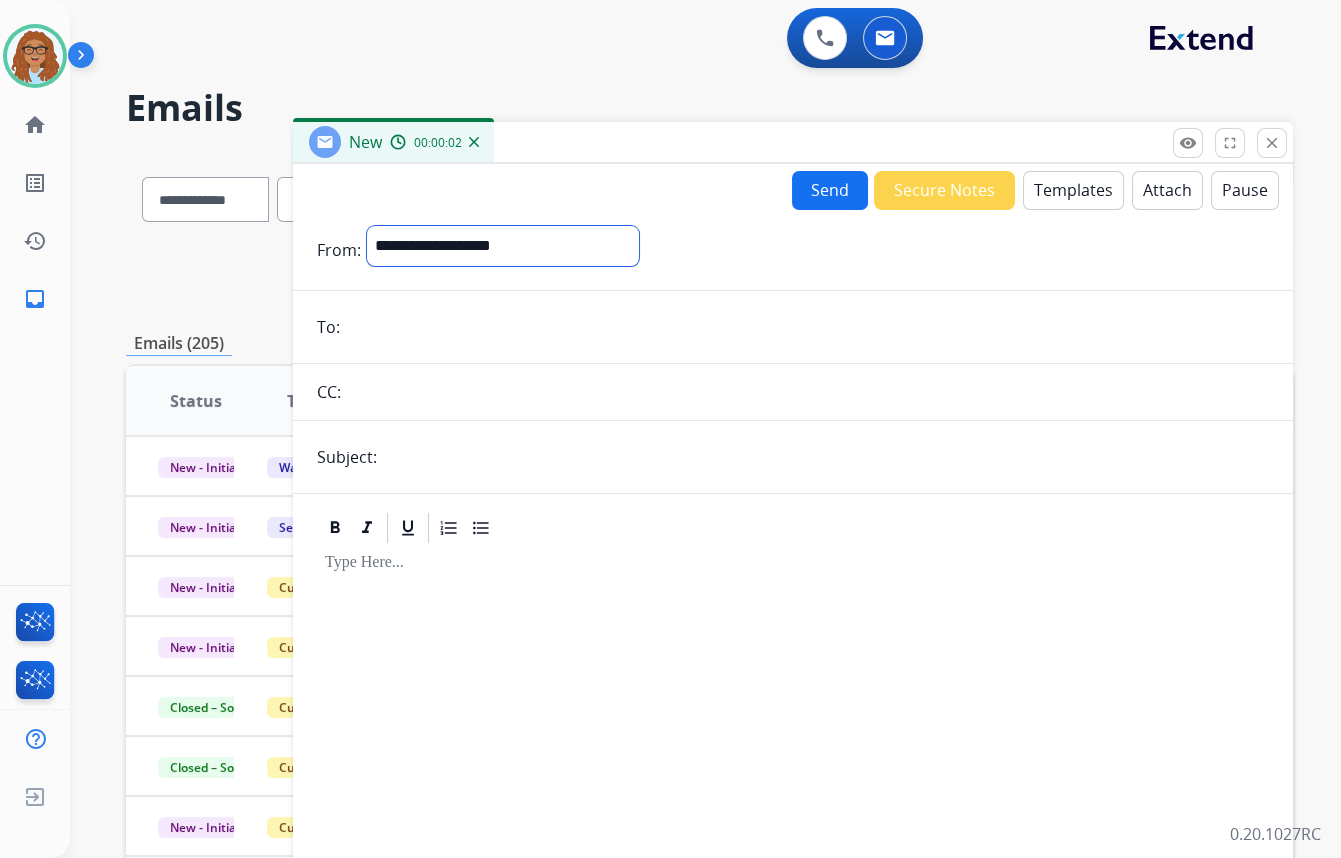 drag, startPoint x: 499, startPoint y: 243, endPoint x: 493, endPoint y: 264, distance: 21.84033 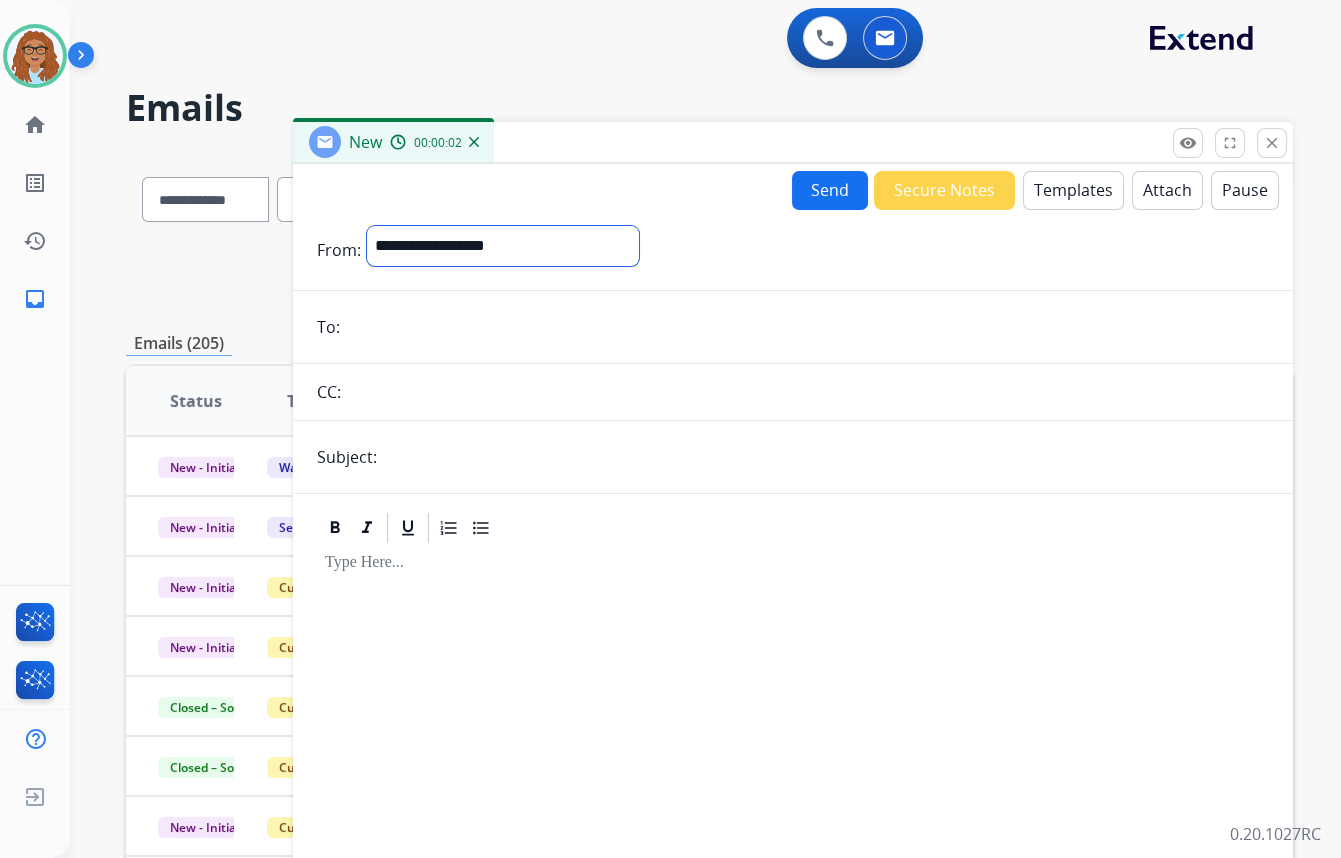 click on "**********" at bounding box center (503, 246) 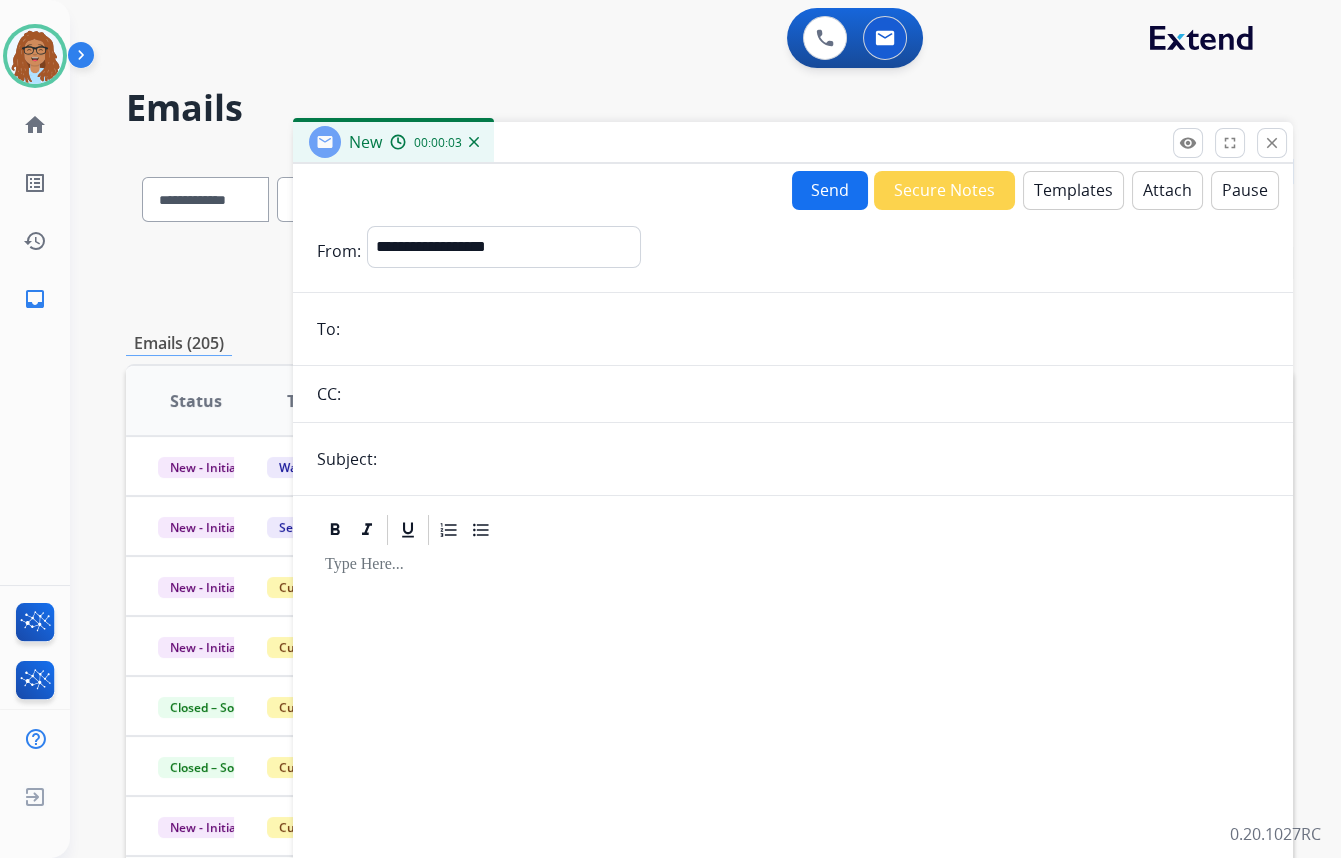click on "**********" at bounding box center (793, 556) 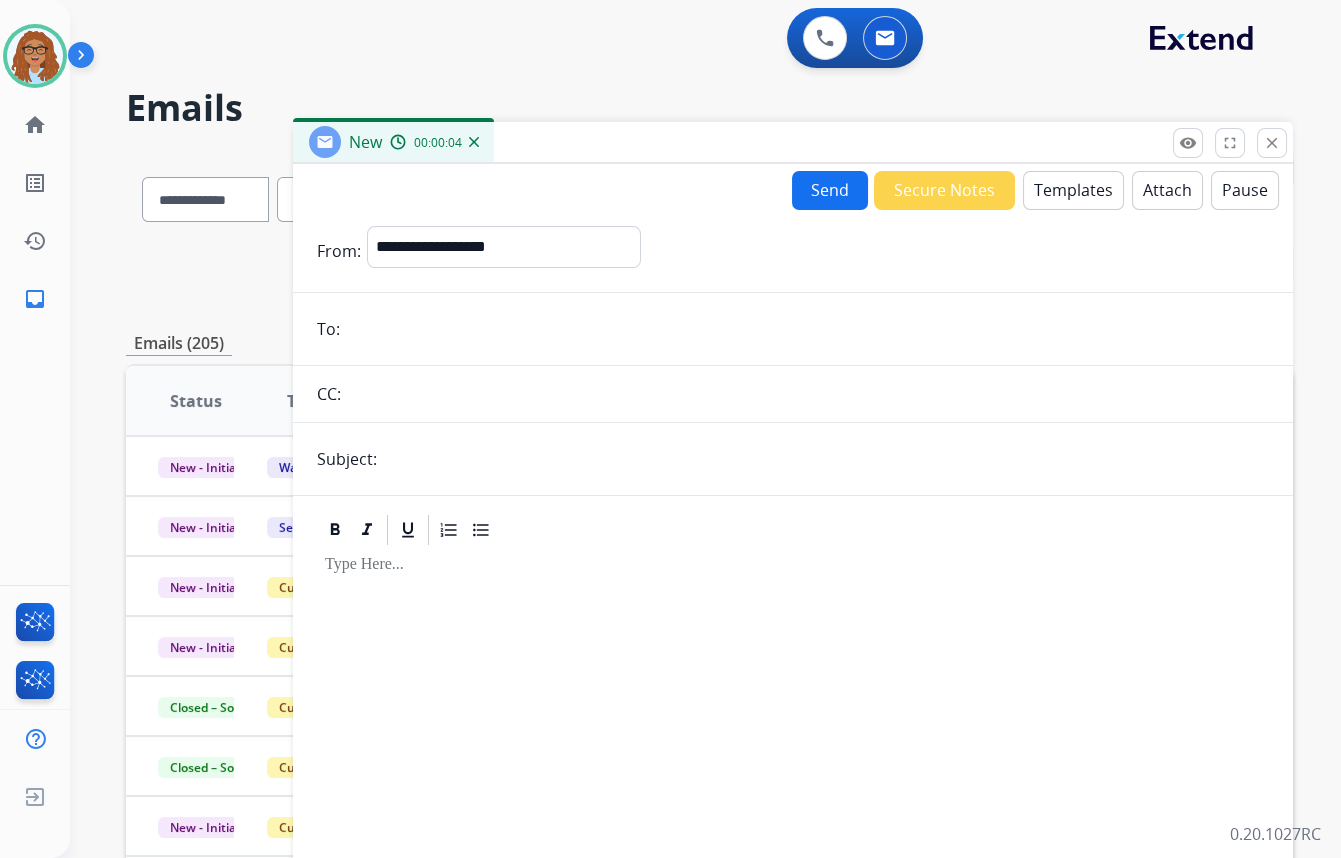 paste on "**********" 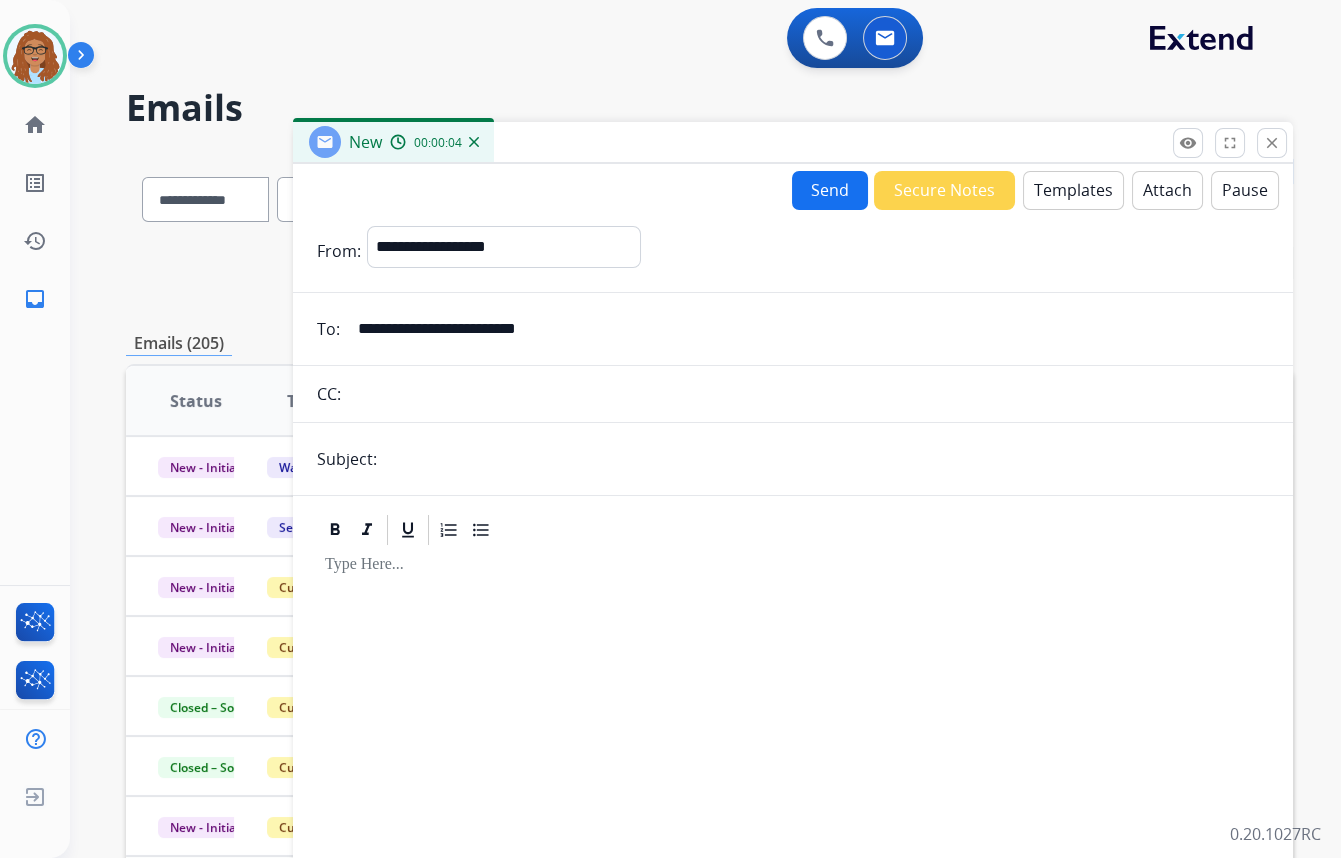 type on "**********" 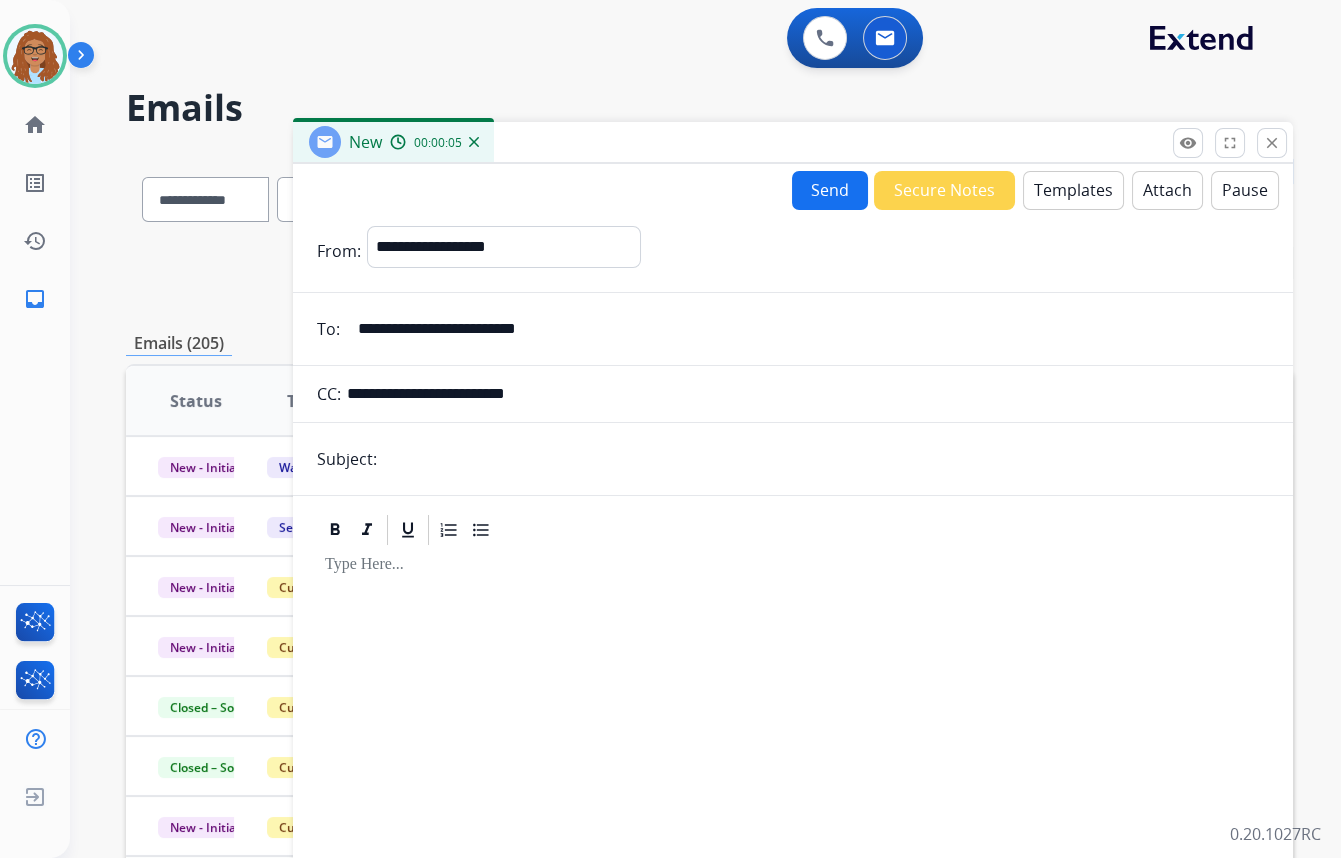 type on "**********" 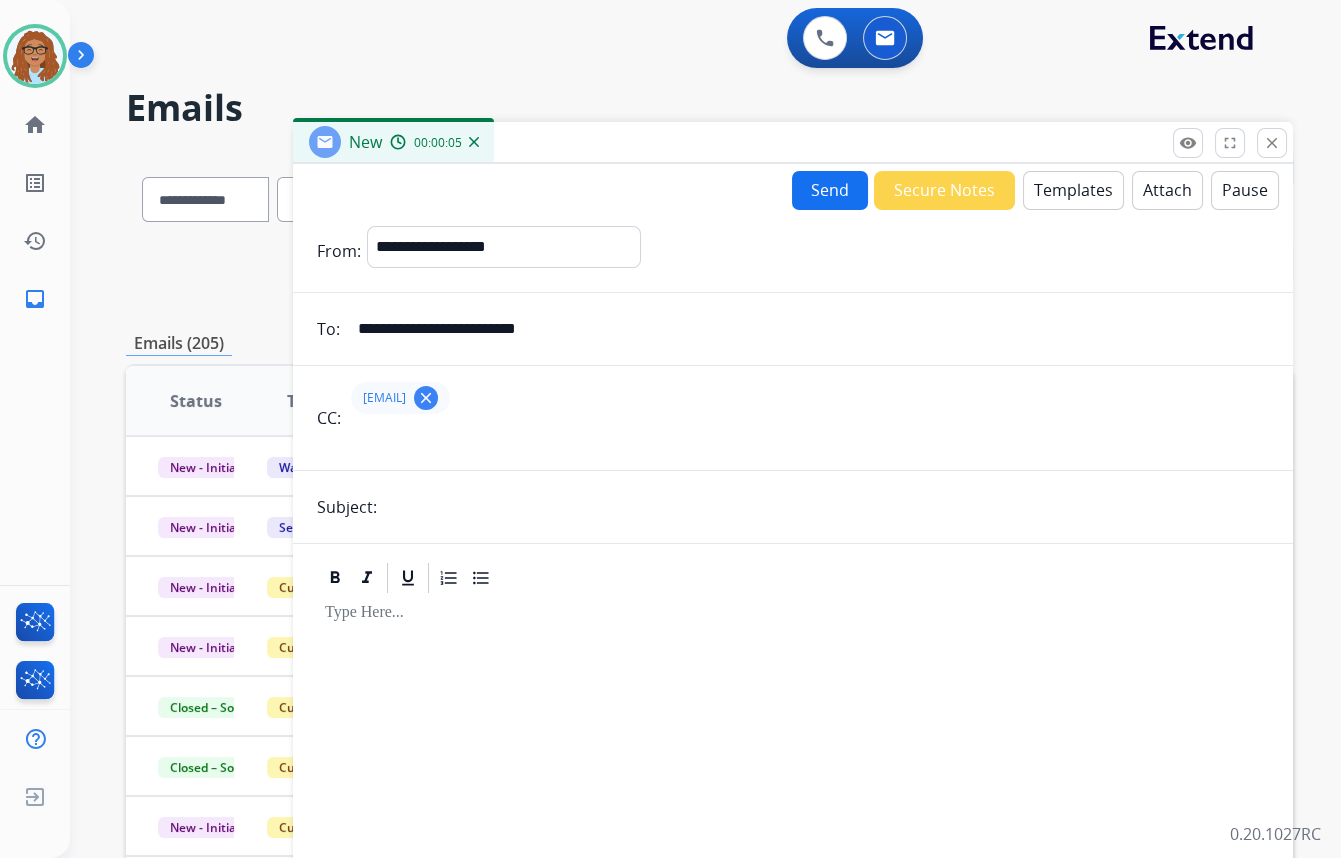 drag, startPoint x: 426, startPoint y: 477, endPoint x: 451, endPoint y: 479, distance: 25.079872 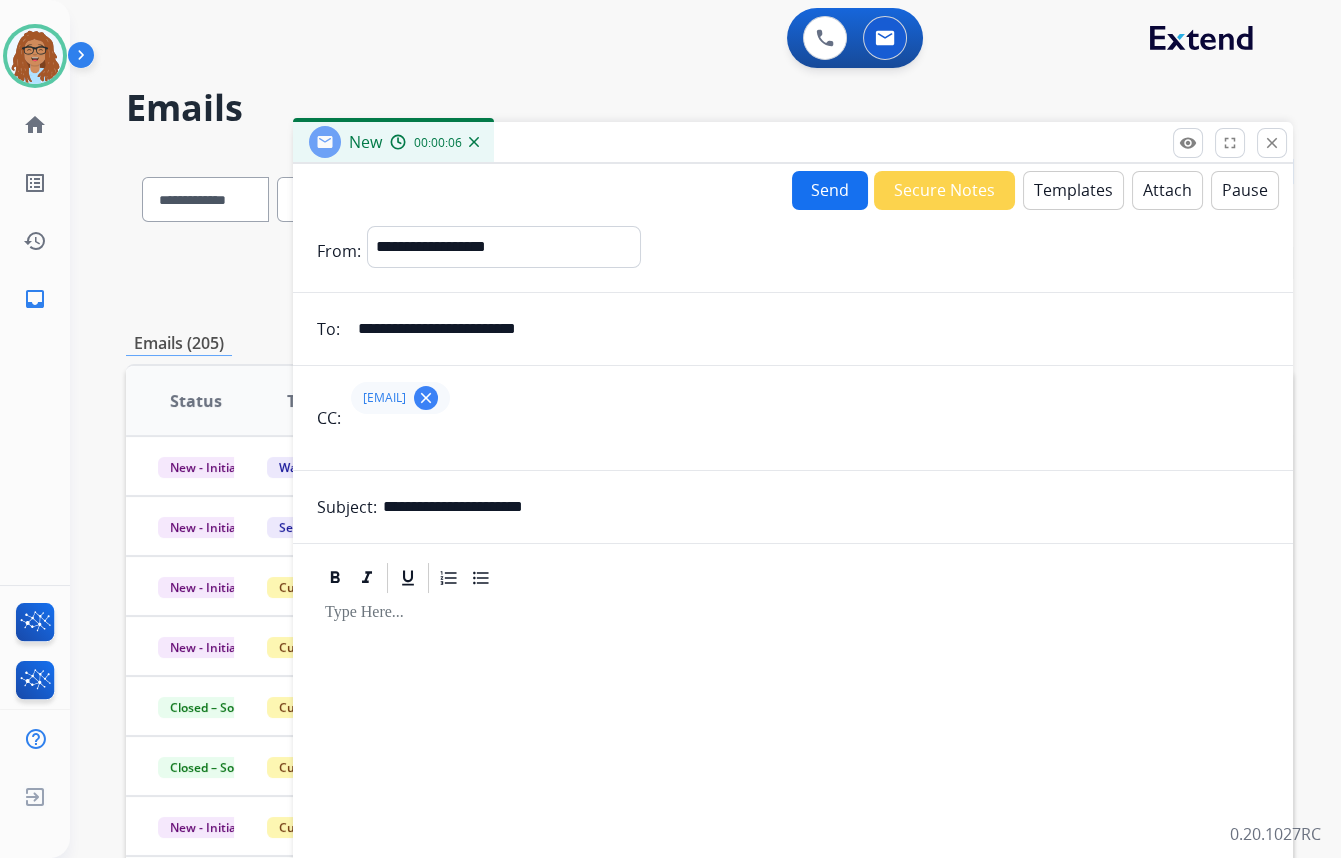 drag, startPoint x: 567, startPoint y: 508, endPoint x: 349, endPoint y: 513, distance: 218.05733 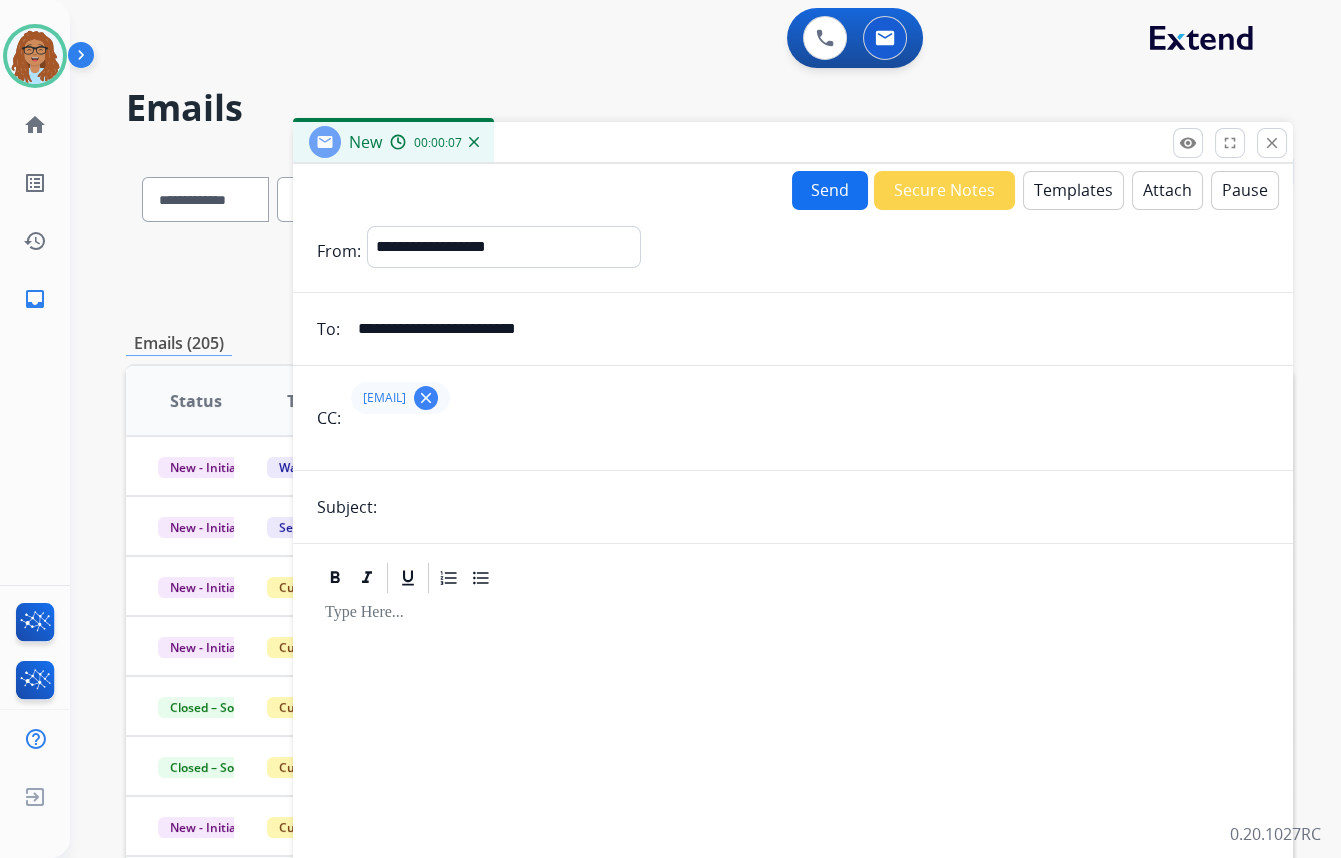 click at bounding box center [826, 507] 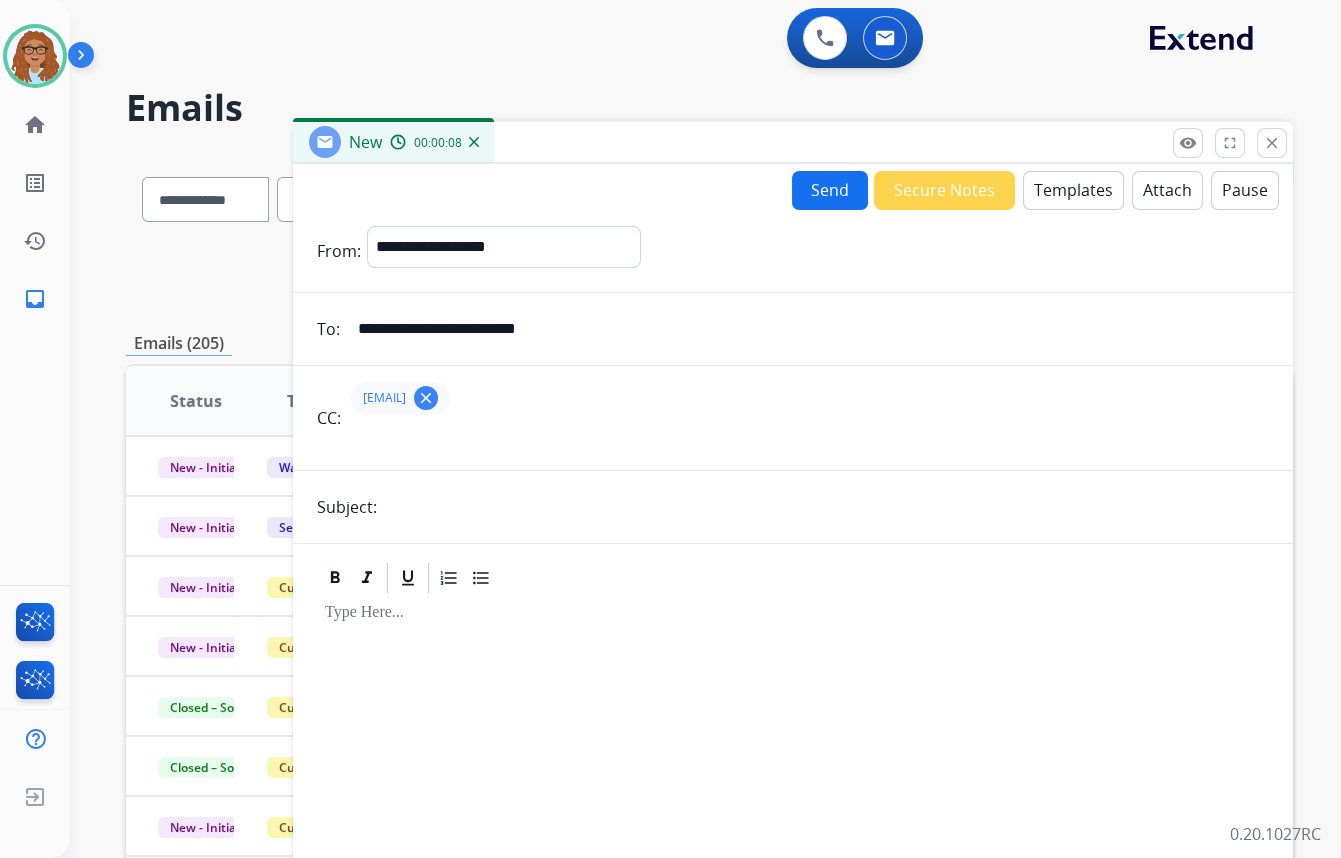 type on "*********" 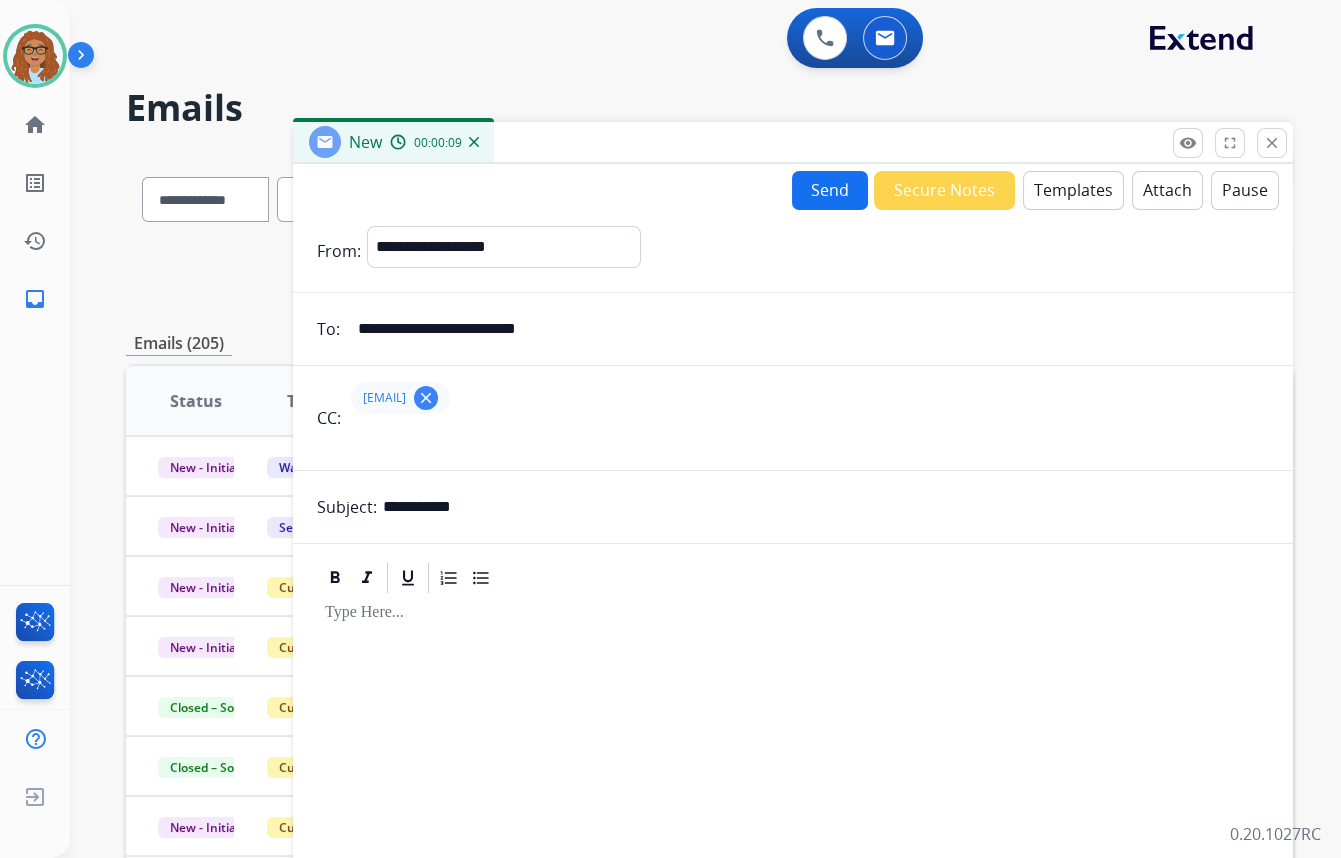 click on "Templates" at bounding box center [1073, 190] 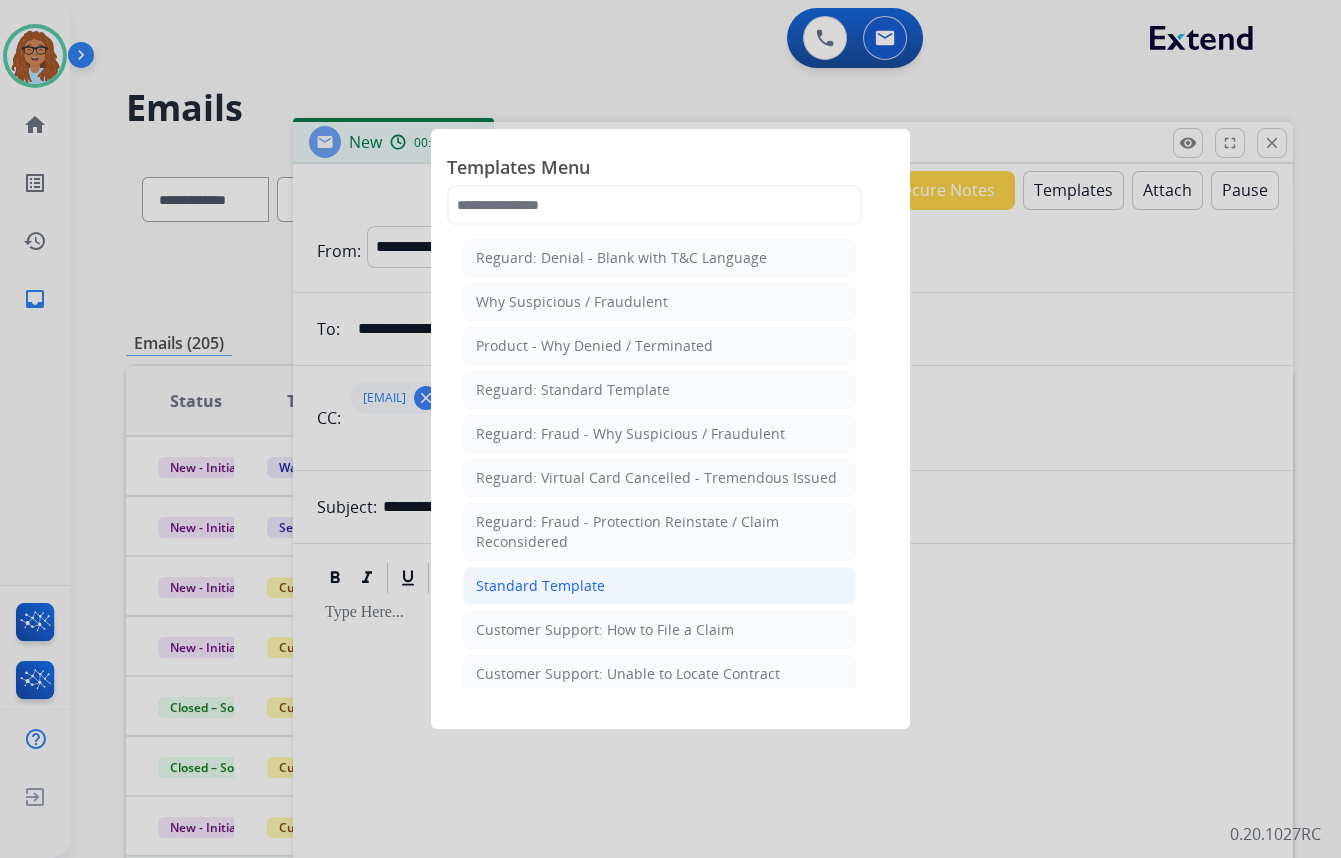 click on "Standard Template" 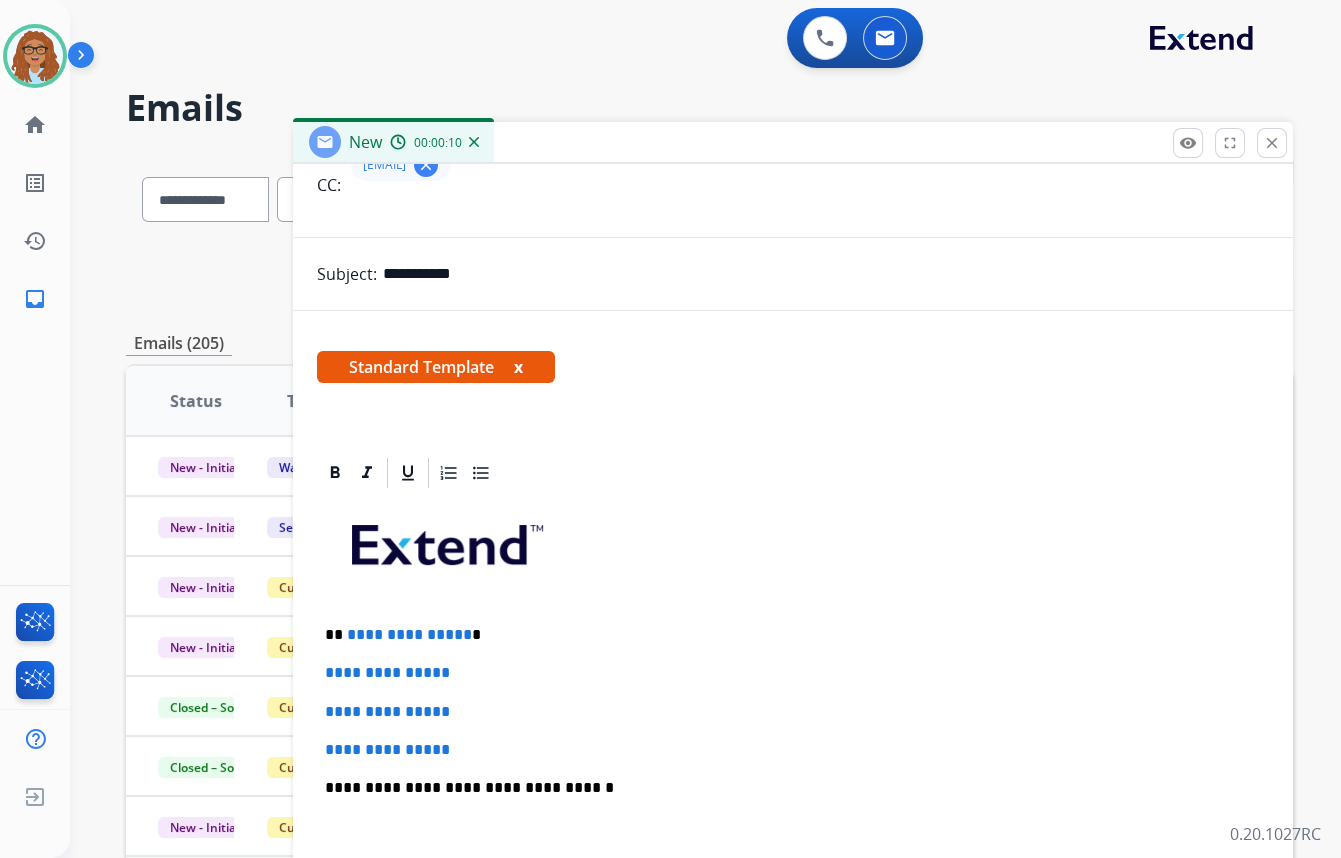 scroll, scrollTop: 272, scrollLeft: 0, axis: vertical 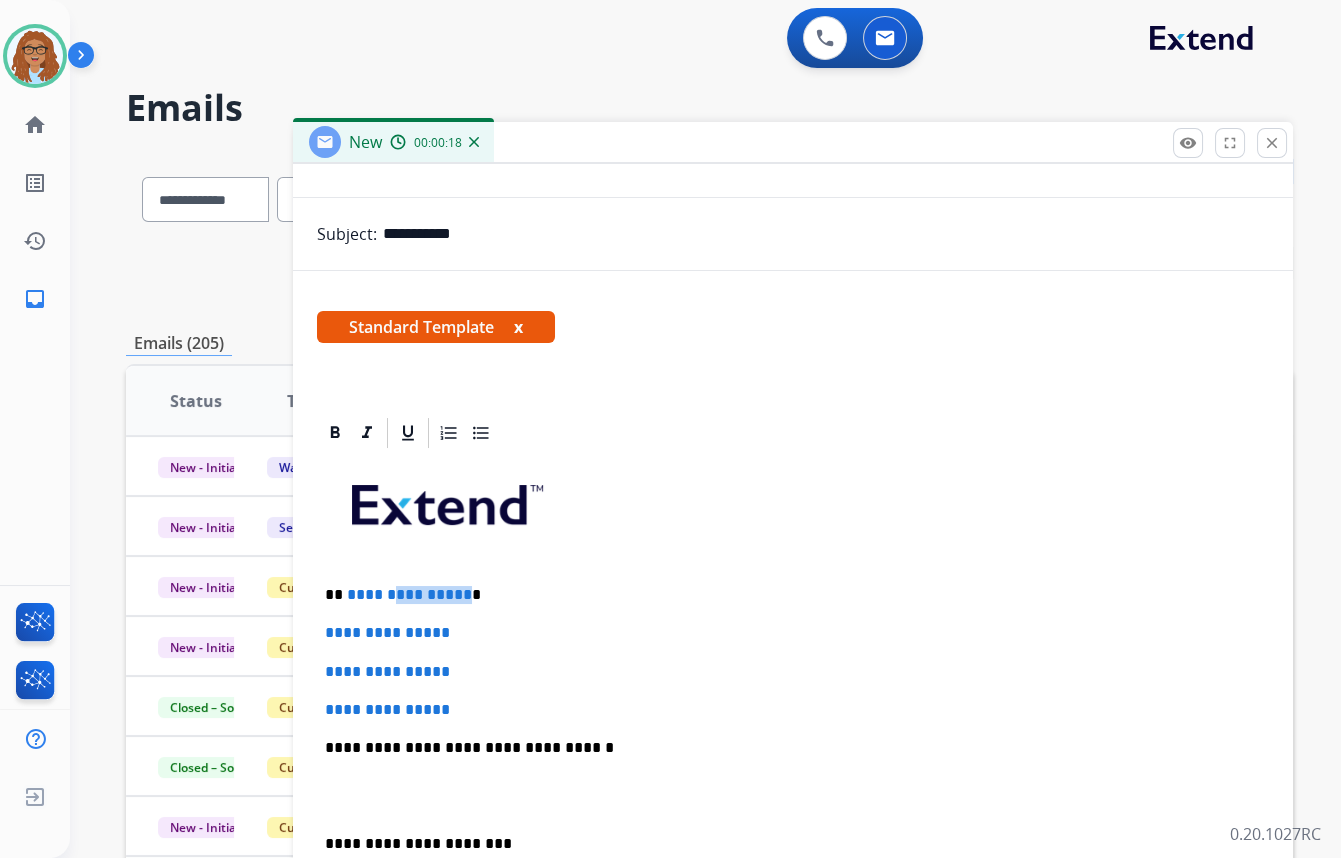 drag, startPoint x: 449, startPoint y: 587, endPoint x: 395, endPoint y: 590, distance: 54.08327 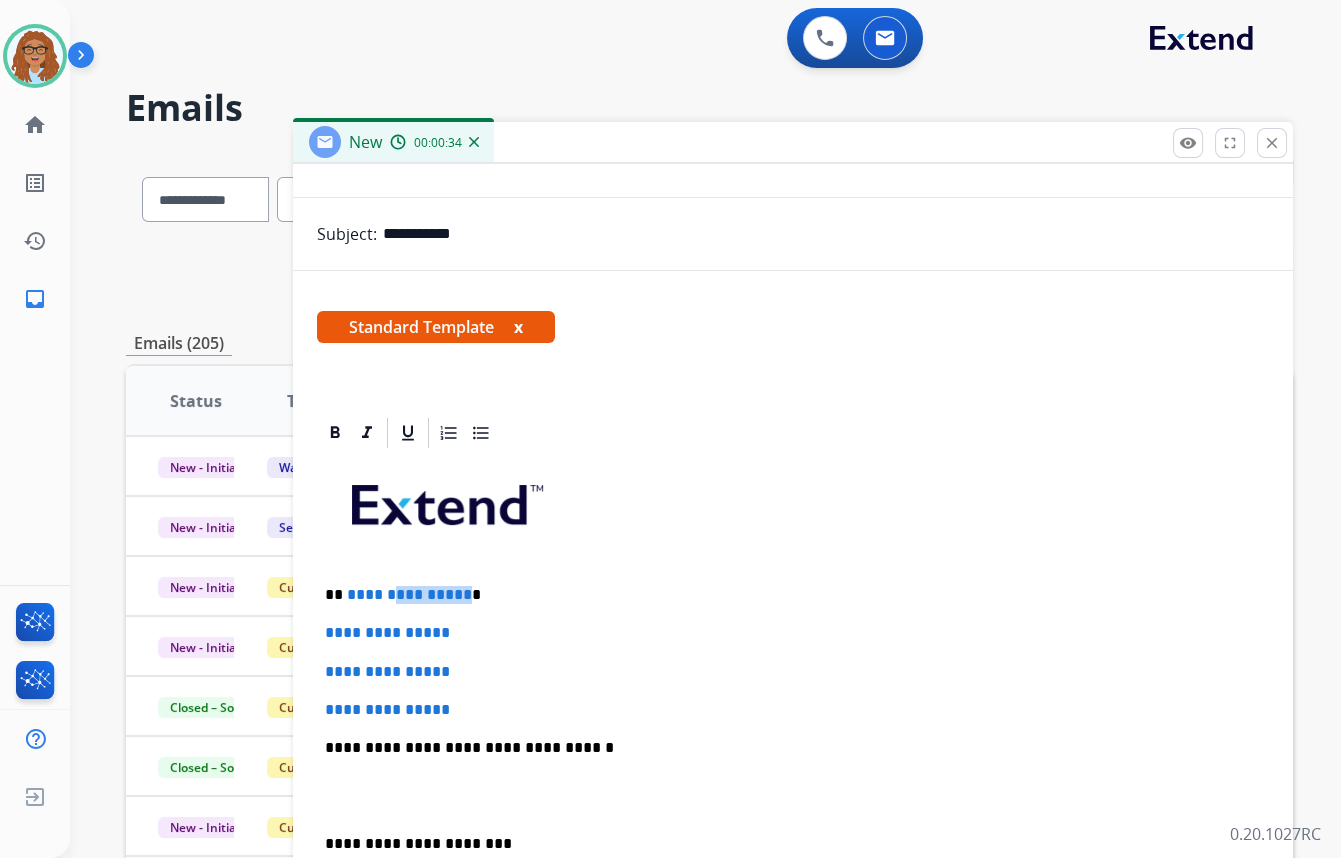 click on "**********" at bounding box center [793, 795] 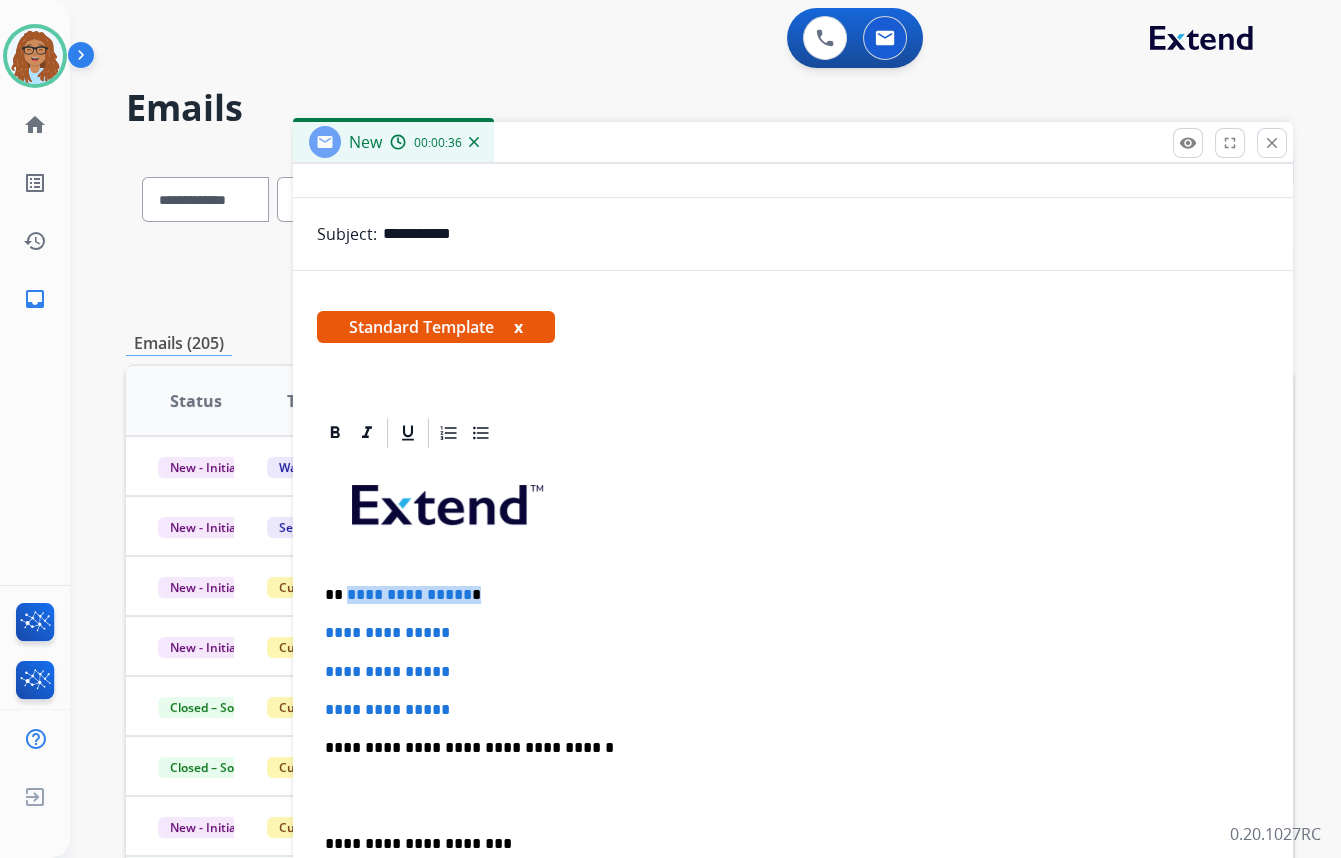 drag, startPoint x: 462, startPoint y: 583, endPoint x: 345, endPoint y: 586, distance: 117.03845 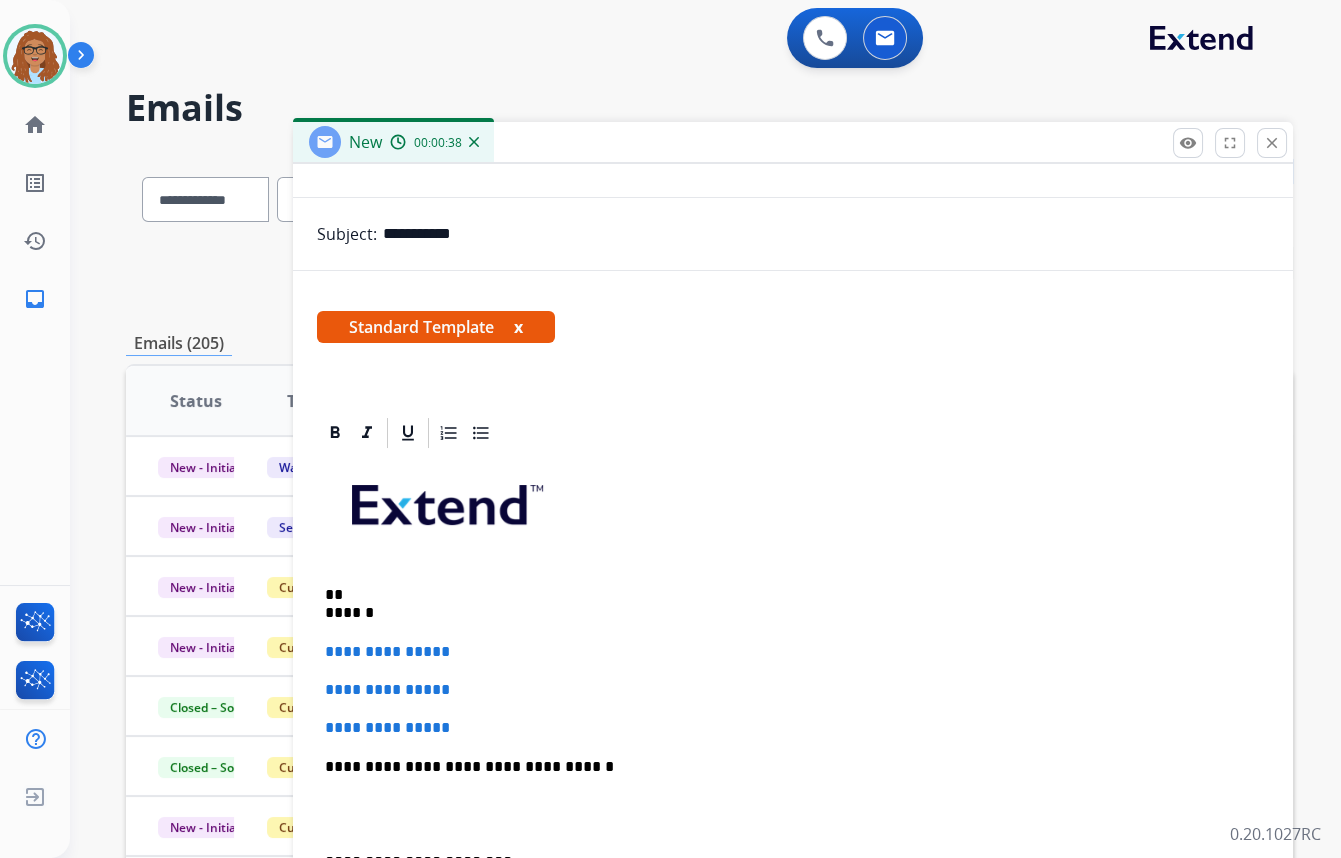 click on "** ******" at bounding box center [785, 604] 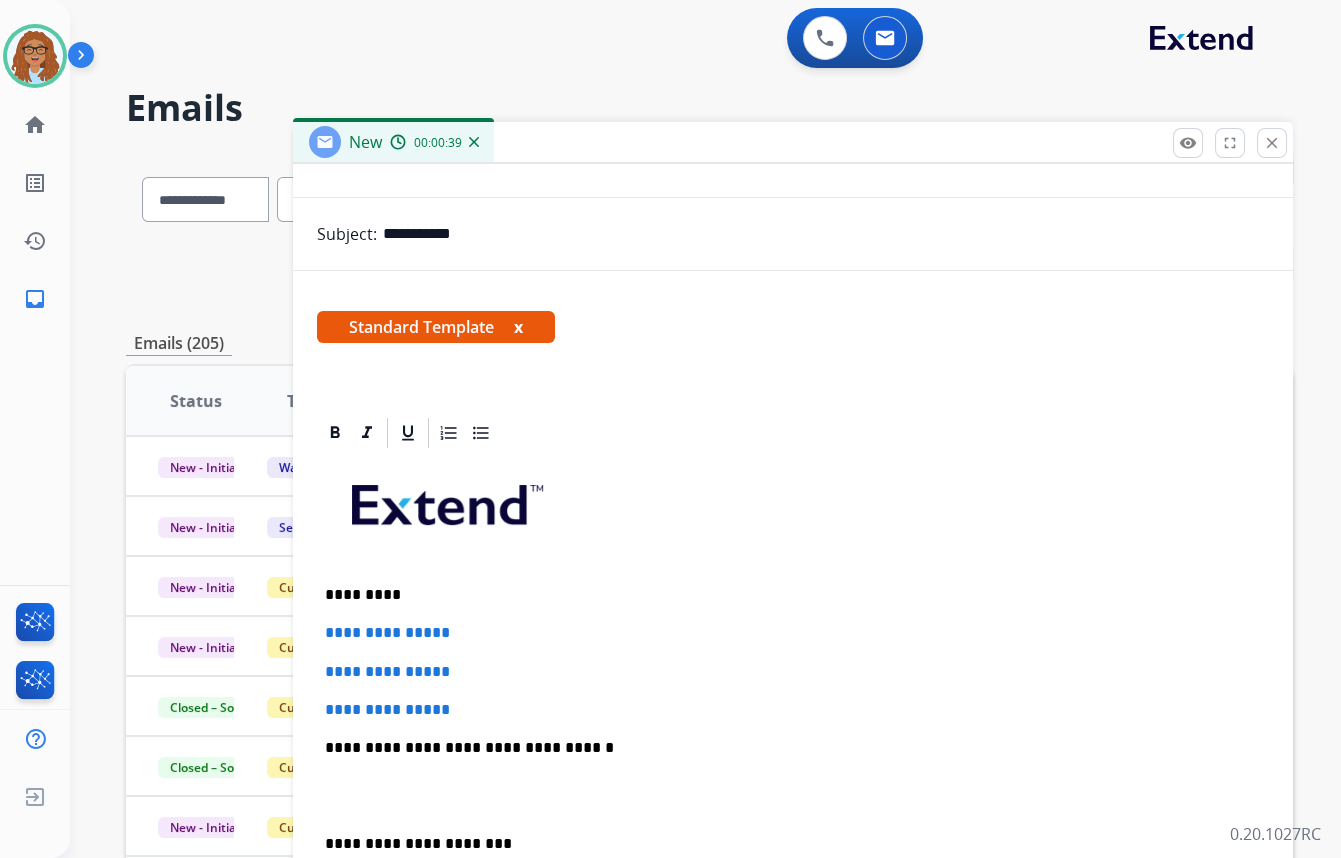 click on "*********" at bounding box center (785, 595) 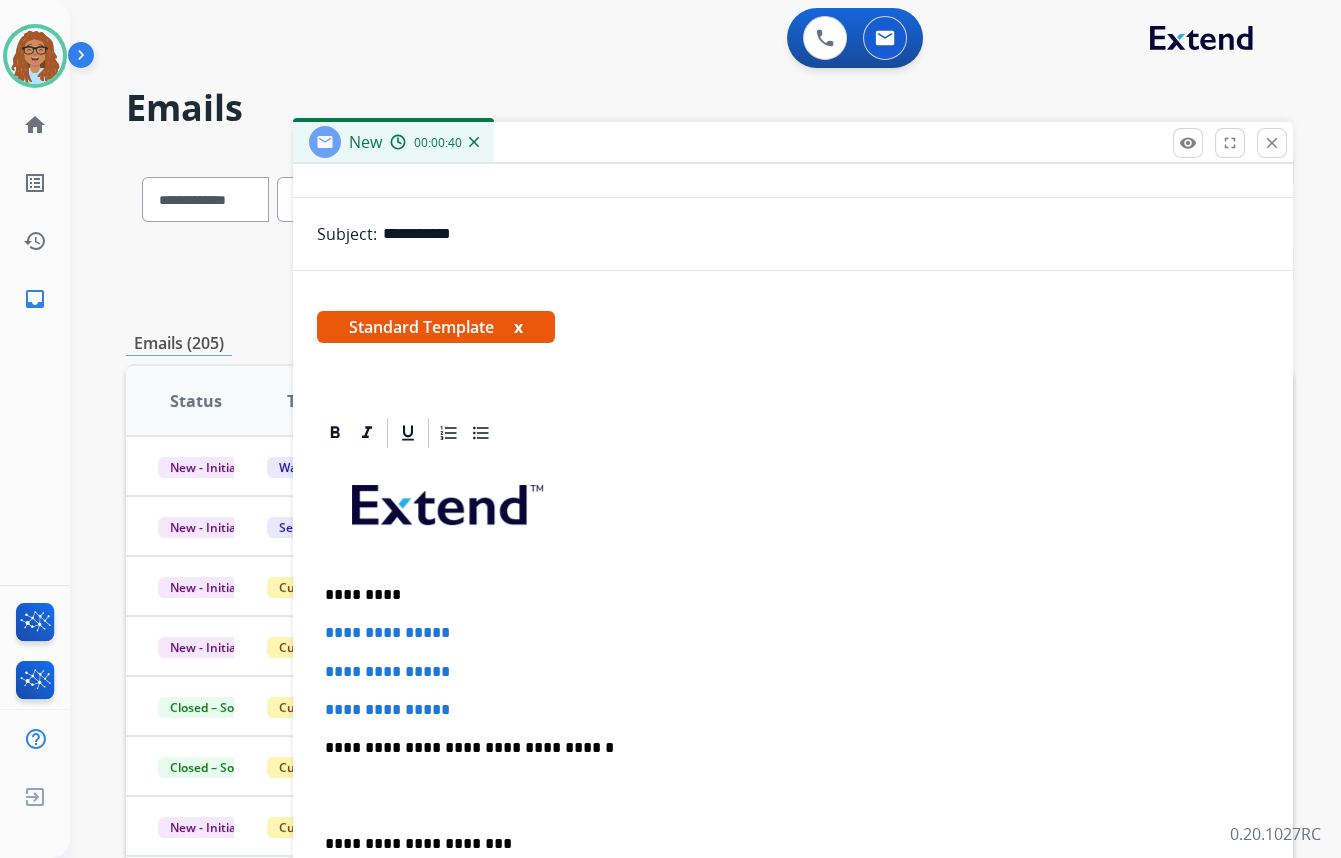 type 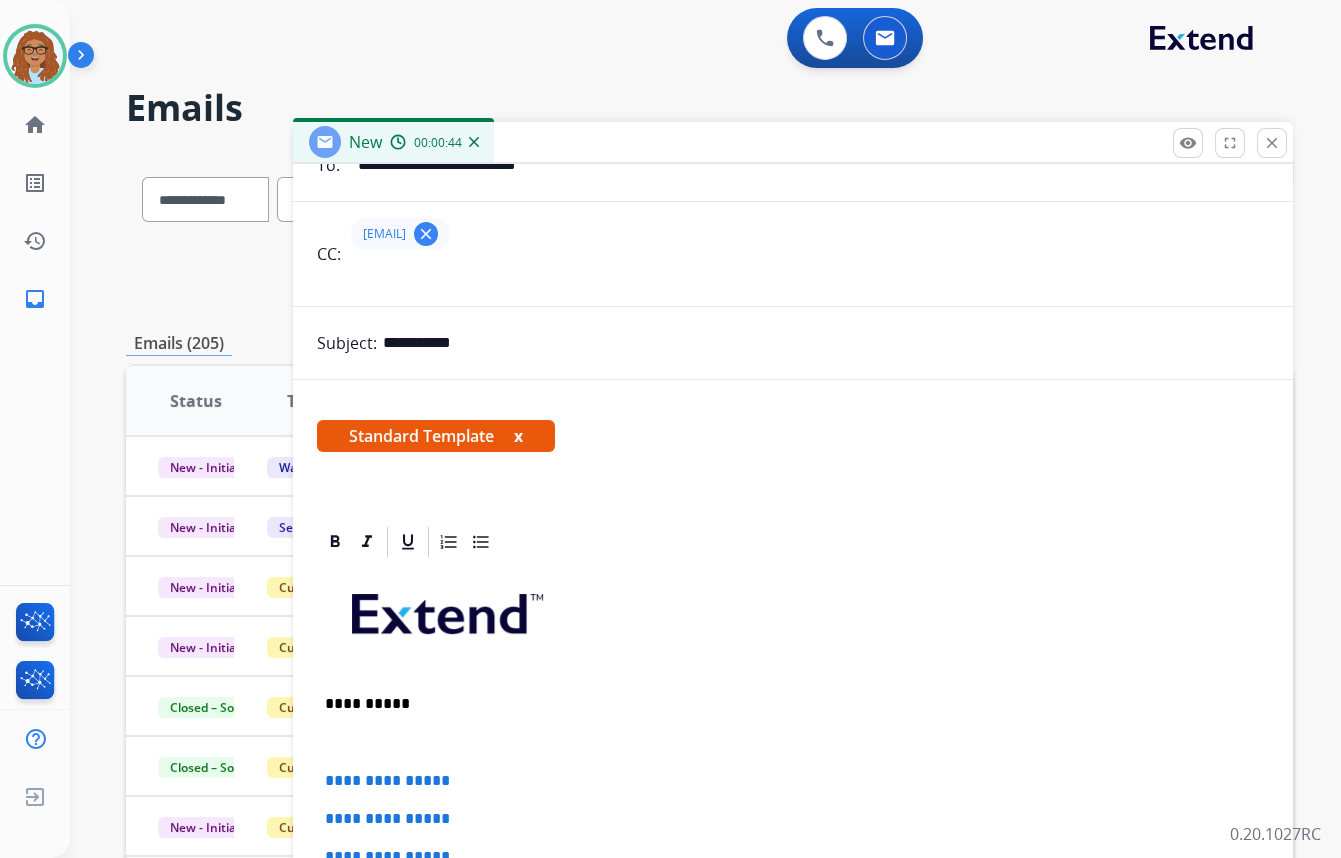 scroll, scrollTop: 181, scrollLeft: 0, axis: vertical 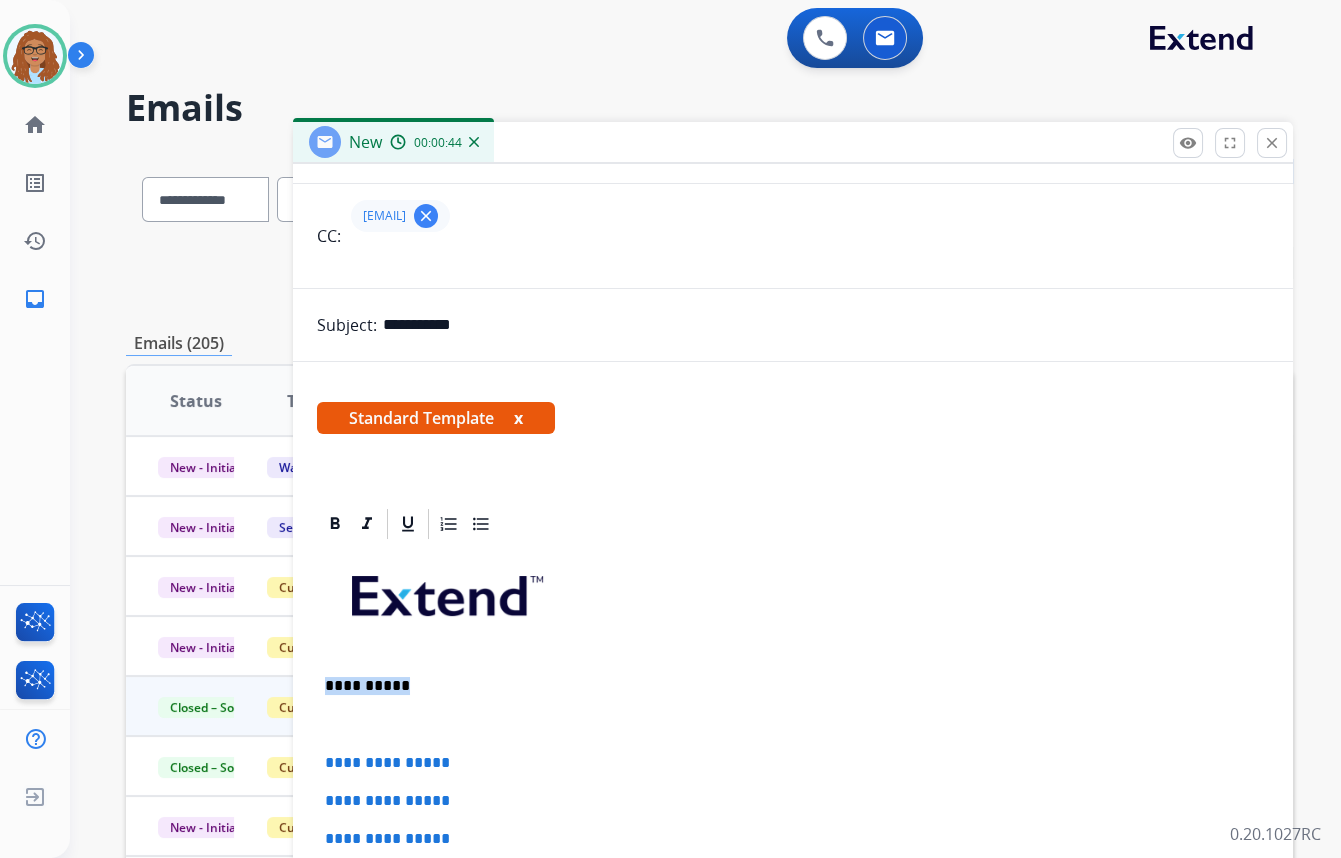 drag, startPoint x: 401, startPoint y: 681, endPoint x: 271, endPoint y: 680, distance: 130.00385 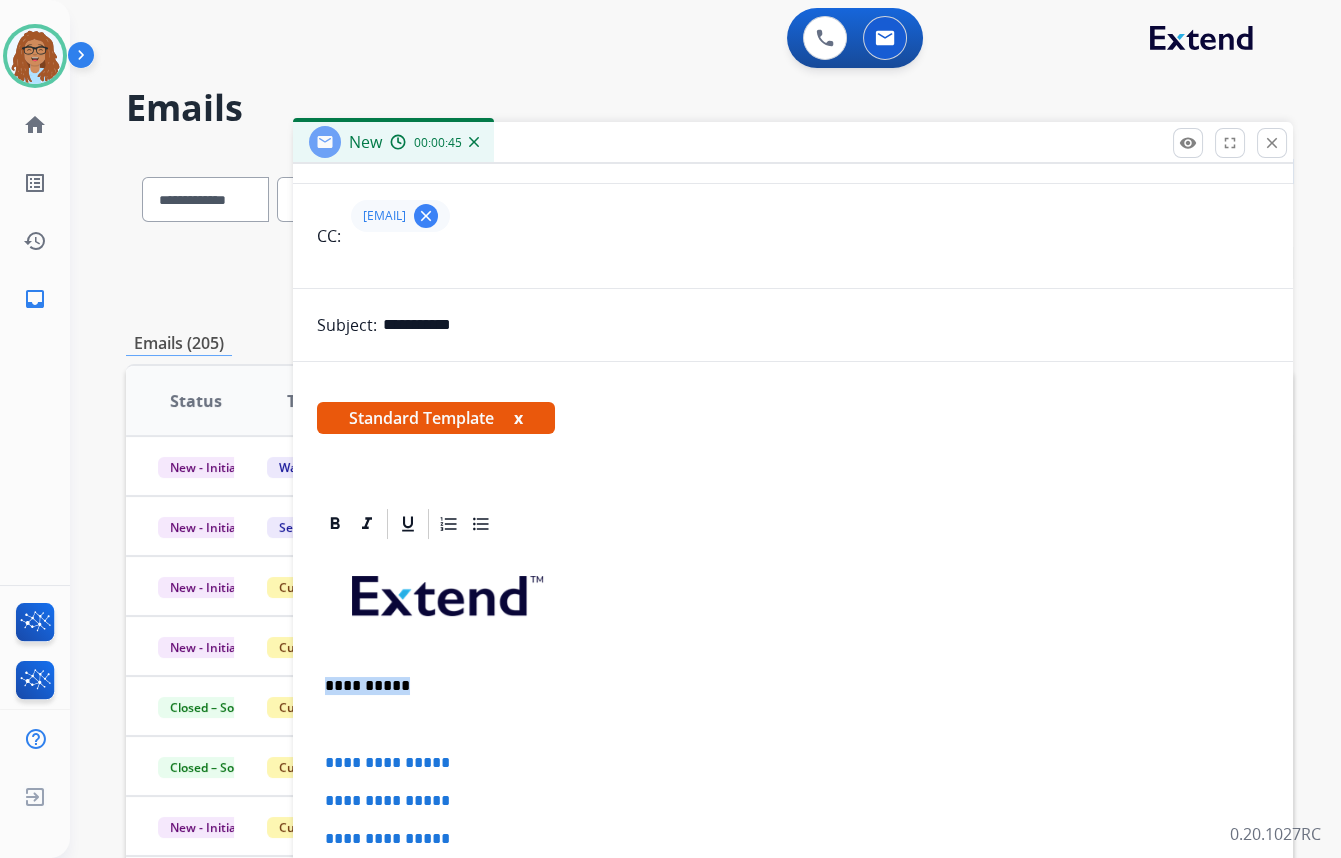 copy on "**********" 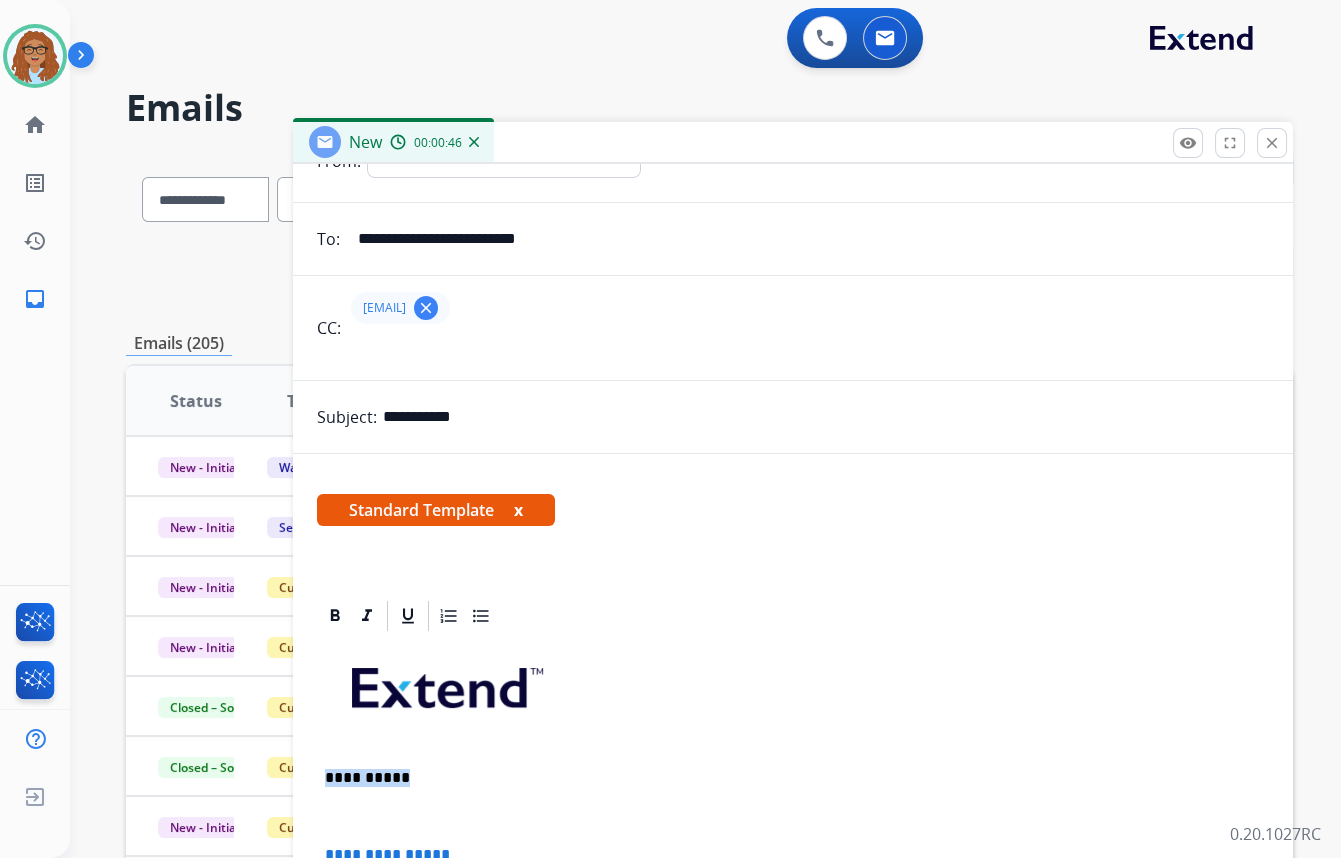 scroll, scrollTop: 0, scrollLeft: 0, axis: both 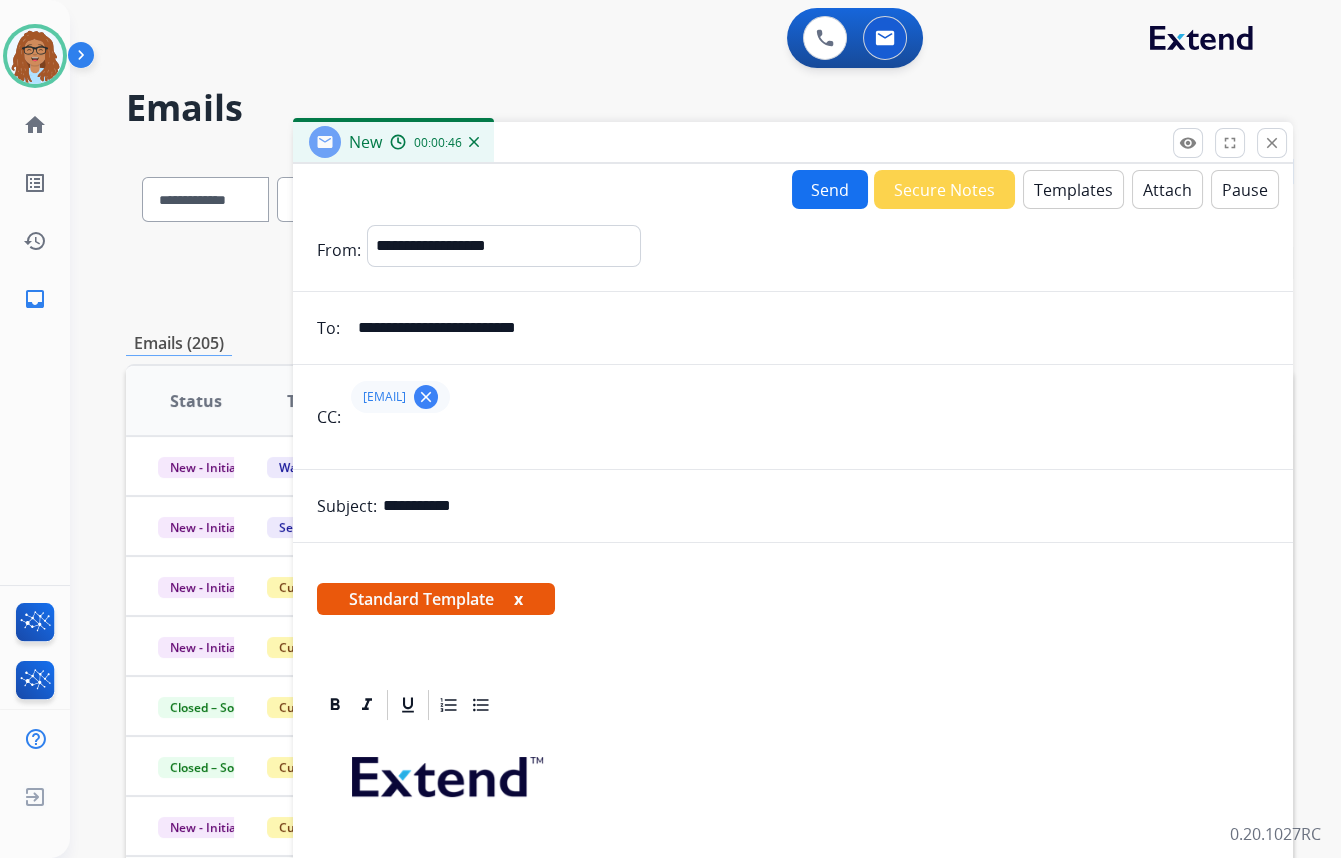 click on "Templates" at bounding box center (1073, 189) 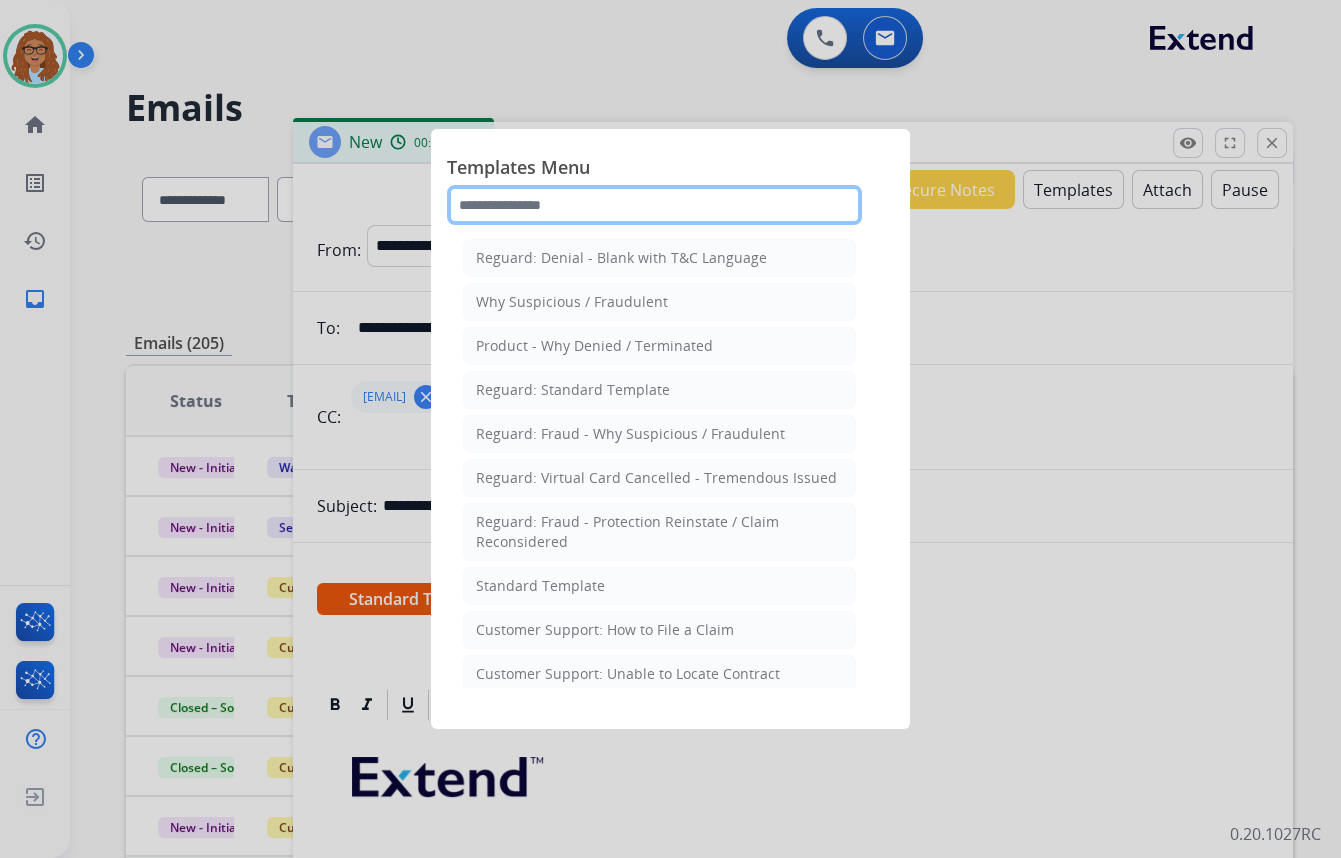 click 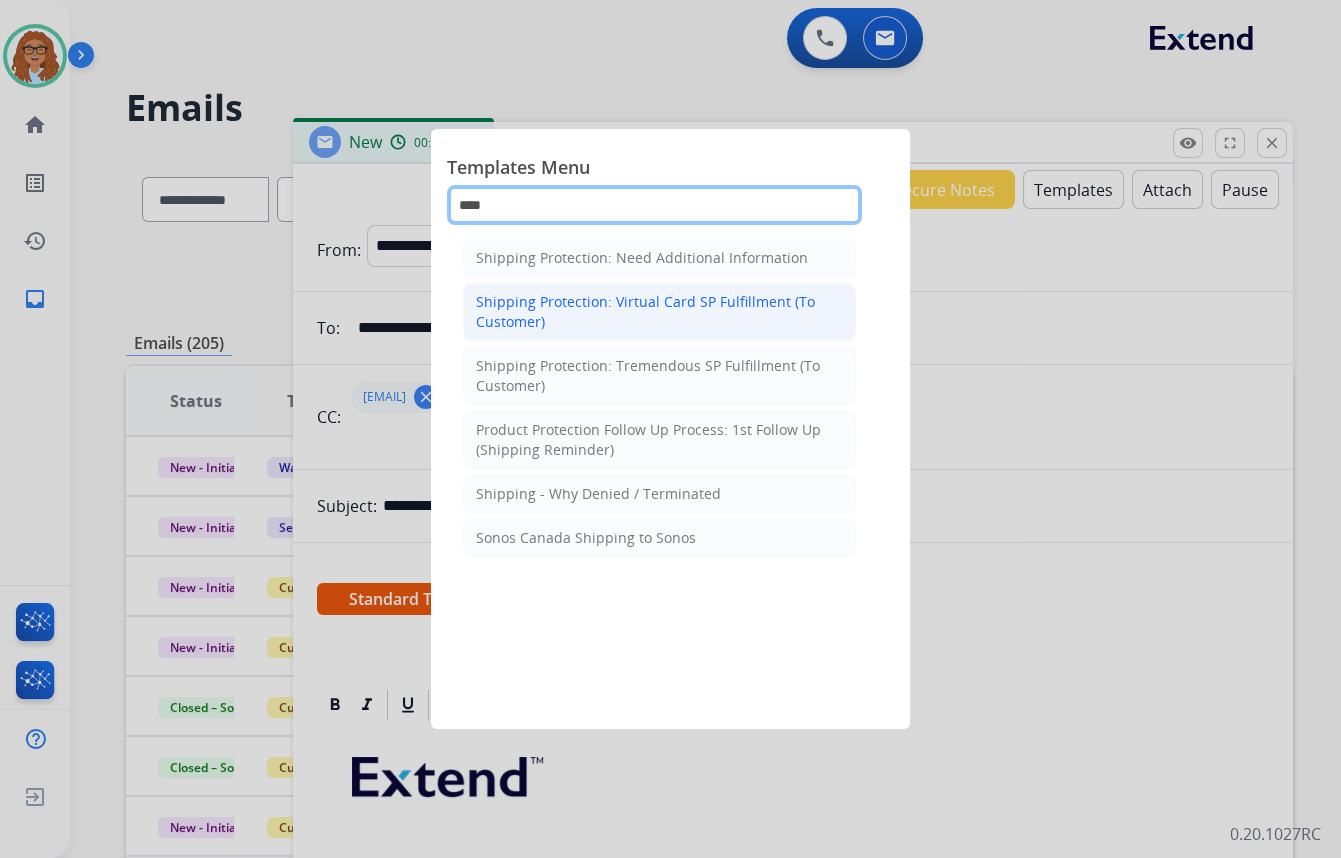 type on "****" 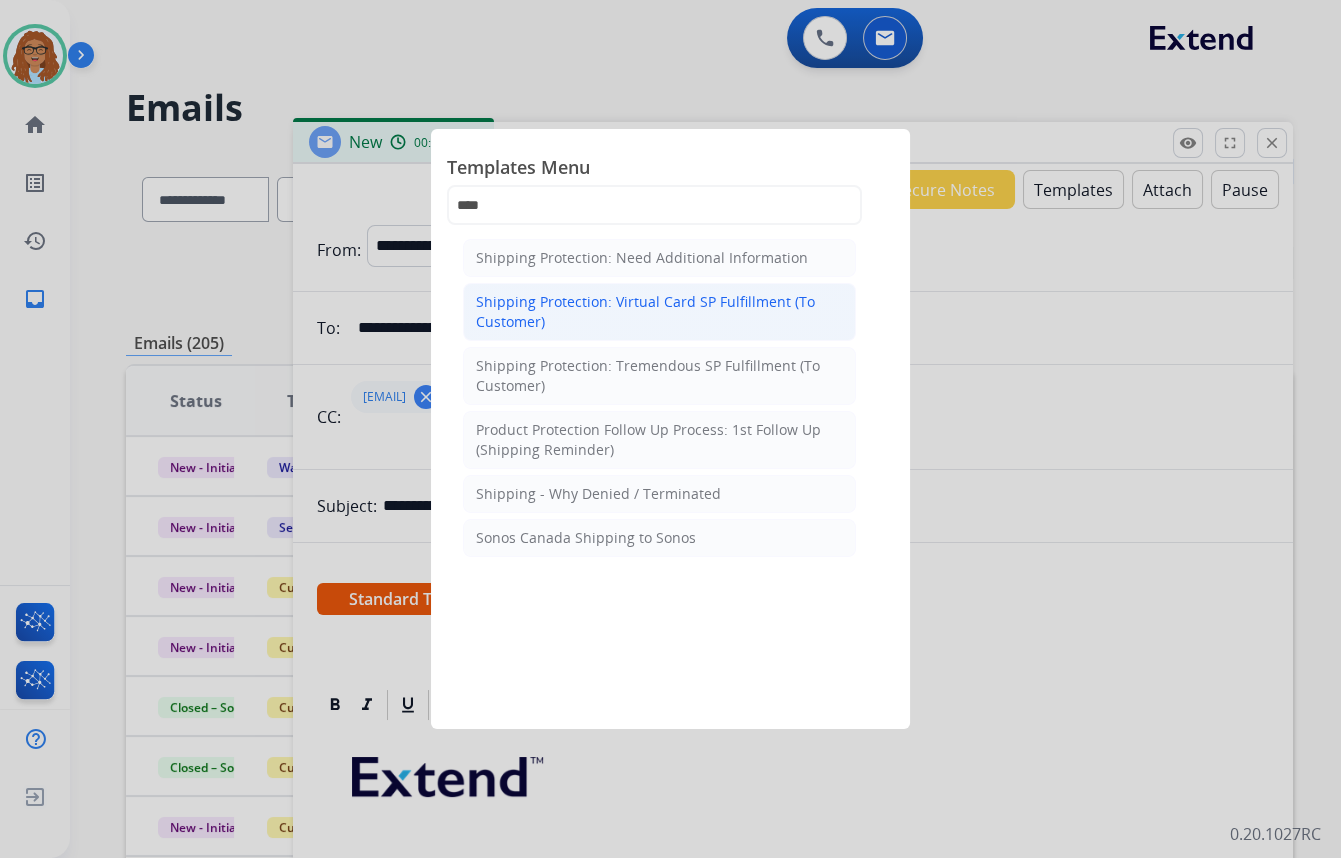 click on "Shipping Protection: Virtual Card SP Fulfillment (To Customer)" 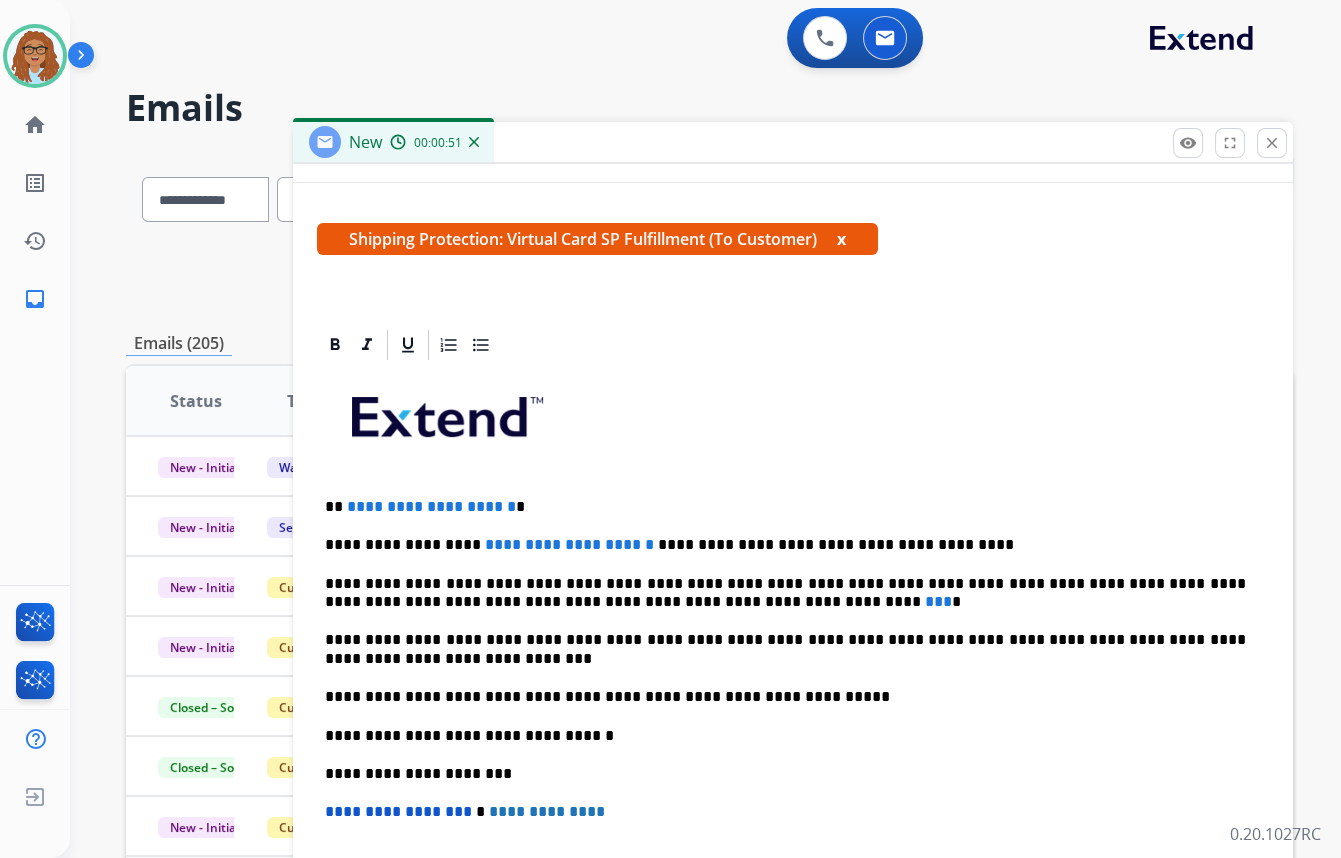 scroll, scrollTop: 363, scrollLeft: 0, axis: vertical 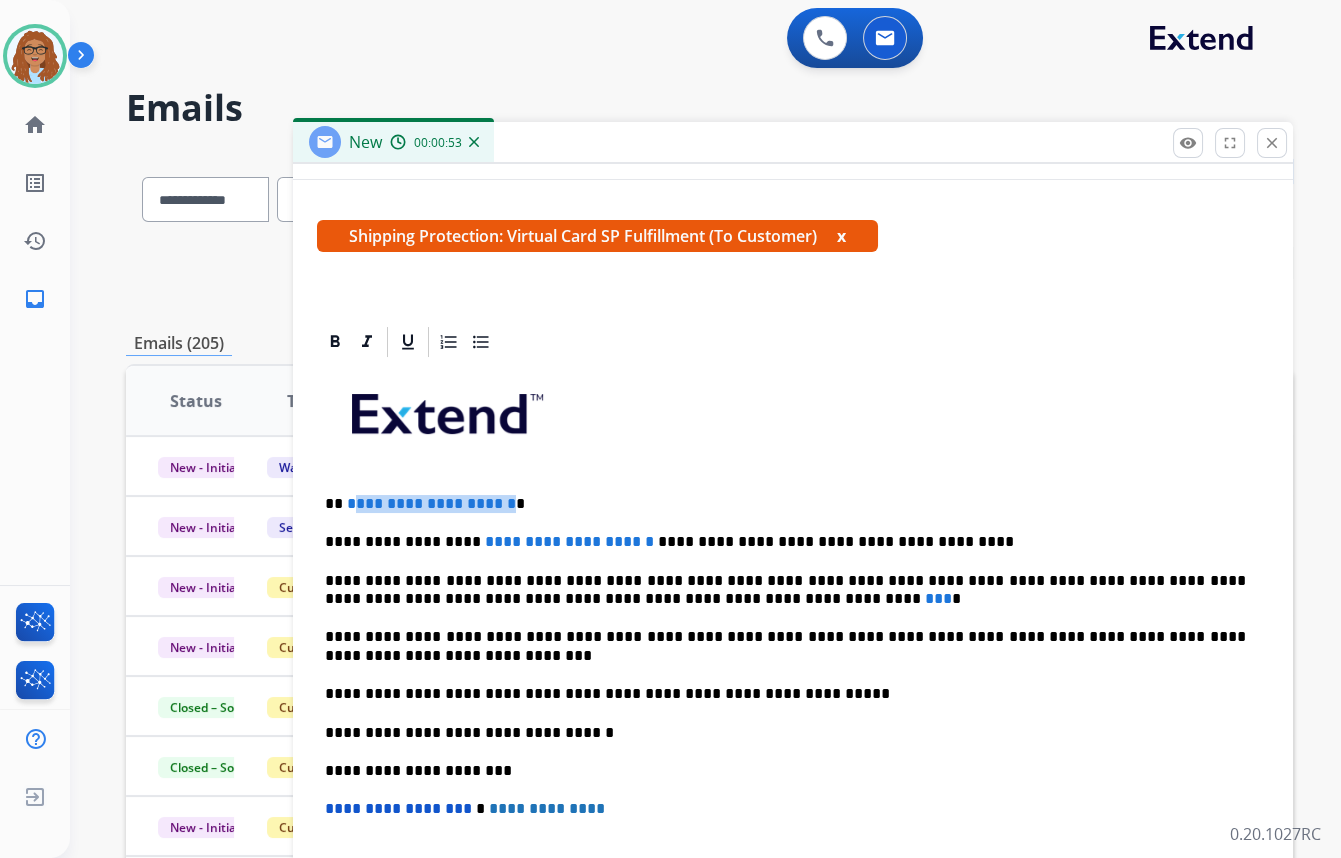 drag, startPoint x: 542, startPoint y: 495, endPoint x: 348, endPoint y: 504, distance: 194.20865 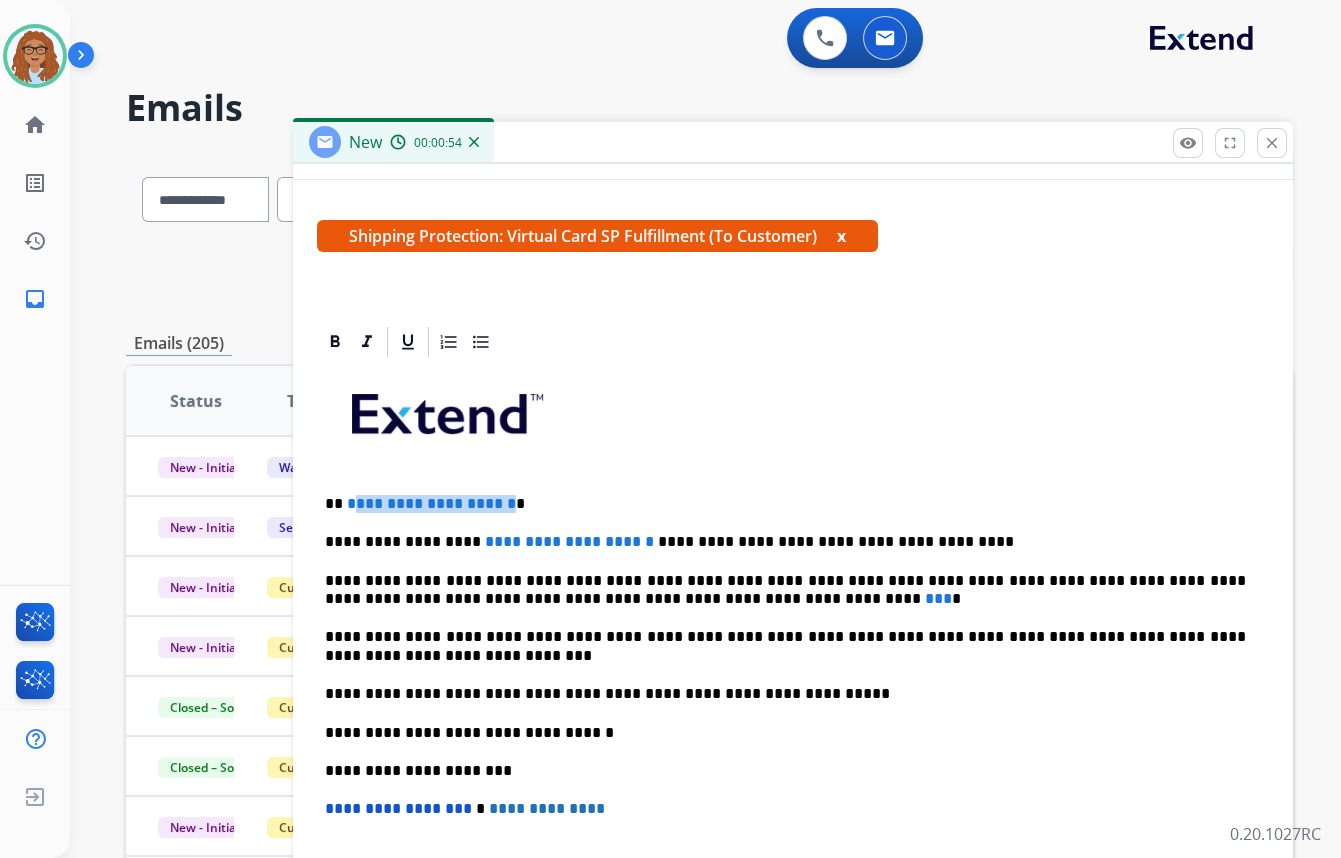 click on "**********" at bounding box center [431, 503] 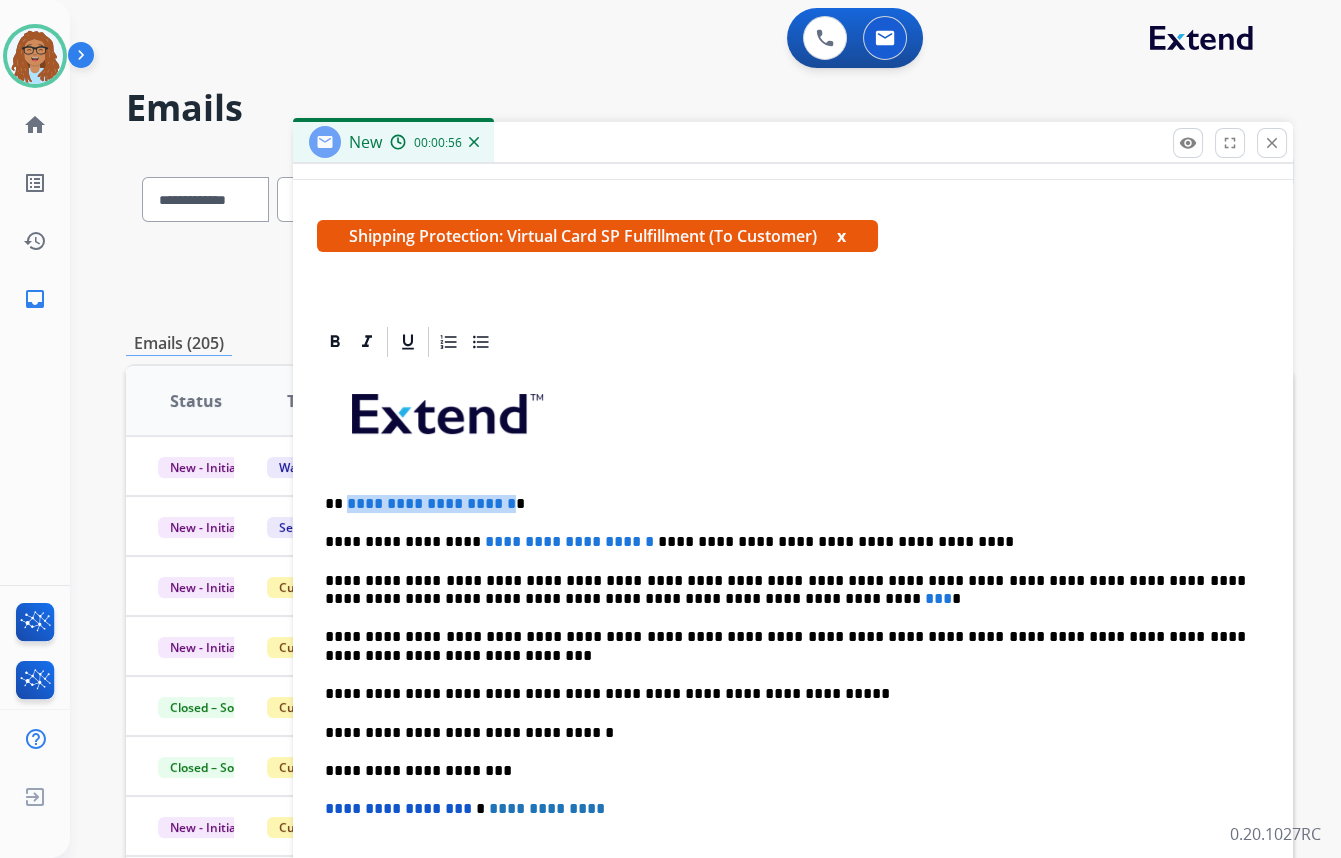 drag, startPoint x: 540, startPoint y: 494, endPoint x: 346, endPoint y: 506, distance: 194.37077 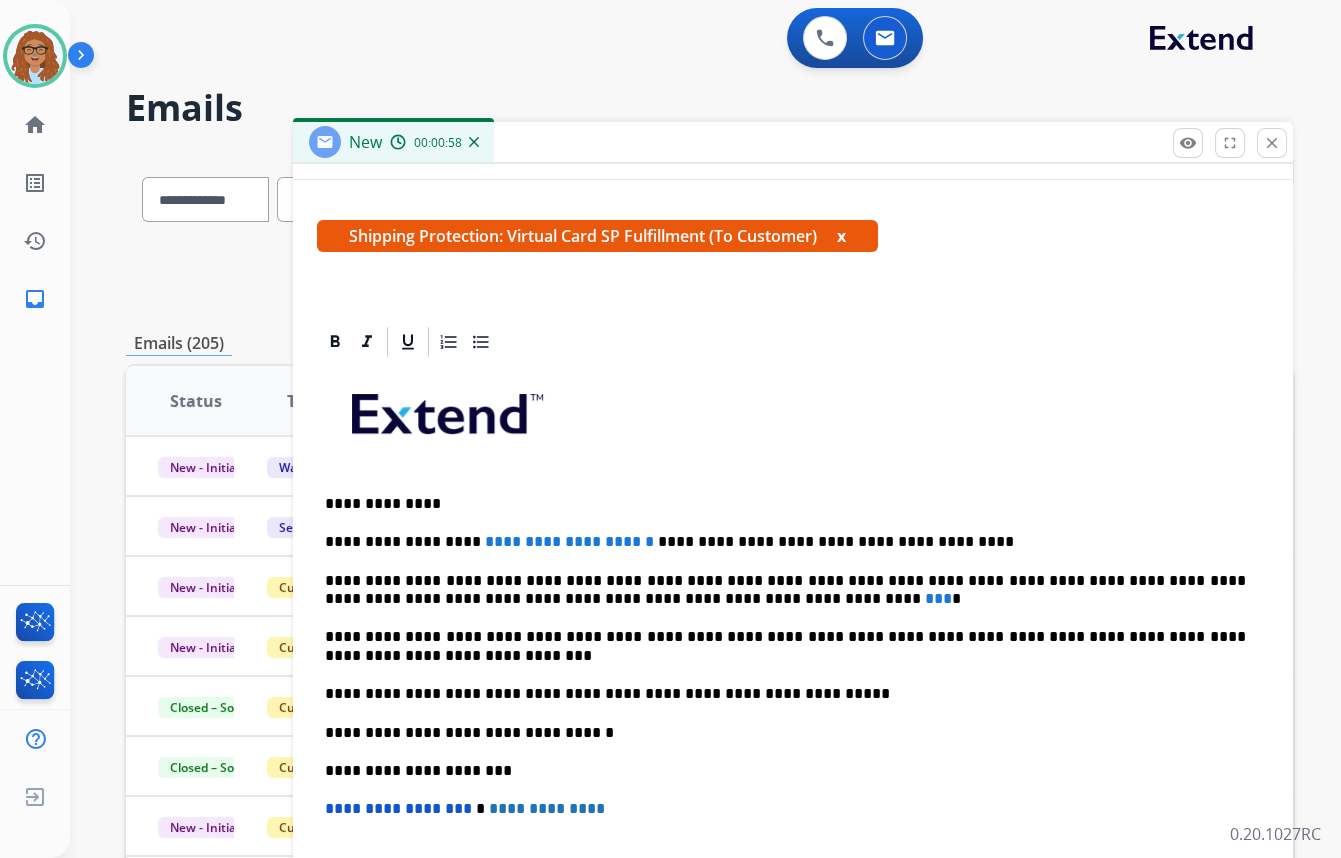click on "**********" at bounding box center (785, 504) 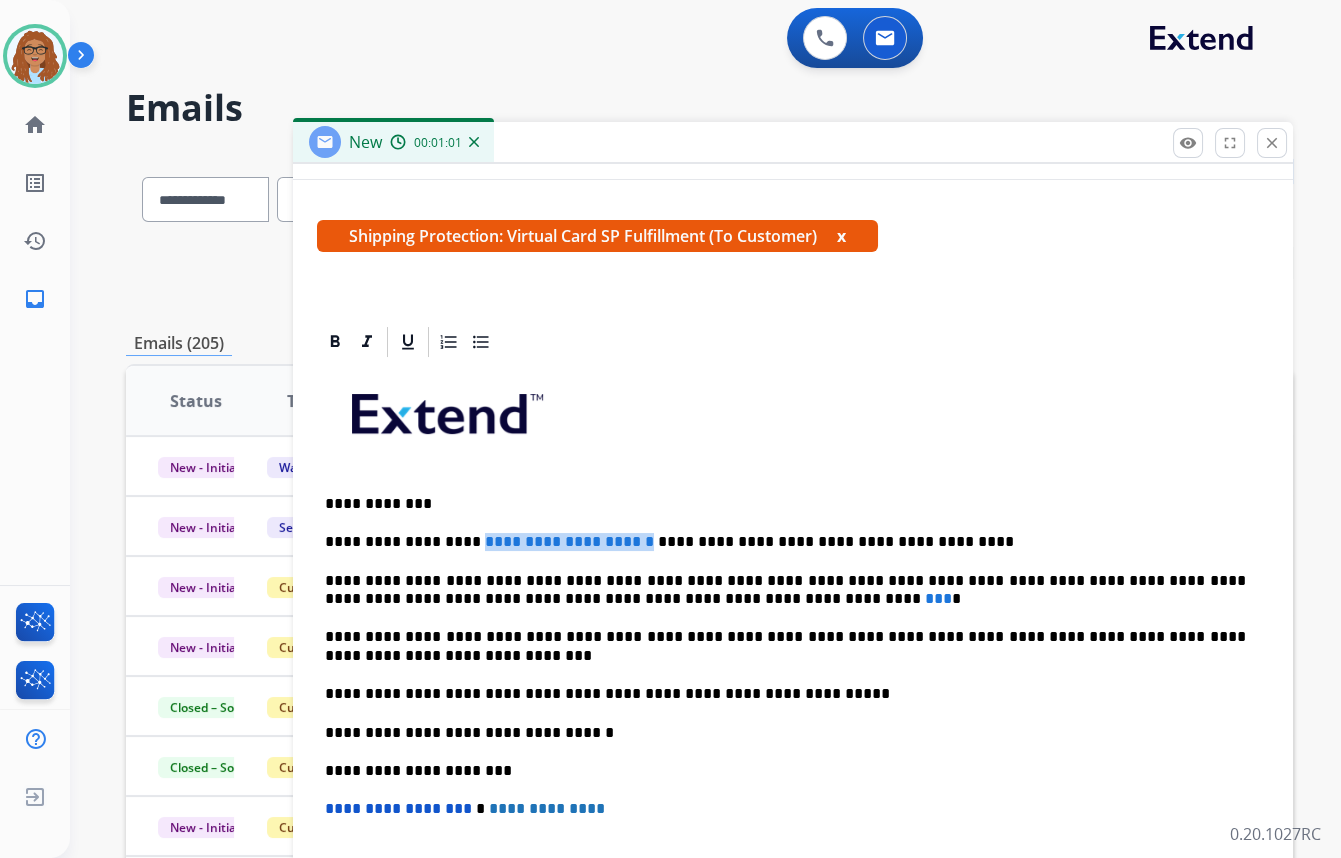 drag, startPoint x: 598, startPoint y: 534, endPoint x: 458, endPoint y: 520, distance: 140.69826 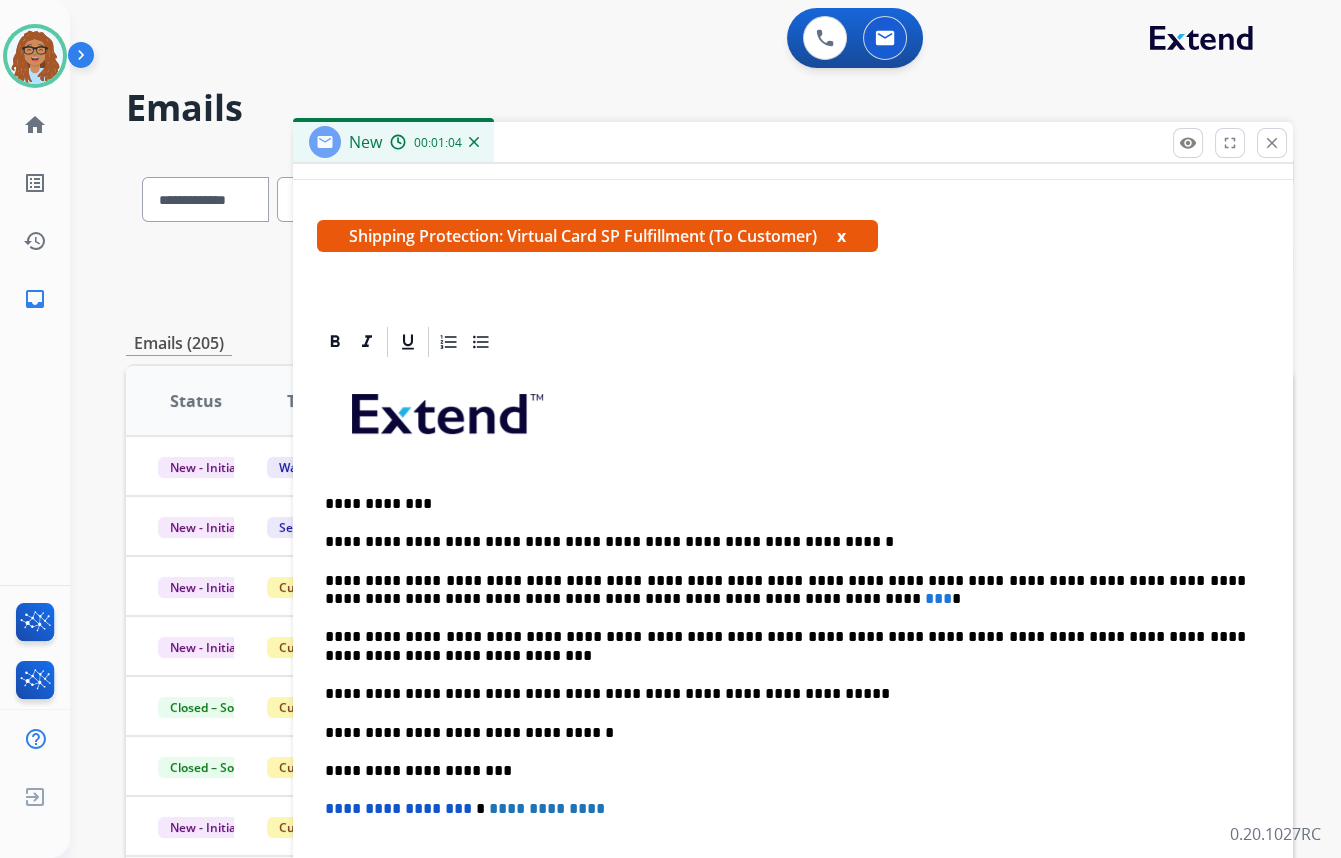click on "**********" at bounding box center [785, 542] 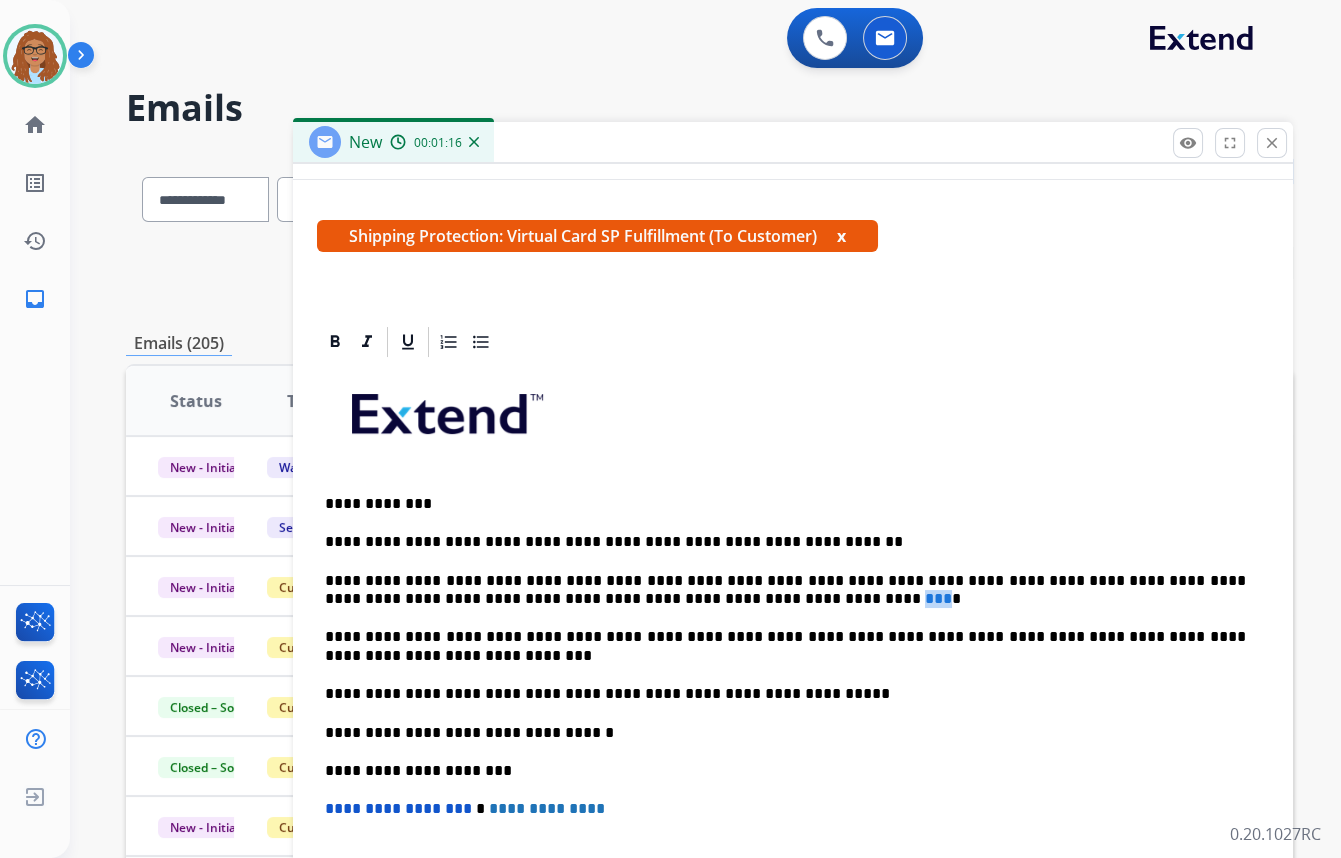 drag, startPoint x: 655, startPoint y: 591, endPoint x: 637, endPoint y: 591, distance: 18 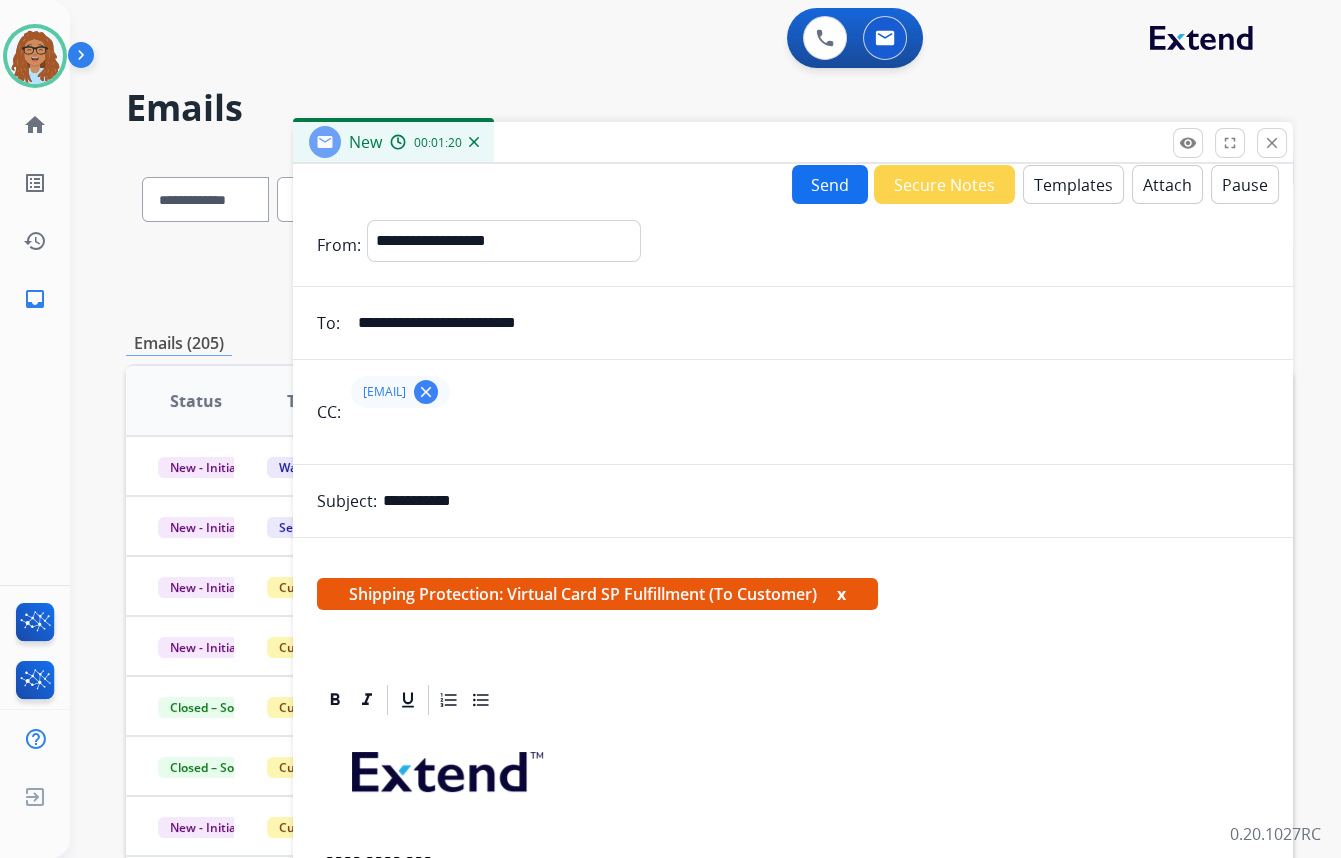 scroll, scrollTop: 0, scrollLeft: 0, axis: both 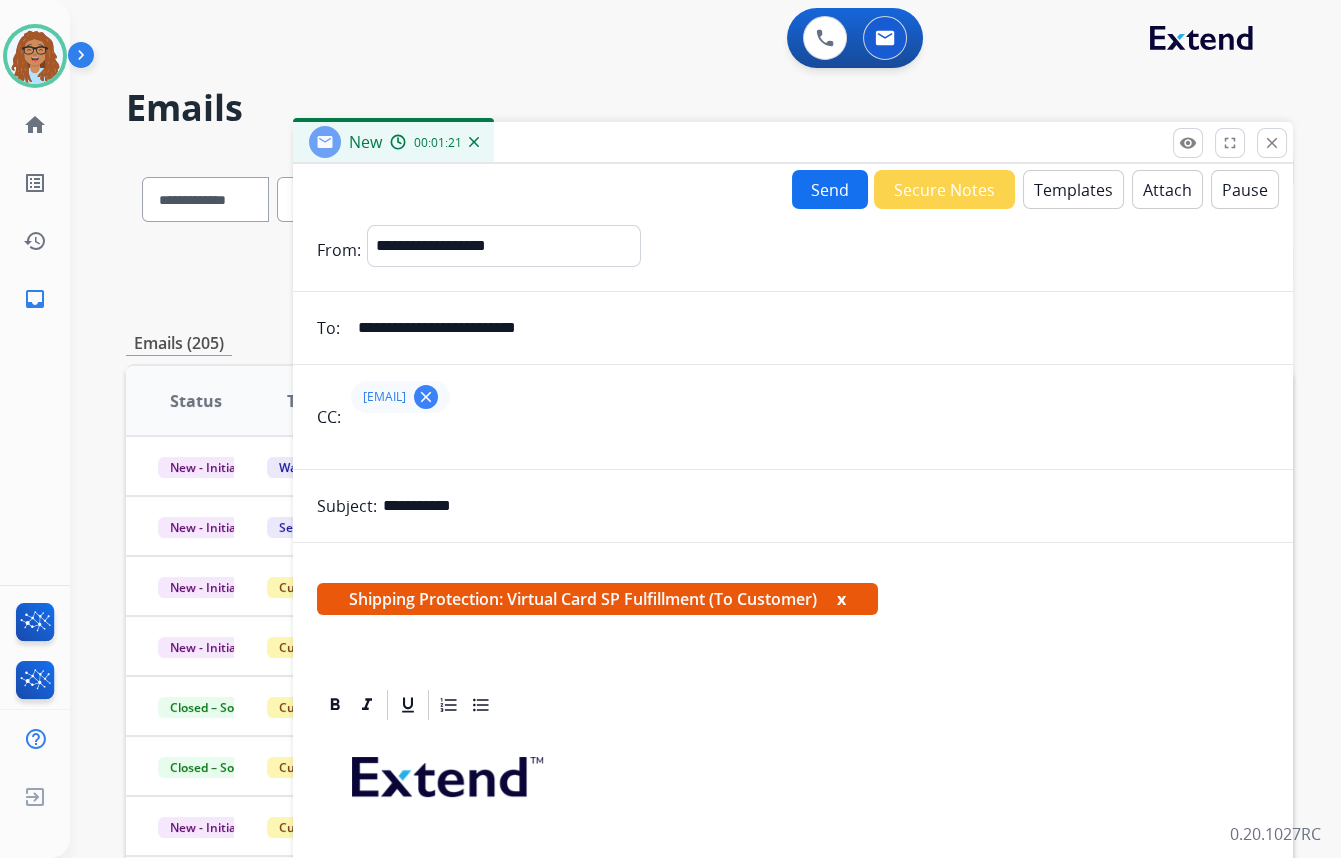 click on "Send" at bounding box center [830, 189] 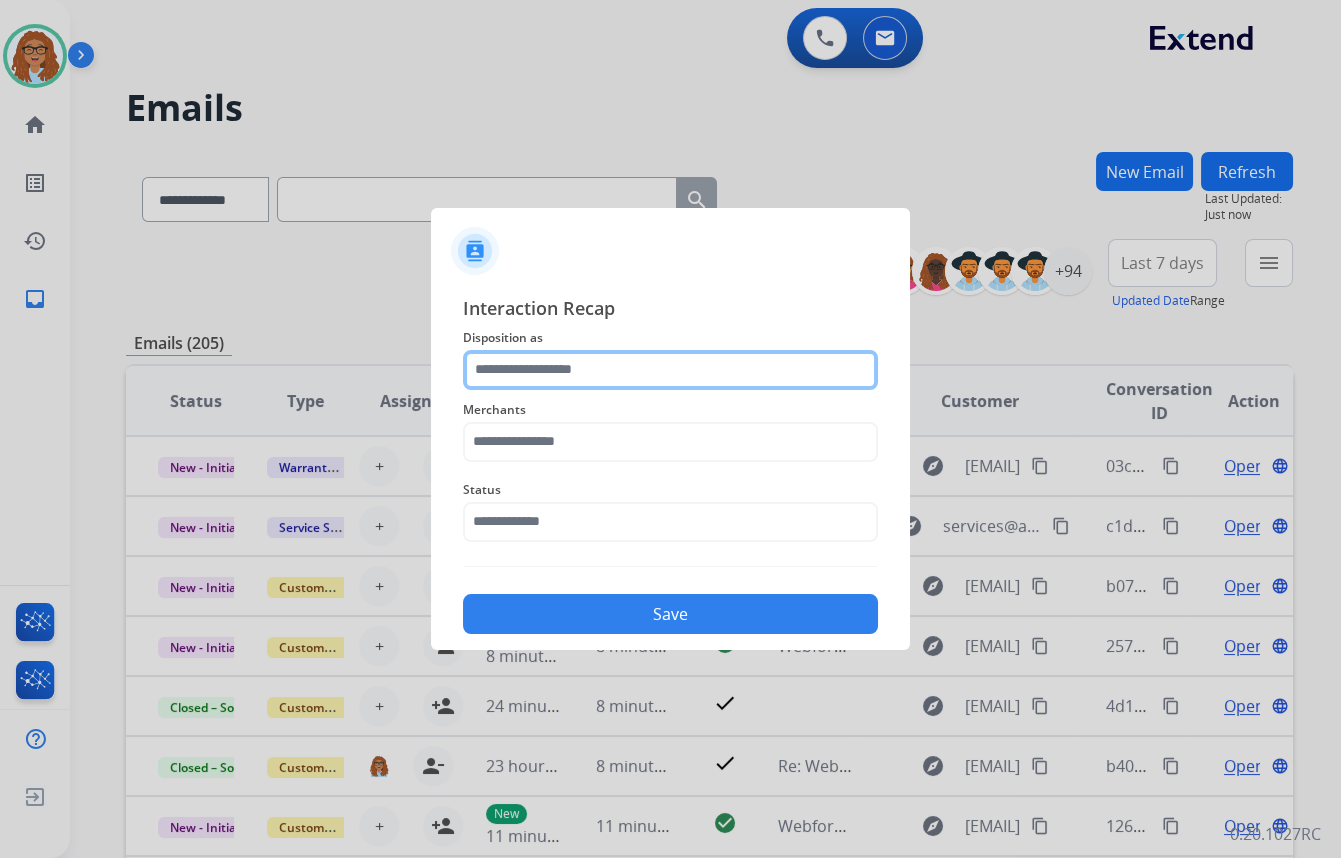 click 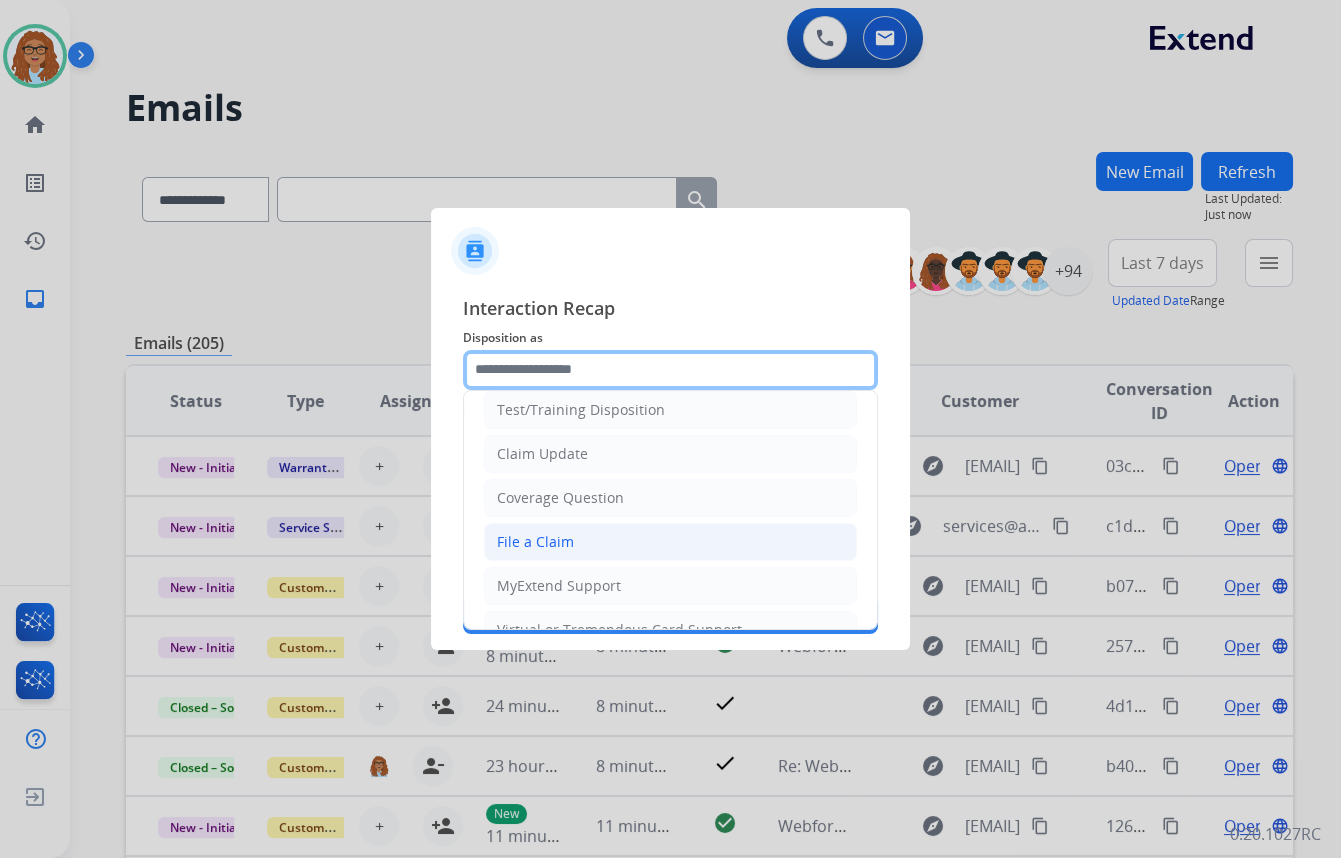 scroll, scrollTop: 90, scrollLeft: 0, axis: vertical 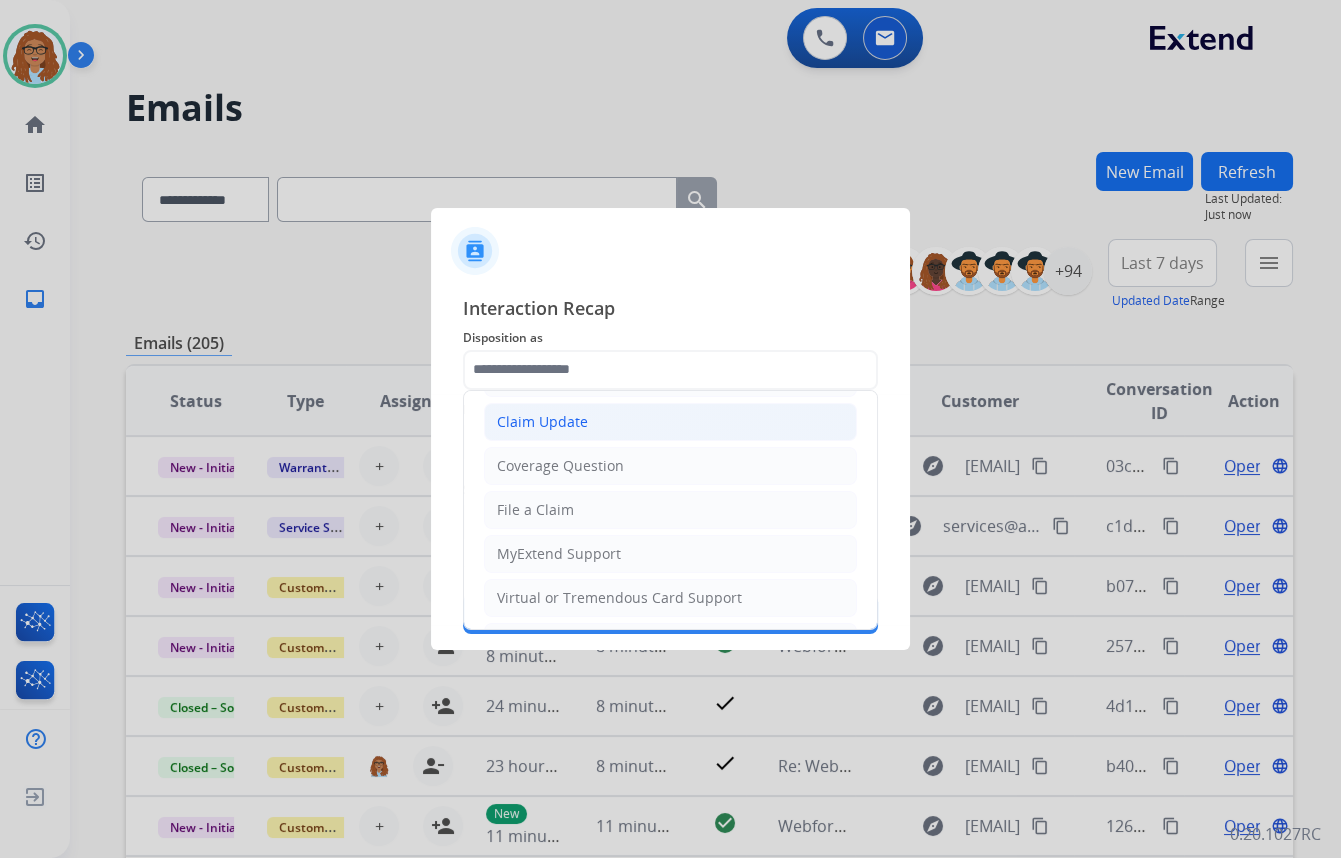 click on "Claim Update" 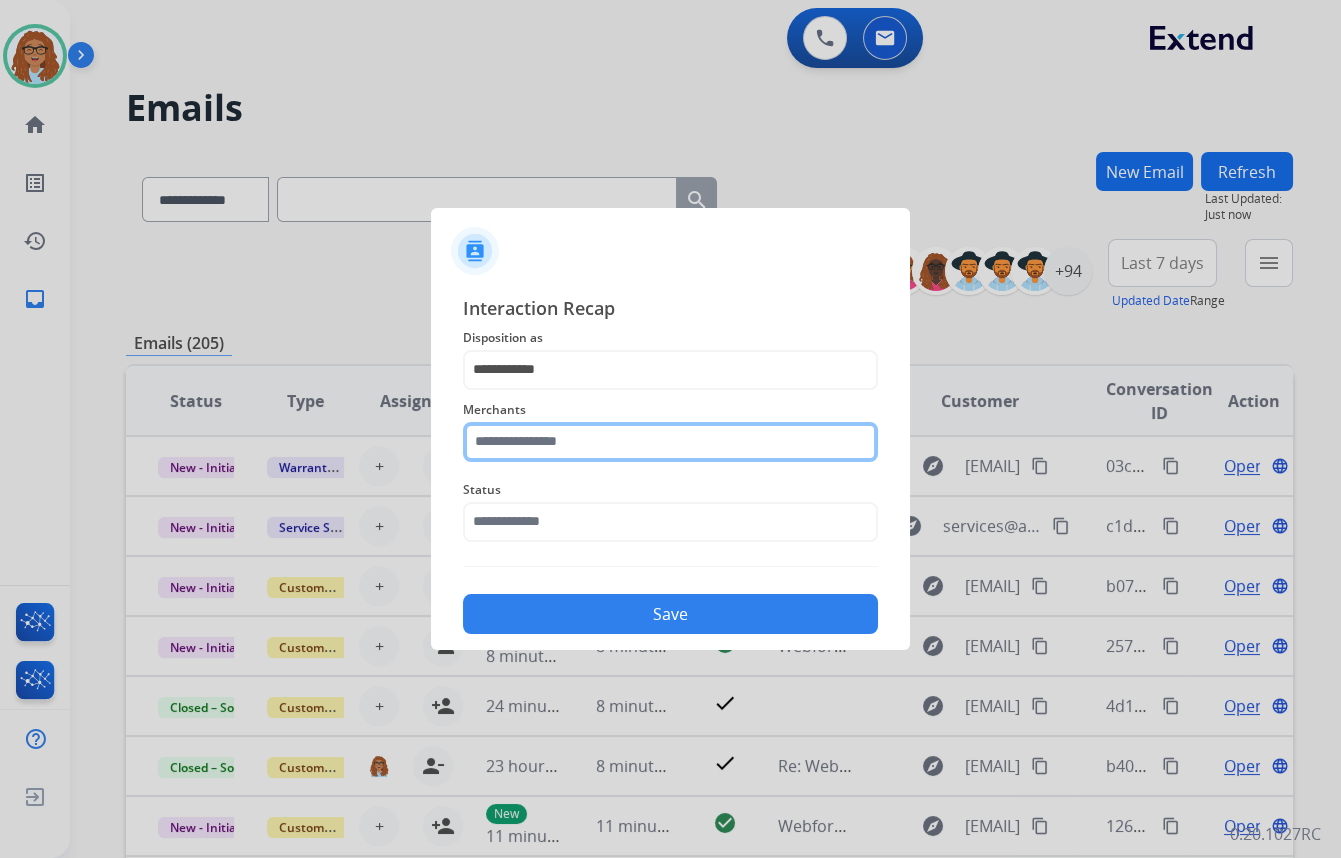 drag, startPoint x: 576, startPoint y: 440, endPoint x: 569, endPoint y: 427, distance: 14.764823 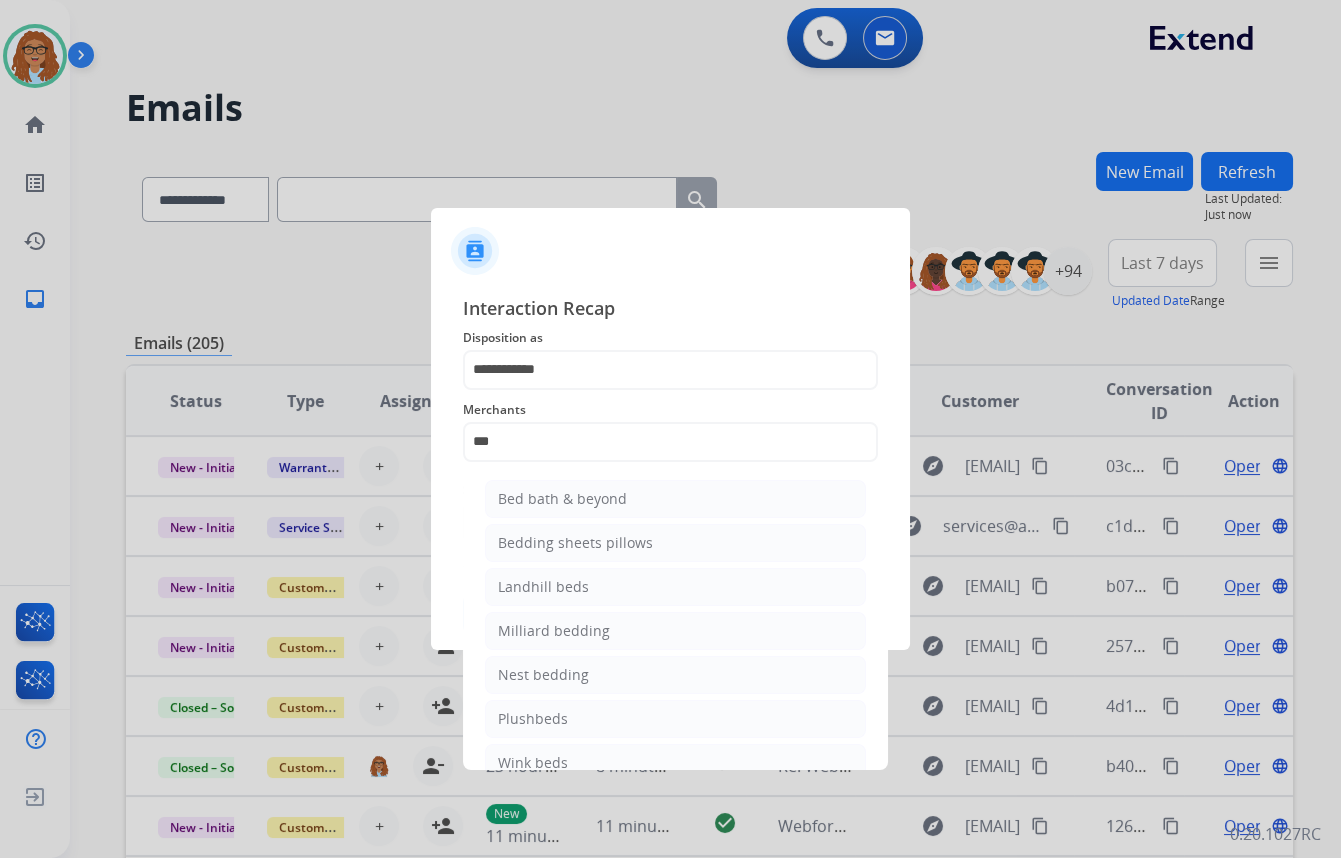 drag, startPoint x: 570, startPoint y: 484, endPoint x: 570, endPoint y: 497, distance: 13 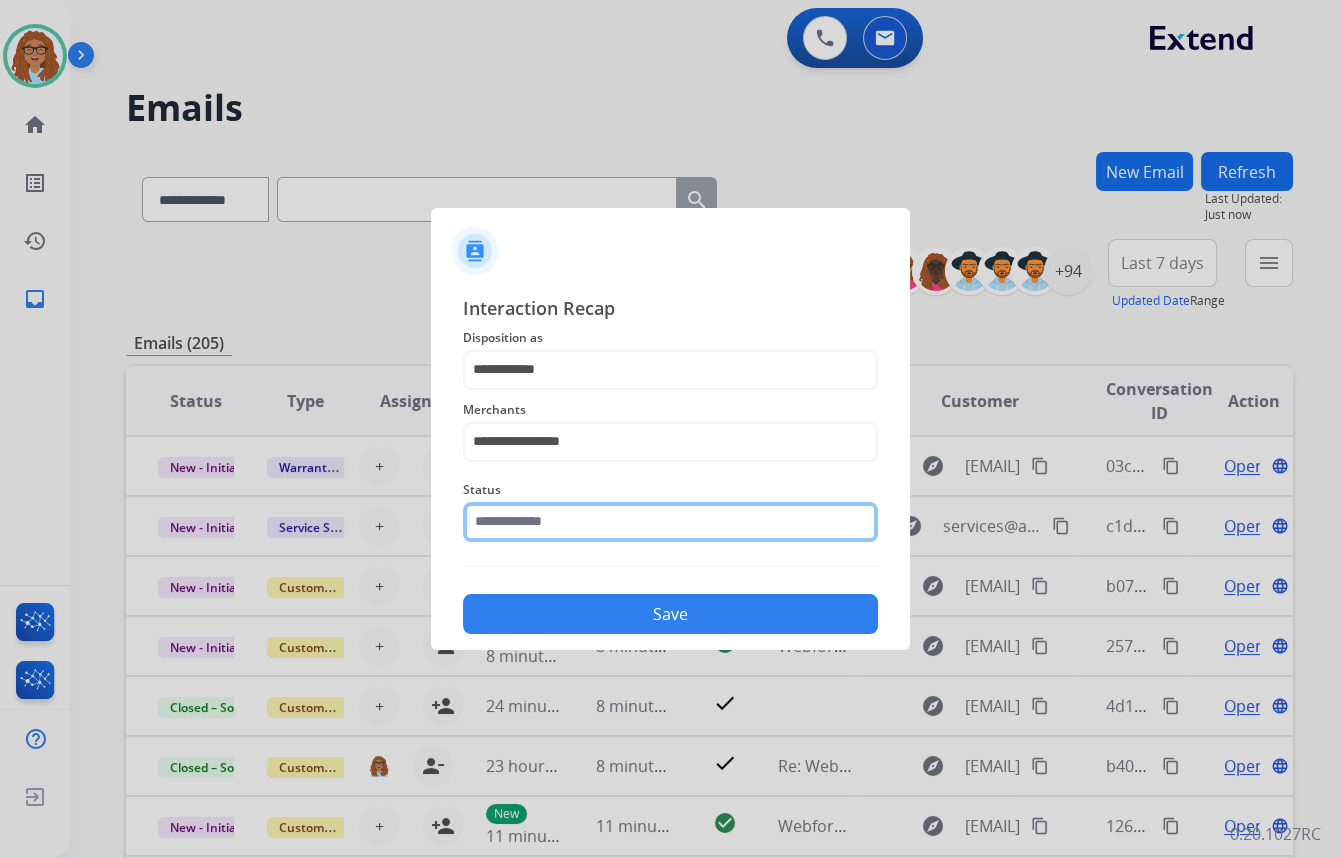 drag, startPoint x: 571, startPoint y: 526, endPoint x: 575, endPoint y: 536, distance: 10.770329 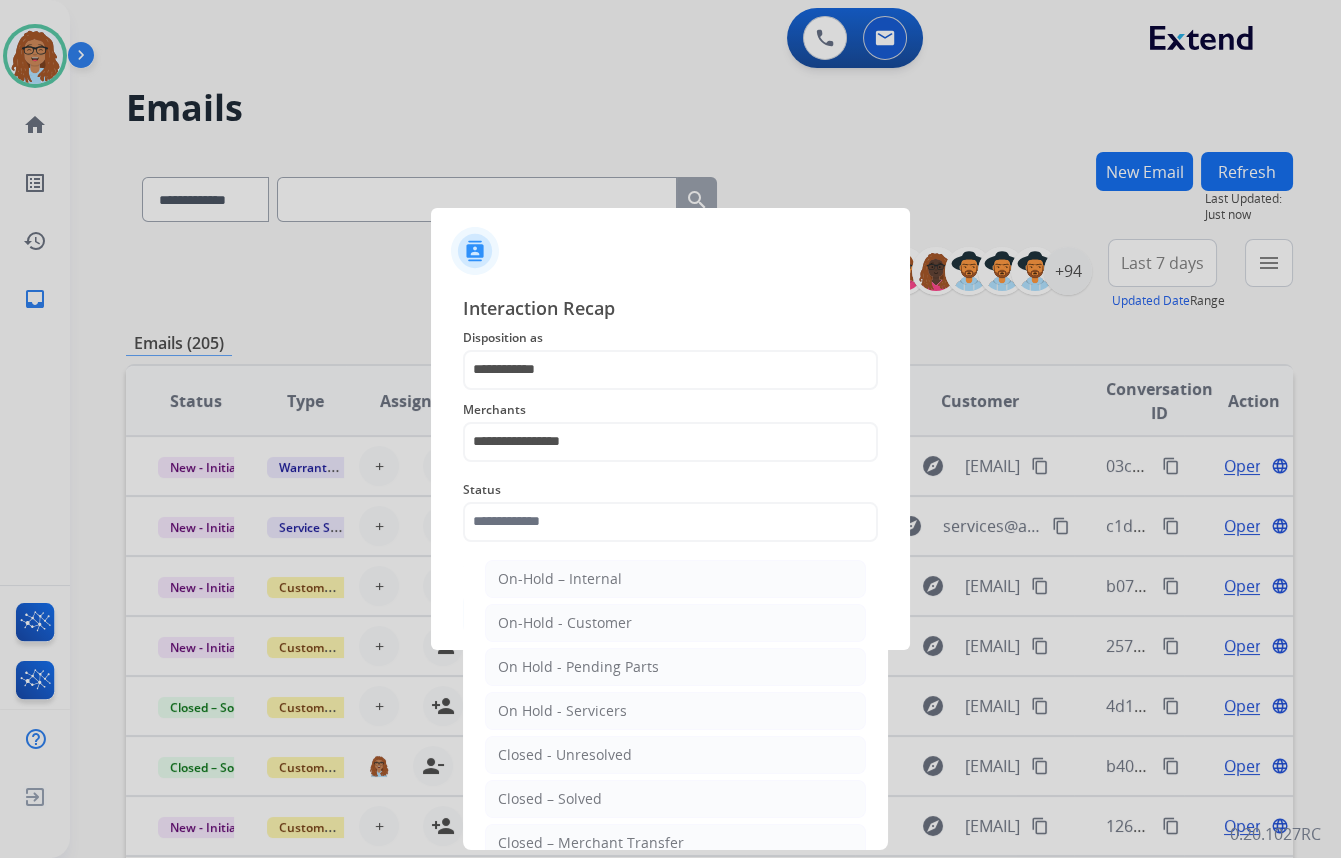 drag, startPoint x: 583, startPoint y: 791, endPoint x: 648, endPoint y: 670, distance: 137.35356 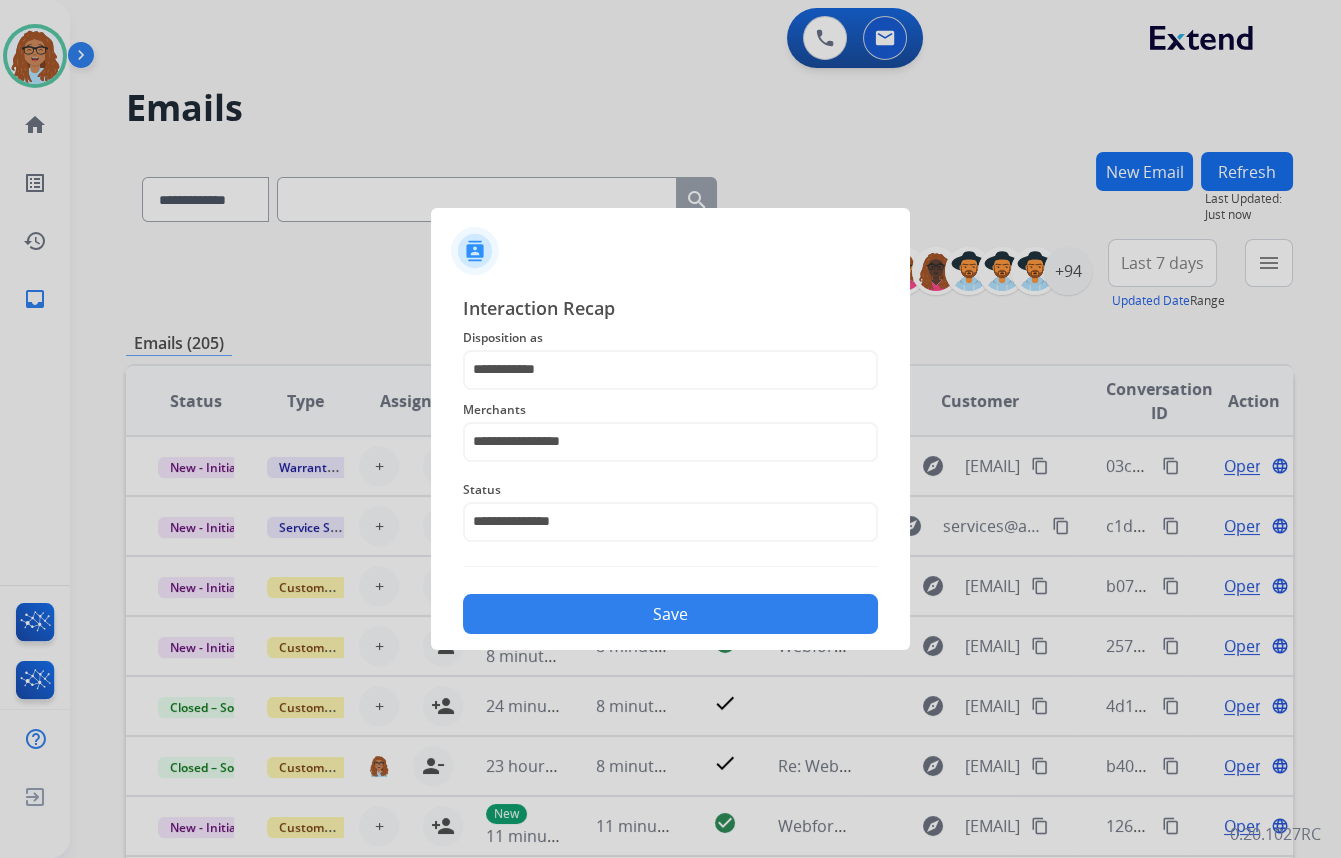 click on "Save" 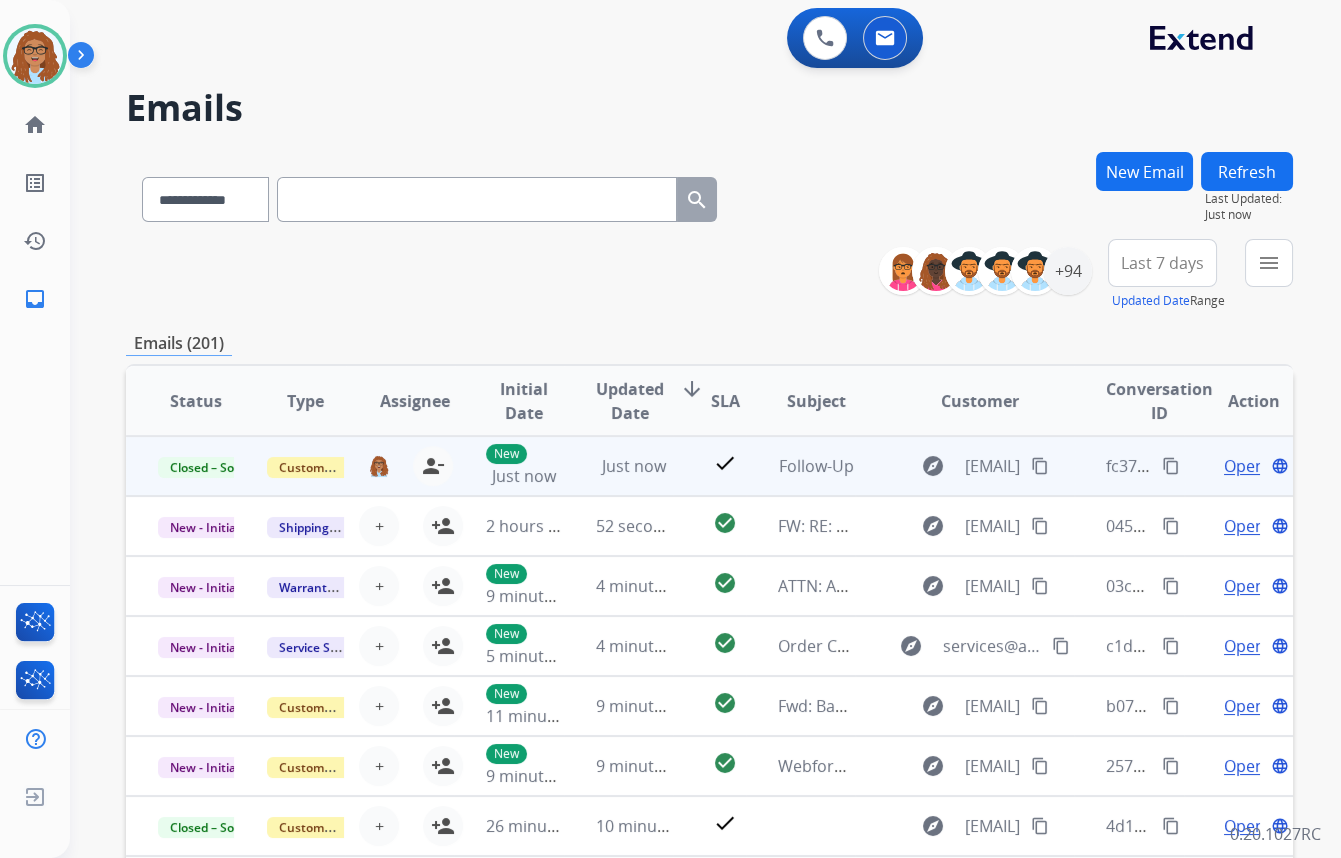 click on "content_copy" at bounding box center [1171, 466] 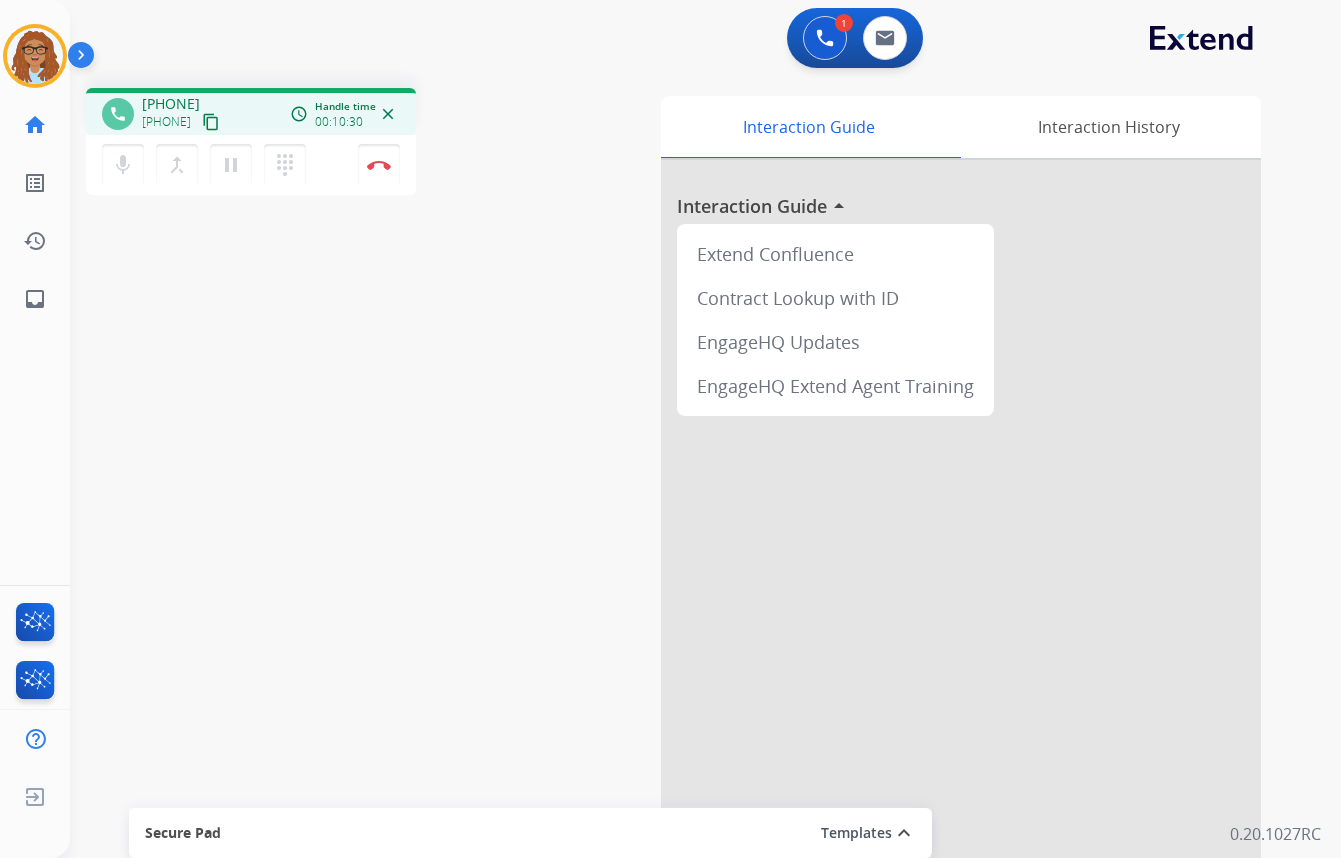 scroll, scrollTop: 0, scrollLeft: 0, axis: both 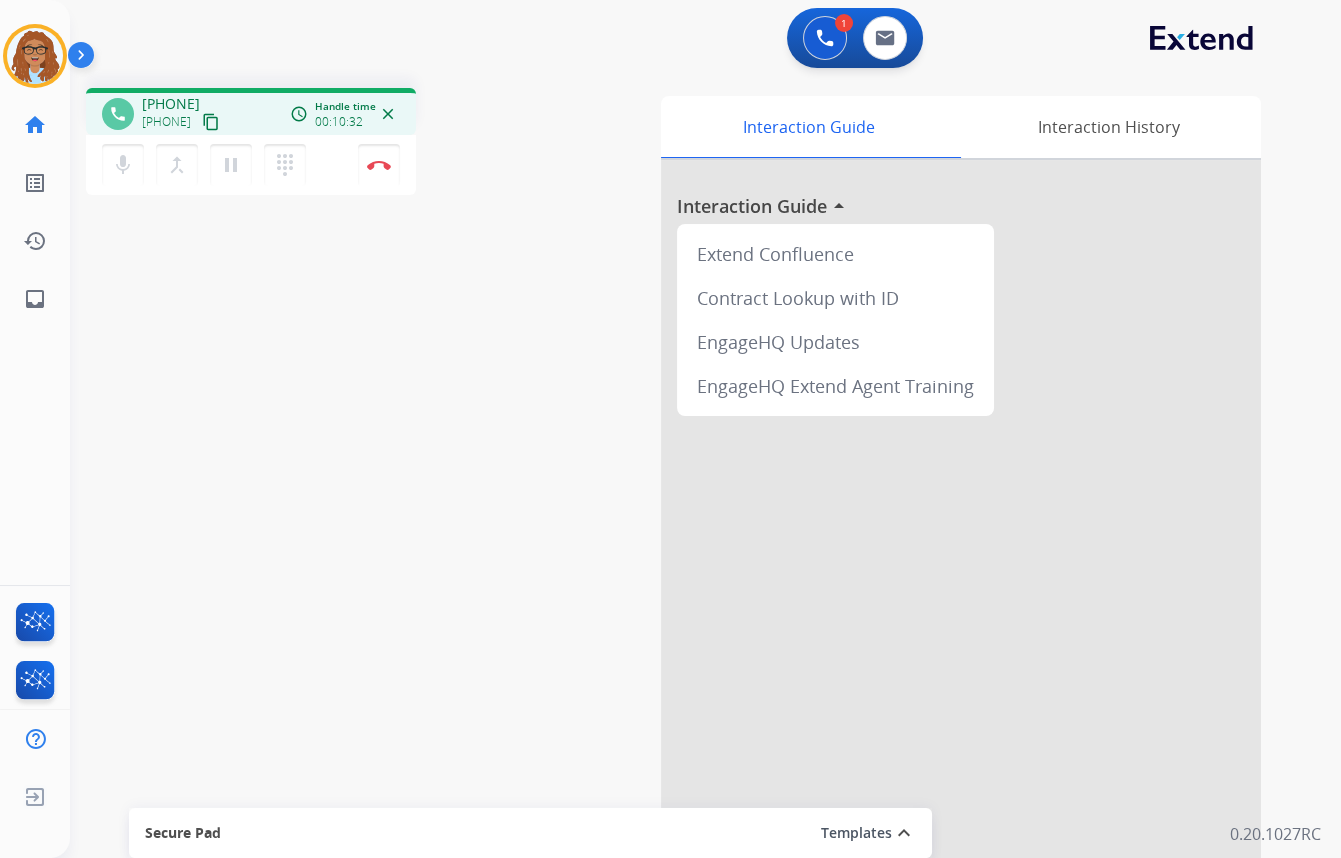 drag, startPoint x: 390, startPoint y: 169, endPoint x: 165, endPoint y: 285, distance: 253.14226 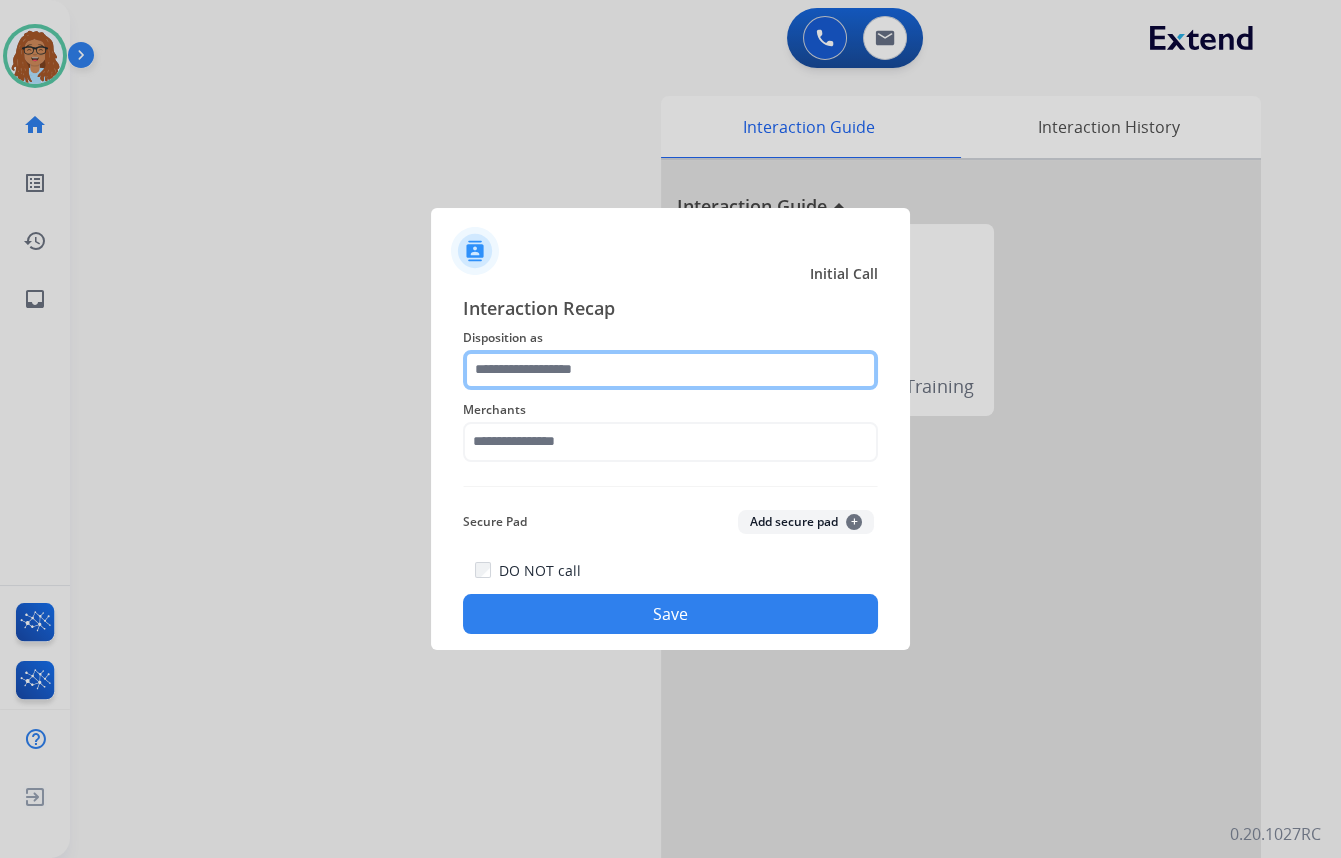 click 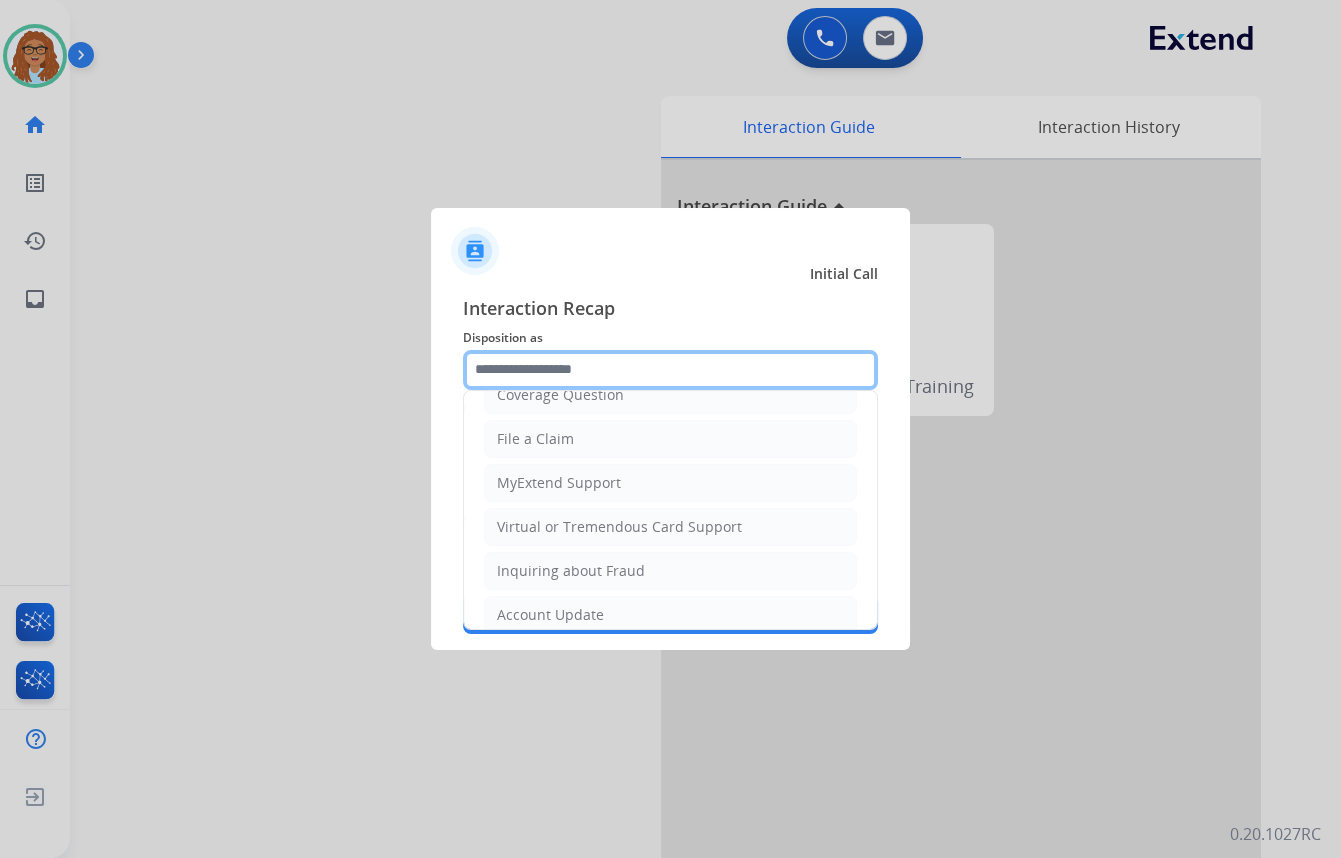 scroll, scrollTop: 181, scrollLeft: 0, axis: vertical 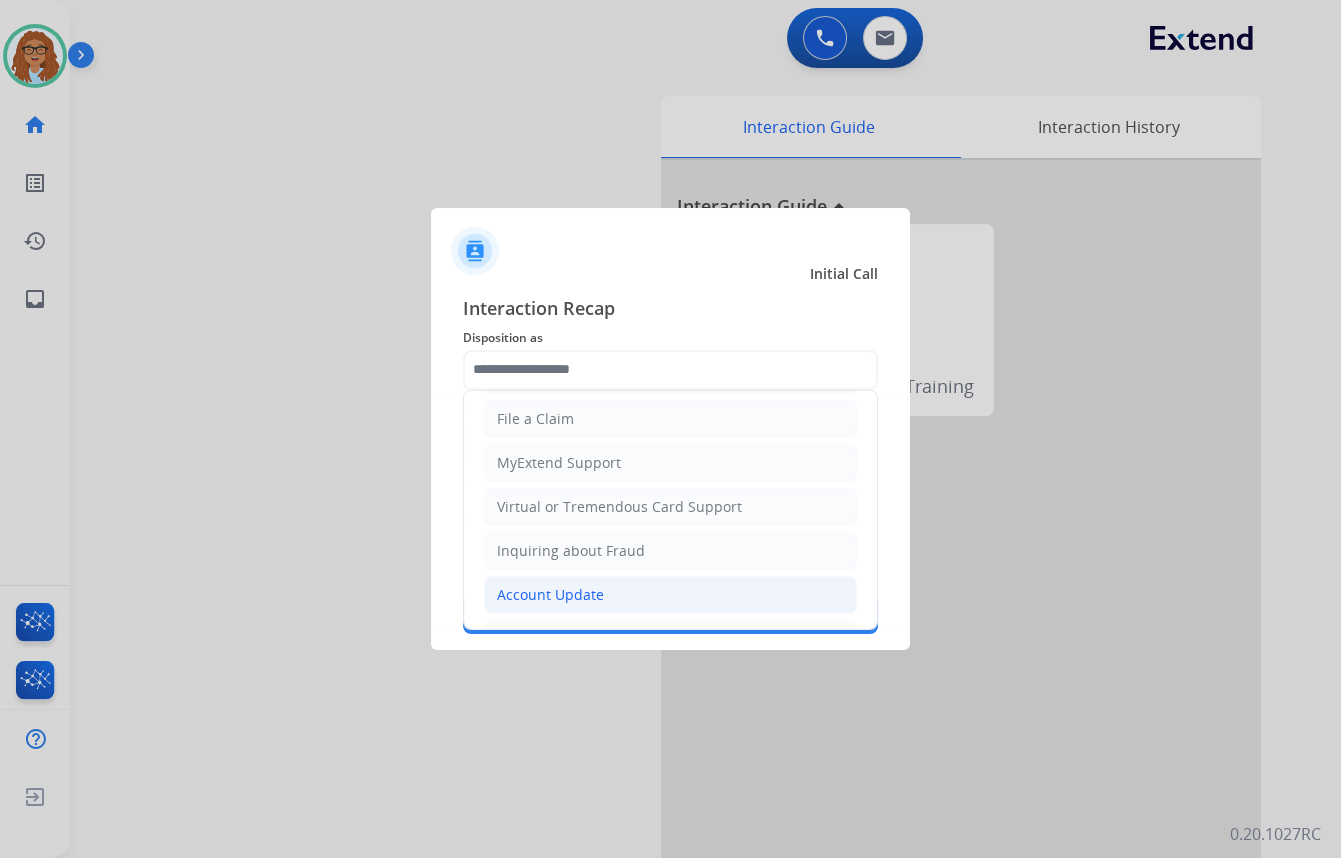 click on "Account Update" 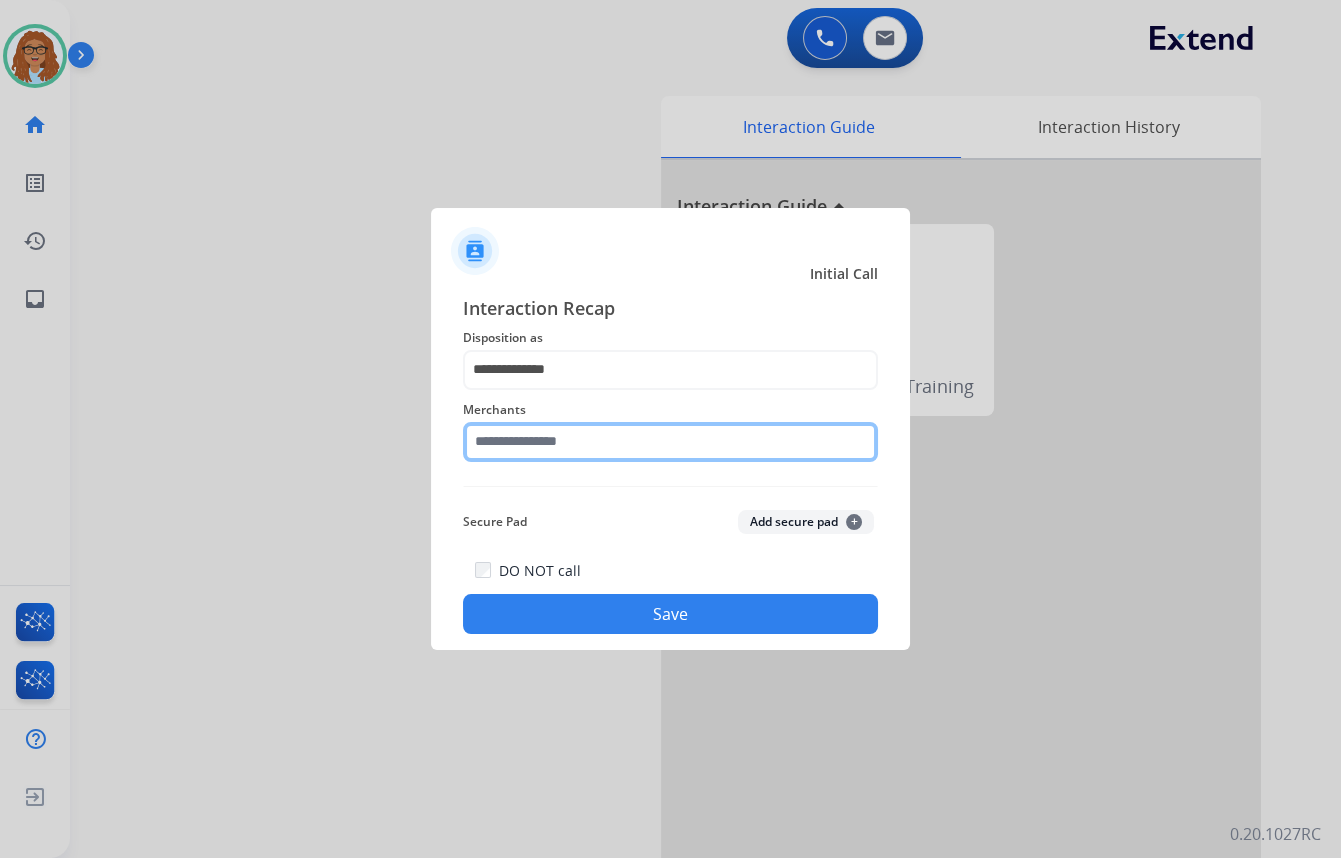 click 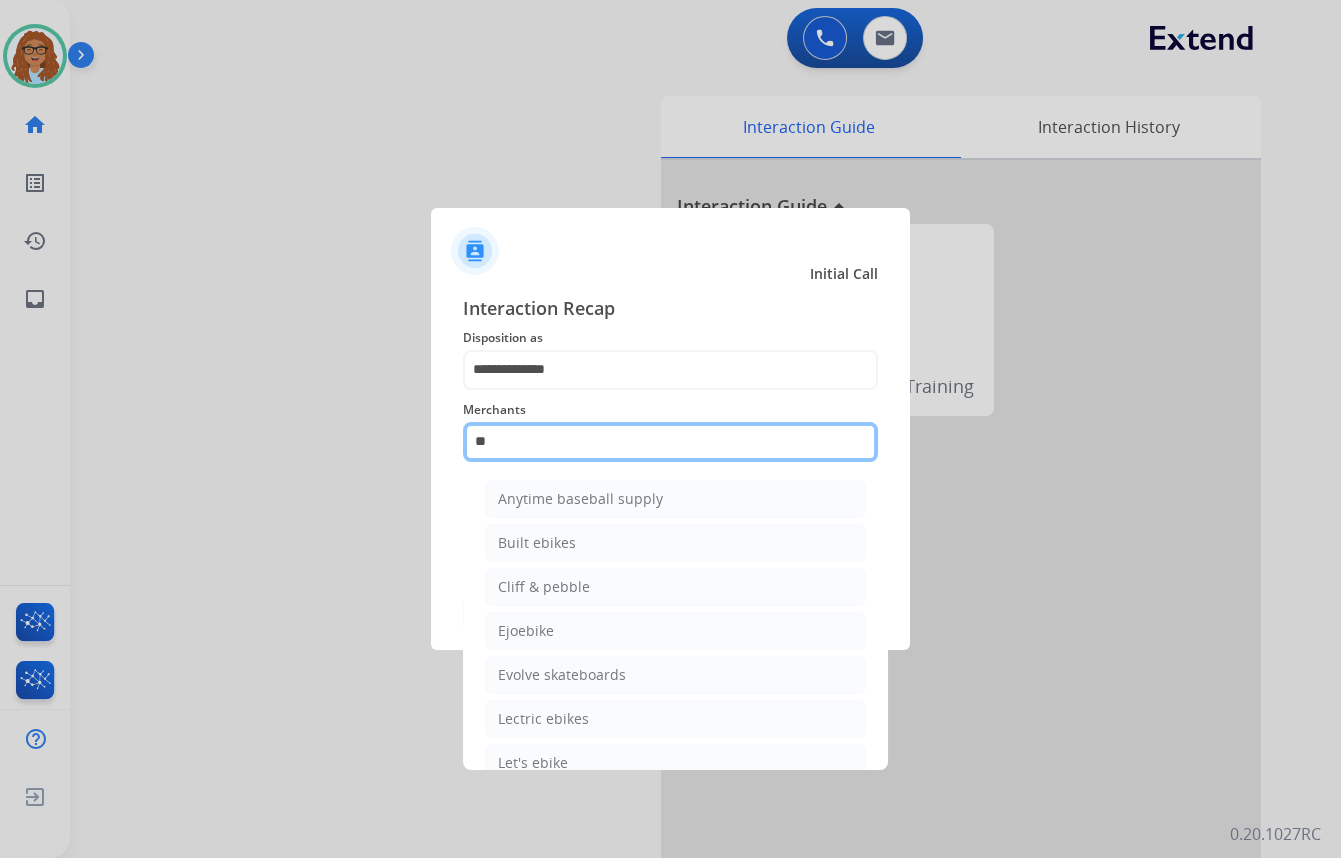 type on "*" 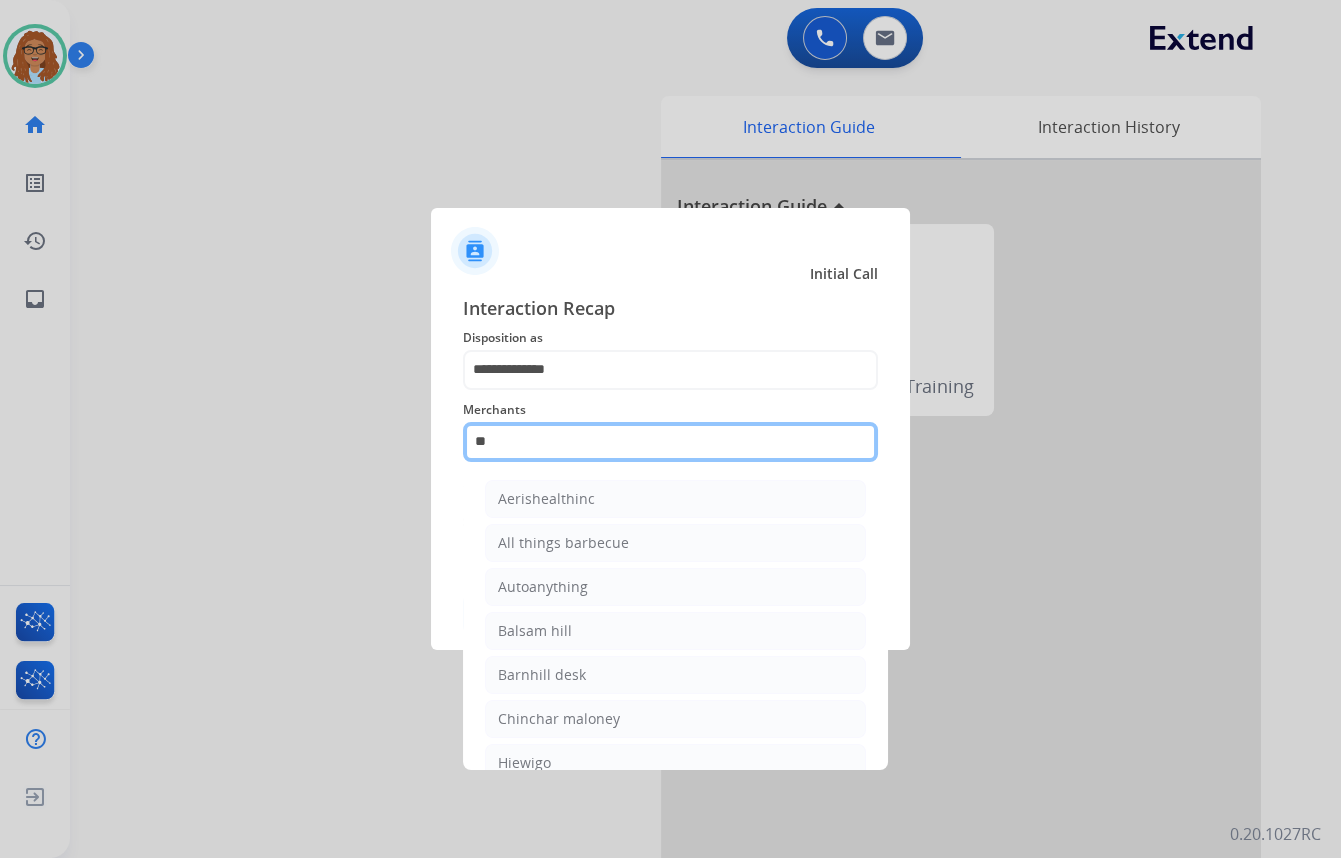 type on "*" 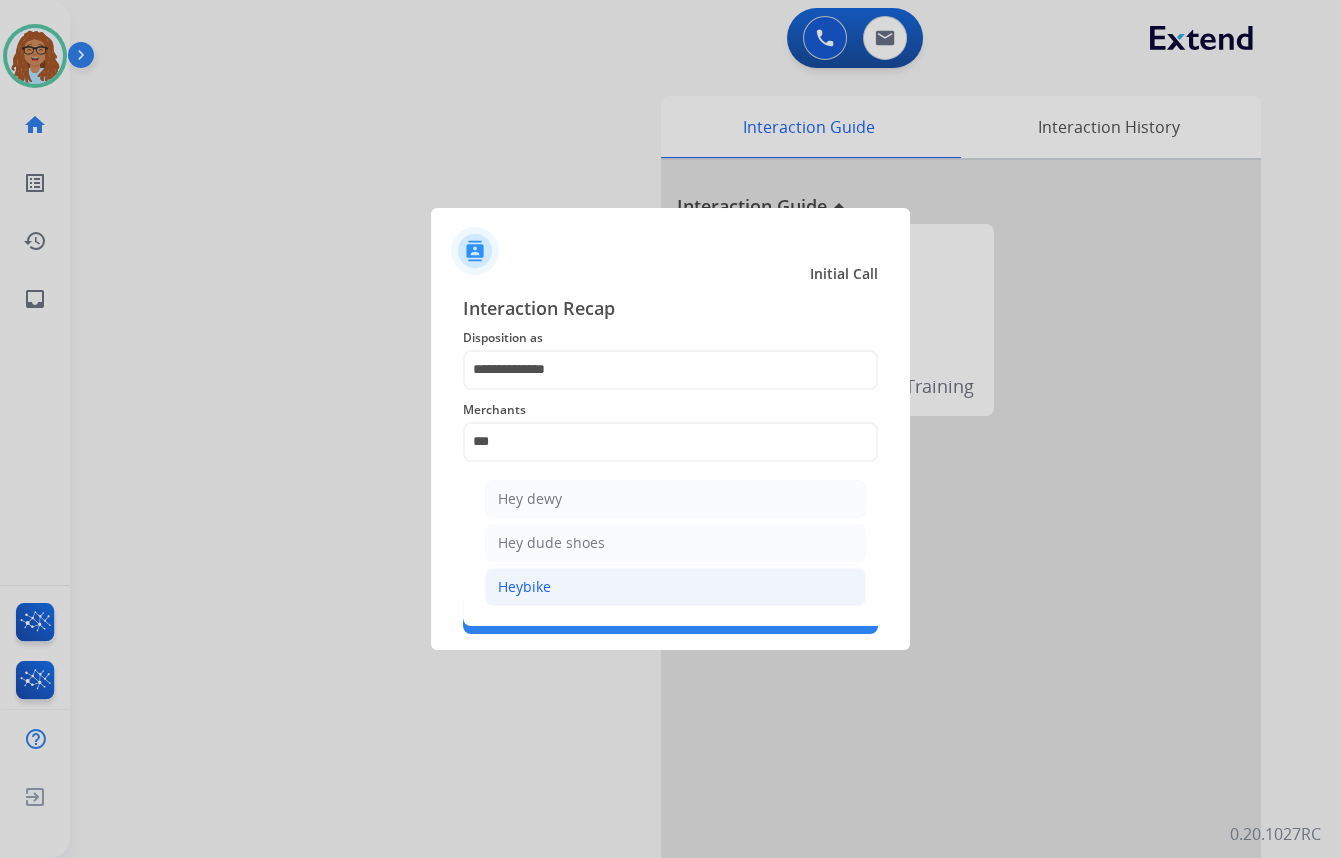 click on "Heybike" 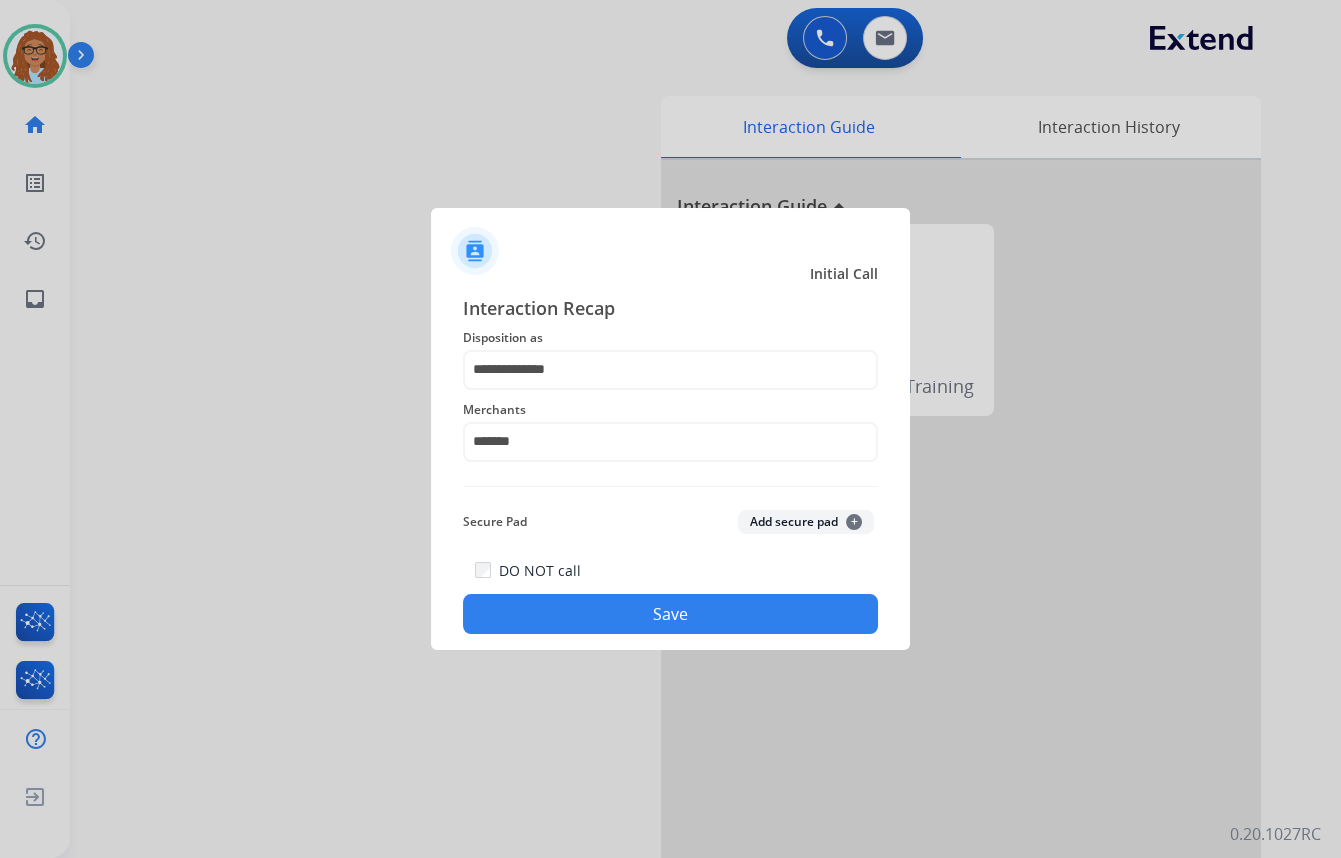 click on "Save" 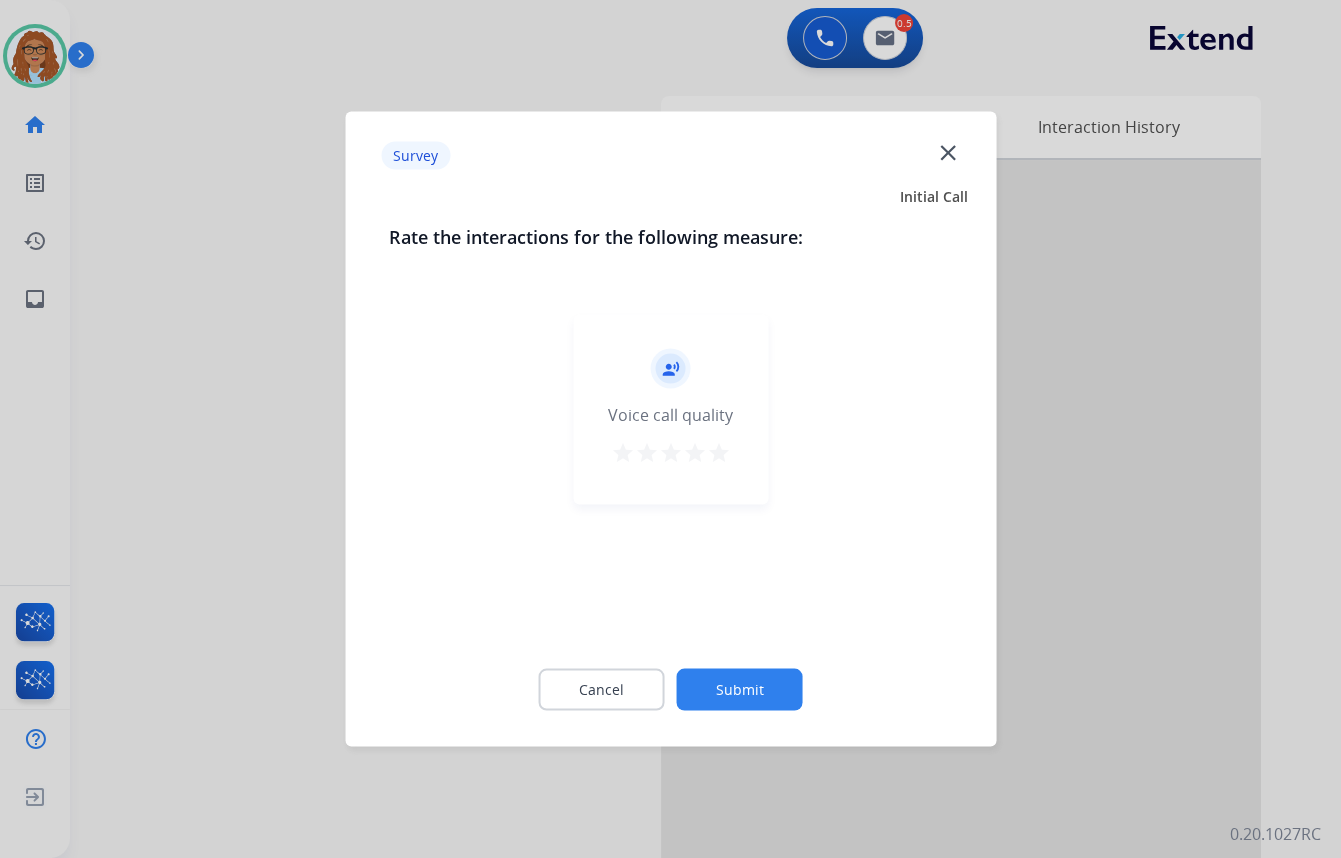 click on "close" 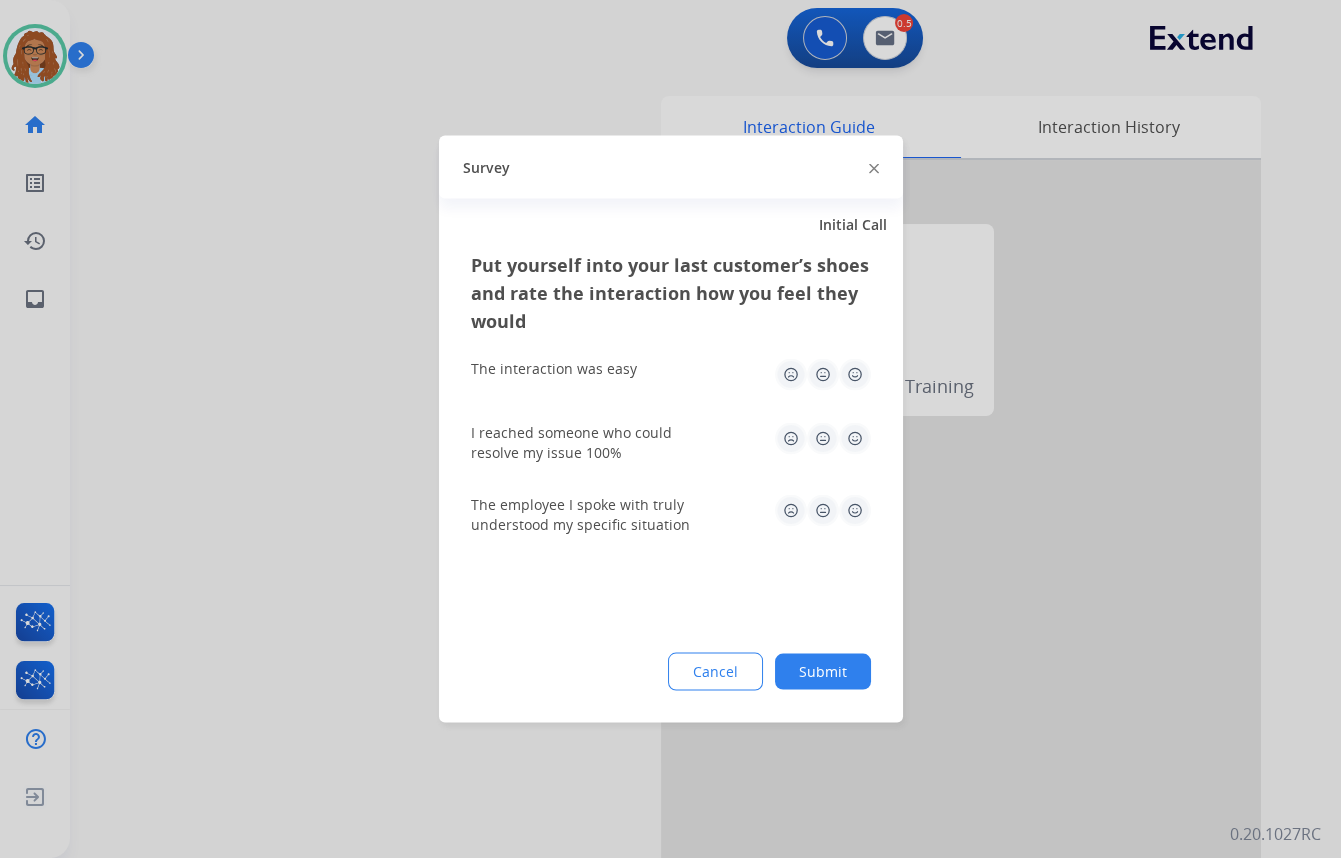 drag, startPoint x: 876, startPoint y: 164, endPoint x: 869, endPoint y: 173, distance: 11.401754 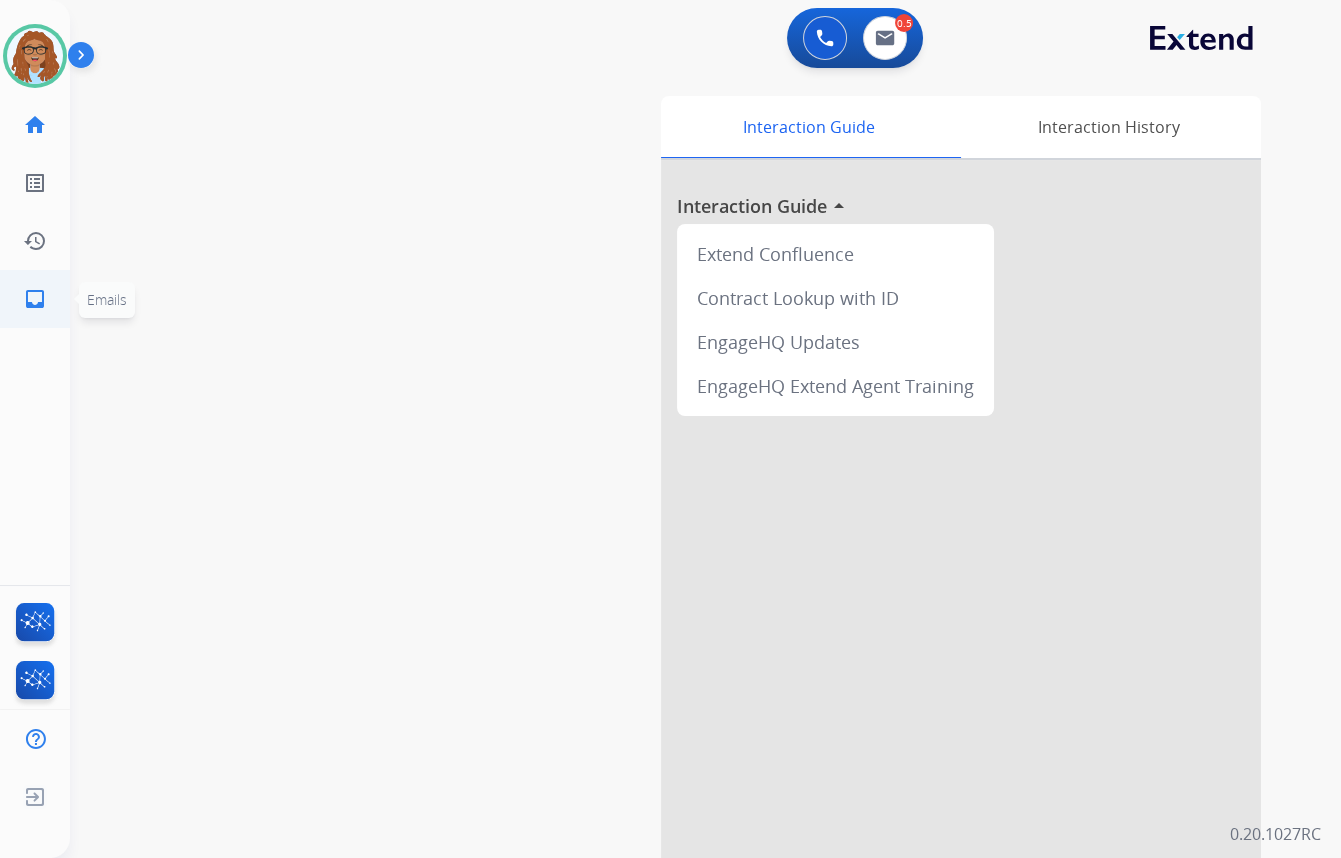 click on "inbox" 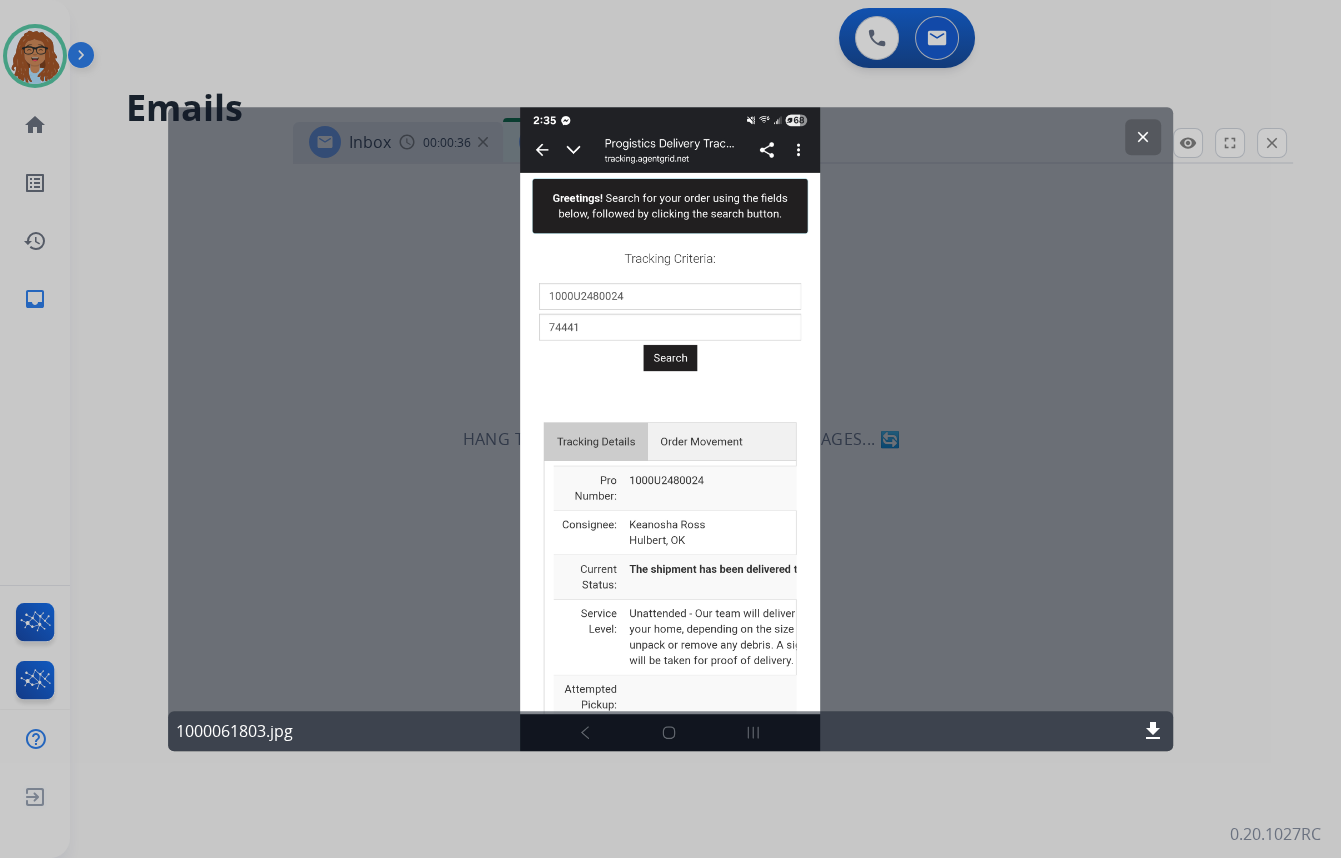 select on "**********" 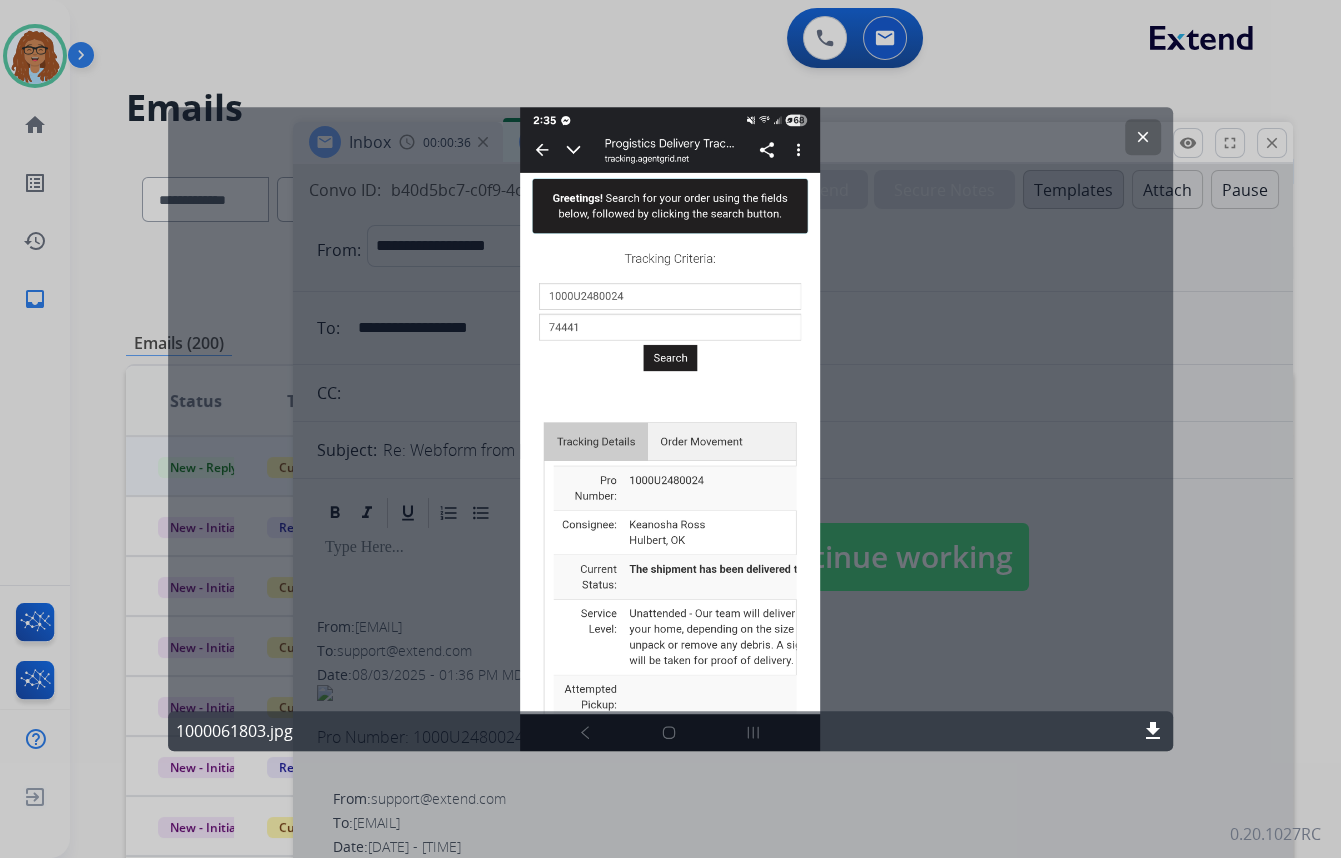 click on "clear" 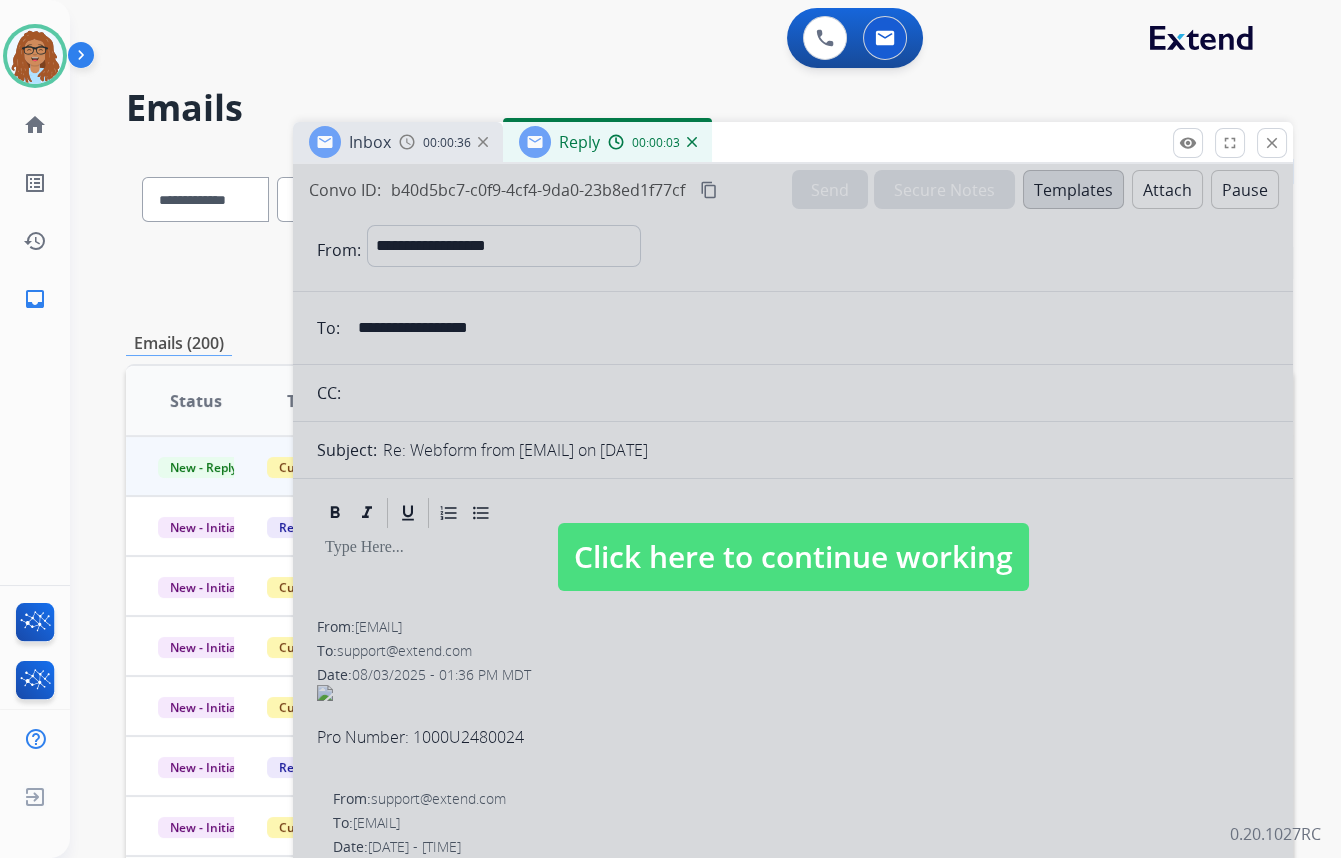 click on "Click here to continue working" at bounding box center [793, 557] 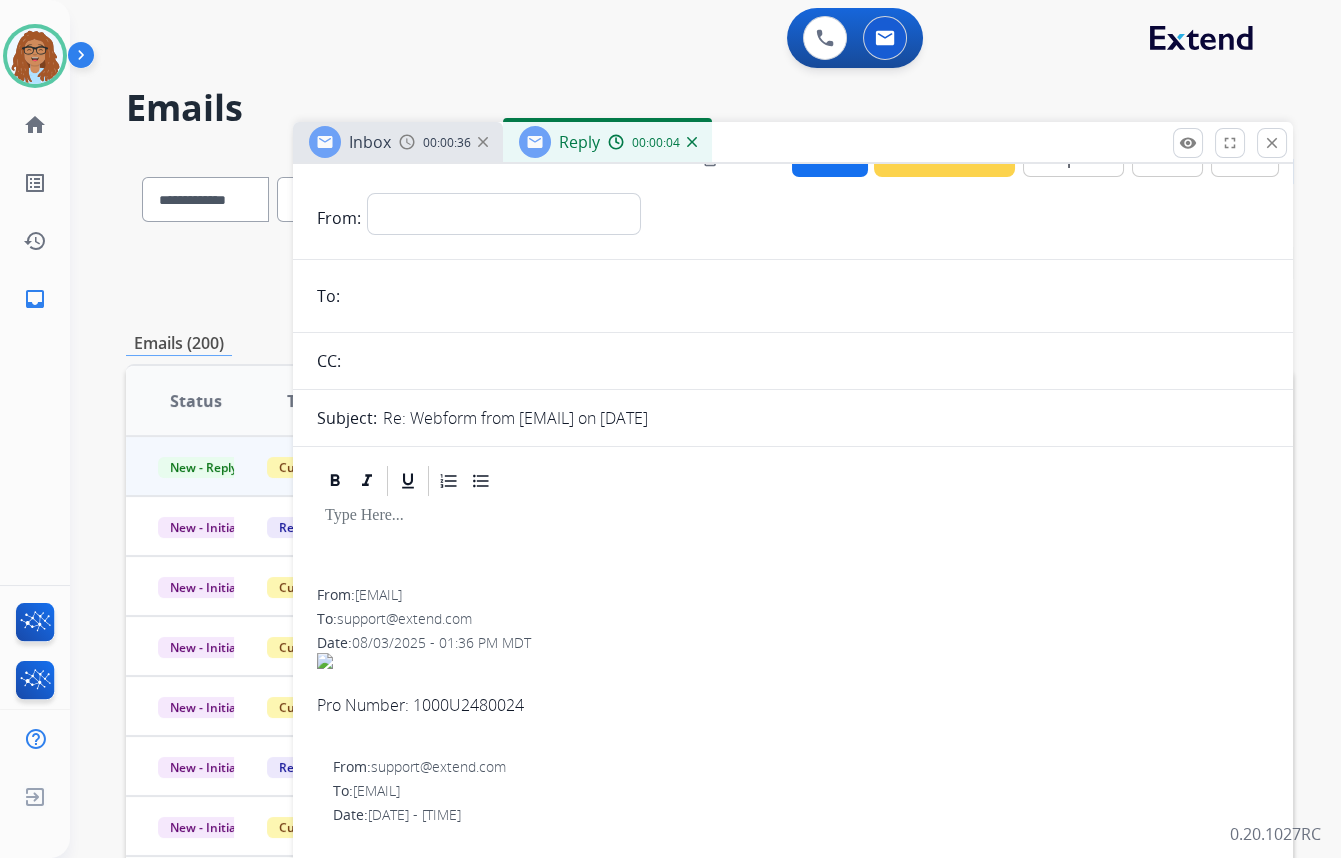 scroll, scrollTop: 0, scrollLeft: 0, axis: both 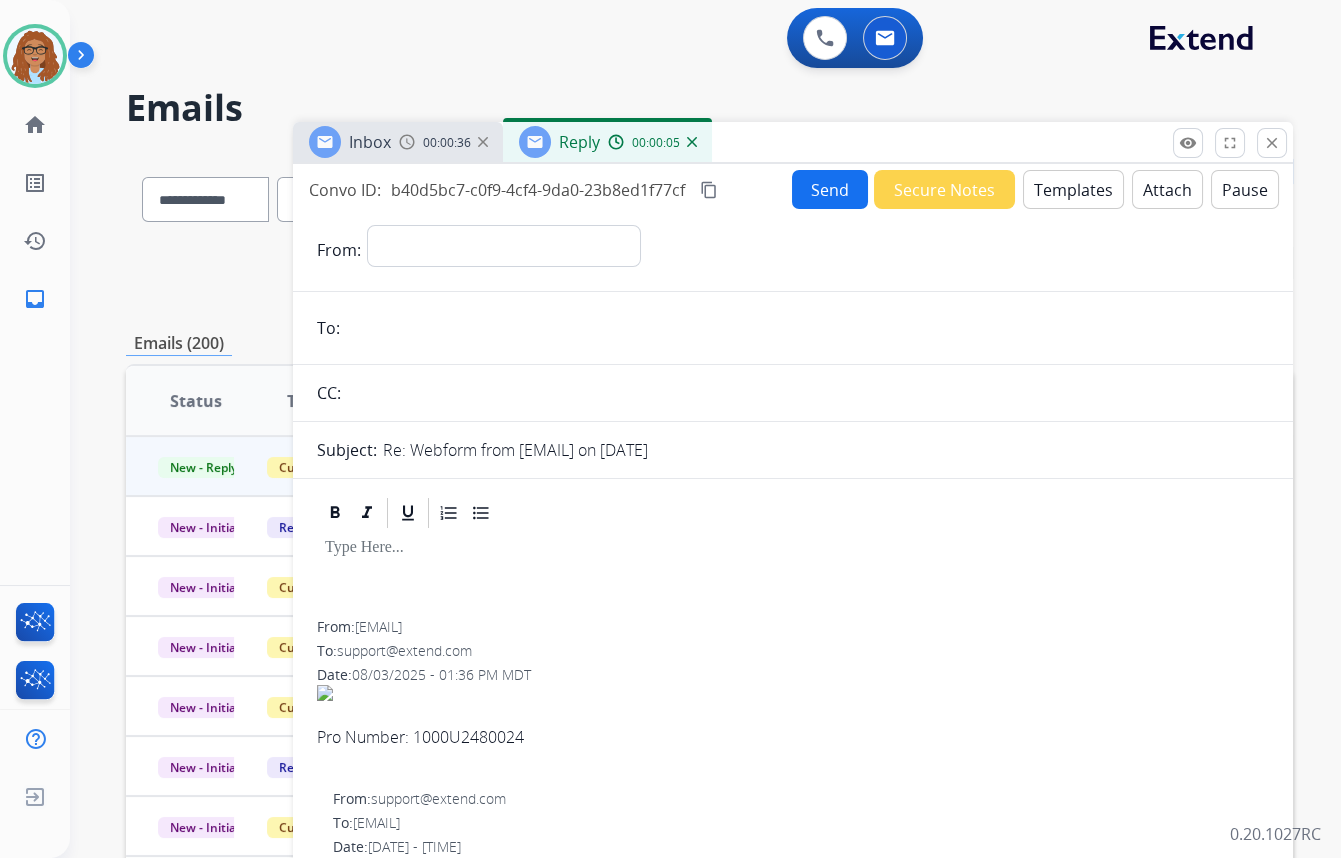 click on "00:00:05" at bounding box center [652, 142] 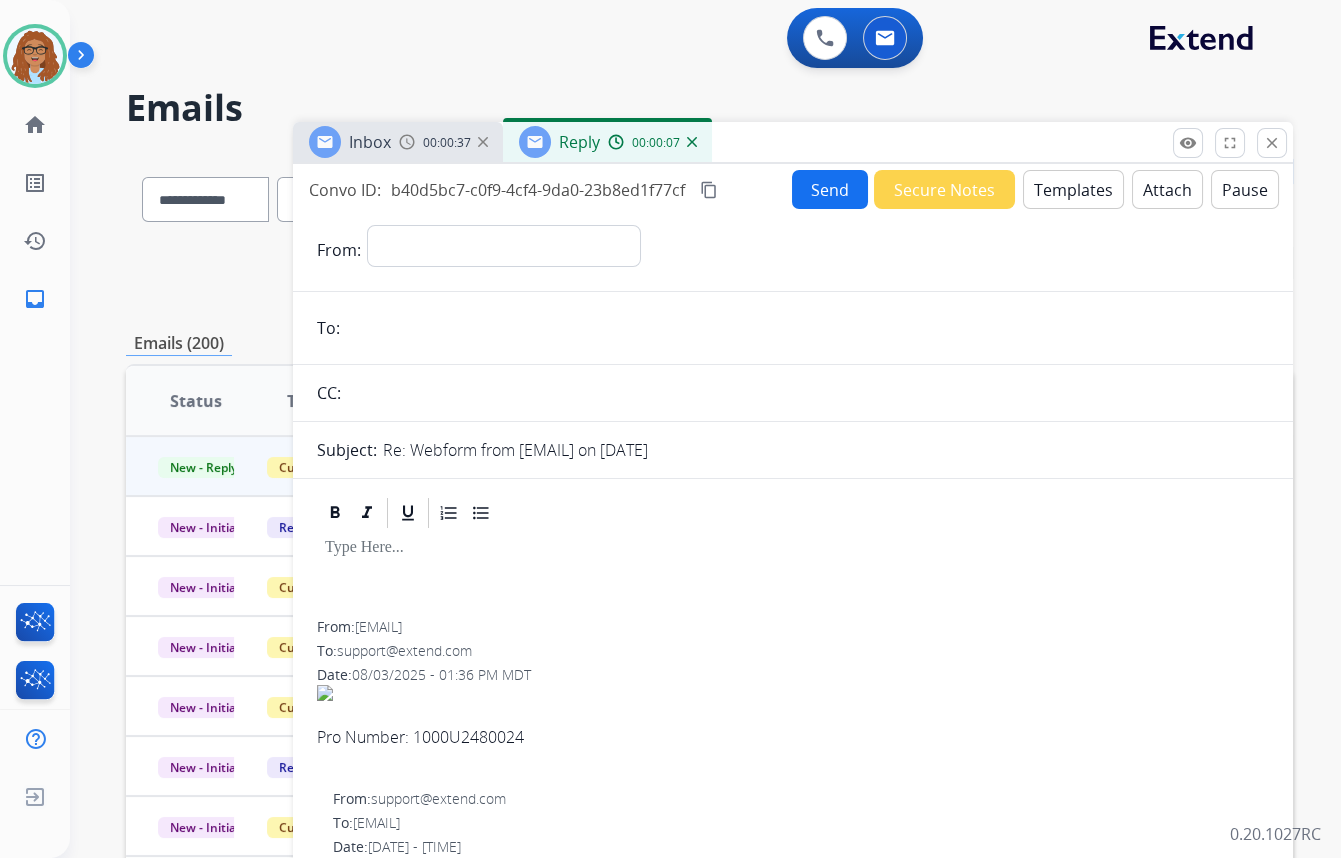 click at bounding box center (692, 142) 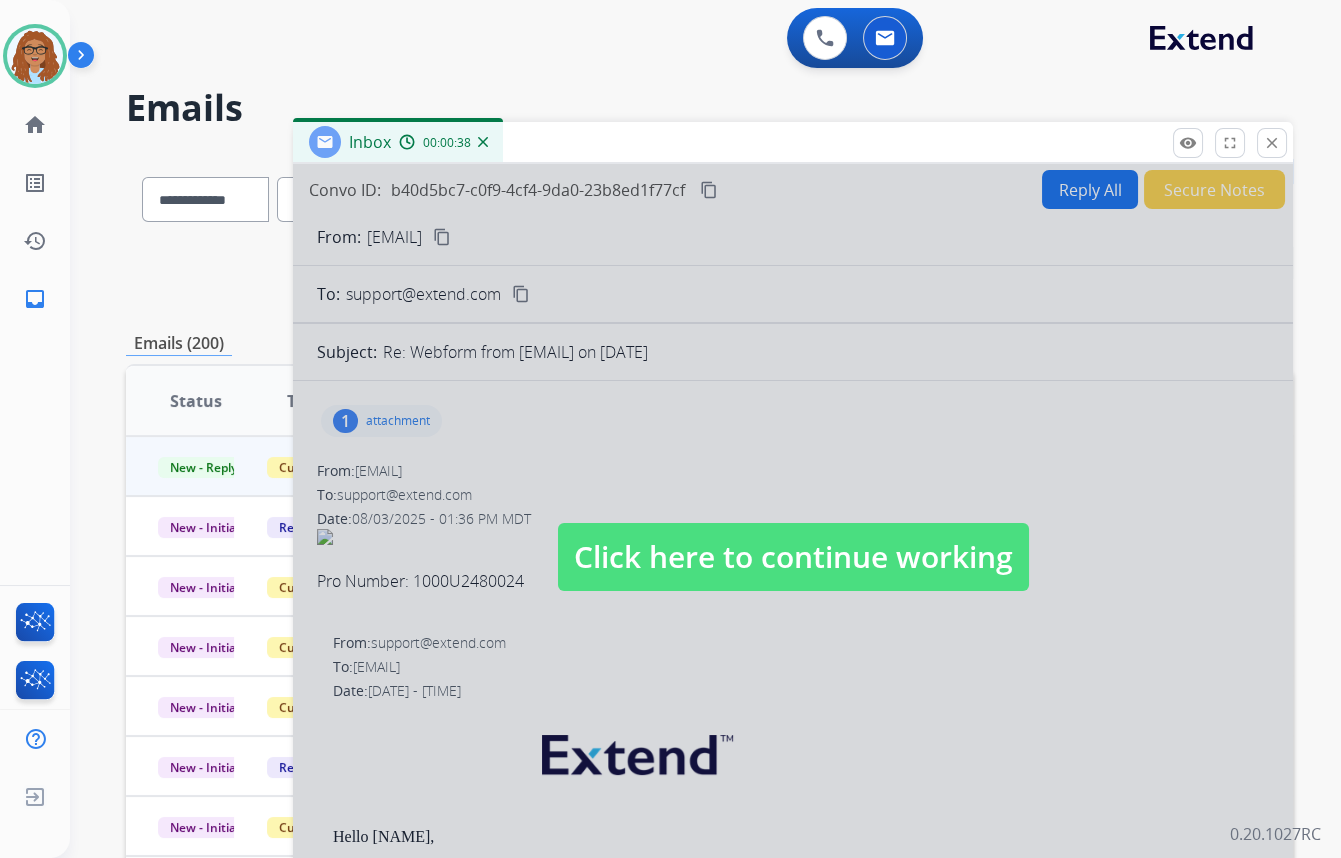 click on "Click here to continue working" at bounding box center (793, 557) 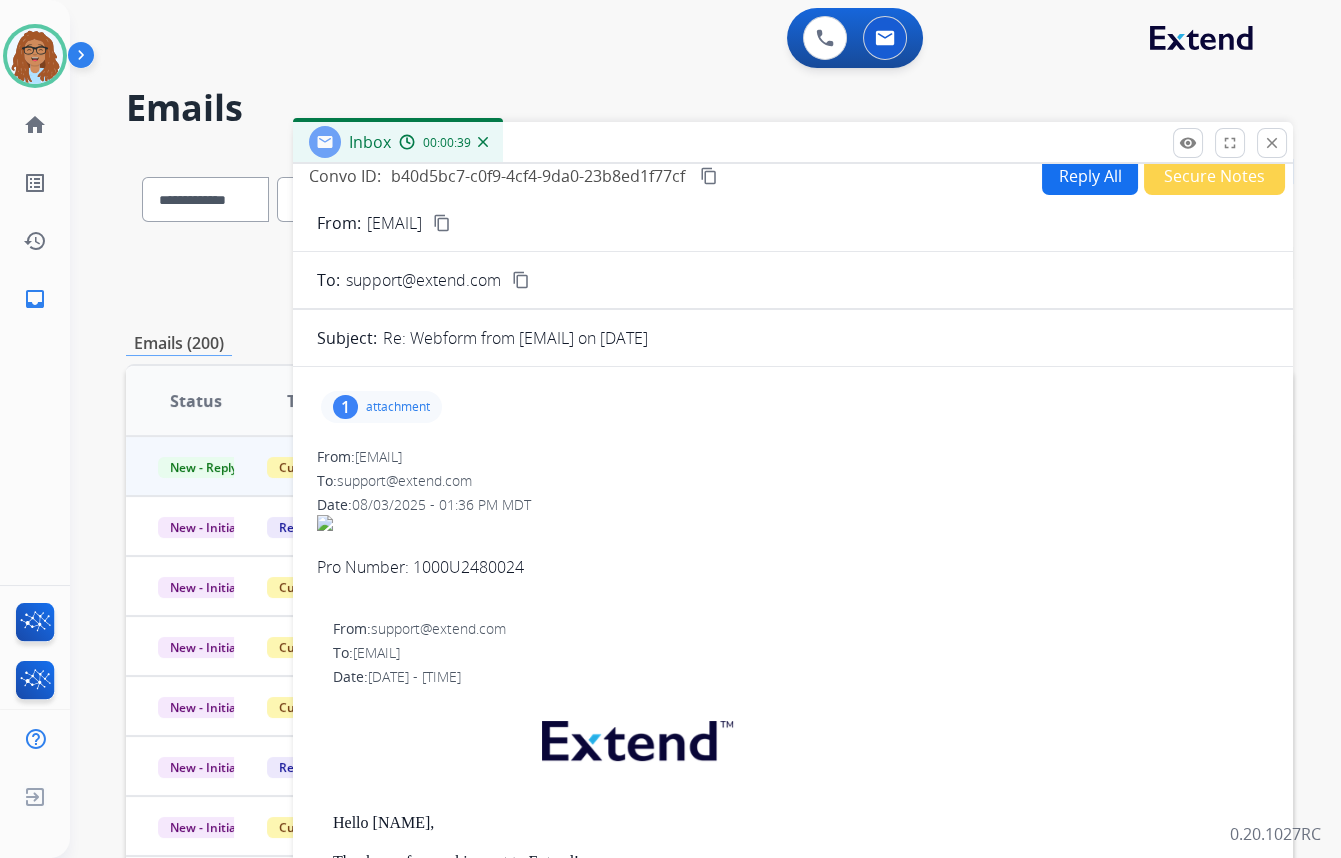 scroll, scrollTop: 0, scrollLeft: 0, axis: both 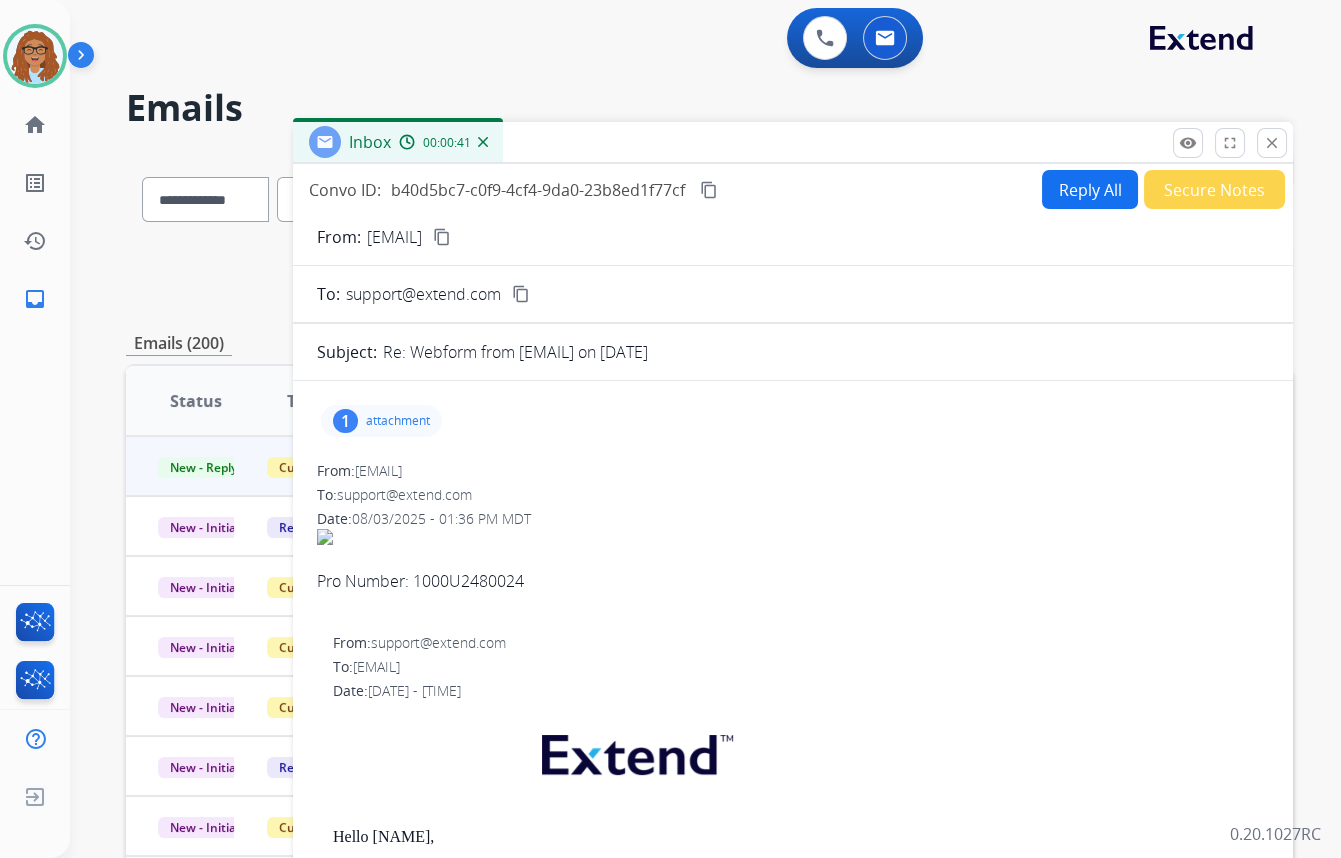 click on "1" at bounding box center (345, 421) 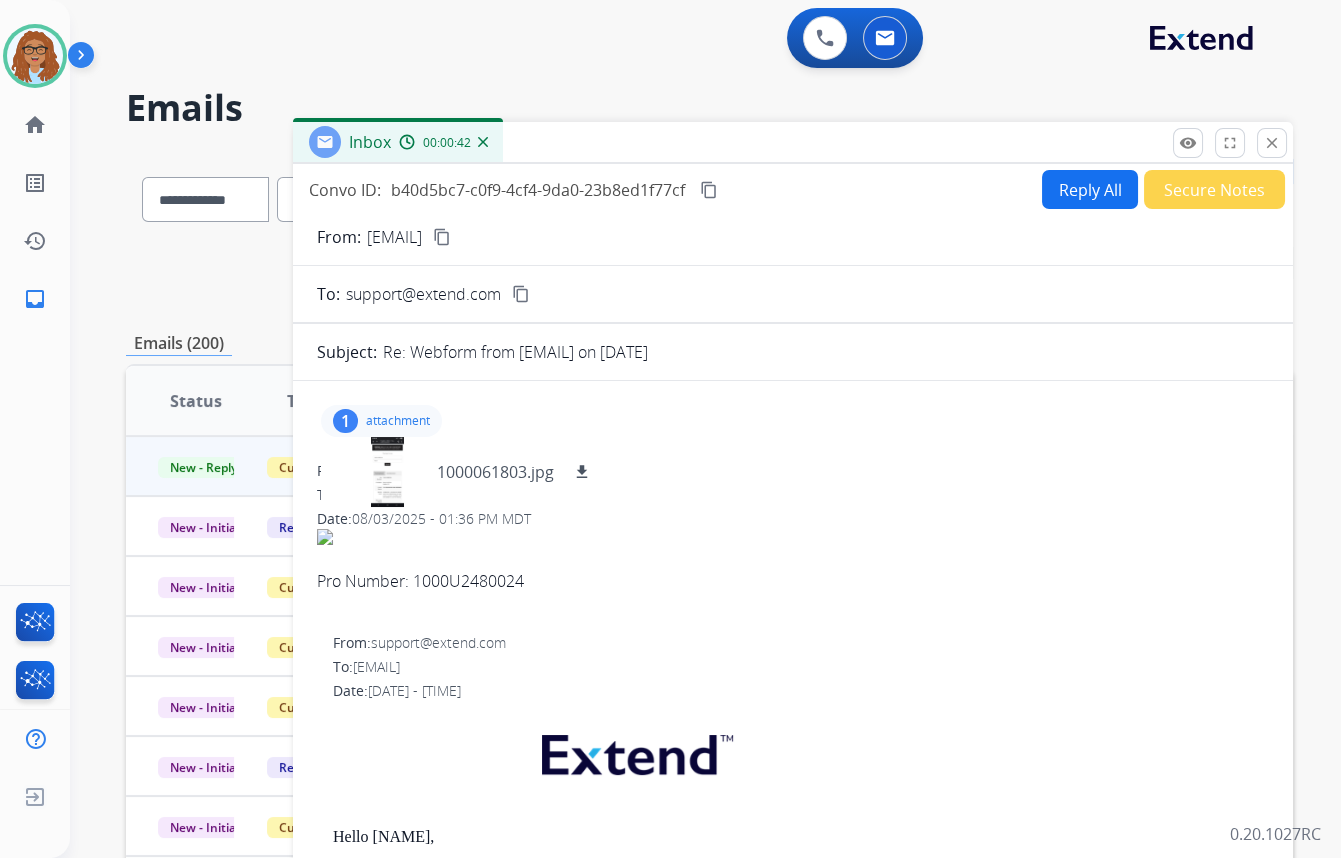 click on "1" at bounding box center (345, 421) 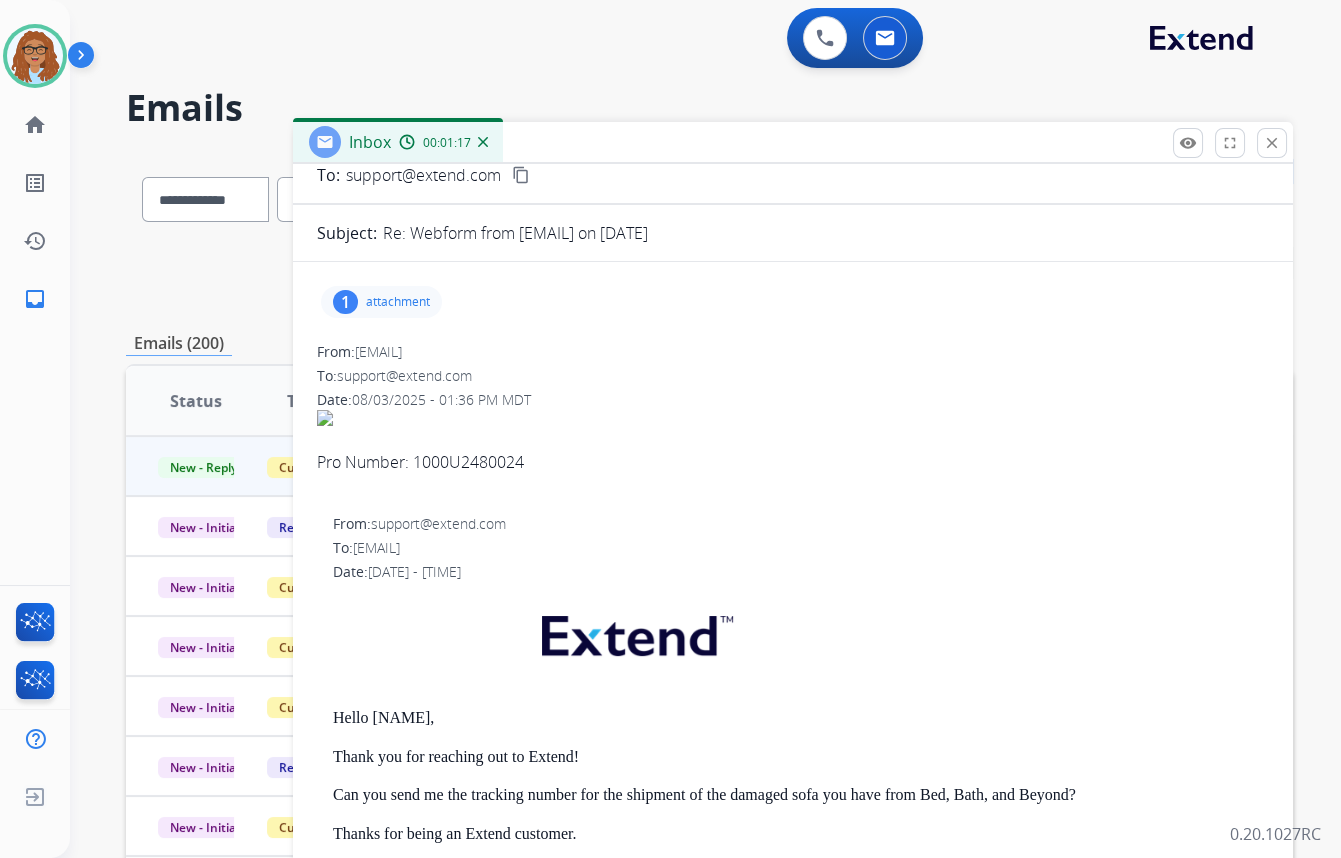 scroll, scrollTop: 90, scrollLeft: 0, axis: vertical 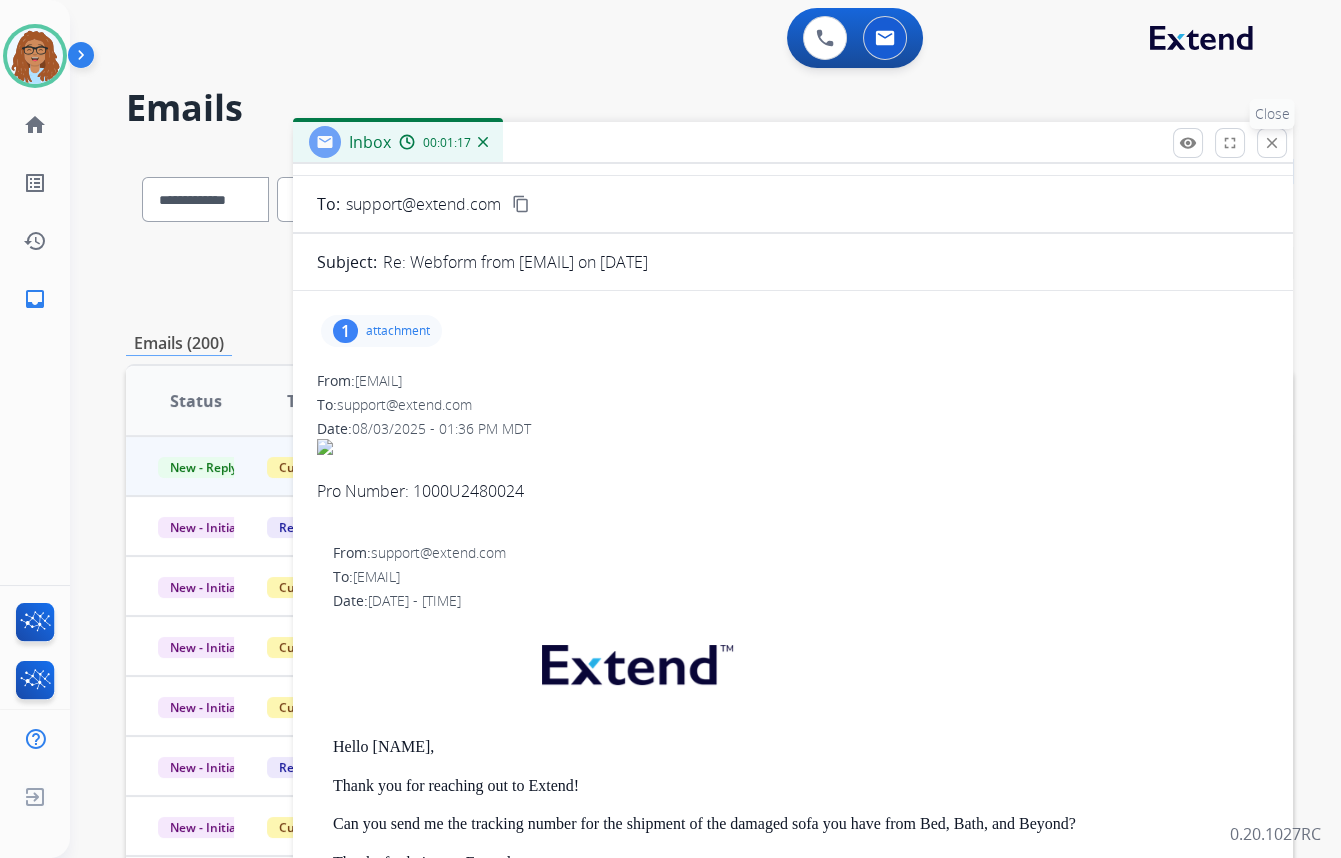 drag, startPoint x: 1267, startPoint y: 146, endPoint x: 1043, endPoint y: 170, distance: 225.28204 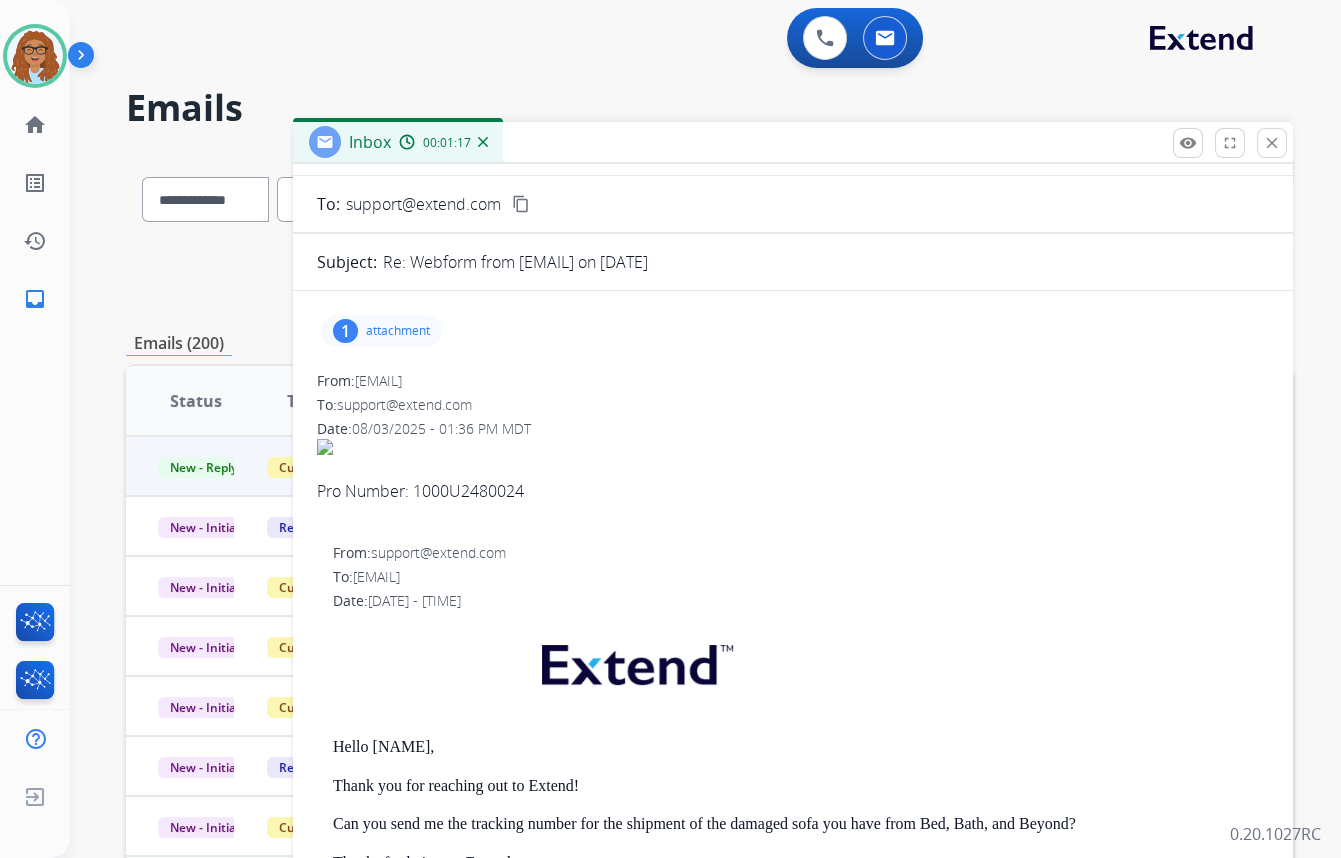 click on "close" at bounding box center (1272, 143) 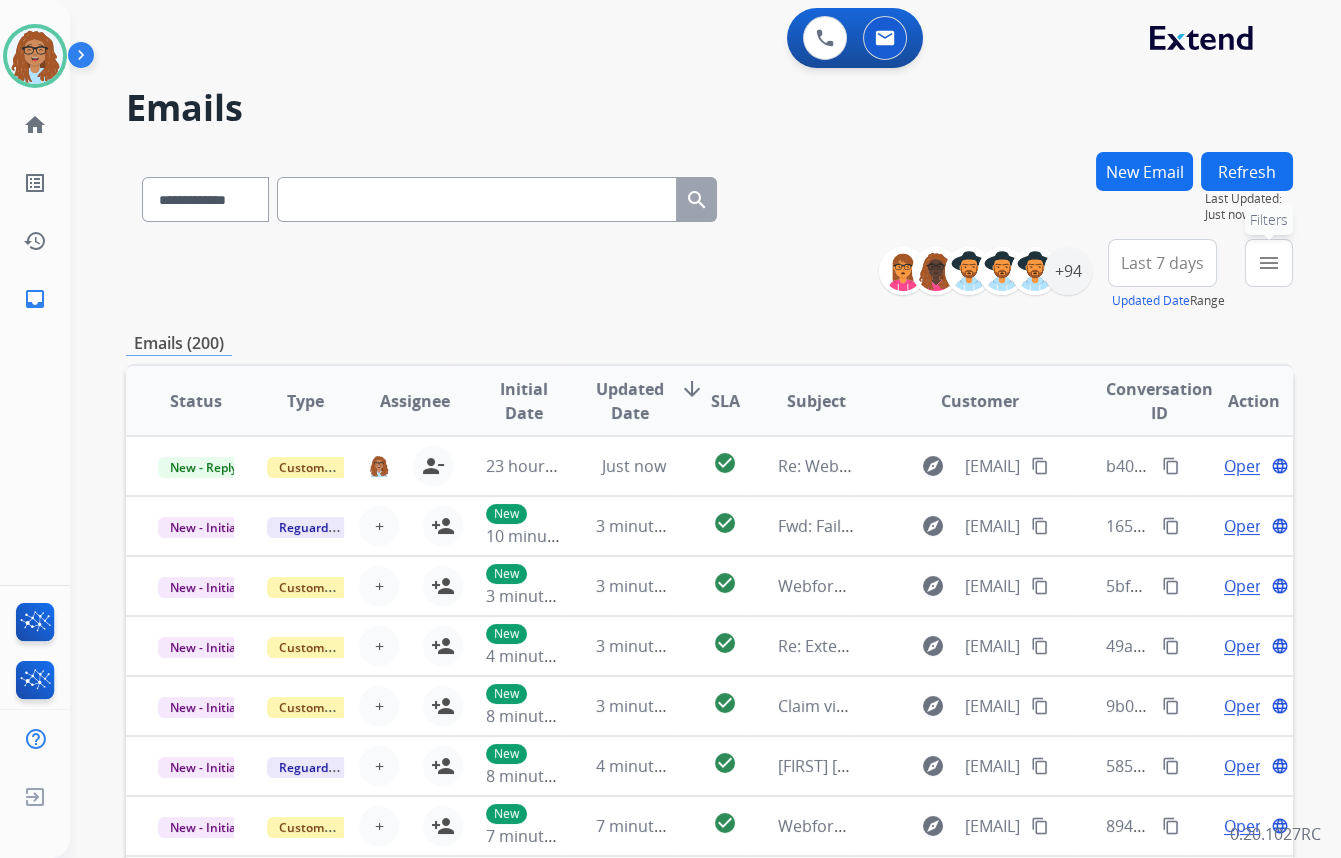 drag, startPoint x: 1268, startPoint y: 267, endPoint x: 1261, endPoint y: 276, distance: 11.401754 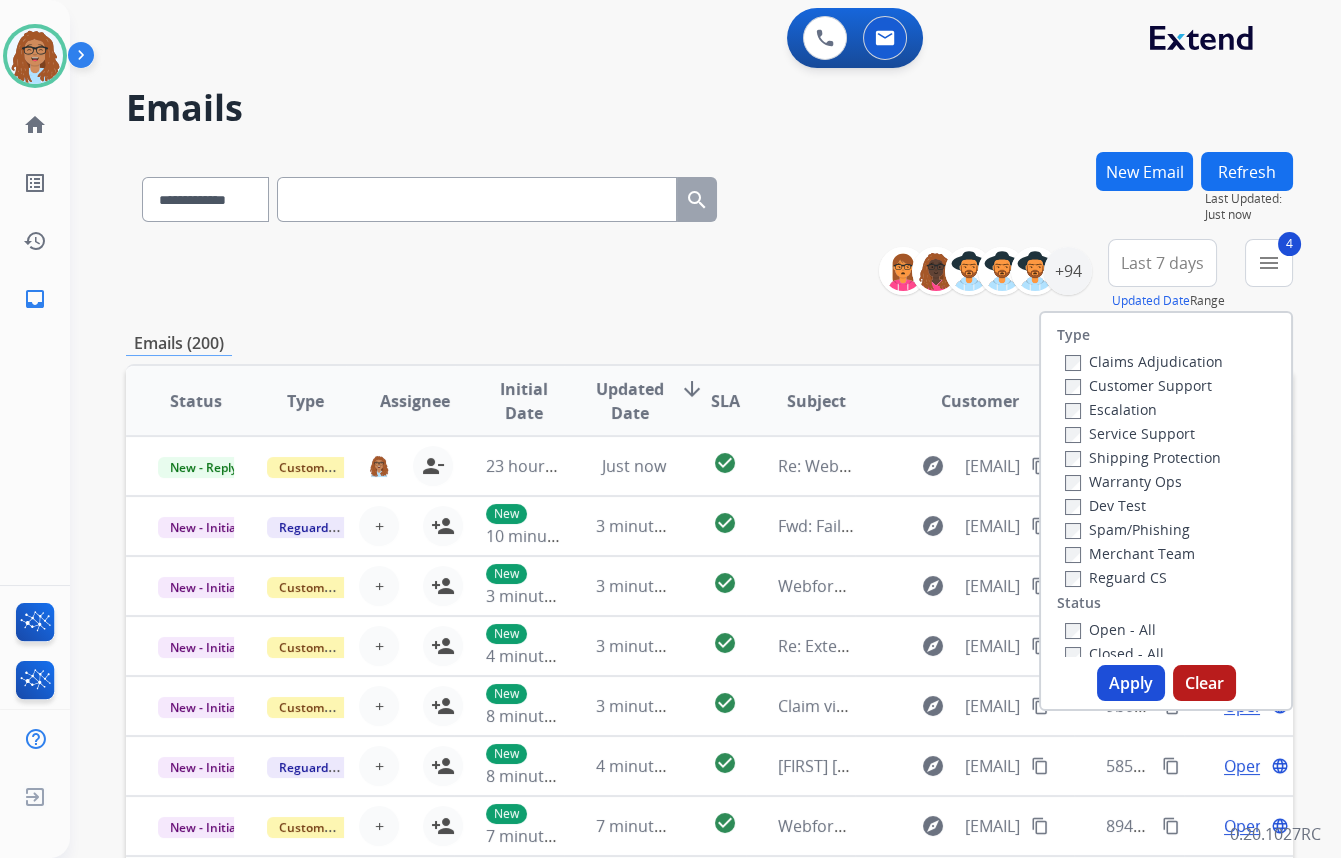 click on "Apply" at bounding box center [1131, 683] 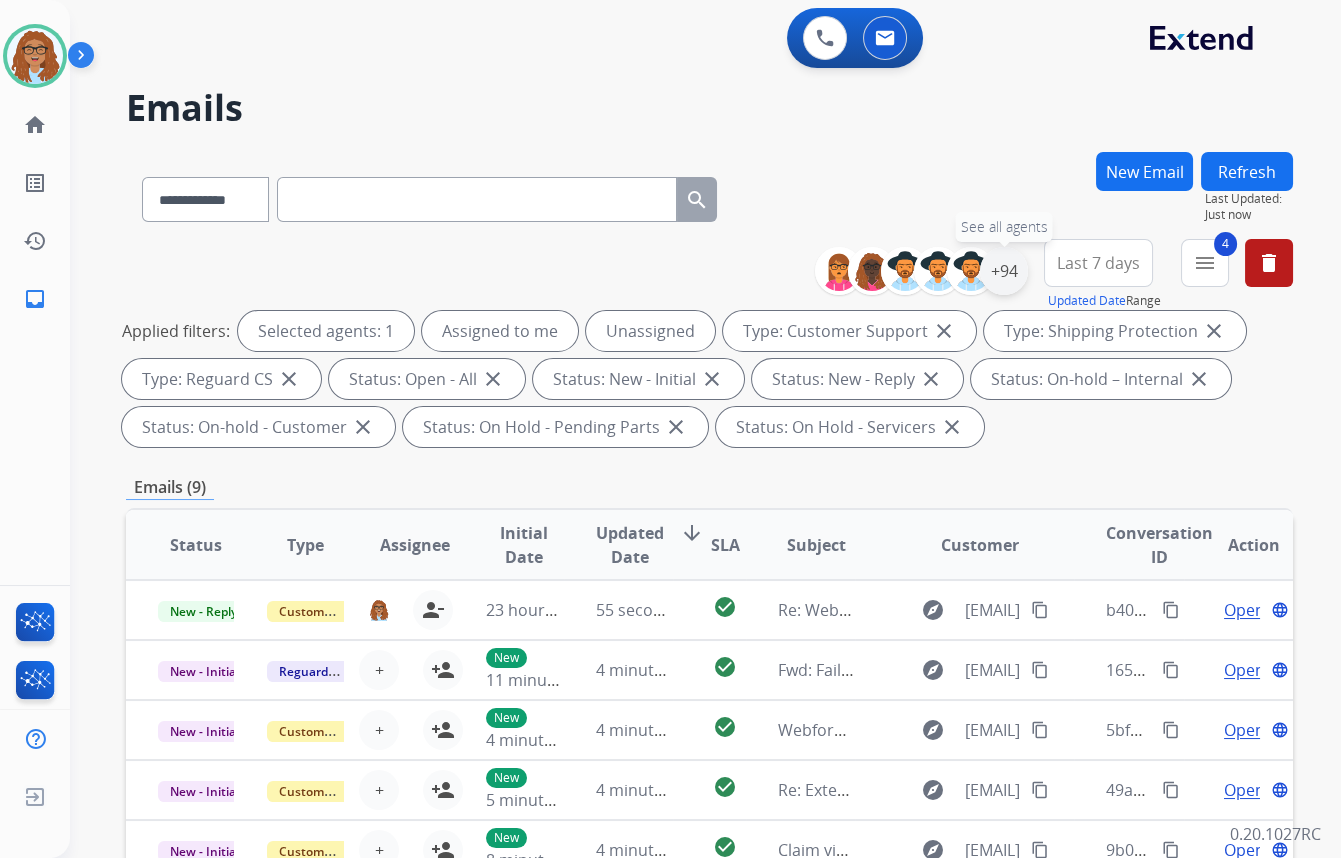 drag, startPoint x: 1011, startPoint y: 267, endPoint x: 1007, endPoint y: 282, distance: 15.524175 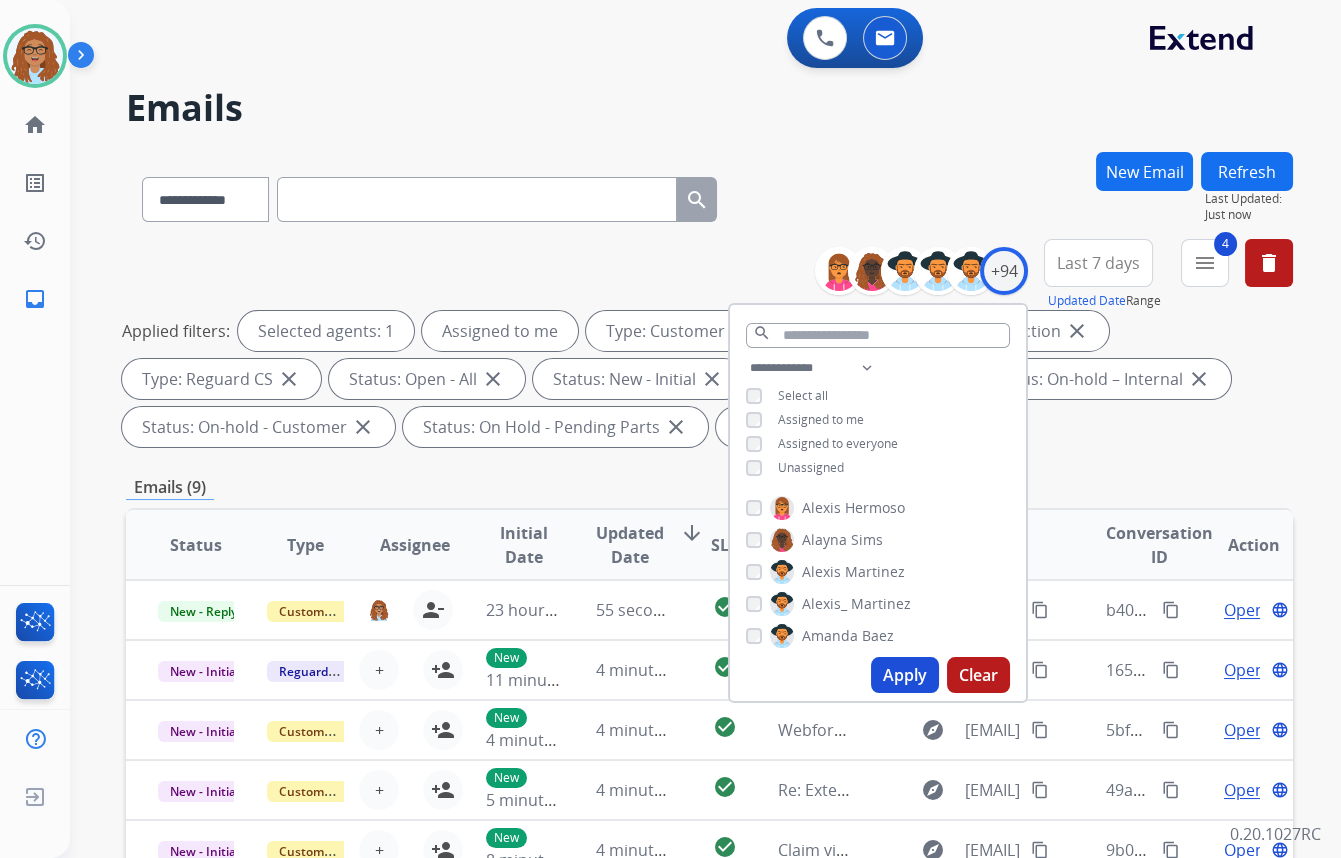 click on "Apply" at bounding box center [905, 675] 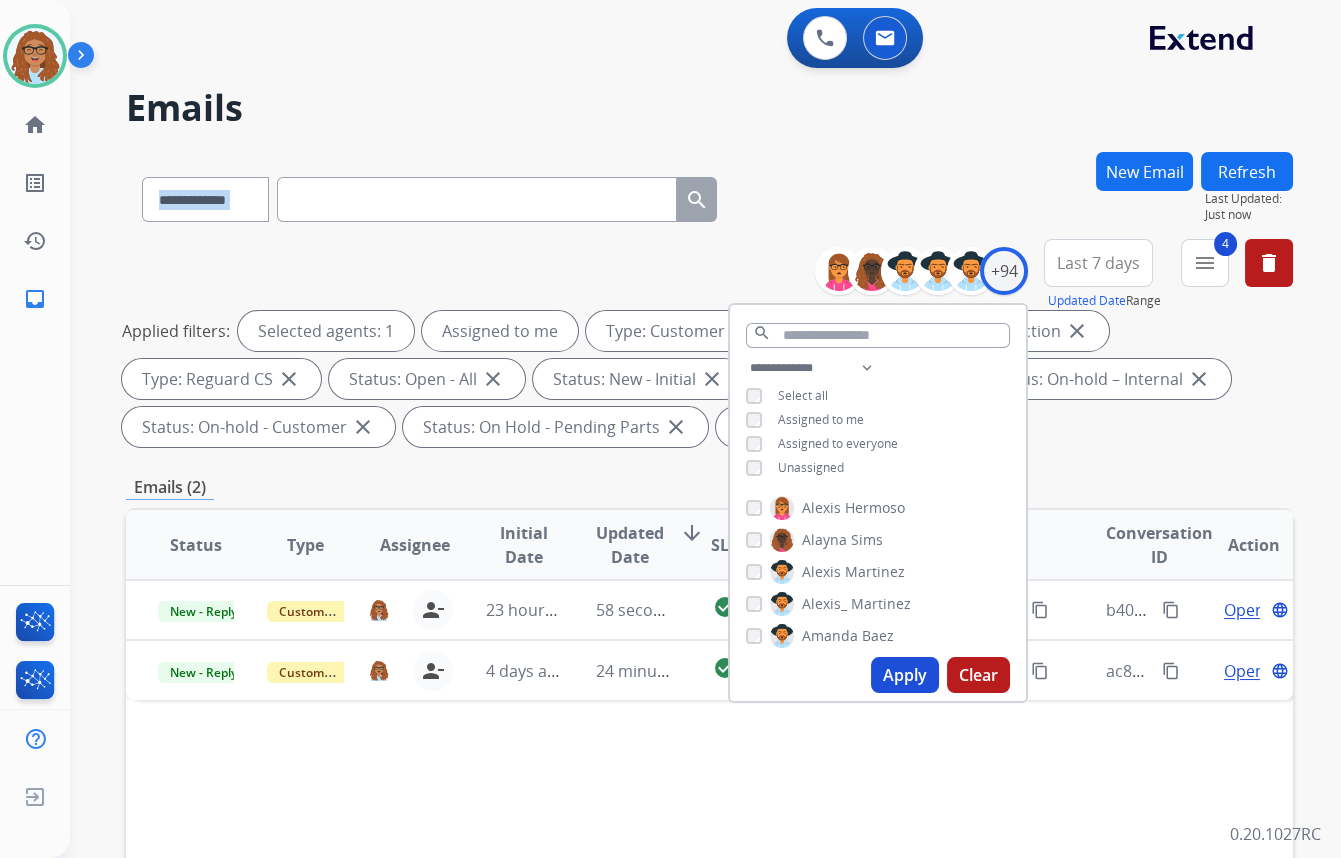 drag, startPoint x: 920, startPoint y: 181, endPoint x: 956, endPoint y: 106, distance: 83.19255 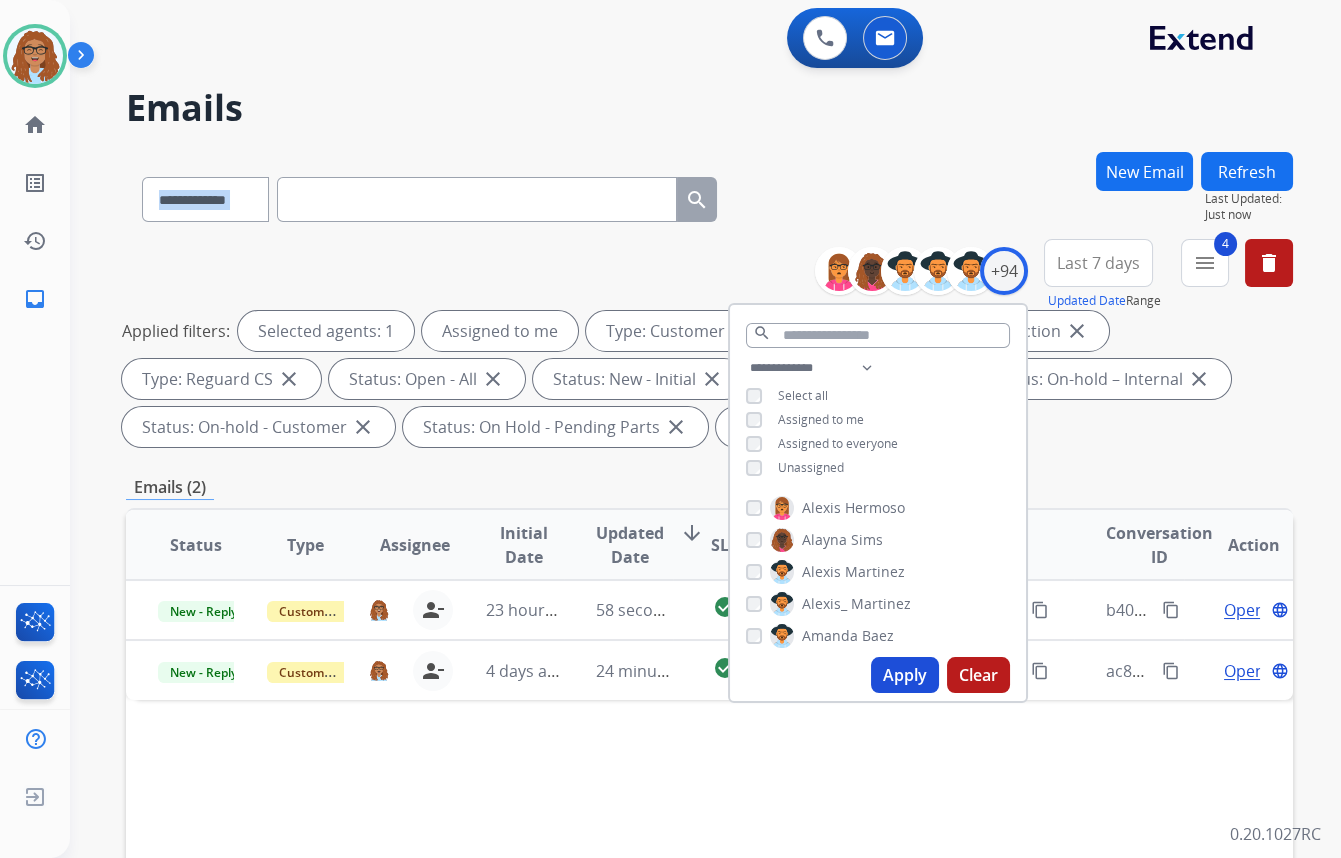 click on "**********" at bounding box center (681, 501) 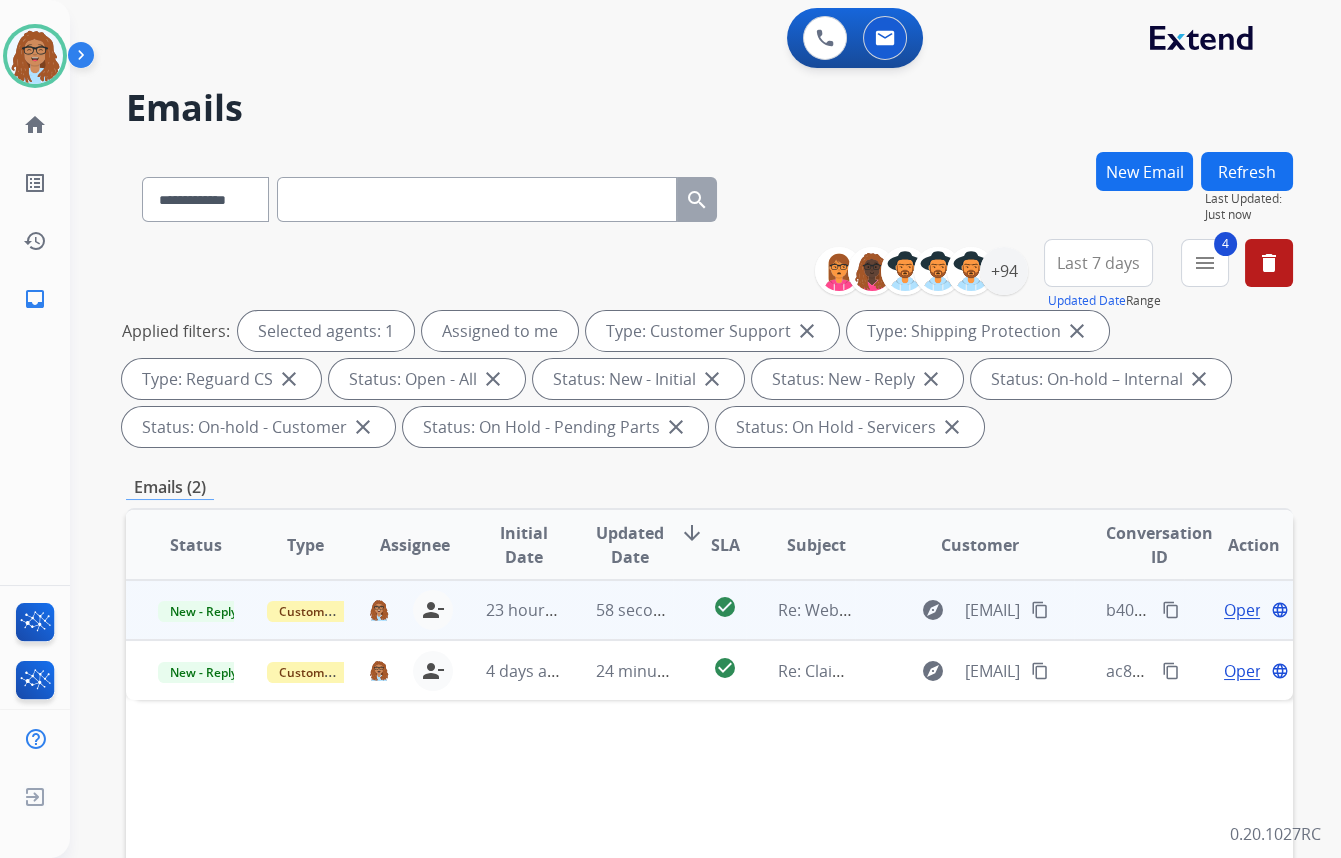 click on "Open" at bounding box center (1244, 610) 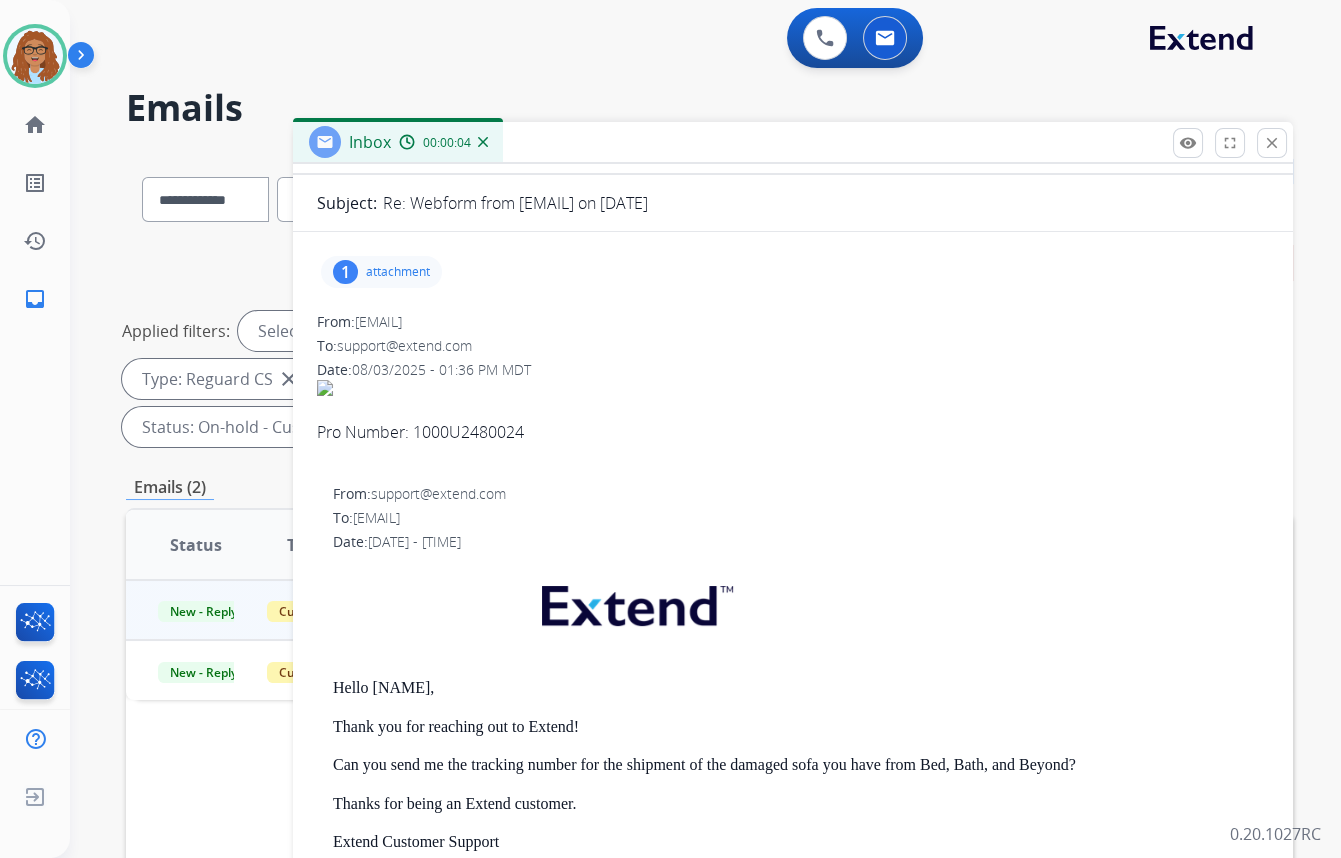 scroll, scrollTop: 0, scrollLeft: 0, axis: both 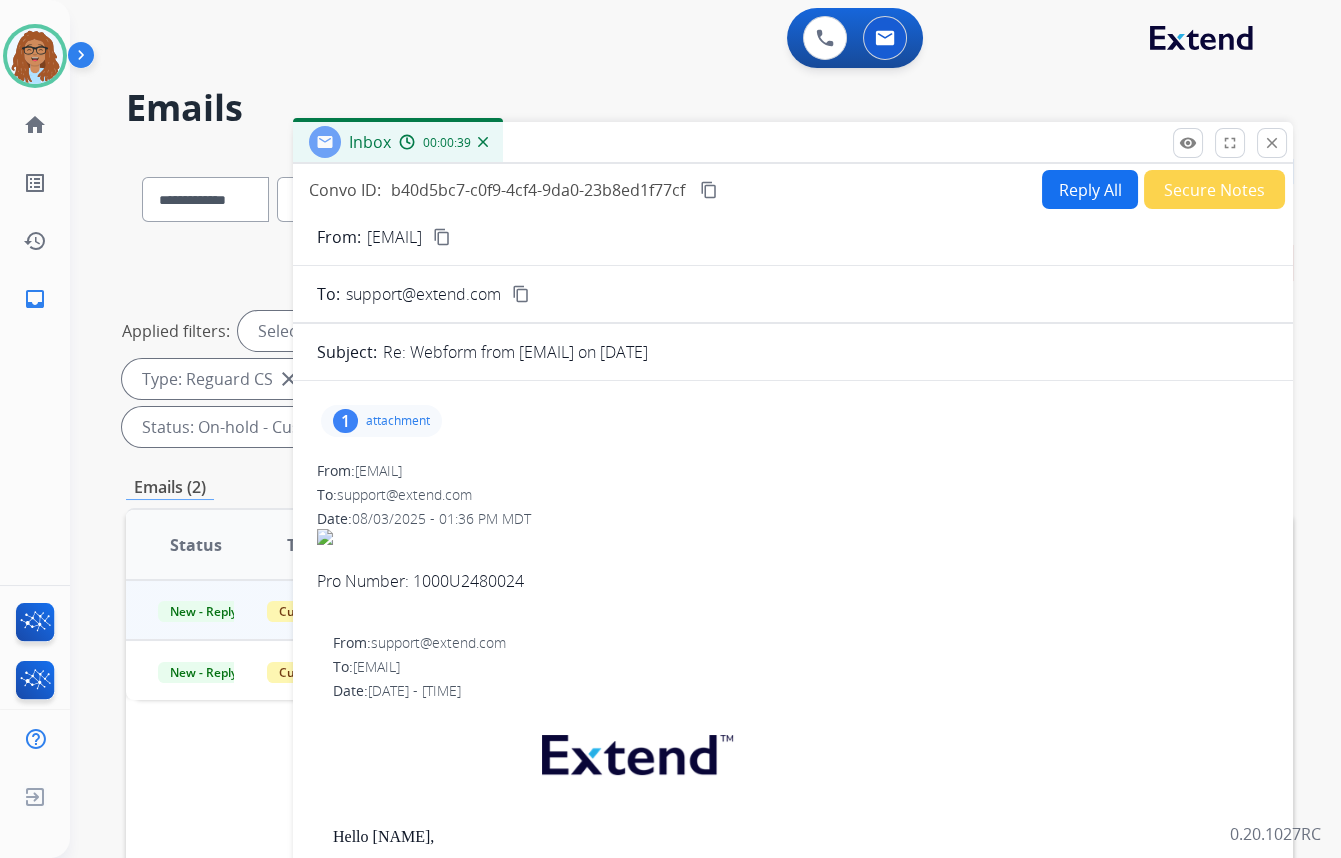 drag, startPoint x: 715, startPoint y: 191, endPoint x: 716, endPoint y: 203, distance: 12.0415945 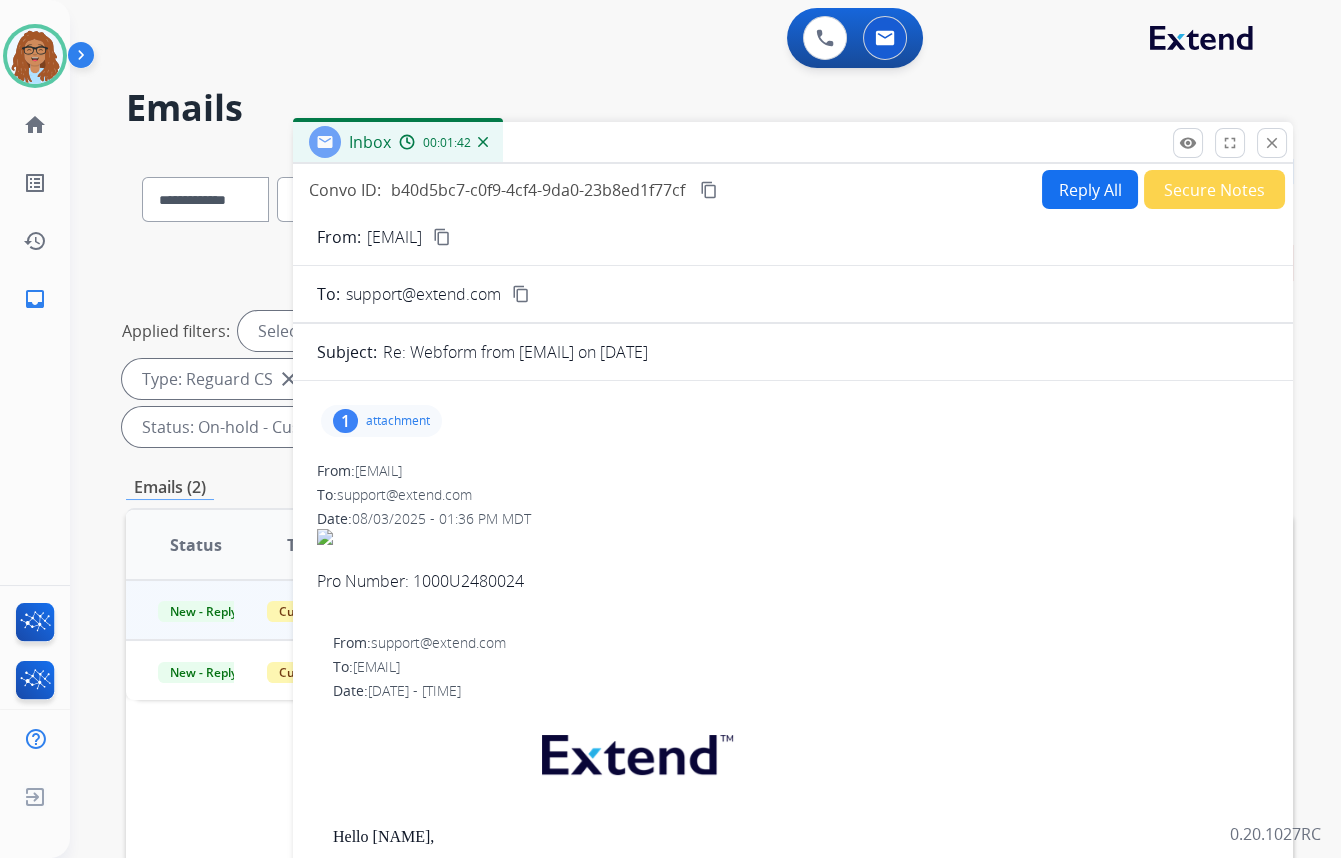 click on "Reply All" at bounding box center [1090, 189] 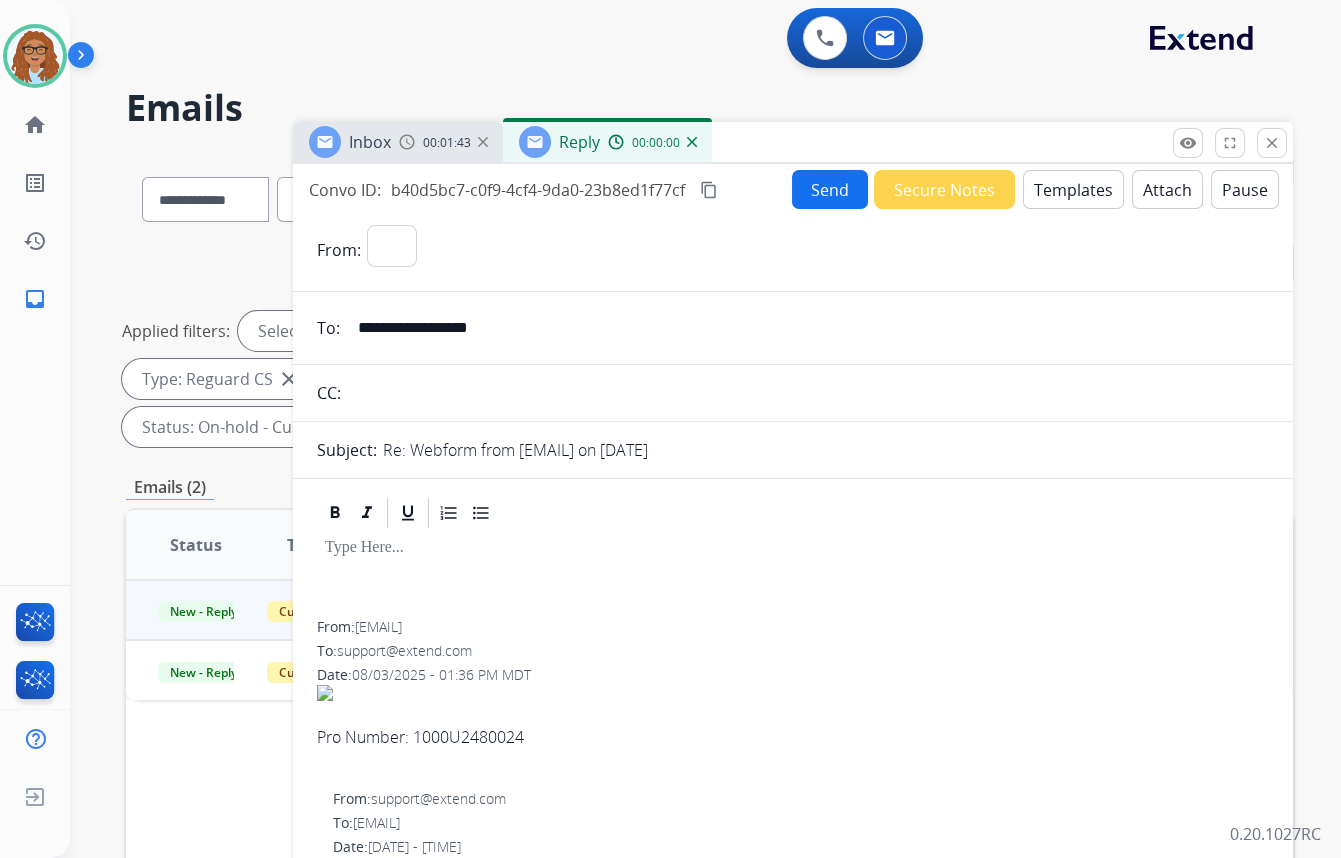 select on "**********" 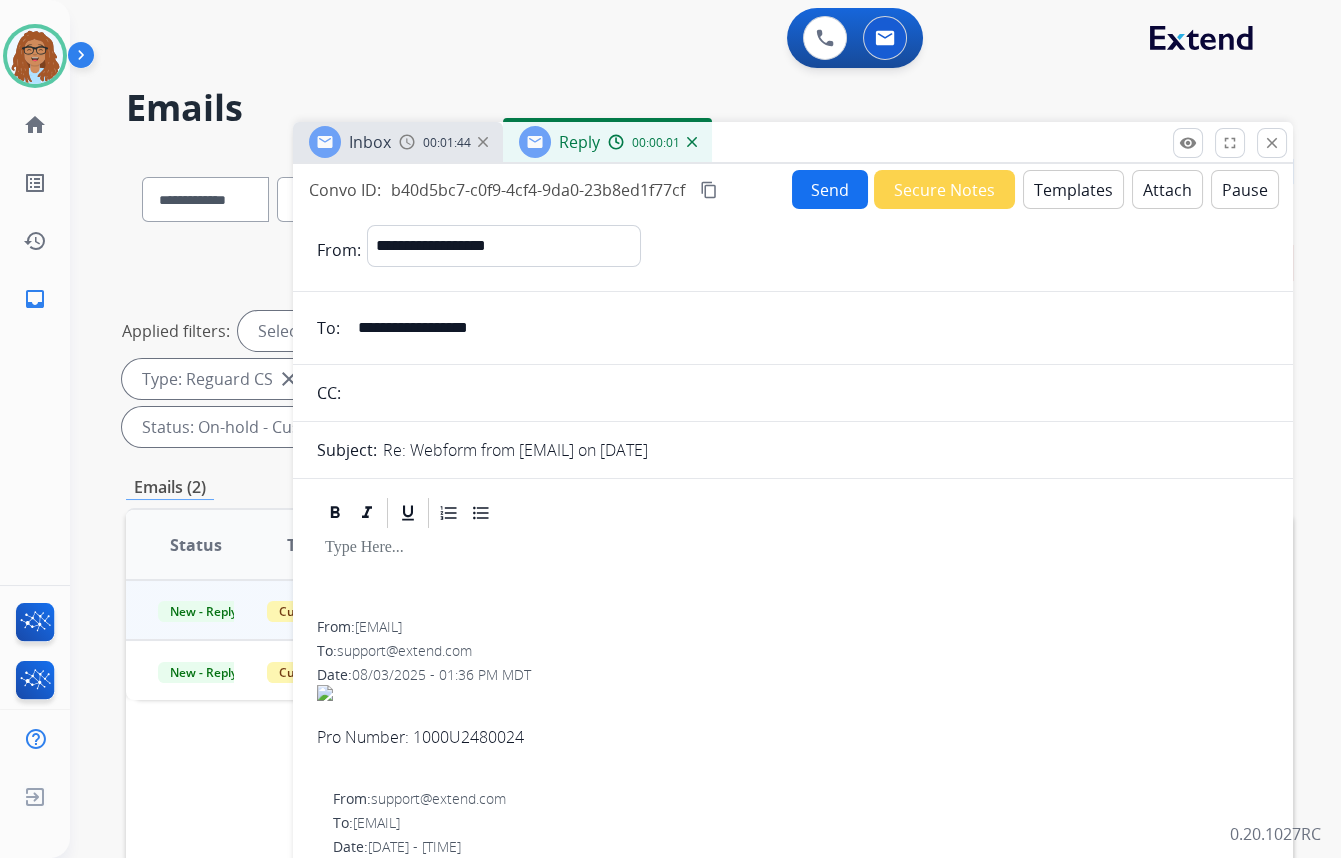 drag, startPoint x: 360, startPoint y: 333, endPoint x: 293, endPoint y: 333, distance: 67 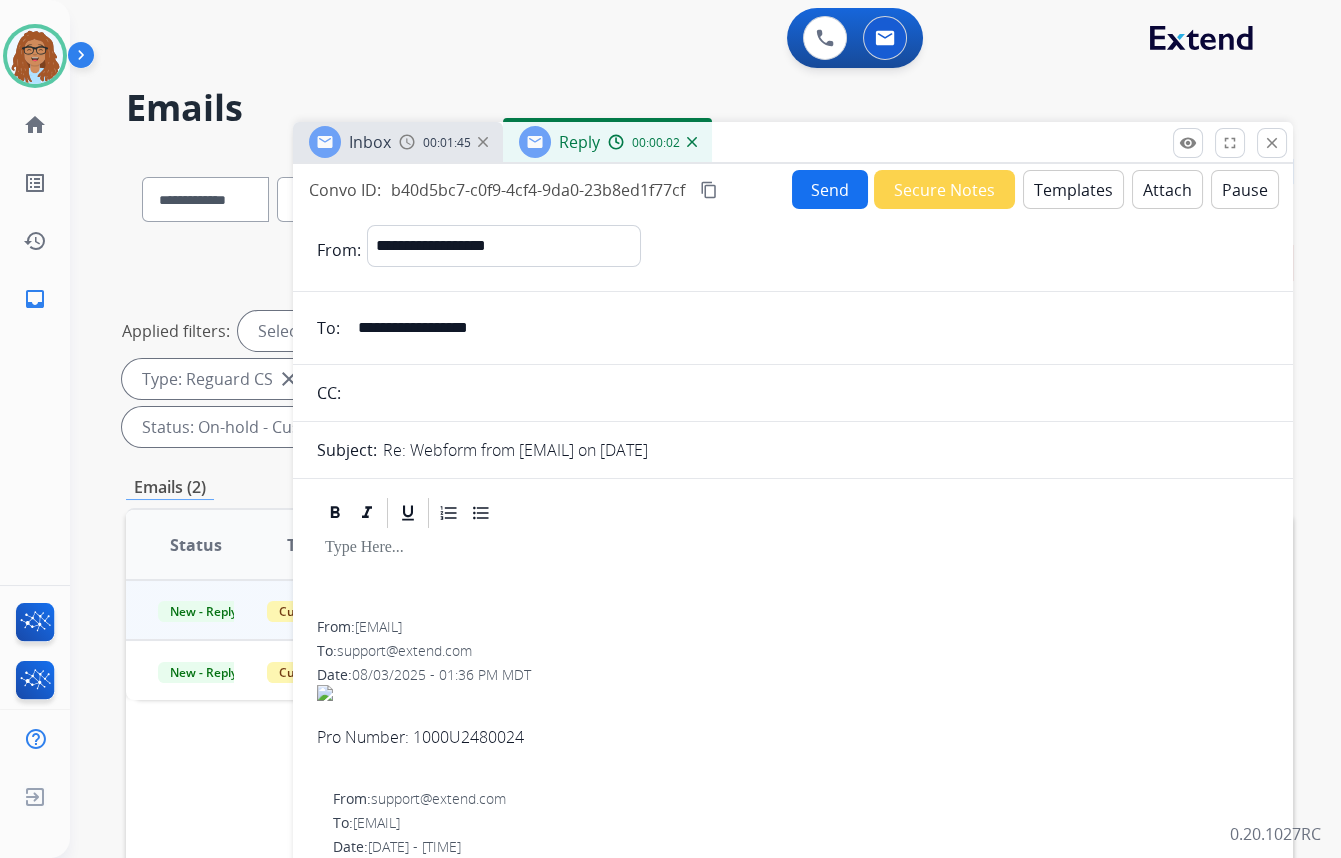 drag, startPoint x: 525, startPoint y: 396, endPoint x: 657, endPoint y: 325, distance: 149.88329 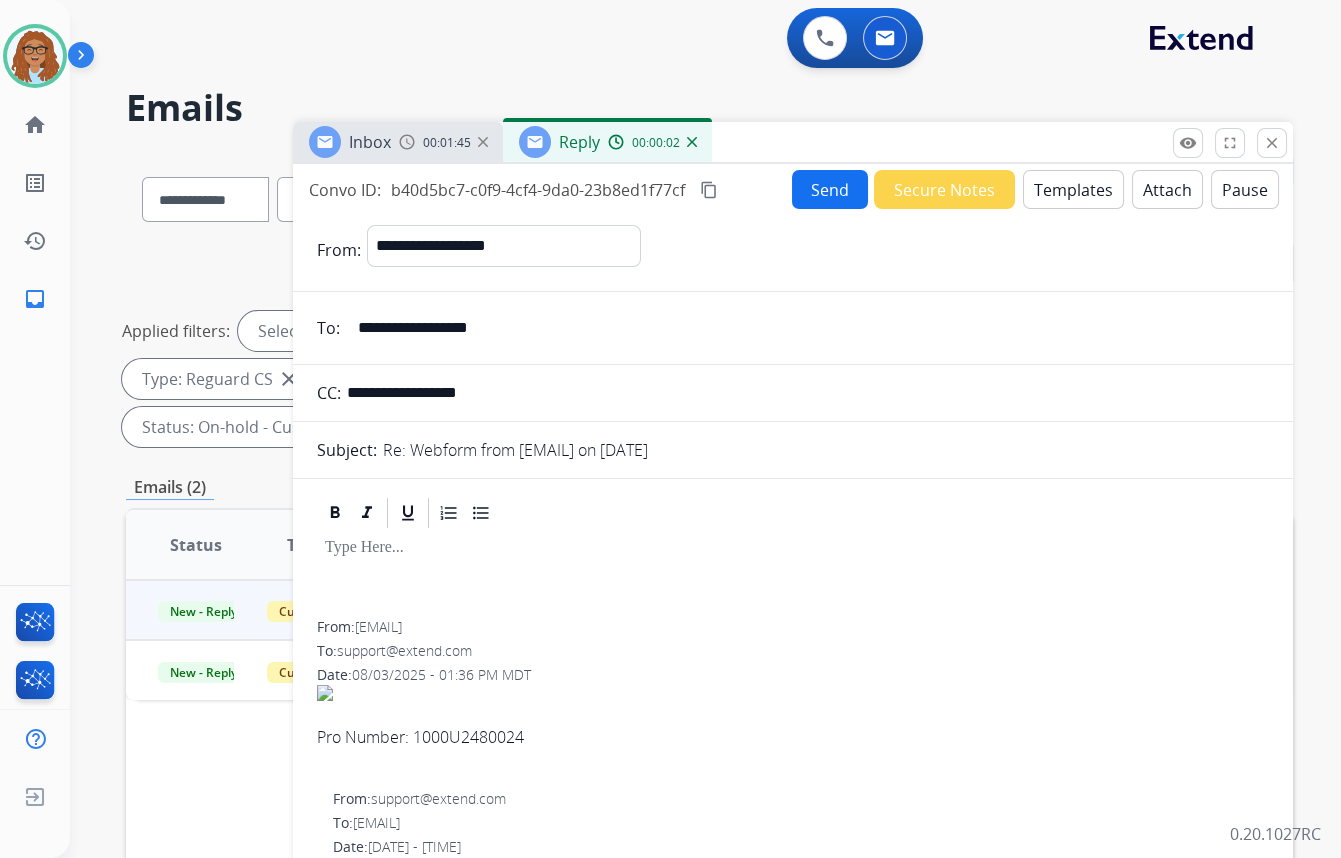 type on "**********" 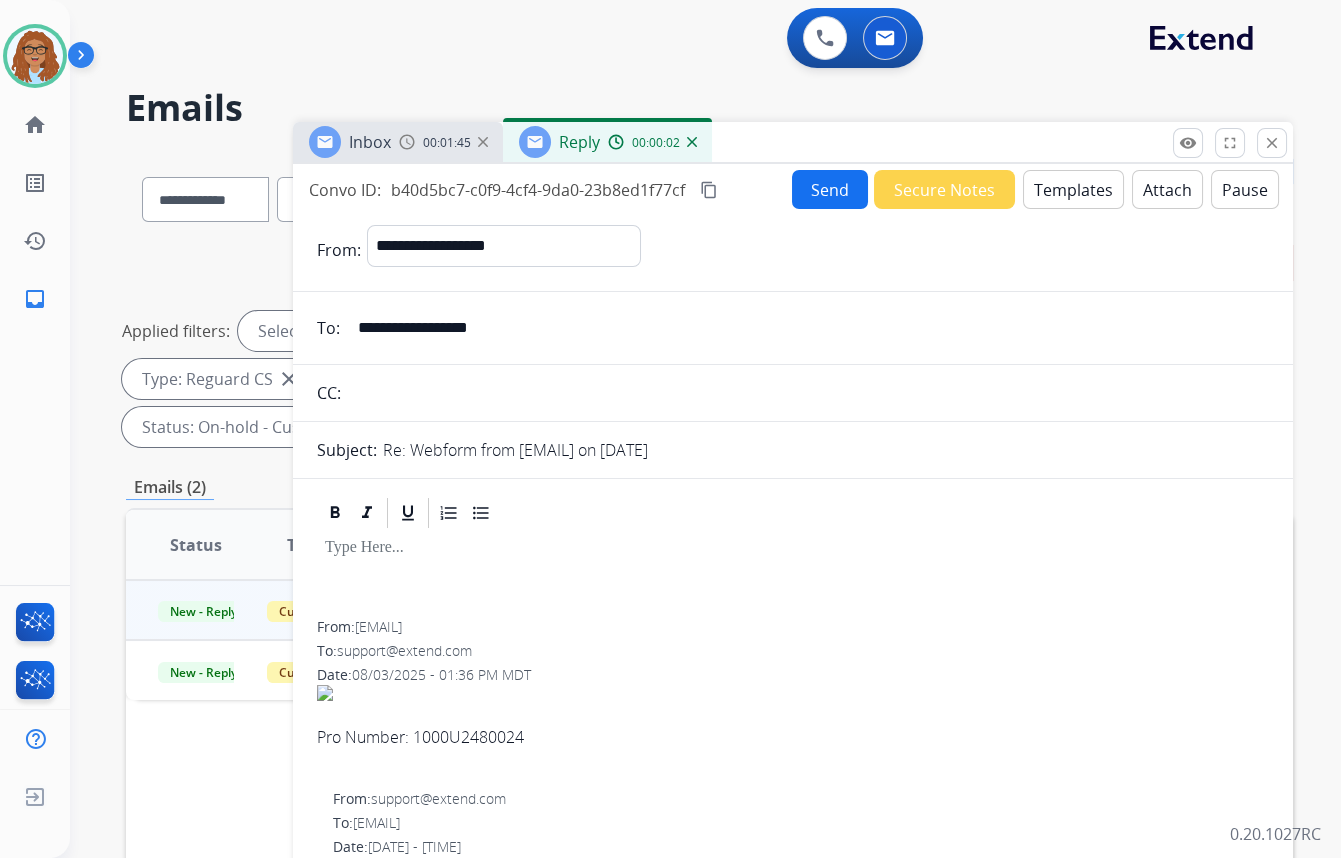 click on "Templates" at bounding box center [1073, 189] 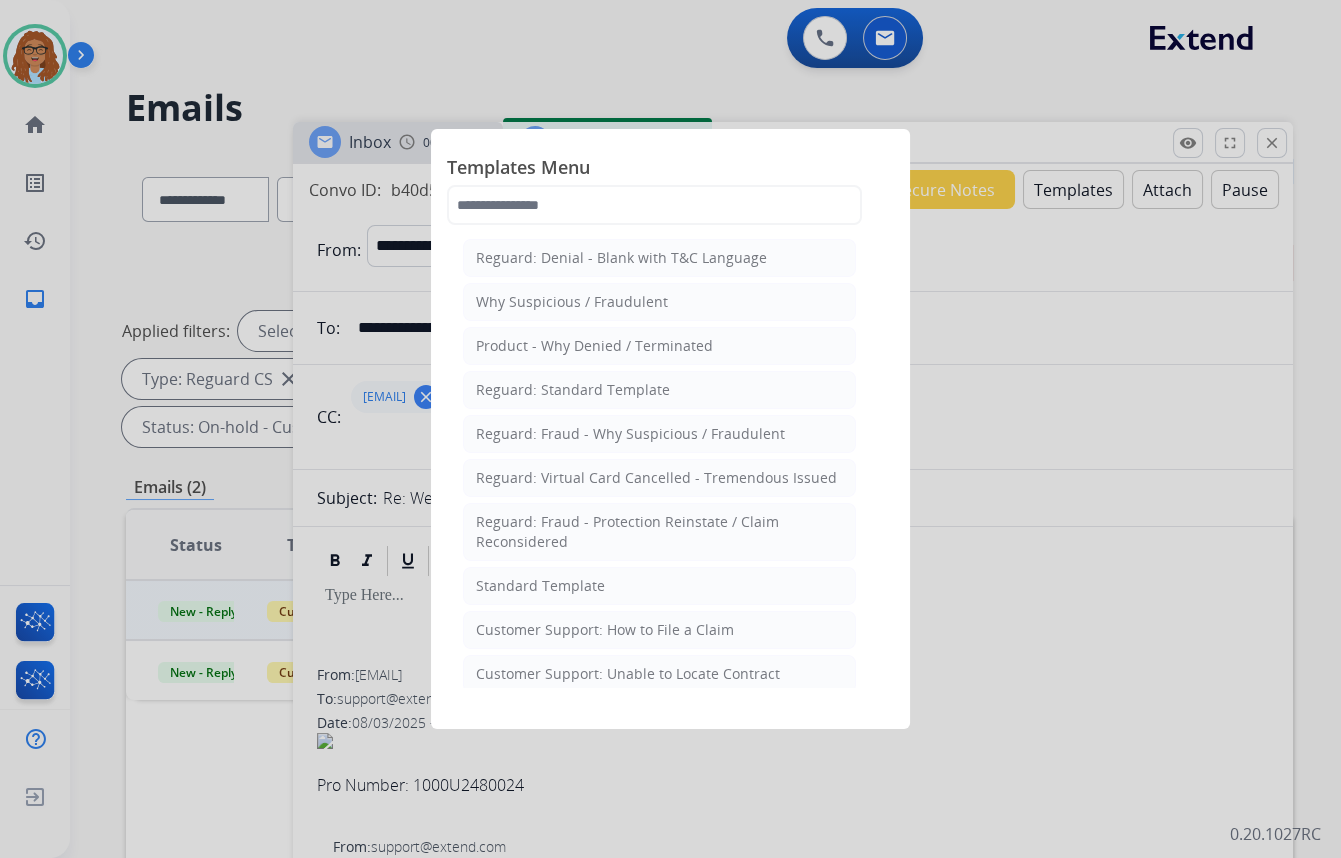 drag, startPoint x: 544, startPoint y: 582, endPoint x: 558, endPoint y: 425, distance: 157.62297 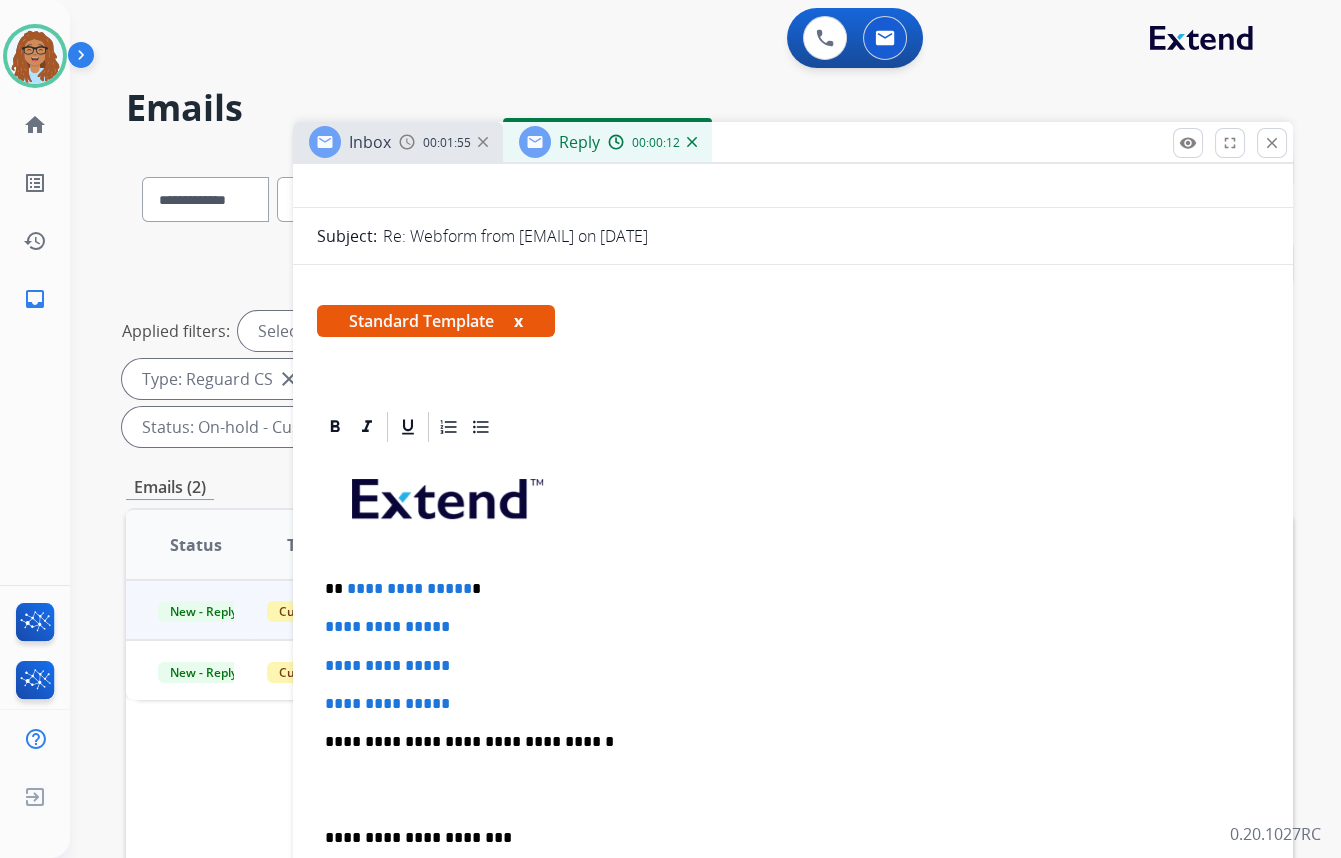scroll, scrollTop: 272, scrollLeft: 0, axis: vertical 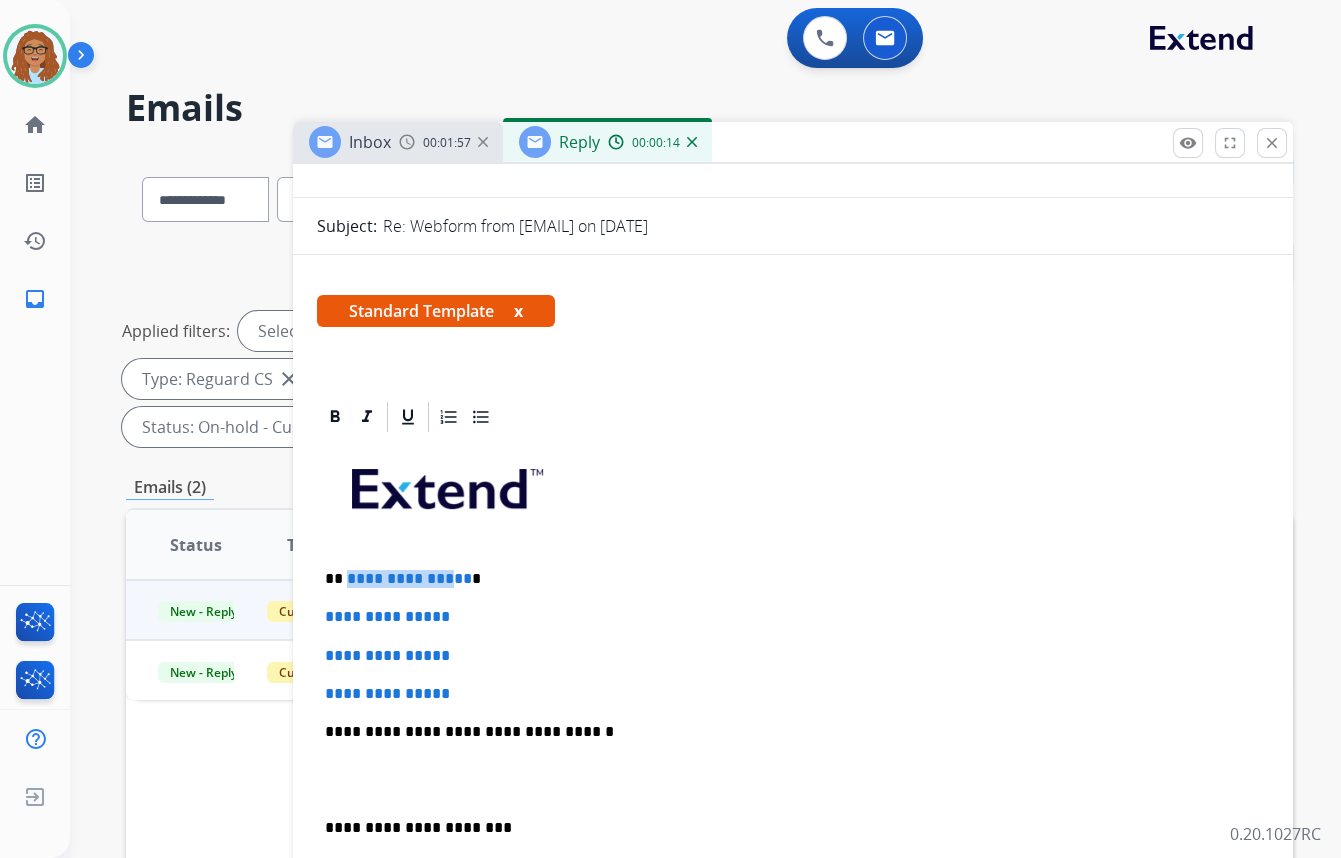 drag, startPoint x: 444, startPoint y: 569, endPoint x: 345, endPoint y: 576, distance: 99.24717 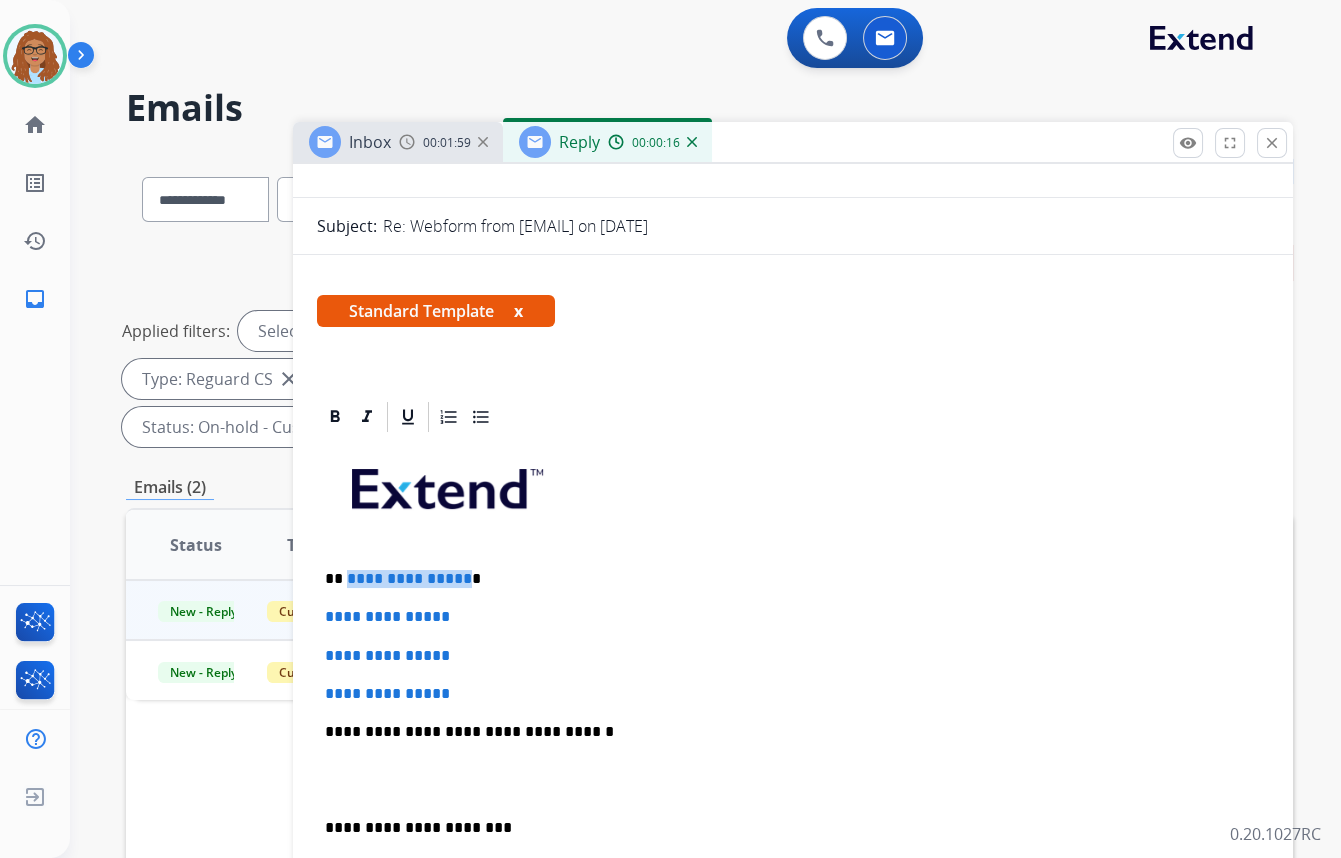 drag, startPoint x: 459, startPoint y: 578, endPoint x: 347, endPoint y: 581, distance: 112.04017 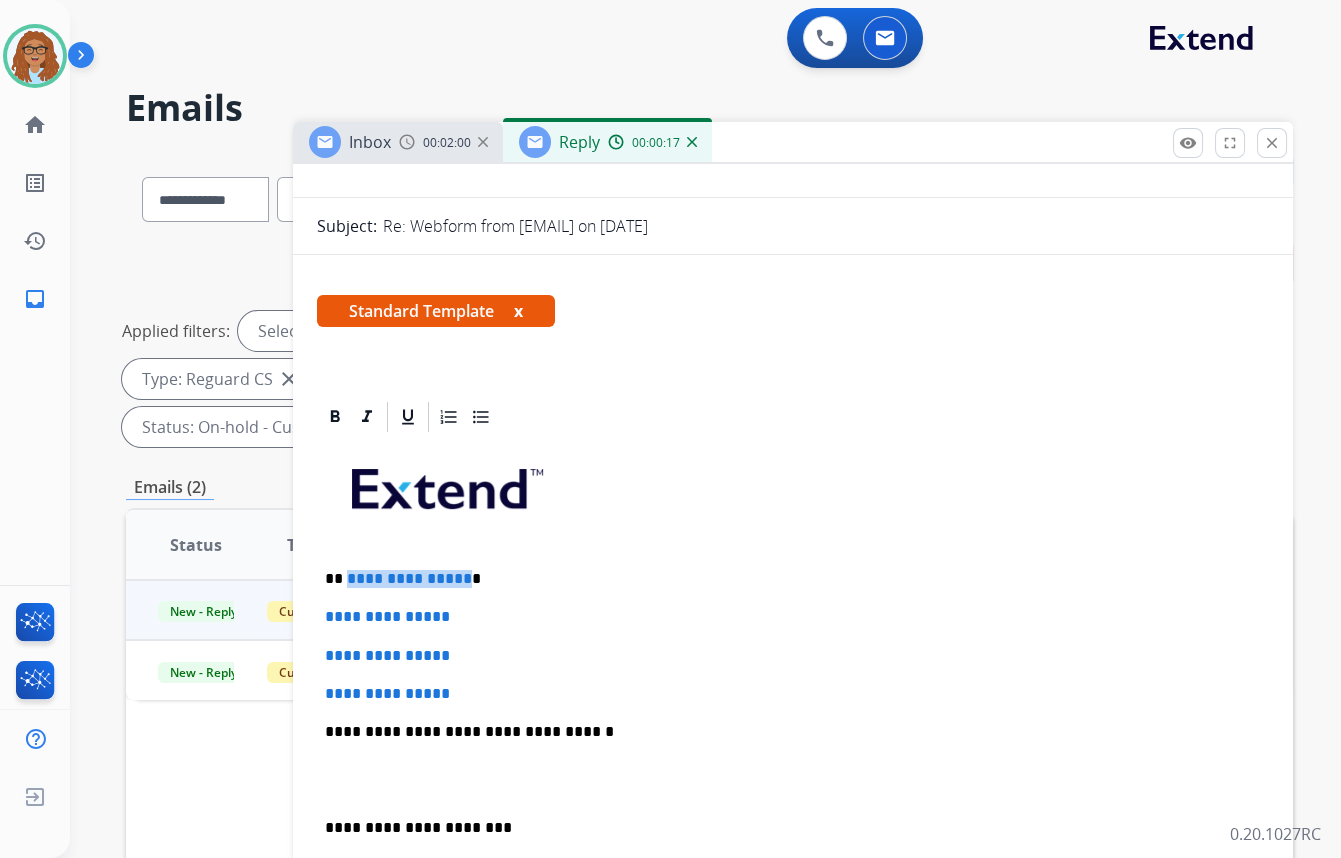 paste 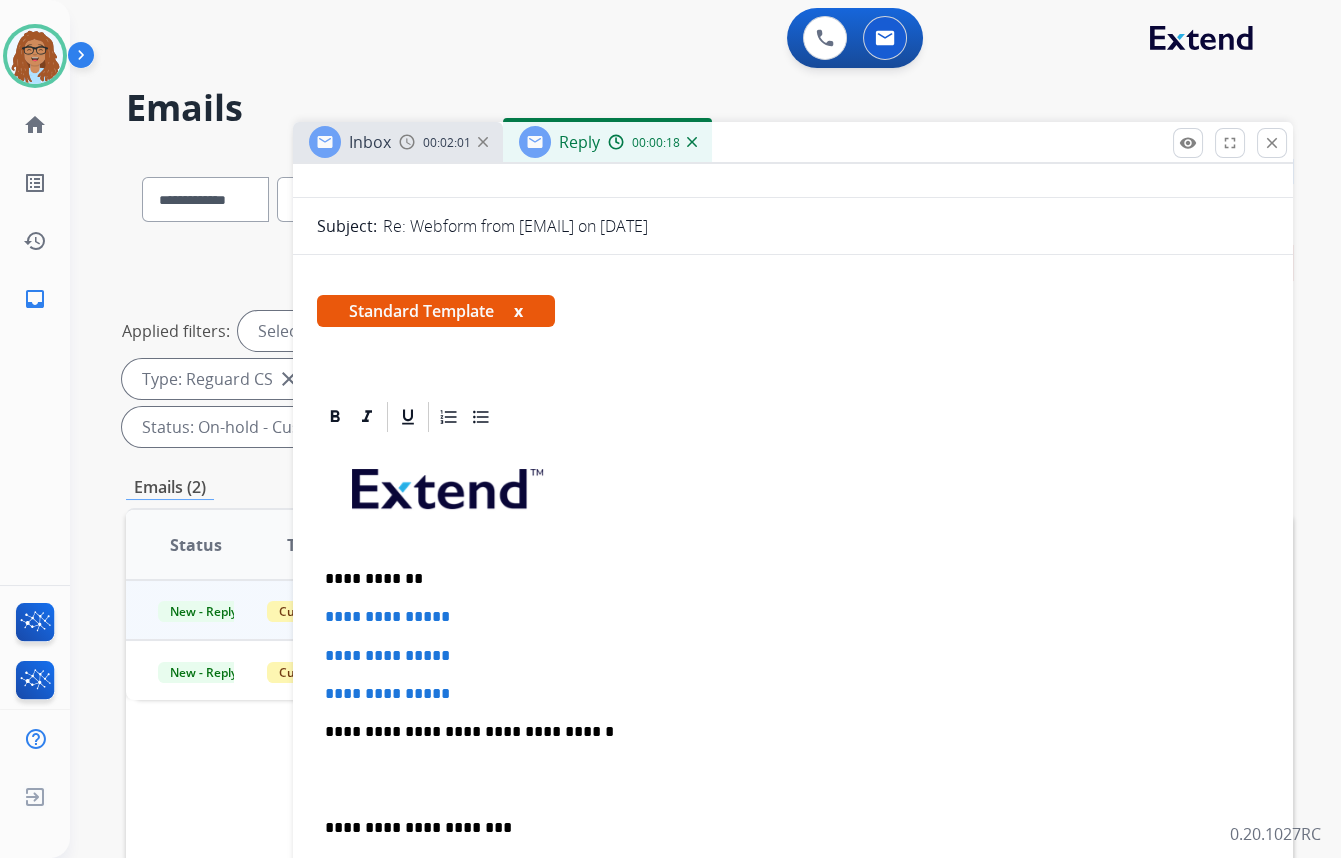 drag, startPoint x: 433, startPoint y: 582, endPoint x: 482, endPoint y: 581, distance: 49.010204 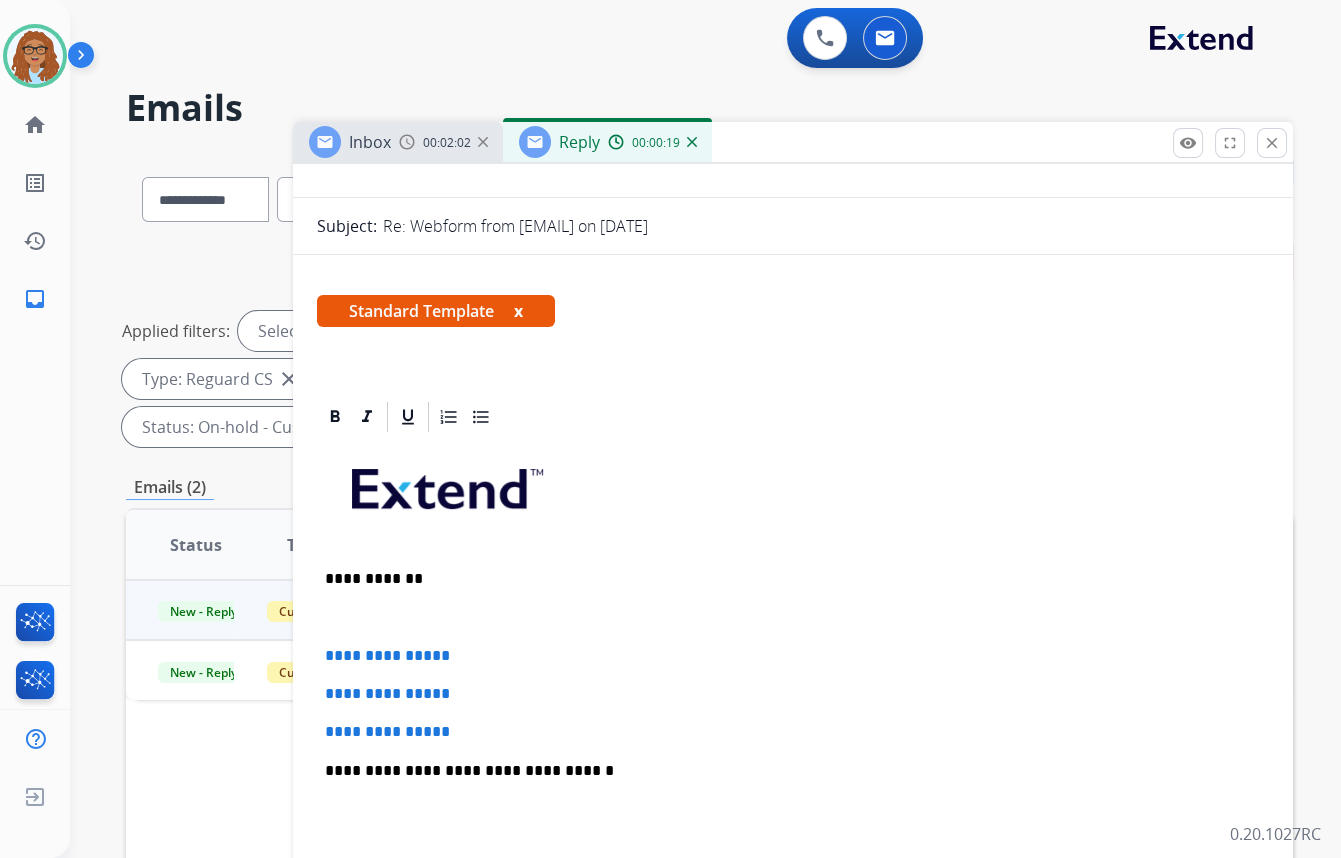 type 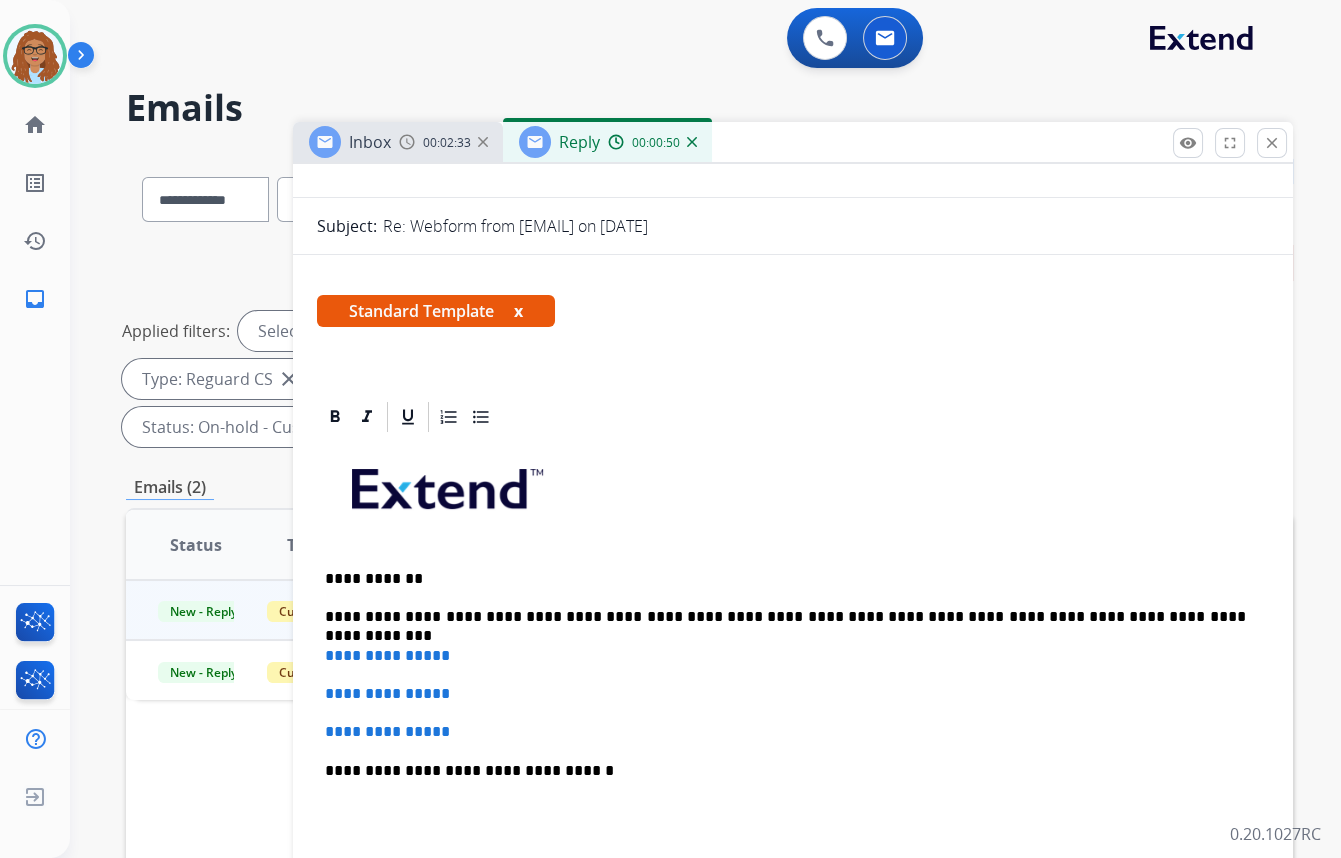 click on "**********" at bounding box center (785, 617) 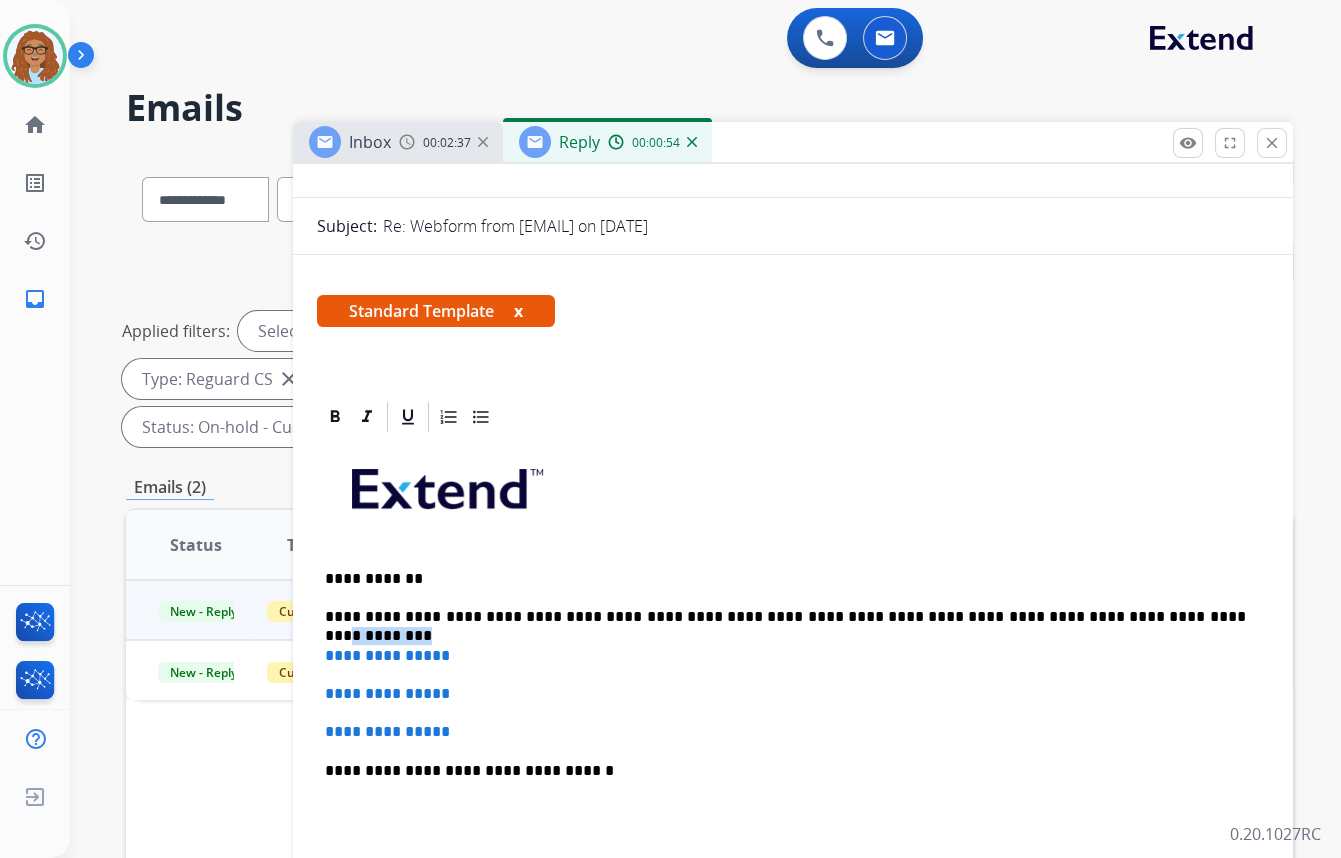 drag, startPoint x: 1188, startPoint y: 617, endPoint x: 1111, endPoint y: 620, distance: 77.05842 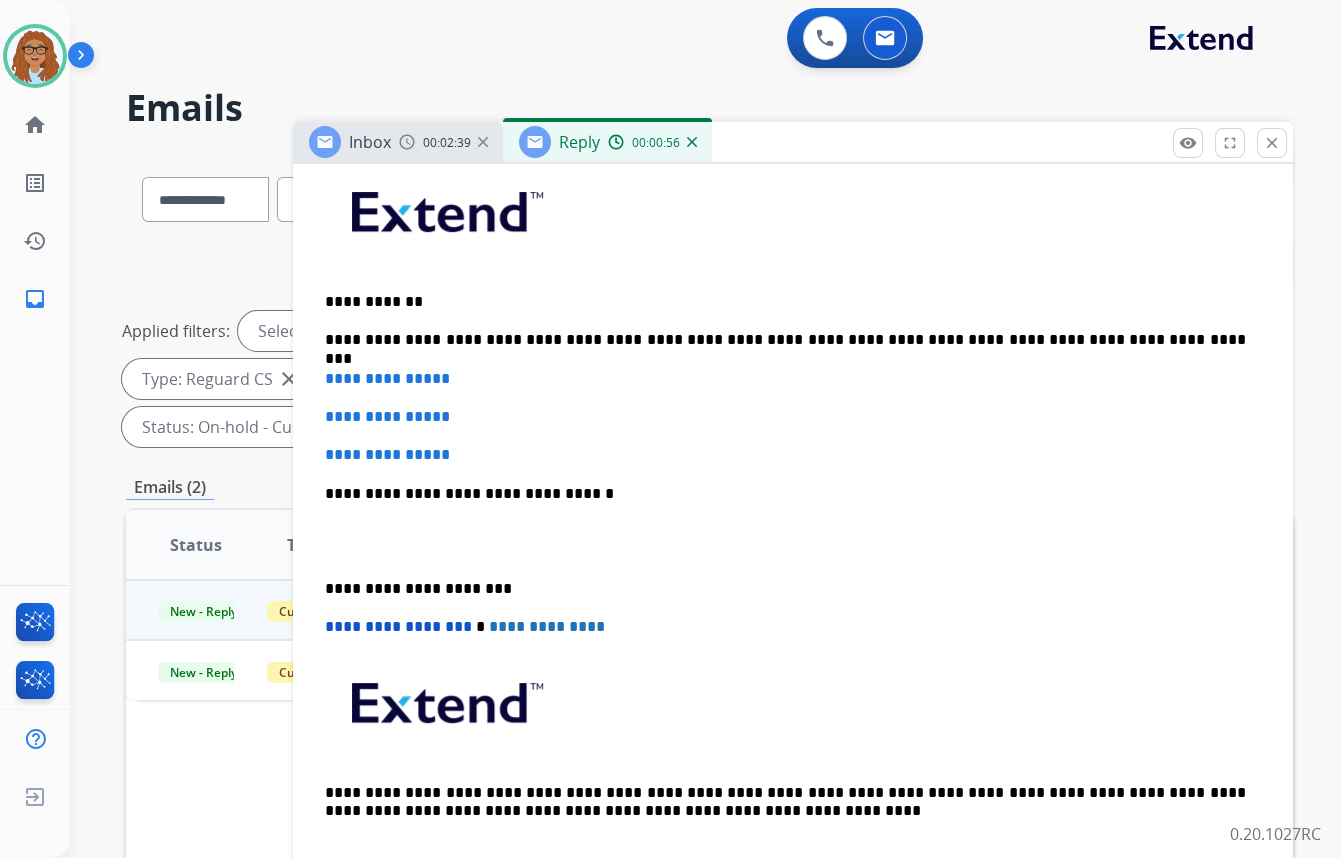 scroll, scrollTop: 363, scrollLeft: 0, axis: vertical 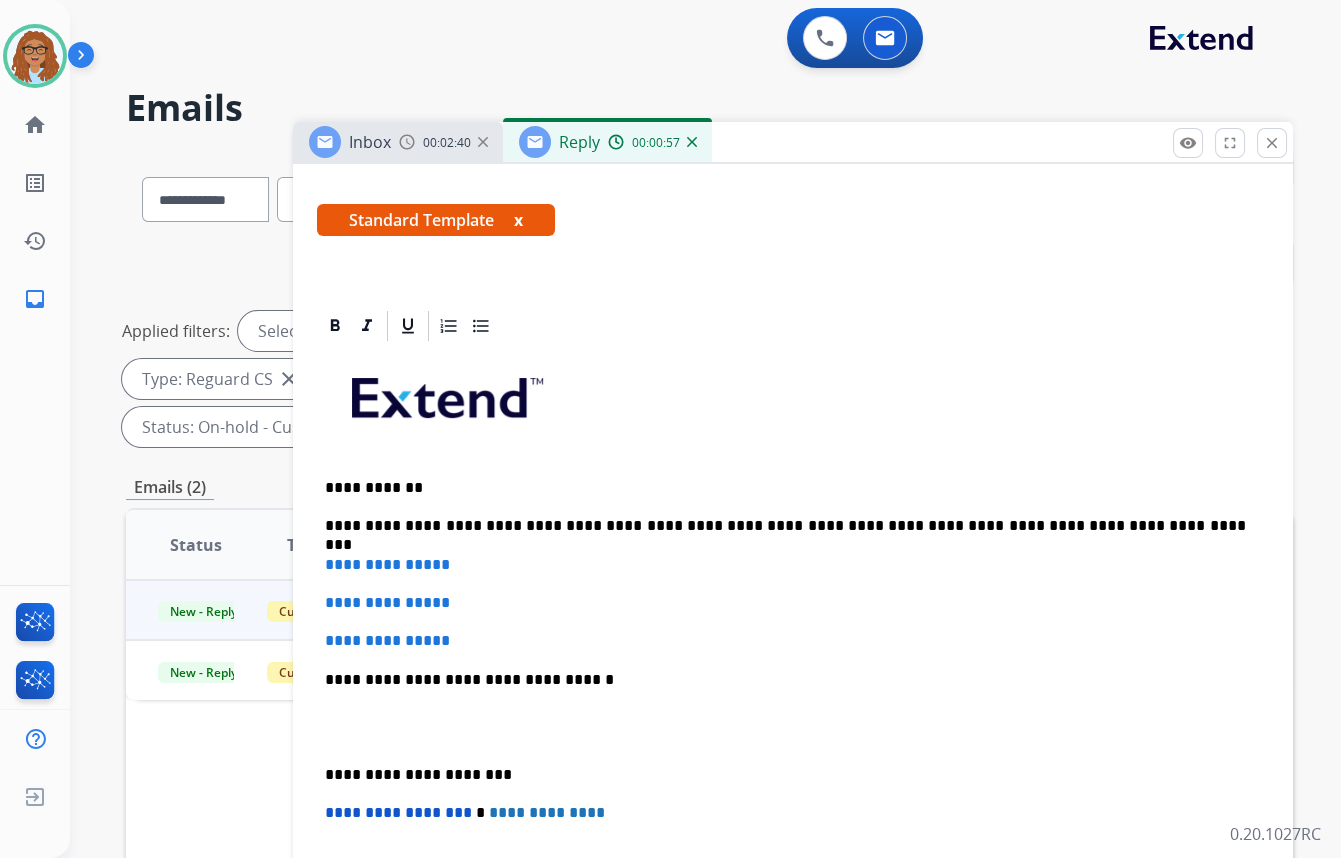 click at bounding box center [407, 142] 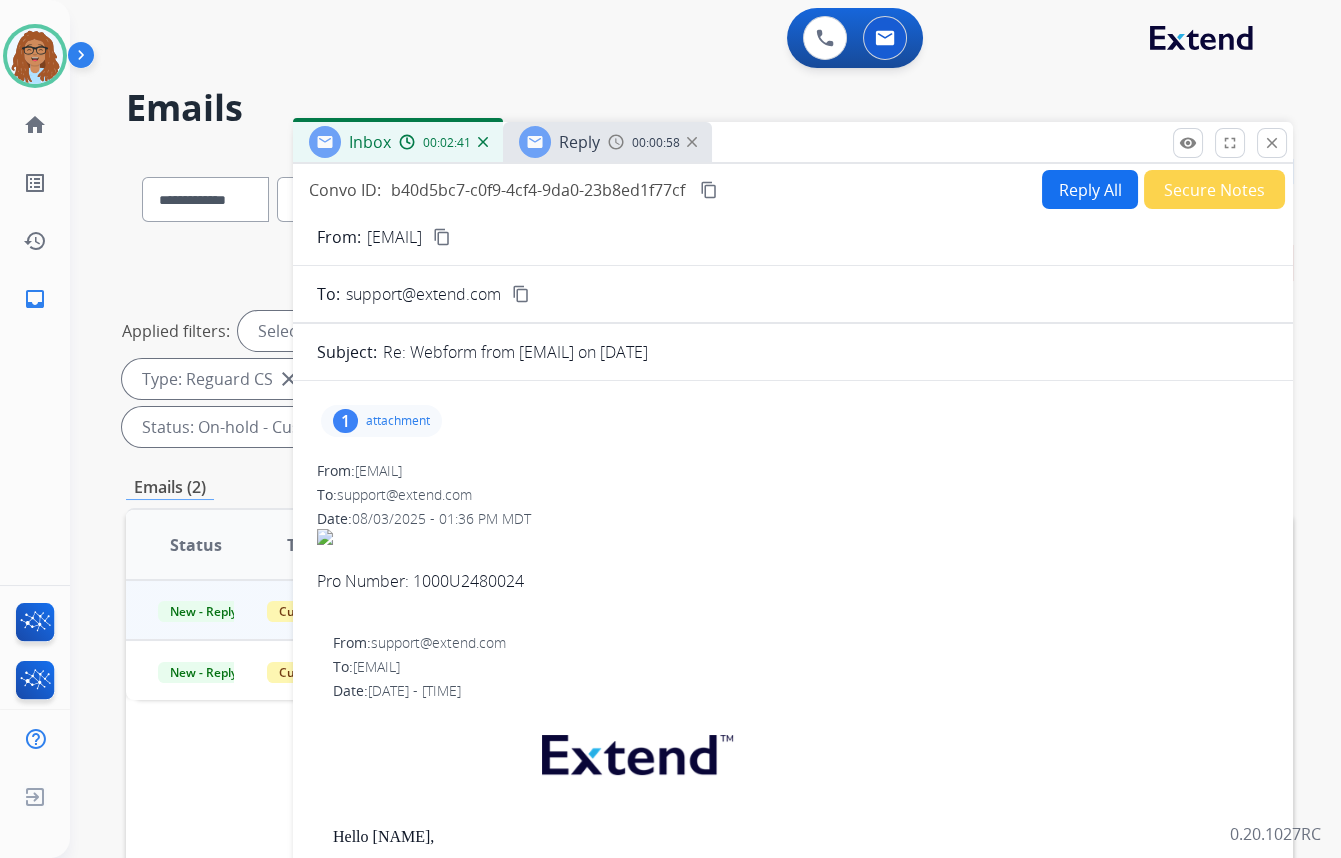 click on "1" at bounding box center (345, 421) 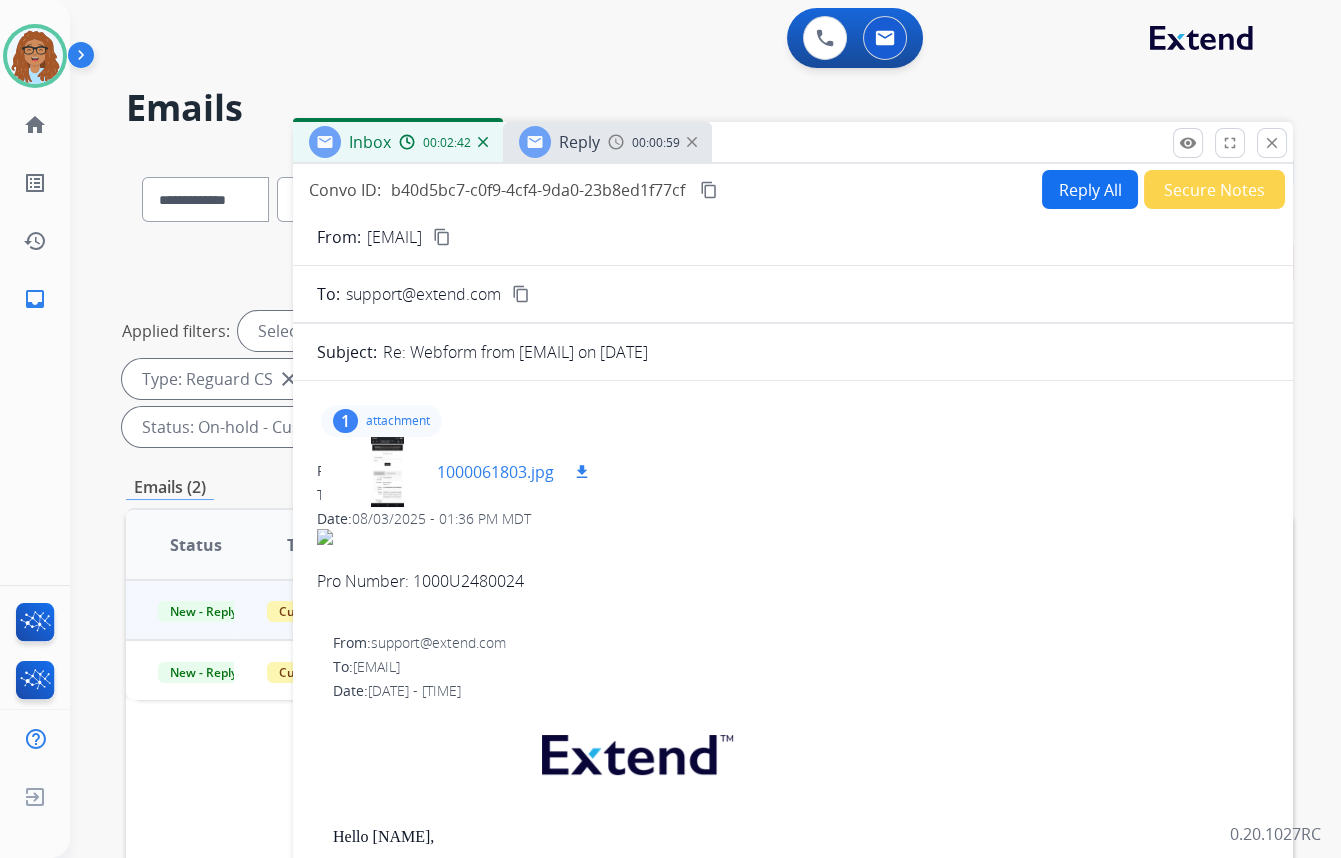 click at bounding box center (387, 472) 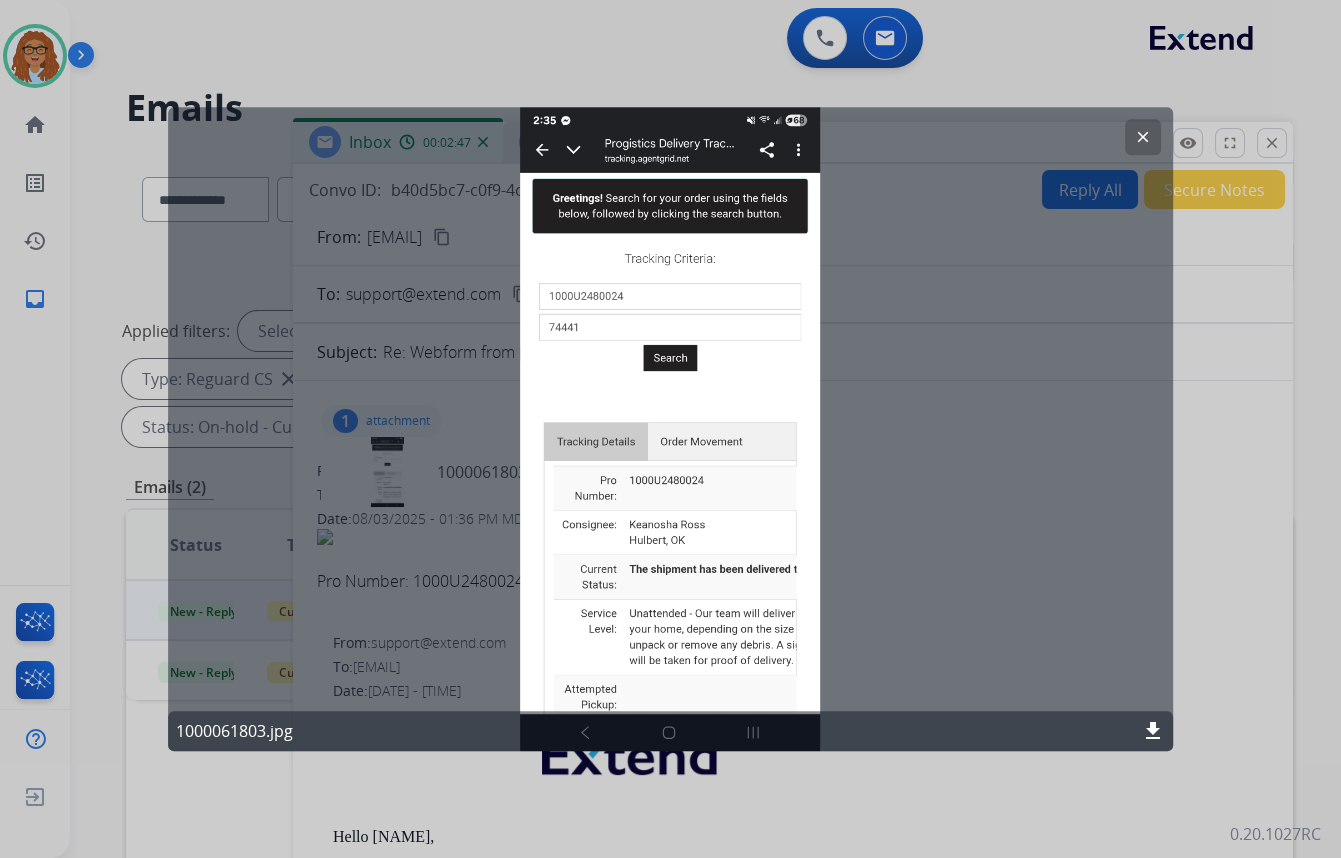 click on "clear" 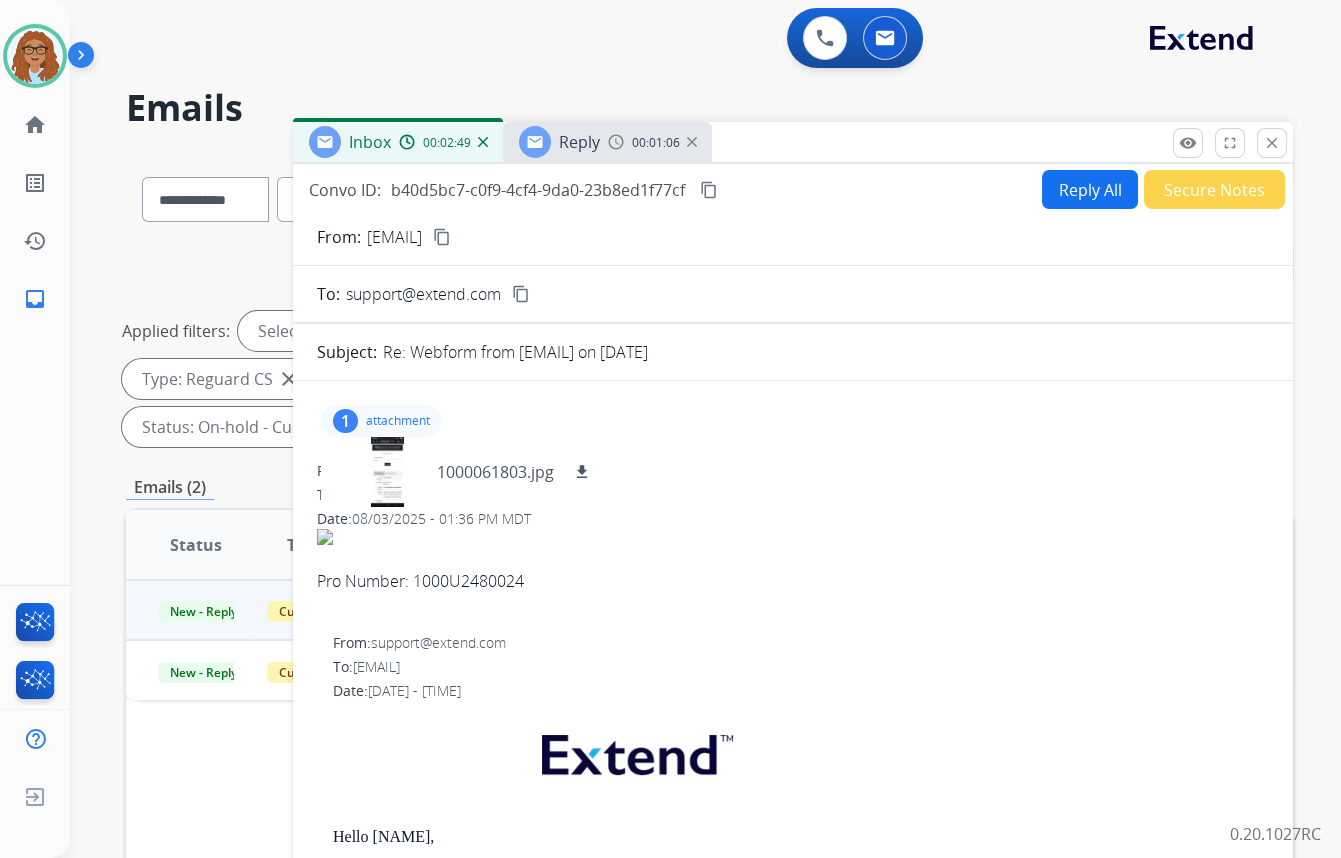 click at bounding box center [616, 142] 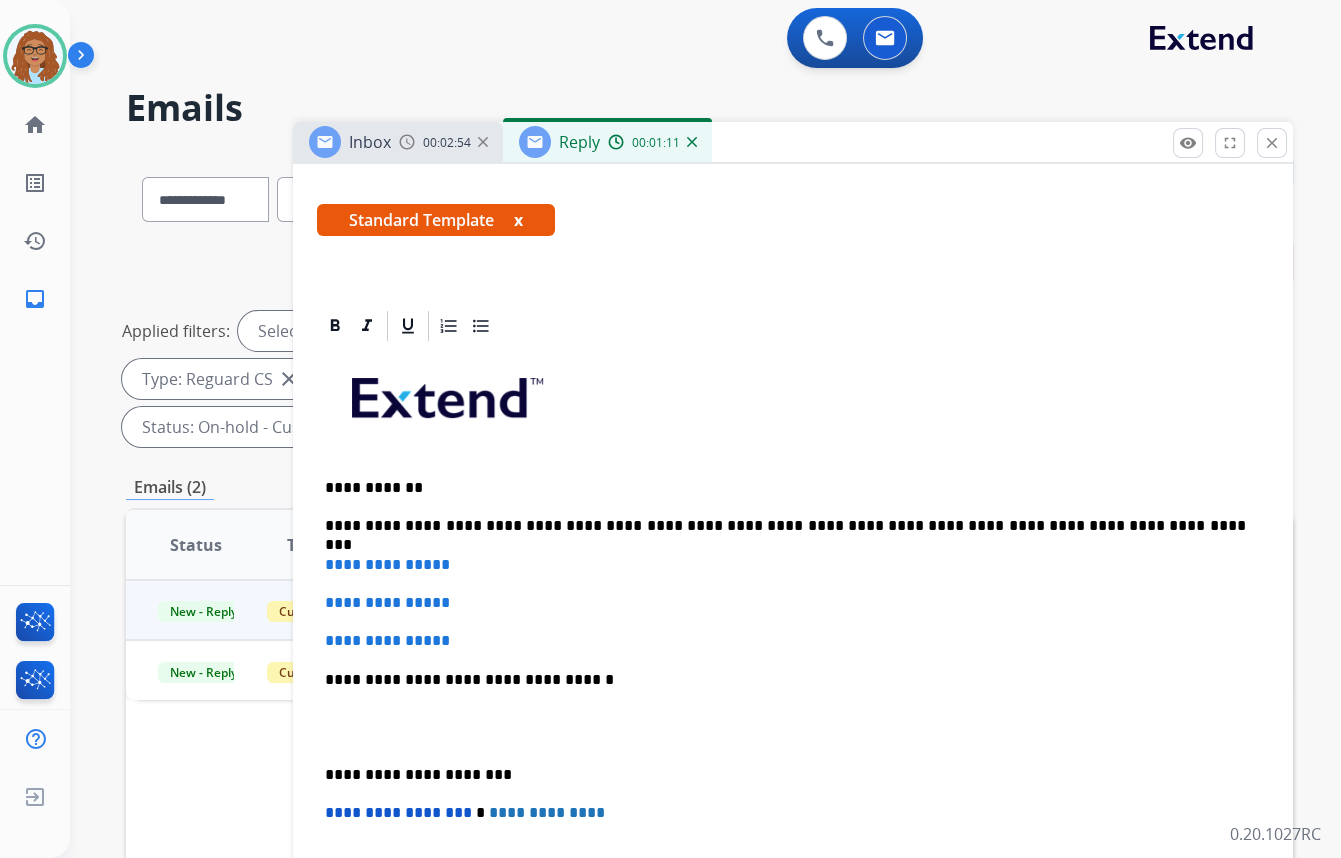 click on "**********" at bounding box center [785, 526] 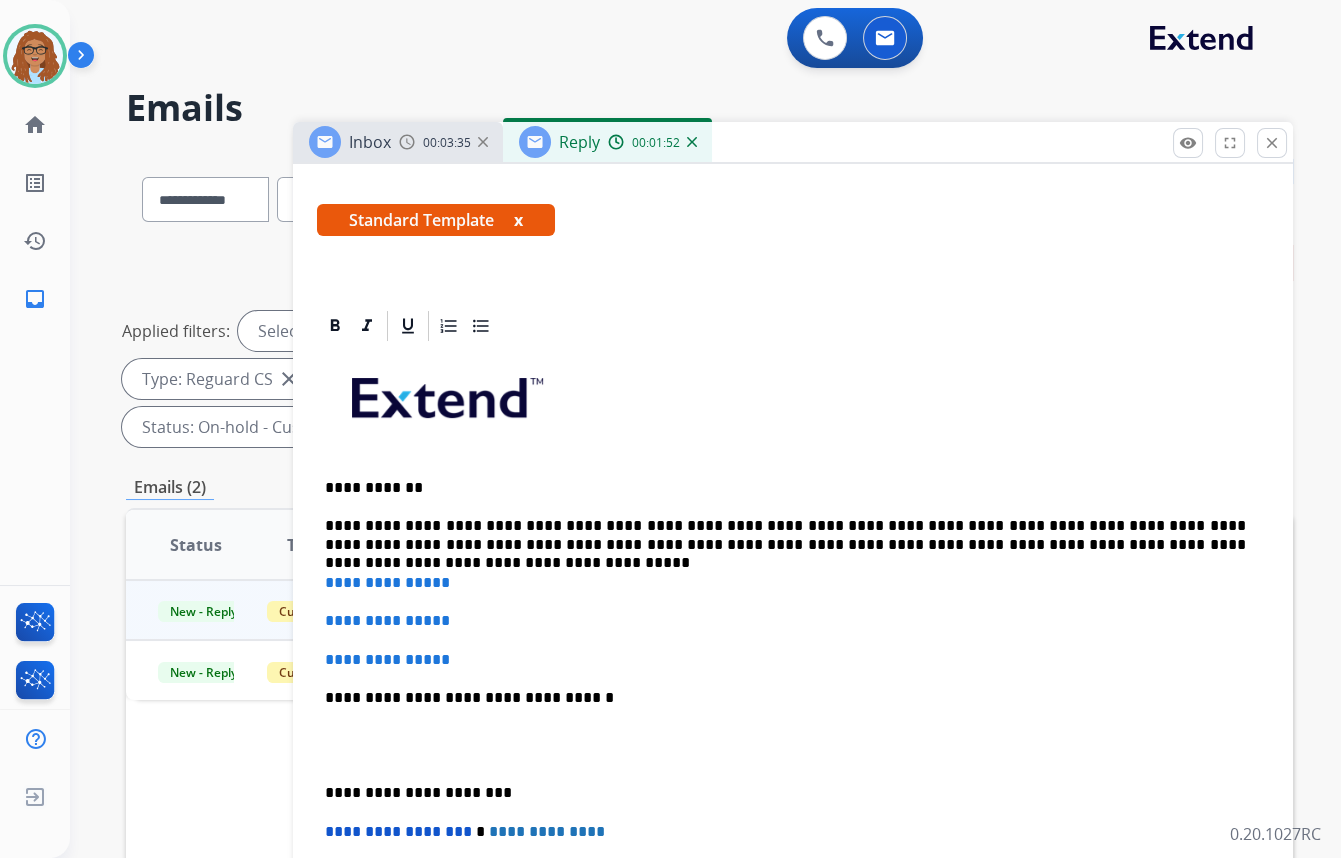 drag, startPoint x: 976, startPoint y: 555, endPoint x: 959, endPoint y: 550, distance: 17.720045 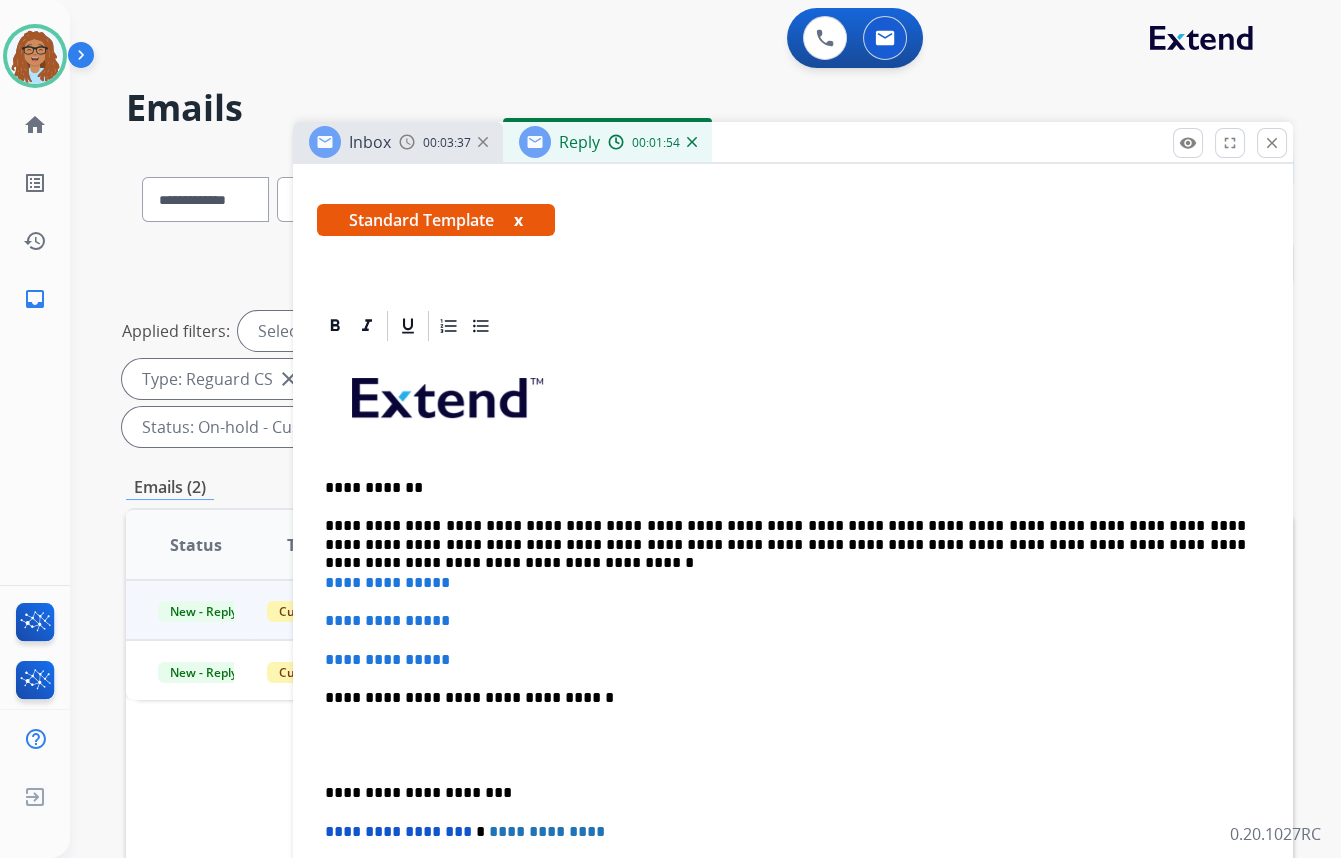 click on "**********" at bounding box center (785, 535) 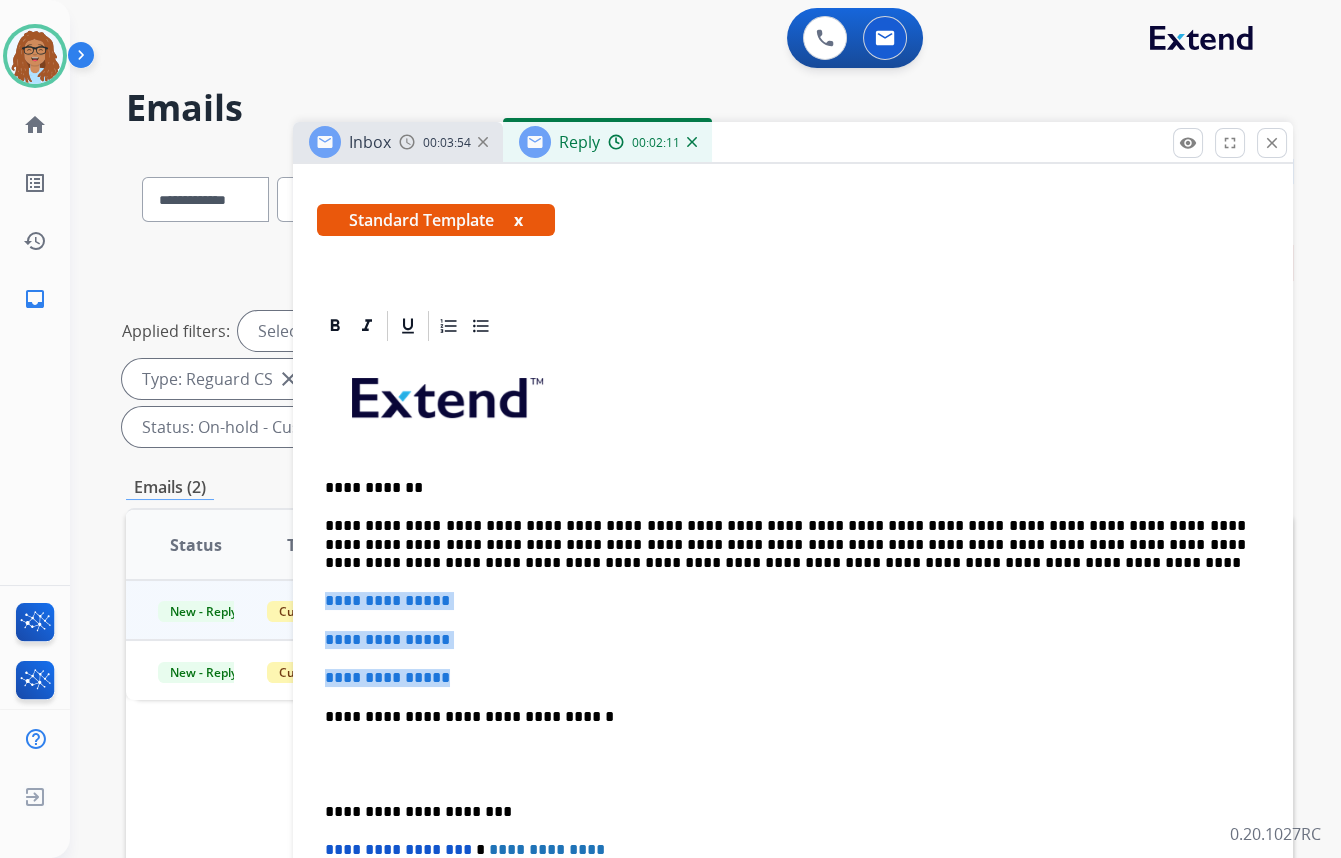 drag, startPoint x: 331, startPoint y: 653, endPoint x: 320, endPoint y: 602, distance: 52.17279 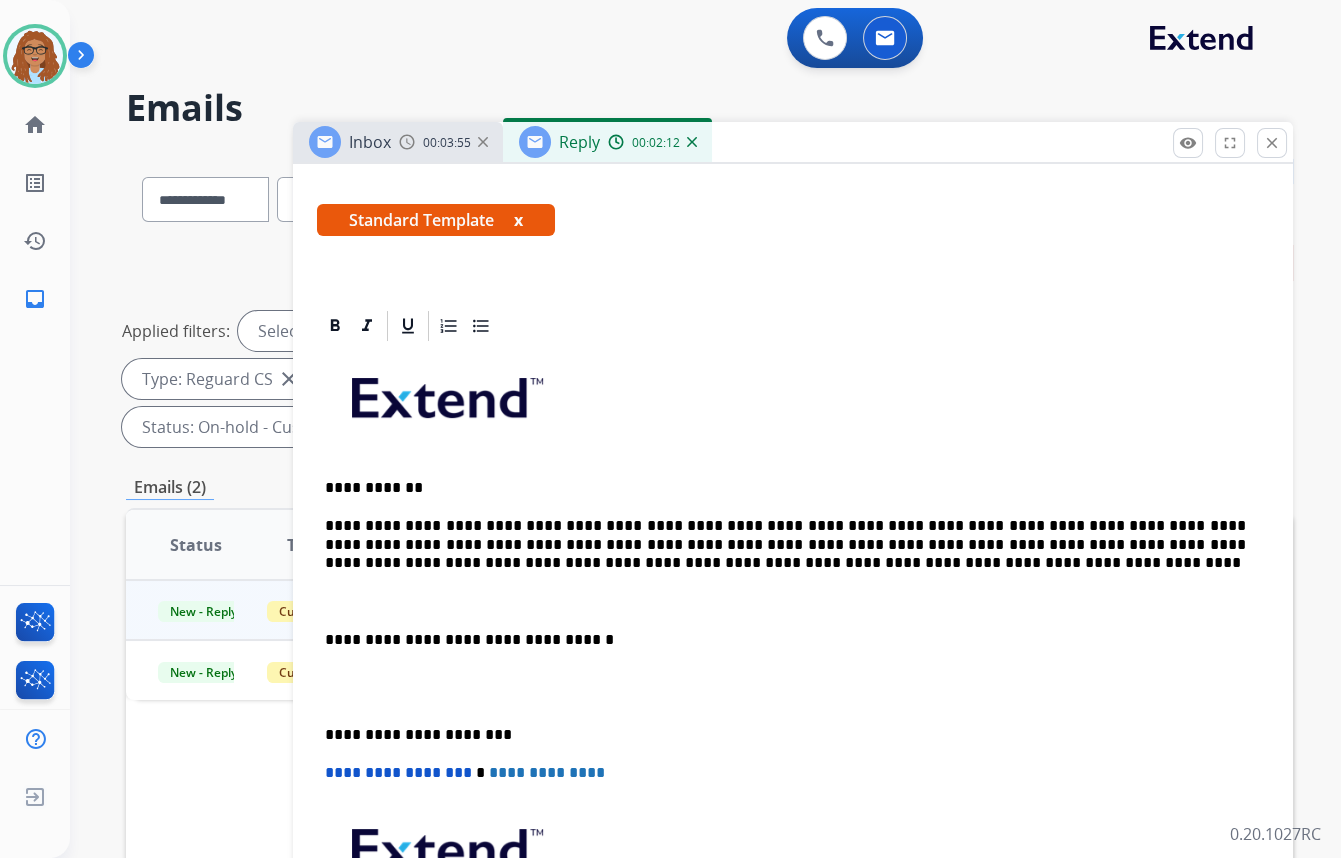 click on "**********" at bounding box center (793, 687) 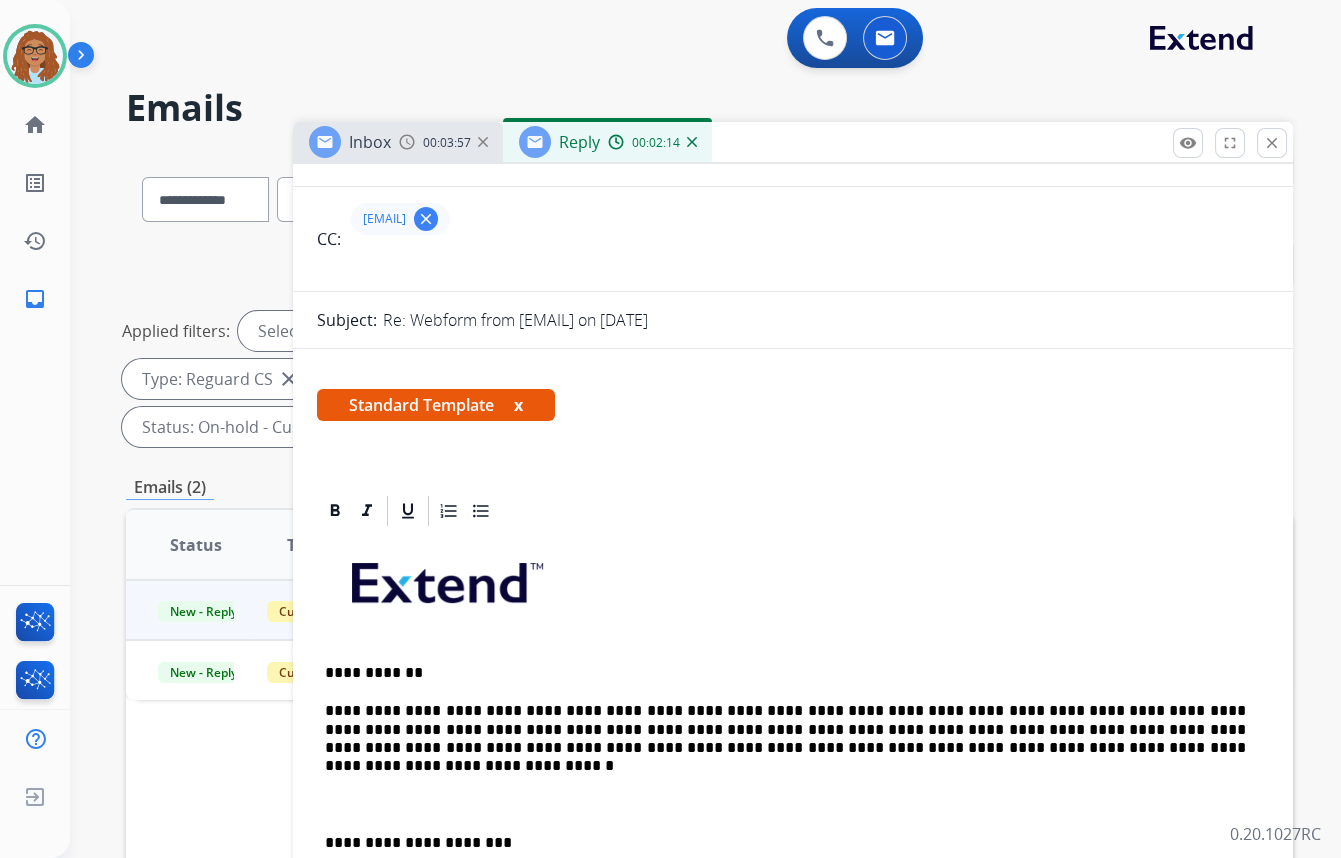 scroll, scrollTop: 0, scrollLeft: 0, axis: both 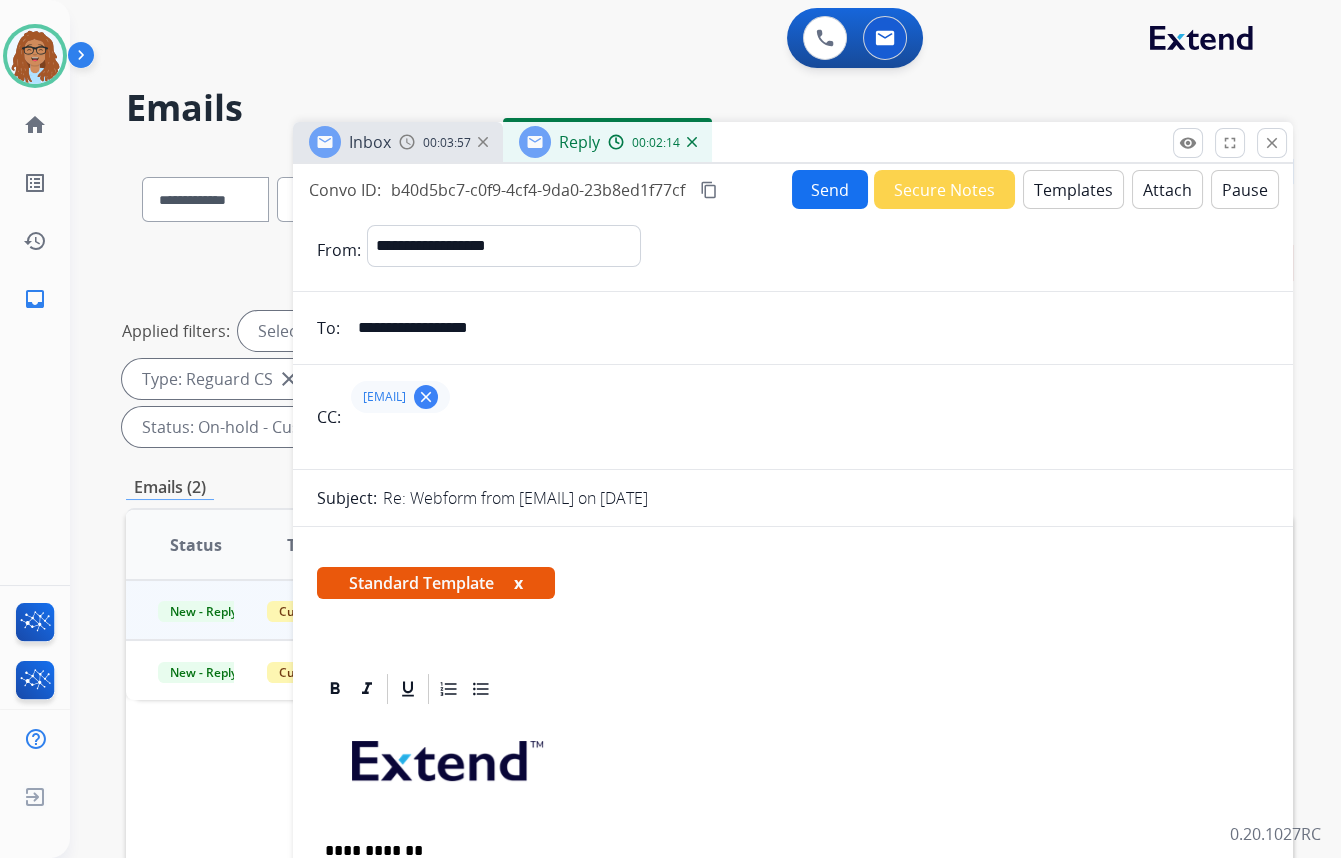 click on "Send" at bounding box center [830, 189] 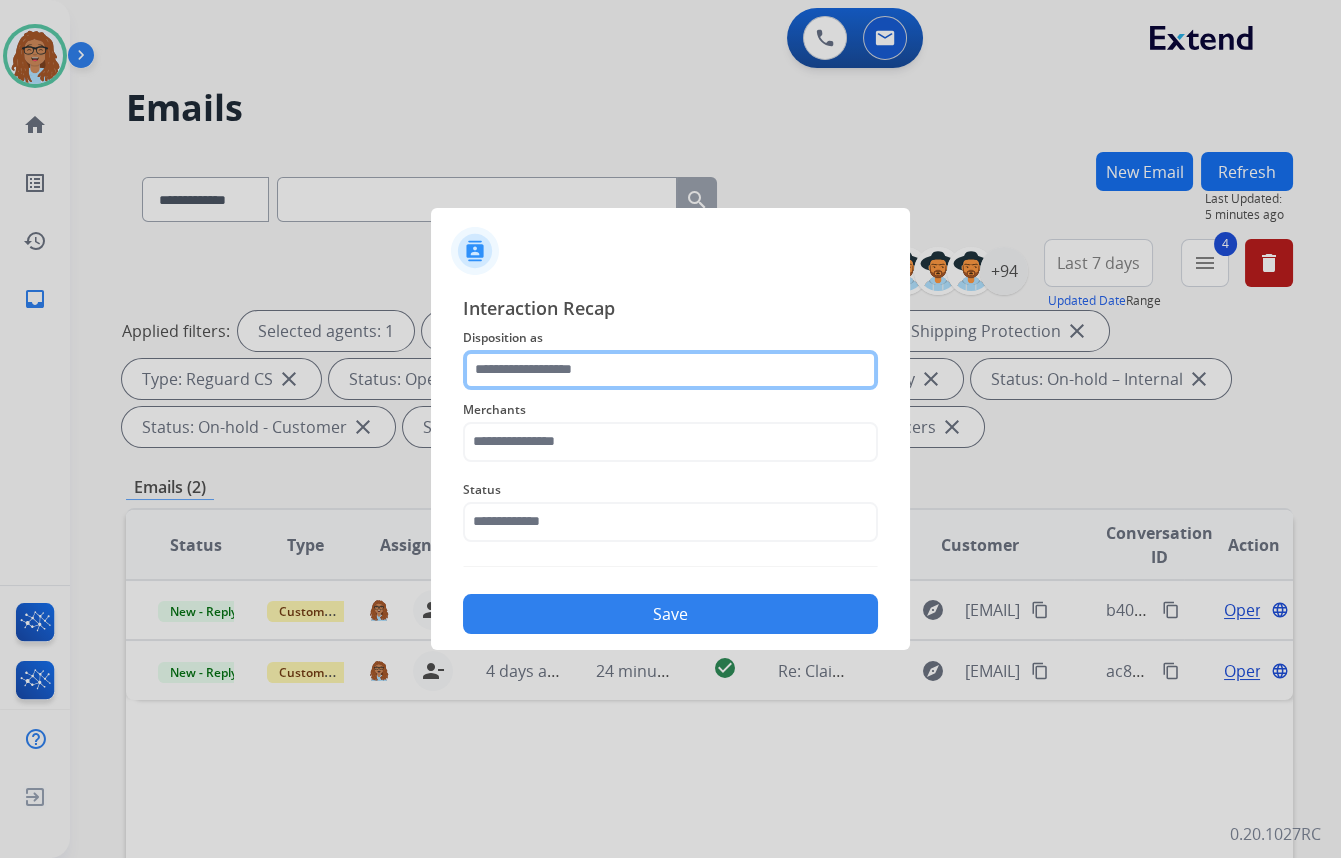 click 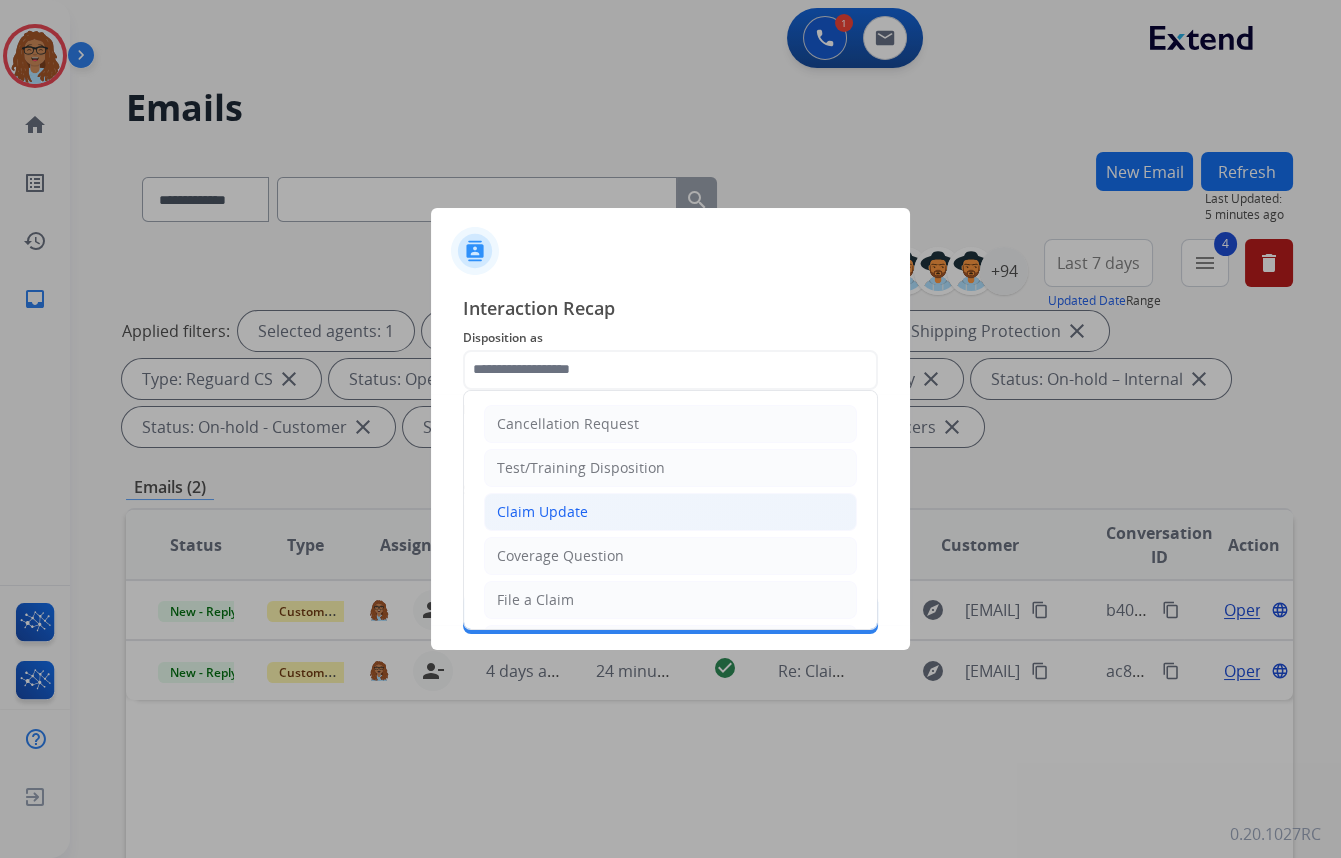 click on "Claim Update" 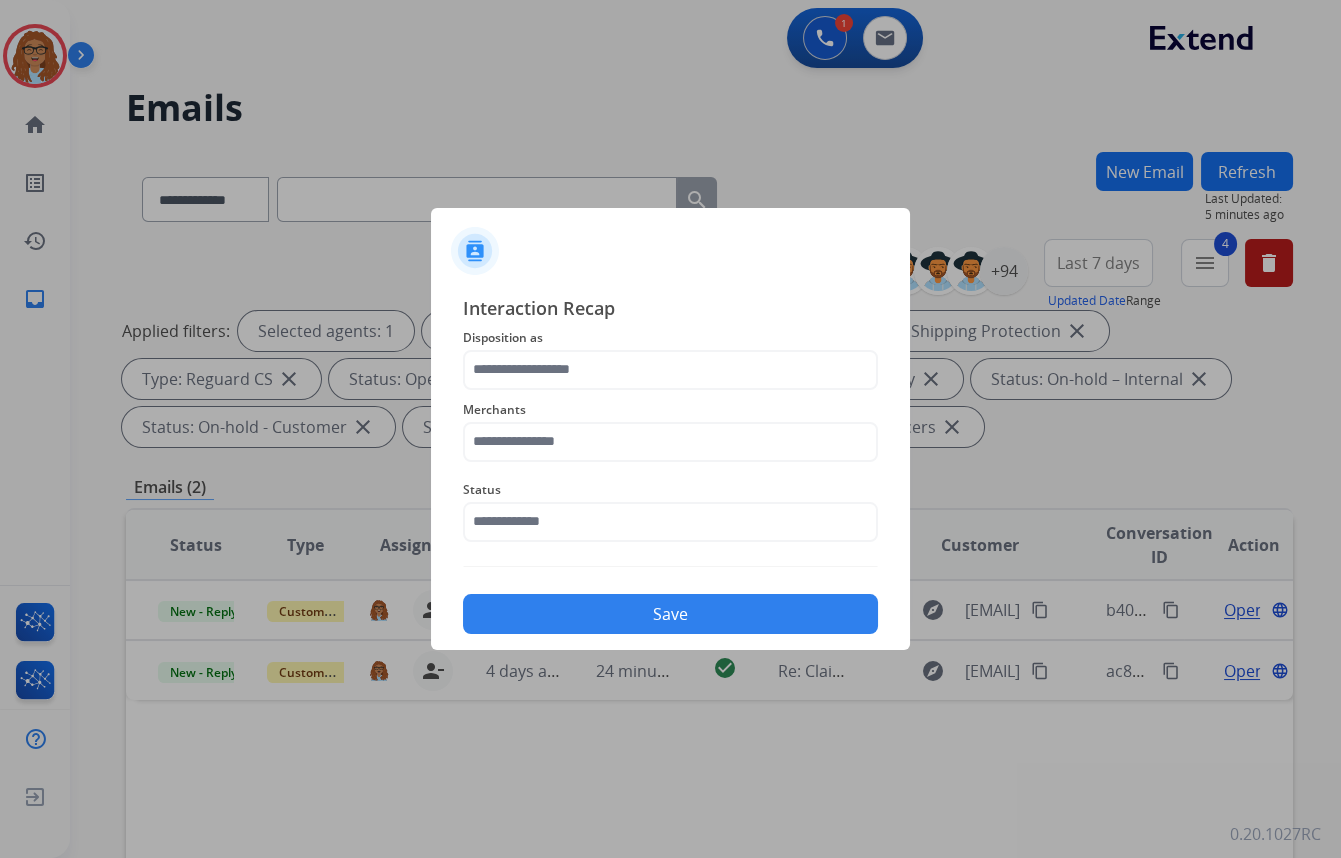 type on "**********" 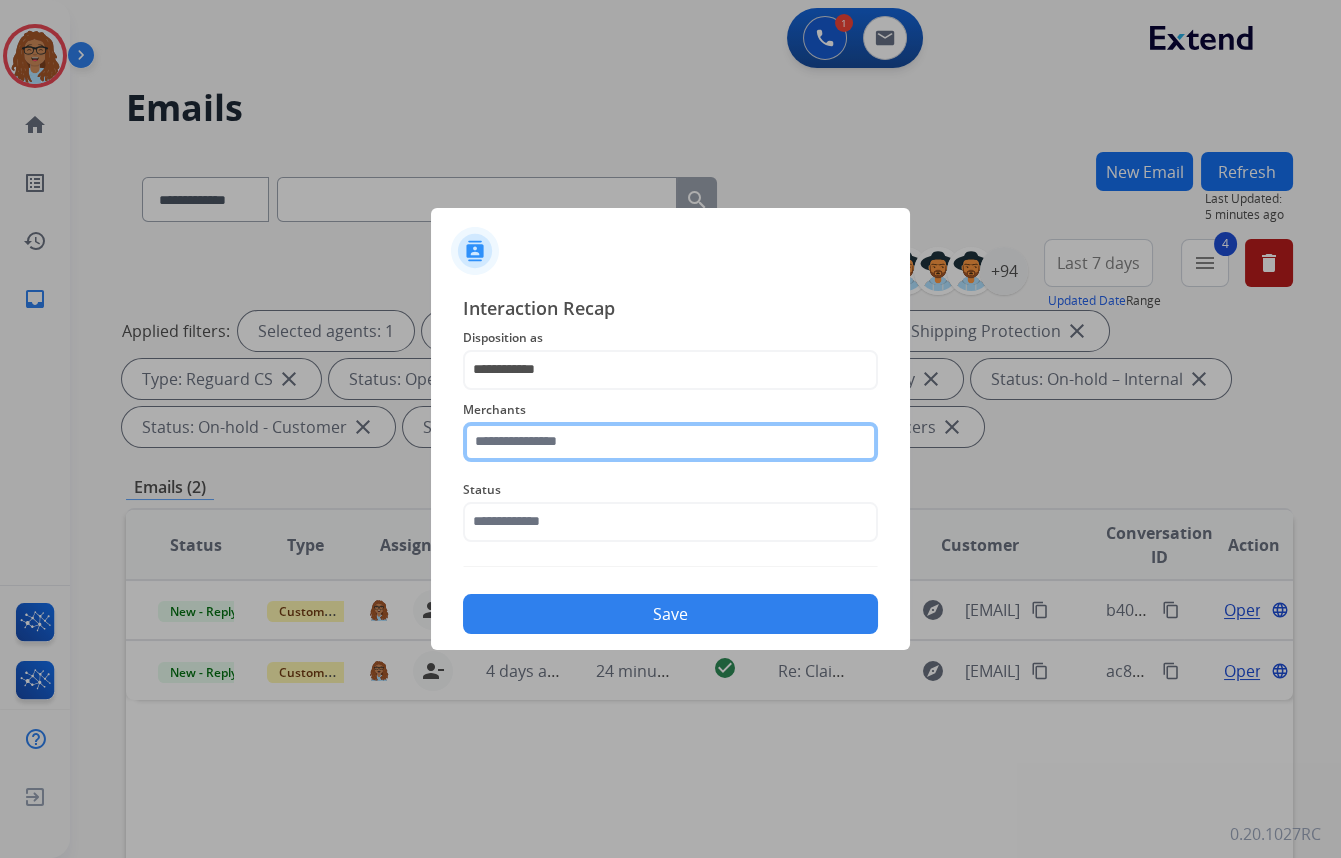 click 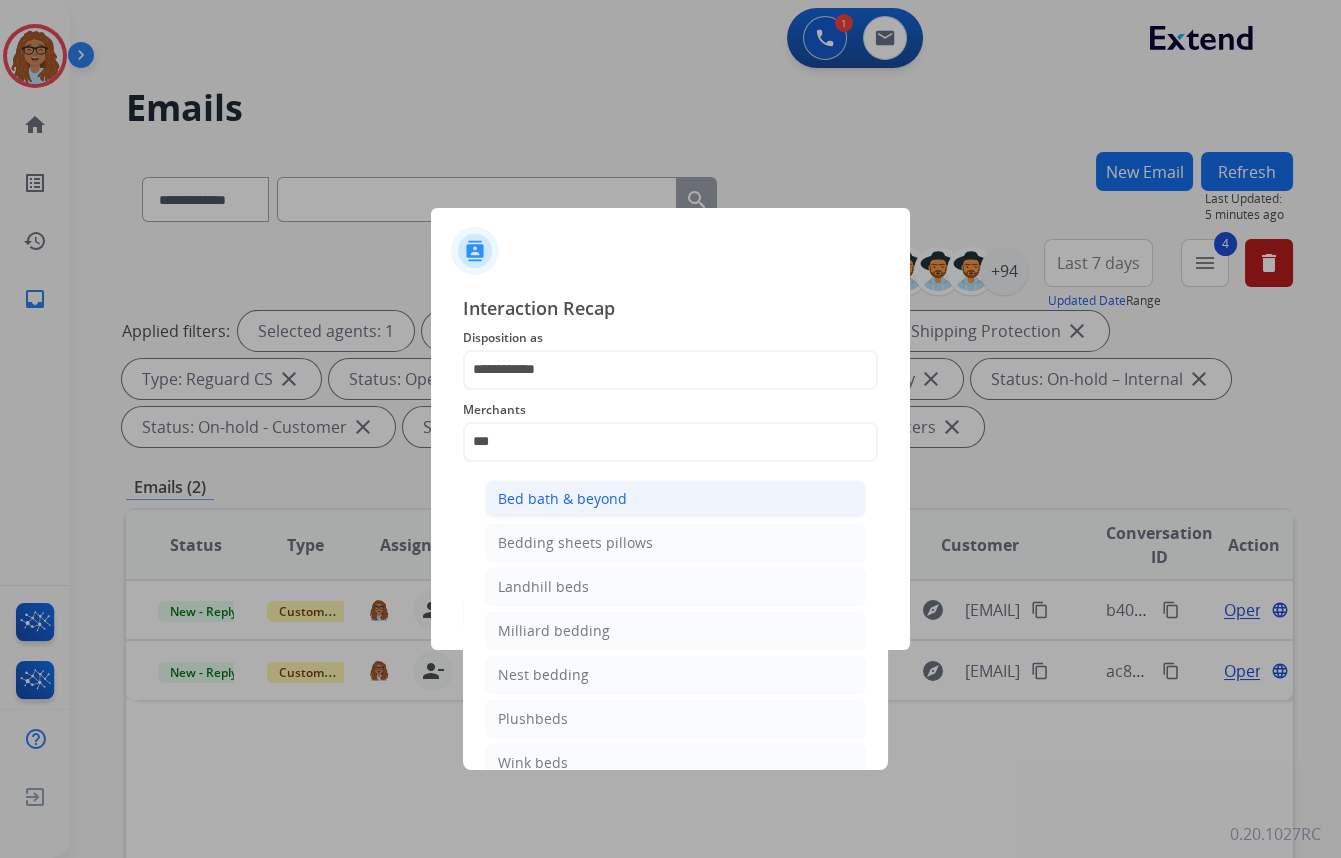 click on "Bed bath & beyond" 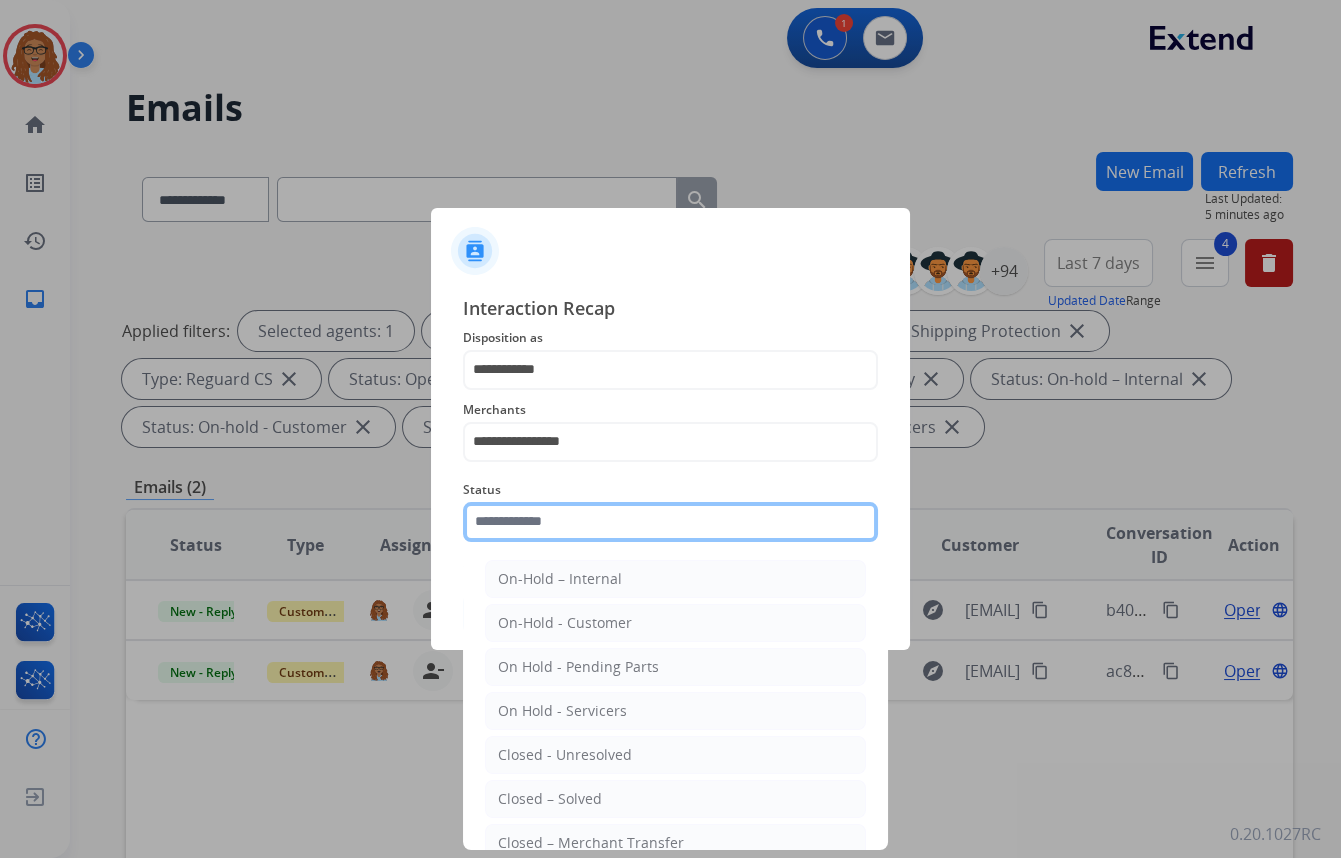 drag, startPoint x: 602, startPoint y: 517, endPoint x: 595, endPoint y: 626, distance: 109.22454 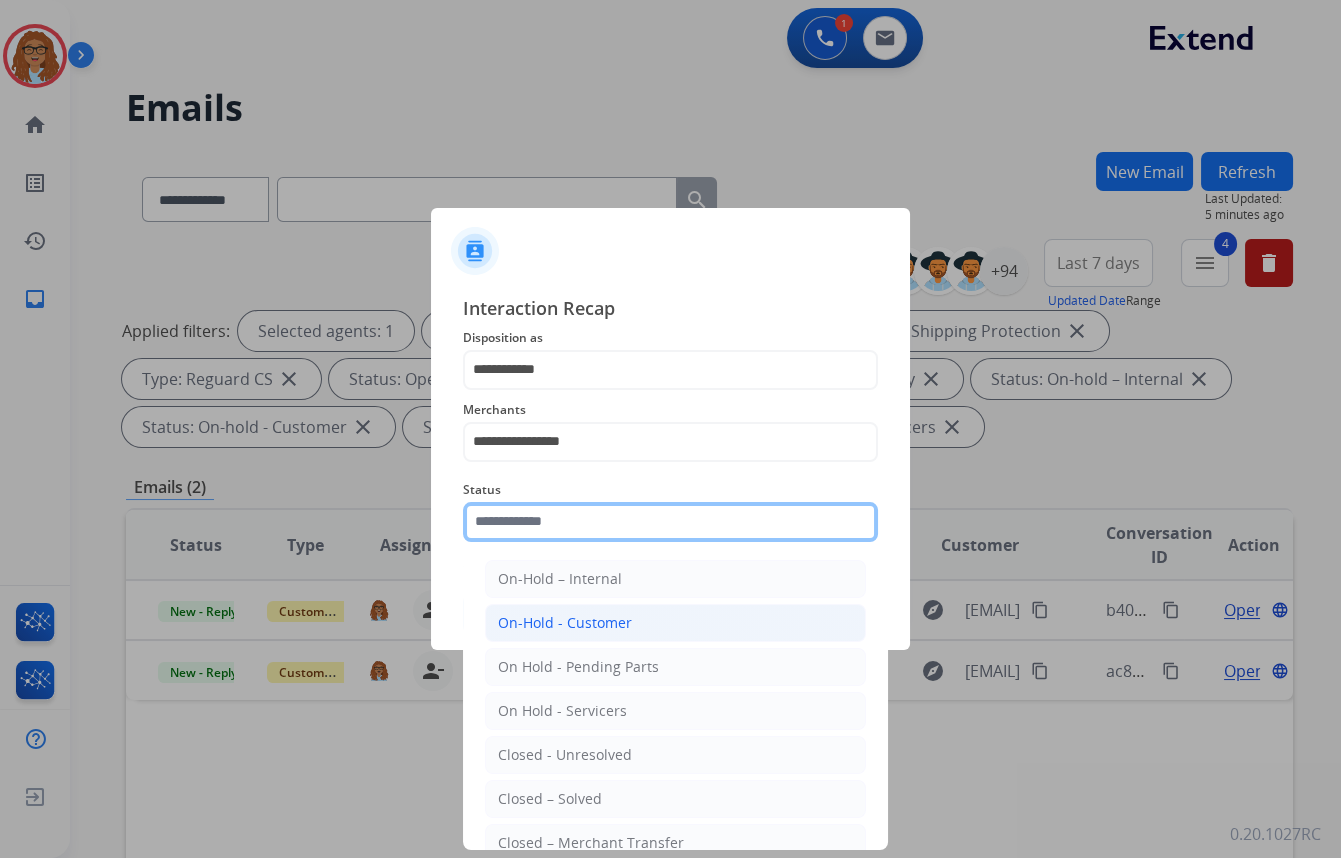click 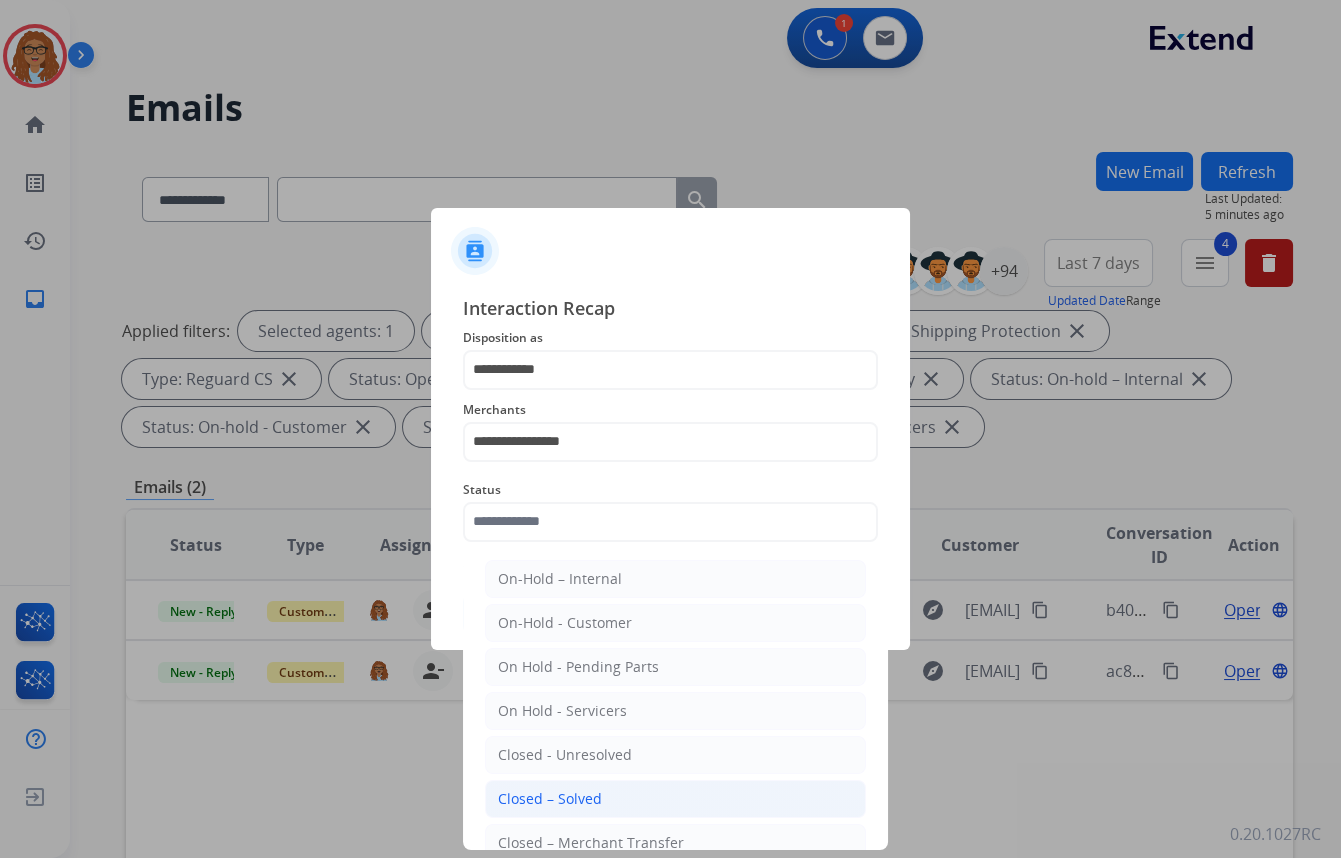 click on "Closed – Solved" 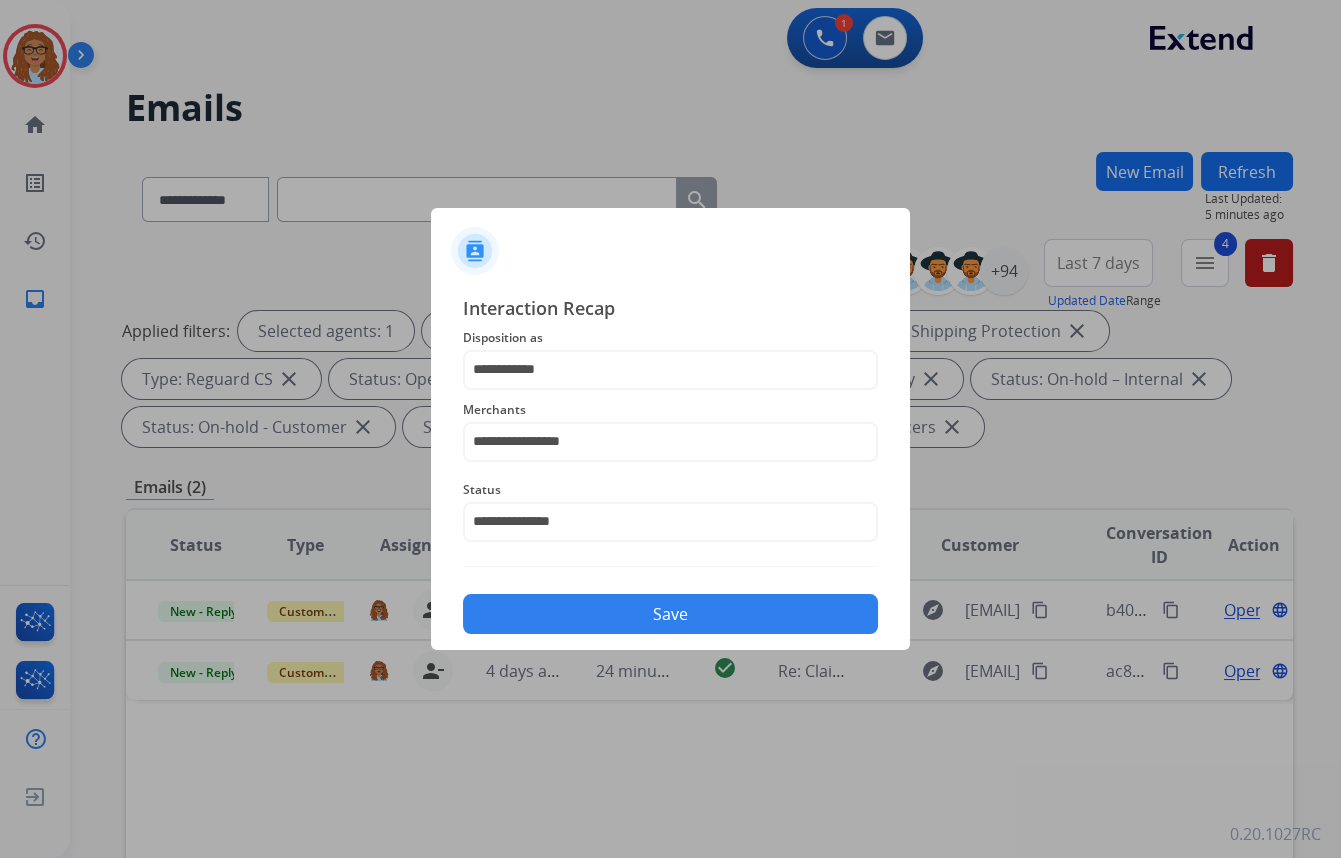 click on "Save" 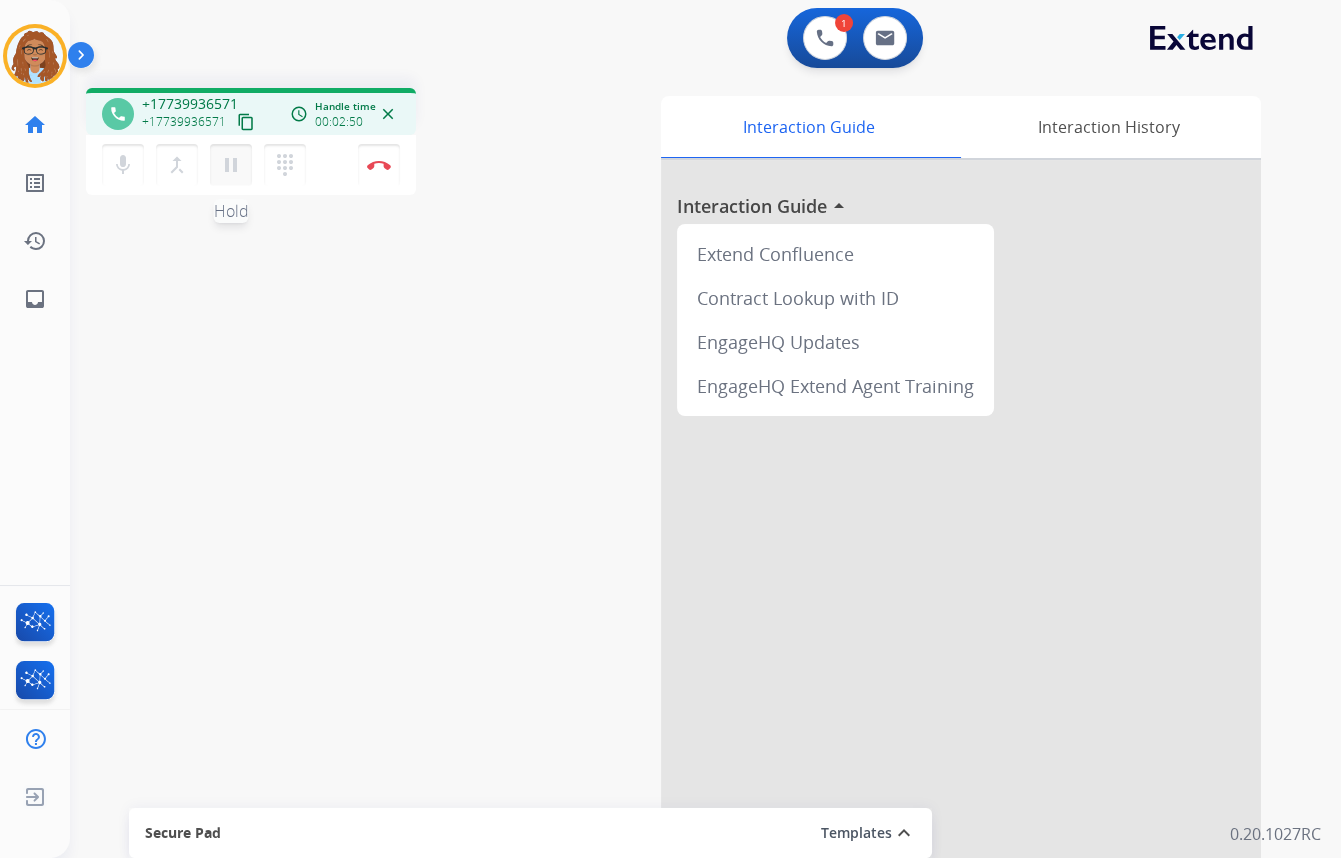 click on "pause" at bounding box center [231, 165] 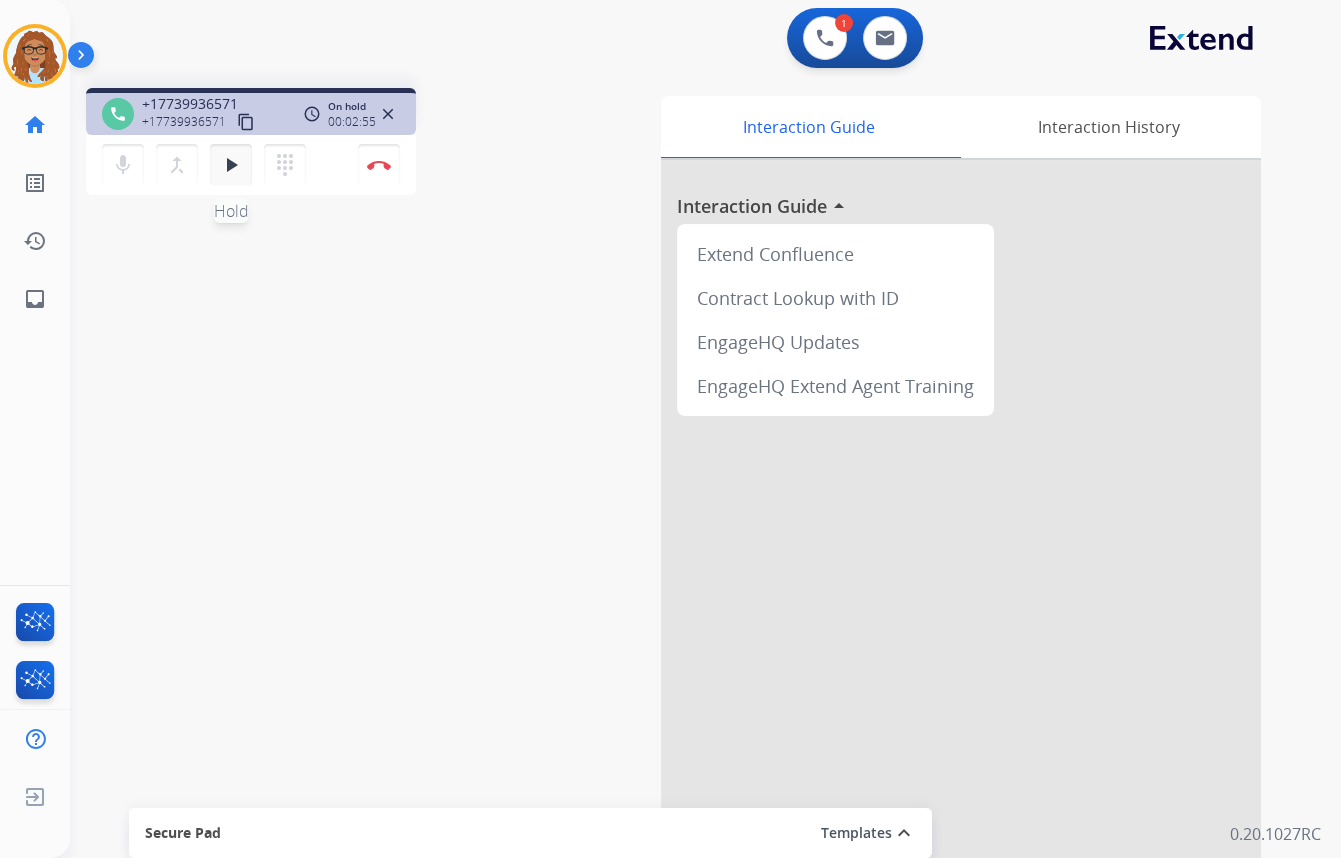 click on "play_arrow" at bounding box center (231, 165) 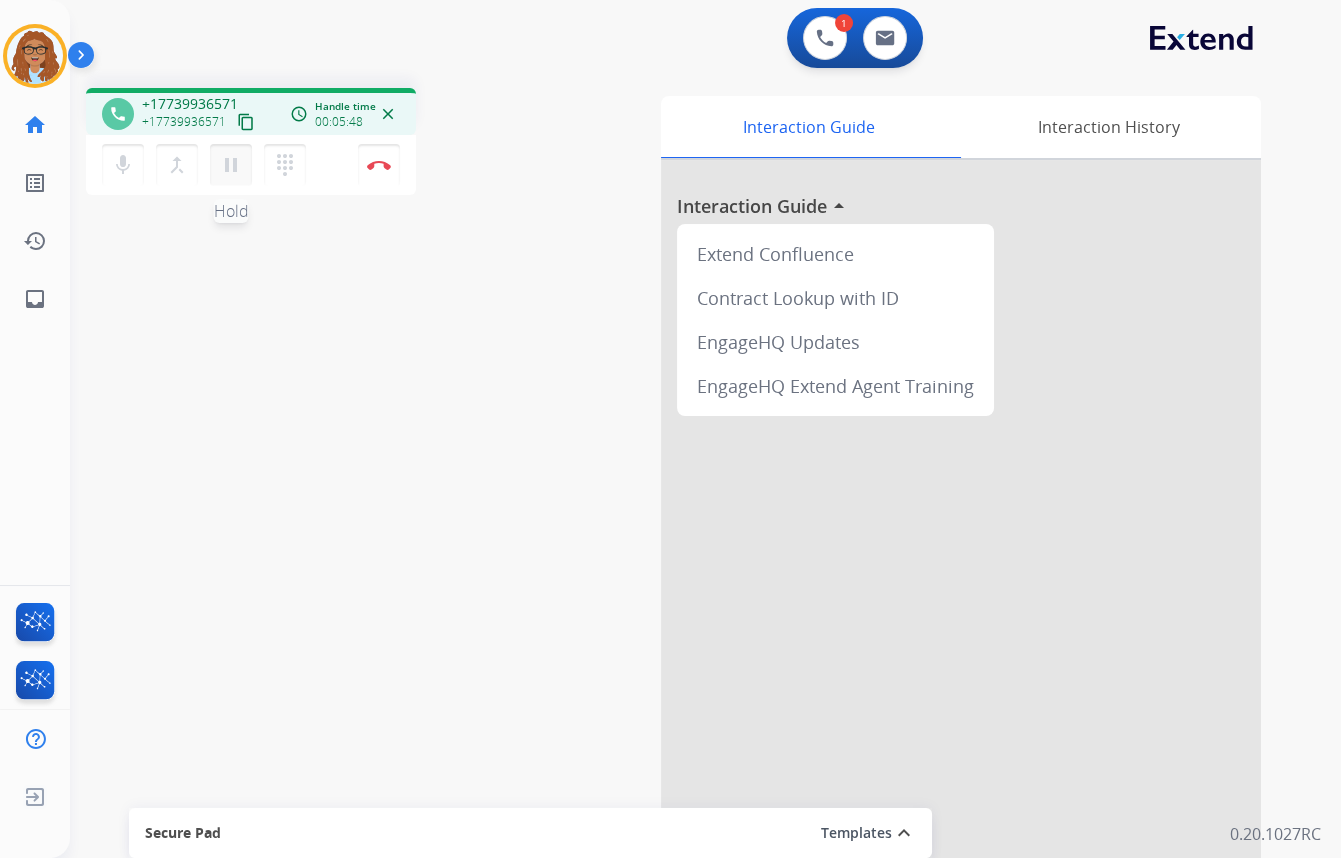 type 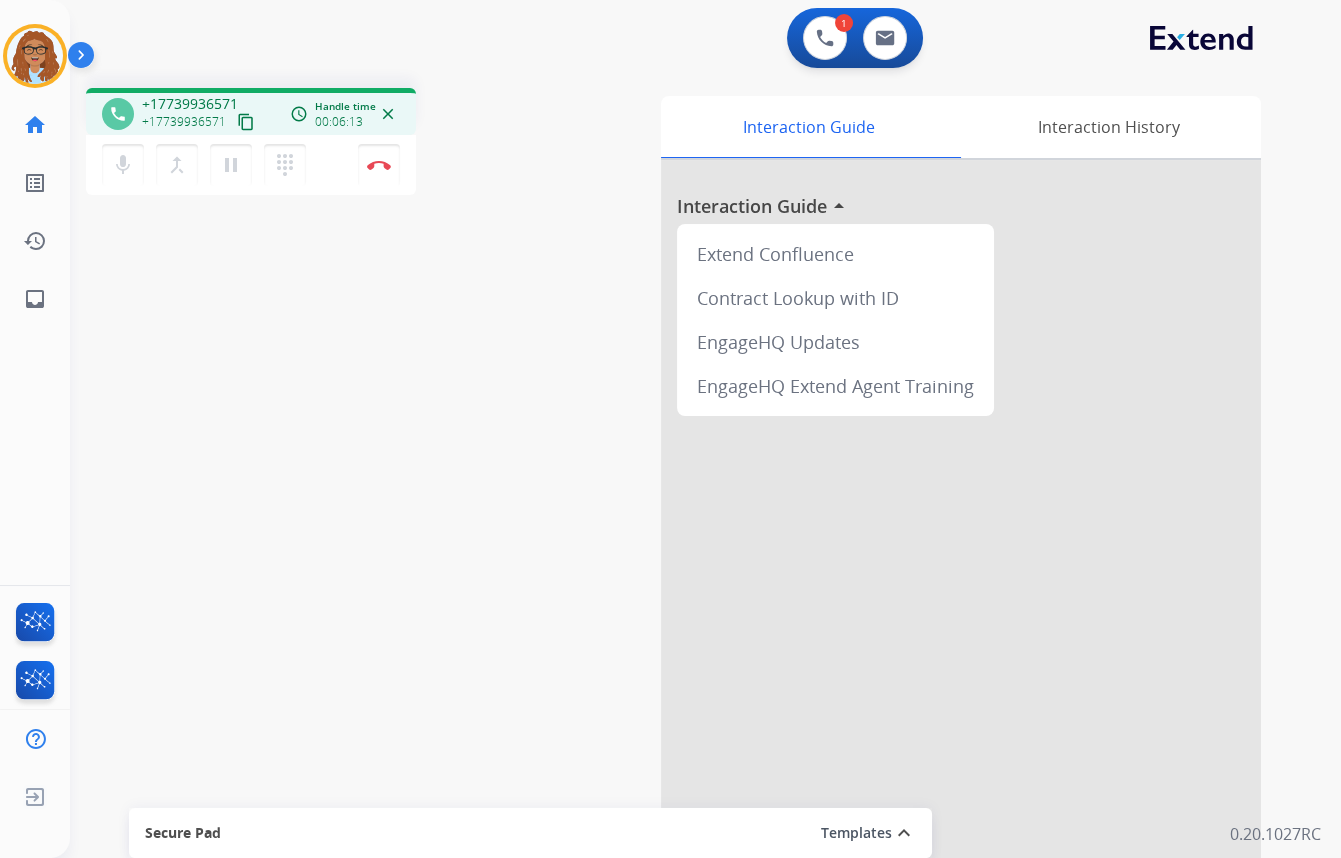 click on "pause Hold" at bounding box center [231, 165] 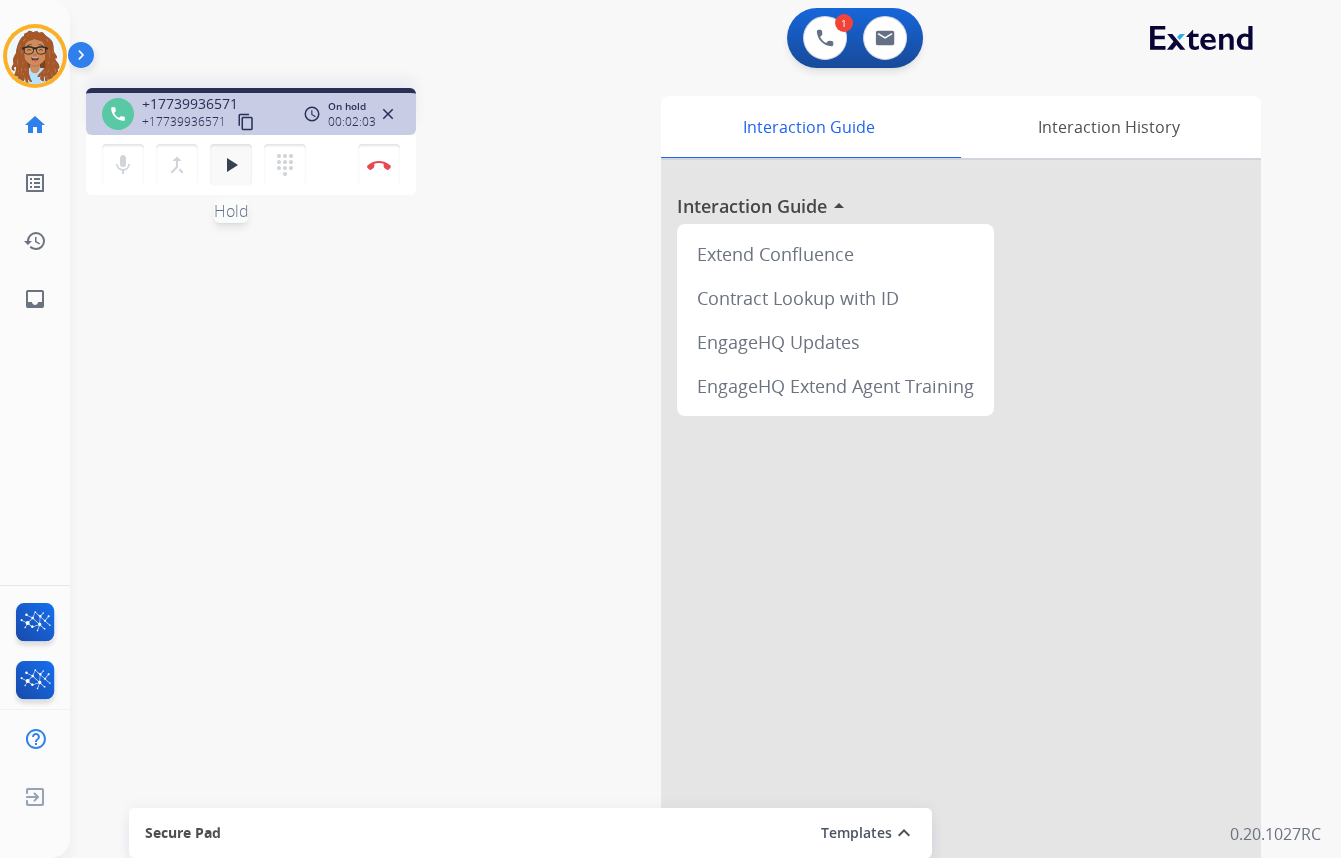 click on "play_arrow" at bounding box center [231, 165] 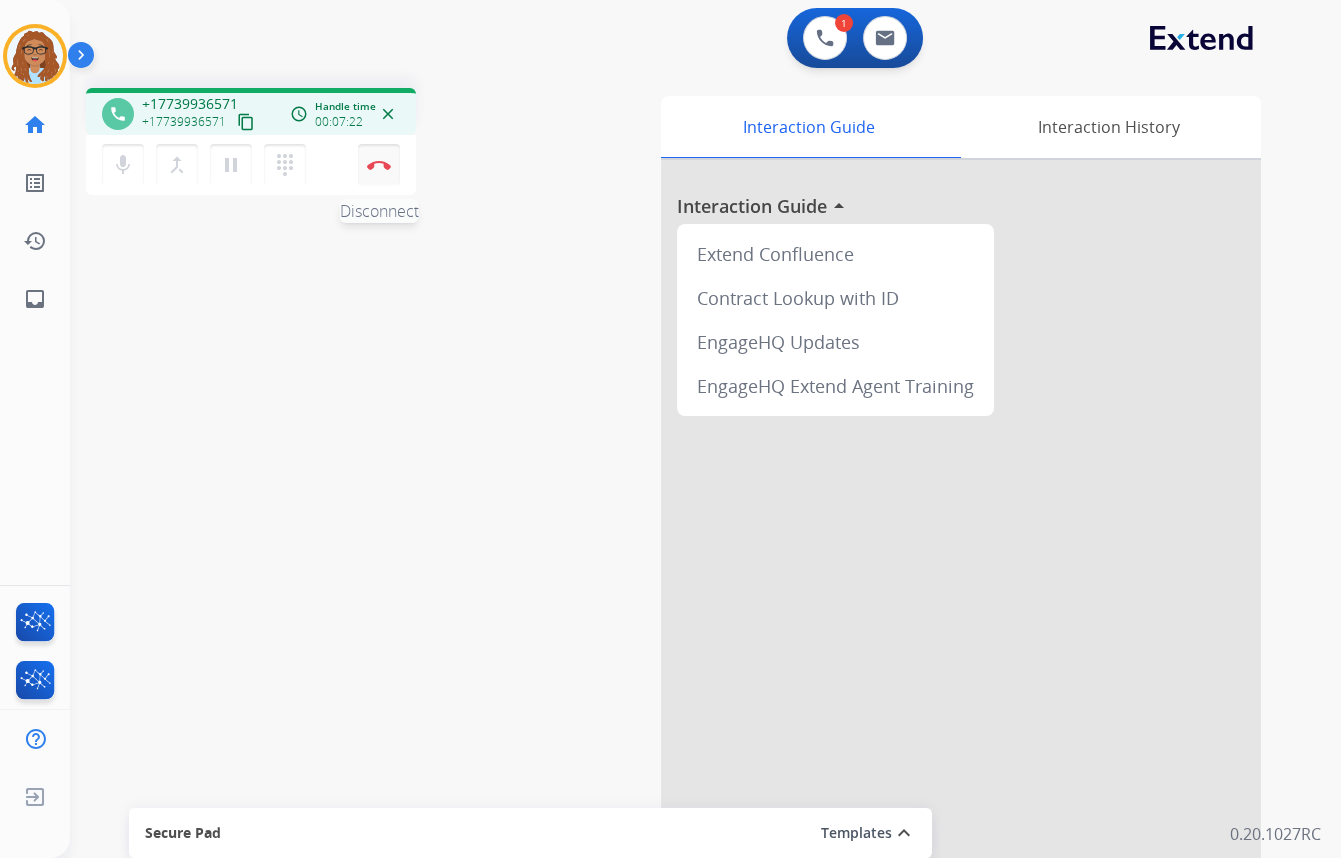 click on "Disconnect" at bounding box center (379, 165) 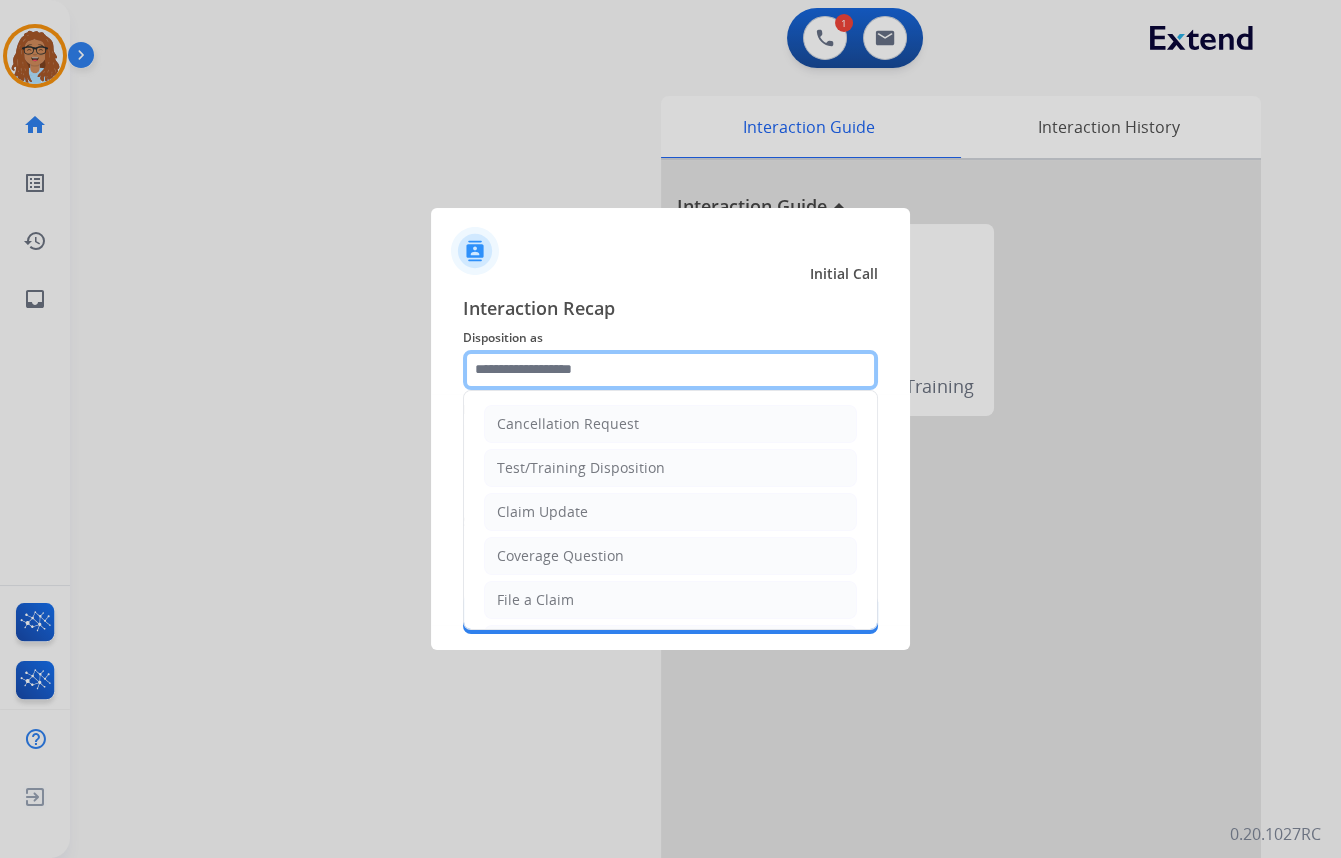 click 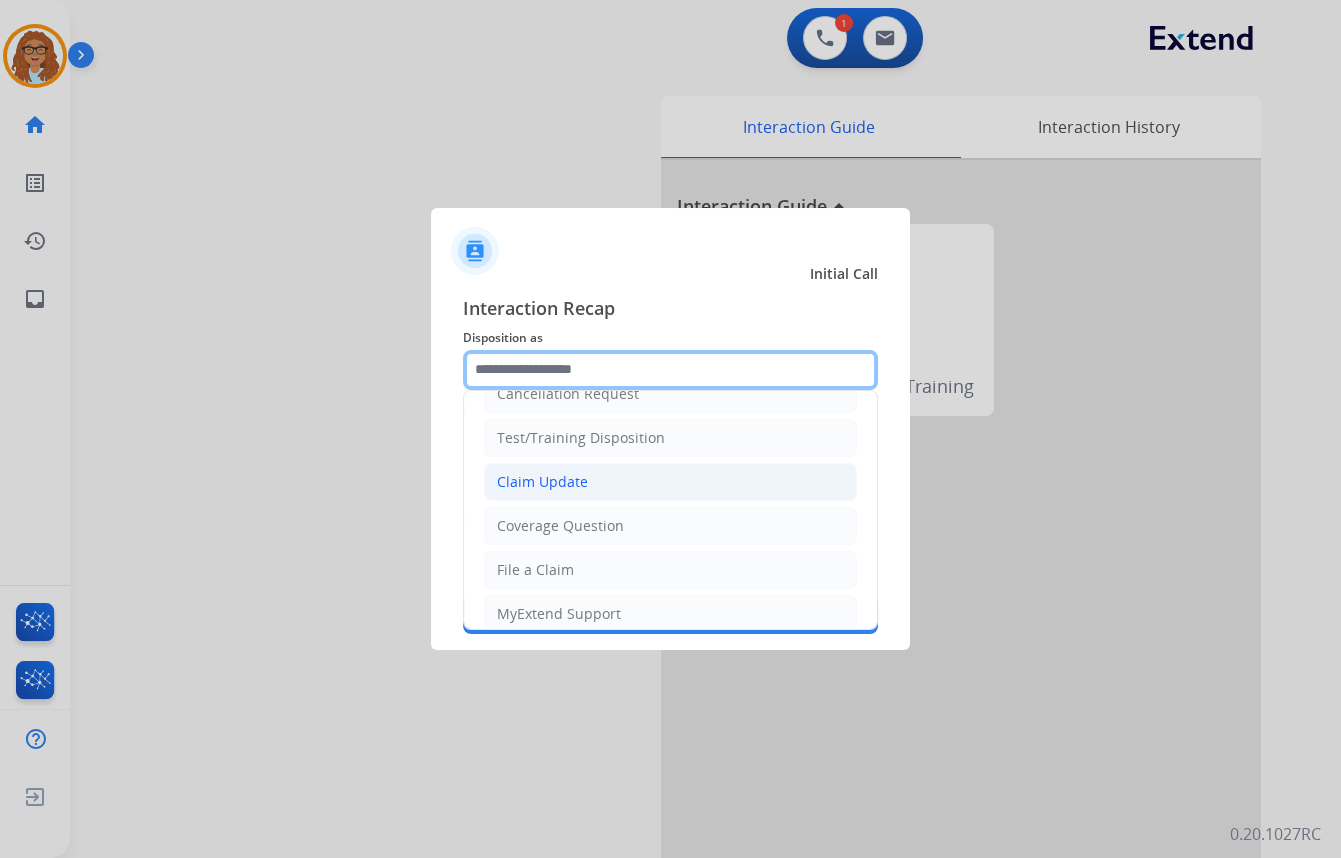 scroll, scrollTop: 0, scrollLeft: 0, axis: both 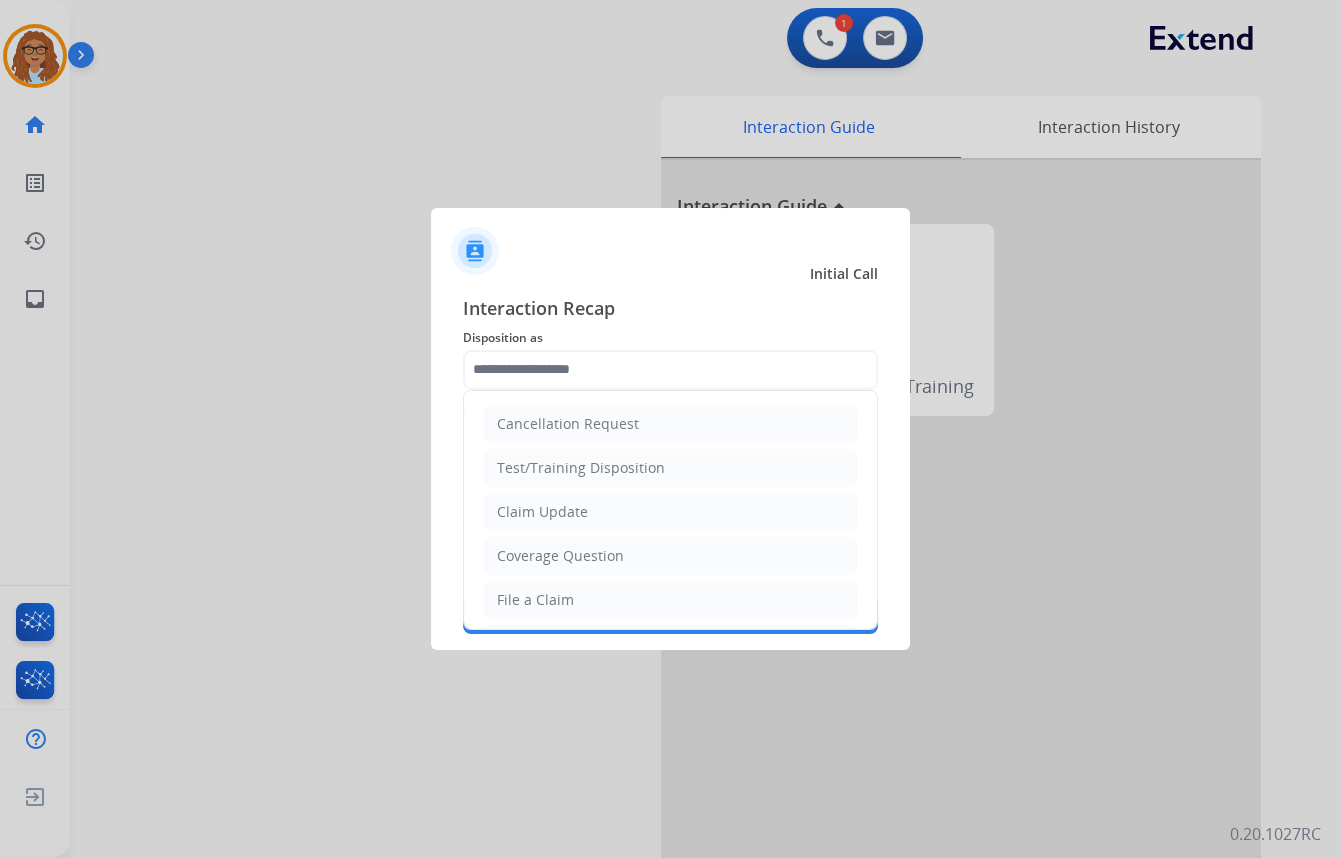 drag, startPoint x: 584, startPoint y: 512, endPoint x: 592, endPoint y: 479, distance: 33.955853 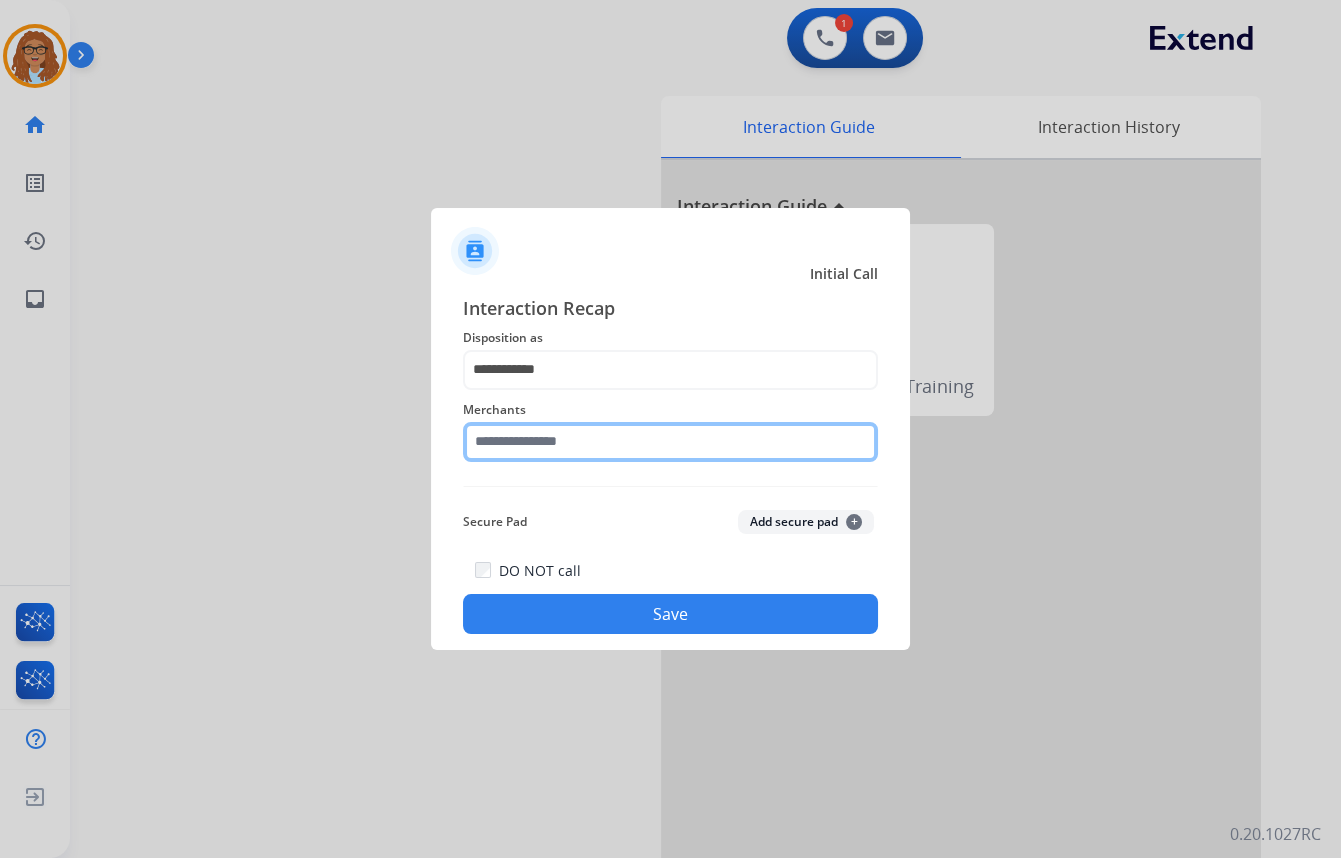 click 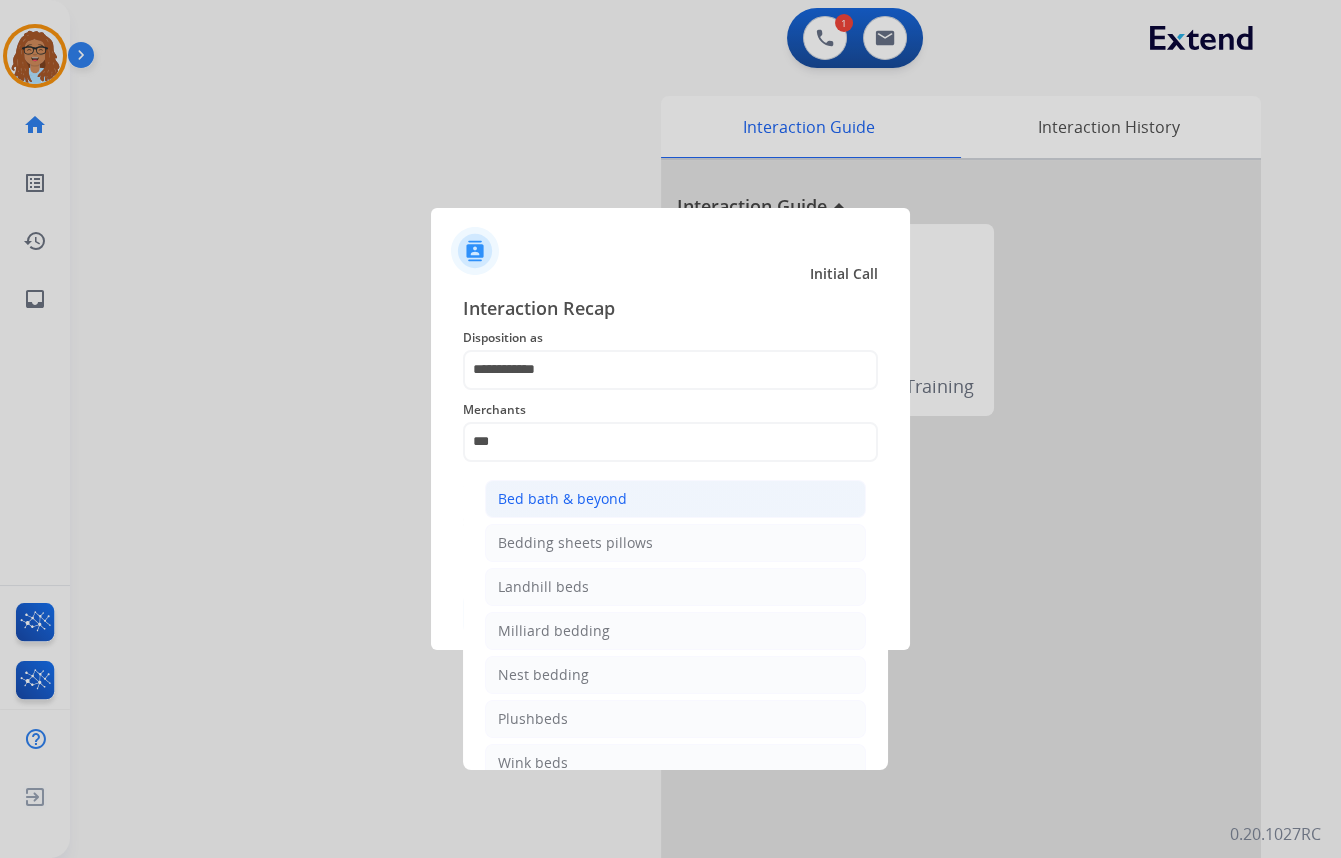 click on "Bed bath & beyond" 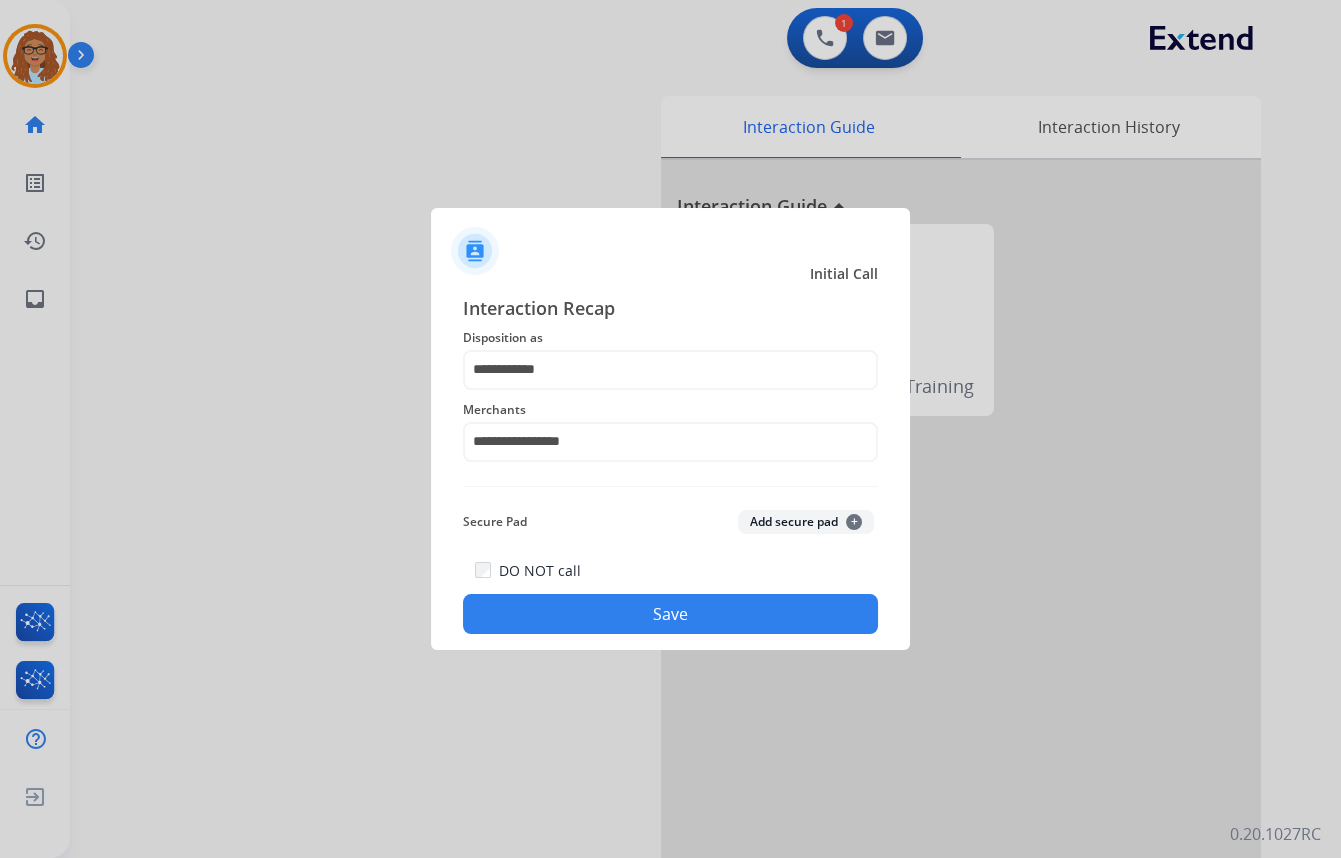 click on "Save" 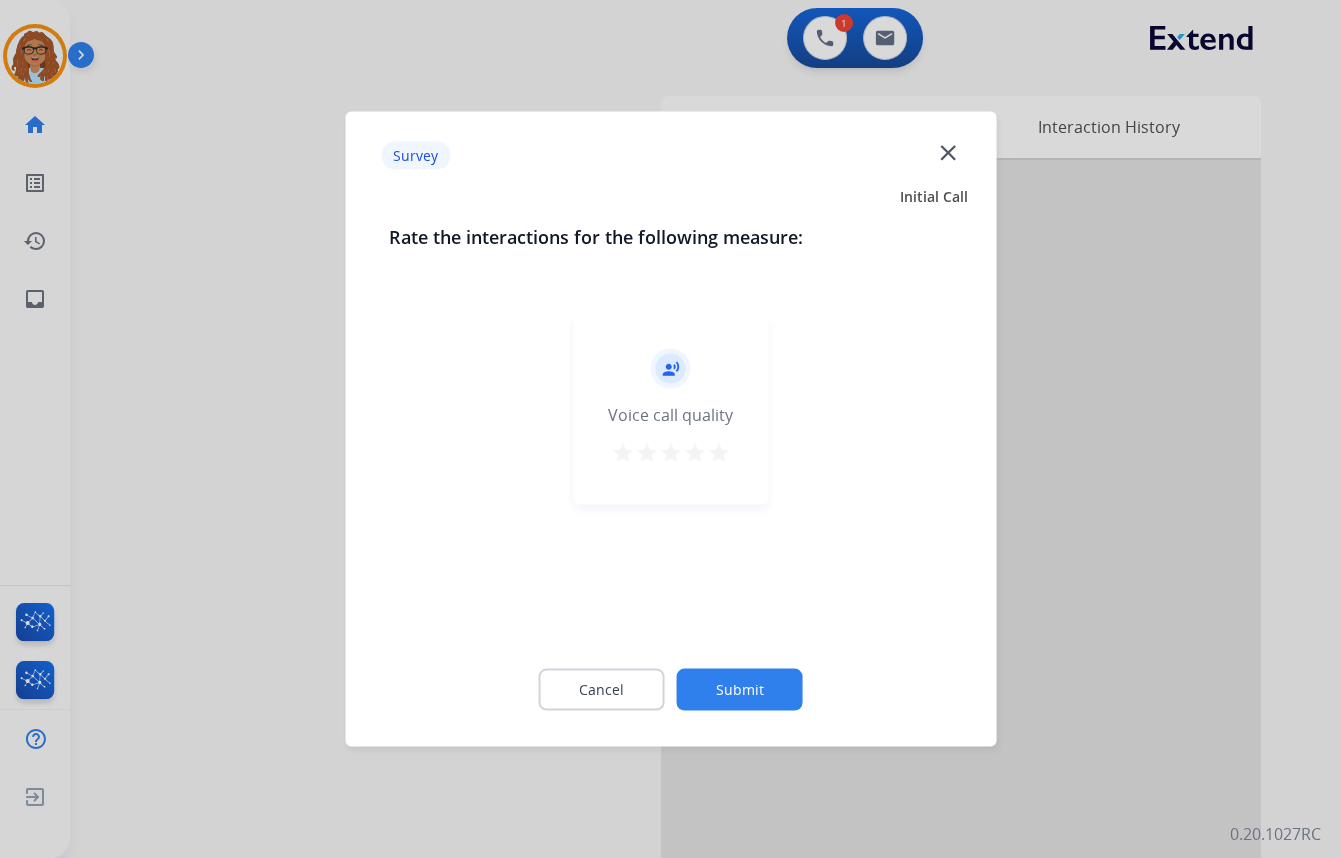 click on "close" 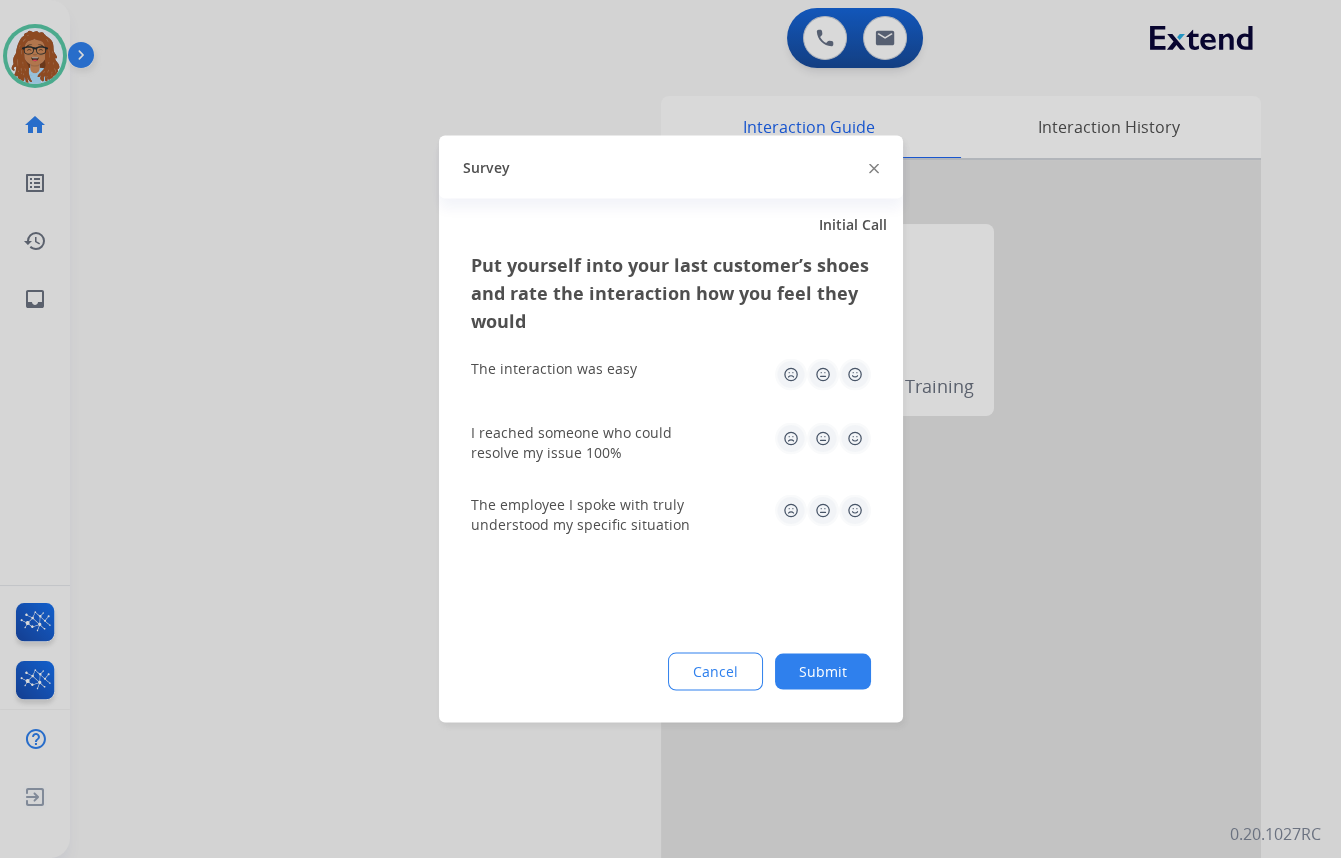 drag, startPoint x: 876, startPoint y: 163, endPoint x: 844, endPoint y: 177, distance: 34.928497 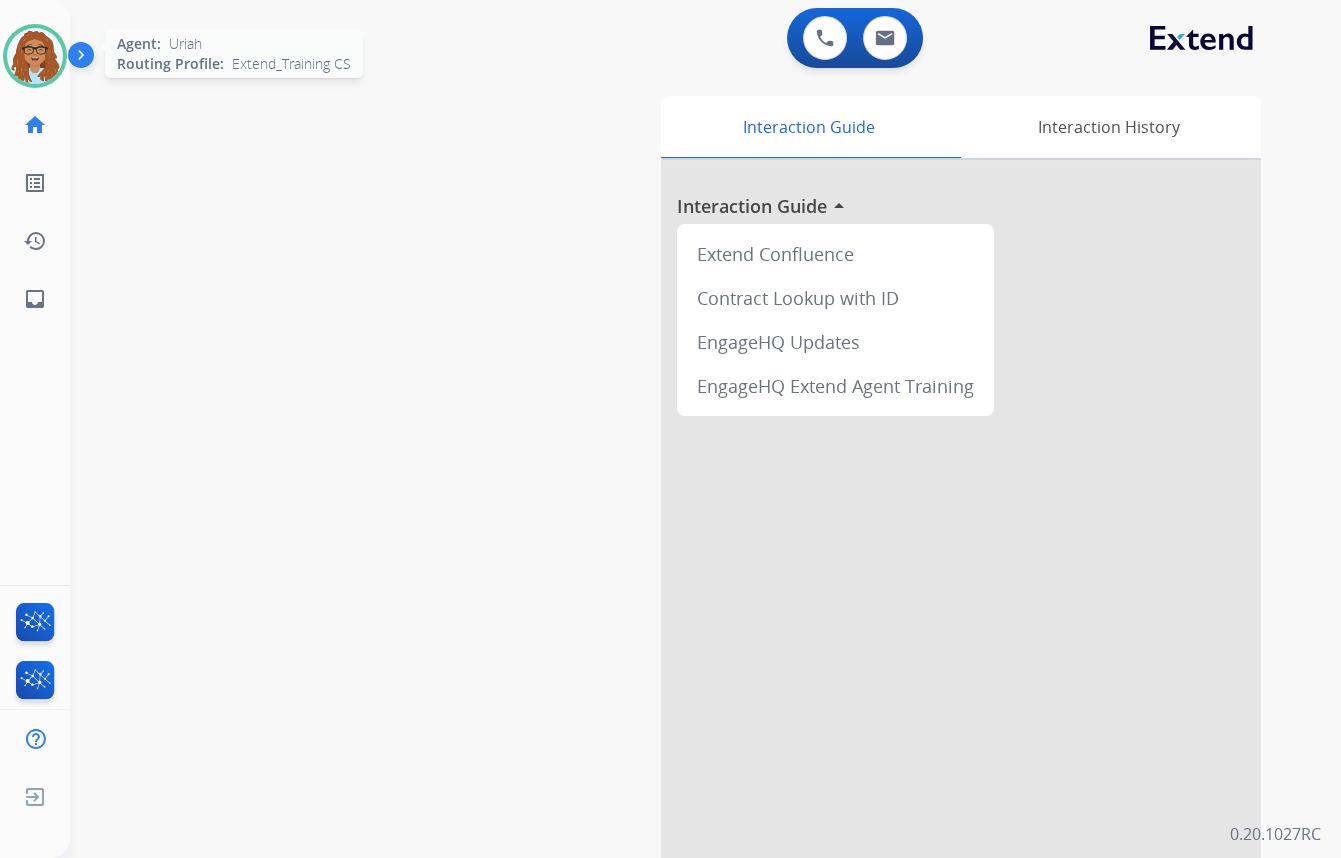 drag, startPoint x: 28, startPoint y: 46, endPoint x: 60, endPoint y: 59, distance: 34.539833 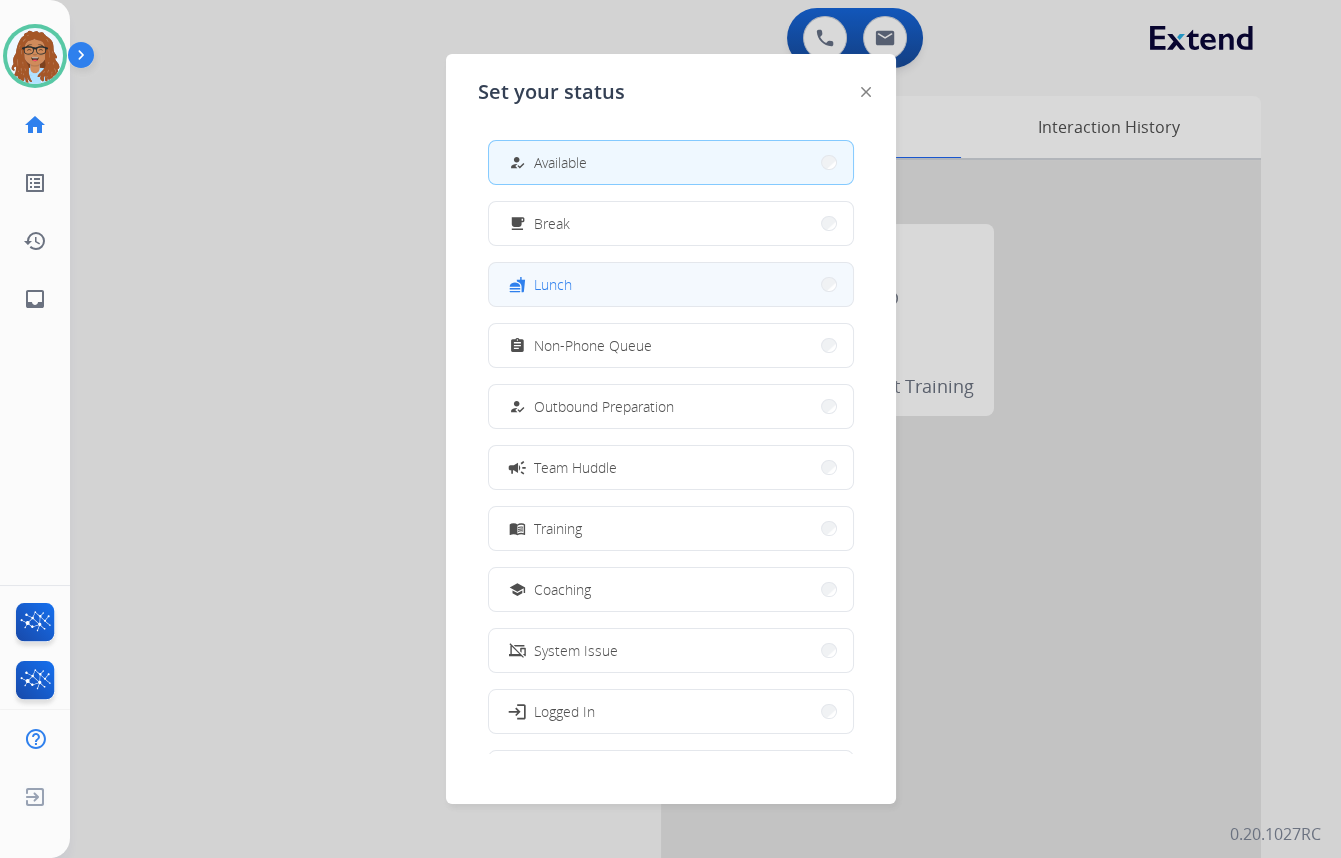 click on "fastfood Lunch" at bounding box center [671, 284] 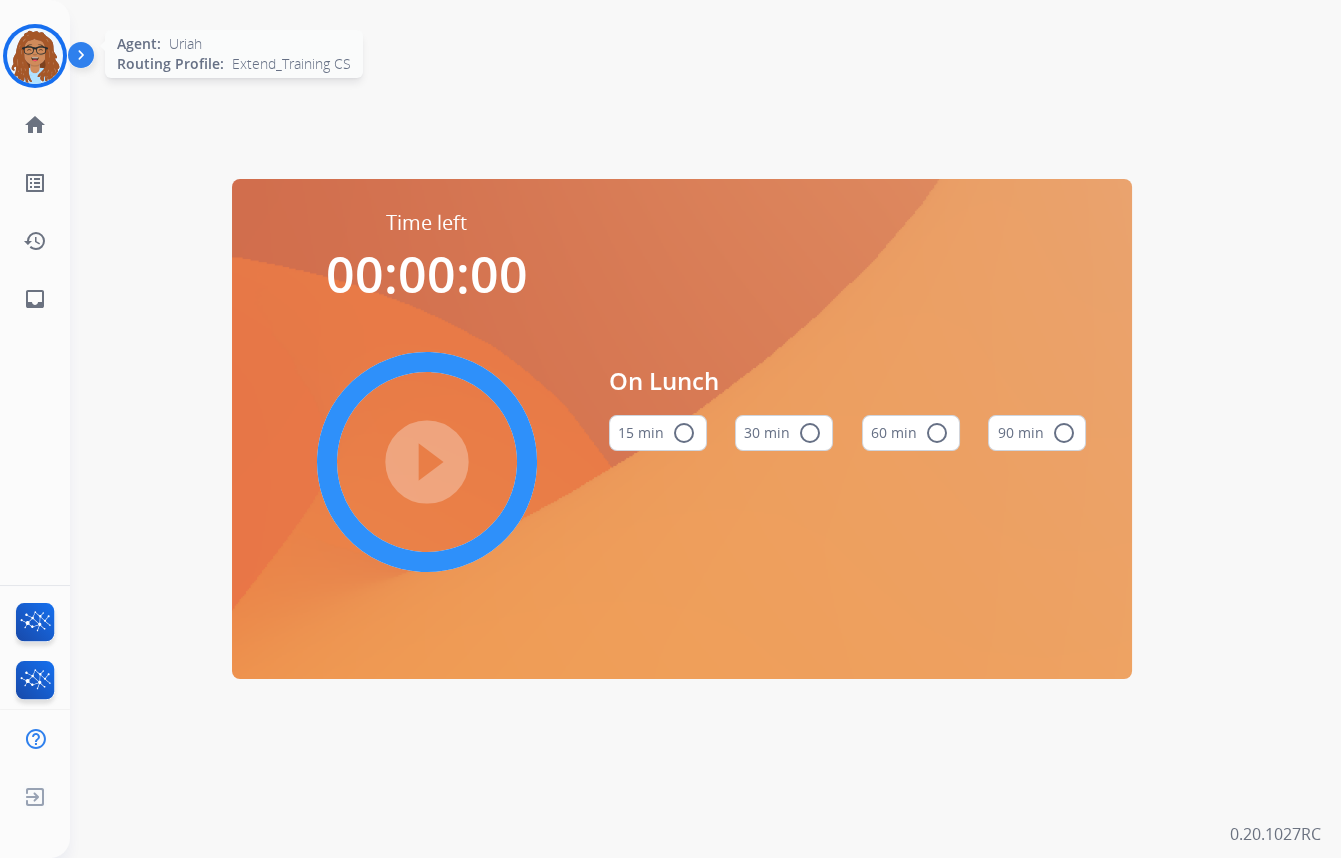 click at bounding box center (35, 56) 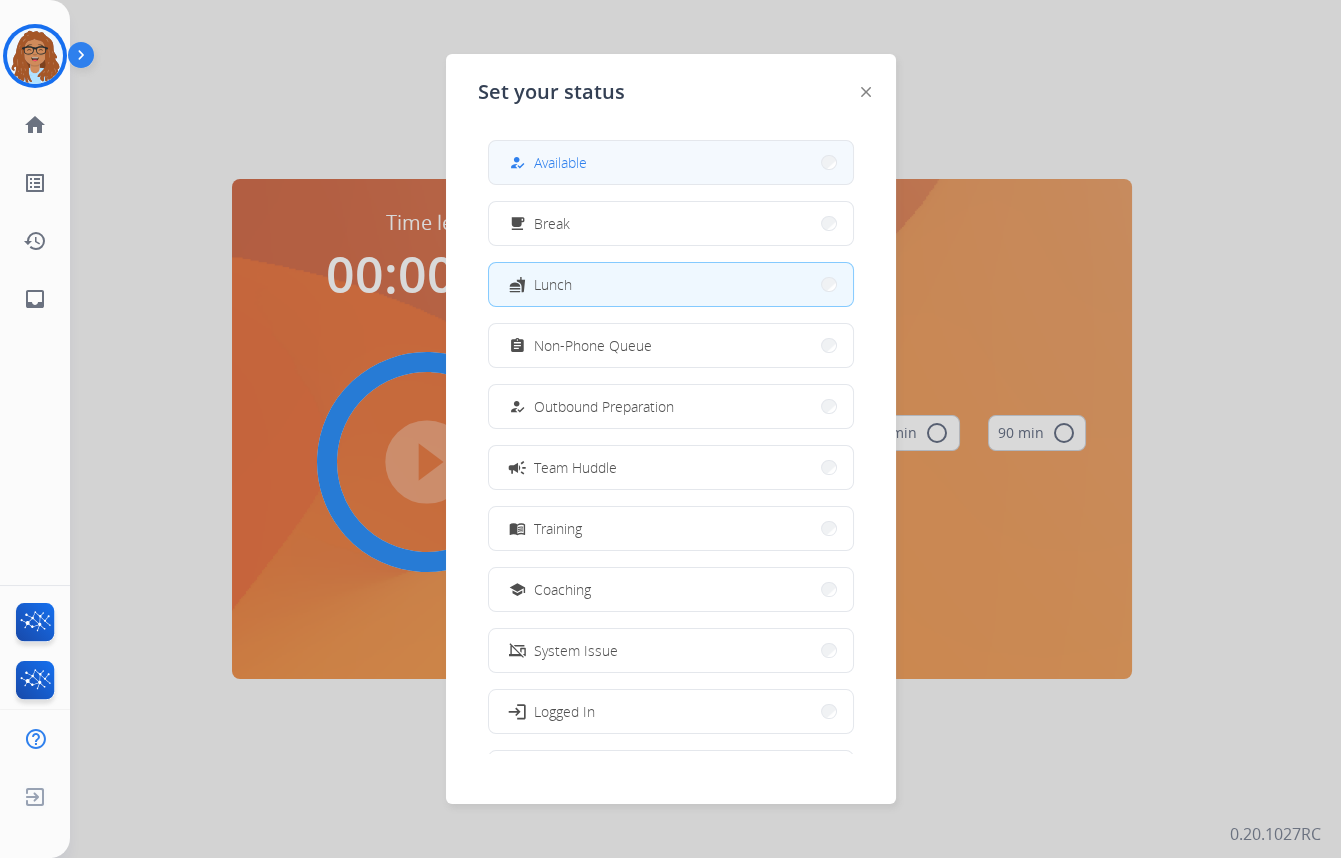 click on "how_to_reg Available" at bounding box center (671, 162) 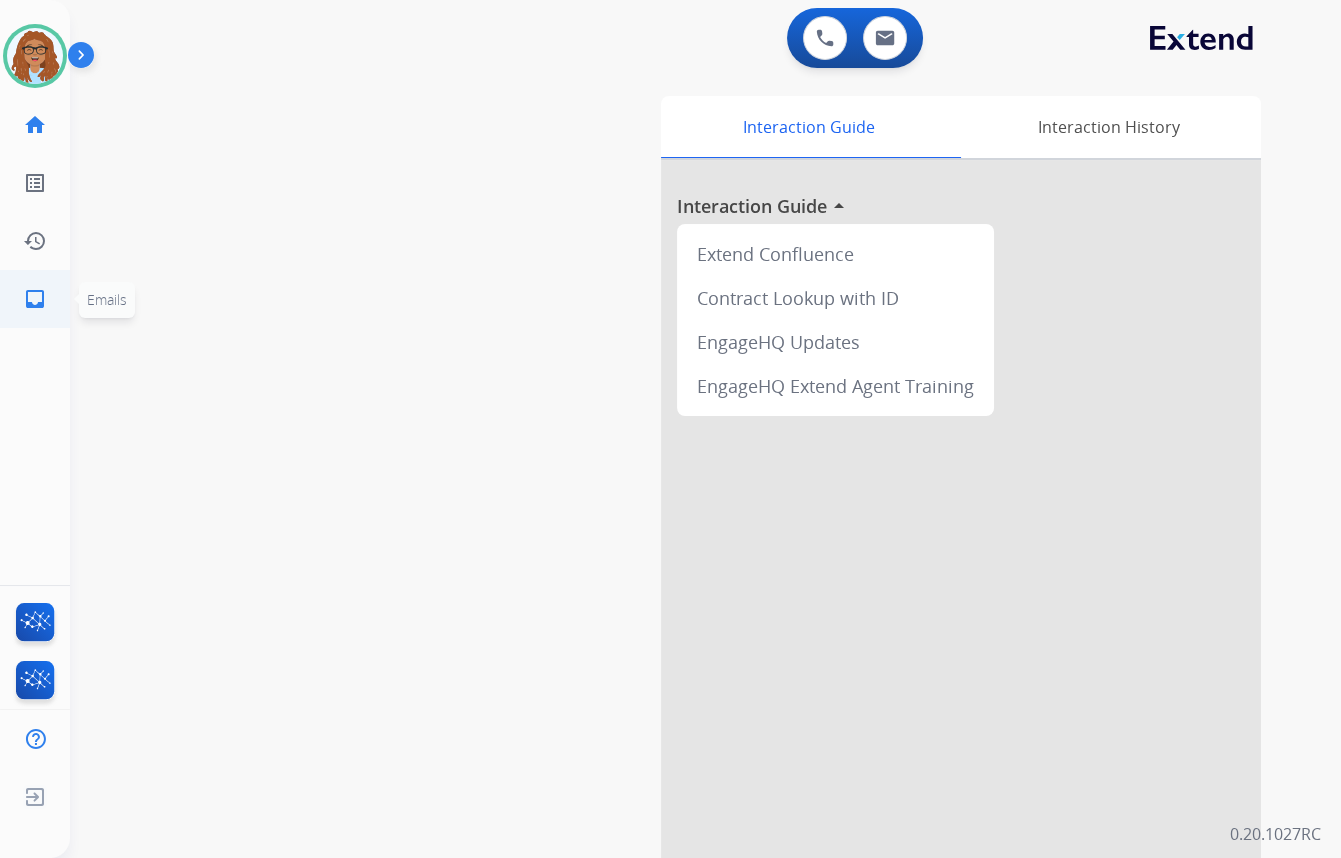 click on "inbox  Emails" 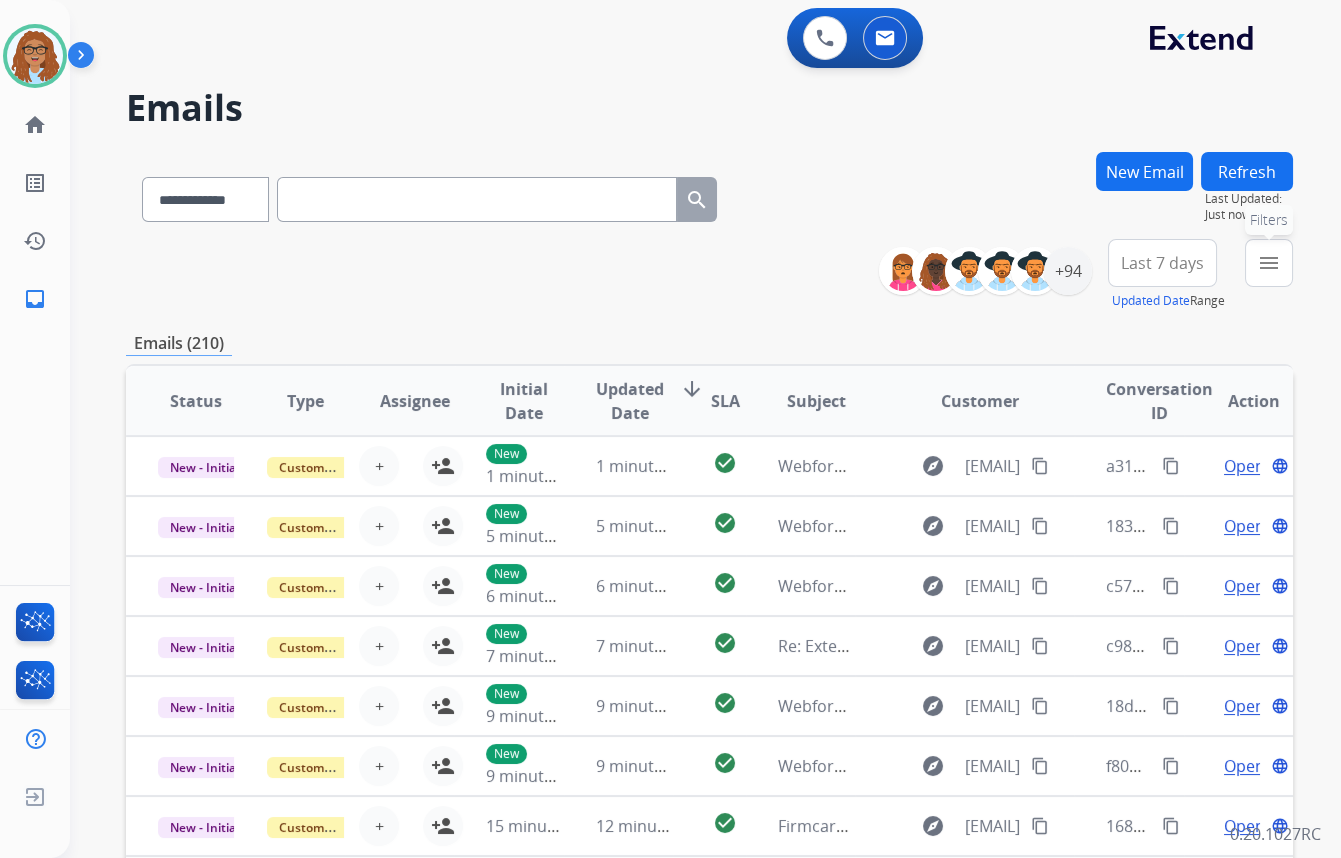 click on "menu  Filters" at bounding box center [1269, 263] 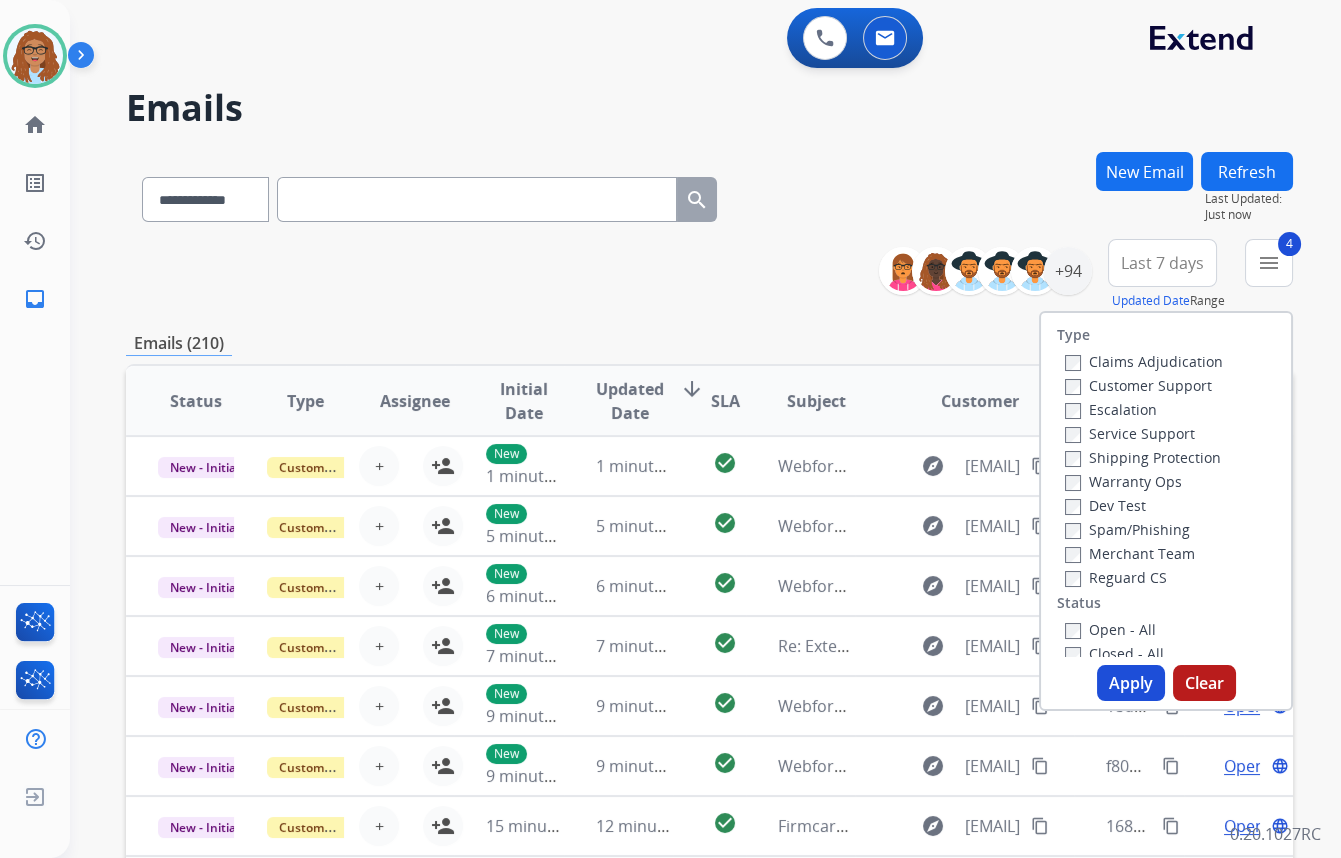 click on "Apply" at bounding box center [1131, 683] 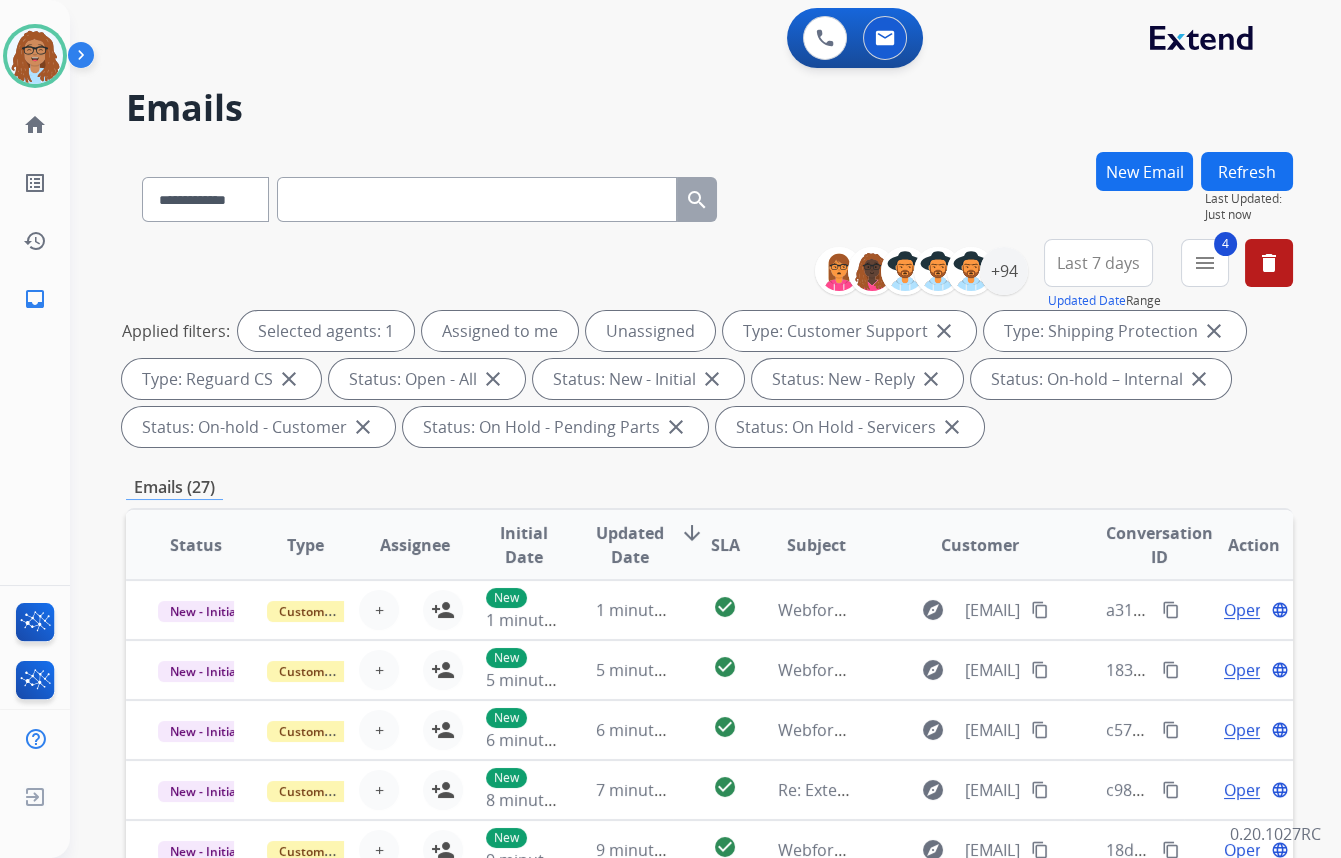 click on "Last 7 days" at bounding box center [1098, 263] 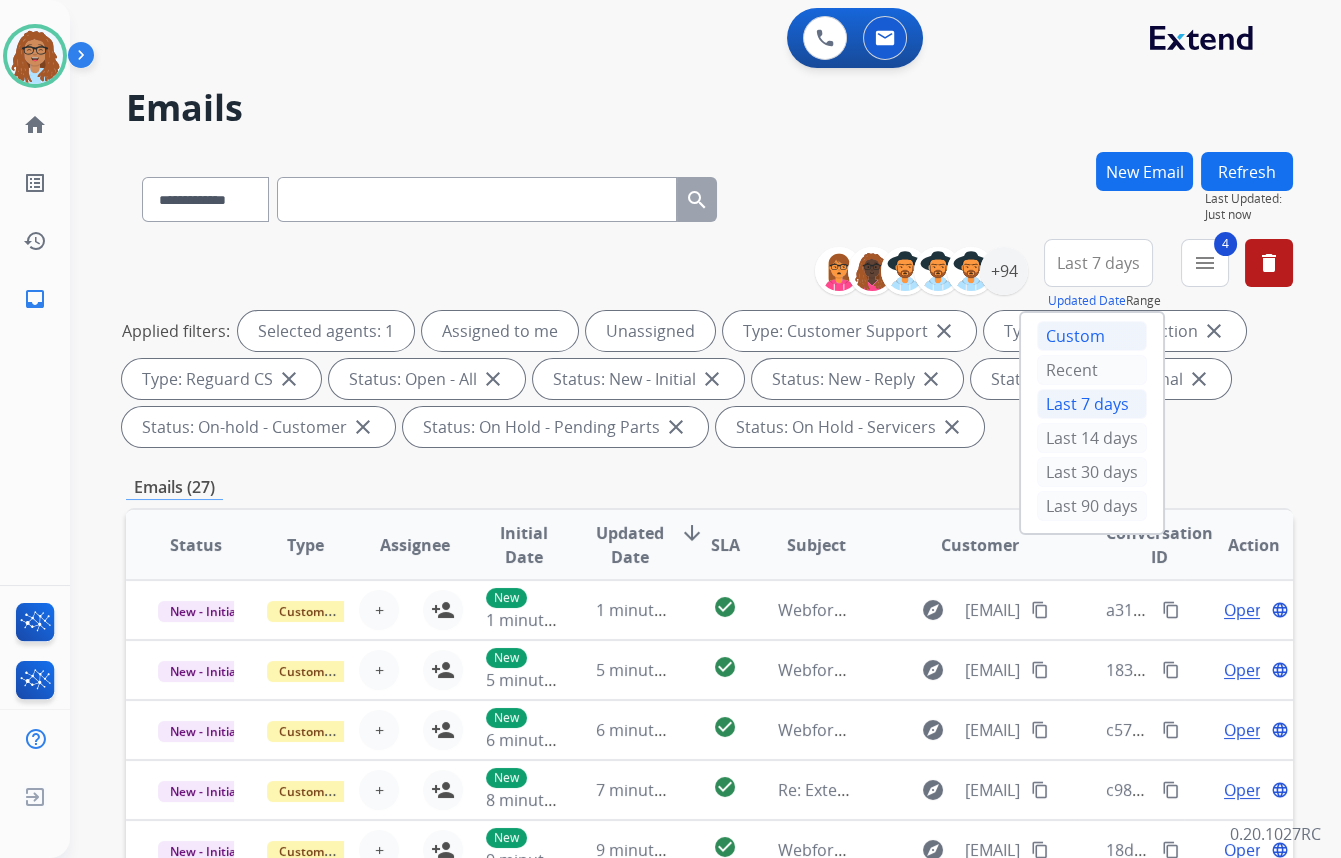 click on "Custom" at bounding box center [1092, 336] 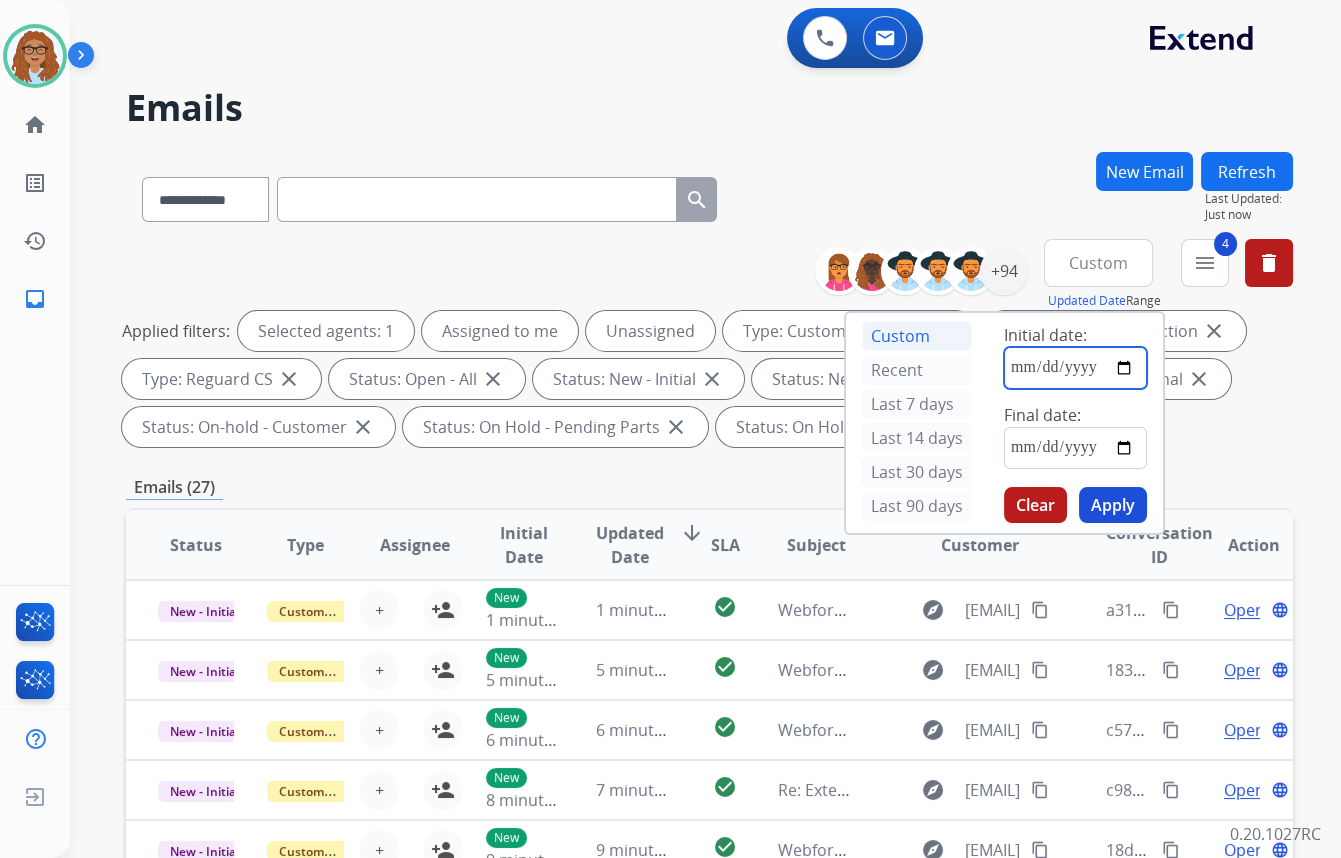 drag, startPoint x: 1118, startPoint y: 363, endPoint x: 1149, endPoint y: 387, distance: 39.20459 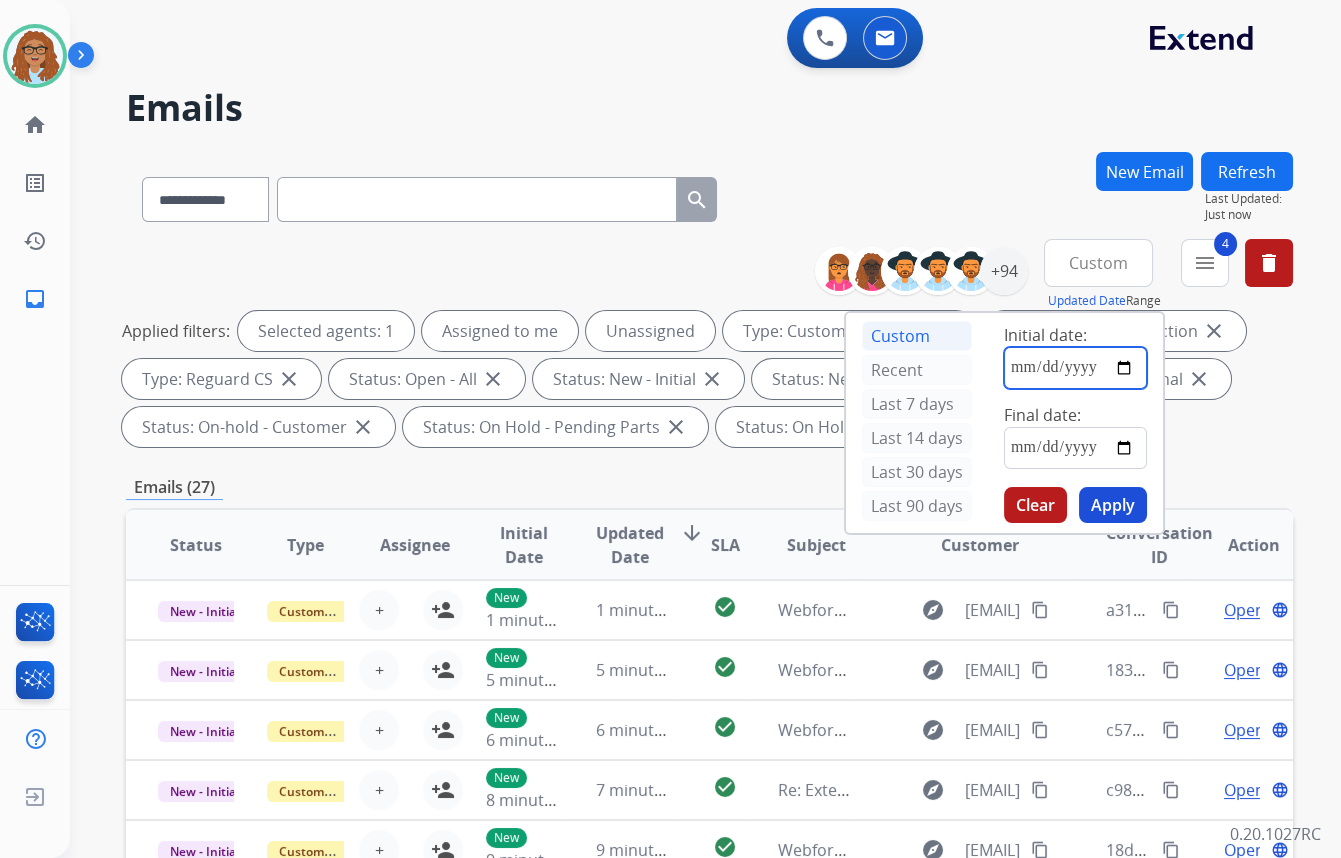 click at bounding box center (1075, 368) 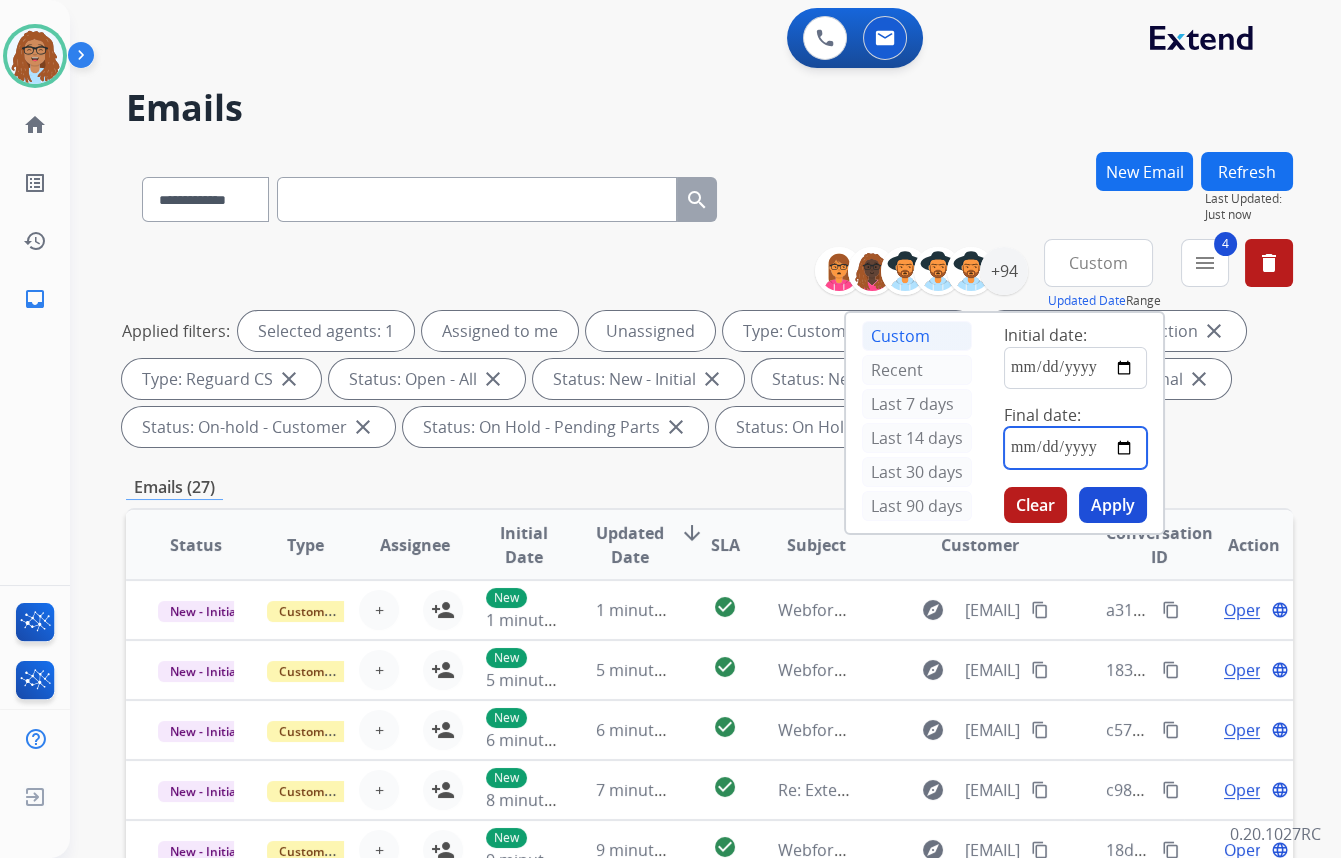 click at bounding box center (1075, 448) 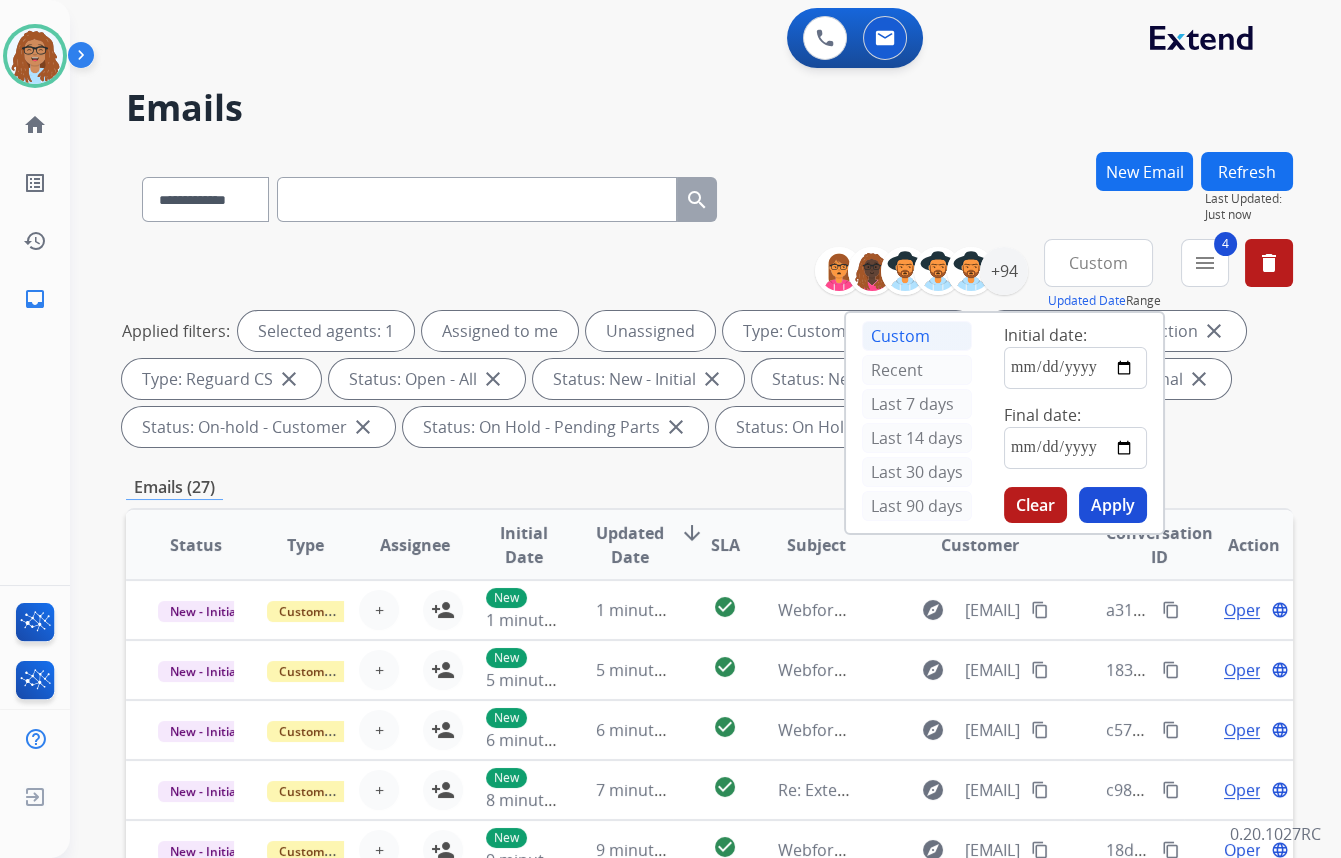 click on "Apply" at bounding box center (1113, 505) 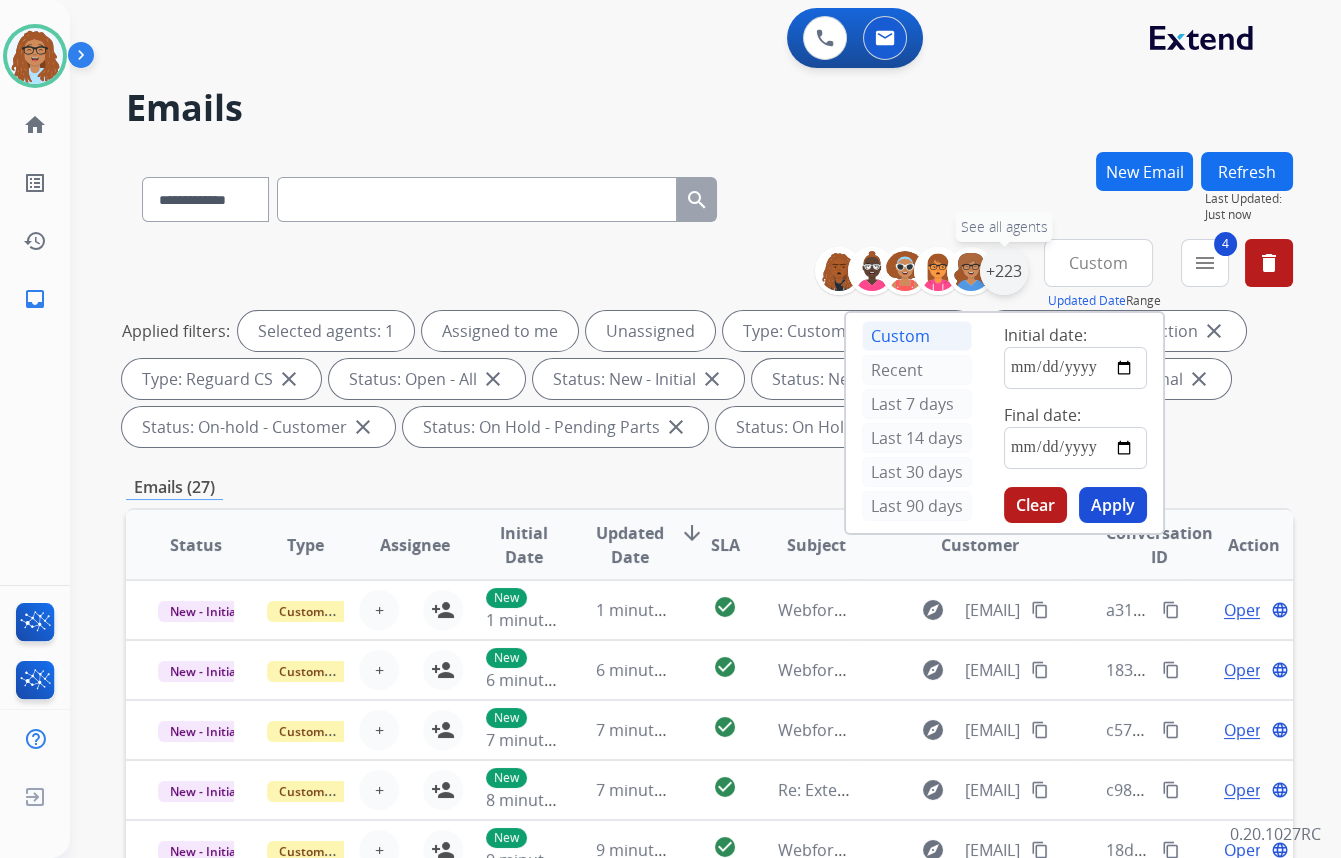 click on "+223" at bounding box center [1004, 271] 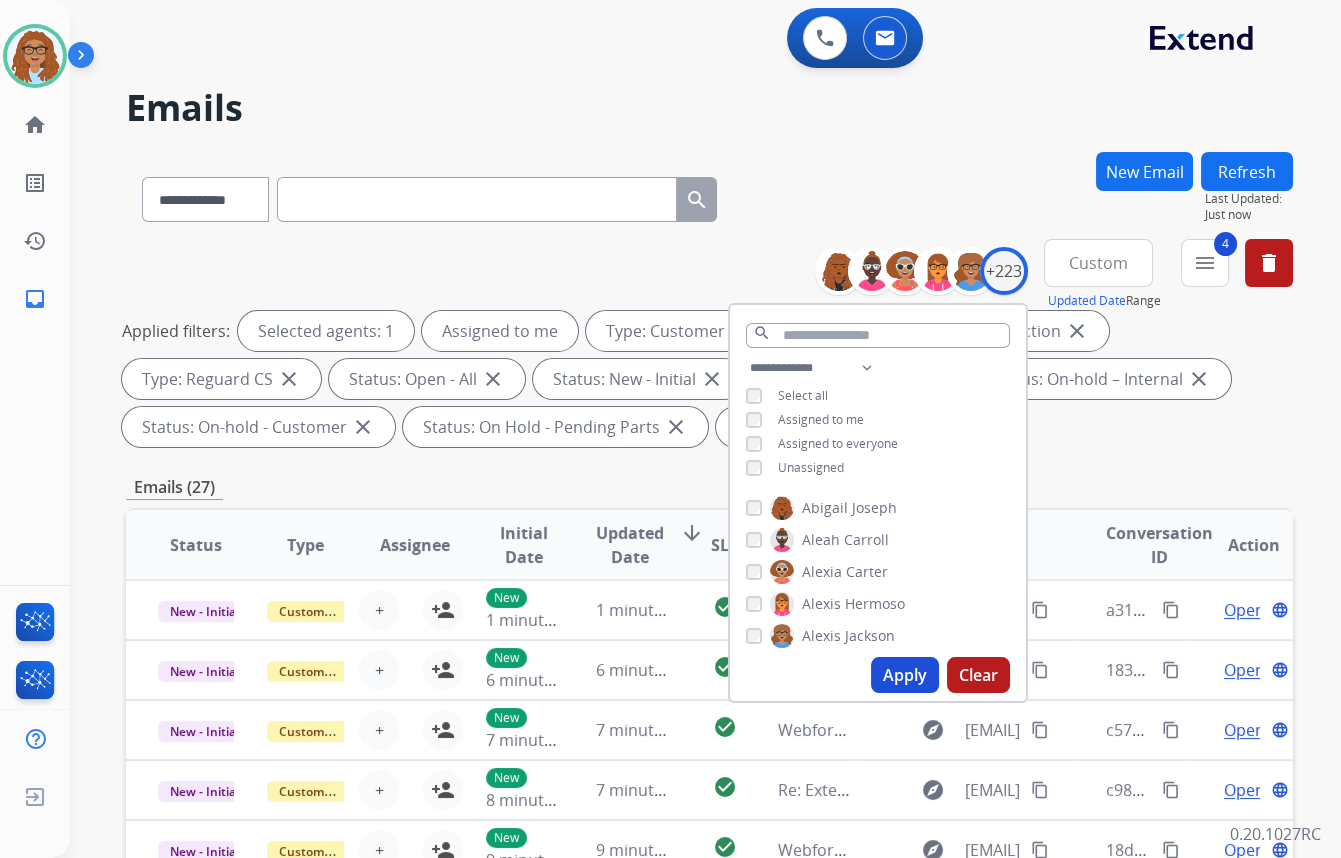 click on "Apply" at bounding box center [905, 675] 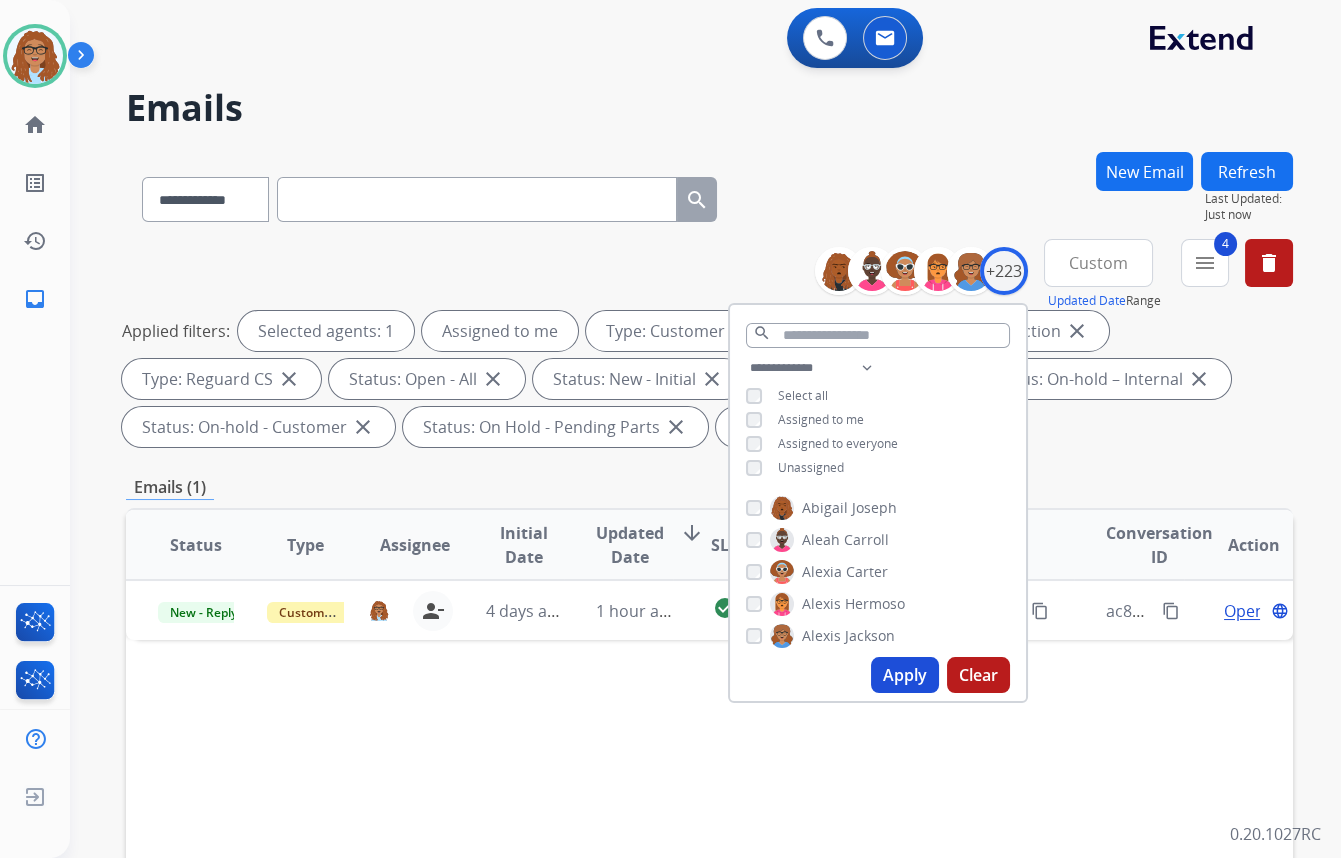 click on "**********" at bounding box center (709, 195) 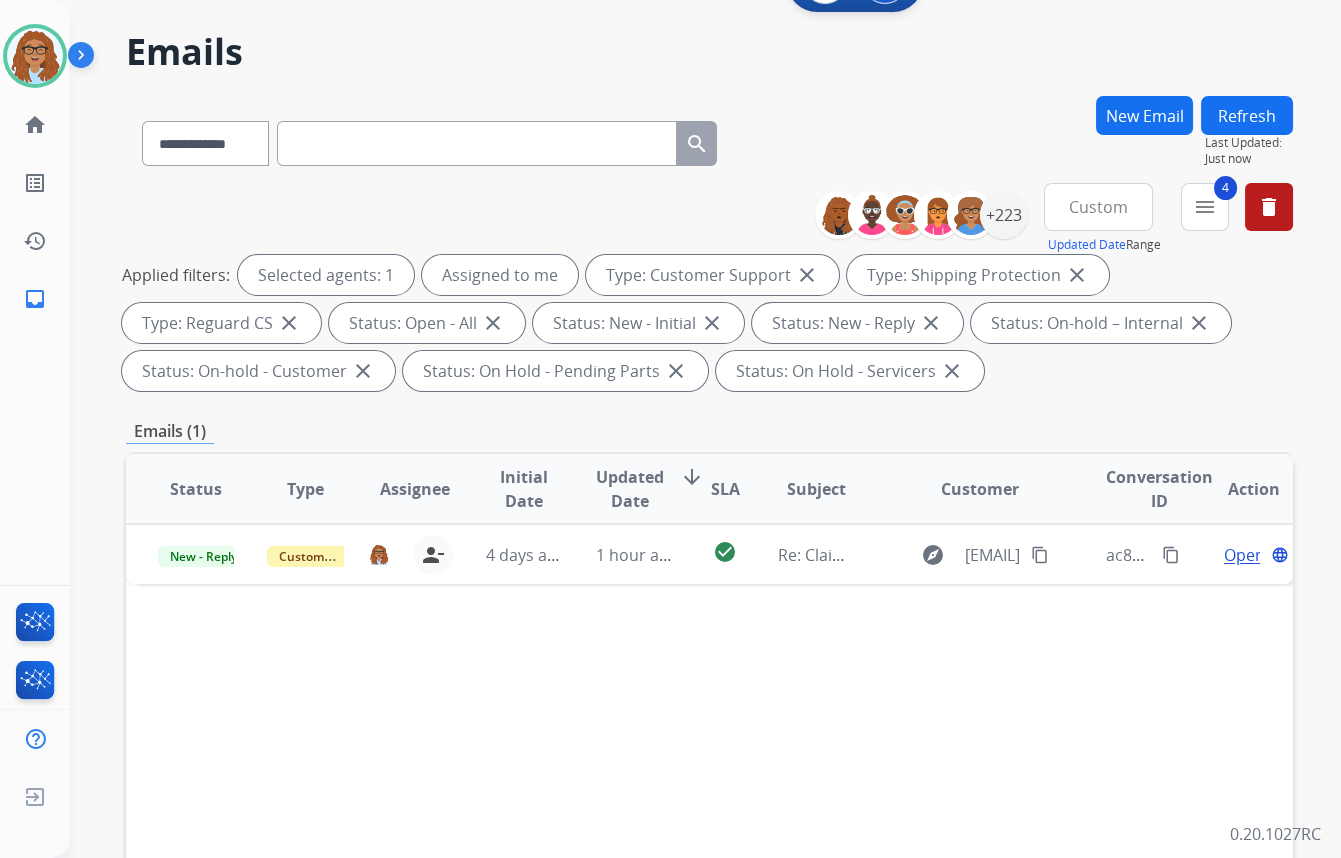 scroll, scrollTop: 0, scrollLeft: 0, axis: both 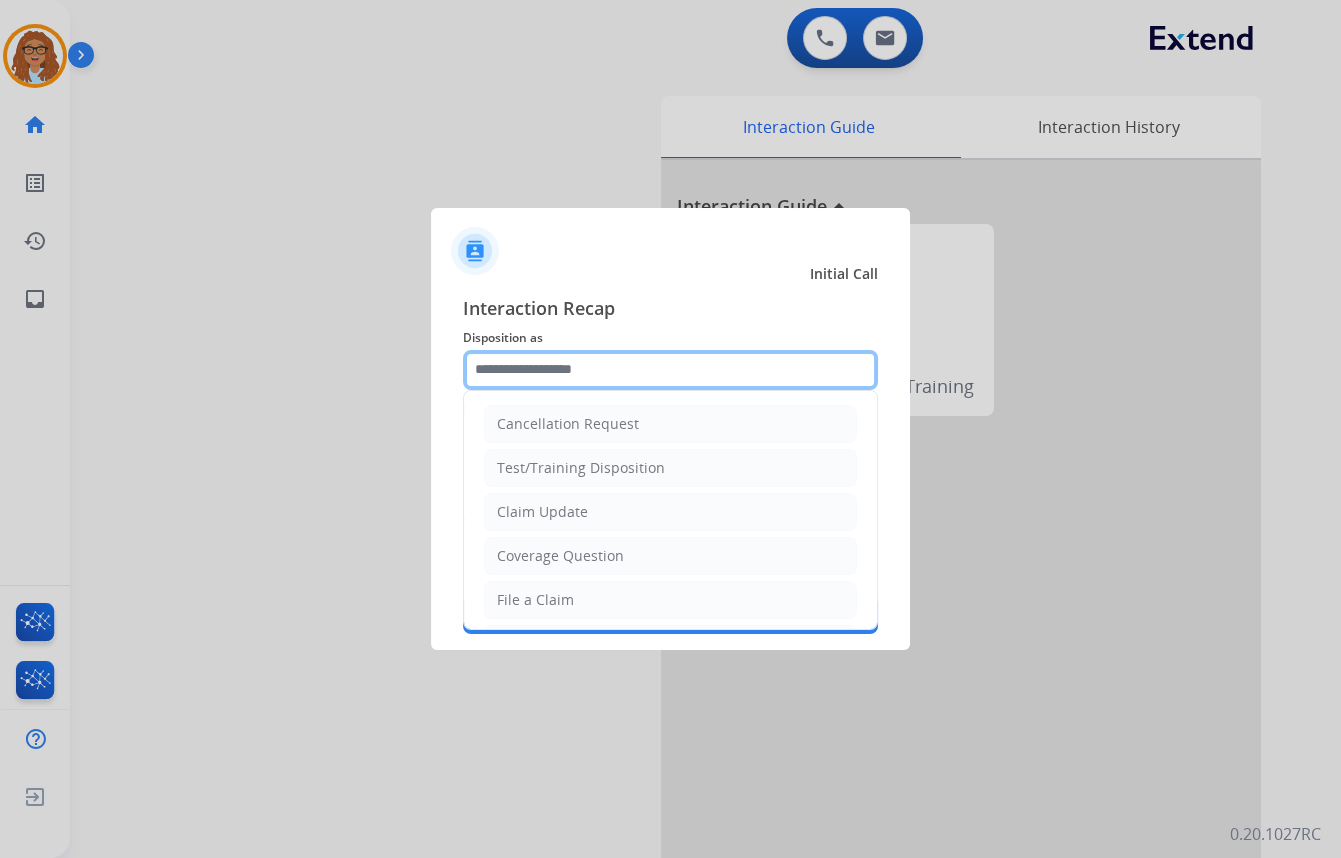 drag, startPoint x: 673, startPoint y: 388, endPoint x: 636, endPoint y: 463, distance: 83.630135 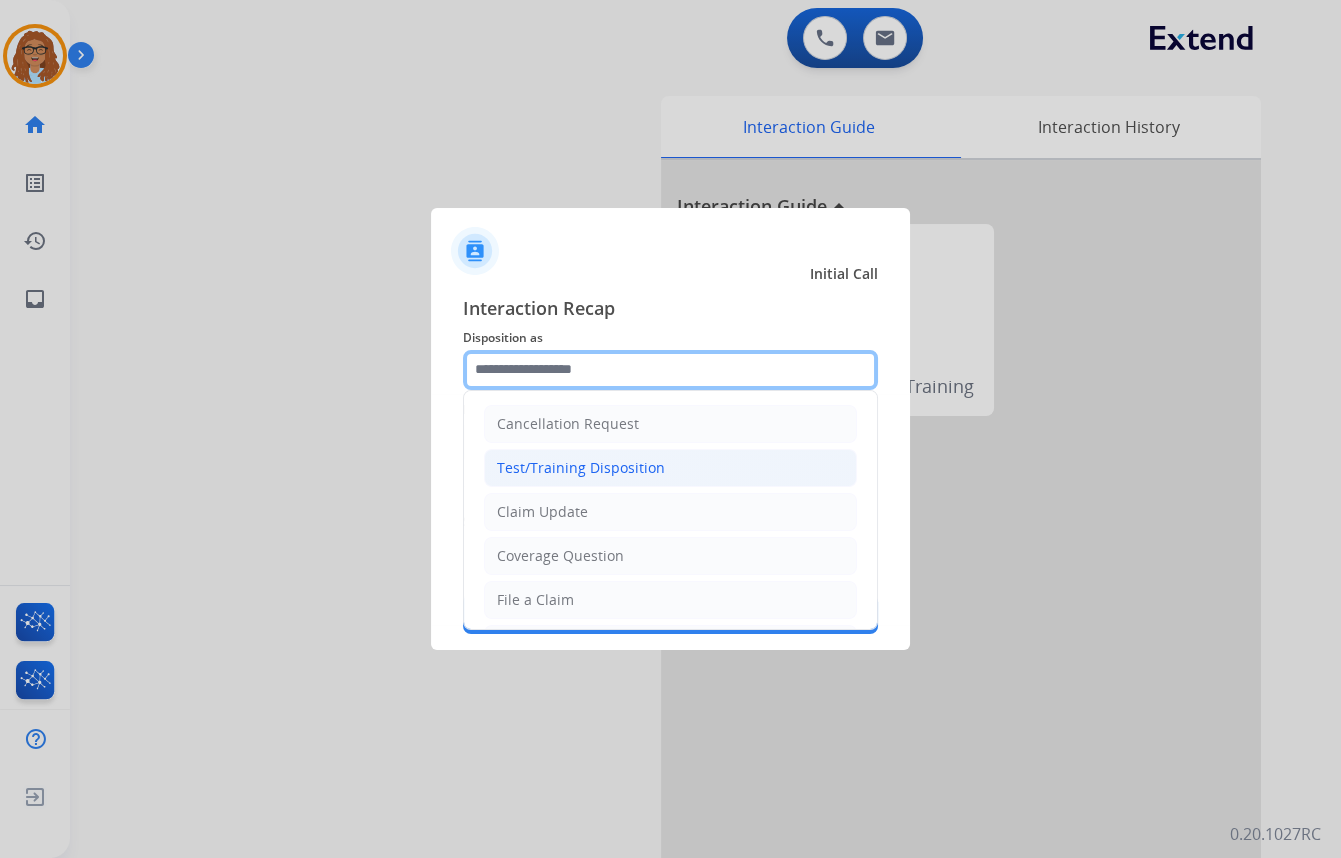 click 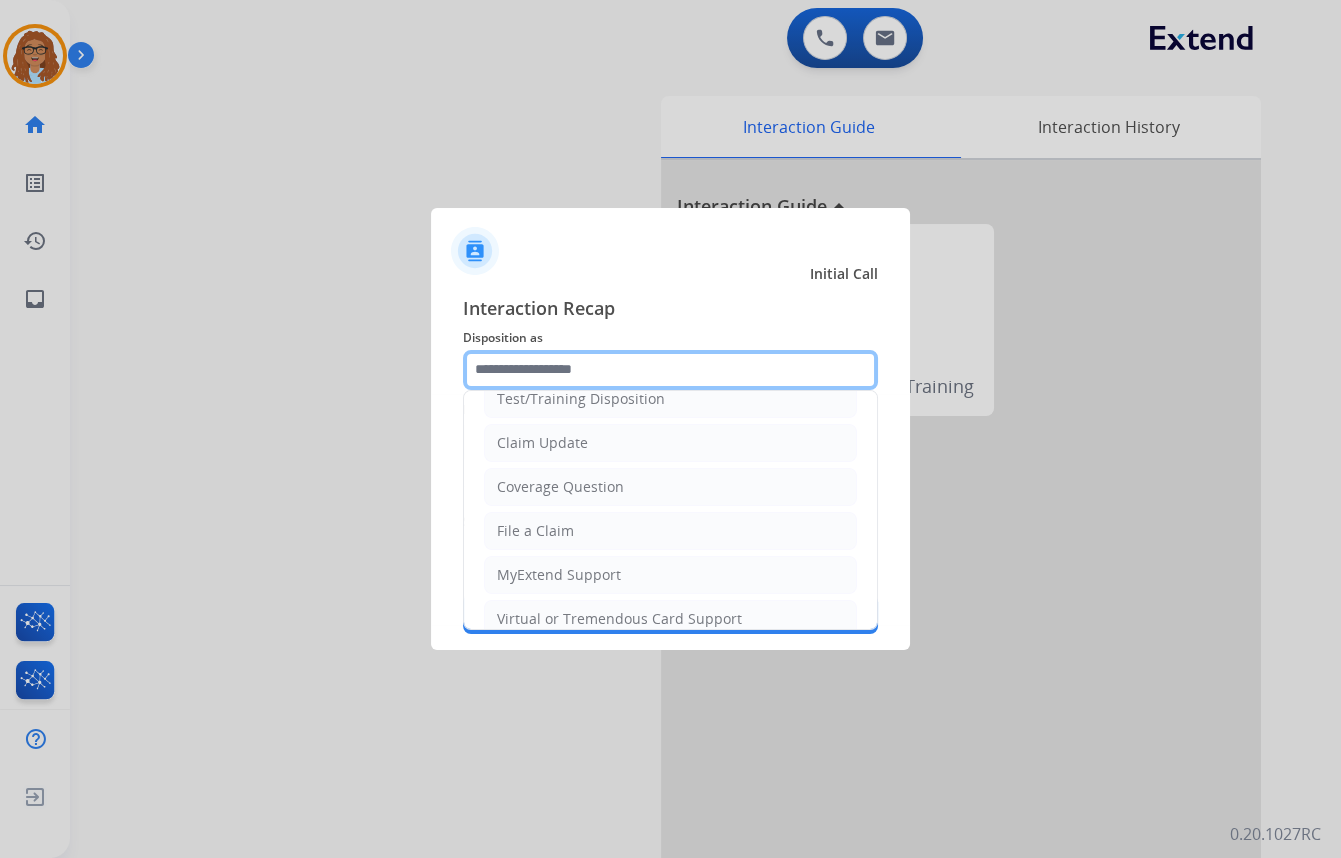 scroll, scrollTop: 272, scrollLeft: 0, axis: vertical 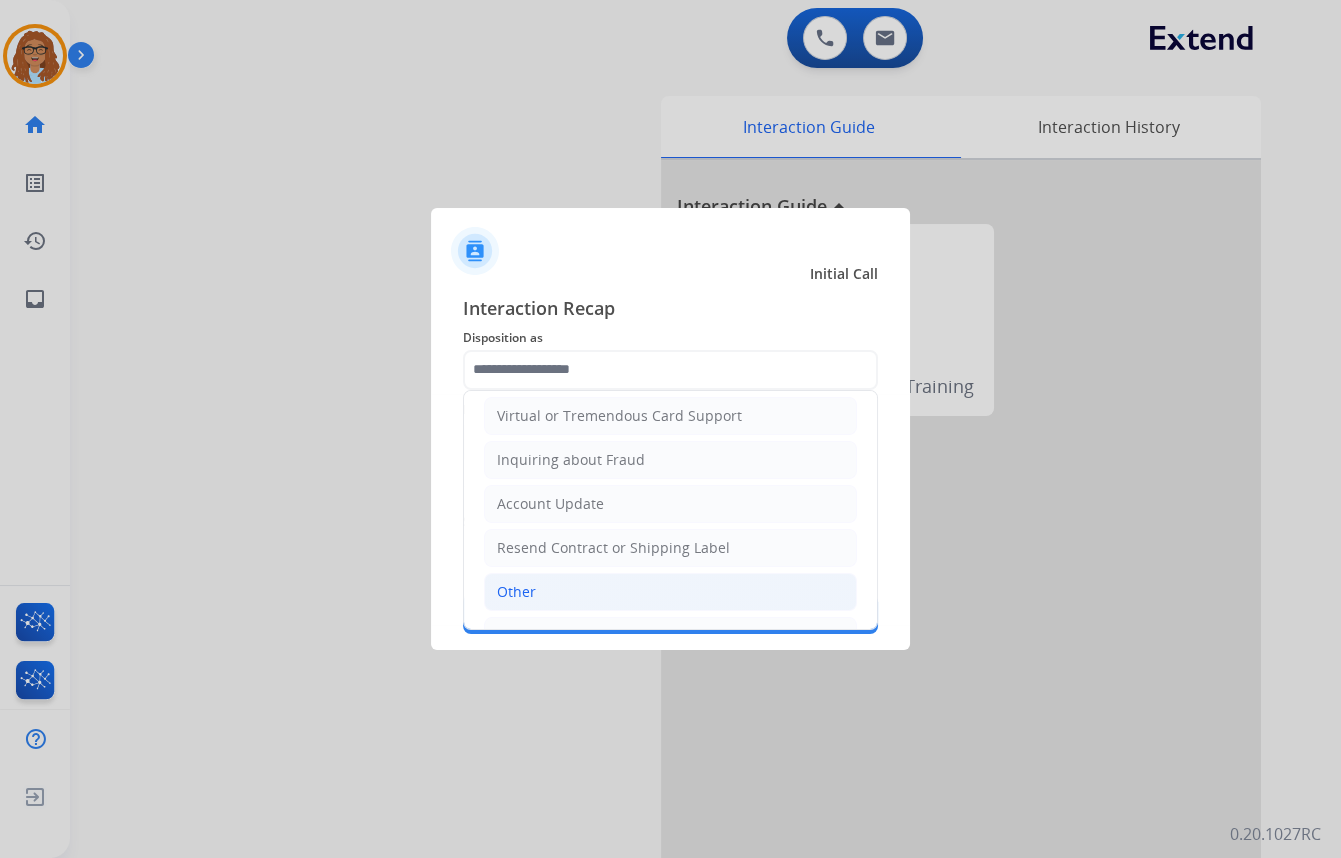 click on "Other" 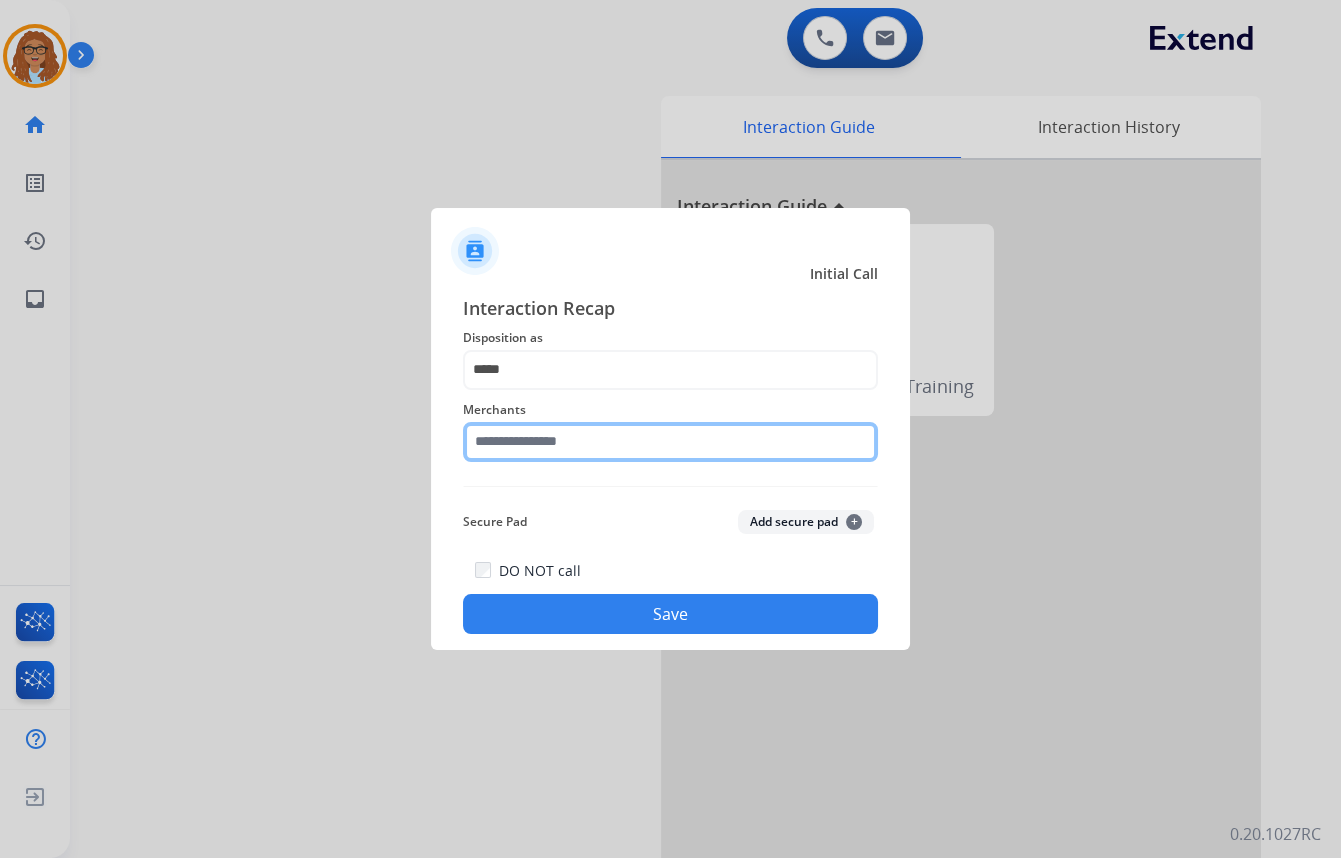 click 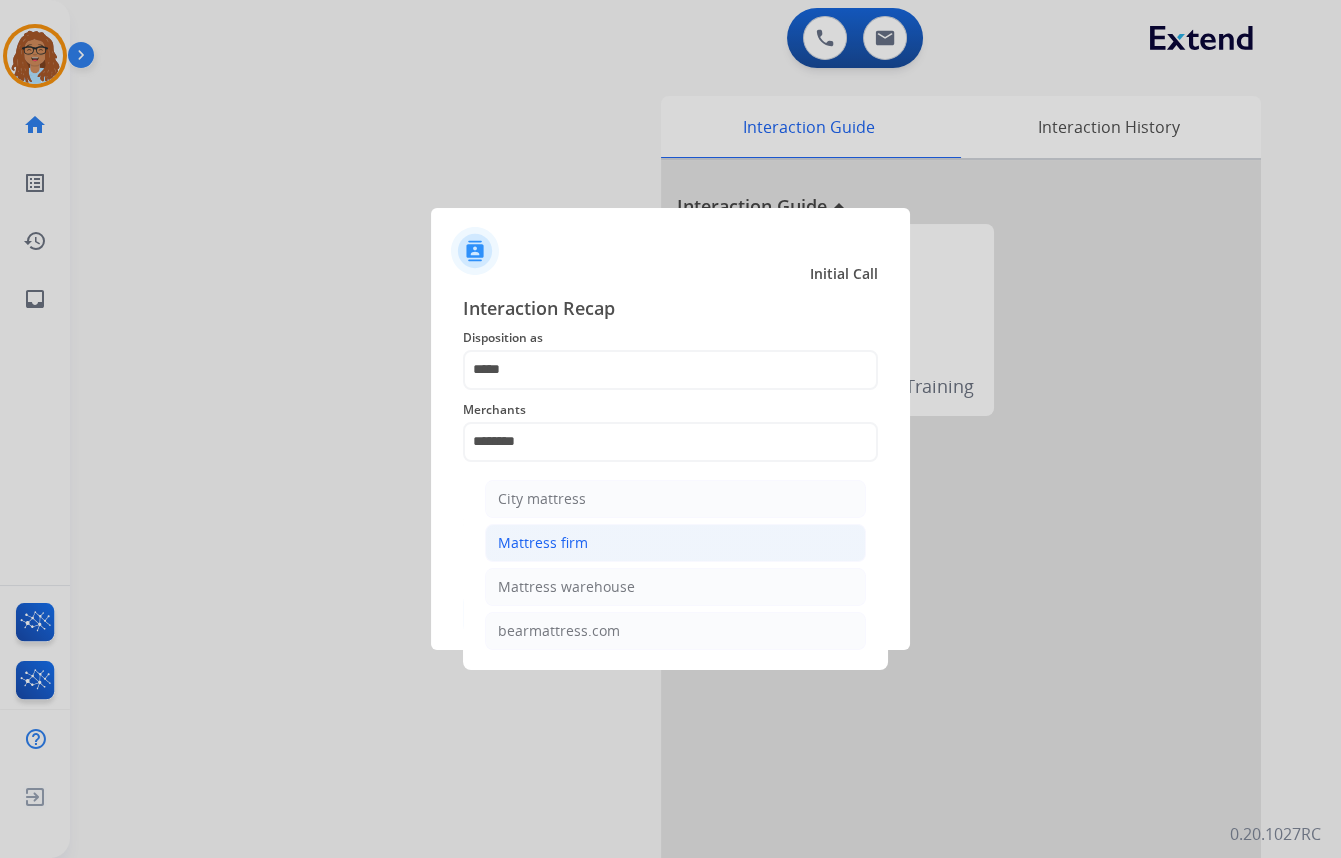 click on "Mattress firm" 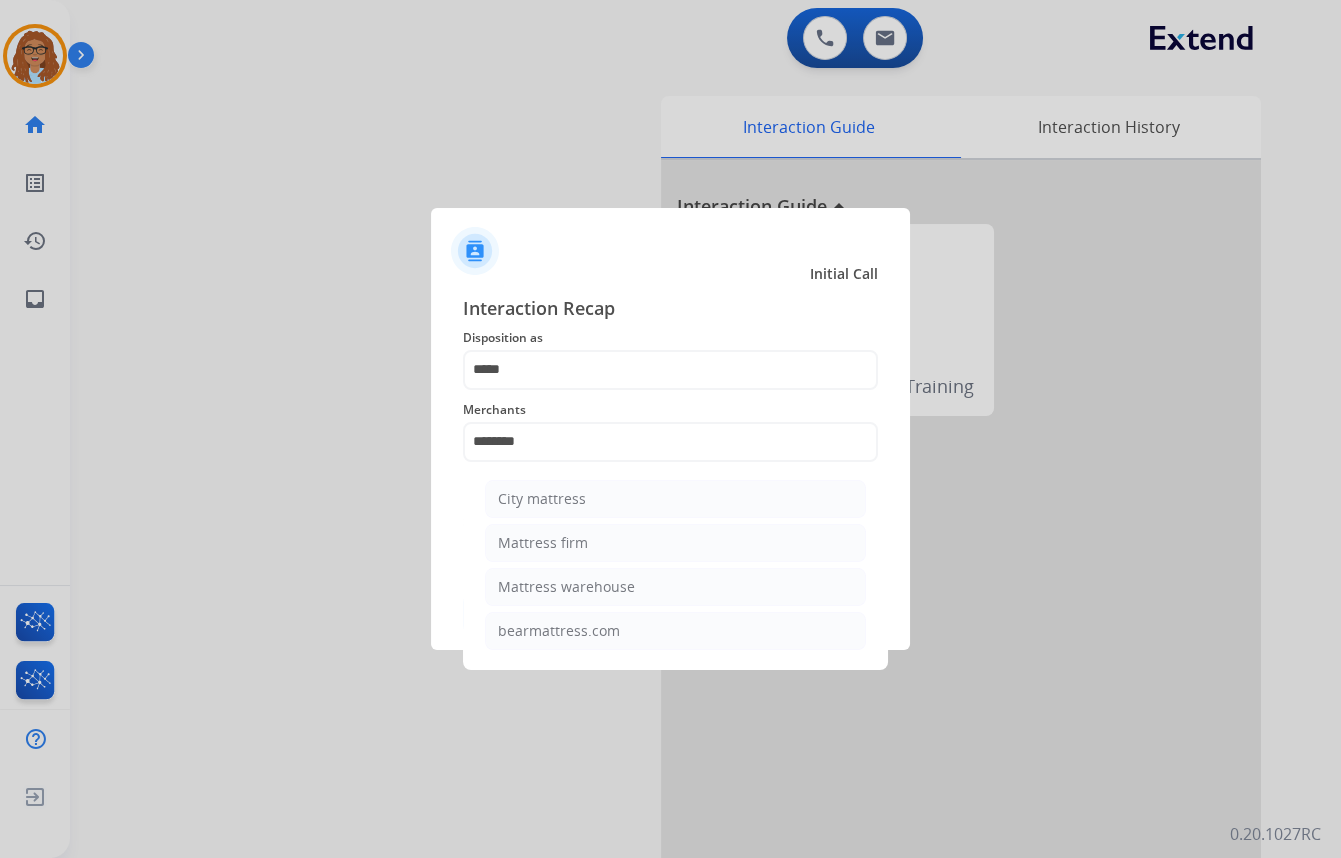 type on "**********" 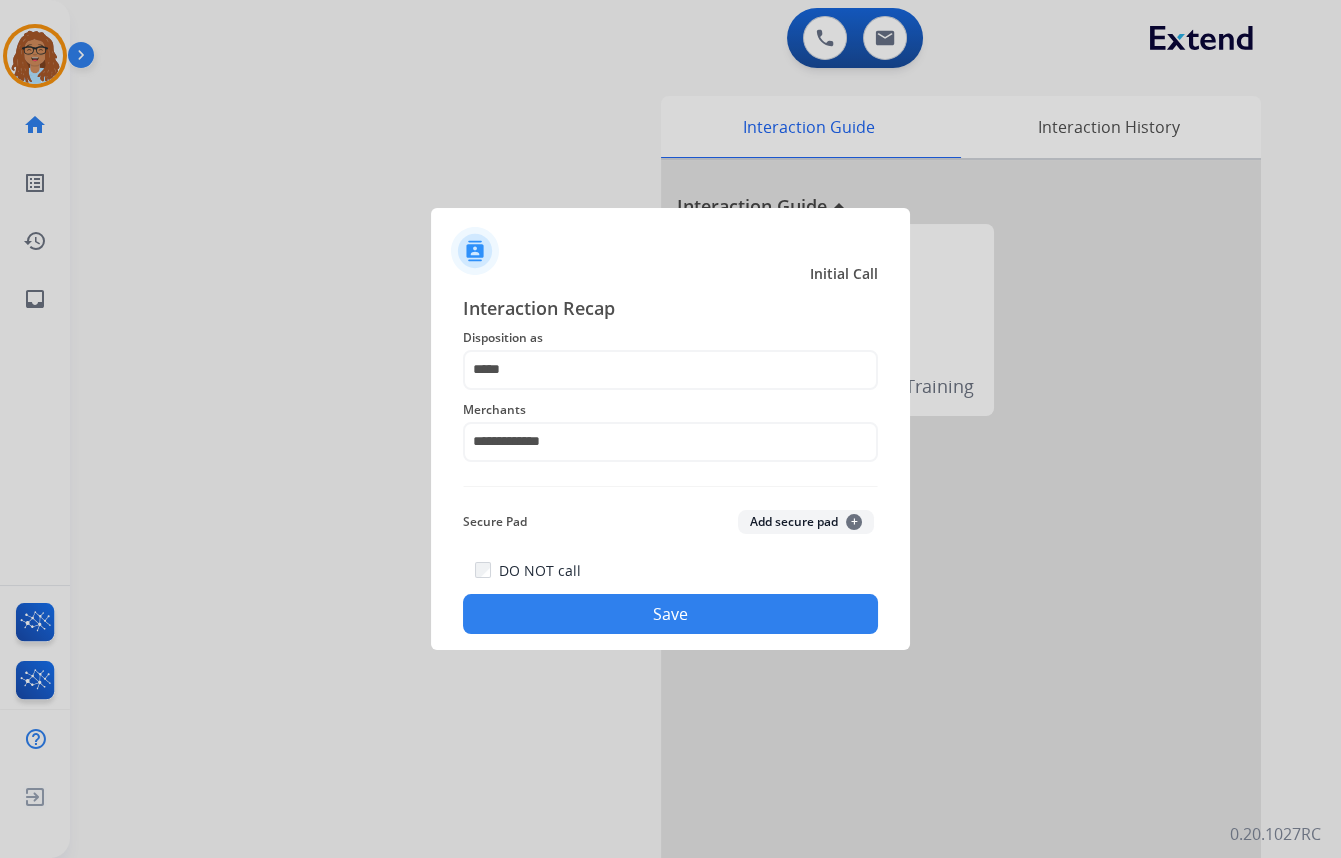 click on "Save" 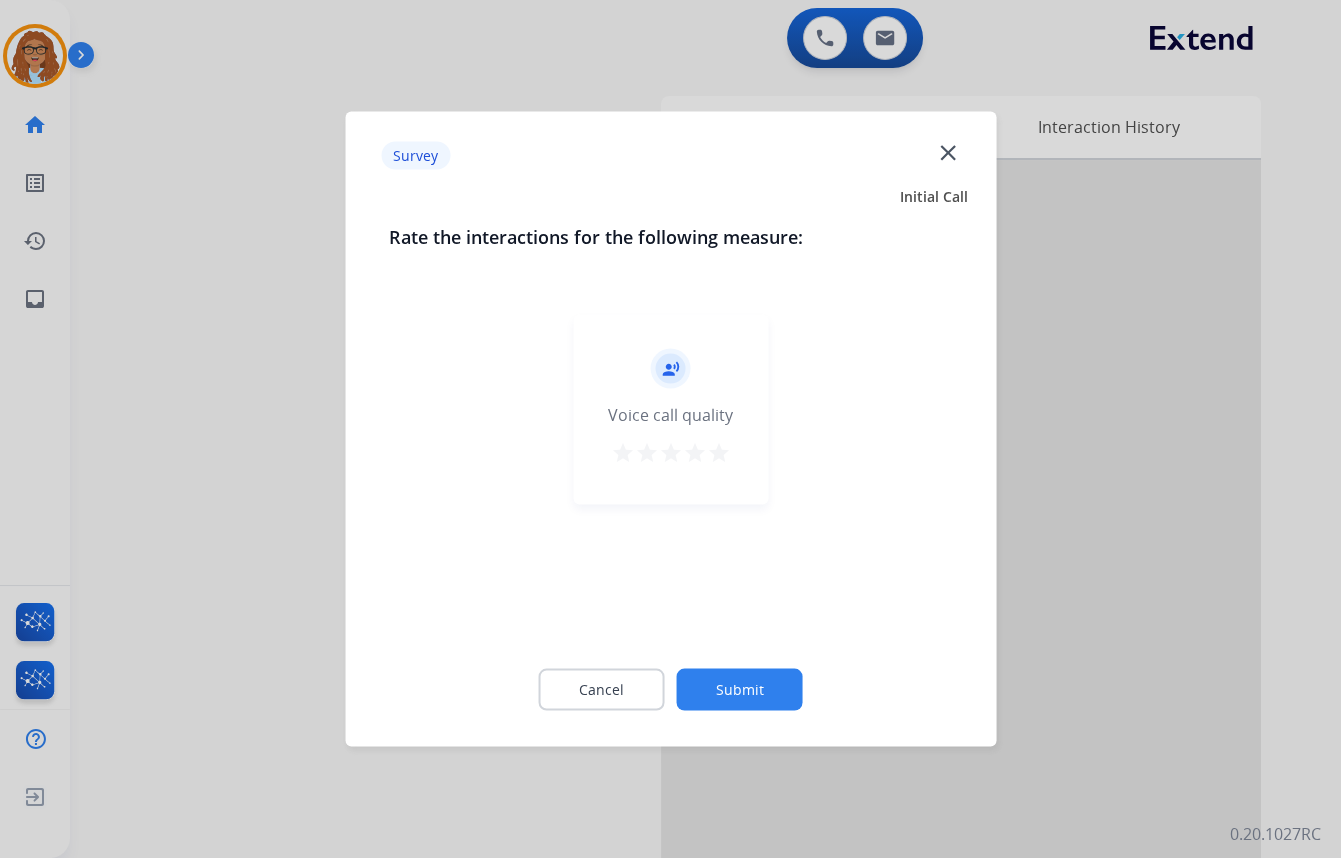 click on "Submit" 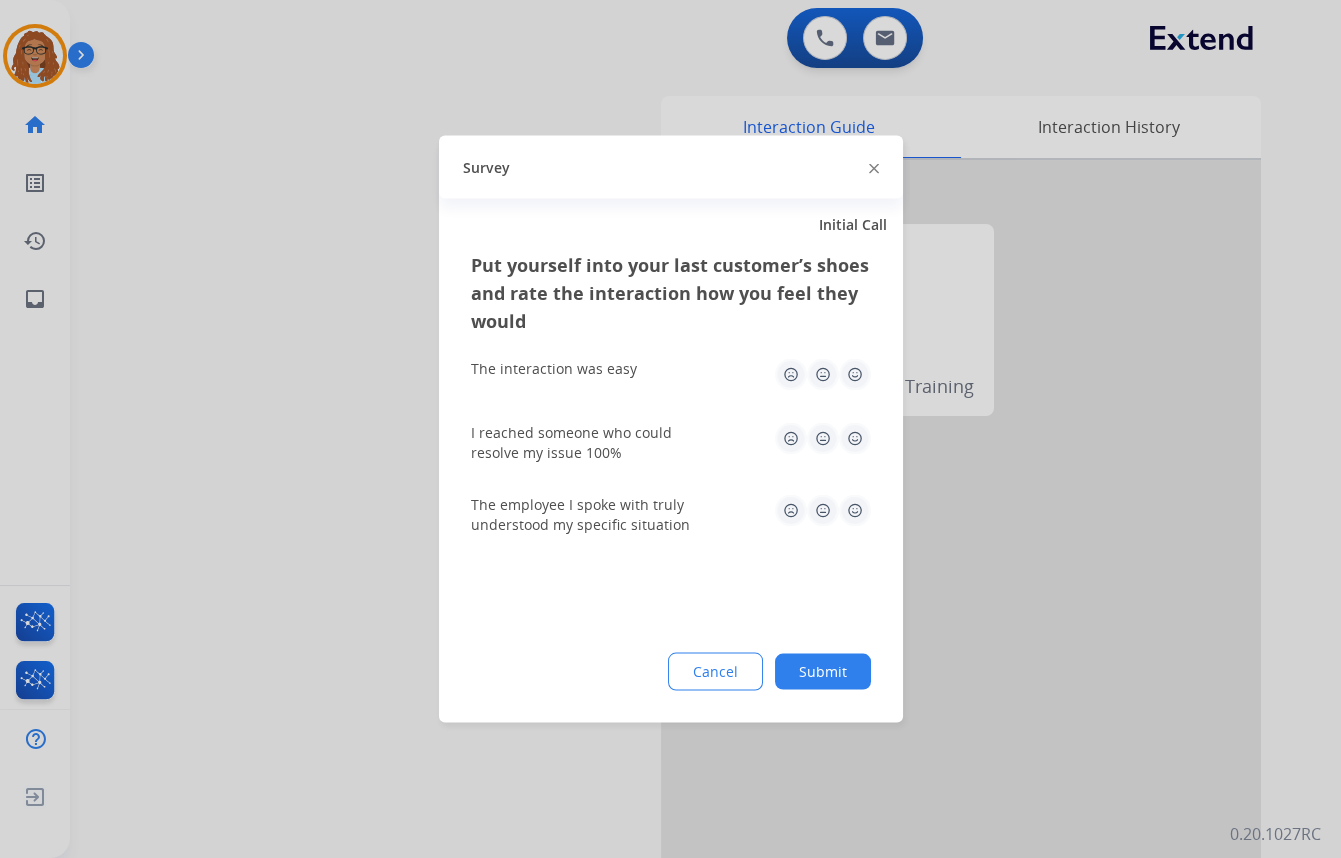 drag, startPoint x: 887, startPoint y: 160, endPoint x: 880, endPoint y: 170, distance: 12.206555 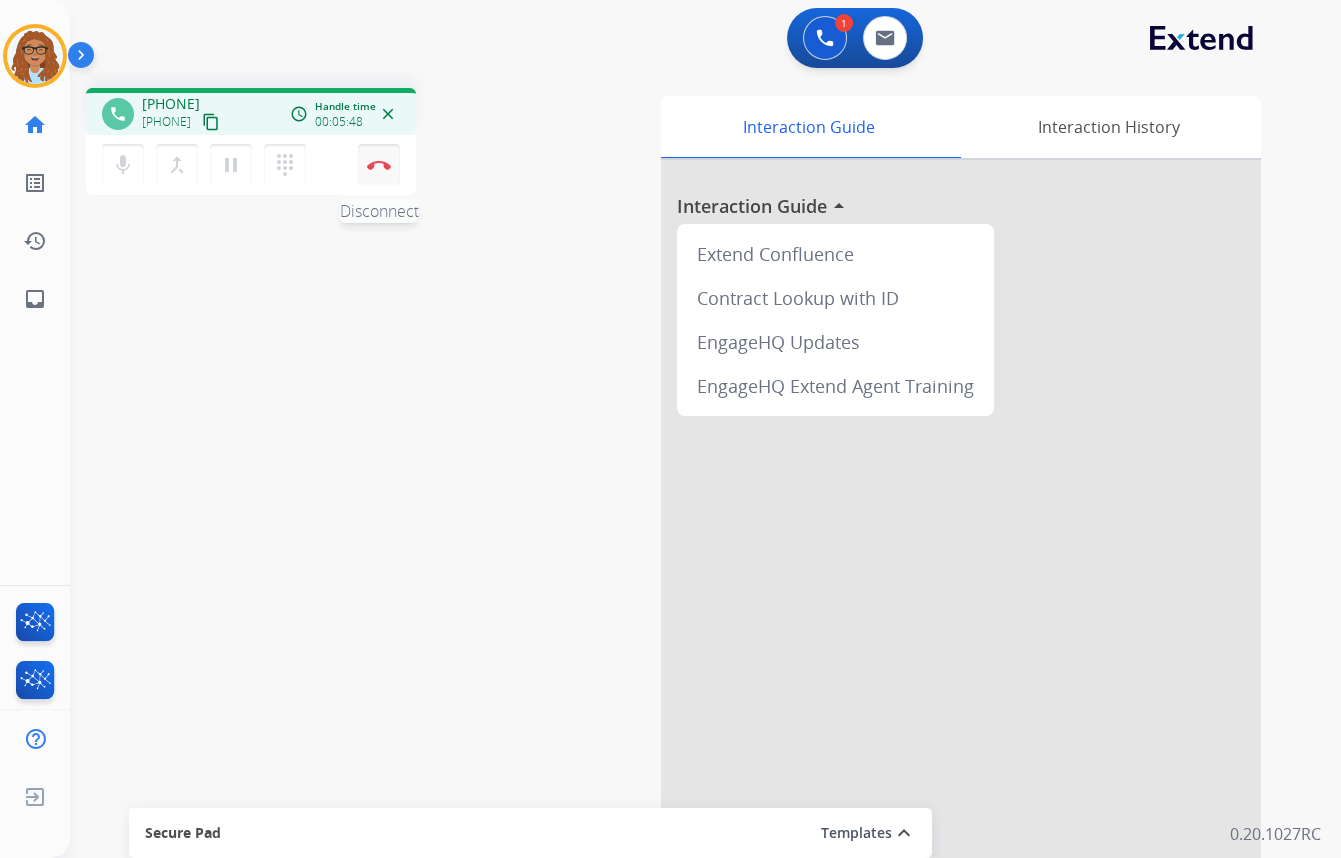 click at bounding box center (379, 165) 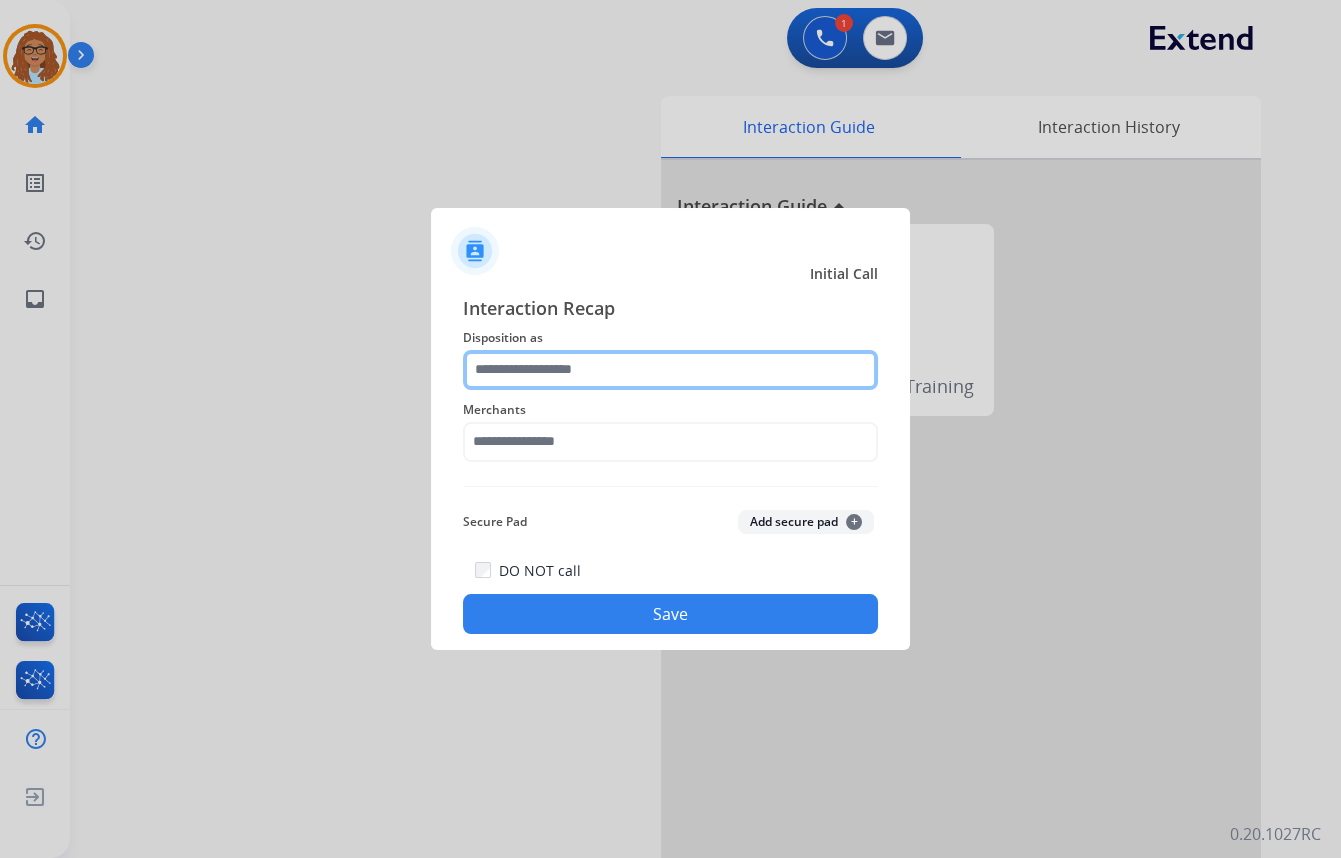 click 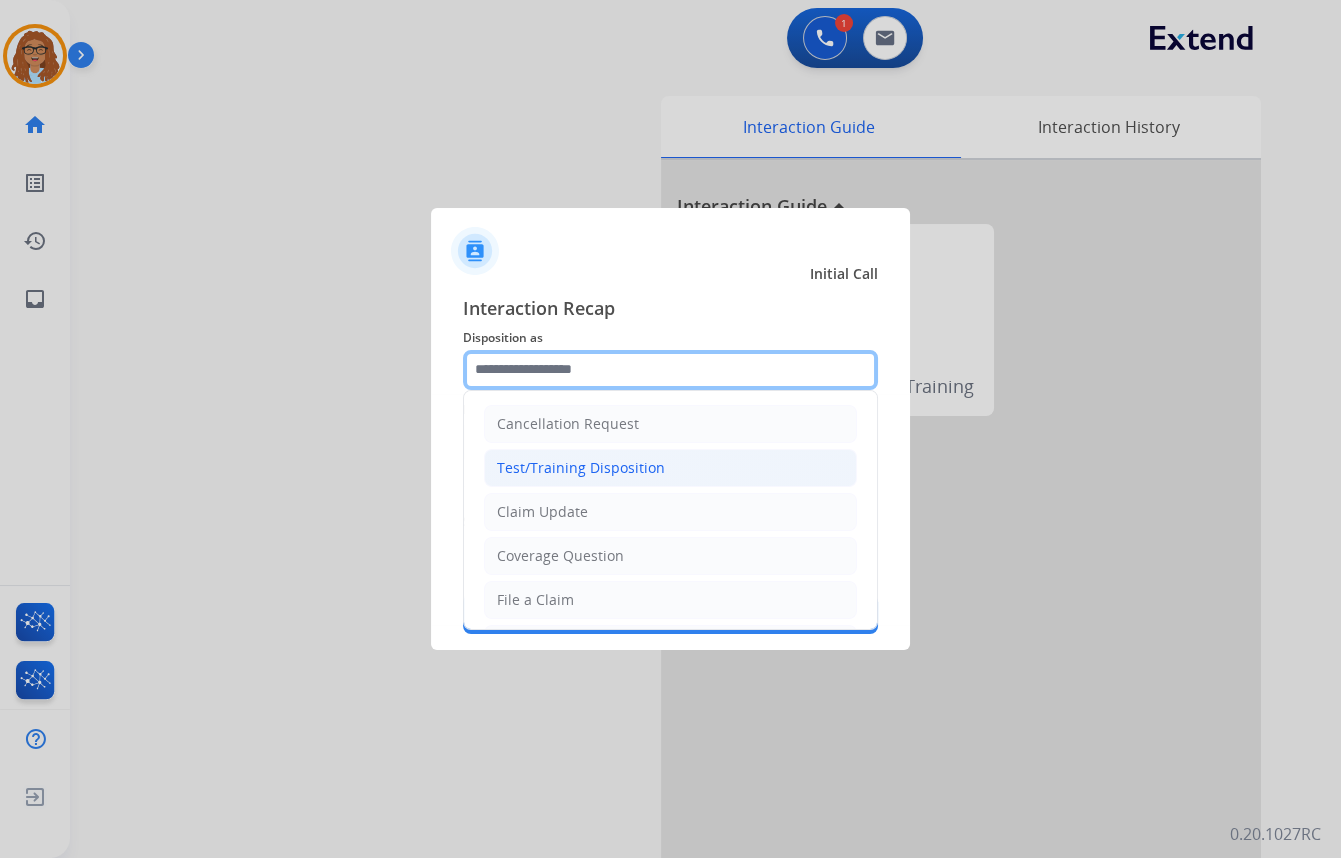 scroll, scrollTop: 0, scrollLeft: 0, axis: both 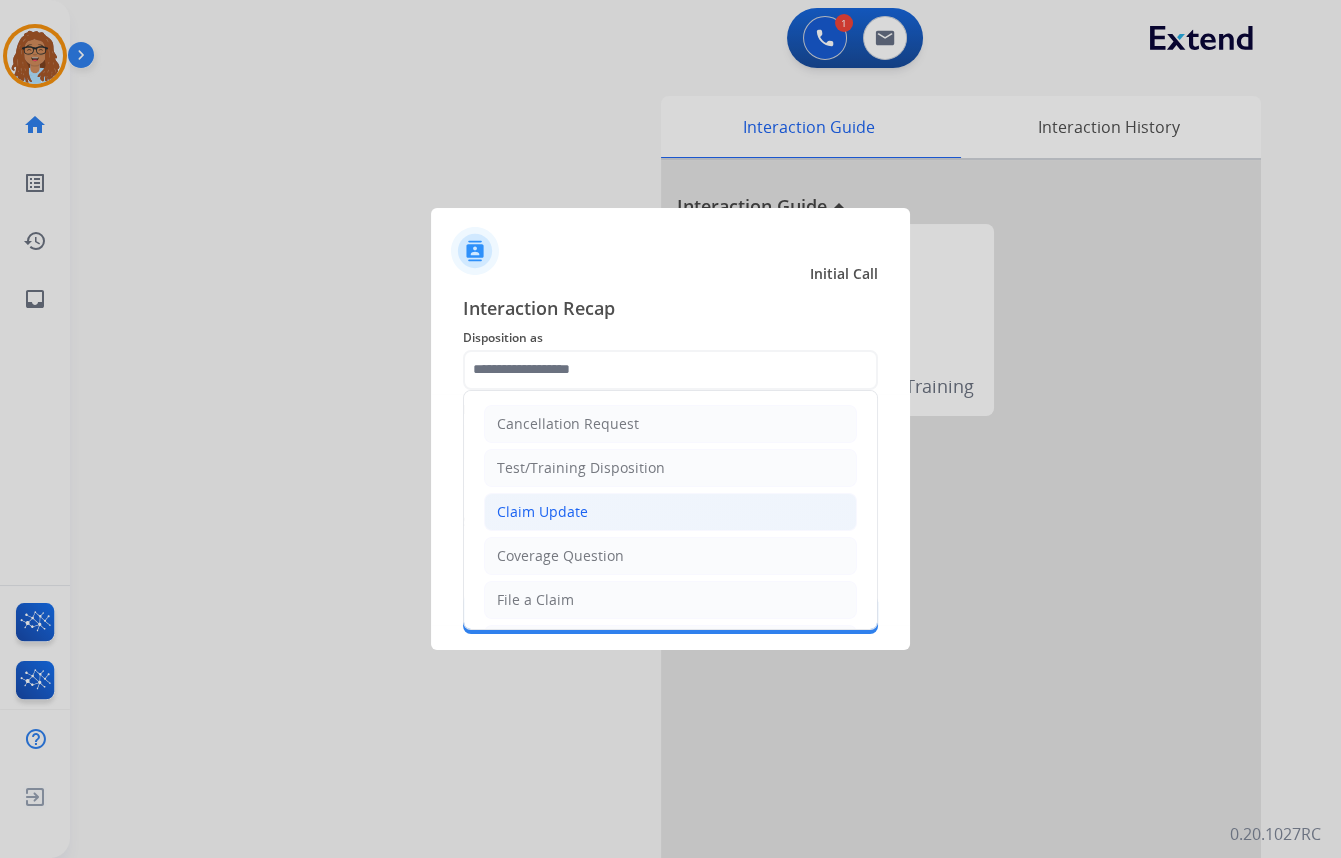 drag, startPoint x: 570, startPoint y: 516, endPoint x: 574, endPoint y: 500, distance: 16.492422 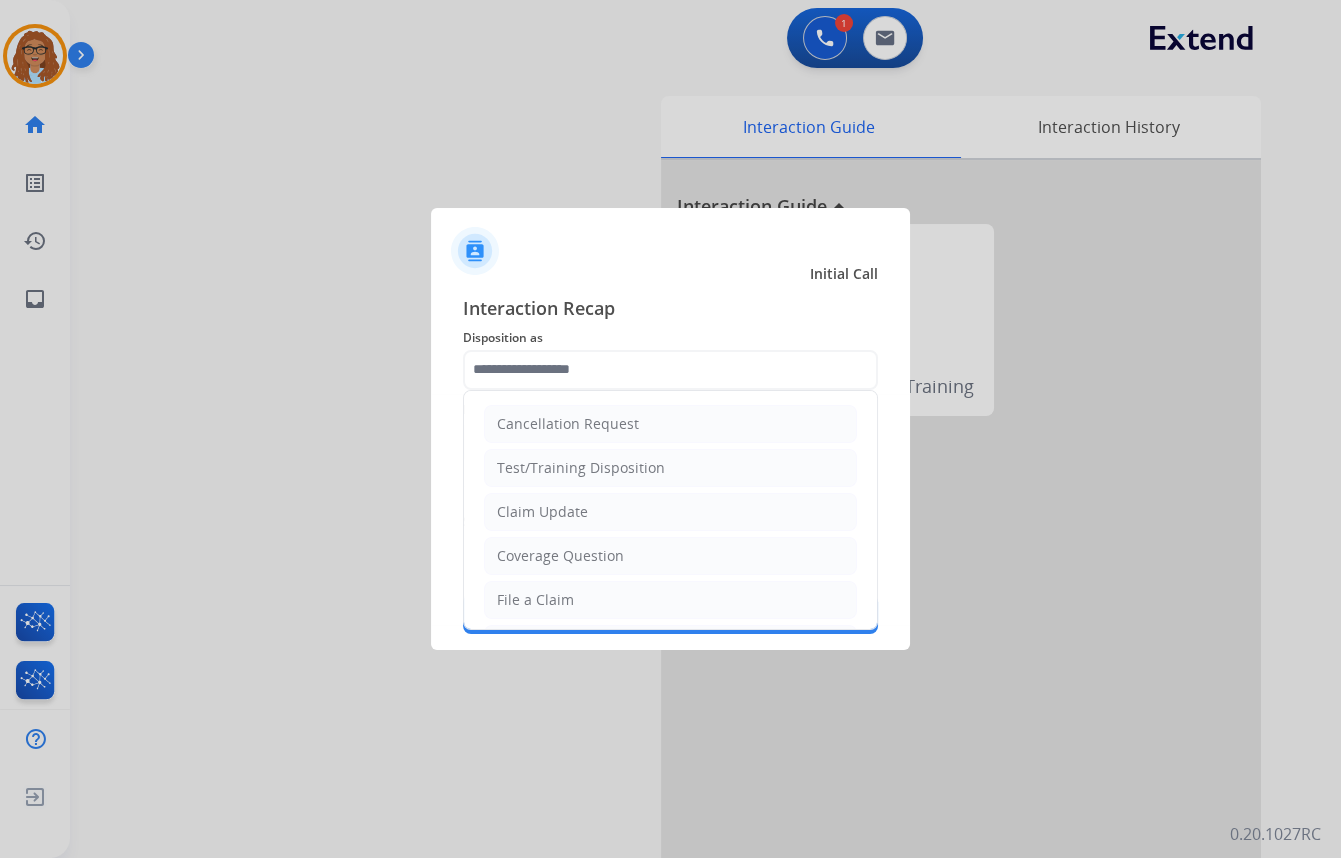 click on "Claim Update" 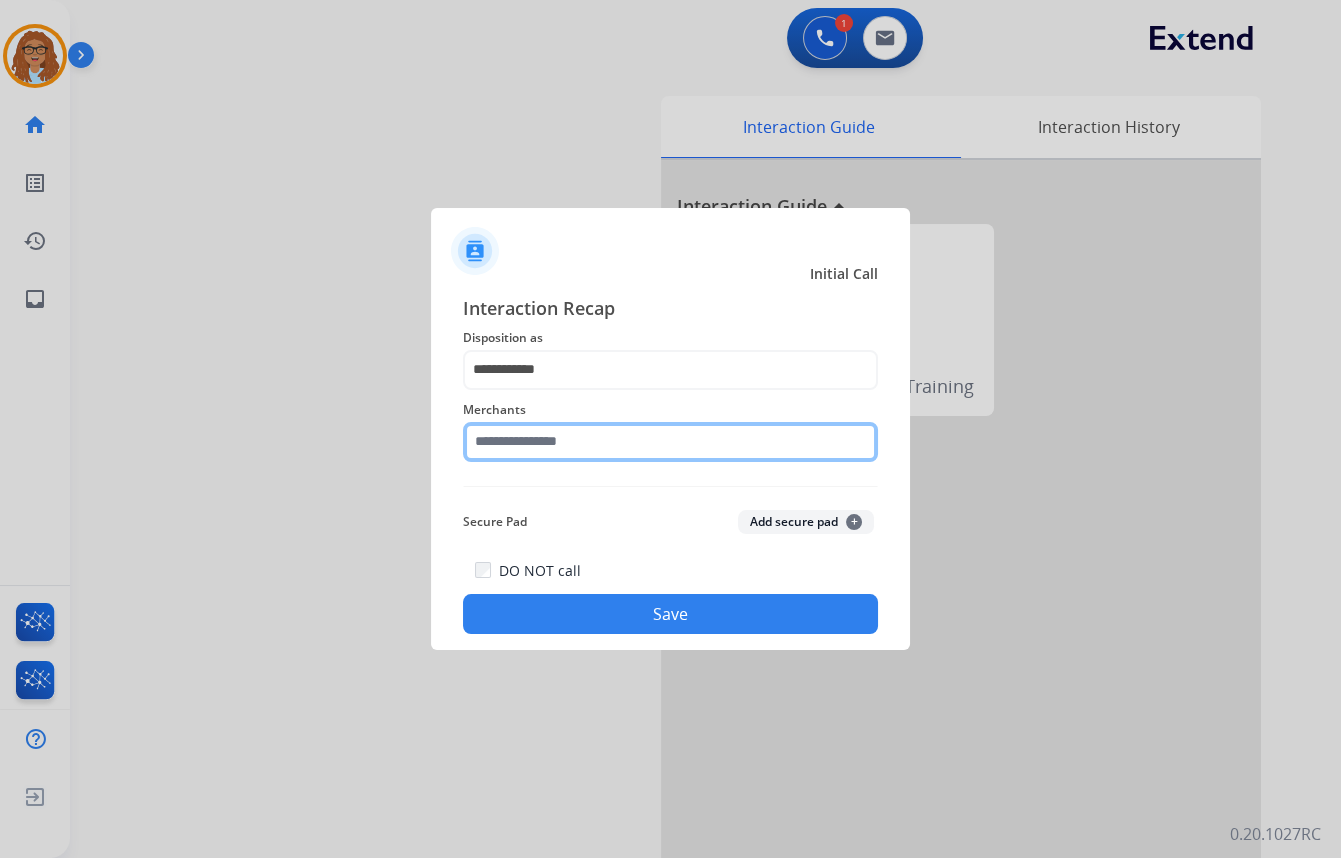 click 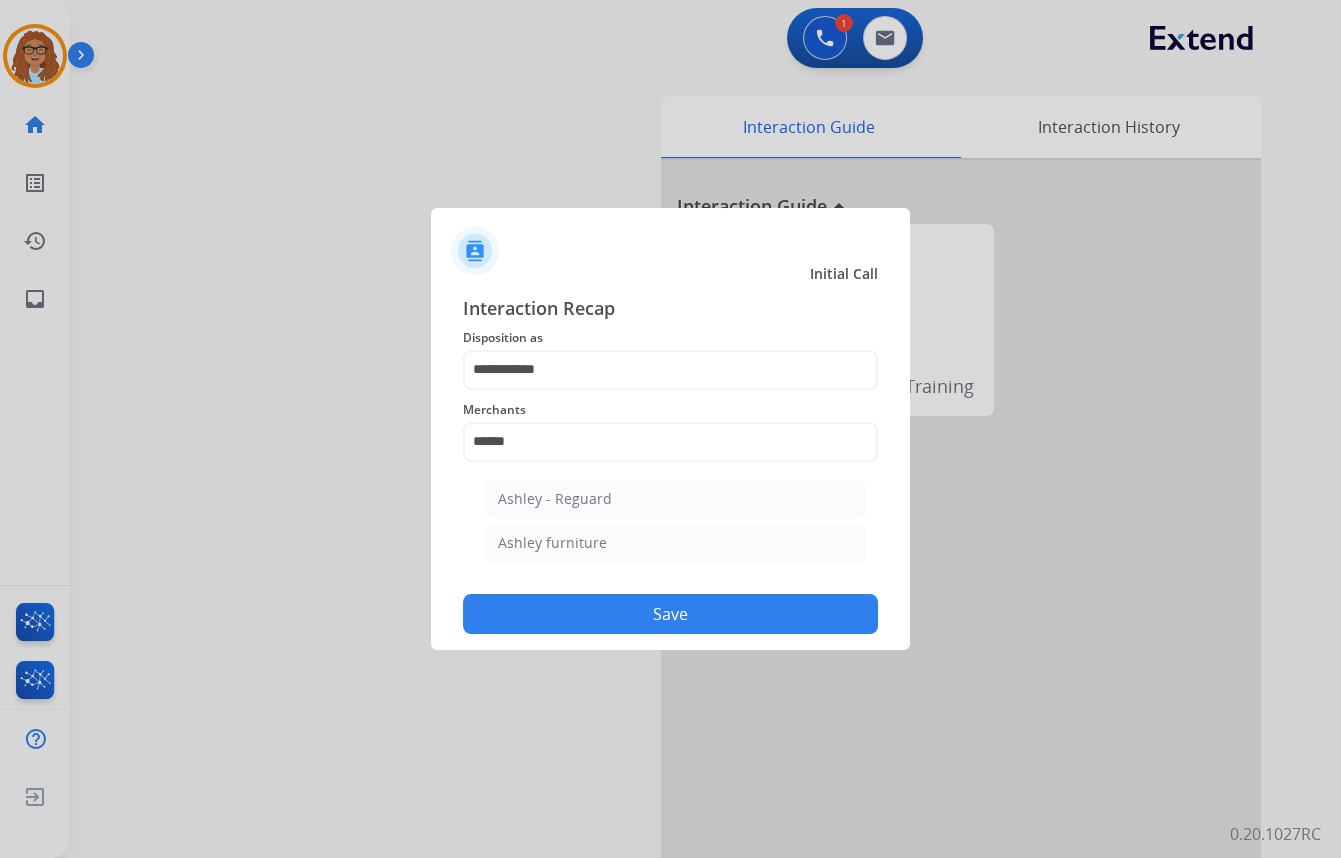 click on "Ashley furniture" 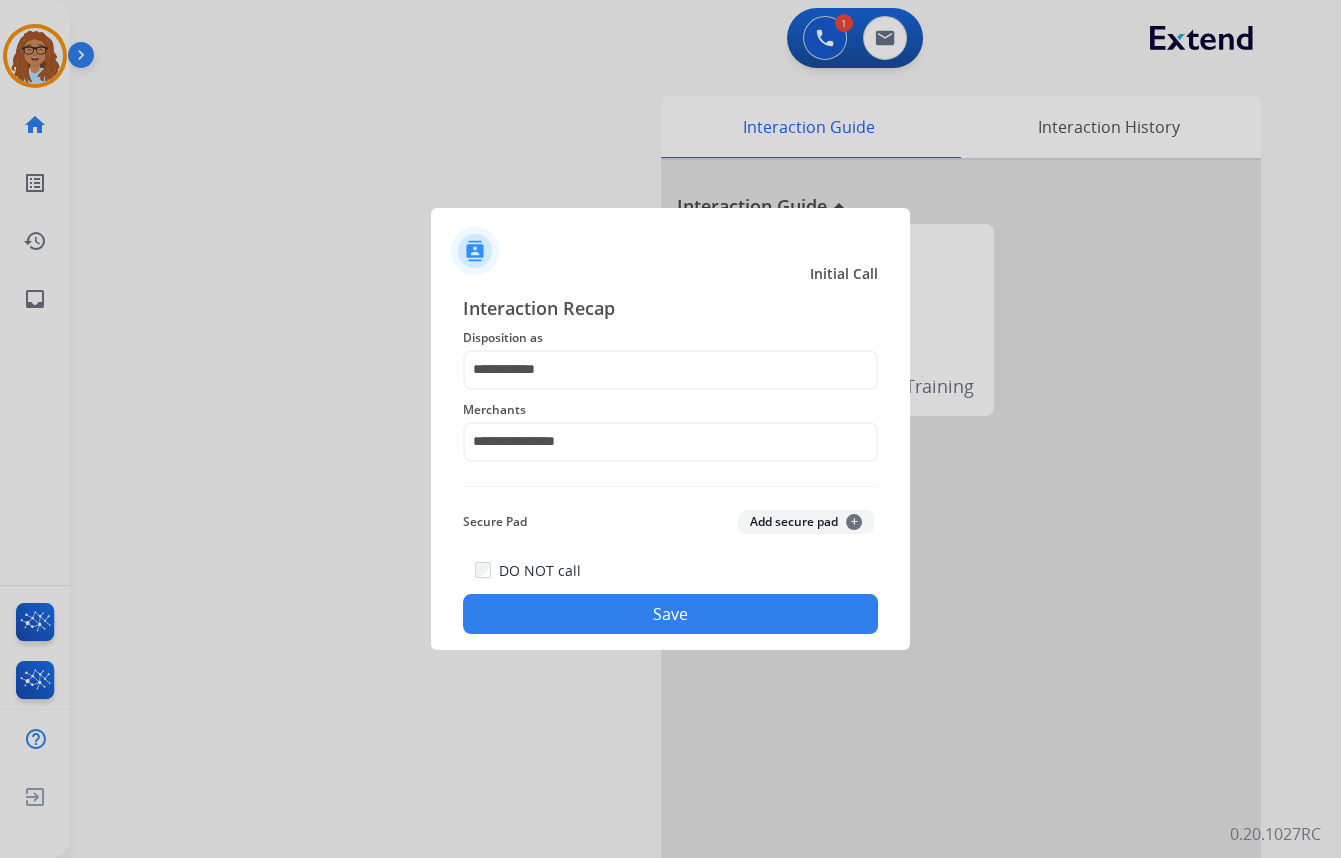 click on "Save" 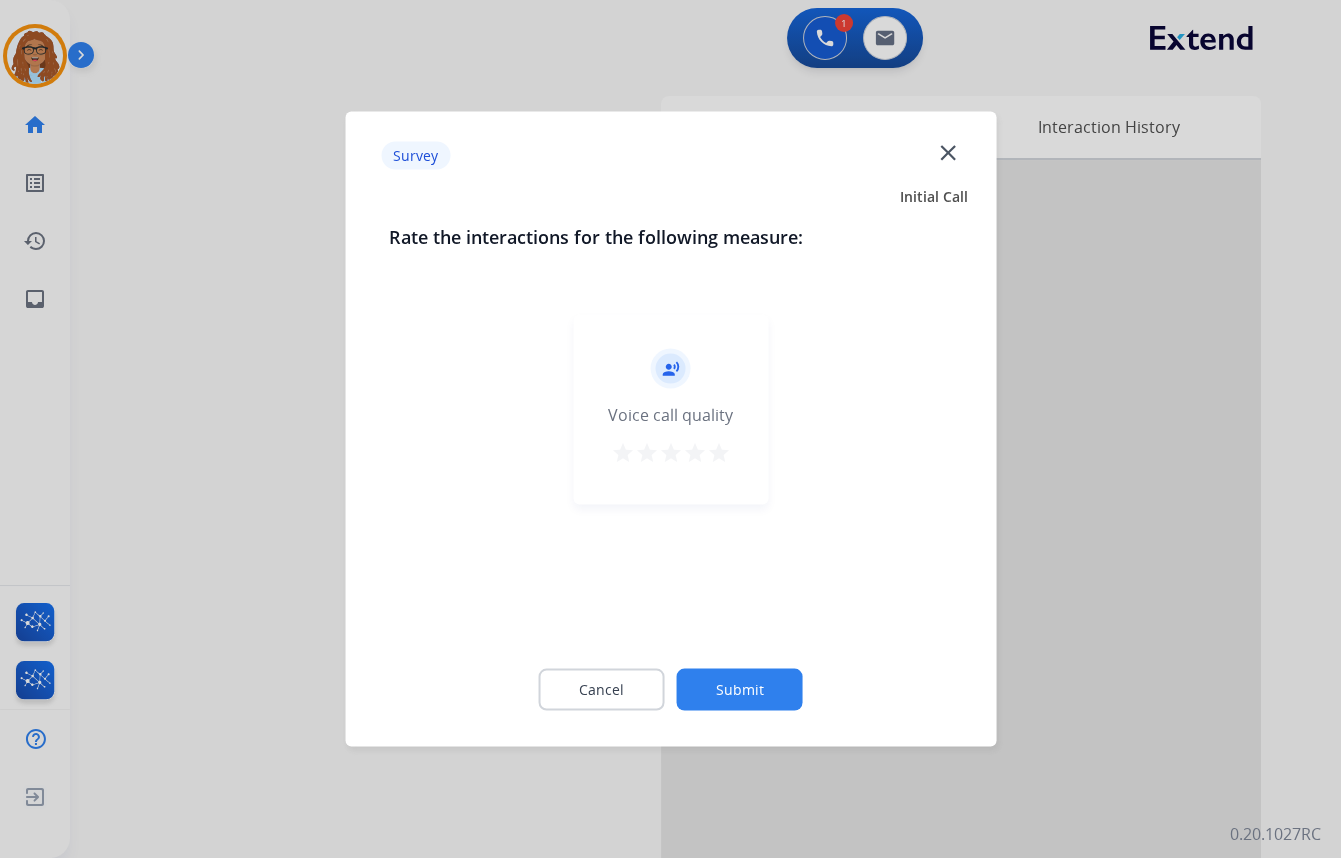 click on "close" 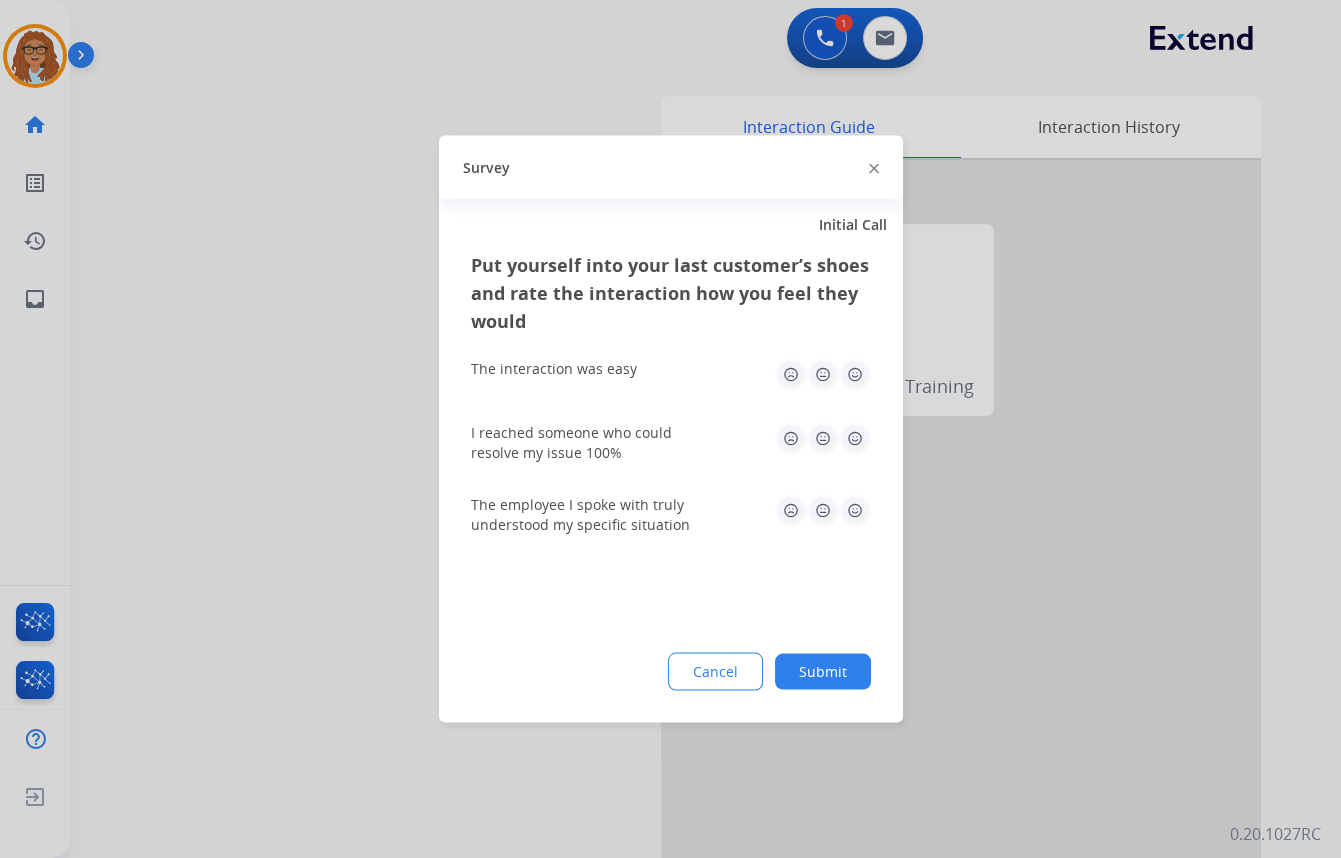 click 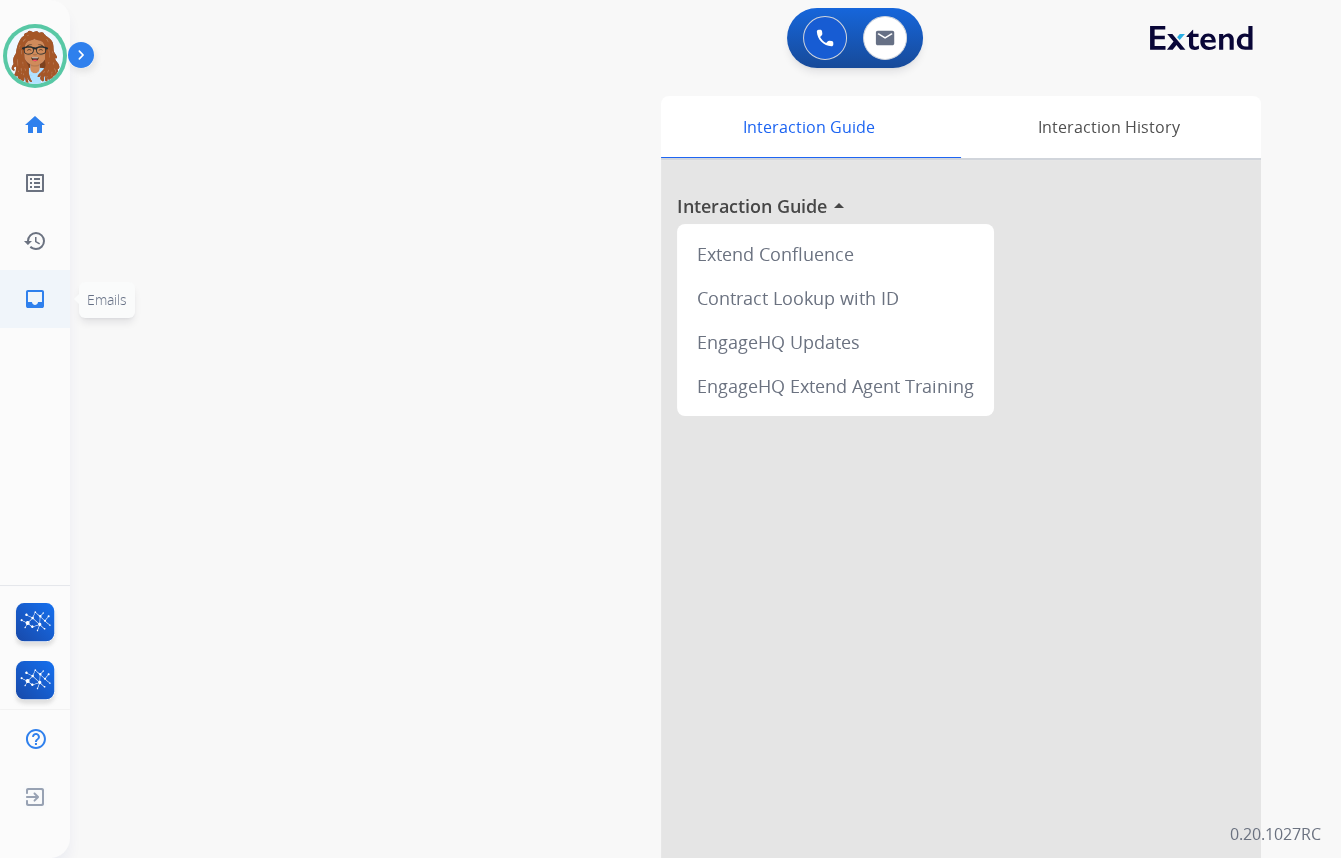 click on "inbox" 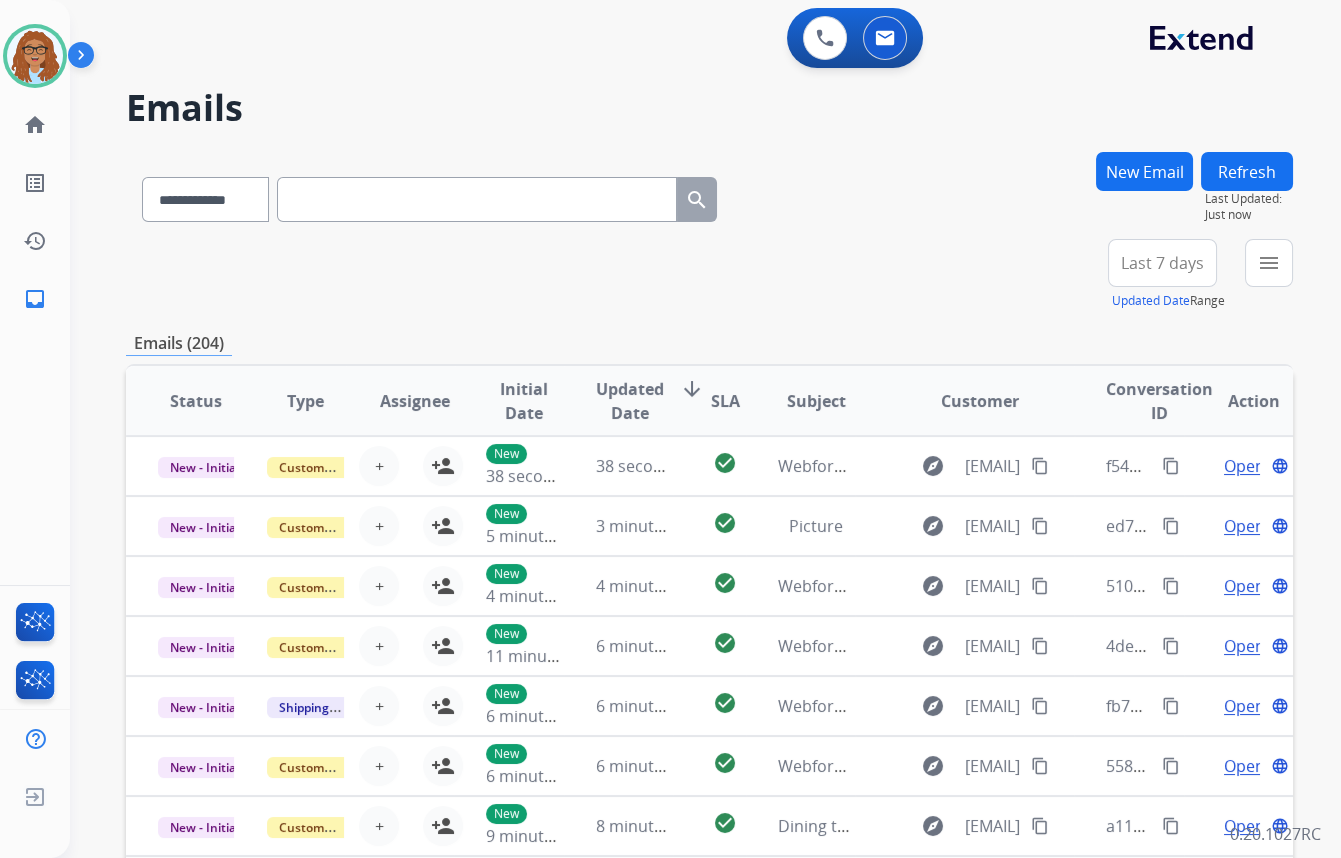 click at bounding box center (477, 199) 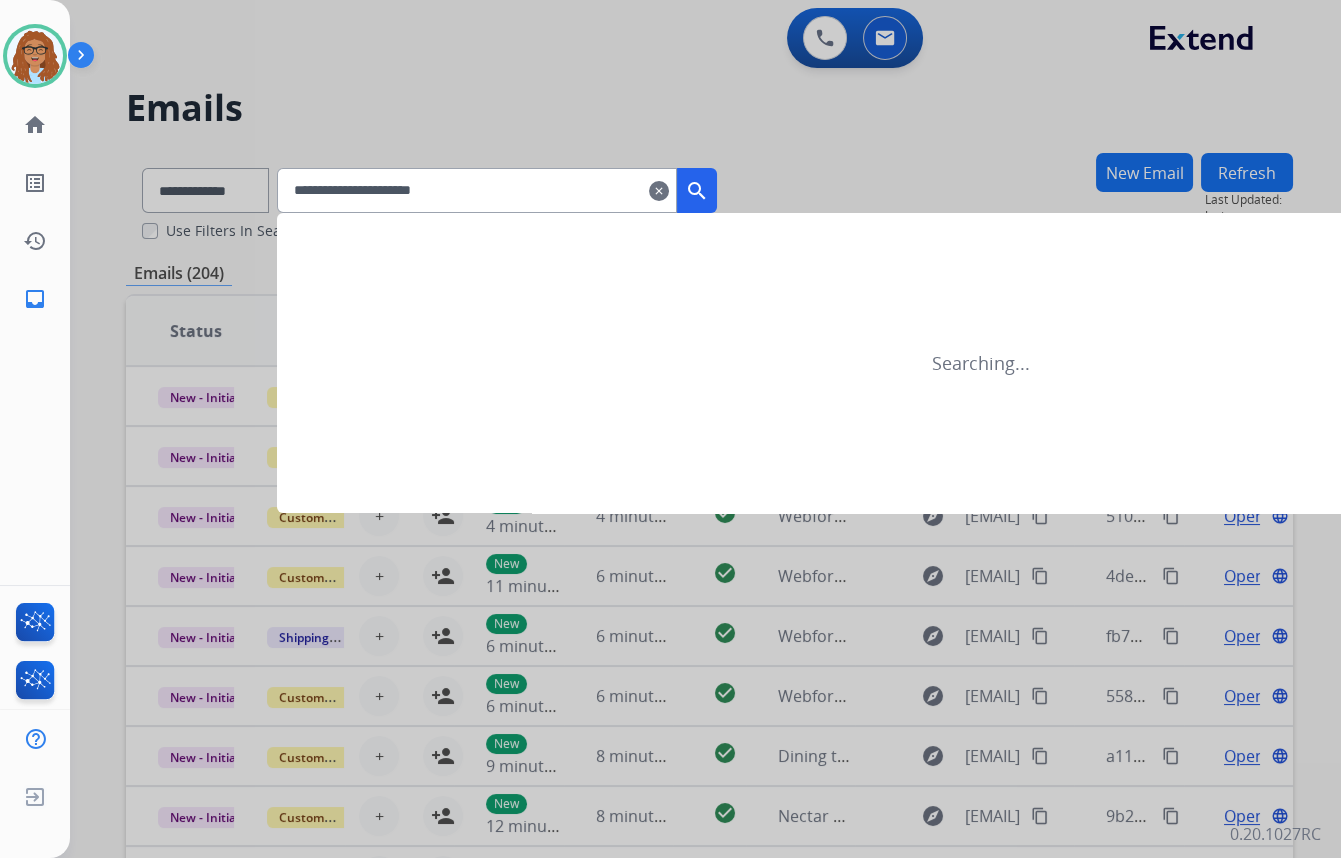 type on "**********" 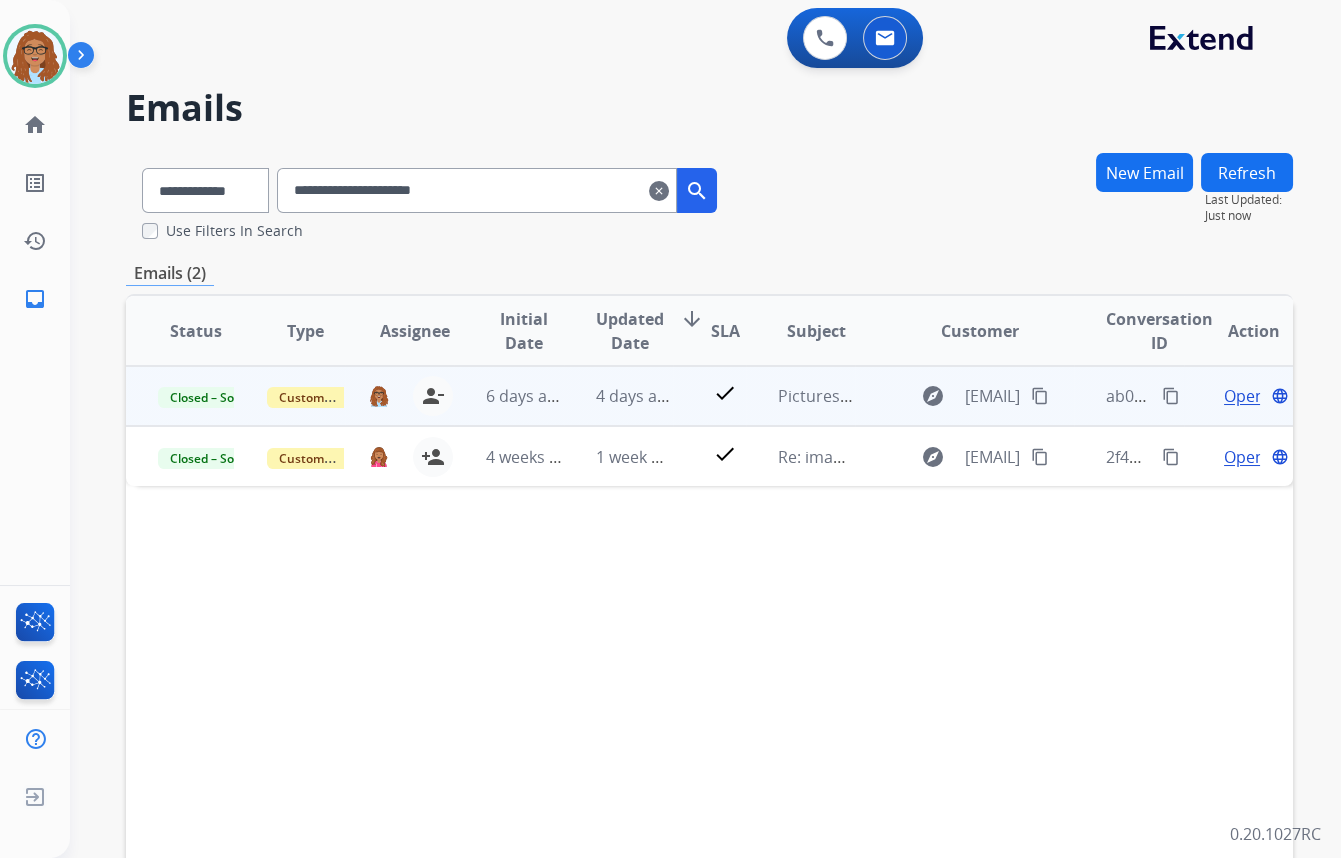 click on "Open" at bounding box center (1244, 396) 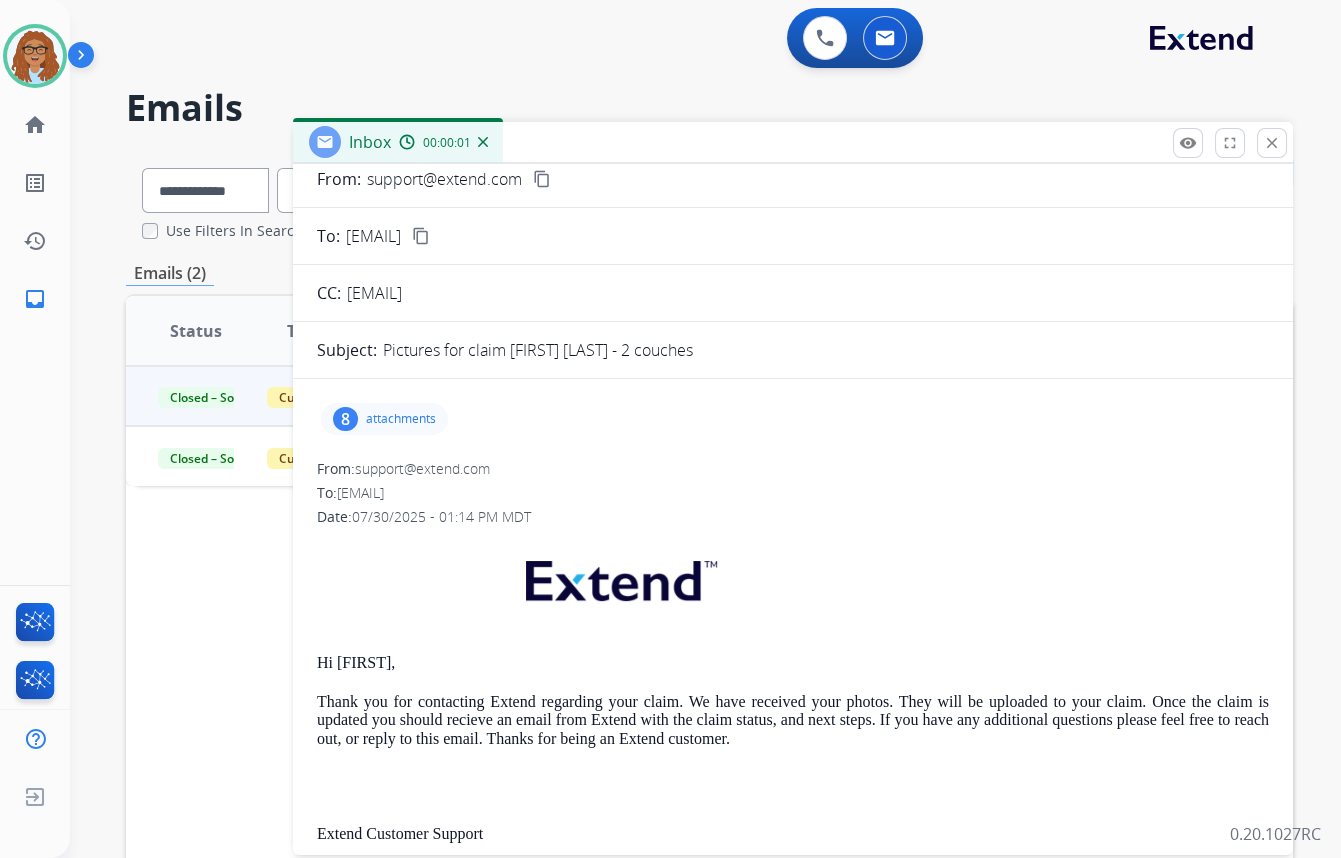 scroll, scrollTop: 90, scrollLeft: 0, axis: vertical 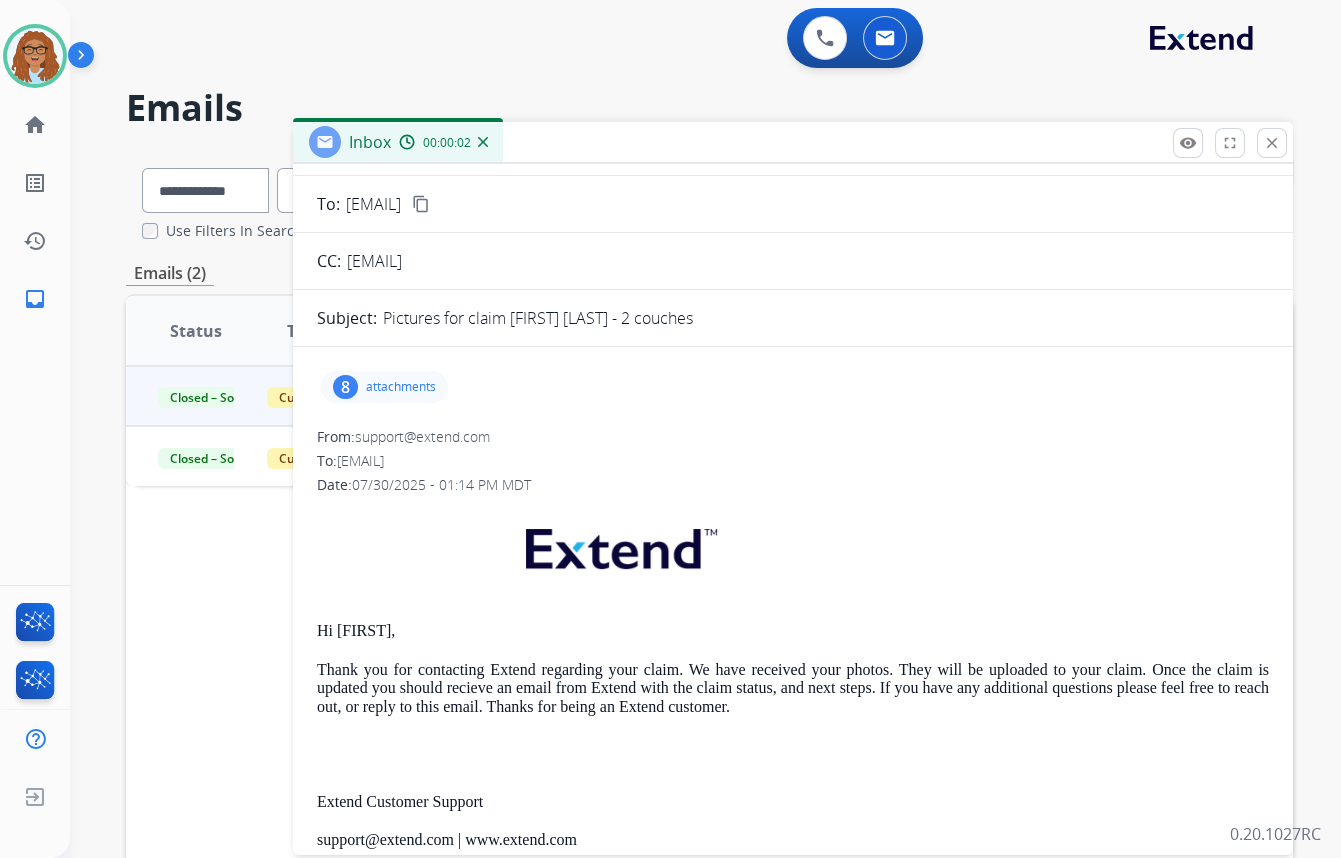 click on "8" at bounding box center [345, 387] 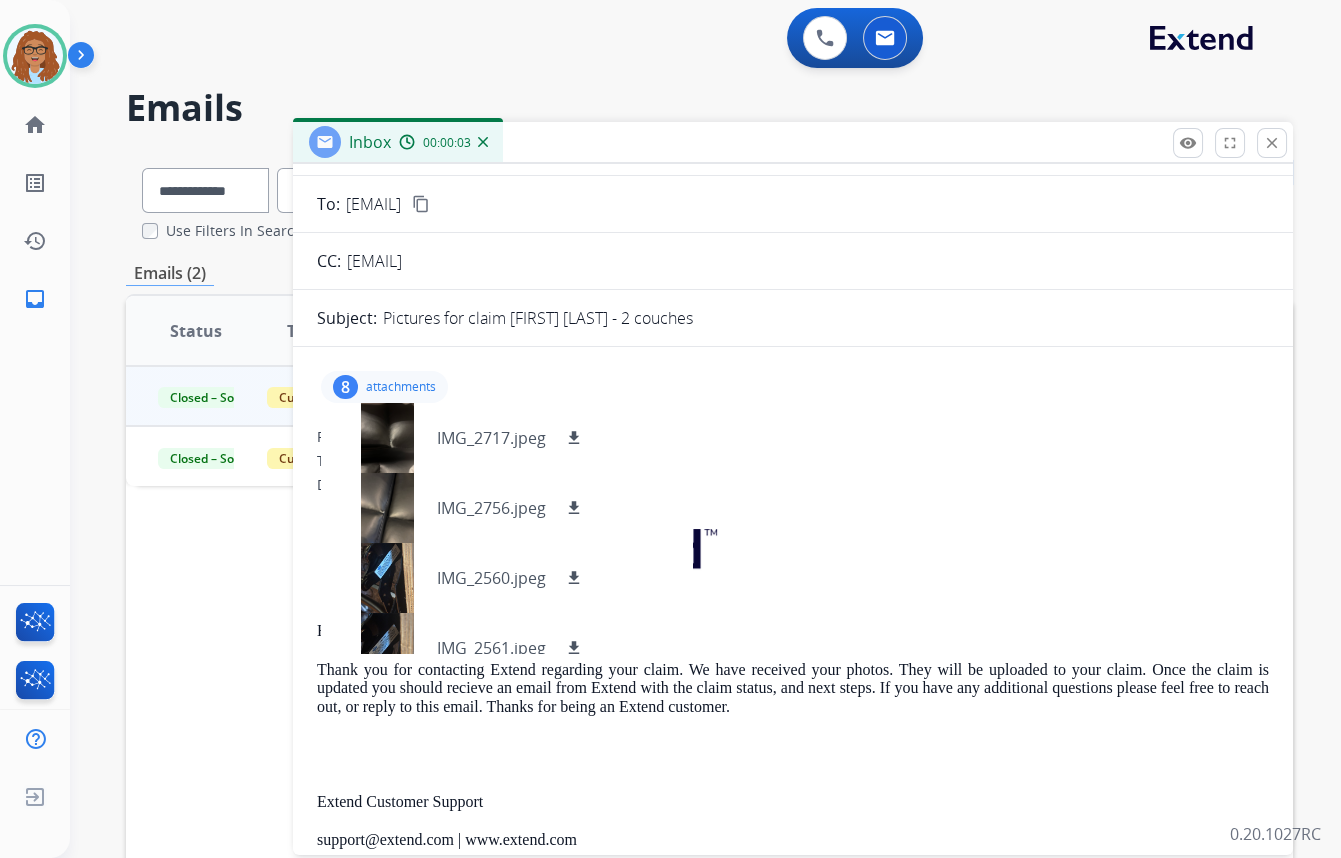 click on "8" at bounding box center [345, 387] 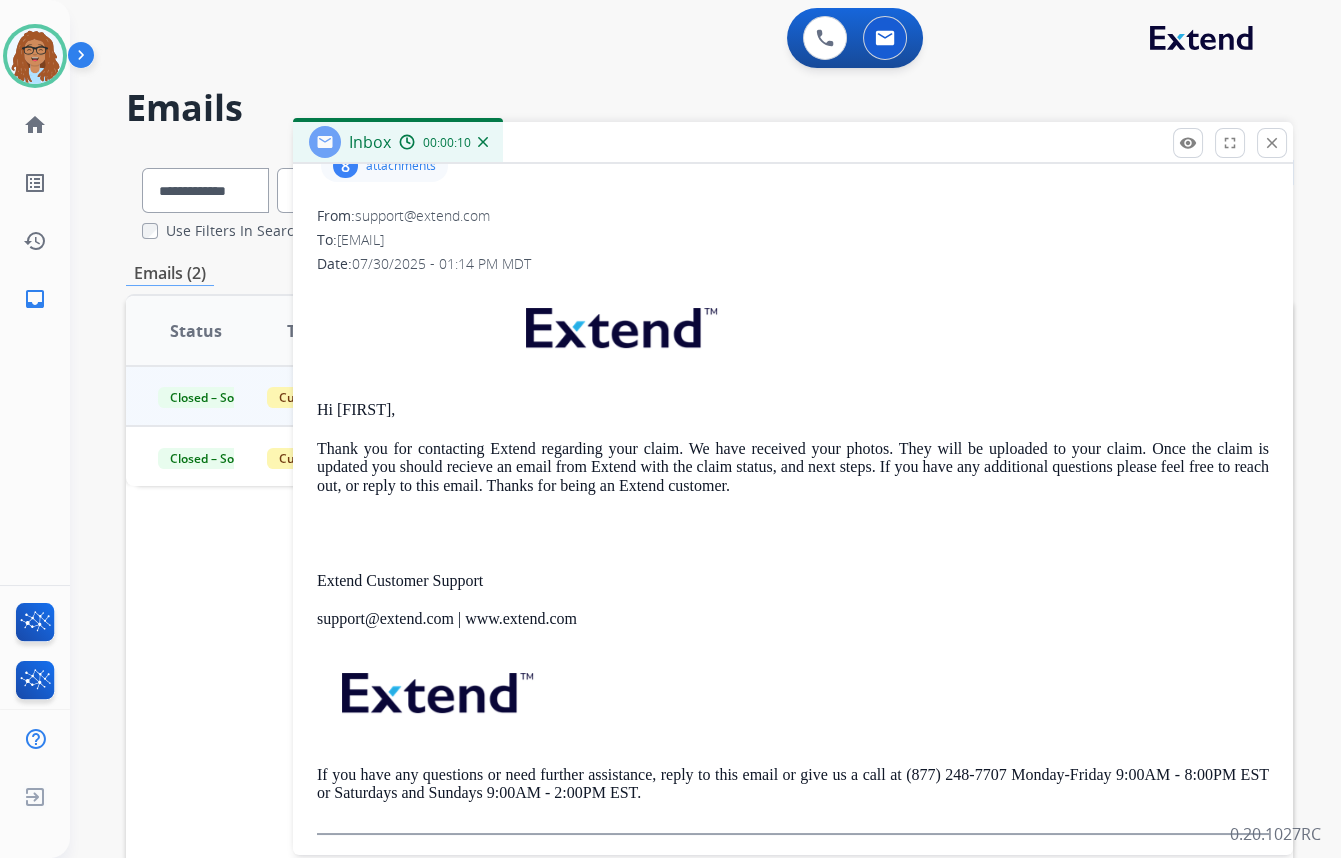 scroll, scrollTop: 189, scrollLeft: 0, axis: vertical 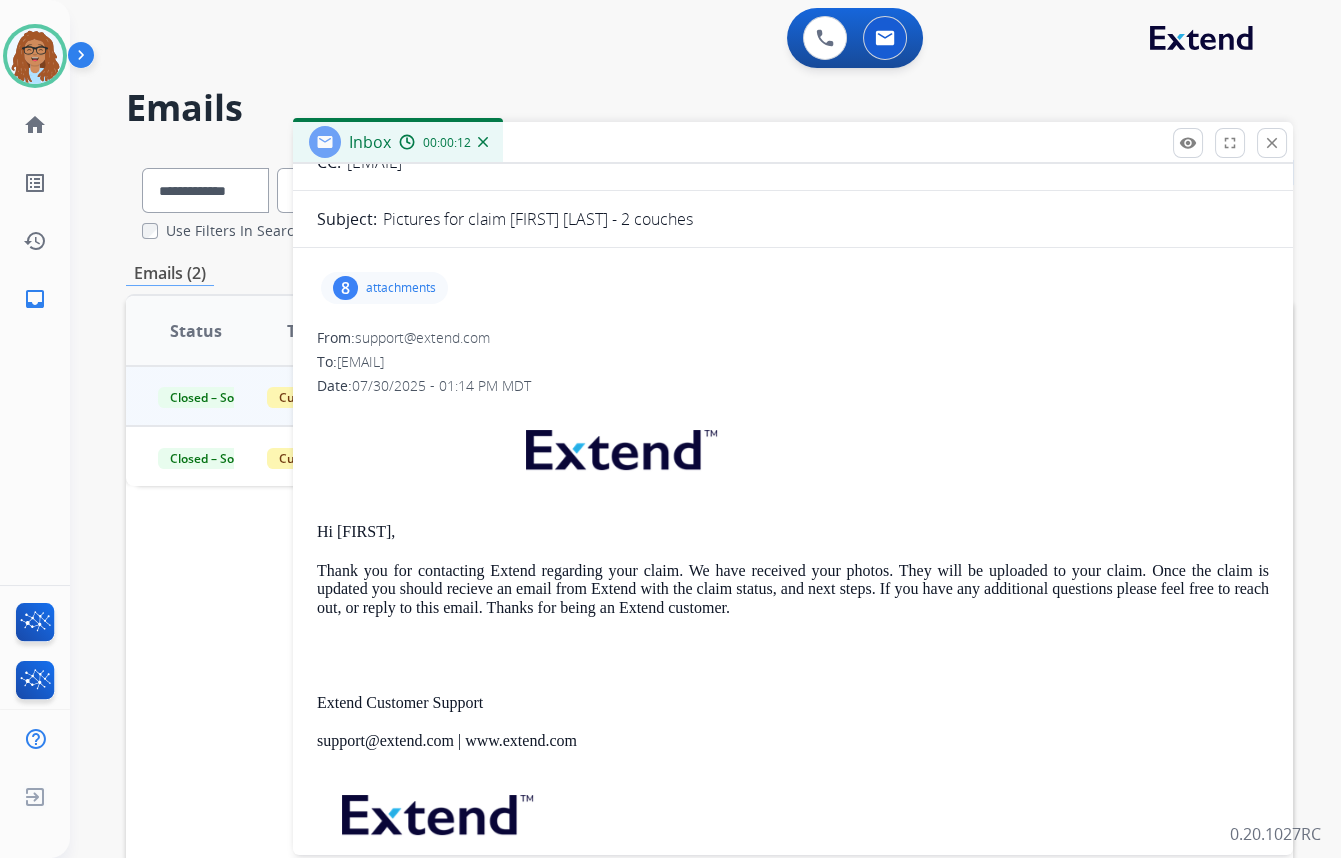 click on "8" at bounding box center (345, 288) 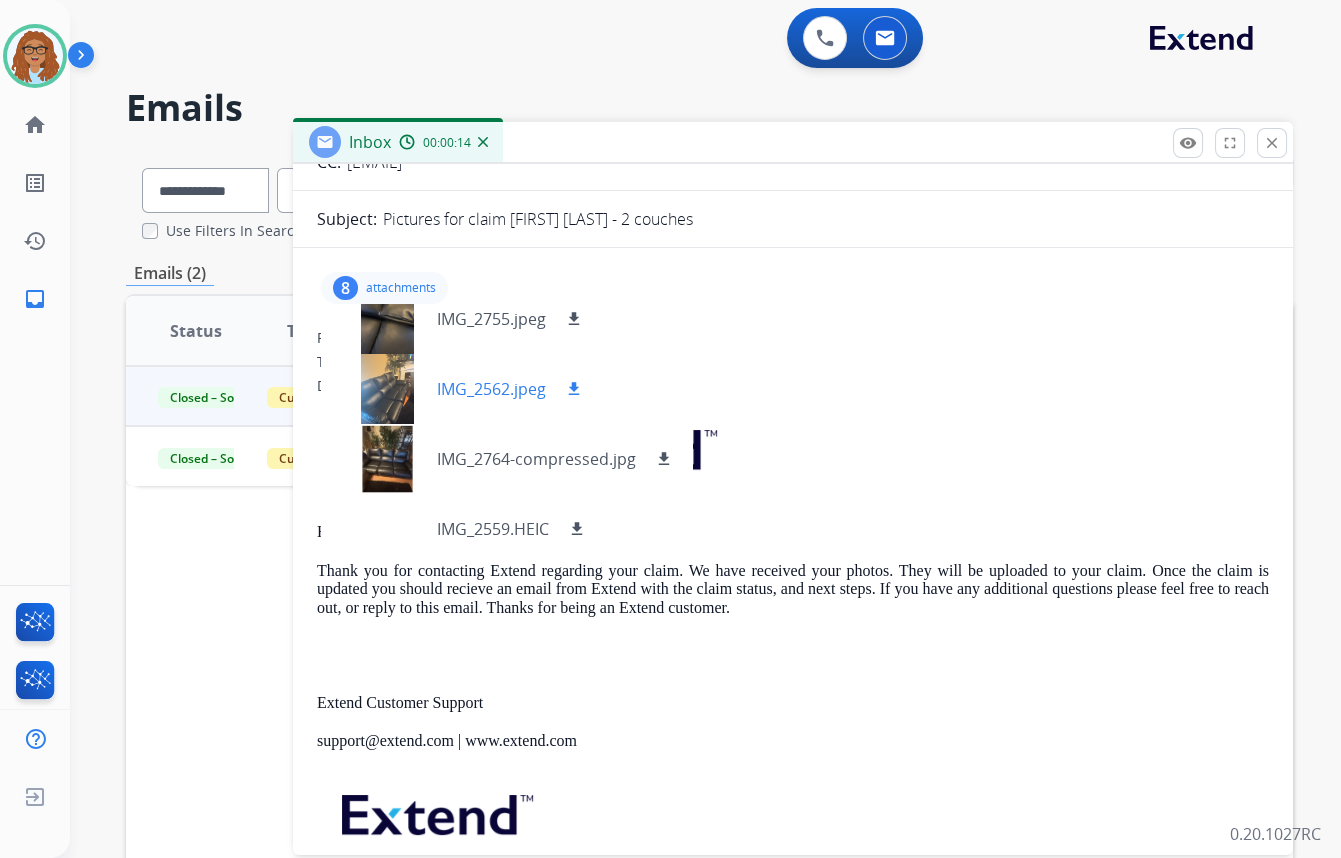 scroll, scrollTop: 310, scrollLeft: 0, axis: vertical 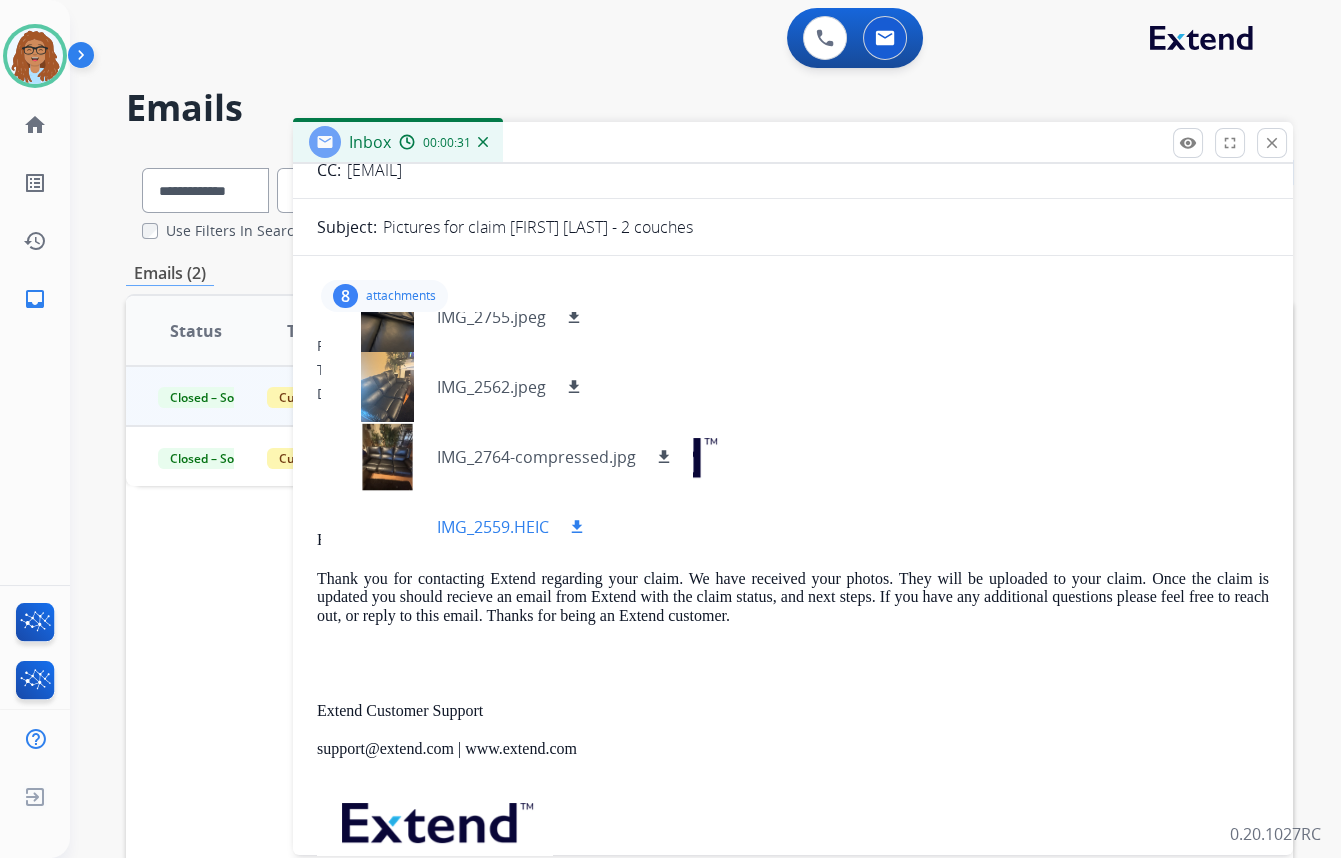 click at bounding box center [387, 527] 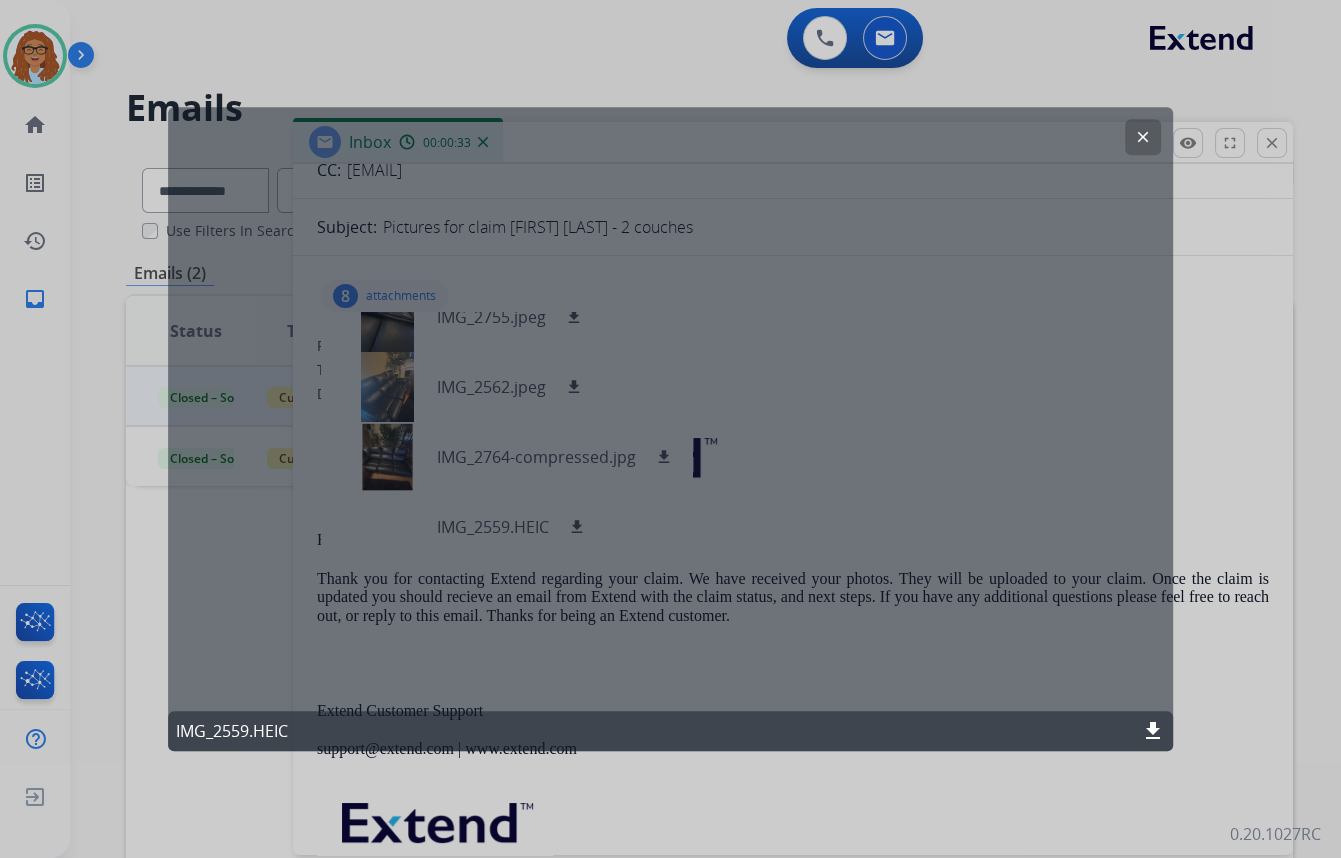 click on "clear" 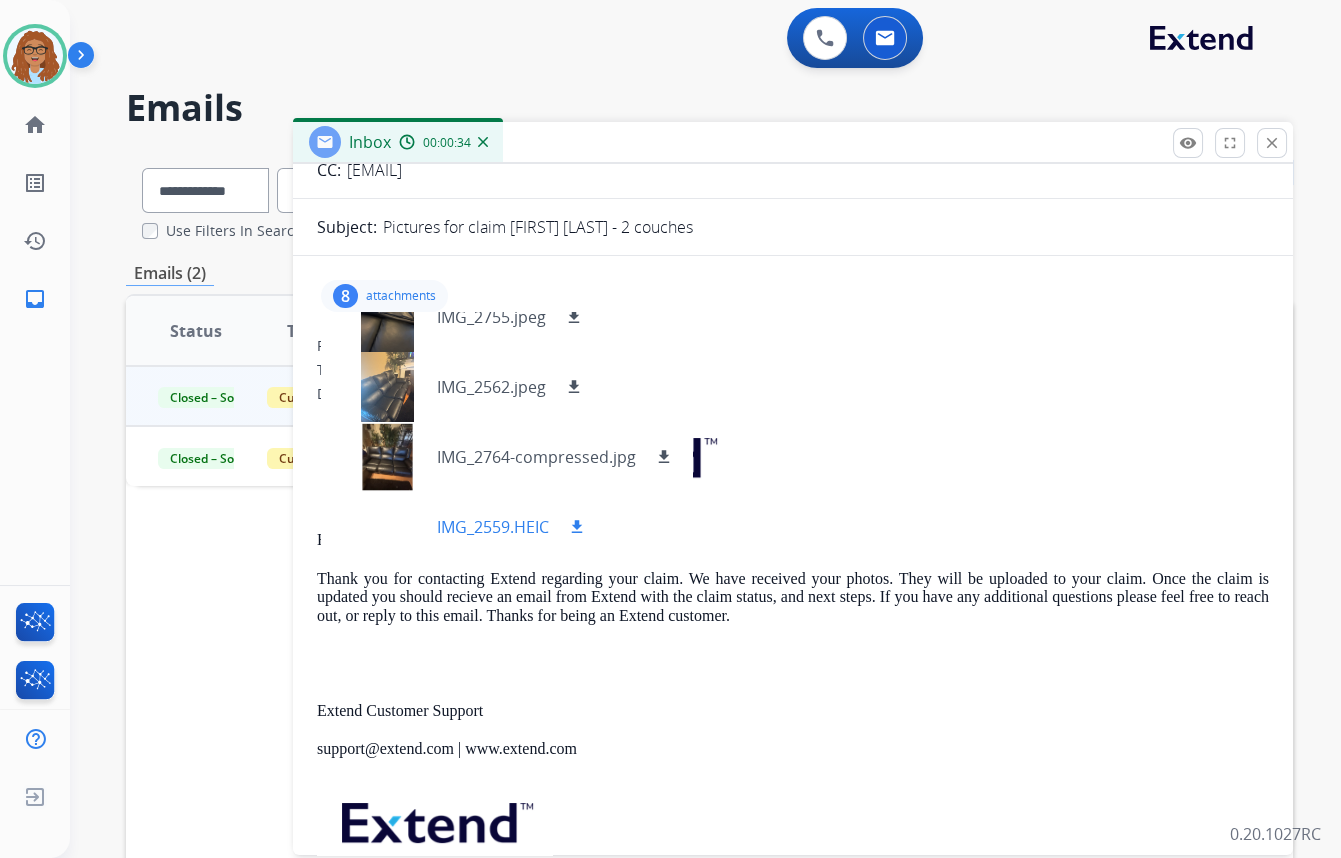 click on "download" at bounding box center [577, 527] 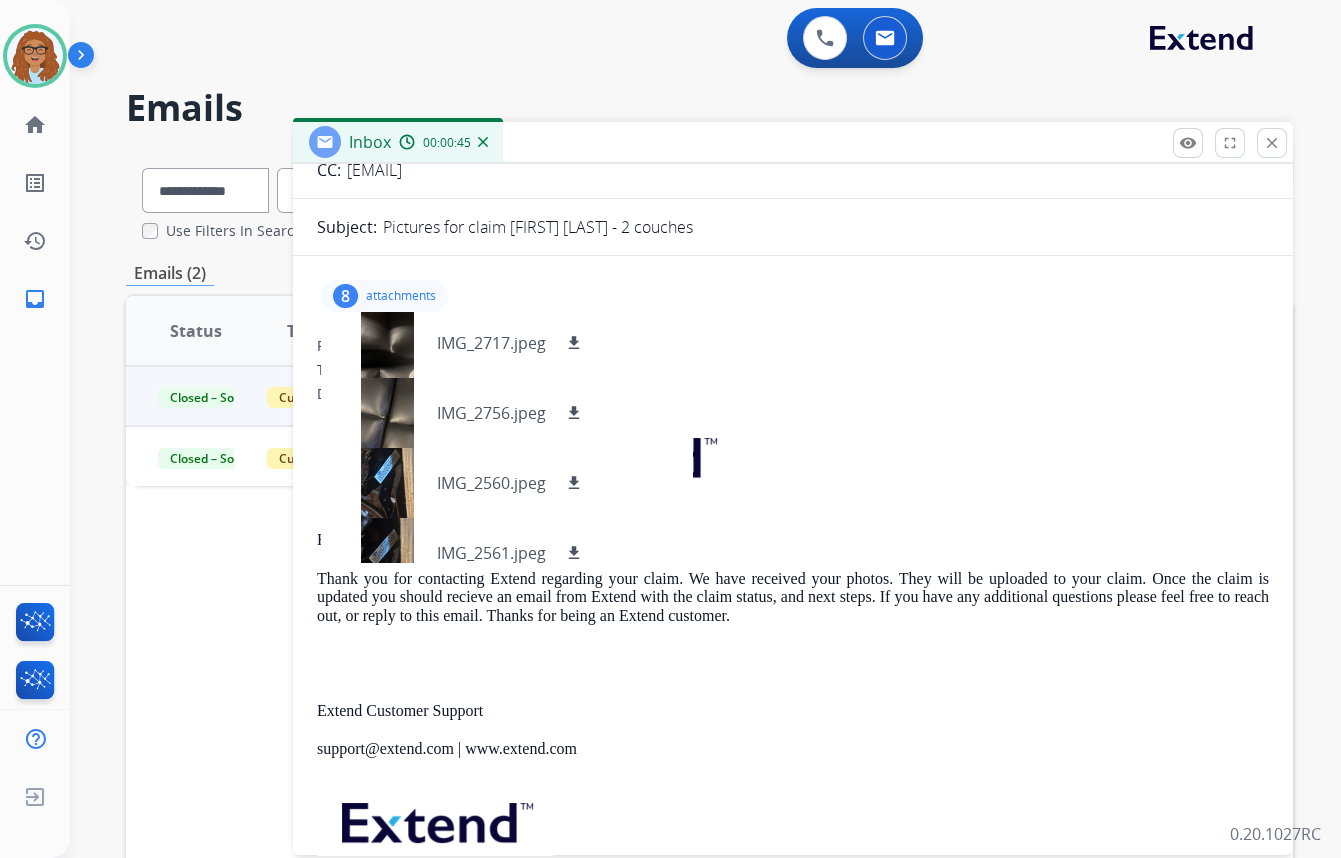 scroll, scrollTop: 0, scrollLeft: 0, axis: both 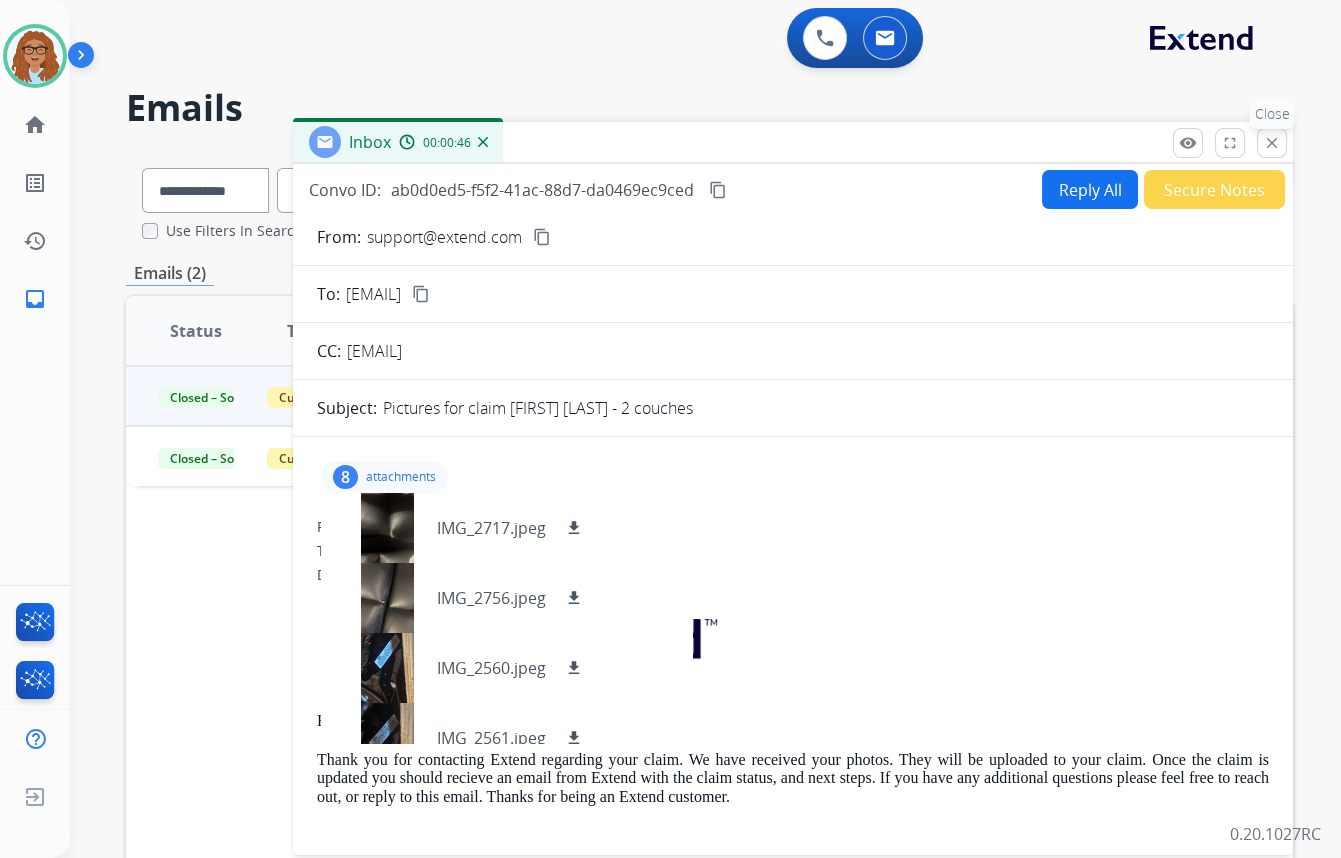 click on "close" at bounding box center (1272, 143) 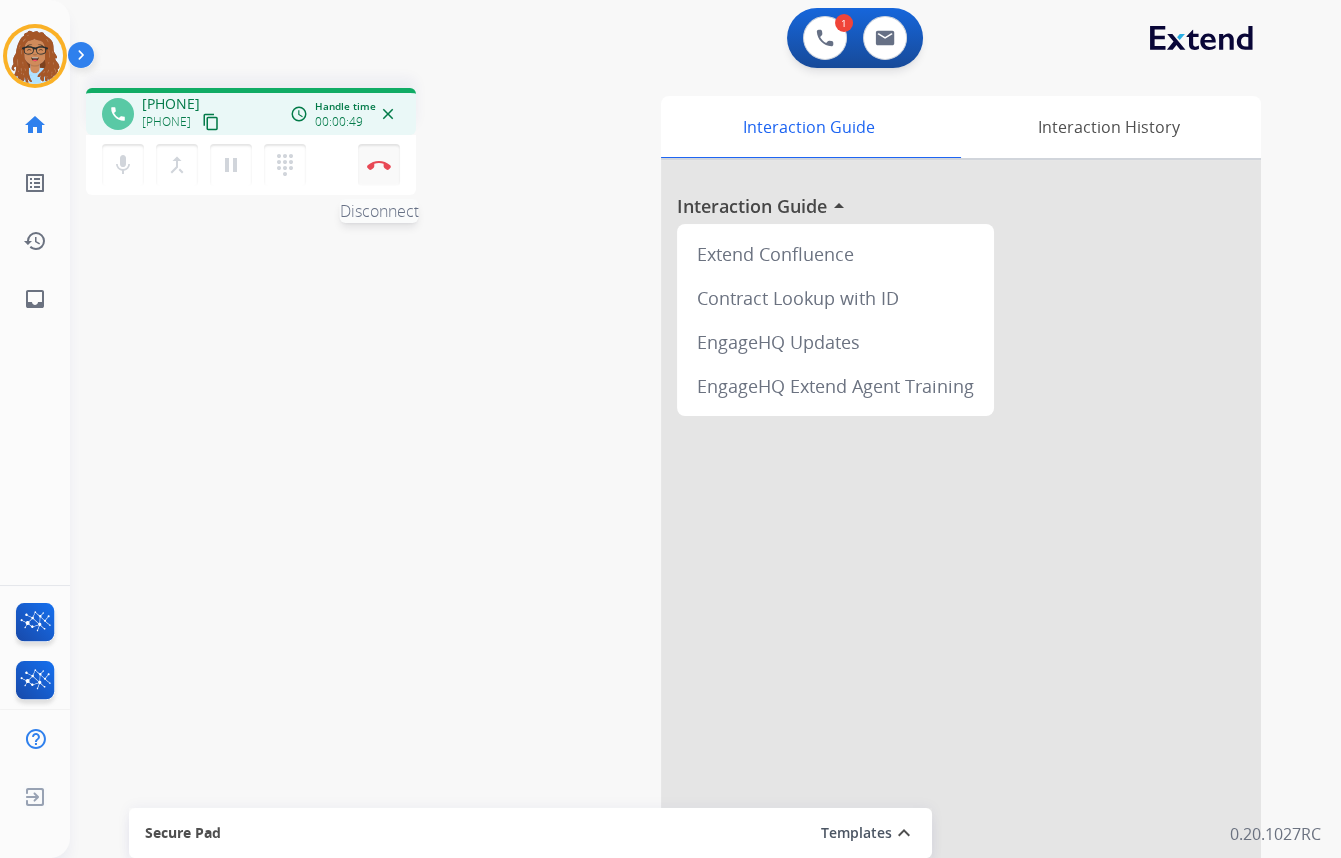 click on "Disconnect" at bounding box center [379, 165] 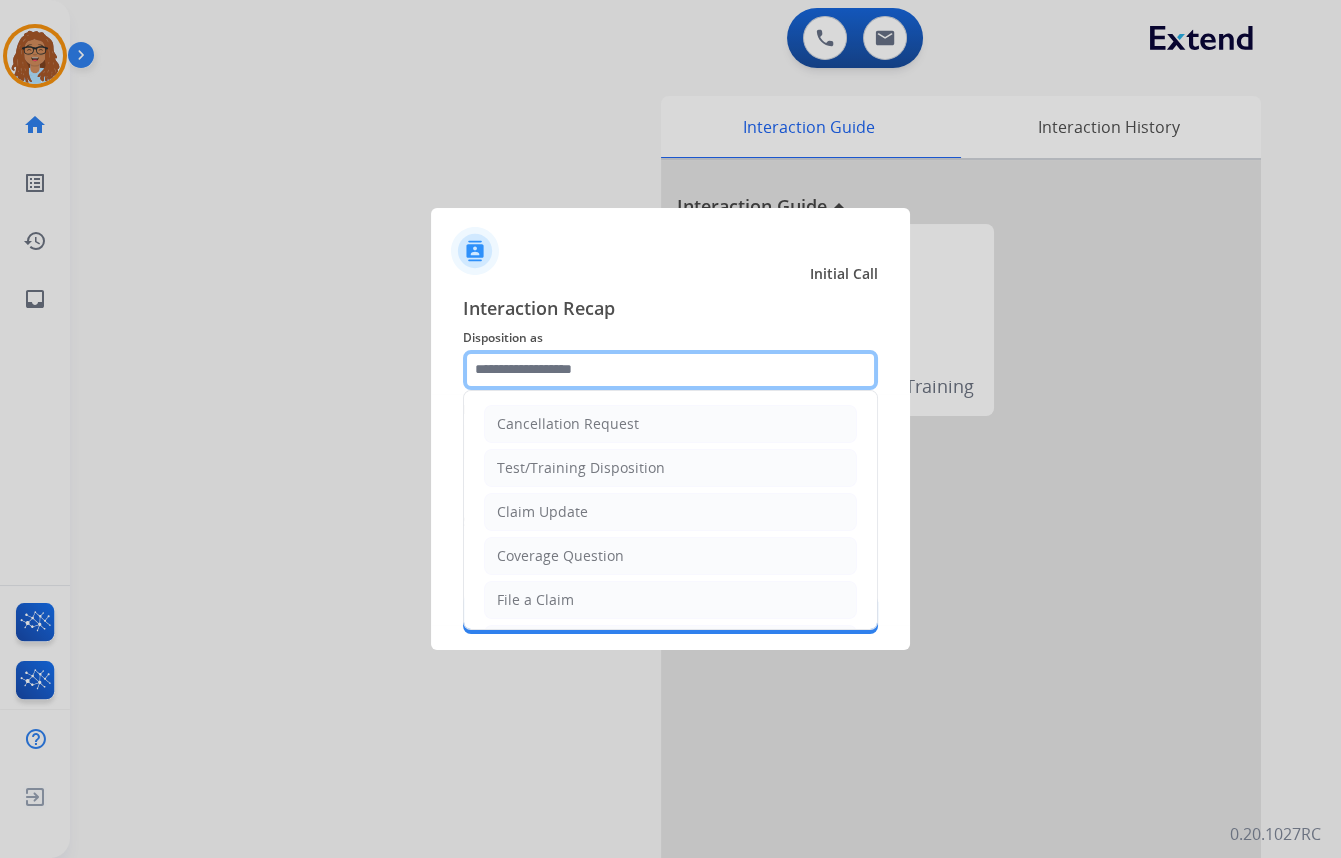 click 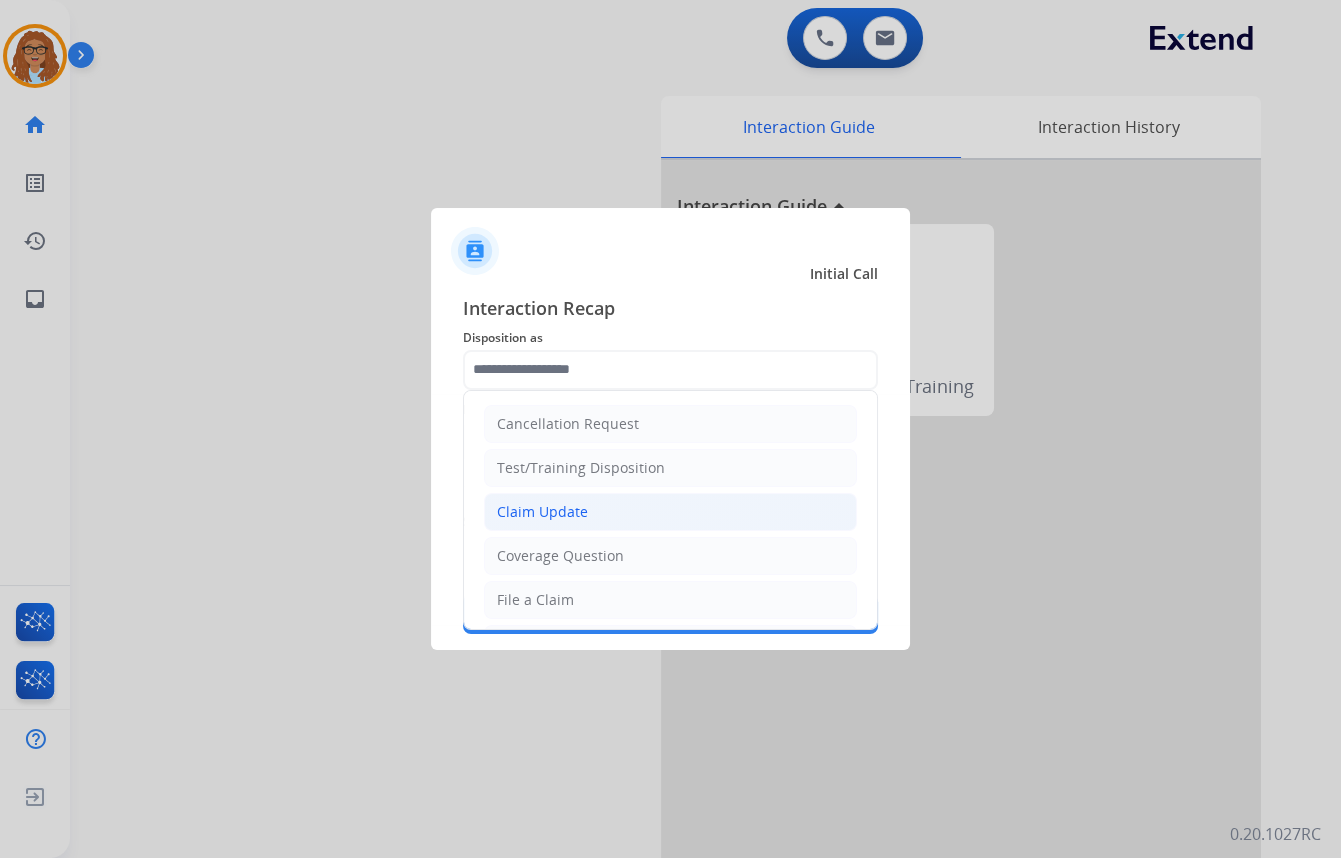 click on "Claim Update" 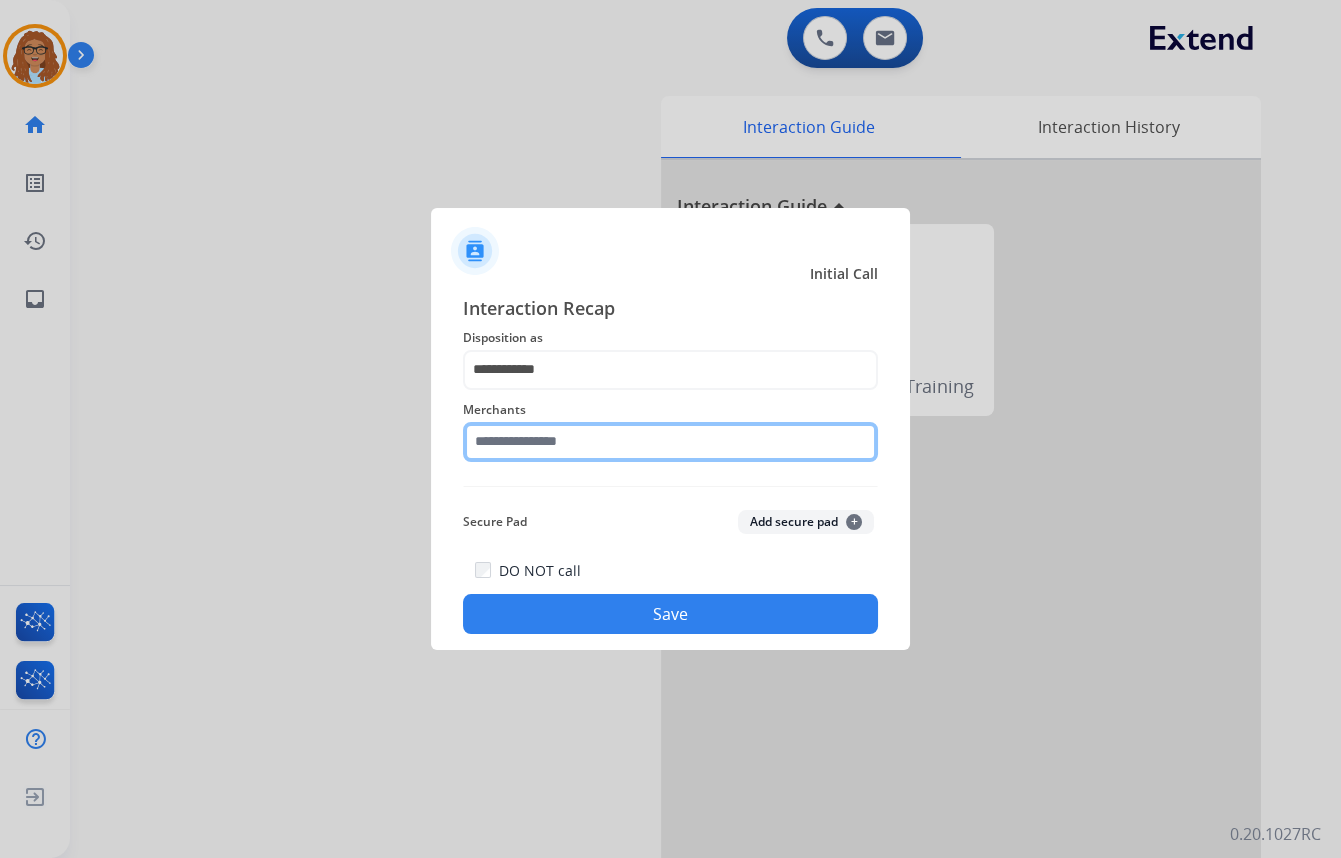 click 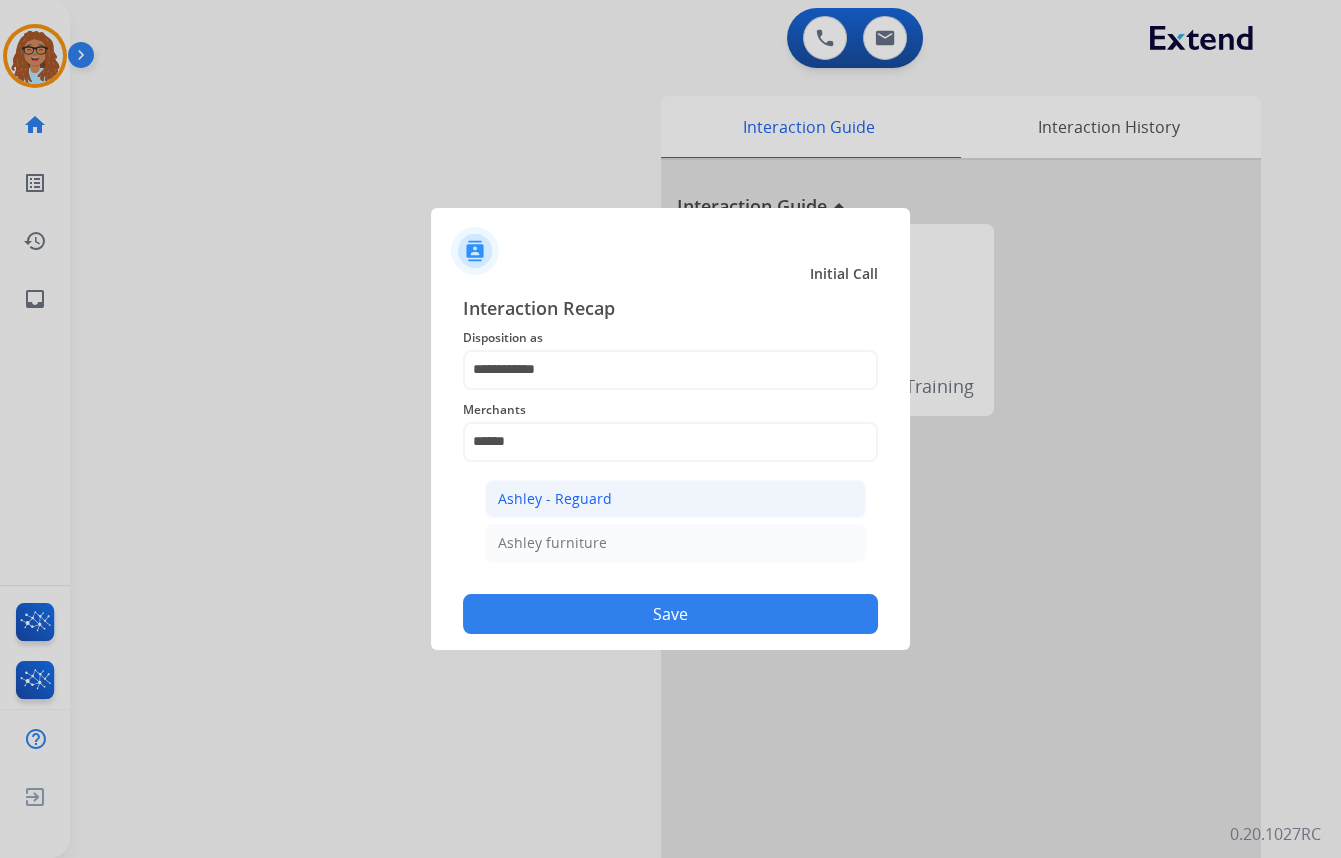 drag, startPoint x: 570, startPoint y: 503, endPoint x: 574, endPoint y: 522, distance: 19.416489 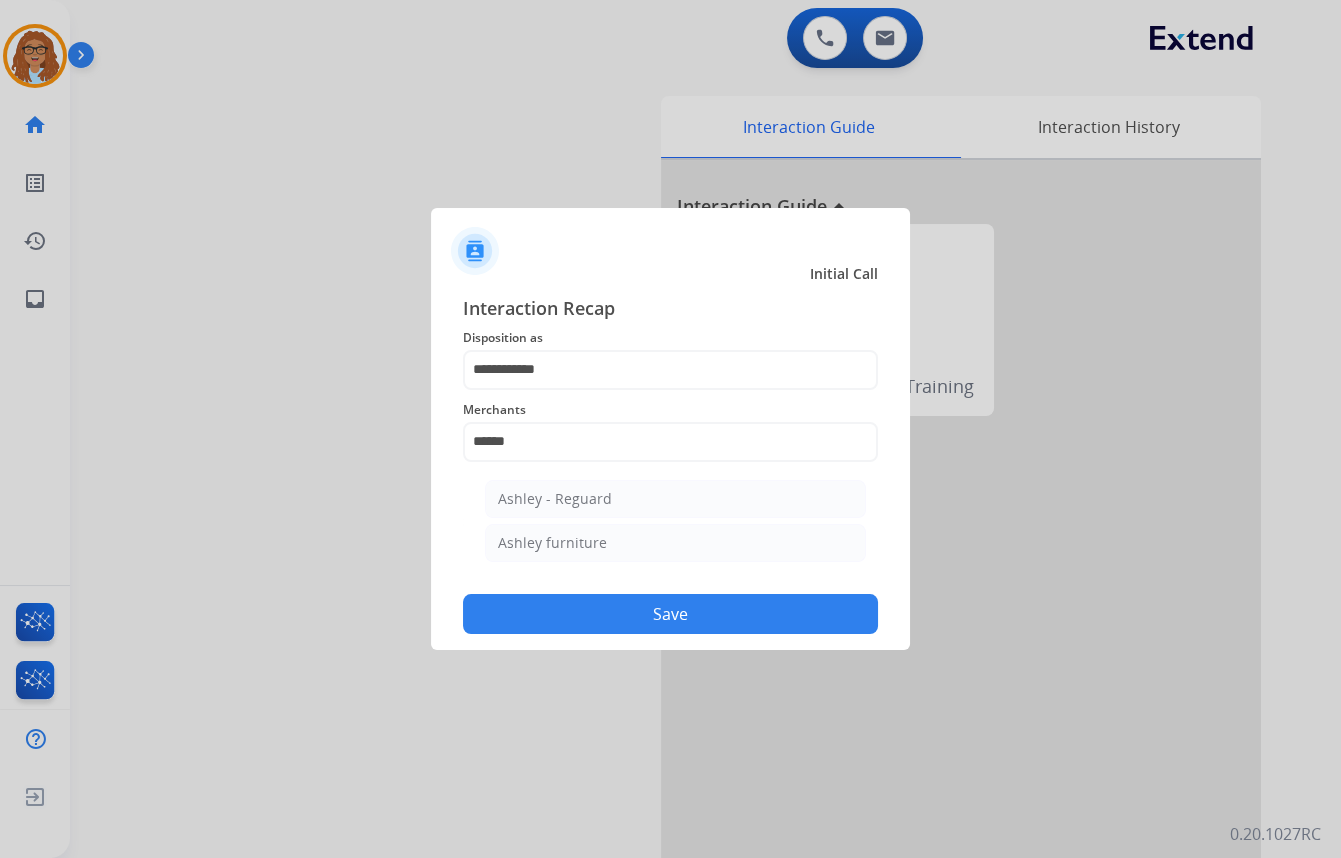 click on "Ashley - Reguard" 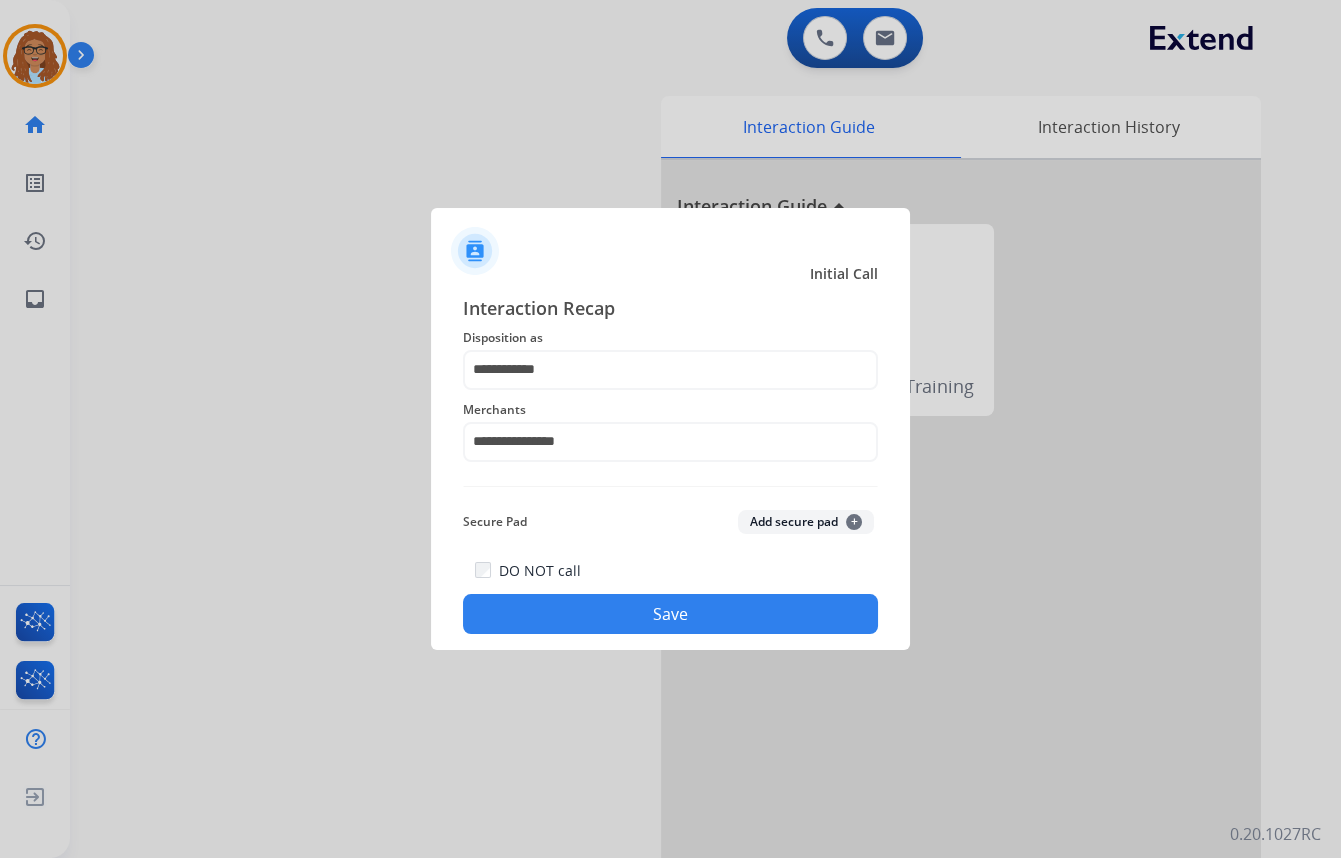 click on "Save" 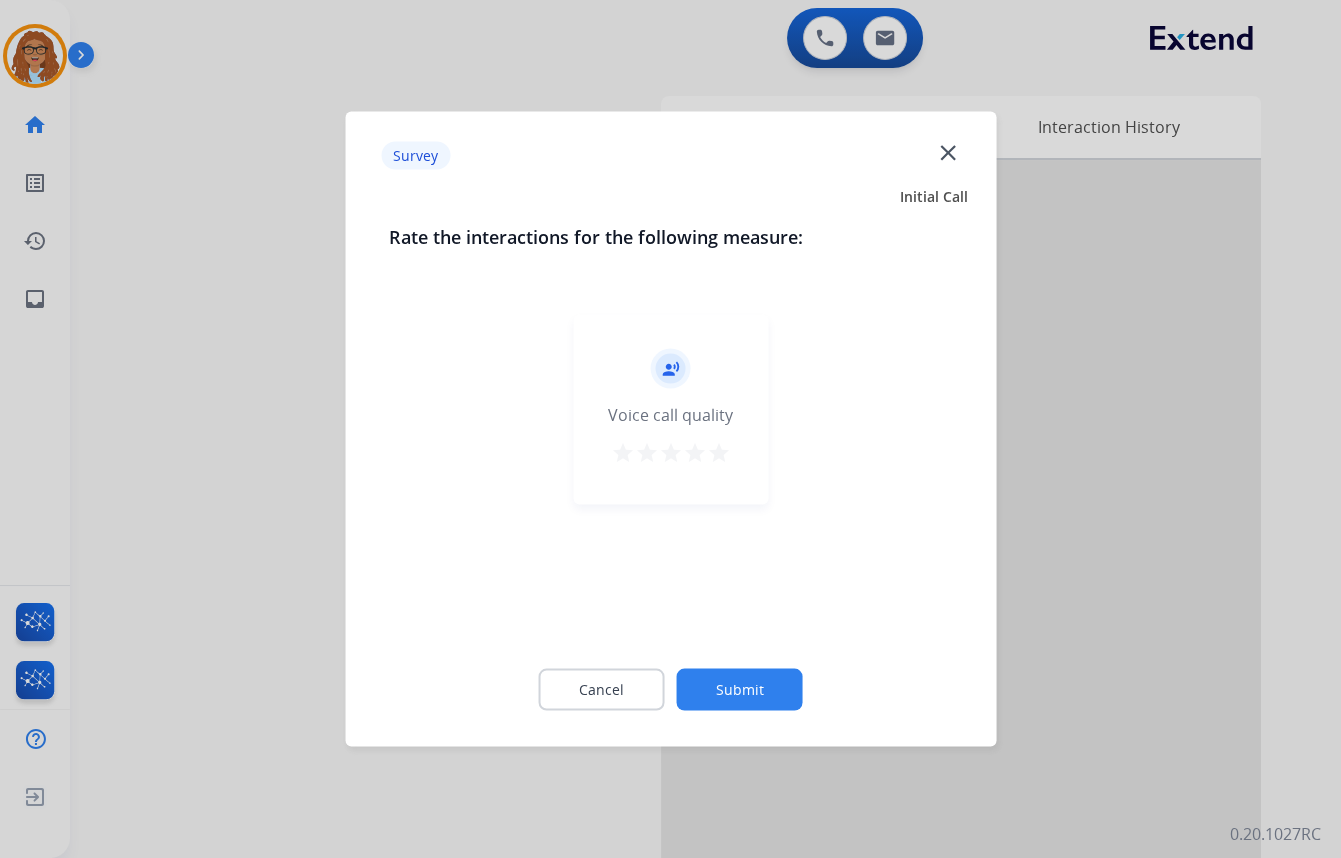 click on "close" 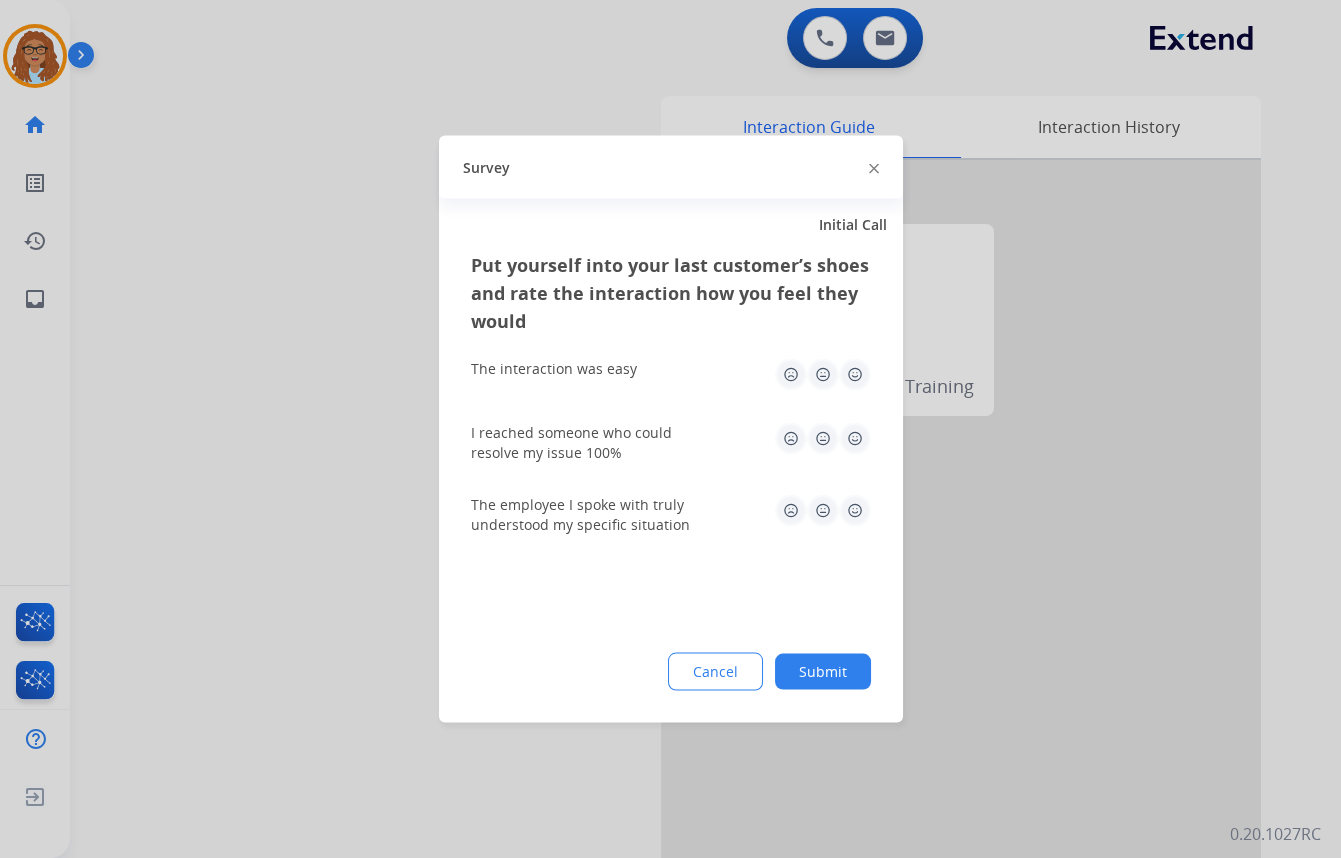 click 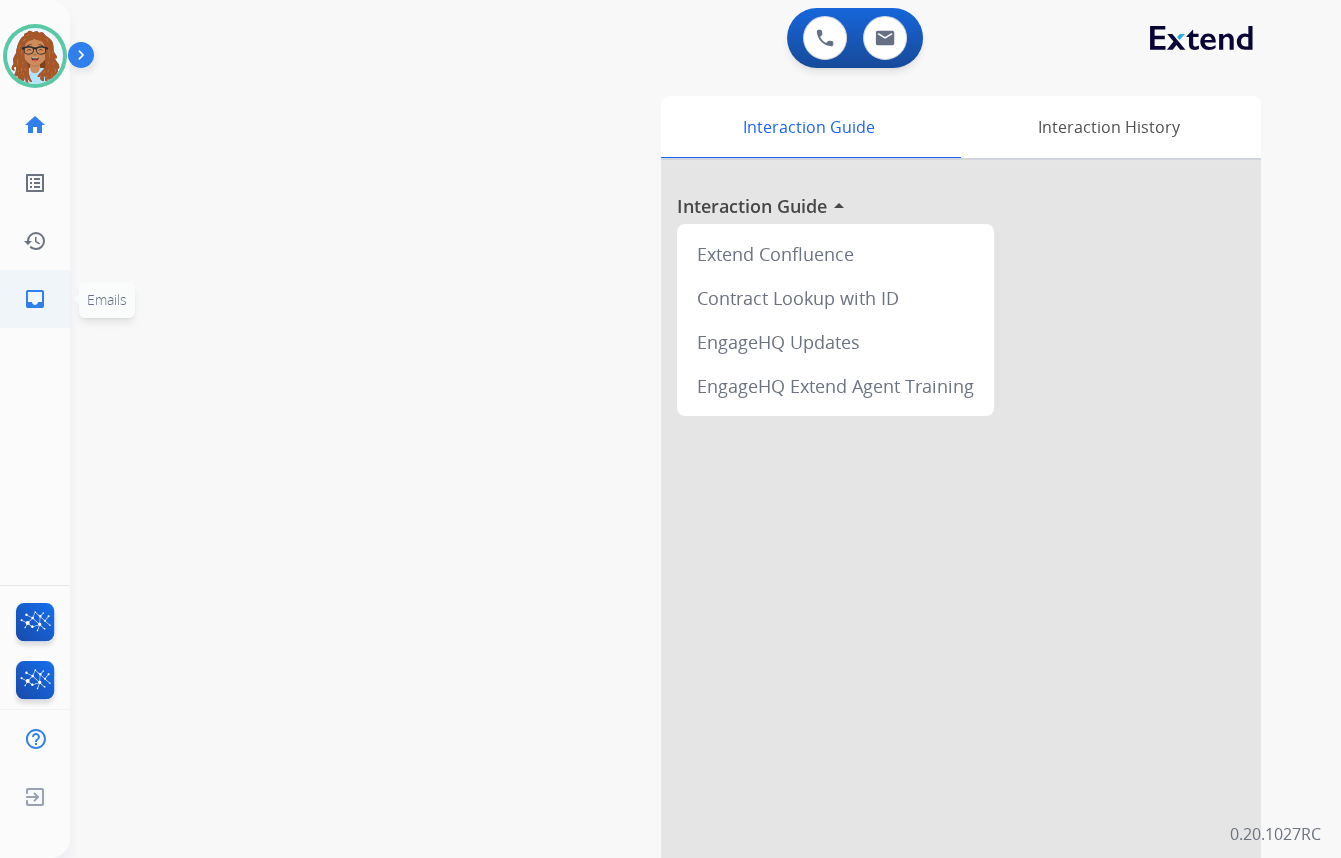 click on "inbox" 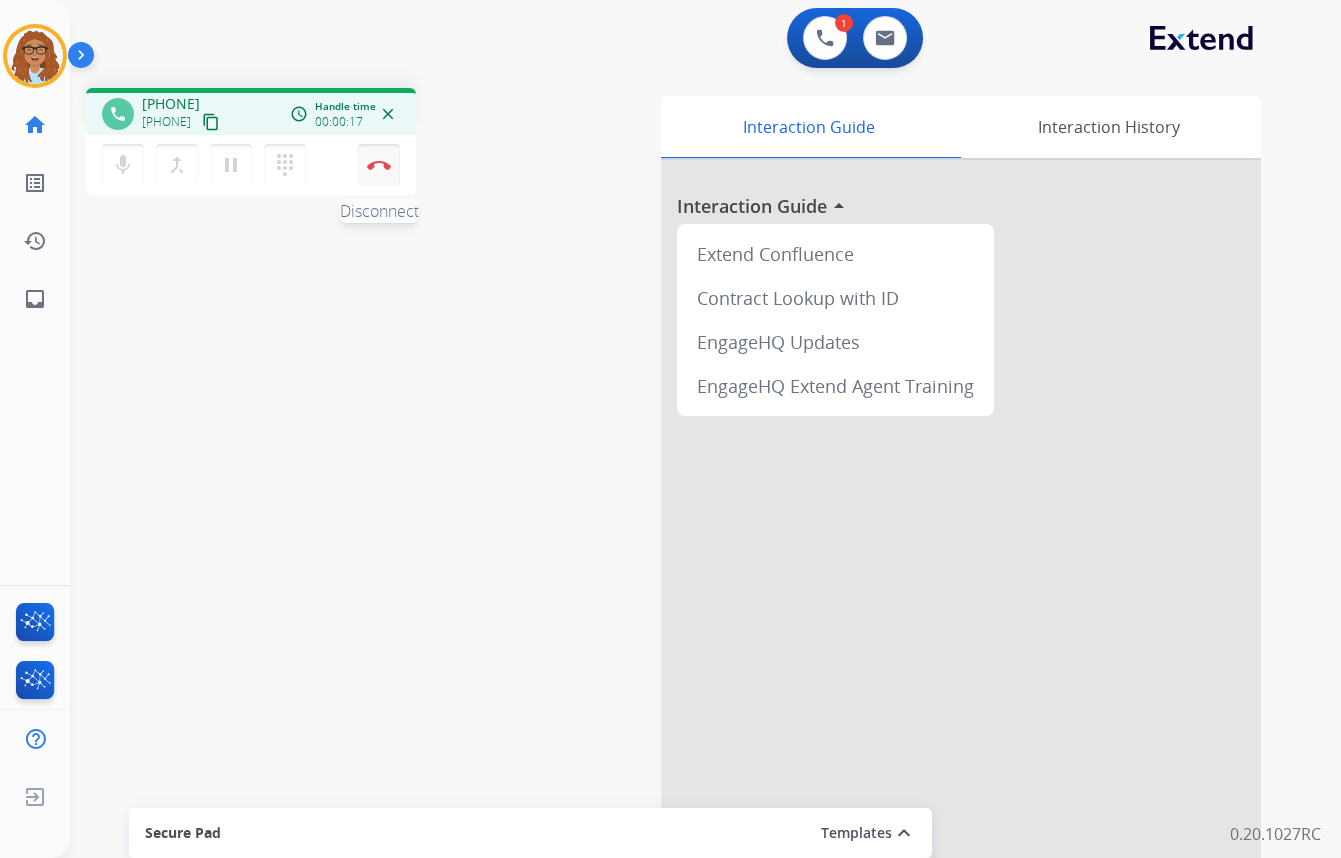 click on "Disconnect" at bounding box center [379, 165] 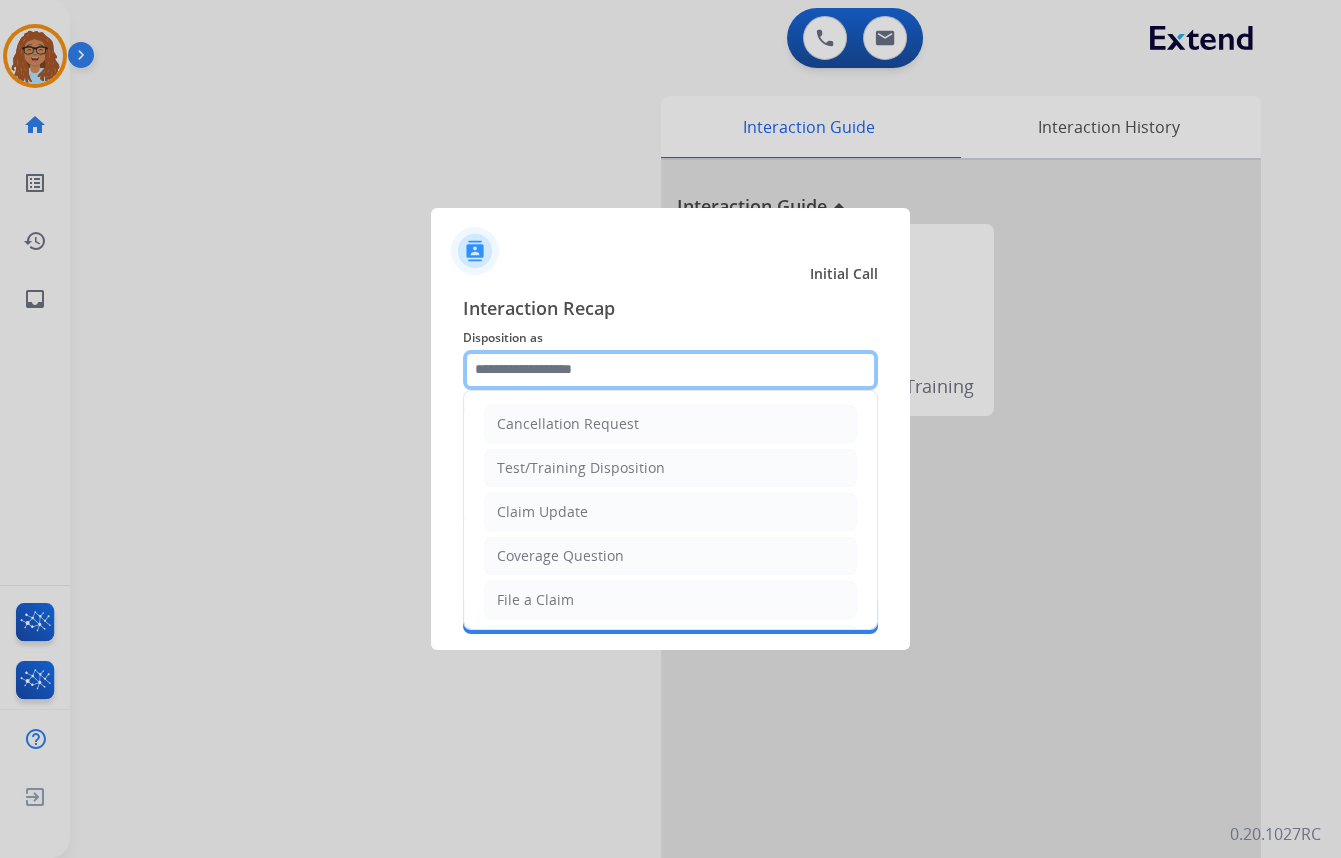 click 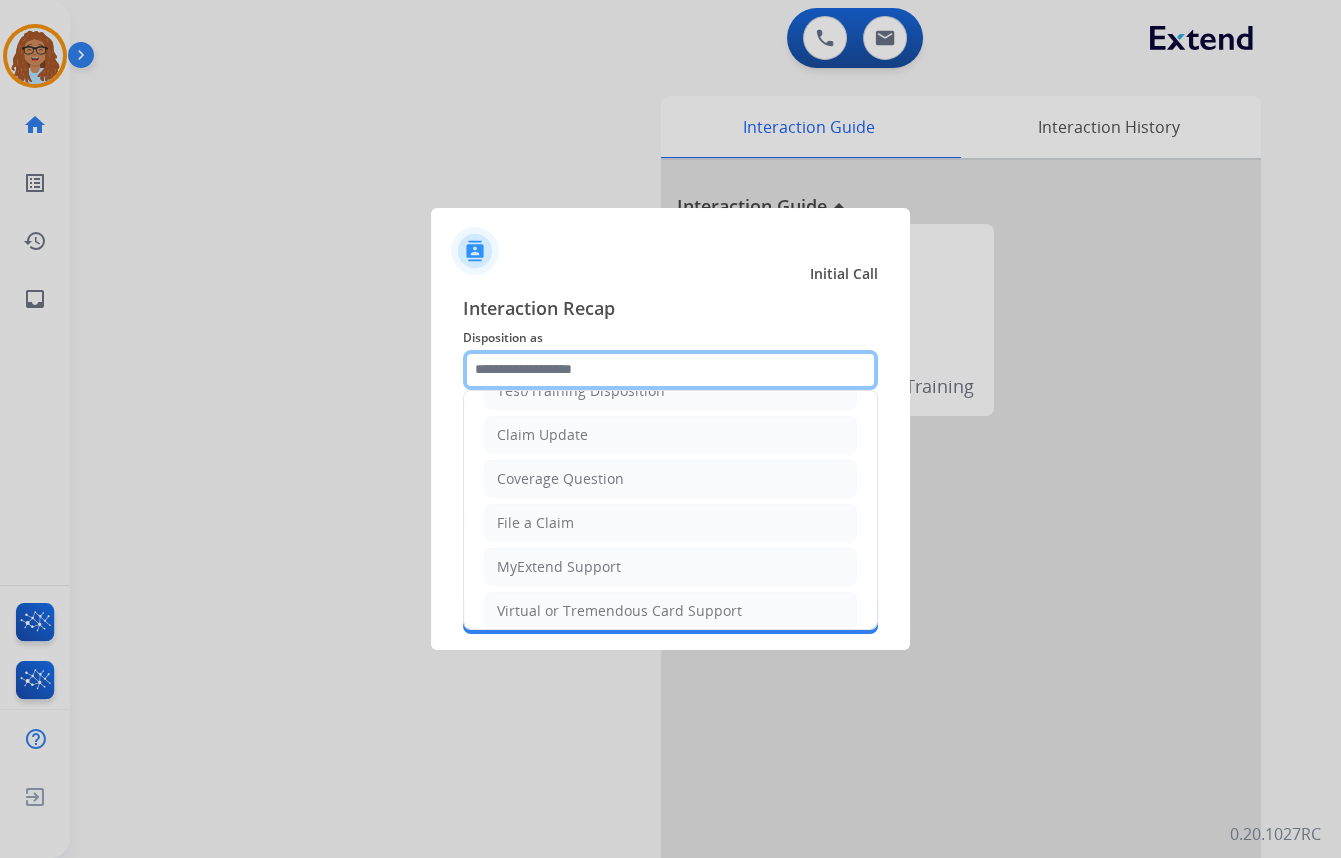scroll, scrollTop: 181, scrollLeft: 0, axis: vertical 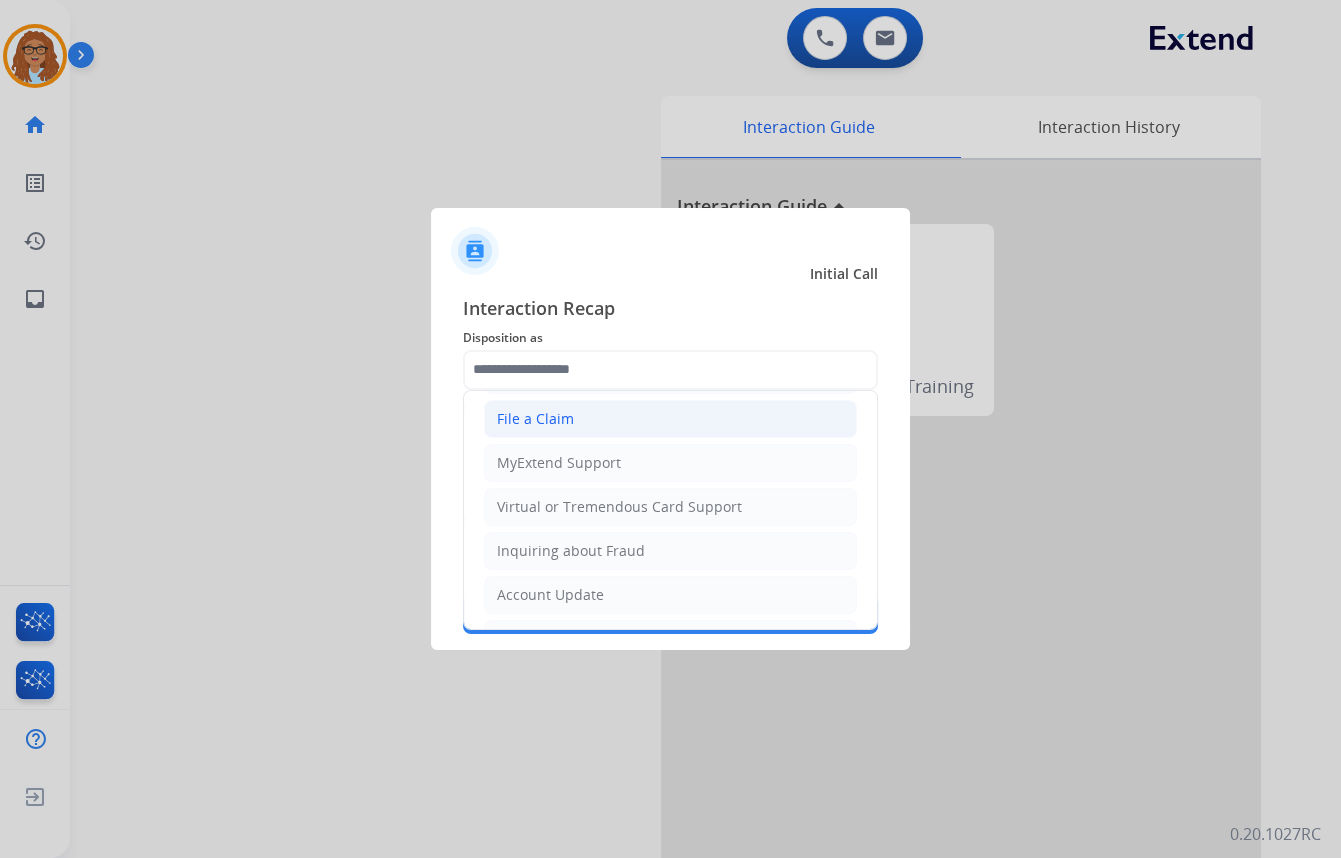 click on "File a Claim" 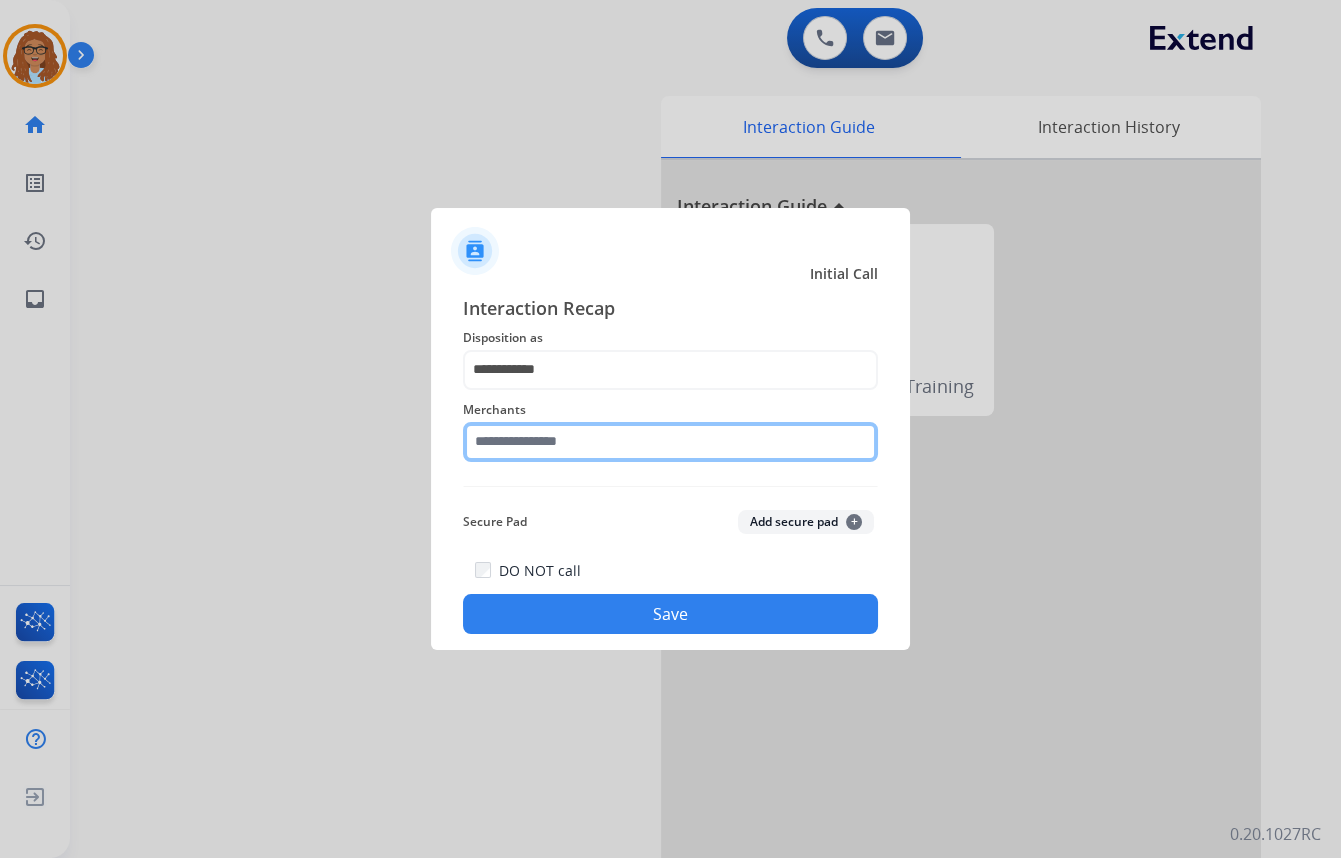 click 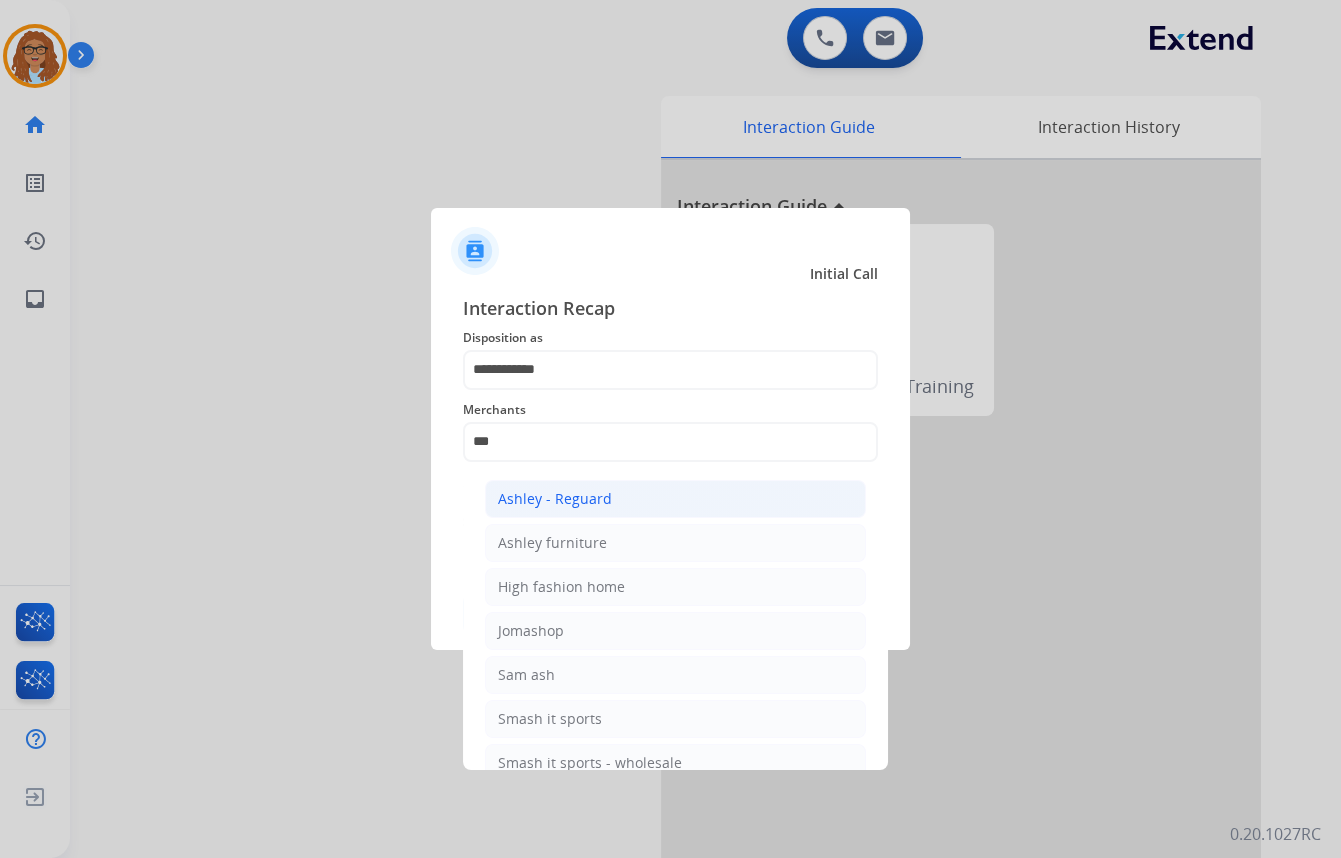 click on "Ashley - Reguard" 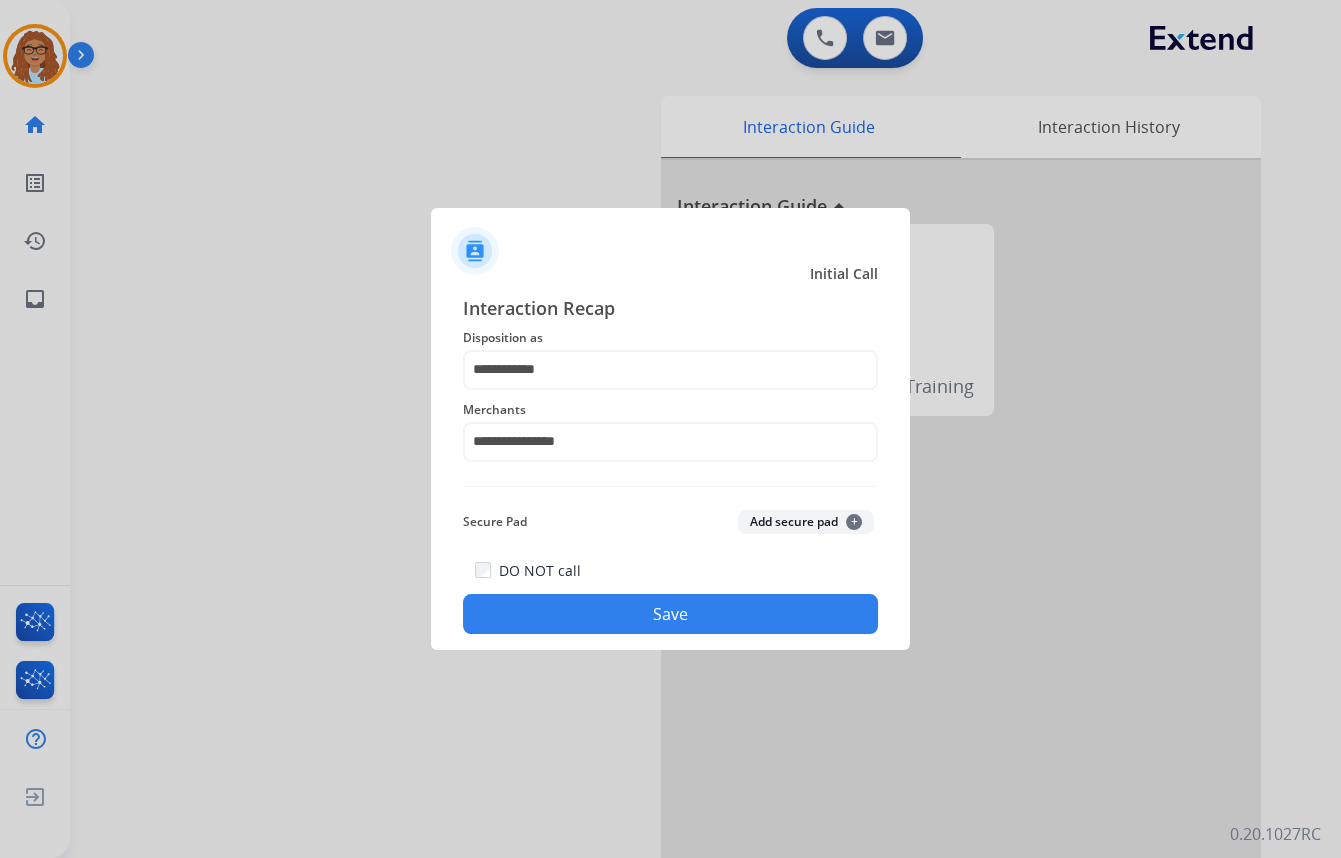 click on "Save" 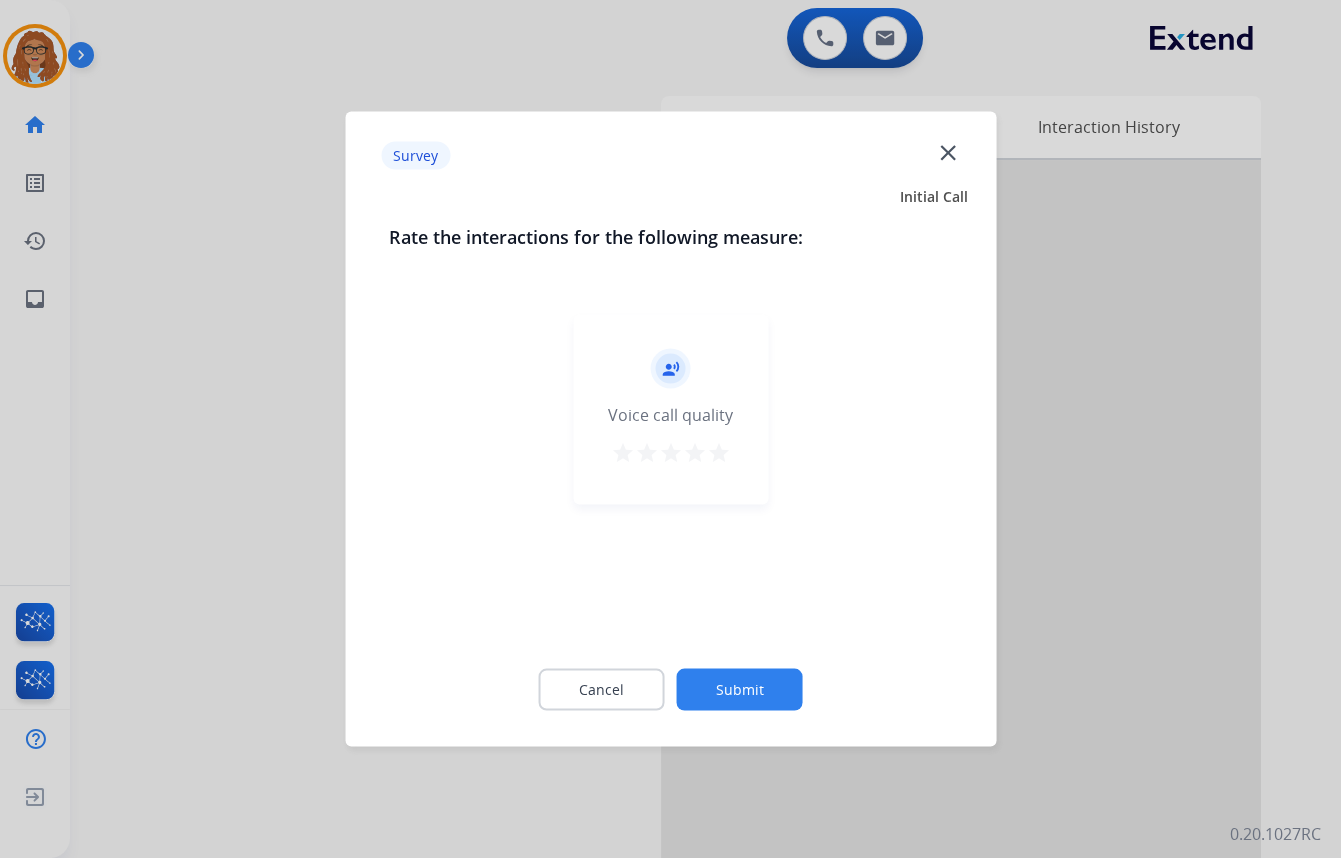 click on "close" 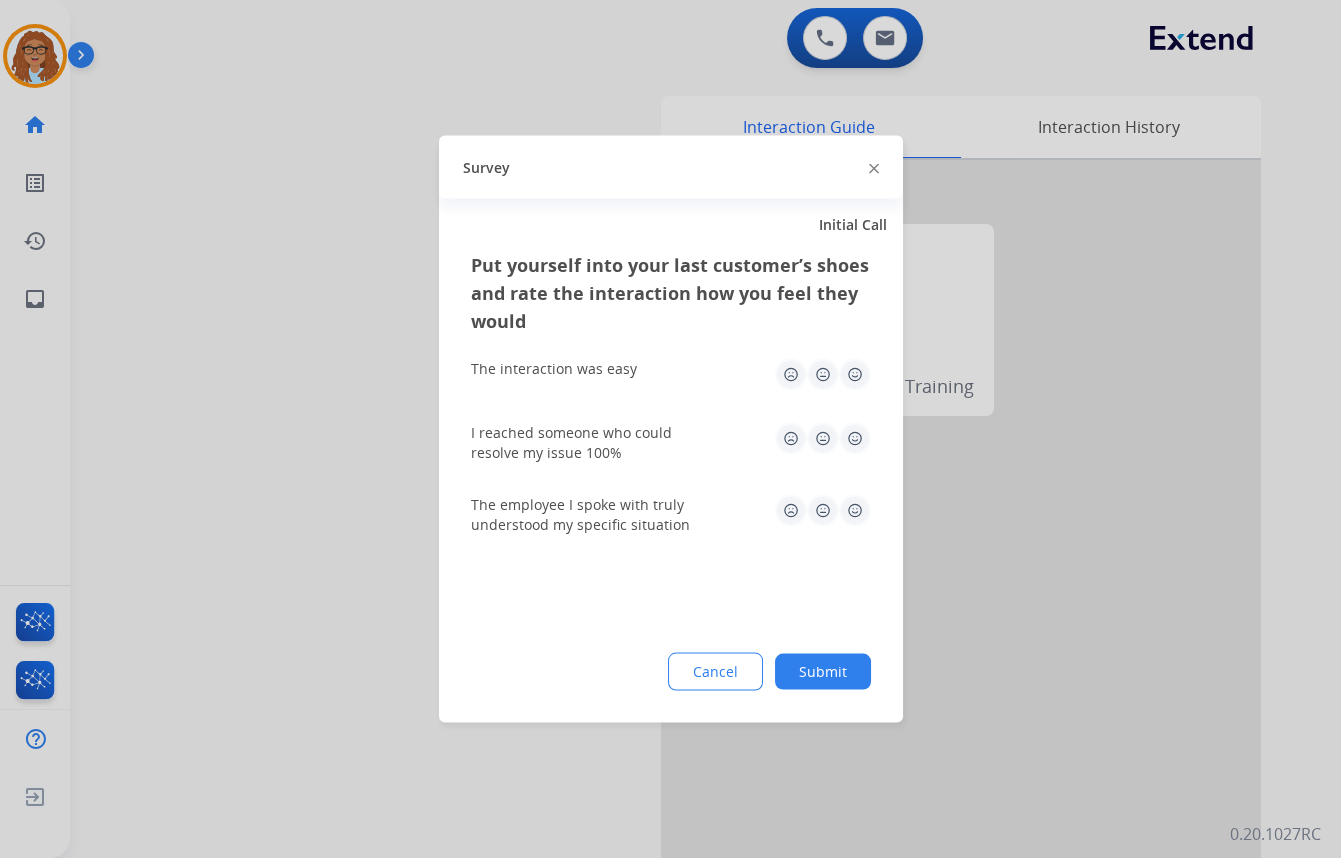 click 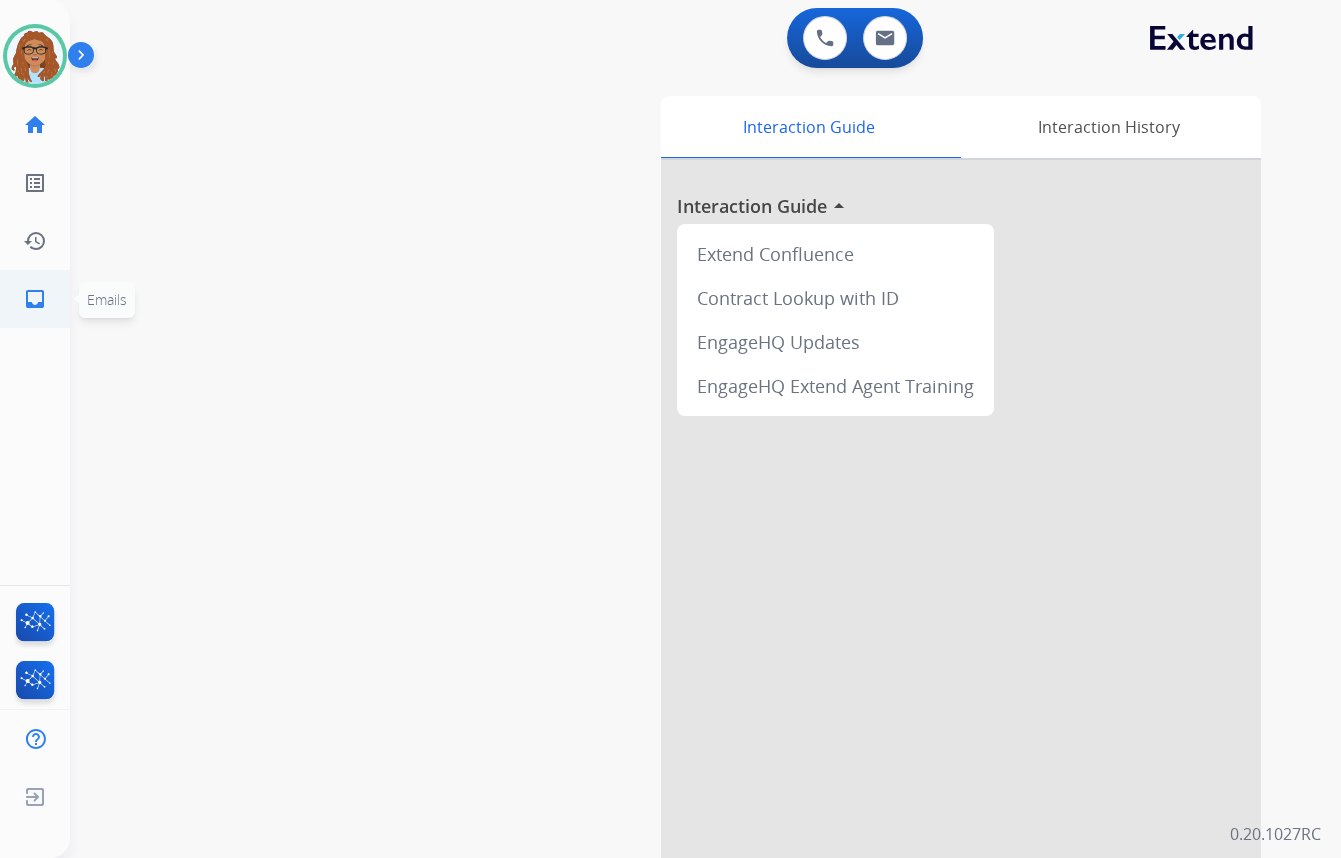 click on "inbox  Emails" 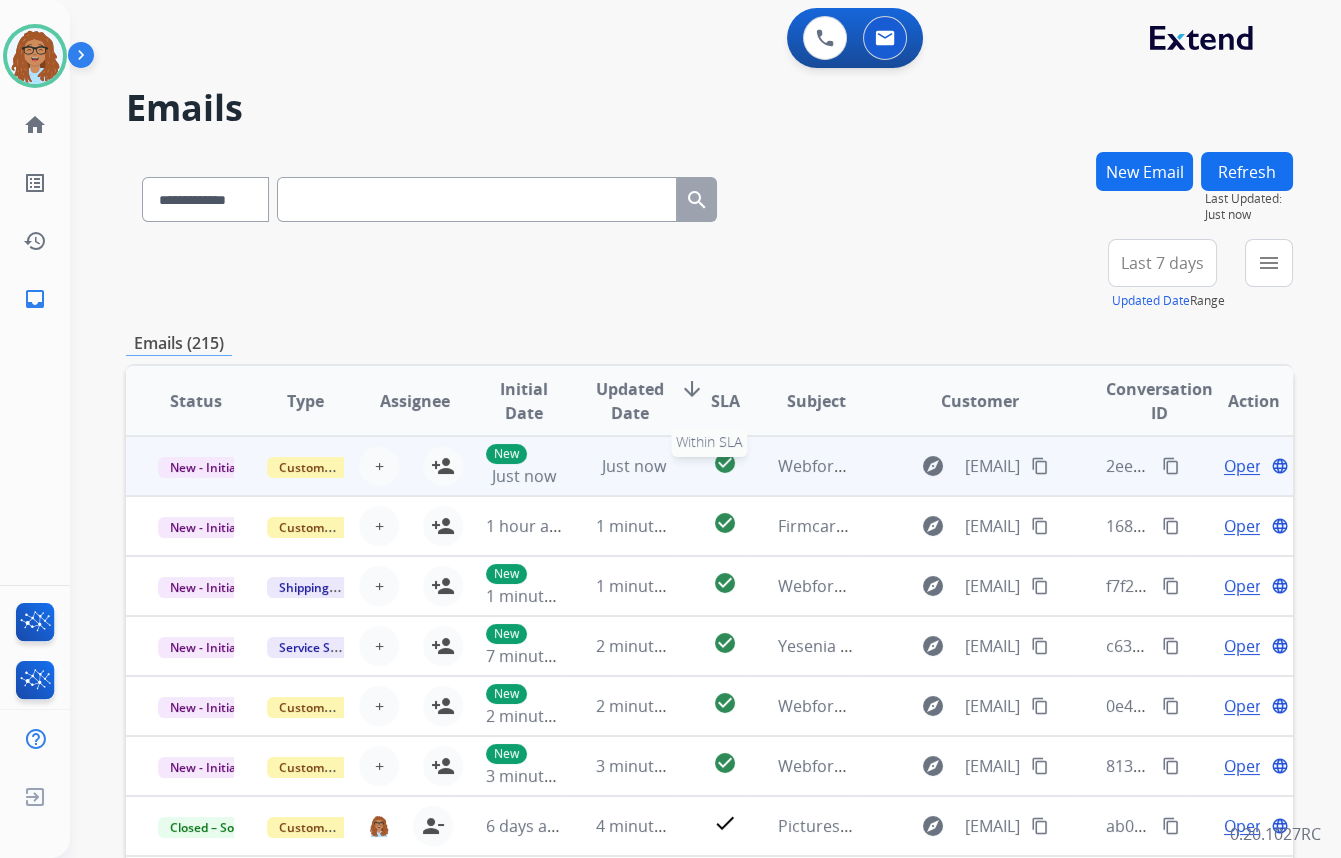 scroll, scrollTop: 1, scrollLeft: 0, axis: vertical 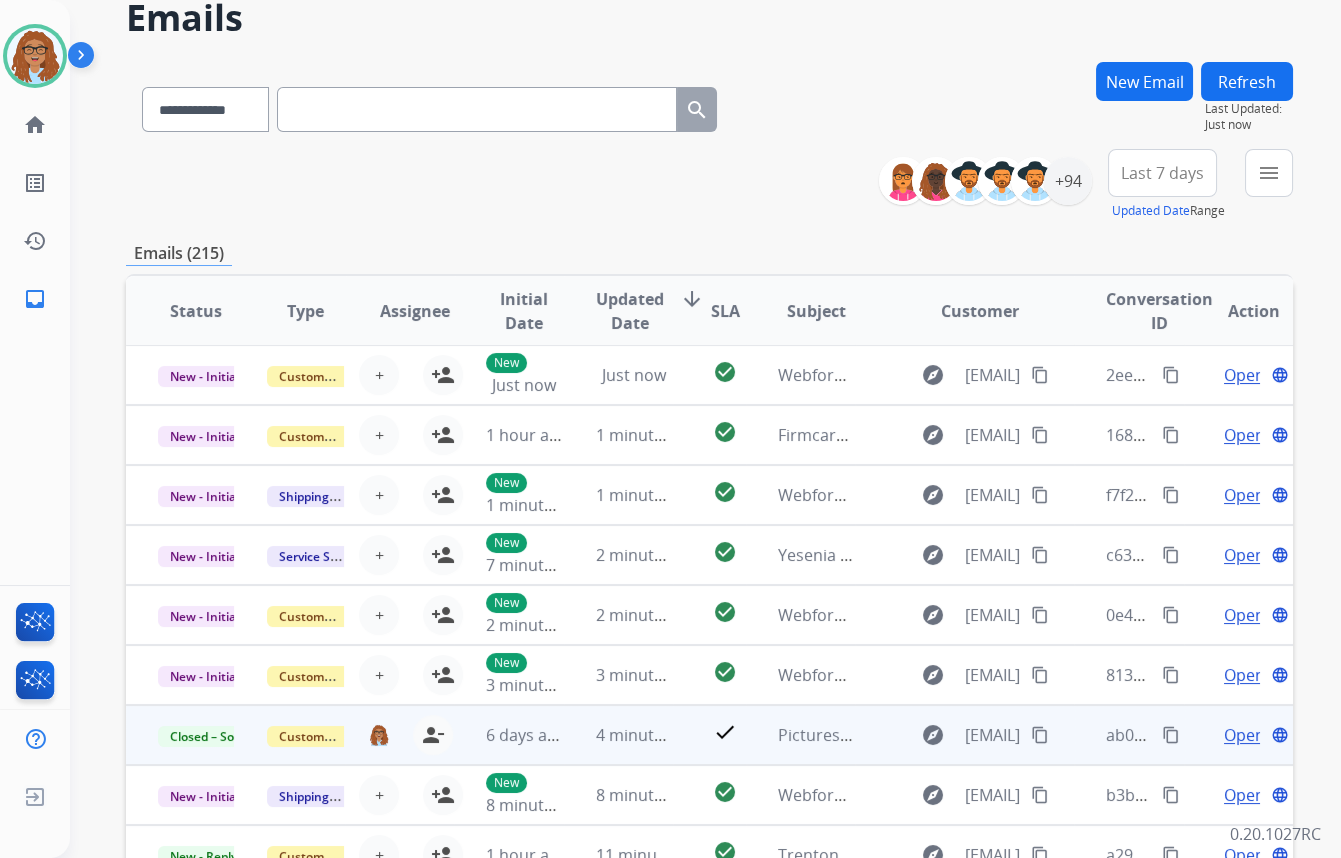 click on "Open" at bounding box center [1244, 735] 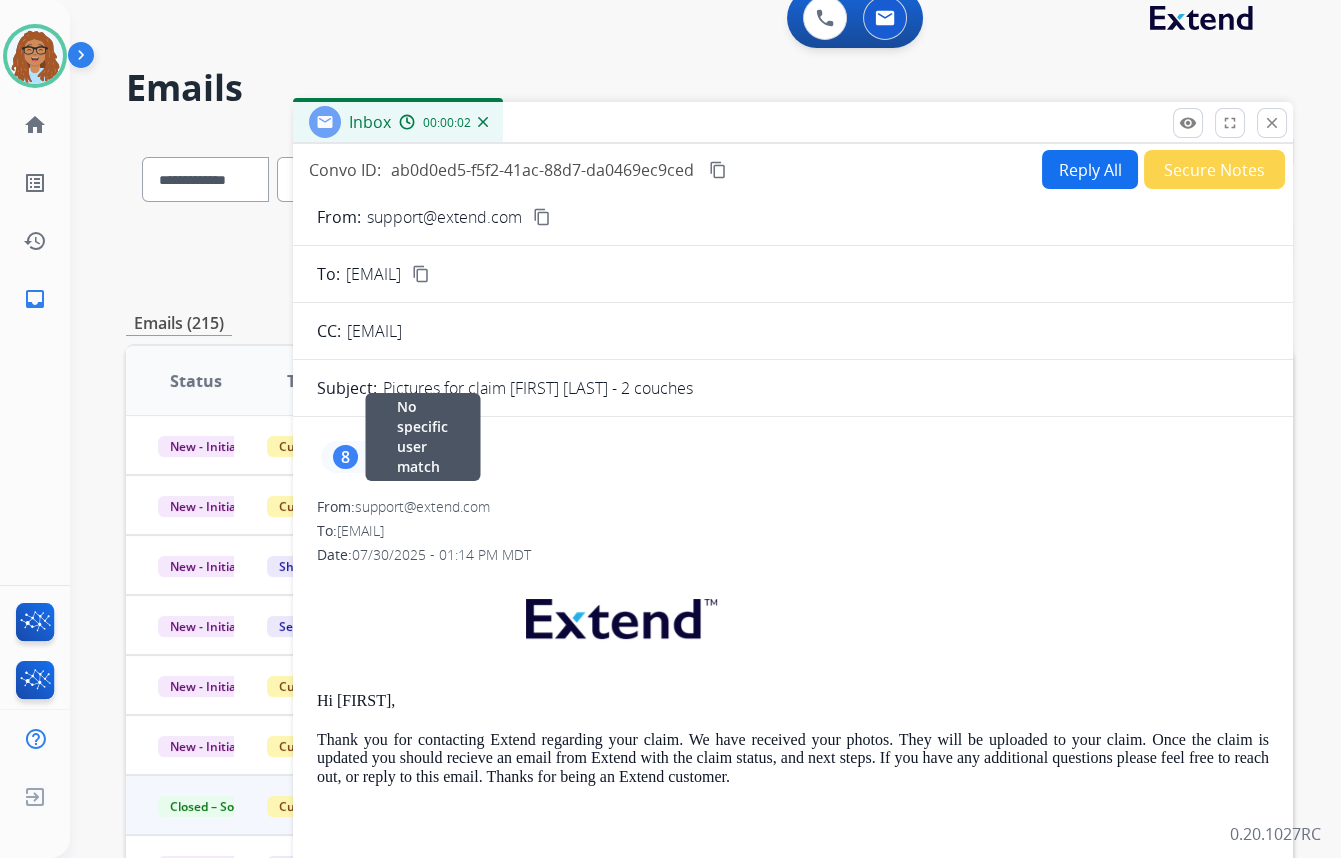scroll, scrollTop: 0, scrollLeft: 0, axis: both 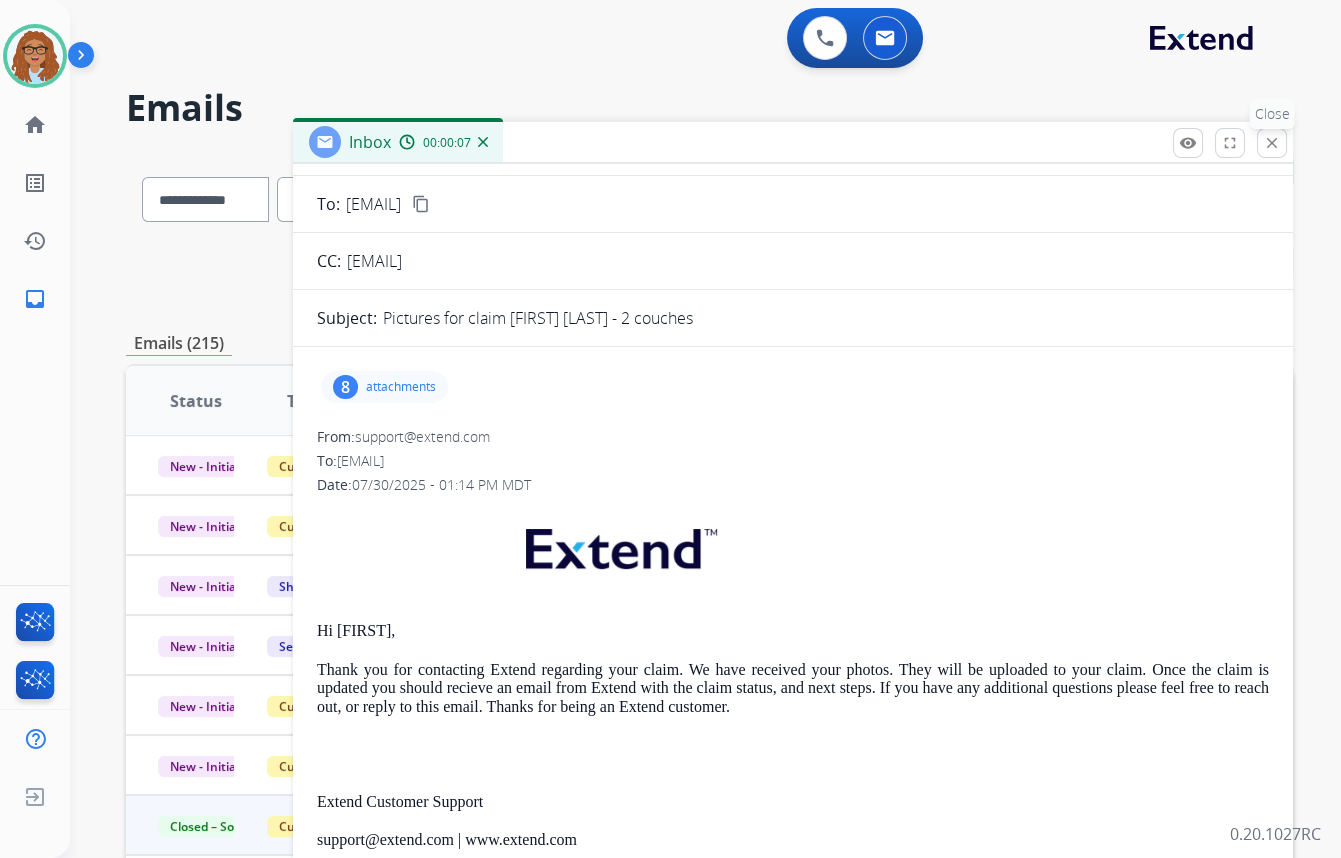 click on "close" at bounding box center [1272, 143] 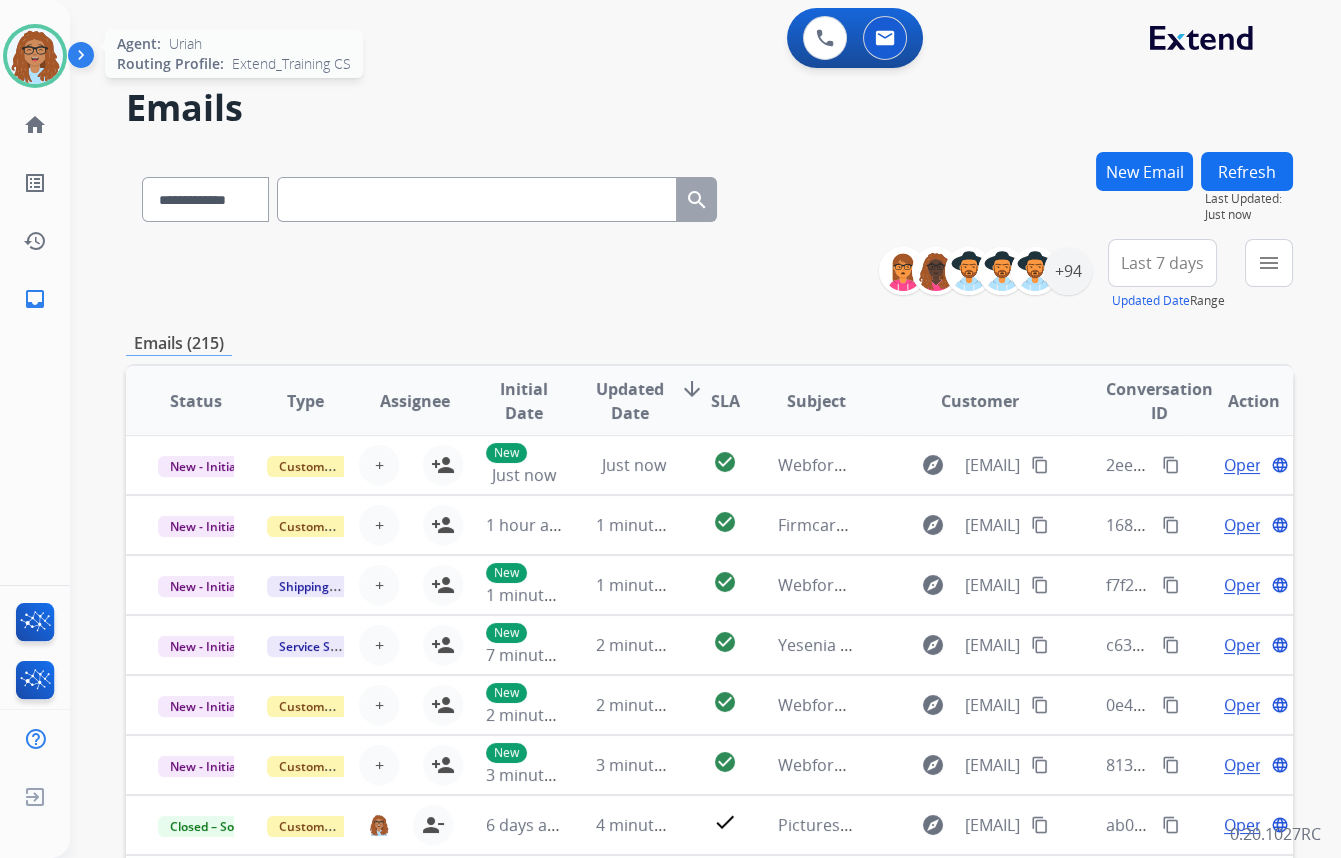 click at bounding box center (35, 56) 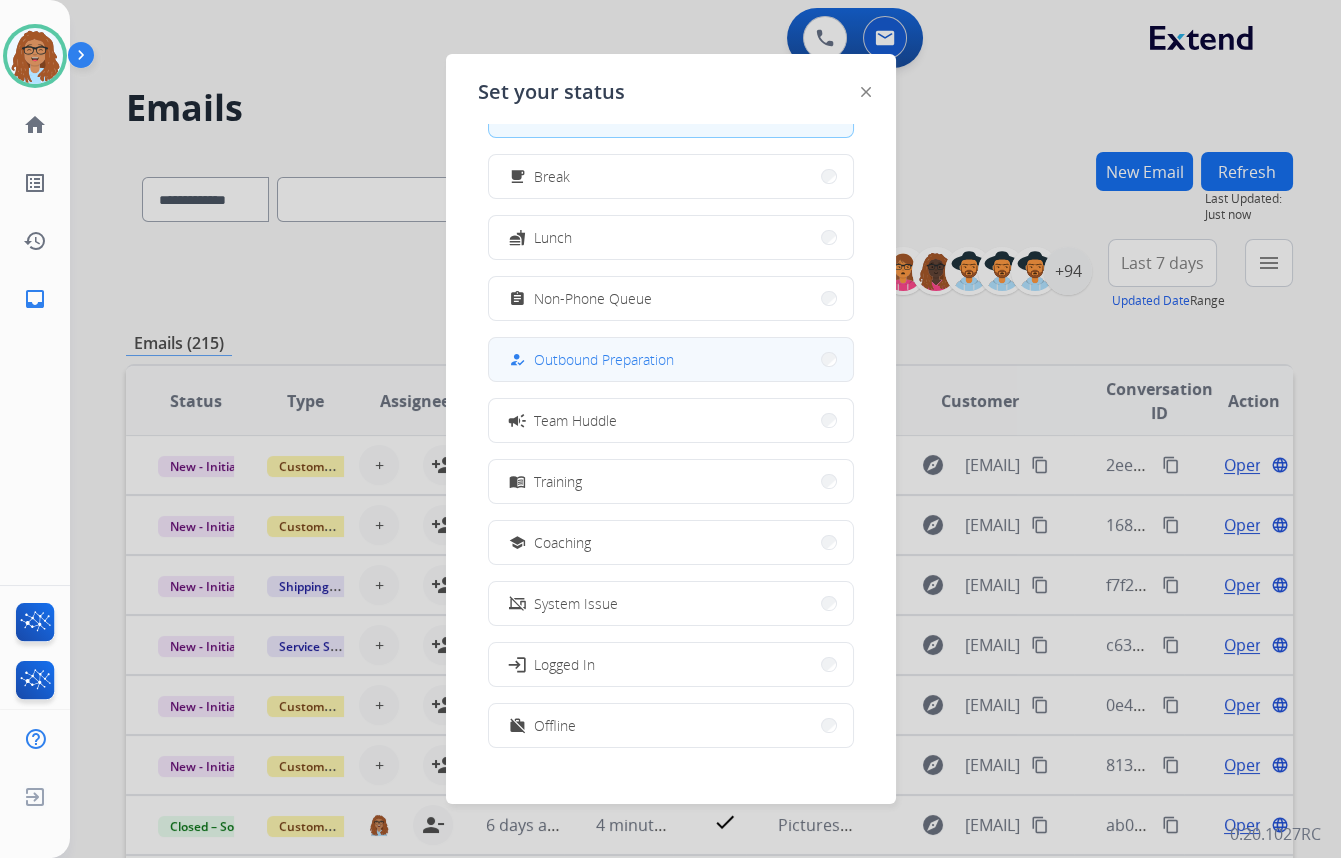 scroll, scrollTop: 67, scrollLeft: 0, axis: vertical 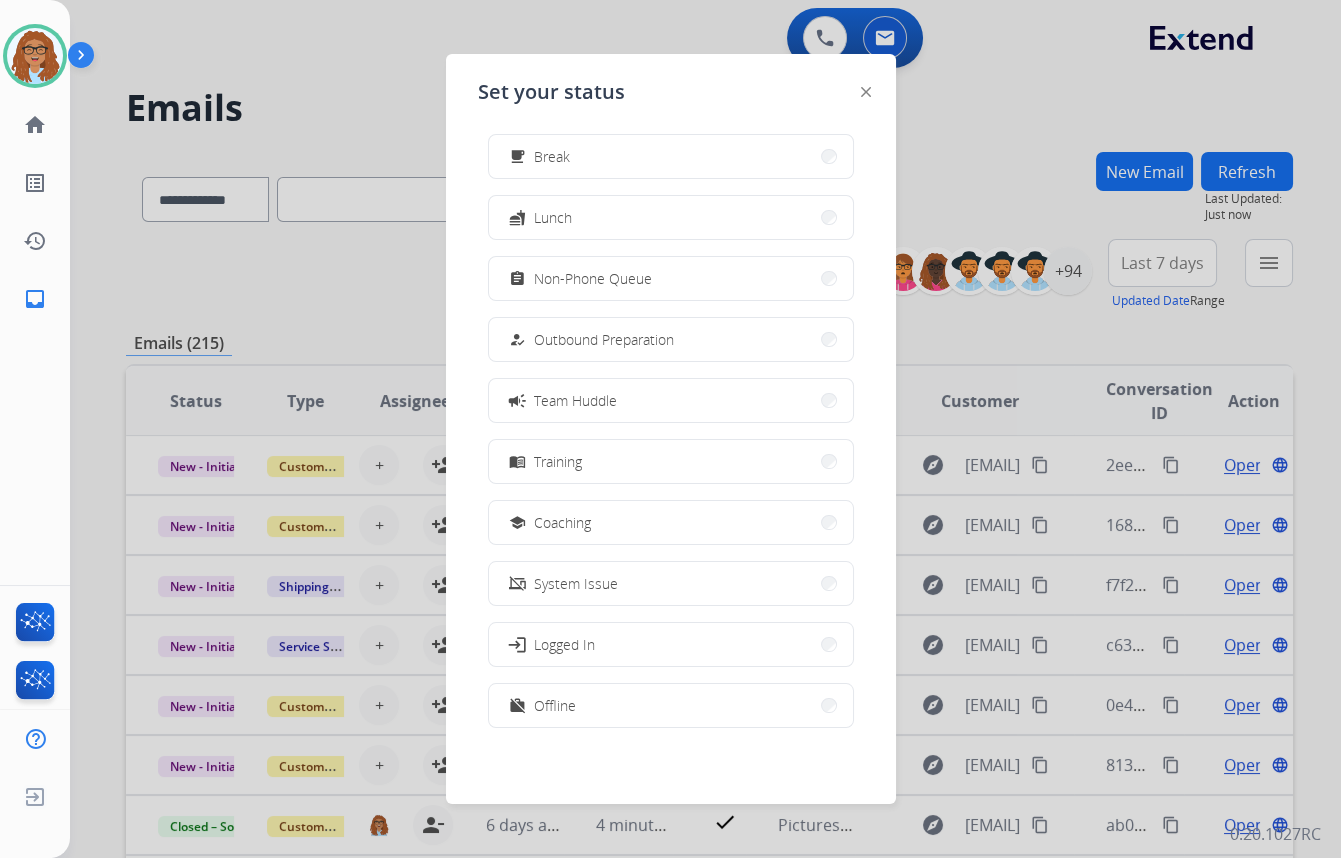 drag, startPoint x: 610, startPoint y: 404, endPoint x: 361, endPoint y: 128, distance: 371.72168 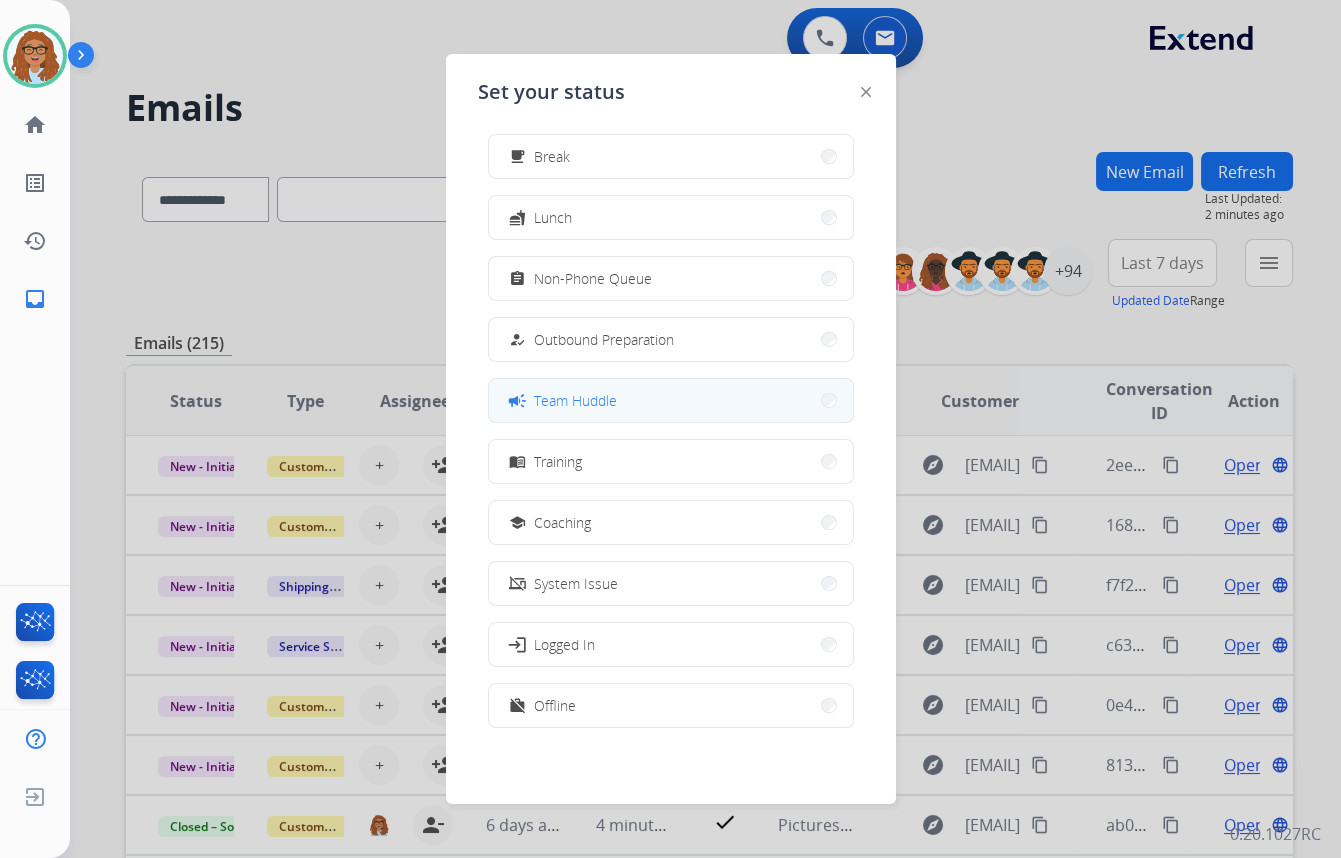 click on "campaign Team Huddle" at bounding box center [671, 400] 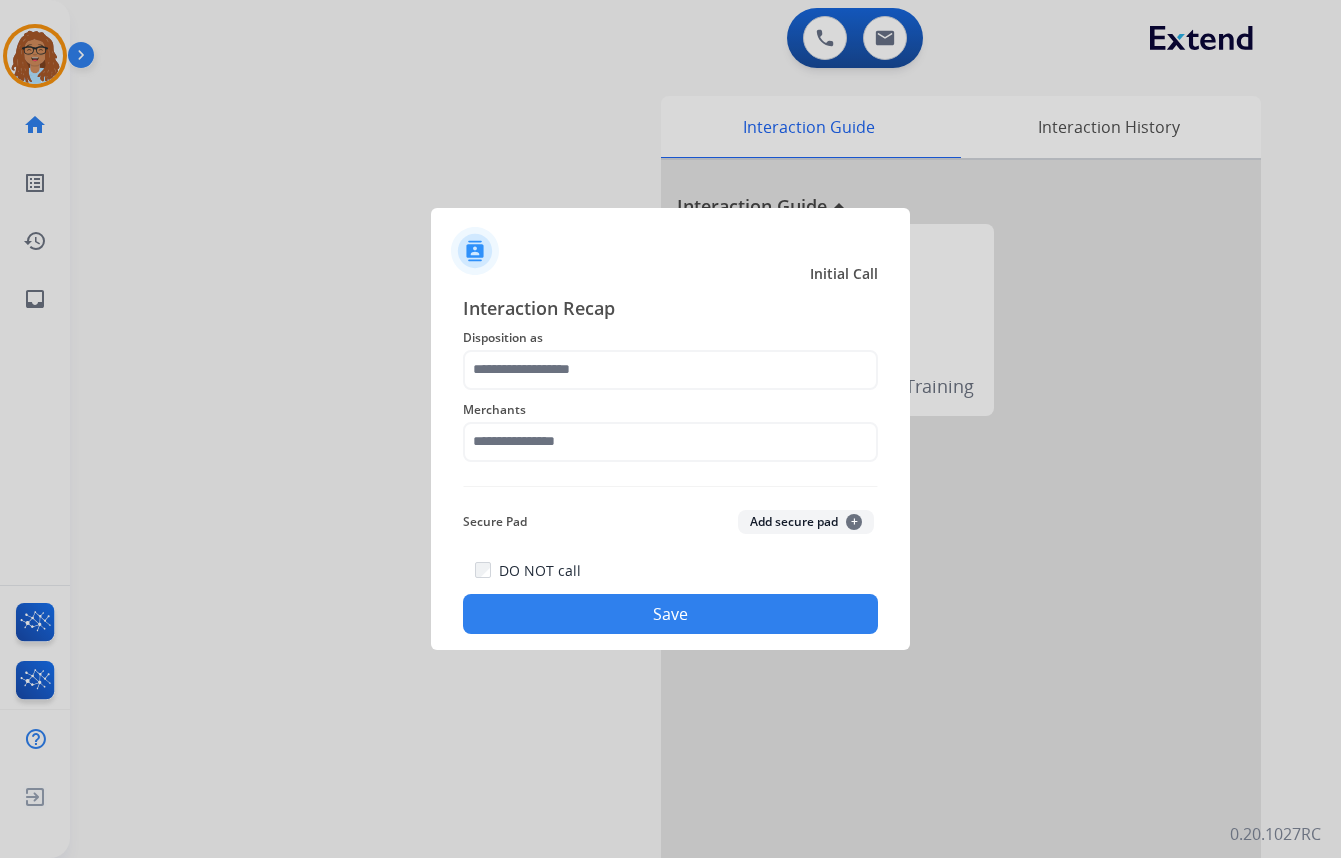 scroll, scrollTop: 0, scrollLeft: 0, axis: both 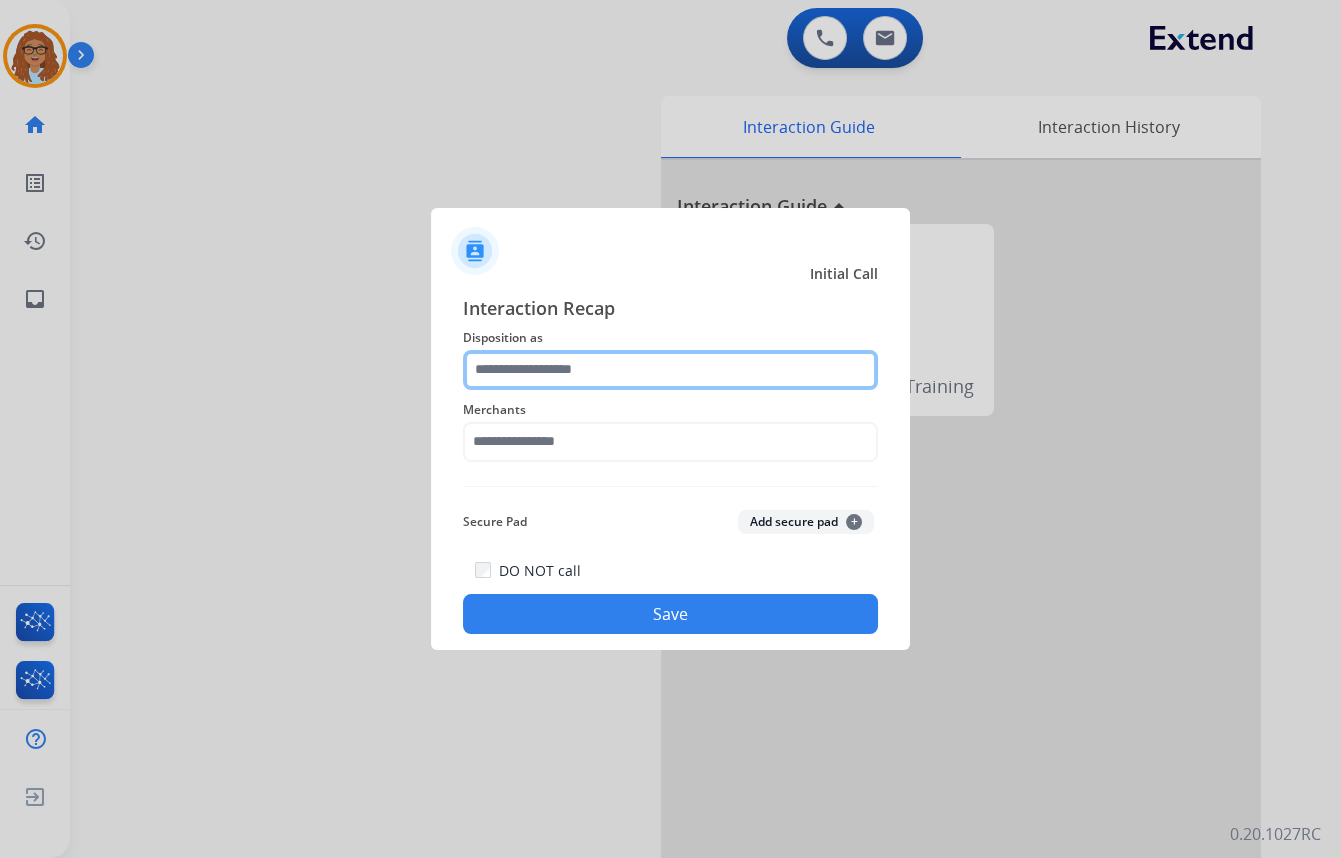 click 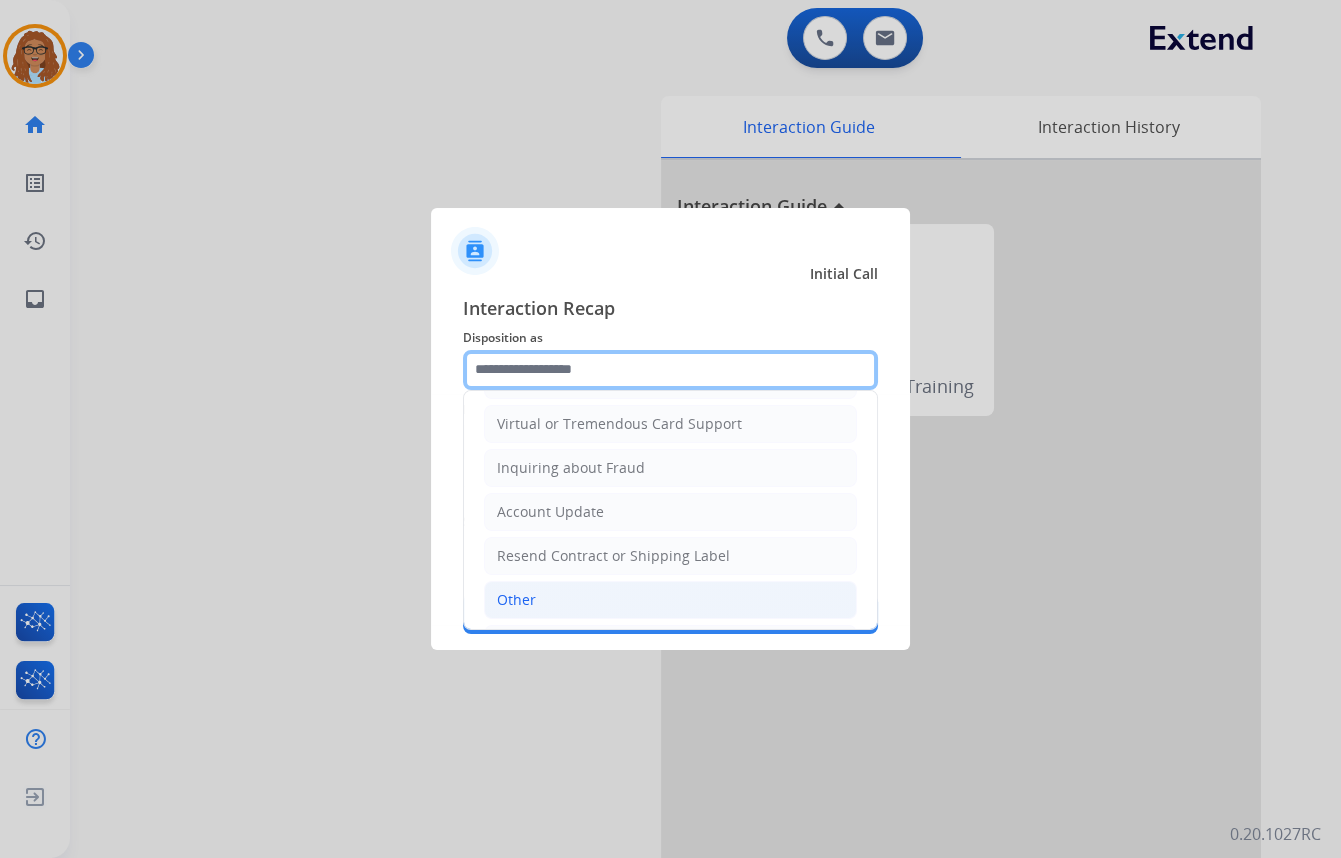 scroll, scrollTop: 272, scrollLeft: 0, axis: vertical 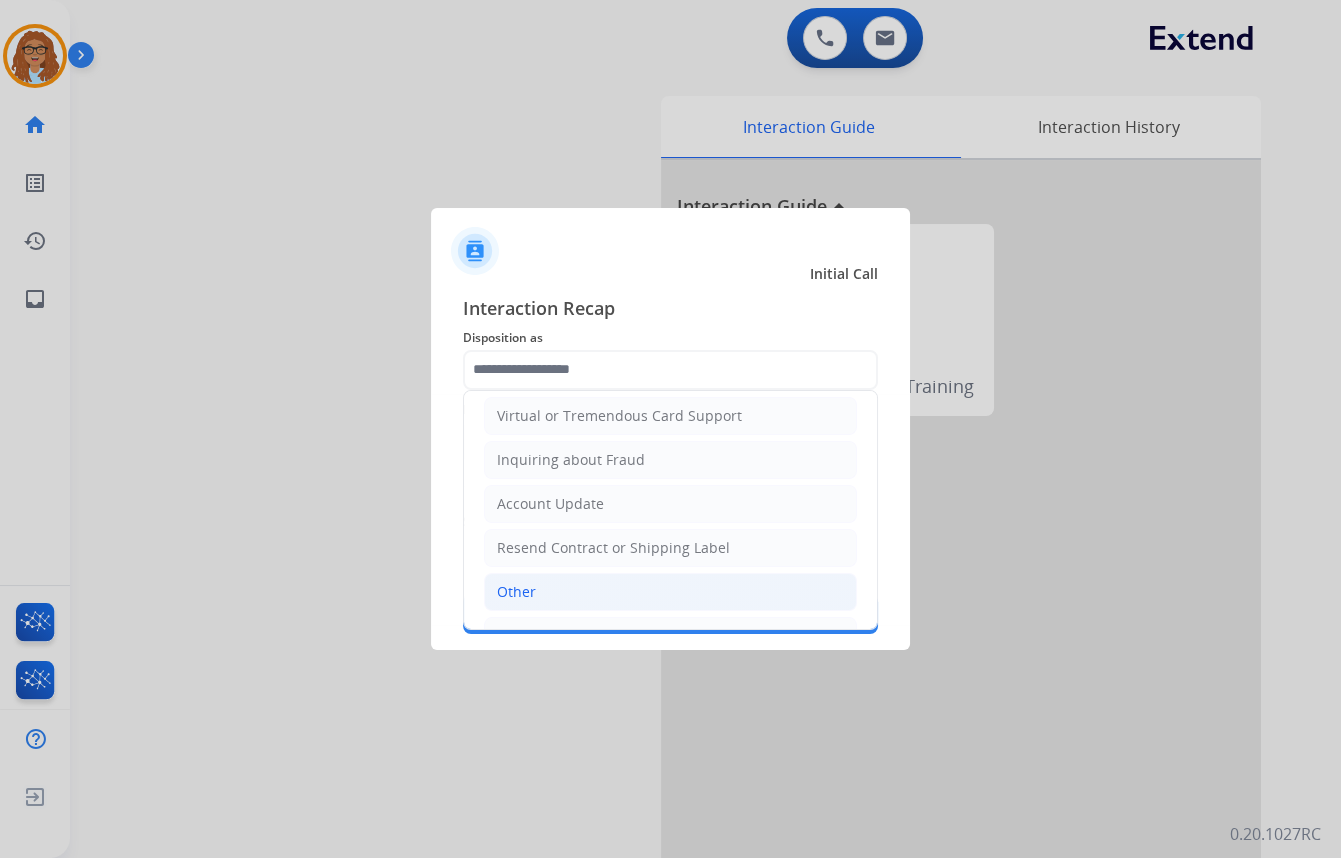 click on "Other" 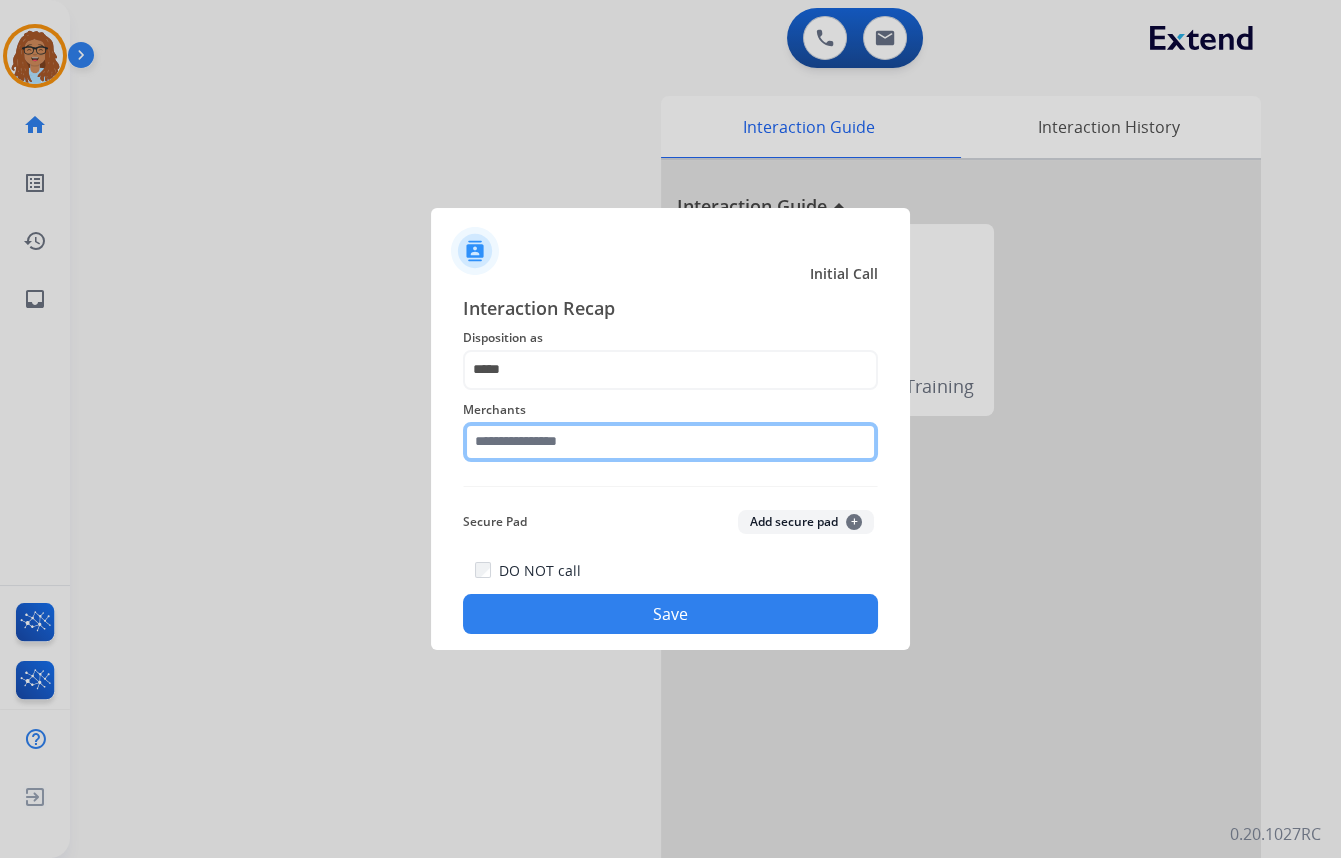 click 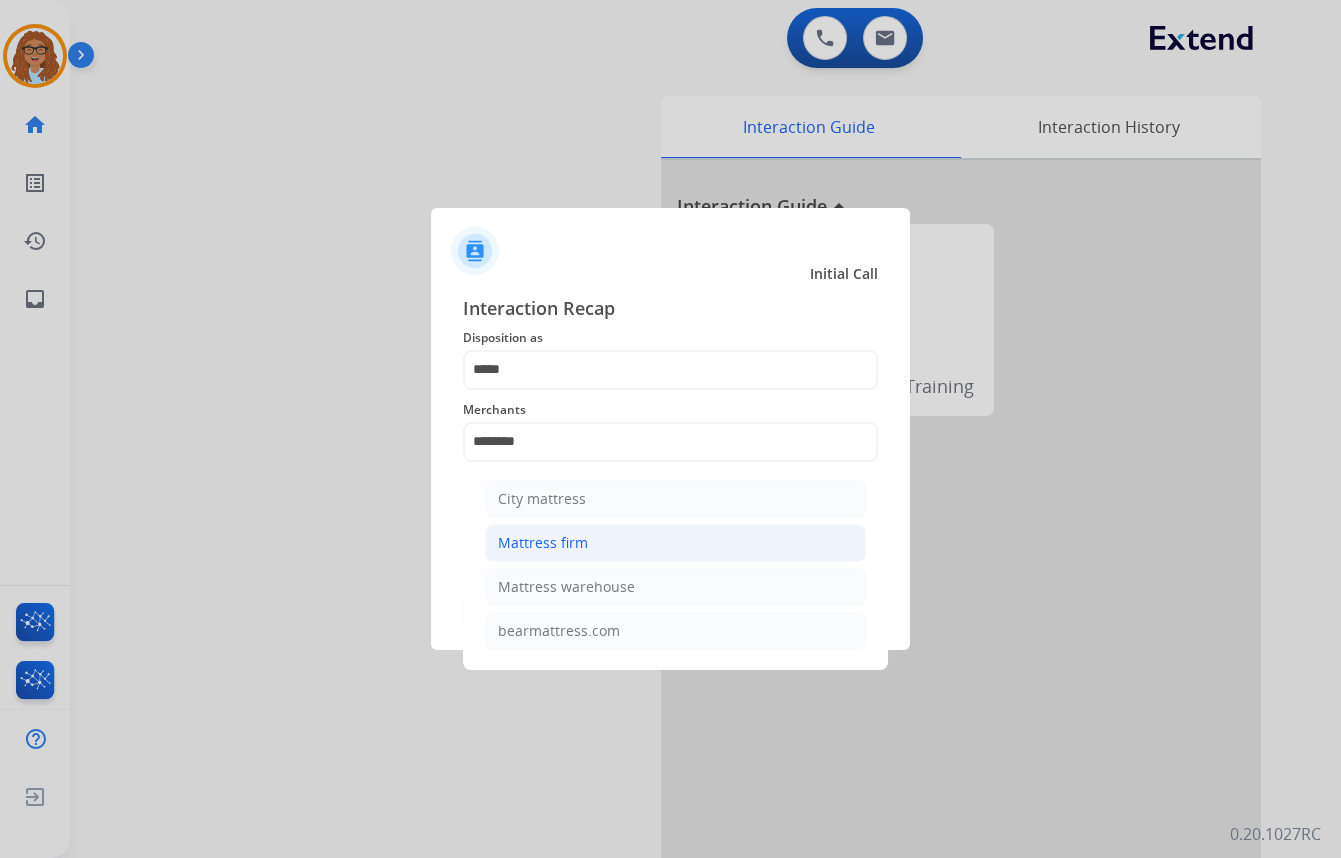click on "Mattress firm" 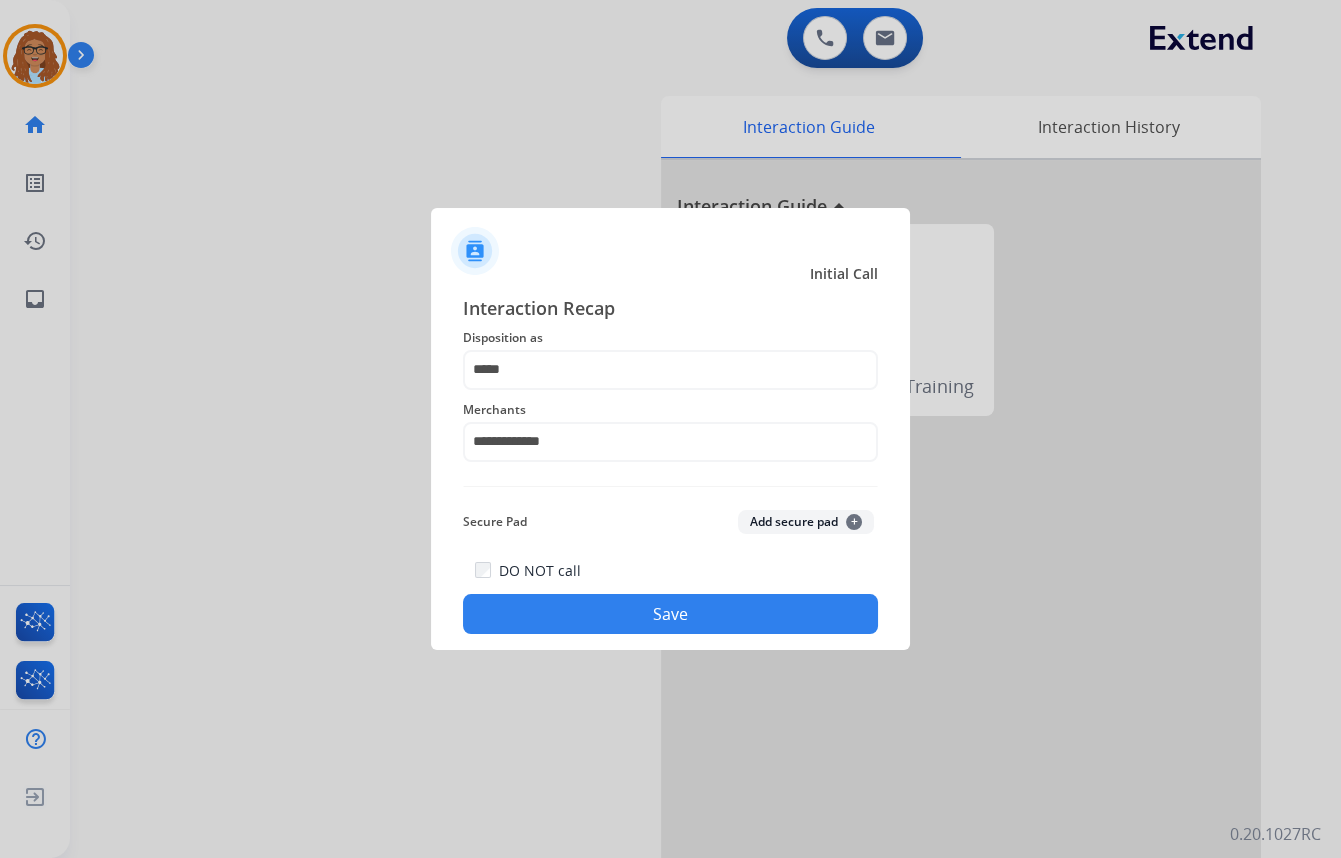 click on "Save" 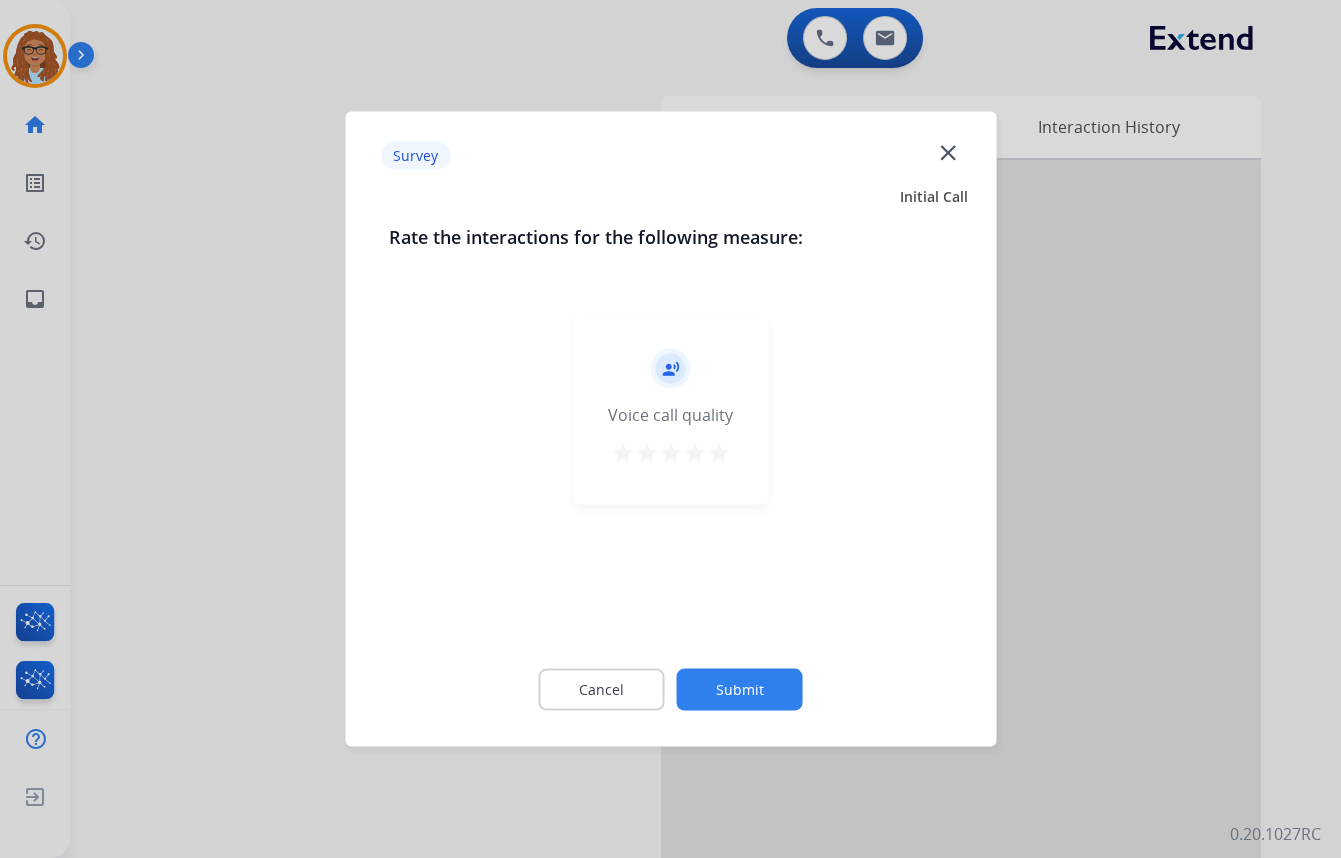 click on "close" 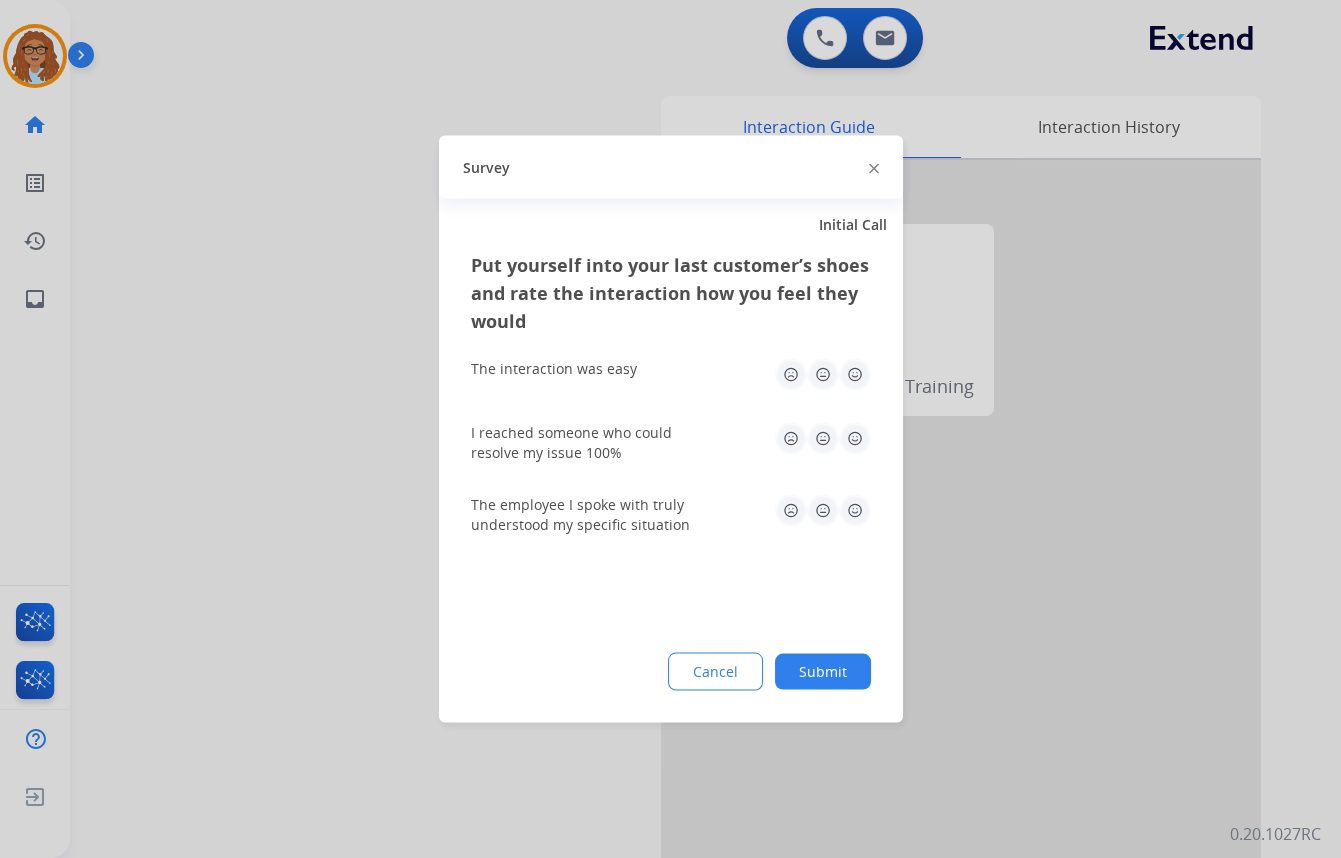 click 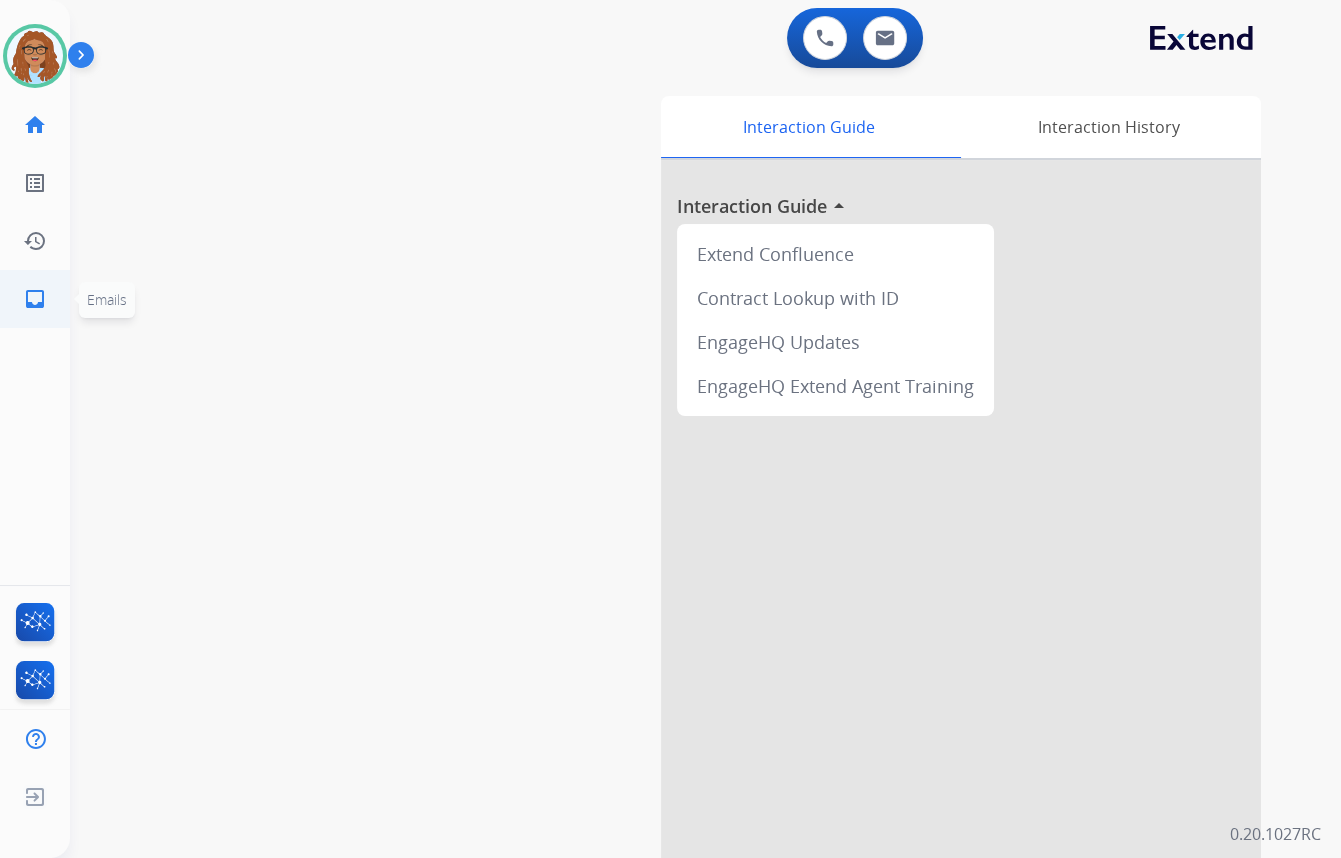 click on "inbox  Emails" 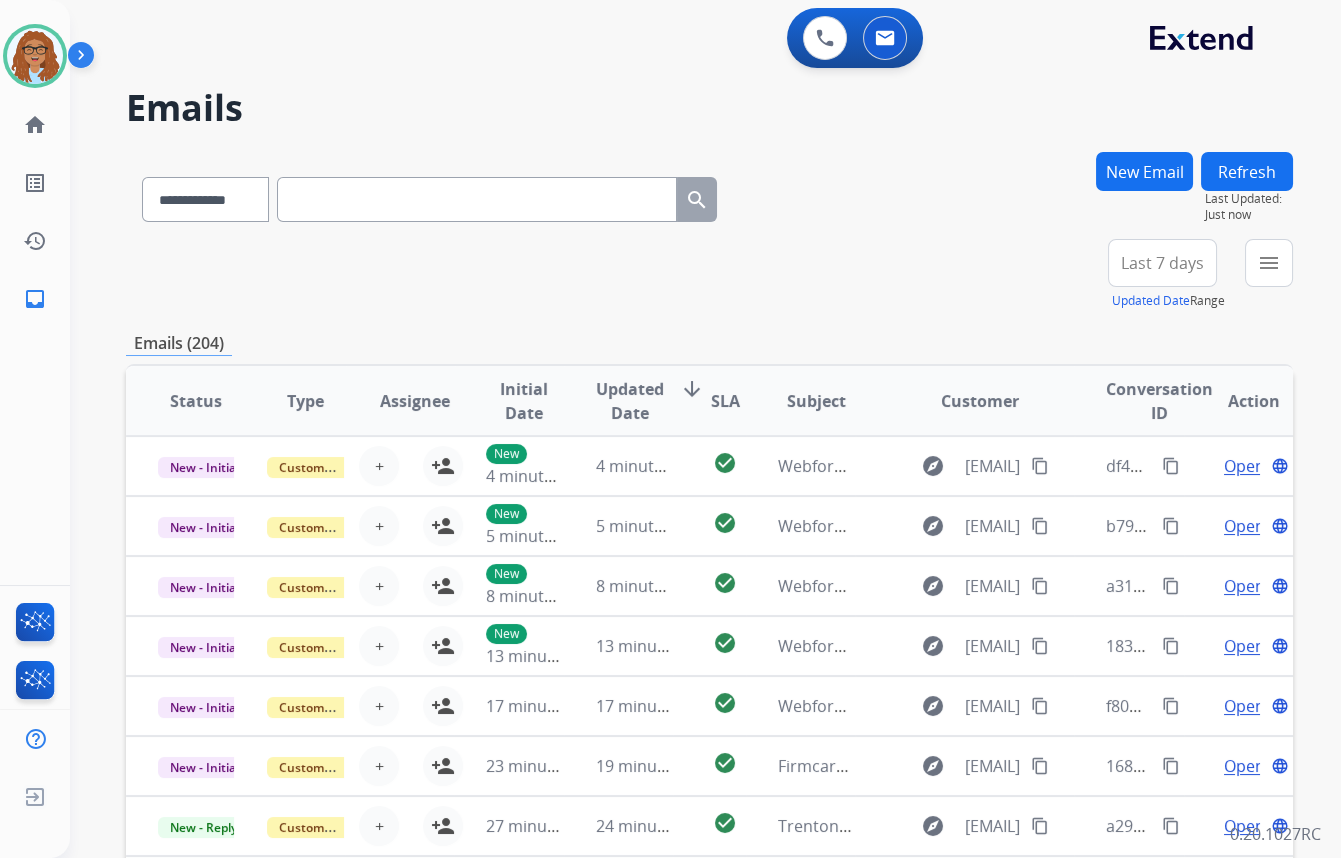 click on "New Email" at bounding box center [1144, 171] 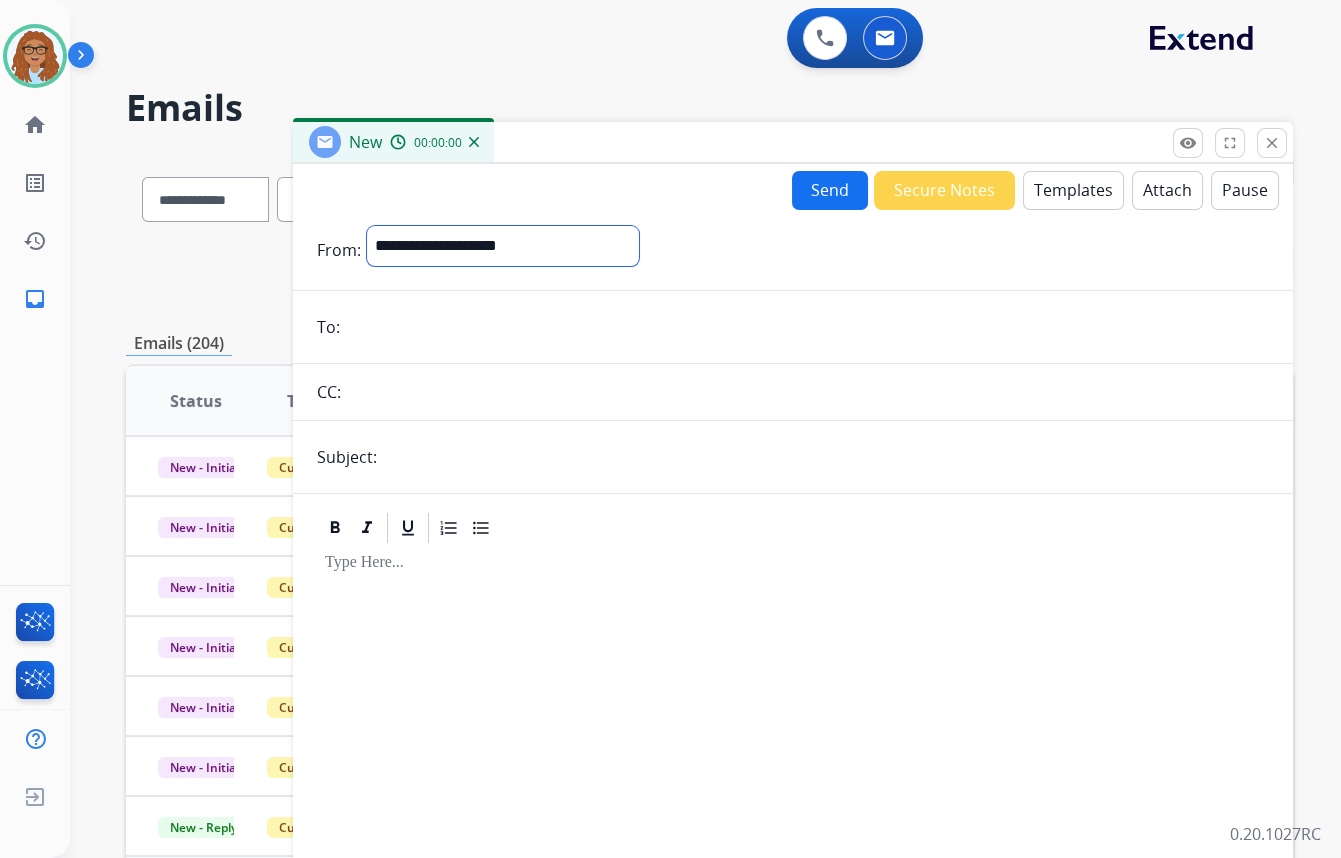 click on "**********" at bounding box center (503, 246) 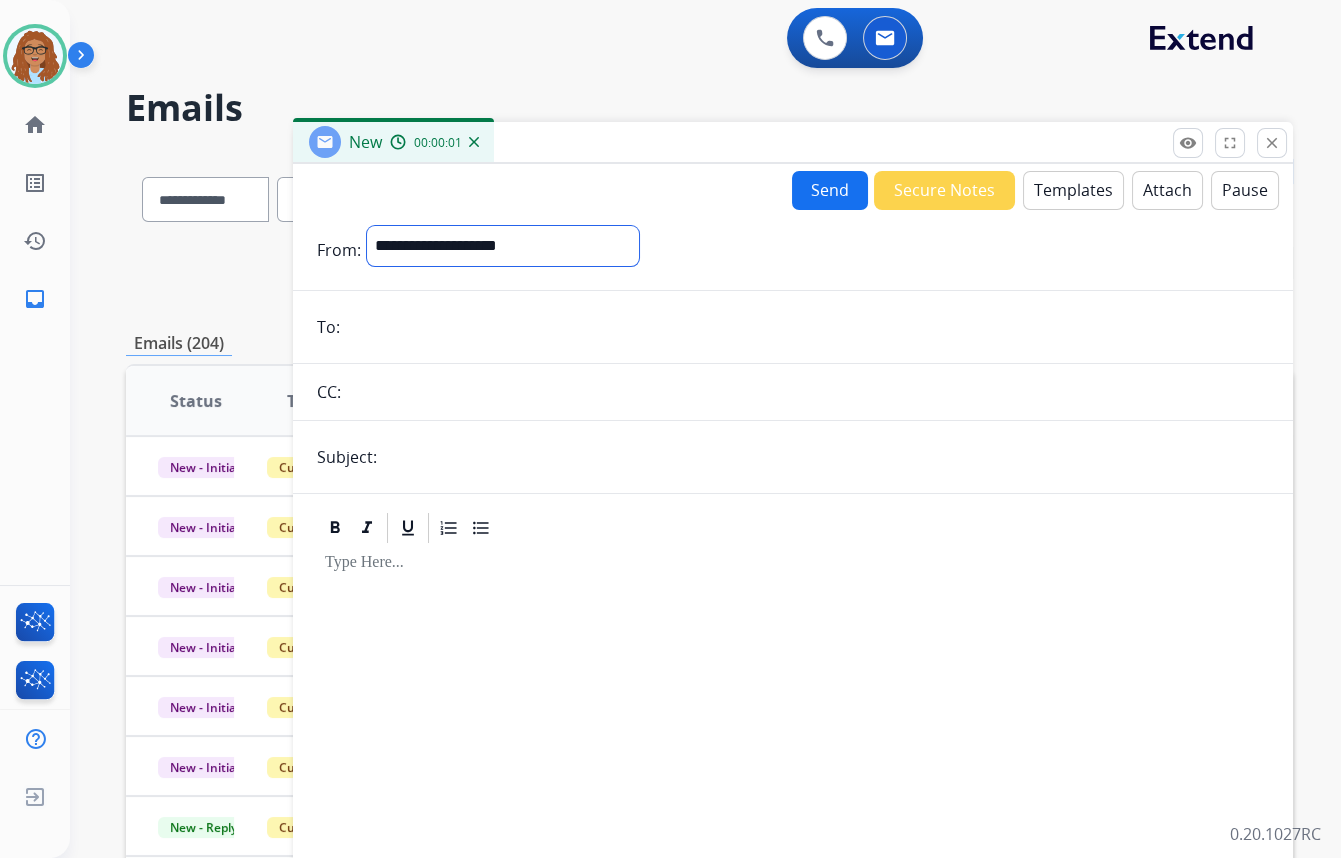 select on "**********" 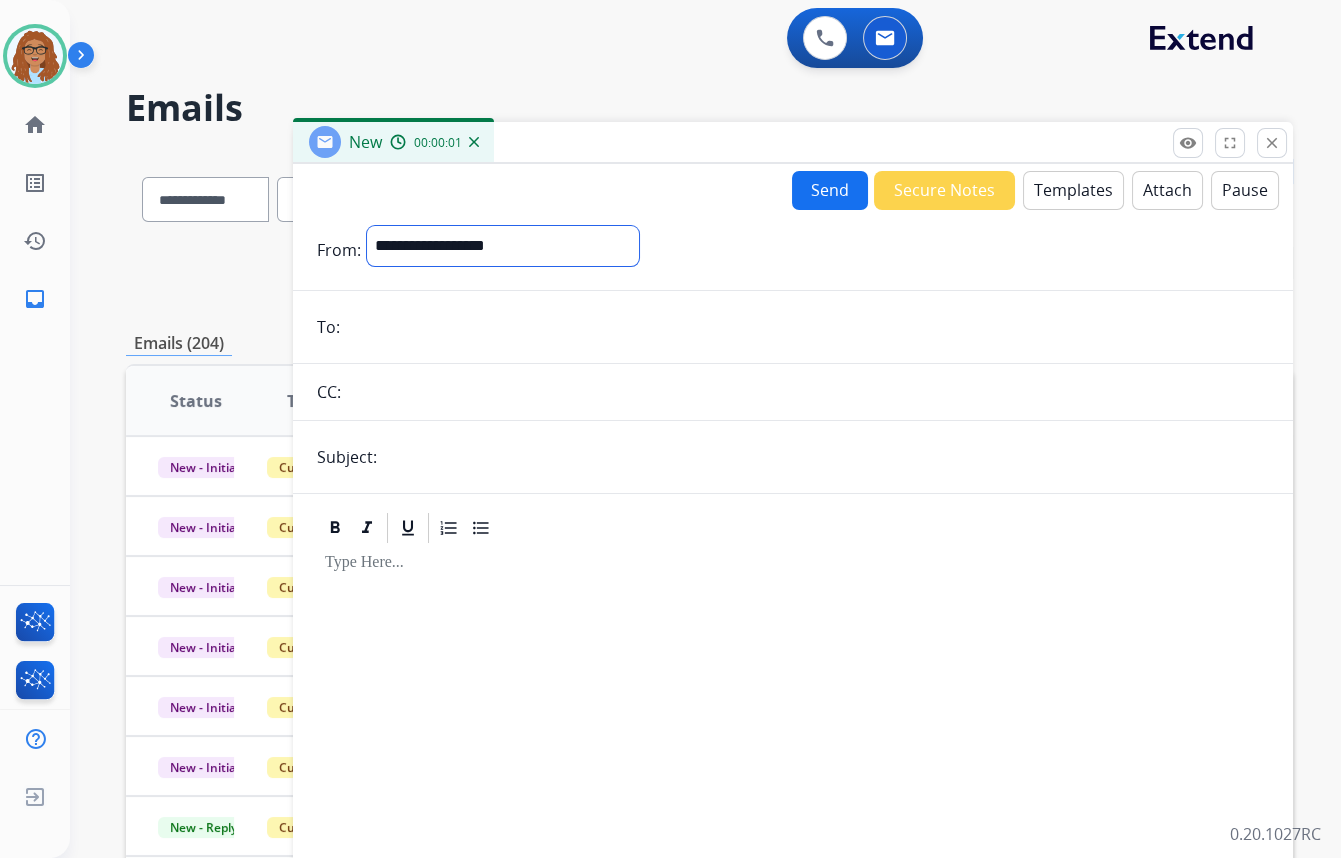 click on "**********" at bounding box center [503, 246] 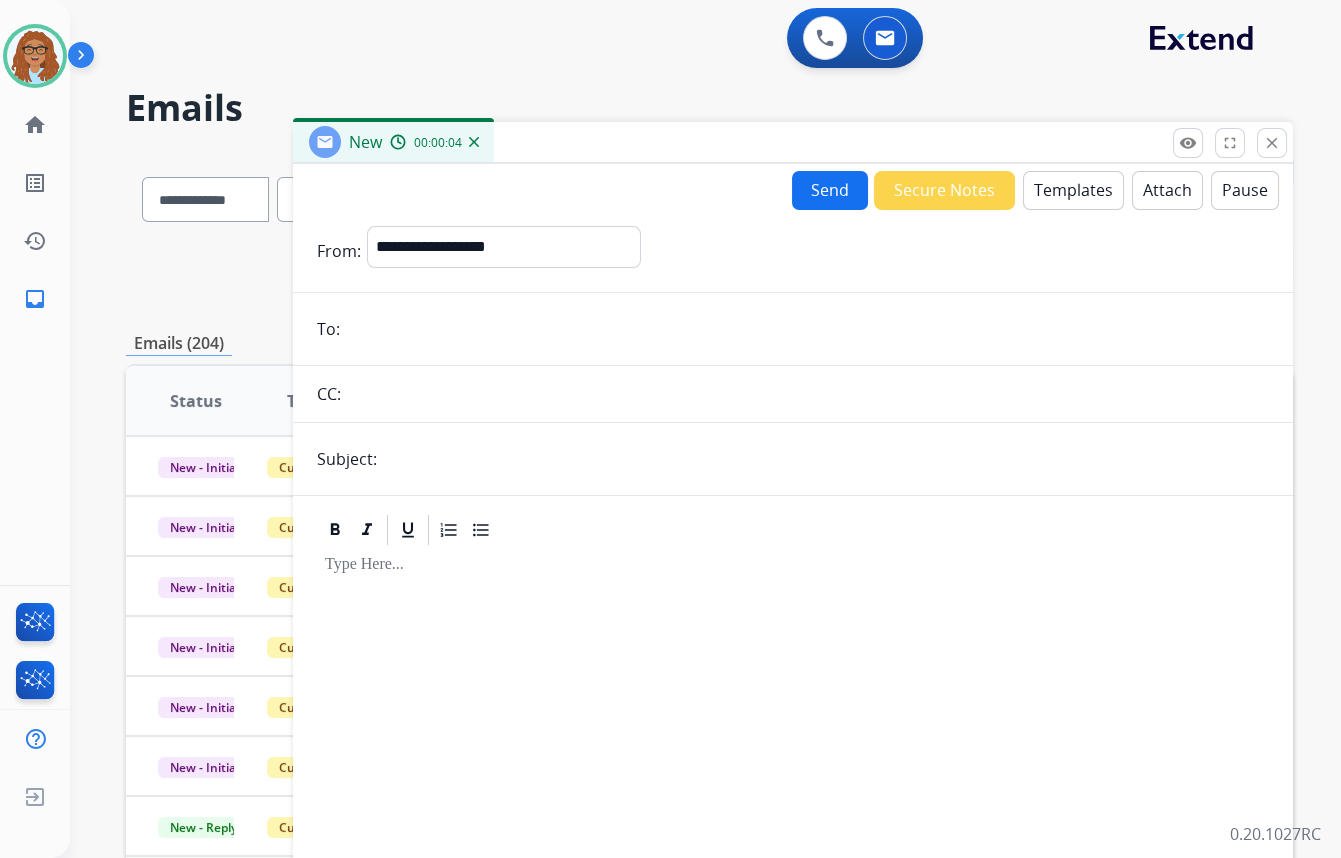 click at bounding box center [807, 329] 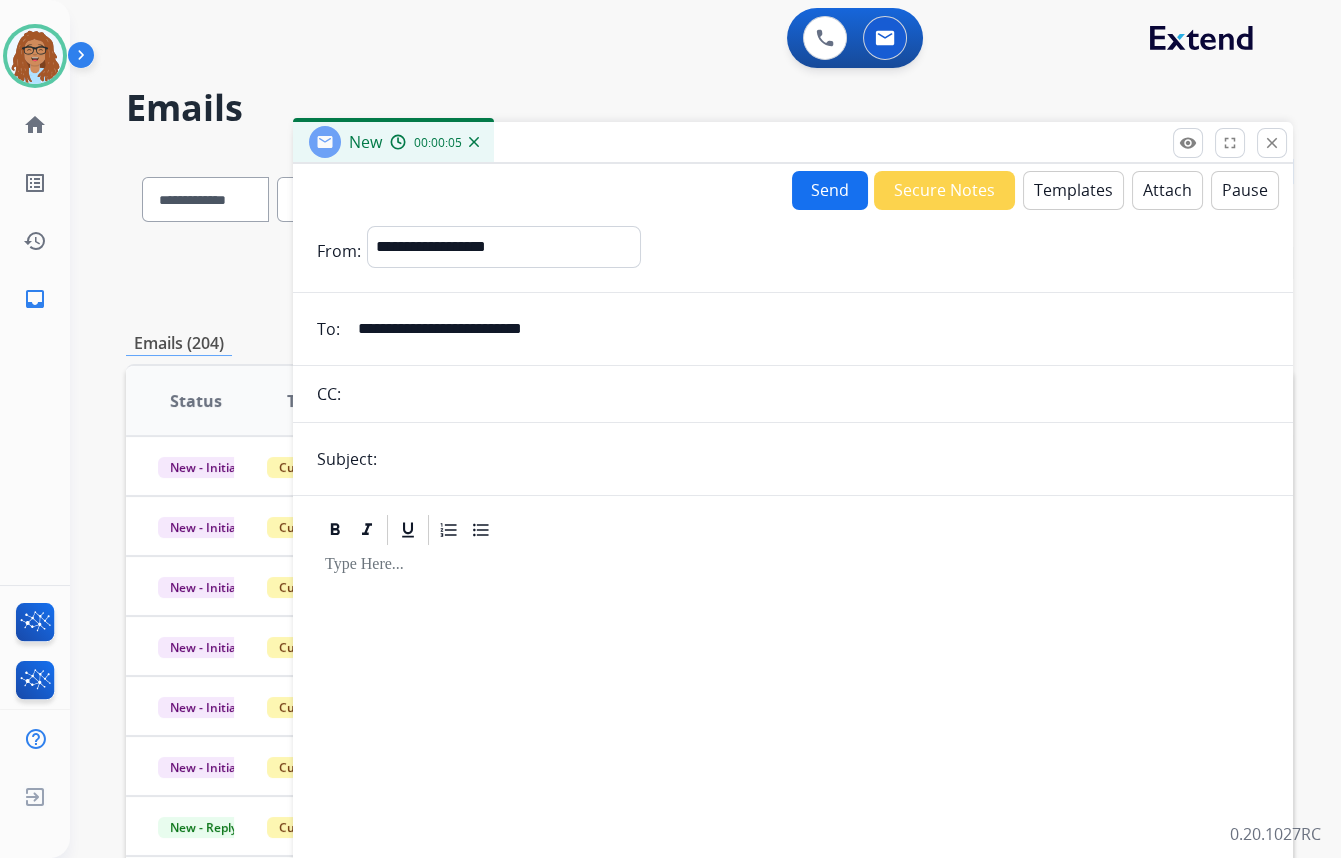 type on "**********" 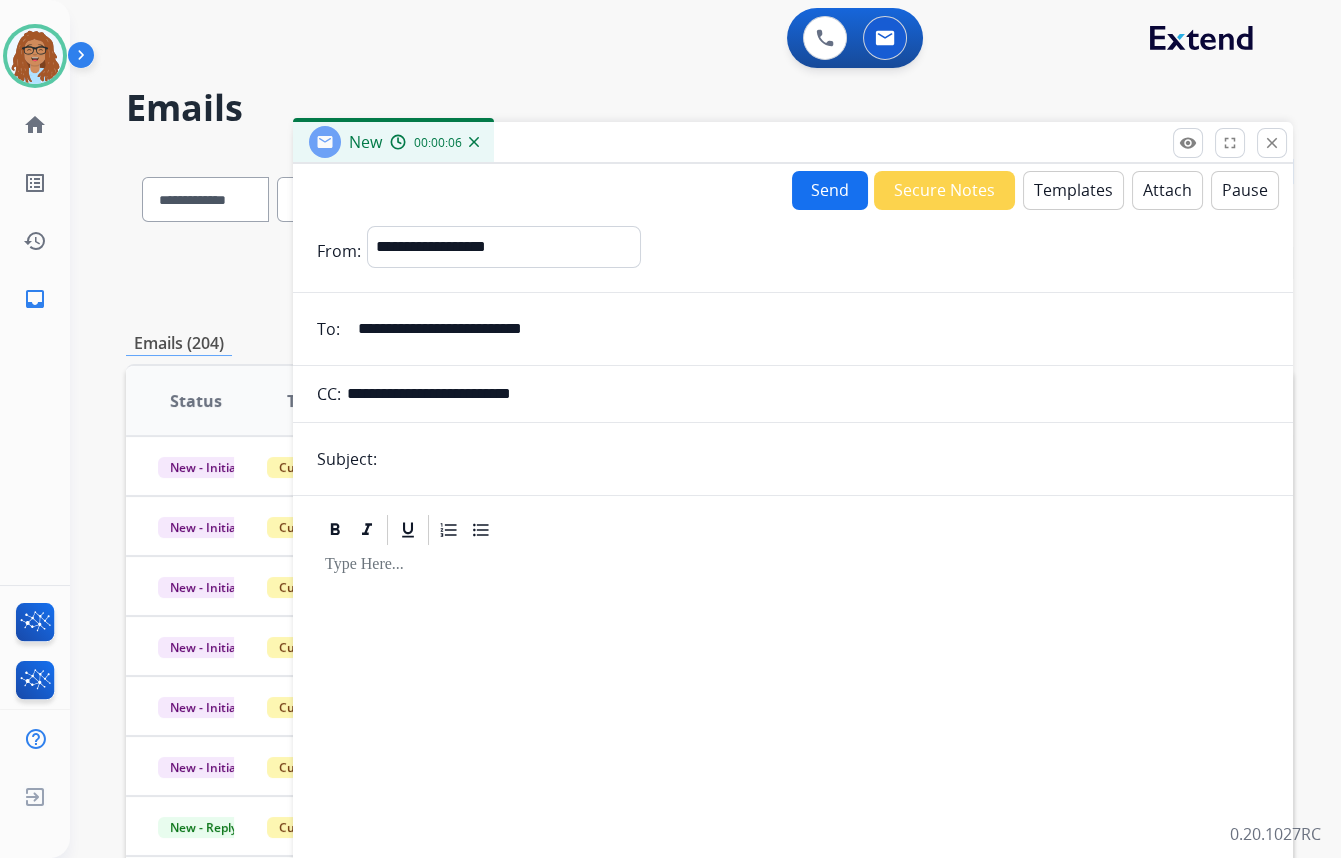 type on "**********" 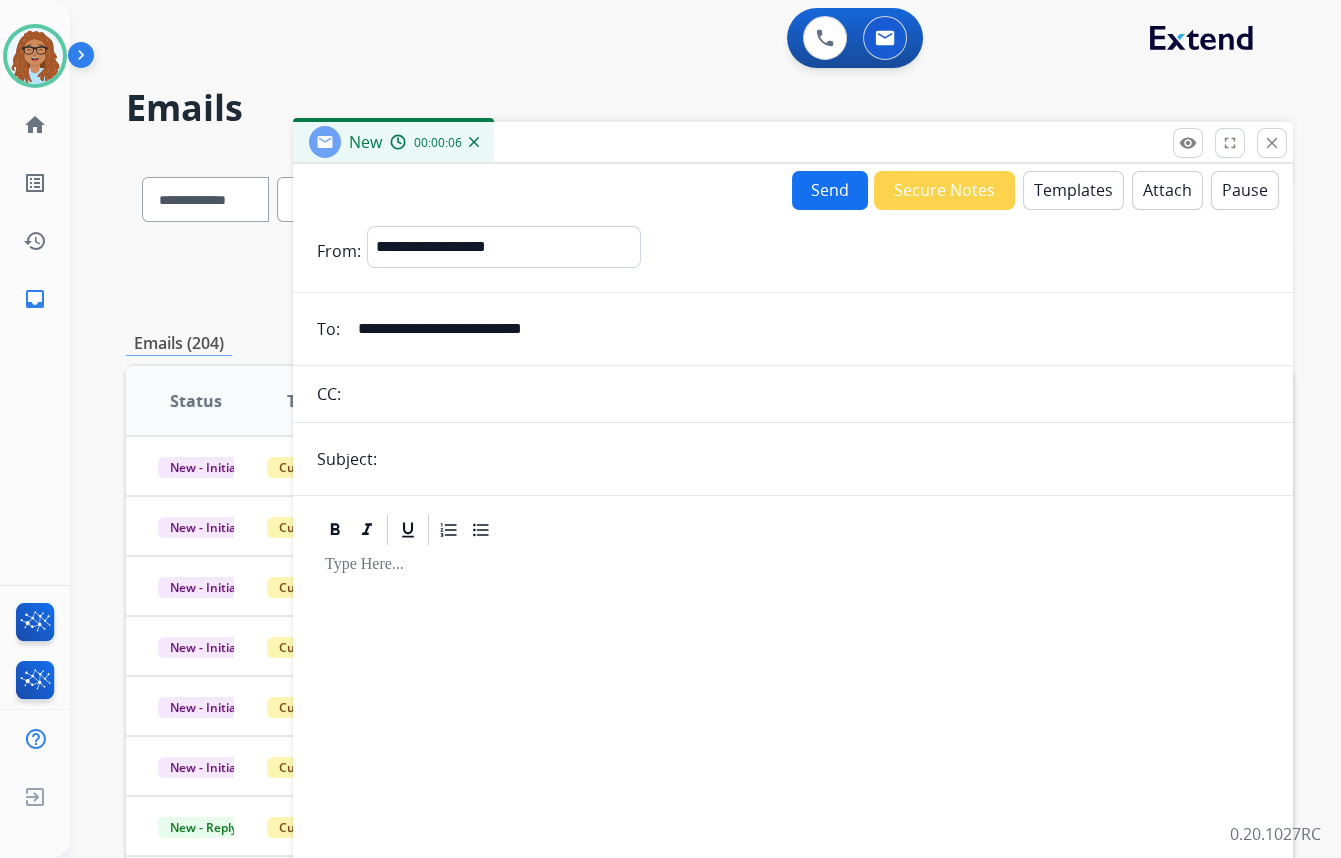 click on "**********" at bounding box center (793, 556) 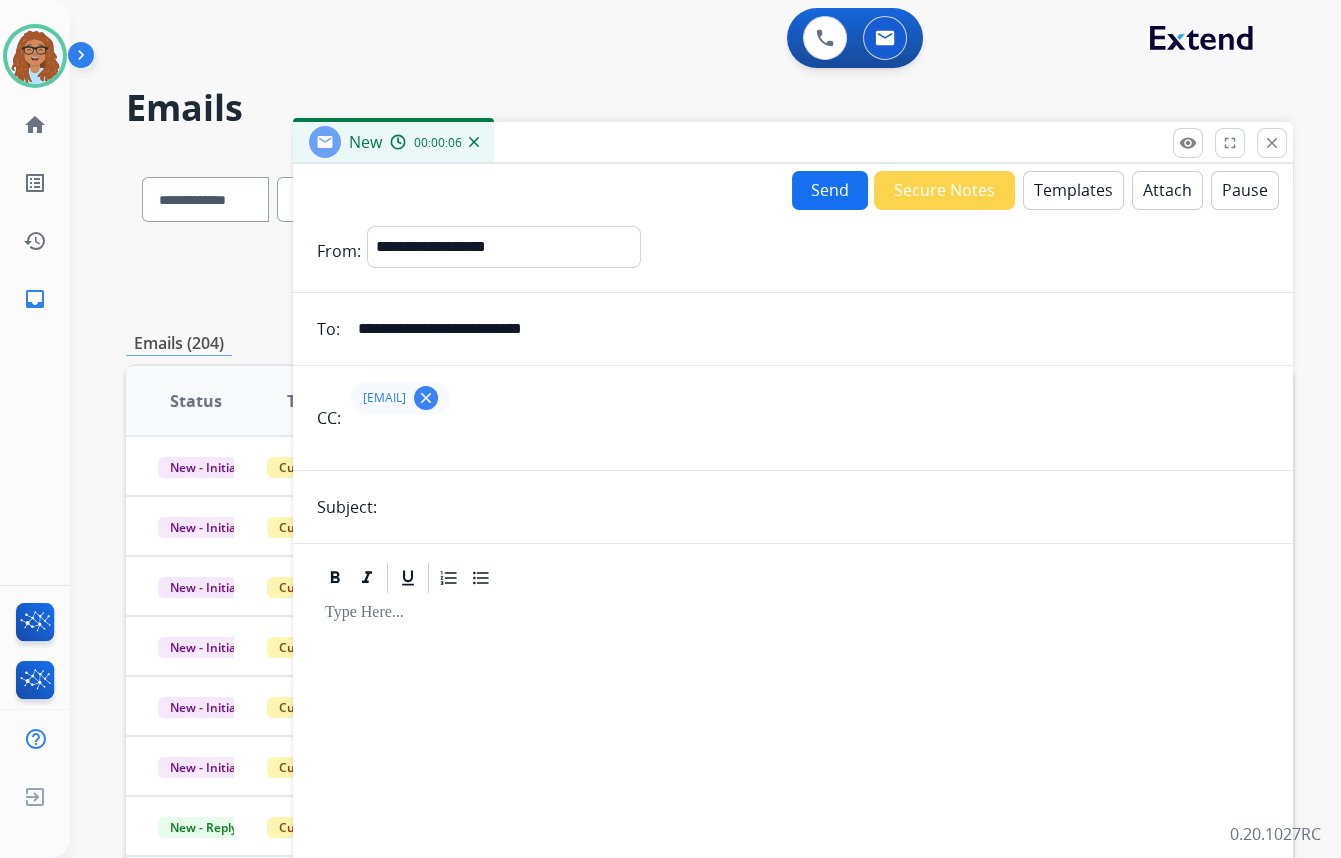 type on "*********" 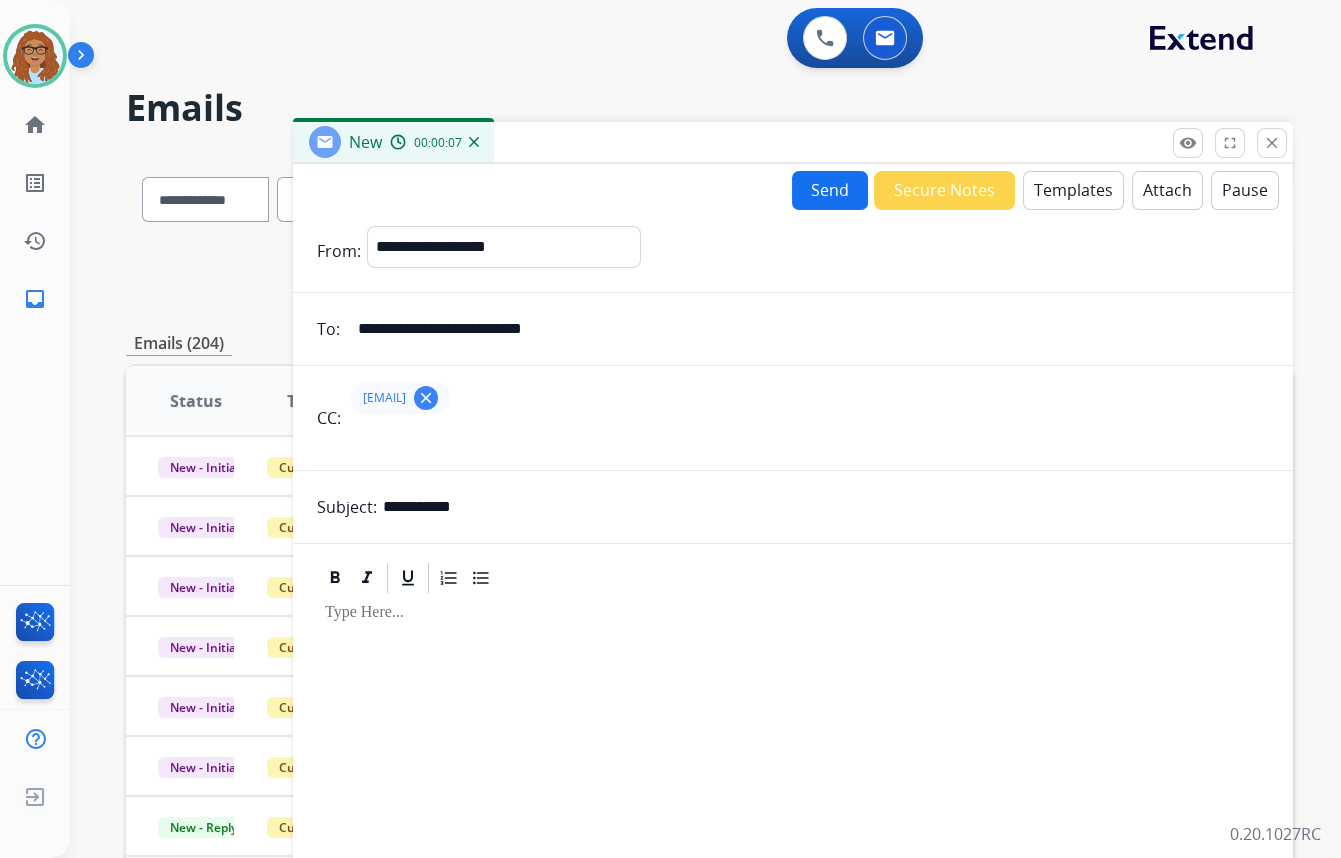 click on "Templates" at bounding box center (1073, 190) 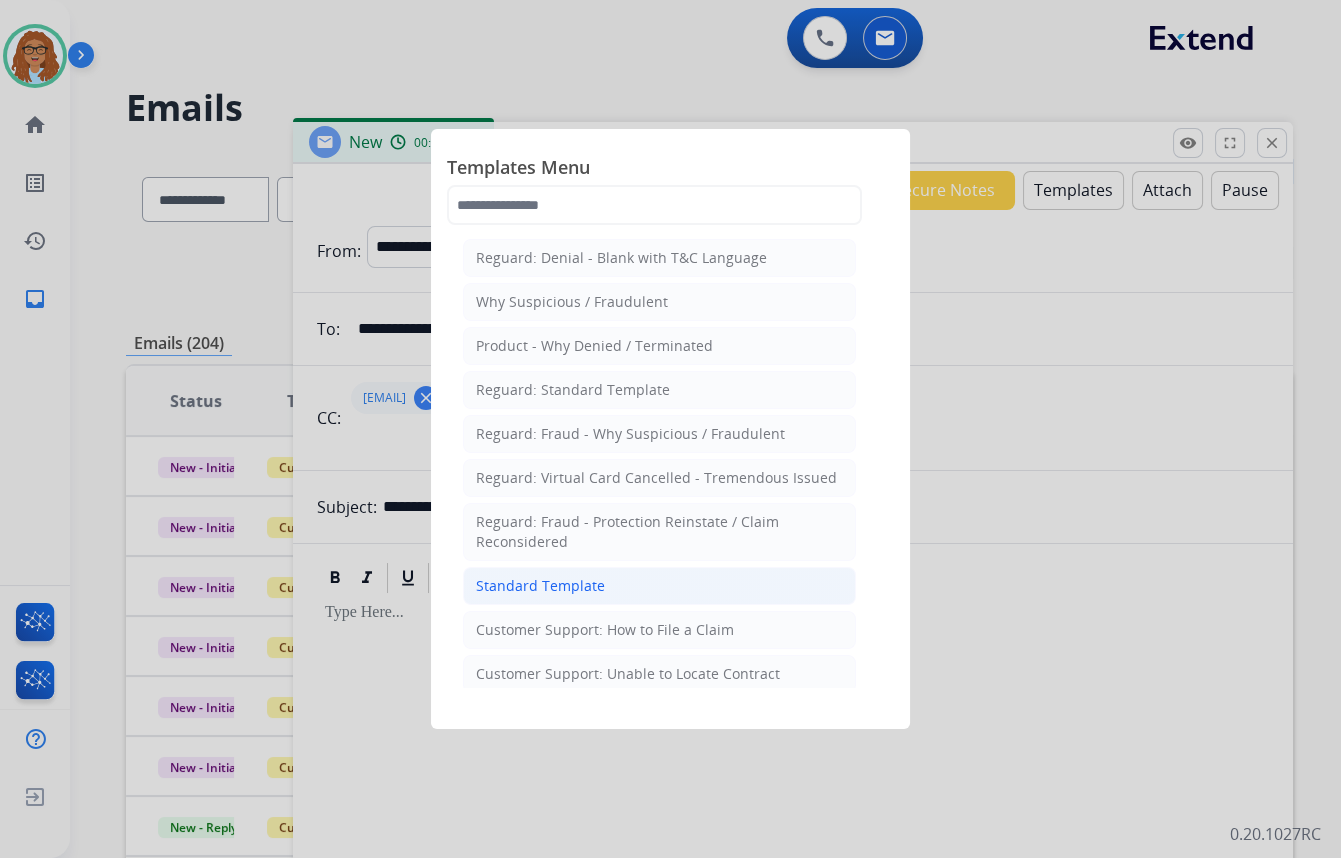 click on "Standard Template" 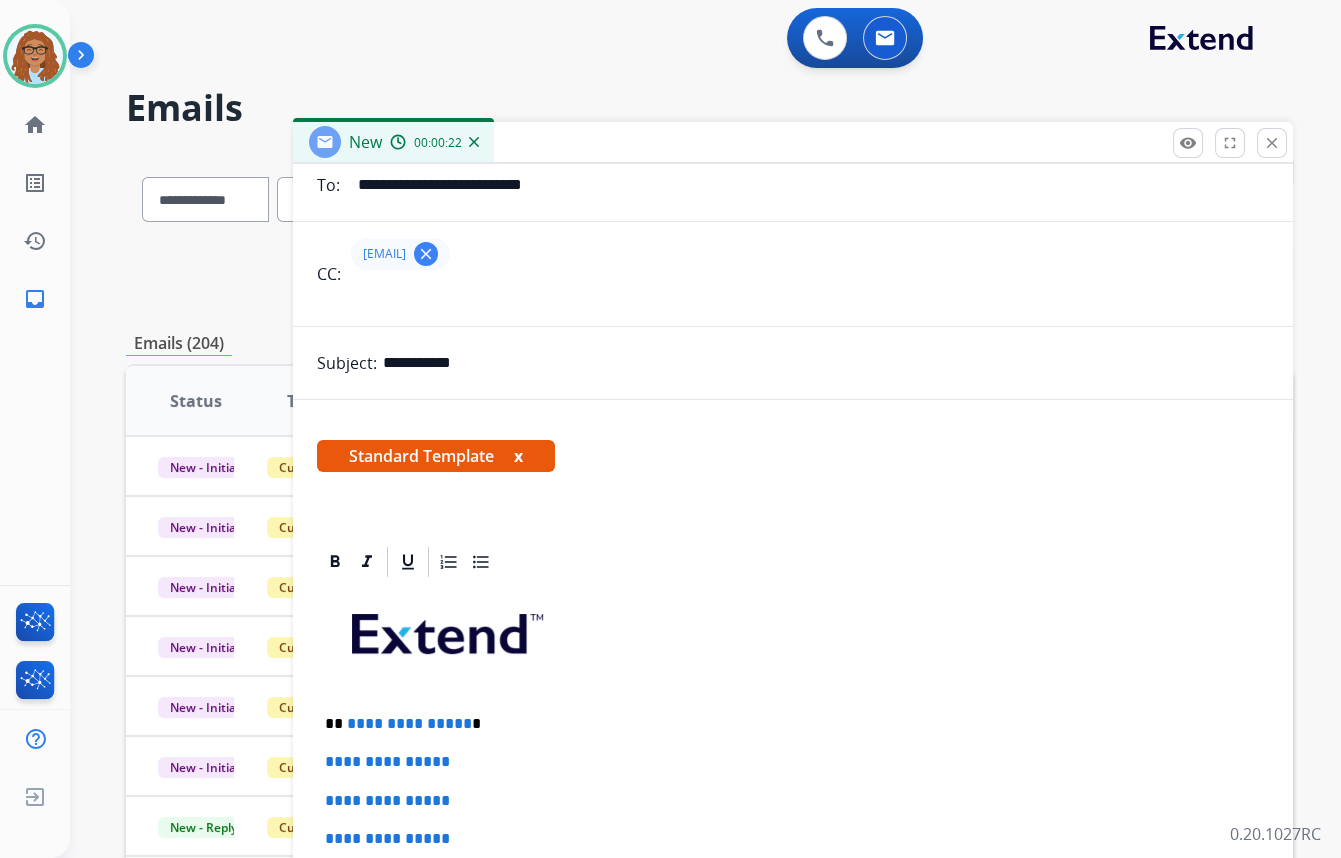 scroll, scrollTop: 363, scrollLeft: 0, axis: vertical 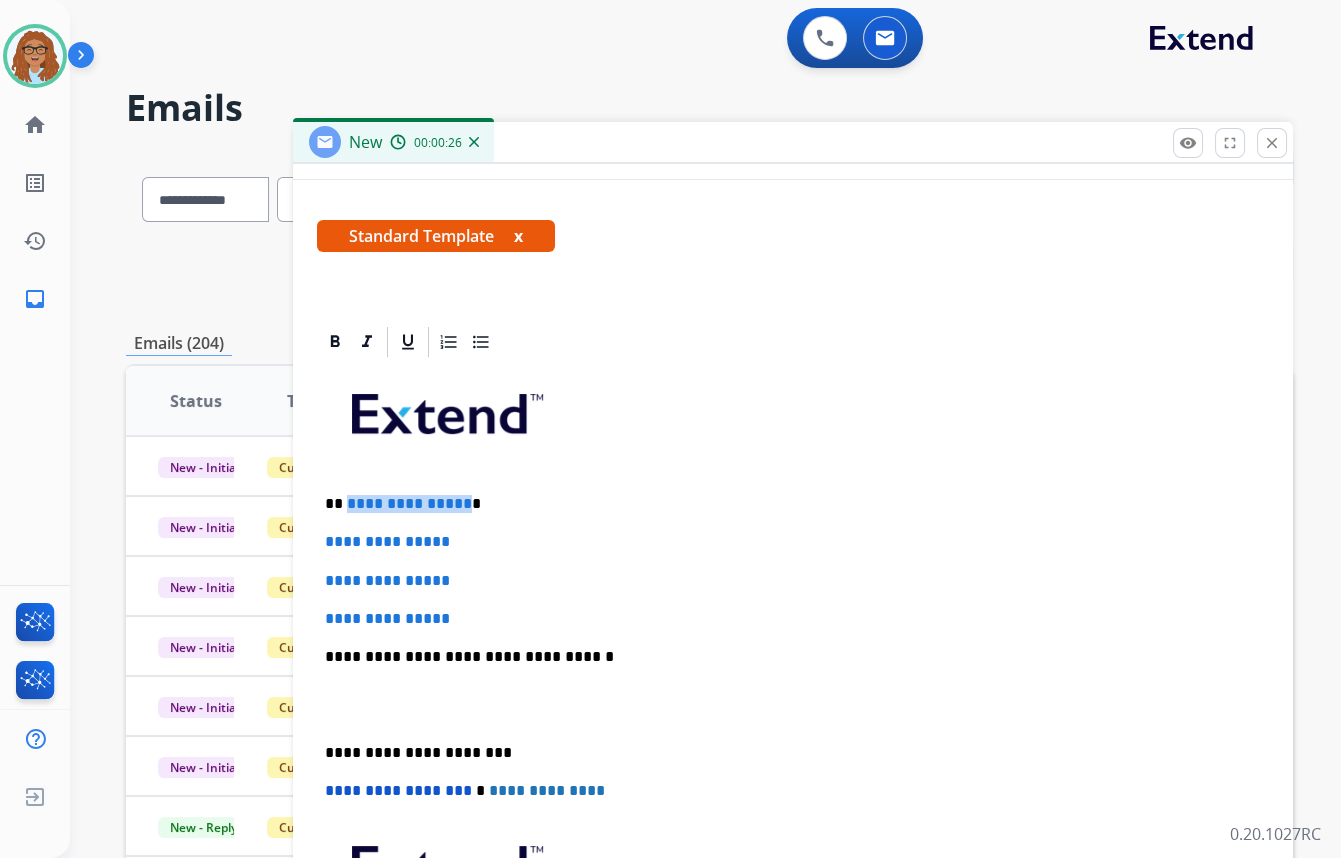 drag, startPoint x: 459, startPoint y: 496, endPoint x: 346, endPoint y: 500, distance: 113.07078 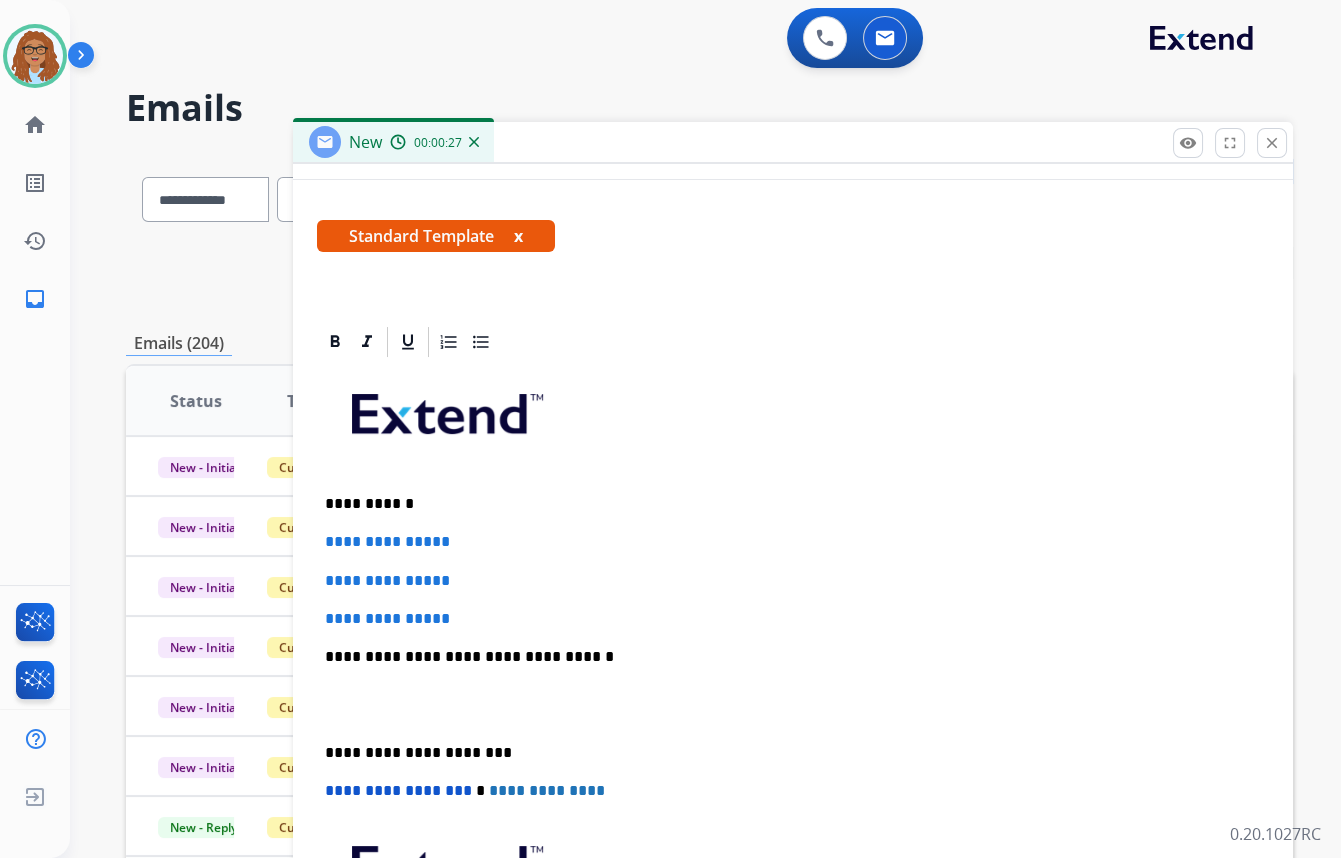 click on "**********" at bounding box center (785, 504) 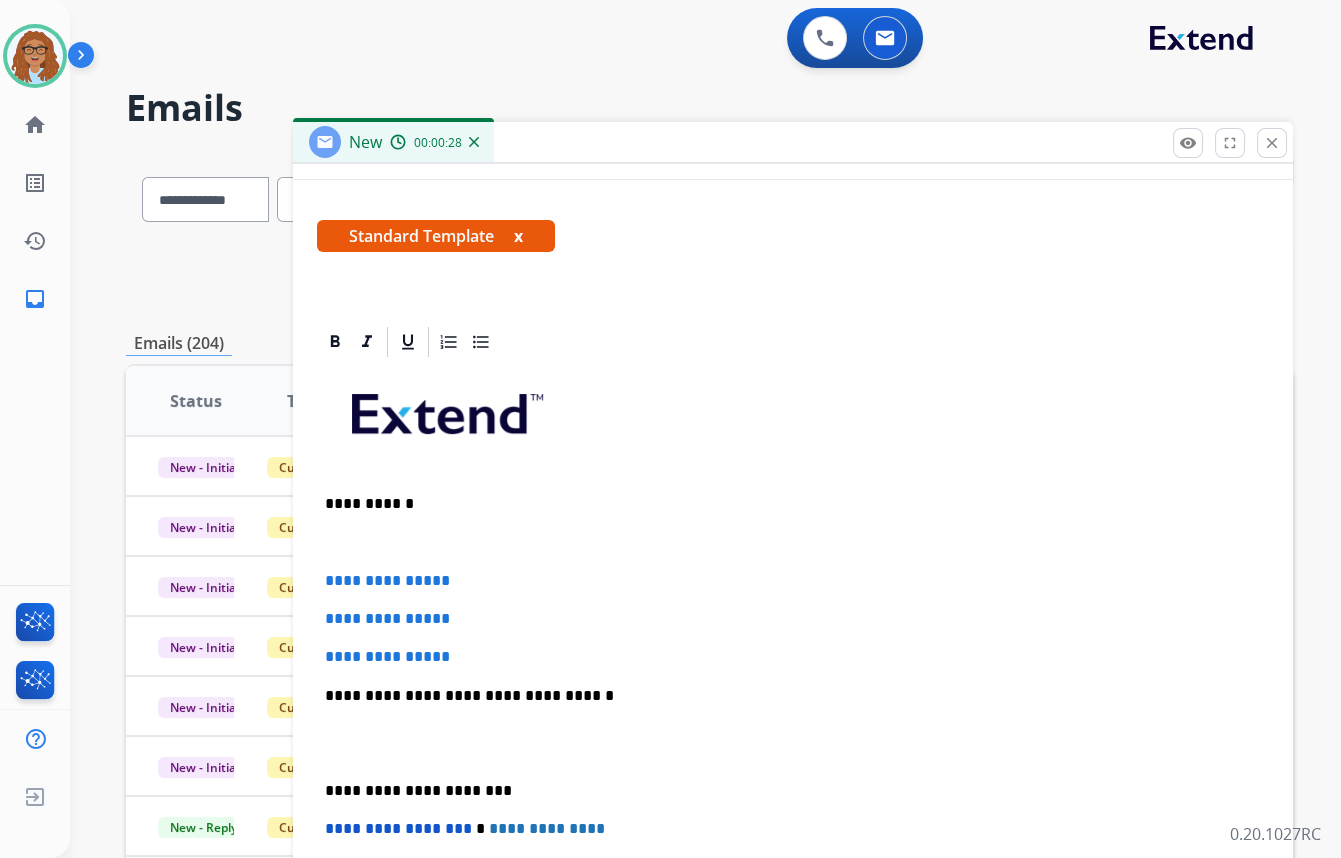 type 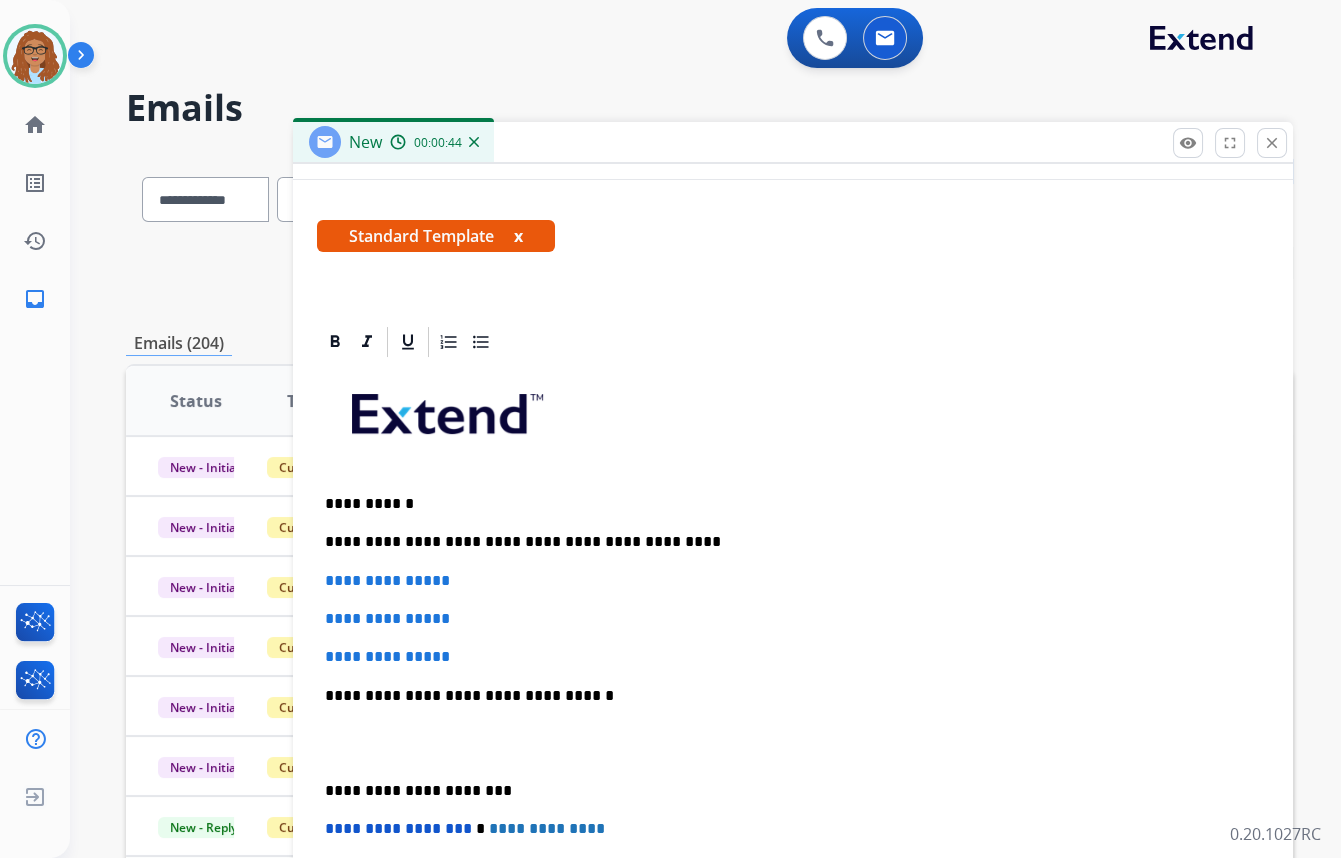 click on "**********" at bounding box center (785, 542) 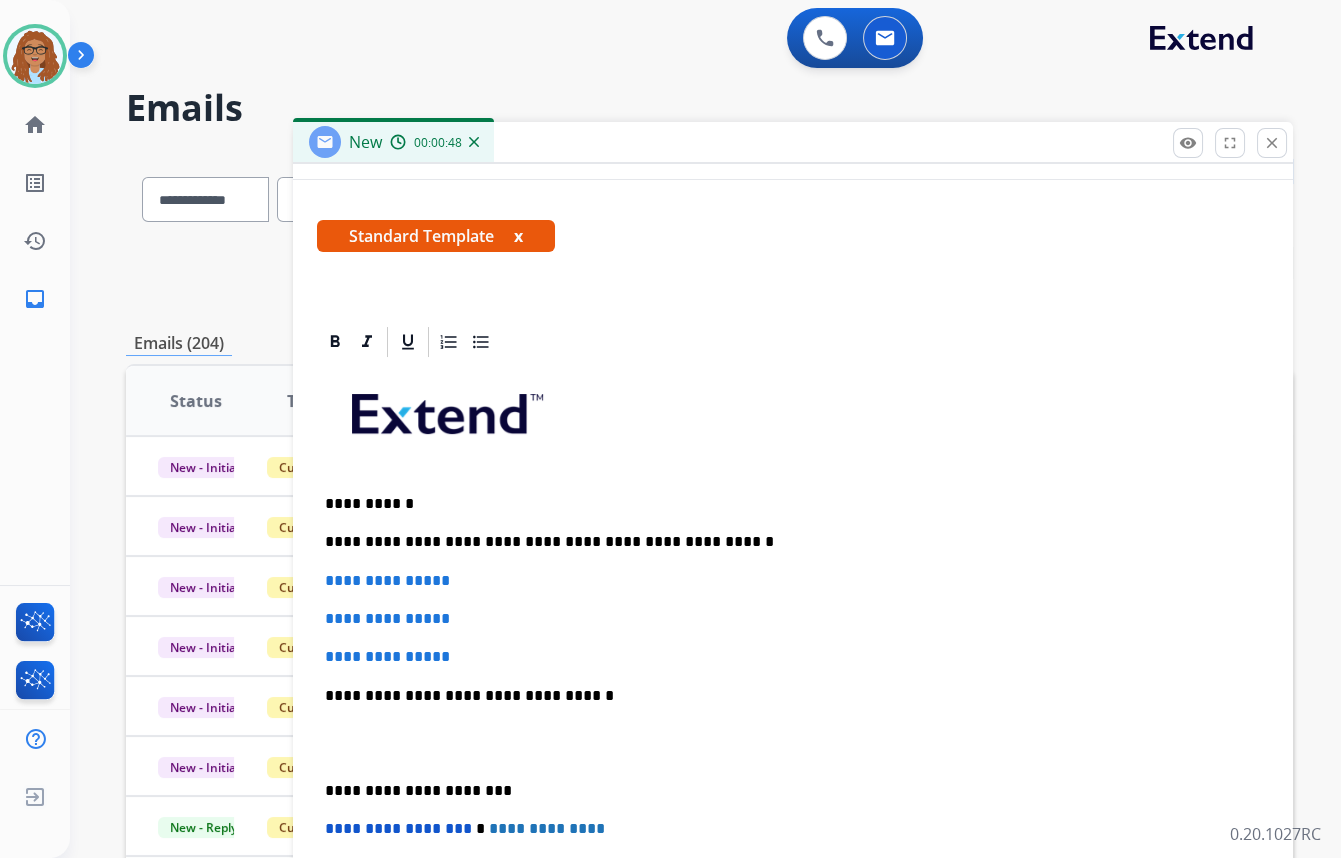 click on "**********" at bounding box center [793, 723] 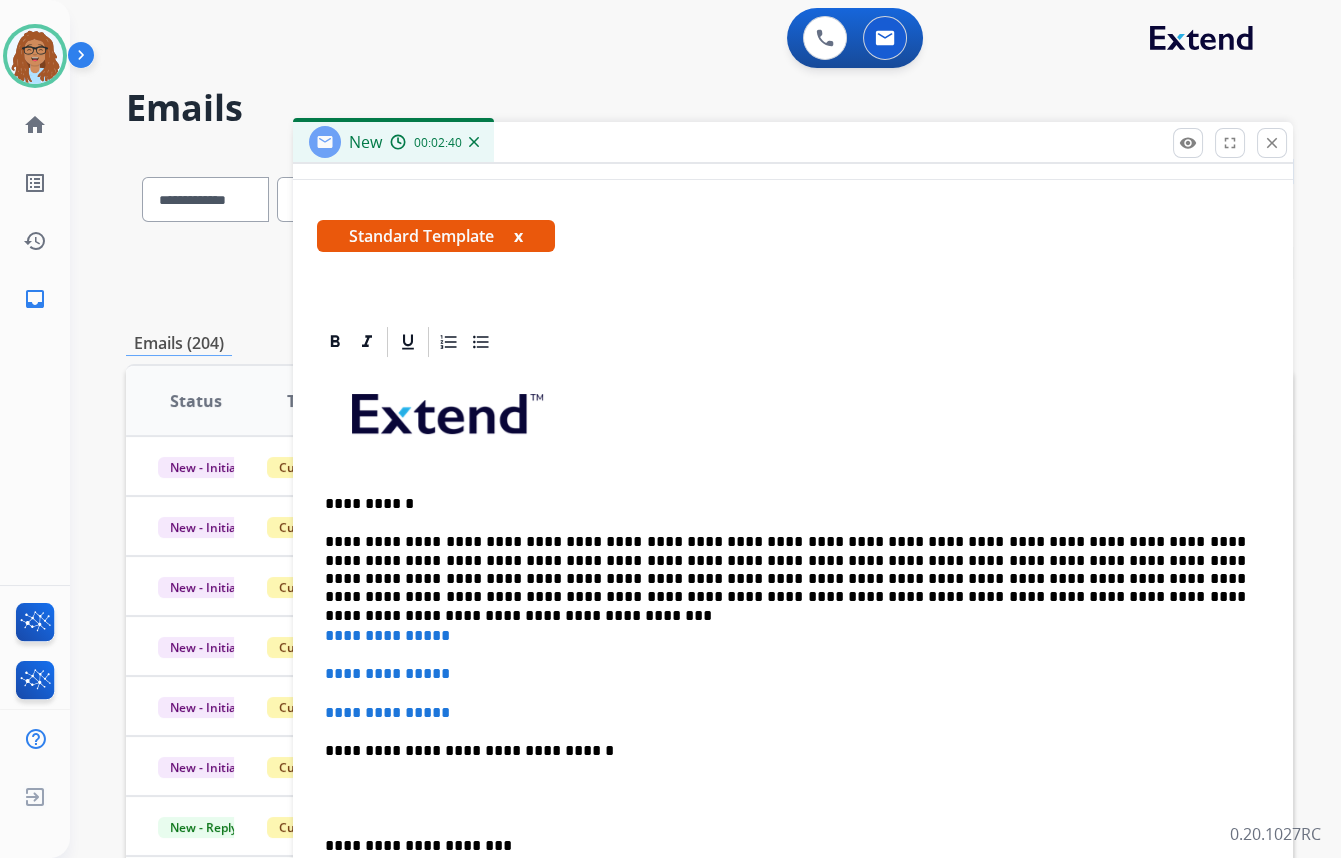 click on "**********" at bounding box center [785, 570] 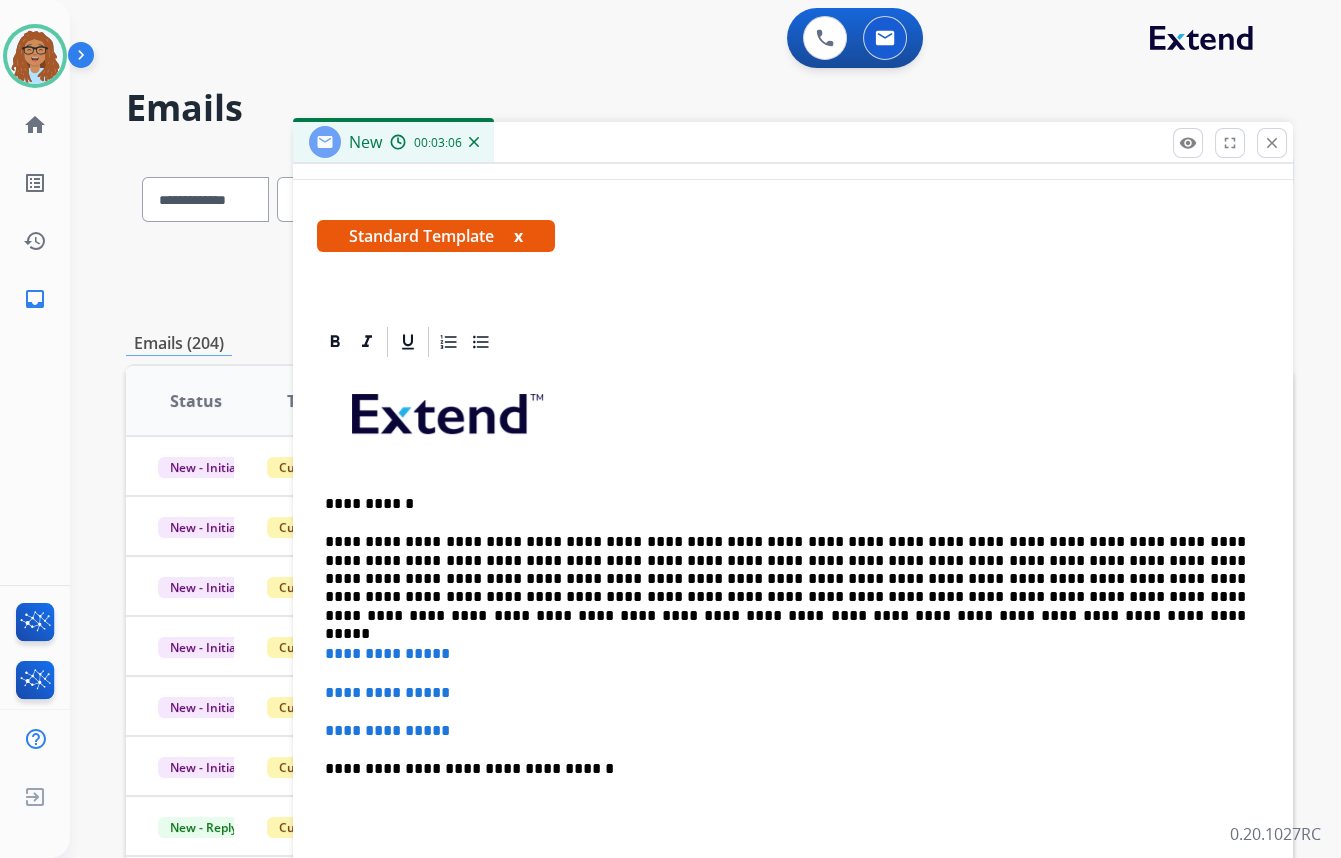 click on "**********" at bounding box center (785, 579) 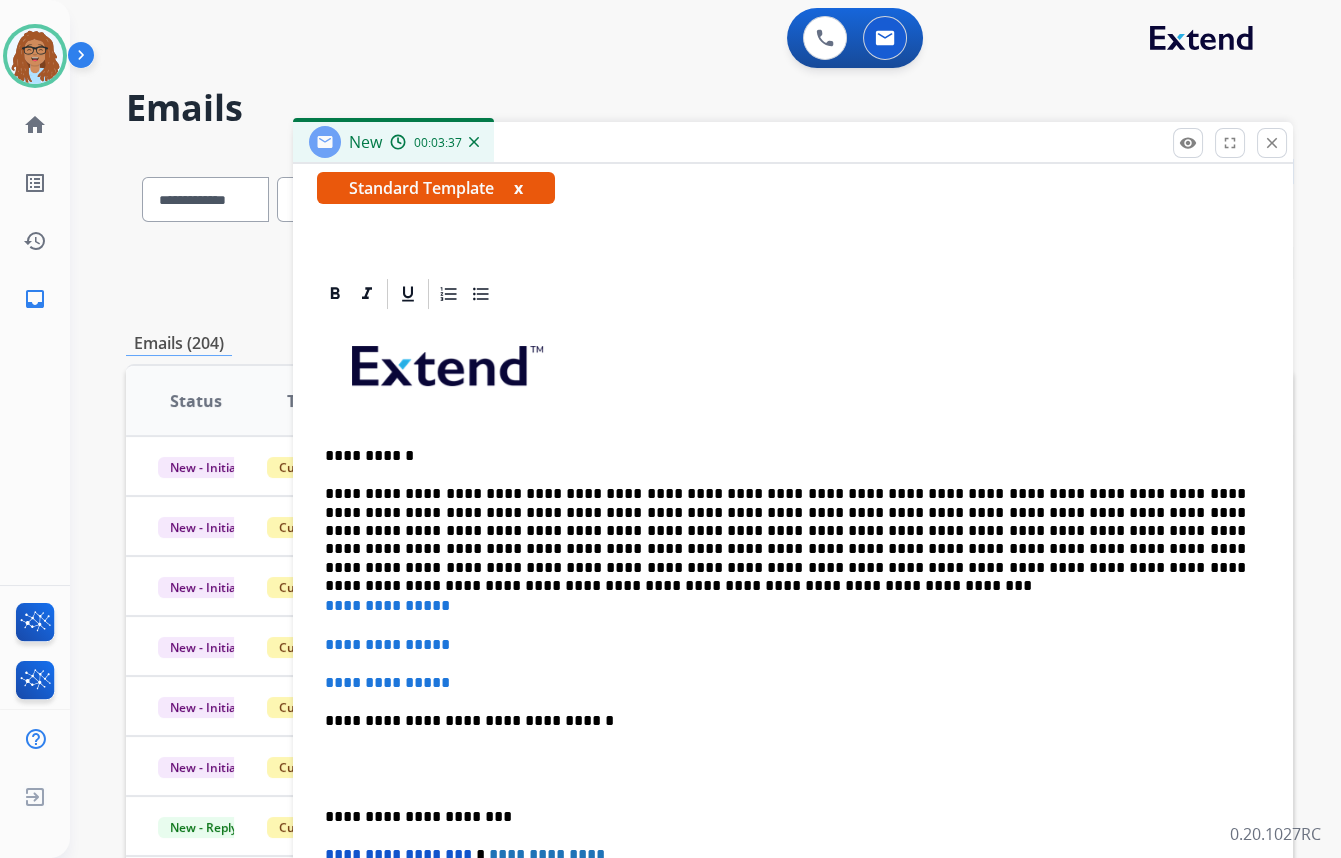 scroll, scrollTop: 454, scrollLeft: 0, axis: vertical 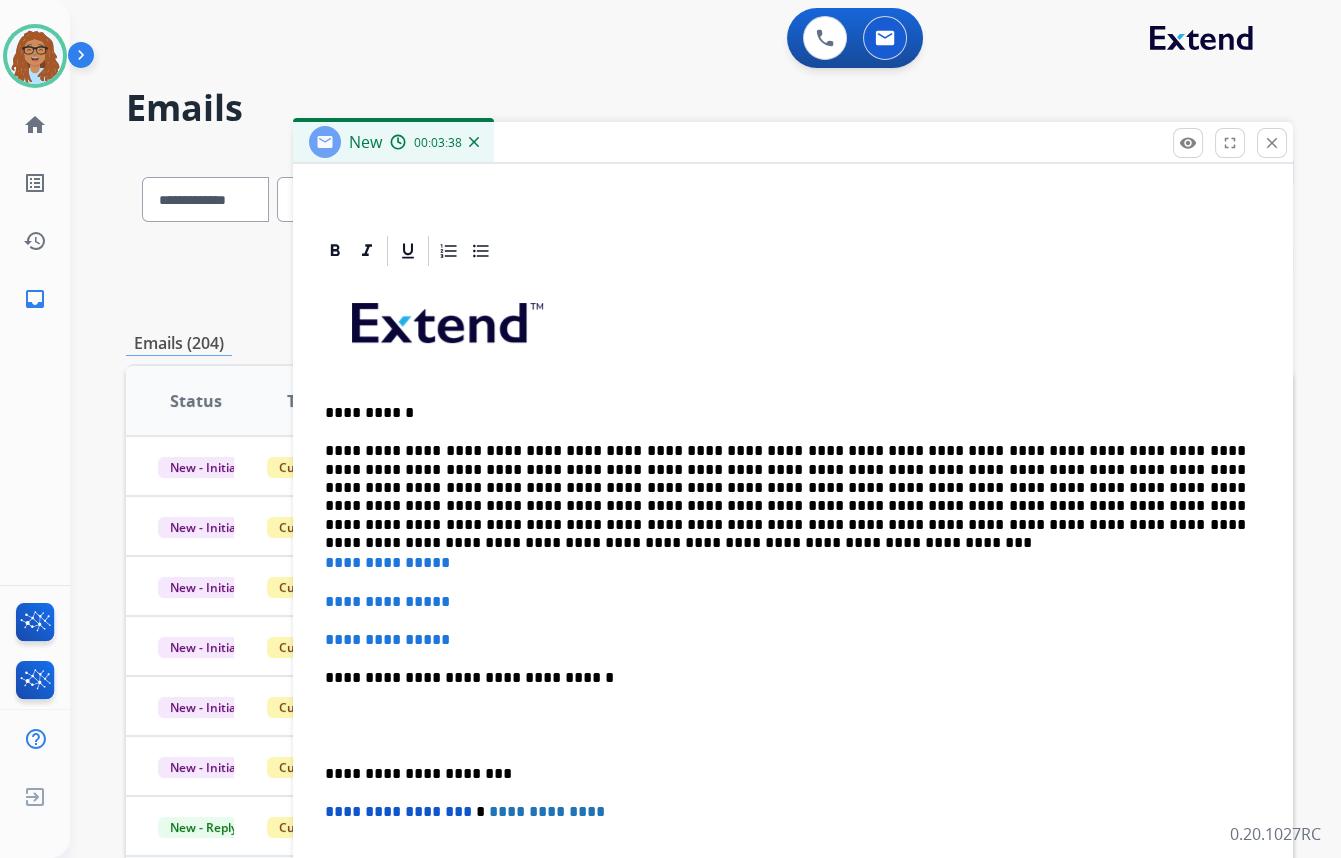 click on "**********" at bounding box center [785, 488] 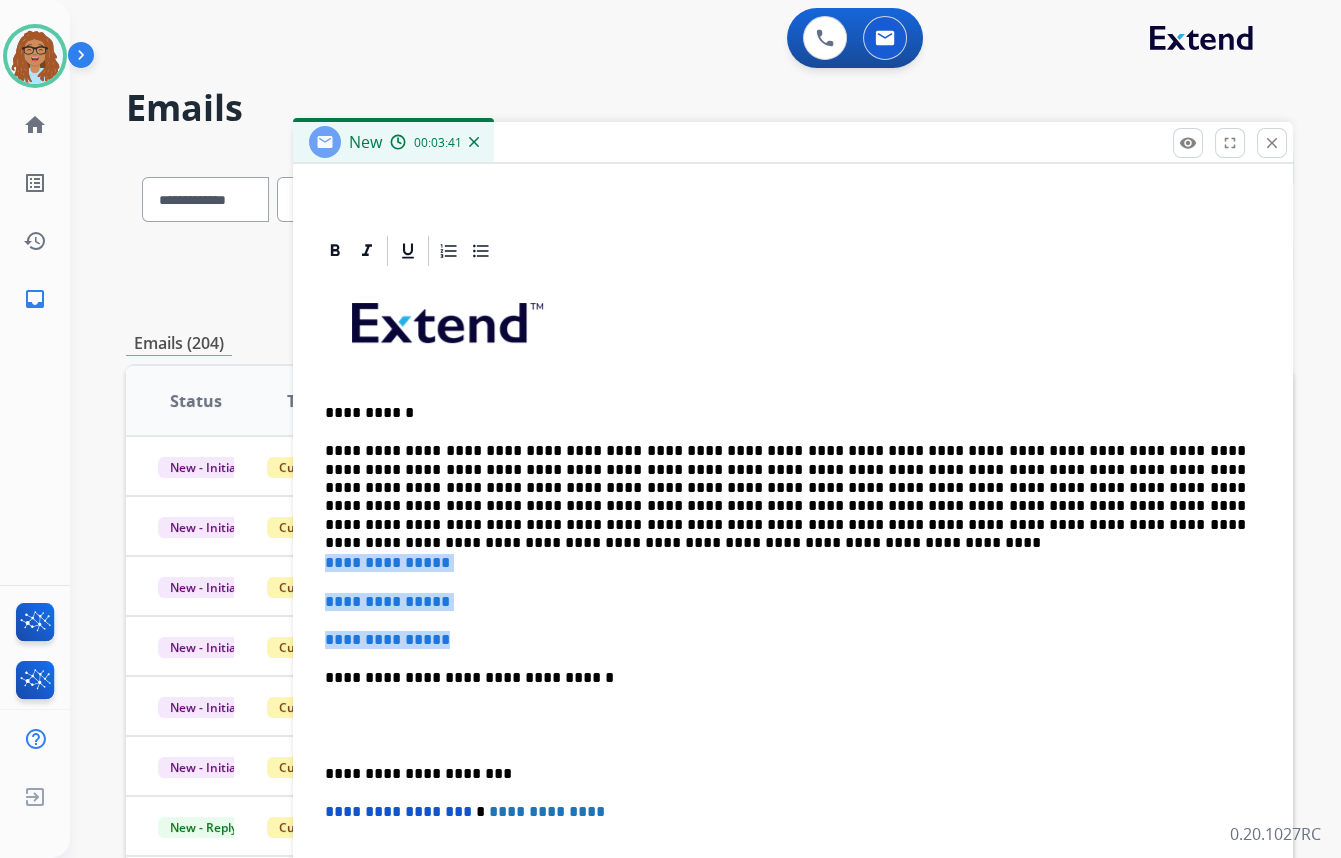 drag, startPoint x: 467, startPoint y: 640, endPoint x: 326, endPoint y: 561, distance: 161.62302 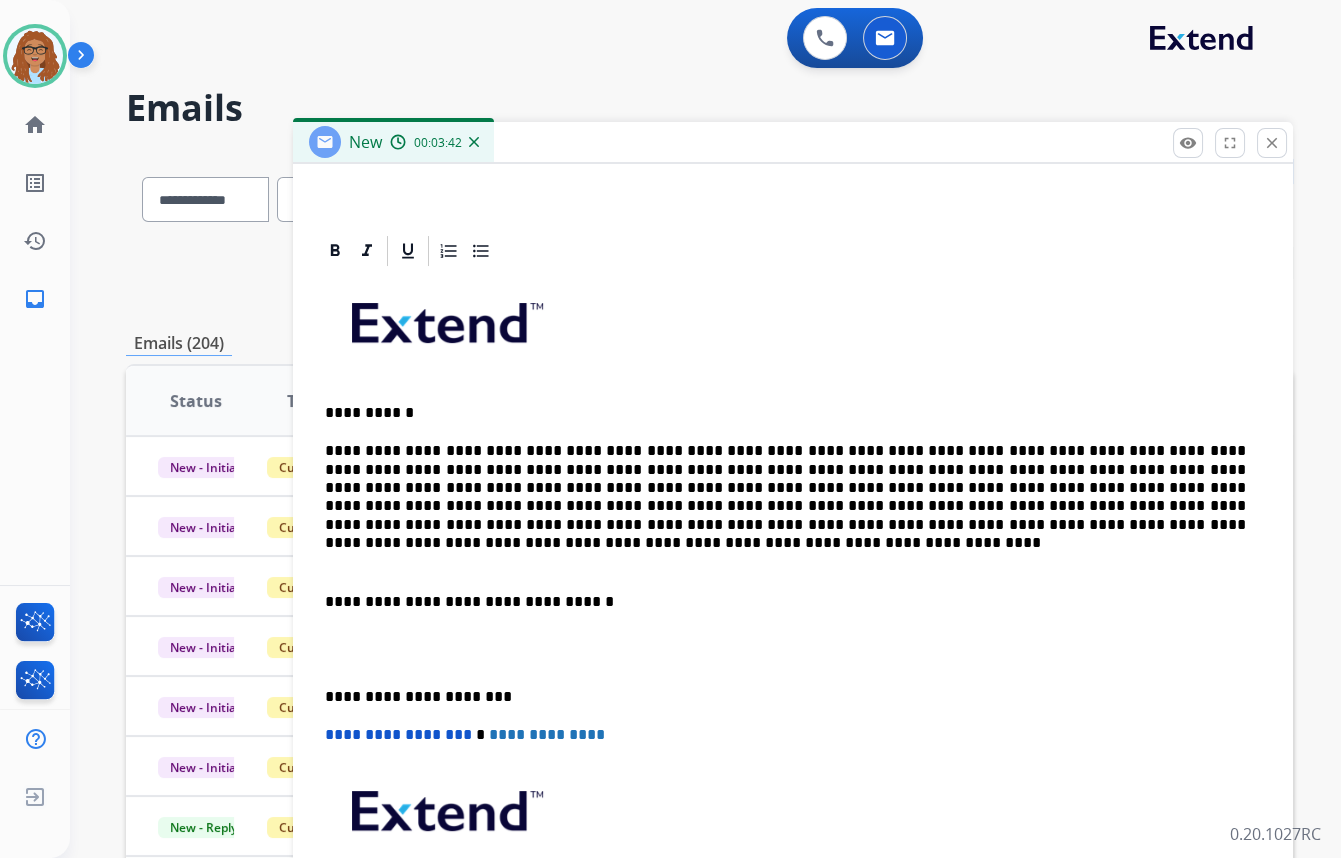 click on "**********" at bounding box center (785, 602) 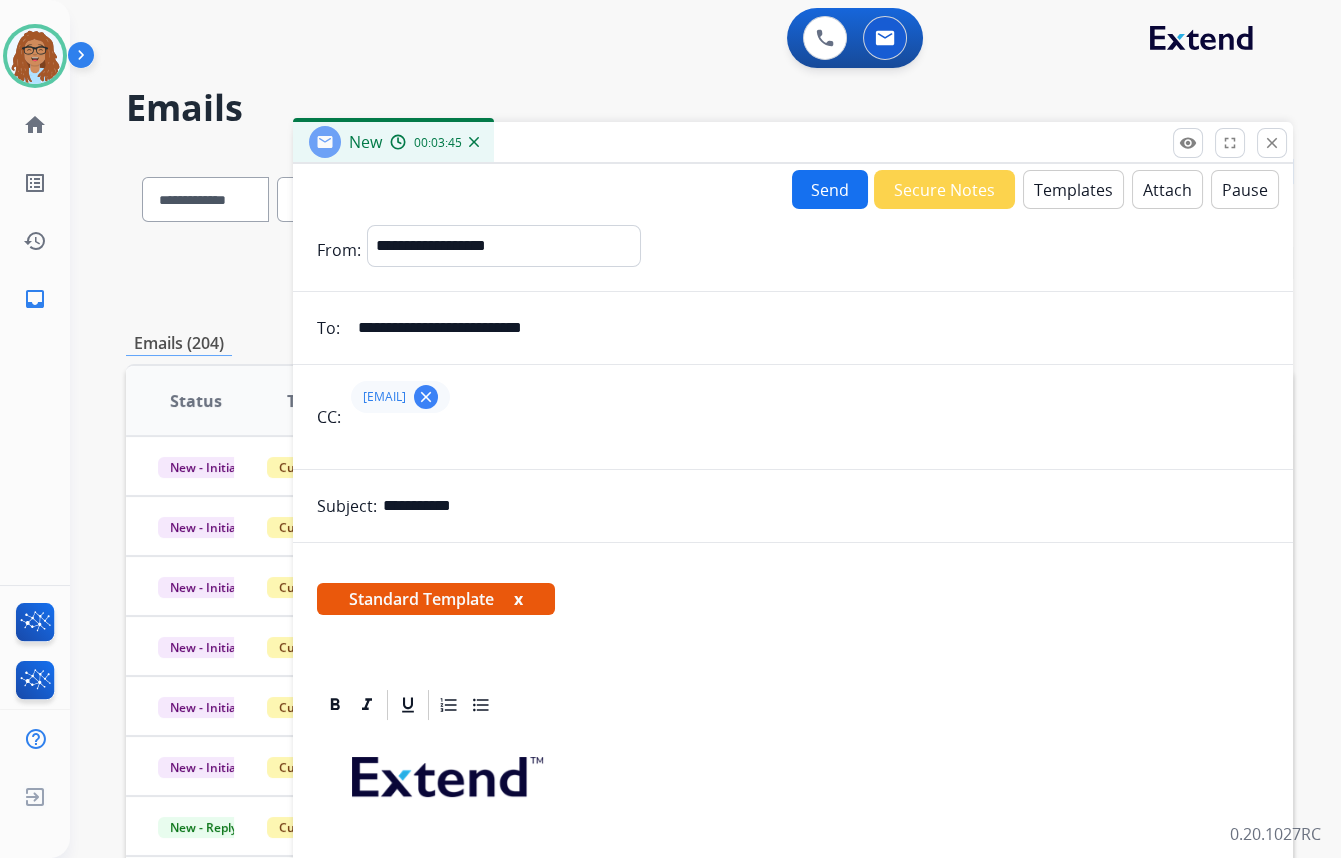 scroll, scrollTop: 0, scrollLeft: 0, axis: both 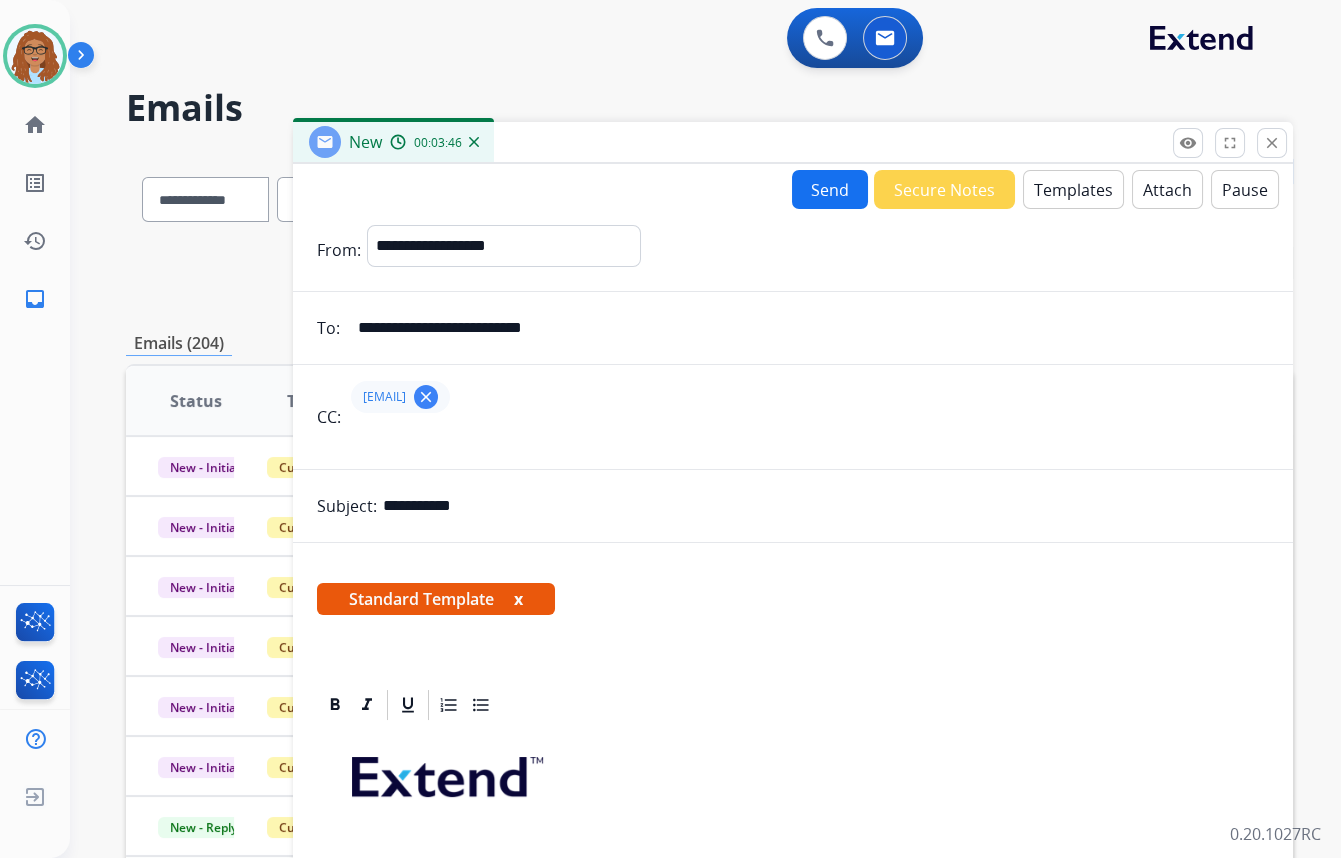 click on "Send" at bounding box center (830, 189) 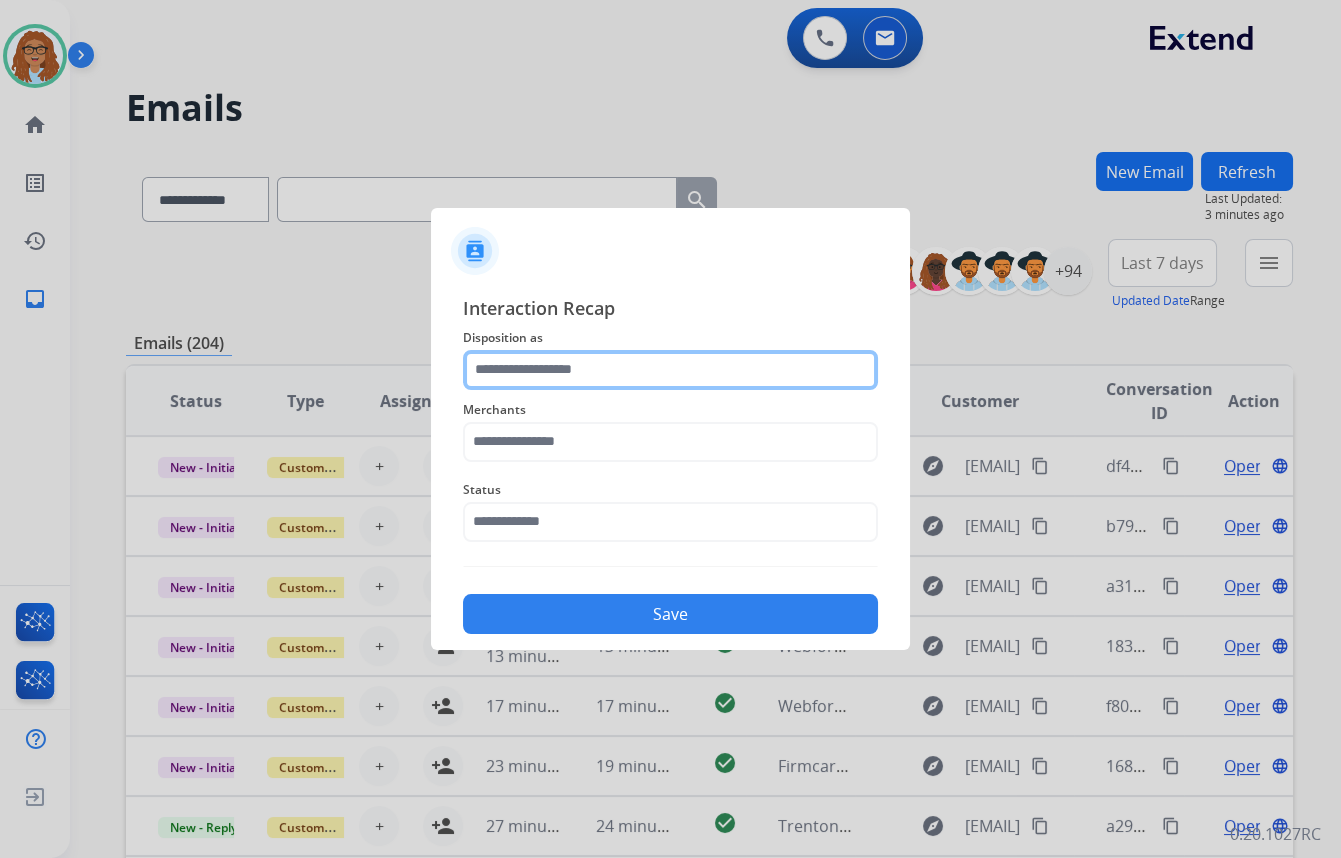 click 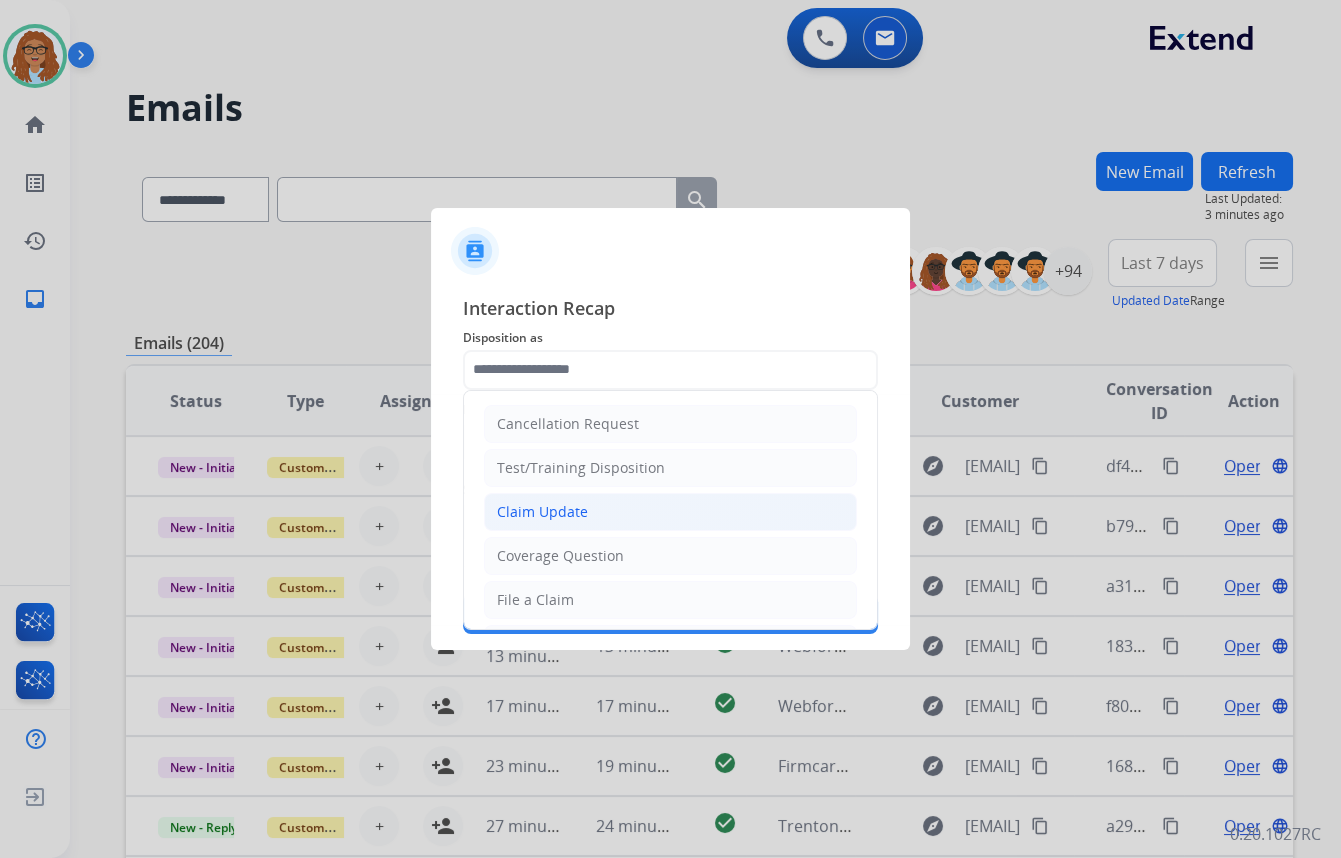 click on "Claim Update" 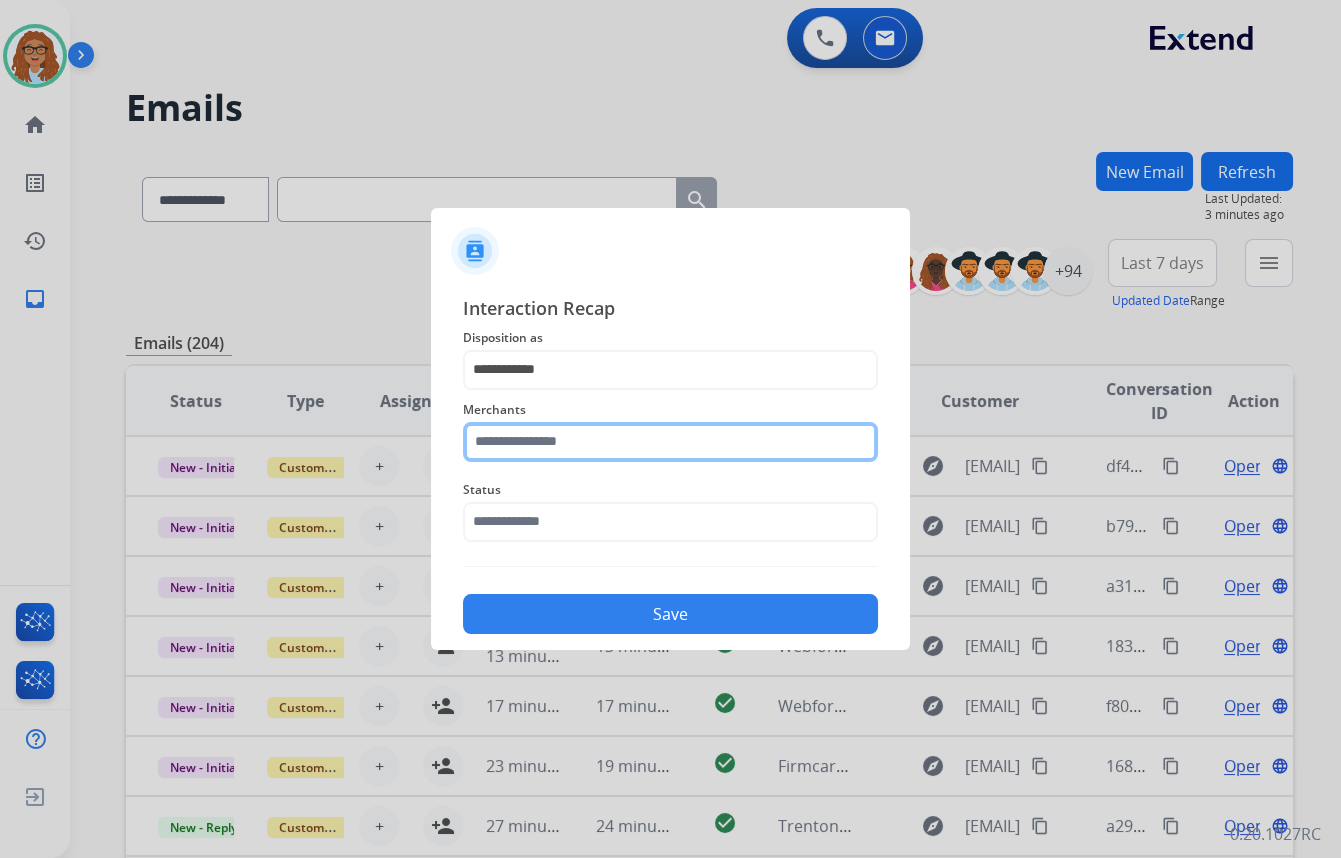 click 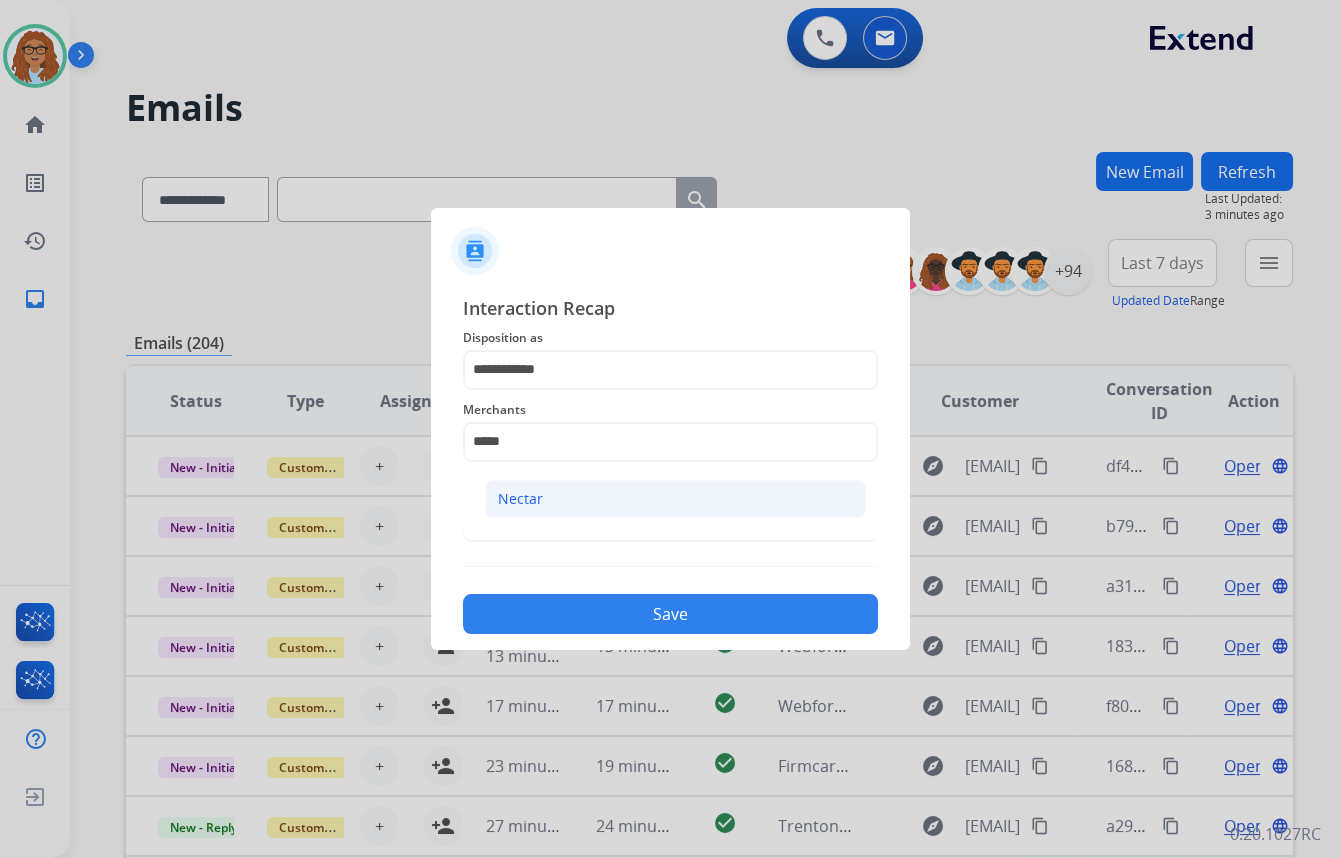 click on "Nectar" 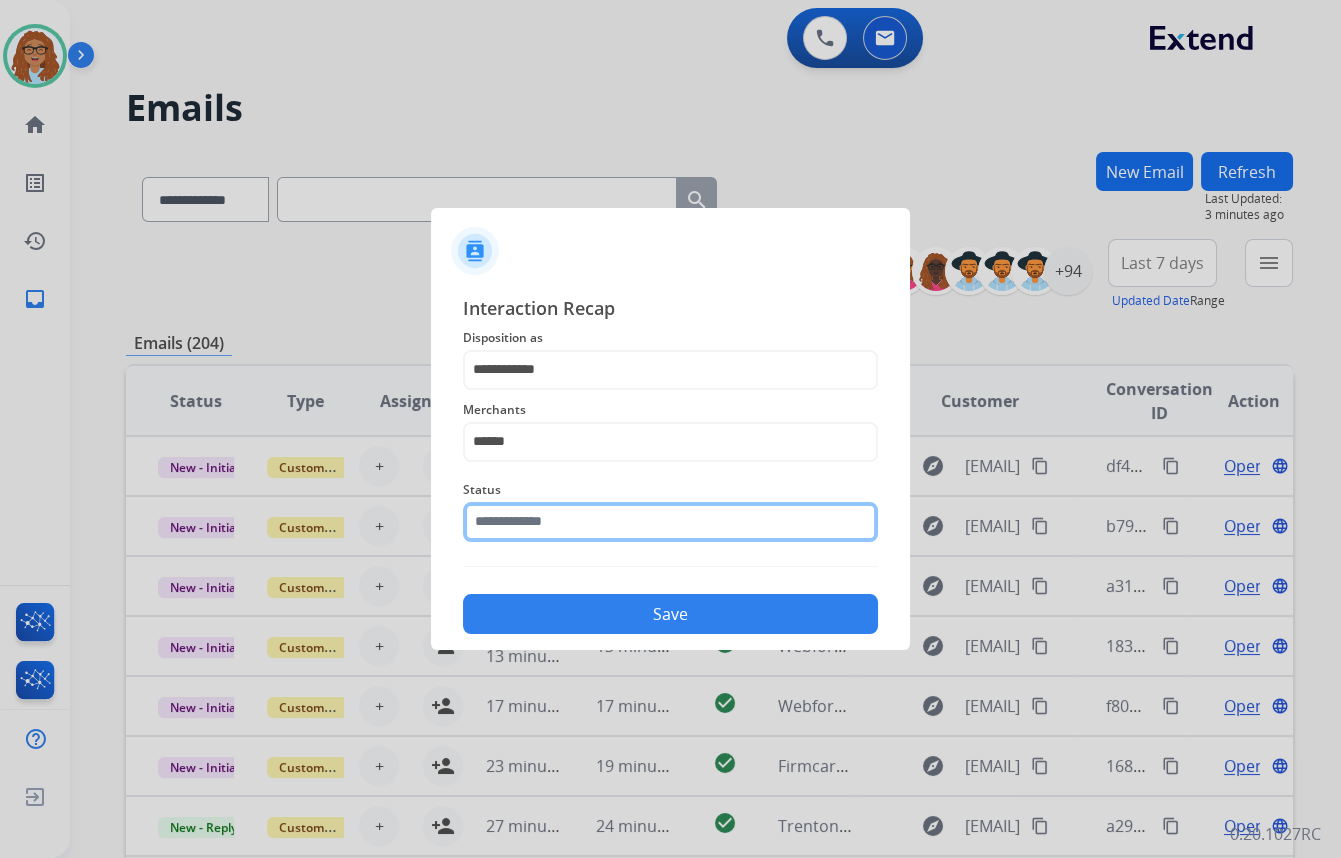 click 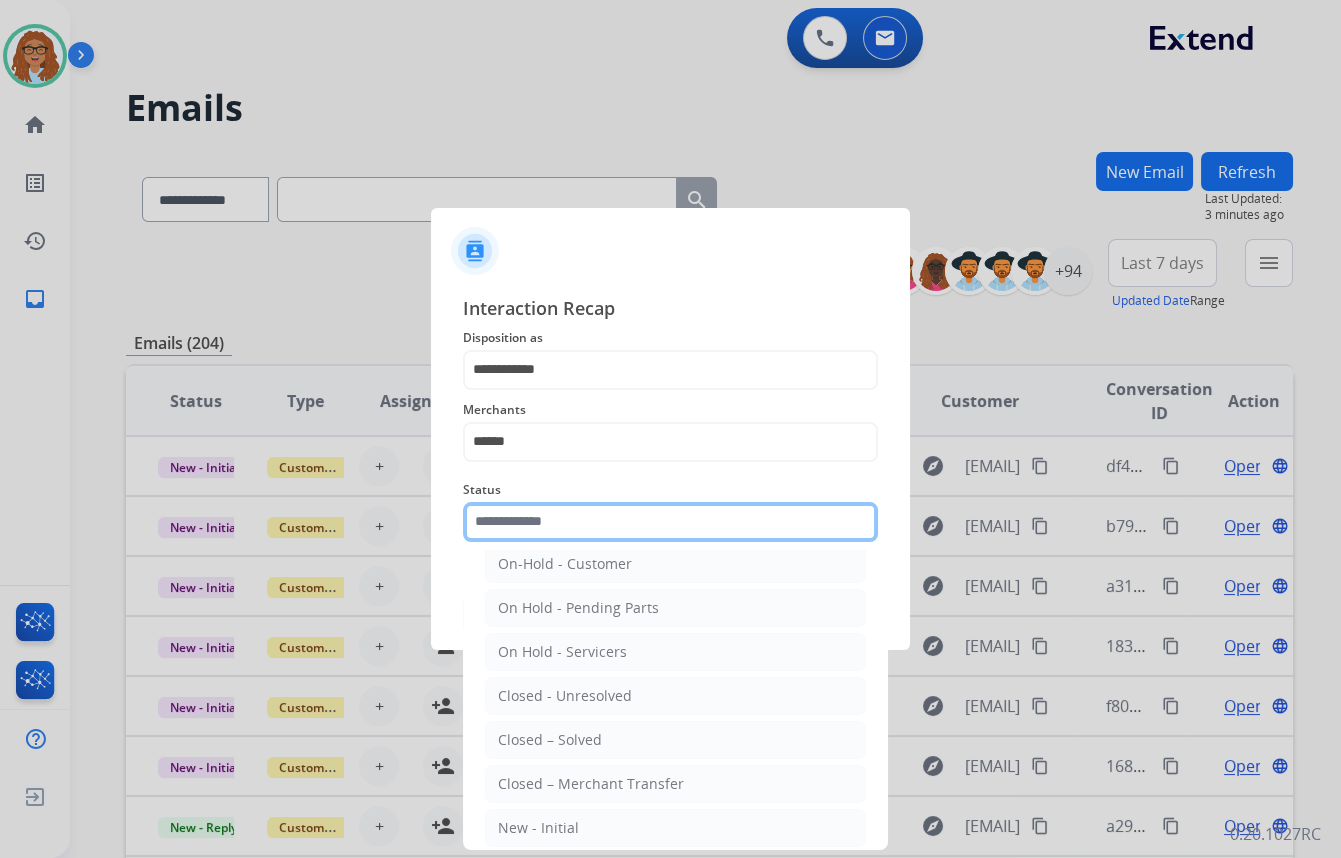 scroll, scrollTop: 90, scrollLeft: 0, axis: vertical 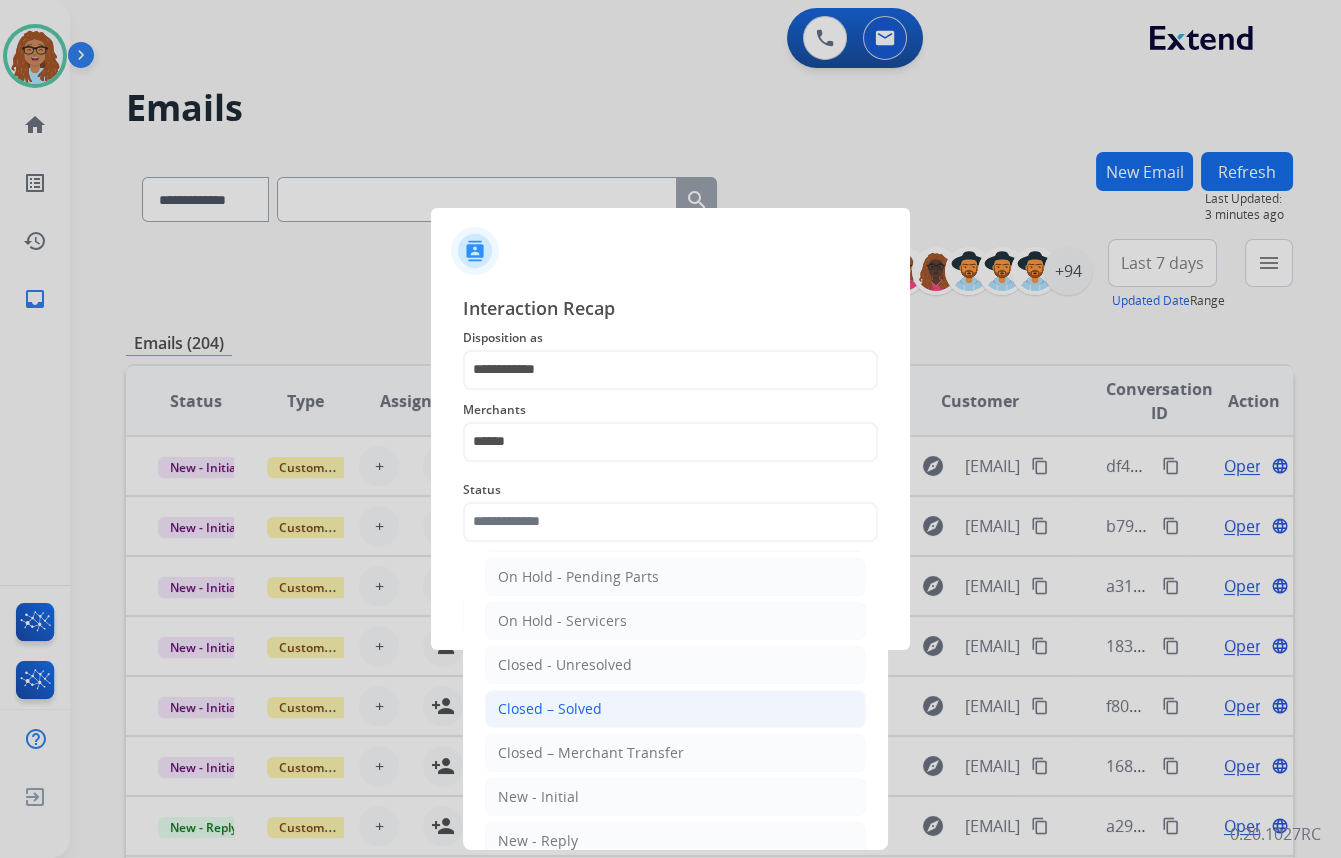click on "Closed – Solved" 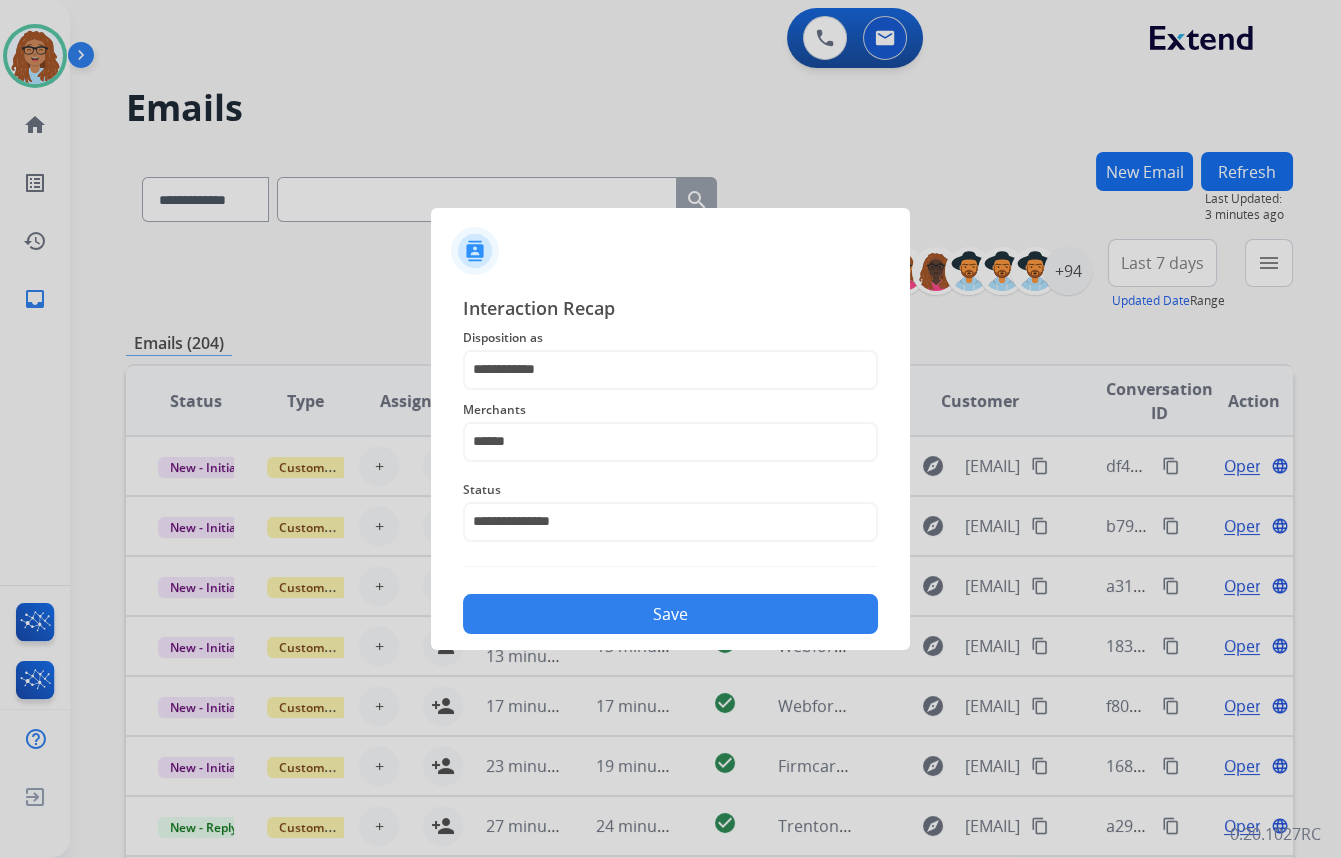 click on "Save" 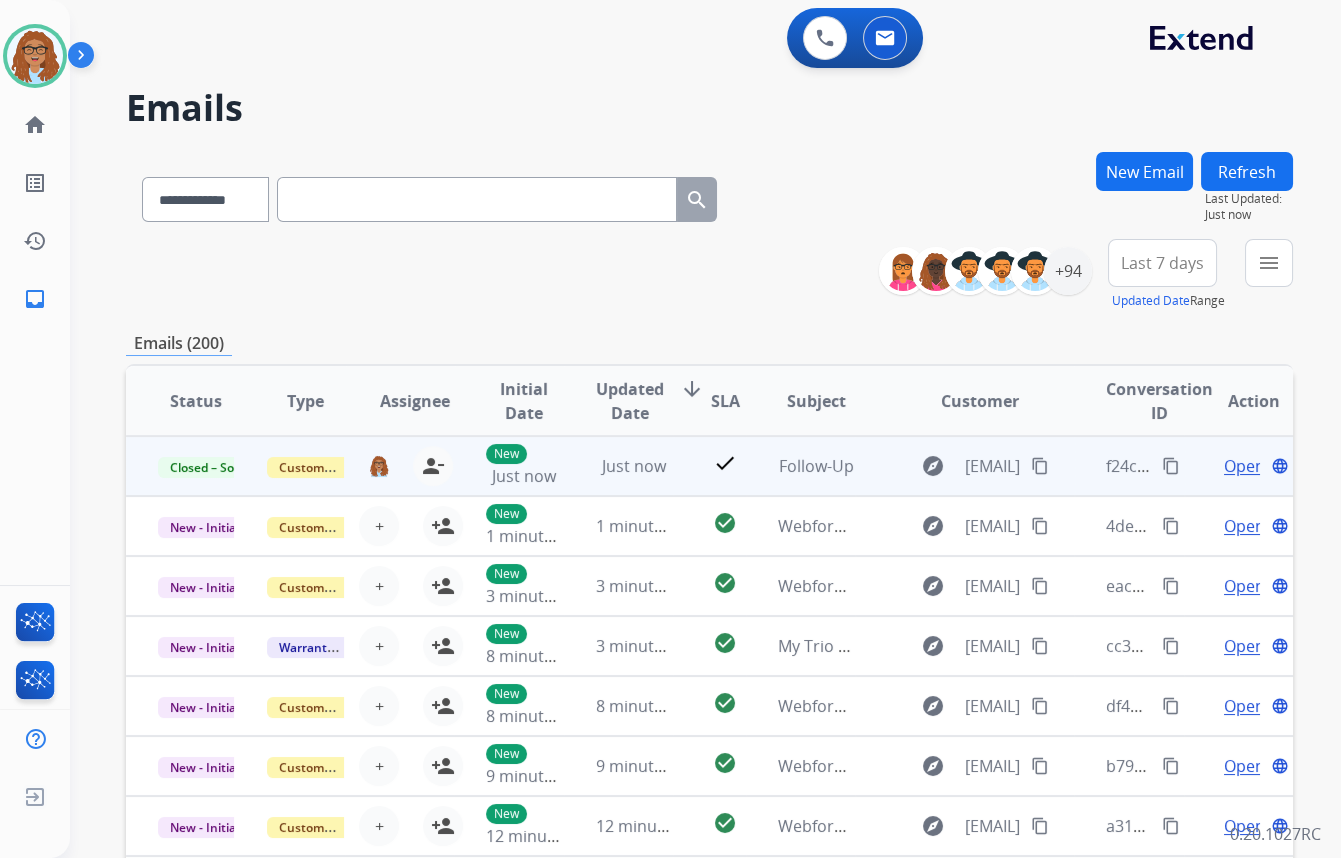 click on "content_copy" at bounding box center (1171, 466) 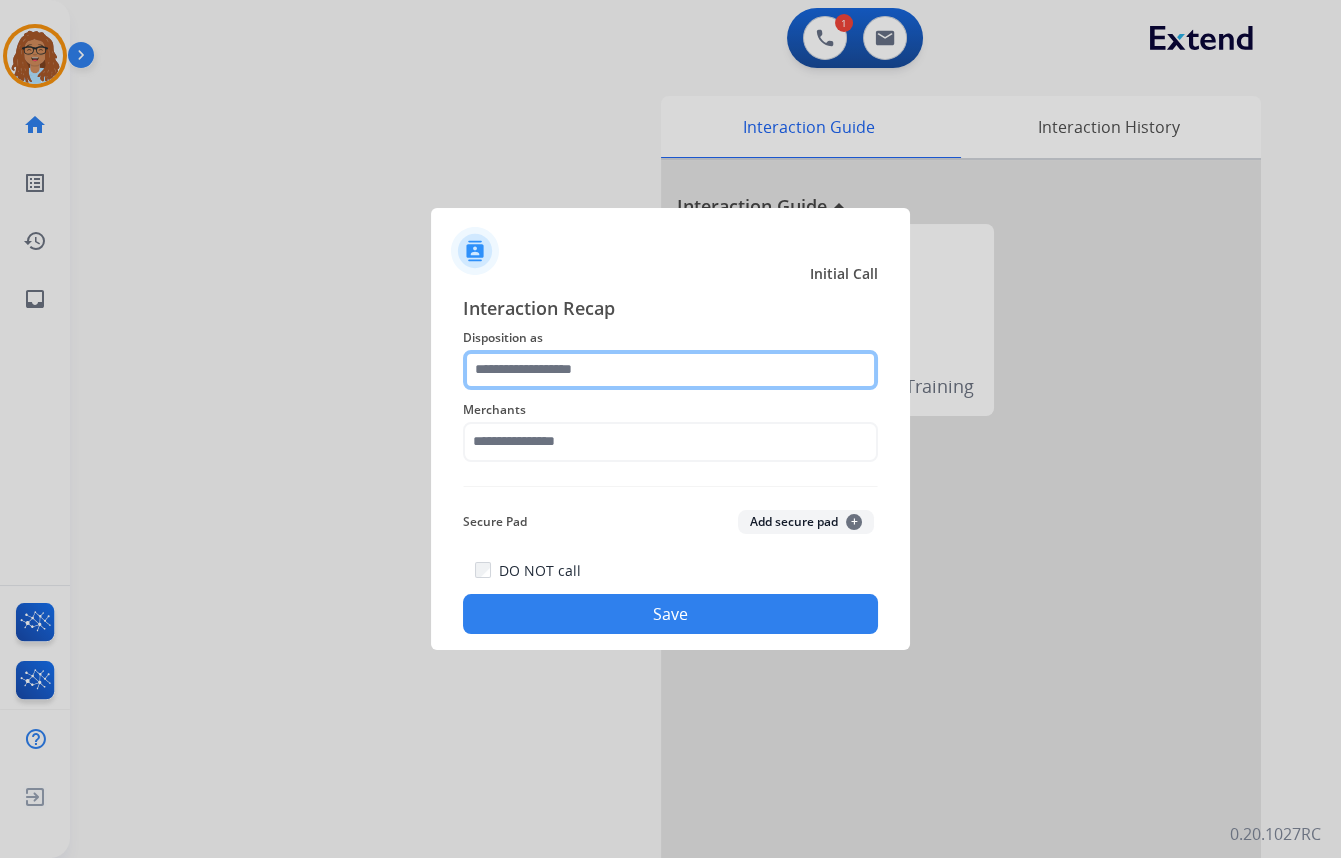 drag, startPoint x: 579, startPoint y: 364, endPoint x: 578, endPoint y: 377, distance: 13.038404 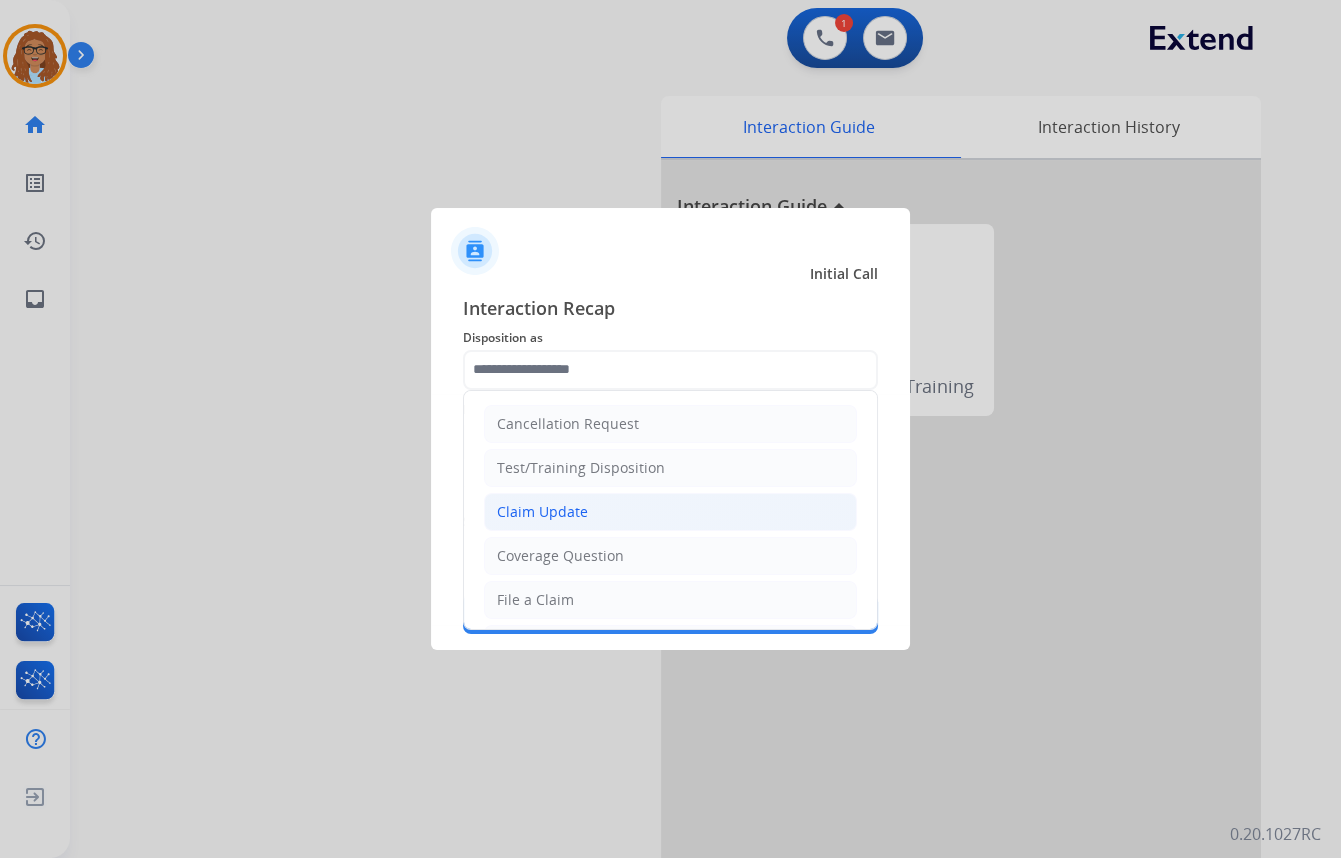 click on "Claim Update" 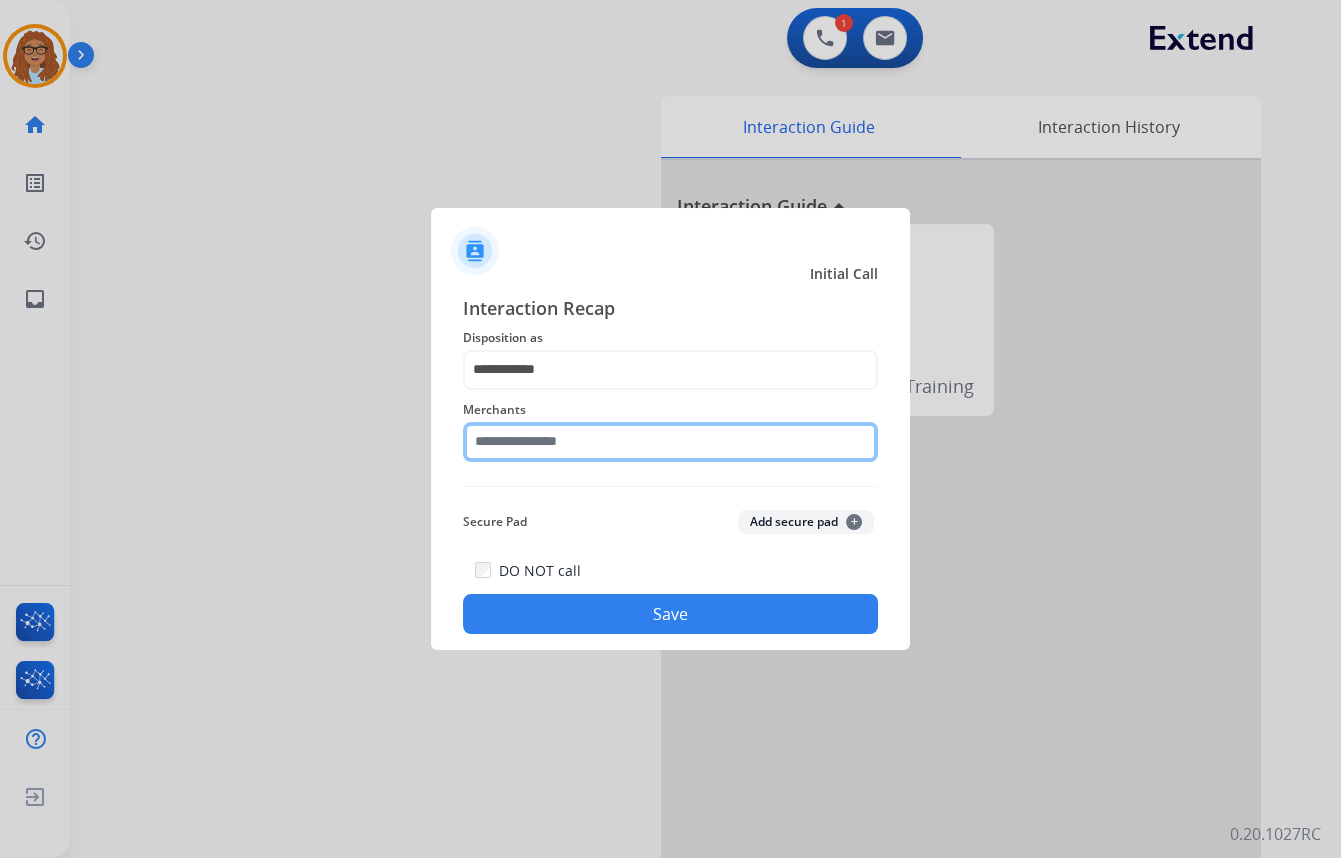 click 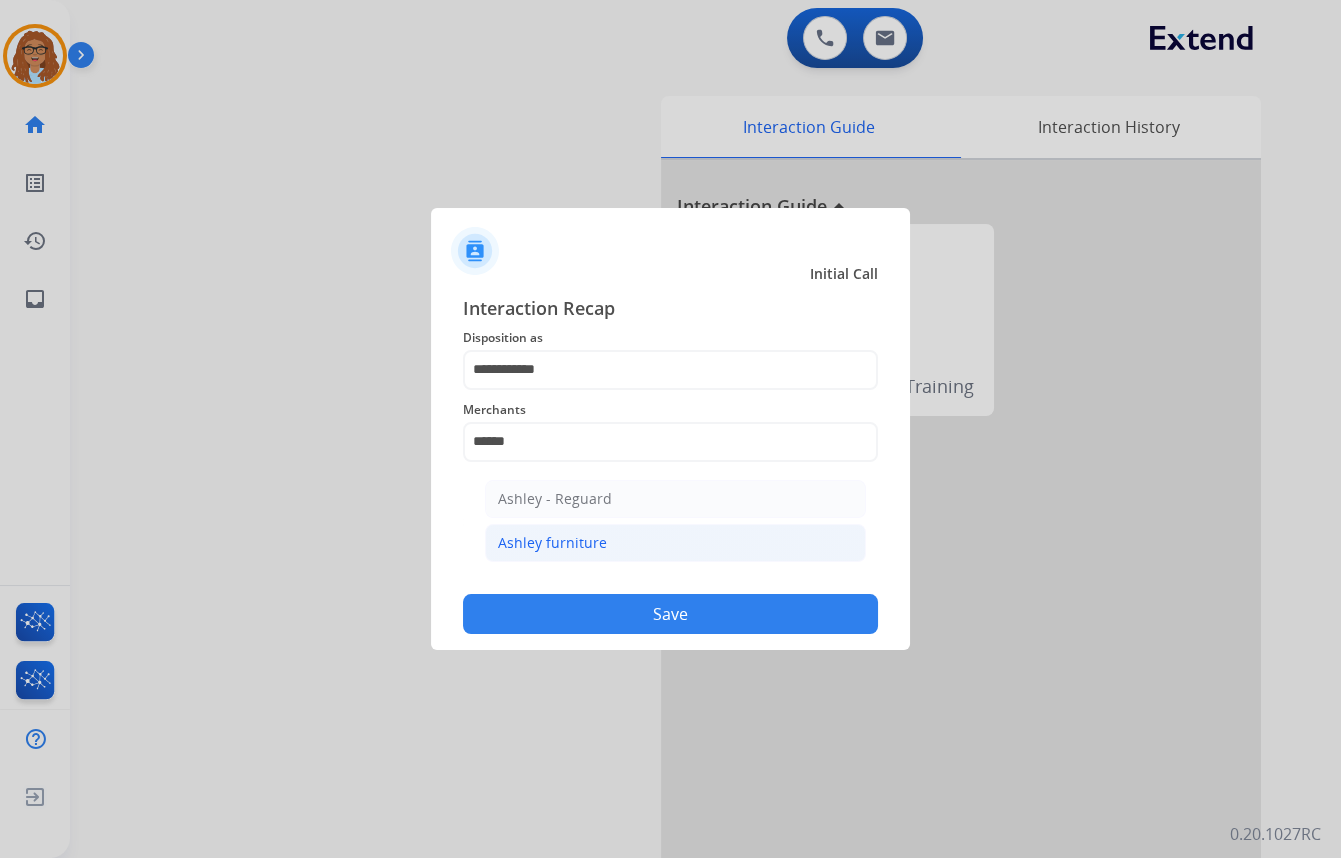click on "Ashley furniture" 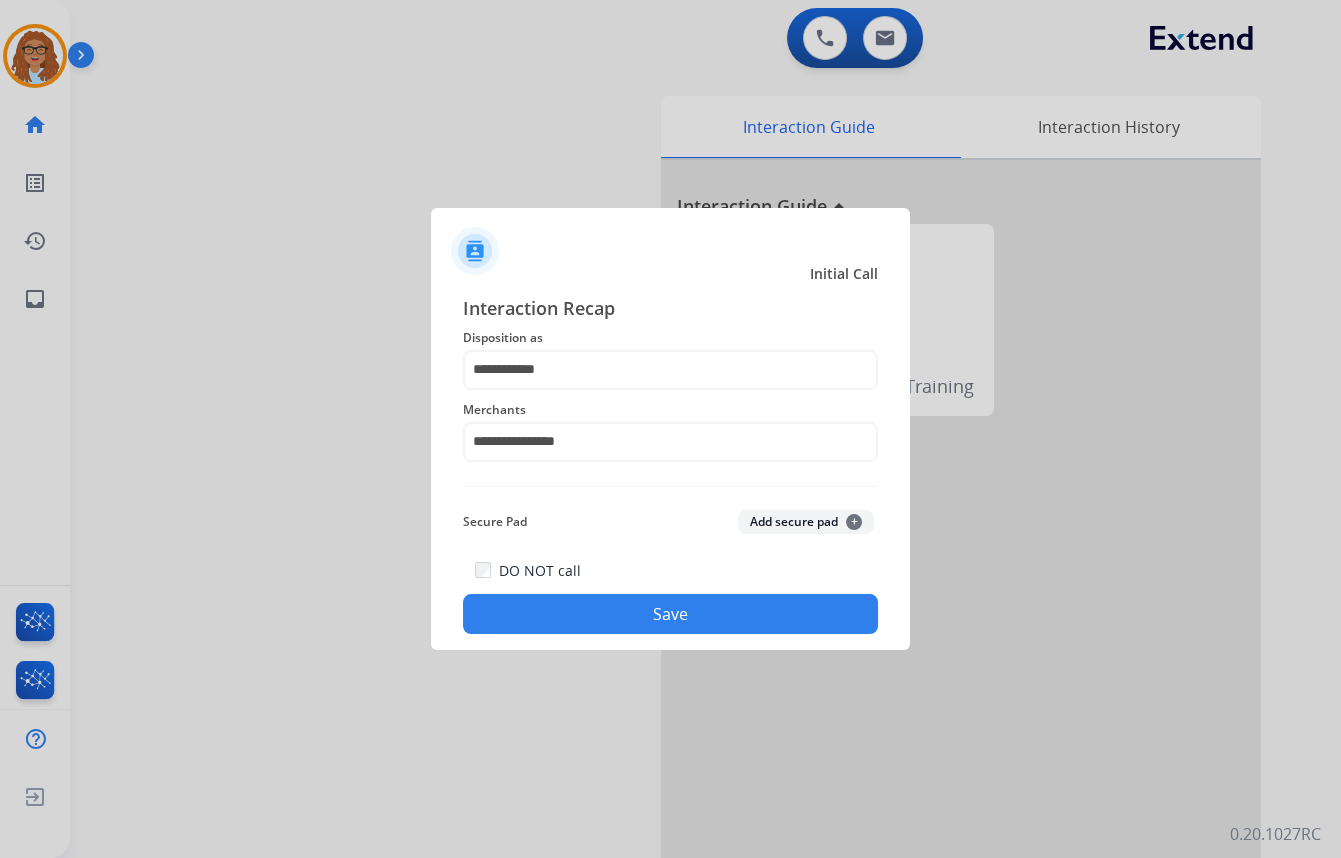 click on "Save" 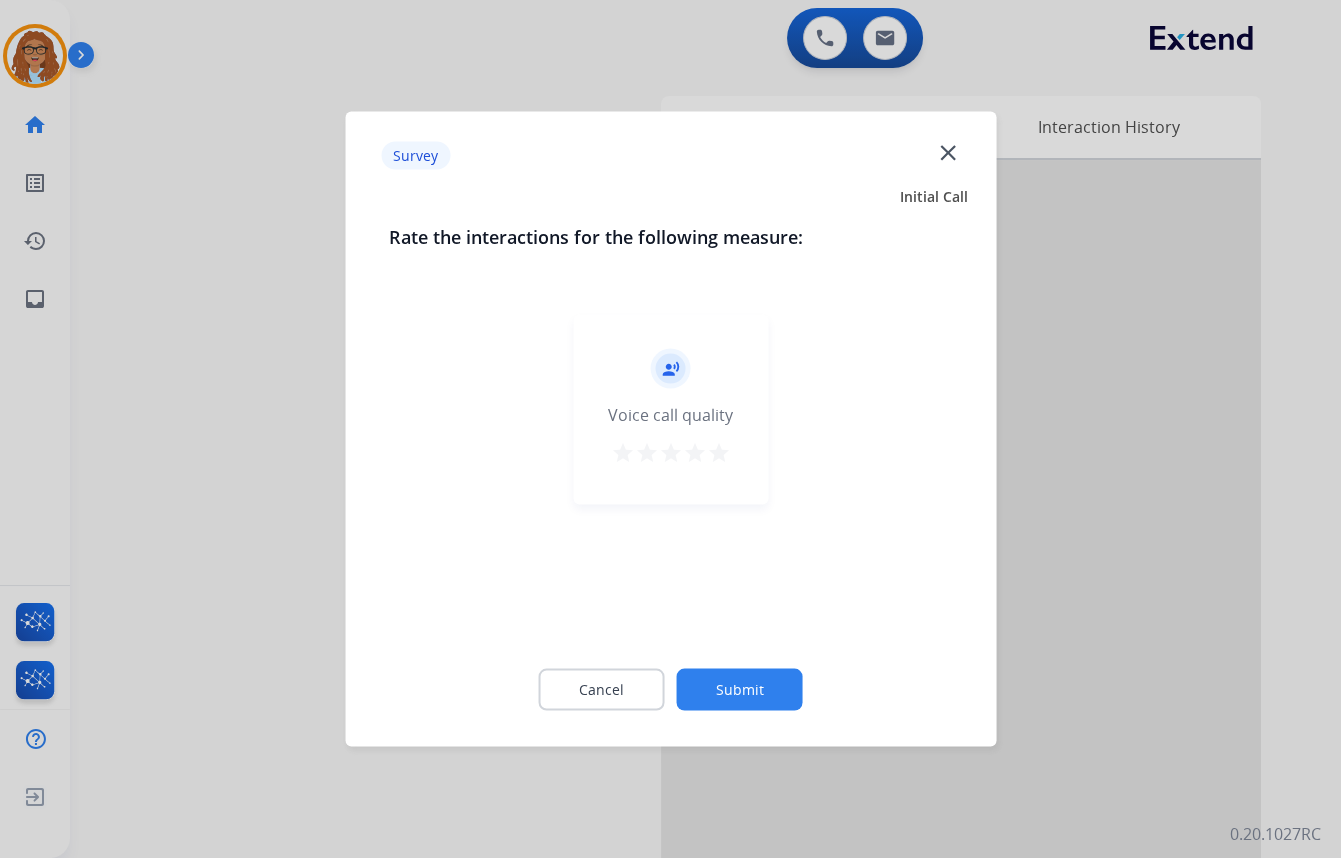 click on "close" 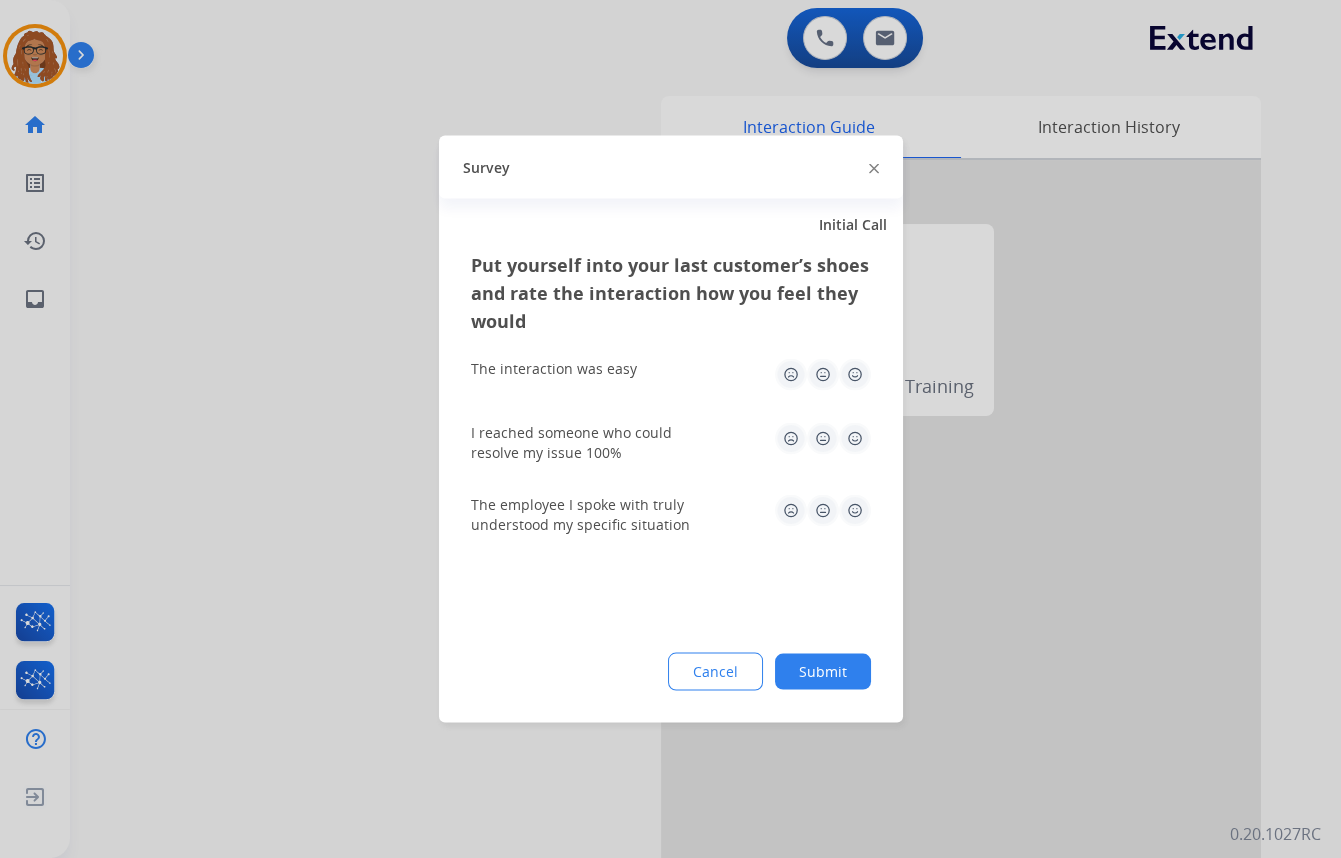 click 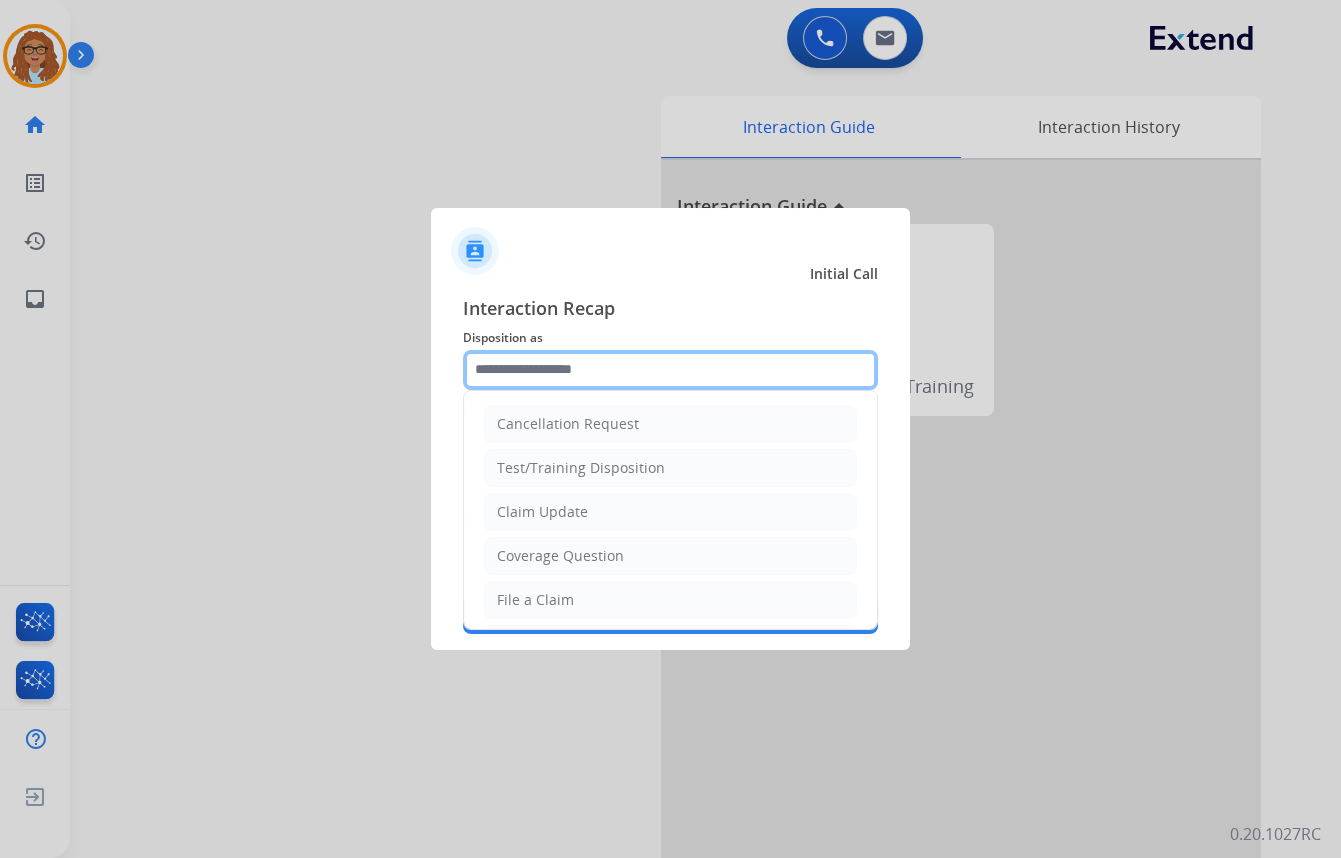 click 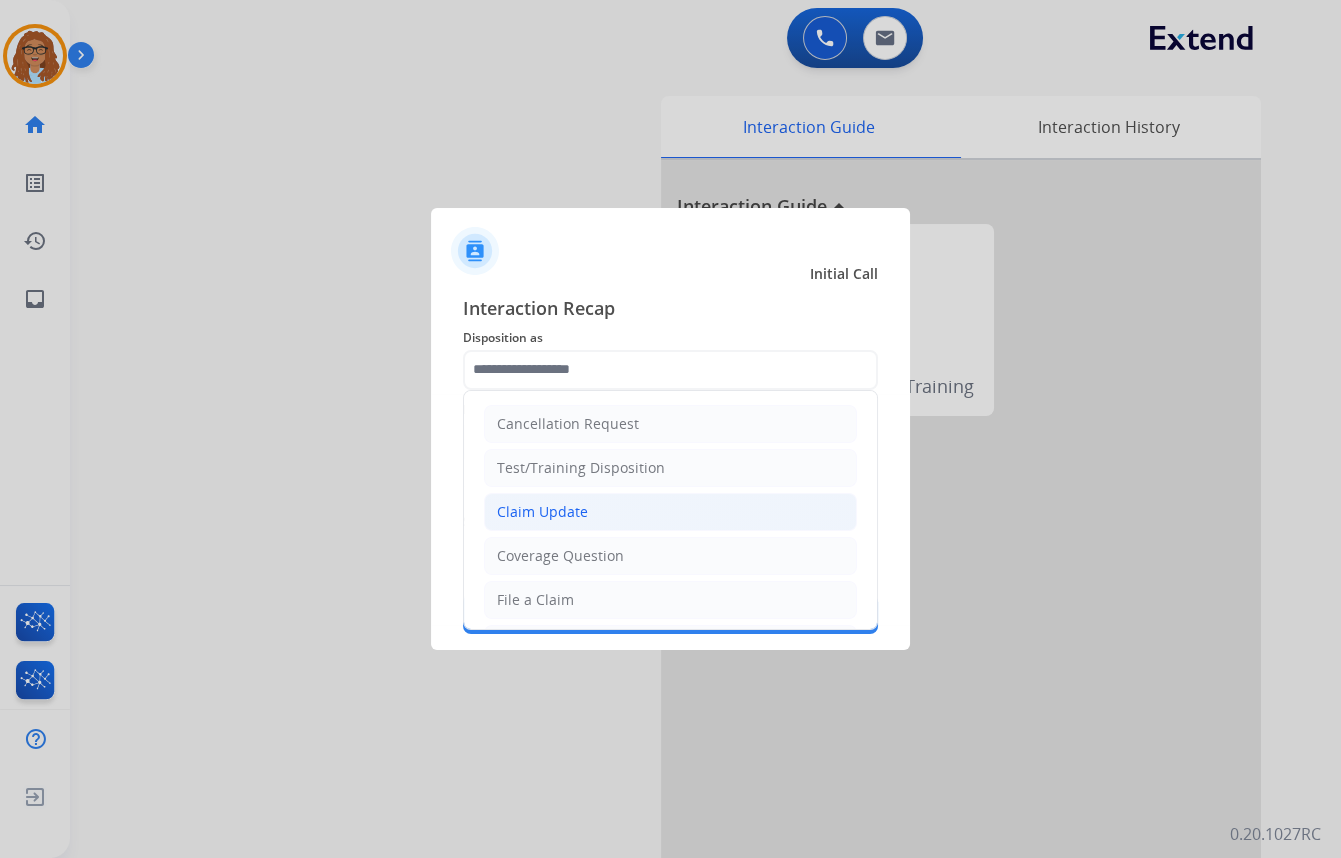 click on "Claim Update" 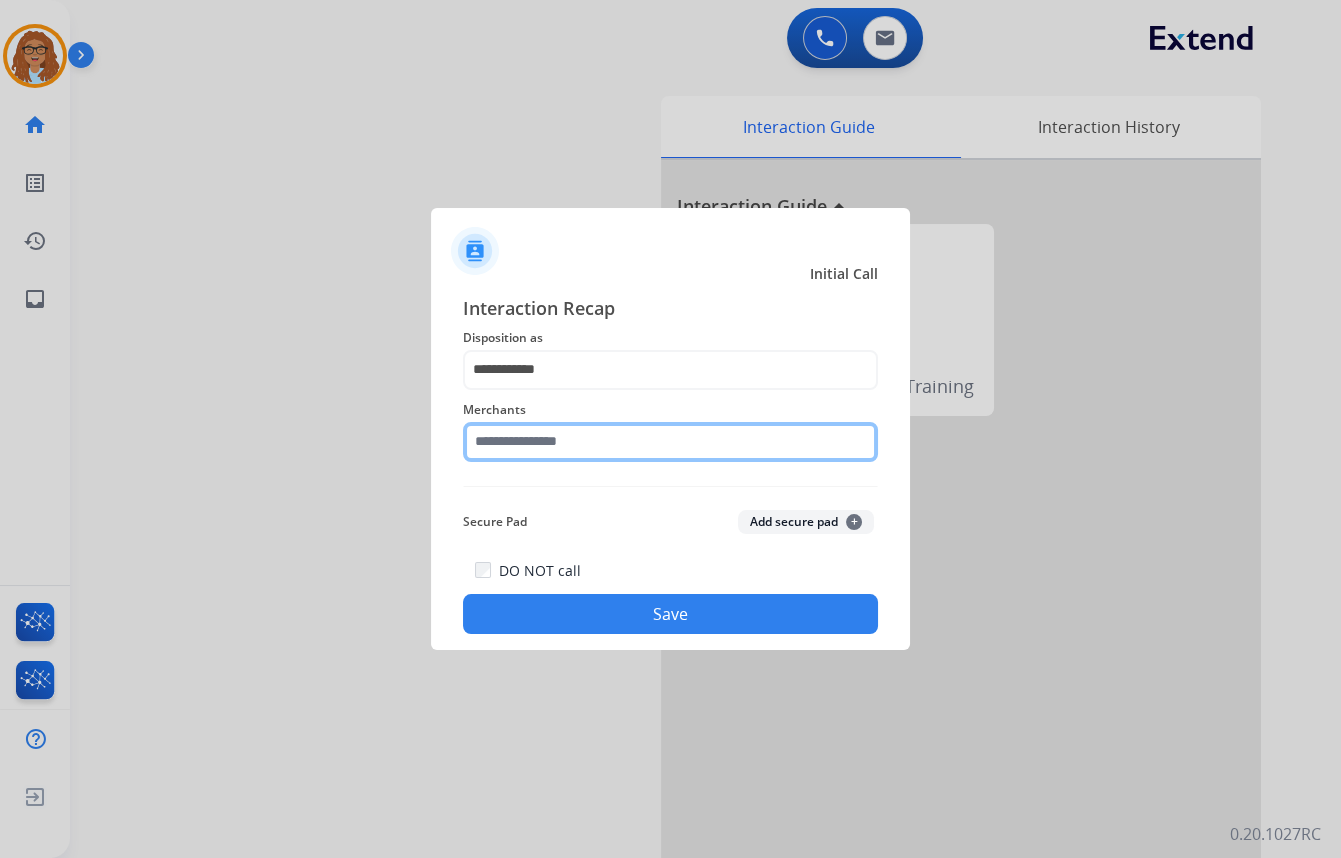 click 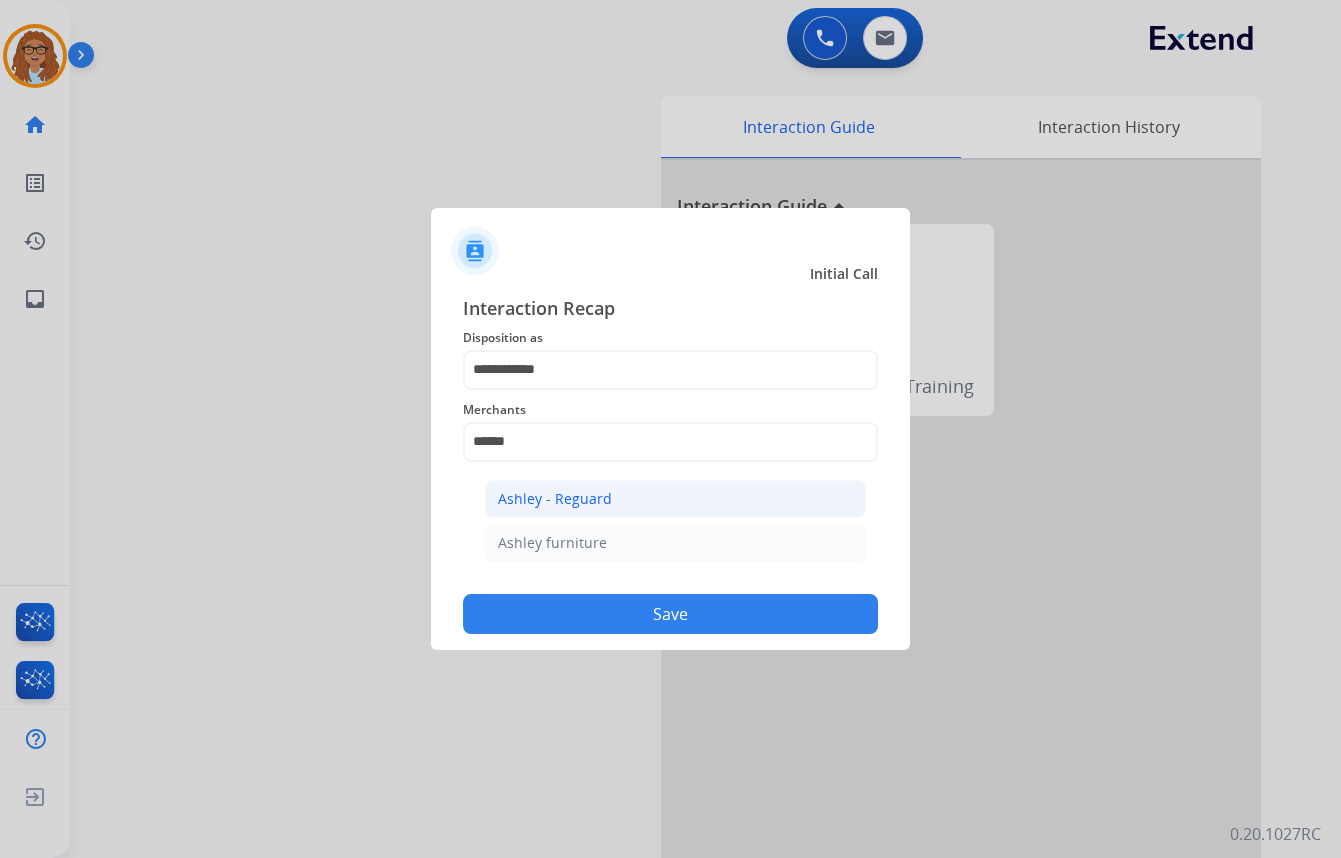 click on "Ashley - Reguard" 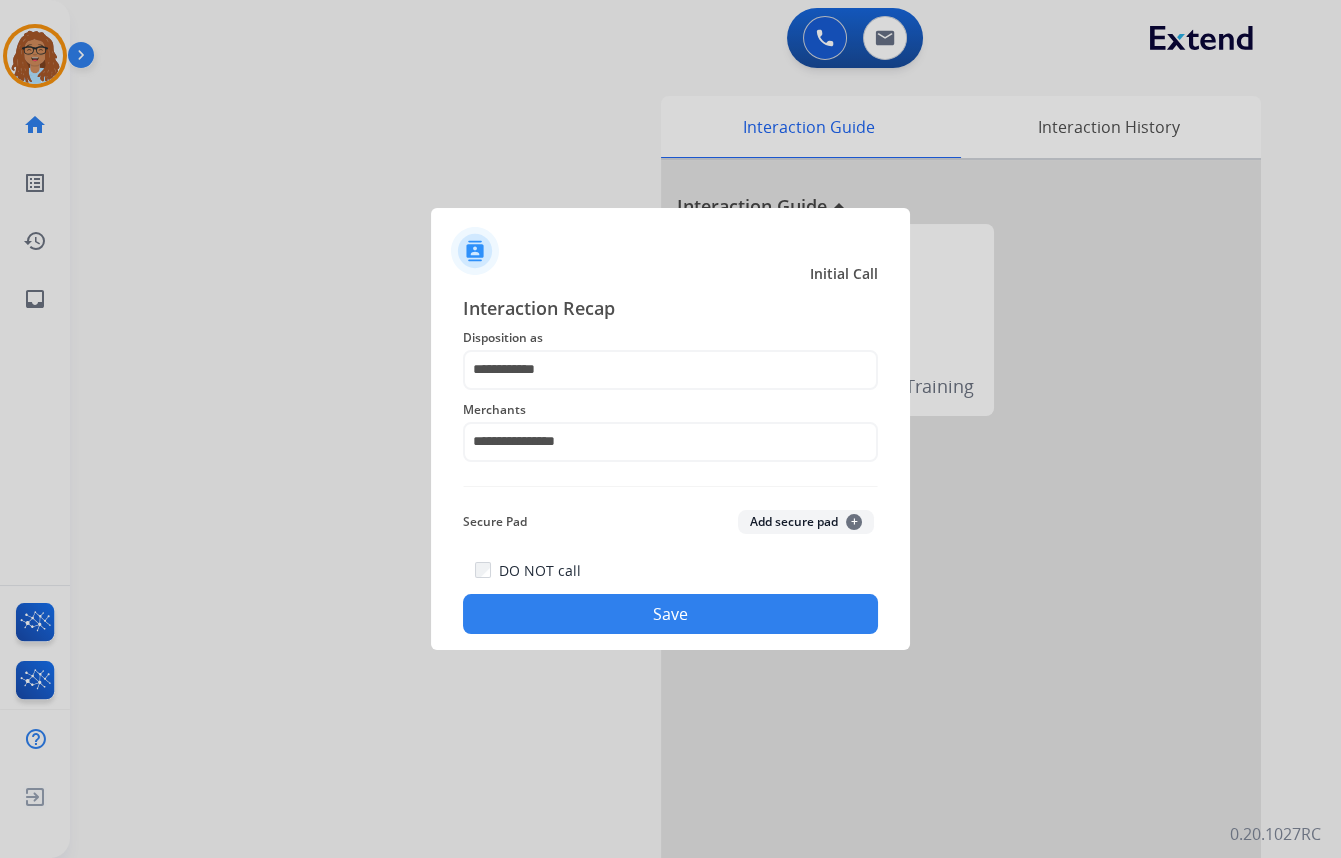 click on "Save" 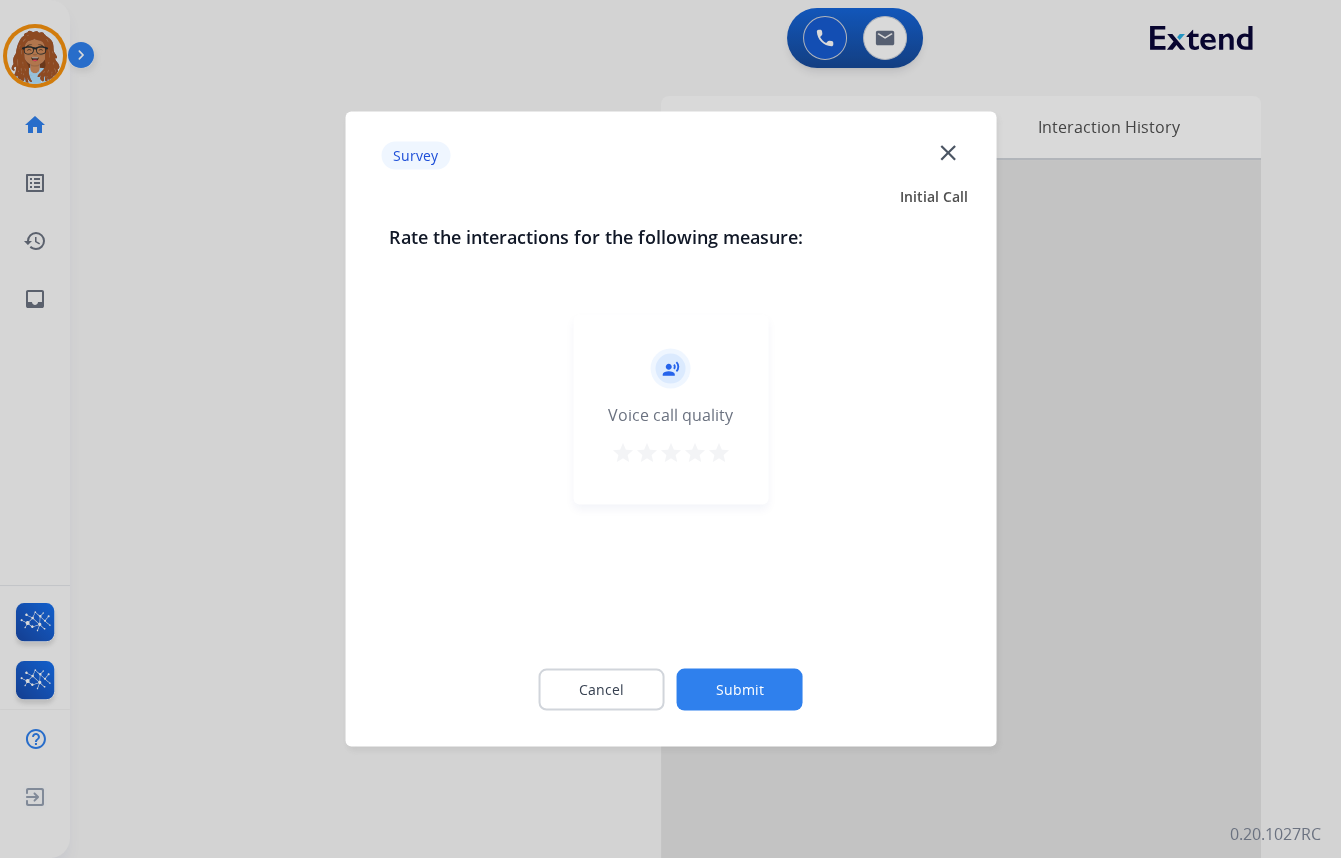 click on "close" 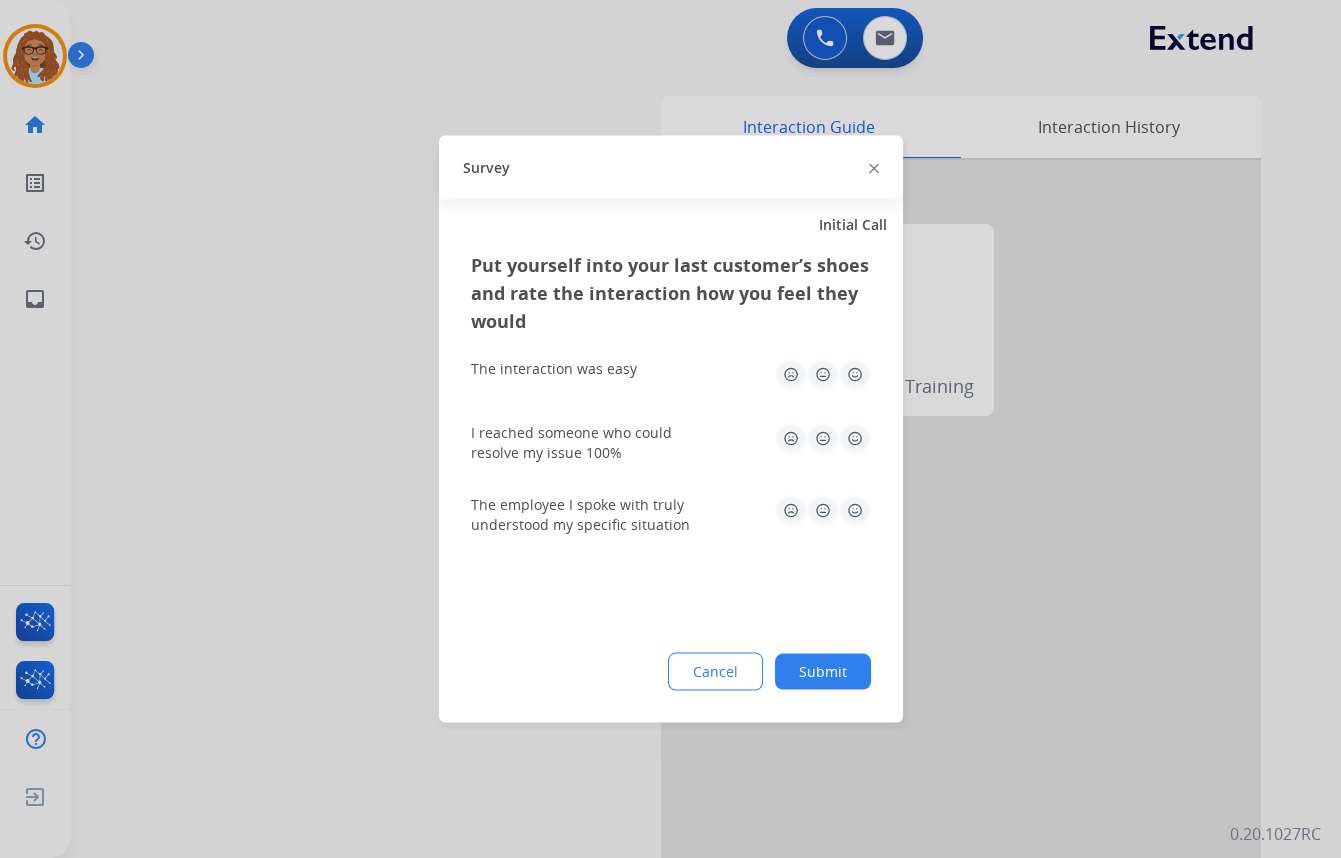 click 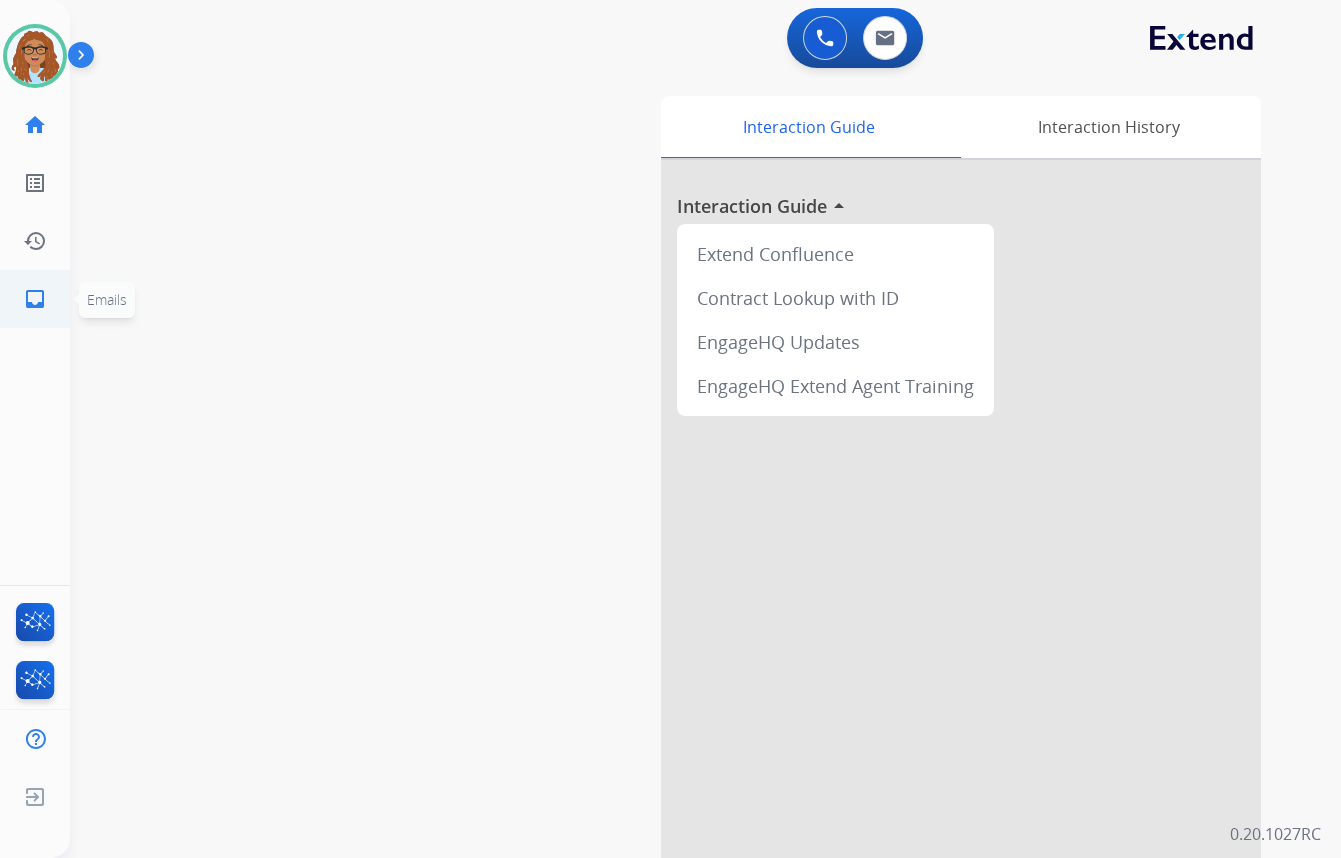 click on "inbox" 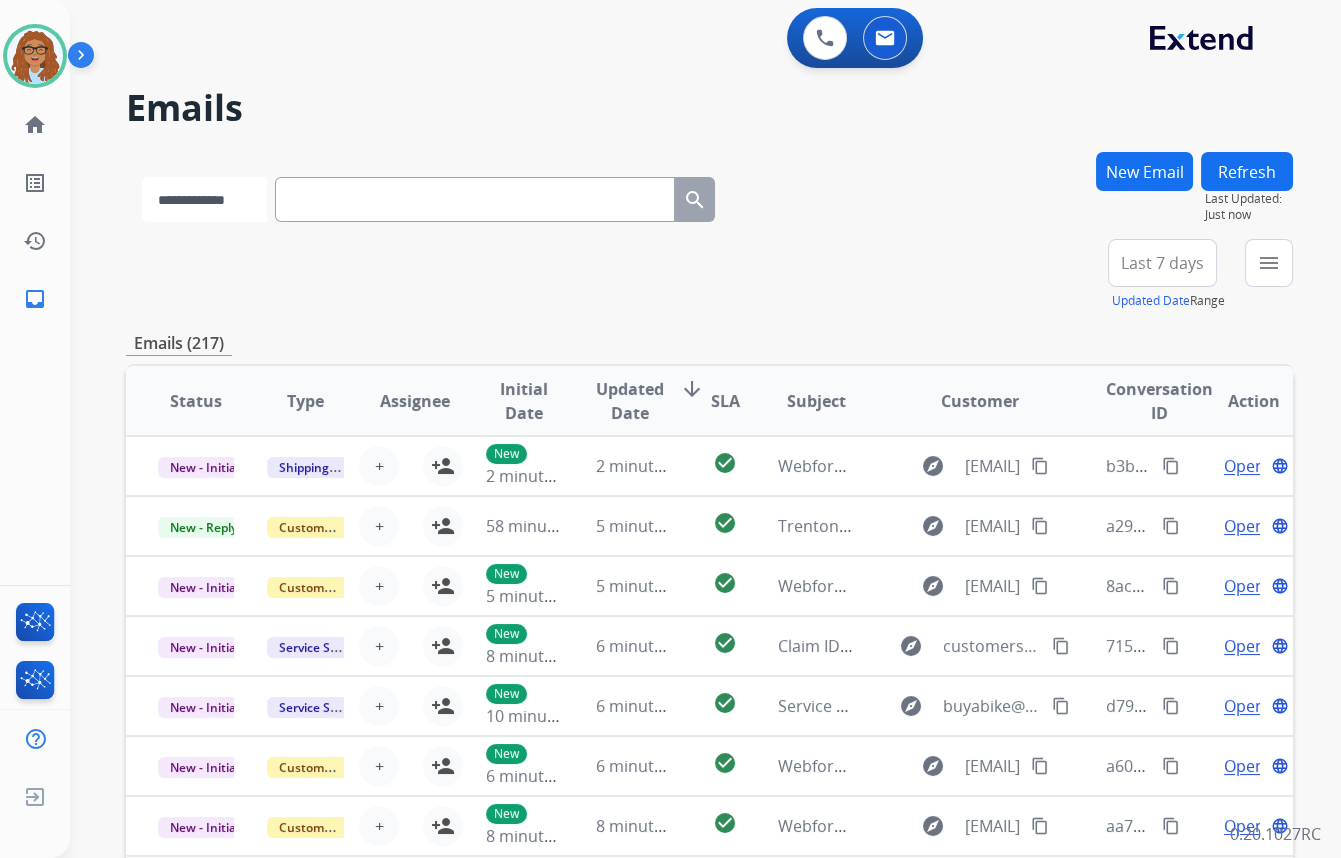 drag, startPoint x: 249, startPoint y: 203, endPoint x: 268, endPoint y: 204, distance: 19.026299 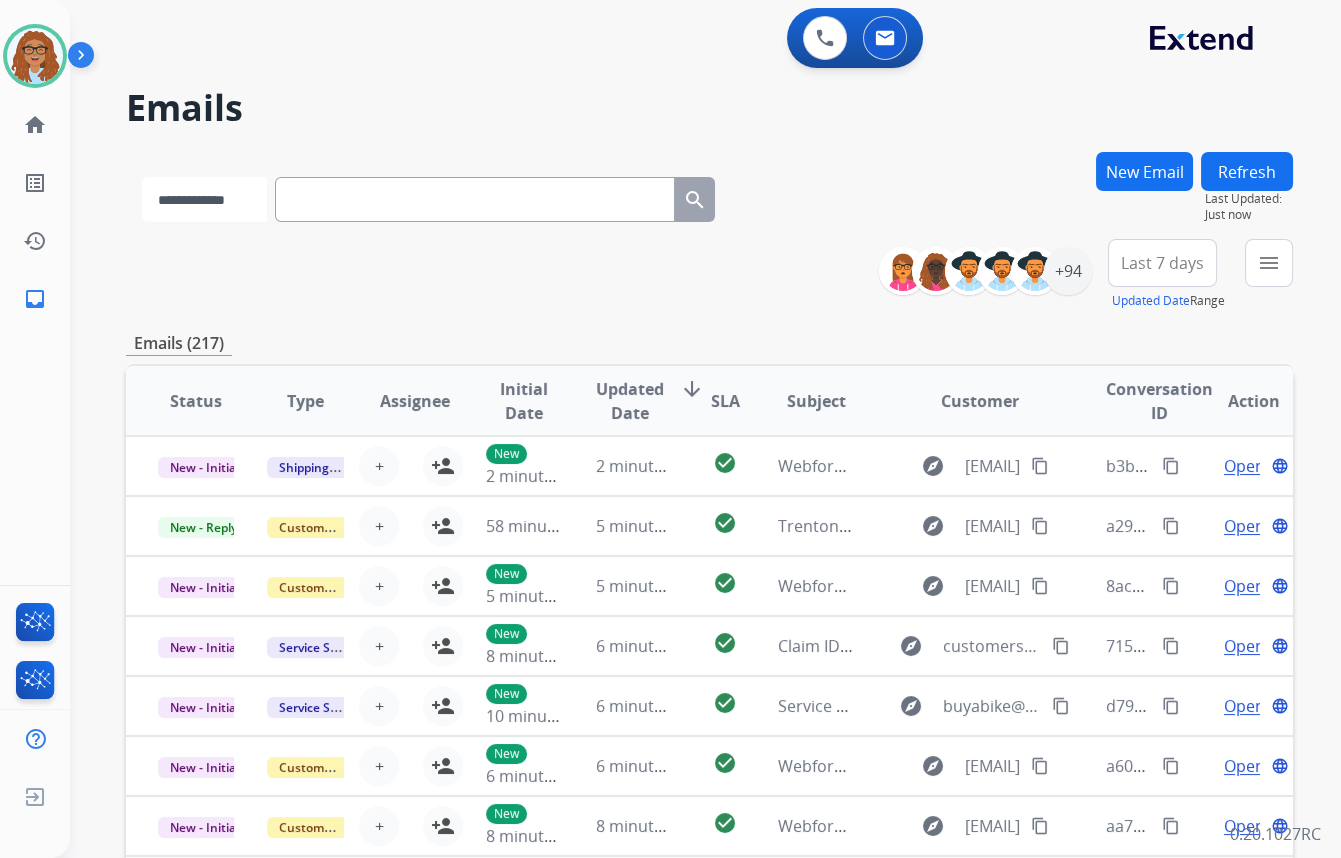 select on "**********" 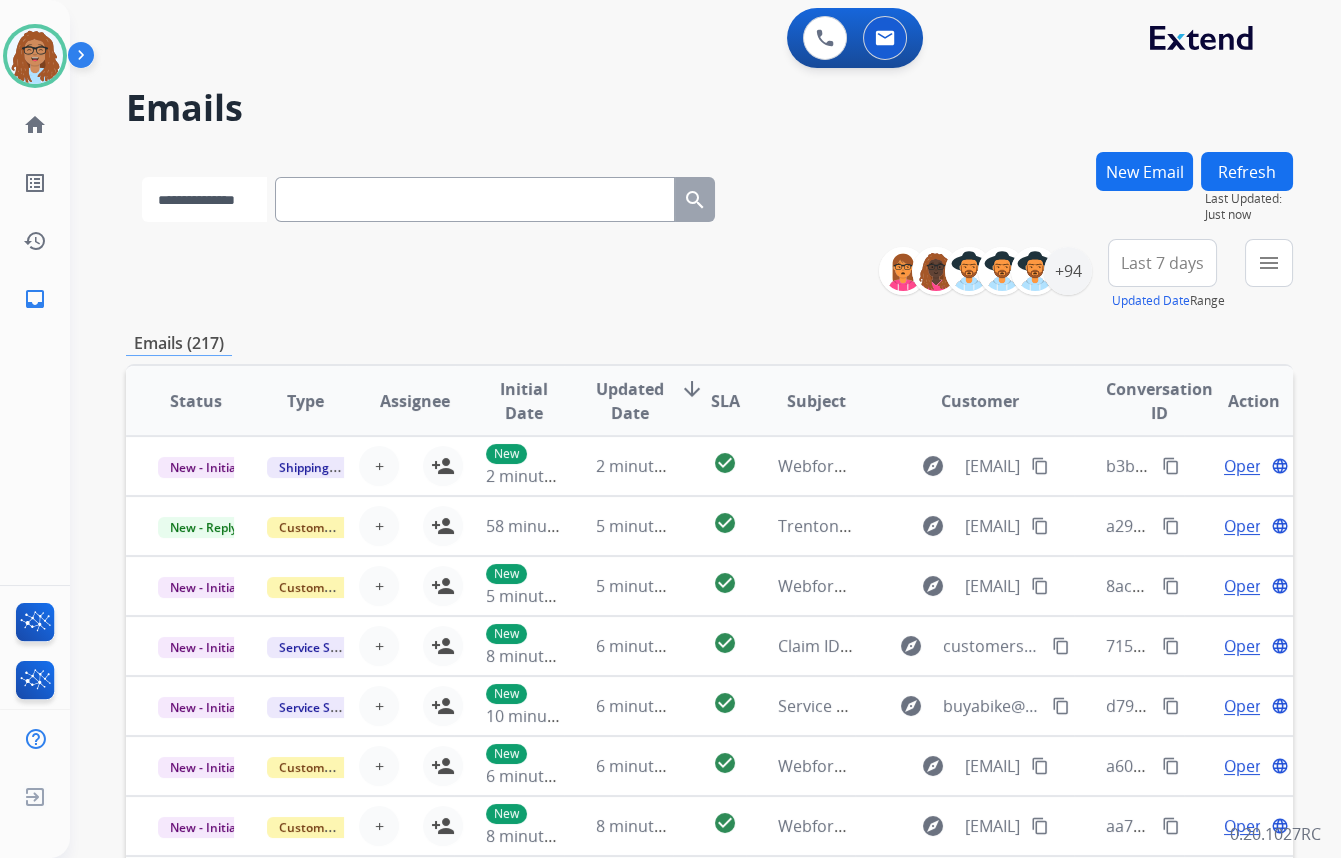 click on "**********" at bounding box center (204, 199) 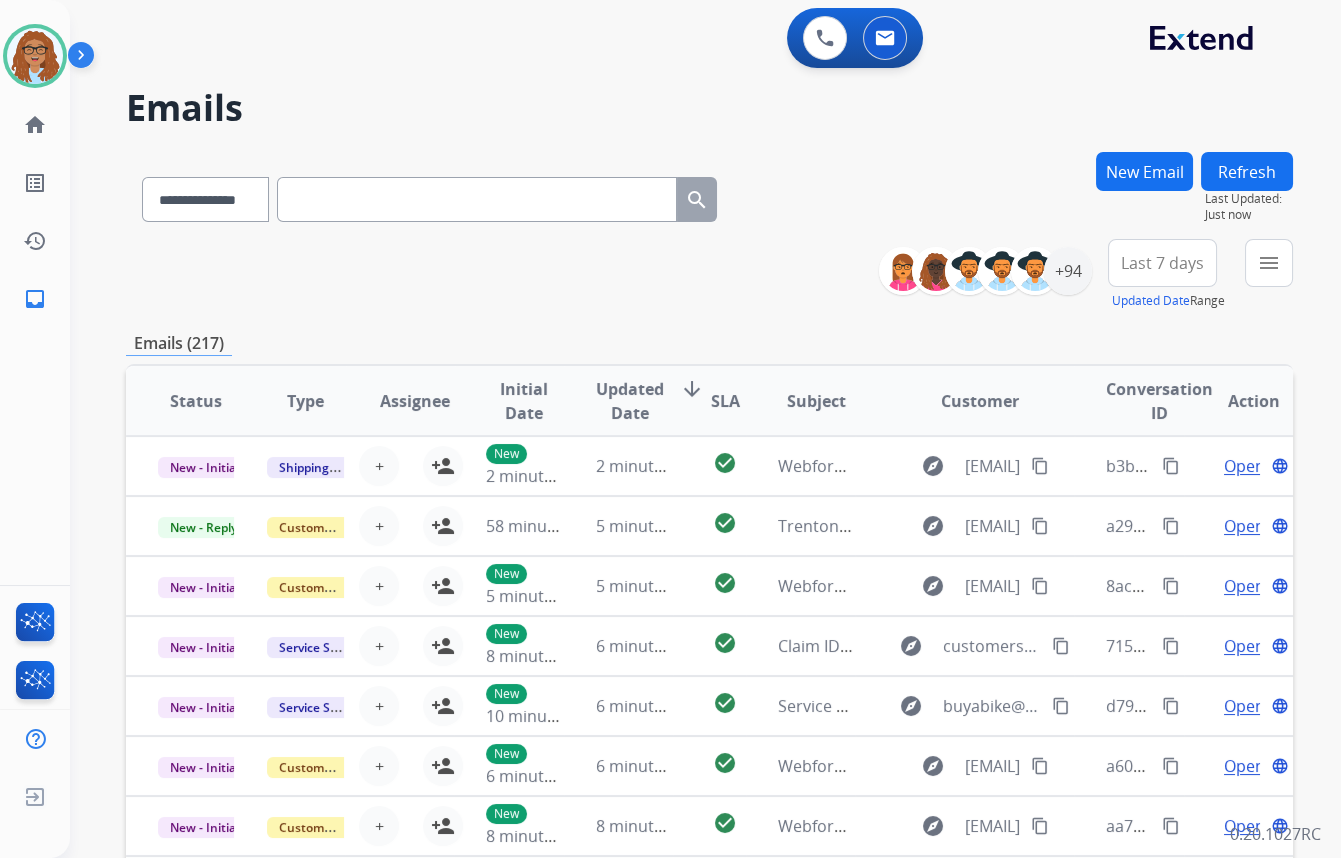 click at bounding box center (477, 199) 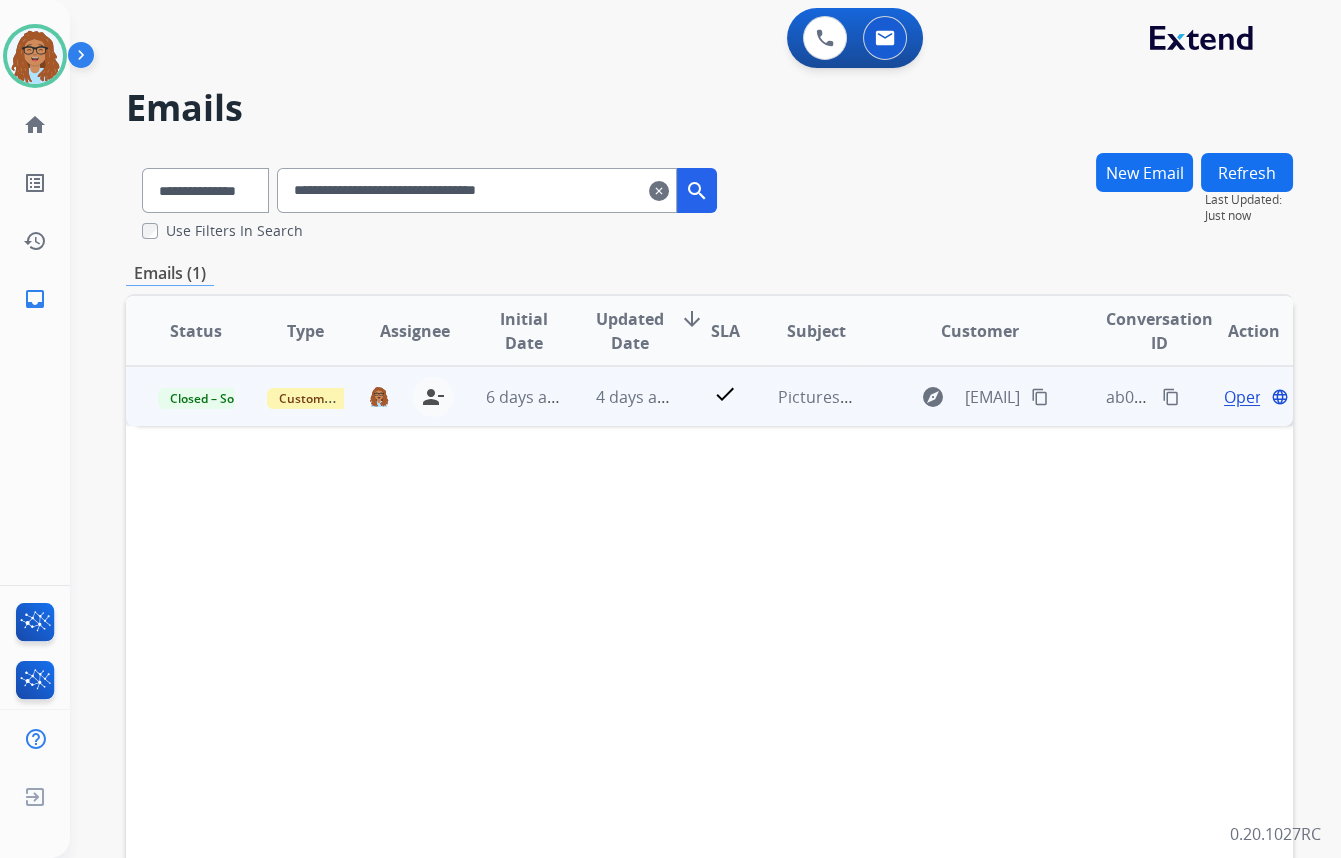 click on "Open" at bounding box center (1244, 397) 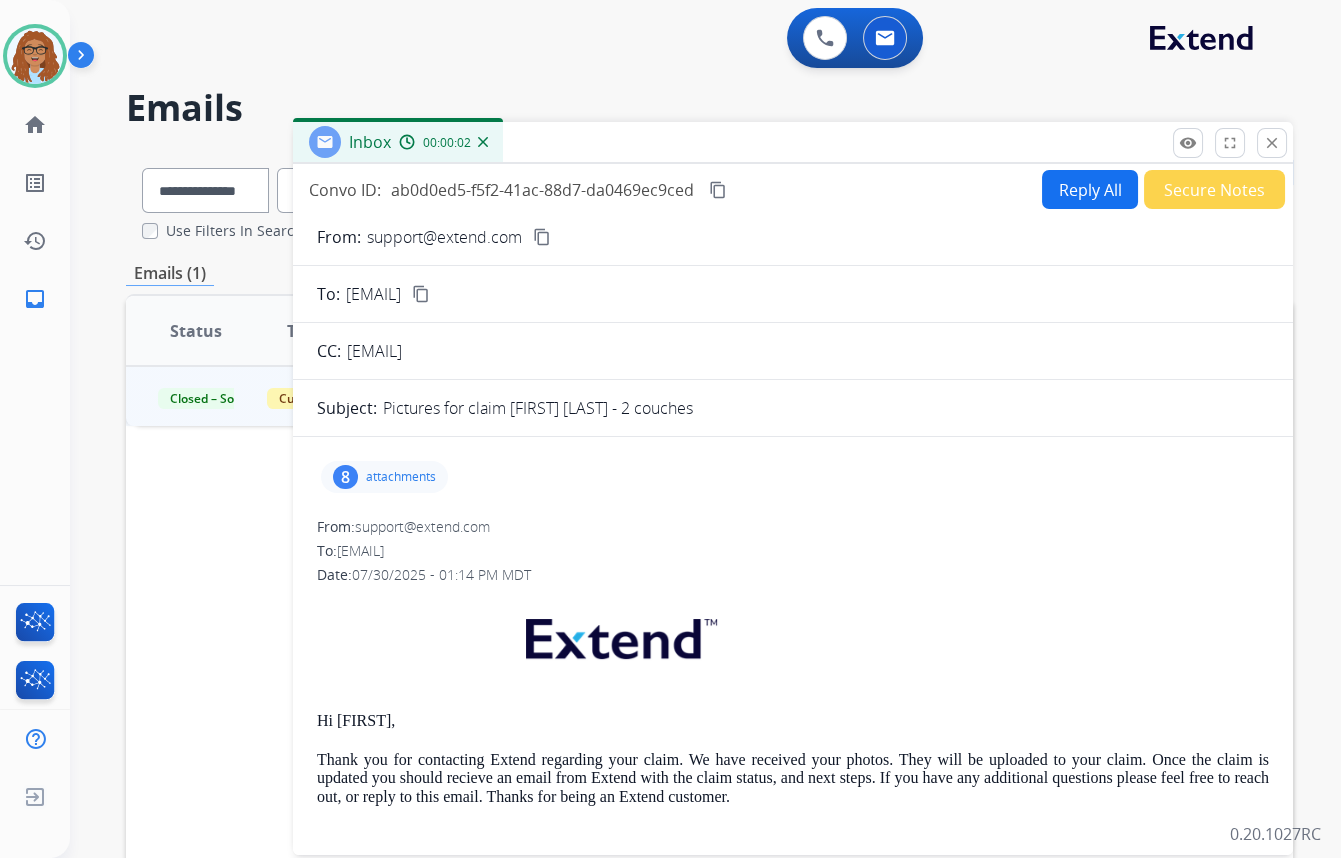click on "Reply All" at bounding box center [1090, 189] 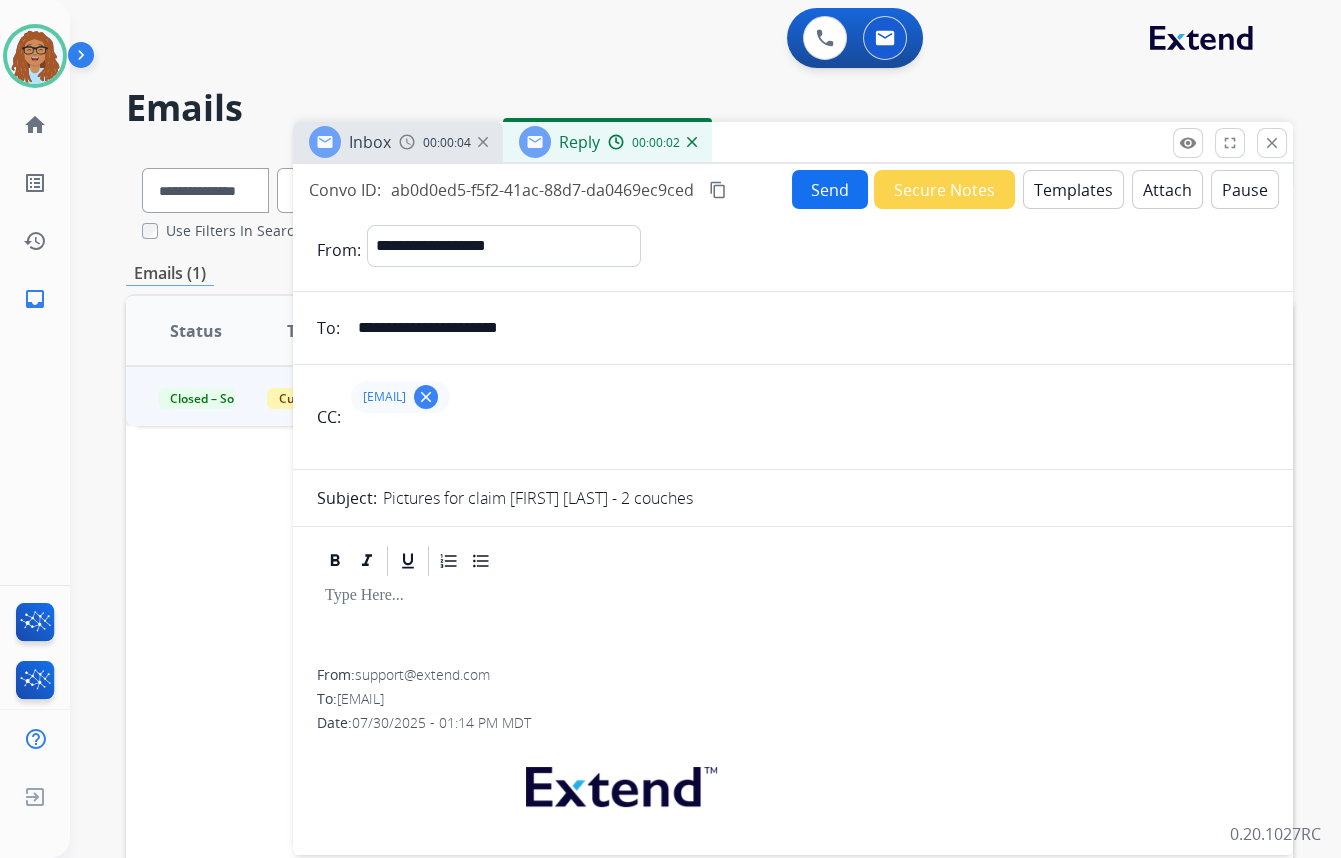 click on "Templates" at bounding box center [1073, 189] 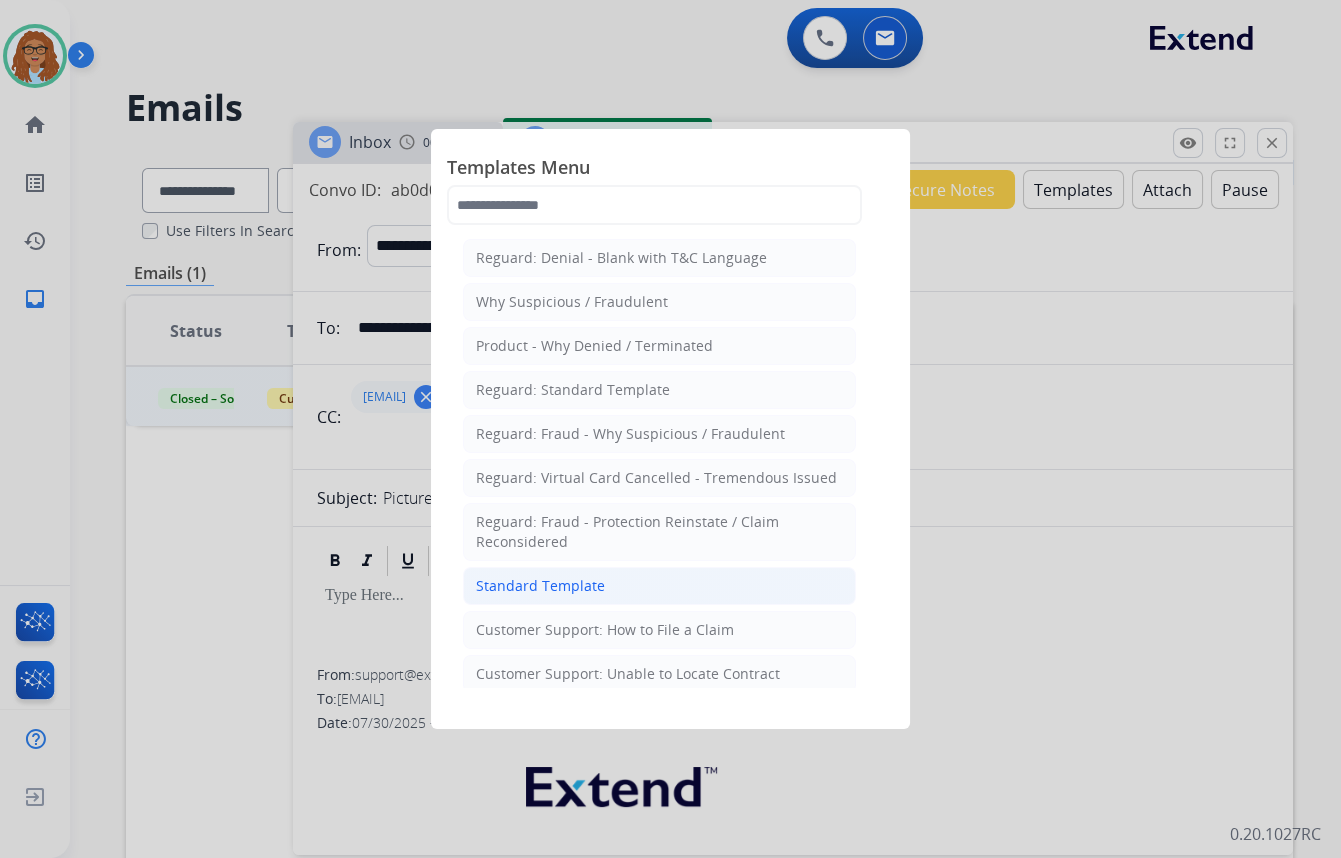 click on "Standard Template" 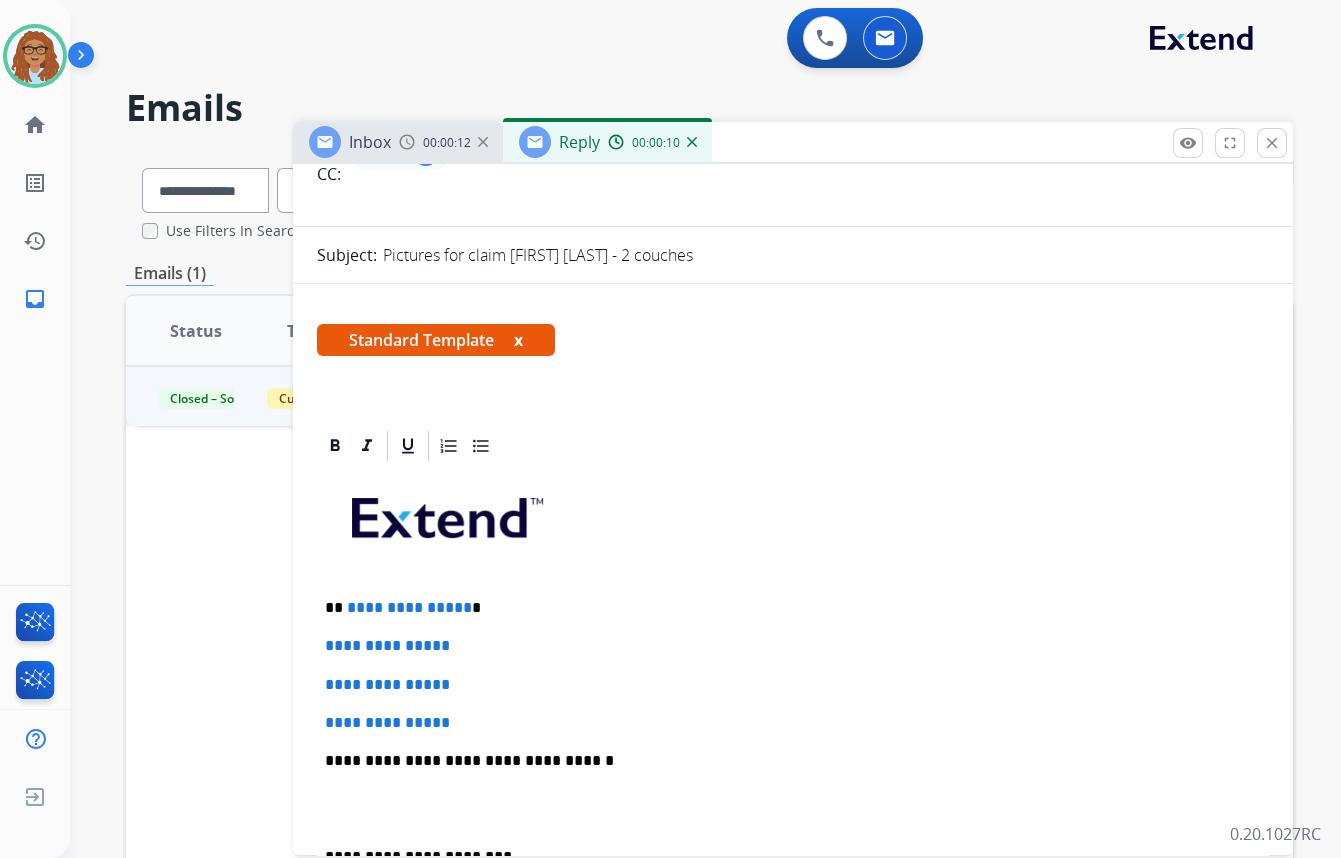 scroll, scrollTop: 272, scrollLeft: 0, axis: vertical 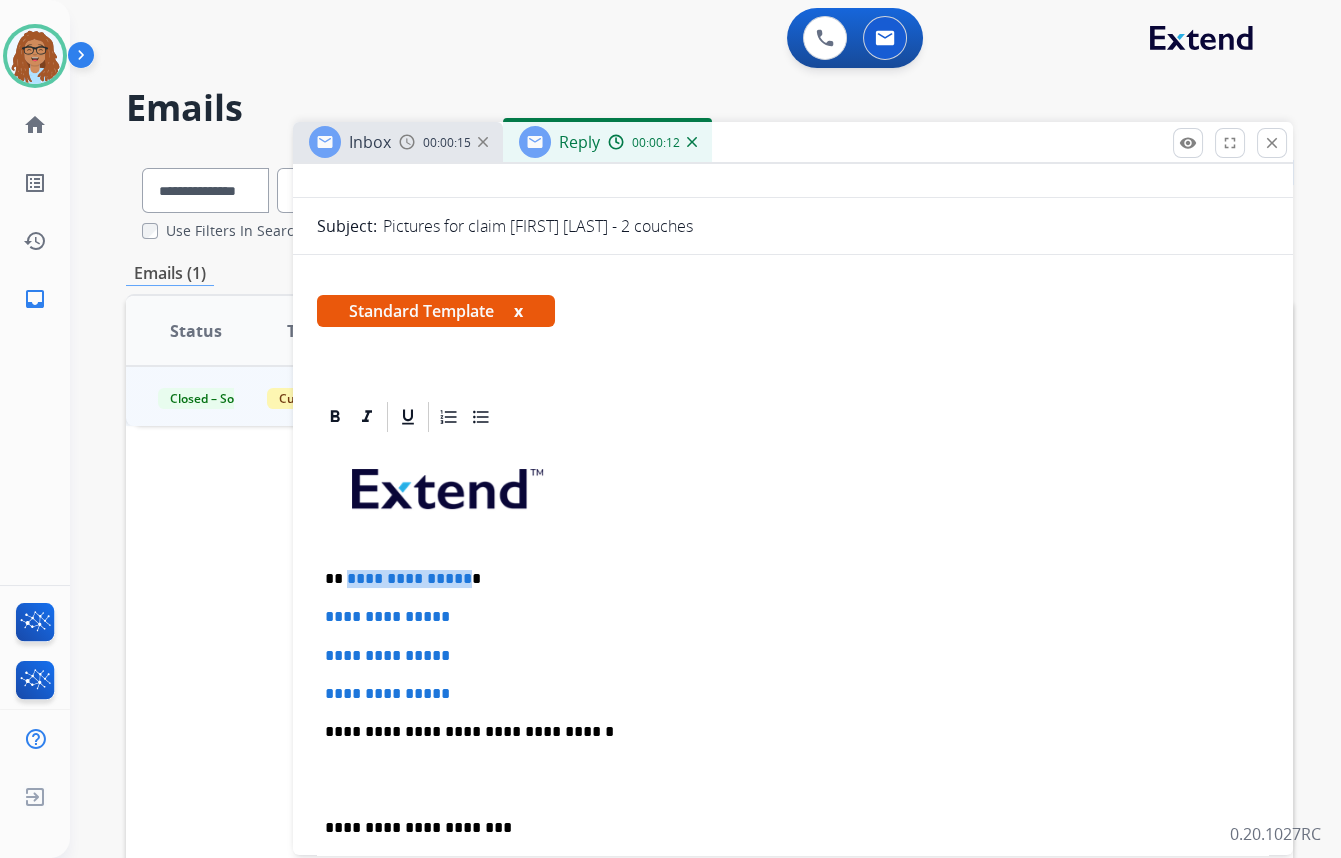 drag, startPoint x: 431, startPoint y: 569, endPoint x: 346, endPoint y: 572, distance: 85.052925 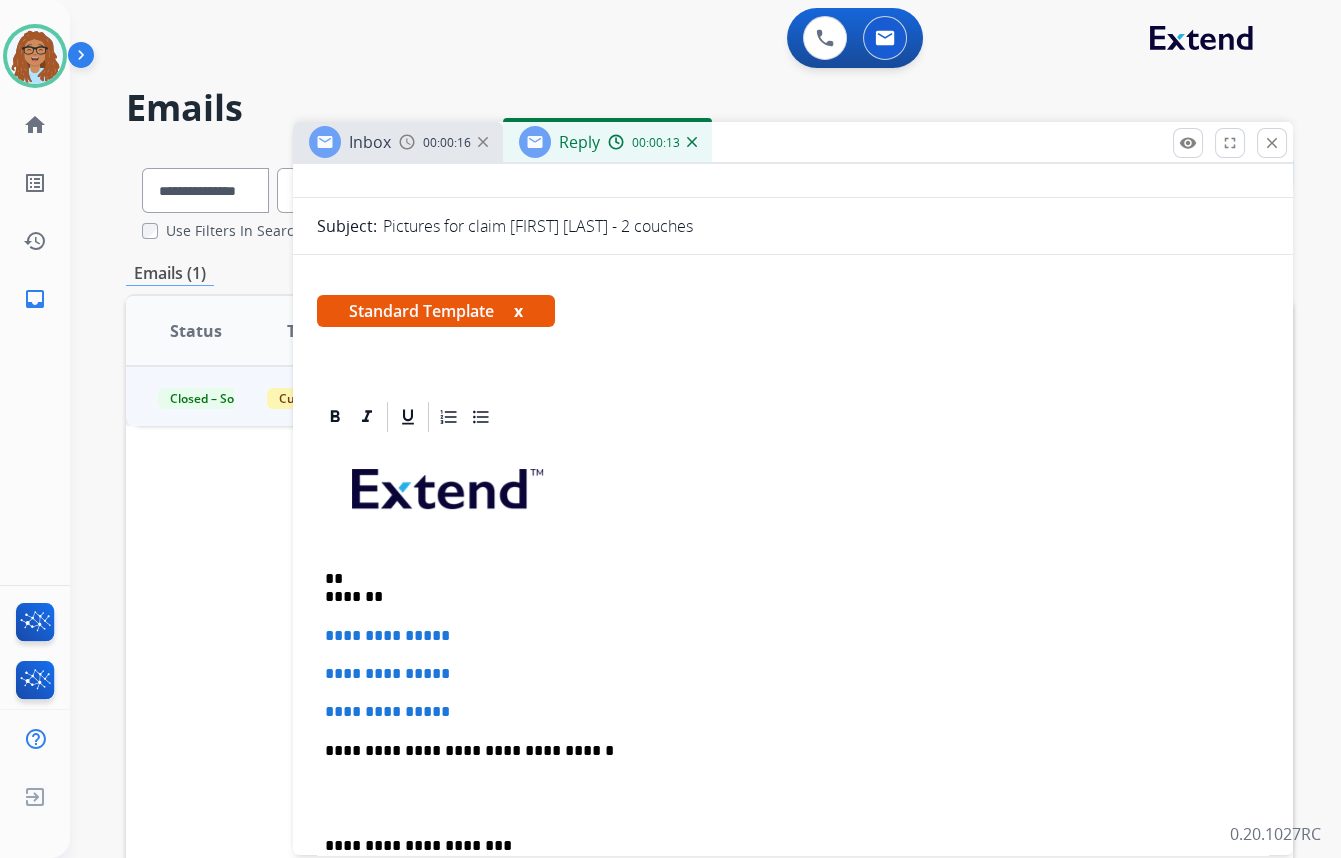 click on "** *******" at bounding box center [785, 588] 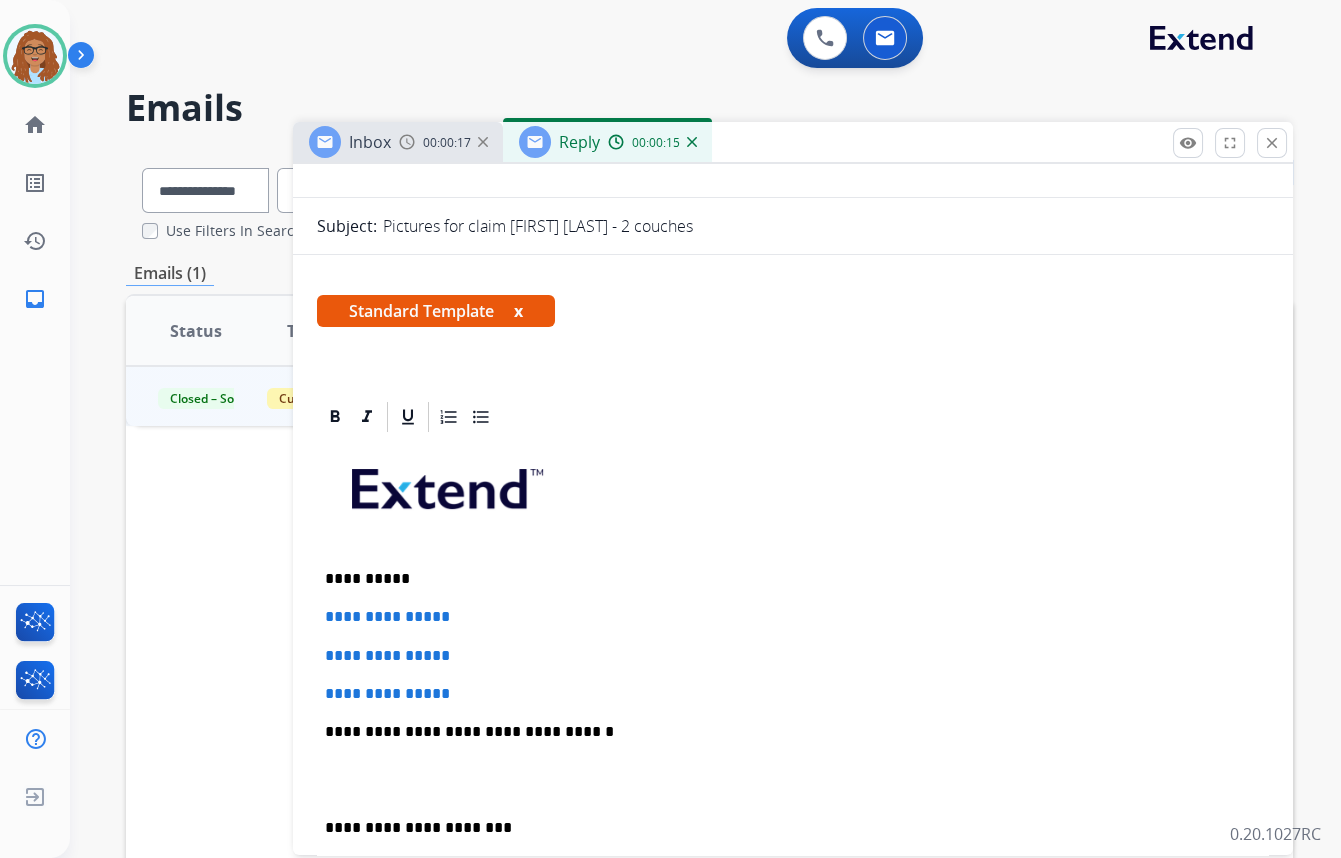 click on "**********" at bounding box center (785, 579) 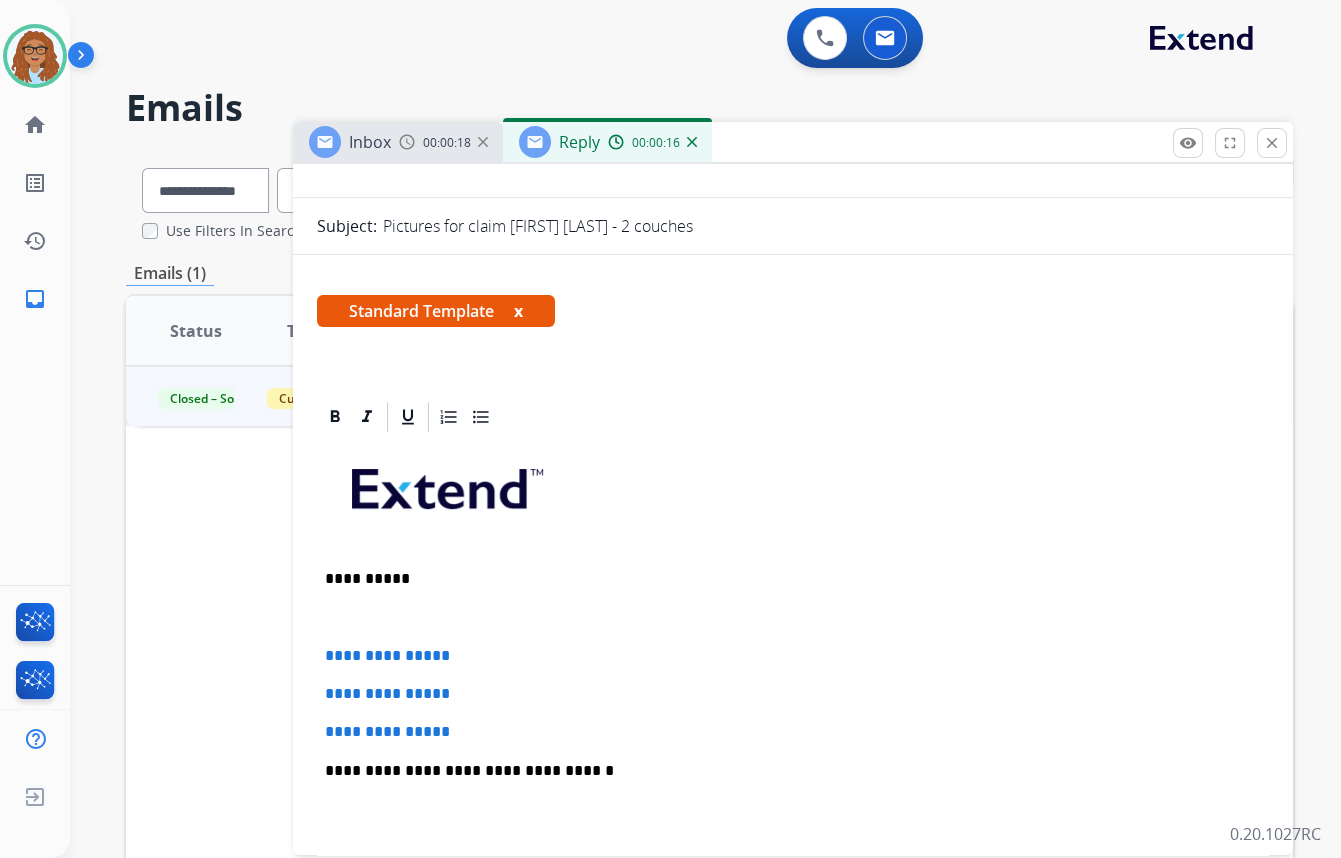 type 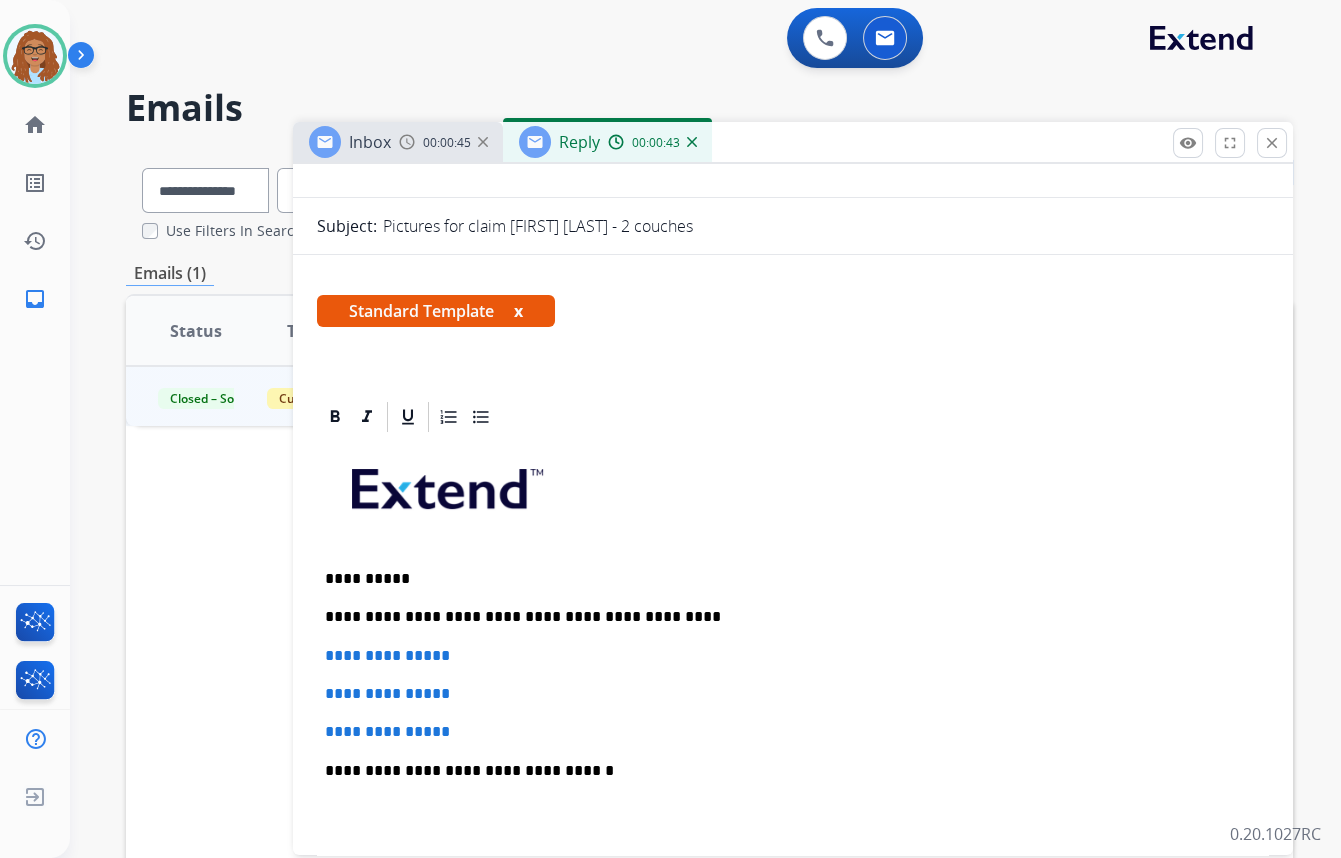 click on "**********" at bounding box center (785, 617) 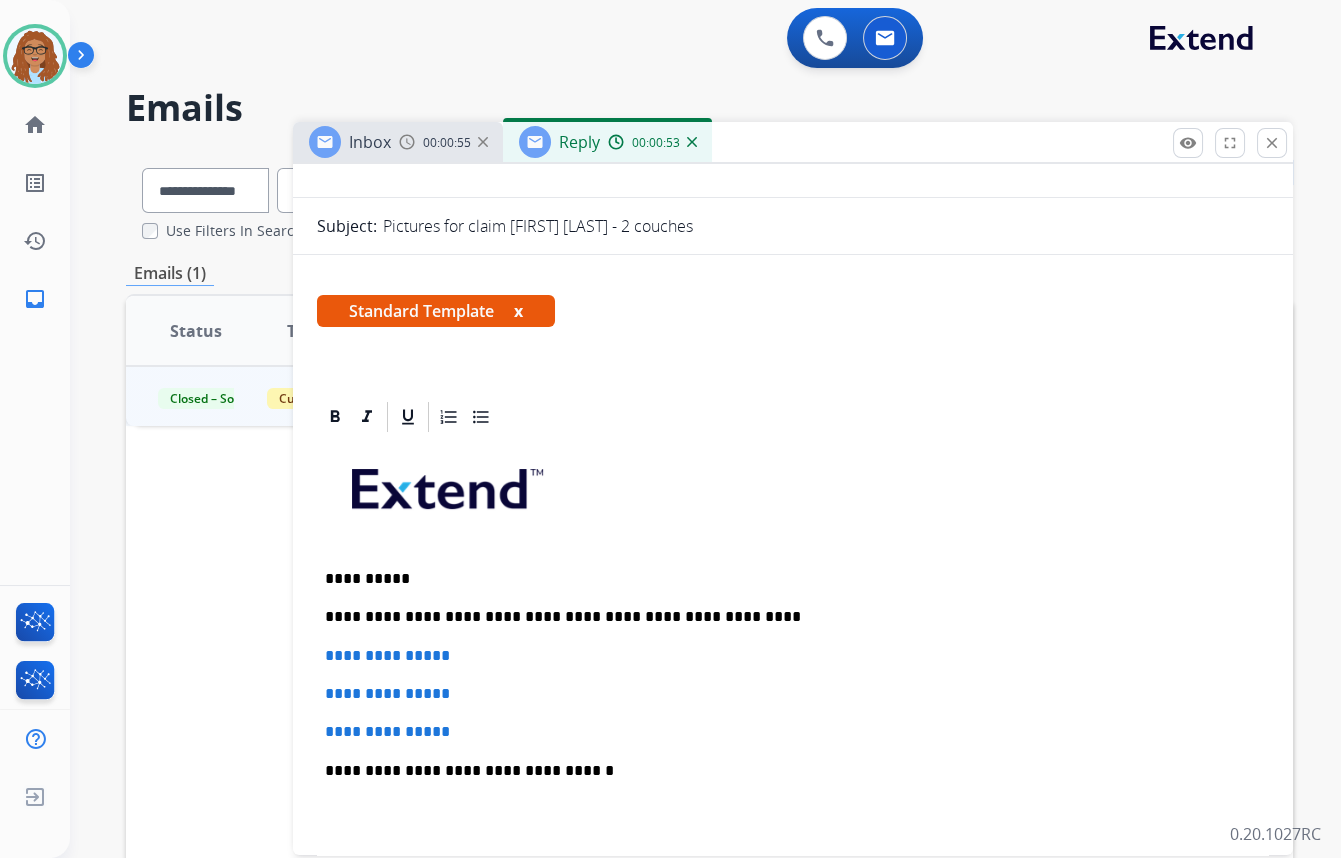 click on "**********" at bounding box center [785, 617] 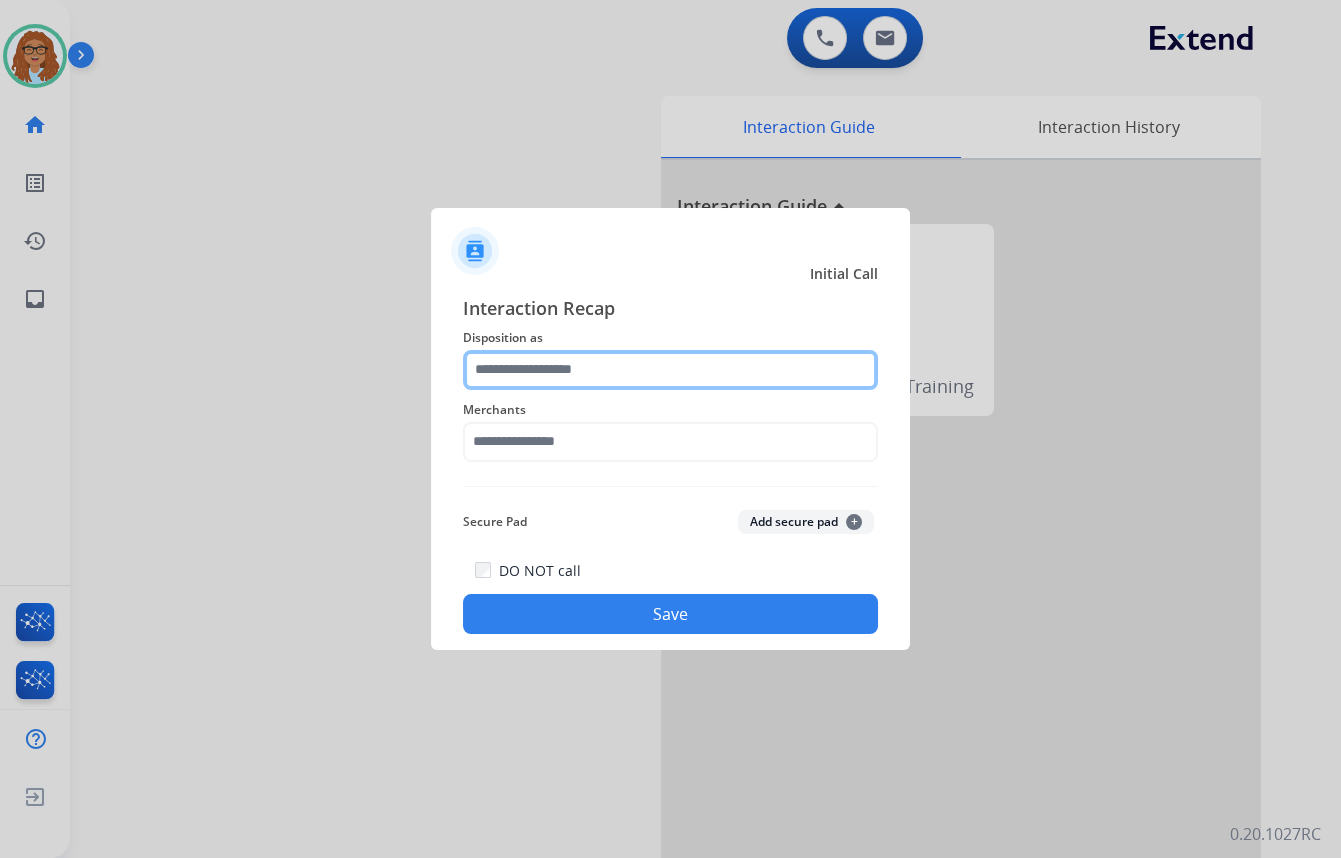 click 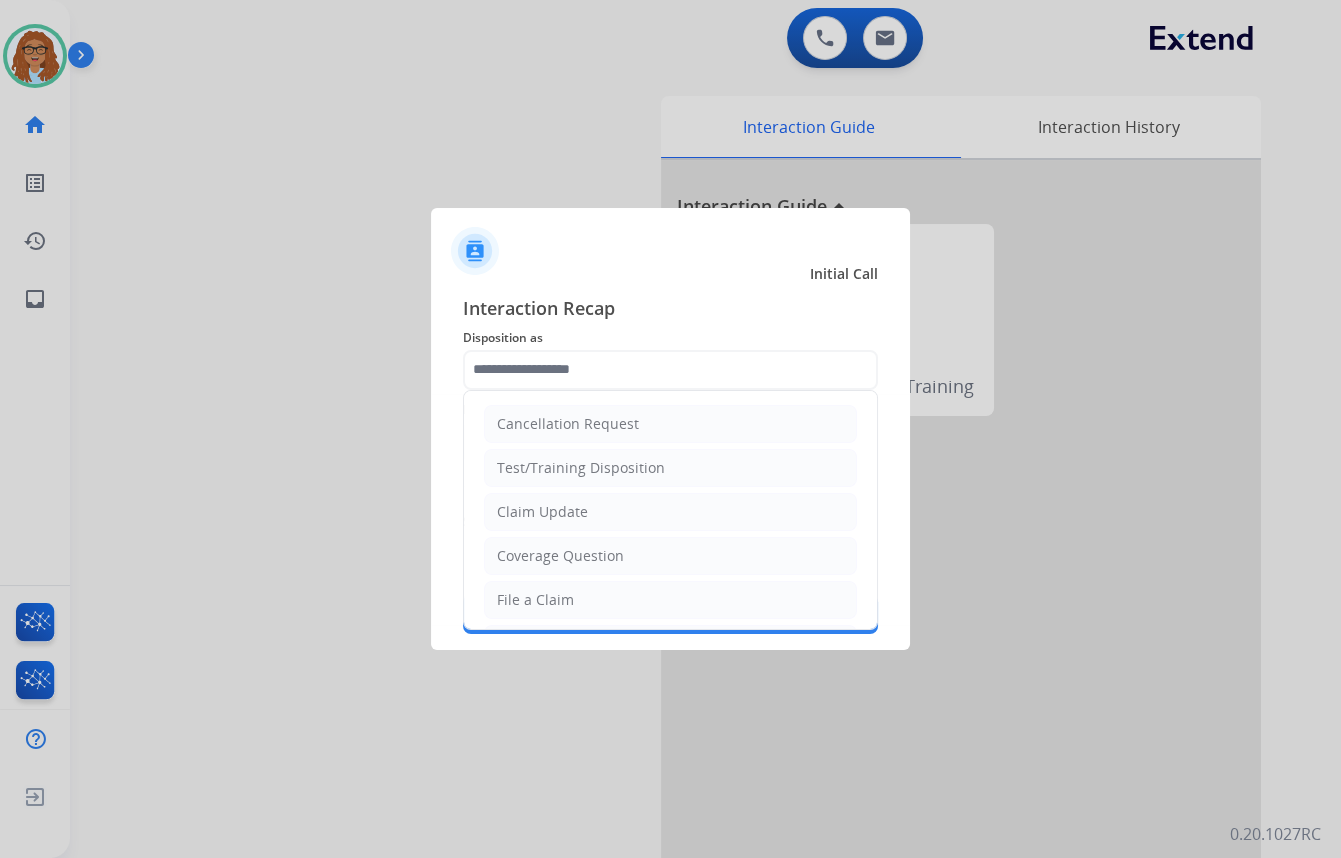 drag, startPoint x: 574, startPoint y: 595, endPoint x: 603, endPoint y: 532, distance: 69.354164 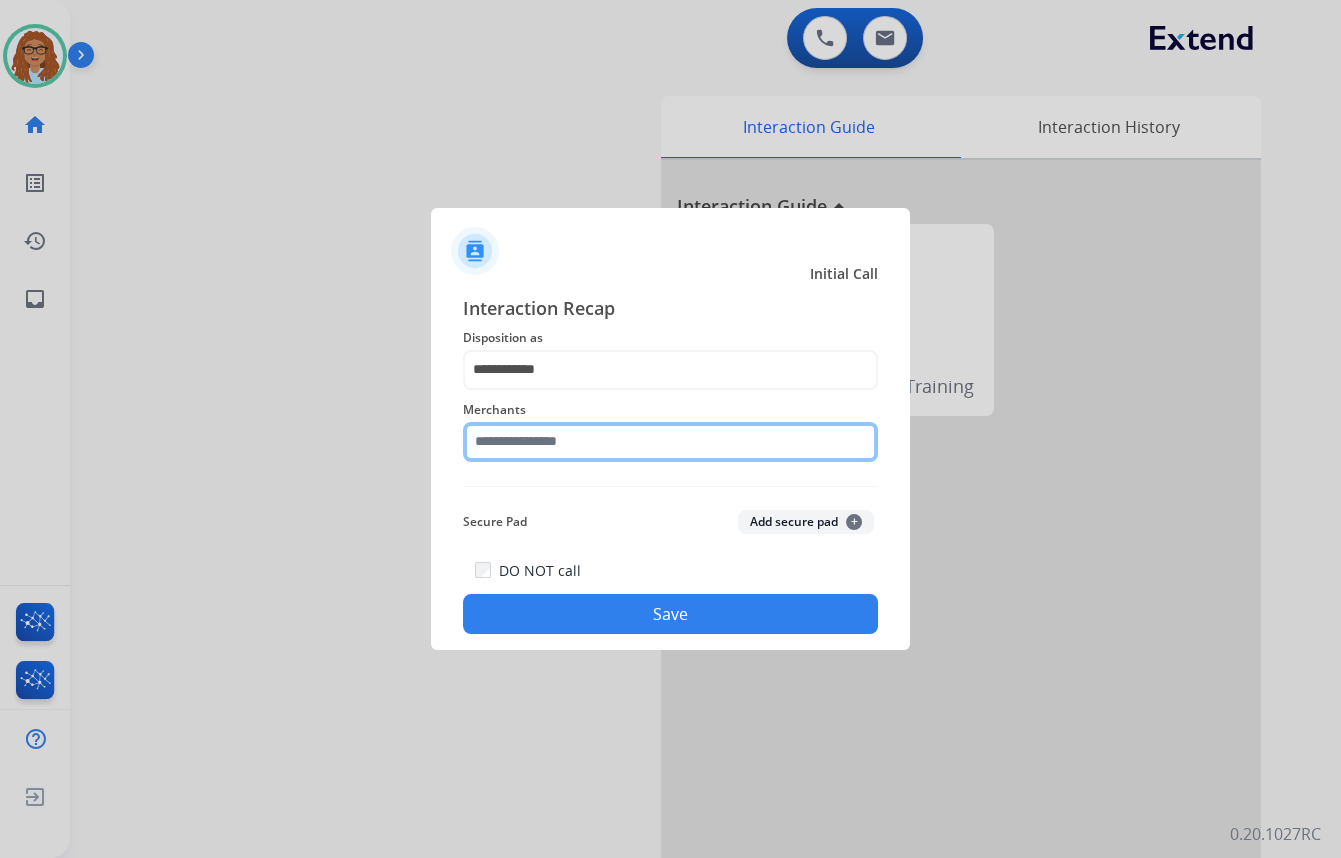 click 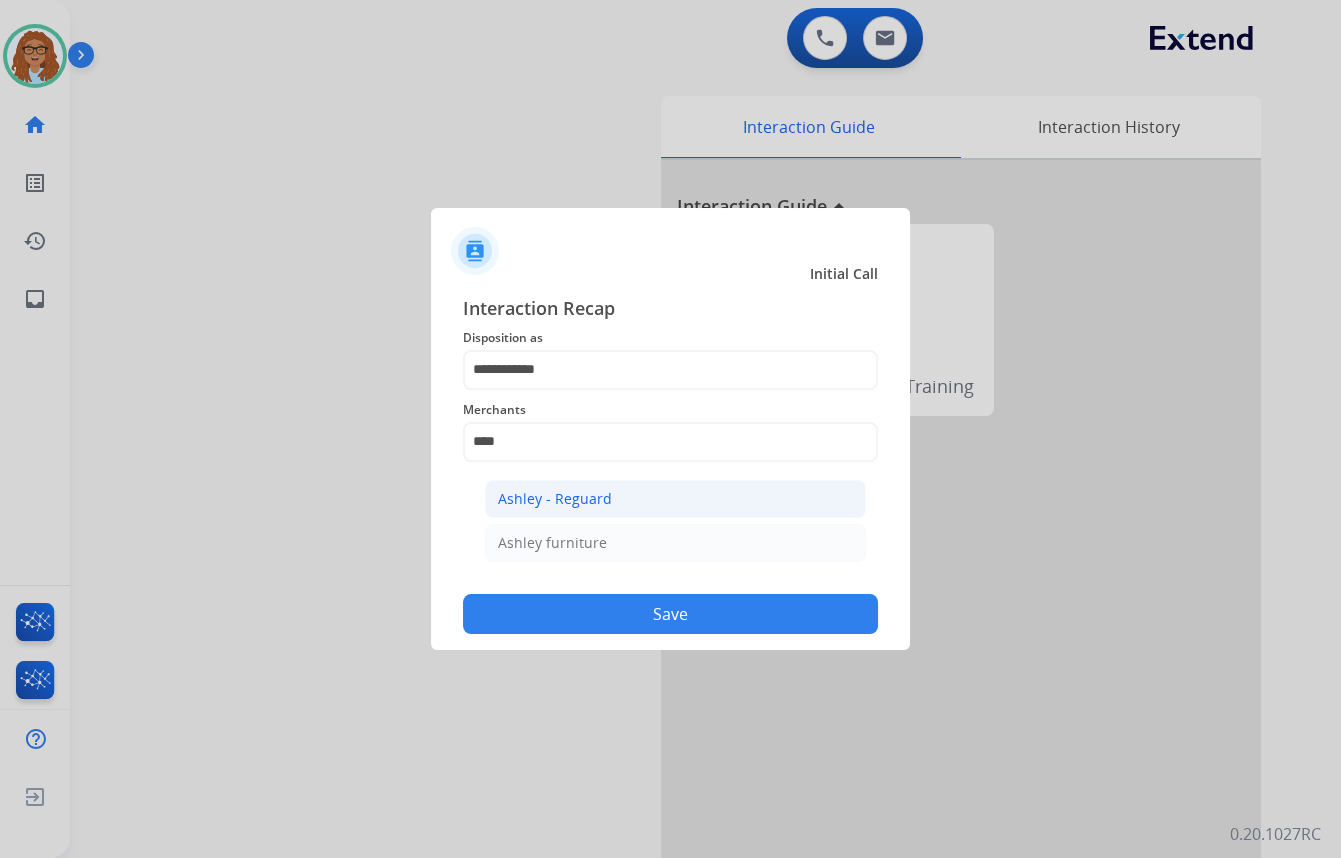 click on "Ashley - Reguard" 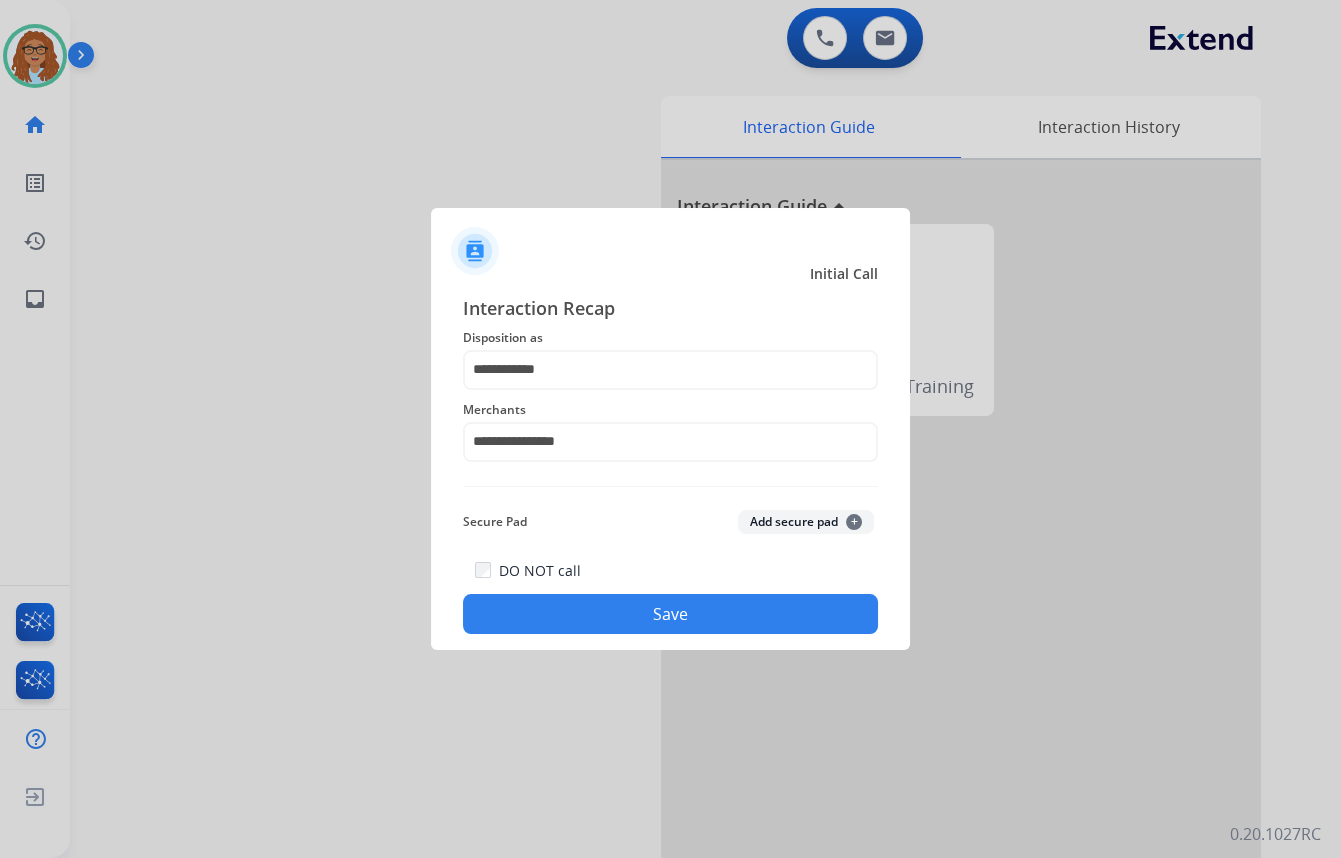 click on "Save" 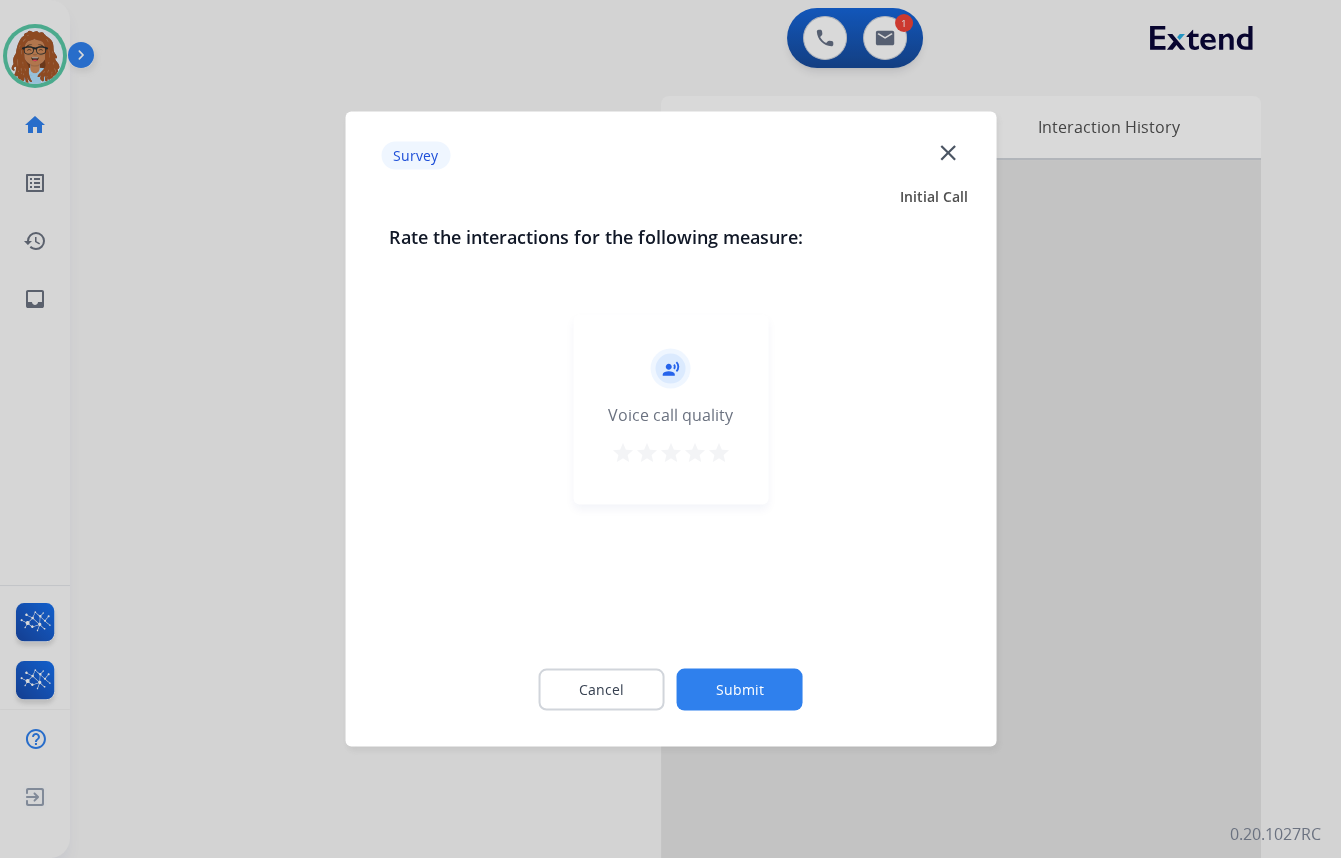click on "close" 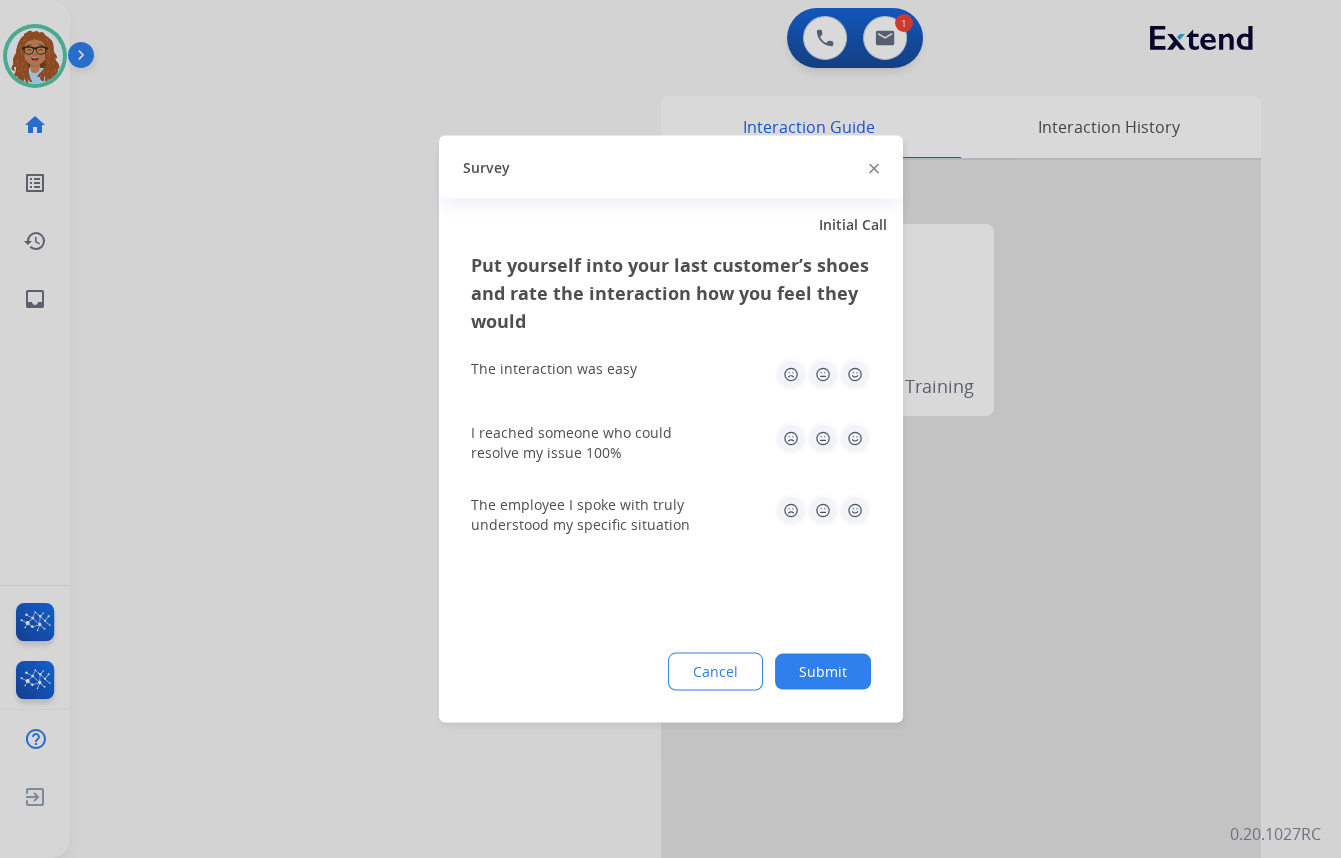 click 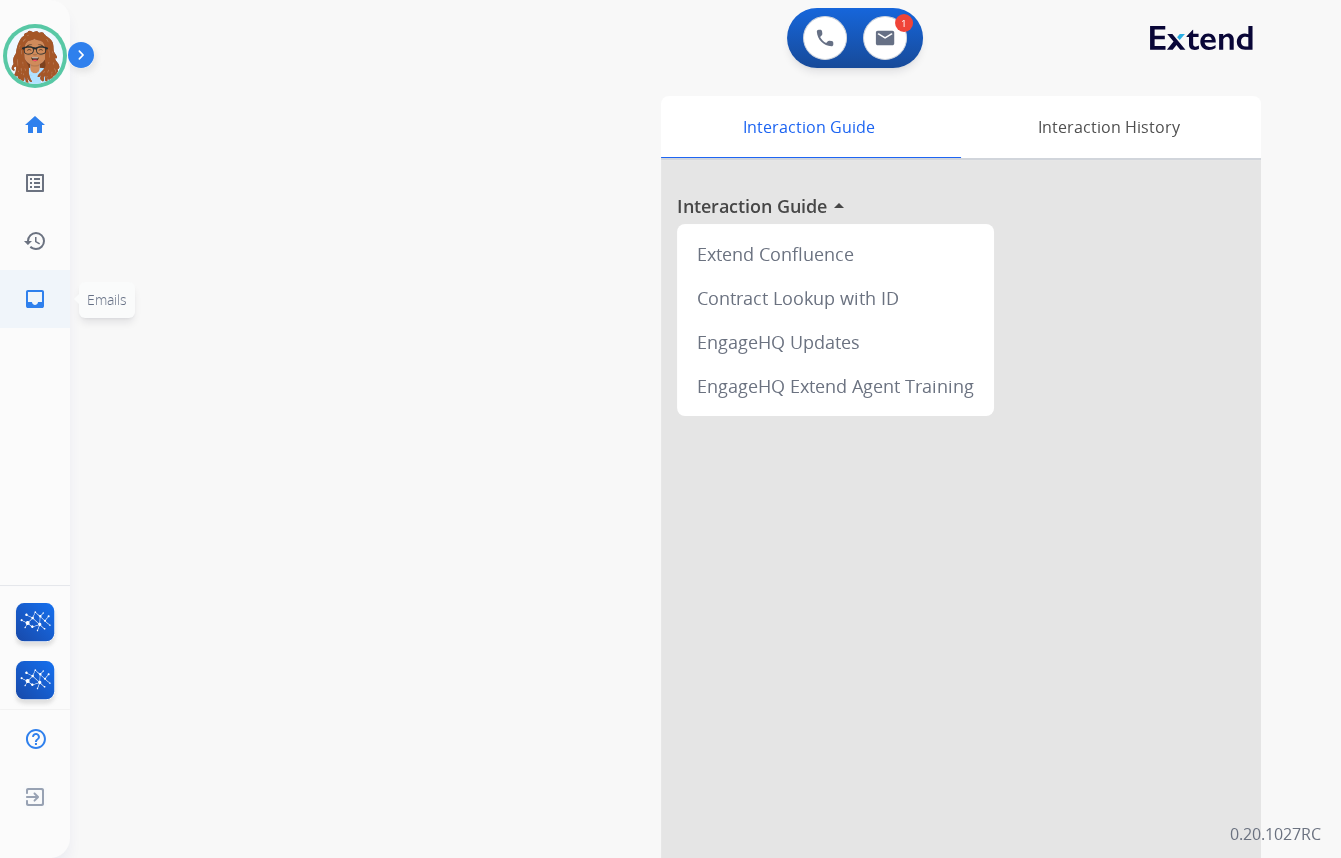 click on "inbox" 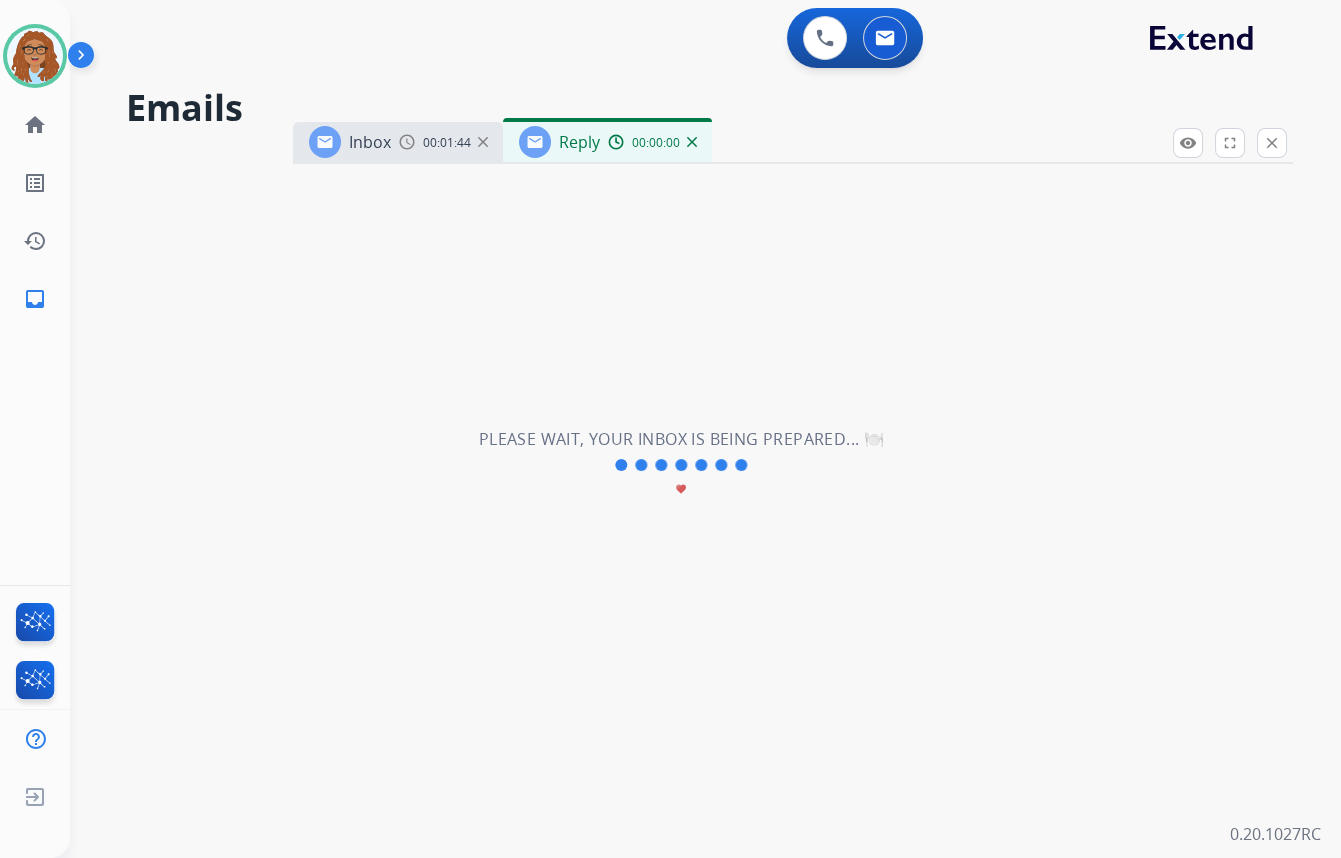 select on "**********" 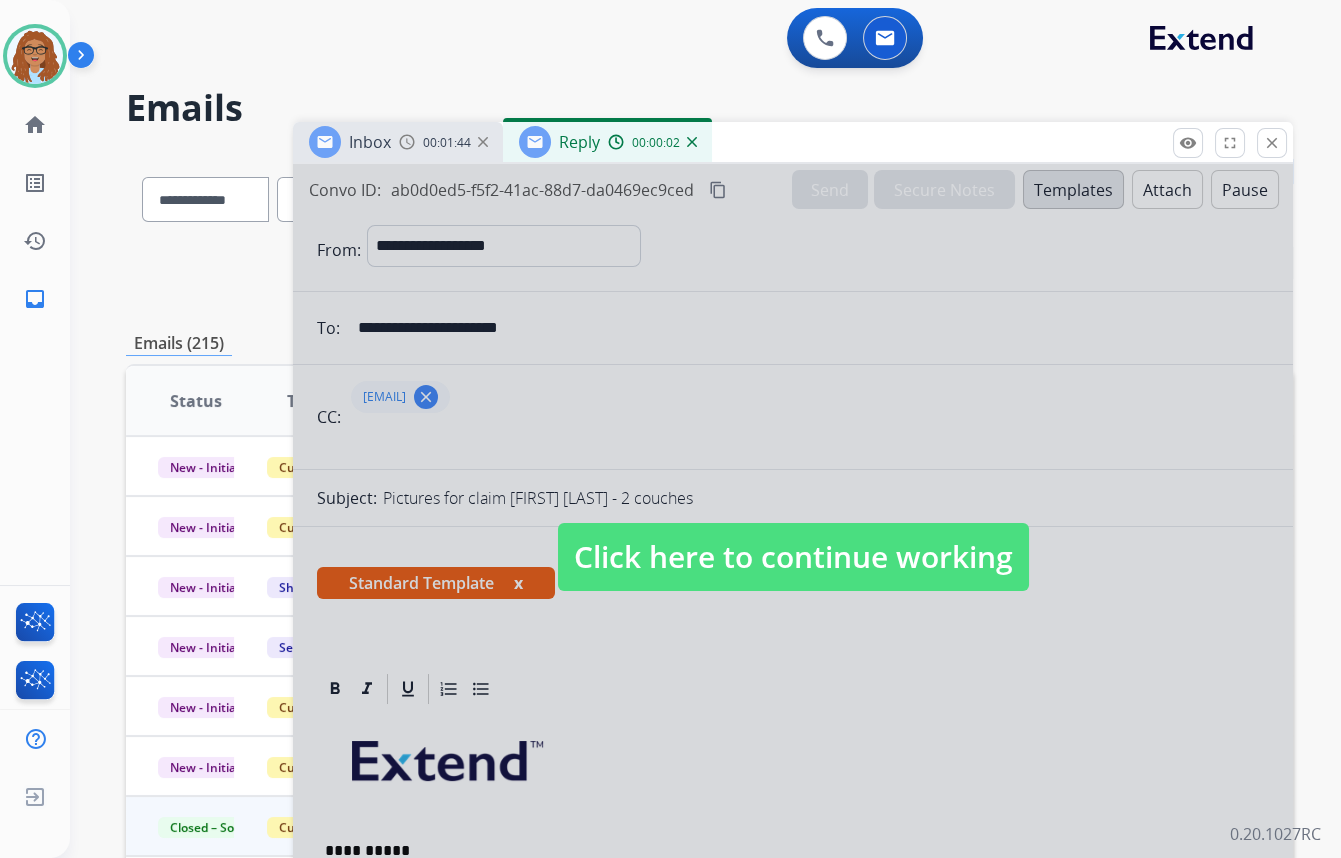 click on "Click here to continue working" at bounding box center [793, 557] 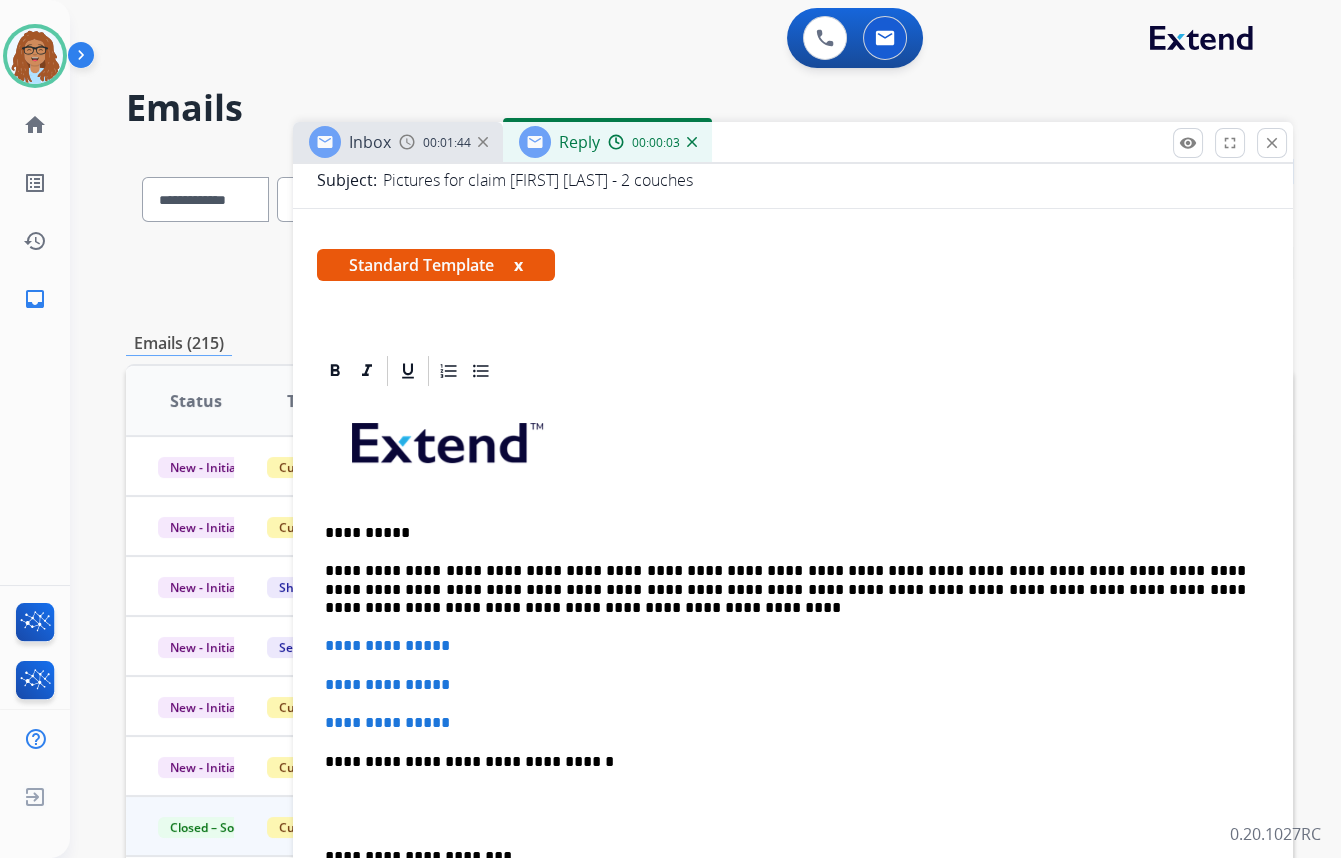 scroll, scrollTop: 363, scrollLeft: 0, axis: vertical 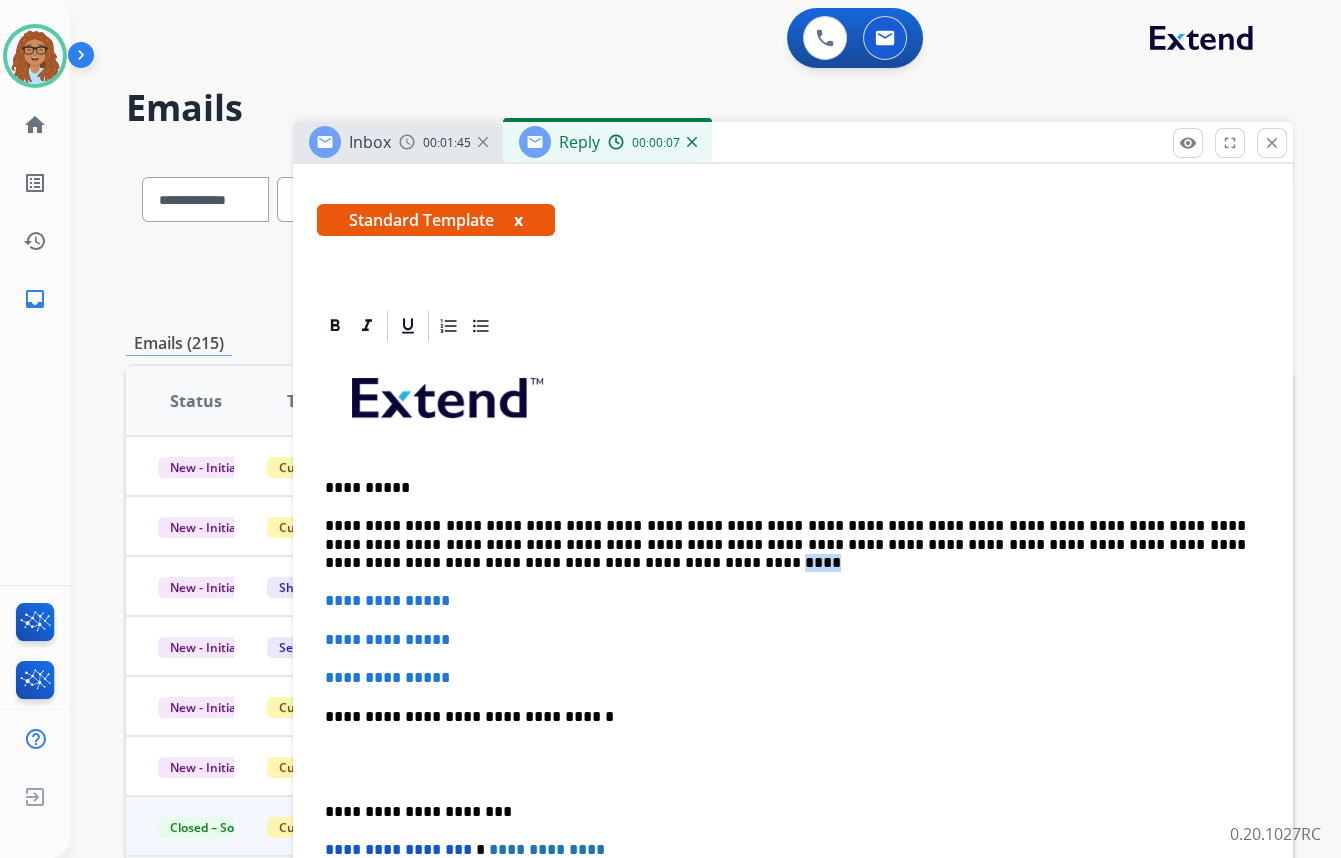 drag, startPoint x: 553, startPoint y: 561, endPoint x: 527, endPoint y: 563, distance: 26.076809 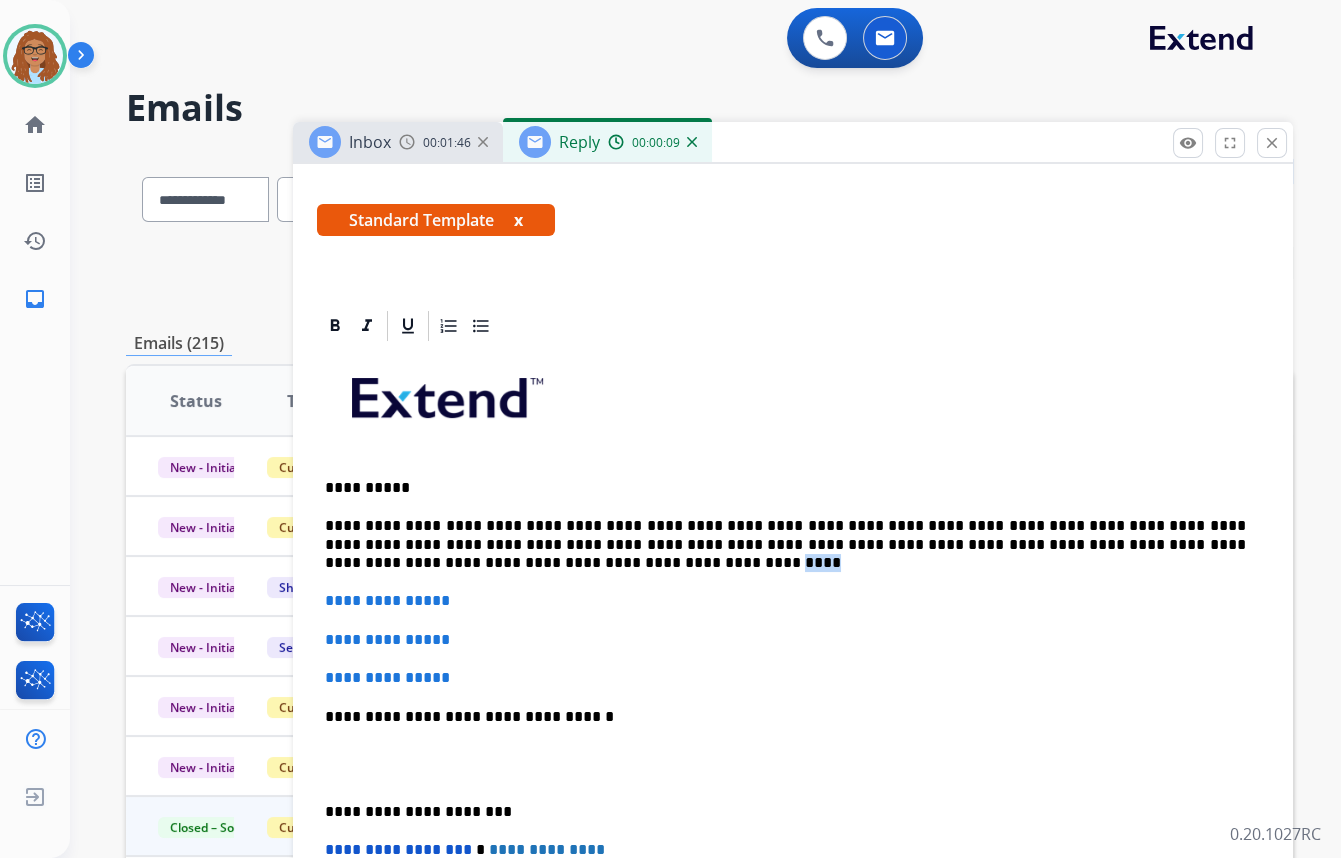 type 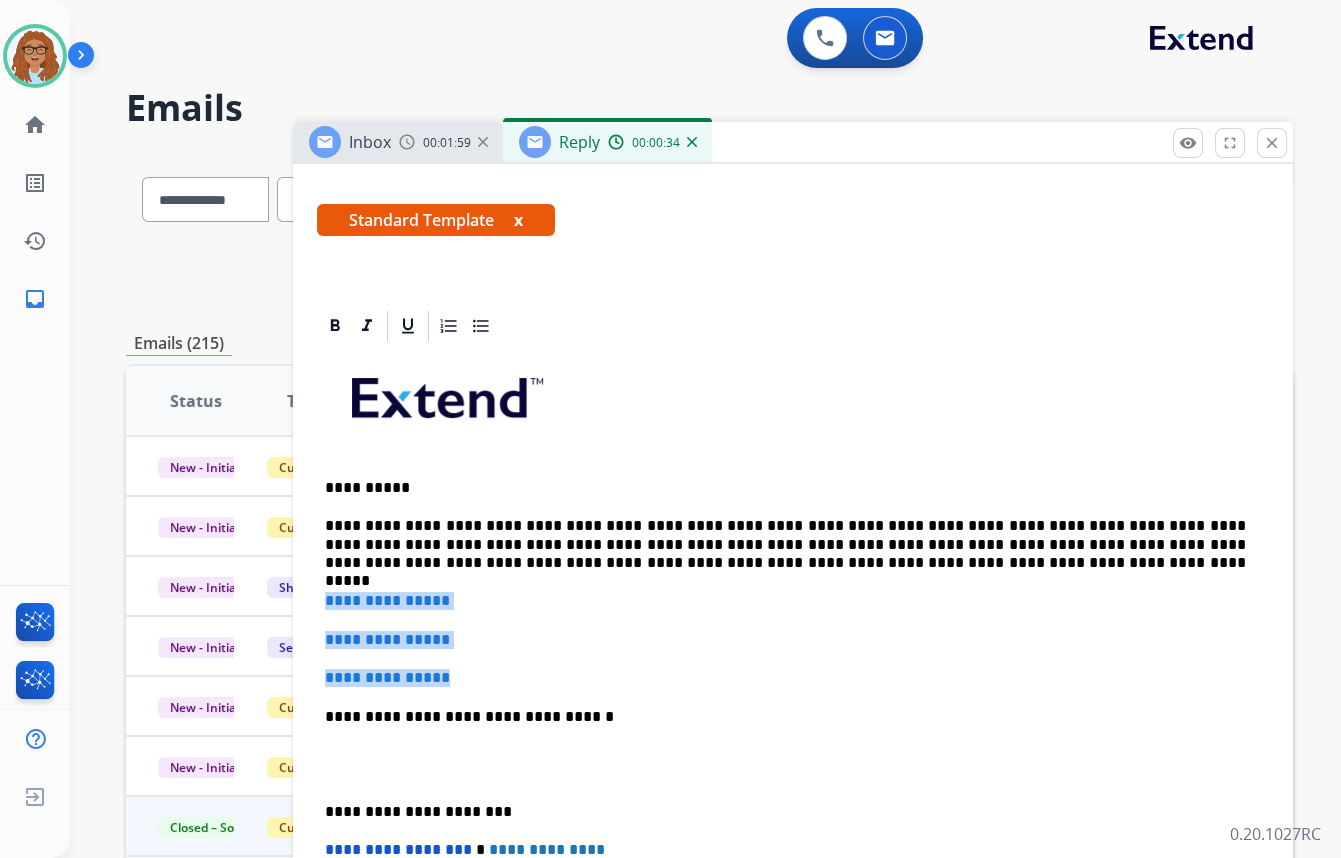 drag, startPoint x: 335, startPoint y: 614, endPoint x: 320, endPoint y: 573, distance: 43.65776 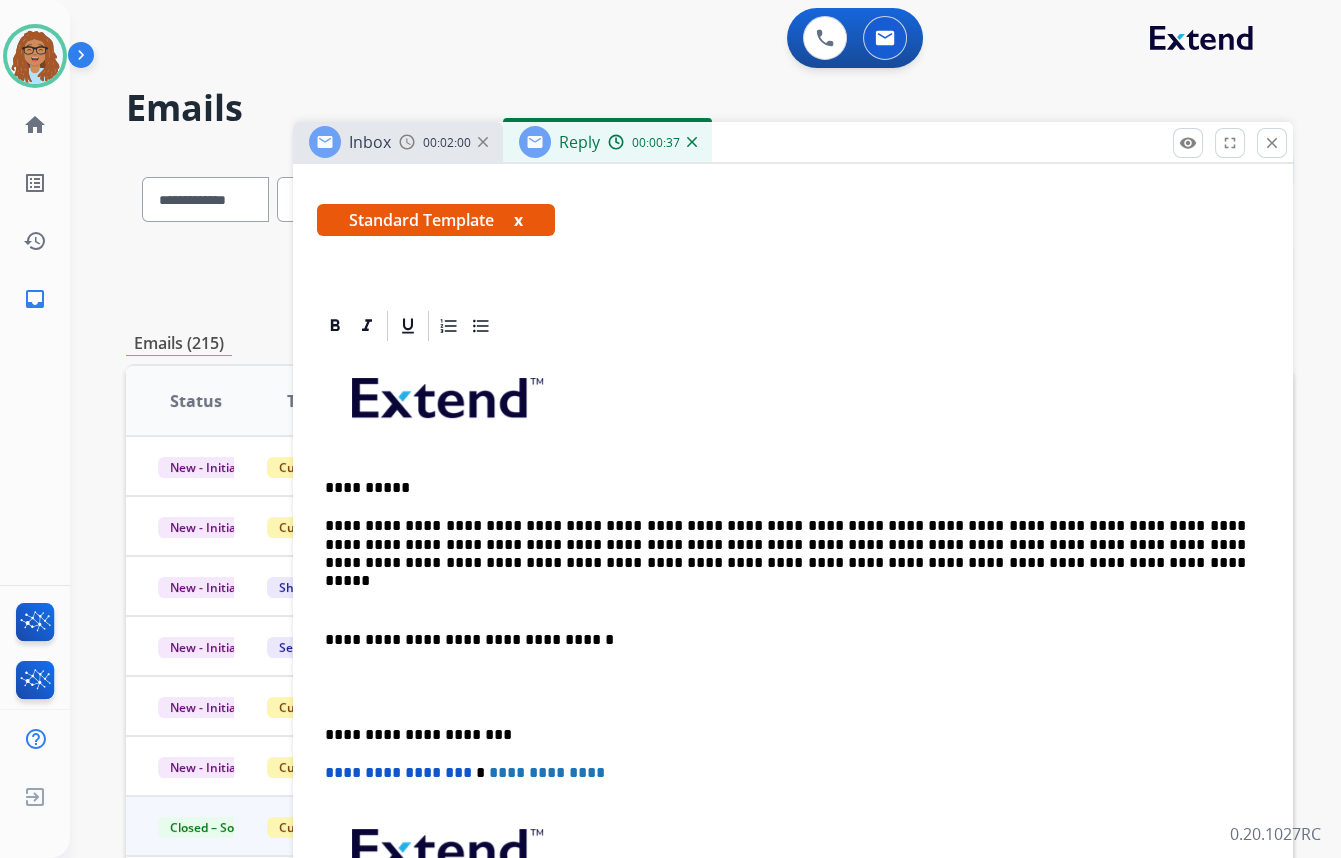 click on "**********" at bounding box center (793, 687) 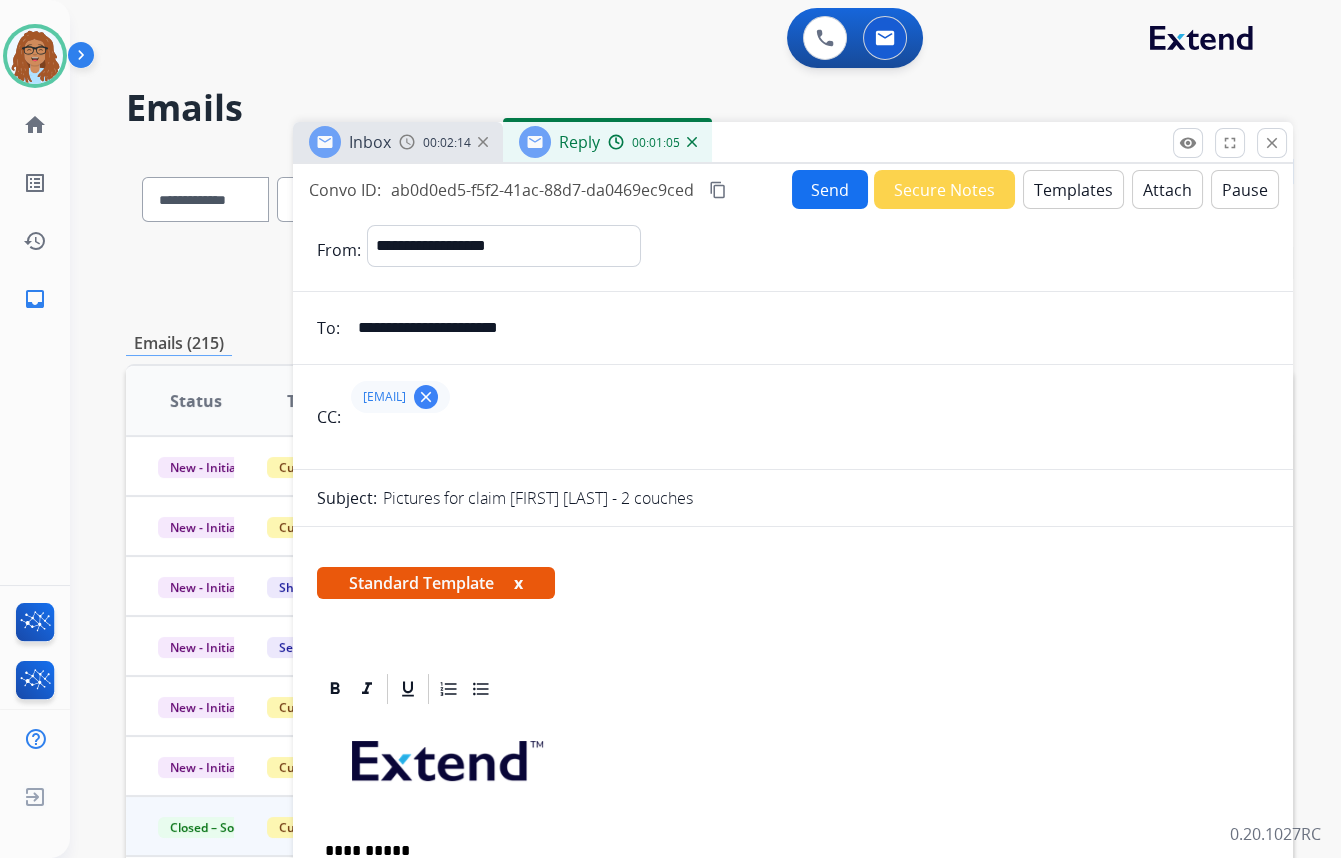 scroll, scrollTop: 0, scrollLeft: 0, axis: both 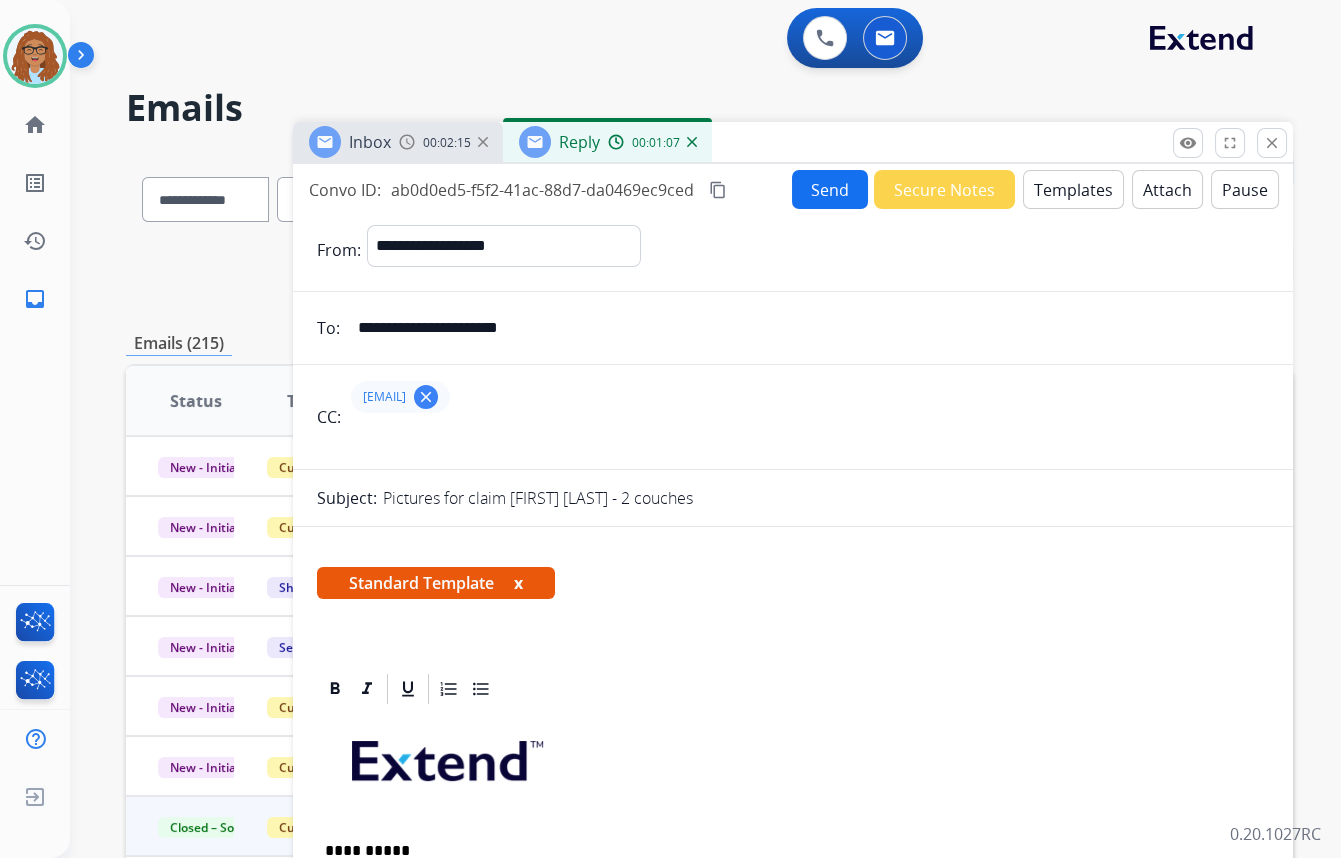 click on "Send" at bounding box center [830, 189] 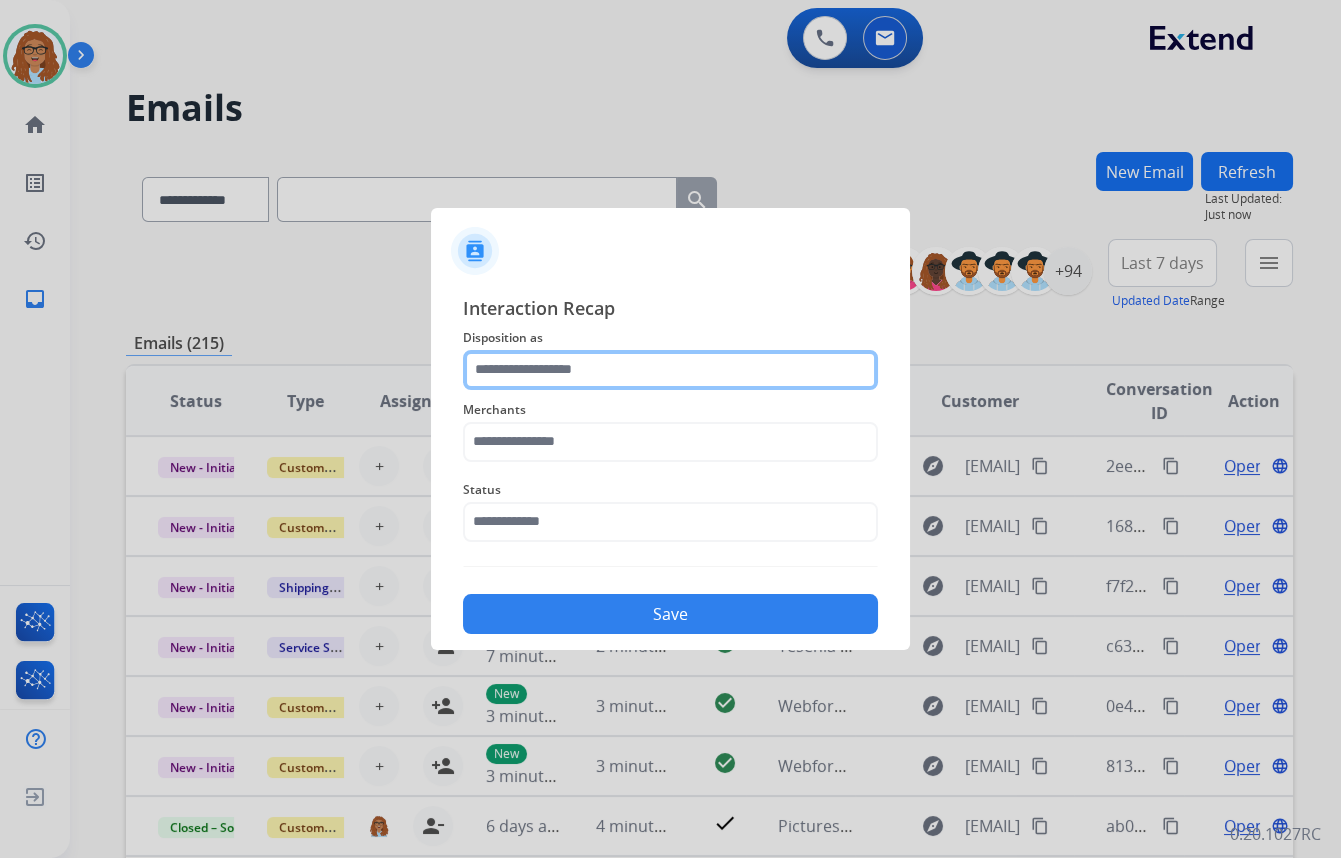click 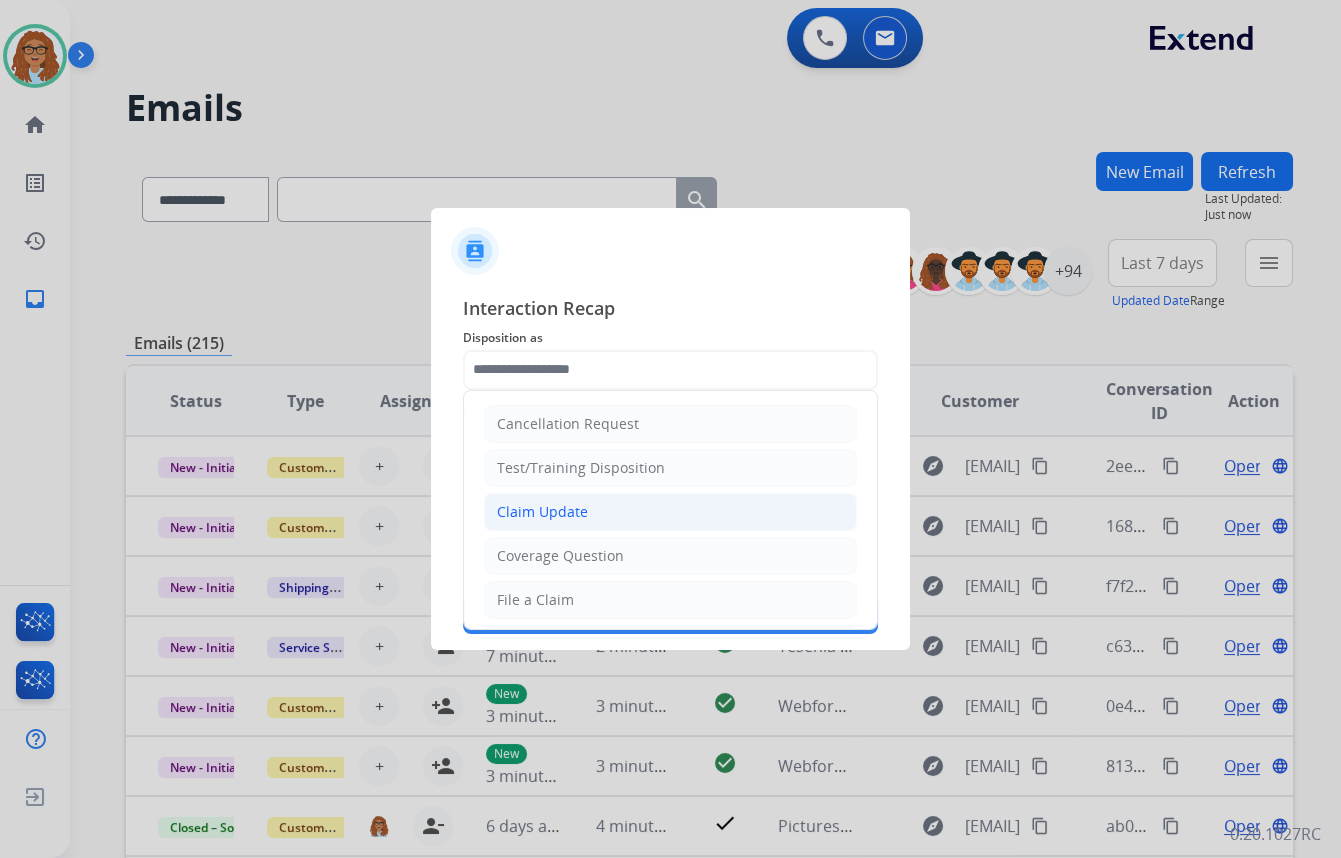 click on "Claim Update" 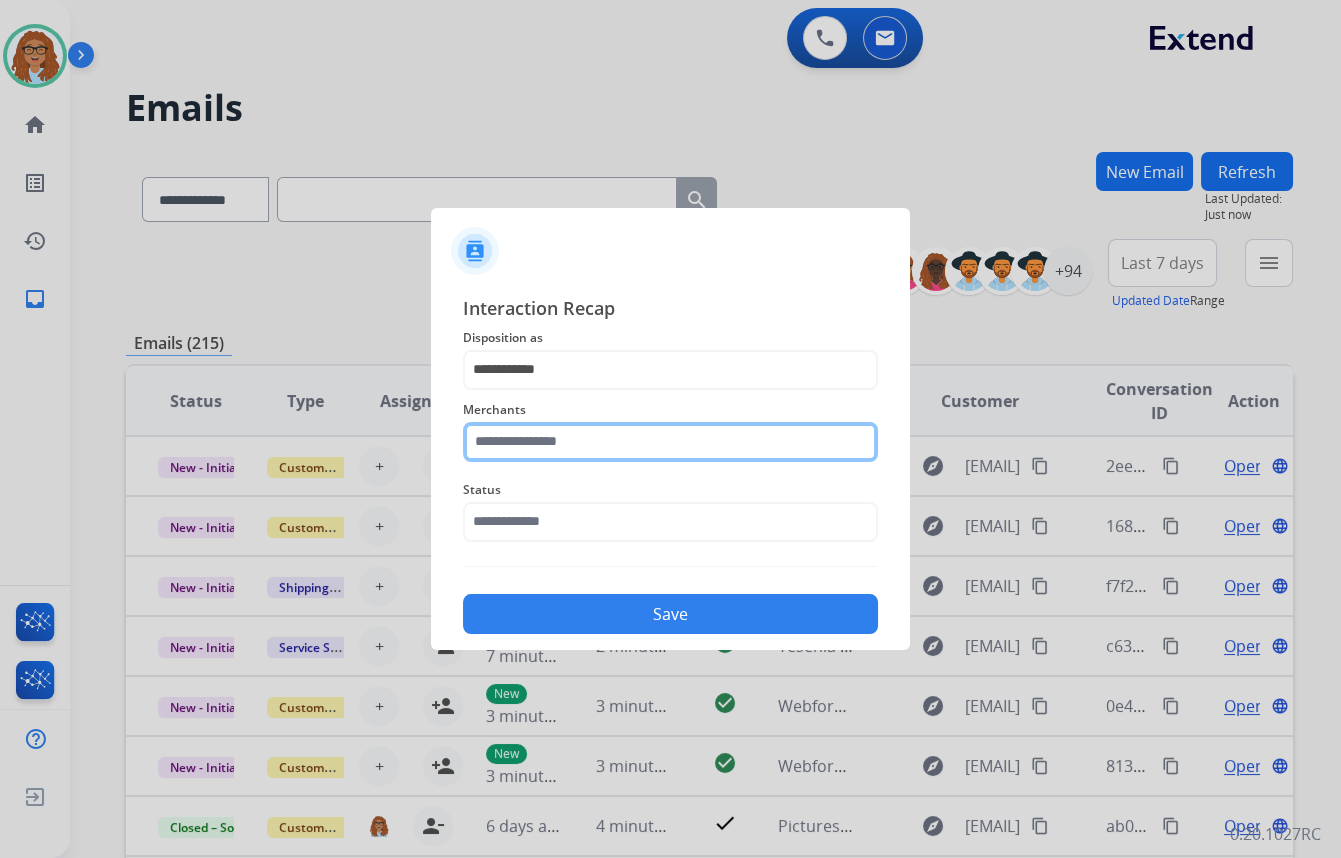 click 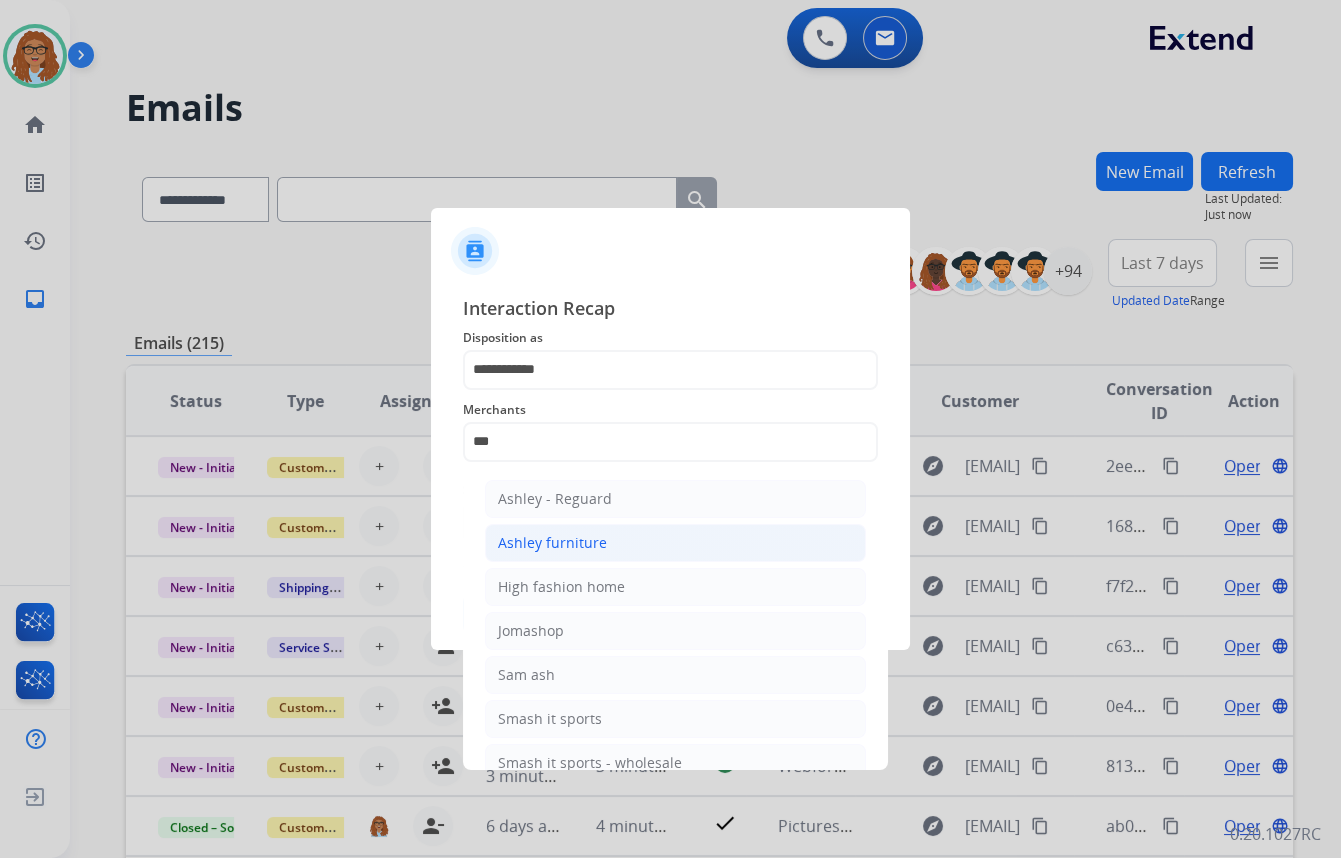 click on "Ashley furniture" 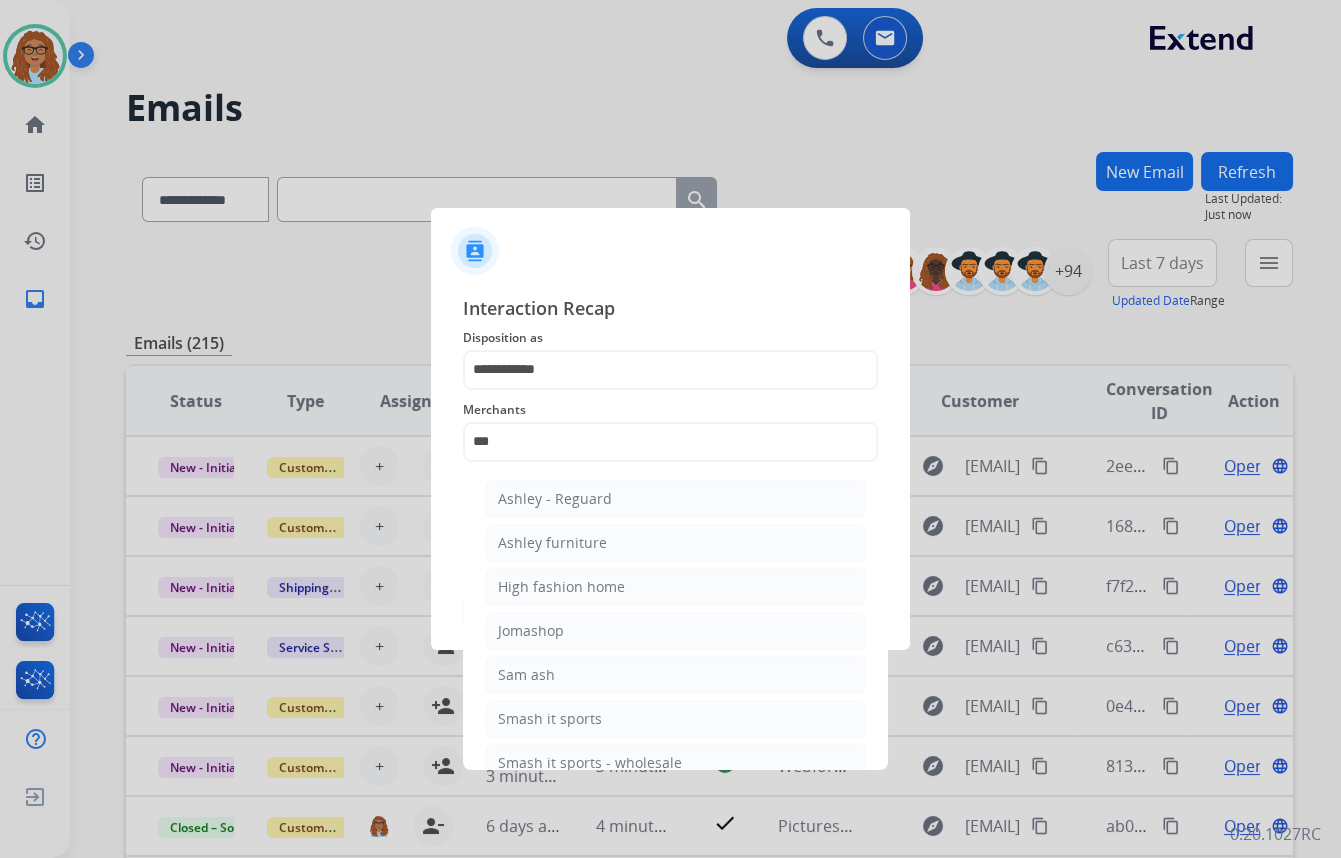 type on "**********" 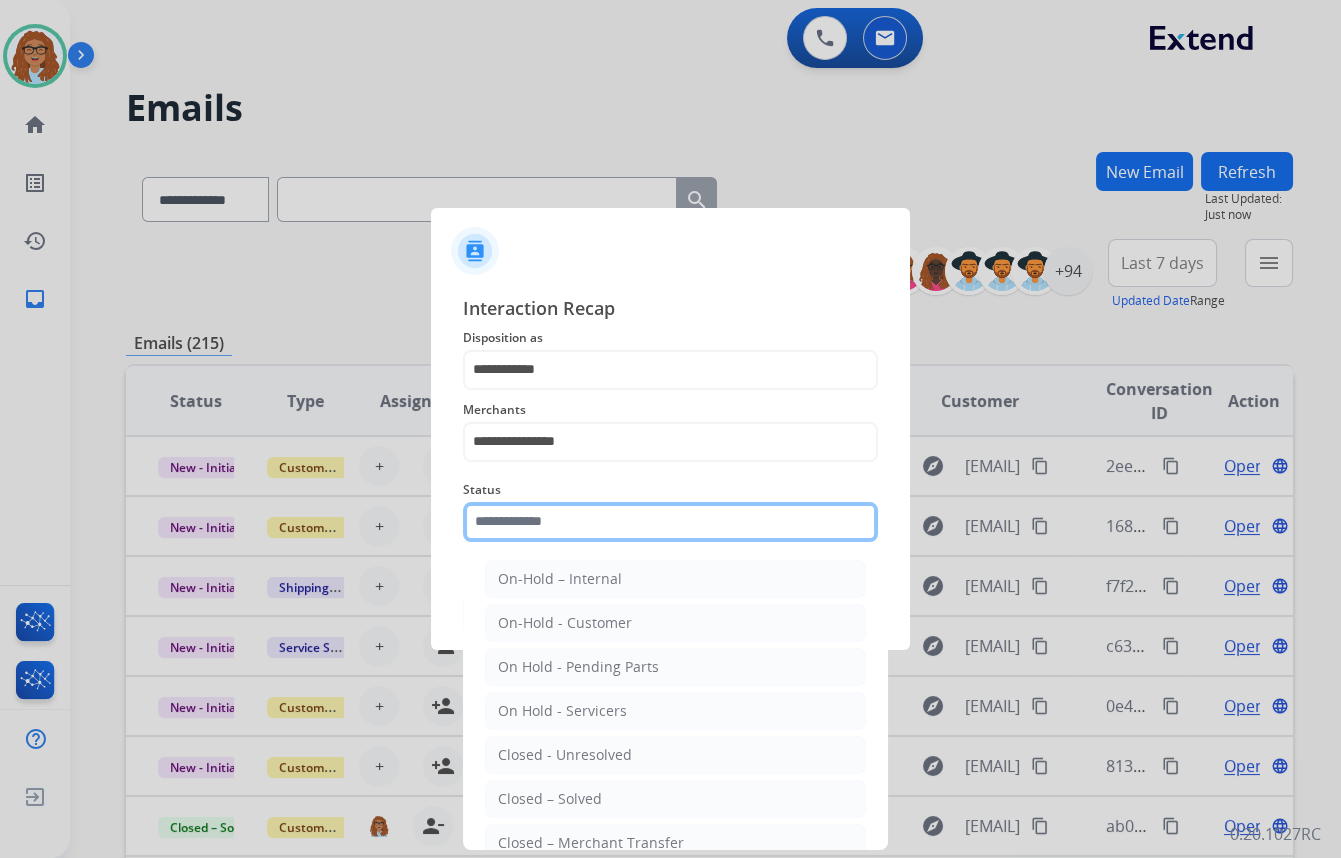 click 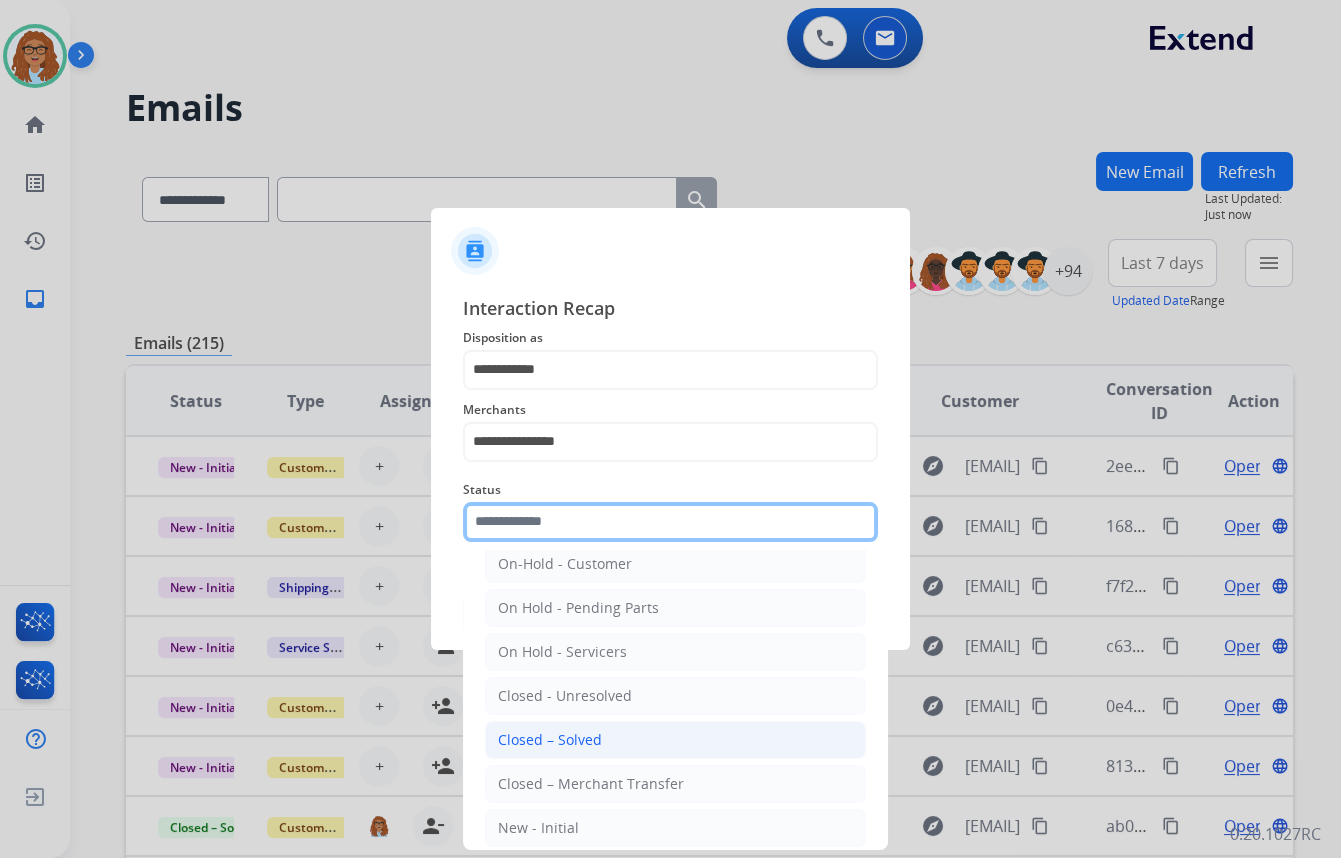 scroll, scrollTop: 90, scrollLeft: 0, axis: vertical 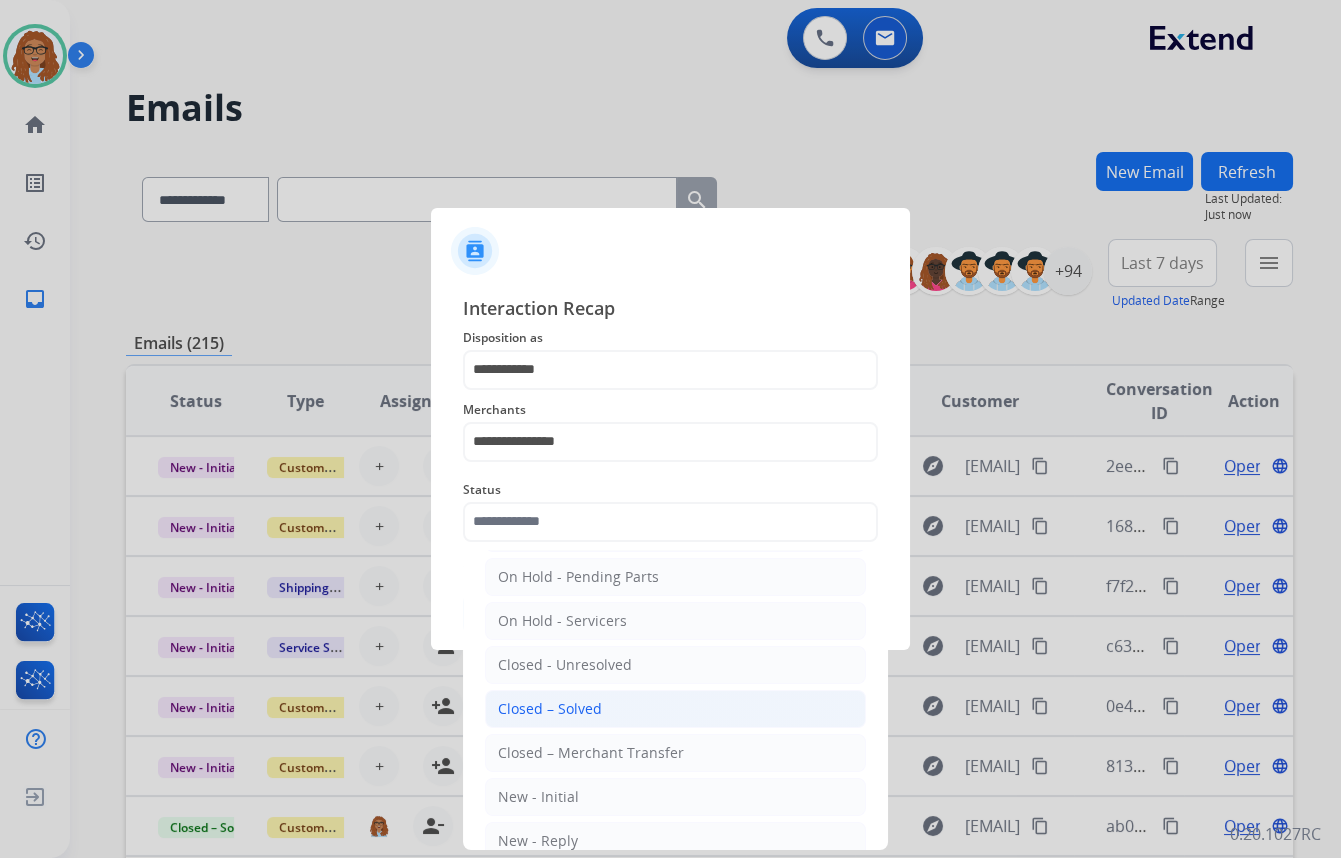 click on "Closed – Solved" 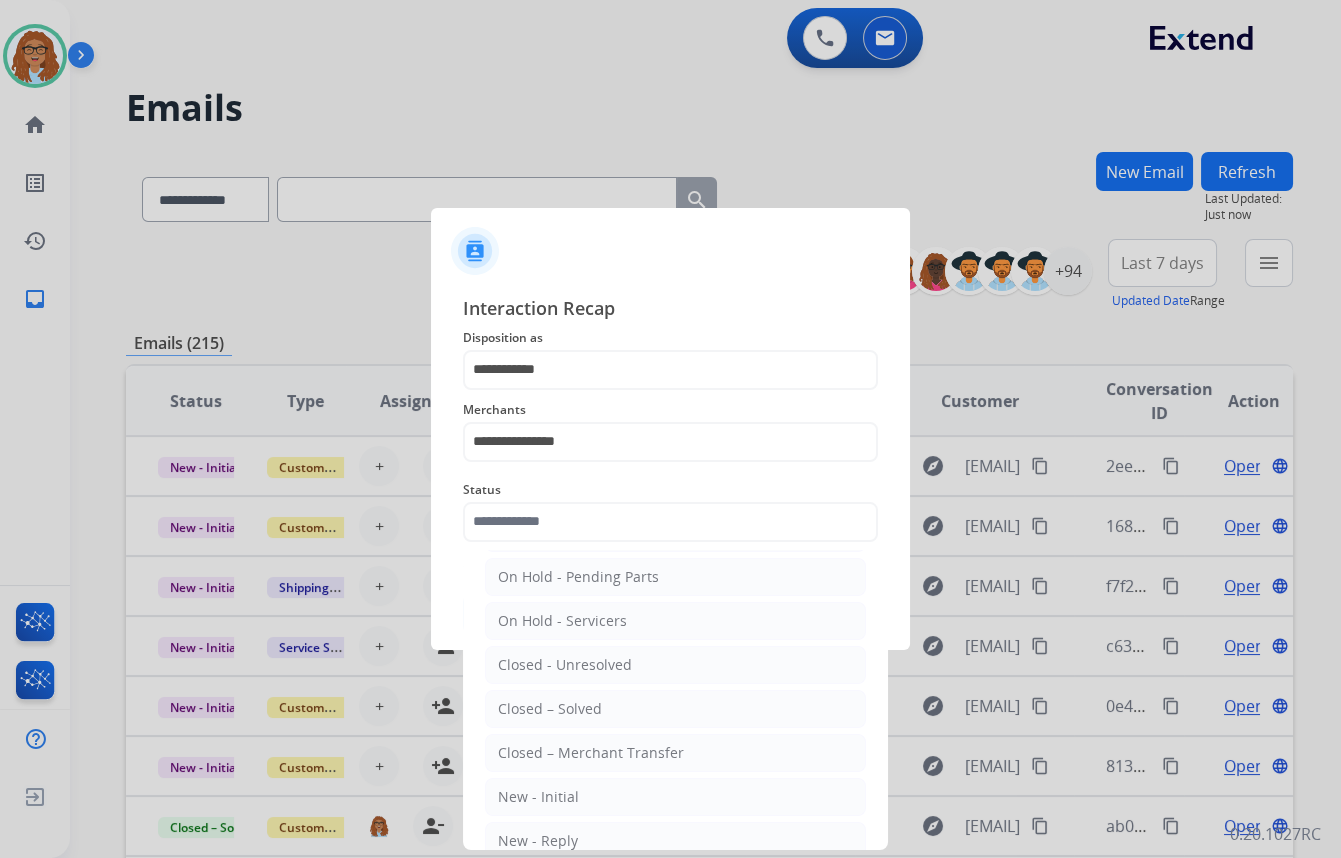 type on "**********" 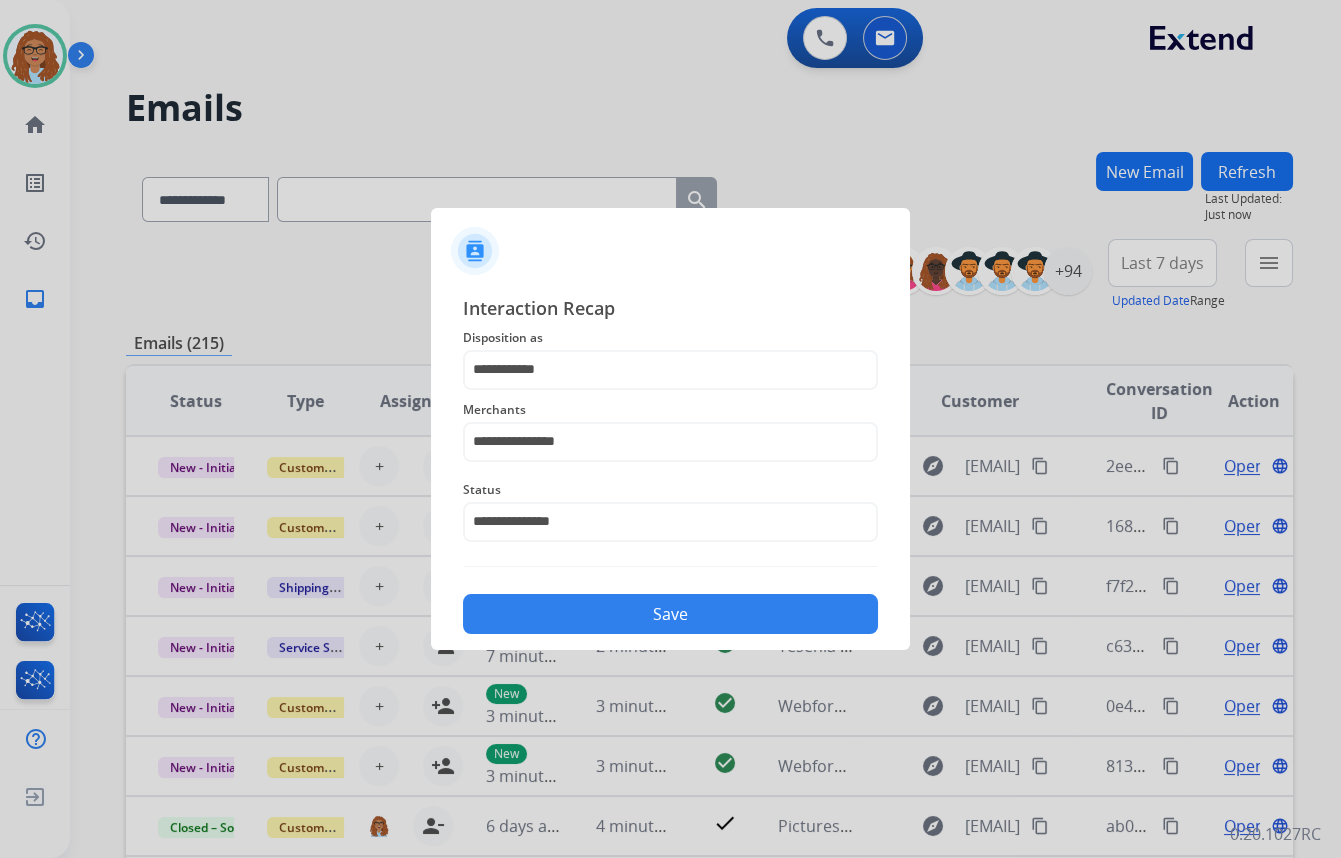 click on "Save" 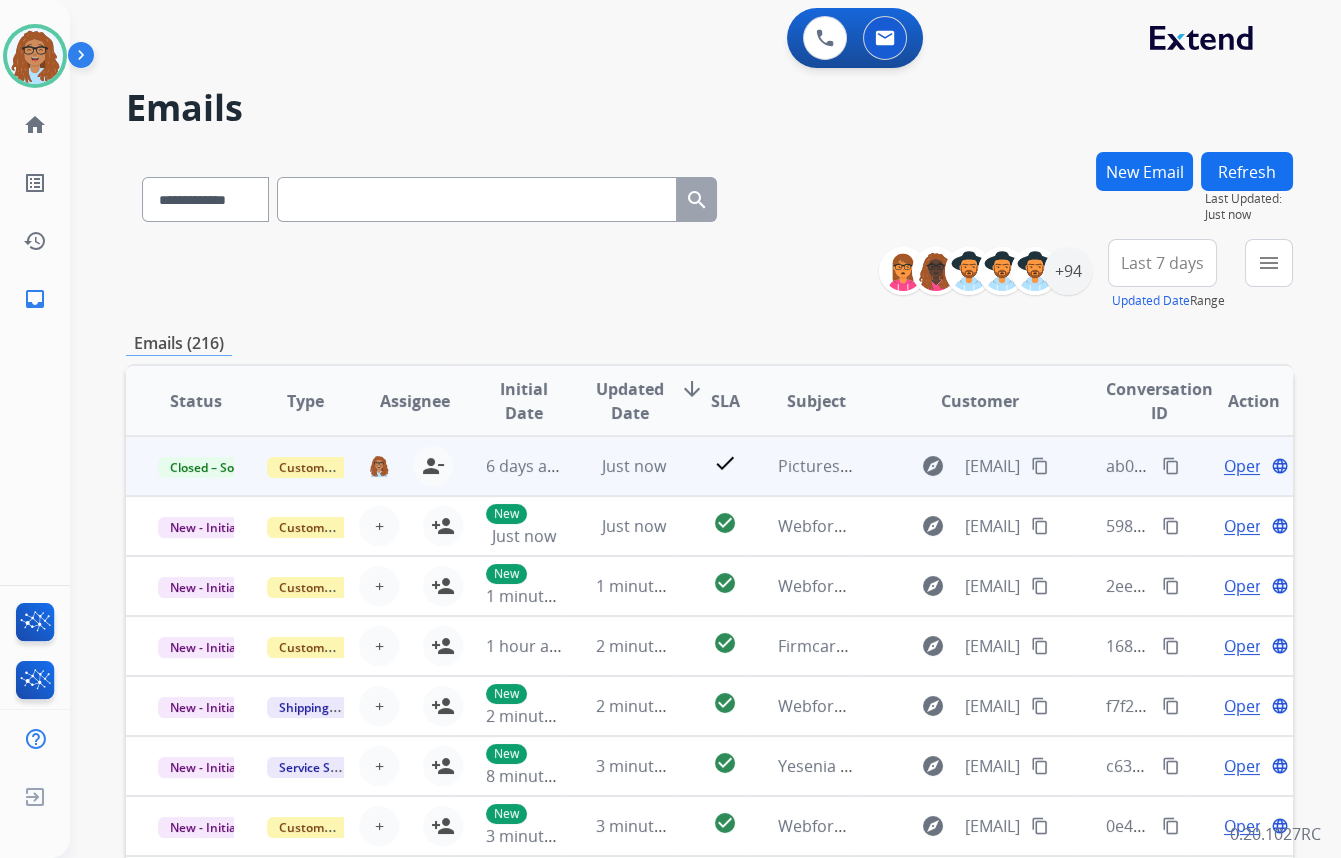 click on "content_copy" at bounding box center [1171, 466] 